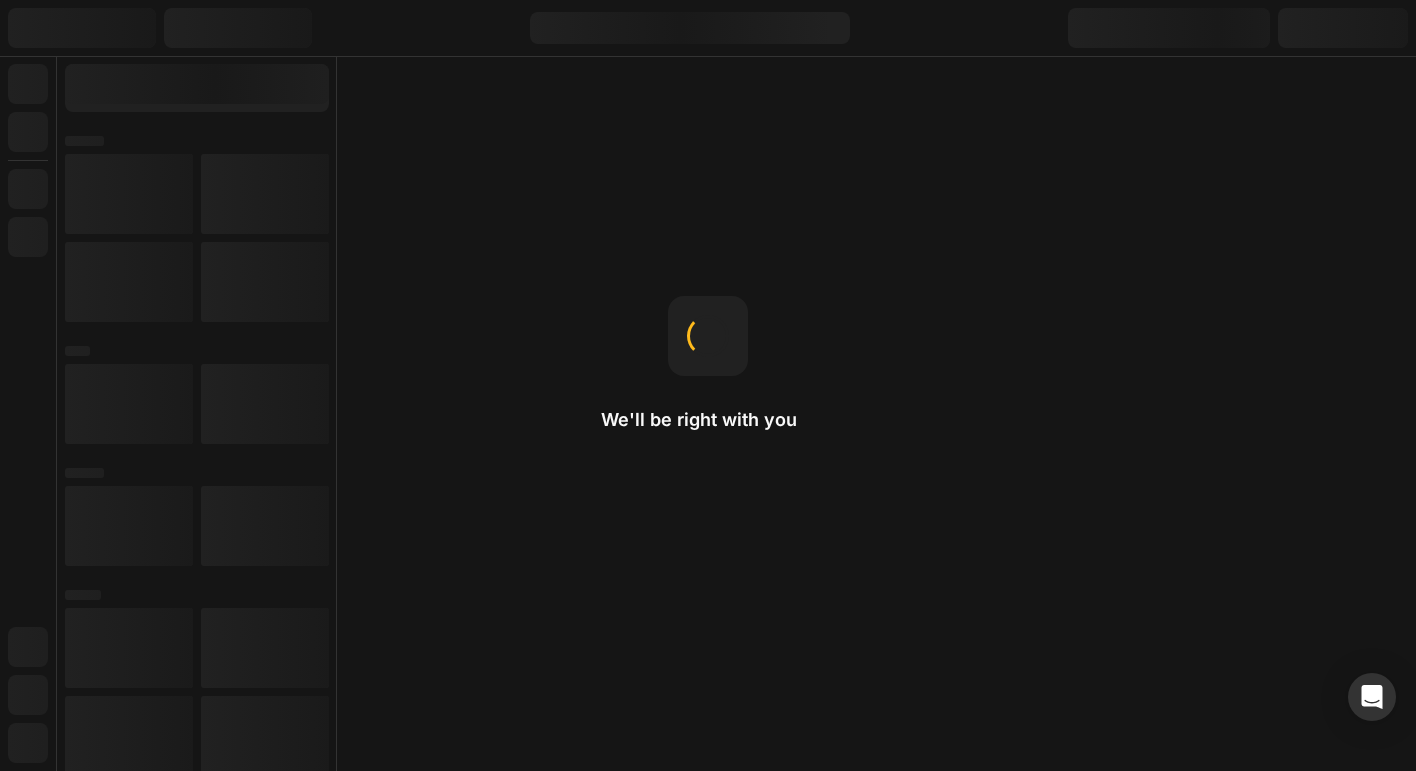 scroll, scrollTop: 0, scrollLeft: 0, axis: both 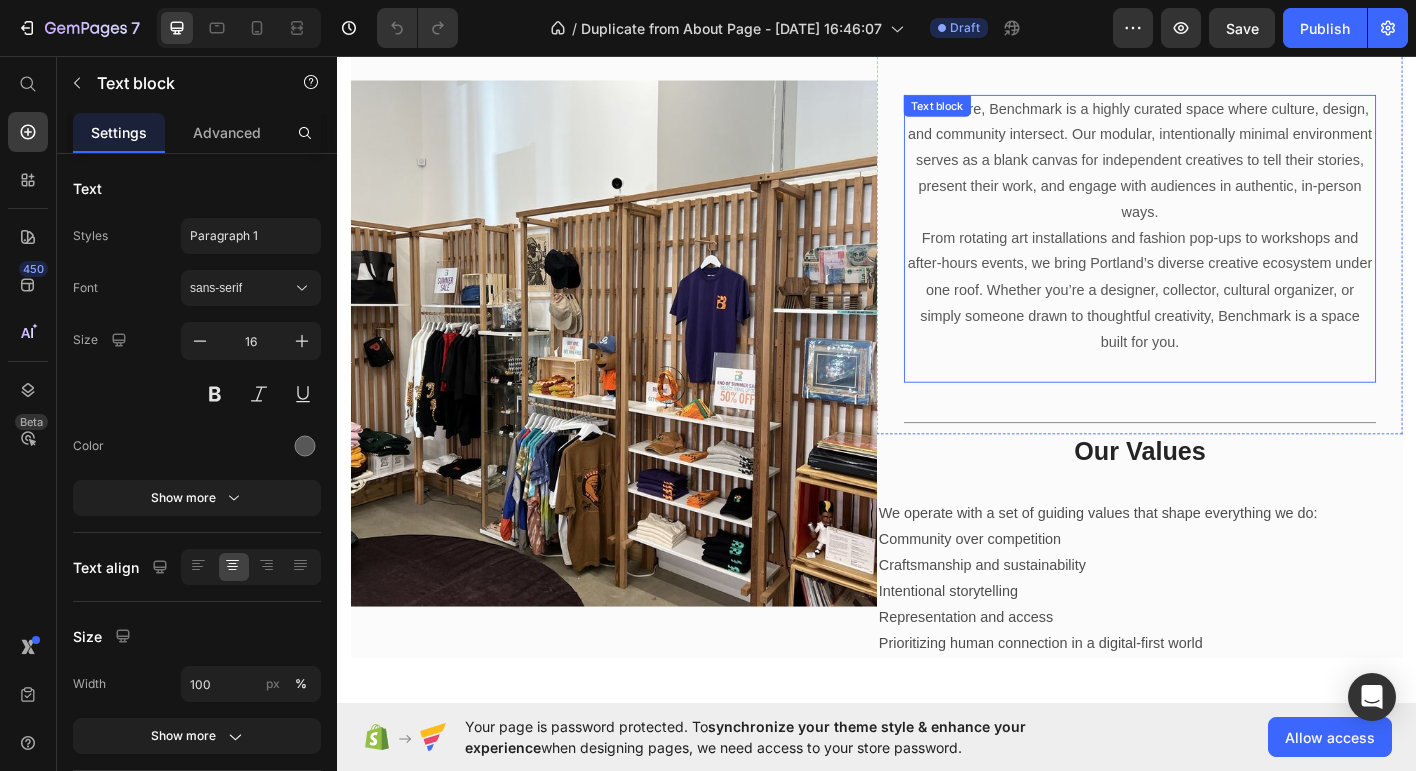 click on "At our core, Benchmark is a highly curated space where culture, design, and community intersect. Our modular, intentionally minimal environment serves as a blank canvas for independent creatives to tell their stories, present their work, and engage with audiences in authentic, in-person ways." at bounding box center (1229, 173) 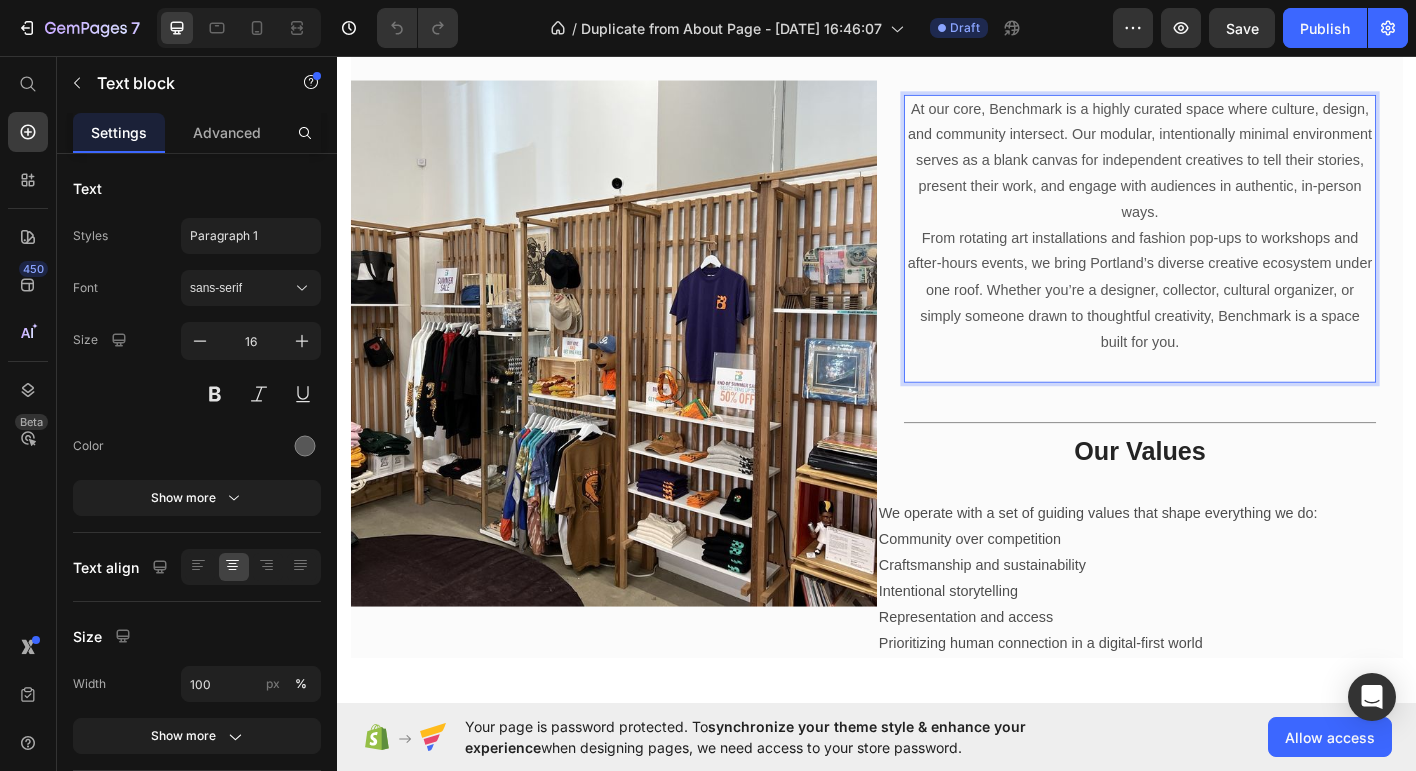 click on "From rotating art installations and fashion pop-ups to workshops and after-hours events, we bring Portland’s diverse creative ecosystem under one roof. Whether you’re a designer, collector, cultural organizer, or simply someone drawn to thoughtful creativity, Benchmark is a space built for you." at bounding box center (1229, 317) 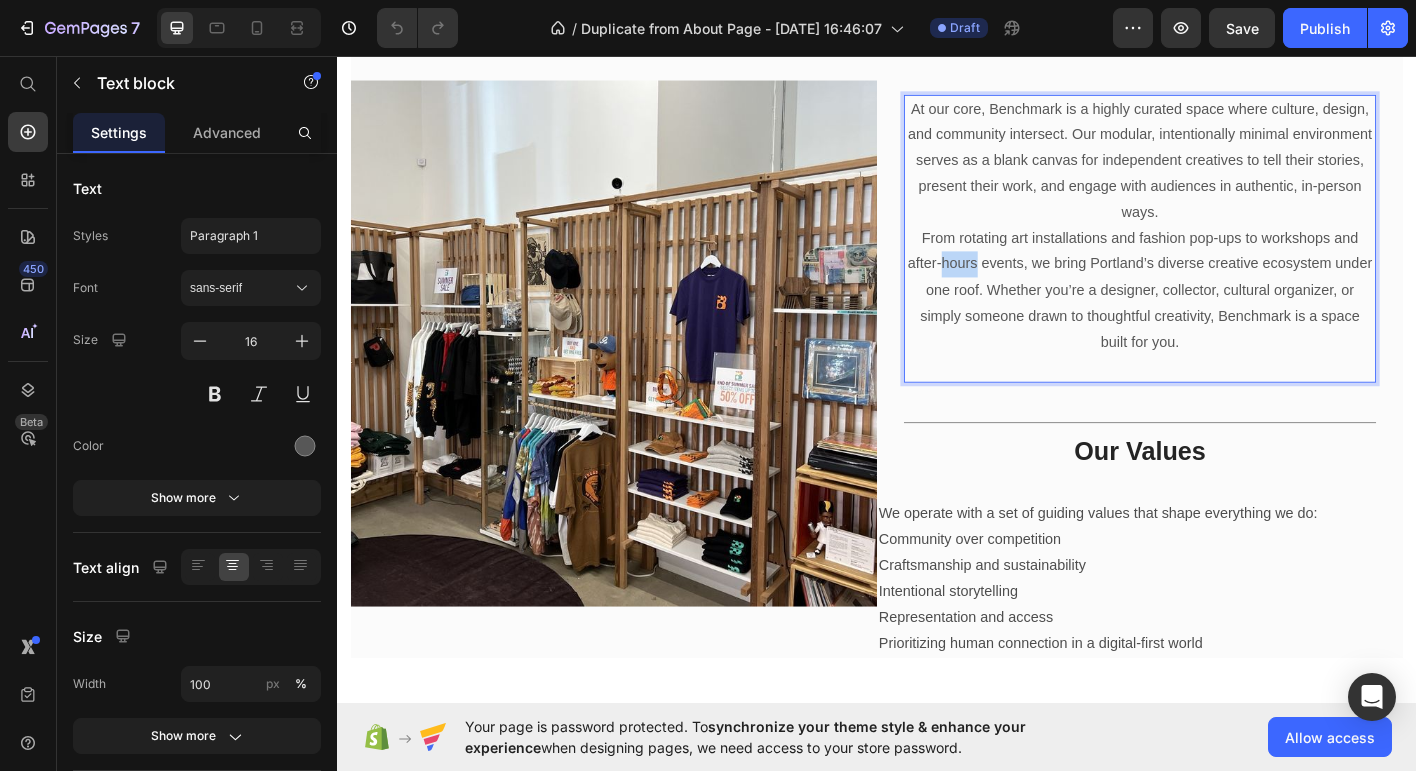click on "From rotating art installations and fashion pop-ups to workshops and after-hours events, we bring Portland’s diverse creative ecosystem under one roof. Whether you’re a designer, collector, cultural organizer, or simply someone drawn to thoughtful creativity, Benchmark is a space built for you." at bounding box center (1229, 317) 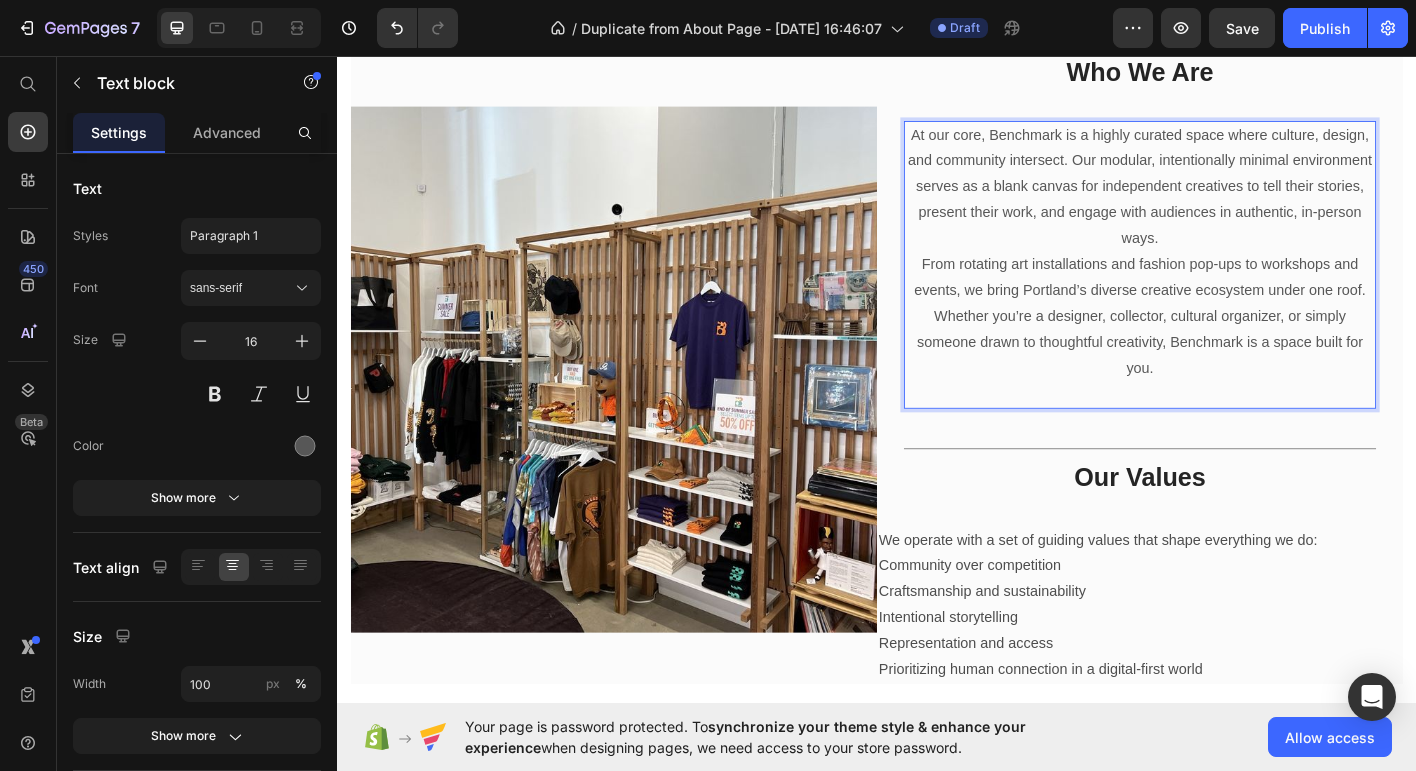 scroll, scrollTop: 899, scrollLeft: 0, axis: vertical 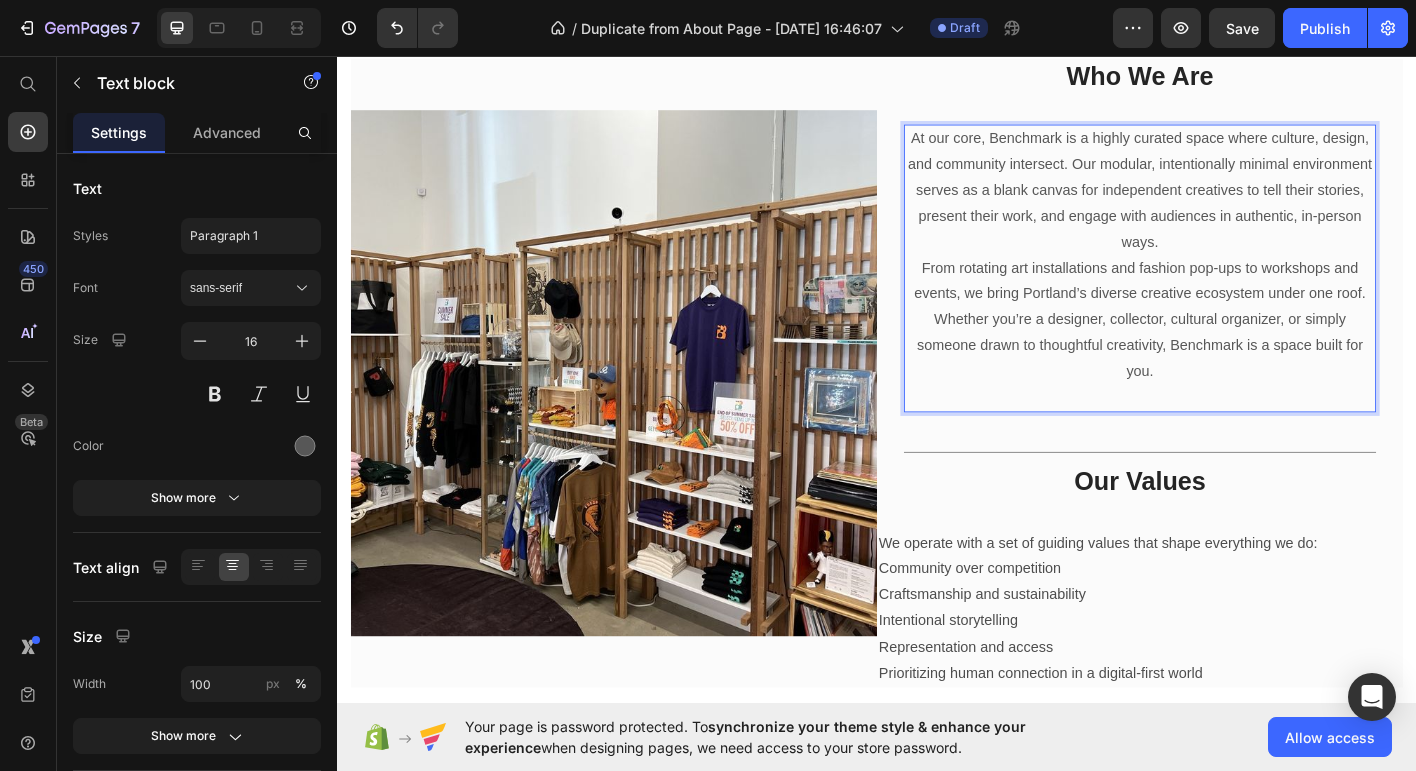 click on "At our core, Benchmark is a highly curated space where culture, design, and community intersect. Our modular, intentionally minimal environment serves as a blank canvas for independent creatives to tell their stories, present their work, and engage with audiences in authentic, in-person ways." at bounding box center [1229, 206] 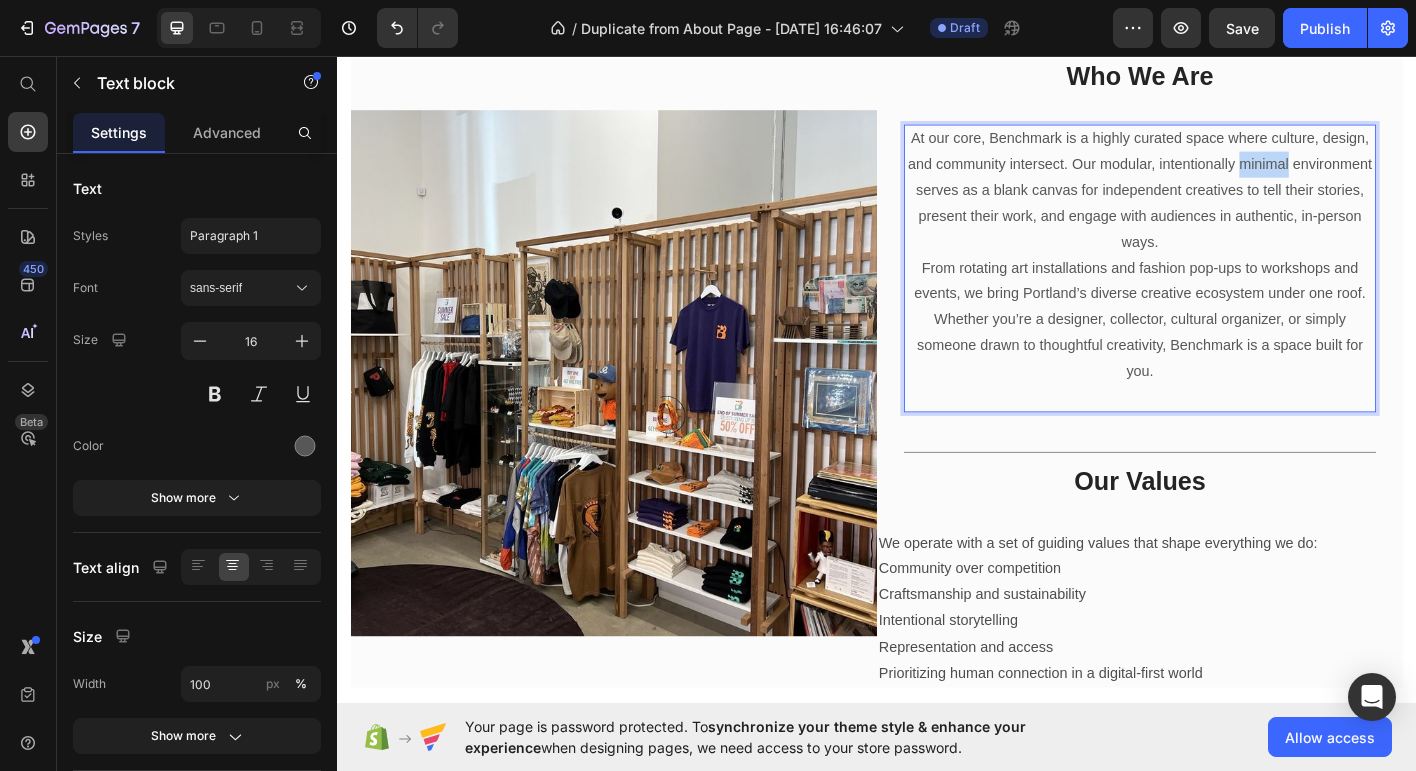 click on "At our core, Benchmark is a highly curated space where culture, design, and community intersect. Our modular, intentionally minimal environment serves as a blank canvas for independent creatives to tell their stories, present their work, and engage with audiences in authentic, in-person ways." at bounding box center [1229, 206] 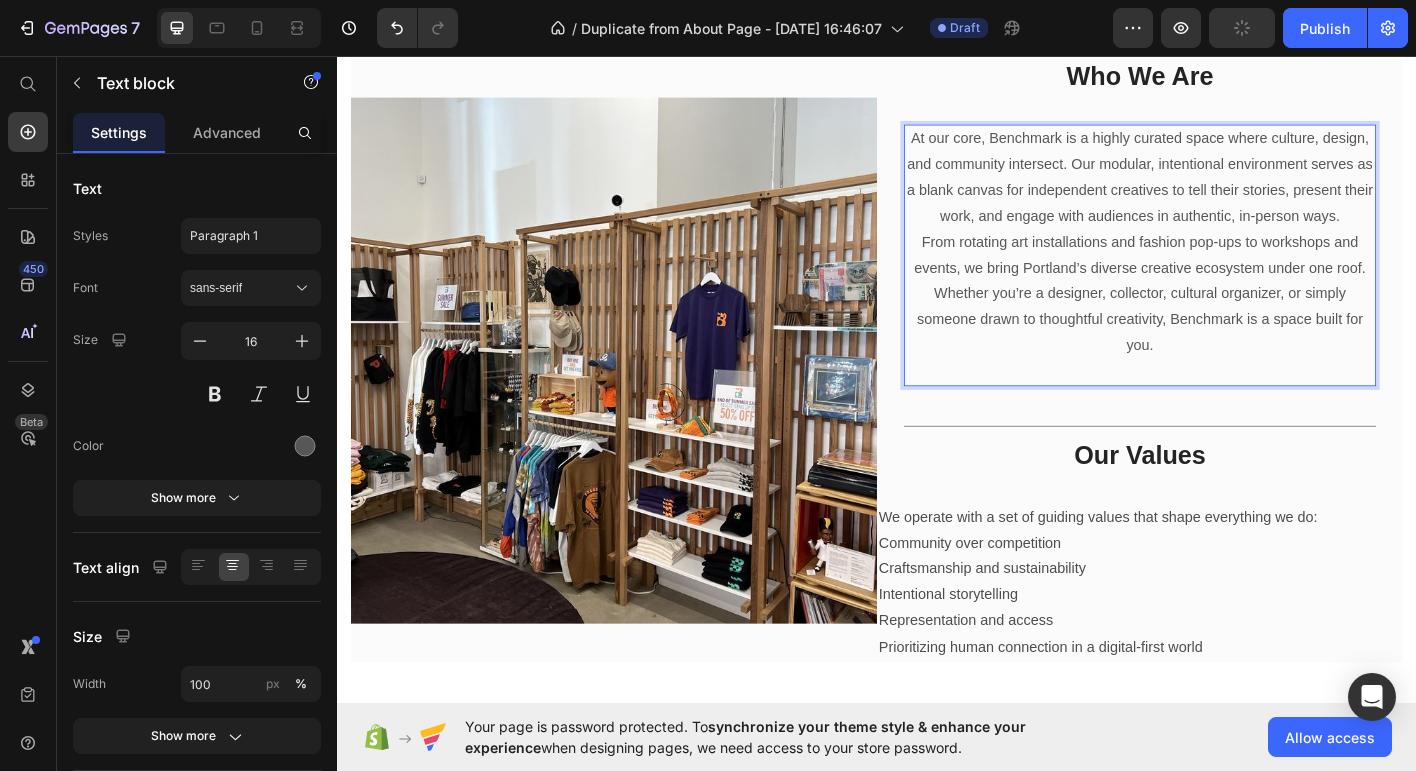 click on "At our core, Benchmark is a highly curated space where culture, design, and community intersect. Our modular, intentional environment serves as a blank canvas for independent creatives to tell their stories, present their work, and engage with audiences in authentic, in-person ways." at bounding box center (1229, 191) 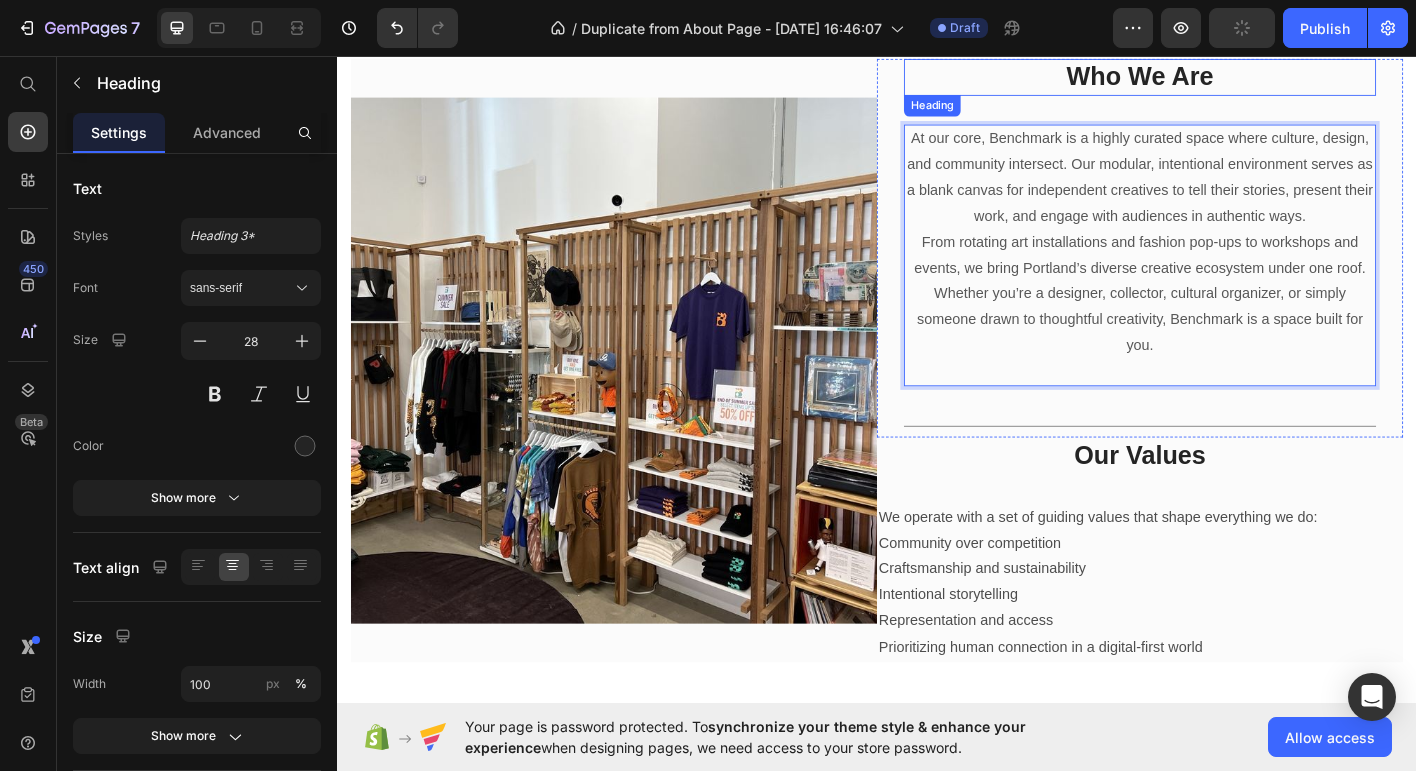 click on "Who We Are" at bounding box center [1229, 79] 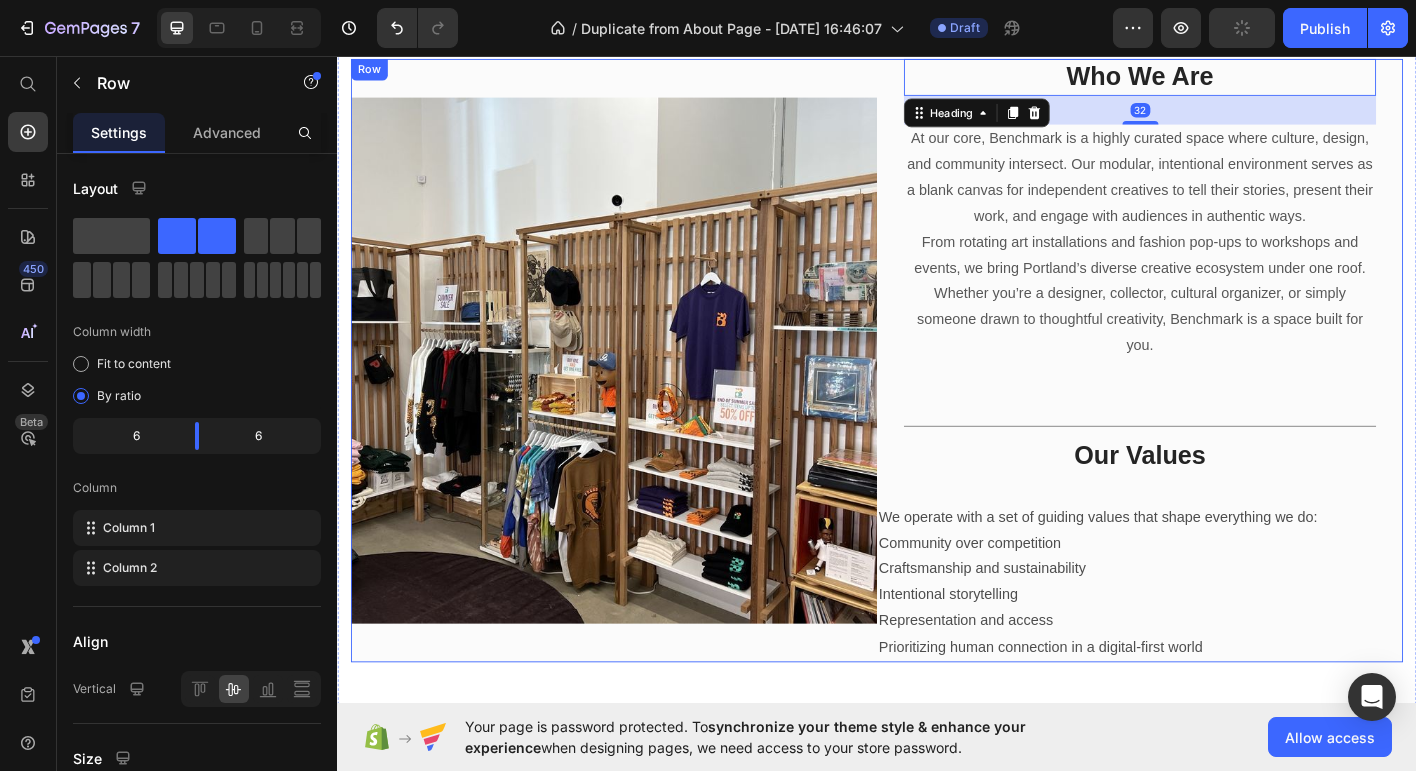 click on "Image" at bounding box center [644, 394] 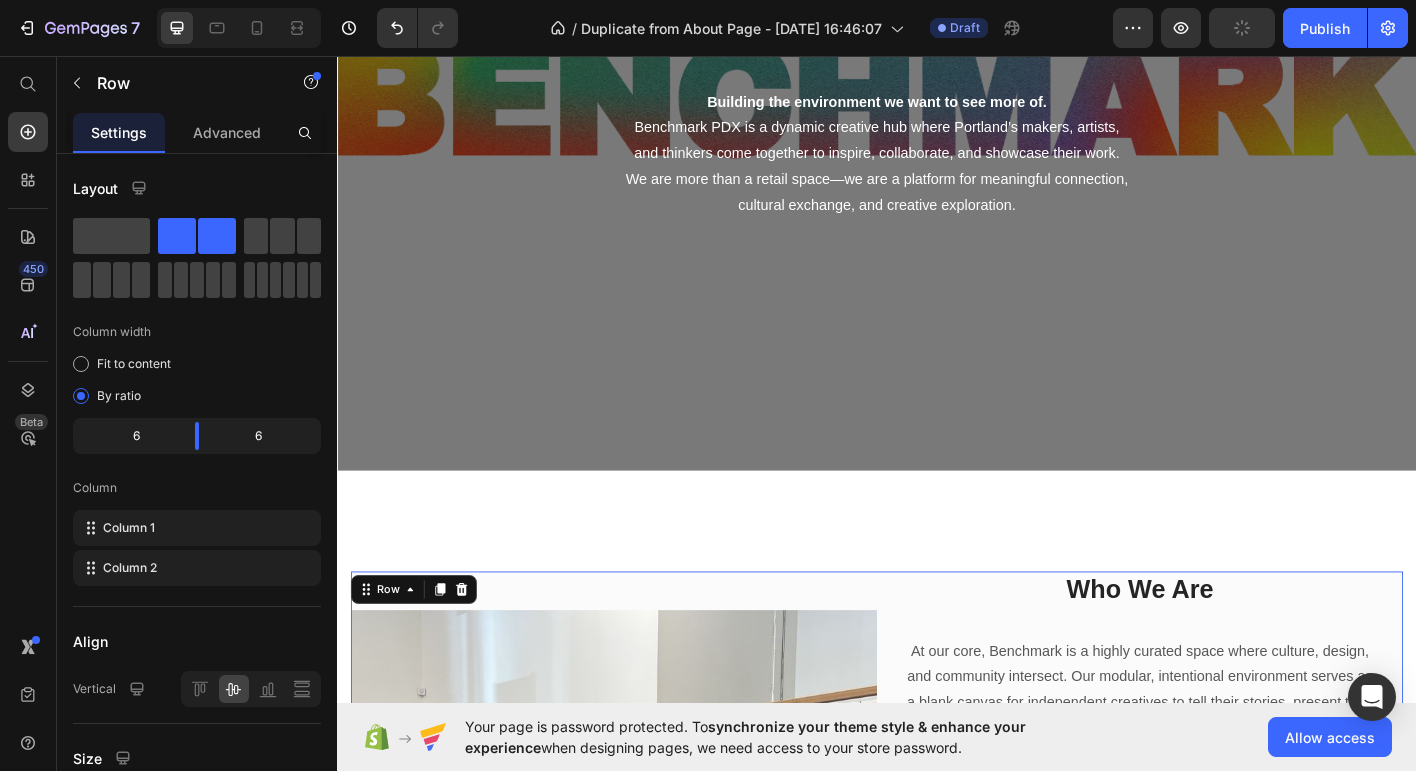 scroll, scrollTop: 0, scrollLeft: 0, axis: both 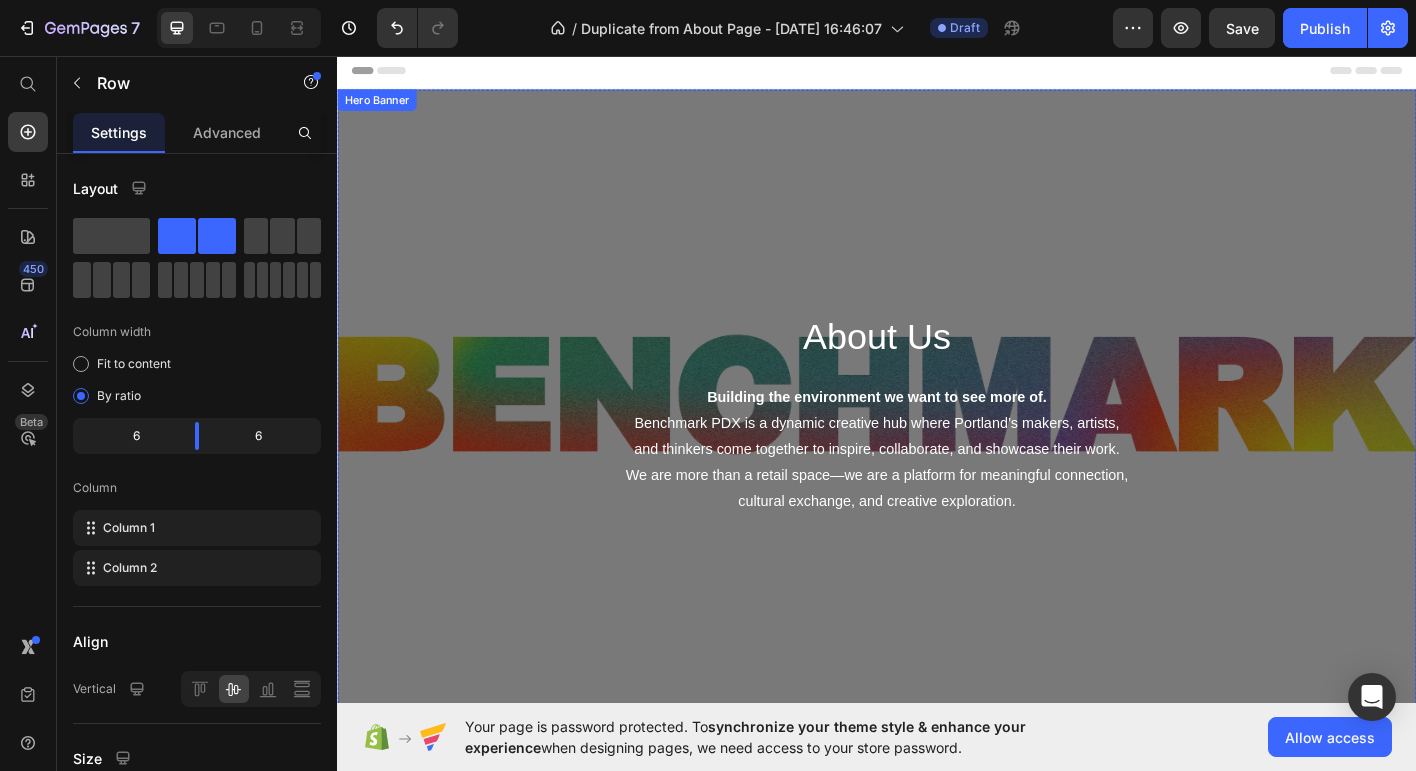 click on "About Us Heading Building the environment we want to see more of. Benchmark PDX is a dynamic creative hub where Portland’s makers, artists, and thinkers come together to inspire, collaborate, and showcase their work. We are more than a retail space—we are a platform for meaningful connection, cultural exchange, and creative exploration. Text block Row" at bounding box center (937, 470) 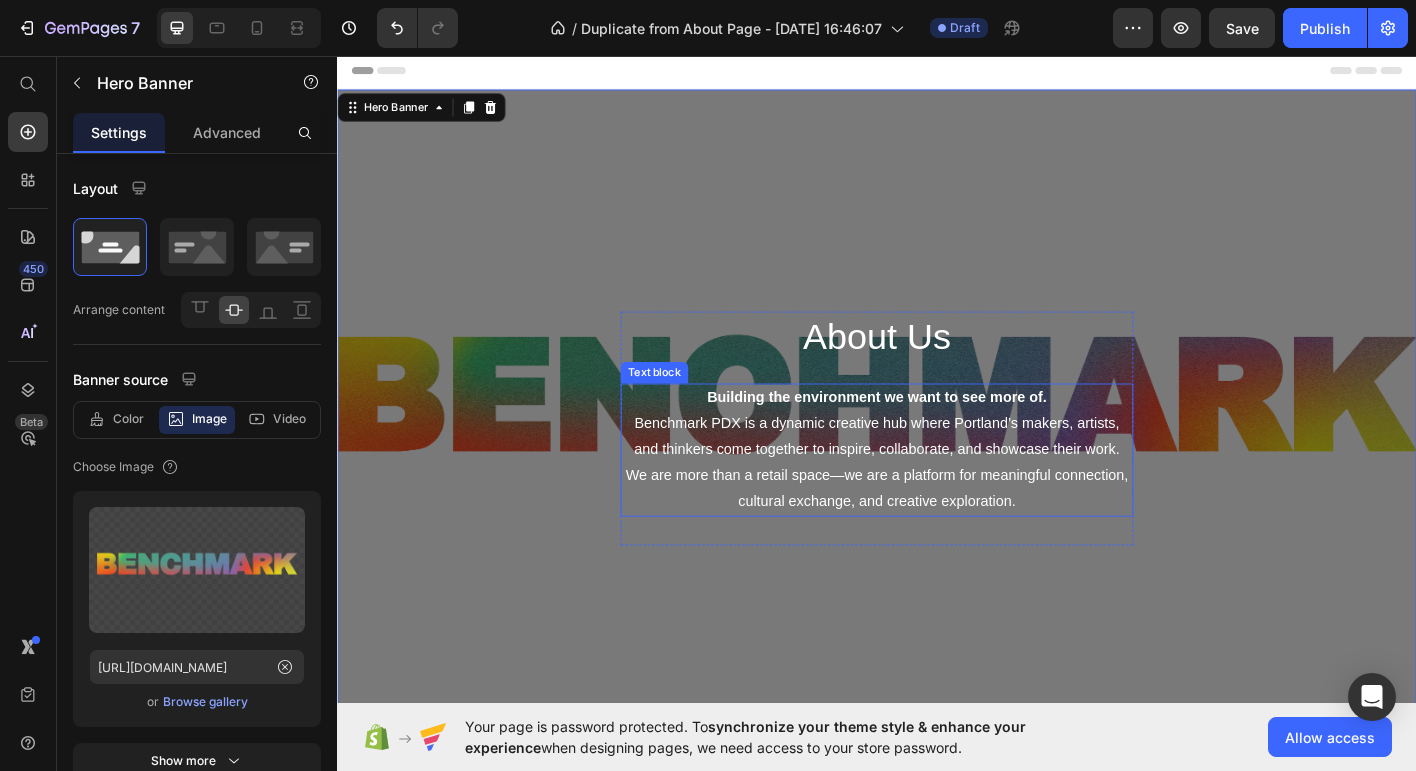 click on "Benchmark PDX is a dynamic creative hub where Portland’s makers, artists, and thinkers come together to inspire, collaborate, and showcase their work. We are more than a retail space—we are a platform for meaningful connection, cultural exchange, and creative exploration." at bounding box center [937, 507] 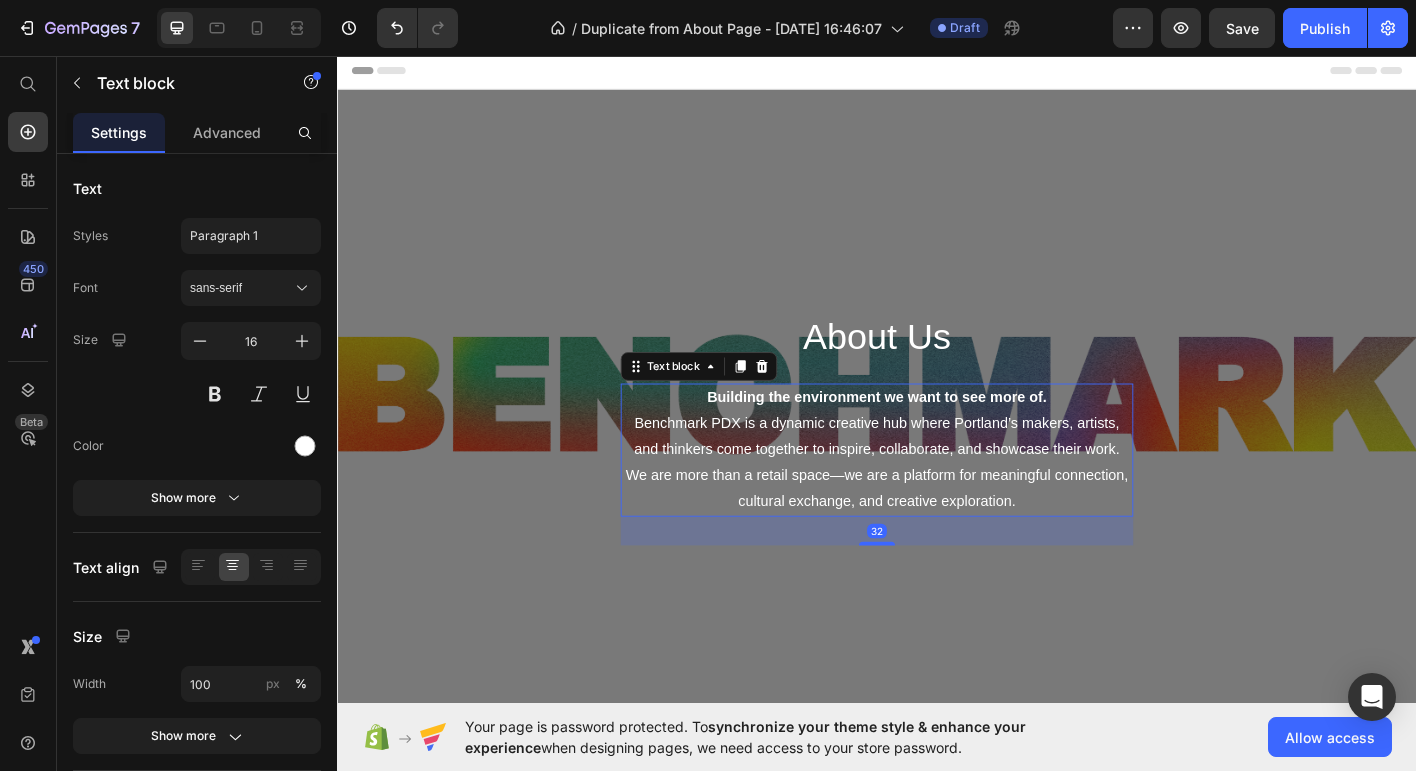 click on "Benchmark PDX is a dynamic creative hub where Portland’s makers, artists, and thinkers come together to inspire, collaborate, and showcase their work. We are more than a retail space—we are a platform for meaningful connection, cultural exchange, and creative exploration." at bounding box center (937, 507) 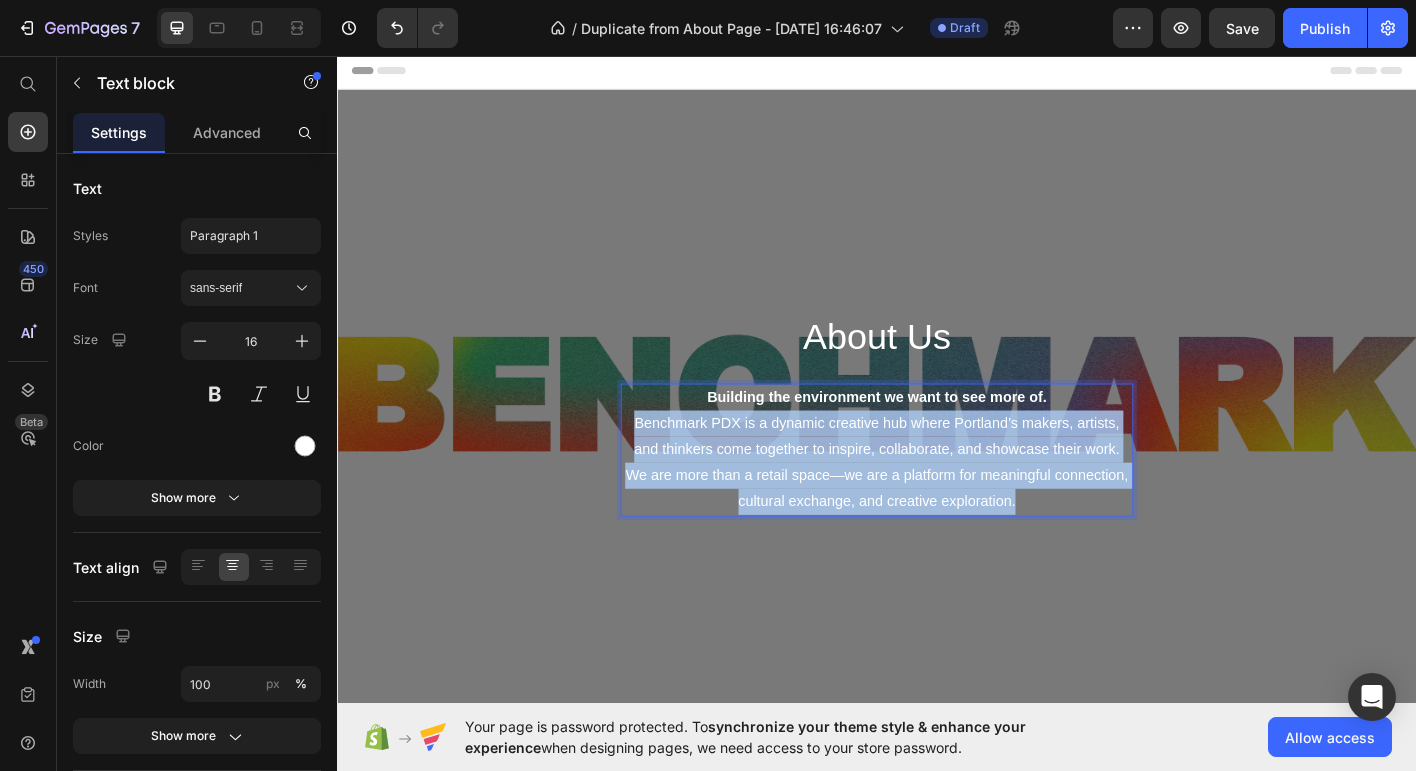 click on "Benchmark PDX is a dynamic creative hub where Portland’s makers, artists, and thinkers come together to inspire, collaborate, and showcase their work. We are more than a retail space—we are a platform for meaningful connection, cultural exchange, and creative exploration." at bounding box center (937, 507) 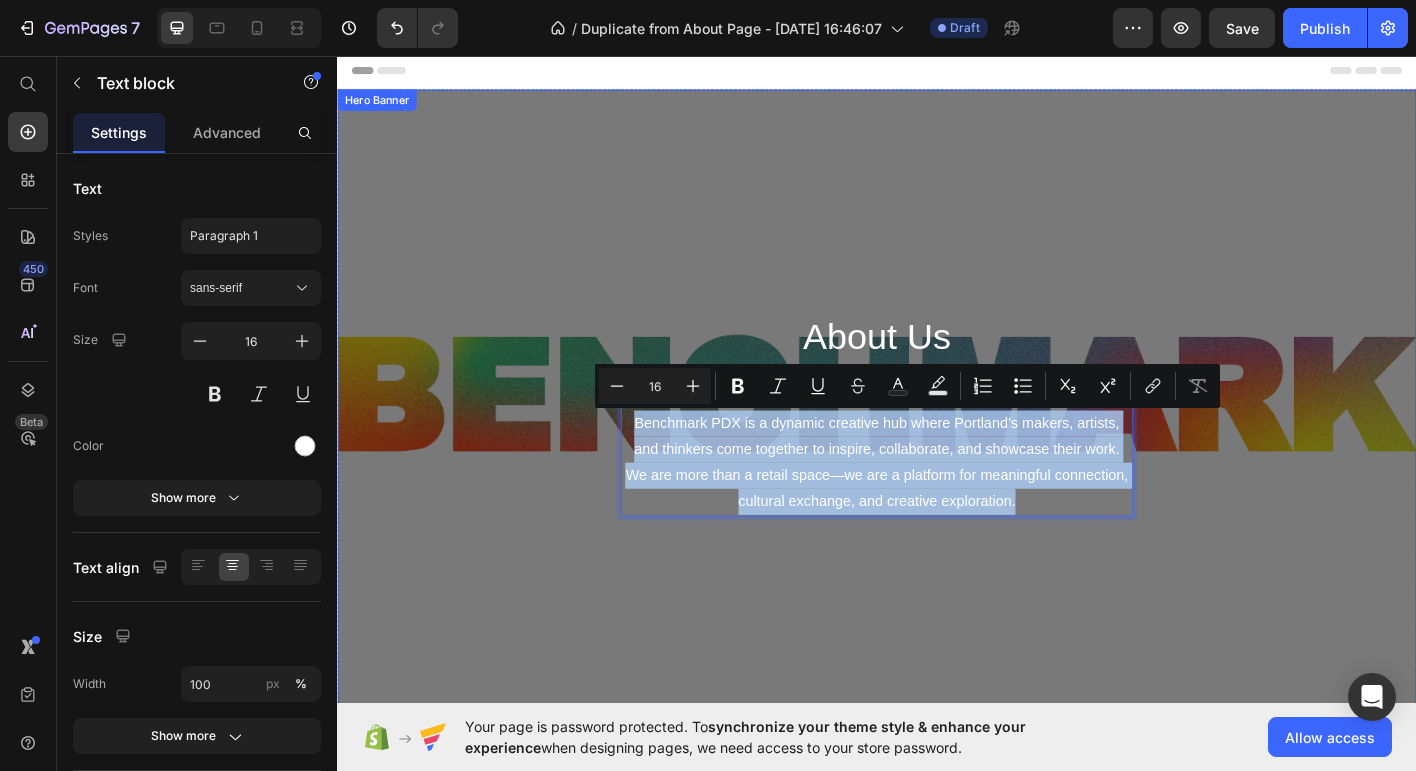 click on "About Us Heading Building the environment we want to see more of. Benchmark PDX is a dynamic creative hub where Portland’s makers, artists, and thinkers come together to inspire, collaborate, and showcase their work. We are more than a retail space—we are a platform for meaningful connection, cultural exchange, and creative exploration. Text block   32 Row" at bounding box center (937, 470) 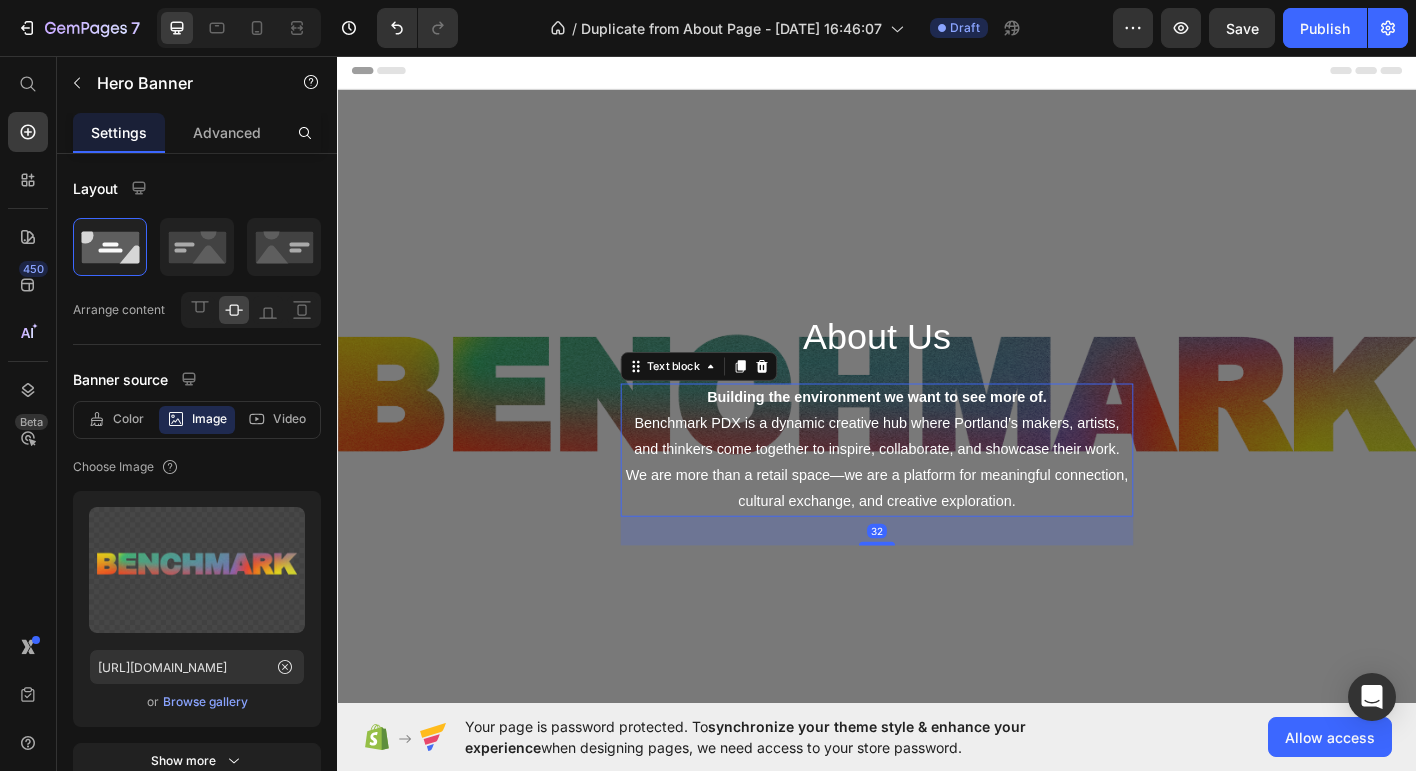 click on "Benchmark PDX is a dynamic creative hub where Portland’s makers, artists, and thinkers come together to inspire, collaborate, and showcase their work. We are more than a retail space—we are a platform for meaningful connection, cultural exchange, and creative exploration." at bounding box center (937, 507) 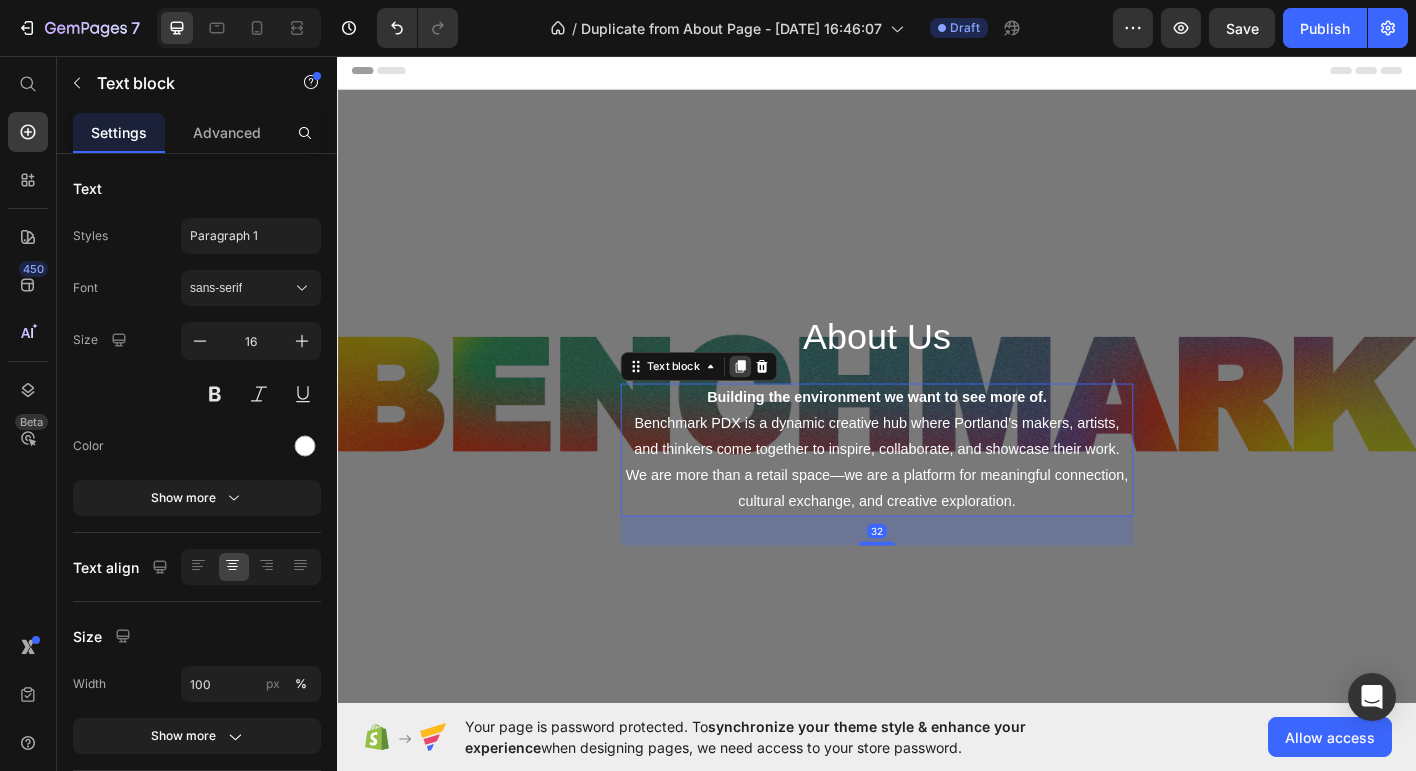 click 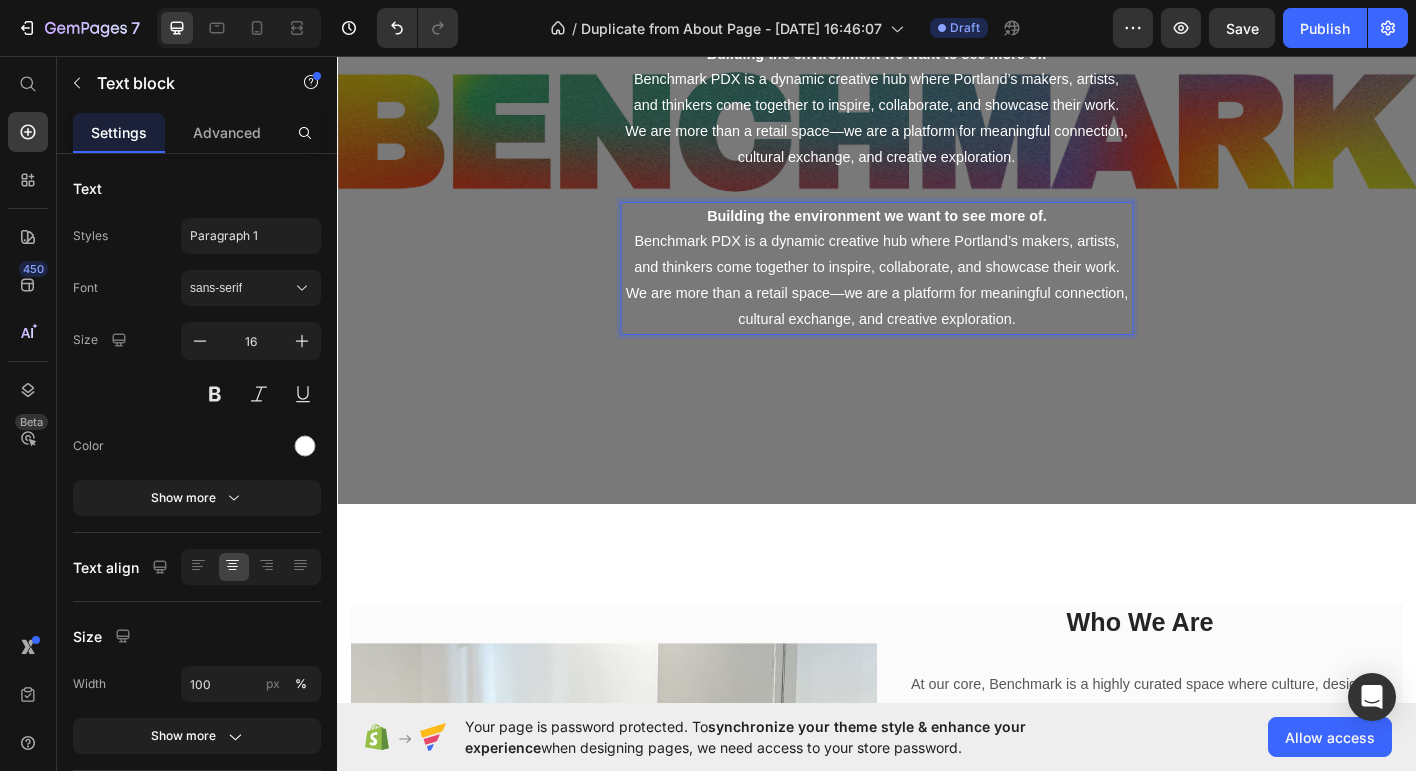 click on "About Us Heading Building the environment we want to see more of. Benchmark PDX is a dynamic creative hub where Portland’s makers, artists, and thinkers come together to inspire, collaborate, and showcase their work. We are more than a retail space—we are a platform for meaningful connection, cultural exchange, and creative exploration. Text block Building the environment we want to see more of. Benchmark PDX is a dynamic creative hub where Portland’s makers, artists, and thinkers come together to inspire, collaborate, and showcase their work. We are more than a retail space—we are a platform for meaningful connection, cultural exchange, and creative exploration. Text block   32" at bounding box center (937, 178) 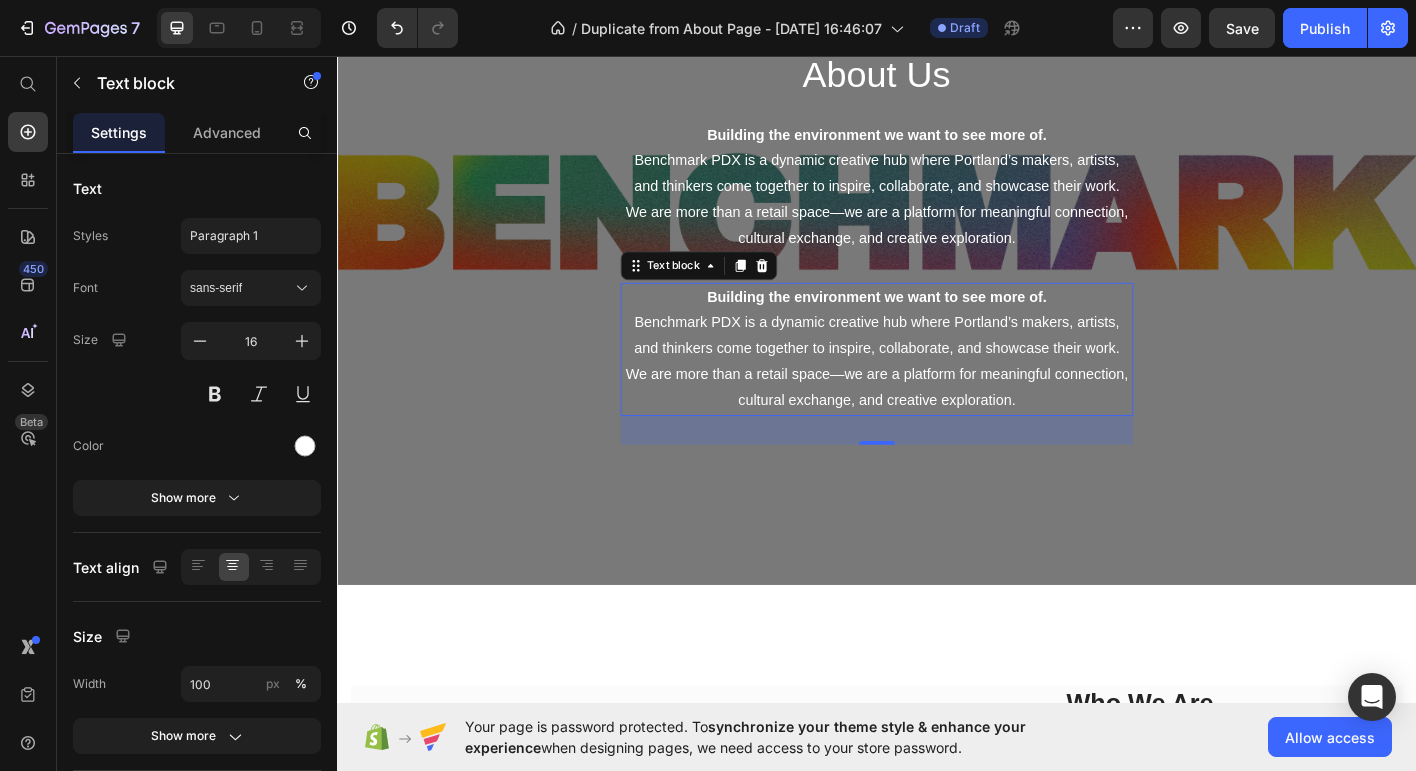 click on "Benchmark PDX is a dynamic creative hub where Portland’s makers, artists, and thinkers come together to inspire, collaborate, and showcase their work. We are more than a retail space—we are a platform for meaningful connection, cultural exchange, and creative exploration." at bounding box center [937, 395] 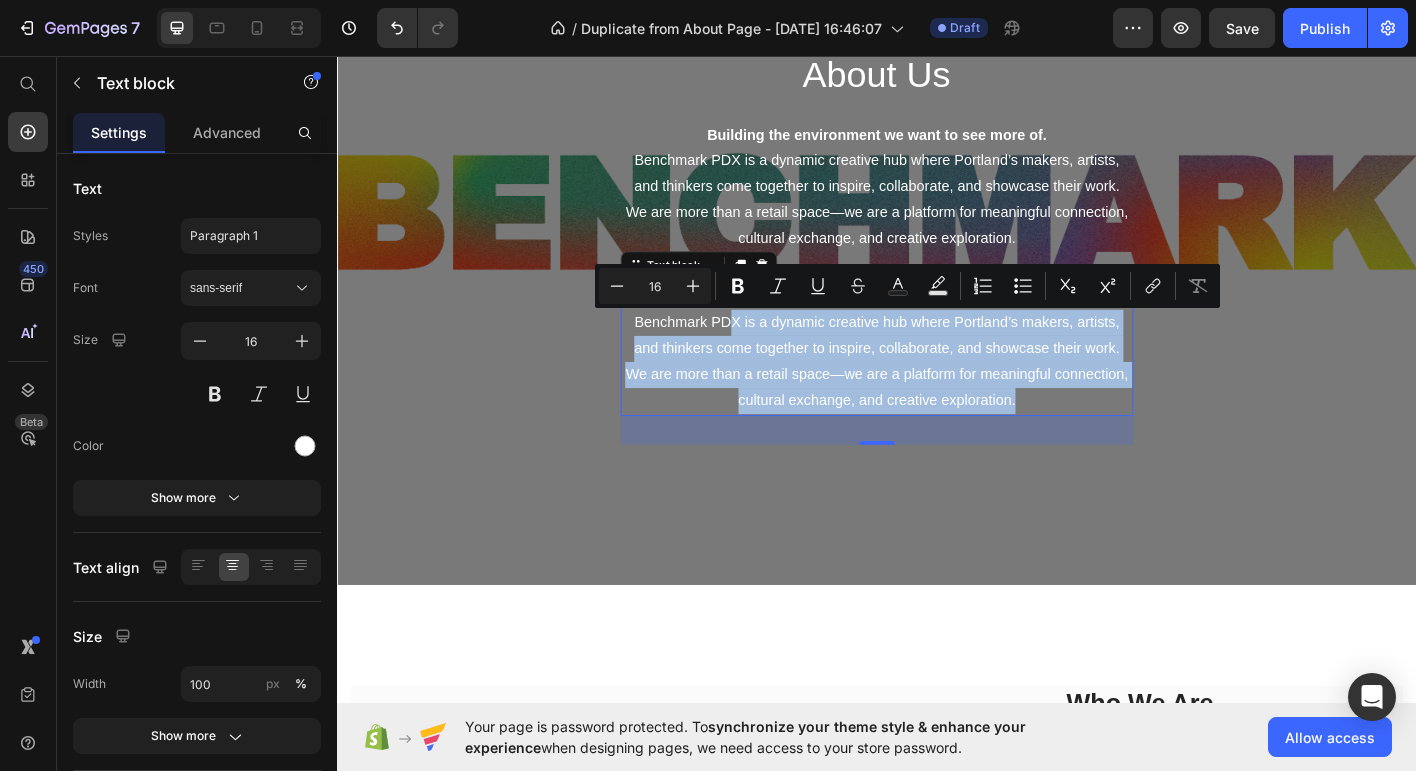 drag, startPoint x: 773, startPoint y: 341, endPoint x: 792, endPoint y: 487, distance: 147.23111 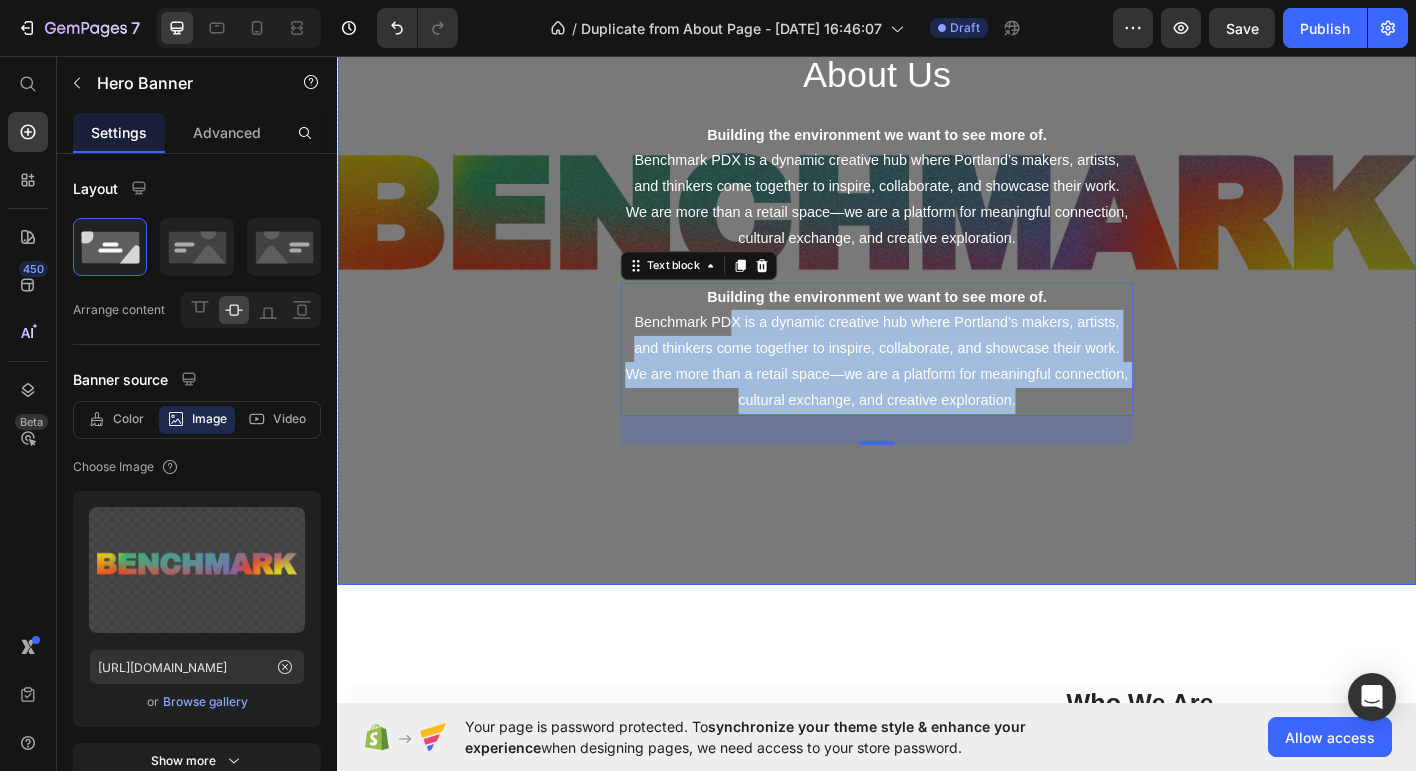 click on "About Us Heading Building the environment we want to see more of. Benchmark PDX is a dynamic creative hub where Portland’s makers, artists, and thinkers come together to inspire, collaborate, and showcase their work. We are more than a retail space—we are a platform for meaningful connection, cultural exchange, and creative exploration. Text block Building the environment we want to see more of. Benchmark PDX is a dynamic creative hub where Portland’s makers, artists, and thinkers come together to inspire, collaborate, and showcase their work. We are more than a retail space—we are a platform for meaningful connection, cultural exchange, and creative exploration. Text block   32 Row" at bounding box center [937, 268] 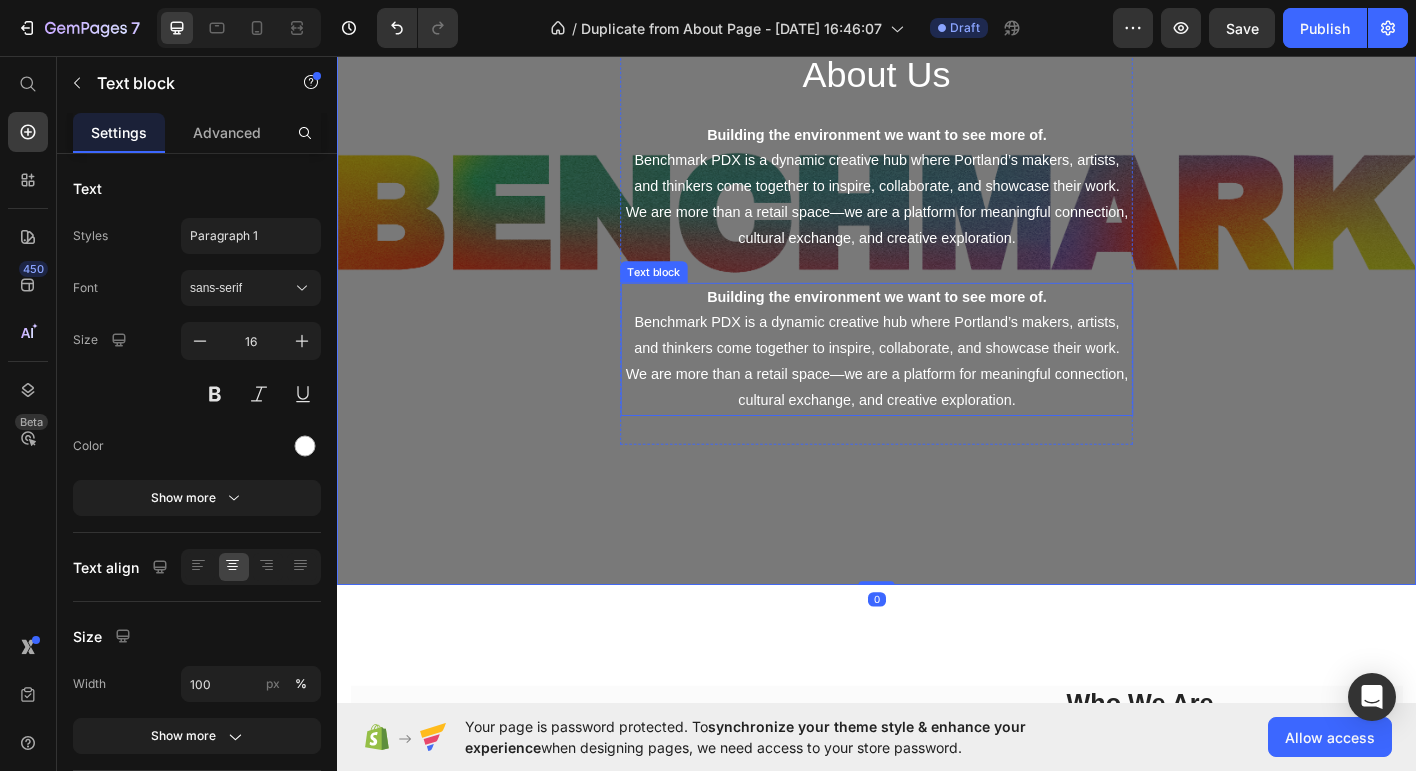 click on "Benchmark PDX is a dynamic creative hub where Portland’s makers, artists, and thinkers come together to inspire, collaborate, and showcase their work. We are more than a retail space—we are a platform for meaningful connection, cultural exchange, and creative exploration." at bounding box center (937, 395) 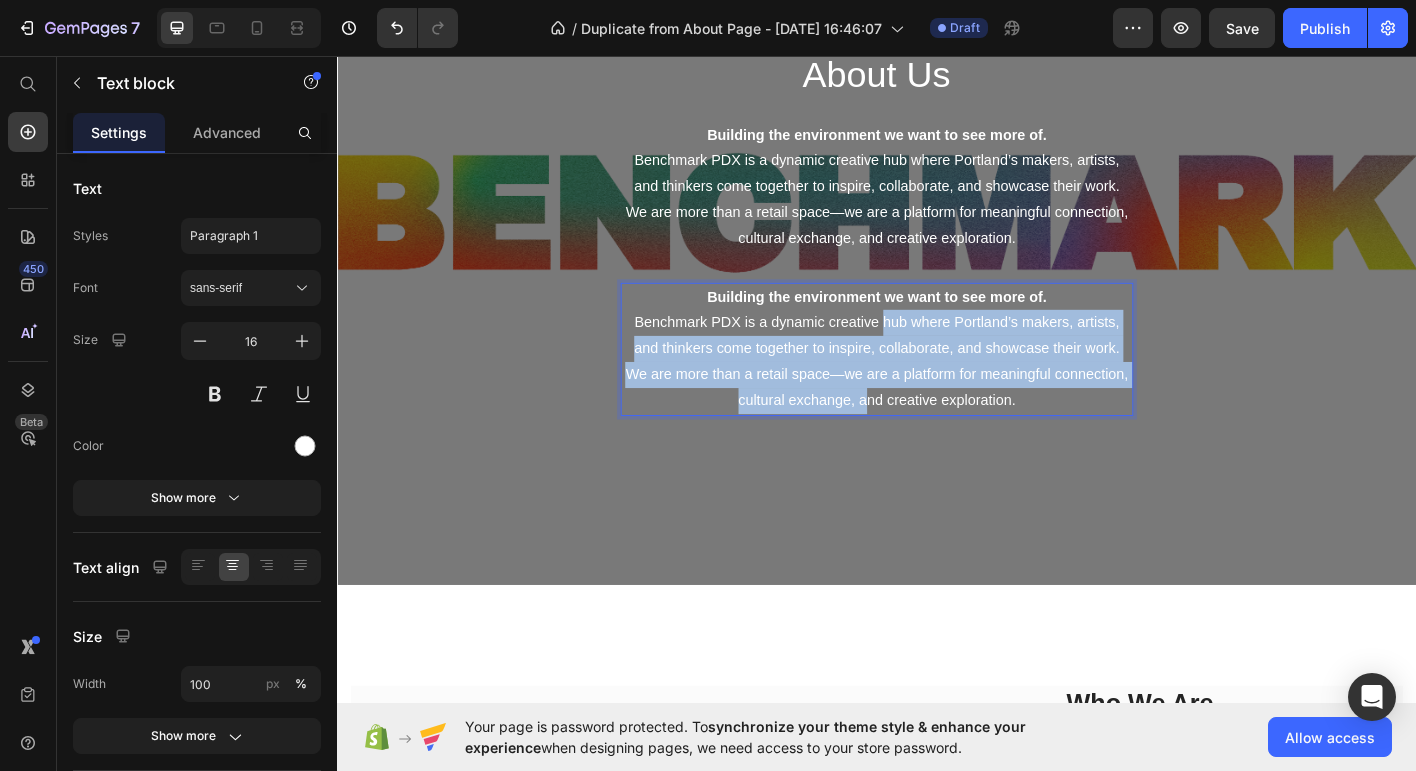 drag, startPoint x: 942, startPoint y: 363, endPoint x: 928, endPoint y: 435, distance: 73.34848 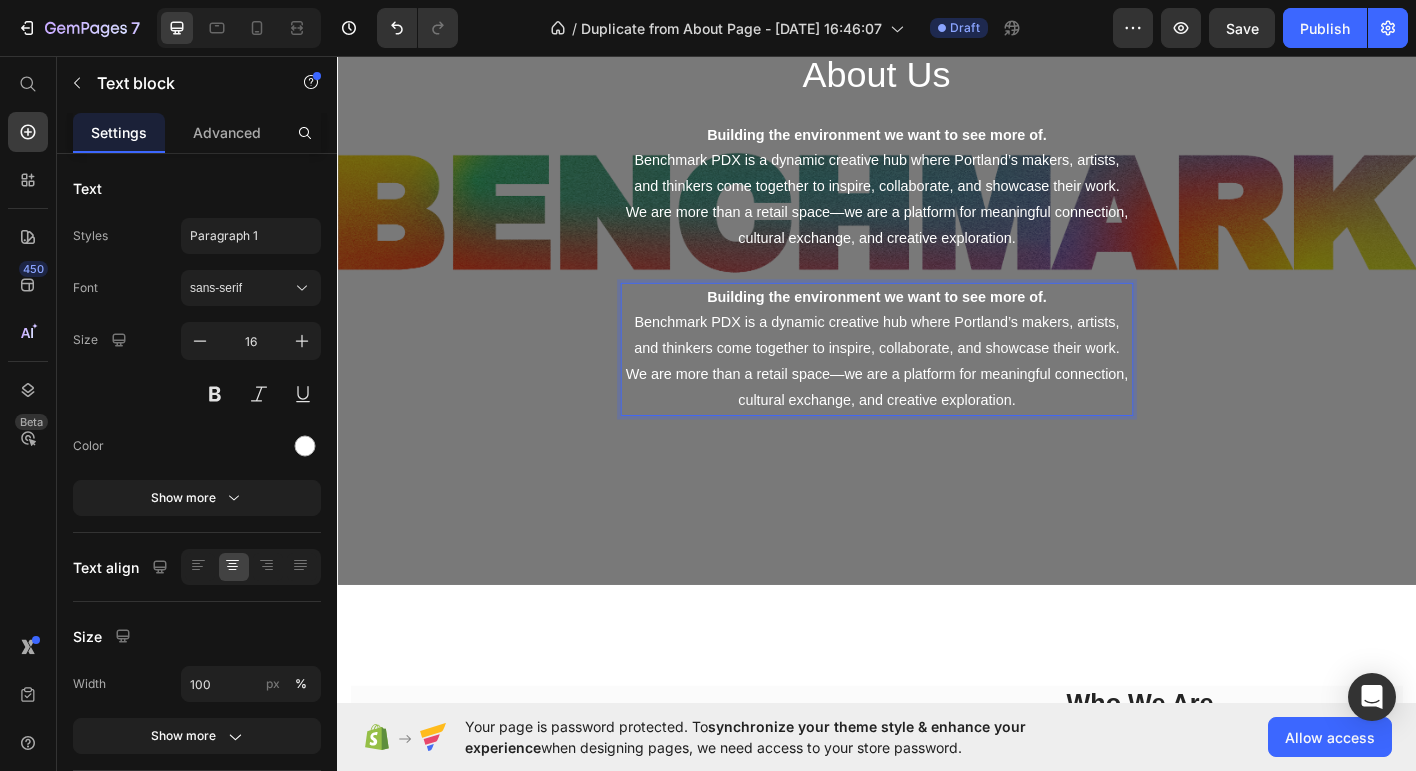click on "Benchmark PDX is a dynamic creative hub where Portland’s makers, artists, and thinkers come together to inspire, collaborate, and showcase their work. We are more than a retail space—we are a platform for meaningful connection, cultural exchange, and creative exploration." at bounding box center (937, 395) 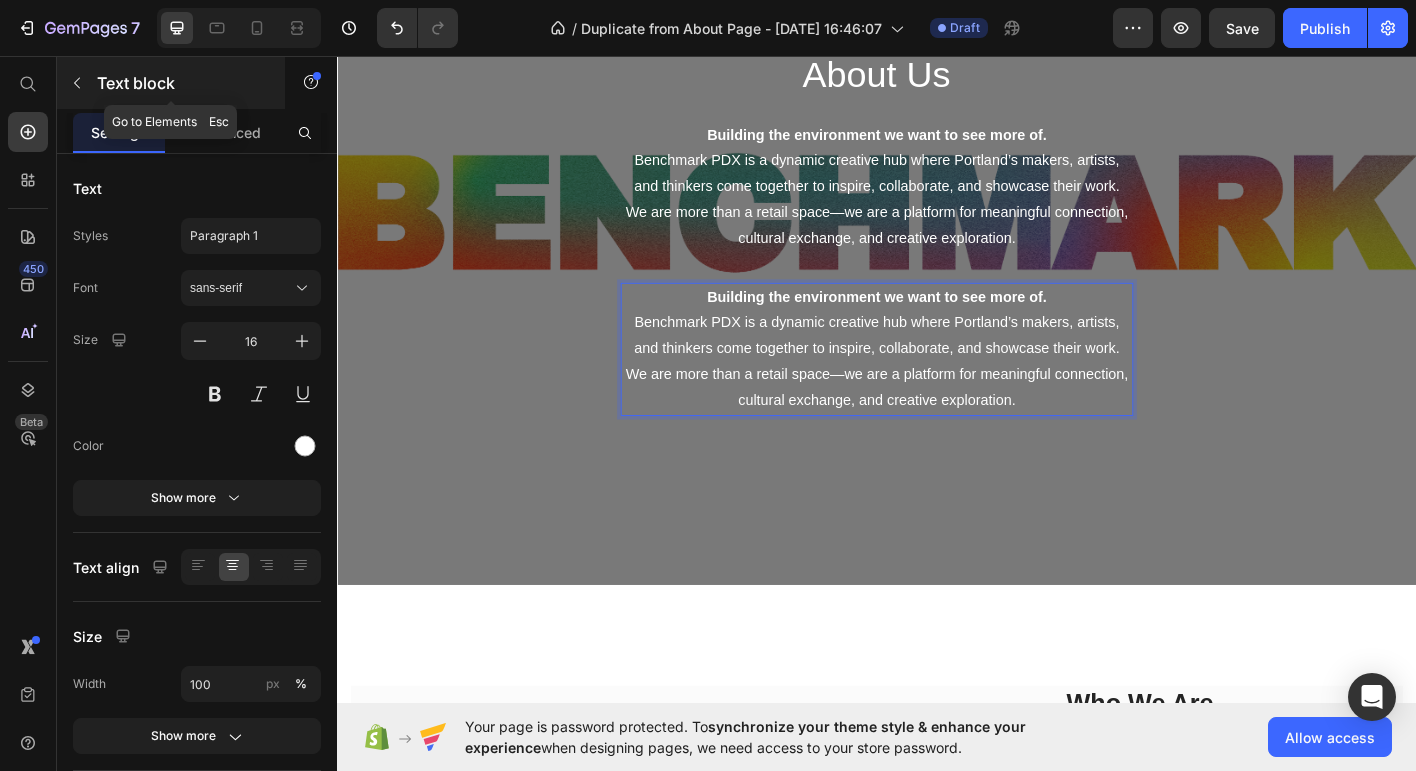 click 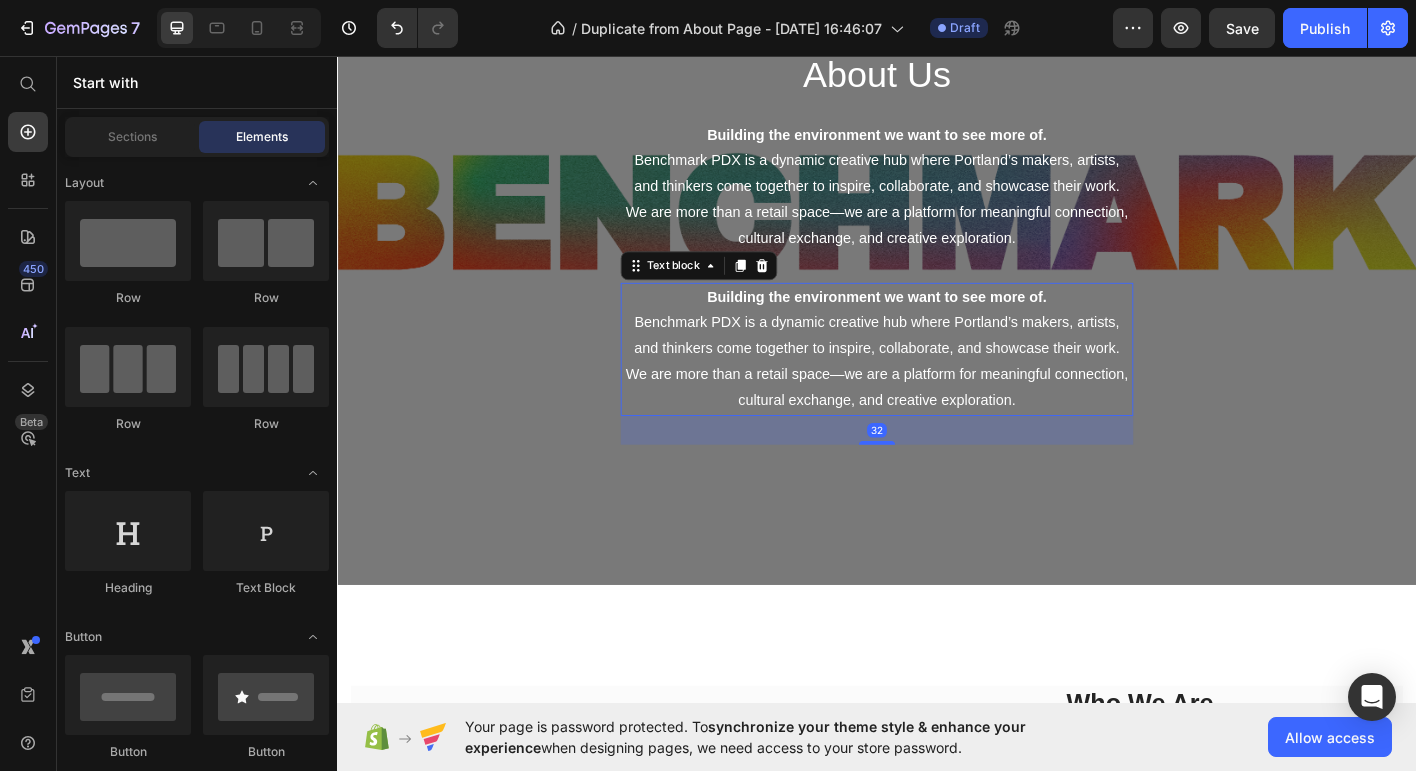 click on "Benchmark PDX is a dynamic creative hub where Portland’s makers, artists, and thinkers come together to inspire, collaborate, and showcase their work. We are more than a retail space—we are a platform for meaningful connection, cultural exchange, and creative exploration." at bounding box center [937, 395] 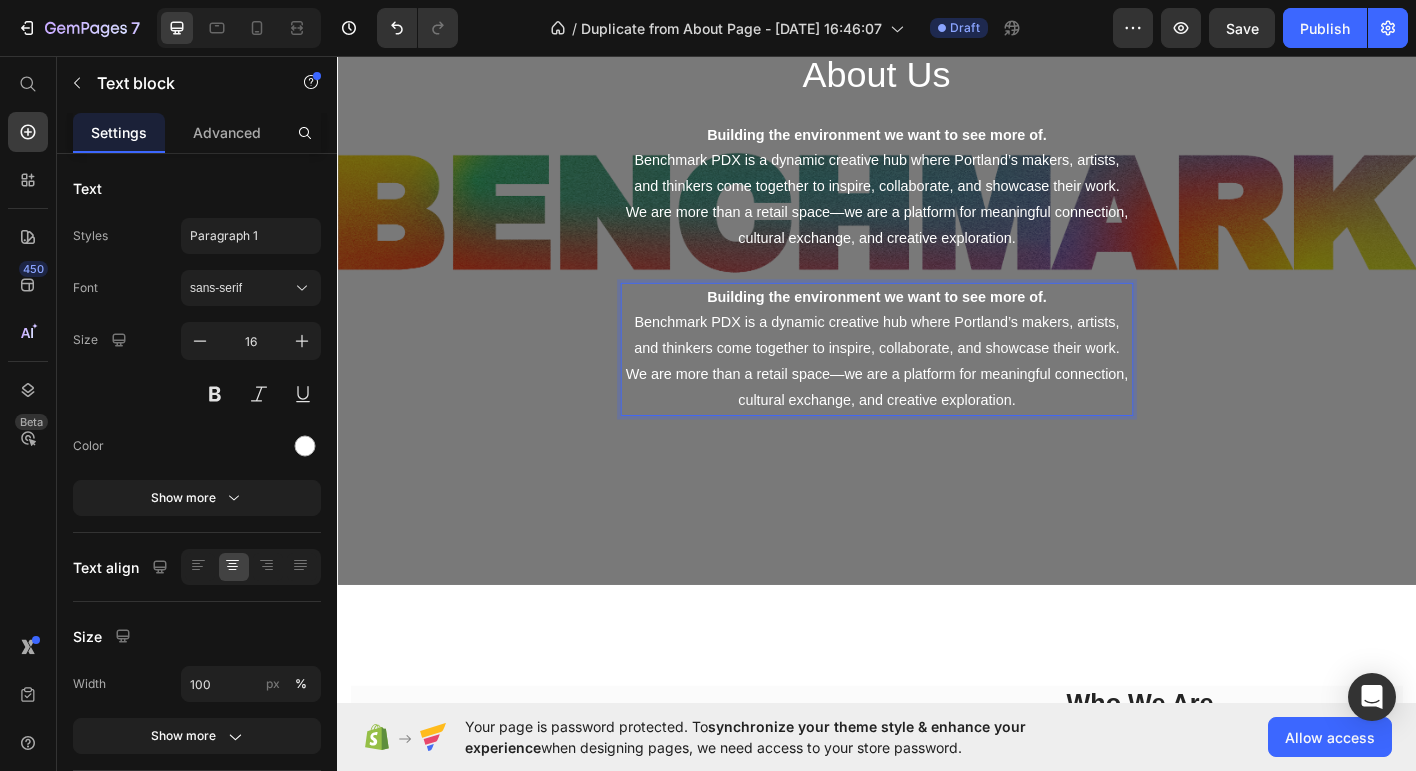 click on "Building the environment we want to see more of." at bounding box center [937, 324] 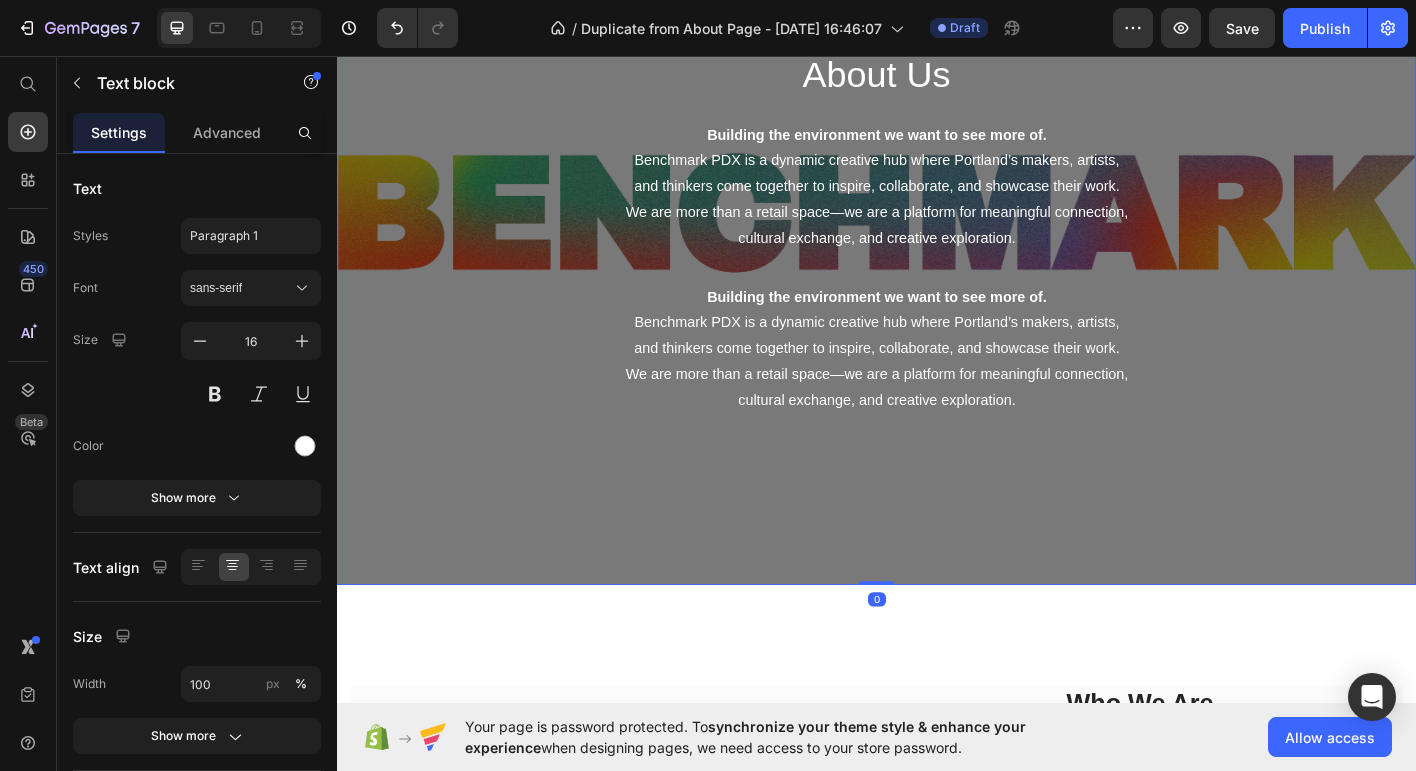 click on "About Us Heading Building the environment we want to see more of. Benchmark PDX is a dynamic creative hub where Portland’s makers, artists, and thinkers come together to inspire, collaborate, and showcase their work. We are more than a retail space—we are a platform for meaningful connection, cultural exchange, and creative exploration. Text block Building the environment we want to see more of. Benchmark PDX is a dynamic creative hub where Portland’s makers, artists, and thinkers come together to inspire, collaborate, and showcase their work. We are more than a retail space—we are a platform for meaningful connection, cultural exchange, and creative exploration. Text block Row" at bounding box center [937, 268] 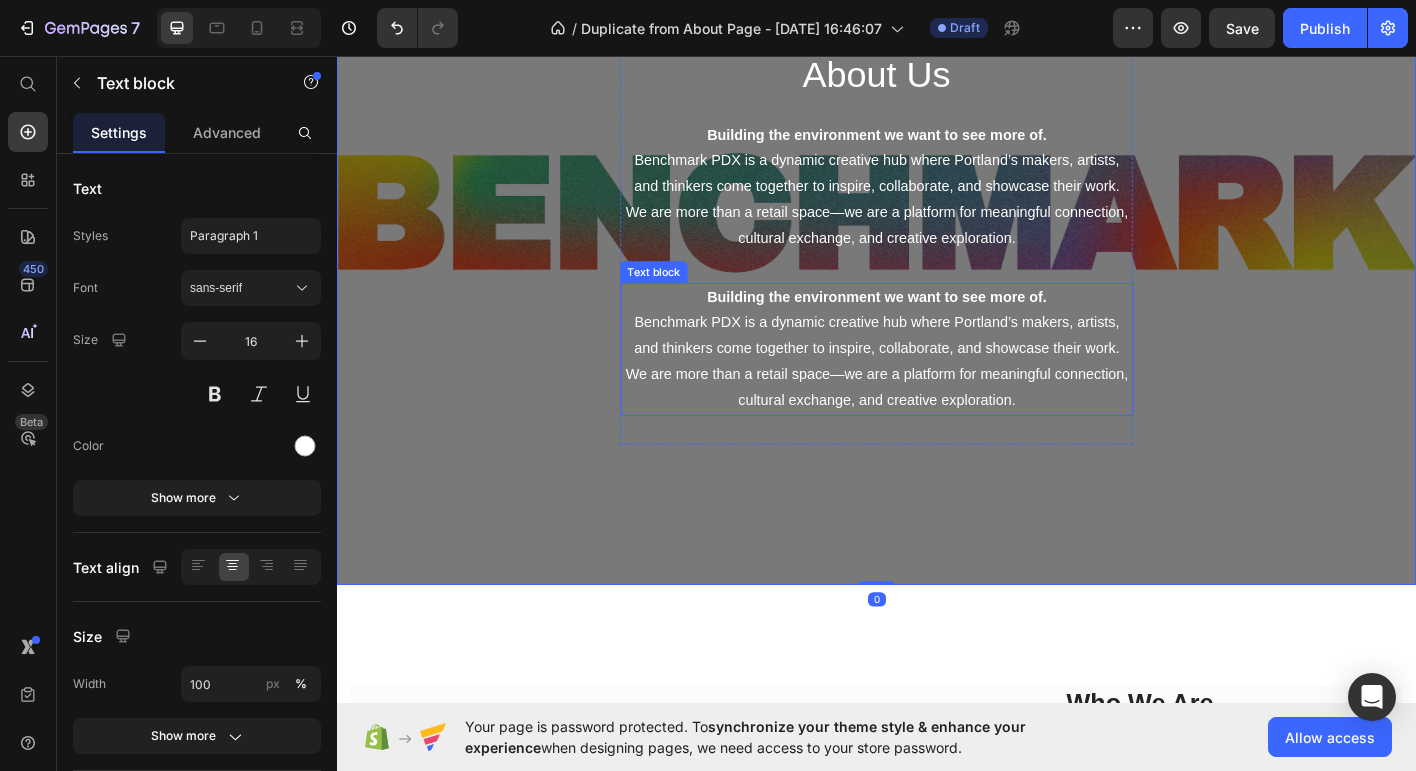click on "Benchmark PDX is a dynamic creative hub where Portland’s makers, artists, and thinkers come together to inspire, collaborate, and showcase their work. We are more than a retail space—we are a platform for meaningful connection, cultural exchange, and creative exploration." at bounding box center [937, 395] 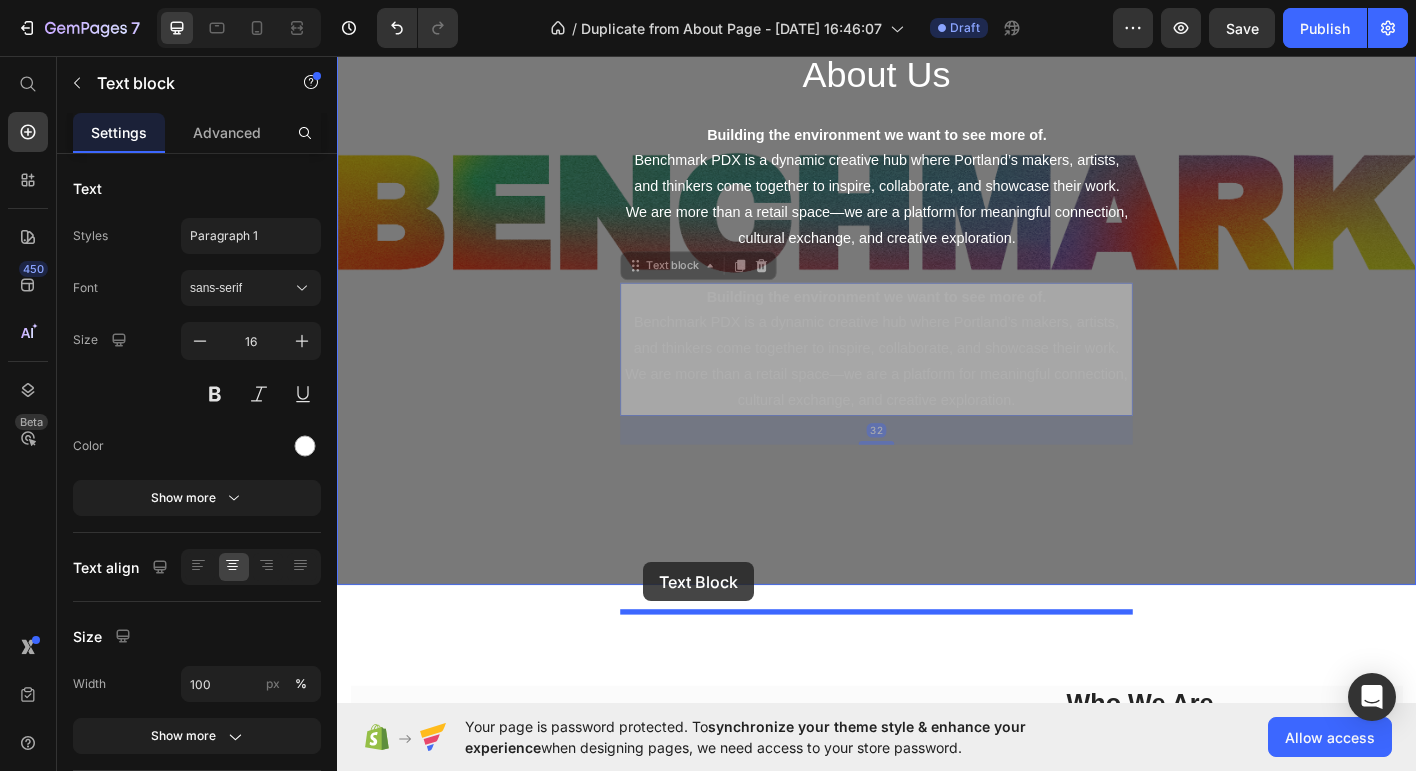 drag, startPoint x: 666, startPoint y: 285, endPoint x: 677, endPoint y: 619, distance: 334.1811 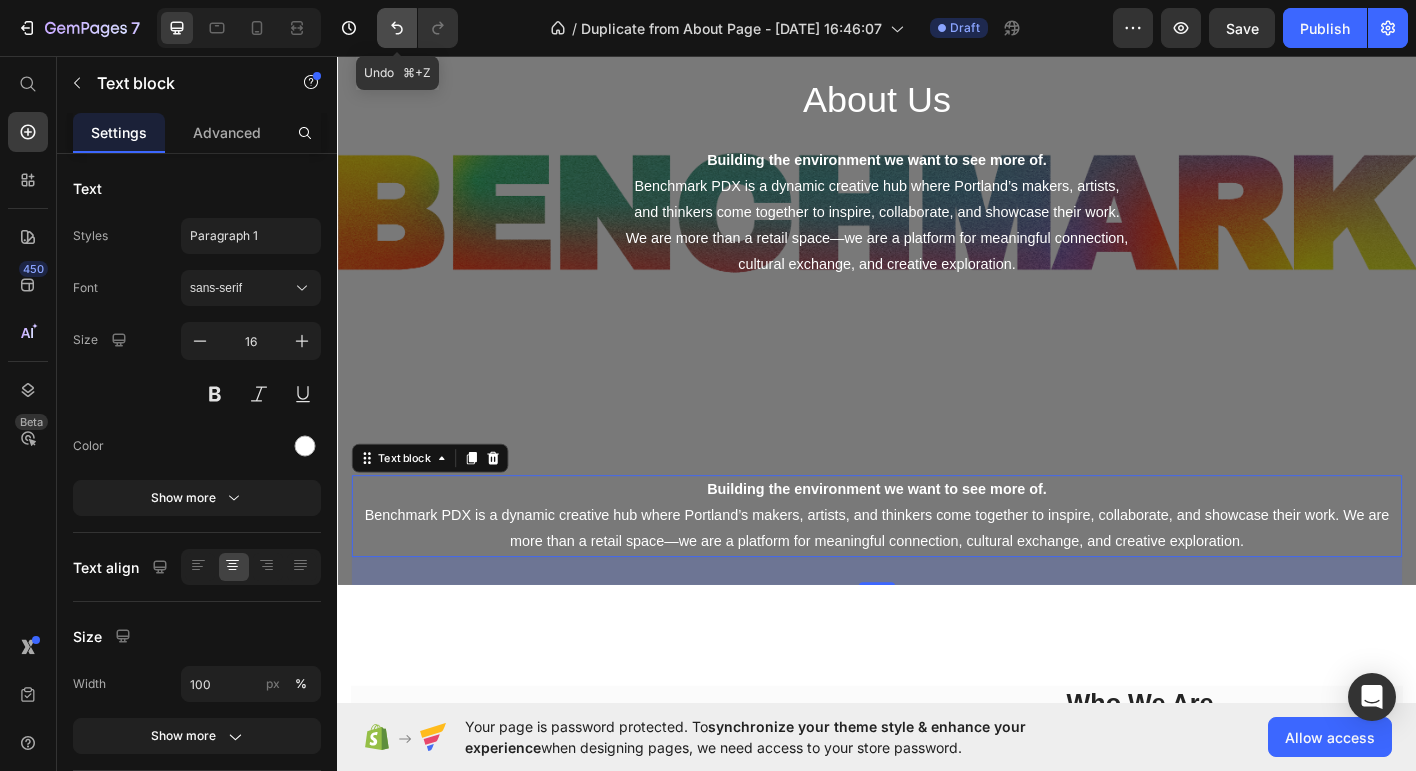 click 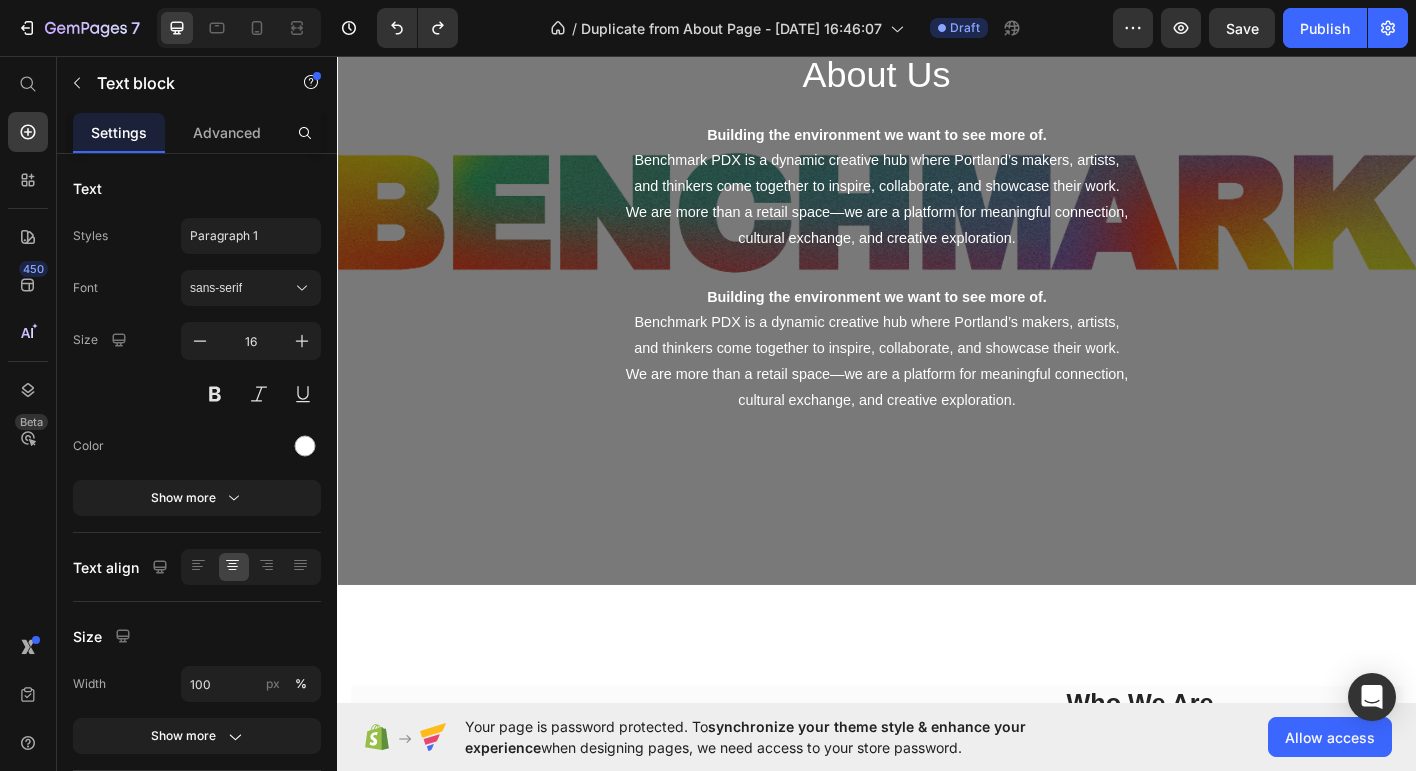 click on "Benchmark PDX is a dynamic creative hub where Portland’s makers, artists, and thinkers come together to inspire, collaborate, and showcase their work. We are more than a retail space—we are a platform for meaningful connection, cultural exchange, and creative exploration." at bounding box center (937, 395) 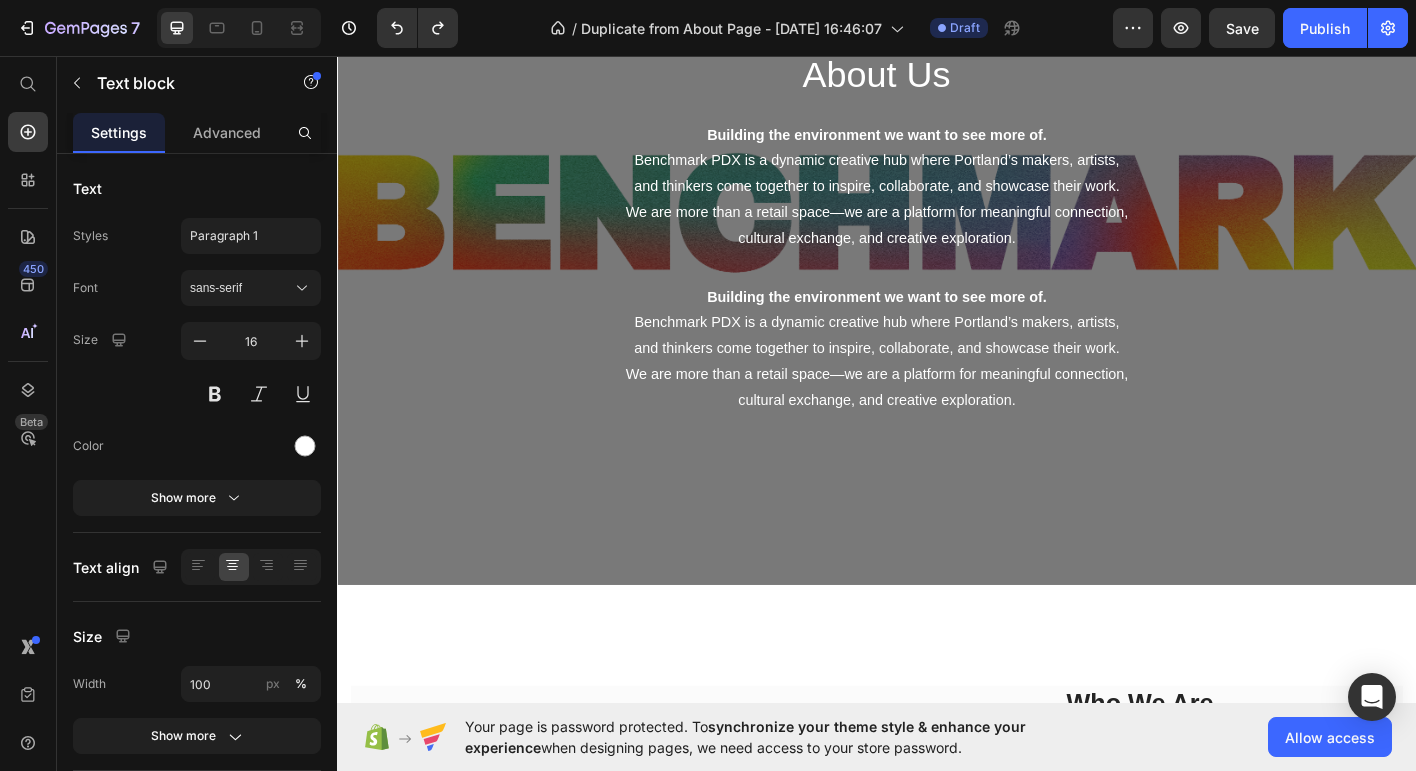 click on "Benchmark PDX is a dynamic creative hub where Portland’s makers, artists, and thinkers come together to inspire, collaborate, and showcase their work. We are more than a retail space—we are a platform for meaningful connection, cultural exchange, and creative exploration." at bounding box center [937, 395] 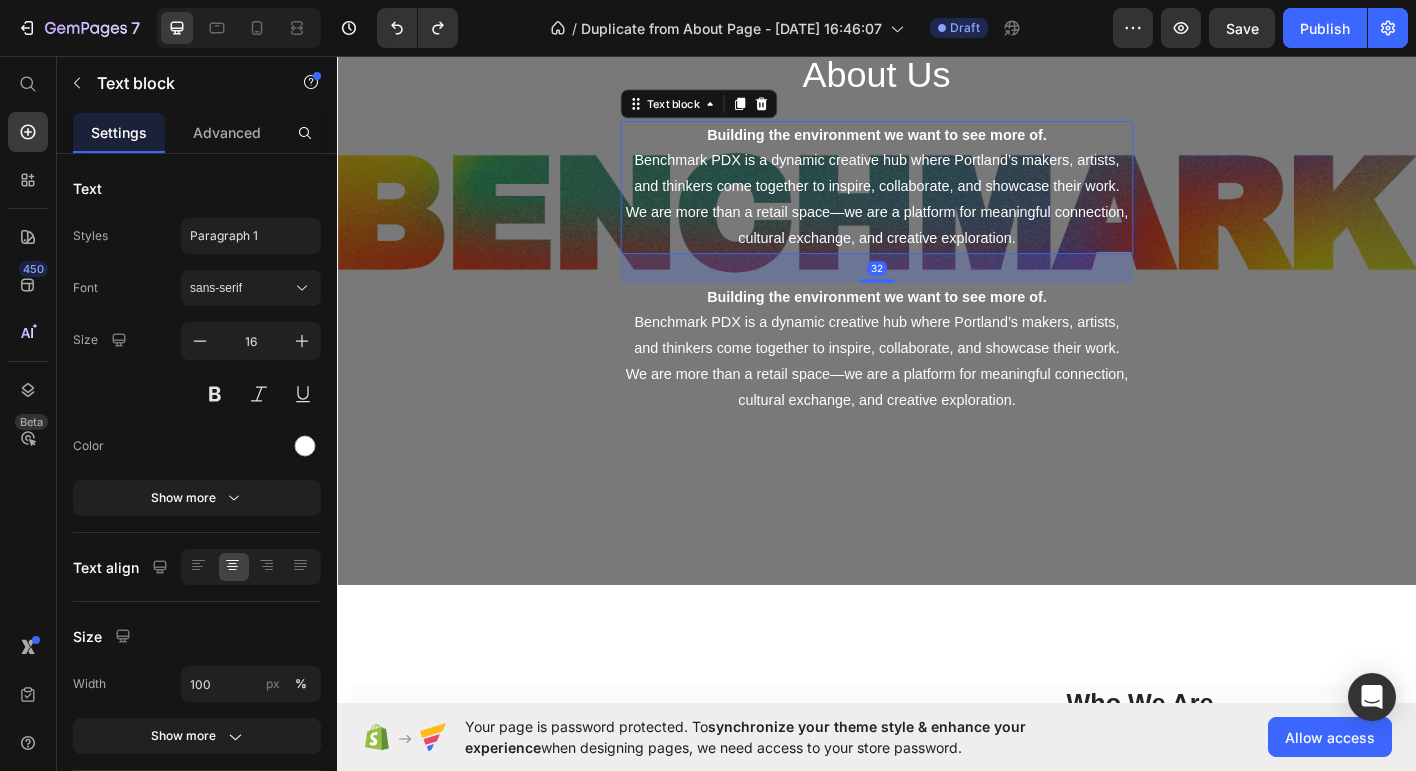 click on "Benchmark PDX is a dynamic creative hub where Portland’s makers, artists, and thinkers come together to inspire, collaborate, and showcase their work. We are more than a retail space—we are a platform for meaningful connection, cultural exchange, and creative exploration." at bounding box center [937, 215] 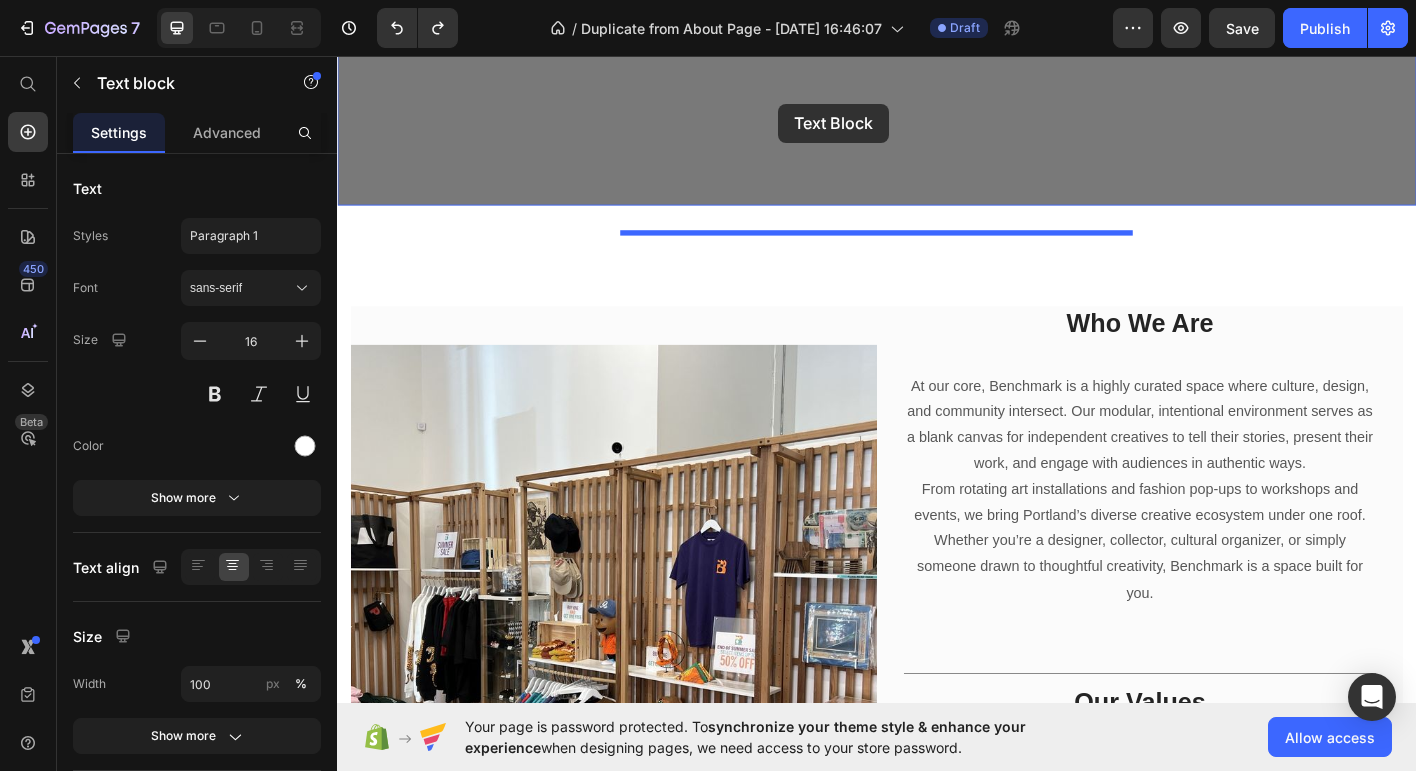scroll, scrollTop: 576, scrollLeft: 0, axis: vertical 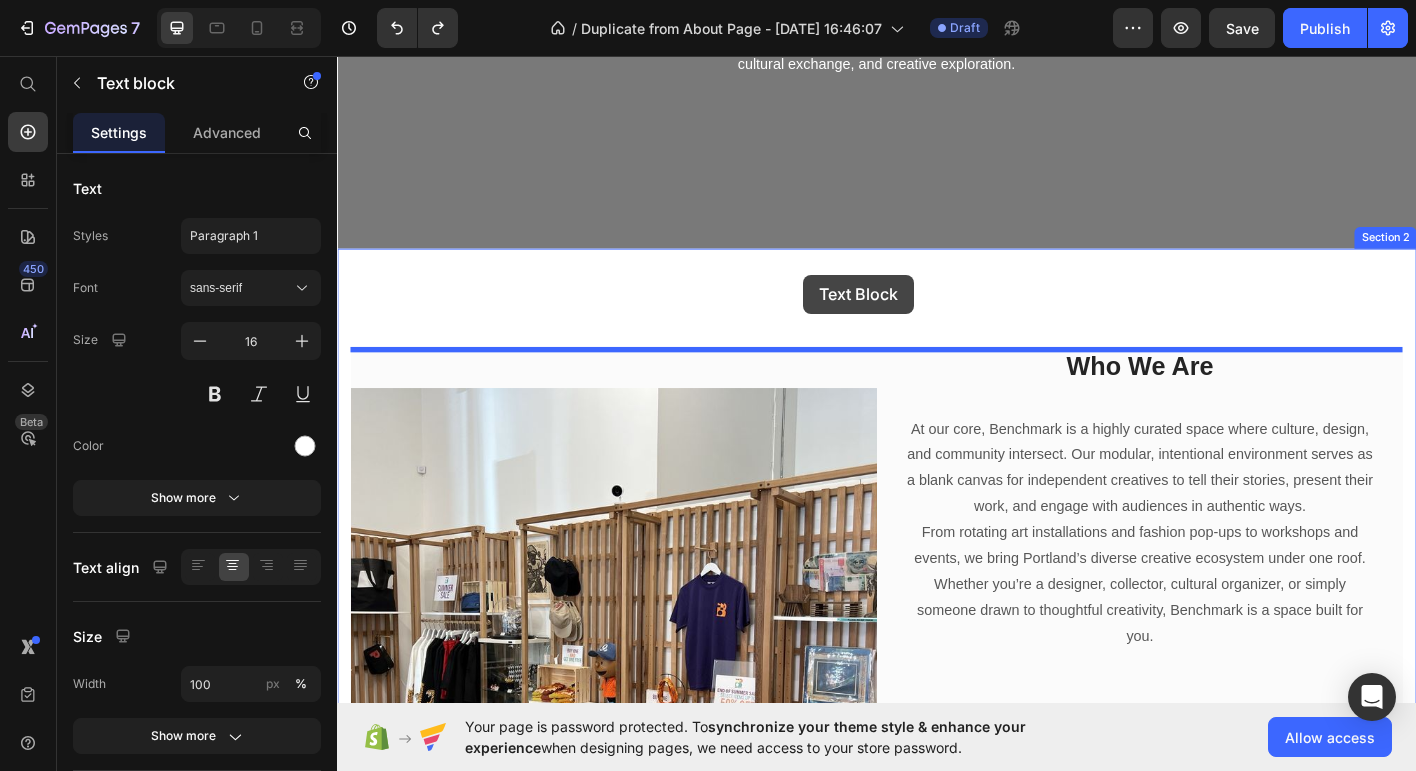 drag, startPoint x: 672, startPoint y: 115, endPoint x: 855, endPoint y: 299, distance: 259.50916 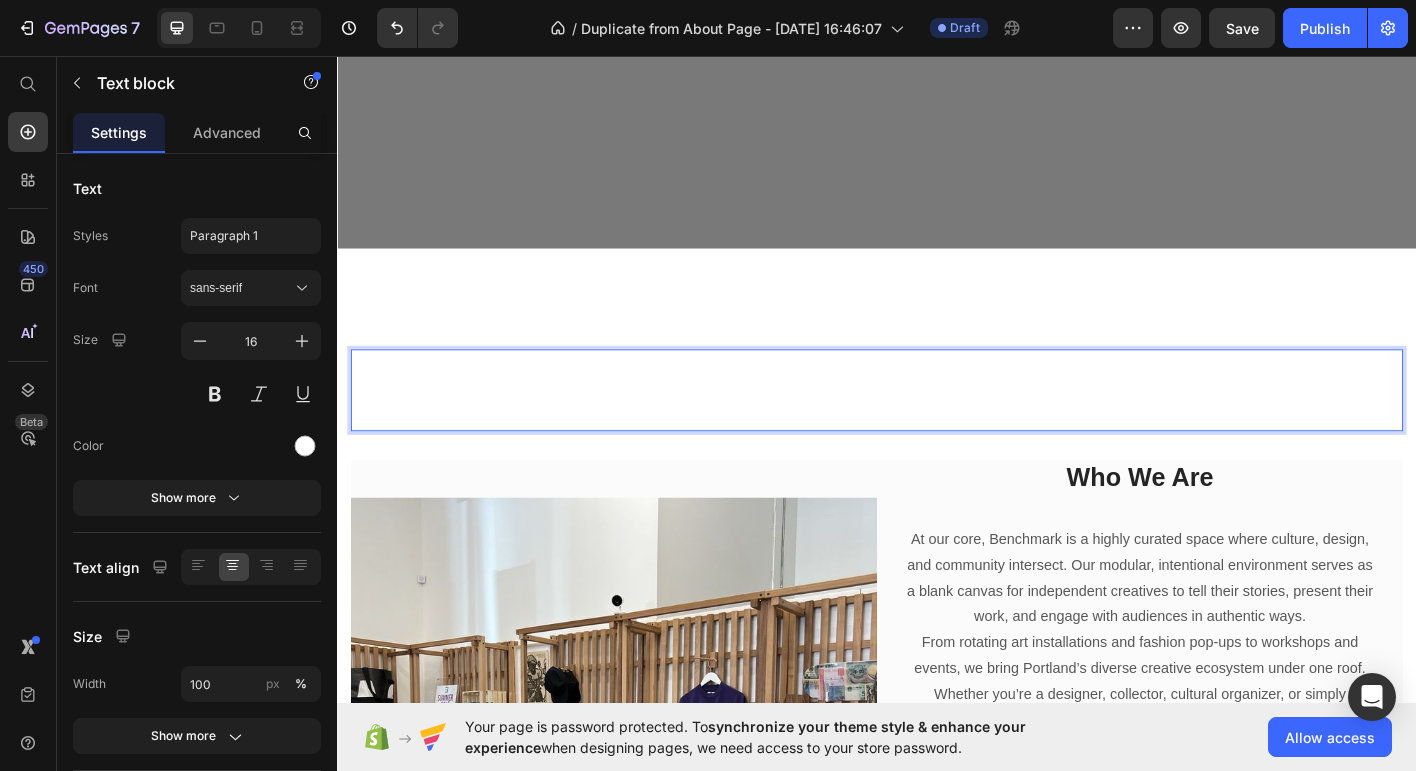 click on "Building the environment we want to see more of." at bounding box center (937, 397) 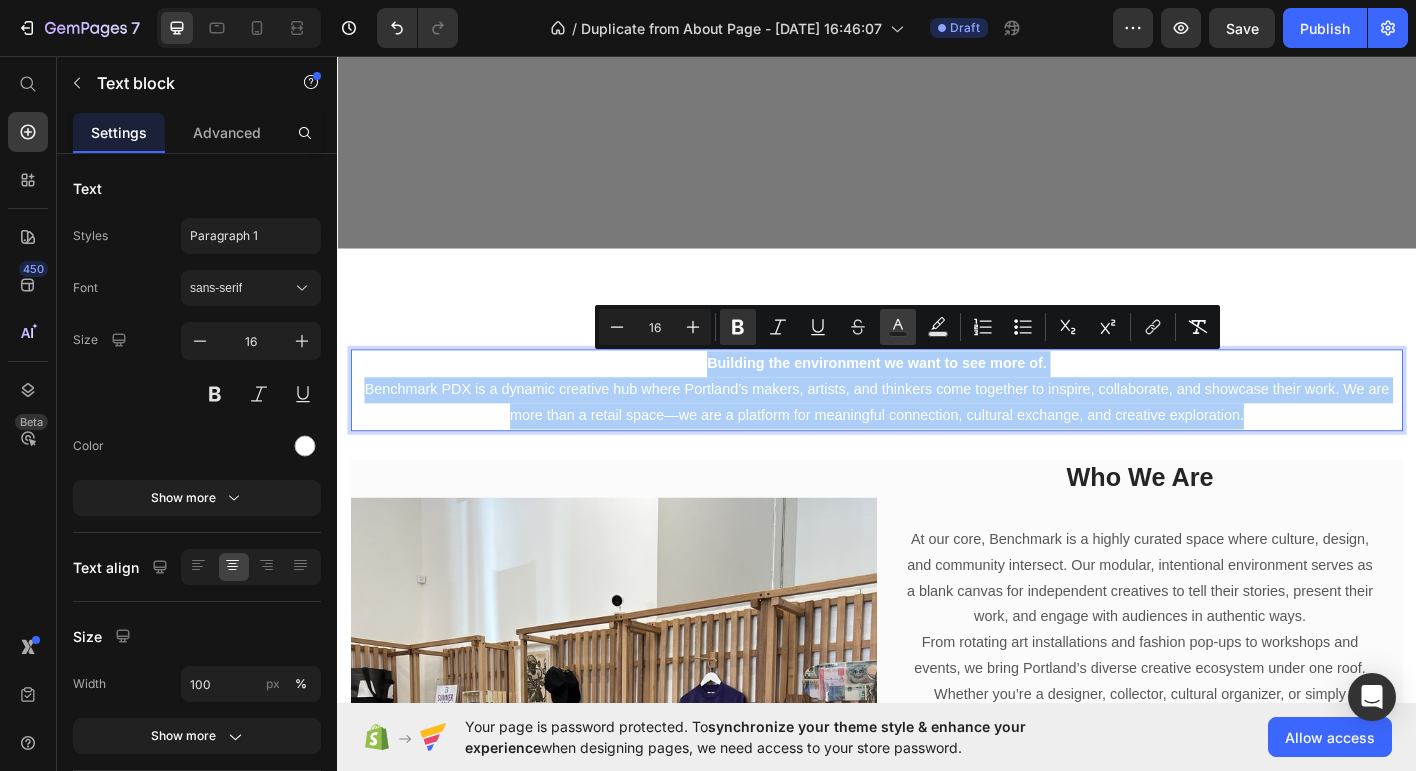 click 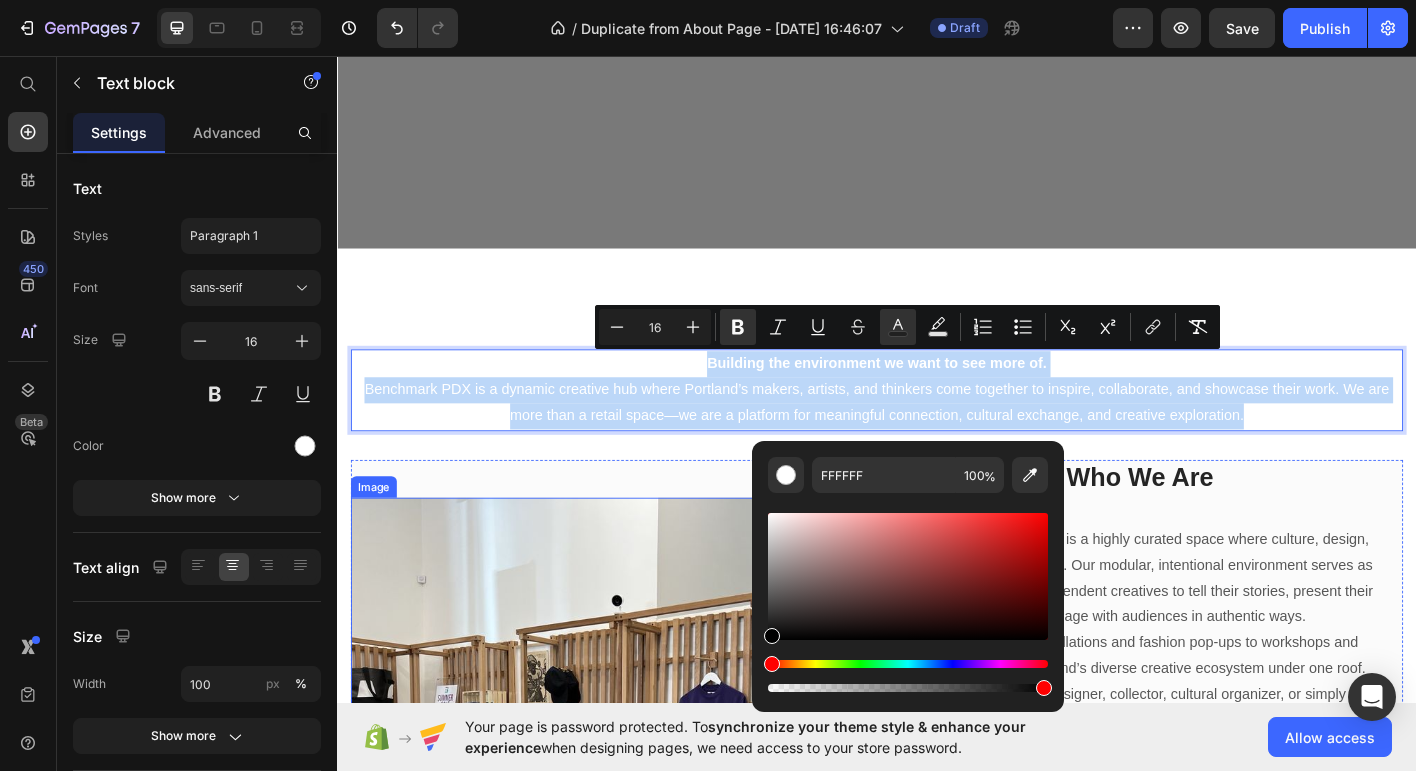 drag, startPoint x: 1125, startPoint y: 629, endPoint x: 777, endPoint y: 768, distance: 374.73325 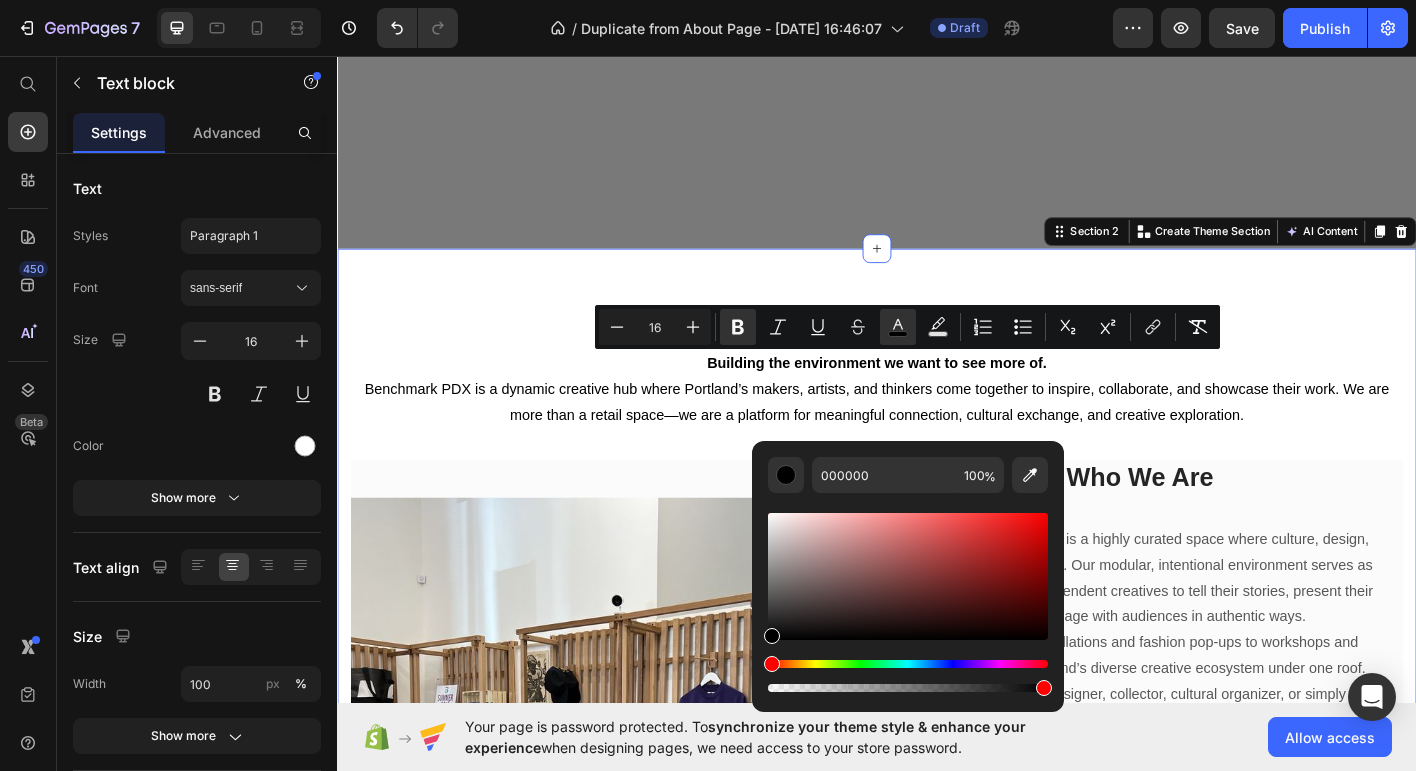 click on "Building the environment we want to see more of. Benchmark PDX is a dynamic creative hub where Portland’s makers, artists, and thinkers come together to inspire, collaborate, and showcase their work. We are more than a retail space—we are a platform for meaningful connection, cultural exchange, and creative exploration. Text block Image Who We Are Heading At our core, Benchmark is a highly curated space where culture, design, and community intersect. Our modular, intentional environment serves as a blank canvas for independent creatives to tell their stories, present their work, and engage with audiences in authentic ways. From rotating art installations and fashion pop-ups to workshops and events, we bring Portland’s diverse creative ecosystem under one roof. Whether you’re a designer, collector, cultural organizer, or simply someone drawn to thoughtful creativity, Benchmark is a space built for you. Text block                Title Line Row Our Values Heading Community over competition Text Block Row" at bounding box center (937, 778) 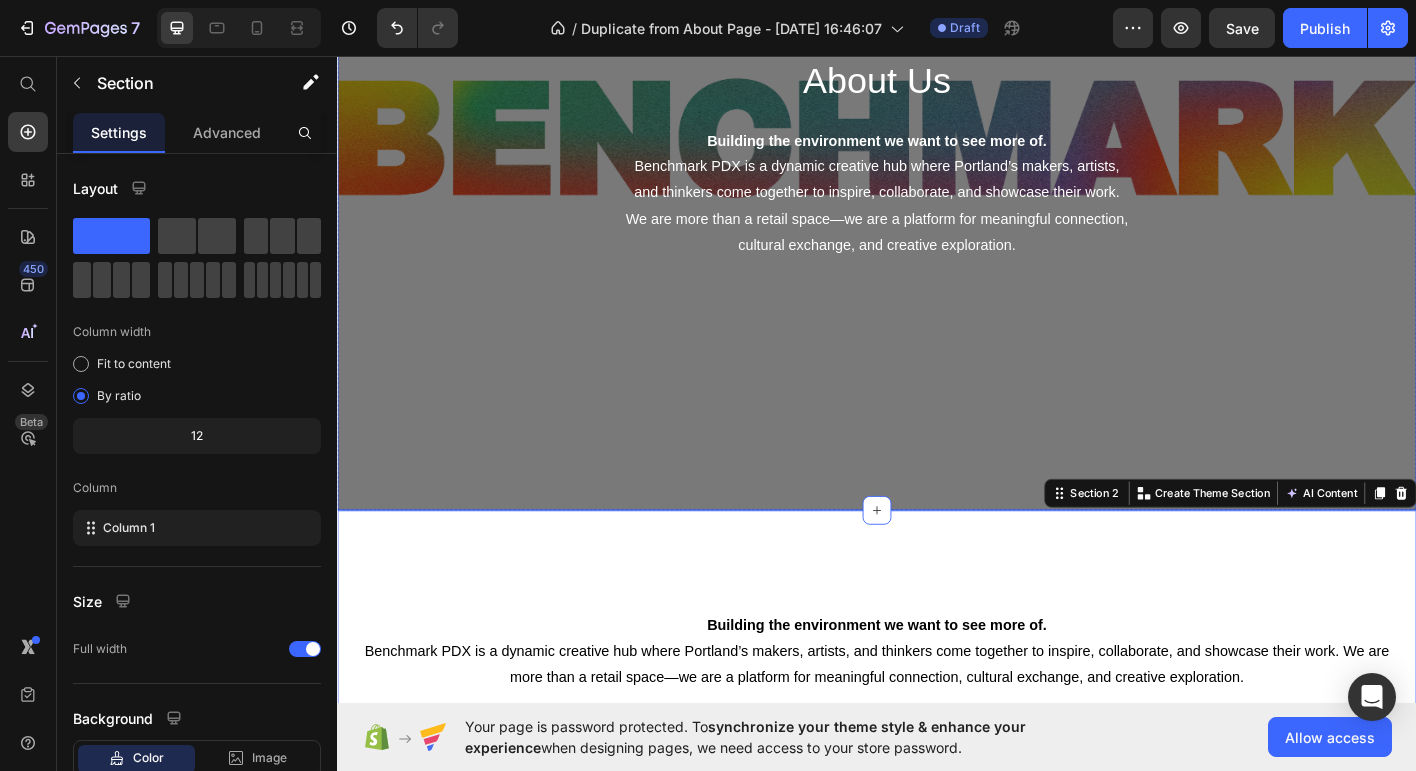 scroll, scrollTop: 276, scrollLeft: 0, axis: vertical 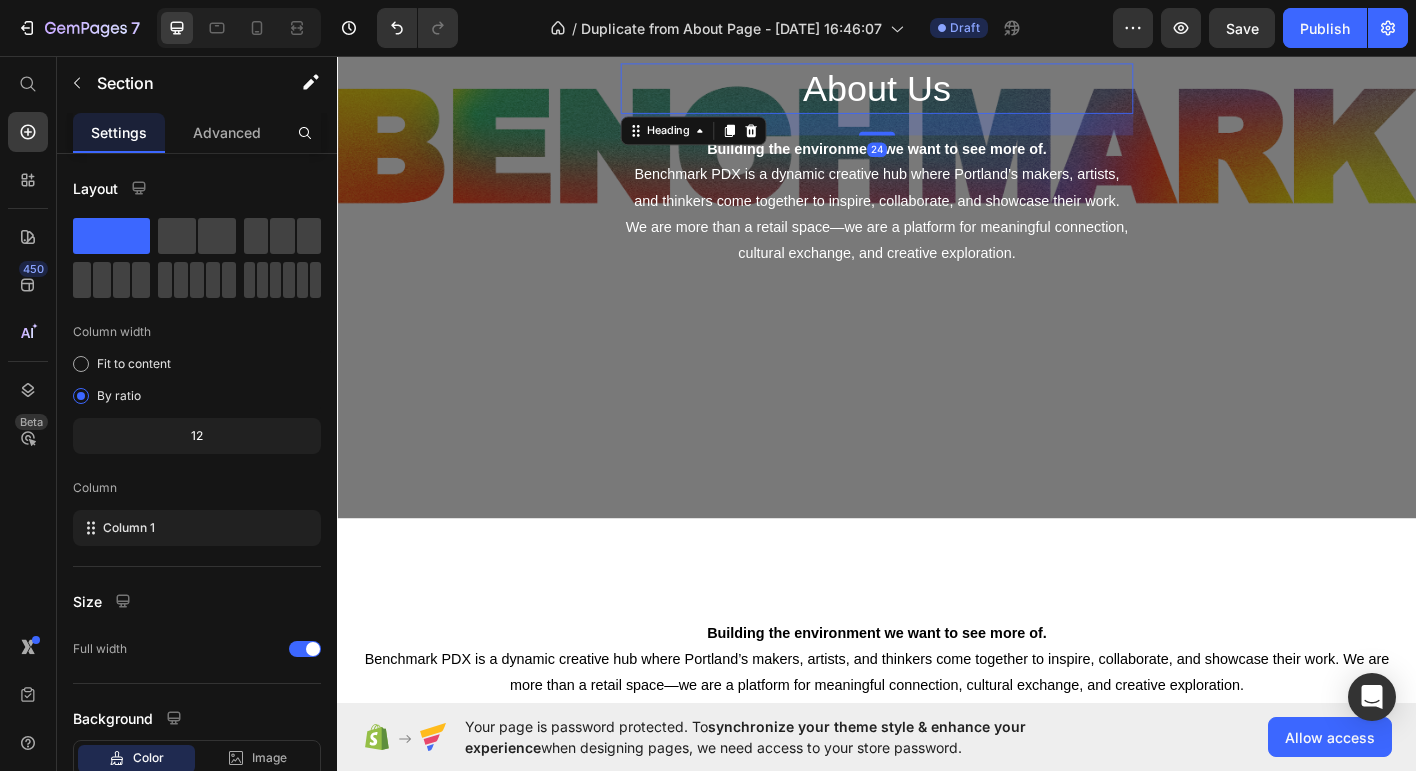 click on "About Us" at bounding box center [937, 92] 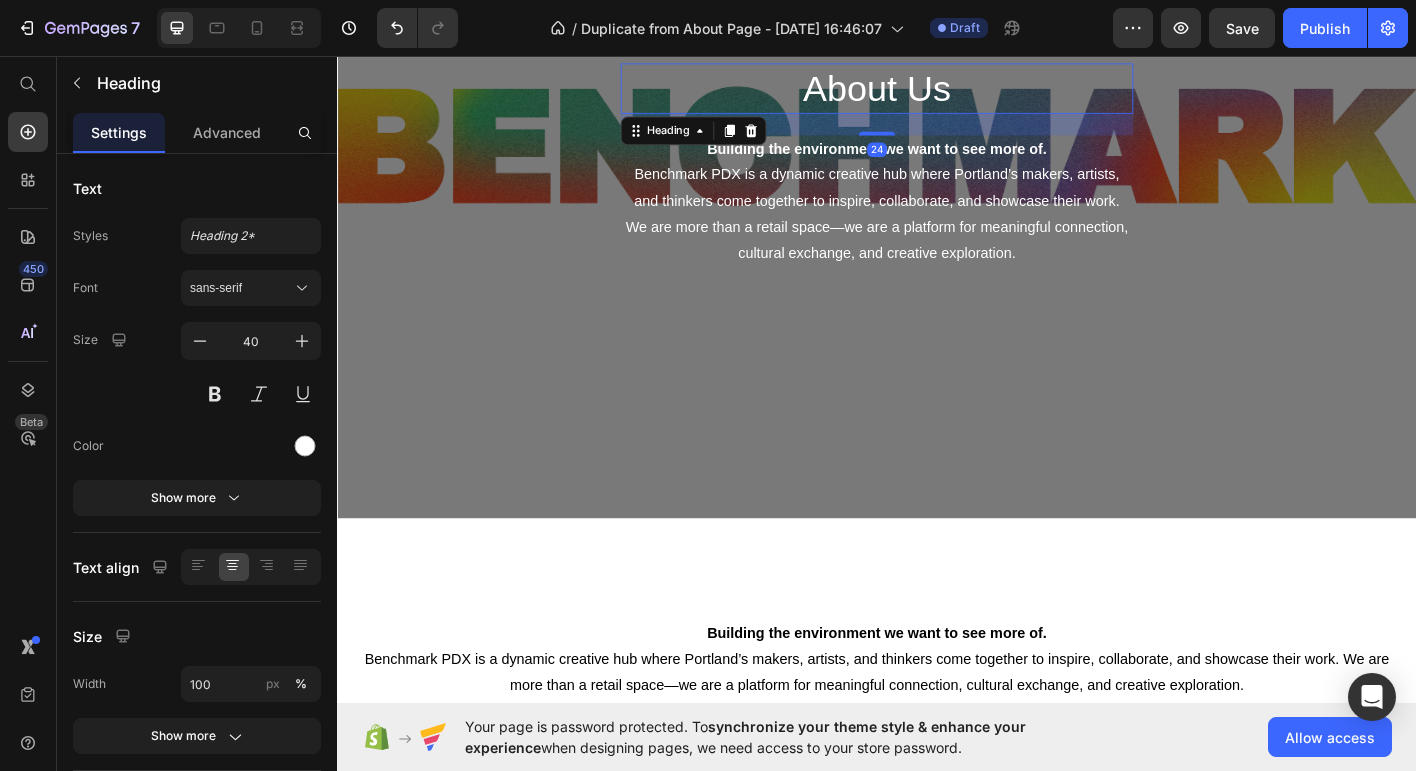click on "About Us" at bounding box center (937, 92) 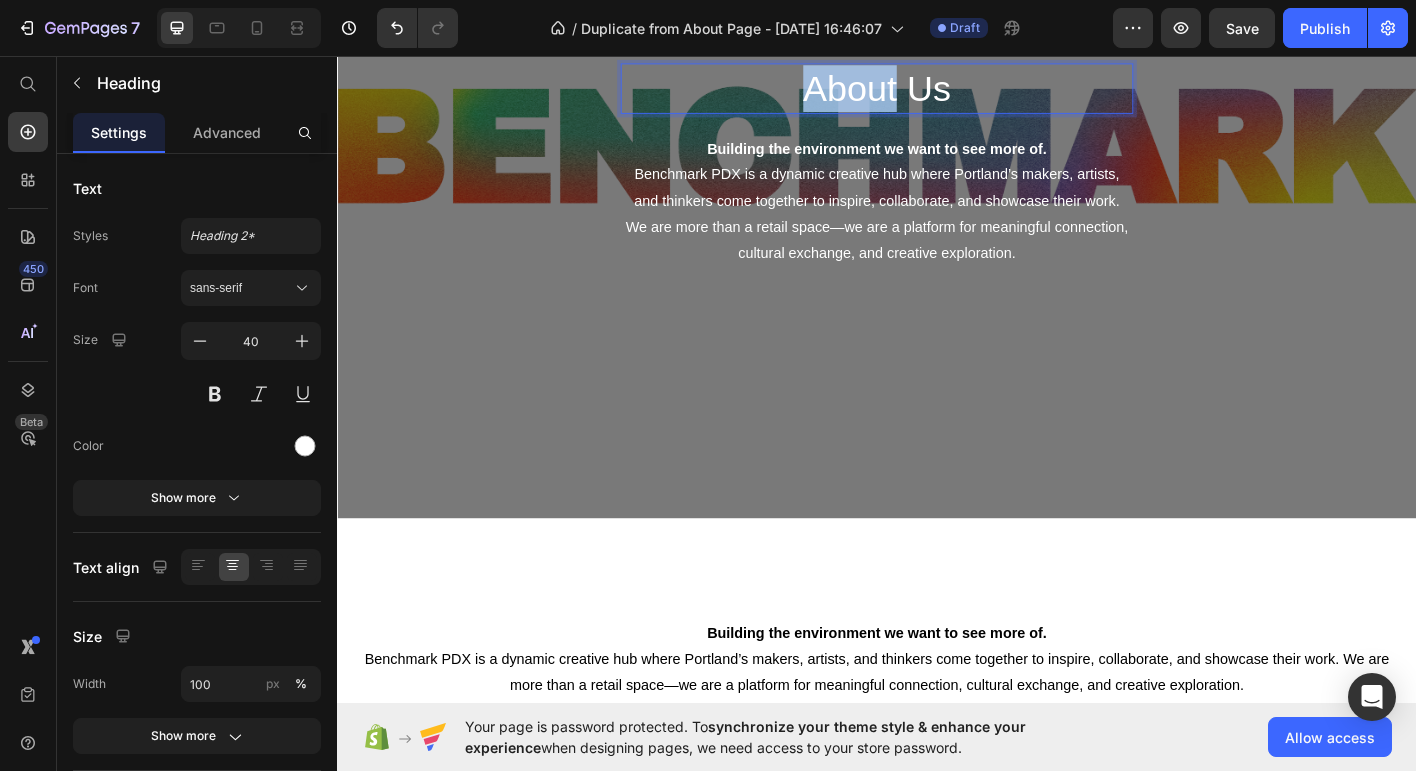 click on "About Us" at bounding box center [937, 92] 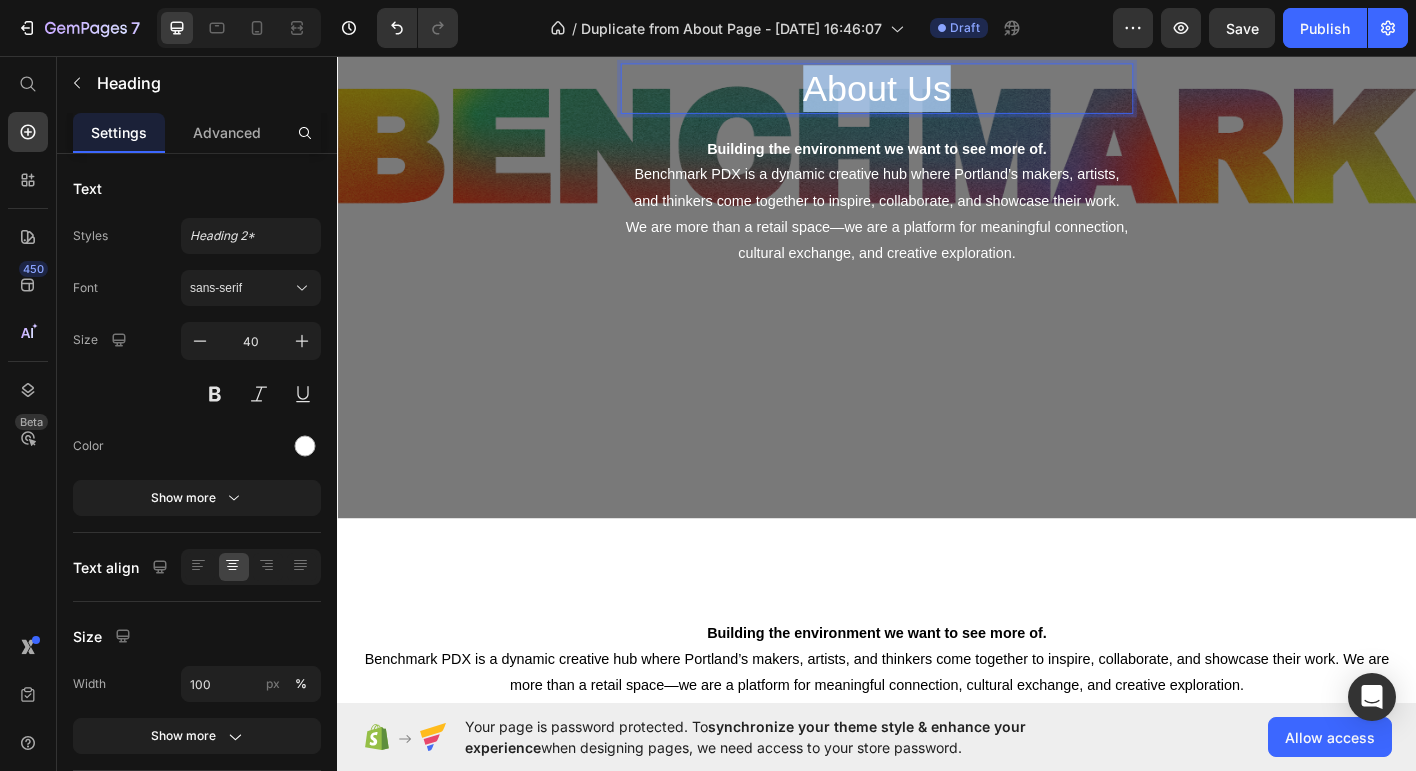 click on "About Us" at bounding box center (937, 92) 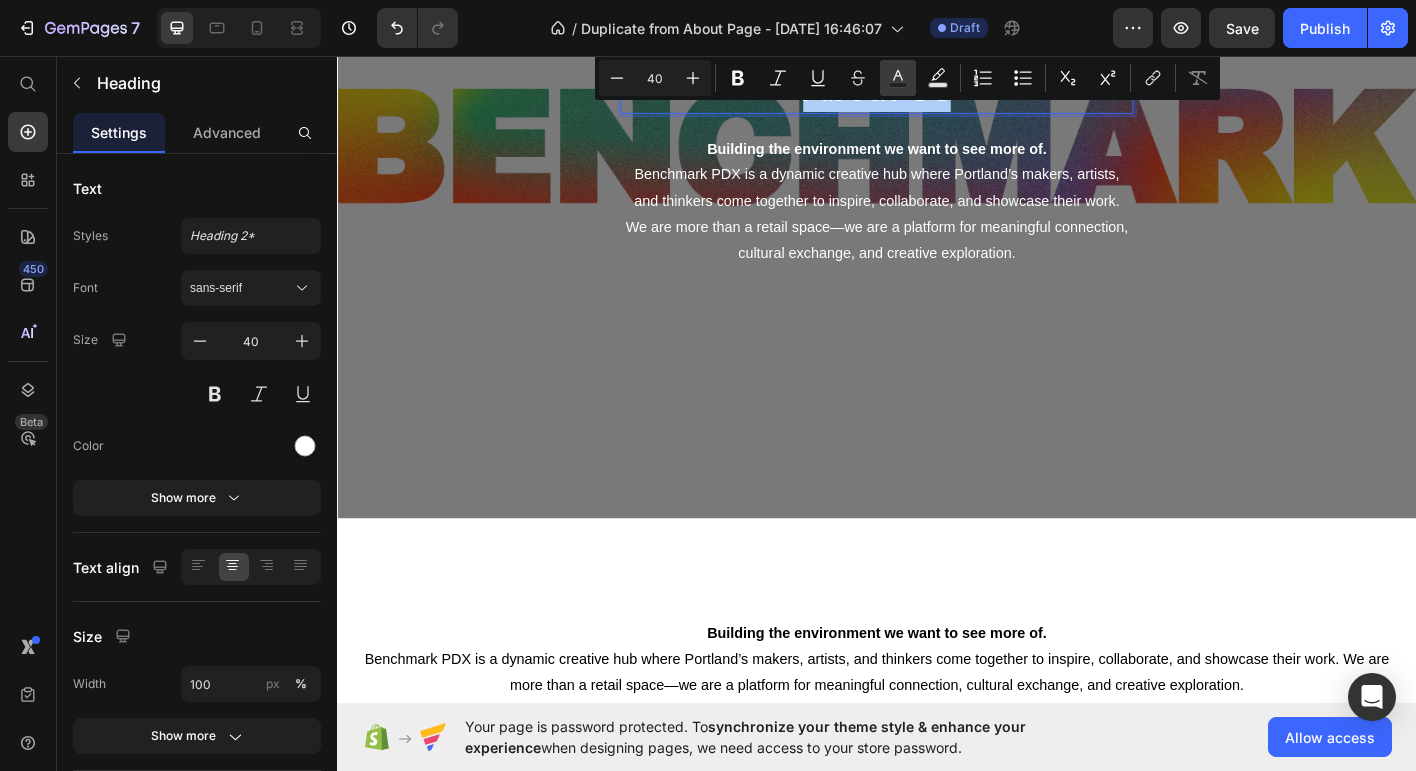 click 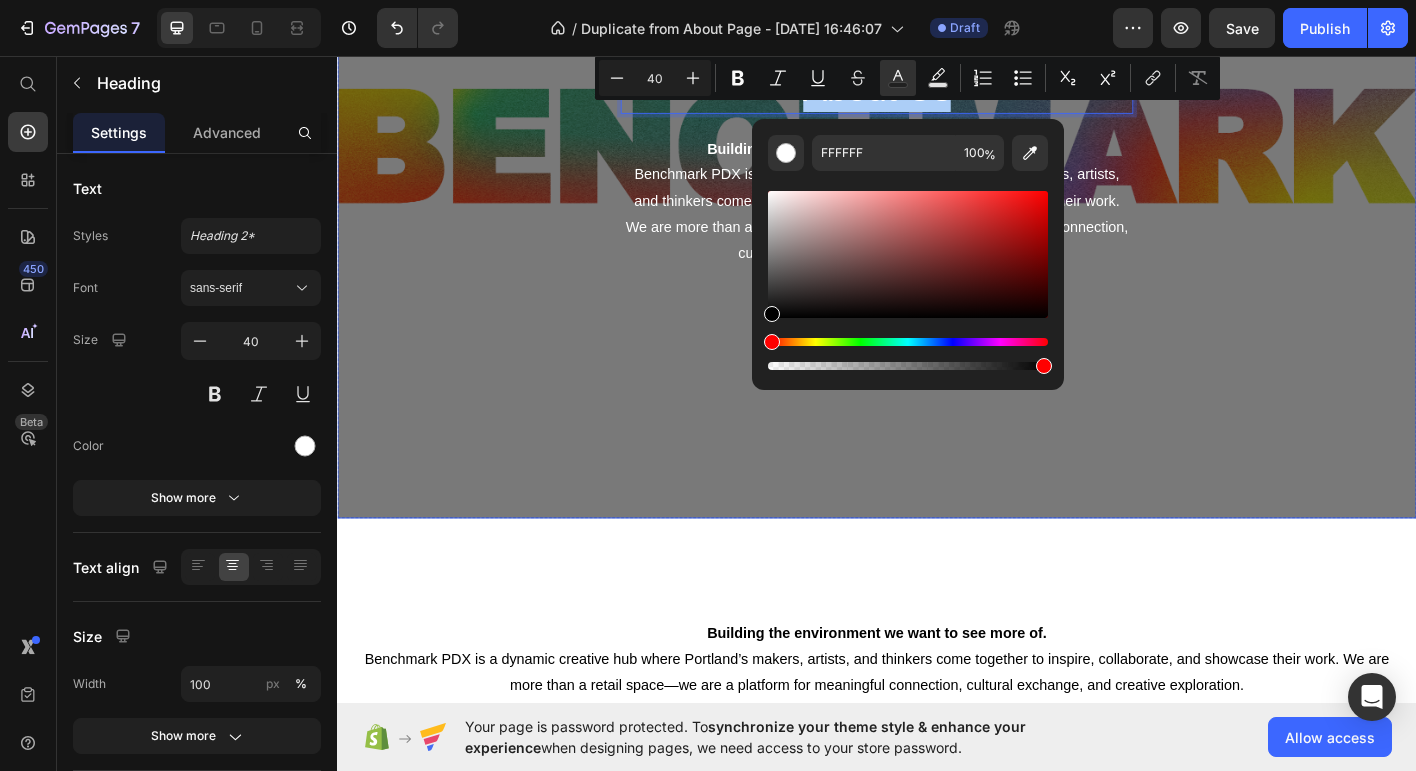 drag, startPoint x: 1137, startPoint y: 313, endPoint x: 749, endPoint y: 430, distance: 405.2567 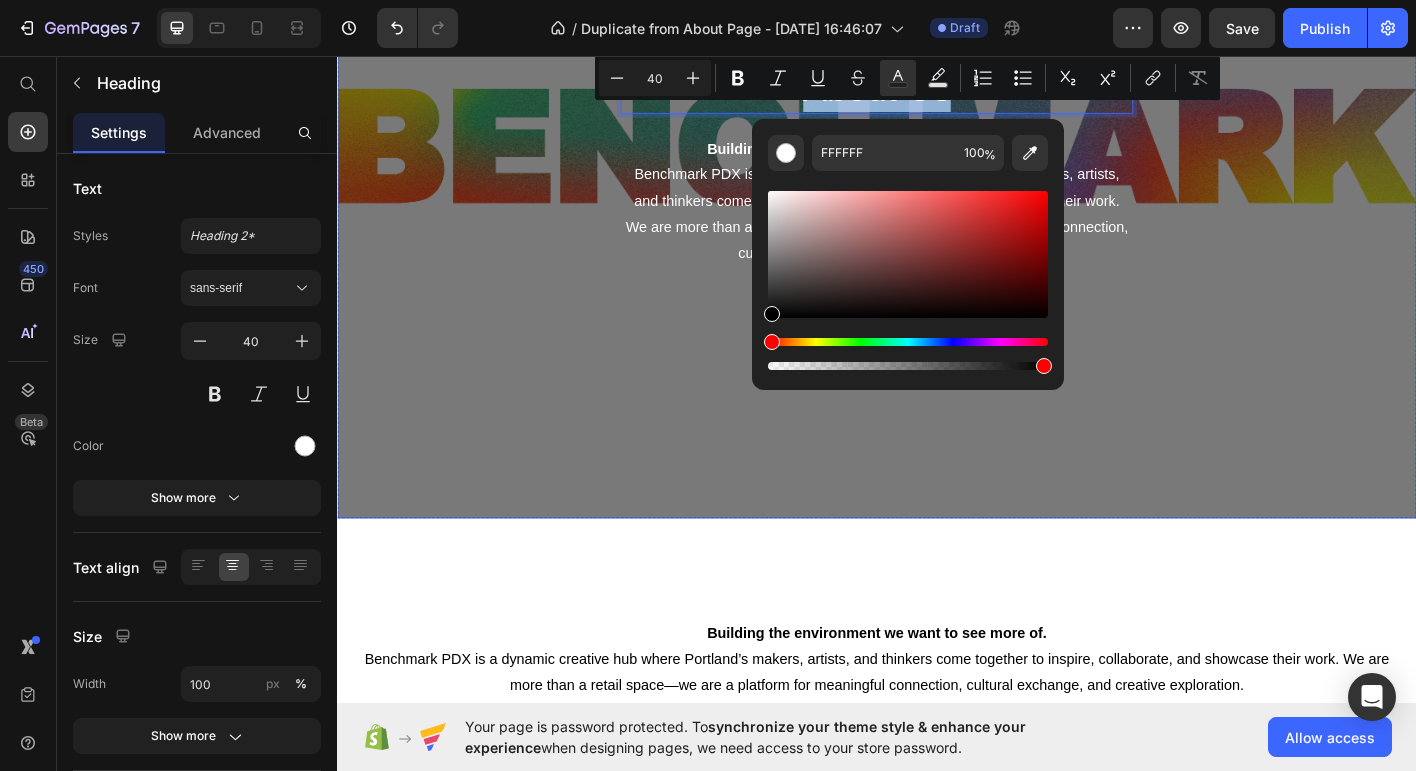 type on "000000" 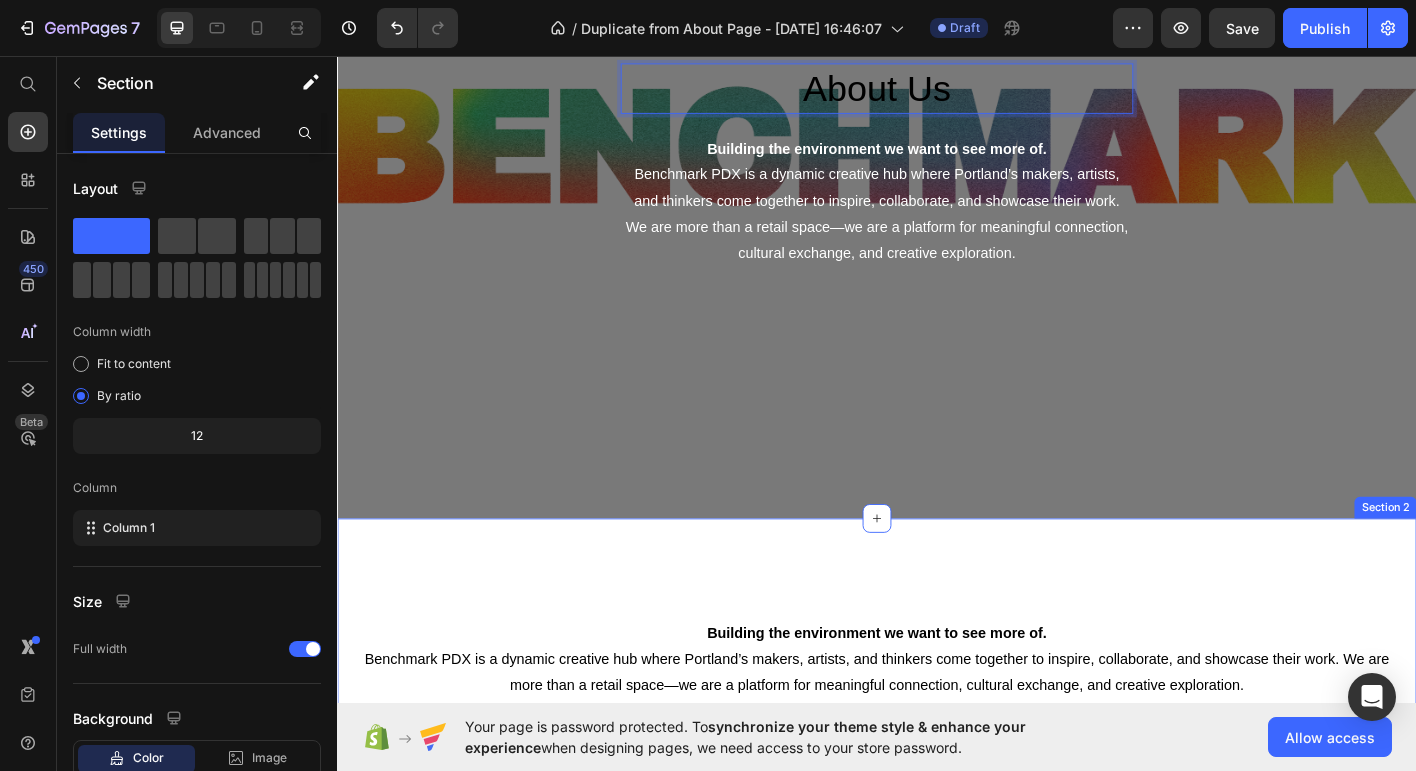 click on "Building the environment we want to see more of. Benchmark PDX is a dynamic creative hub where Portland’s makers, artists, and thinkers come together to inspire, collaborate, and showcase their work. We are more than a retail space—we are a platform for meaningful connection, cultural exchange, and creative exploration. Text block Image Who We Are Heading At our core, Benchmark is a highly curated space where culture, design, and community intersect. Our modular, intentional environment serves as a blank canvas for independent creatives to tell their stories, present their work, and engage with audiences in authentic ways. From rotating art installations and fashion pop-ups to workshops and events, we bring Portland’s diverse creative ecosystem under one roof. Whether you’re a designer, collector, cultural organizer, or simply someone drawn to thoughtful creativity, Benchmark is a space built for you. Text block                Title Line Row Our Values Heading Community over competition Text Block Row" at bounding box center (937, 1078) 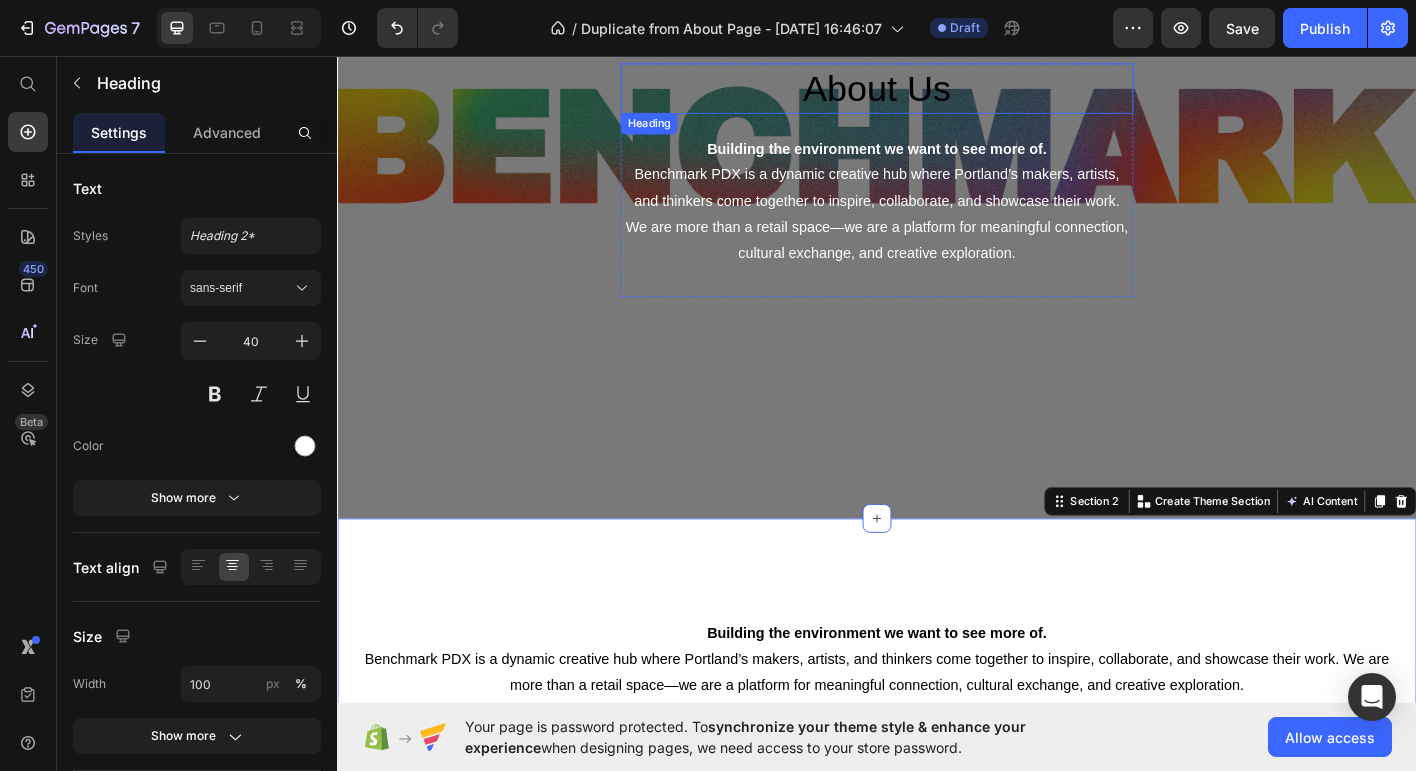 click on "About Us" at bounding box center (937, 92) 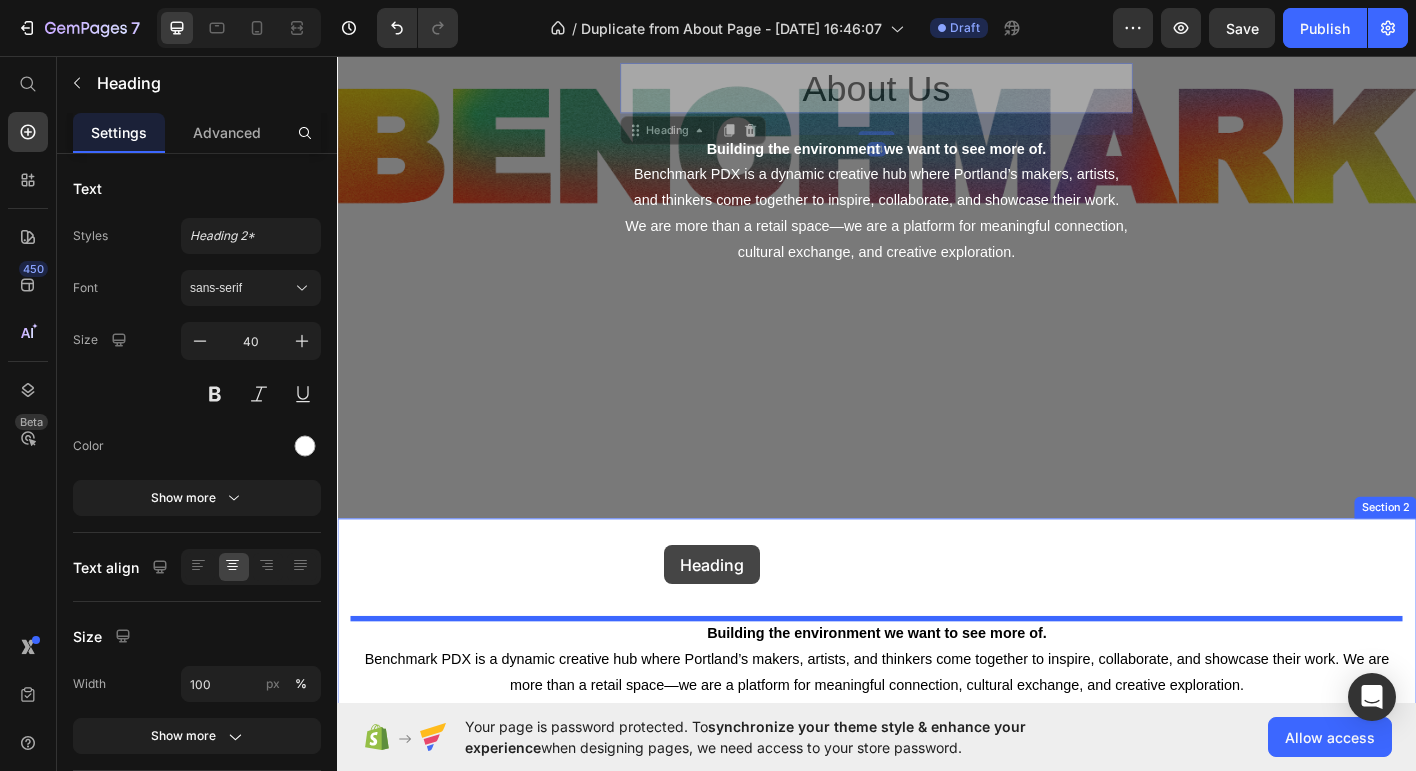 drag, startPoint x: 664, startPoint y: 145, endPoint x: 701, endPoint y: 600, distance: 456.50192 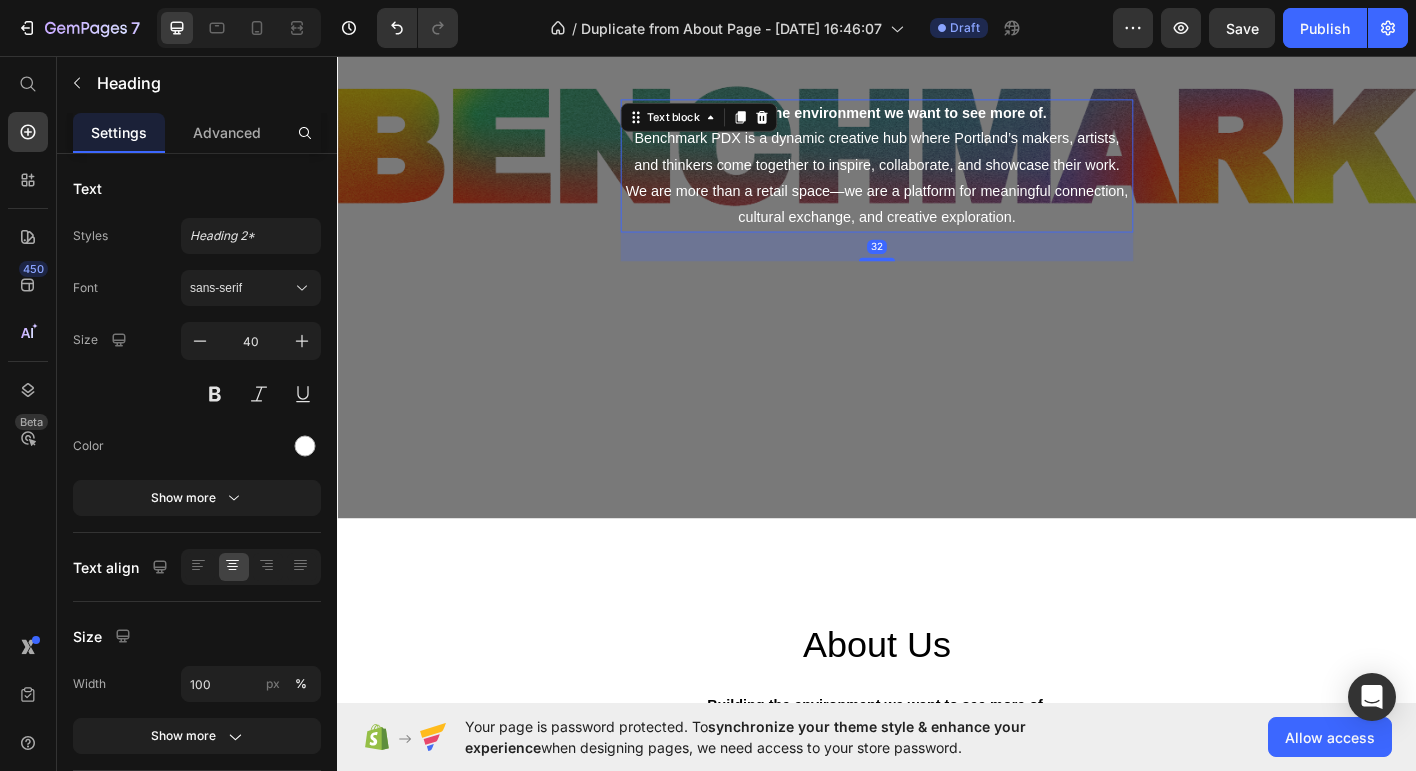 click on "Benchmark PDX is a dynamic creative hub where Portland’s makers, artists, and thinkers come together to inspire, collaborate, and showcase their work. We are more than a retail space—we are a platform for meaningful connection, cultural exchange, and creative exploration." at bounding box center (937, 191) 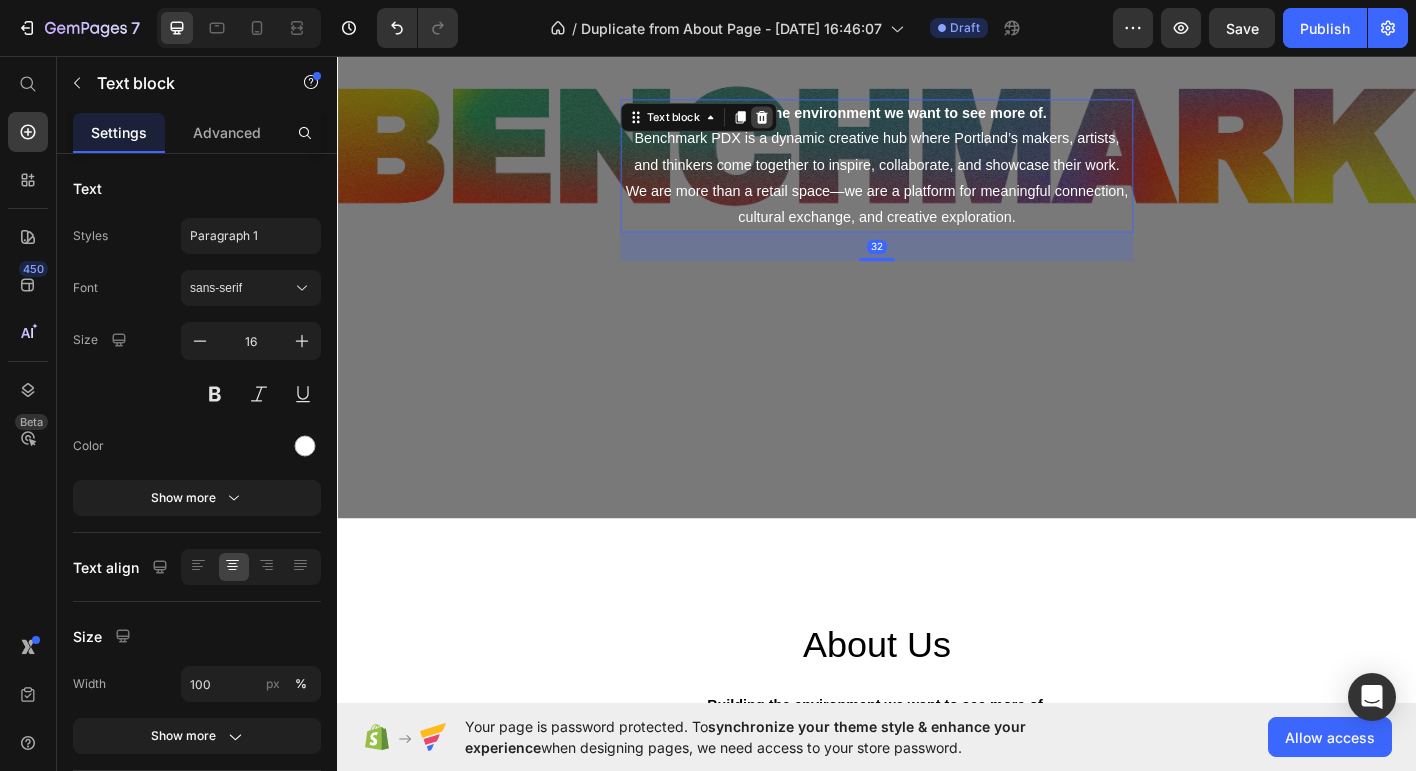 click 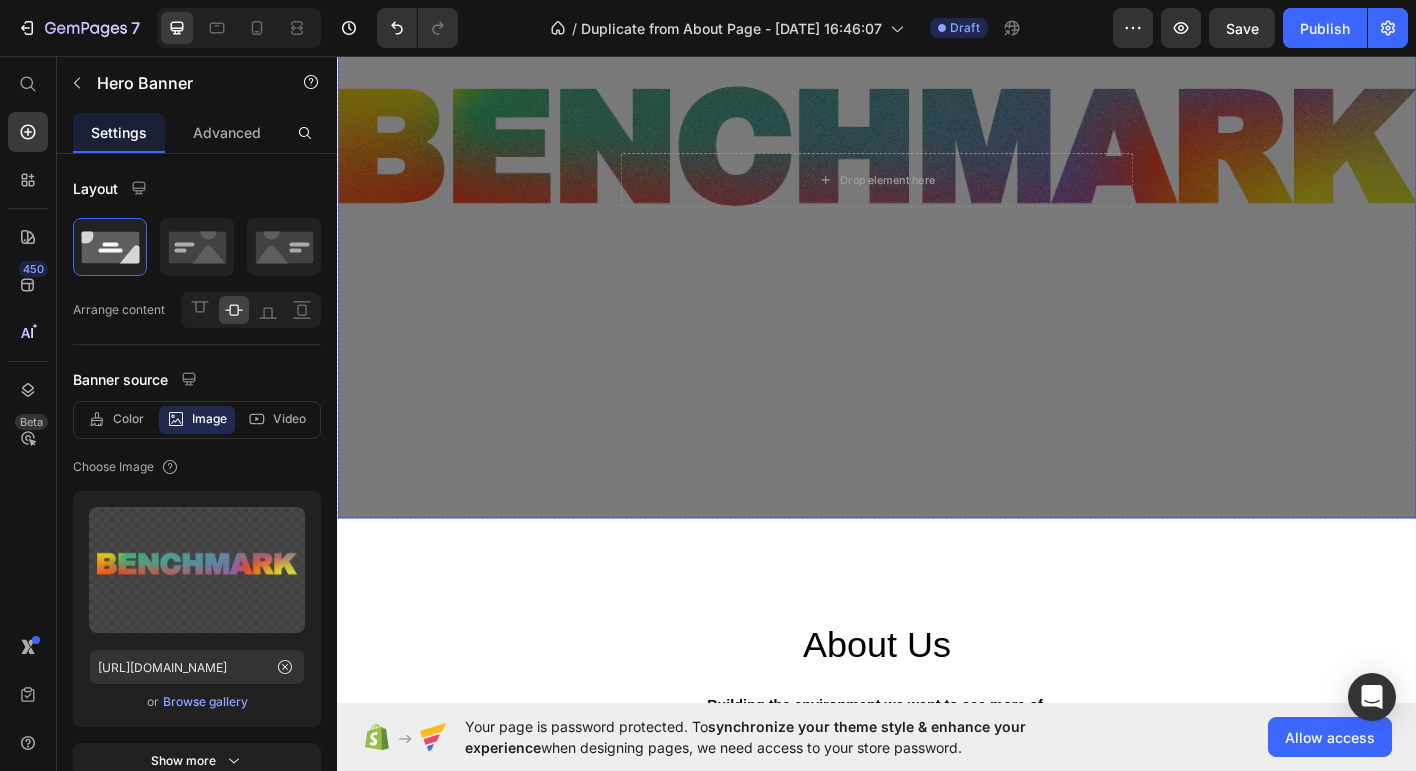 click on "Drop element here Row" at bounding box center [937, 194] 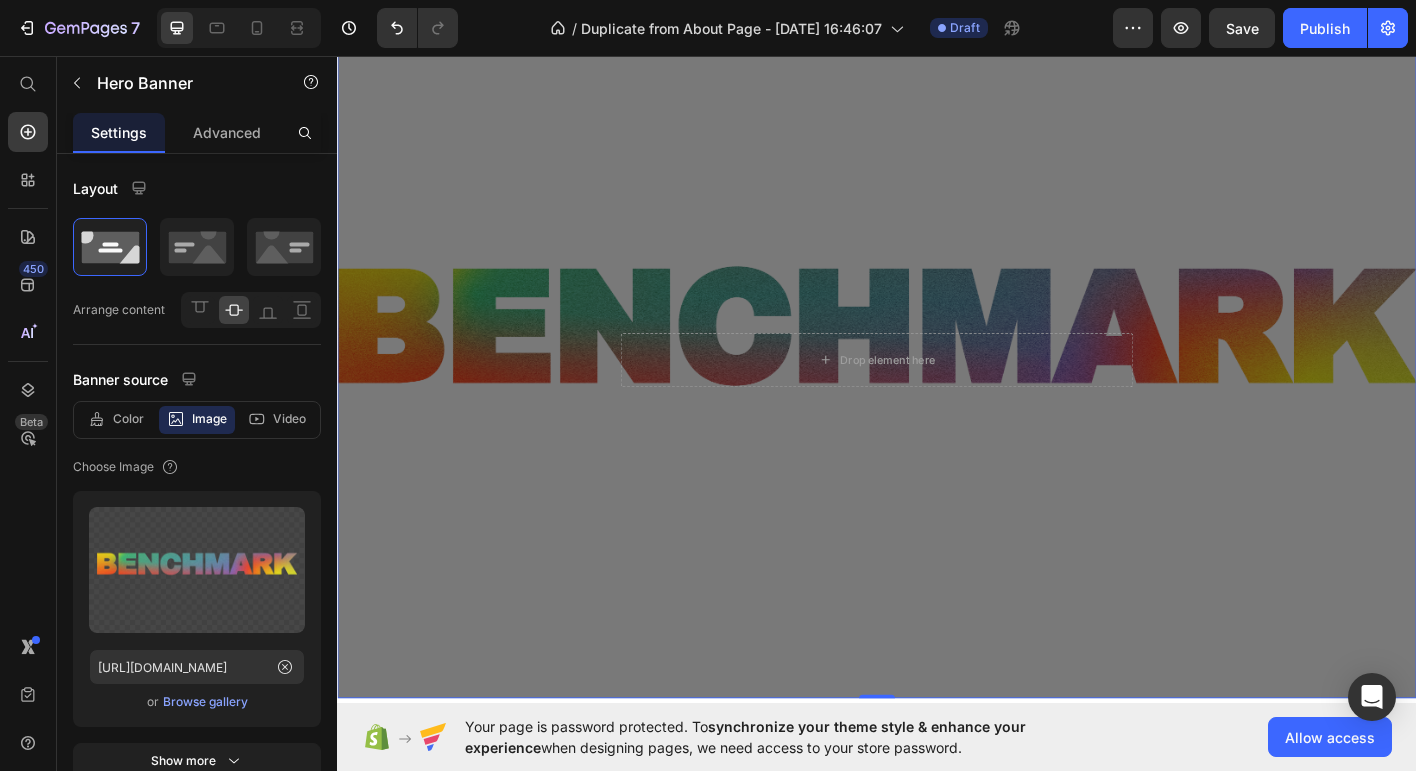 scroll, scrollTop: 0, scrollLeft: 0, axis: both 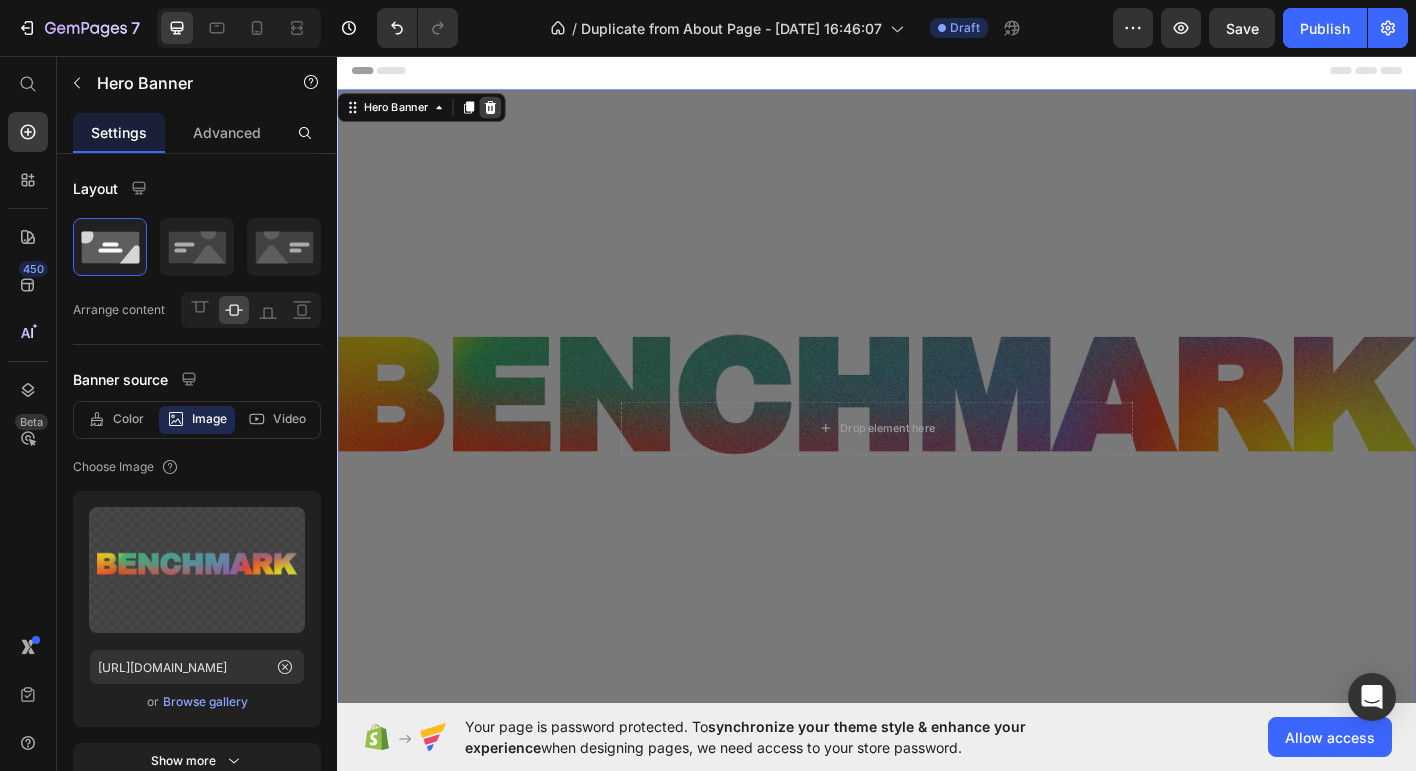 click 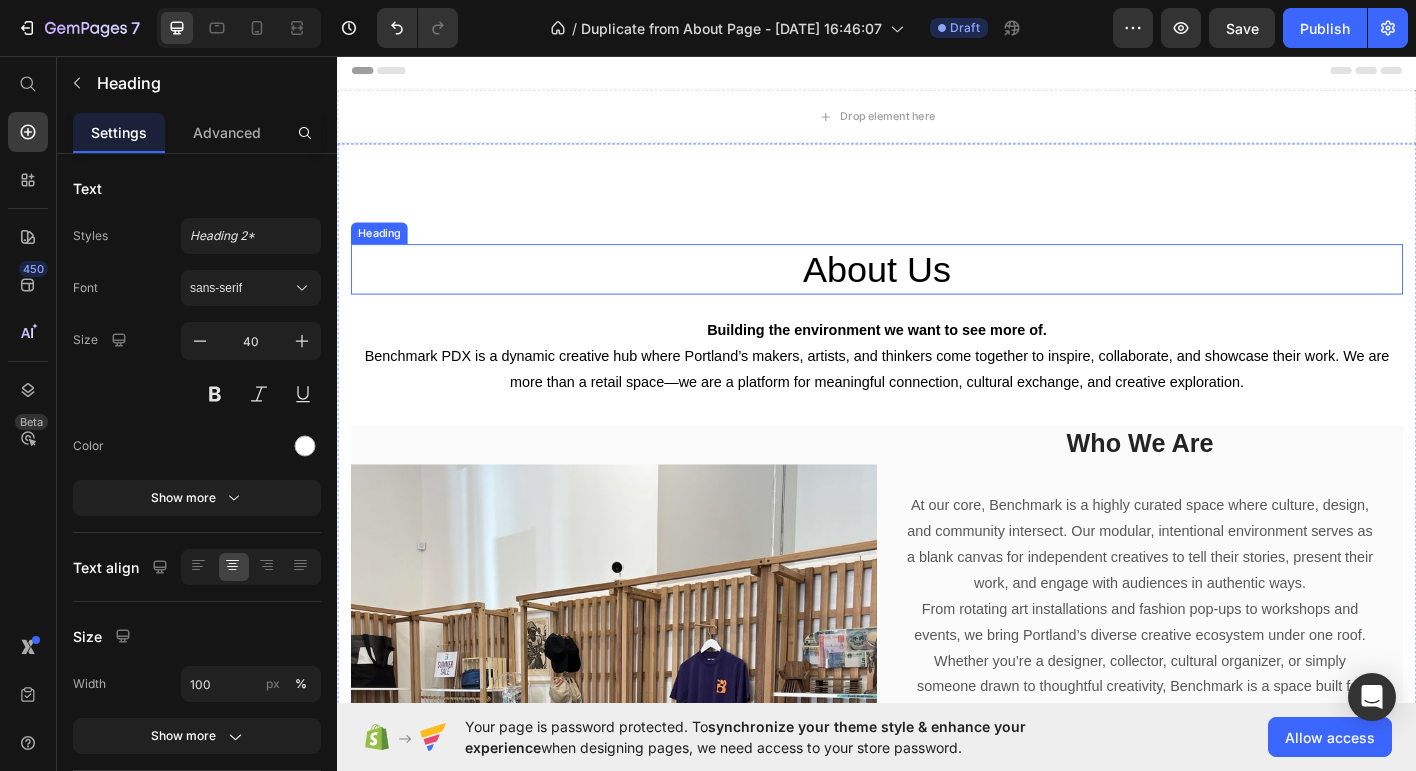 click on "About Us" at bounding box center (937, 293) 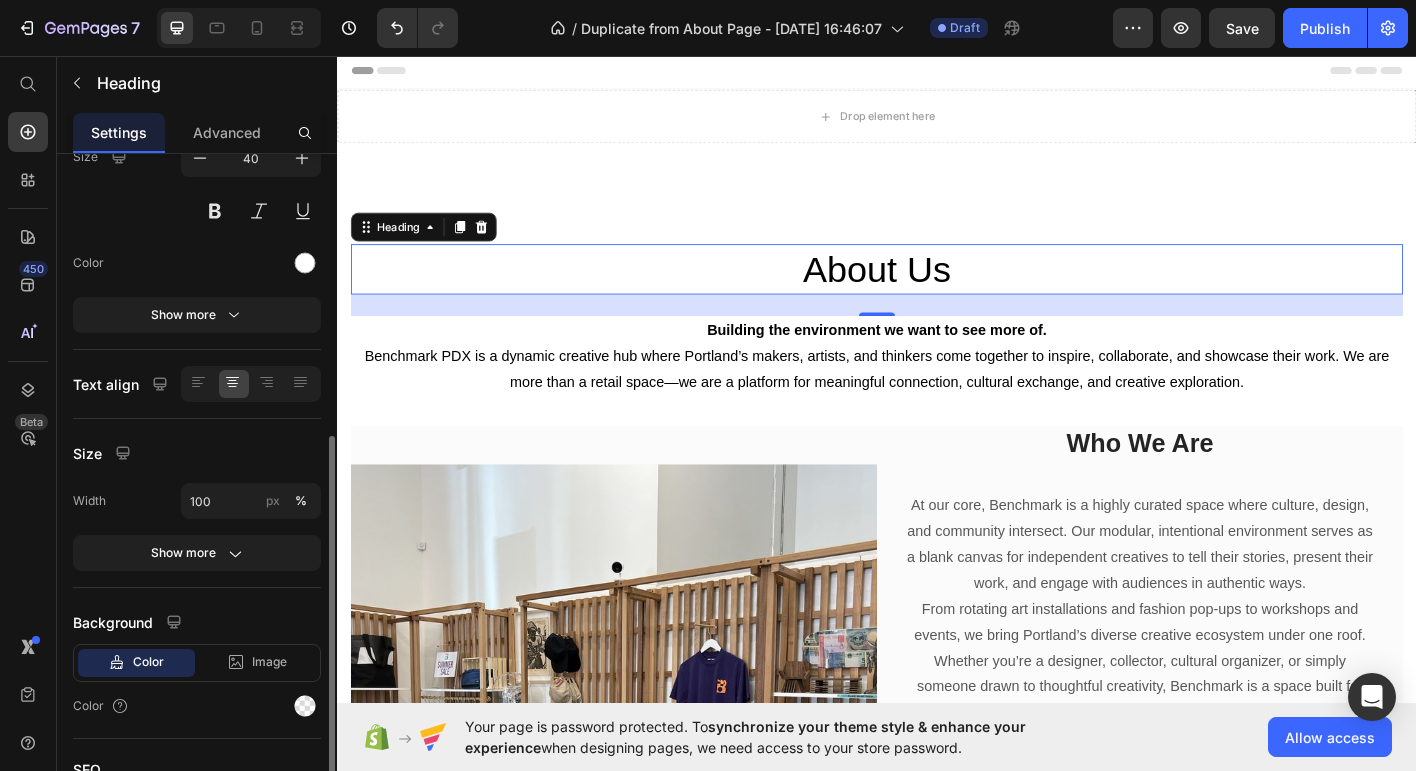 scroll, scrollTop: 0, scrollLeft: 0, axis: both 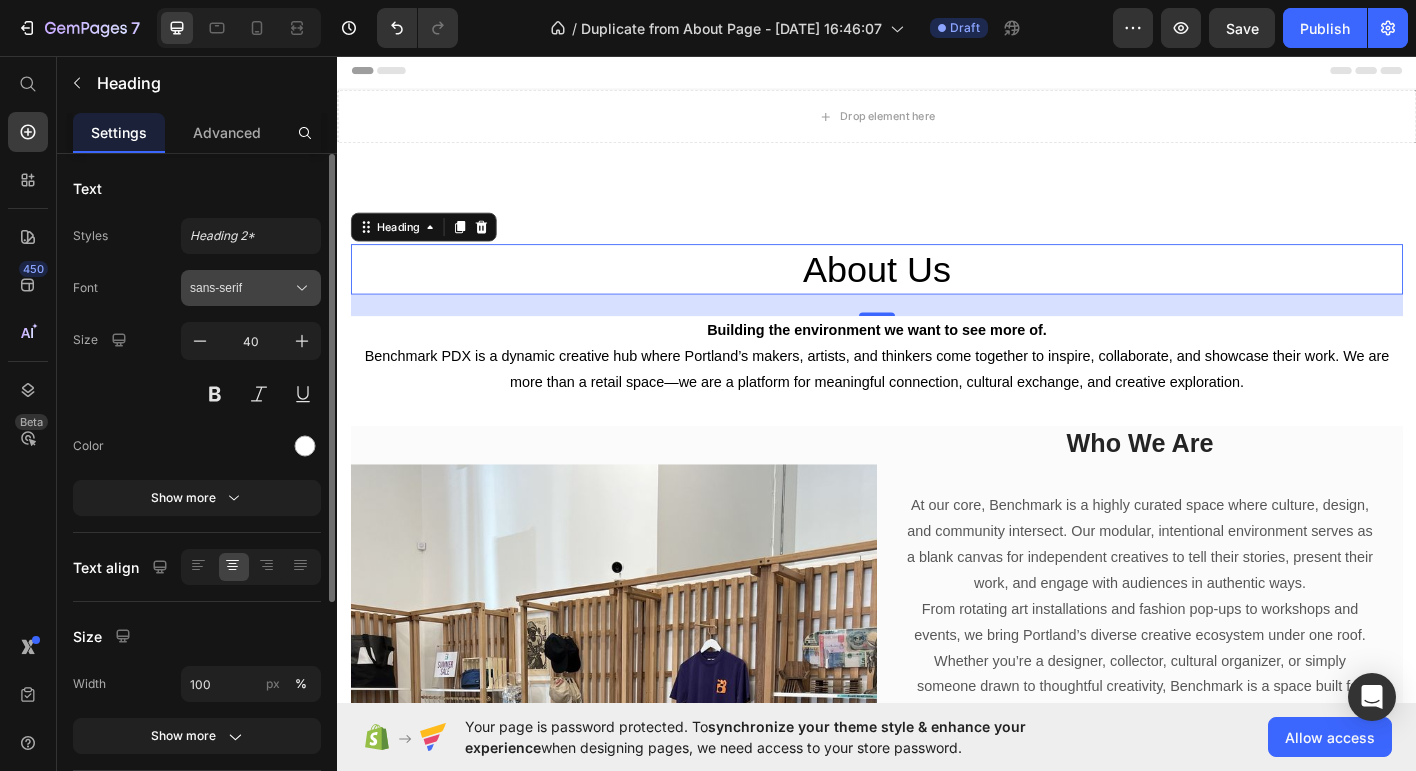 click on "sans-serif" at bounding box center [241, 288] 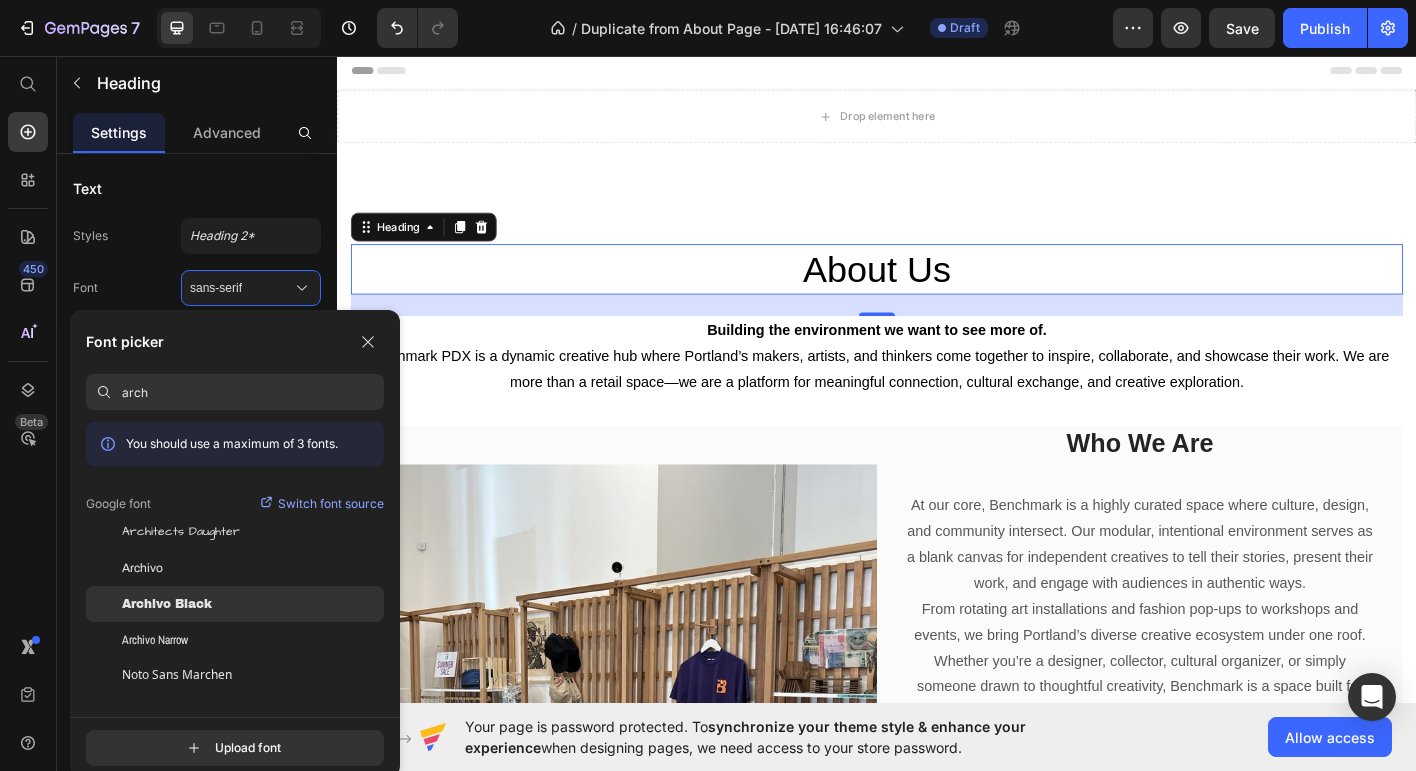 type on "arch" 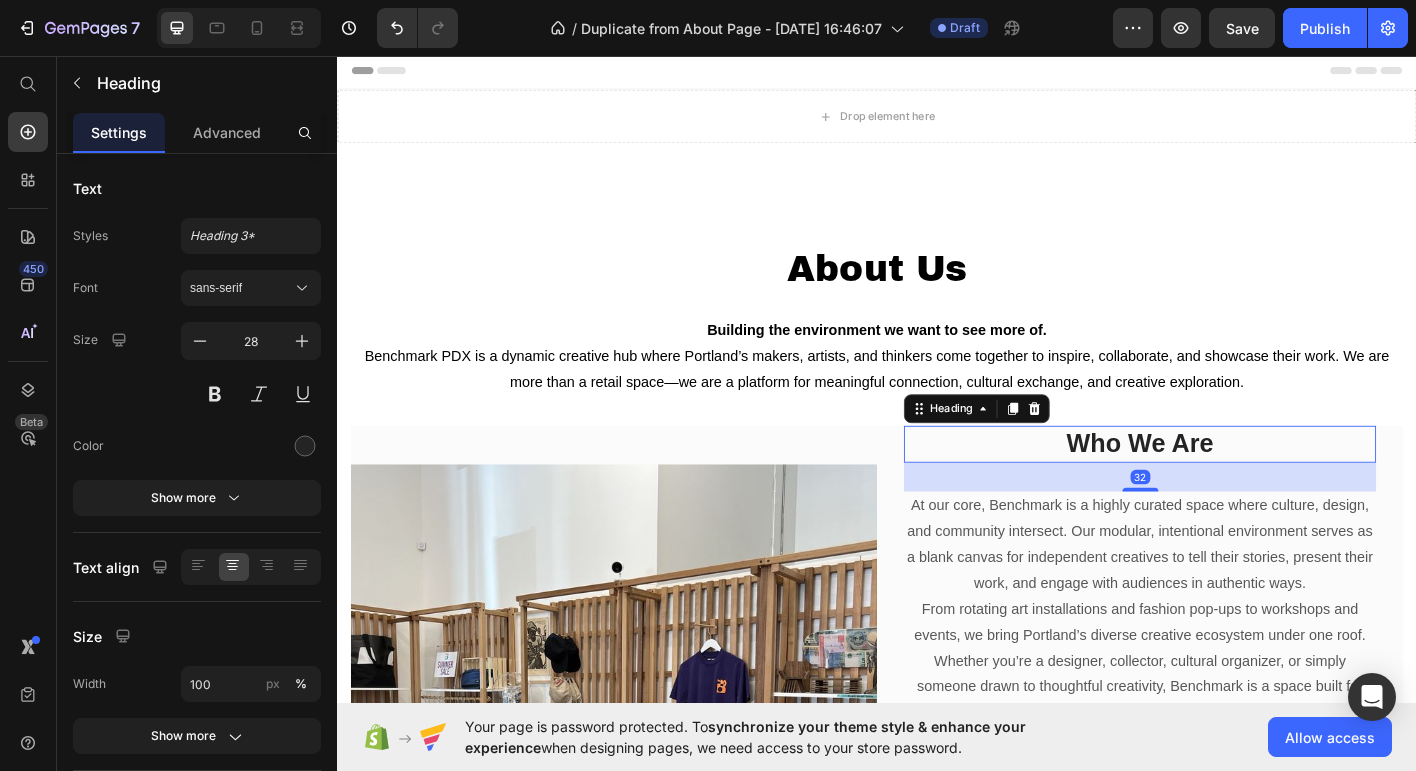 click on "Who We Are" at bounding box center [1229, 487] 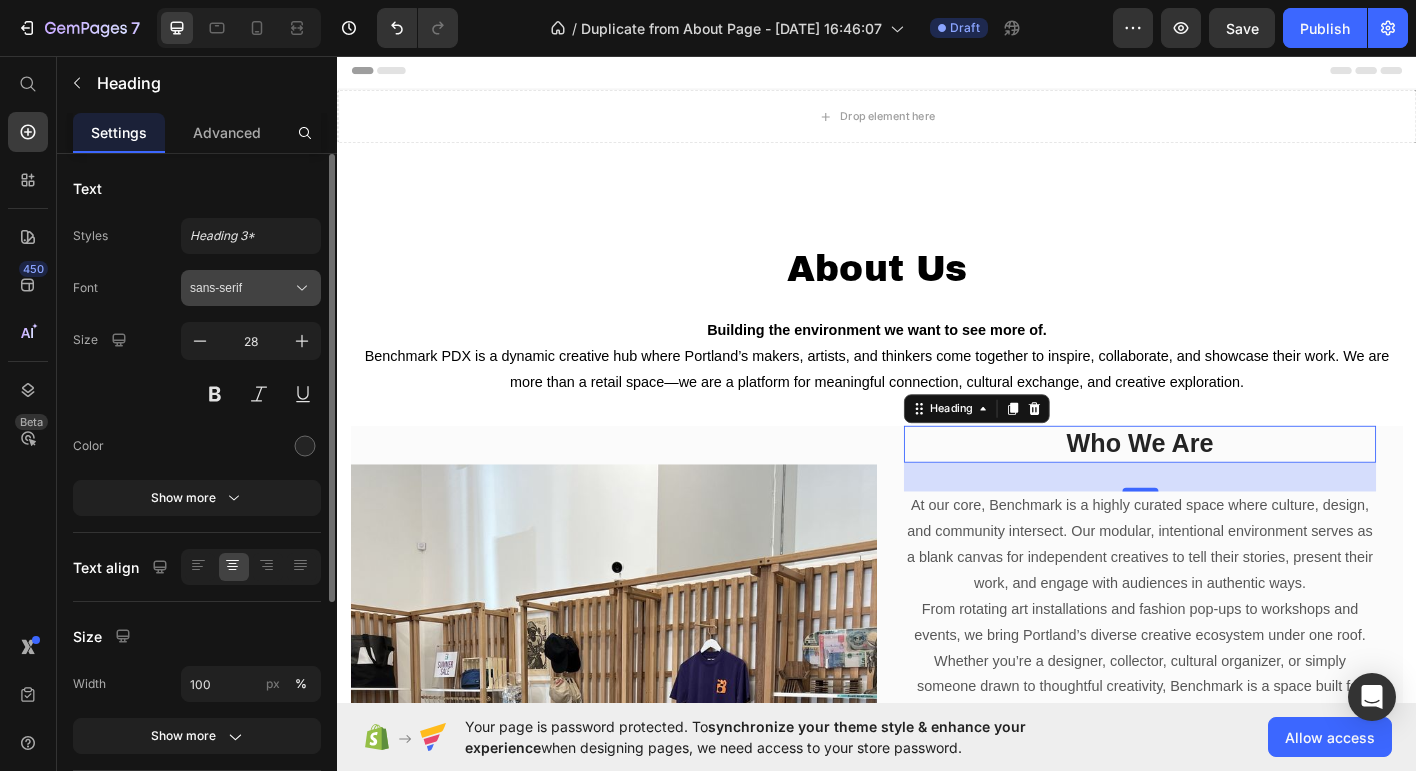 click on "sans-serif" at bounding box center (241, 288) 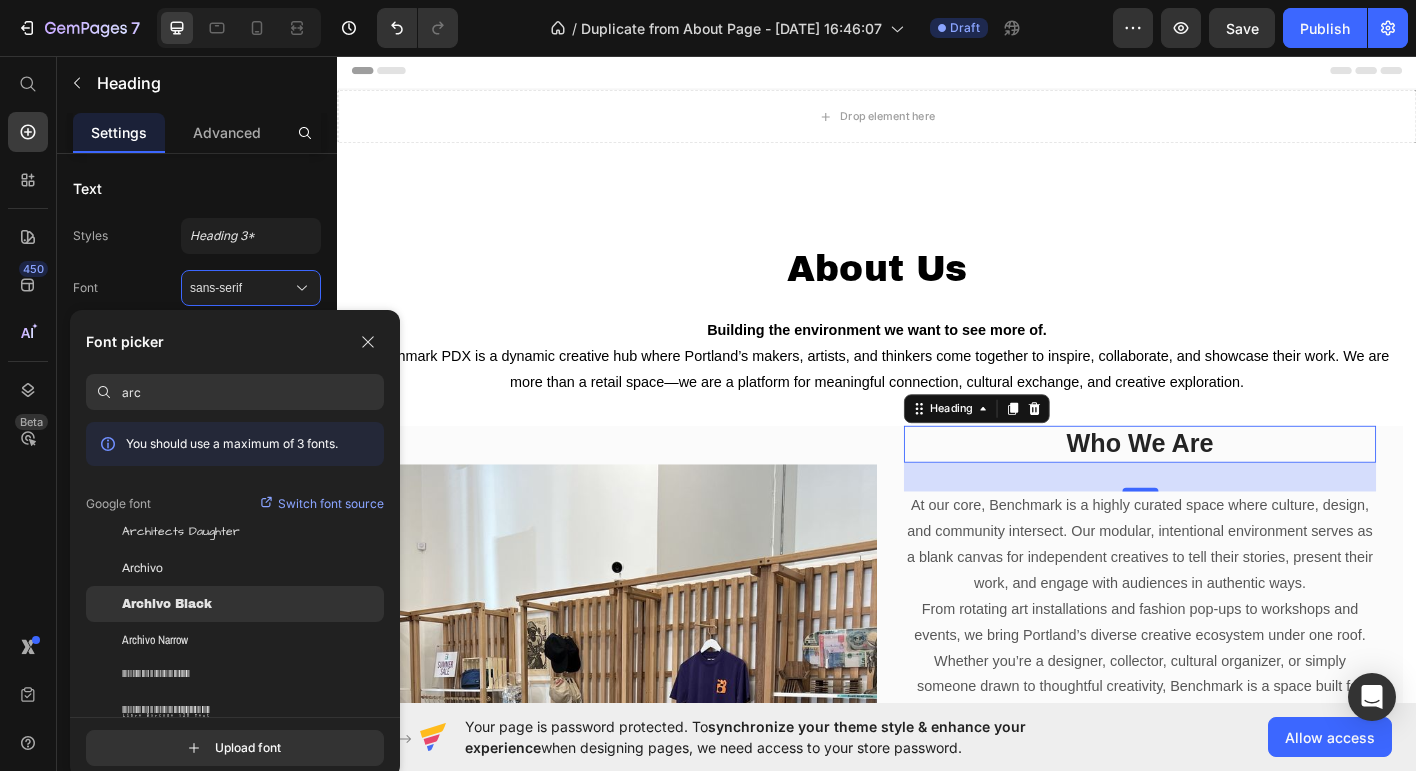 type on "arc" 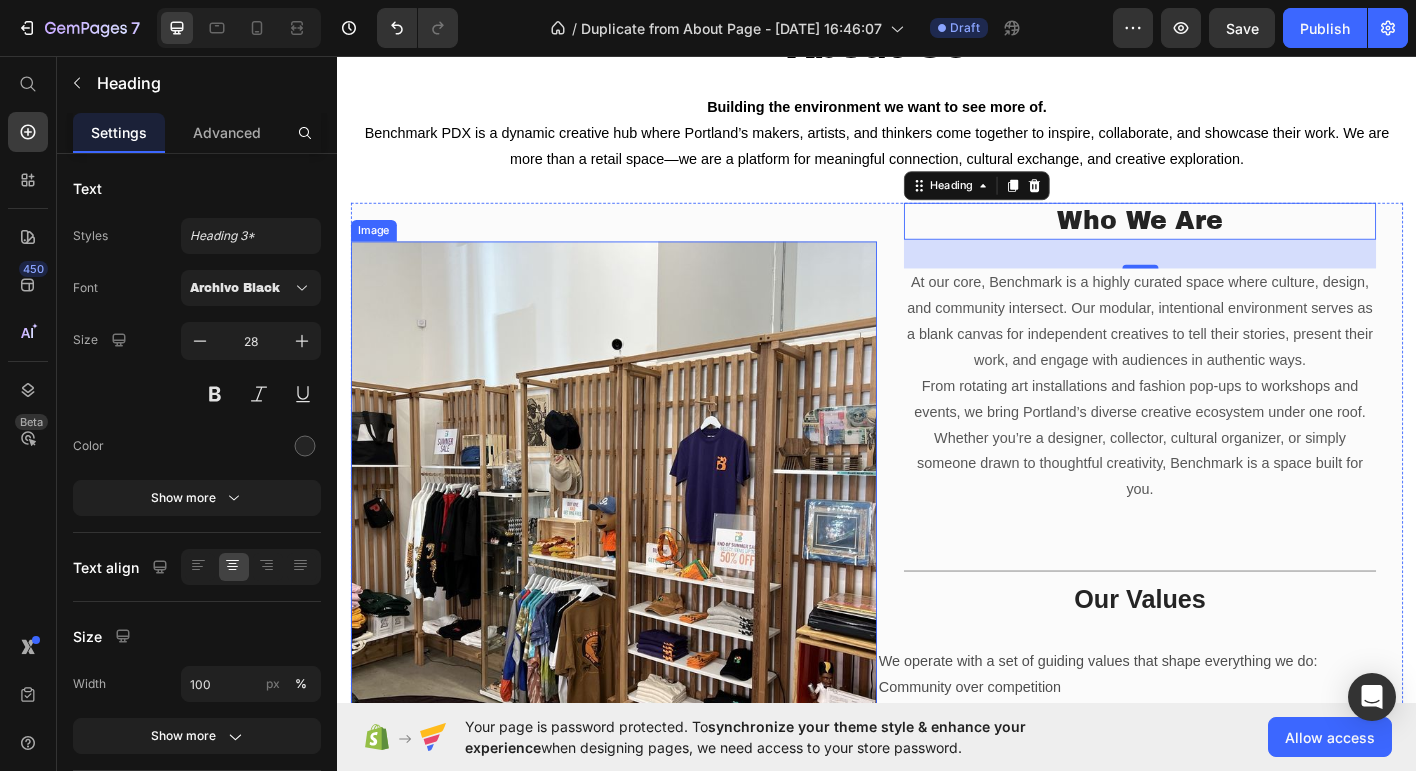scroll, scrollTop: 240, scrollLeft: 0, axis: vertical 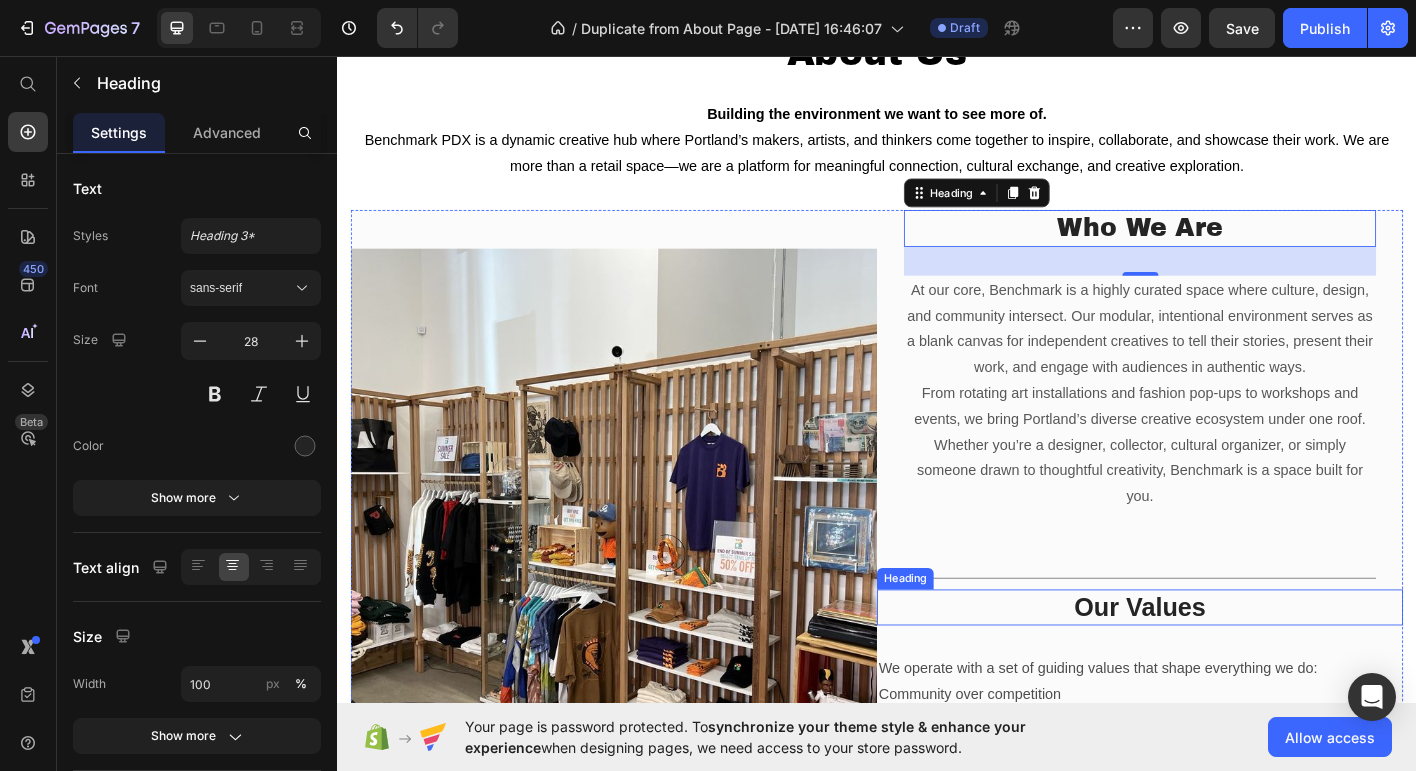 click on "Our Values" at bounding box center (1229, 669) 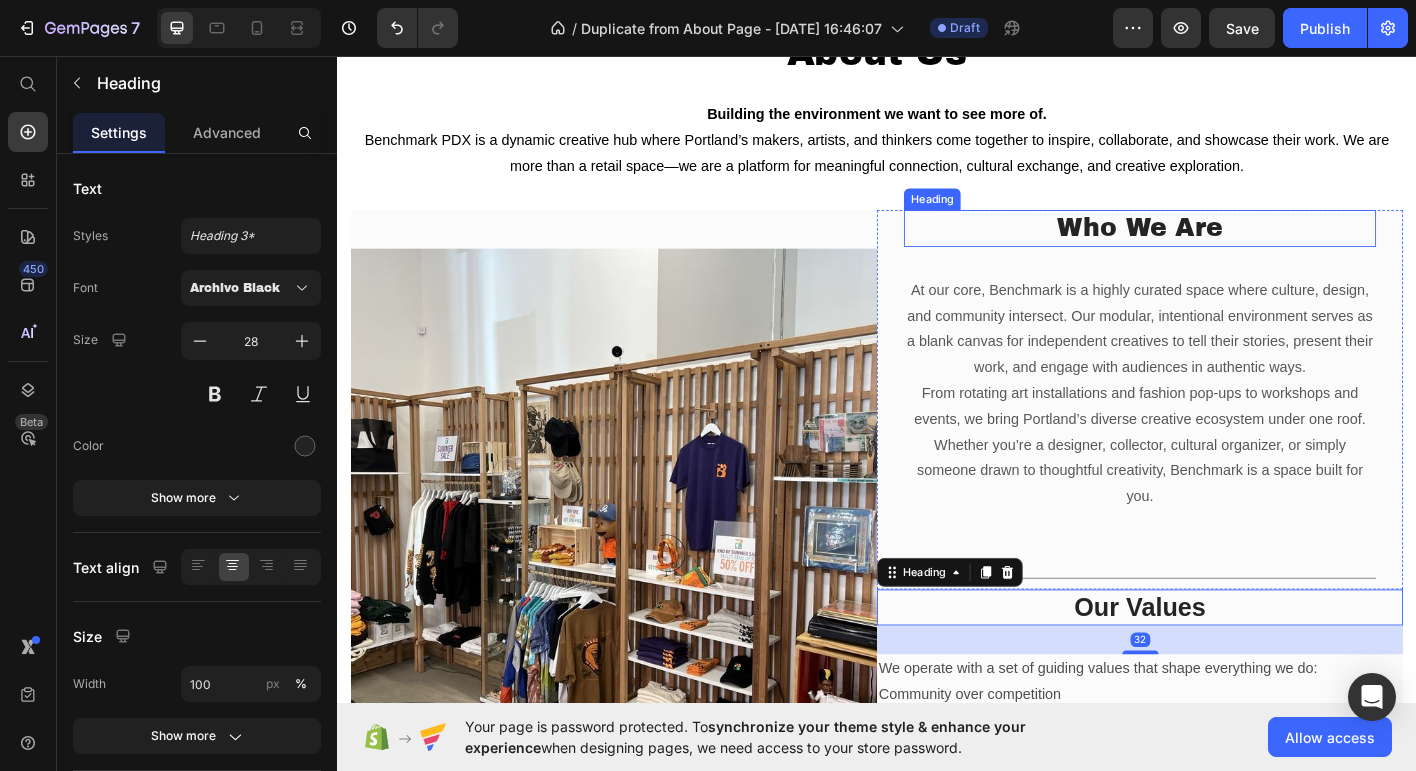 click on "Who We Are" at bounding box center [1229, 247] 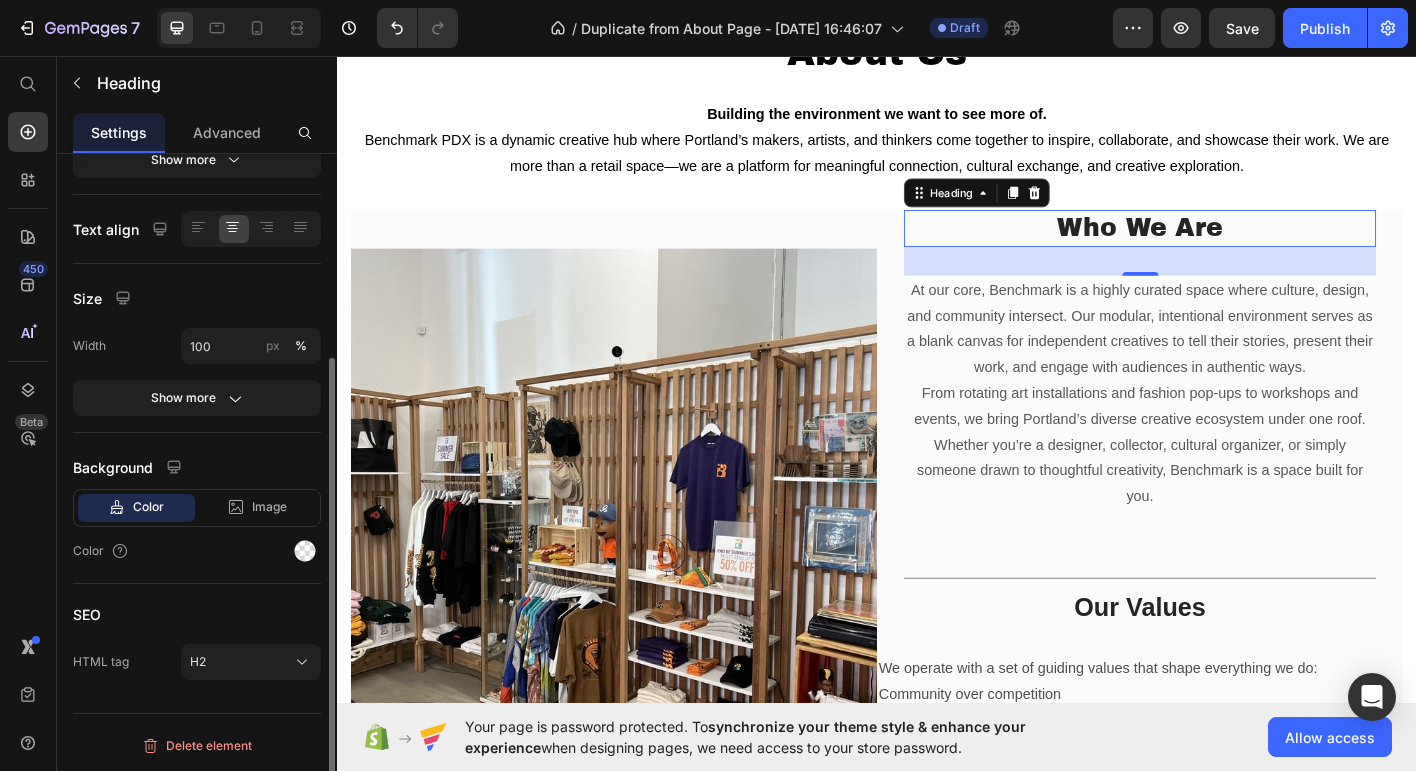 scroll, scrollTop: 0, scrollLeft: 0, axis: both 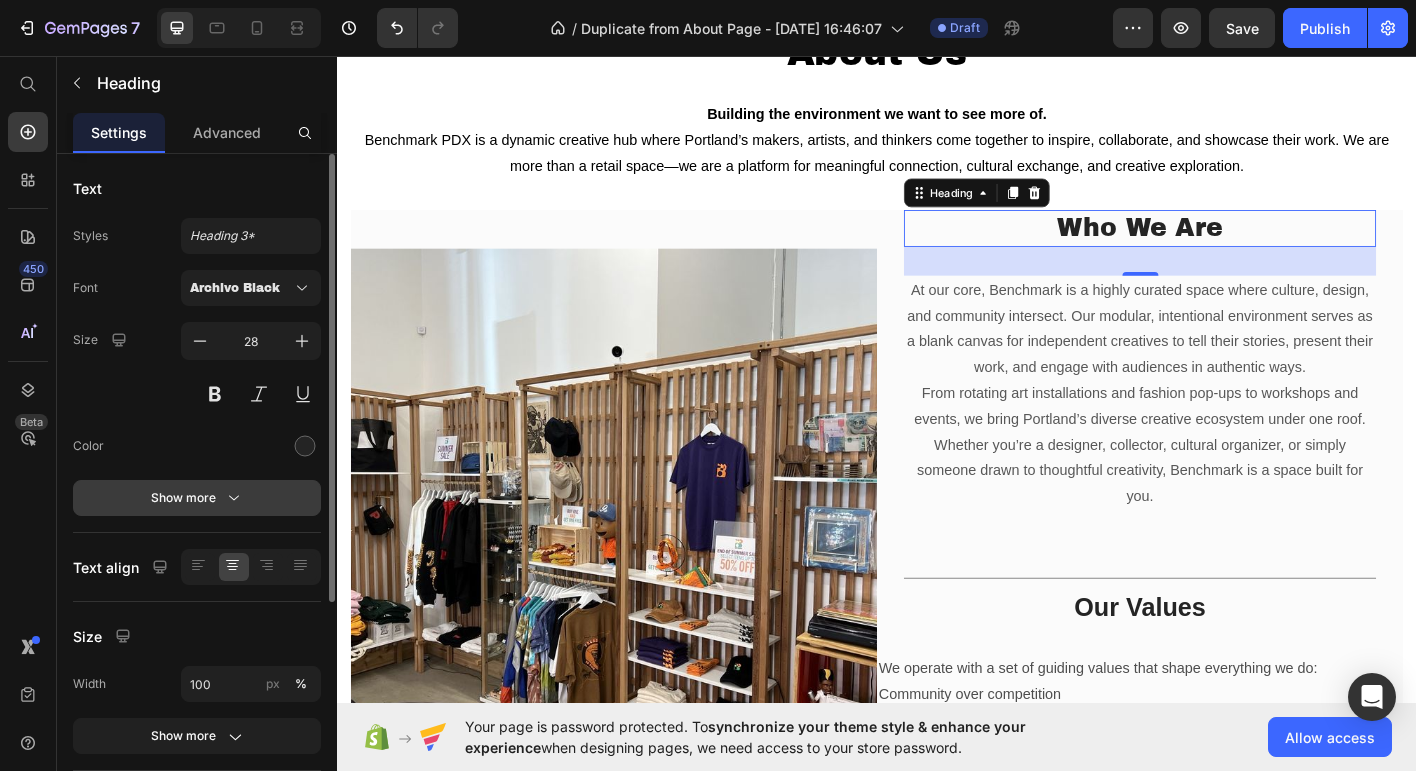 click on "Show more" at bounding box center (197, 498) 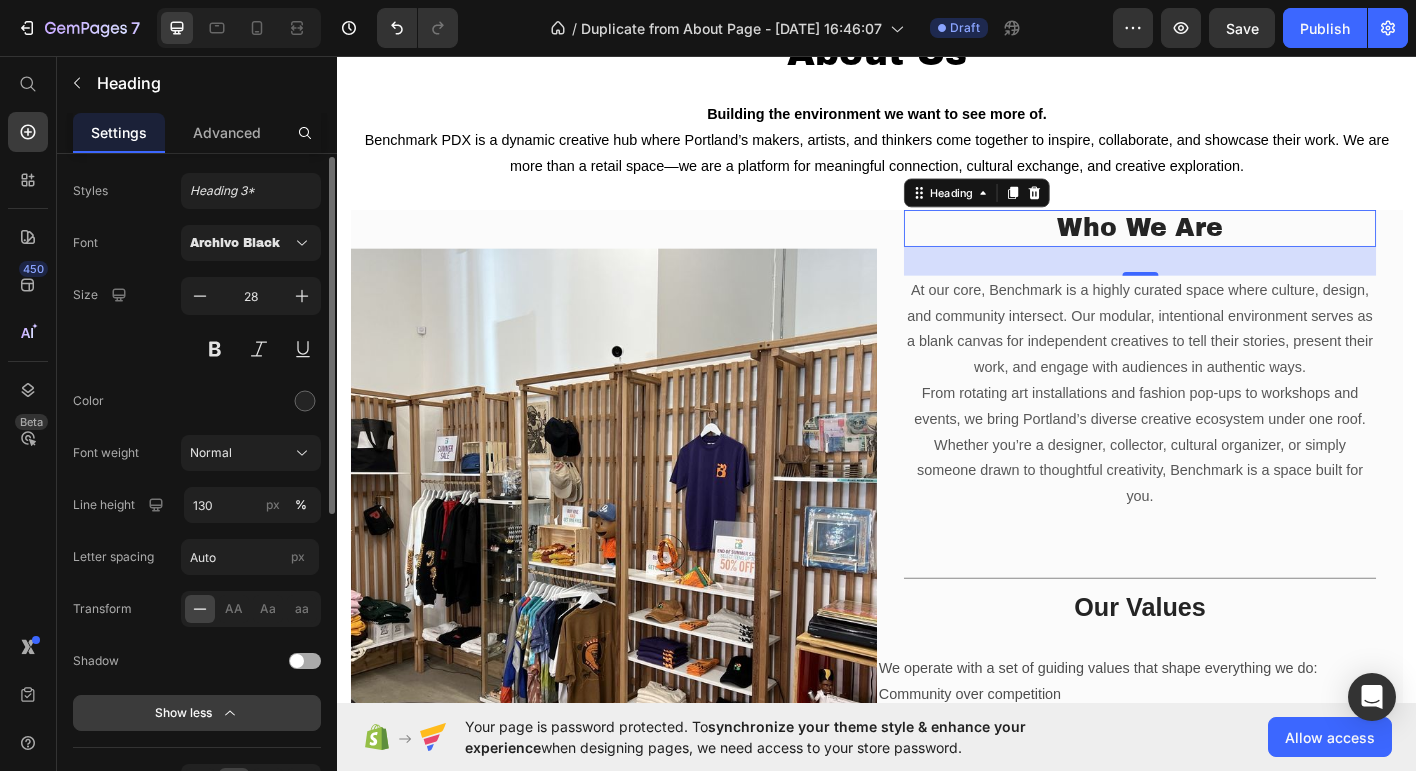 scroll, scrollTop: 80, scrollLeft: 0, axis: vertical 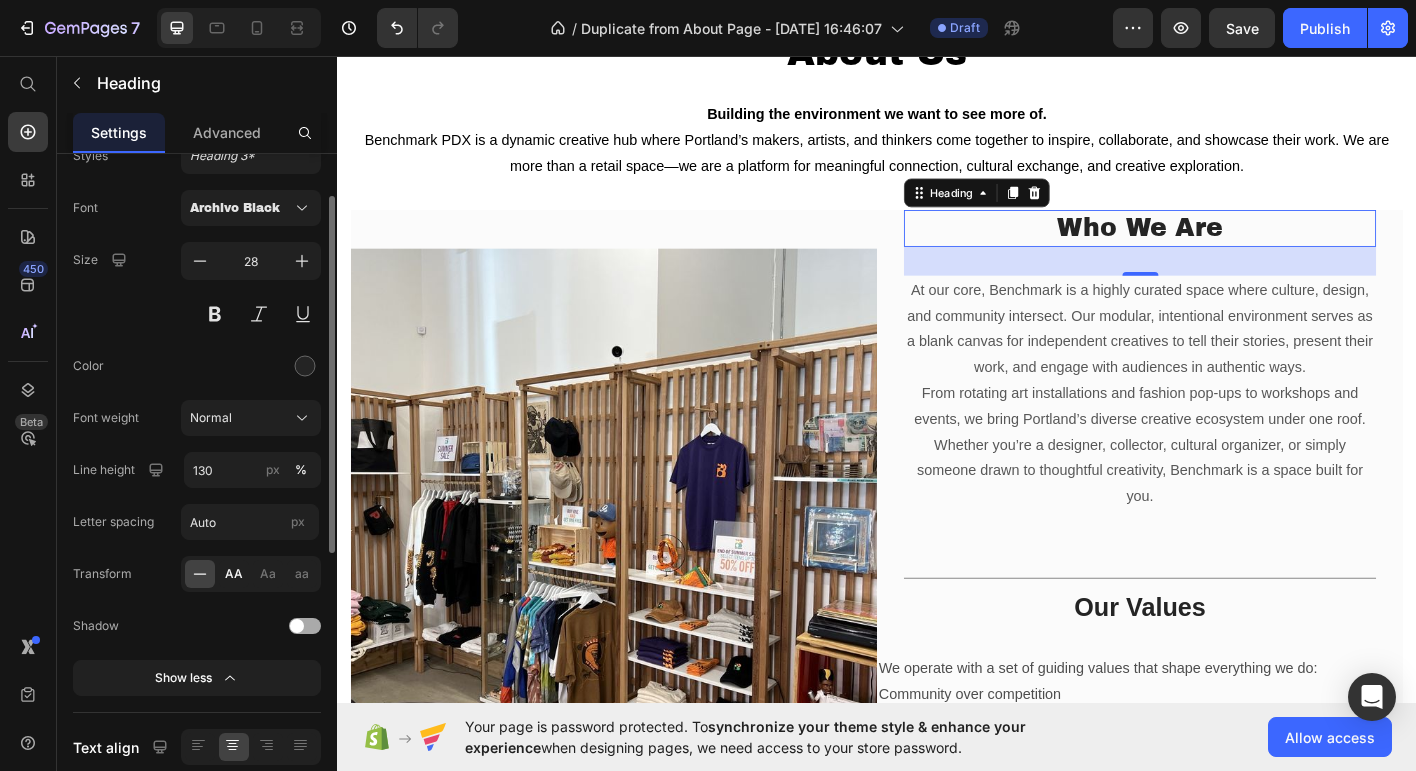 click on "AA" 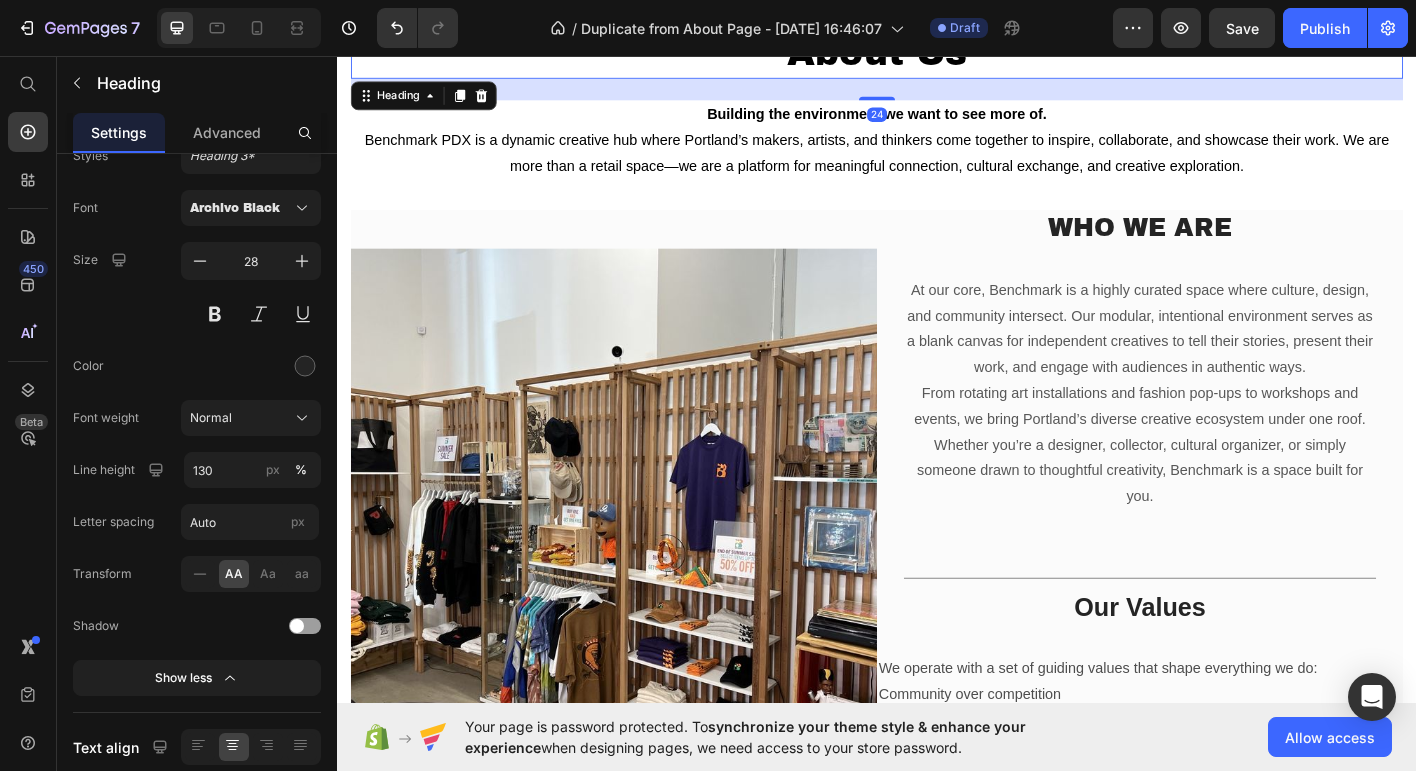 click on "About Us" at bounding box center (937, 52) 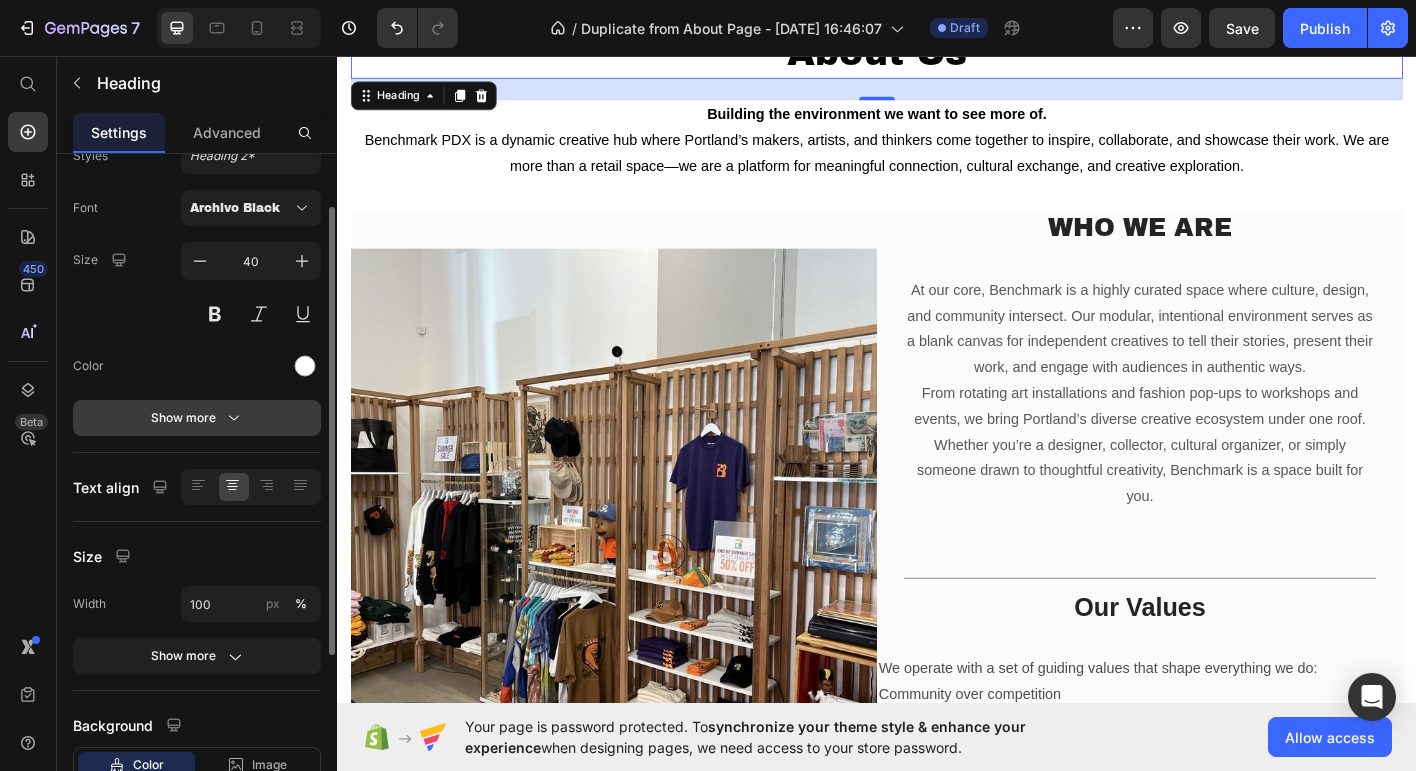 click 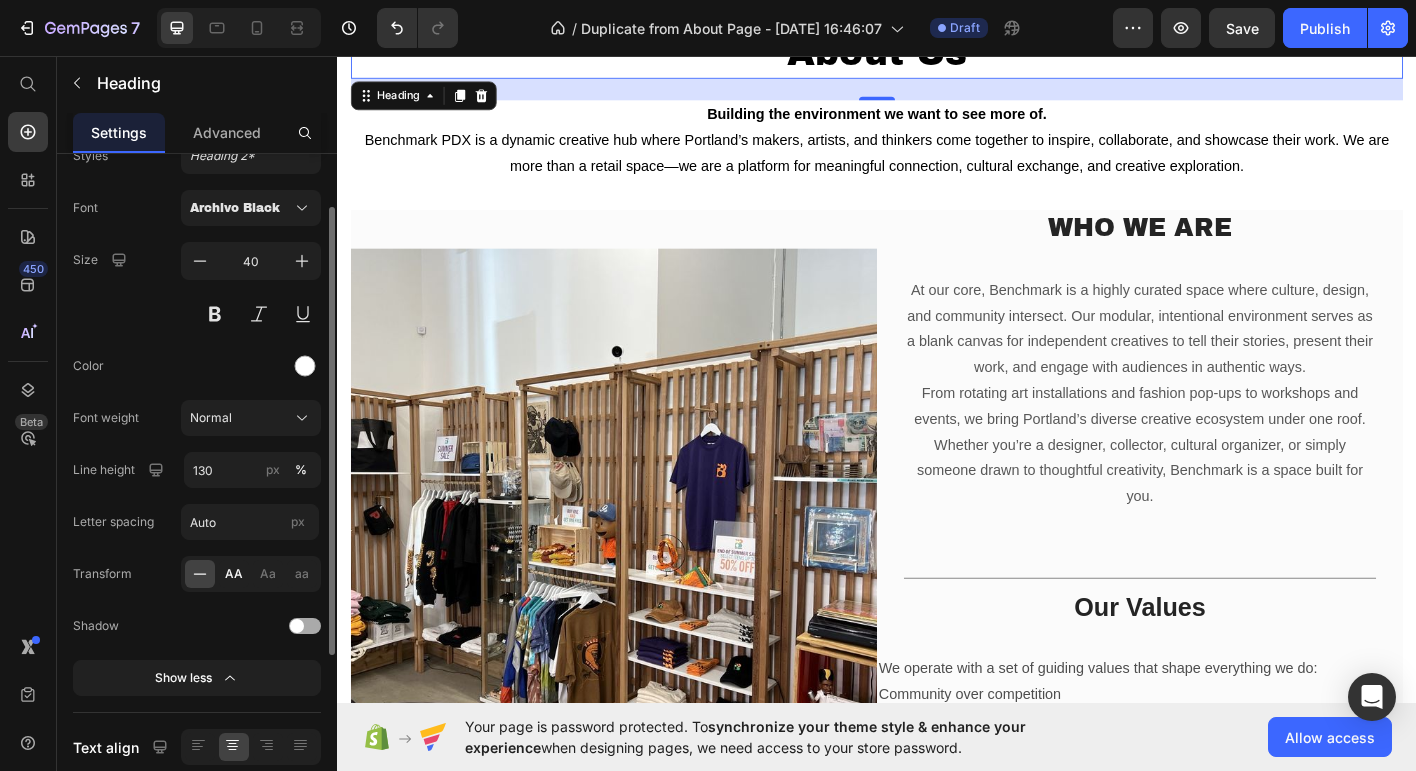 click on "AA" 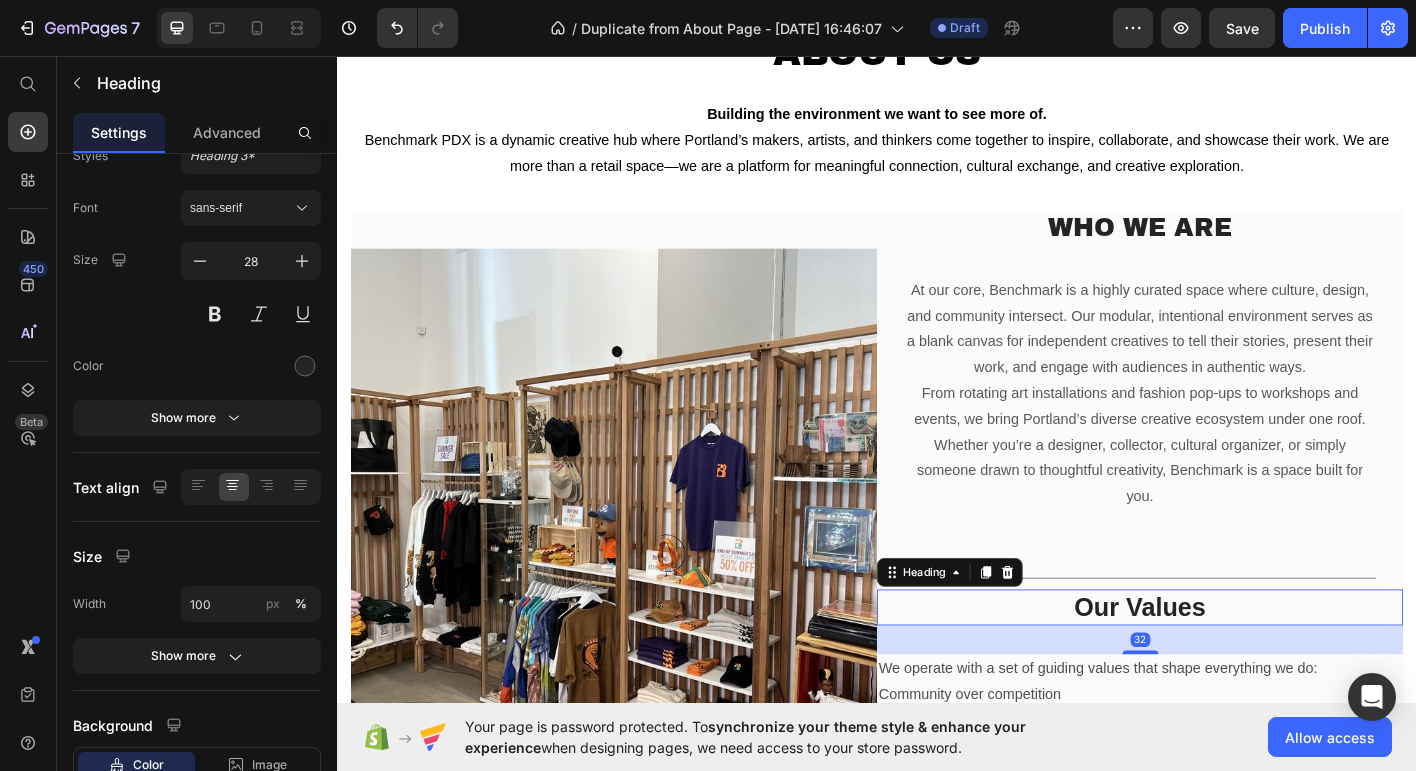 click on "Our Values" at bounding box center [1229, 669] 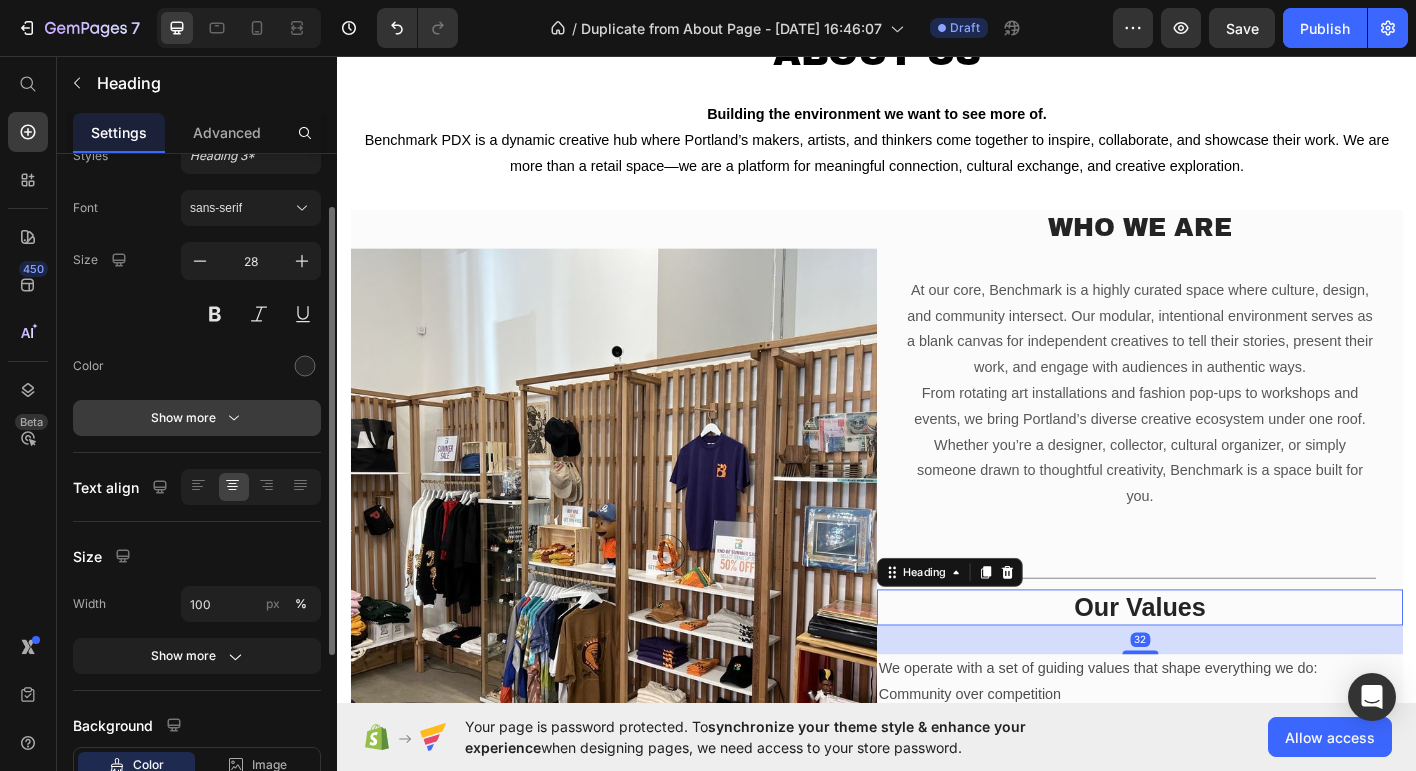 click on "Show more" at bounding box center (197, 418) 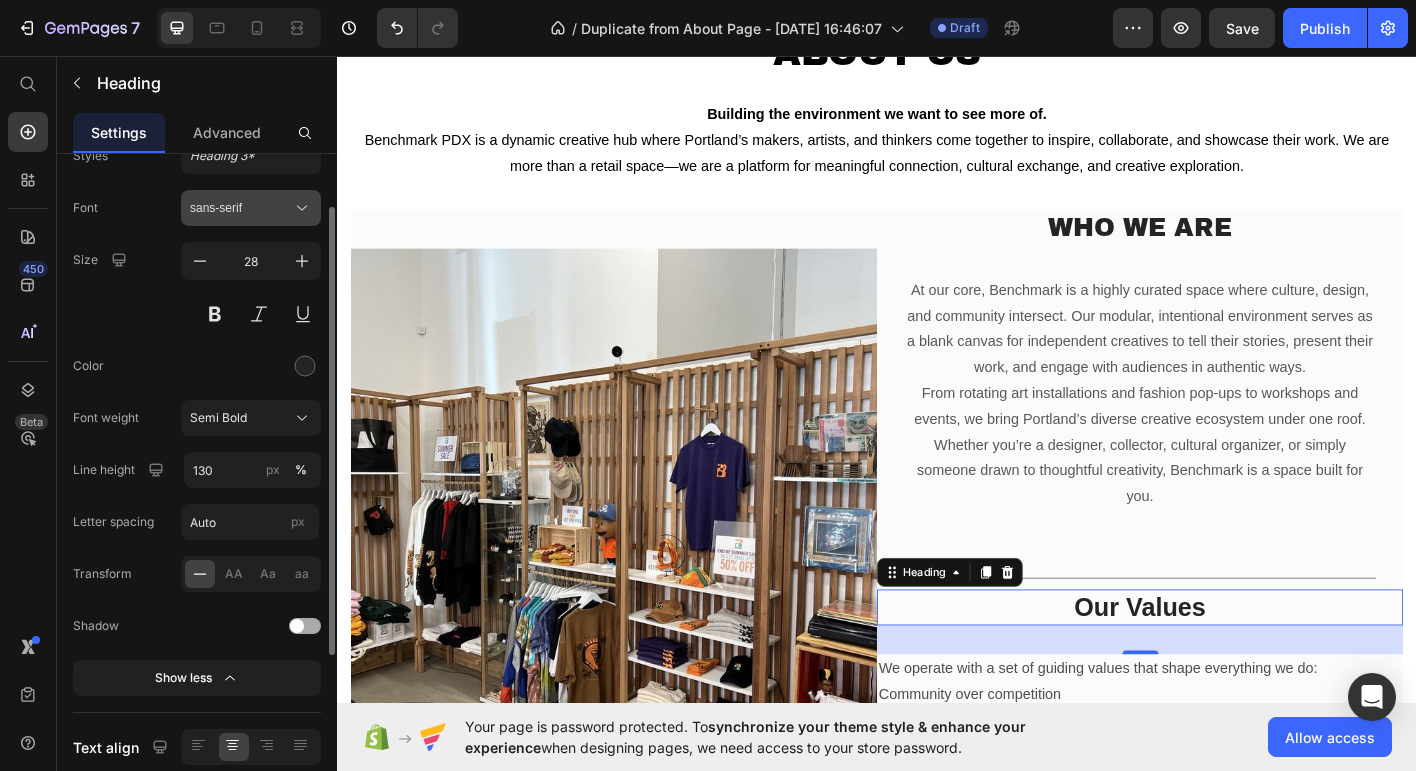 click on "sans-serif" at bounding box center (241, 208) 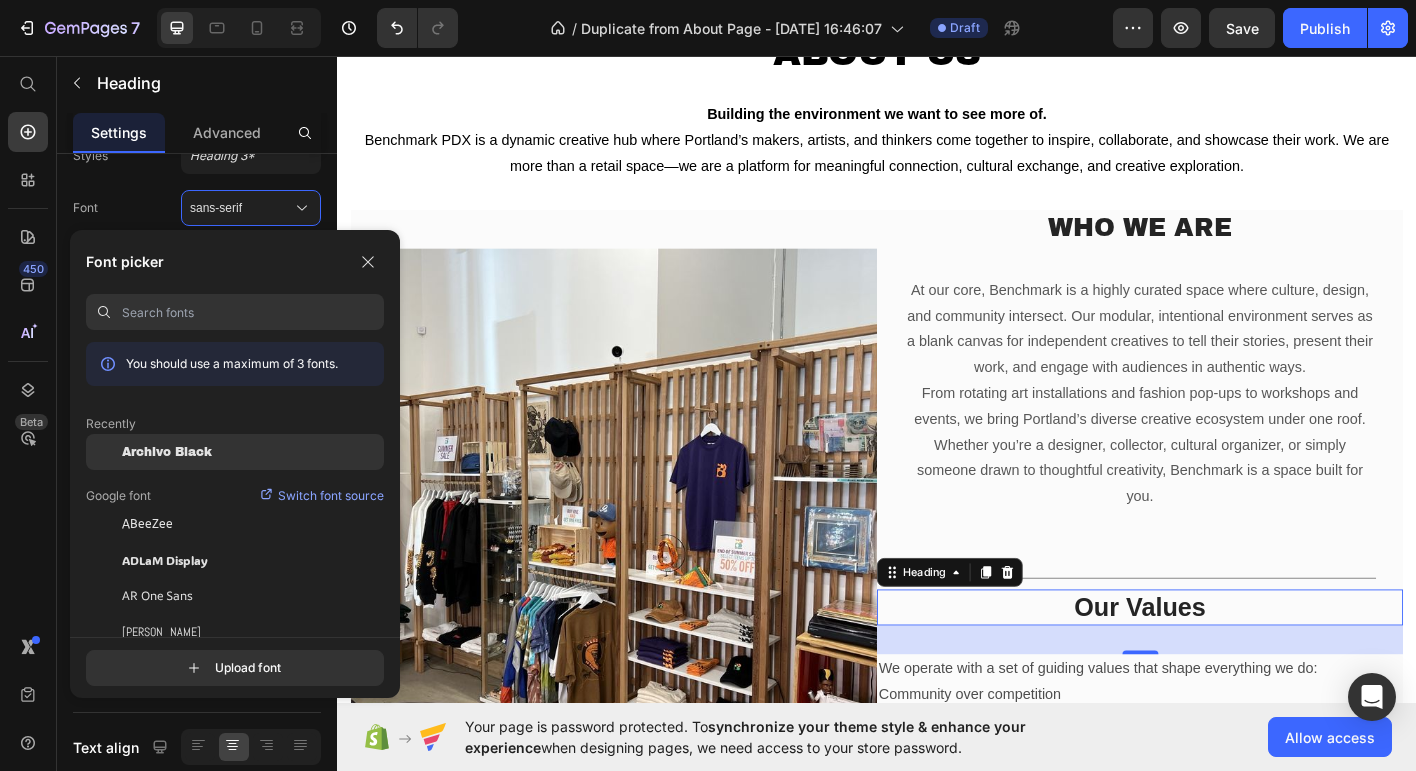 click on "Archivo Black" at bounding box center (167, 452) 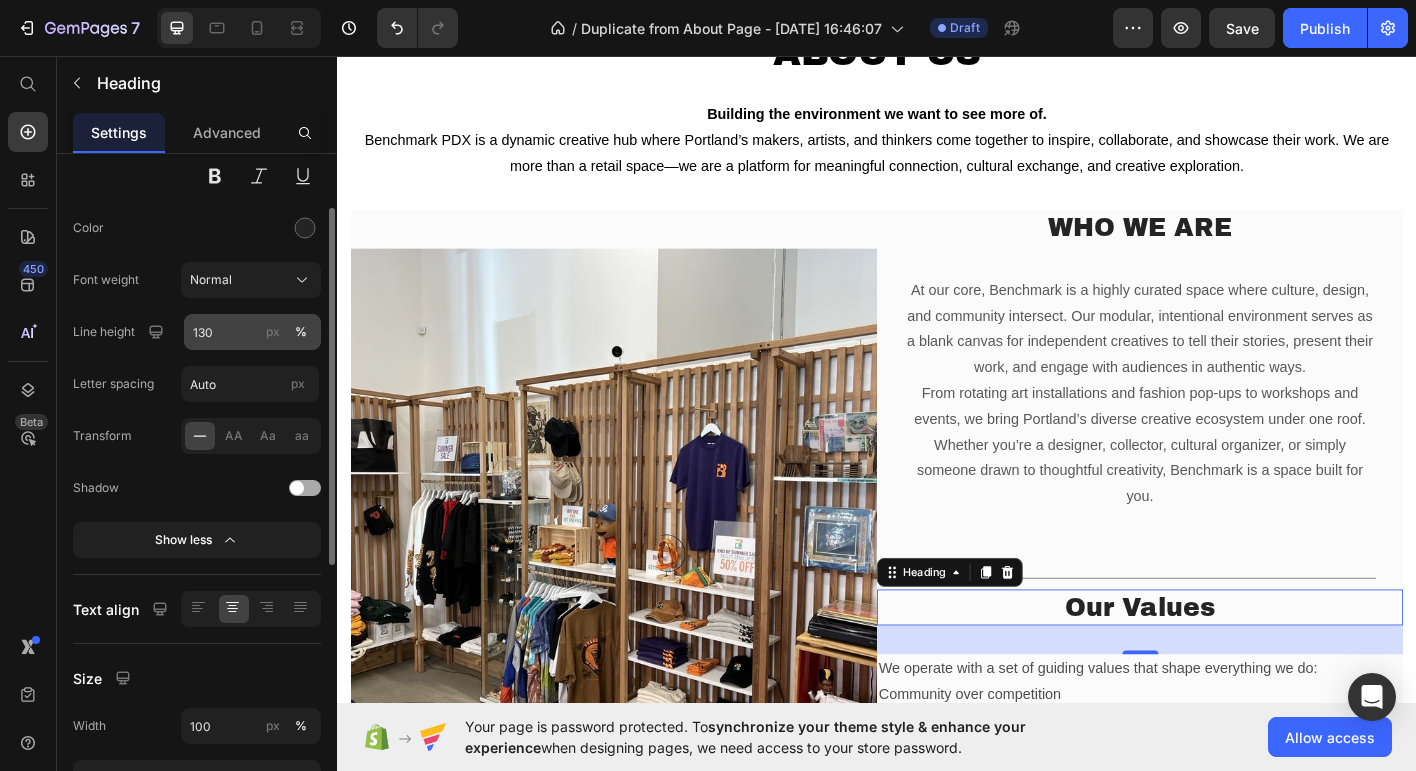 scroll, scrollTop: 221, scrollLeft: 0, axis: vertical 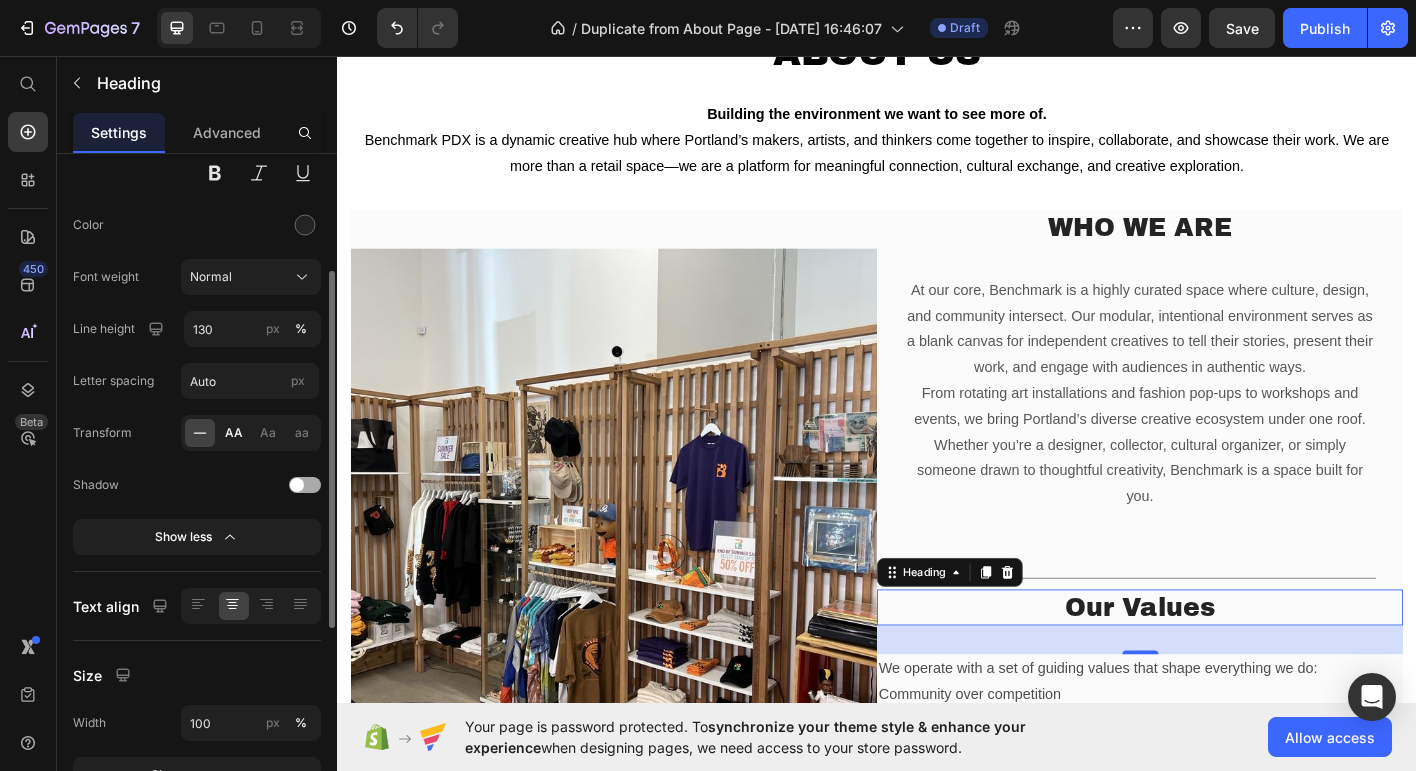 click on "AA" 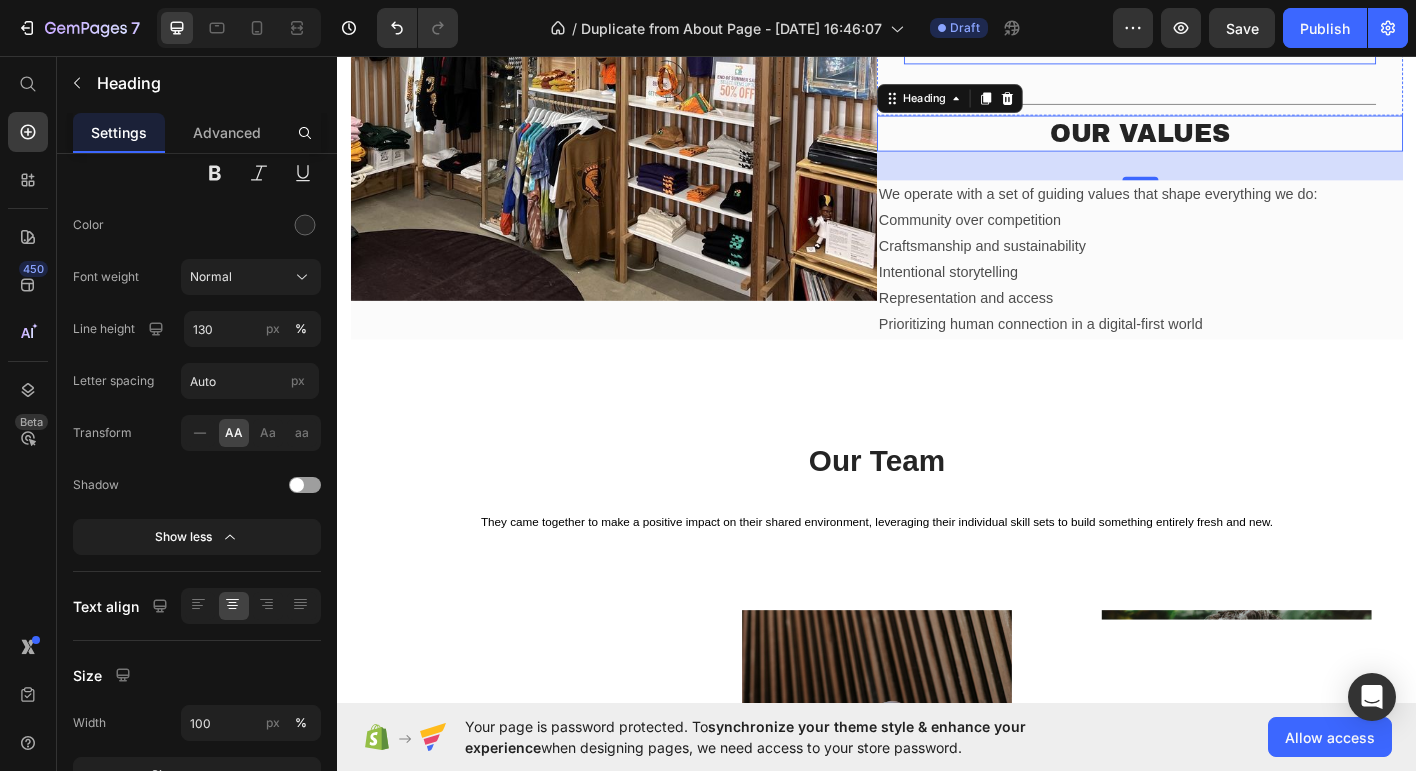 scroll, scrollTop: 773, scrollLeft: 0, axis: vertical 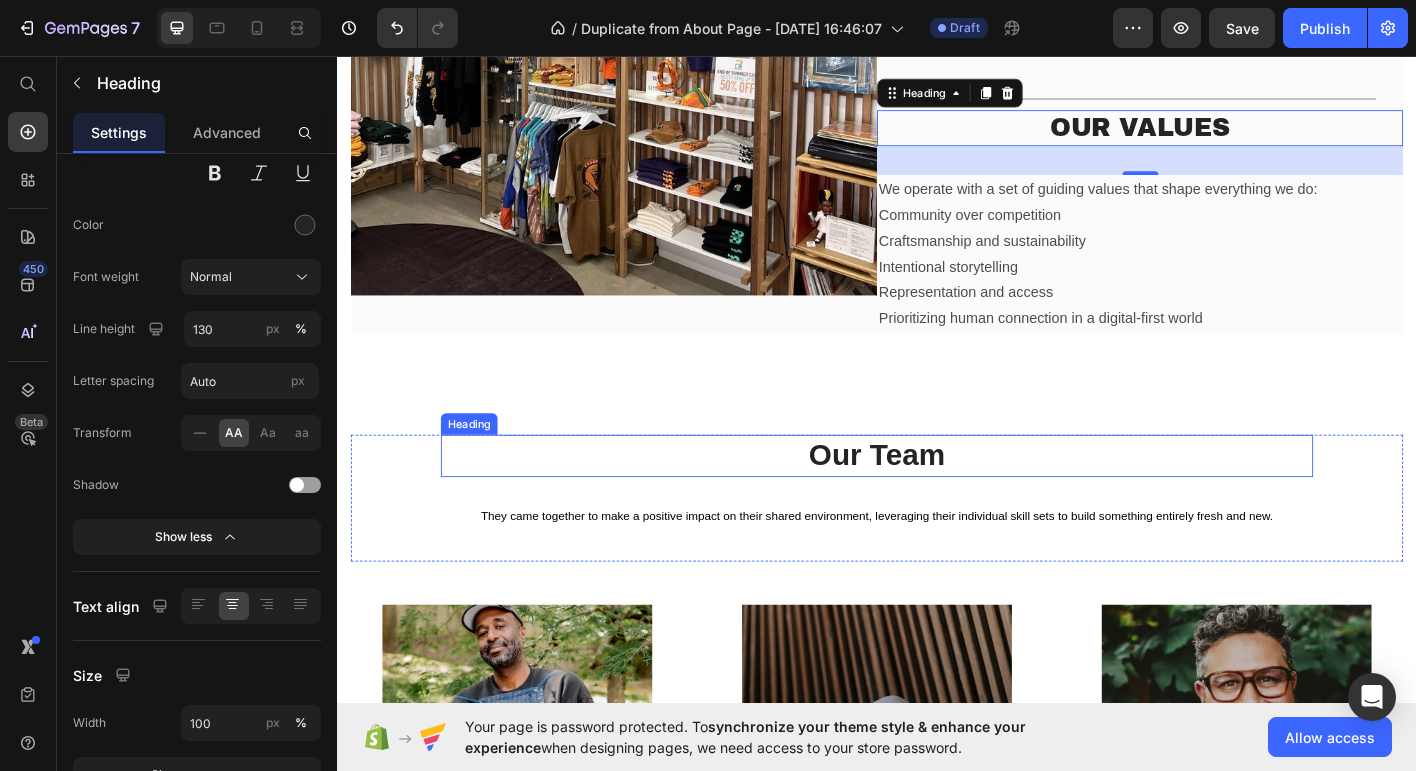 click on "Our Team" at bounding box center (937, 500) 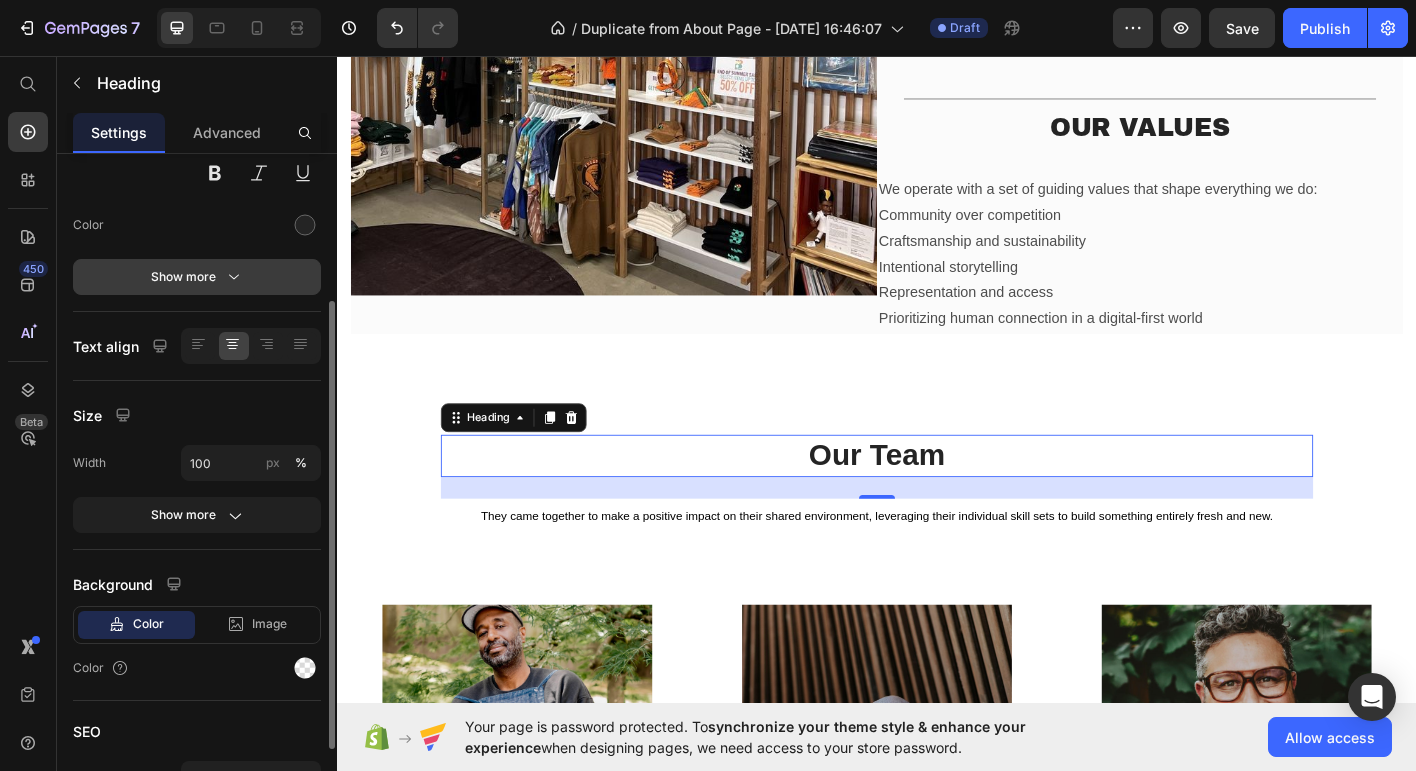 click on "Show more" at bounding box center (197, 277) 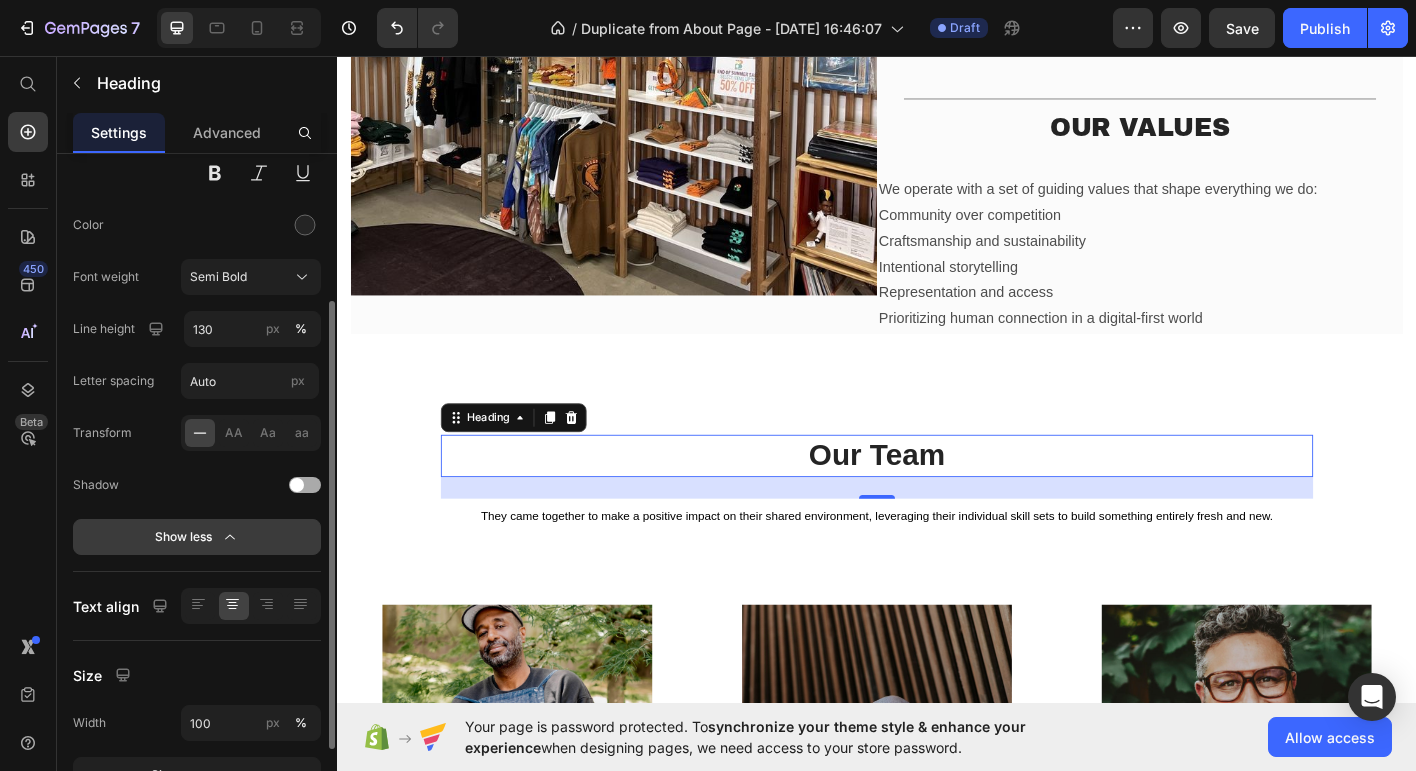 click on "Semi Bold" at bounding box center [218, 277] 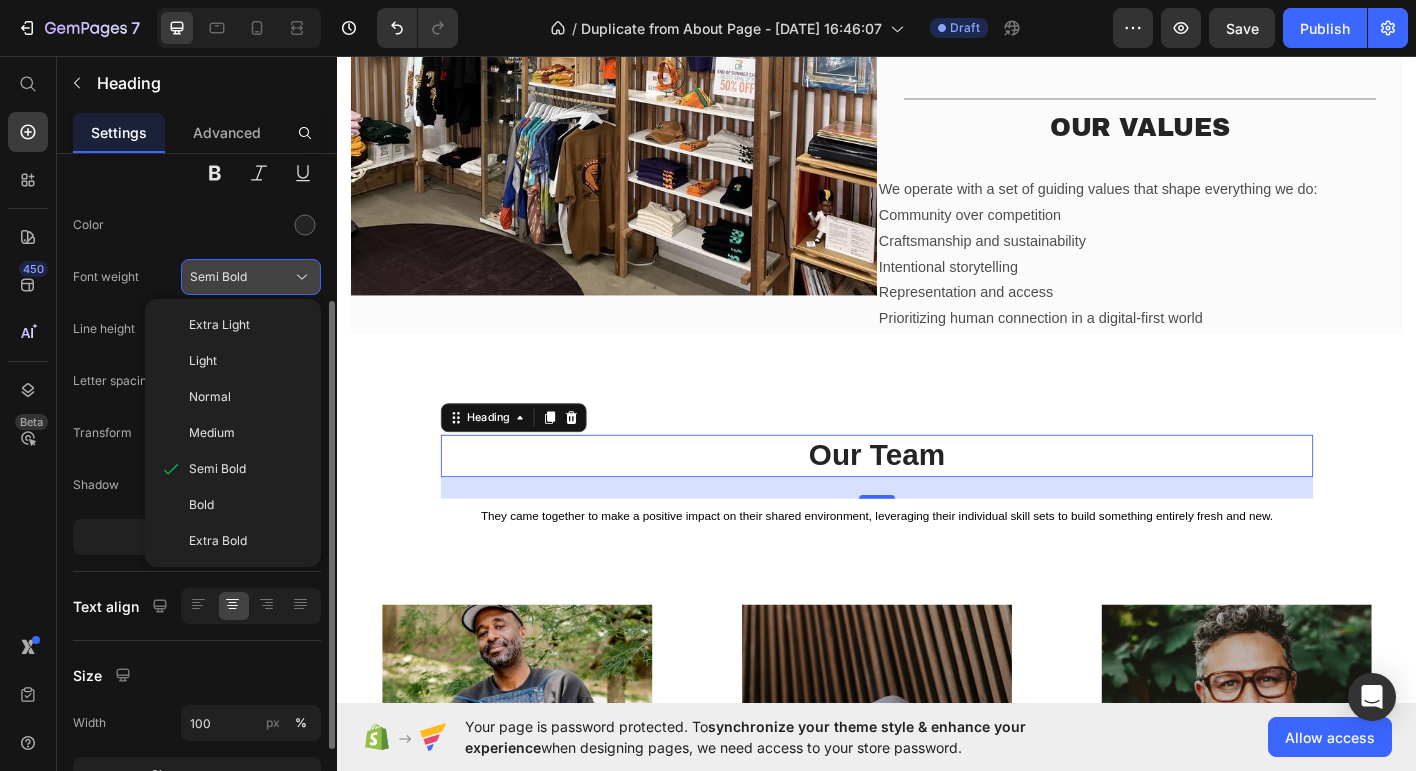 click on "Semi Bold" at bounding box center (251, 277) 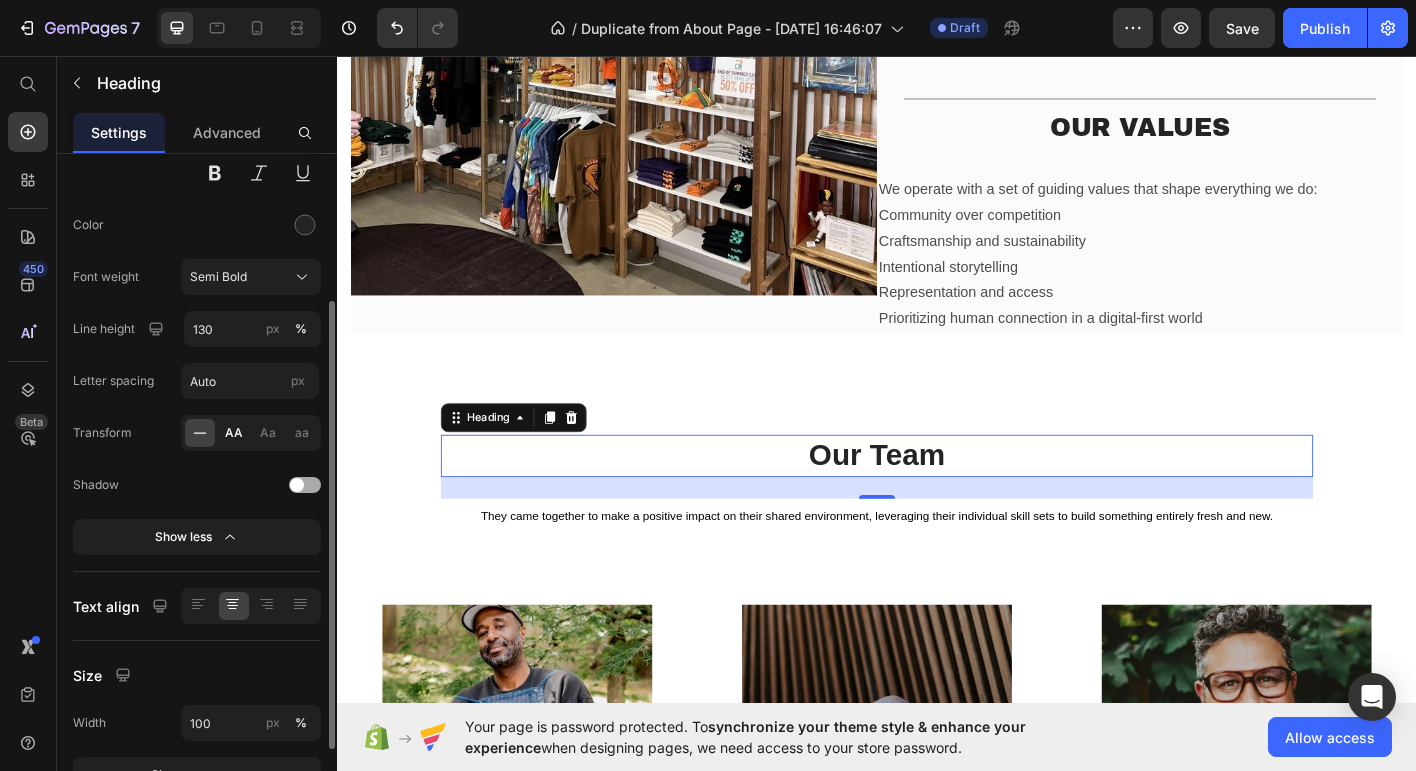 click on "AA" 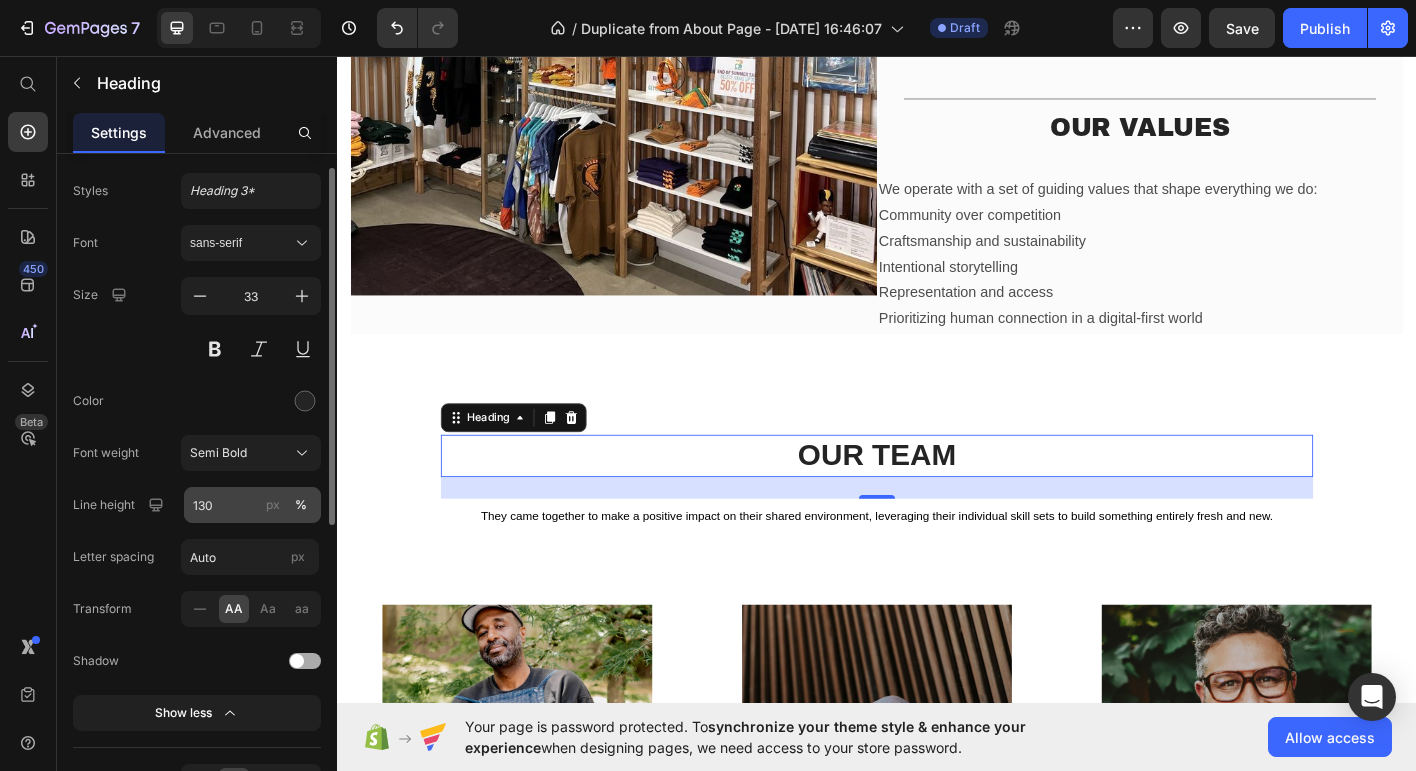 scroll, scrollTop: 0, scrollLeft: 0, axis: both 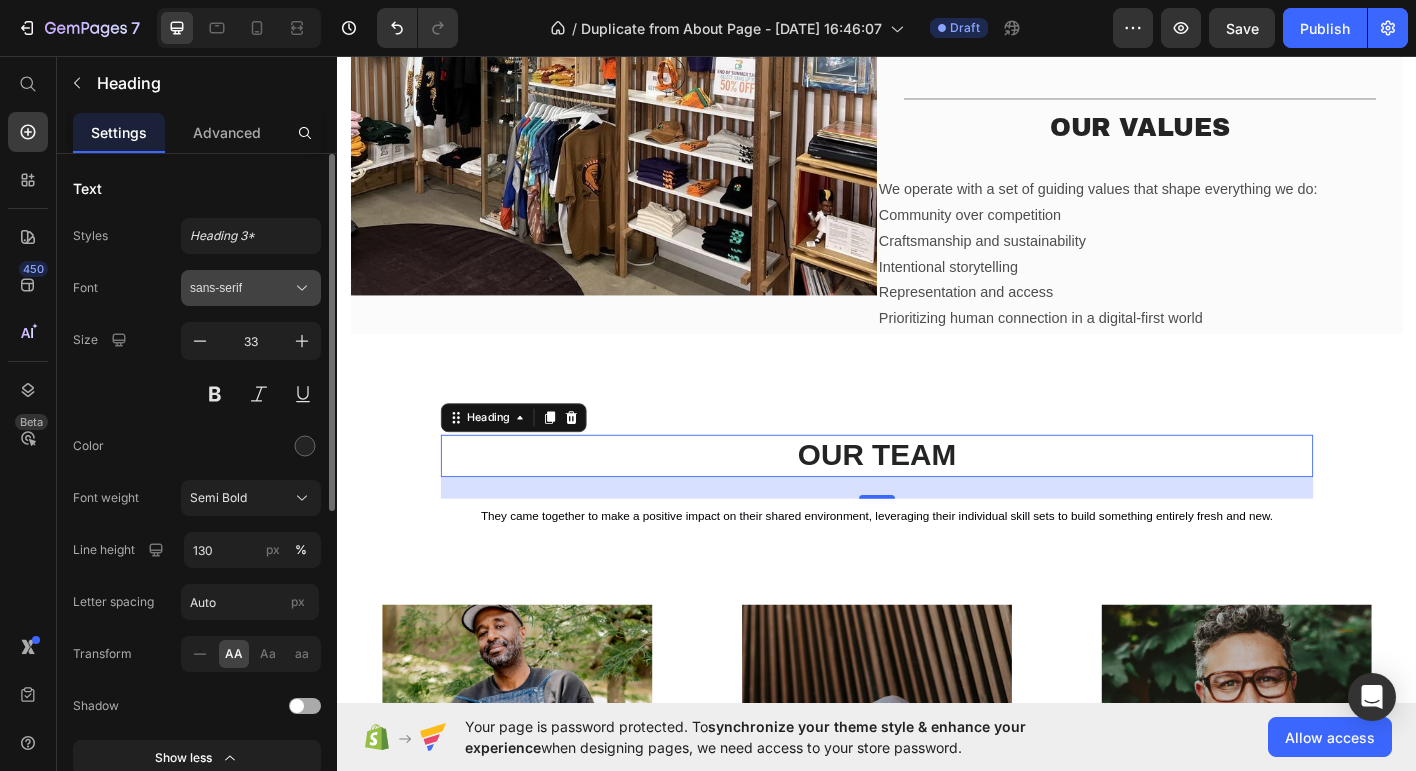 click on "sans-serif" at bounding box center (251, 288) 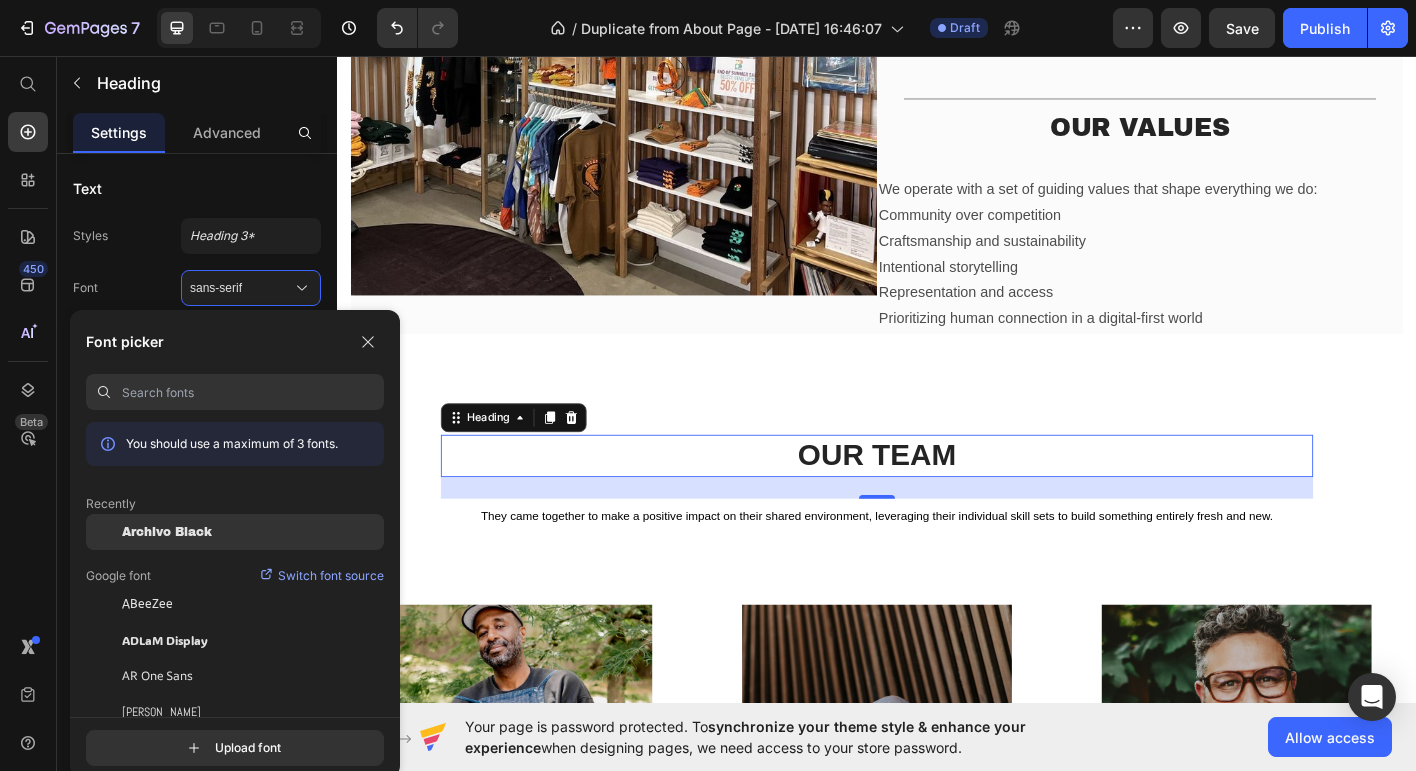 click on "Archivo Black" at bounding box center [167, 532] 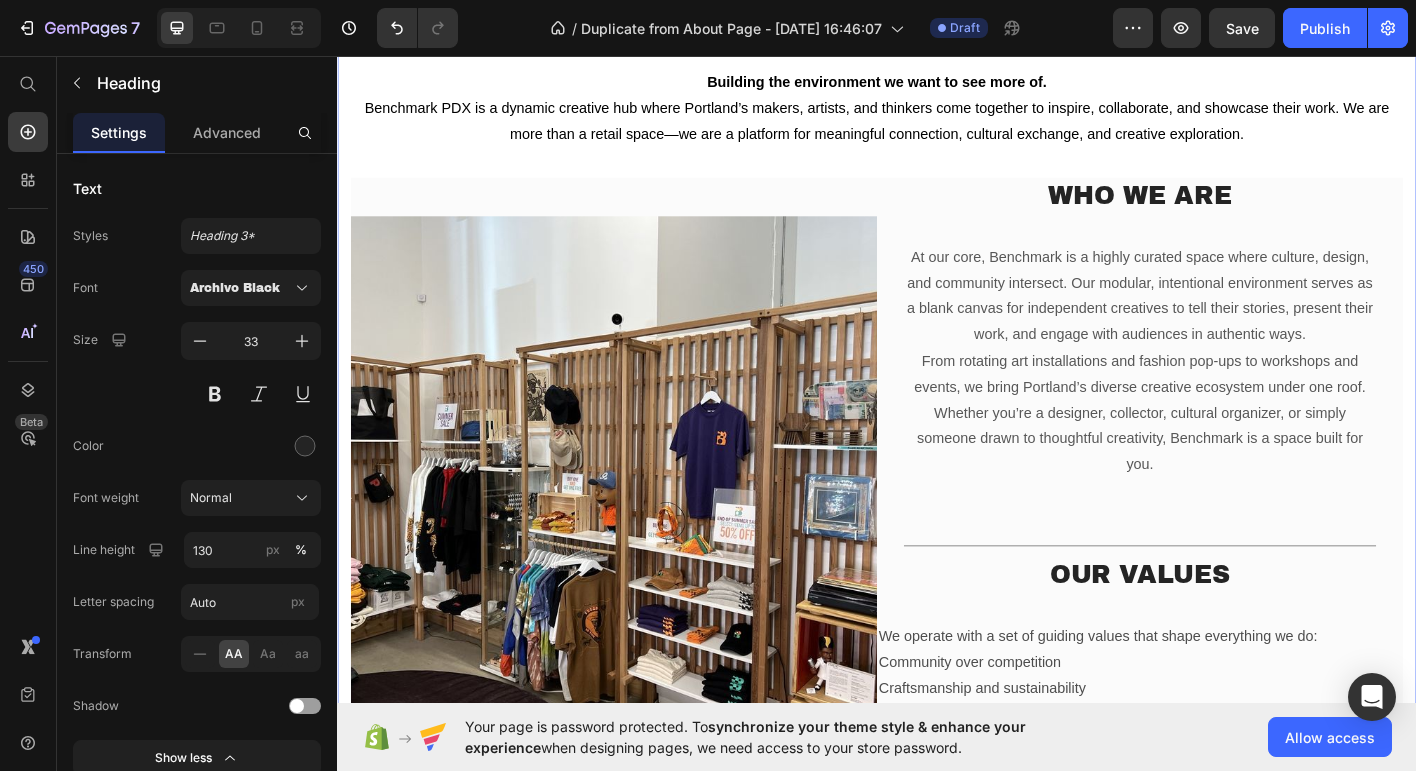 scroll, scrollTop: 275, scrollLeft: 0, axis: vertical 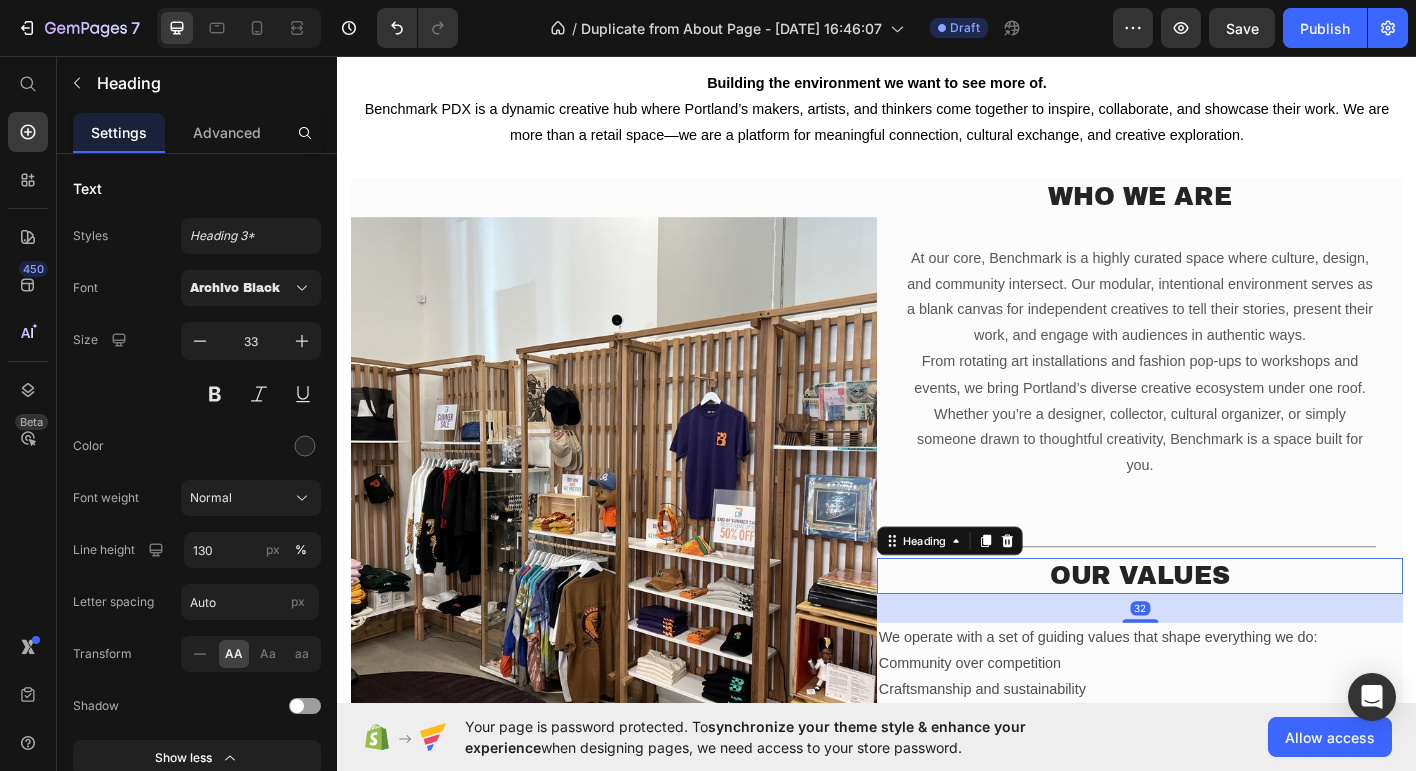 click on "Our Values" at bounding box center (1229, 634) 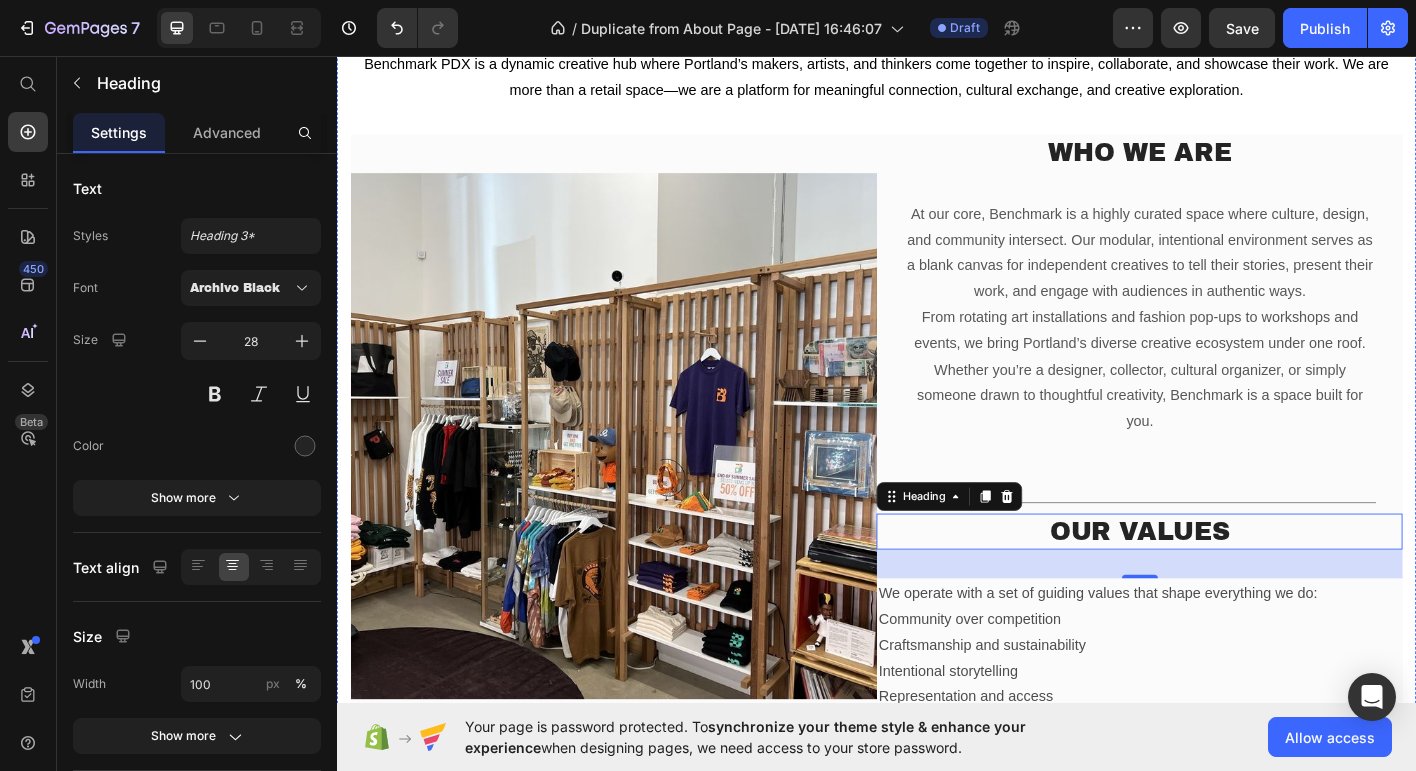 scroll, scrollTop: 342, scrollLeft: 0, axis: vertical 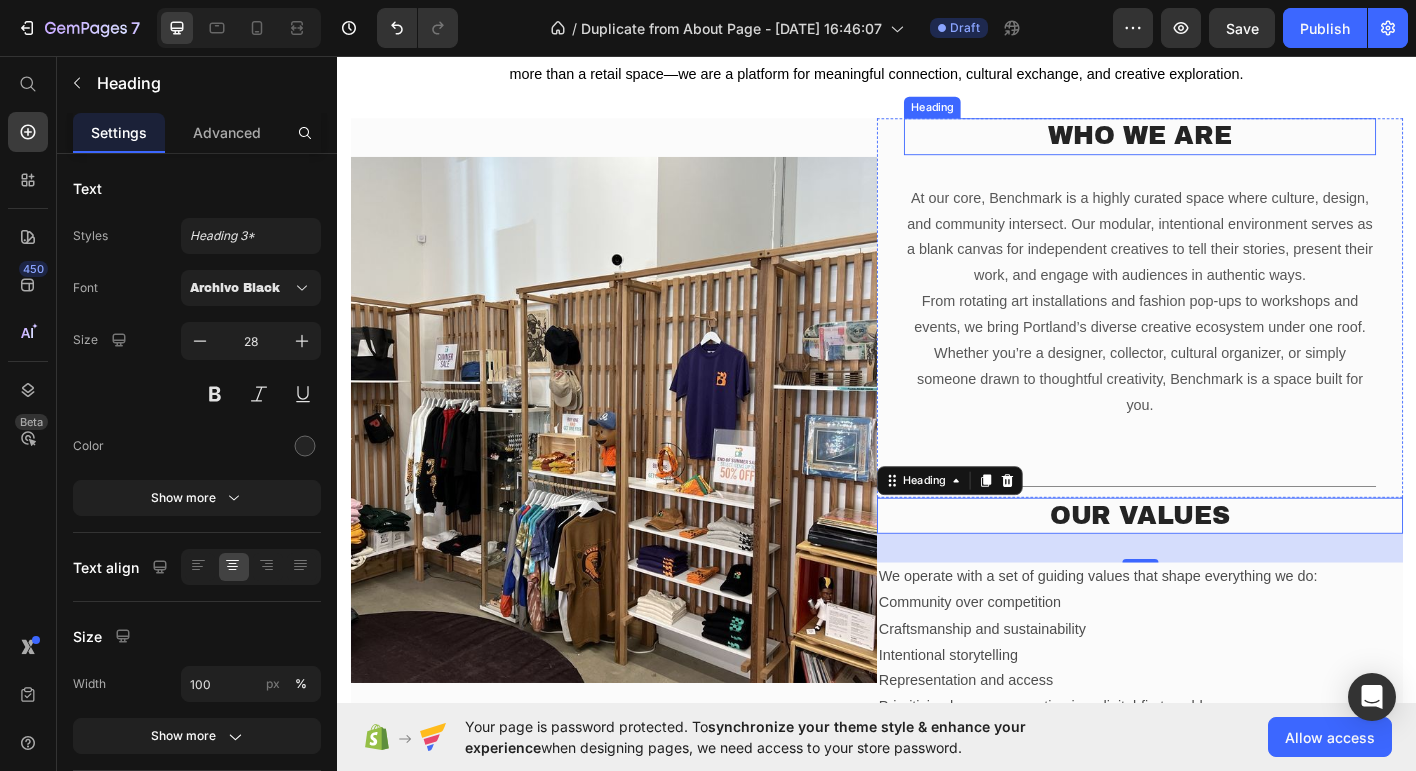 click on "Who We Are" at bounding box center [1229, 145] 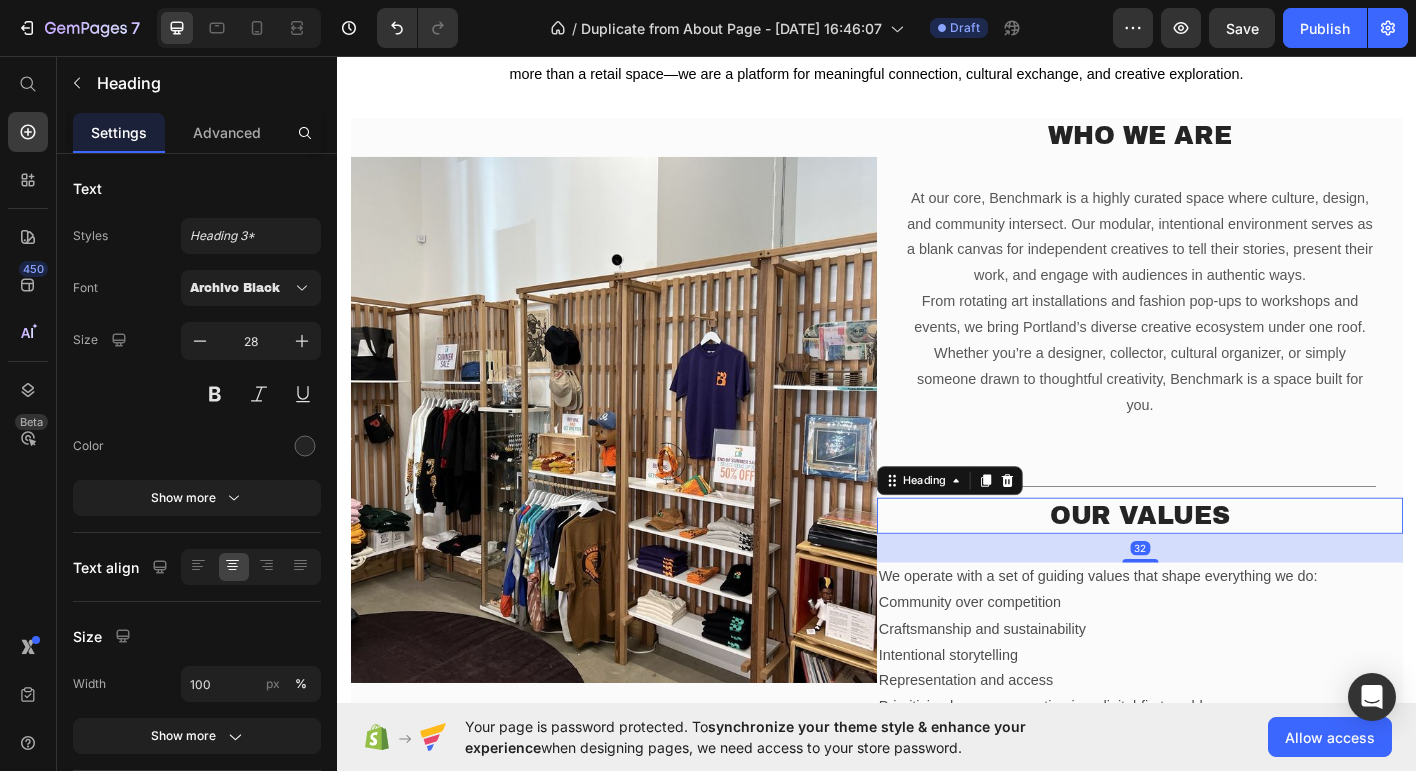click on "Our Values" at bounding box center (1229, 567) 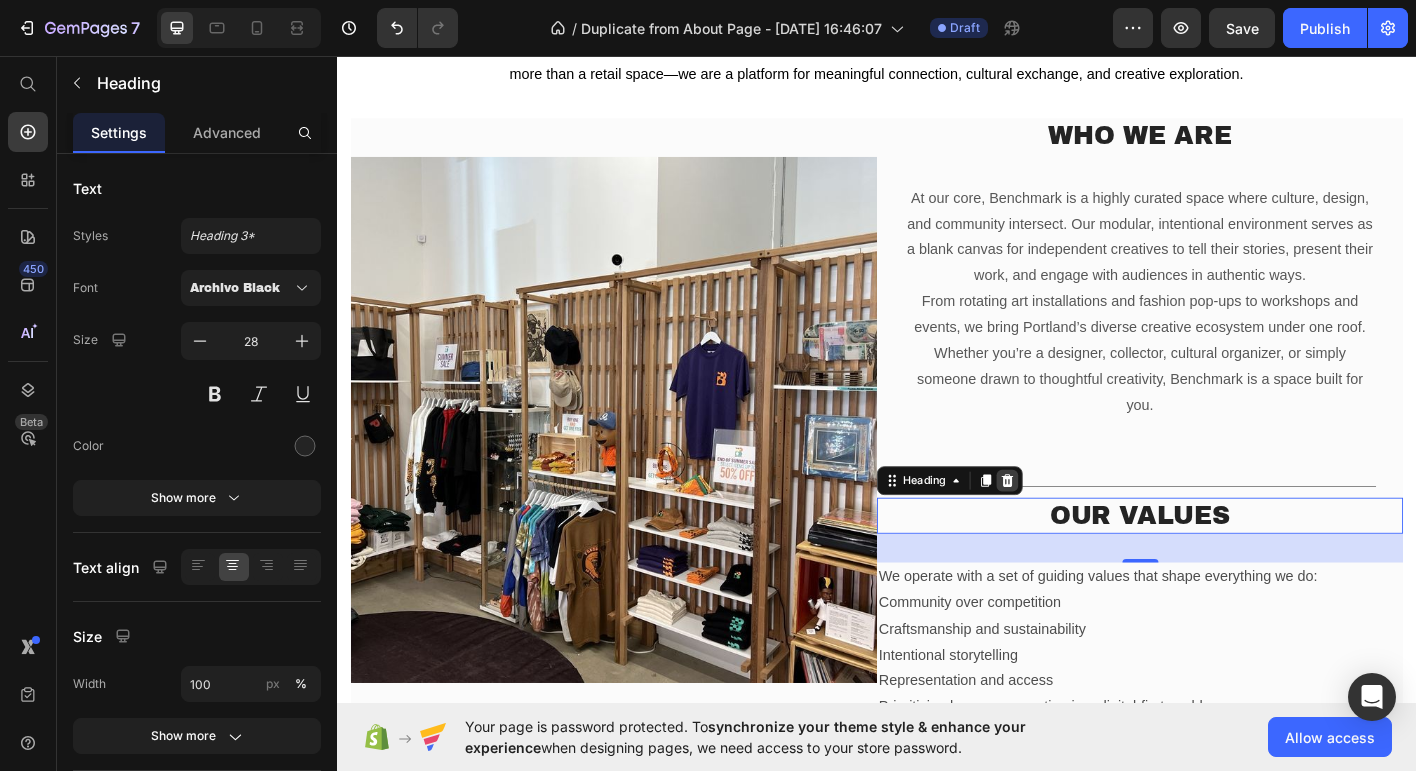 click 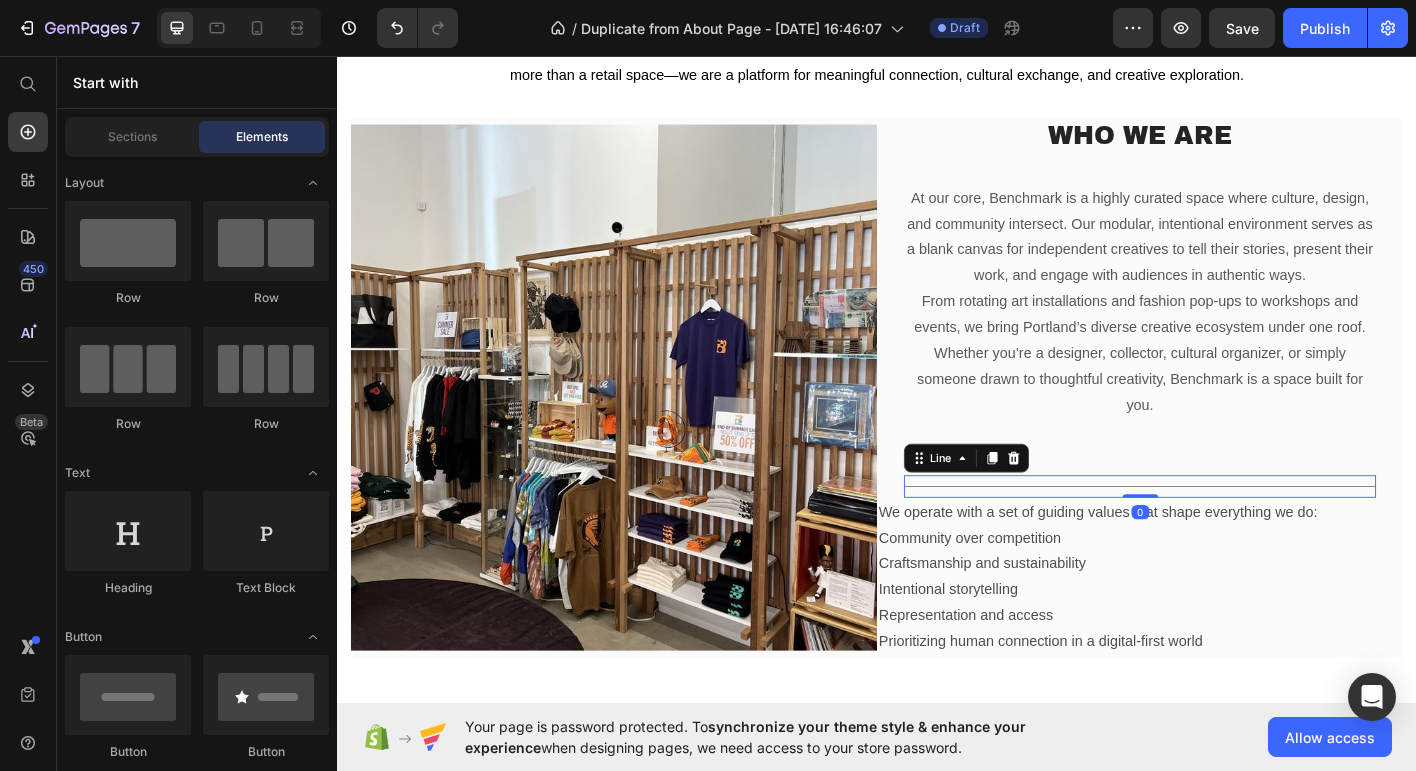 click on "Title Line   0" at bounding box center [1229, 534] 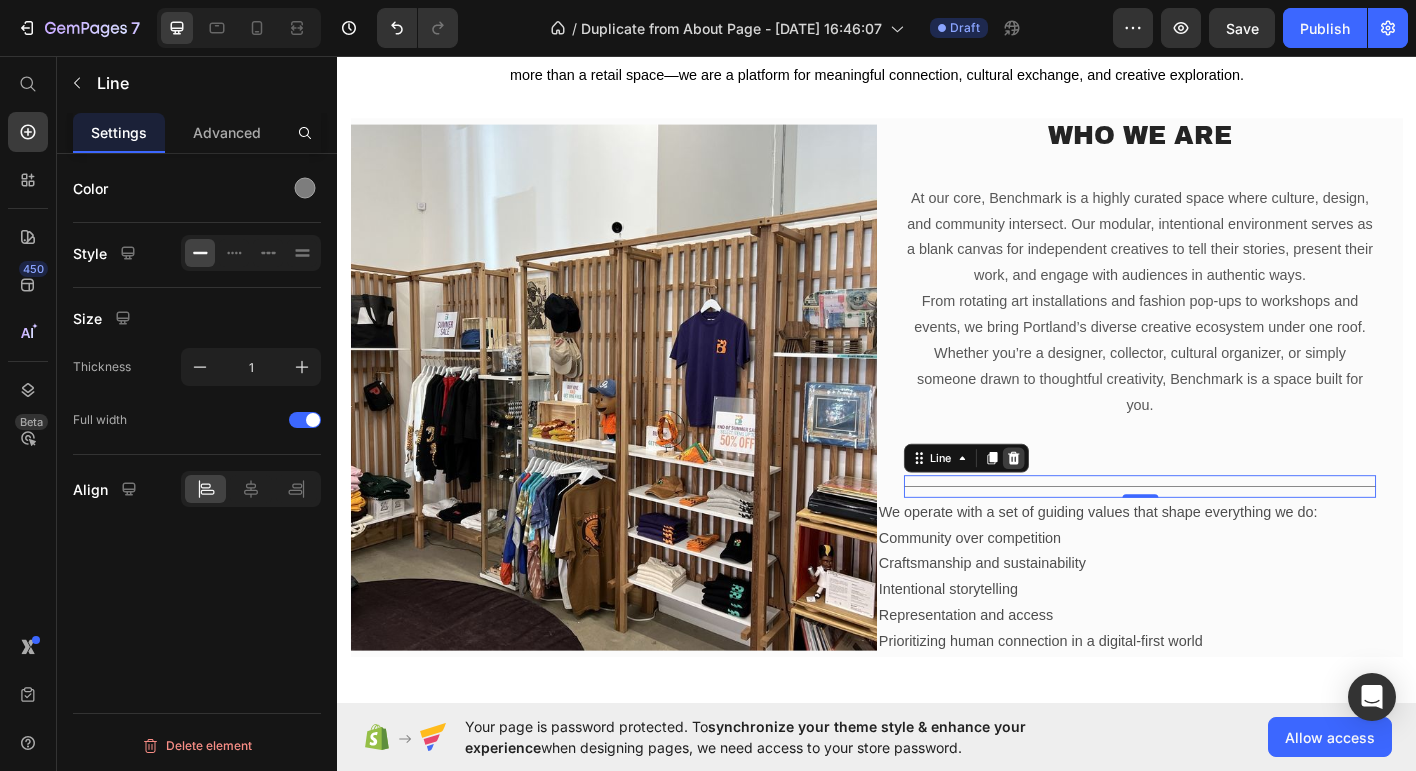 click at bounding box center (1089, 503) 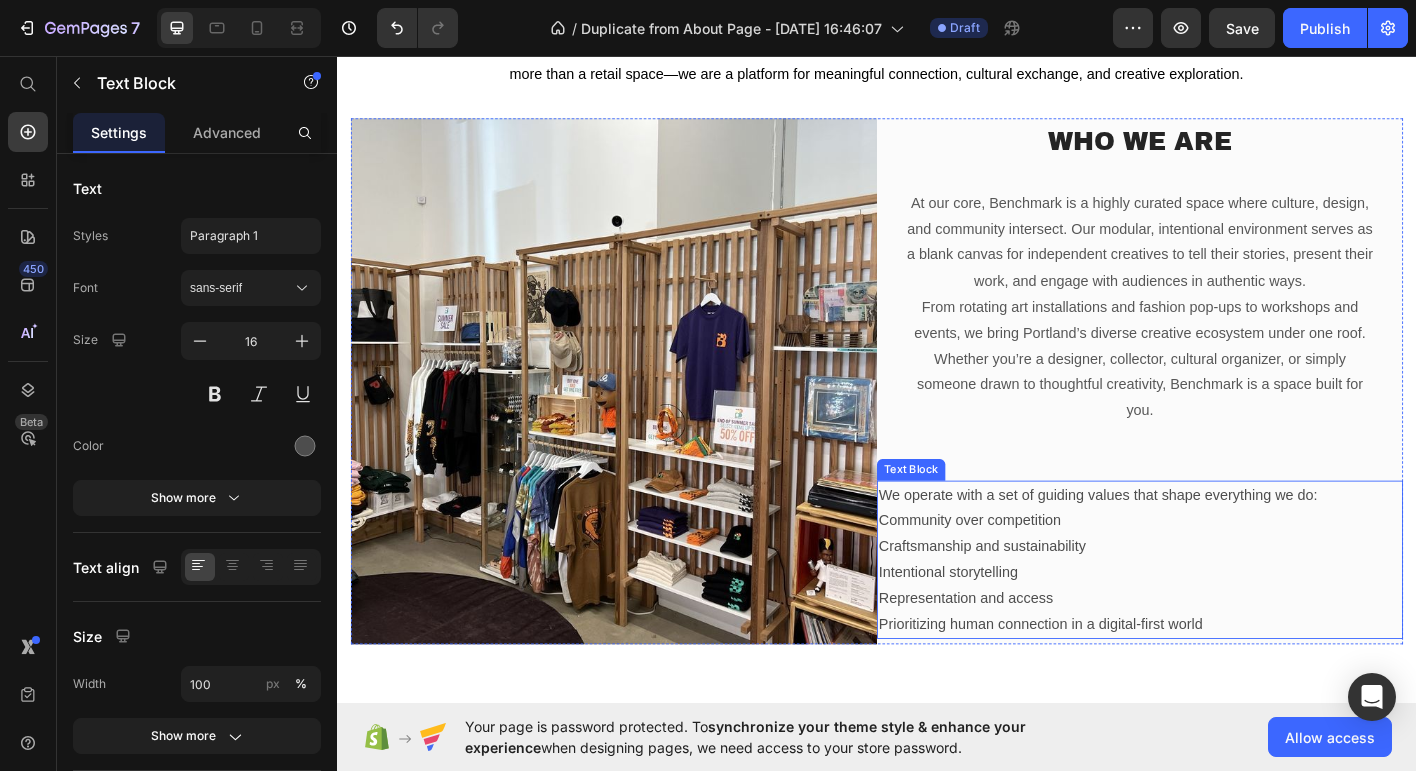 click on "Community over competition" at bounding box center [1229, 572] 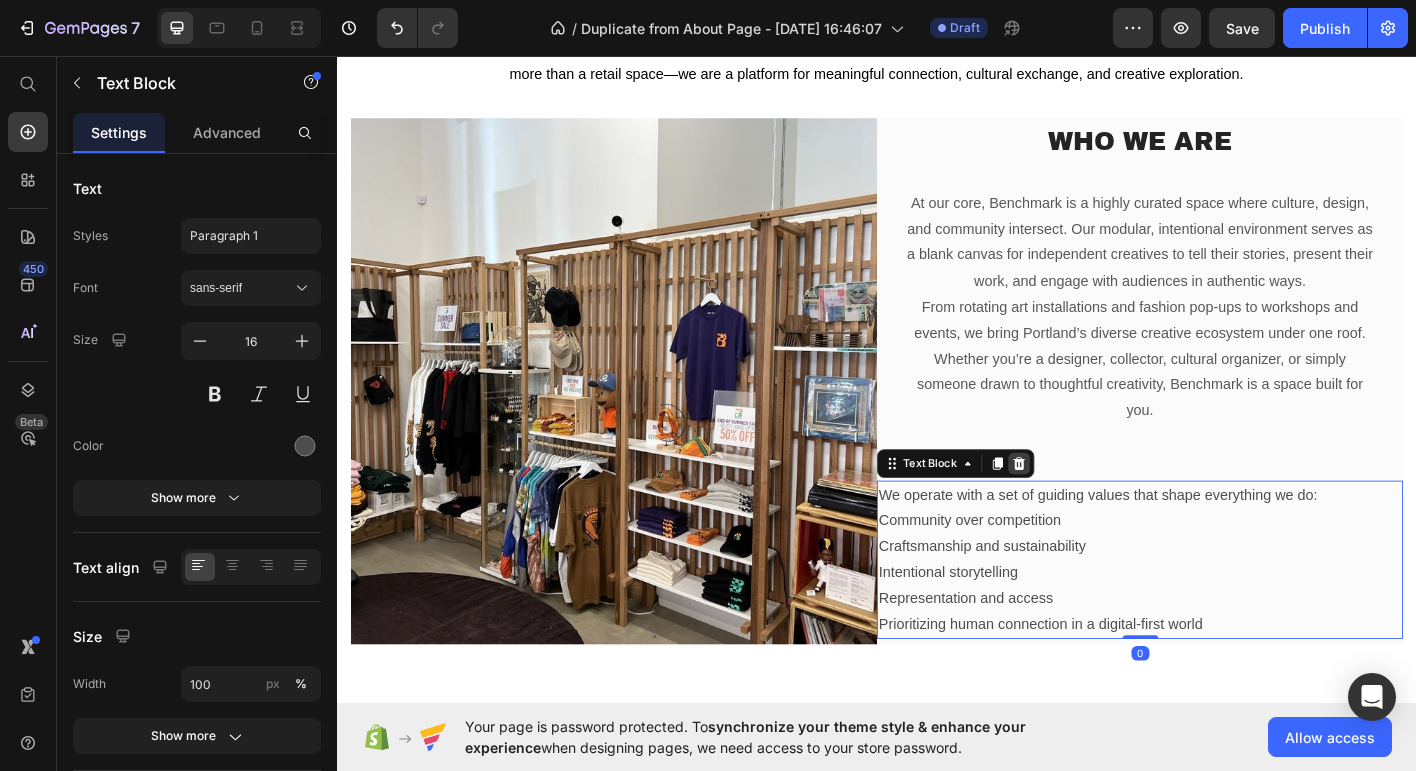 click 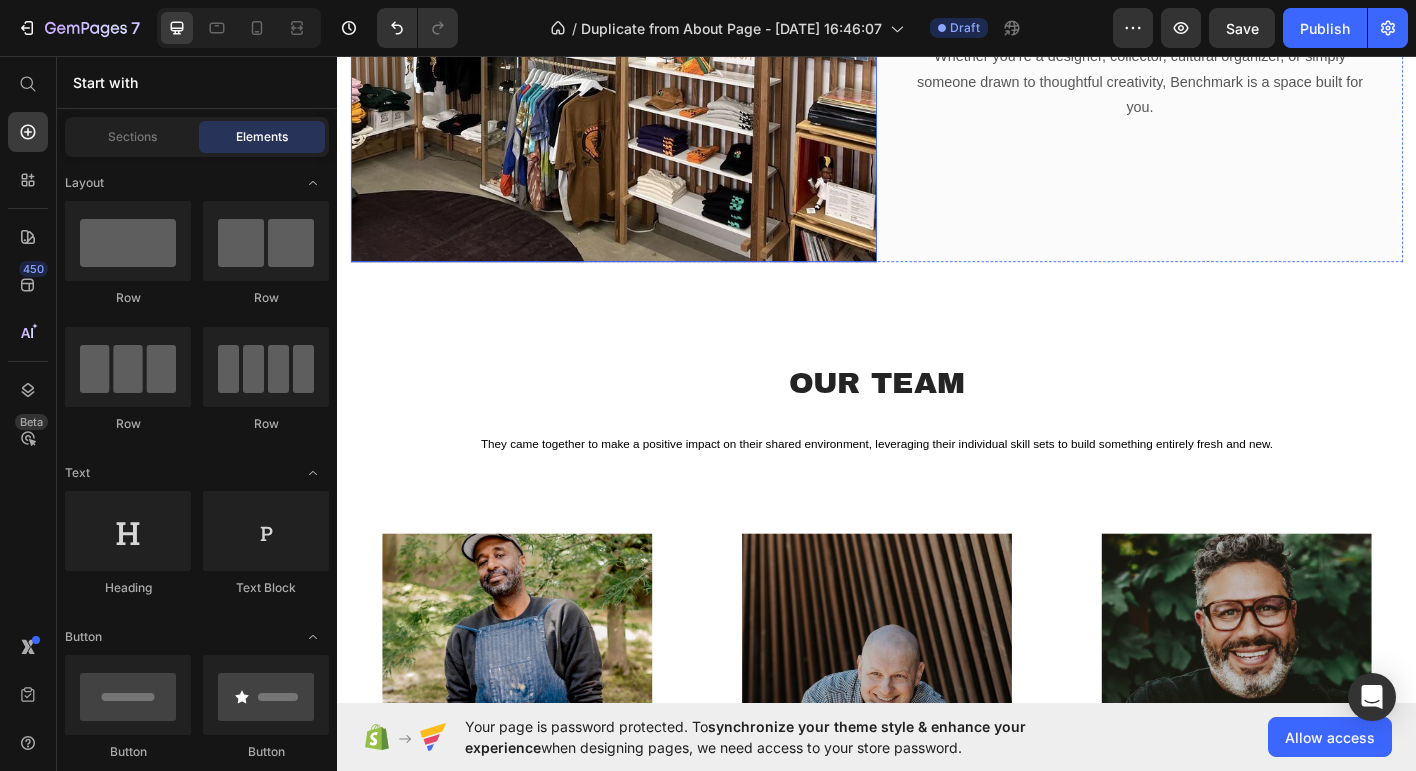 scroll, scrollTop: 768, scrollLeft: 0, axis: vertical 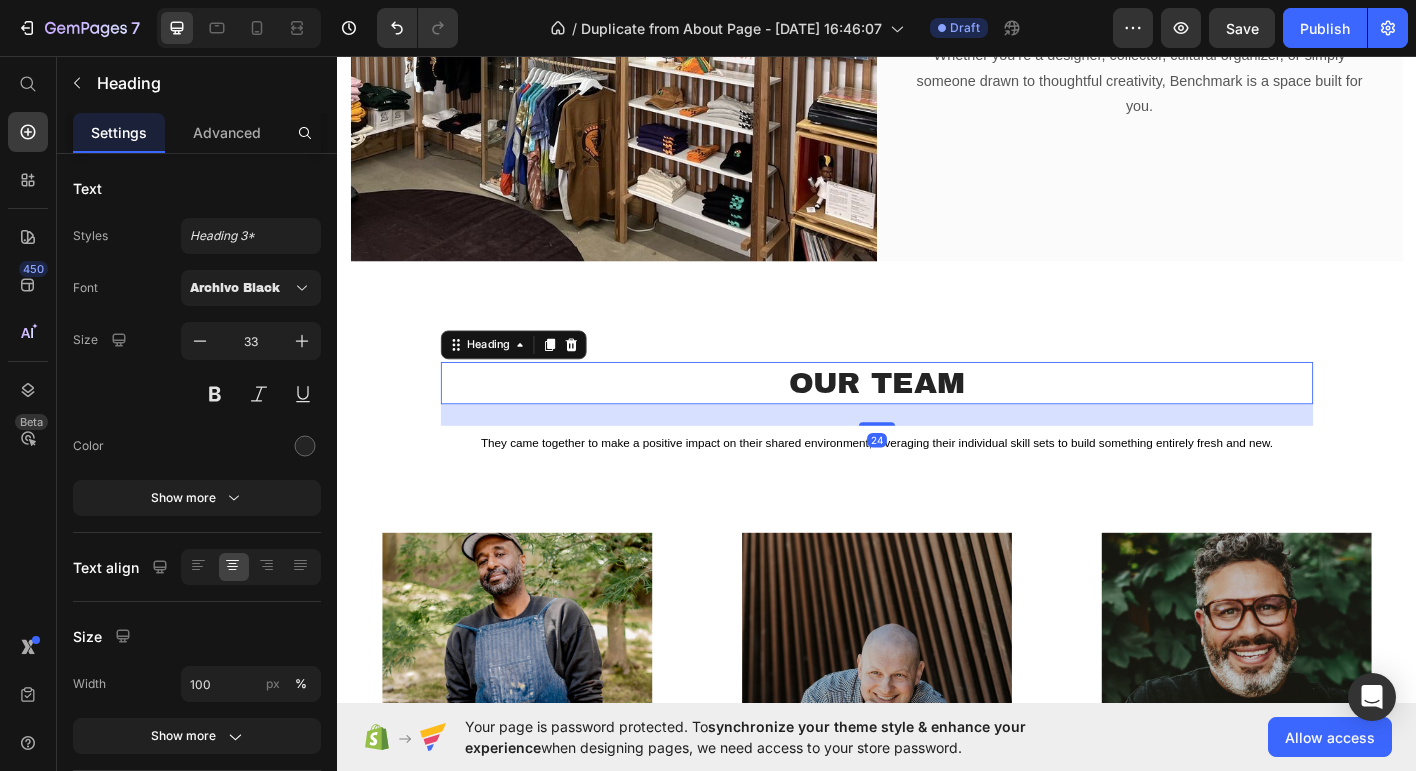 click on "Our Team" at bounding box center [937, 419] 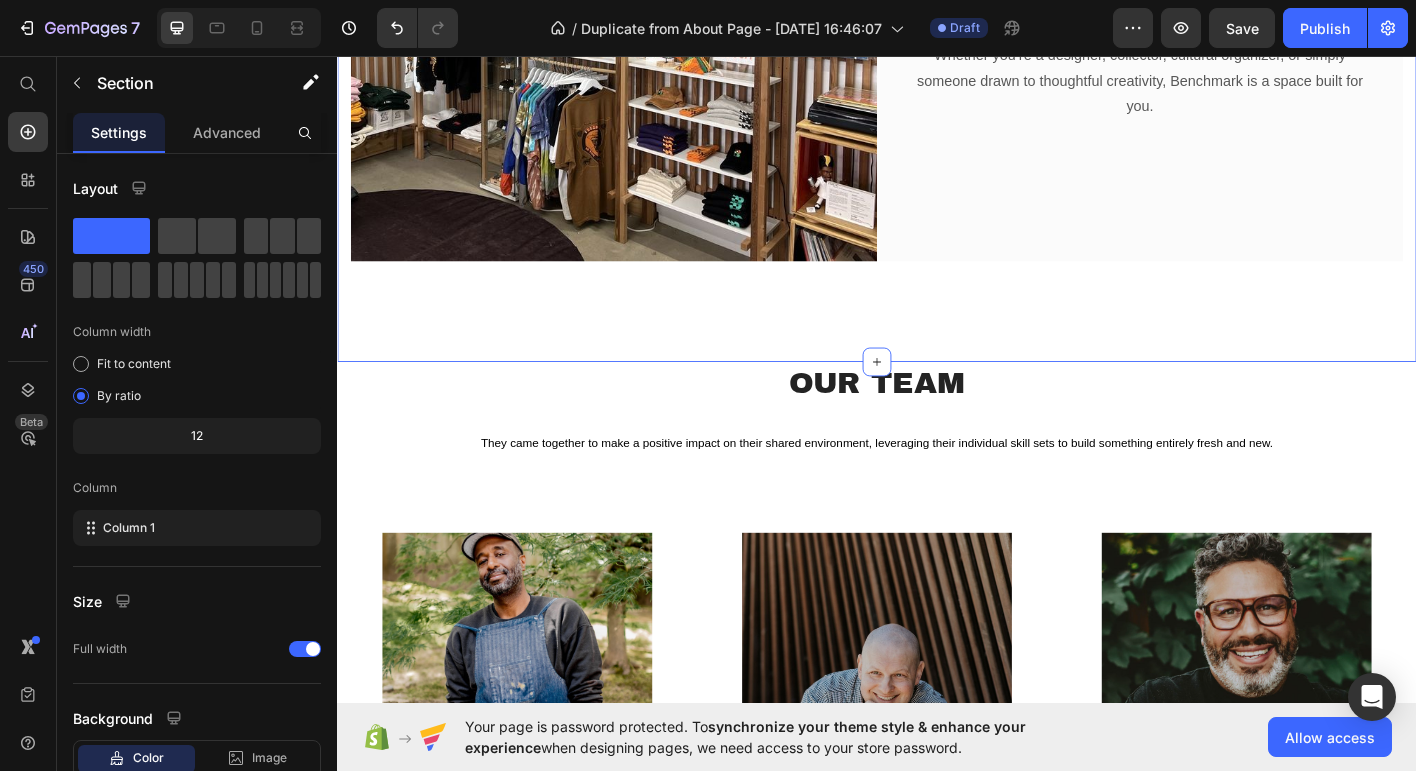 click on "About Us Heading Building the environment we want to see more of. Benchmark PDX is a dynamic creative hub where Portland’s makers, artists, and thinkers come together to inspire, collaborate, and showcase their work. We are more than a retail space—we are a platform for meaningful connection, cultural exchange, and creative exploration. Text block Image Who We Are Heading At our core, Benchmark is a highly curated space where culture, design, and community intersect. Our modular, intentional environment serves as a blank canvas for independent creatives to tell their stories, present their work, and engage with audiences in authentic ways. From rotating art installations and fashion pop-ups to workshops and events, we bring Portland’s diverse creative ecosystem under one roof. Whether you’re a designer, collector, cultural organizer, or simply someone drawn to thoughtful creativity, Benchmark is a space built for you. Text block Row Row Section 2   You can create reusable sections Create Theme Section" at bounding box center [937, -110] 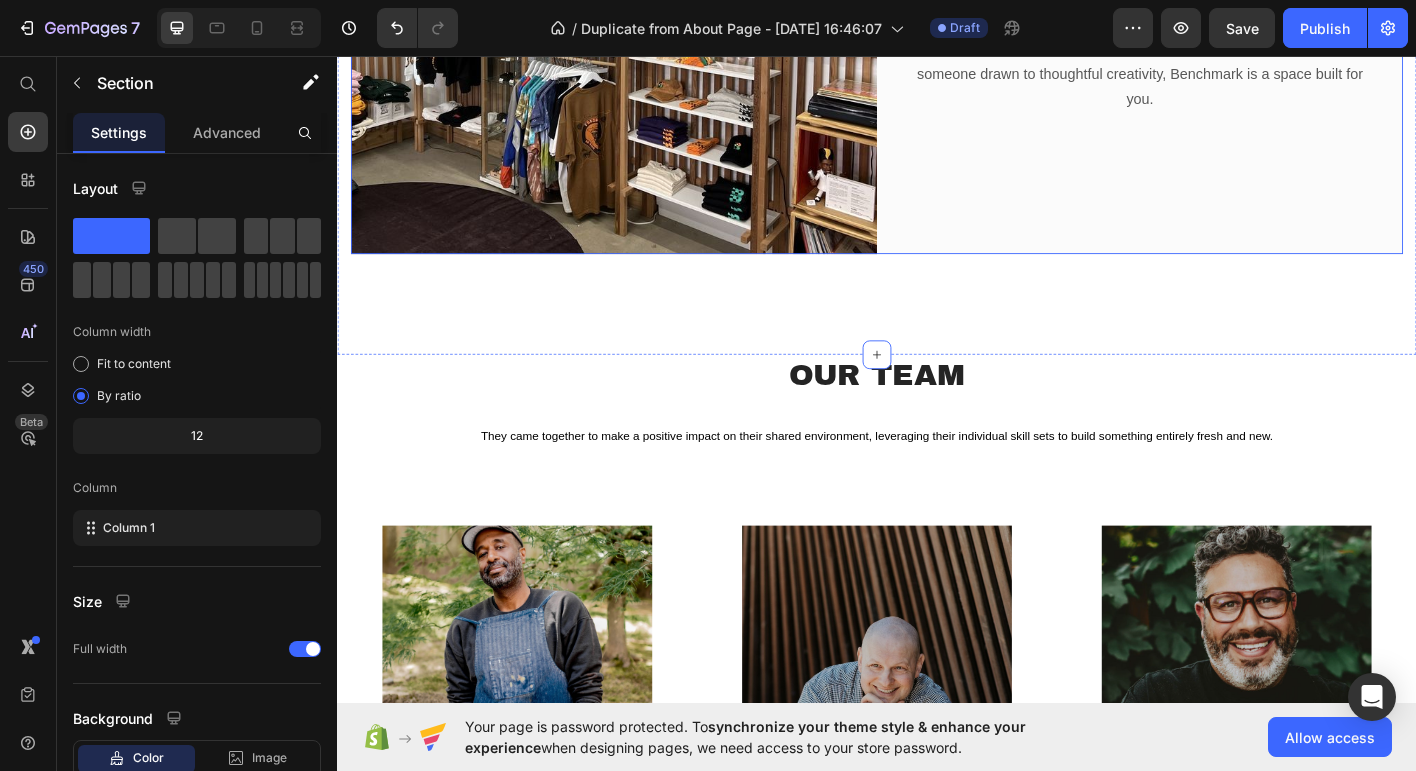 scroll, scrollTop: 784, scrollLeft: 0, axis: vertical 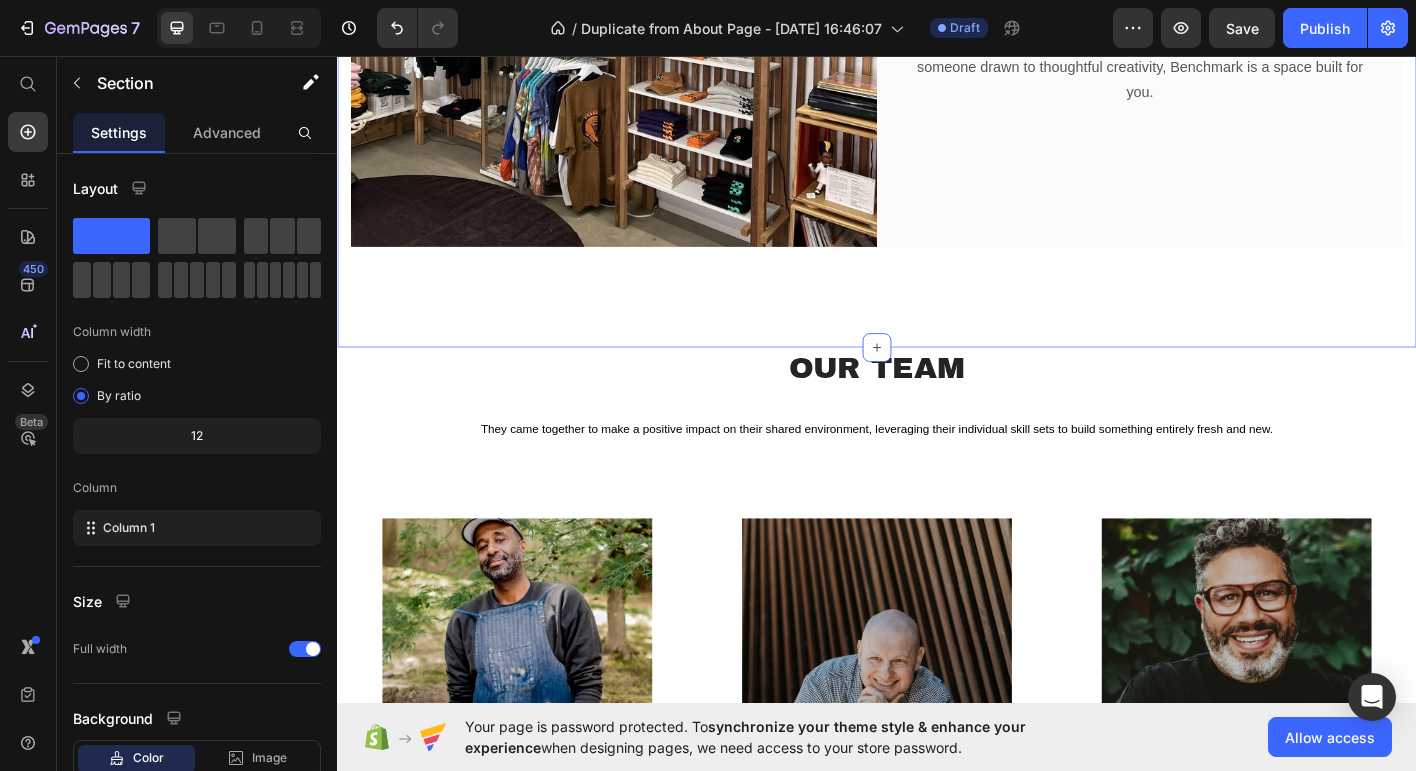 click on "About Us Heading Building the environment we want to see more of. Benchmark PDX is a dynamic creative hub where Portland’s makers, artists, and thinkers come together to inspire, collaborate, and showcase their work. We are more than a retail space—we are a platform for meaningful connection, cultural exchange, and creative exploration. Text block Image Who We Are Heading At our core, Benchmark is a highly curated space where culture, design, and community intersect. Our modular, intentional environment serves as a blank canvas for independent creatives to tell their stories, present their work, and engage with audiences in authentic ways. From rotating art installations and fashion pop-ups to workshops and events, we bring Portland’s diverse creative ecosystem under one roof. Whether you’re a designer, collector, cultural organizer, or simply someone drawn to thoughtful creativity, Benchmark is a space built for you.   Text block Row Row Section 2" at bounding box center [937, -126] 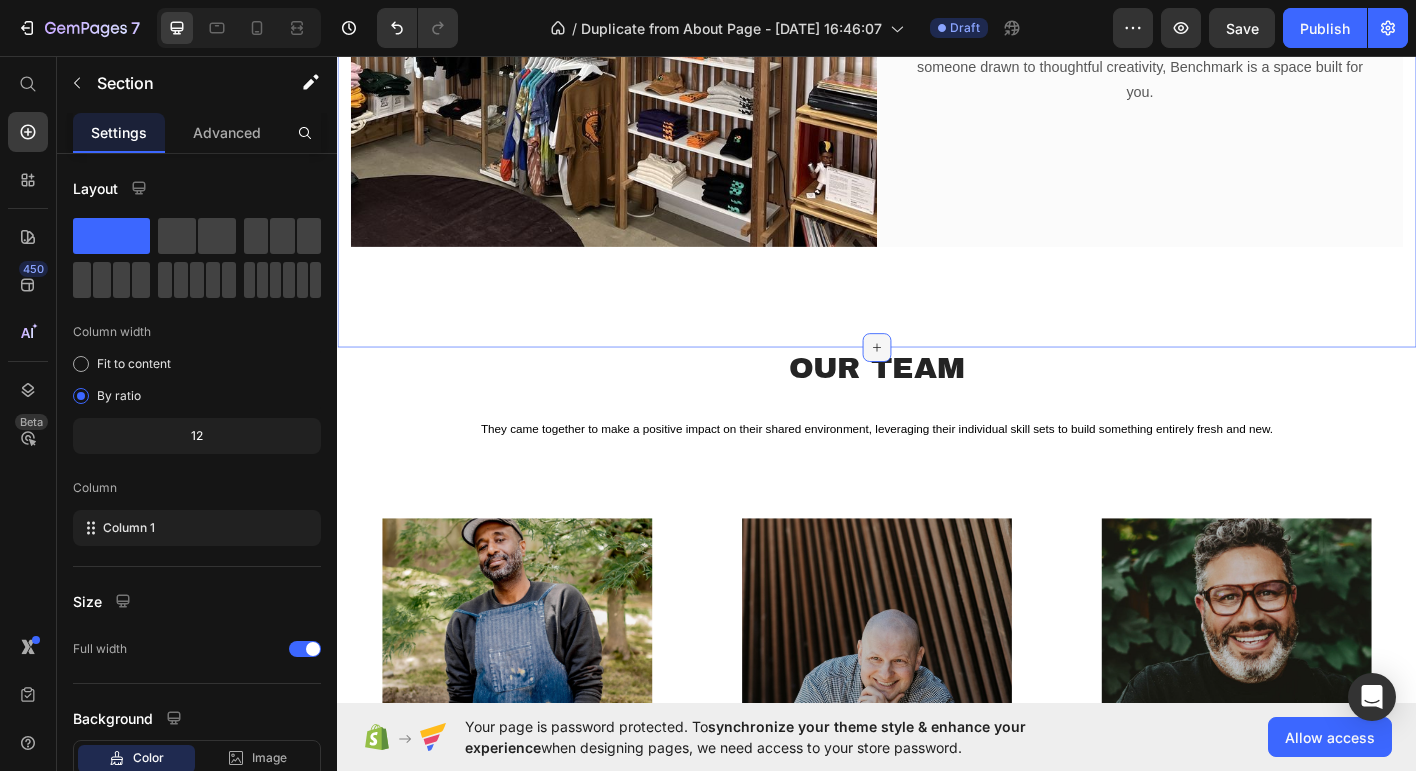 click 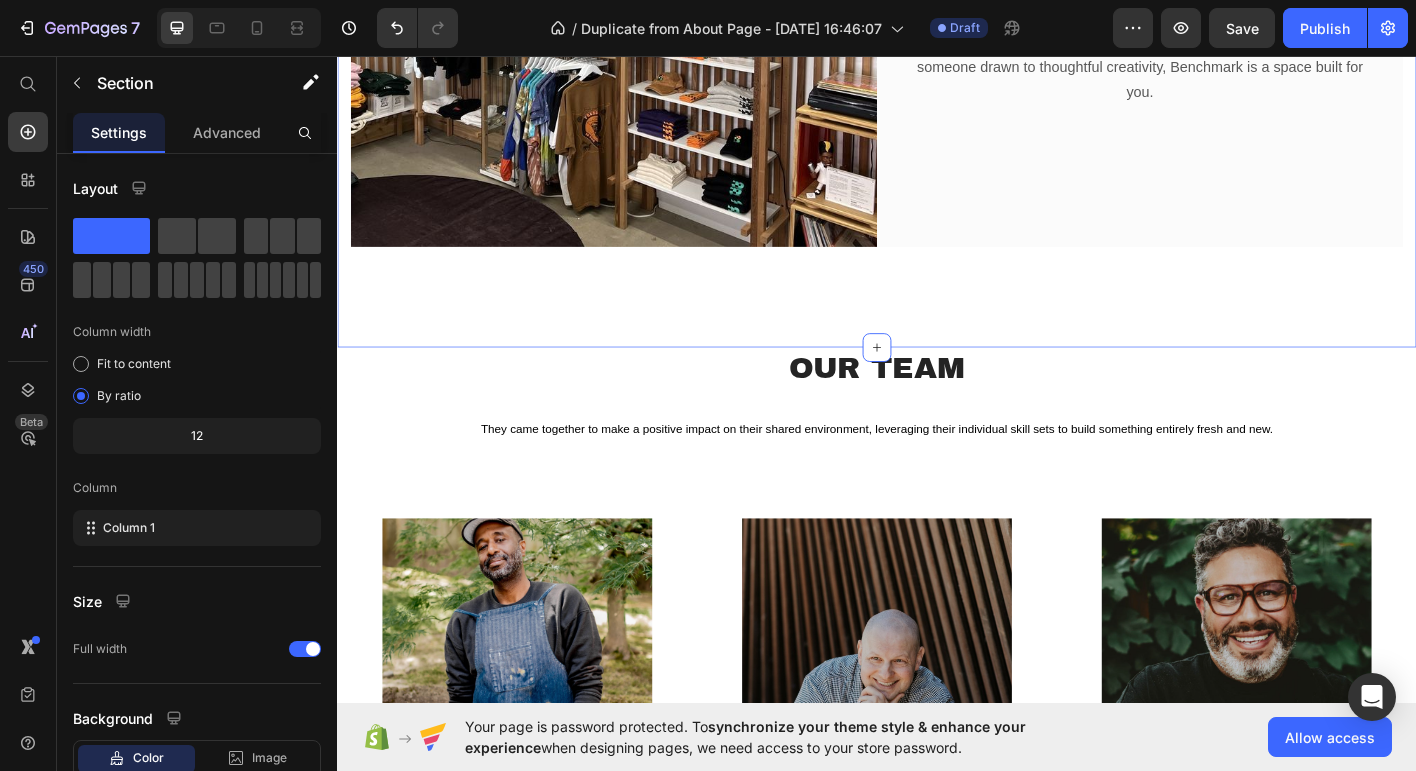 click on "About Us Heading Building the environment we want to see more of. Benchmark PDX is a dynamic creative hub where Portland’s makers, artists, and thinkers come together to inspire, collaborate, and showcase their work. We are more than a retail space—we are a platform for meaningful connection, cultural exchange, and creative exploration. Text block Image Who We Are Heading At our core, Benchmark is a highly curated space where culture, design, and community intersect. Our modular, intentional environment serves as a blank canvas for independent creatives to tell their stories, present their work, and engage with audiences in authentic ways. From rotating art installations and fashion pop-ups to workshops and events, we bring Portland’s diverse creative ecosystem under one roof. Whether you’re a designer, collector, cultural organizer, or simply someone drawn to thoughtful creativity, Benchmark is a space built for you.   Text block Row Row Section 2" at bounding box center [937, -126] 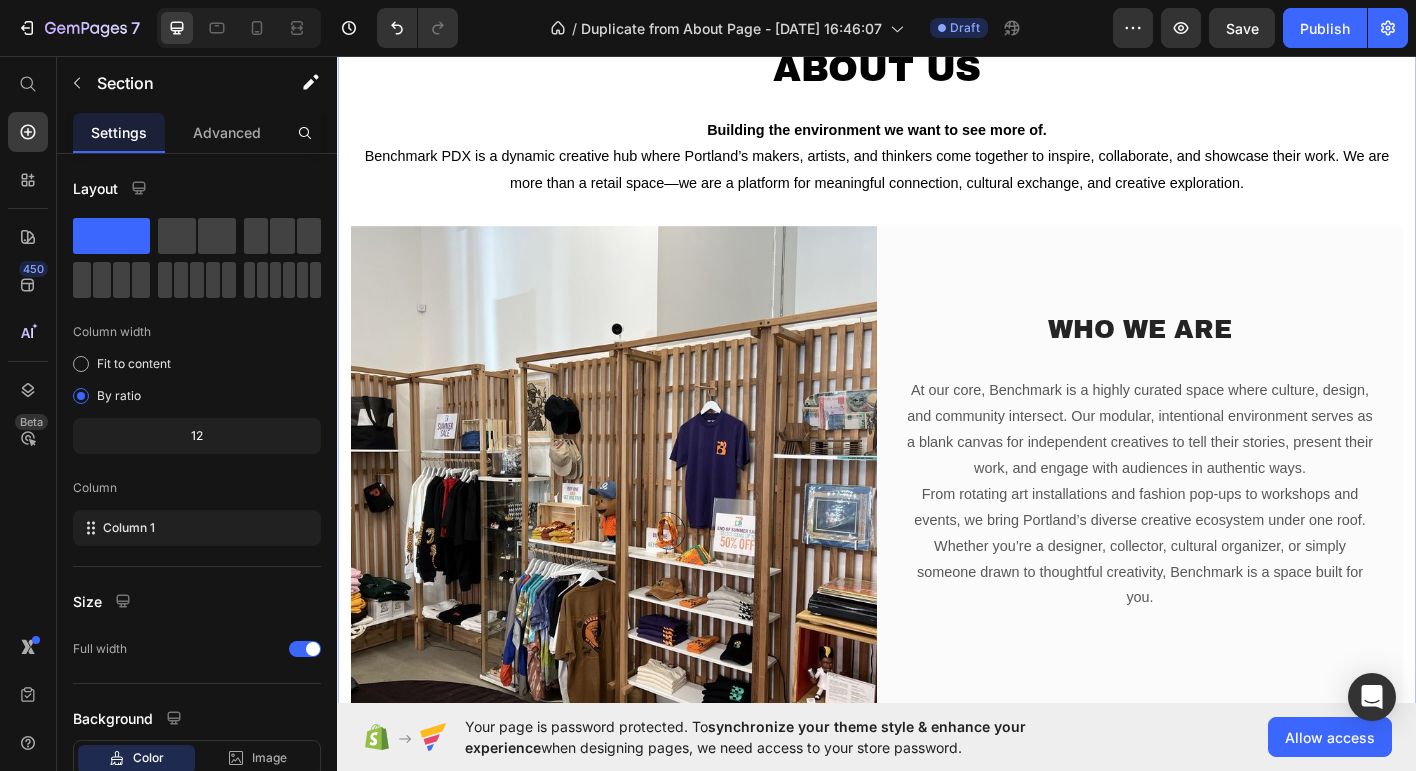 scroll, scrollTop: 221, scrollLeft: 0, axis: vertical 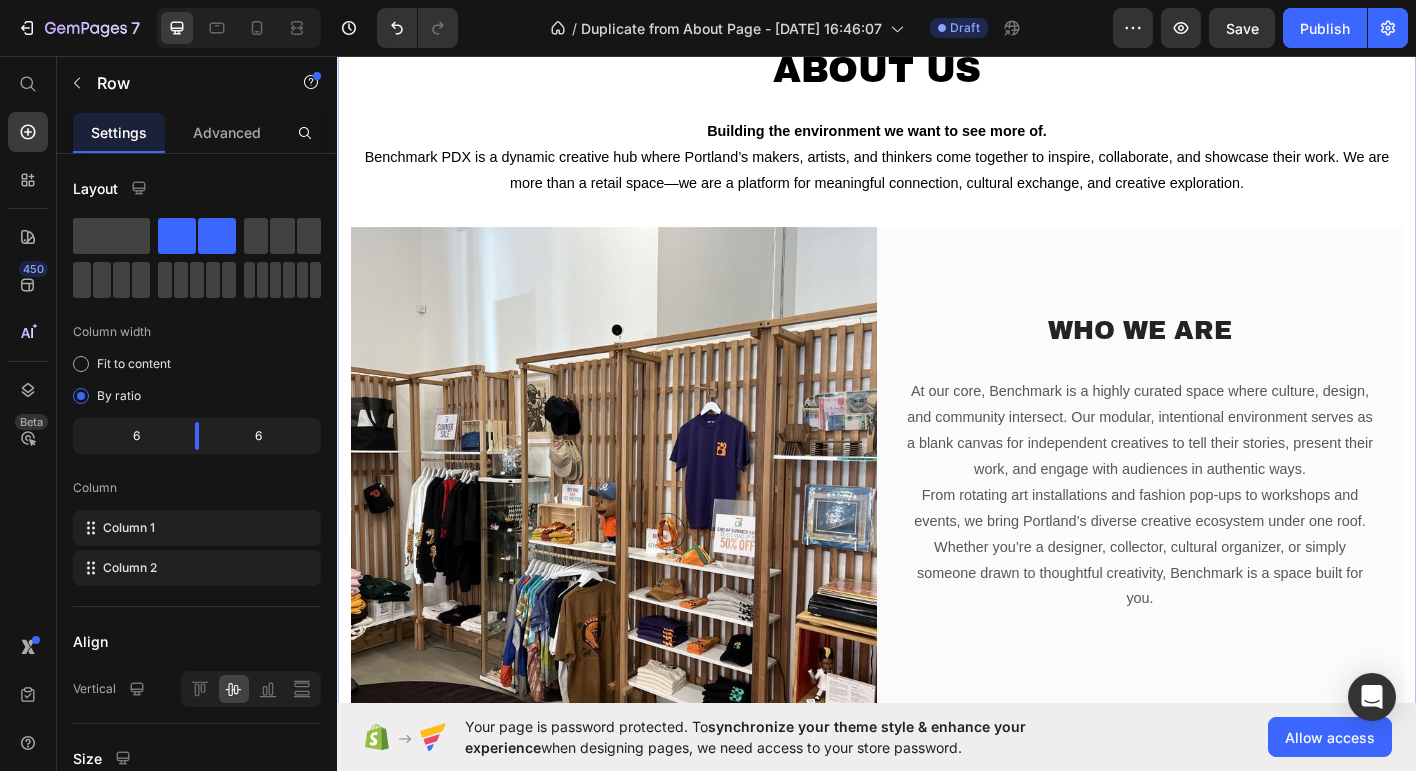 click on "Who We Are Heading At our core, Benchmark is a highly curated space where culture, design, and community intersect. Our modular, intentional environment serves as a blank canvas for independent creatives to tell their stories, present their work, and engage with audiences in authentic ways. From rotating art installations and fashion pop-ups to workshops and events, we bring Portland’s diverse creative ecosystem under one roof. Whether you’re a designer, collector, cultural organizer, or simply someone drawn to thoughtful creativity, Benchmark is a space built for you.   Text block Row" at bounding box center (1229, 538) 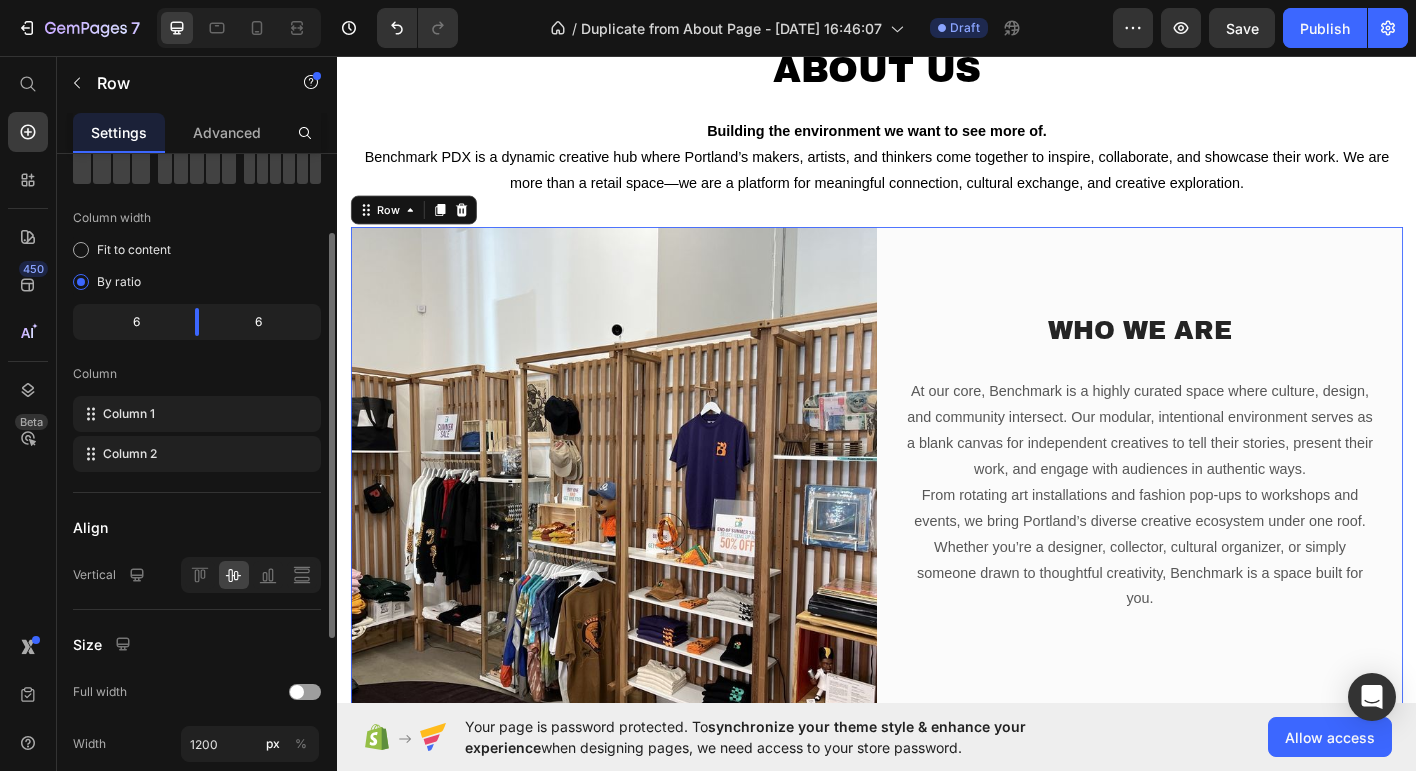 scroll, scrollTop: 121, scrollLeft: 0, axis: vertical 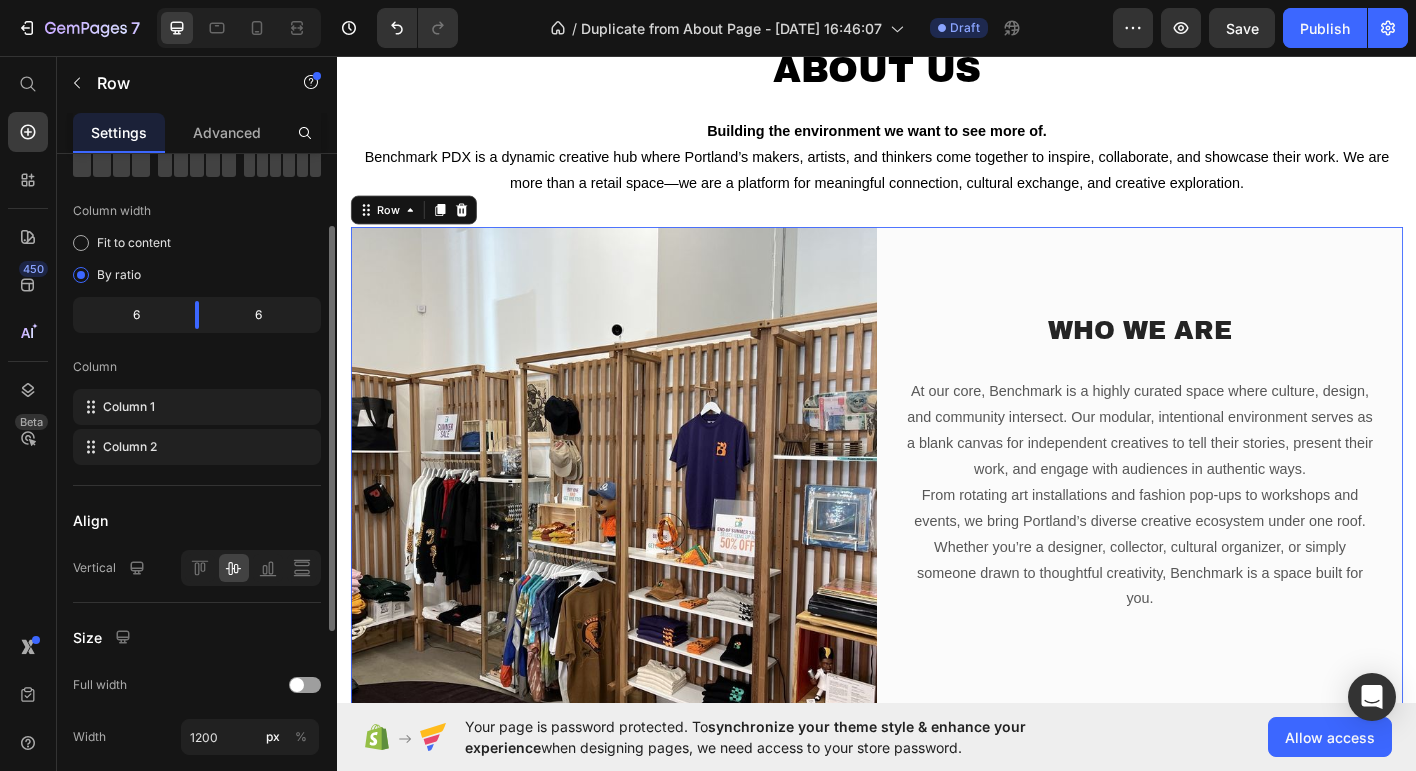click on "6" 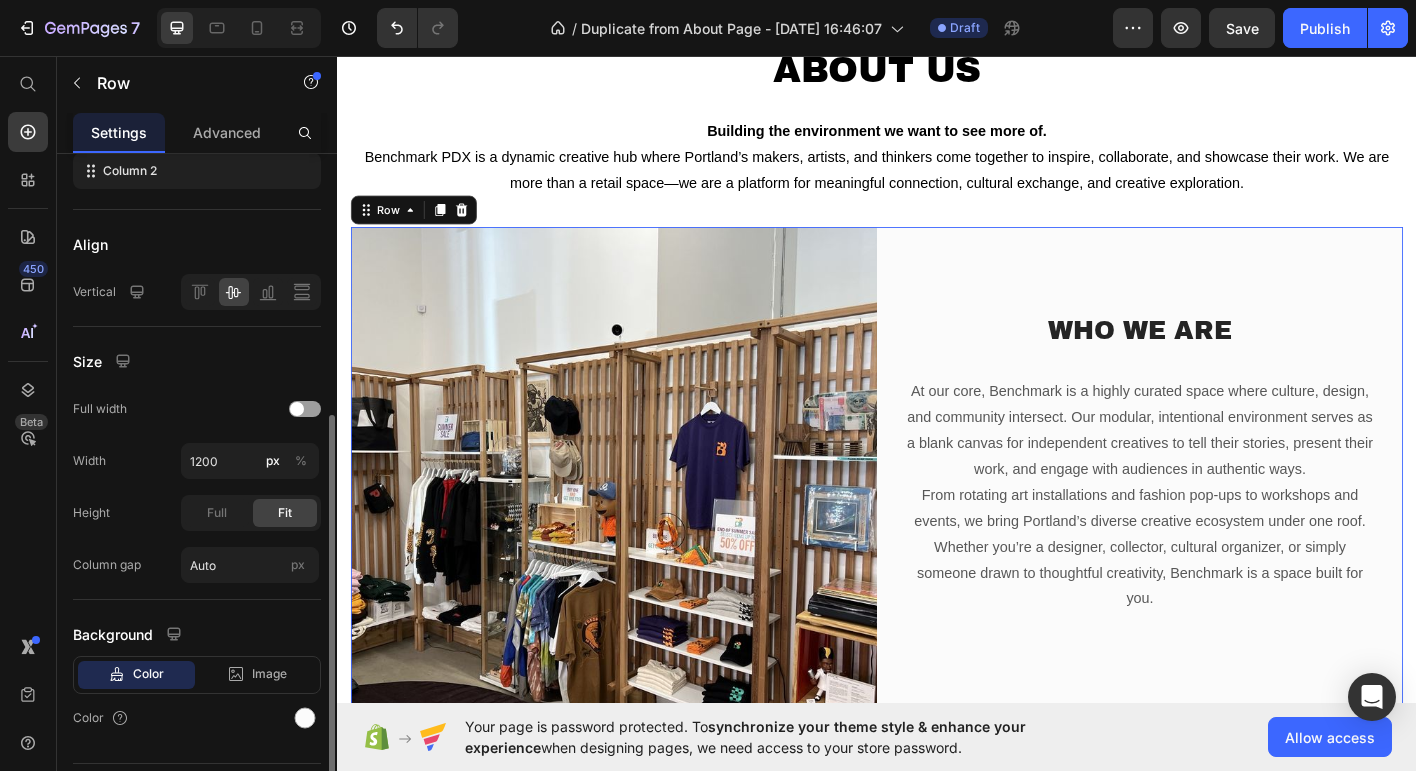 scroll, scrollTop: 447, scrollLeft: 0, axis: vertical 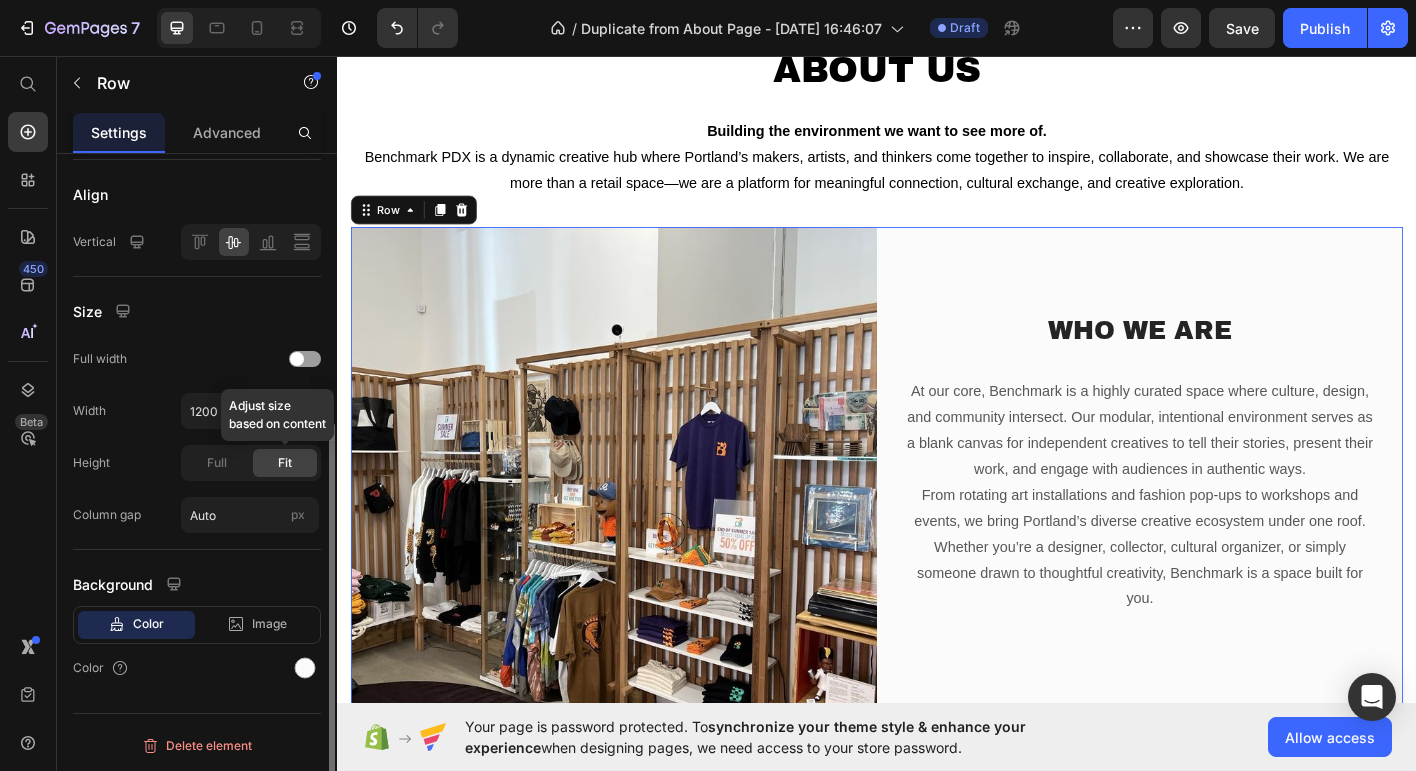 click on "Fit" 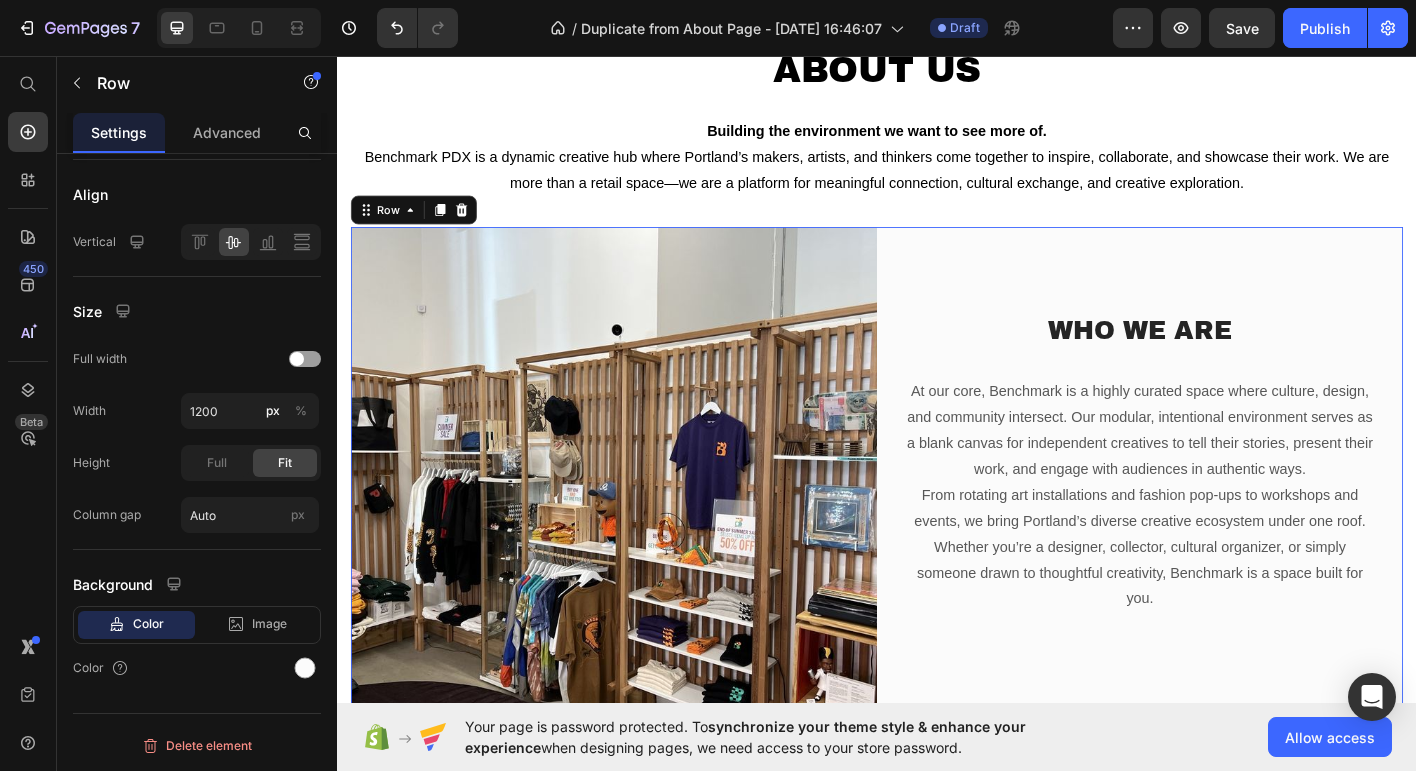 drag, startPoint x: 1047, startPoint y: 337, endPoint x: 1036, endPoint y: 337, distance: 11 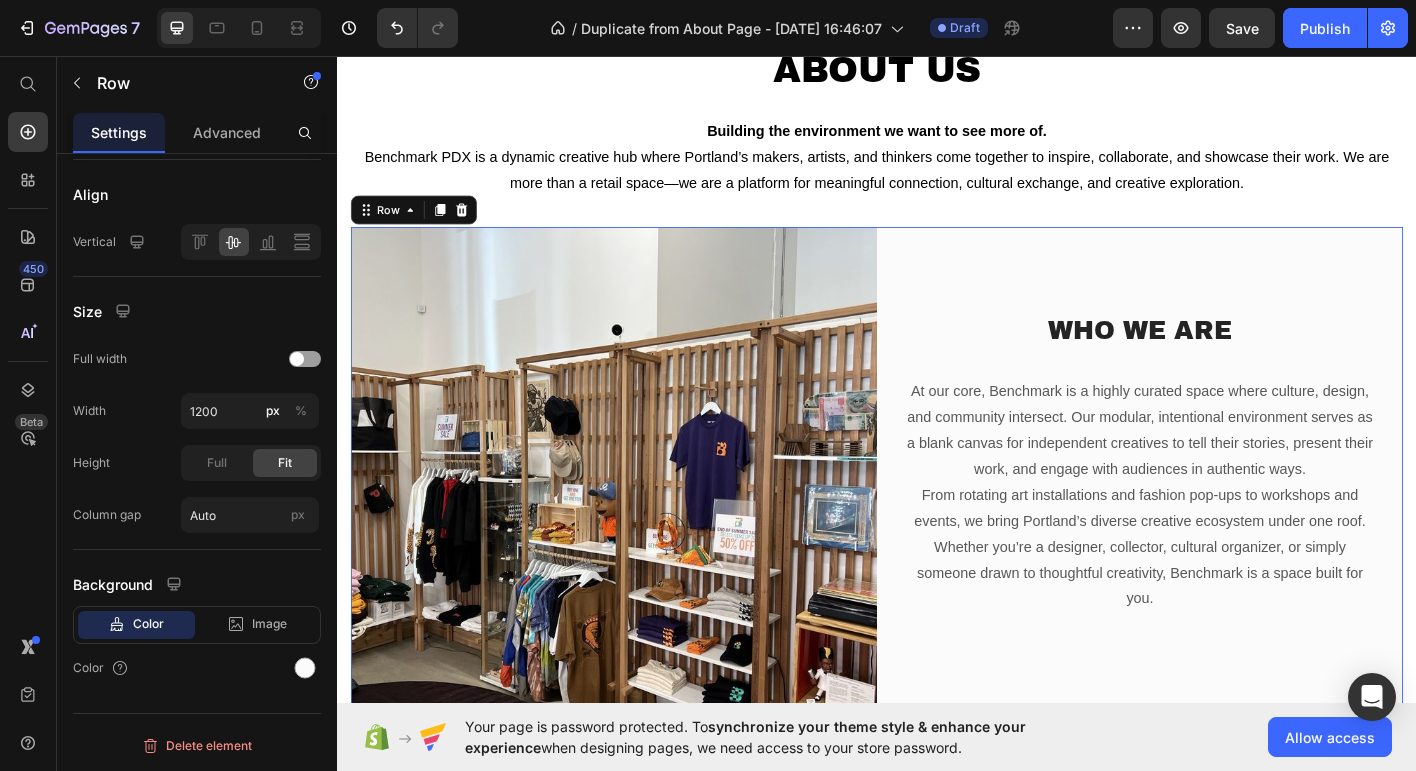 click on "Who We Are Heading At our core, Benchmark is a highly curated space where culture, design, and community intersect. Our modular, intentional environment serves as a blank canvas for independent creatives to tell their stories, present their work, and engage with audiences in authentic ways. From rotating art installations and fashion pop-ups to workshops and events, we bring Portland’s diverse creative ecosystem under one roof. Whether you’re a designer, collector, cultural organizer, or simply someone drawn to thoughtful creativity, Benchmark is a space built for you.   Text block Row" at bounding box center (1229, 538) 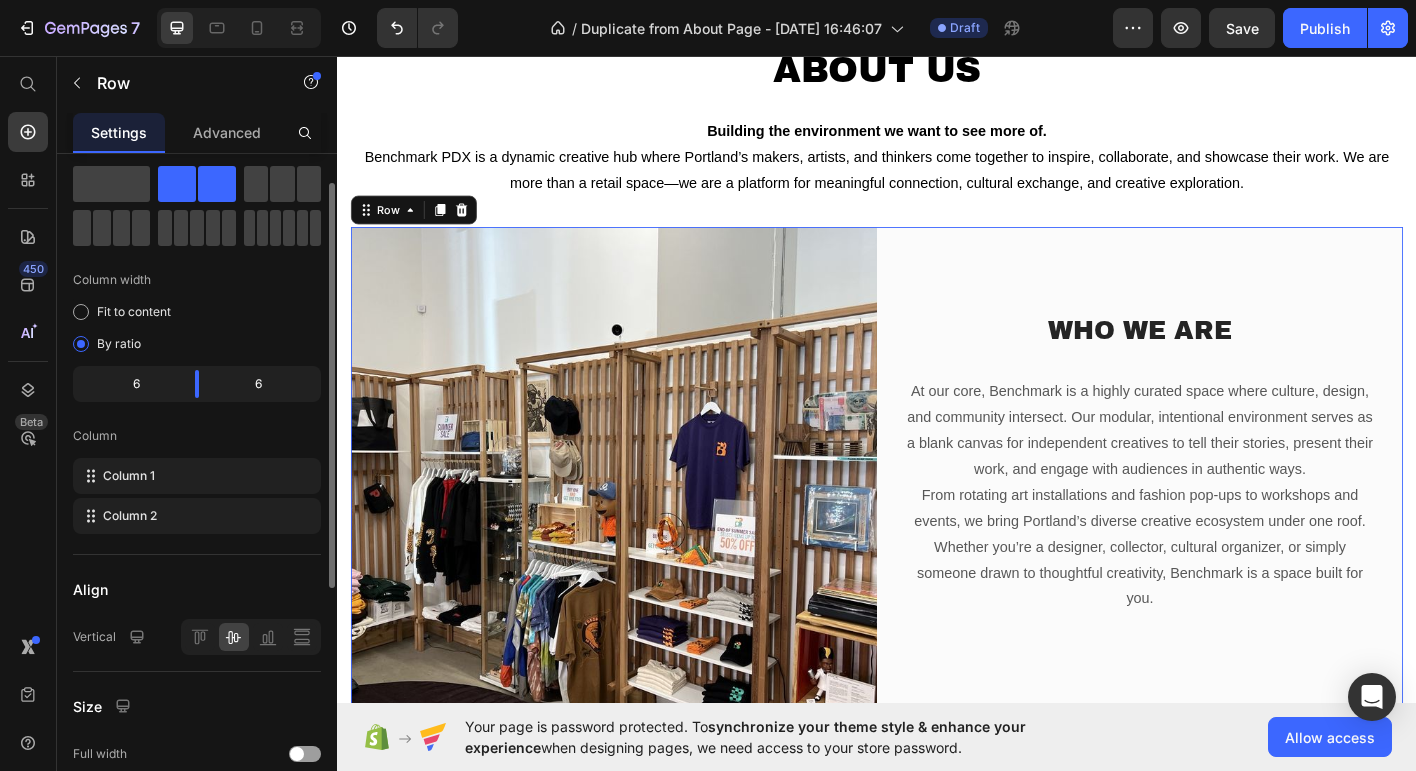 scroll, scrollTop: 51, scrollLeft: 0, axis: vertical 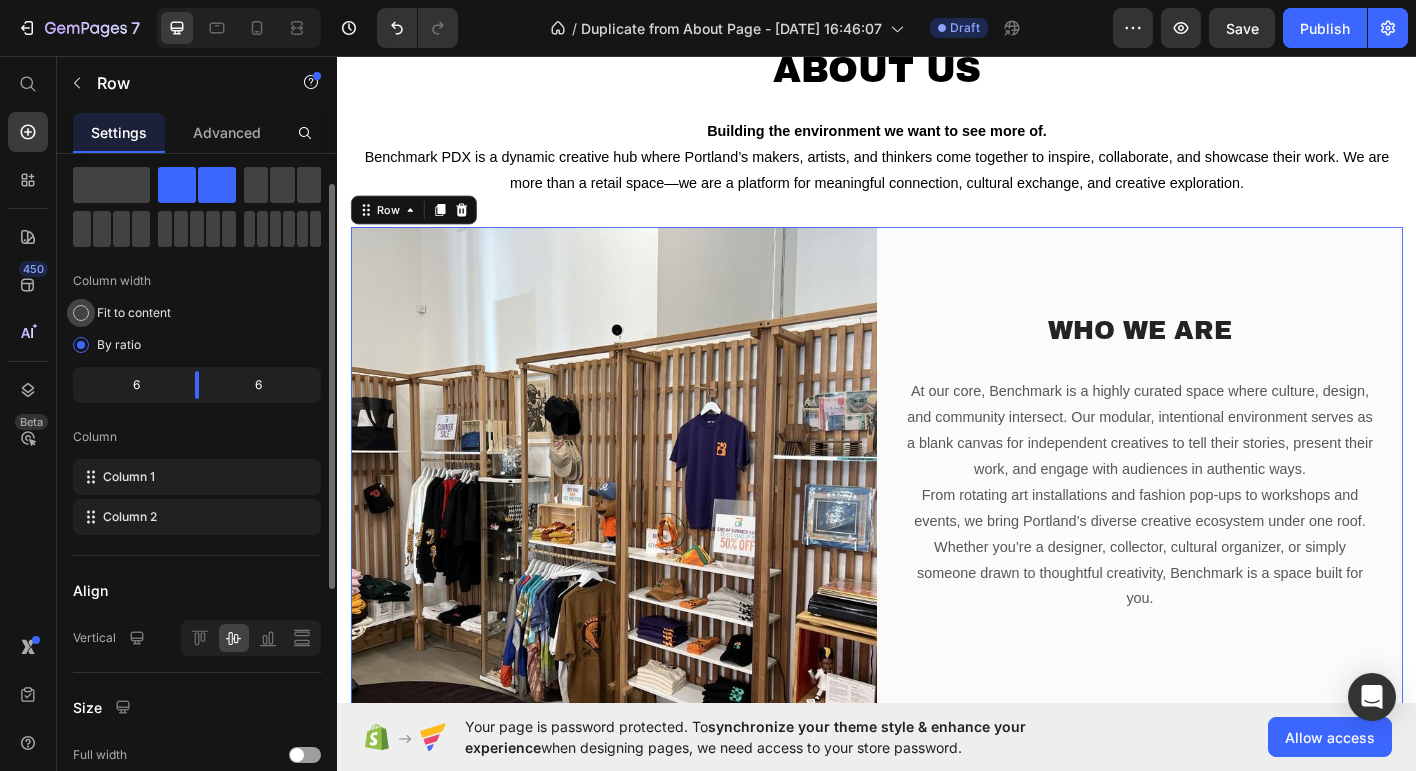 click on "Fit to content" at bounding box center (134, 313) 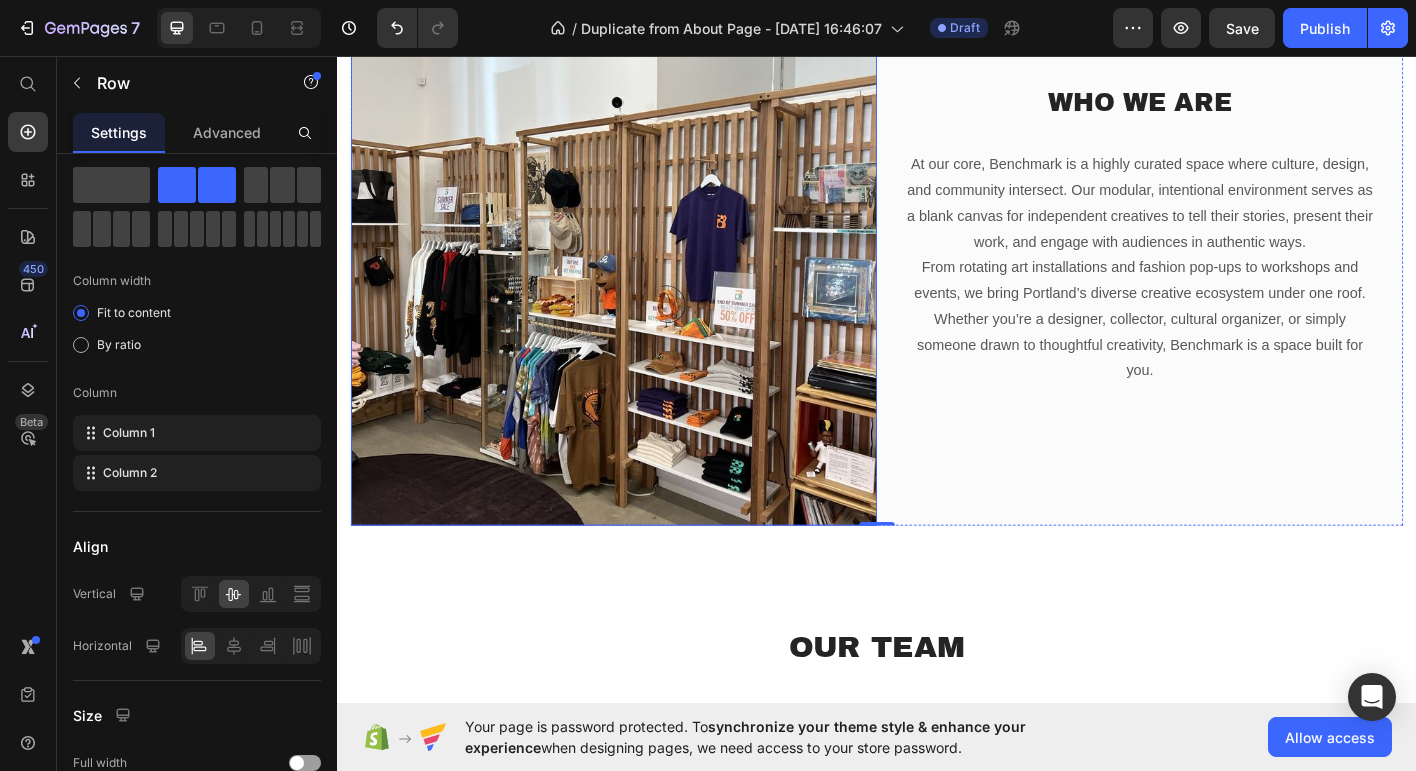 scroll, scrollTop: 505, scrollLeft: 0, axis: vertical 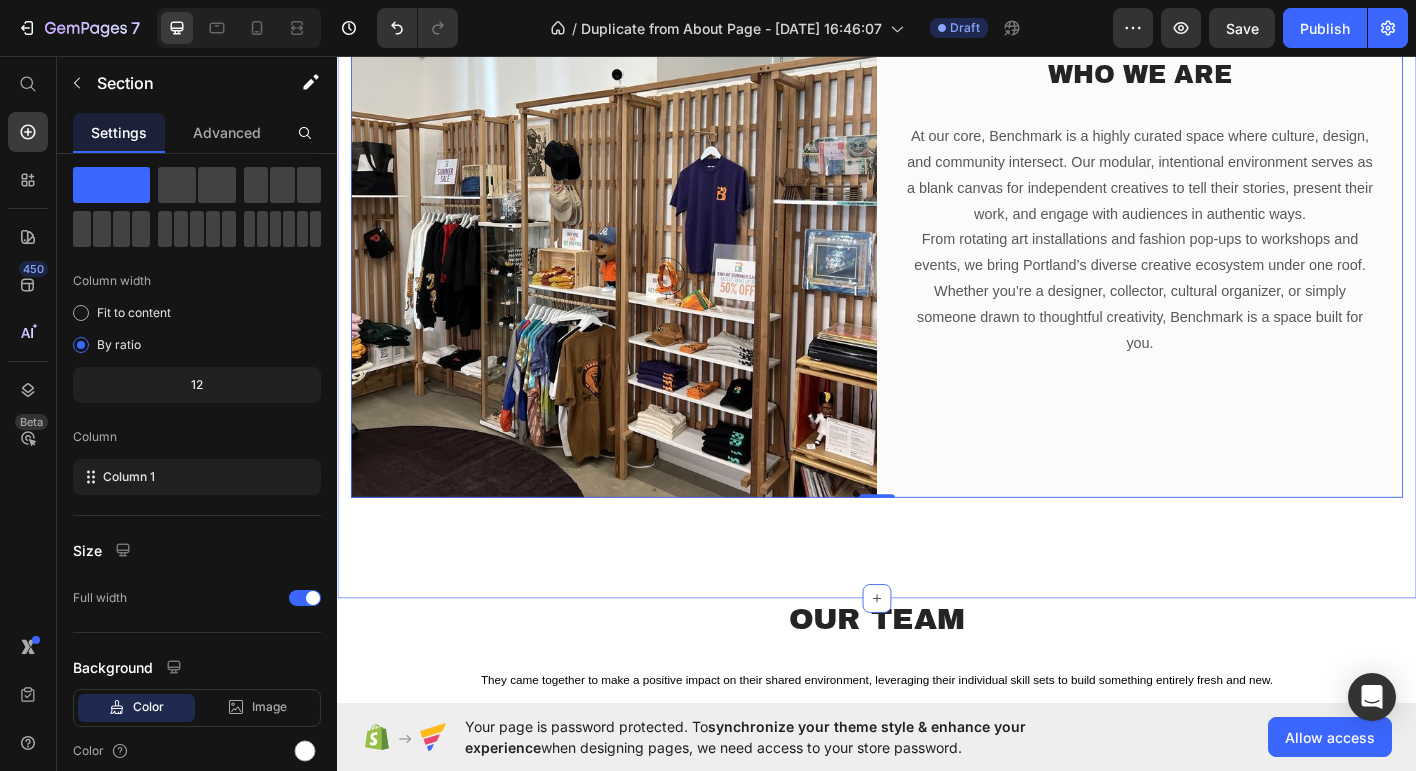 click on "About Us Heading Building the environment we want to see more of. Benchmark PDX is a dynamic creative hub where Portland’s makers, artists, and thinkers come together to inspire, collaborate, and showcase their work. We are more than a retail space—we are a platform for meaningful connection, cultural exchange, and creative exploration. Text block Image Who We Are Heading At our core, Benchmark is a highly curated space where culture, design, and community intersect. Our modular, intentional environment serves as a blank canvas for independent creatives to tell their stories, present their work, and engage with audiences in authentic ways. From rotating art installations and fashion pop-ups to workshops and events, we bring Portland’s diverse creative ecosystem under one roof. Whether you’re a designer, collector, cultural organizer, or simply someone drawn to thoughtful creativity, Benchmark is a space built for you.   Text block Row Row   0 Section 2" at bounding box center (937, 153) 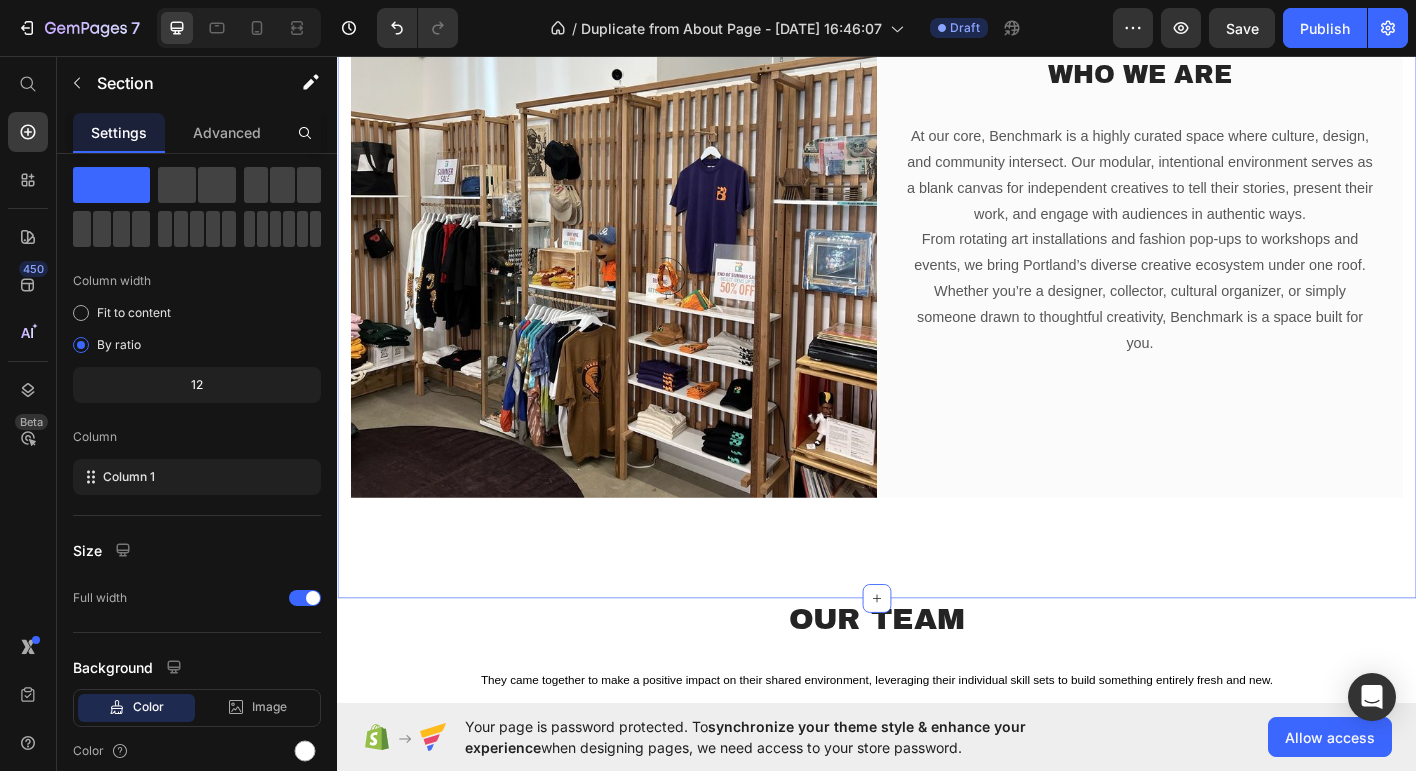 scroll, scrollTop: 0, scrollLeft: 0, axis: both 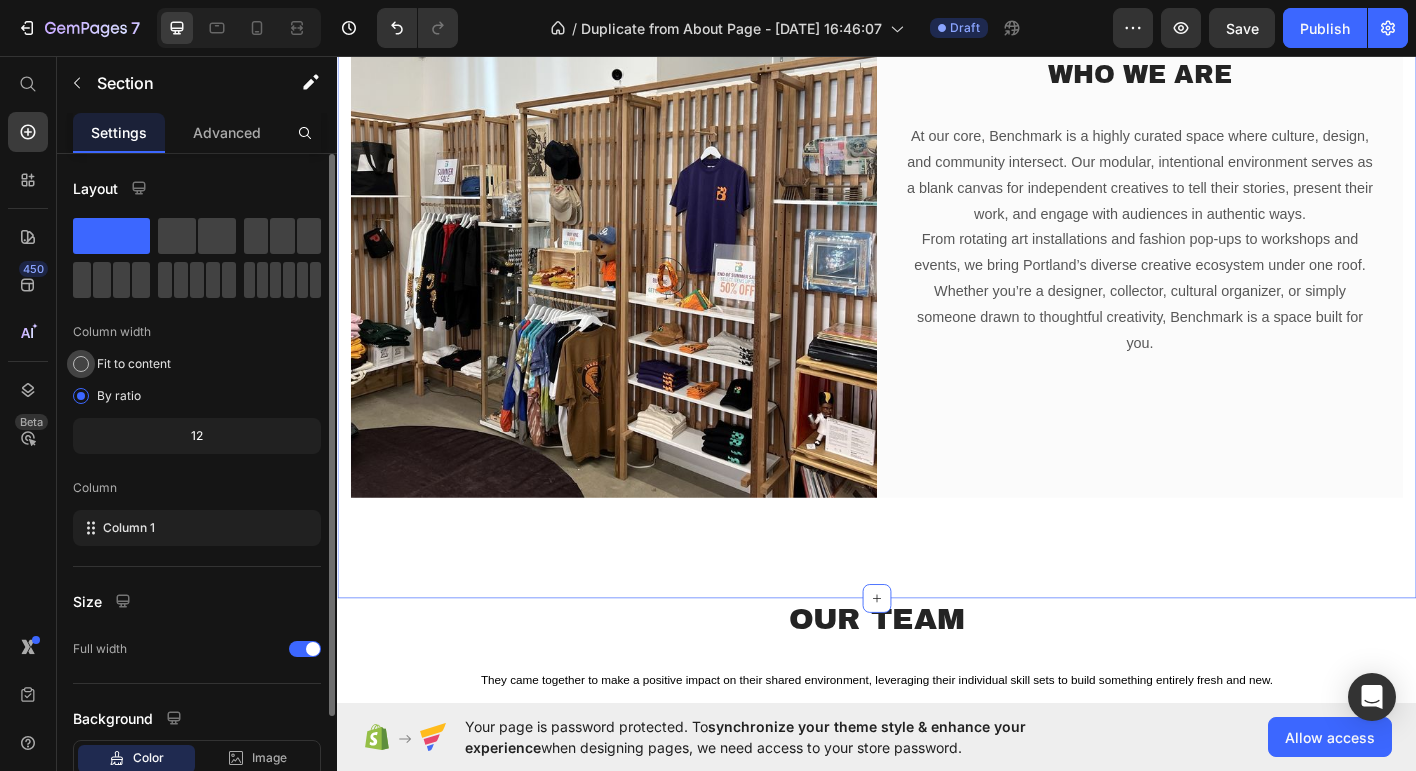click on "Fit to content" at bounding box center [134, 364] 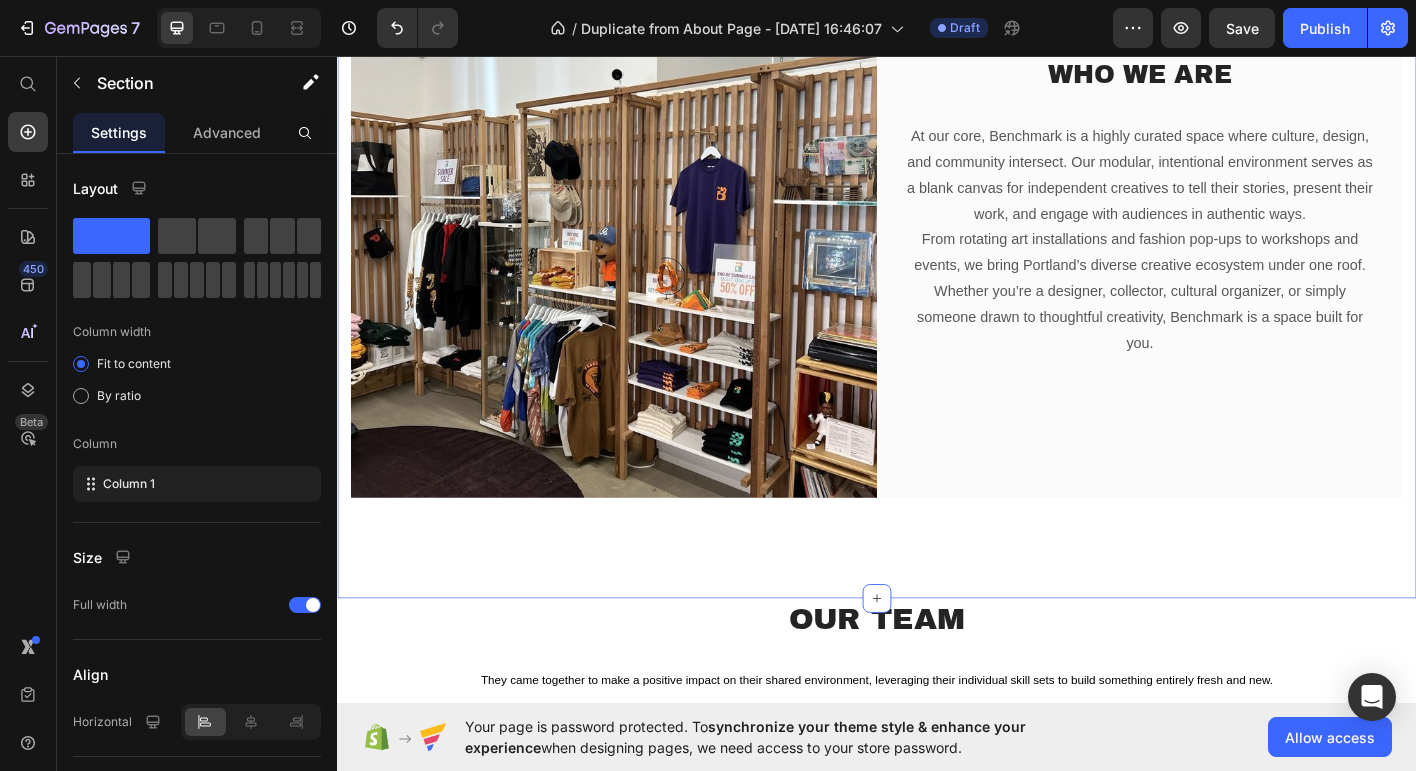 click on "About Us Heading Building the environment we want to see more of. Benchmark PDX is a dynamic creative hub where Portland’s makers, artists, and thinkers come together to inspire, collaborate, and showcase their work. We are more than a retail space—we are a platform for meaningful connection, cultural exchange, and creative exploration. Text block Image Who We Are Heading At our core, Benchmark is a highly curated space where culture, design, and community intersect. Our modular, intentional environment serves as a blank canvas for independent creatives to tell their stories, present their work, and engage with audiences in authentic ways. From rotating art installations and fashion pop-ups to workshops and events, we bring Portland’s diverse creative ecosystem under one roof. Whether you’re a designer, collector, cultural organizer, or simply someone drawn to thoughtful creativity, Benchmark is a space built for you.   Text block Row Row Section 2   You can create reusable sections AI Content" at bounding box center (937, 153) 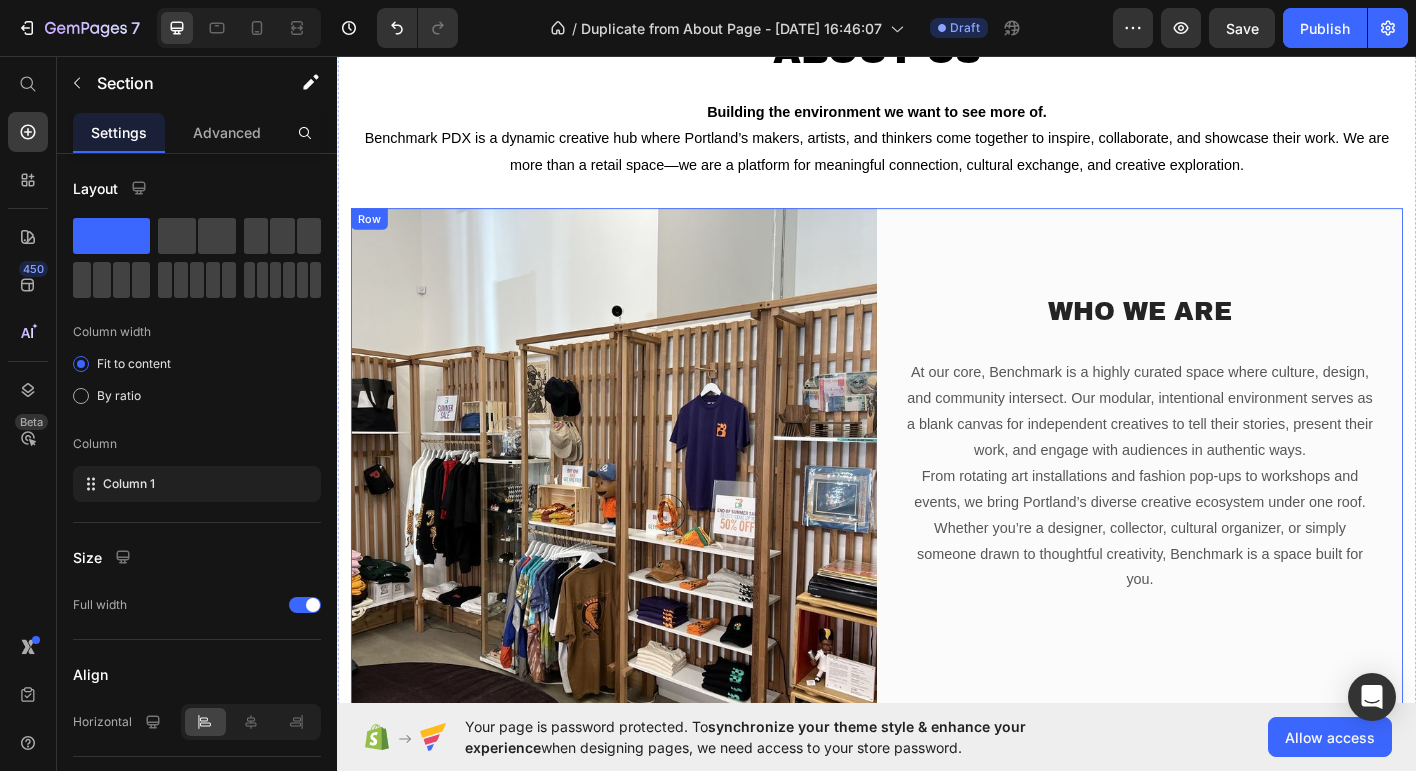 scroll, scrollTop: 247, scrollLeft: 0, axis: vertical 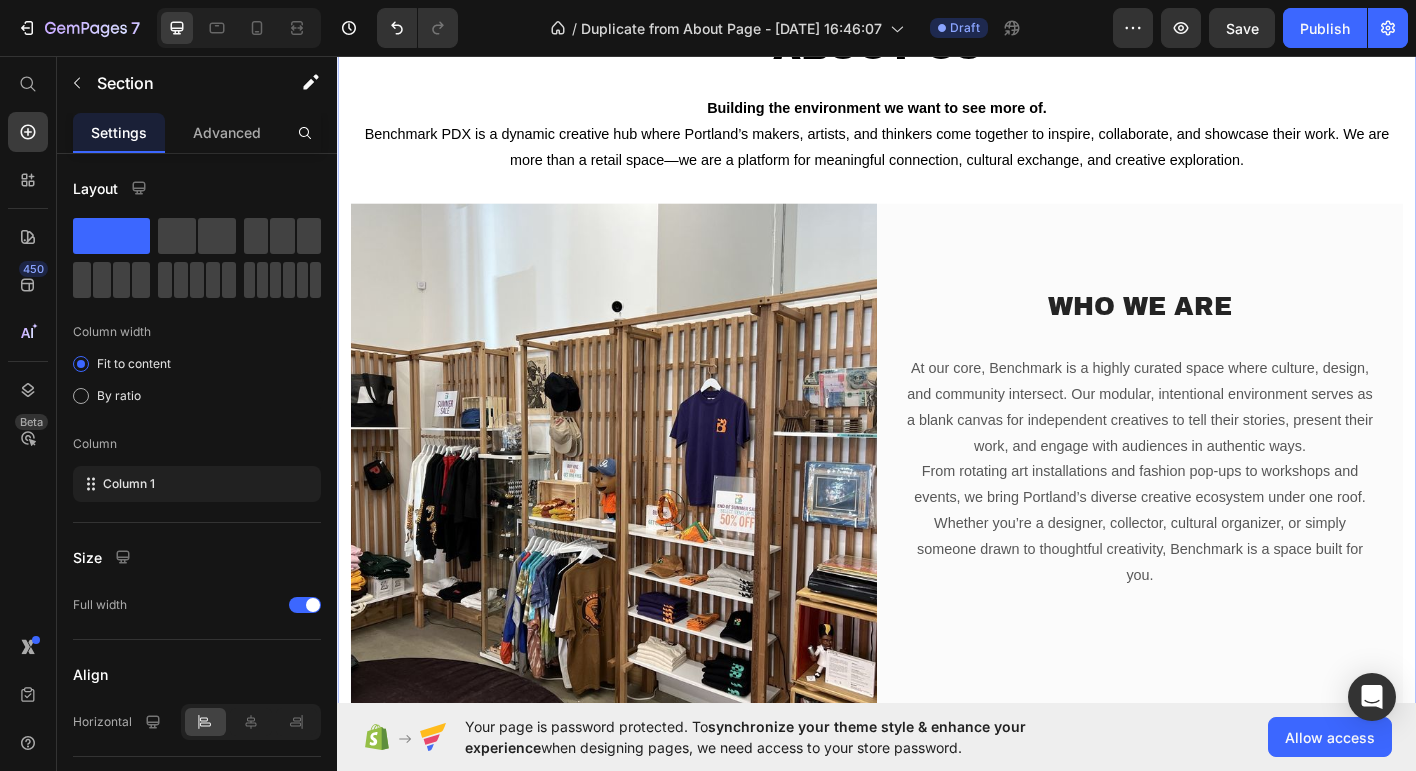 click on "About Us Heading Building the environment we want to see more of. Benchmark PDX is a dynamic creative hub where Portland’s makers, artists, and thinkers come together to inspire, collaborate, and showcase their work. We are more than a retail space—we are a platform for meaningful connection, cultural exchange, and creative exploration. Text block Image Who We Are Heading At our core, Benchmark is a highly curated space where culture, design, and community intersect. Our modular, intentional environment serves as a blank canvas for independent creatives to tell their stories, present their work, and engage with audiences in authentic ways. From rotating art installations and fashion pop-ups to workshops and events, we bring Portland’s diverse creative ecosystem under one roof. Whether you’re a designer, collector, cultural organizer, or simply someone drawn to thoughtful creativity, Benchmark is a space built for you.   Text block Row Row" at bounding box center (937, 411) 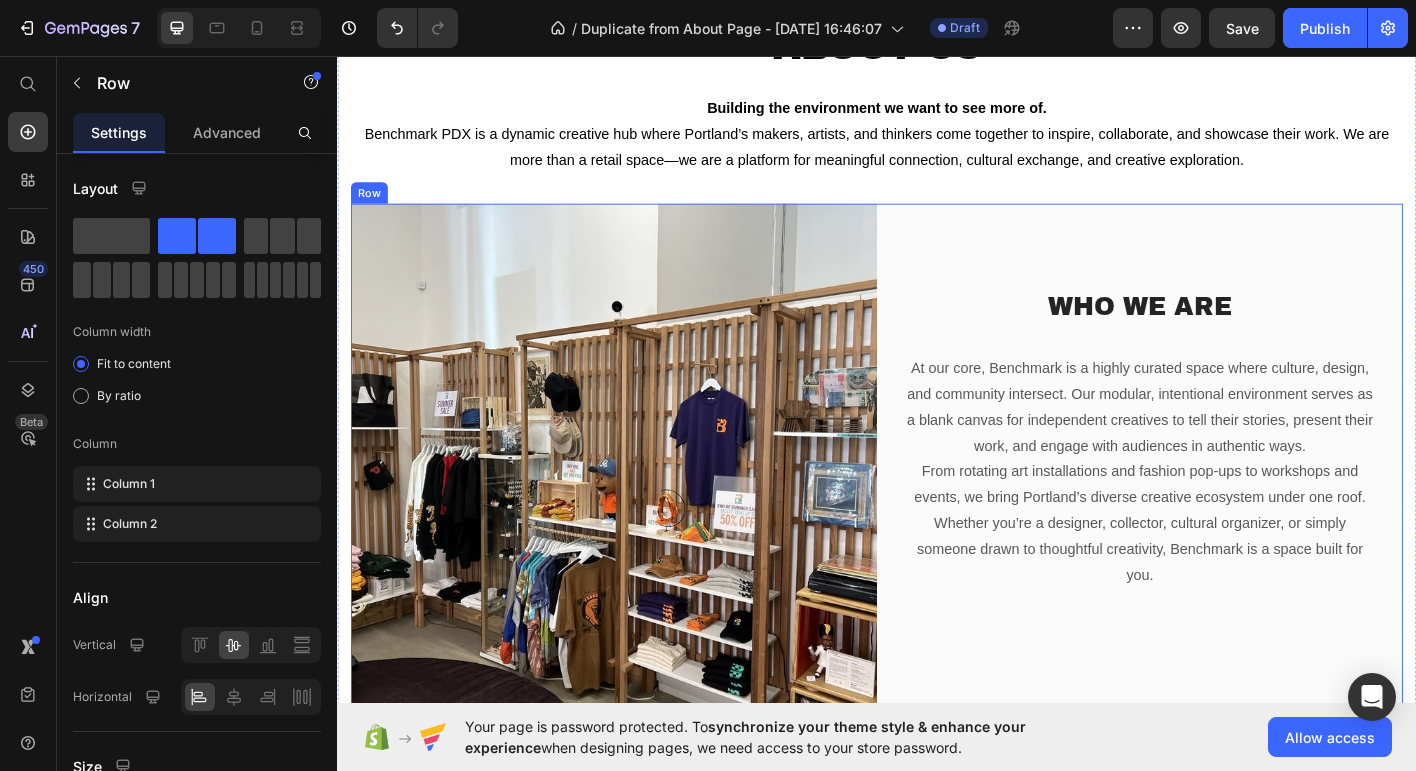 click on "Who We Are Heading At our core, Benchmark is a highly curated space where culture, design, and community intersect. Our modular, intentional environment serves as a blank canvas for independent creatives to tell their stories, present their work, and engage with audiences in authentic ways. From rotating art installations and fashion pop-ups to workshops and events, we bring Portland’s diverse creative ecosystem under one roof. Whether you’re a designer, collector, cultural organizer, or simply someone drawn to thoughtful creativity, Benchmark is a space built for you.   Text block Row" at bounding box center (1229, 512) 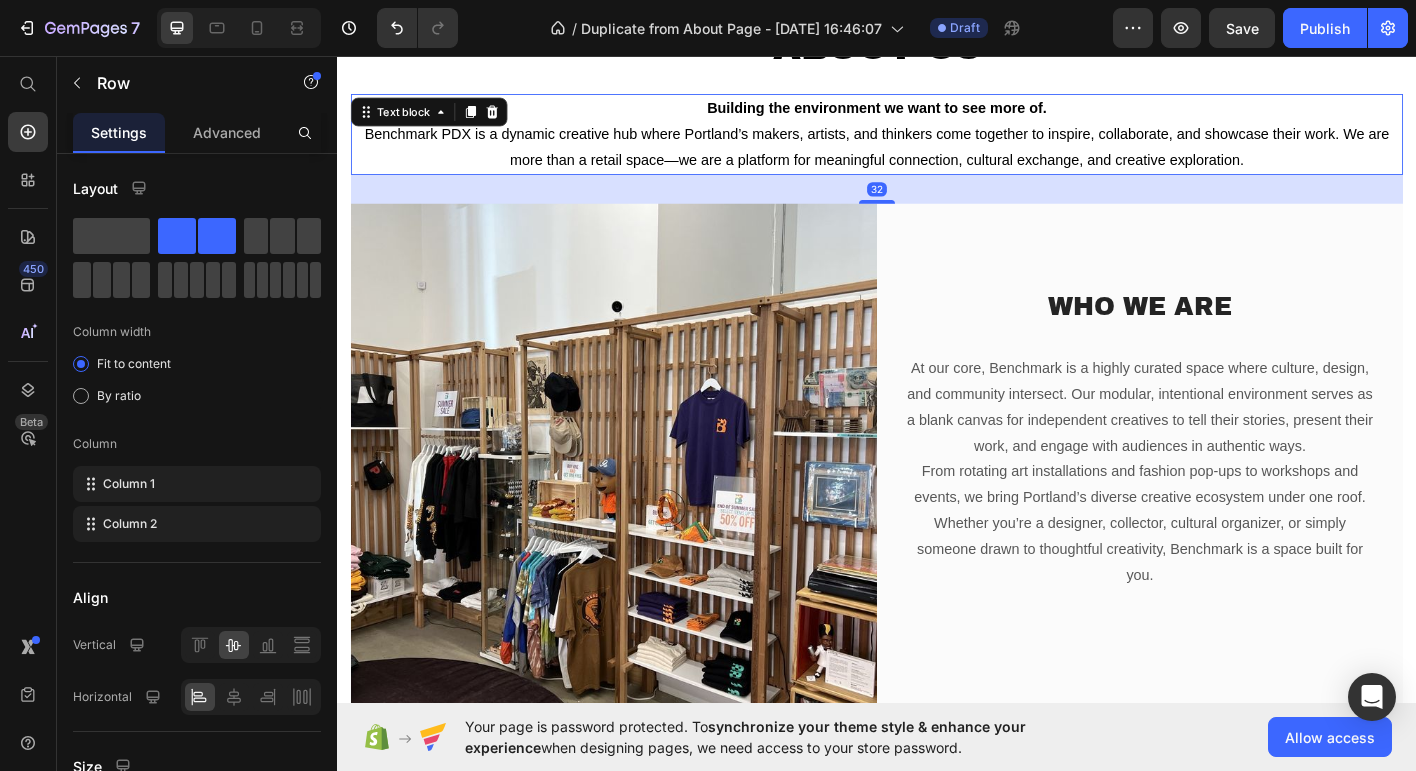 click on "Benchmark PDX is a dynamic creative hub where Portland’s makers, artists, and thinkers come together to inspire, collaborate, and showcase their work. We are more than a retail space—we are a platform for meaningful connection, cultural exchange, and creative exploration." at bounding box center (937, 157) 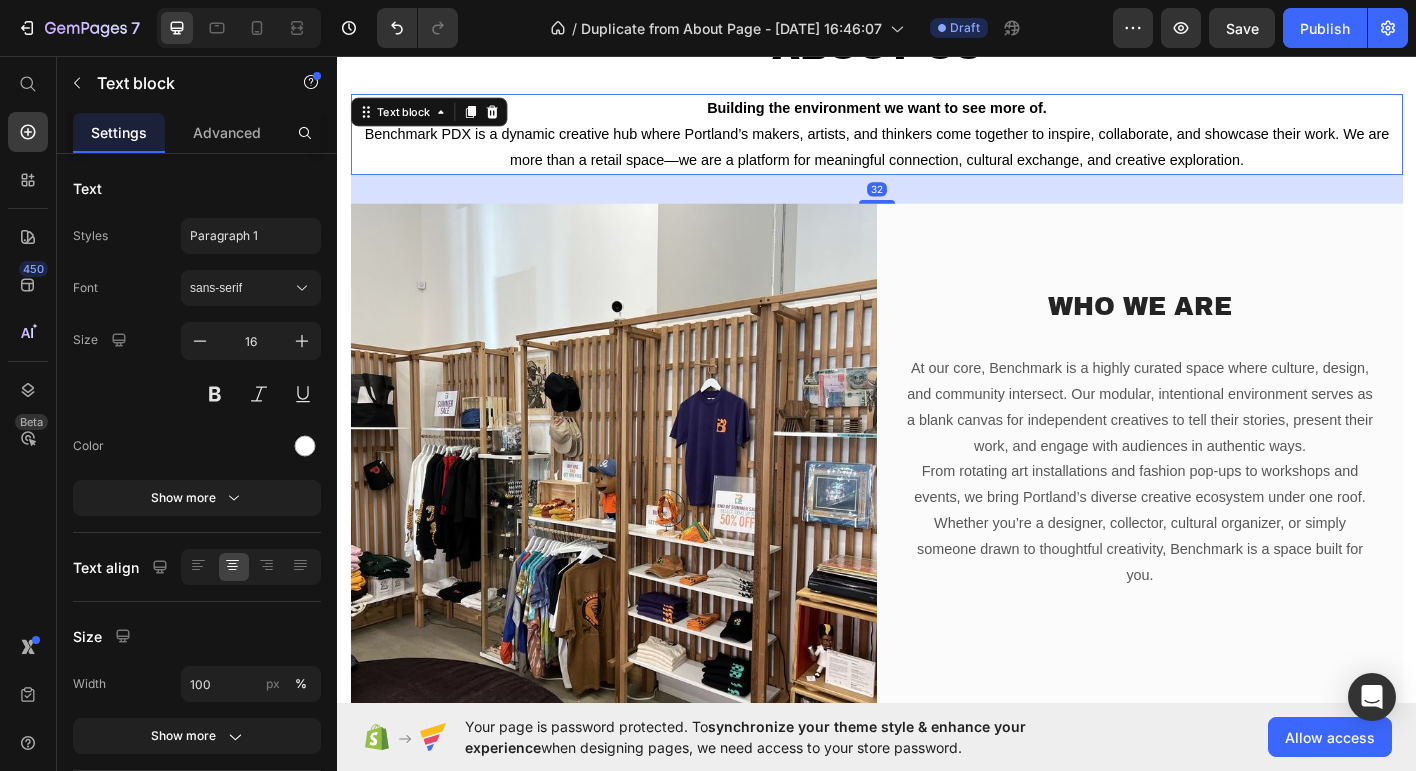 click on "32" at bounding box center (937, 204) 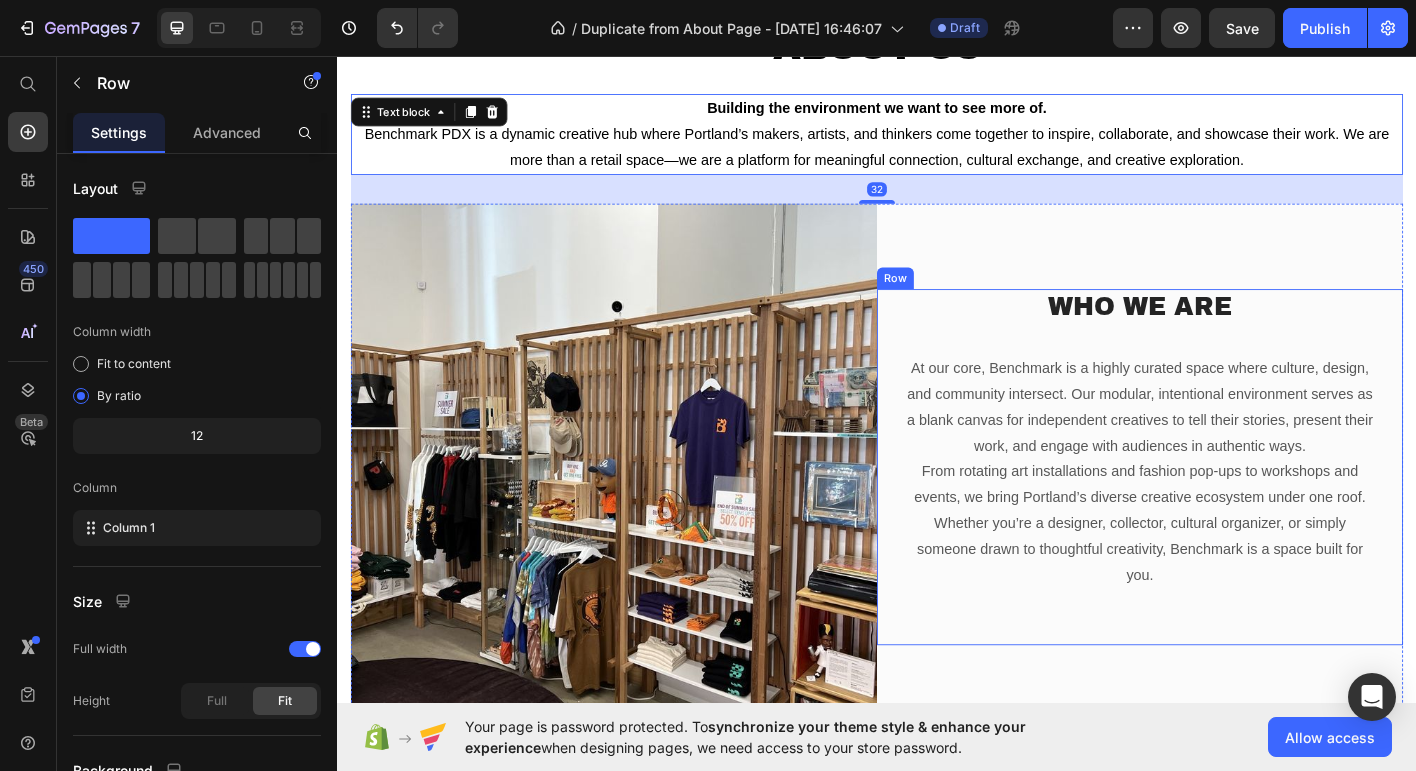 click on "Who We Are Heading At our core, Benchmark is a highly curated space where culture, design, and community intersect. Our modular, intentional environment serves as a blank canvas for independent creatives to tell their stories, present their work, and engage with audiences in authentic ways. From rotating art installations and fashion pop-ups to workshops and events, we bring Portland’s diverse creative ecosystem under one roof. Whether you’re a designer, collector, cultural organizer, or simply someone drawn to thoughtful creativity, Benchmark is a space built for you.   Text block" at bounding box center [1229, 513] 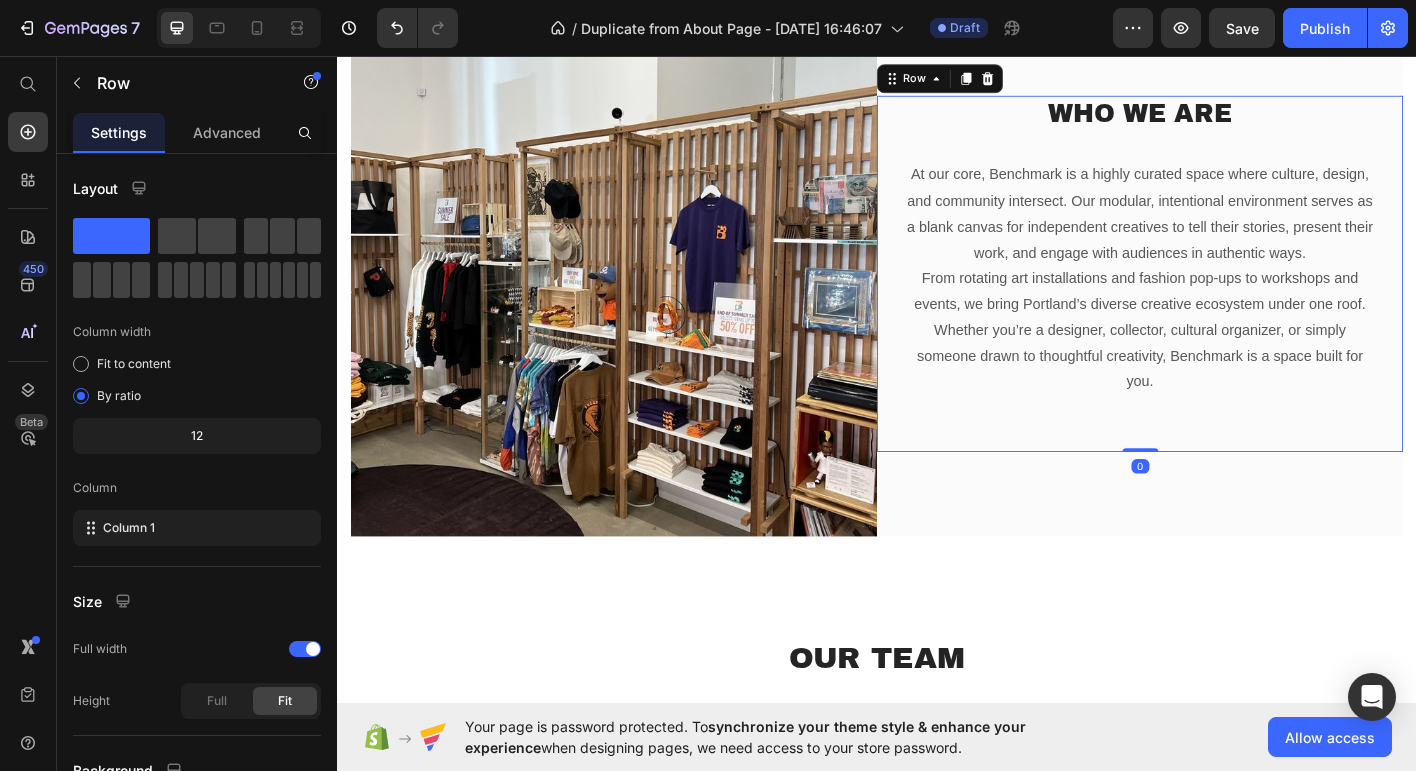 scroll, scrollTop: 463, scrollLeft: 0, axis: vertical 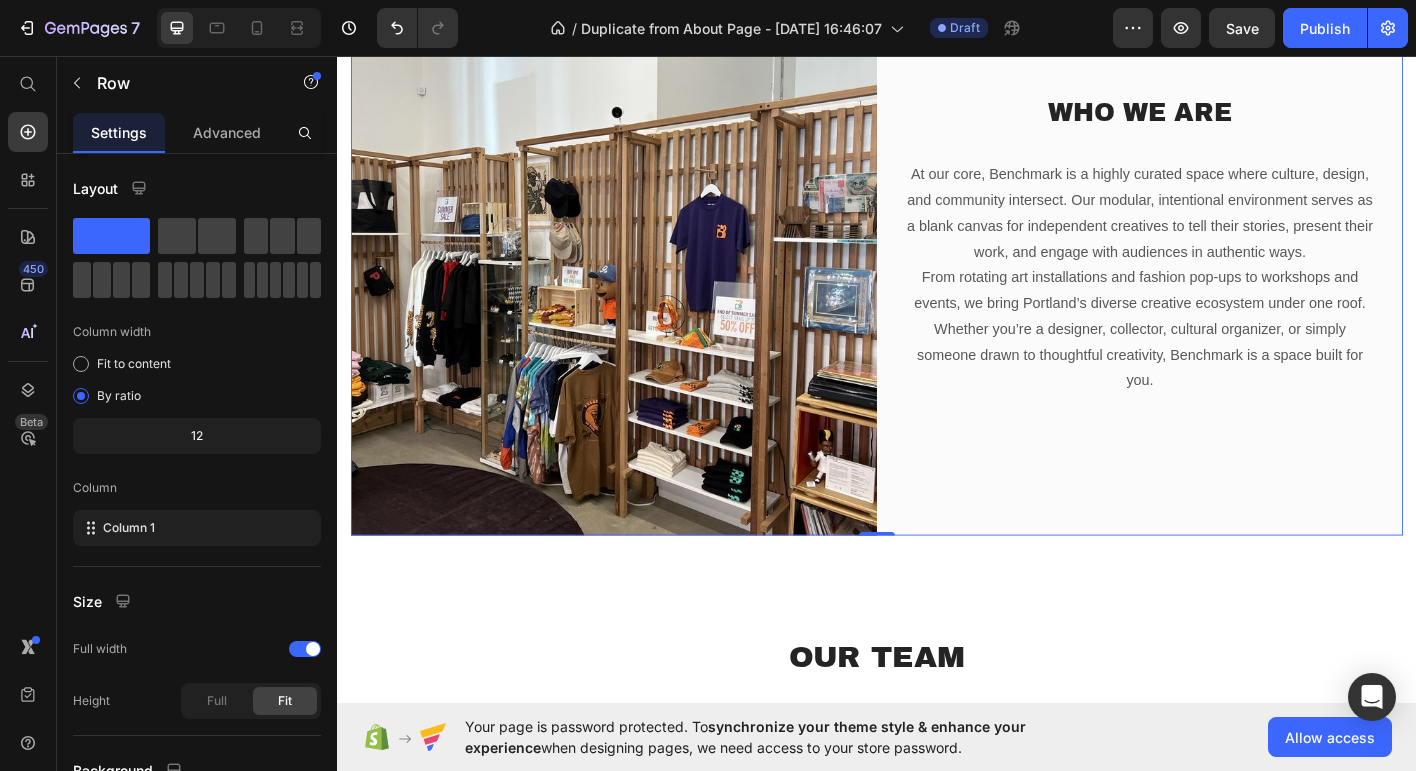 click on "Who We Are Heading At our core, Benchmark is a highly curated space where culture, design, and community intersect. Our modular, intentional environment serves as a blank canvas for independent creatives to tell their stories, present their work, and engage with audiences in authentic ways. From rotating art installations and fashion pop-ups to workshops and events, we bring Portland’s diverse creative ecosystem under one roof. Whether you’re a designer, collector, cultural organizer, or simply someone drawn to thoughtful creativity, Benchmark is a space built for you.   Text block Row" at bounding box center [1229, 296] 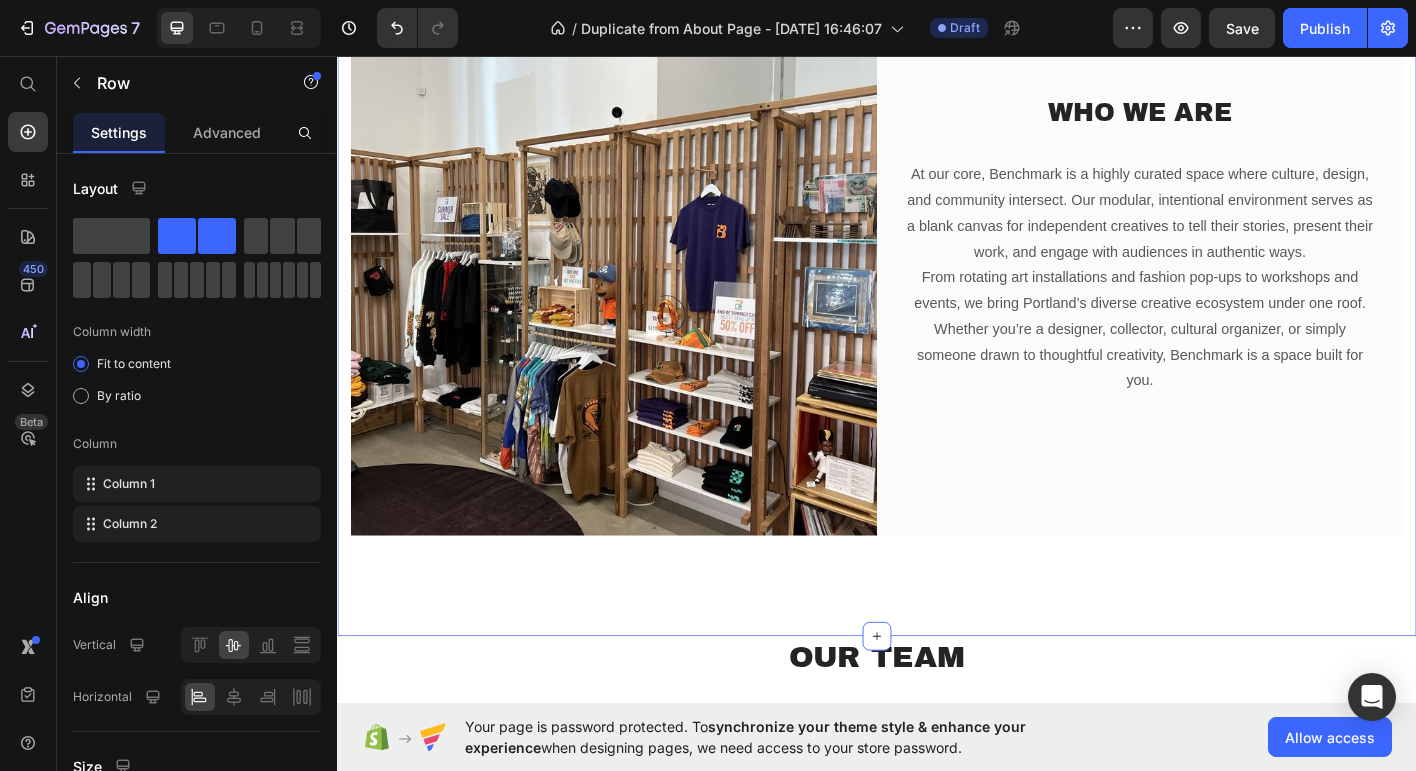 click on "About Us Heading Building the environment we want to see more of. Benchmark PDX is a dynamic creative hub where Portland’s makers, artists, and thinkers come together to inspire, collaborate, and showcase their work. We are more than a retail space—we are a platform for meaningful connection, cultural exchange, and creative exploration. Text block Image Who We Are Heading At our core, Benchmark is a highly curated space where culture, design, and community intersect. Our modular, intentional environment serves as a blank canvas for independent creatives to tell their stories, present their work, and engage with audiences in authentic ways. From rotating art installations and fashion pop-ups to workshops and events, we bring Portland’s diverse creative ecosystem under one roof. Whether you’re a designer, collector, cultural organizer, or simply someone drawn to thoughtful creativity, Benchmark is a space built for you.   Text block Row Row Section 2   You can create reusable sections AI Content" at bounding box center (937, 195) 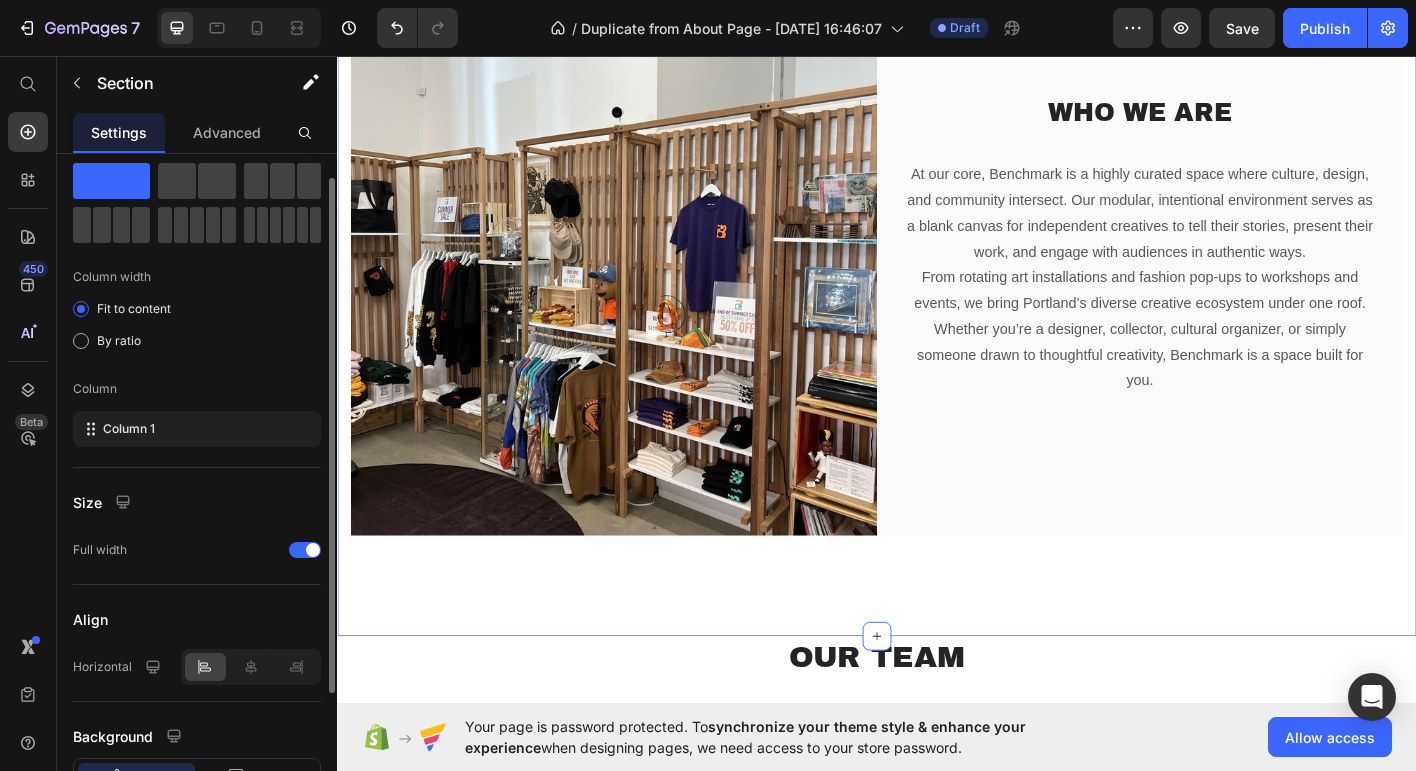 scroll, scrollTop: 0, scrollLeft: 0, axis: both 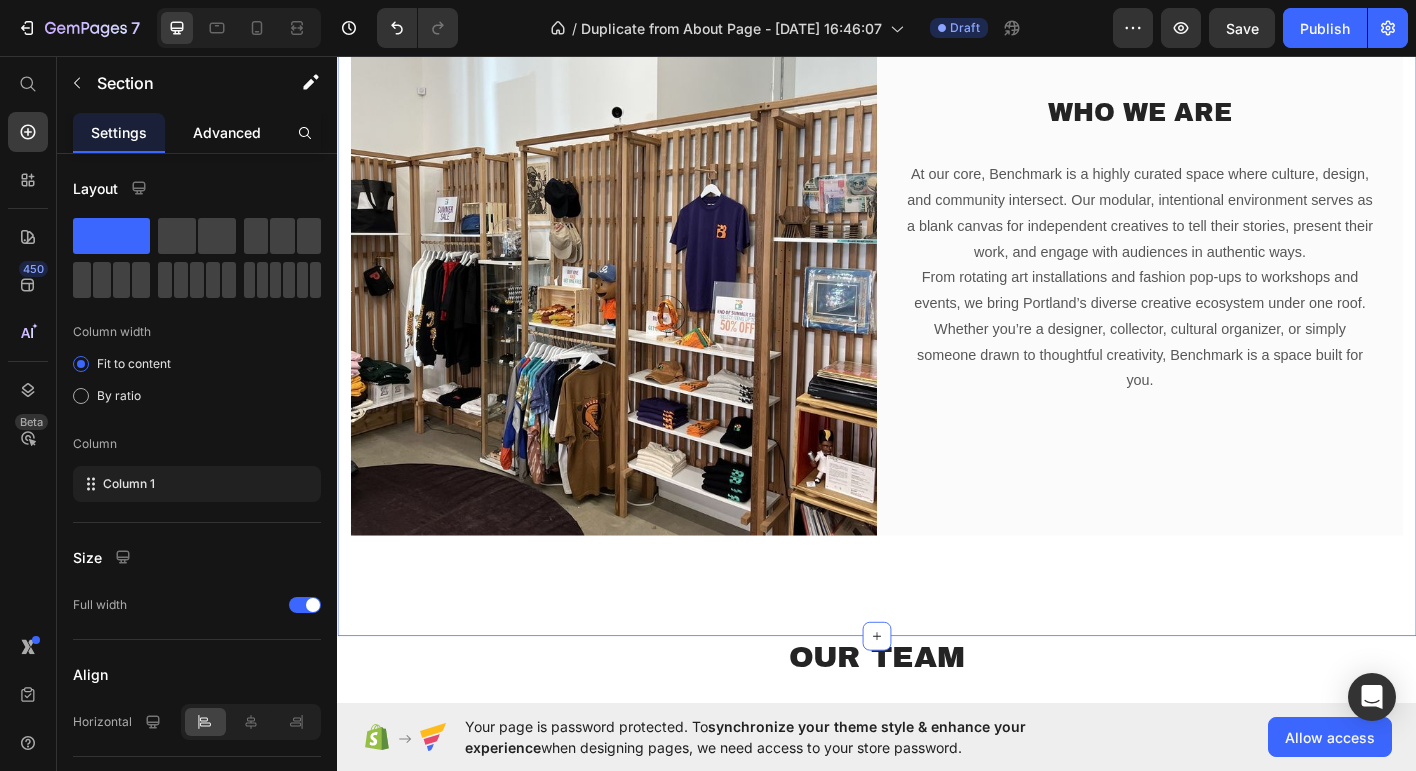 click on "Advanced" at bounding box center (227, 132) 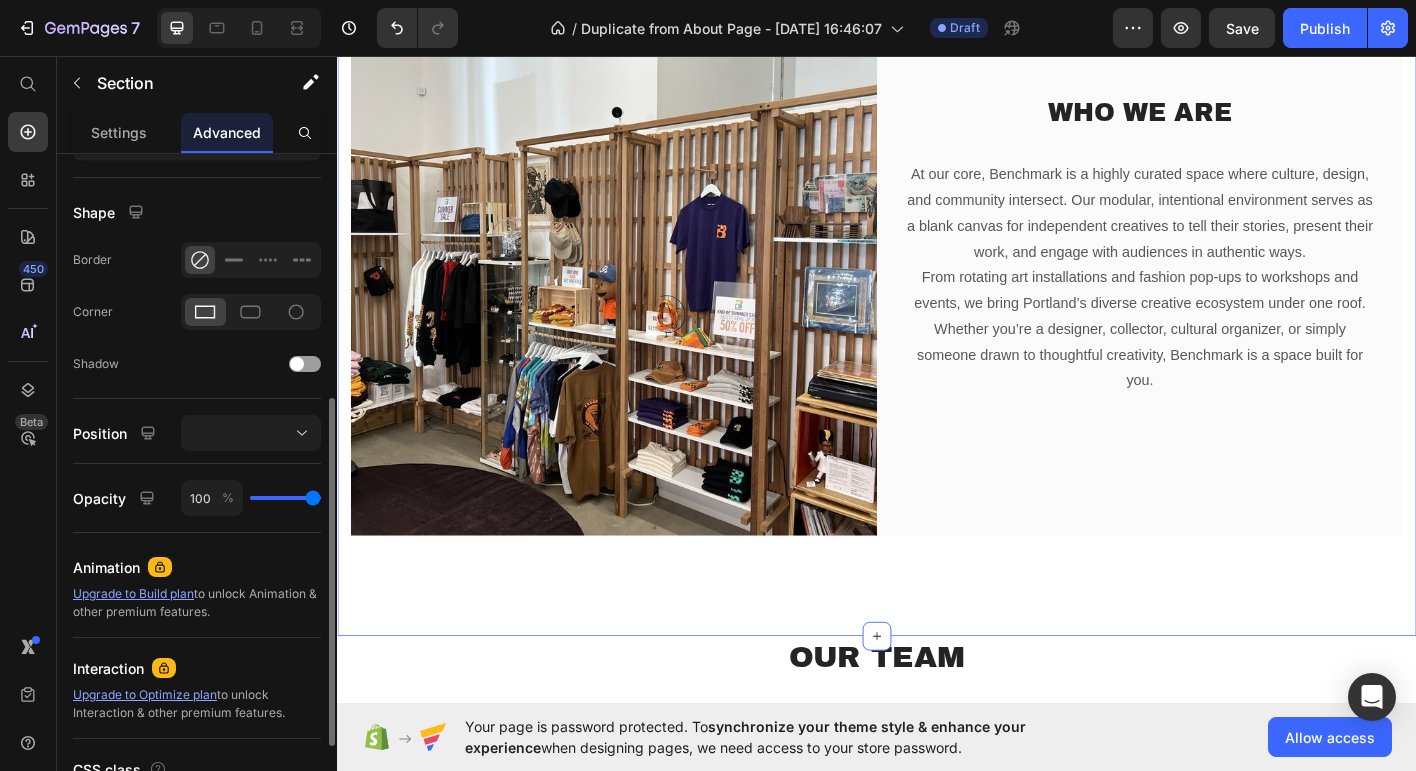 scroll, scrollTop: 478, scrollLeft: 0, axis: vertical 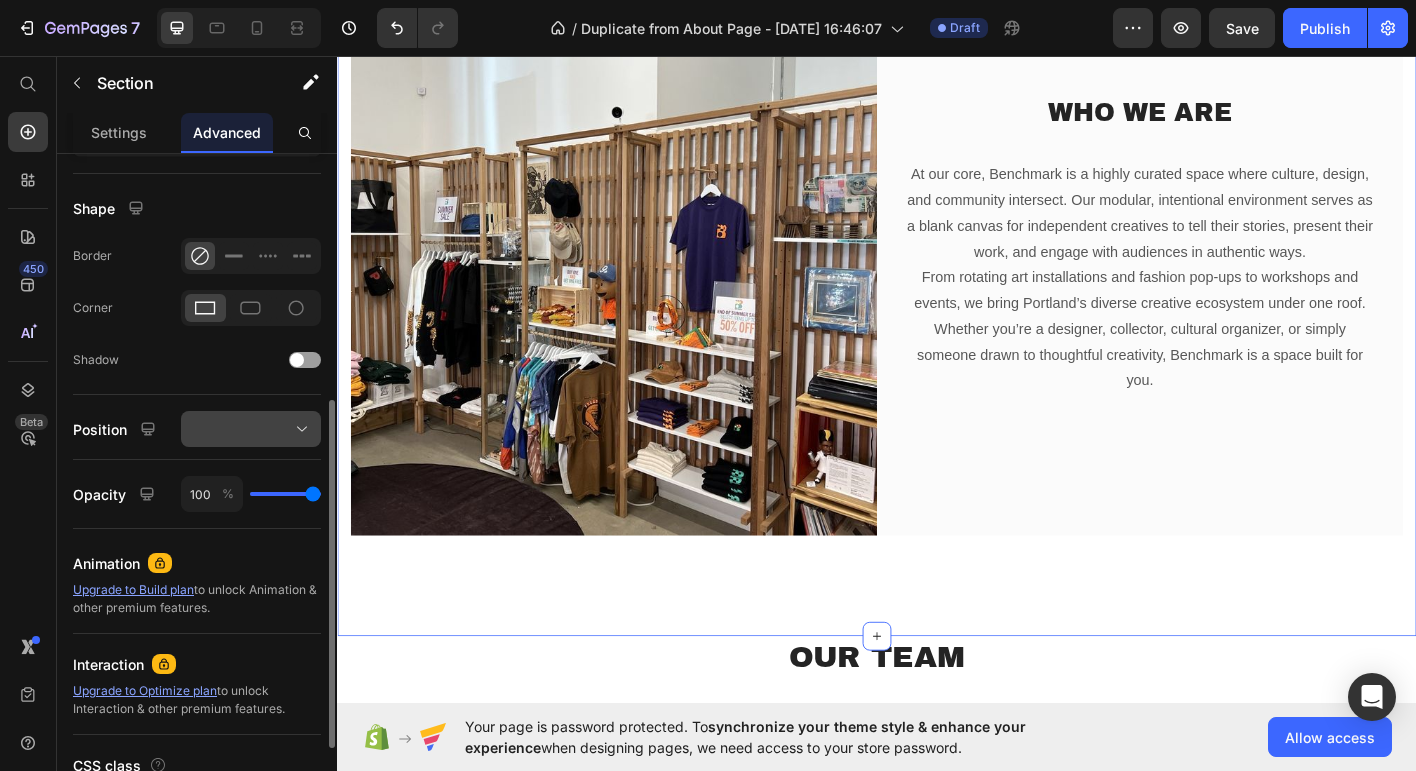 click at bounding box center (251, 429) 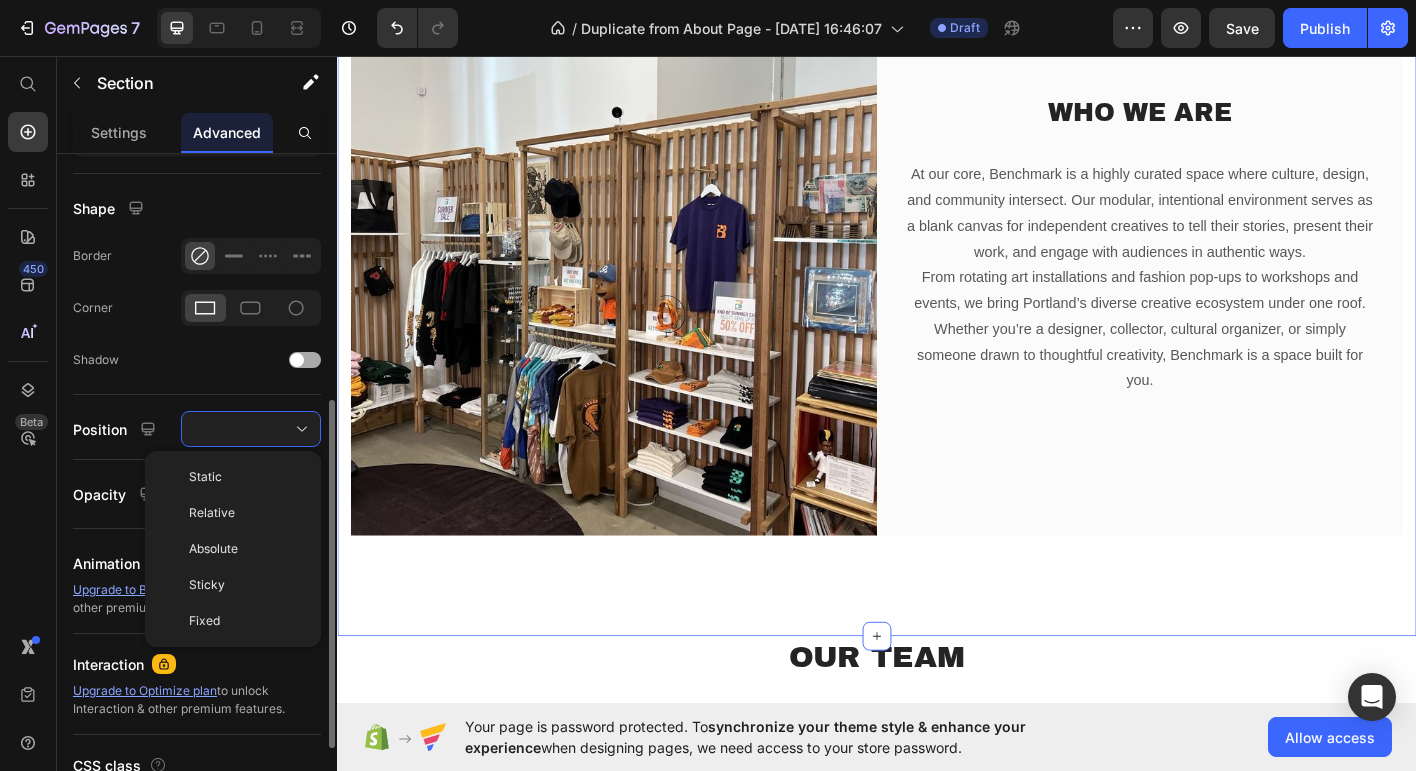click on "Shadow" 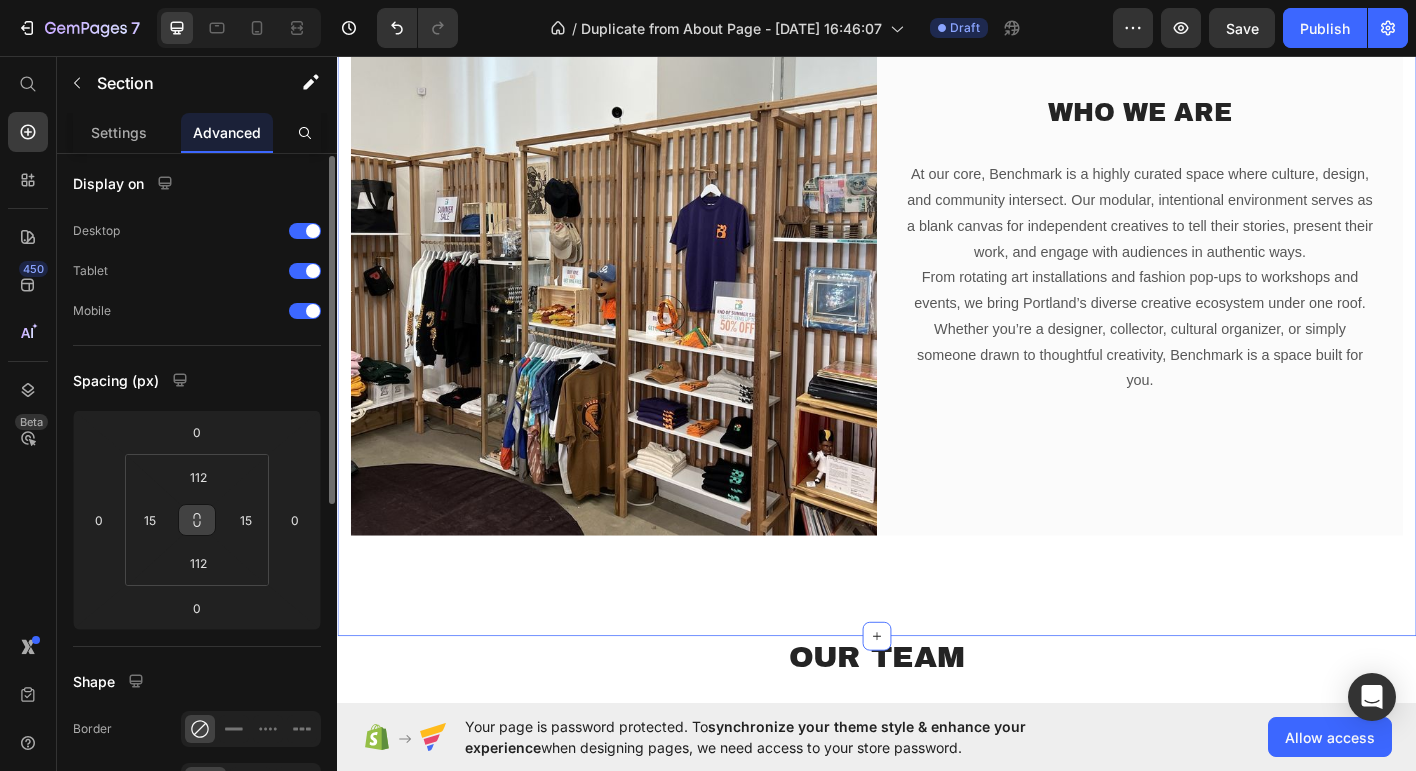 scroll, scrollTop: 6, scrollLeft: 0, axis: vertical 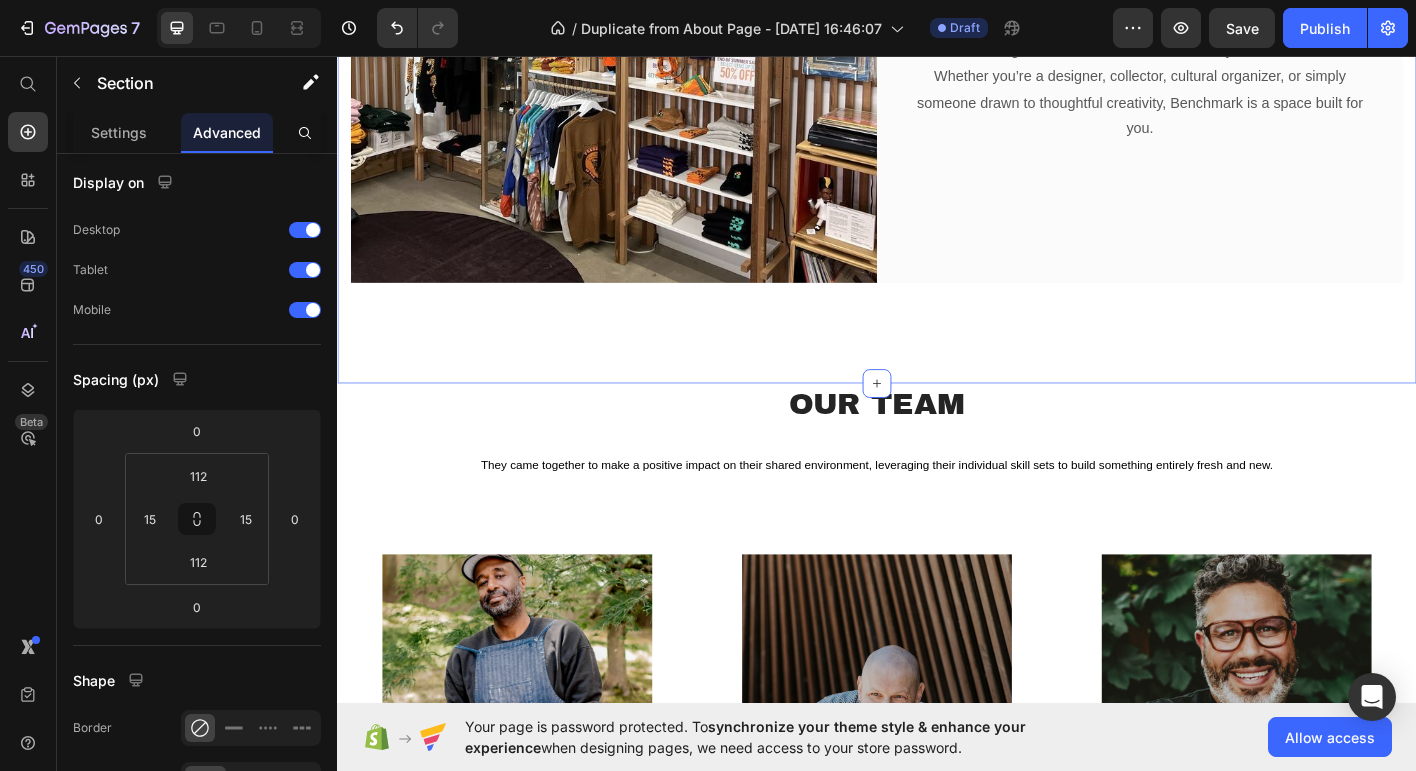 click on "About Us Heading Building the environment we want to see more of. Benchmark PDX is a dynamic creative hub where Portland’s makers, artists, and thinkers come together to inspire, collaborate, and showcase their work. We are more than a retail space—we are a platform for meaningful connection, cultural exchange, and creative exploration. Text block Image Who We Are Heading At our core, Benchmark is a highly curated space where culture, design, and community intersect. Our modular, intentional environment serves as a blank canvas for independent creatives to tell their stories, present their work, and engage with audiences in authentic ways. From rotating art installations and fashion pop-ups to workshops and events, we bring Portland’s diverse creative ecosystem under one roof. Whether you’re a designer, collector, cultural organizer, or simply someone drawn to thoughtful creativity, Benchmark is a space built for you.   Text block Row Row Section 2   You can create reusable sections AI Content" at bounding box center (937, -86) 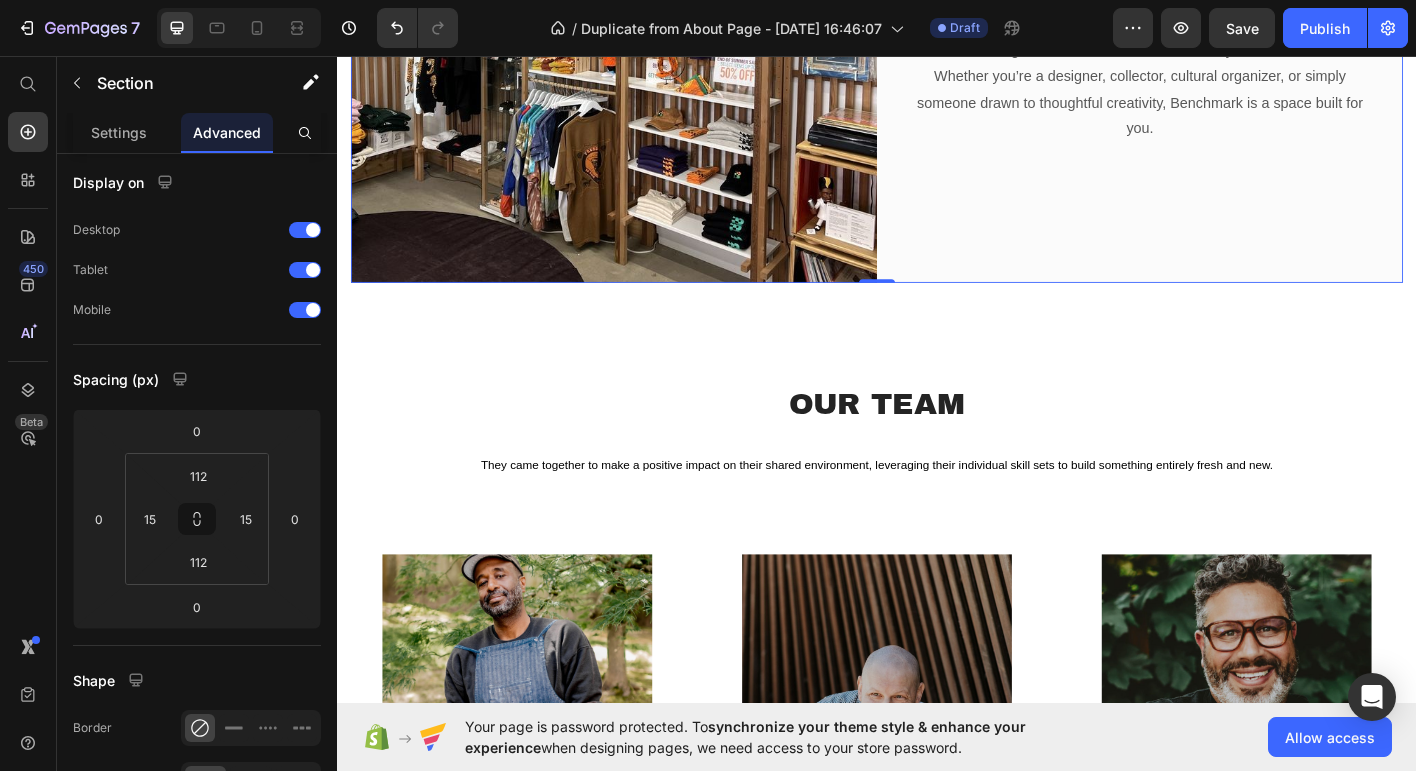 click on "Who We Are Heading At our core, Benchmark is a highly curated space where culture, design, and community intersect. Our modular, intentional environment serves as a blank canvas for independent creatives to tell their stories, present their work, and engage with audiences in authentic ways. From rotating art installations and fashion pop-ups to workshops and events, we bring Portland’s diverse creative ecosystem under one roof. Whether you’re a designer, collector, cultural organizer, or simply someone drawn to thoughtful creativity, Benchmark is a space built for you.   Text block Row" at bounding box center [1229, 15] 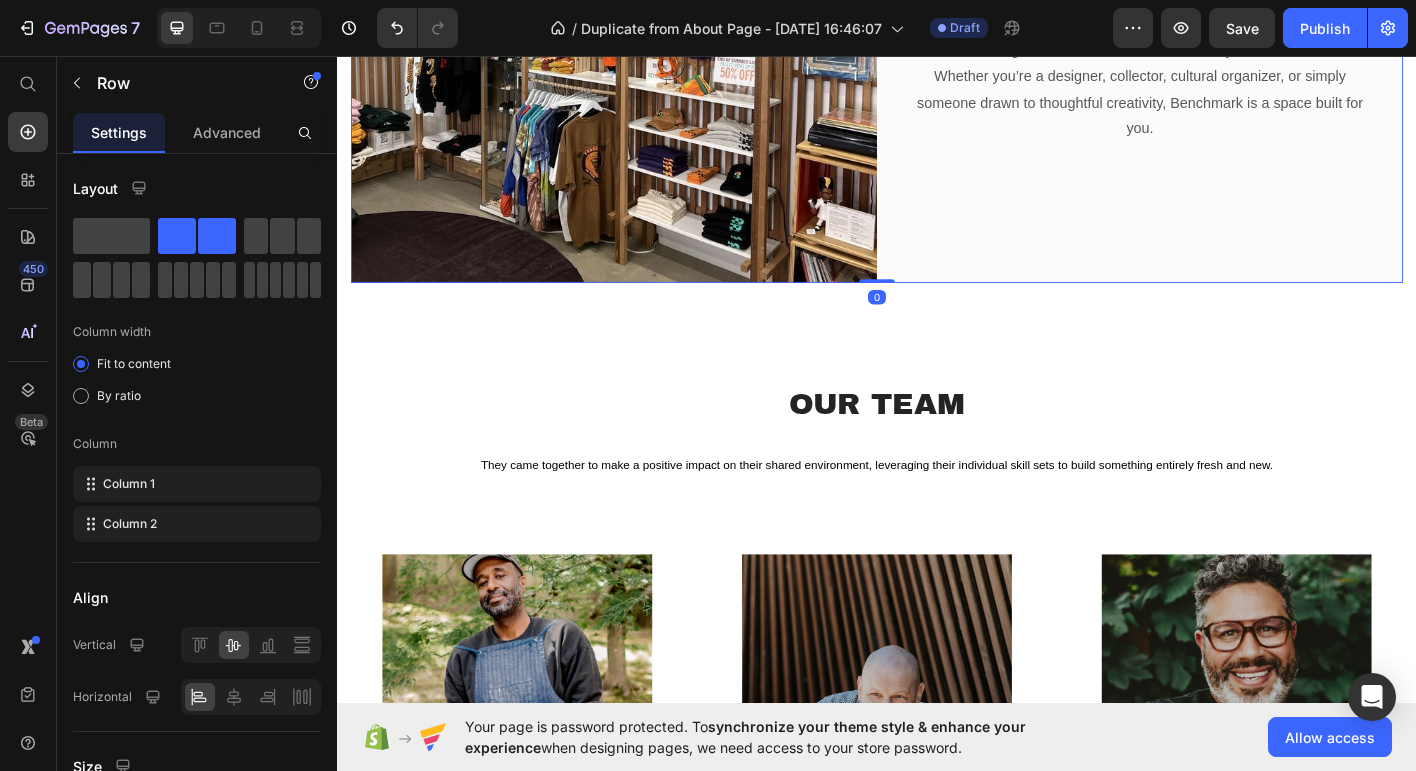 drag, startPoint x: 940, startPoint y: 306, endPoint x: 939, endPoint y: 171, distance: 135.00371 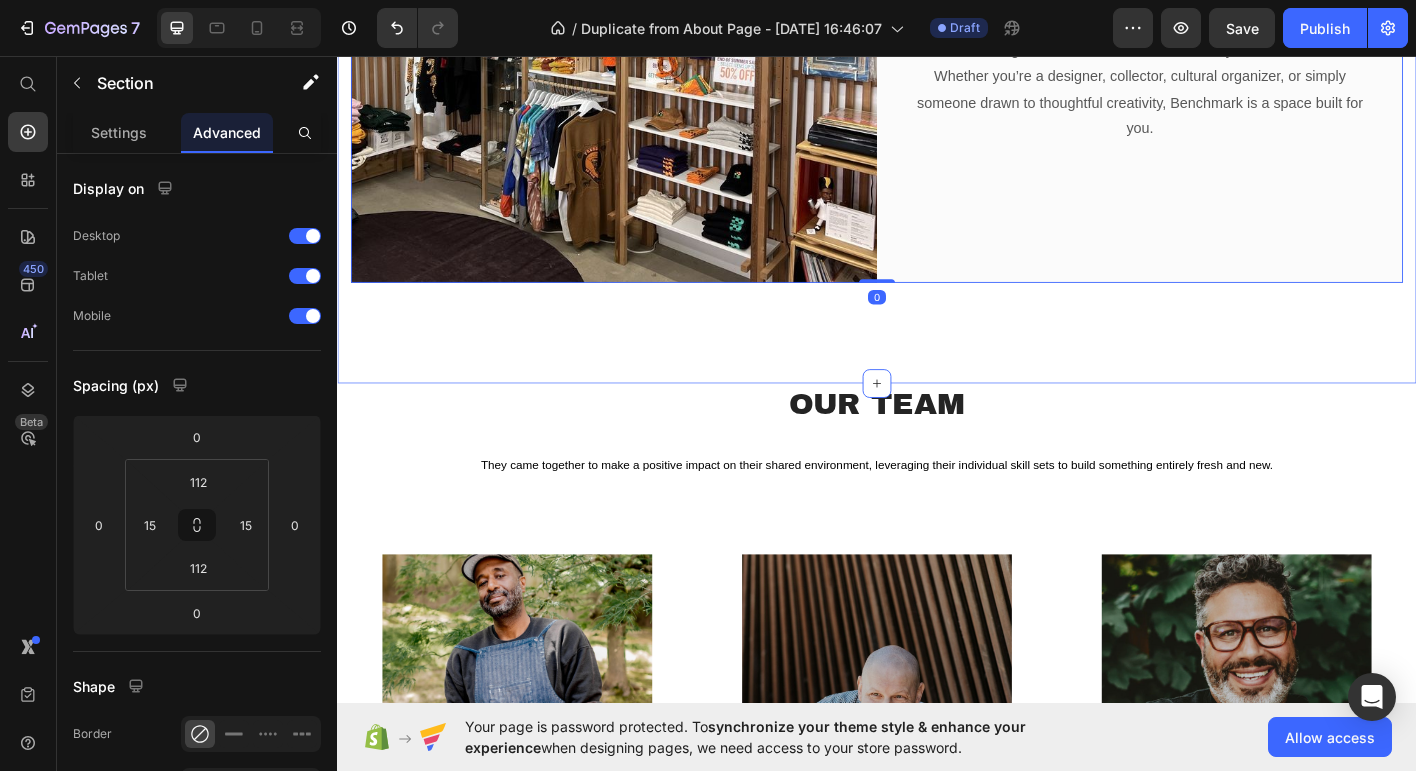 click on "About Us Heading Building the environment we want to see more of. Benchmark PDX is a dynamic creative hub where Portland’s makers, artists, and thinkers come together to inspire, collaborate, and showcase their work. We are more than a retail space—we are a platform for meaningful connection, cultural exchange, and creative exploration. Text block Image Who We Are Heading At our core, Benchmark is a highly curated space where culture, design, and community intersect. Our modular, intentional environment serves as a blank canvas for independent creatives to tell their stories, present their work, and engage with audiences in authentic ways. From rotating art installations and fashion pop-ups to workshops and events, we bring Portland’s diverse creative ecosystem under one roof. Whether you’re a designer, collector, cultural organizer, or simply someone drawn to thoughtful creativity, Benchmark is a space built for you.   Text block Row Row   0 Section 2" at bounding box center (937, -86) 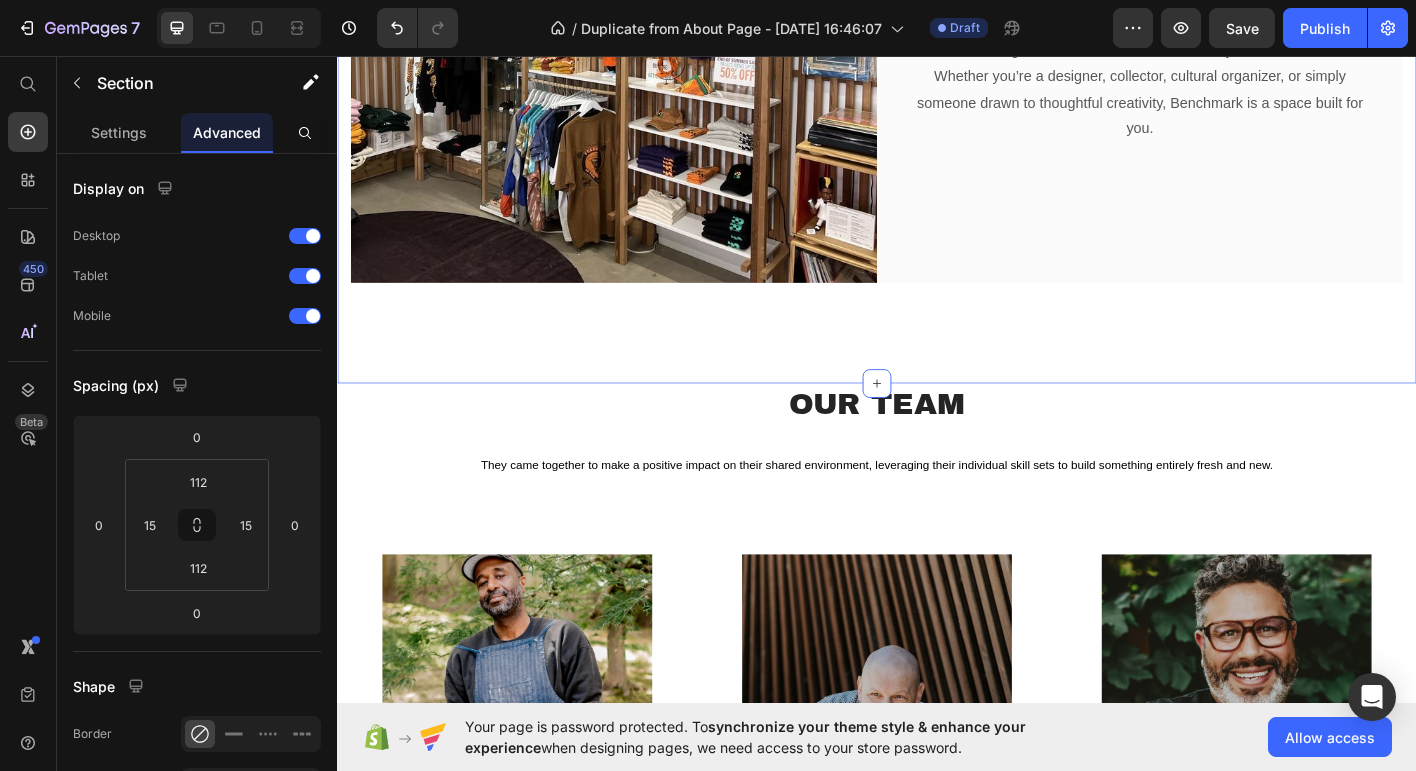 click on "About Us Heading Building the environment we want to see more of. Benchmark PDX is a dynamic creative hub where Portland’s makers, artists, and thinkers come together to inspire, collaborate, and showcase their work. We are more than a retail space—we are a platform for meaningful connection, cultural exchange, and creative exploration. Text block Image Who We Are Heading At our core, Benchmark is a highly curated space where culture, design, and community intersect. Our modular, intentional environment serves as a blank canvas for independent creatives to tell their stories, present their work, and engage with audiences in authentic ways. From rotating art installations and fashion pop-ups to workshops and events, we bring Portland’s diverse creative ecosystem under one roof. Whether you’re a designer, collector, cultural organizer, or simply someone drawn to thoughtful creativity, Benchmark is a space built for you.   Text block Row Row Section 2   You can create reusable sections AI Content" at bounding box center [937, -86] 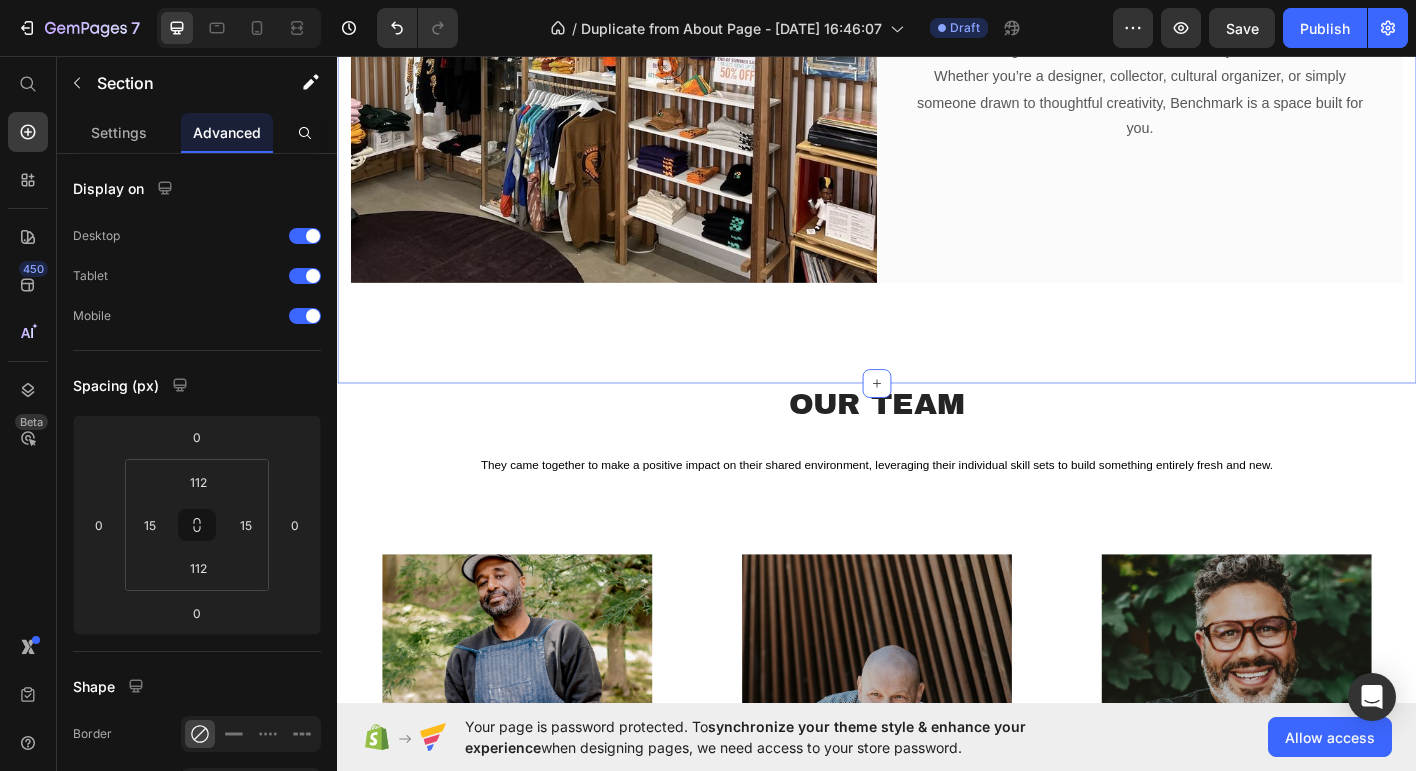click on "About Us Heading Building the environment we want to see more of. Benchmark PDX is a dynamic creative hub where Portland’s makers, artists, and thinkers come together to inspire, collaborate, and showcase their work. We are more than a retail space—we are a platform for meaningful connection, cultural exchange, and creative exploration. Text block Image Who We Are Heading At our core, Benchmark is a highly curated space where culture, design, and community intersect. Our modular, intentional environment serves as a blank canvas for independent creatives to tell their stories, present their work, and engage with audiences in authentic ways. From rotating art installations and fashion pop-ups to workshops and events, we bring Portland’s diverse creative ecosystem under one roof. Whether you’re a designer, collector, cultural organizer, or simply someone drawn to thoughtful creativity, Benchmark is a space built for you.   Text block Row Row Section 2   You can create reusable sections AI Content" at bounding box center [937, -86] 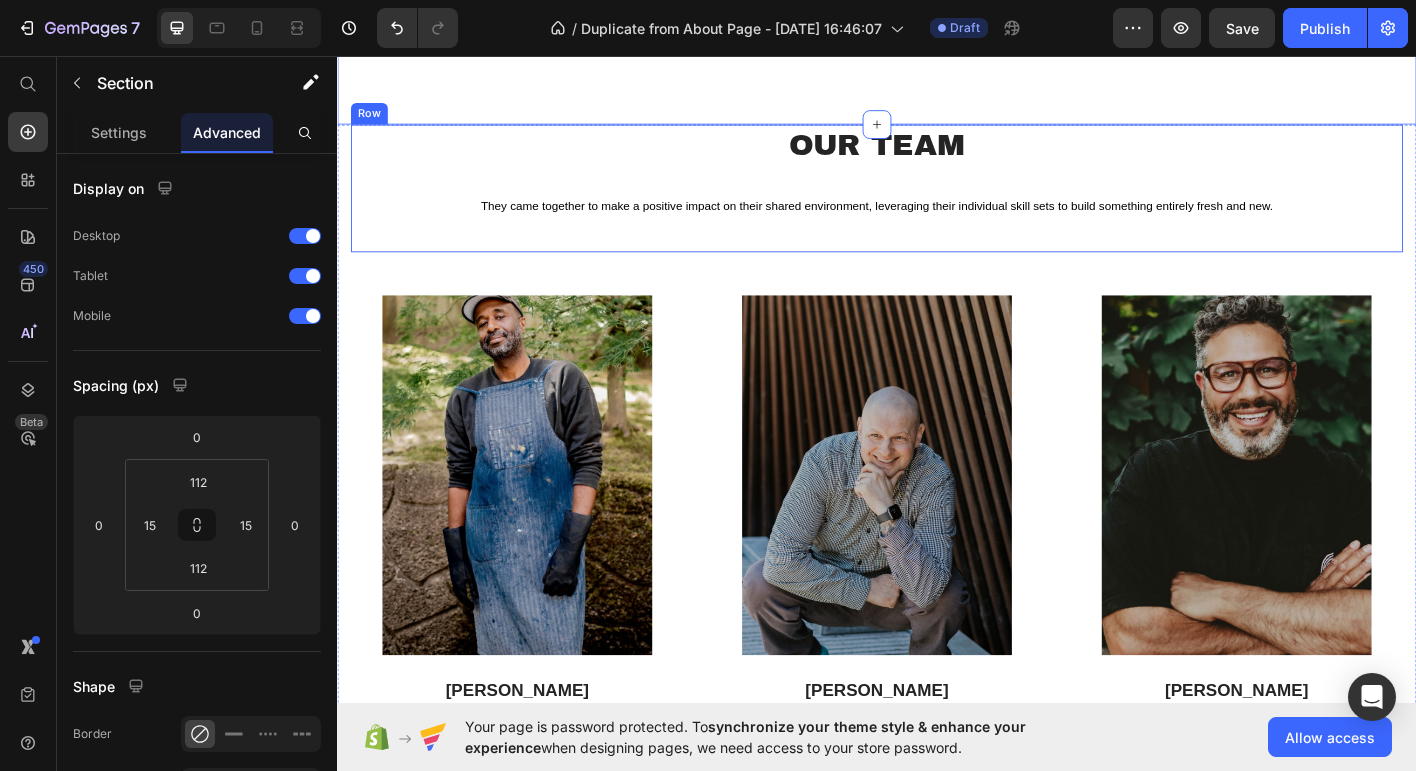 scroll, scrollTop: 1041, scrollLeft: 0, axis: vertical 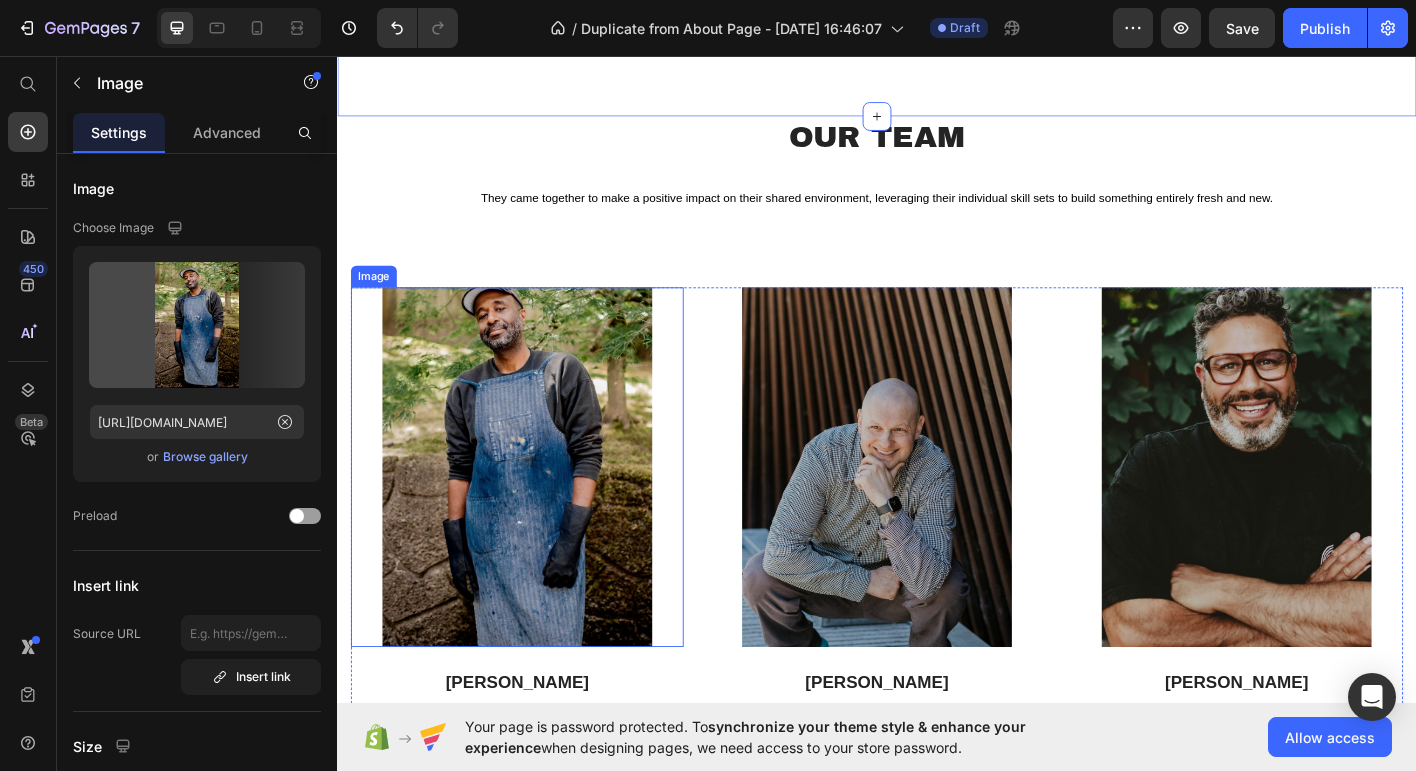 click at bounding box center (537, 513) 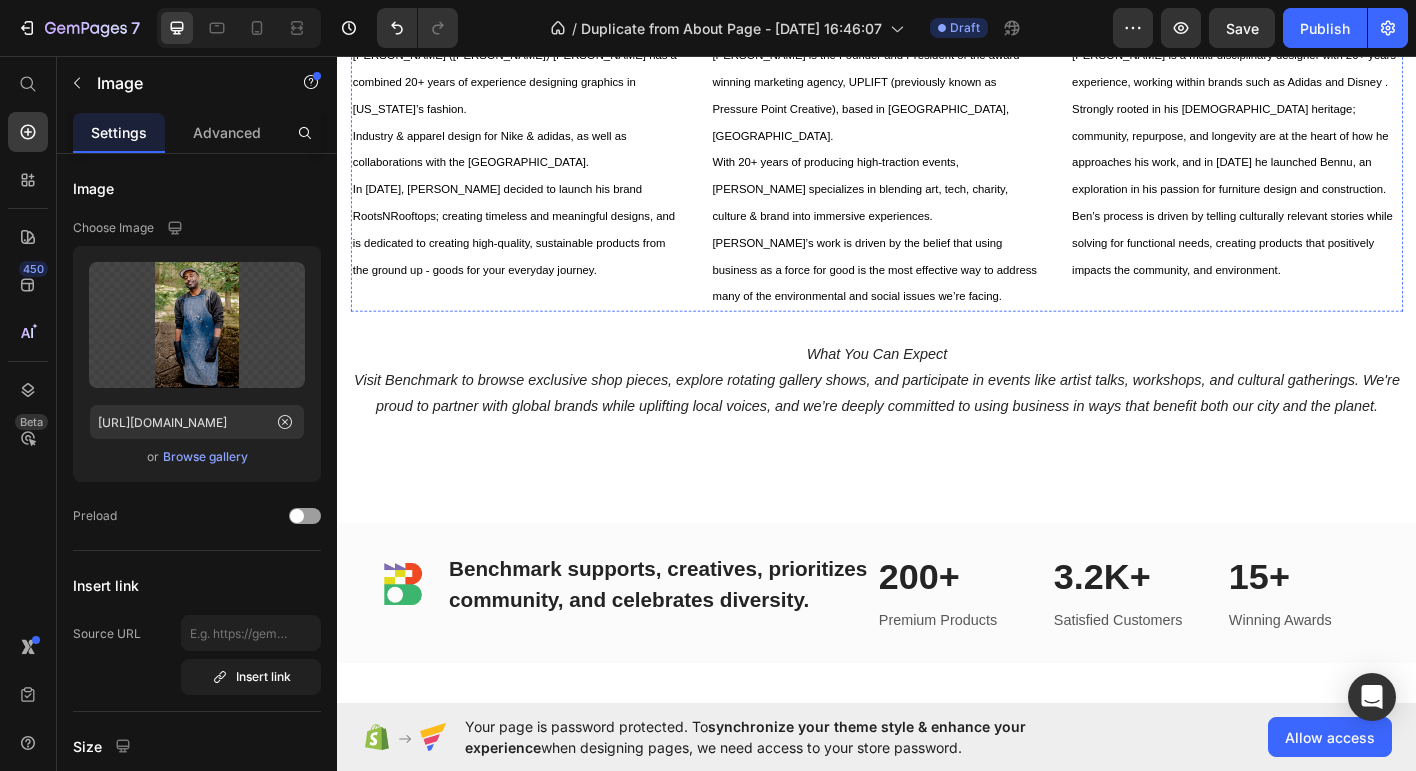 scroll, scrollTop: 1789, scrollLeft: 0, axis: vertical 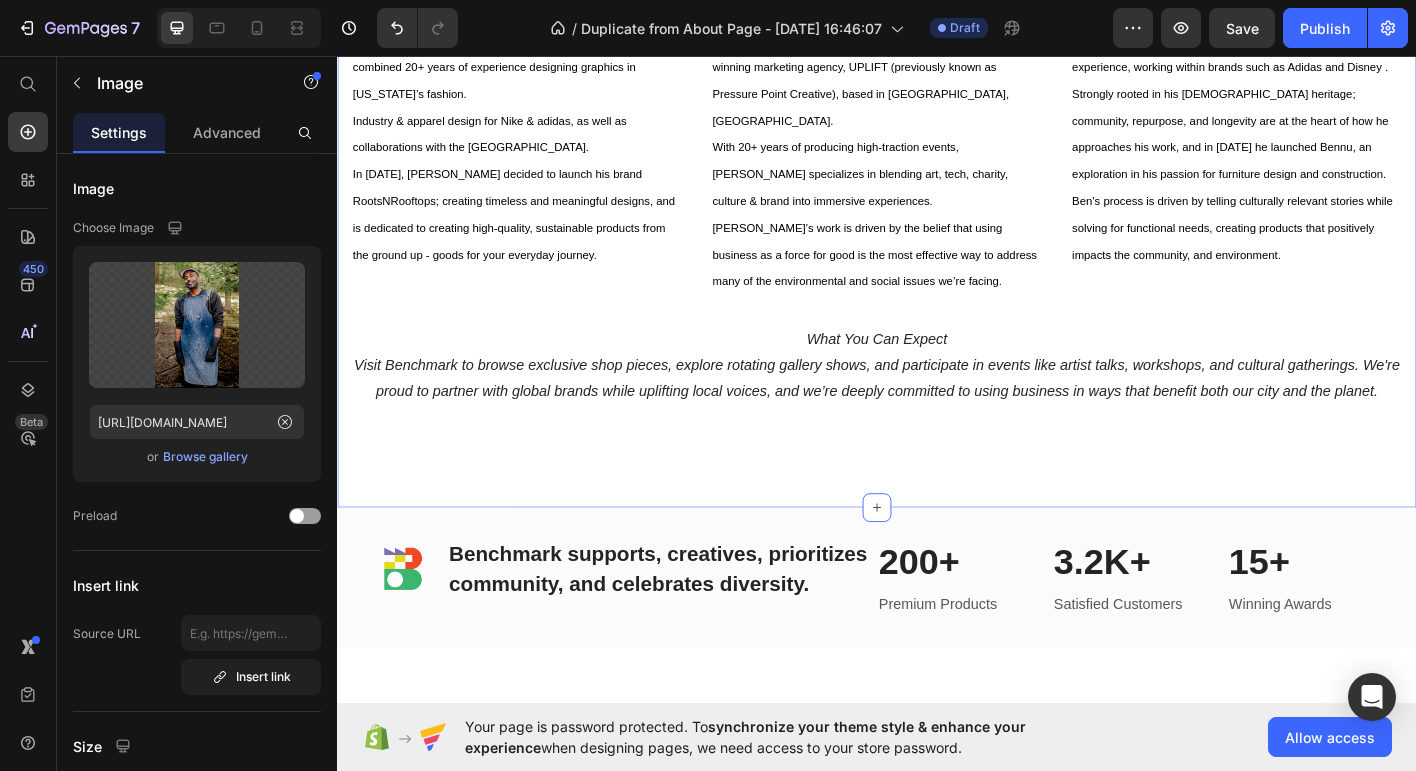 click on "Our Team Heading They came together to make a positive impact on their shared environment, leveraging their individual skill sets to build something entirely fresh and new. Text block Row Image Rob McCallum Text block Robert (Rob-o) McCallum has a combined 20+ years of experience designing graphics in New York’s fashion. Industry & apparel design for Nike & adidas, as well as collaborations with the Portland Art Museum. In 2020, Rob decided to launch his brand RootsNRooftops; creating timeless and meaningful designs, and is dedicated to creating high-quality, sustainable products from the ground up - goods for your everyday journey. Text Block Image Ian Mazie Text block Ian Mazie is the Founder and President of the award-winning marketing agency, UPLIFT (previously known as Pressure Point Creative), based in Portland, OR. With 20+ years of producing high-traction events, Ian specializes in blending art, tech, charity, culture & brand into immersive experiences.  Text Block Image Ben Boutros Text block Row" at bounding box center (937, -90) 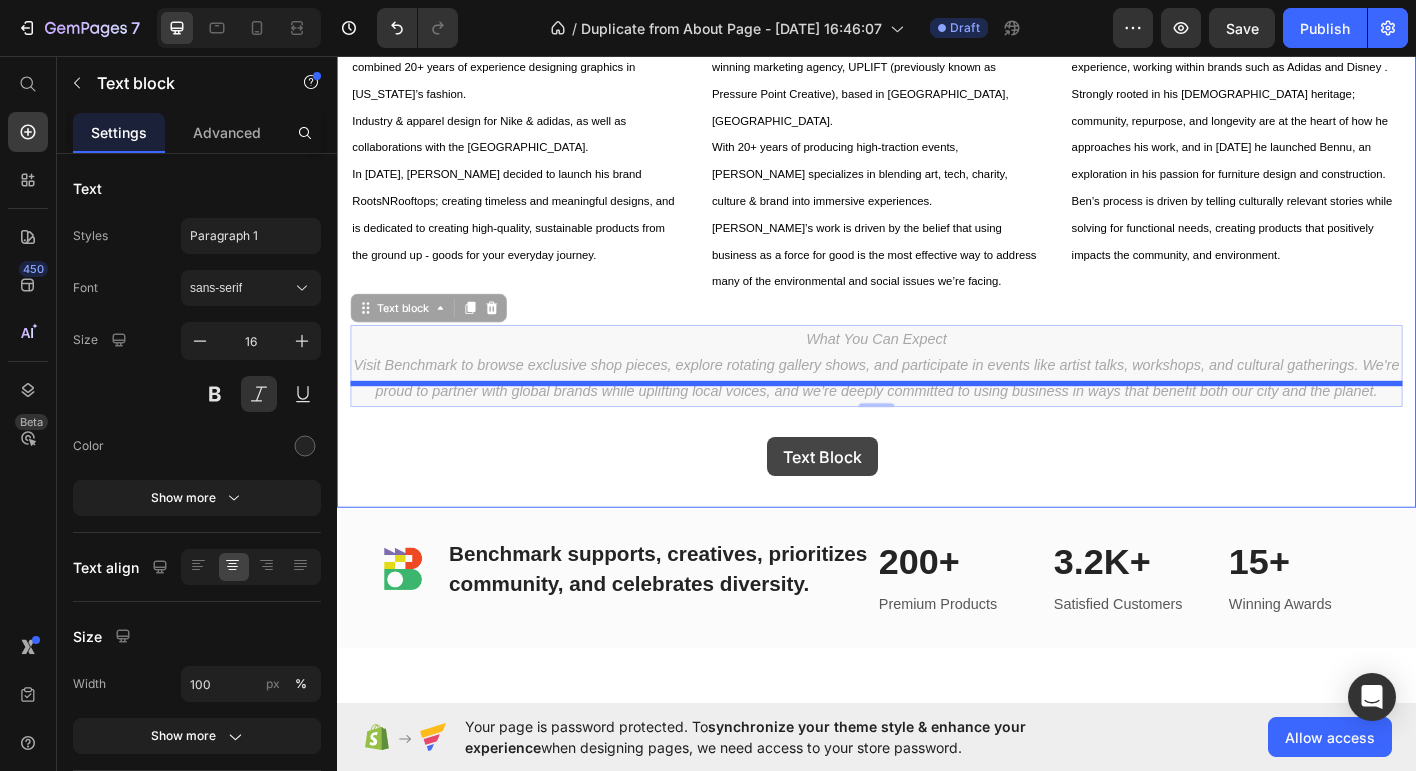 drag, startPoint x: 818, startPoint y: 368, endPoint x: 814, endPoint y: 480, distance: 112.0714 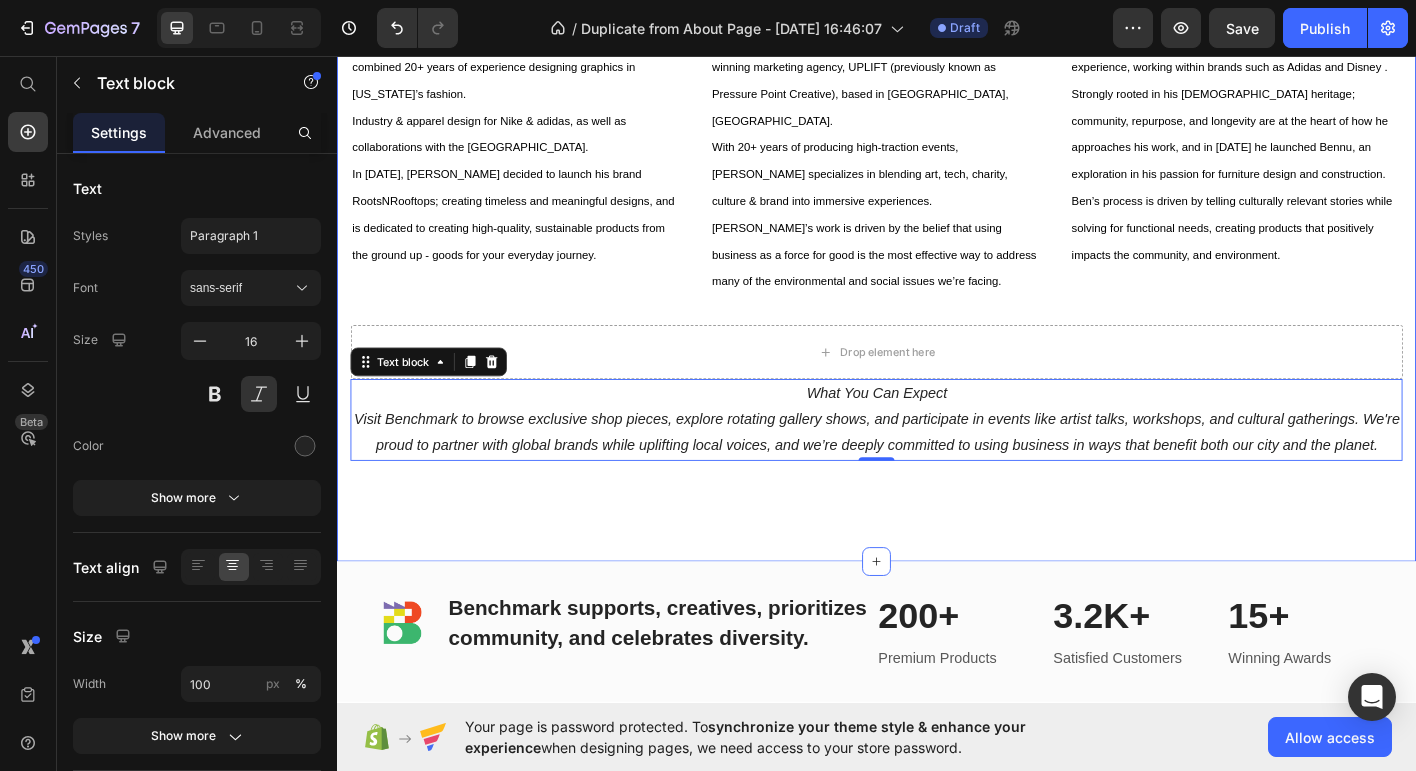 click on "Our Team Heading They came together to make a positive impact on their shared environment, leveraging their individual skill sets to build something entirely fresh and new. Text block Row Image Rob McCallum Text block Robert (Rob-o) McCallum has a combined 20+ years of experience designing graphics in New York’s fashion. Industry & apparel design for Nike & adidas, as well as collaborations with the Portland Art Museum. In 2020, Rob decided to launch his brand RootsNRooftops; creating timeless and meaningful designs, and is dedicated to creating high-quality, sustainable products from the ground up - goods for your everyday journey. Text Block Image Ian Mazie Text block Ian Mazie is the Founder and President of the award-winning marketing agency, UPLIFT (previously known as Pressure Point Creative), based in Portland, OR. With 20+ years of producing high-traction events, Ian specializes in blending art, tech, charity, culture & brand into immersive experiences.  Text Block Image Ben Boutros Text block Row" at bounding box center [937, -4] 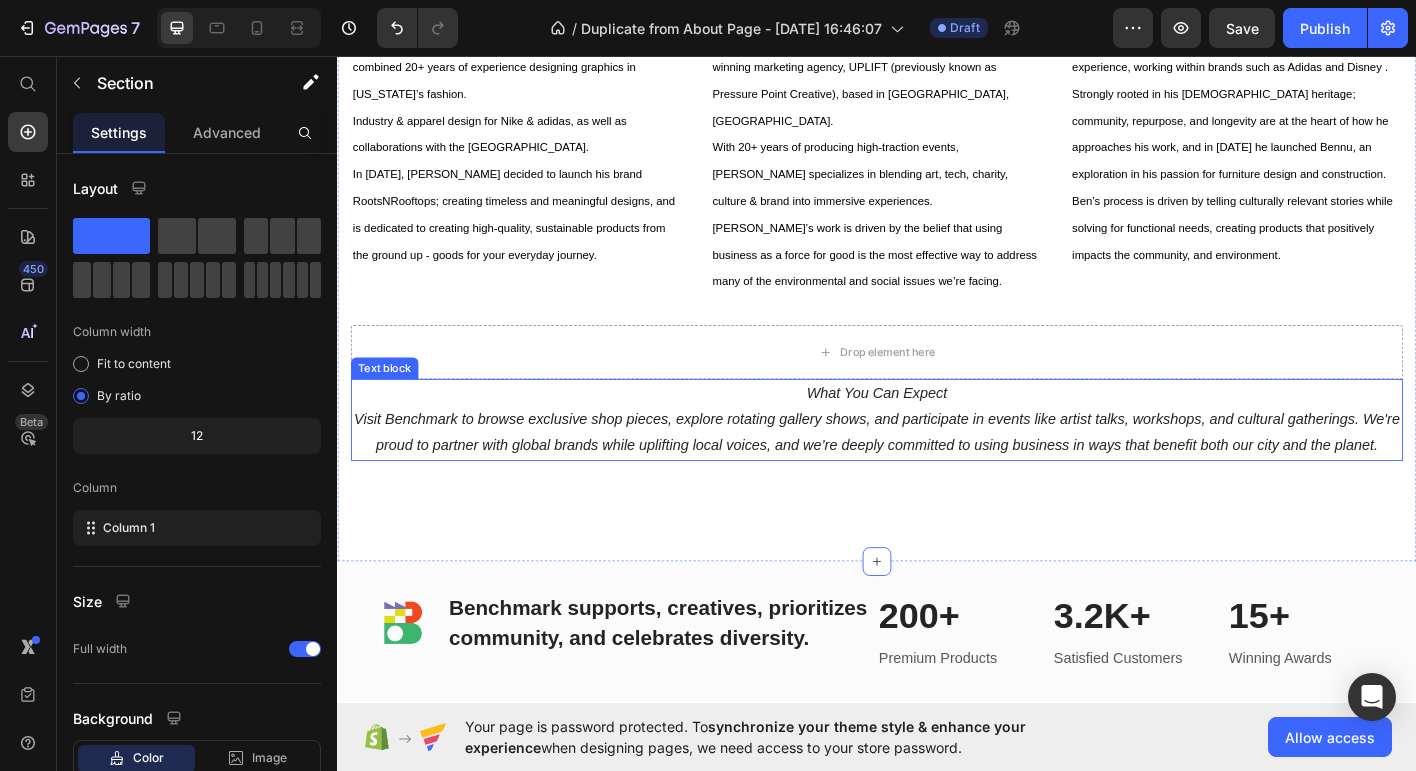 click on "What You Can Expect" at bounding box center (937, 431) 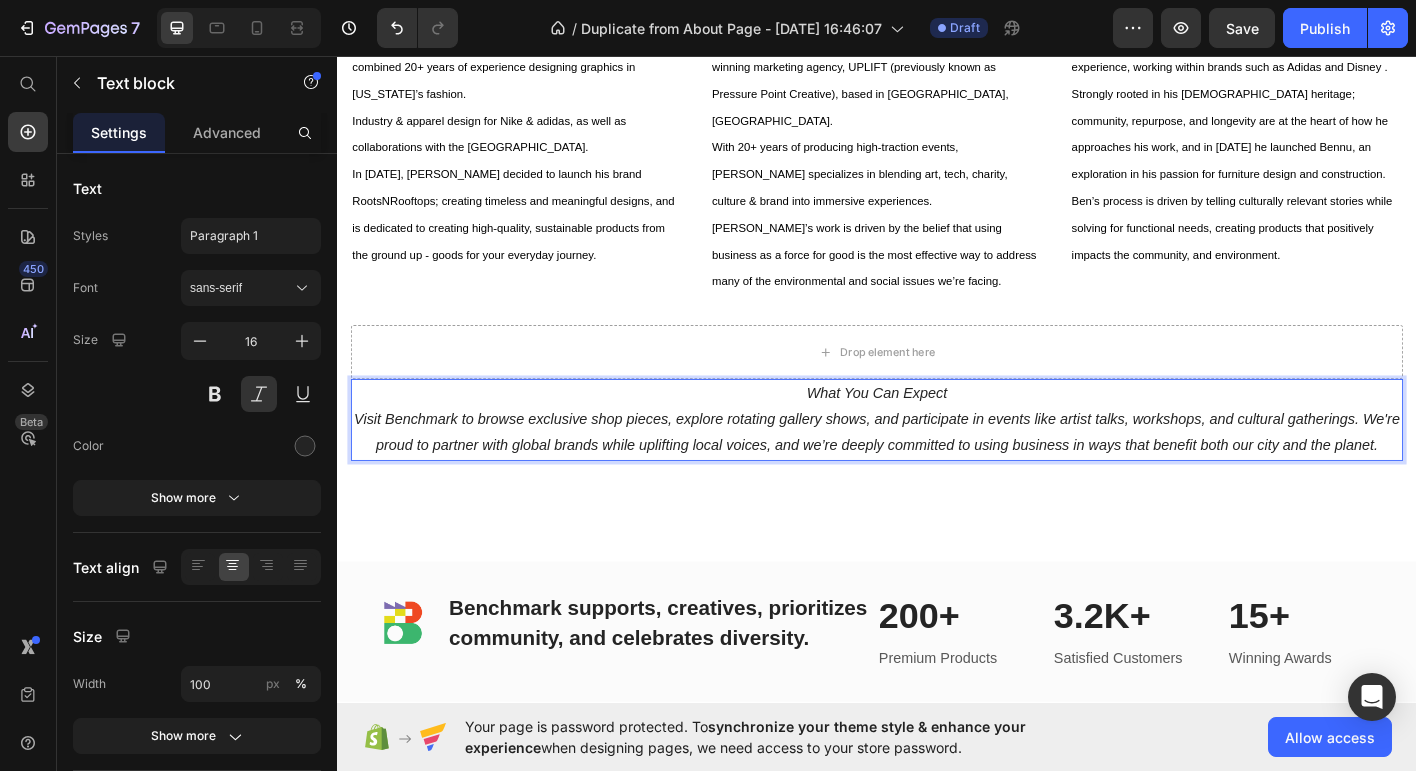 click on "What You Can Expect" at bounding box center (937, 431) 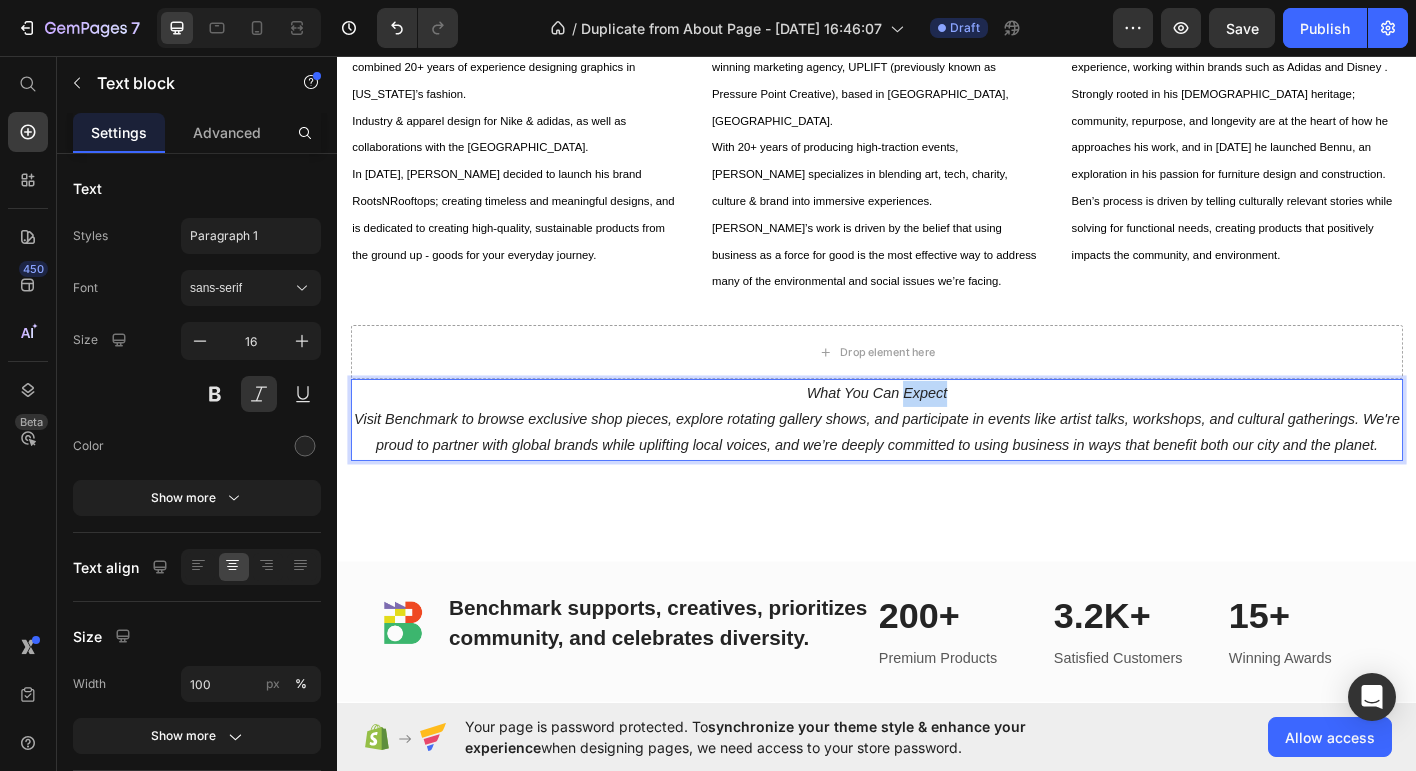 click on "What You Can Expect" at bounding box center [937, 431] 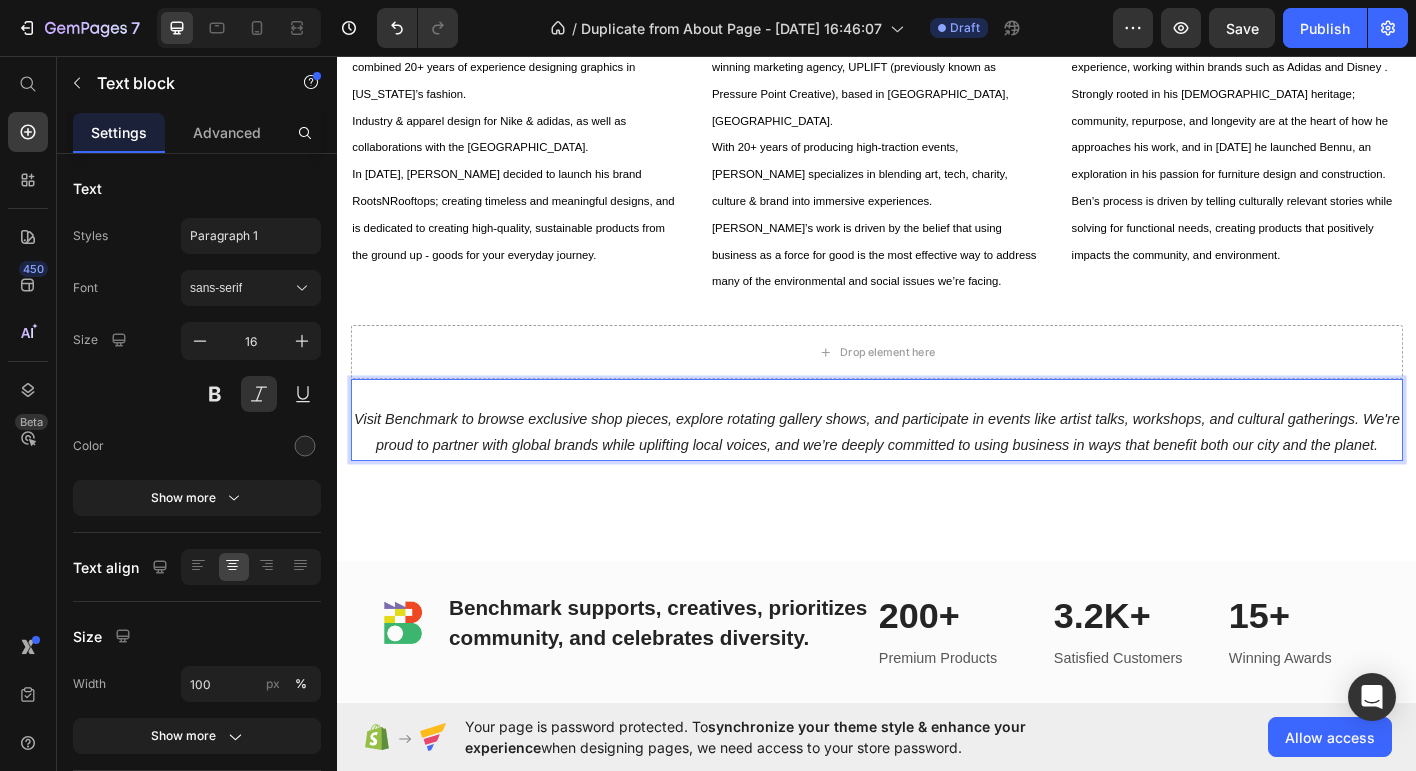 click on "Visit Benchmark to browse exclusive shop pieces, explore rotating gallery shows, and participate in events like artist talks, workshops, and cultural gatherings. We're proud to partner with global brands while uplifting local voices, and we’re deeply committed to using business in ways that benefit both our city and the planet." at bounding box center (937, 475) 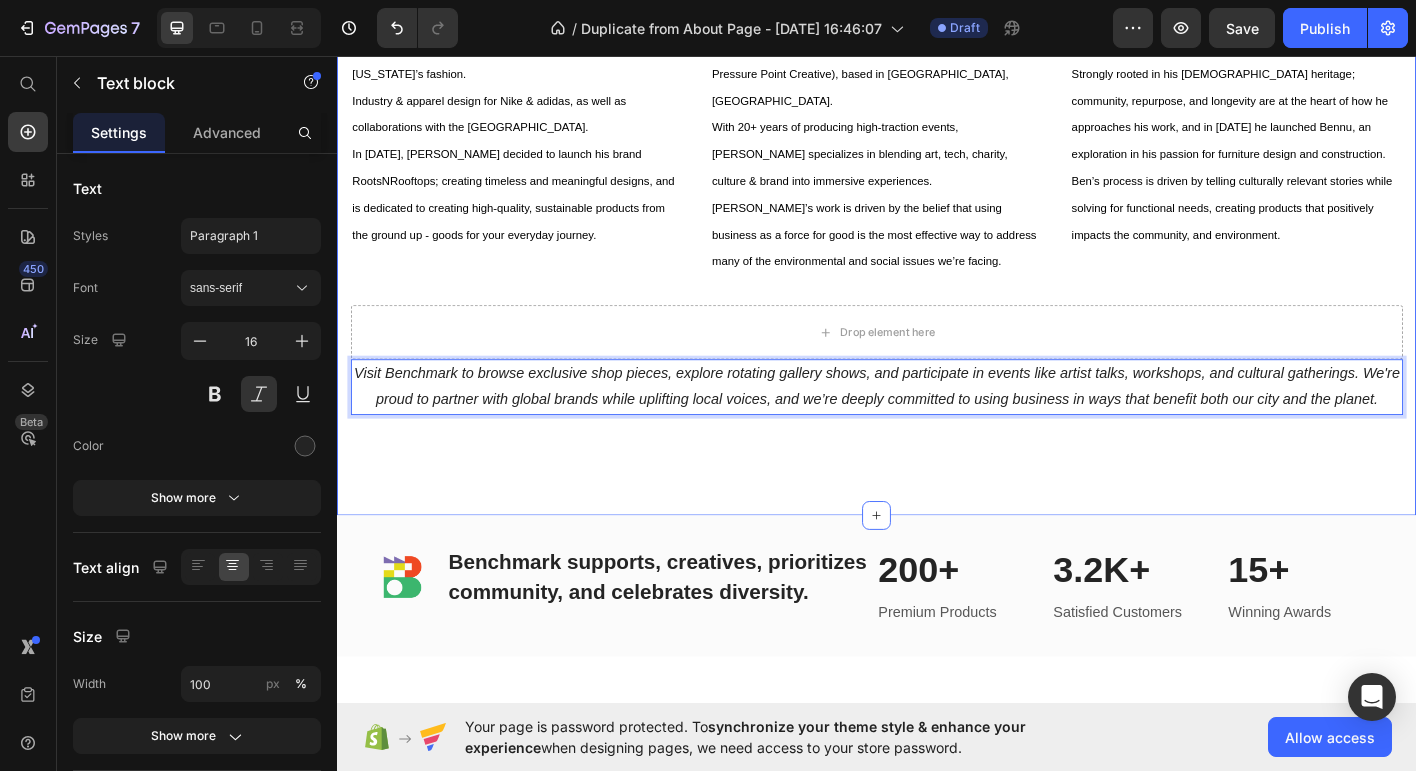 scroll, scrollTop: 1812, scrollLeft: 0, axis: vertical 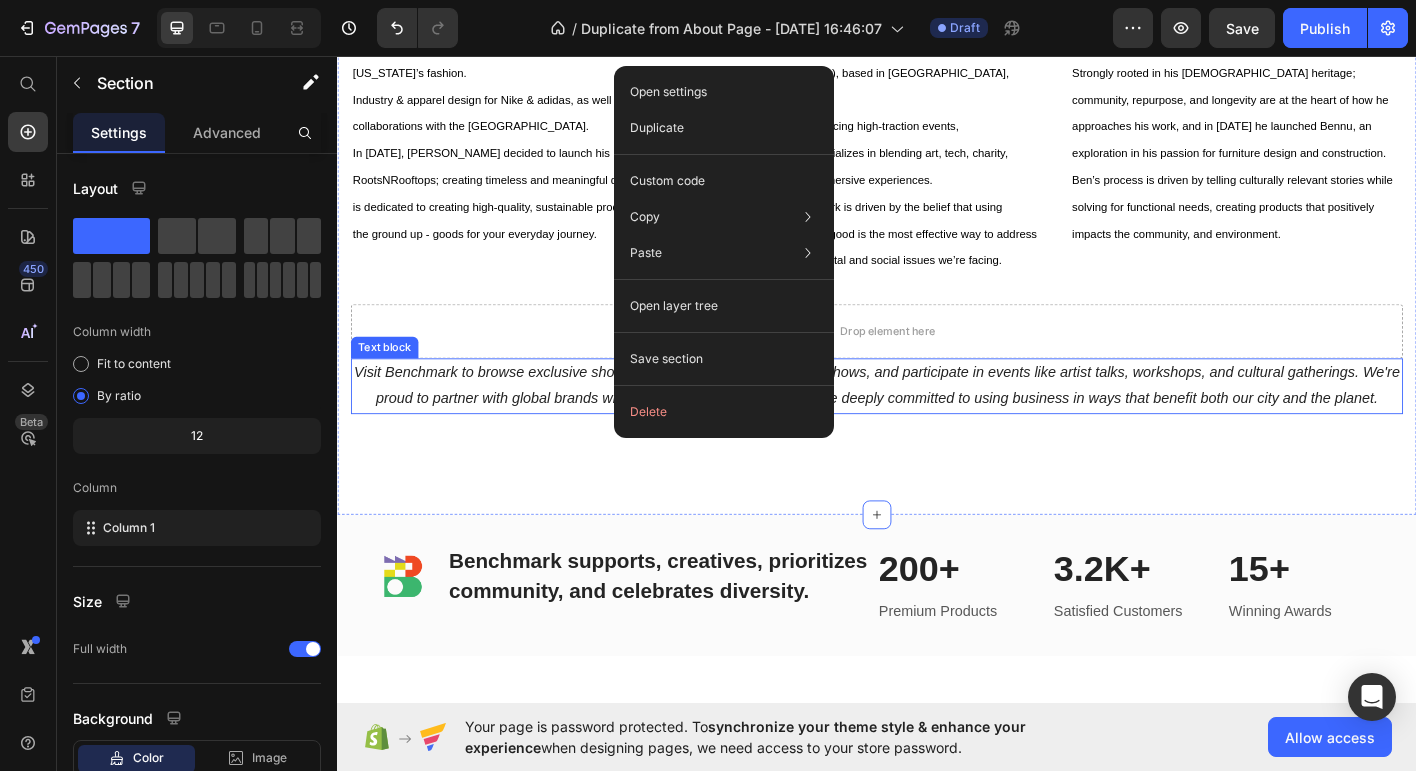 drag, startPoint x: 713, startPoint y: 458, endPoint x: 722, endPoint y: 374, distance: 84.48077 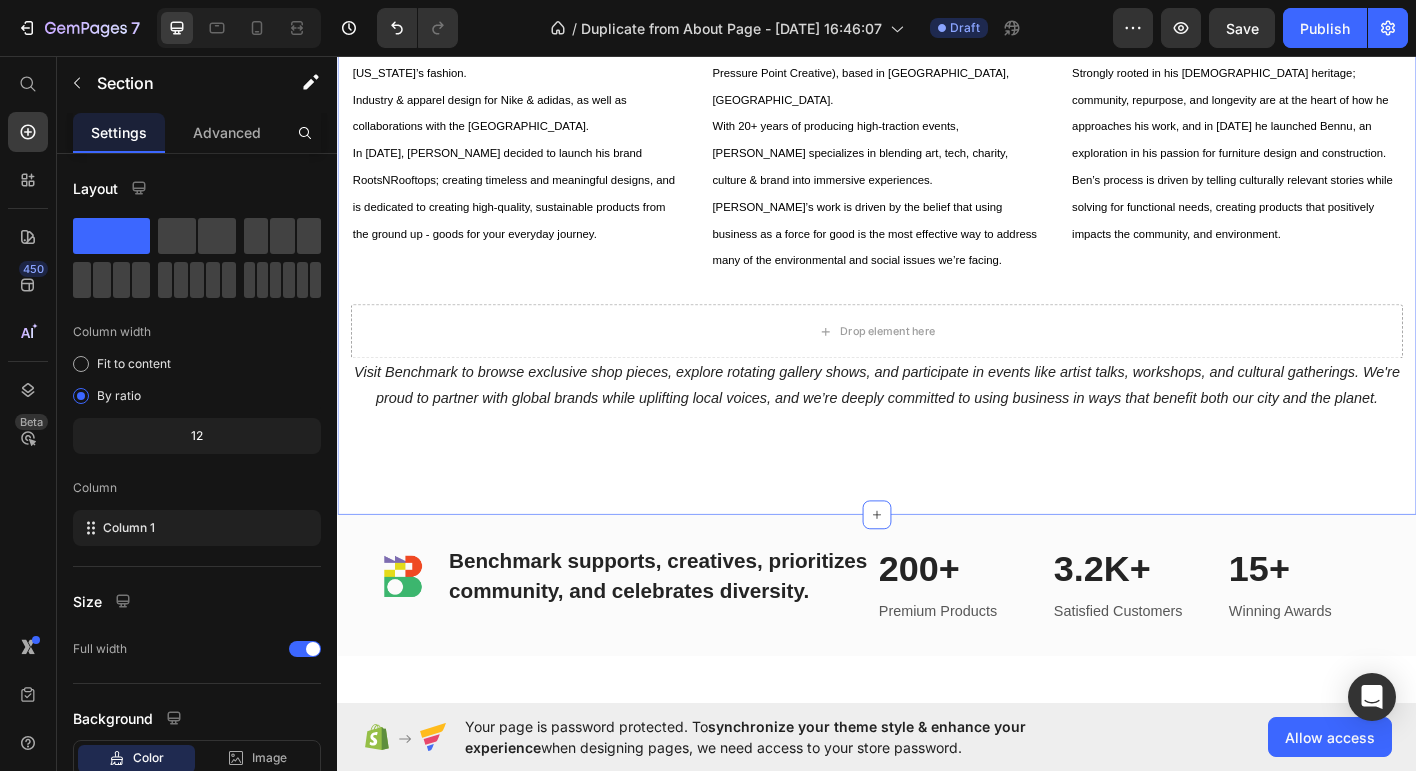 click on "Our Team Heading They came together to make a positive impact on their shared environment, leveraging their individual skill sets to build something entirely fresh and new. Text block Row Image Rob McCallum Text block Robert (Rob-o) McCallum has a combined 20+ years of experience designing graphics in New York’s fashion. Industry & apparel design for Nike & adidas, as well as collaborations with the Portland Art Museum. In 2020, Rob decided to launch his brand RootsNRooftops; creating timeless and meaningful designs, and is dedicated to creating high-quality, sustainable products from the ground up - goods for your everyday journey. Text Block Image Ian Mazie Text block Ian Mazie is the Founder and President of the award-winning marketing agency, UPLIFT (previously known as Pressure Point Creative), based in Portland, OR. With 20+ years of producing high-traction events, Ian specializes in blending art, tech, charity, culture & brand into immersive experiences.  Text Block Image Ben Boutros Text block Row" at bounding box center (937, -42) 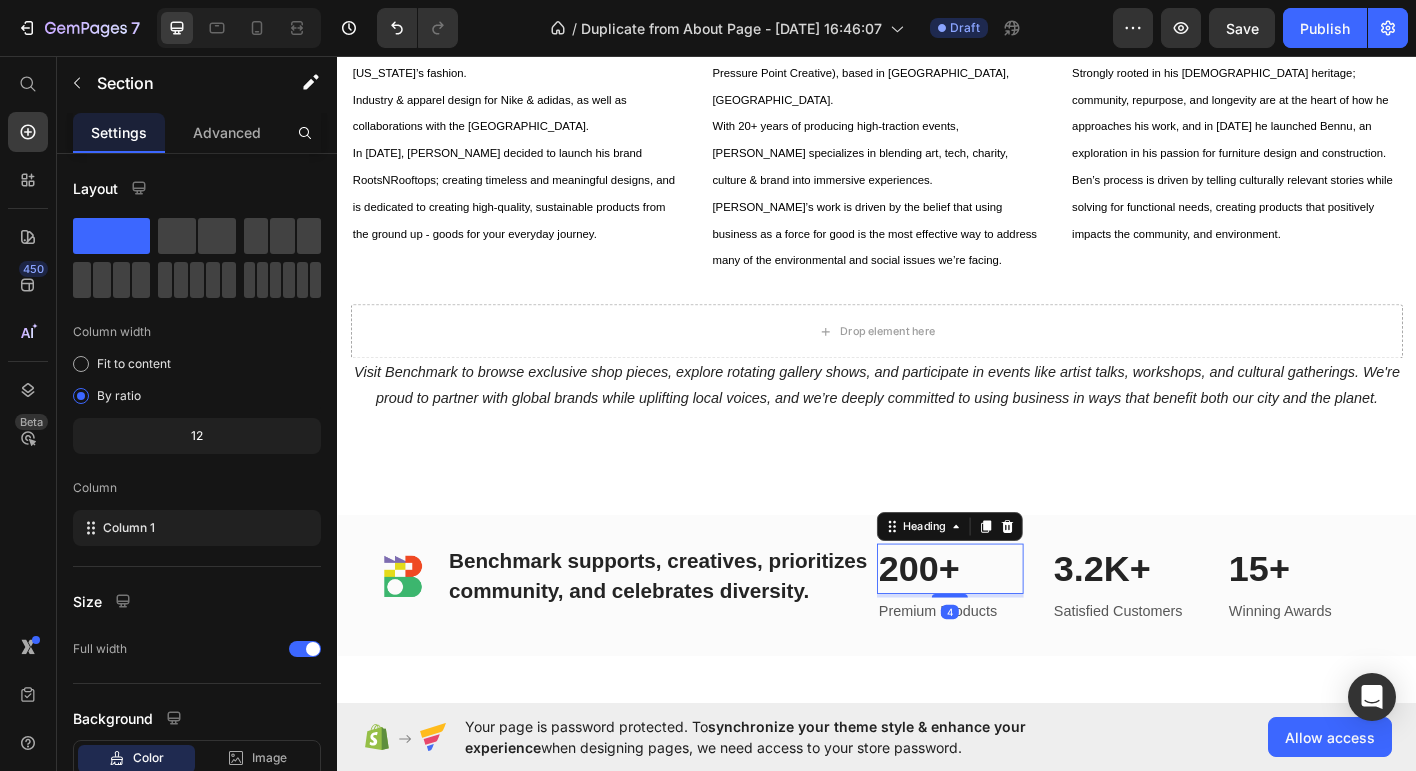 click on "200+" at bounding box center (1018, 626) 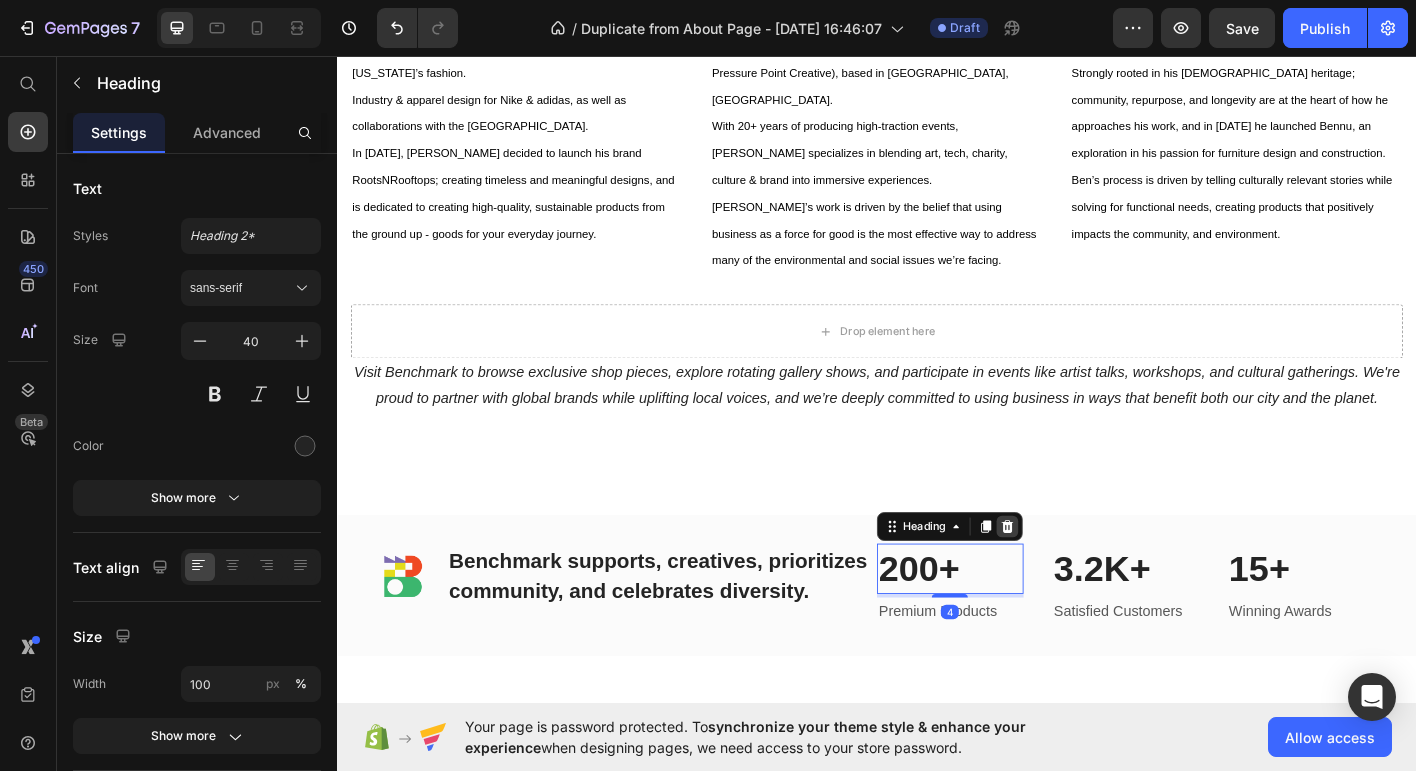 click 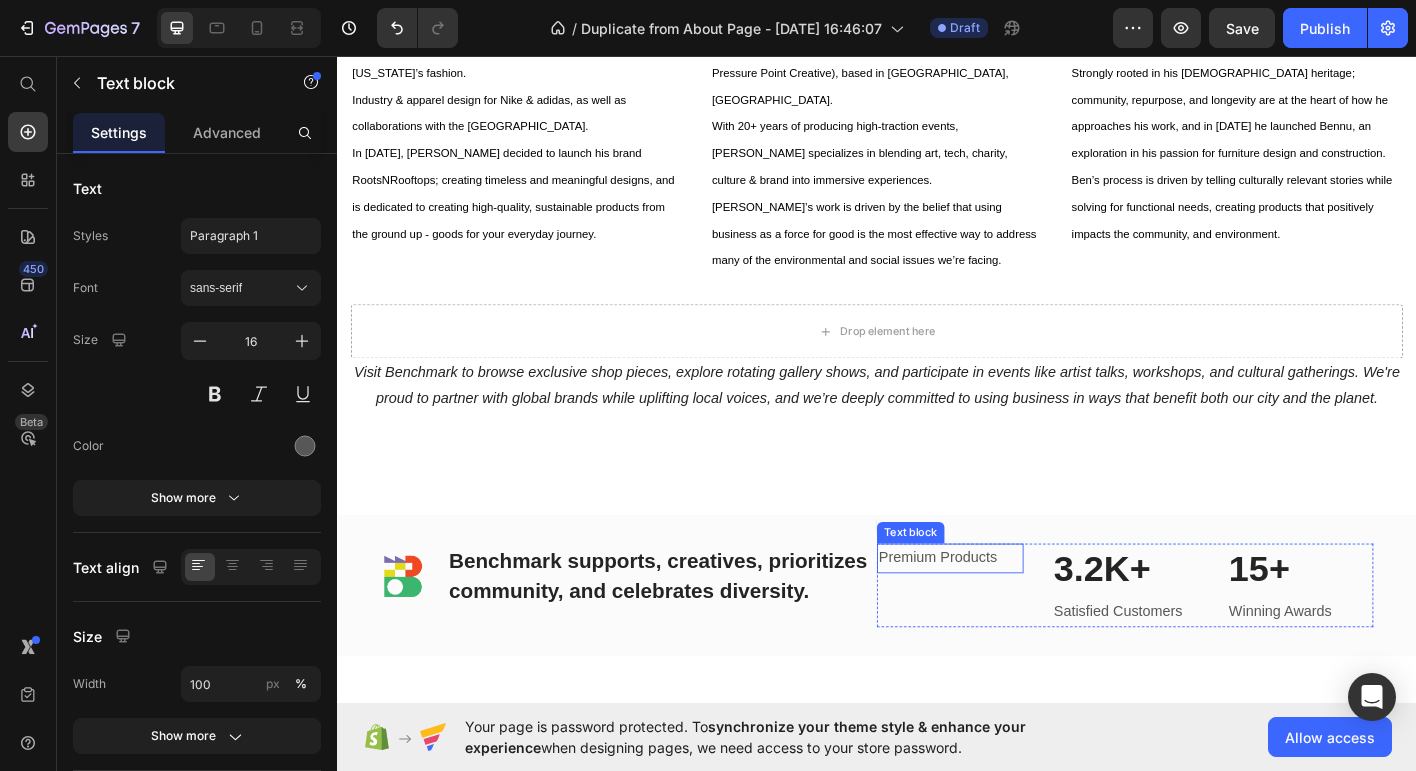 click on "Premium Products" at bounding box center [1018, 614] 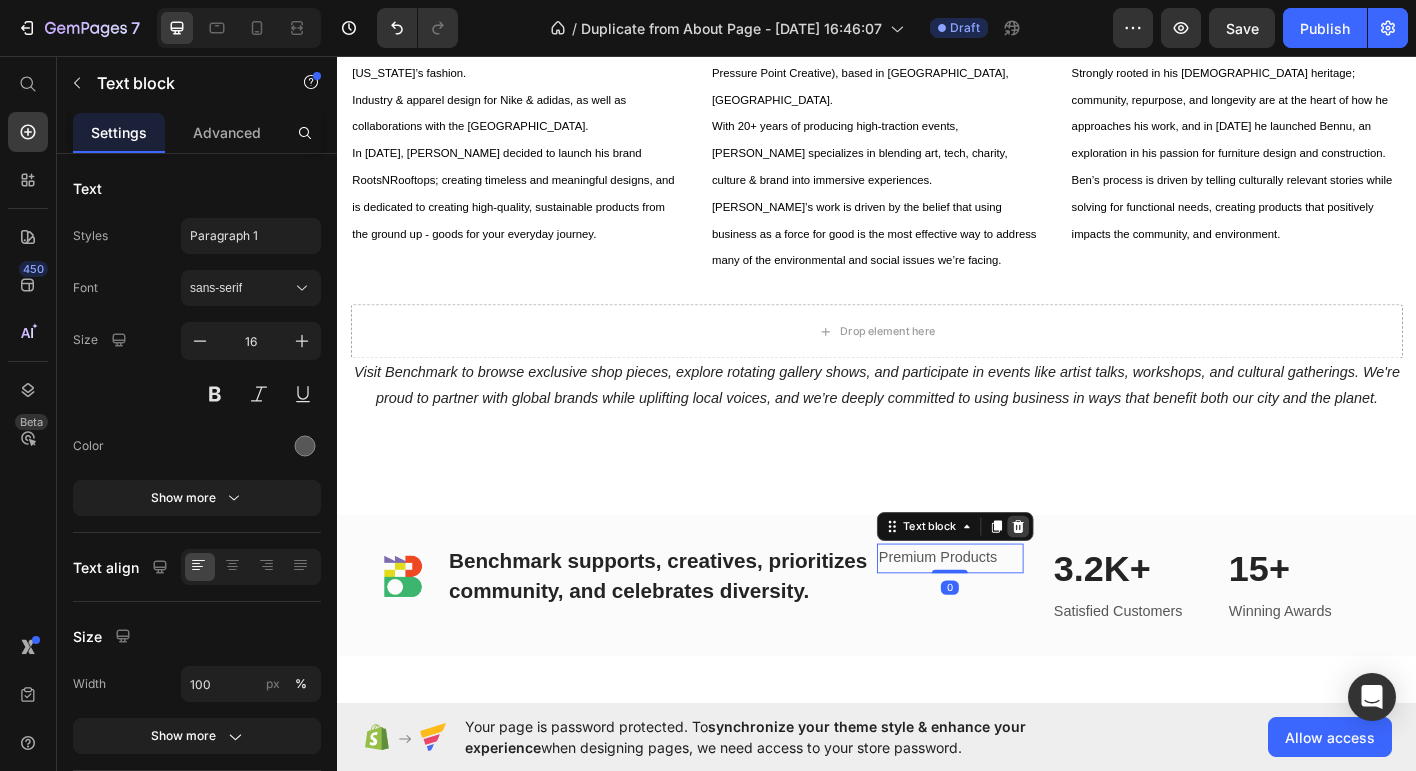 click 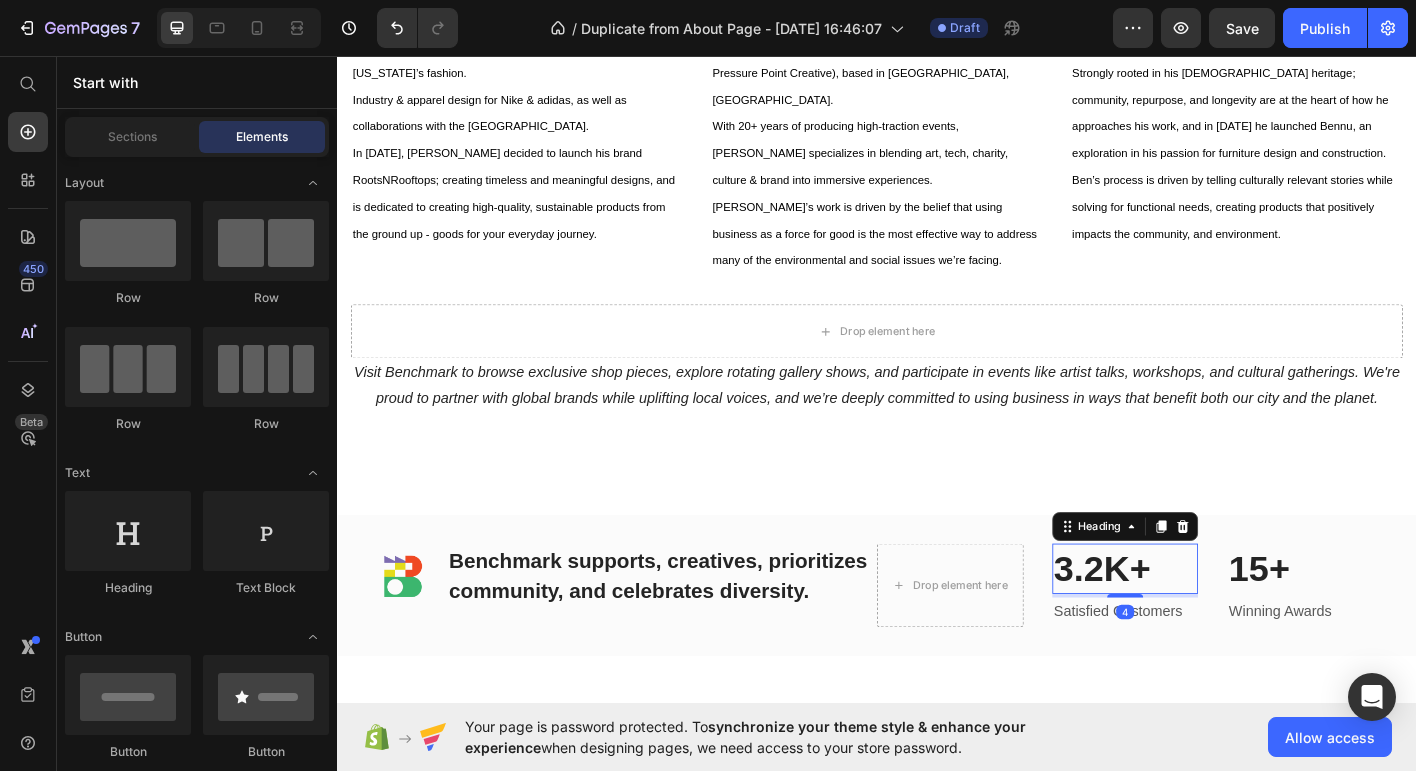 click on "3.2K+" at bounding box center (1213, 626) 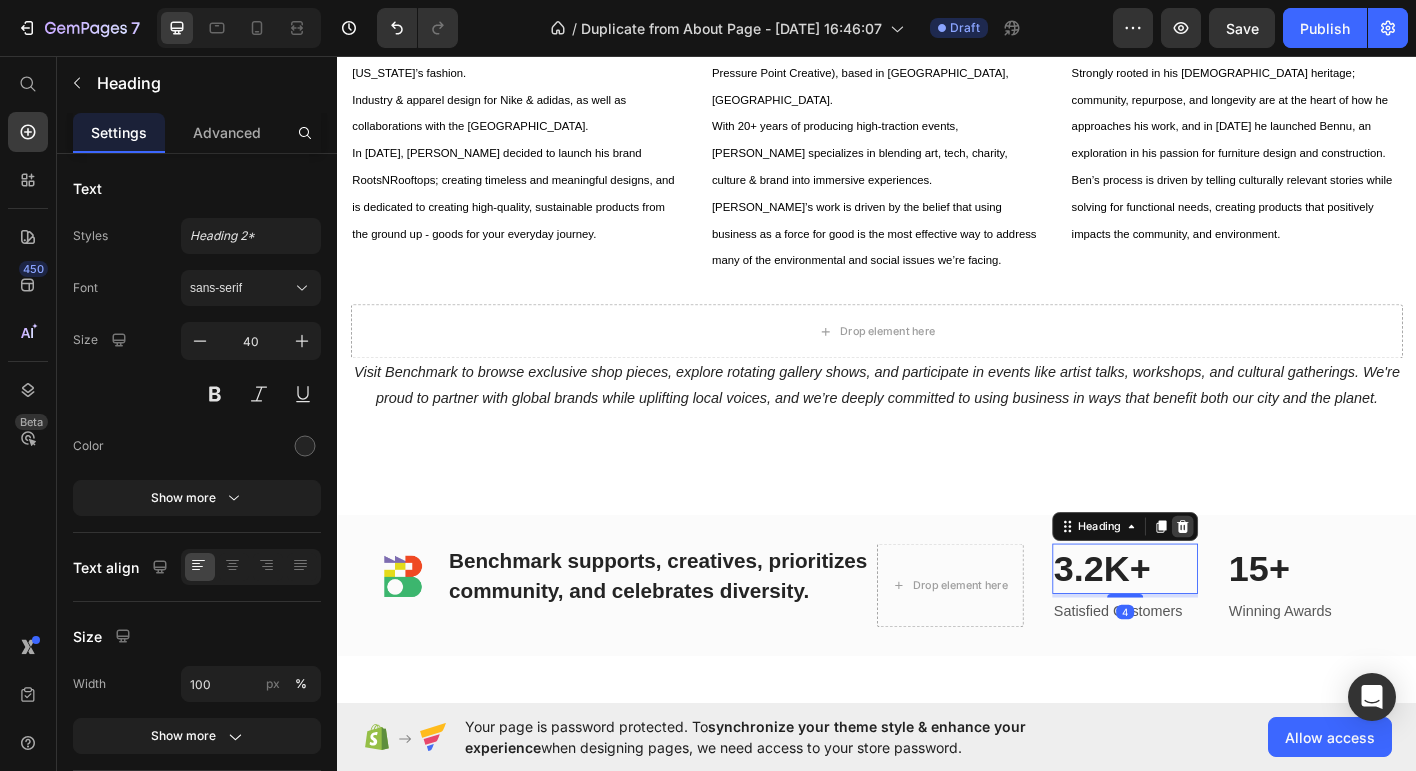 click 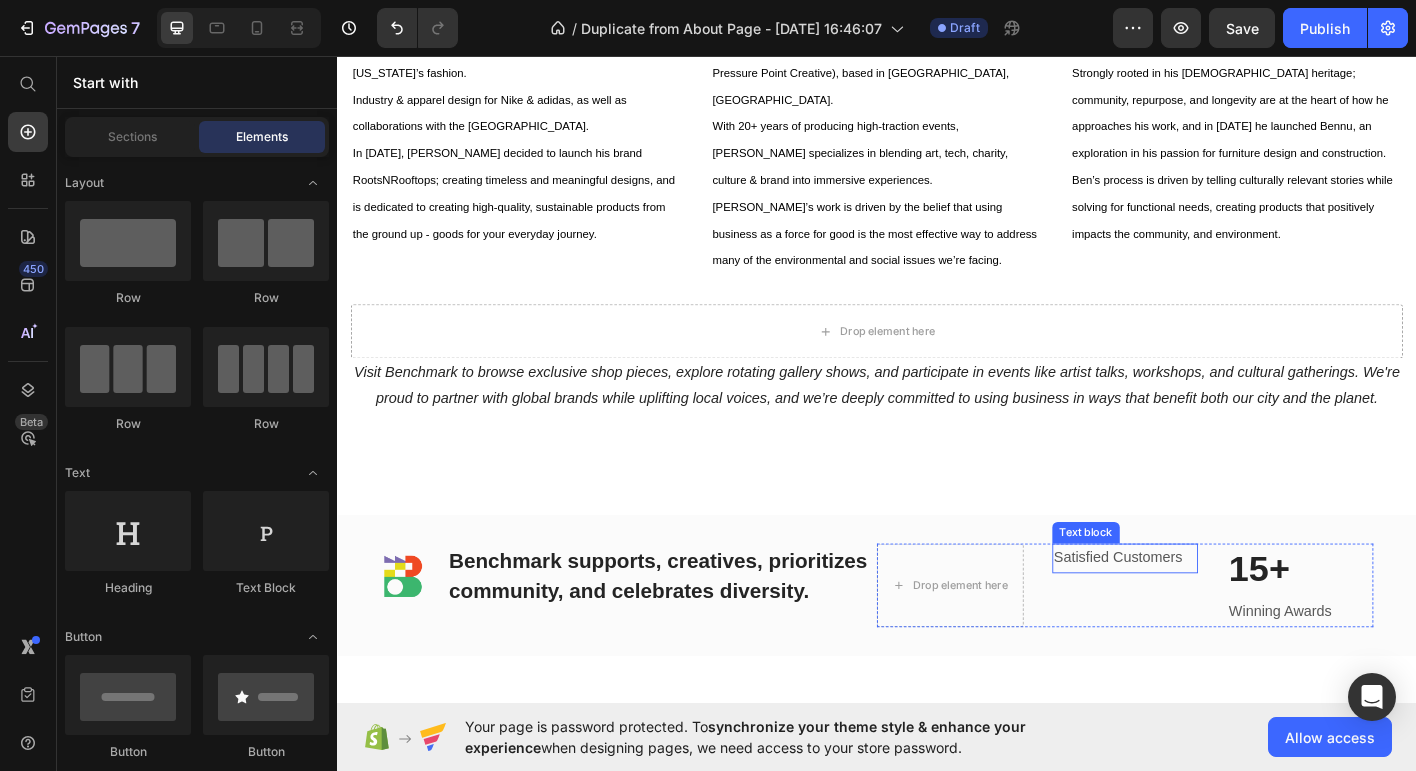 click on "Satisfied Customers" at bounding box center [1213, 614] 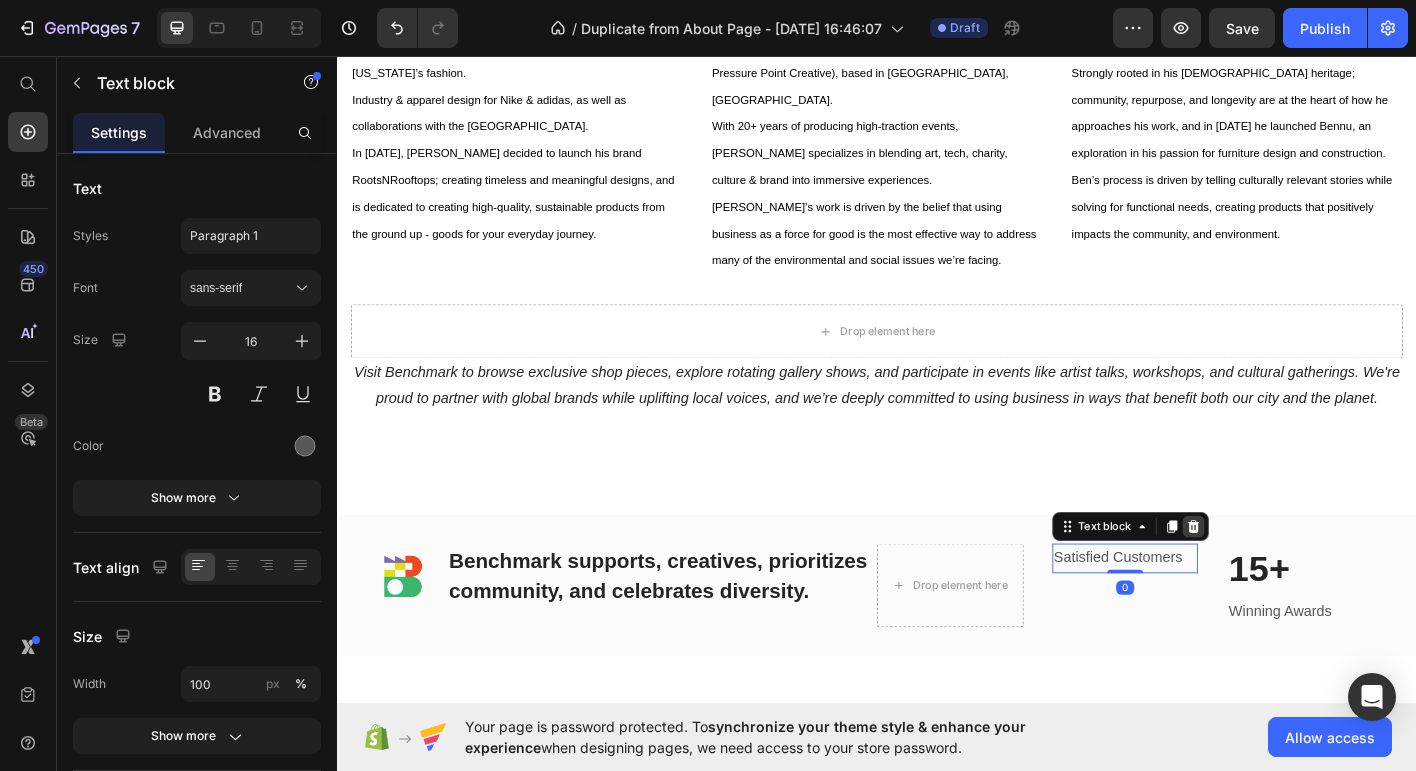 click 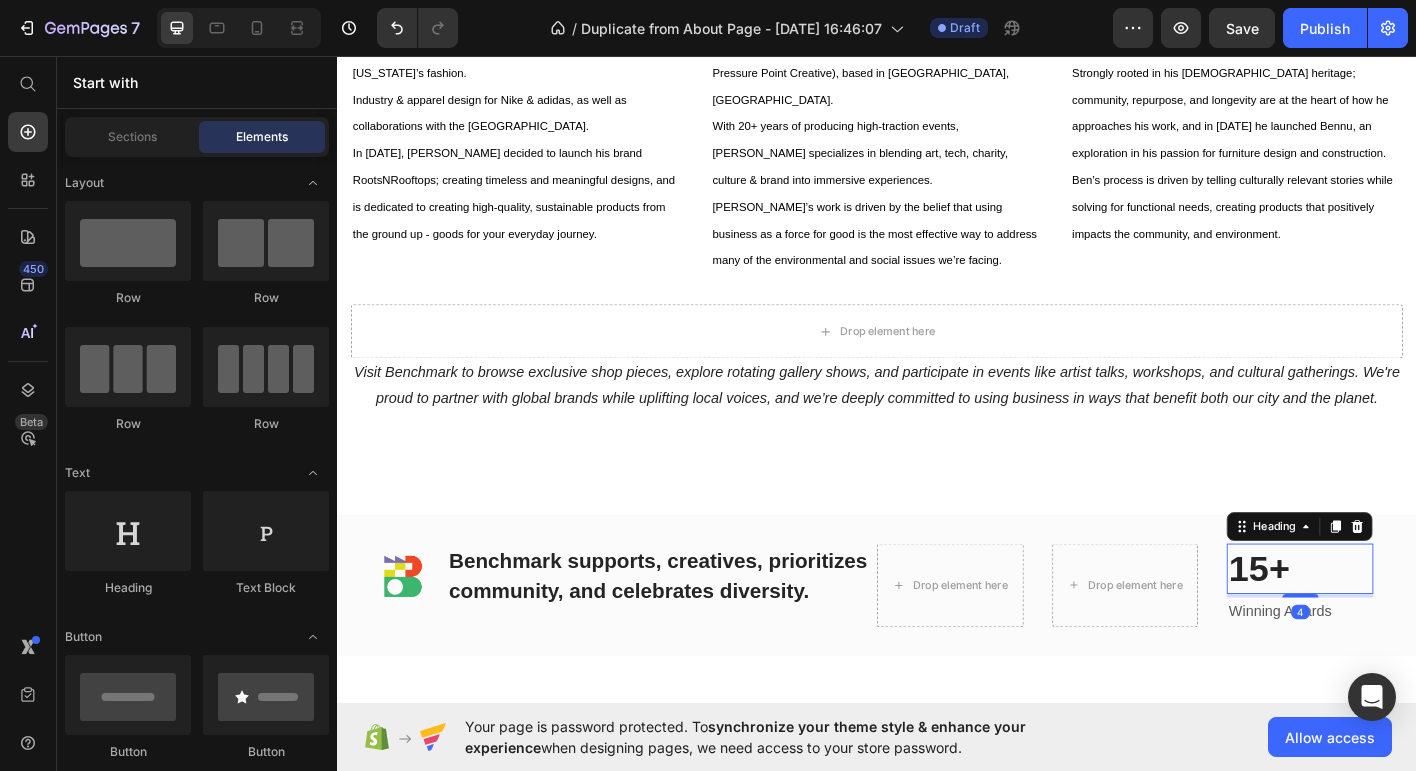 click on "15+" at bounding box center (1407, 626) 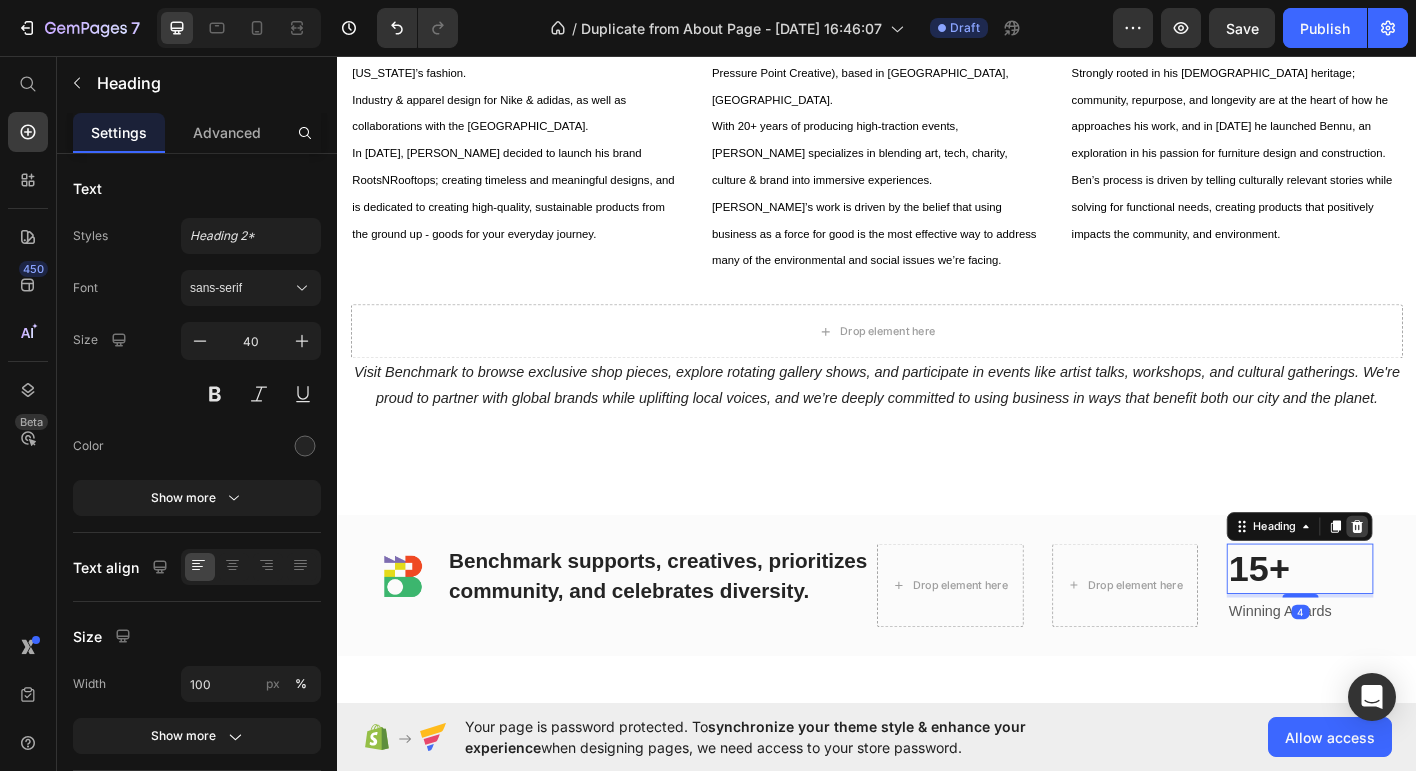 click 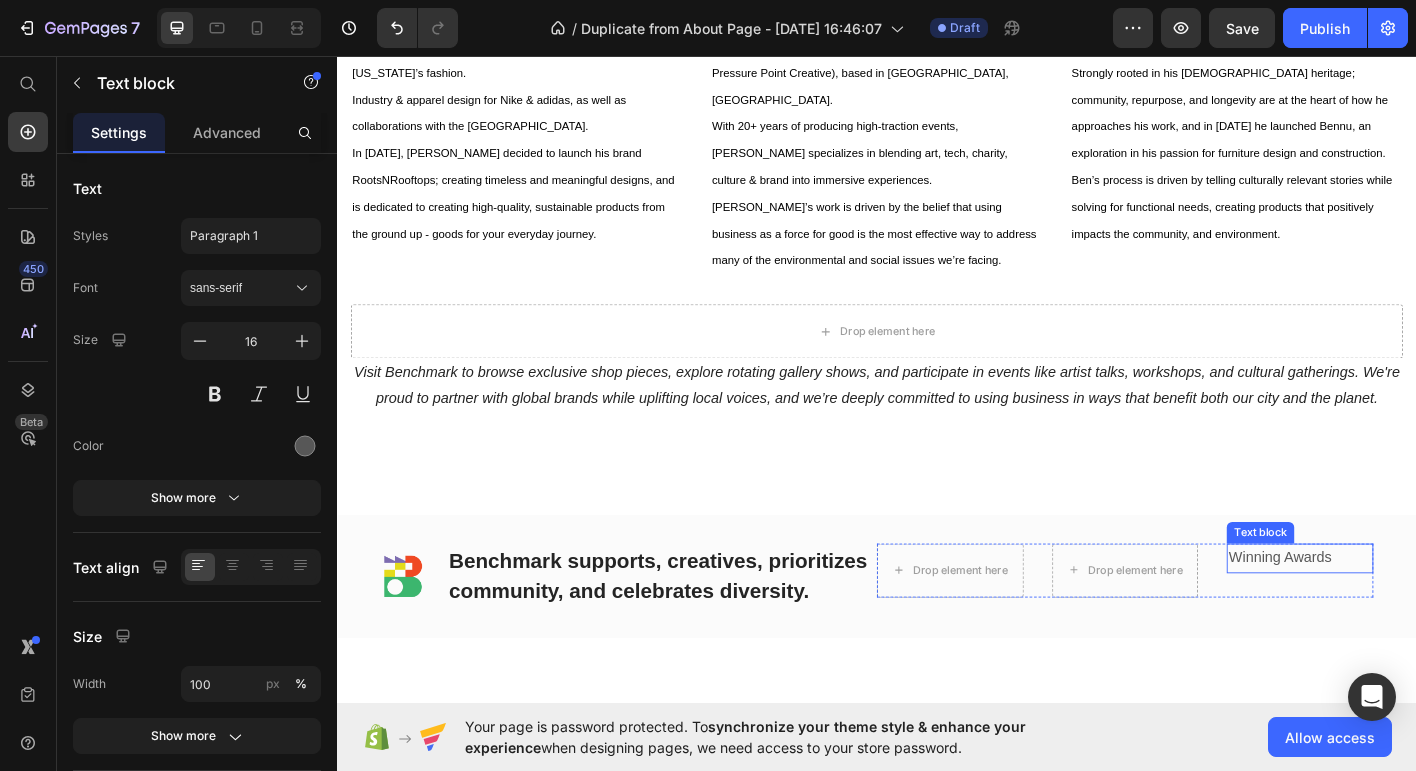 click on "Winning Awards" at bounding box center [1407, 614] 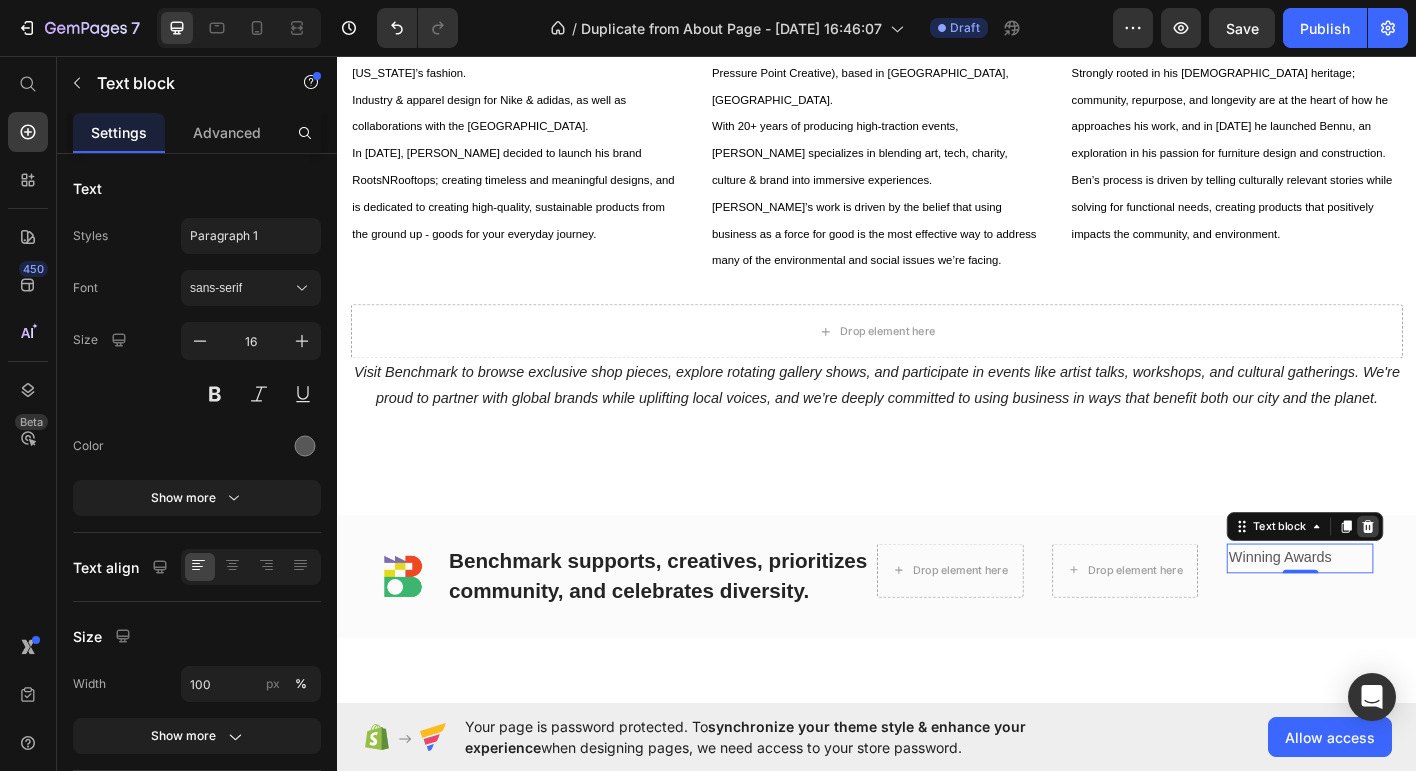 click 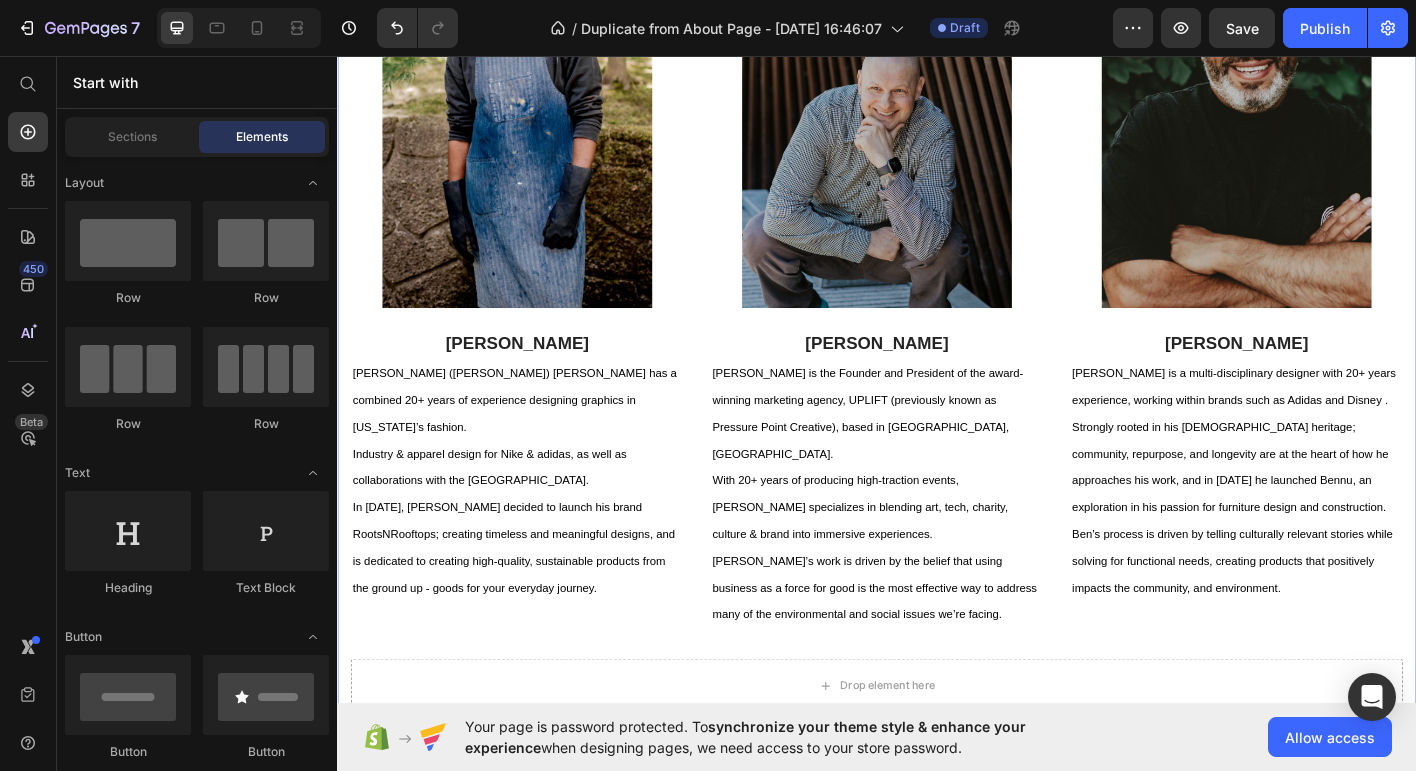 scroll, scrollTop: 1081, scrollLeft: 0, axis: vertical 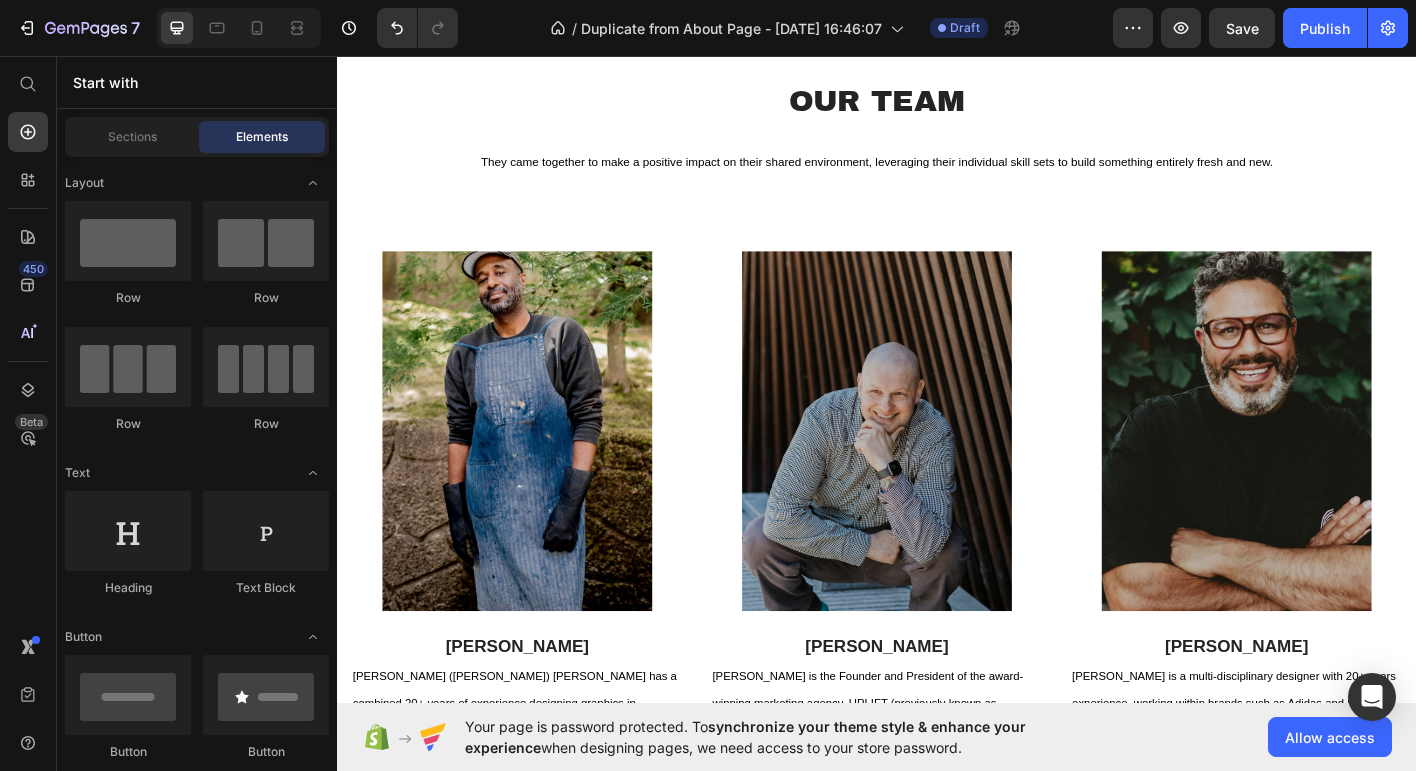 click on "Start with Sections Elements Hero Section Product Detail Brands Trusted Badges Guarantee Product Breakdown How to use Testimonials Compare Bundle FAQs Social Proof Brand Story Product List Collection Blog List Contact Sticky Add to Cart Custom Footer Browse Library 450 Layout
Row
Row
Row
Row Text
Heading
Text Block Button
Button
Button
Sticky Back to top Media
Image
Image" at bounding box center [197, 413] 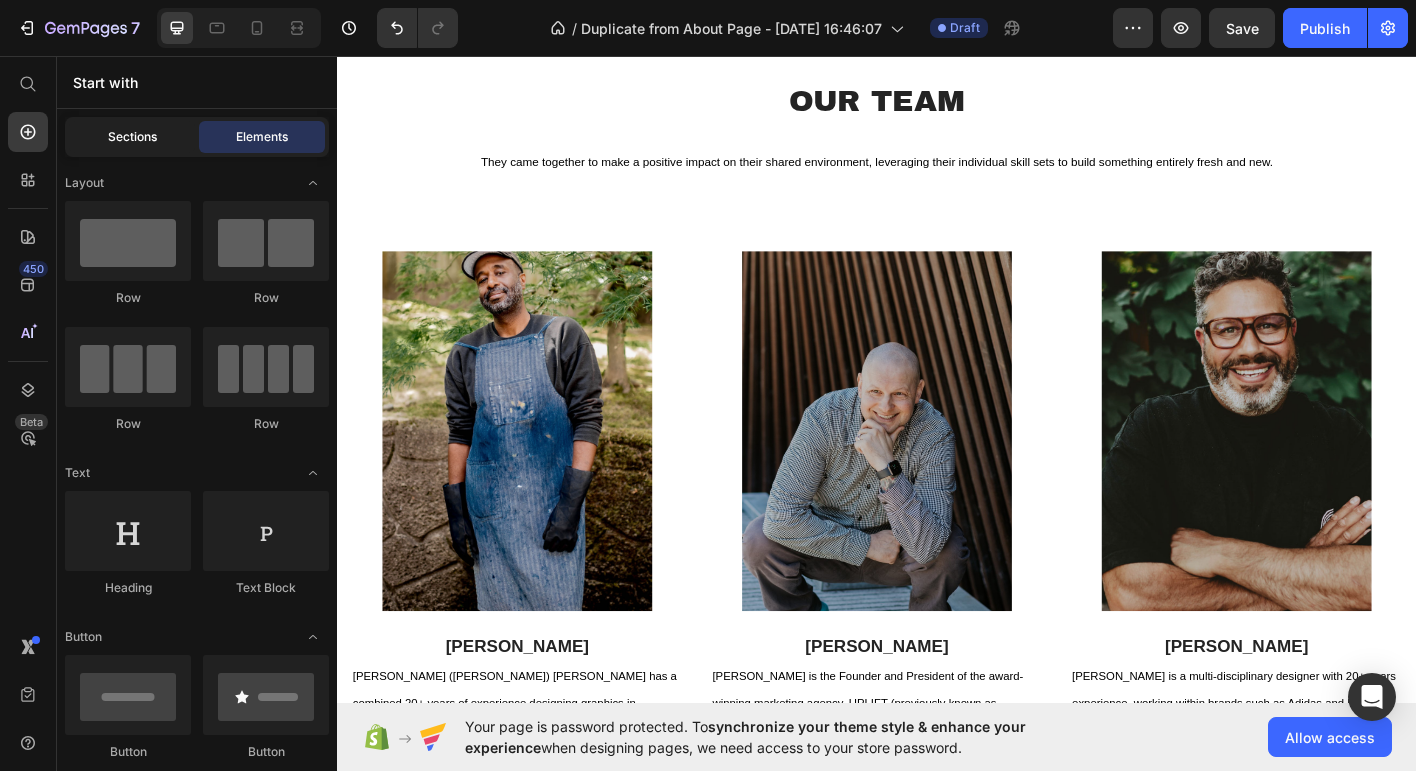 click on "Sections" at bounding box center (132, 137) 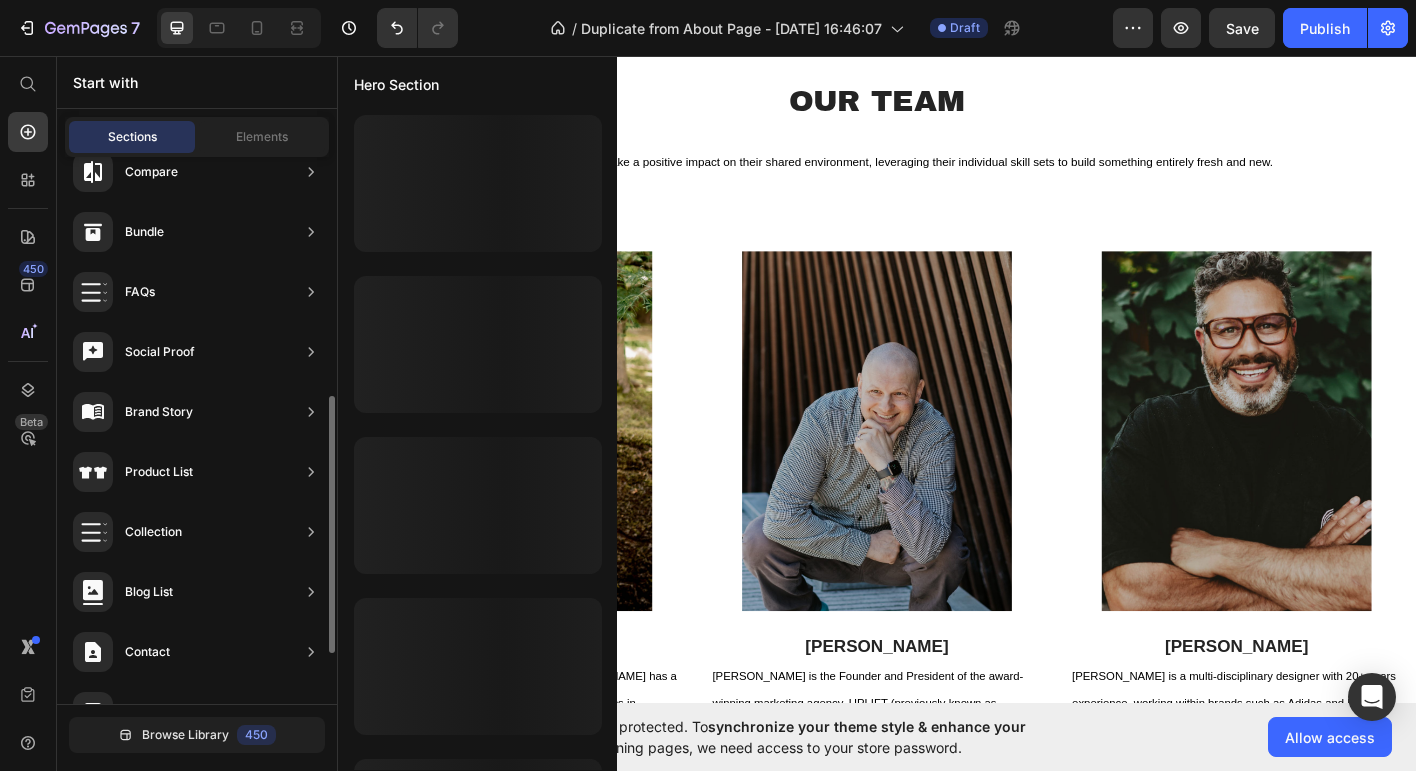 scroll, scrollTop: 510, scrollLeft: 0, axis: vertical 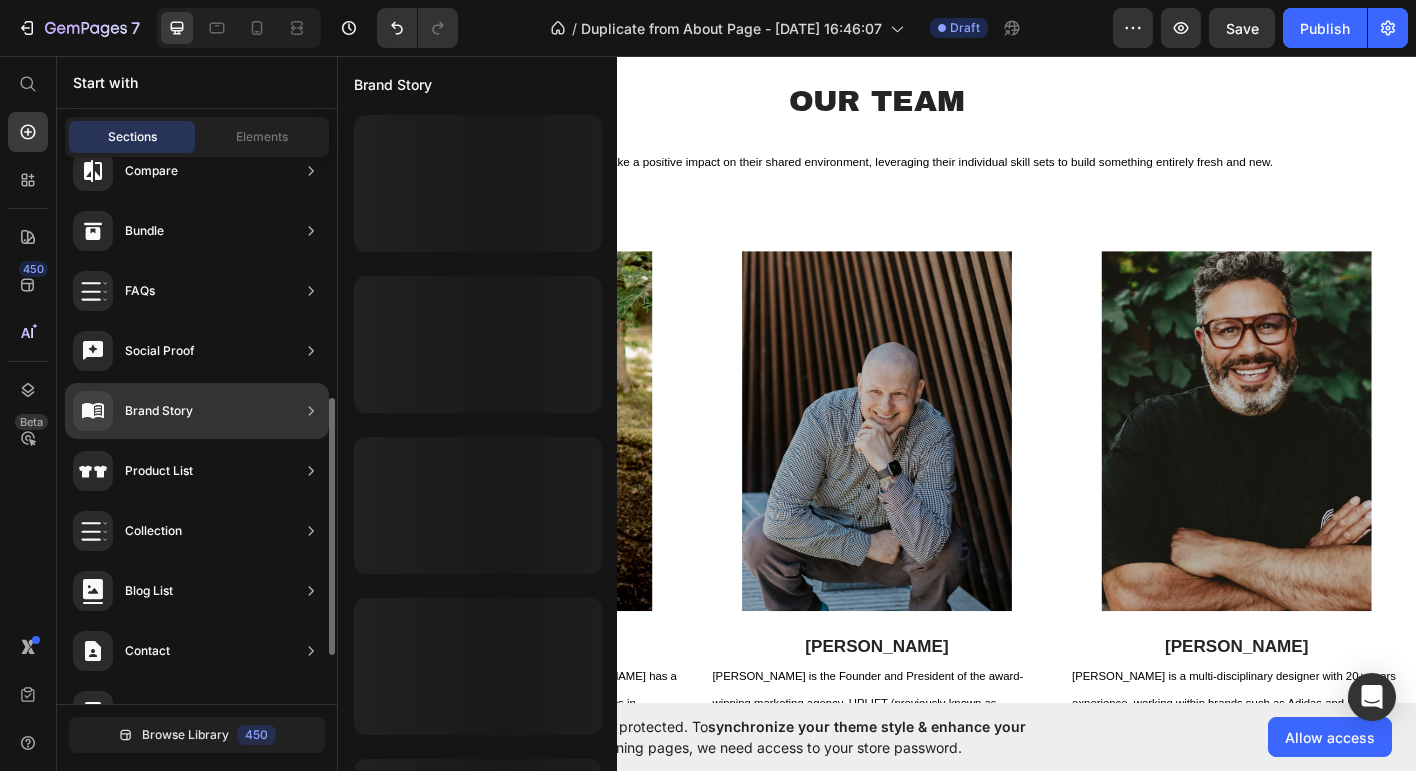 click on "Brand Story" 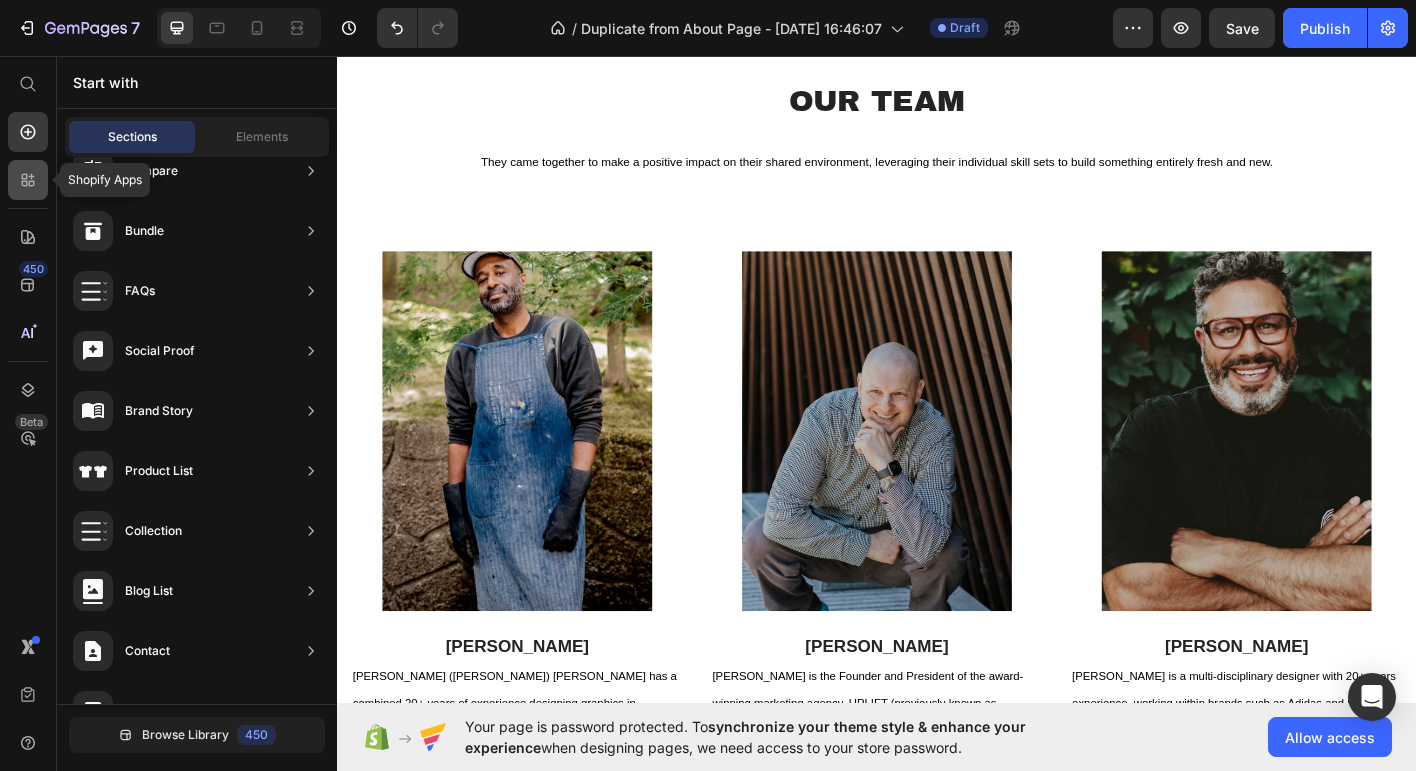 click 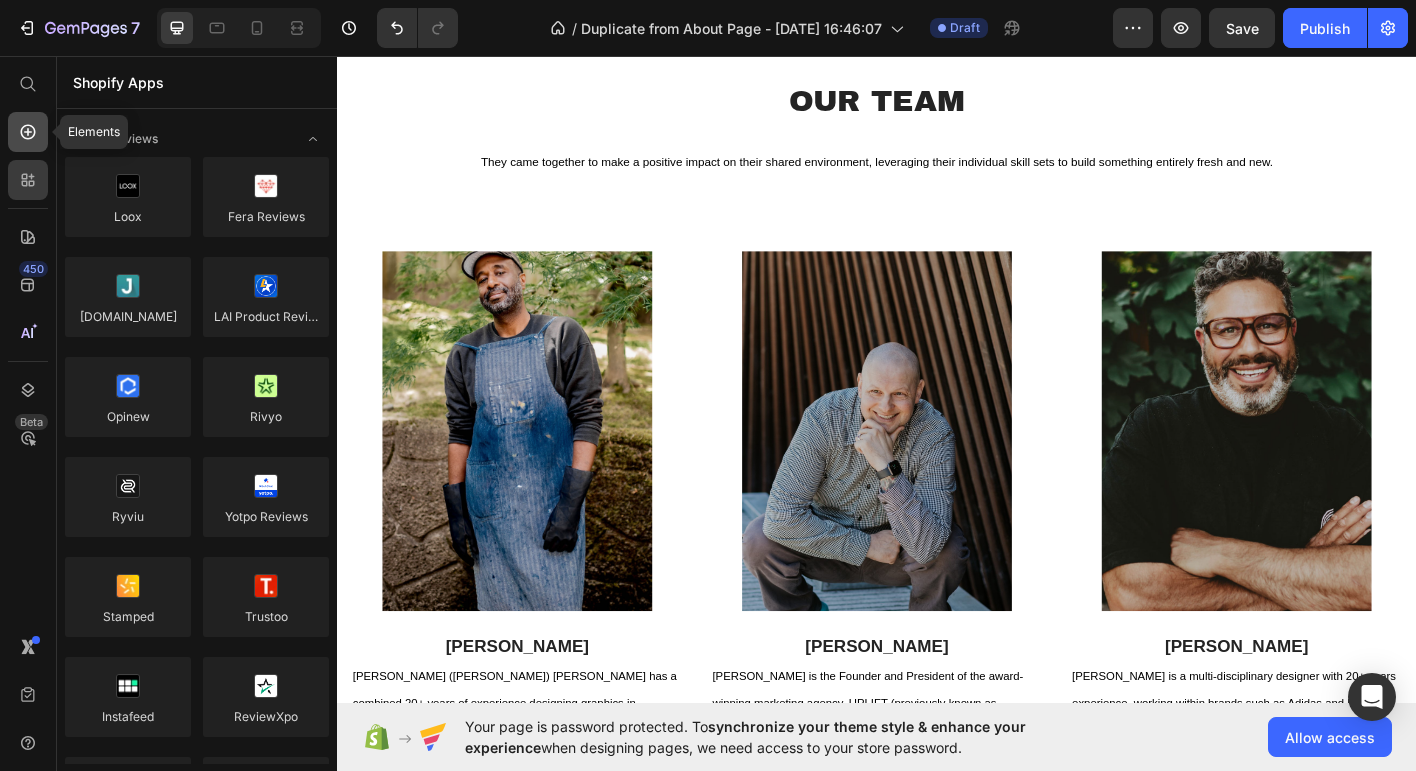 click 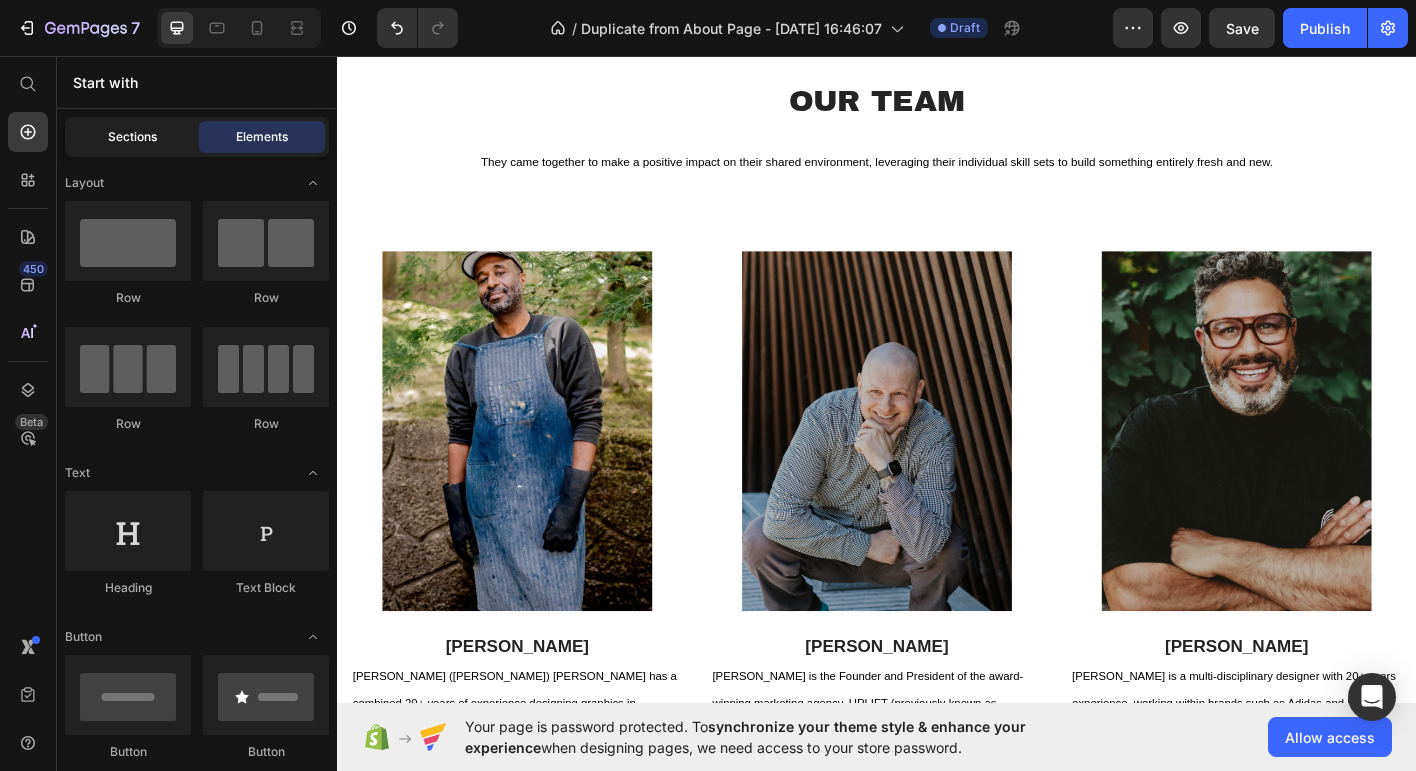 click on "Sections" at bounding box center [132, 137] 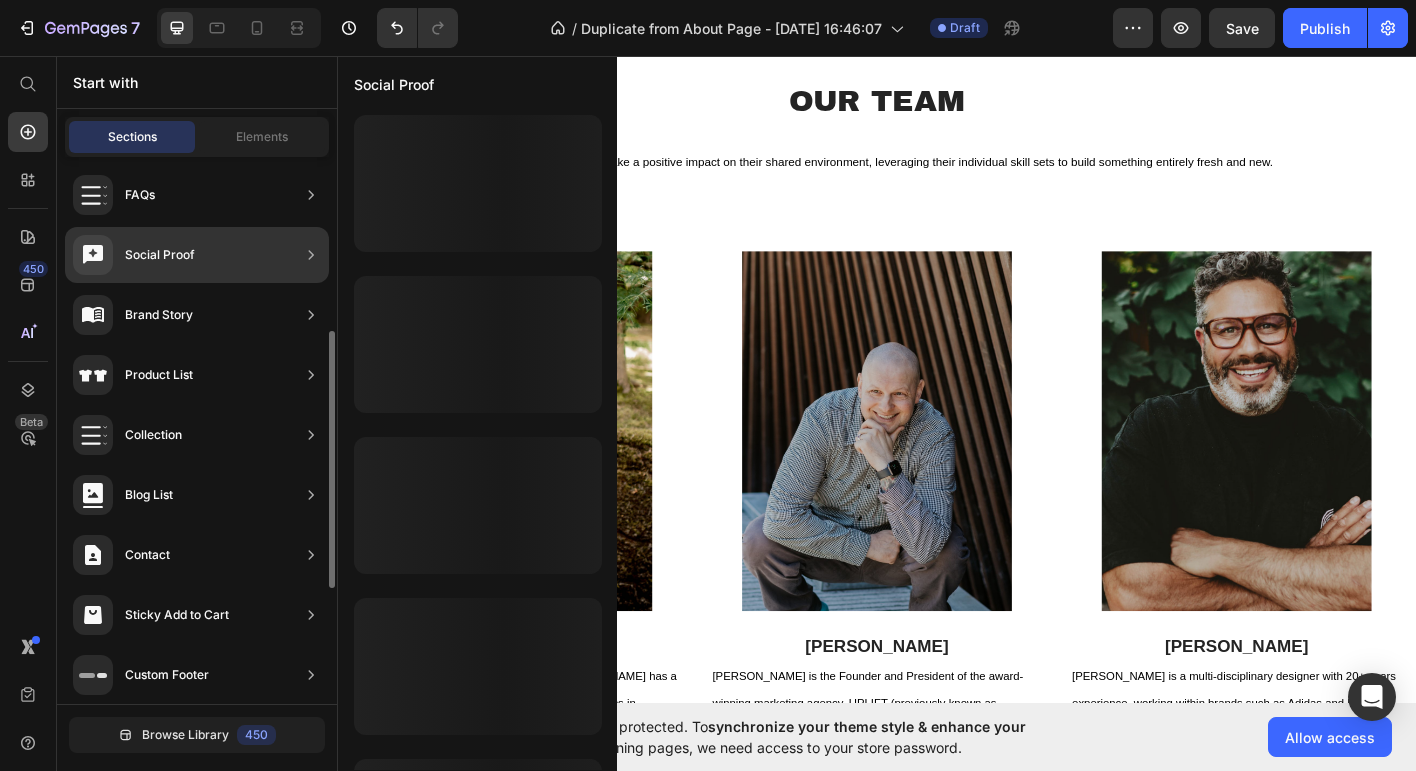 scroll, scrollTop: 613, scrollLeft: 0, axis: vertical 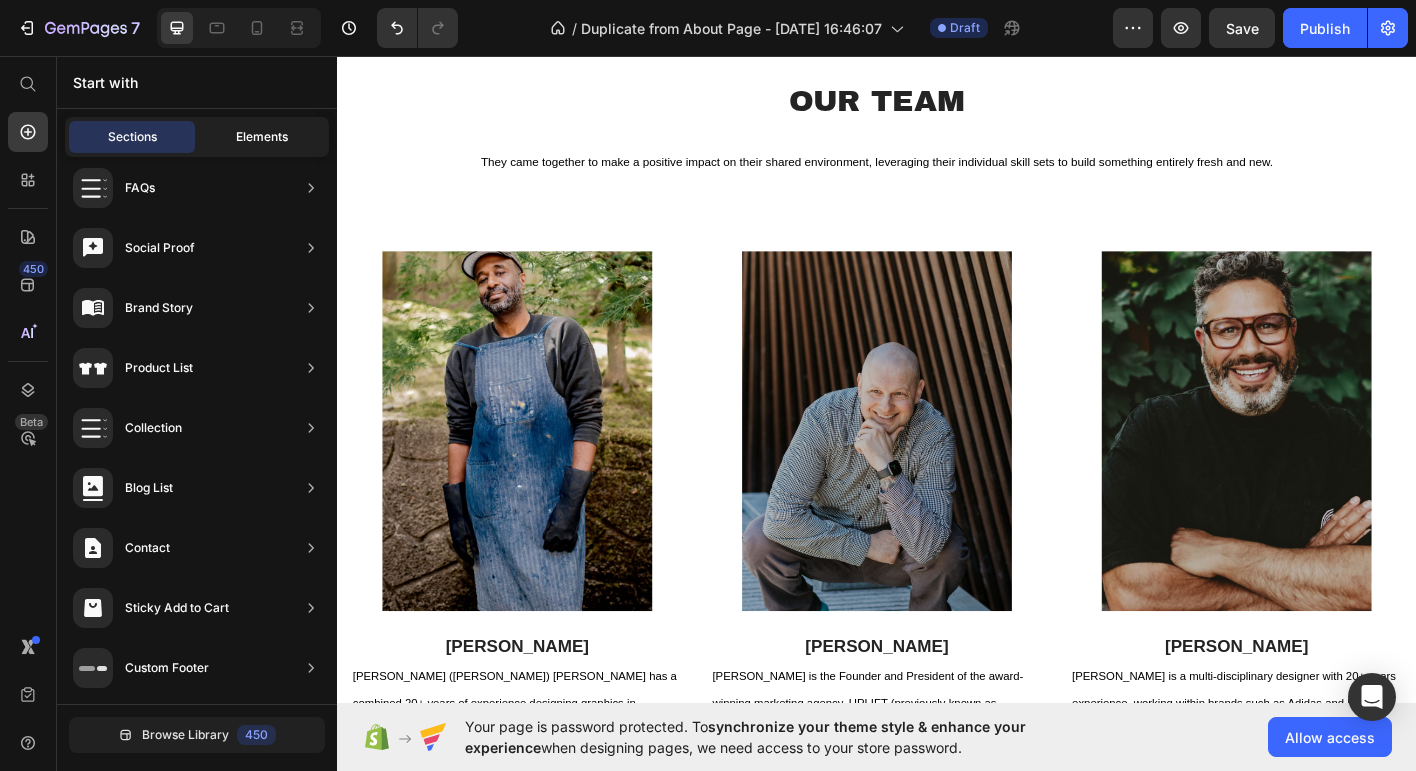click on "Elements" at bounding box center [262, 137] 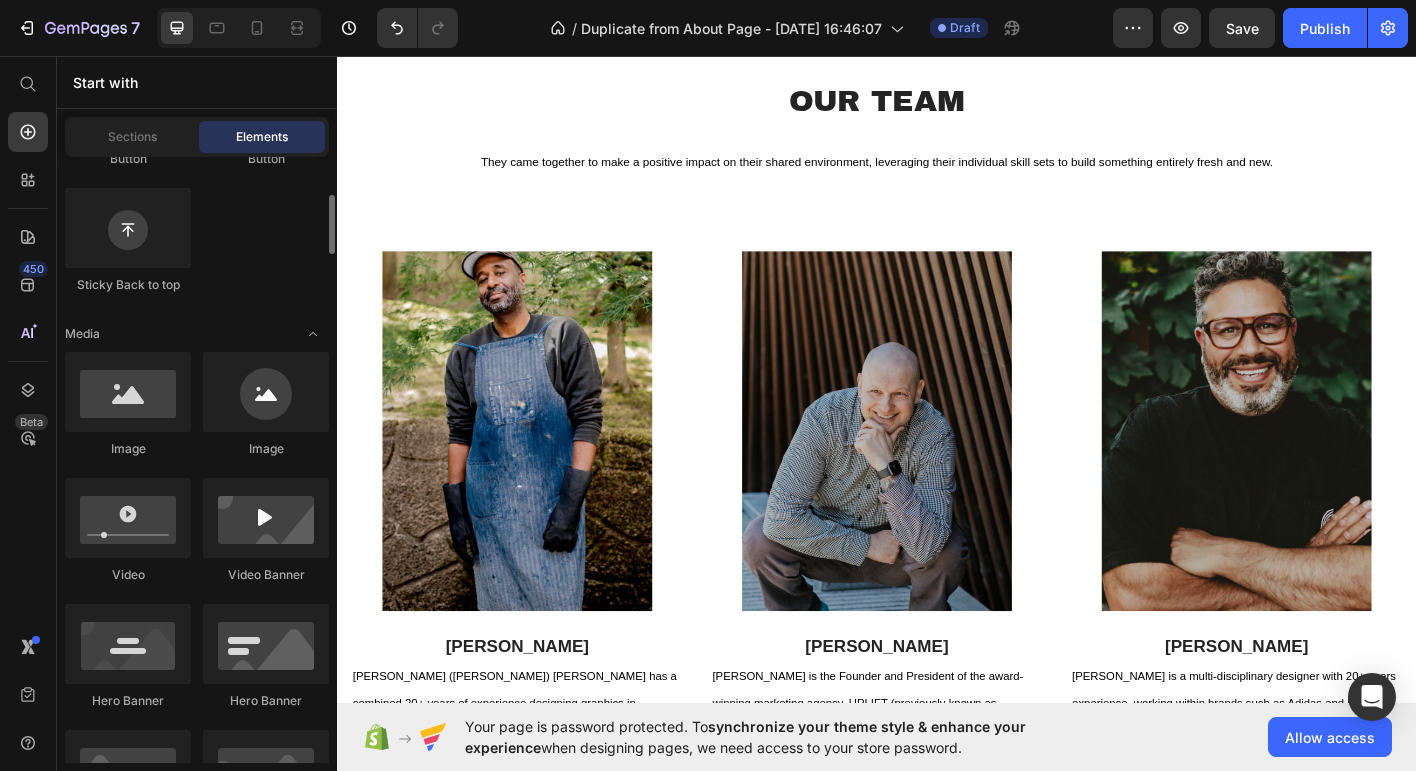 scroll, scrollTop: 602, scrollLeft: 0, axis: vertical 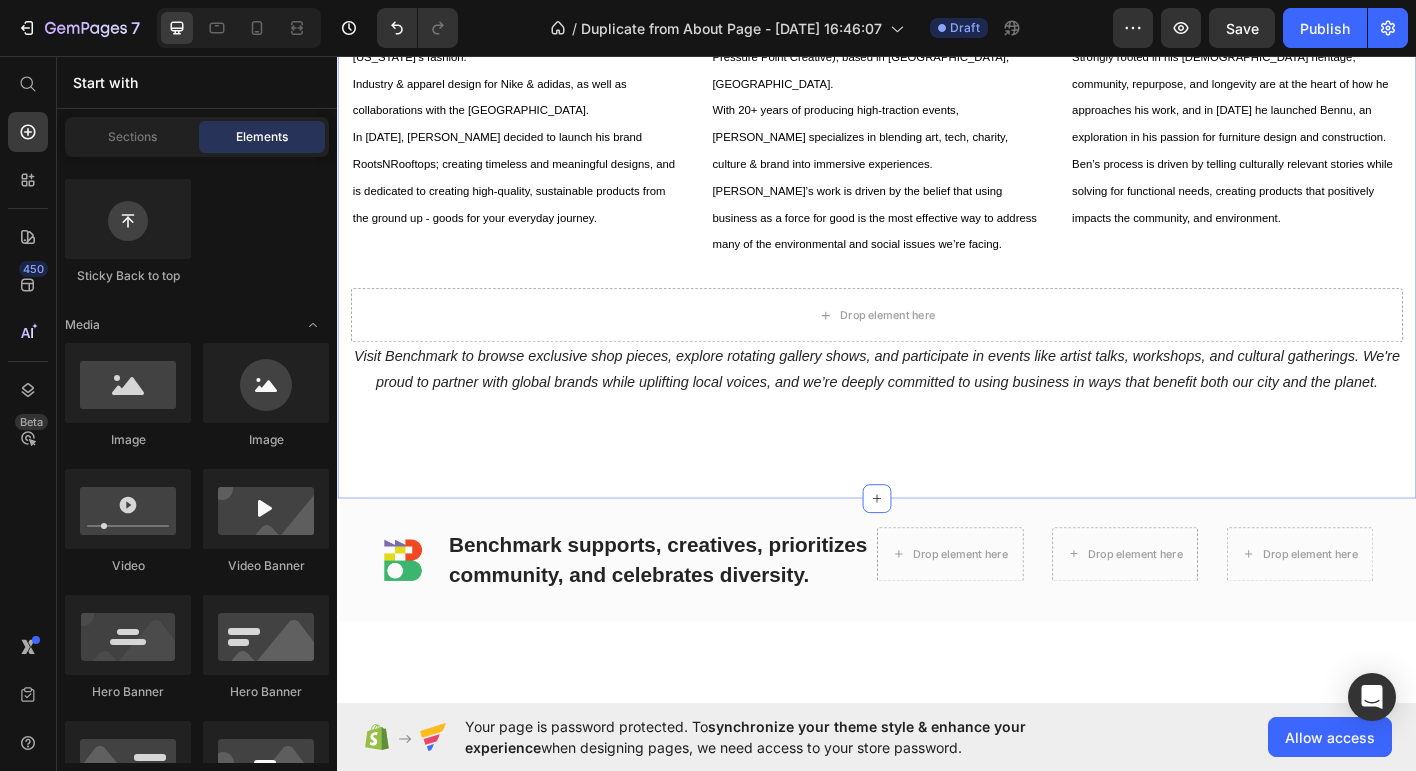 click on "Our Team Heading They came together to make a positive impact on their shared environment, leveraging their individual skill sets to build something entirely fresh and new. Text block Row Image Rob McCallum Text block Robert (Rob-o) McCallum has a combined 20+ years of experience designing graphics in New York’s fashion. Industry & apparel design for Nike & adidas, as well as collaborations with the Portland Art Museum. In 2020, Rob decided to launch his brand RootsNRooftops; creating timeless and meaningful designs, and is dedicated to creating high-quality, sustainable products from the ground up - goods for your everyday journey. Text Block Image Ian Mazie Text block Ian Mazie is the Founder and President of the award-winning marketing agency, UPLIFT (previously known as Pressure Point Creative), based in Portland, OR. With 20+ years of producing high-traction events, Ian specializes in blending art, tech, charity, culture & brand into immersive experiences.  Text Block Image Ben Boutros Text block Row" at bounding box center (937, -60) 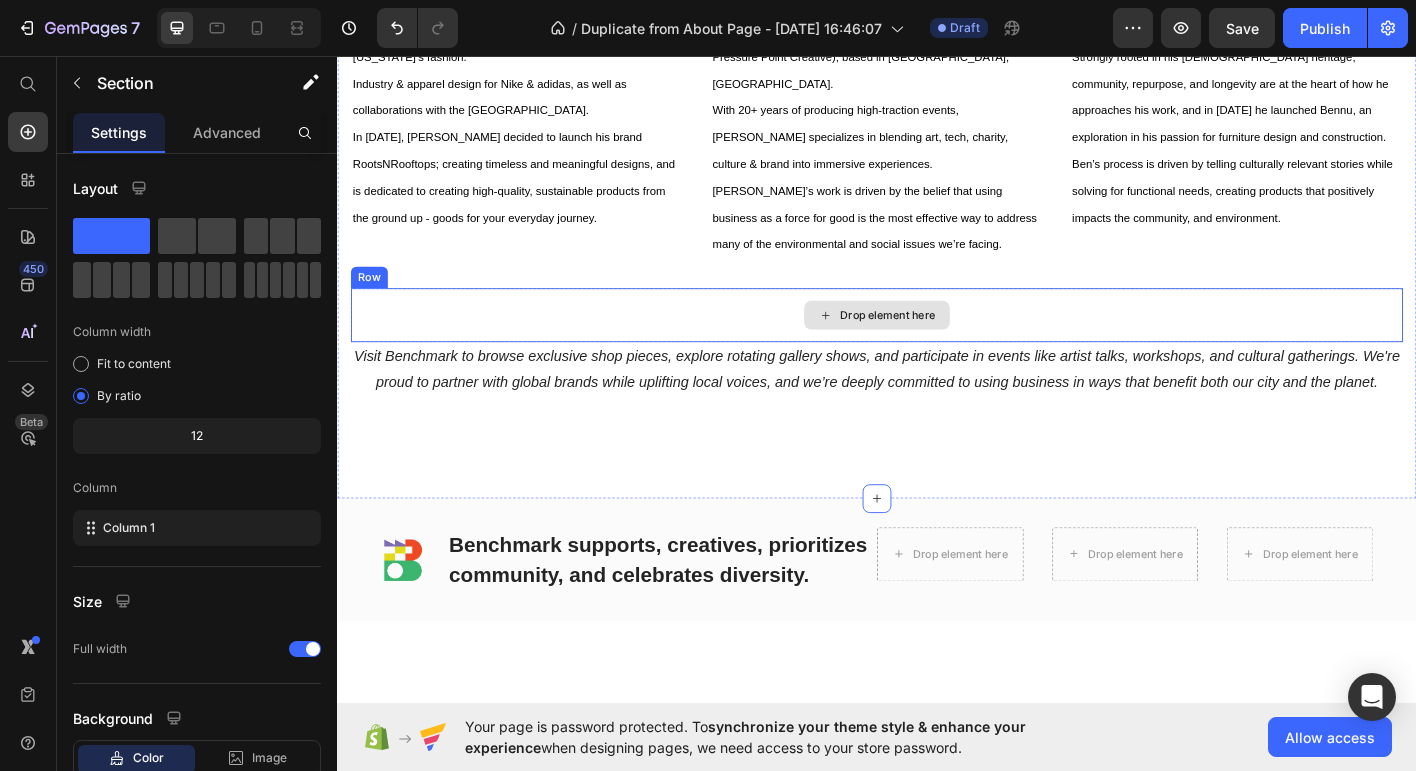 click on "Drop element here" at bounding box center [937, 344] 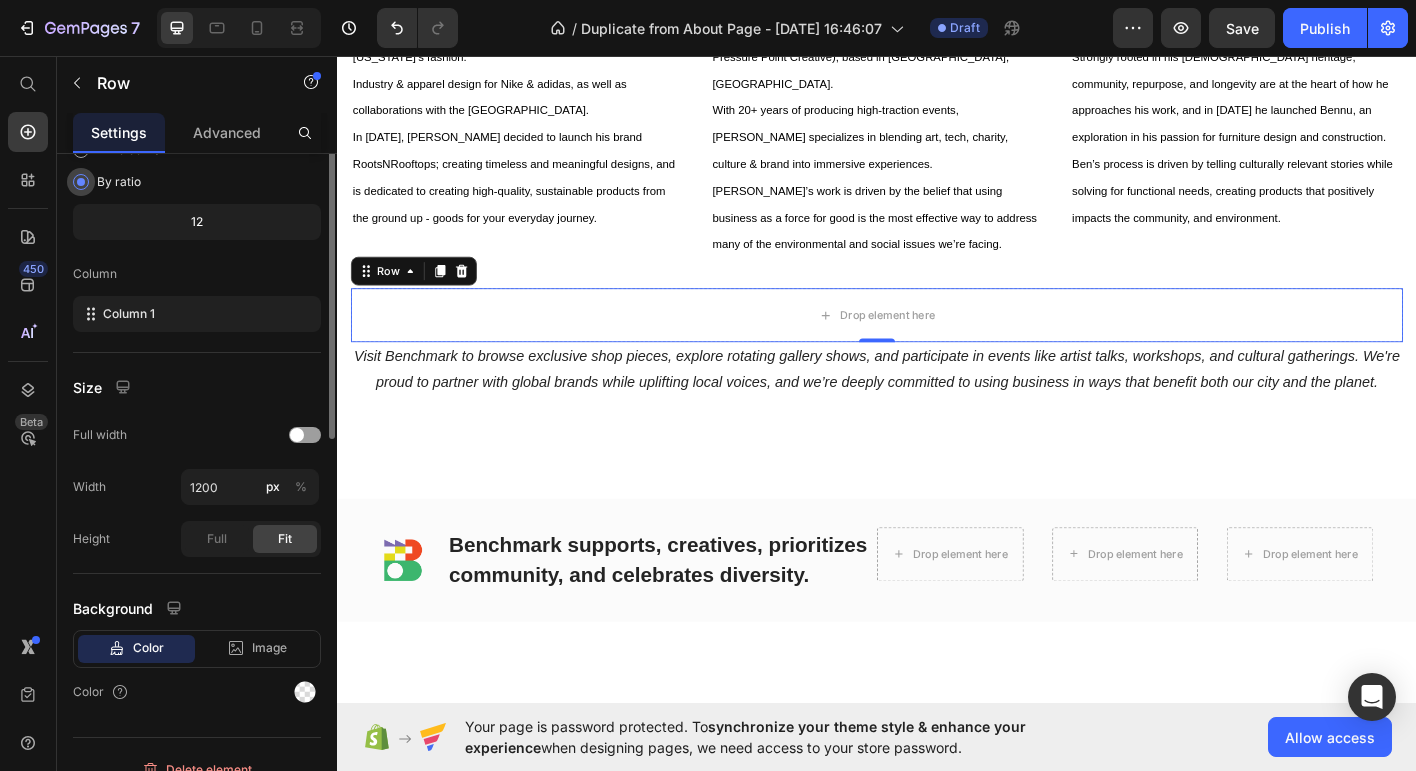 scroll, scrollTop: 238, scrollLeft: 0, axis: vertical 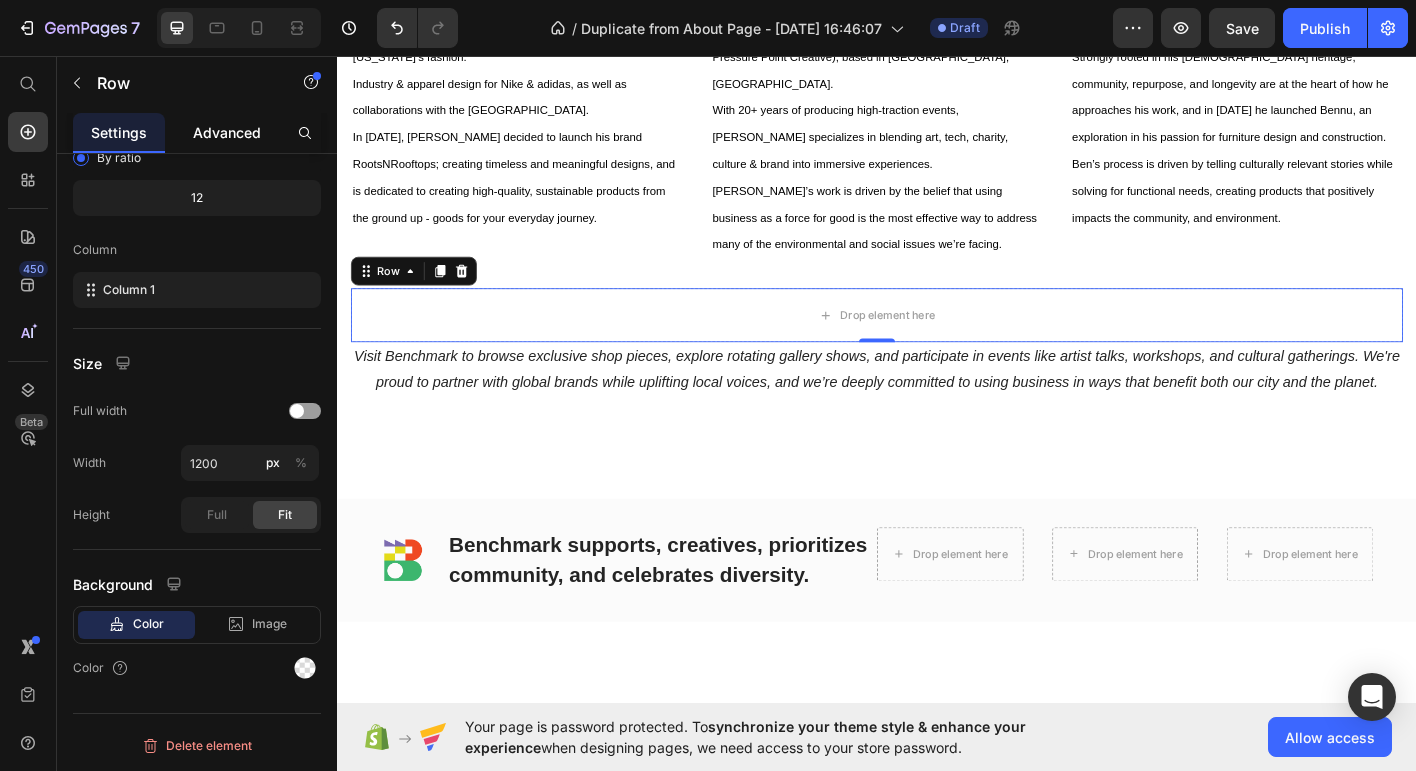 click on "Advanced" at bounding box center [227, 132] 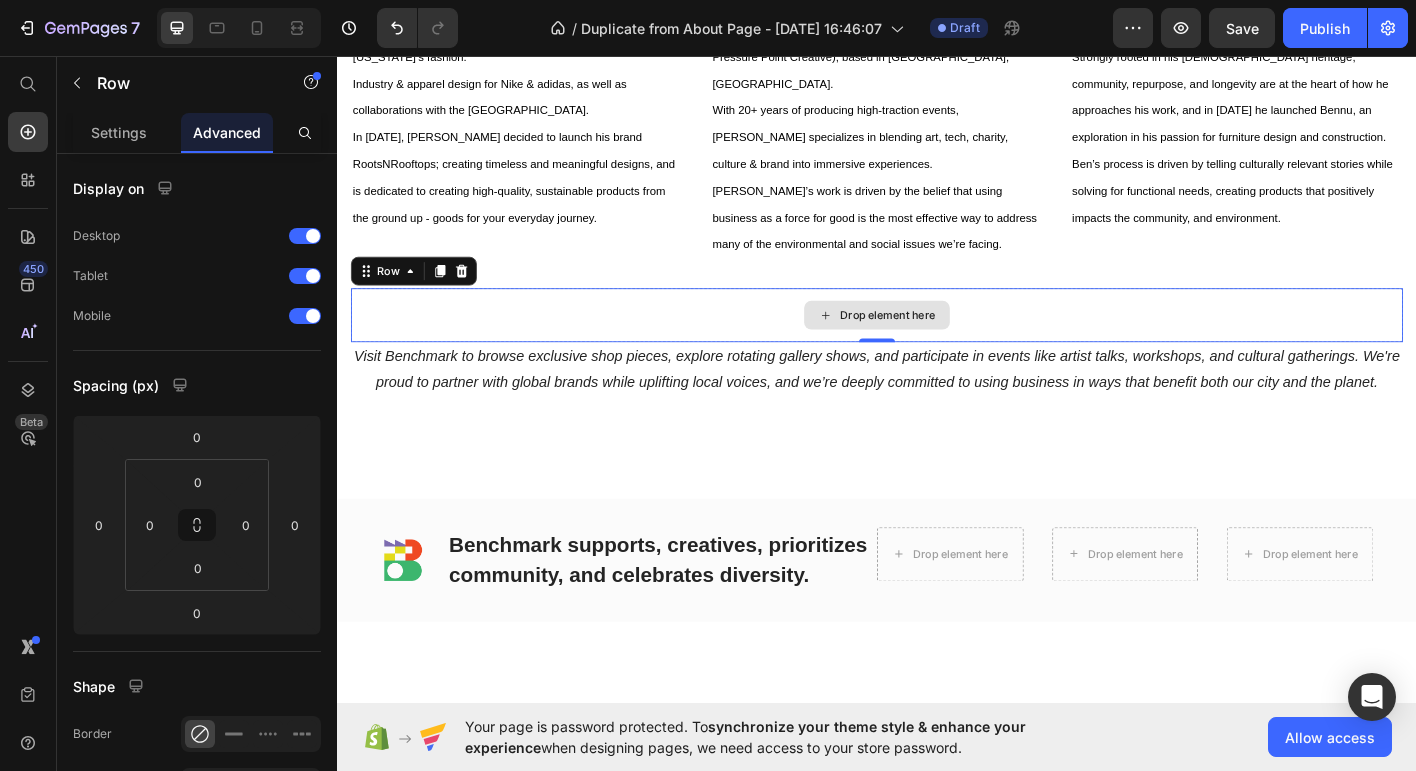 click on "Drop element here" at bounding box center (937, 344) 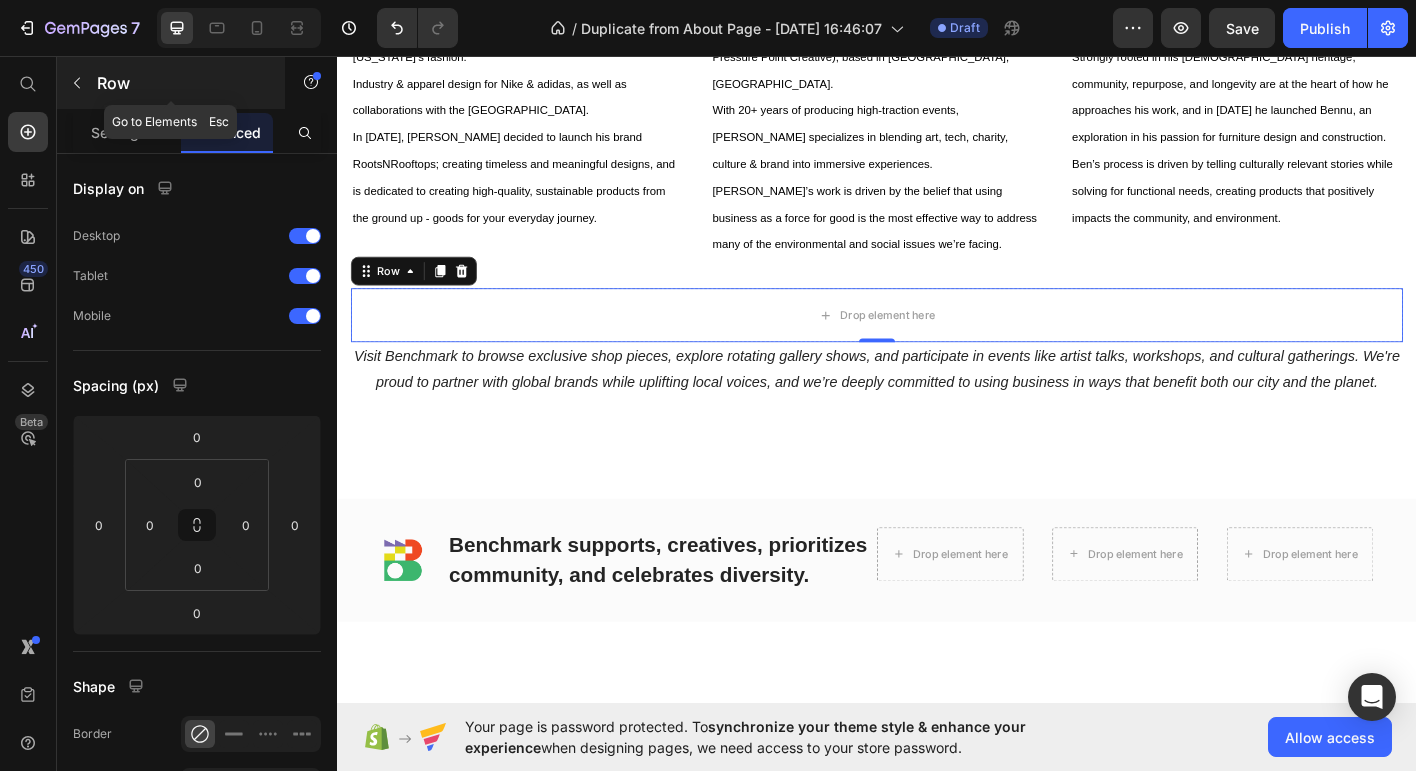 click 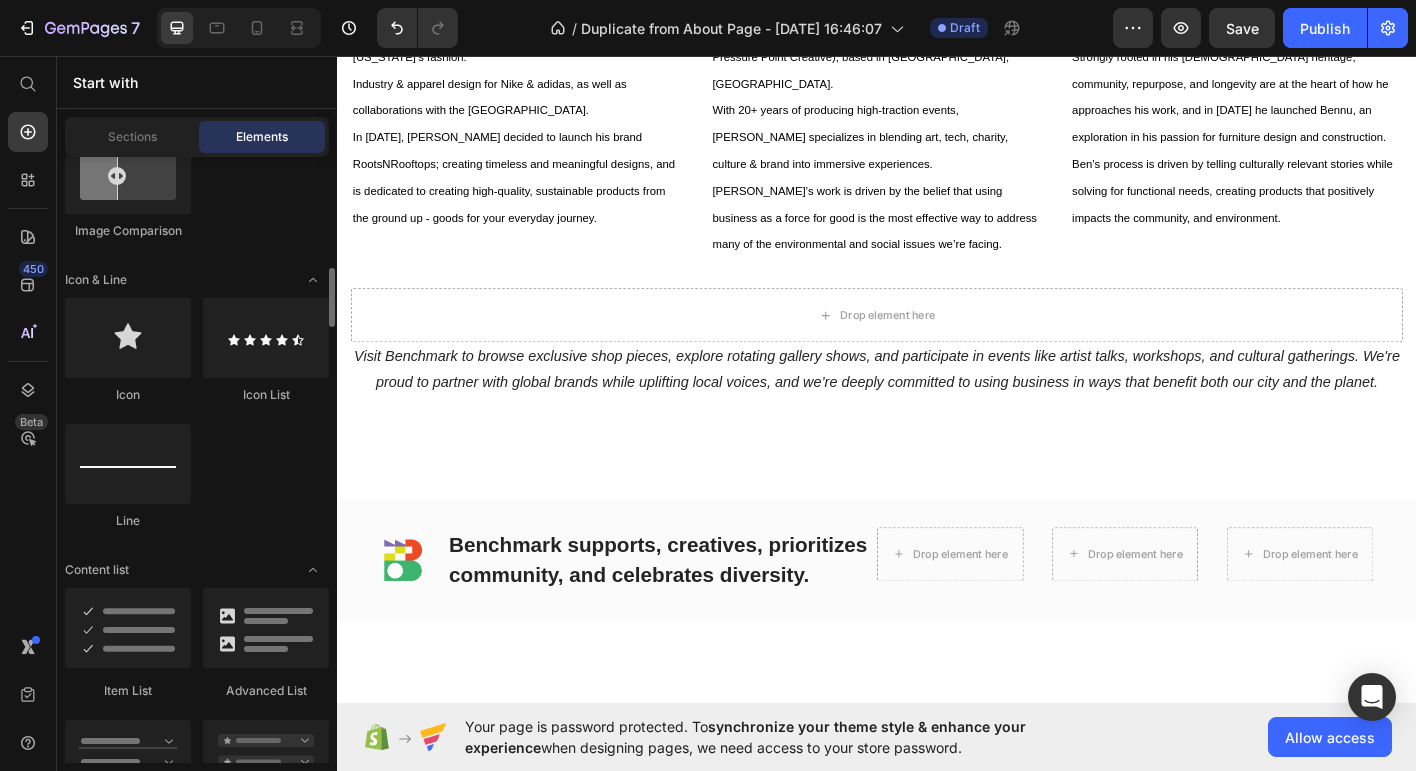 scroll, scrollTop: 1327, scrollLeft: 0, axis: vertical 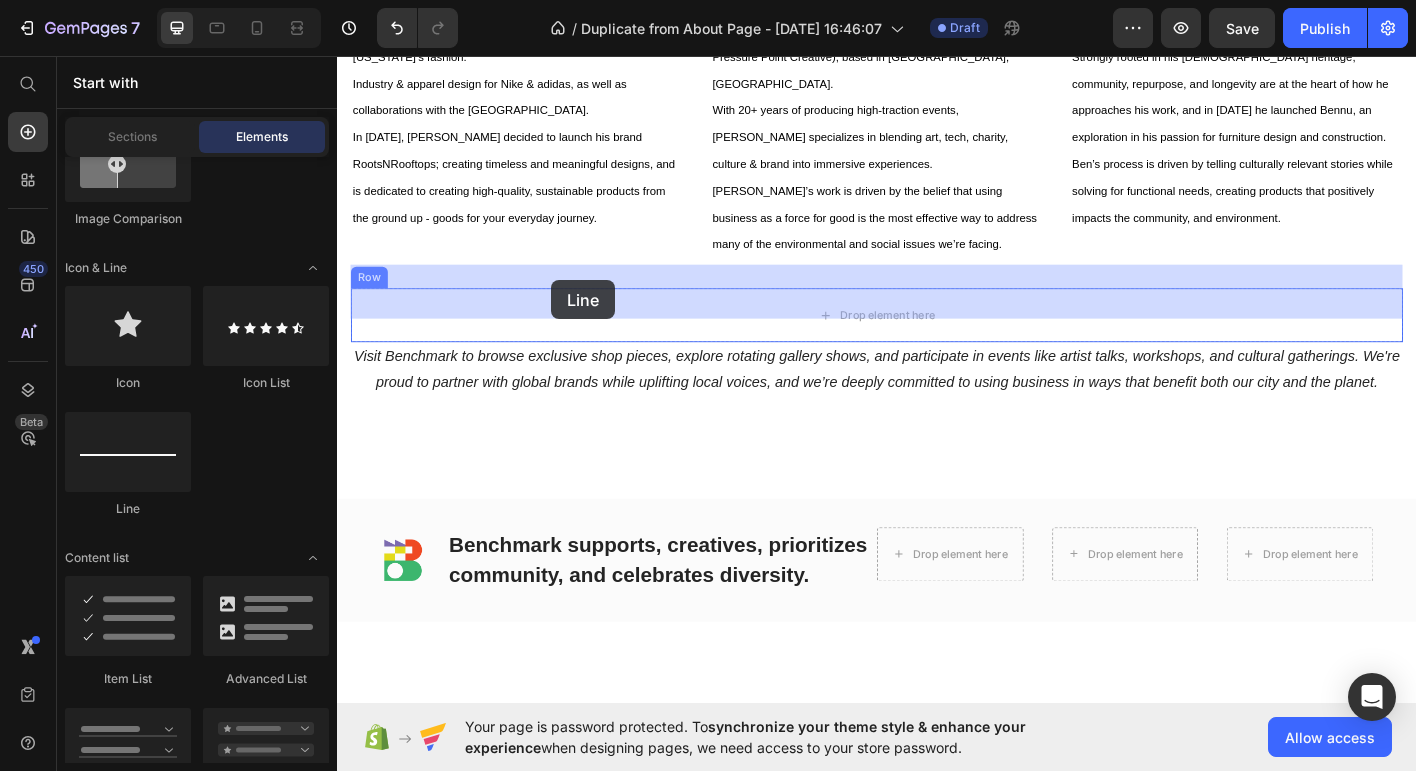 drag, startPoint x: 459, startPoint y: 490, endPoint x: 575, endPoint y: 305, distance: 218.3598 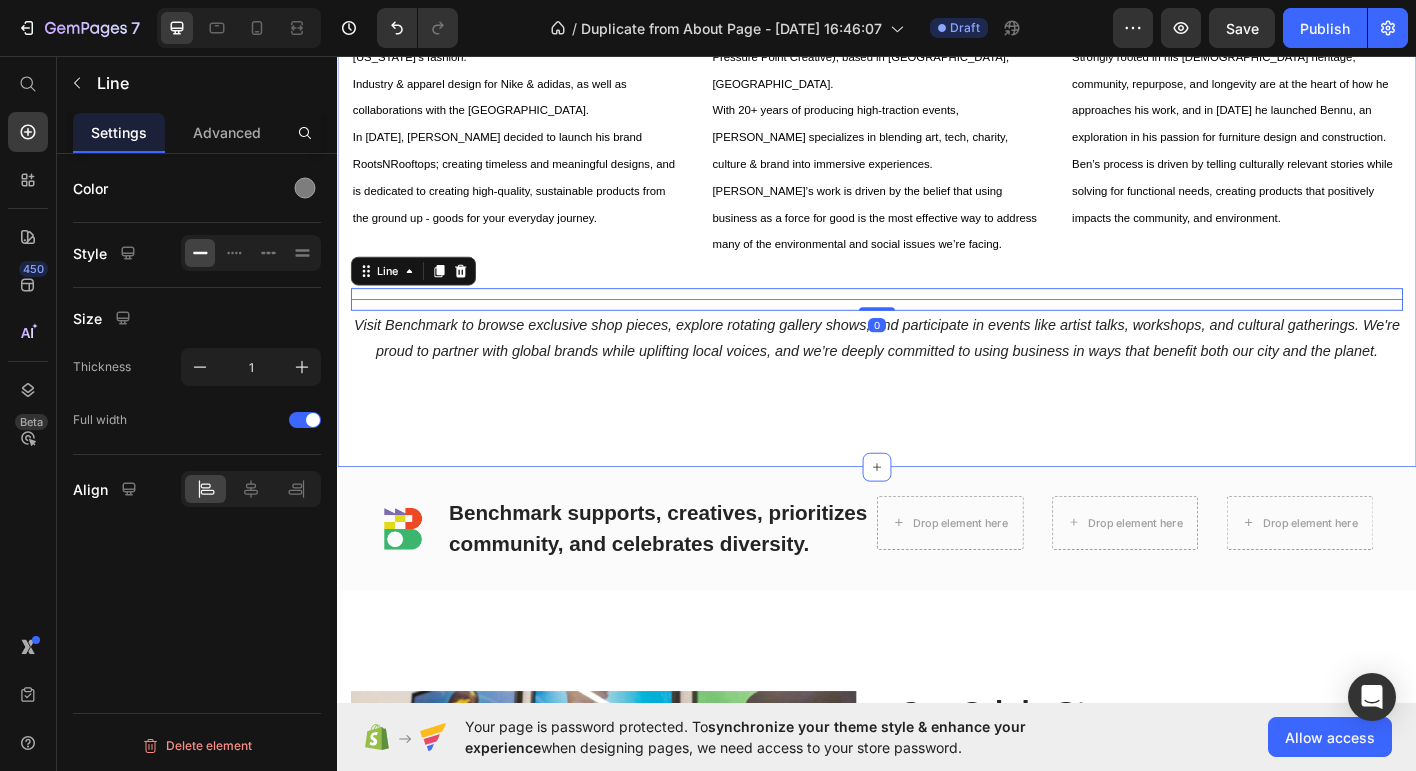 click on "Our Team Heading They came together to make a positive impact on their shared environment, leveraging their individual skill sets to build something entirely fresh and new. Text block Row Image Rob McCallum Text block Robert (Rob-o) McCallum has a combined 20+ years of experience designing graphics in New York’s fashion. Industry & apparel design for Nike & adidas, as well as collaborations with the Portland Art Museum. In 2020, Rob decided to launch his brand RootsNRooftops; creating timeless and meaningful designs, and is dedicated to creating high-quality, sustainable products from the ground up - goods for your everyday journey. Text Block Image Ian Mazie Text block Ian Mazie is the Founder and President of the award-winning marketing agency, UPLIFT (previously known as Pressure Point Creative), based in Portland, OR. With 20+ years of producing high-traction events, Ian specializes in blending art, tech, charity, culture & brand into immersive experiences.  Text Block Image Ben Boutros Text block Row" at bounding box center [937, -77] 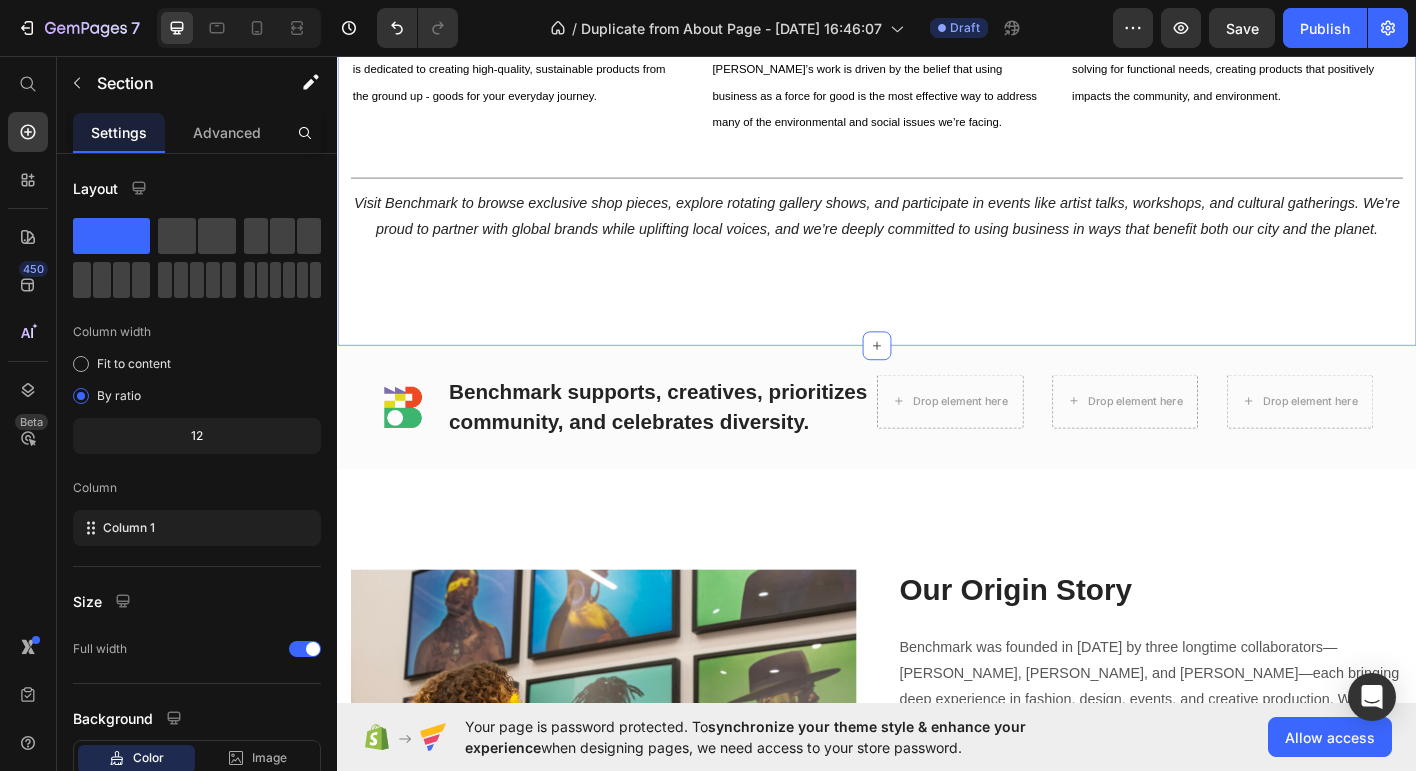scroll, scrollTop: 1976, scrollLeft: 0, axis: vertical 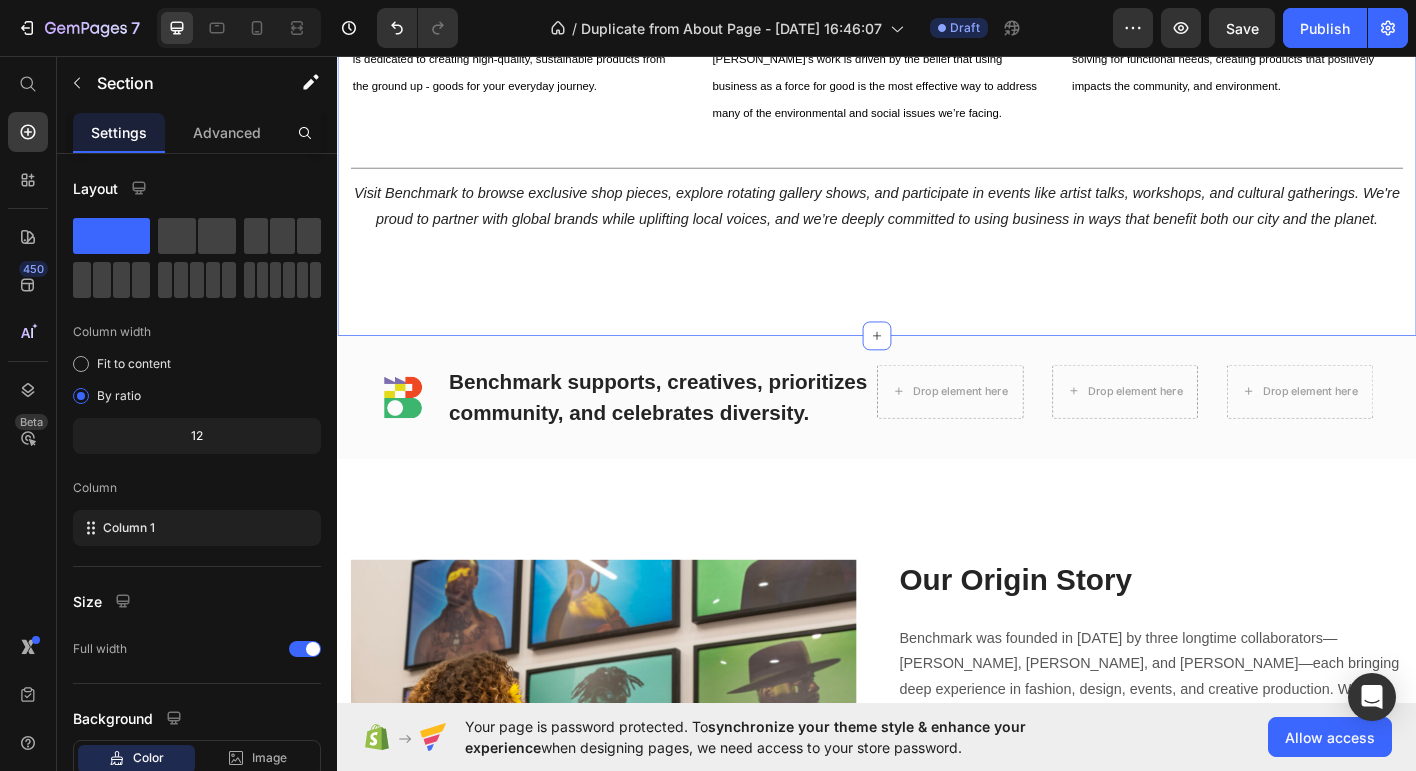 click on "Our Team Heading They came together to make a positive impact on their shared environment, leveraging their individual skill sets to build something entirely fresh and new. Text block Row Image Rob McCallum Text block Robert (Rob-o) McCallum has a combined 20+ years of experience designing graphics in New York’s fashion. Industry & apparel design for Nike & adidas, as well as collaborations with the Portland Art Museum. In 2020, Rob decided to launch his brand RootsNRooftops; creating timeless and meaningful designs, and is dedicated to creating high-quality, sustainable products from the ground up - goods for your everyday journey. Text Block Image Ian Mazie Text block Ian Mazie is the Founder and President of the award-winning marketing agency, UPLIFT (previously known as Pressure Point Creative), based in Portland, OR. With 20+ years of producing high-traction events, Ian specializes in blending art, tech, charity, culture & brand into immersive experiences.  Text Block Image Ben Boutros Text block Row" at bounding box center (937, -223) 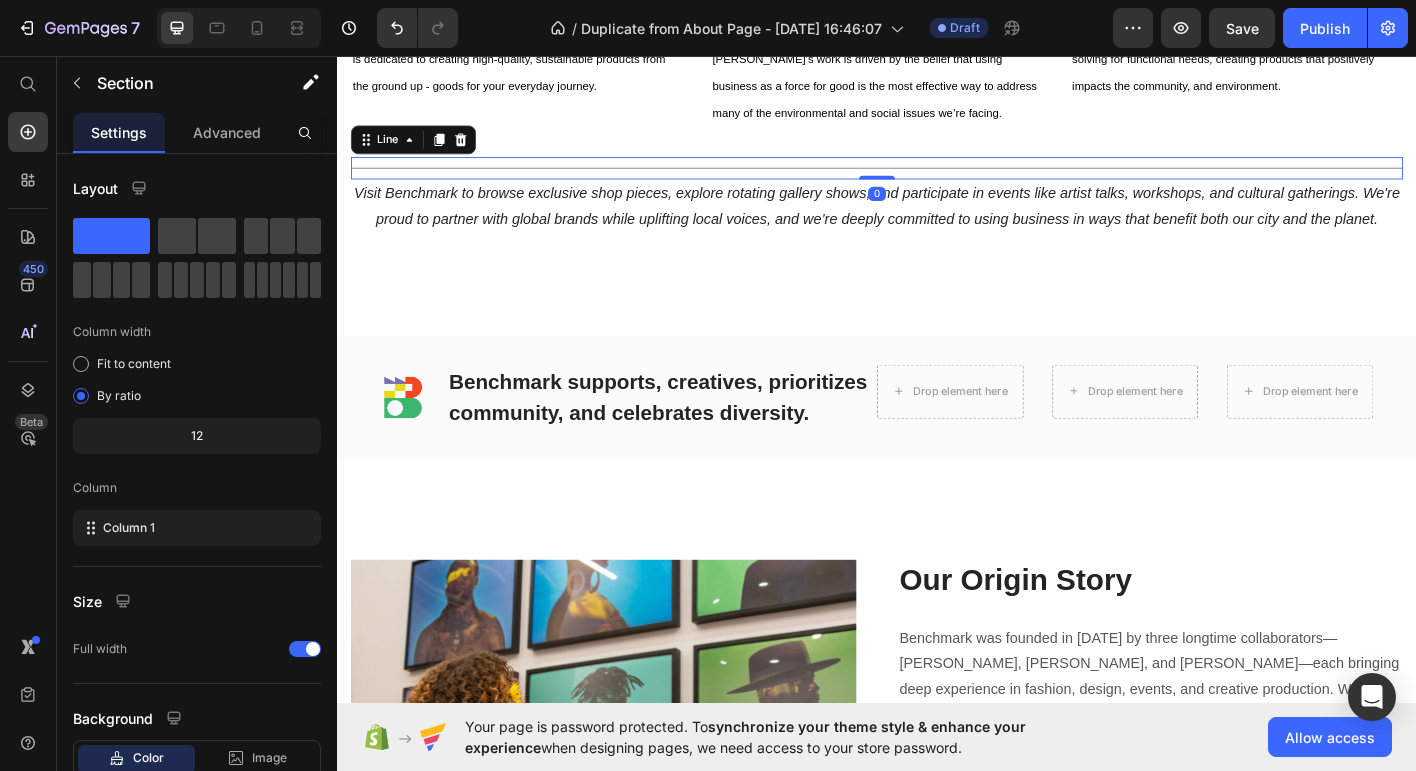 click on "Title Line   0" at bounding box center (937, 180) 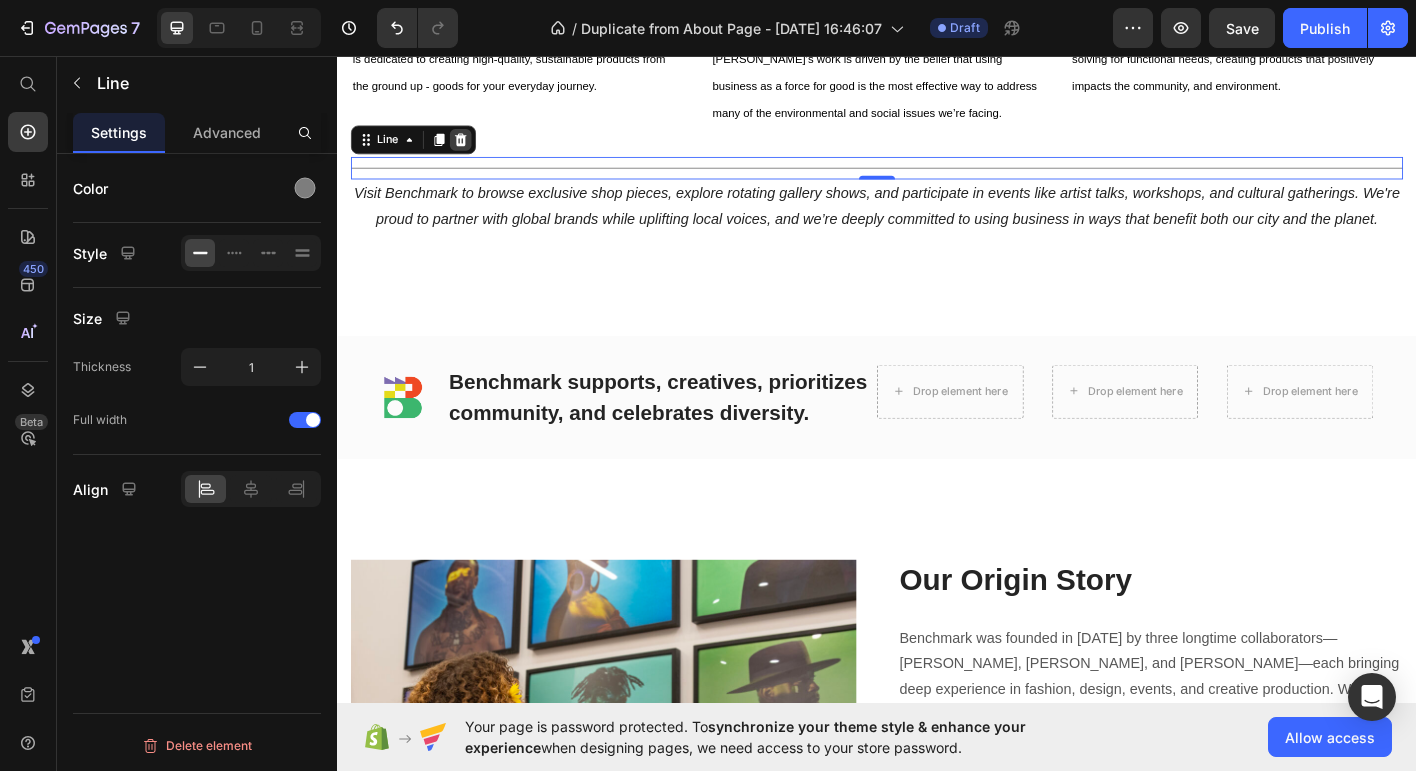 click 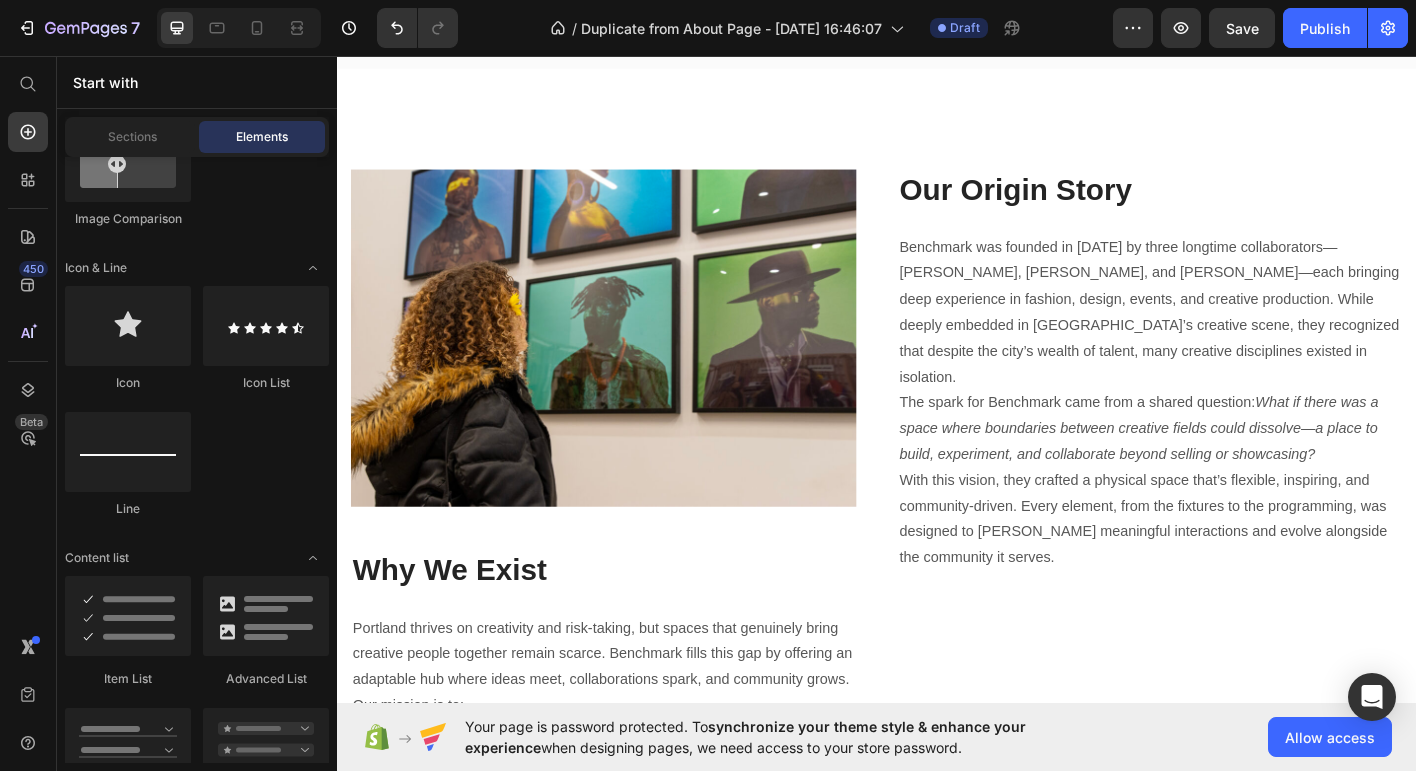 scroll, scrollTop: 2464, scrollLeft: 0, axis: vertical 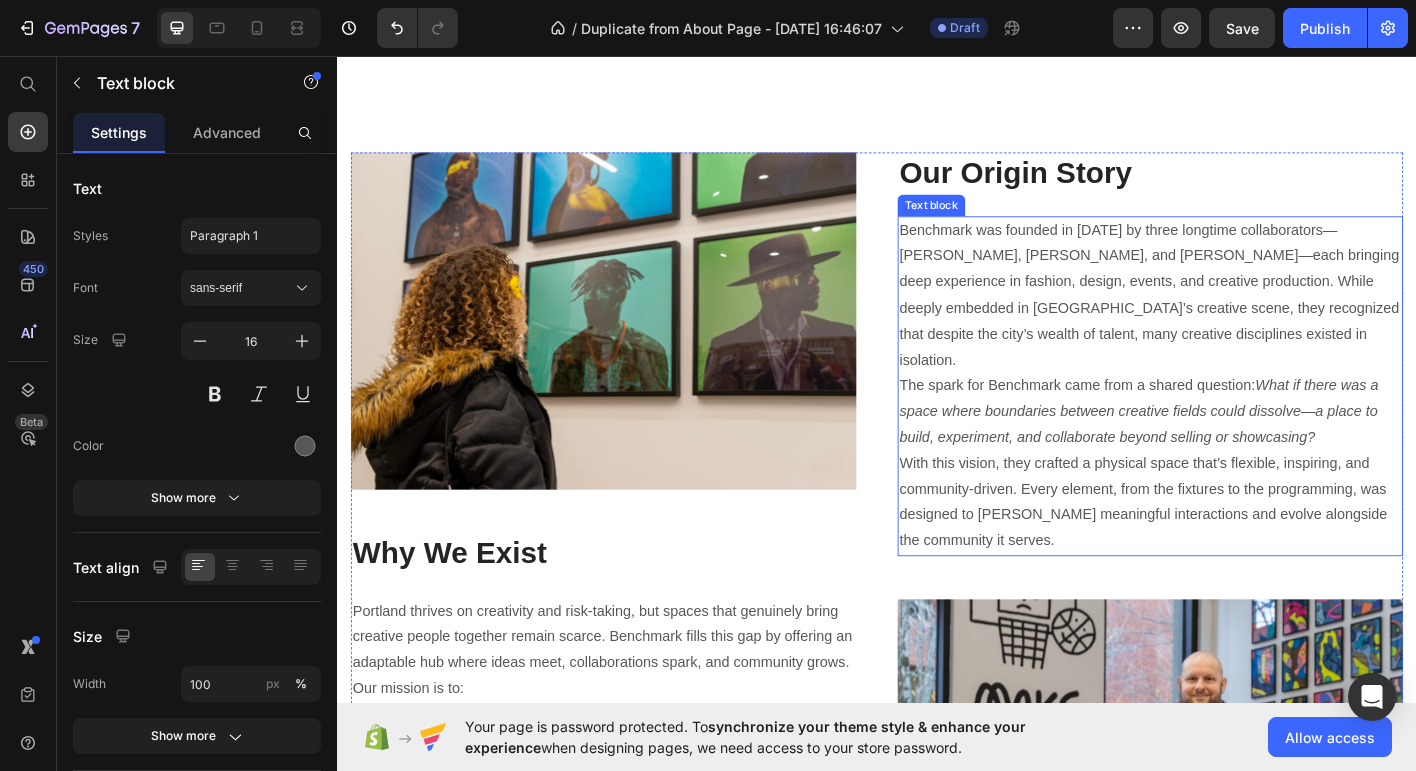 click on "Benchmark was founded in 2023 by three longtime collaborators—Rob McCallum, Ian Mazie, and Ben Boutros—each bringing deep experience in fashion, design, events, and creative production. While deeply embedded in Portland’s creative scene, they recognized that despite the city’s wealth of talent, many creative disciplines existed in isolation." at bounding box center [1241, 322] 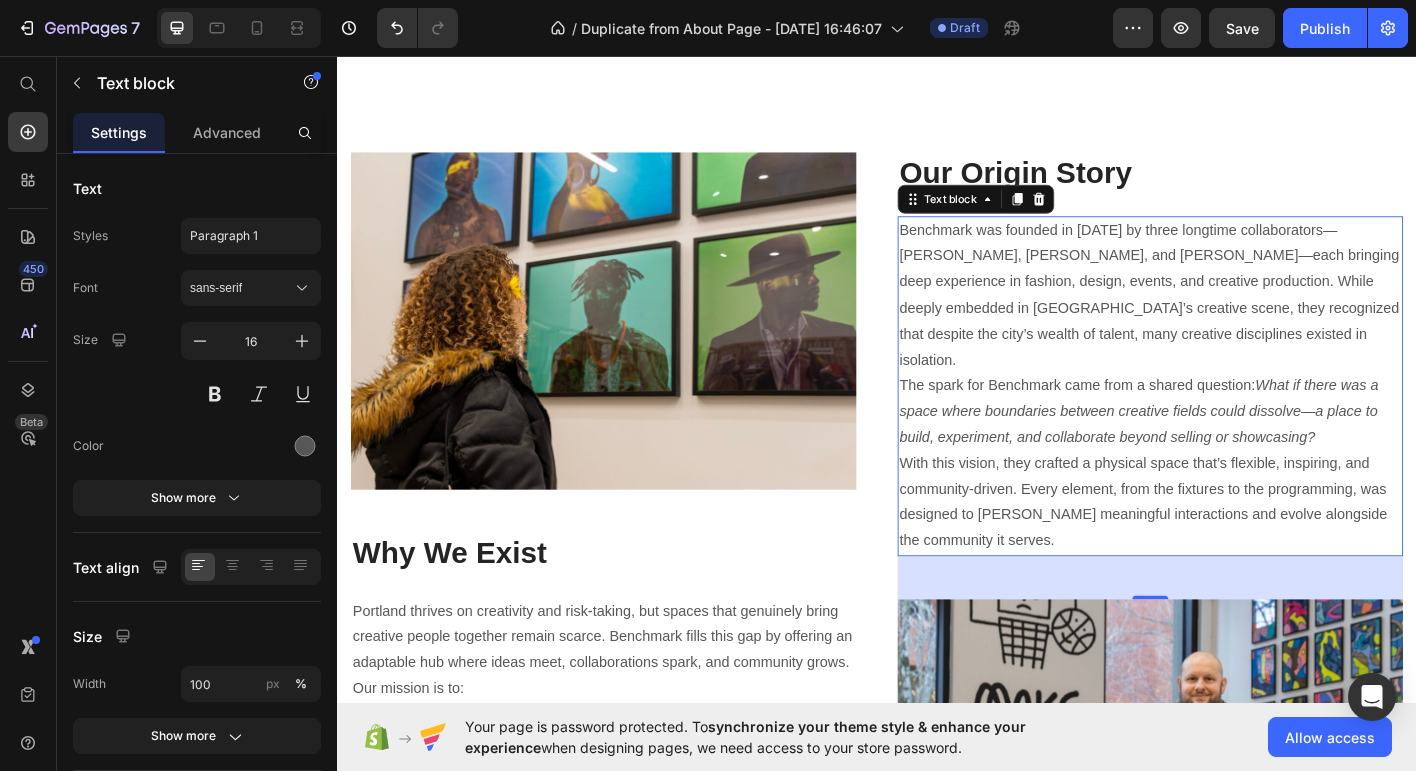 click on "Benchmark was founded in 2023 by three longtime collaborators—Rob McCallum, Ian Mazie, and Ben Boutros—each bringing deep experience in fashion, design, events, and creative production. While deeply embedded in Portland’s creative scene, they recognized that despite the city’s wealth of talent, many creative disciplines existed in isolation." at bounding box center [1241, 322] 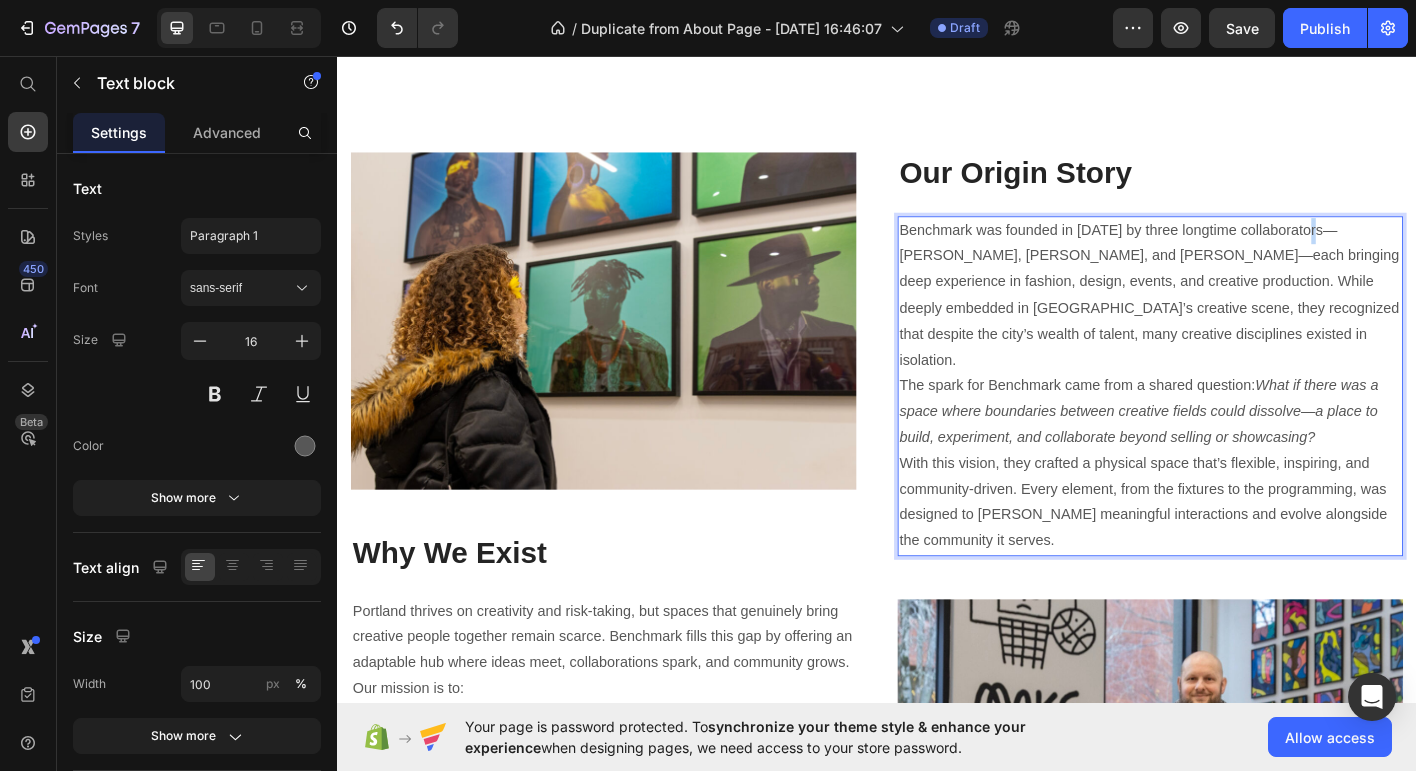 click on "Benchmark was founded in 2023 by three longtime collaborators—Rob McCallum, Ian Mazie, and Ben Boutros—each bringing deep experience in fashion, design, events, and creative production. While deeply embedded in Portland’s creative scene, they recognized that despite the city’s wealth of talent, many creative disciplines existed in isolation." at bounding box center [1241, 322] 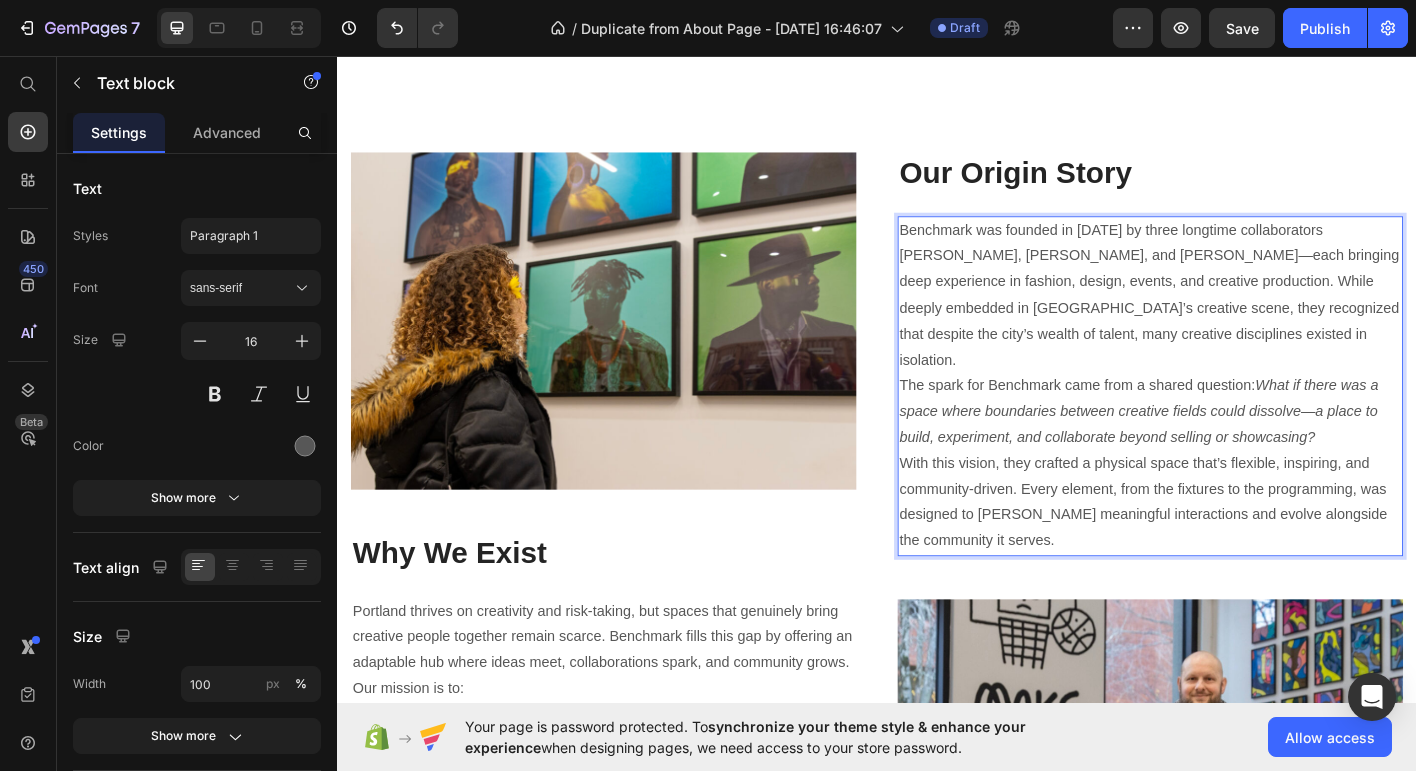 click on "Benchmark was founded in 2023 by three longtime collaborators Rob McCallum, Ian Mazie, and Ben Boutros—each bringing deep experience in fashion, design, events, and creative production. While deeply embedded in Portland’s creative scene, they recognized that despite the city’s wealth of talent, many creative disciplines existed in isolation." at bounding box center [1241, 322] 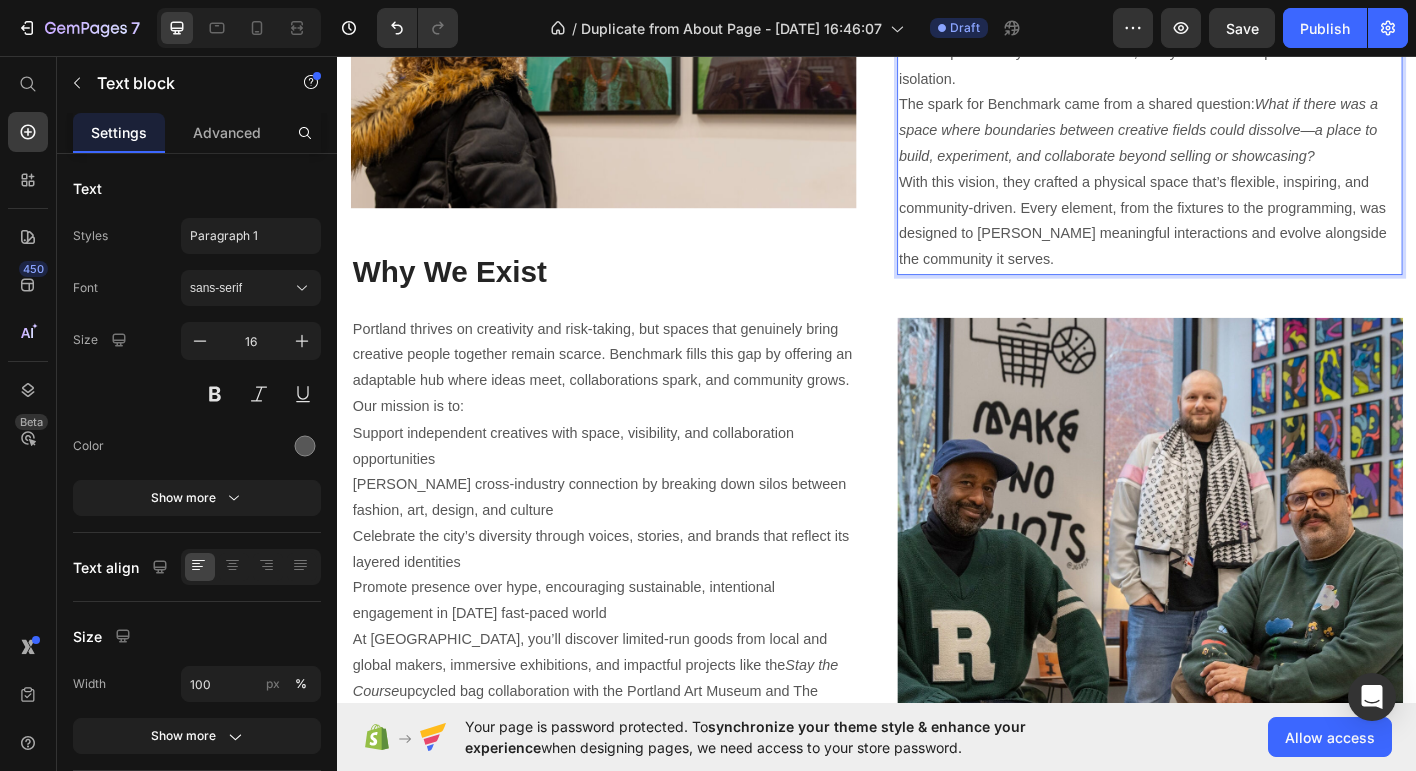 scroll, scrollTop: 2785, scrollLeft: 0, axis: vertical 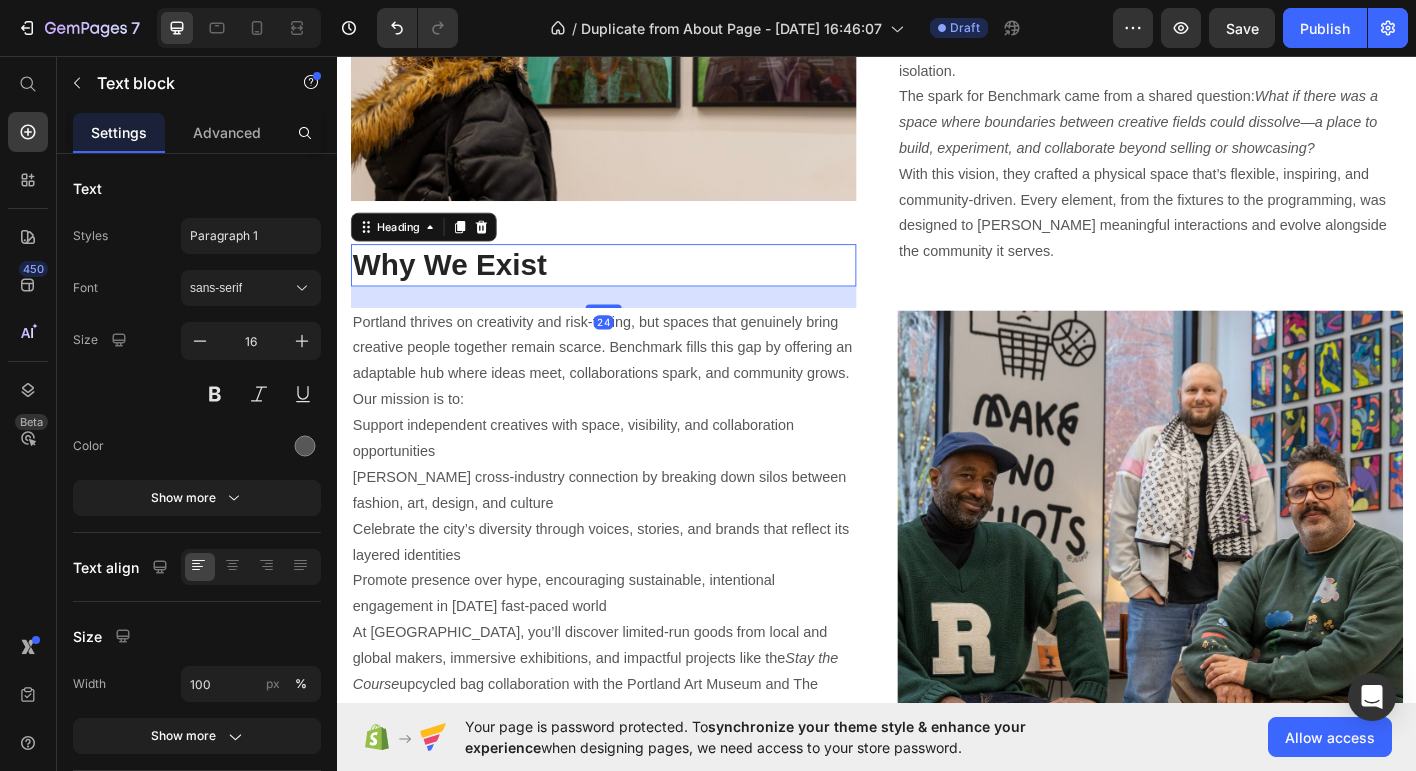 click on "Why We Exist" at bounding box center (633, 288) 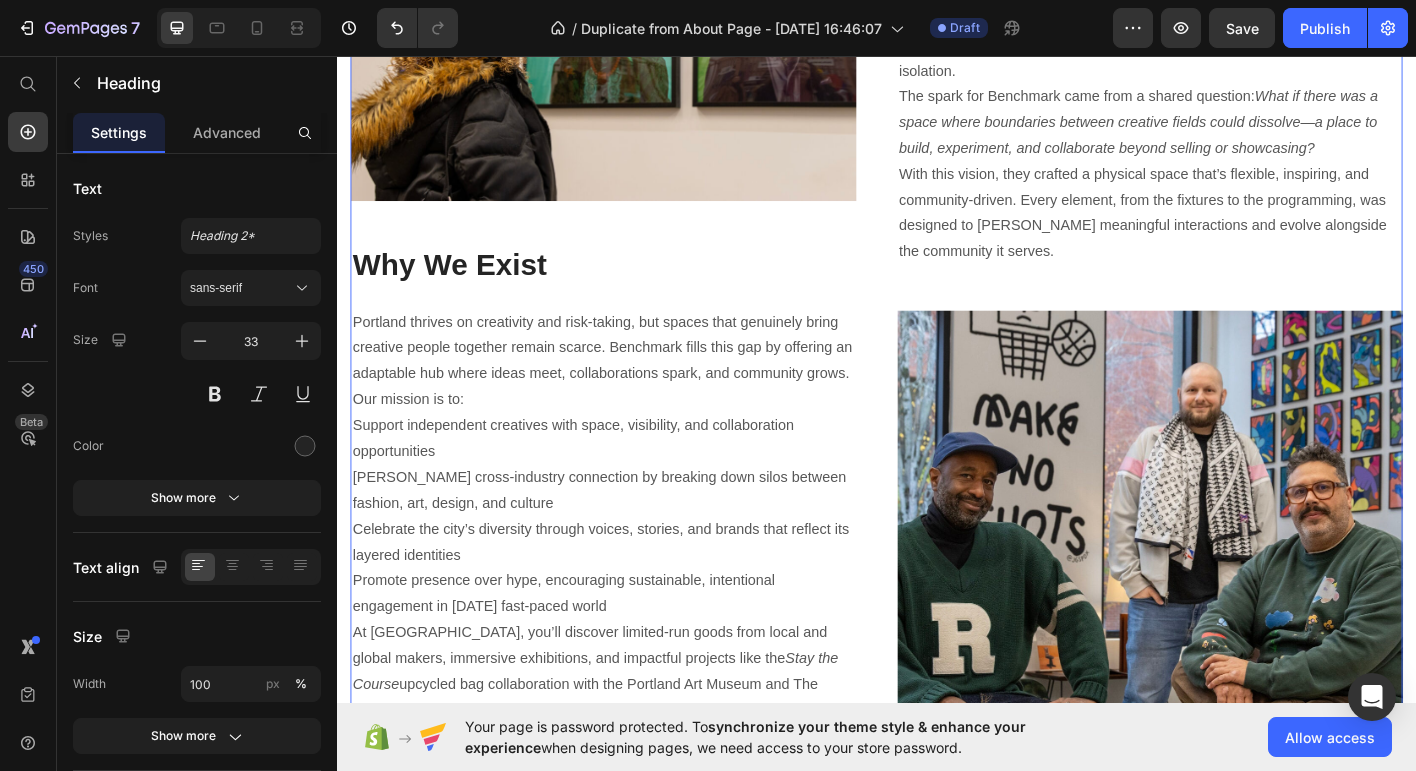 click on "Image Why We Exist Heading Portland thrives on creativity and risk-taking, but spaces that genuinely bring creative people together remain scarce. Benchmark fills this gap by offering an adaptable hub where ideas meet, collaborations spark, and community grows. Our mission is to: Support independent creatives with space, visibility, and collaboration opportunities Foster cross-industry connection by breaking down silos between fashion, art, design, and culture Celebrate the city’s diversity through voices, stories, and brands that reflect its layered identities Promote presence over hype, encouraging sustainable, intentional engagement in today’s fast-paced world At Benchmark, you’ll discover limited-run goods from local and global makers, immersive exhibitions, and impactful projects like the  Stay the Course  upcycled bag collaboration with the Portland Art Museum and The Numberz—examples of creativity that’s both meaningful and responsible. Text block" at bounding box center [633, 431] 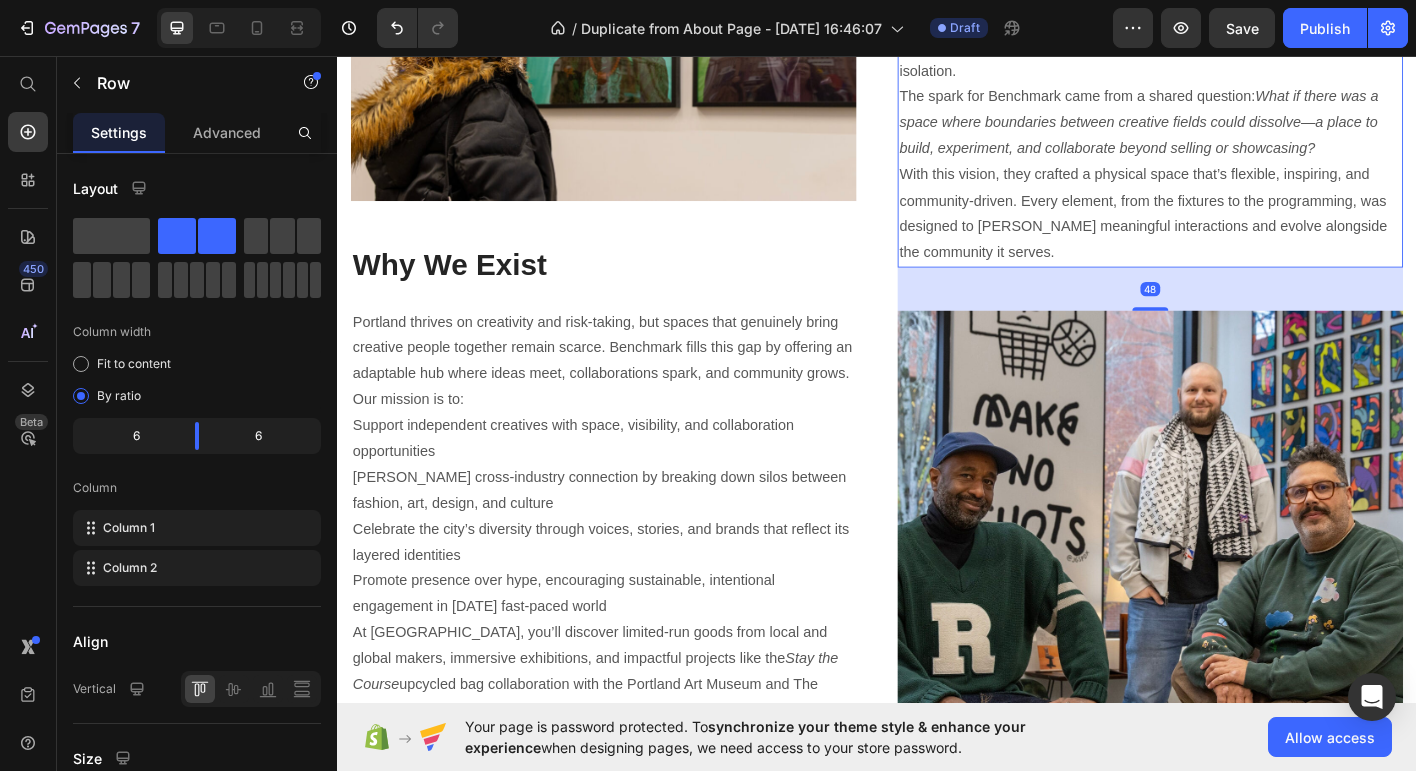 click on "Benchmark was founded in 2023 by three longtime collaborators Rob McCallum, Ian Mazie, and Ben Boutros. Each bringing deep experience in fashion, design, events, and creative production. While deeply embedded in Portland’s creative scene, they recognized that despite the city’s wealth of talent, many creative disciplines existed in isolation. The spark for Benchmark came from a shared question:  What if there was a space where boundaries between creative fields could dissolve—a place to build, experiment, and collaborate beyond selling or showcasing? With this vision, they crafted a physical space that’s flexible, inspiring, and community-driven. Every element, from the fixtures to the programming, was designed to foster meaningful interactions and evolve alongside the community it serves." at bounding box center [1241, 102] 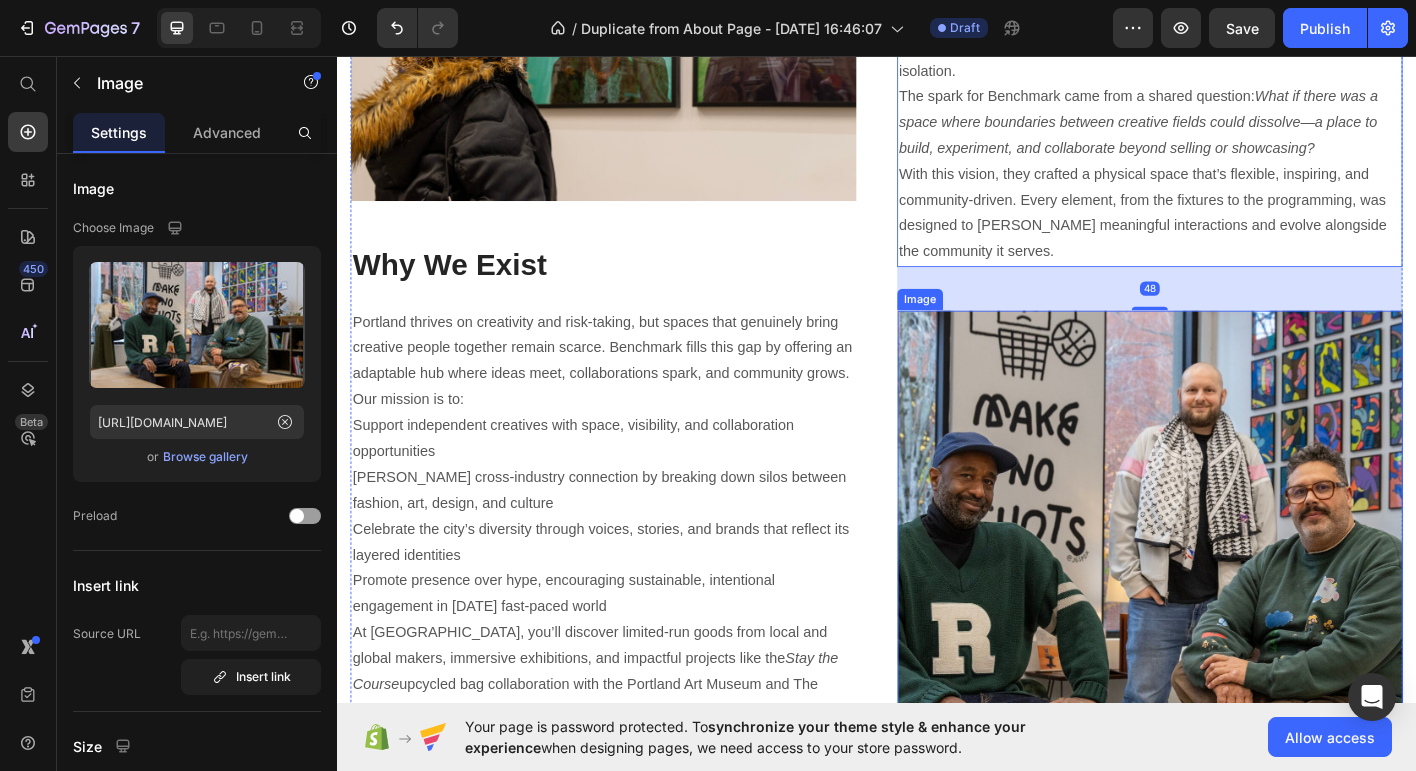 click at bounding box center [1241, 620] 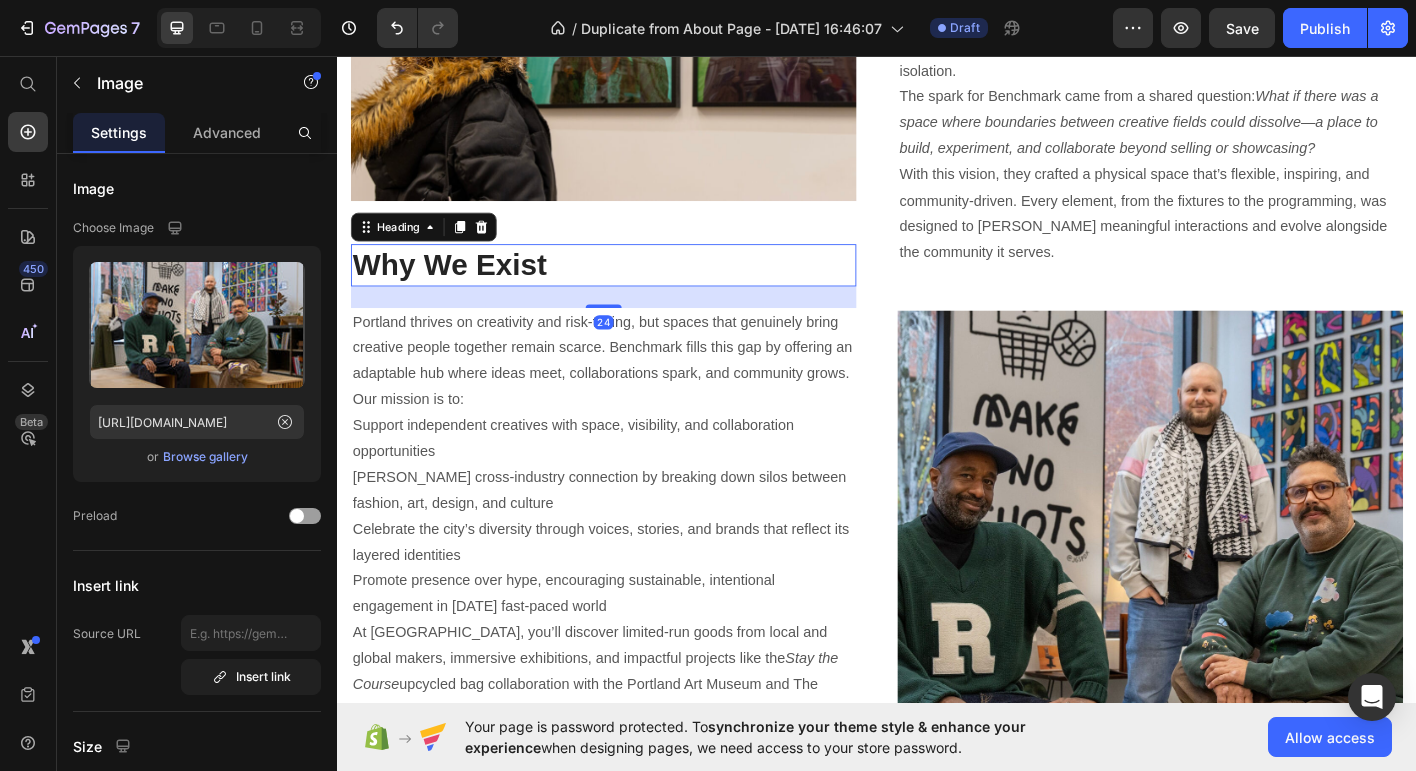 click on "Why We Exist" at bounding box center (633, 288) 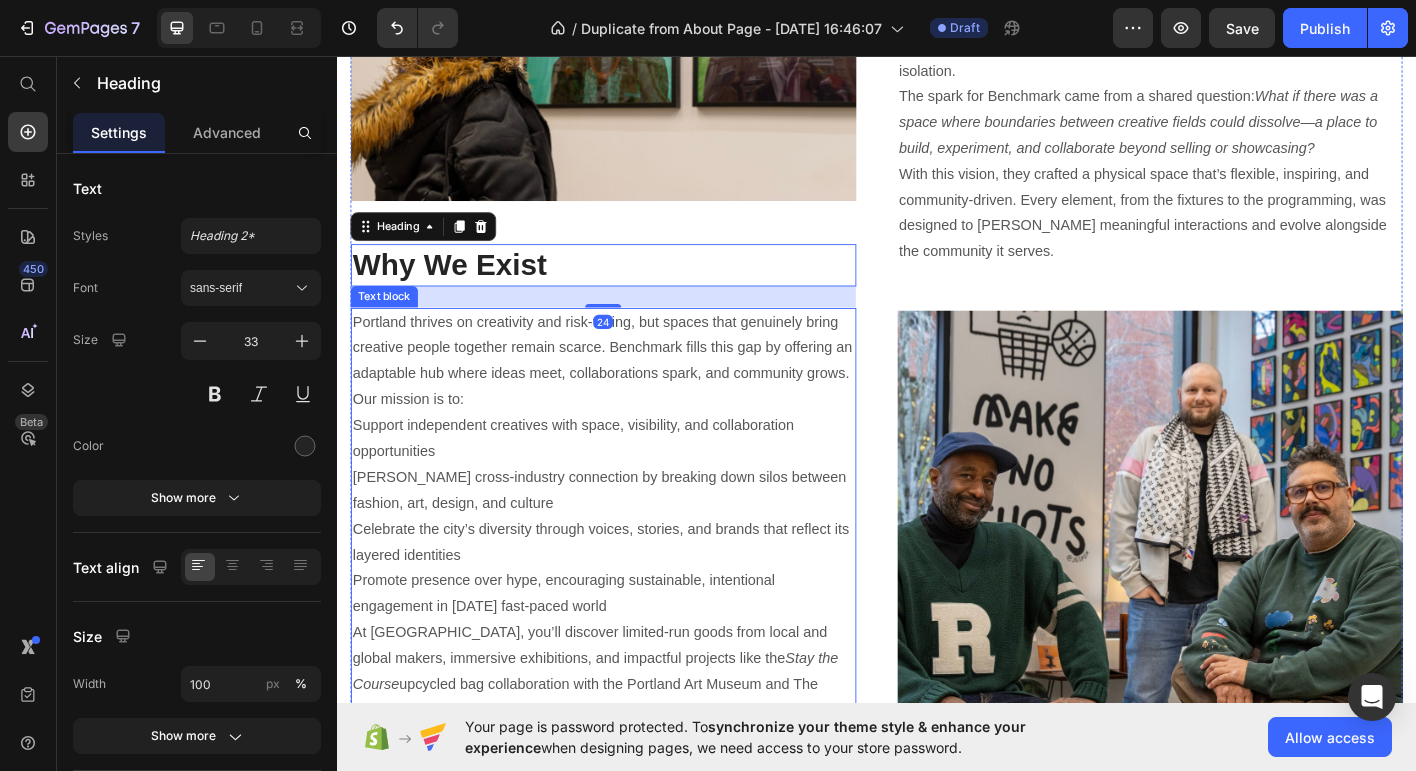 click on "Portland thrives on creativity and risk-taking, but spaces that genuinely bring creative people together remain scarce. Benchmark fills this gap by offering an adaptable hub where ideas meet, collaborations spark, and community grows." at bounding box center [633, 381] 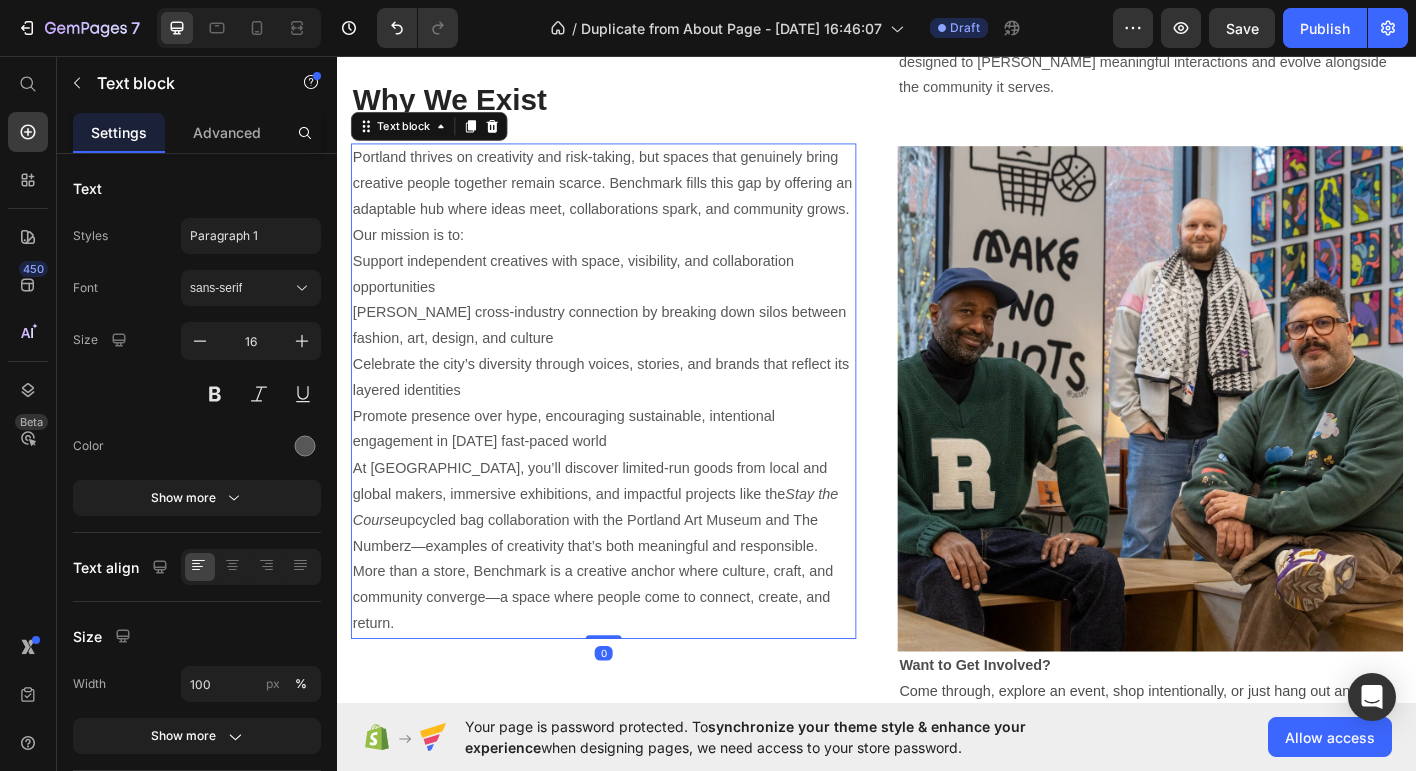 scroll, scrollTop: 2969, scrollLeft: 0, axis: vertical 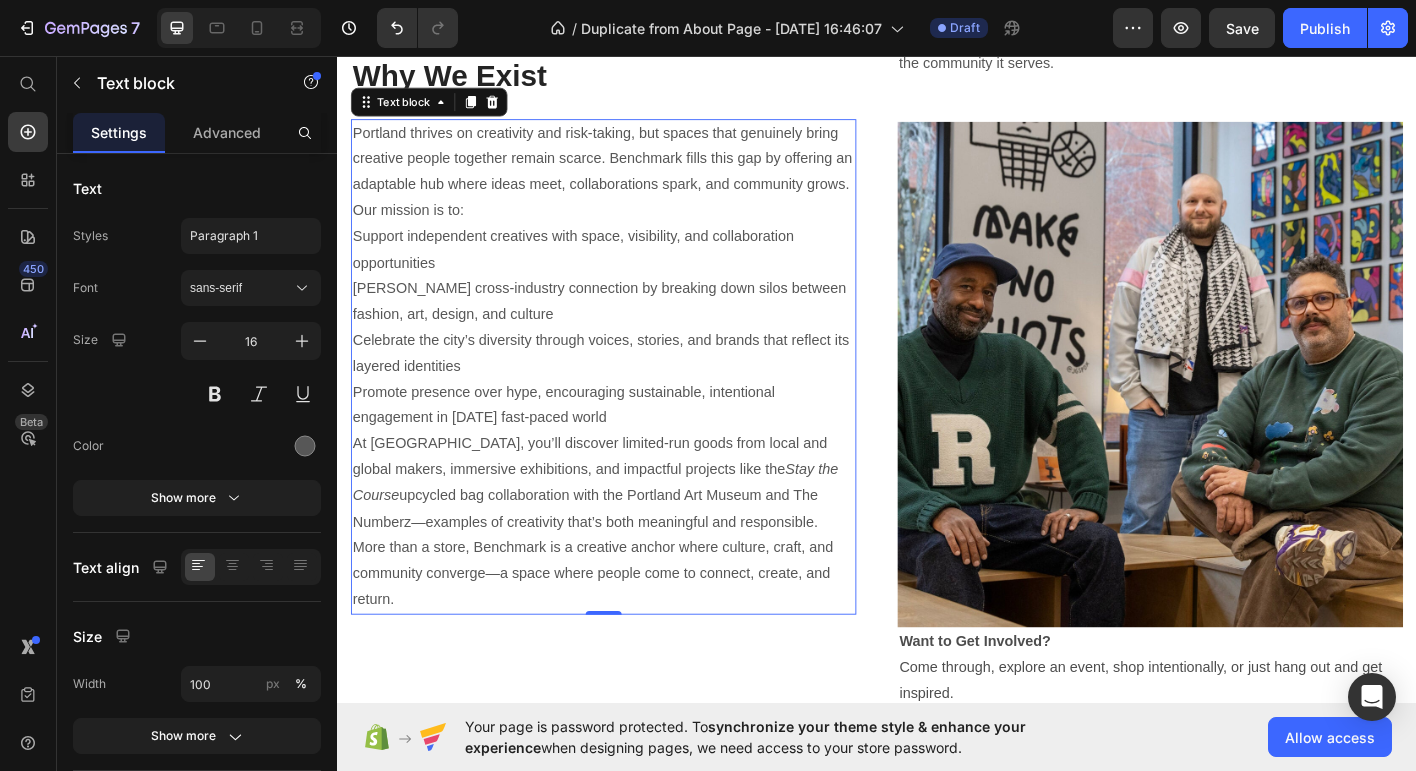 click on "Portland thrives on creativity and risk-taking, but spaces that genuinely bring creative people together remain scarce. Benchmark fills this gap by offering an adaptable hub where ideas meet, collaborations spark, and community grows." at bounding box center (633, 171) 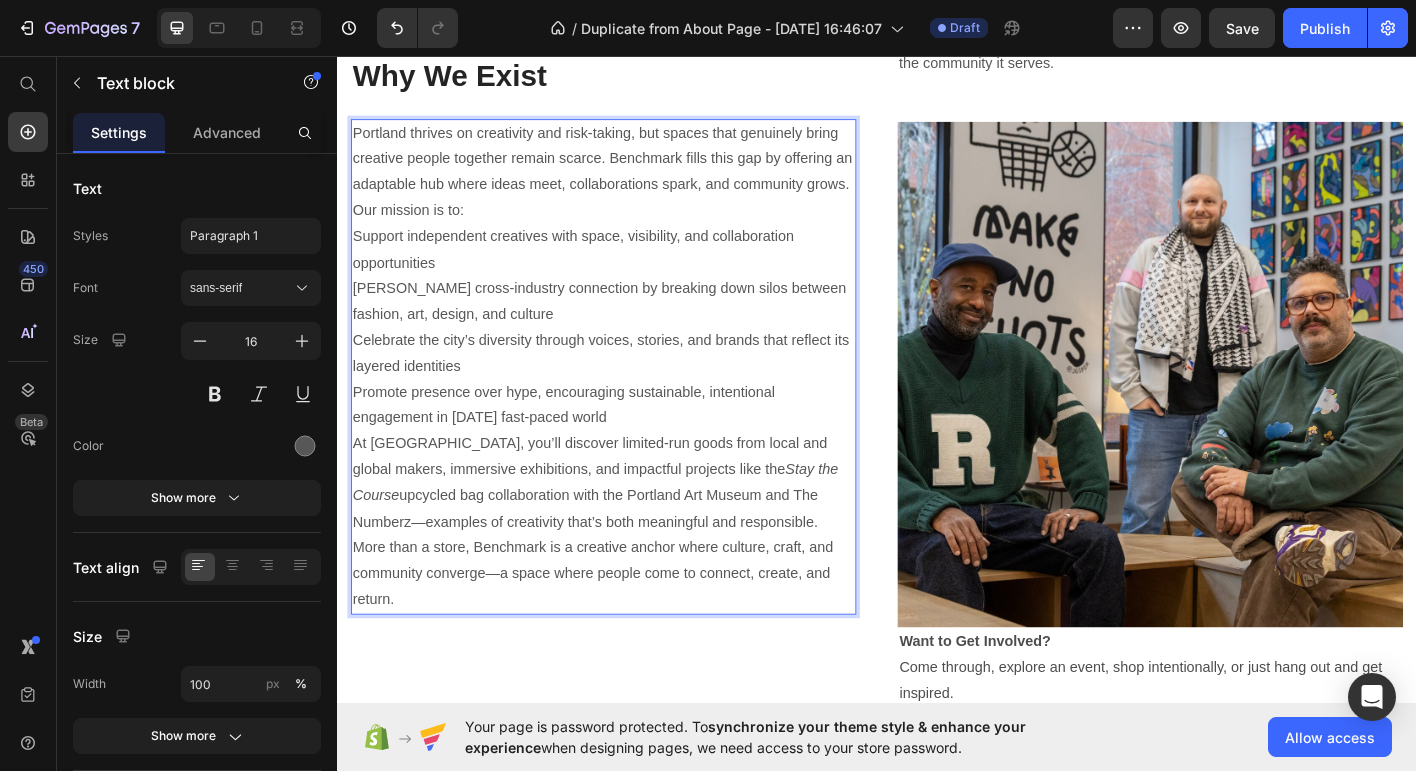 click on "Our mission is to:" at bounding box center (633, 228) 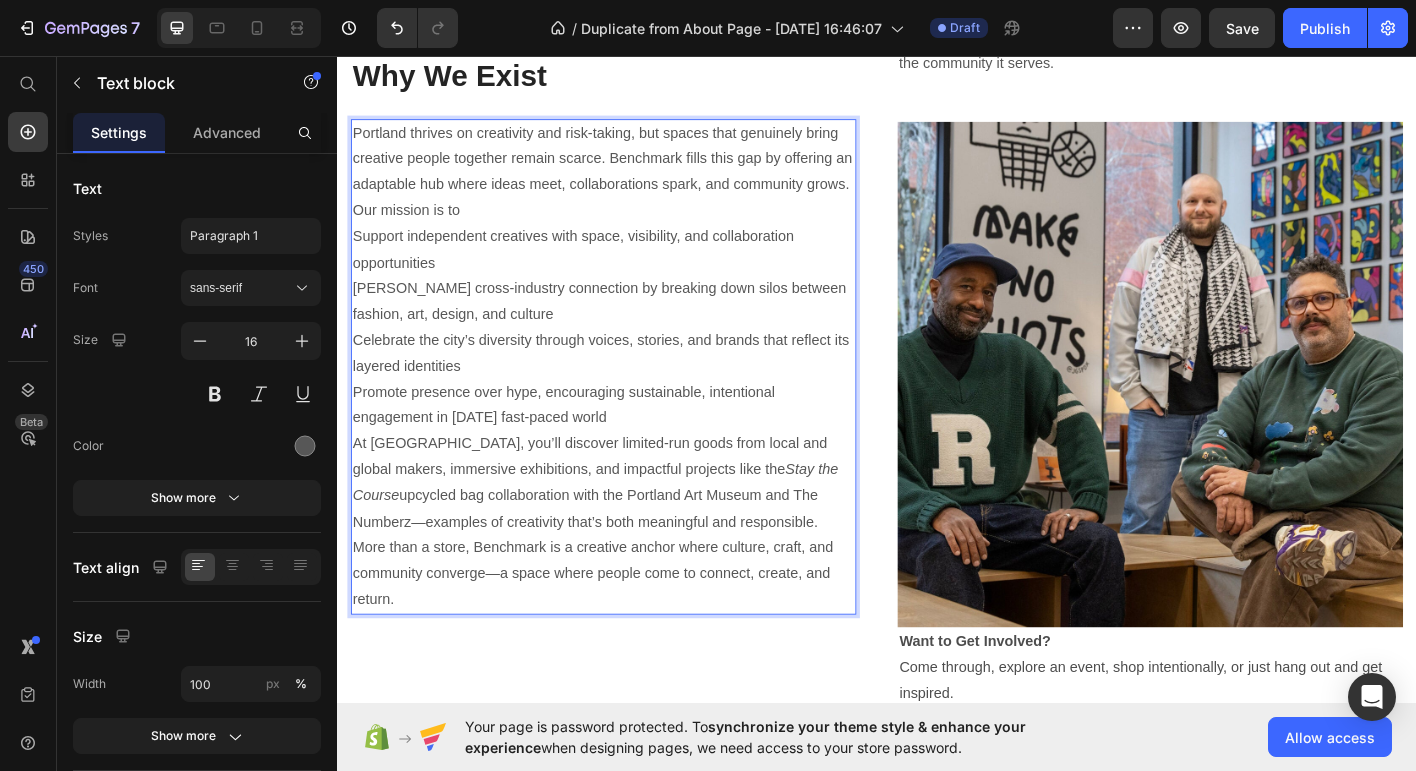 click on "Support independent creatives with space, visibility, and collaboration opportunities" at bounding box center (633, 272) 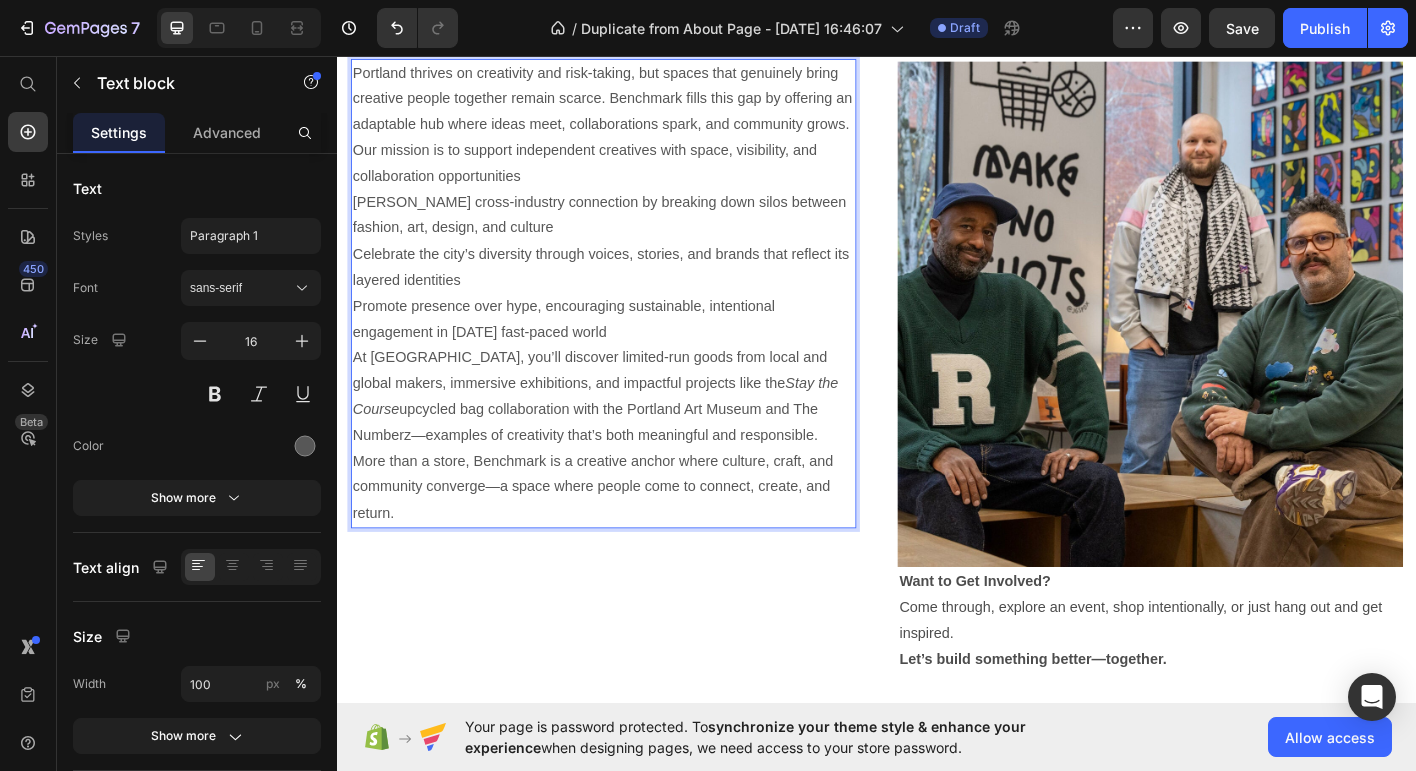 scroll, scrollTop: 3019, scrollLeft: 0, axis: vertical 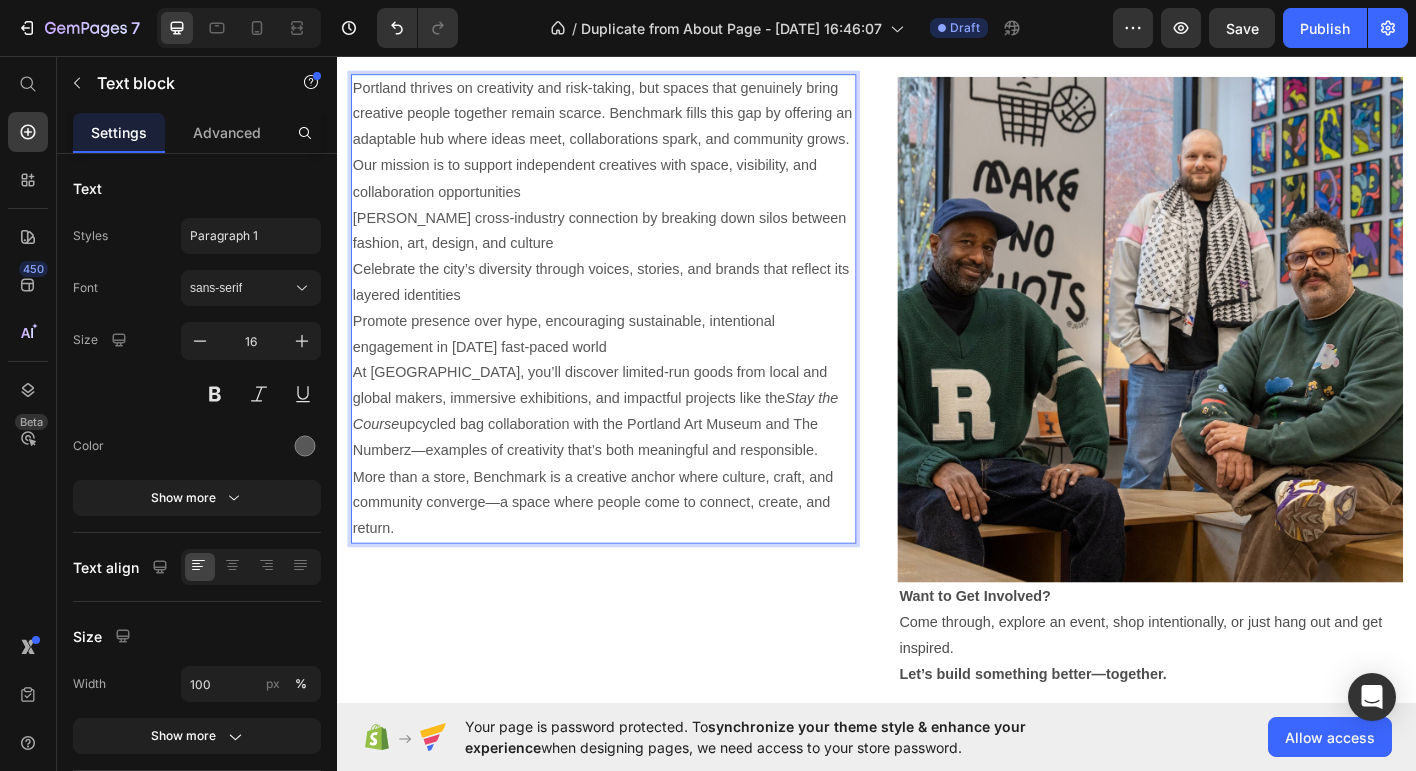 click on "Our mission is to support independent creatives with space, visibility, and collaboration opportunities" at bounding box center [633, 193] 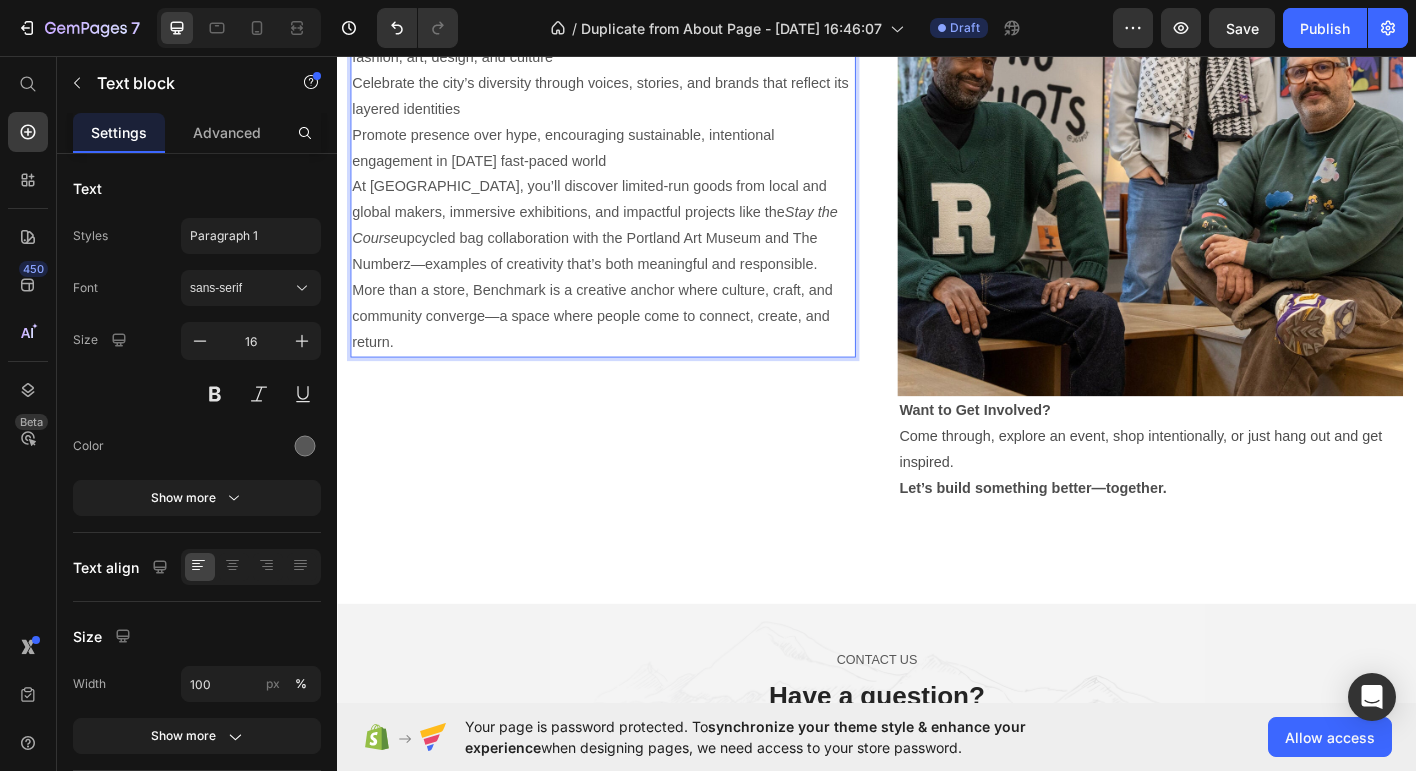 scroll, scrollTop: 3228, scrollLeft: 0, axis: vertical 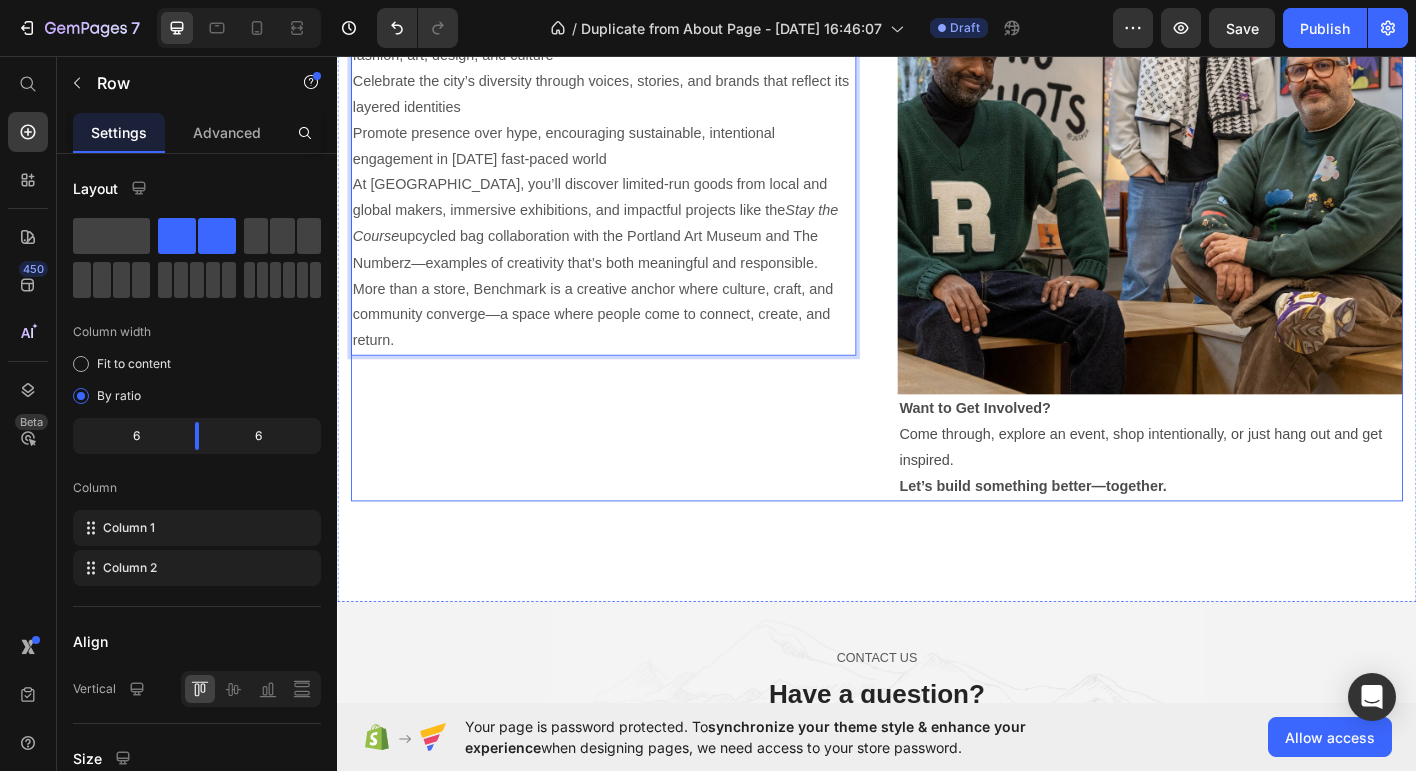 click on "Image Why We Exist Heading Portland thrives on creativity and risk-taking, but spaces that genuinely bring creative people together remain scarce. Benchmark fills this gap by offering an adaptable hub where ideas meet, collaborations spark, and community grows. Our mission is to support independent creatives with space, visibility, and collaboration opportunities Foster cross-industry connection by breaking down silos between fashion, art, design, and culture Celebrate the city’s diversity through voices, stories, and brands that reflect its layered identities Promote presence over hype, encouraging sustainable, intentional engagement in today’s fast-paced world At Benchmark, you’ll discover limited-run goods from local and global makers, immersive exhibitions, and impactful projects like the  Stay the Course  upcycled bag collaboration with the Portland Art Museum and The Numberz—examples of creativity that’s both meaningful and responsible. Text block   0" at bounding box center (633, -38) 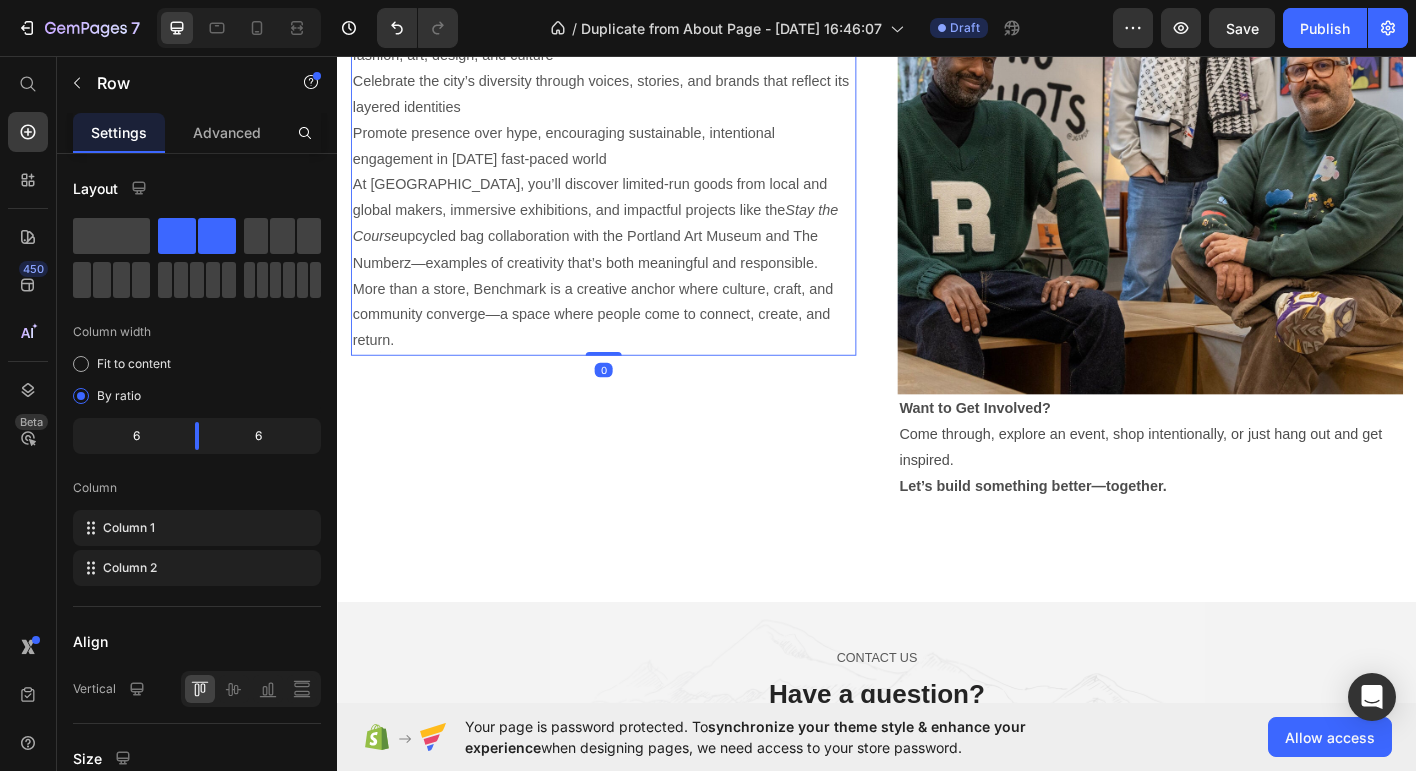 click on "More than a store, Benchmark is a creative anchor where culture, craft, and community converge—a space where people come to connect, create, and return." at bounding box center [633, 344] 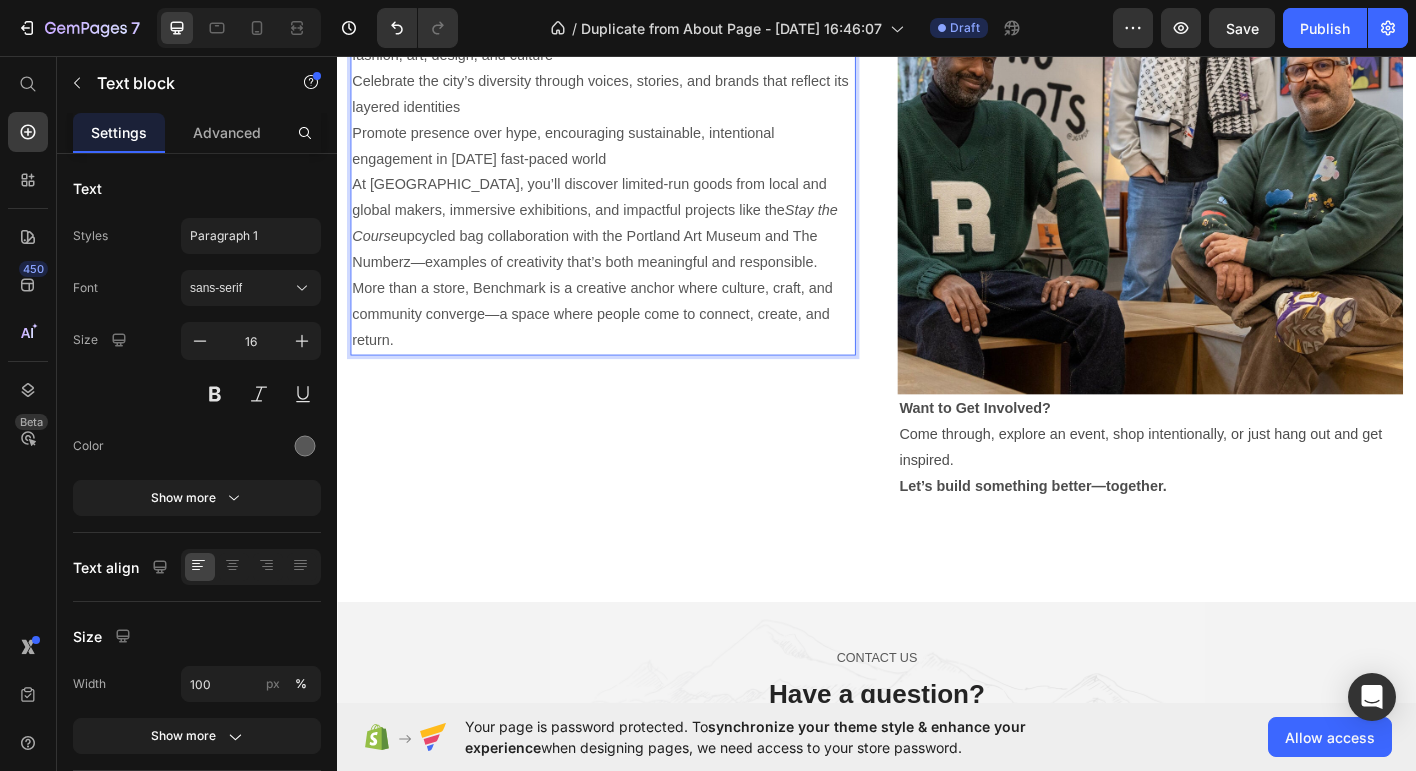 click on "More than a store, Benchmark is a creative anchor where culture, craft, and community converge—a space where people come to connect, create, and return." at bounding box center [633, 344] 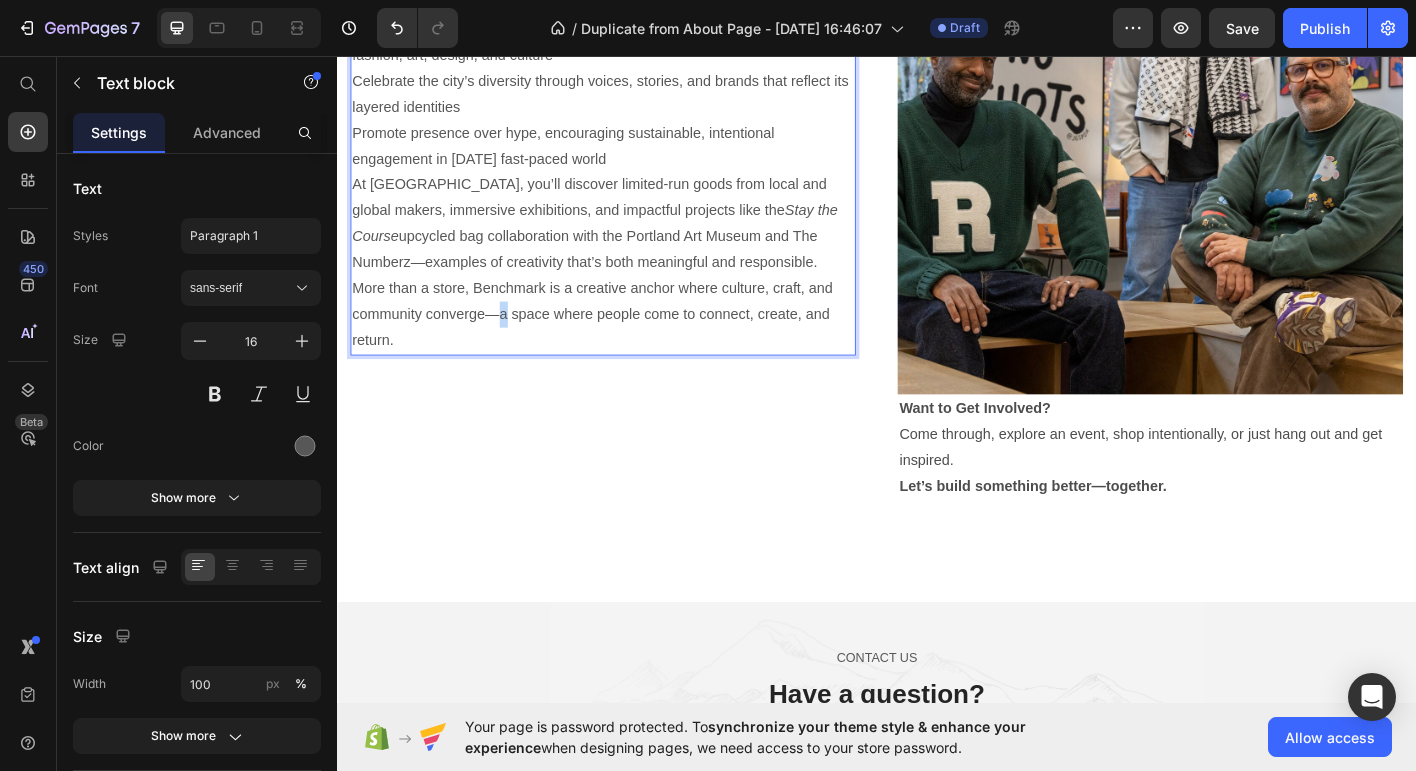 click on "More than a store, Benchmark is a creative anchor where culture, craft, and community converge—a space where people come to connect, create, and return." at bounding box center (633, 344) 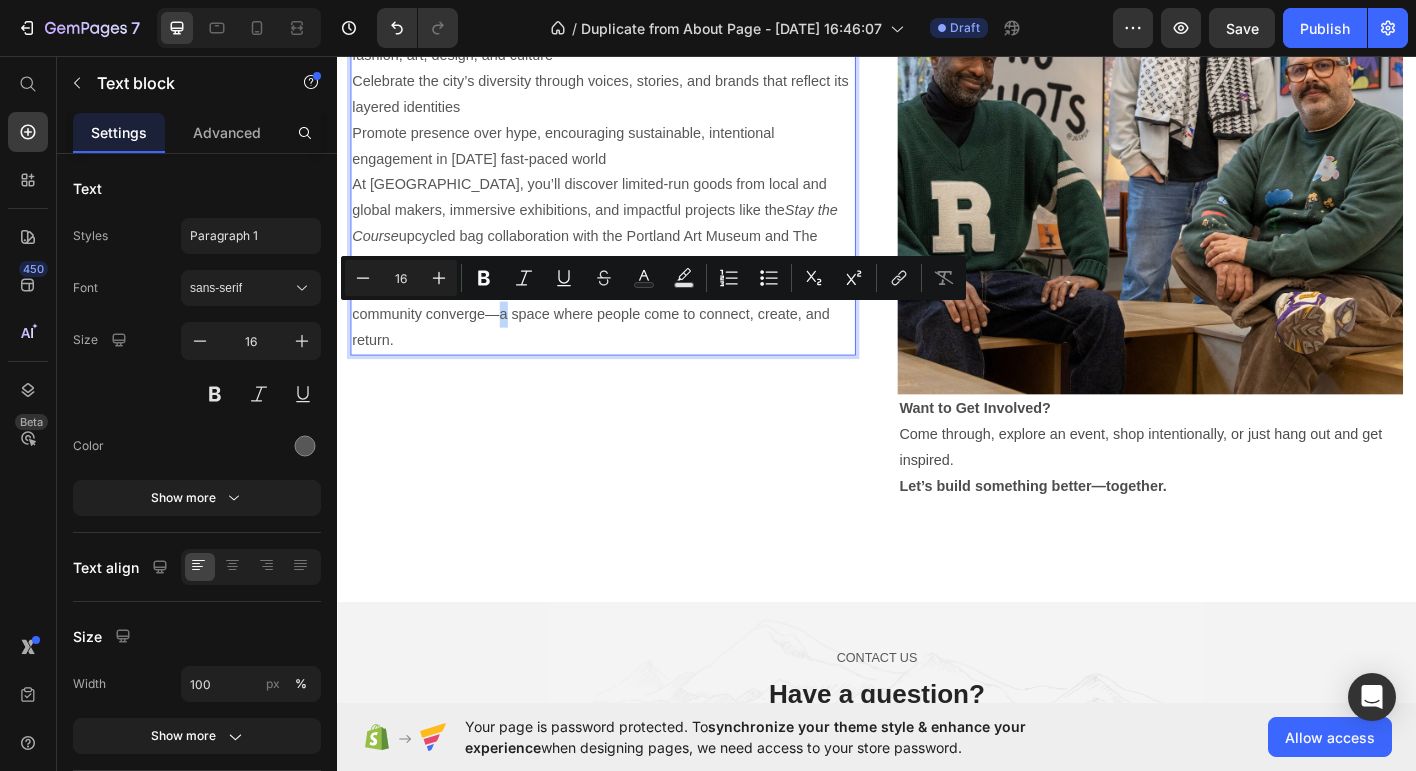 click on "More than a store, Benchmark is a creative anchor where culture, craft, and community converge—a space where people come to connect, create, and return." at bounding box center (633, 344) 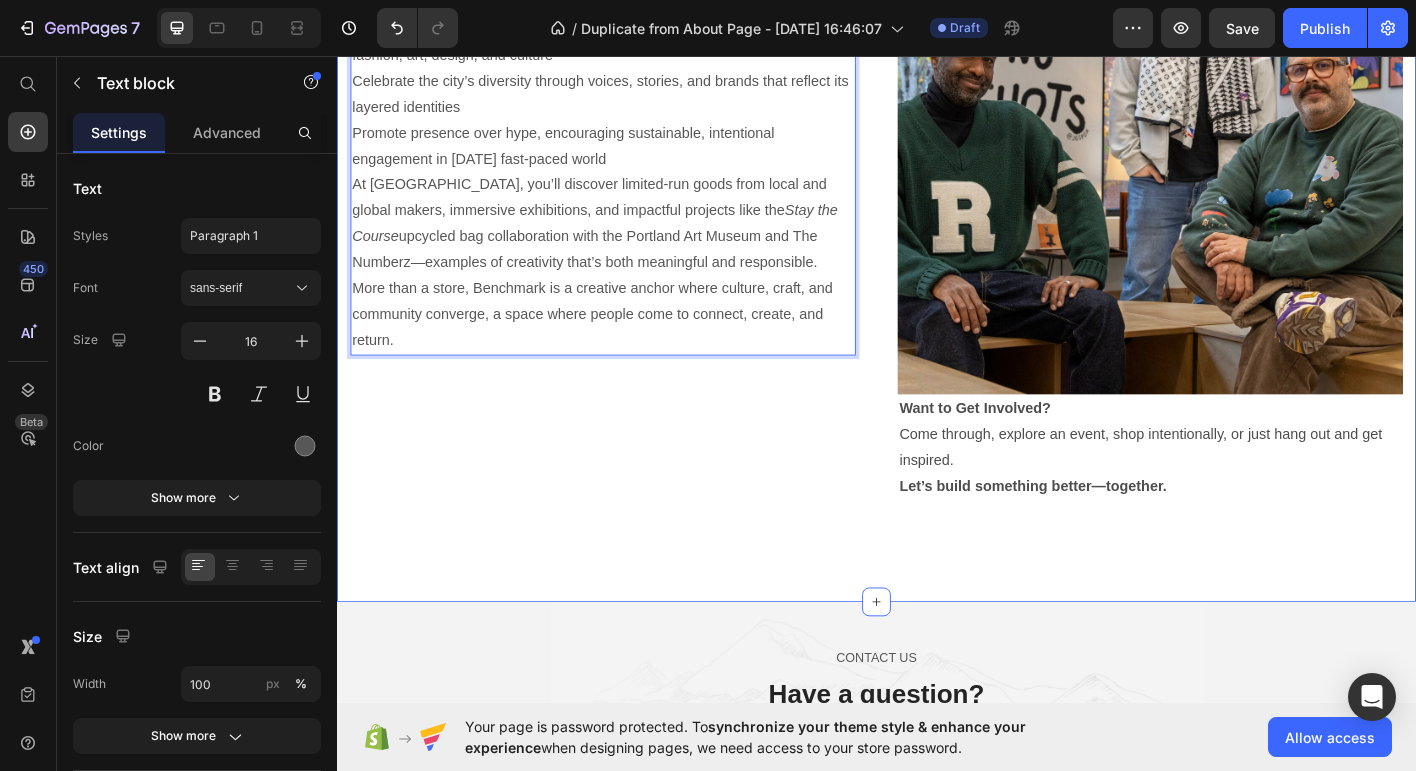 click on "Image Why We Exist Heading Portland thrives on creativity and risk-taking, but spaces that genuinely bring creative people together remain scarce. Benchmark fills this gap by offering an adaptable hub where ideas meet, collaborations spark, and community grows. Our mission is to support independent creatives with space, visibility, and collaboration opportunities Foster cross-industry connection by breaking down silos between fashion, art, design, and culture Celebrate the city’s diversity through voices, stories, and brands that reflect its layered identities Promote presence over hype, encouraging sustainable, intentional engagement in today’s fast-paced world At Benchmark, you’ll discover limited-run goods from local and global makers, immersive exhibitions, and impactful projects like the  Stay the Course  upcycled bag collaboration with the Portland Art Museum and The Numberz—examples of creativity that’s both meaningful and responsible. Text block   0 Our Origin Story Heading Text block Image" at bounding box center [937, -38] 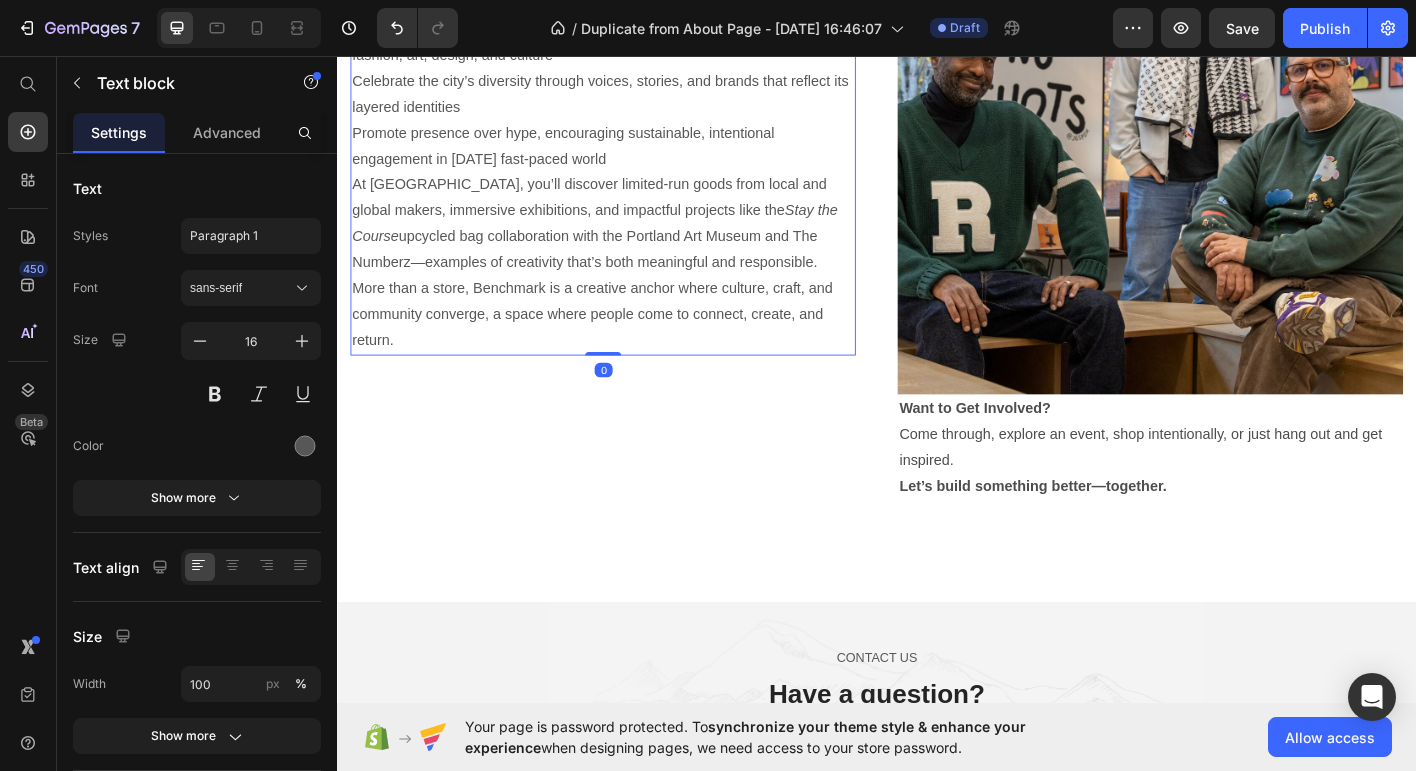 click on "More than a store, Benchmark is a creative anchor where culture, craft, and community converge, a space where people come to connect, create, and return." at bounding box center [633, 344] 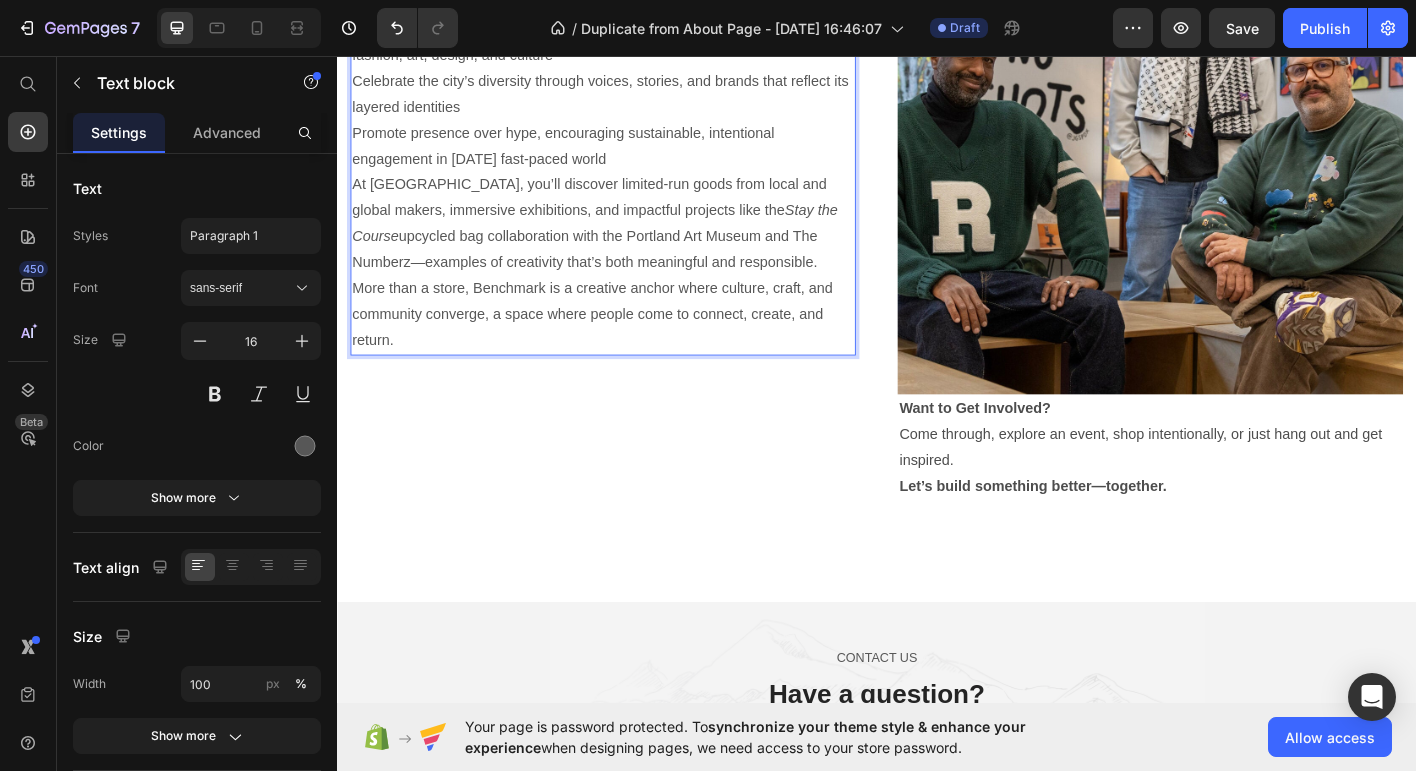 click on "More than a store, Benchmark is a creative anchor where culture, craft, and community converge, a space where people come to connect, create, and return." at bounding box center [633, 344] 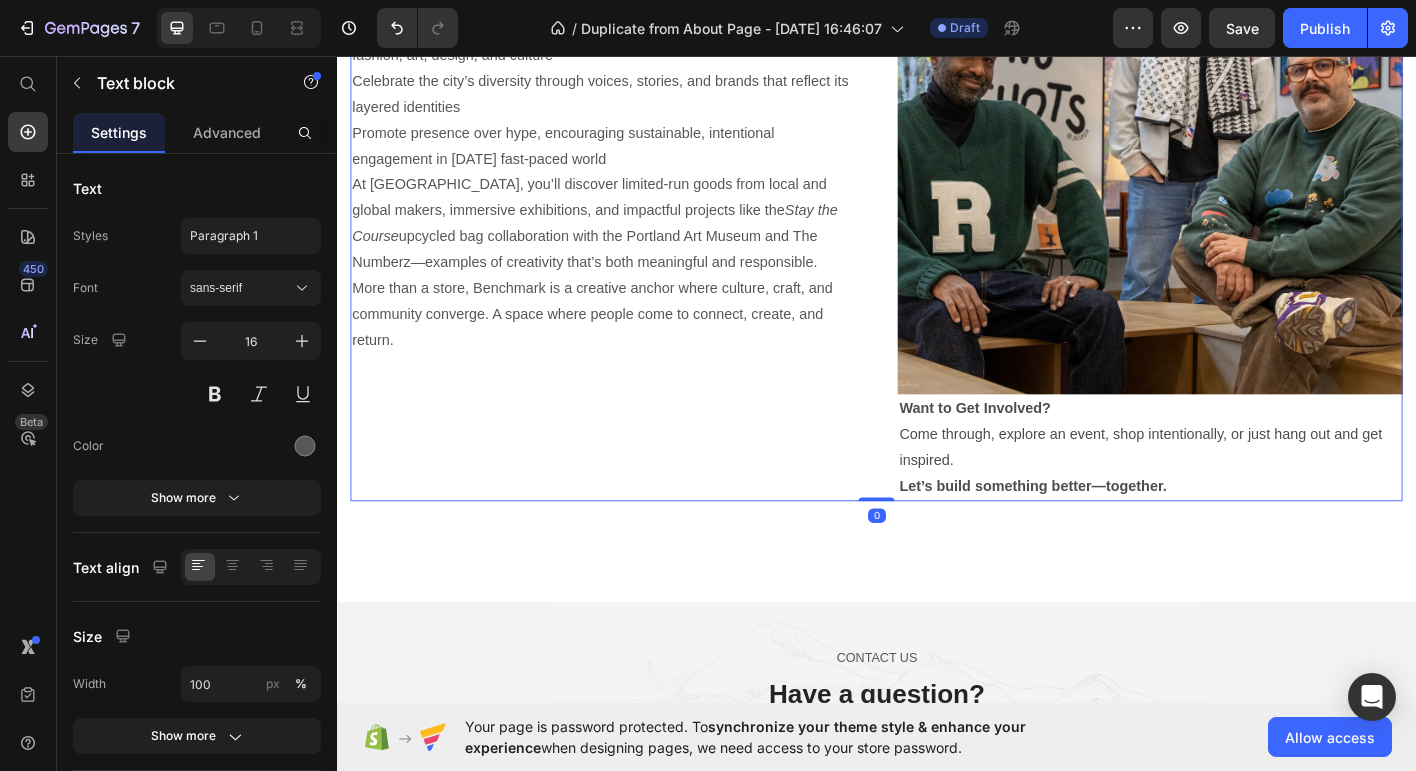 click on "Image Why We Exist Heading Portland thrives on creativity and risk-taking, but spaces that genuinely bring creative people together remain scarce. Benchmark fills this gap by offering an adaptable hub where ideas meet, collaborations spark, and community grows. Our mission is to support independent creatives with space, visibility, and collaboration opportunities Foster cross-industry connection by breaking down silos between fashion, art, design, and culture Celebrate the city’s diversity through voices, stories, and brands that reflect its layered identities Promote presence over hype, encouraging sustainable, intentional engagement in today’s fast-paced world At Benchmark, you’ll discover limited-run goods from local and global makers, immersive exhibitions, and impactful projects like the  Stay the Course  upcycled bag collaboration with the Portland Art Museum and The Numberz—examples of creativity that’s both meaningful and responsible. Text block" at bounding box center [633, -38] 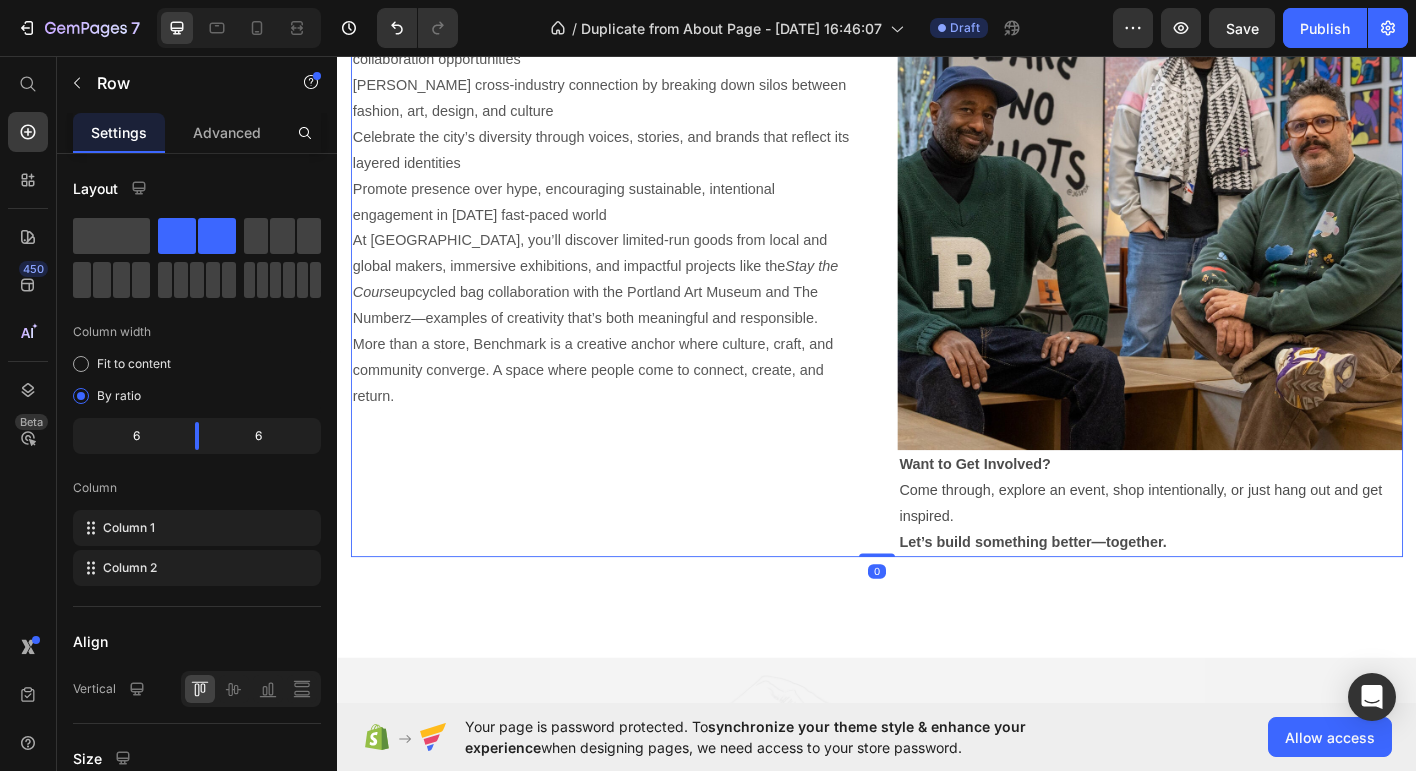 scroll, scrollTop: 3158, scrollLeft: 0, axis: vertical 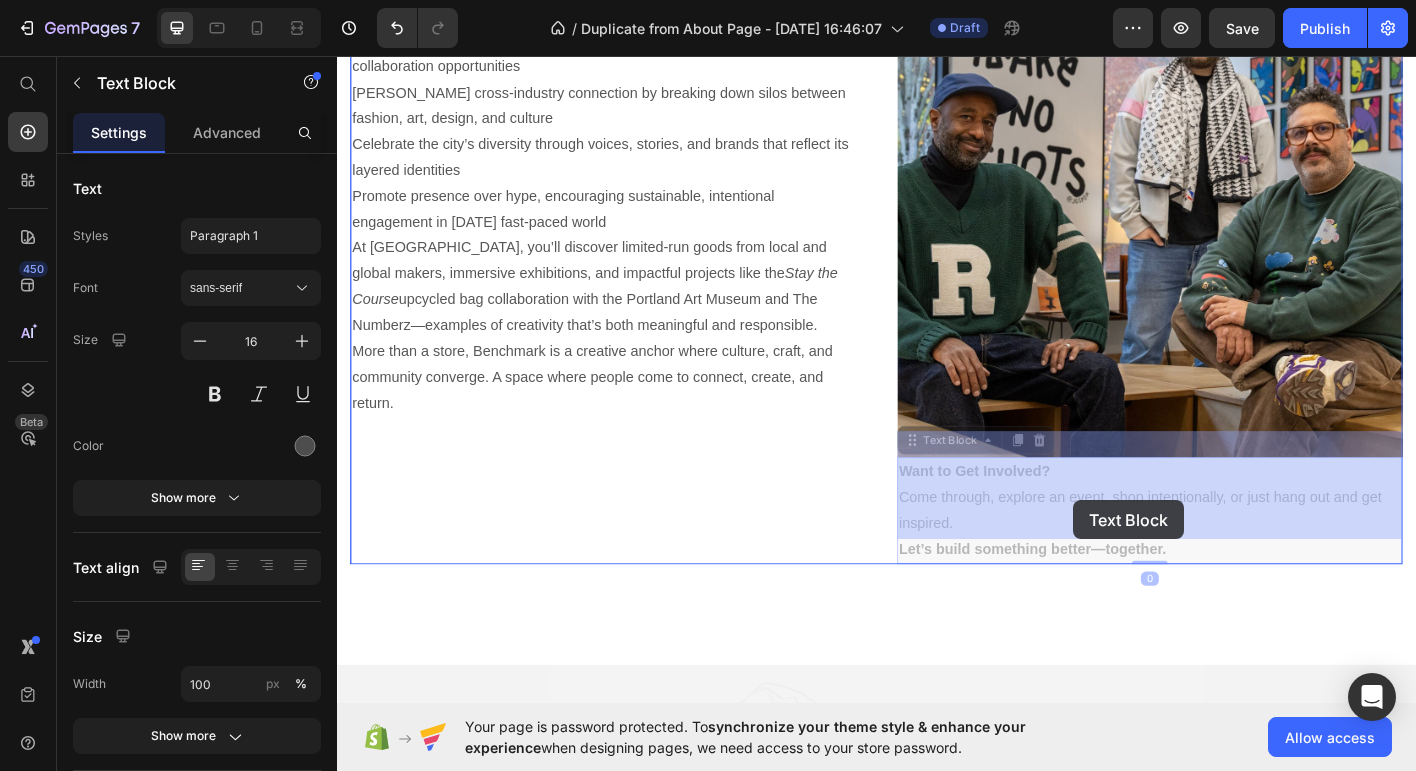drag, startPoint x: 1279, startPoint y: 575, endPoint x: 1157, endPoint y: 551, distance: 124.33825 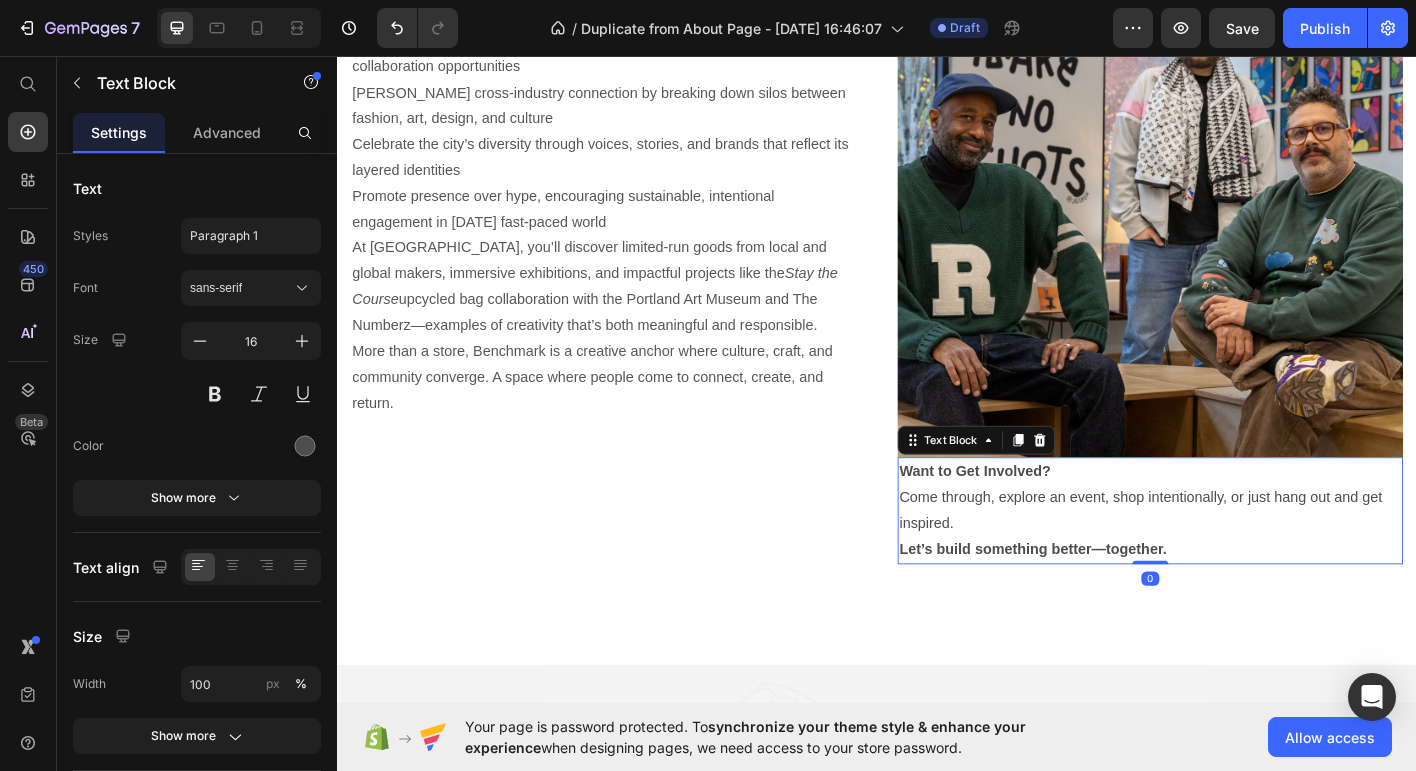 click on "Come through, explore an event, shop intentionally, or just hang out and get inspired. Let’s build something better—together." at bounding box center [1241, 576] 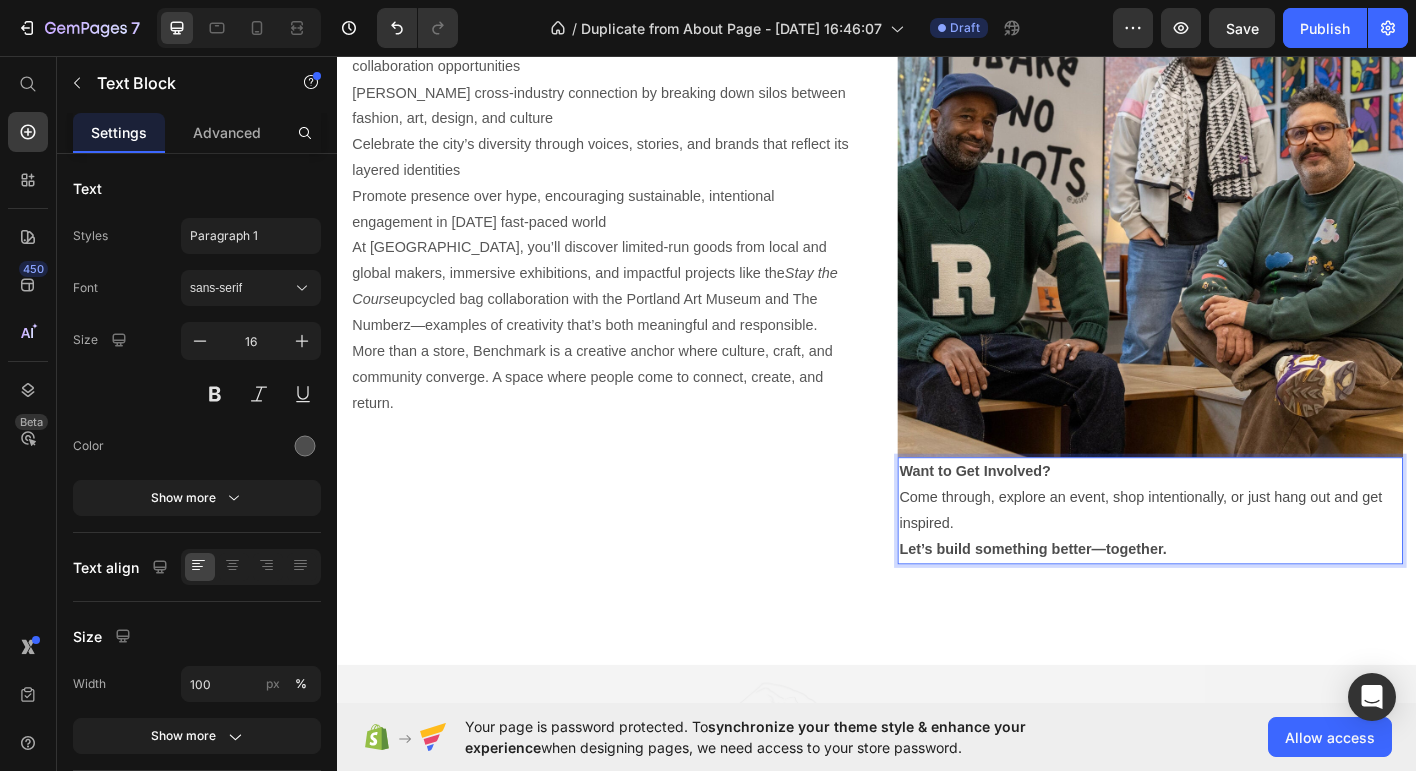 click on "Come through, explore an event, shop intentionally, or just hang out and get inspired. Let’s build something better—together." at bounding box center [1241, 576] 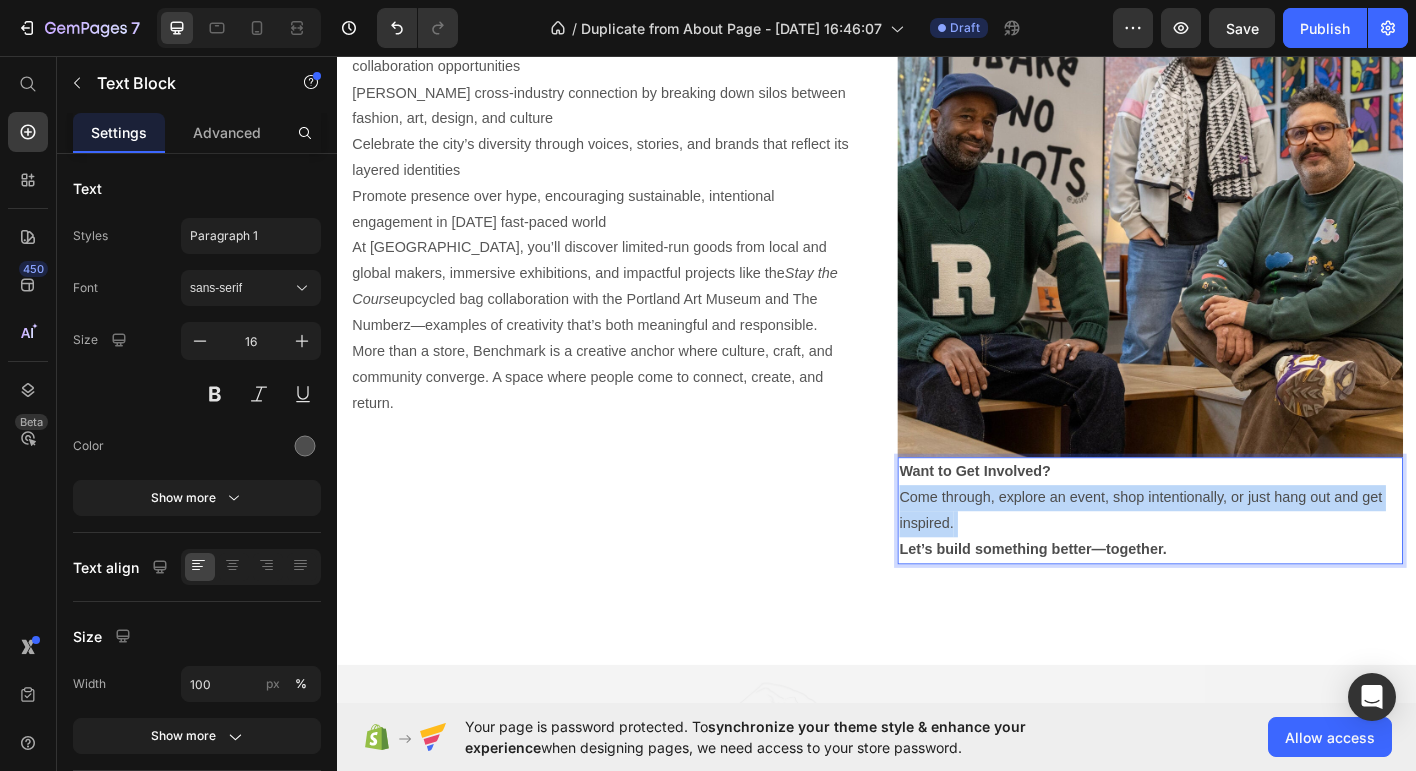 click on "Come through, explore an event, shop intentionally, or just hang out and get inspired. Let’s build something better—together." at bounding box center (1241, 576) 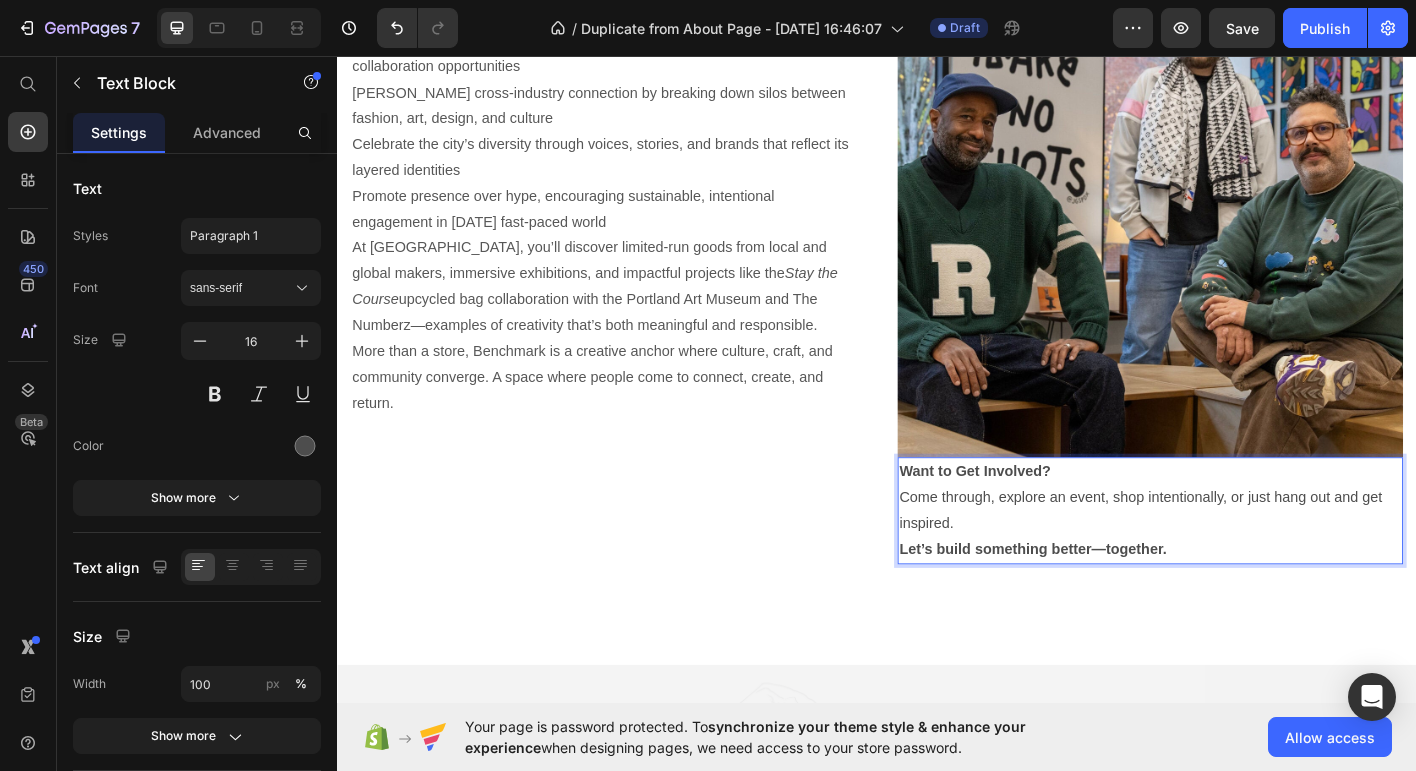 click on "Come through, explore an event, shop intentionally, or just hang out and get inspired. Let’s build something better—together." at bounding box center [1241, 576] 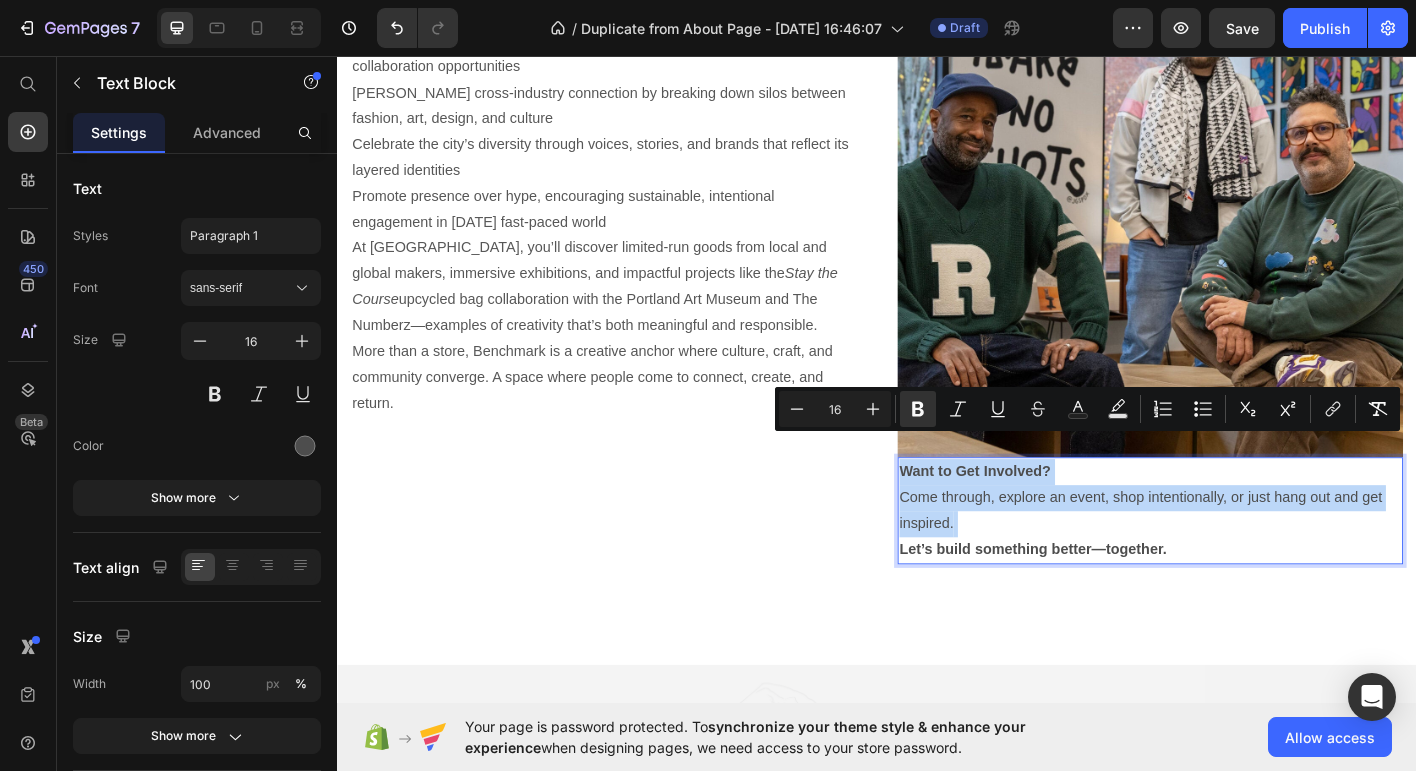 copy on "Want to Get Involved? Come through, explore an event, shop intentionally, or just hang out and get inspired." 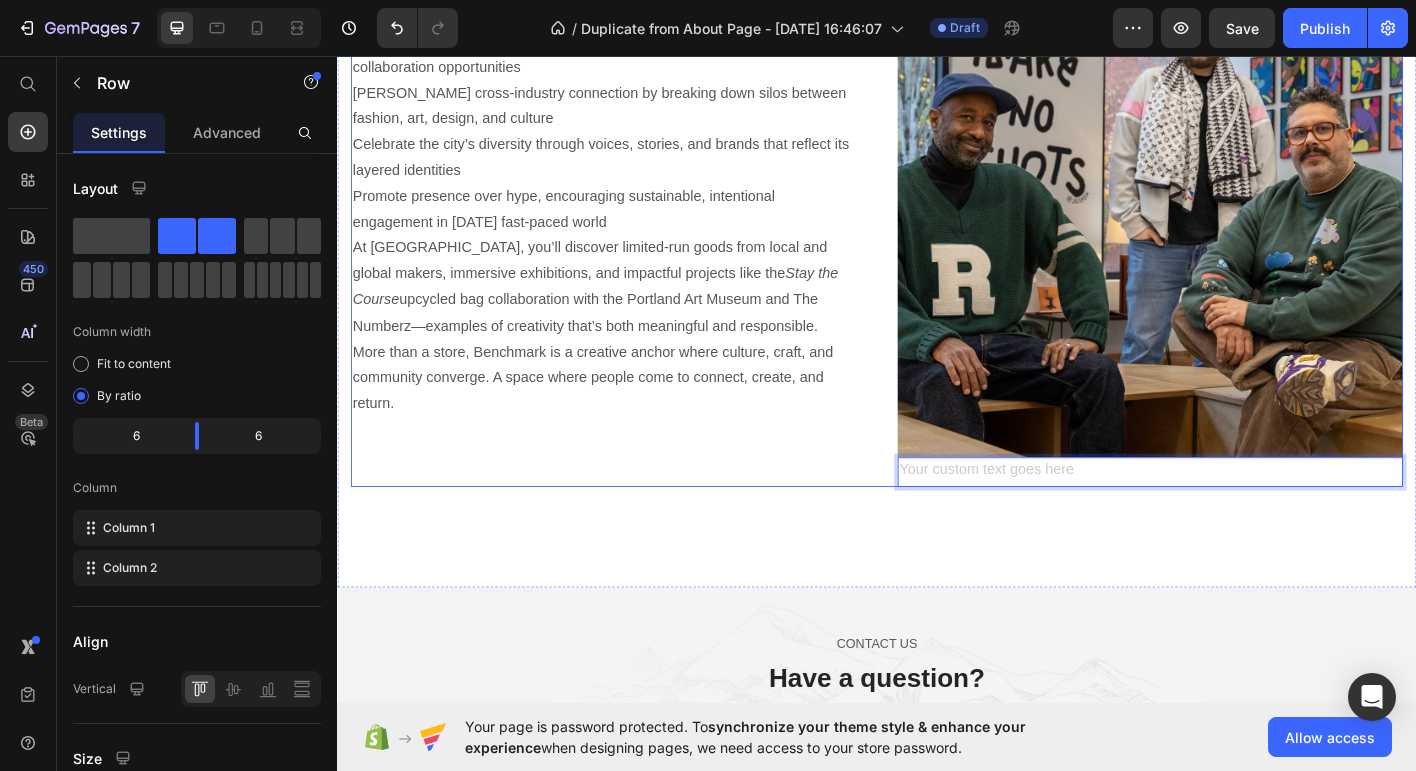 click on "Image Why We Exist Heading Portland thrives on creativity and risk-taking, but spaces that genuinely bring creative people together remain scarce. Benchmark fills this gap by offering an adaptable hub where ideas meet, collaborations spark, and community grows. Our mission is to support independent creatives with space, visibility, and collaboration opportunities Foster cross-industry connection by breaking down silos between fashion, art, design, and culture Celebrate the city’s diversity through voices, stories, and brands that reflect its layered identities Promote presence over hype, encouraging sustainable, intentional engagement in today’s fast-paced world At Benchmark, you’ll discover limited-run goods from local and global makers, immersive exhibitions, and impactful projects like the  Stay the Course  upcycled bag collaboration with the Portland Art Museum and The Numberz—examples of creativity that’s both meaningful and responsible. Text block" at bounding box center [633, -11] 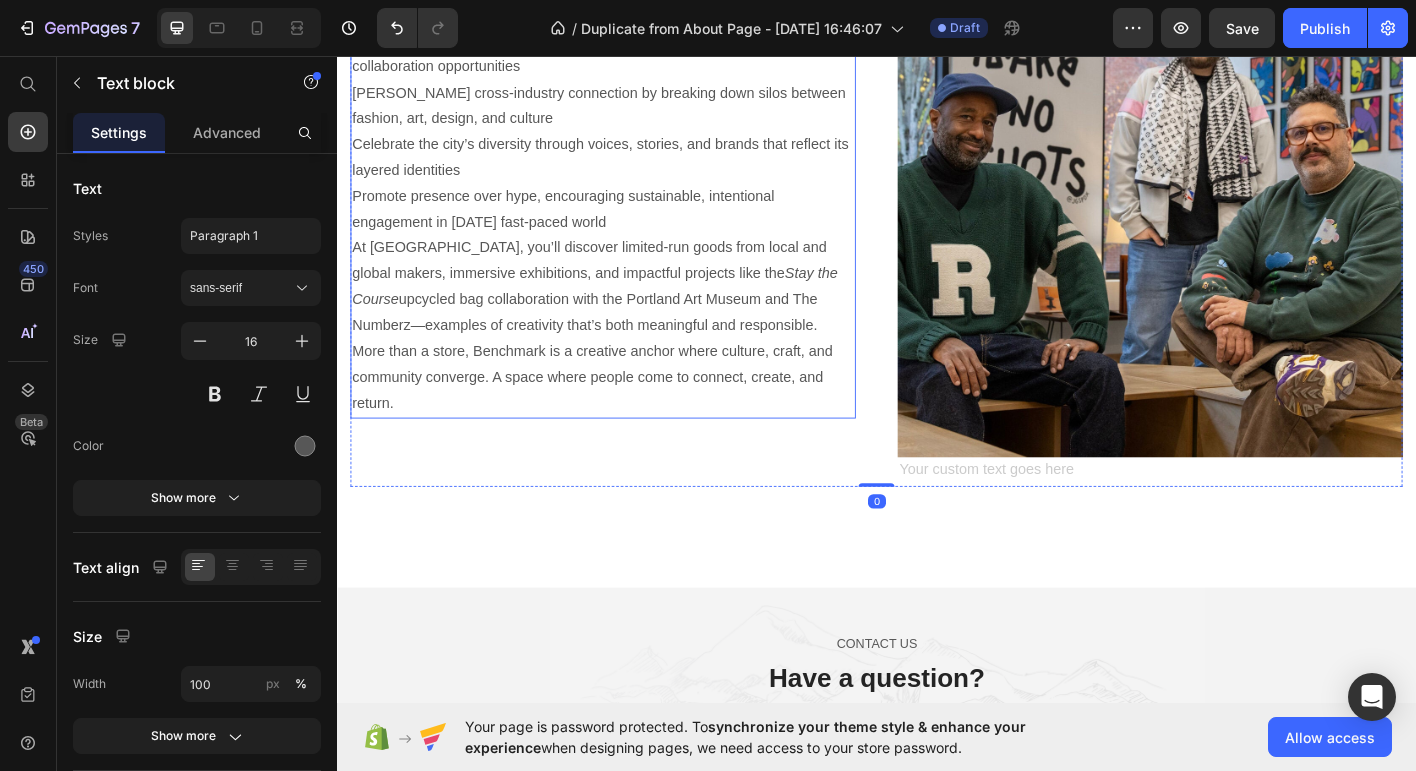 click on "More than a store, Benchmark is a creative anchor where culture, craft, and community converge. A space where people come to connect, create, and return." at bounding box center [633, 414] 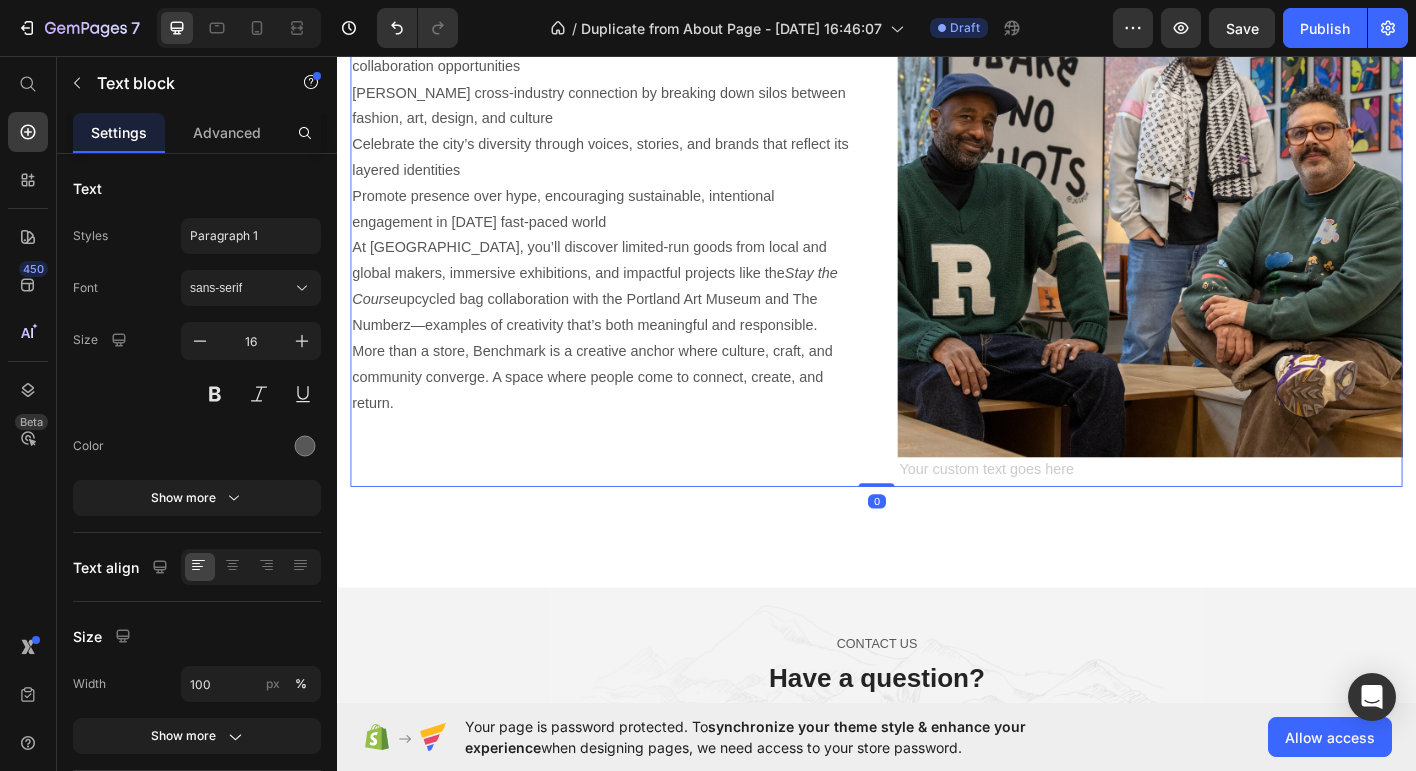 click on "Image Why We Exist Heading Portland thrives on creativity and risk-taking, but spaces that genuinely bring creative people together remain scarce. Benchmark fills this gap by offering an adaptable hub where ideas meet, collaborations spark, and community grows. Our mission is to support independent creatives with space, visibility, and collaboration opportunities Foster cross-industry connection by breaking down silos between fashion, art, design, and culture Celebrate the city’s diversity through voices, stories, and brands that reflect its layered identities Promote presence over hype, encouraging sustainable, intentional engagement in today’s fast-paced world At Benchmark, you’ll discover limited-run goods from local and global makers, immersive exhibitions, and impactful projects like the  Stay the Course  upcycled bag collaboration with the Portland Art Museum and The Numberz—examples of creativity that’s both meaningful and responsible. Text block" at bounding box center (633, -11) 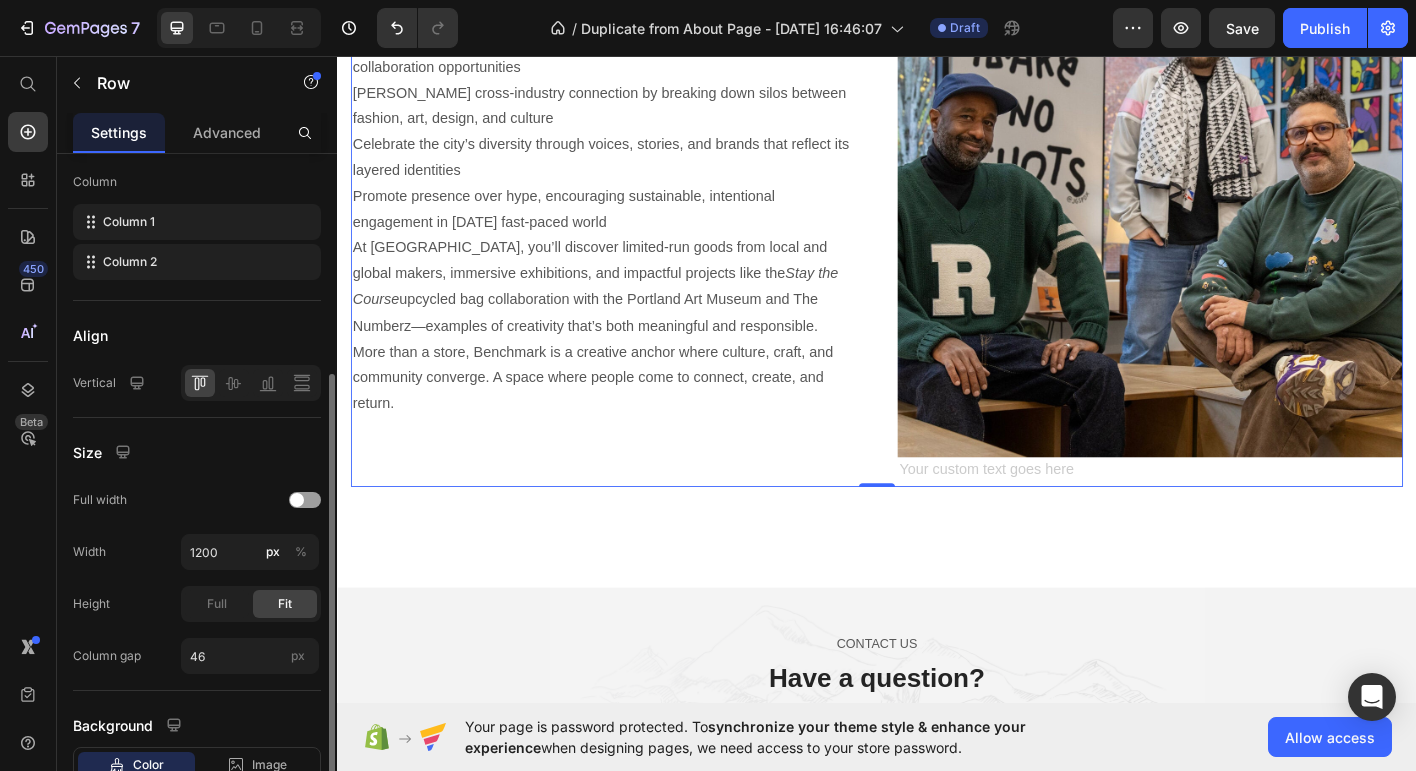 scroll, scrollTop: 0, scrollLeft: 0, axis: both 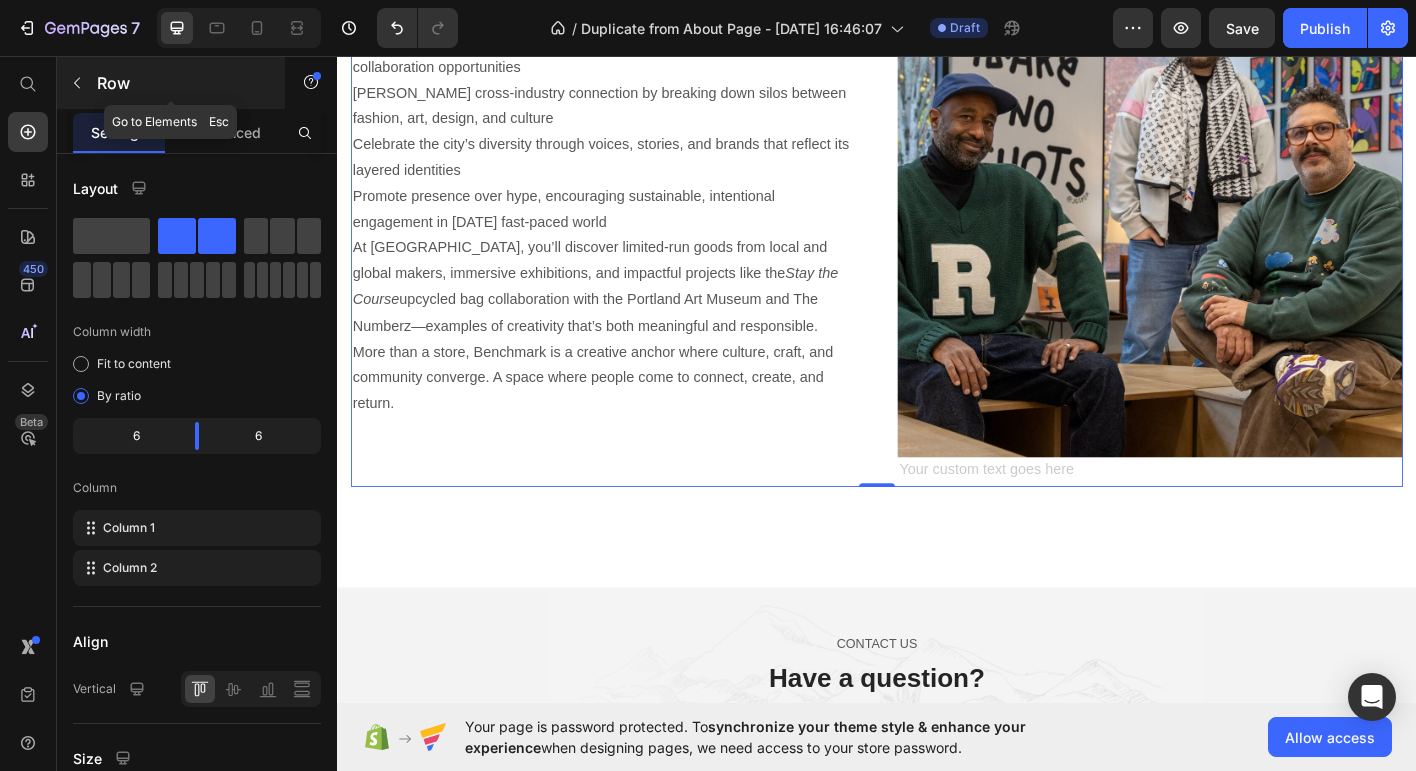 click 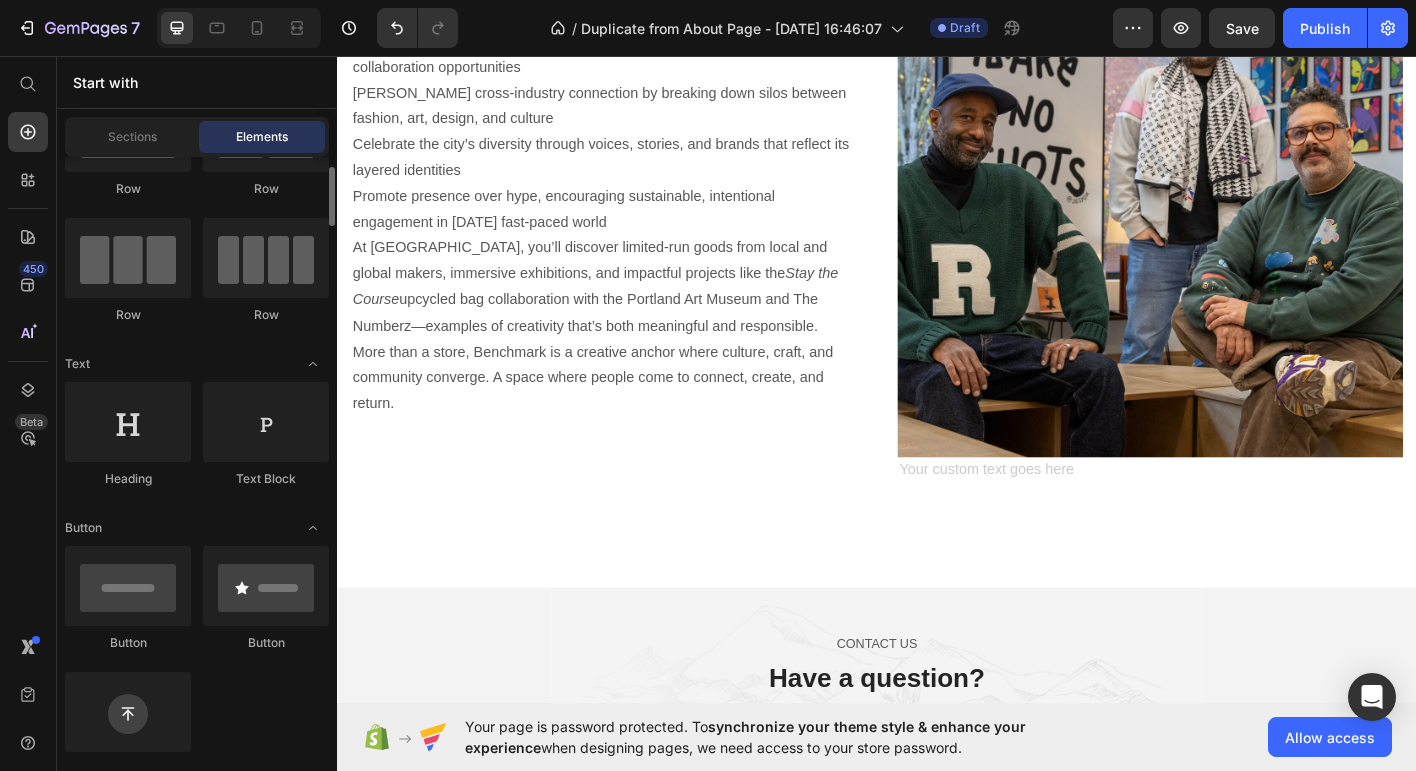 scroll, scrollTop: 108, scrollLeft: 0, axis: vertical 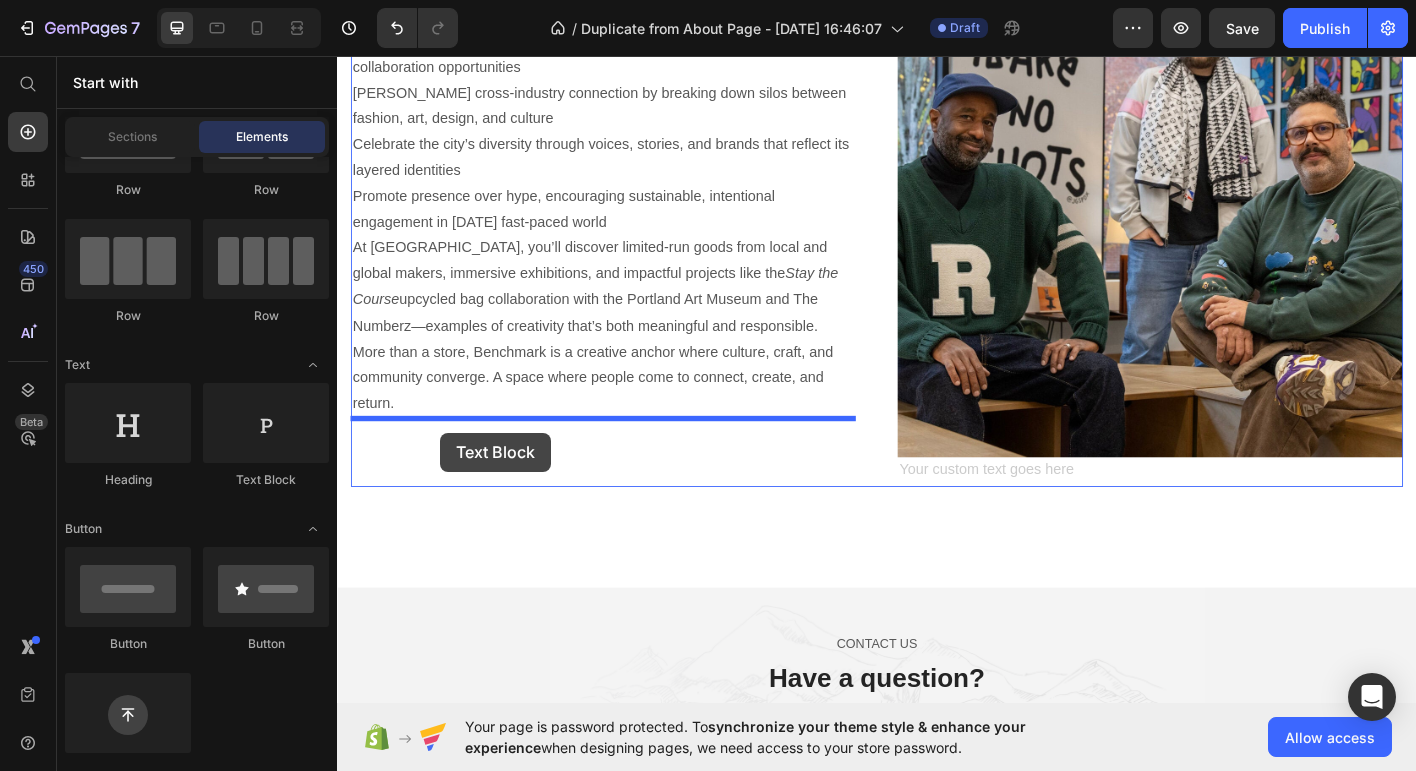 drag, startPoint x: 580, startPoint y: 494, endPoint x: 452, endPoint y: 475, distance: 129.40247 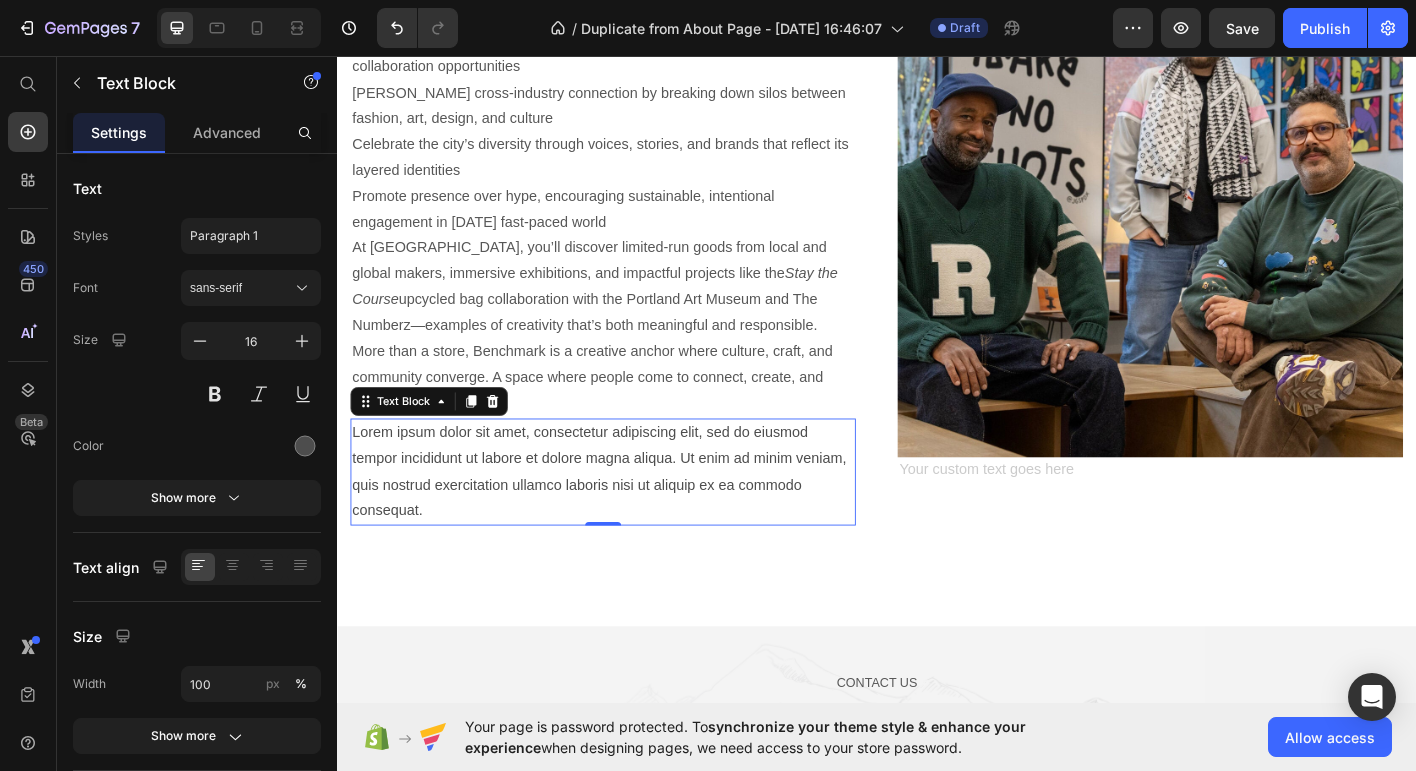 click on "Lorem ipsum dolor sit amet, consectetur adipiscing elit, sed do eiusmod tempor incididunt ut labore et dolore magna aliqua. Ut enim ad minim veniam, quis nostrud exercitation ullamco laboris nisi ut aliquip ex ea commodo consequat." at bounding box center [633, 518] 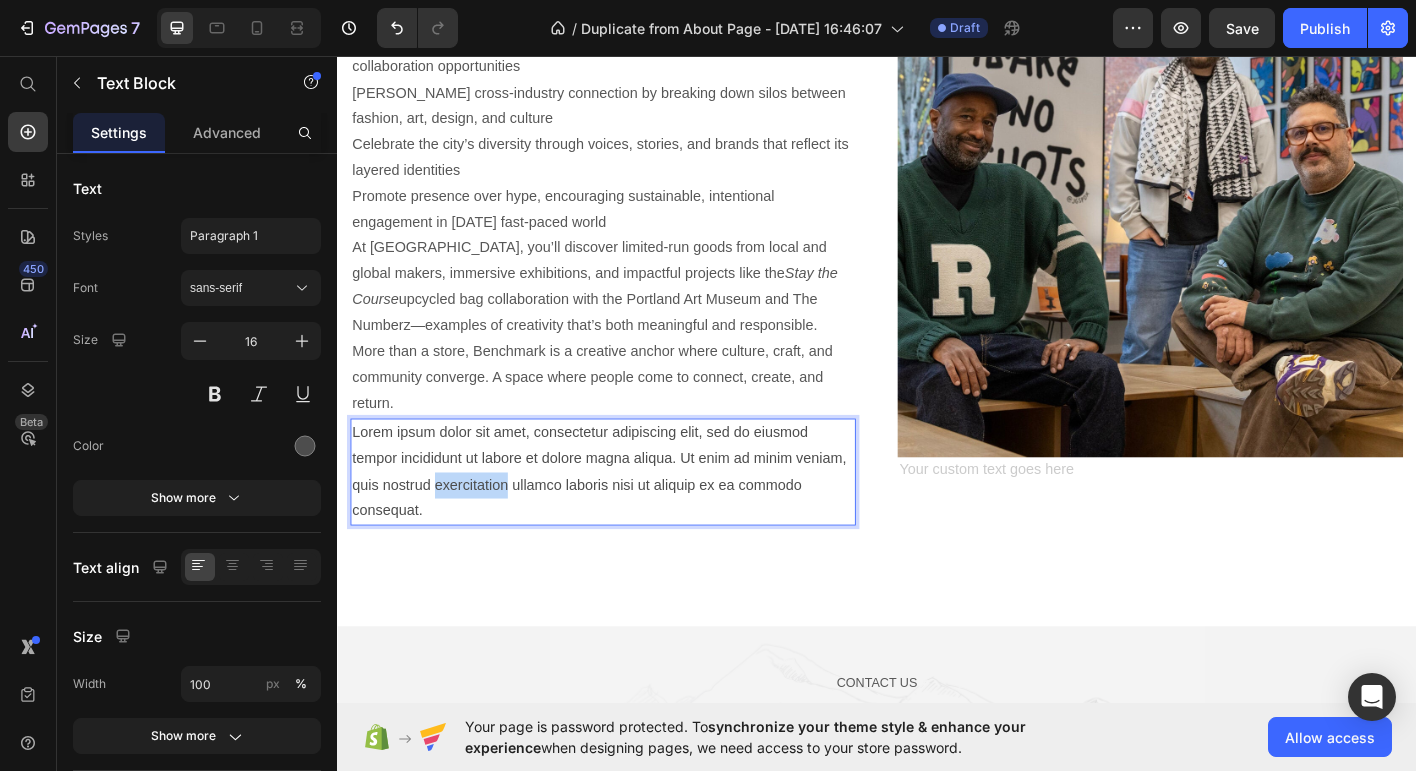 click on "Lorem ipsum dolor sit amet, consectetur adipiscing elit, sed do eiusmod tempor incididunt ut labore et dolore magna aliqua. Ut enim ad minim veniam, quis nostrud exercitation ullamco laboris nisi ut aliquip ex ea commodo consequat." at bounding box center (633, 518) 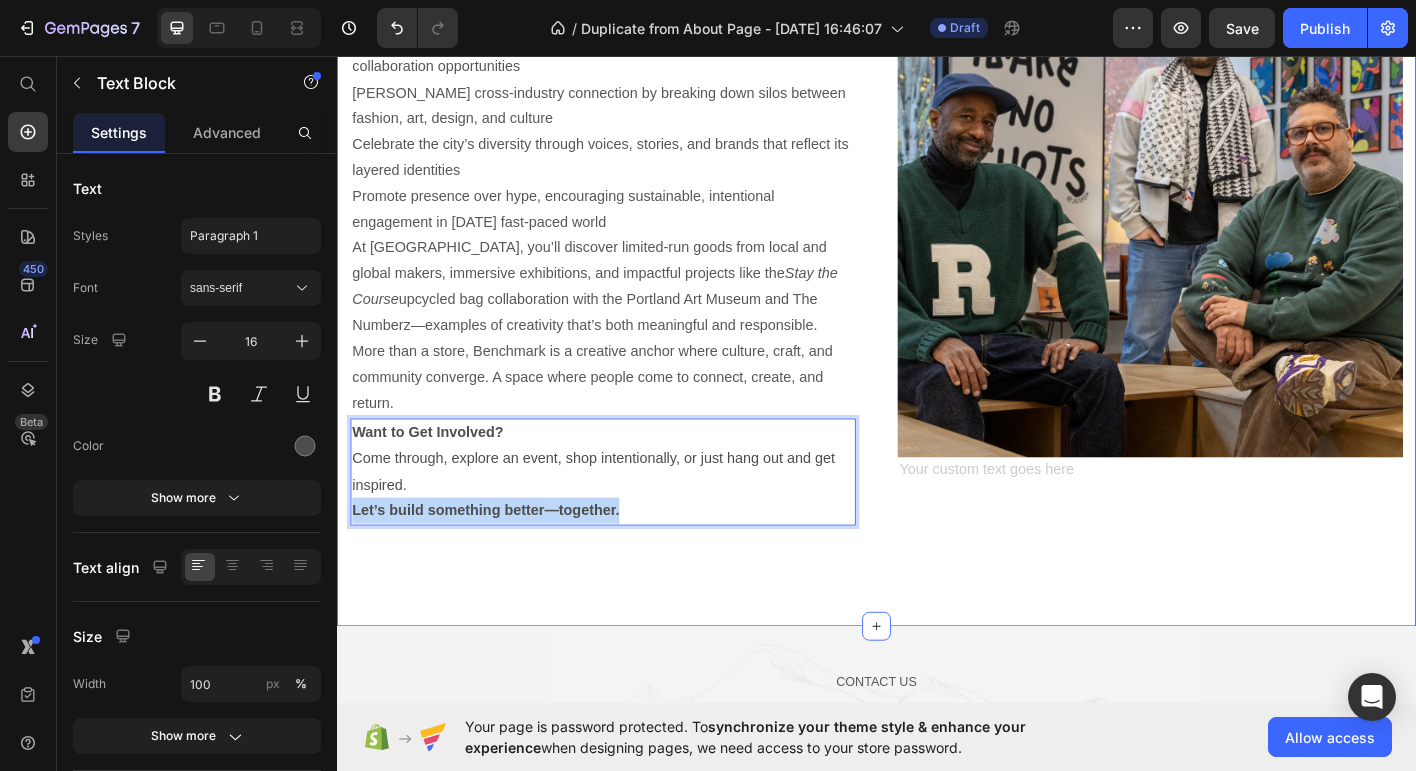 drag, startPoint x: 693, startPoint y: 550, endPoint x: 350, endPoint y: 570, distance: 343.58258 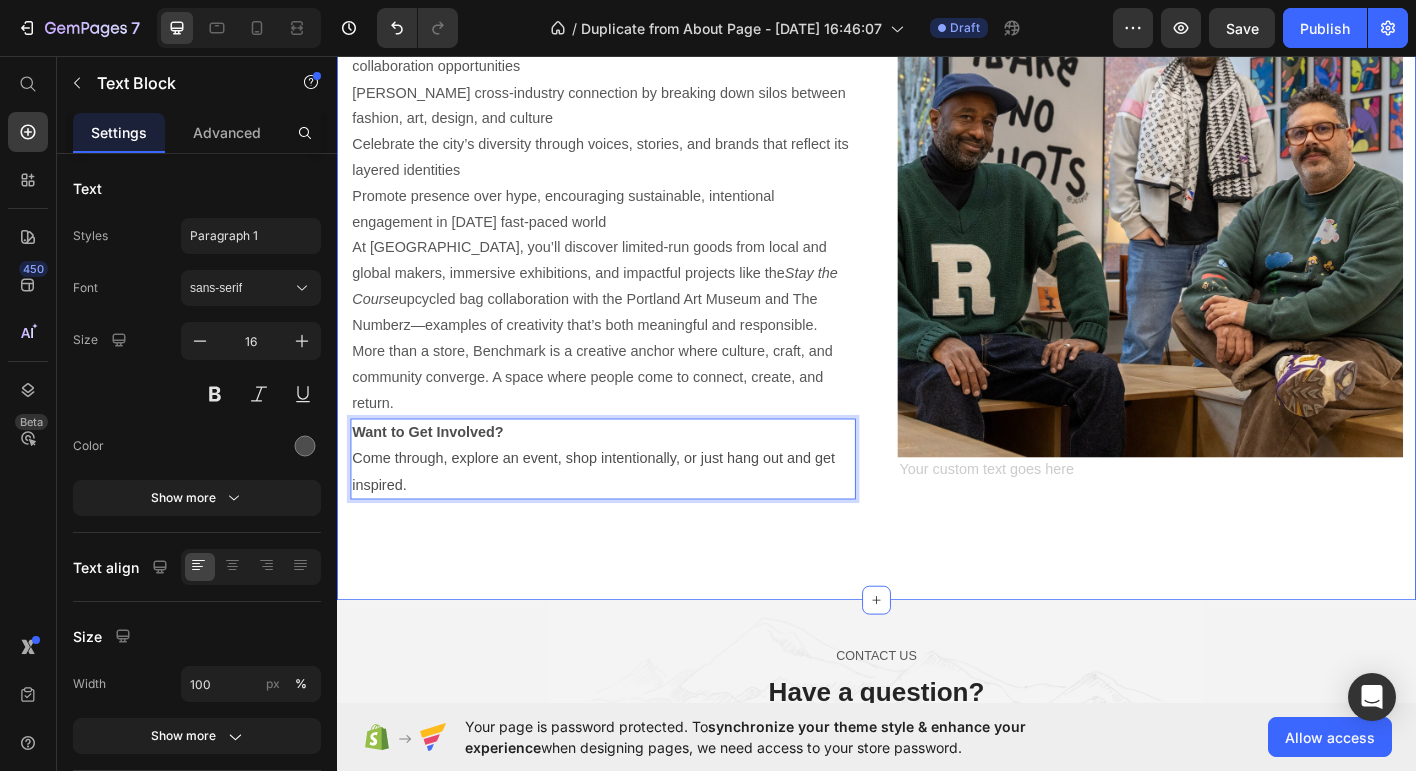 click on "Image Why We Exist Heading Portland thrives on creativity and risk-taking, but spaces that genuinely bring creative people together remain scarce. Benchmark fills this gap by offering an adaptable hub where ideas meet, collaborations spark, and community grows. Our mission is to support independent creatives with space, visibility, and collaboration opportunities Foster cross-industry connection by breaking down silos between fashion, art, design, and culture Celebrate the city’s diversity through voices, stories, and brands that reflect its layered identities Promote presence over hype, encouraging sustainable, intentional engagement in today’s fast-paced world At Benchmark, you’ll discover limited-run goods from local and global makers, immersive exhibitions, and impactful projects like the  Stay the Course  upcycled bag collaboration with the Portland Art Museum and The Numberz—examples of creativity that’s both meaningful and responsible. Text block Want to Get Involved? Text Block   0 Heading" at bounding box center [937, -4] 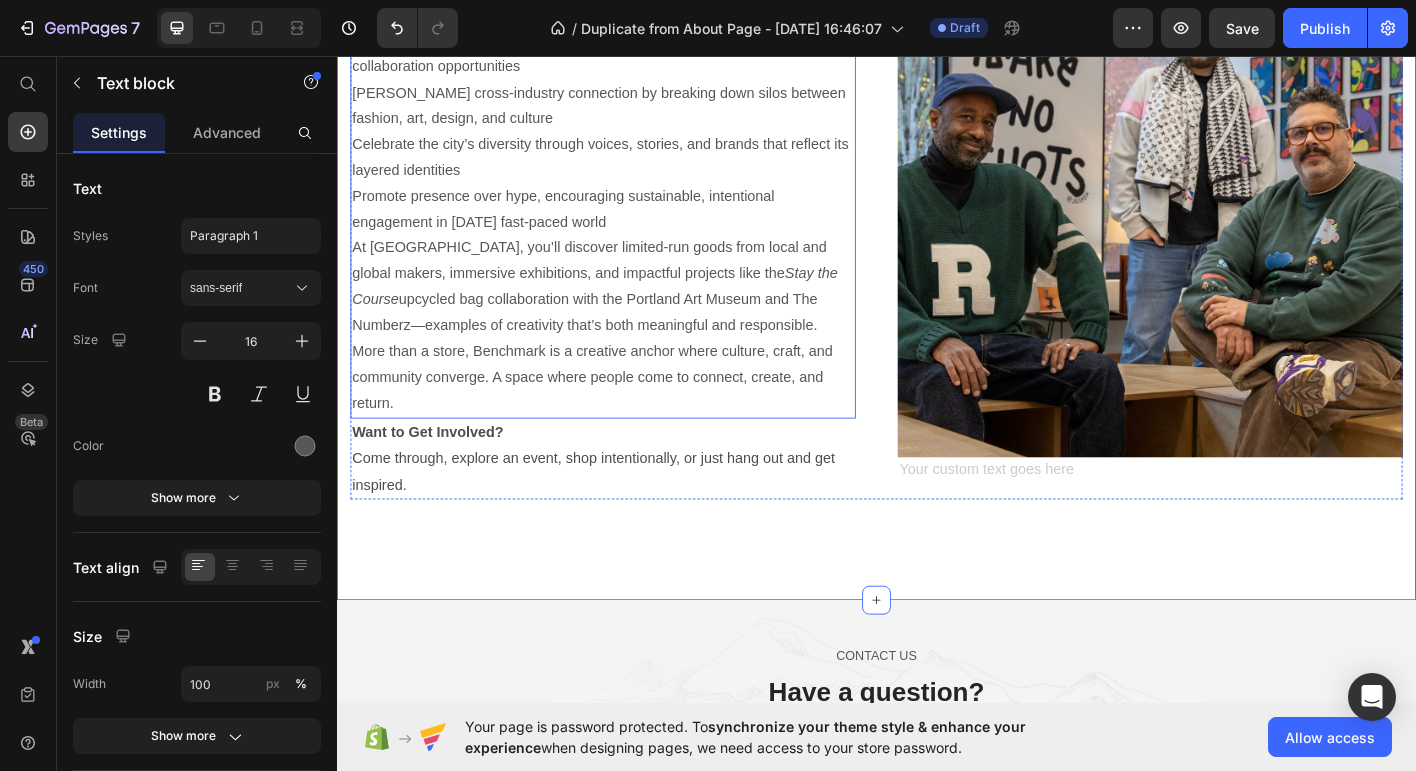 click on "More than a store, Benchmark is a creative anchor where culture, craft, and community converge. A space where people come to connect, create, and return." at bounding box center (633, 414) 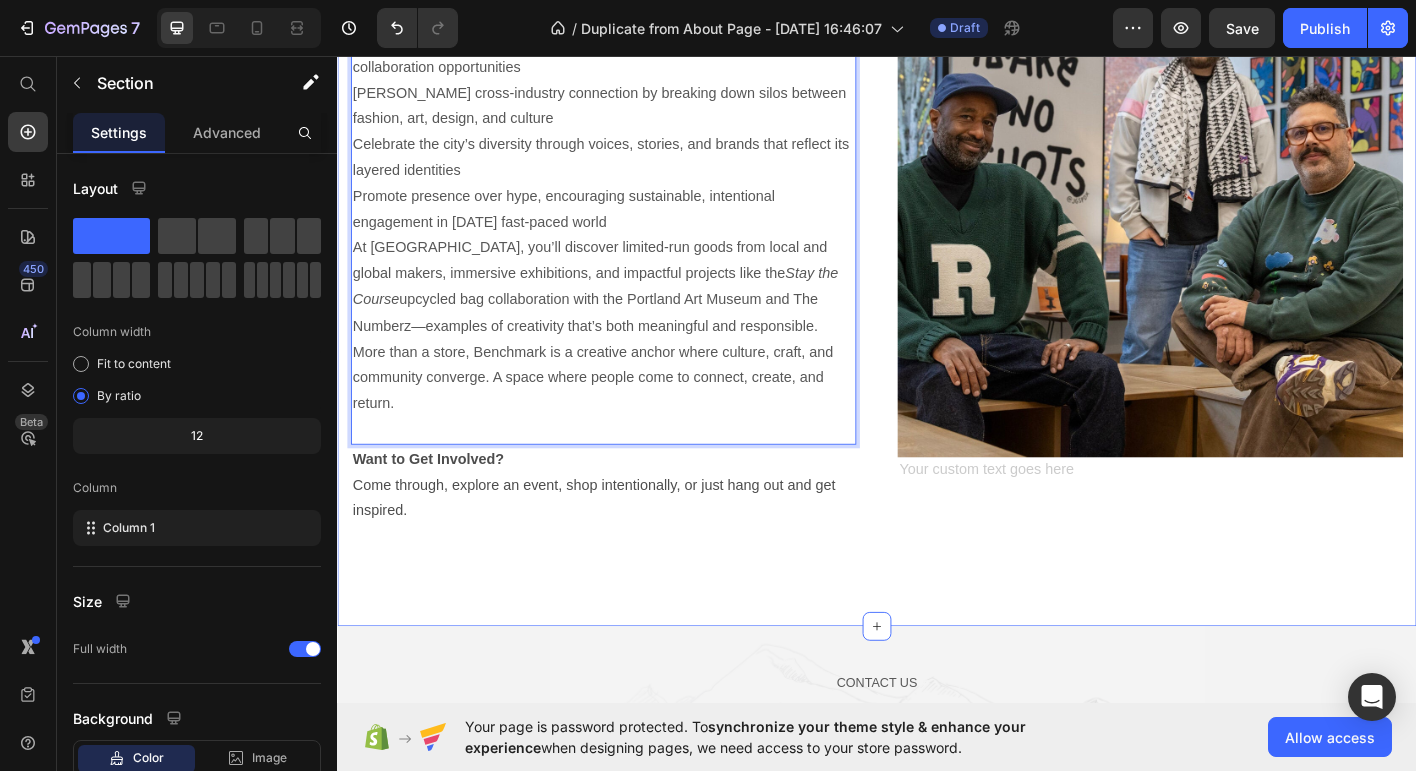 click on "Image Why We Exist Heading Portland thrives on creativity and risk-taking, but spaces that genuinely bring creative people together remain scarce. Benchmark fills this gap by offering an adaptable hub where ideas meet, collaborations spark, and community grows. Our mission is to support independent creatives with space, visibility, and collaboration opportunities Foster cross-industry connection by breaking down silos between fashion, art, design, and culture Celebrate the city’s diversity through voices, stories, and brands that reflect its layered identities Promote presence over hype, encouraging sustainable, intentional engagement in today’s fast-paced world At Benchmark, you’ll discover limited-run goods from local and global makers, immersive exhibitions, and impactful projects like the  Stay the Course  upcycled bag collaboration with the Portland Art Museum and The Numberz—examples of creativity that’s both meaningful and responsible. Text block   0 Want to Get Involved? Text Block Heading" at bounding box center [937, 10] 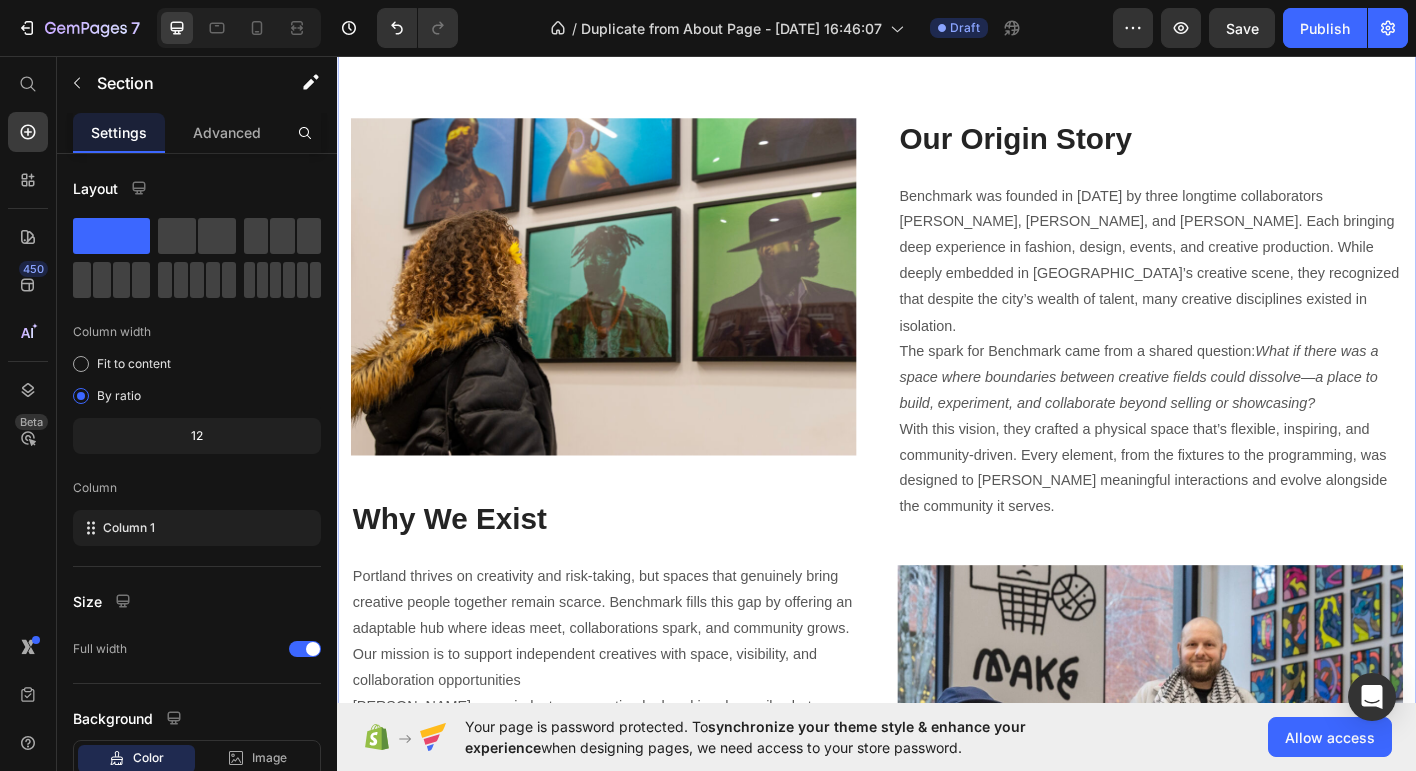 scroll, scrollTop: 2501, scrollLeft: 0, axis: vertical 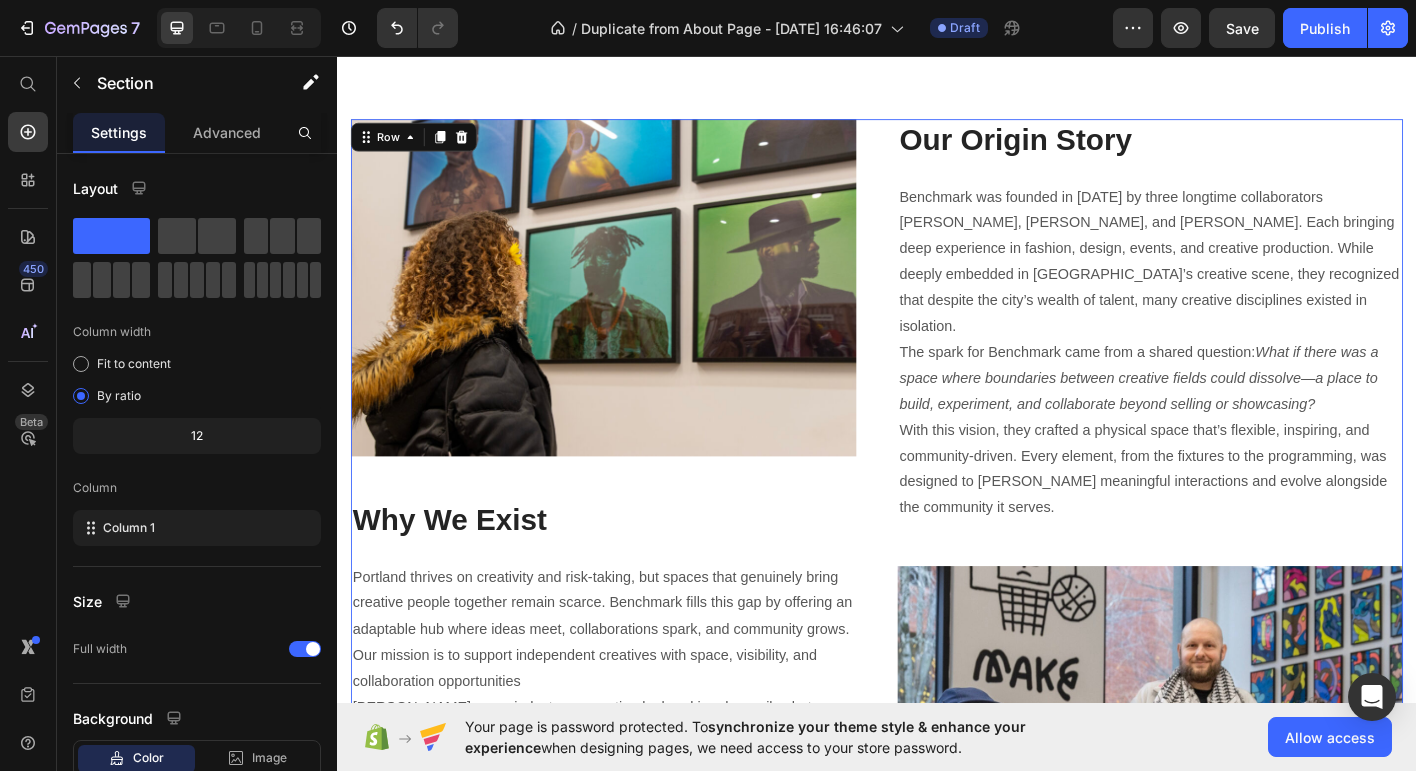 click on "Image Why We Exist Heading Portland thrives on creativity and risk-taking, but spaces that genuinely bring creative people together remain scarce. Benchmark fills this gap by offering an adaptable hub where ideas meet, collaborations spark, and community grows. Our mission is to support independent creatives with space, visibility, and collaboration opportunities Foster cross-industry connection by breaking down silos between fashion, art, design, and culture Celebrate the city’s diversity through voices, stories, and brands that reflect its layered identities Promote presence over hype, encouraging sustainable, intentional engagement in today’s fast-paced world At Benchmark, you’ll discover limited-run goods from local and global makers, immersive exhibitions, and impactful projects like the  Stay the Course  upcycled bag collaboration with the Portland Art Museum and The Numberz—examples of creativity that’s both meaningful and responsible. Text block Want to Get Involved? Text Block" at bounding box center [633, 693] 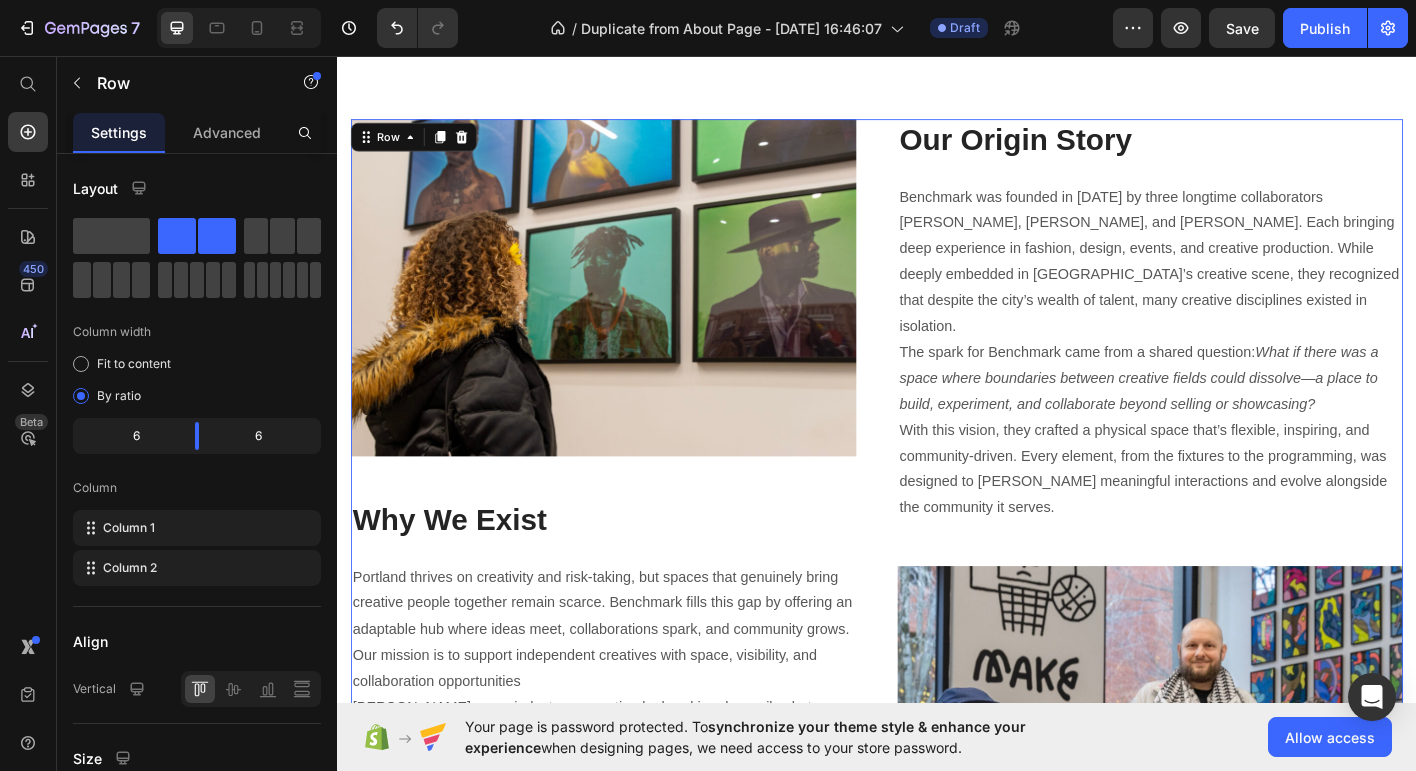 click on "Image Why We Exist Heading Portland thrives on creativity and risk-taking, but spaces that genuinely bring creative people together remain scarce. Benchmark fills this gap by offering an adaptable hub where ideas meet, collaborations spark, and community grows. Our mission is to support independent creatives with space, visibility, and collaboration opportunities Foster cross-industry connection by breaking down silos between fashion, art, design, and culture Celebrate the city’s diversity through voices, stories, and brands that reflect its layered identities Promote presence over hype, encouraging sustainable, intentional engagement in today’s fast-paced world At Benchmark, you’ll discover limited-run goods from local and global makers, immersive exhibitions, and impactful projects like the  Stay the Course  upcycled bag collaboration with the Portland Art Museum and The Numberz—examples of creativity that’s both meaningful and responsible. Text block Want to Get Involved? Text Block" at bounding box center [633, 693] 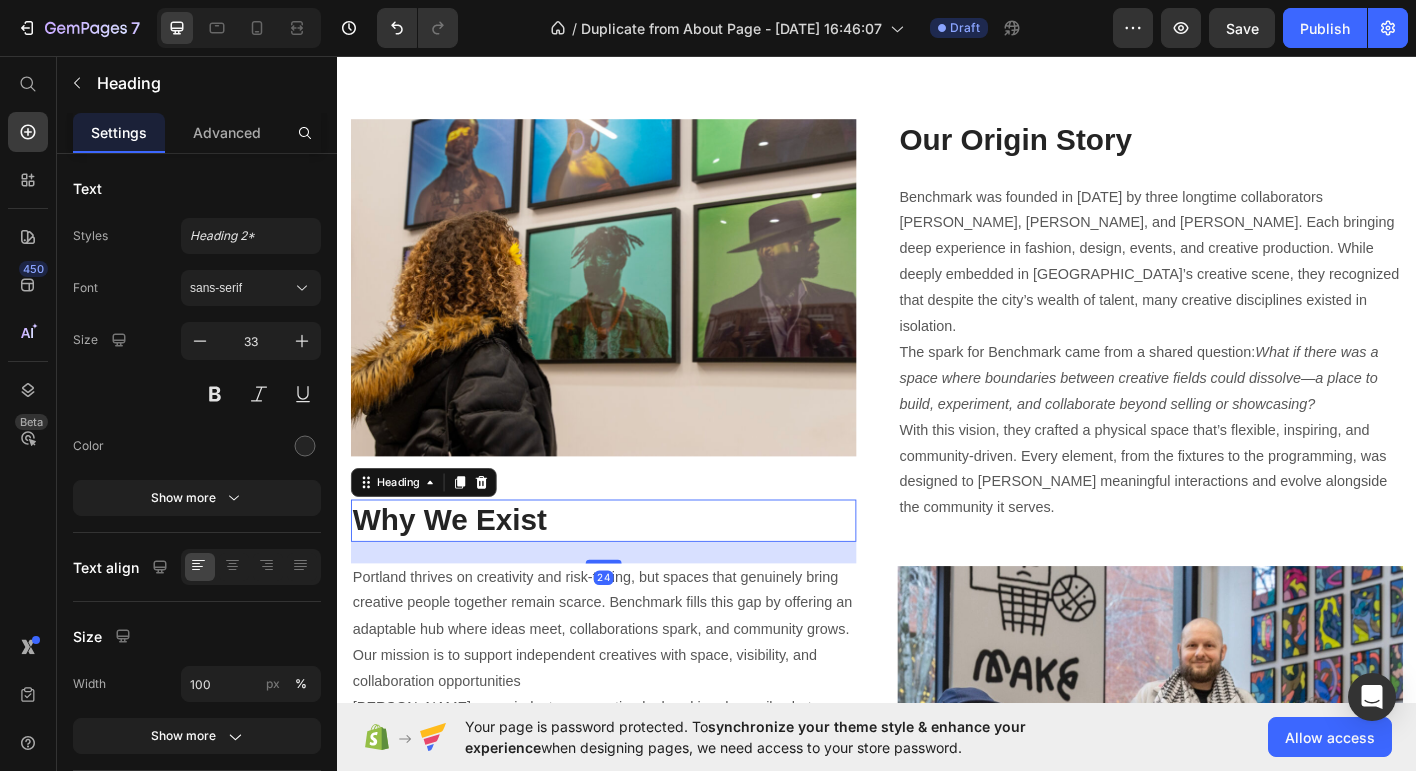 click on "Why We Exist" at bounding box center (633, 572) 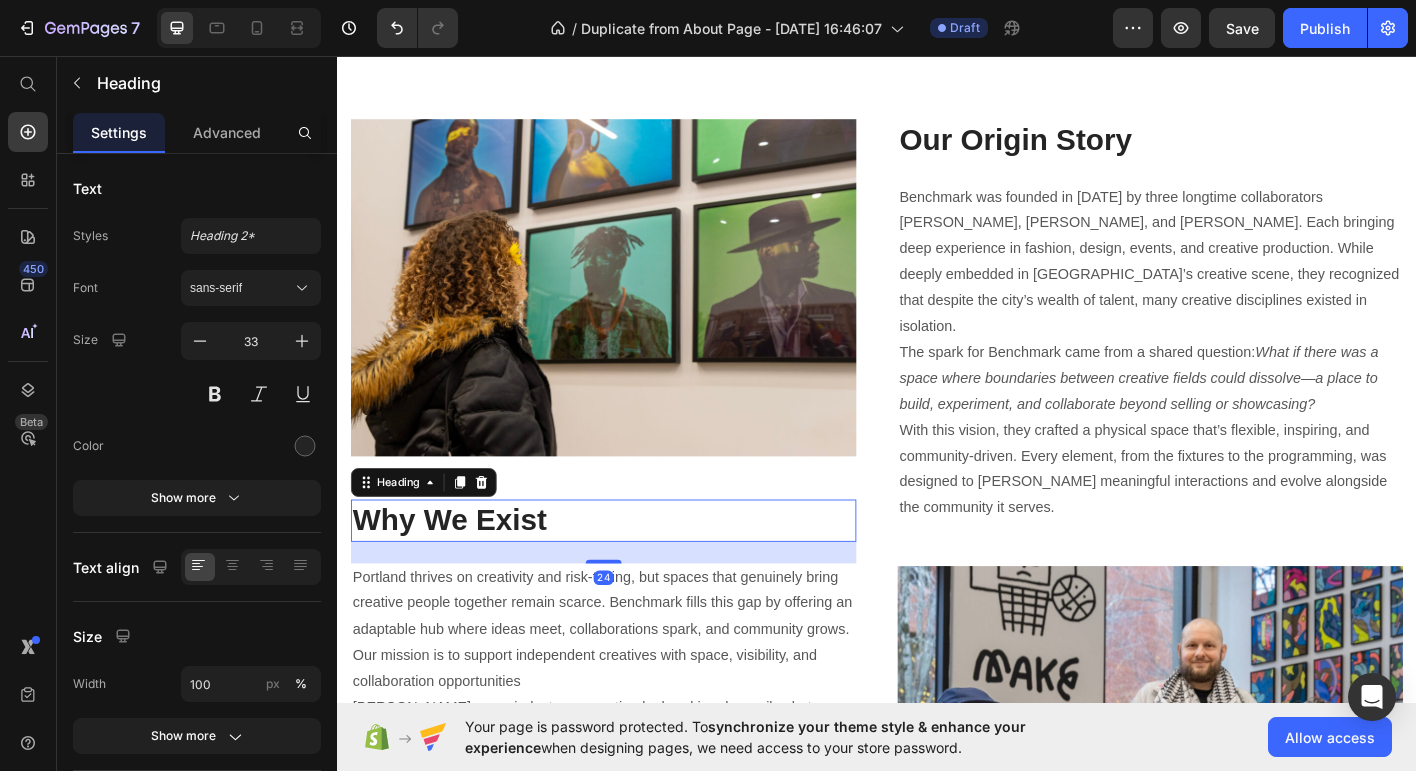 click on "Why We Exist" at bounding box center [633, 572] 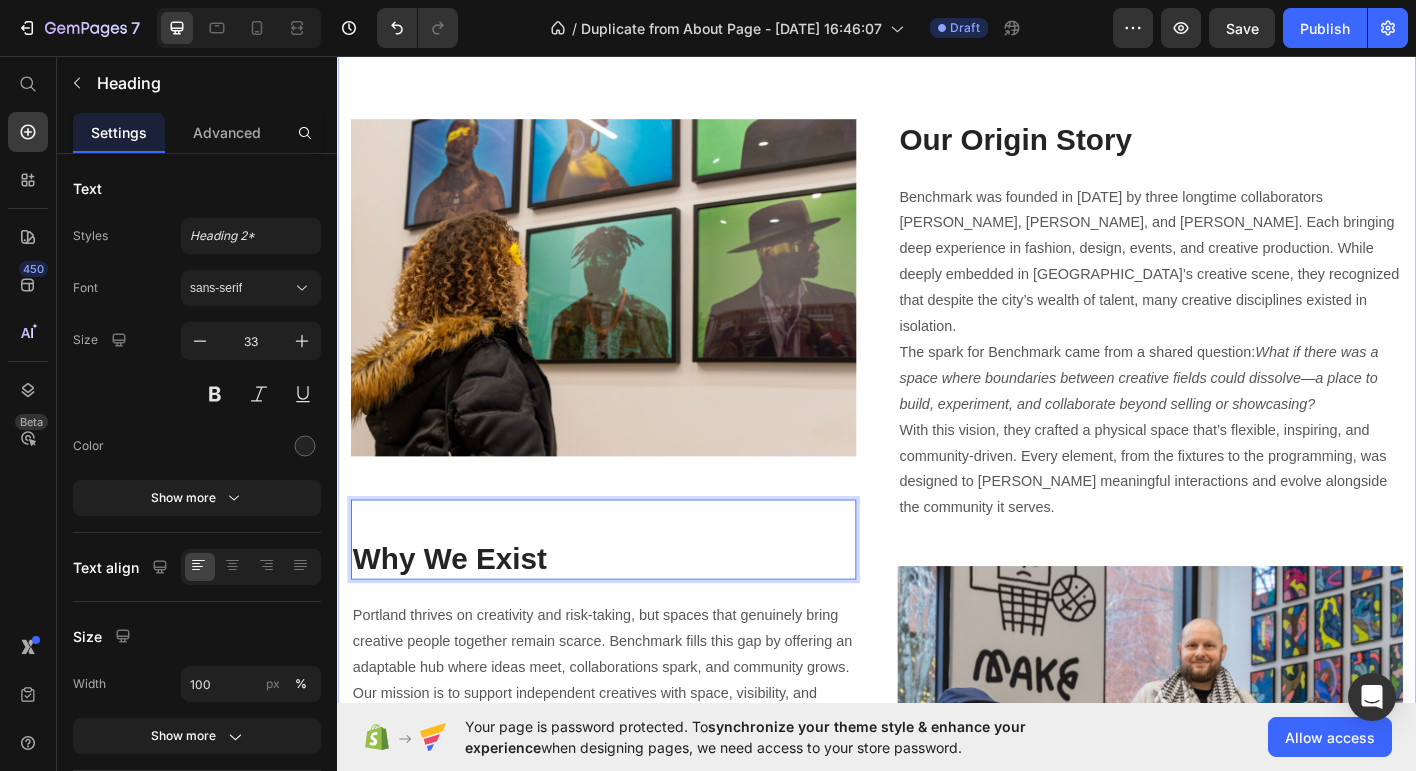 click on "Image Why We Exist Heading   24 Portland thrives on creativity and risk-taking, but spaces that genuinely bring creative people together remain scarce. Benchmark fills this gap by offering an adaptable hub where ideas meet, collaborations spark, and community grows. Our mission is to support independent creatives with space, visibility, and collaboration opportunities Foster cross-industry connection by breaking down silos between fashion, art, design, and culture Celebrate the city’s diversity through voices, stories, and brands that reflect its layered identities Promote presence over hype, encouraging sustainable, intentional engagement in today’s fast-paced world At Benchmark, you’ll discover limited-run goods from local and global makers, immersive exhibitions, and impactful projects like the  Stay the Course  upcycled bag collaboration with the Portland Art Museum and The Numberz—examples of creativity that’s both meaningful and responsible. Text block Want to Get Involved? Text Block Heading" at bounding box center (937, 715) 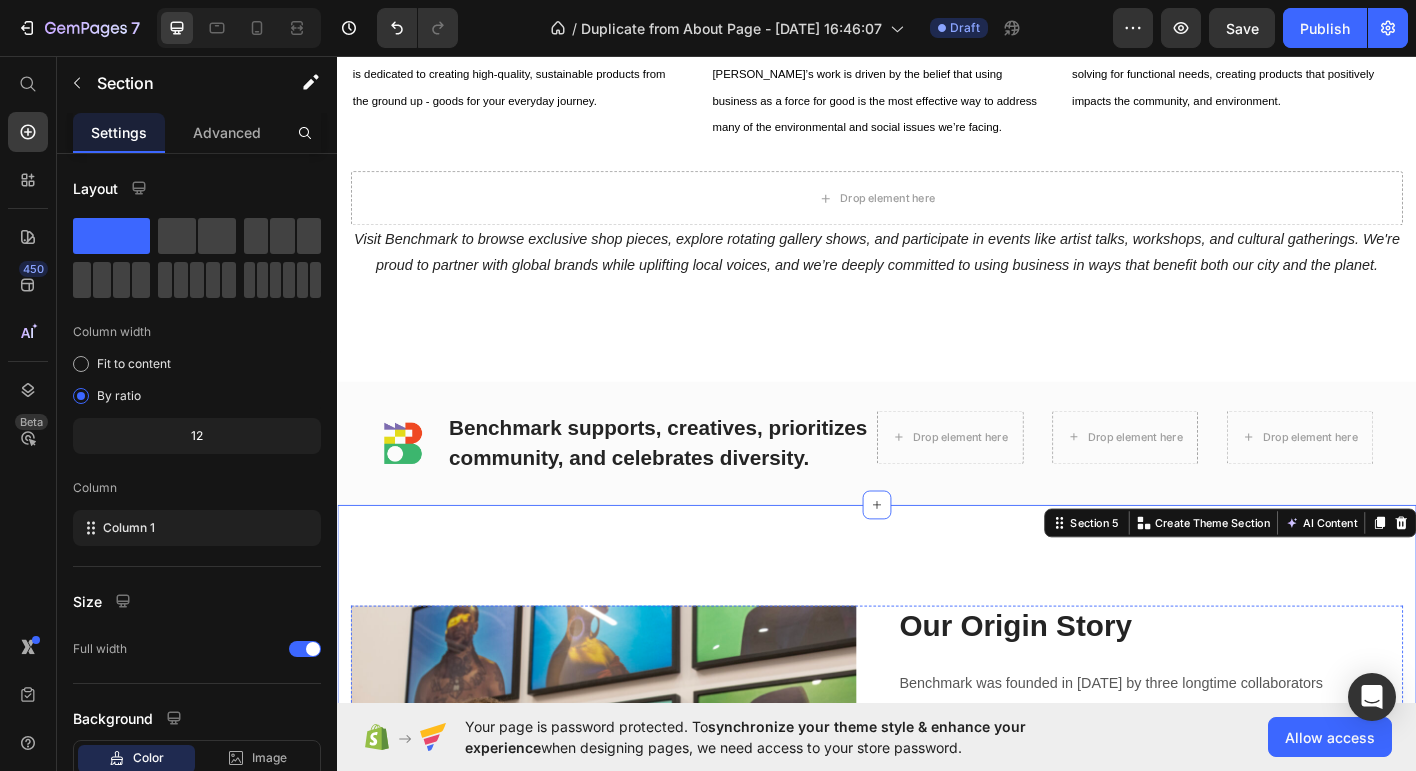 scroll, scrollTop: 1964, scrollLeft: 0, axis: vertical 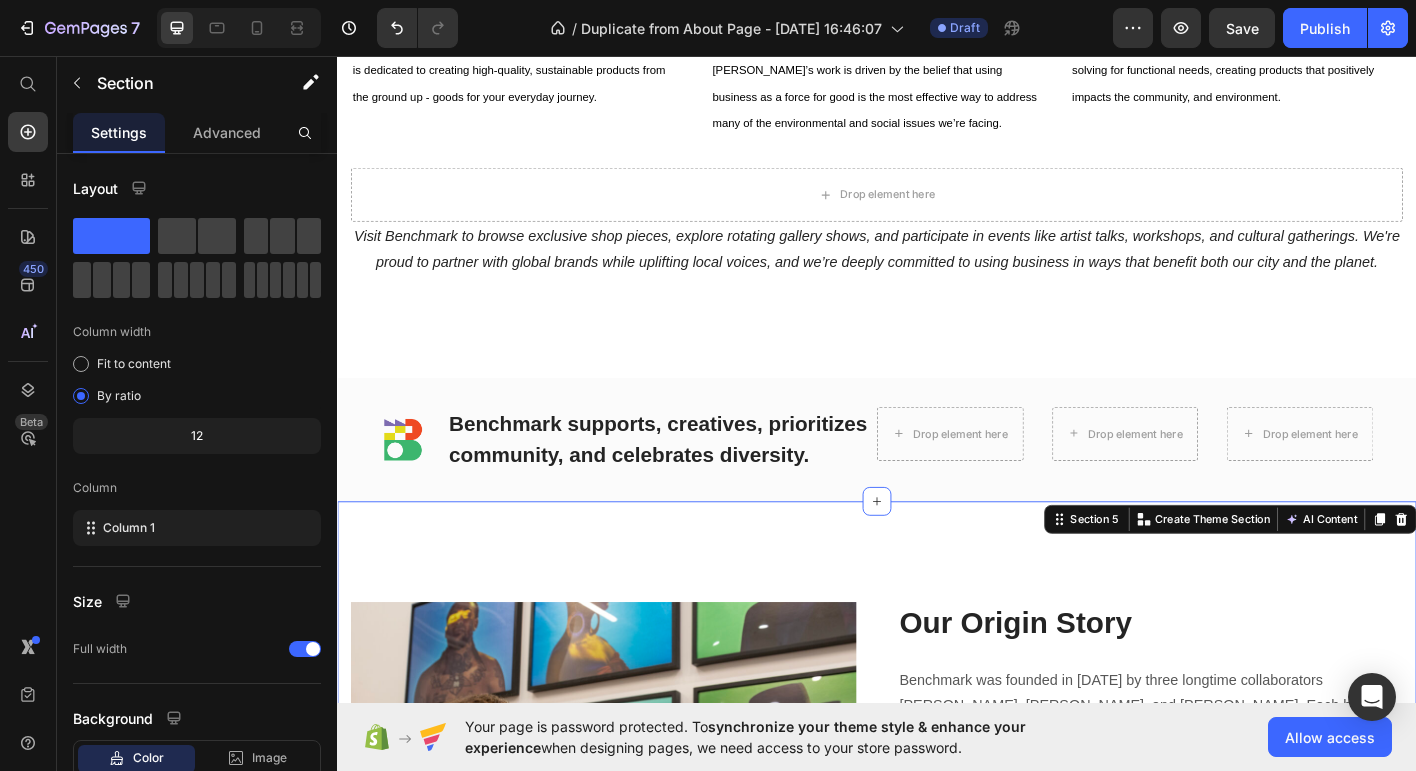 click on "Image ⁠⁠⁠⁠⁠⁠⁠ Why We Exist Heading Portland thrives on creativity and risk-taking, but spaces that genuinely bring creative people together remain scarce. Benchmark fills this gap by offering an adaptable hub where ideas meet, collaborations spark, and community grows. Our mission is to support independent creatives with space, visibility, and collaboration opportunities Foster cross-industry connection by breaking down silos between fashion, art, design, and culture Celebrate the city’s diversity through voices, stories, and brands that reflect its layered identities Promote presence over hype, encouraging sustainable, intentional engagement in today’s fast-paced world At Benchmark, you’ll discover limited-run goods from local and global makers, immersive exhibitions, and impactful projects like the  Stay the Course  upcycled bag collaboration with the Portland Art Museum and The Numberz—examples of creativity that’s both meaningful and responsible. Text block Want to Get Involved?" at bounding box center (937, 1252) 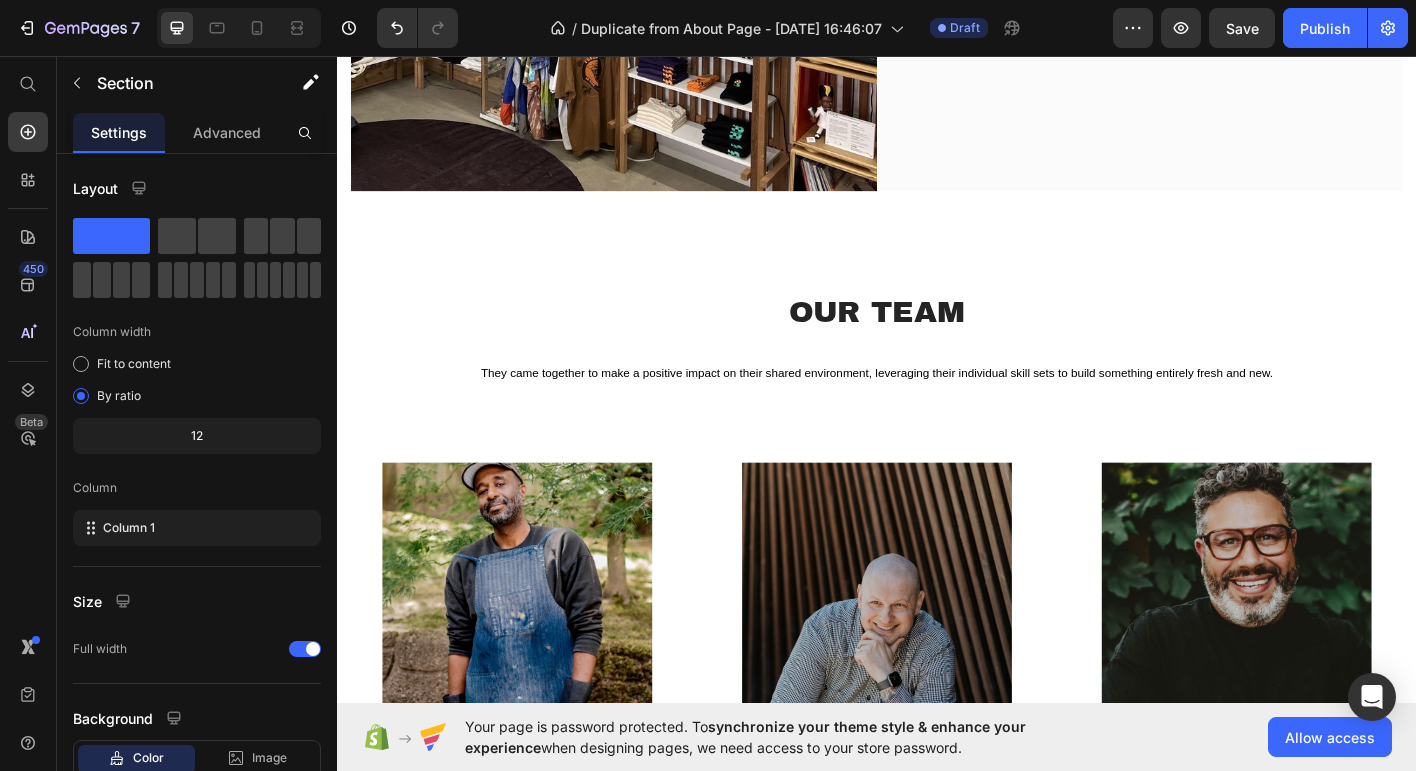 scroll, scrollTop: 845, scrollLeft: 0, axis: vertical 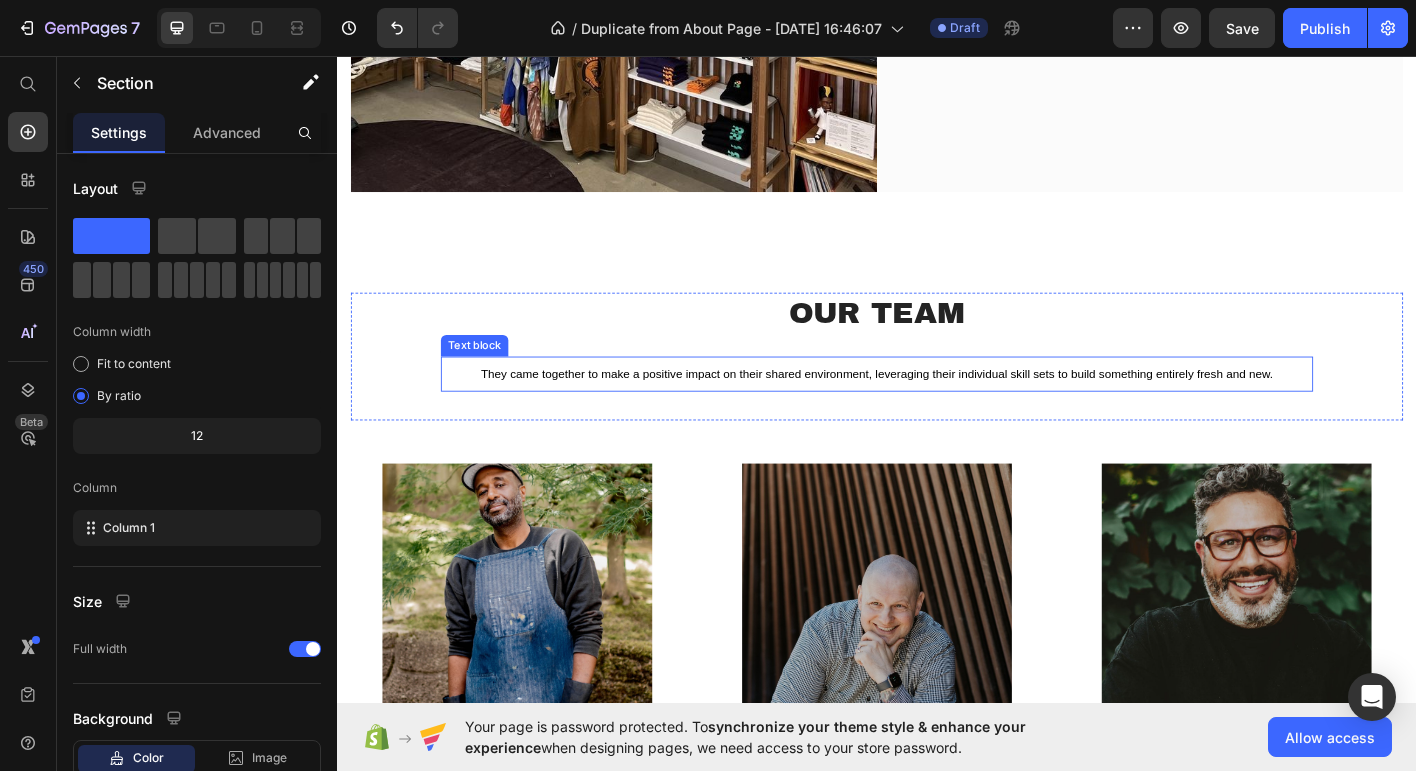 click on "They came together to make a positive impact on their shared environment, leveraging their individual skill sets to build something entirely fresh and new." at bounding box center [937, 409] 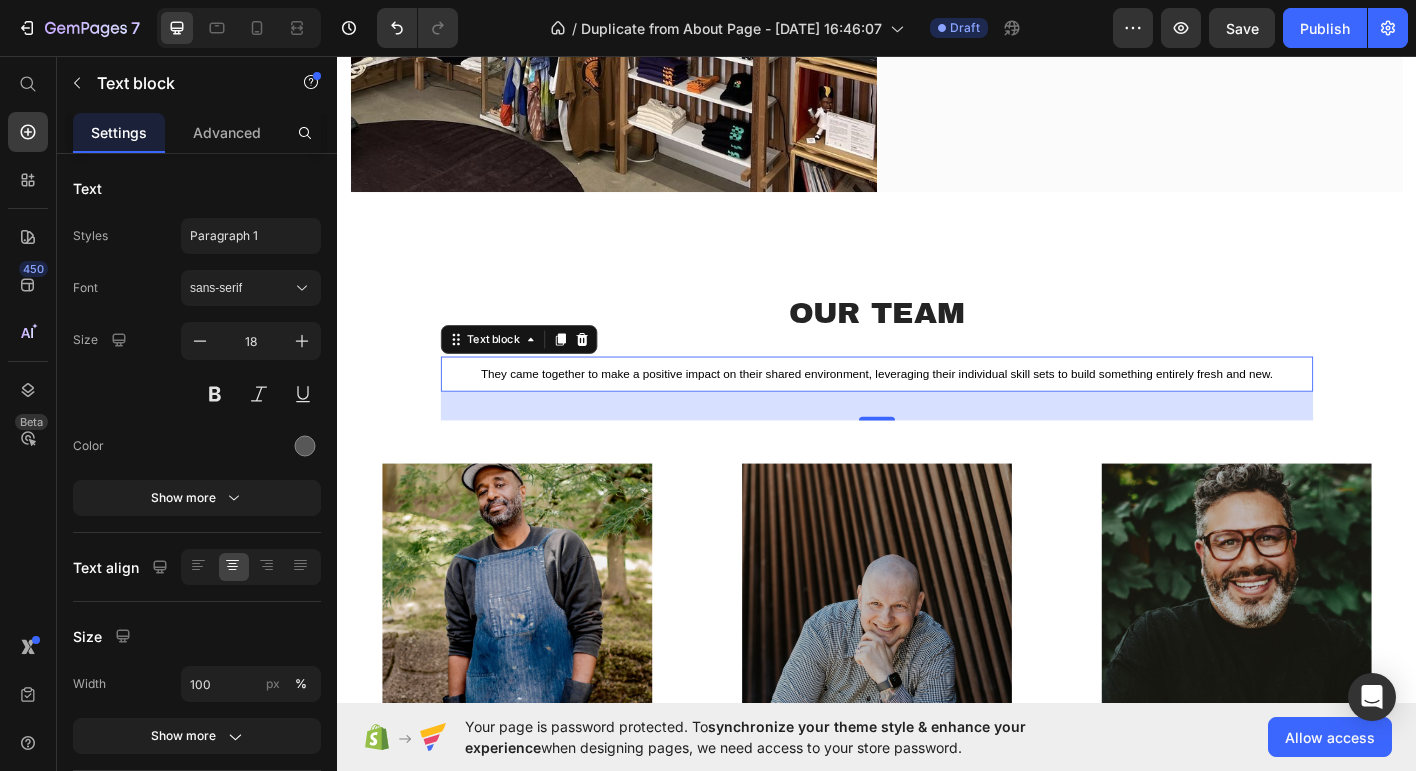 click on "They came together to make a positive impact on their shared environment, leveraging their individual skill sets to build something entirely fresh and new." at bounding box center [937, 409] 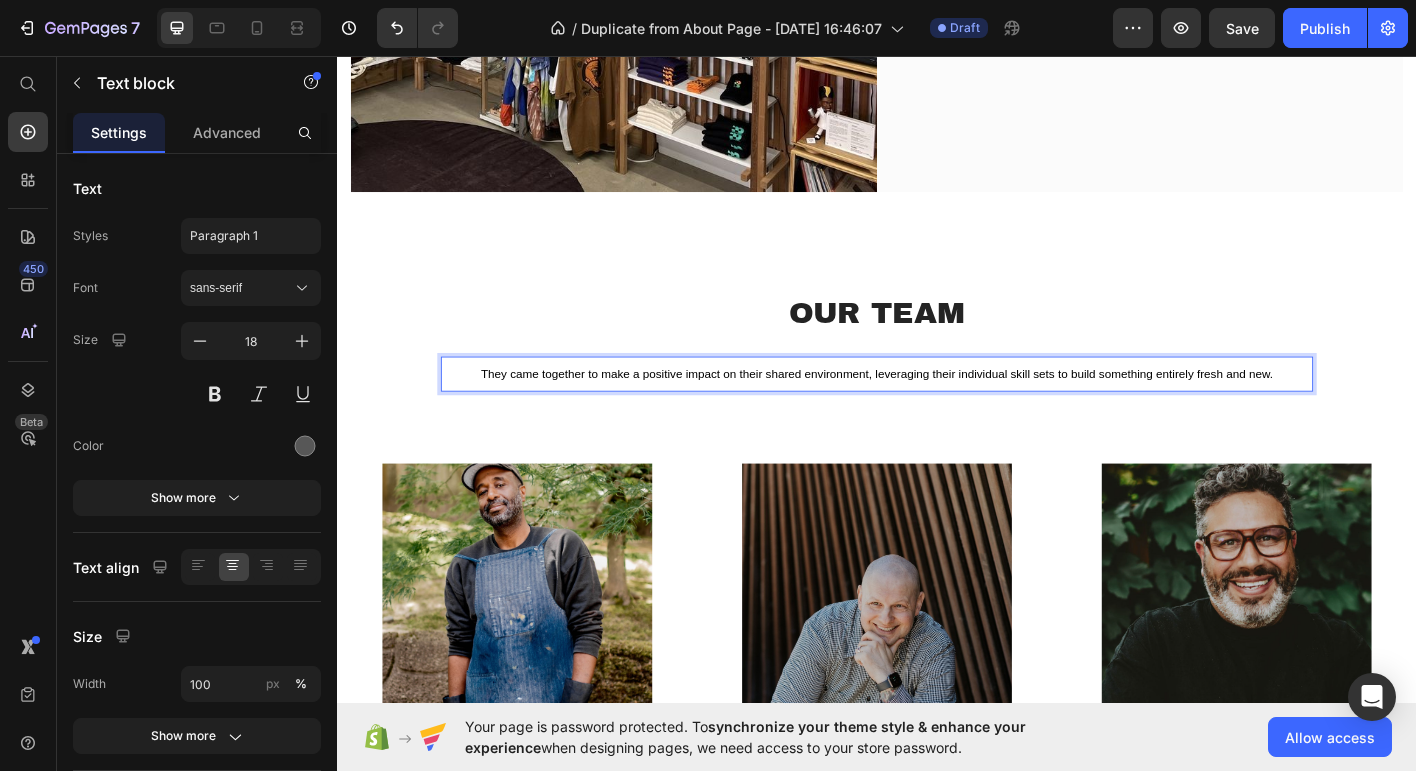 click on "They came together to make a positive impact on their shared environment, leveraging their individual skill sets to build something entirely fresh and new." at bounding box center (937, 409) 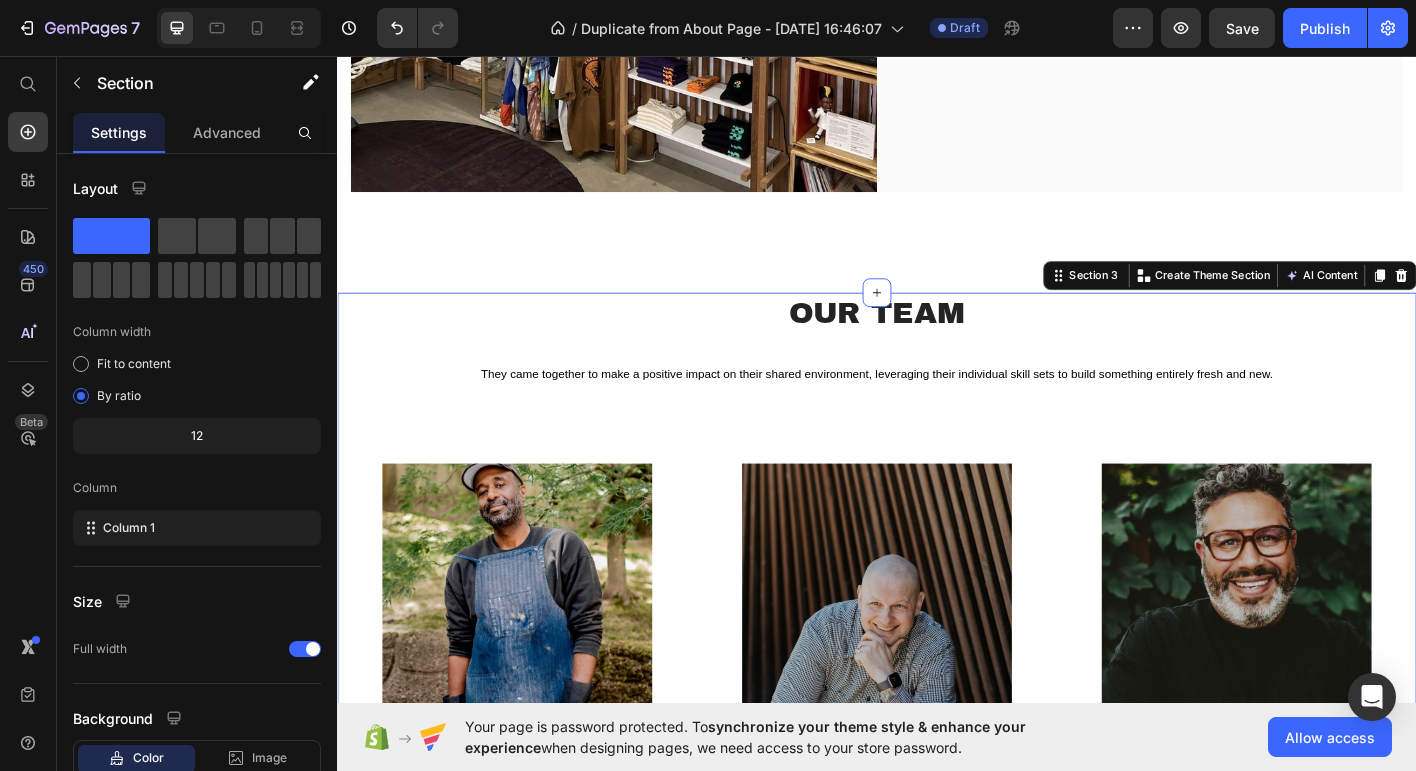 click on "Our Team Heading They came together to make a positive impact on their shared environment, leveraging their individual skill sets to build something entirely fresh and new. Text block Row Image Rob McCallum Text block Robert (Rob-o) McCallum has a combined 20+ years of experience designing graphics in New York’s fashion. Industry & apparel design for Nike & adidas, as well as collaborations with the Portland Art Museum. In 2020, Rob decided to launch his brand RootsNRooftops; creating timeless and meaningful designs, and is dedicated to creating high-quality, sustainable products from the ground up - goods for your everyday journey. Text Block Image Ian Mazie Text block Ian Mazie is the Founder and President of the award-winning marketing agency, UPLIFT (previously known as Pressure Point Creative), based in Portland, OR. With 20+ years of producing high-traction events, Ian specializes in blending art, tech, charity, culture & brand into immersive experiences.  Text Block Image Ben Boutros Text block Row" at bounding box center [937, 869] 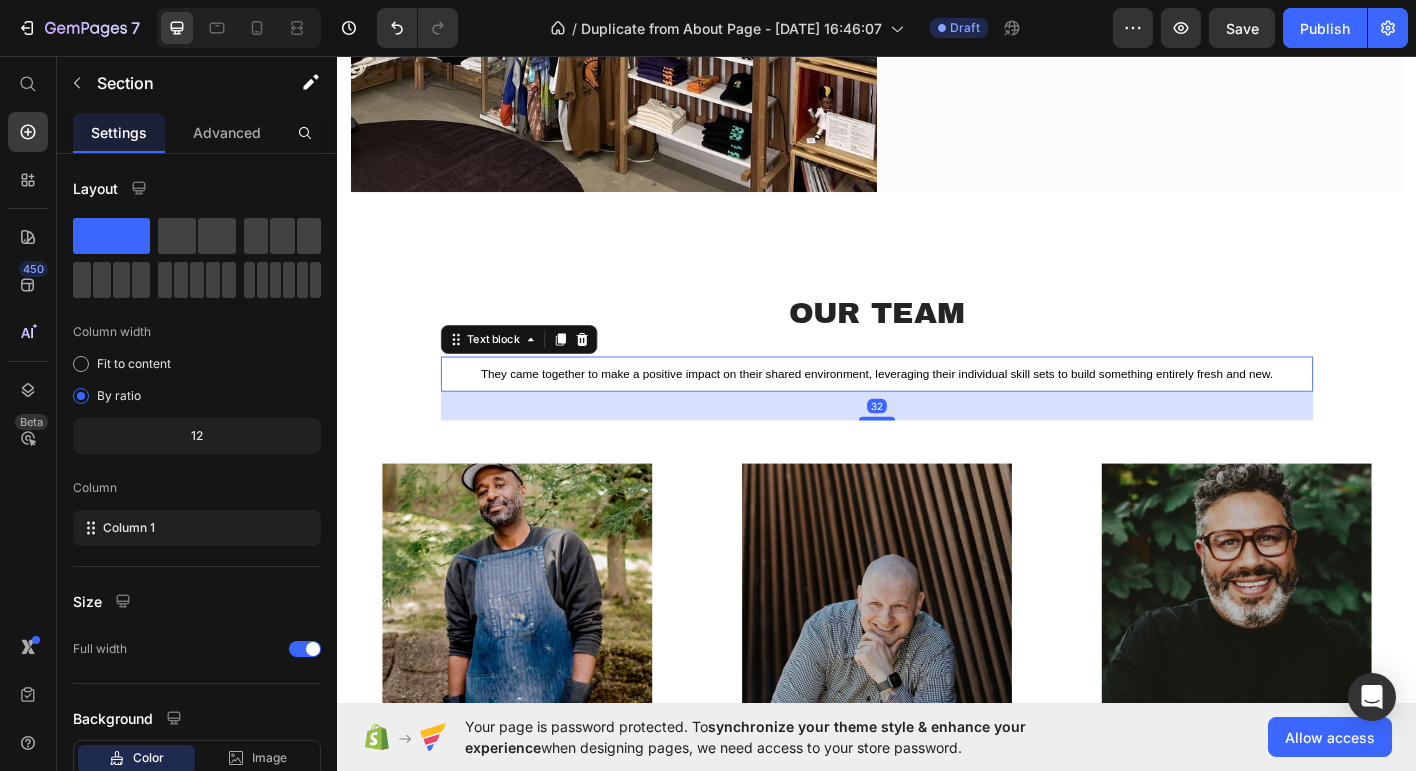 click on "They came together to make a positive impact on their shared environment, leveraging their individual skill sets to build something entirely fresh and new." at bounding box center [937, 409] 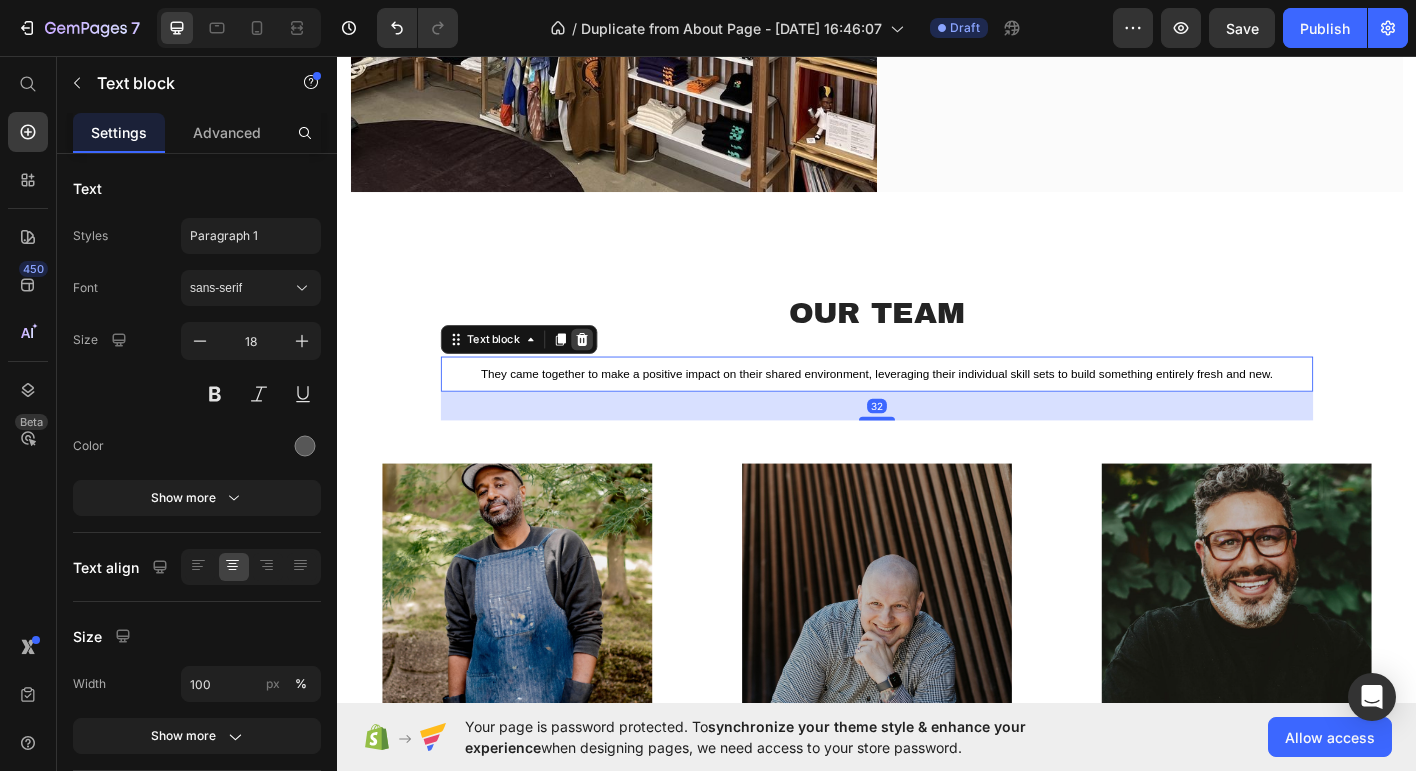 click 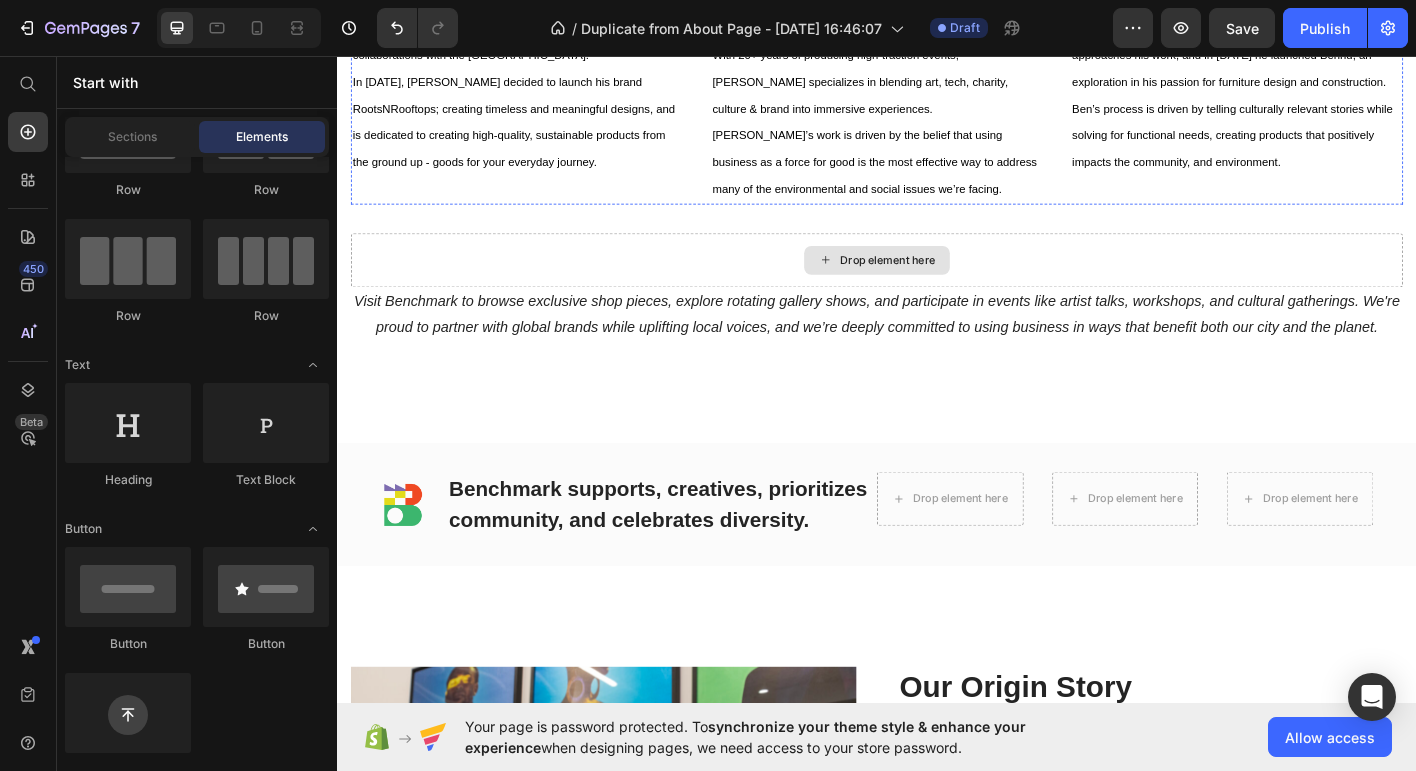 scroll, scrollTop: 1822, scrollLeft: 0, axis: vertical 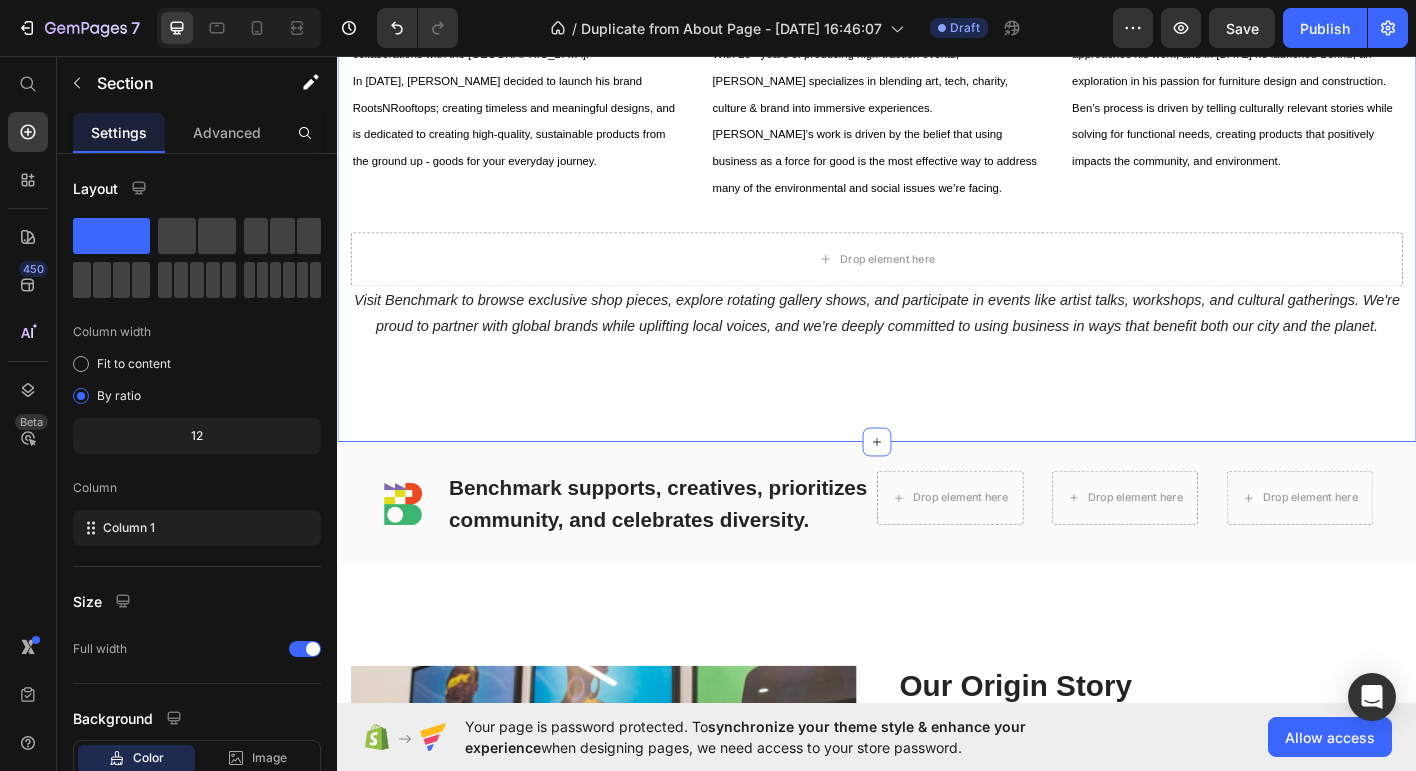 click on "Our Team Heading Row Image Rob McCallum Text block Robert (Rob-o) McCallum has a combined 20+ years of experience designing graphics in New York’s fashion. Industry & apparel design for Nike & adidas, as well as collaborations with the Portland Art Museum. In 2020, Rob decided to launch his brand RootsNRooftops; creating timeless and meaningful designs, and is dedicated to creating high-quality, sustainable products from the ground up - goods for your everyday journey. Text Block Image Ian Mazie Text block Ian Mazie is the Founder and President of the award-winning marketing agency, UPLIFT (previously known as Pressure Point Creative), based in Portland, OR. With 20+ years of producing high-traction events, Ian specializes in blending art, tech, charity, culture & brand into immersive experiences.  Ian’s work is driven by the belief that using business as a force for good is the most effective way to address many of the environmental and social issues we’re facing. Text Block Image Ben Boutros Row Row" at bounding box center [937, -87] 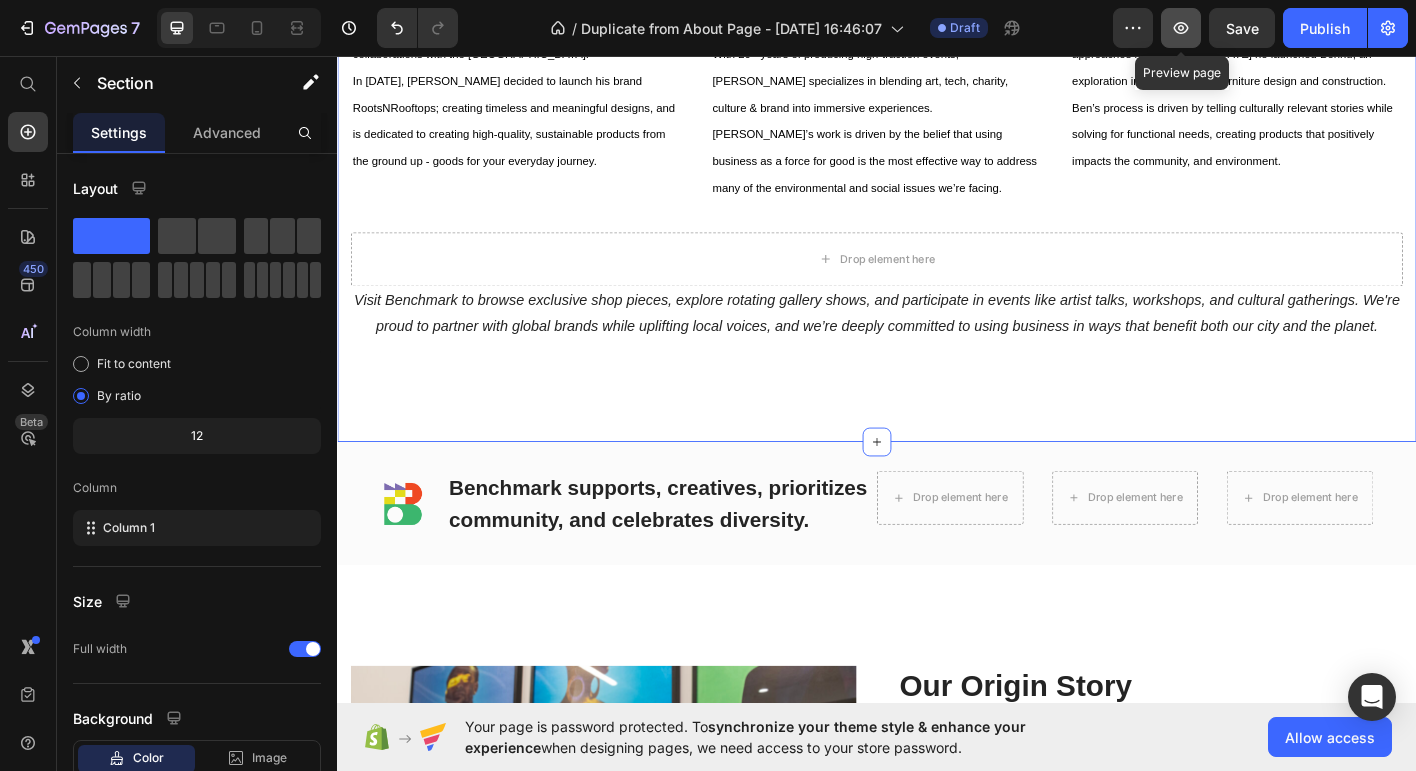 click 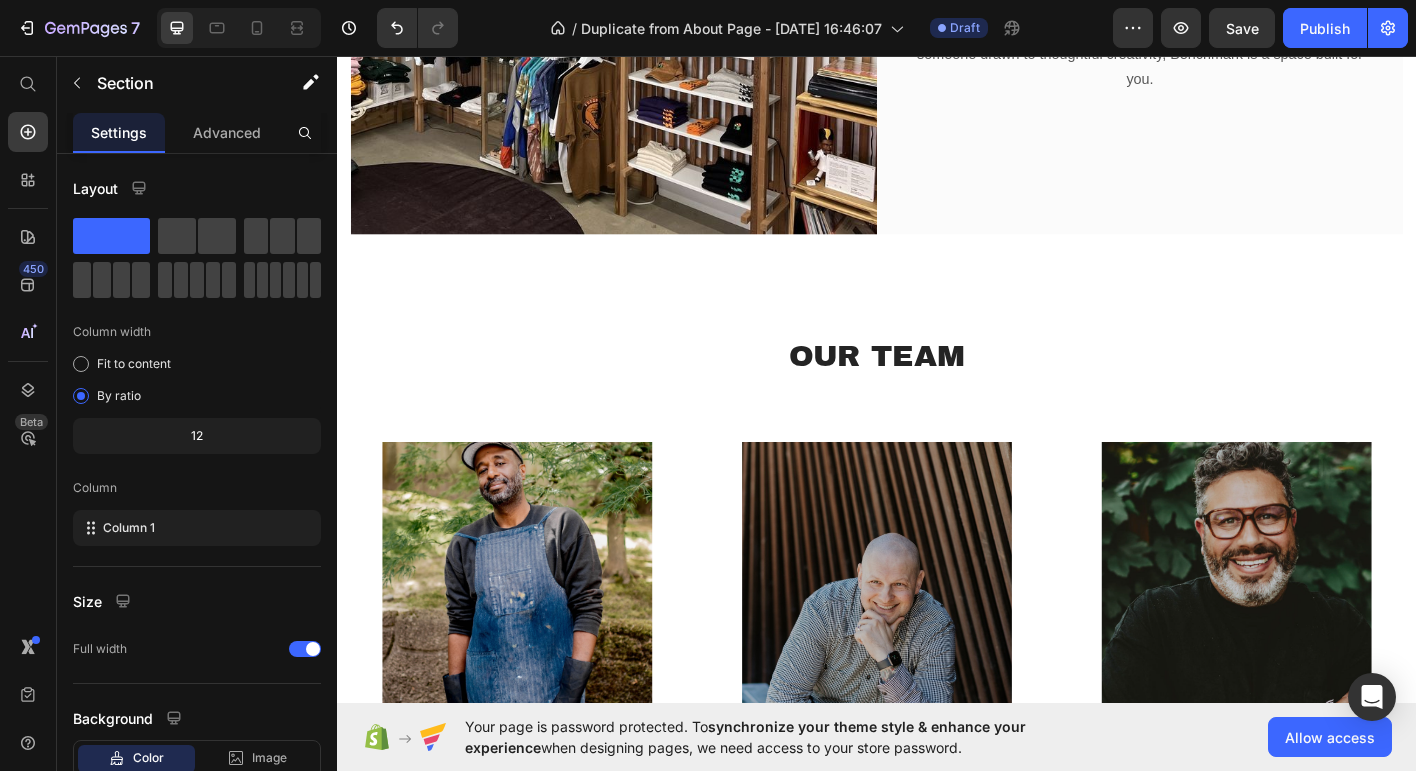 scroll, scrollTop: 790, scrollLeft: 0, axis: vertical 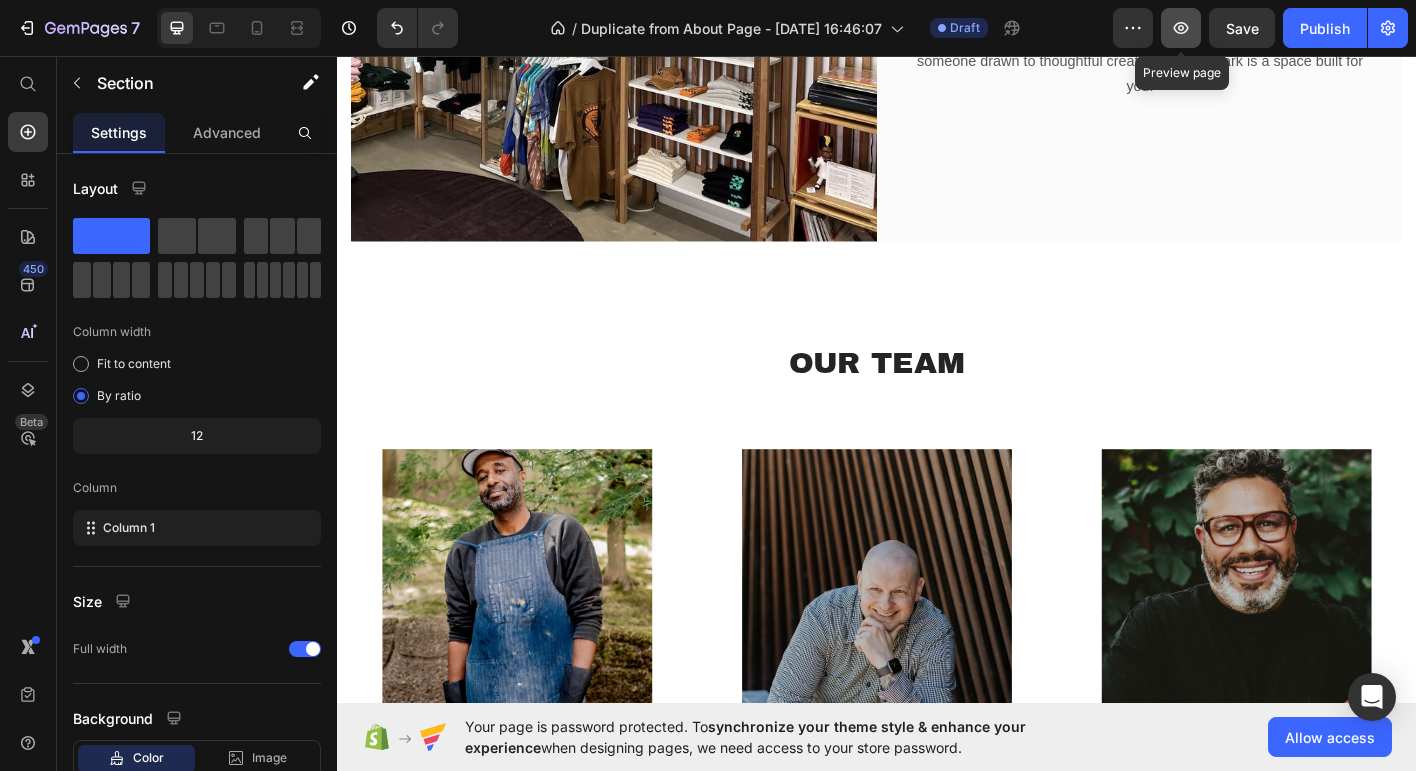 click 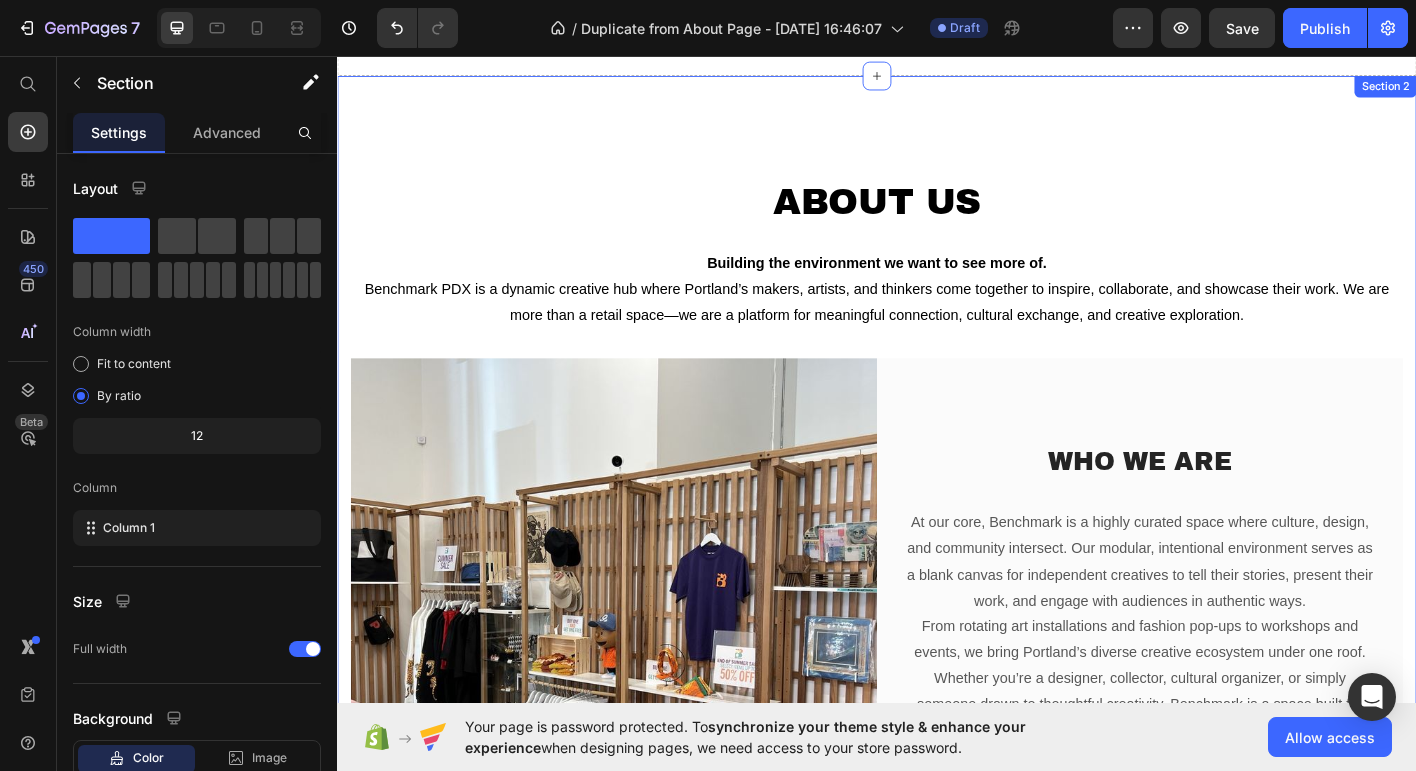 scroll, scrollTop: 0, scrollLeft: 0, axis: both 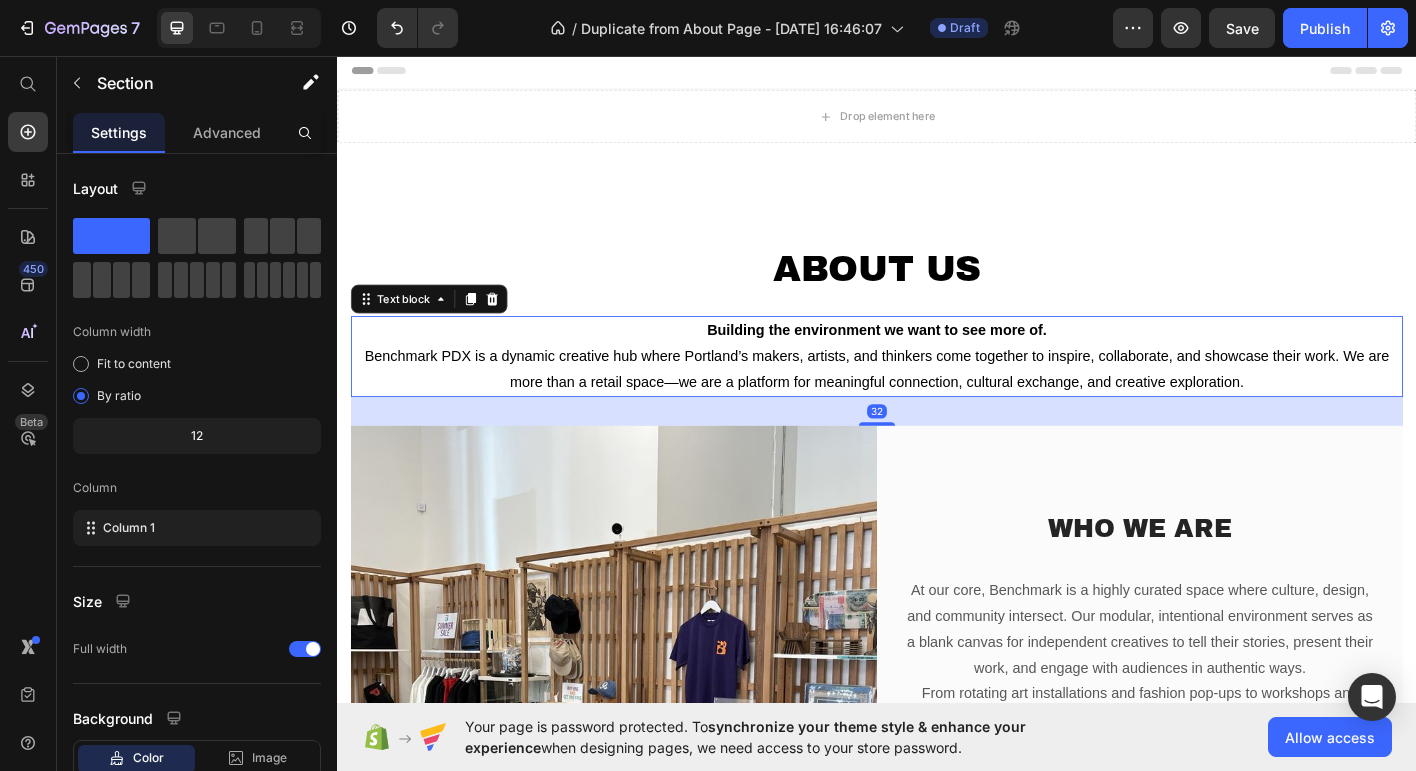 click on "Benchmark PDX is a dynamic creative hub where Portland’s makers, artists, and thinkers come together to inspire, collaborate, and showcase their work. We are more than a retail space—we are a platform for meaningful connection, cultural exchange, and creative exploration." at bounding box center [937, 404] 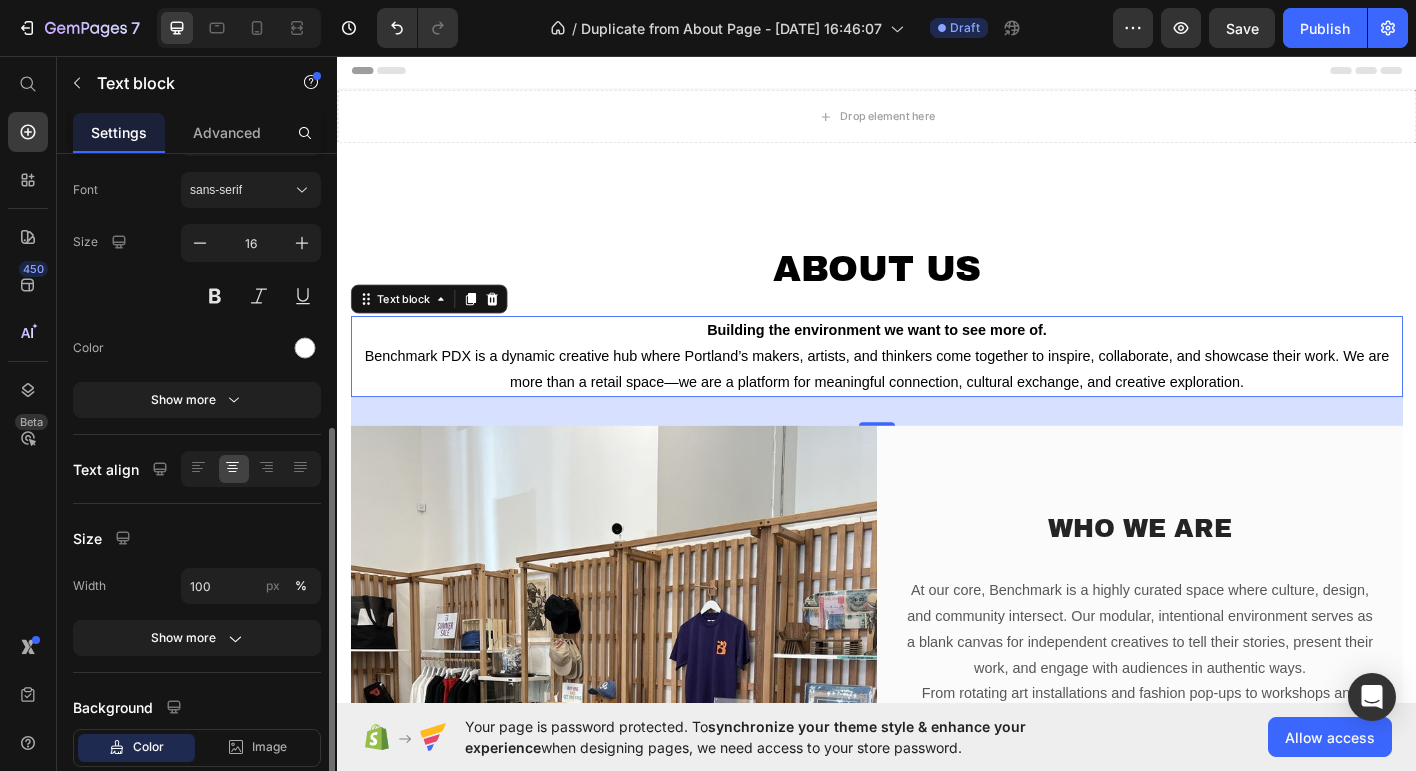 scroll, scrollTop: 0, scrollLeft: 0, axis: both 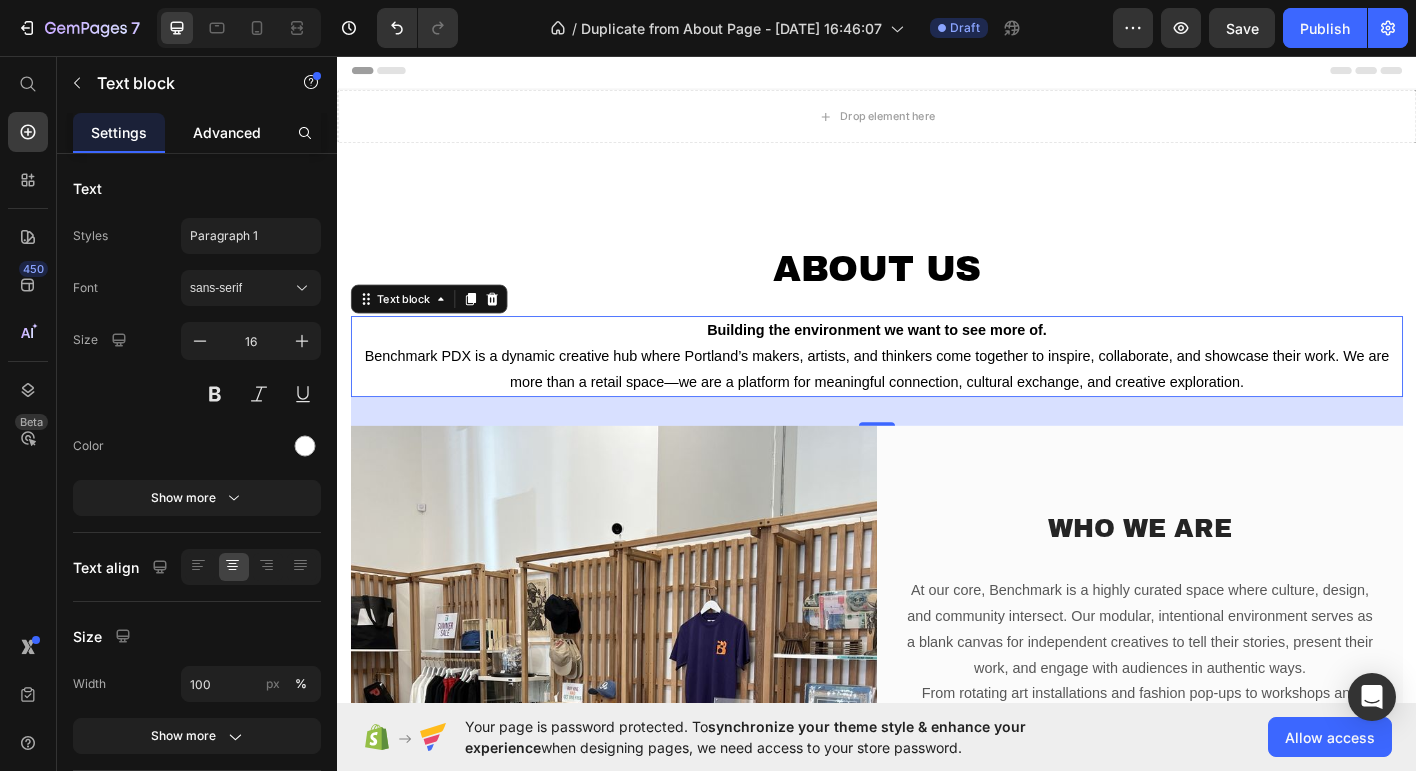 click on "Advanced" at bounding box center (227, 132) 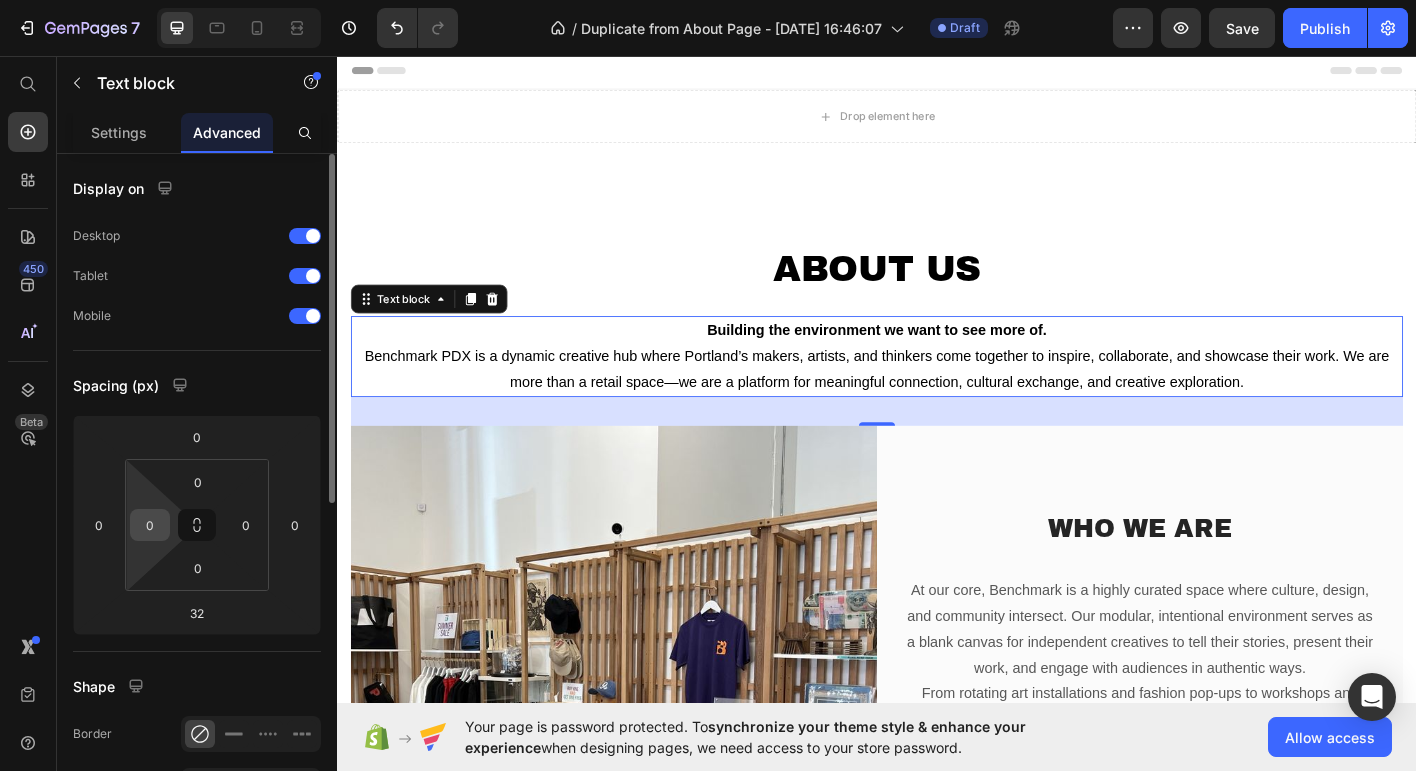 click on "0" at bounding box center (150, 525) 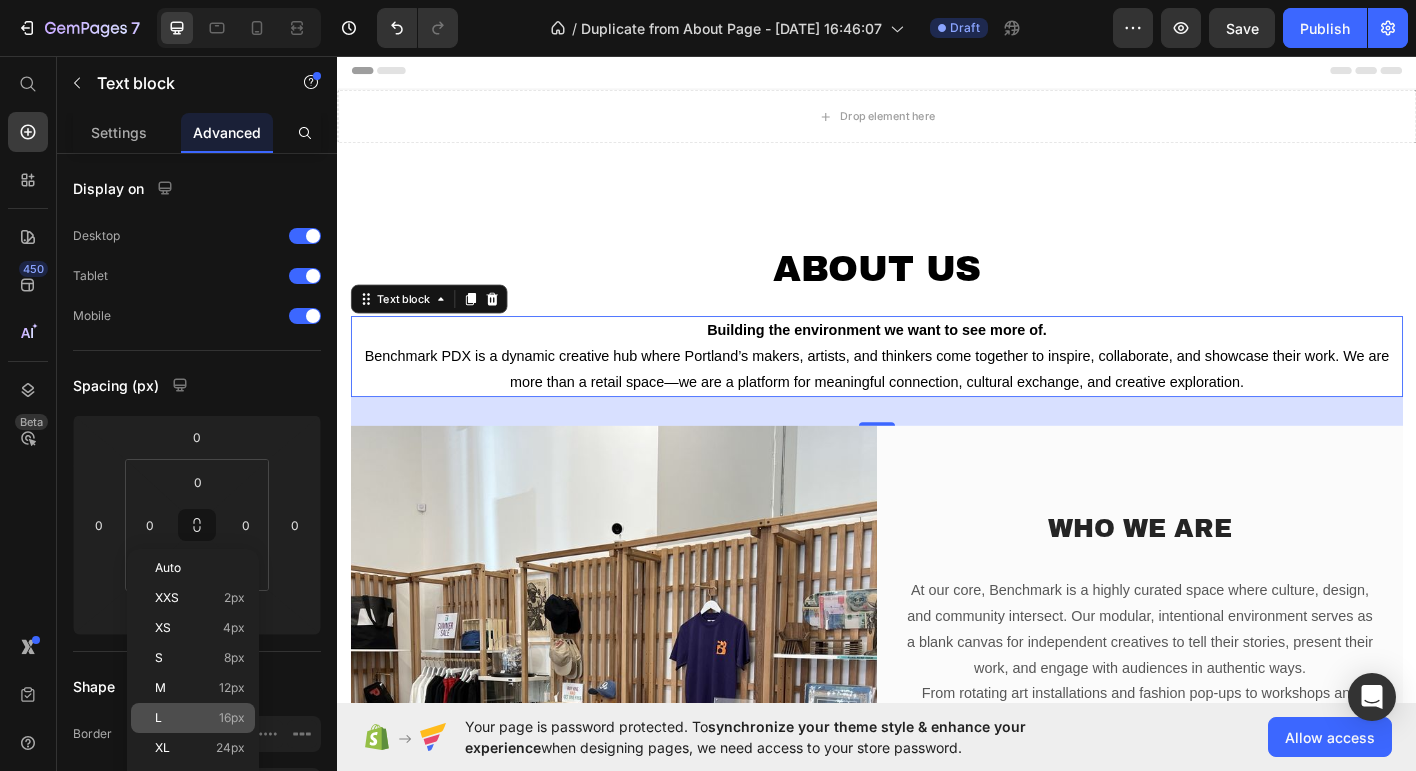 click on "L 16px" at bounding box center (200, 718) 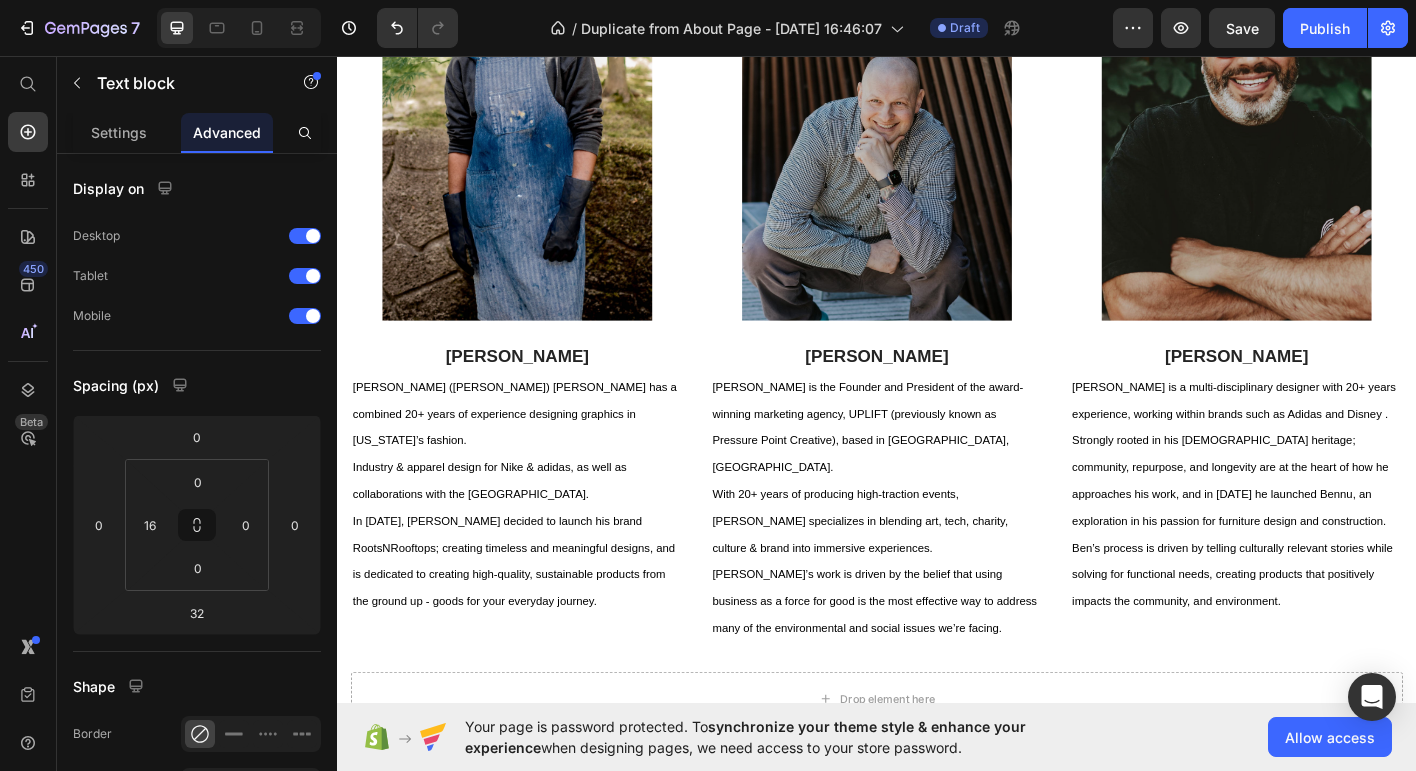 scroll, scrollTop: 1347, scrollLeft: 0, axis: vertical 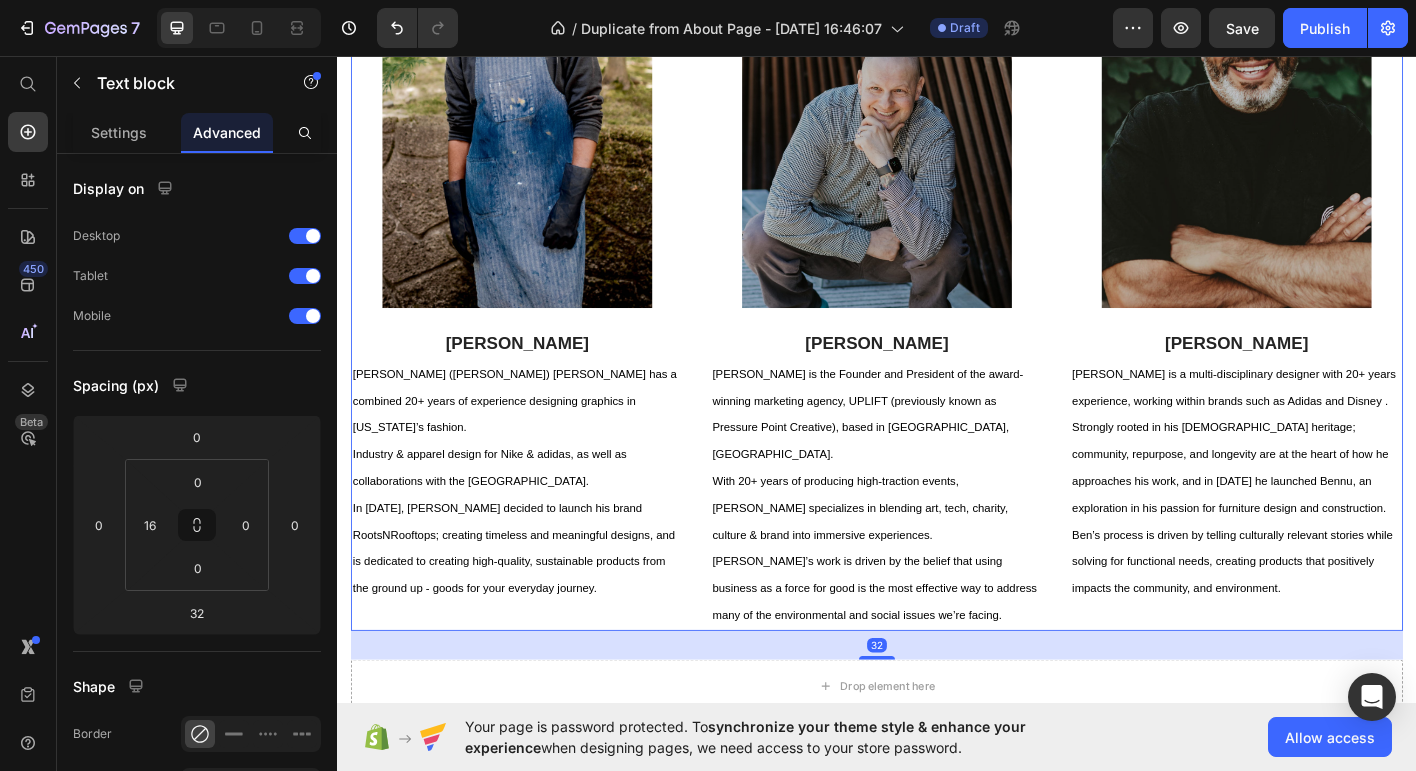 click on "Image Rob McCallum Text block Robert (Rob-o) McCallum has a combined 20+ years of experience designing graphics in New York’s fashion. Industry & apparel design for Nike & adidas, as well as collaborations with the Portland Art Museum. In 2020, Rob decided to launch his brand RootsNRooftops; creating timeless and meaningful designs, and is dedicated to creating high-quality, sustainable products from the ground up - goods for your everyday journey. Text Block Image Ian Mazie Text block Ian Mazie is the Founder and President of the award-winning marketing agency, UPLIFT (previously known as Pressure Point Creative), based in Portland, OR. With 20+ years of producing high-traction events, Ian specializes in blending art, tech, charity, culture & brand into immersive experiences.  Ian’s work is driven by the belief that using business as a force for good is the most effective way to address many of the environmental and social issues we’re facing. Text Block Image Ben Boutros Text block Text Block Row" at bounding box center (937, 315) 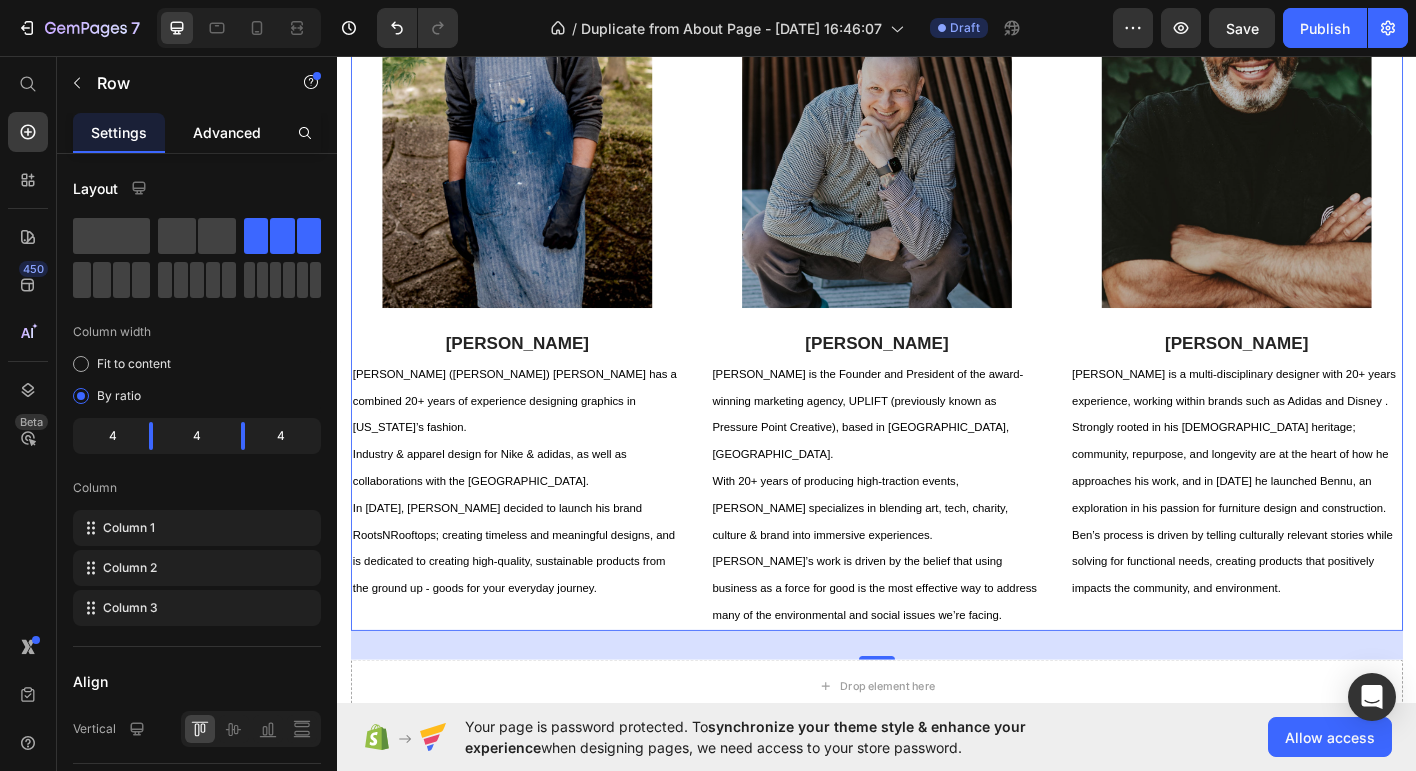 click on "Advanced" at bounding box center (227, 132) 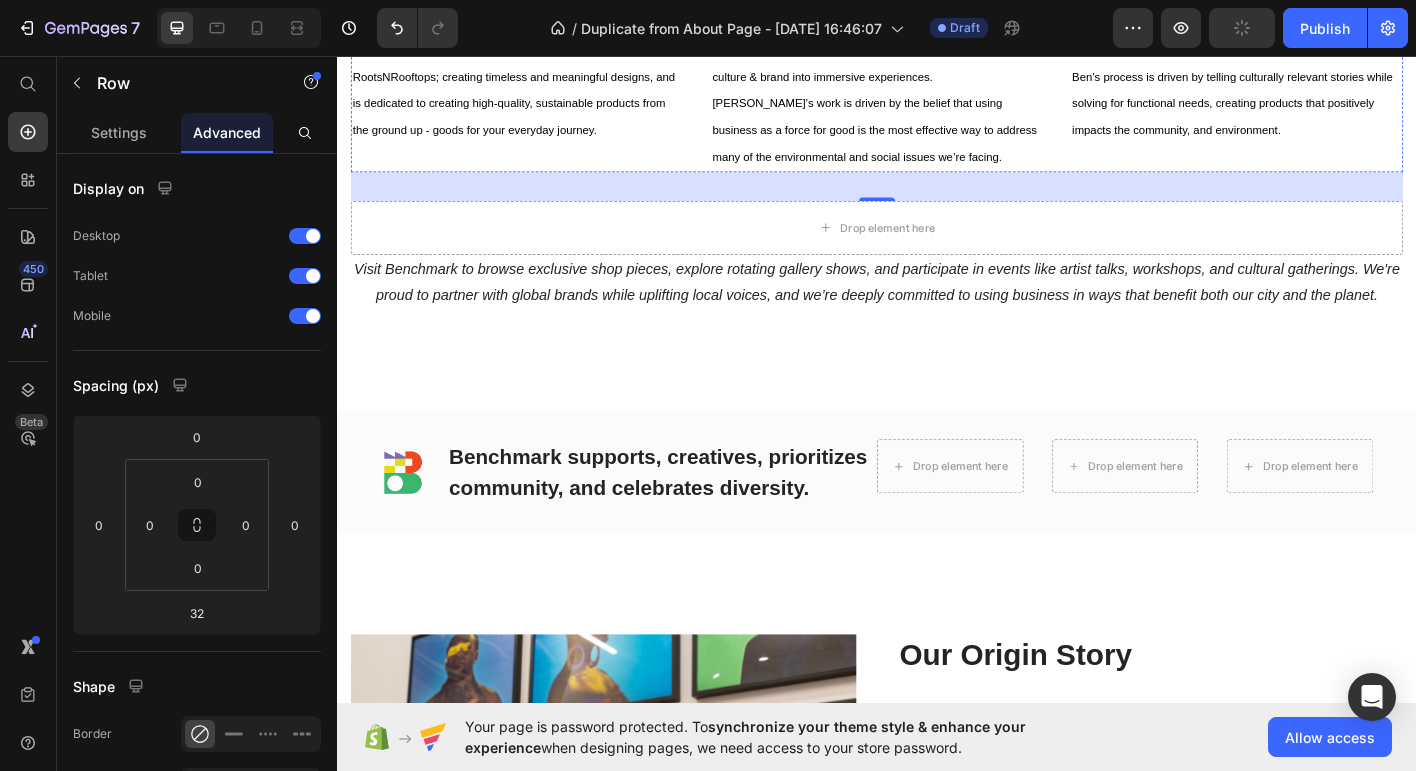 scroll, scrollTop: 1871, scrollLeft: 0, axis: vertical 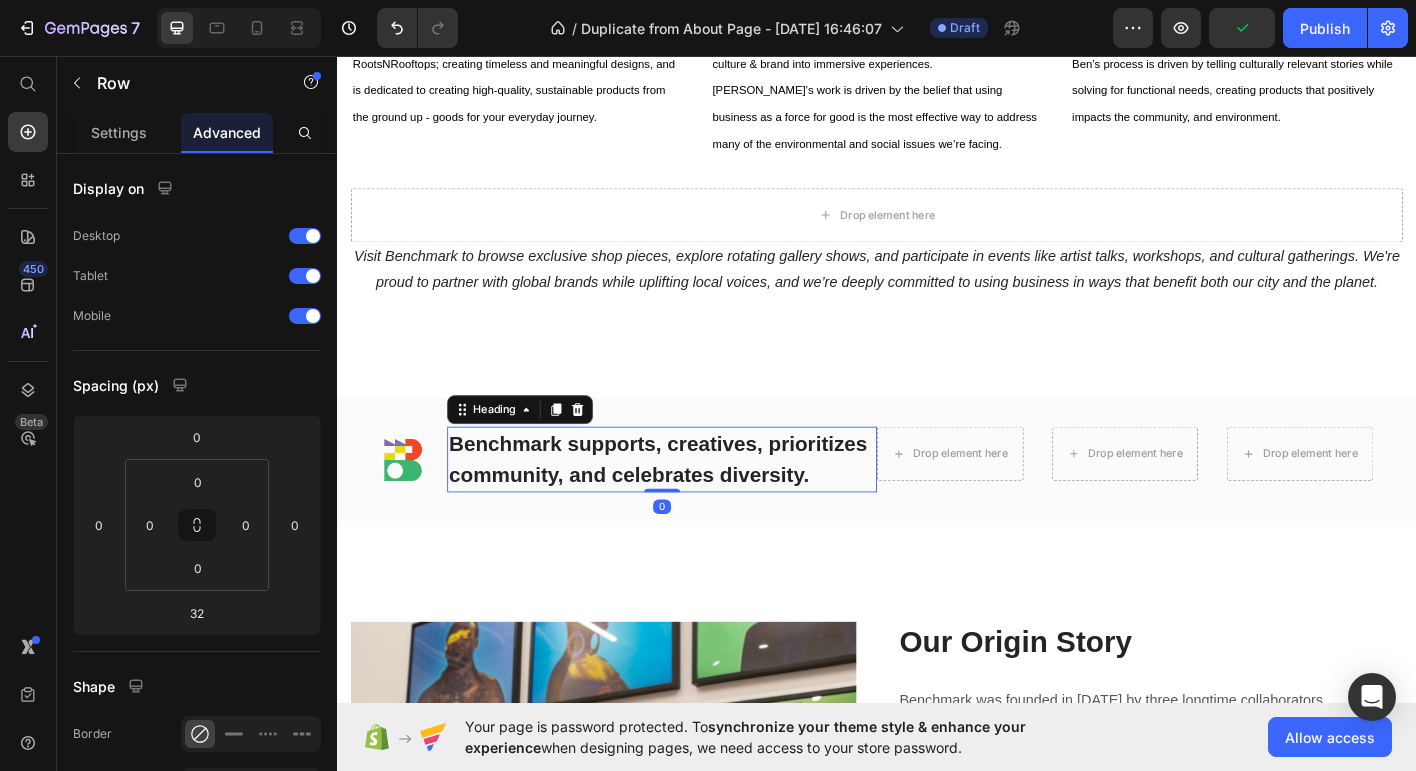 click on "Benchmark supports, creatives, prioritizes community, and celebrates diversity." at bounding box center [698, 504] 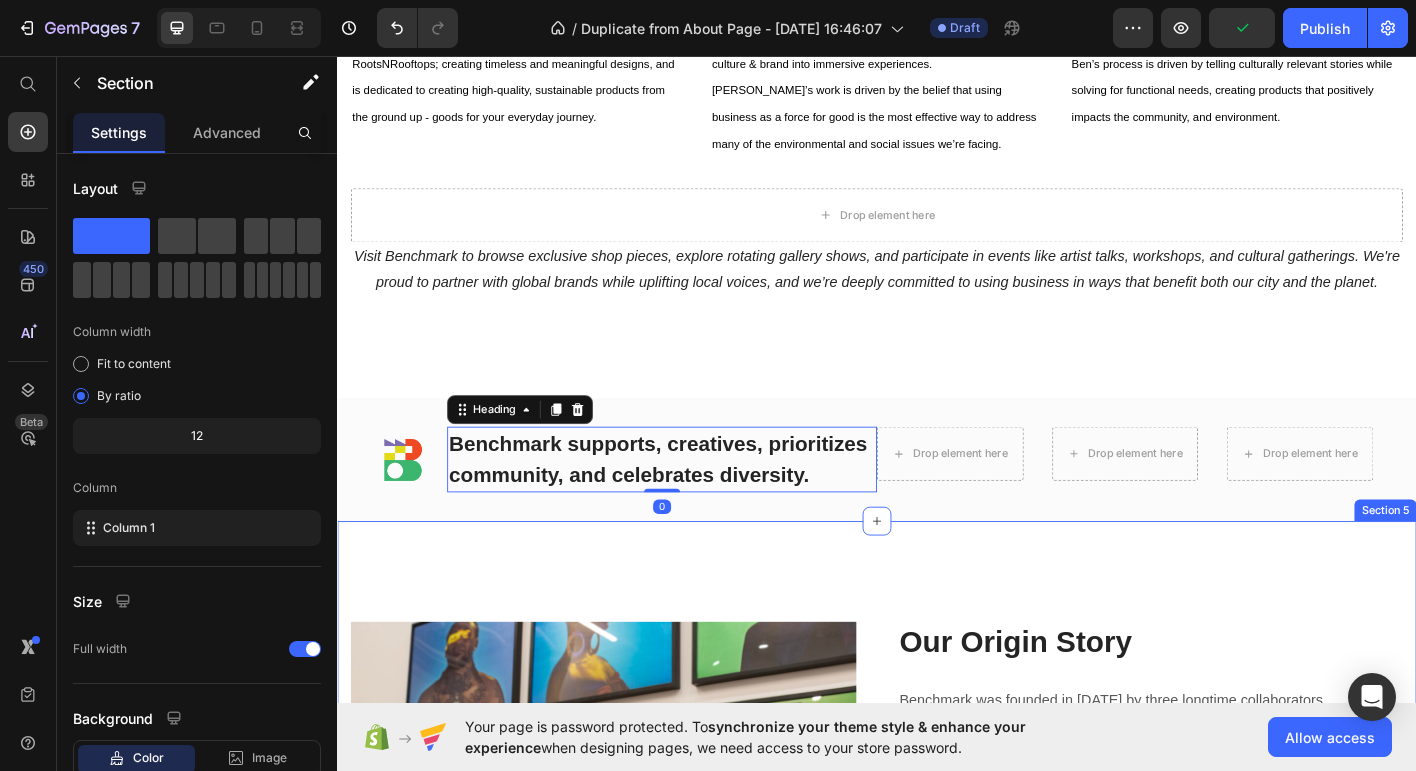 click on "Image Why We Exist Heading Portland thrives on creativity and risk-taking, but spaces that genuinely bring creative people together remain scarce. Benchmark fills this gap by offering an adaptable hub where ideas meet, collaborations spark, and community grows. Our mission is to support independent creatives with space, visibility, and collaboration opportunities Foster cross-industry connection by breaking down silos between fashion, art, design, and culture Celebrate the city’s diversity through voices, stories, and brands that reflect its layered identities Promote presence over hype, encouraging sustainable, intentional engagement in today’s fast-paced world At Benchmark, you’ll discover limited-run goods from local and global makers, immersive exhibitions, and impactful projects like the  Stay the Course  upcycled bag collaboration with the Portland Art Museum and The Numberz—examples of creativity that’s both meaningful and responsible.   Text block Want to Get Involved? Text Block Heading" at bounding box center (937, 1274) 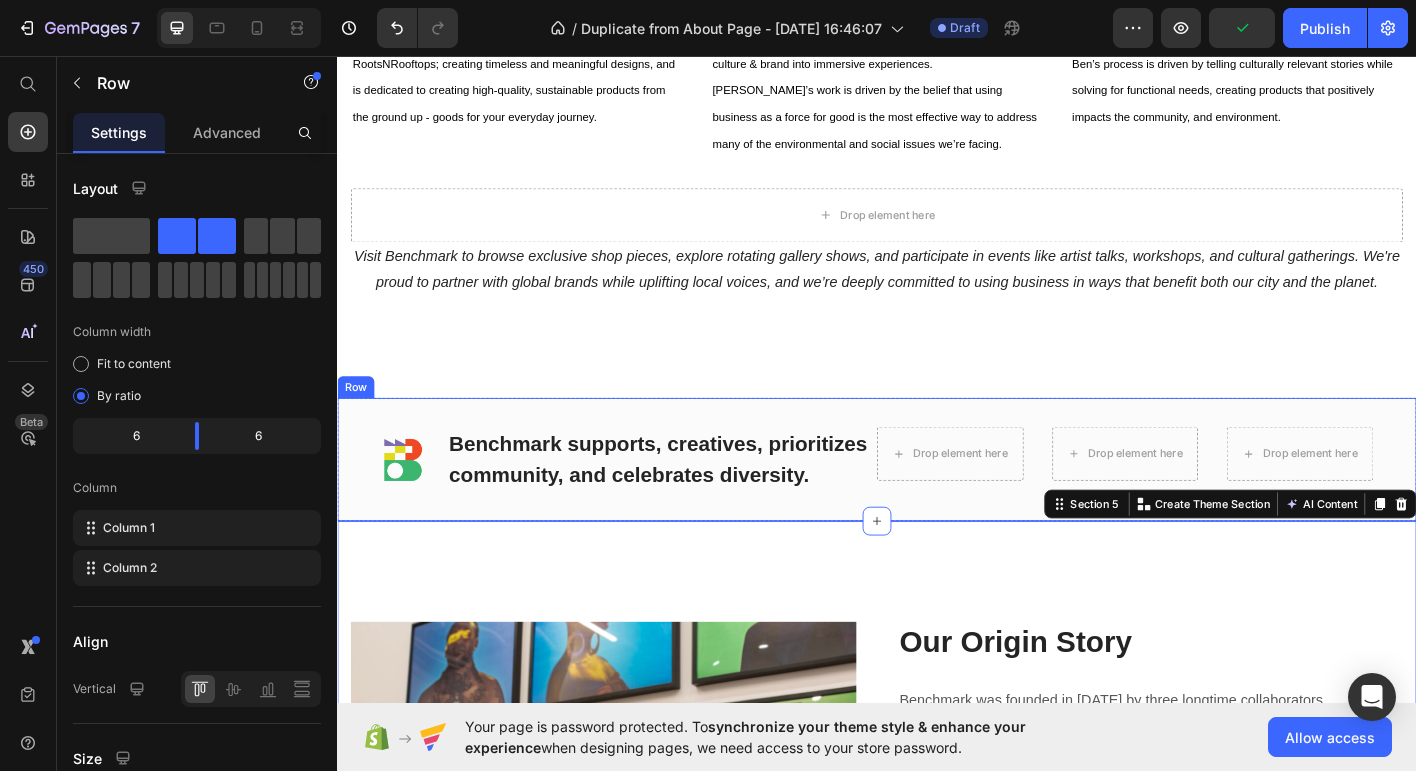 click on "Image Benchmark supports, creatives, prioritizes community, and celebrates diversity. Heading Row
Drop element here
Drop element here
Drop element here Row Row" at bounding box center [937, 504] 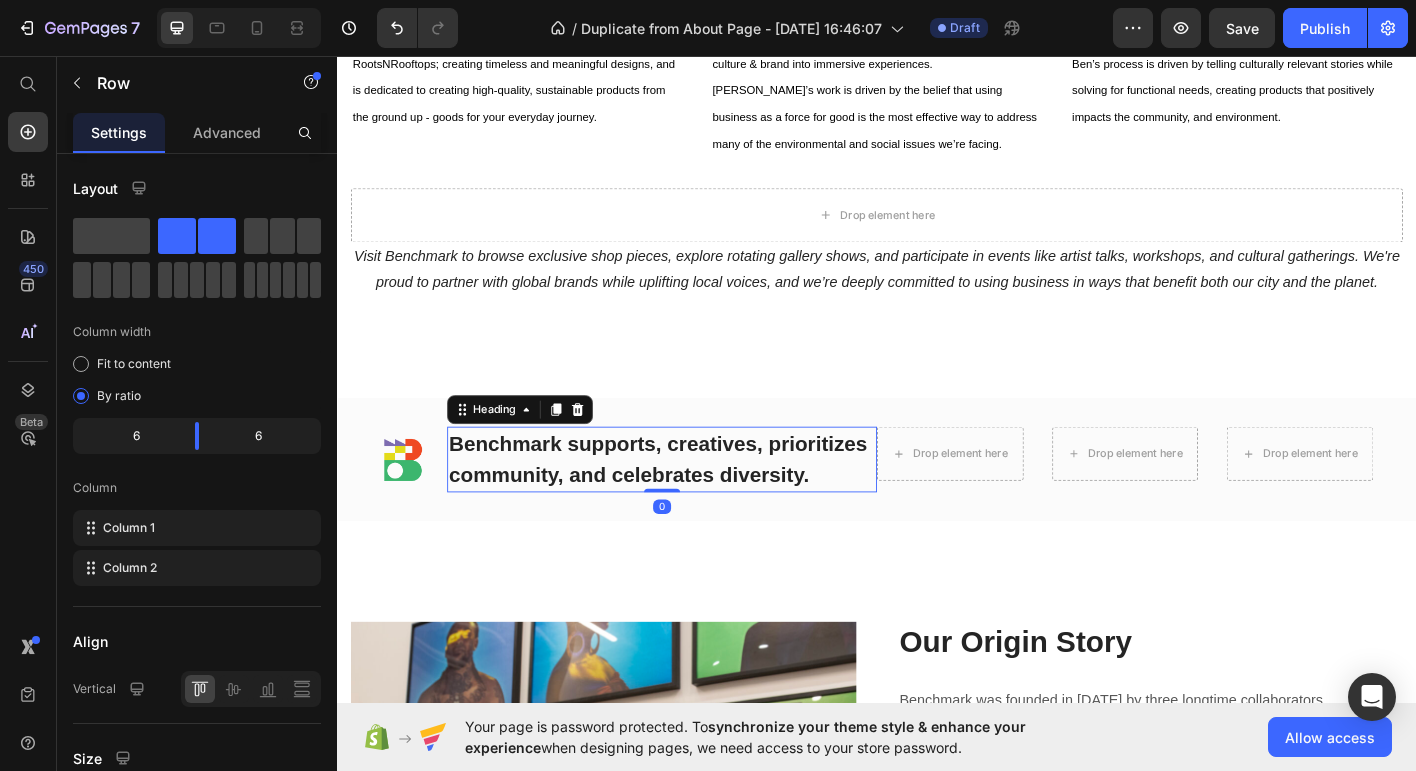 click on "Benchmark supports, creatives, prioritizes community, and celebrates diversity." at bounding box center [698, 504] 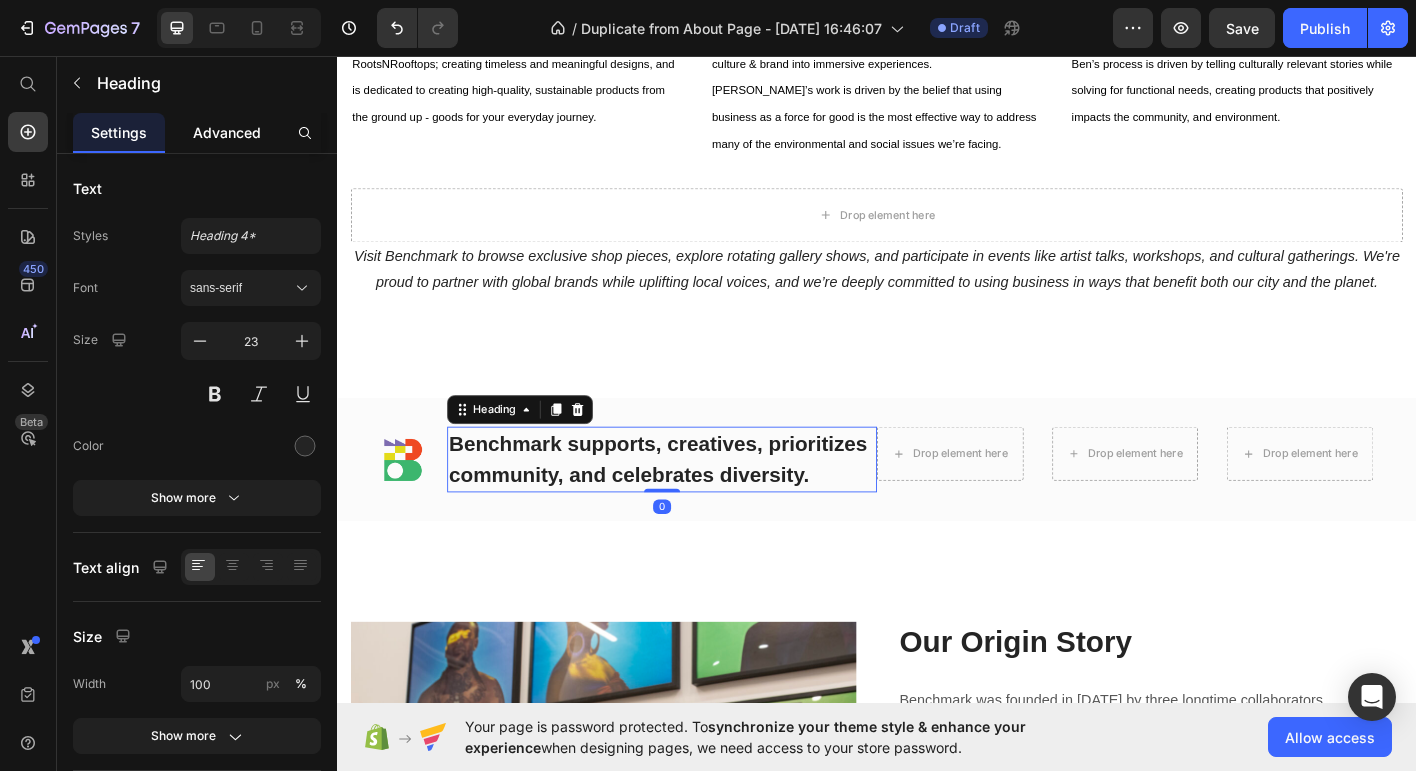 click on "Advanced" at bounding box center [227, 132] 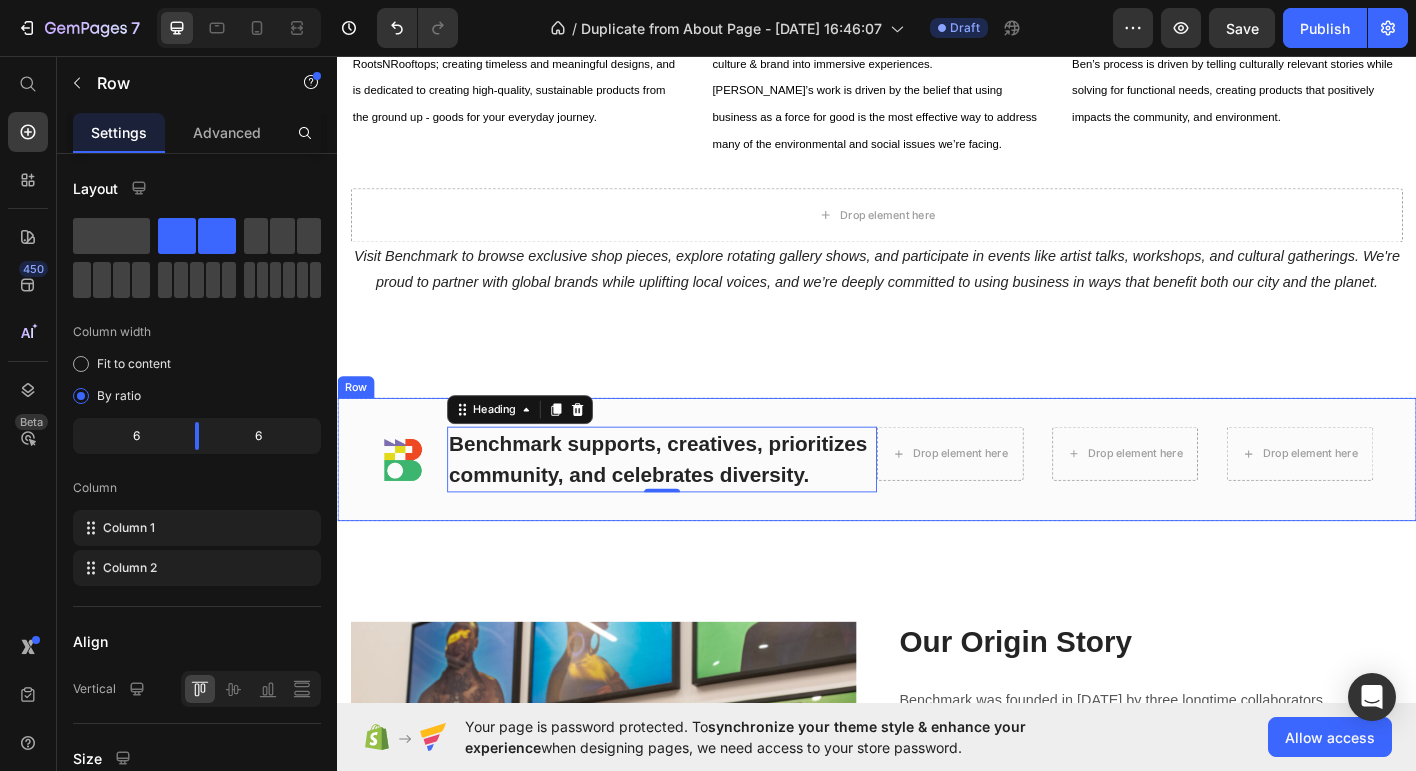 click on "Image Benchmark supports, creatives, prioritizes community, and celebrates diversity. Heading   0 Row
Drop element here
Drop element here
Drop element here Row Row" at bounding box center (937, 504) 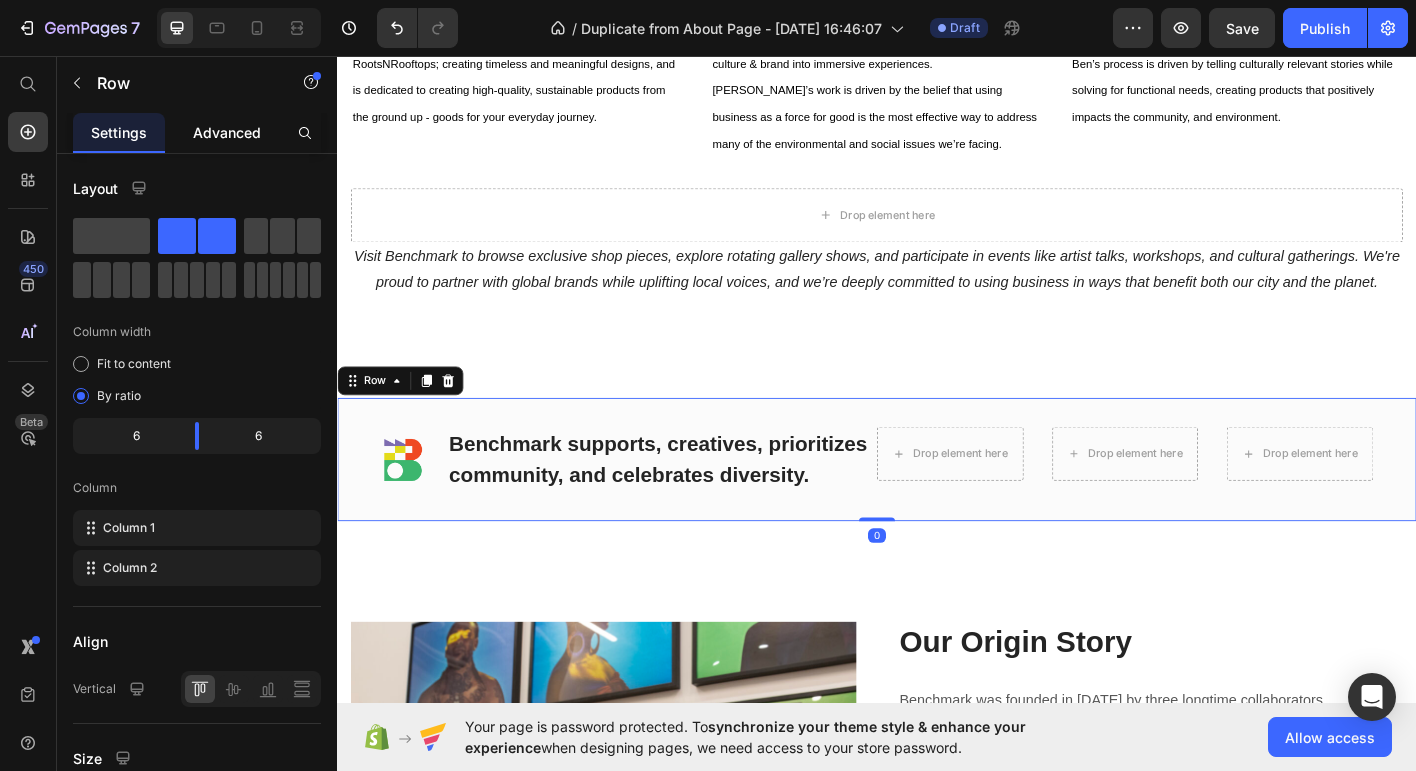 click on "Advanced" at bounding box center (227, 132) 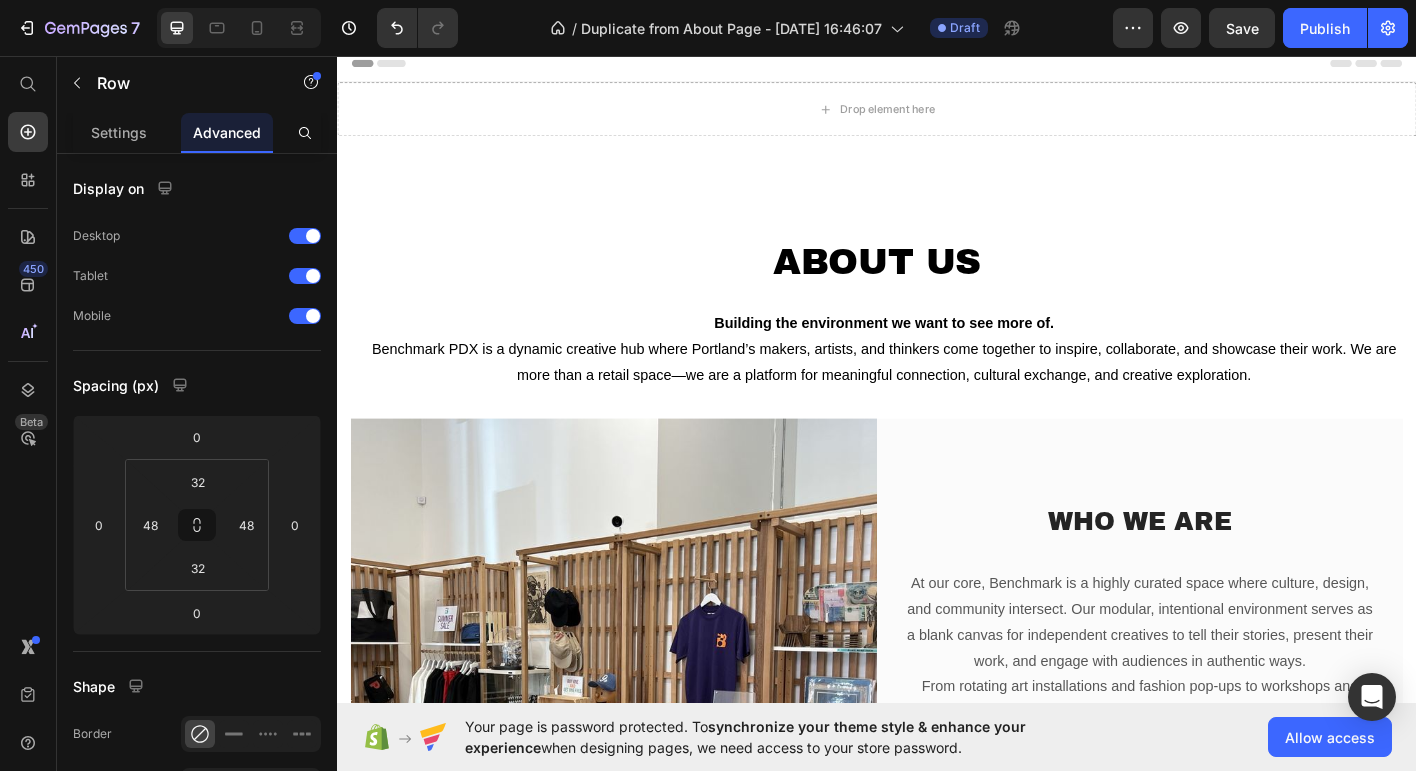 scroll, scrollTop: 0, scrollLeft: 0, axis: both 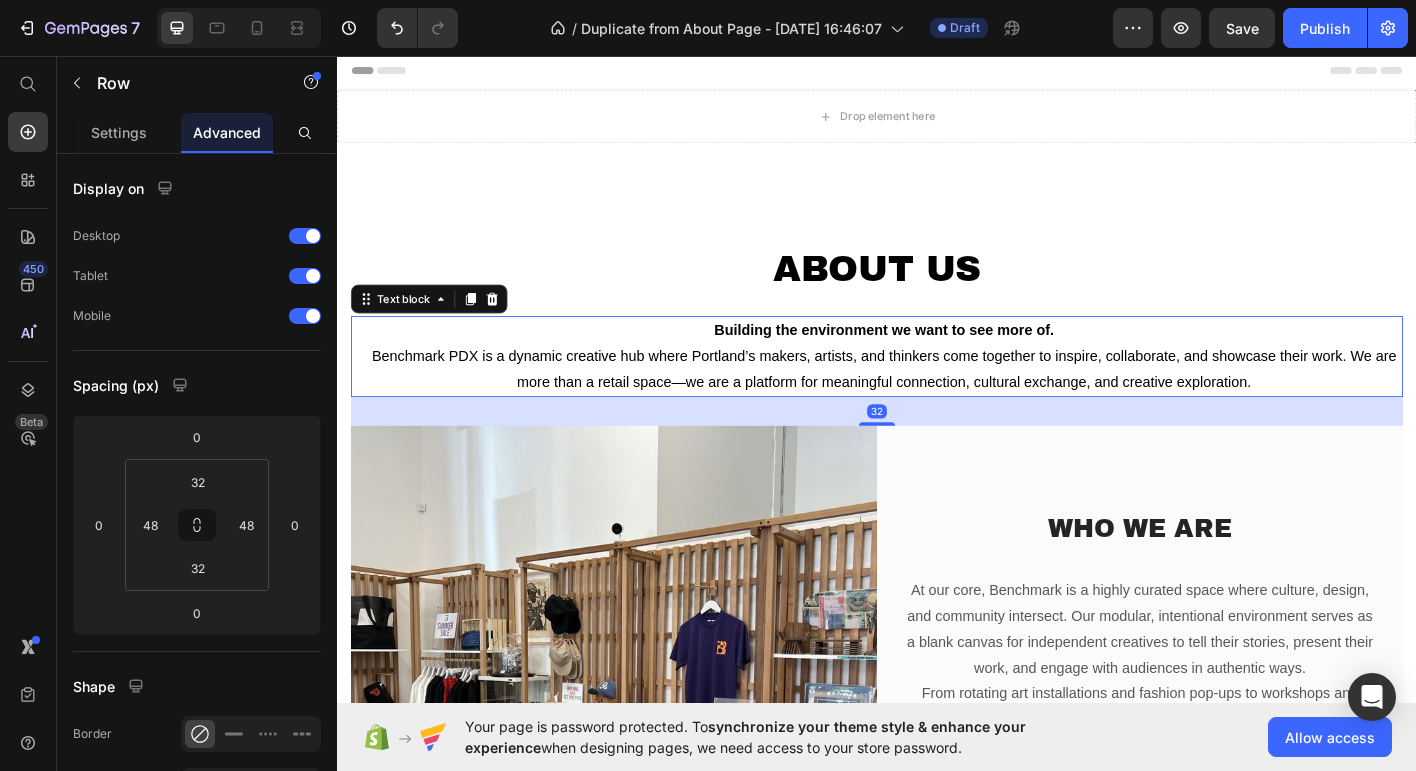click on "Benchmark PDX is a dynamic creative hub where Portland’s makers, artists, and thinkers come together to inspire, collaborate, and showcase their work. We are more than a retail space—we are a platform for meaningful connection, cultural exchange, and creative exploration." at bounding box center (945, 404) 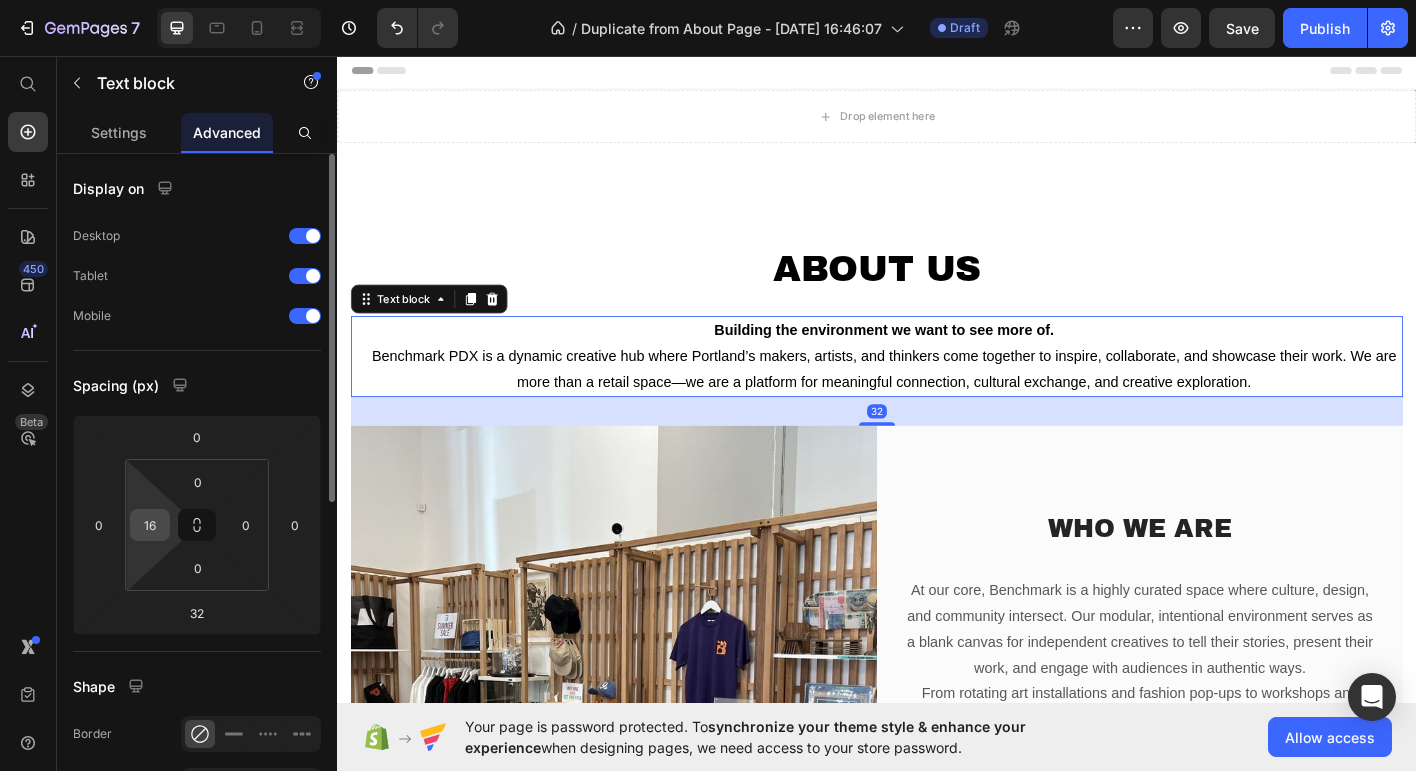click on "16" at bounding box center [150, 525] 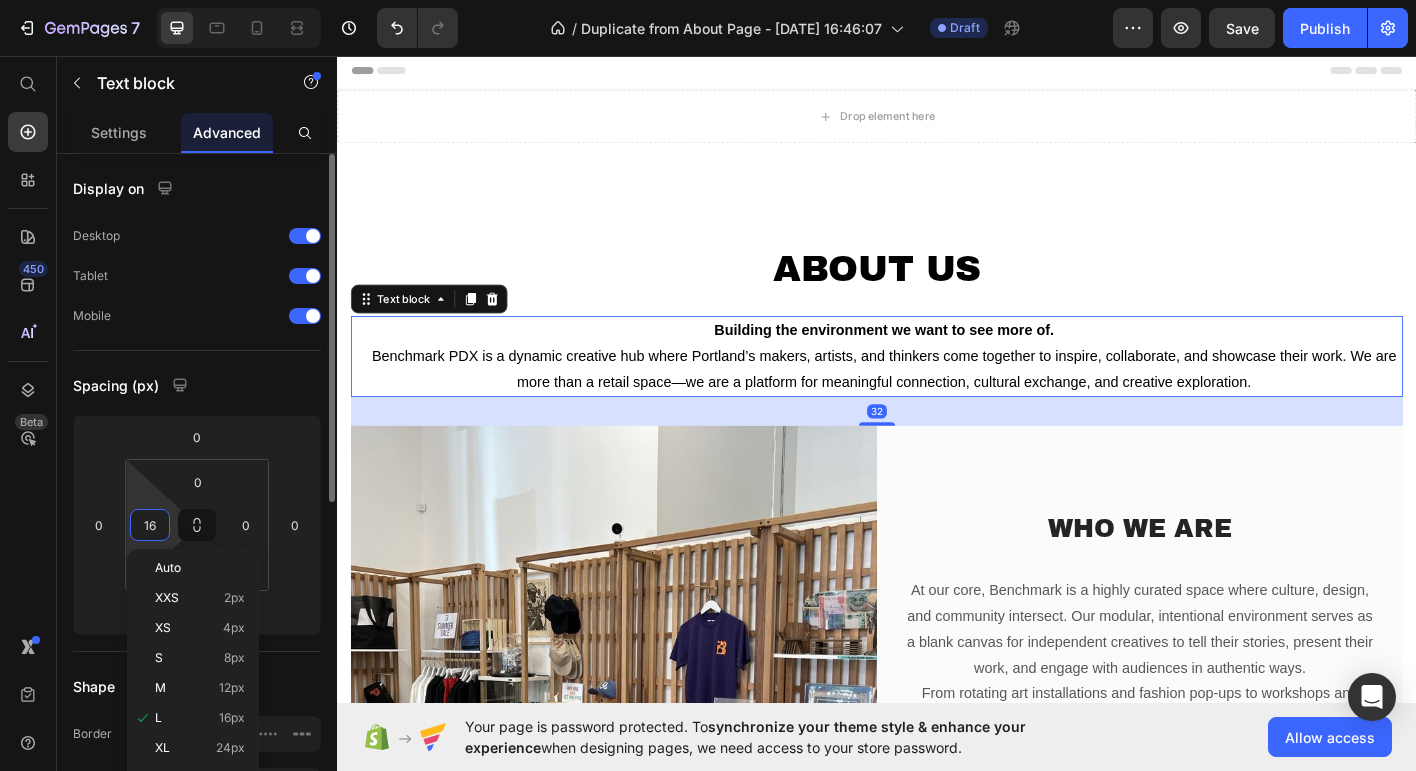 click on "16" at bounding box center (150, 525) 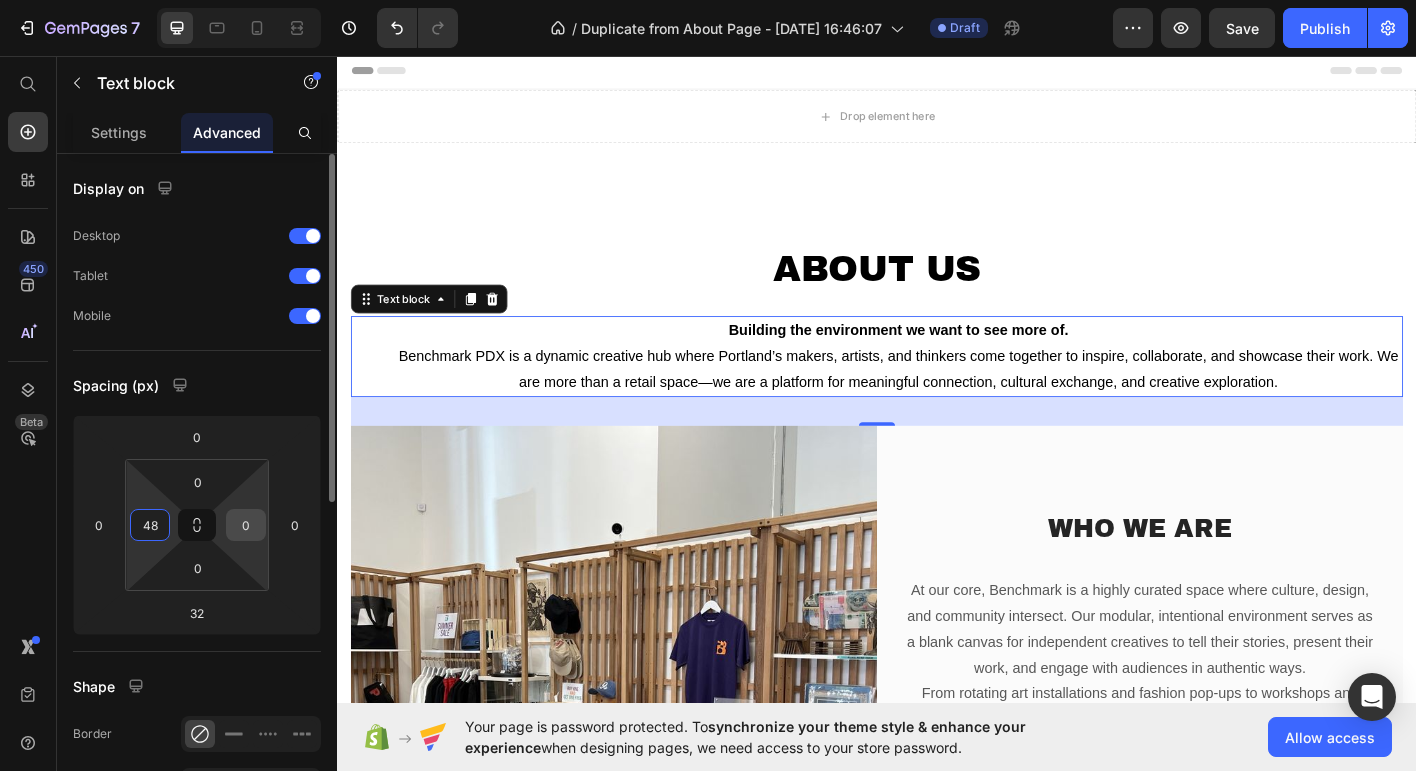 type on "48" 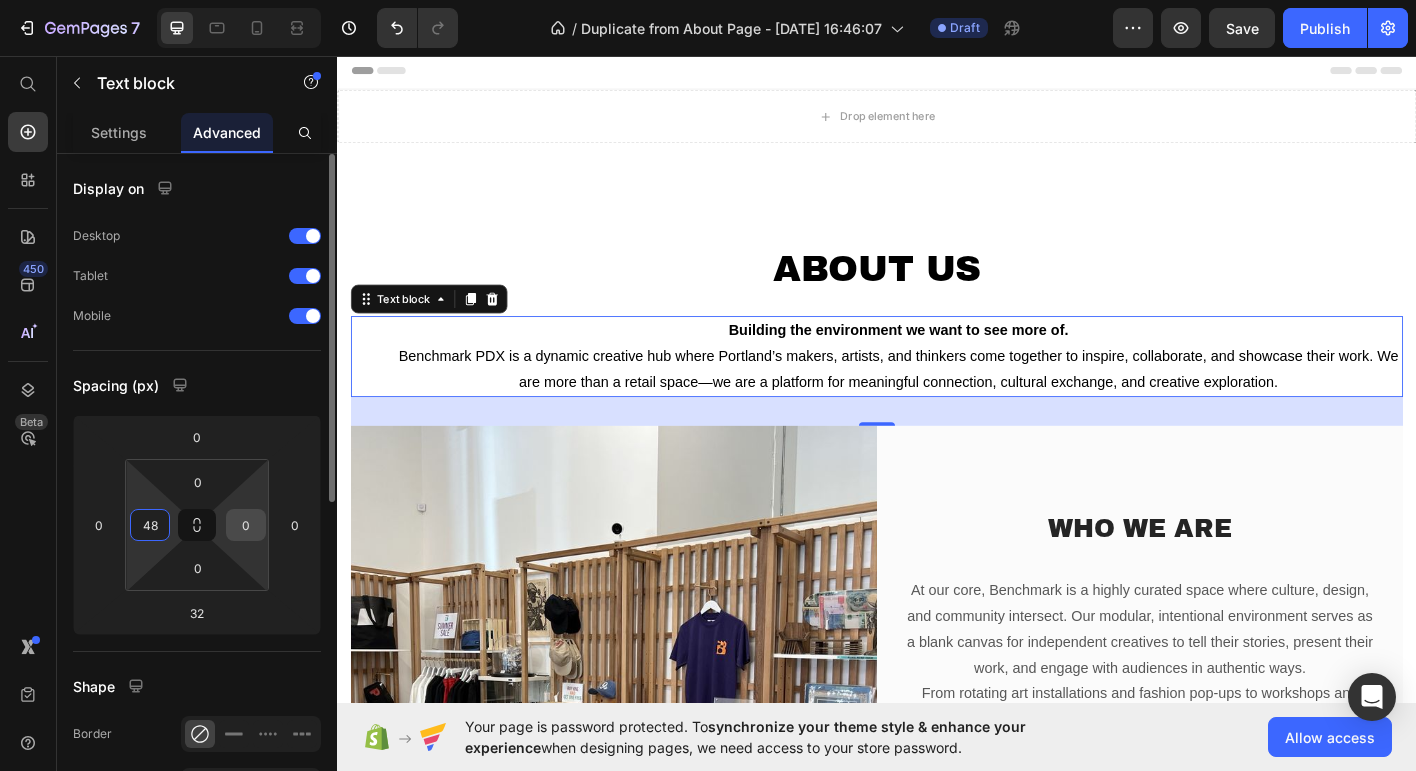 click on "0" at bounding box center [246, 525] 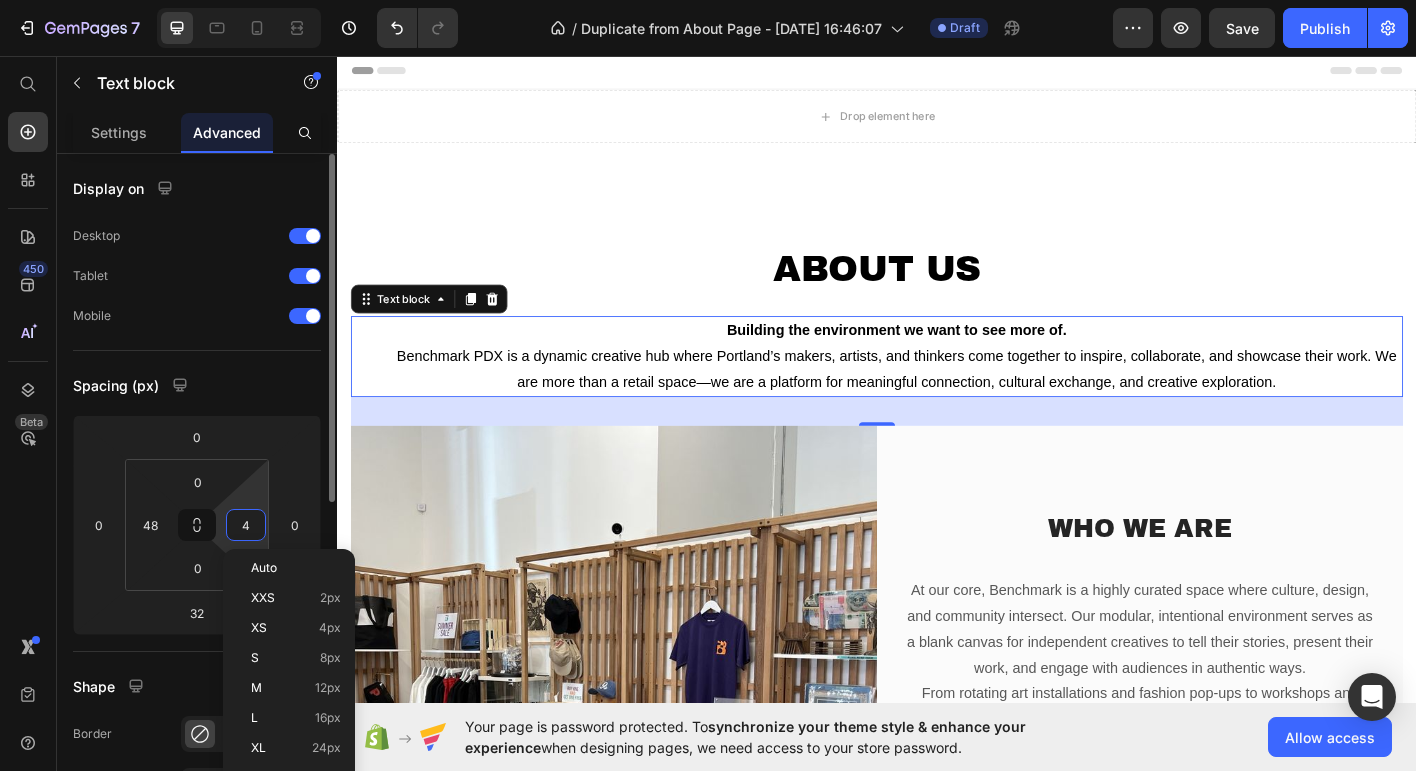 type on "48" 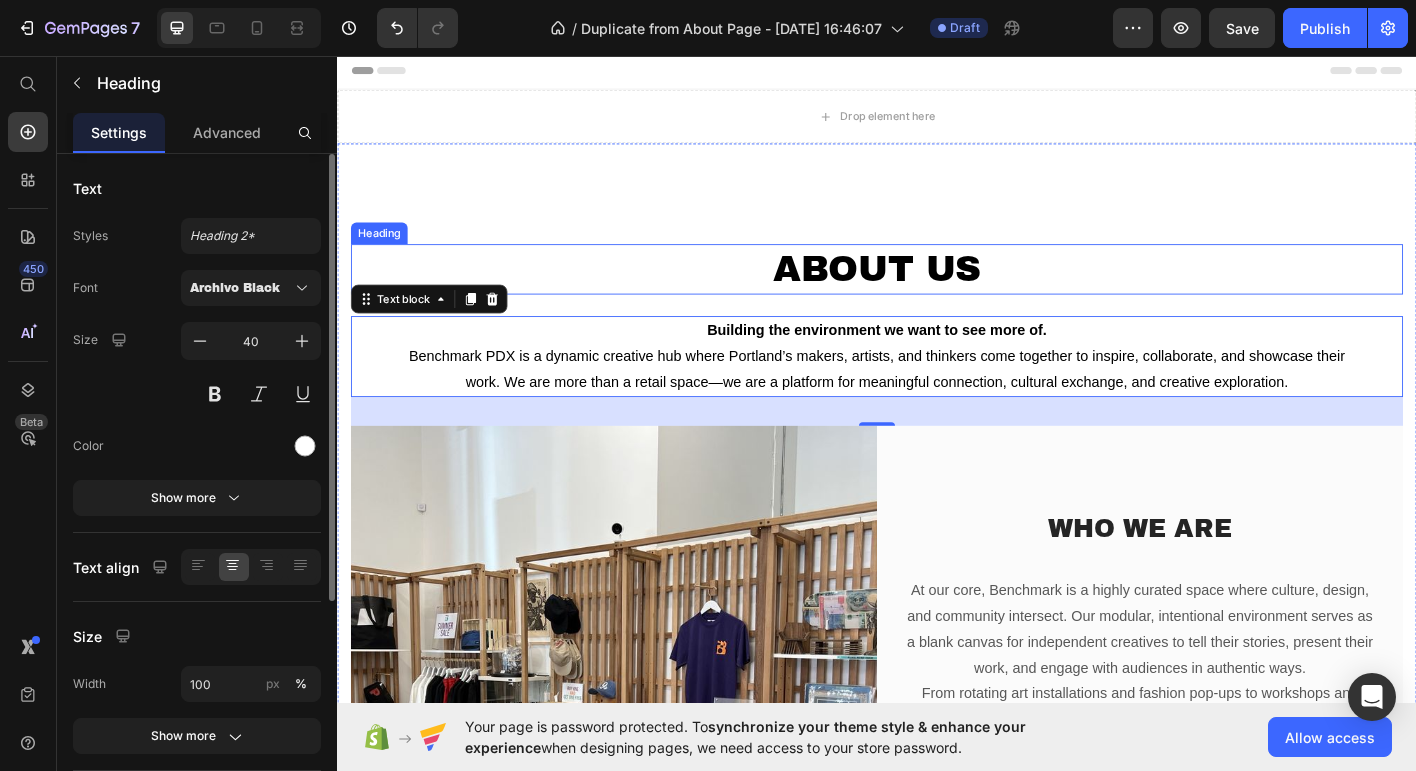 click on "About Us" at bounding box center (937, 293) 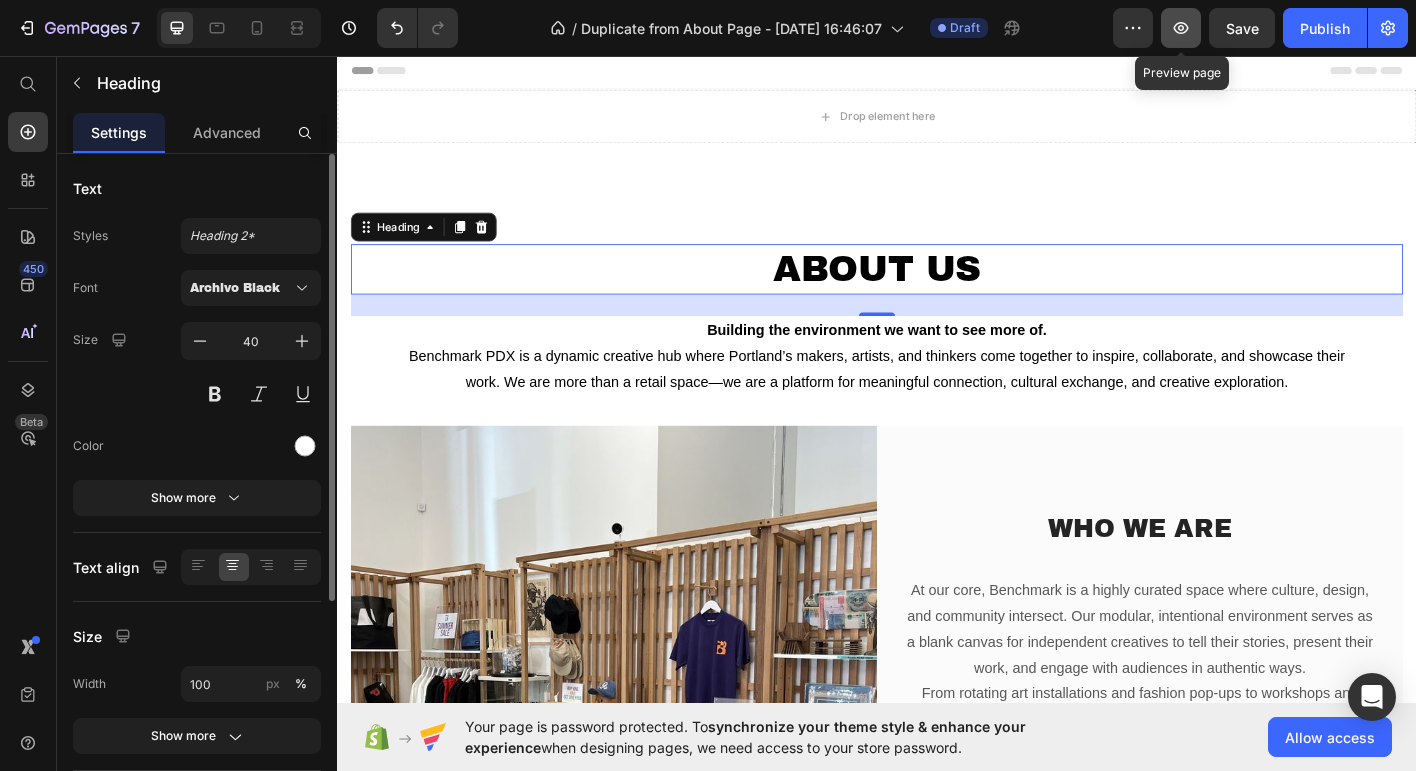 click 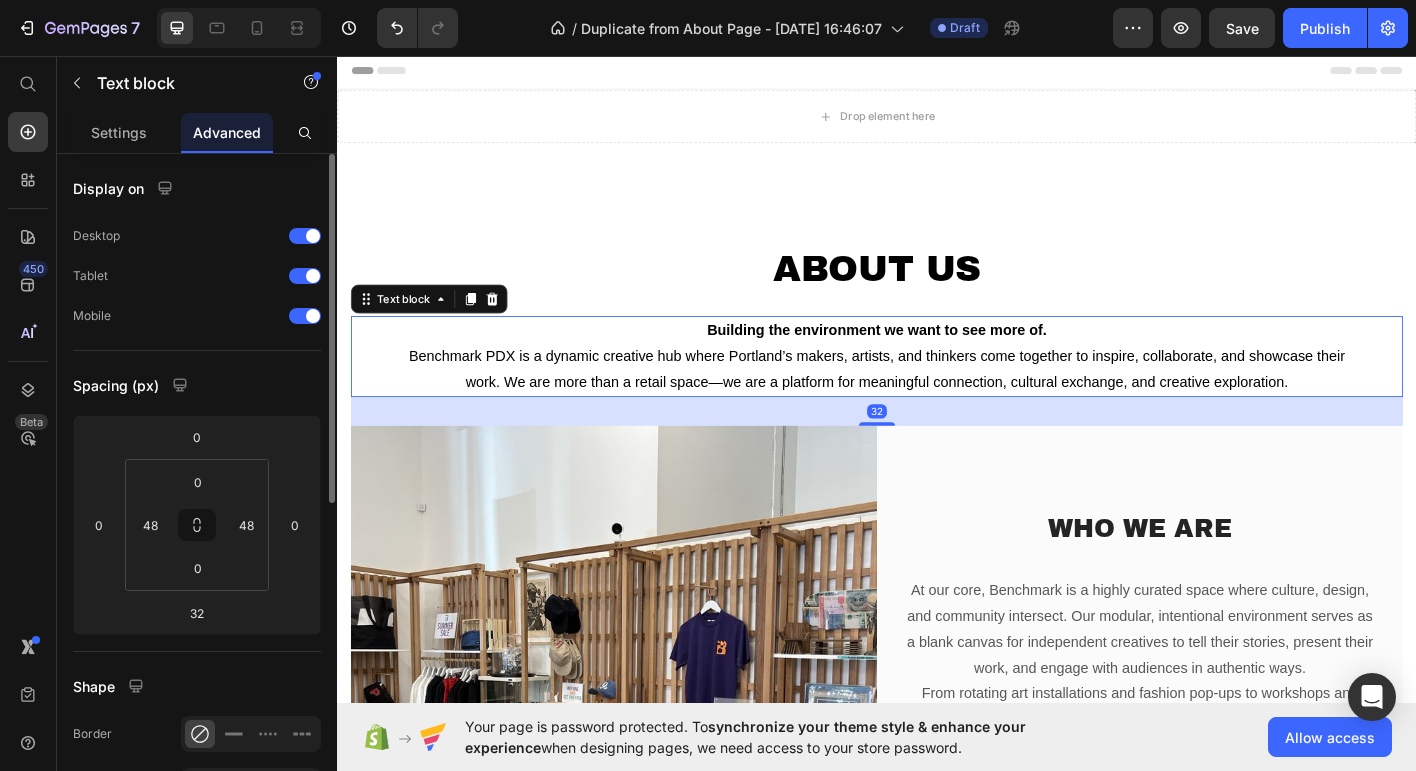 click on "Benchmark PDX is a dynamic creative hub where Portland’s makers, artists, and thinkers come together to inspire, collaborate, and showcase their work. We are more than a retail space—we are a platform for meaningful connection, cultural exchange, and creative exploration." at bounding box center [936, 404] 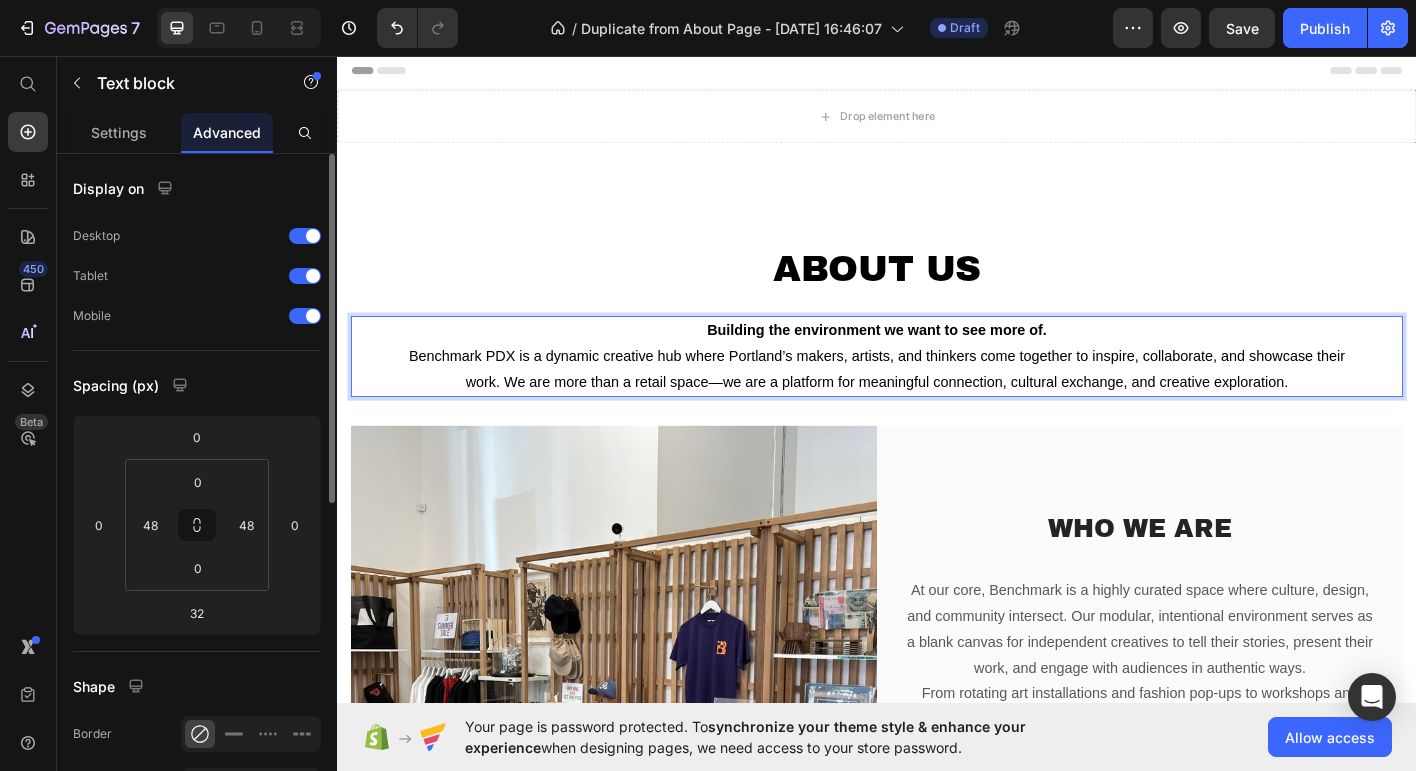 click on "Benchmark PDX is a dynamic creative hub where Portland’s makers, artists, and thinkers come together to inspire, collaborate, and showcase their work. We are more than a retail space—we are a platform for meaningful connection, cultural exchange, and creative exploration." at bounding box center [936, 404] 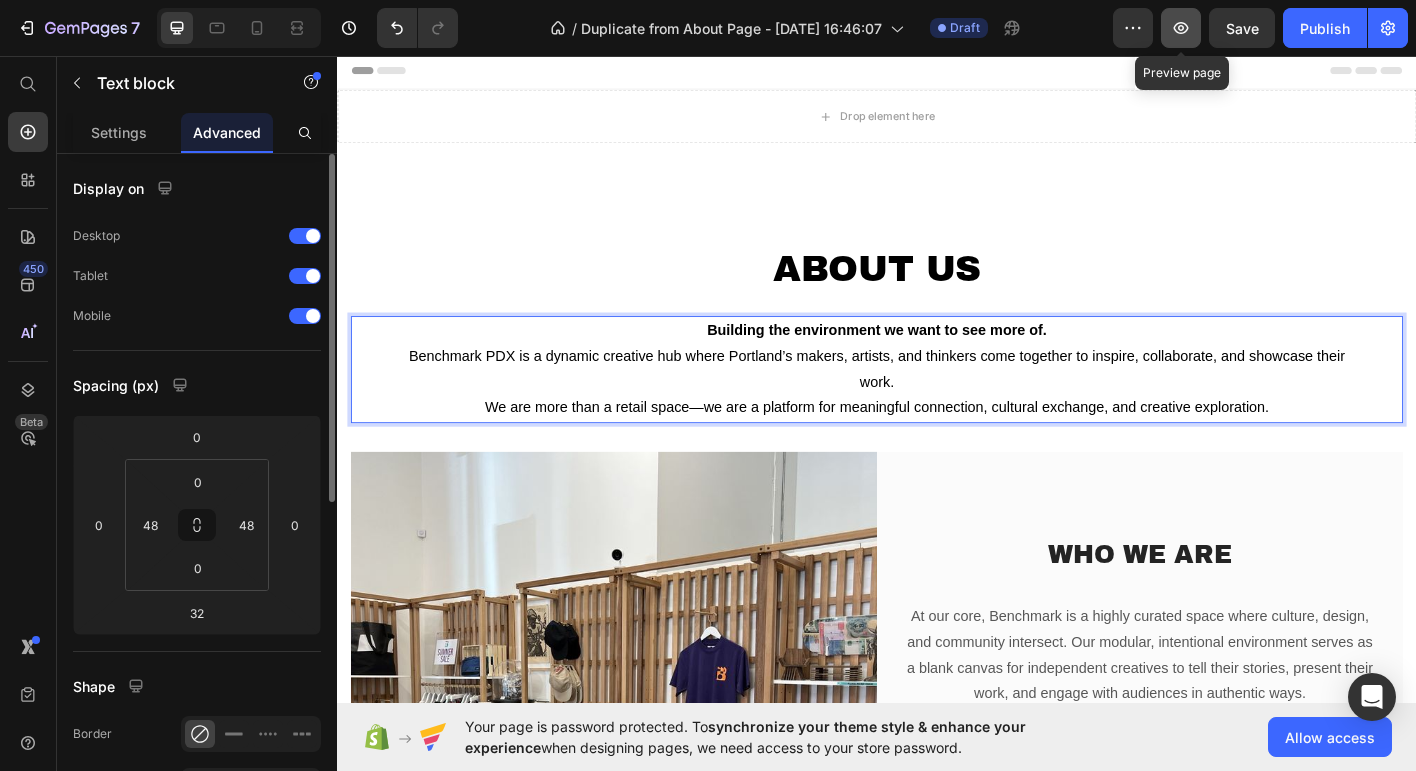 click 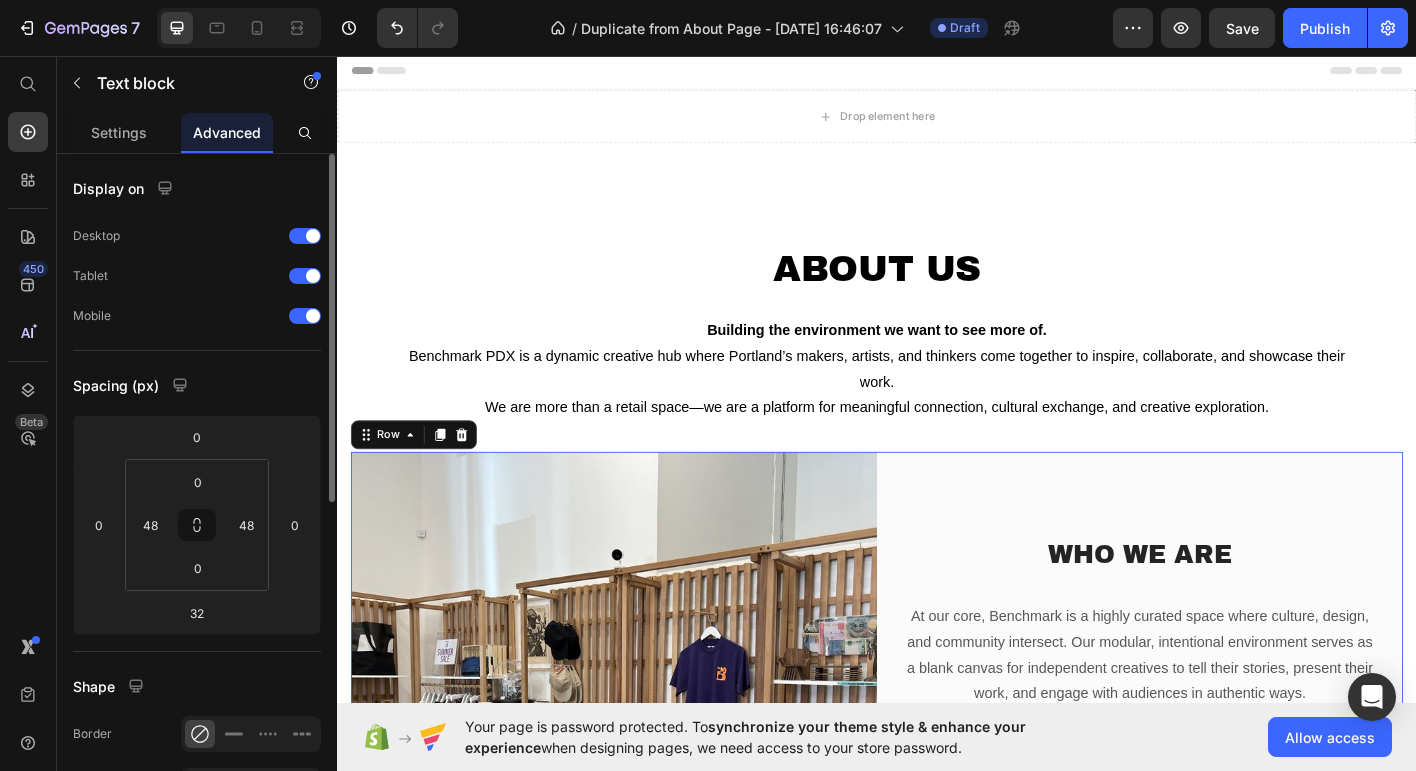 click on "Who We Are Heading At our core, Benchmark is a highly curated space where culture, design, and community intersect. Our modular, intentional environment serves as a blank canvas for independent creatives to tell their stories, present their work, and engage with audiences in authentic ways. From rotating art installations and fashion pop-ups to workshops and events, we bring Portland’s diverse creative ecosystem under one roof. Whether you’re a designer, collector, cultural organizer, or simply someone drawn to thoughtful creativity, Benchmark is a space built for you.   Text block Row" at bounding box center (1229, 788) 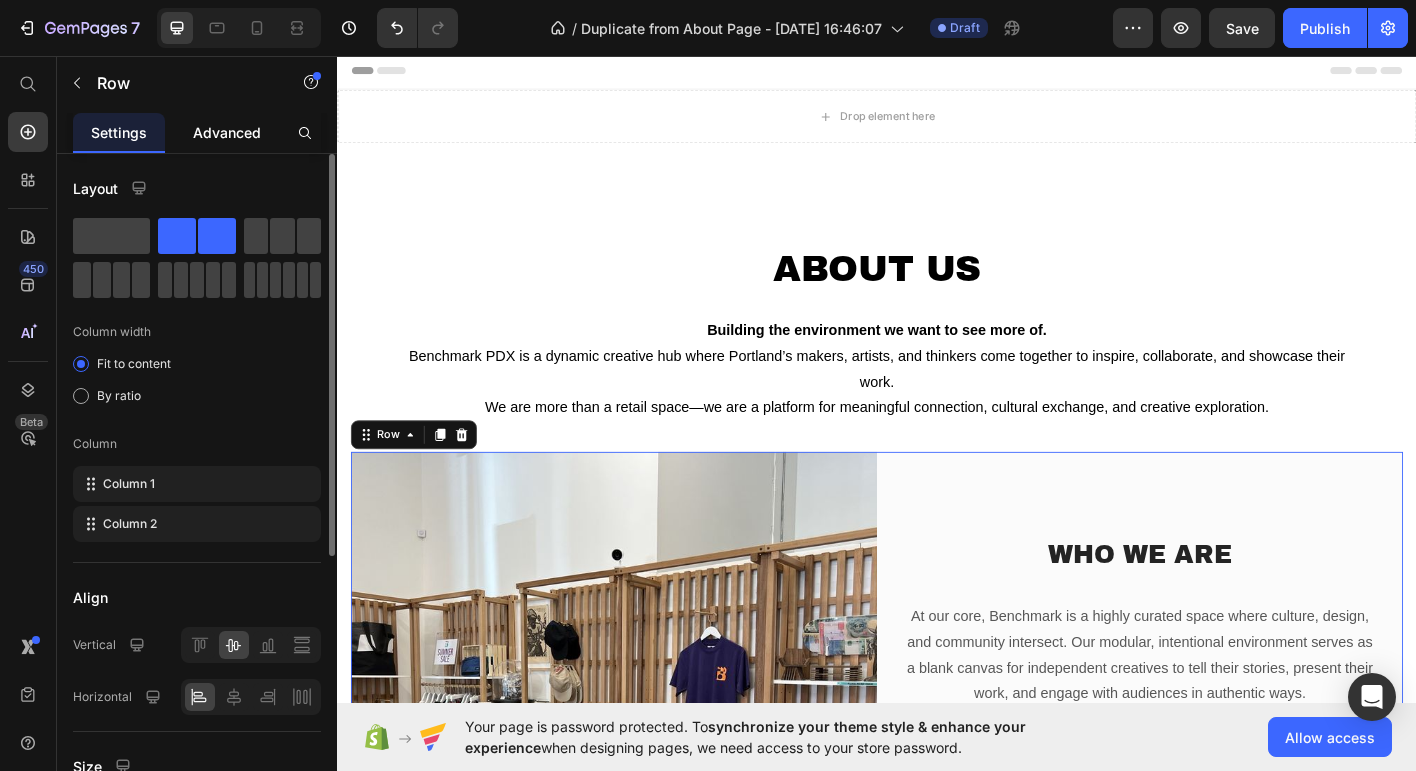 click on "Advanced" at bounding box center (227, 132) 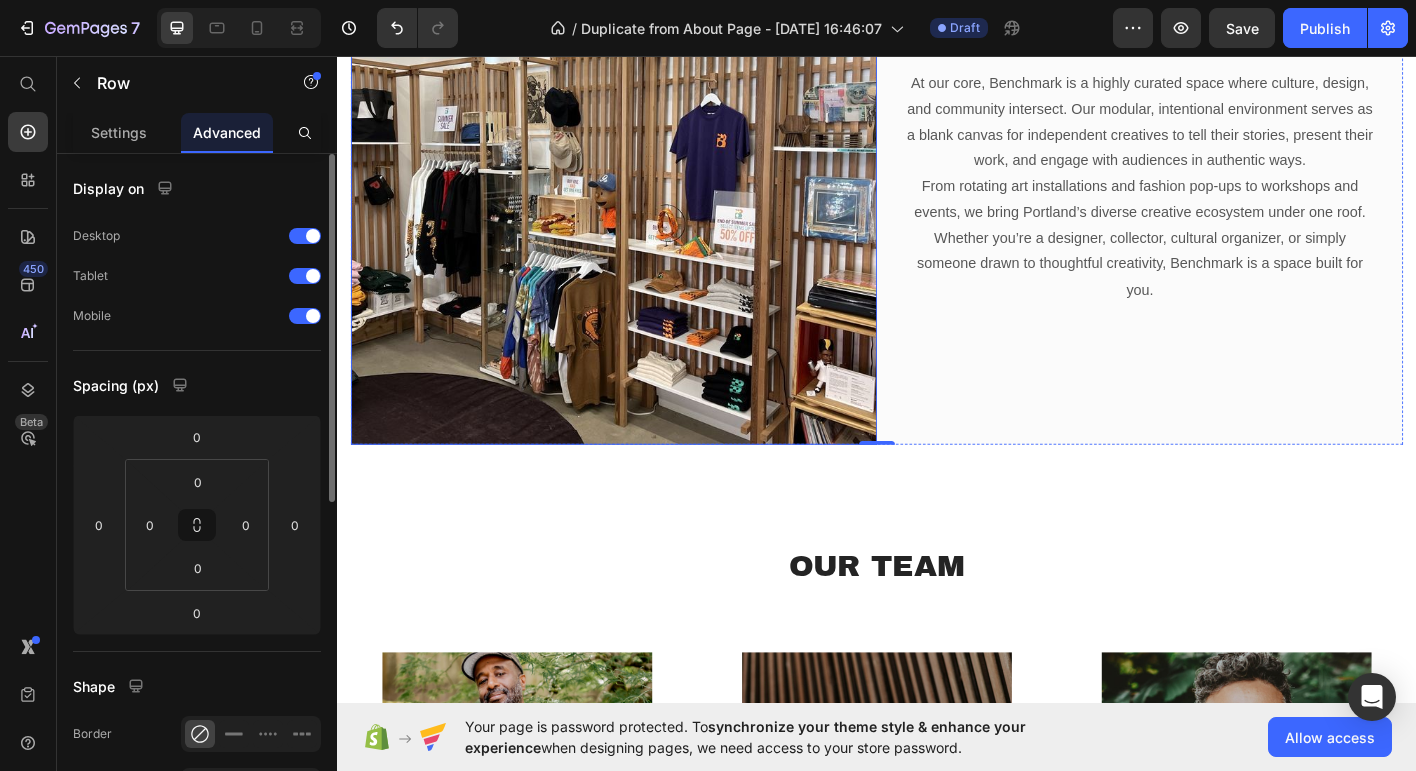 scroll, scrollTop: 611, scrollLeft: 0, axis: vertical 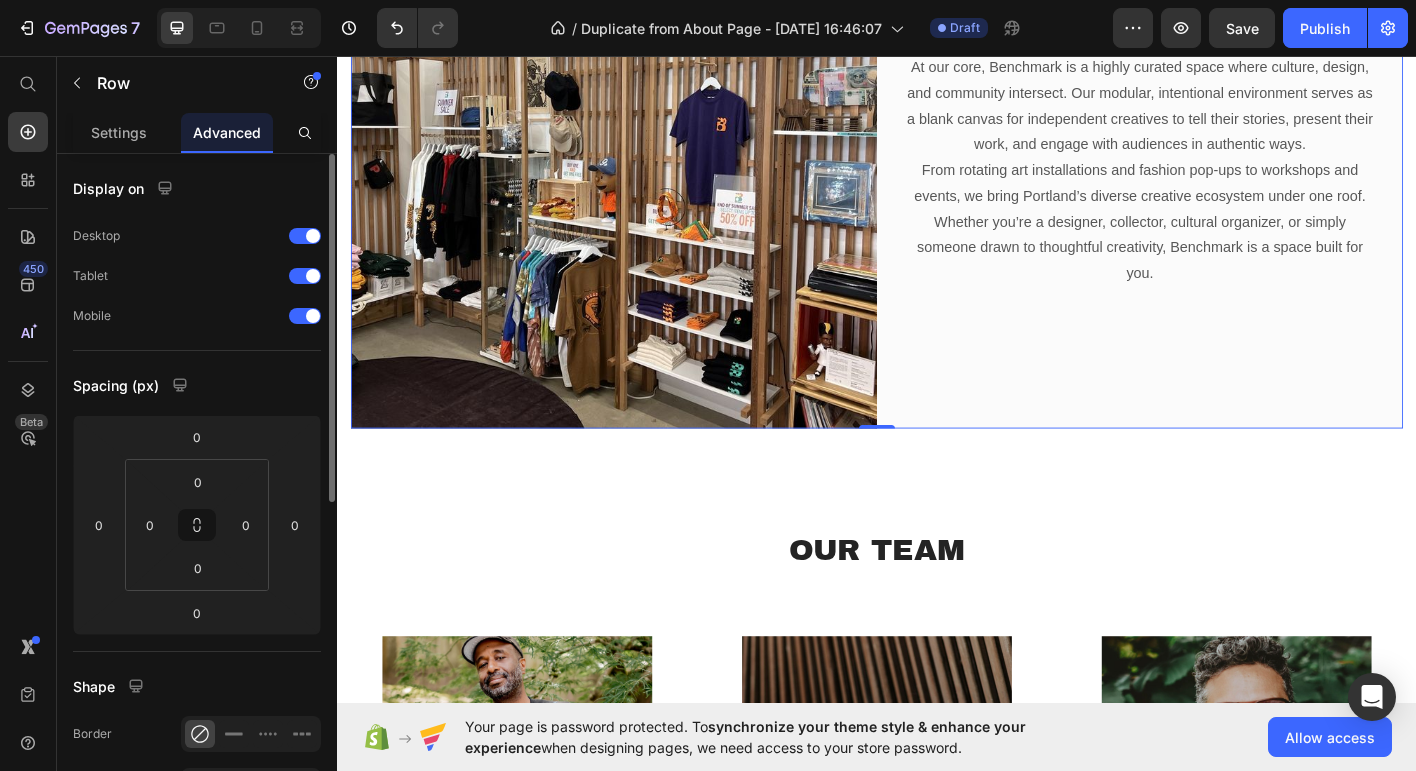 click on "Who We Are Heading At our core, Benchmark is a highly curated space where culture, design, and community intersect. Our modular, intentional environment serves as a blank canvas for independent creatives to tell their stories, present their work, and engage with audiences in authentic ways. From rotating art installations and fashion pop-ups to workshops and events, we bring Portland’s diverse creative ecosystem under one roof. Whether you’re a designer, collector, cultural organizer, or simply someone drawn to thoughtful creativity, Benchmark is a space built for you.   Text block Row" at bounding box center (1229, 177) 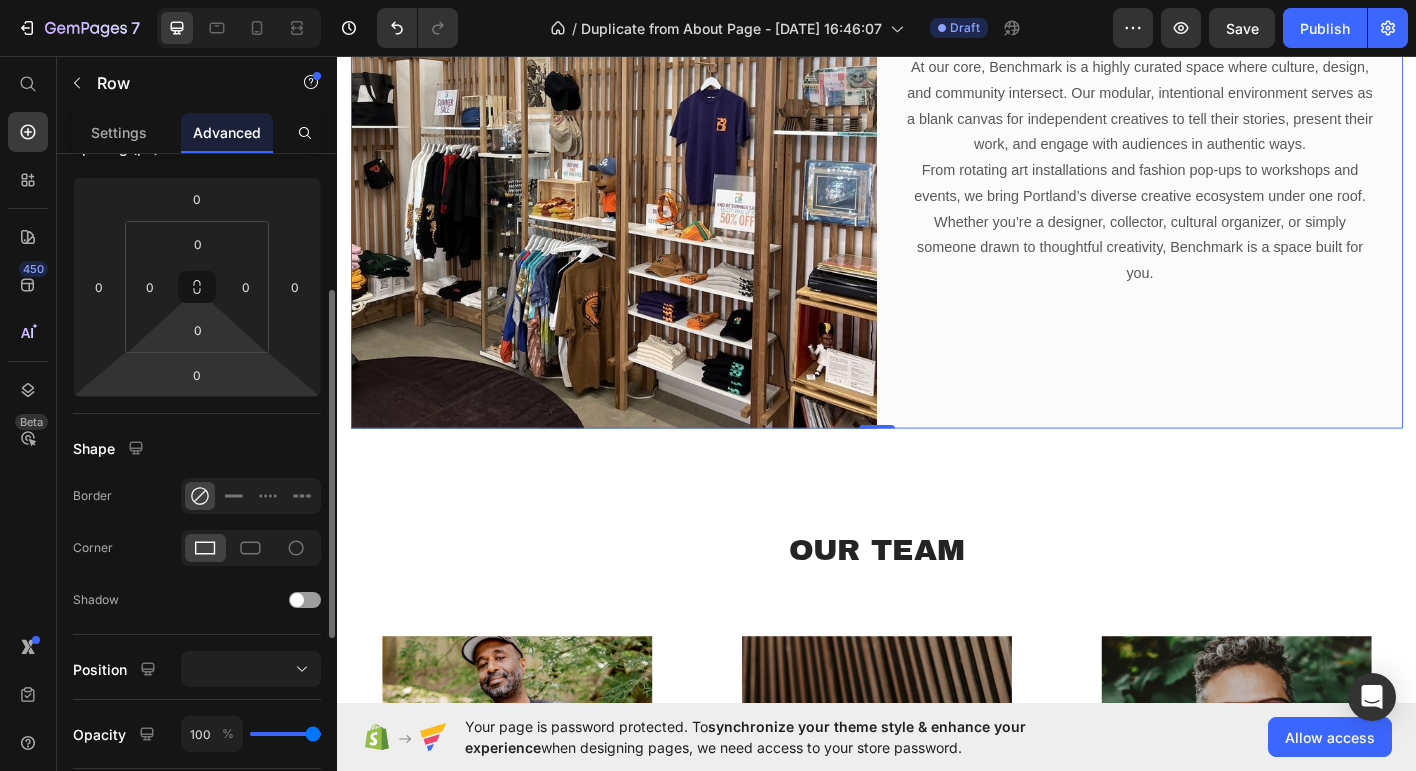 scroll, scrollTop: 251, scrollLeft: 0, axis: vertical 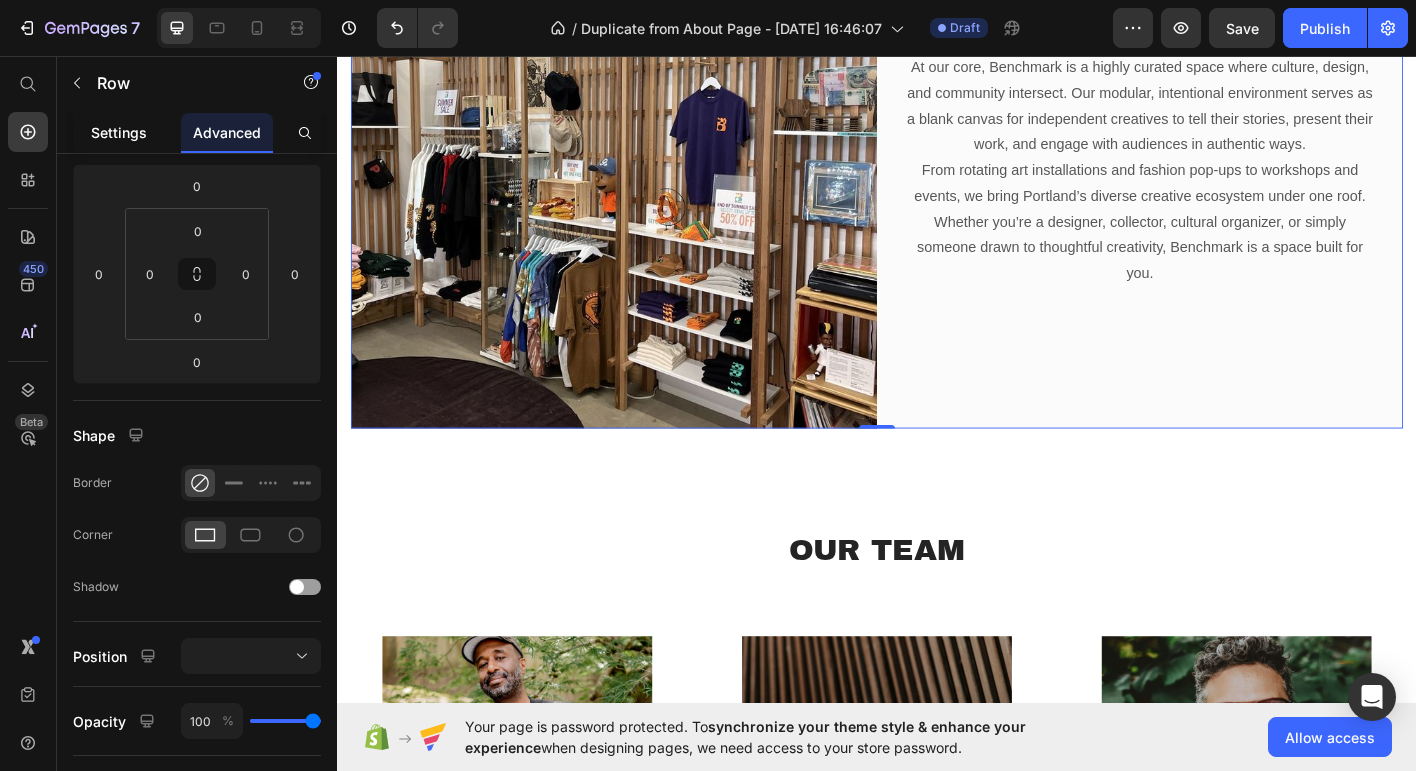 click on "Settings" at bounding box center [119, 132] 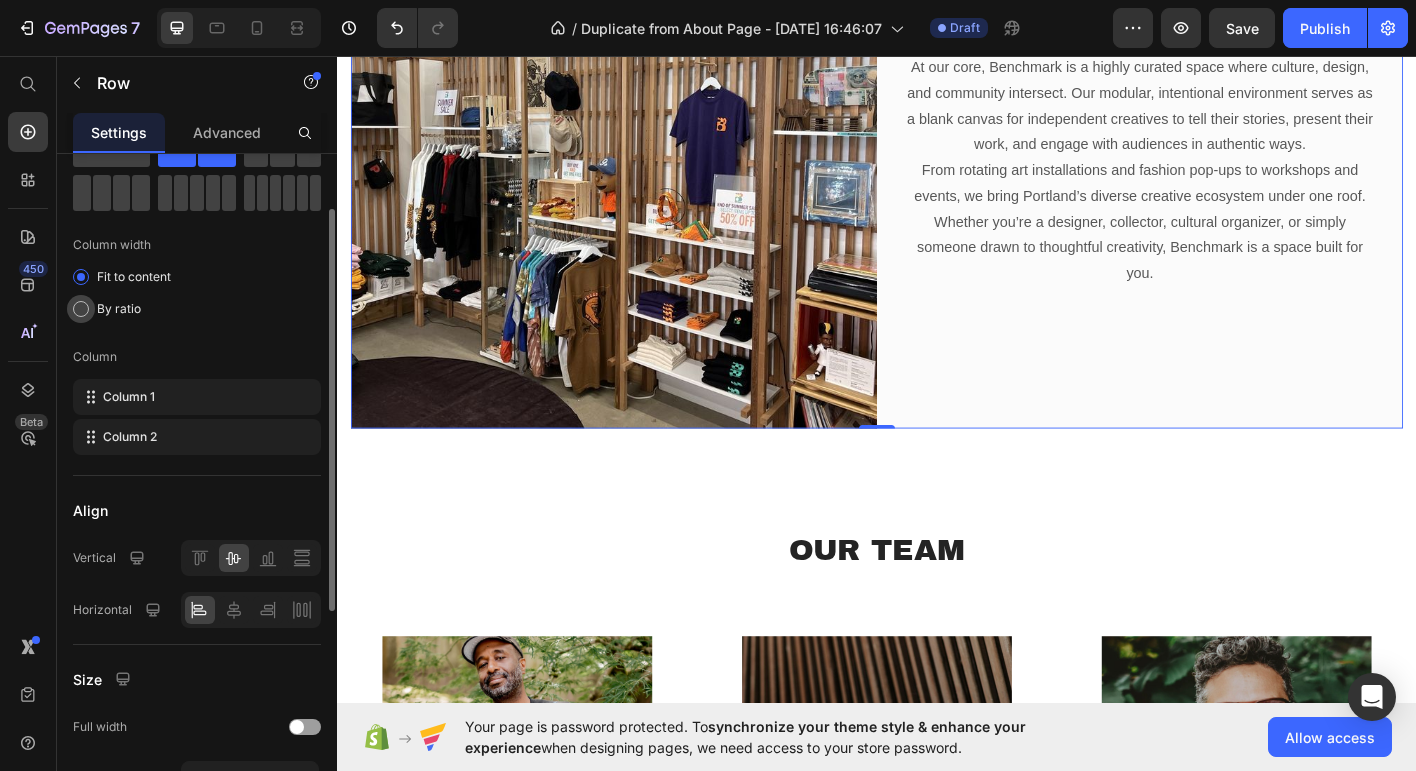 scroll, scrollTop: 92, scrollLeft: 0, axis: vertical 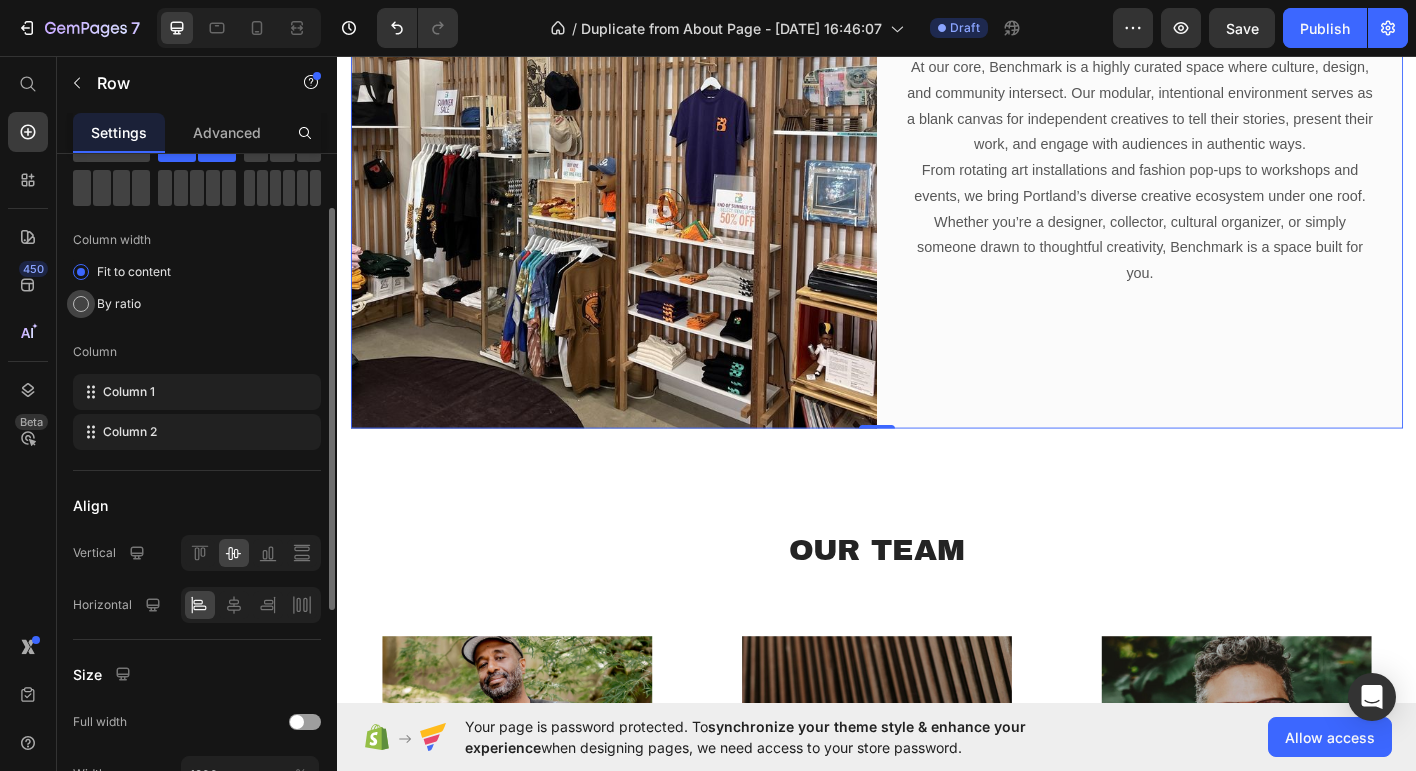 click on "By ratio" 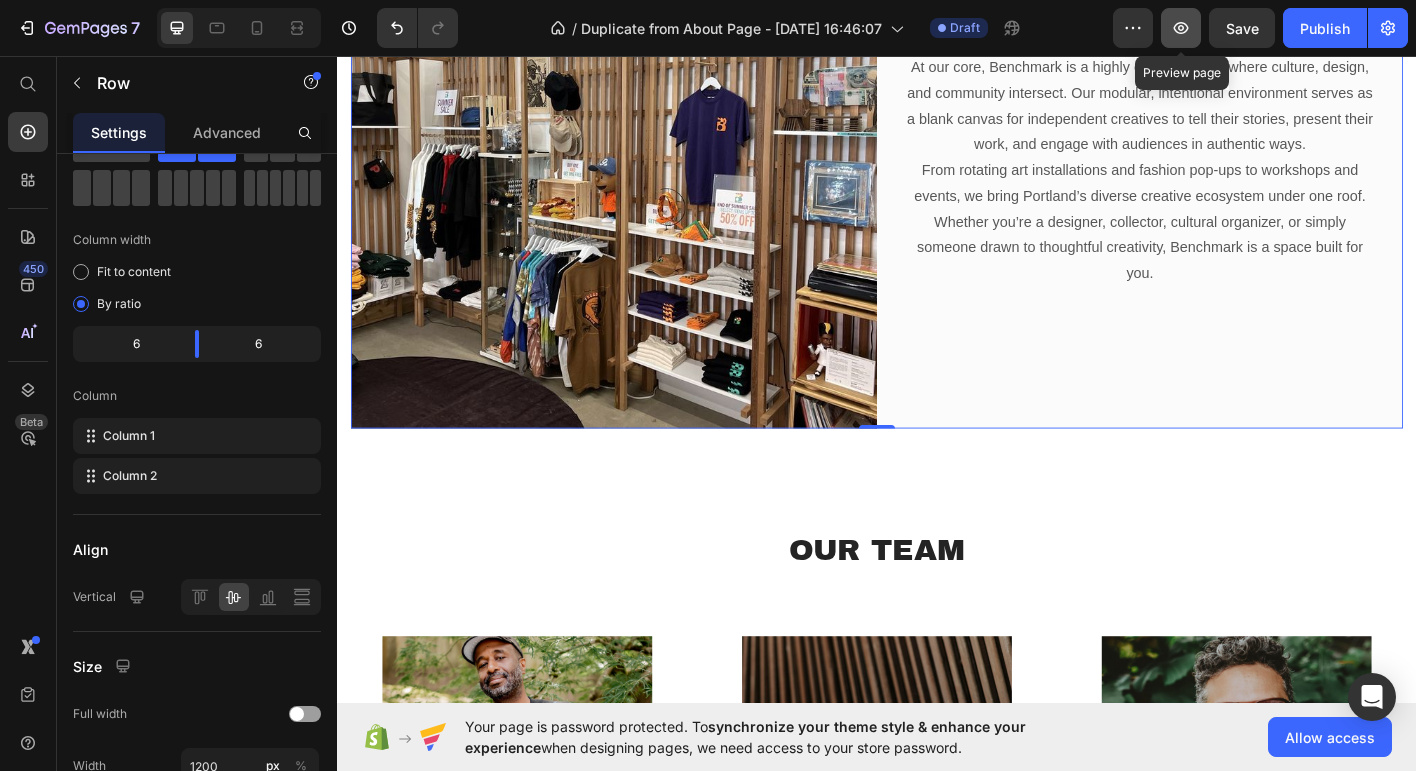 click 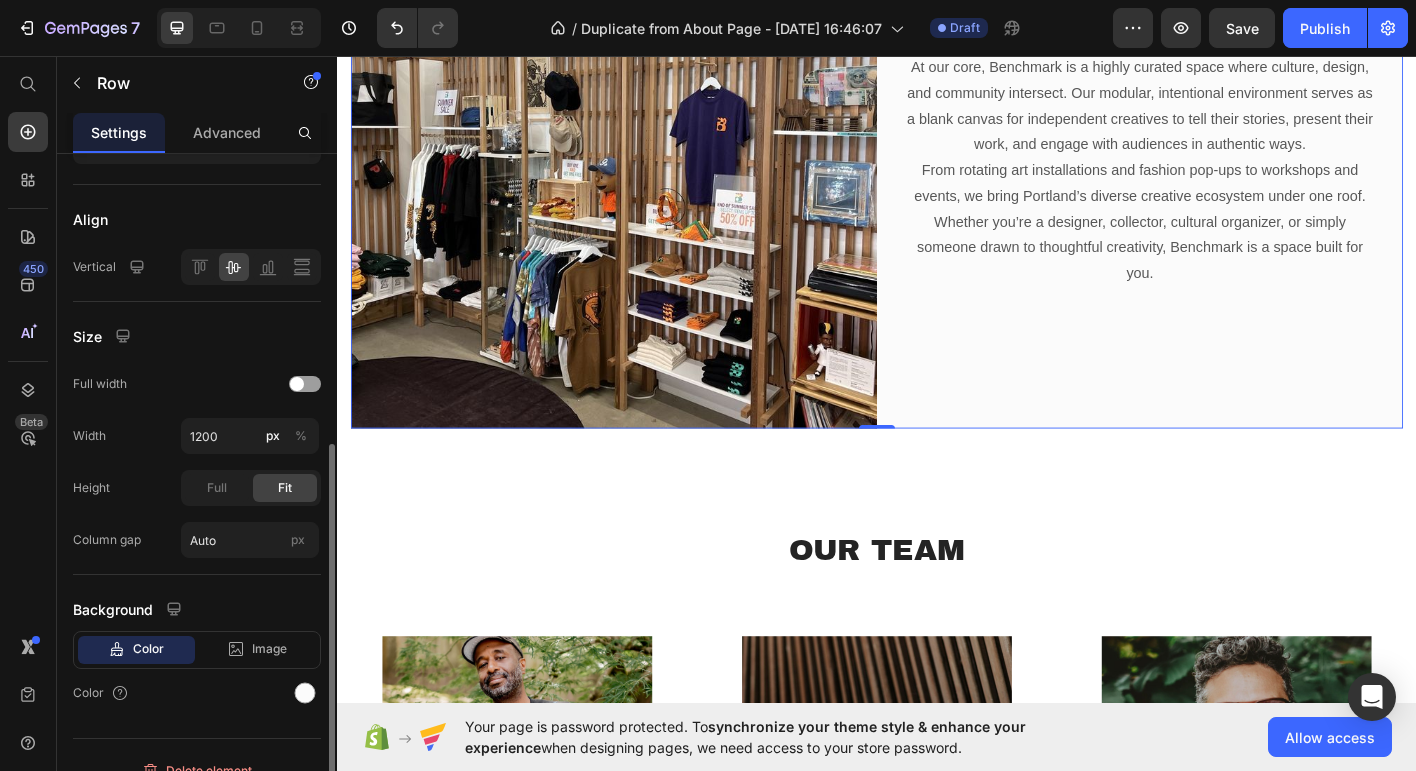 scroll, scrollTop: 447, scrollLeft: 0, axis: vertical 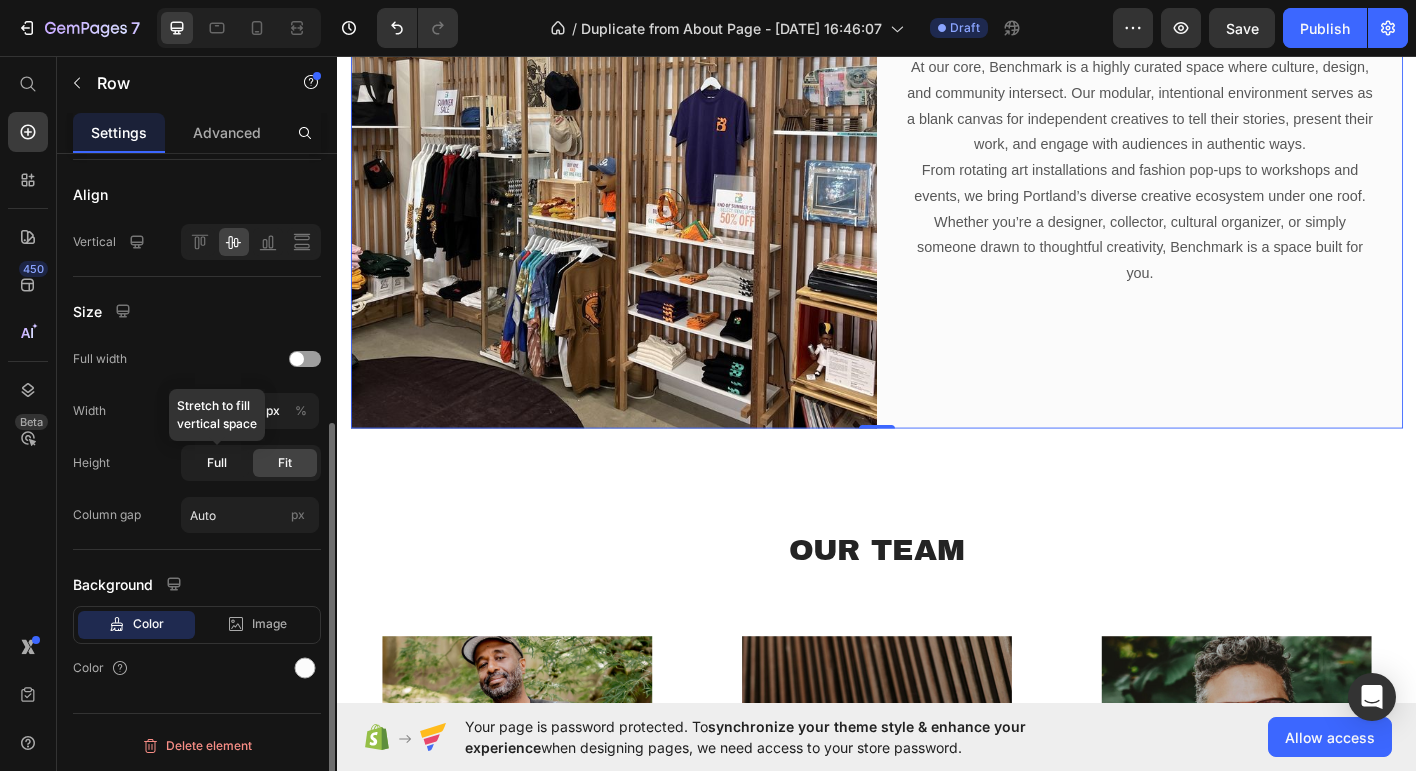 click on "Full" 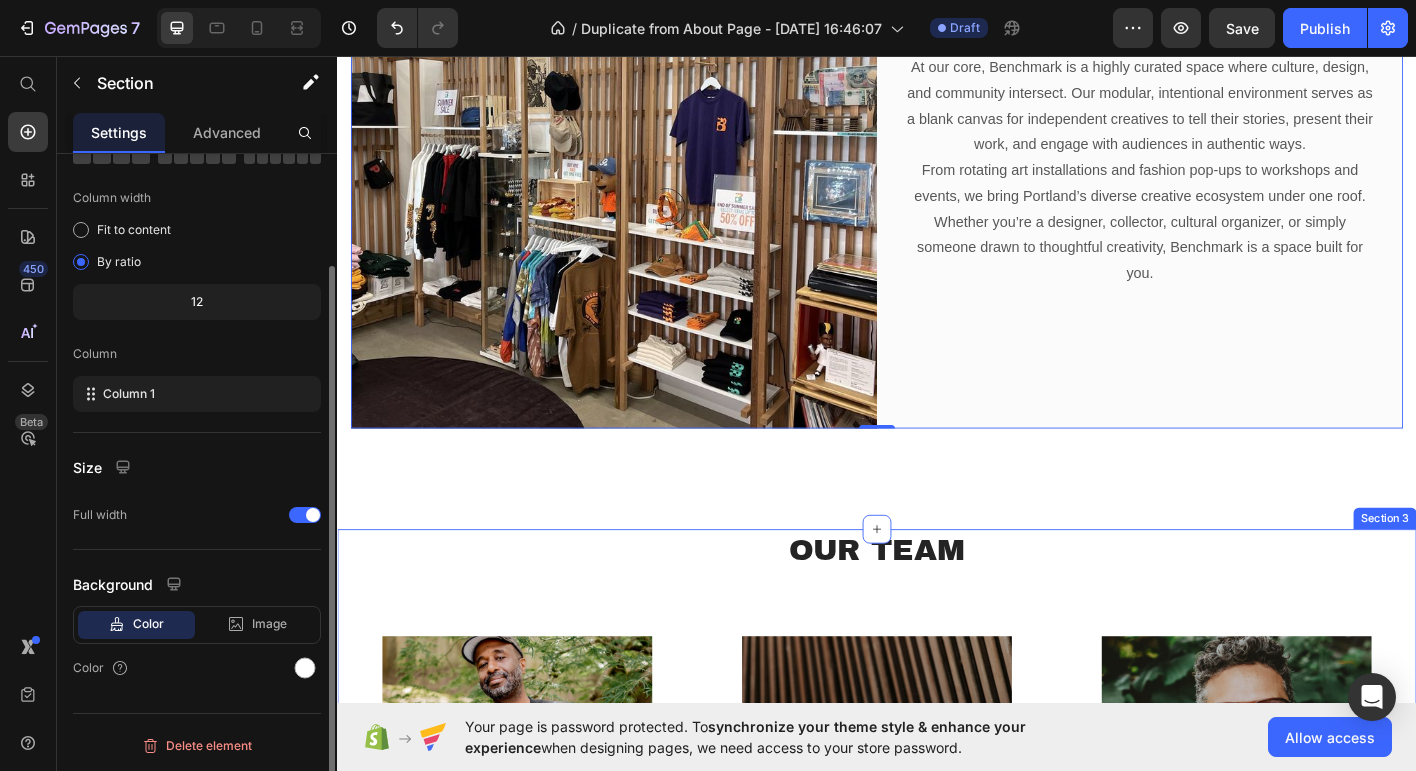 scroll, scrollTop: 0, scrollLeft: 0, axis: both 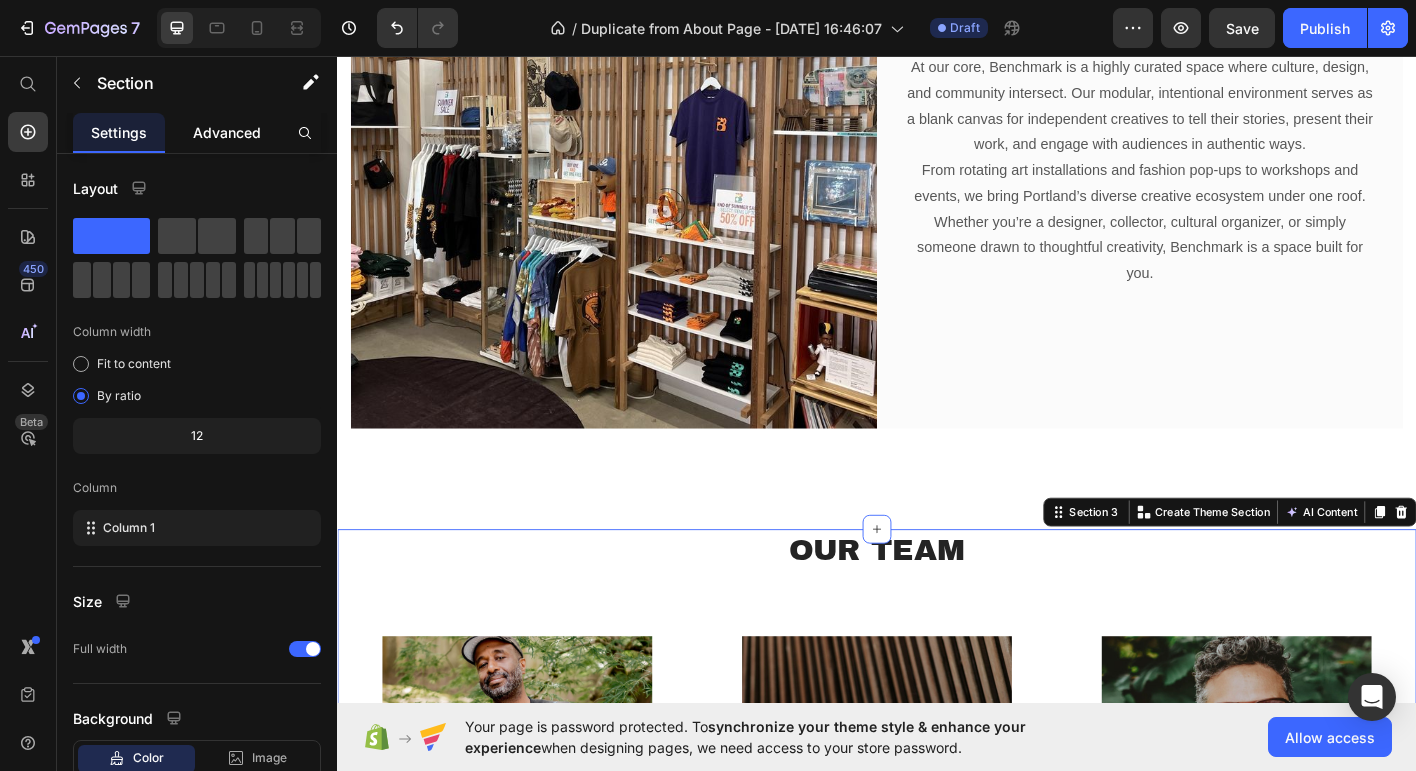 click on "Advanced" at bounding box center (227, 132) 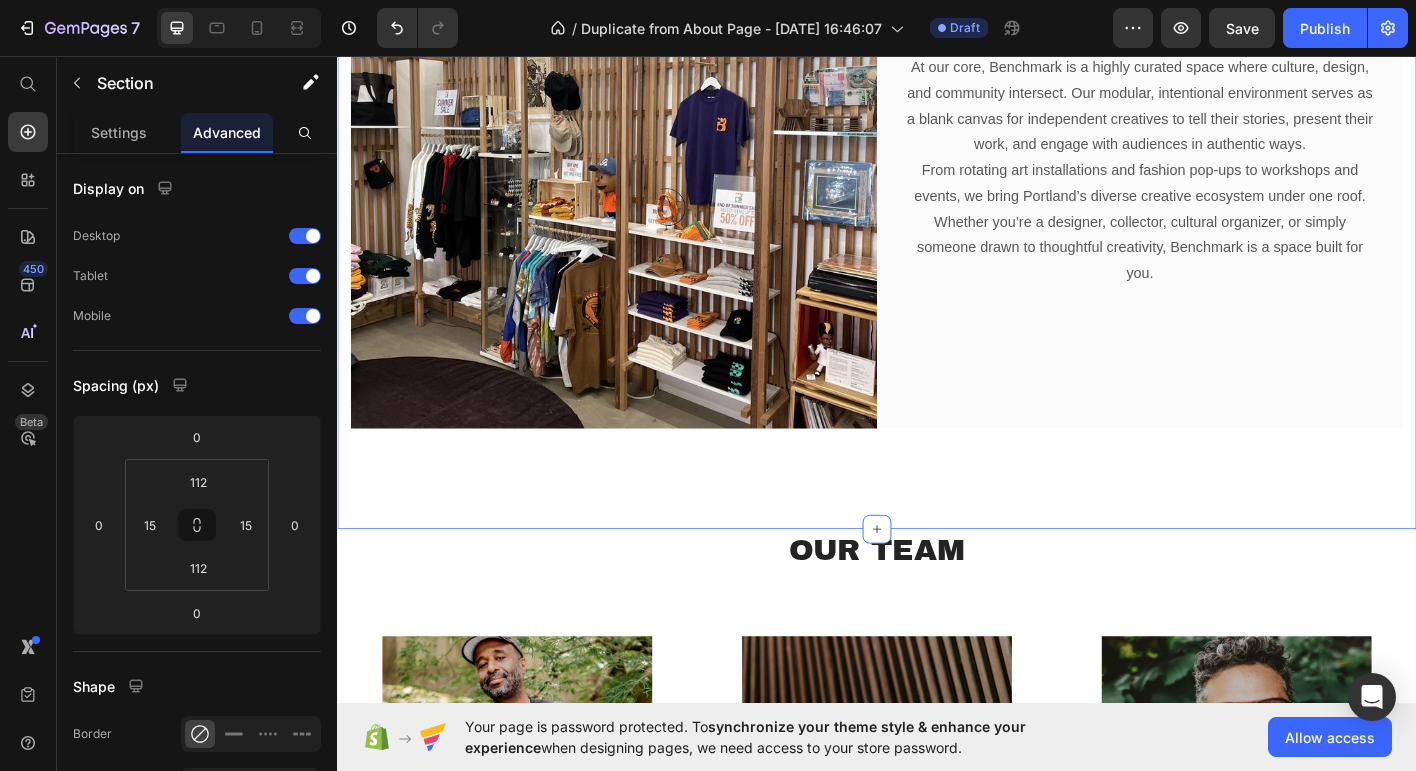 click on "About Us Heading Building the environment we want to see more of. Benchmark PDX is a dynamic creative hub where Portland’s makers, artists, and thinkers come together to inspire, collaborate, and showcase their work.  We are more than a retail space—we are a platform for meaningful connection, cultural exchange, and creative exploration. Text block Image Who We Are Heading At our core, Benchmark is a highly curated space where culture, design, and community intersect. Our modular, intentional environment serves as a blank canvas for independent creatives to tell their stories, present their work, and engage with audiences in authentic ways. From rotating art installations and fashion pop-ups to workshops and events, we bring Portland’s diverse creative ecosystem under one roof. Whether you’re a designer, collector, cultural organizer, or simply someone drawn to thoughtful creativity, Benchmark is a space built for you.   Text block Row Row Section 2   You can create reusable sections AI Content" at bounding box center (937, 62) 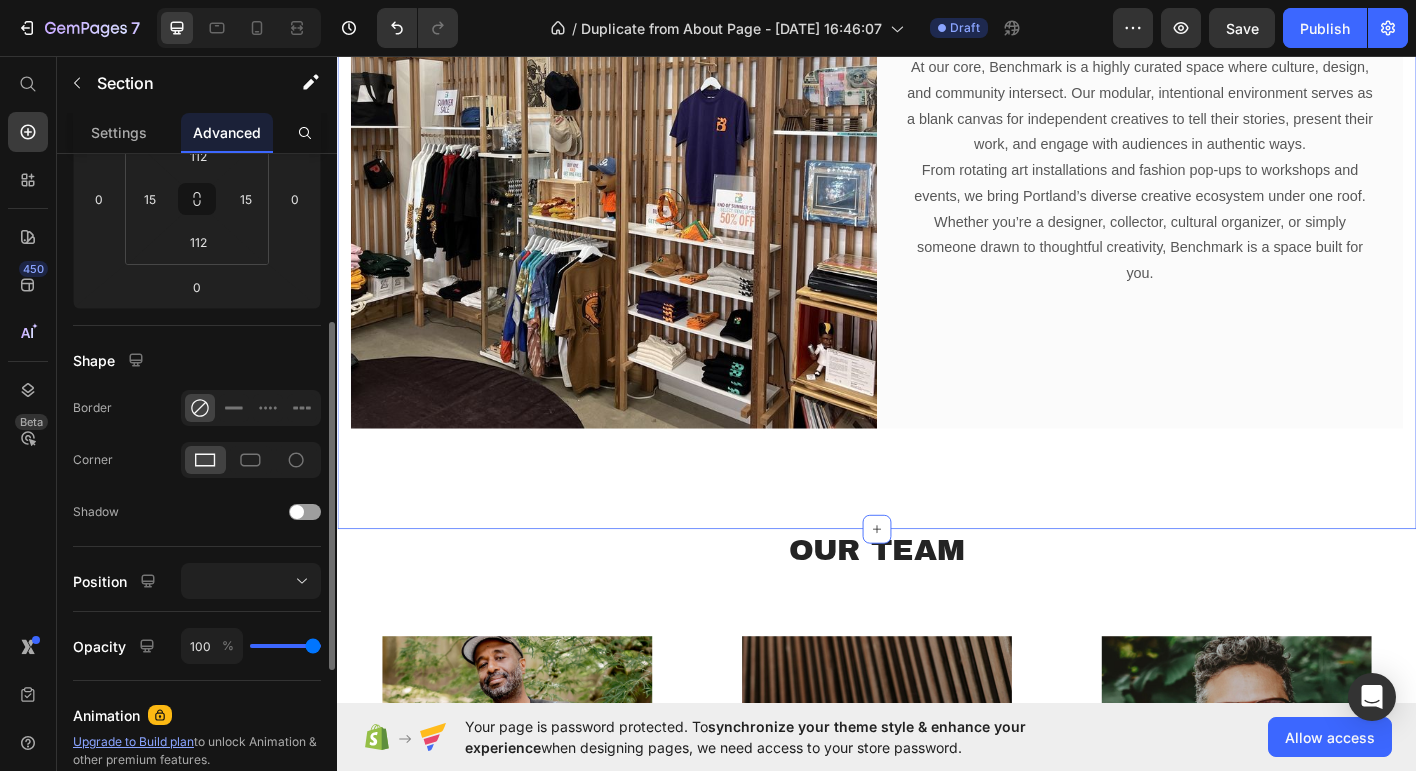 scroll, scrollTop: 0, scrollLeft: 0, axis: both 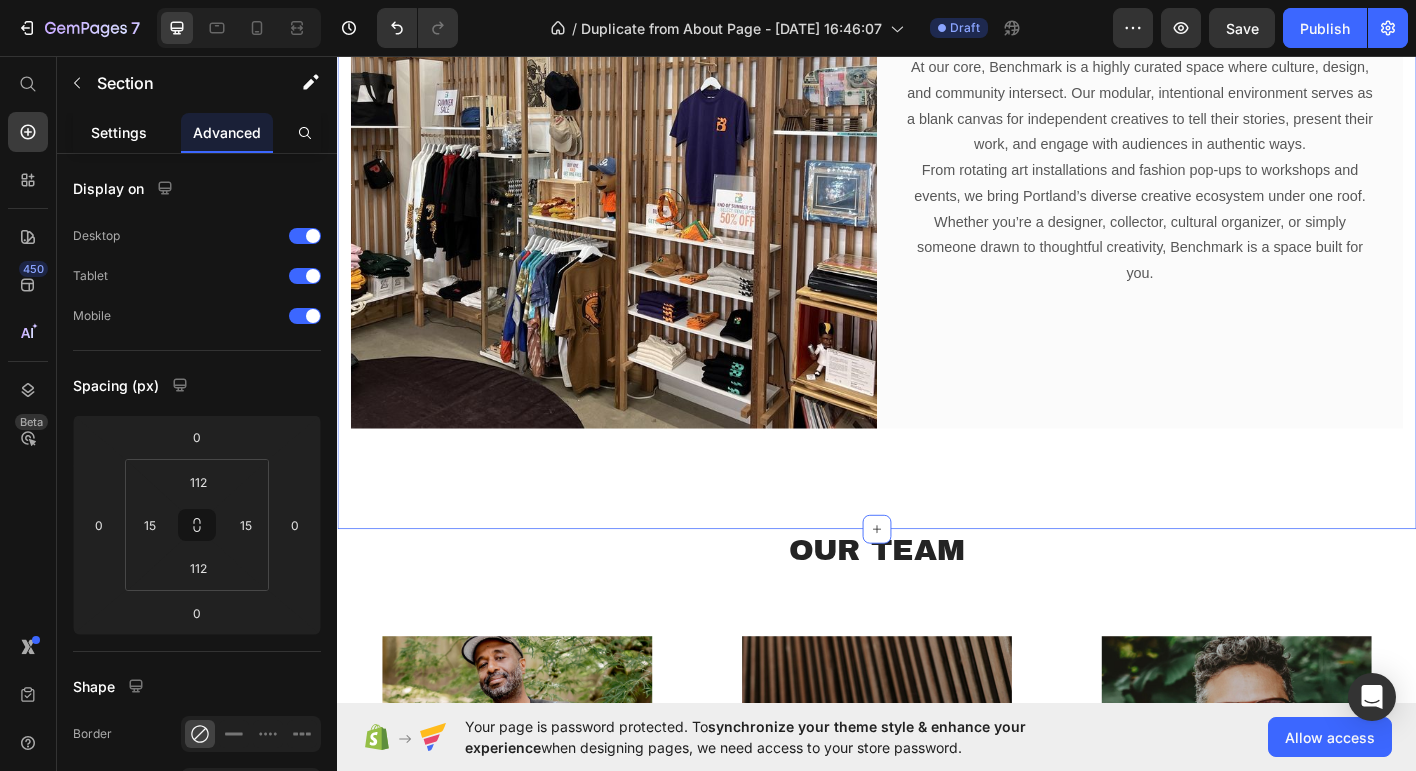 click on "Settings" at bounding box center (119, 132) 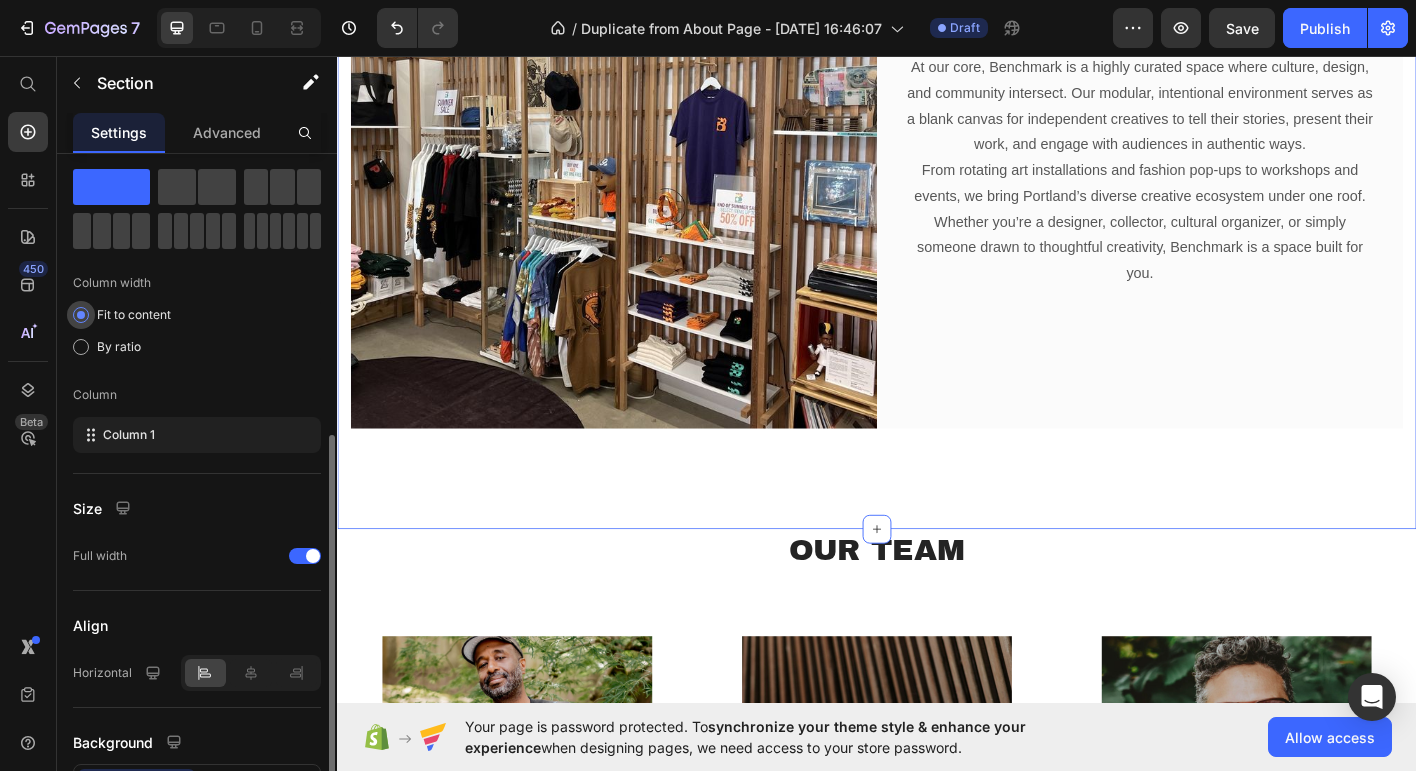scroll, scrollTop: 0, scrollLeft: 0, axis: both 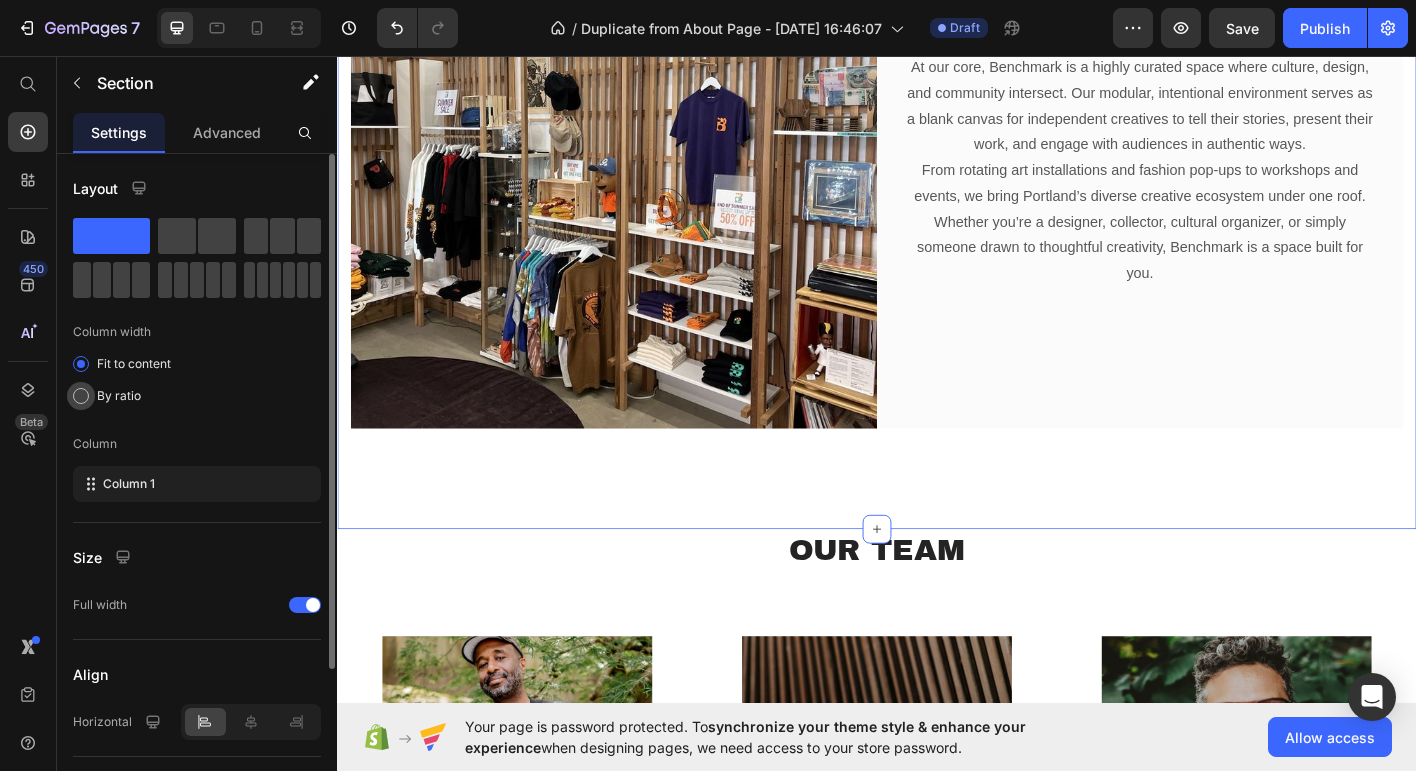 click on "By ratio" at bounding box center [119, 396] 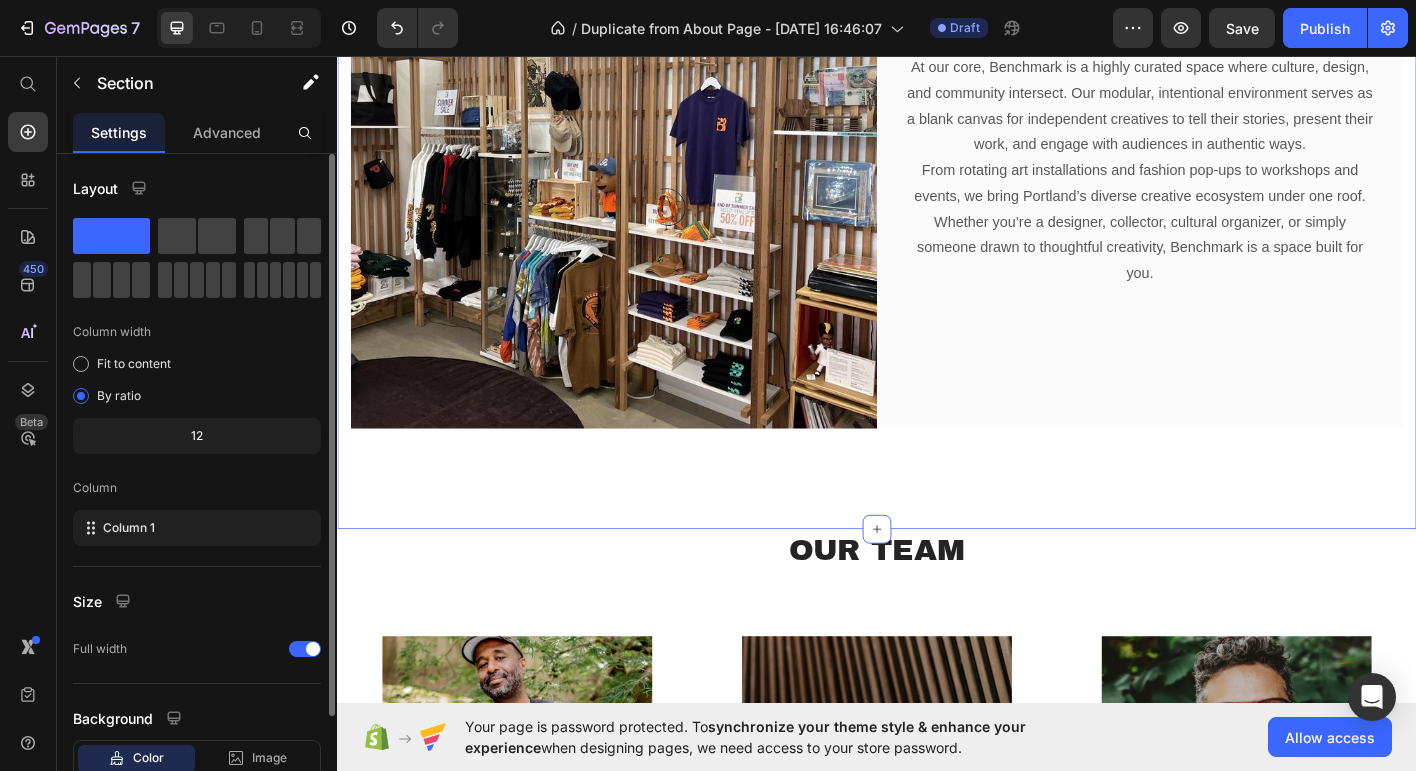 click on "12" 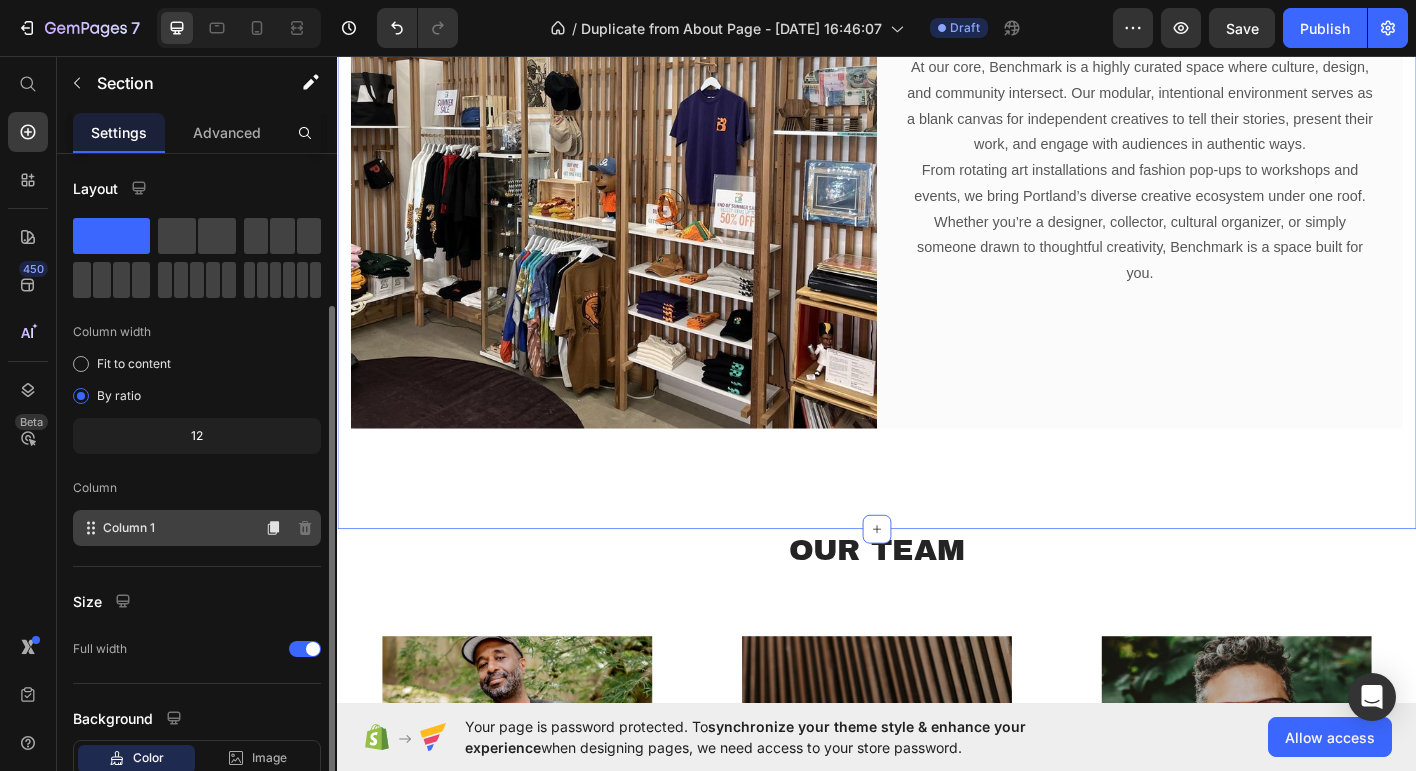 scroll, scrollTop: 84, scrollLeft: 0, axis: vertical 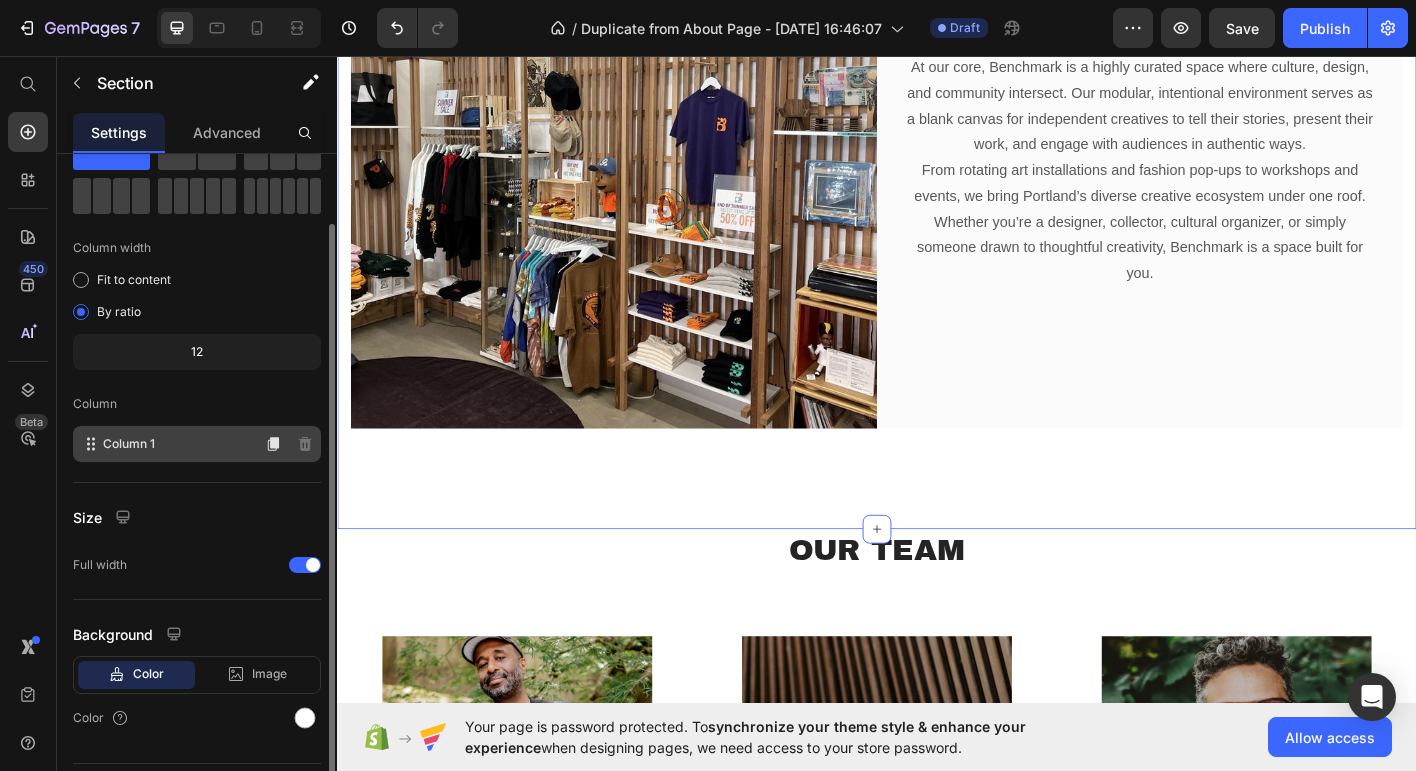 click on "Column 1" 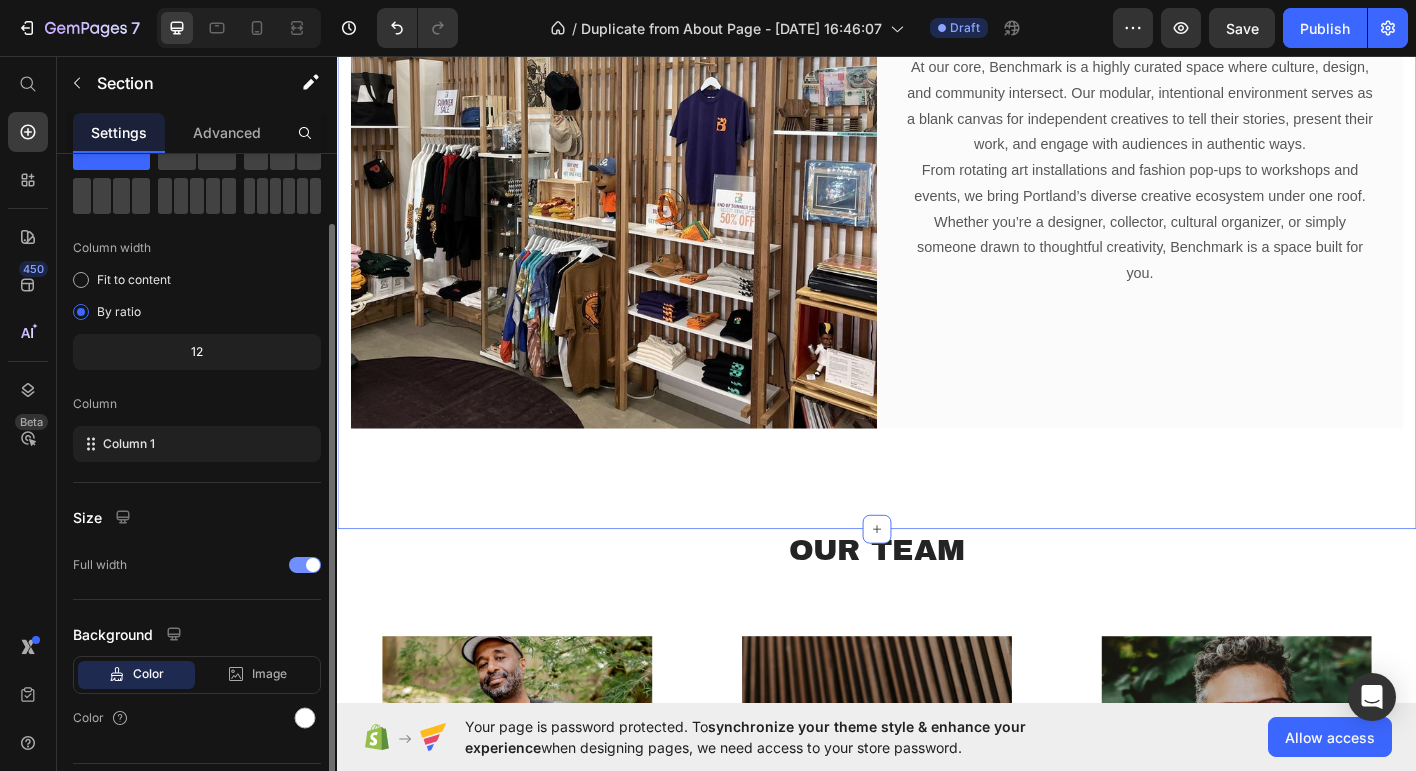 click at bounding box center (305, 565) 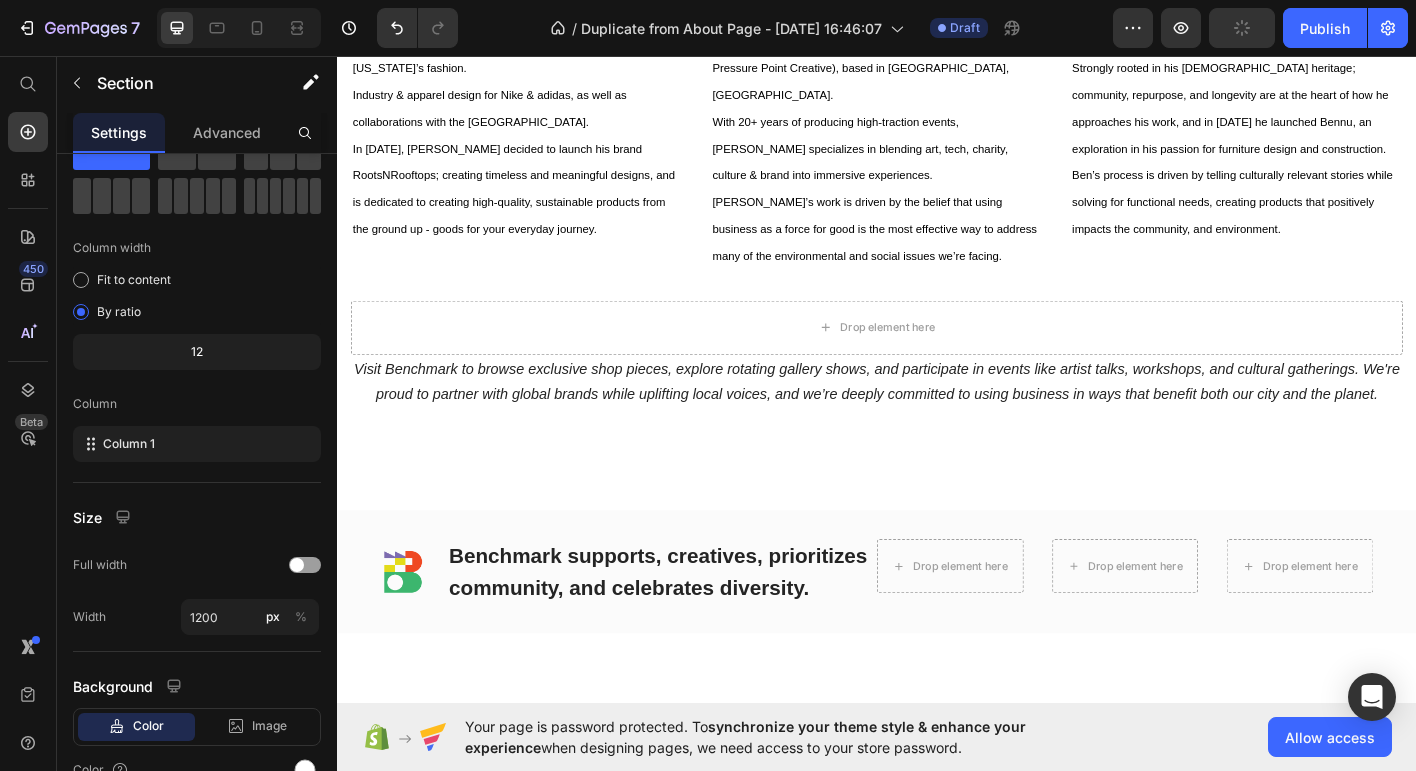 scroll, scrollTop: 1766, scrollLeft: 0, axis: vertical 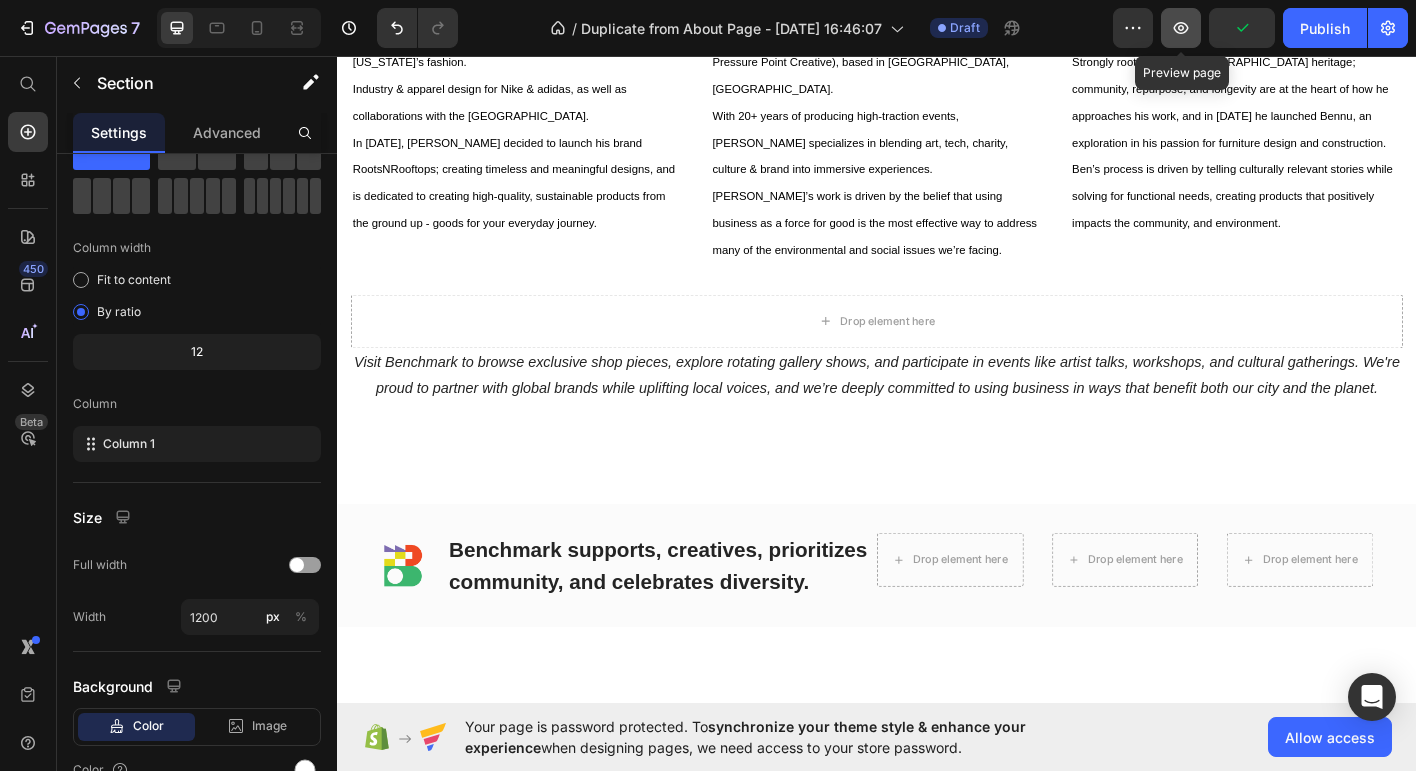 click 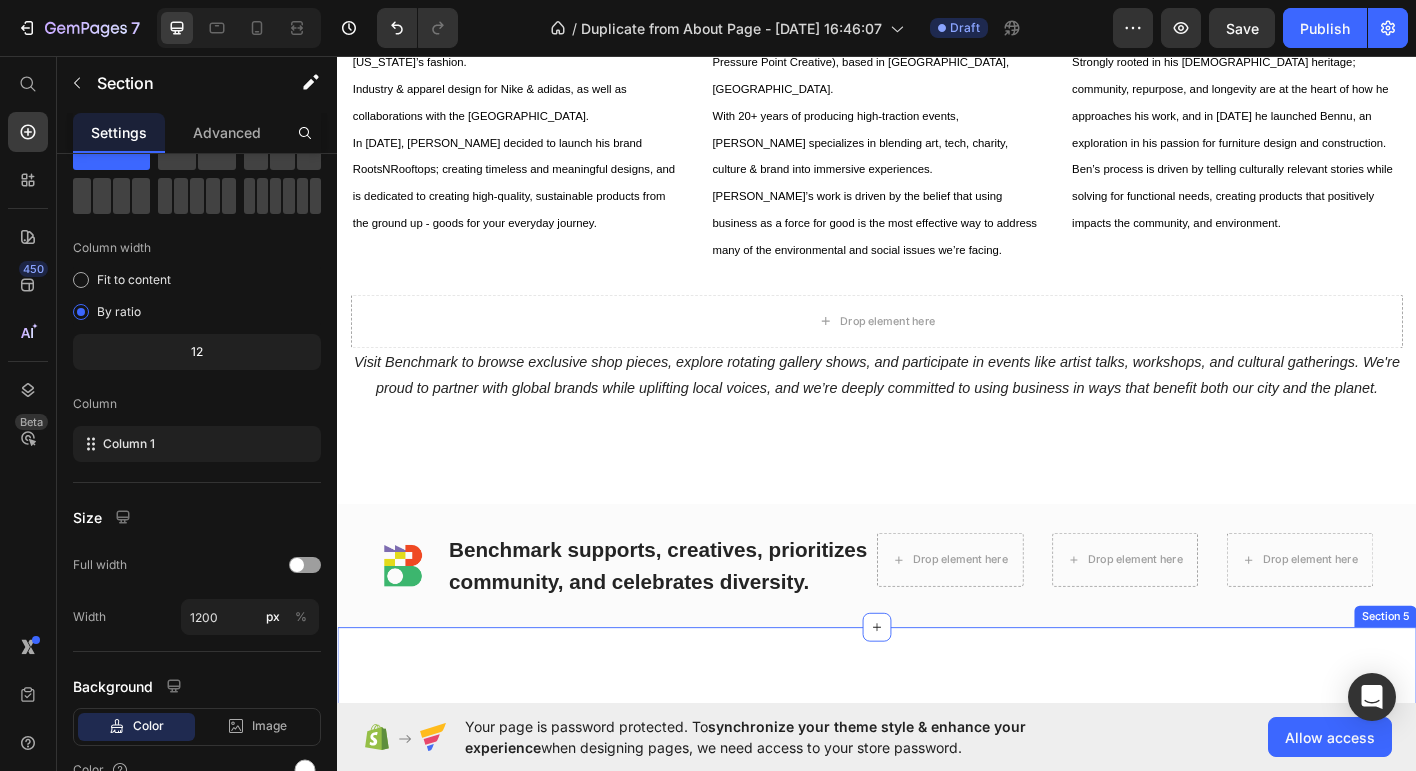 click on "Image Why We Exist Heading Portland thrives on creativity and risk-taking, but spaces that genuinely bring creative people together remain scarce. Benchmark fills this gap by offering an adaptable hub where ideas meet, collaborations spark, and community grows. Our mission is to support independent creatives with space, visibility, and collaboration opportunities Foster cross-industry connection by breaking down silos between fashion, art, design, and culture Celebrate the city’s diversity through voices, stories, and brands that reflect its layered identities Promote presence over hype, encouraging sustainable, intentional engagement in today’s fast-paced world At Benchmark, you’ll discover limited-run goods from local and global makers, immersive exhibitions, and impactful projects like the  Stay the Course  upcycled bag collaboration with the Portland Art Museum and The Numberz—examples of creativity that’s both meaningful and responsible.   Text block Want to Get Involved? Text Block Heading" at bounding box center (937, 1392) 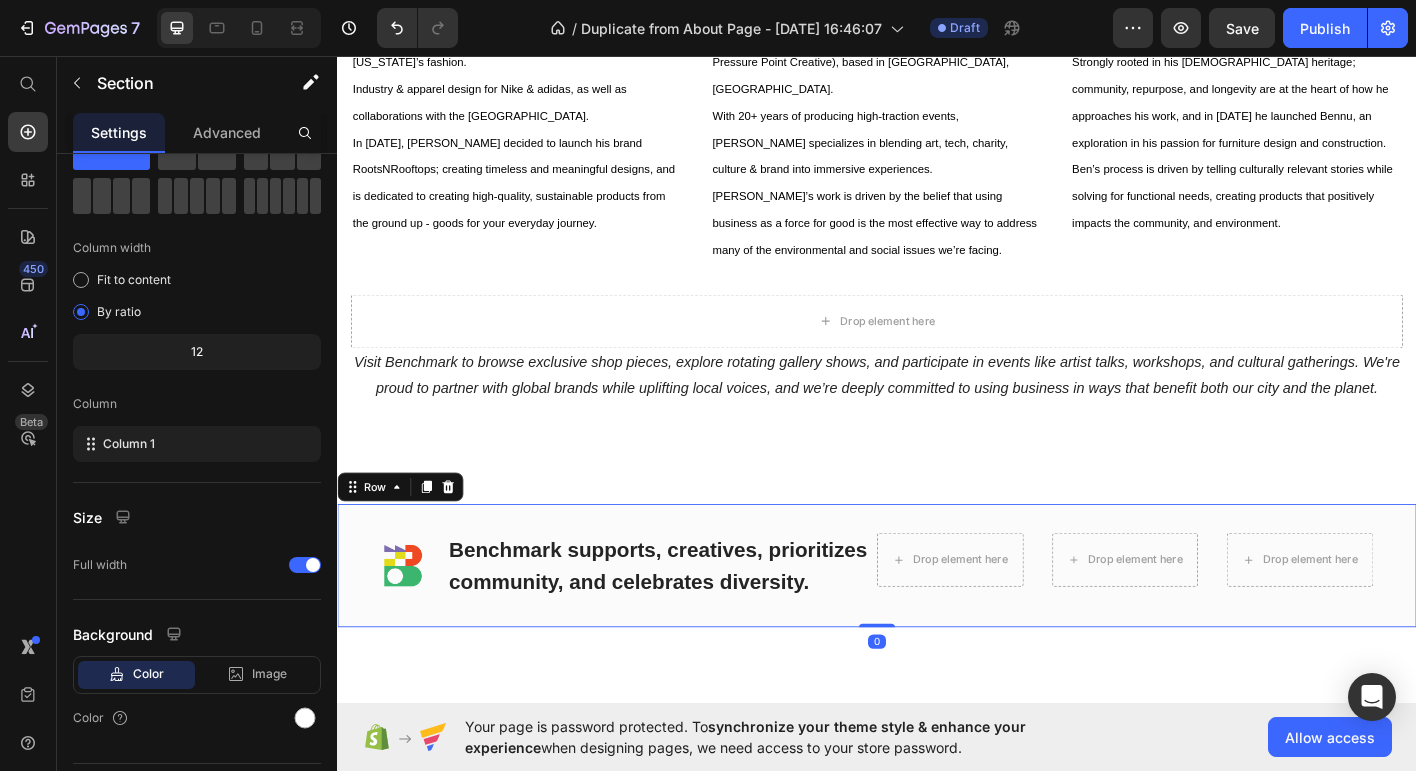 click on "Image Benchmark supports, creatives, prioritizes community, and celebrates diversity. Heading Row
Drop element here
Drop element here
Drop element here Row Row   0" at bounding box center [937, 622] 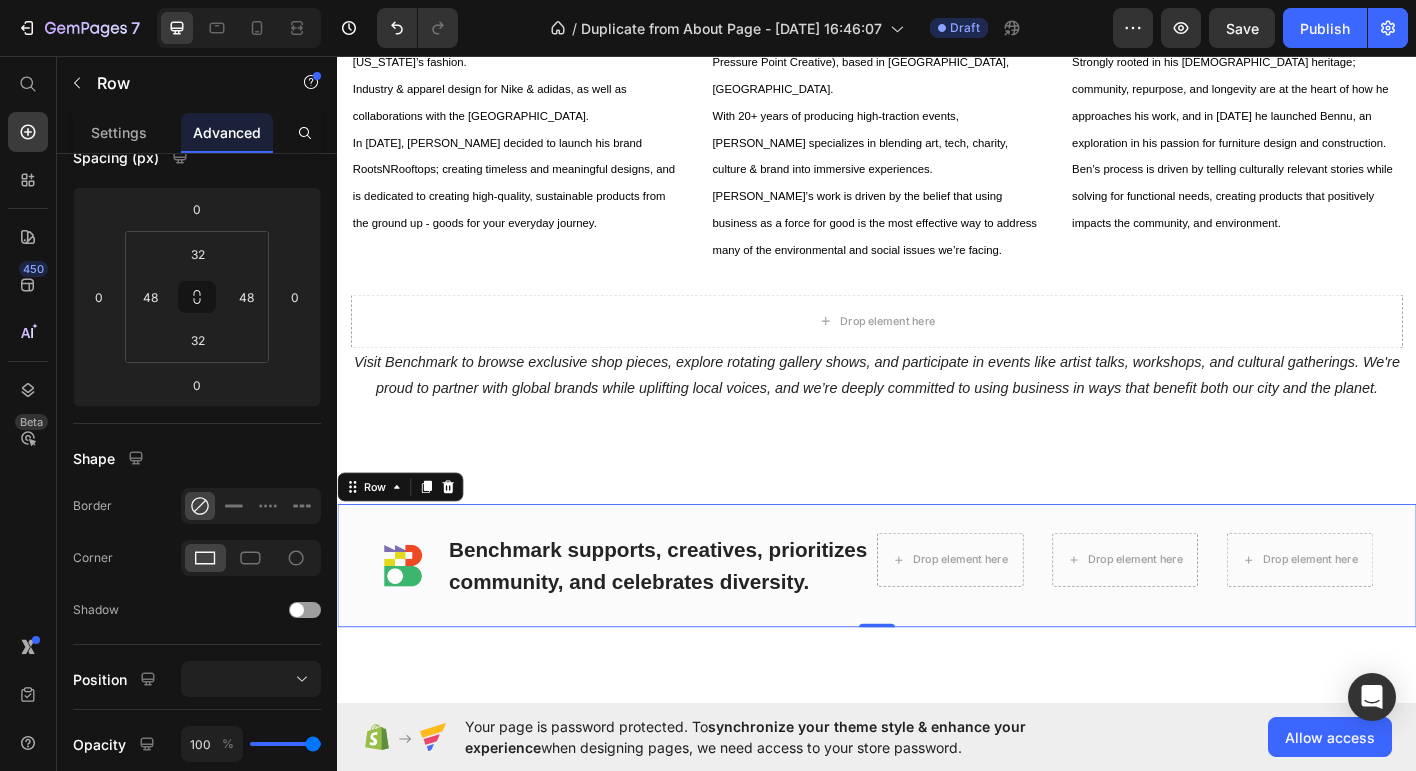 scroll, scrollTop: 0, scrollLeft: 0, axis: both 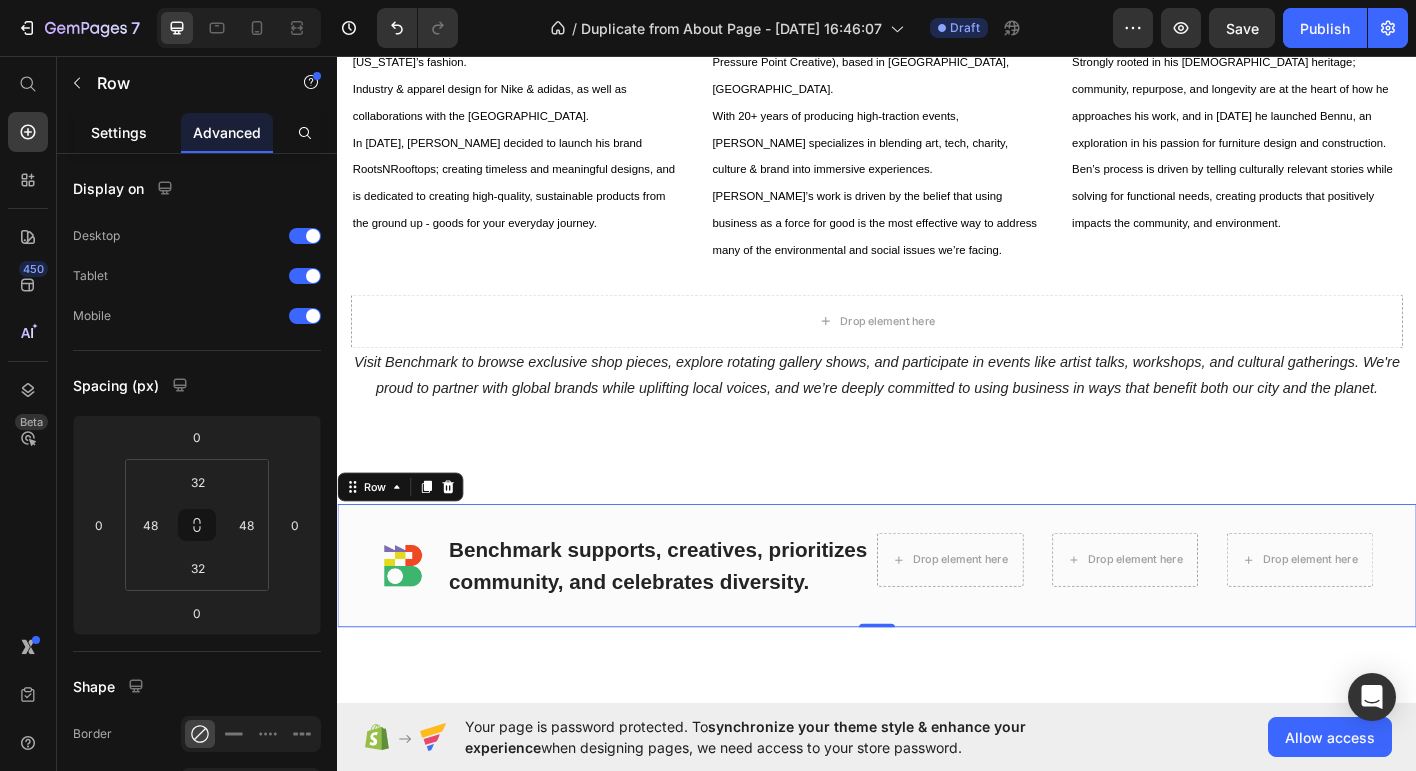 click on "Settings" at bounding box center (119, 132) 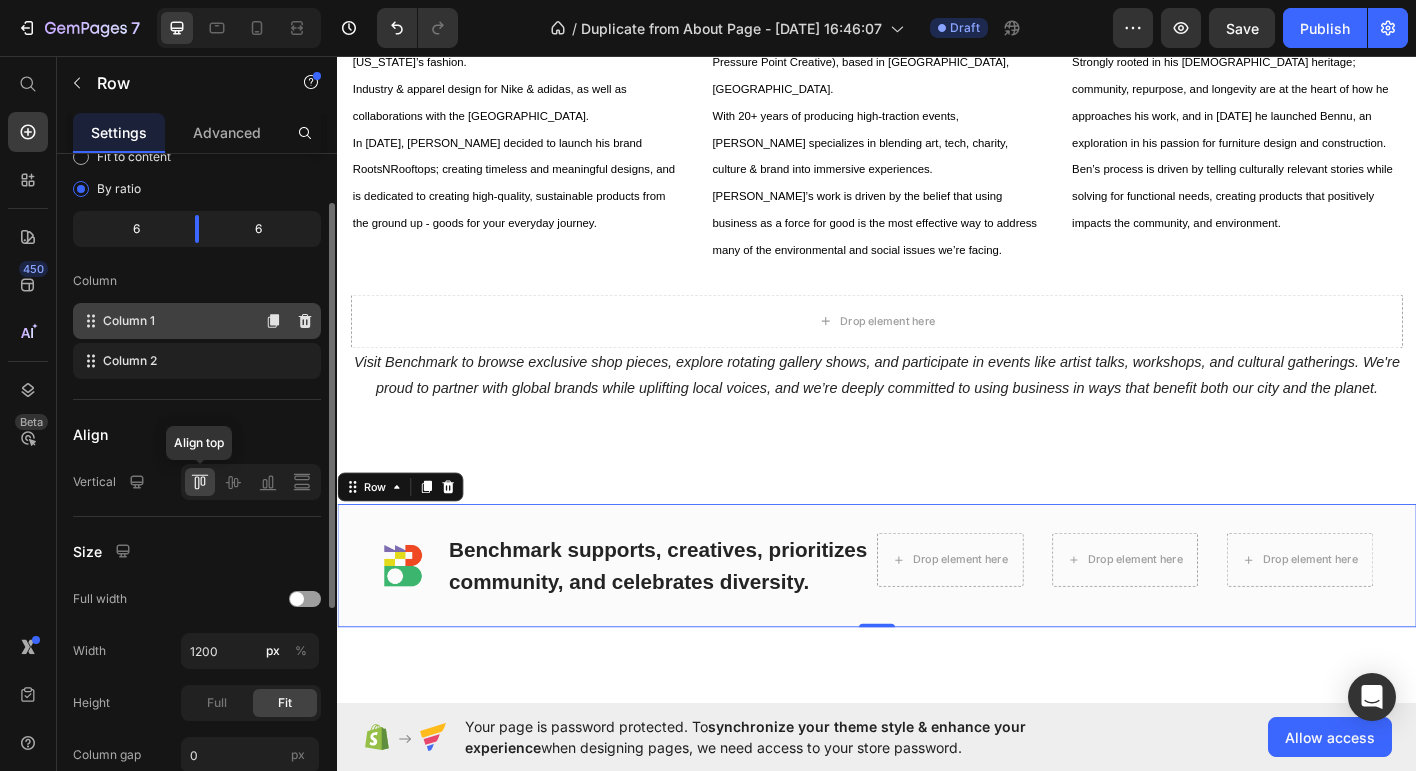 scroll, scrollTop: 447, scrollLeft: 0, axis: vertical 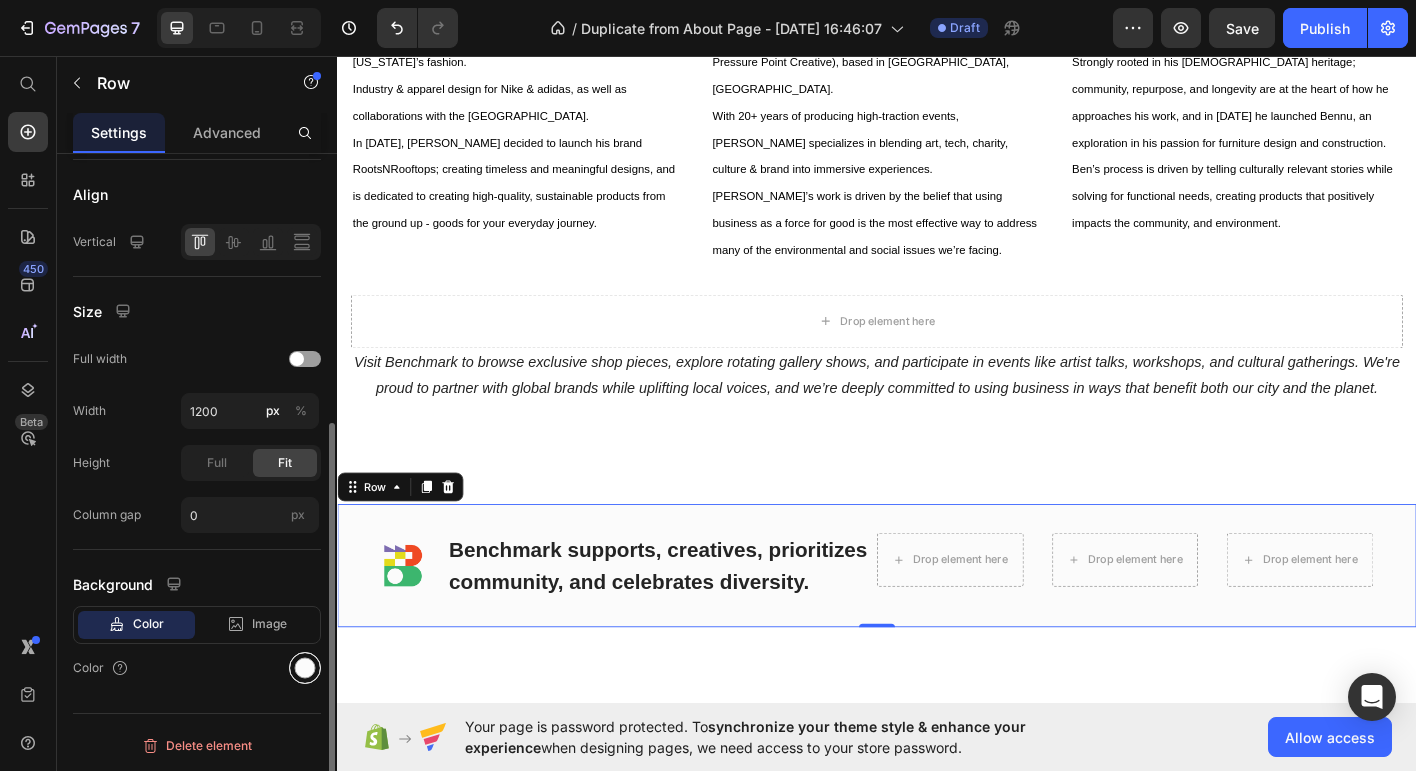 click at bounding box center (305, 668) 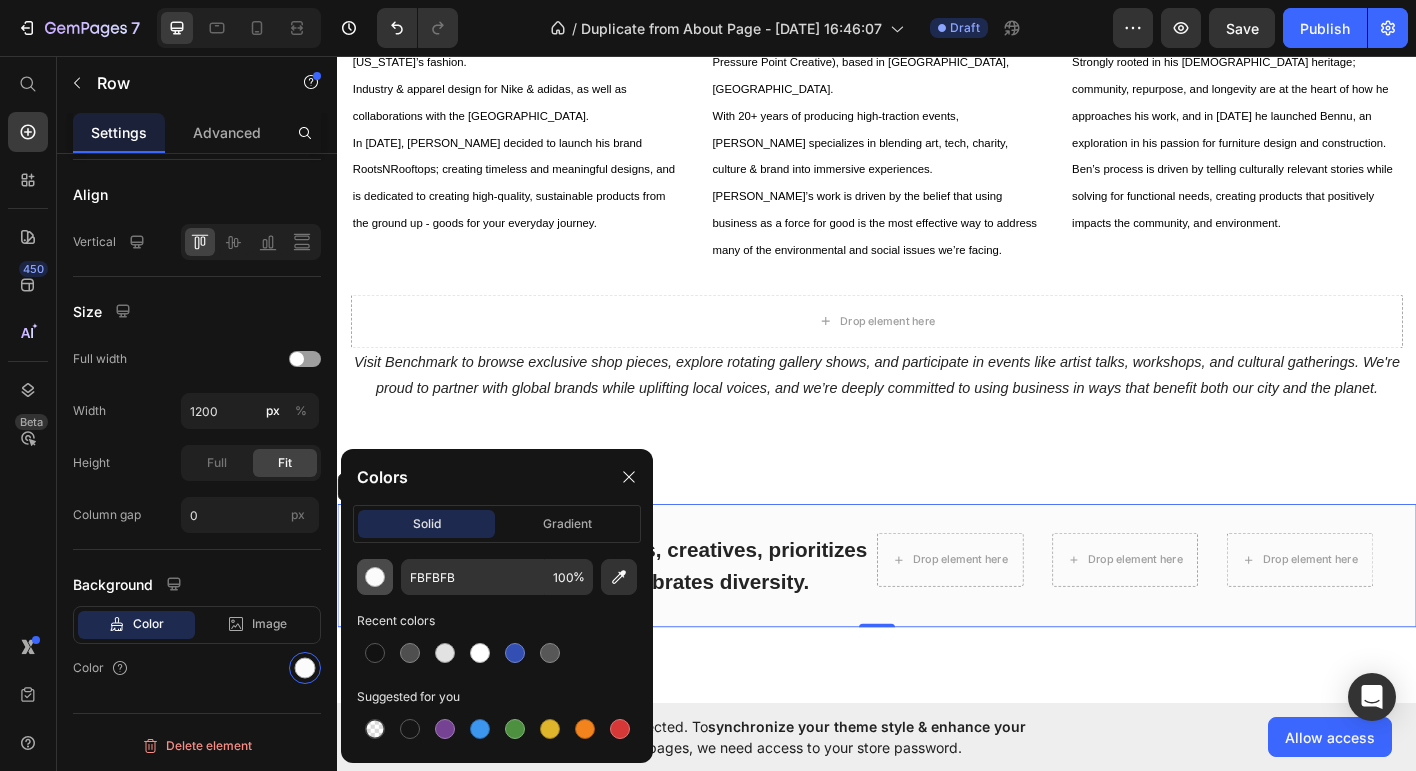 click at bounding box center (375, 577) 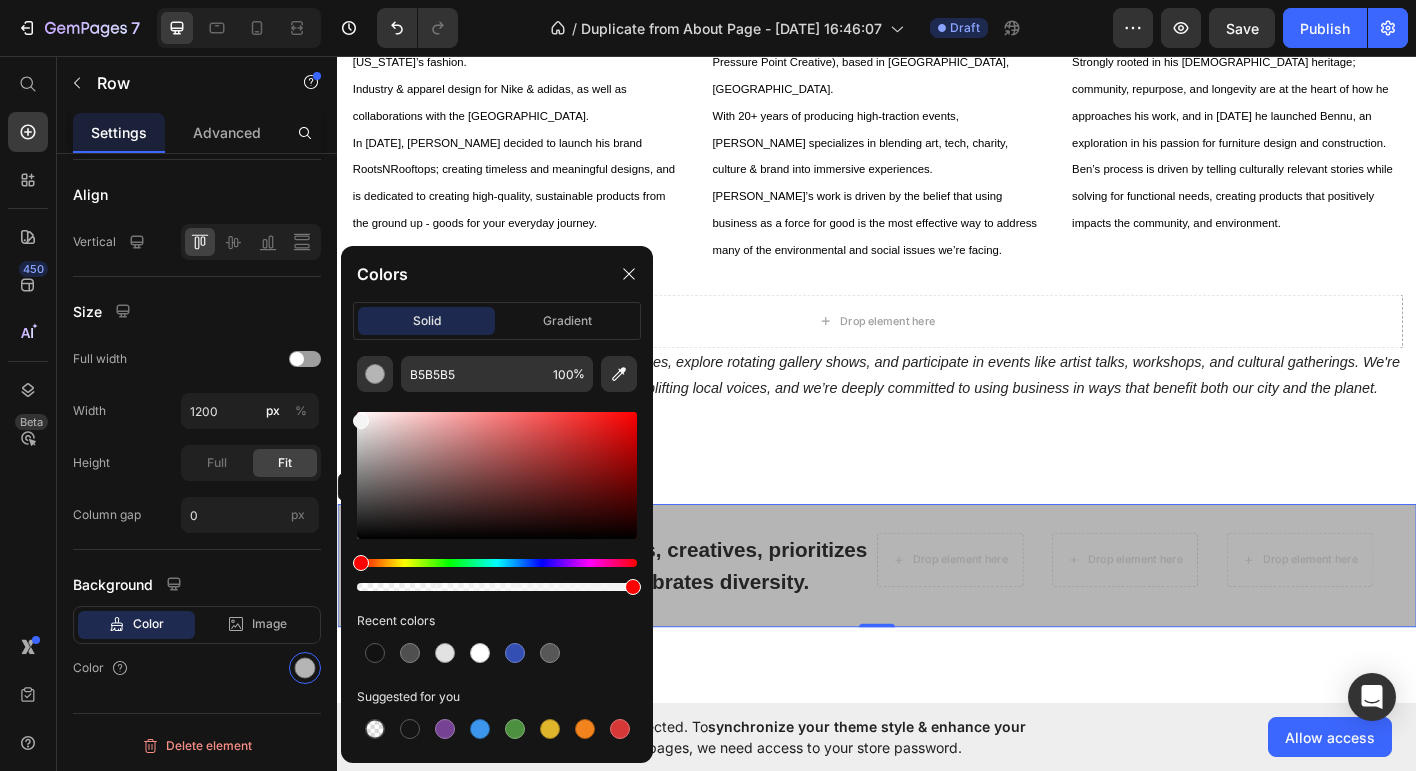 drag, startPoint x: 358, startPoint y: 448, endPoint x: 353, endPoint y: 417, distance: 31.400637 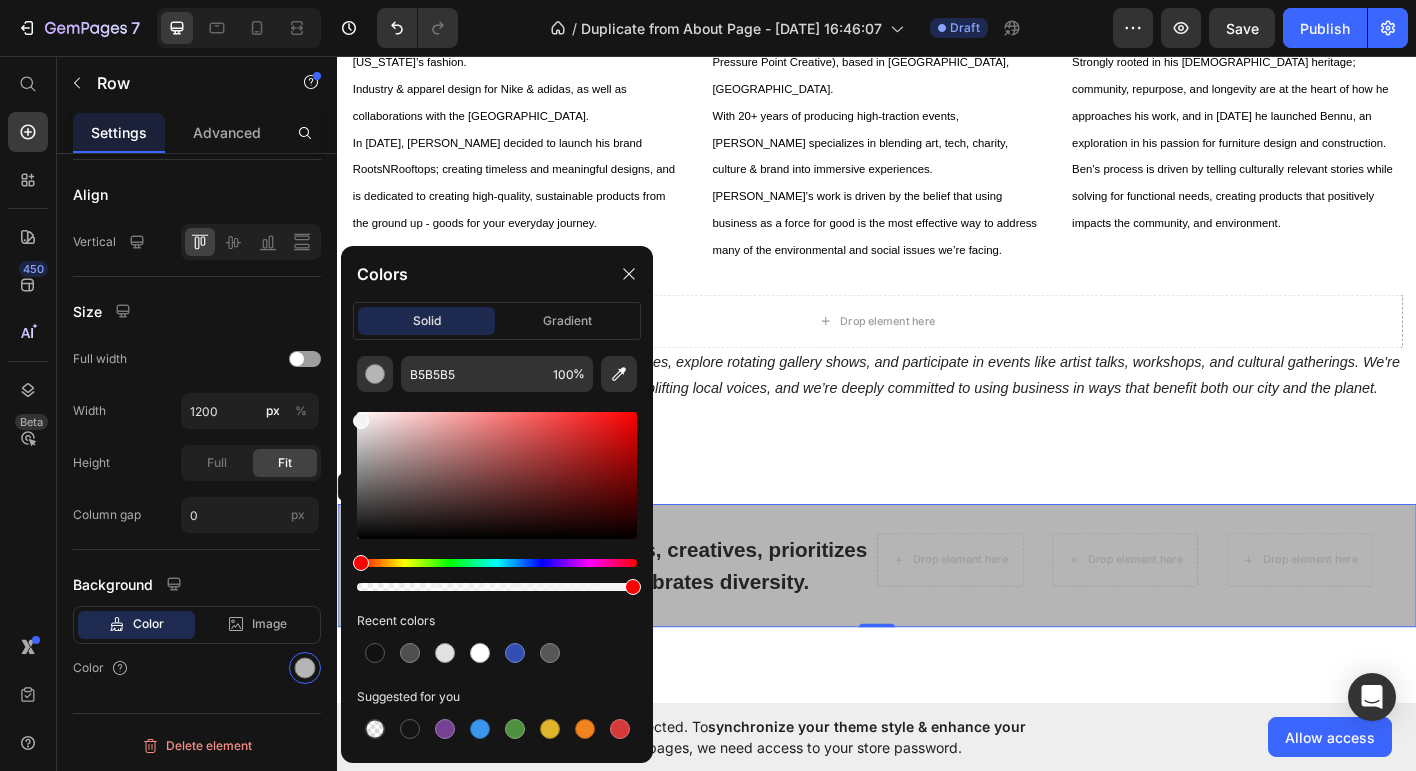 click at bounding box center [497, 475] 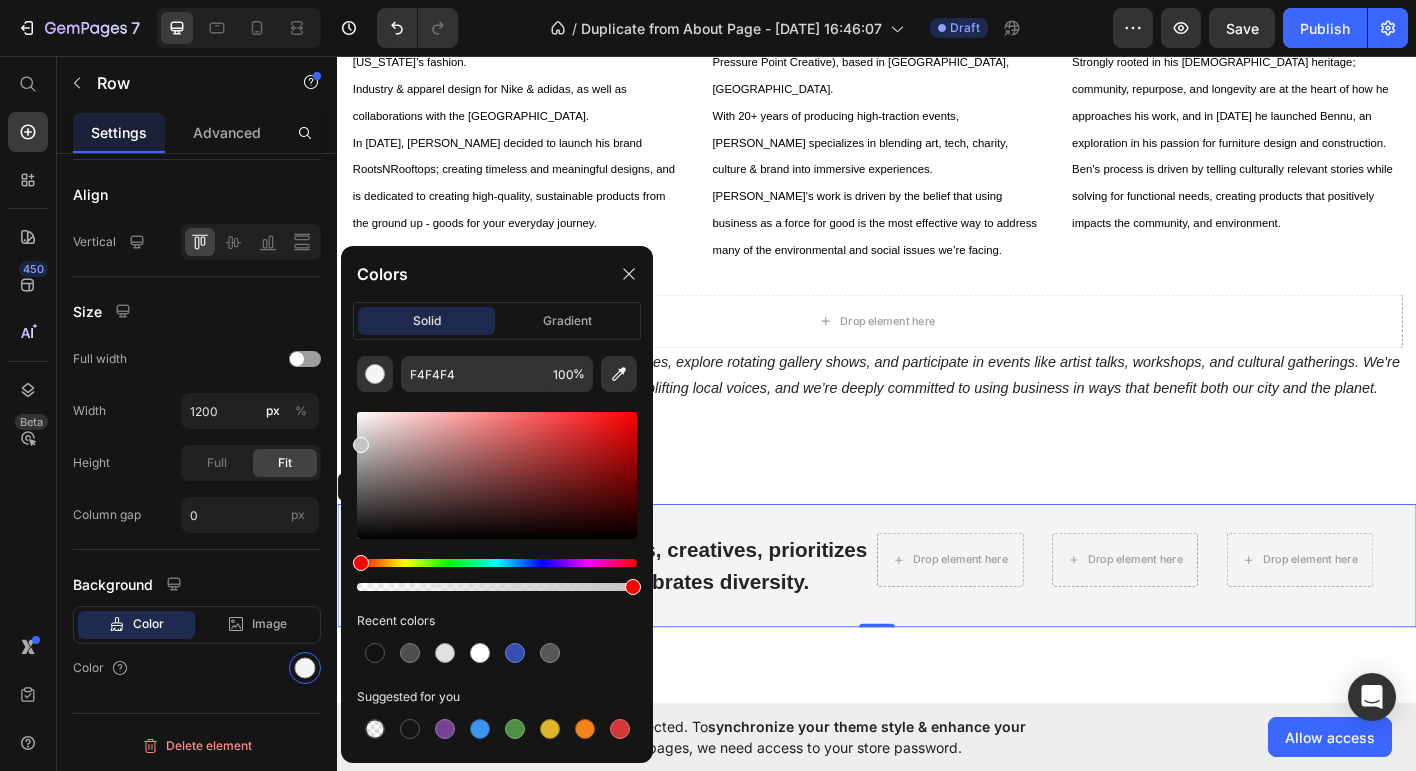 click at bounding box center (497, 475) 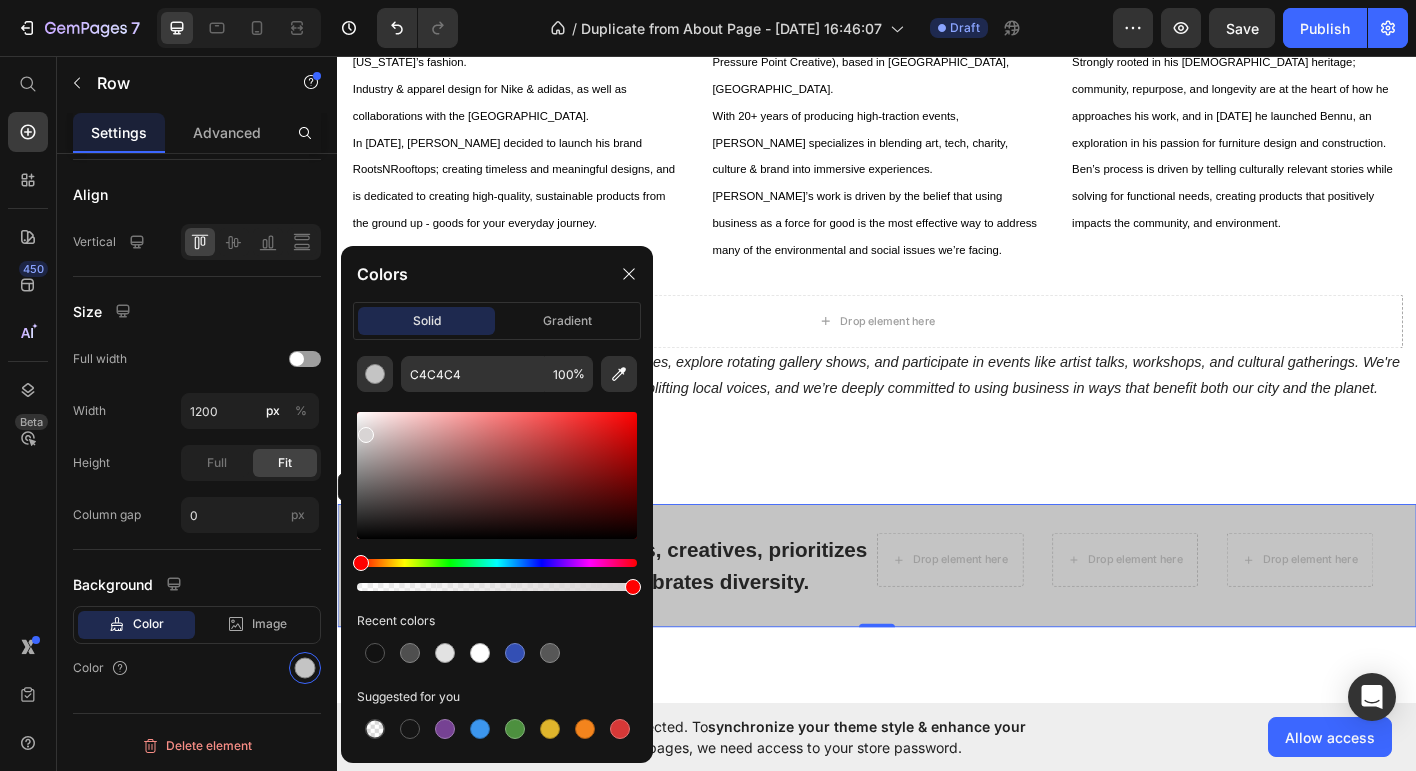 click at bounding box center (497, 475) 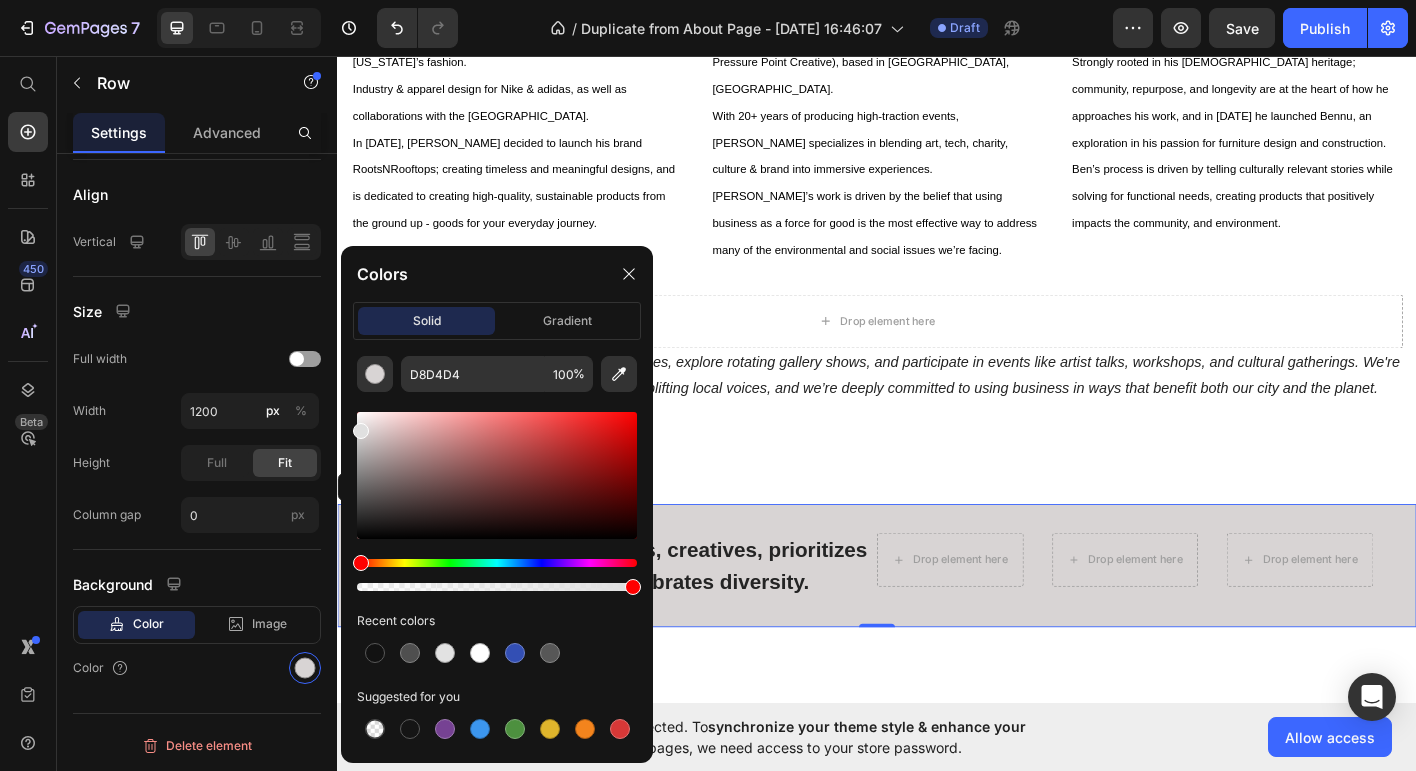 click at bounding box center [497, 475] 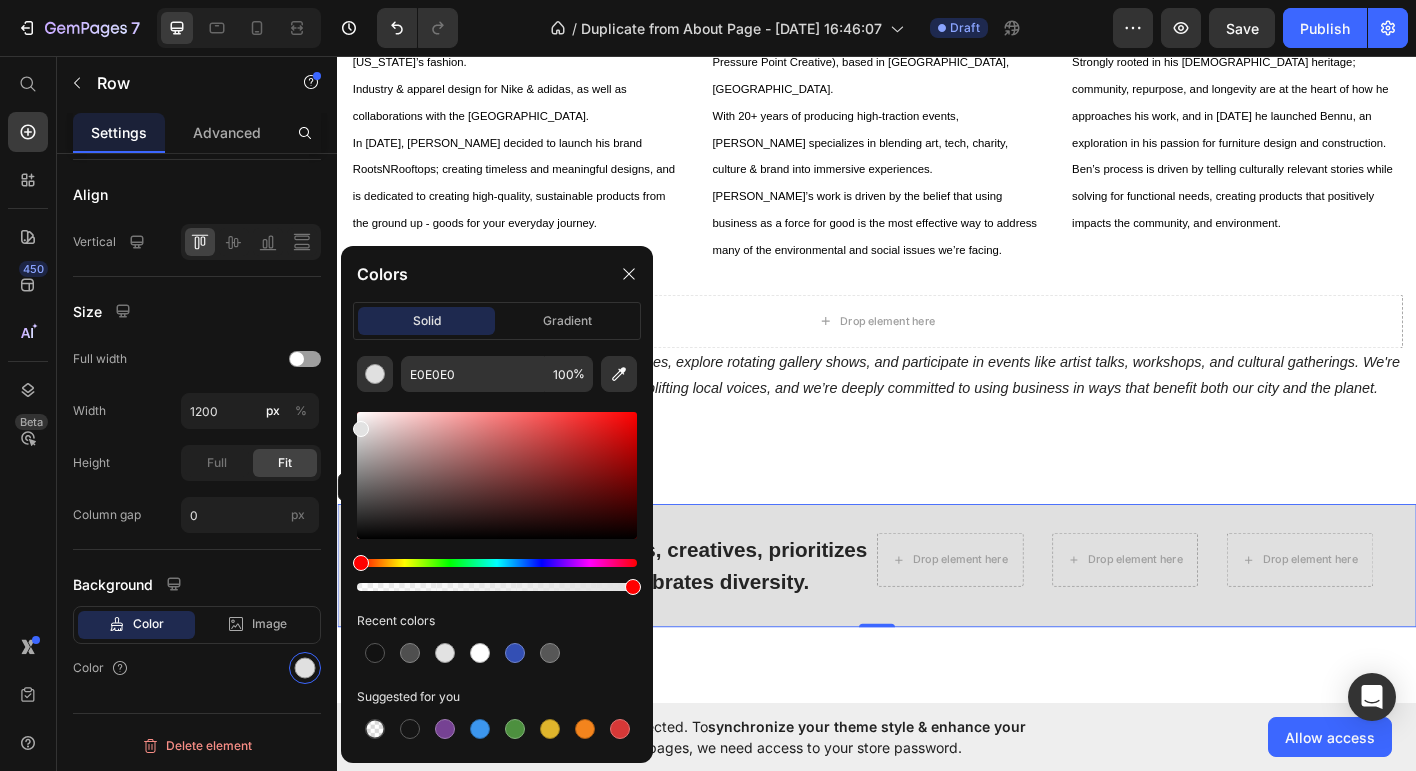 click at bounding box center (361, 429) 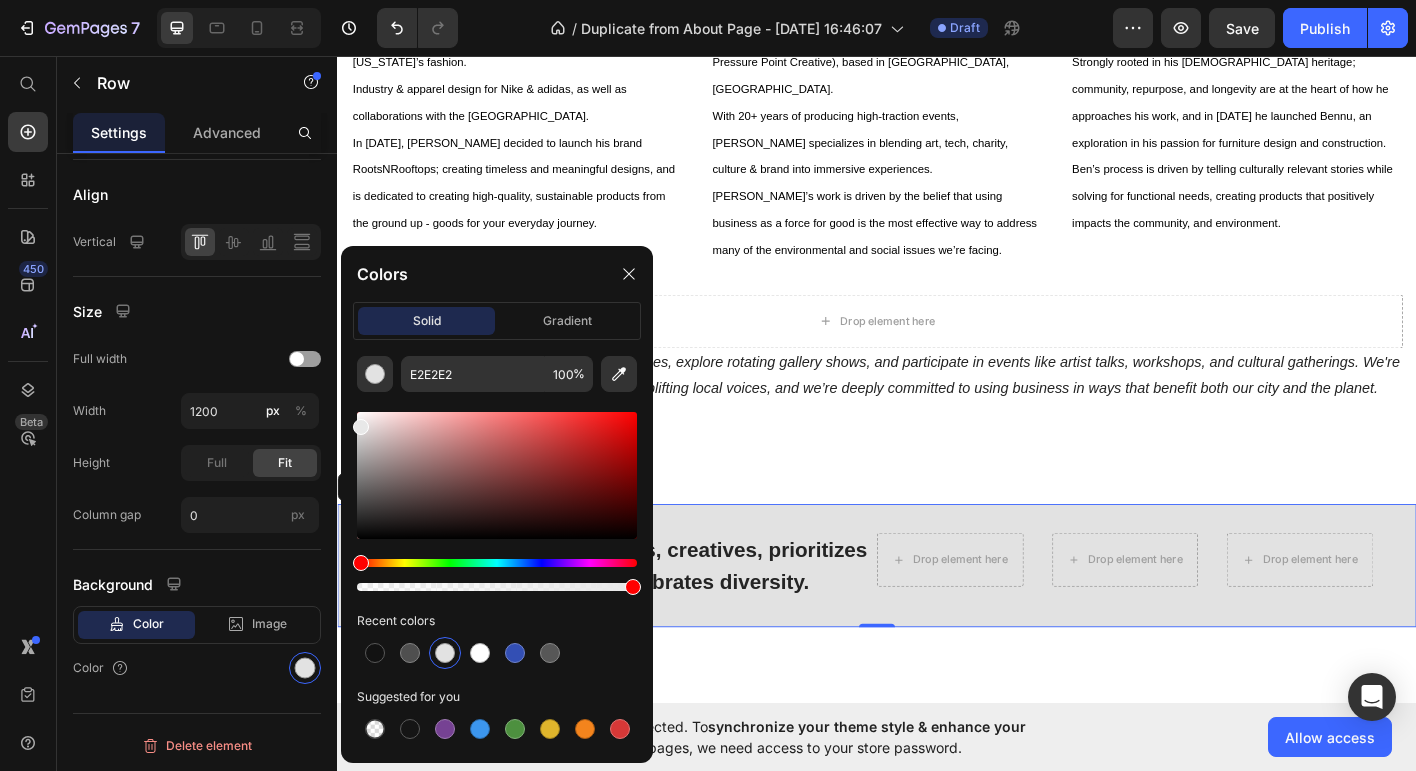click at bounding box center [361, 427] 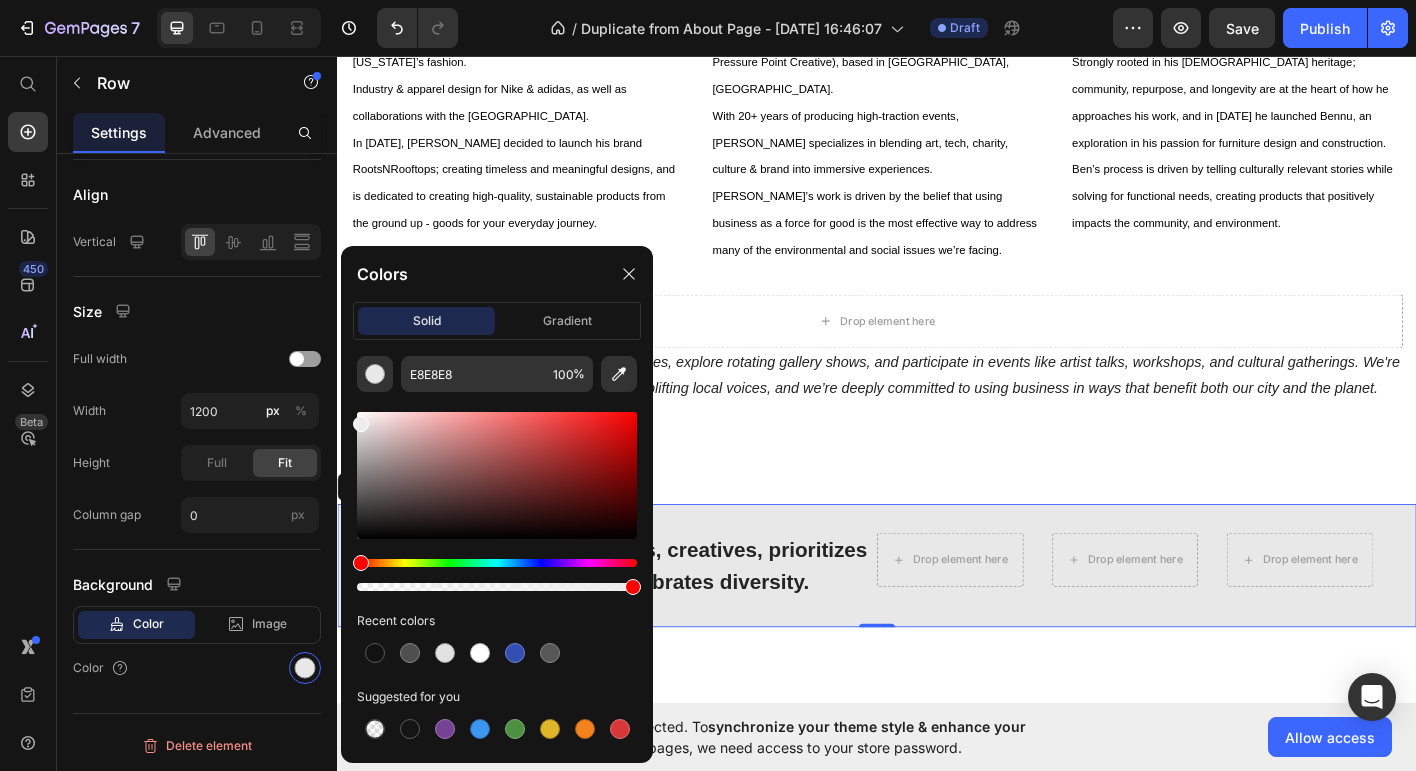 click at bounding box center [361, 424] 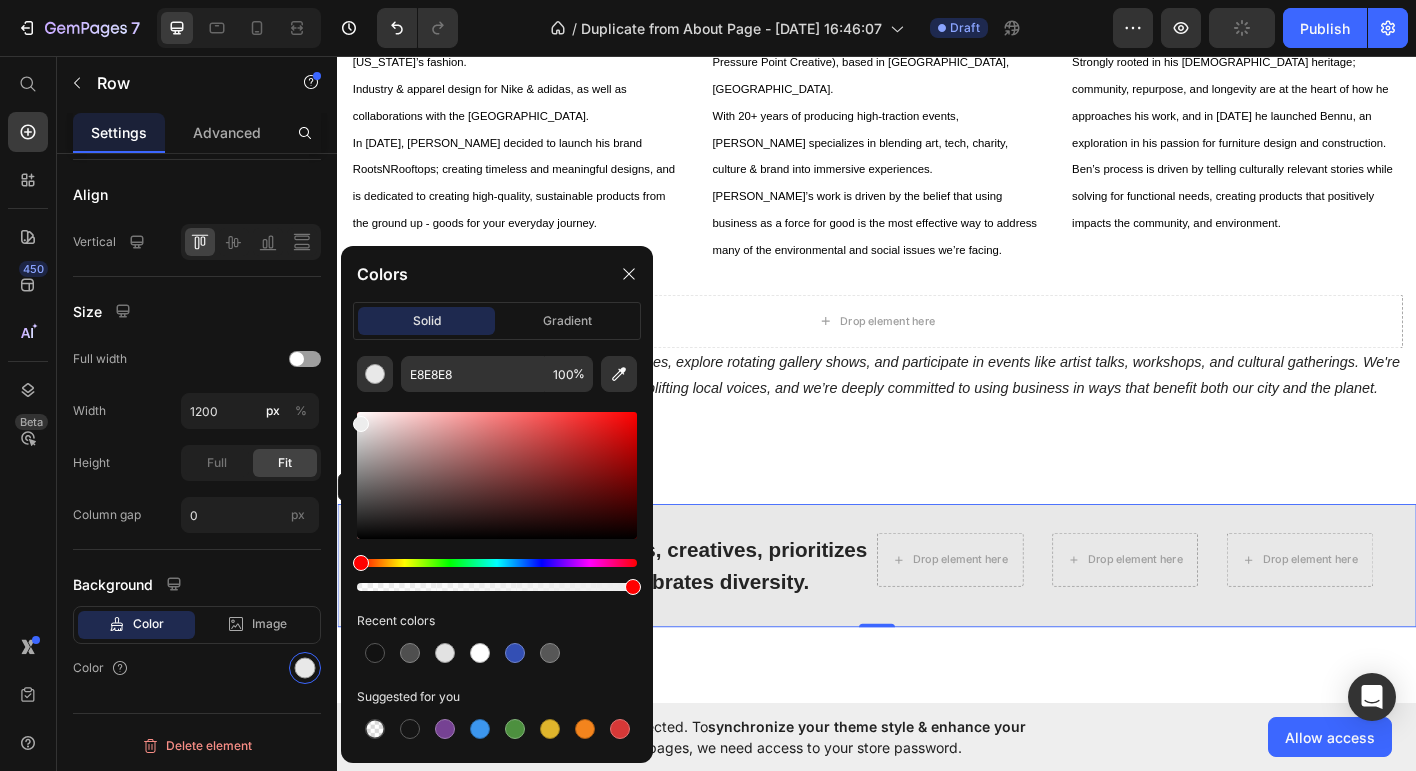 type on "EDEDED" 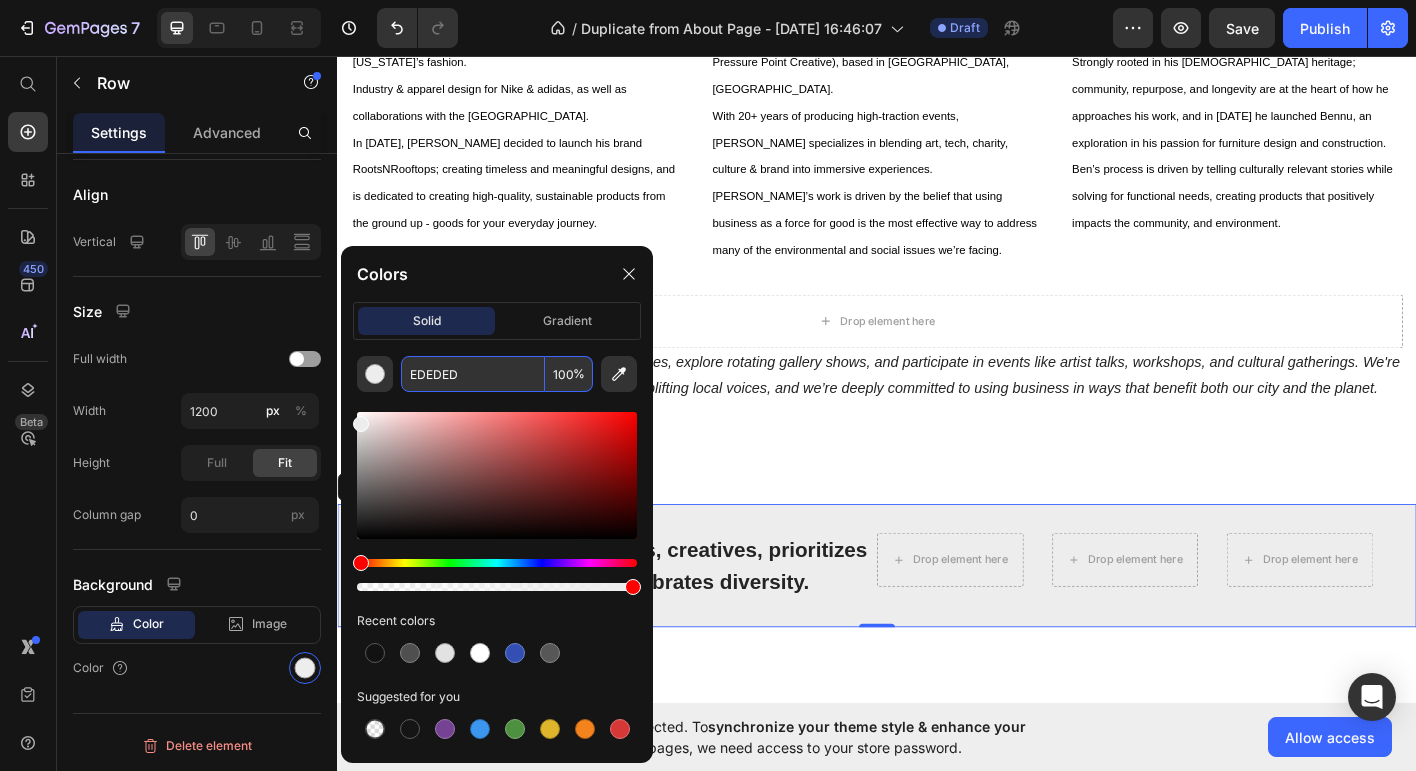 click on "EDEDED" at bounding box center (473, 374) 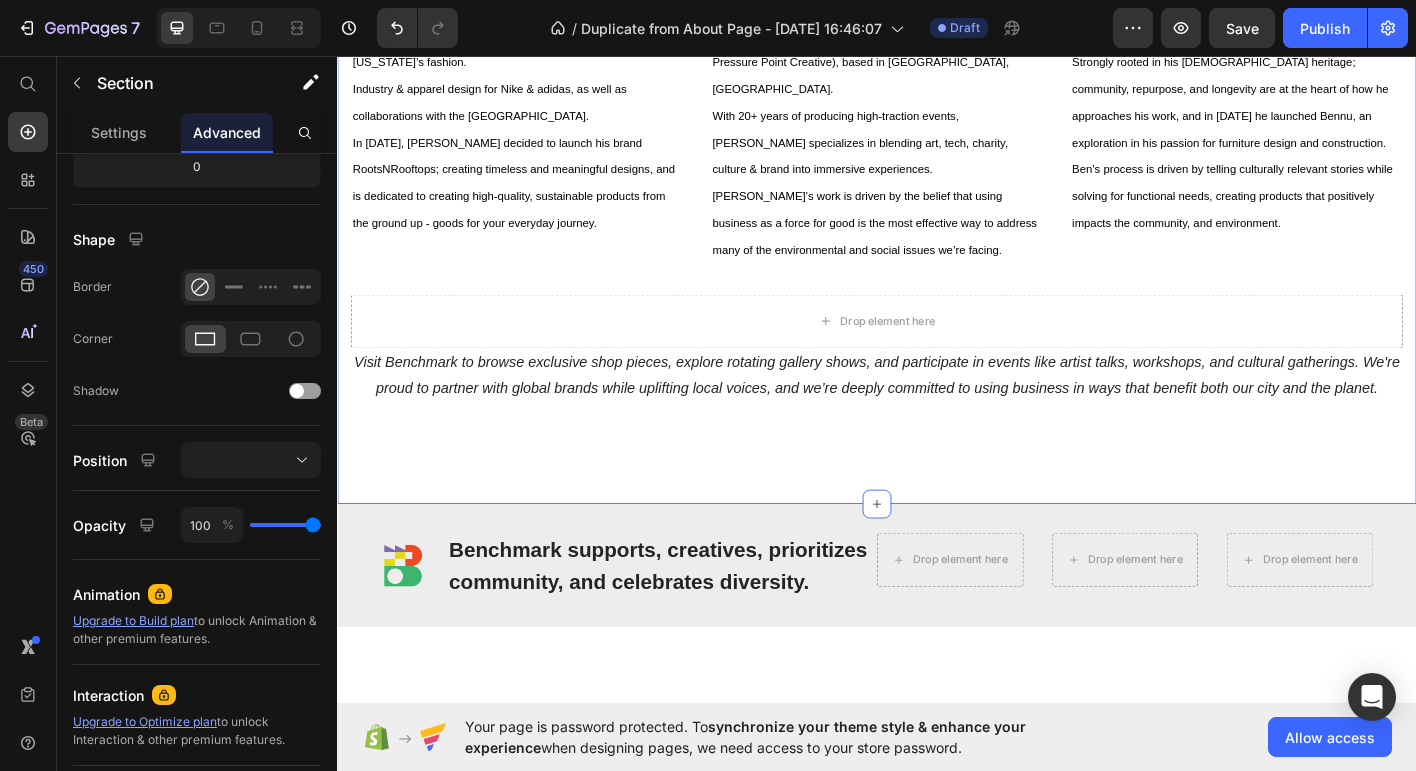 click on "Our Team Heading Row Image Rob McCallum Text block Robert (Rob-o) McCallum has a combined 20+ years of experience designing graphics in New York’s fashion. Industry & apparel design for Nike & adidas, as well as collaborations with the Portland Art Museum. In 2020, Rob decided to launch his brand RootsNRooftops; creating timeless and meaningful designs, and is dedicated to creating high-quality, sustainable products from the ground up - goods for your everyday journey. Text Block Image Ian Mazie Text block Ian Mazie is the Founder and President of the award-winning marketing agency, UPLIFT (previously known as Pressure Point Creative), based in Portland, OR. With 20+ years of producing high-traction events, Ian specializes in blending art, tech, charity, culture & brand into immersive experiences.  Ian’s work is driven by the belief that using business as a force for good is the most effective way to address many of the environmental and social issues we’re facing. Text Block Image Ben Boutros Row Row" at bounding box center [937, -18] 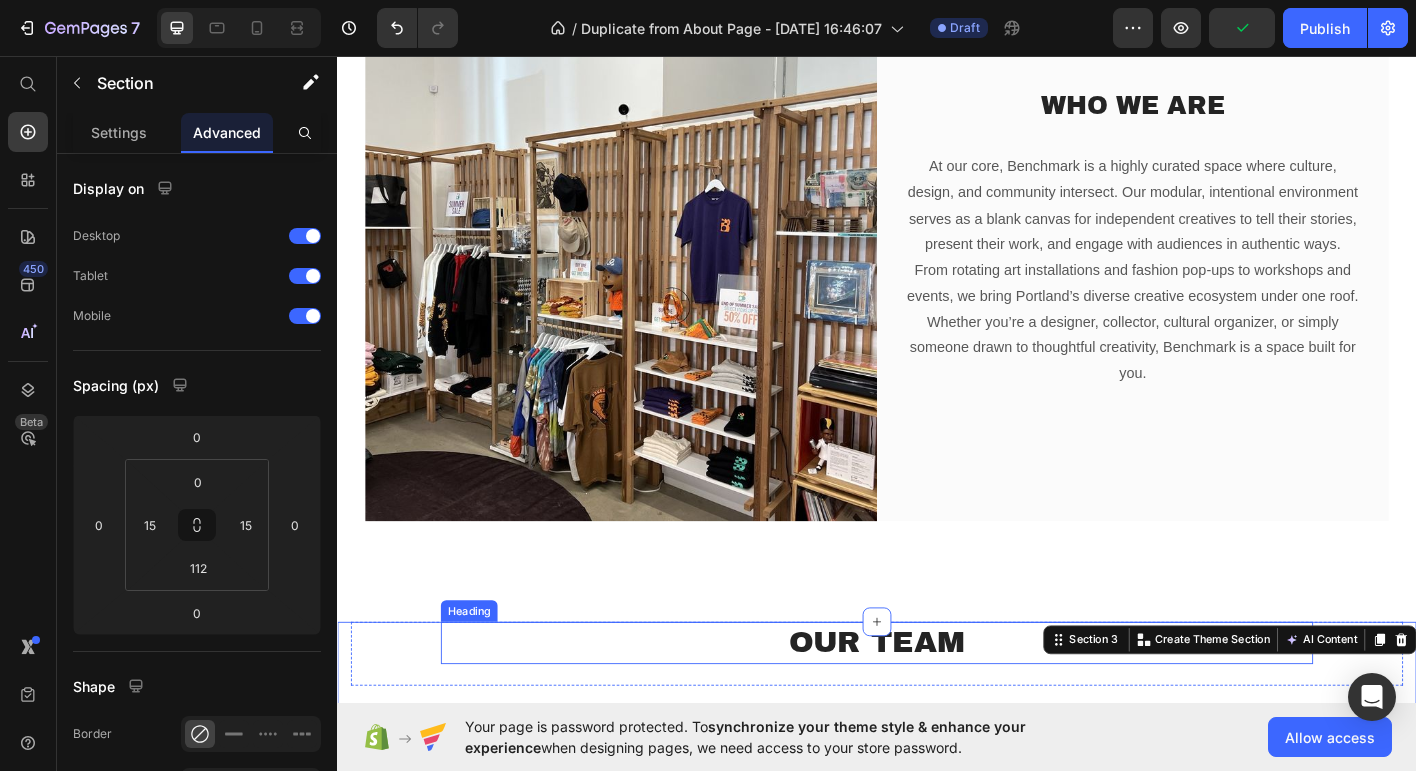 scroll, scrollTop: 484, scrollLeft: 0, axis: vertical 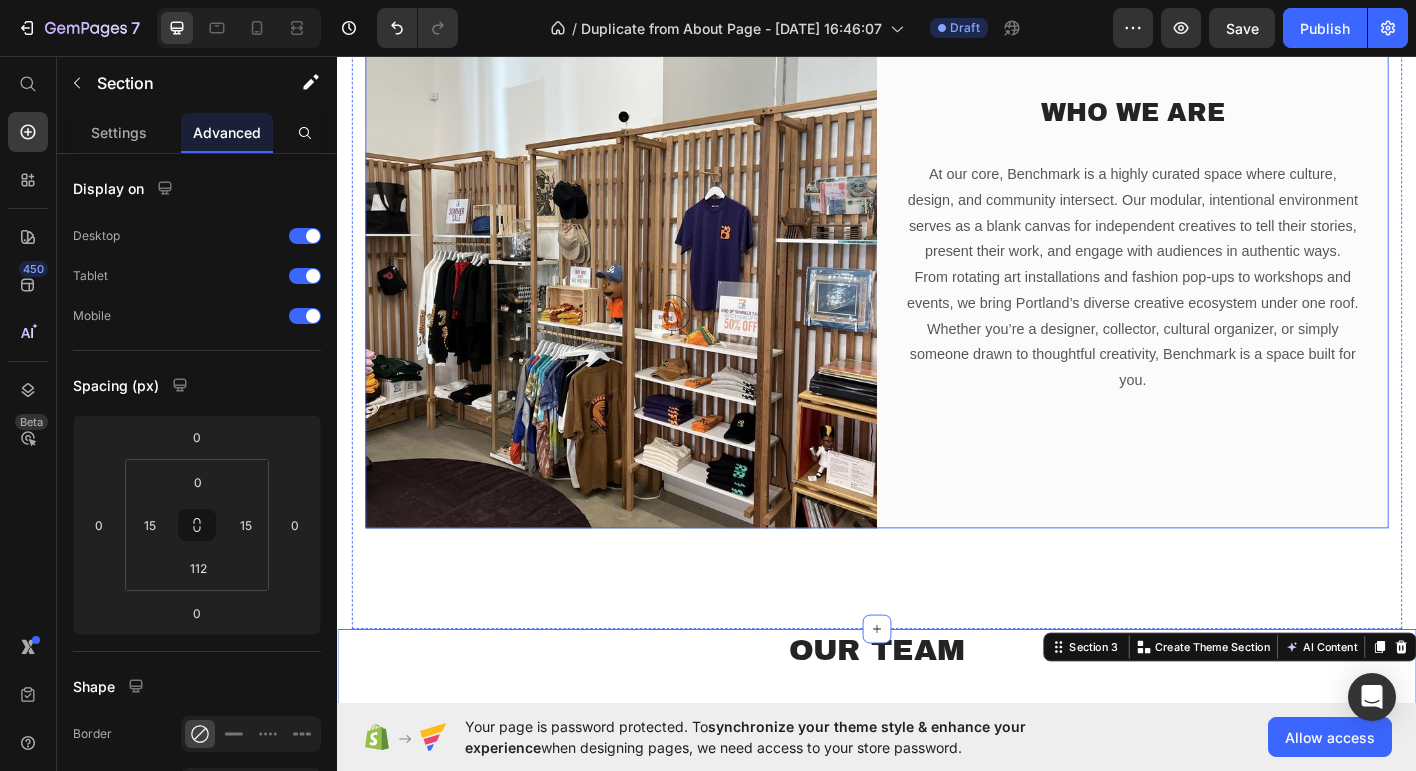 click on "Who We Are Heading At our core, Benchmark is a highly curated space where culture, design, and community intersect. Our modular, intentional environment serves as a blank canvas for independent creatives to tell their stories, present their work, and engage with audiences in authentic ways. From rotating art installations and fashion pop-ups to workshops and events, we bring Portland’s diverse creative ecosystem under one roof. Whether you’re a designer, collector, cultural organizer, or simply someone drawn to thoughtful creativity, Benchmark is a space built for you.   Text block" at bounding box center [1221, 297] 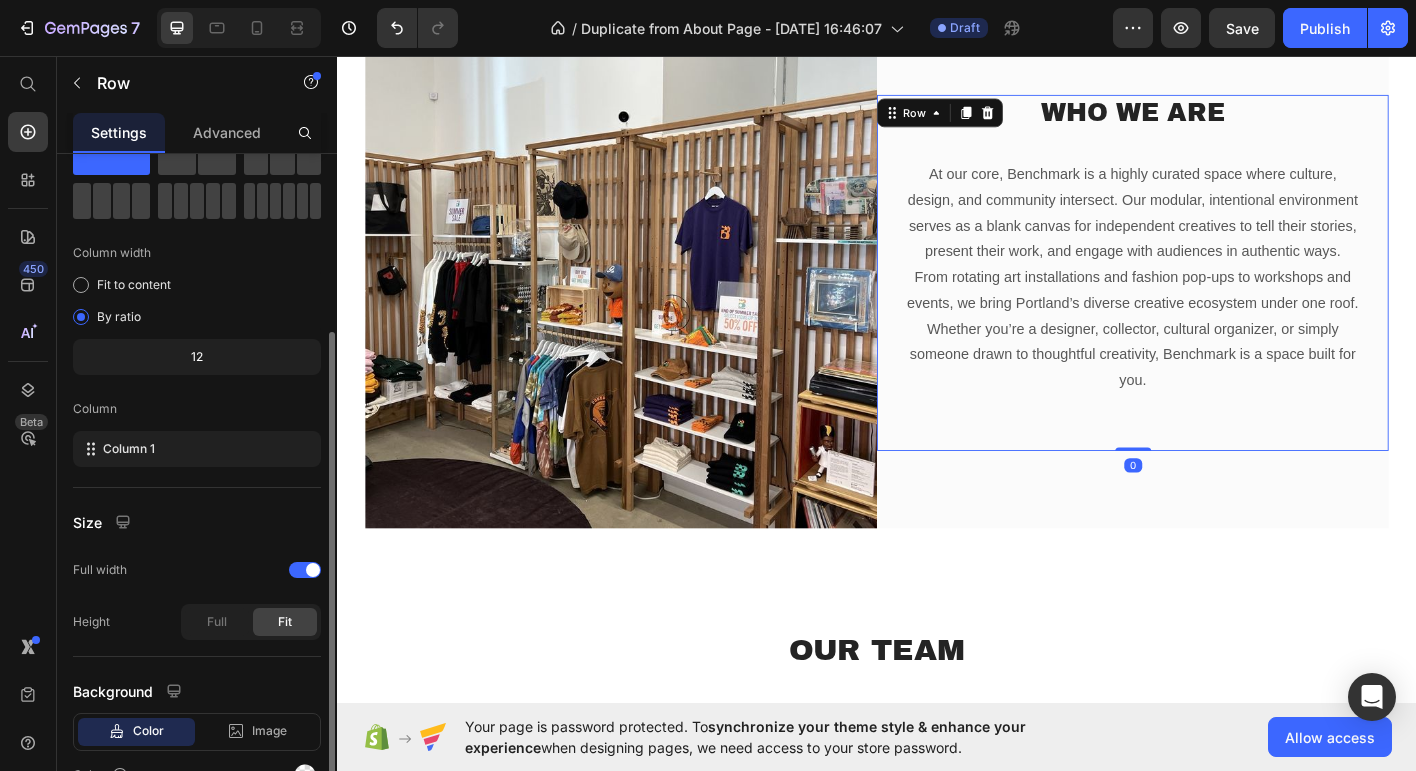 scroll, scrollTop: 186, scrollLeft: 0, axis: vertical 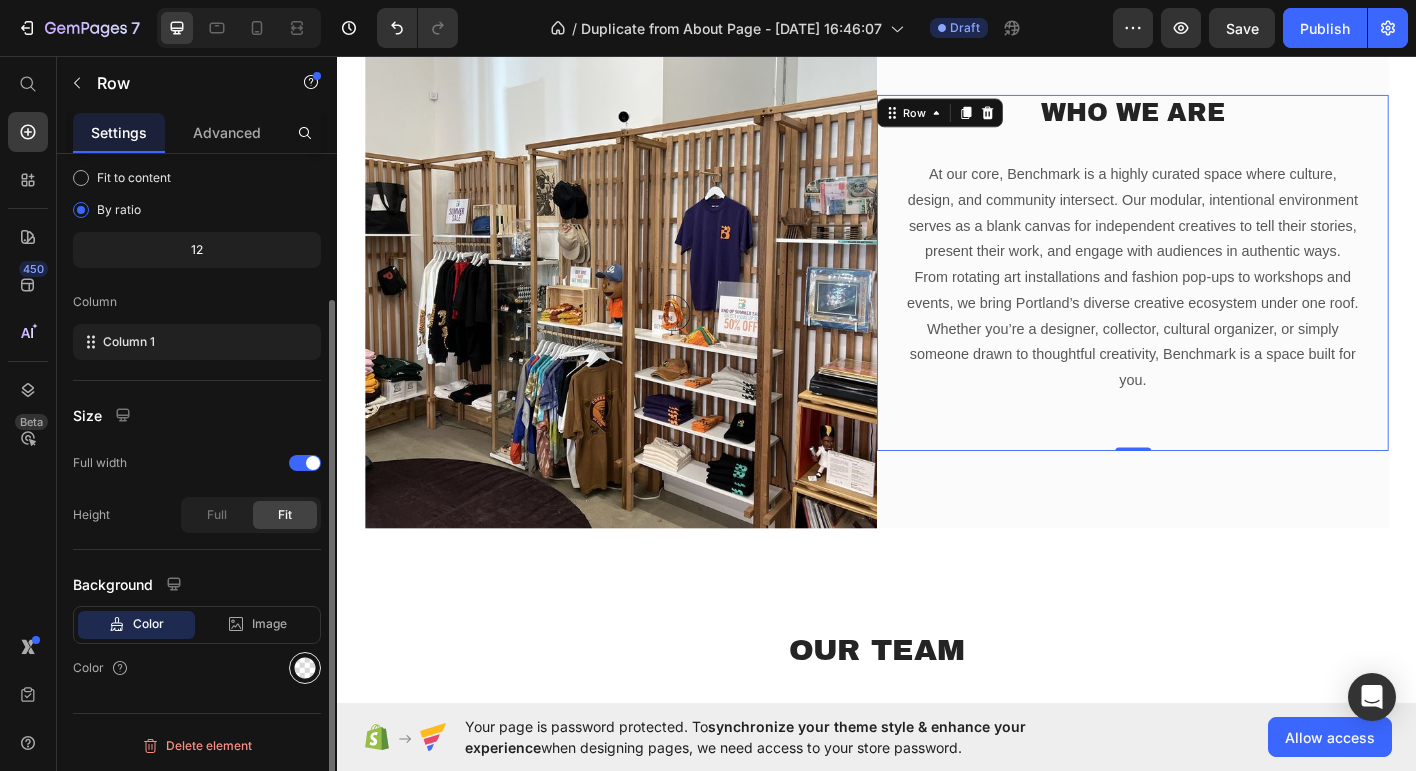 click at bounding box center [305, 668] 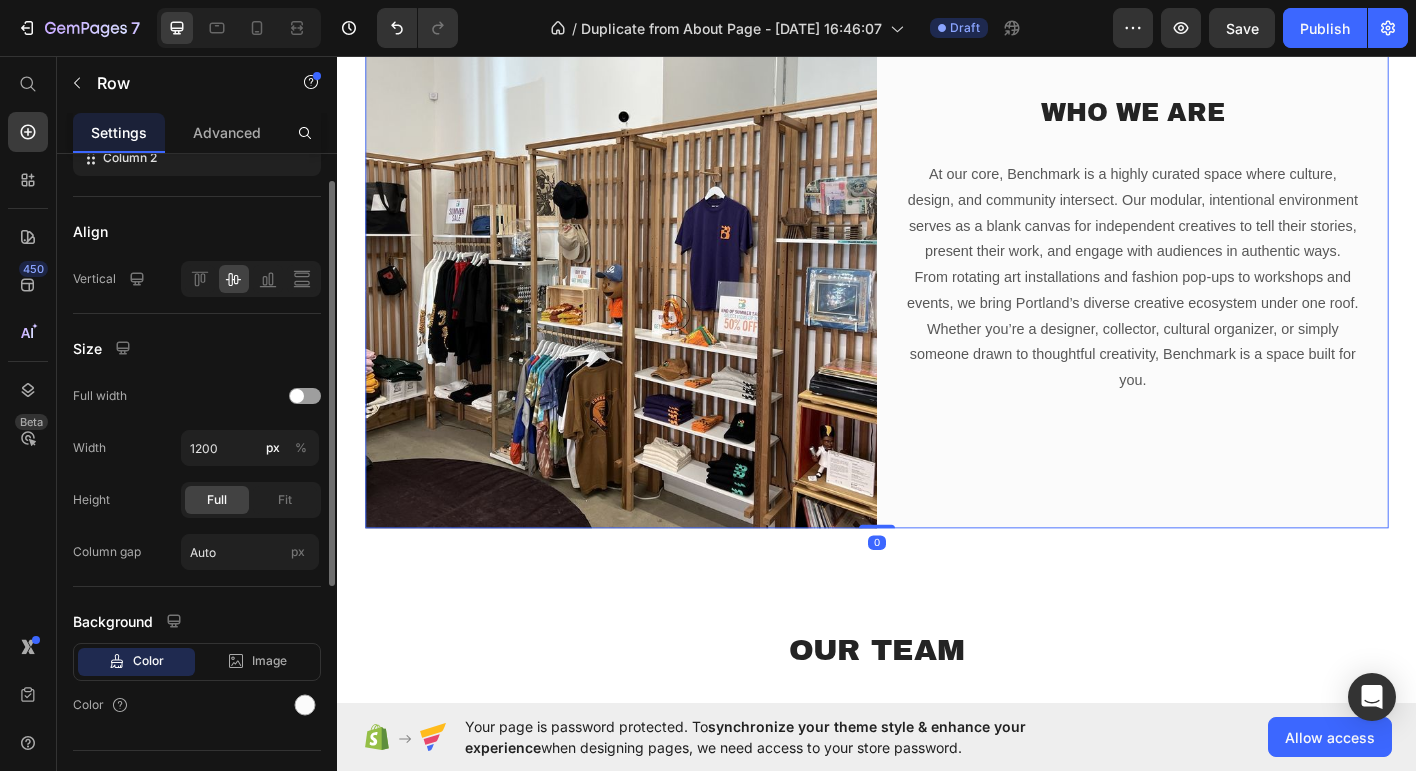 scroll, scrollTop: 447, scrollLeft: 0, axis: vertical 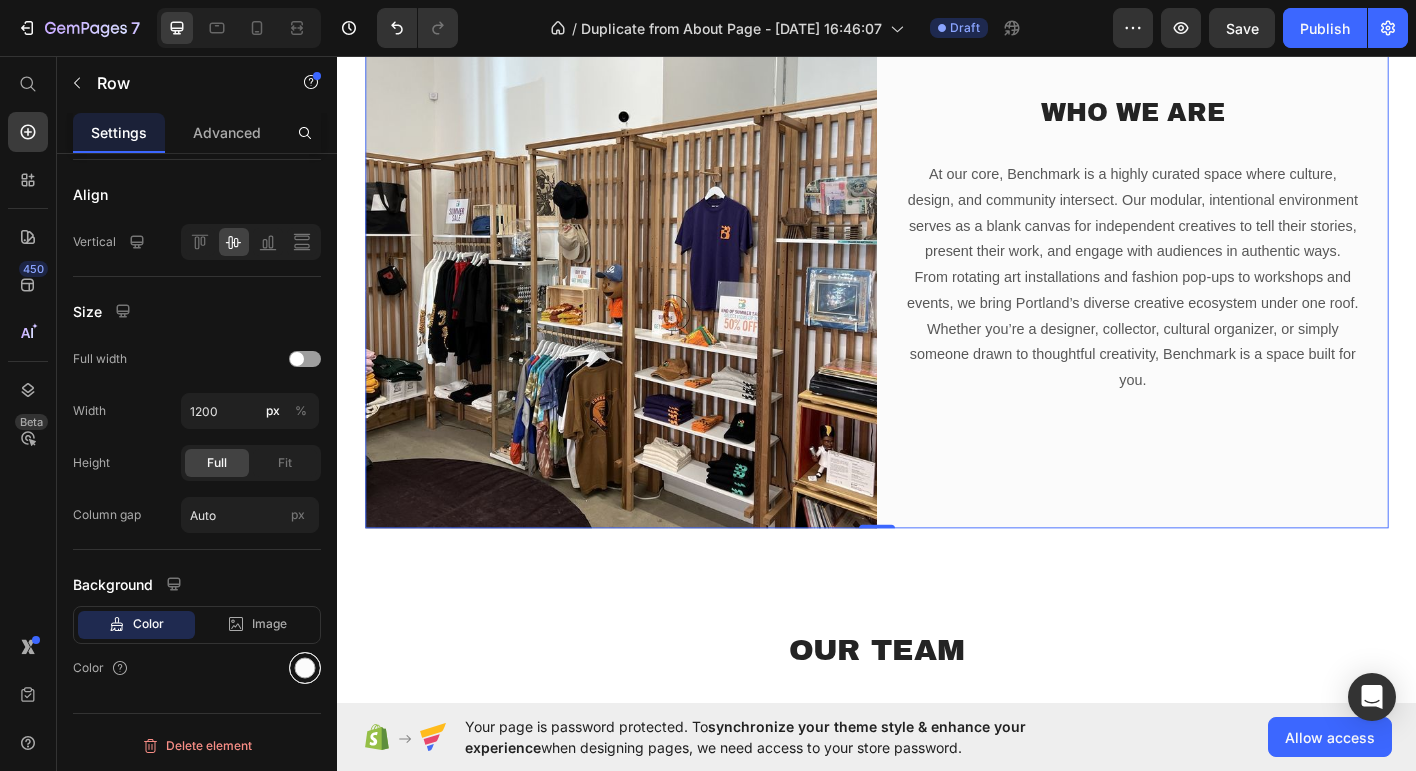 click at bounding box center (305, 668) 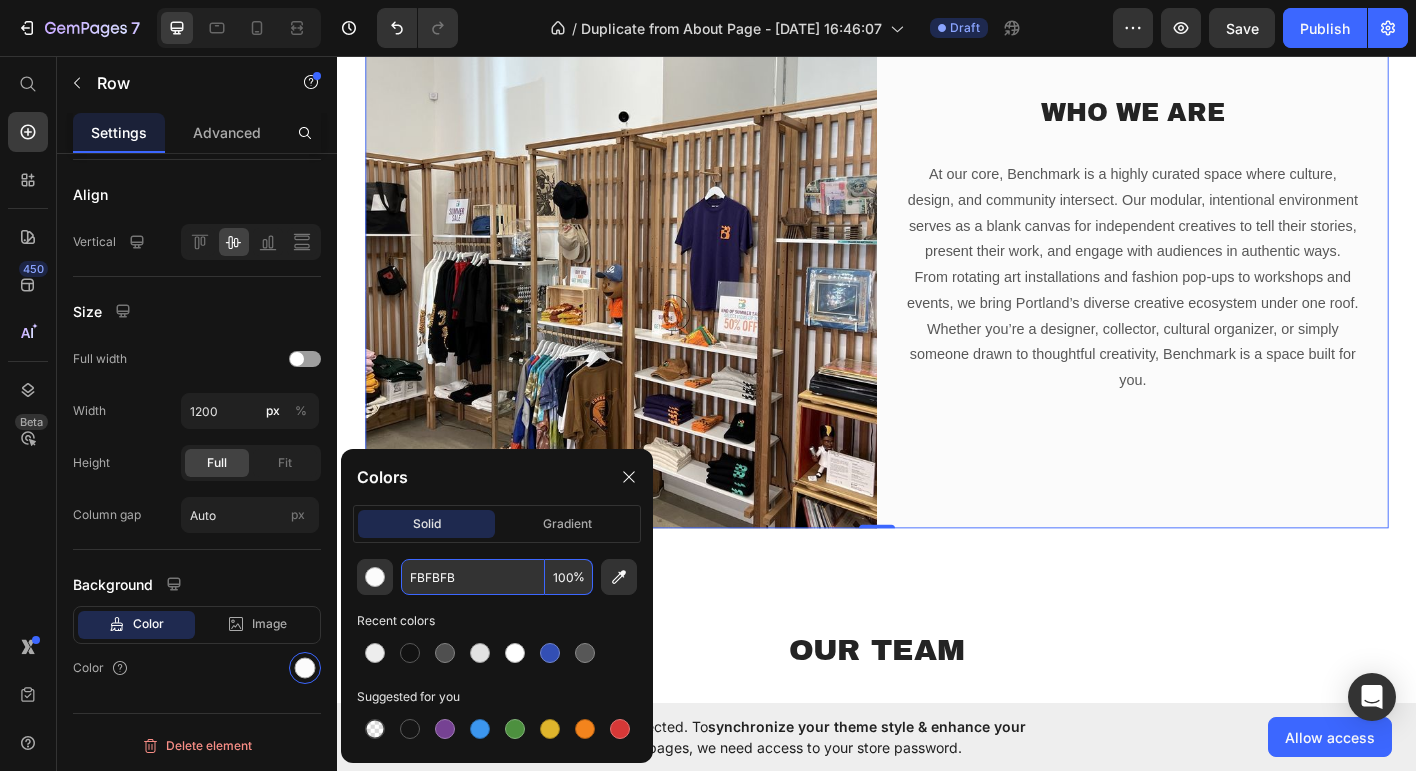 click on "FBFBFB" at bounding box center (473, 577) 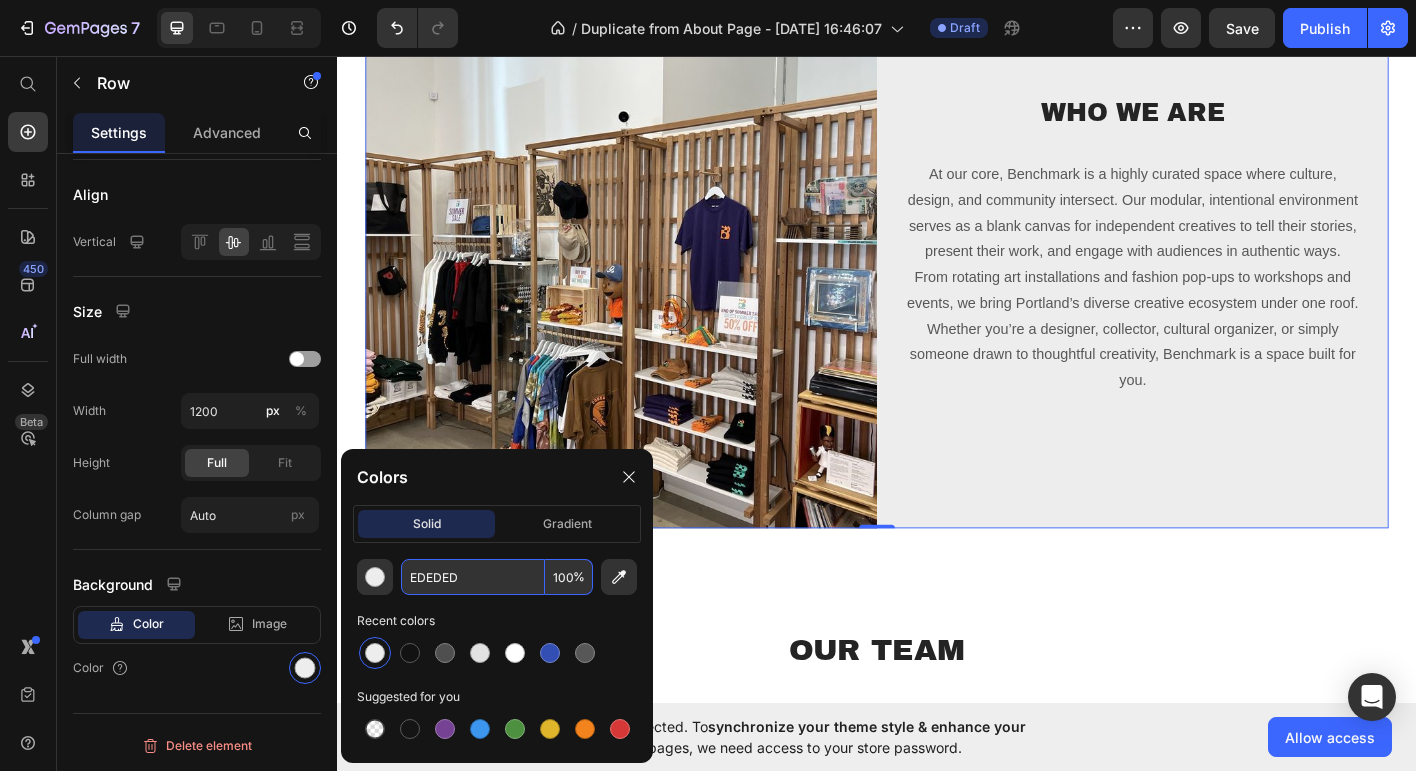 type on "EDEDED" 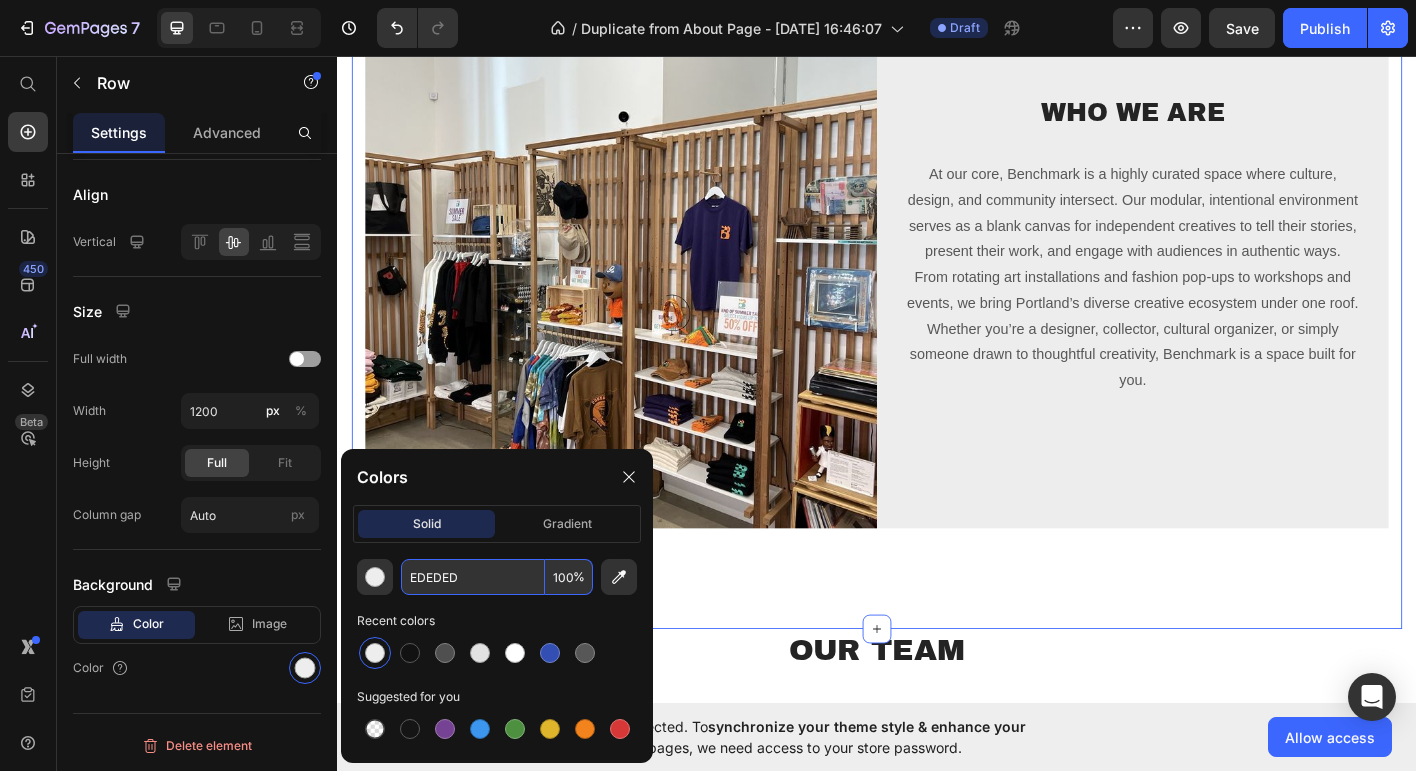 scroll, scrollTop: 0, scrollLeft: 0, axis: both 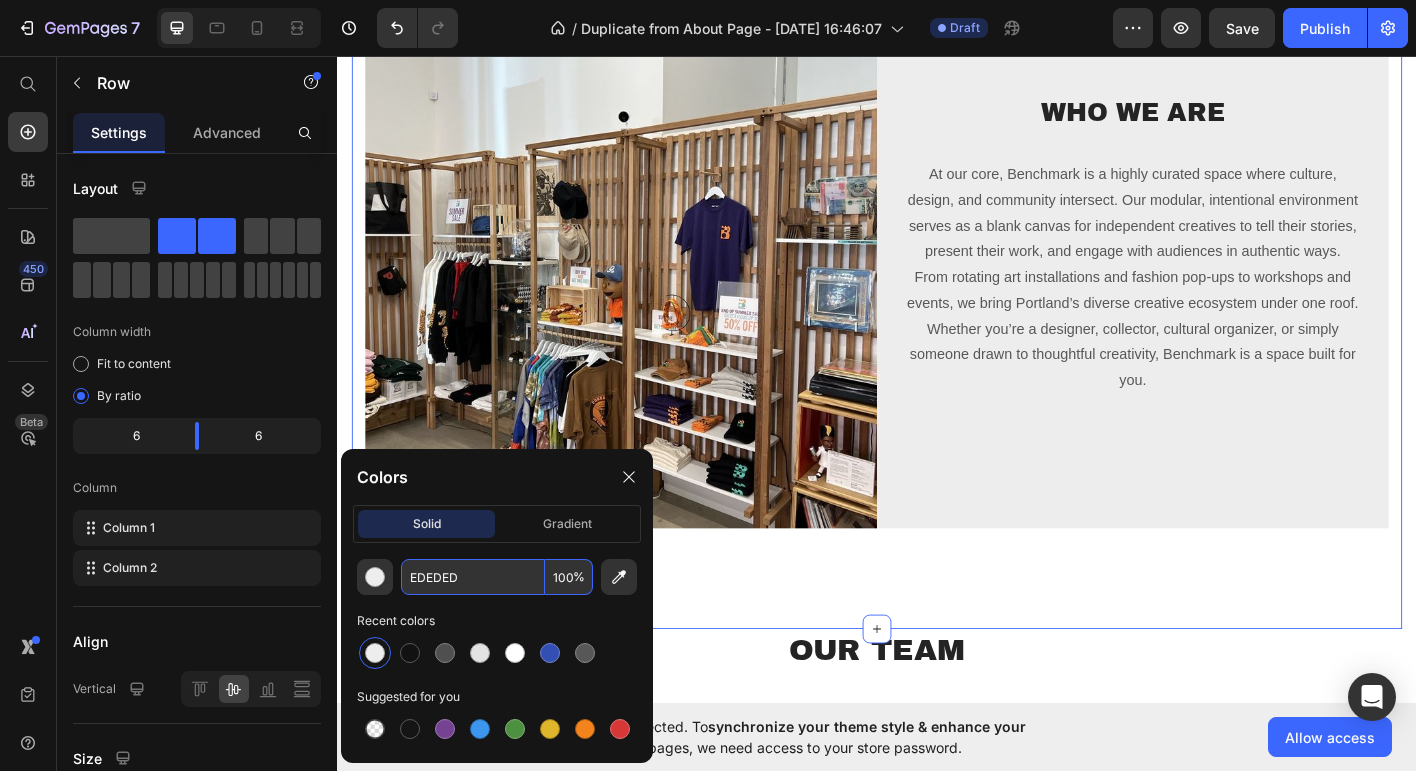 click on "About Us Heading Building the environment we want to see more of. Benchmark PDX is a dynamic creative hub where Portland’s makers, artists, and thinkers come together to inspire, collaborate, and showcase their work.  We are more than a retail space—we are a platform for meaningful connection, cultural exchange, and creative exploration. Text block Image Who We Are Heading At our core, Benchmark is a highly curated space where culture, design, and community intersect. Our modular, intentional environment serves as a blank canvas for independent creatives to tell their stories, present their work, and engage with audiences in authentic ways. From rotating art installations and fashion pop-ups to workshops and events, we bring Portland’s diverse creative ecosystem under one roof. Whether you’re a designer, collector, cultural organizer, or simply someone drawn to thoughtful creativity, Benchmark is a space built for you.   Text block Row Row Section 2   You can create reusable sections AI Content" at bounding box center (937, 181) 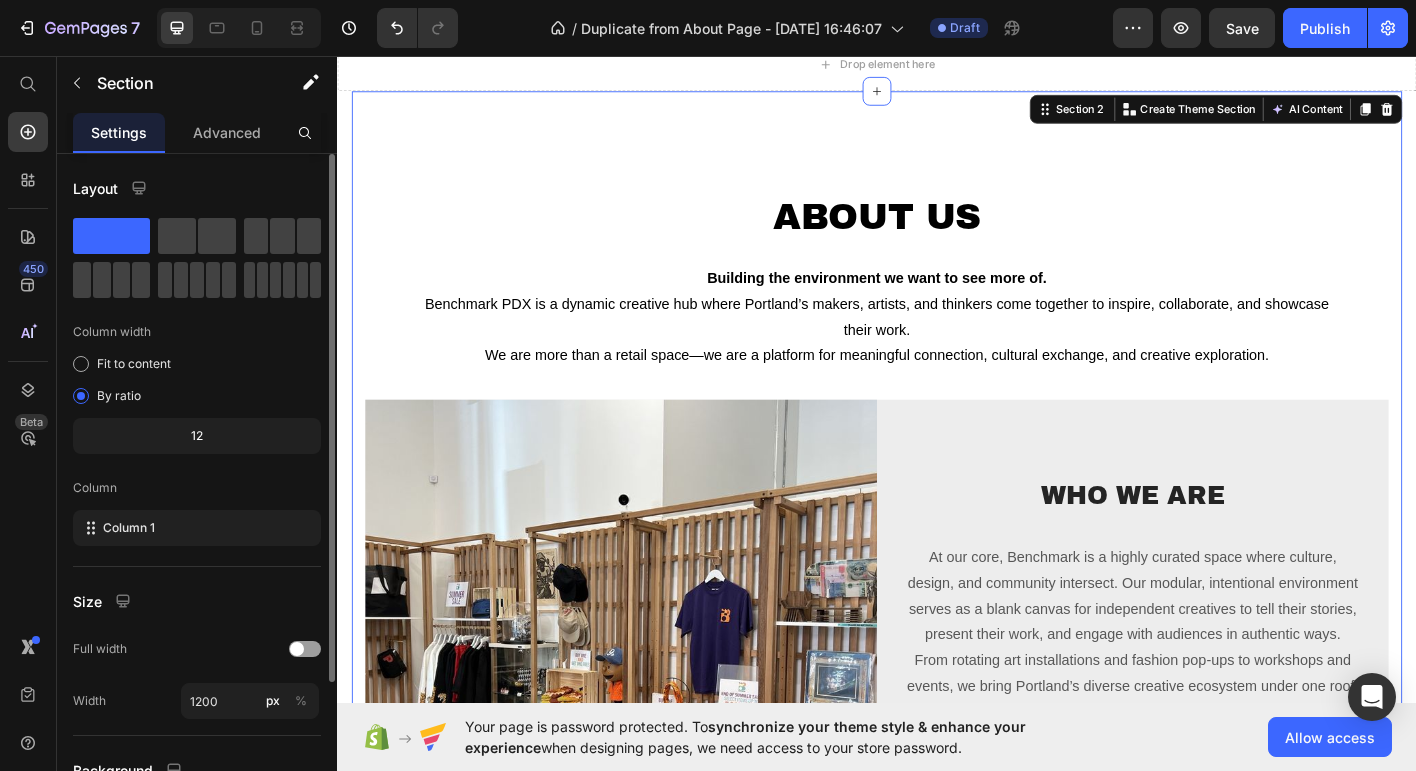 scroll, scrollTop: 0, scrollLeft: 0, axis: both 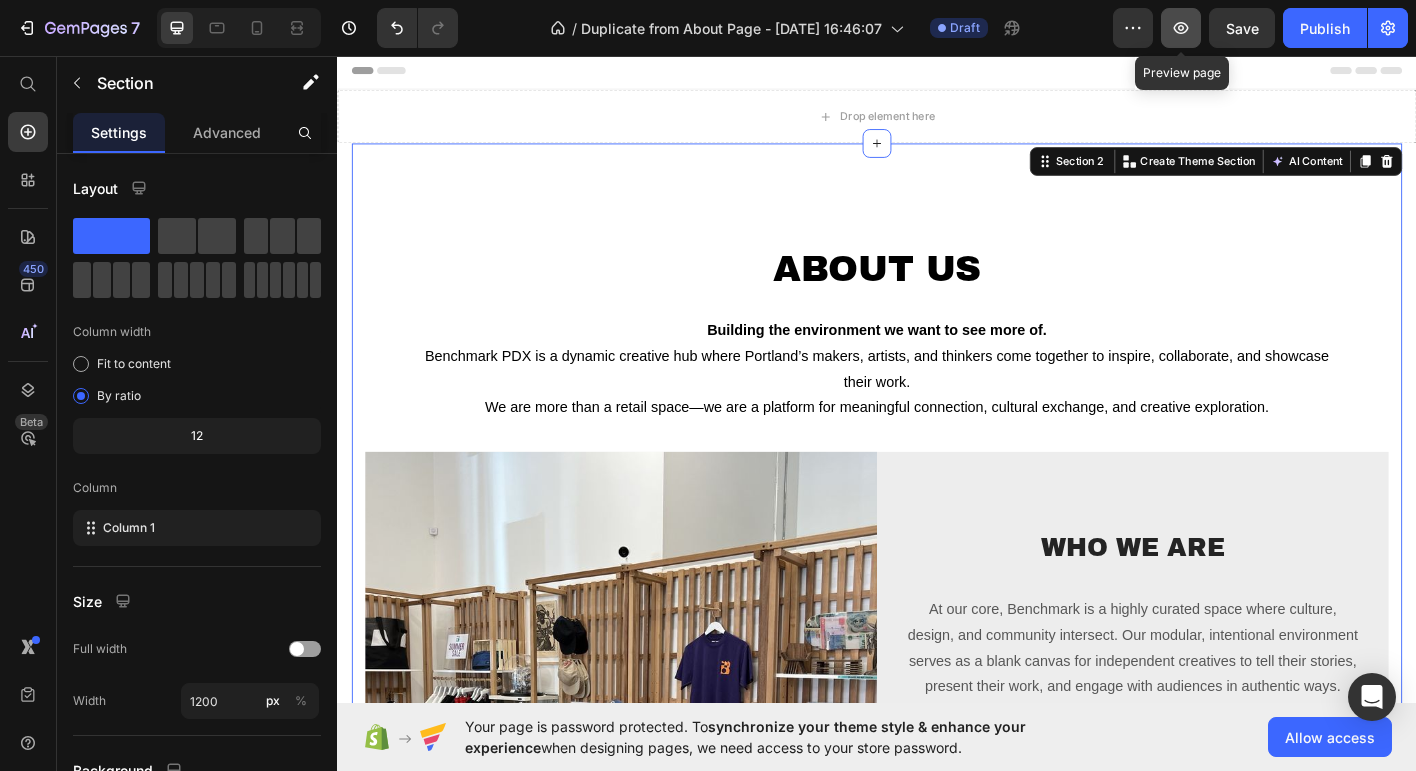 click 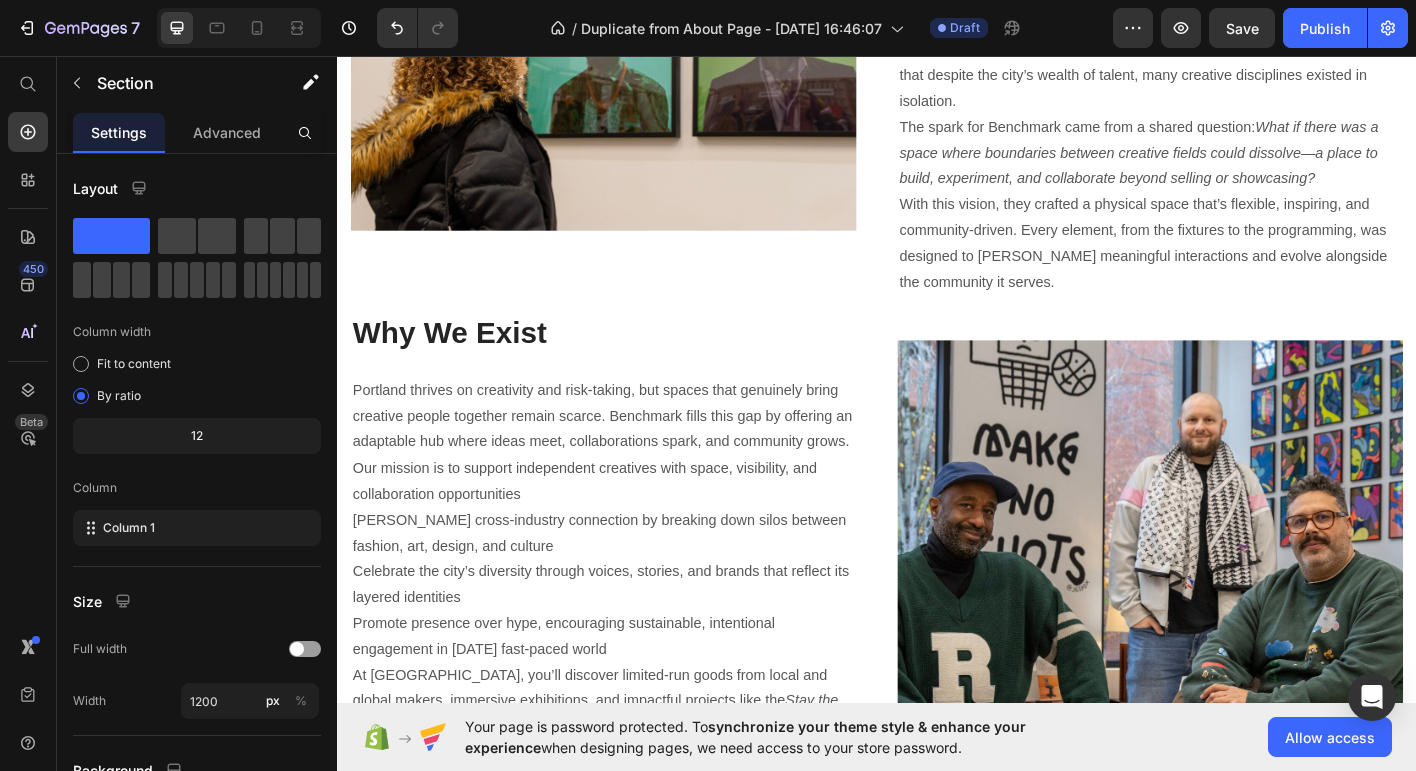 scroll, scrollTop: 2793, scrollLeft: 0, axis: vertical 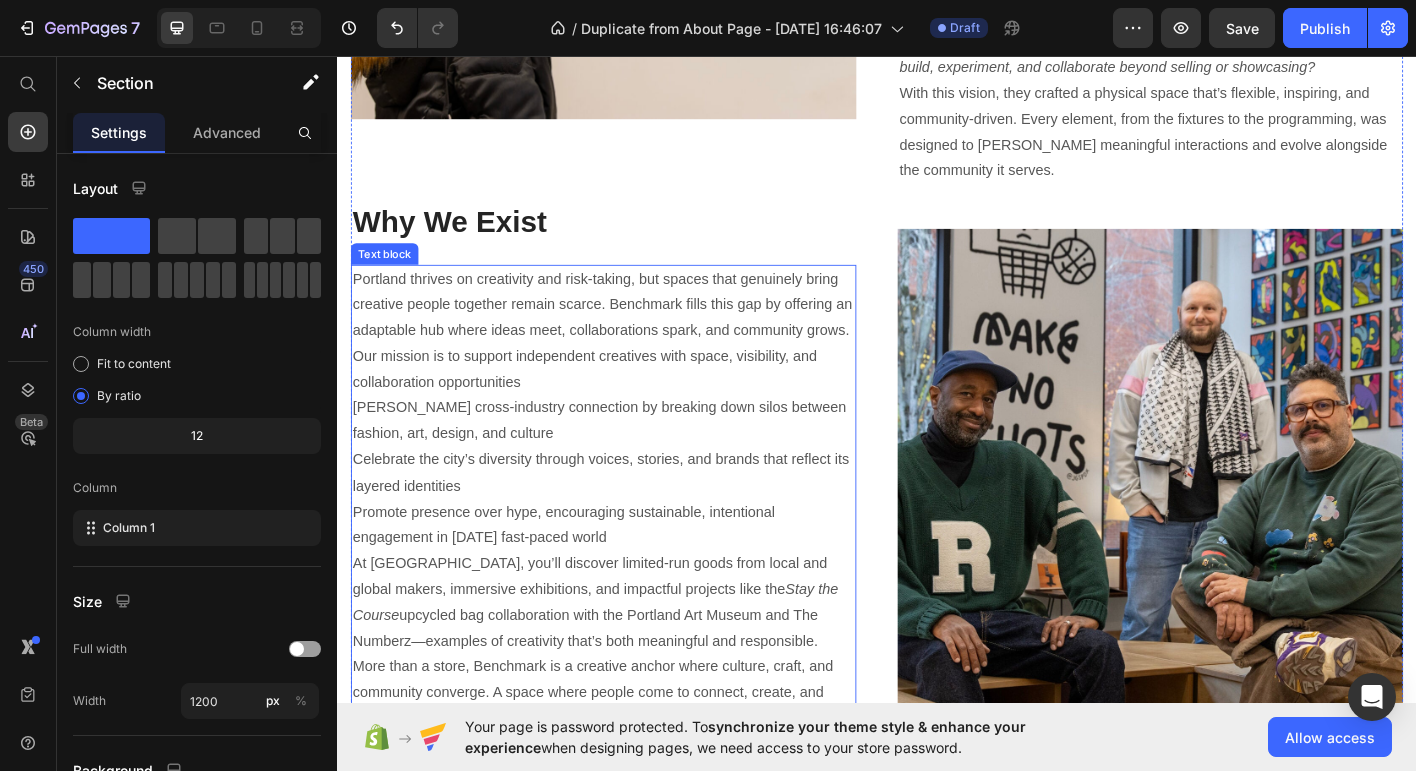 click on "Our mission is to support independent creatives with space, visibility, and collaboration opportunities" at bounding box center [633, 405] 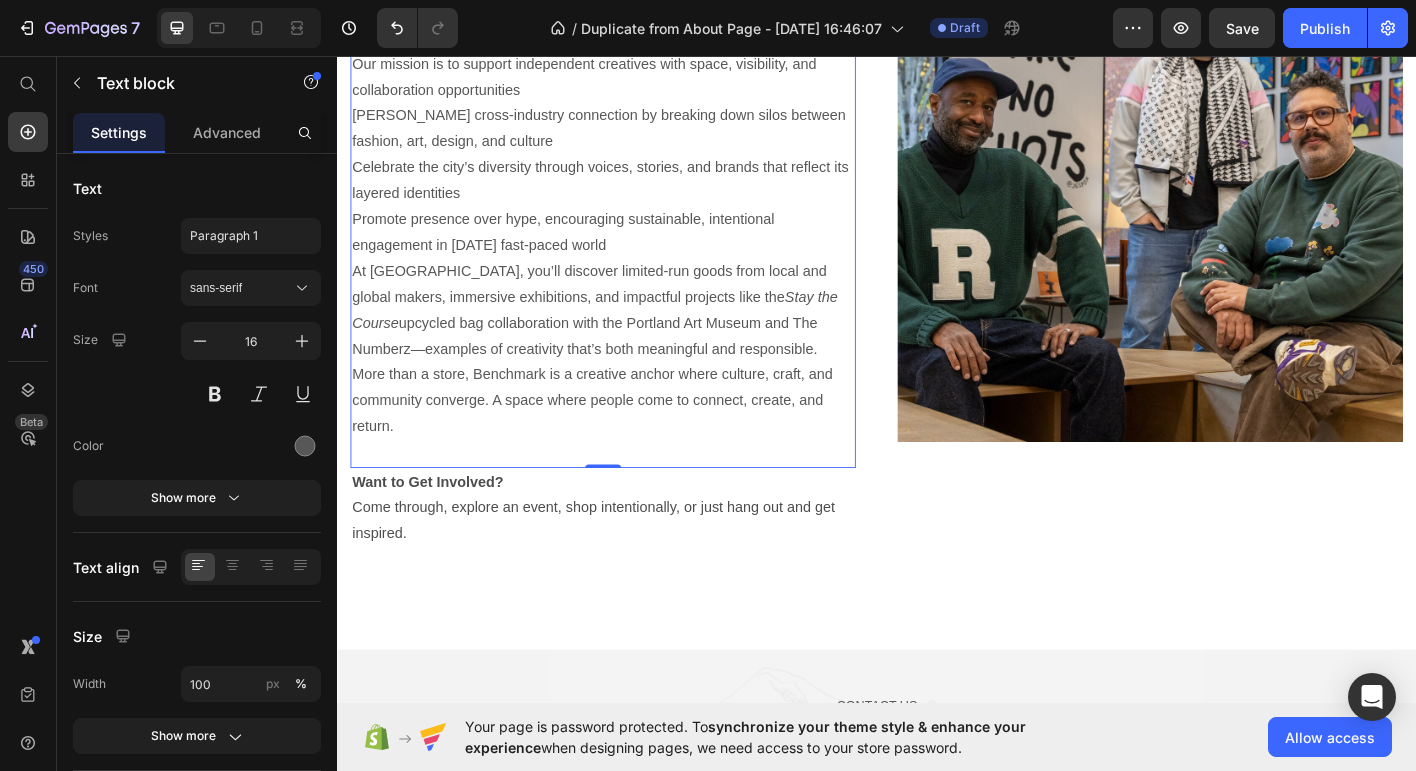 scroll, scrollTop: 3125, scrollLeft: 0, axis: vertical 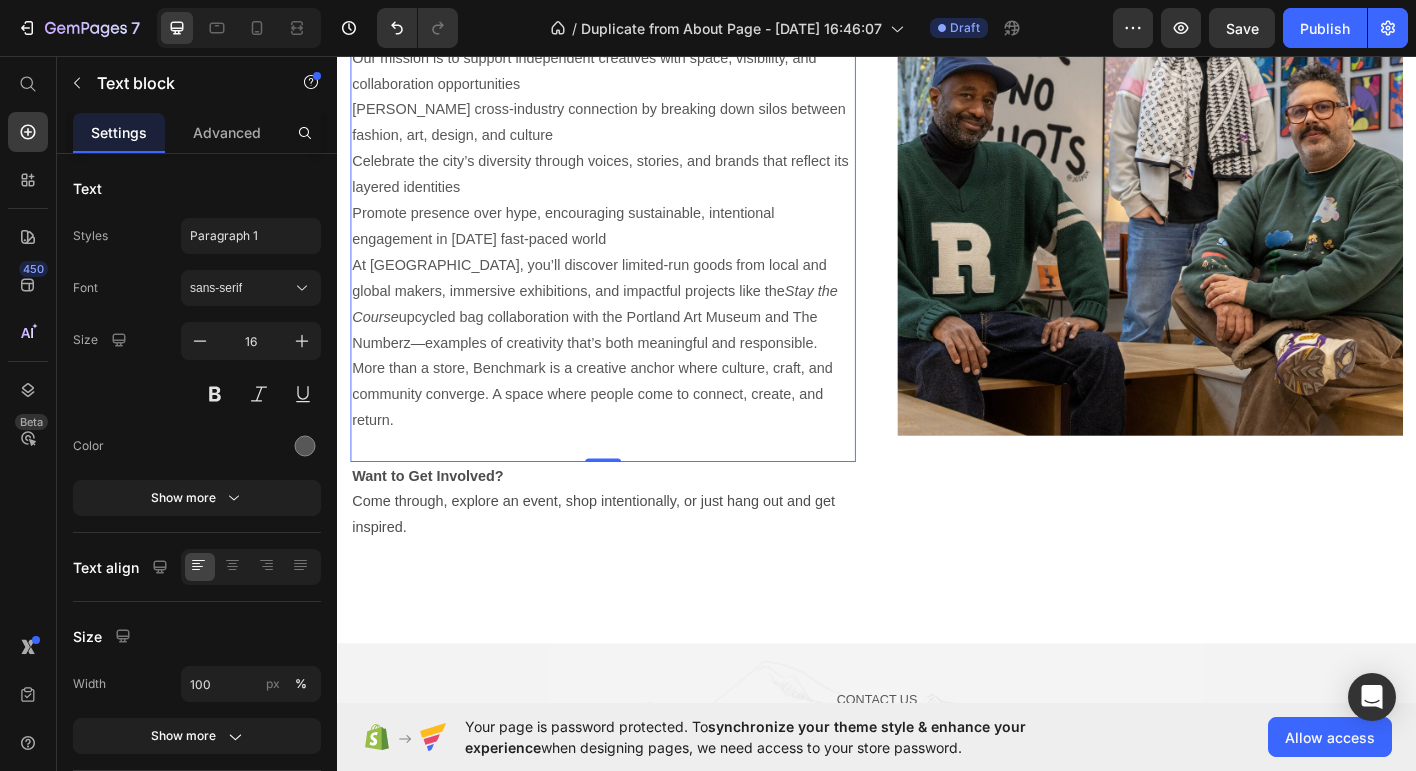 click on "At Benchmark, you’ll discover limited-run goods from local and global makers, immersive exhibitions, and impactful projects like the  Stay the Course  upcycled bag collaboration with the Portland Art Museum and The Numberz—examples of creativity that’s both meaningful and responsible." at bounding box center [633, 331] 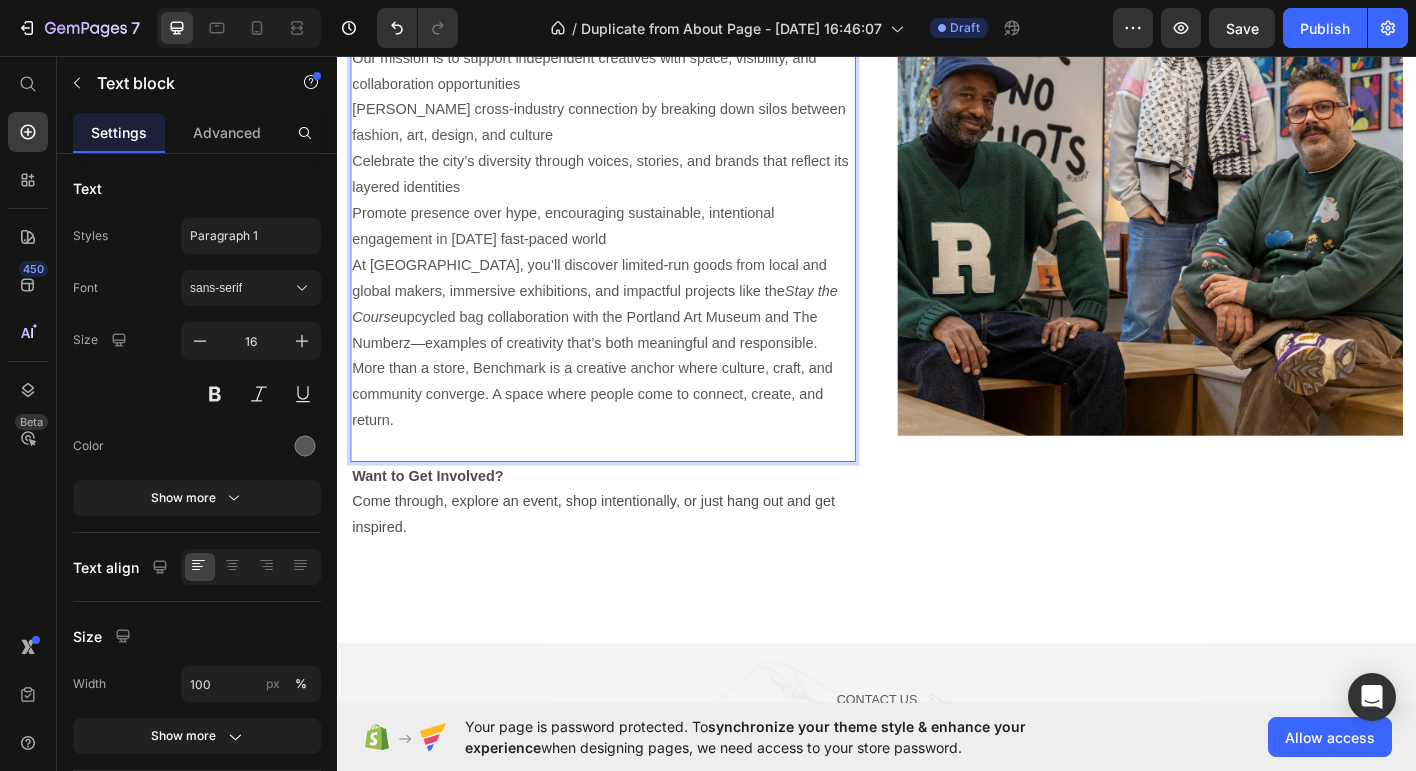 click on "At Benchmark, you’ll discover limited-run goods from local and global makers, immersive exhibitions, and impactful projects like the  Stay the Course  upcycled bag collaboration with the Portland Art Museum and The Numberz—examples of creativity that’s both meaningful and responsible." at bounding box center (633, 331) 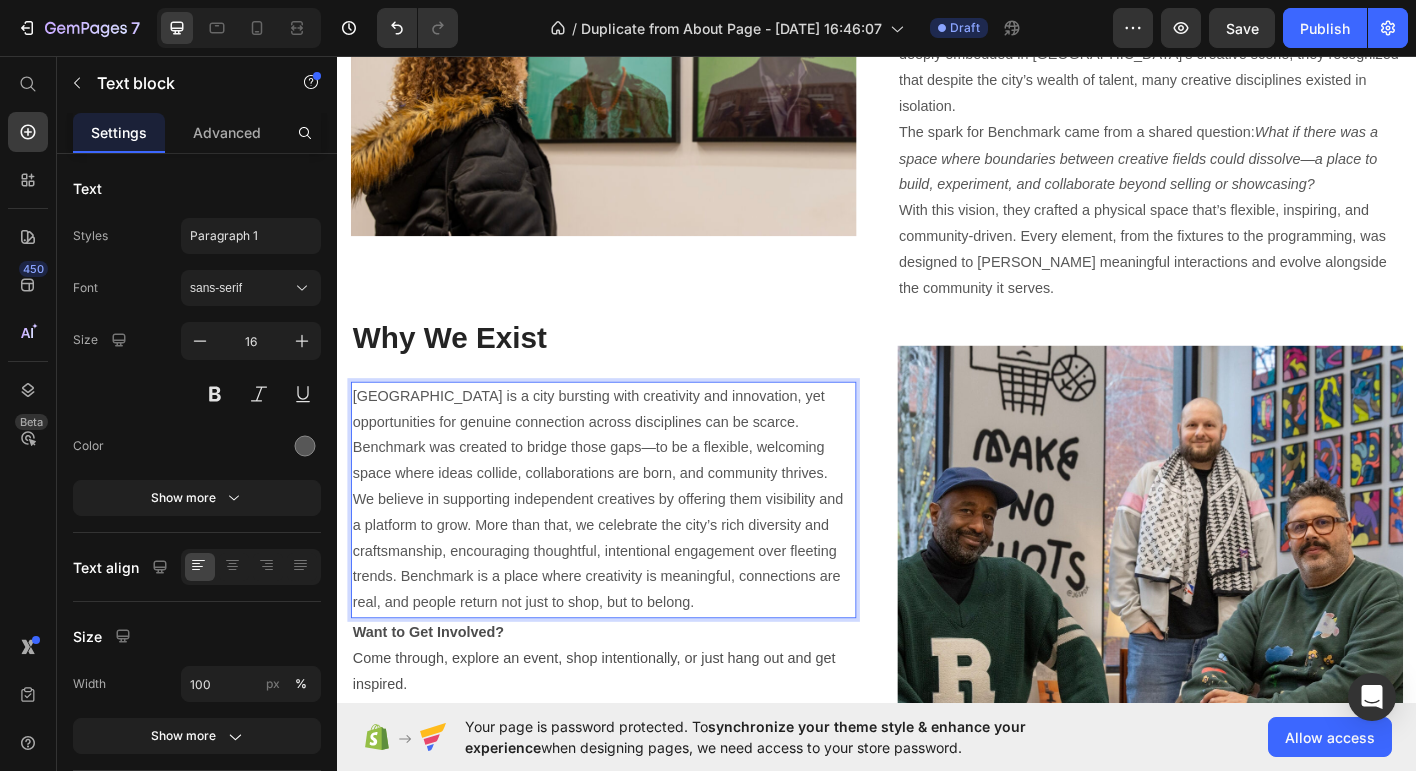 scroll, scrollTop: 2686, scrollLeft: 0, axis: vertical 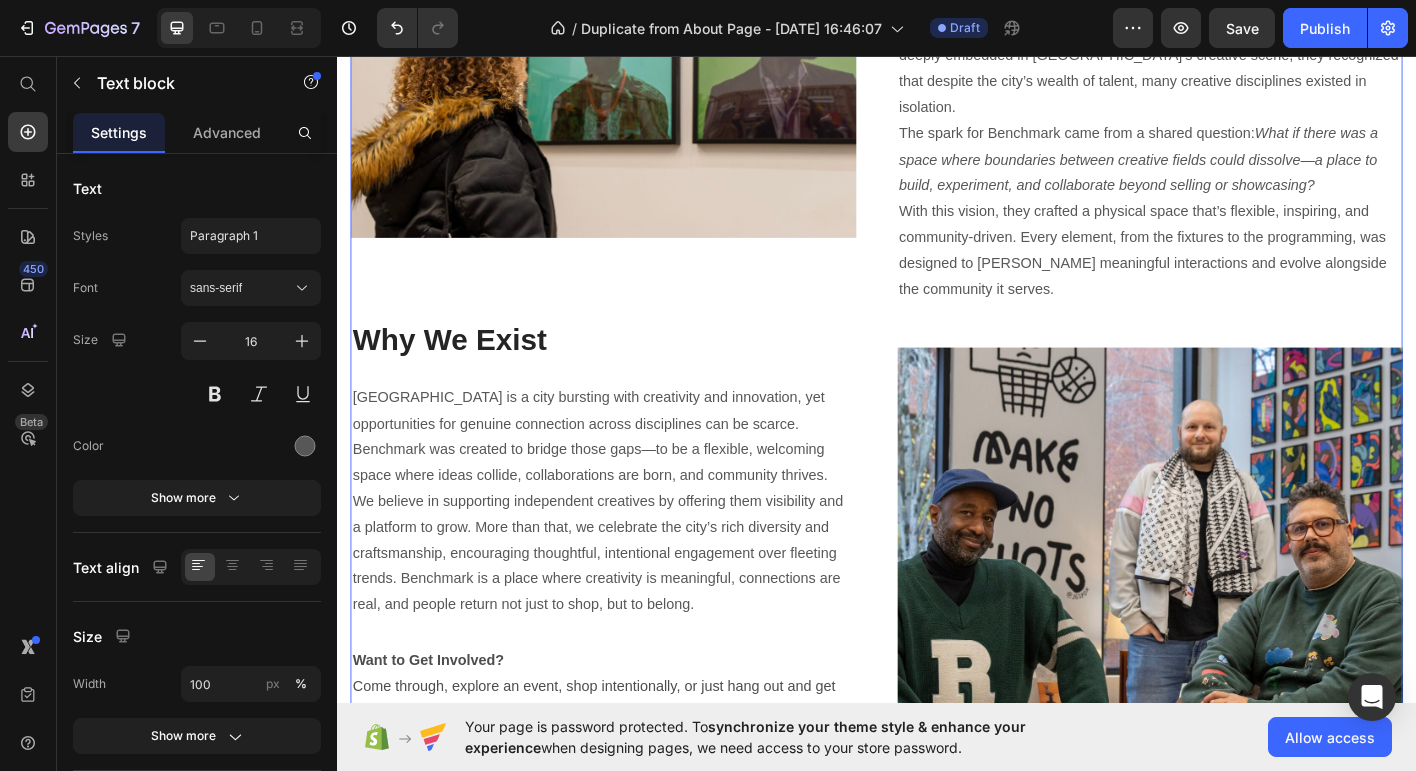 click on "Image Why We Exist Heading Portland is a city bursting with creativity and innovation, yet opportunities for genuine connection across disciplines can be scarce. Benchmark was created to bridge those gaps—to be a flexible, welcoming space where ideas collide, collaborations are born, and community thrives. We believe in supporting independent creatives by offering them visibility and a platform to grow. More than that, we celebrate the city’s rich diversity and craftsmanship, encouraging thoughtful, intentional engagement over fleeting trends. Benchmark is a place where creativity is meaningful, connections are real, and people return not just to shop, but to belong. Text block Want to Get Involved? Come through, explore an event, shop intentionally, or just hang out and get inspired. Text Block" at bounding box center (633, 414) 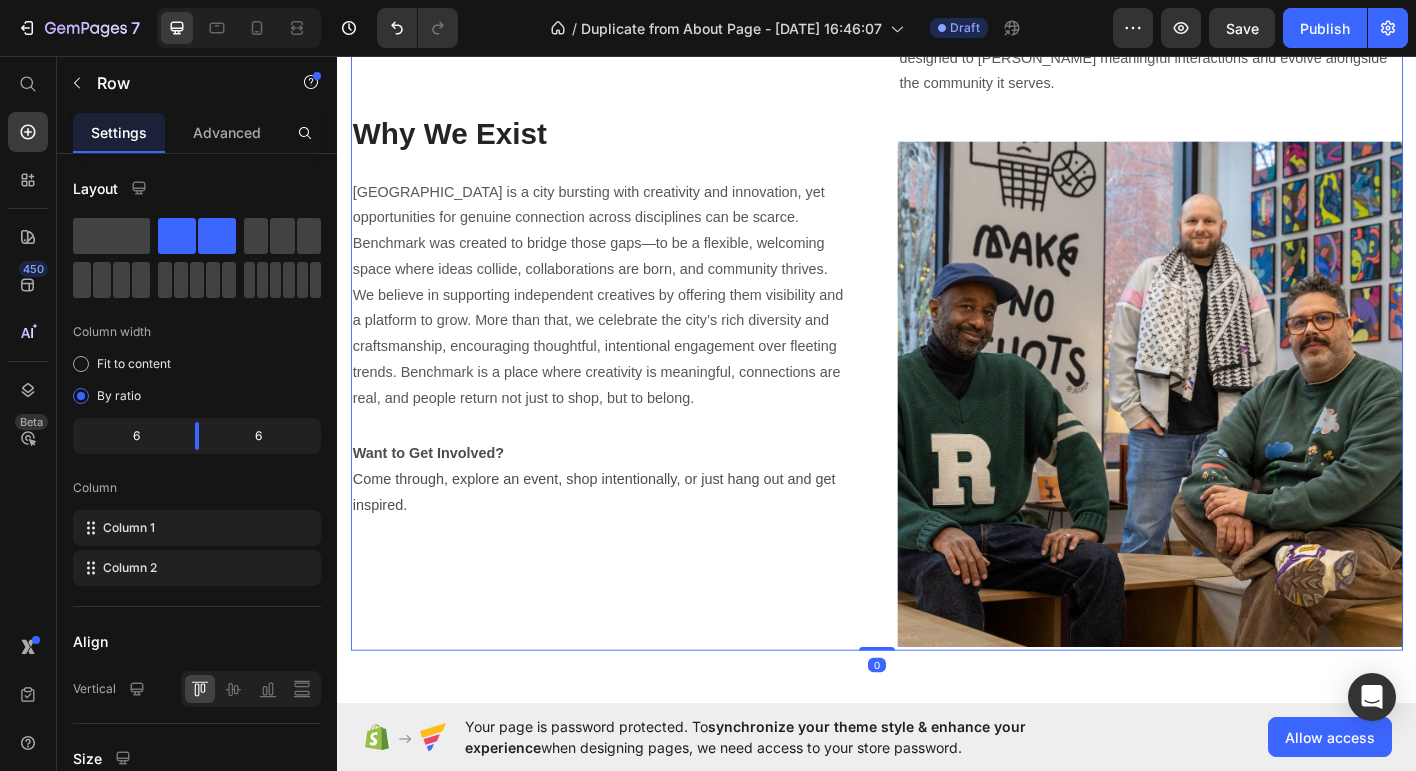 scroll, scrollTop: 2897, scrollLeft: 0, axis: vertical 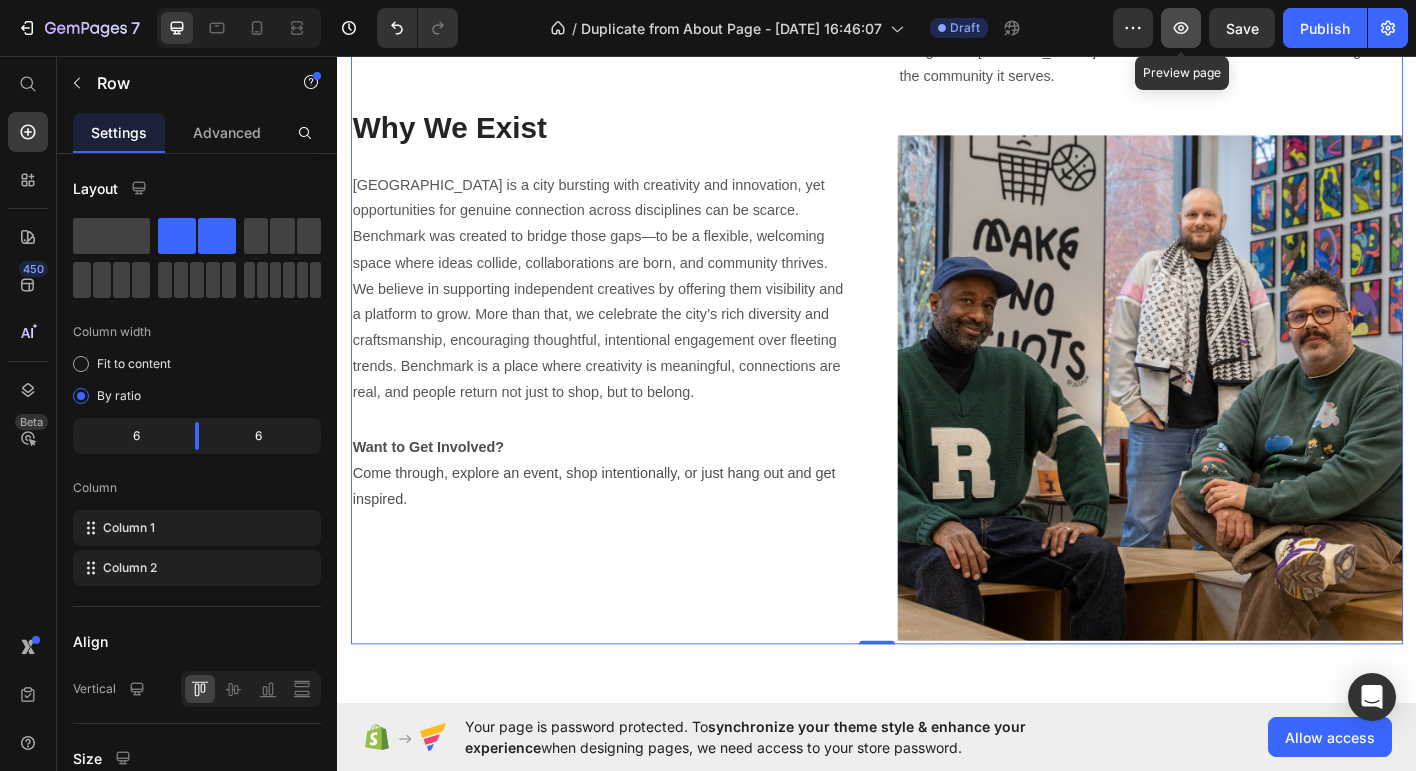 click 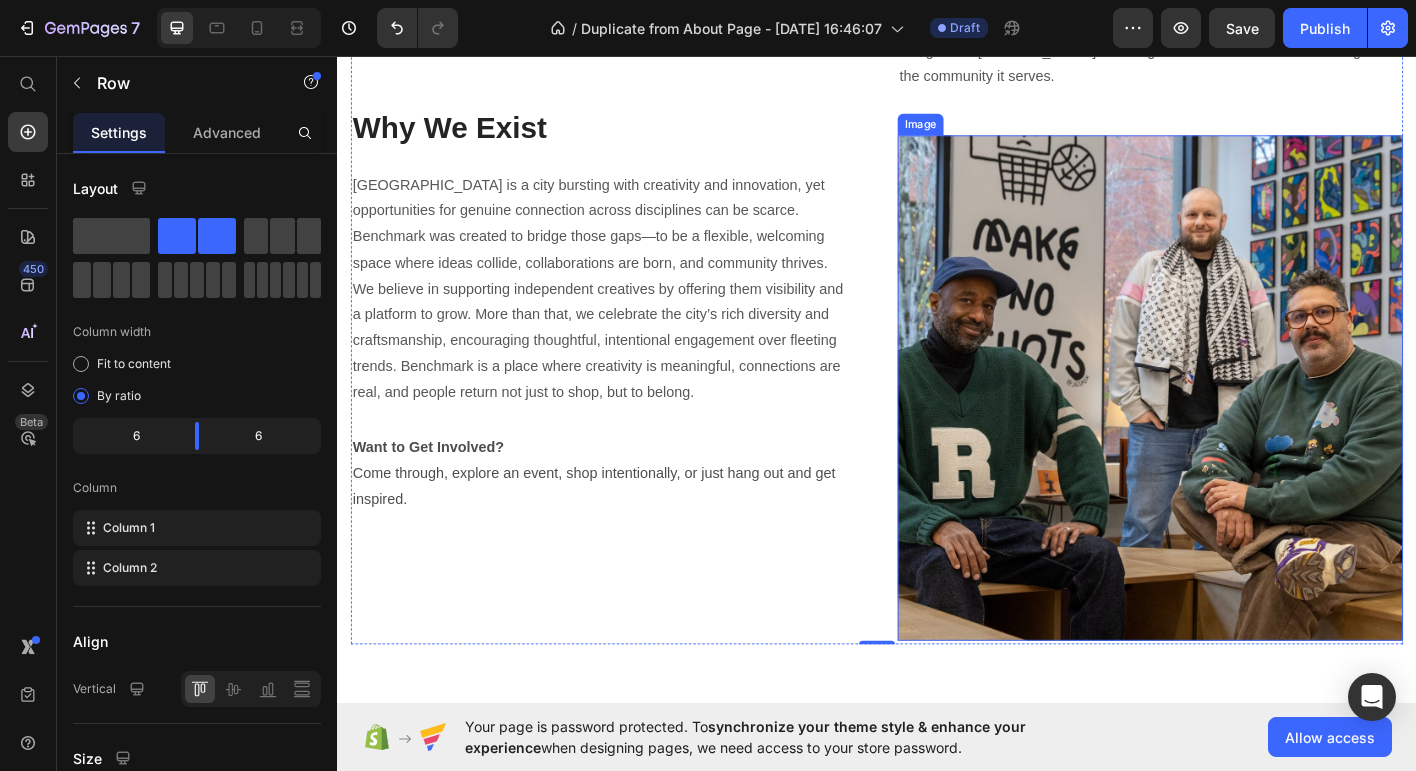 click at bounding box center [1241, 425] 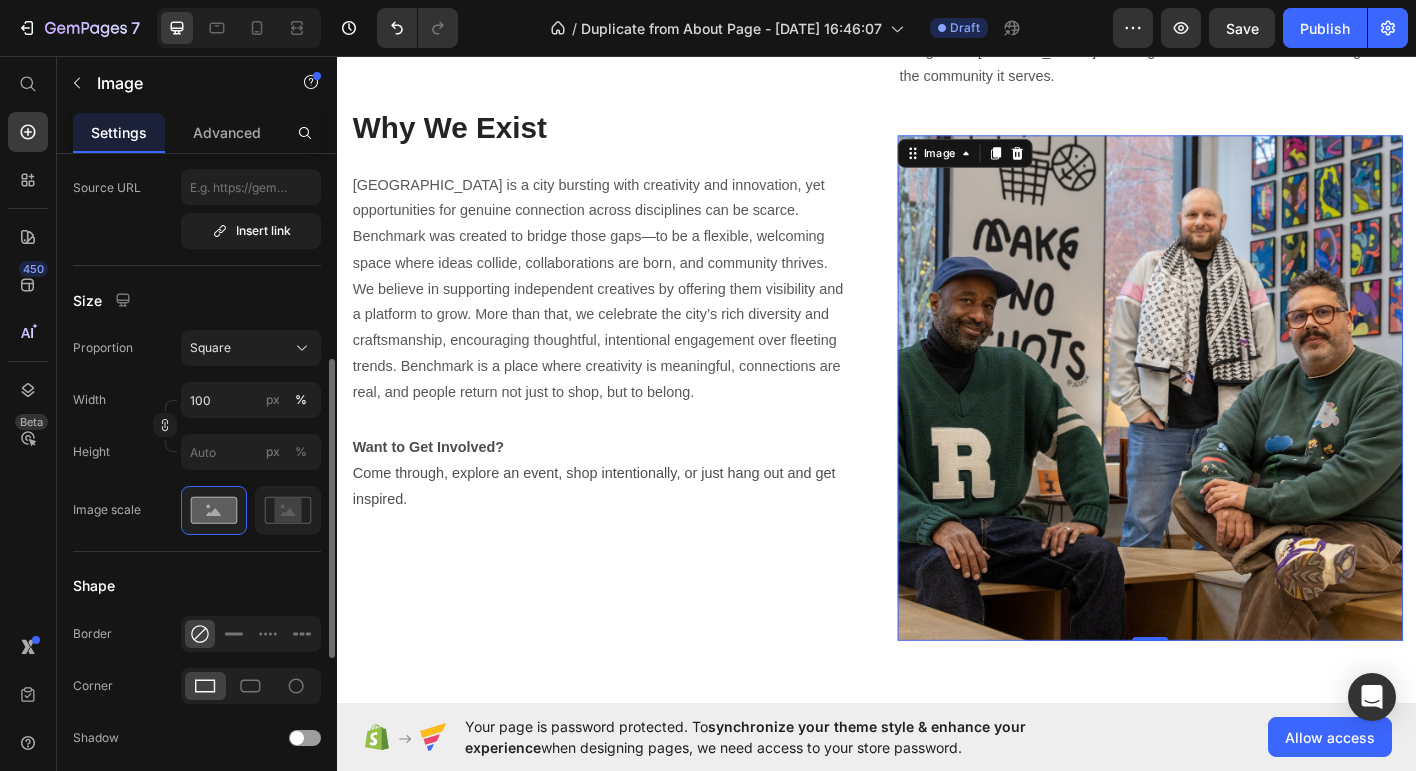 scroll, scrollTop: 453, scrollLeft: 0, axis: vertical 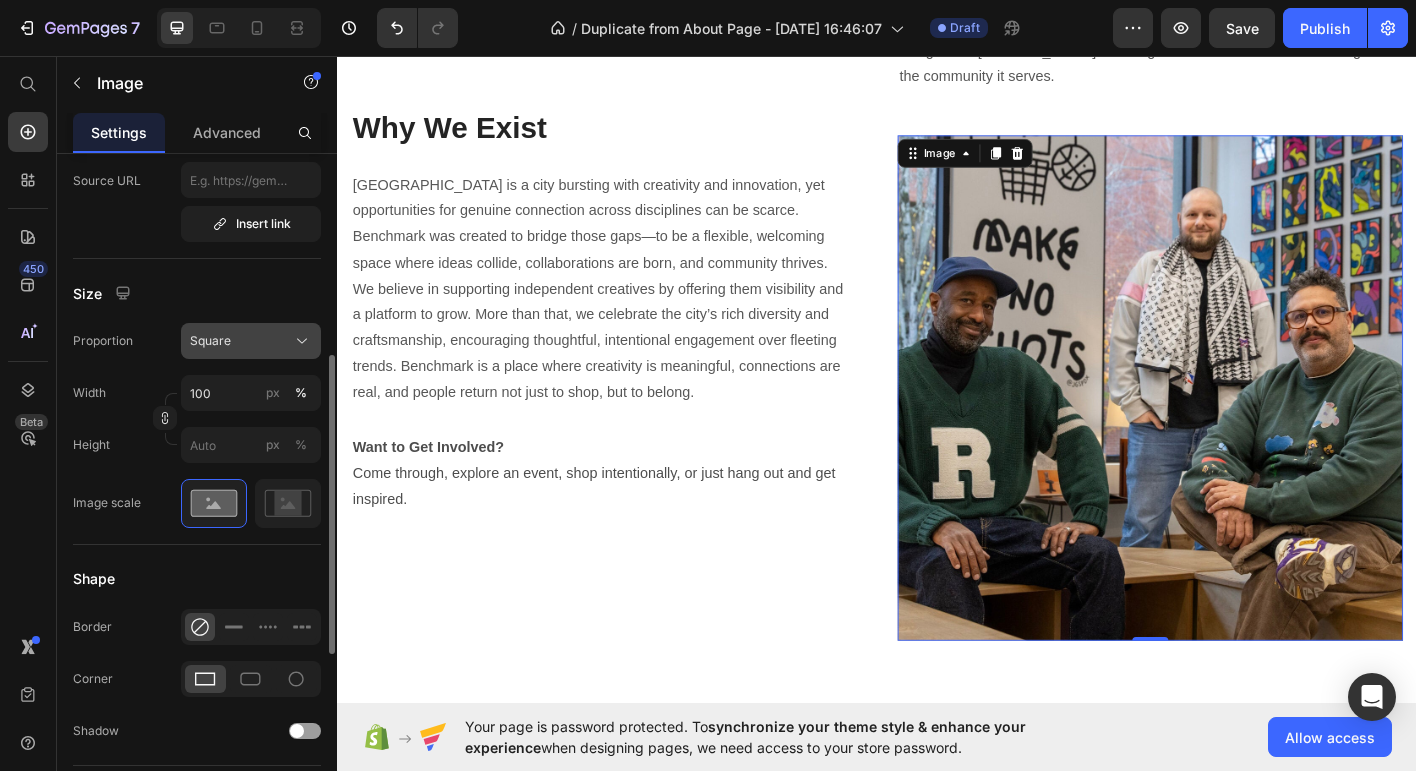 click on "Square" 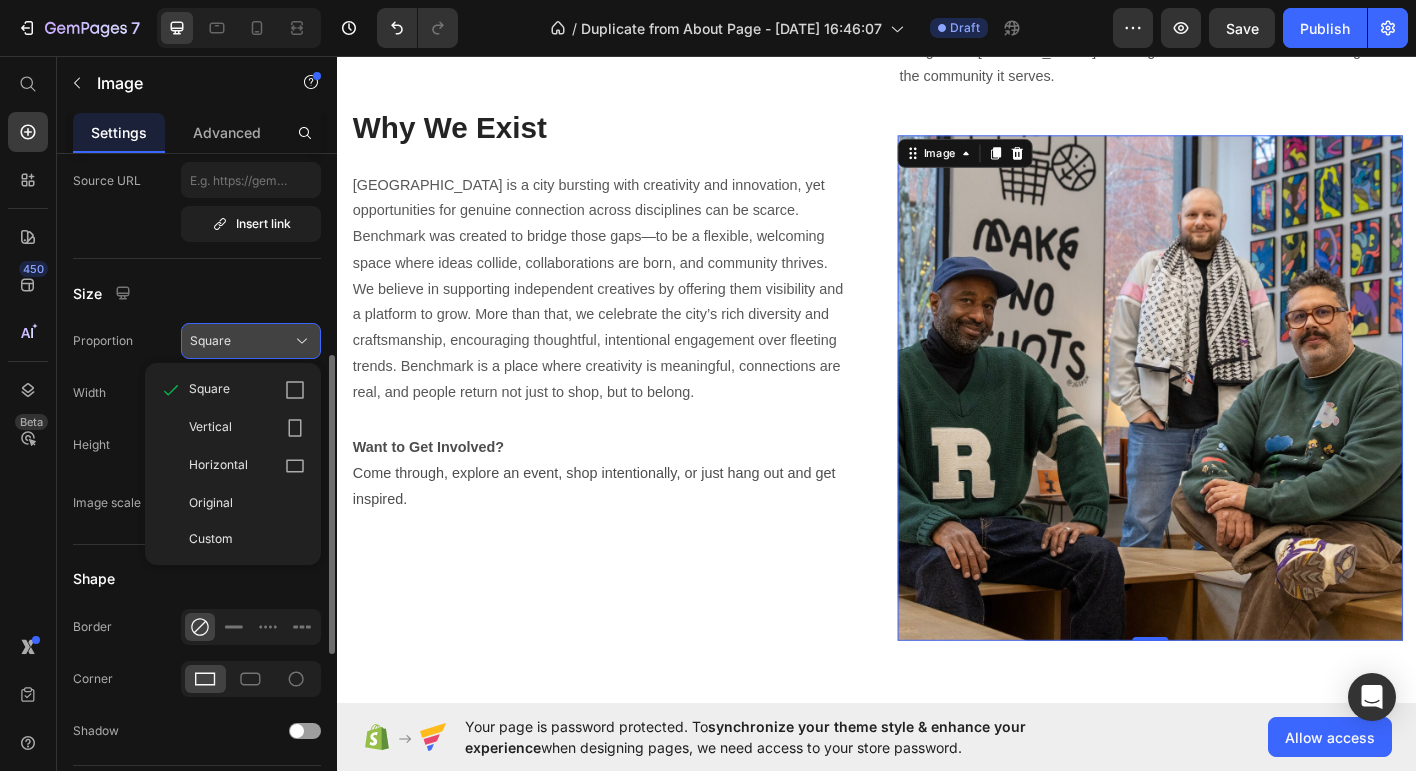 click on "Square" 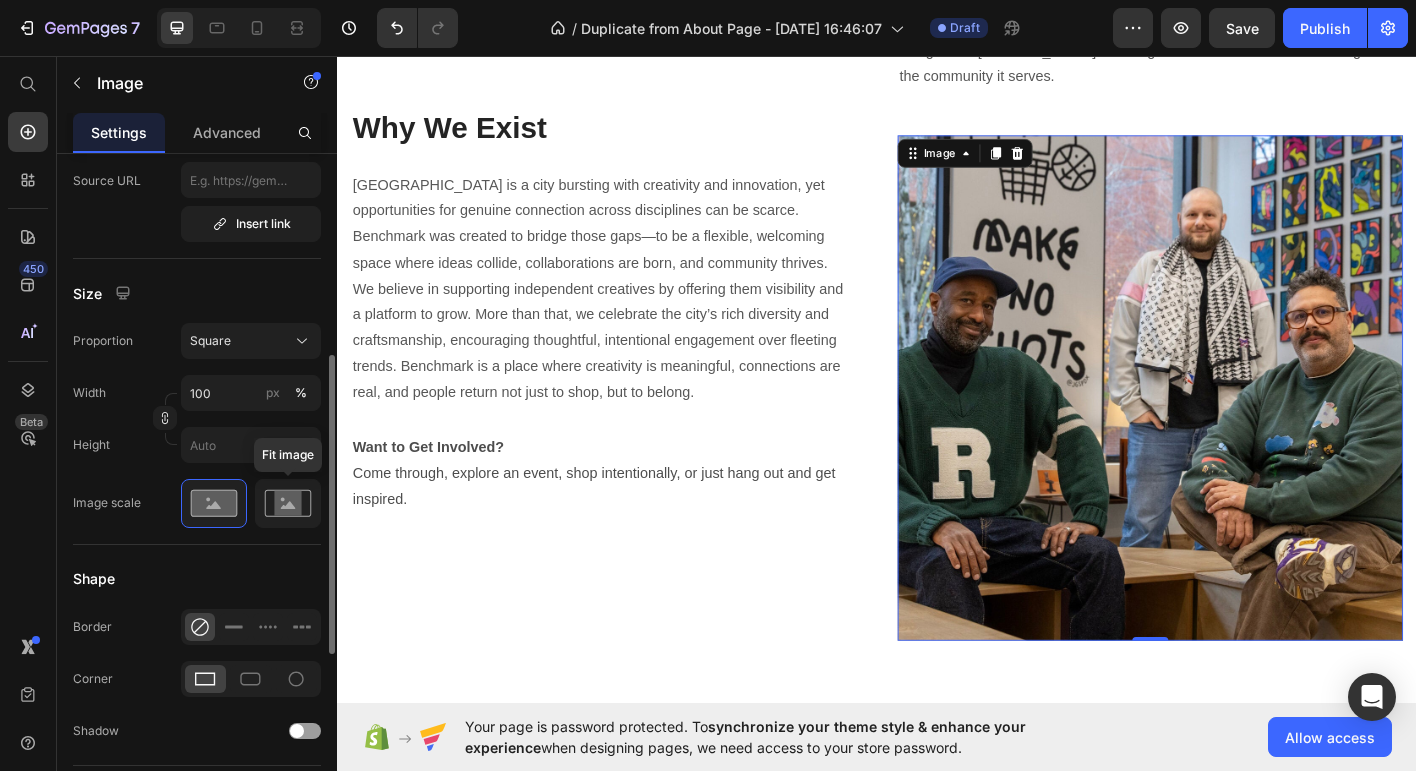 click 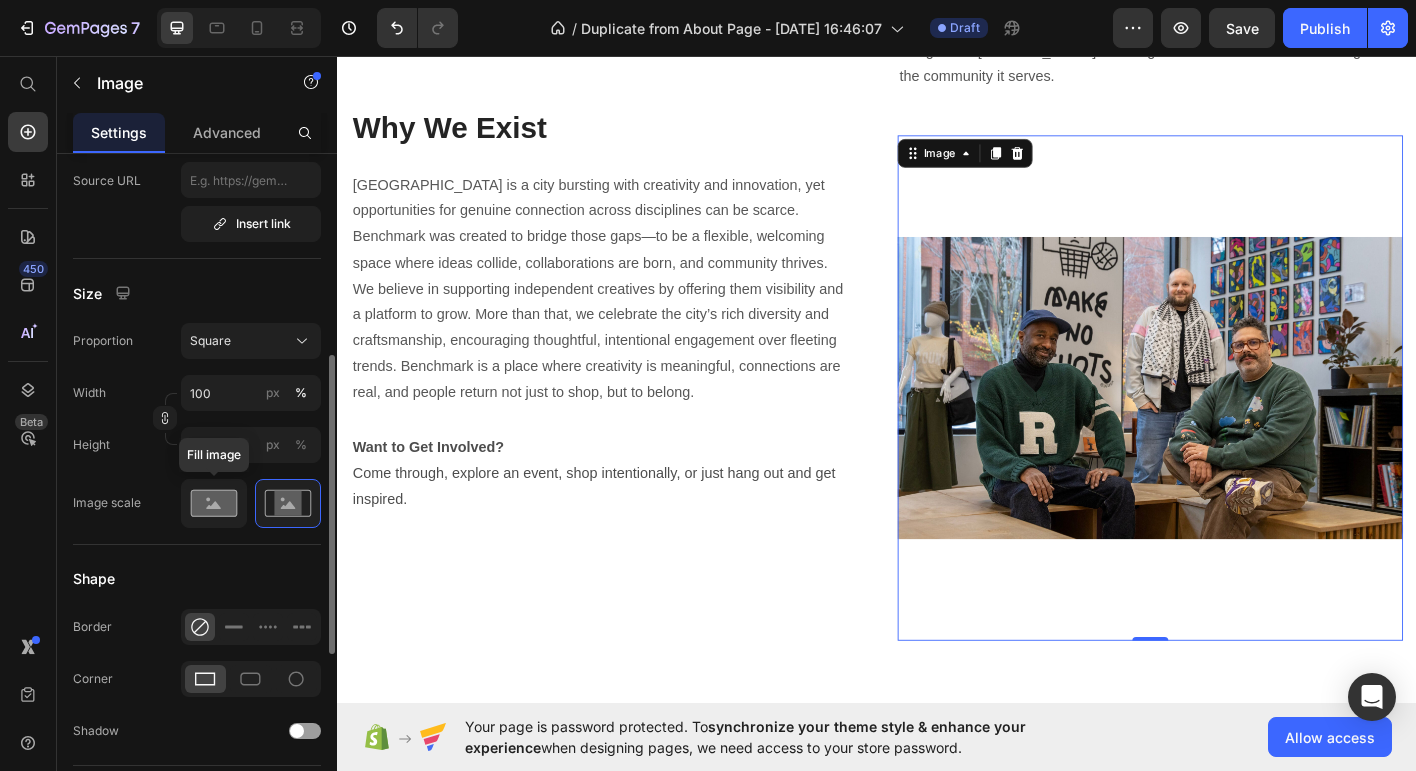 click 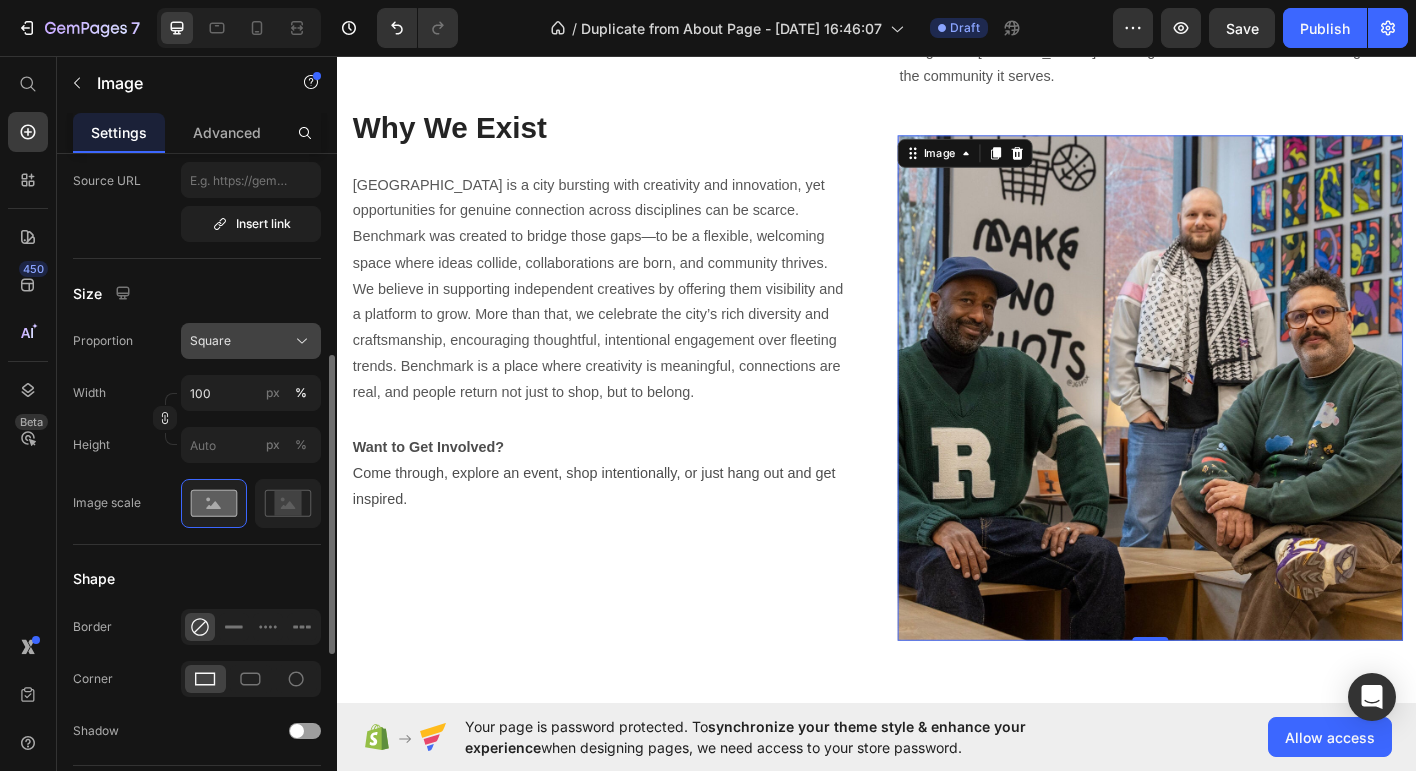 click on "Square" 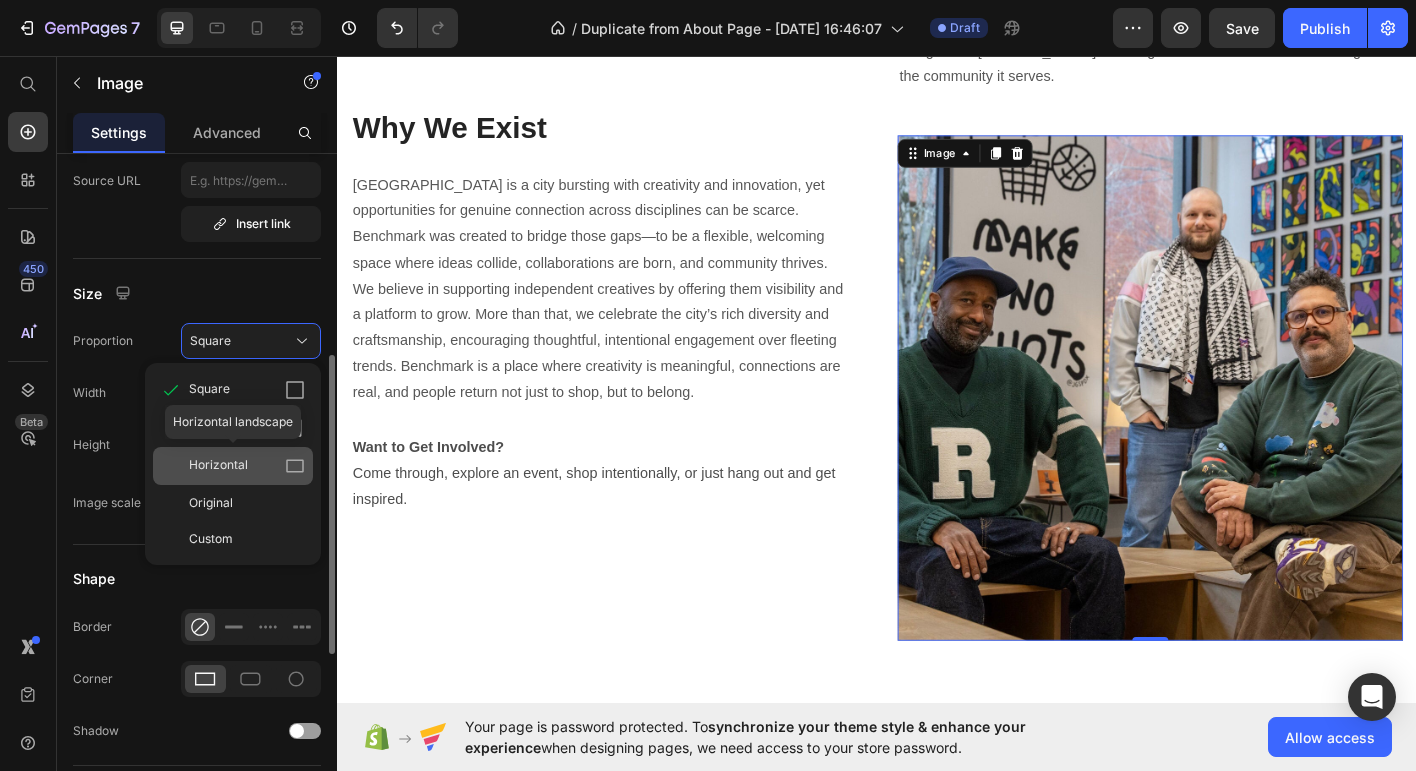 click on "Horizontal" at bounding box center (247, 466) 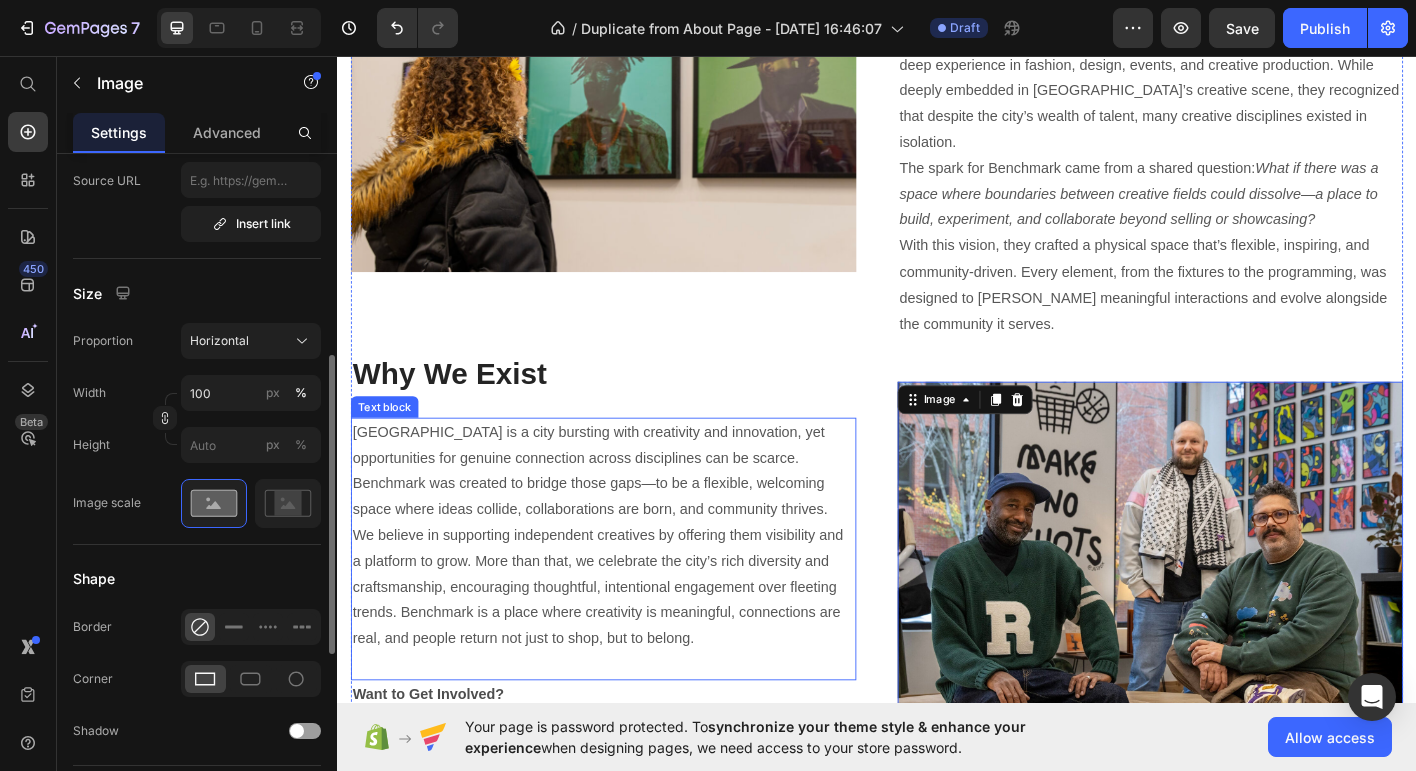 scroll, scrollTop: 2613, scrollLeft: 0, axis: vertical 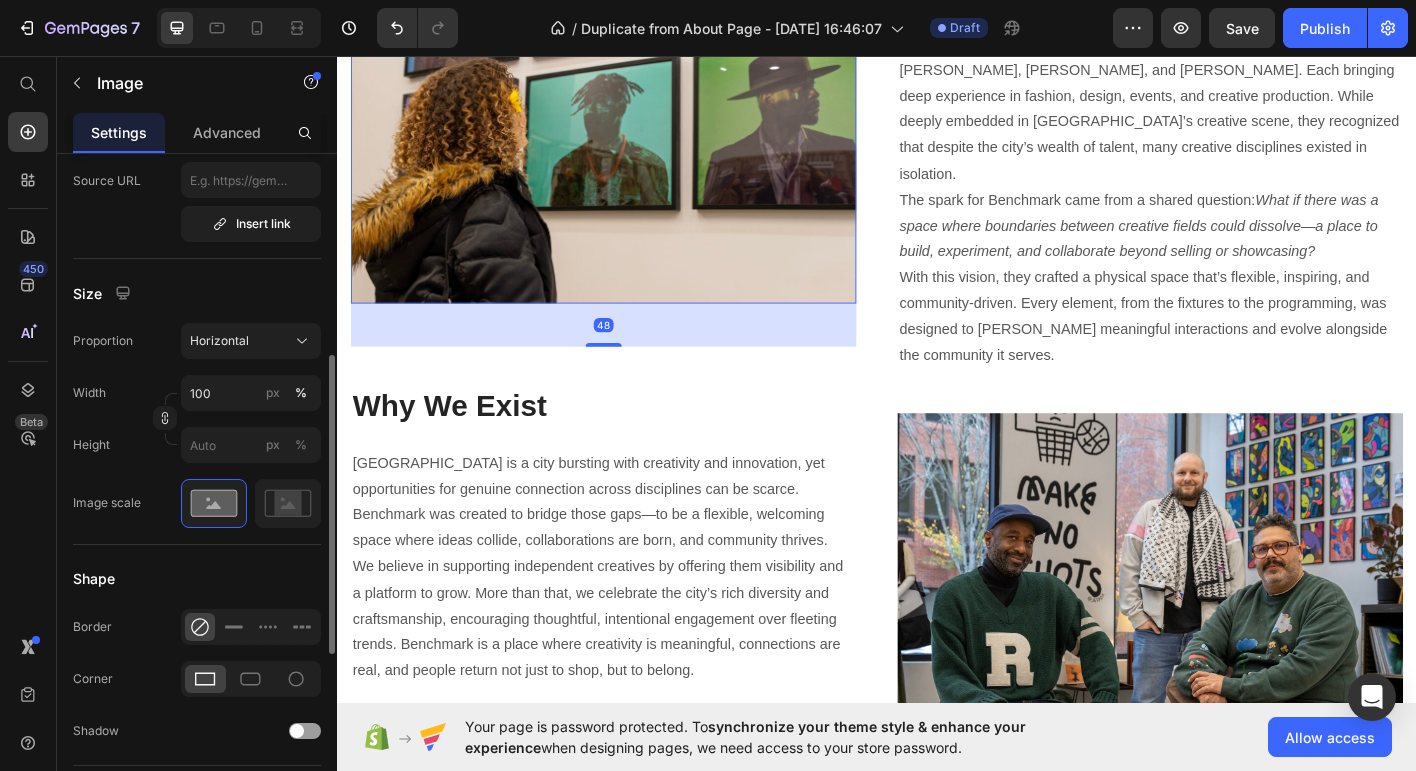 click at bounding box center [633, 143] 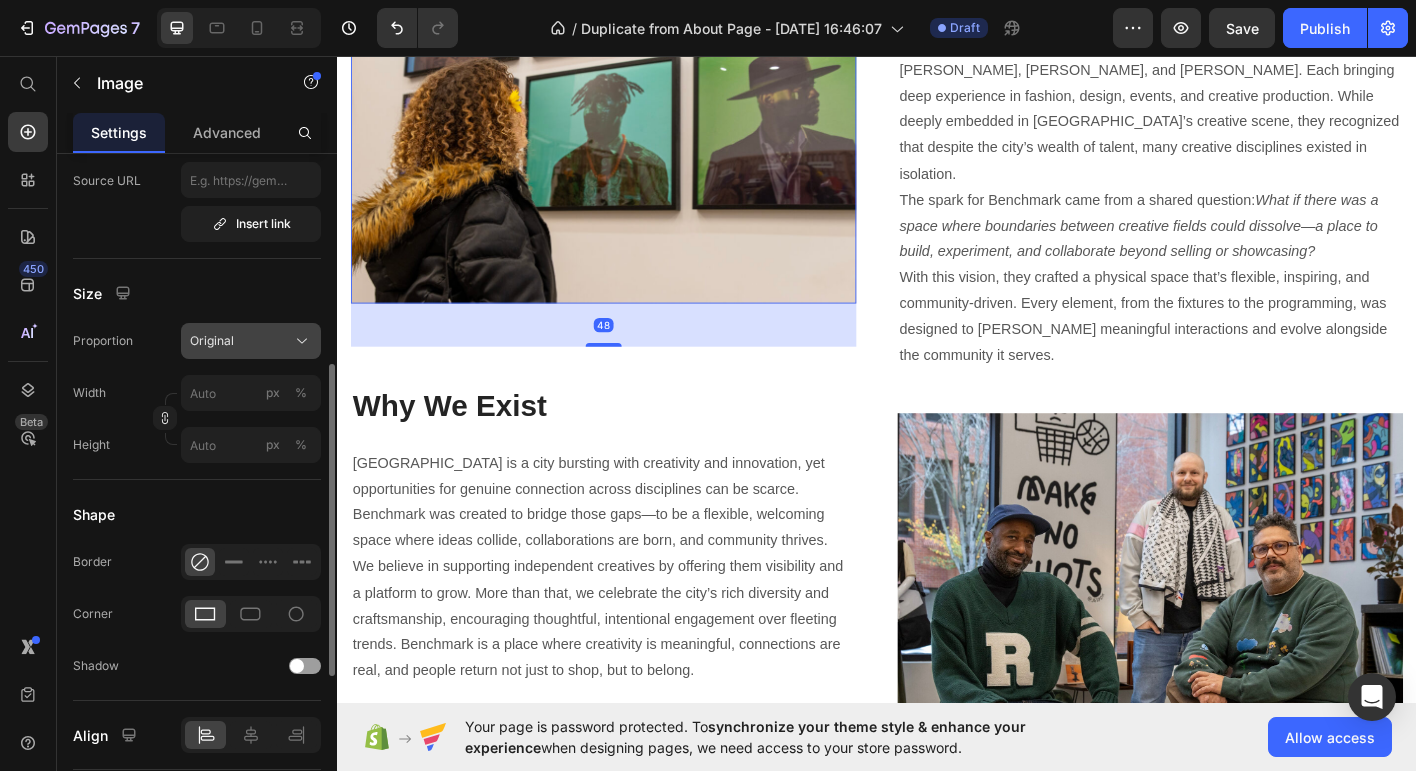 click on "Original" 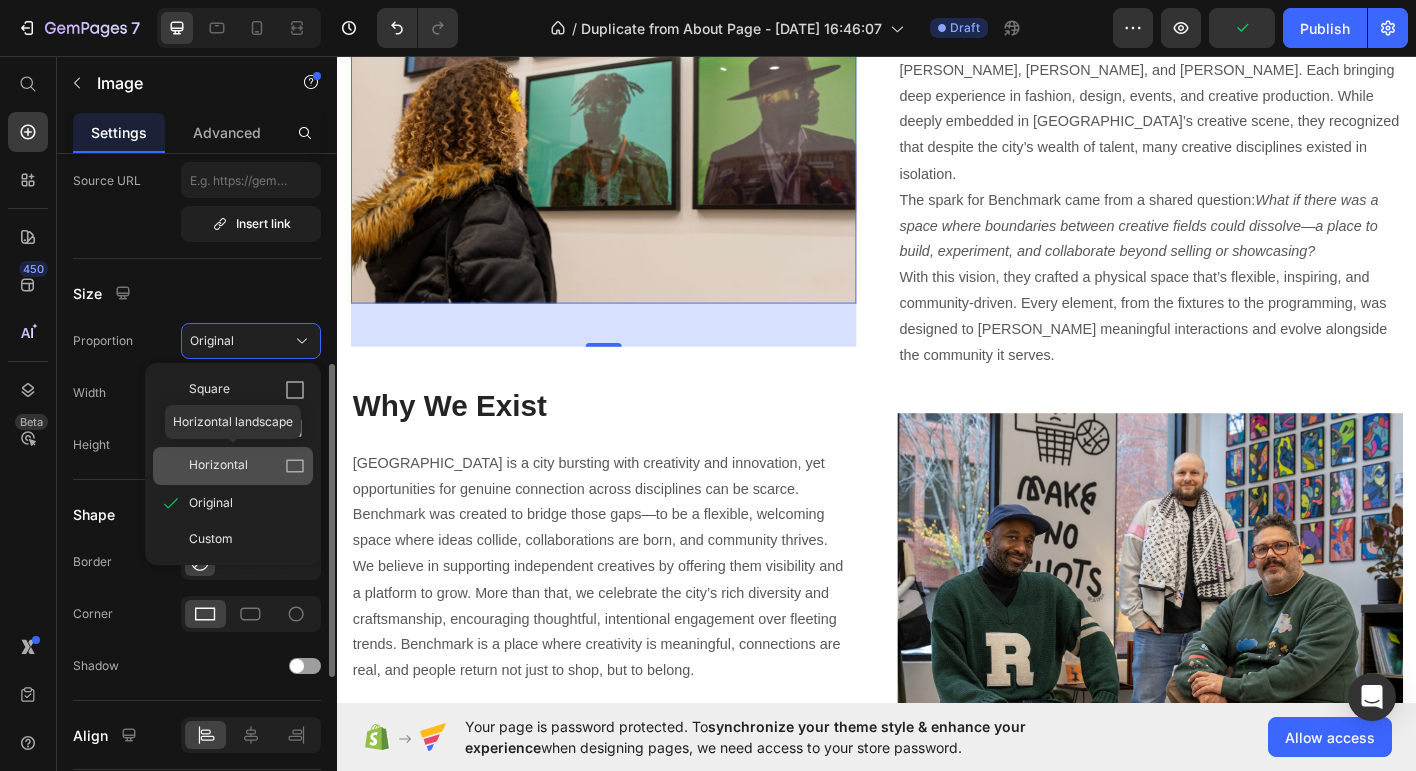 click on "Horizontal" at bounding box center (218, 466) 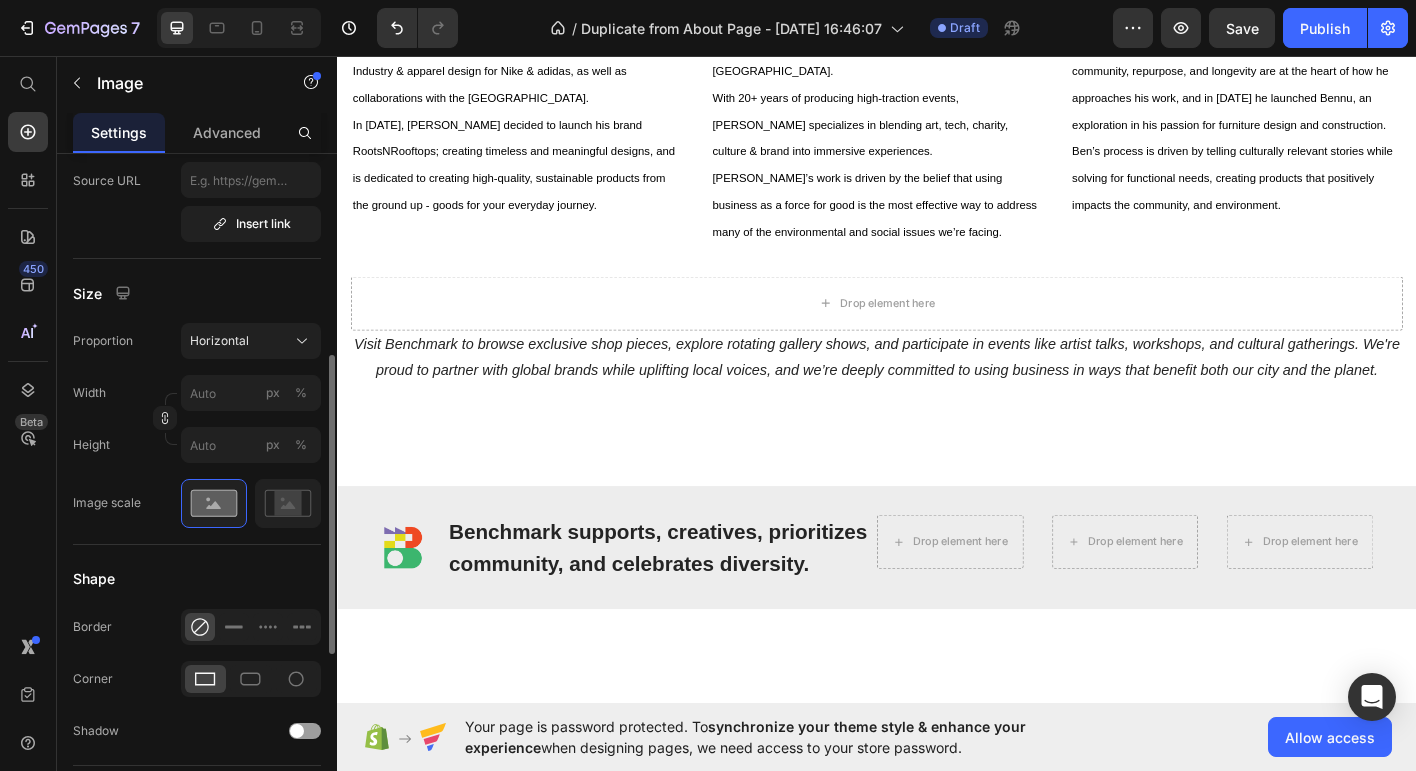 scroll, scrollTop: 1767, scrollLeft: 0, axis: vertical 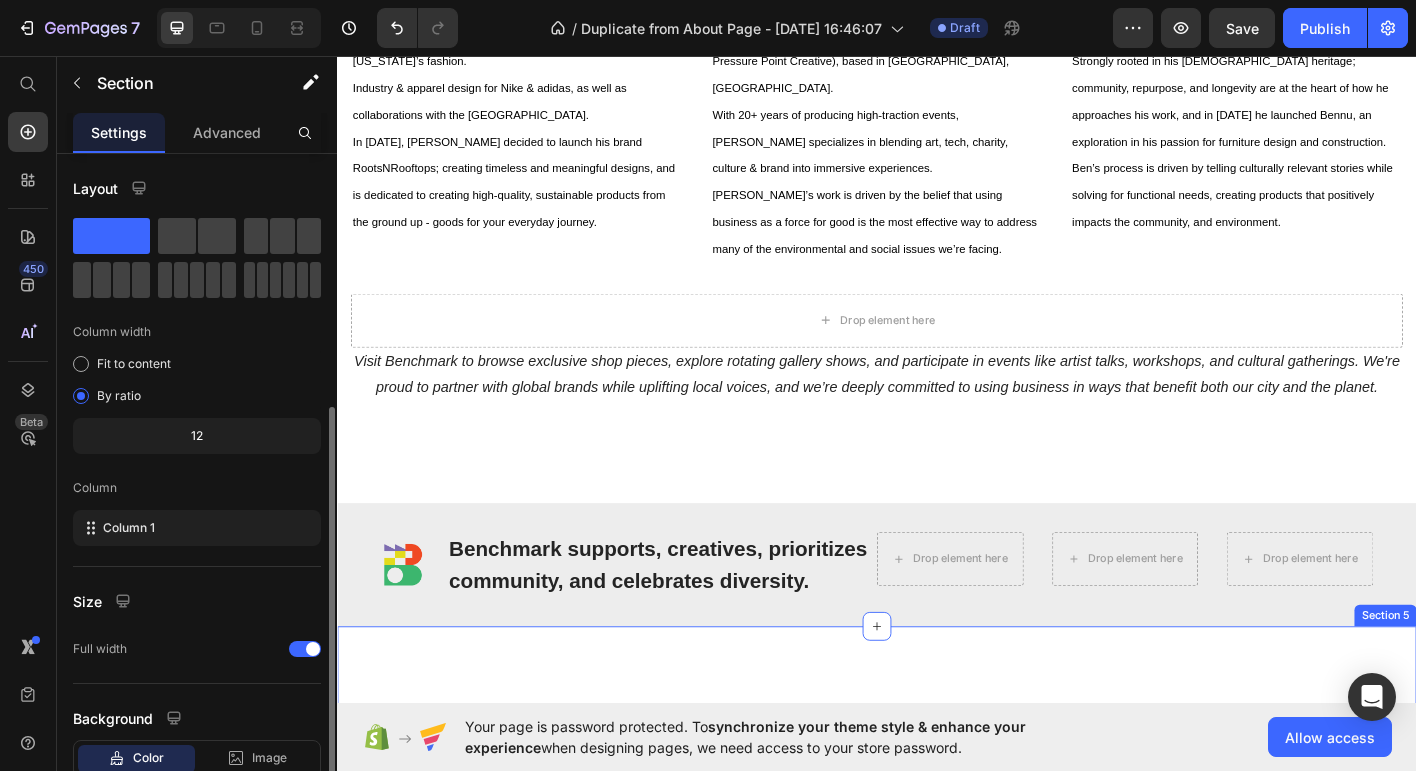 click on "Image   48 Why We Exist Heading Portland is a city bursting with creativity and innovation, yet opportunities for genuine connection across disciplines can be scarce. Benchmark was created to bridge those gaps—to be a flexible, welcoming space where ideas collide, collaborations are born, and community thrives. We believe in supporting independent creatives by offering them visibility and a platform to grow. More than that, we celebrate the city’s rich diversity and craftsmanship, encouraging thoughtful, intentional engagement over fleeting trends. Benchmark is a place where creativity is meaningful, connections are real, and people return not just to shop, but to belong. Text block Want to Get Involved? Come through, explore an event, shop intentionally, or just hang out and get inspired. Text Block Our Origin Story Heading The spark for Benchmark came from a shared question:  Text block Image Text Block Row Our Mission & Vision Heading Text block Section 5" at bounding box center [937, 1285] 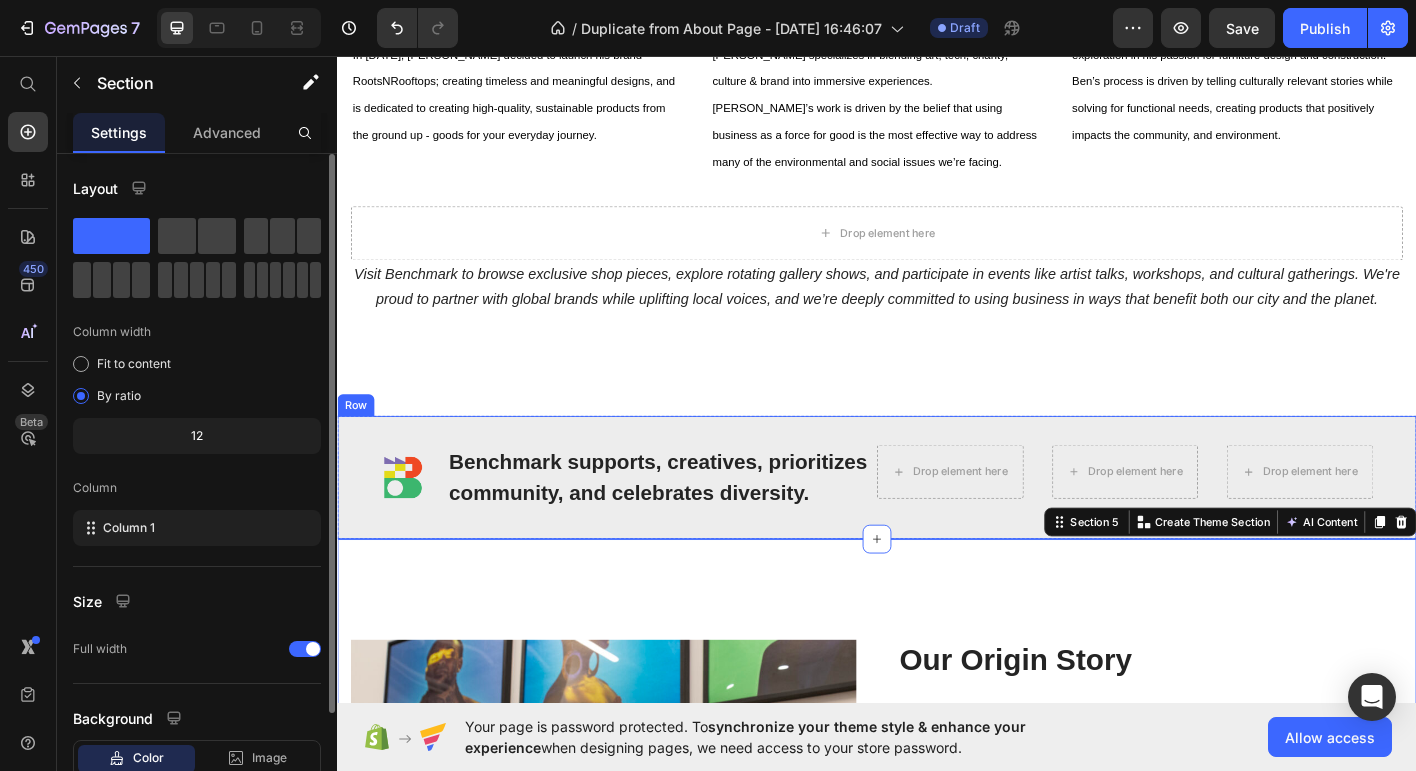 scroll, scrollTop: 1958, scrollLeft: 0, axis: vertical 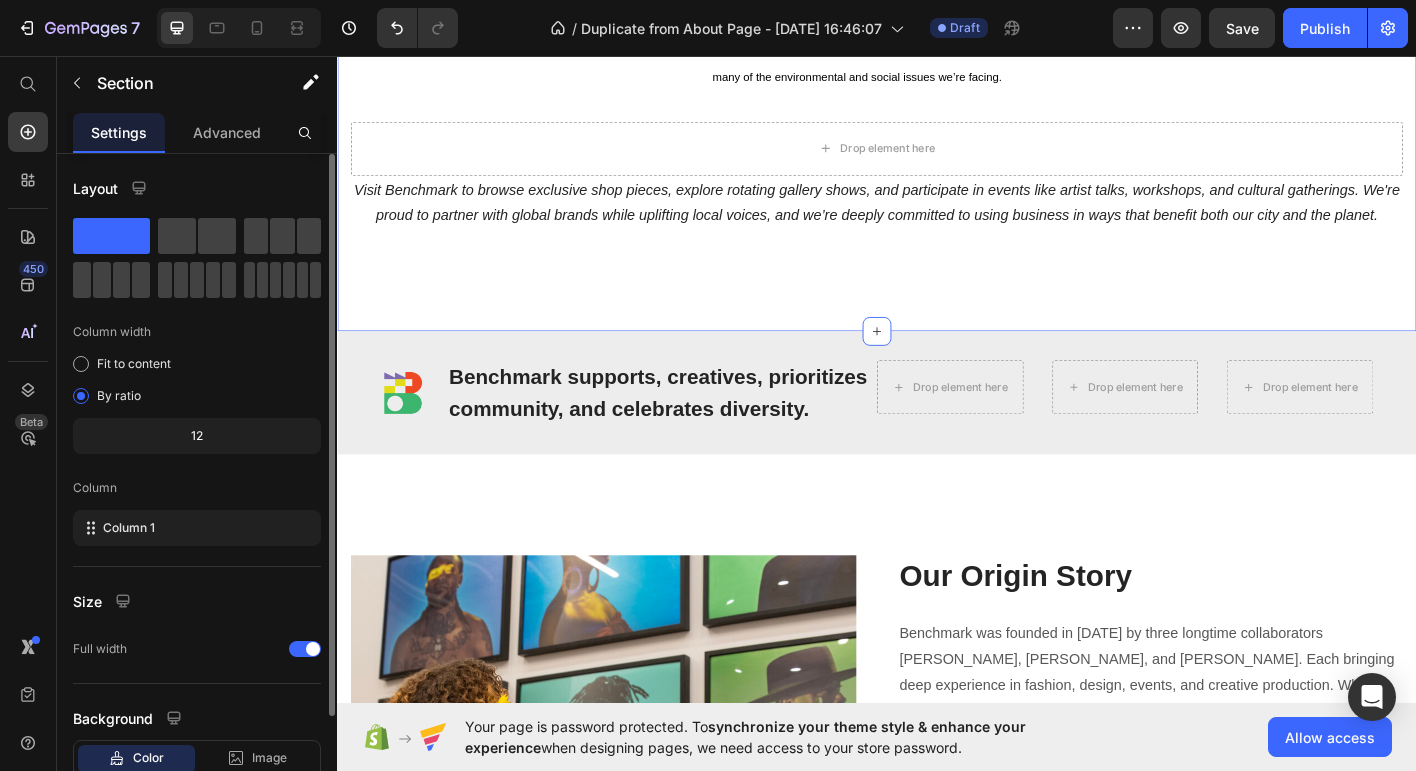 click on "Our Team Heading Row Image Rob McCallum Text block Robert (Rob-o) McCallum has a combined 20+ years of experience designing graphics in New York’s fashion. Industry & apparel design for Nike & adidas, as well as collaborations with the Portland Art Museum. In 2020, Rob decided to launch his brand RootsNRooftops; creating timeless and meaningful designs, and is dedicated to creating high-quality, sustainable products from the ground up - goods for your everyday journey. Text Block Image Ian Mazie Text block Ian Mazie is the Founder and President of the award-winning marketing agency, UPLIFT (previously known as Pressure Point Creative), based in Portland, OR. With 20+ years of producing high-traction events, Ian specializes in blending art, tech, charity, culture & brand into immersive experiences.  Ian’s work is driven by the belief that using business as a force for good is the most effective way to address many of the environmental and social issues we’re facing. Text Block Image Ben Boutros Row Row" at bounding box center (937, -210) 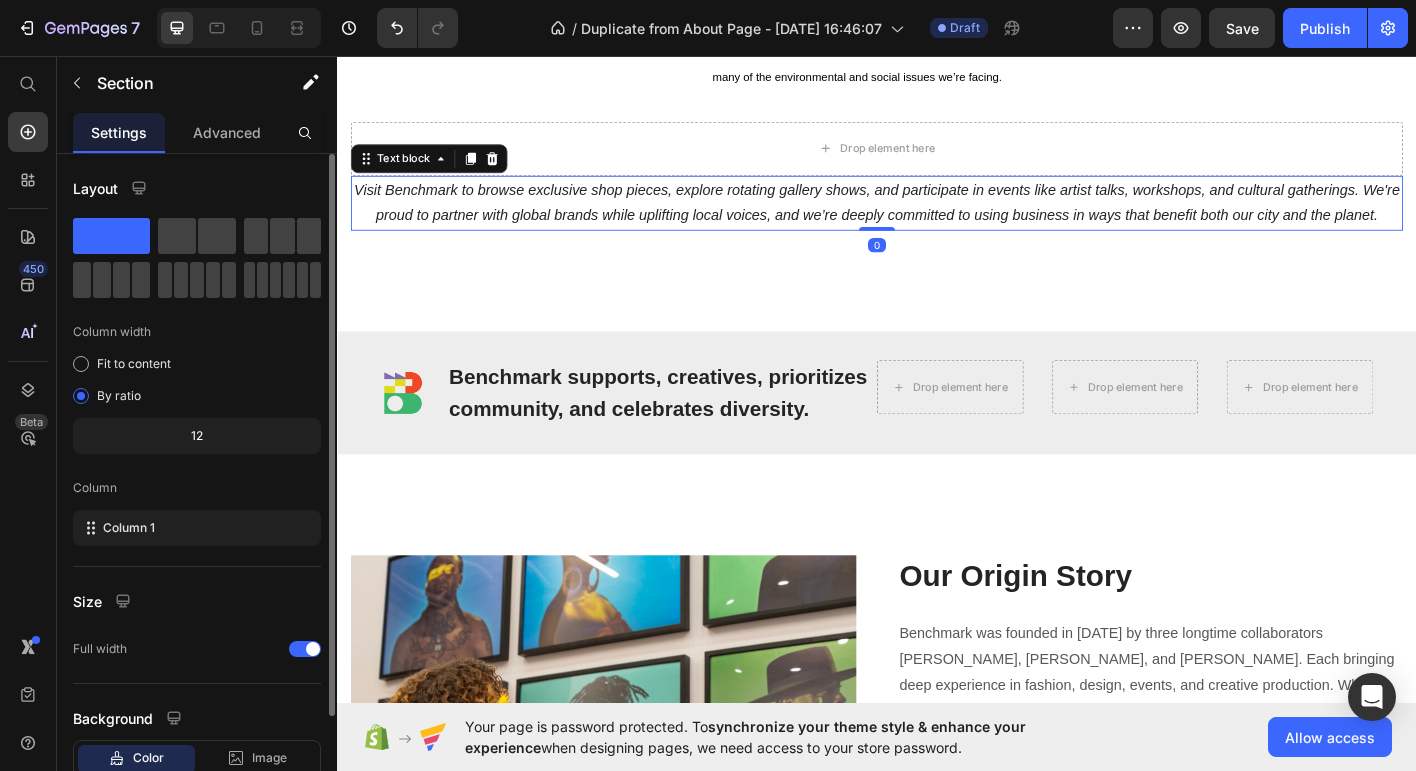 click on "Visit Benchmark to browse exclusive shop pieces, explore rotating gallery shows, and participate in events like artist talks, workshops, and cultural gatherings. We're proud to partner with global brands while uplifting local voices, and we’re deeply committed to using business in ways that benefit both our city and the planet." at bounding box center [937, 220] 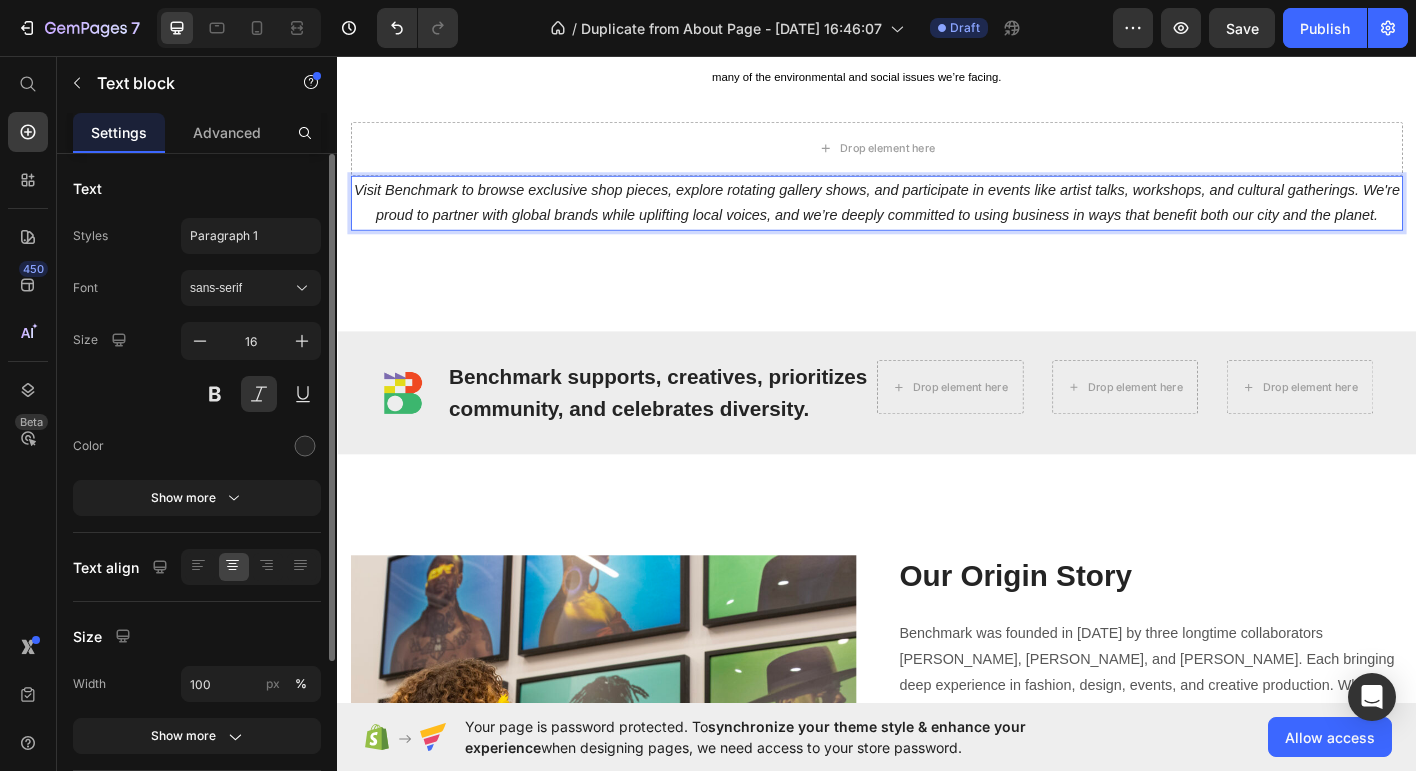 click on "Visit Benchmark to browse exclusive shop pieces, explore rotating gallery shows, and participate in events like artist talks, workshops, and cultural gatherings. We're proud to partner with global brands while uplifting local voices, and we’re deeply committed to using business in ways that benefit both our city and the planet." at bounding box center (937, 220) 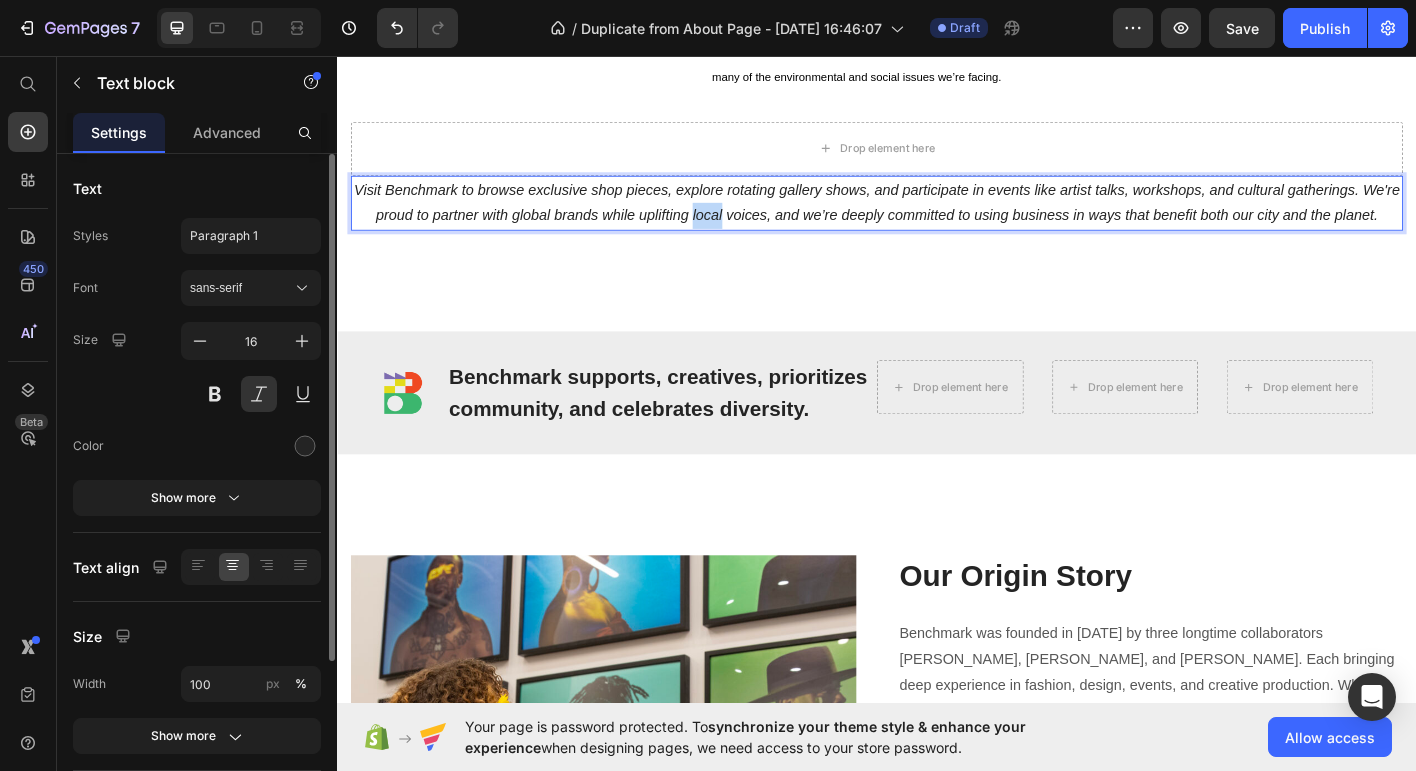click on "Visit Benchmark to browse exclusive shop pieces, explore rotating gallery shows, and participate in events like artist talks, workshops, and cultural gatherings. We're proud to partner with global brands while uplifting local voices, and we’re deeply committed to using business in ways that benefit both our city and the planet." at bounding box center (937, 220) 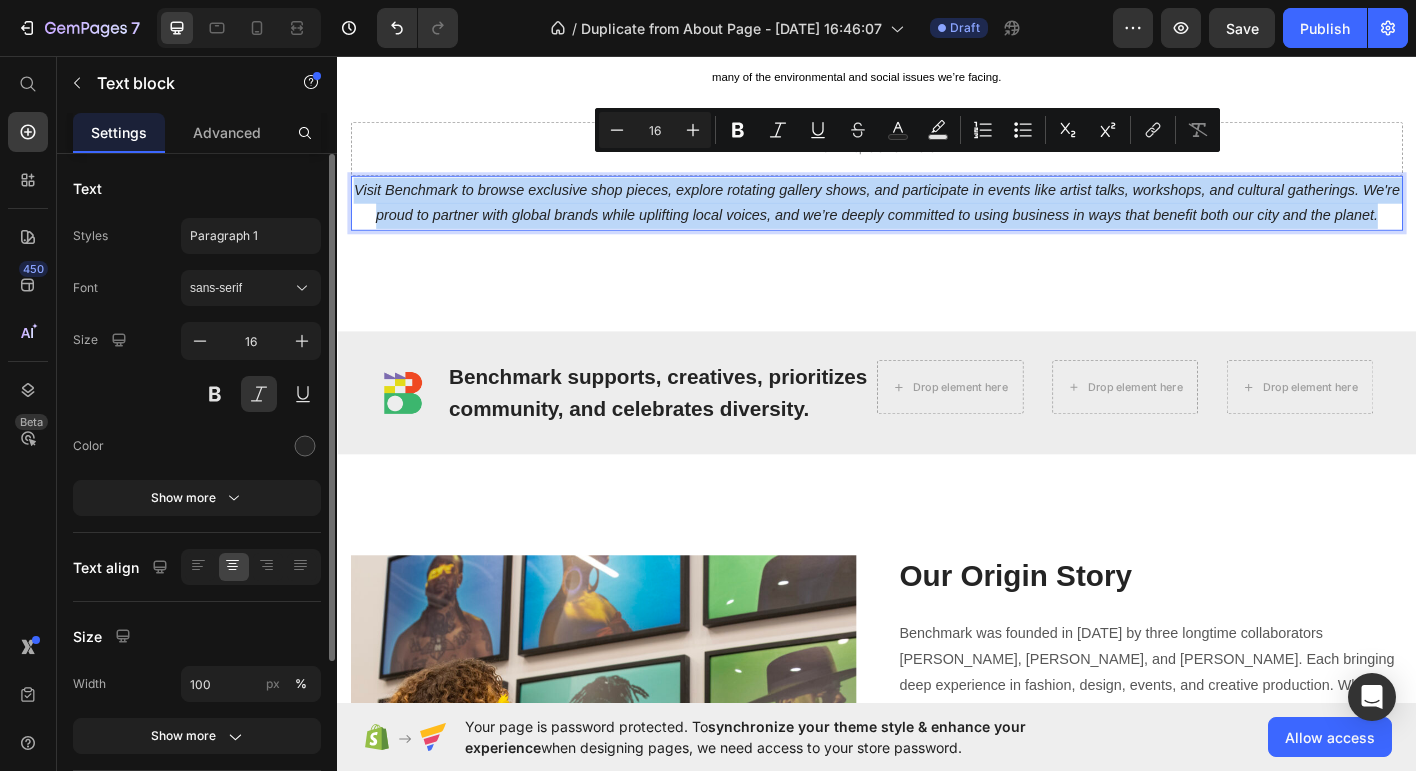 copy on "Visit Benchmark to browse exclusive shop pieces, explore rotating gallery shows, and participate in events like artist talks, workshops, and cultural gatherings. We're proud to partner with global brands while uplifting local voices, and we’re deeply committed to using business in ways that benefit both our city and the planet." 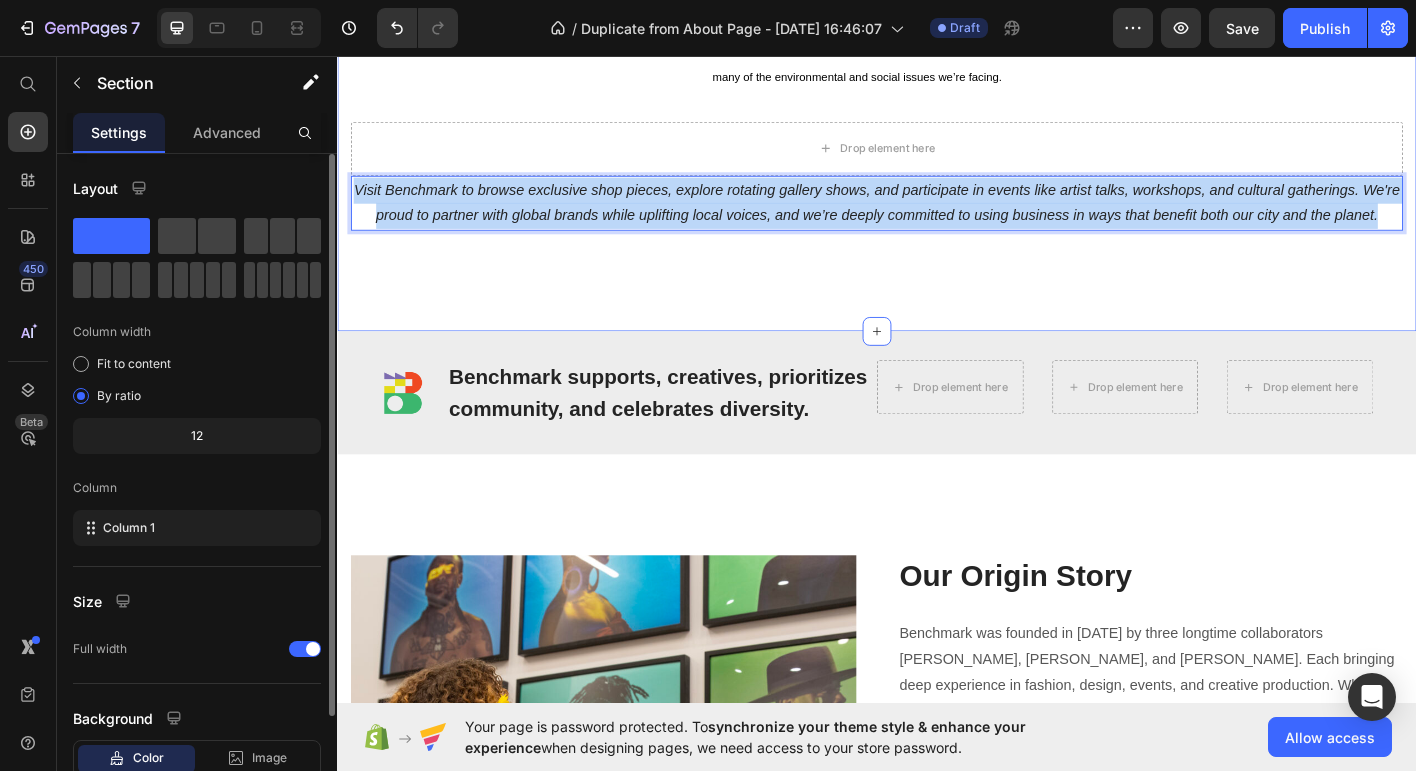 click on "Our Team Heading Row Image Rob McCallum Text block Robert (Rob-o) McCallum has a combined 20+ years of experience designing graphics in New York’s fashion. Industry & apparel design for Nike & adidas, as well as collaborations with the Portland Art Museum. In 2020, Rob decided to launch his brand RootsNRooftops; creating timeless and meaningful designs, and is dedicated to creating high-quality, sustainable products from the ground up - goods for your everyday journey. Text Block Image Ian Mazie Text block Ian Mazie is the Founder and President of the award-winning marketing agency, UPLIFT (previously known as Pressure Point Creative), based in Portland, OR. With 20+ years of producing high-traction events, Ian specializes in blending art, tech, charity, culture & brand into immersive experiences.  Ian’s work is driven by the belief that using business as a force for good is the most effective way to address many of the environmental and social issues we’re facing. Text Block Image Ben Boutros Row Row" at bounding box center [937, -210] 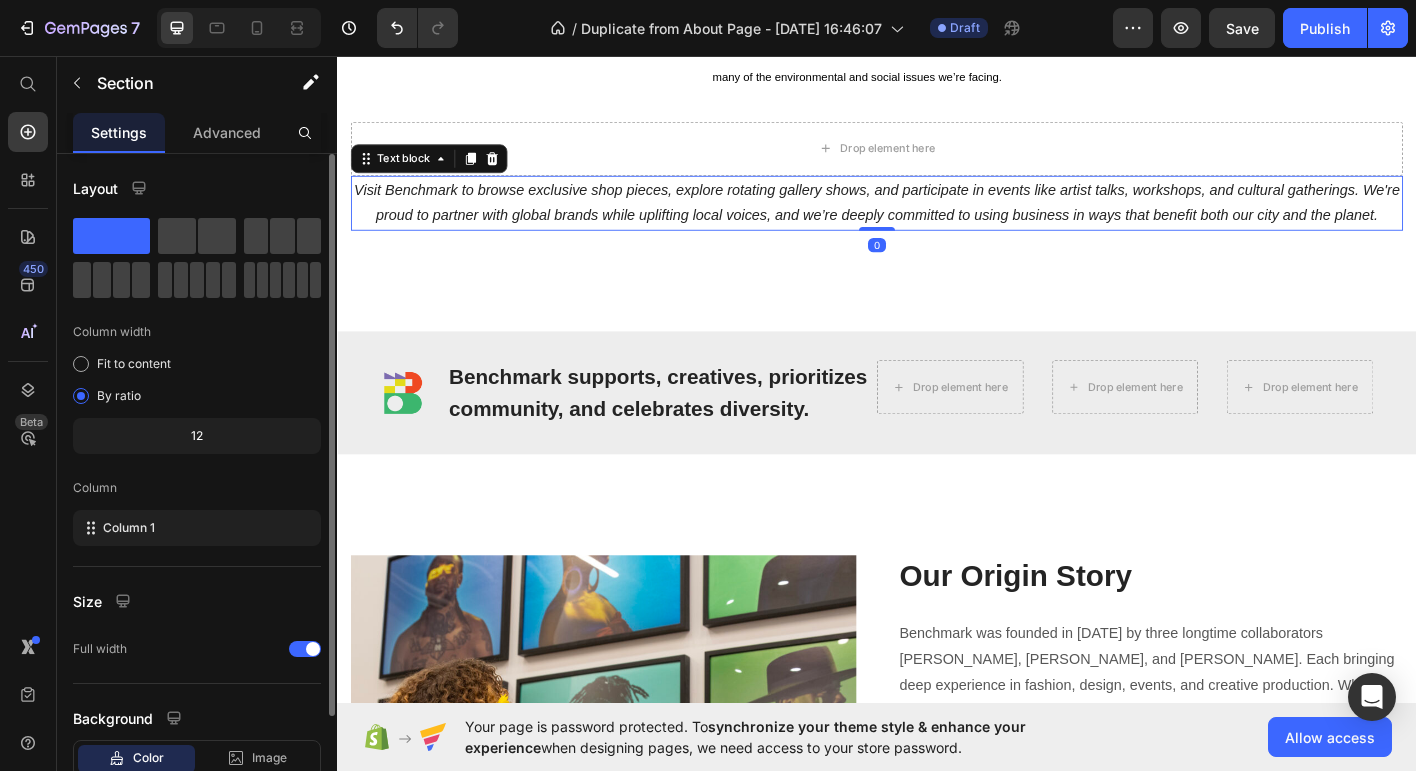 click on "Visit Benchmark to browse exclusive shop pieces, explore rotating gallery shows, and participate in events like artist talks, workshops, and cultural gatherings. We're proud to partner with global brands while uplifting local voices, and we’re deeply committed to using business in ways that benefit both our city and the planet." at bounding box center [937, 220] 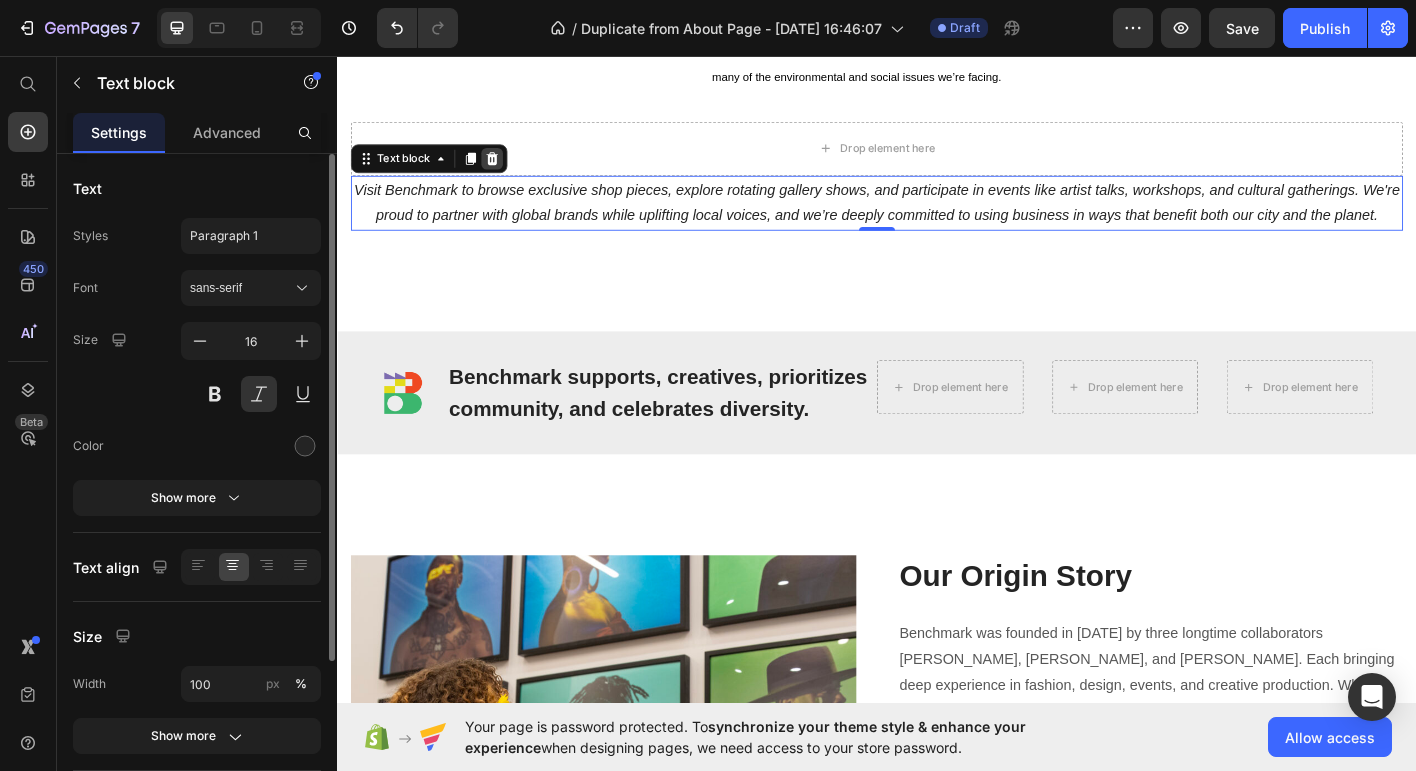 click 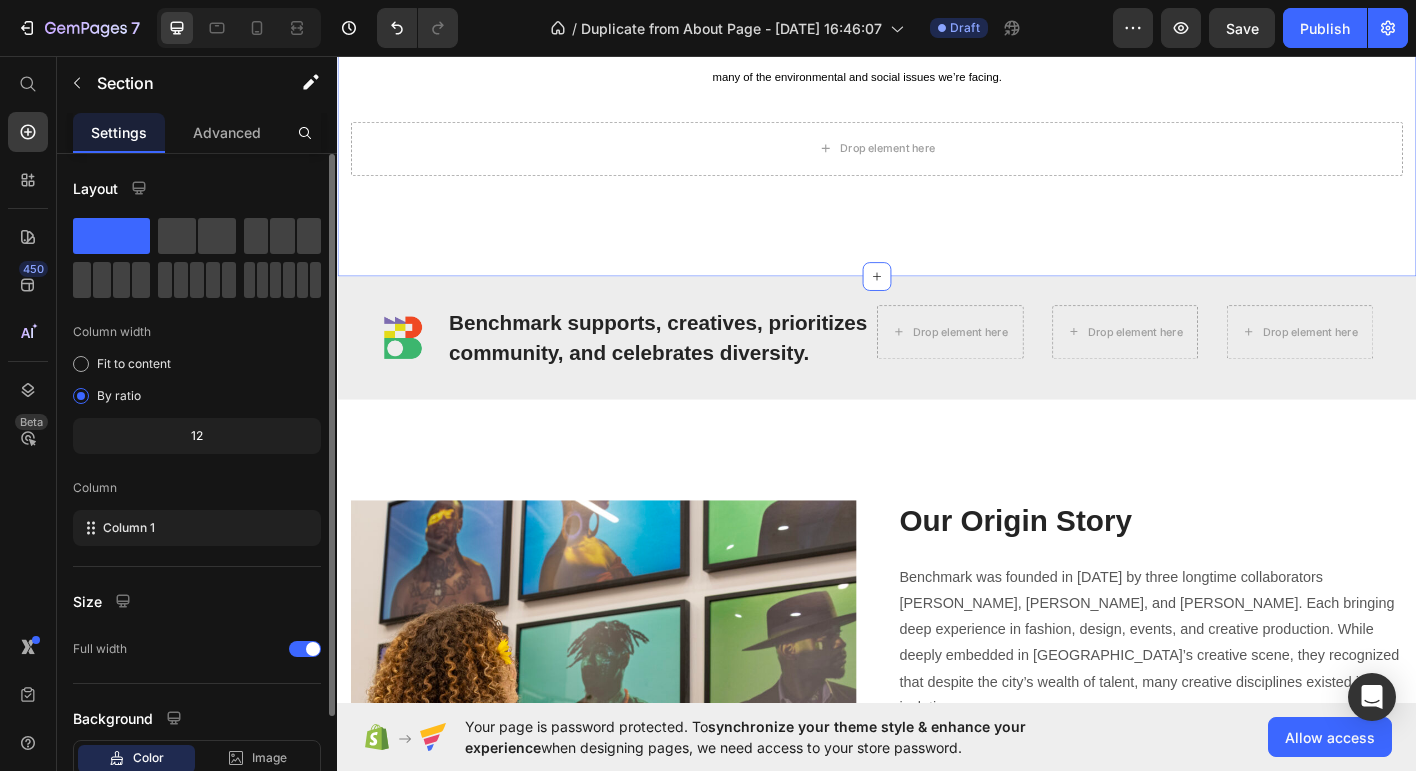 click on "Our Team Heading Row Image Rob McCallum Text block Robert (Rob-o) McCallum has a combined 20+ years of experience designing graphics in New York’s fashion. Industry & apparel design for Nike & adidas, as well as collaborations with the Portland Art Museum. In 2020, Rob decided to launch his brand RootsNRooftops; creating timeless and meaningful designs, and is dedicated to creating high-quality, sustainable products from the ground up - goods for your everyday journey. Text Block Image Ian Mazie Text block Ian Mazie is the Founder and President of the award-winning marketing agency, UPLIFT (previously known as Pressure Point Creative), based in Portland, OR. With 20+ years of producing high-traction events, Ian specializes in blending art, tech, charity, culture & brand into immersive experiences.  Ian’s work is driven by the belief that using business as a force for good is the most effective way to address many of the environmental and social issues we’re facing. Text Block Image Ben Boutros Row Row" at bounding box center (937, -241) 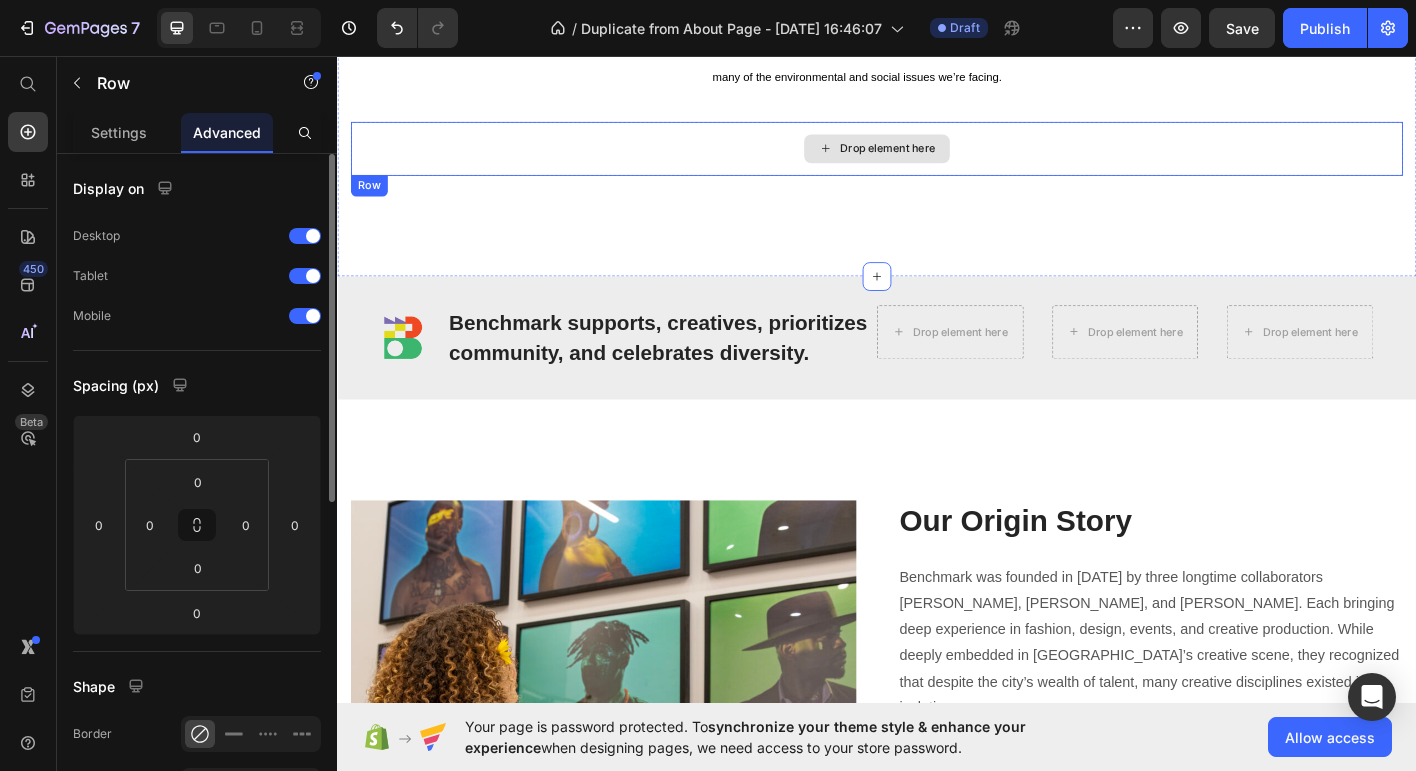 click on "Drop element here" at bounding box center (937, 159) 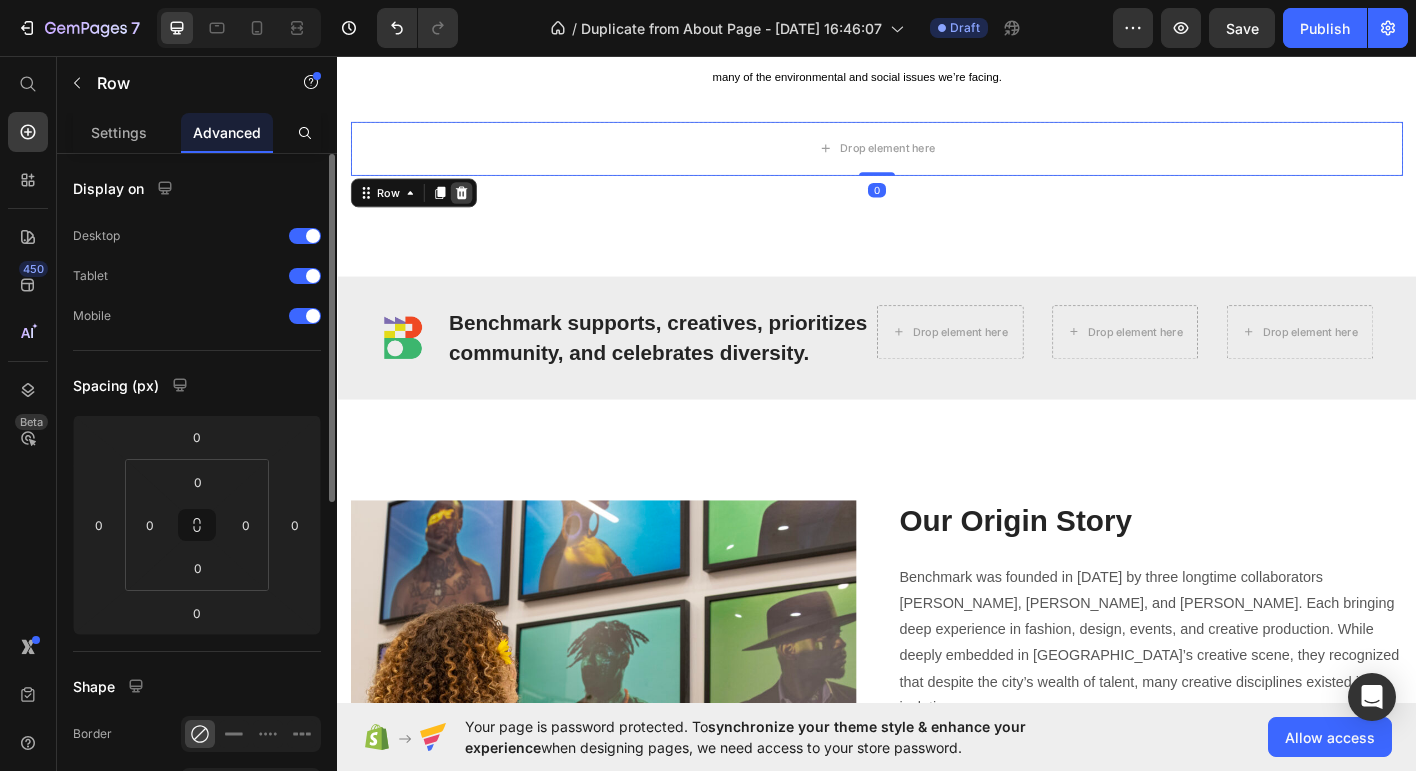 click 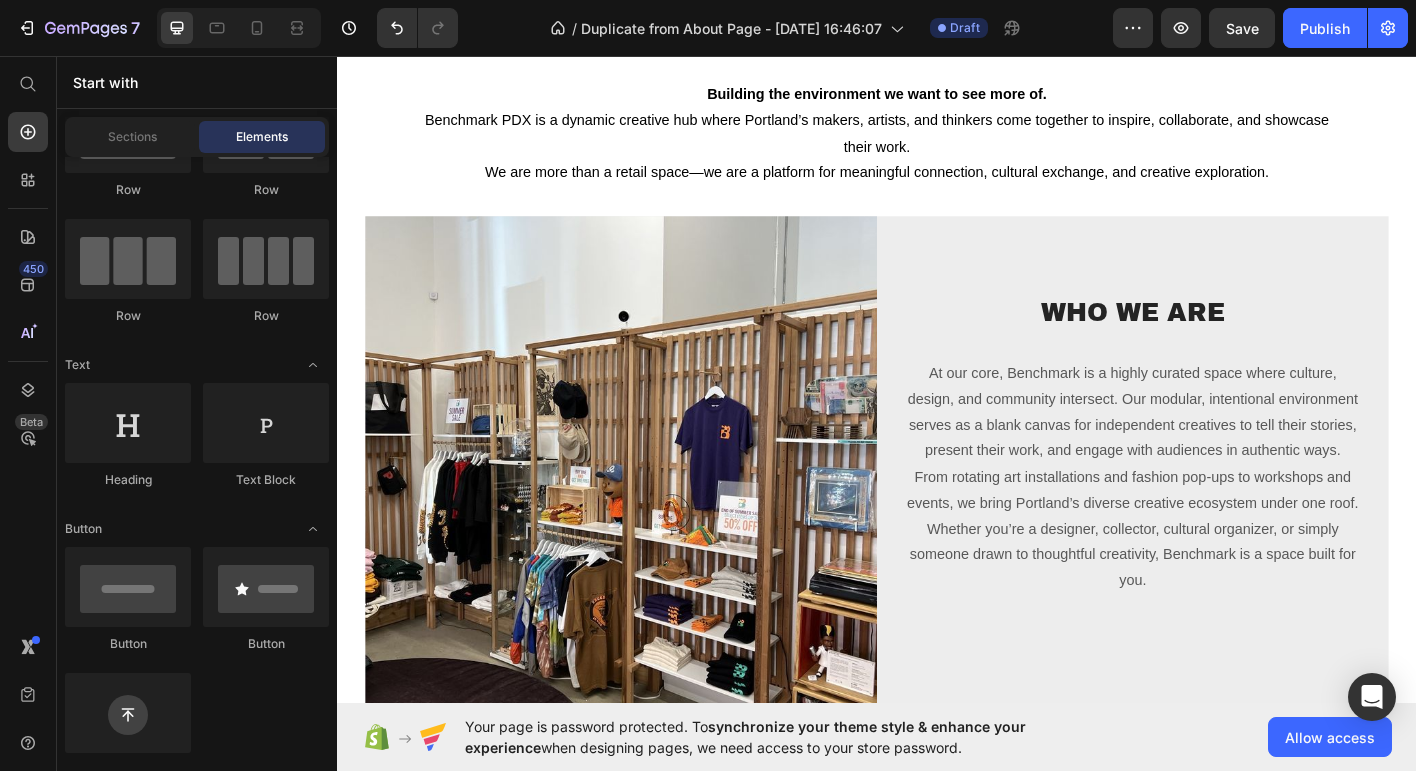 scroll, scrollTop: 264, scrollLeft: 0, axis: vertical 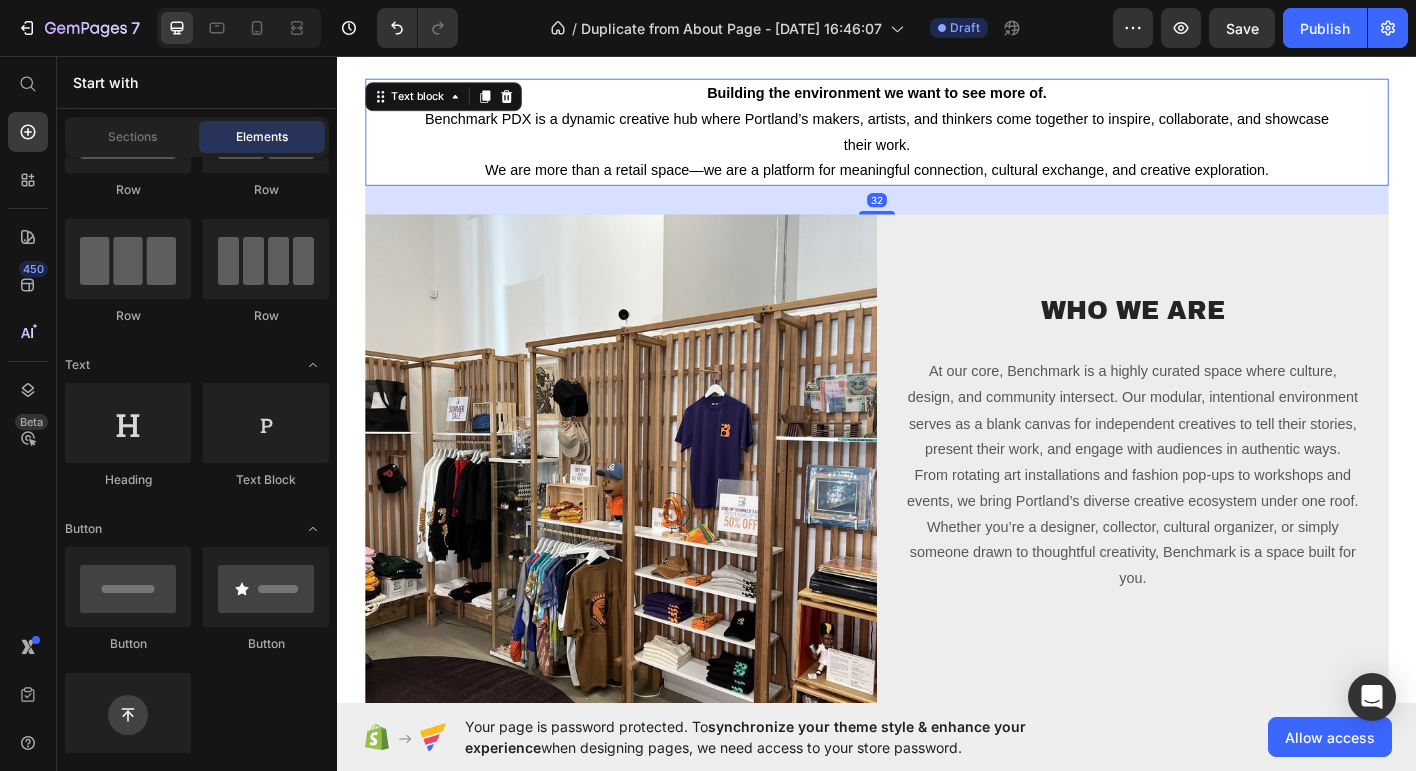 click on "Benchmark PDX is a dynamic creative hub where Portland’s makers, artists, and thinkers come together to inspire, collaborate, and showcase their work." at bounding box center [937, 141] 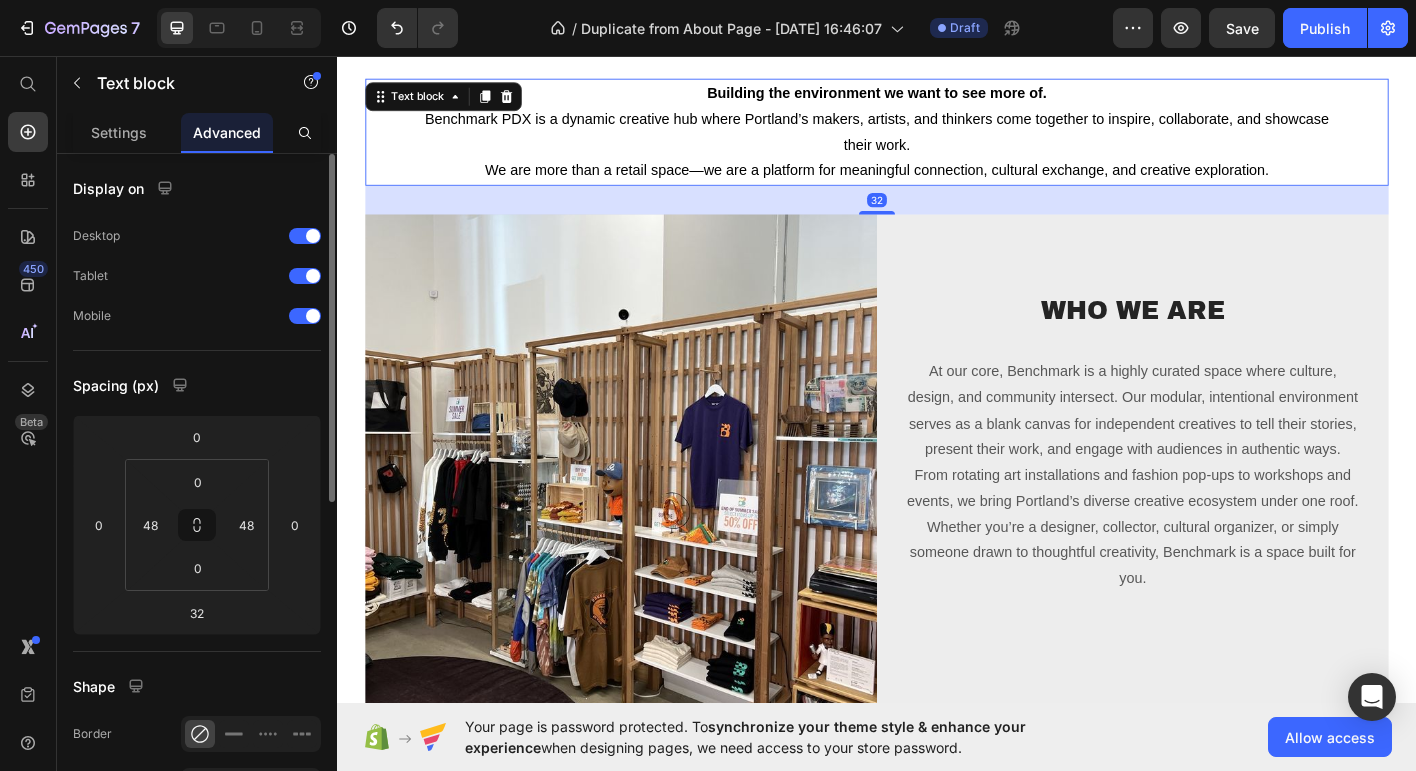 click on "We are more than a retail space—we are a platform for meaningful connection, cultural exchange, and creative exploration." at bounding box center [937, 183] 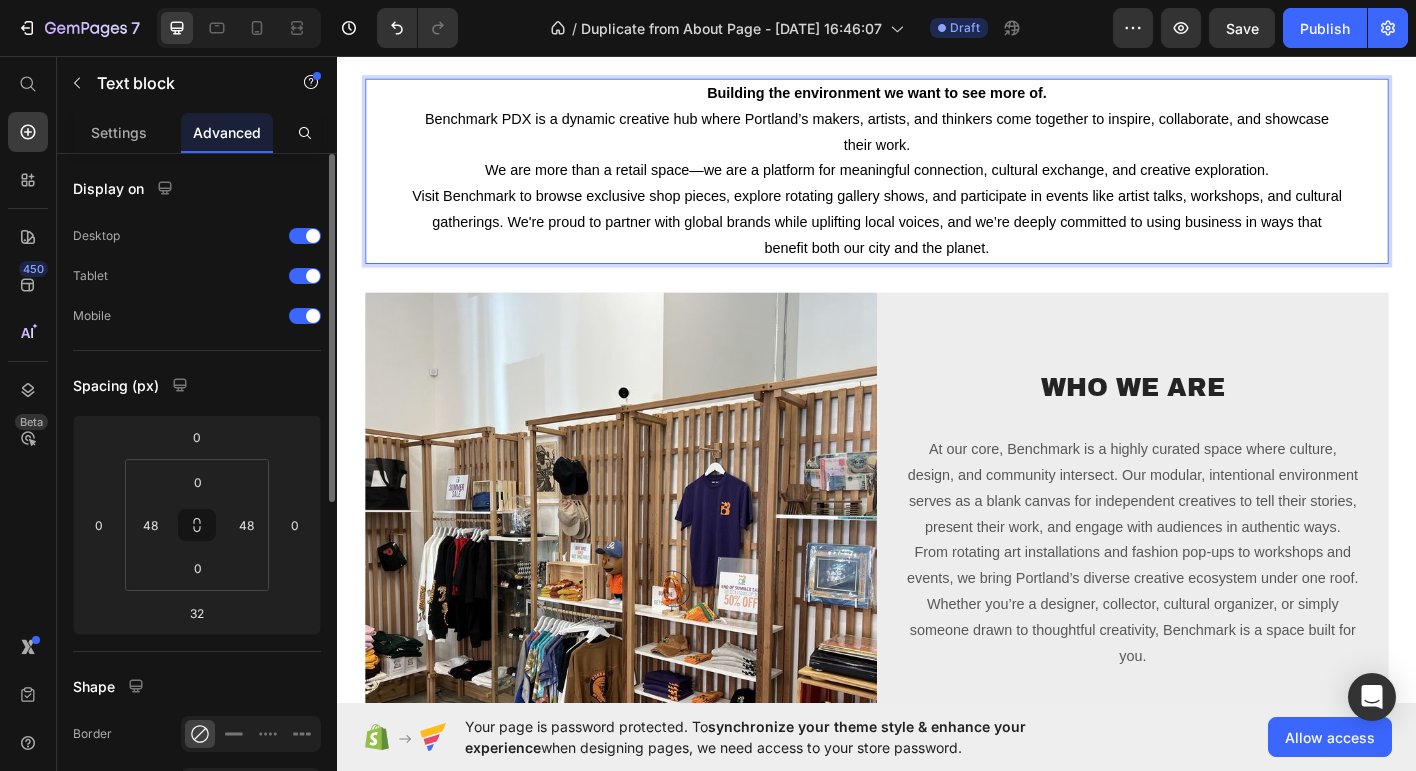 click on "We are more than a retail space—we are a platform for meaningful connection, cultural exchange, and creative exploration." at bounding box center (937, 183) 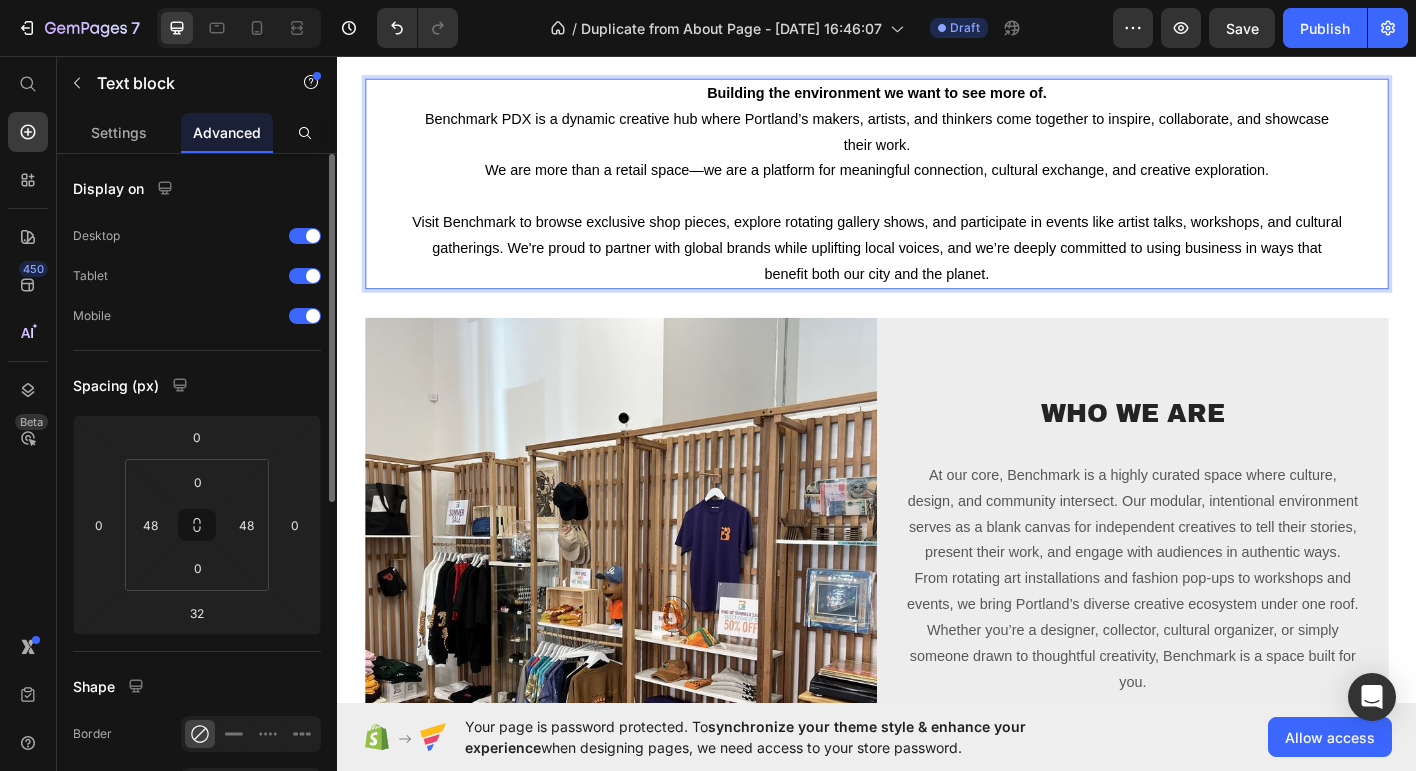 click on "We are more than a retail space—we are a platform for meaningful connection, cultural exchange, and creative exploration." at bounding box center [937, 183] 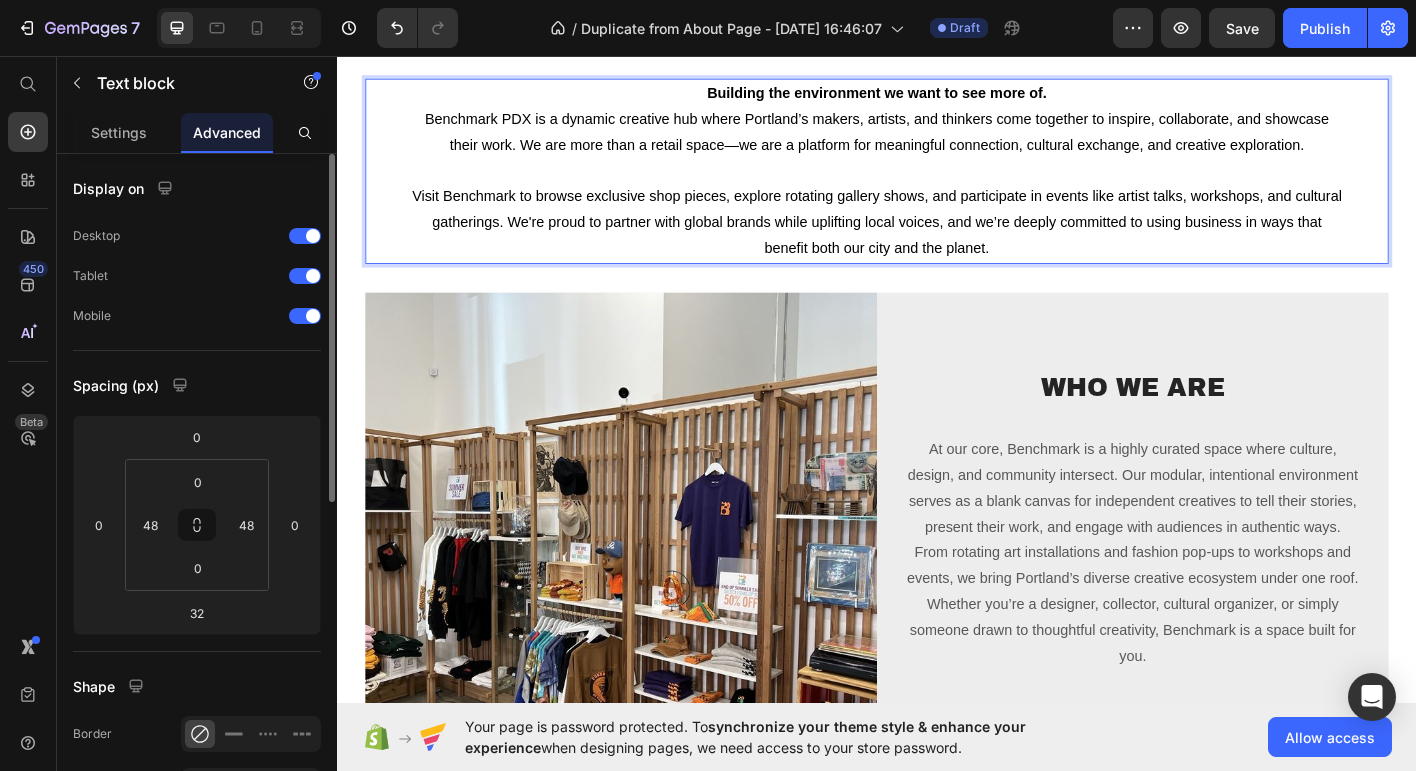 click at bounding box center (937, 183) 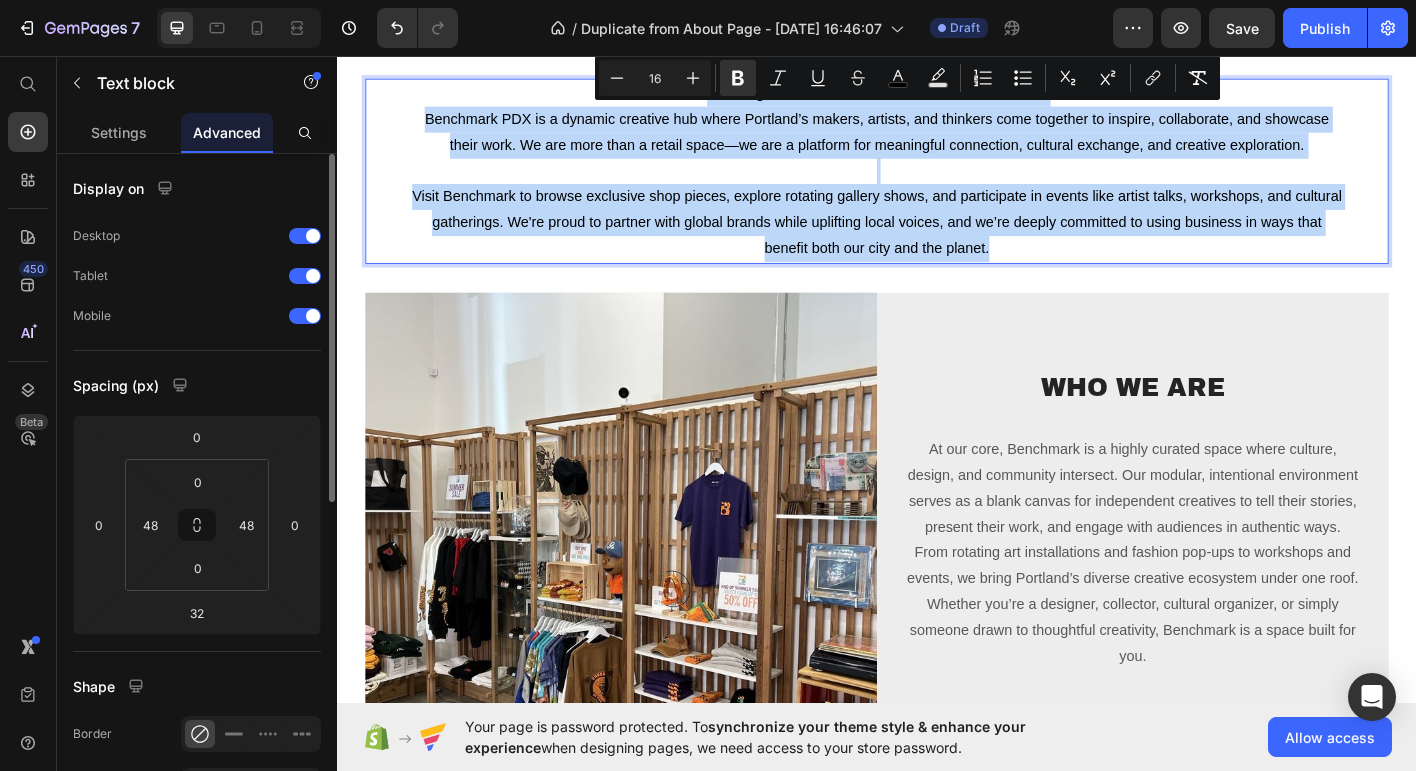 drag, startPoint x: 1069, startPoint y: 270, endPoint x: 428, endPoint y: 103, distance: 662.39716 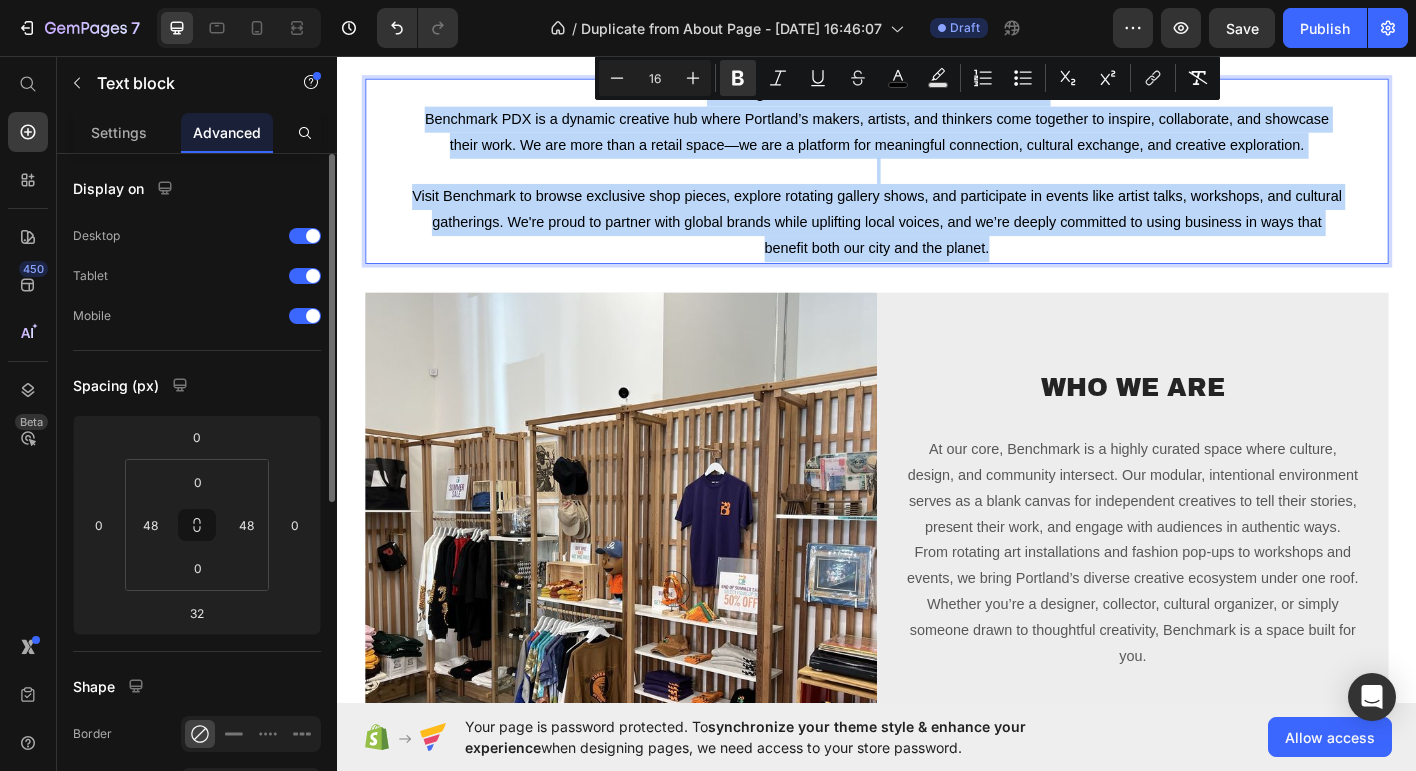 click on "Building the environment we want to see more of. Benchmark PDX is a dynamic creative hub where Portland’s makers, artists, and thinkers come together to inspire, collaborate, and showcase their work. We are more than a retail space—we are a platform for meaningful connection, cultural exchange, and creative exploration. Visit Benchmark to browse exclusive shop pieces, explore rotating gallery shows, and participate in events like artist talks, workshops, and cultural gatherings. We're proud to partner with global brands while uplifting local voices, and we’re deeply committed to using business in ways that benefit both our city and the planet." at bounding box center (937, 184) 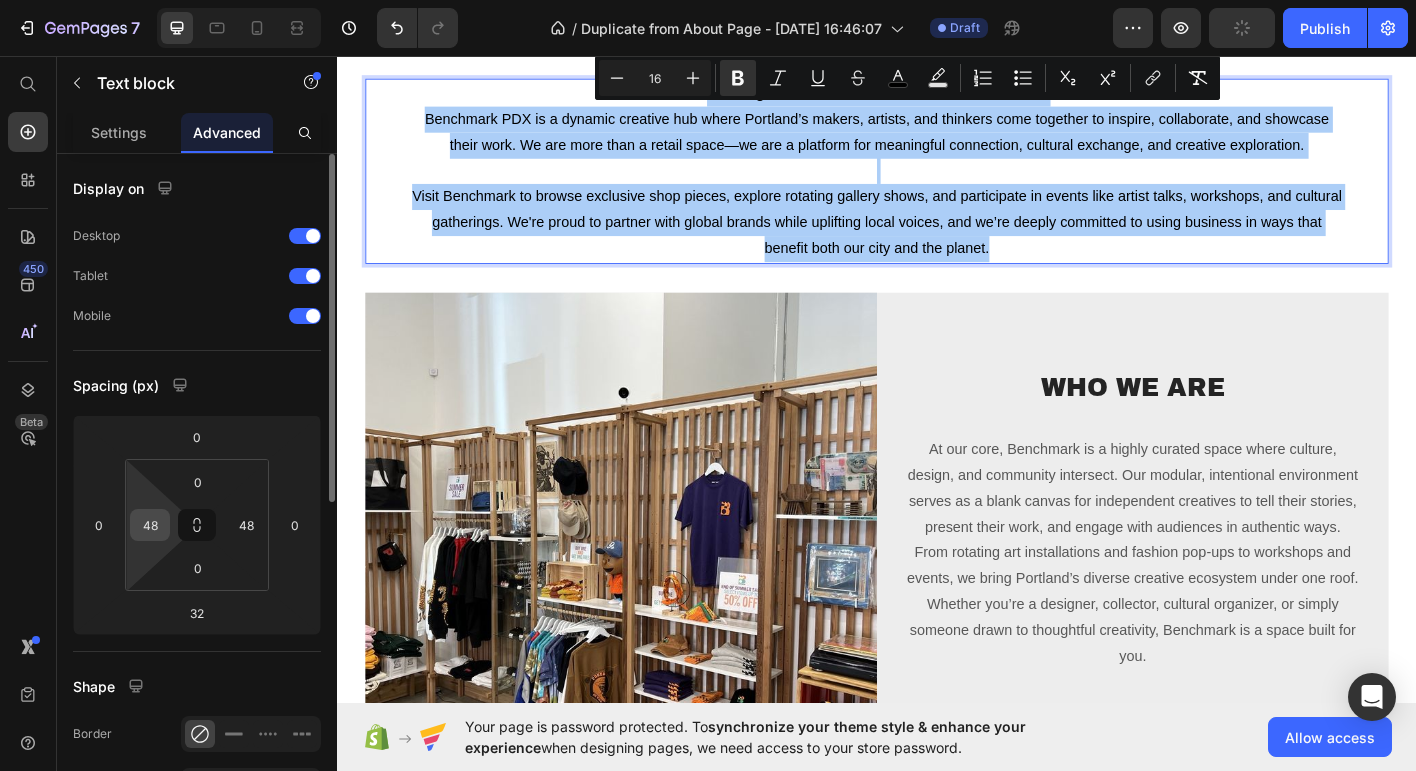 click on "48" at bounding box center (150, 525) 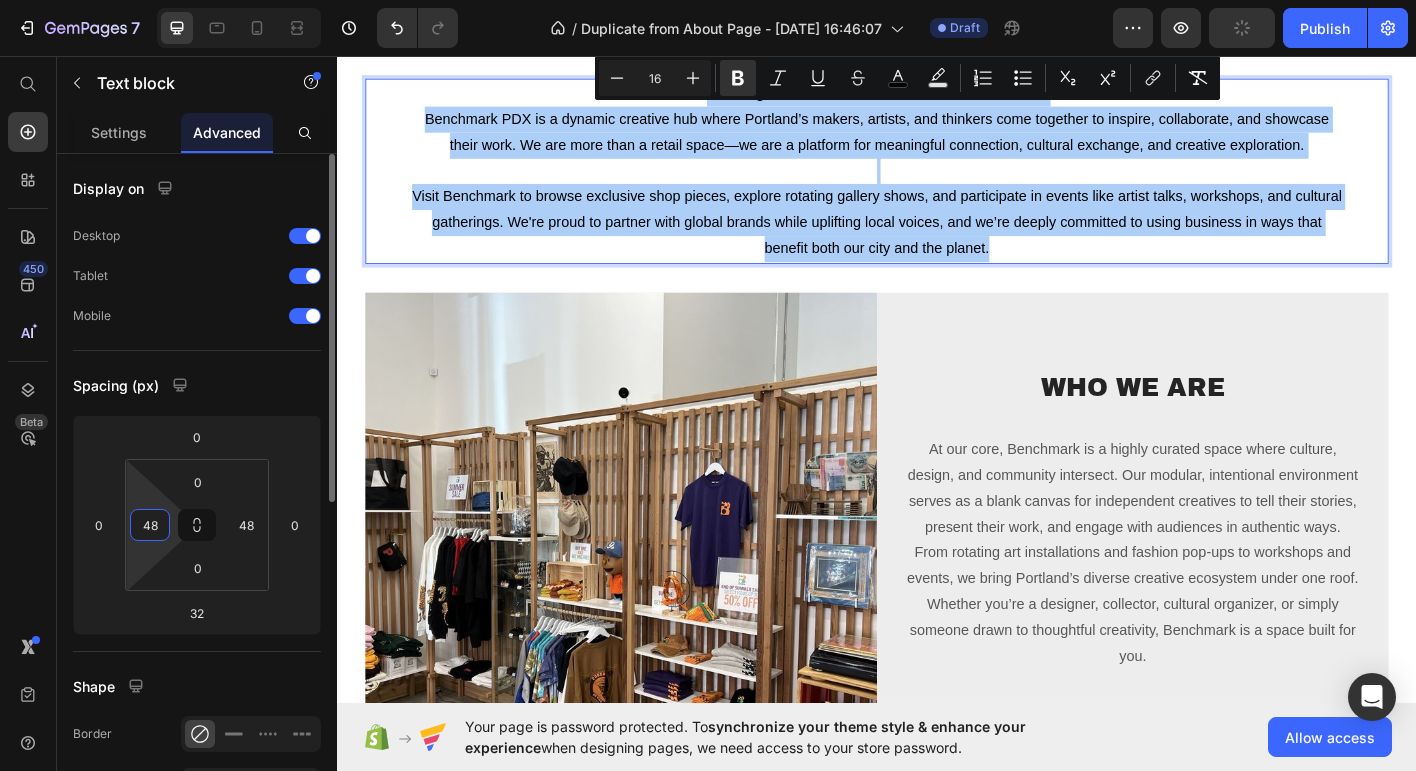 click on "48" at bounding box center (150, 525) 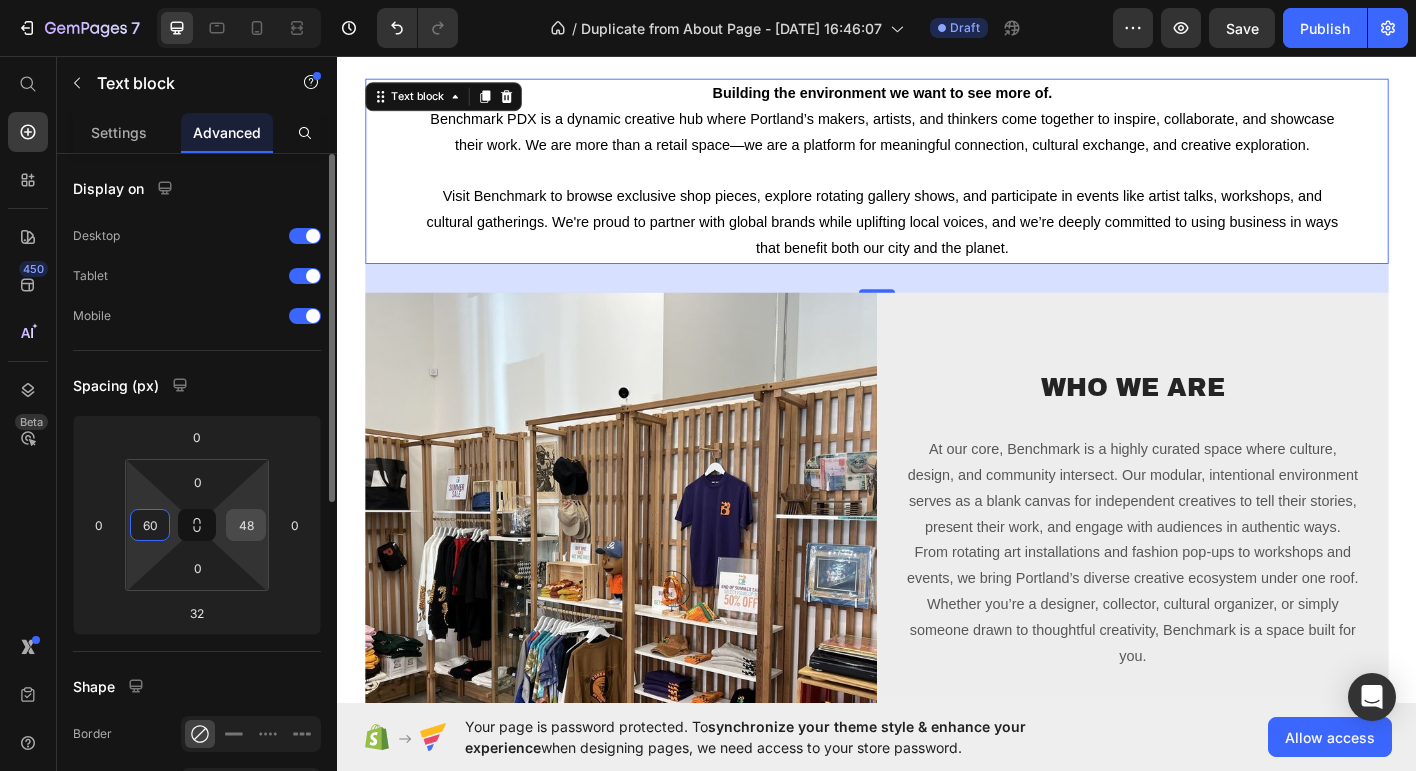type on "60" 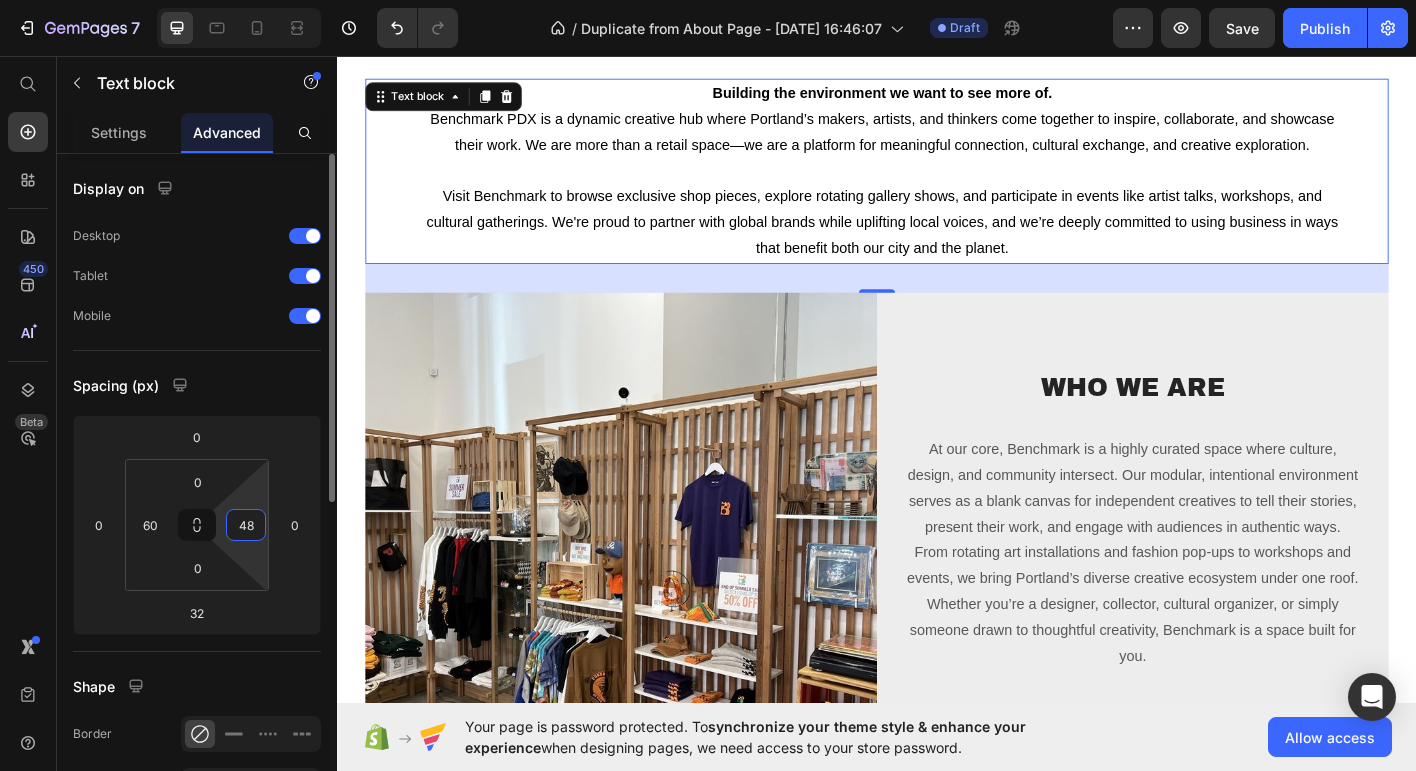 click on "48" at bounding box center [246, 525] 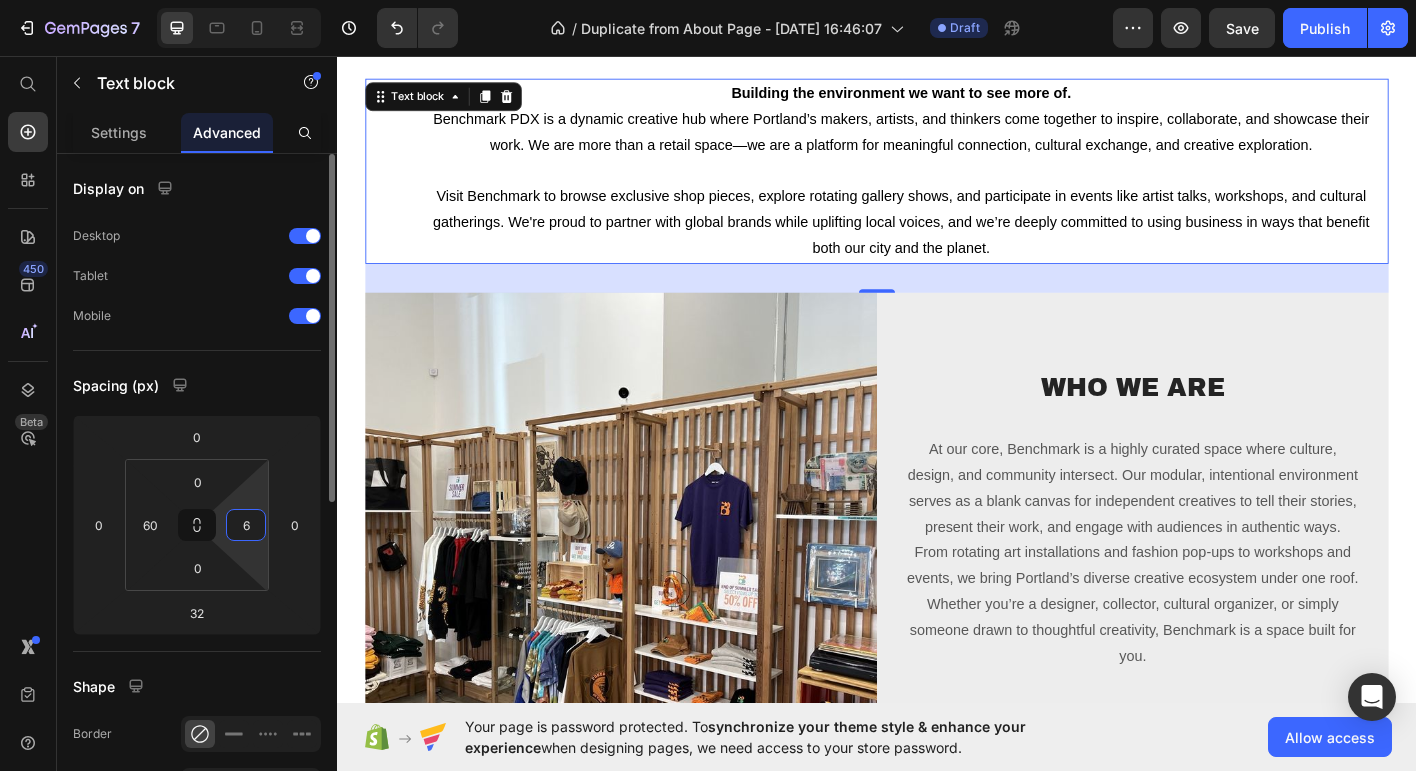 type on "60" 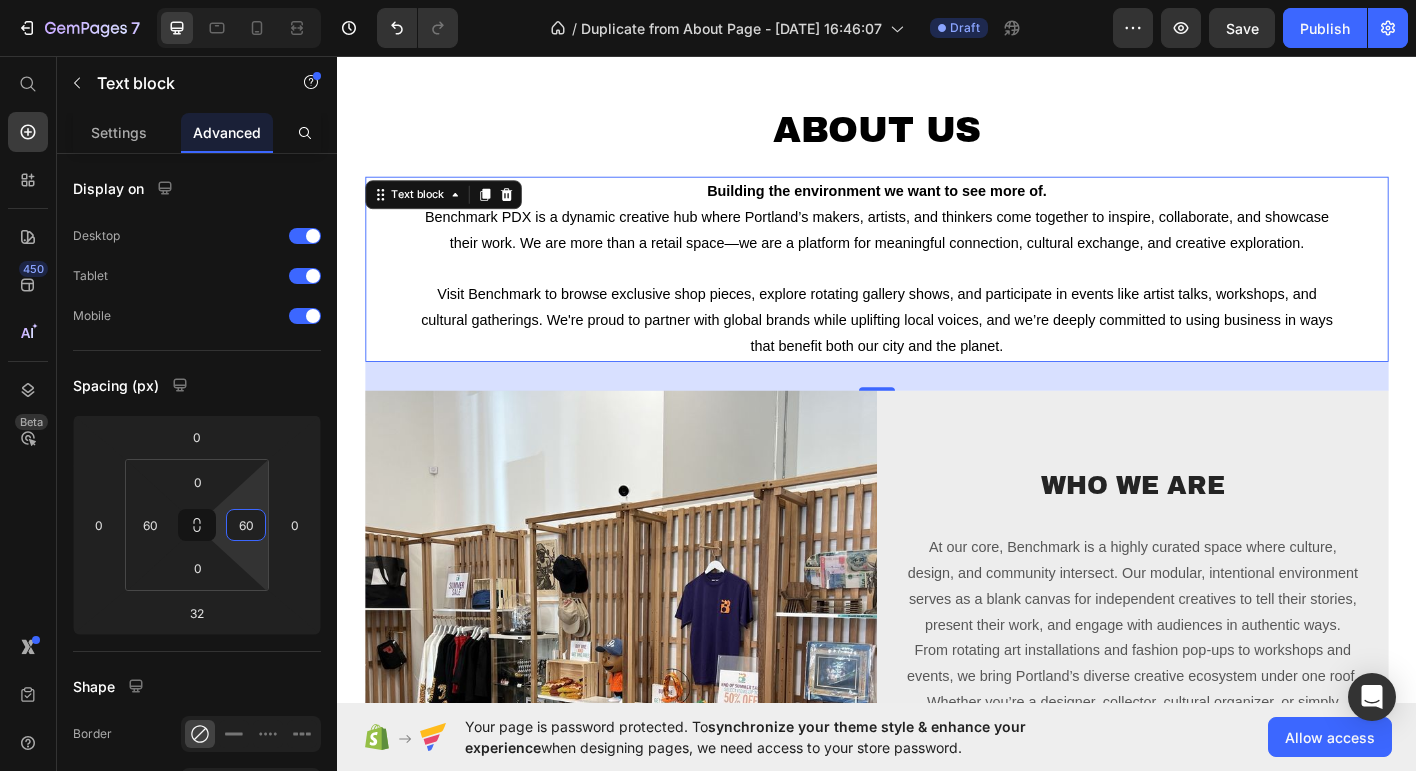 scroll, scrollTop: 129, scrollLeft: 0, axis: vertical 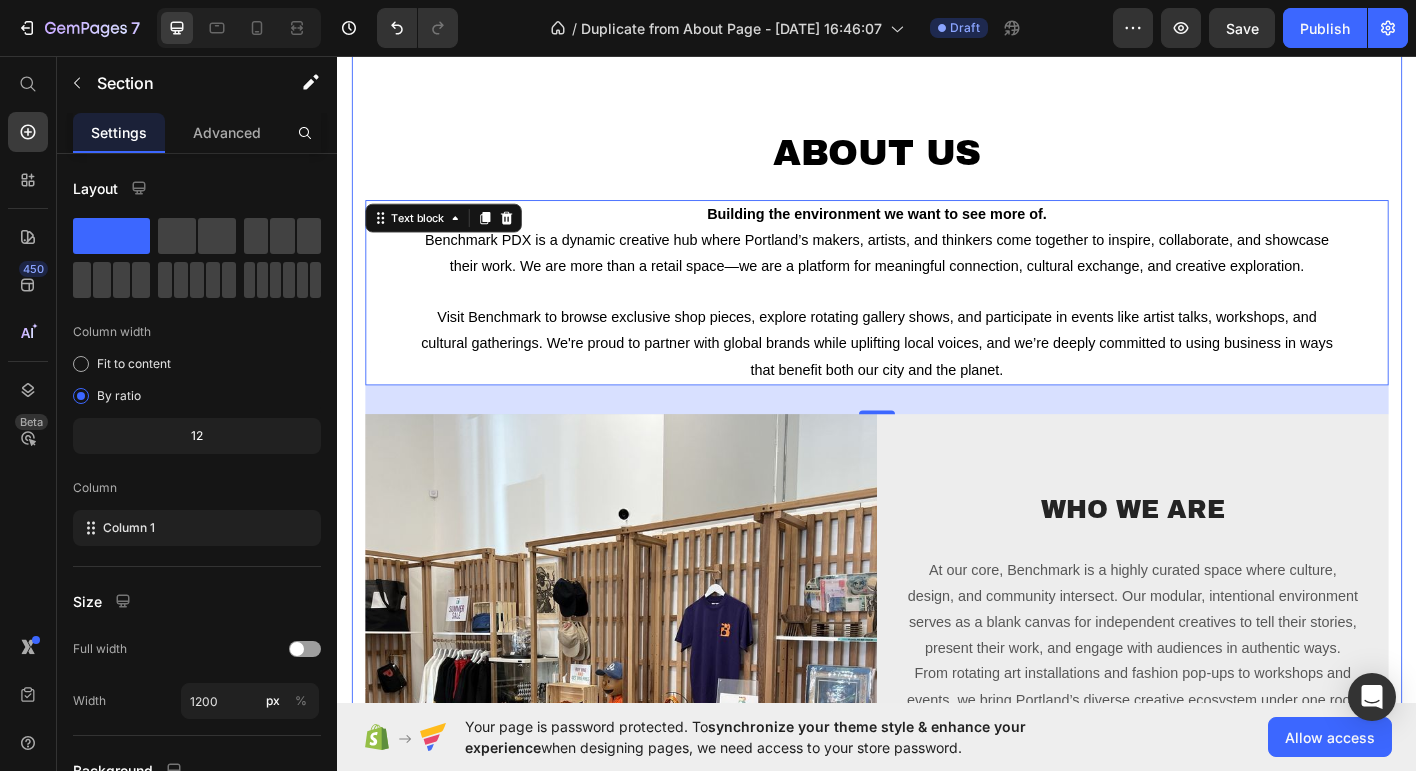click on "About Us Heading Building the environment we want to see more of. Benchmark PDX is a dynamic creative hub where Portland’s makers, artists, and thinkers come together to inspire, collaborate, and showcase their work. We are more than a retail space—we are a platform for meaningful connection, cultural exchange, and creative exploration. Visit Benchmark to browse exclusive shop pieces, explore rotating gallery shows, and participate in events like artist talks, workshops, and cultural gatherings. We're proud to partner with global brands while uplifting local voices, and we’re deeply committed to using business in ways that benefit both our city and the planet. Text block   32 Image Who We Are Heading At our core, Benchmark is a highly curated space where culture, design, and community intersect. Our modular, intentional environment serves as a blank canvas for independent creatives to tell their stories, present their work, and engage with audiences in authentic ways.   Text block Row Row" at bounding box center (937, 579) 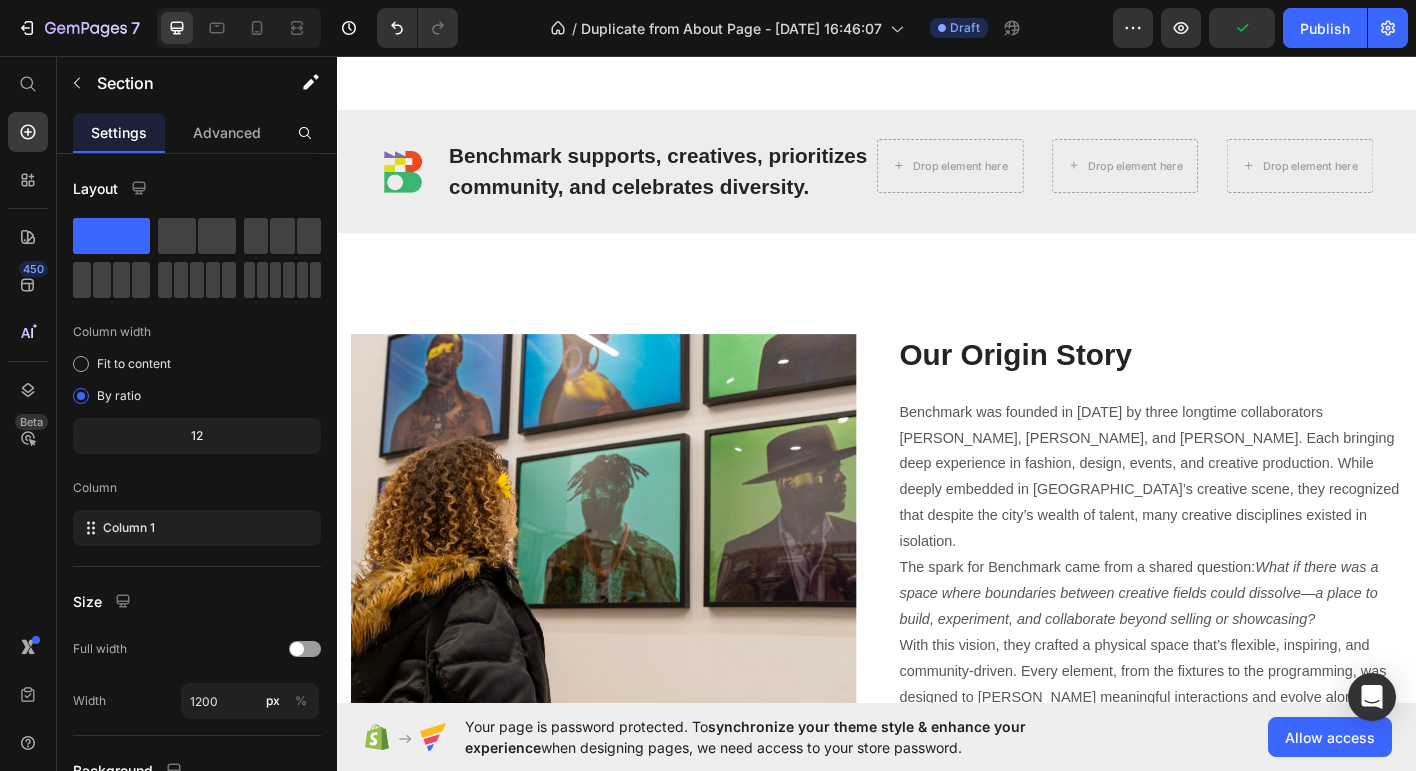 scroll, scrollTop: 2205, scrollLeft: 0, axis: vertical 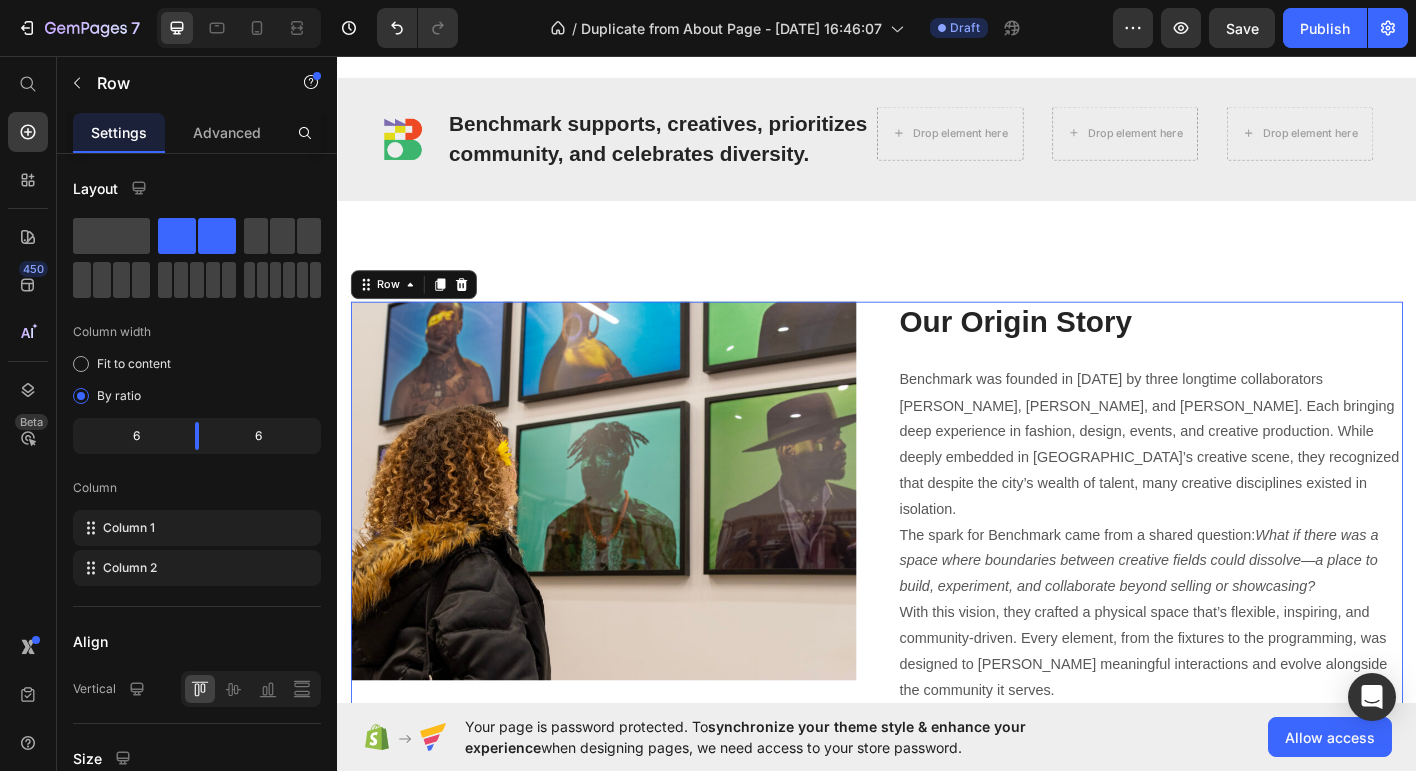click on "Our Origin Story Heading Benchmark was founded in 2023 by three longtime collaborators Rob McCallum, Ian Mazie, and Ben Boutros. Each bringing deep experience in fashion, design, events, and creative production. While deeply embedded in Portland’s creative scene, they recognized that despite the city’s wealth of talent, many creative disciplines existed in isolation. The spark for Benchmark came from a shared question:  What if there was a space where boundaries between creative fields could dissolve—a place to build, experiment, and collaborate beyond selling or showcasing? With this vision, they crafted a physical space that’s flexible, inspiring, and community-driven. Every element, from the fixtures to the programming, was designed to foster meaningful interactions and evolve alongside the community it serves. Text block Image Text Block" at bounding box center [1241, 812] 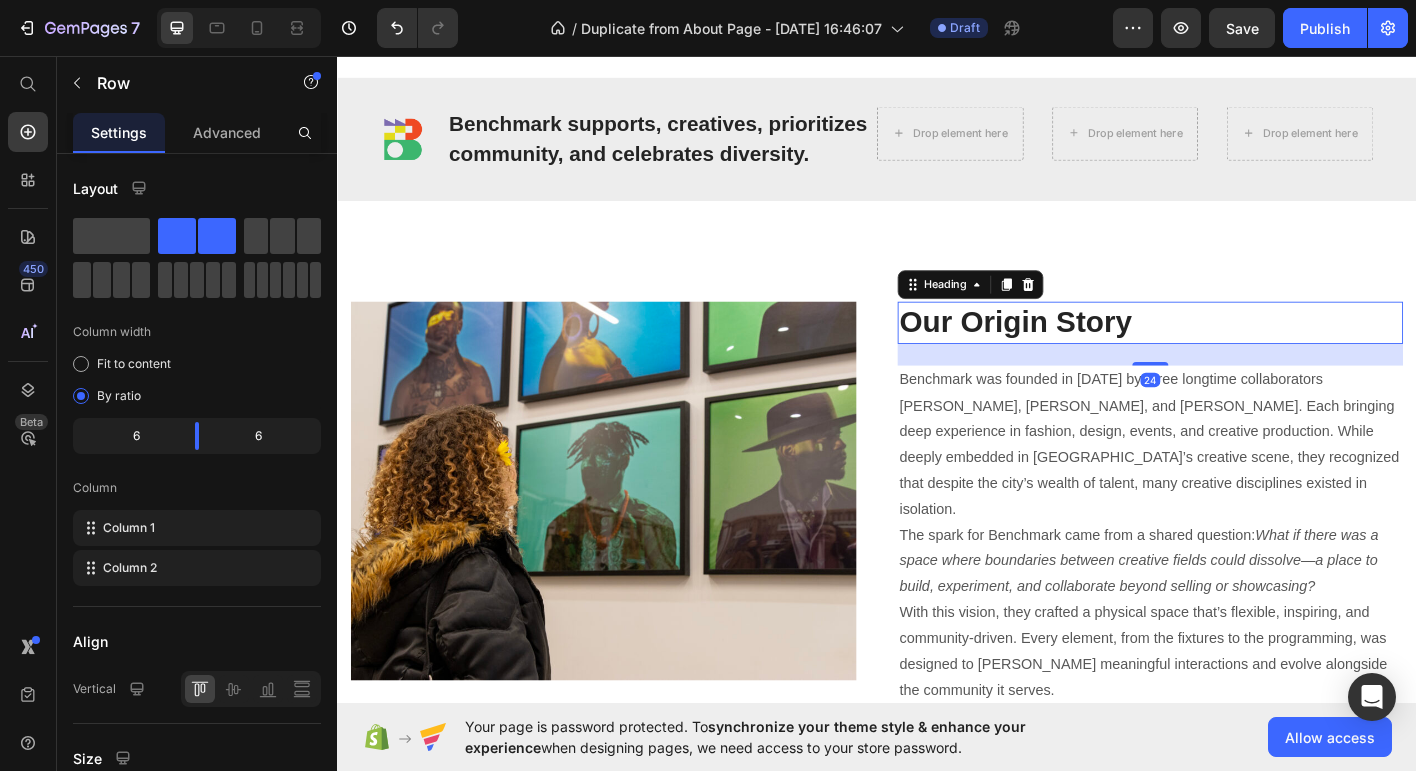 click on "Our Origin Story" at bounding box center [1241, 352] 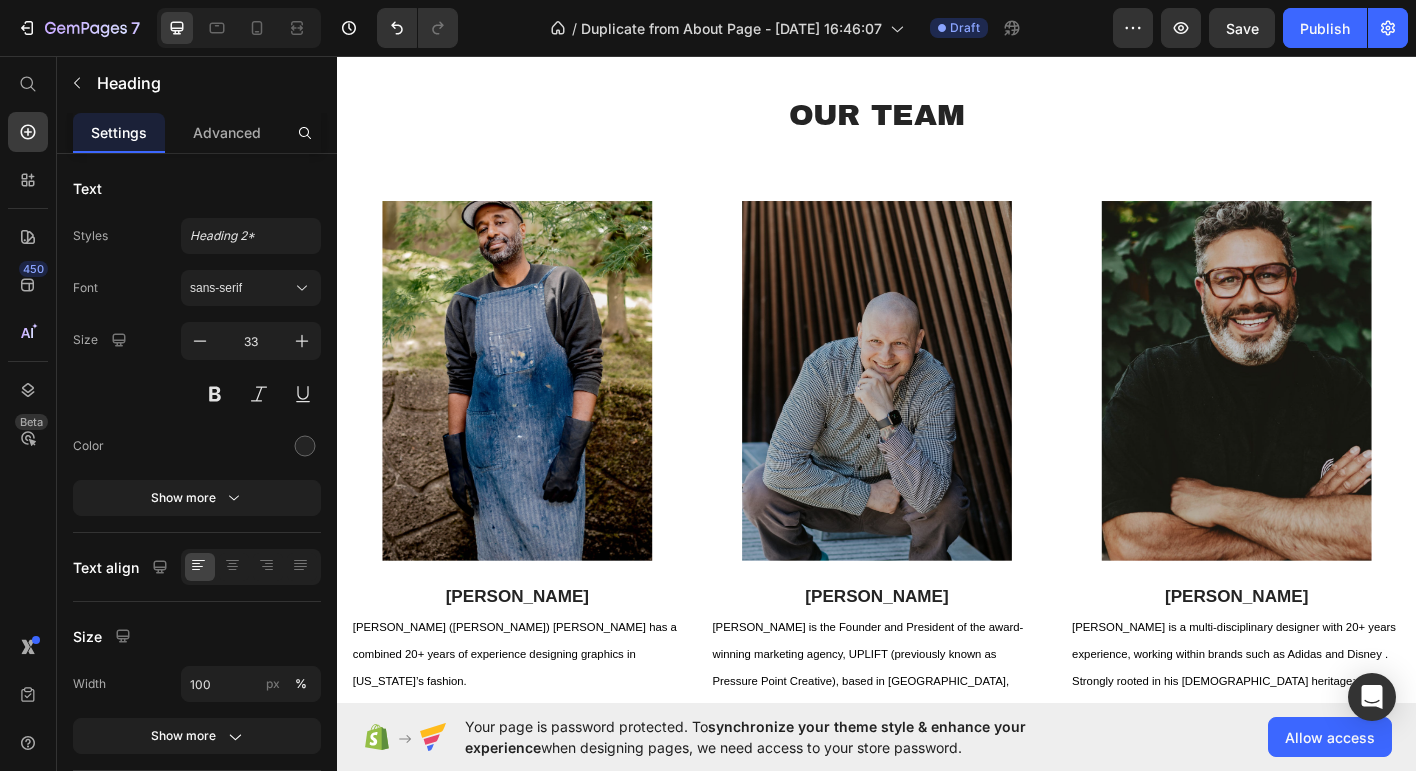 scroll, scrollTop: 1161, scrollLeft: 0, axis: vertical 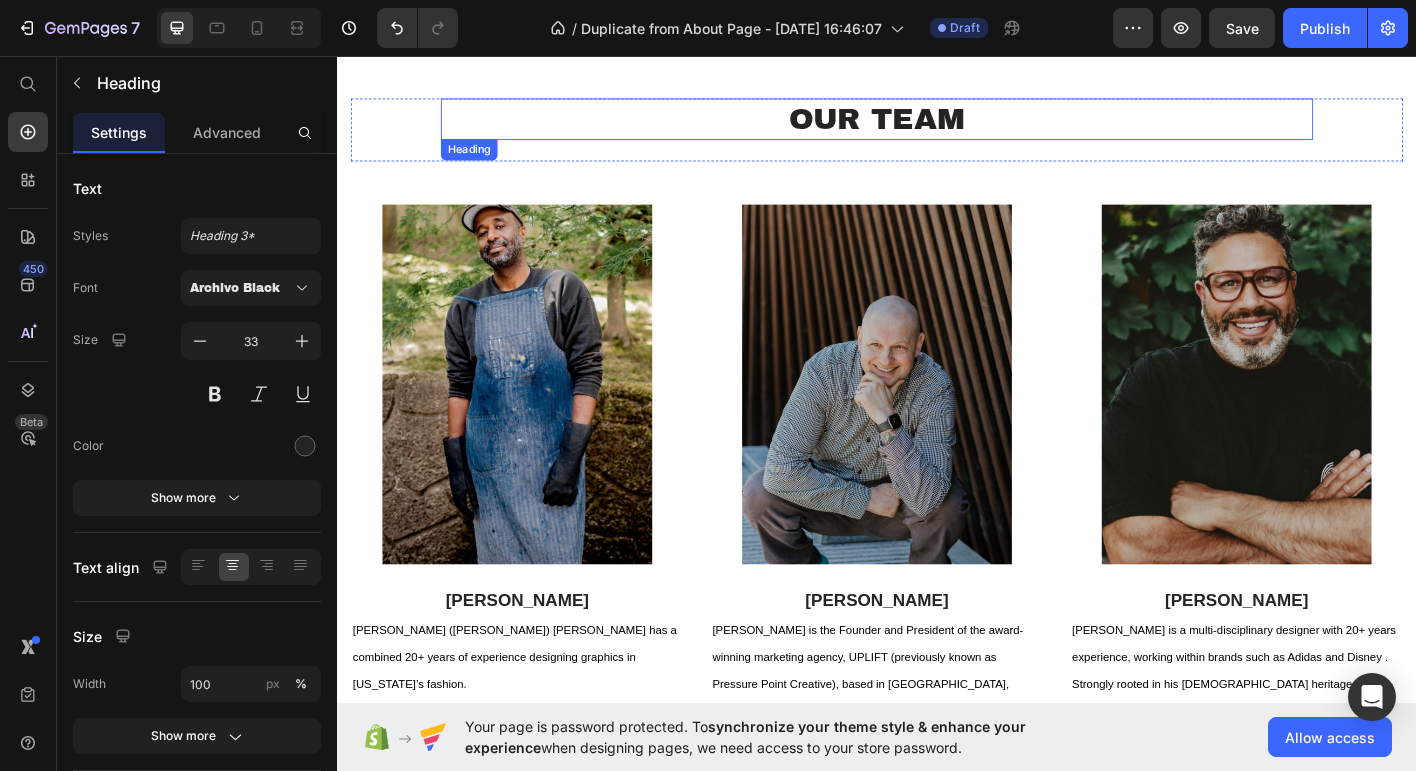 click on "Our Team" at bounding box center (937, 126) 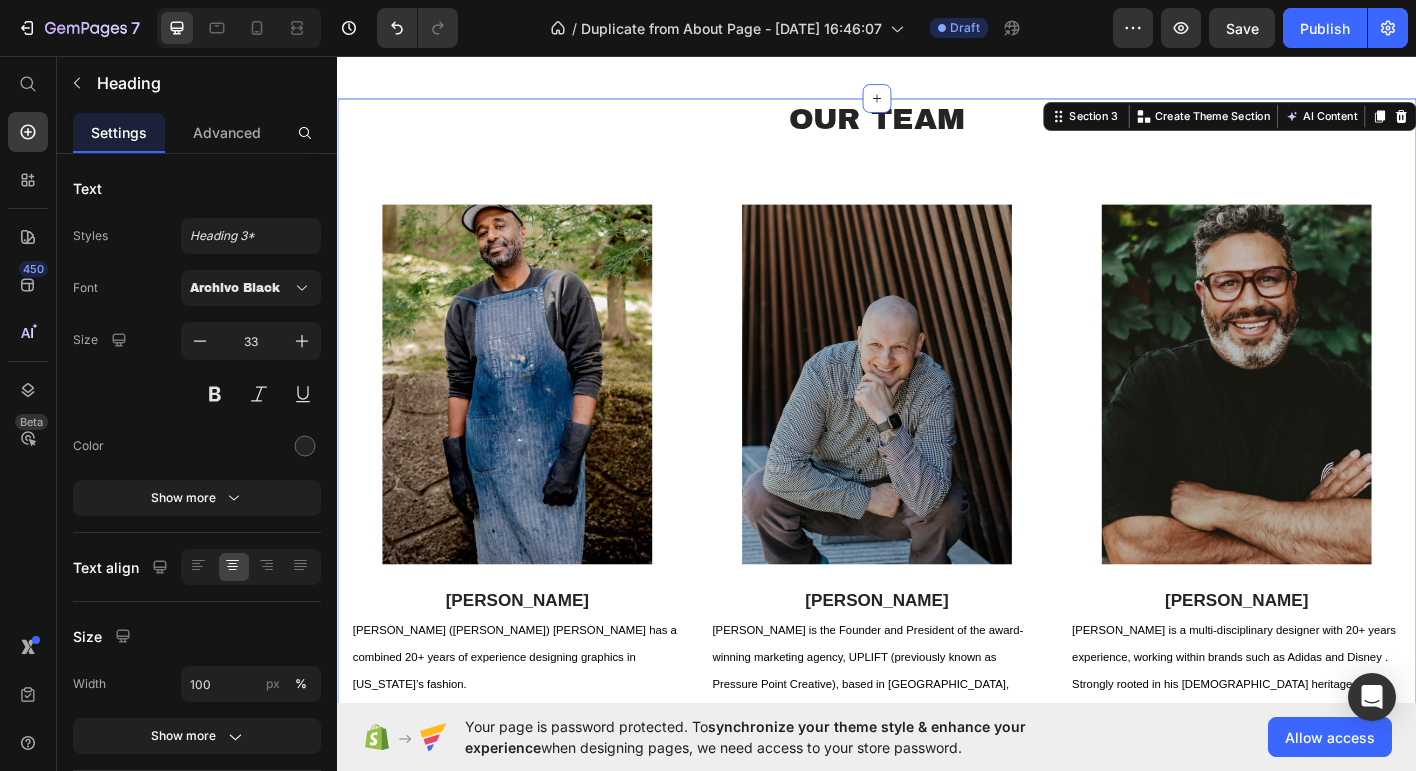 click on "Our Team Heading Row Image Rob McCallum Text block Robert (Rob-o) McCallum has a combined 20+ years of experience designing graphics in New York’s fashion. Industry & apparel design for Nike & adidas, as well as collaborations with the Portland Art Museum. In 2020, Rob decided to launch his brand RootsNRooftops; creating timeless and meaningful designs, and is dedicated to creating high-quality, sustainable products from the ground up - goods for your everyday journey. Text Block Image Ian Mazie Text block Ian Mazie is the Founder and President of the award-winning marketing agency, UPLIFT (previously known as Pressure Point Creative), based in Portland, OR. With 20+ years of producing high-traction events, Ian specializes in blending art, tech, charity, culture & brand into immersive experiences.  Ian’s work is driven by the belief that using business as a force for good is the most effective way to address many of the environmental and social issues we’re facing. Text Block Image Ben Boutros Row" at bounding box center (937, 557) 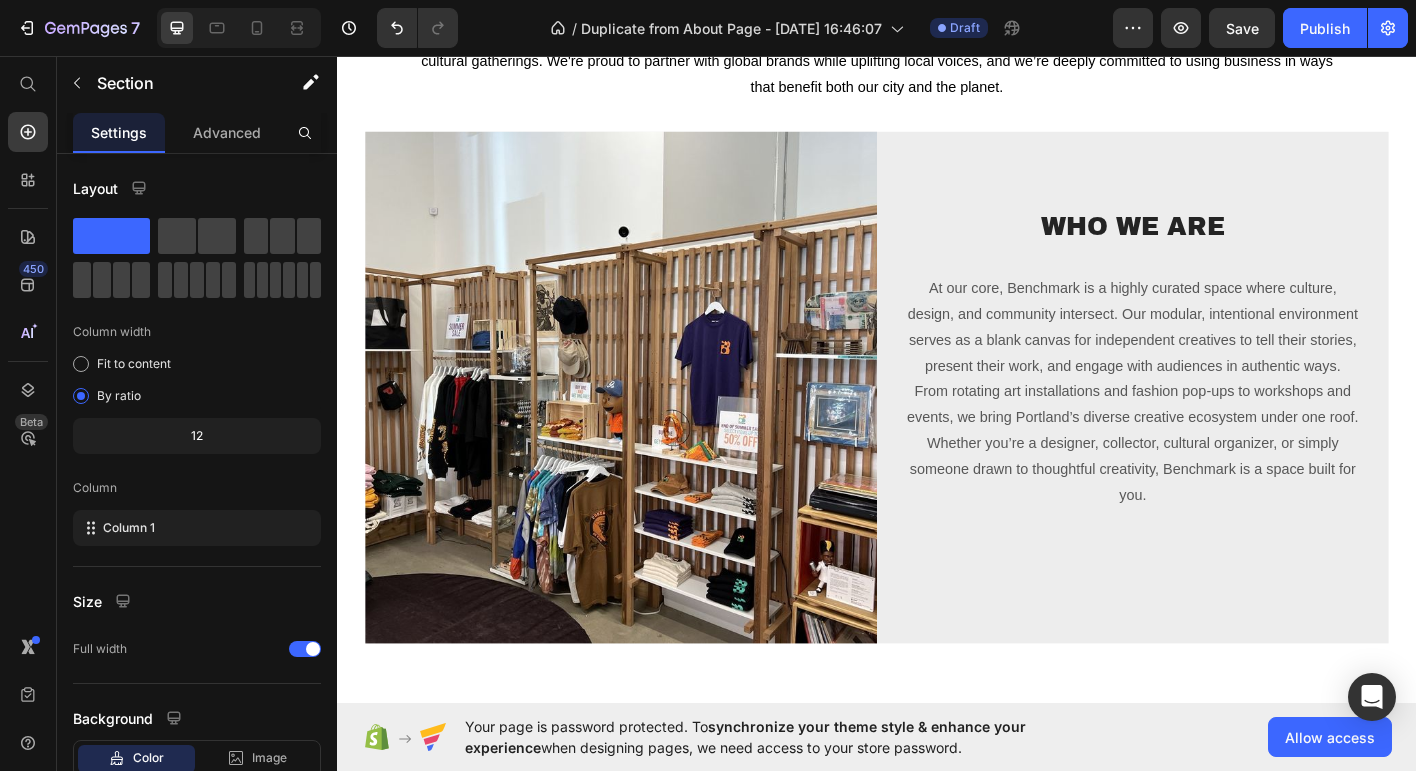 scroll, scrollTop: 442, scrollLeft: 0, axis: vertical 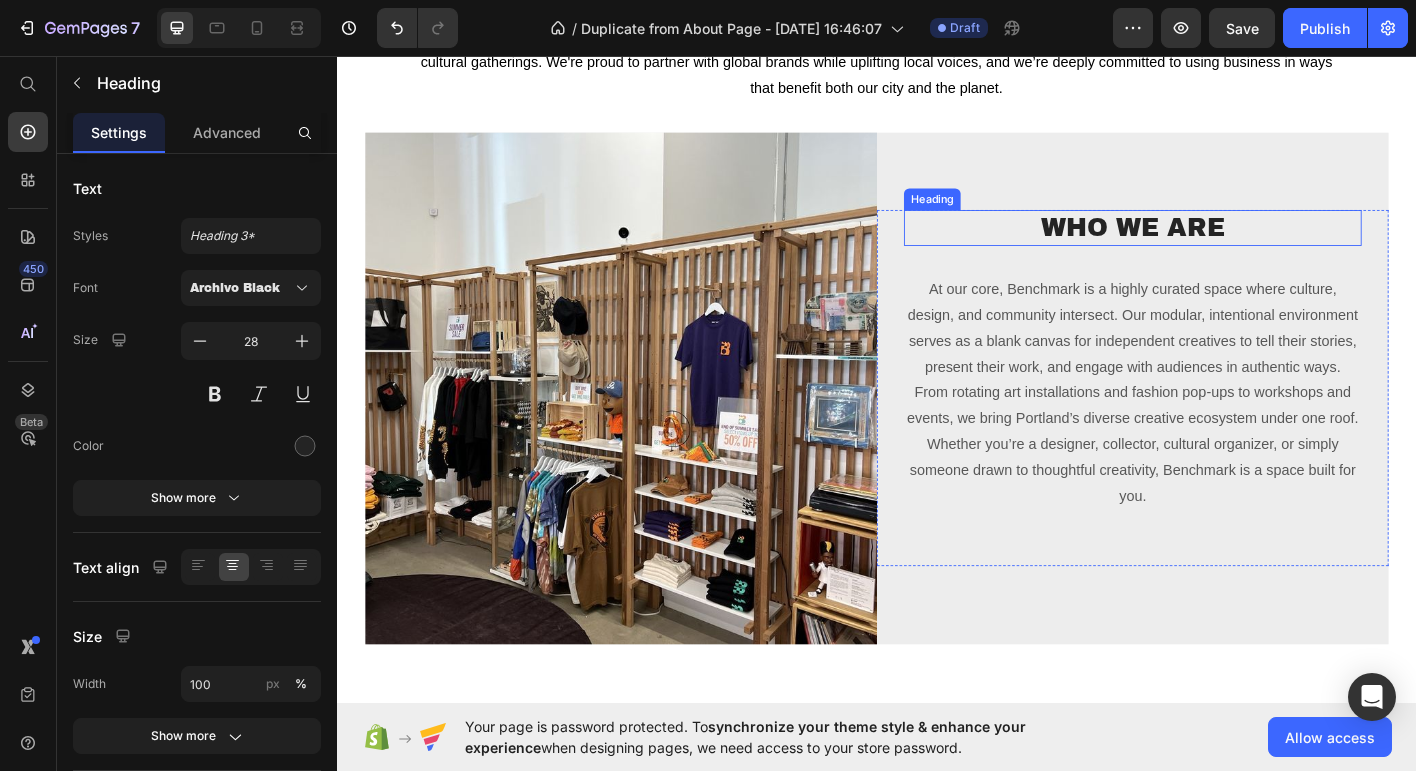 click on "Who We Are" at bounding box center [1221, 247] 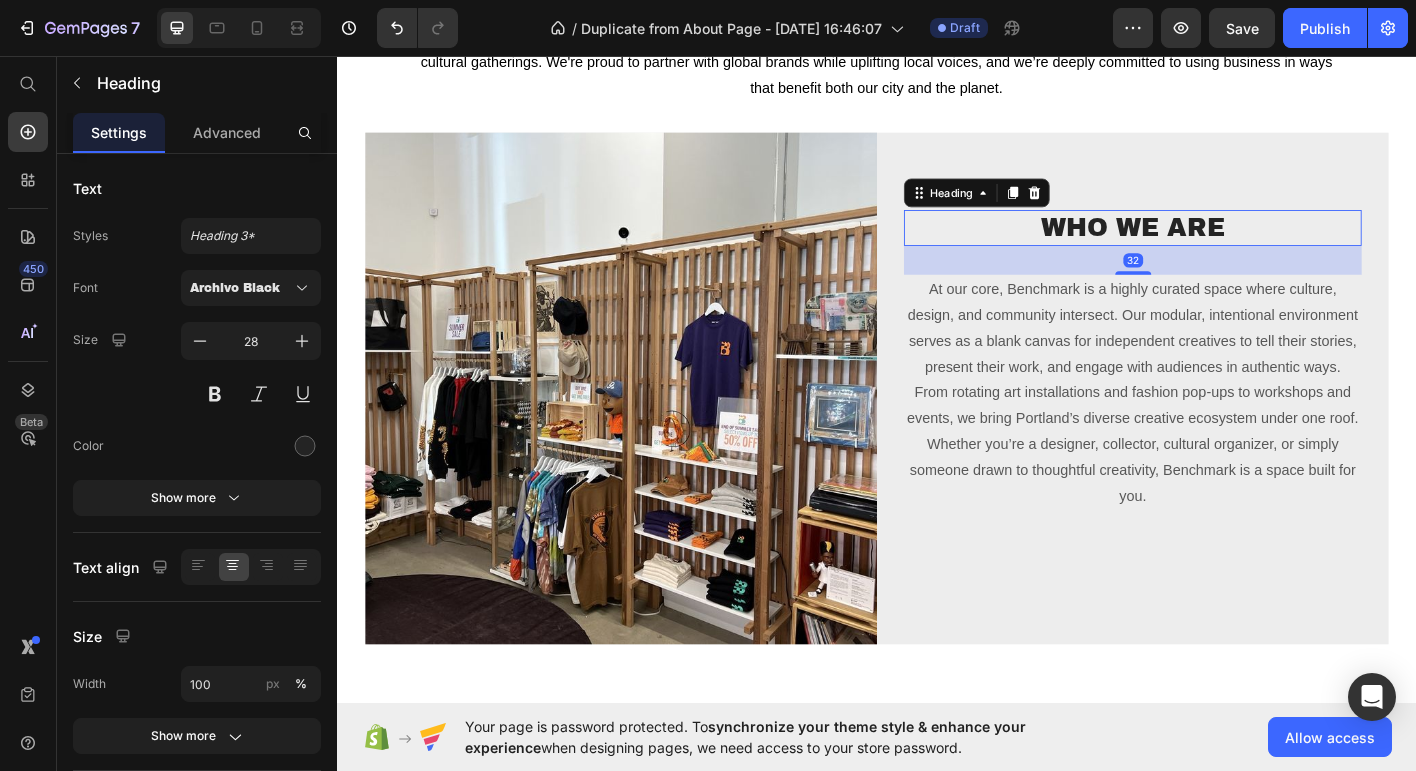 click on "32" at bounding box center [1222, 283] 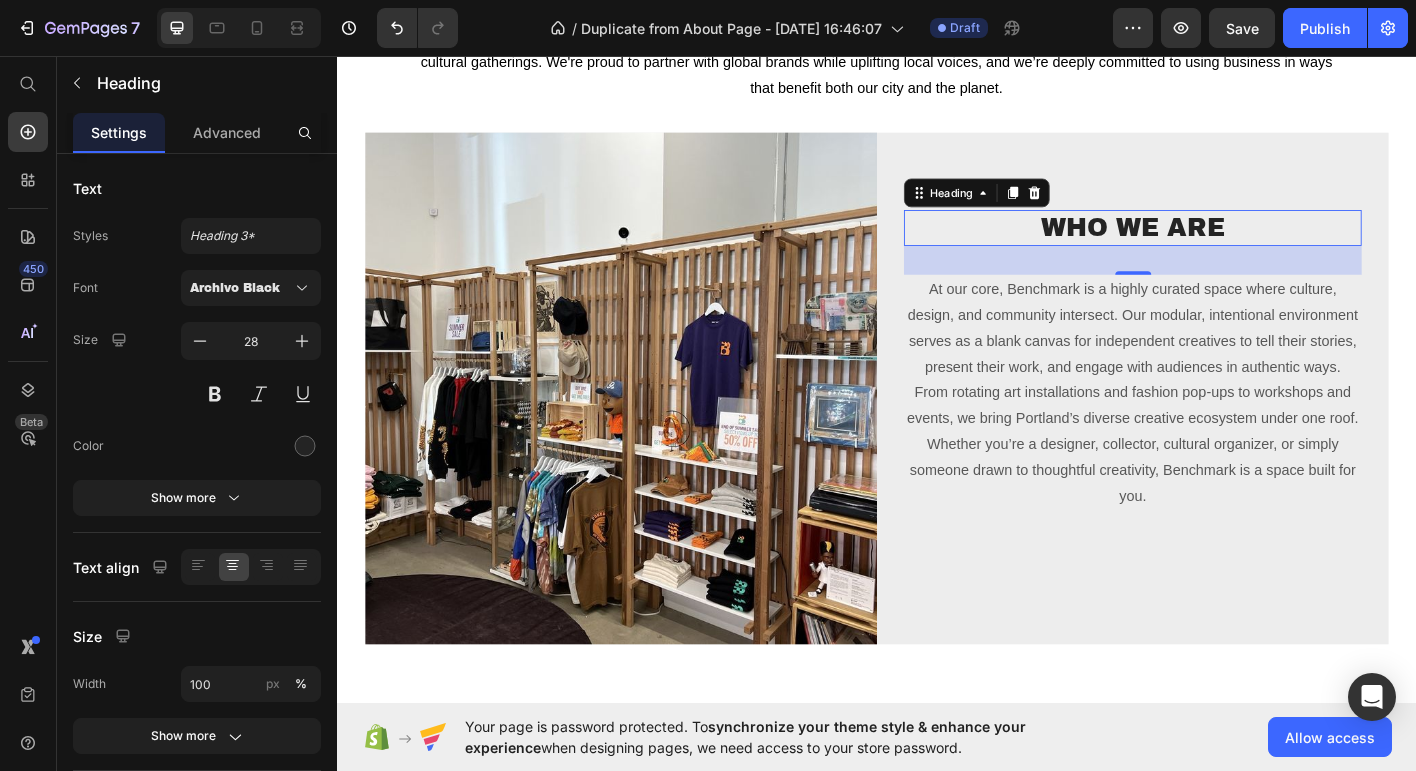 click on "32" at bounding box center (1221, 283) 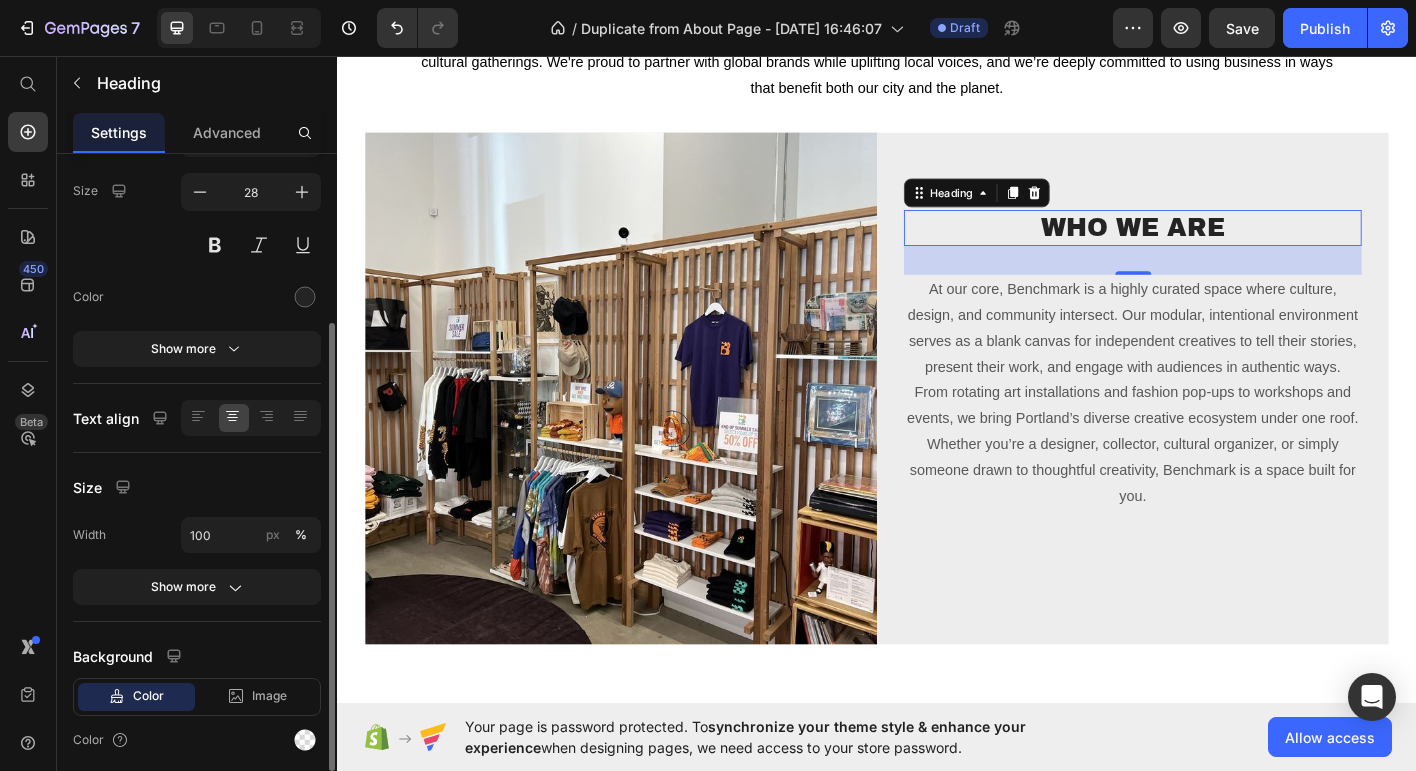 scroll, scrollTop: 0, scrollLeft: 0, axis: both 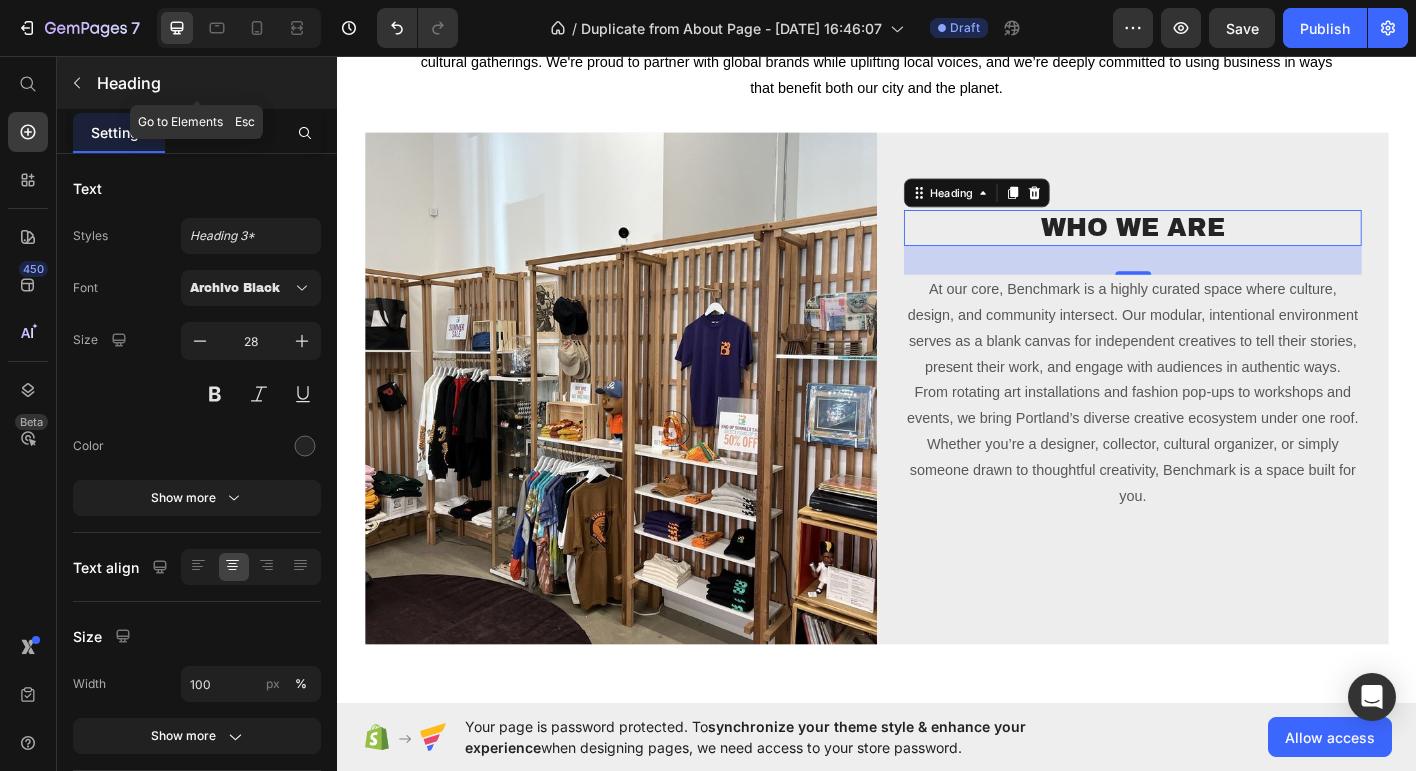 click on "Heading" at bounding box center (197, 83) 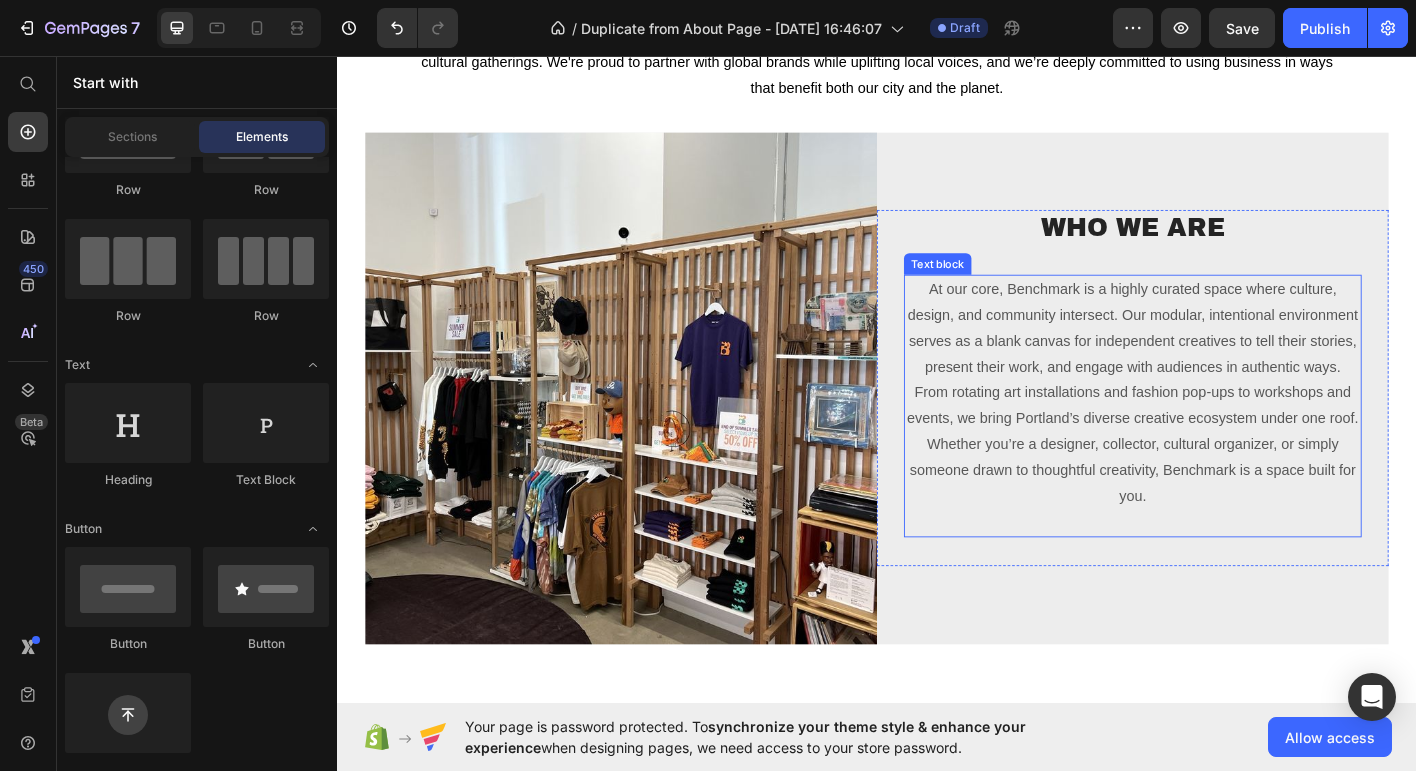 click on "At our core, Benchmark is a highly curated space where culture, design, and community intersect. Our modular, intentional environment serves as a blank canvas for independent creatives to tell their stories, present their work, and engage with audiences in authentic ways." at bounding box center (1221, 358) 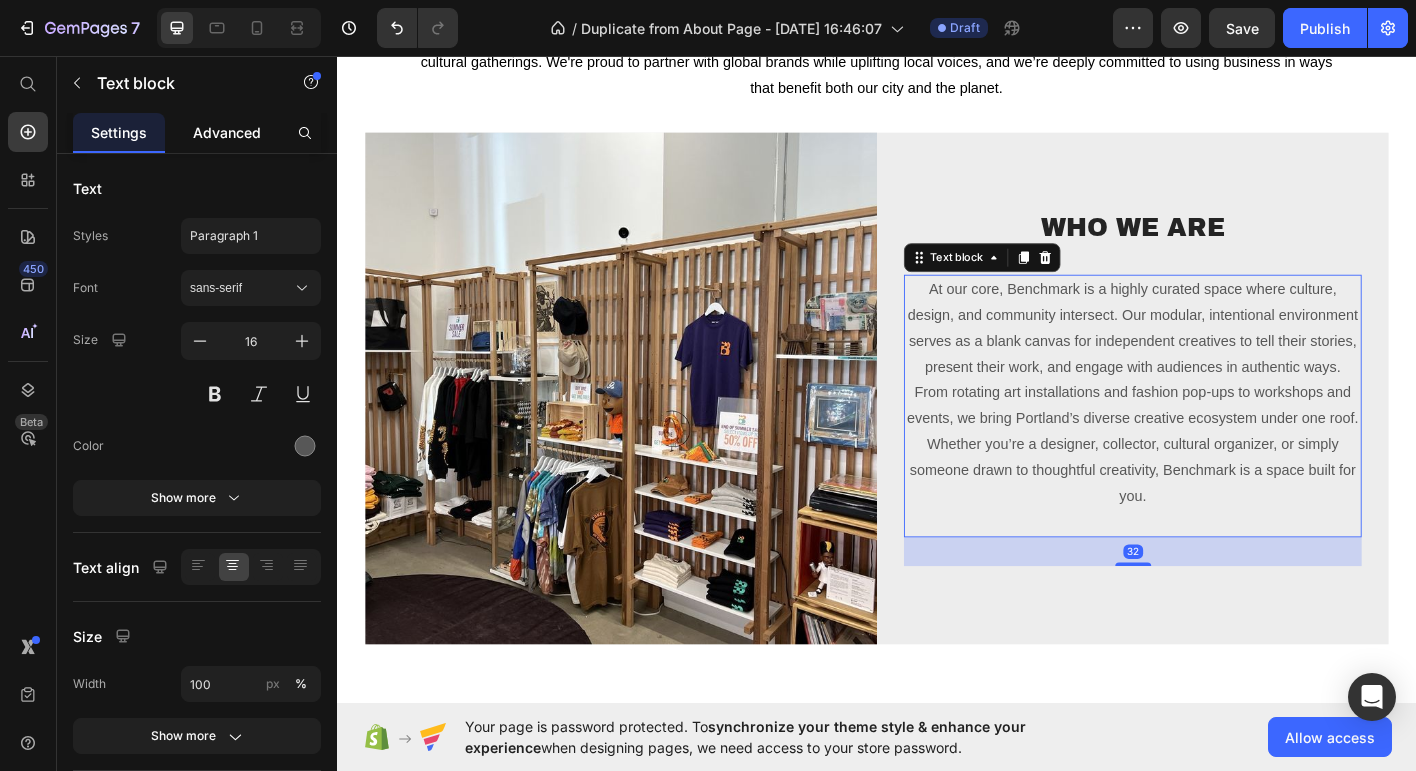 click on "Advanced" at bounding box center [227, 132] 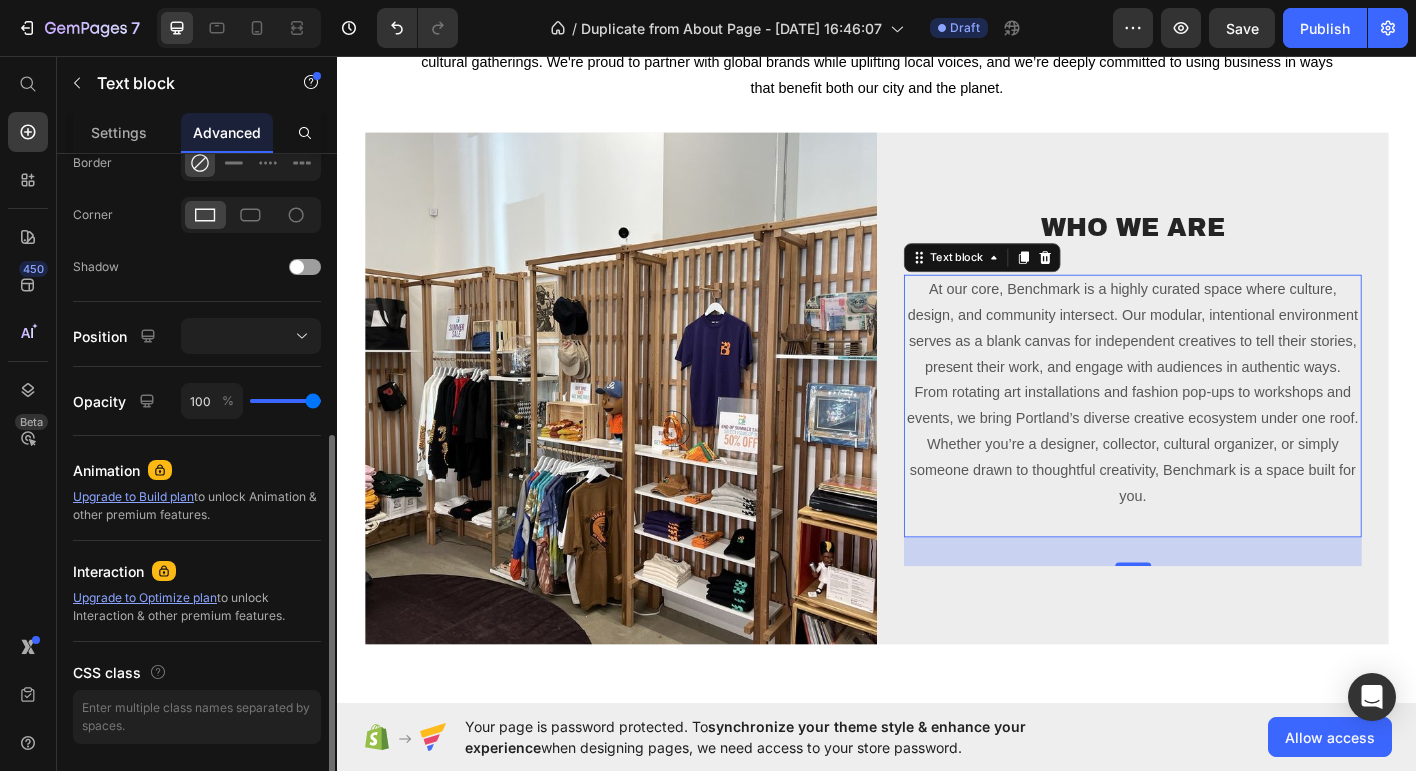 scroll, scrollTop: 631, scrollLeft: 0, axis: vertical 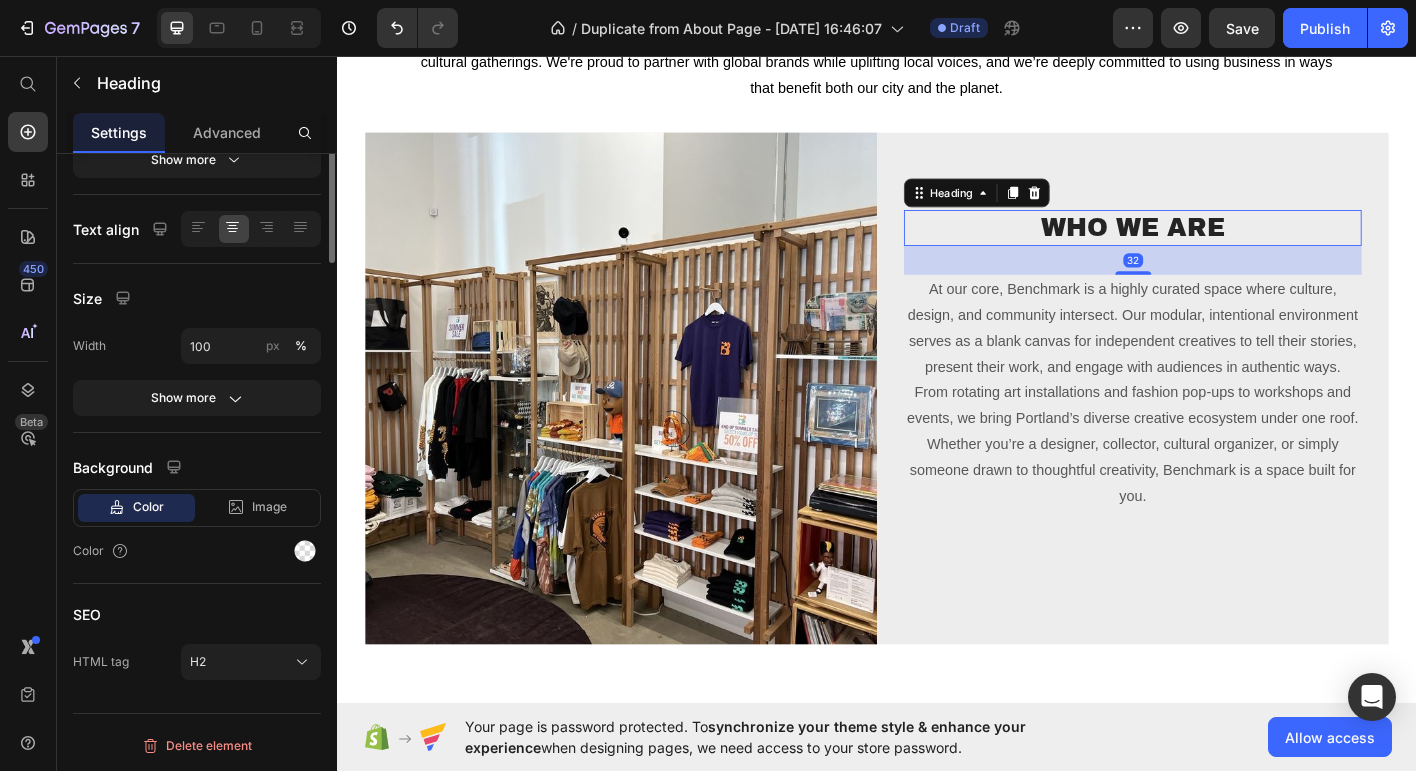 click on "Who We Are" at bounding box center [1221, 247] 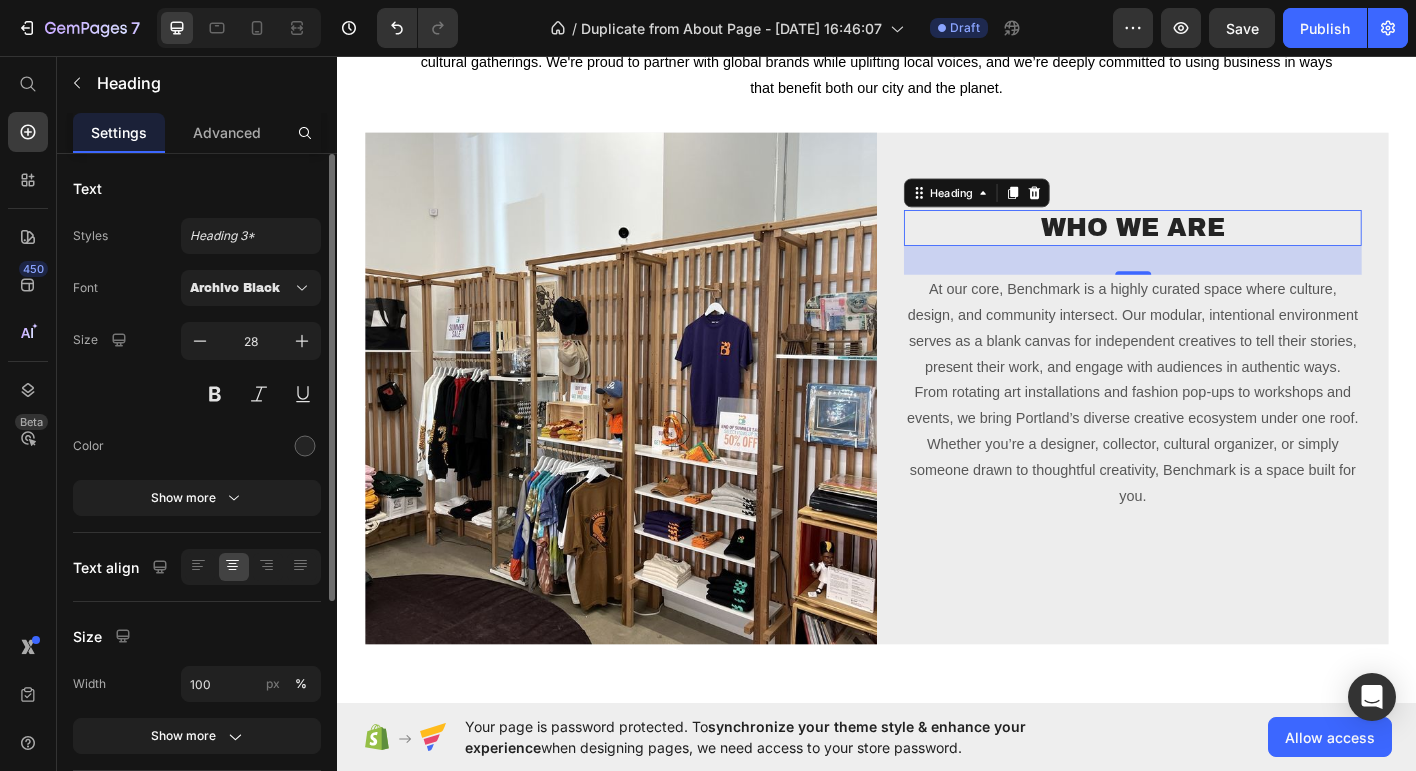 click on "32" at bounding box center (1221, 283) 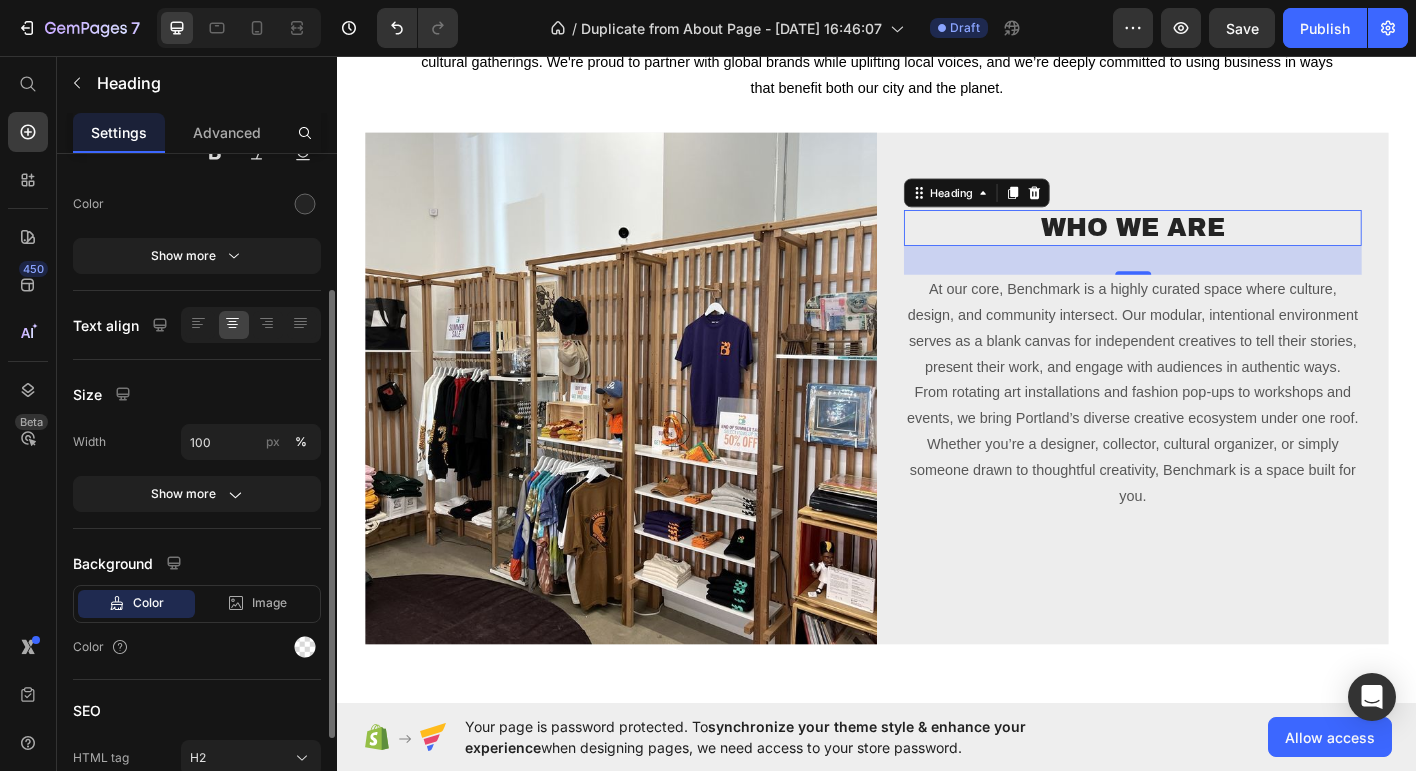 scroll, scrollTop: 247, scrollLeft: 0, axis: vertical 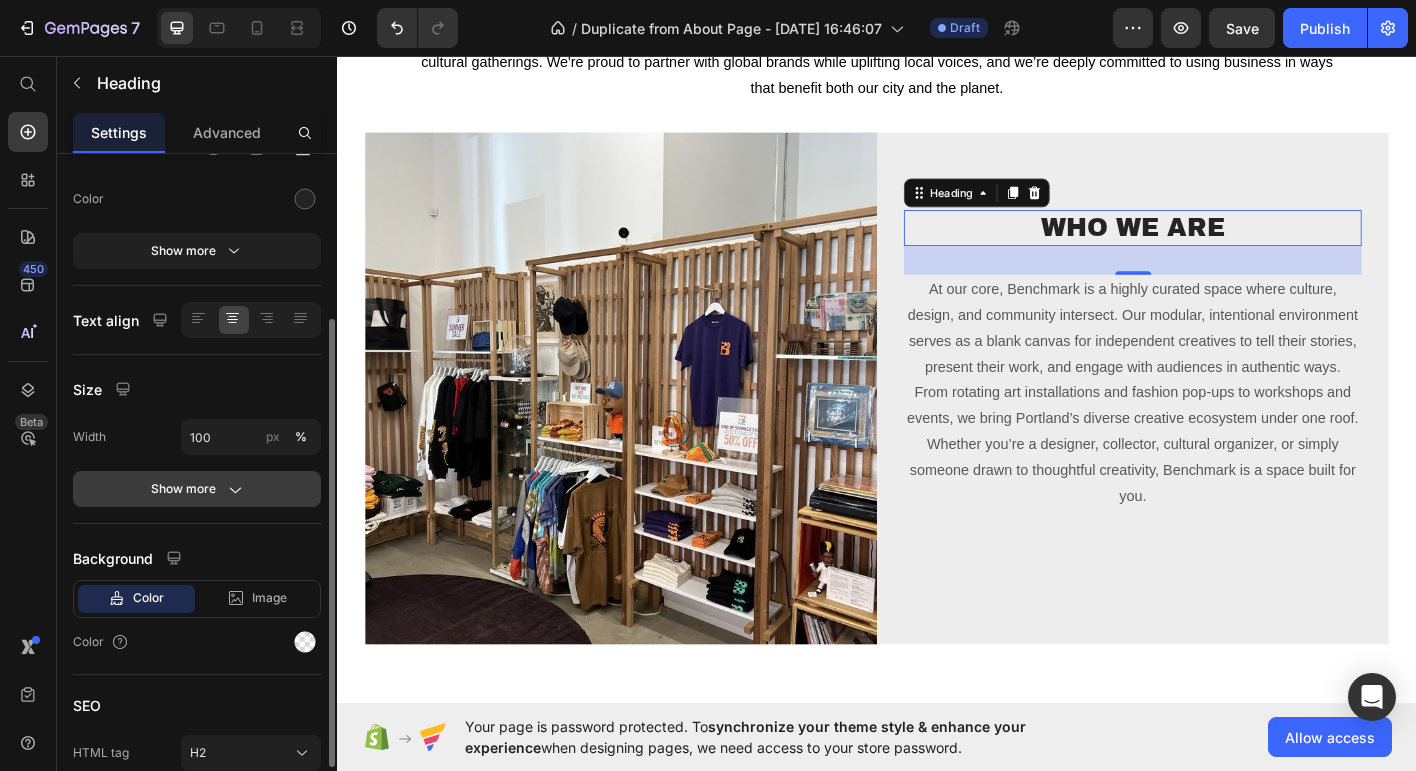 click on "Show more" at bounding box center (197, 489) 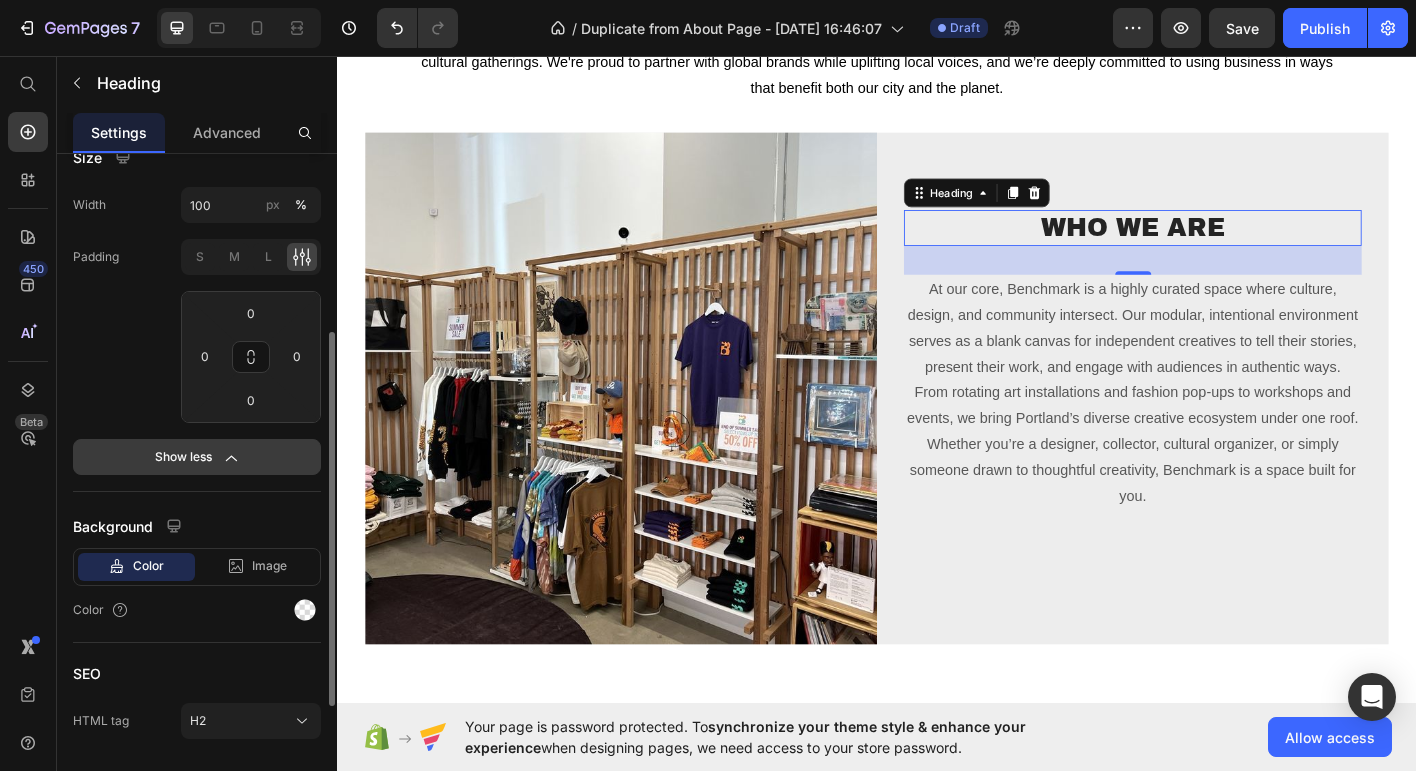 scroll, scrollTop: 480, scrollLeft: 0, axis: vertical 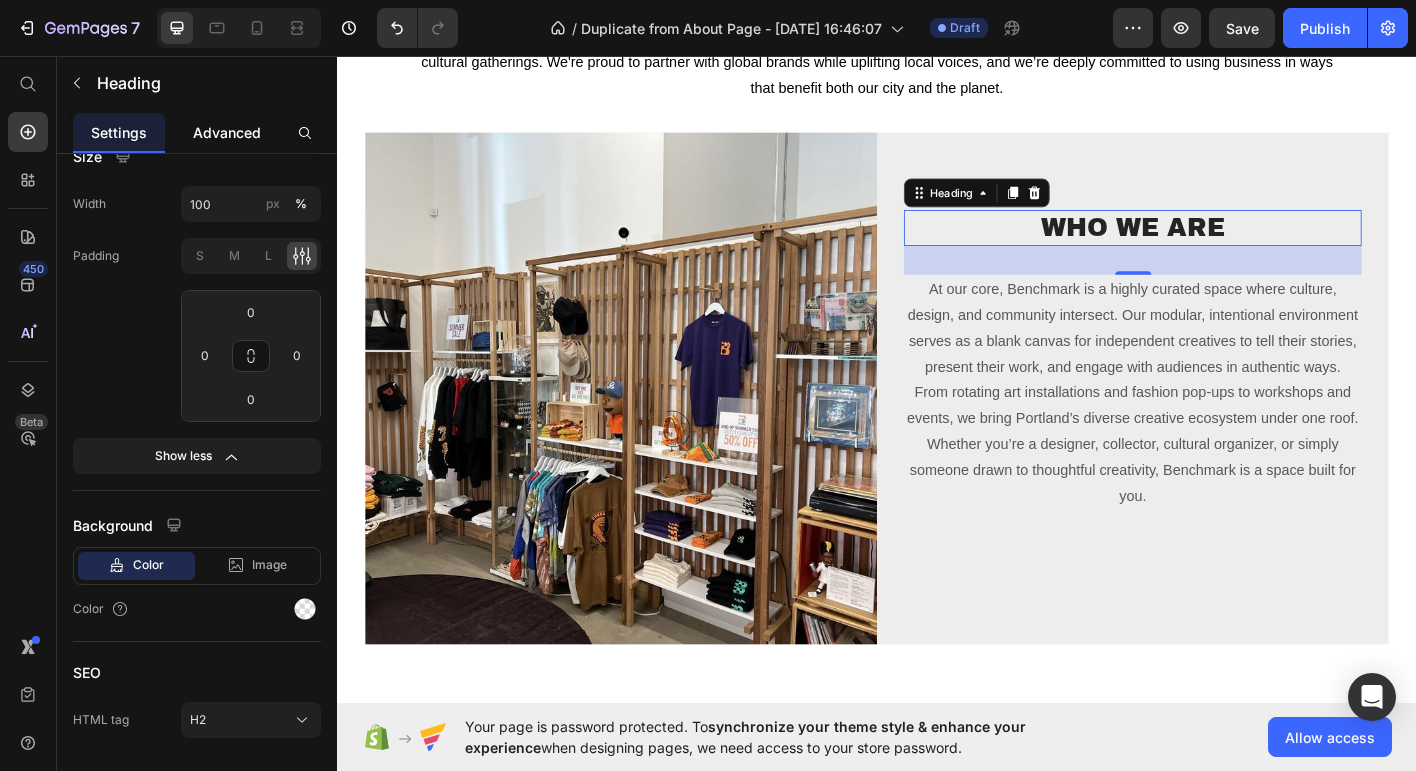 click on "Advanced" at bounding box center (227, 132) 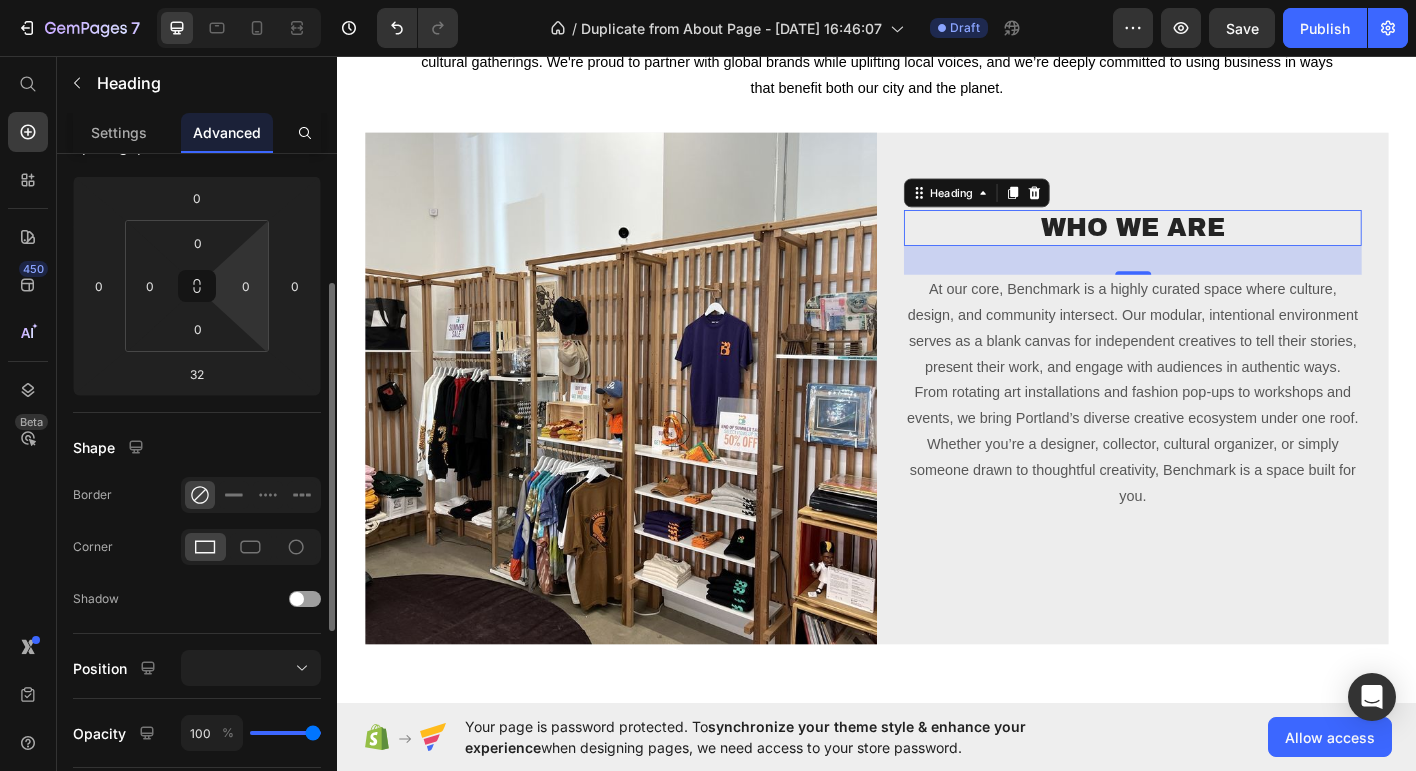 scroll, scrollTop: 243, scrollLeft: 0, axis: vertical 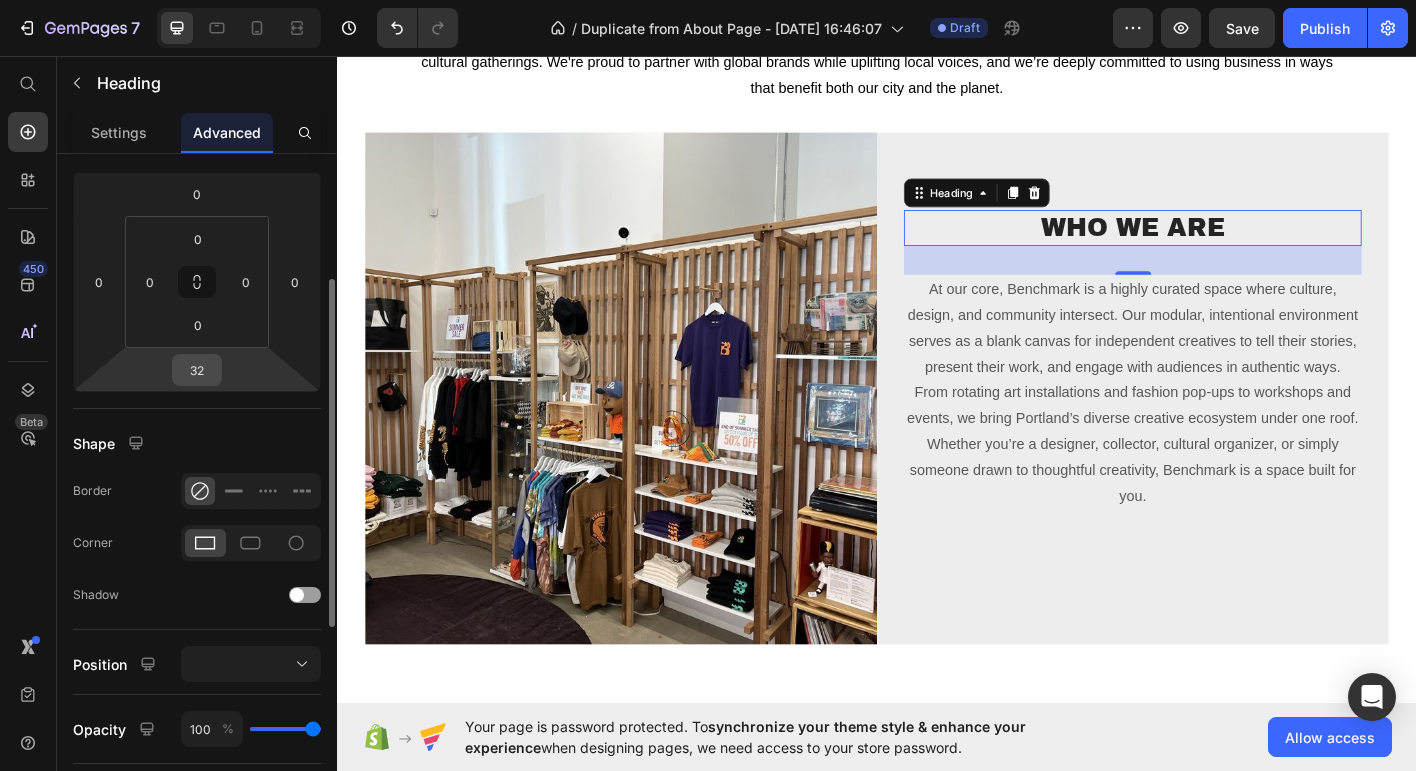 click on "32" at bounding box center (197, 370) 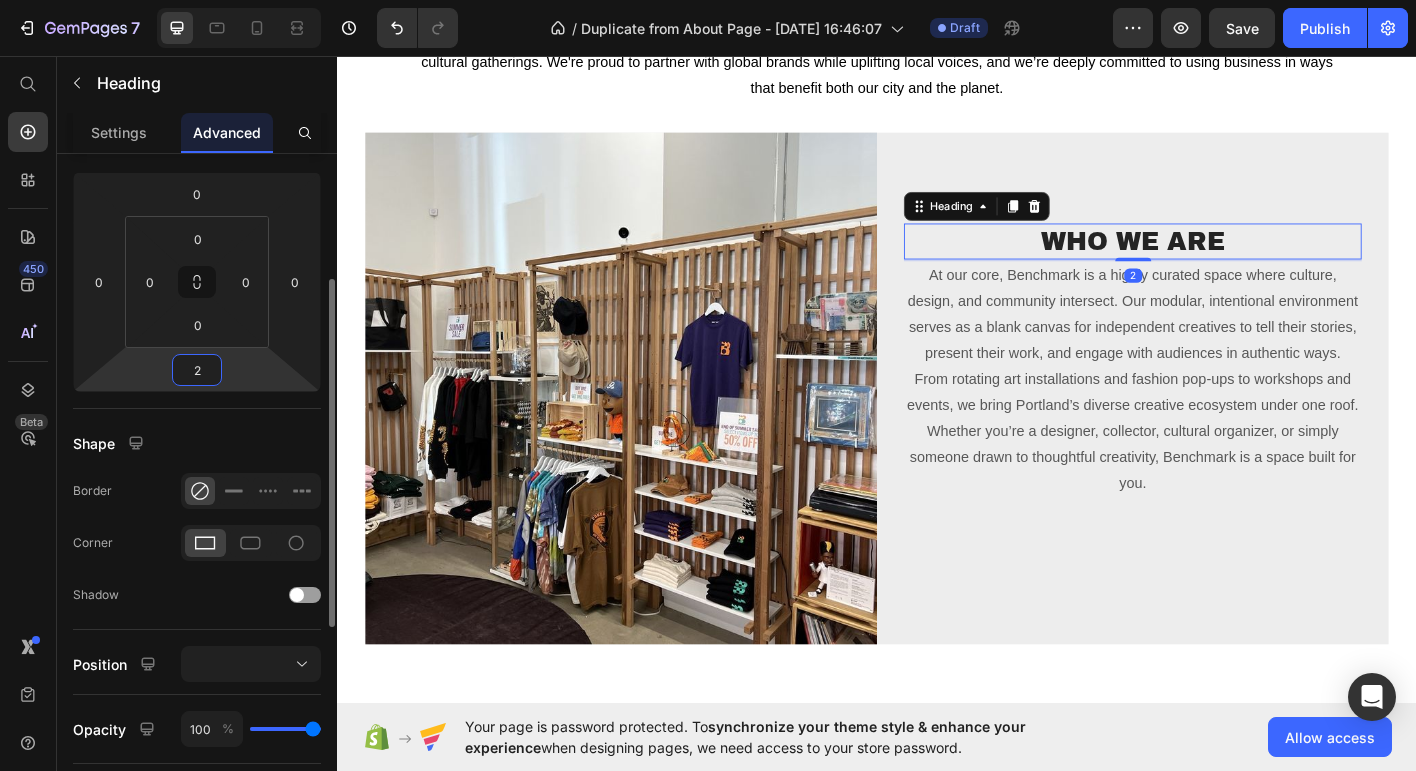 type on "24" 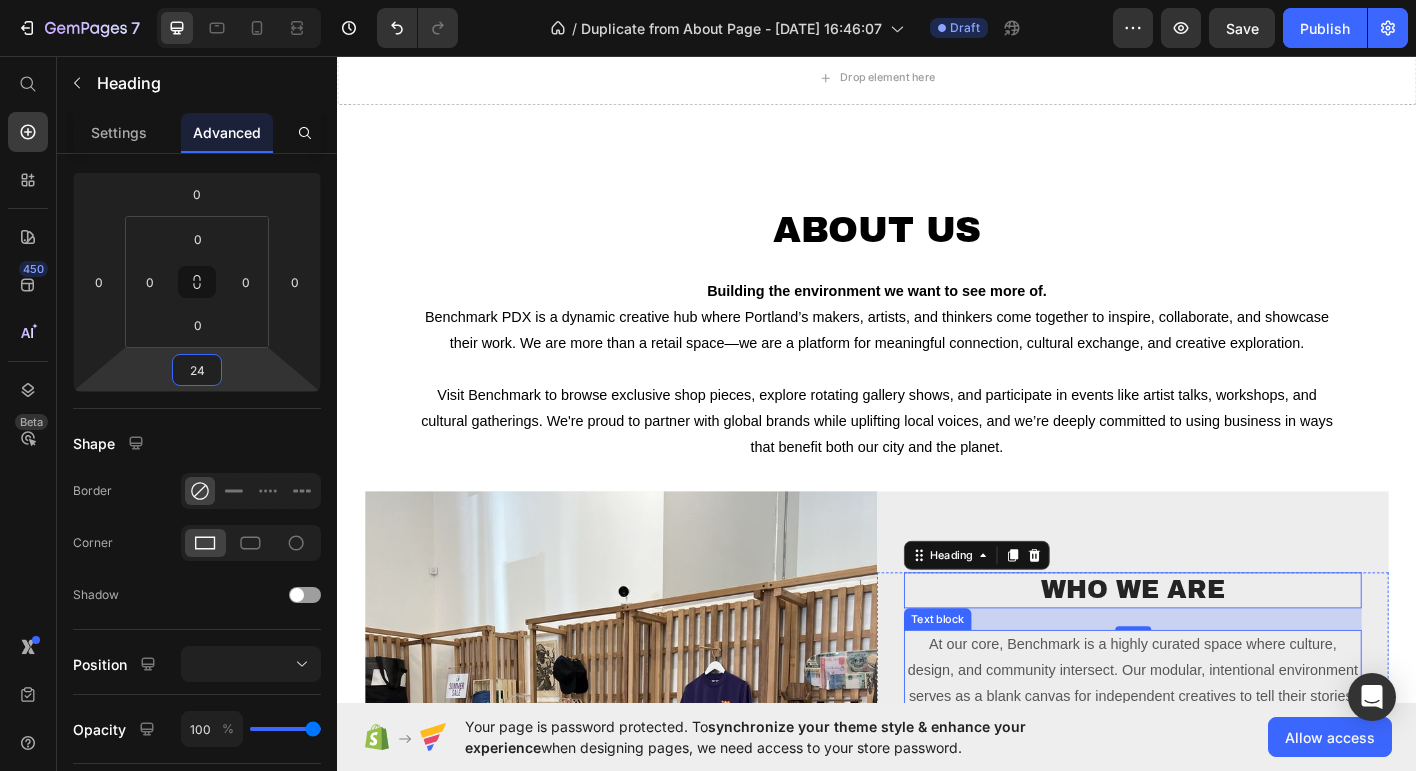 scroll, scrollTop: 54, scrollLeft: 0, axis: vertical 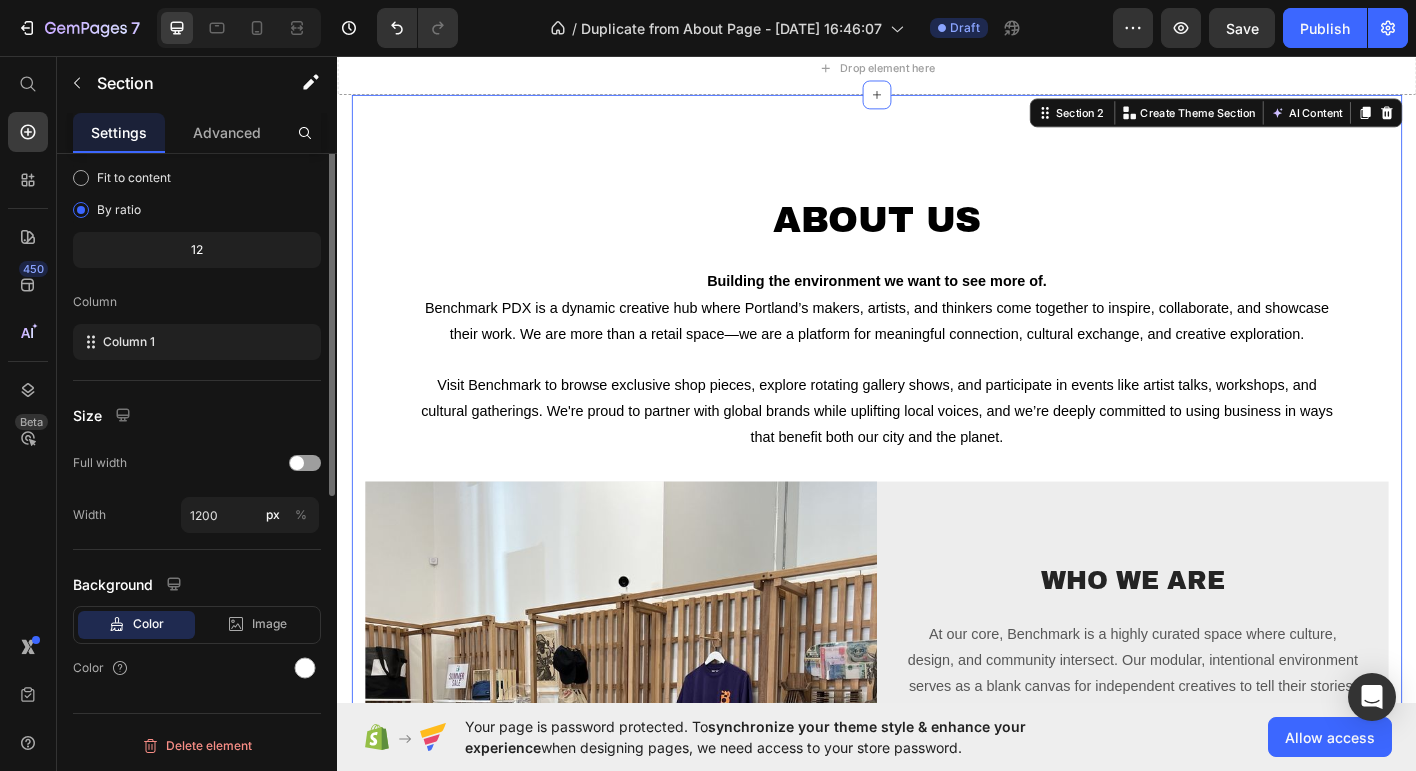 click on "About Us Heading Building the environment we want to see more of. Benchmark PDX is a dynamic creative hub where Portland’s makers, artists, and thinkers come together to inspire, collaborate, and showcase their work. We are more than a retail space—we are a platform for meaningful connection, cultural exchange, and creative exploration.   Visit Benchmark to browse exclusive shop pieces, explore rotating gallery shows, and participate in events like artist talks, workshops, and cultural gatherings. We're proud to partner with global brands while uplifting local voices, and we’re deeply committed to using business in ways that benefit both our city and the planet. Text block Image Who We Are Heading At our core, Benchmark is a highly curated space where culture, design, and community intersect. Our modular, intentional environment serves as a blank canvas for independent creatives to tell their stories, present their work, and engage with audiences in authentic ways.   Text block Row Row" at bounding box center [937, 654] 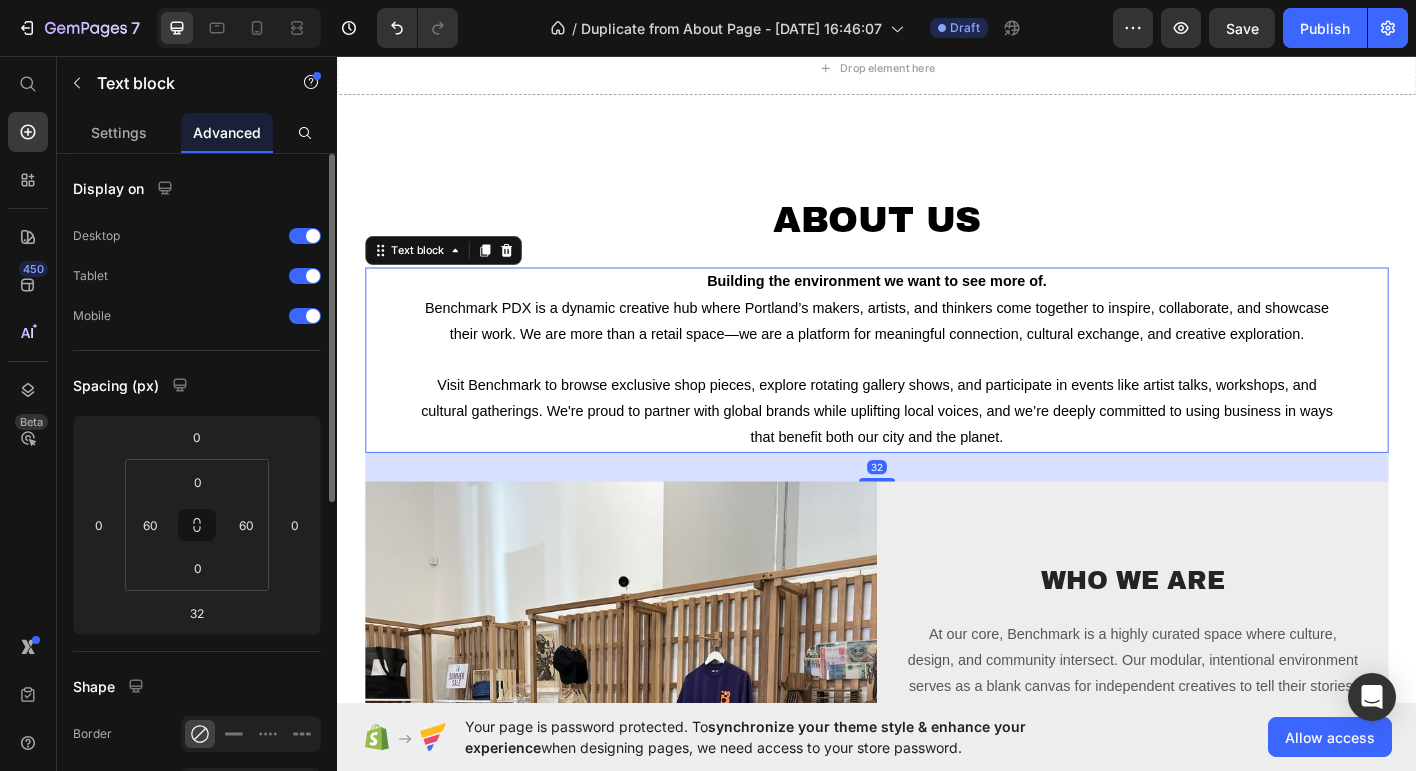 click on "Building the environment we want to see more of." at bounding box center (937, 307) 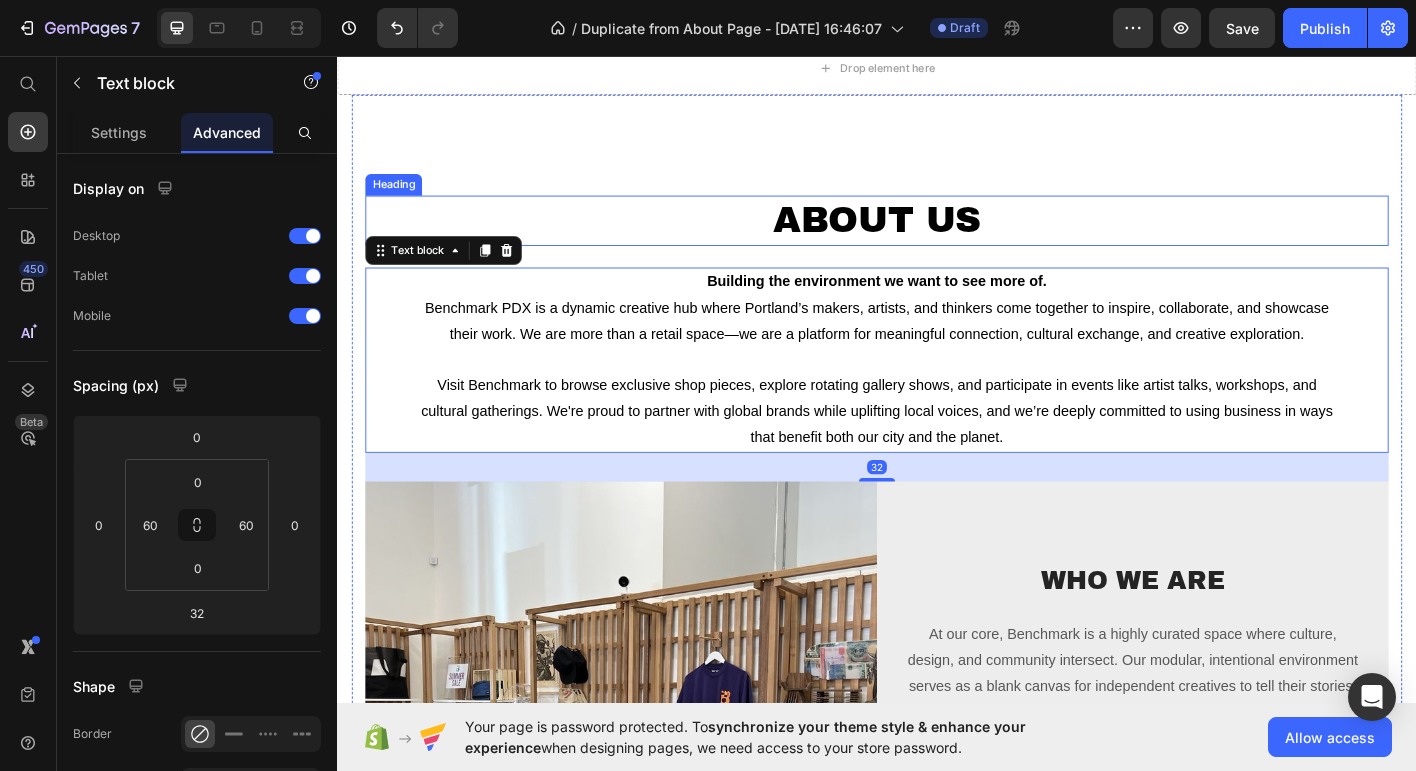 click on "About Us" at bounding box center [937, 238] 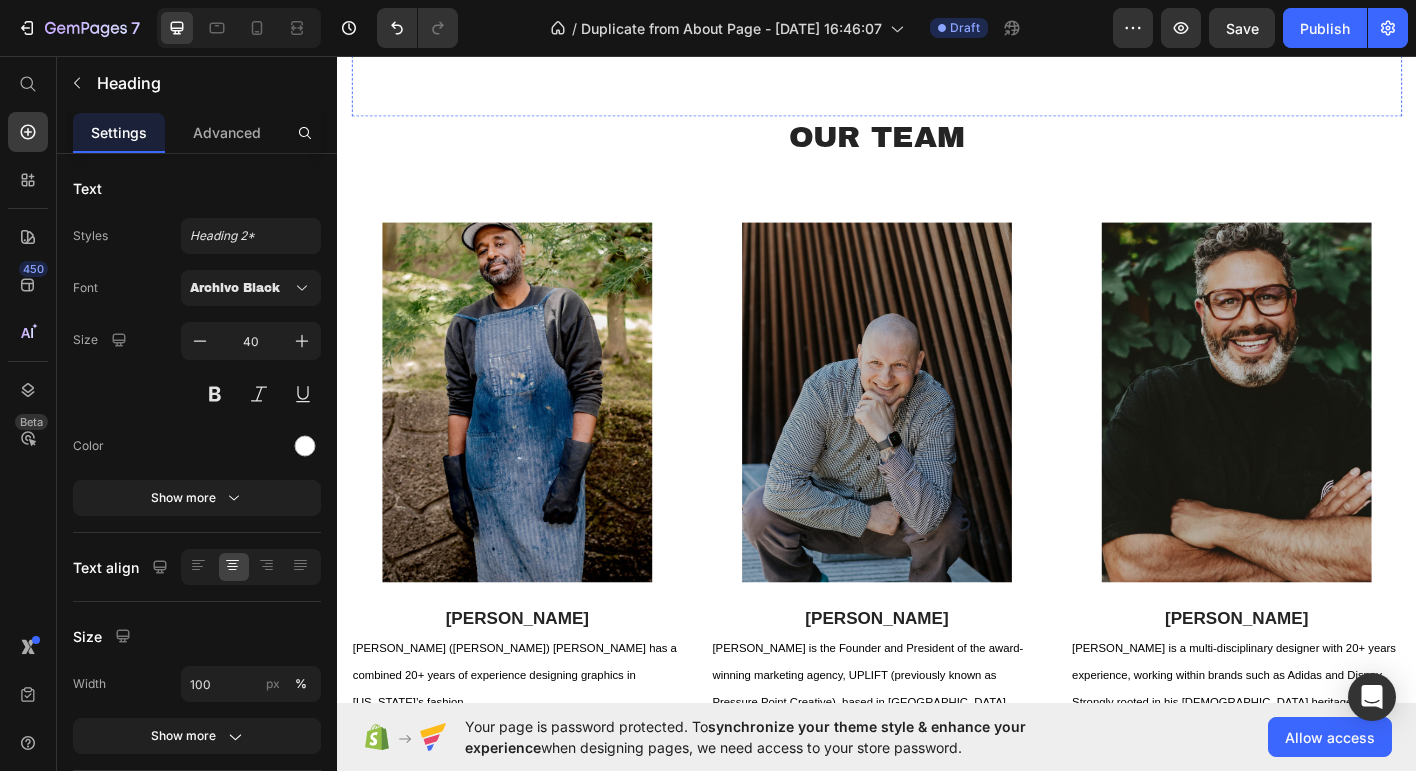scroll, scrollTop: 1182, scrollLeft: 0, axis: vertical 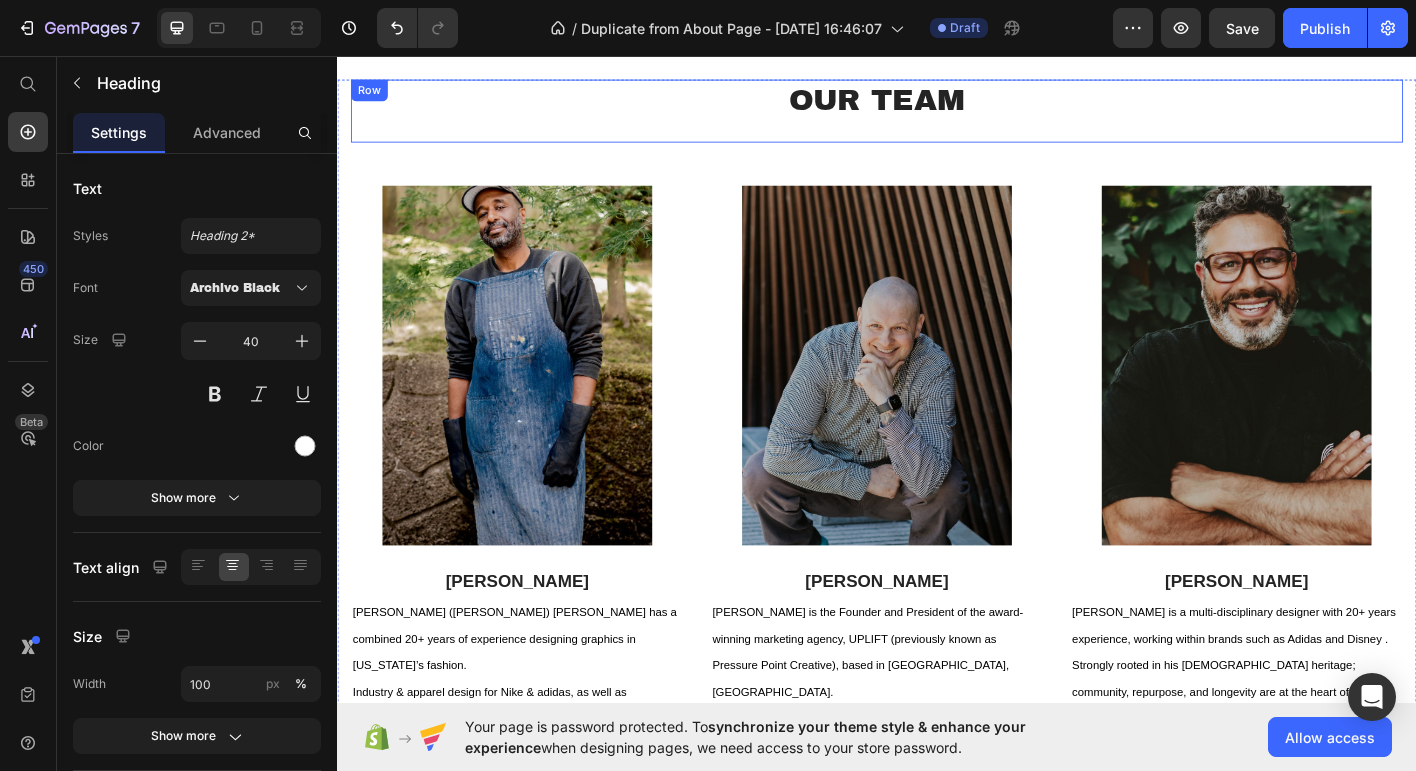click on "Our Team Heading" at bounding box center (937, 117) 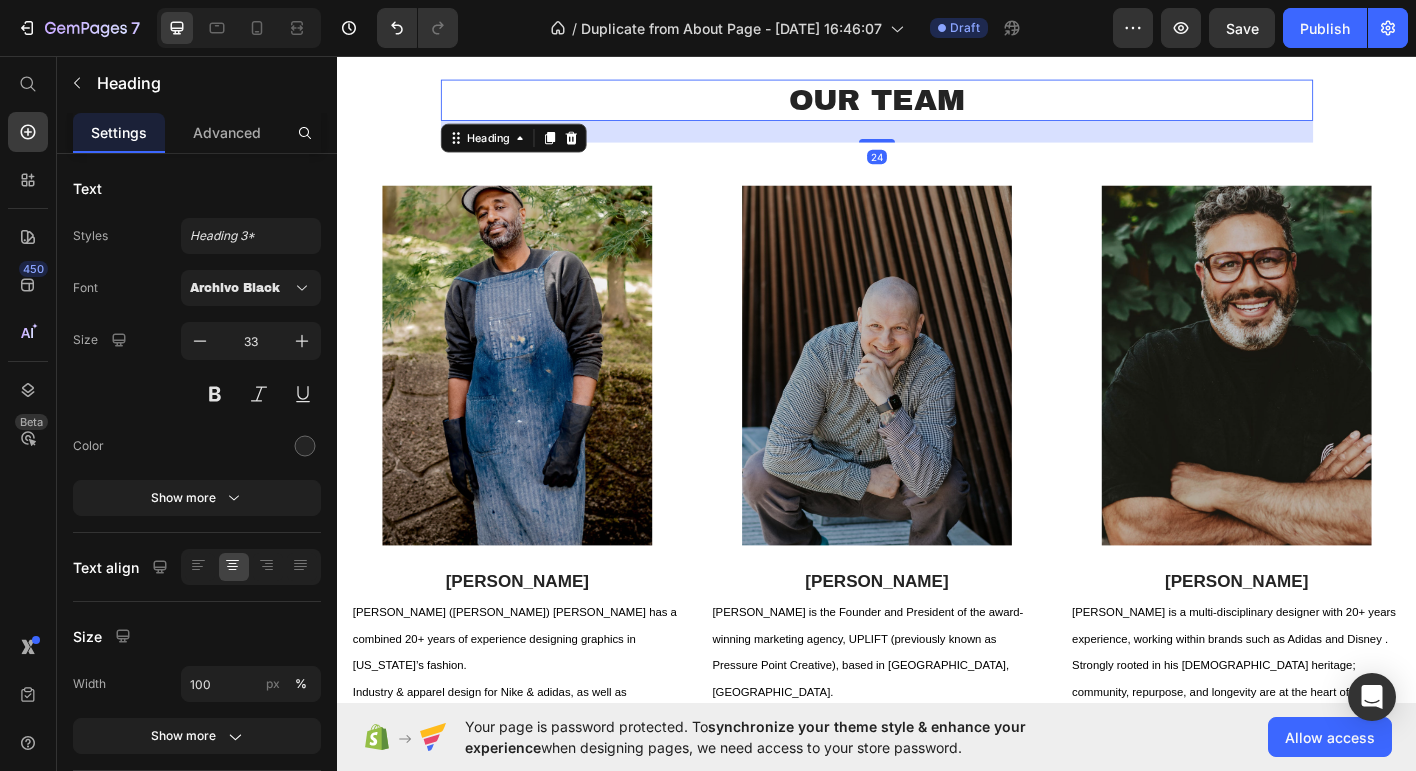 click on "Our Team" at bounding box center (937, 105) 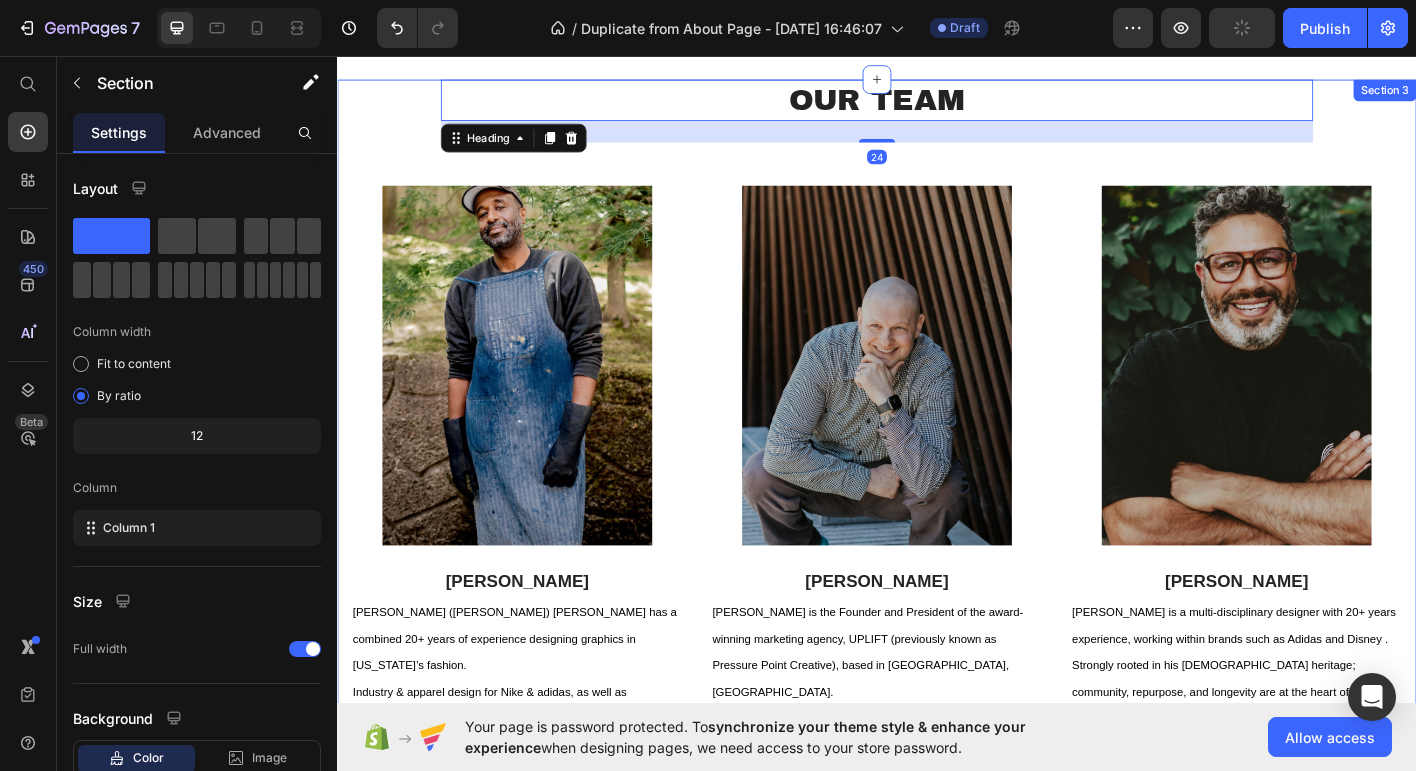 click on "Our Team Heading   24 Row Image Rob McCallum Text block Robert (Rob-o) McCallum has a combined 20+ years of experience designing graphics in New York’s fashion. Industry & apparel design for Nike & adidas, as well as collaborations with the Portland Art Museum. In 2020, Rob decided to launch his brand RootsNRooftops; creating timeless and meaningful designs, and is dedicated to creating high-quality, sustainable products from the ground up - goods for your everyday journey. Text Block Image Ian Mazie Text block Ian Mazie is the Founder and President of the award-winning marketing agency, UPLIFT (previously known as Pressure Point Creative), based in Portland, OR. With 20+ years of producing high-traction events, Ian specializes in blending art, tech, charity, culture & brand into immersive experiences.  Ian’s work is driven by the belief that using business as a force for good is the most effective way to address many of the environmental and social issues we’re facing. Text Block Image Ben Boutros Row" at bounding box center [937, 536] 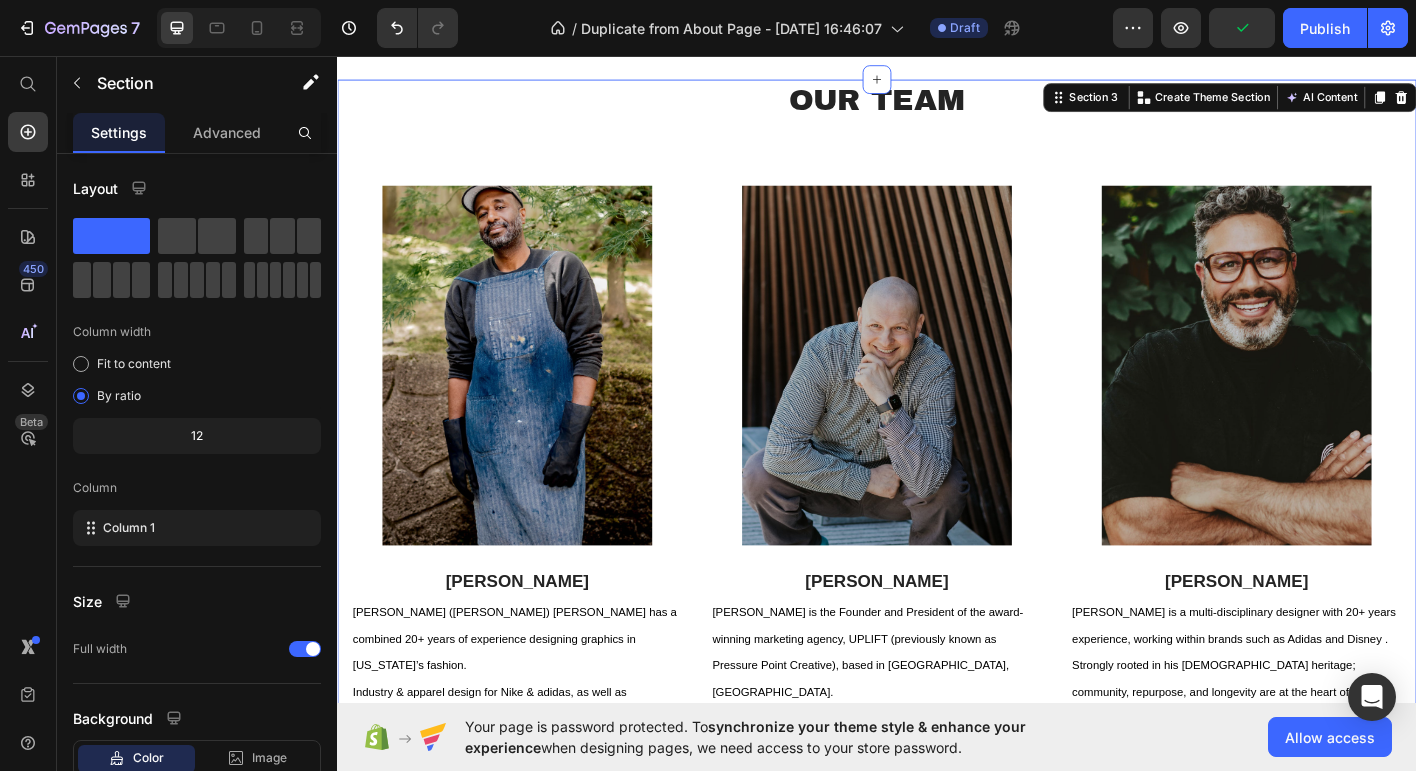 click on "Our Team Heading Row Image Rob McCallum Text block Robert (Rob-o) McCallum has a combined 20+ years of experience designing graphics in New York’s fashion. Industry & apparel design for Nike & adidas, as well as collaborations with the Portland Art Museum. In 2020, Rob decided to launch his brand RootsNRooftops; creating timeless and meaningful designs, and is dedicated to creating high-quality, sustainable products from the ground up - goods for your everyday journey. Text Block Image Ian Mazie Text block Ian Mazie is the Founder and President of the award-winning marketing agency, UPLIFT (previously known as Pressure Point Creative), based in Portland, OR. With 20+ years of producing high-traction events, Ian specializes in blending art, tech, charity, culture & brand into immersive experiences.  Ian’s work is driven by the belief that using business as a force for good is the most effective way to address many of the environmental and social issues we’re facing. Text Block Image Ben Boutros Row" at bounding box center [937, 536] 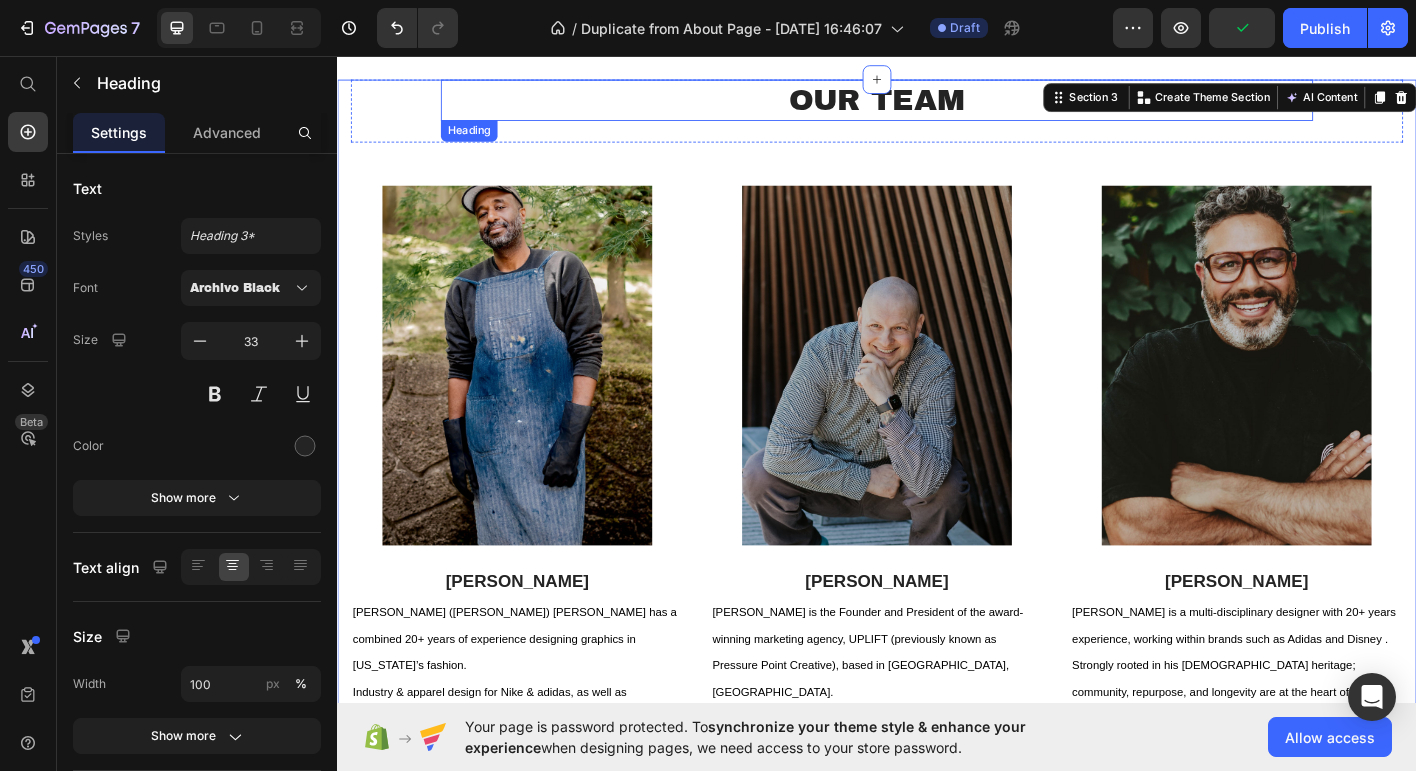 click on "Our Team" at bounding box center (937, 105) 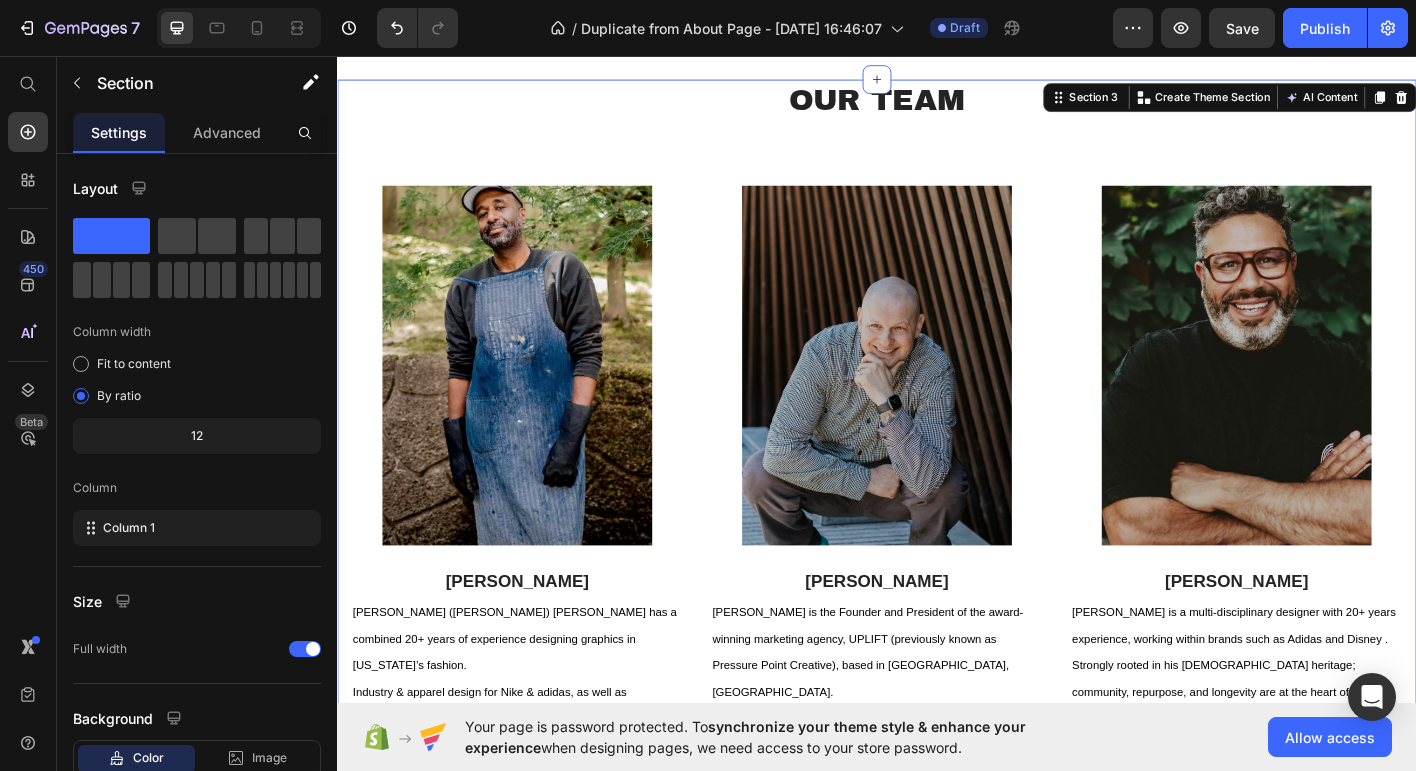 click on "Our Team Heading Row Image Rob McCallum Text block Robert (Rob-o) McCallum has a combined 20+ years of experience designing graphics in New York’s fashion. Industry & apparel design for Nike & adidas, as well as collaborations with the Portland Art Museum. In 2020, Rob decided to launch his brand RootsNRooftops; creating timeless and meaningful designs, and is dedicated to creating high-quality, sustainable products from the ground up - goods for your everyday journey. Text Block Image Ian Mazie Text block Ian Mazie is the Founder and President of the award-winning marketing agency, UPLIFT (previously known as Pressure Point Creative), based in Portland, OR. With 20+ years of producing high-traction events, Ian specializes in blending art, tech, charity, culture & brand into immersive experiences.  Ian’s work is driven by the belief that using business as a force for good is the most effective way to address many of the environmental and social issues we’re facing. Text Block Image Ben Boutros Row" at bounding box center [937, 536] 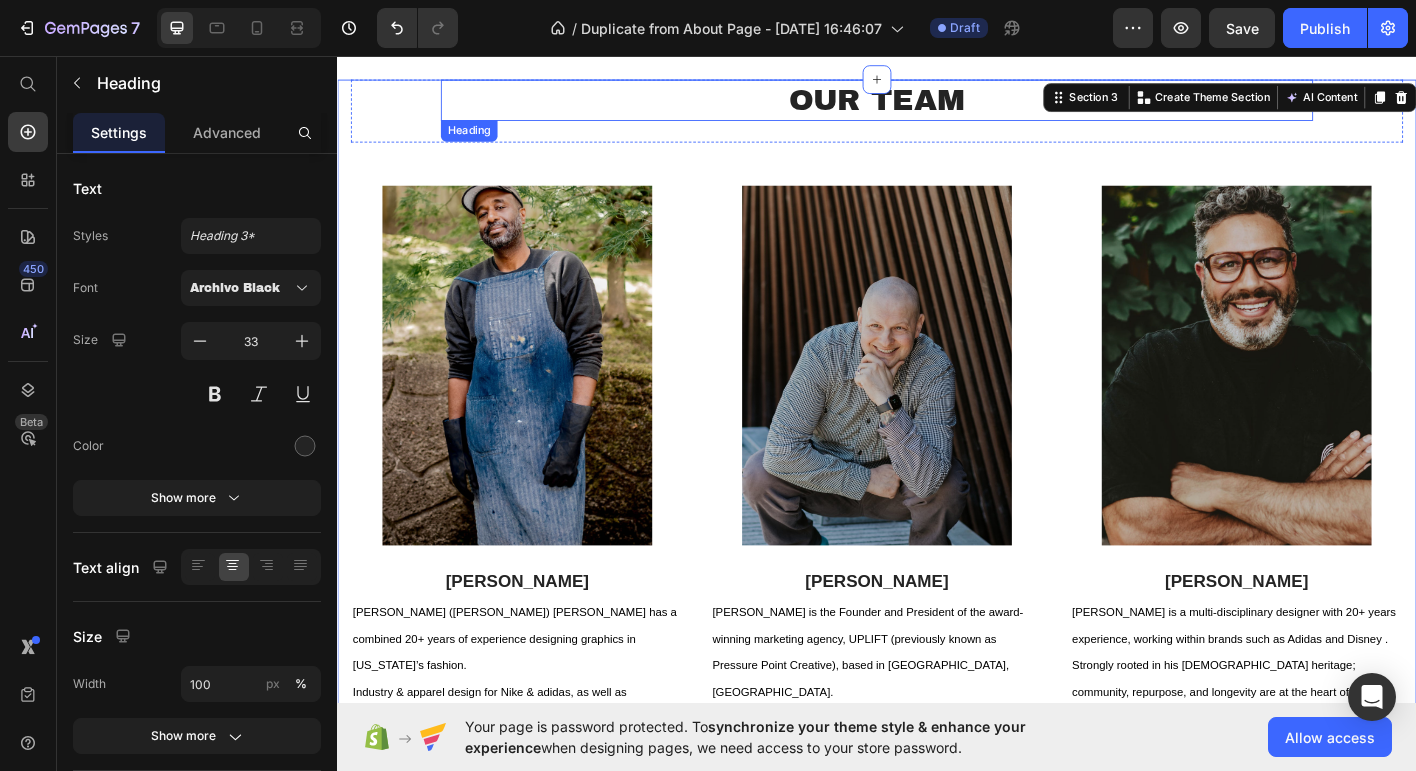 click on "Our Team" at bounding box center [937, 105] 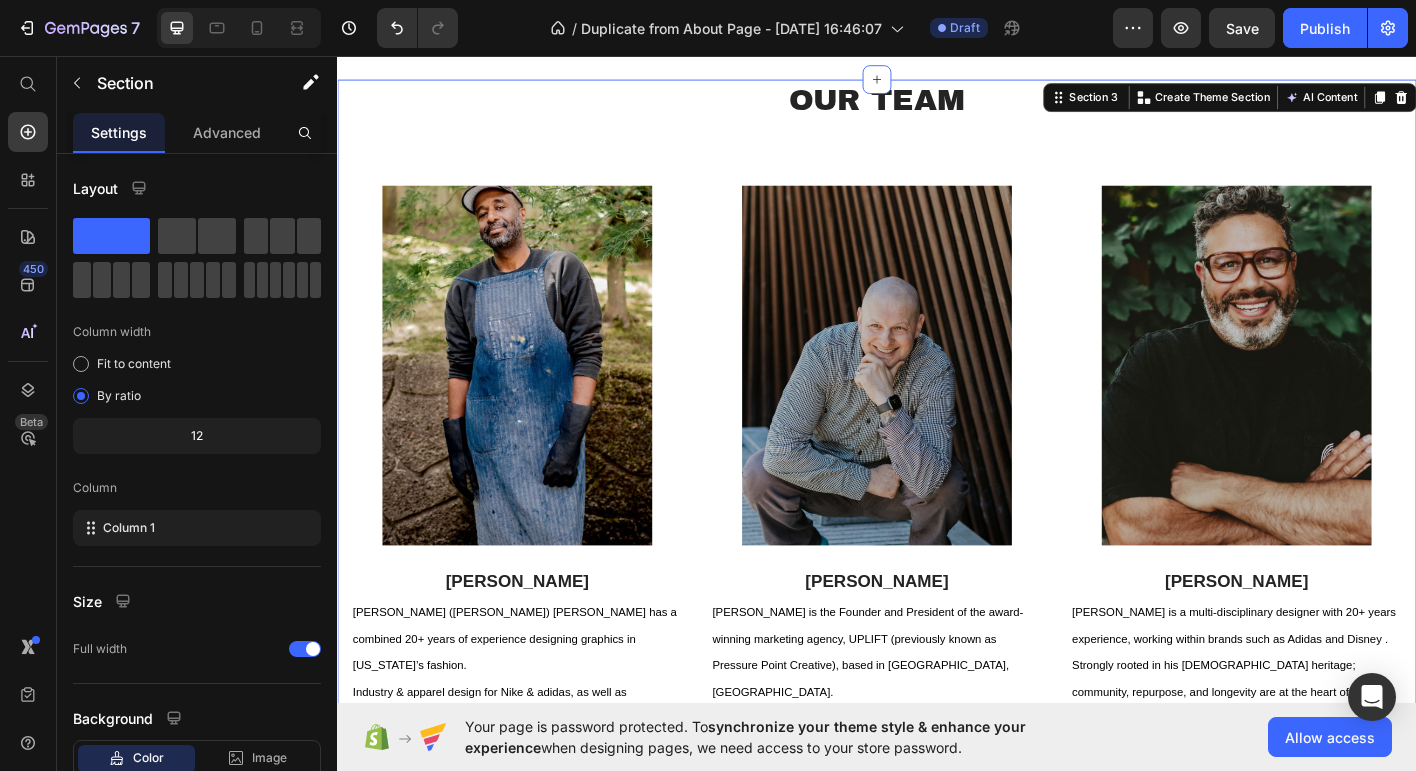click on "Our Team Heading Row Image Rob McCallum Text block Robert (Rob-o) McCallum has a combined 20+ years of experience designing graphics in New York’s fashion. Industry & apparel design for Nike & adidas, as well as collaborations with the Portland Art Museum. In 2020, Rob decided to launch his brand RootsNRooftops; creating timeless and meaningful designs, and is dedicated to creating high-quality, sustainable products from the ground up - goods for your everyday journey. Text Block Image Ian Mazie Text block Ian Mazie is the Founder and President of the award-winning marketing agency, UPLIFT (previously known as Pressure Point Creative), based in Portland, OR. With 20+ years of producing high-traction events, Ian specializes in blending art, tech, charity, culture & brand into immersive experiences.  Ian’s work is driven by the belief that using business as a force for good is the most effective way to address many of the environmental and social issues we’re facing. Text Block Image Ben Boutros Row" at bounding box center (937, 536) 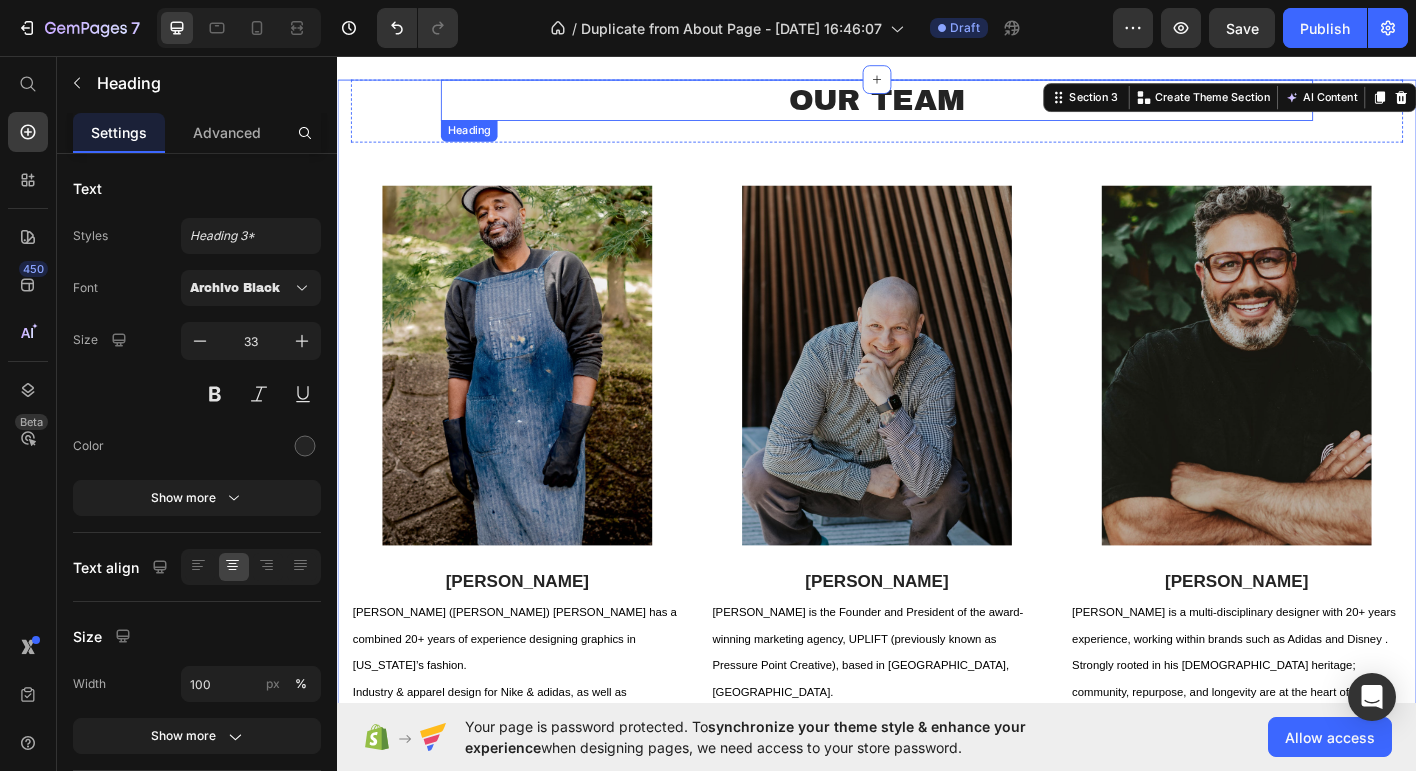 click on "Our Team" at bounding box center (937, 105) 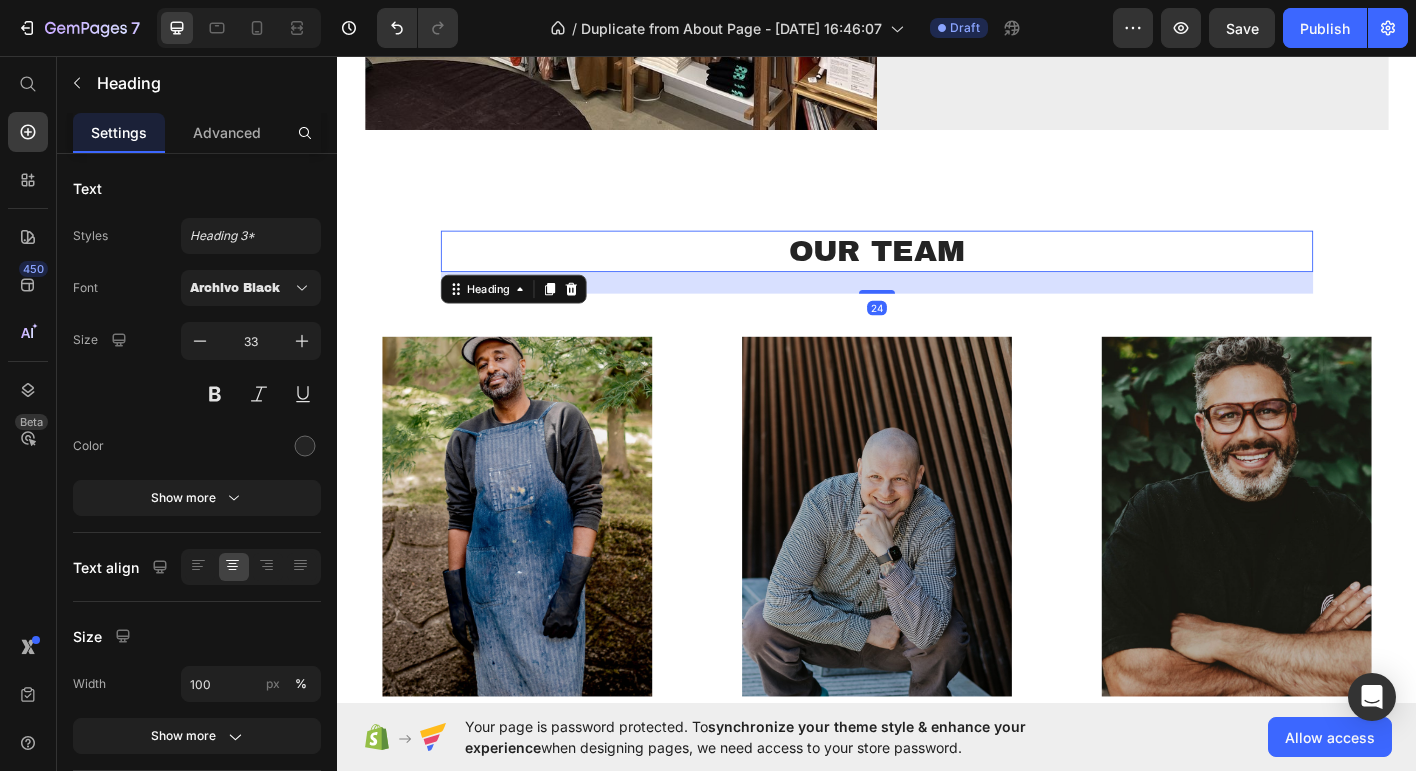 scroll, scrollTop: 1010, scrollLeft: 0, axis: vertical 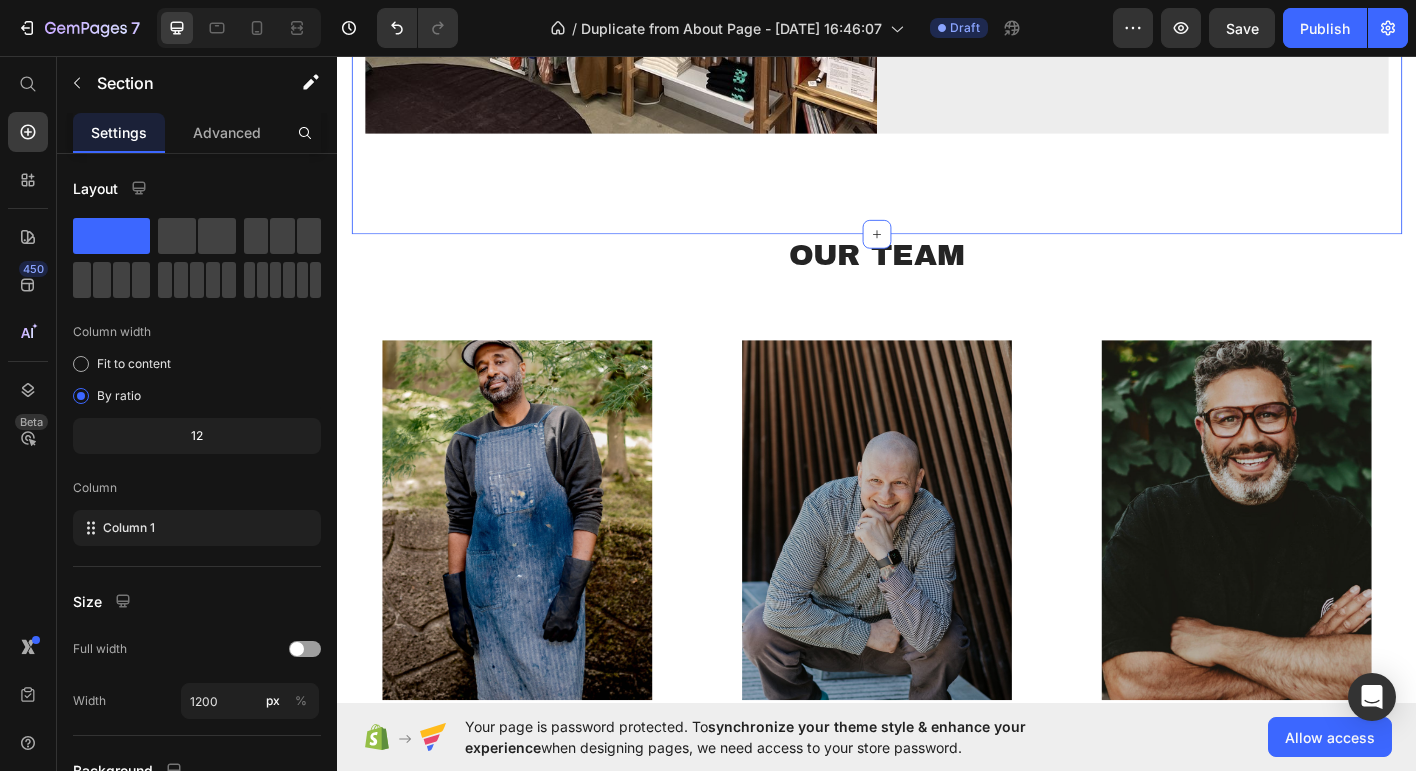 click on "About Us Heading Building the environment we want to see more of. Benchmark PDX is a dynamic creative hub where Portland’s makers, artists, and thinkers come together to inspire, collaborate, and showcase their work. We are more than a retail space—we are a platform for meaningful connection, cultural exchange, and creative exploration.   Visit Benchmark to browse exclusive shop pieces, explore rotating gallery shows, and participate in events like artist talks, workshops, and cultural gatherings. We're proud to partner with global brands while uplifting local voices, and we’re deeply committed to using business in ways that benefit both our city and the planet. Text block Image Who We Are Heading At our core, Benchmark is a highly curated space where culture, design, and community intersect. Our modular, intentional environment serves as a blank canvas for independent creatives to tell their stories, present their work, and engage with audiences in authentic ways.   Text block Row Row Section 2" at bounding box center [937, -302] 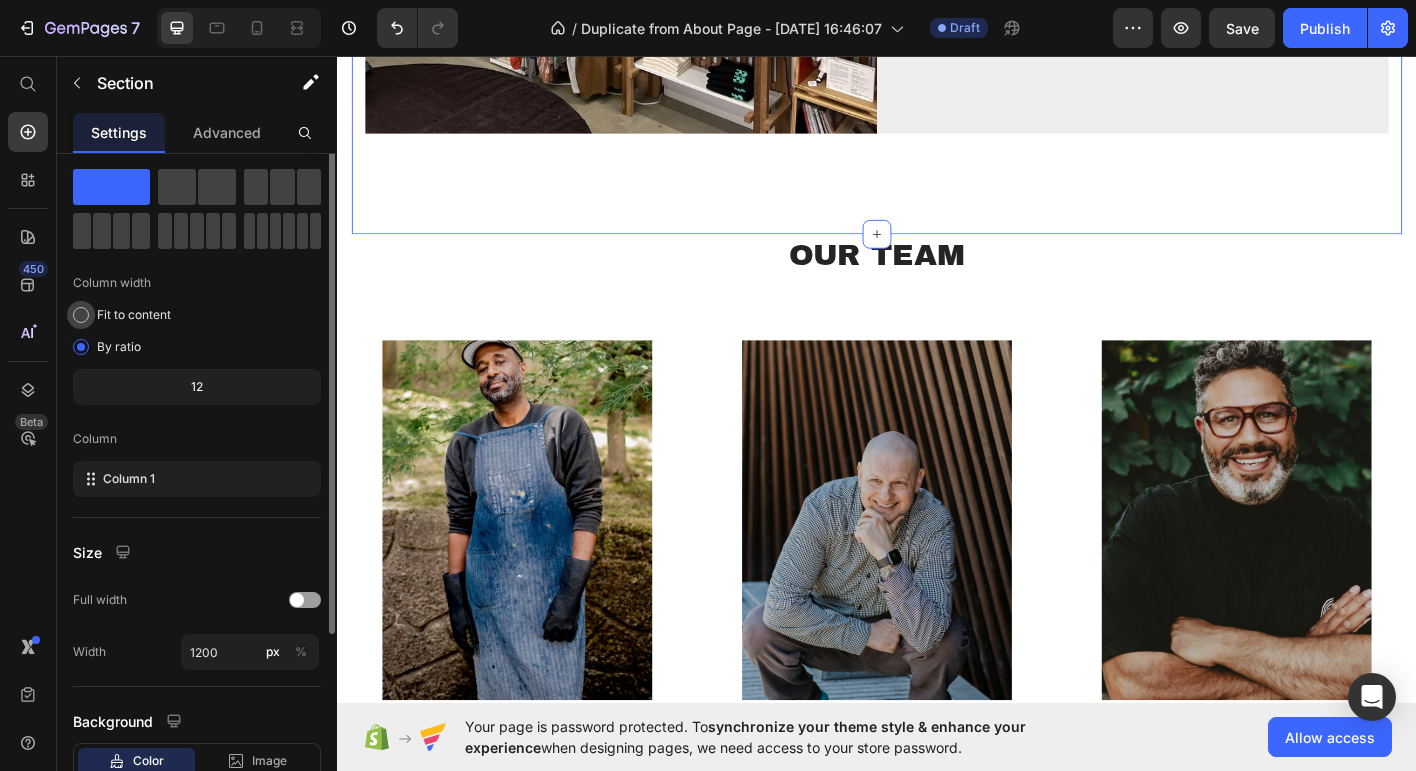 scroll, scrollTop: 58, scrollLeft: 0, axis: vertical 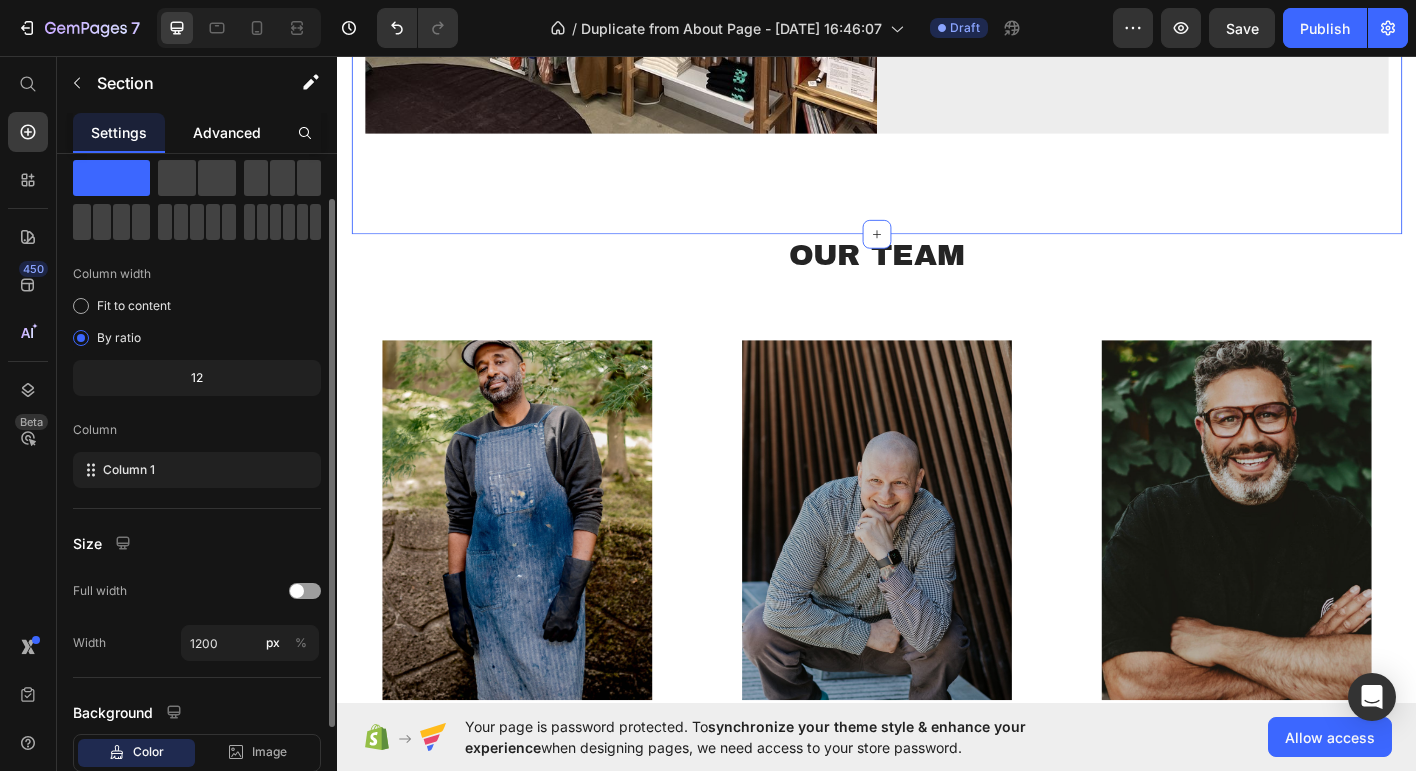 click on "Advanced" at bounding box center [227, 132] 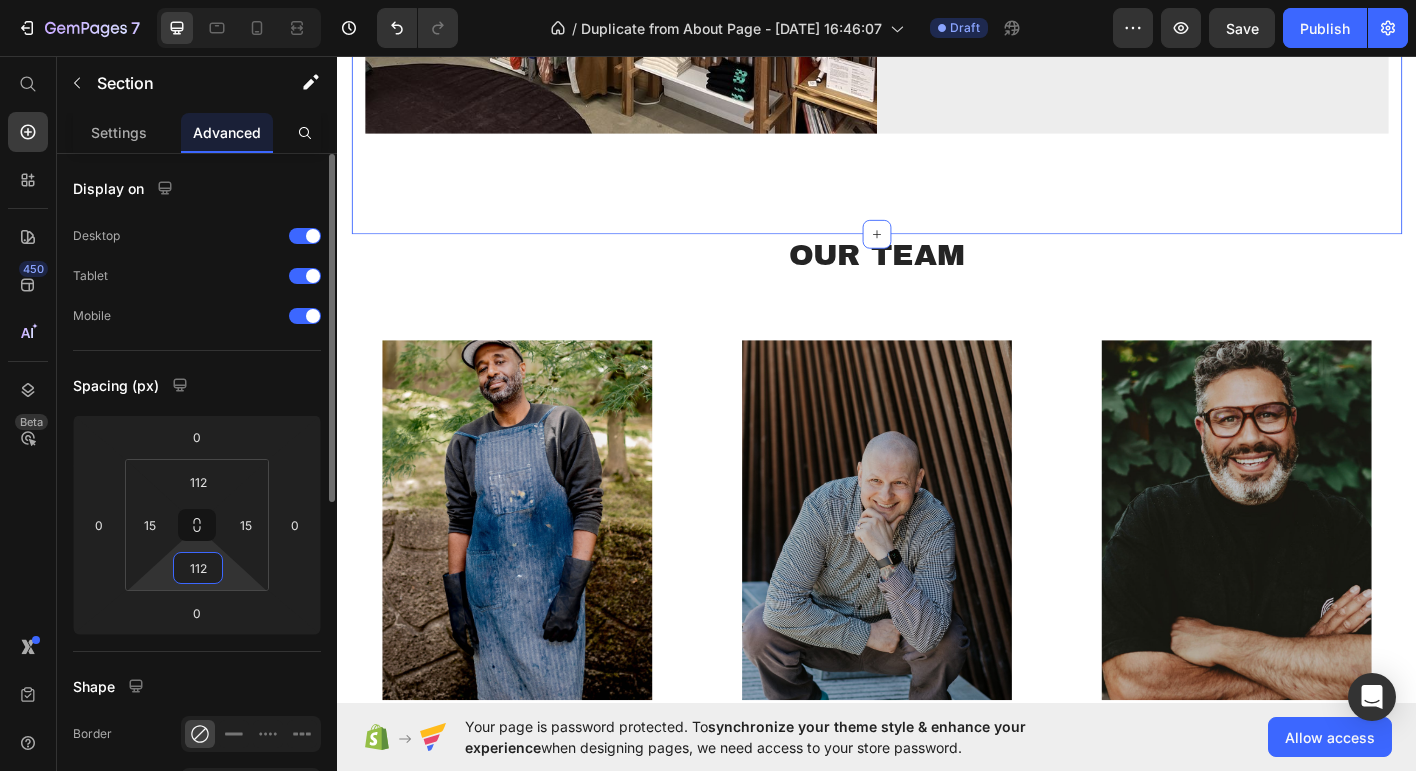 click on "112" at bounding box center [198, 568] 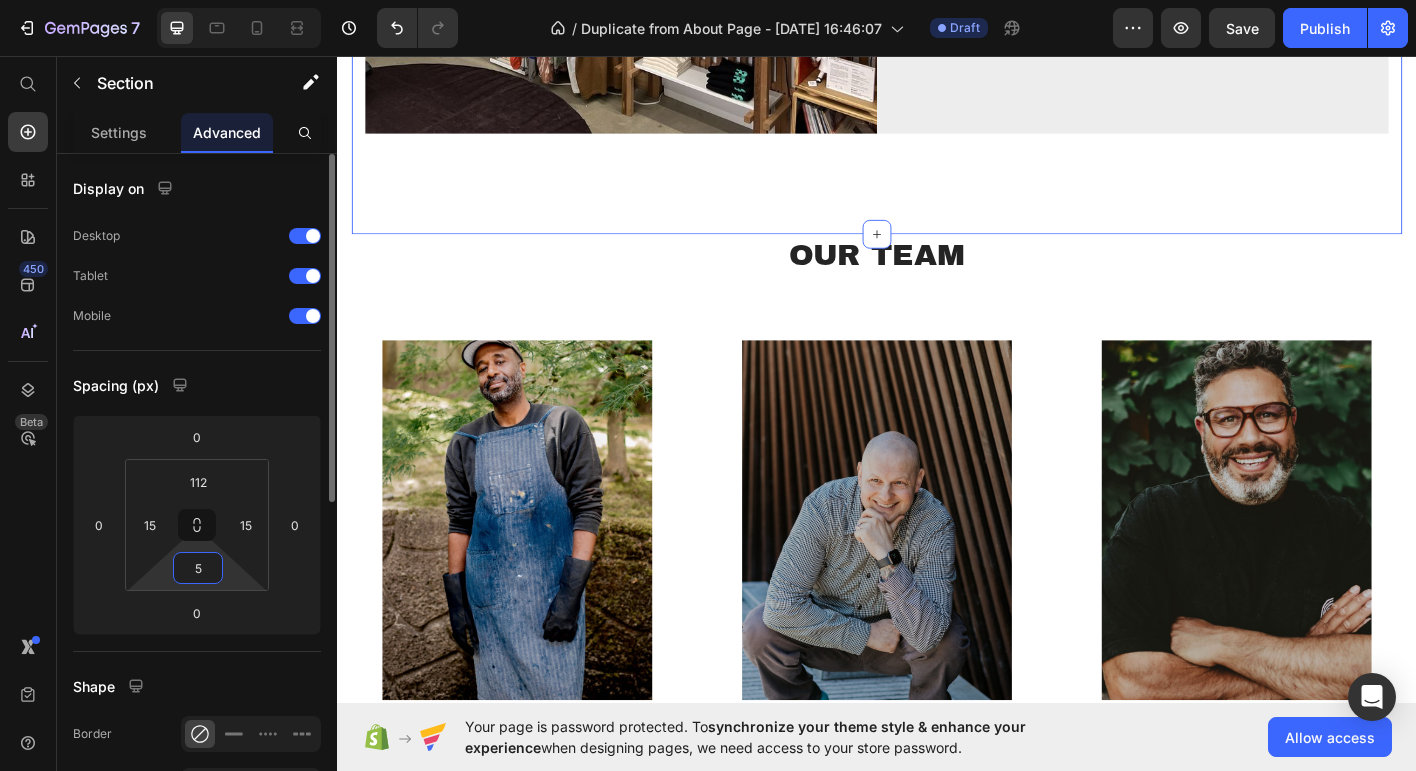 type on "50" 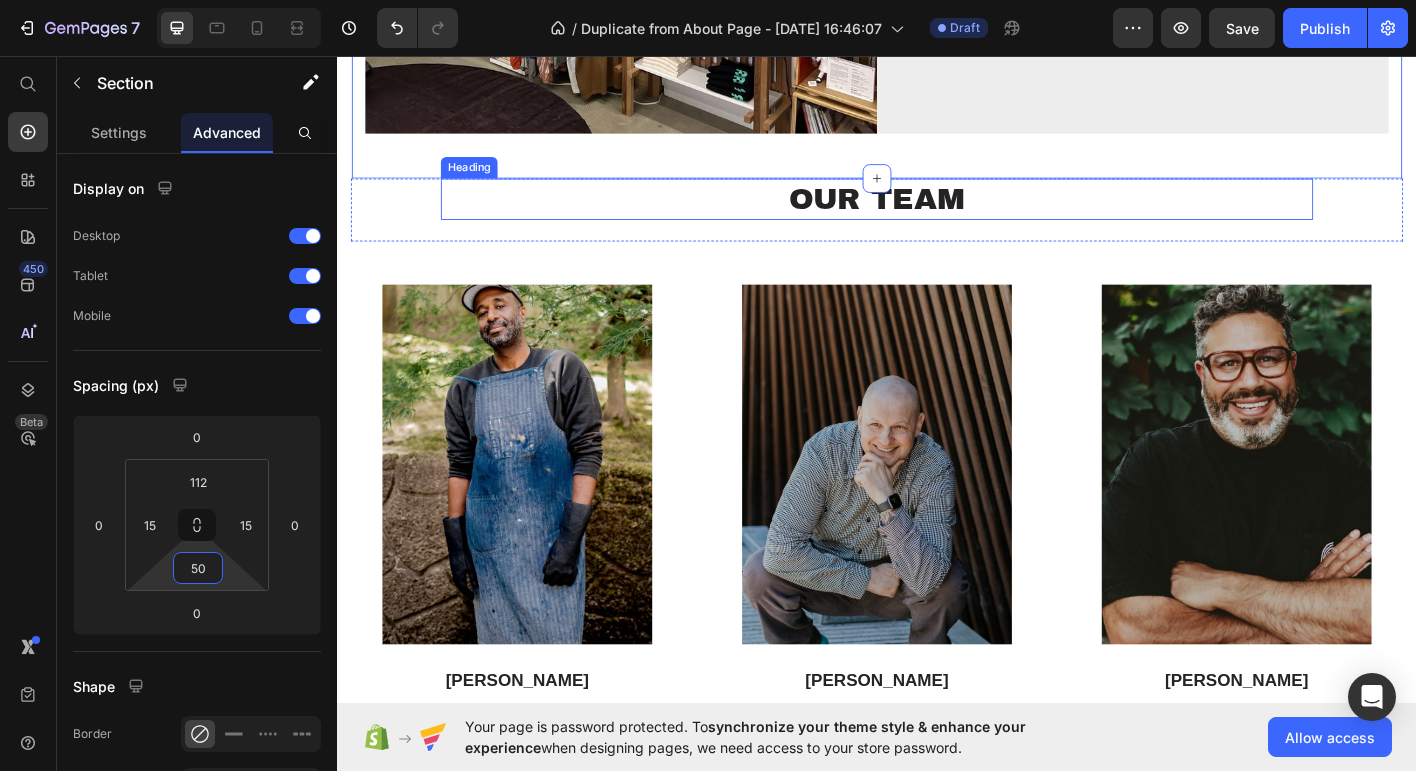 click on "Our Team" at bounding box center [937, 215] 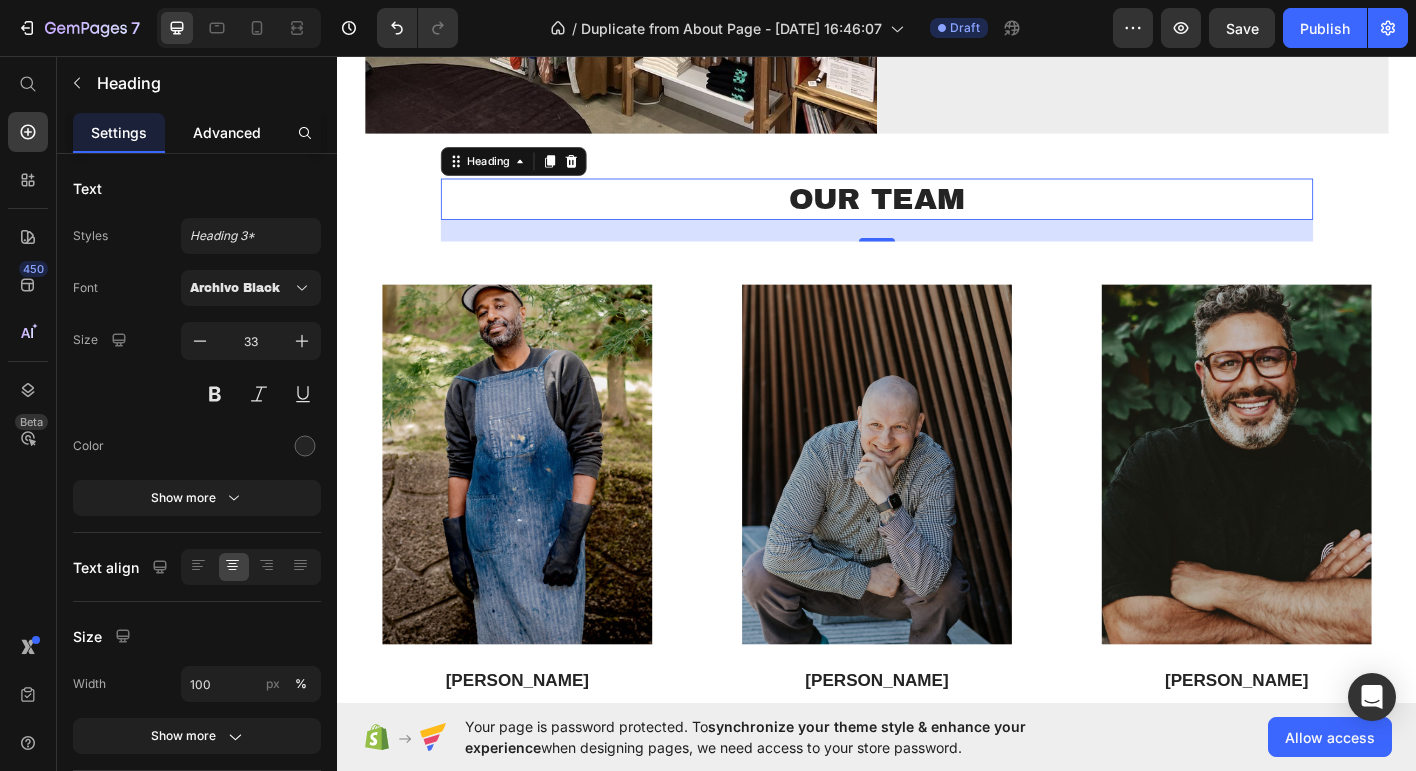click on "Advanced" at bounding box center (227, 132) 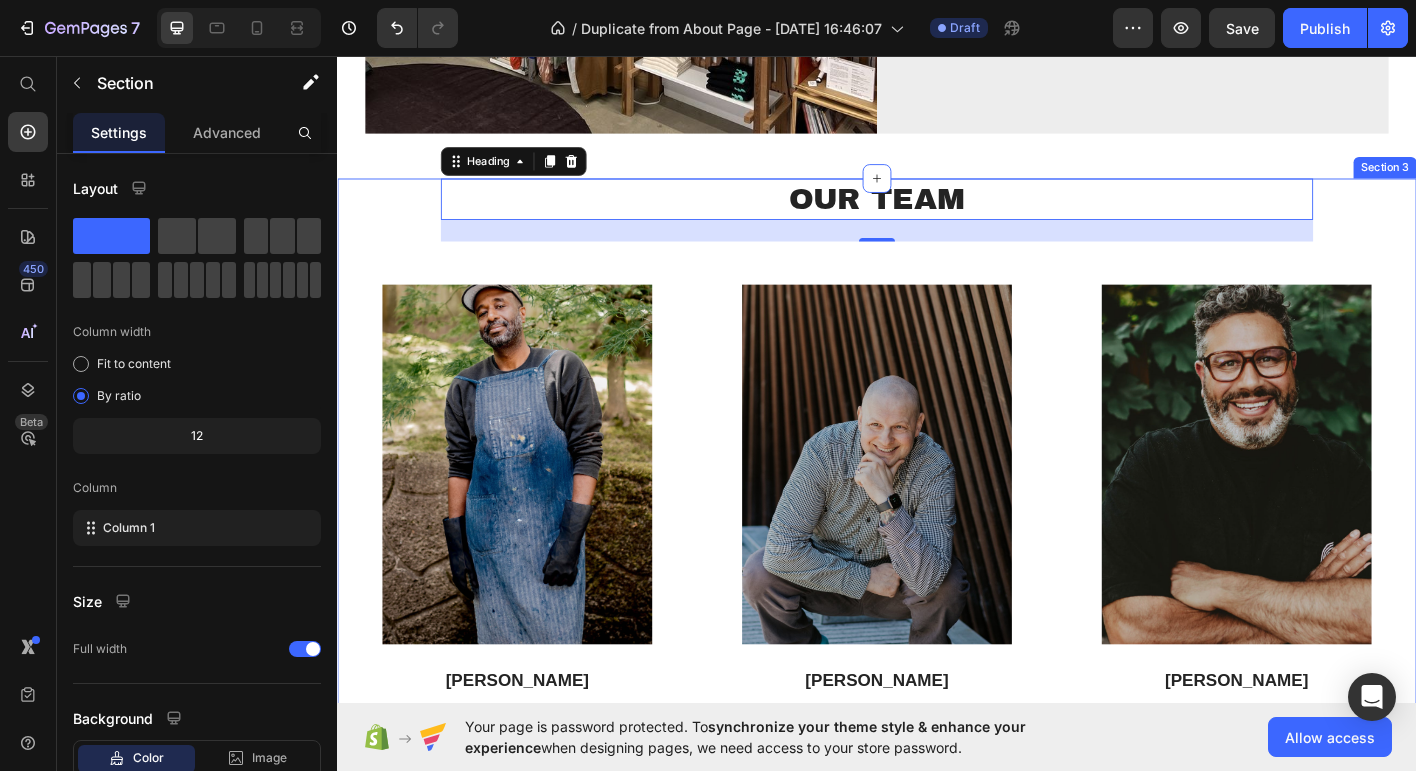 click on "Our Team Heading   24 Row Image Rob McCallum Text block Robert (Rob-o) McCallum has a combined 20+ years of experience designing graphics in New York’s fashion. Industry & apparel design for Nike & adidas, as well as collaborations with the Portland Art Museum. In 2020, Rob decided to launch his brand RootsNRooftops; creating timeless and meaningful designs, and is dedicated to creating high-quality, sustainable products from the ground up - goods for your everyday journey. Text Block Image Ian Mazie Text block Ian Mazie is the Founder and President of the award-winning marketing agency, UPLIFT (previously known as Pressure Point Creative), based in Portland, OR. With 20+ years of producing high-traction events, Ian specializes in blending art, tech, charity, culture & brand into immersive experiences.  Ian’s work is driven by the belief that using business as a force for good is the most effective way to address many of the environmental and social issues we’re facing. Text Block Image Ben Boutros Row" at bounding box center (937, 646) 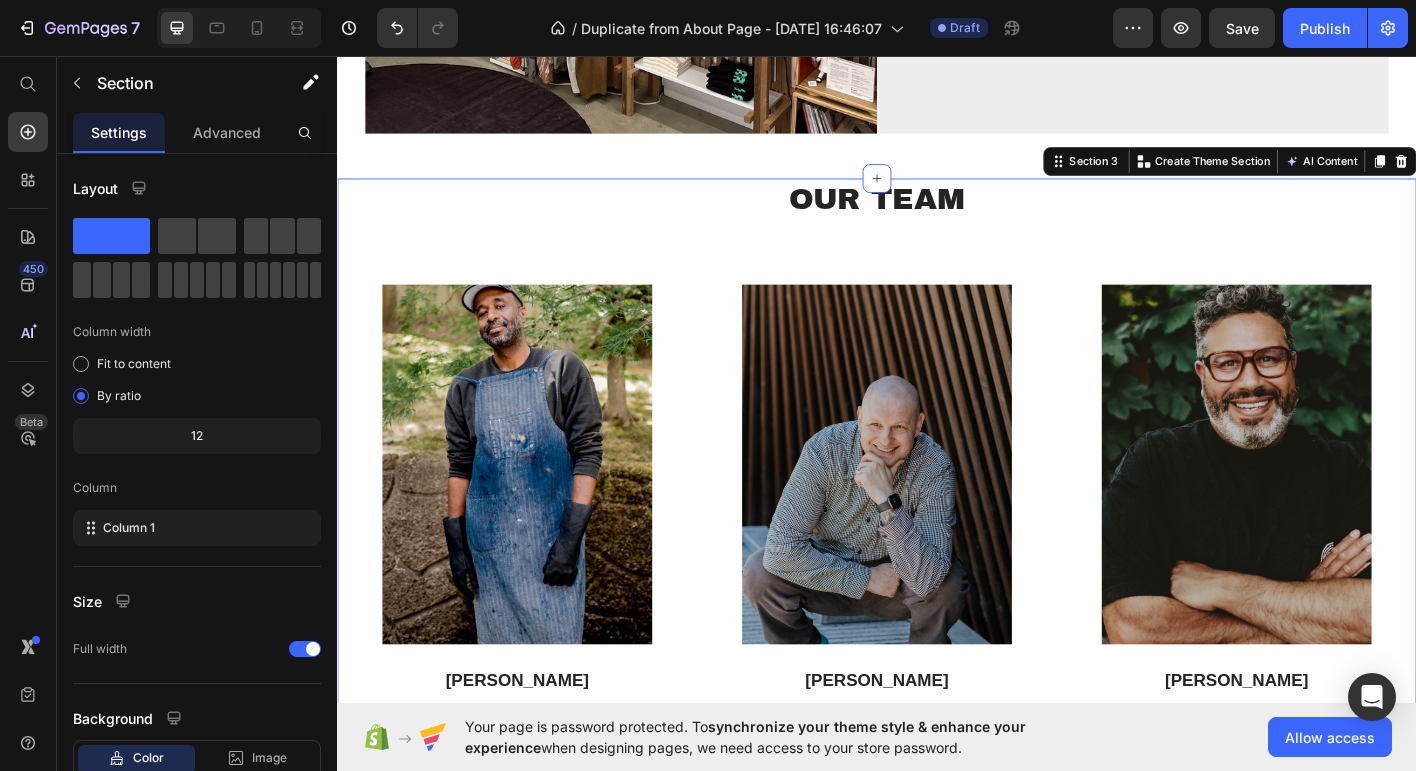 click on "Our Team Heading Row Image Rob McCallum Text block Robert (Rob-o) McCallum has a combined 20+ years of experience designing graphics in New York’s fashion. Industry & apparel design for Nike & adidas, as well as collaborations with the Portland Art Museum. In 2020, Rob decided to launch his brand RootsNRooftops; creating timeless and meaningful designs, and is dedicated to creating high-quality, sustainable products from the ground up - goods for your everyday journey. Text Block Image Ian Mazie Text block Ian Mazie is the Founder and President of the award-winning marketing agency, UPLIFT (previously known as Pressure Point Creative), based in Portland, OR. With 20+ years of producing high-traction events, Ian specializes in blending art, tech, charity, culture & brand into immersive experiences.  Ian’s work is driven by the belief that using business as a force for good is the most effective way to address many of the environmental and social issues we’re facing. Text Block Image Ben Boutros Row" at bounding box center (937, 702) 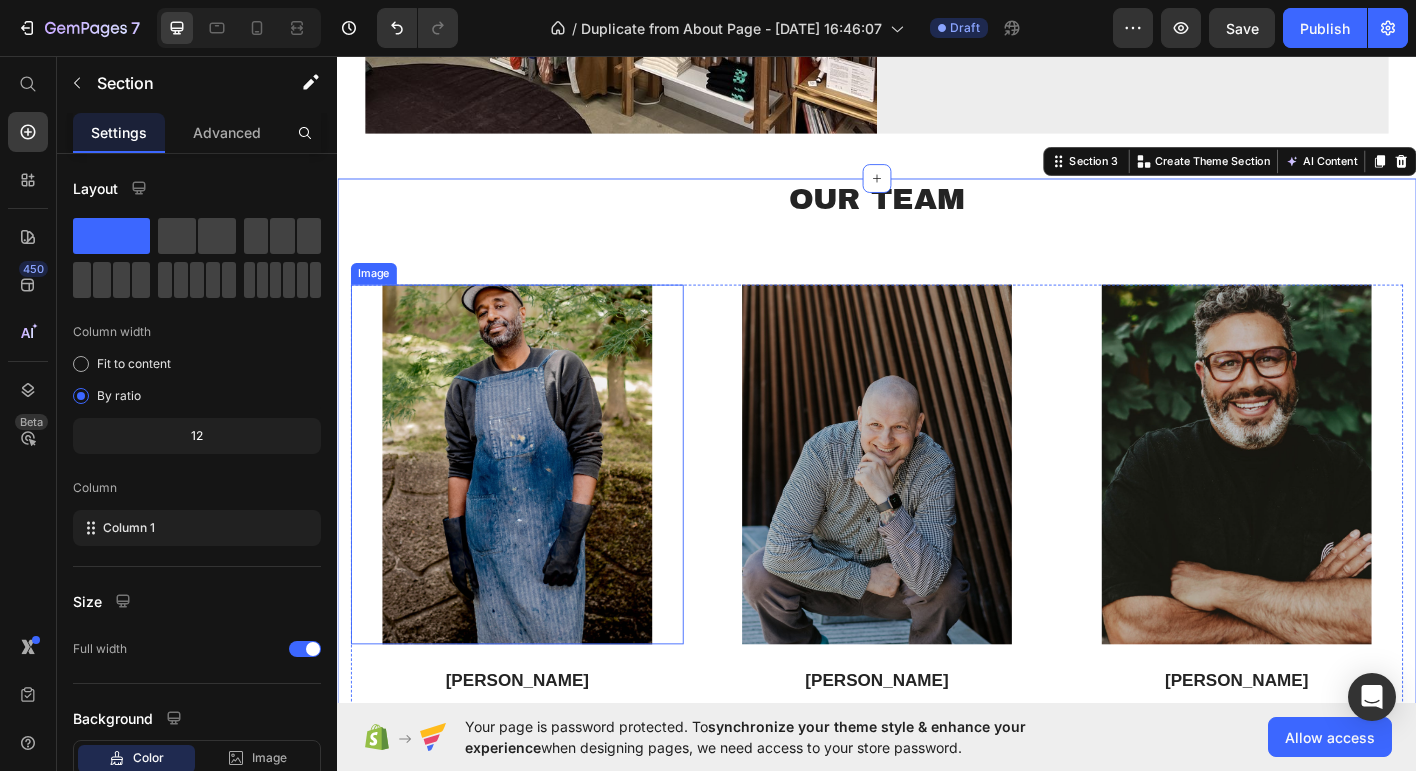 click at bounding box center [537, 510] 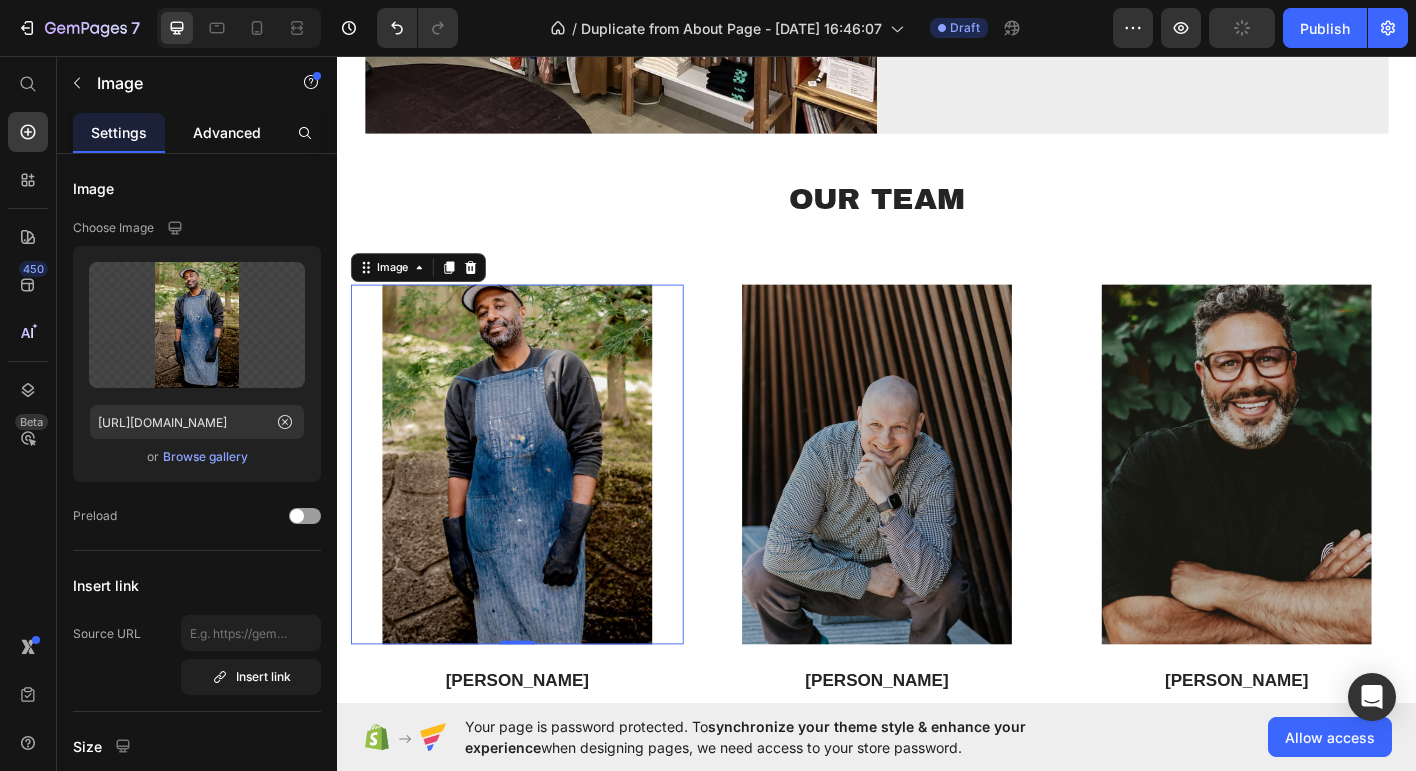 click on "Advanced" at bounding box center [227, 132] 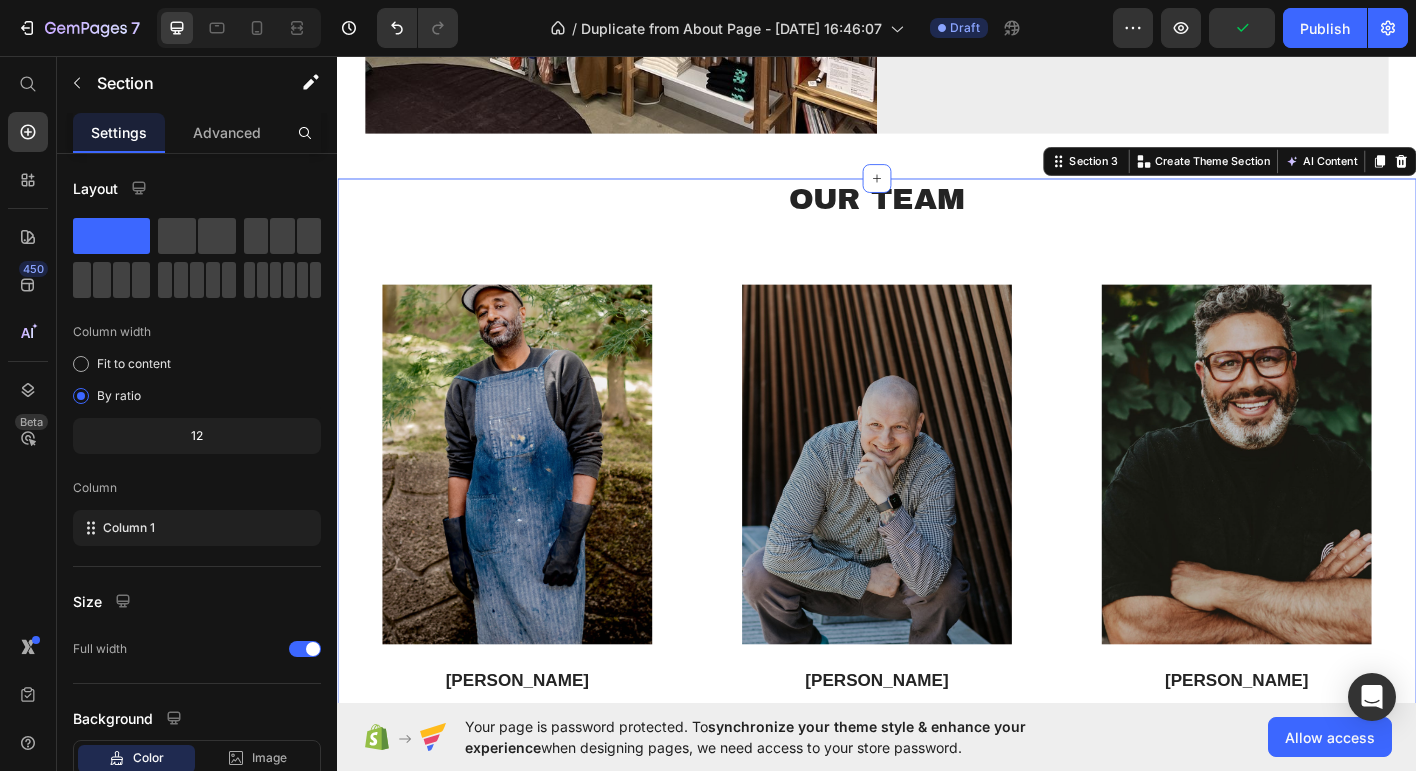 click on "Our Team Heading Row Image Rob McCallum Text block Robert (Rob-o) McCallum has a combined 20+ years of experience designing graphics in New York’s fashion. Industry & apparel design for Nike & adidas, as well as collaborations with the Portland Art Museum. In 2020, Rob decided to launch his brand RootsNRooftops; creating timeless and meaningful designs, and is dedicated to creating high-quality, sustainable products from the ground up - goods for your everyday journey. Text Block Image Ian Mazie Text block Ian Mazie is the Founder and President of the award-winning marketing agency, UPLIFT (previously known as Pressure Point Creative), based in Portland, OR. With 20+ years of producing high-traction events, Ian specializes in blending art, tech, charity, culture & brand into immersive experiences.  Ian’s work is driven by the belief that using business as a force for good is the most effective way to address many of the environmental and social issues we’re facing. Text Block Image Ben Boutros Row" at bounding box center [937, 646] 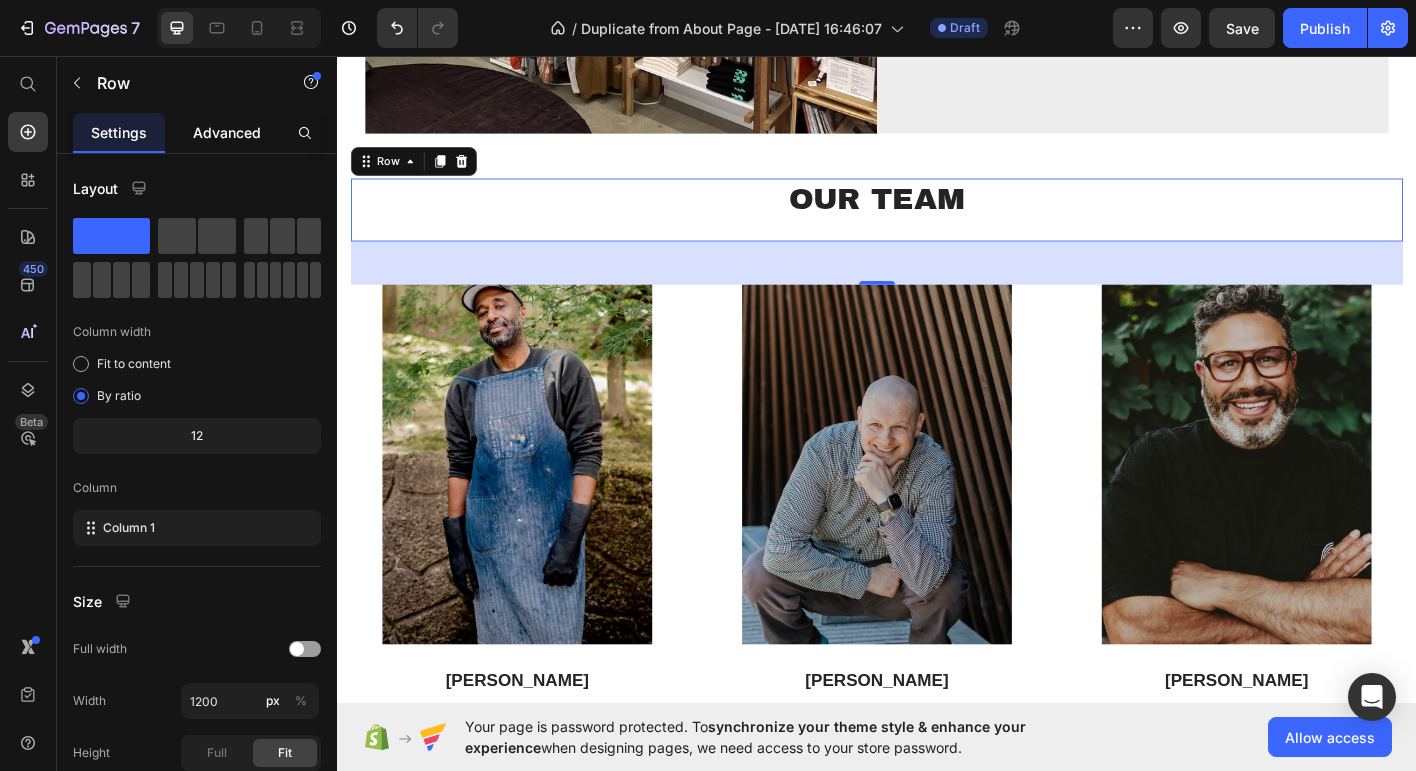 click on "Advanced" 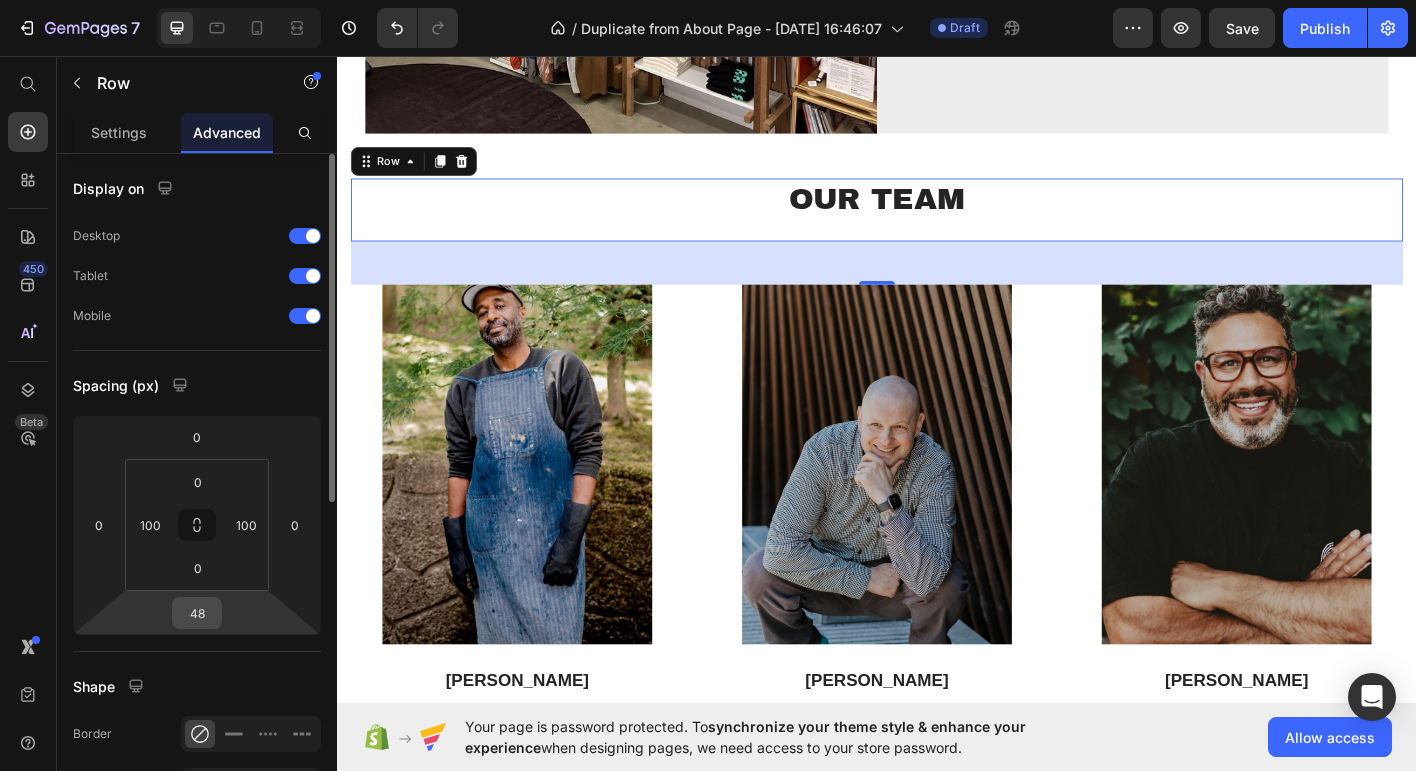 click on "48" at bounding box center [197, 613] 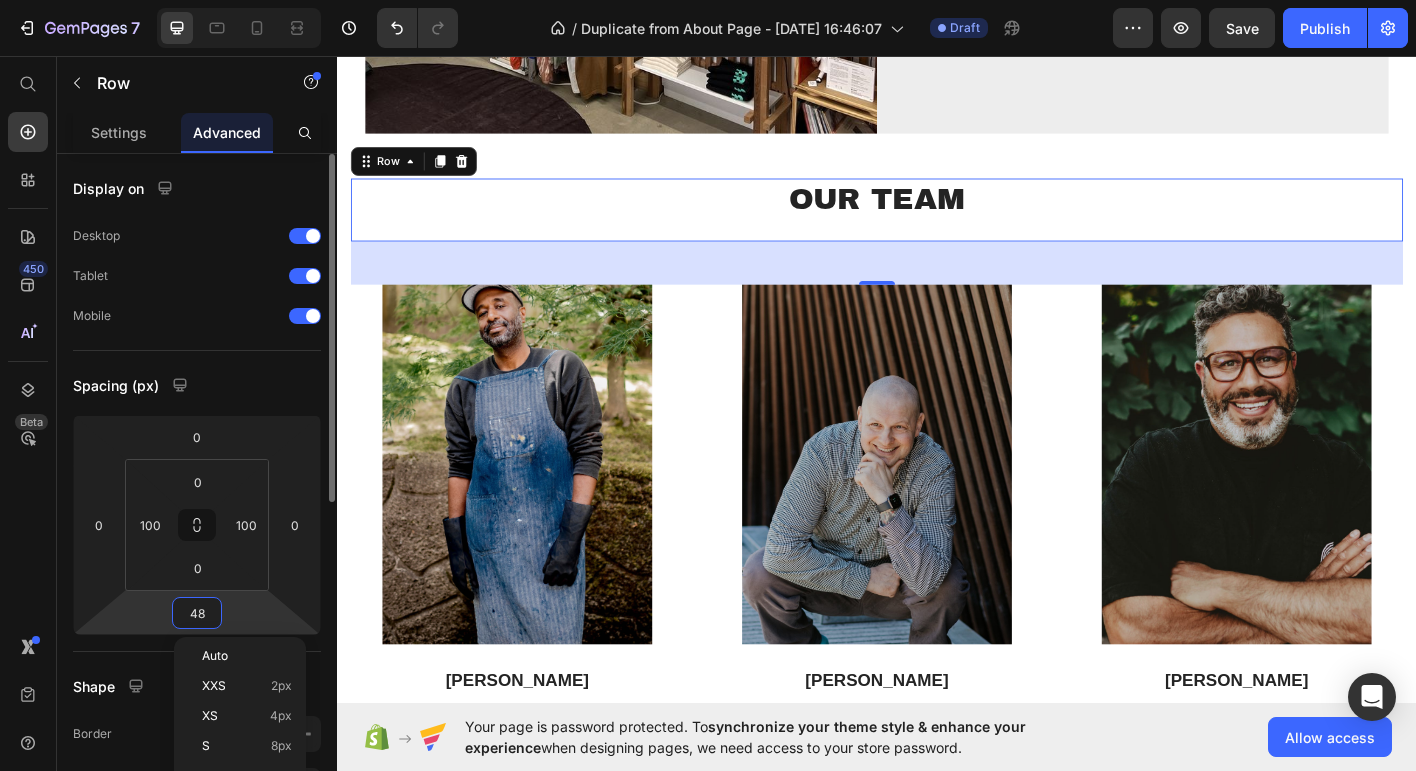 type on "0" 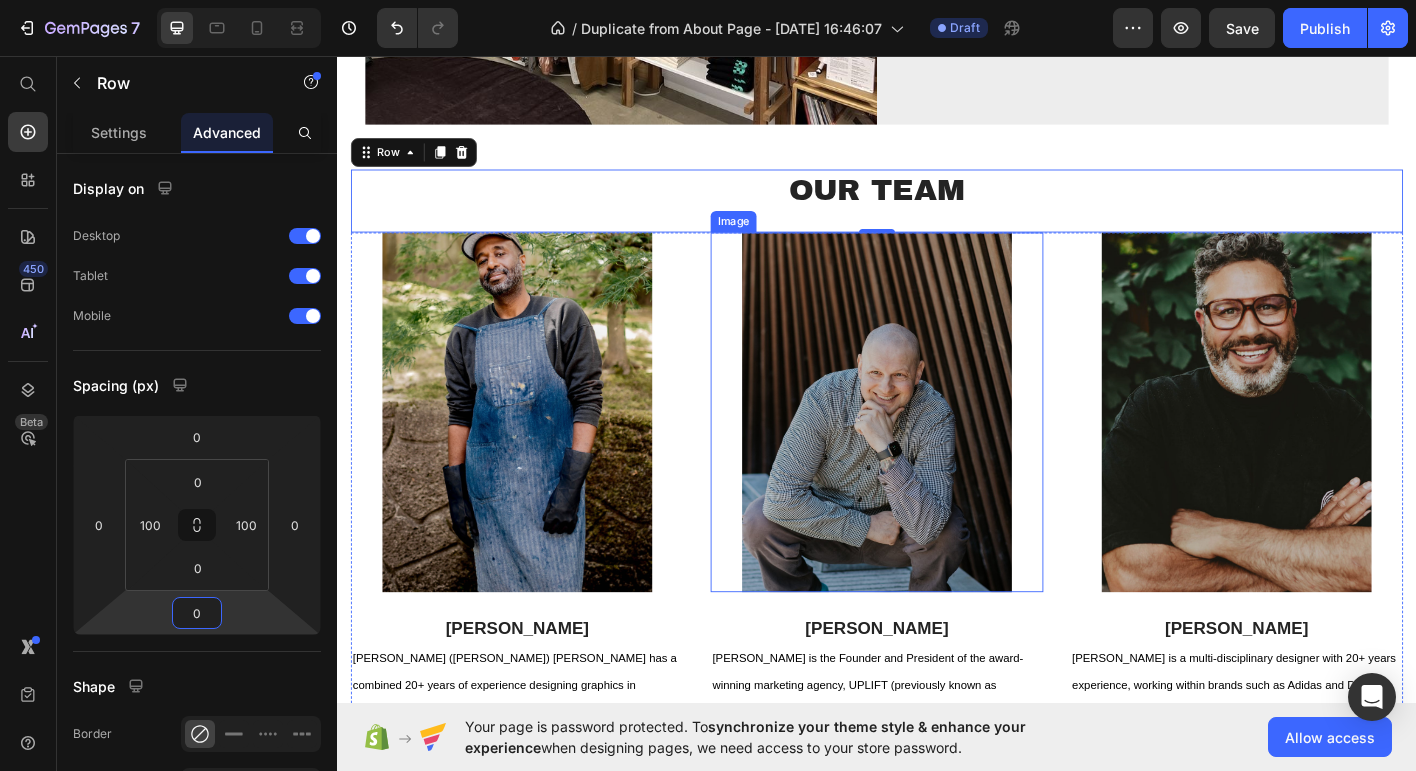 scroll, scrollTop: 973, scrollLeft: 0, axis: vertical 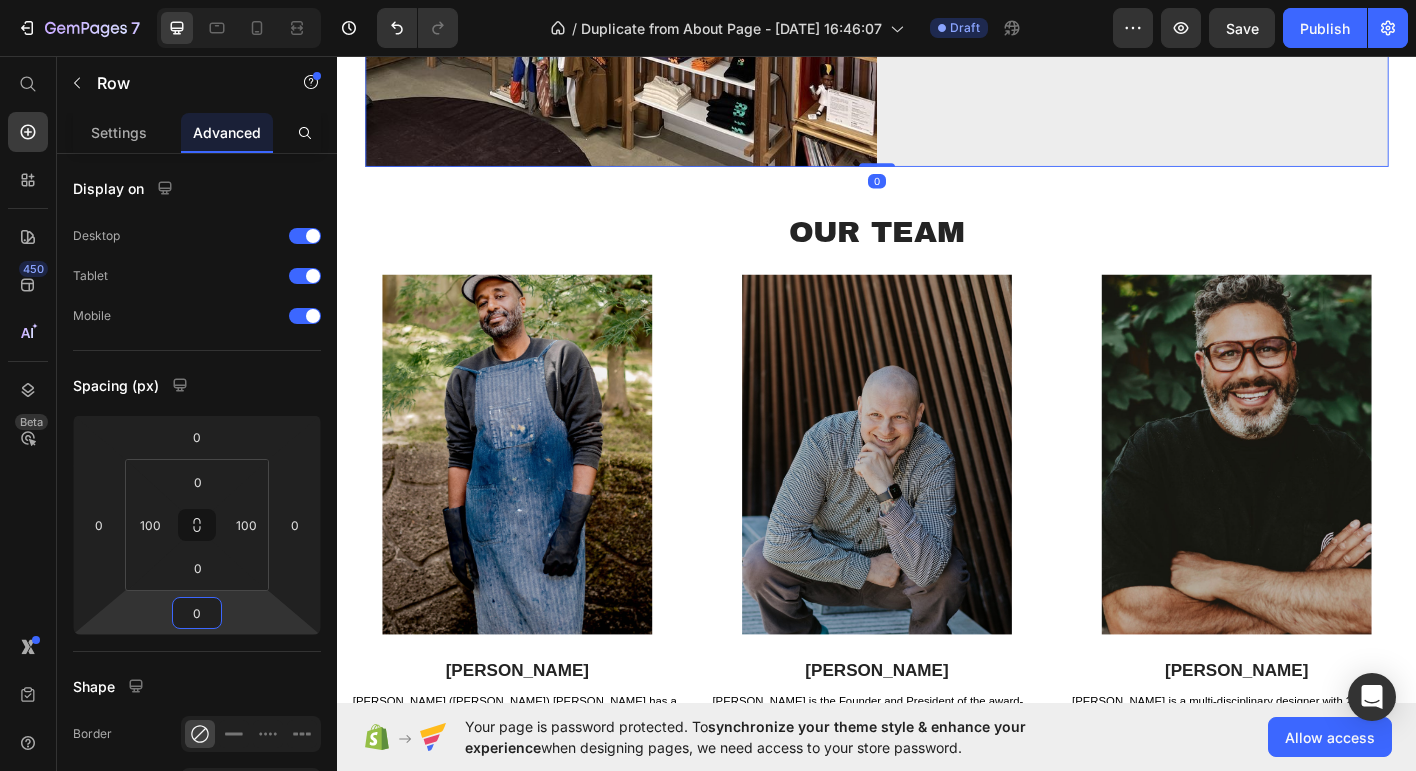 click on "Who We Are Heading At our core, Benchmark is a highly curated space where culture, design, and community intersect. Our modular, intentional environment serves as a blank canvas for independent creatives to tell their stories, present their work, and engage with audiences in authentic ways. From rotating art installations and fashion pop-ups to workshops and events, we bring Portland’s diverse creative ecosystem under one roof. Whether you’re a designer, collector, cultural organizer, or simply someone drawn to thoughtful creativity, Benchmark is a space built for you.   Text block Row" at bounding box center (1221, -106) 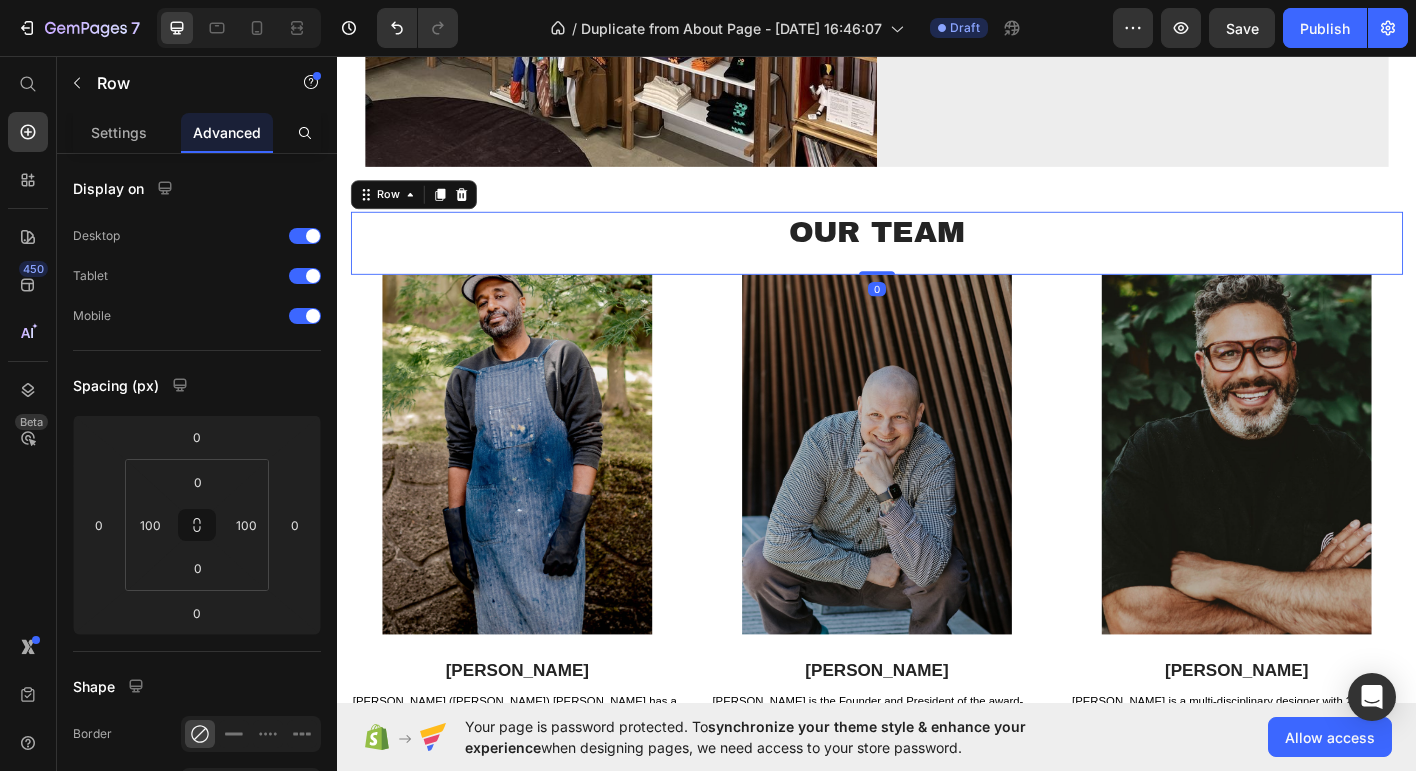 click on "Our Team Heading" at bounding box center [937, 264] 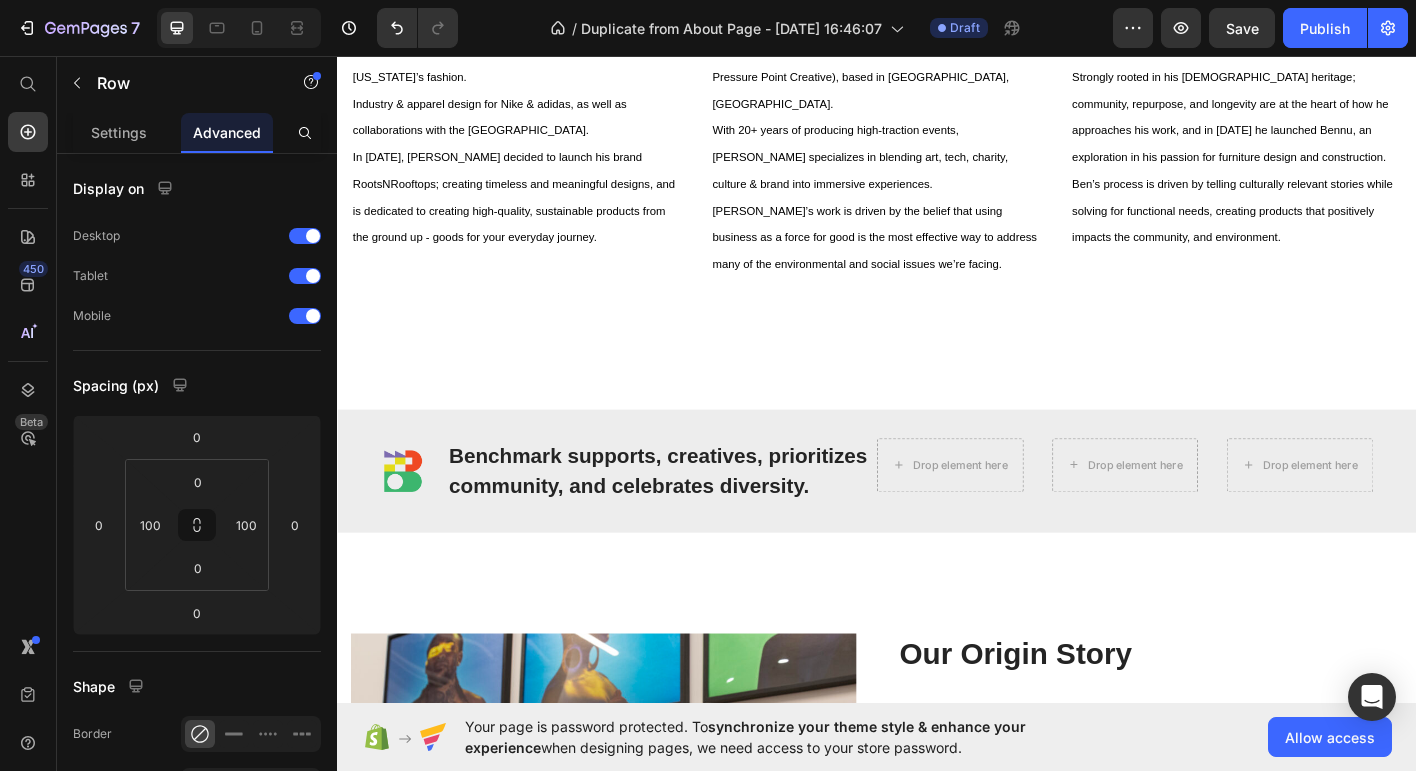 scroll, scrollTop: 1729, scrollLeft: 0, axis: vertical 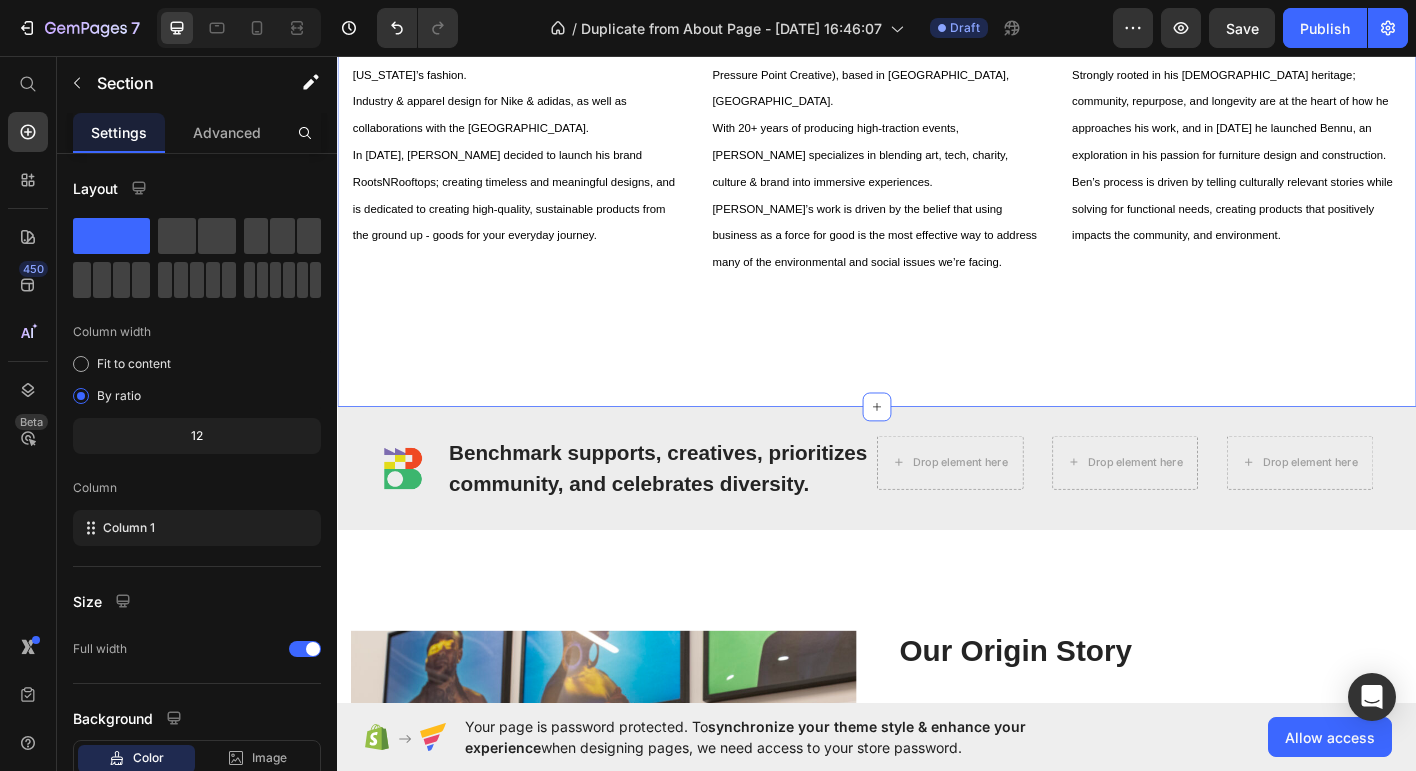 click on "Our Team Heading Row   0 Image Rob McCallum Text block Robert (Rob-o) McCallum has a combined 20+ years of experience designing graphics in New York’s fashion. Industry & apparel design for Nike & adidas, as well as collaborations with the Portland Art Museum. In 2020, Rob decided to launch his brand RootsNRooftops; creating timeless and meaningful designs, and is dedicated to creating high-quality, sustainable products from the ground up - goods for your everyday journey. Text Block Image Ian Mazie Text block Ian Mazie is the Founder and President of the award-winning marketing agency, UPLIFT (previously known as Pressure Point Creative), based in Portland, OR. With 20+ years of producing high-traction events, Ian specializes in blending art, tech, charity, culture & brand into immersive experiences.  Ian’s work is driven by the belief that using business as a force for good is the most effective way to address many of the environmental and social issues we’re facing. Text Block Image Ben Boutros Row" at bounding box center (937, -41) 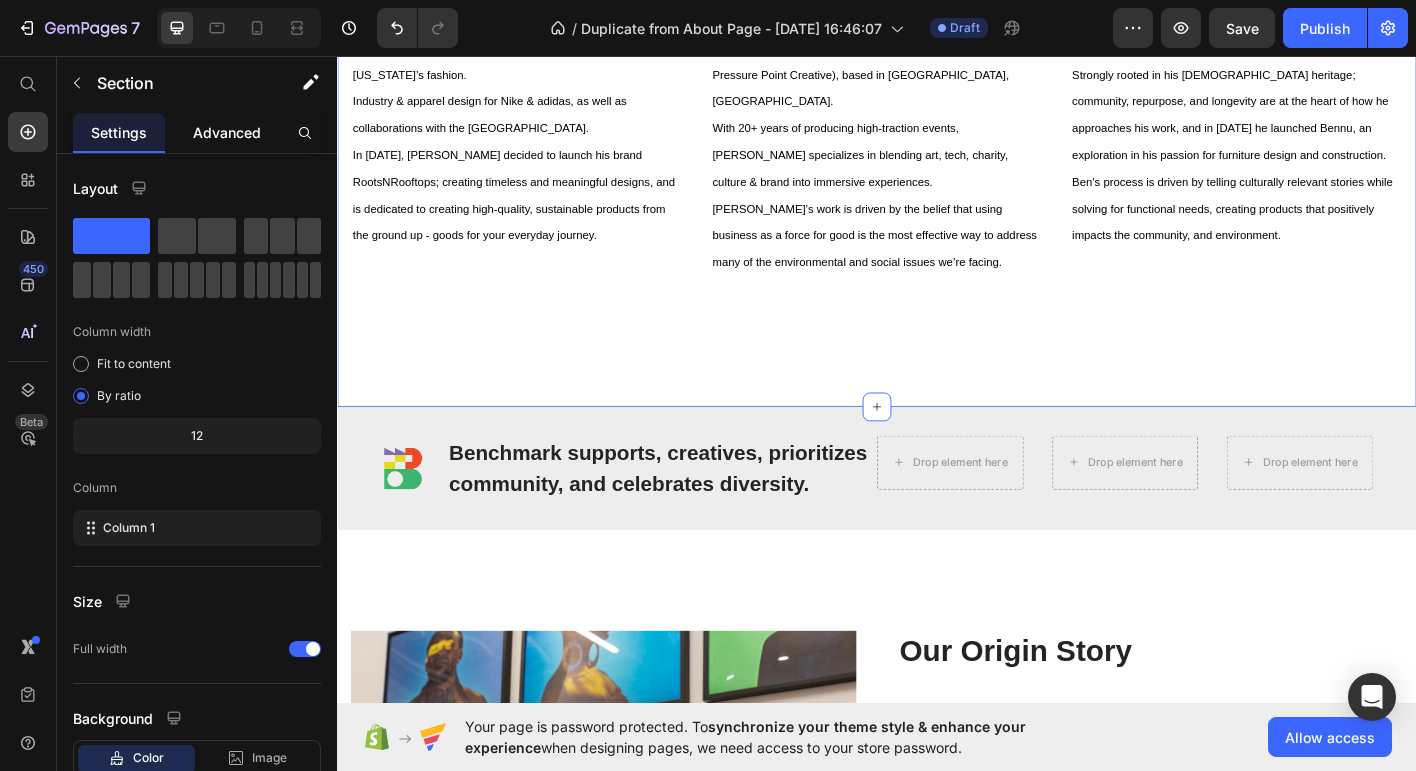 click on "Advanced" at bounding box center (227, 132) 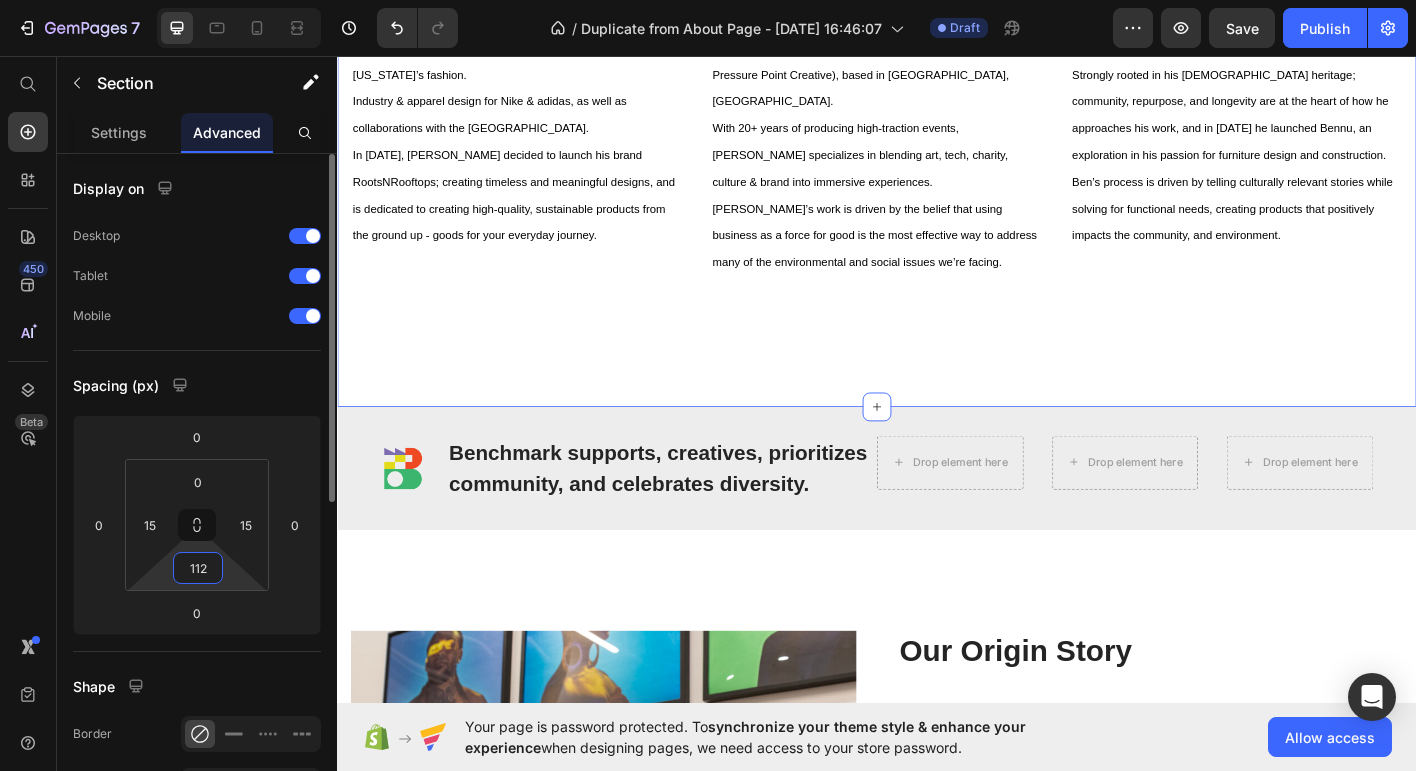 click on "112" at bounding box center (198, 568) 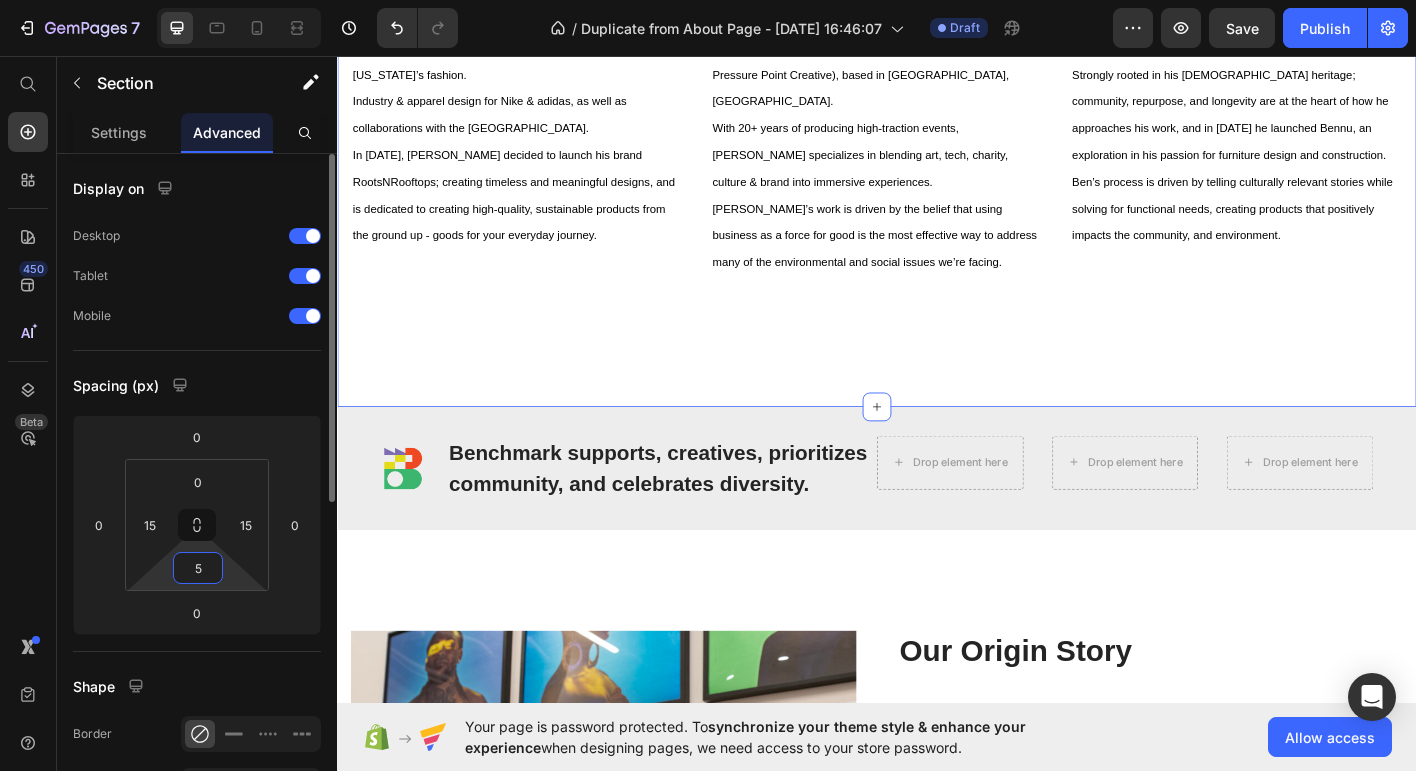 type on "50" 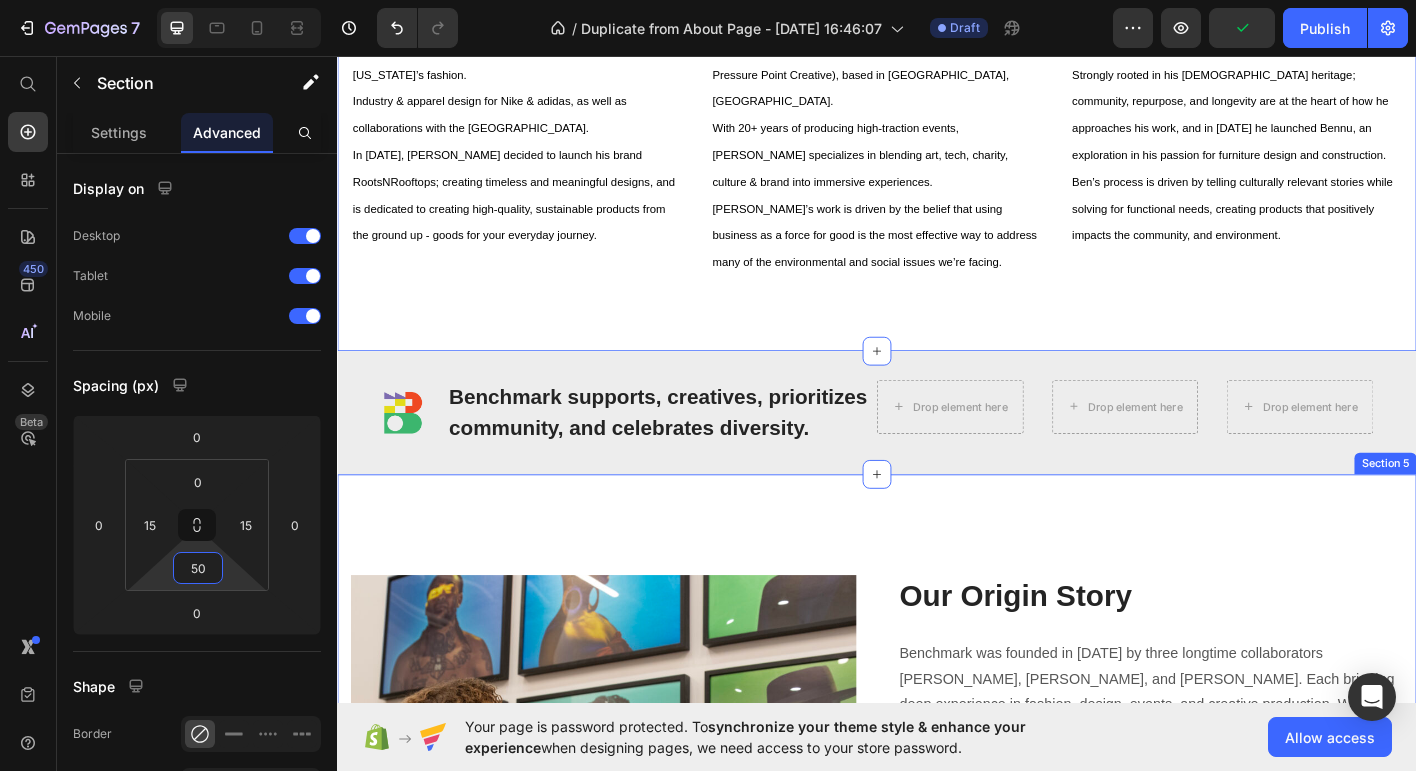 click on "Image Why We Exist Heading Portland is a city bursting with creativity and innovation, yet opportunities for genuine connection across disciplines can be scarce. Benchmark was created to bridge those gaps—to be a flexible, welcoming space where ideas collide, collaborations are born, and community thrives. We believe in supporting independent creatives by offering them visibility and a platform to grow. More than that, we celebrate the city’s rich diversity and craftsmanship, encouraging thoughtful, intentional engagement over fleeting trends. Benchmark is a place where creativity is meaningful, connections are real, and people return not just to shop, but to belong.   Text block Want to Get Involved? Come through, explore an event, shop intentionally, or just hang out and get inspired. Text Block Our Origin Story Heading The spark for Benchmark came from a shared question:  Text block Image Text Block Row Our Mission & Vision Heading Text block Section 5" at bounding box center [937, 1116] 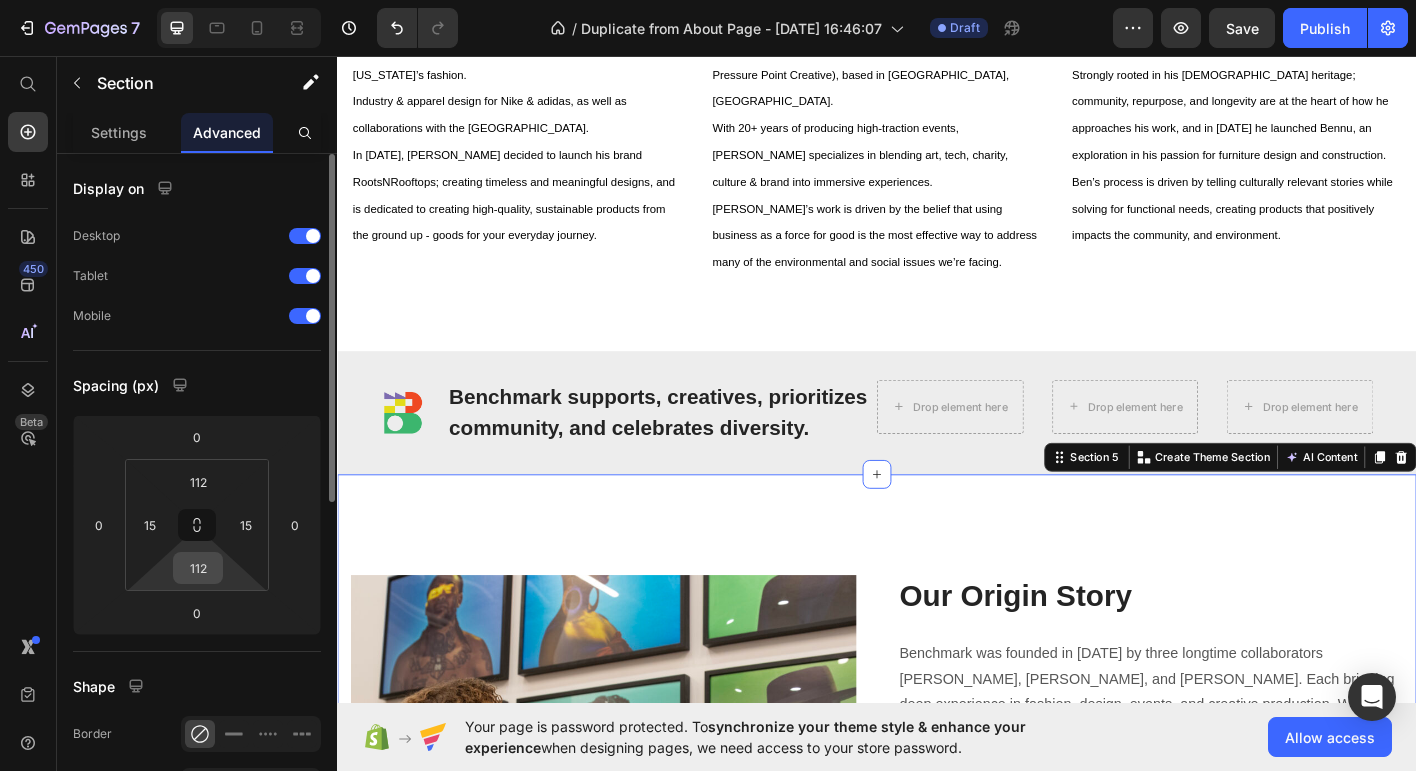 click on "112" at bounding box center (198, 568) 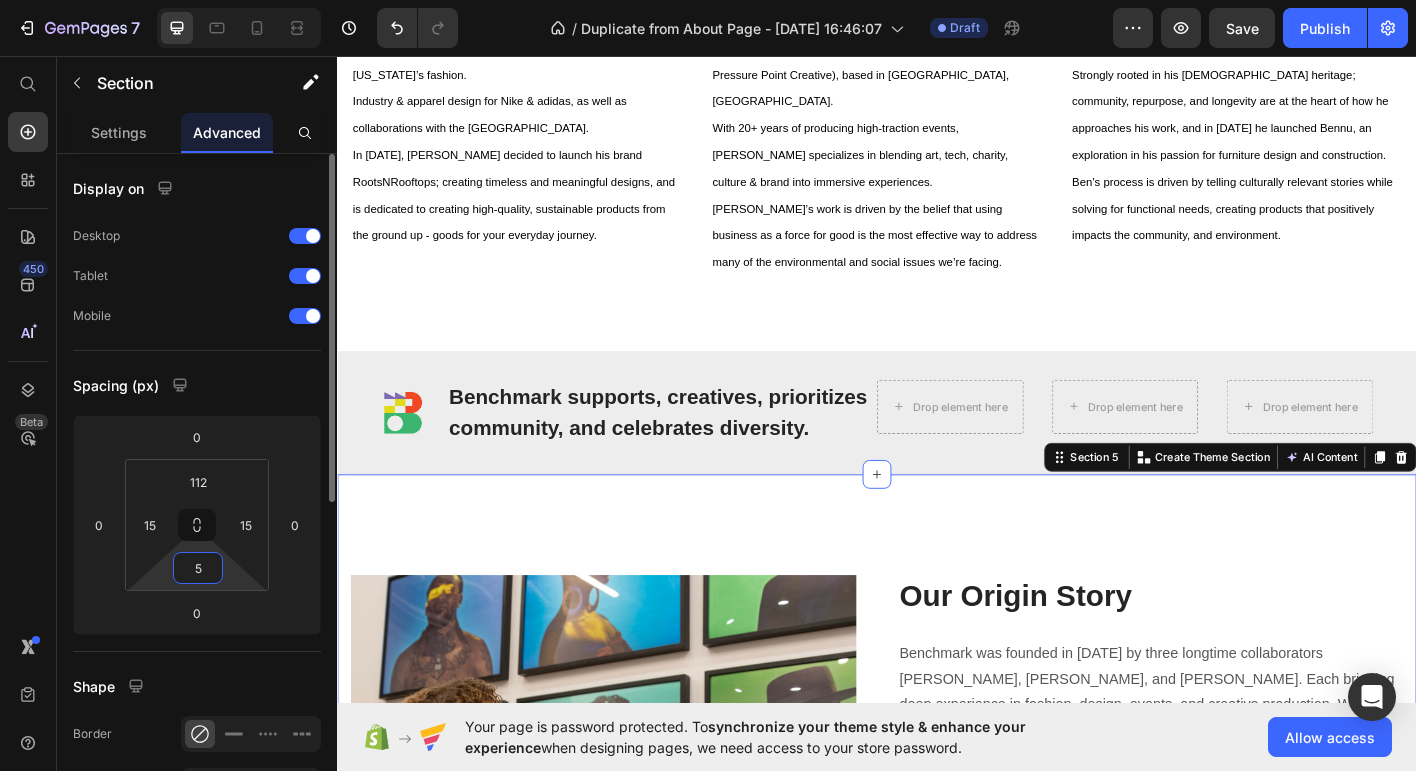type on "50" 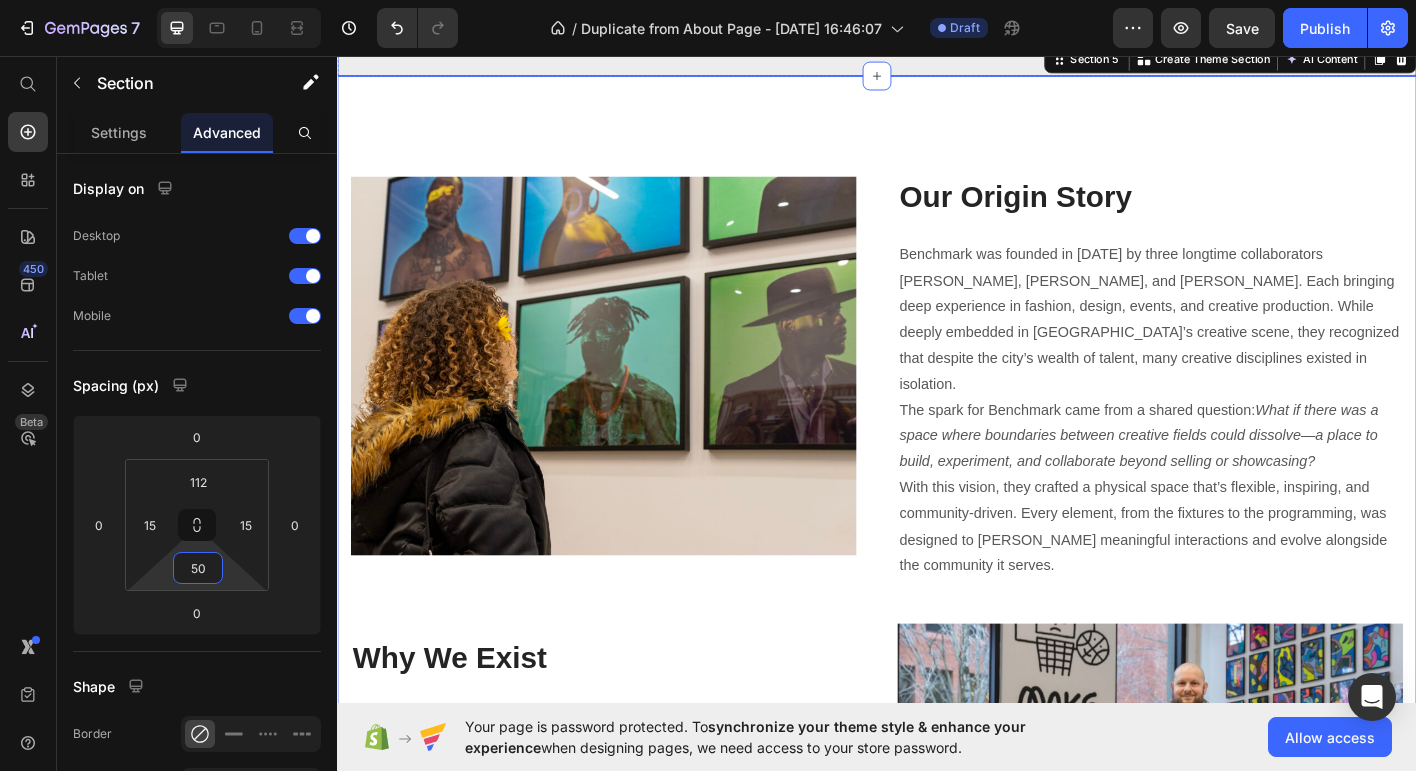 scroll, scrollTop: 2174, scrollLeft: 0, axis: vertical 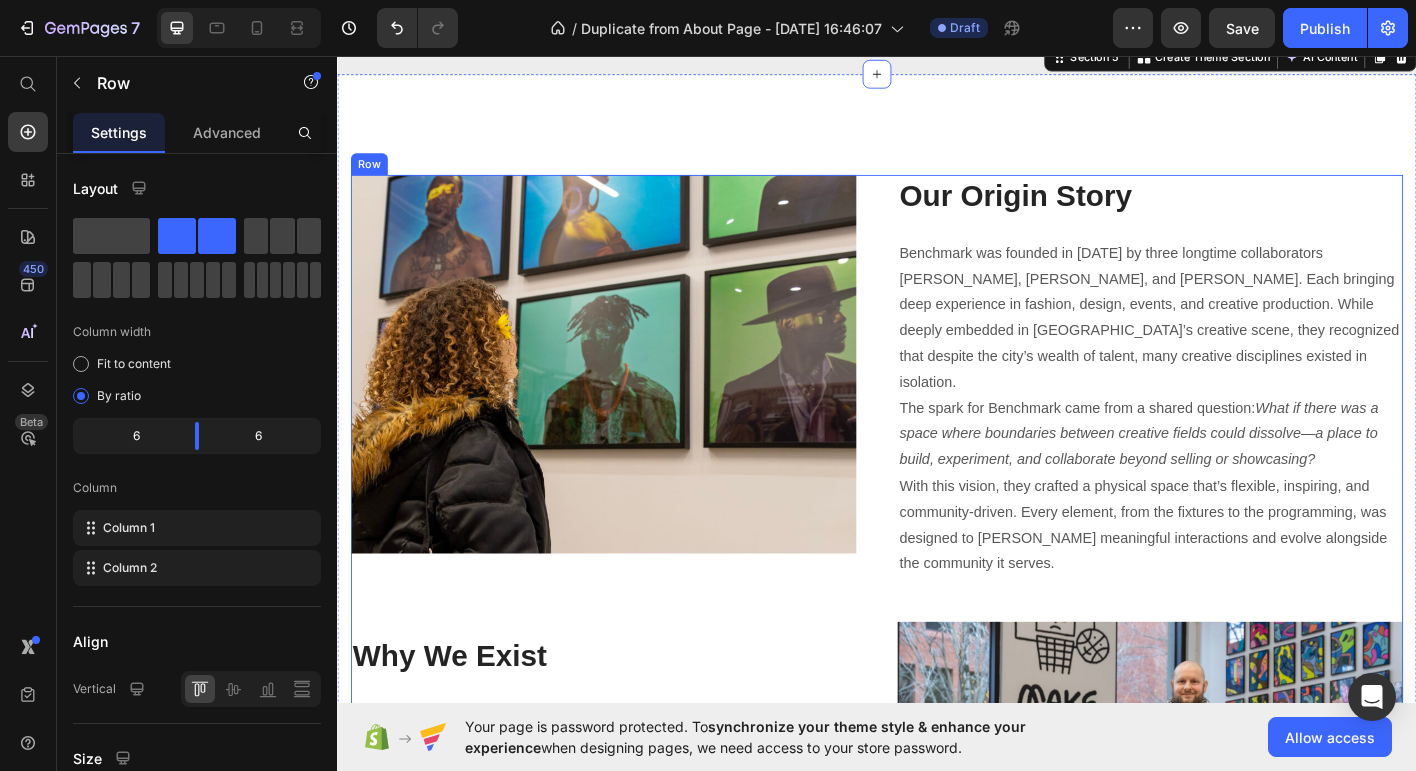 click on "Our Origin Story Heading Benchmark was founded in 2023 by three longtime collaborators Rob McCallum, Ian Mazie, and Ben Boutros. Each bringing deep experience in fashion, design, events, and creative production. While deeply embedded in Portland’s creative scene, they recognized that despite the city’s wealth of talent, many creative disciplines existed in isolation. The spark for Benchmark came from a shared question:  What if there was a space where boundaries between creative fields could dissolve—a place to build, experiment, and collaborate beyond selling or showcasing? With this vision, they crafted a physical space that’s flexible, inspiring, and community-driven. Every element, from the fixtures to the programming, was designed to foster meaningful interactions and evolve alongside the community it serves. Text block Image Text Block" at bounding box center [1241, 671] 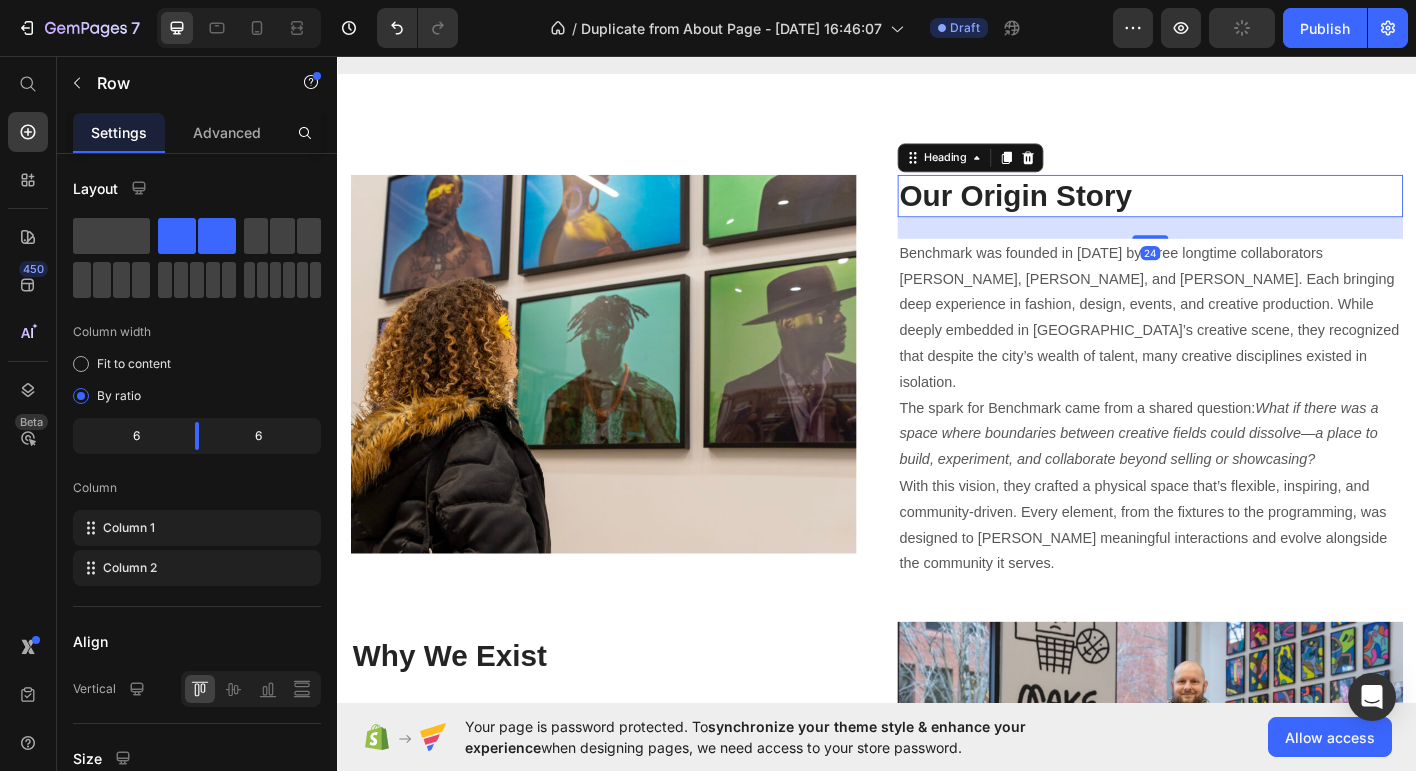 click on "Our Origin Story" at bounding box center (1241, 211) 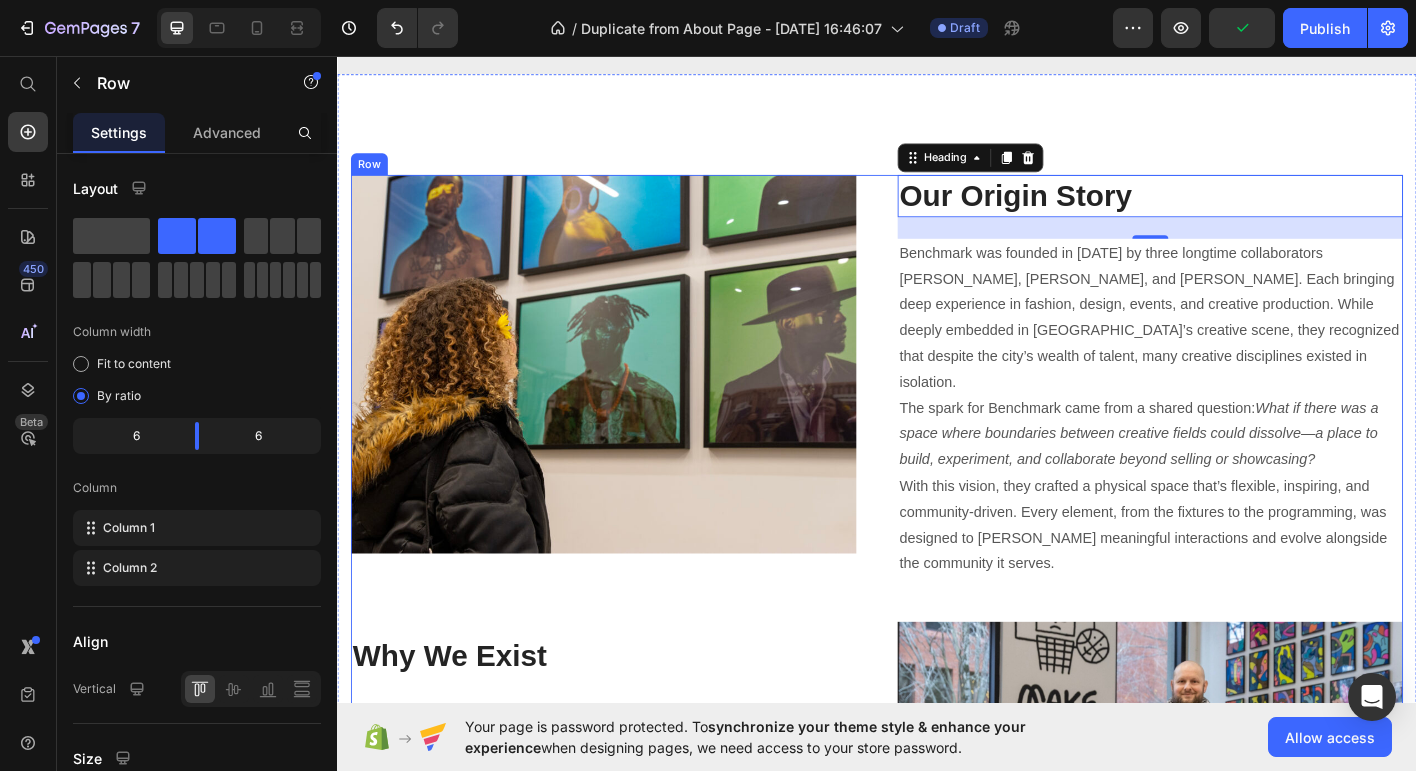 click on "Image Why We Exist Heading Portland is a city bursting with creativity and innovation, yet opportunities for genuine connection across disciplines can be scarce. Benchmark was created to bridge those gaps—to be a flexible, welcoming space where ideas collide, collaborations are born, and community thrives. We believe in supporting independent creatives by offering them visibility and a platform to grow. More than that, we celebrate the city’s rich diversity and craftsmanship, encouraging thoughtful, intentional engagement over fleeting trends. Benchmark is a place where creativity is meaningful, connections are real, and people return not just to shop, but to belong.   Text block Want to Get Involved? Come through, explore an event, shop intentionally, or just hang out and get inspired. Text Block" at bounding box center [633, 671] 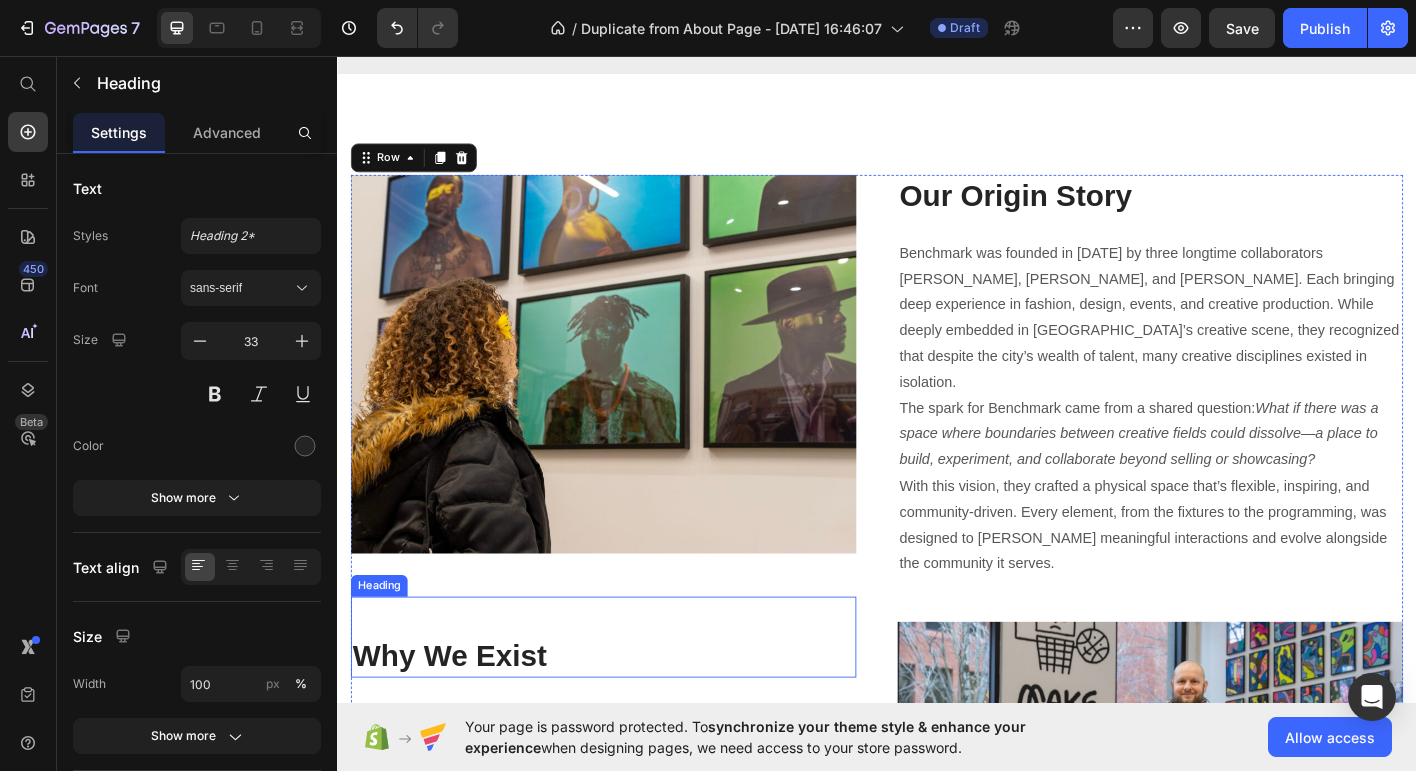 click on "Why We Exist" at bounding box center [633, 702] 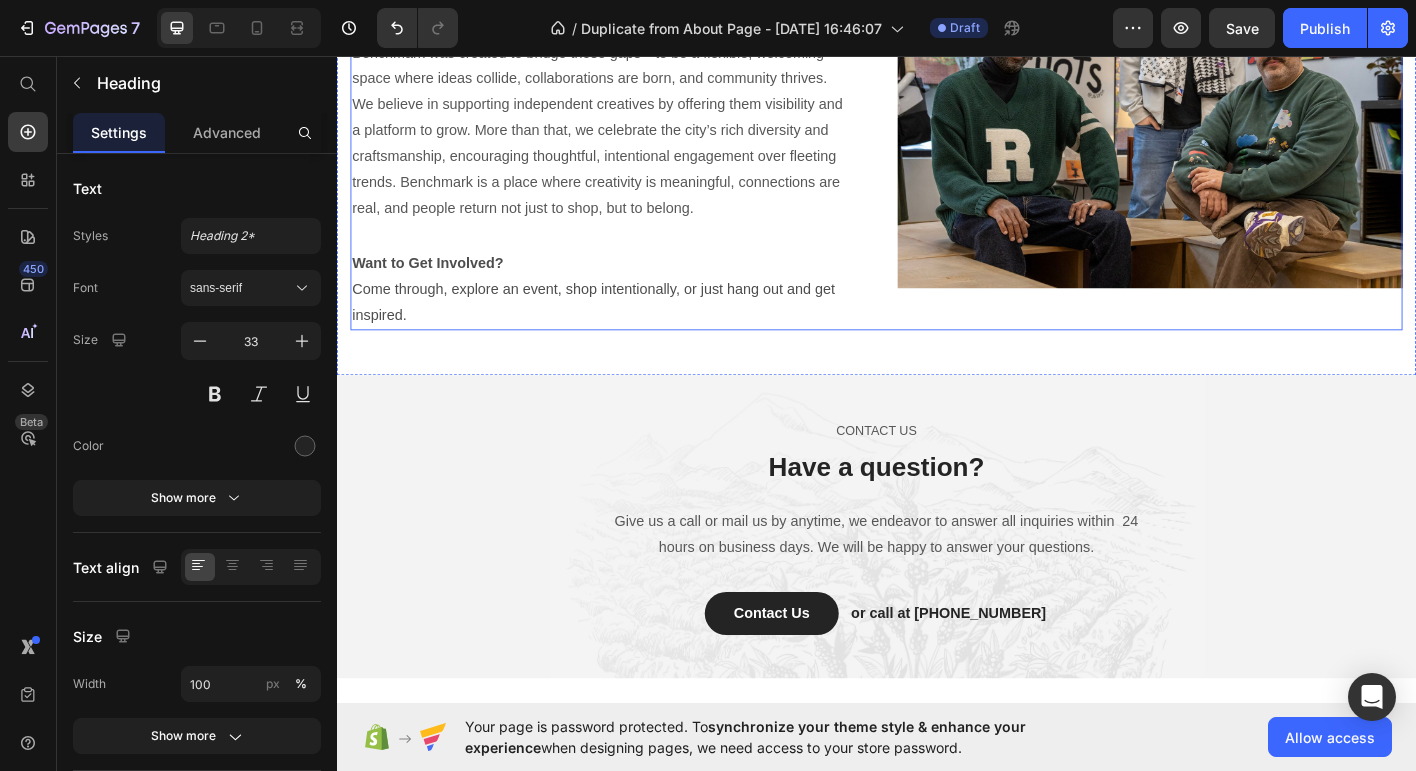 scroll, scrollTop: 2947, scrollLeft: 0, axis: vertical 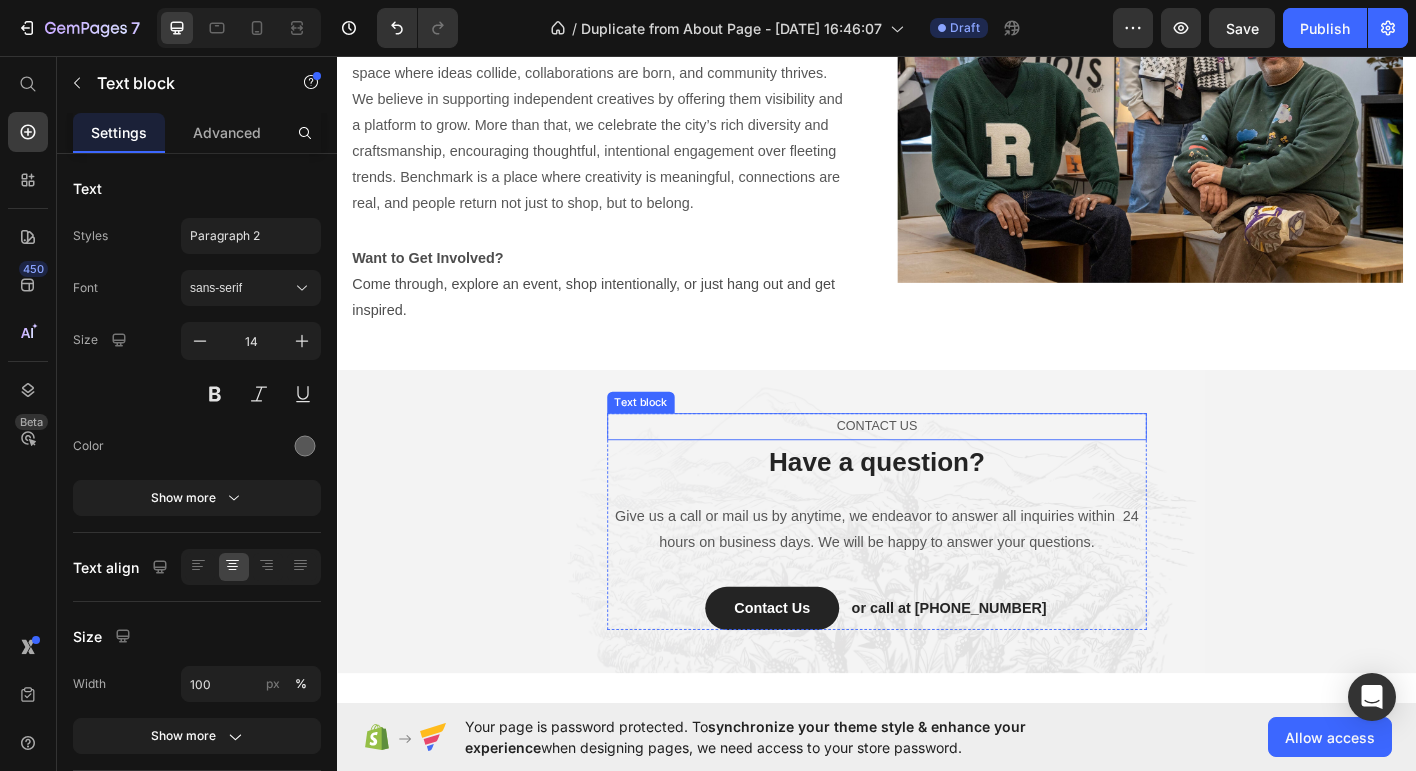 click on "CONTACT US" at bounding box center (937, 467) 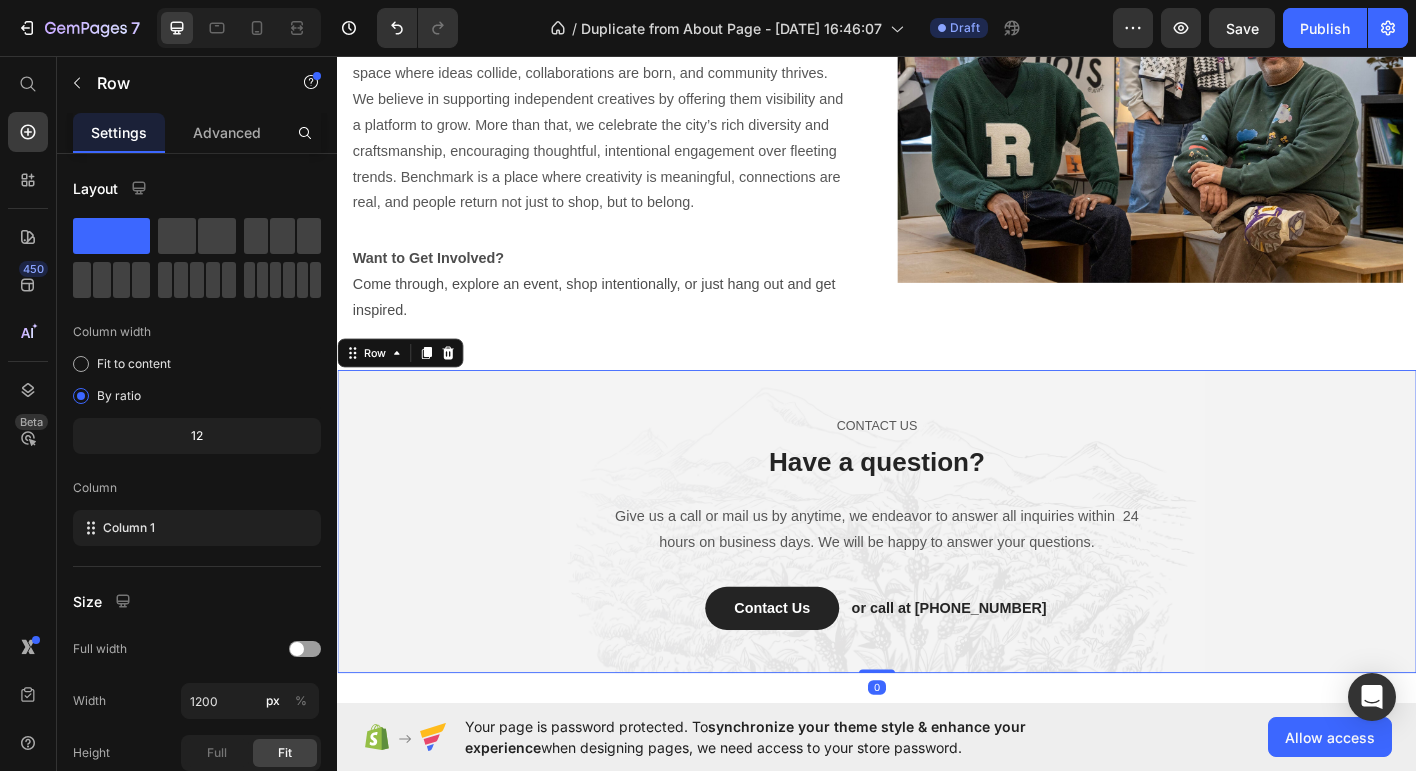 click on "CONTACT US Text block Have a question? Heading Give us a call or mail us by anytime, we endeavor to answer all inquiries within  24 hours on business days. We will be happy to answer your questions. Text block Contact Us Button or call at 0917788999 Text block Row Row Row   0" at bounding box center [937, 573] 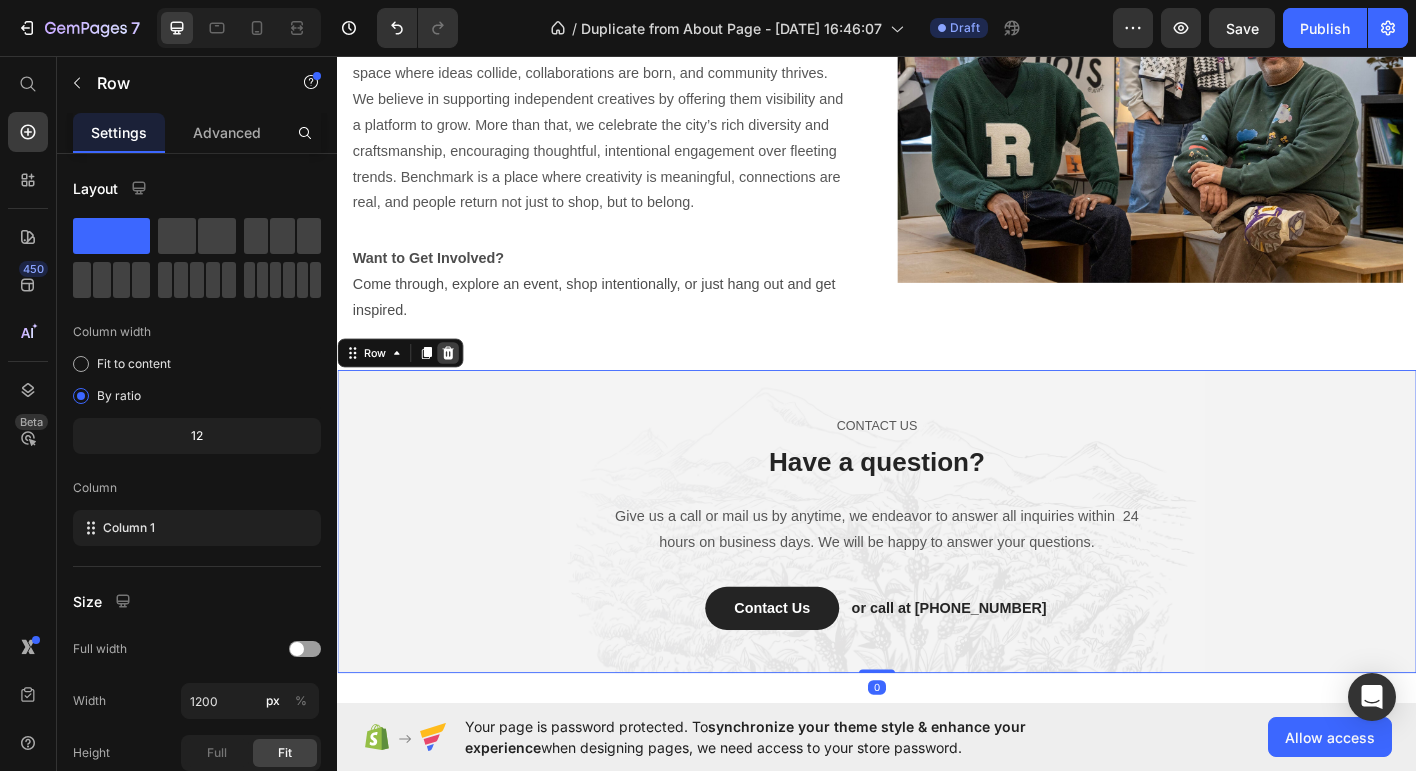 click 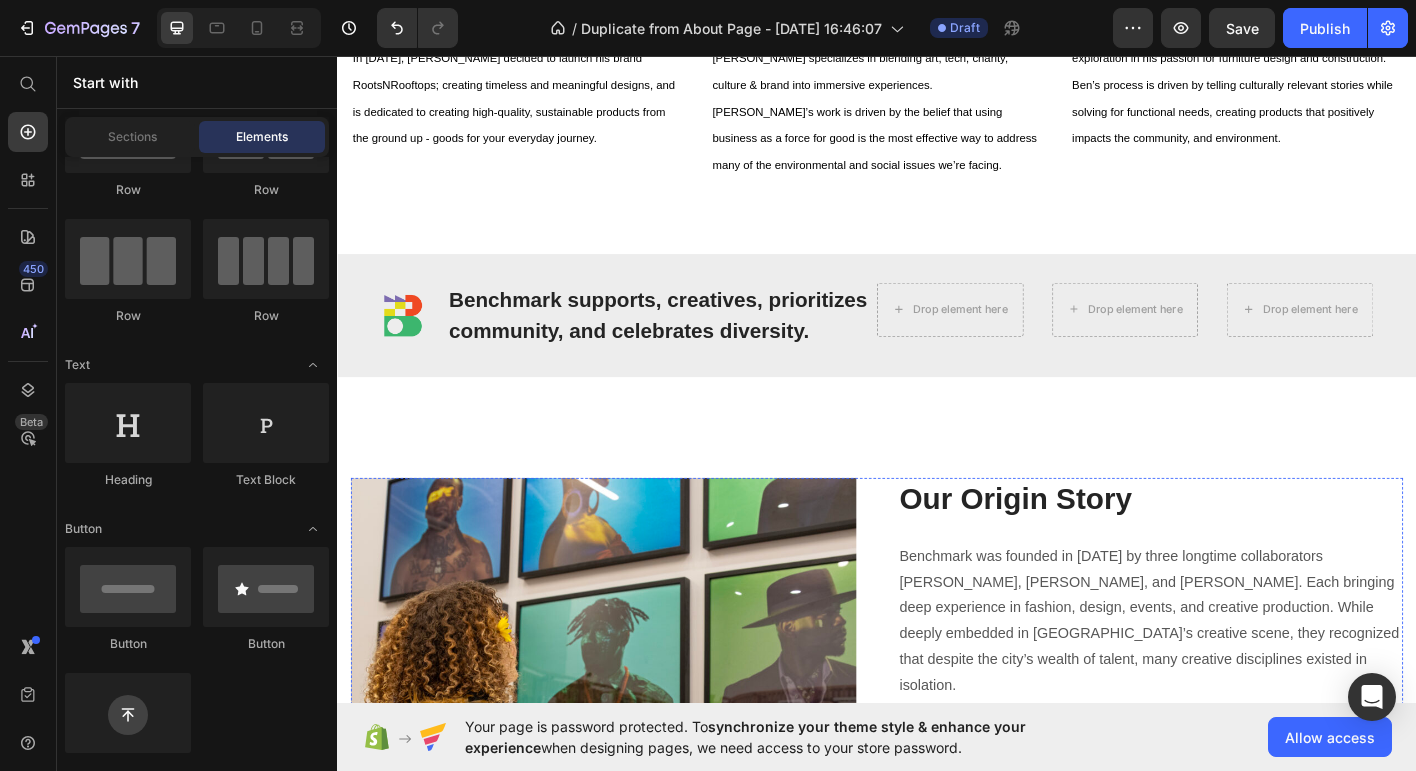 scroll, scrollTop: 1703, scrollLeft: 0, axis: vertical 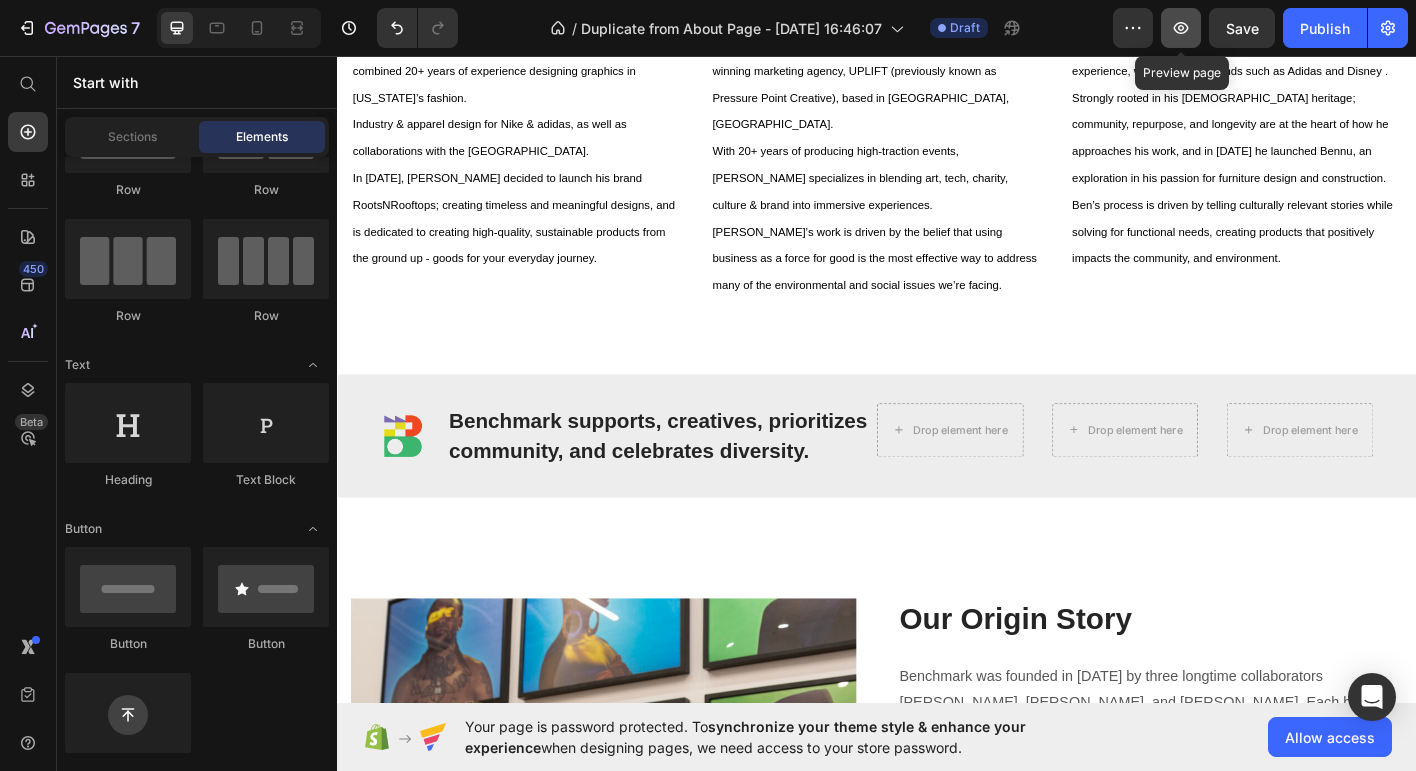 click 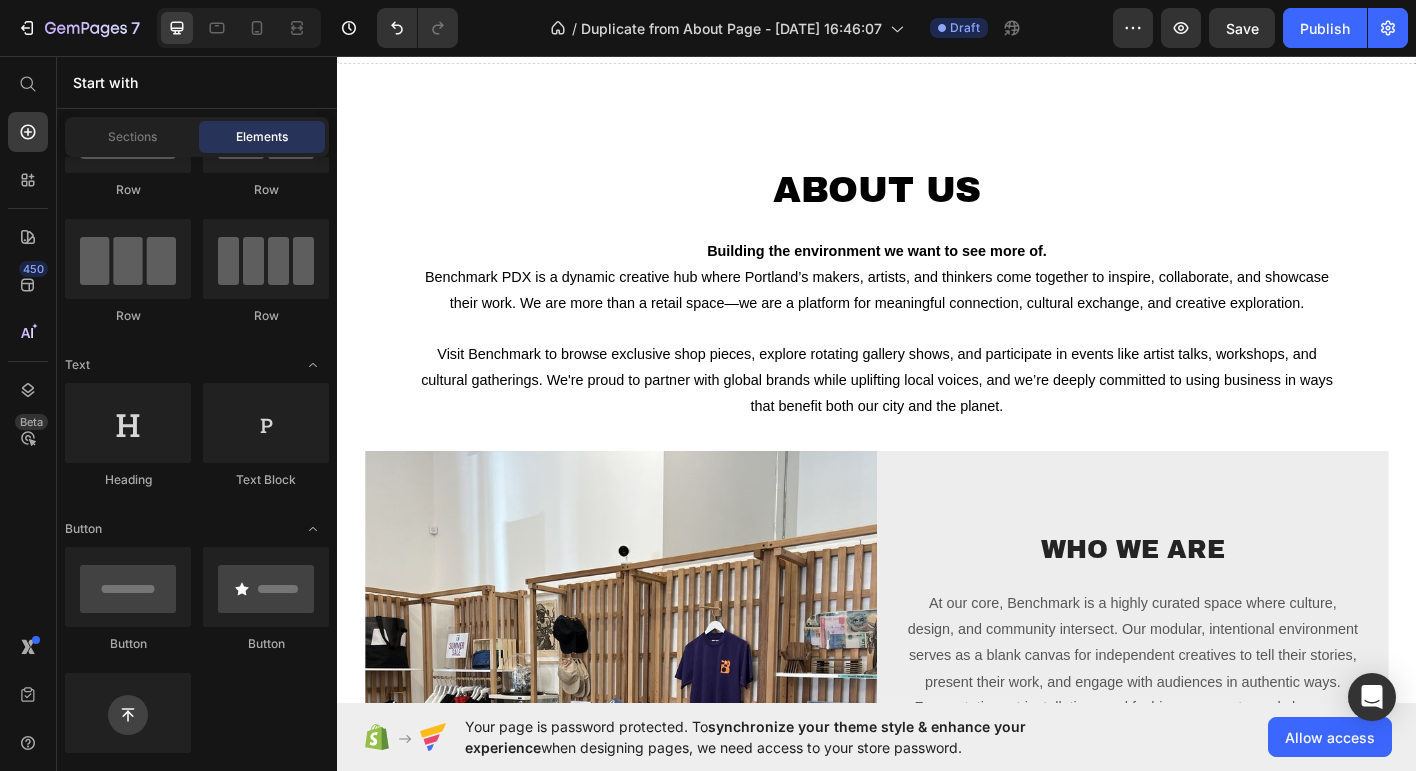 scroll, scrollTop: 0, scrollLeft: 0, axis: both 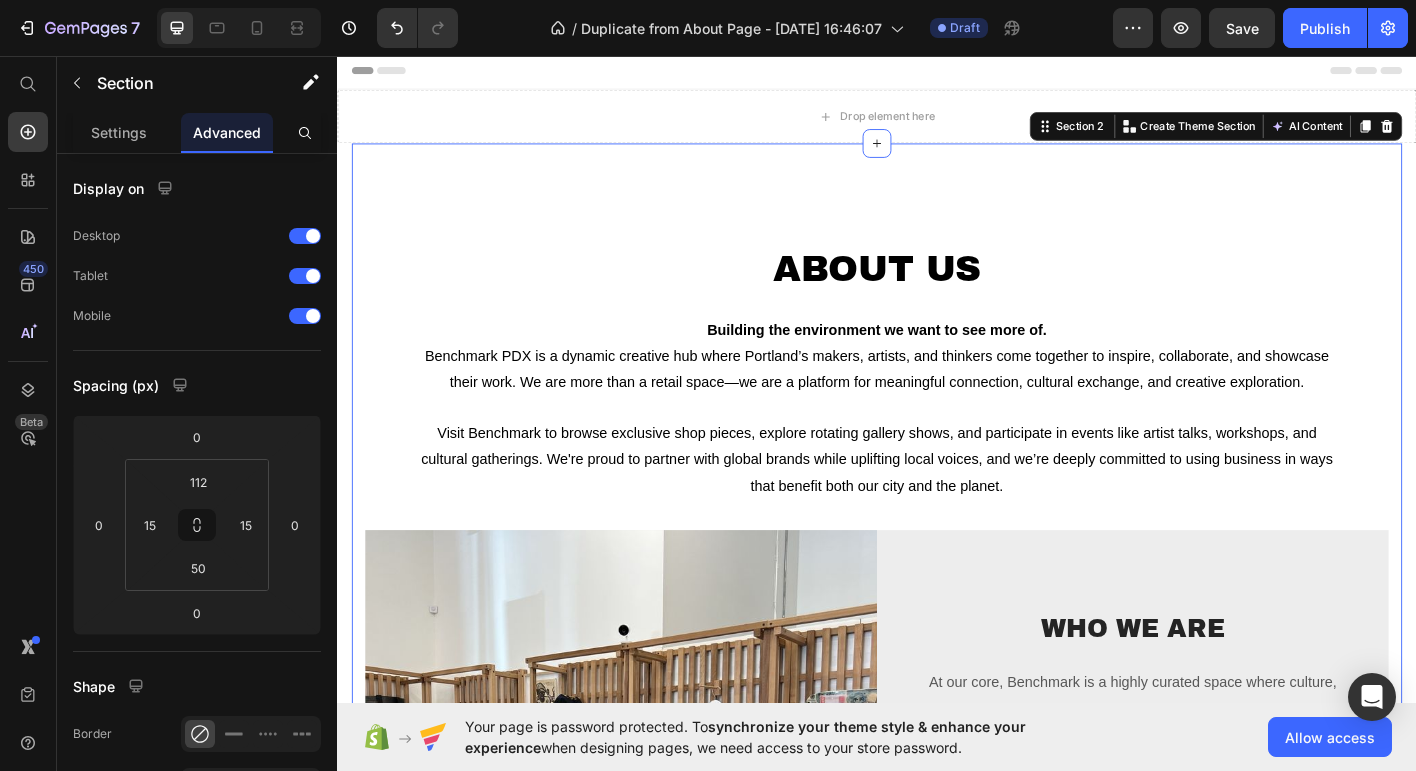 click on "About Us Heading Building the environment we want to see more of. Benchmark PDX is a dynamic creative hub where Portland’s makers, artists, and thinkers come together to inspire, collaborate, and showcase their work. We are more than a retail space—we are a platform for meaningful connection, cultural exchange, and creative exploration.   Visit Benchmark to browse exclusive shop pieces, explore rotating gallery shows, and participate in events like artist talks, workshops, and cultural gatherings. We're proud to partner with global brands while uplifting local voices, and we’re deeply committed to using business in ways that benefit both our city and the planet. Text block Image Who We Are Heading At our core, Benchmark is a highly curated space where culture, design, and community intersect. Our modular, intentional environment serves as a blank canvas for independent creatives to tell their stories, present their work, and engage with audiences in authentic ways.   Text block Row Row Section 2" at bounding box center (937, 677) 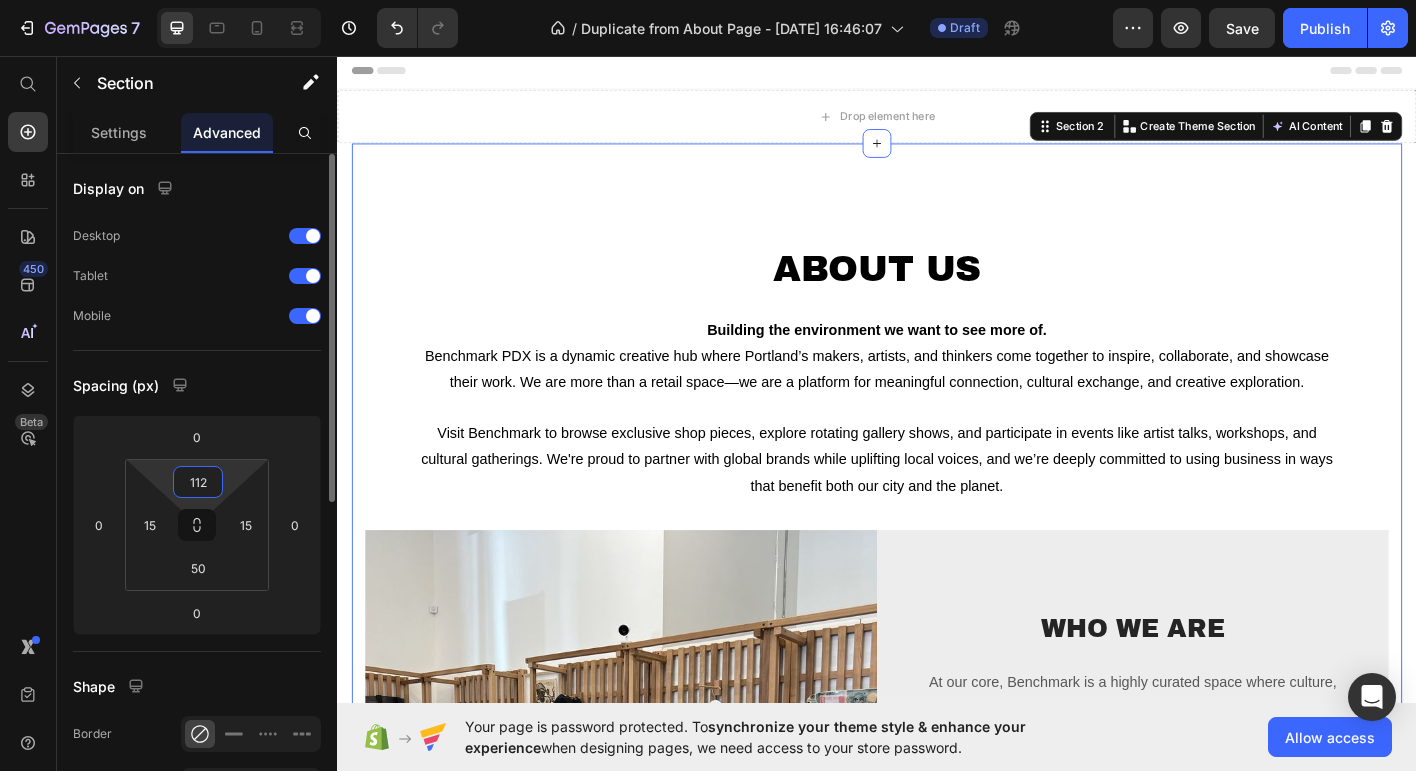 click on "112" at bounding box center (198, 482) 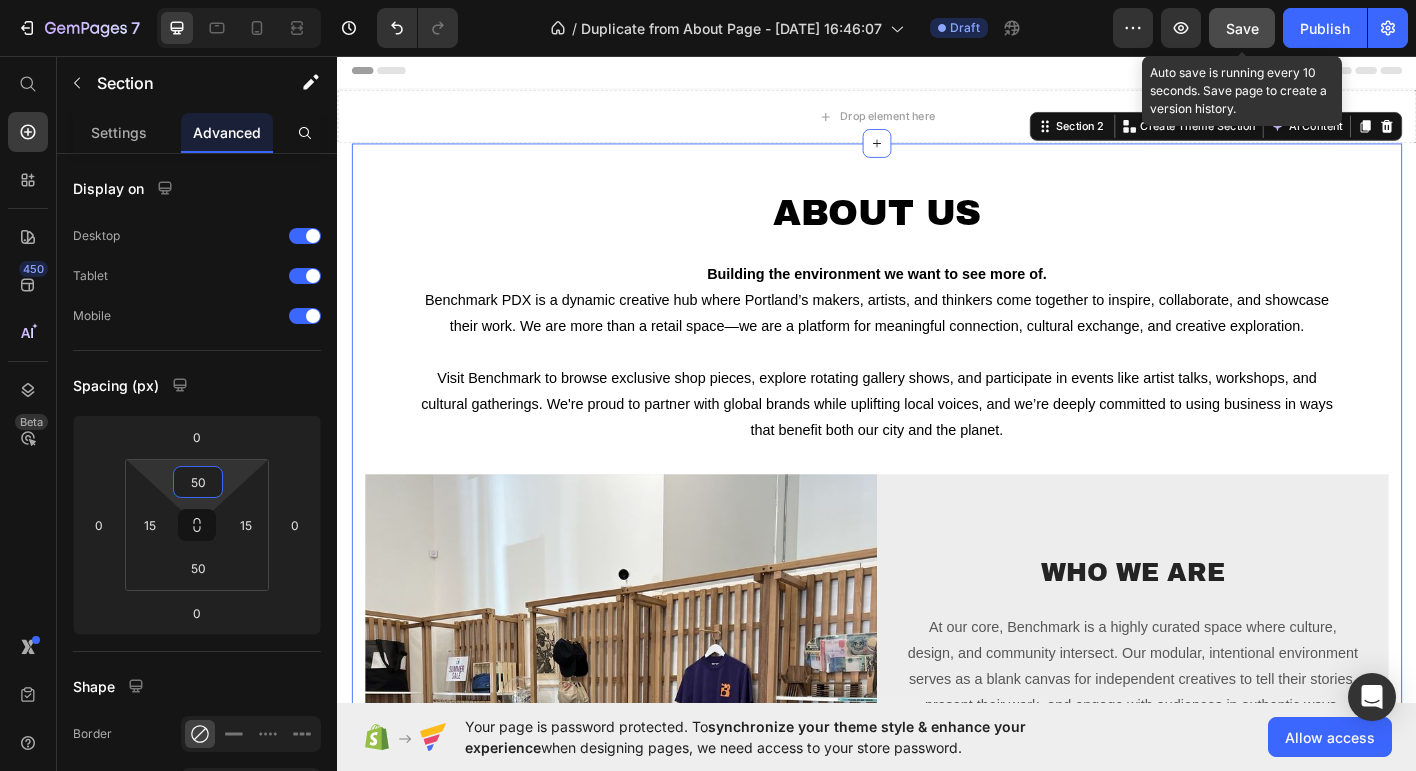 type on "50" 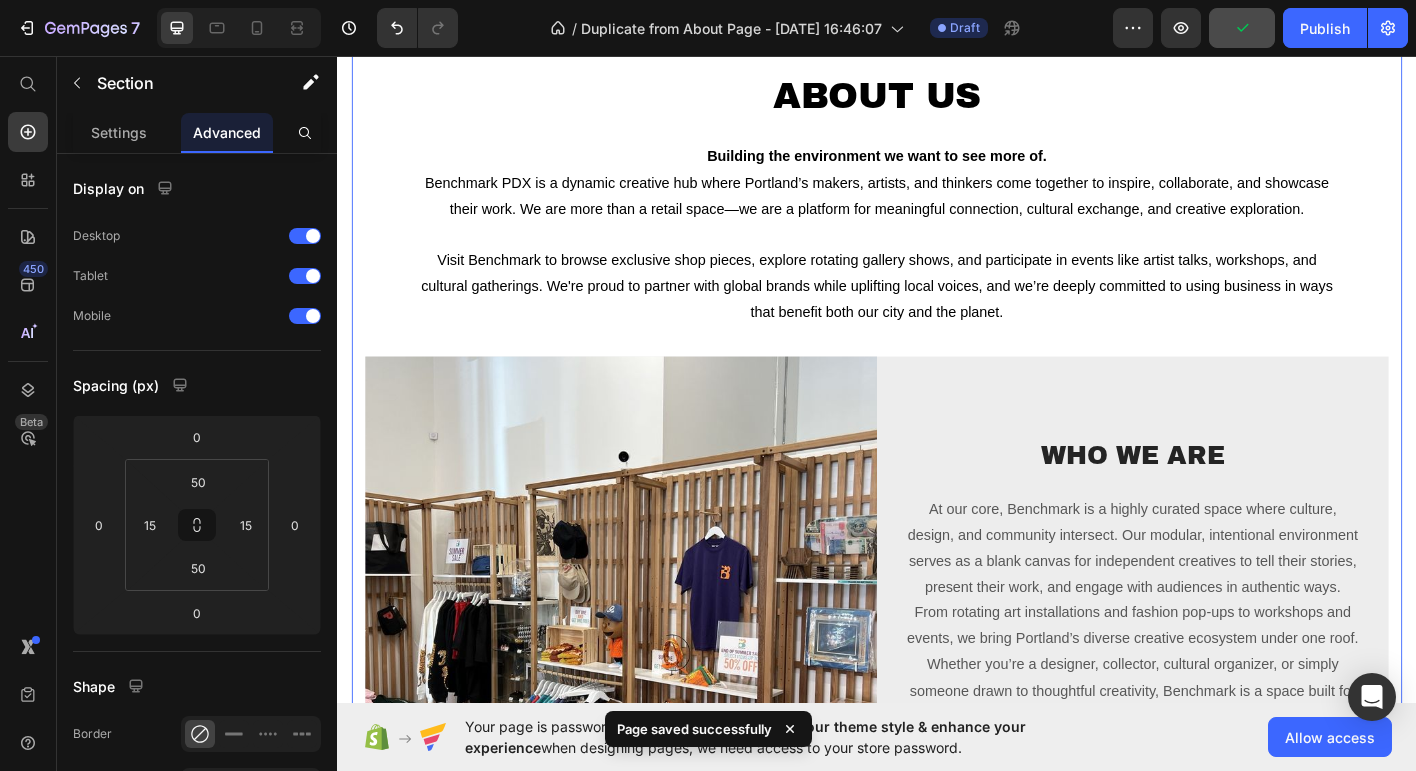 scroll, scrollTop: 133, scrollLeft: 0, axis: vertical 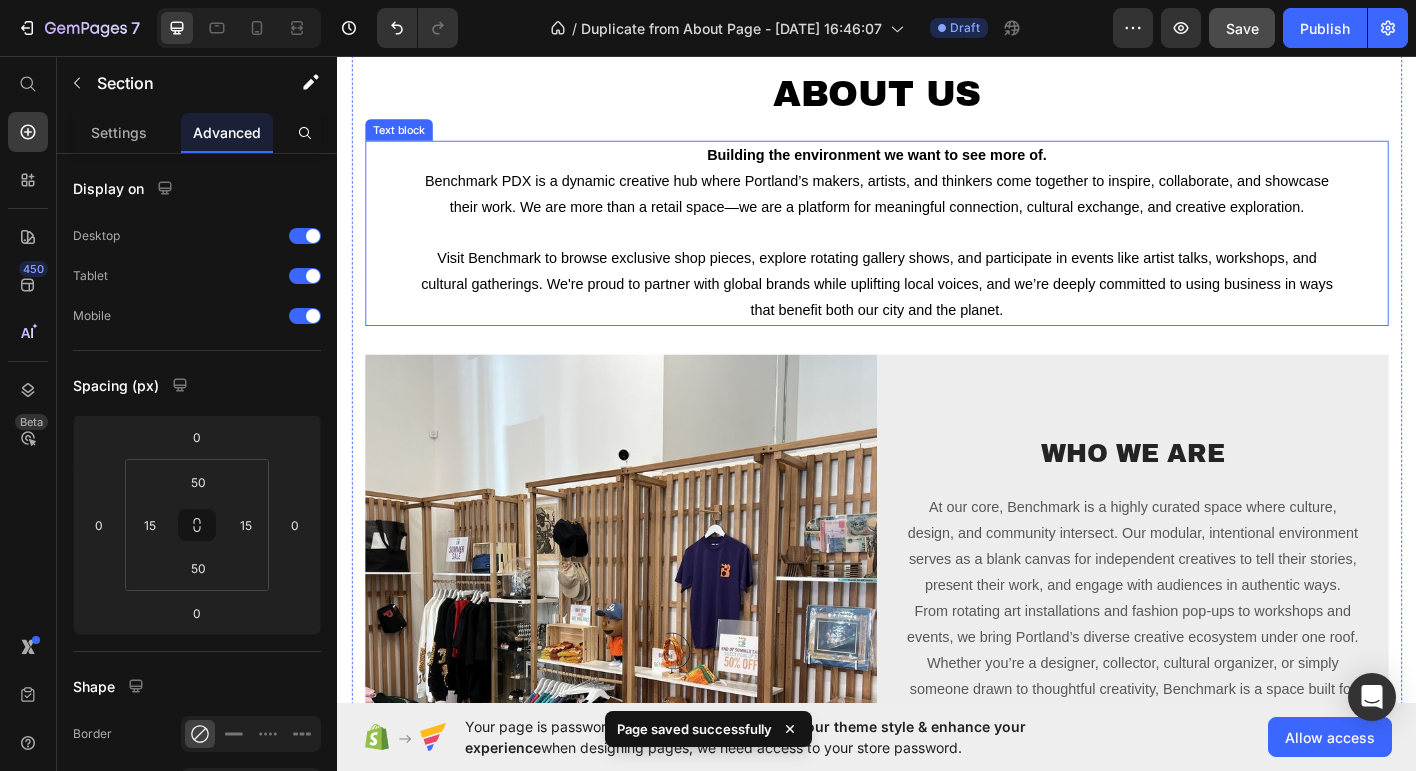 click at bounding box center [937, 252] 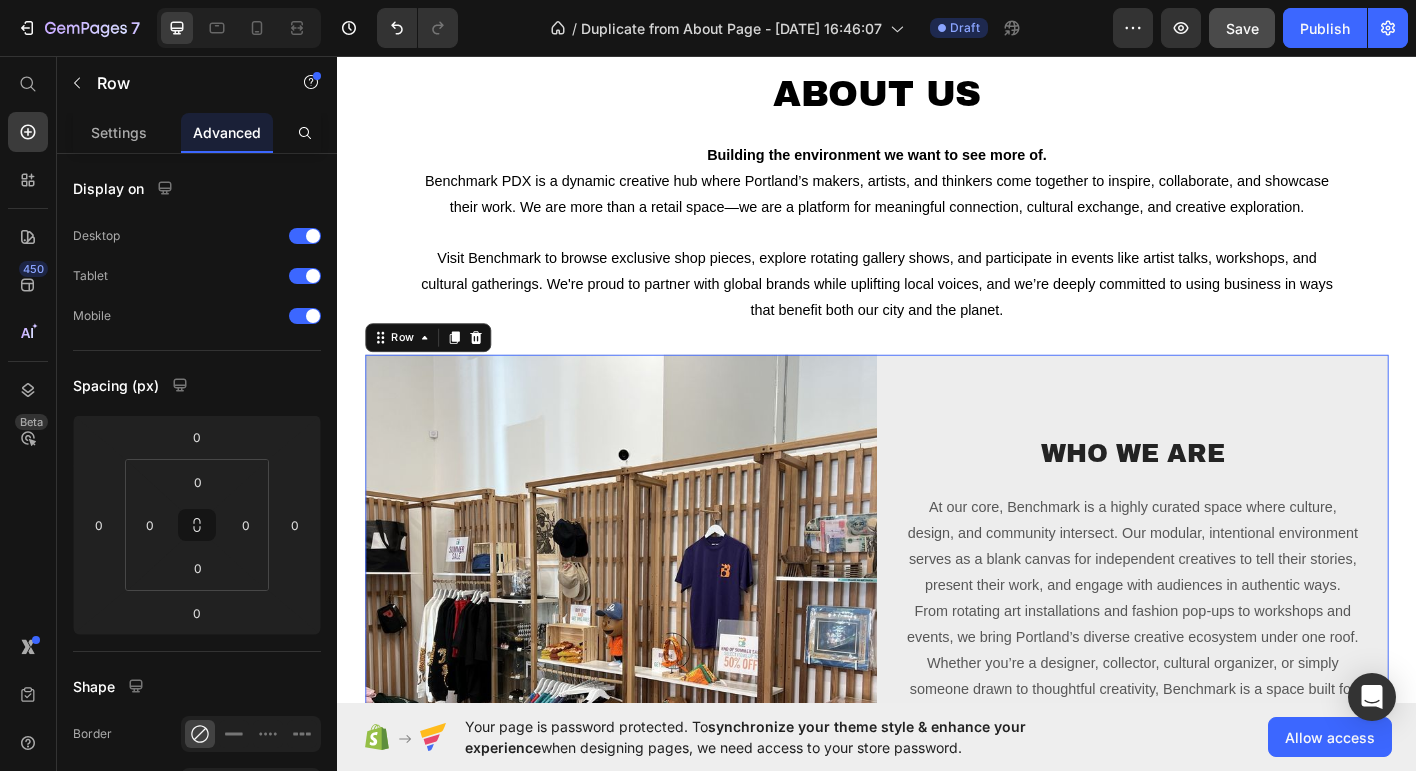 click on "Who We Are Heading At our core, Benchmark is a highly curated space where culture, design, and community intersect. Our modular, intentional environment serves as a blank canvas for independent creatives to tell their stories, present their work, and engage with audiences in authentic ways. From rotating art installations and fashion pop-ups to workshops and events, we bring Portland’s diverse creative ecosystem under one roof. Whether you’re a designer, collector, cultural organizer, or simply someone drawn to thoughtful creativity, Benchmark is a space built for you.   Text block Row" at bounding box center [1221, 672] 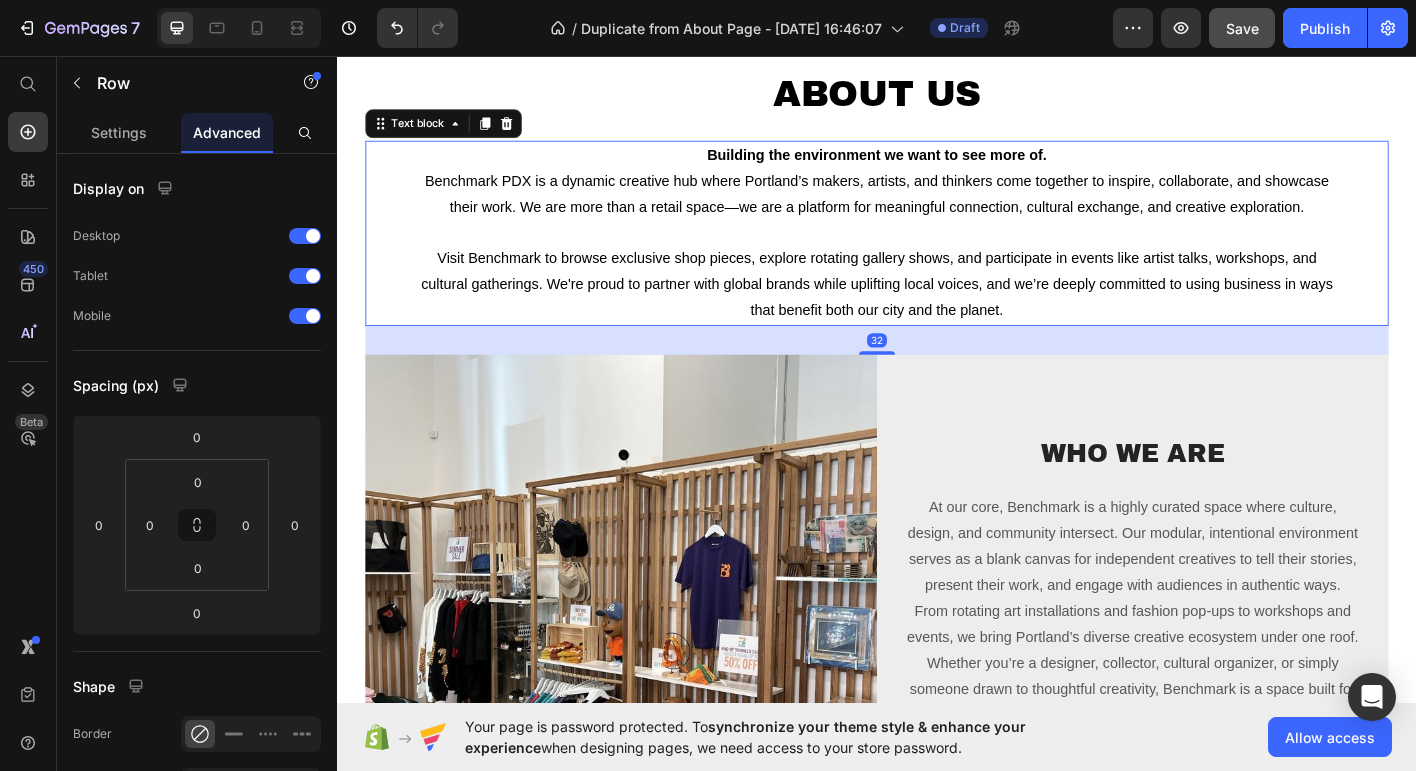 click on "Building the environment we want to see more of. Benchmark PDX is a dynamic creative hub where Portland’s makers, artists, and thinkers come together to inspire, collaborate, and showcase their work. We are more than a retail space—we are a platform for meaningful connection, cultural exchange, and creative exploration.   Visit Benchmark to browse exclusive shop pieces, explore rotating gallery shows, and participate in events like artist talks, workshops, and cultural gatherings. We're proud to partner with global brands while uplifting local voices, and we’re deeply committed to using business in ways that benefit both our city and the planet." at bounding box center (937, 253) 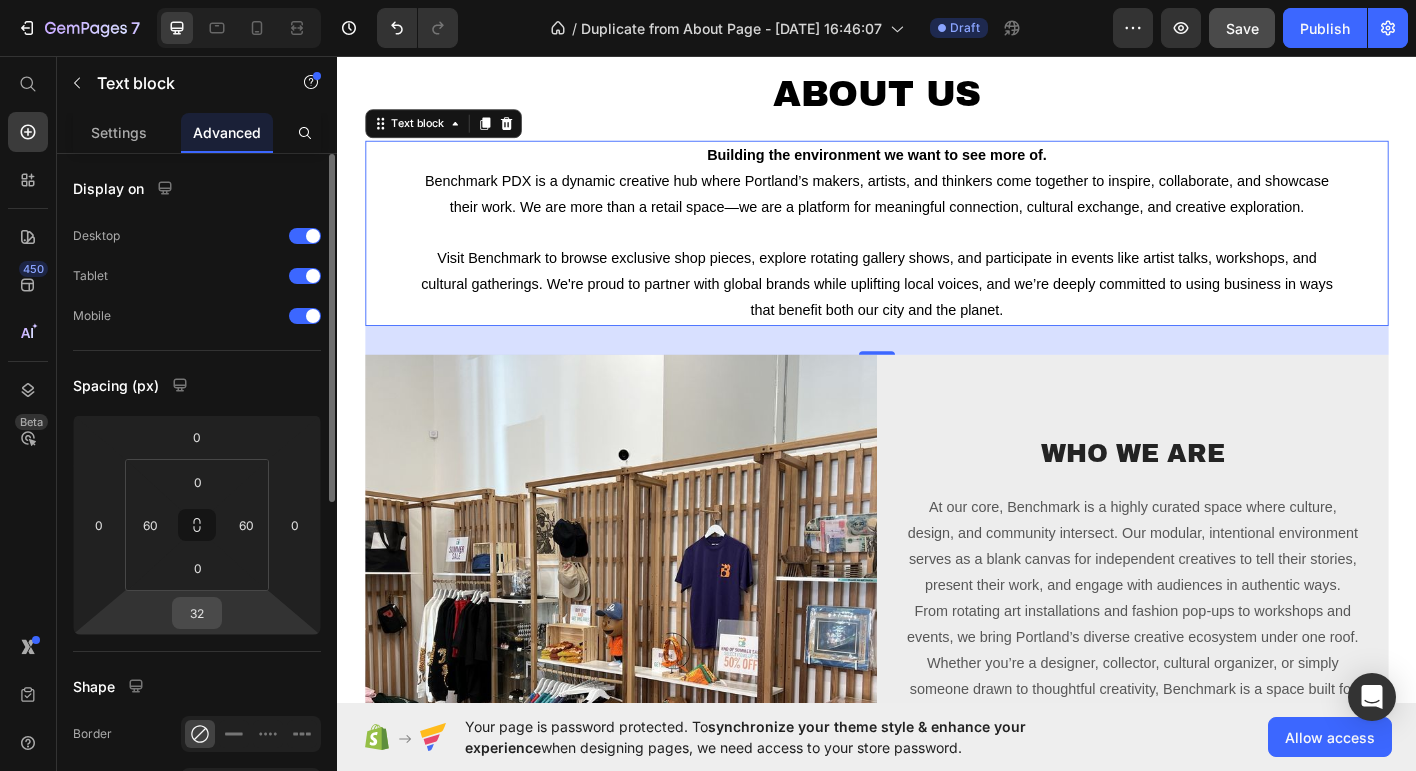 click on "32" at bounding box center [197, 613] 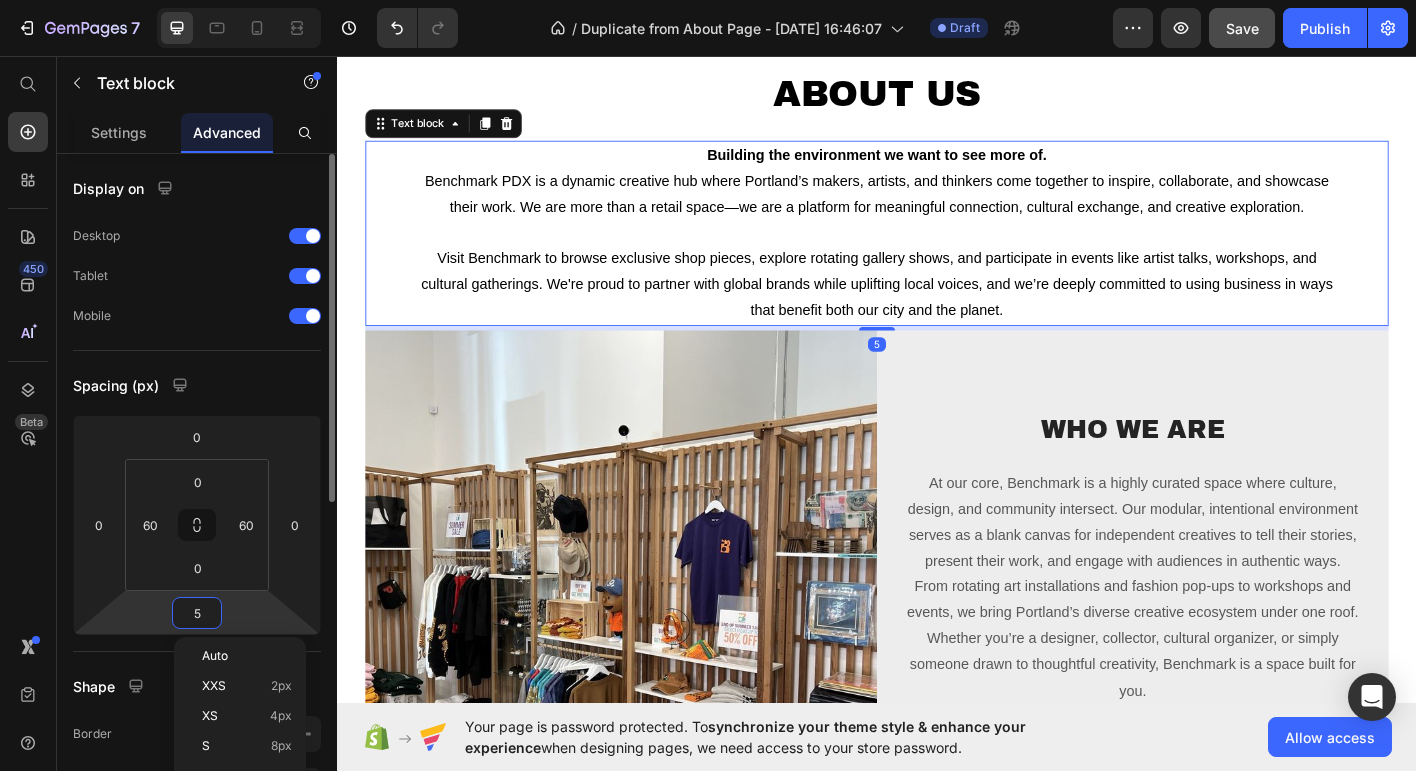 type on "50" 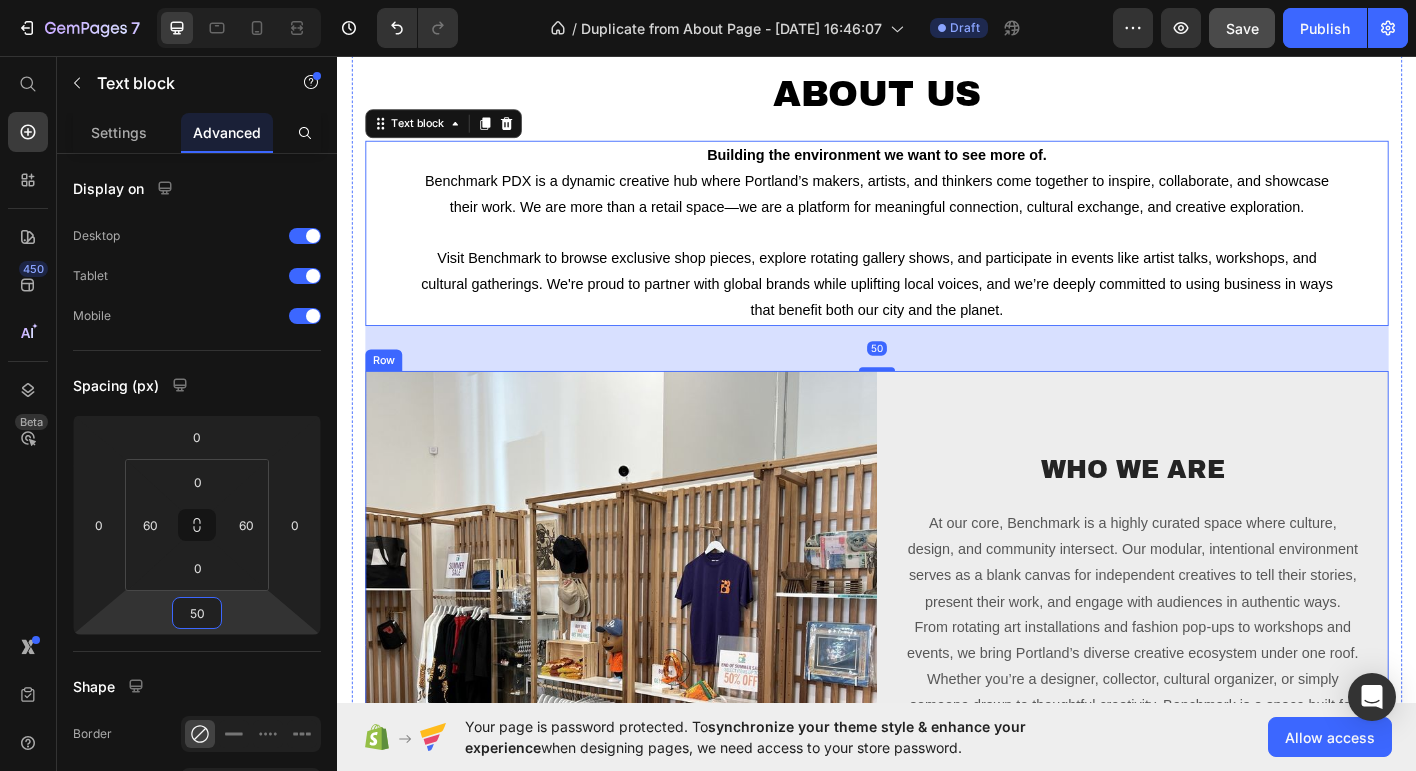 click on "Who We Are Heading At our core, Benchmark is a highly curated space where culture, design, and community intersect. Our modular, intentional environment serves as a blank canvas for independent creatives to tell their stories, present their work, and engage with audiences in authentic ways. From rotating art installations and fashion pop-ups to workshops and events, we bring Portland’s diverse creative ecosystem under one roof. Whether you’re a designer, collector, cultural organizer, or simply someone drawn to thoughtful creativity, Benchmark is a space built for you.   Text block Row" at bounding box center (1221, 690) 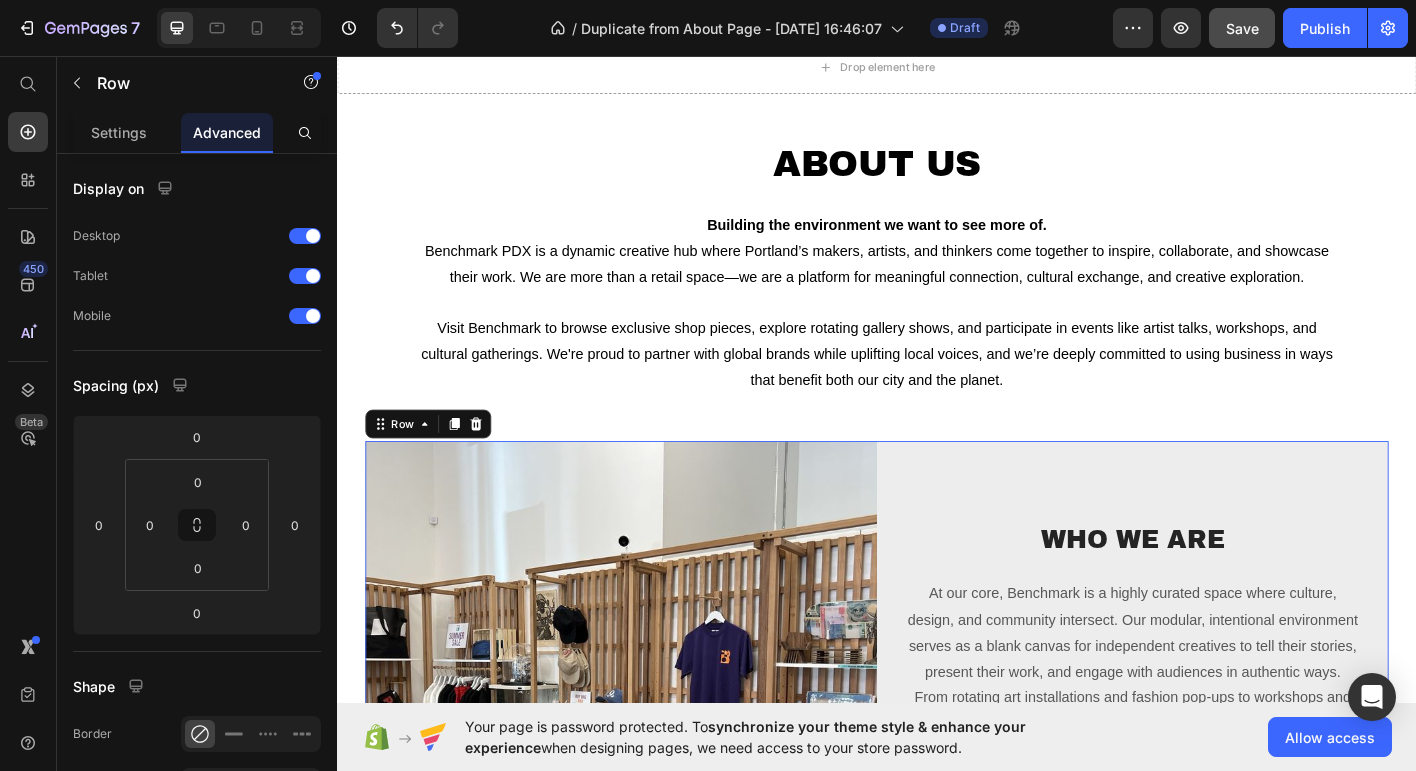 scroll, scrollTop: 34, scrollLeft: 0, axis: vertical 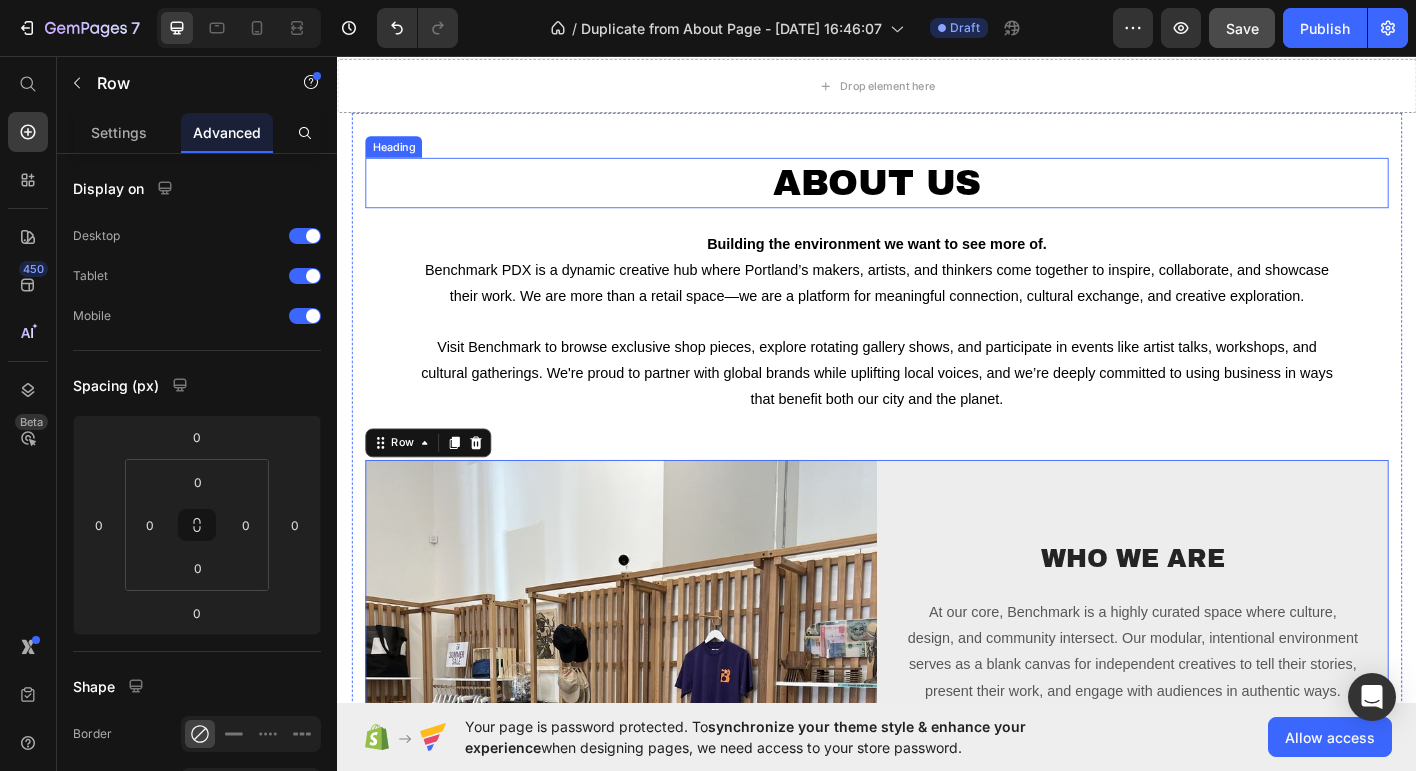 click on "About Us" at bounding box center [937, 196] 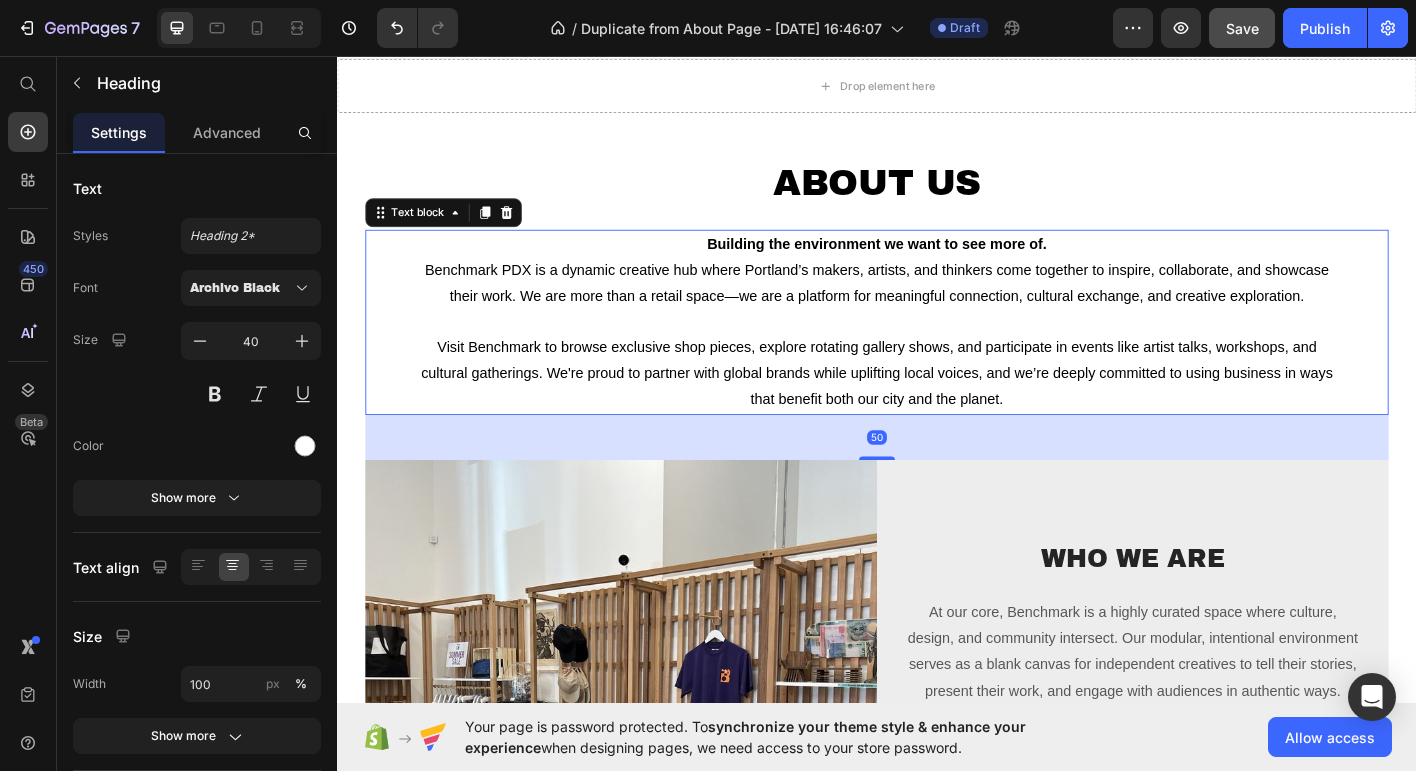 click on "Building the environment we want to see more of." at bounding box center (937, 264) 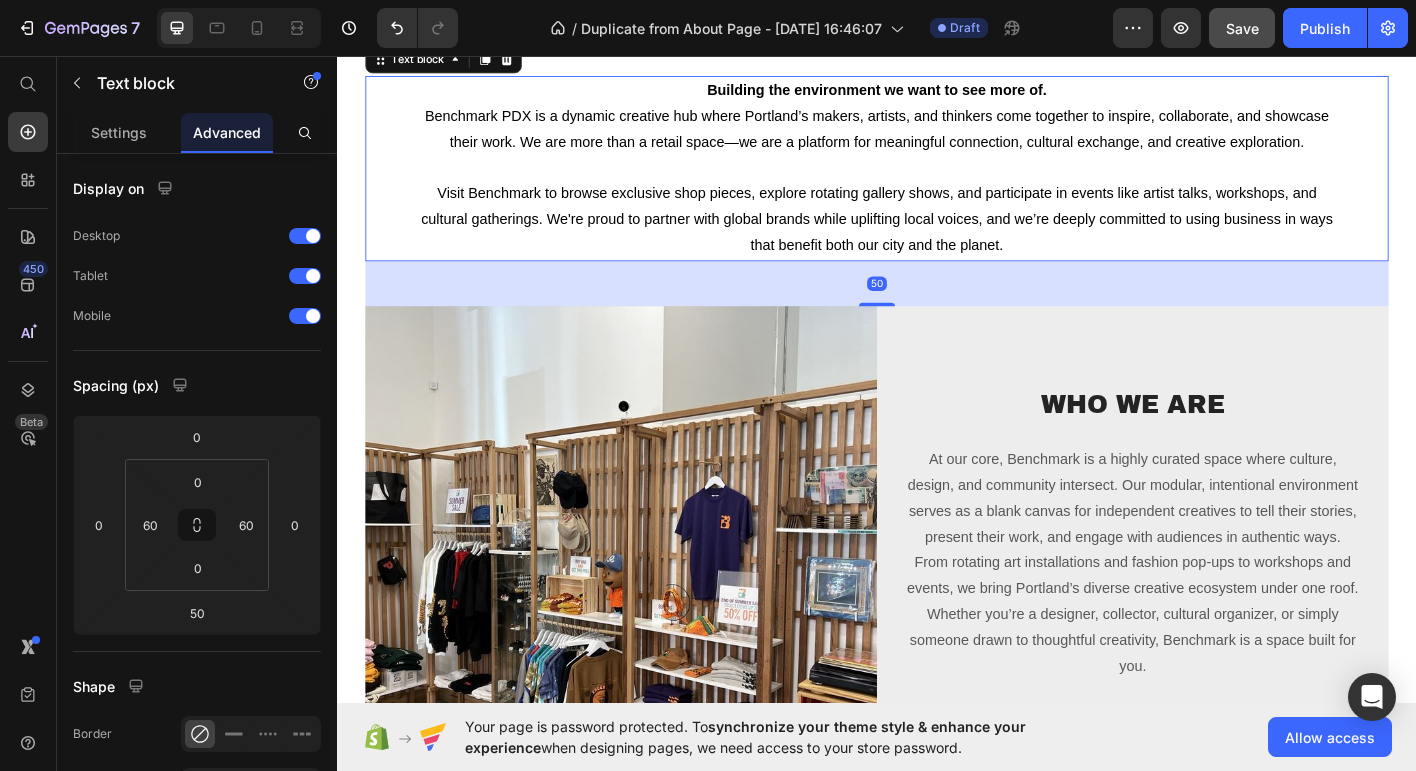 scroll, scrollTop: 220, scrollLeft: 0, axis: vertical 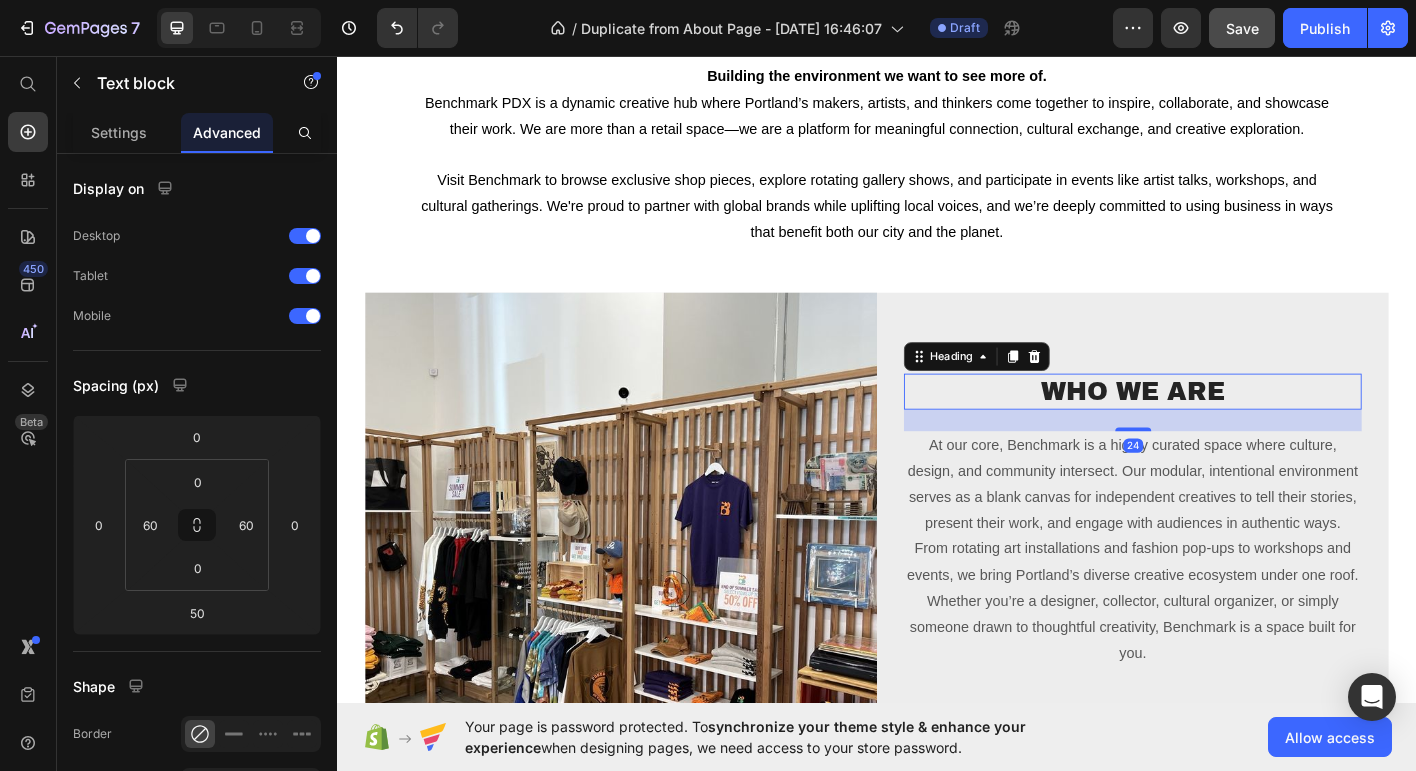 click on "Who We Are" at bounding box center (1221, 429) 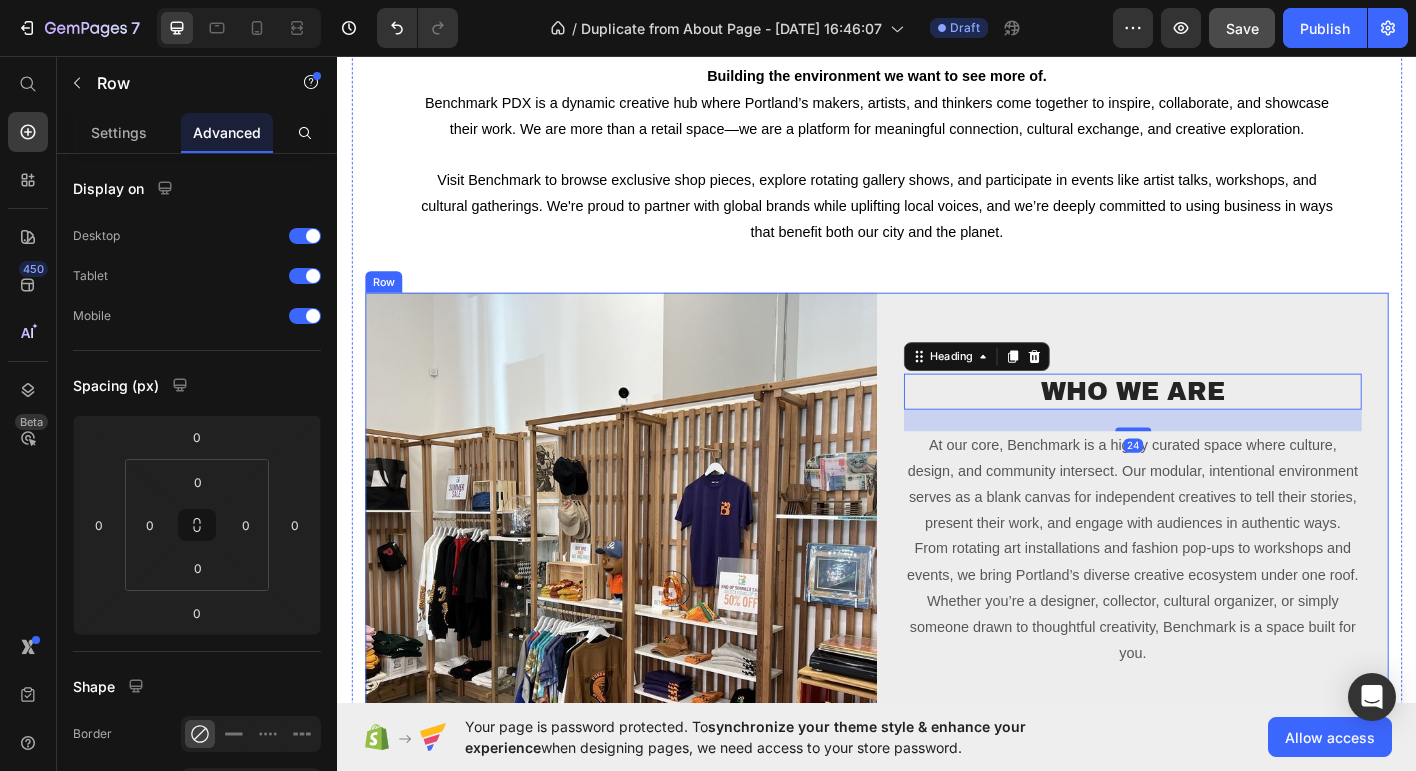 click on "Who We Are Heading   24 At our core, Benchmark is a highly curated space where culture, design, and community intersect. Our modular, intentional environment serves as a blank canvas for independent creatives to tell their stories, present their work, and engage with audiences in authentic ways. From rotating art installations and fashion pop-ups to workshops and events, we bring Portland’s diverse creative ecosystem under one roof. Whether you’re a designer, collector, cultural organizer, or simply someone drawn to thoughtful creativity, Benchmark is a space built for you.   Text block Row" at bounding box center (1221, 603) 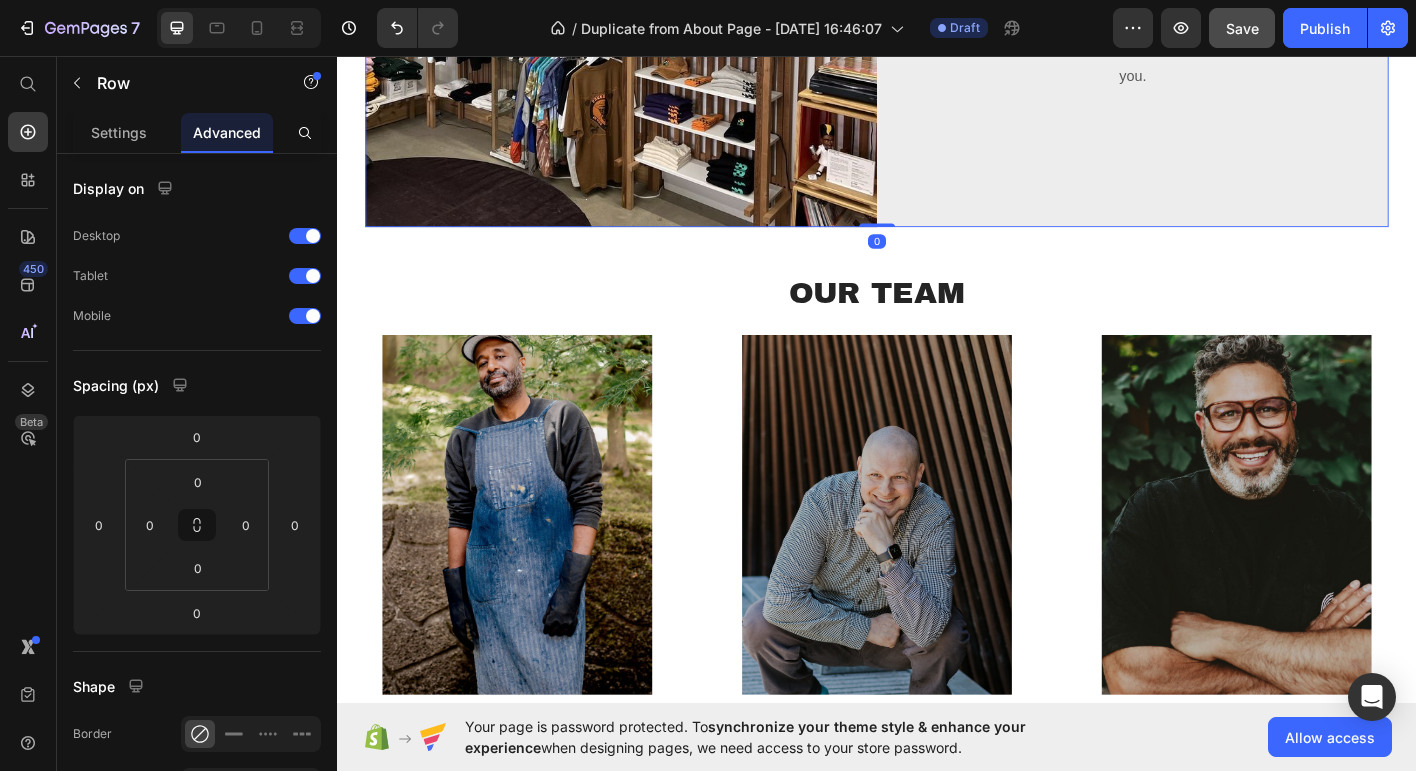 scroll, scrollTop: 970, scrollLeft: 0, axis: vertical 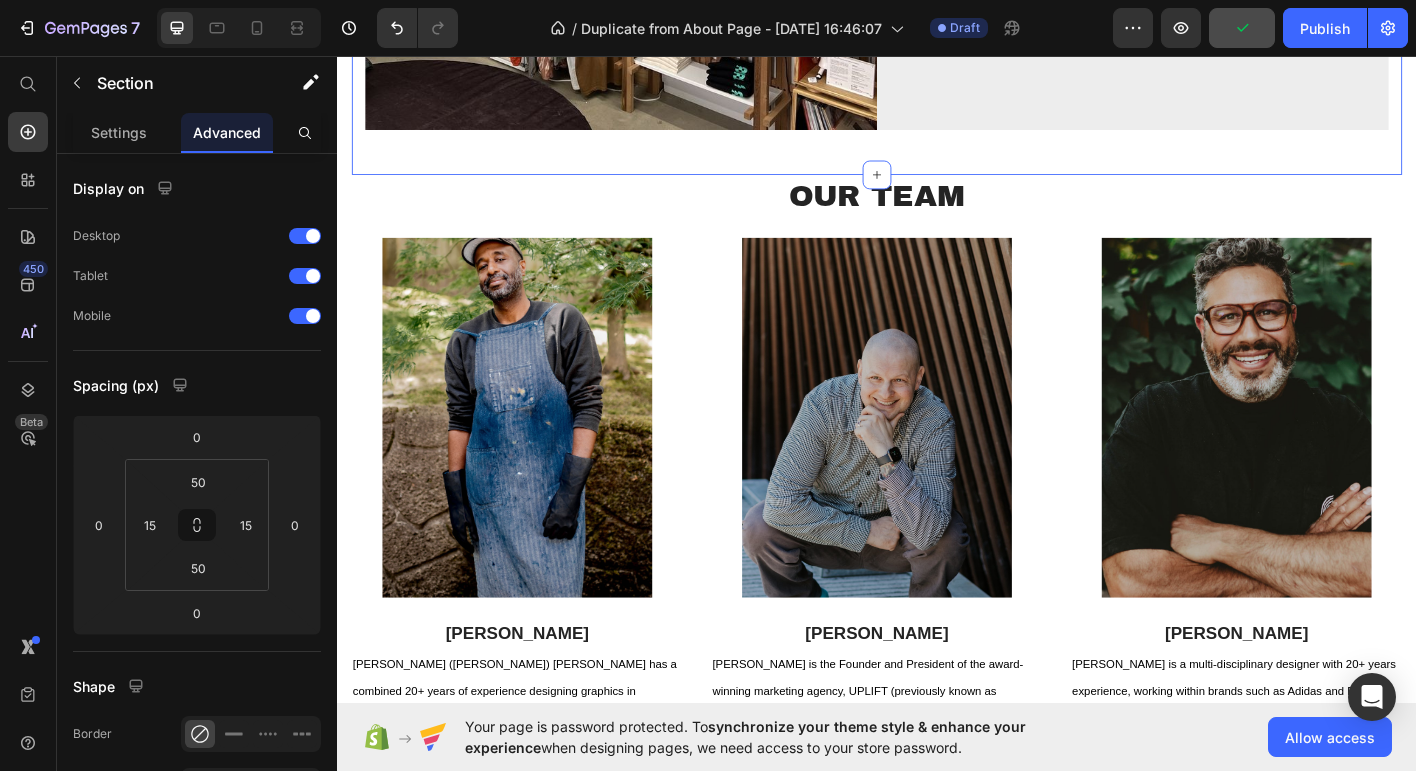 click on "About Us Heading Building the environment we want to see more of. Benchmark PDX is a dynamic creative hub where Portland’s makers, artists, and thinkers come together to inspire, collaborate, and showcase their work. We are more than a retail space—we are a platform for meaningful connection, cultural exchange, and creative exploration.   Visit Benchmark to browse exclusive shop pieces, explore rotating gallery shows, and participate in events like artist talks, workshops, and cultural gatherings. We're proud to partner with global brands while uplifting local voices, and we’re deeply committed to using business in ways that benefit both our city and the planet. Text block Image Who We Are Heading At our core, Benchmark is a highly curated space where culture, design, and community intersect. Our modular, intentional environment serves as a blank canvas for independent creatives to tell their stories, present their work, and engage with audiences in authentic ways.   Text block Row Row Section 2" at bounding box center (937, -315) 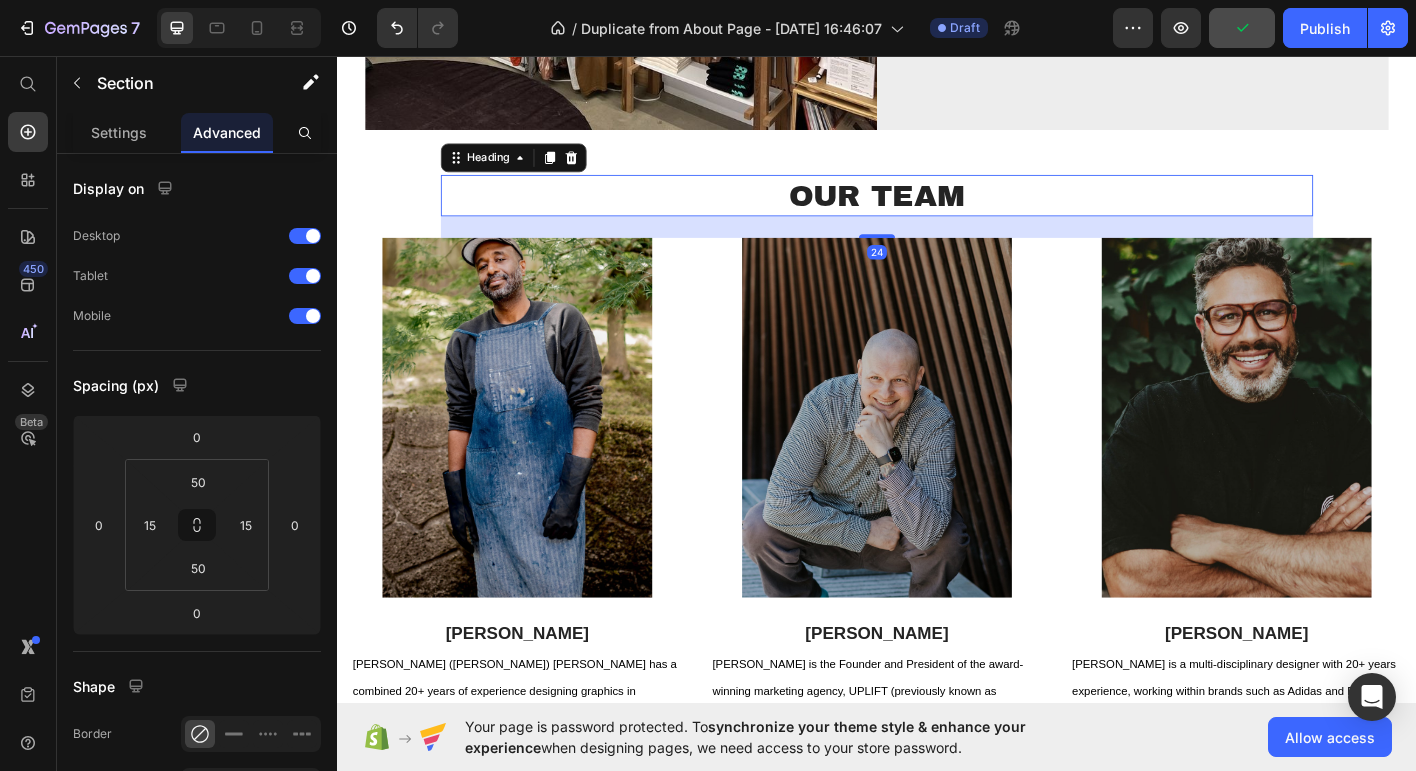 click on "Our Team" at bounding box center [937, 211] 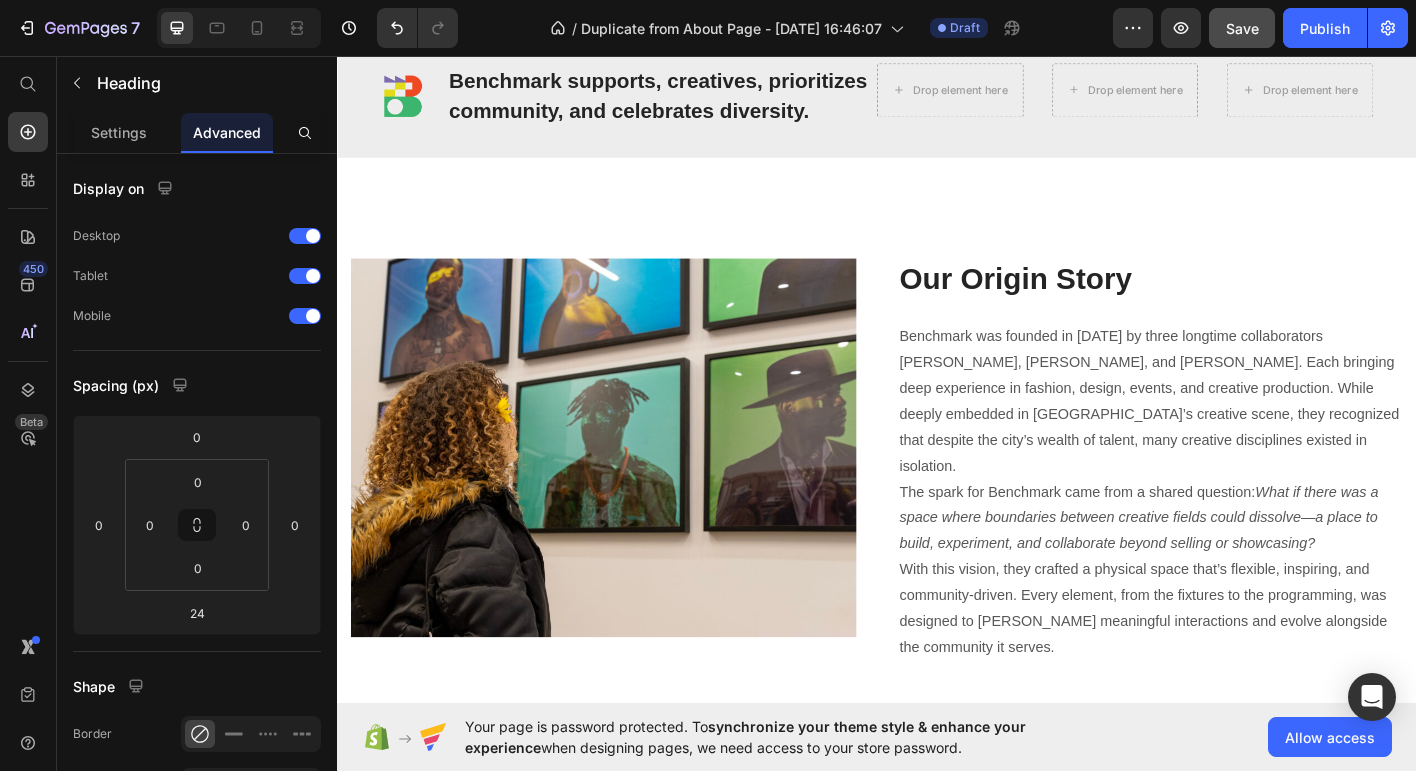 scroll, scrollTop: 2036, scrollLeft: 0, axis: vertical 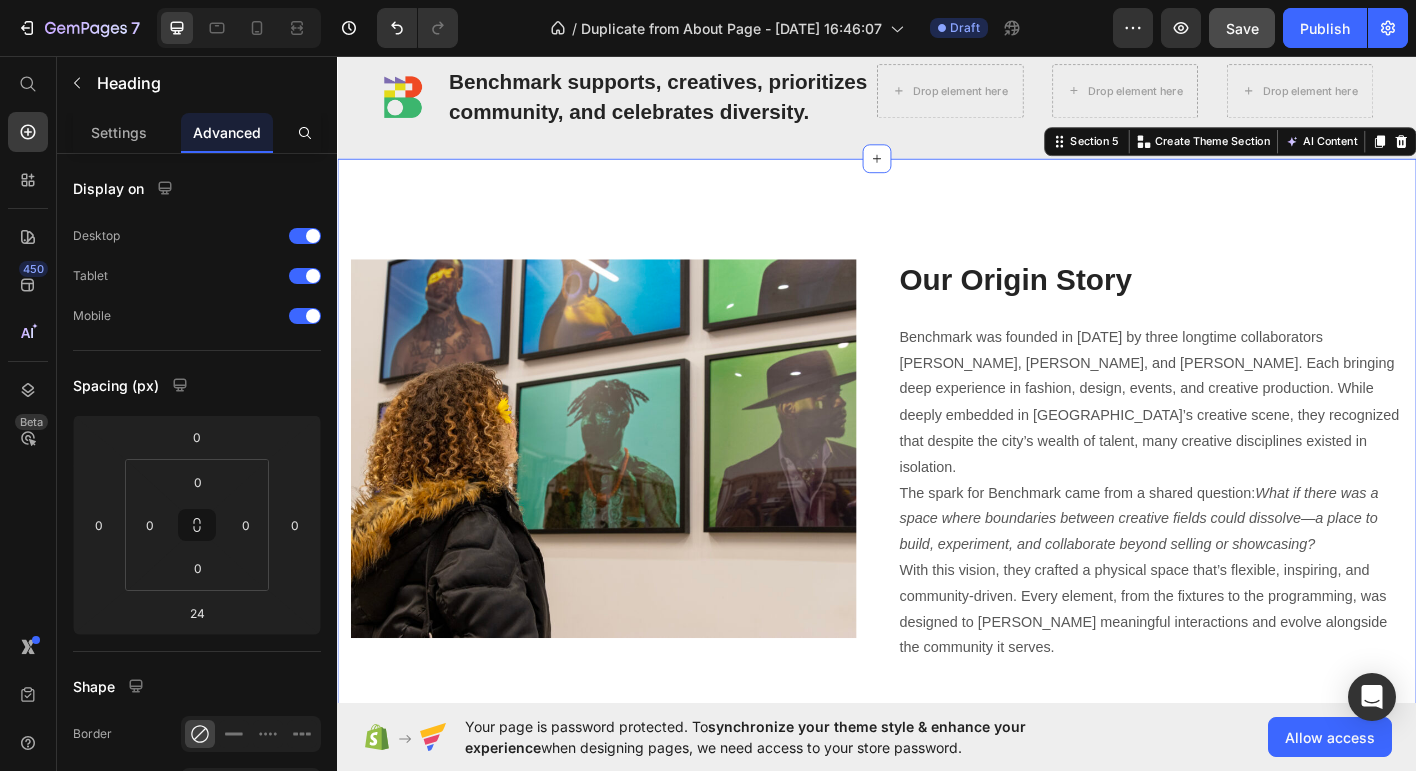 click on "Image Why We Exist Heading Portland is a city bursting with creativity and innovation, yet opportunities for genuine connection across disciplines can be scarce. Benchmark was created to bridge those gaps—to be a flexible, welcoming space where ideas collide, collaborations are born, and community thrives. We believe in supporting independent creatives by offering them visibility and a platform to grow. More than that, we celebrate the city’s rich diversity and craftsmanship, encouraging thoughtful, intentional engagement over fleeting trends. Benchmark is a place where creativity is meaningful, connections are real, and people return not just to shop, but to belong.   Text block Want to Get Involved? Come through, explore an event, shop intentionally, or just hang out and get inspired. Text Block Our Origin Story Heading The spark for Benchmark came from a shared question:  Text block Image Text Block Row Our Mission & Vision Heading Text block Section 5   You can create reusable sections AI Content" at bounding box center (937, 734) 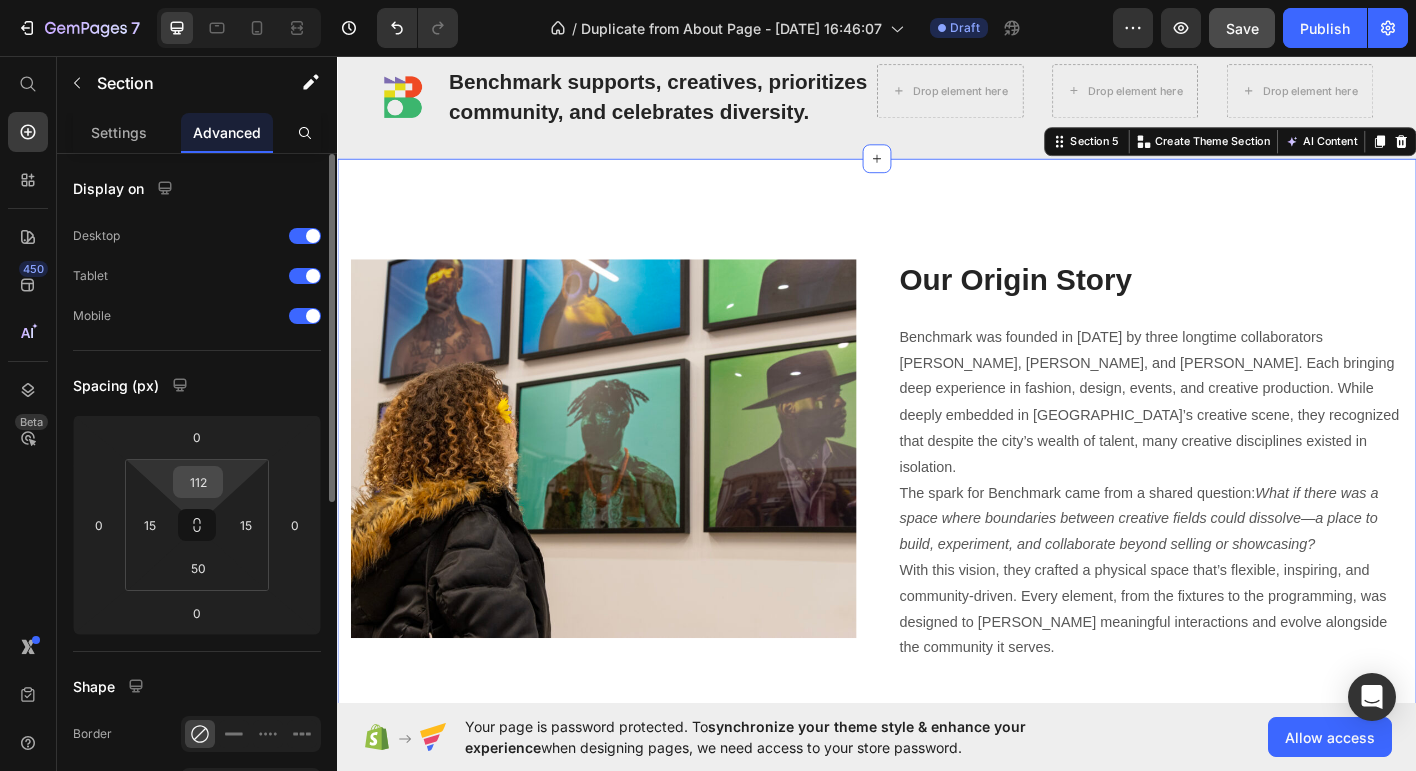 click on "112" at bounding box center (198, 482) 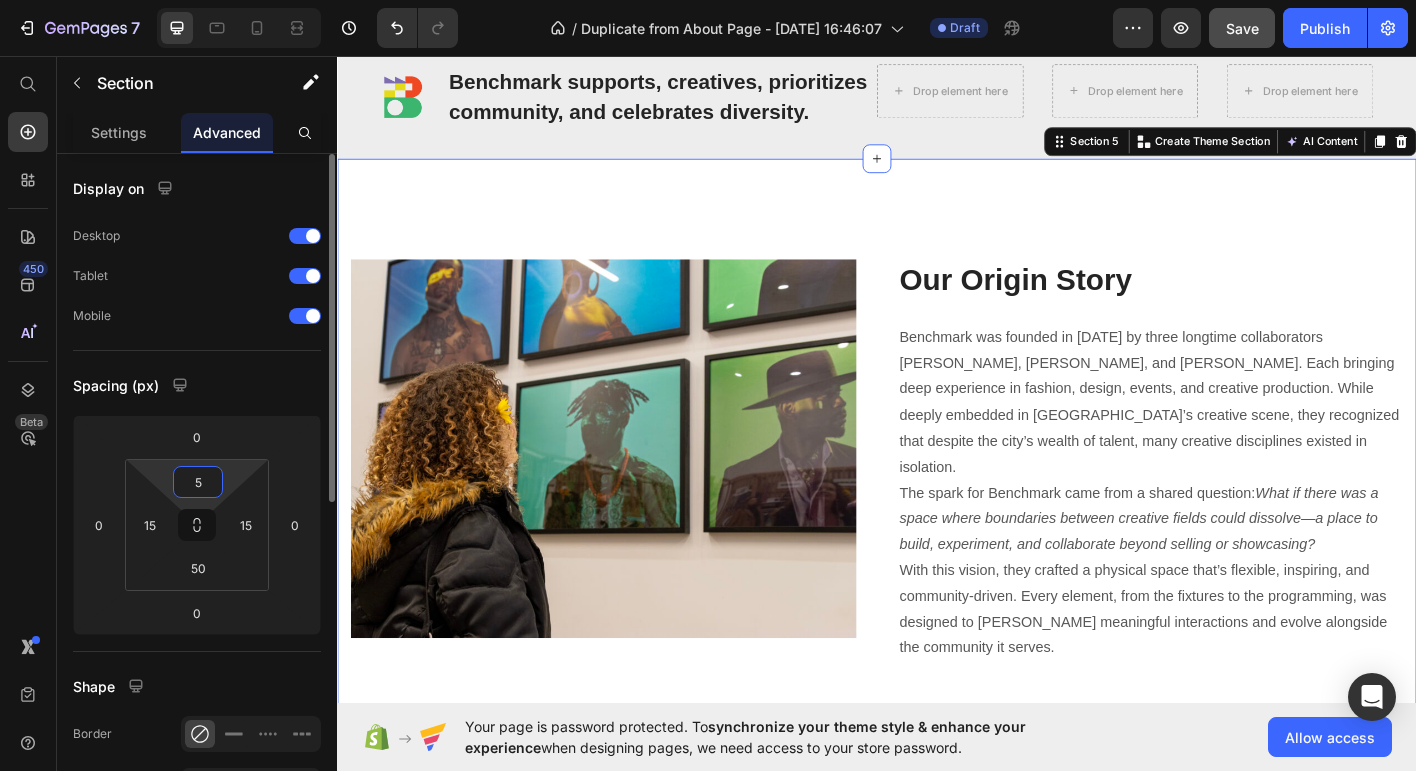 type on "50" 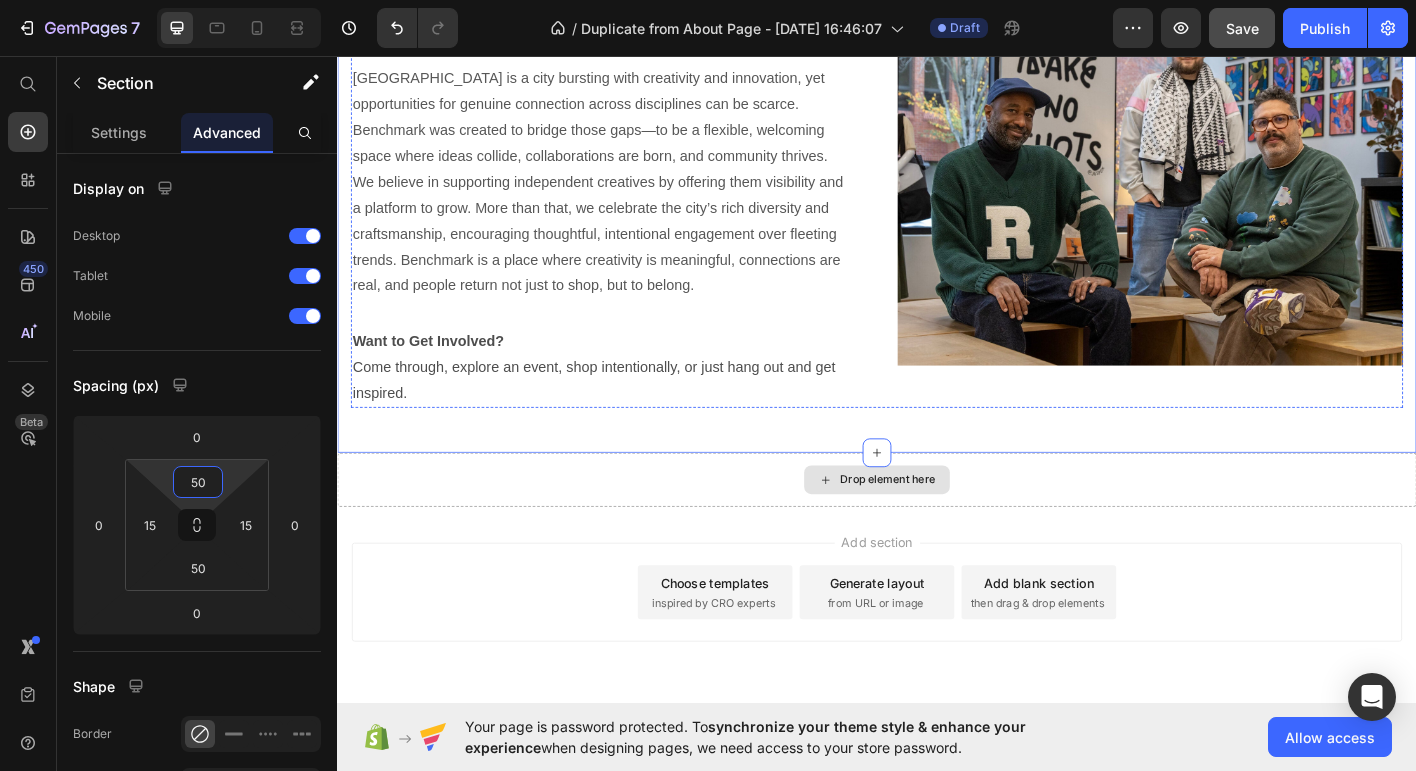scroll, scrollTop: 2750, scrollLeft: 0, axis: vertical 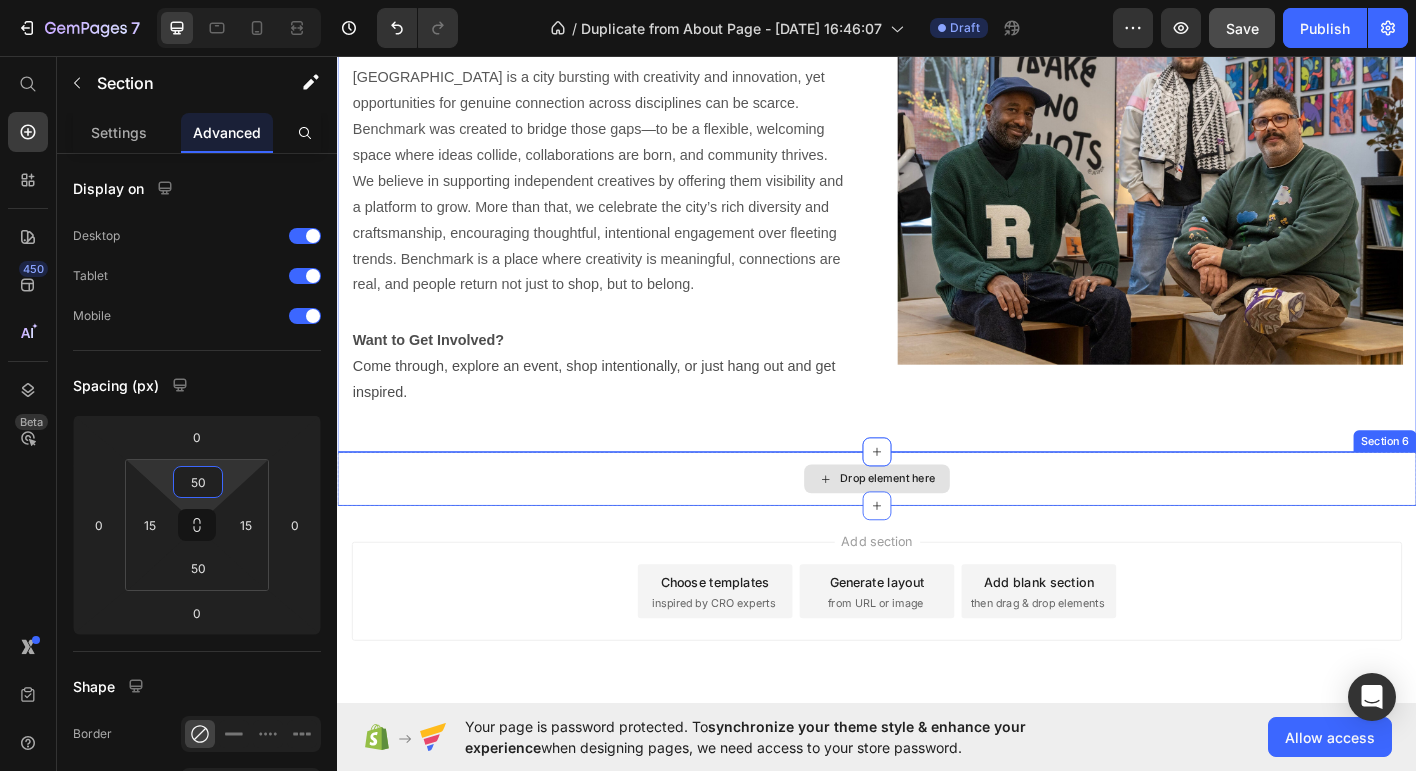 click on "Drop element here" at bounding box center (937, 526) 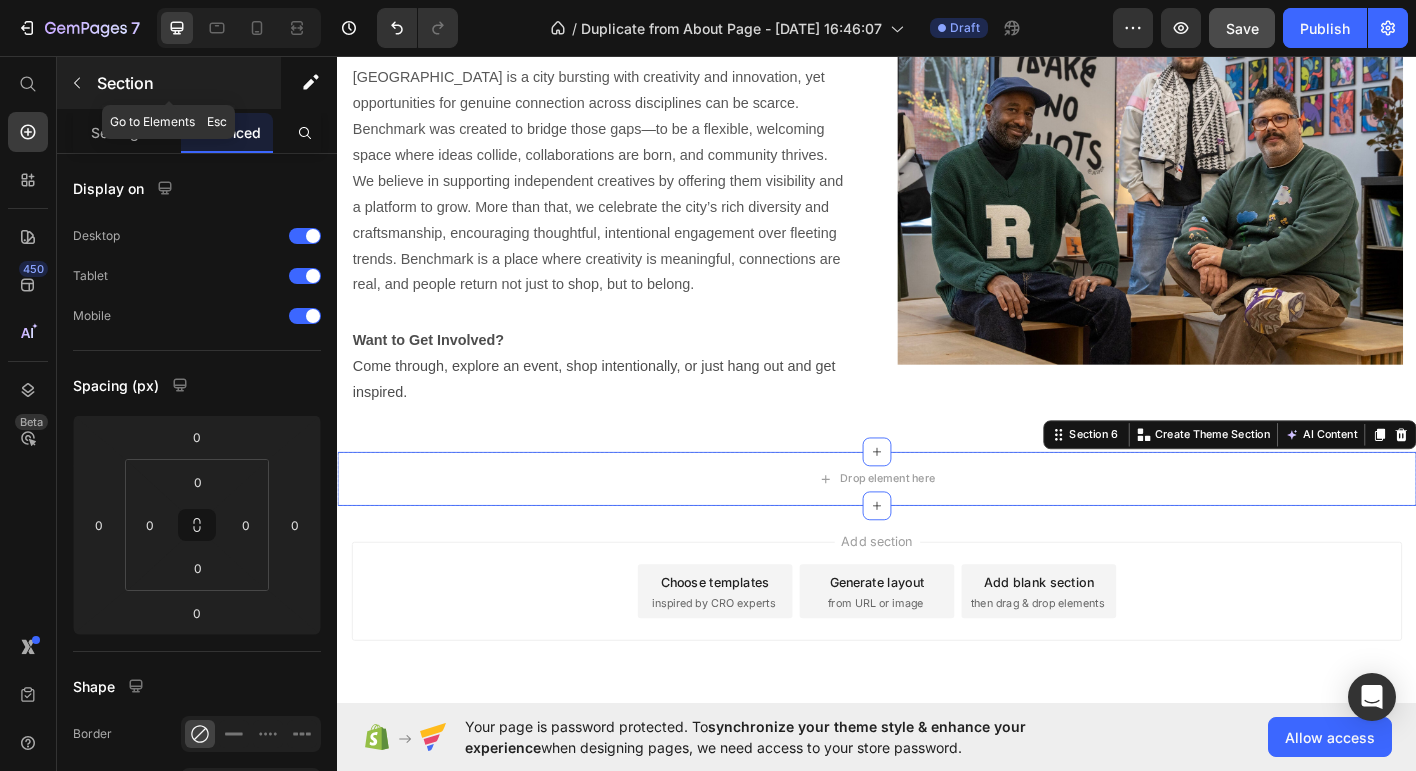 click 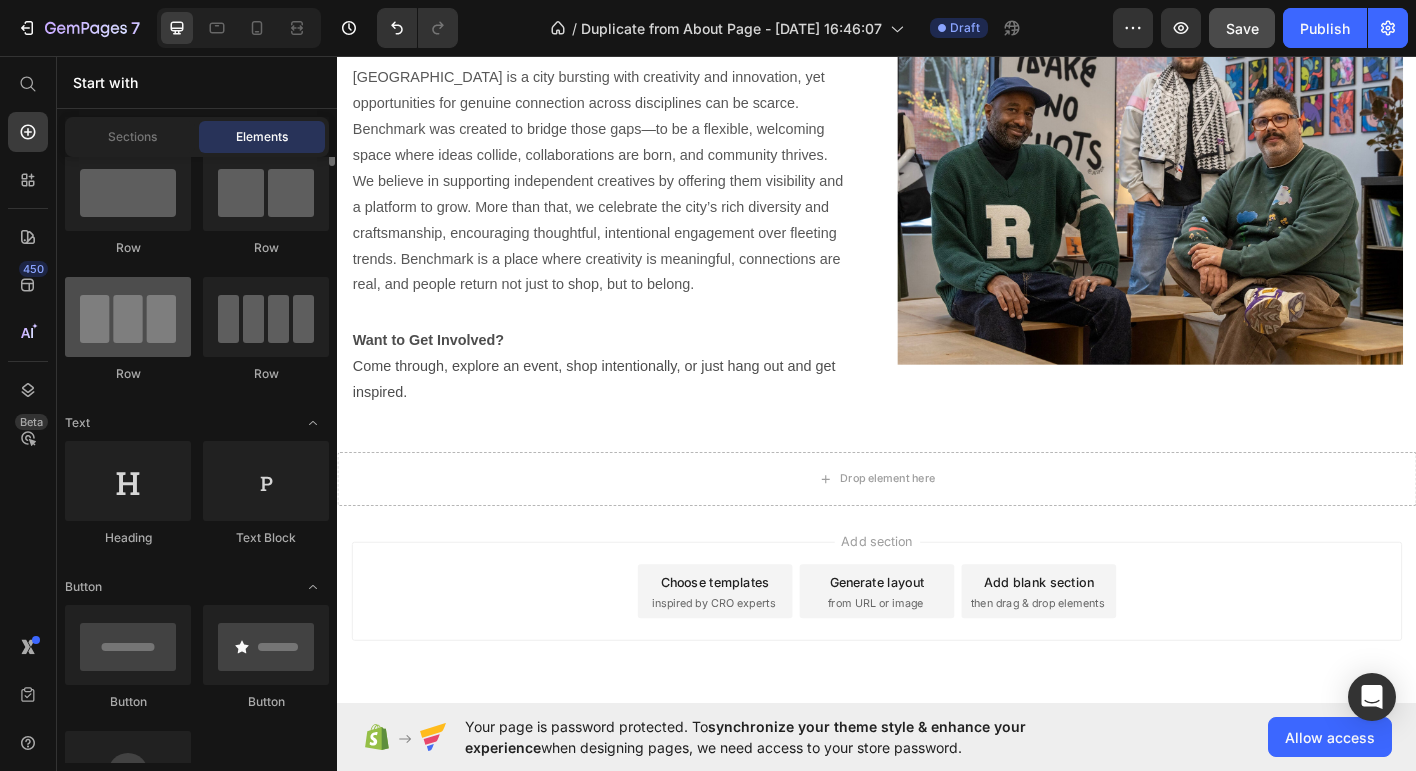 scroll, scrollTop: 0, scrollLeft: 0, axis: both 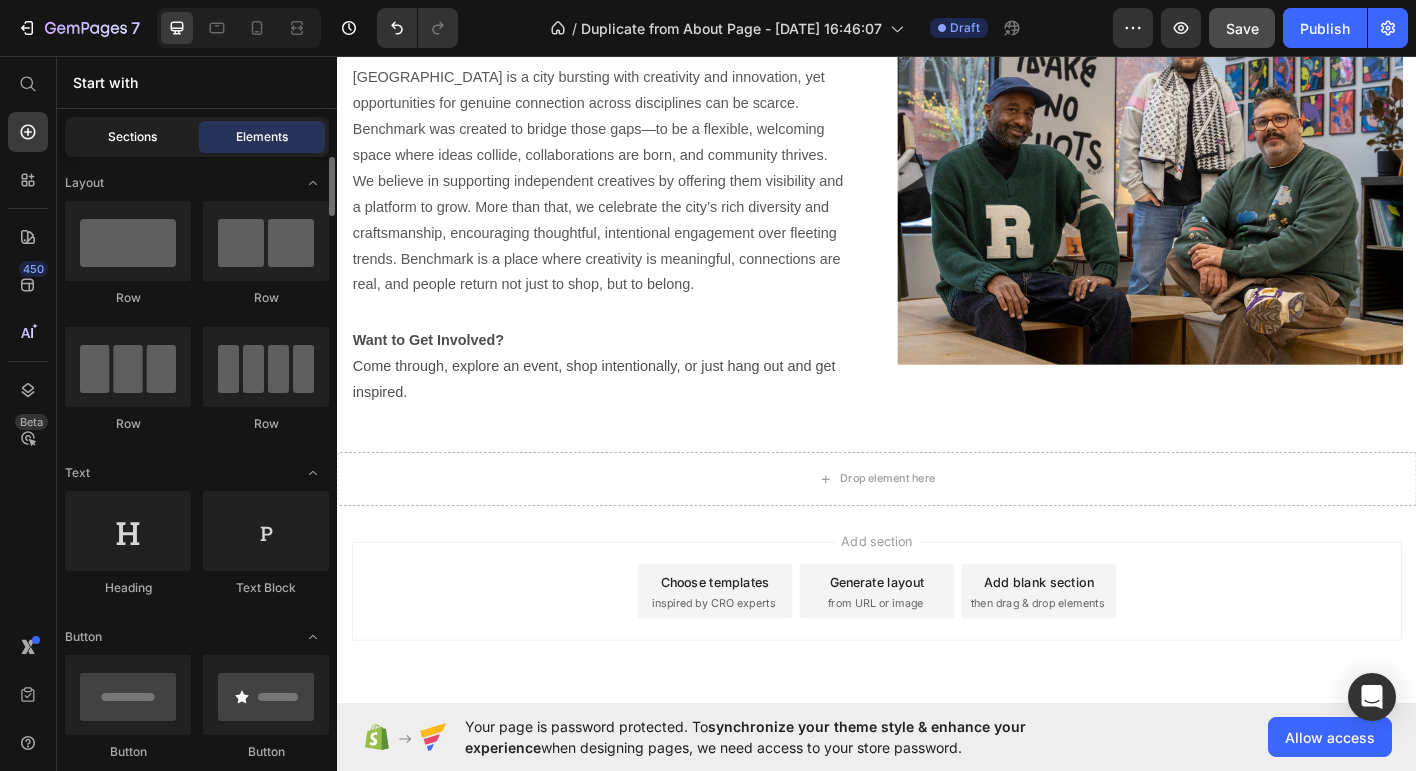 click on "Sections" at bounding box center [132, 137] 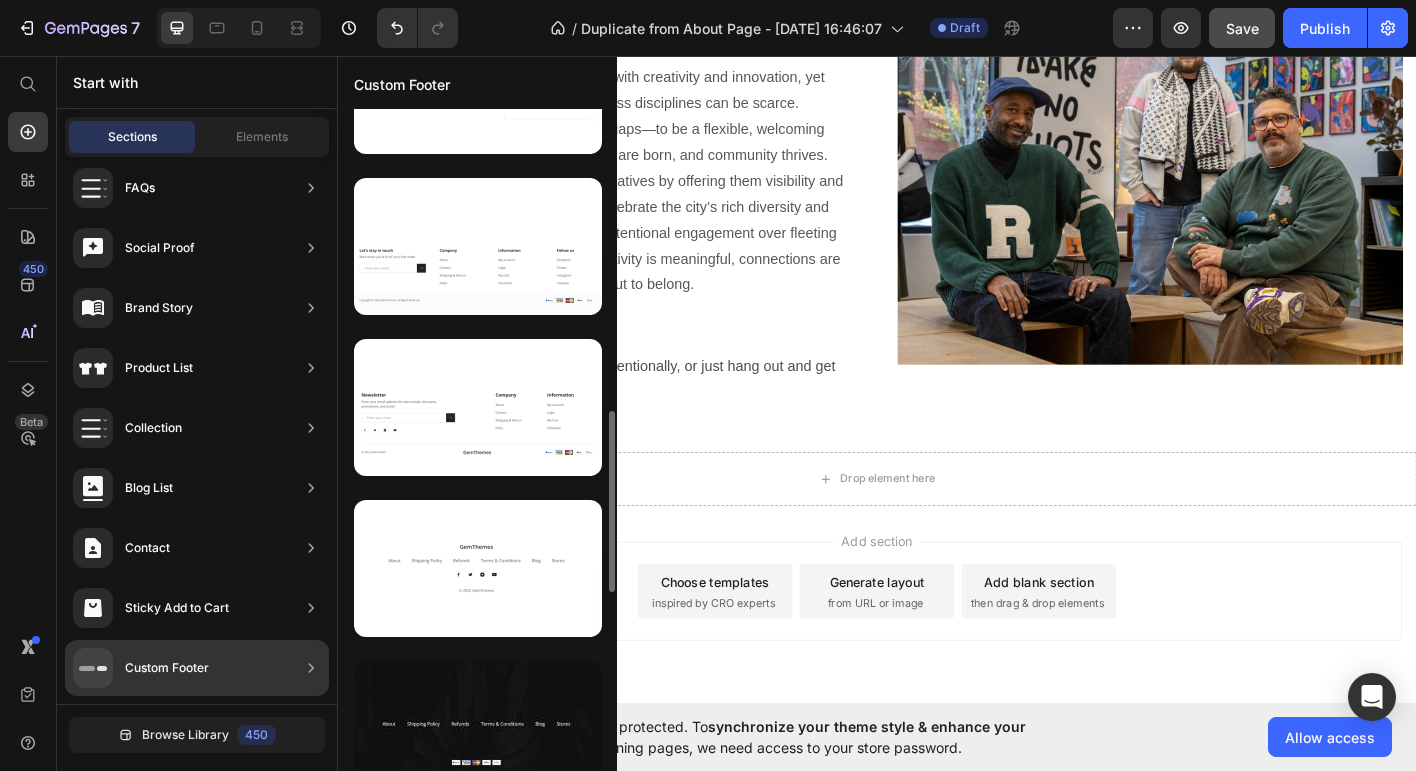 scroll, scrollTop: 1071, scrollLeft: 0, axis: vertical 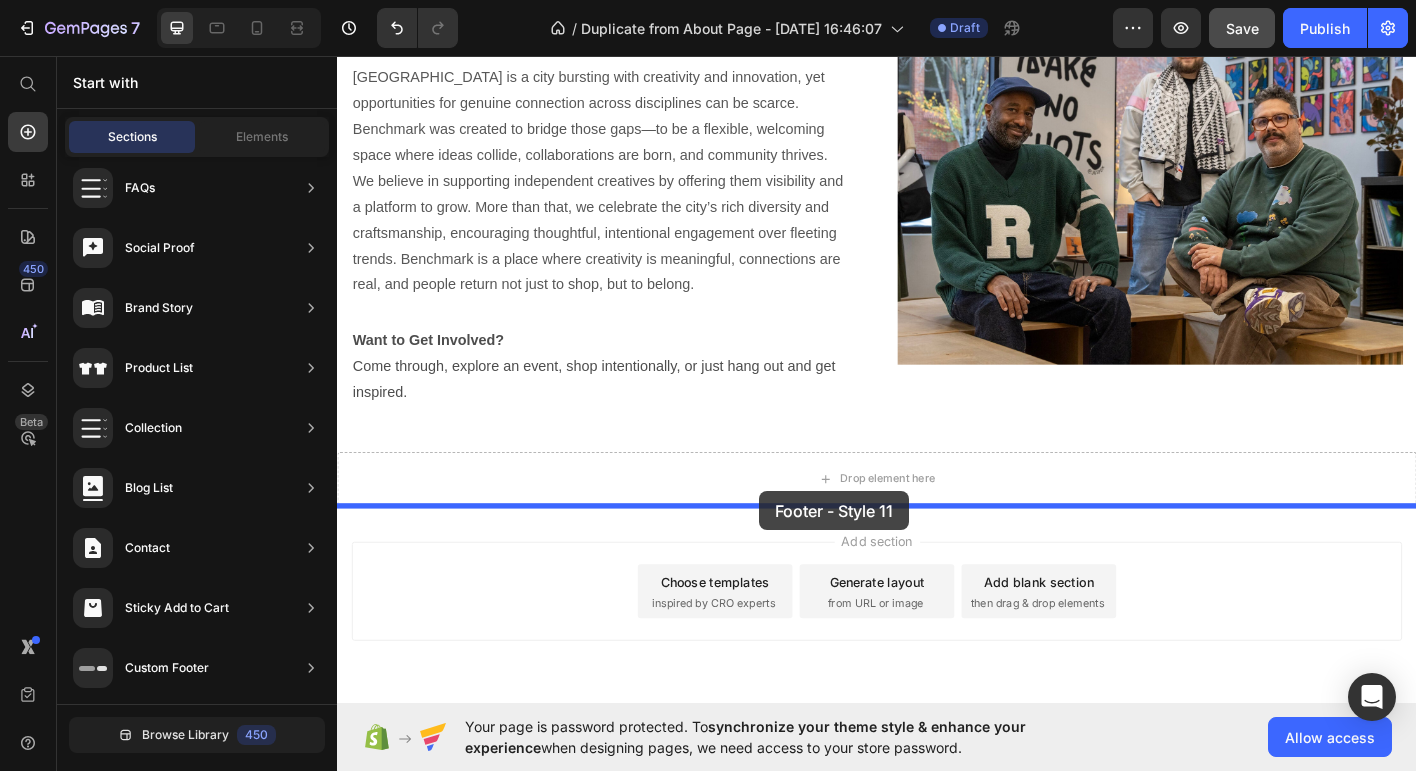 drag, startPoint x: 865, startPoint y: 575, endPoint x: 795, endPoint y: 528, distance: 84.31489 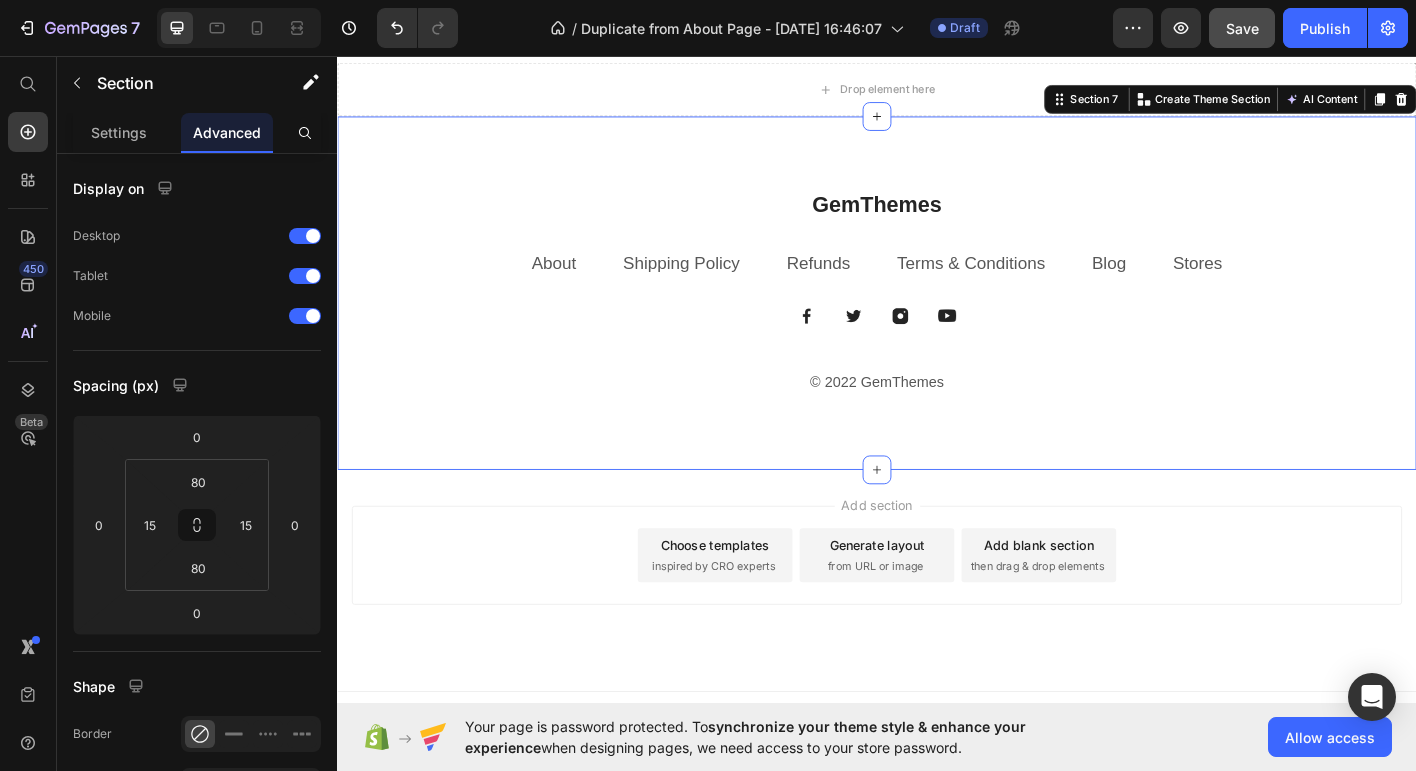scroll, scrollTop: 3184, scrollLeft: 0, axis: vertical 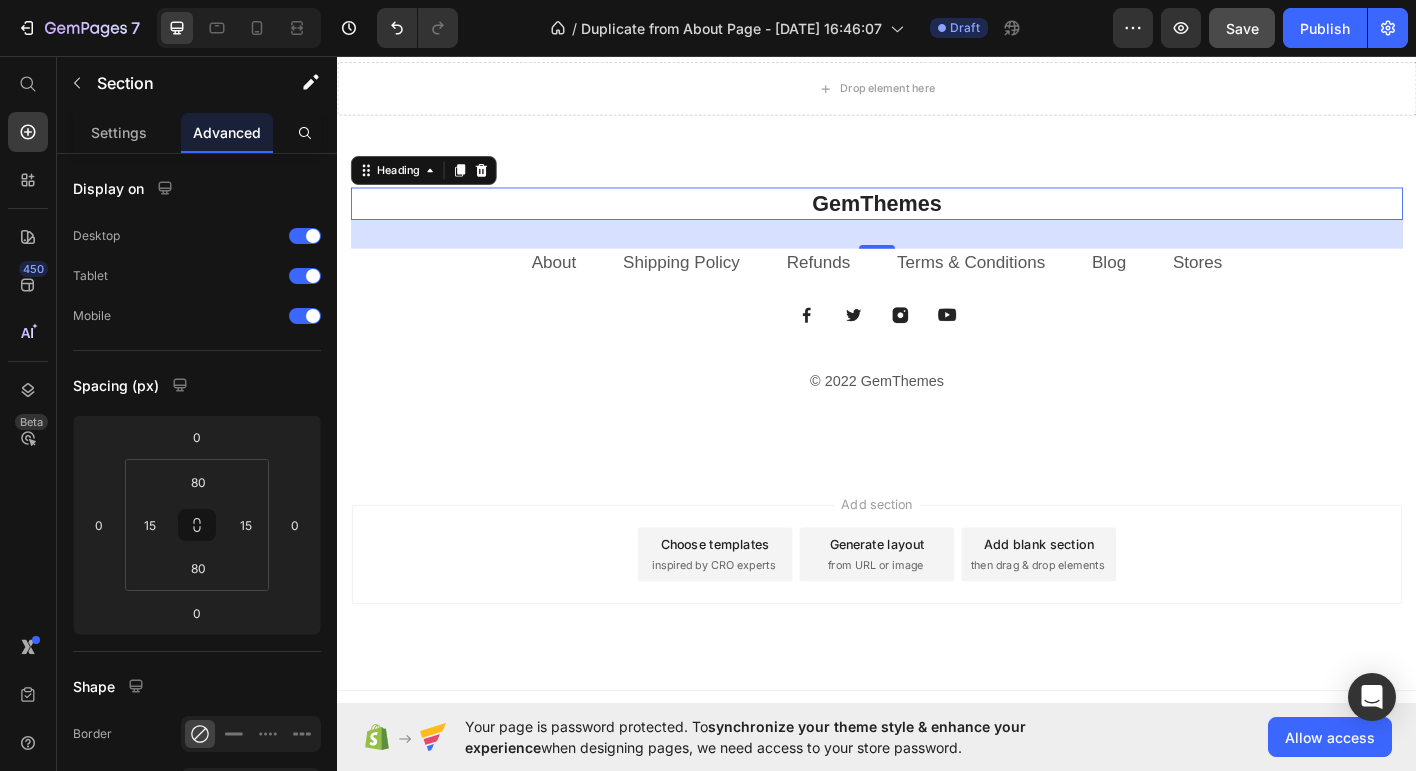 click on "GemThemes" at bounding box center [937, 219] 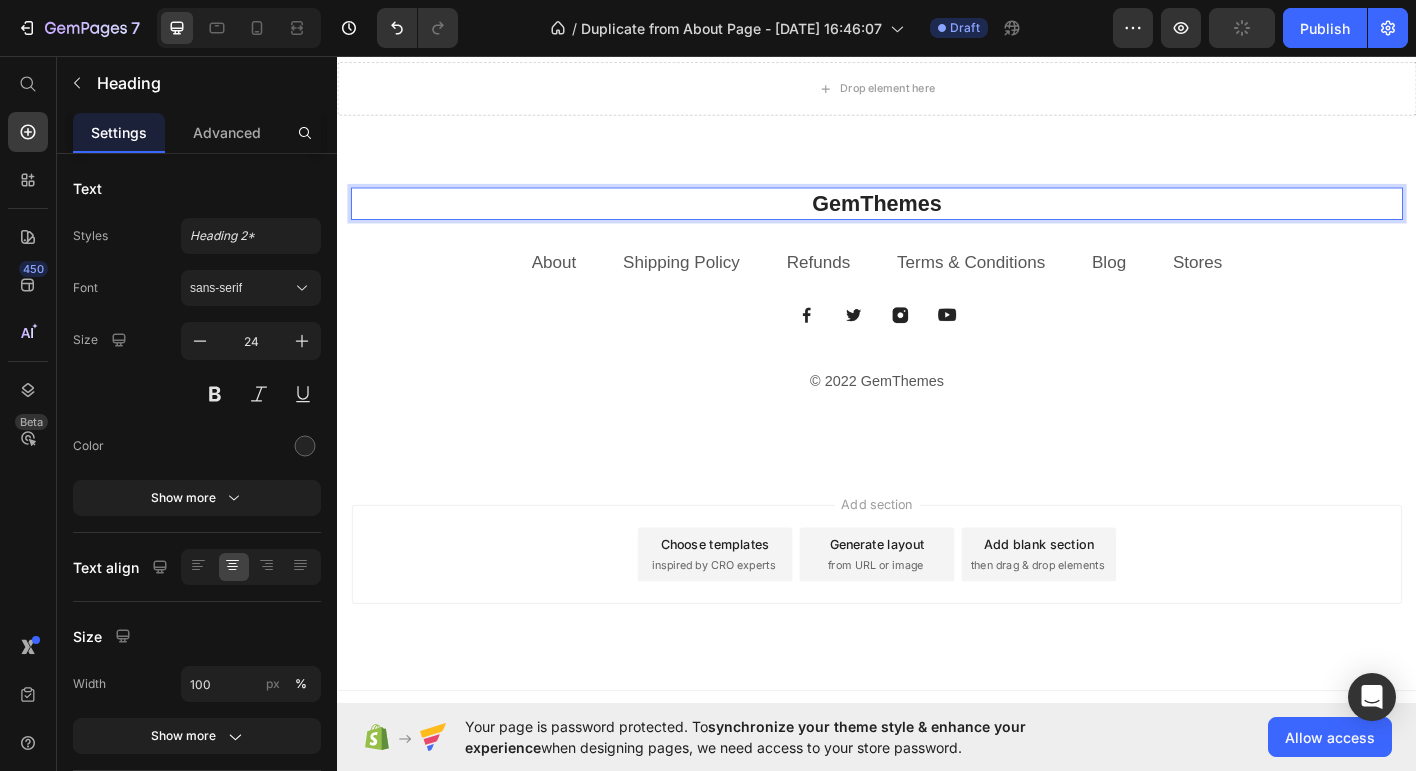 click on "GemThemes" at bounding box center (937, 219) 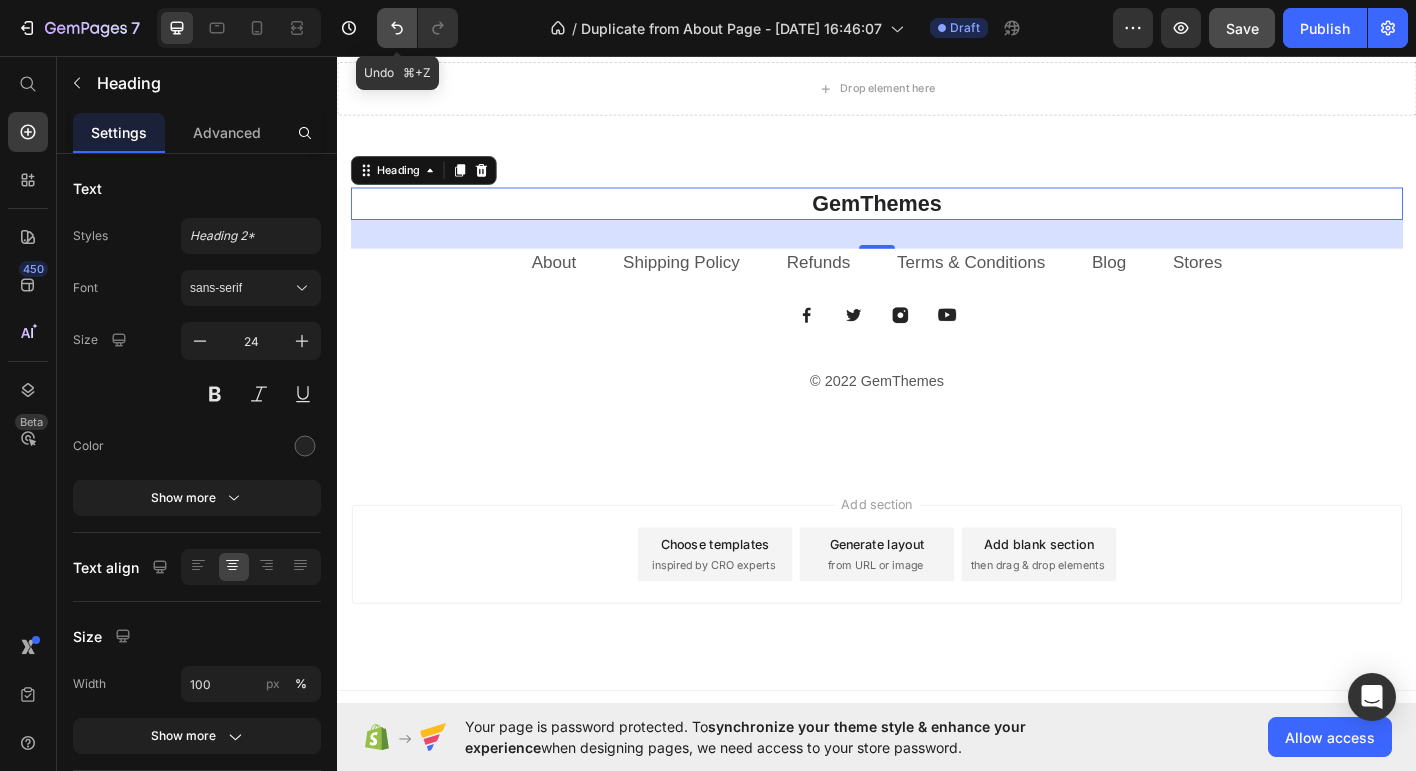 click 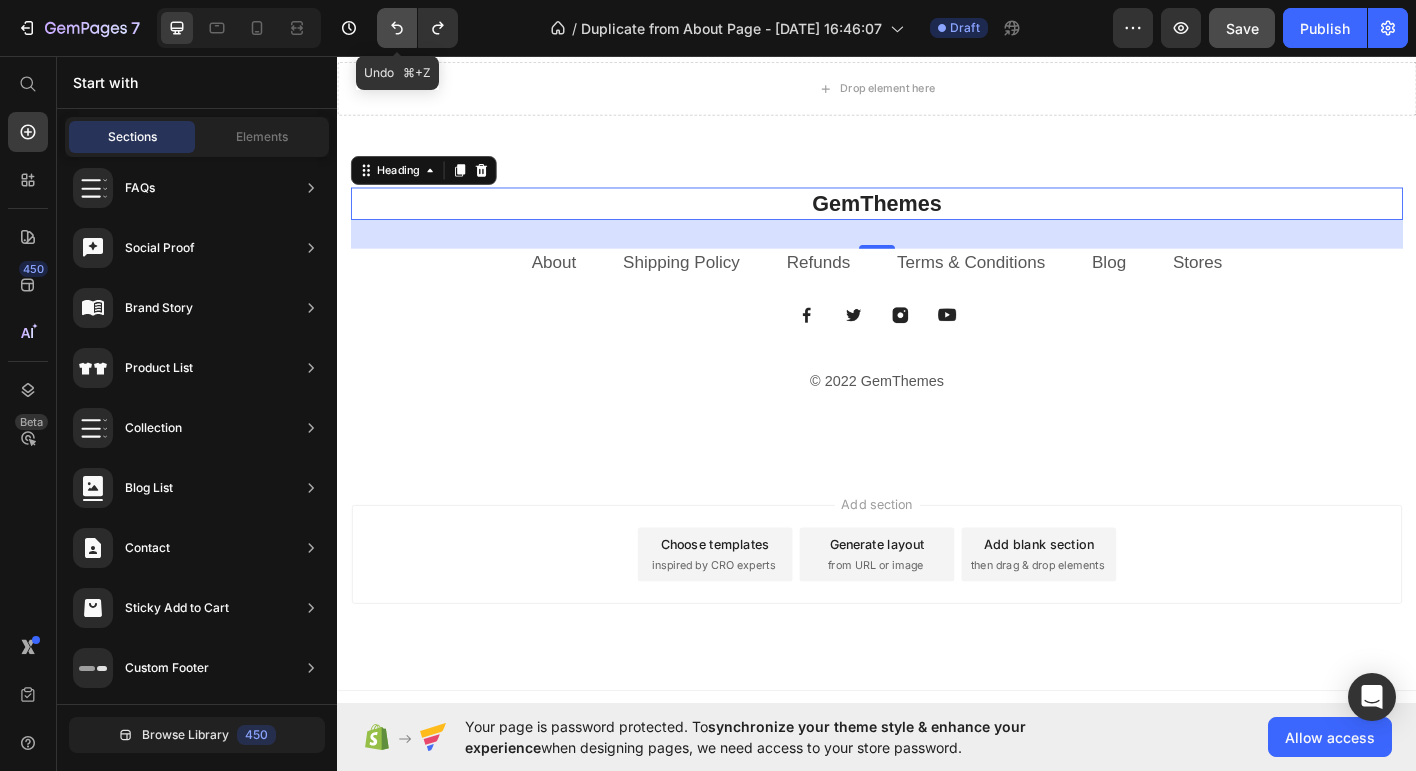 scroll, scrollTop: 2815, scrollLeft: 0, axis: vertical 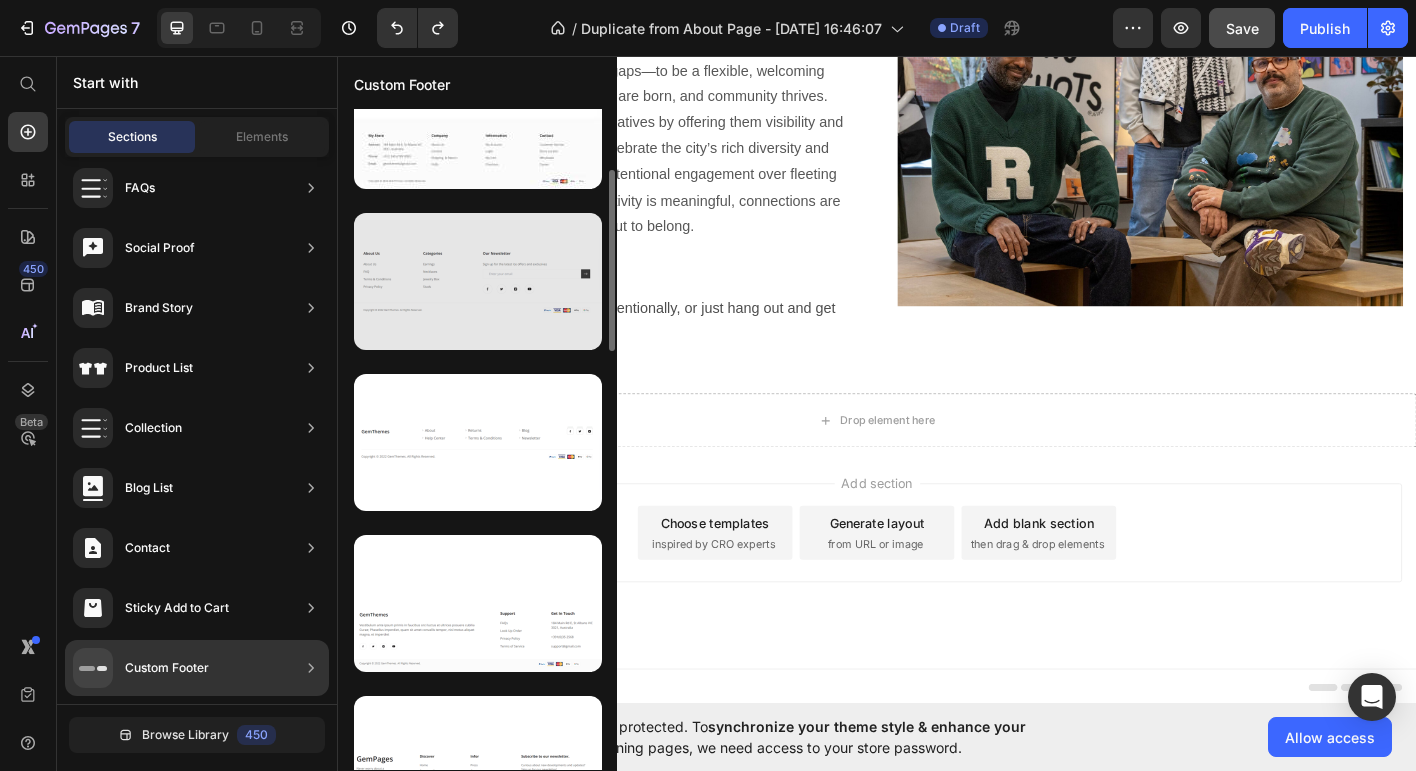 click at bounding box center [478, 281] 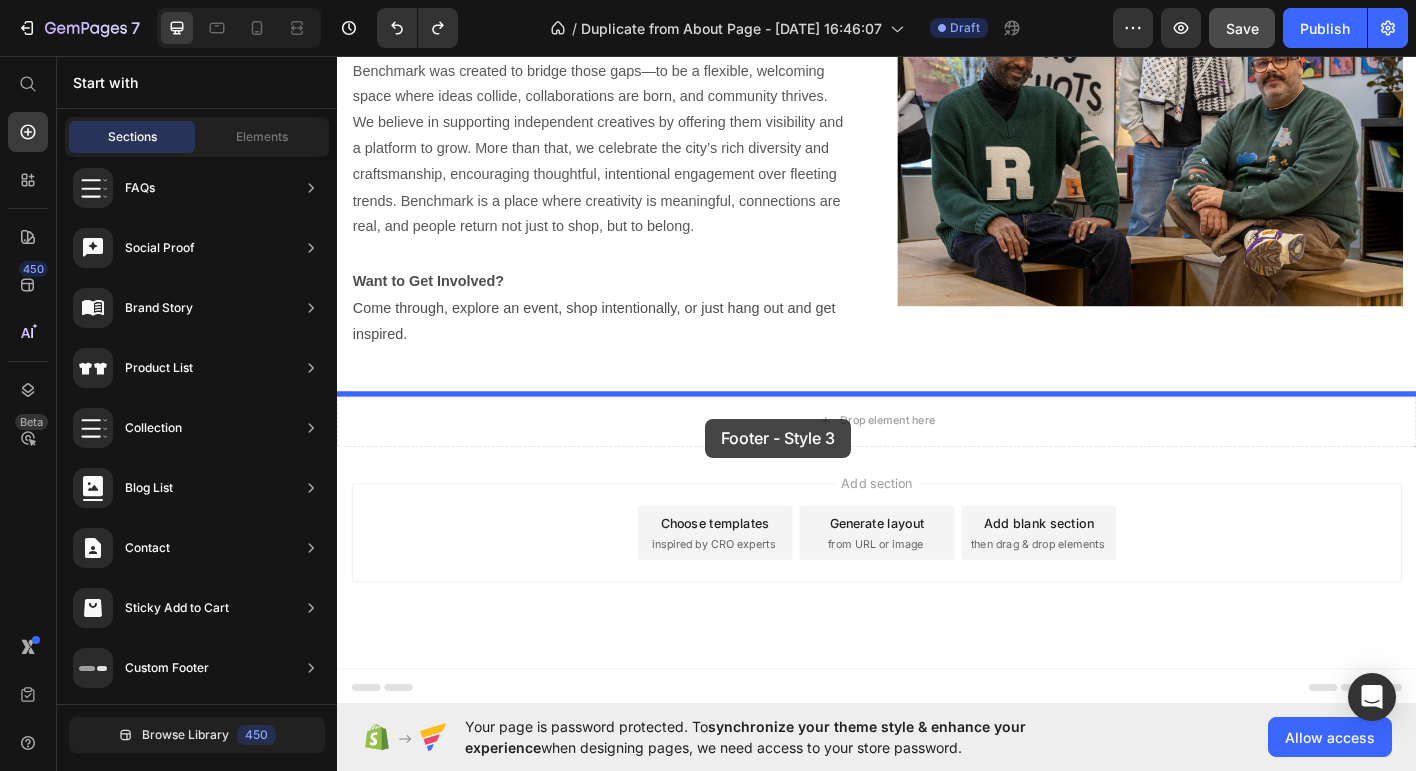 drag, startPoint x: 819, startPoint y: 315, endPoint x: 746, endPoint y: 459, distance: 161.44658 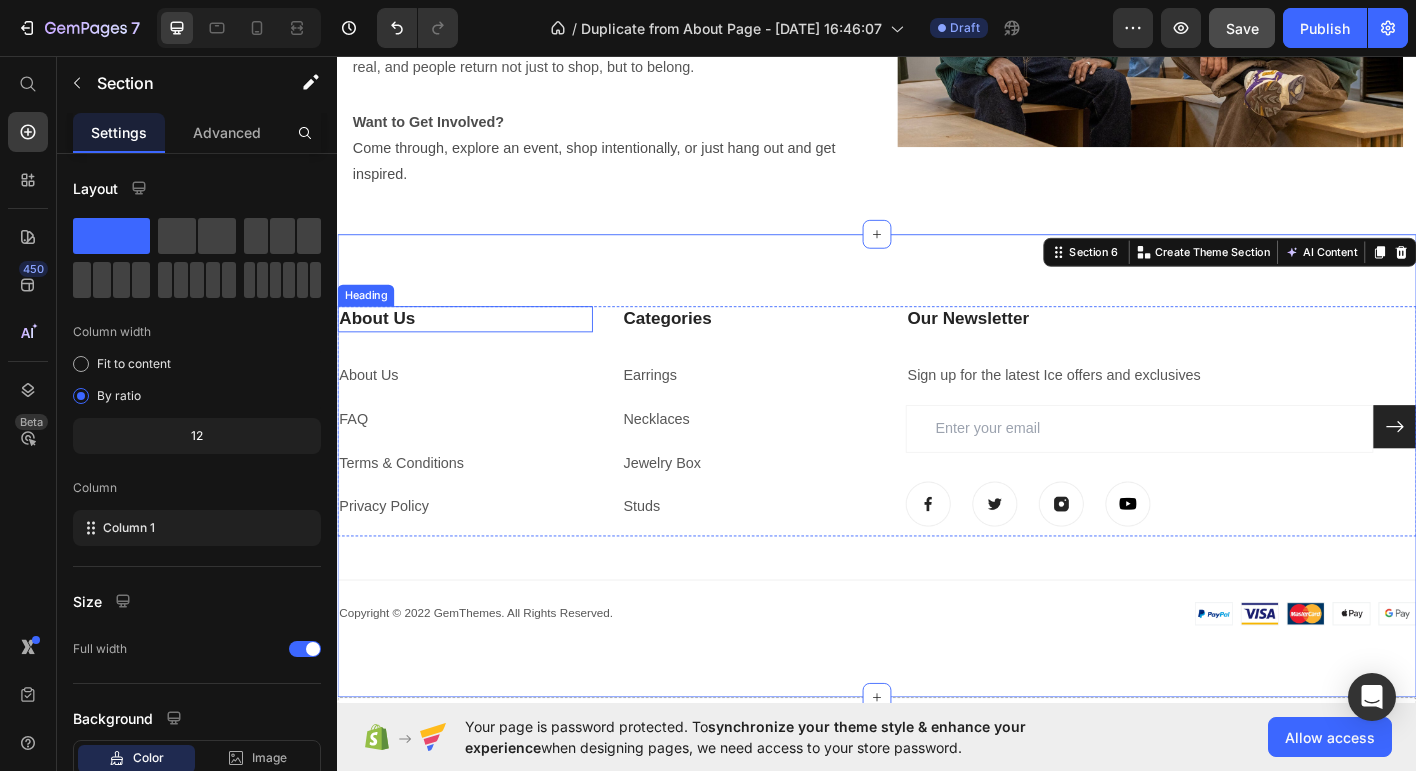scroll, scrollTop: 2993, scrollLeft: 0, axis: vertical 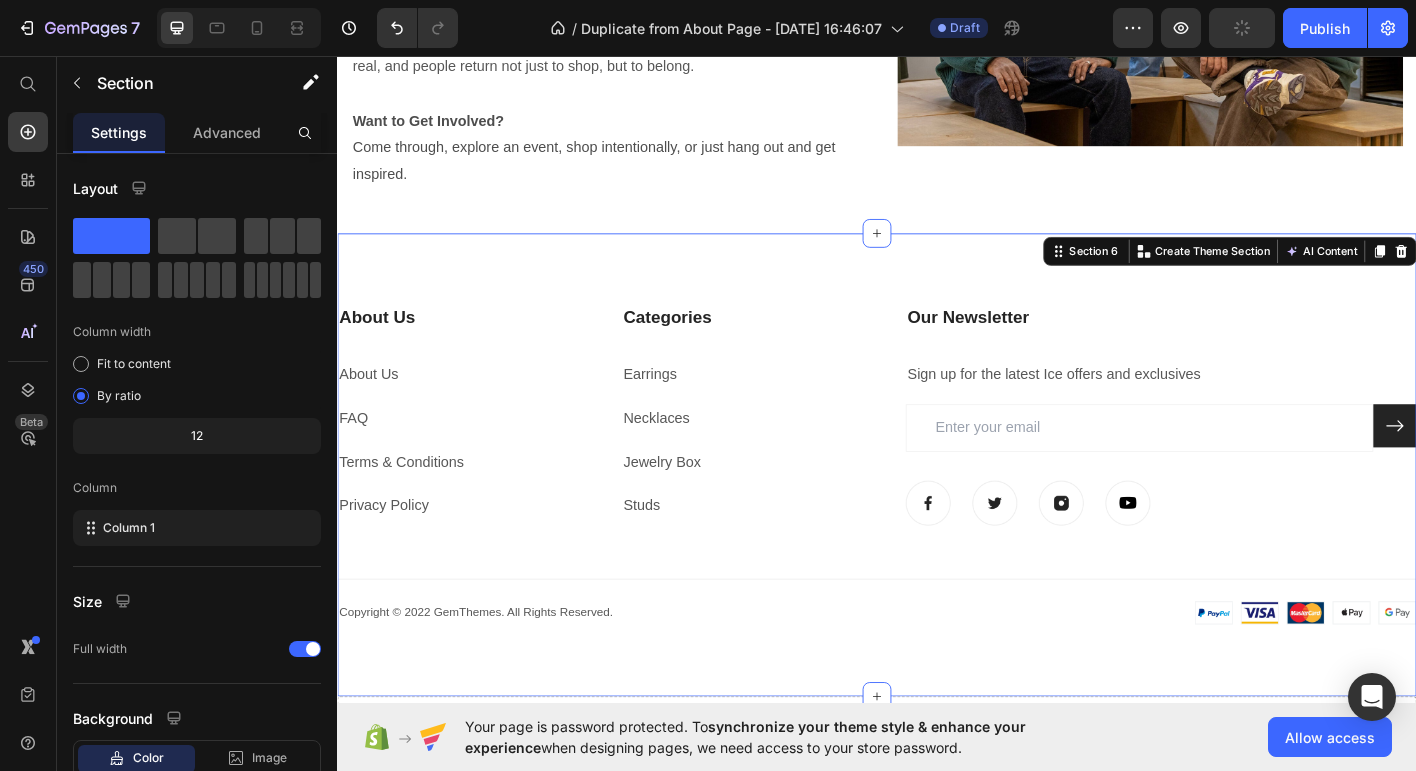 click on "About Us  Heading About Us Text block FAQ Text block Terms & Conditions Text block Privacy Policy Text block Categories Heading Earrings Text block Necklaces Text block Jewelry Box Text block Studs Text block Our Newsletter Heading Sign up for the latest Ice offers and exclusives Text block Email Field
Submit Button Row Newsletter Image Image Image Image Row Row                Title Line Image Copyright © 2022 GemThemes. All Rights Reserved. Text block Row Copyright © 2022 GemThemes. All Rights Reserved. Text block Image Row Section 6   You can create reusable sections Create Theme Section AI Content Write with GemAI What would you like to describe here? Tone and Voice Persuasive Product BENCHMARK Travel Bag — Benchmark Show more Generate" at bounding box center (937, 510) 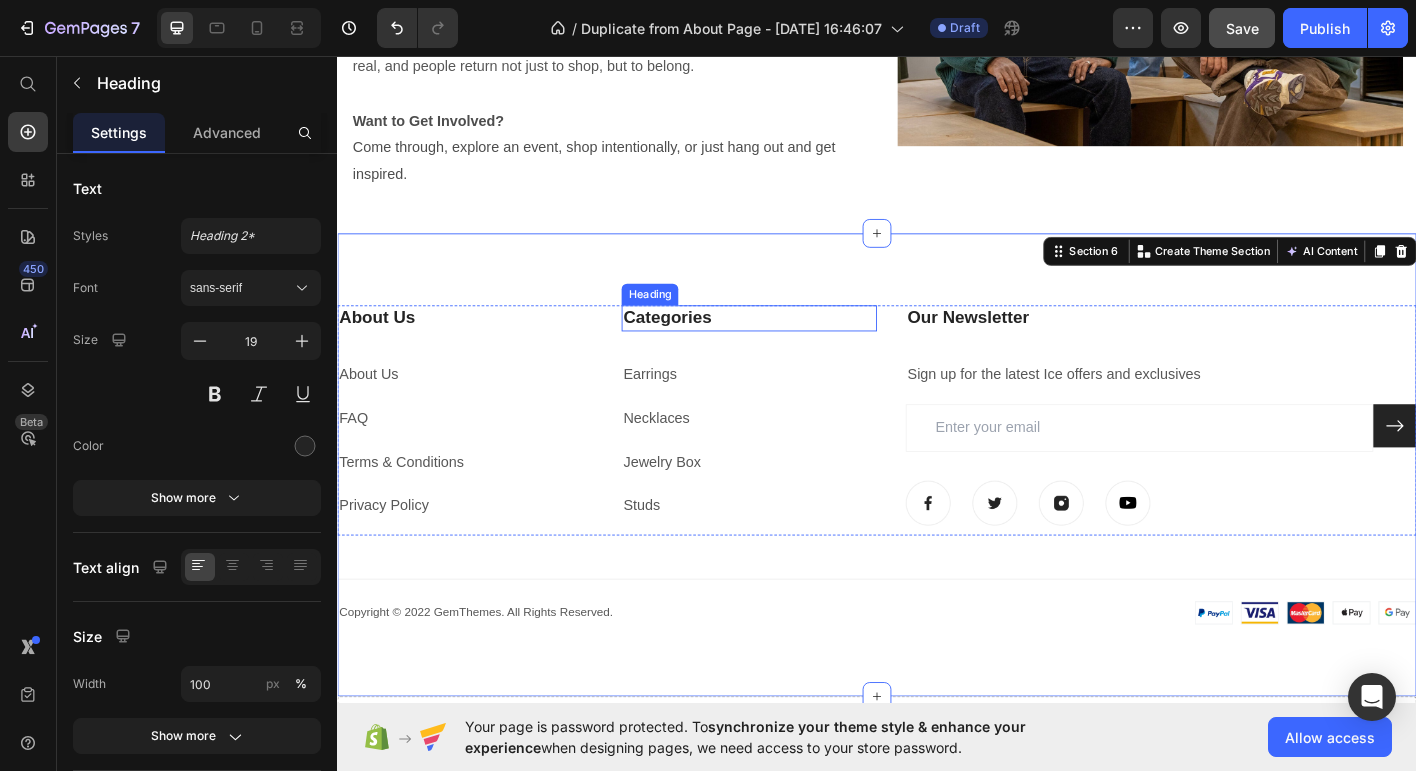 click on "Categories" at bounding box center [795, 347] 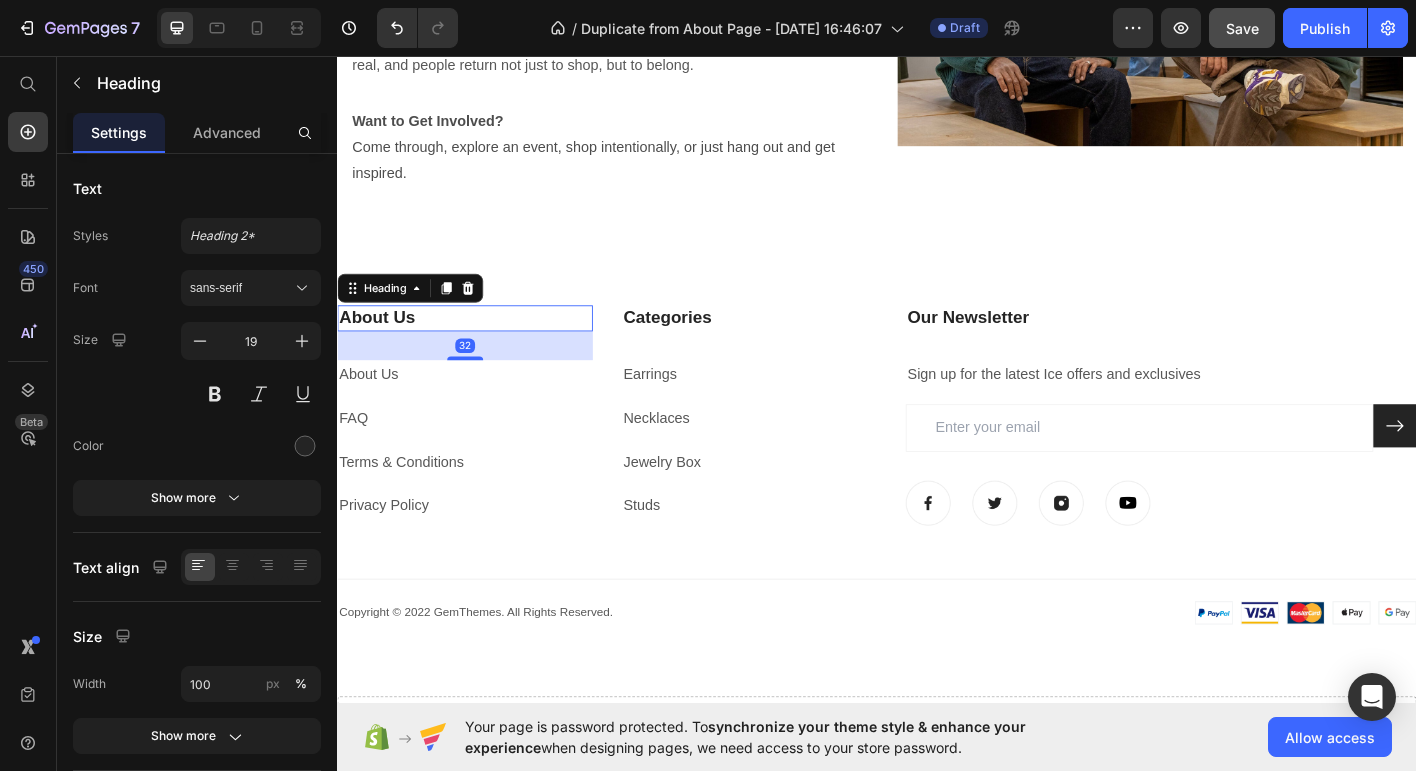 click on "About Us" at bounding box center [479, 347] 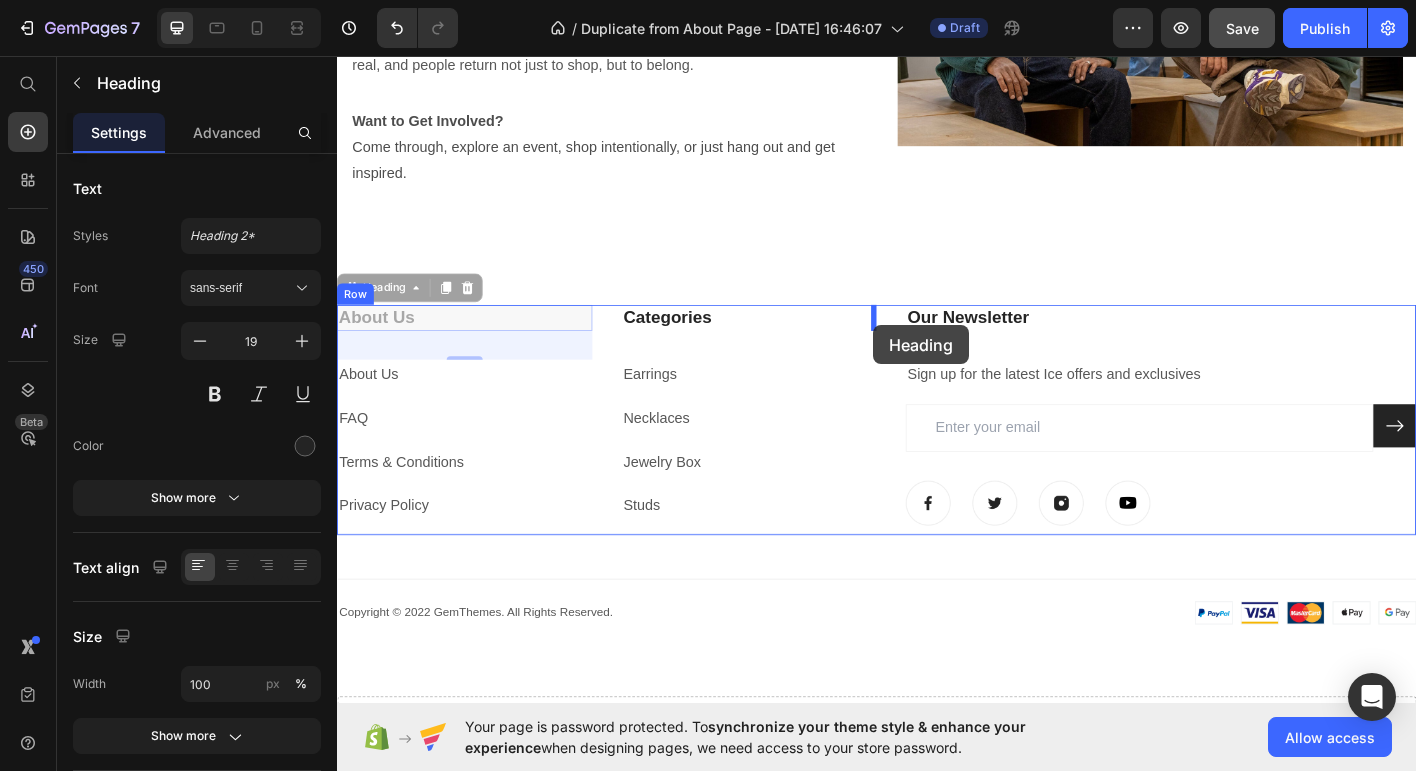 drag, startPoint x: 354, startPoint y: 315, endPoint x: 909, endPoint y: 362, distance: 556.9865 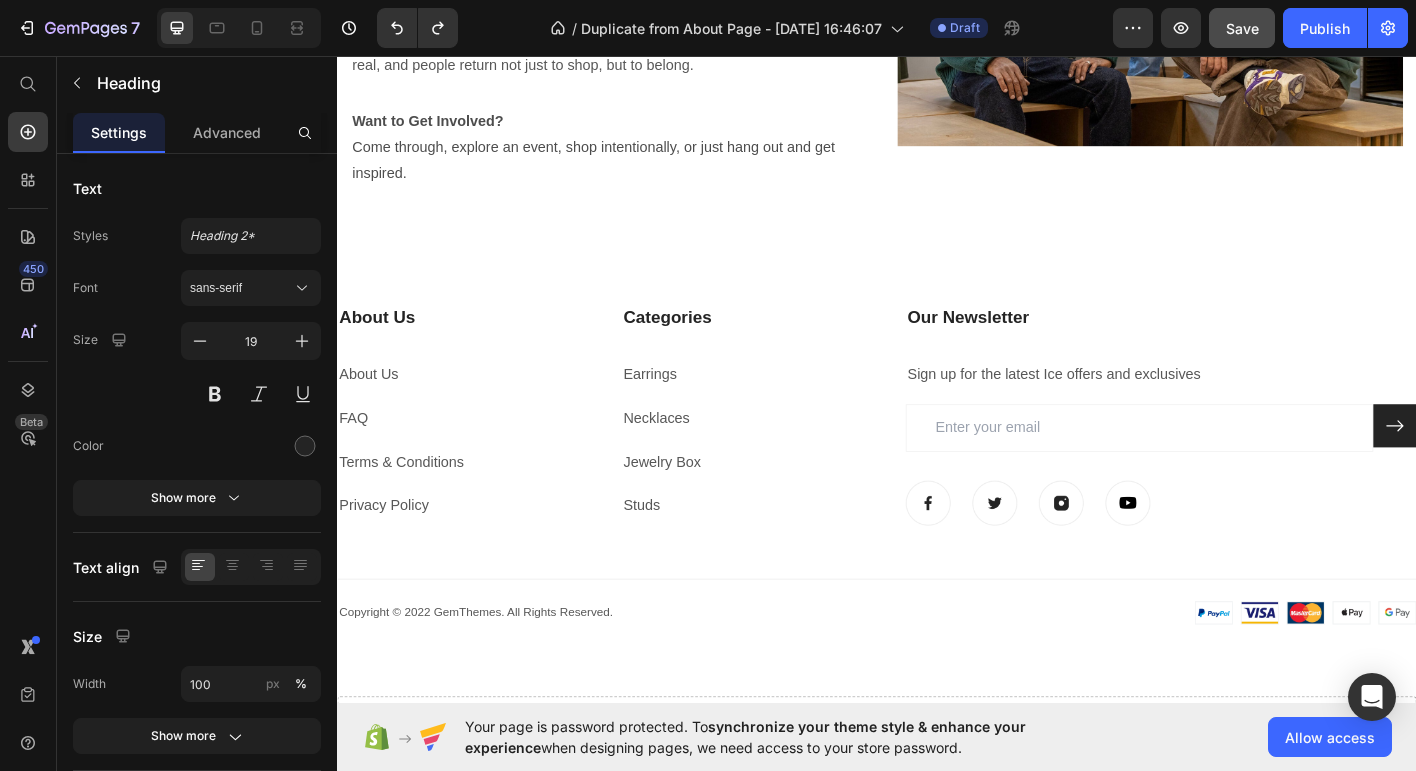 click on "About Us" at bounding box center (479, 347) 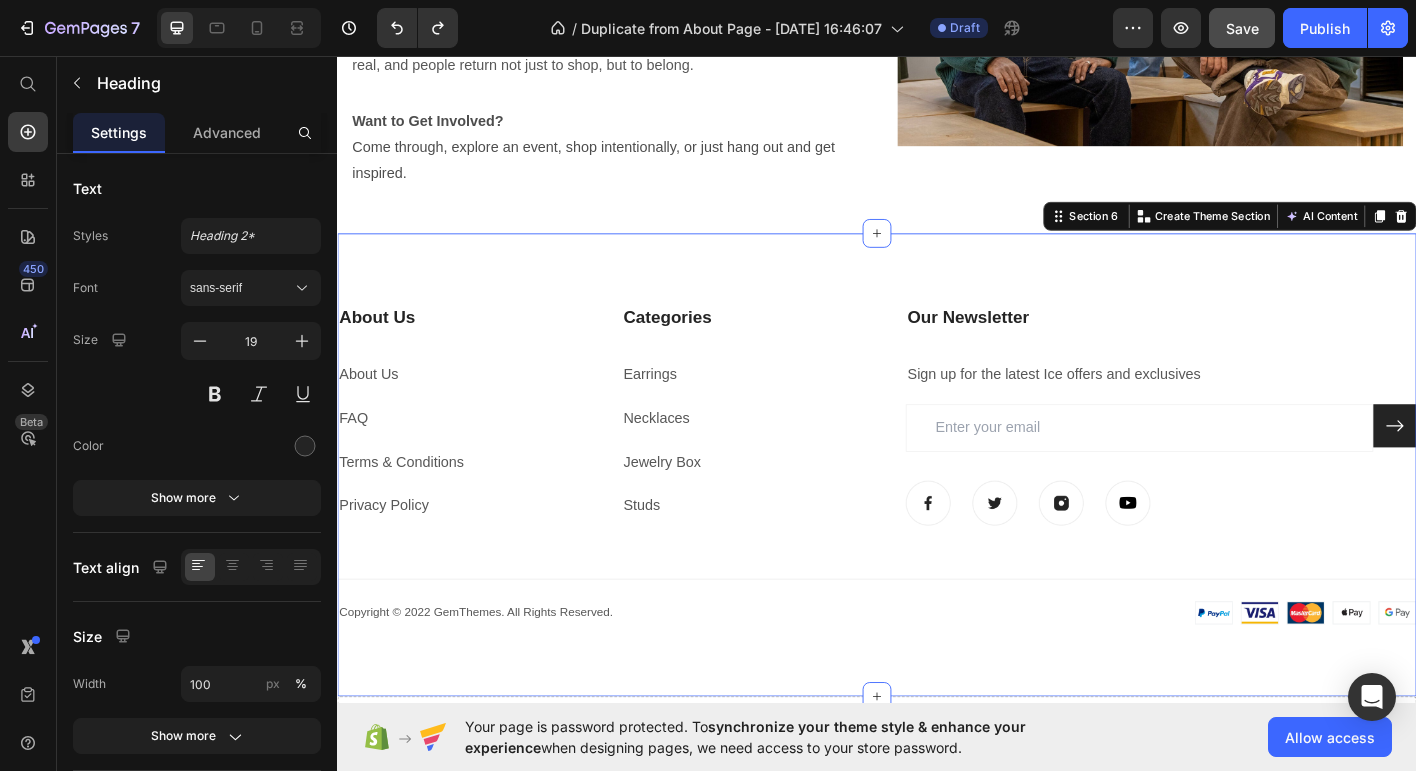 click on "About Us  Heading About Us Text block FAQ Text block Terms & Conditions Text block Privacy Policy Text block Categories Heading Earrings Text block Necklaces Text block Jewelry Box Text block Studs Text block Our Newsletter Heading Sign up for the latest Ice offers and exclusives Text block Email Field
Submit Button Row Newsletter Image Image Image Image Row Row                Title Line Image Copyright © 2022 GemThemes. All Rights Reserved. Text block Row Copyright © 2022 GemThemes. All Rights Reserved. Text block Image Row Section 6   You can create reusable sections Create Theme Section AI Content Write with GemAI What would you like to describe here? Tone and Voice Persuasive Product BENCHMARK Travel Bag — Benchmark Show more Generate" at bounding box center (937, 510) 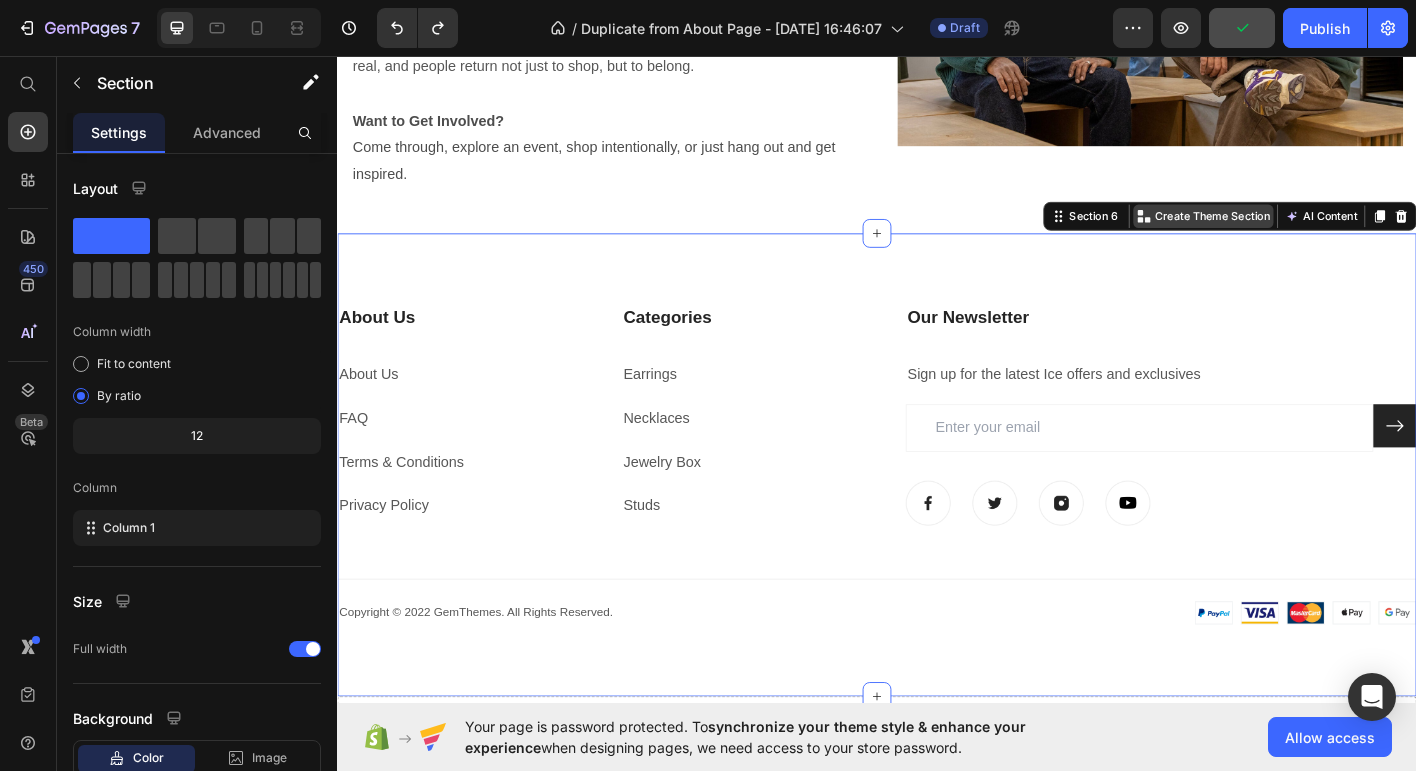 click on "Create Theme Section" at bounding box center [1310, 234] 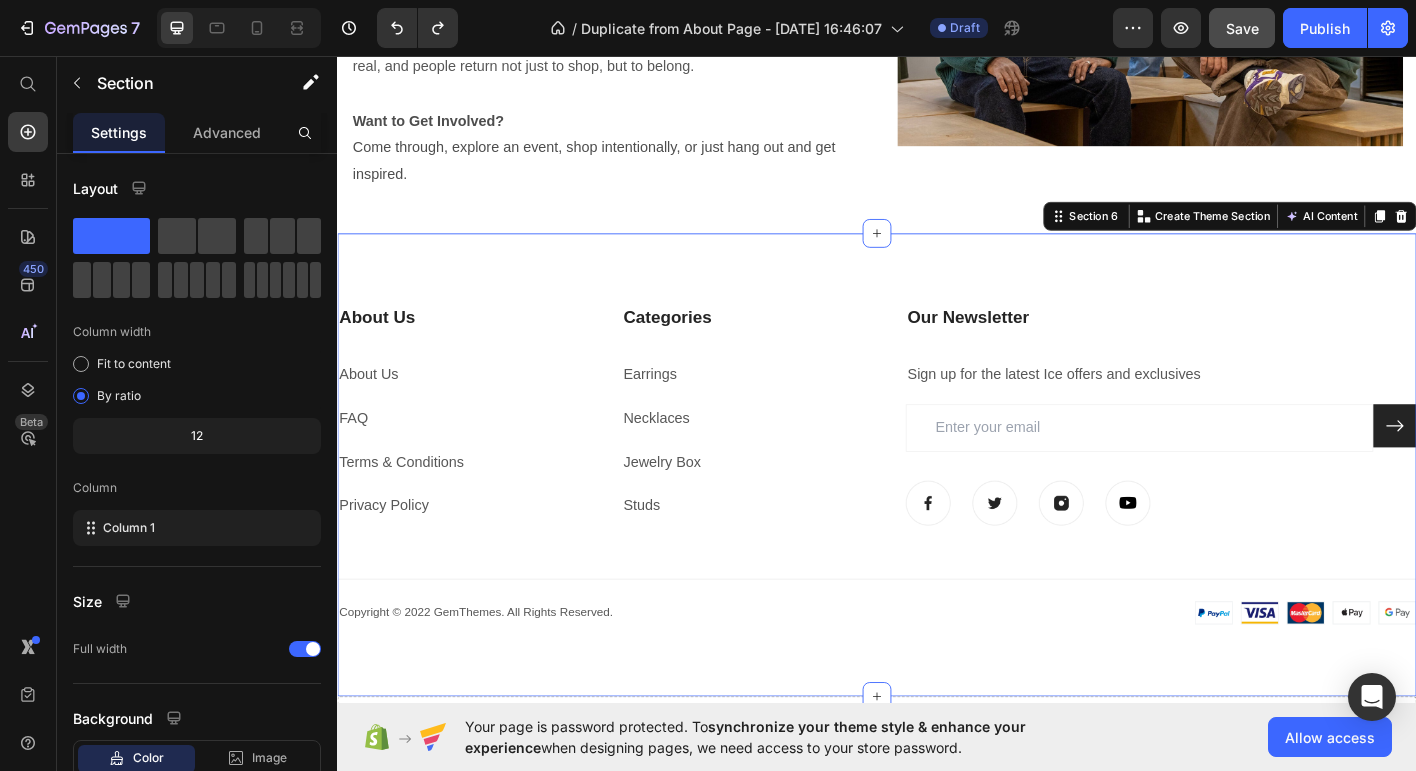 click on "About Us  Heading About Us Text block FAQ Text block Terms & Conditions Text block Privacy Policy Text block Categories Heading Earrings Text block Necklaces Text block Jewelry Box Text block Studs Text block Our Newsletter Heading Sign up for the latest Ice offers and exclusives Text block Email Field
Submit Button Row Newsletter Image Image Image Image Row Row                Title Line Image Copyright © 2022 GemThemes. All Rights Reserved. Text block Row Copyright © 2022 GemThemes. All Rights Reserved. Text block Image Row Section 6   You can create reusable sections Create Theme Section AI Content Write with GemAI What would you like to describe here? Tone and Voice Persuasive Product BENCHMARK Travel Bag — Benchmark Show more Generate" at bounding box center (937, 510) 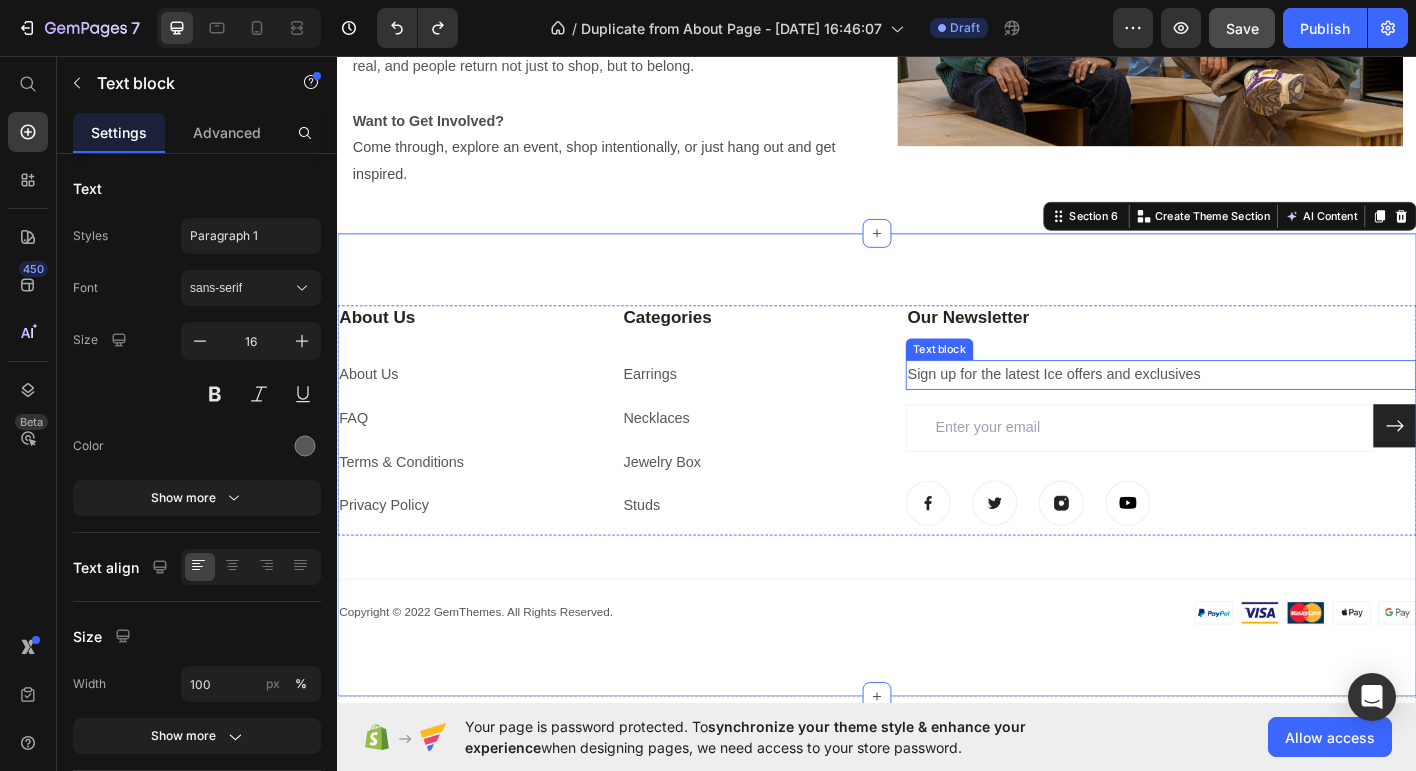 click on "Sign up for the latest Ice offers and exclusives" at bounding box center [1253, 410] 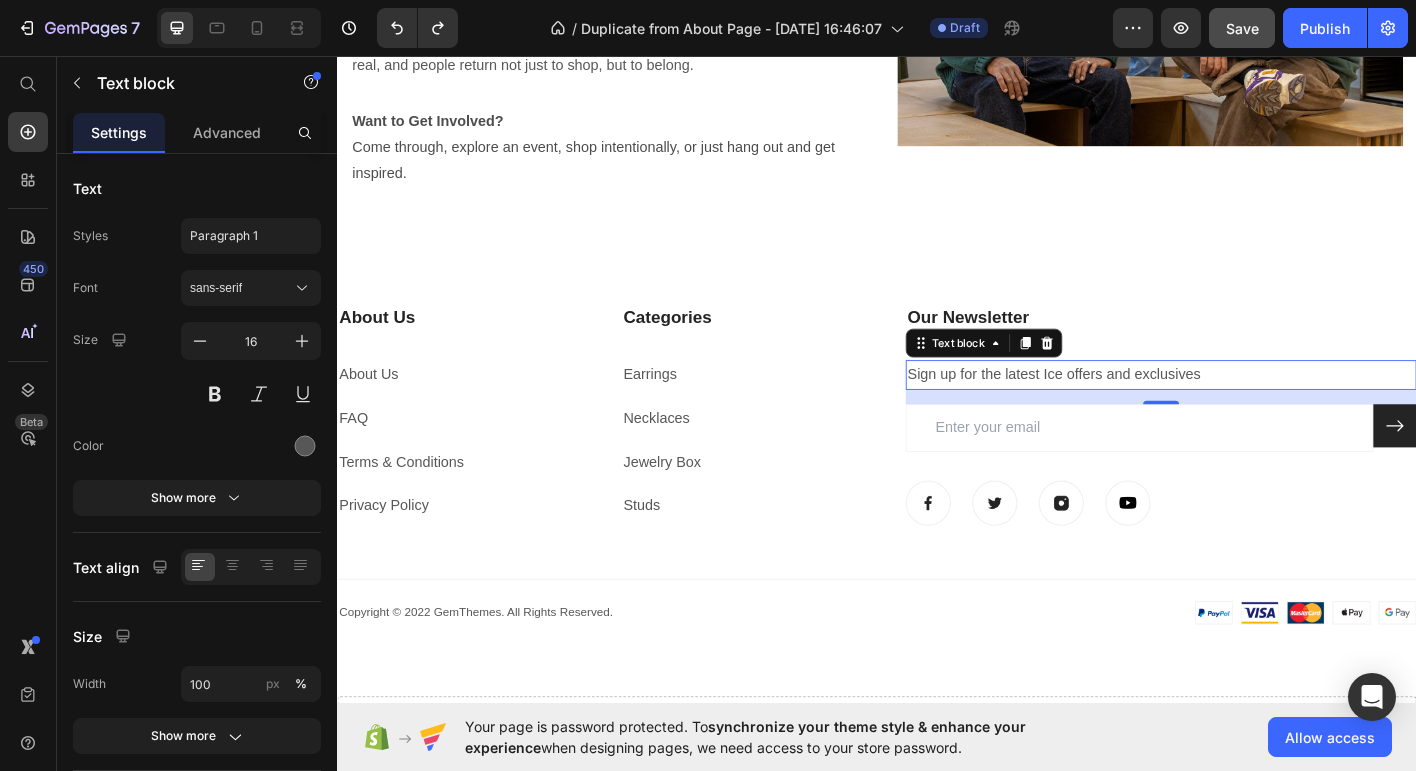 click on "Sign up for the latest Ice offers and exclusives" at bounding box center (1253, 410) 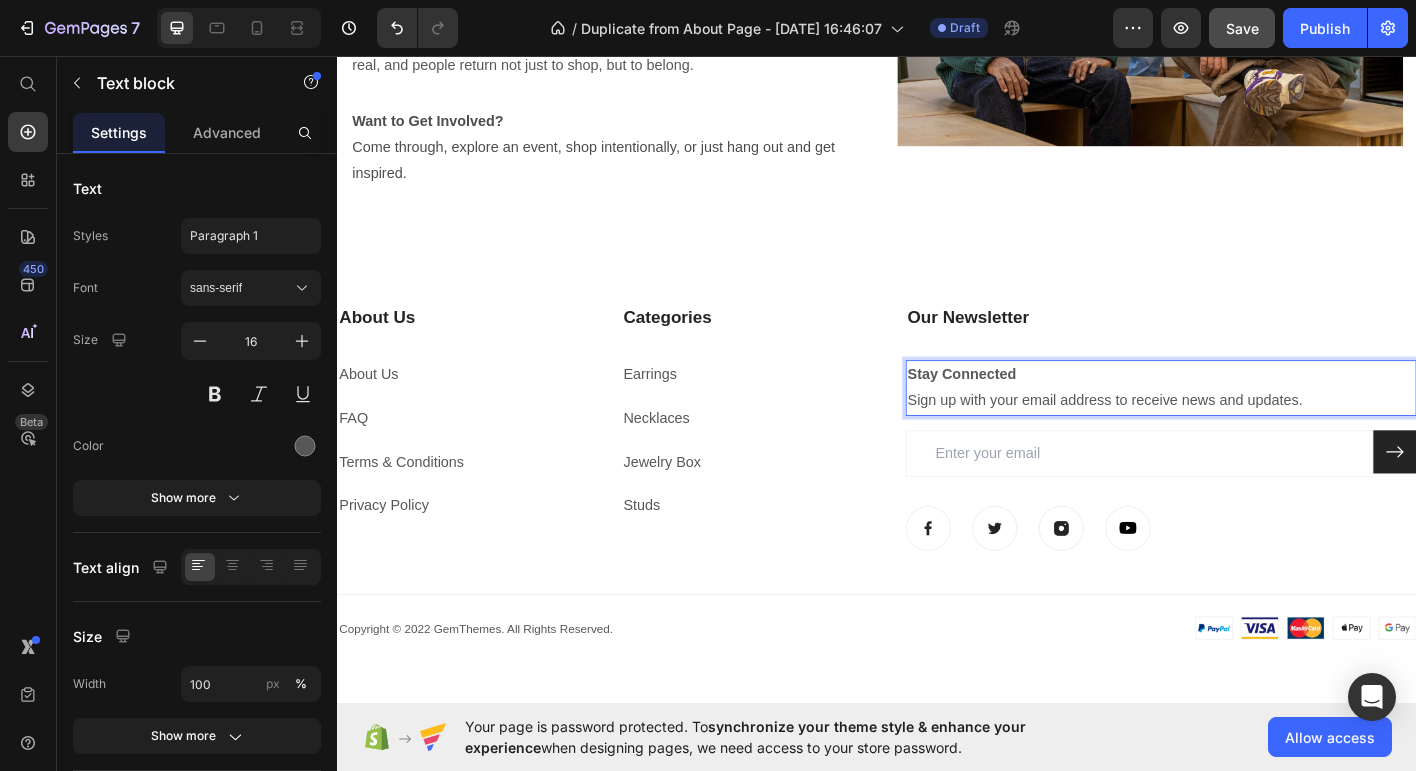 click on "Stay Connected" at bounding box center (1253, 410) 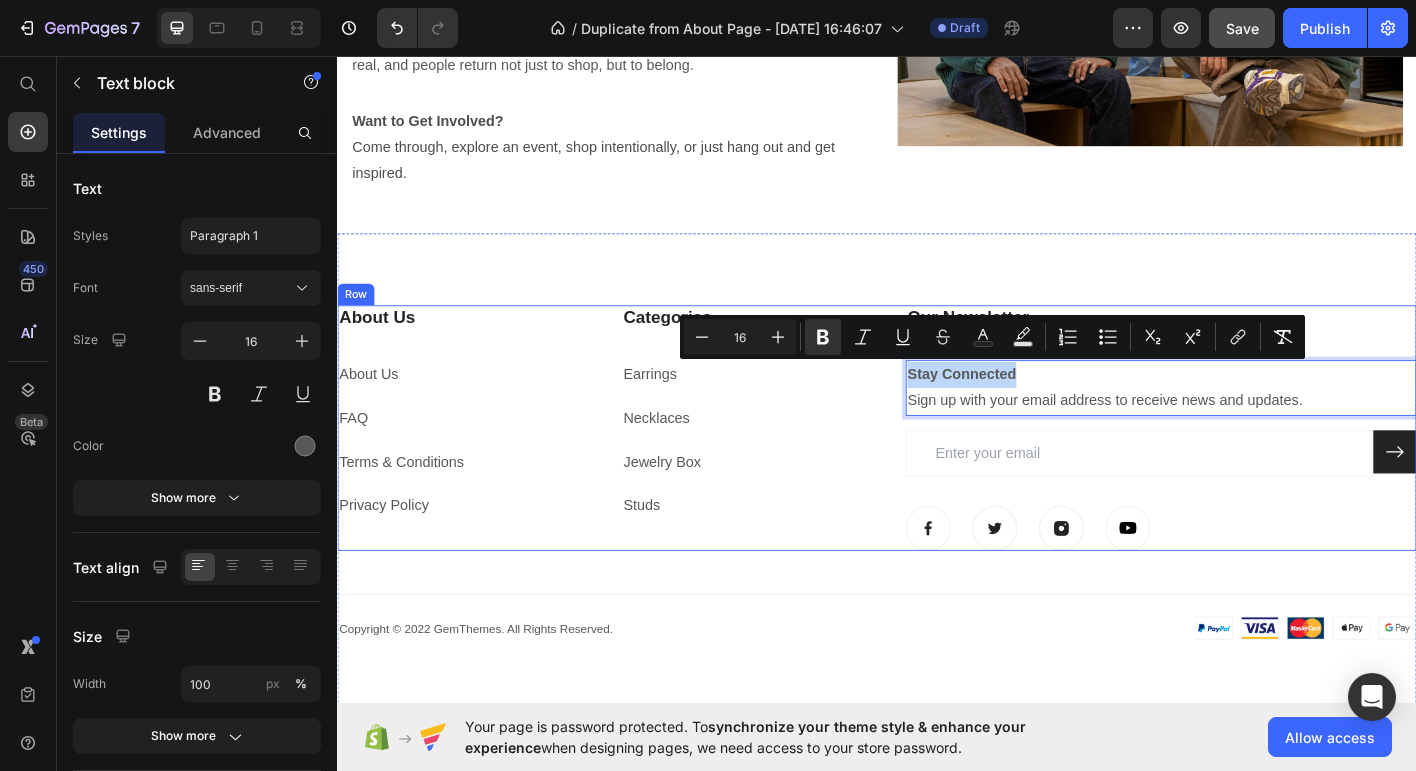 drag, startPoint x: 1101, startPoint y: 406, endPoint x: 940, endPoint y: 406, distance: 161 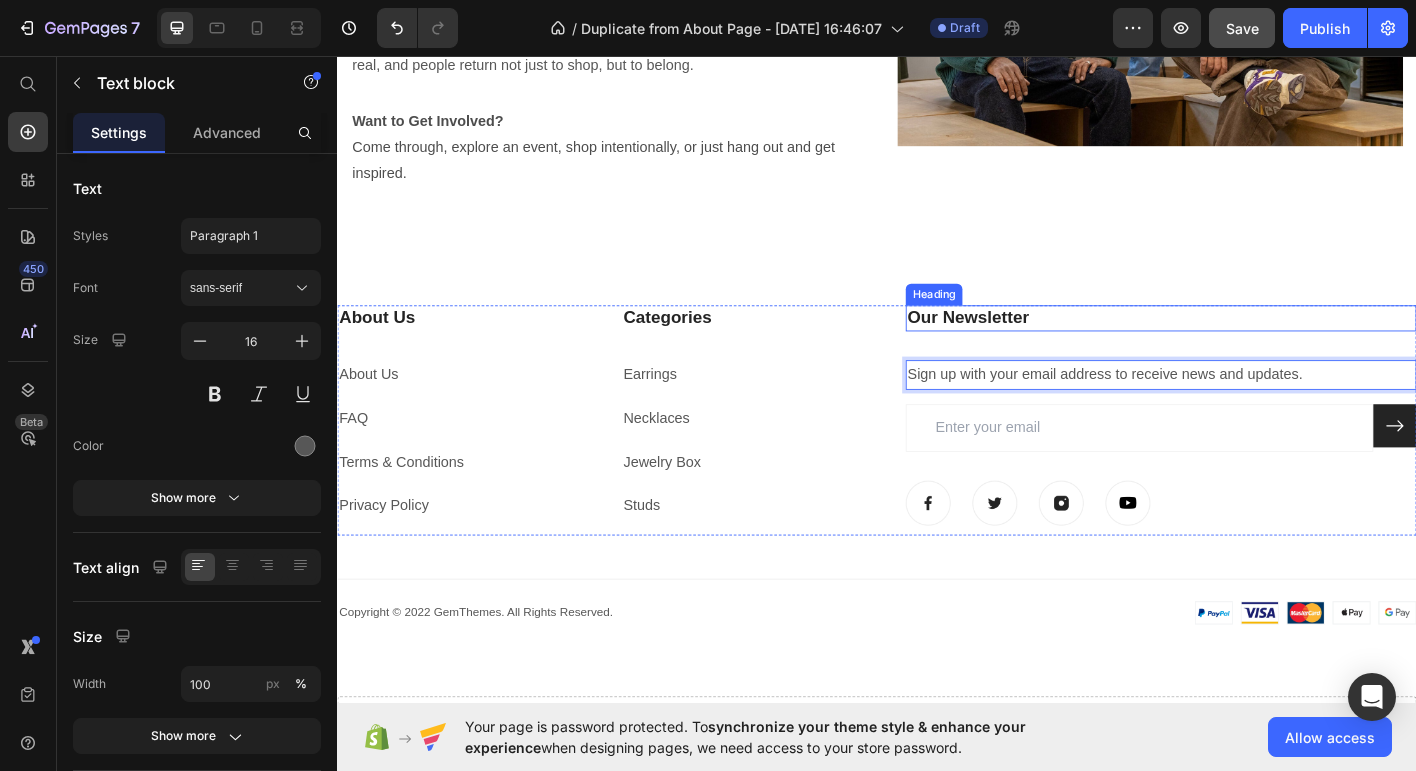 click on "Our Newsletter" at bounding box center [1253, 347] 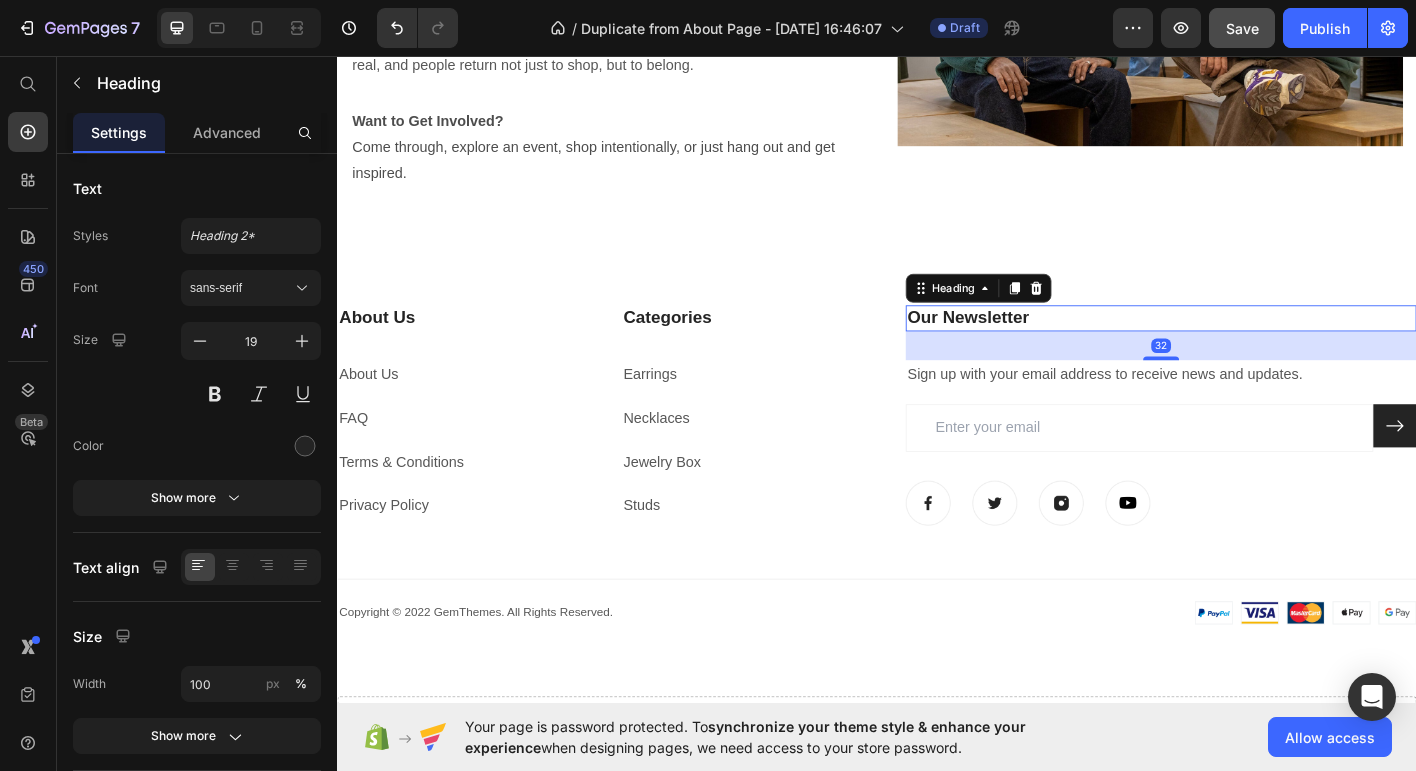 click on "Our Newsletter" at bounding box center [1253, 347] 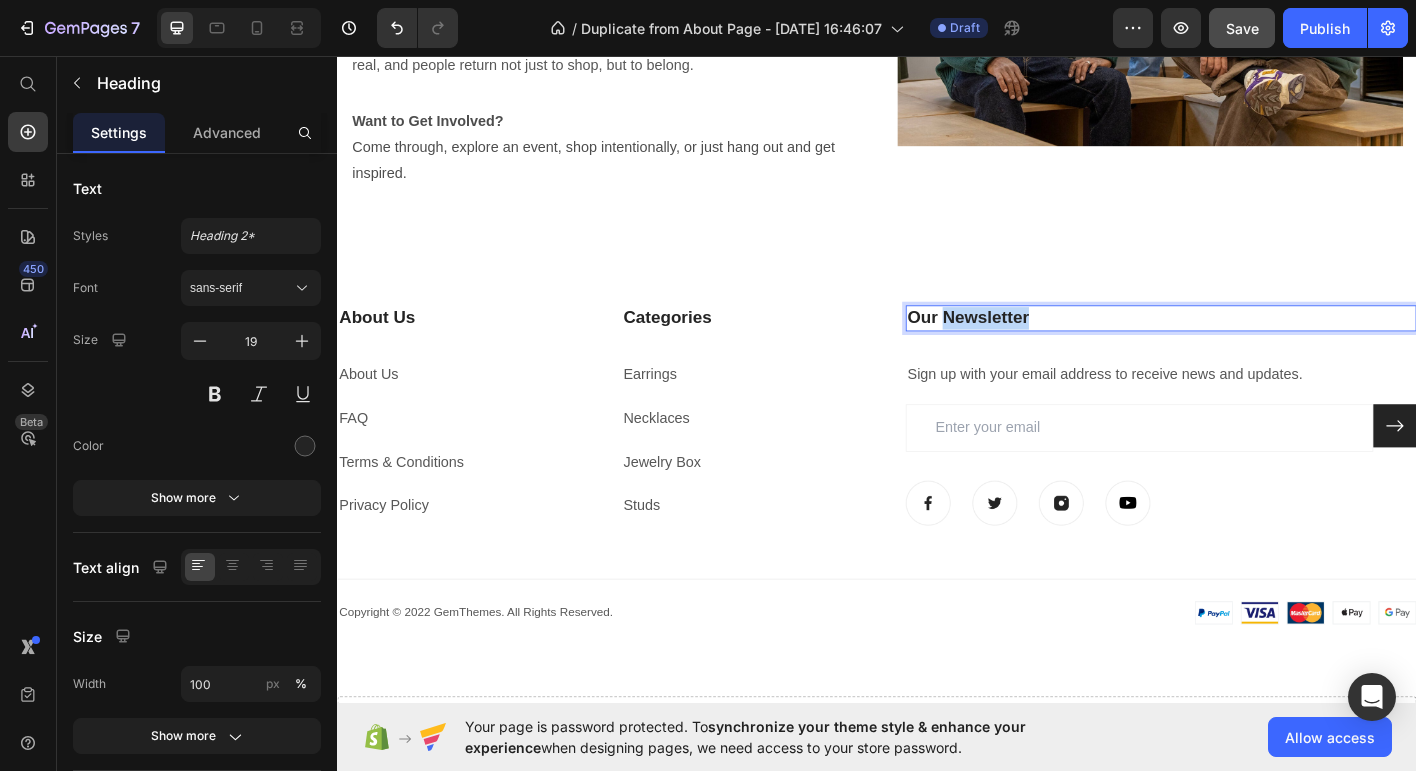 click on "Our Newsletter" at bounding box center (1253, 347) 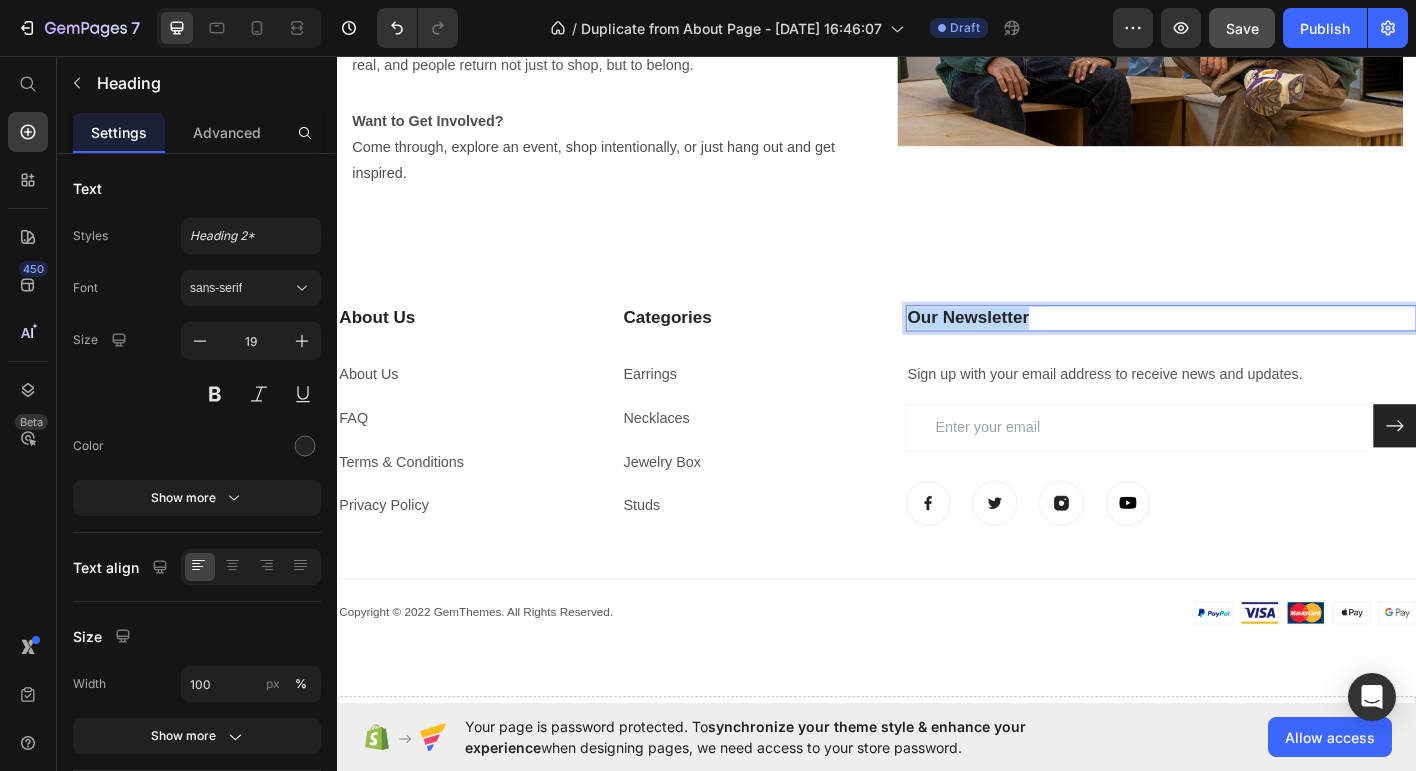click on "Our Newsletter" at bounding box center [1253, 347] 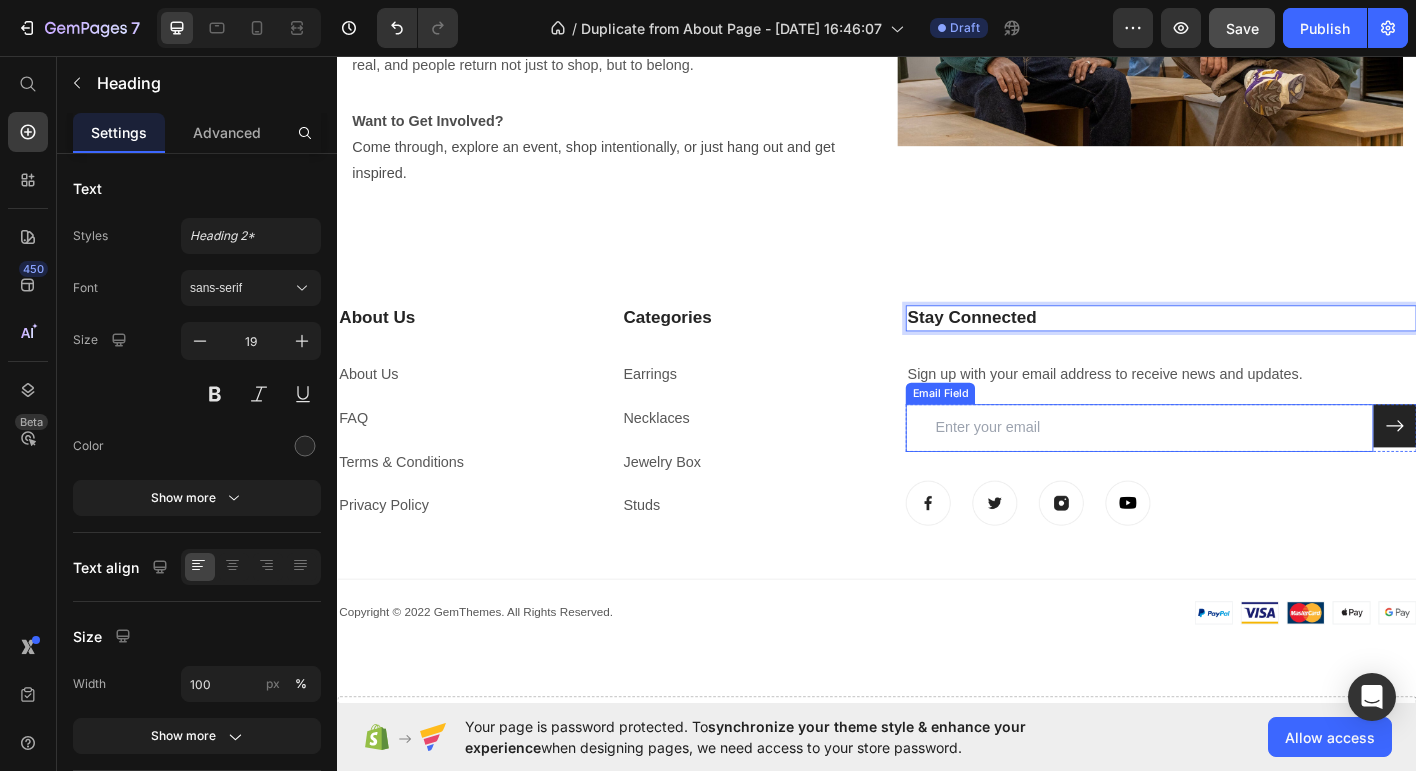 click at bounding box center (1229, 469) 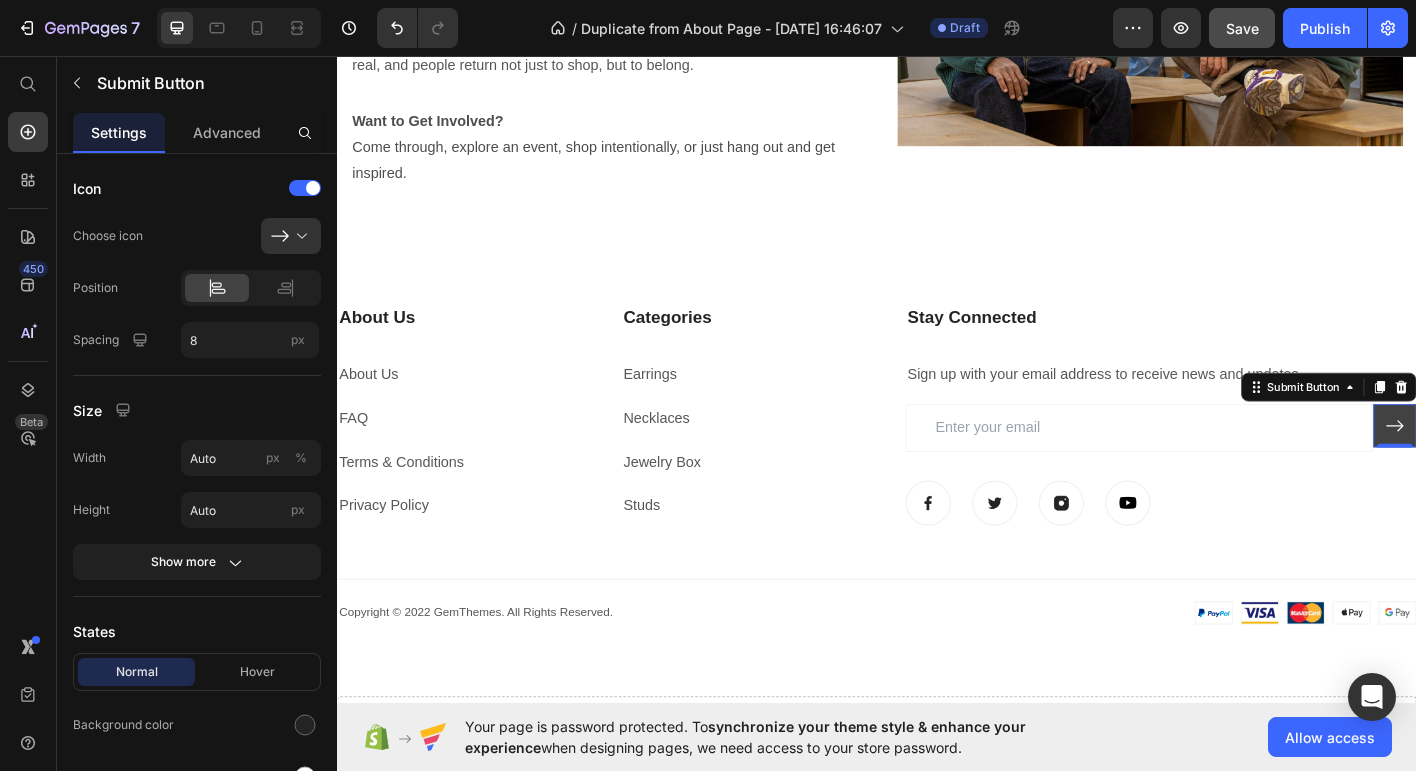 click 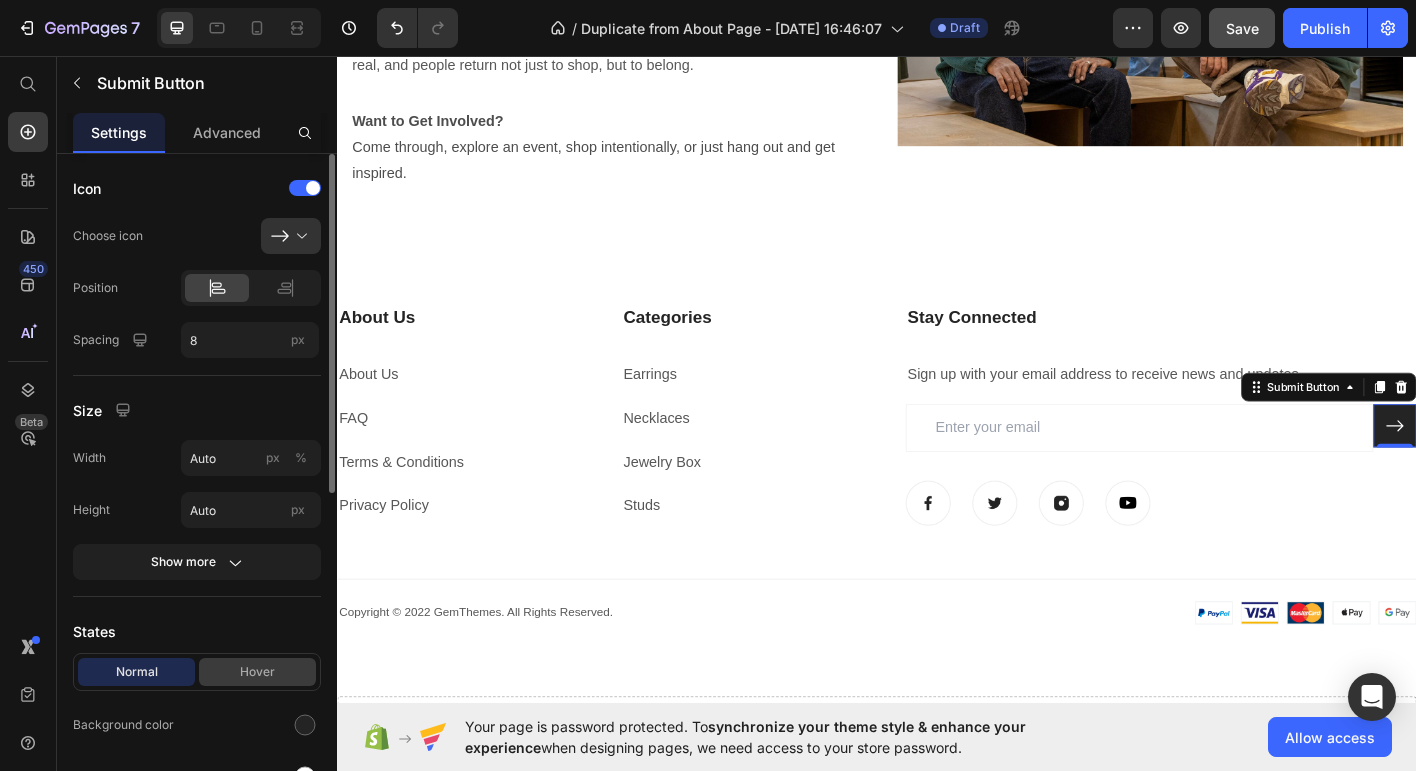 click on "Hover" at bounding box center [257, 672] 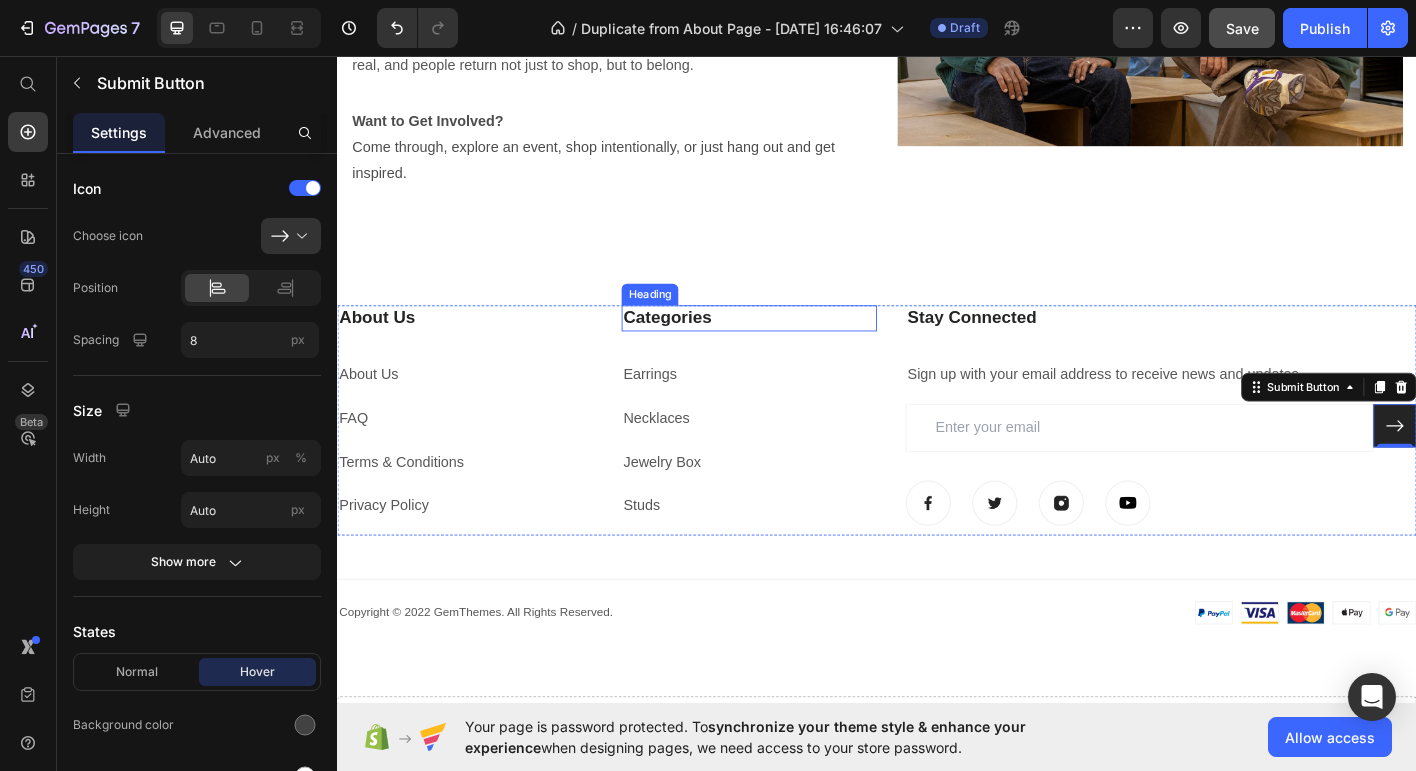 click on "Categories" at bounding box center (795, 347) 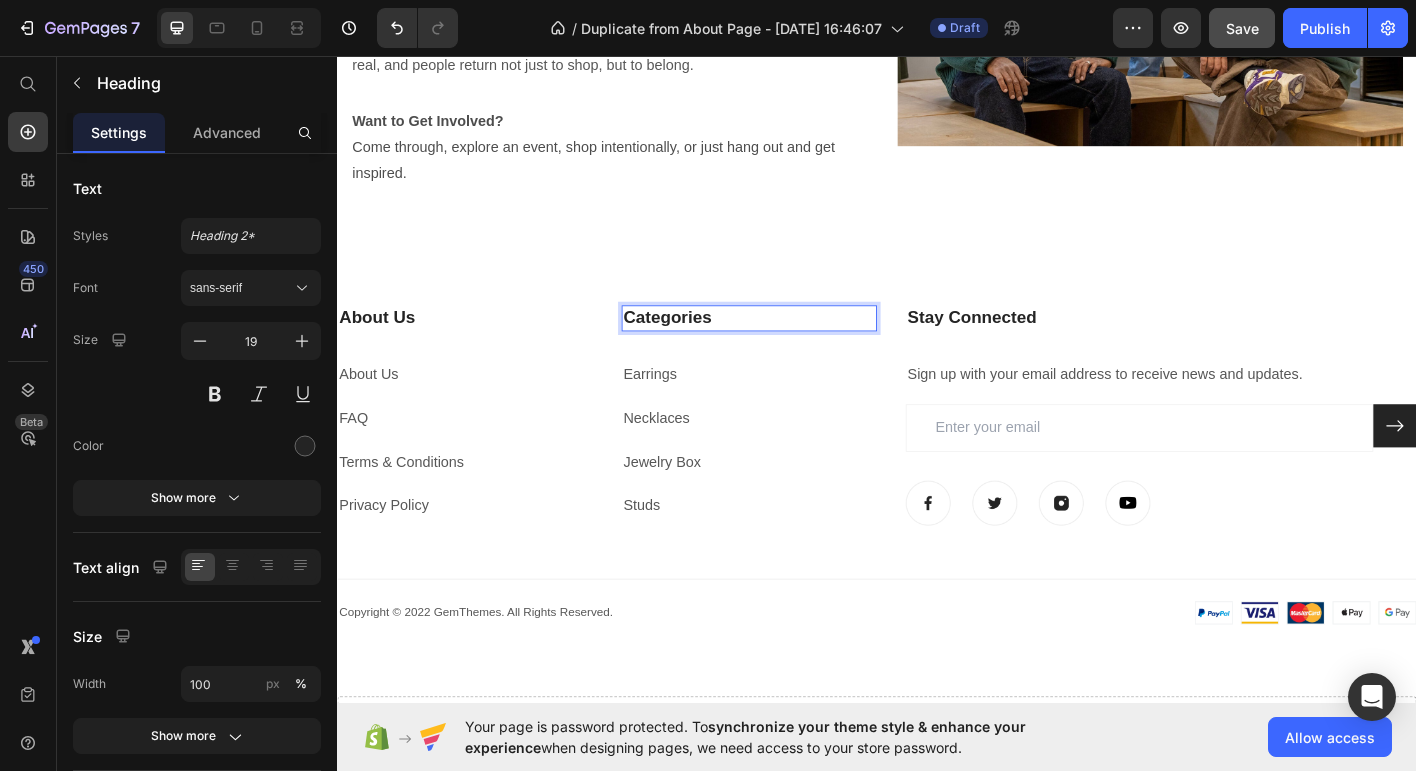 click on "Categories" at bounding box center (795, 347) 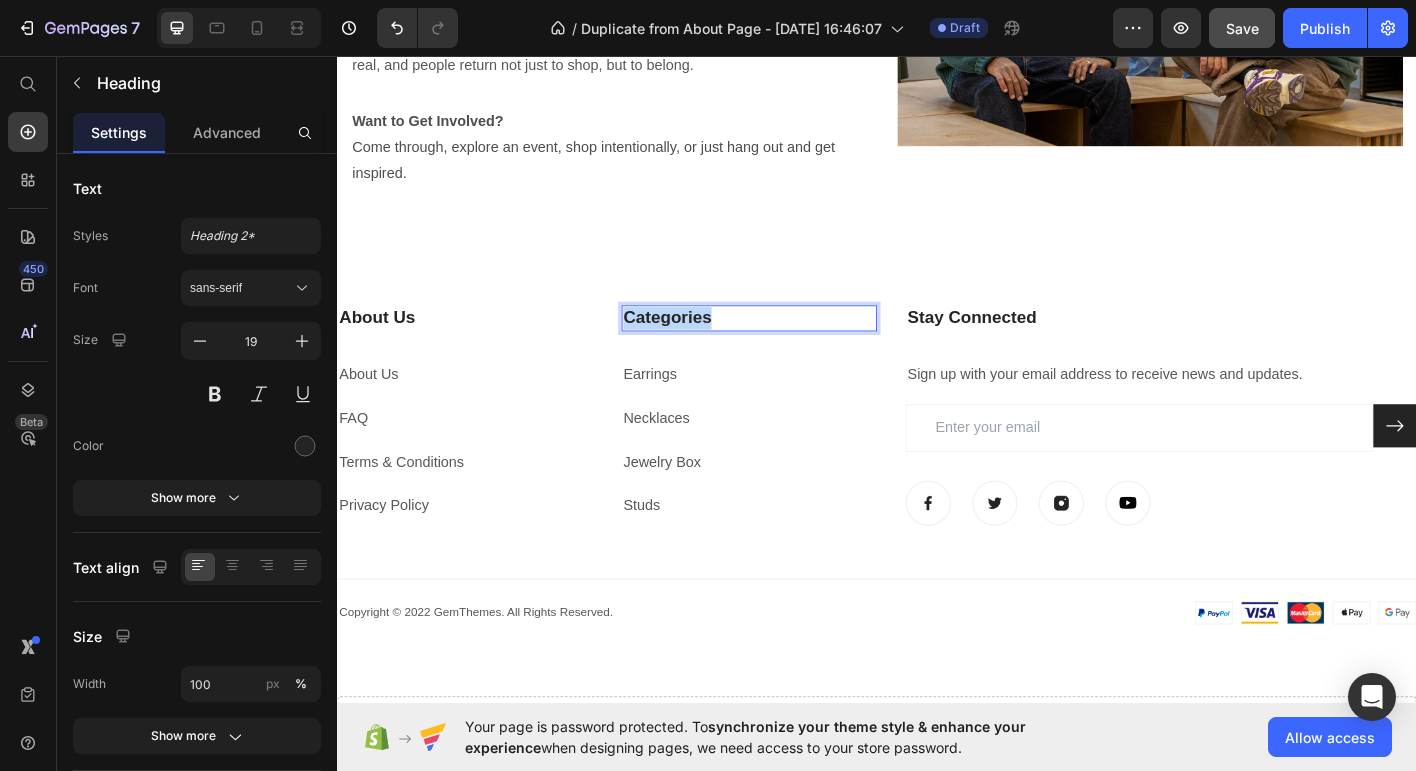 click on "Categories" at bounding box center [795, 347] 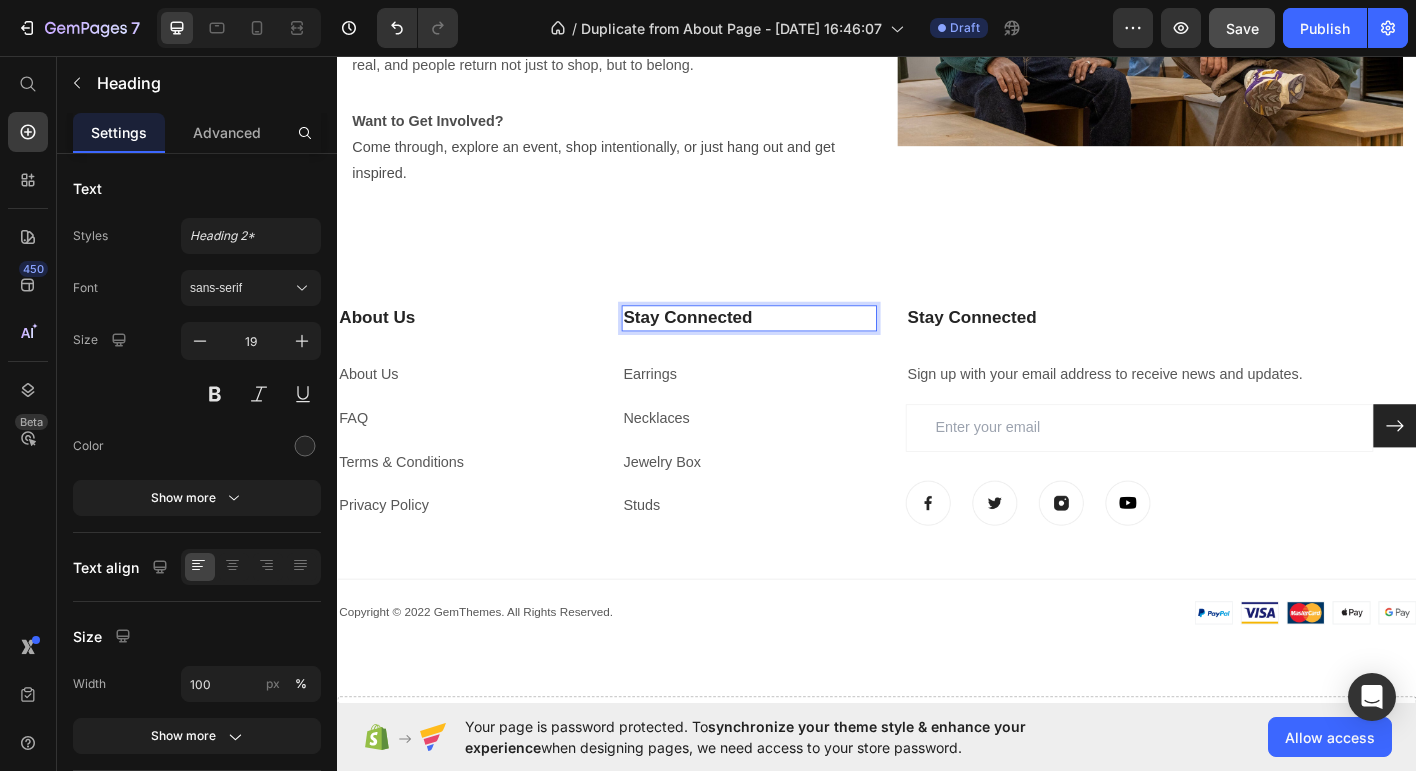 click on "Stay Connected" at bounding box center [727, 346] 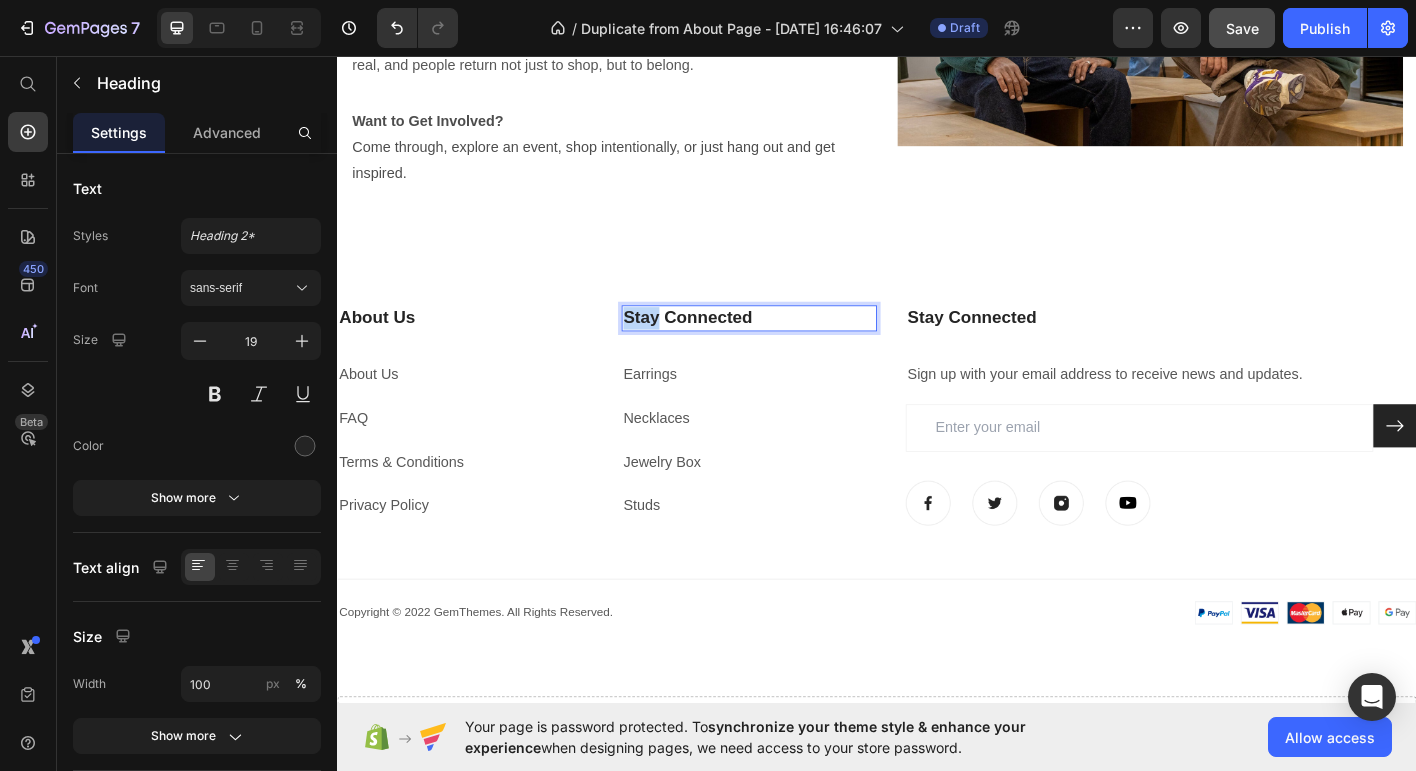 click on "Stay Connected" at bounding box center (727, 346) 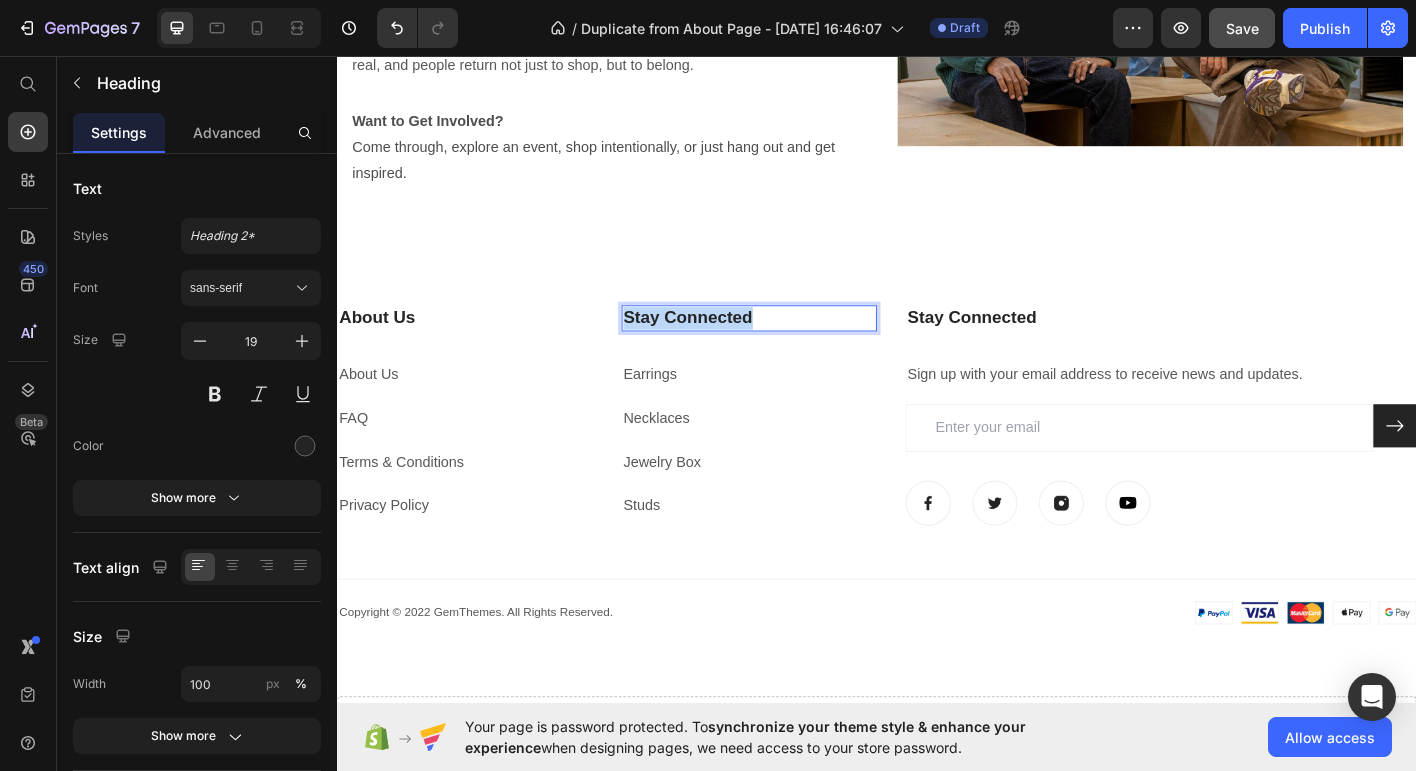 click on "Stay Connected" at bounding box center [727, 346] 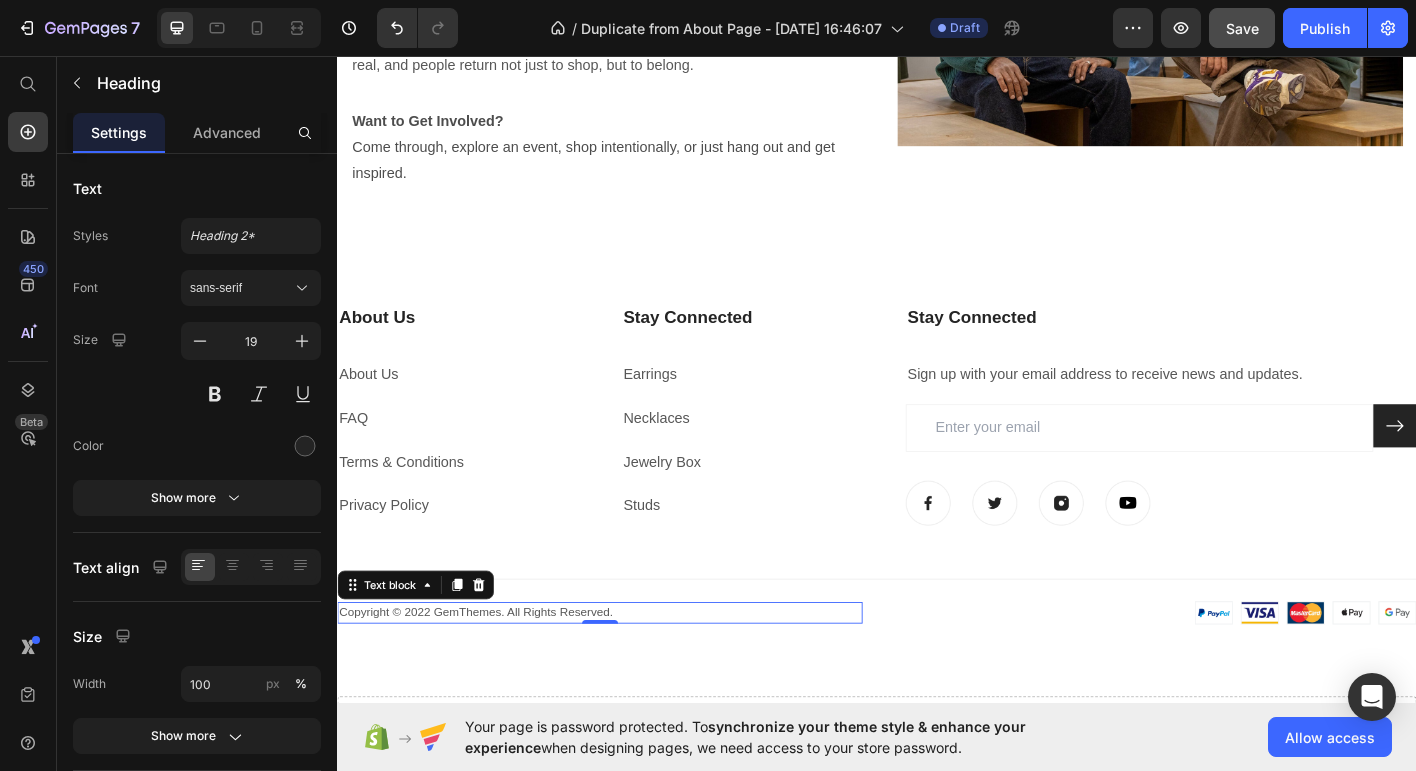click on "Copyright © 2022 GemThemes. All Rights Reserved." at bounding box center [629, 675] 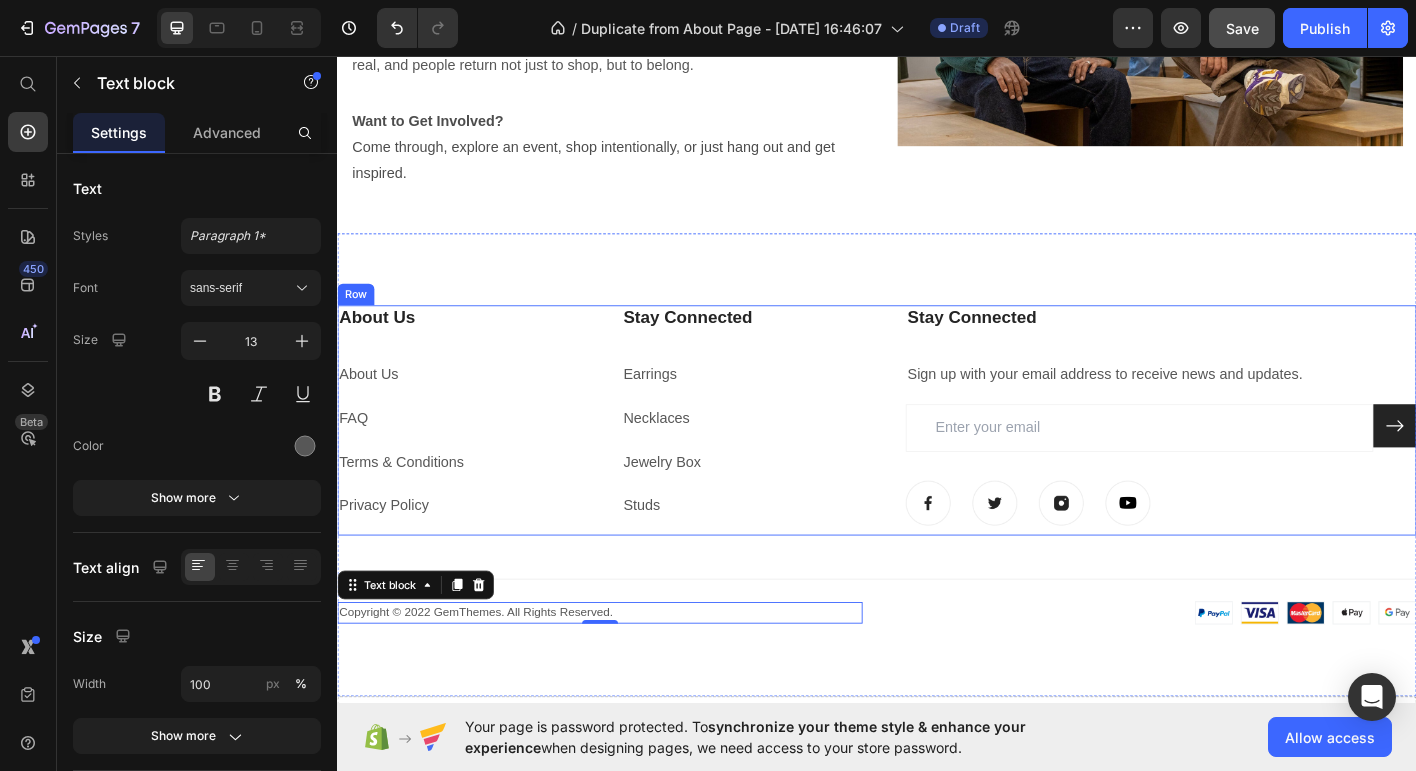 click on "About Us" at bounding box center [479, 347] 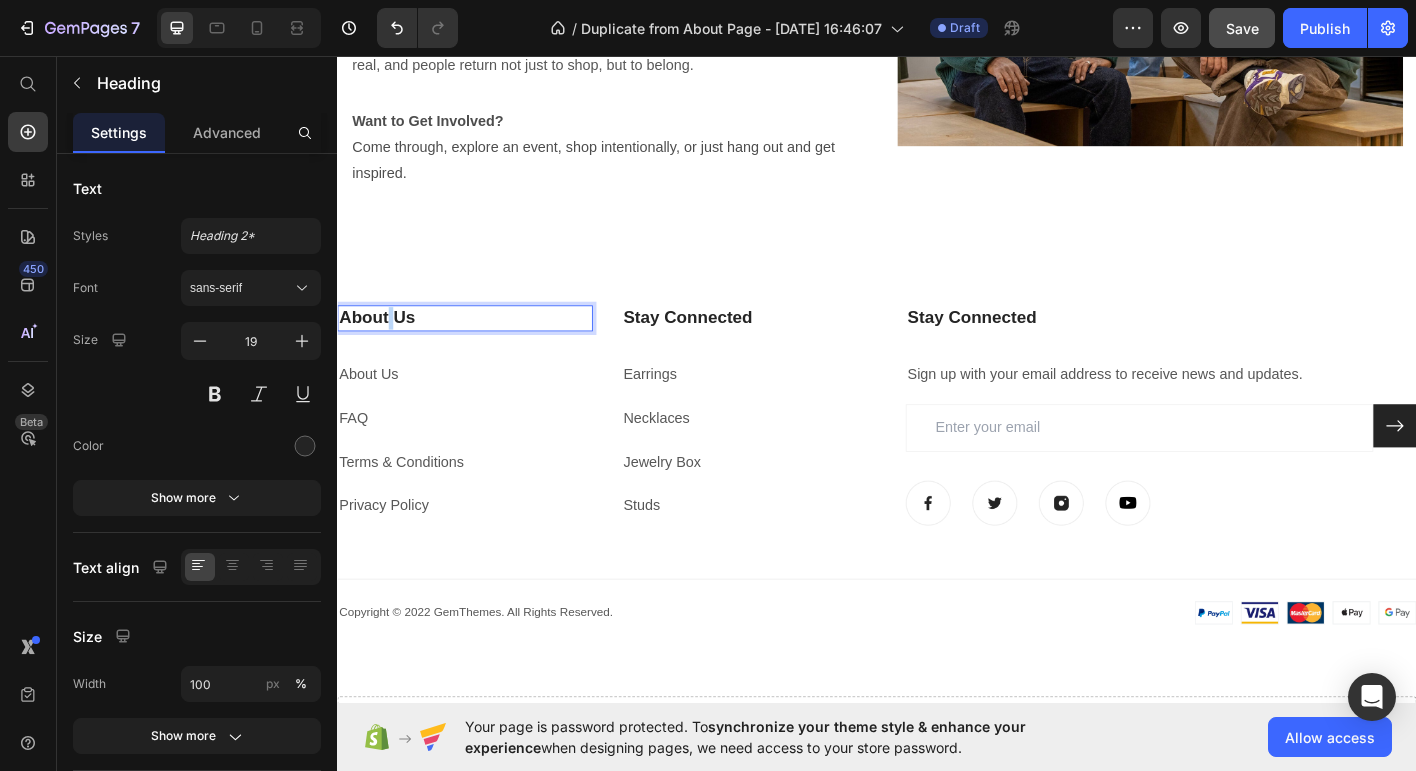 click on "About Us" at bounding box center (479, 347) 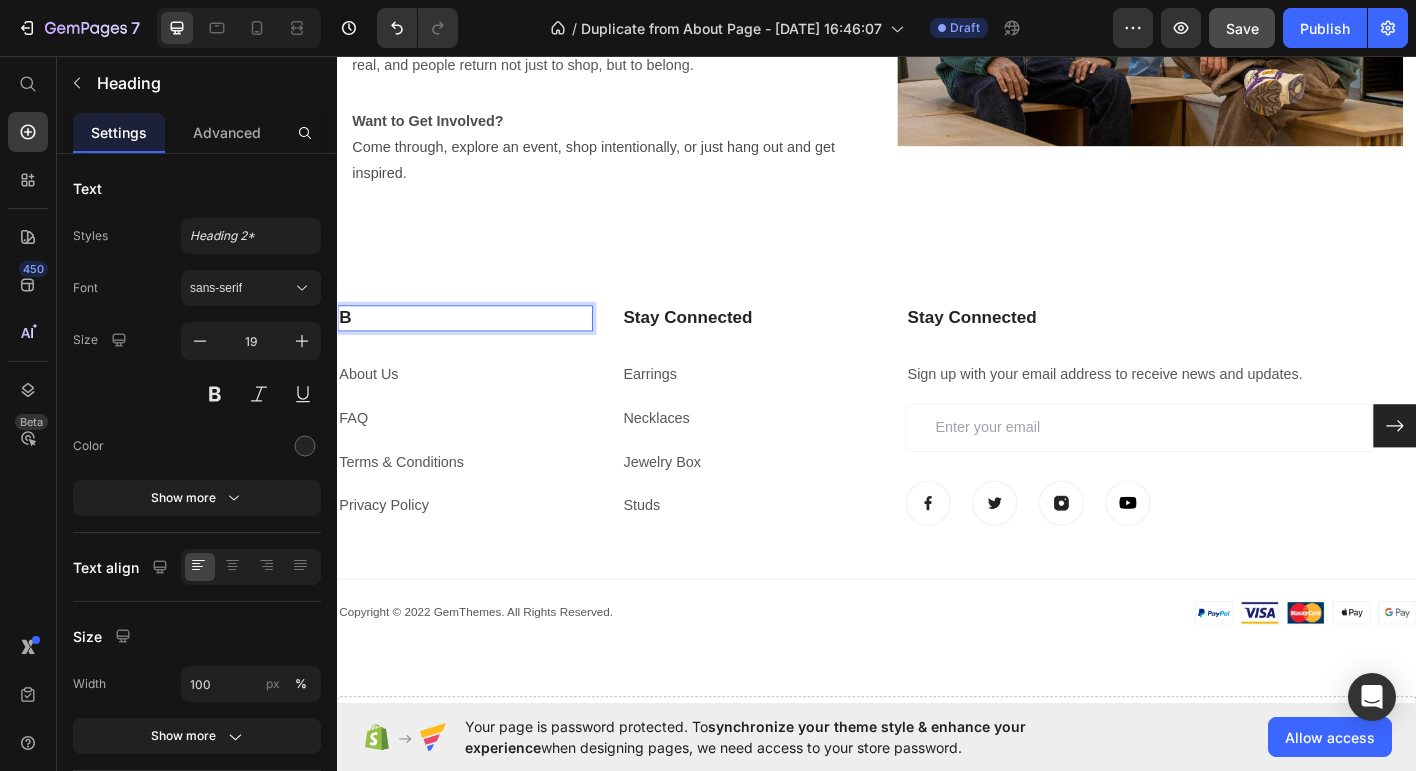 click on "B" at bounding box center [479, 347] 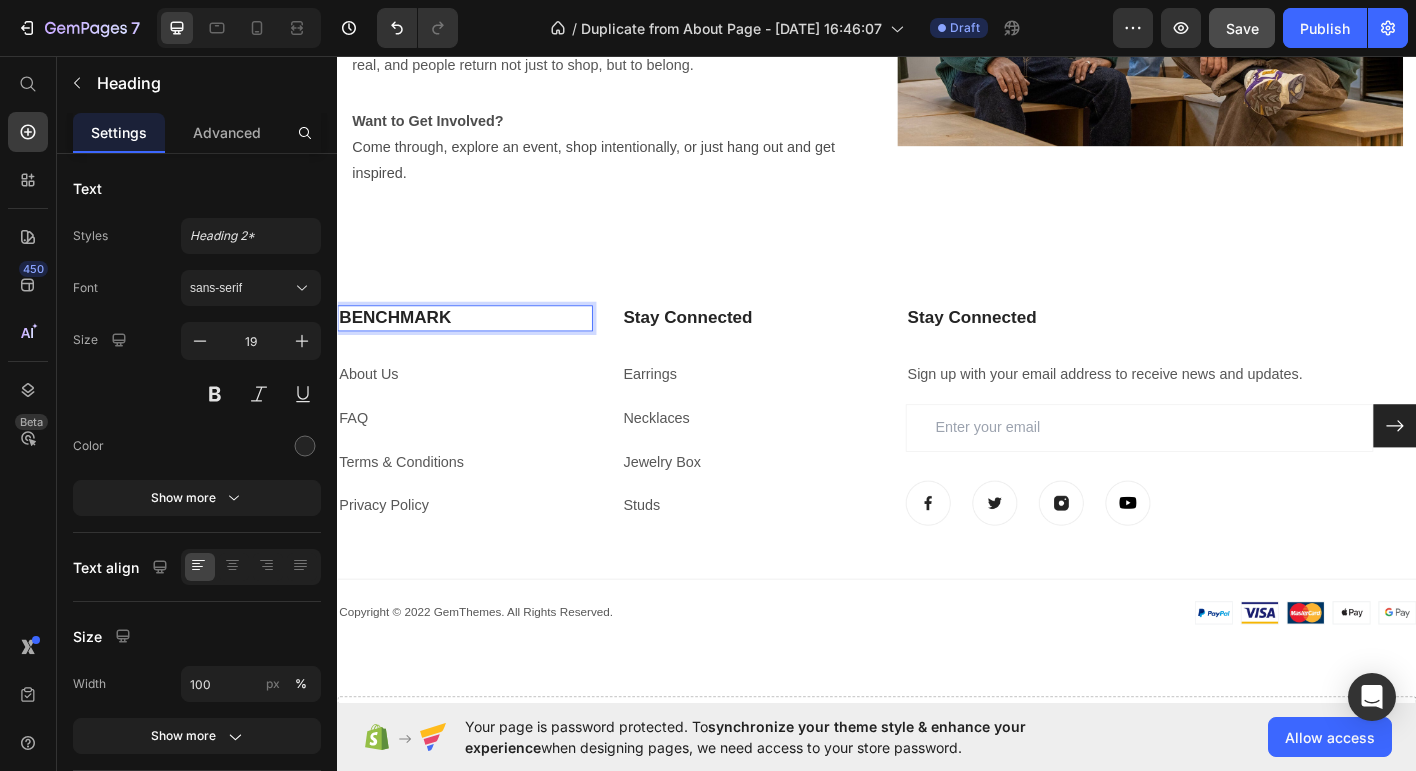 click on "BENCHMARK" at bounding box center (479, 347) 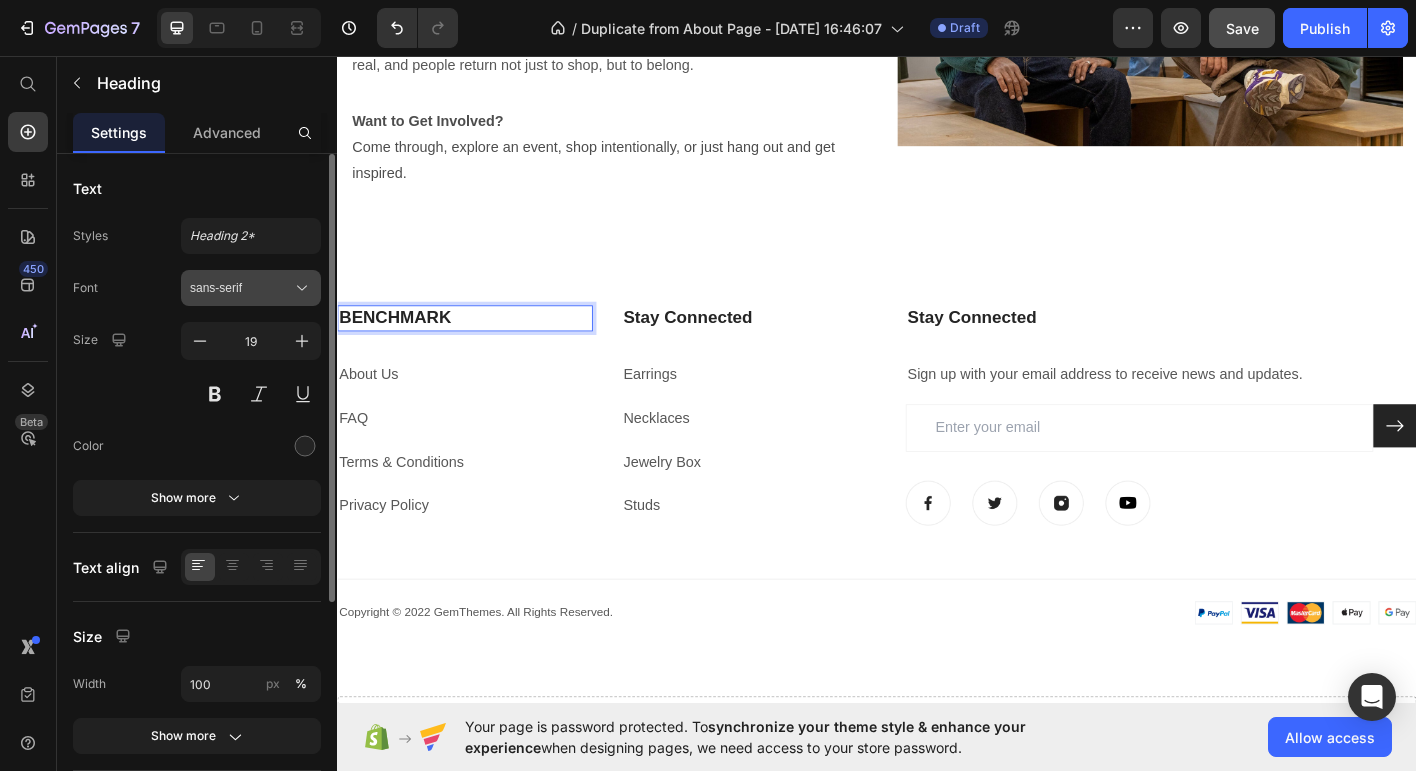 click on "sans-serif" at bounding box center [241, 288] 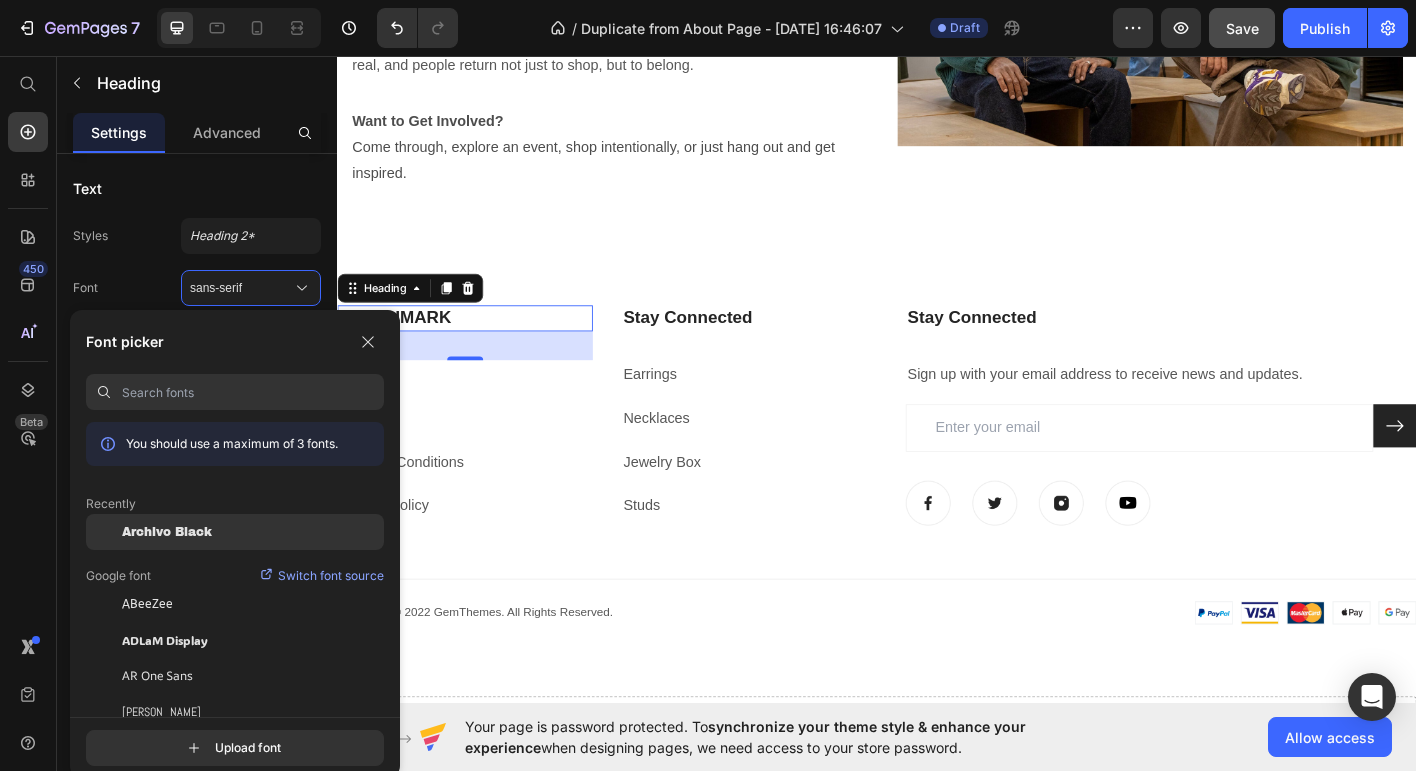 click on "Archivo Black" at bounding box center (167, 532) 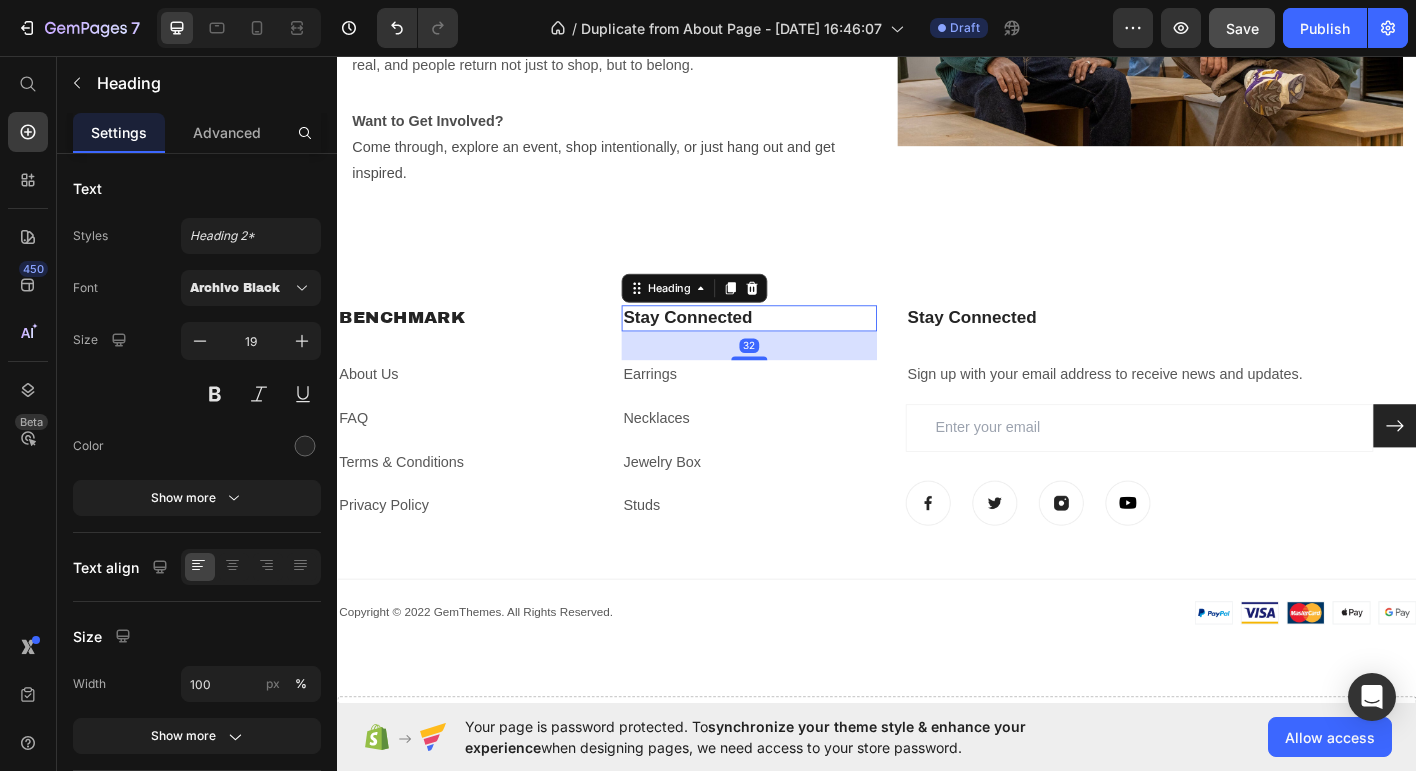 click on "Stay Connected" at bounding box center (727, 346) 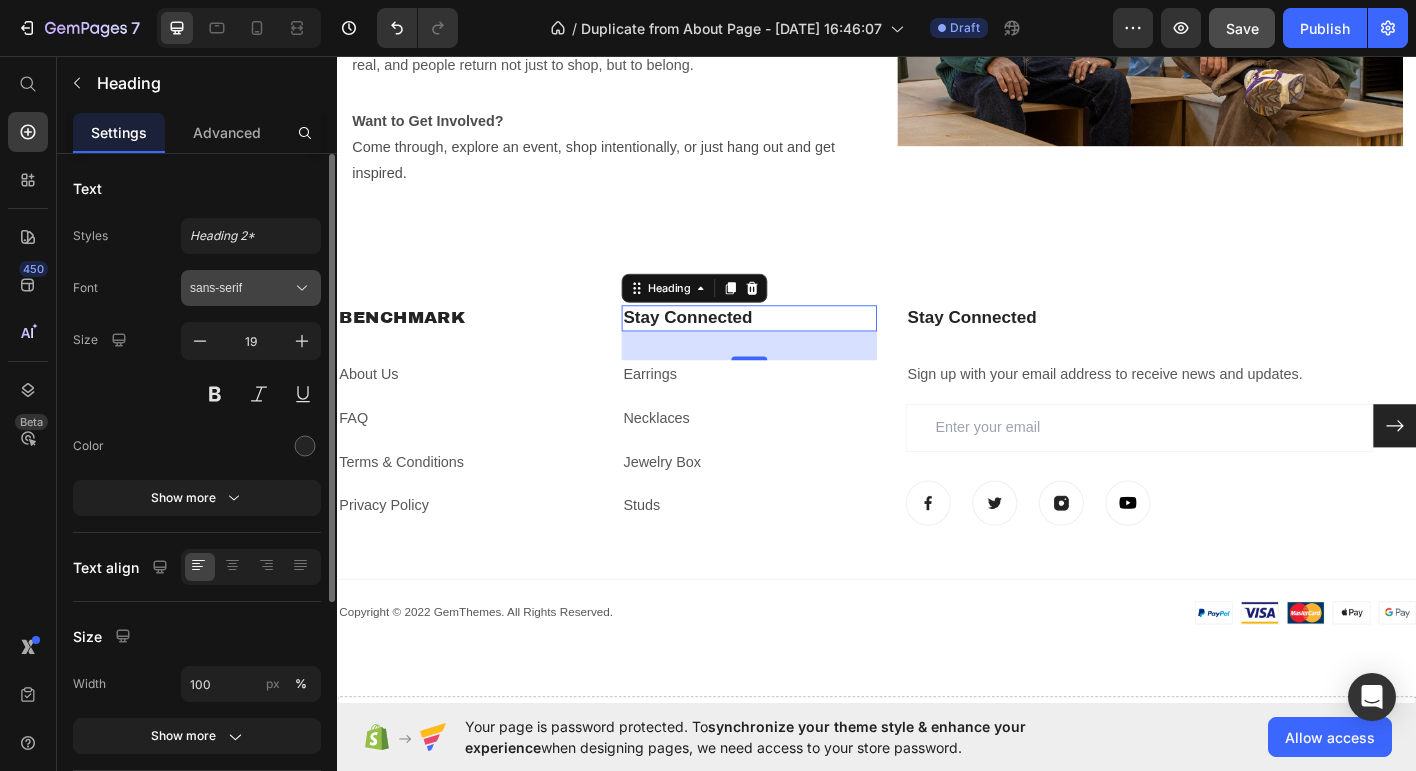 click on "sans-serif" at bounding box center (241, 288) 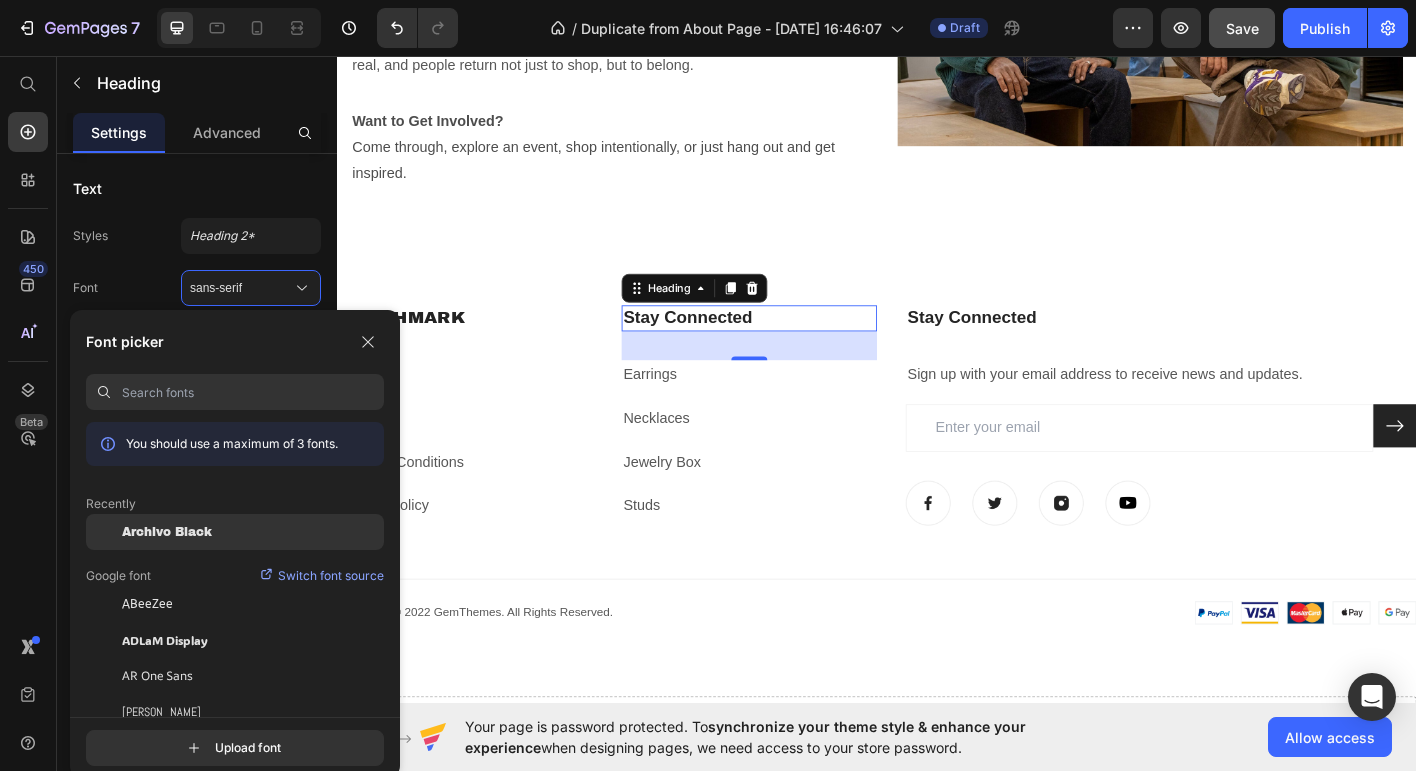 click on "Archivo Black" at bounding box center (167, 532) 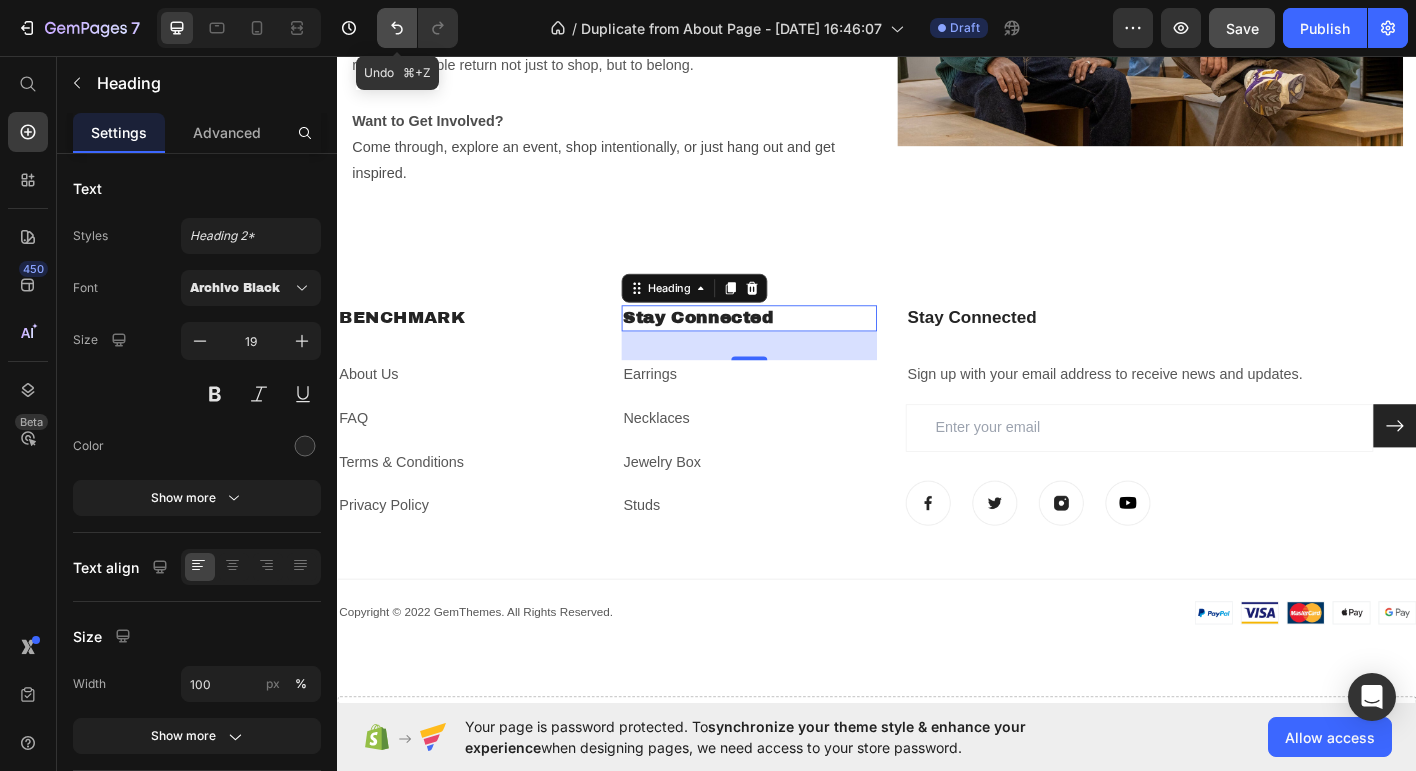 click 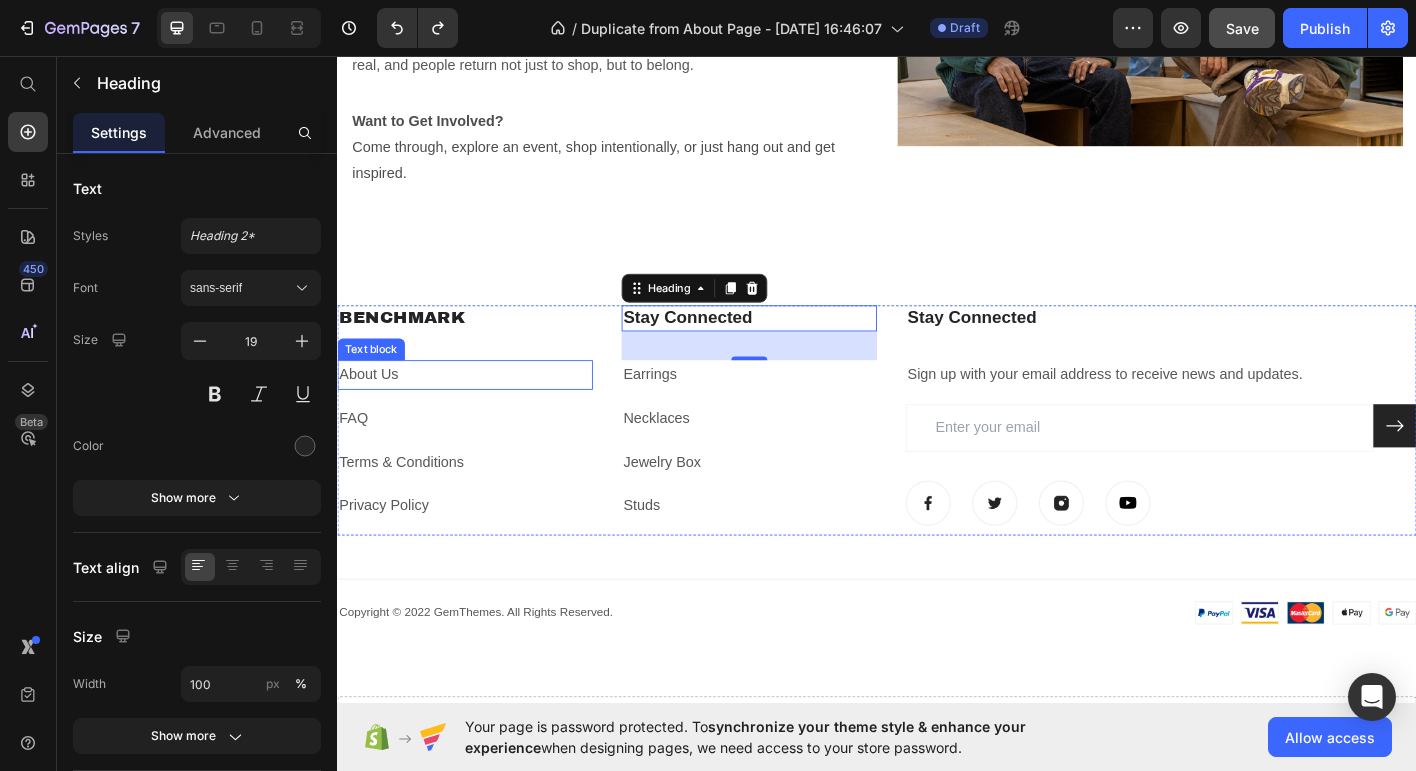 click on "About Us" at bounding box center (479, 410) 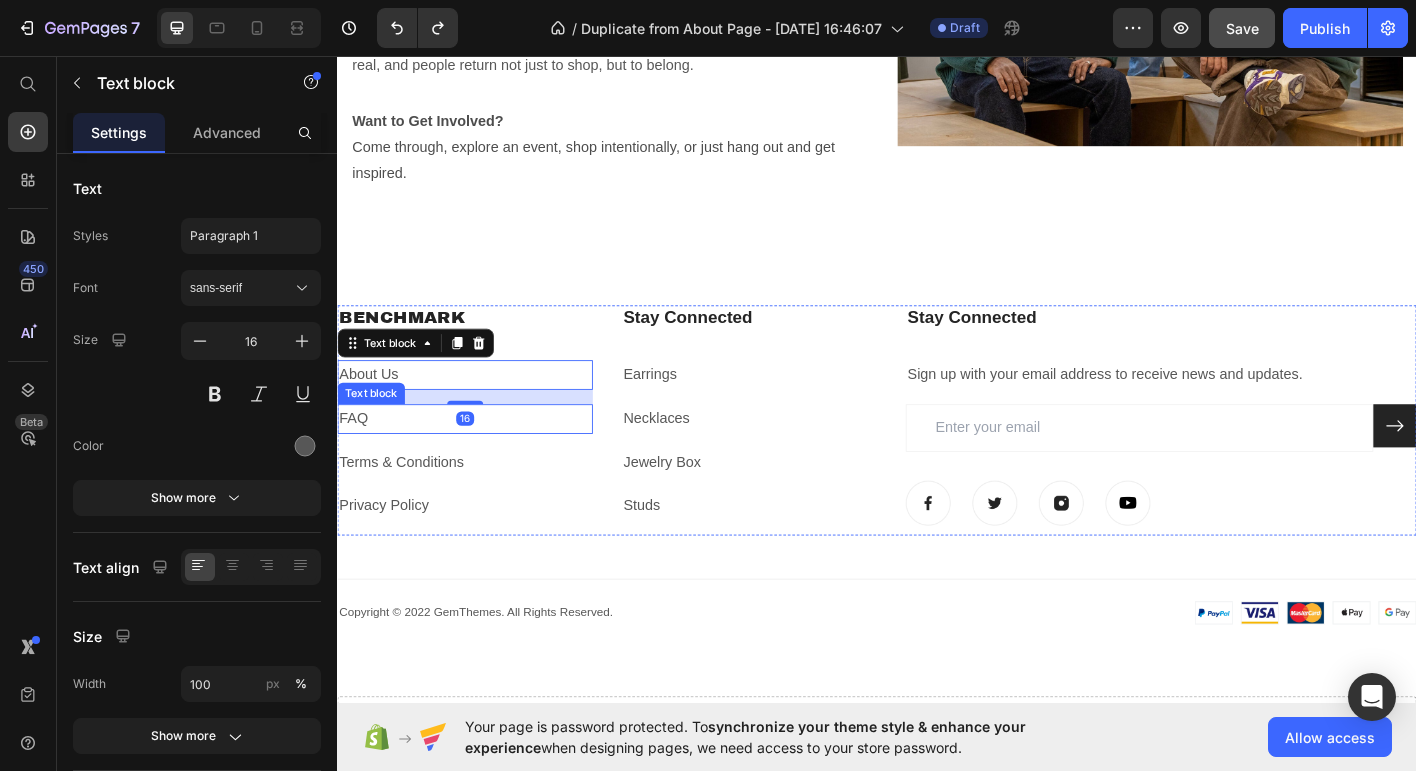click on "FAQ" at bounding box center (479, 459) 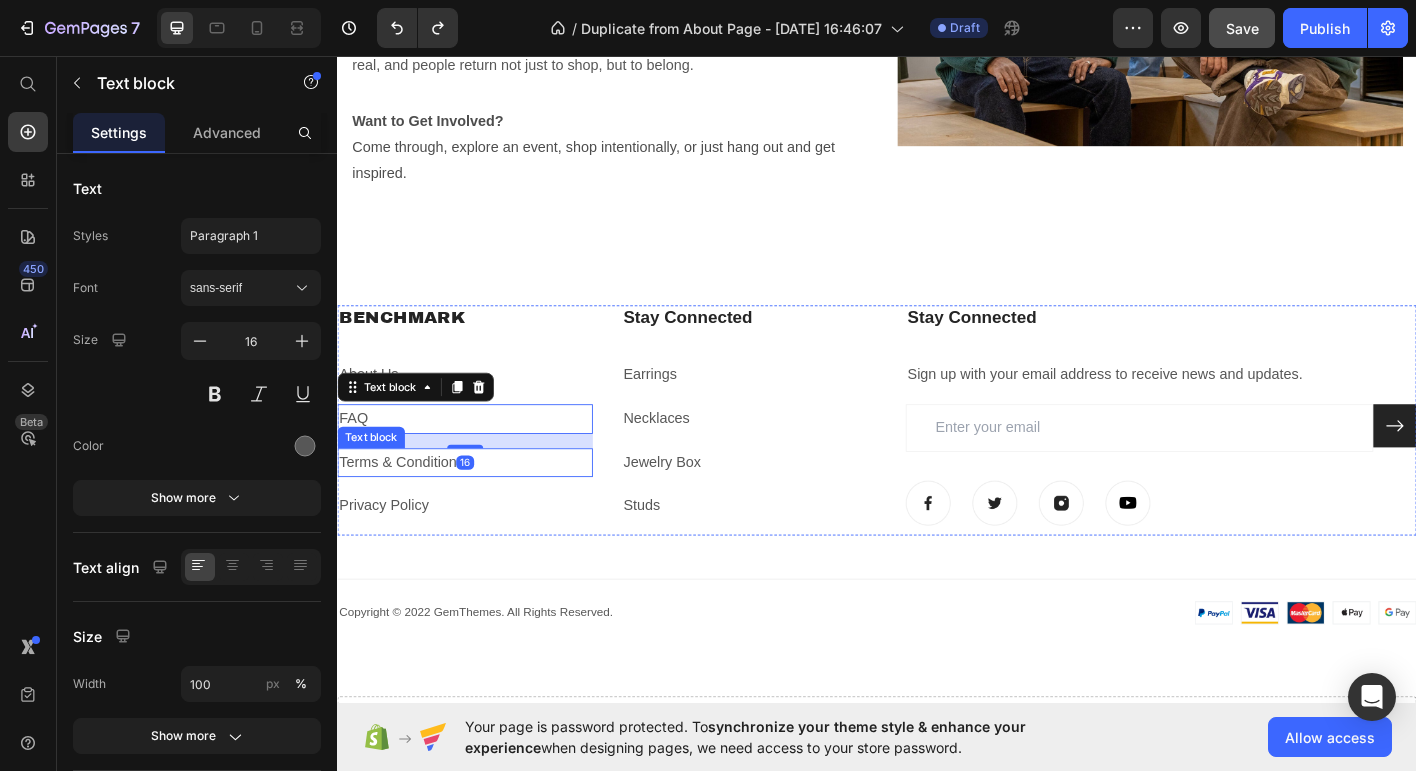 click on "Terms & Conditions" at bounding box center [479, 508] 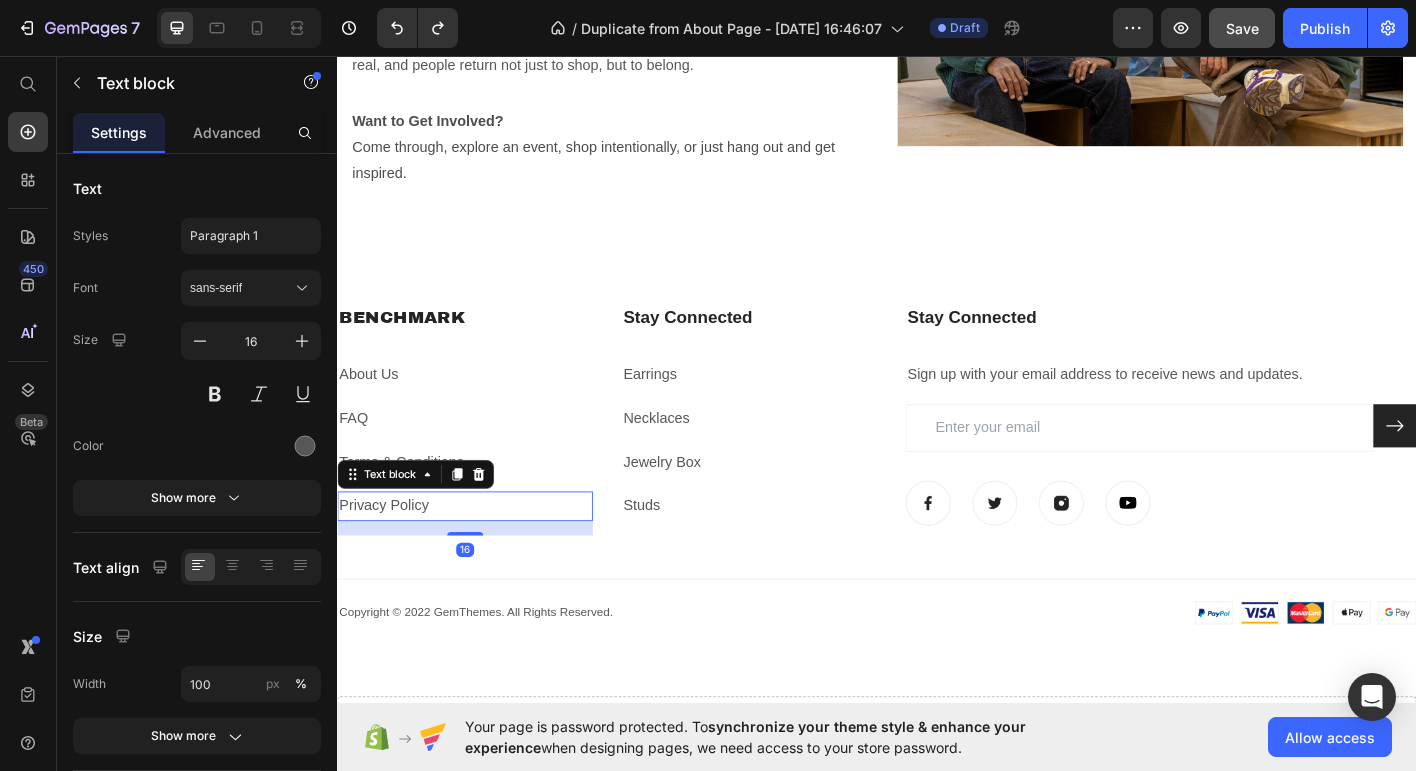 click on "Privacy Policy" at bounding box center [479, 556] 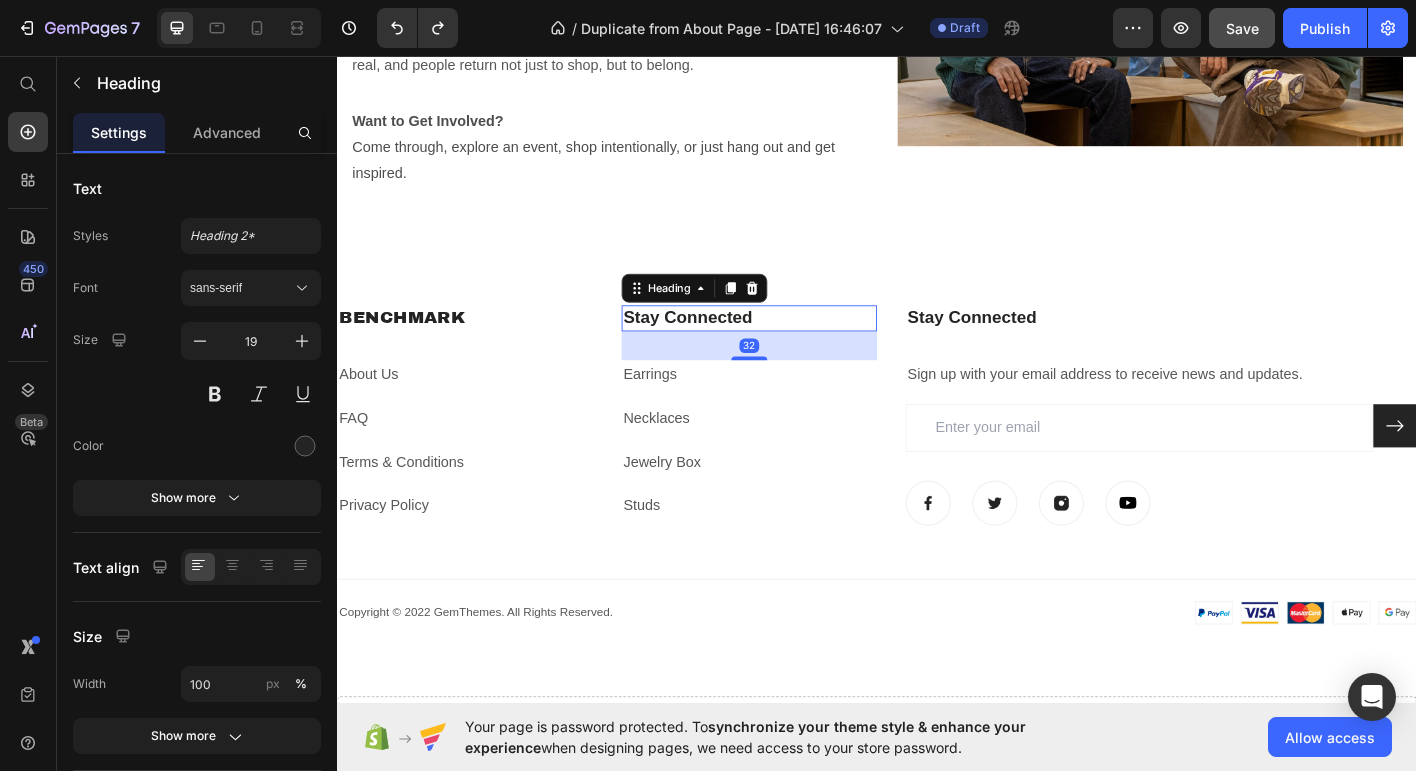 click on "Stay Connected" at bounding box center (727, 346) 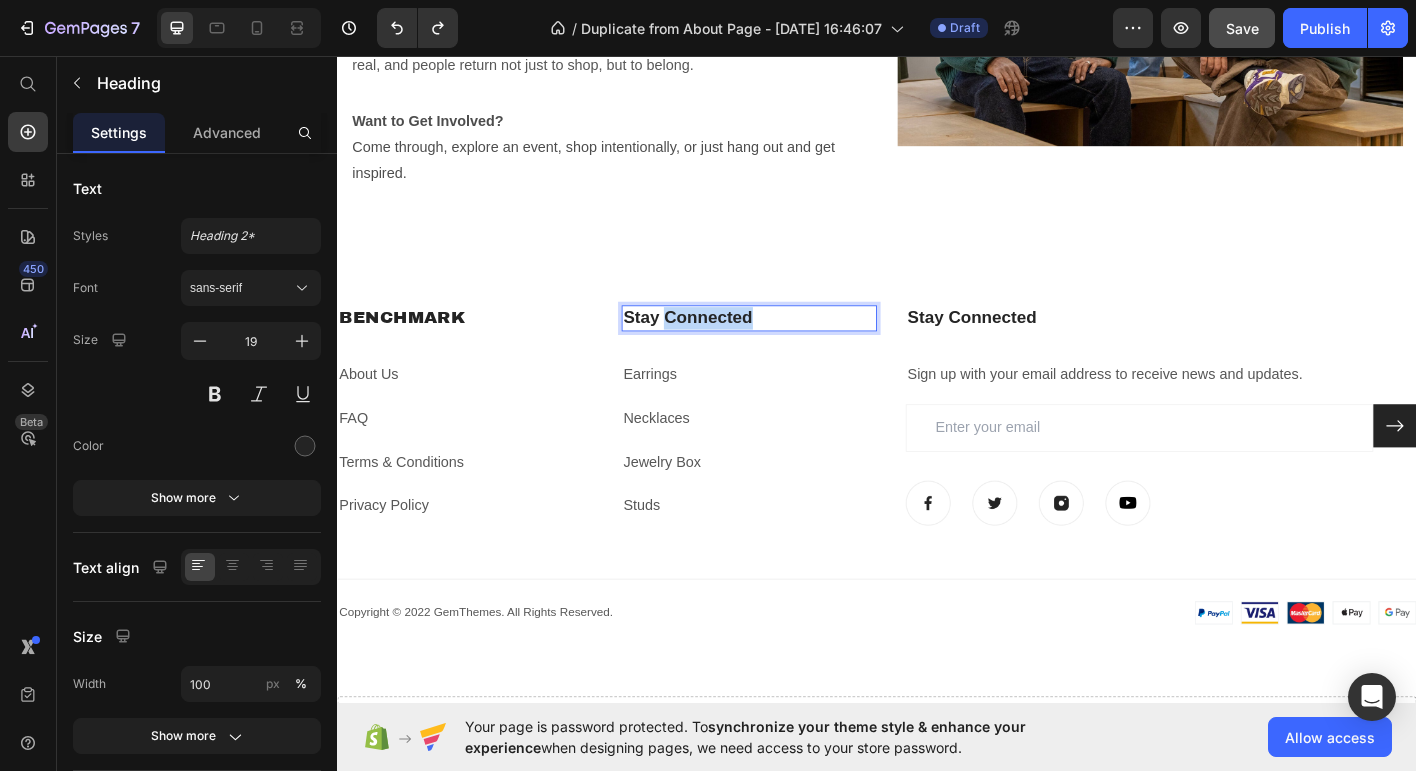 click on "Stay Connected" at bounding box center [727, 346] 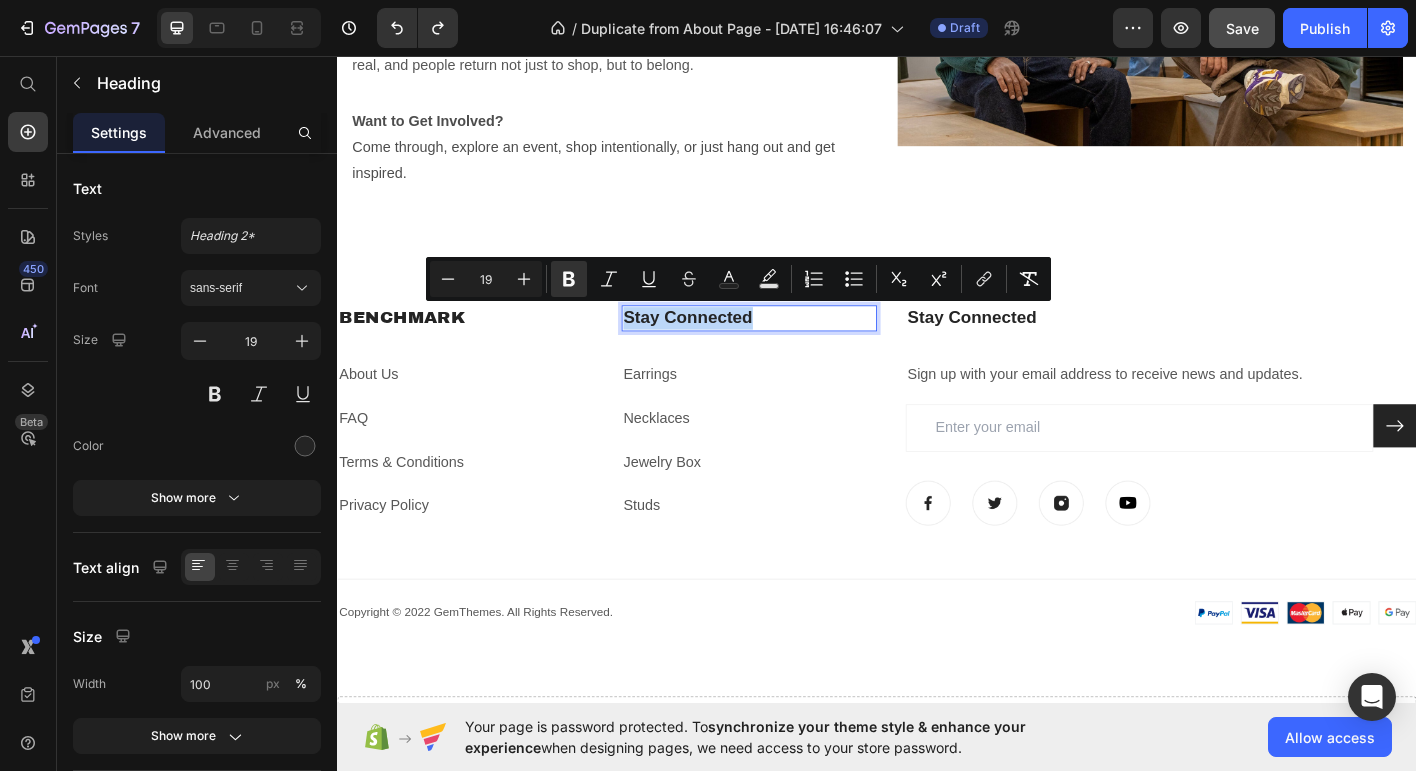 click on "Stay Connected" at bounding box center (727, 346) 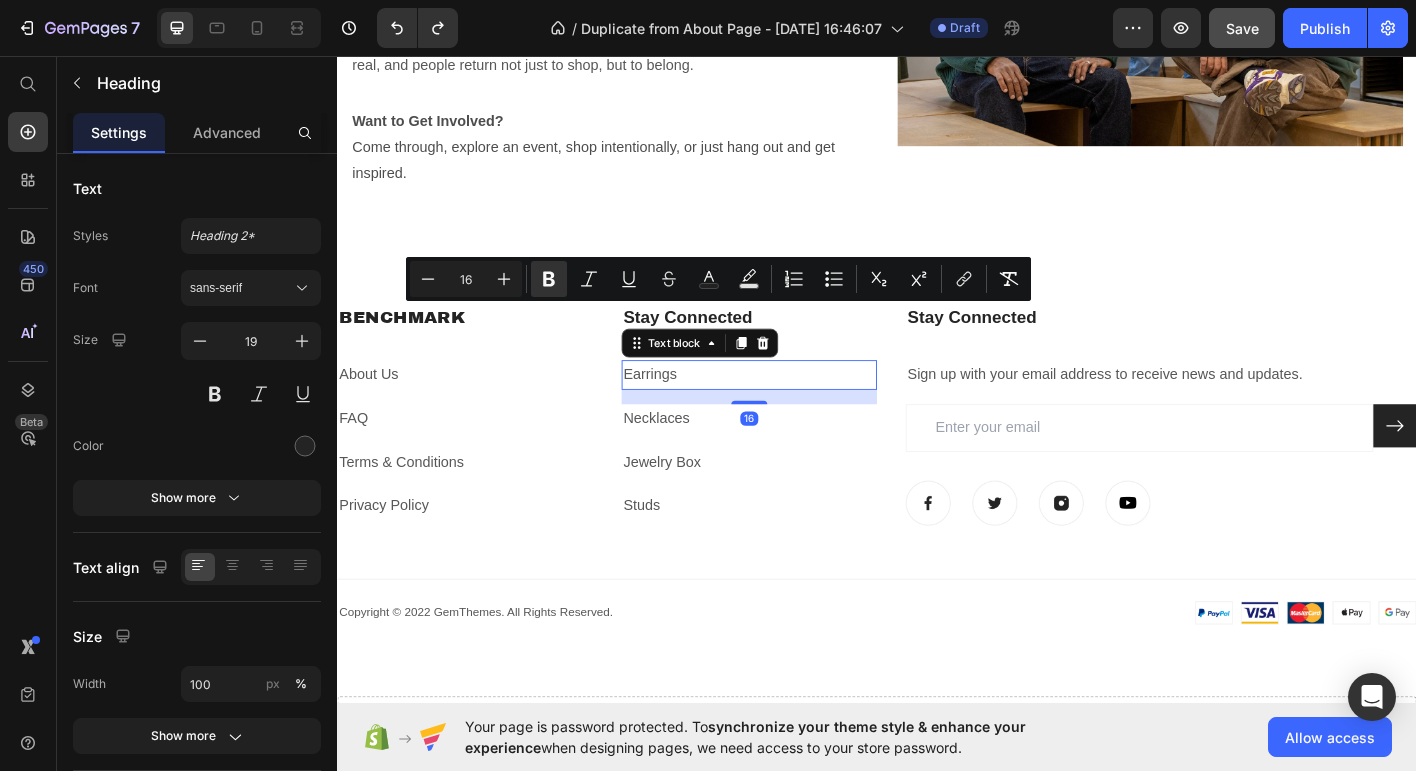 click on "Earrings" at bounding box center (795, 410) 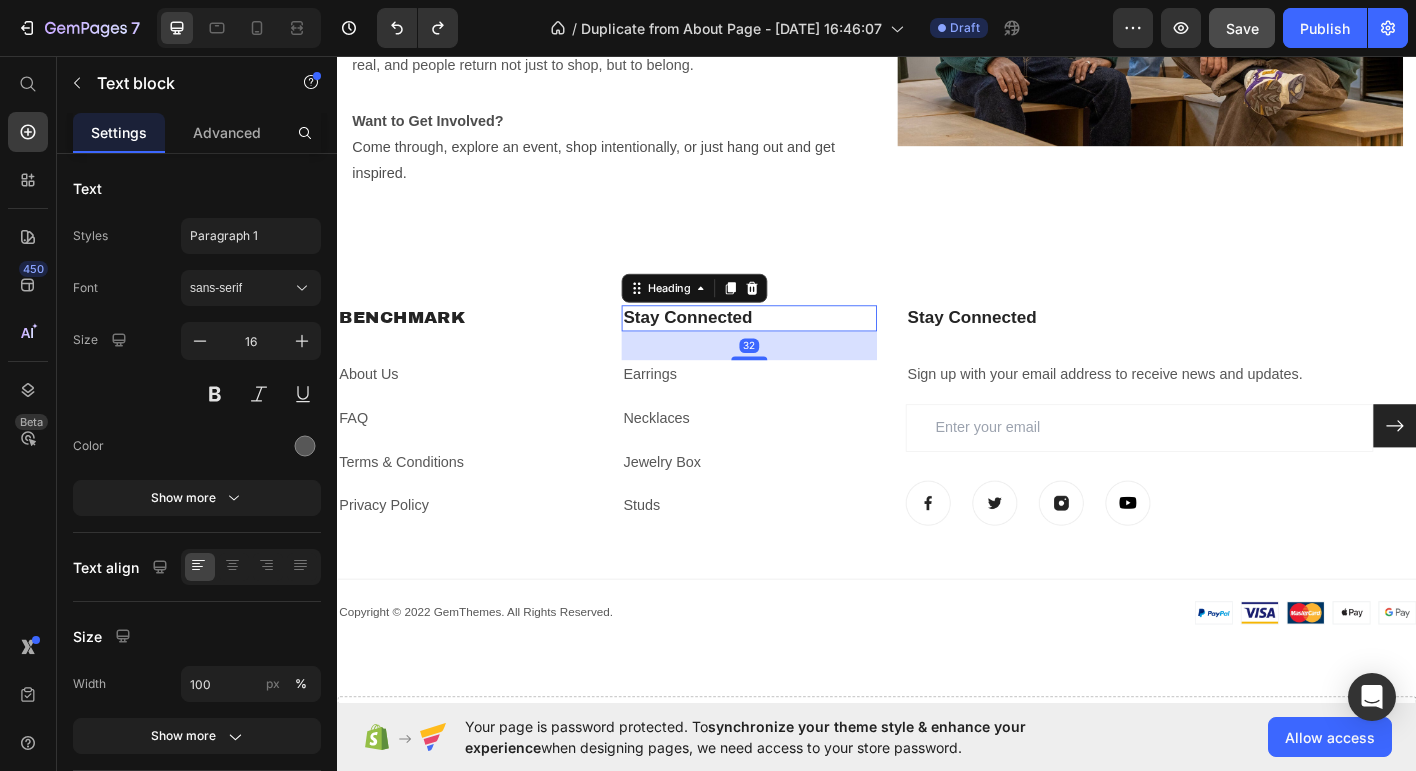 click on "⁠⁠⁠⁠⁠⁠⁠ Stay Connected" at bounding box center [795, 347] 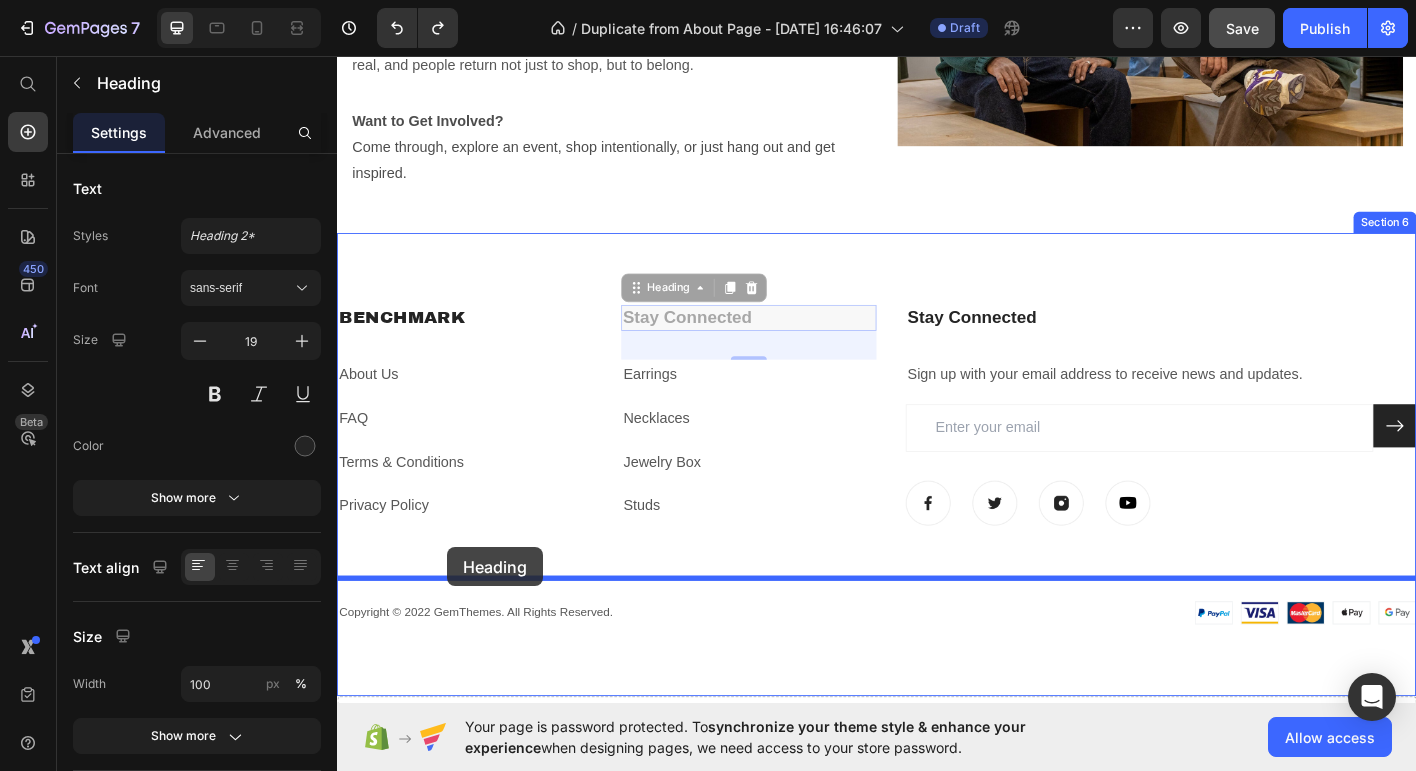 drag, startPoint x: 665, startPoint y: 314, endPoint x: 459, endPoint y: 602, distance: 354.0904 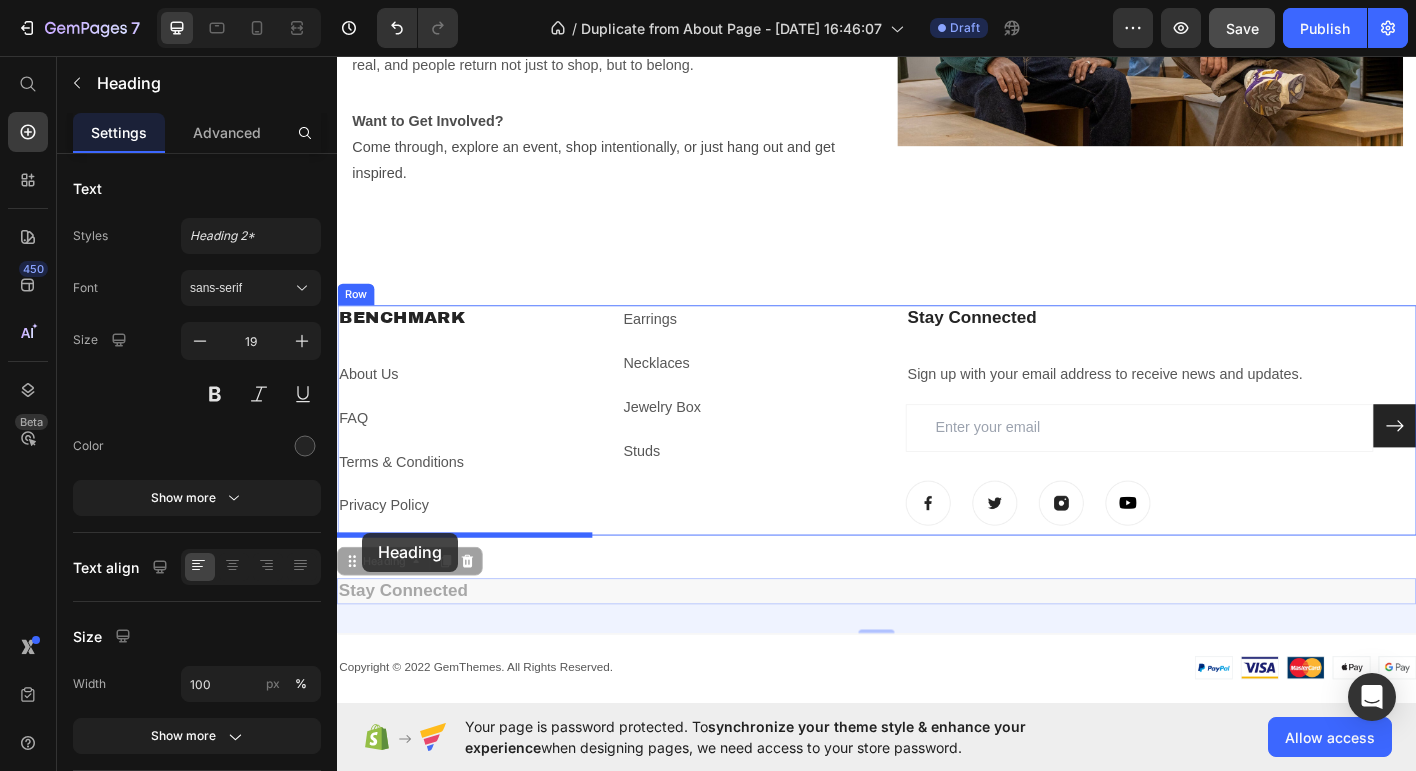 drag, startPoint x: 357, startPoint y: 622, endPoint x: 365, endPoint y: 585, distance: 37.85499 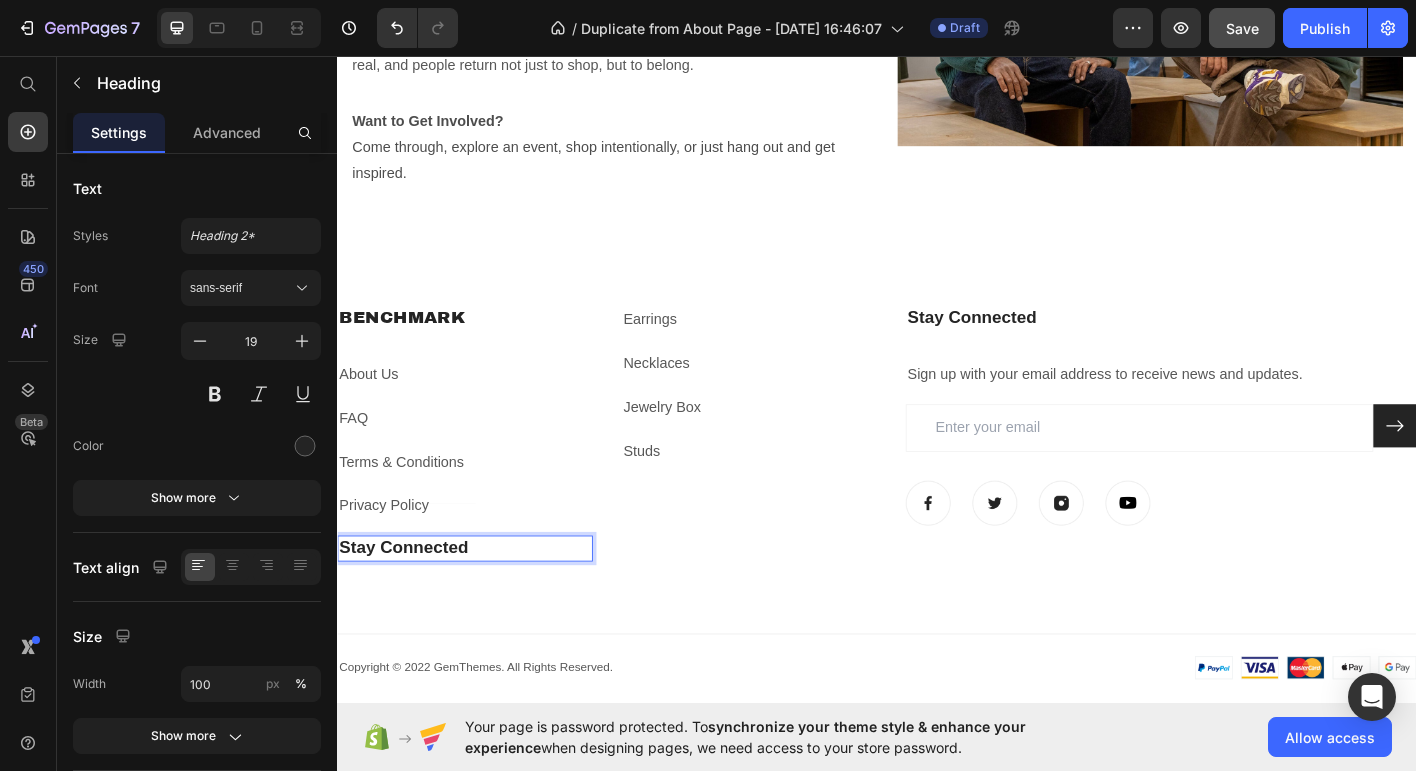 click on "Stay Connected" at bounding box center [479, 603] 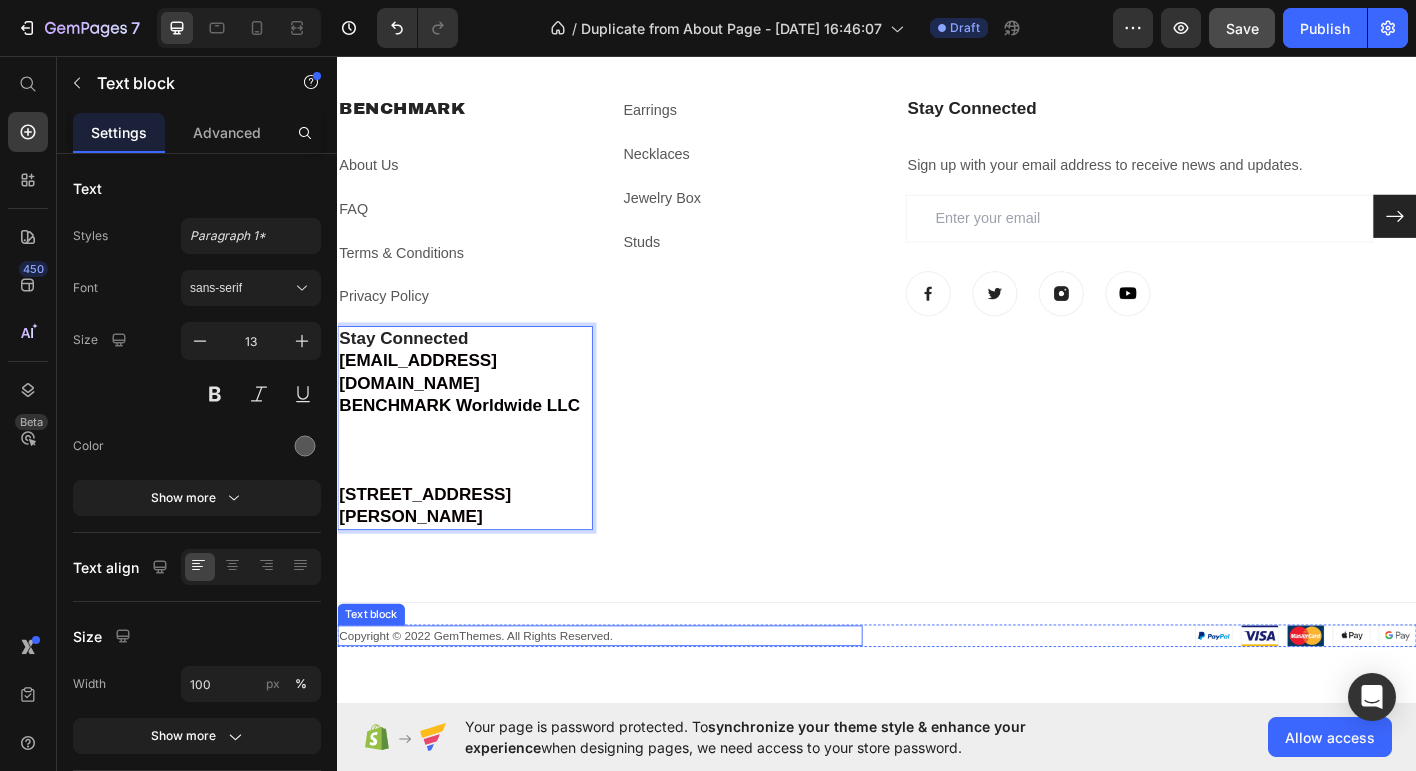 scroll, scrollTop: 0, scrollLeft: 0, axis: both 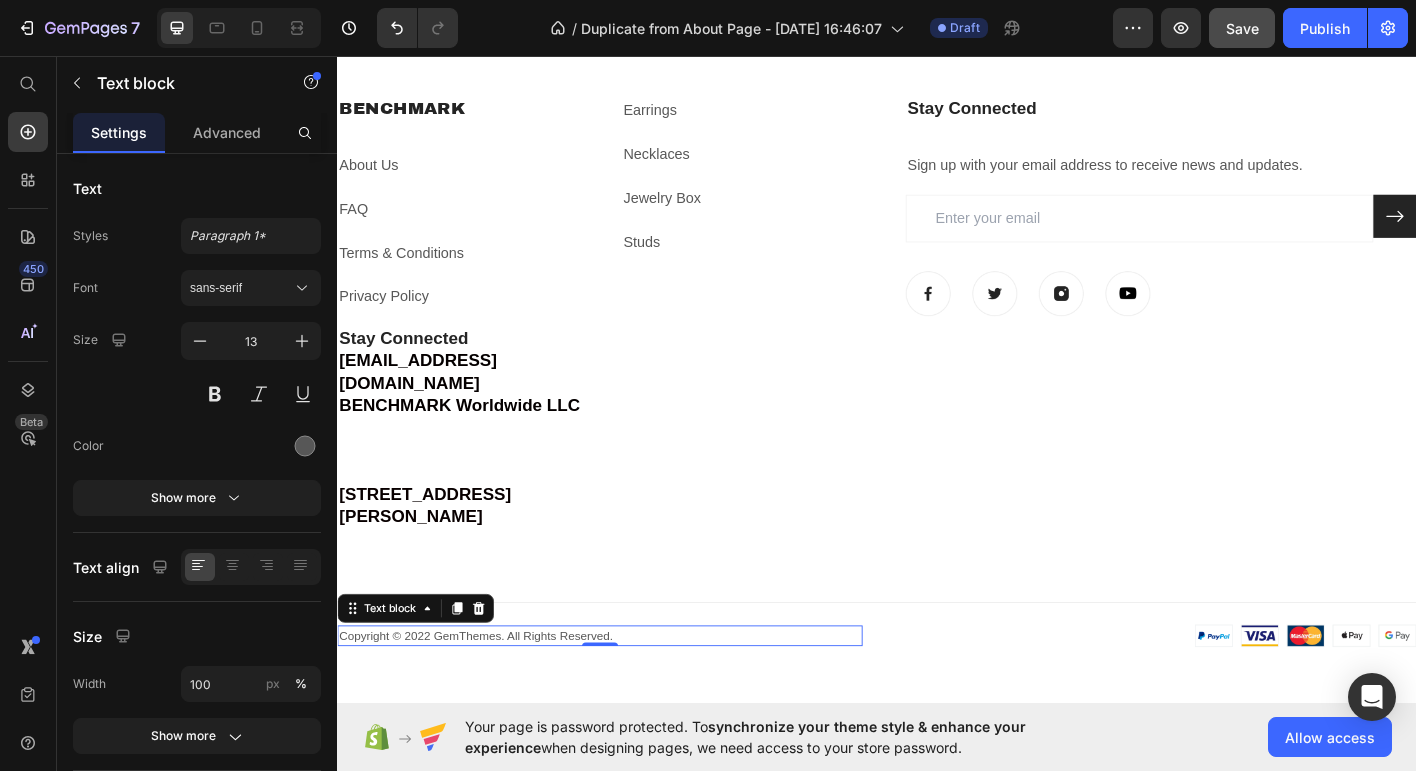 click on "Copyright © 2022 GemThemes. All Rights Reserved." at bounding box center (629, 701) 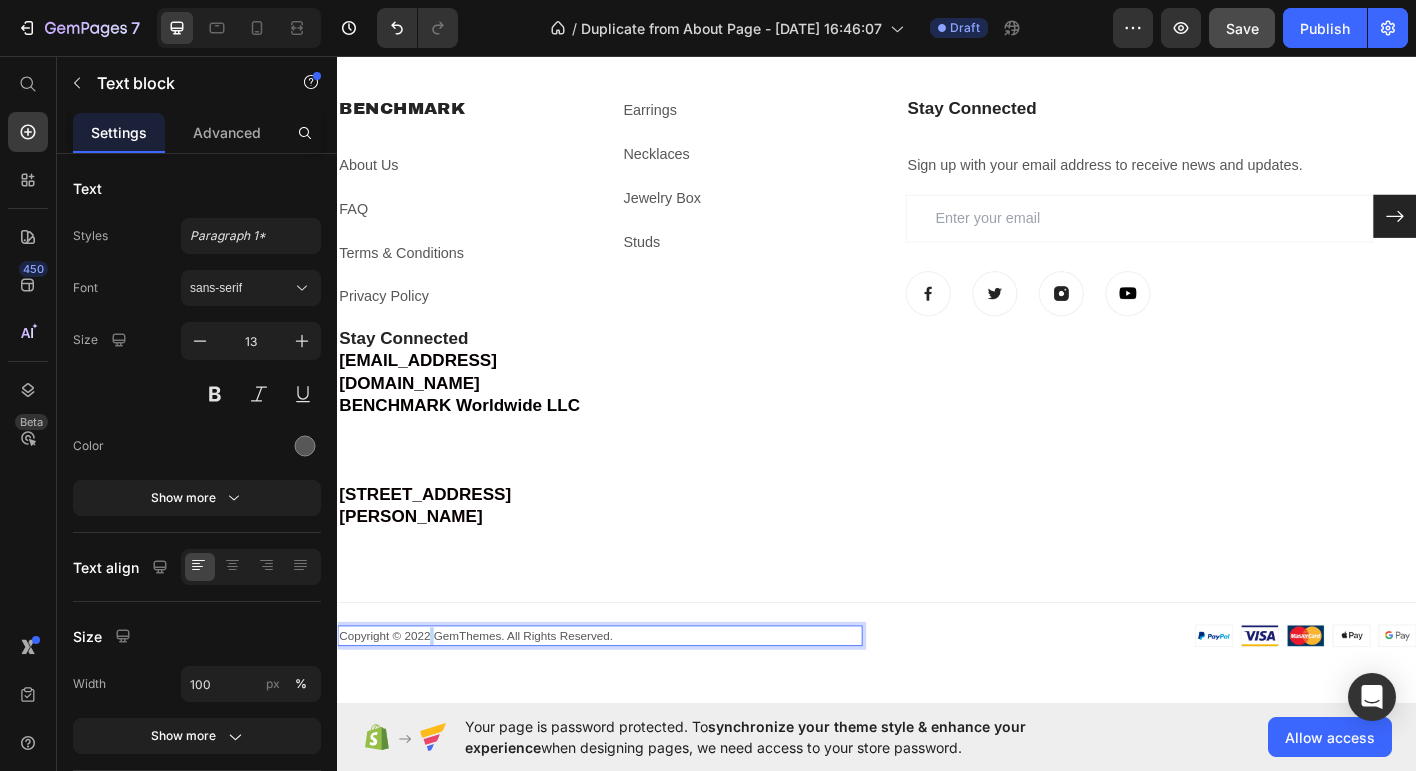click on "Copyright © 2022 GemThemes. All Rights Reserved." at bounding box center (629, 701) 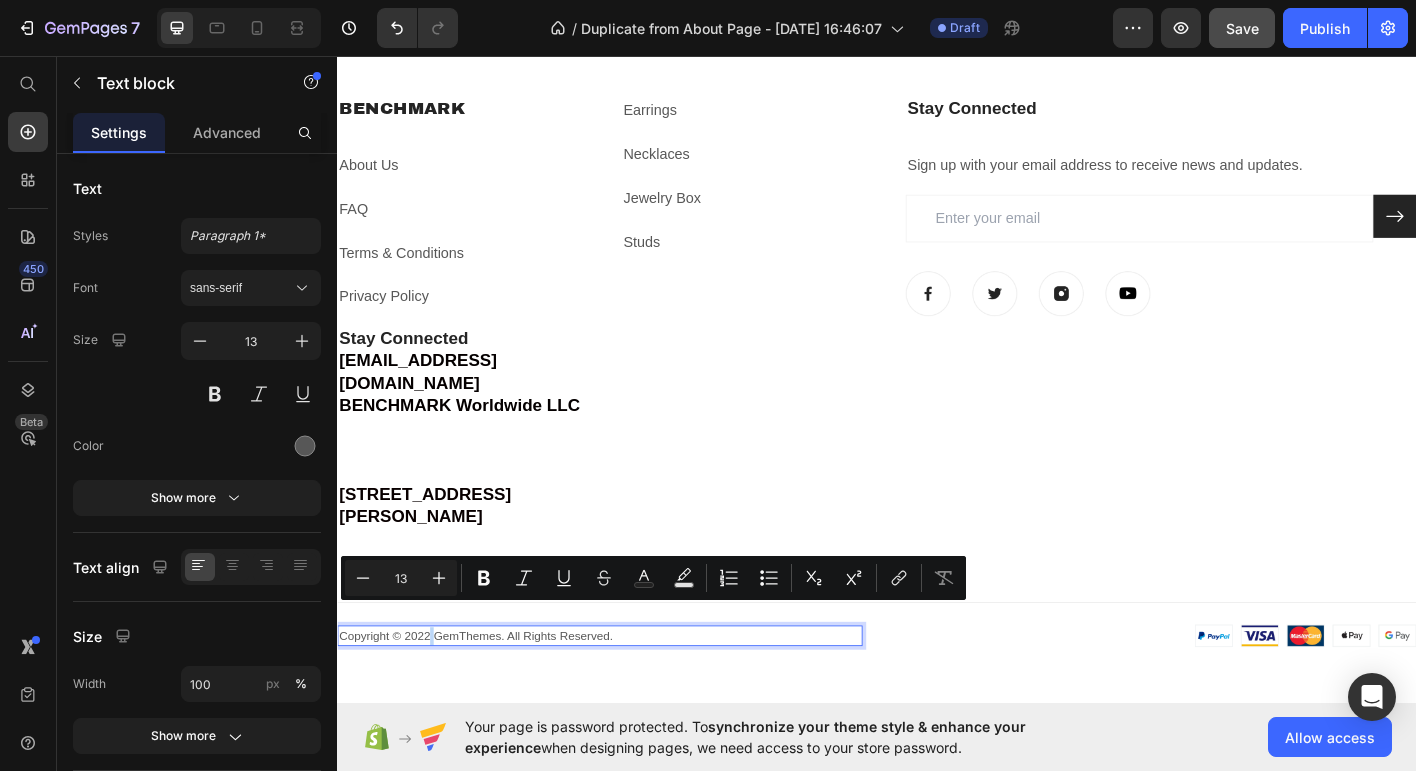 click on "Copyright © 2022 GemThemes. All Rights Reserved." at bounding box center (629, 701) 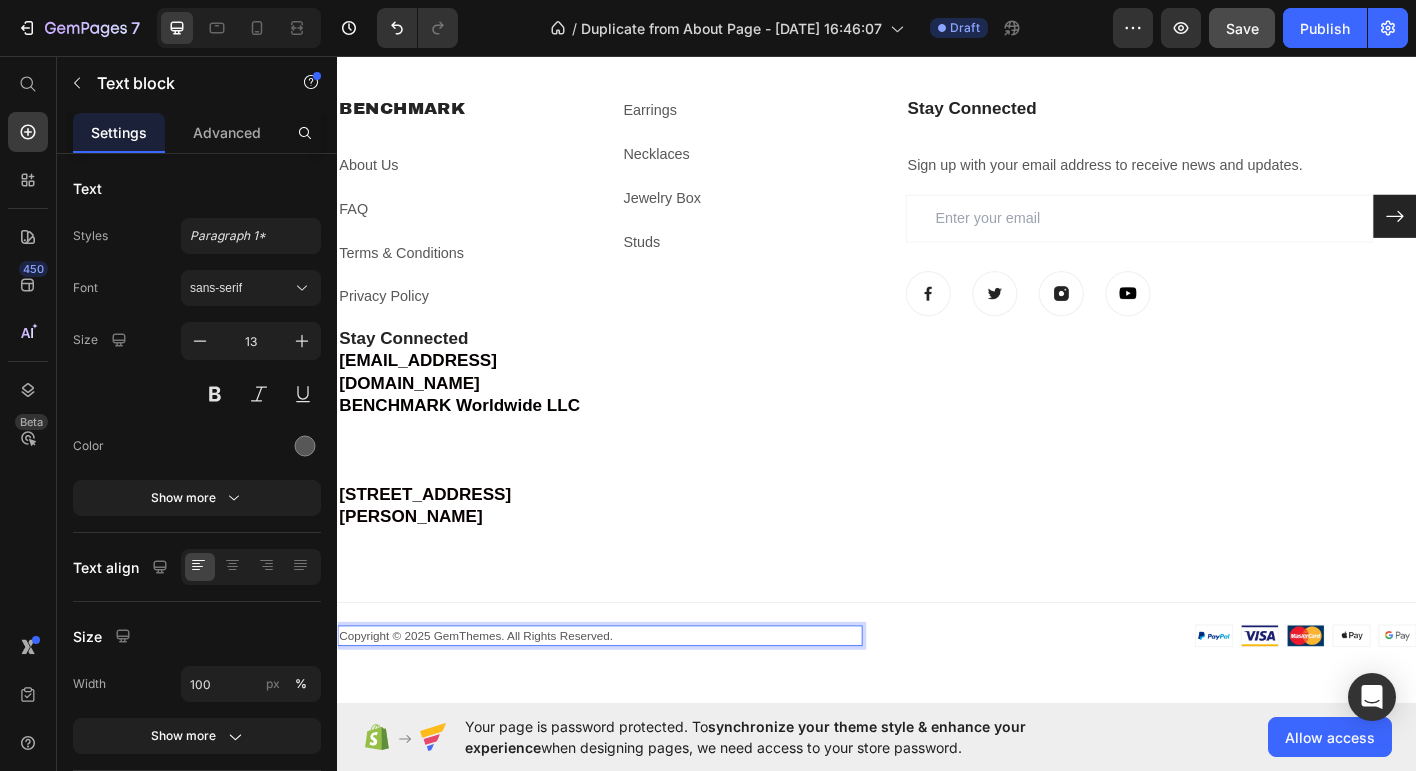 click on "Copyright © 2025 GemThemes. All Rights Reserved." at bounding box center [629, 701] 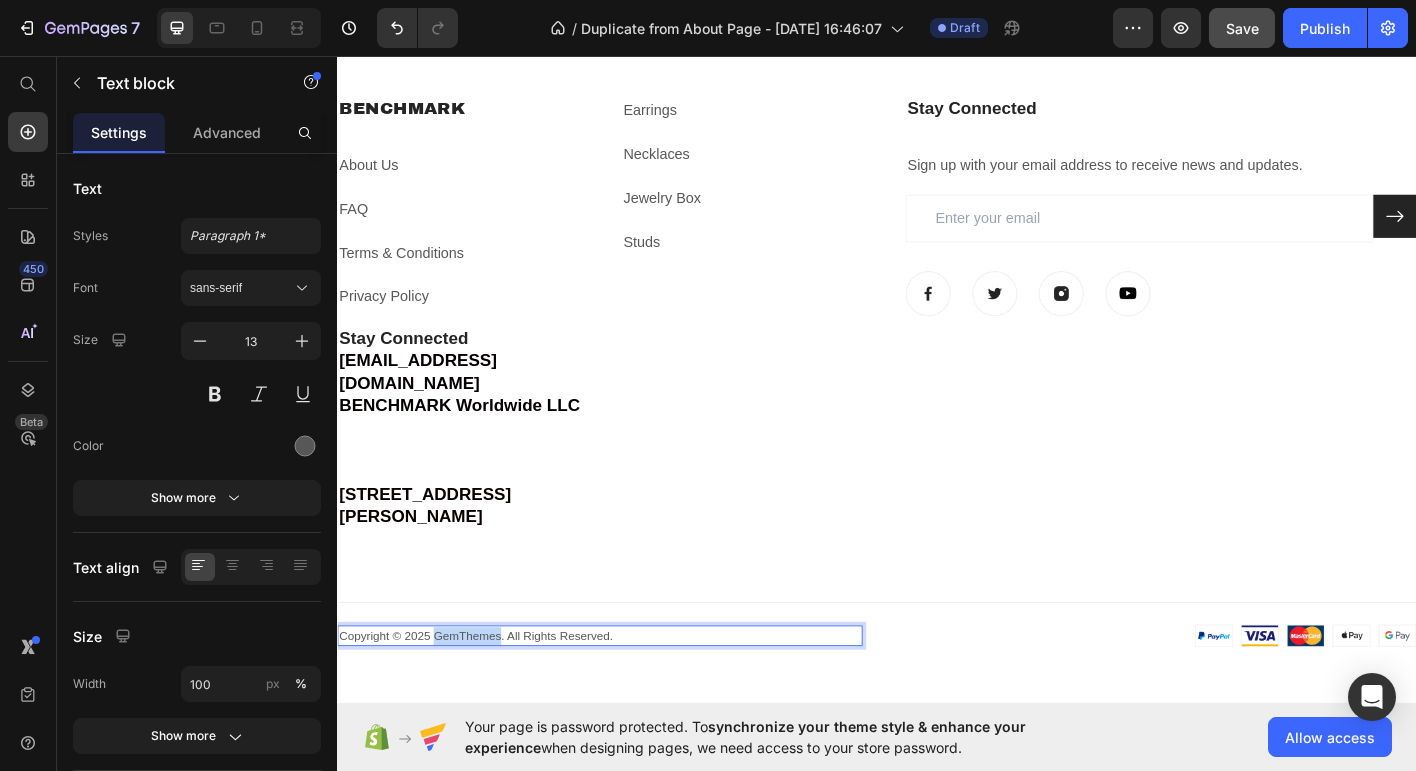 click on "Copyright © 2025 GemThemes. All Rights Reserved." at bounding box center [629, 701] 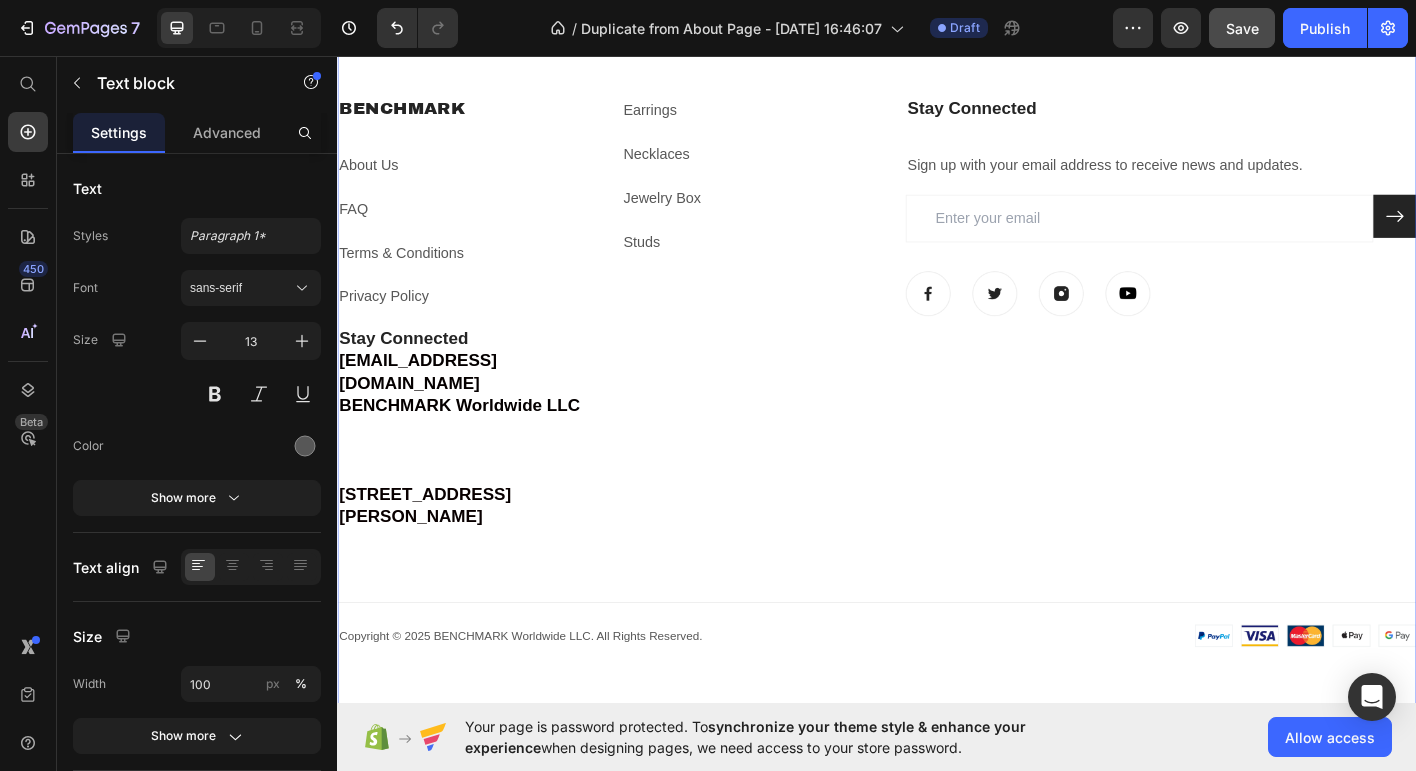 click on "BENCHMARK Heading About Us Text block FAQ Text block Terms & Conditions Text block Privacy Policy Text block ⁠⁠⁠⁠⁠⁠⁠ Stay Connected connect@benchmarkpdx.com BENCHMARK Worldwide LLC     2280 NW Lovejoy St, Portland, OR 97210 Heading Earrings Text block Necklaces Text block Jewelry Box Text block Studs Text block ⁠⁠⁠⁠⁠⁠⁠ Stay Connected Heading Sign up with your email address to receive news and updates. Text block Email Field
Submit Button Row Newsletter Image Image Image Image Row Row                Title Line Image Copyright © 2022 GemThemes. All Rights Reserved. Text block Row Copyright © 2025 BENCHMARK Worldwide LLC. All Rights Reserved. Text block Image Row" at bounding box center (937, 406) 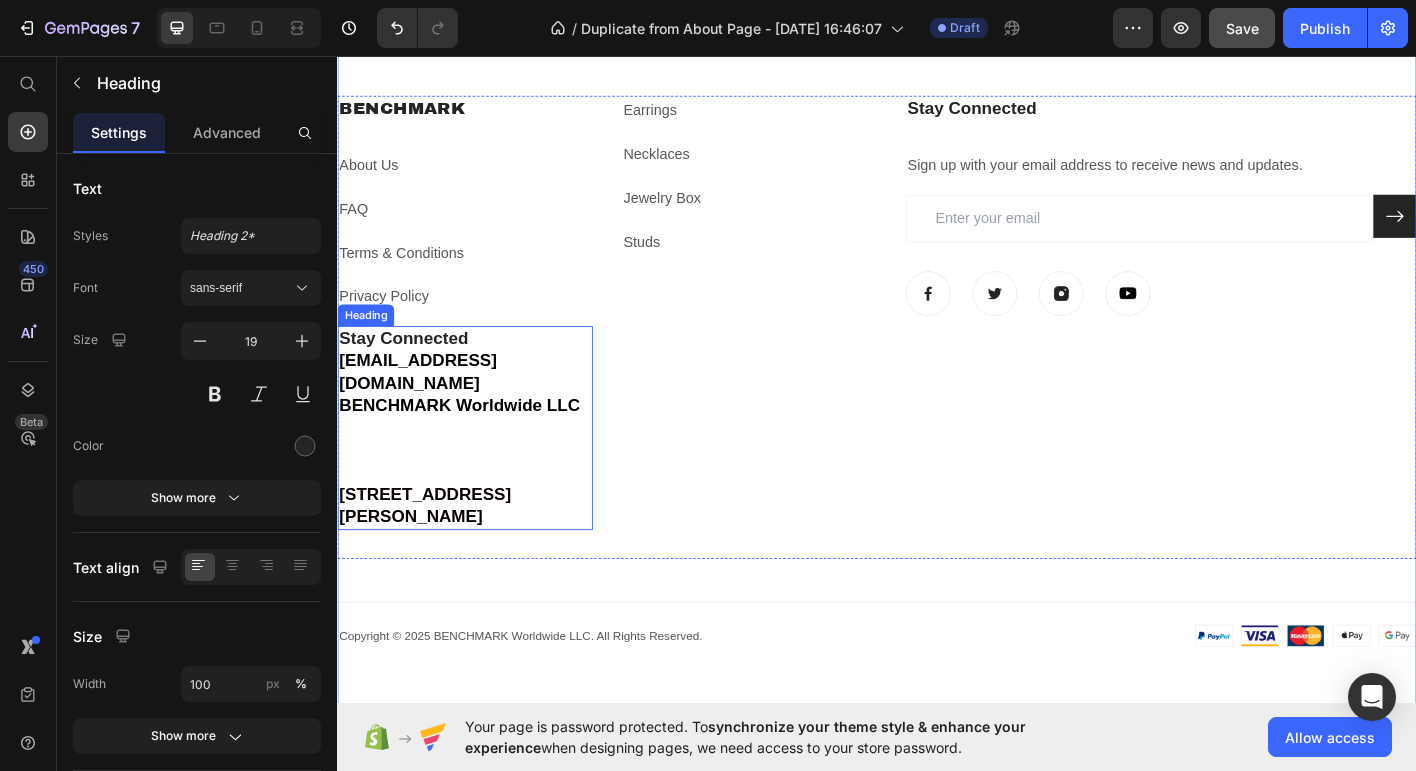 click on "BENCHMARK Worldwide LLC" at bounding box center (473, 443) 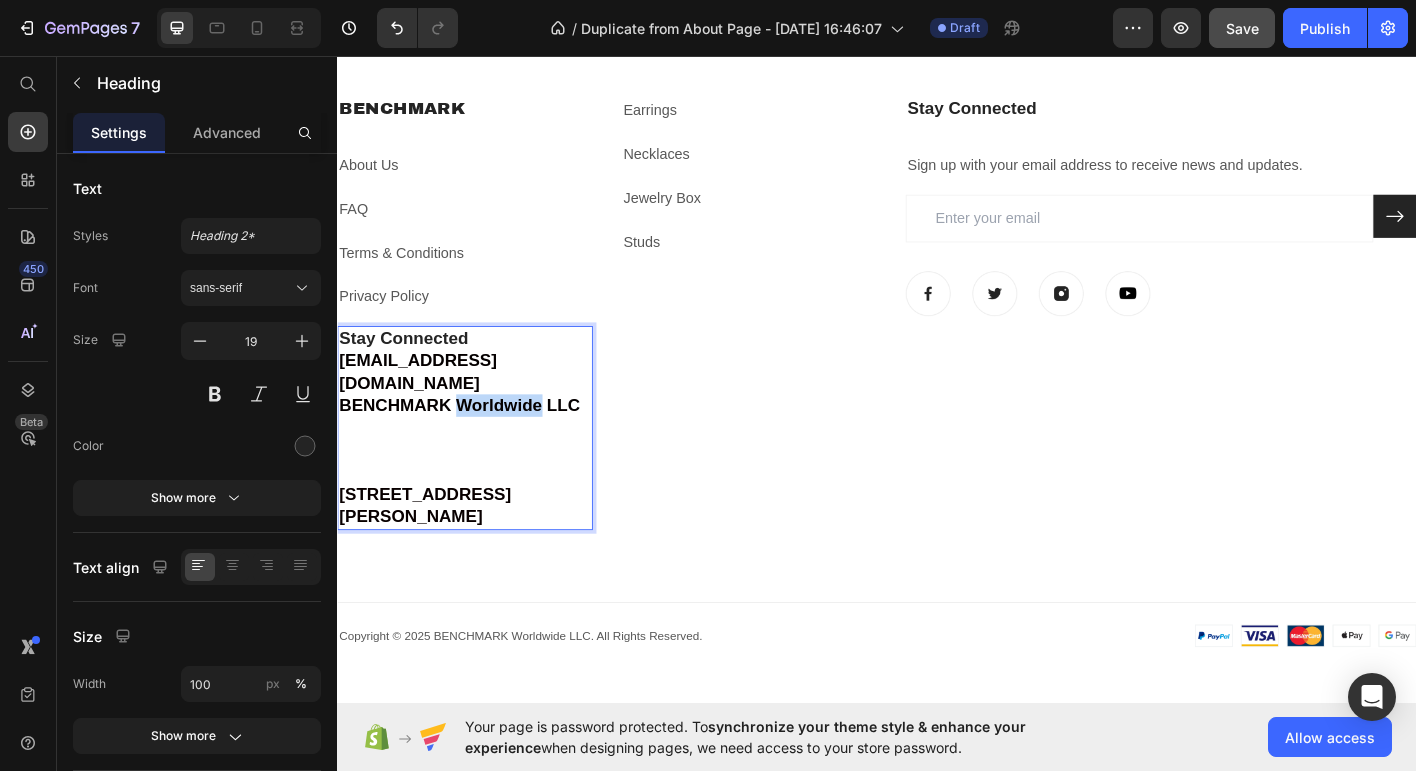 click on "BENCHMARK Worldwide LLC" at bounding box center (473, 443) 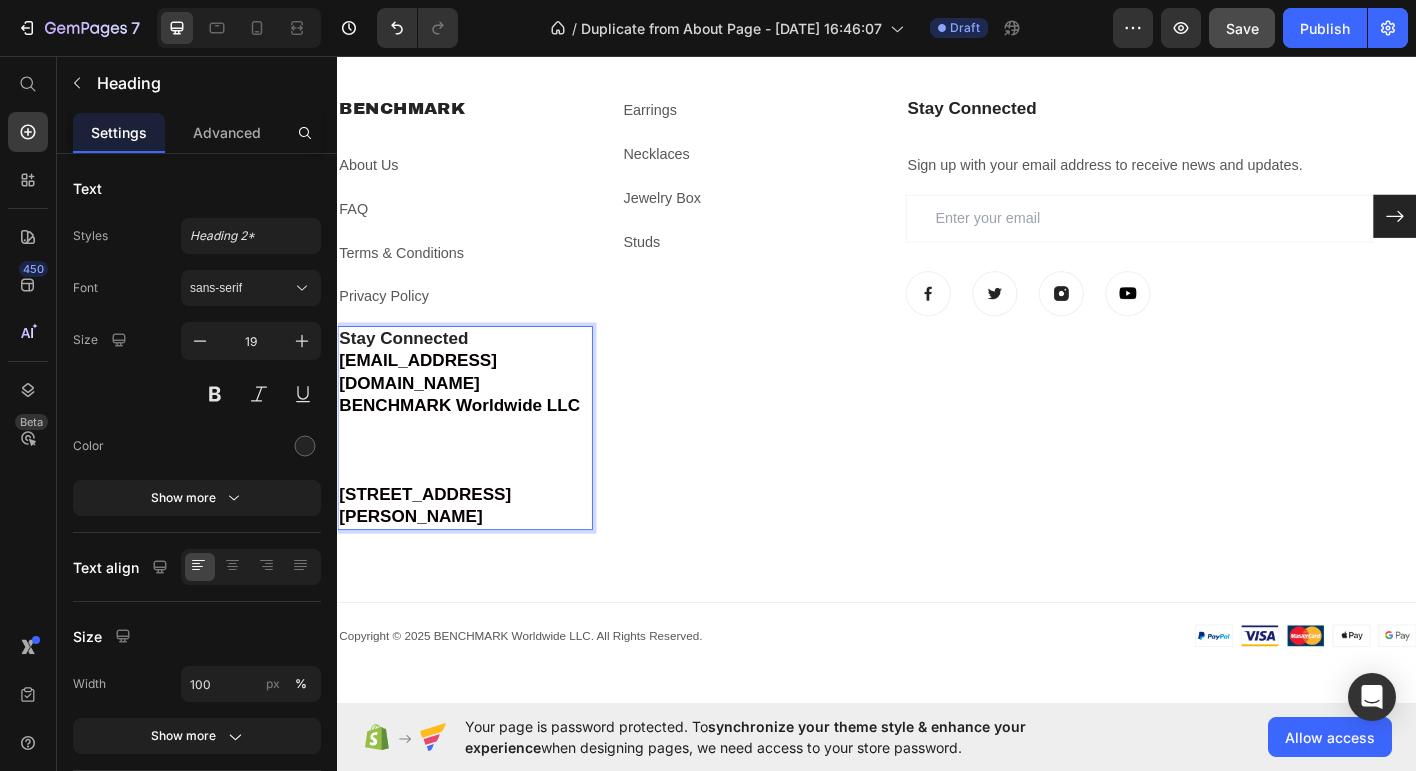 click on "Stay Connected connect@benchmarkpdx.com BENCHMARK Worldwide LLC     2280 NW Lovejoy St, Portland, OR 97210" at bounding box center (479, 469) 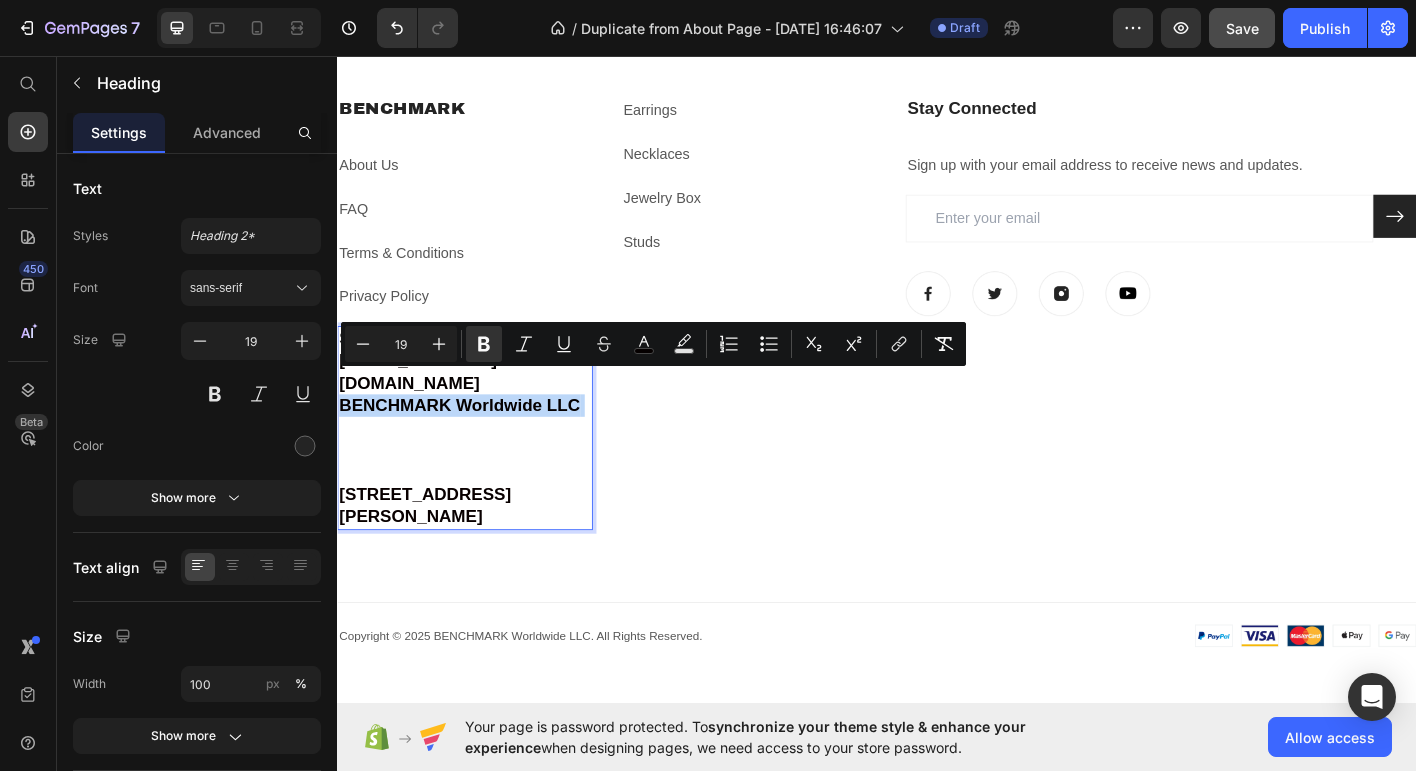 drag, startPoint x: 612, startPoint y: 418, endPoint x: 319, endPoint y: 421, distance: 293.01535 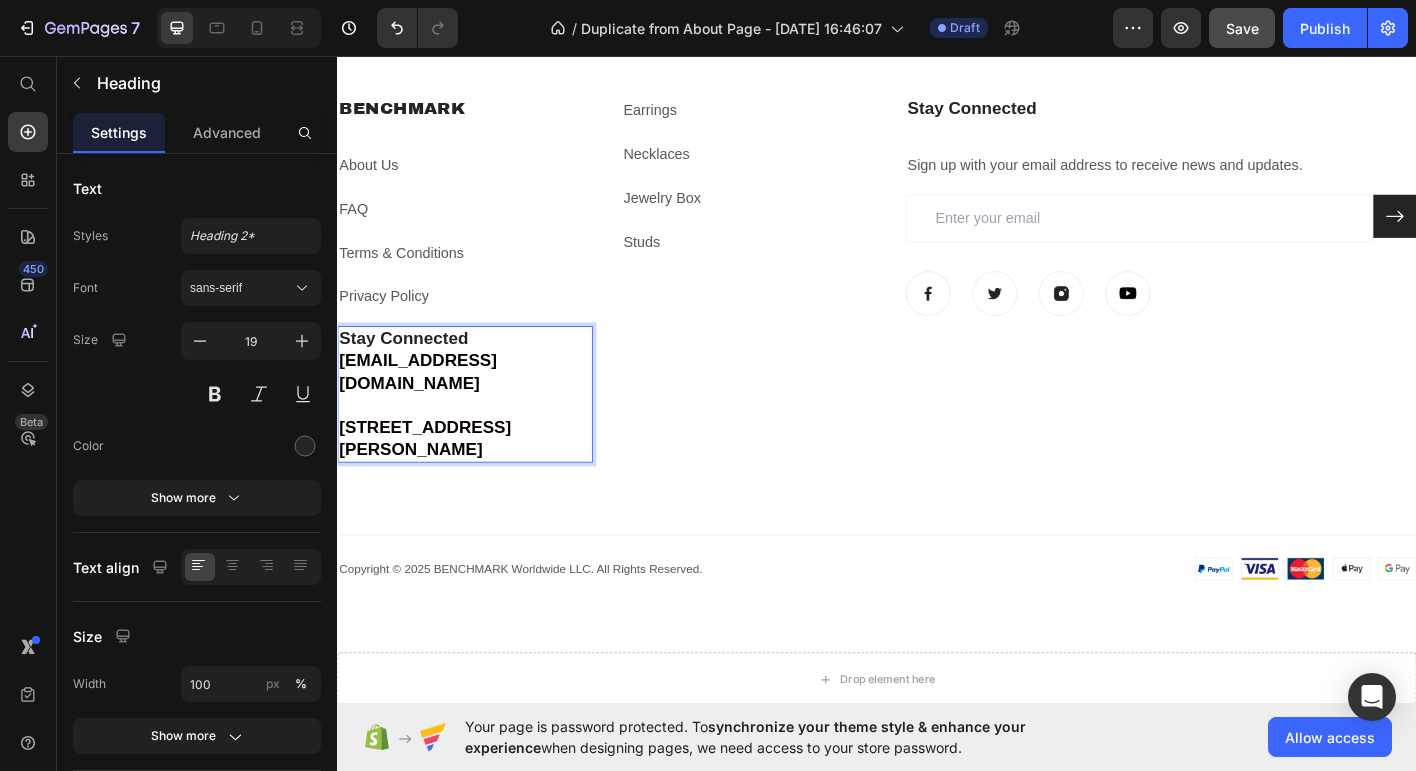 click on "2280 NW Lovejoy St, Portland, OR 97210" at bounding box center [434, 481] 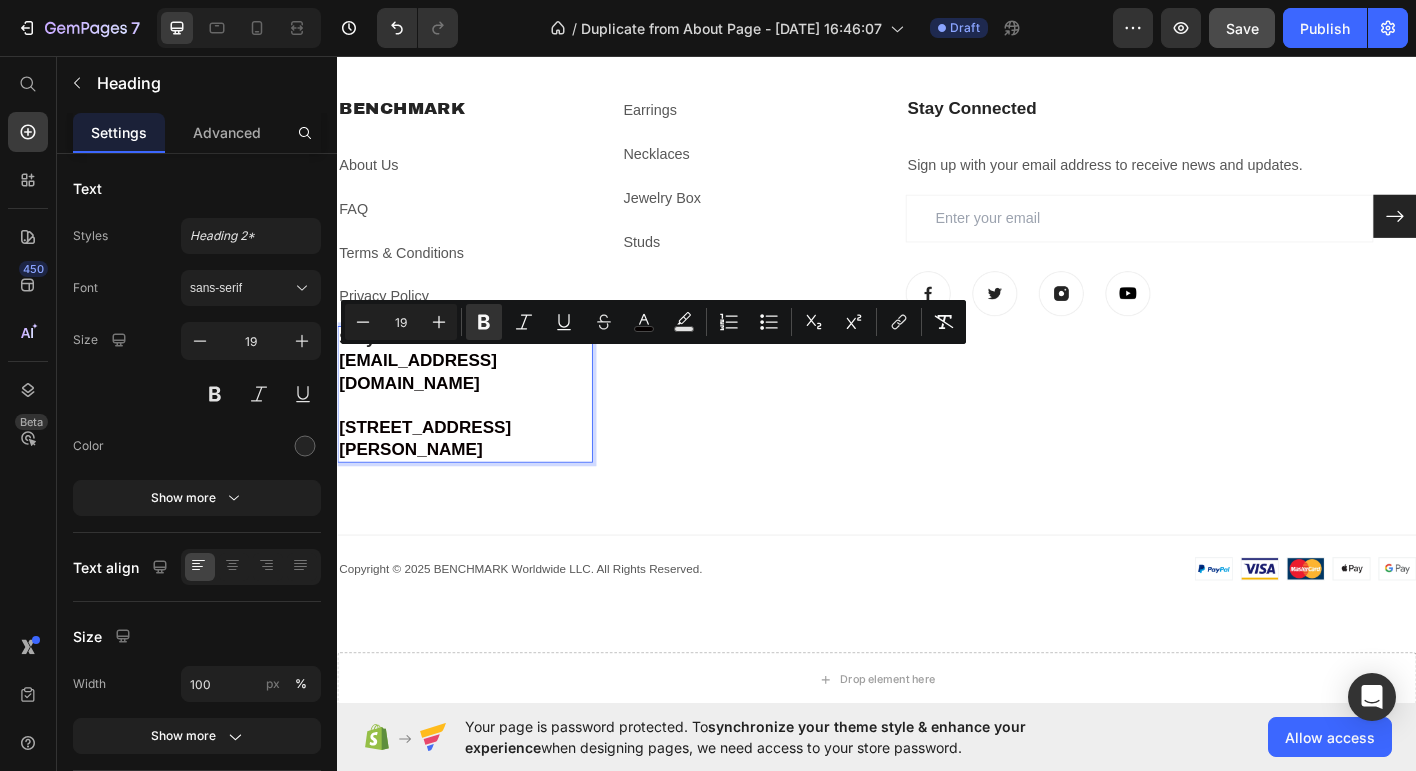 drag, startPoint x: 502, startPoint y: 464, endPoint x: 314, endPoint y: 390, distance: 202.0396 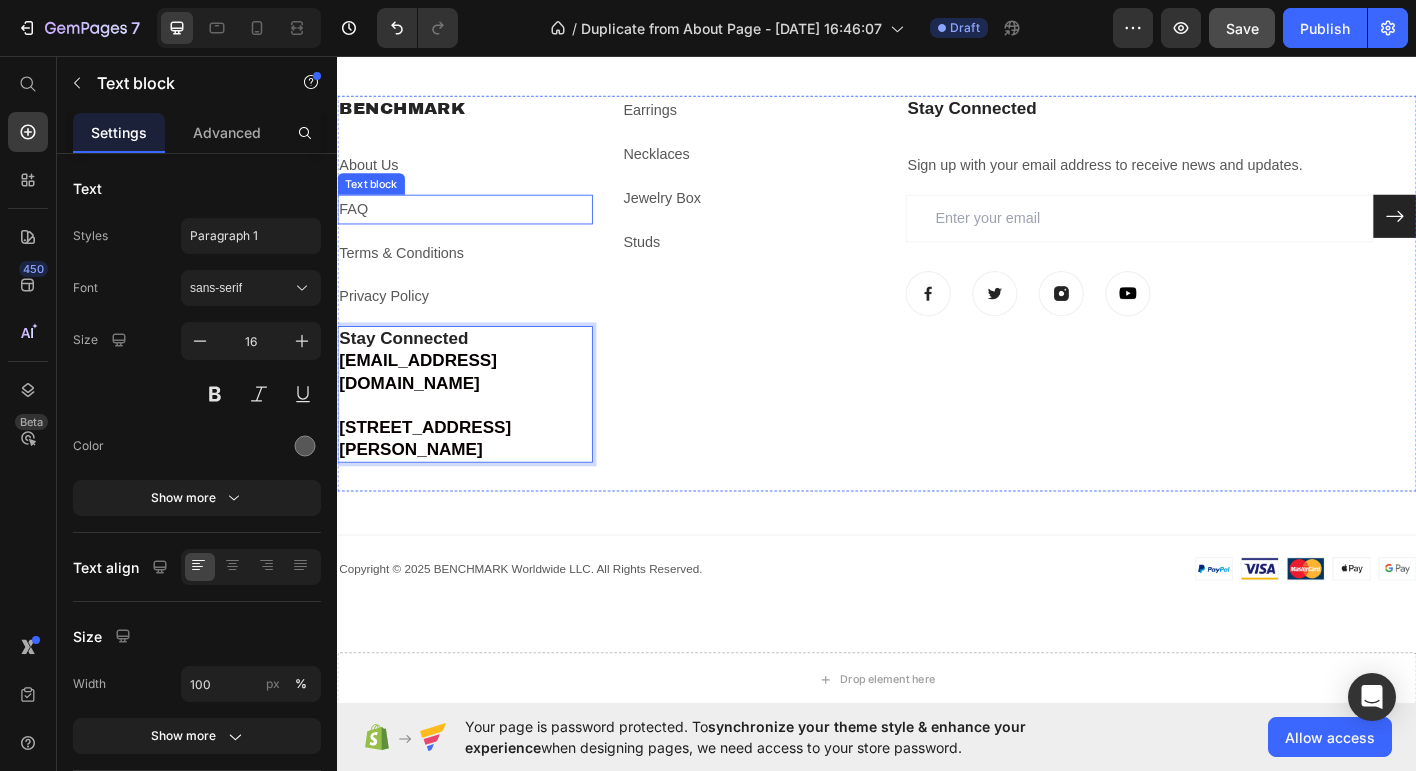 click on "FAQ" at bounding box center [479, 226] 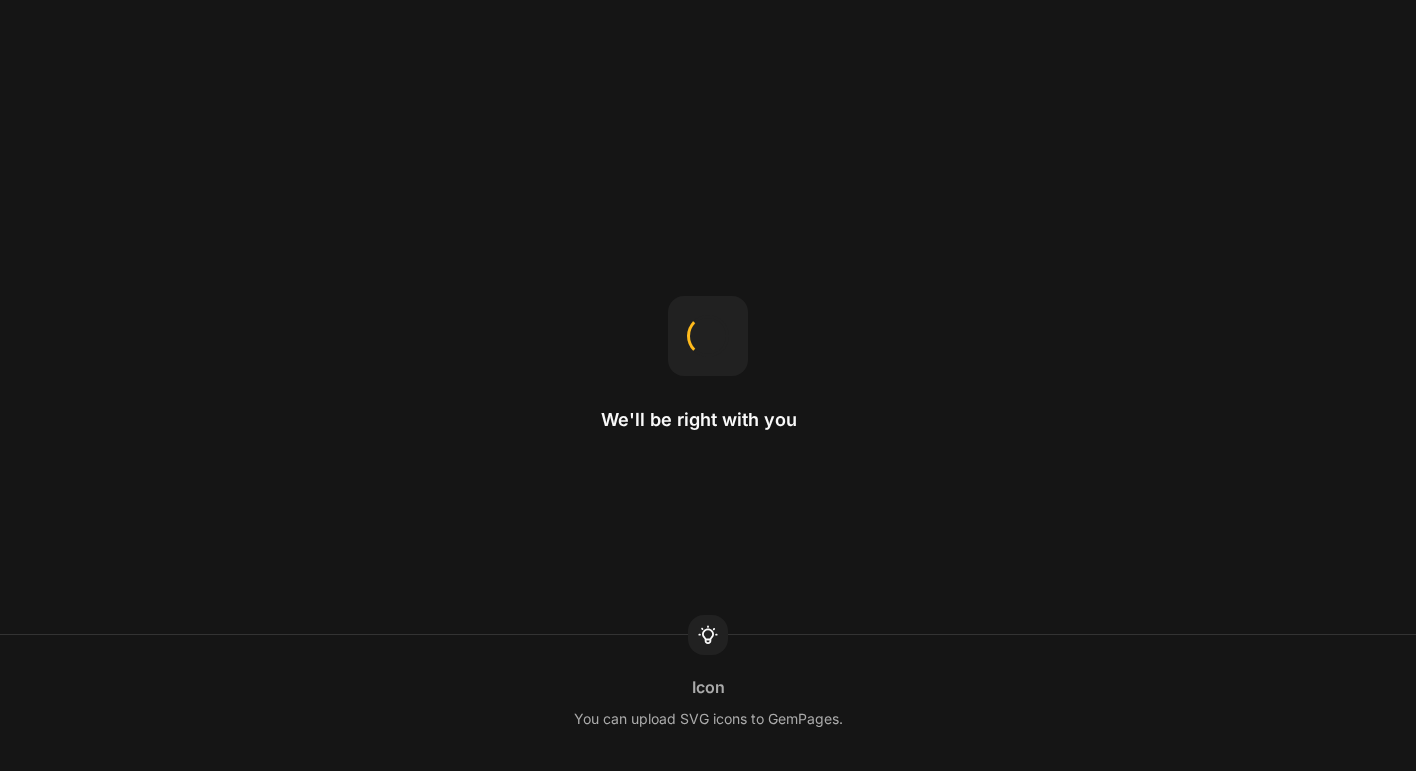 scroll, scrollTop: 0, scrollLeft: 0, axis: both 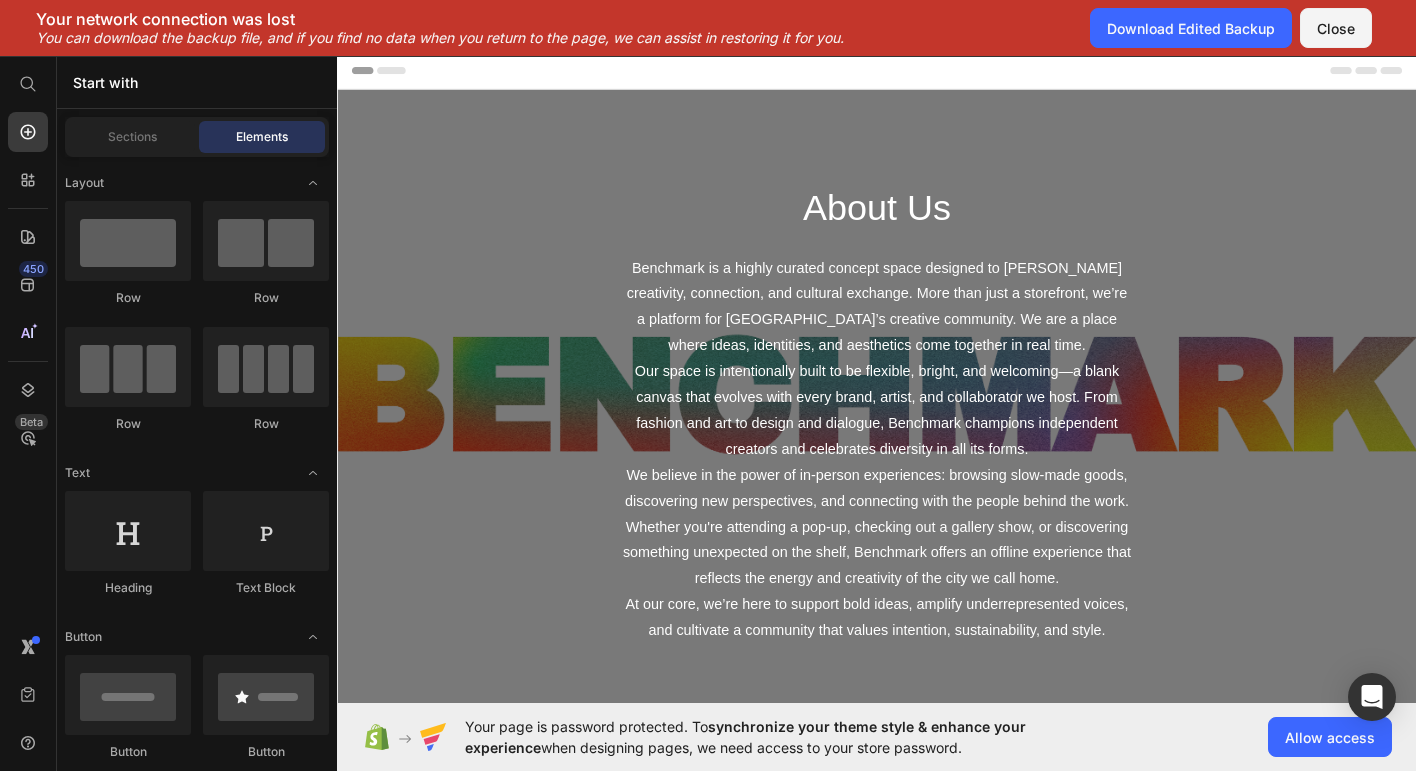 click on "Header" at bounding box center [937, 72] 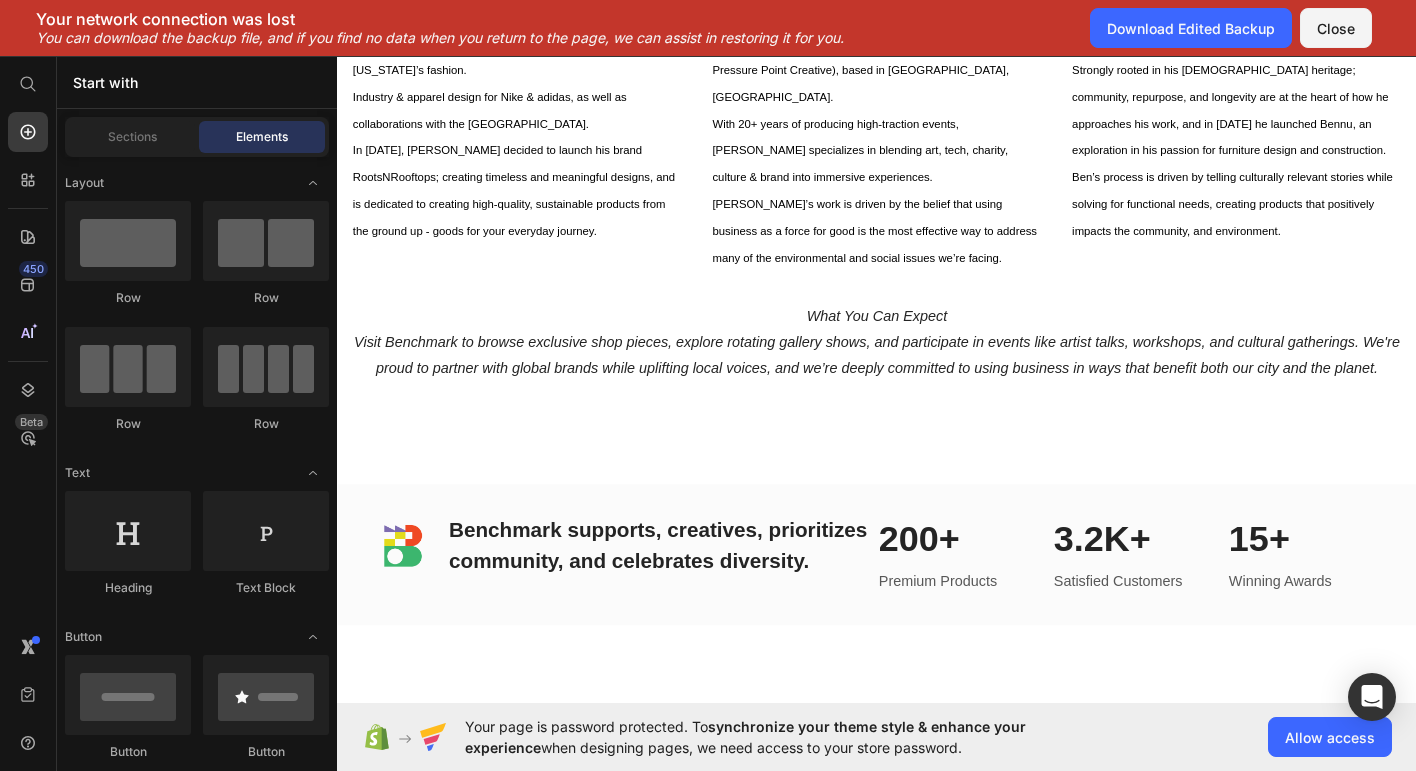 scroll, scrollTop: 2377, scrollLeft: 0, axis: vertical 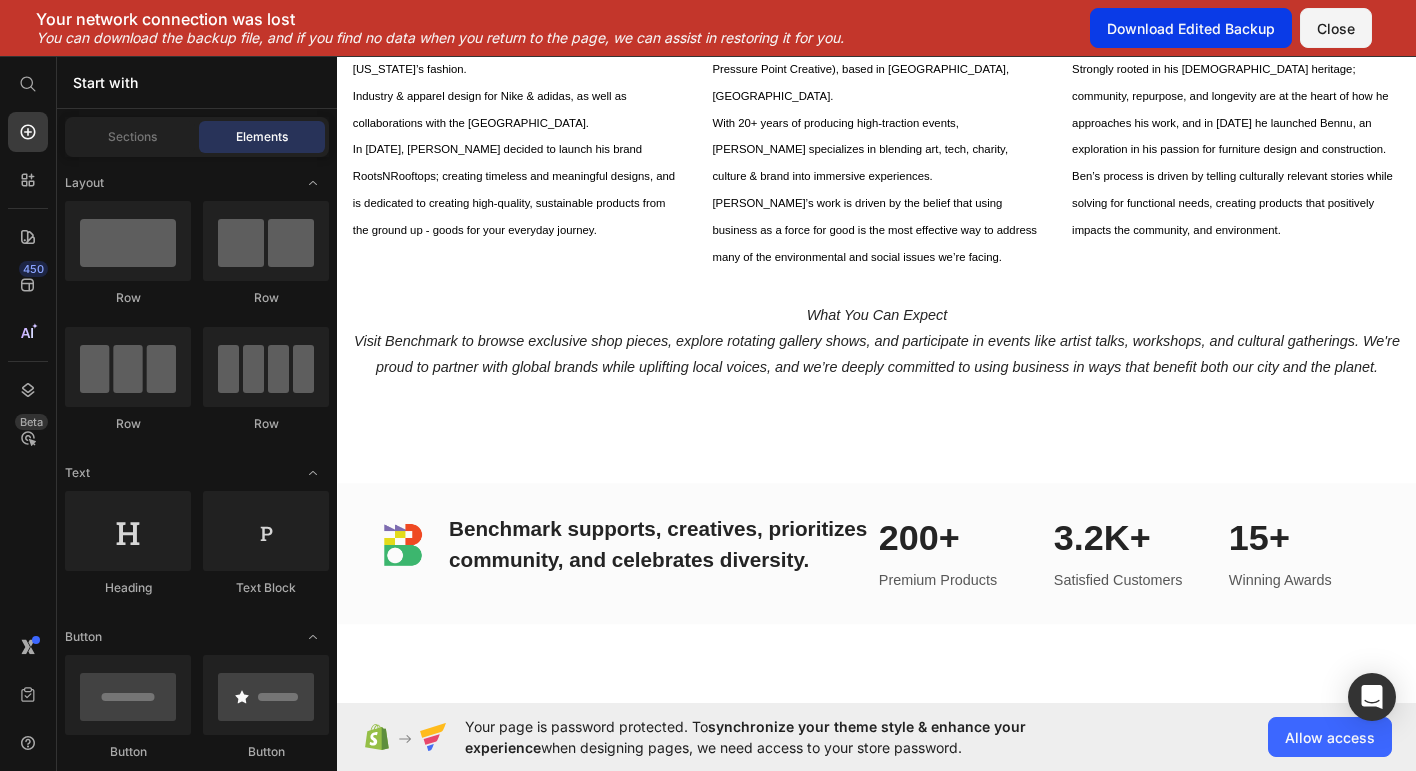 click on "Download Edited Backup" at bounding box center (1191, 28) 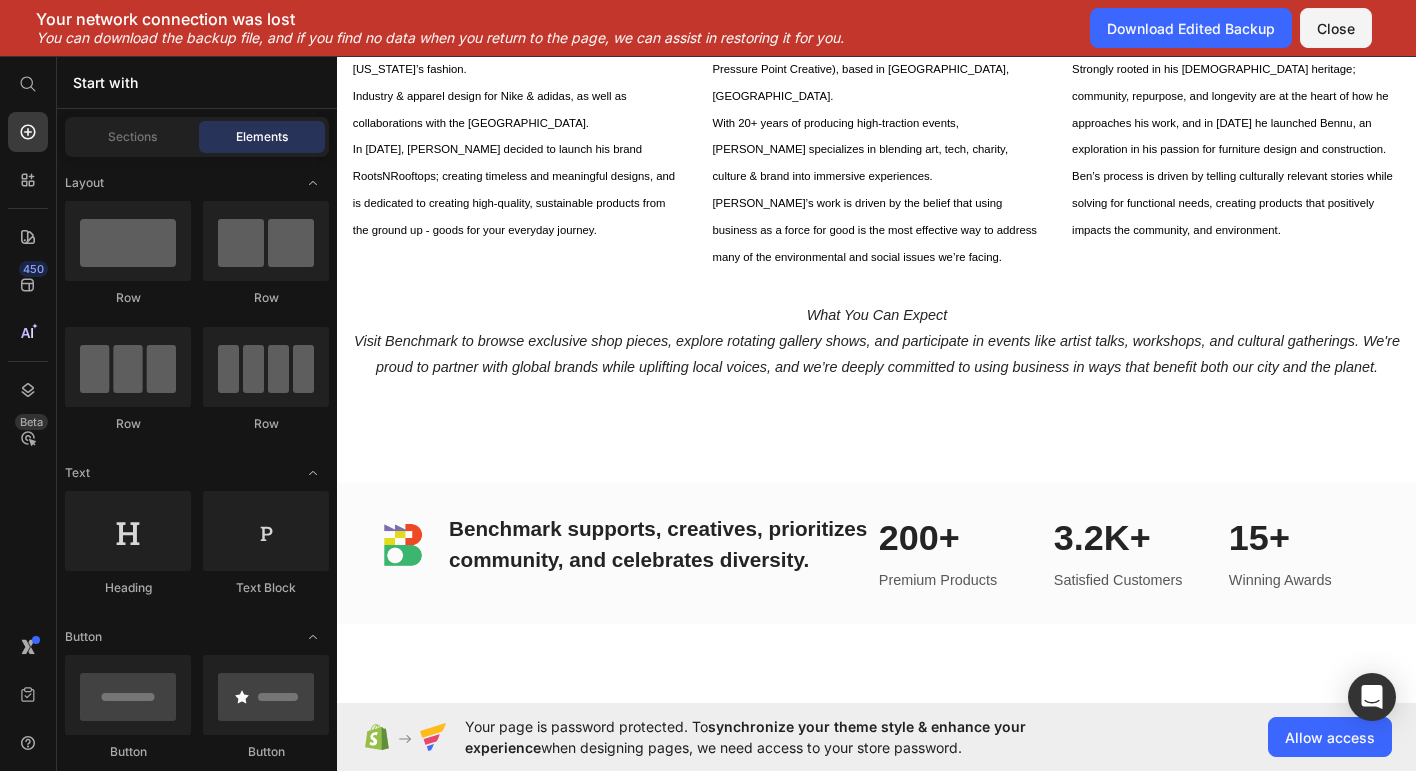 type 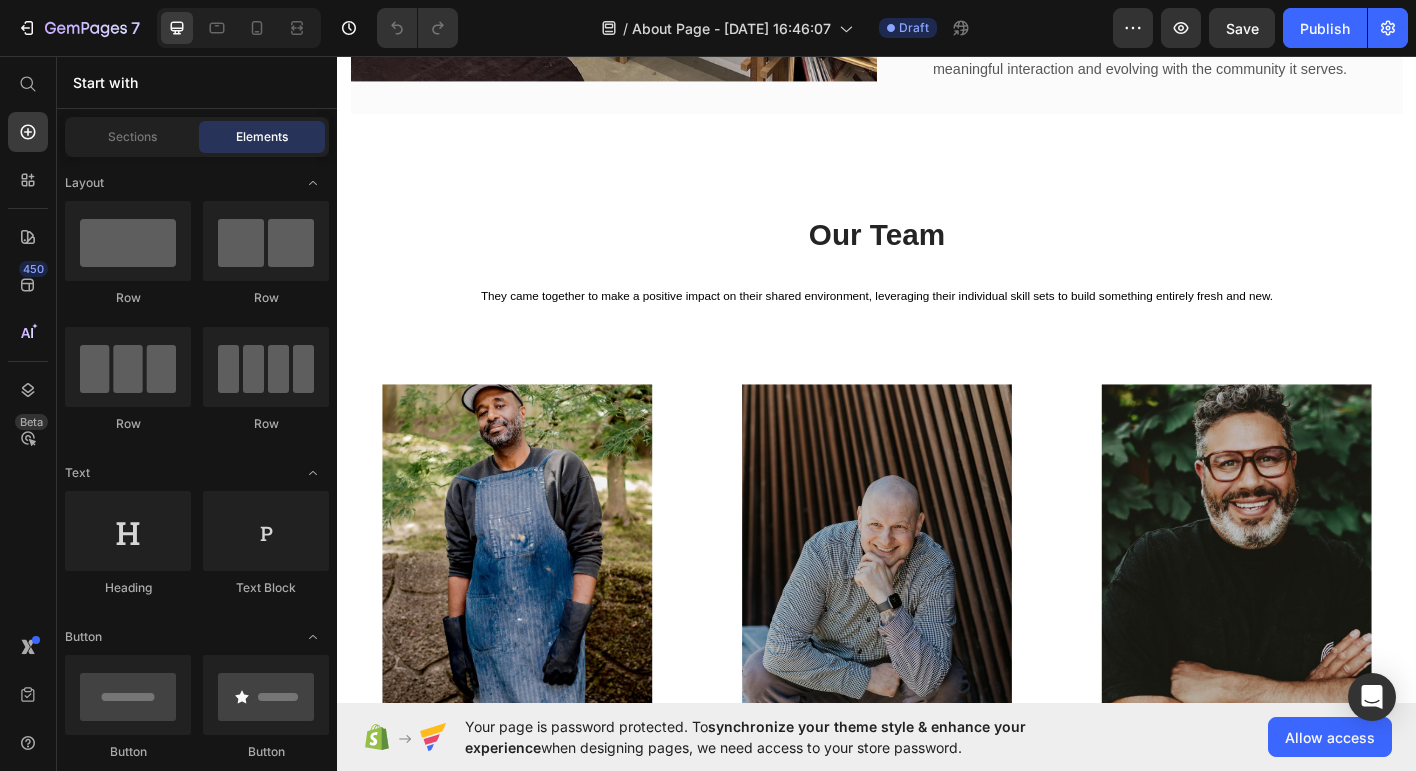 scroll, scrollTop: 1573, scrollLeft: 0, axis: vertical 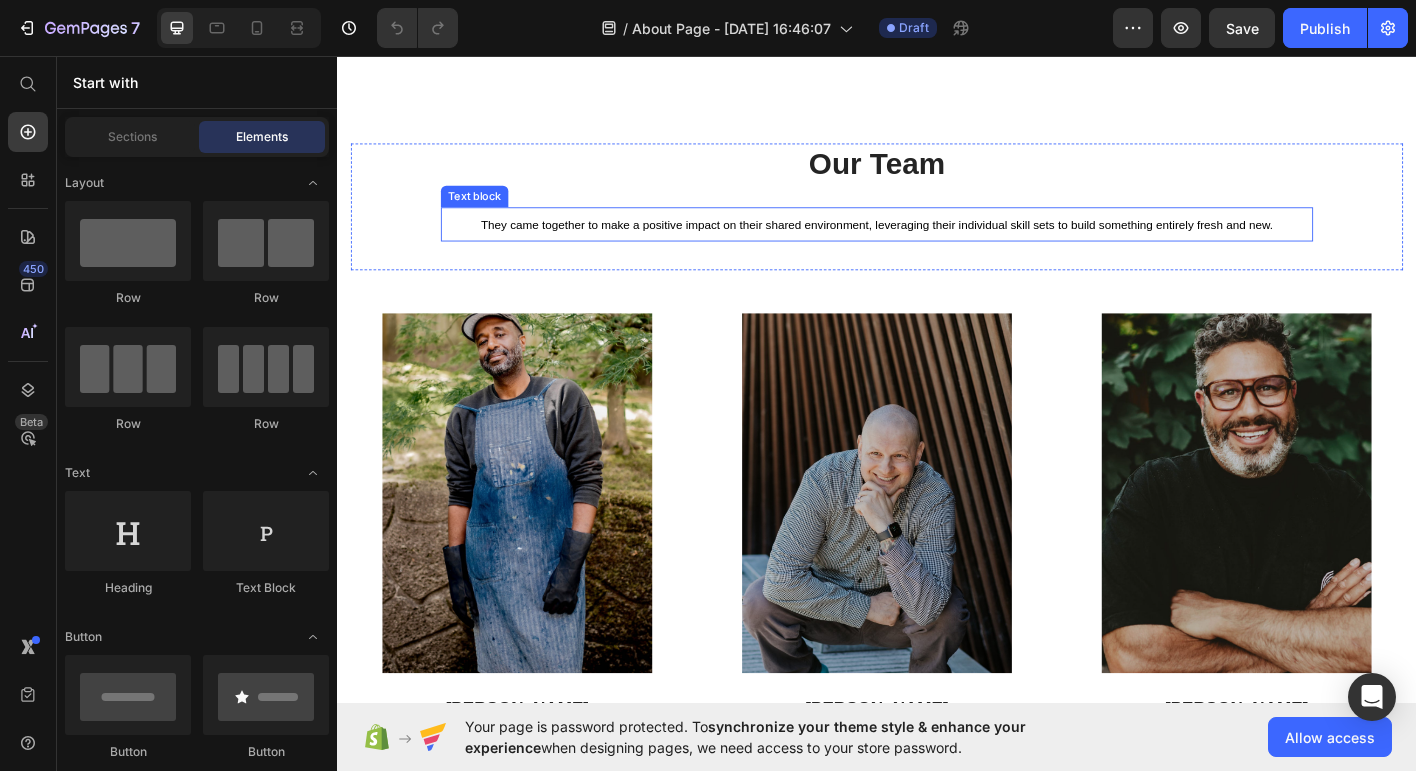 click on "They came together to make a positive impact on their shared environment, leveraging their individual skill sets to build something entirely fresh and new." at bounding box center (937, 243) 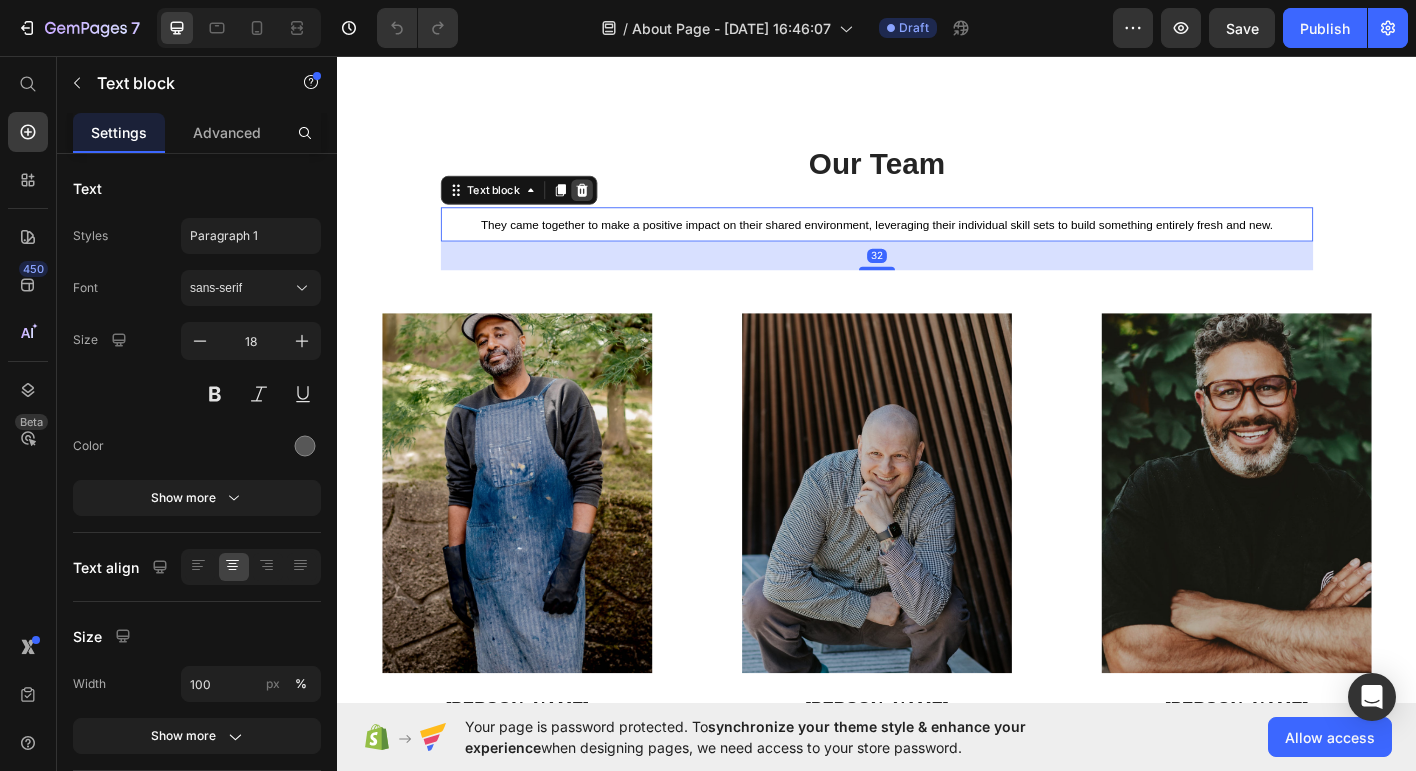 click 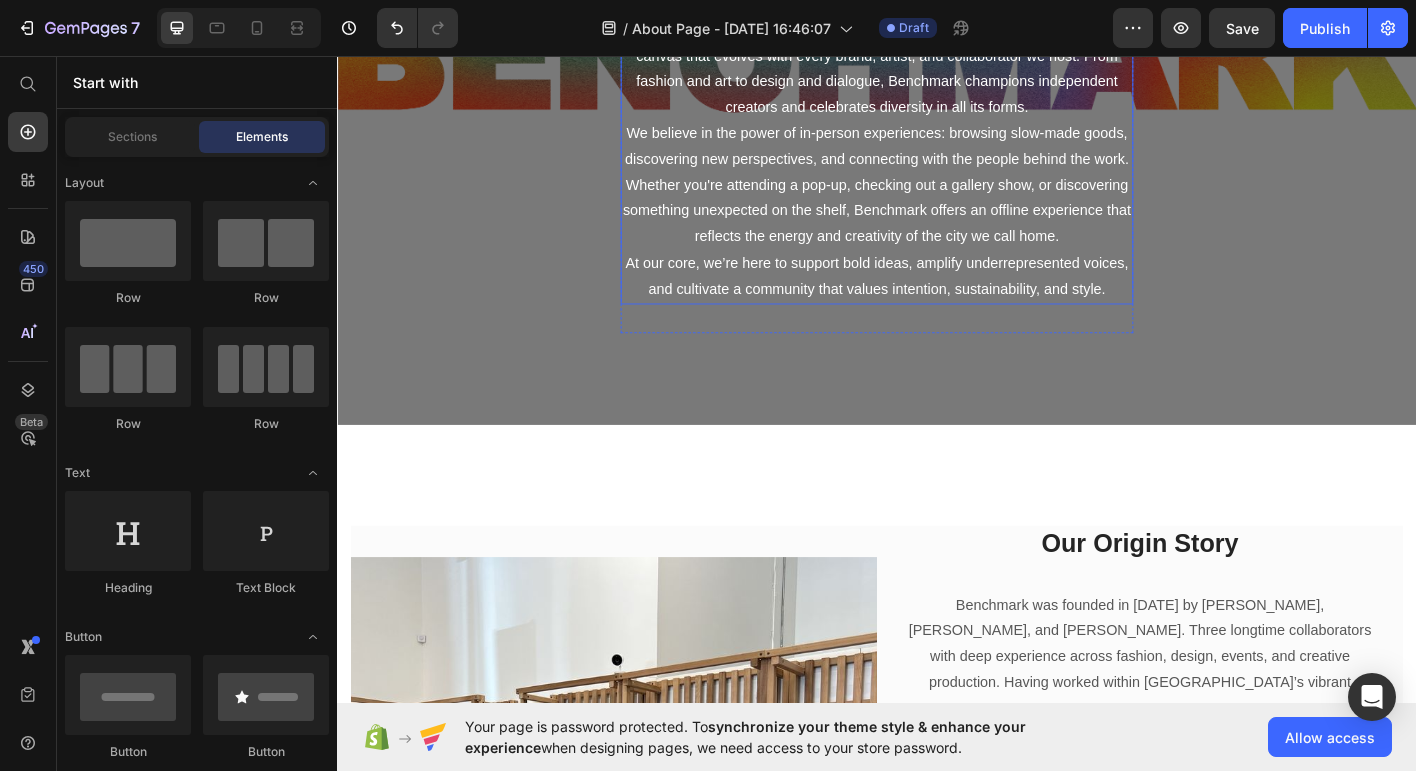 scroll, scrollTop: 381, scrollLeft: 0, axis: vertical 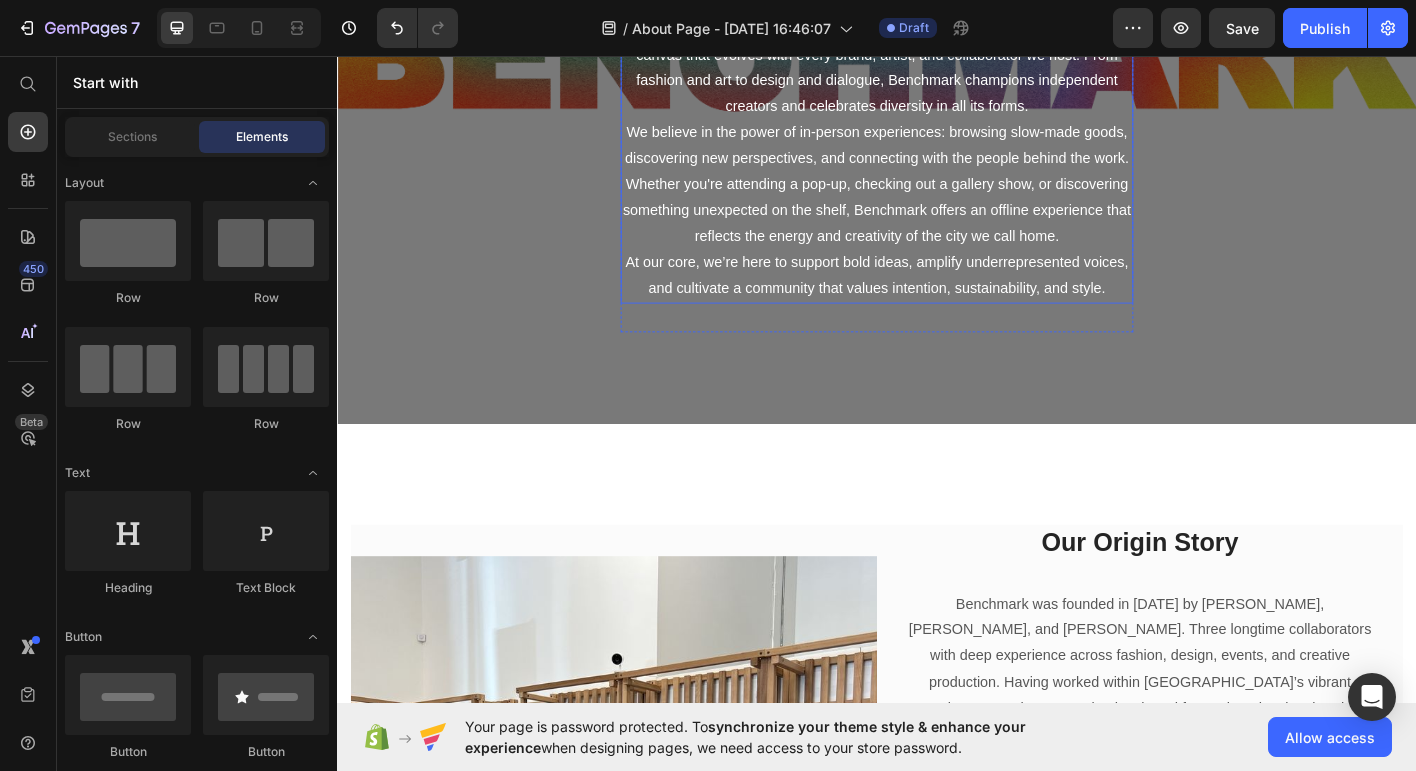 click on "We believe in the power of in-person experiences: browsing slow-made goods, discovering new perspectives, and connecting with the people behind the work. Whether you're attending a pop-up, checking out a gallery show, or discovering something unexpected on the shelf, Benchmark offers an offline experience that reflects the energy and creativity of the city we call home." at bounding box center (937, 199) 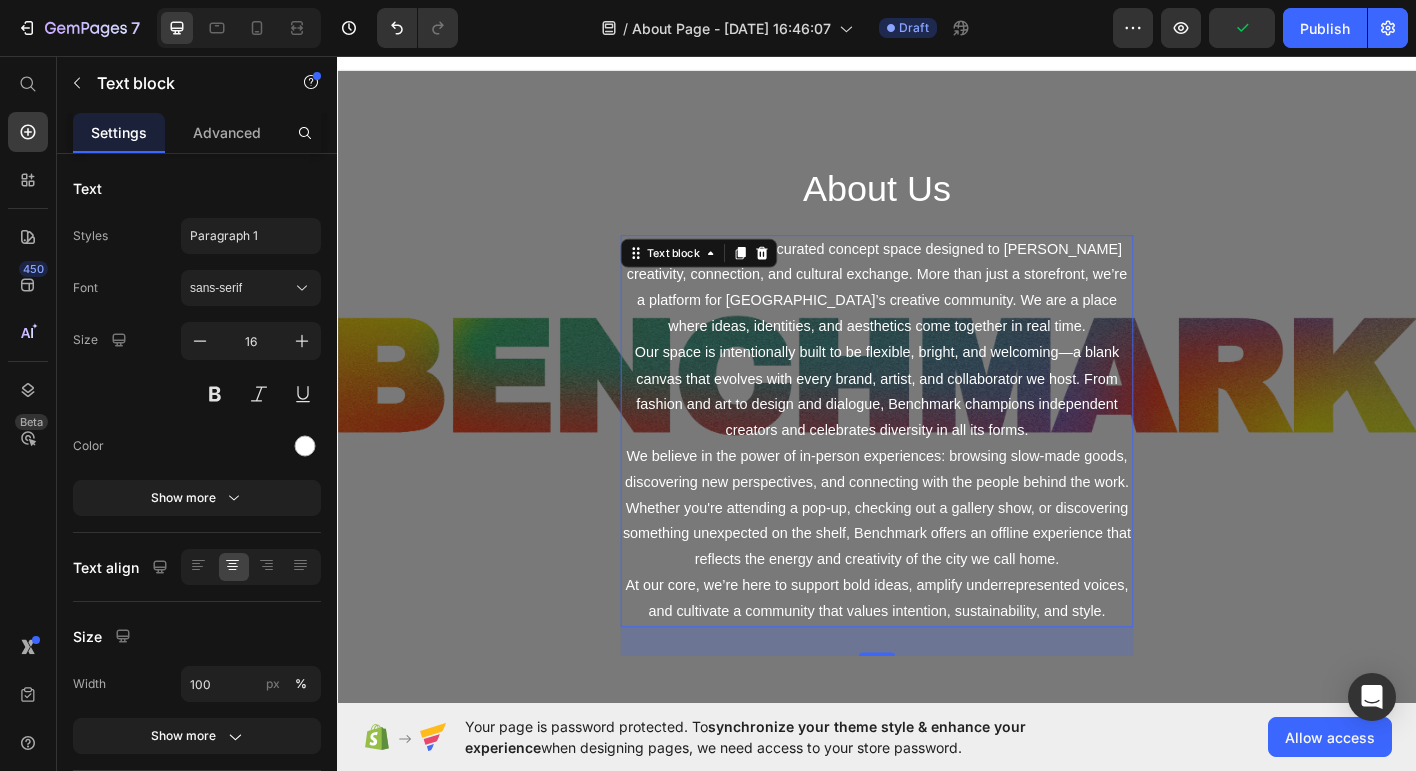 scroll, scrollTop: 0, scrollLeft: 0, axis: both 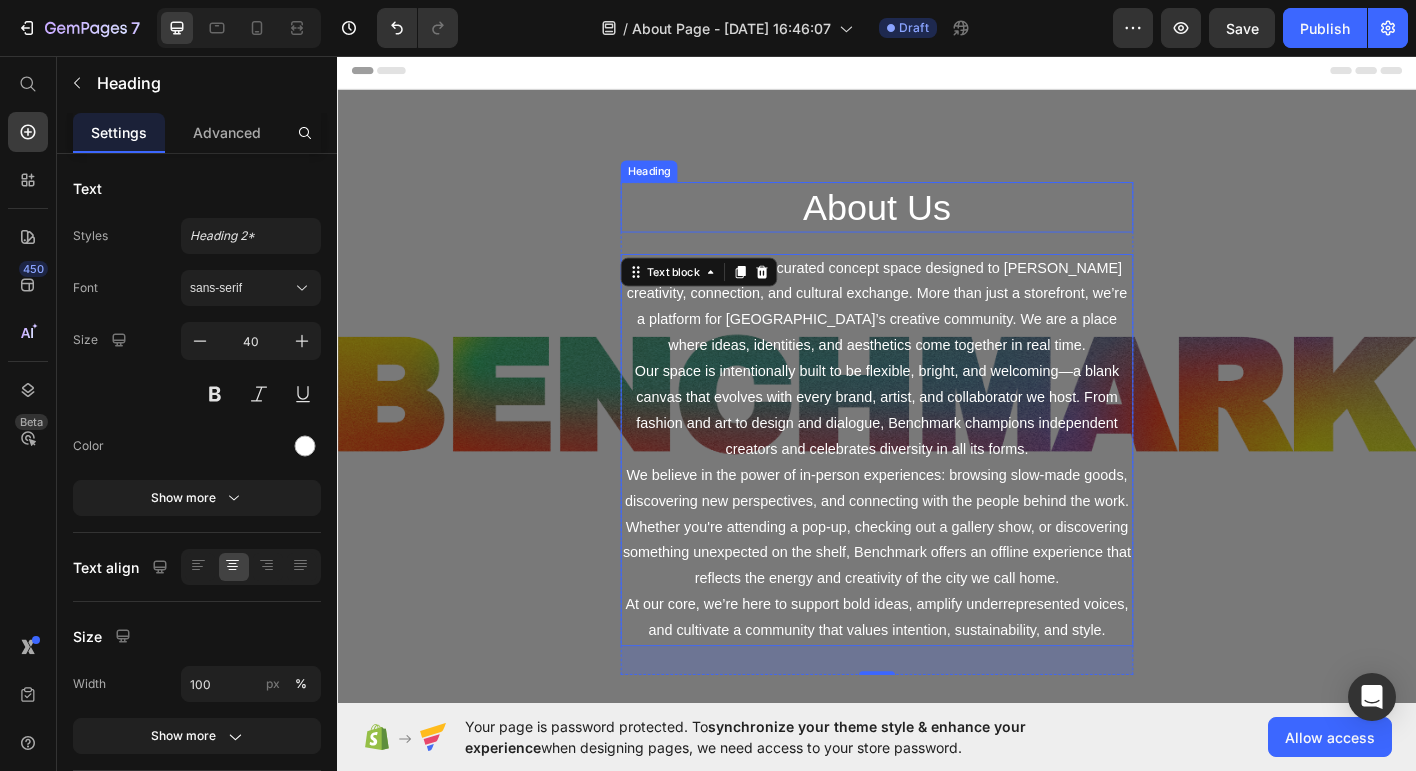 click on "About Us" at bounding box center [937, 224] 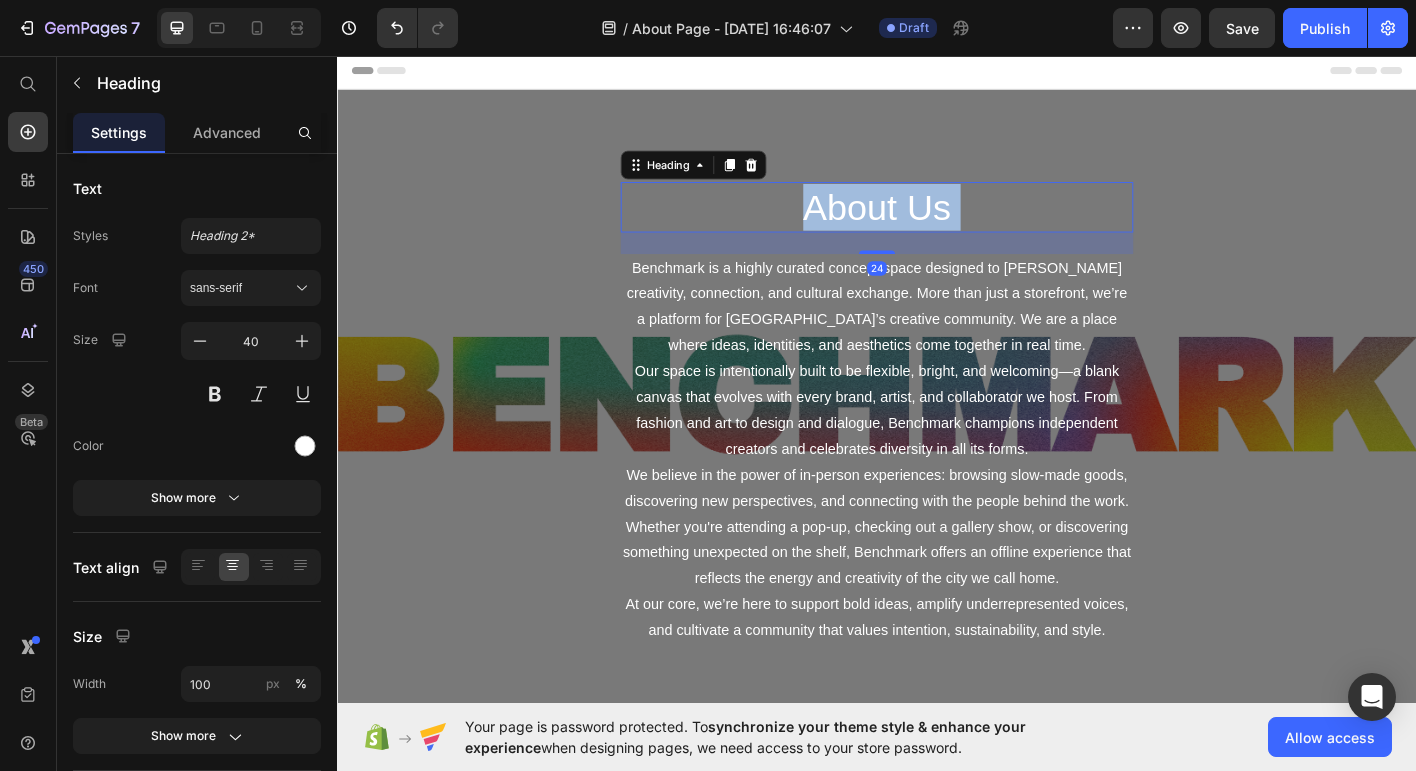 click on "About Us" at bounding box center (937, 224) 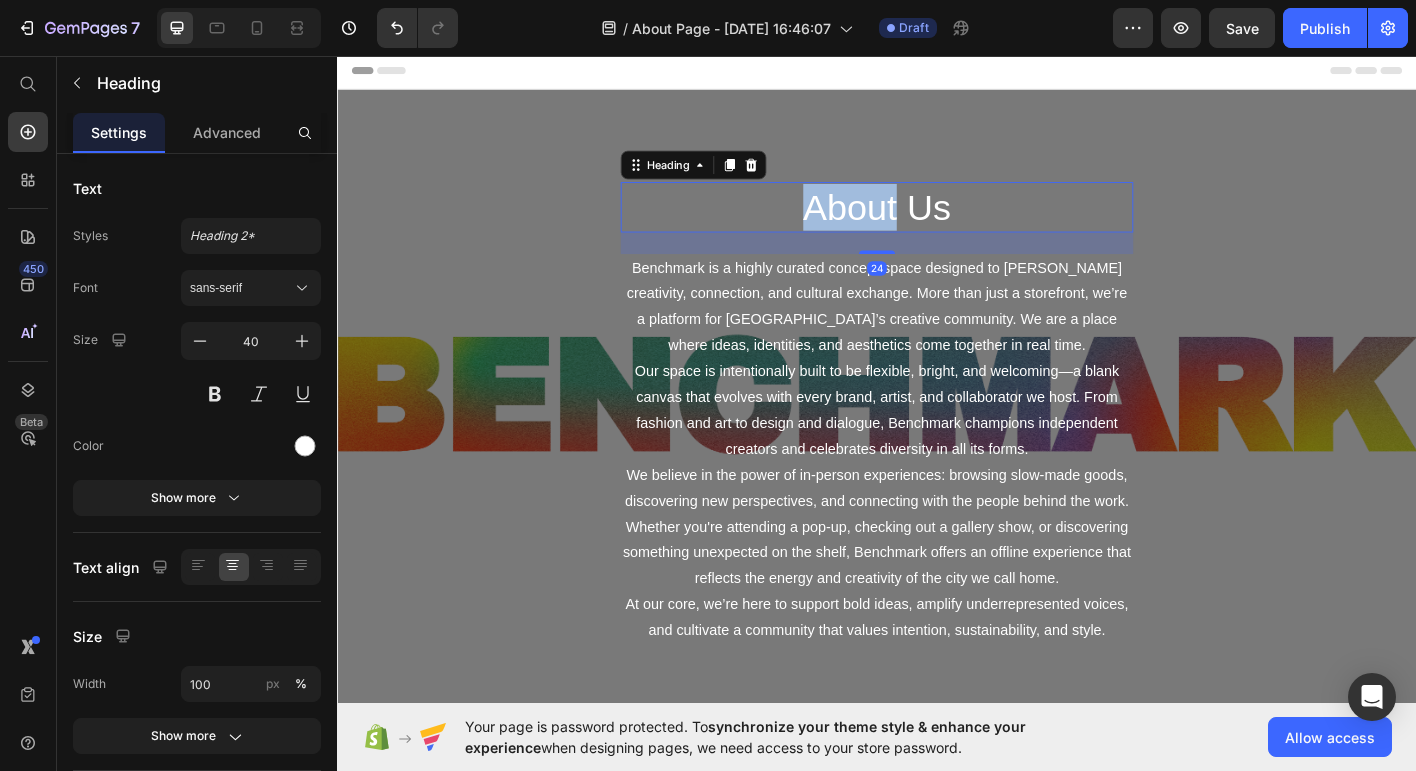 click on "About Us" at bounding box center [937, 224] 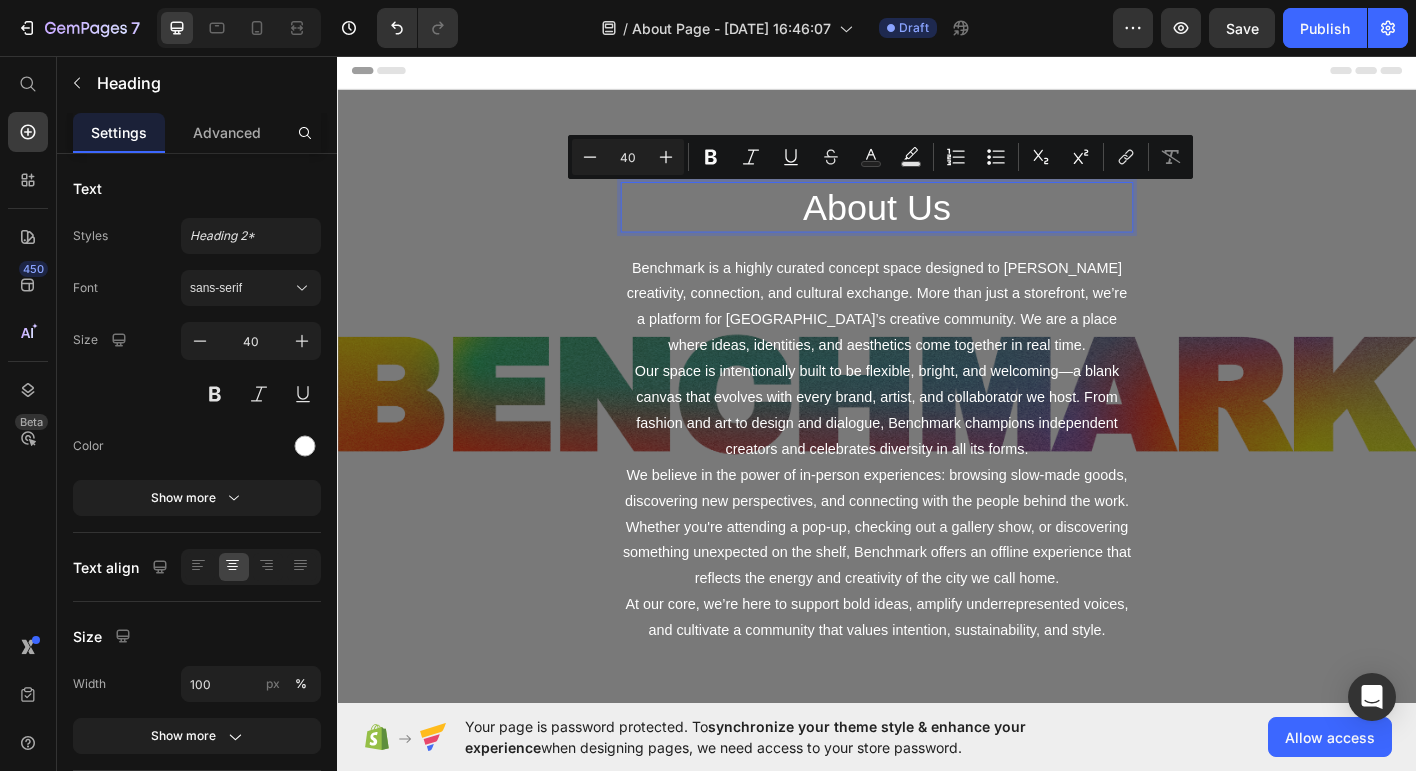 click on "About Us" at bounding box center [937, 224] 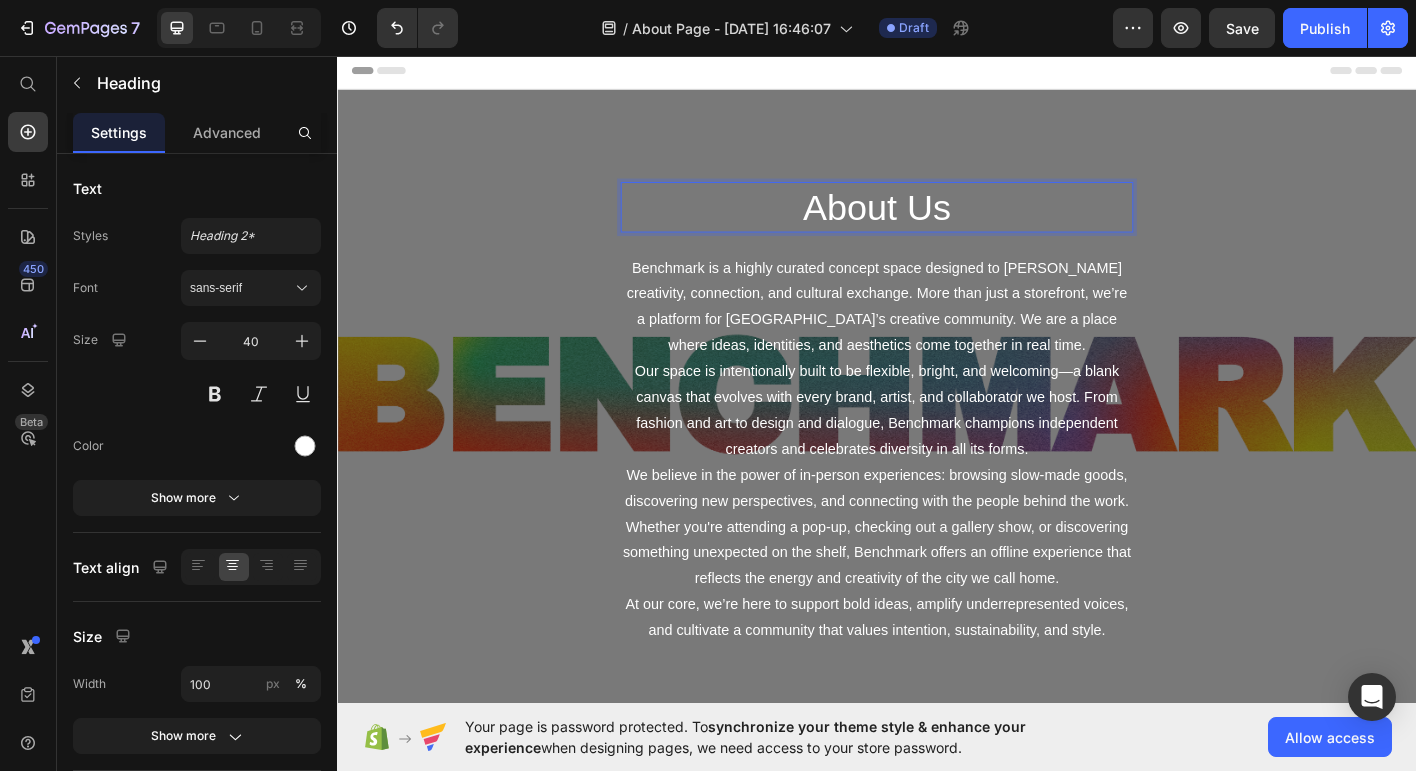 click on "About Us" at bounding box center (937, 224) 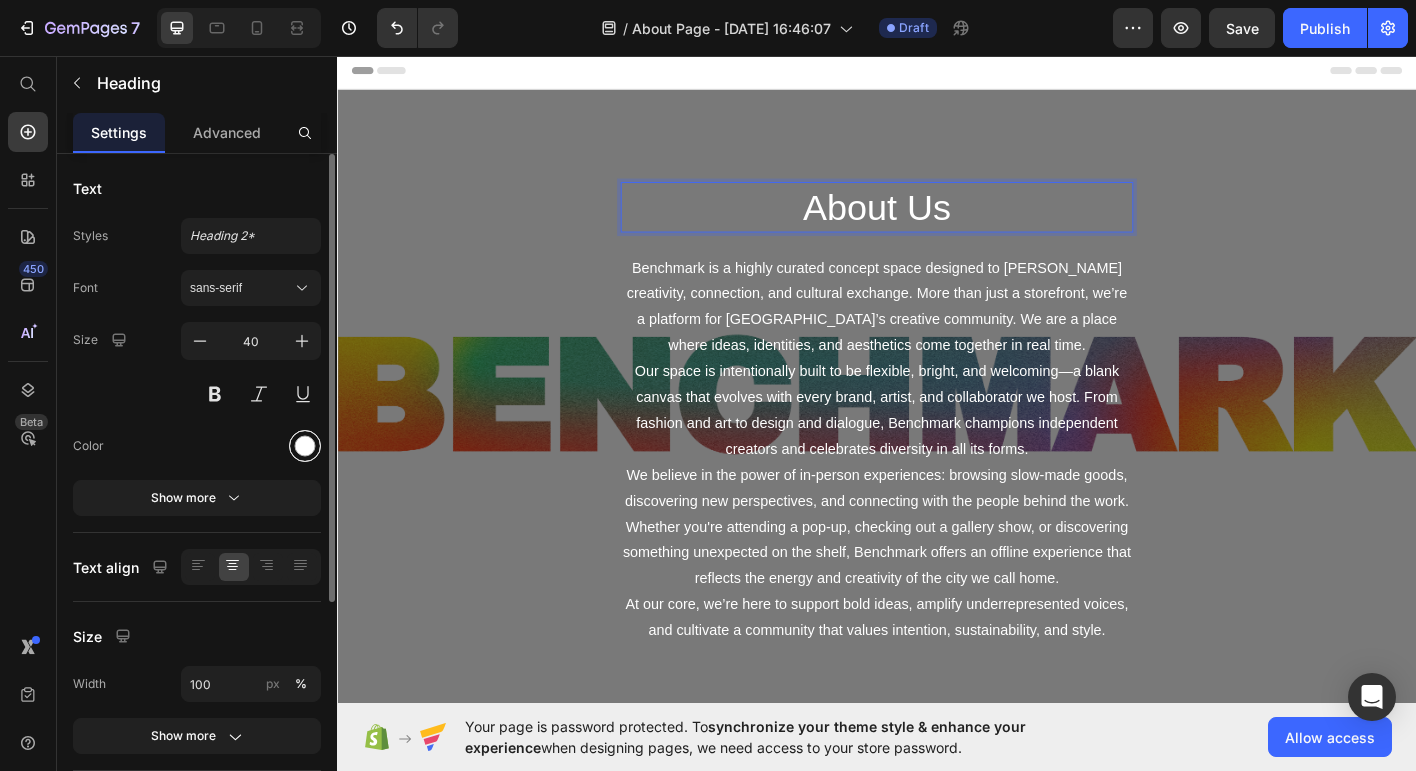 click at bounding box center (305, 446) 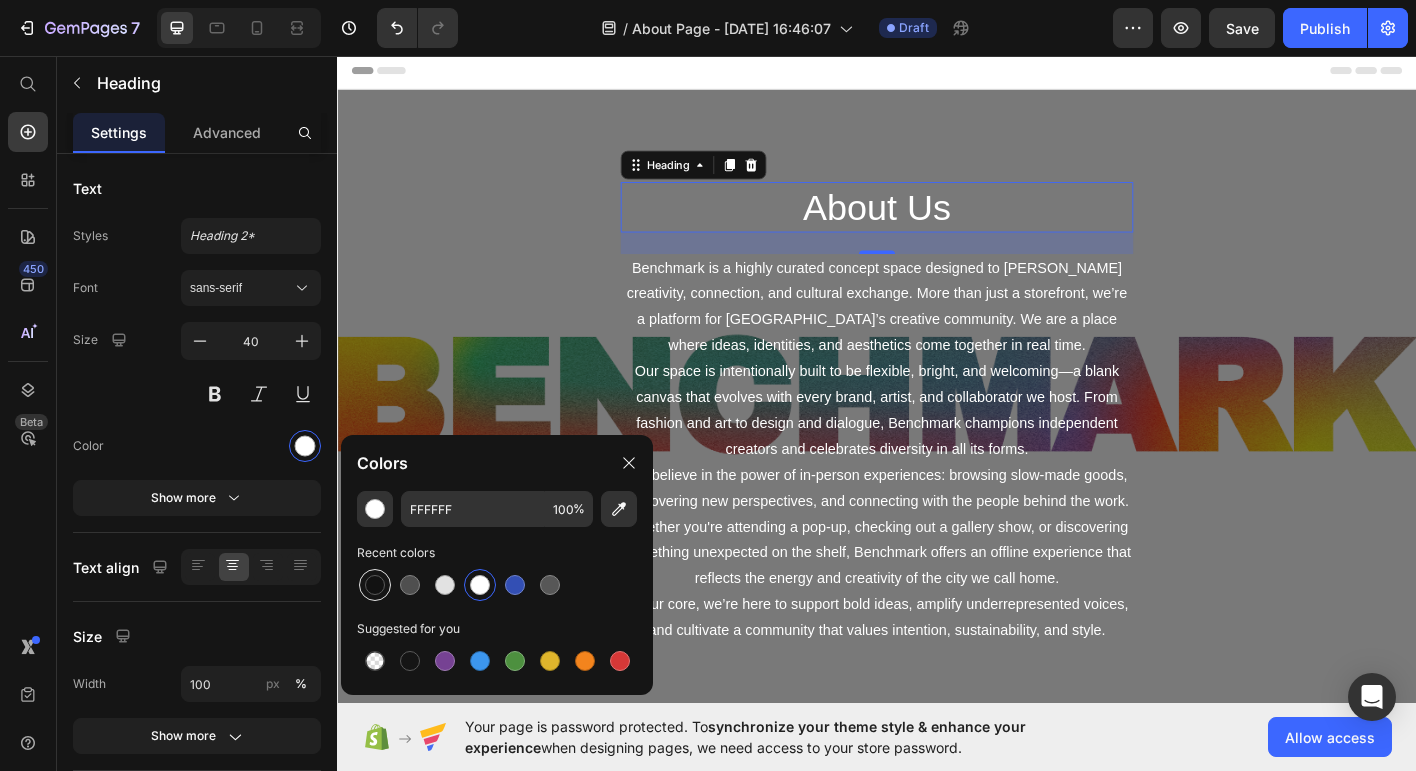 click at bounding box center (375, 585) 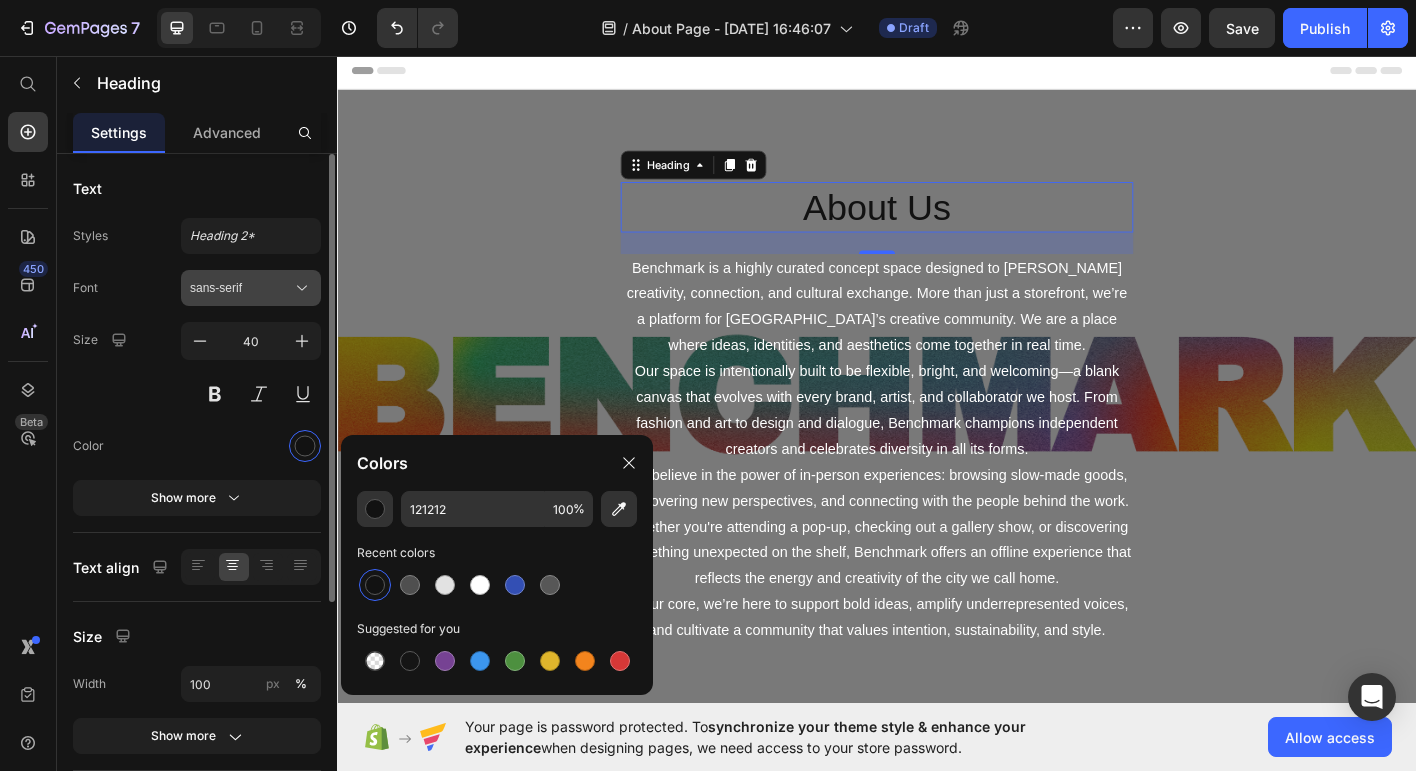 click on "sans-serif" at bounding box center (241, 288) 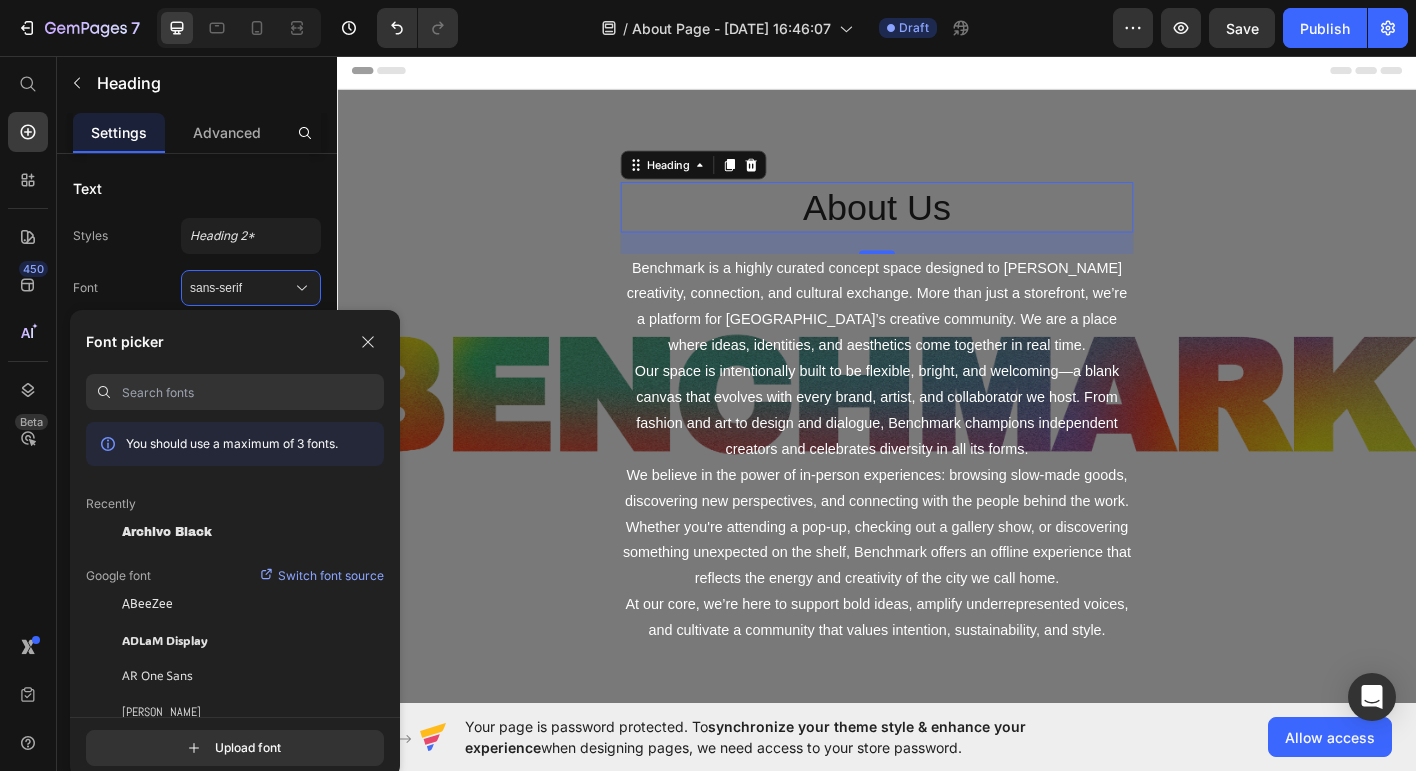 click on "Recently" 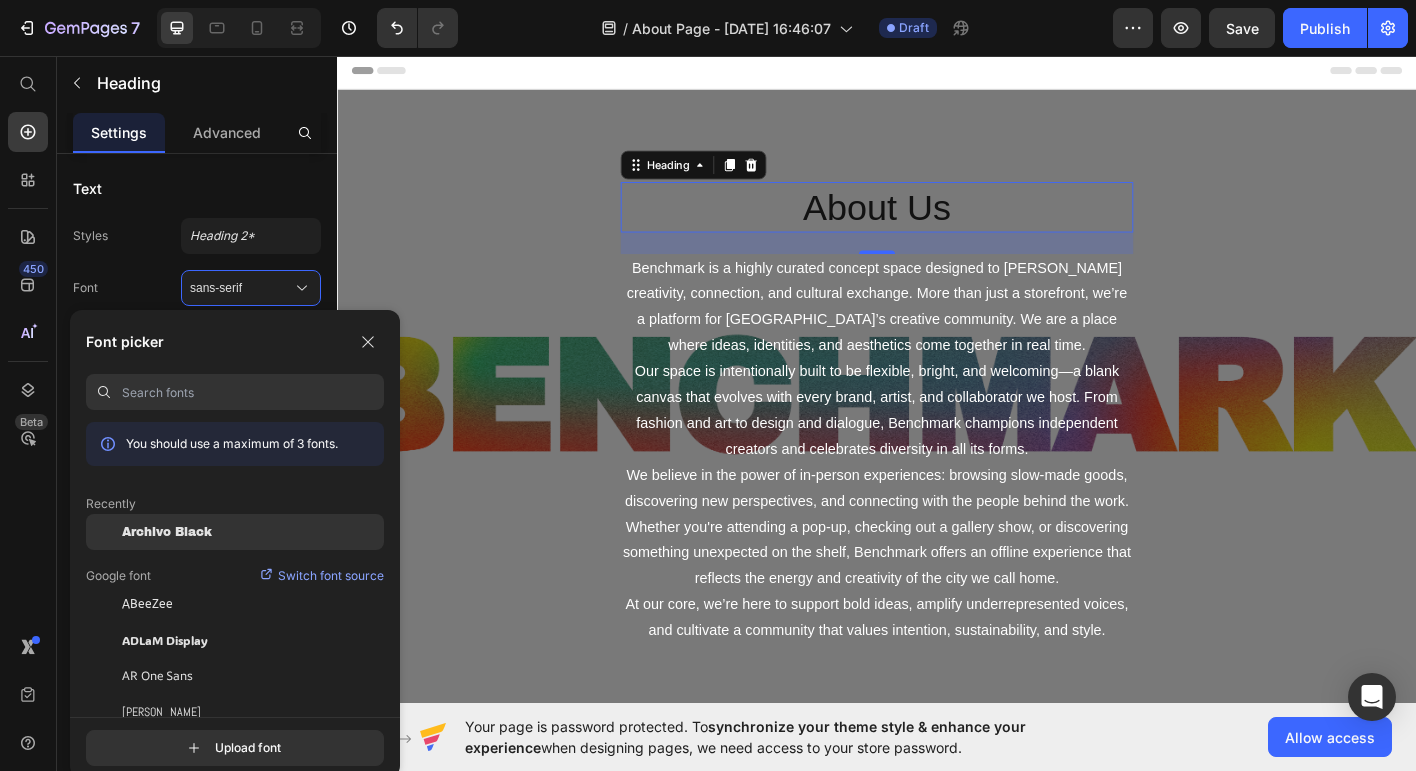 click on "Archivo Black" 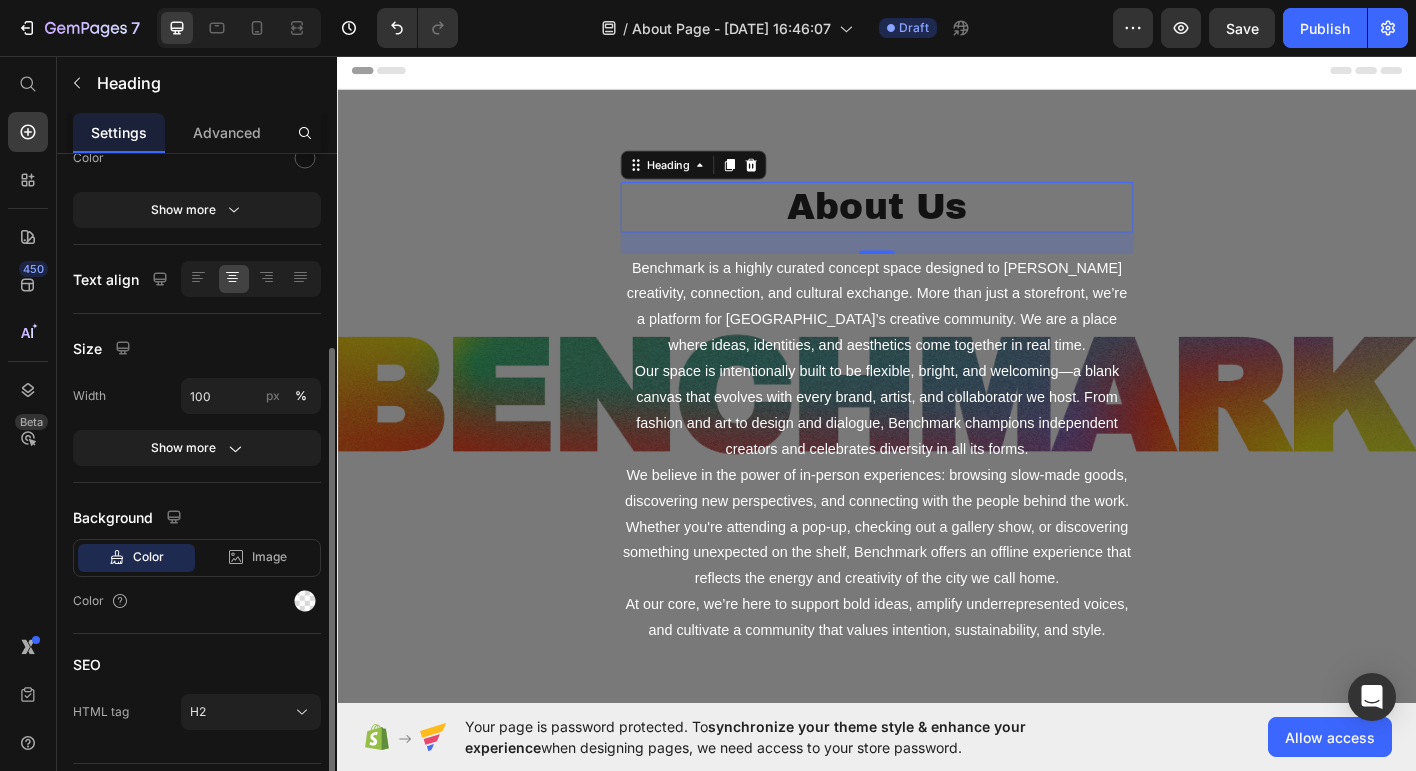 scroll, scrollTop: 289, scrollLeft: 0, axis: vertical 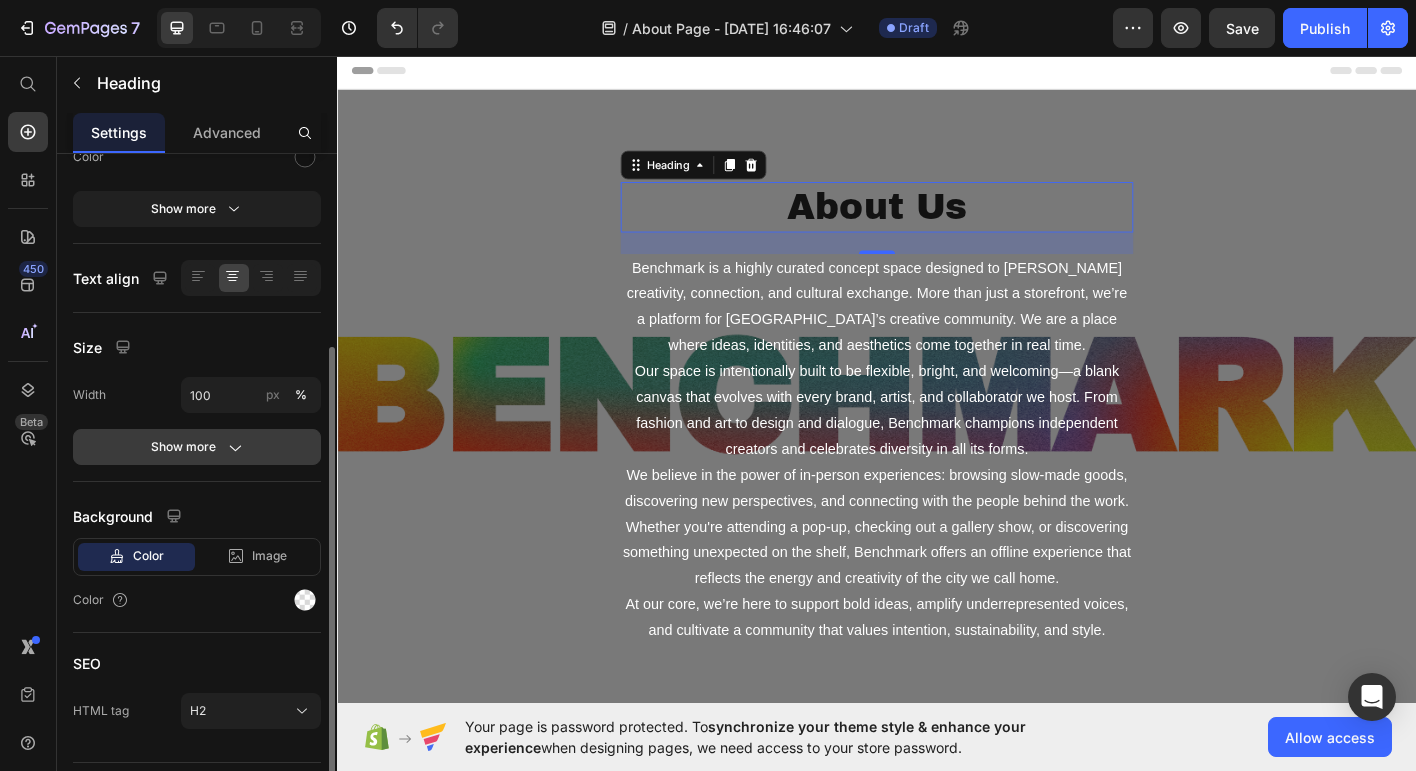 click 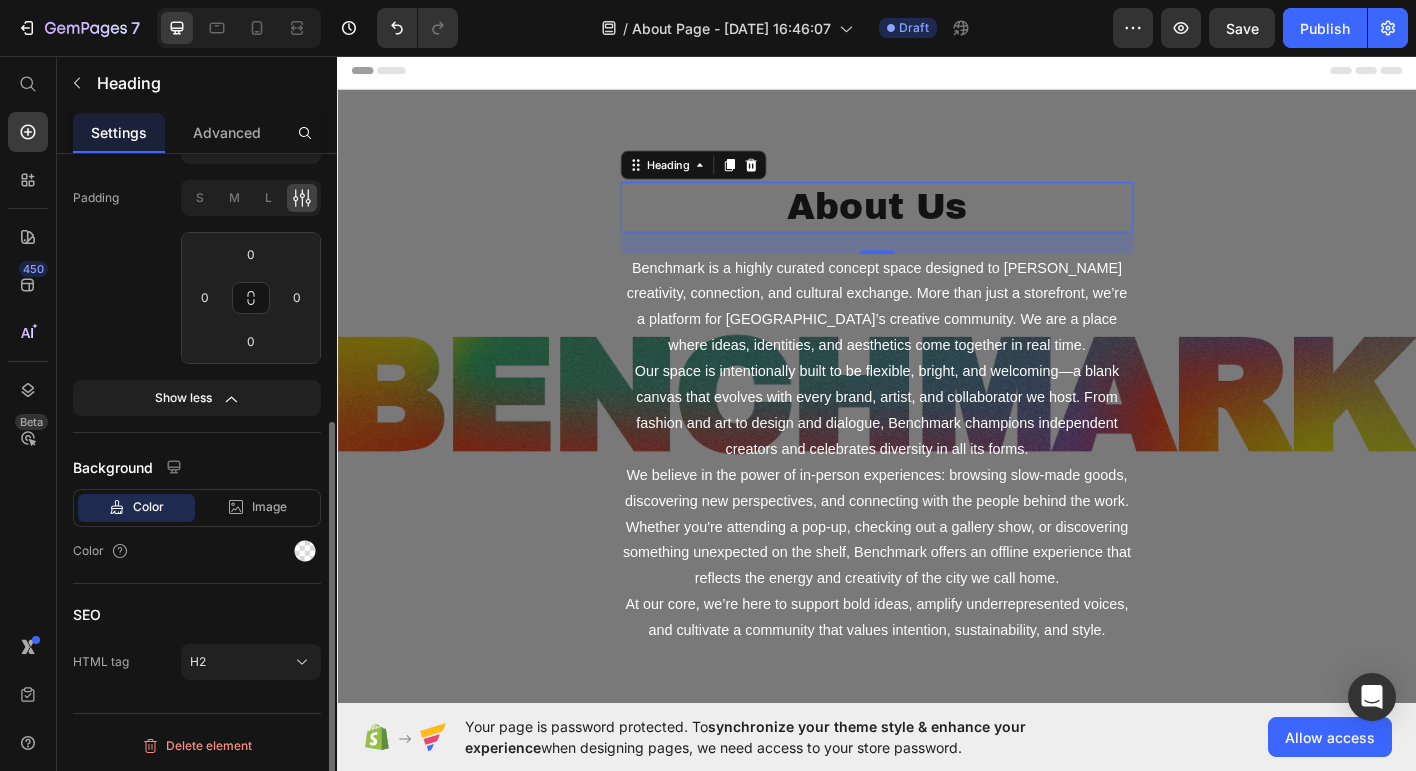 scroll, scrollTop: 284, scrollLeft: 0, axis: vertical 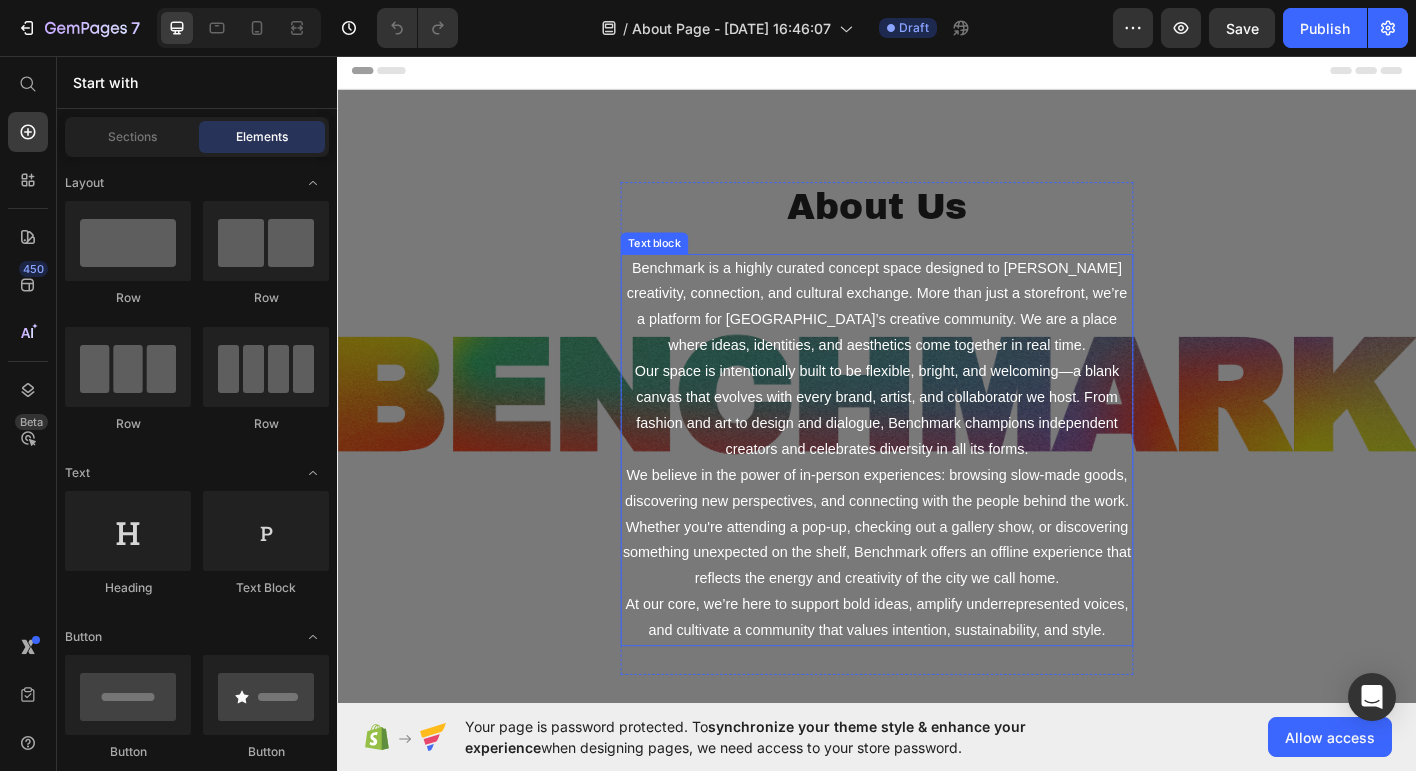 click on "Benchmark is a highly curated concept space designed to foster creativity, connection, and cultural exchange. More than just a storefront, we’re a platform for Portland’s creative community. We are a place where ideas, identities, and aesthetics come together in real time." at bounding box center (937, 335) 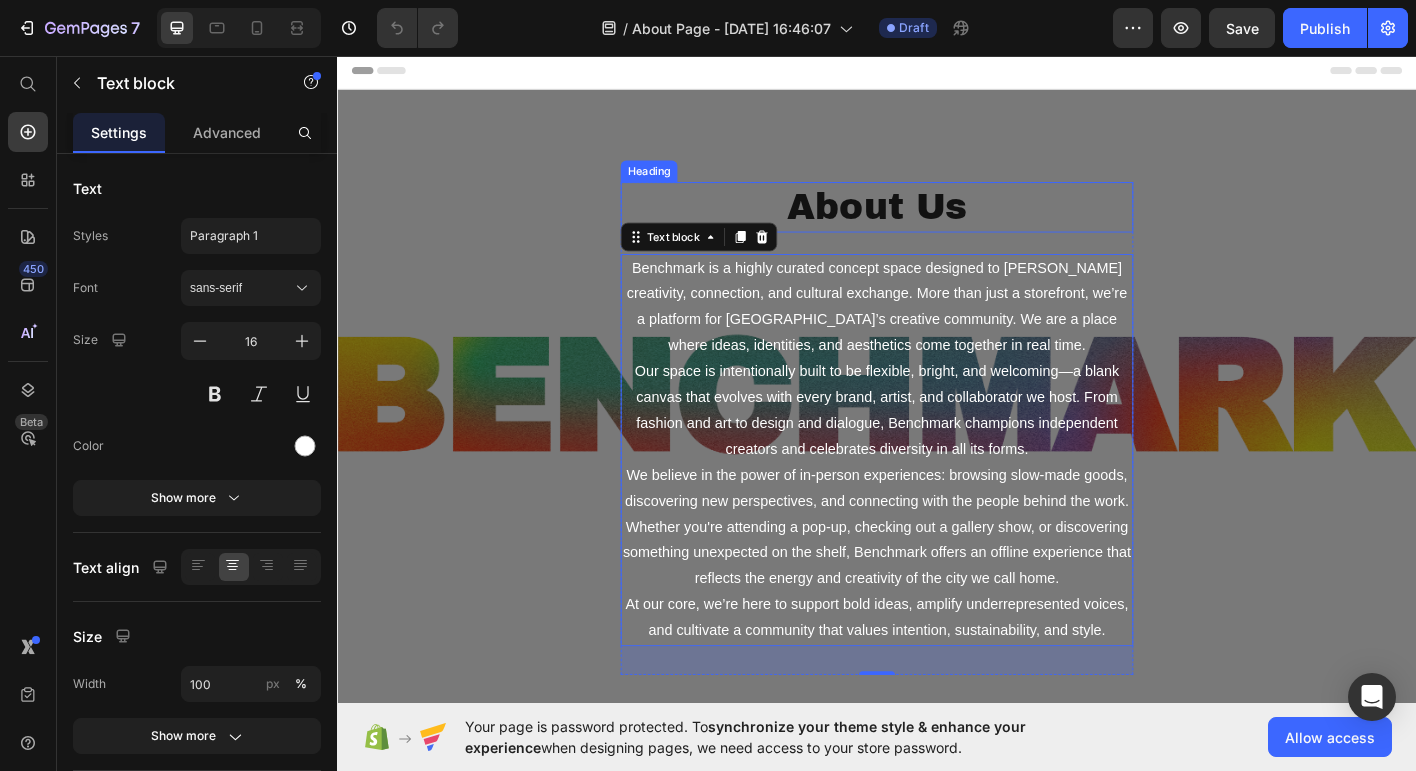 click on "About Us" at bounding box center [937, 224] 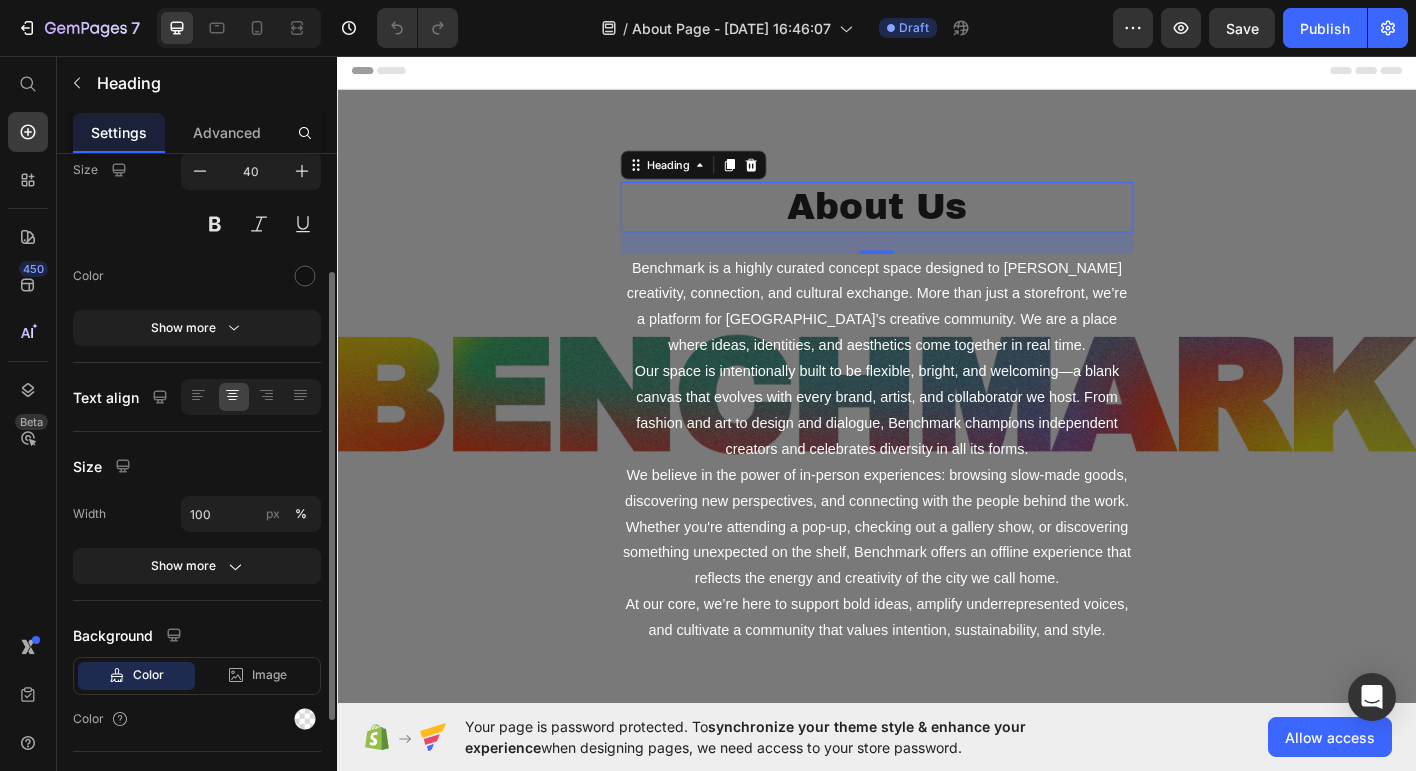 scroll, scrollTop: 181, scrollLeft: 0, axis: vertical 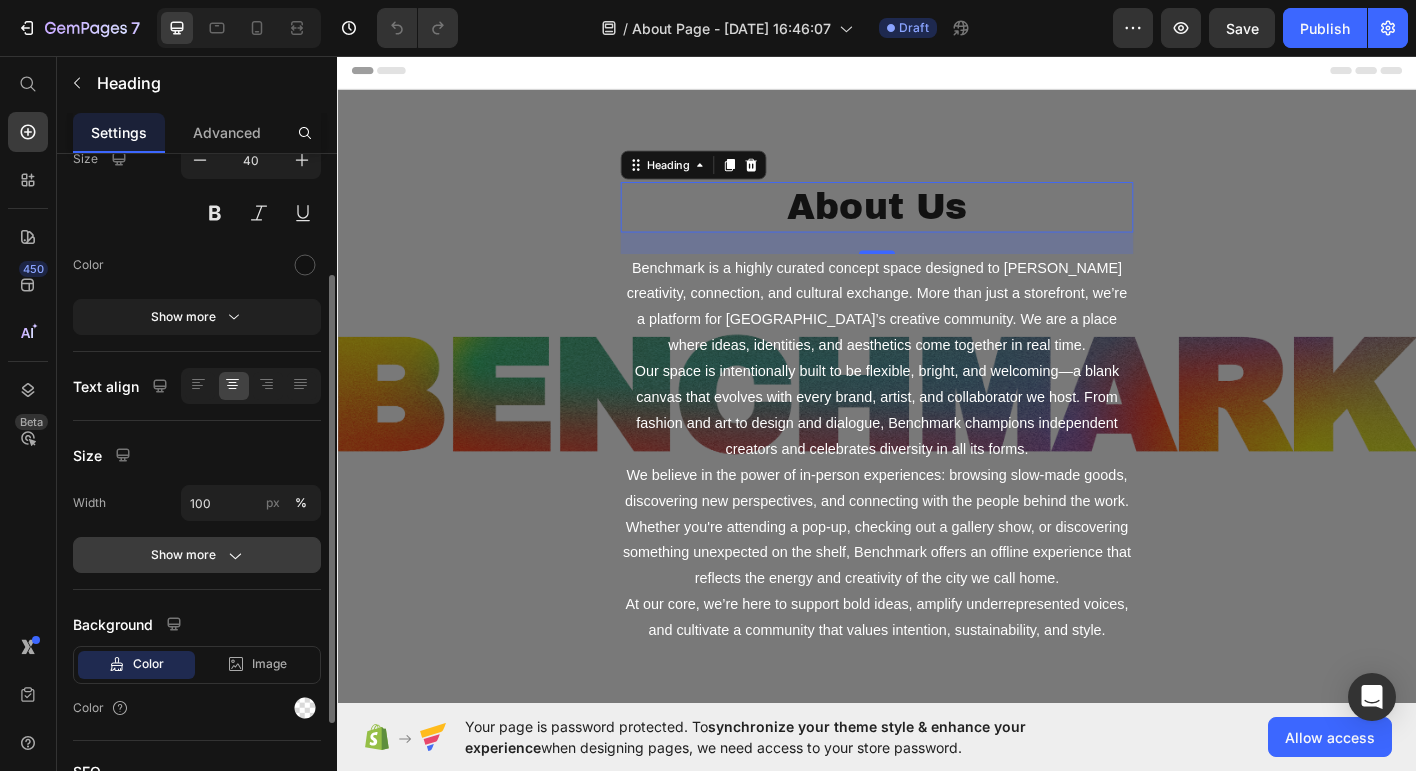 click 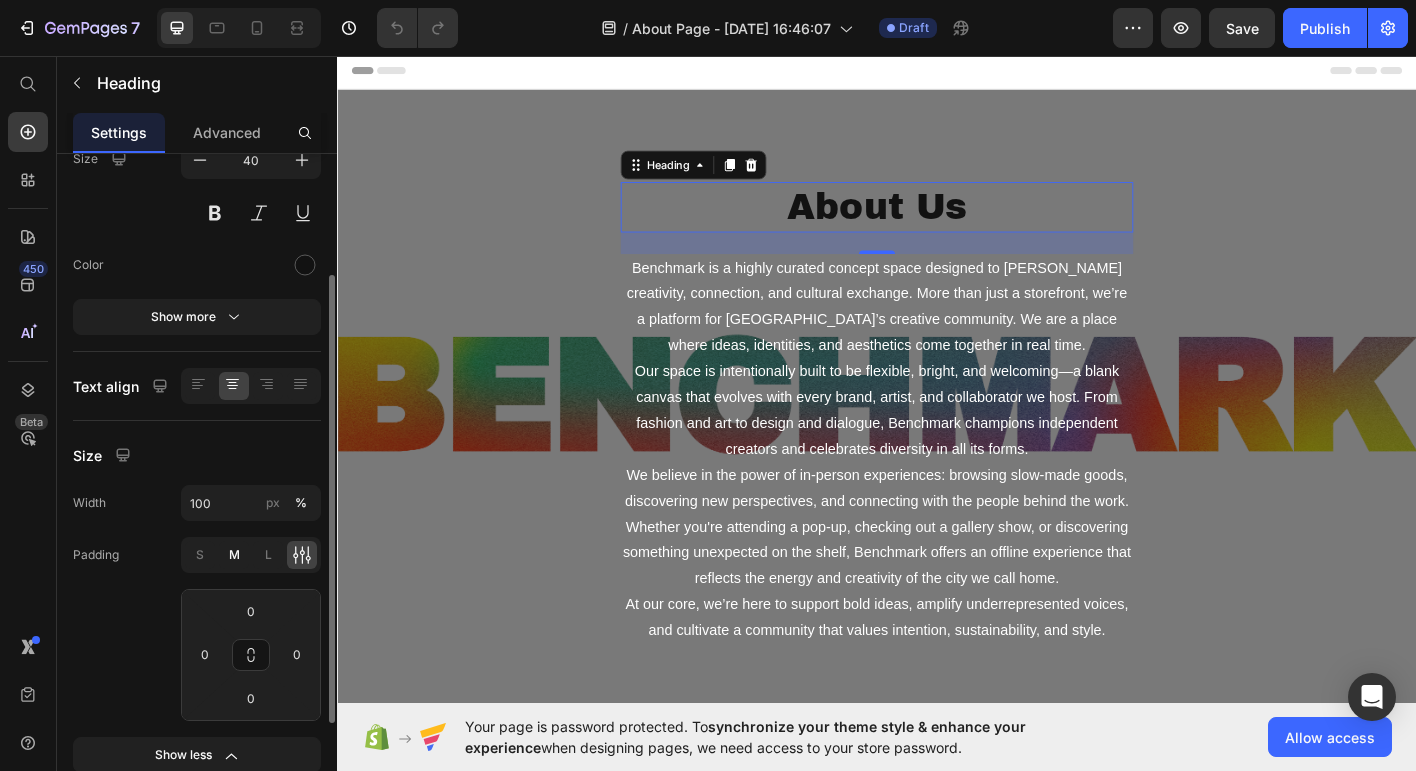 click on "M" 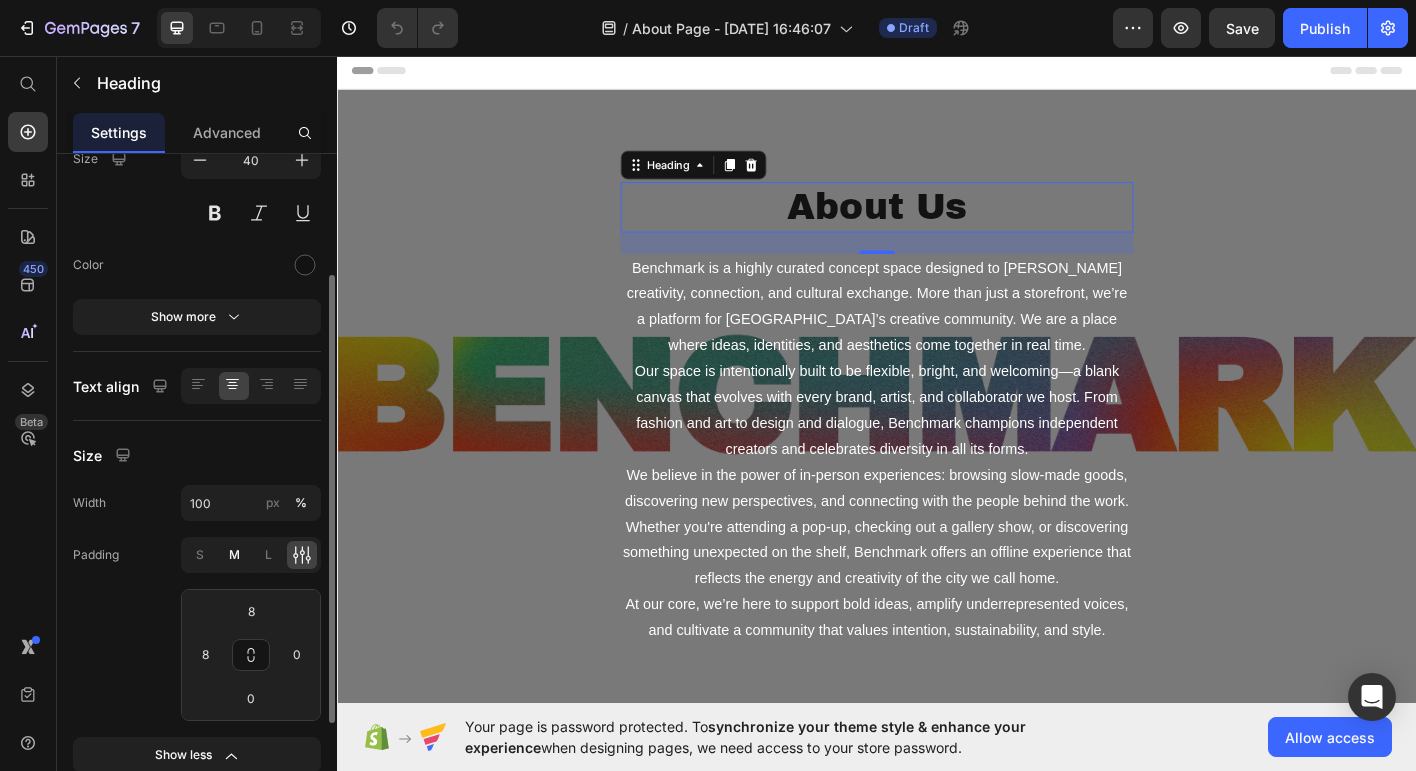 type on "8" 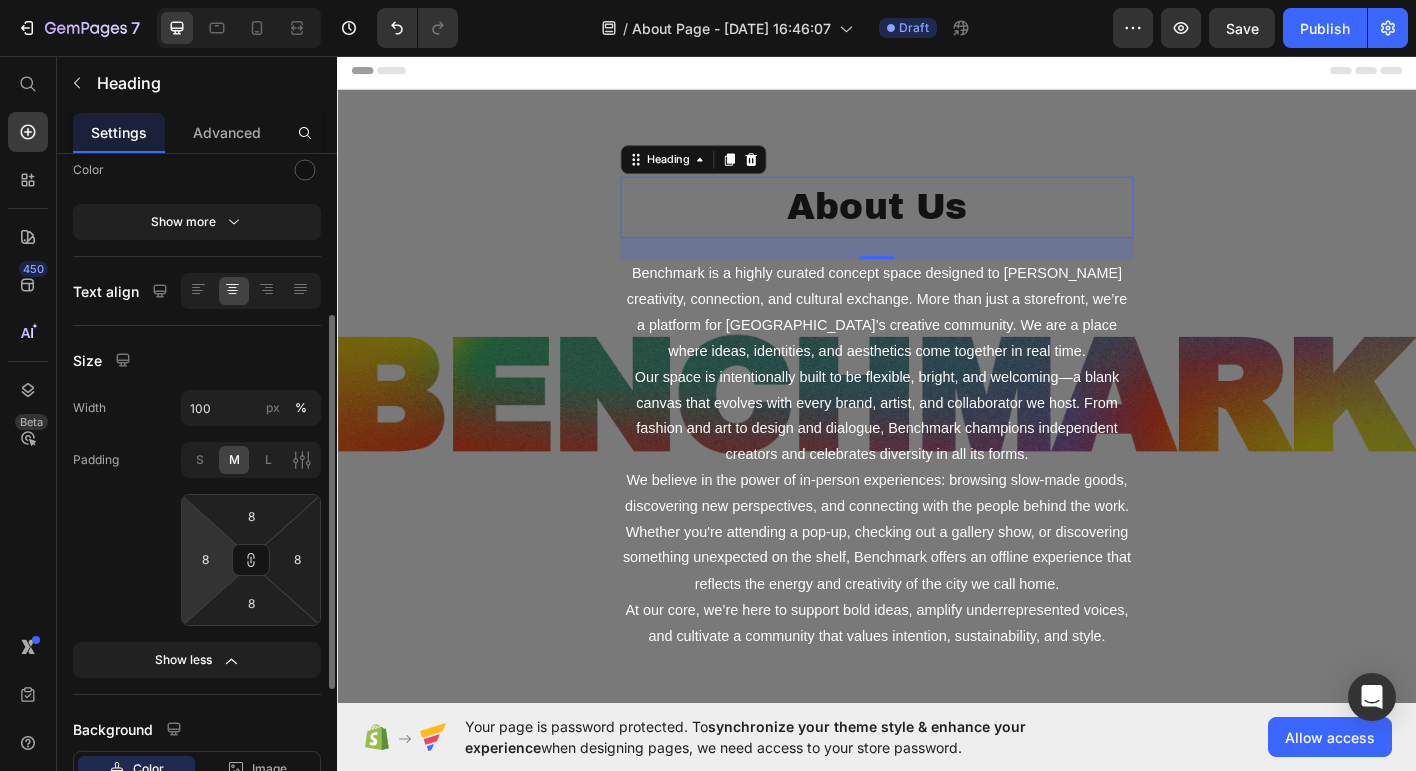 scroll, scrollTop: 282, scrollLeft: 0, axis: vertical 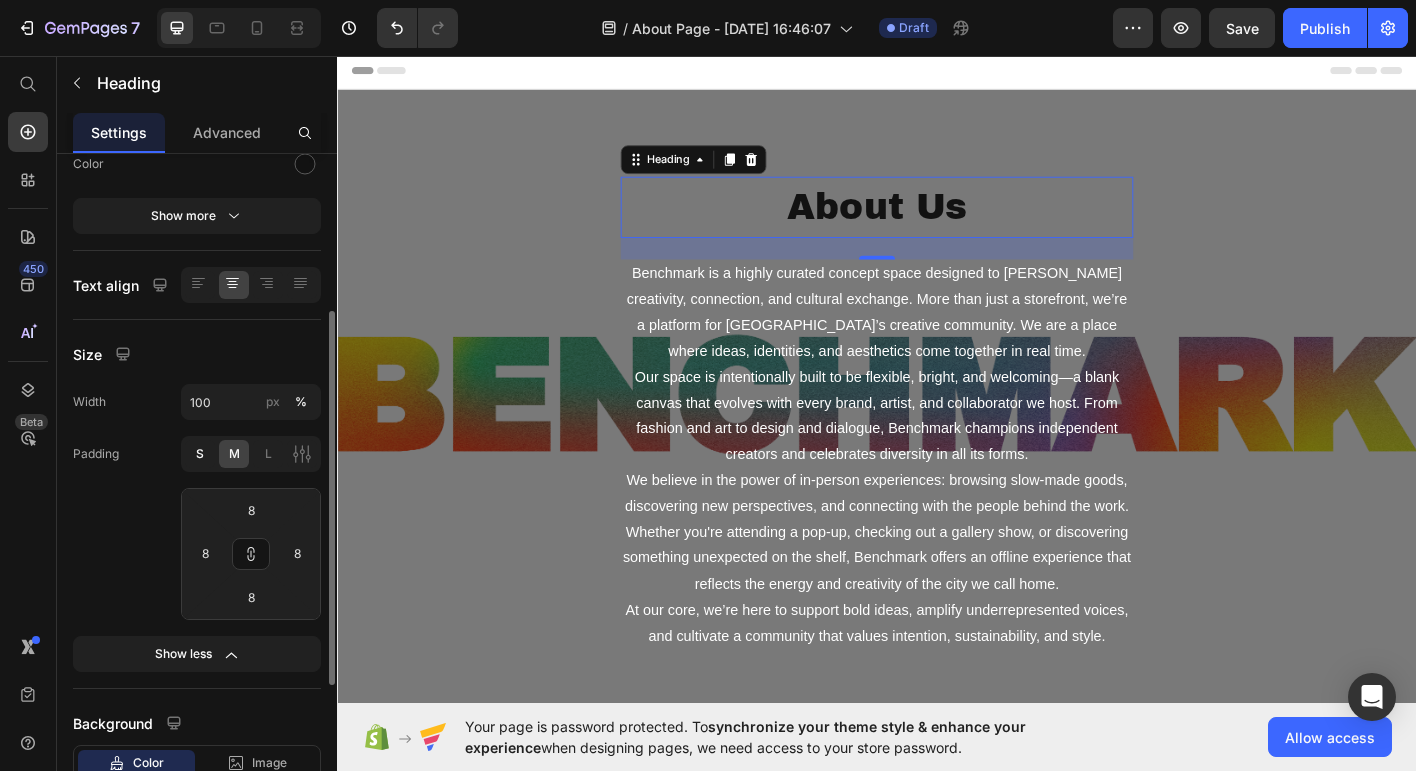 click on "S" 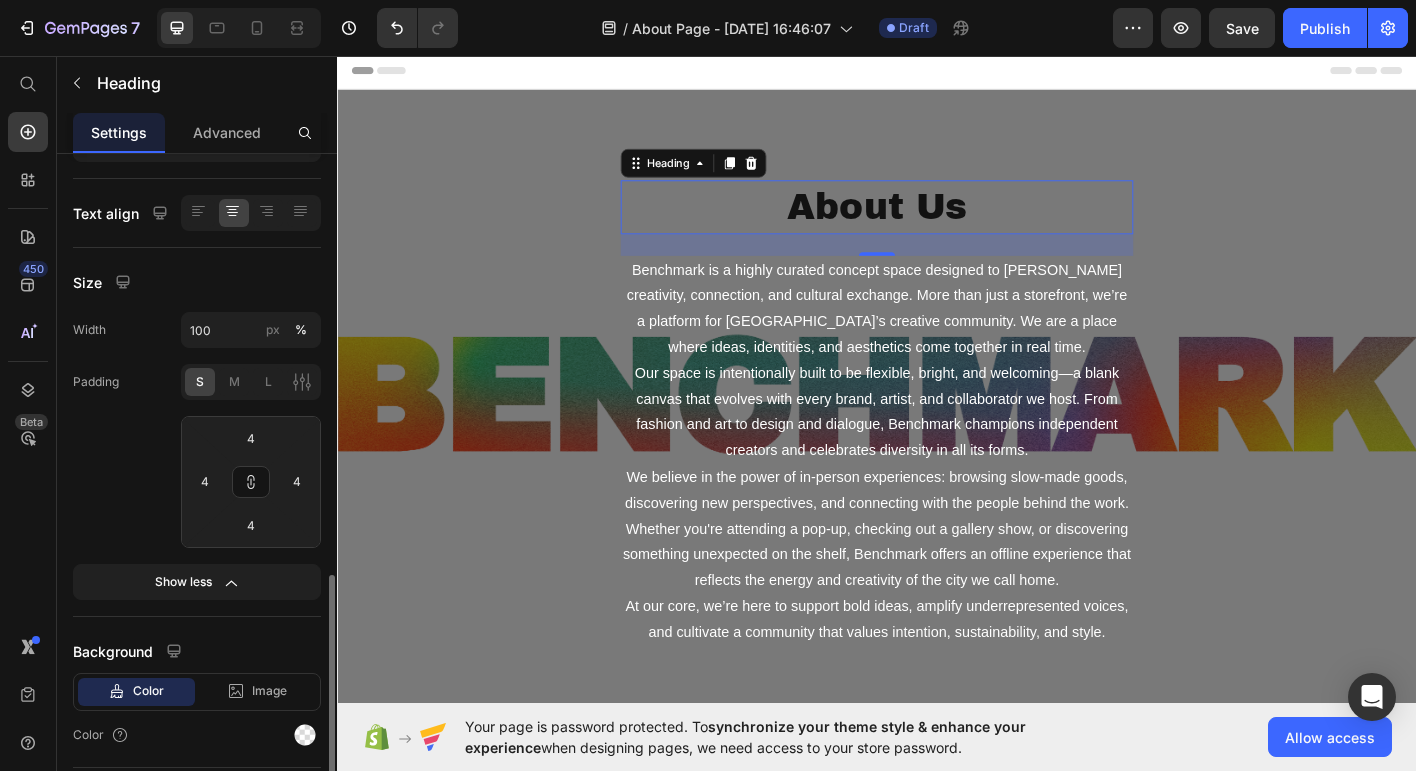 scroll, scrollTop: 0, scrollLeft: 0, axis: both 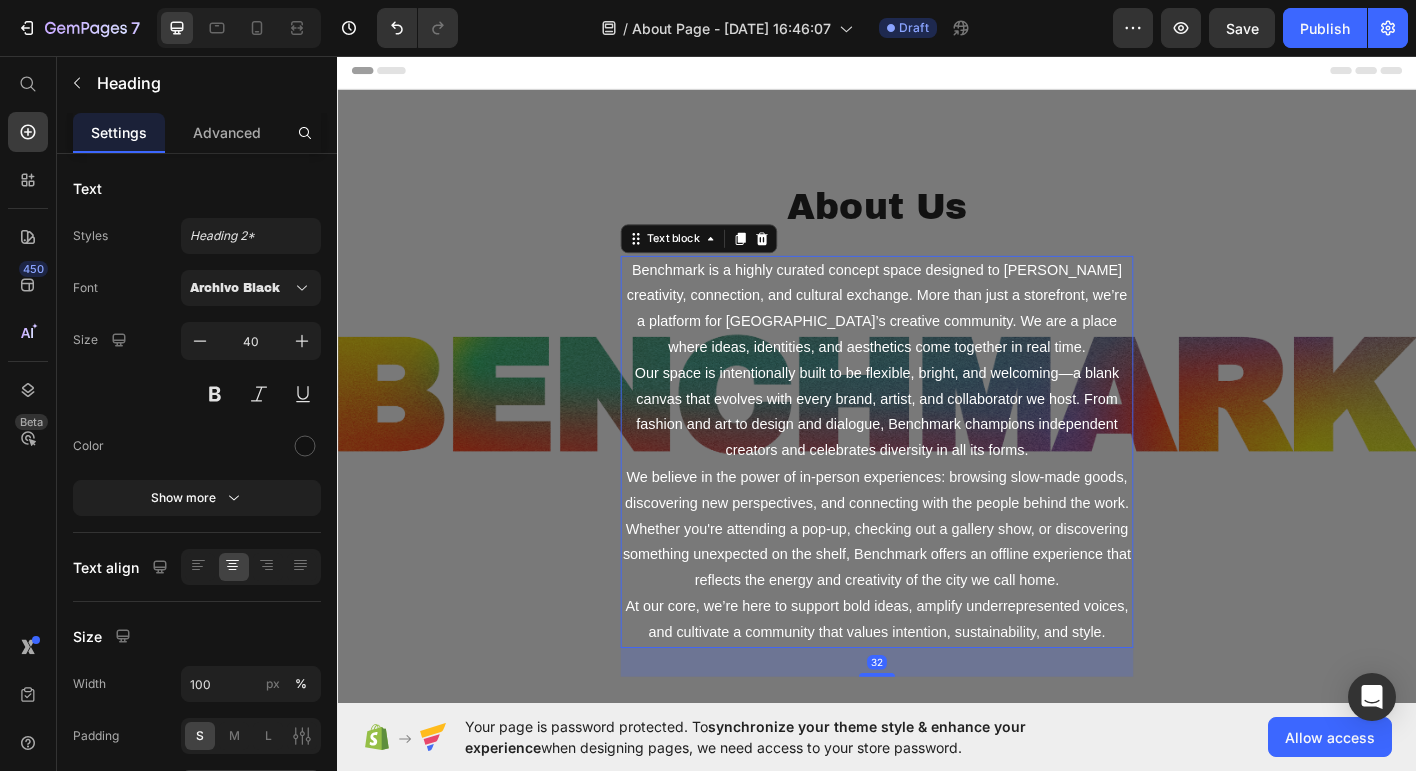 click on "We believe in the power of in-person experiences: browsing slow-made goods, discovering new perspectives, and connecting with the people behind the work. Whether you're attending a pop-up, checking out a gallery show, or discovering something unexpected on the shelf, Benchmark offers an offline experience that reflects the energy and creativity of the city we call home." at bounding box center (937, 582) 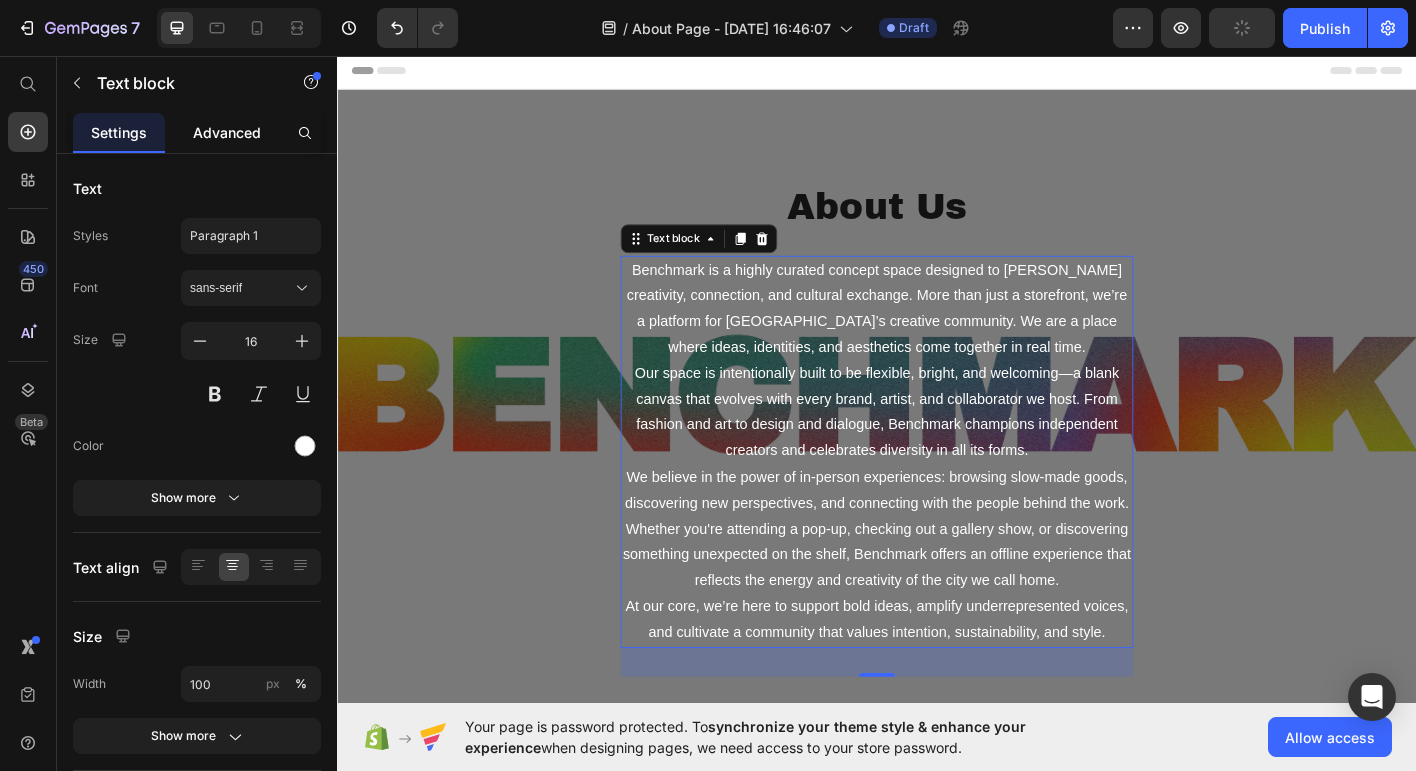 click on "Advanced" at bounding box center [227, 132] 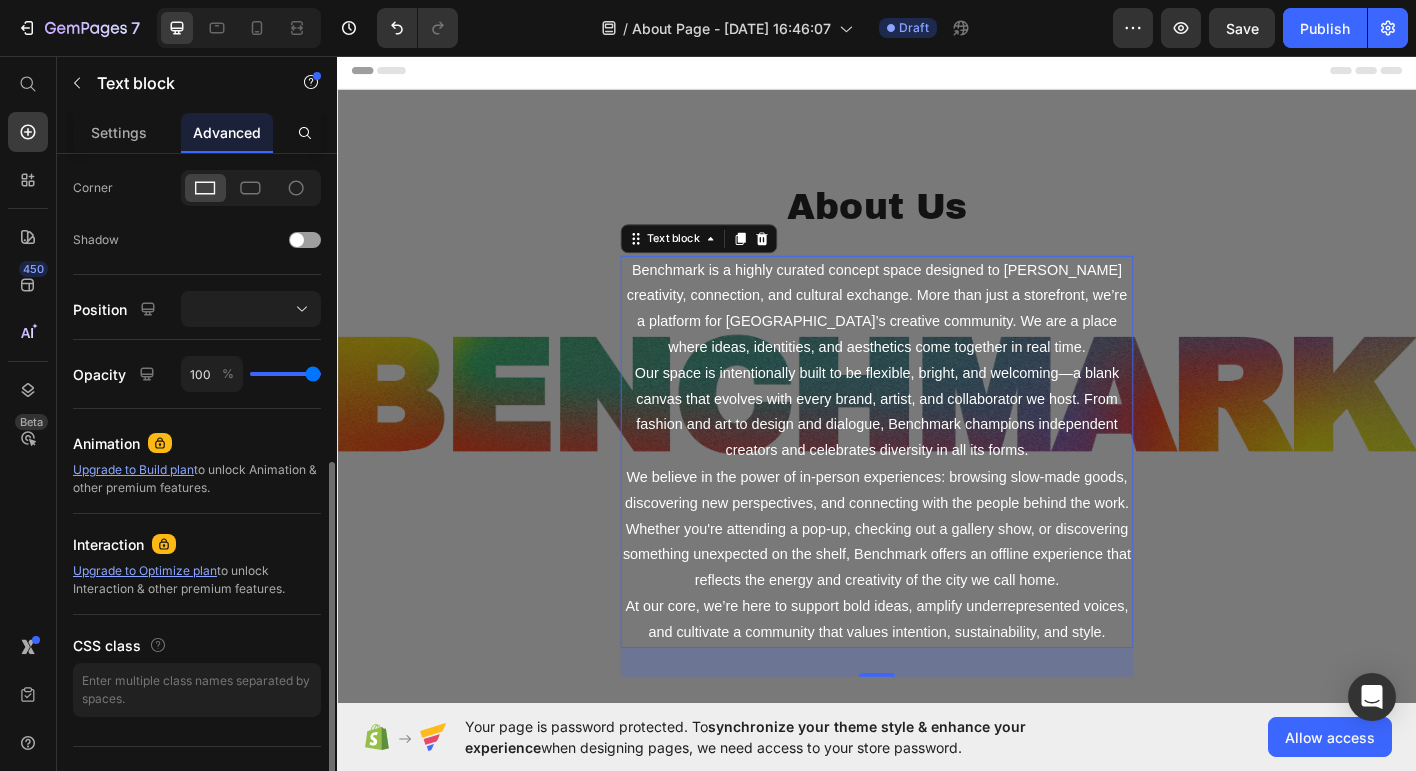 scroll, scrollTop: 341, scrollLeft: 0, axis: vertical 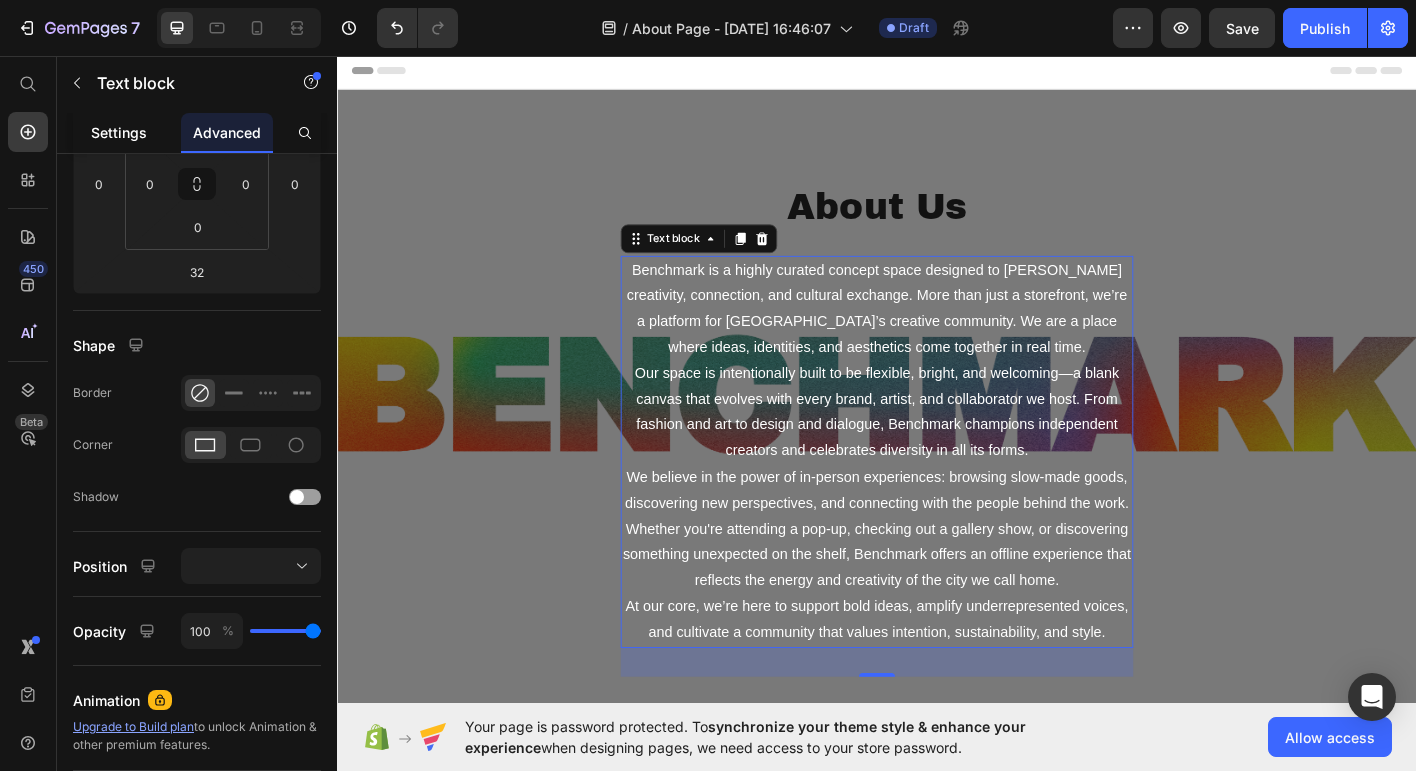 click on "Settings" at bounding box center (119, 132) 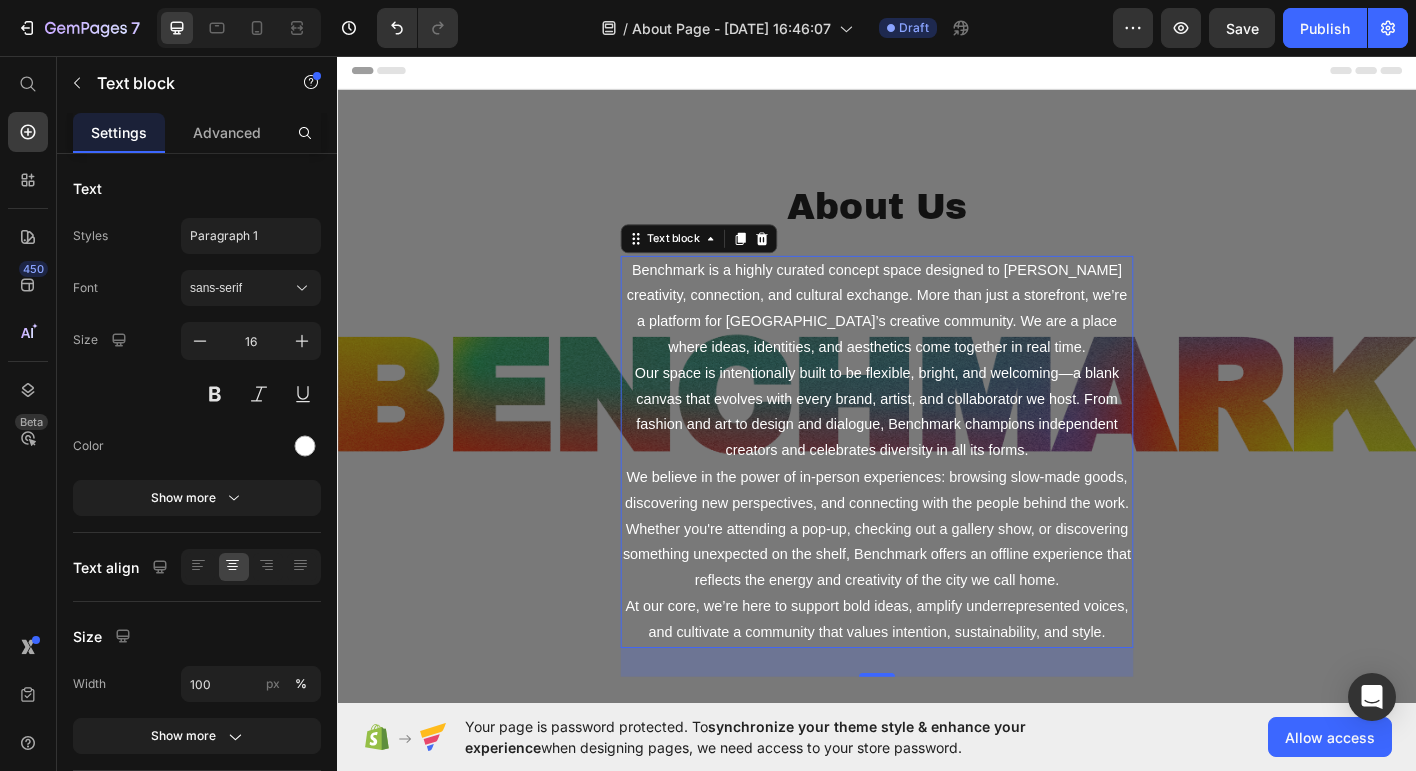 click on "Our space is intentionally built to be flexible, bright, and welcoming—a blank canvas that evolves with every brand, artist, and collaborator we host. From fashion and art to design and dialogue, Benchmark champions independent creators and celebrates diversity in all its forms." at bounding box center [937, 452] 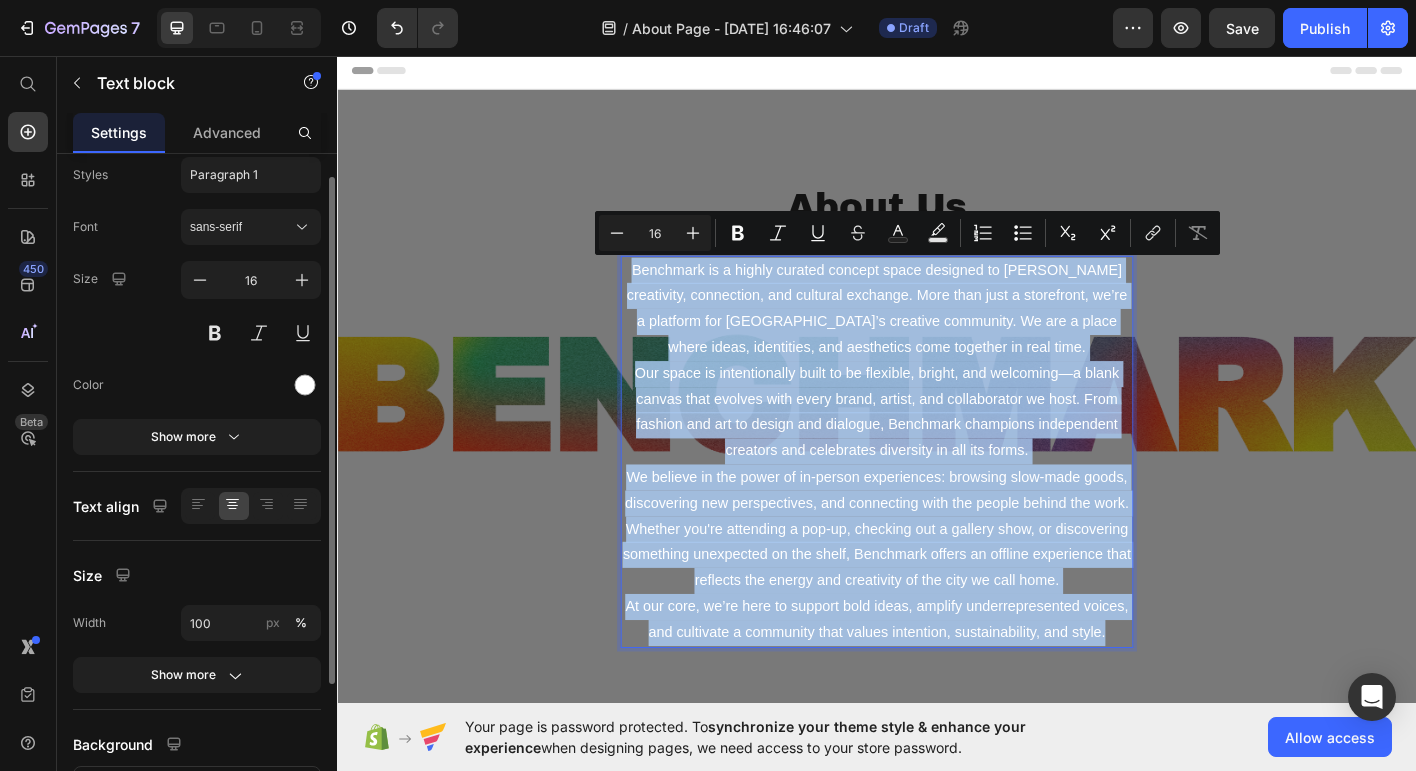 scroll, scrollTop: 63, scrollLeft: 0, axis: vertical 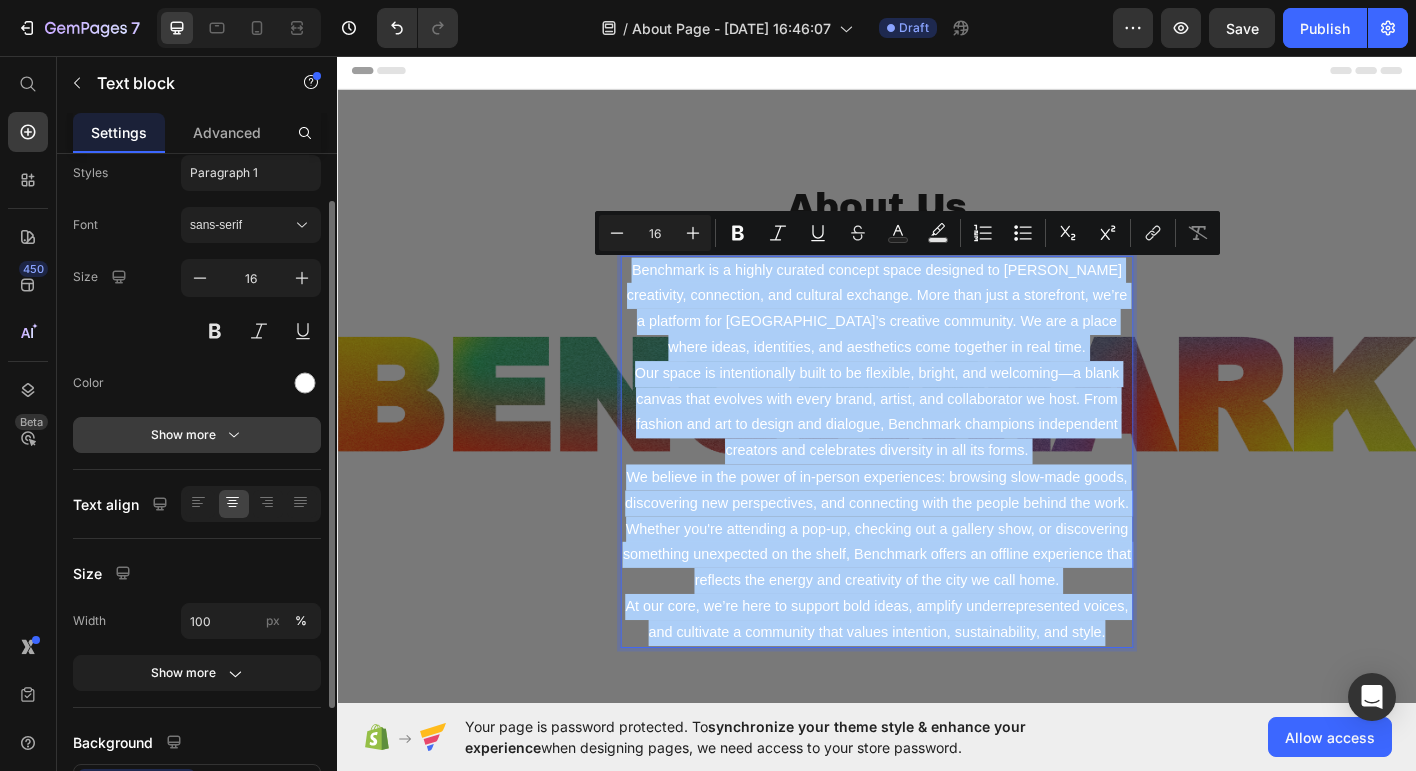 click on "Show more" at bounding box center [197, 435] 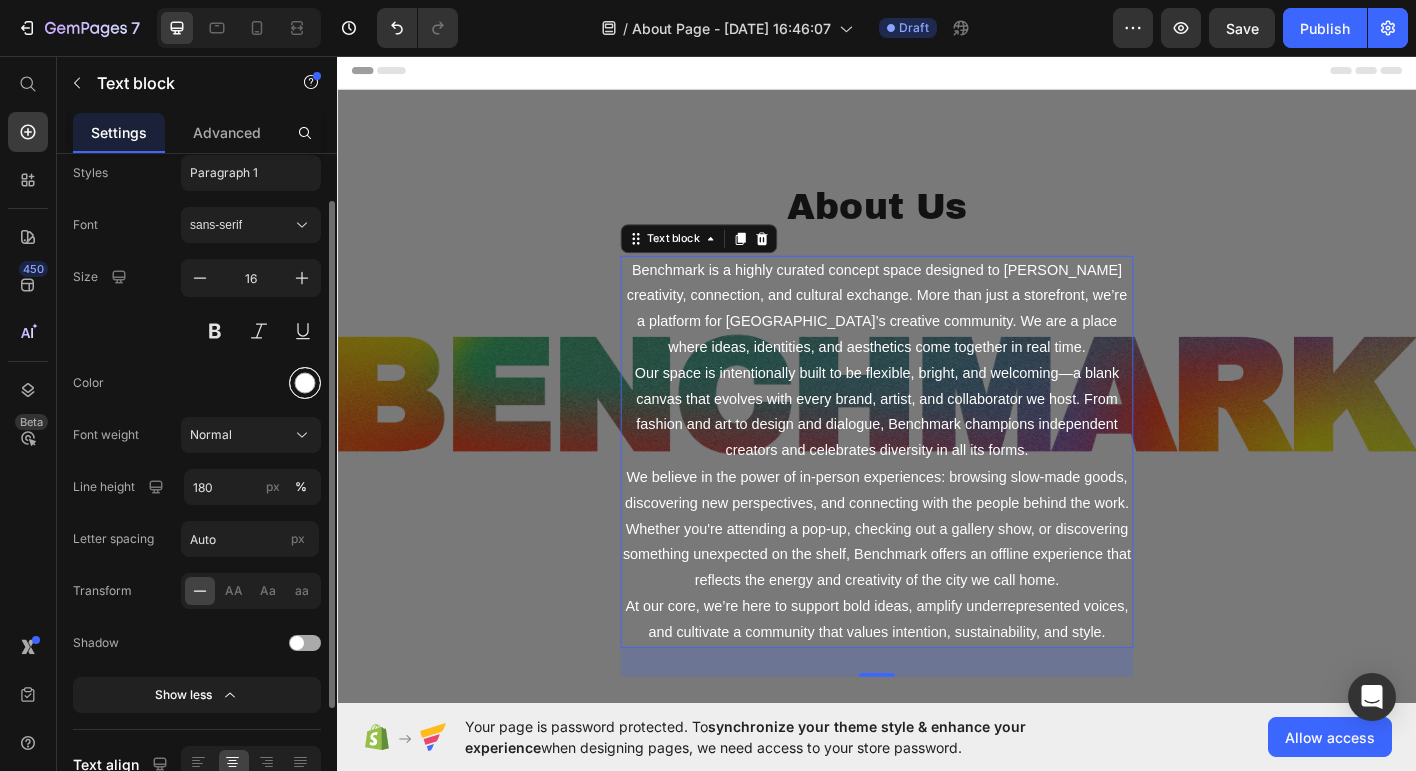 click at bounding box center (305, 383) 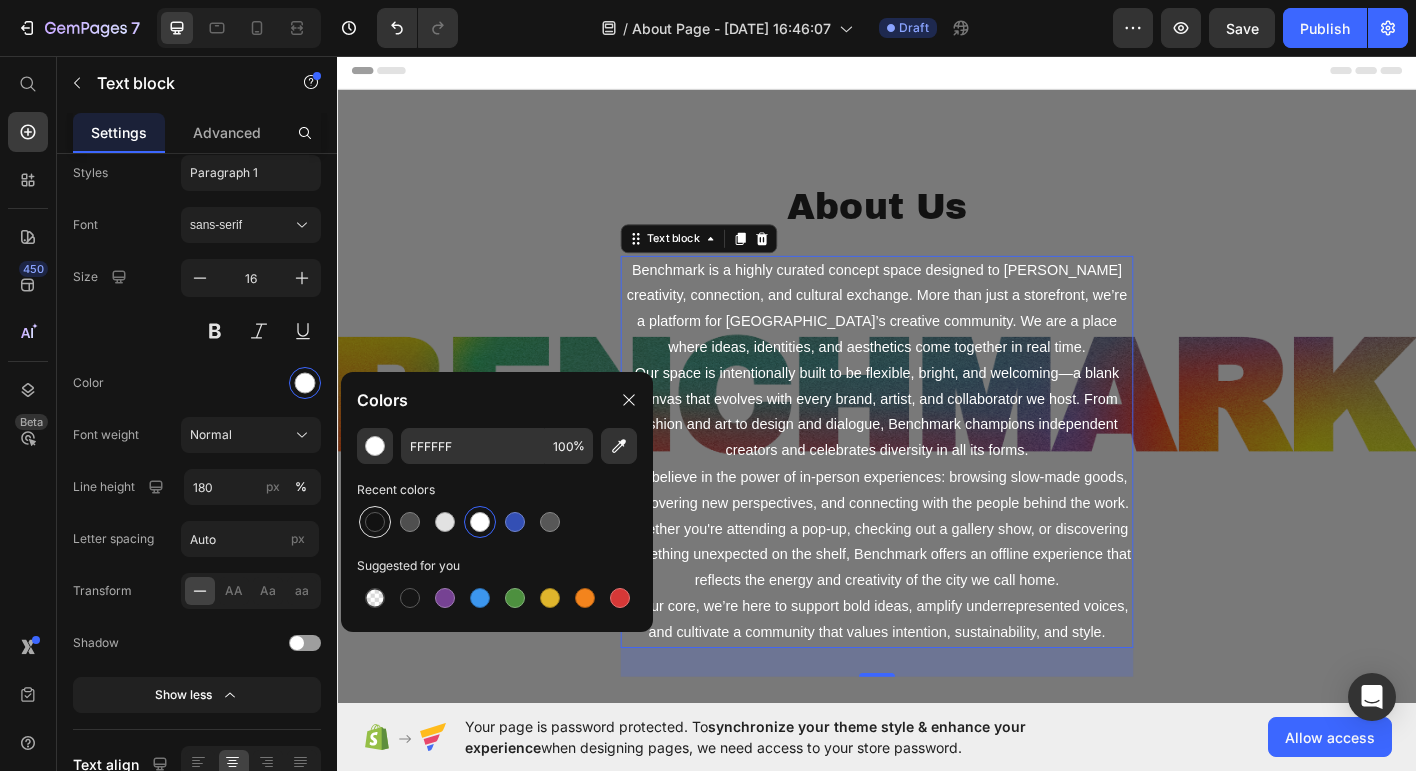 click at bounding box center [375, 522] 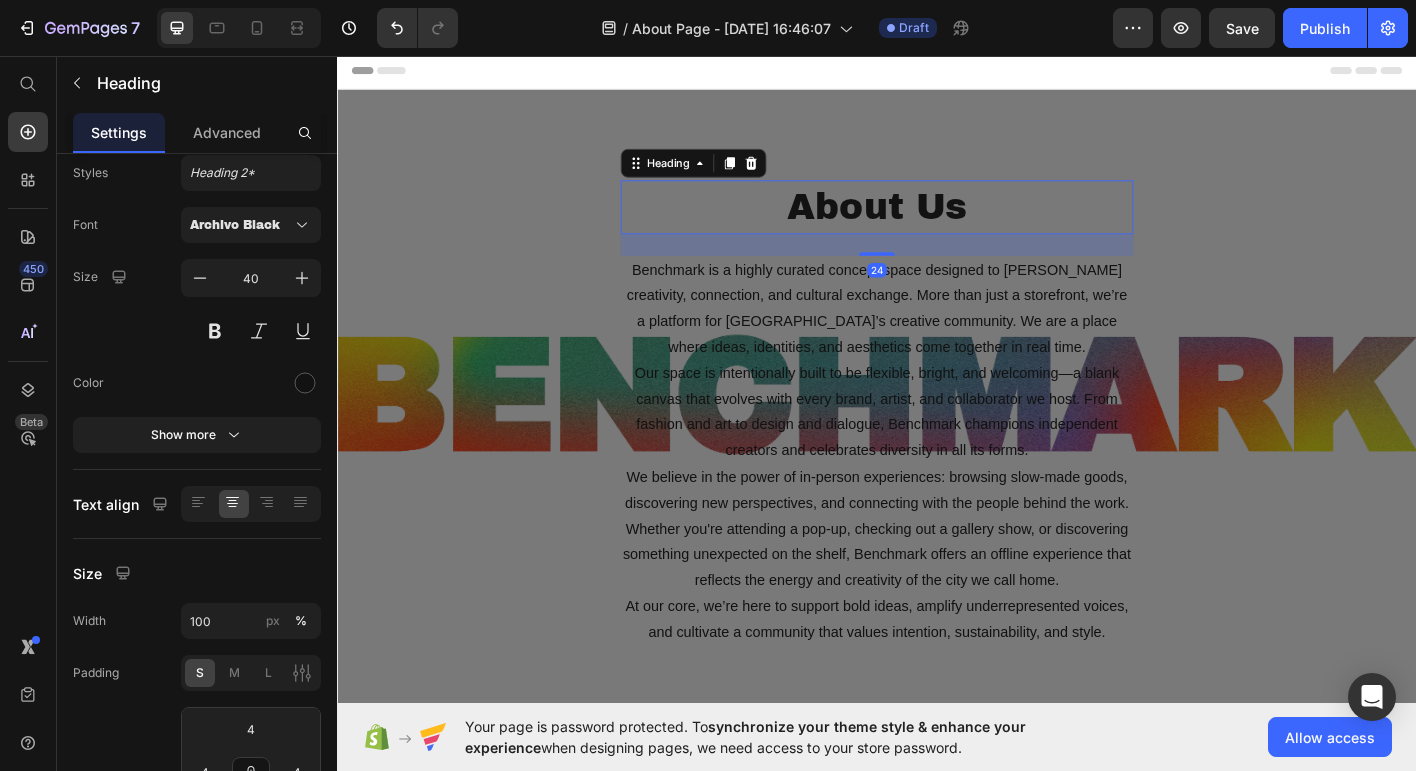 click on "About Us" at bounding box center (937, 224) 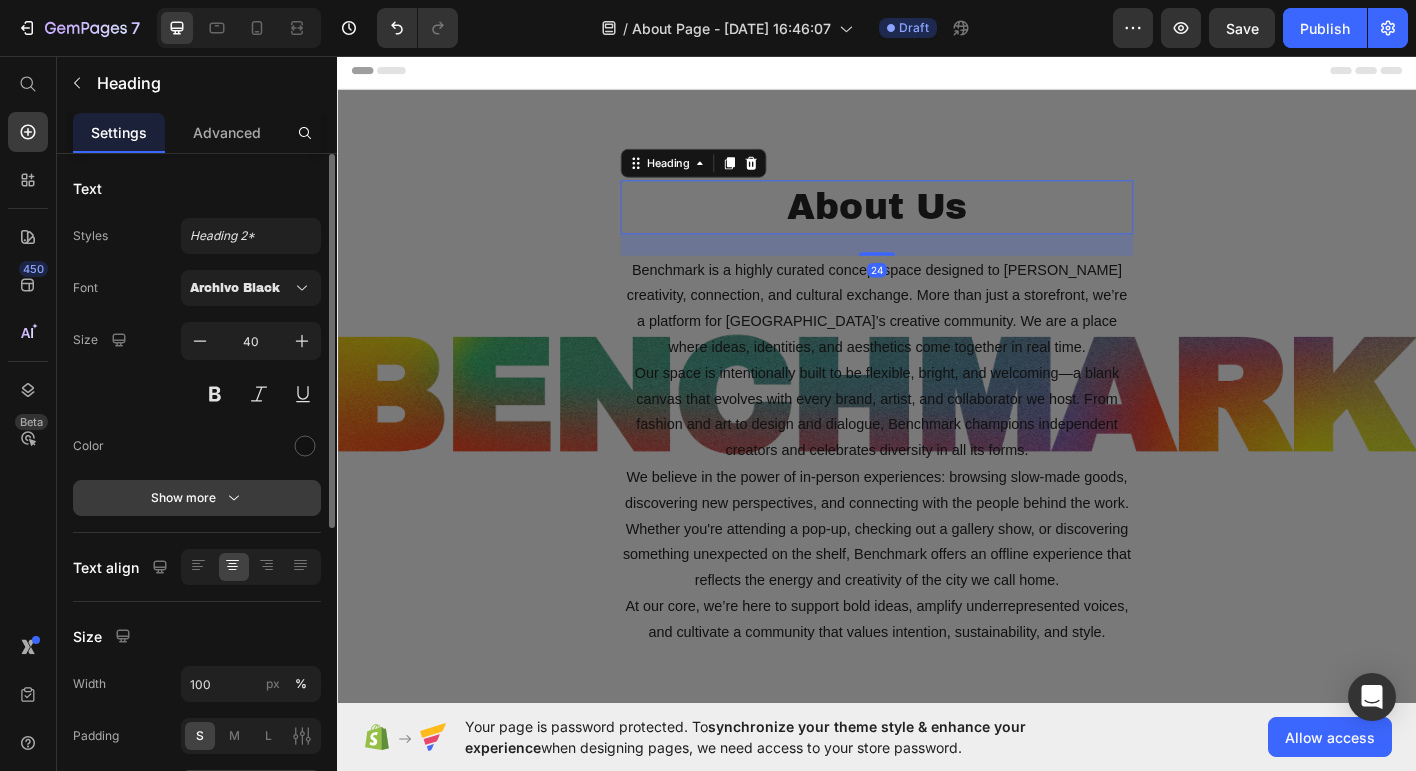 click 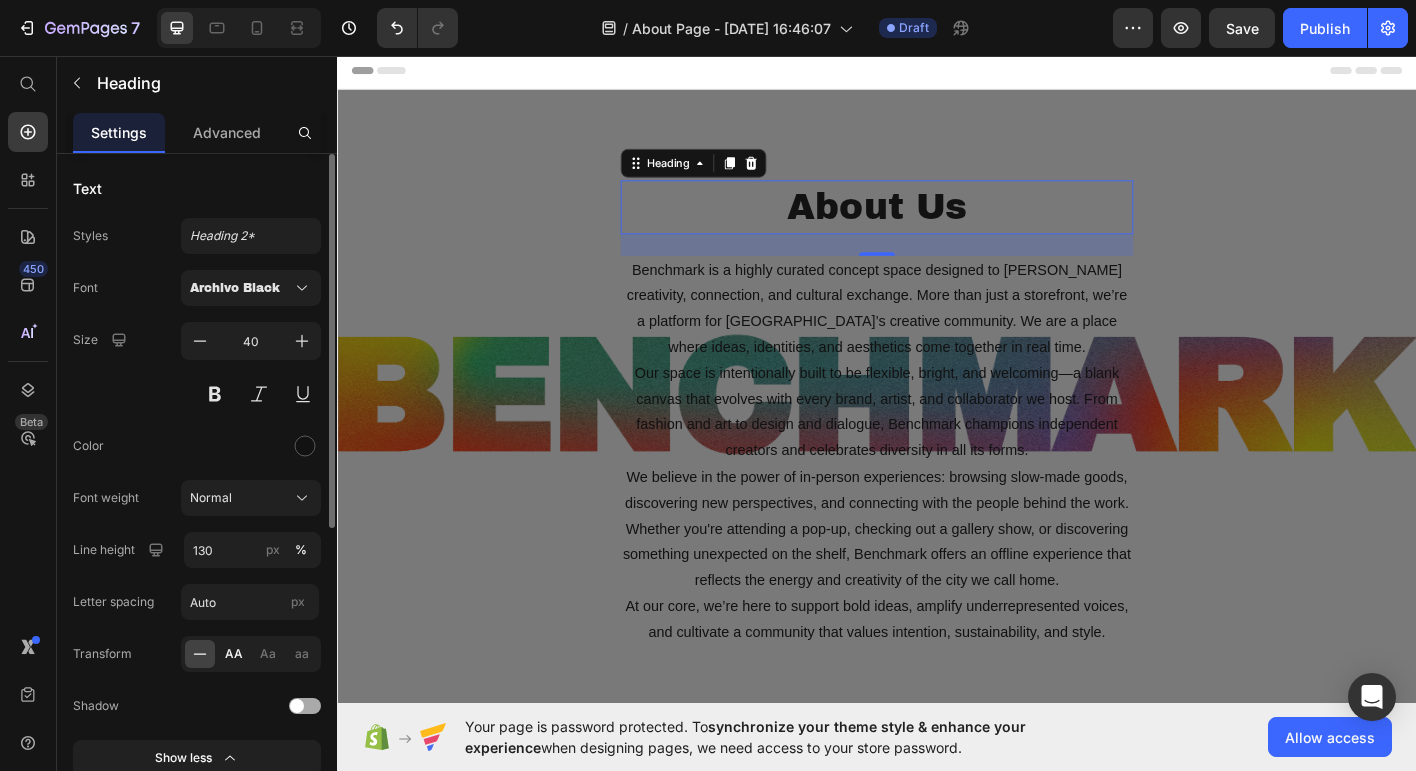 click on "AA" 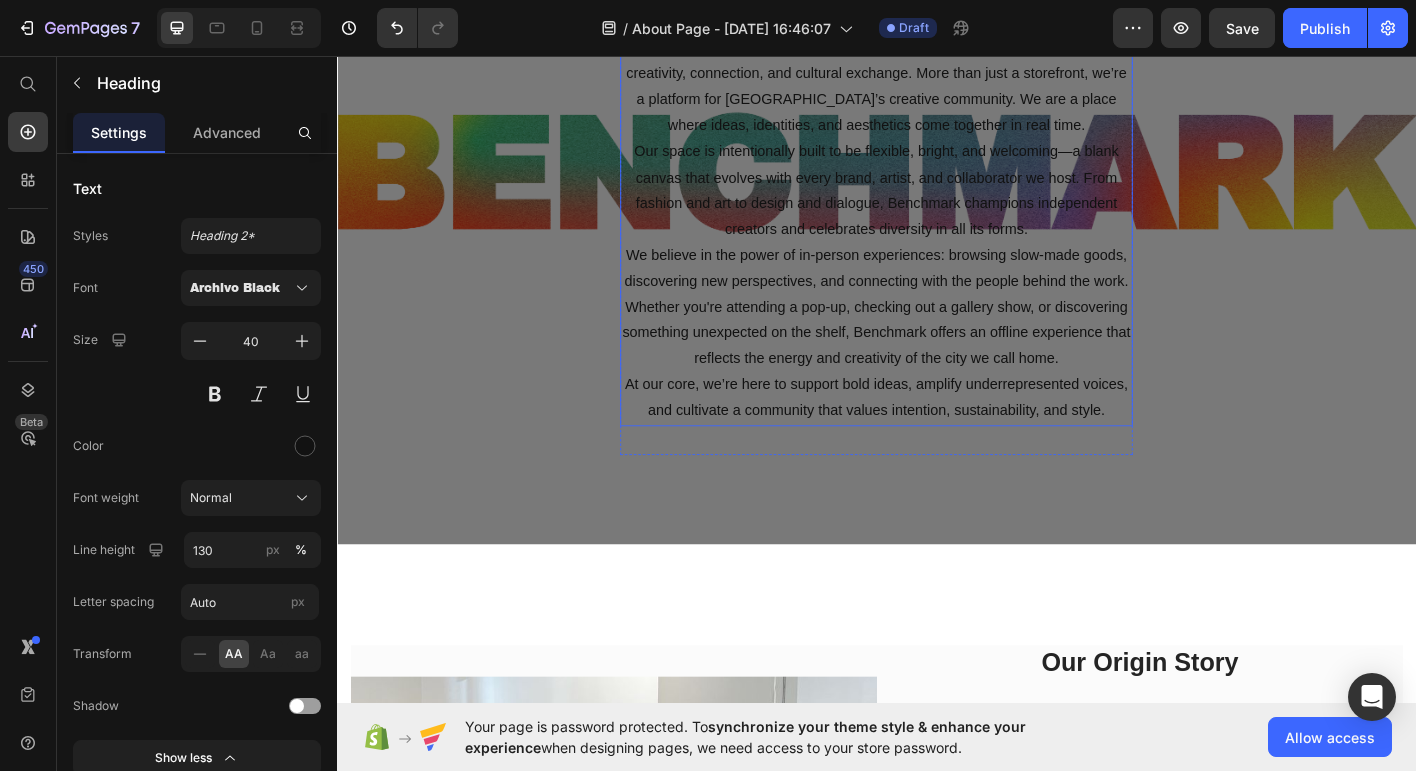 scroll, scrollTop: 252, scrollLeft: 0, axis: vertical 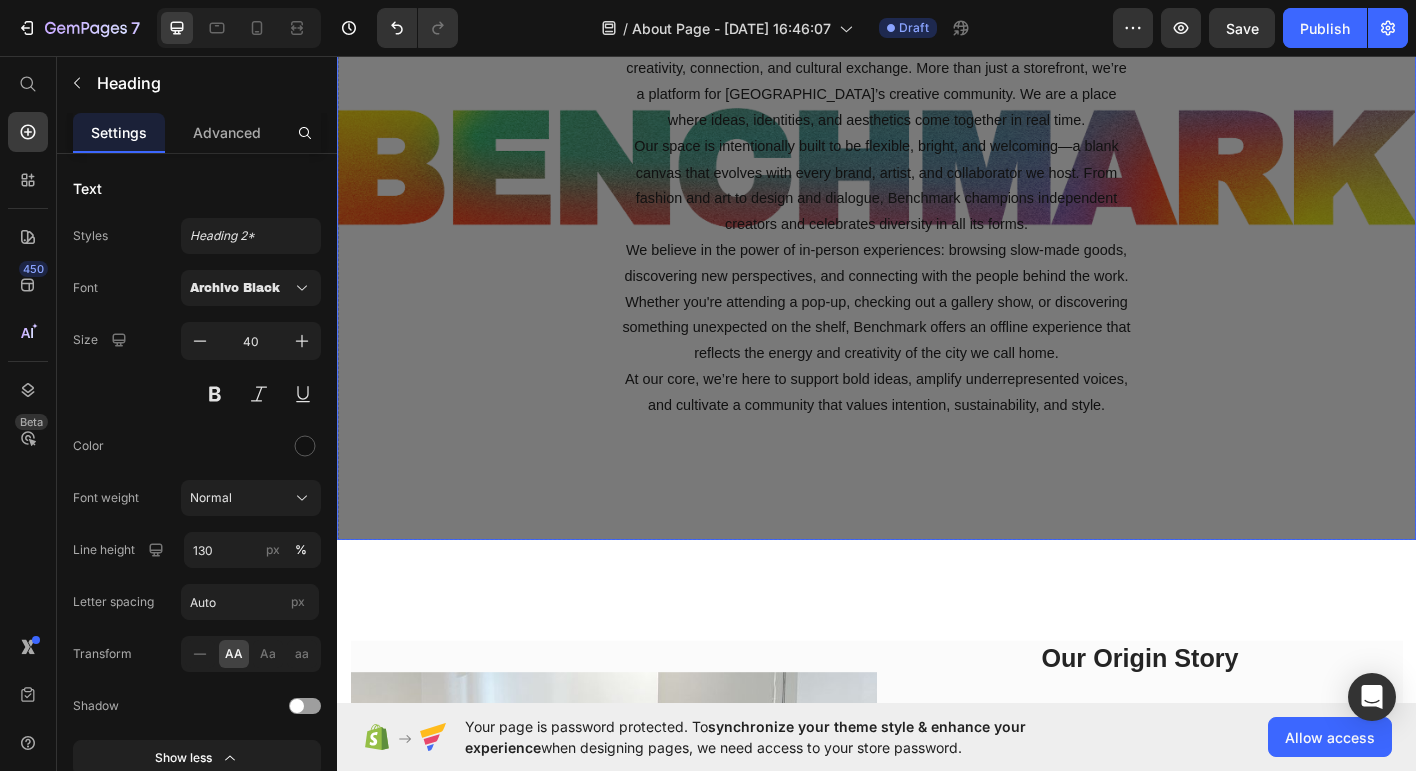 click on "About Us Heading   24 Benchmark is a highly curated concept space designed to foster creativity, connection, and cultural exchange. More than just a storefront, we’re a platform for Portland’s creative community. We are a place where ideas, identities, and aesthetics come together in real time. Our space is intentionally built to be flexible, bright, and welcoming—a blank canvas that evolves with every brand, artist, and collaborator we host. From fashion and art to design and dialogue, Benchmark champions independent creators and celebrates diversity in all its forms. We believe in the power of in-person experiences: browsing slow-made goods, discovering new perspectives, and connecting with the people behind the work. Whether you're attending a pop-up, checking out a gallery show, or discovering something unexpected on the shelf, Benchmark offers an offline experience that reflects the energy and creativity of the city we call home. Text block Row" at bounding box center (937, 218) 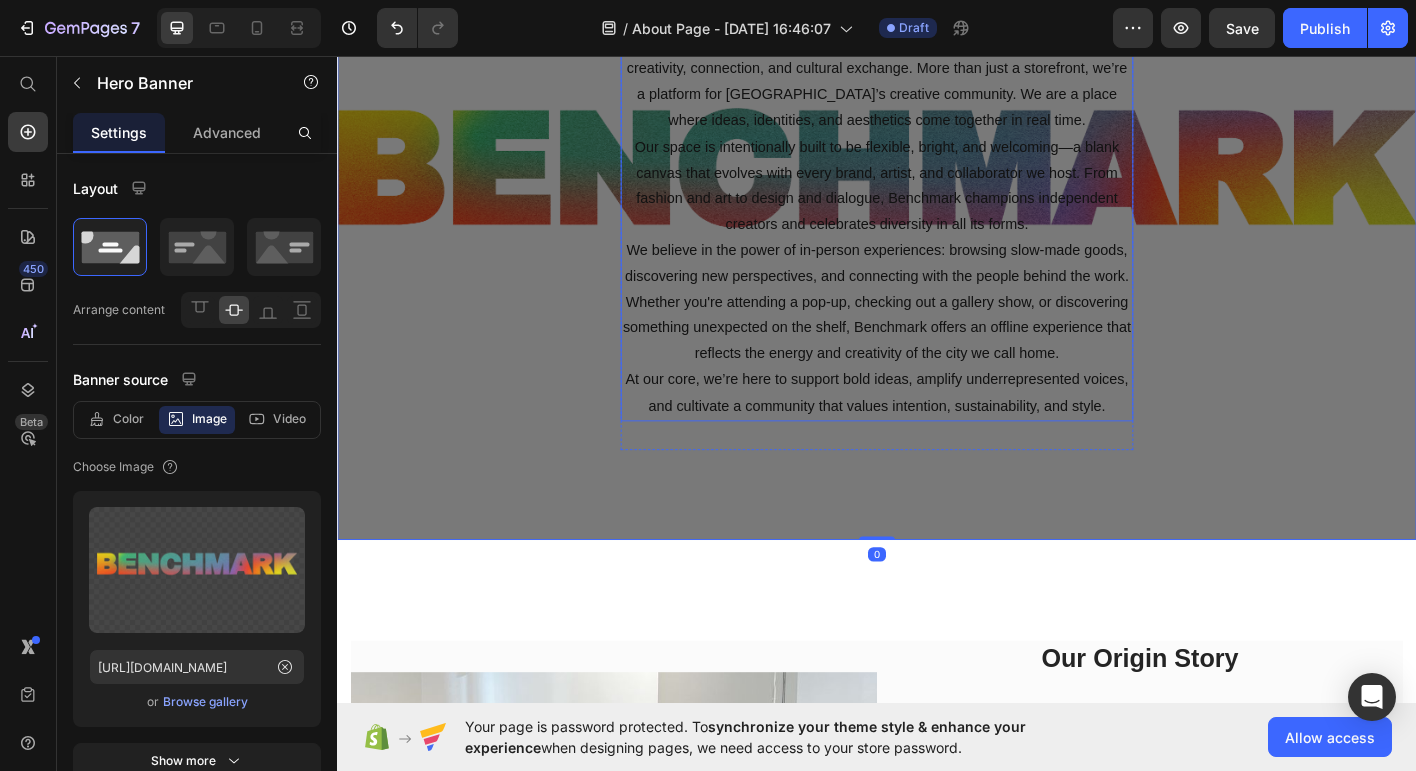 click on "We believe in the power of in-person experiences: browsing slow-made goods, discovering new perspectives, and connecting with the people behind the work. Whether you're attending a pop-up, checking out a gallery show, or discovering something unexpected on the shelf, Benchmark offers an offline experience that reflects the energy and creativity of the city we call home." at bounding box center (937, 330) 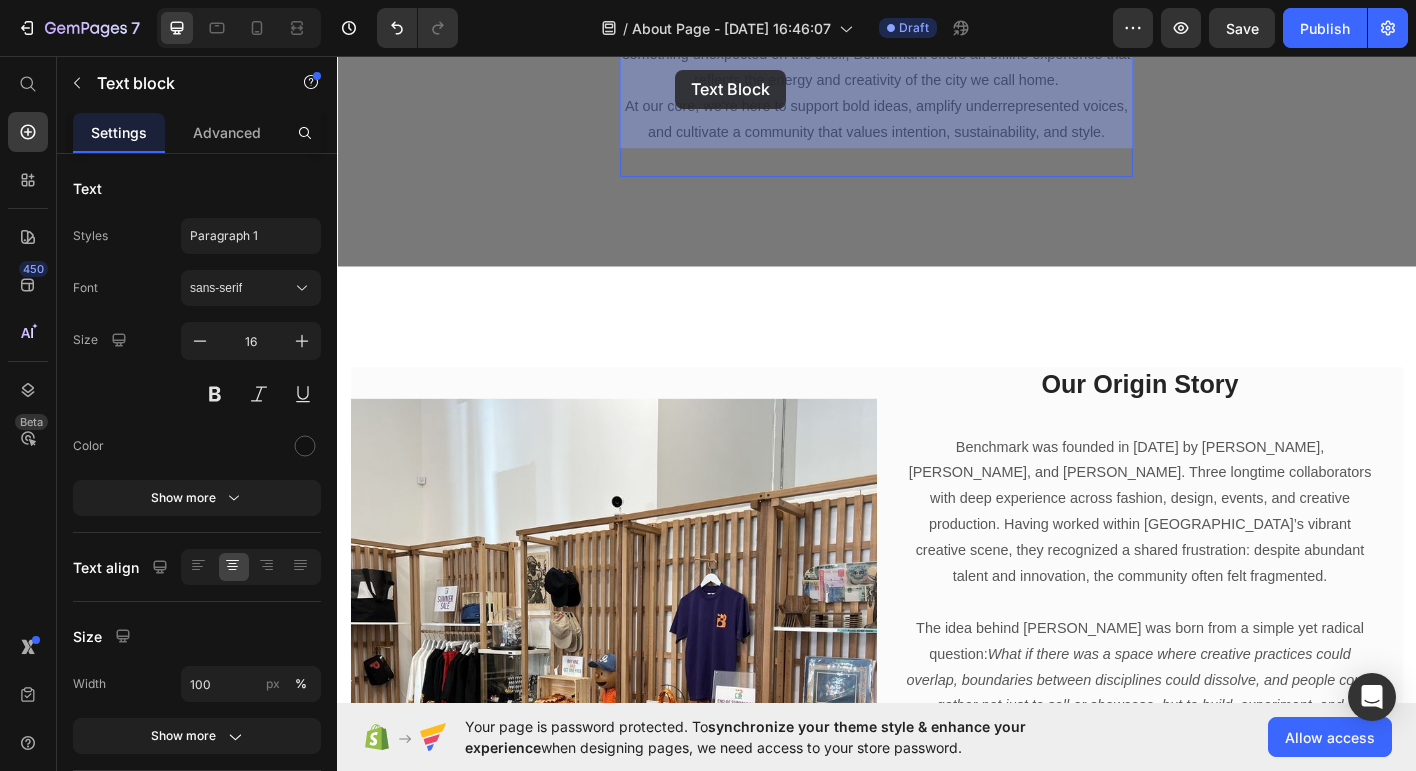 scroll, scrollTop: 552, scrollLeft: 0, axis: vertical 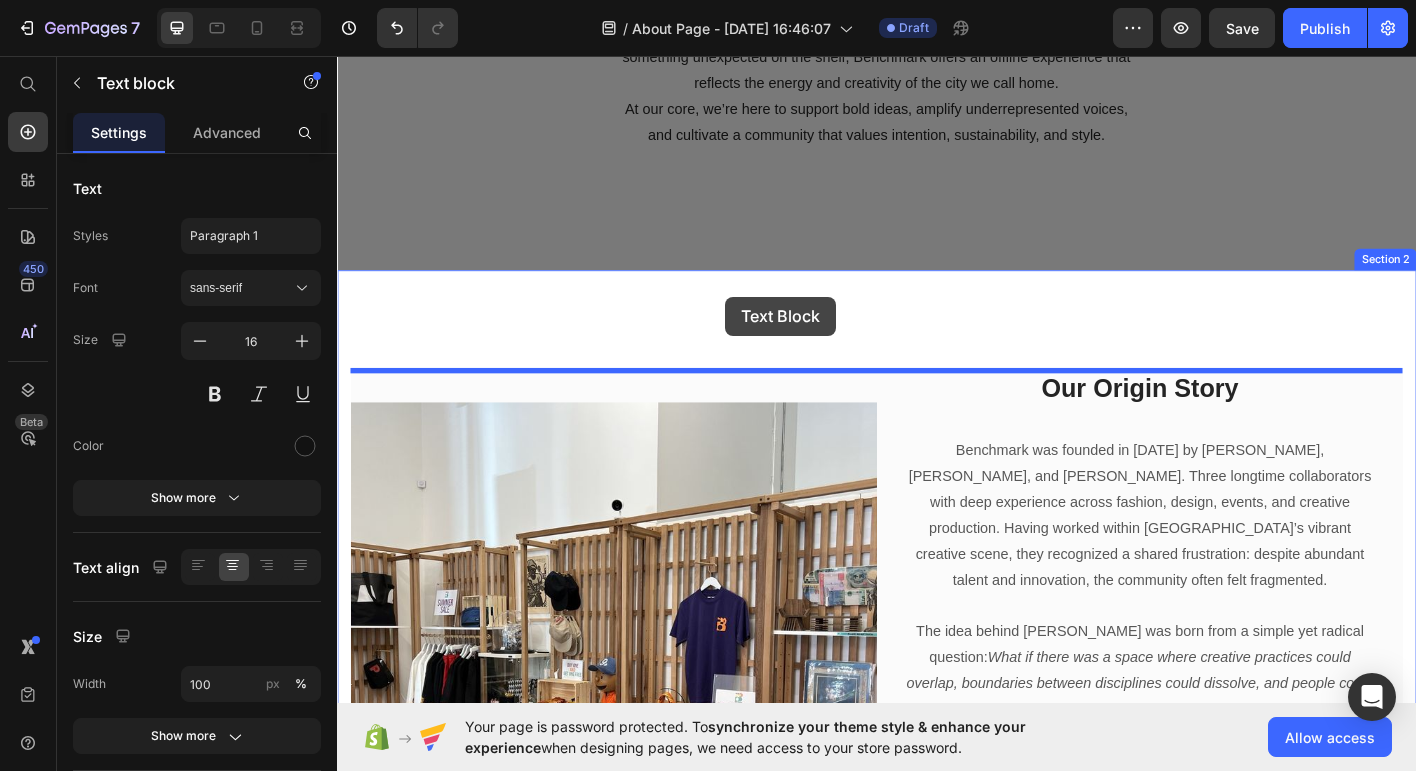drag, startPoint x: 669, startPoint y: 117, endPoint x: 768, endPoint y: 324, distance: 229.45587 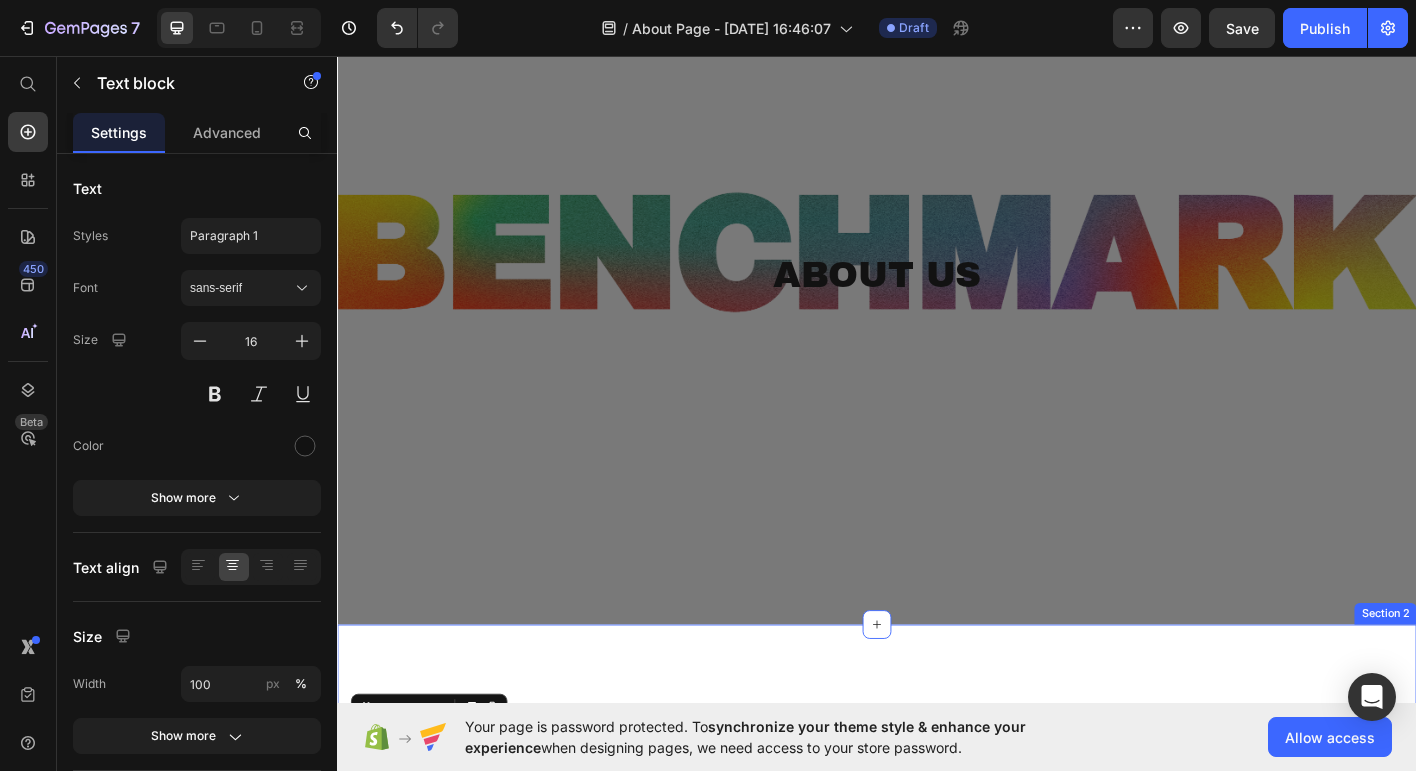scroll, scrollTop: 113, scrollLeft: 0, axis: vertical 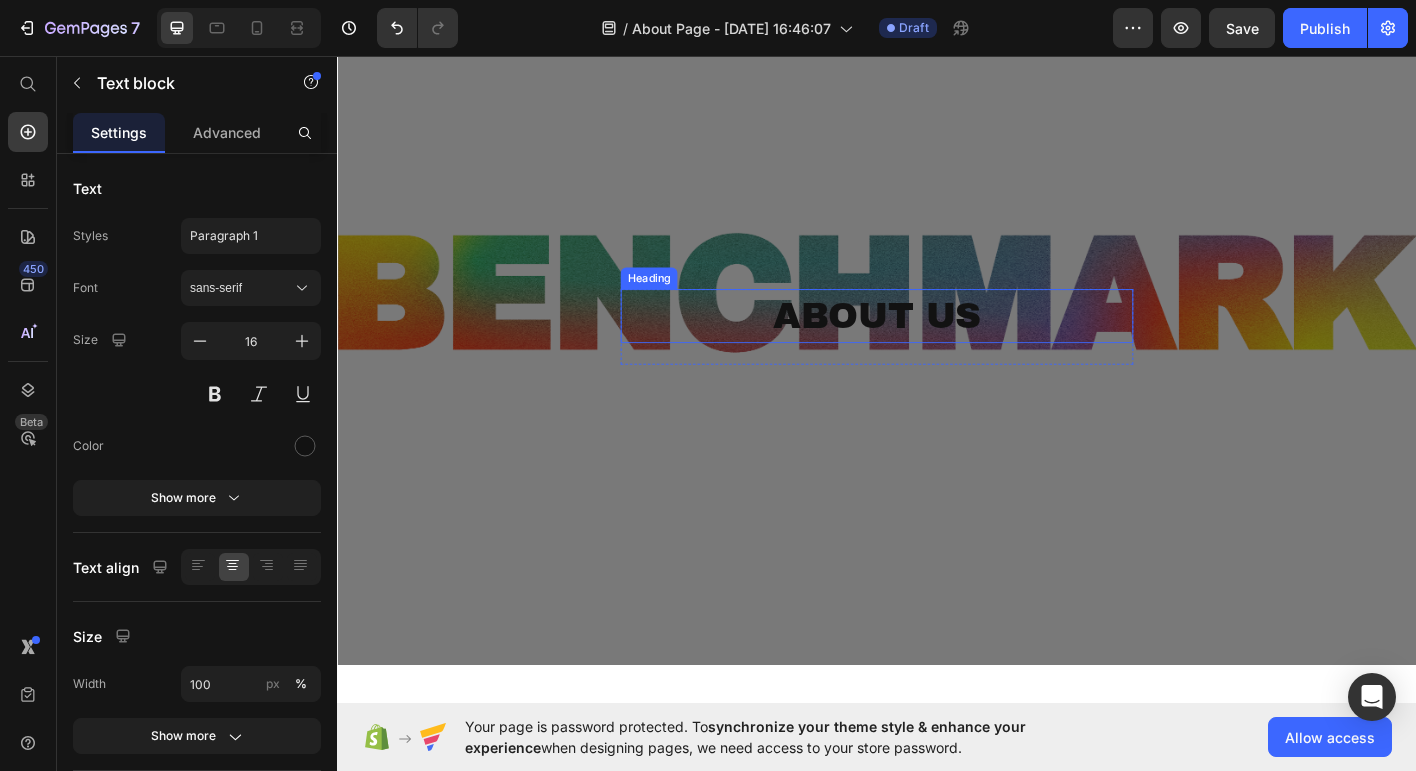 click on "About Us" at bounding box center (937, 345) 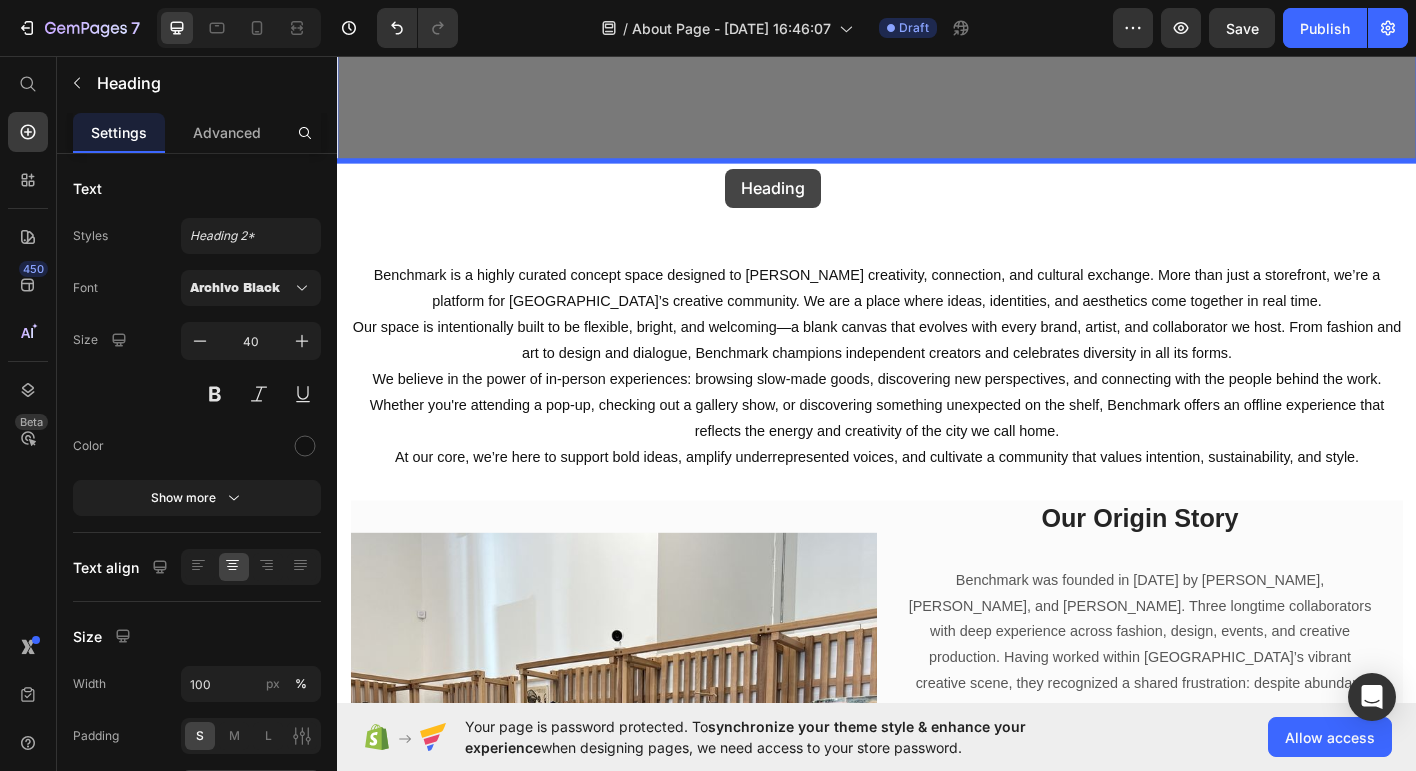 scroll, scrollTop: 648, scrollLeft: 0, axis: vertical 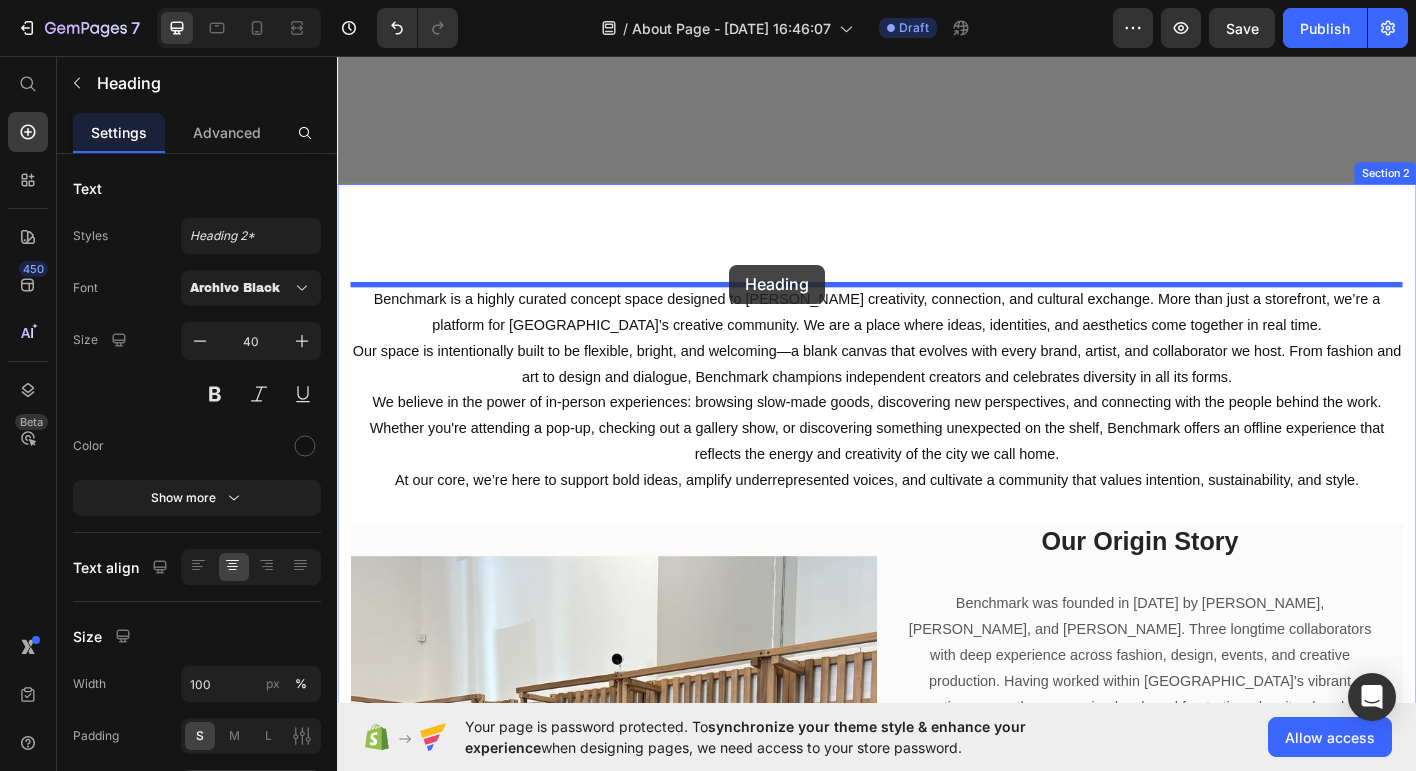 drag, startPoint x: 672, startPoint y: 298, endPoint x: 773, endPoint y: 288, distance: 101.49384 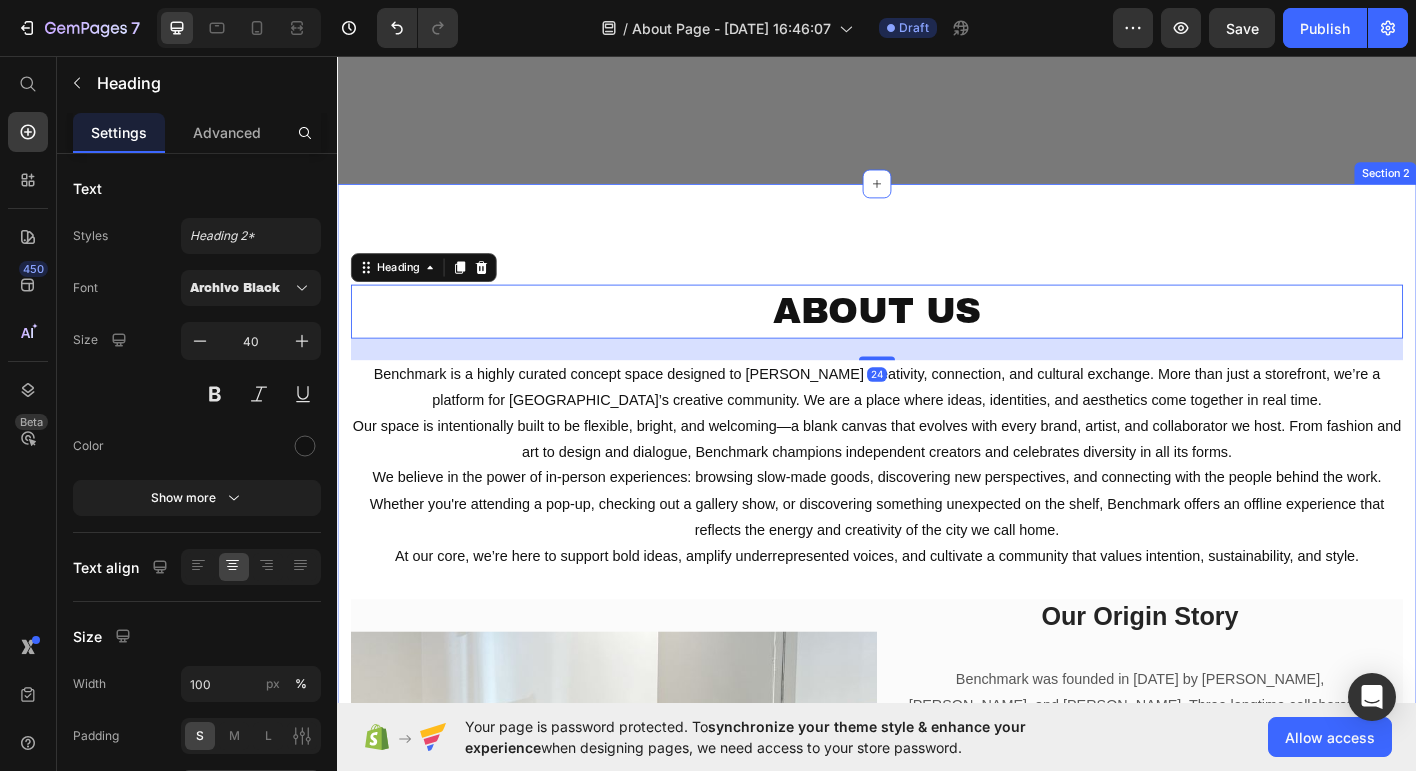 click on "About Us Heading   24 Benchmark is a highly curated concept space designed to foster creativity, connection, and cultural exchange. More than just a storefront, we’re a platform for Portland’s creative community. We are a place where ideas, identities, and aesthetics come together in real time. Our space is intentionally built to be flexible, bright, and welcoming—a blank canvas that evolves with every brand, artist, and collaborator we host. From fashion and art to design and dialogue, Benchmark champions independent creators and celebrates diversity in all its forms. We believe in the power of in-person experiences: browsing slow-made goods, discovering new perspectives, and connecting with the people behind the work. Whether you're attending a pop-up, checking out a gallery show, or discovering something unexpected on the shelf, Benchmark offers an offline experience that reflects the energy and creativity of the city we call home. Text block Image Our Origin Story Heading     Text block Row Row" at bounding box center (937, 813) 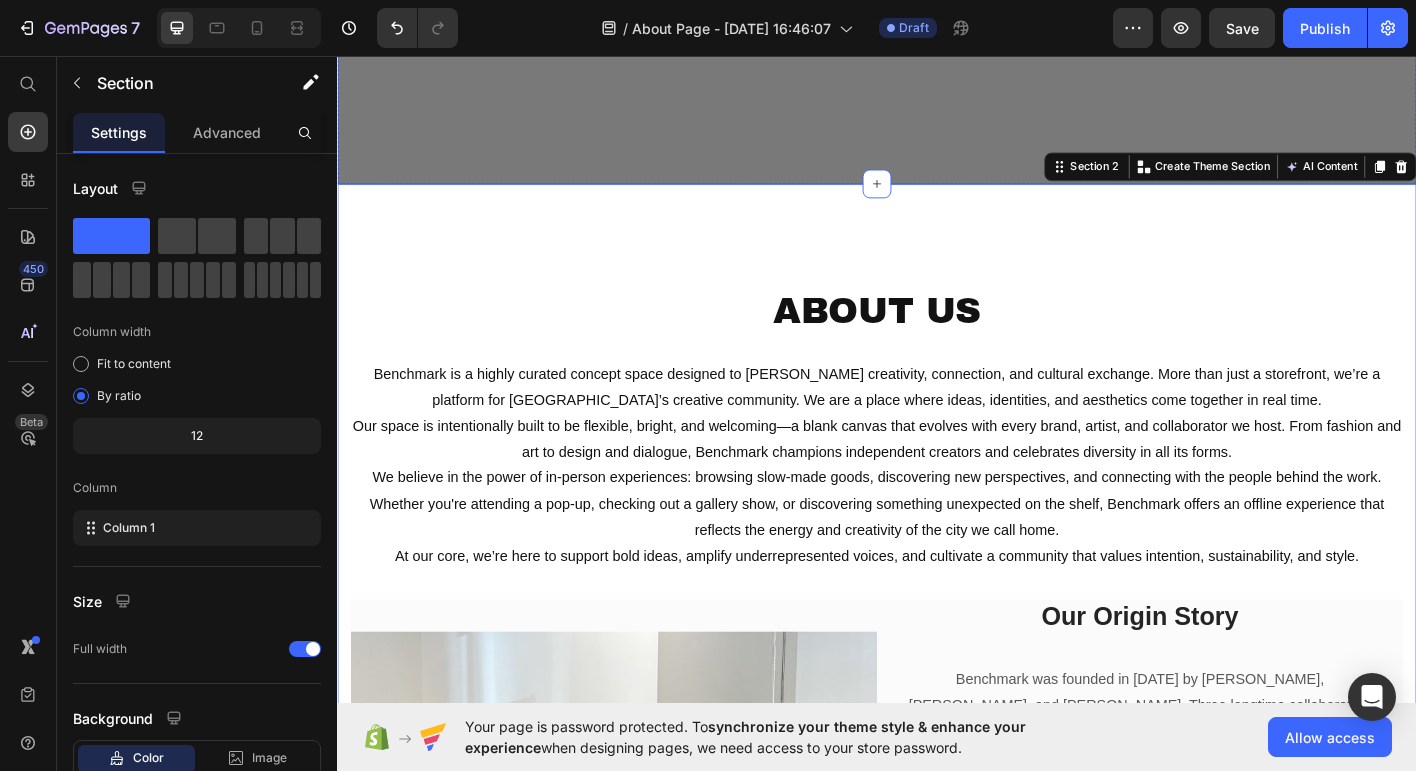 click at bounding box center (937, -179) 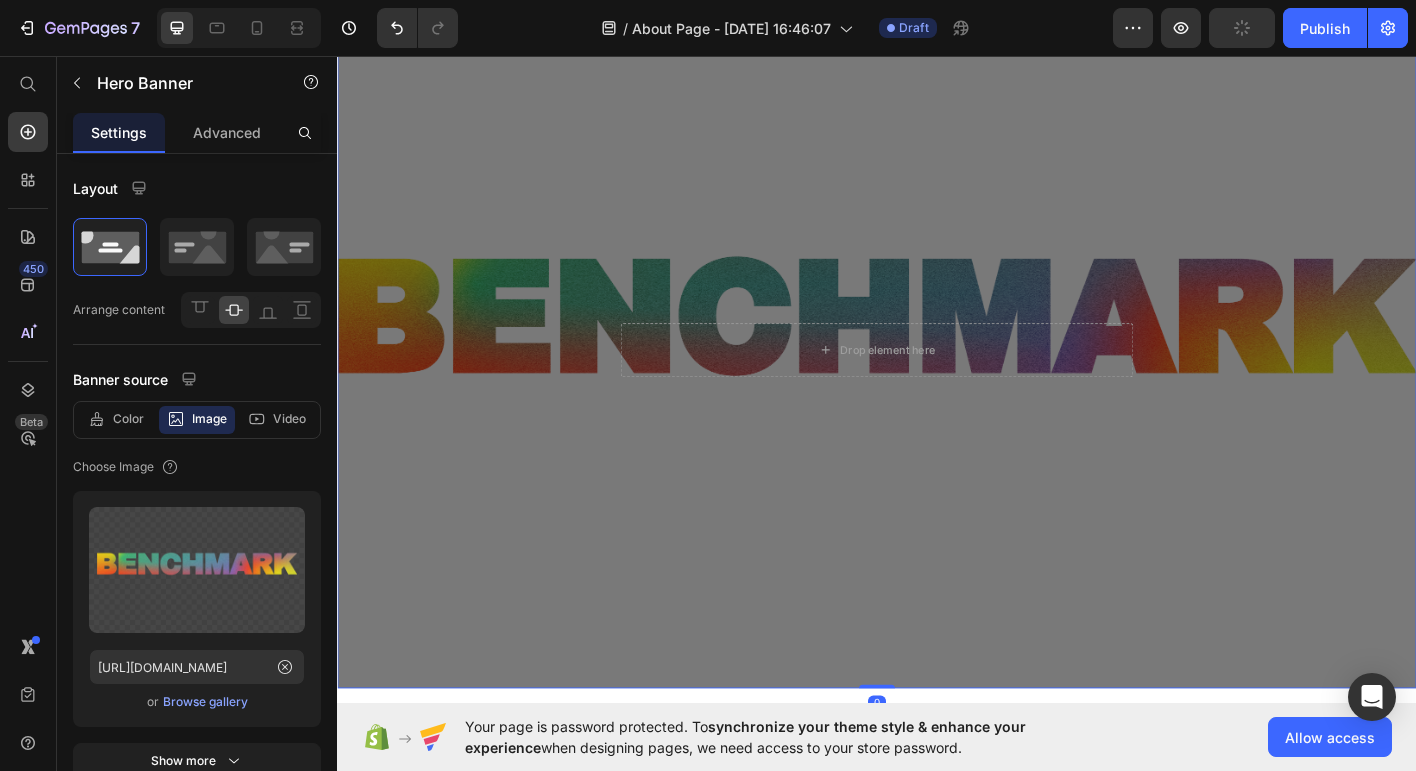 scroll, scrollTop: 0, scrollLeft: 0, axis: both 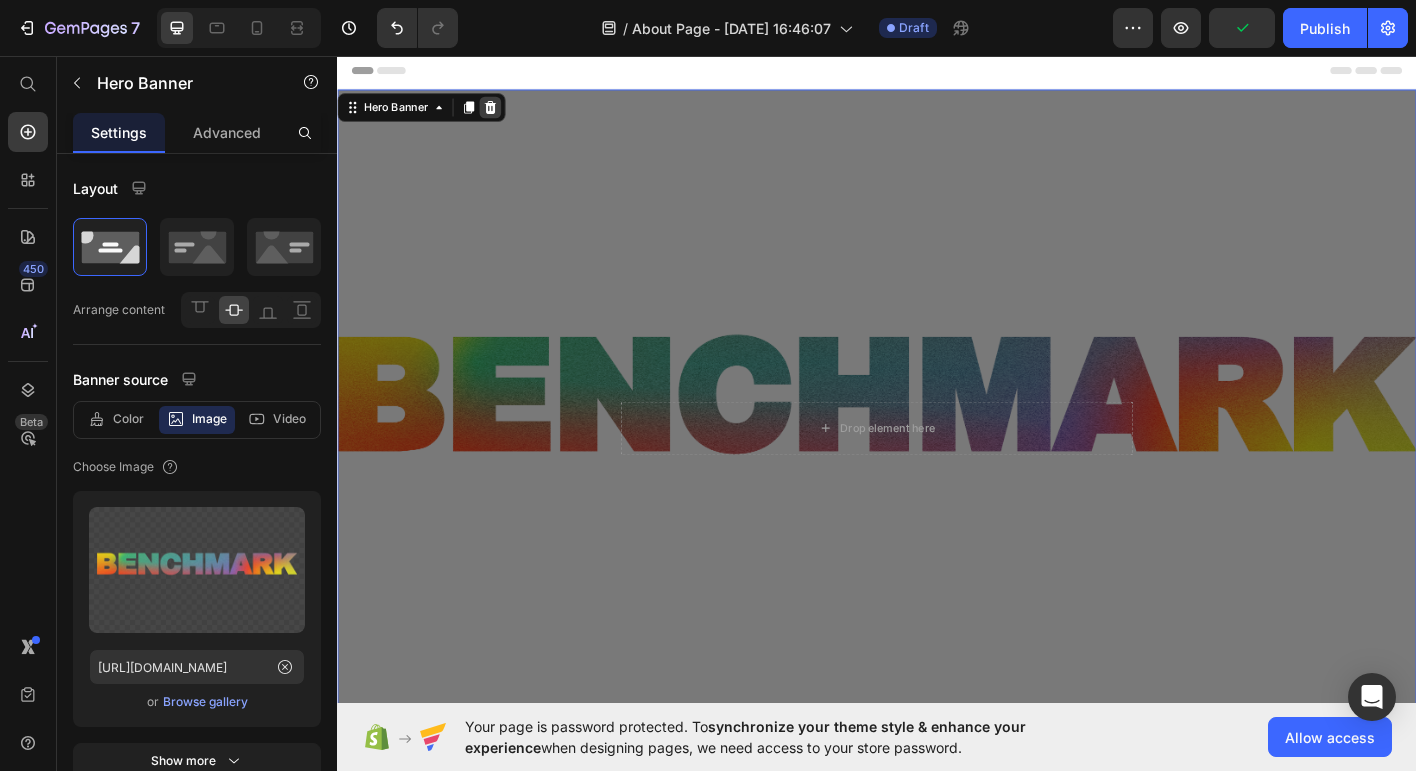 click 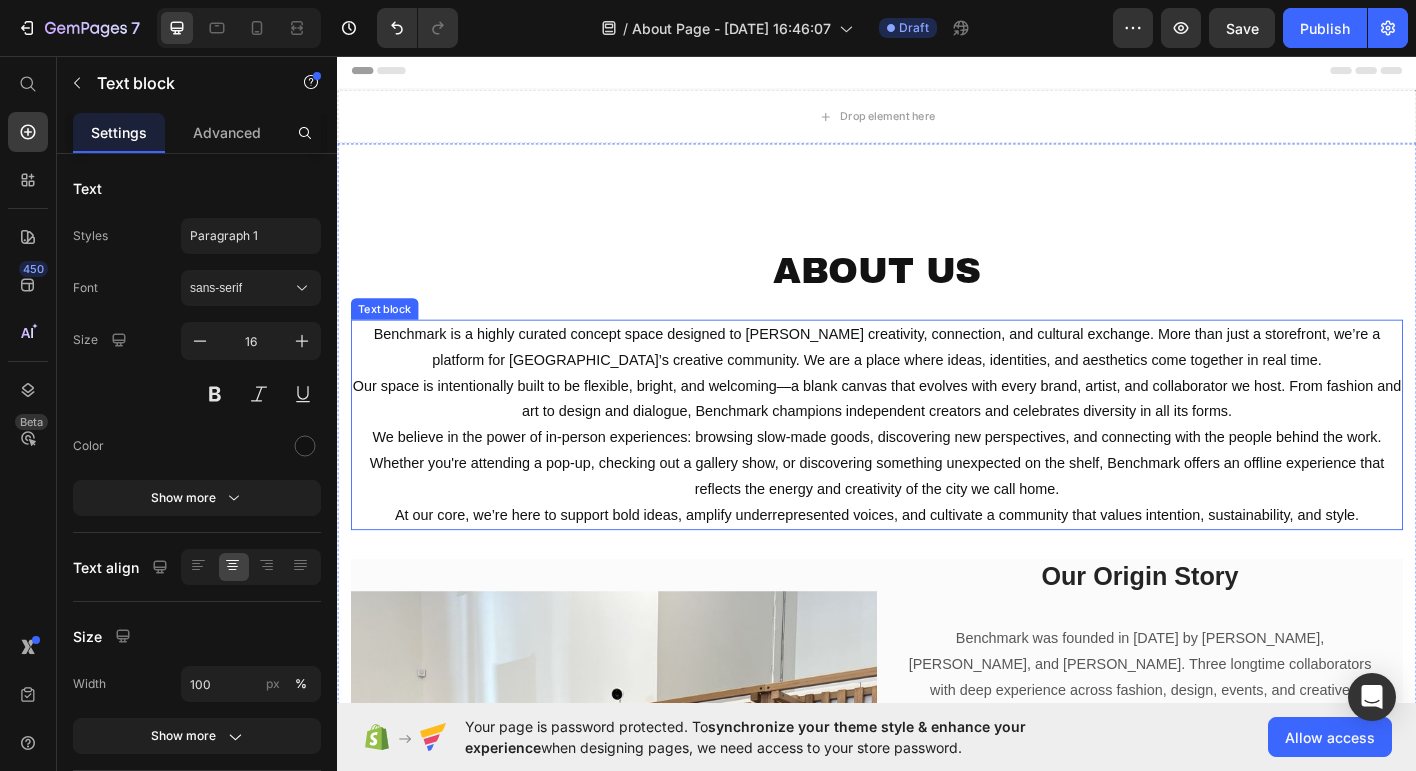 click on "Our space is intentionally built to be flexible, bright, and welcoming—a blank canvas that evolves with every brand, artist, and collaborator we host. From fashion and art to design and dialogue, Benchmark champions independent creators and celebrates diversity in all its forms." at bounding box center [937, 438] 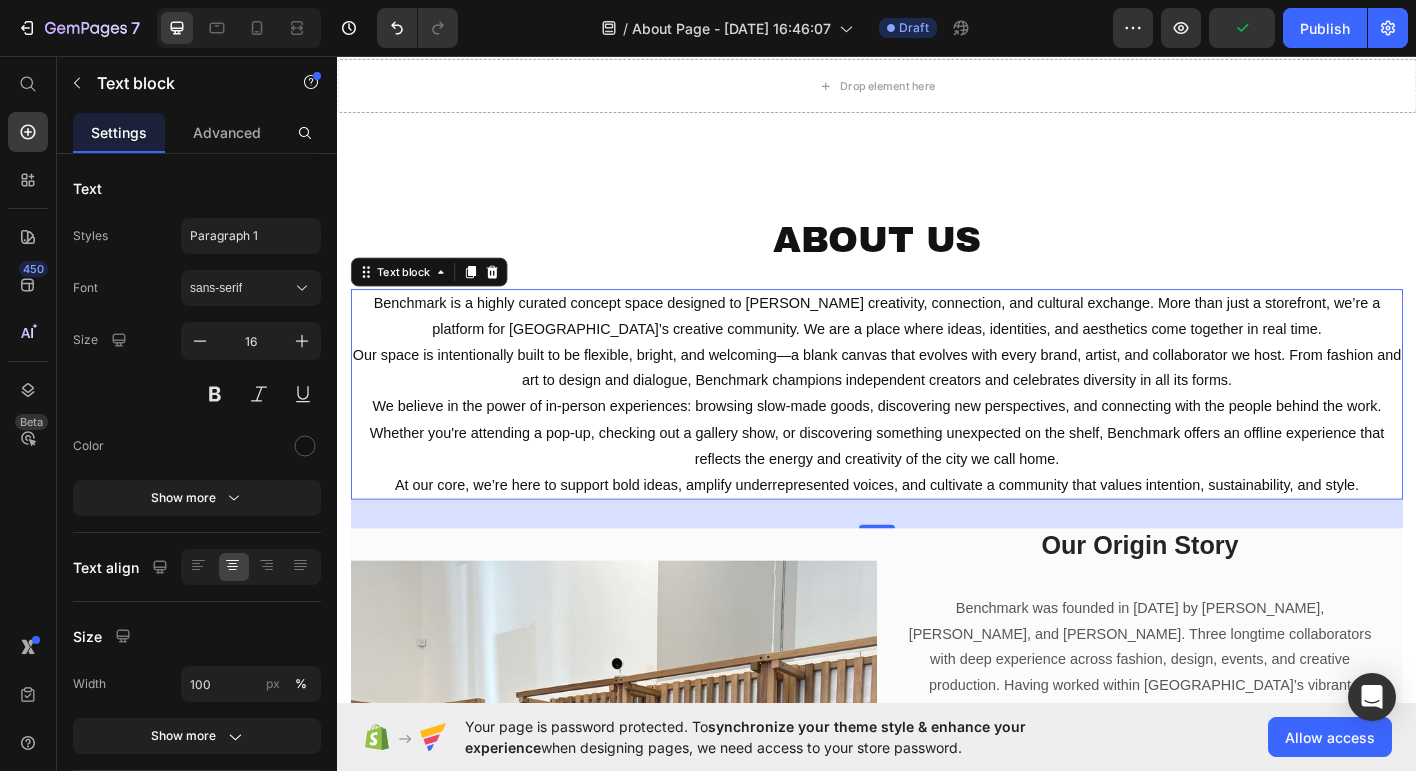 scroll, scrollTop: 42, scrollLeft: 0, axis: vertical 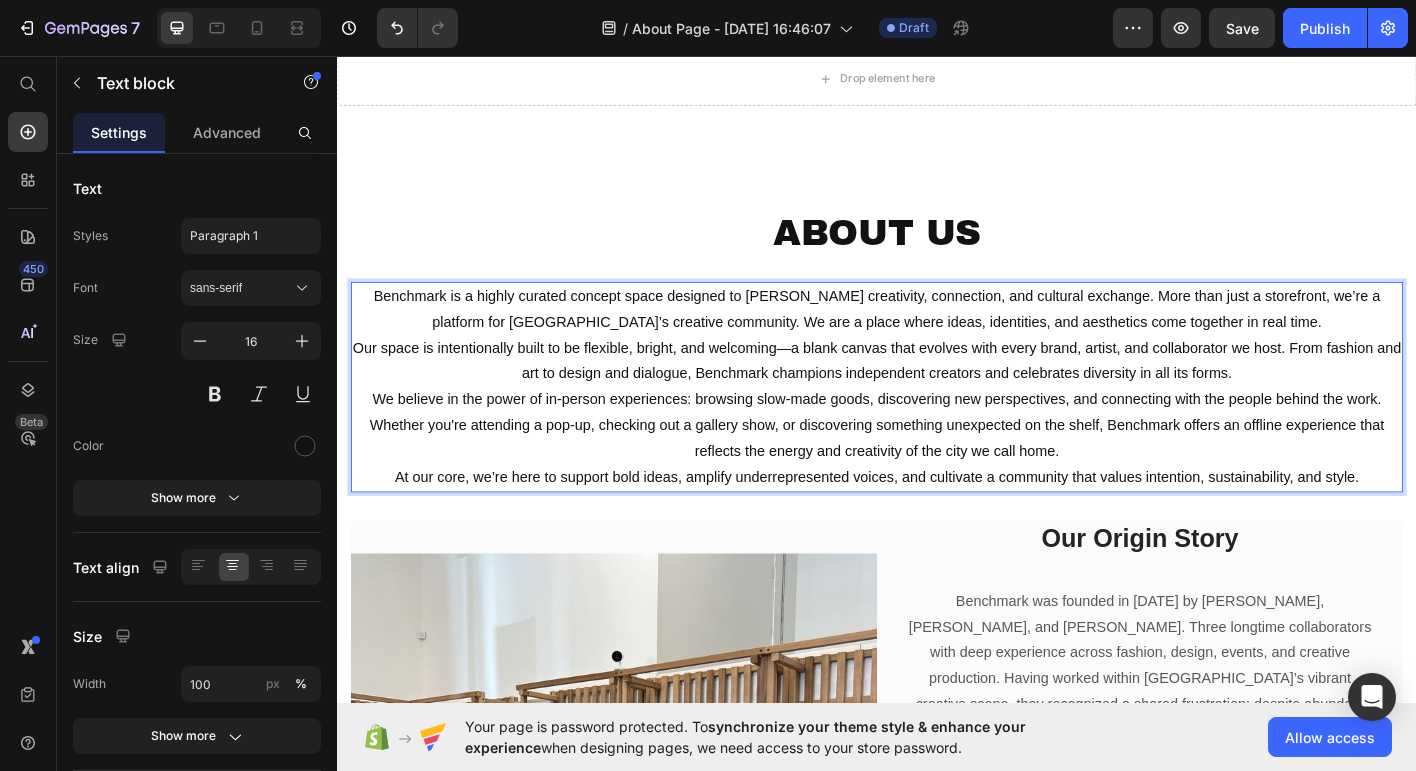click on "Our space is intentionally built to be flexible, bright, and welcoming—a blank canvas that evolves with every brand, artist, and collaborator we host. From fashion and art to design and dialogue, Benchmark champions independent creators and celebrates diversity in all its forms." at bounding box center [937, 396] 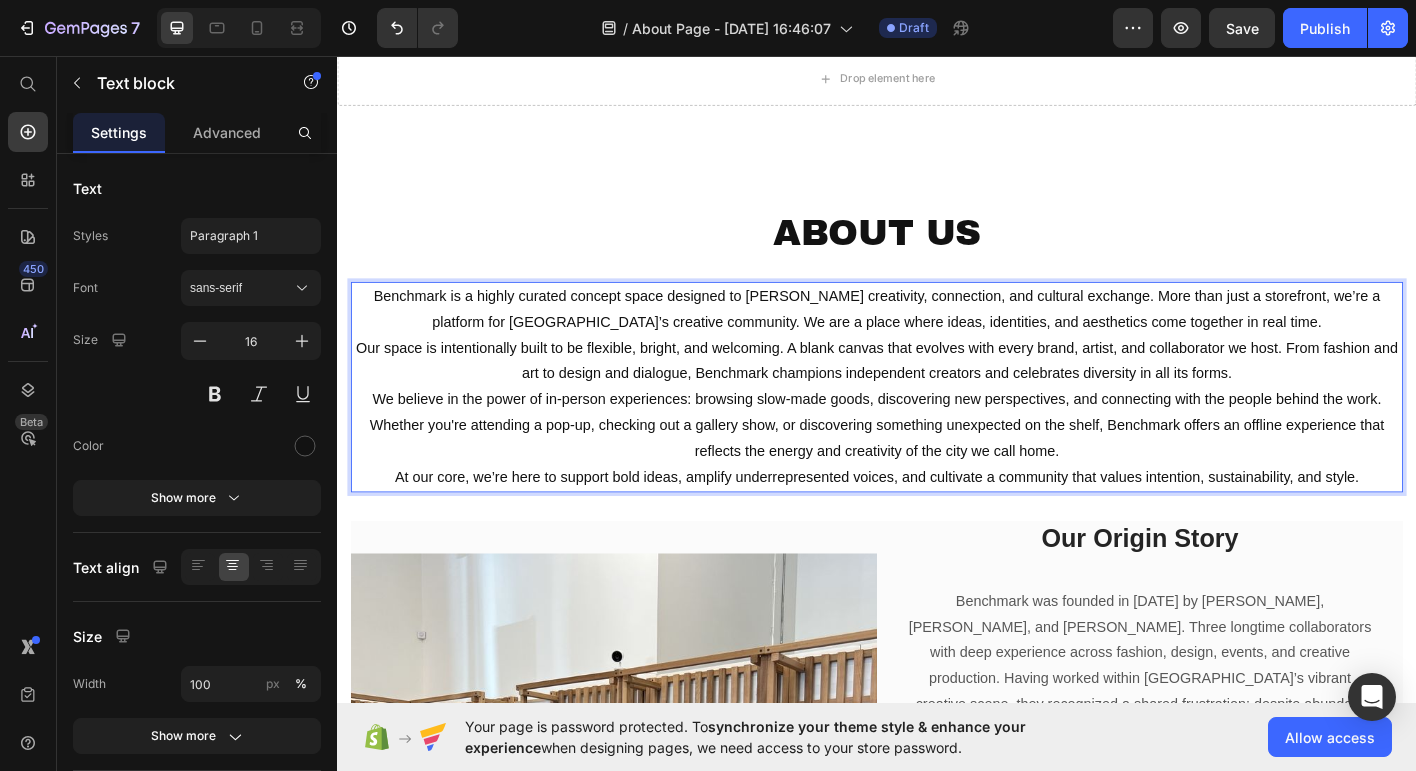 click on "Our space is intentionally built to be flexible, bright, and welcoming. A blank canvas that evolves with every brand, artist, and collaborator we host. From fashion and art to design and dialogue, Benchmark champions independent creators and celebrates diversity in all its forms." at bounding box center (937, 396) 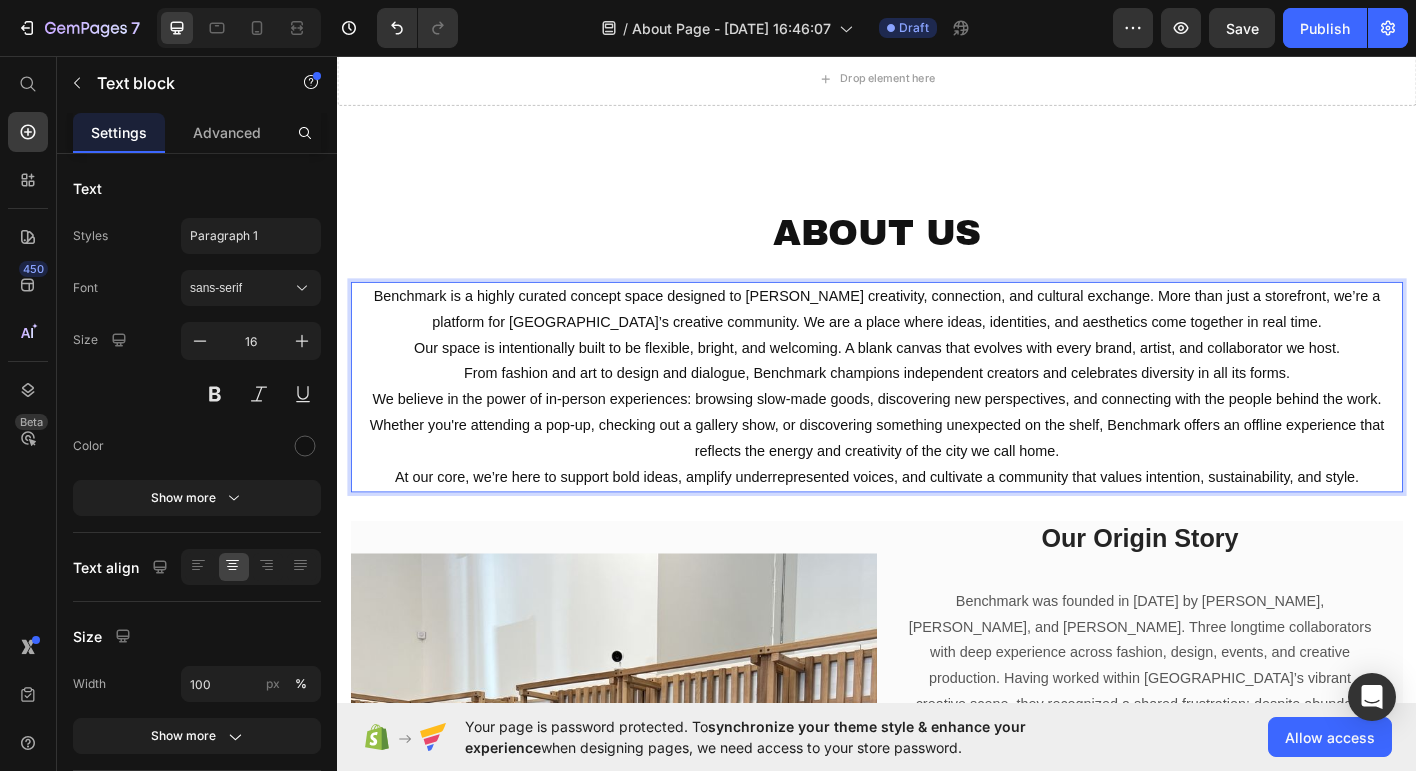 click on "We believe in the power of in-person experiences: browsing slow-made goods, discovering new perspectives, and connecting with the people behind the work. Whether you're attending a pop-up, checking out a gallery show, or discovering something unexpected on the shelf, Benchmark offers an offline experience that reflects the energy and creativity of the city we call home." at bounding box center (937, 467) 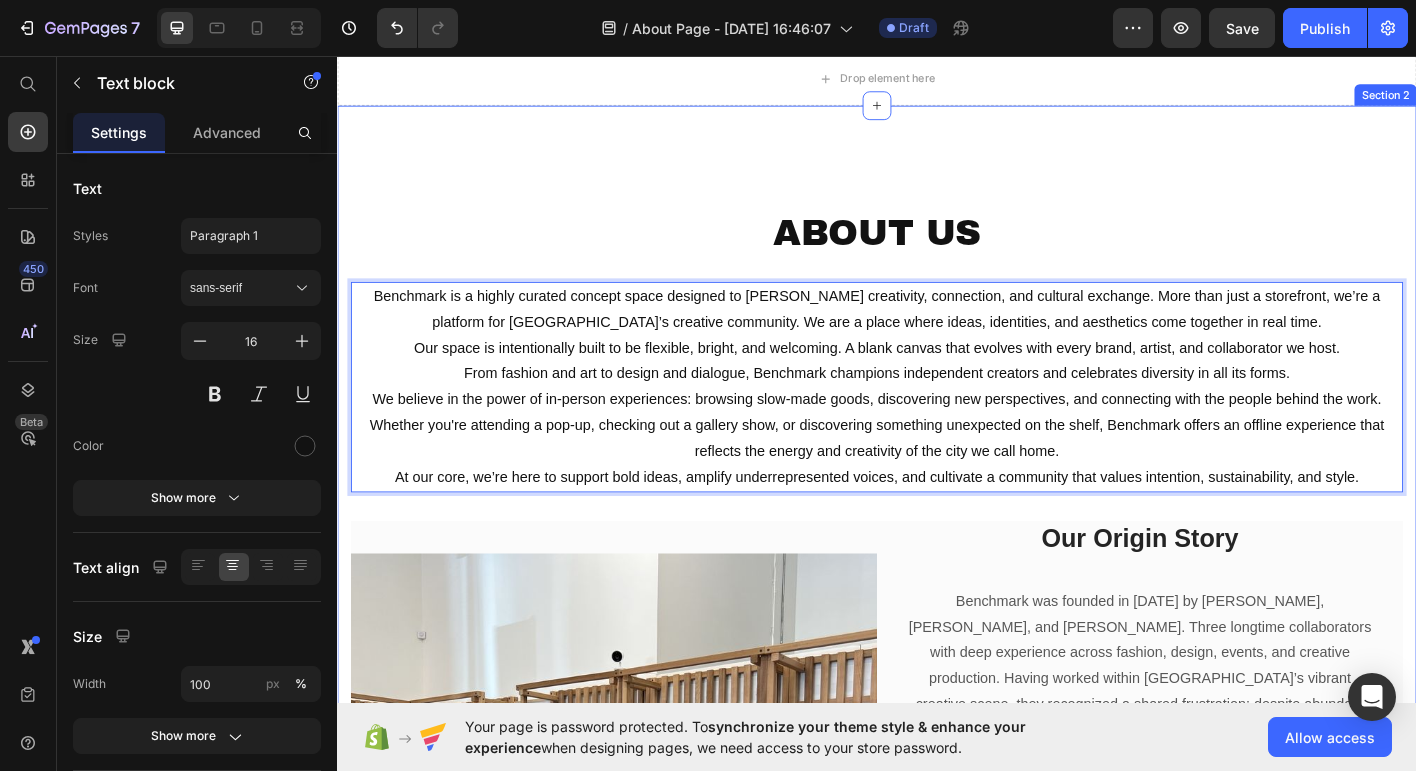 scroll, scrollTop: 0, scrollLeft: 0, axis: both 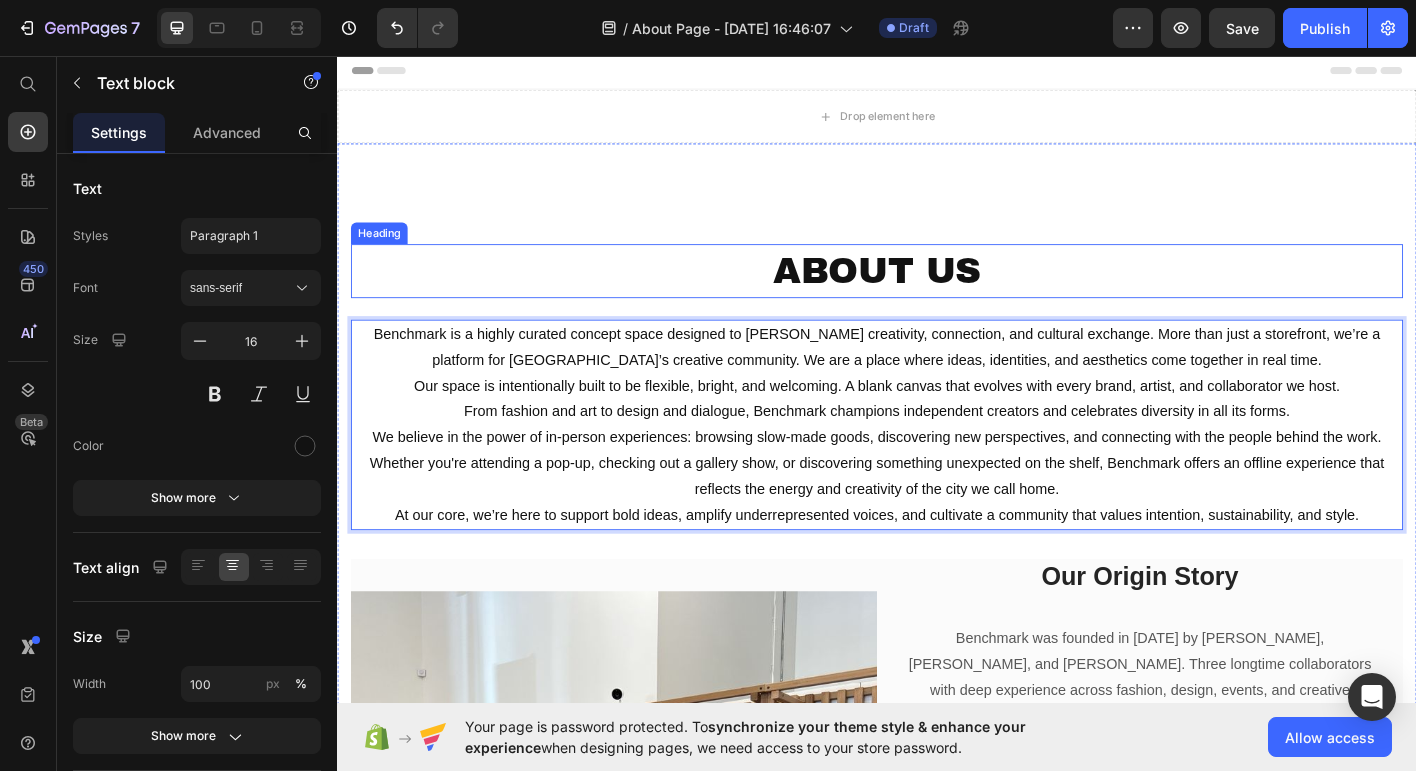 click on "About Us" at bounding box center [937, 295] 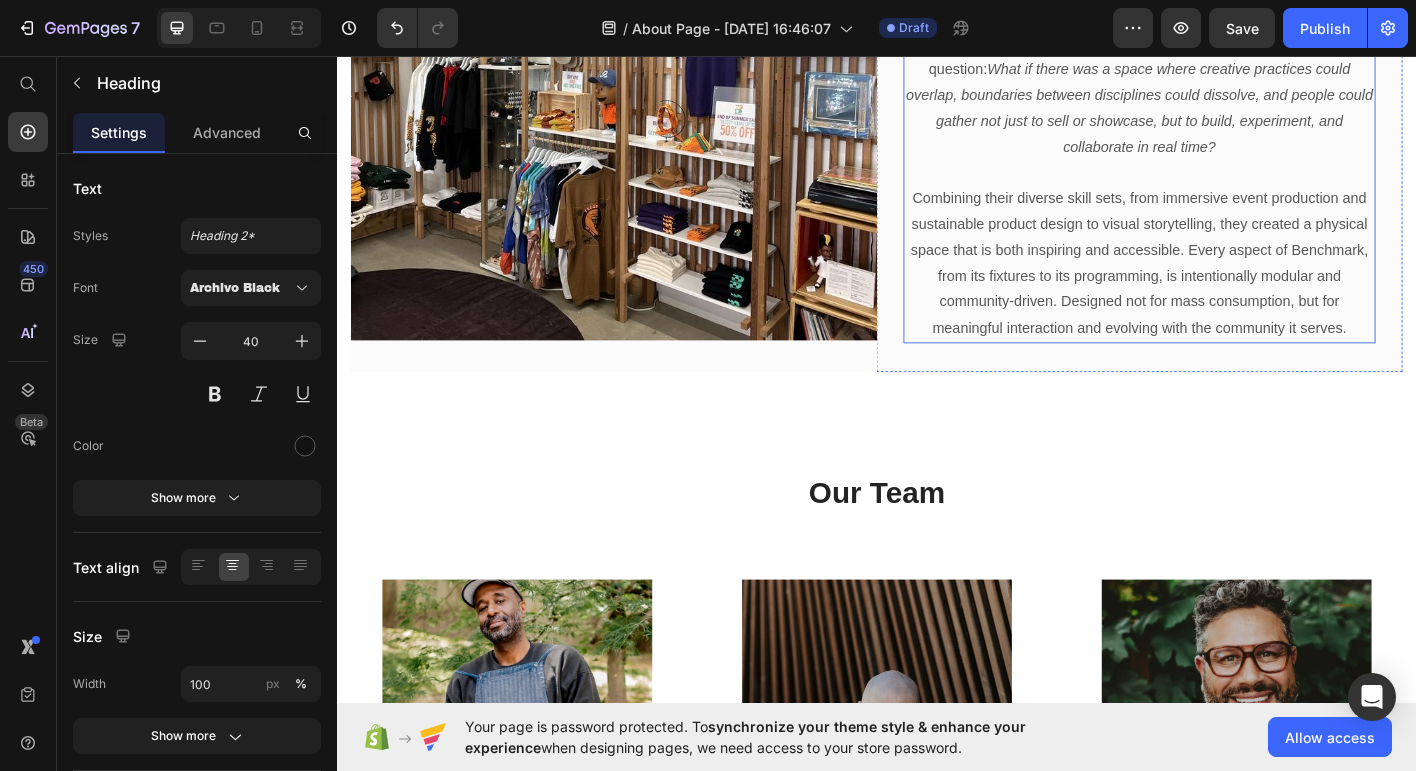 scroll, scrollTop: 853, scrollLeft: 0, axis: vertical 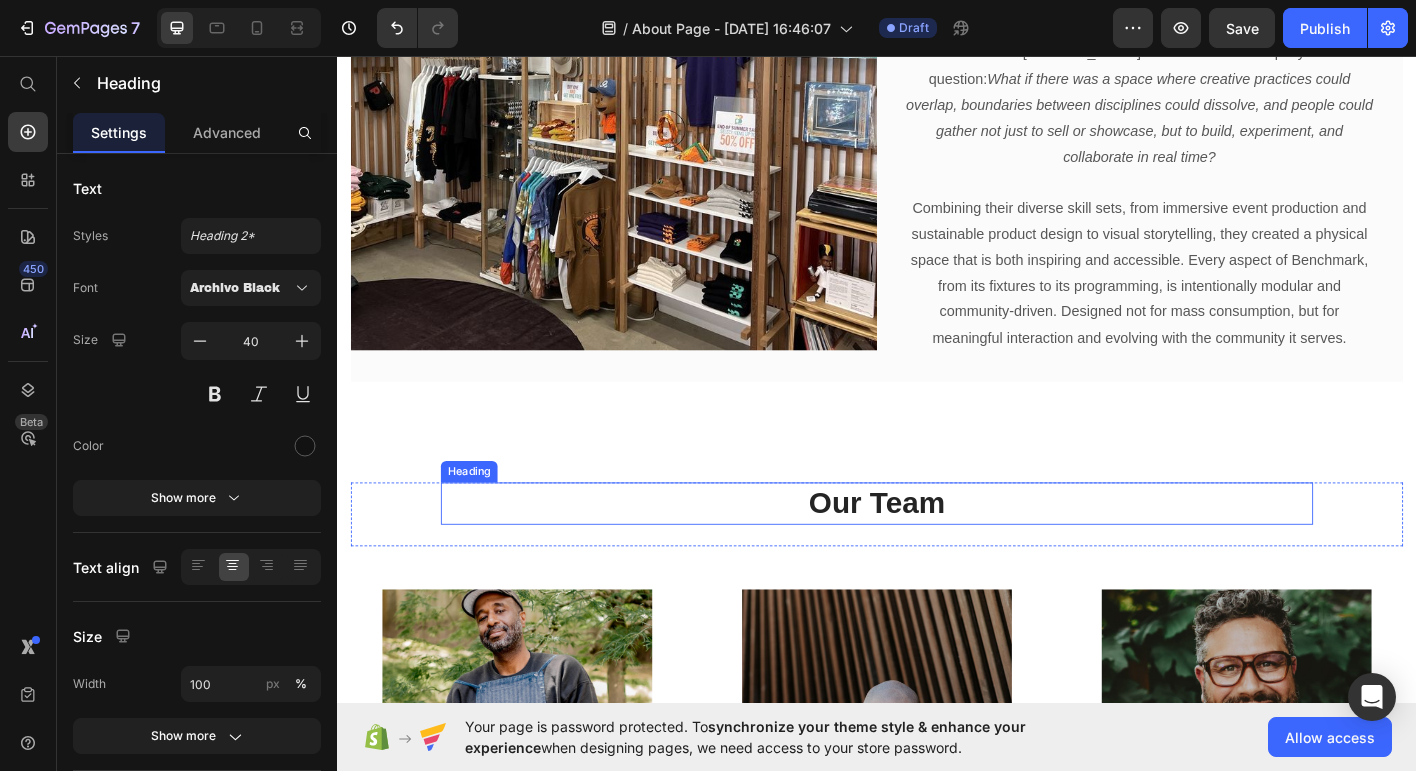 click on "Our Team" at bounding box center [937, 553] 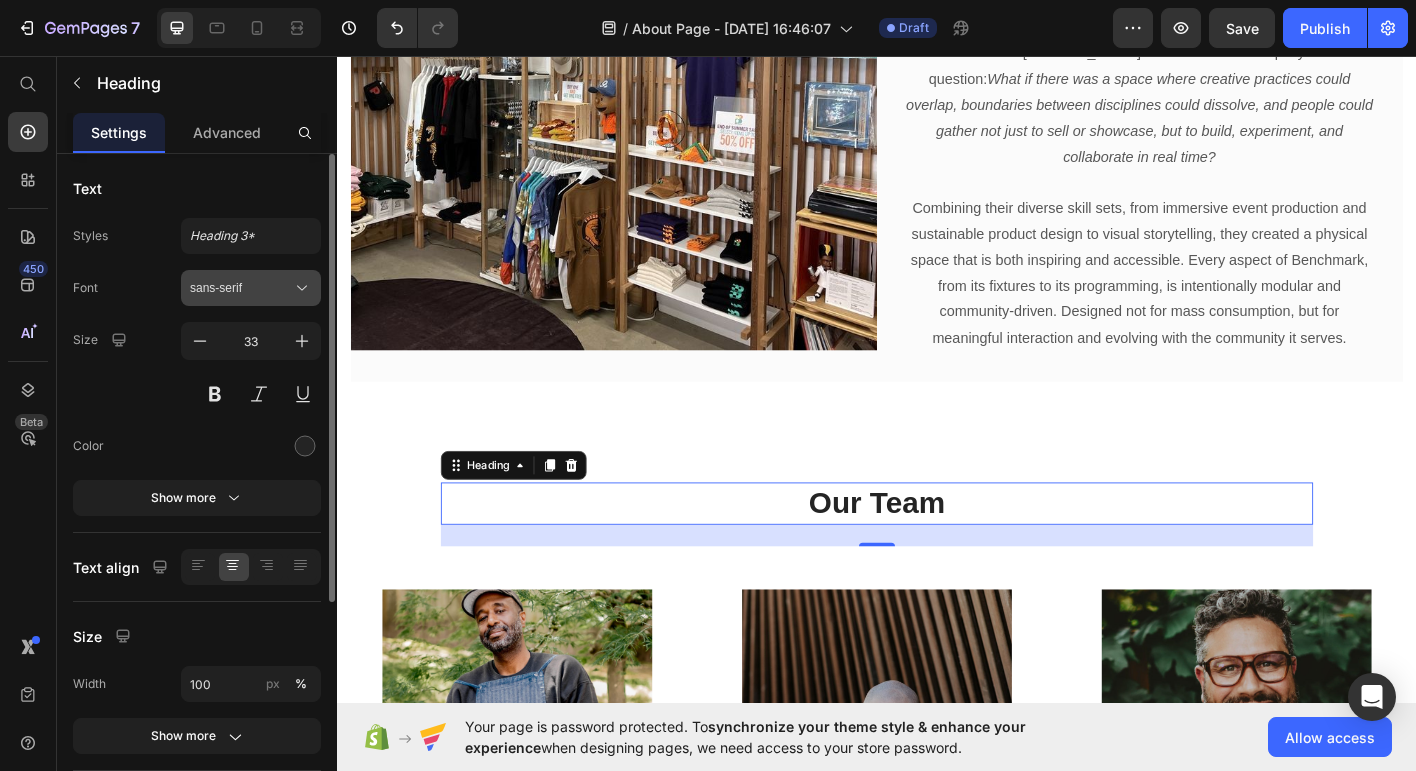 click on "sans-serif" at bounding box center (241, 288) 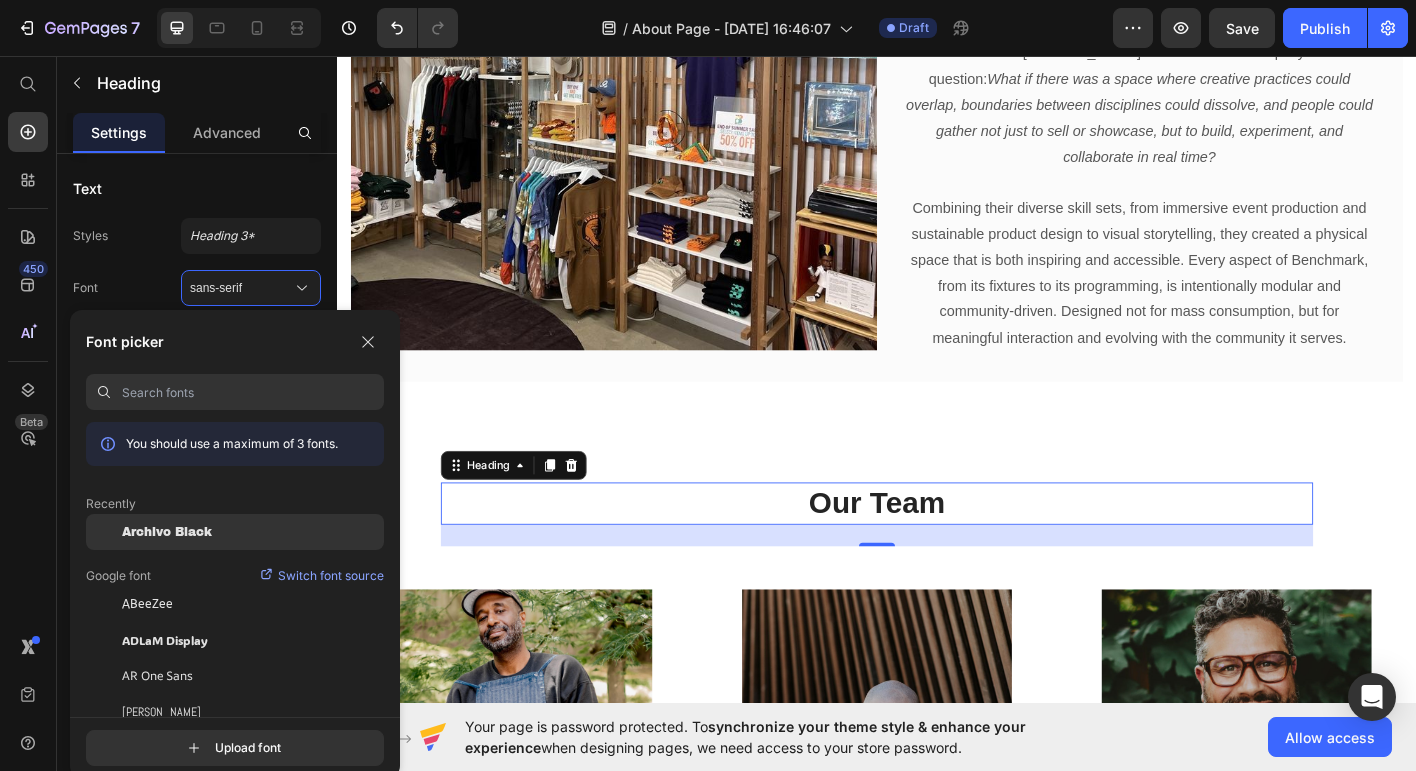 click on "Archivo Black" at bounding box center [167, 532] 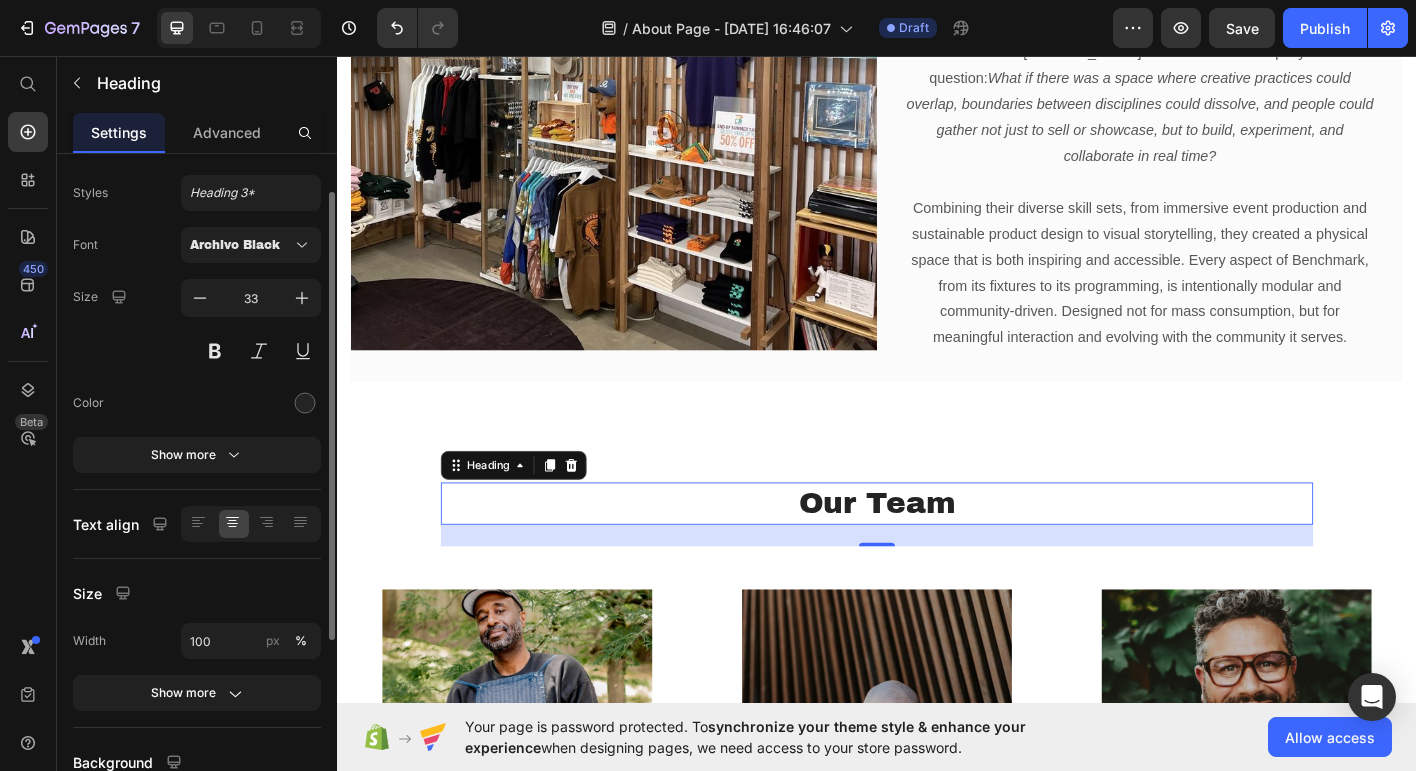 scroll, scrollTop: 49, scrollLeft: 0, axis: vertical 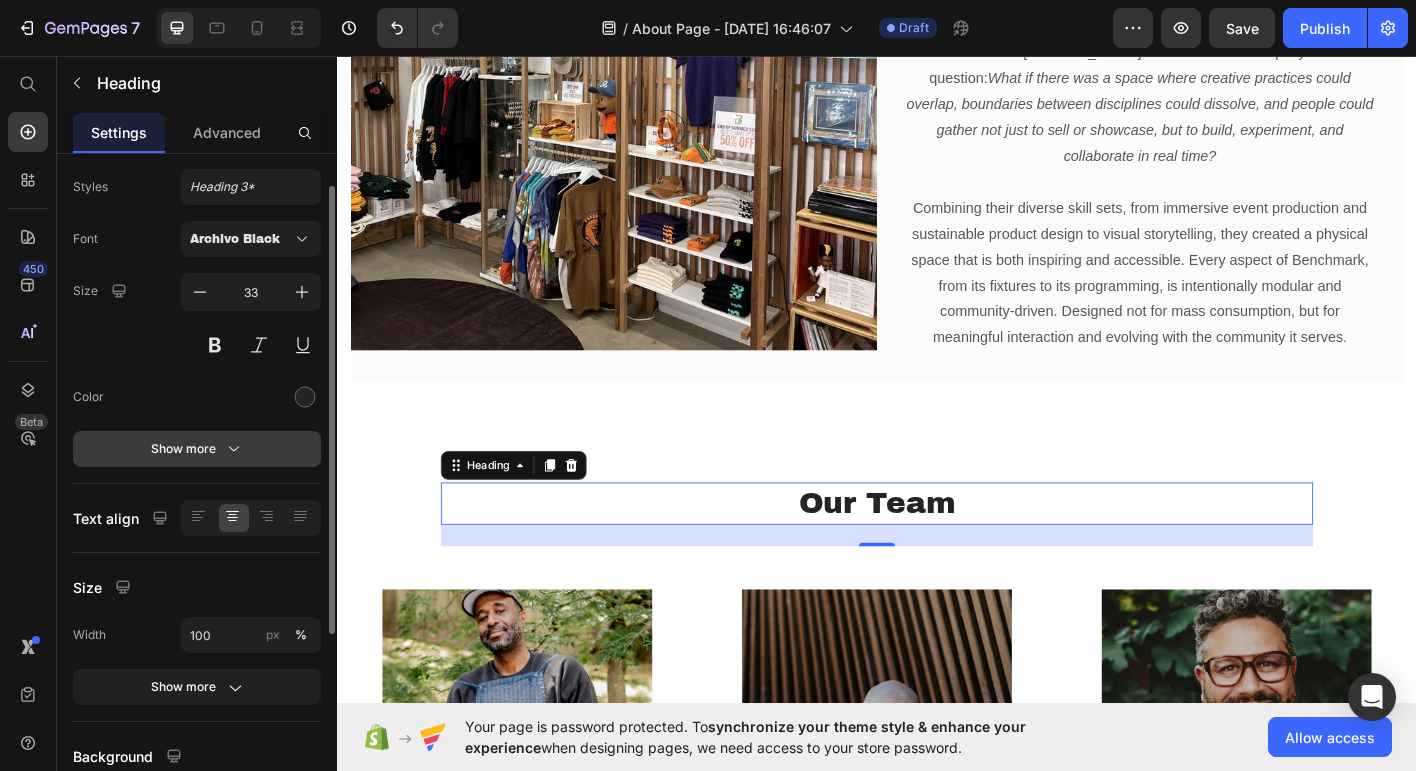 click on "Show more" at bounding box center [197, 449] 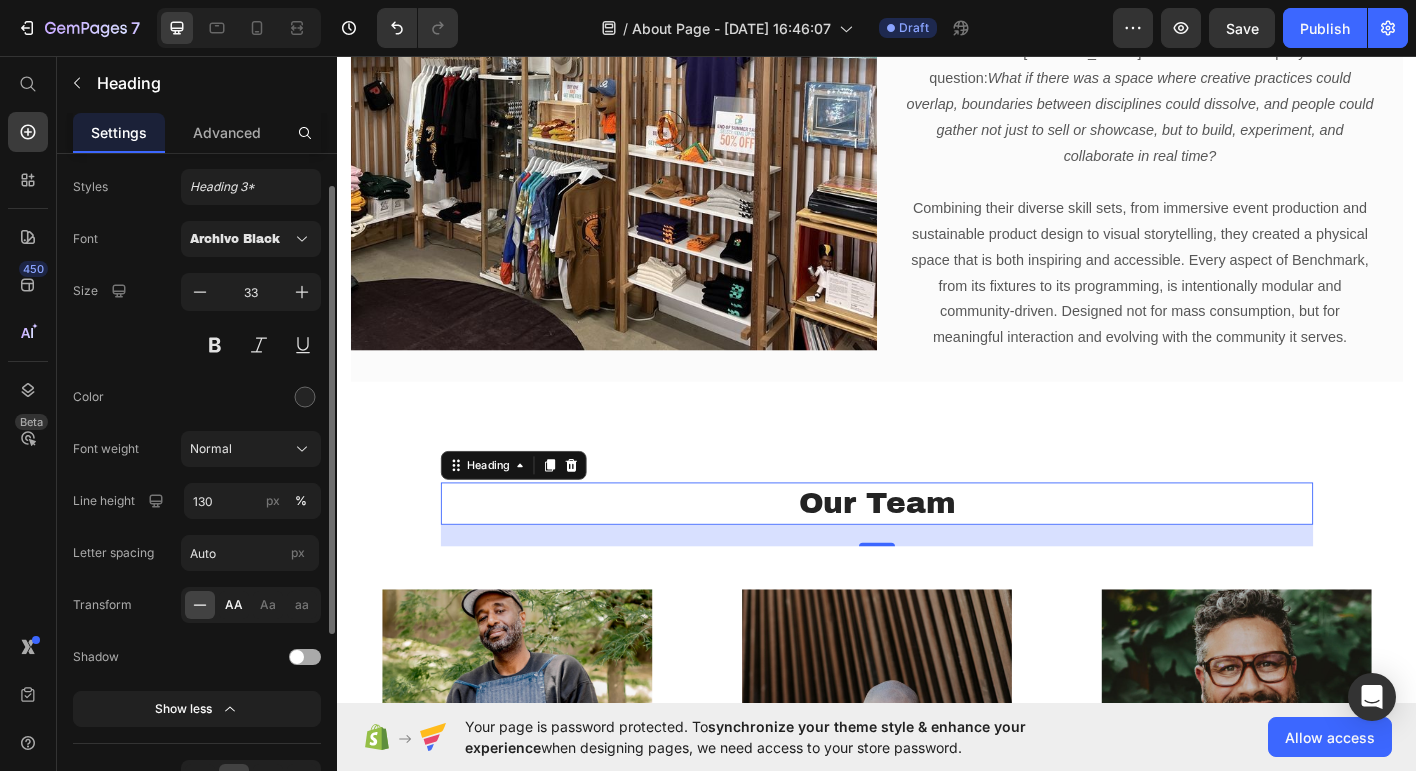 click on "AA" 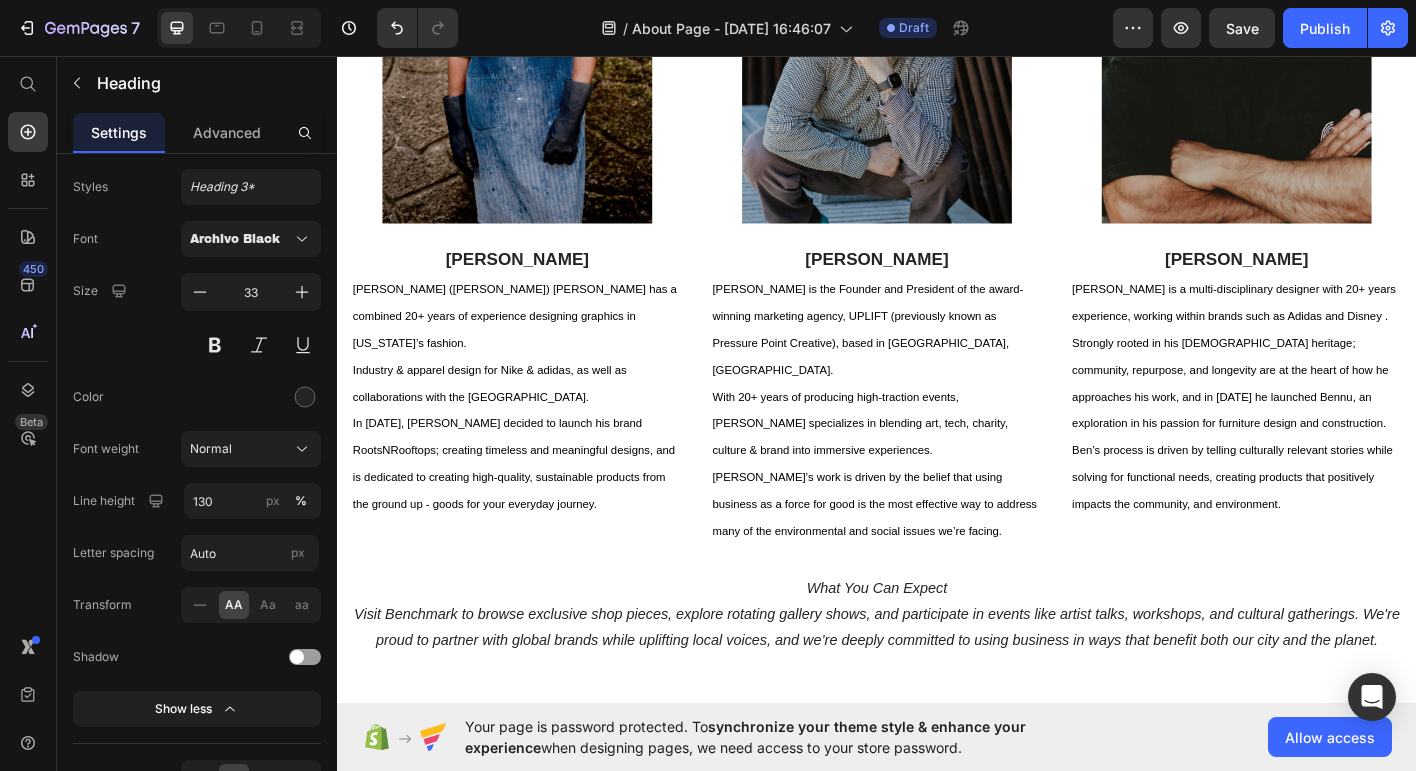 scroll, scrollTop: 1661, scrollLeft: 0, axis: vertical 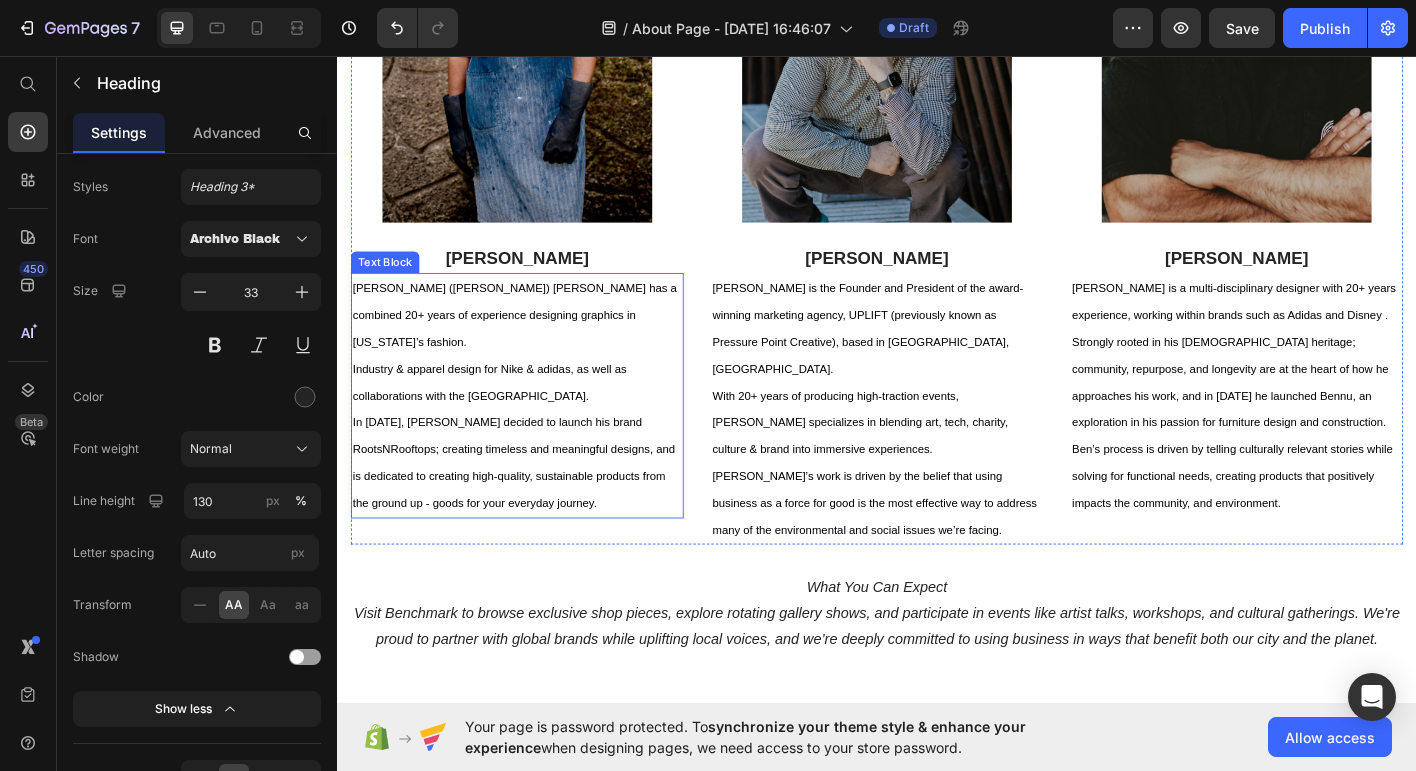 click on "Robert (Rob-o) McCallum has a combined 20+ years of experience designing graphics in New York’s fashion. Industry & apparel design for Nike & adidas, as well as collaborations with the Portland Art Museum. In 2020, Rob decided to launch his brand RootsNRooftops; creating timeless and meaningful designs, and is dedicated to creating high-quality, sustainable products from the ground up - goods for your everyday journey." at bounding box center [537, 433] 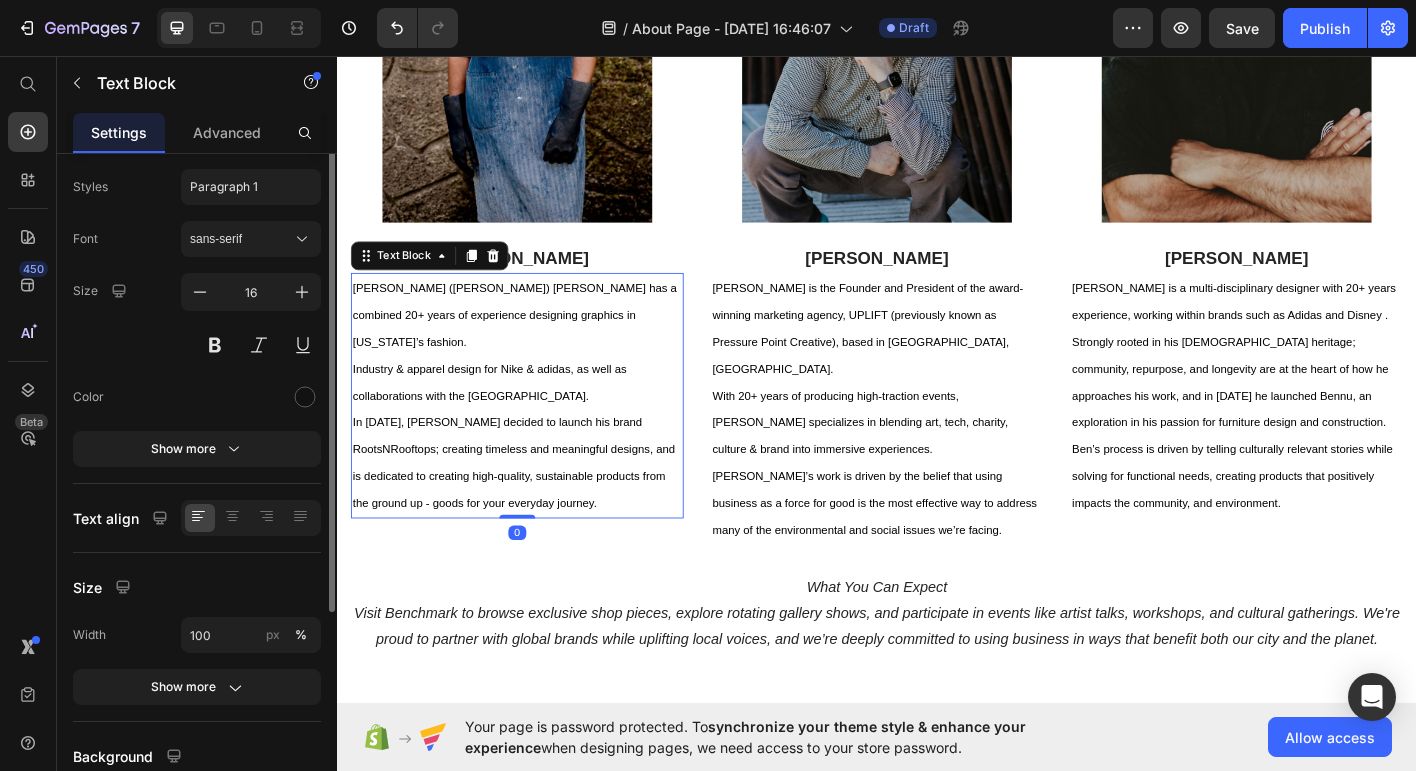 scroll, scrollTop: 0, scrollLeft: 0, axis: both 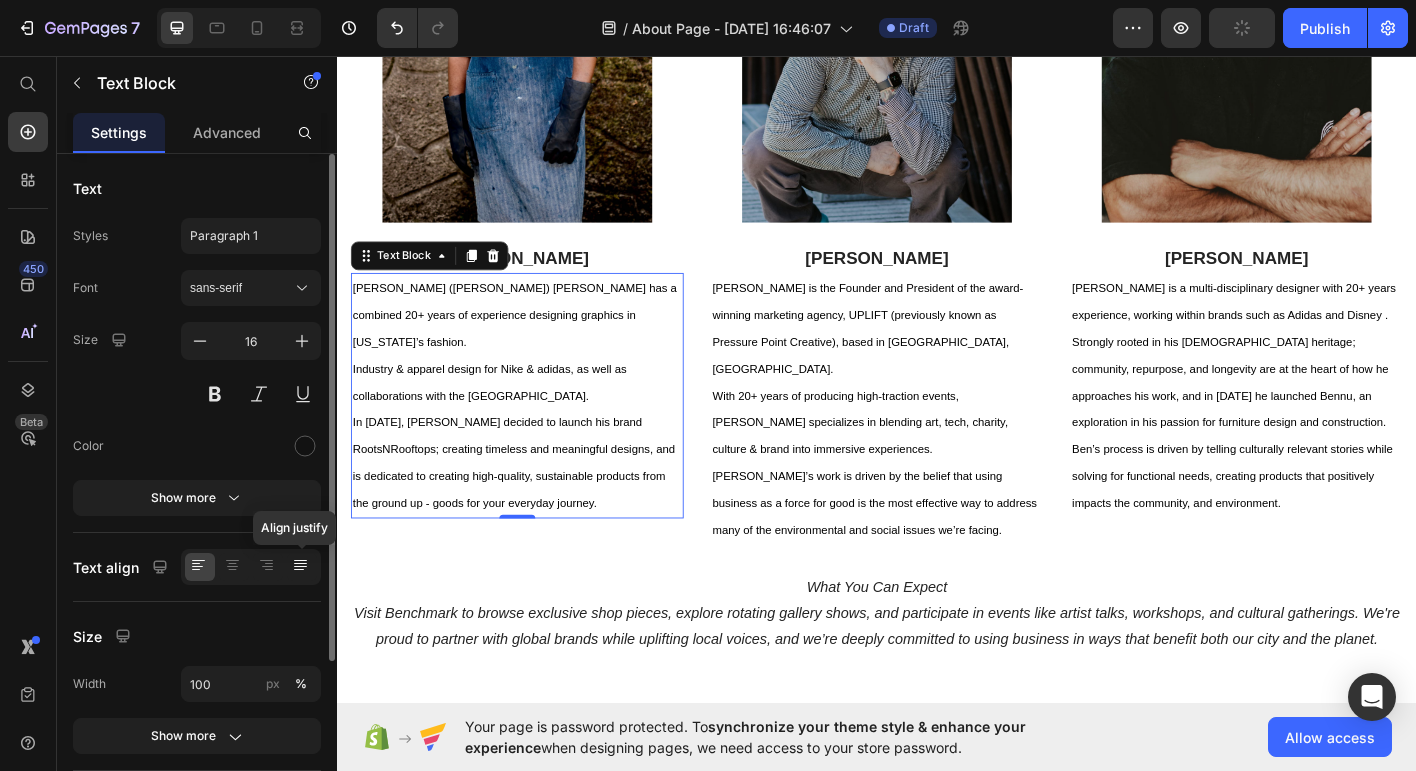 click 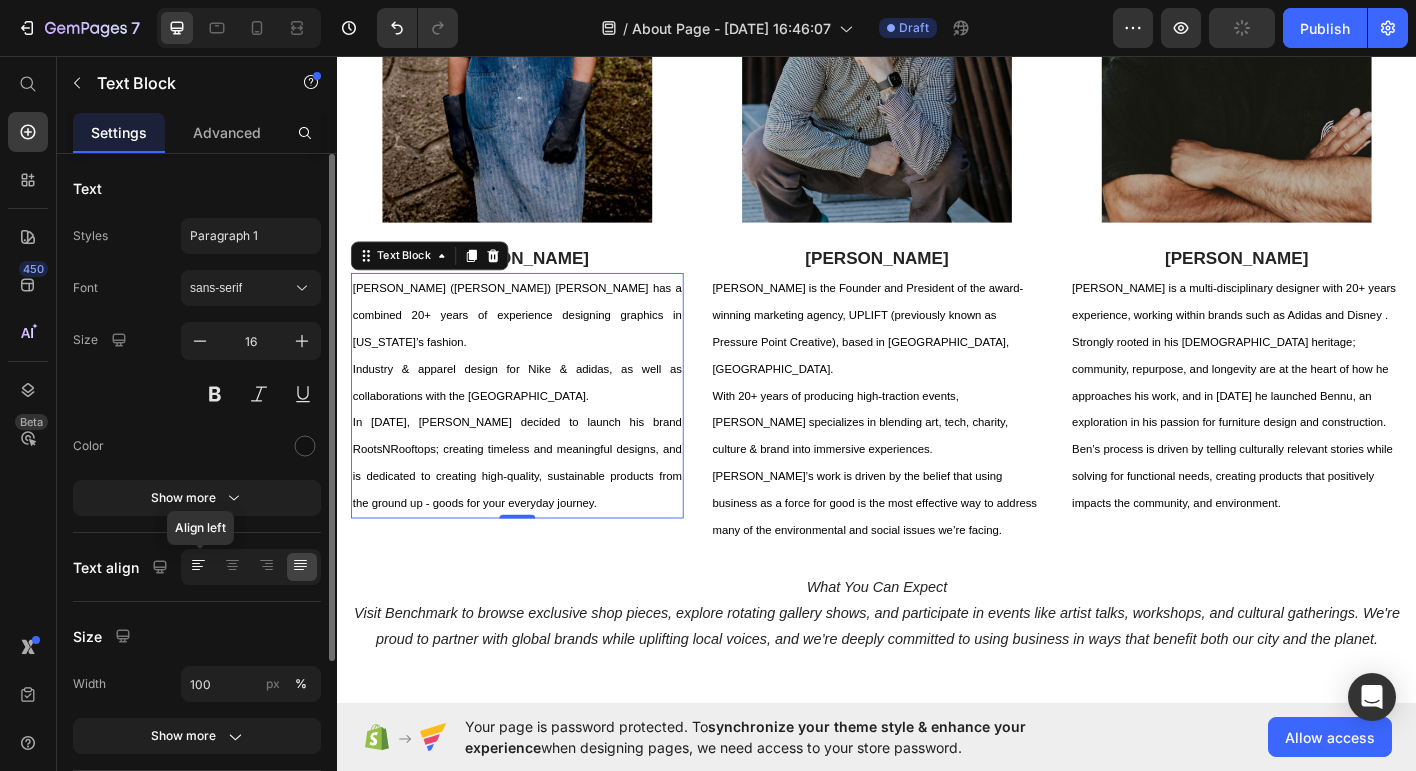 click 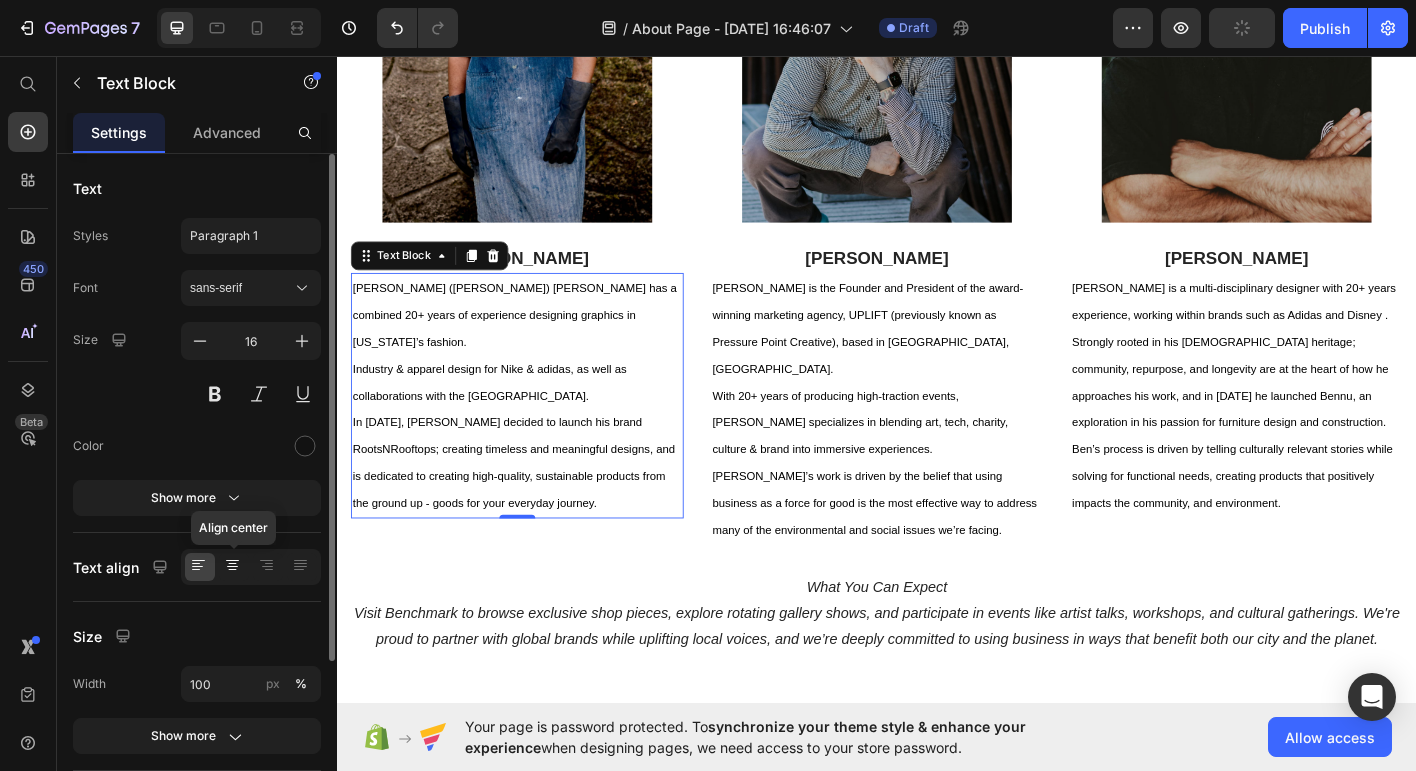click 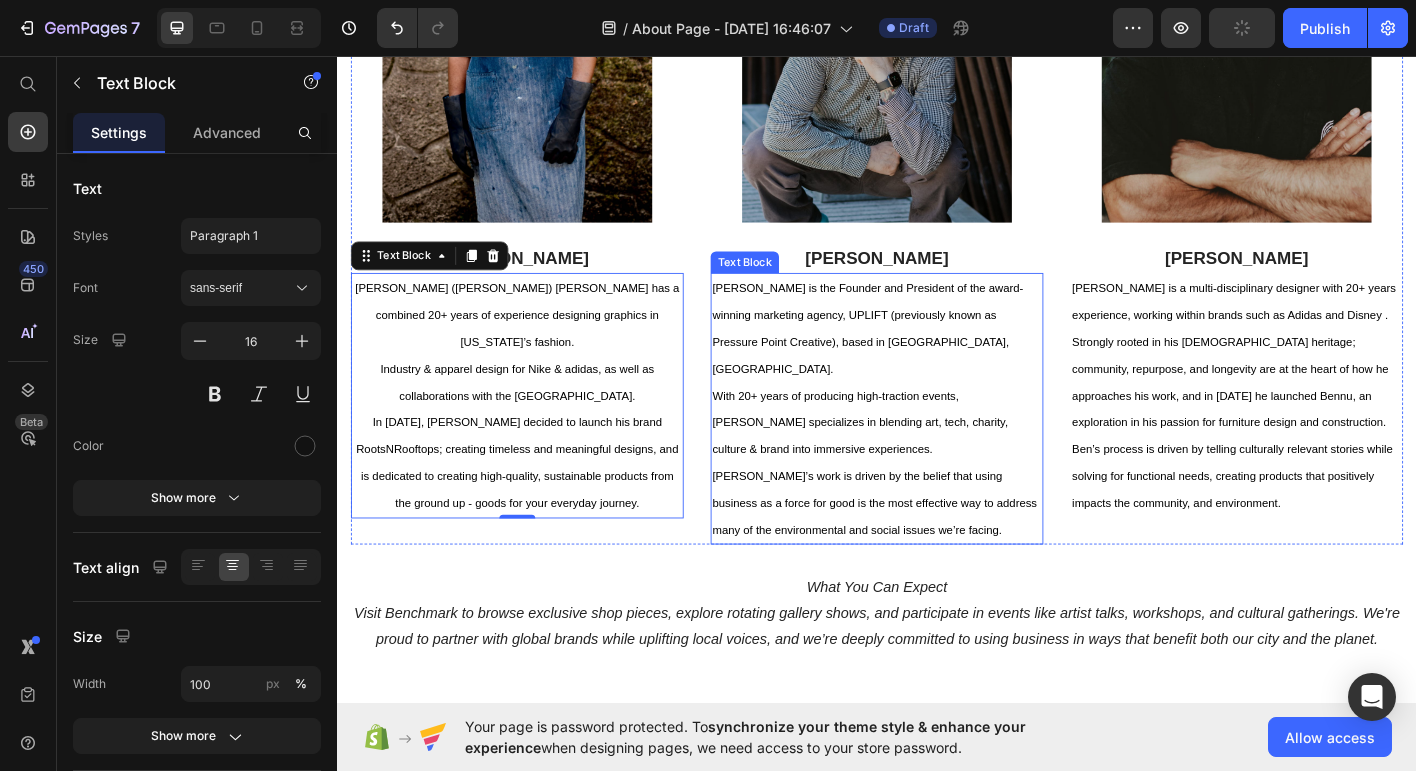 click on "Ian Mazie is the Founder and President of the award-winning marketing agency, UPLIFT (previously known as Pressure Point Creative), based in Portland, OR. With 20+ years of producing high-traction events, Ian specializes in blending art, tech, charity, culture & brand into immersive experiences.  Ian’s work is driven by the belief that using business as a force for good is the most effective way to address many of the environmental and social issues we’re facing." at bounding box center (937, 448) 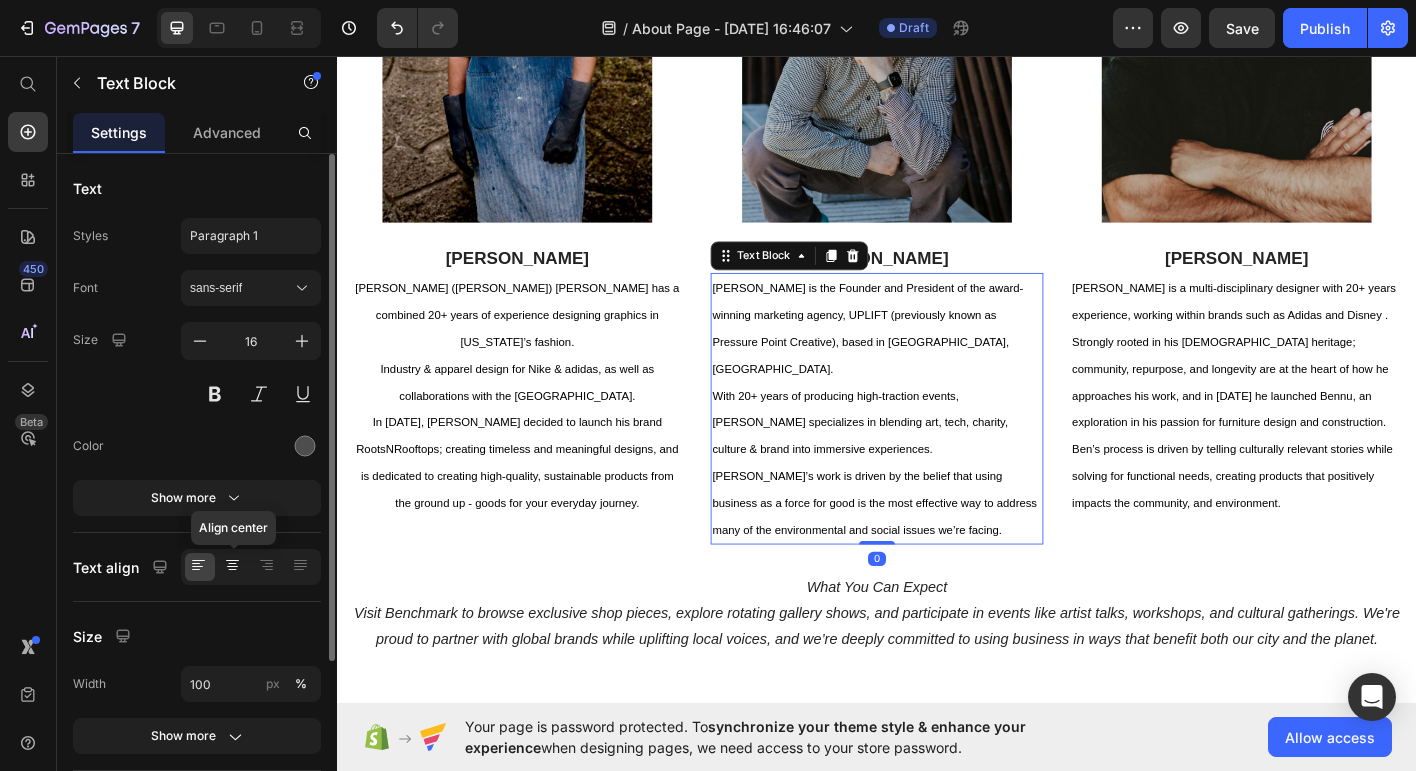 click 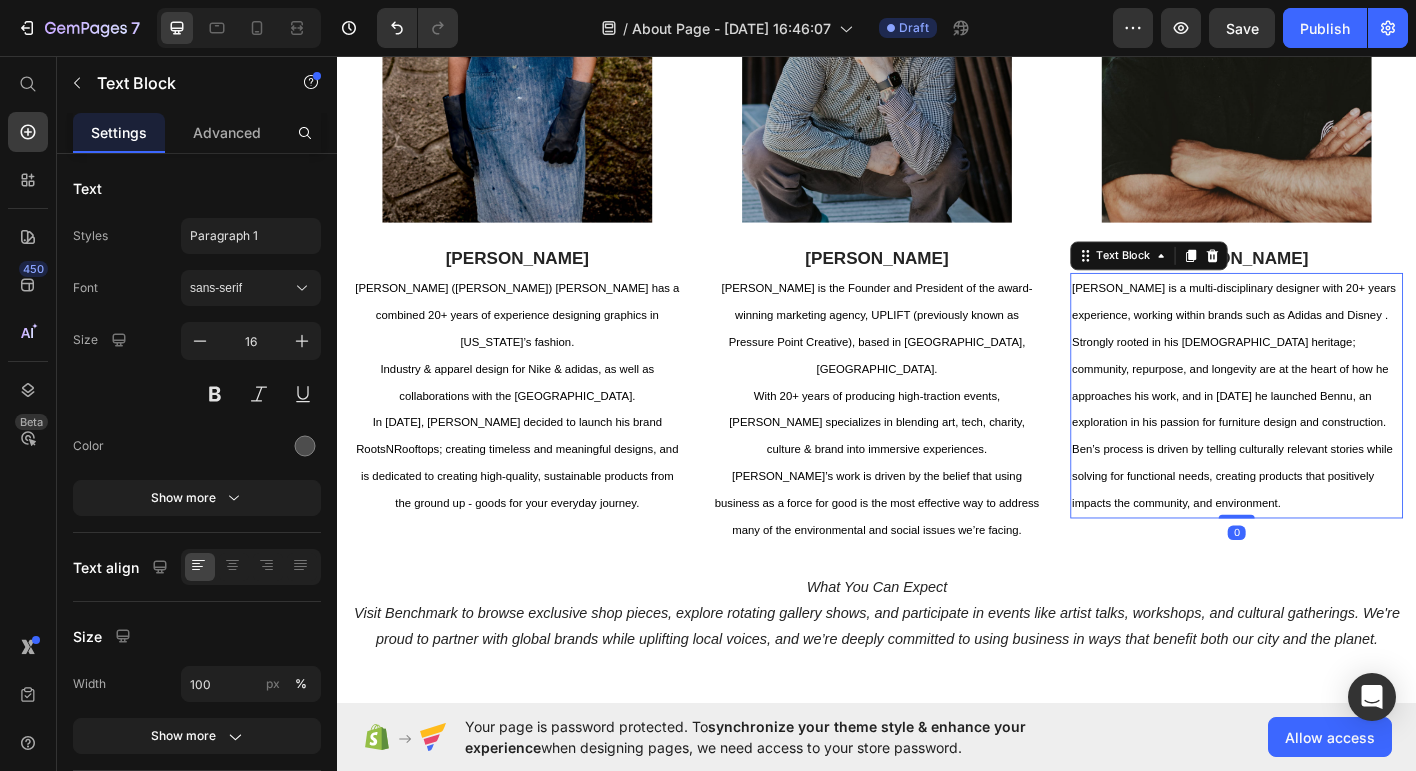 click on "Strongly rooted in his Egyptian heritage; community, repurpose, and longevity are at the heart of how he approaches his work, and in 2020 he launched Bennu, an exploration in his passion for furniture design and construction." at bounding box center (1330, 418) 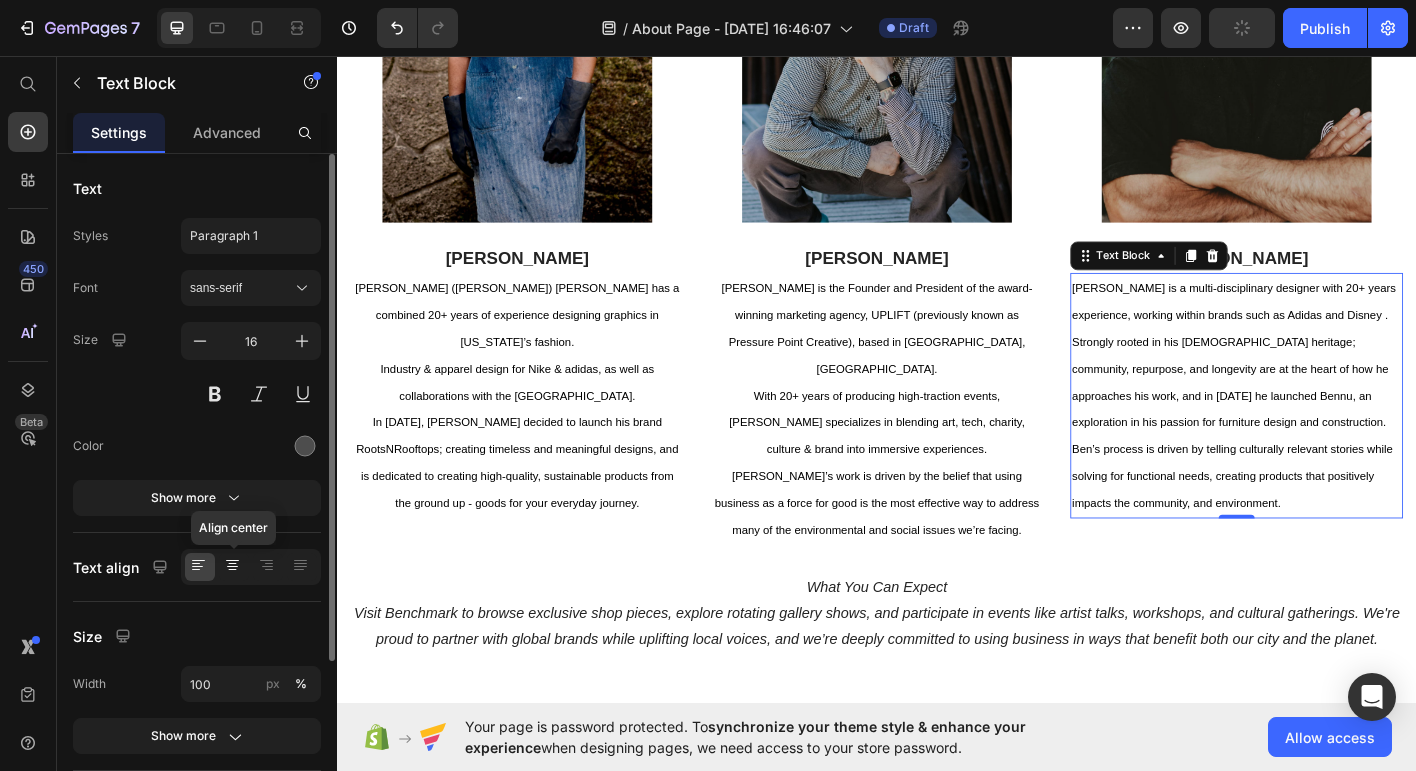 click 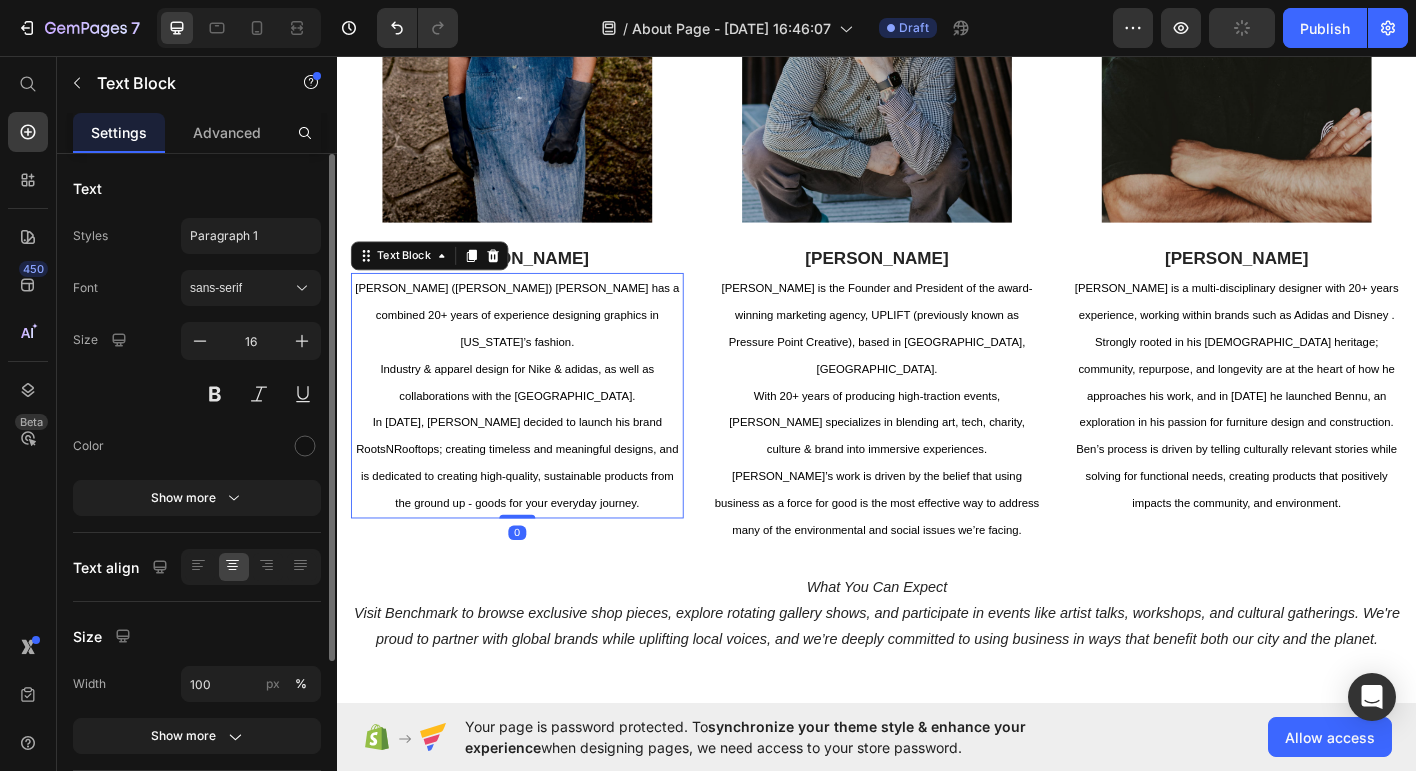 click on "Robert (Rob-o) McCallum has a combined 20+ years of experience designing graphics in New York’s fashion. Industry & apparel design for Nike & adidas, as well as collaborations with the Portland Art Museum. In 2020, Rob decided to launch his brand RootsNRooftops; creating timeless and meaningful designs, and is dedicated to creating high-quality, sustainable products from the ground up - goods for your everyday journey." at bounding box center [537, 433] 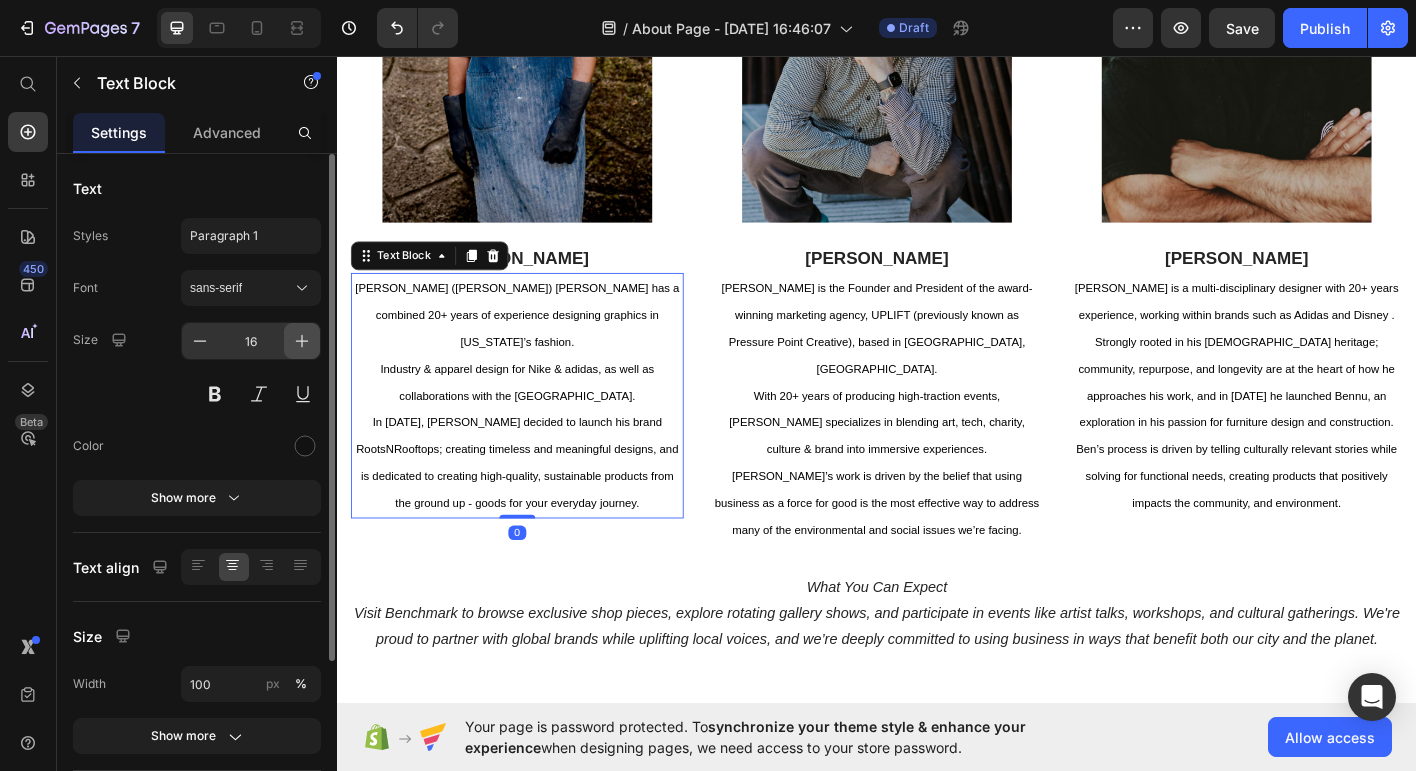 click 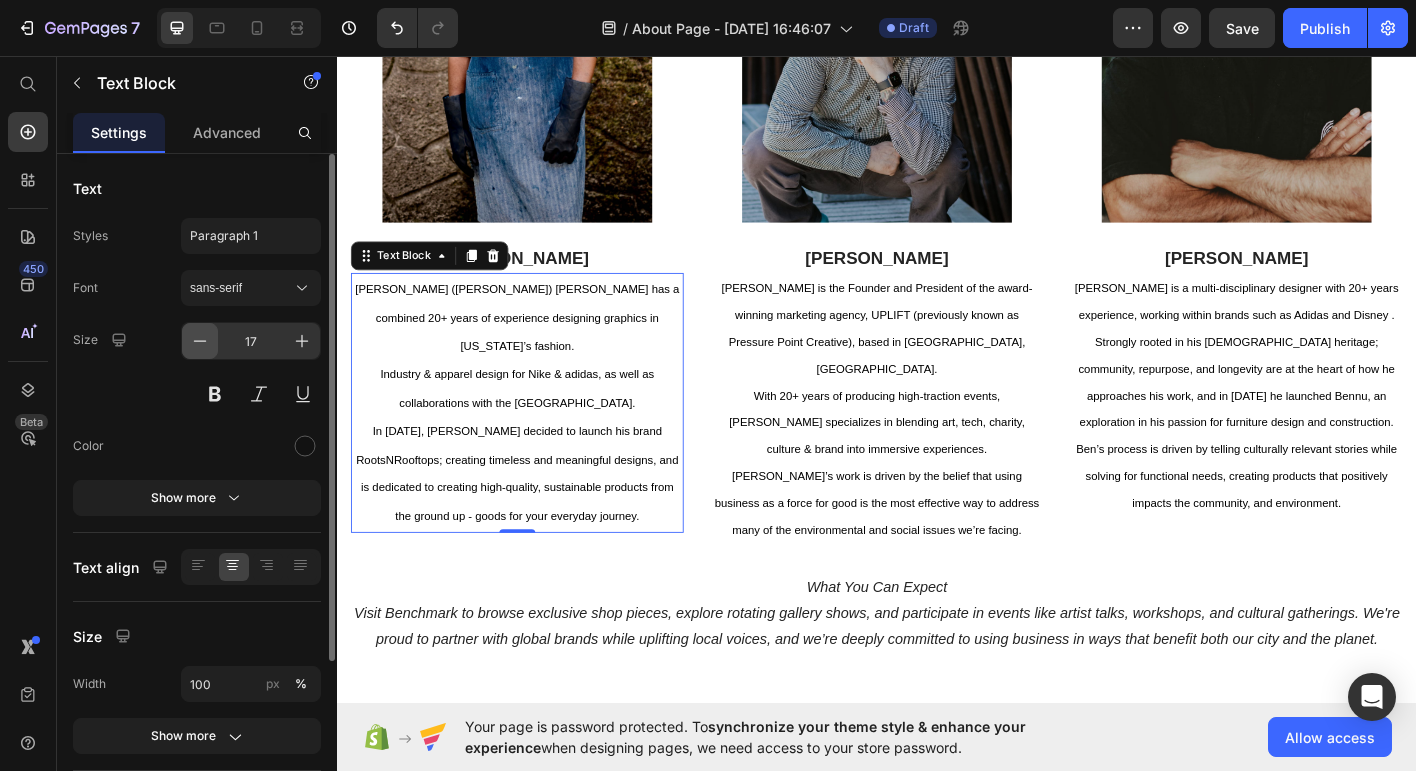 click 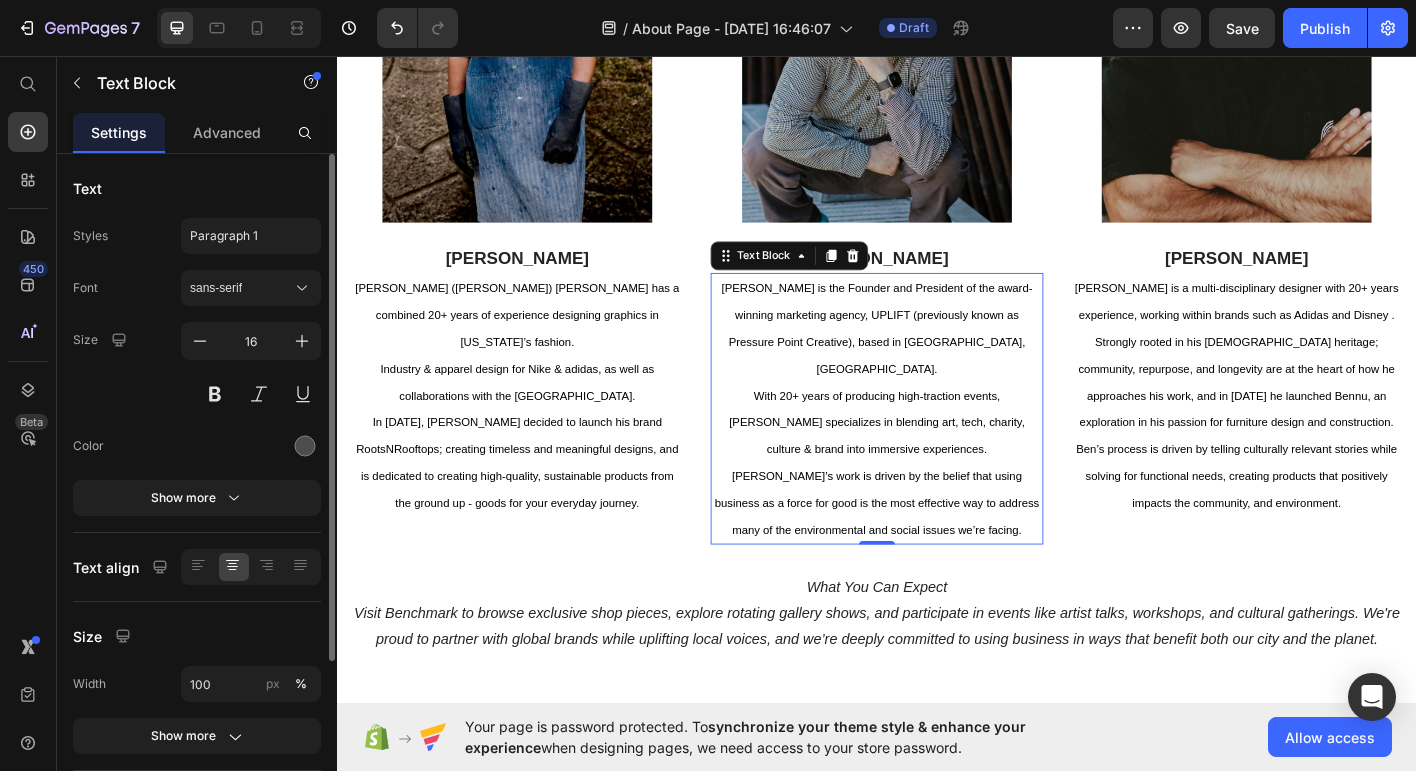 click on "Ian Mazie is the Founder and President of the award-winning marketing agency, UPLIFT (previously known as Pressure Point Creative), based in Portland, OR. With 20+ years of producing high-traction events, Ian specializes in blending art, tech, charity, culture & brand into immersive experiences.  Ian’s work is driven by the belief that using business as a force for good is the most effective way to address many of the environmental and social issues we’re facing." at bounding box center [937, 448] 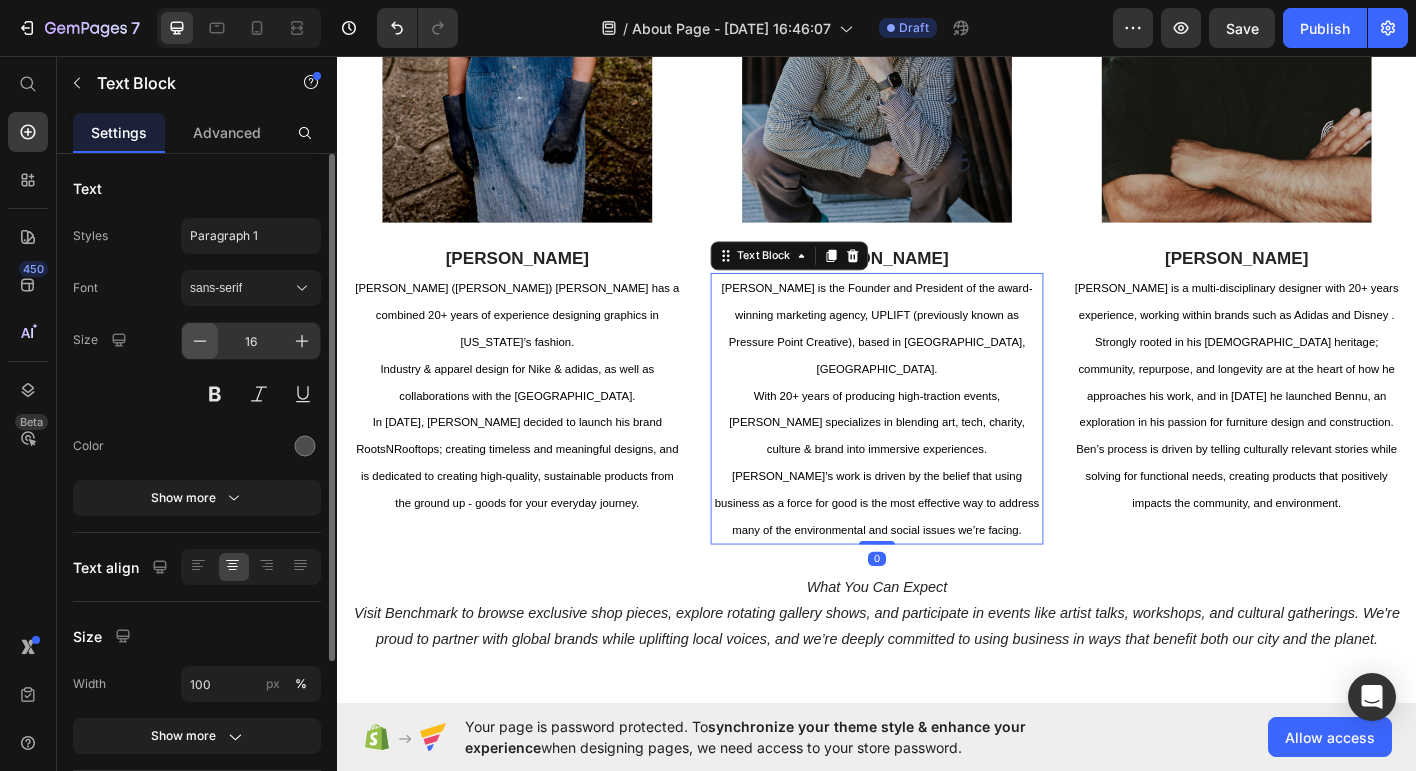 click 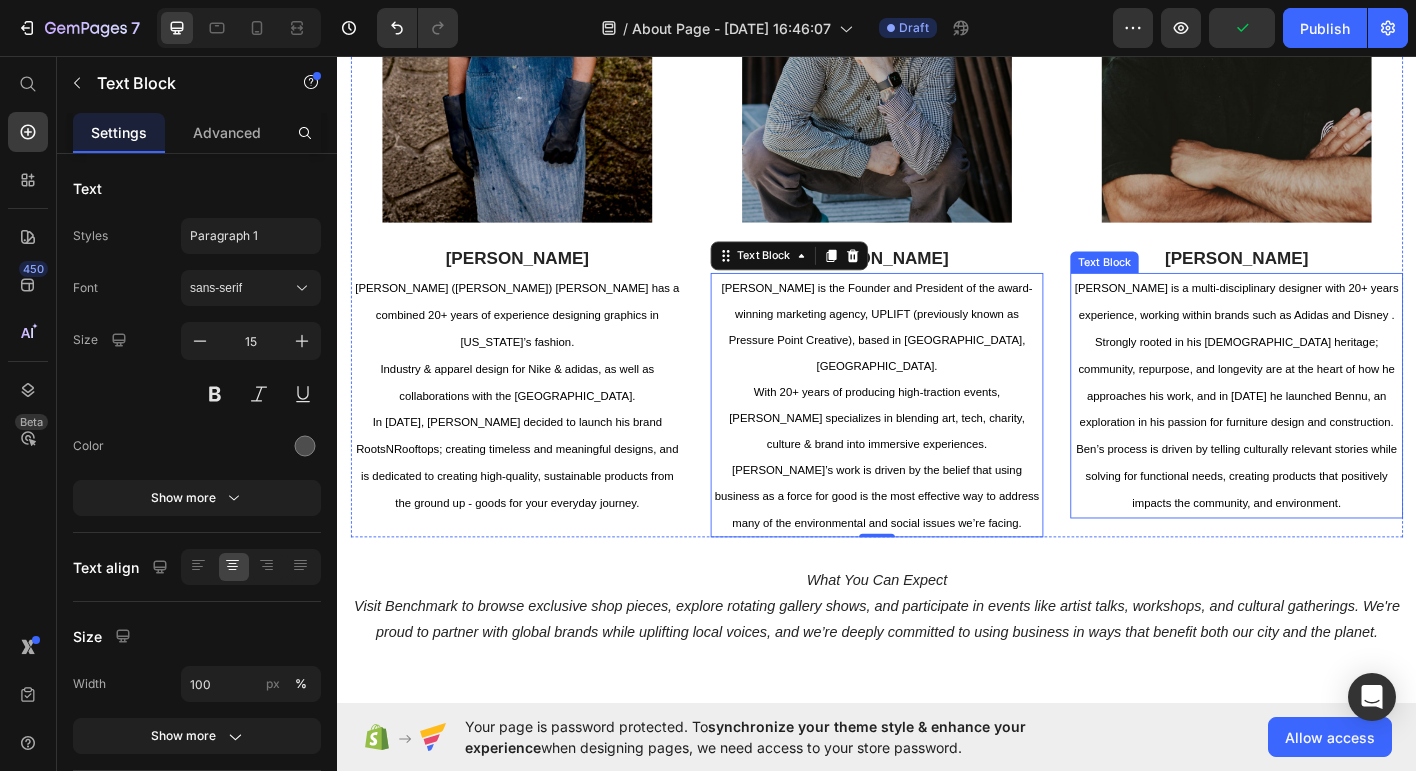 click on "Ben Boutros is a multi-disciplinary designer with 20+ years experience, working within brands such as Adidas and Disney . Strongly rooted in his Egyptian heritage; community, repurpose, and longevity are at the heart of how he approaches his work, and in 2020 he launched Bennu, an exploration in his passion for furniture design and construction. Ben’s process is driven by telling culturally relevant stories while solving for functional needs, creating products that positively impacts the community, and environment." at bounding box center [1337, 433] 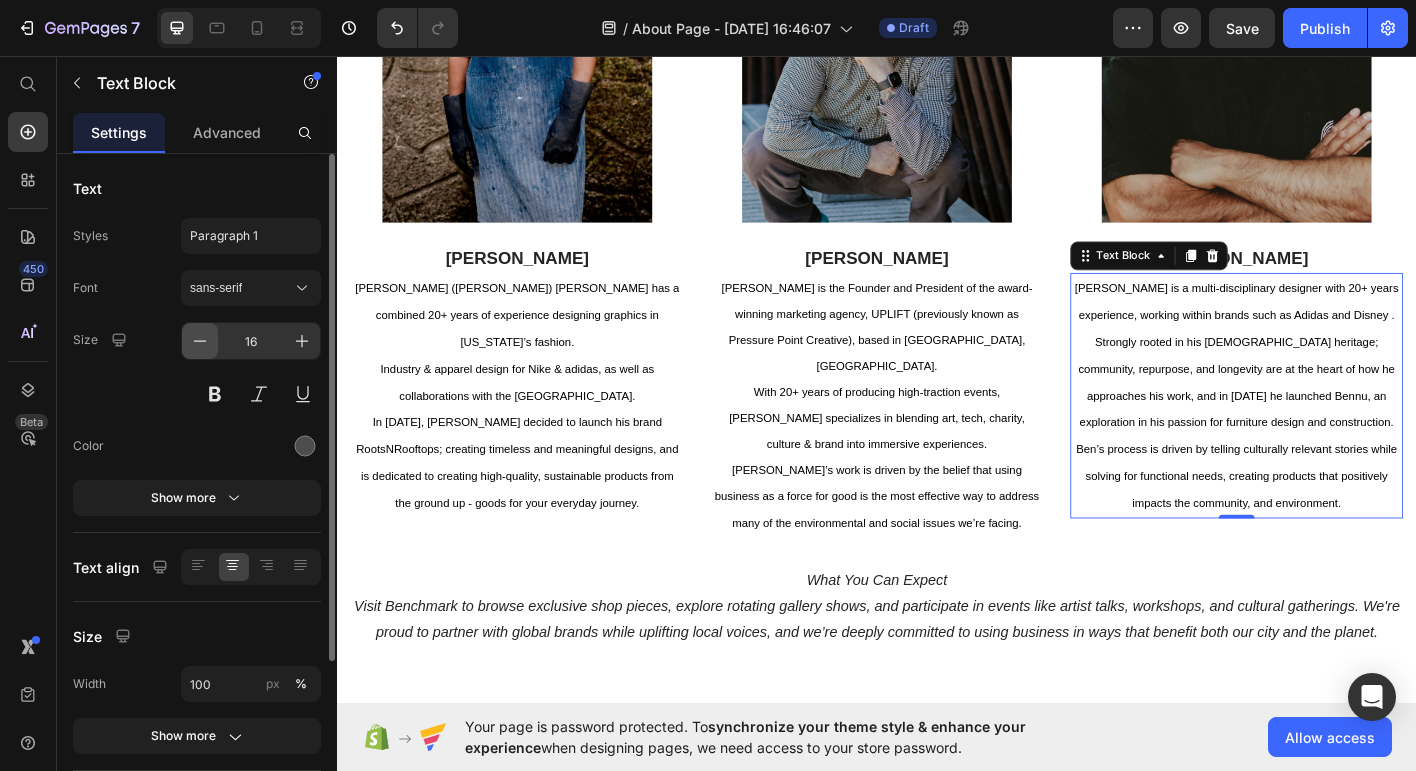 click 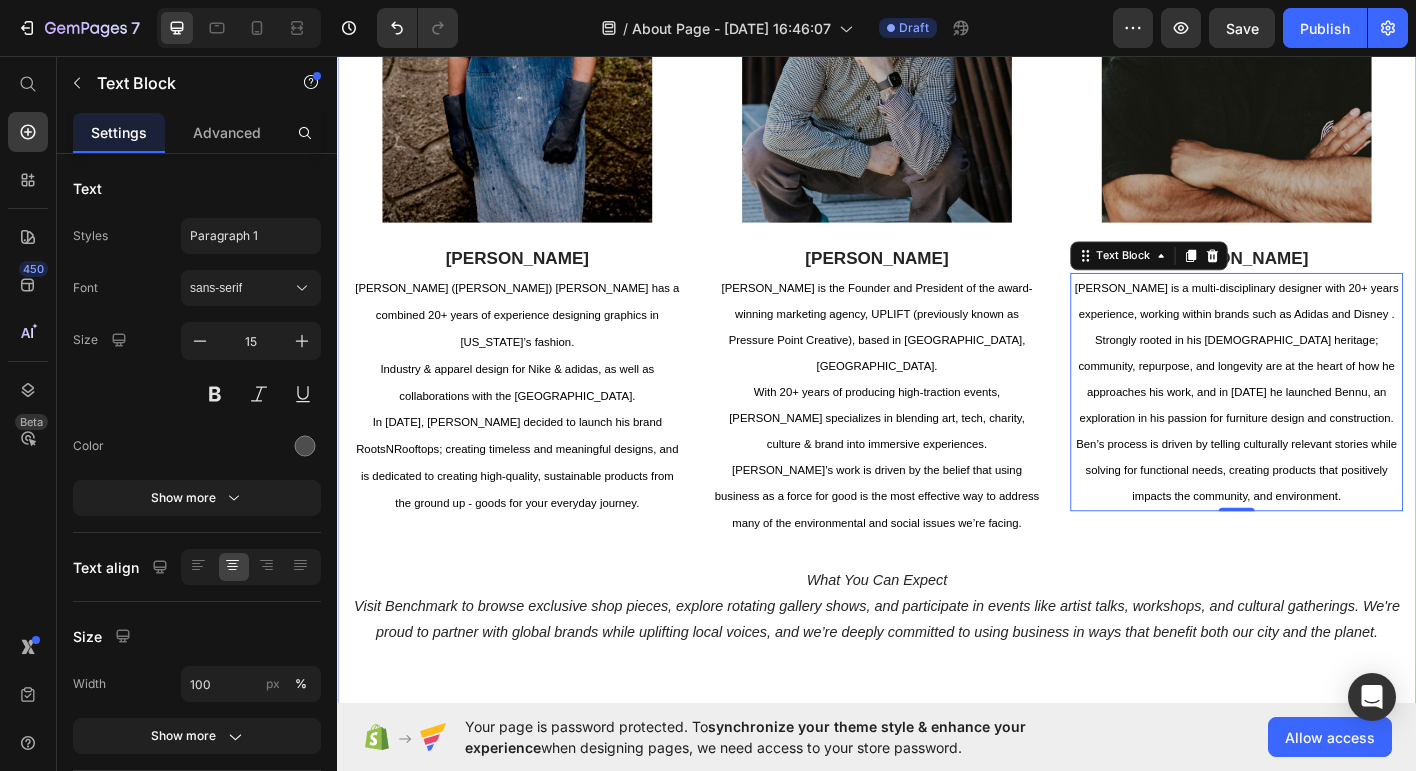 click on "Our Team Heading Row Image Rob McCallum Text block Robert (Rob-o) McCallum has a combined 20+ years of experience designing graphics in New York’s fashion. Industry & apparel design for Nike & adidas, as well as collaborations with the Portland Art Museum. In 2020, Rob decided to launch his brand RootsNRooftops; creating timeless and meaningful designs, and is dedicated to creating high-quality, sustainable products from the ground up - goods for your everyday journey. Text Block Image Ian Mazie Text block Ian Mazie is the Founder and President of the award-winning marketing agency, UPLIFT (previously known as Pressure Point Creative), based in Portland, OR. With 20+ years of producing high-traction events, Ian specializes in blending art, tech, charity, culture & brand into immersive experiences.  Ian’s work is driven by the belief that using business as a force for good is the most effective way to address many of the environmental and social issues we’re facing. Text Block Image Ben Boutros   0 Row" at bounding box center (937, 218) 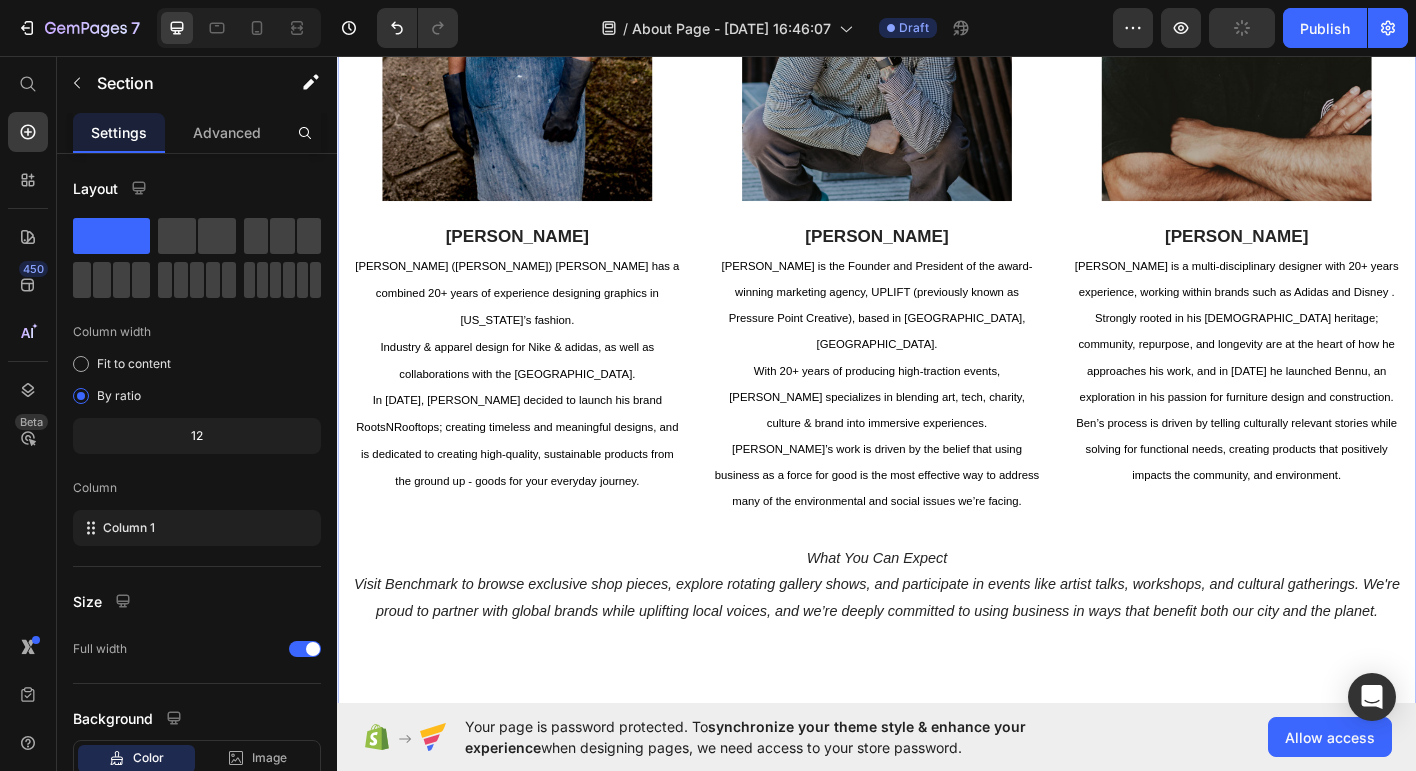 scroll, scrollTop: 1687, scrollLeft: 0, axis: vertical 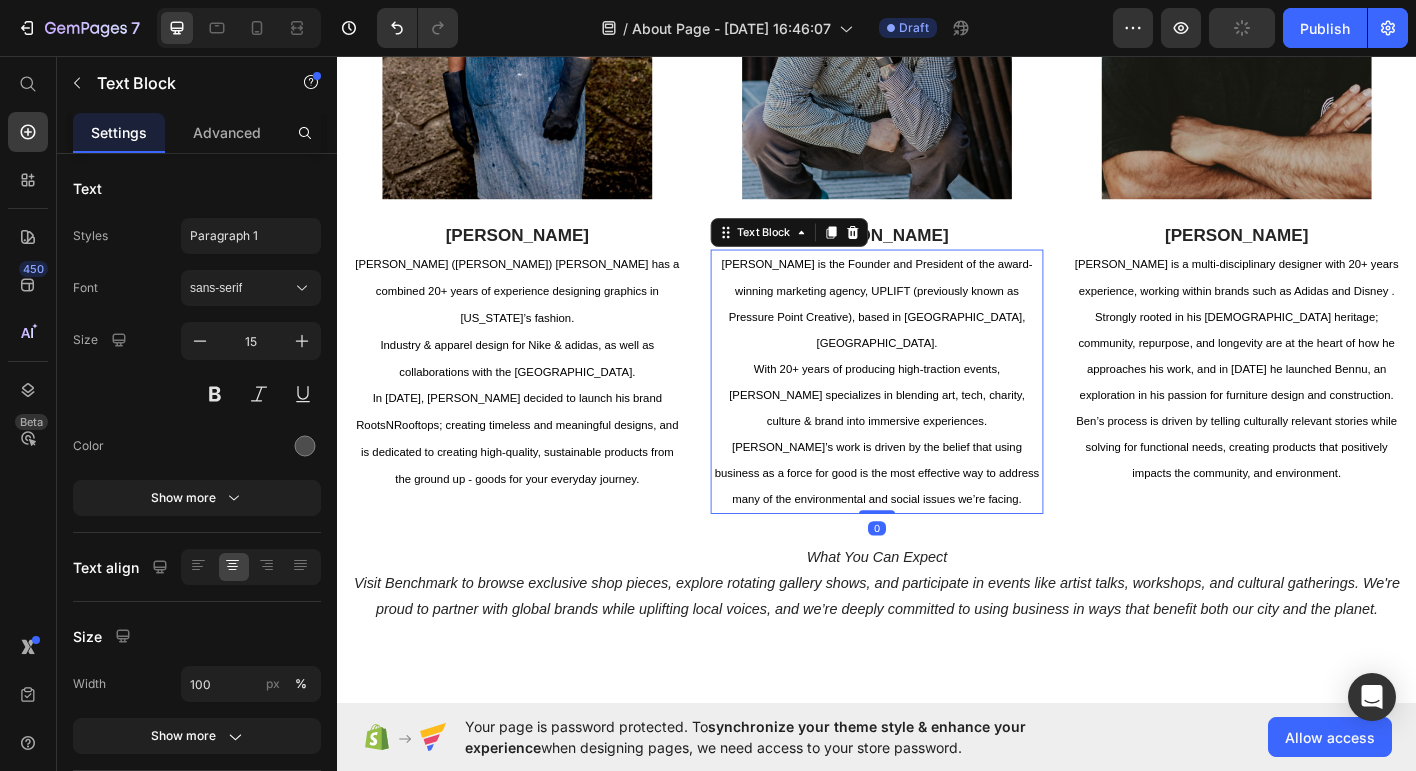 click on "Ian Mazie is the Founder and President of the award-winning marketing agency, UPLIFT (previously known as Pressure Point Creative), based in Portland, OR. With 20+ years of producing high-traction events, Ian specializes in blending art, tech, charity, culture & brand into immersive experiences.  Ian’s work is driven by the belief that using business as a force for good is the most effective way to address many of the environmental and social issues we’re facing." at bounding box center [937, 418] 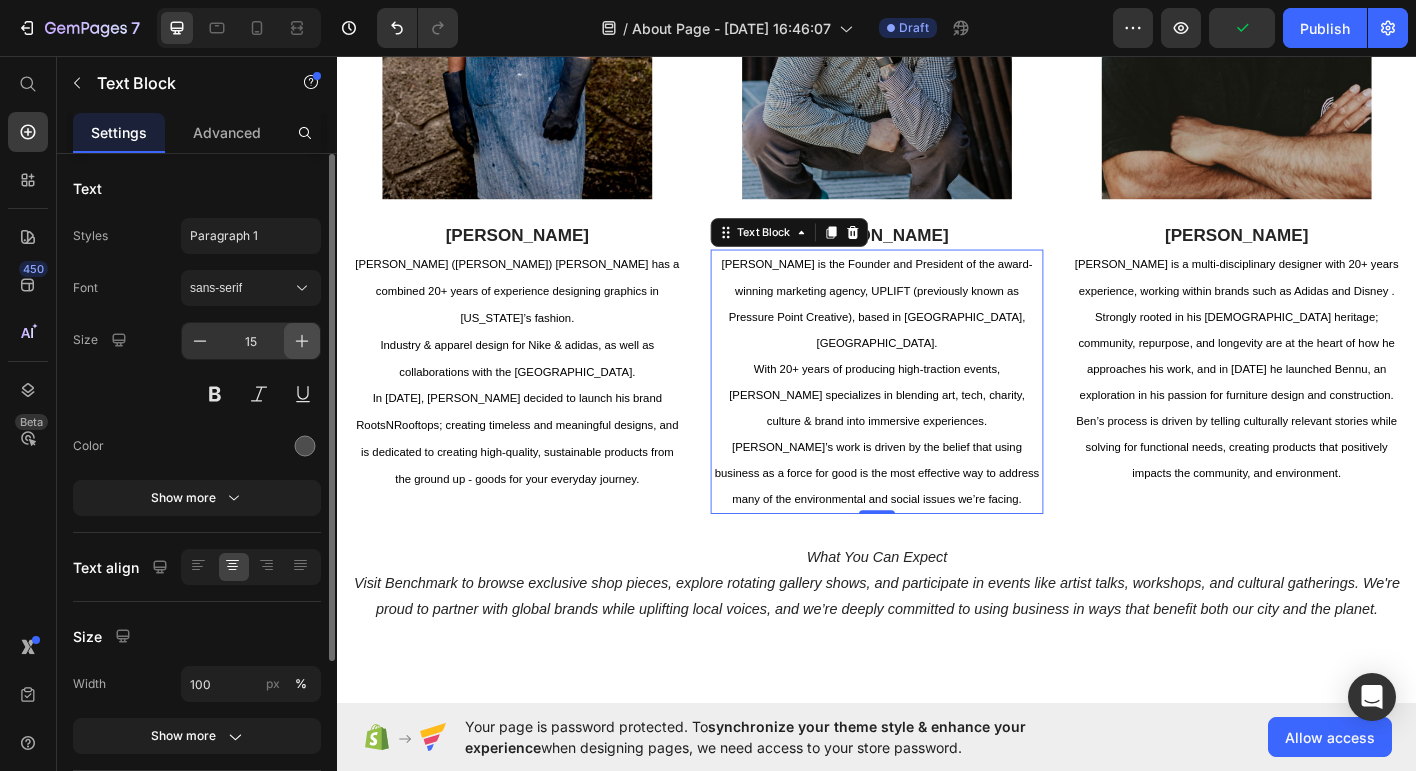 click 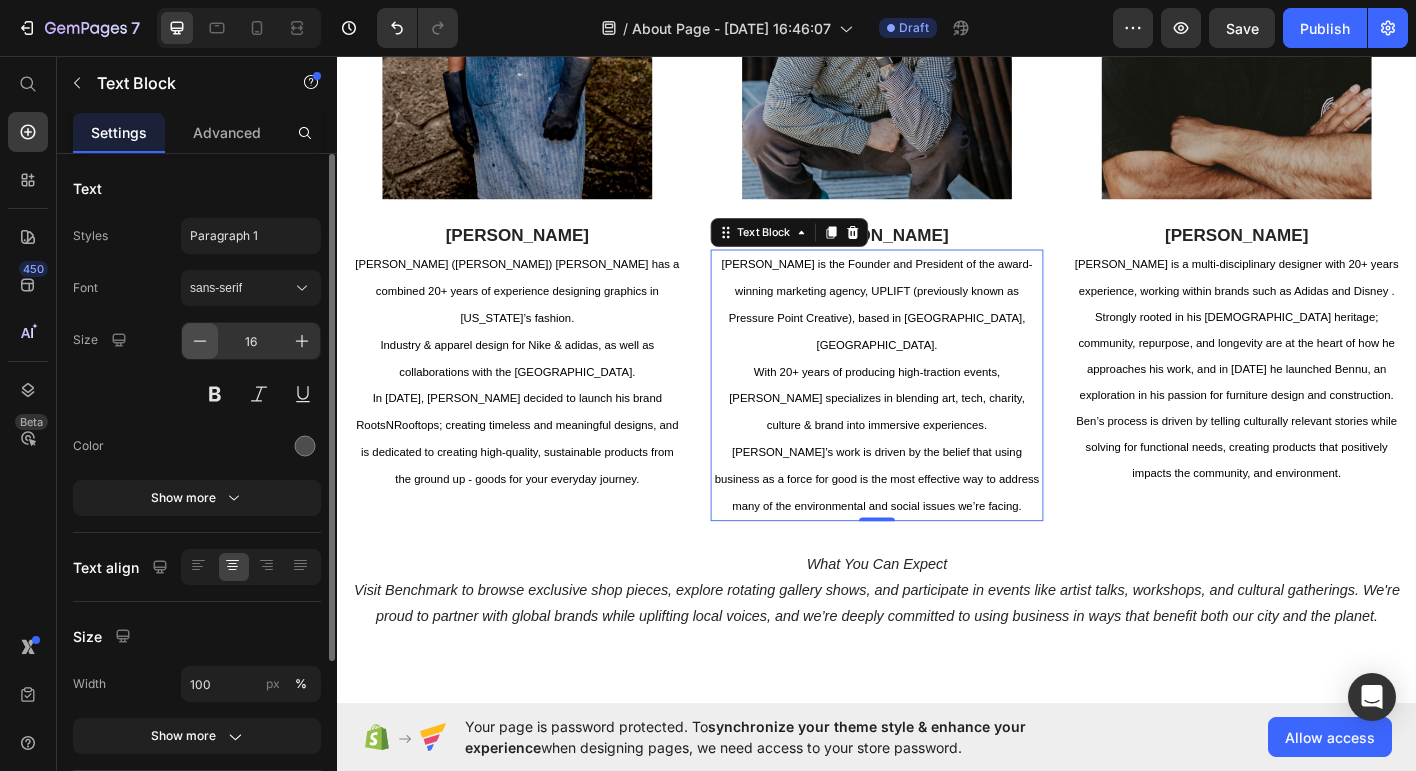 click 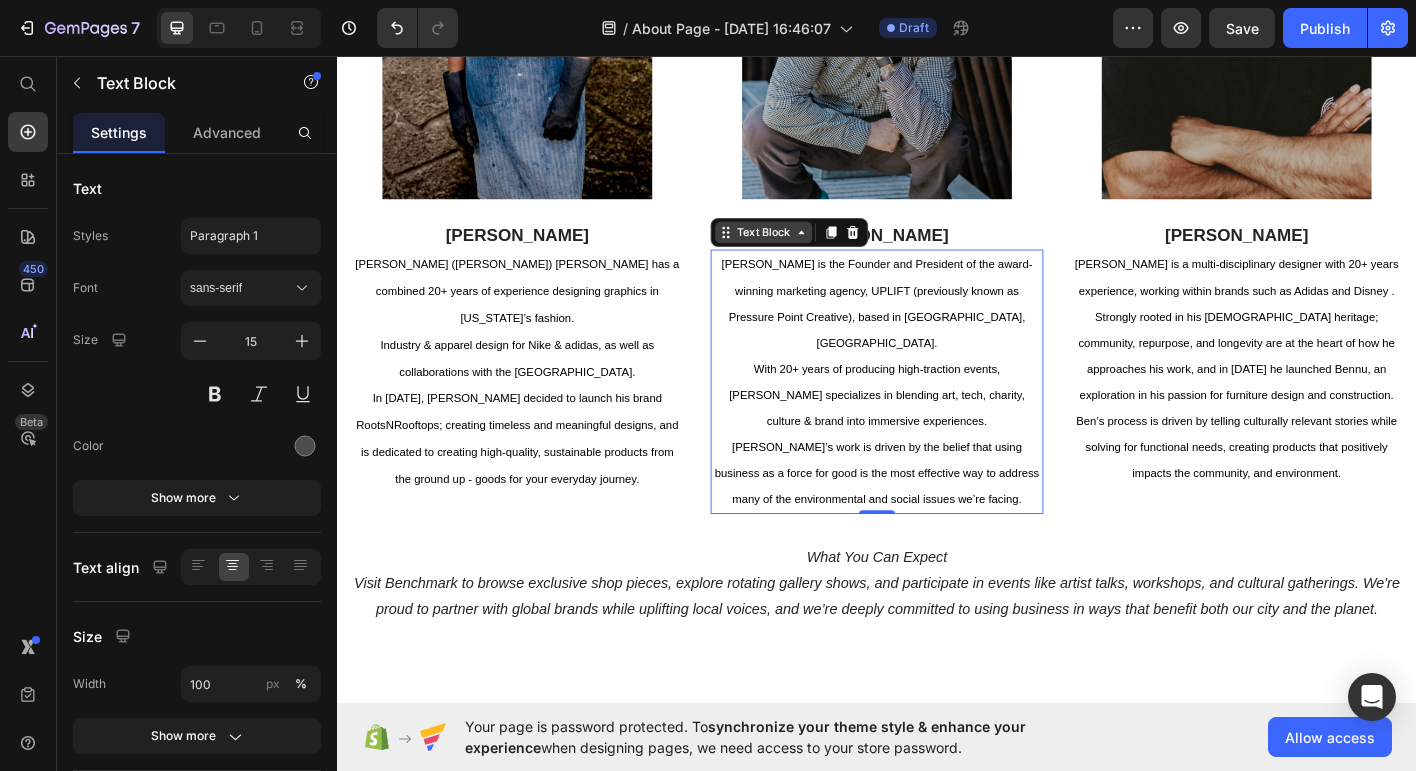 click on "Text Block" at bounding box center [811, 252] 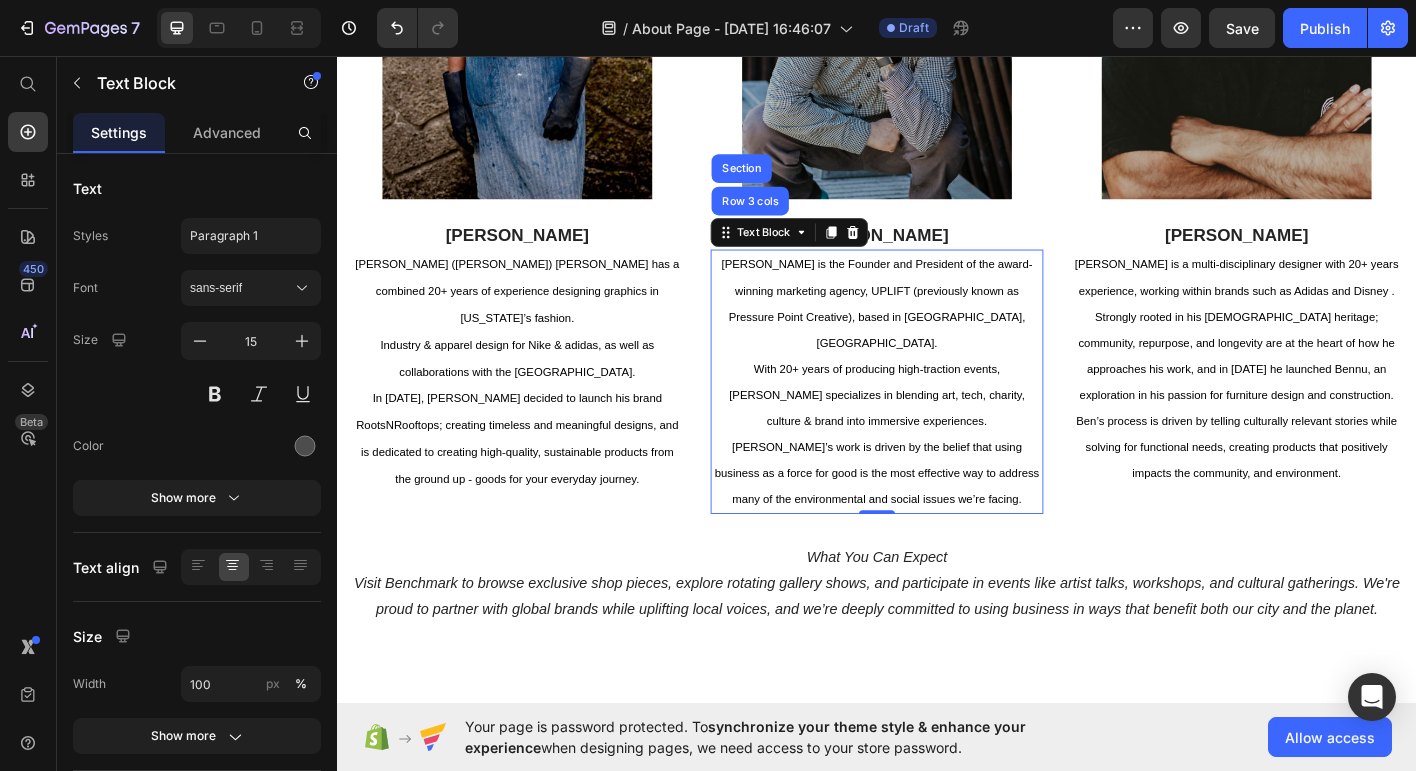 click on "Ian Mazie is the Founder and President of the award-winning marketing agency, UPLIFT (previously known as Pressure Point Creative), based in Portland, OR. With 20+ years of producing high-traction events, Ian specializes in blending art, tech, charity, culture & brand into immersive experiences.  Ian’s work is driven by the belief that using business as a force for good is the most effective way to address many of the environmental and social issues we’re facing." at bounding box center [937, 418] 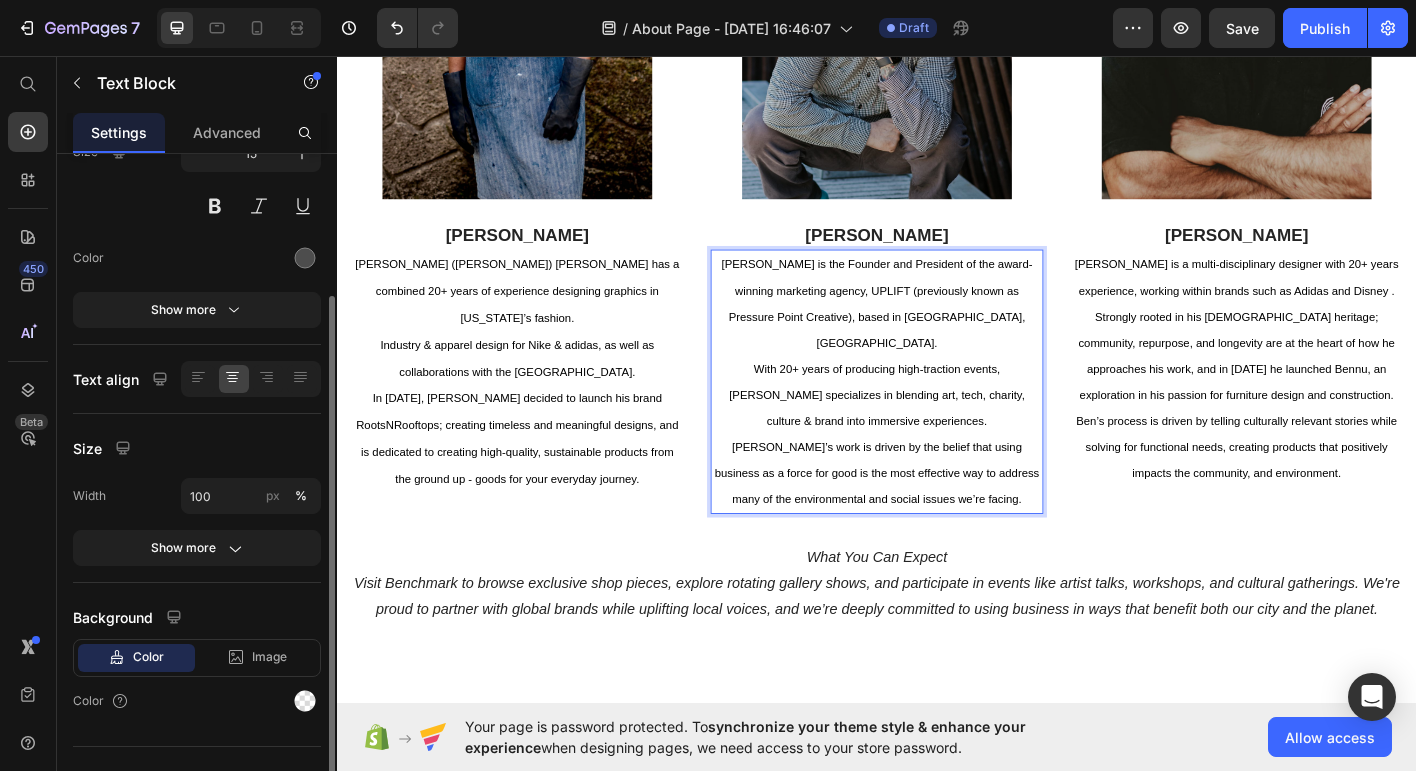 scroll, scrollTop: 182, scrollLeft: 0, axis: vertical 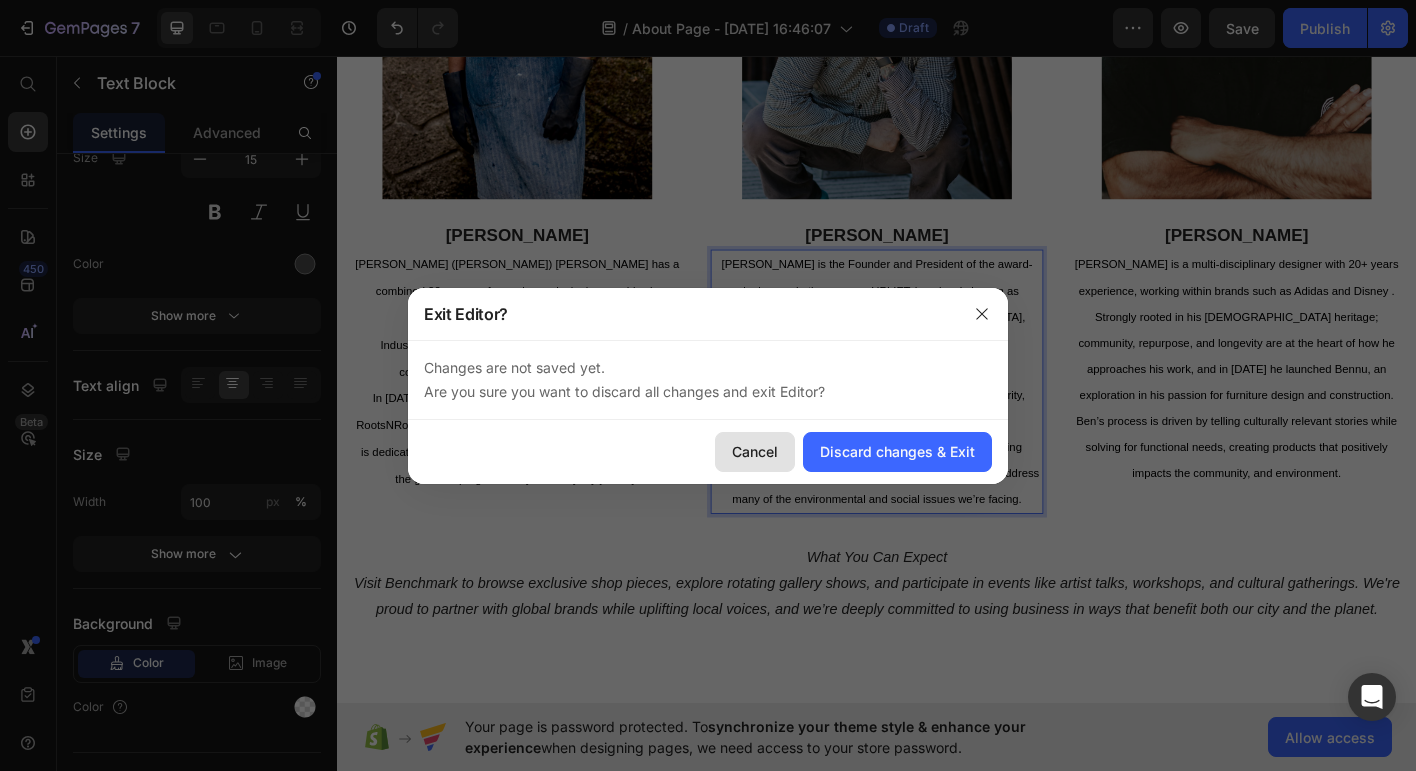 click on "Cancel" at bounding box center (755, 451) 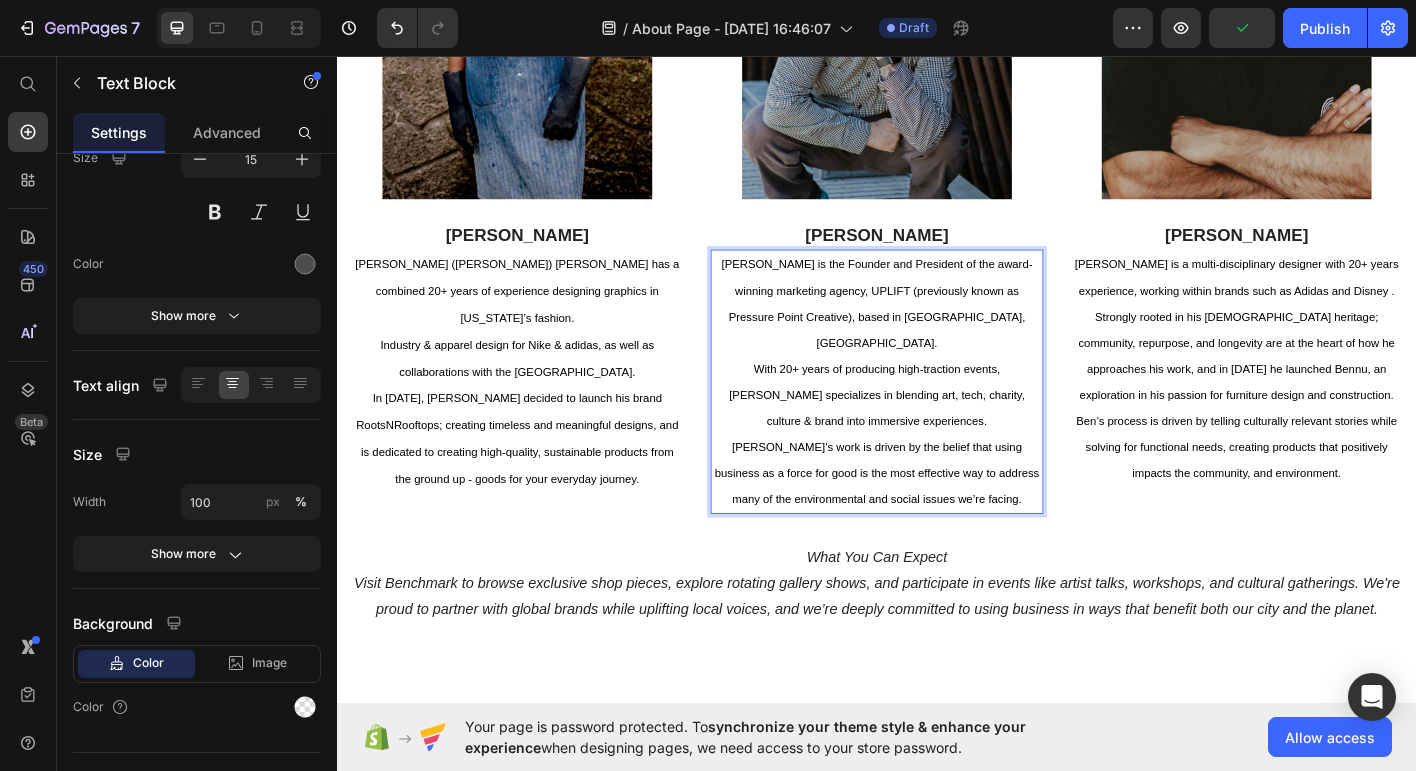click on "Ian Mazie is the Founder and President of the award-winning marketing agency, UPLIFT (previously known as Pressure Point Creative), based in Portland, OR. With 20+ years of producing high-traction events, Ian specializes in blending art, tech, charity, culture & brand into immersive experiences.  Ian’s work is driven by the belief that using business as a force for good is the most effective way to address many of the environmental and social issues we’re facing." at bounding box center (937, 418) 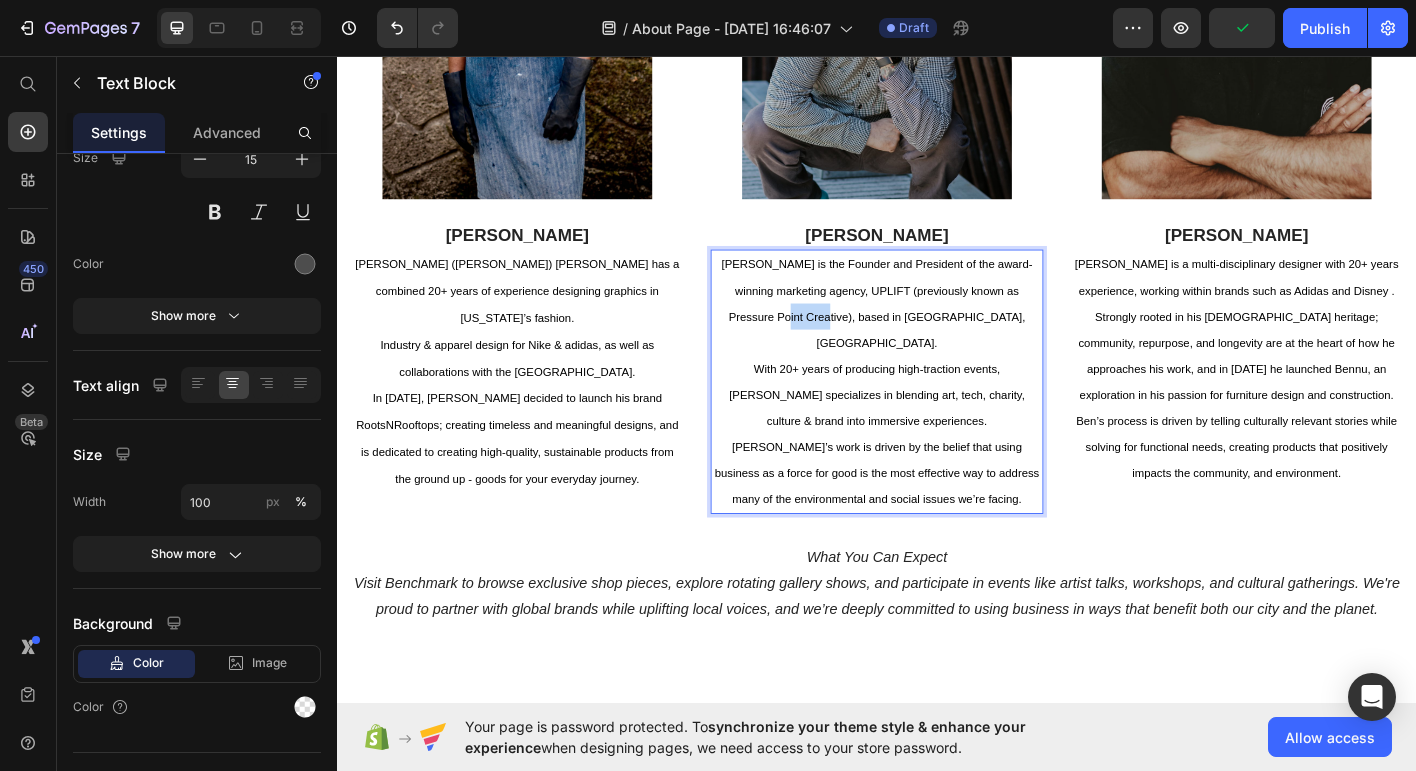 click on "Ian Mazie is the Founder and President of the award-winning marketing agency, UPLIFT (previously known as Pressure Point Creative), based in Portland, OR. With 20+ years of producing high-traction events, Ian specializes in blending art, tech, charity, culture & brand into immersive experiences.  Ian’s work is driven by the belief that using business as a force for good is the most effective way to address many of the environmental and social issues we’re facing." at bounding box center (937, 418) 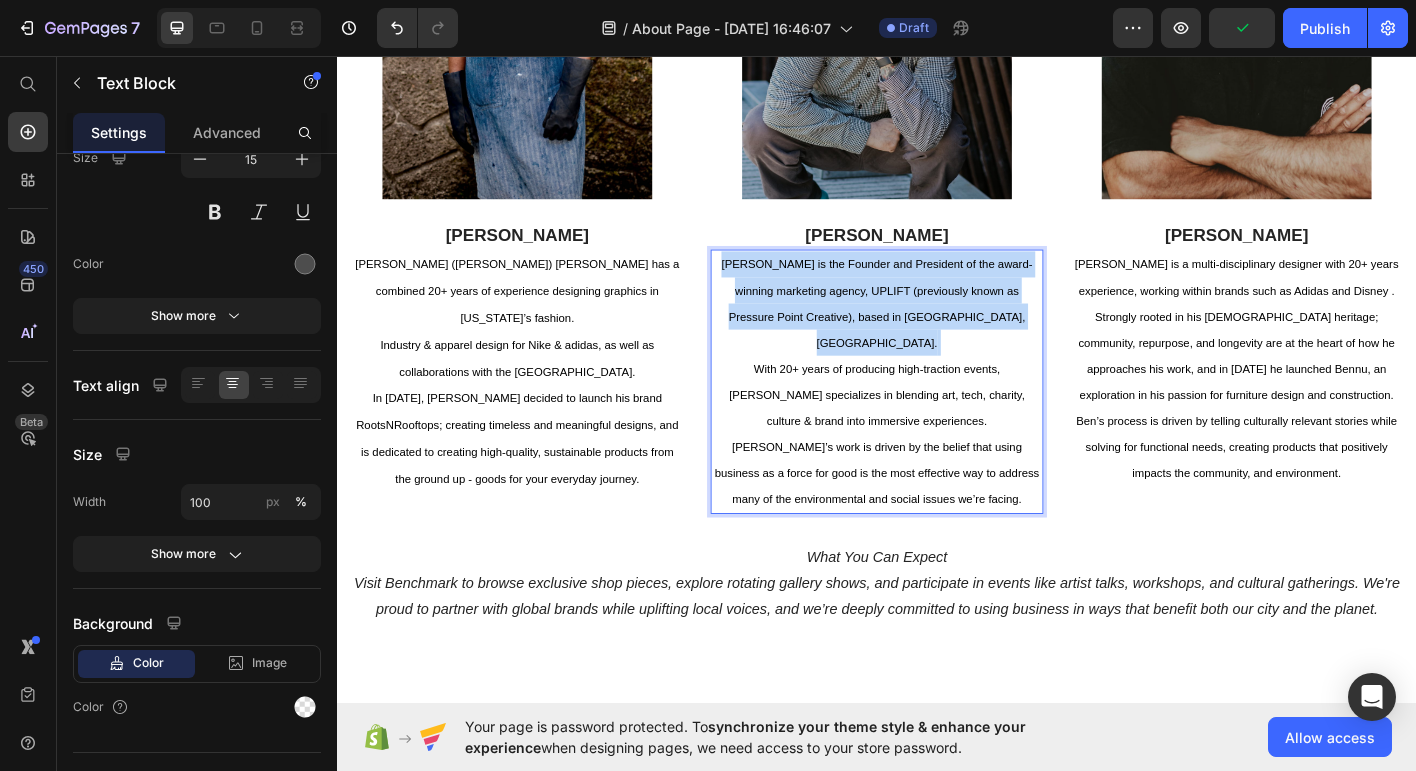 click on "Ian Mazie is the Founder and President of the award-winning marketing agency, UPLIFT (previously known as Pressure Point Creative), based in Portland, OR. With 20+ years of producing high-traction events, Ian specializes in blending art, tech, charity, culture & brand into immersive experiences.  Ian’s work is driven by the belief that using business as a force for good is the most effective way to address many of the environmental and social issues we’re facing." at bounding box center [937, 418] 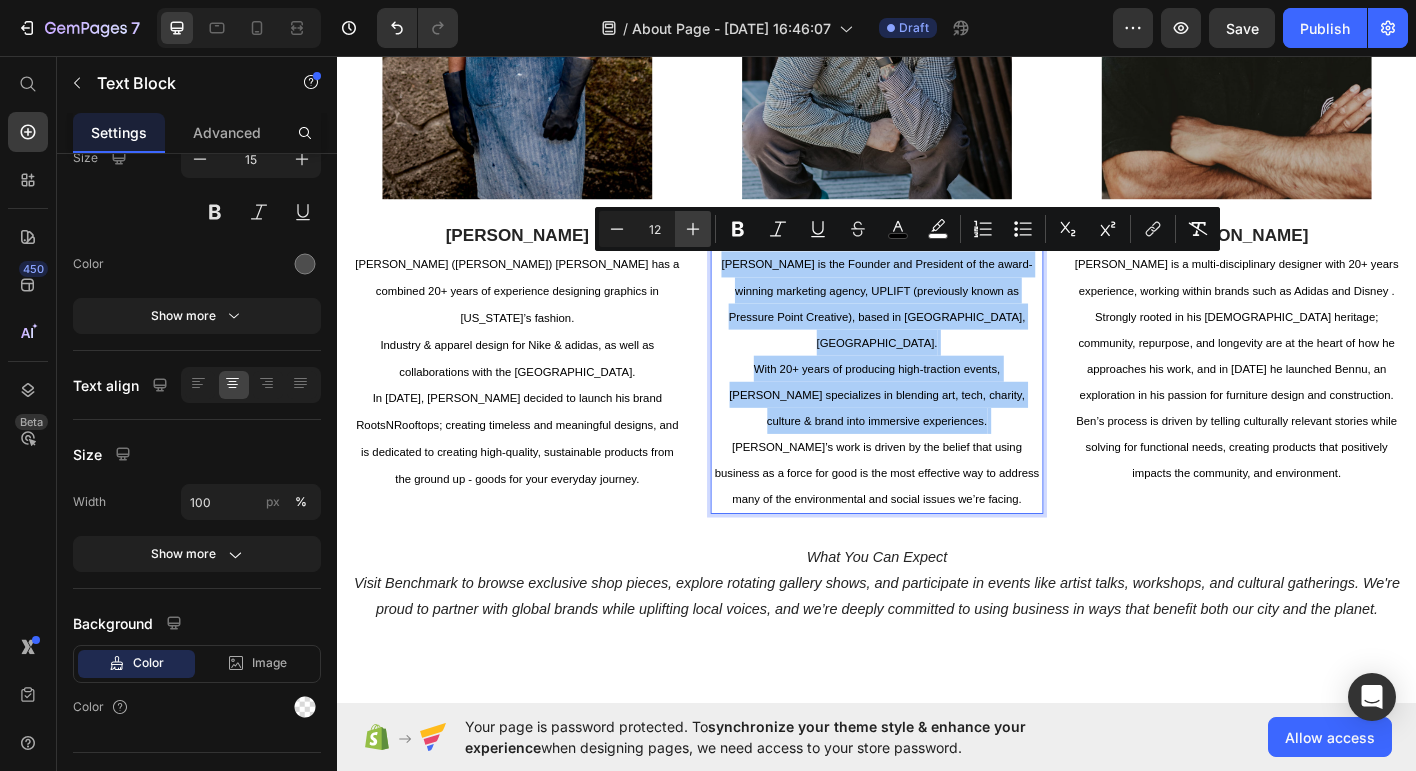 click 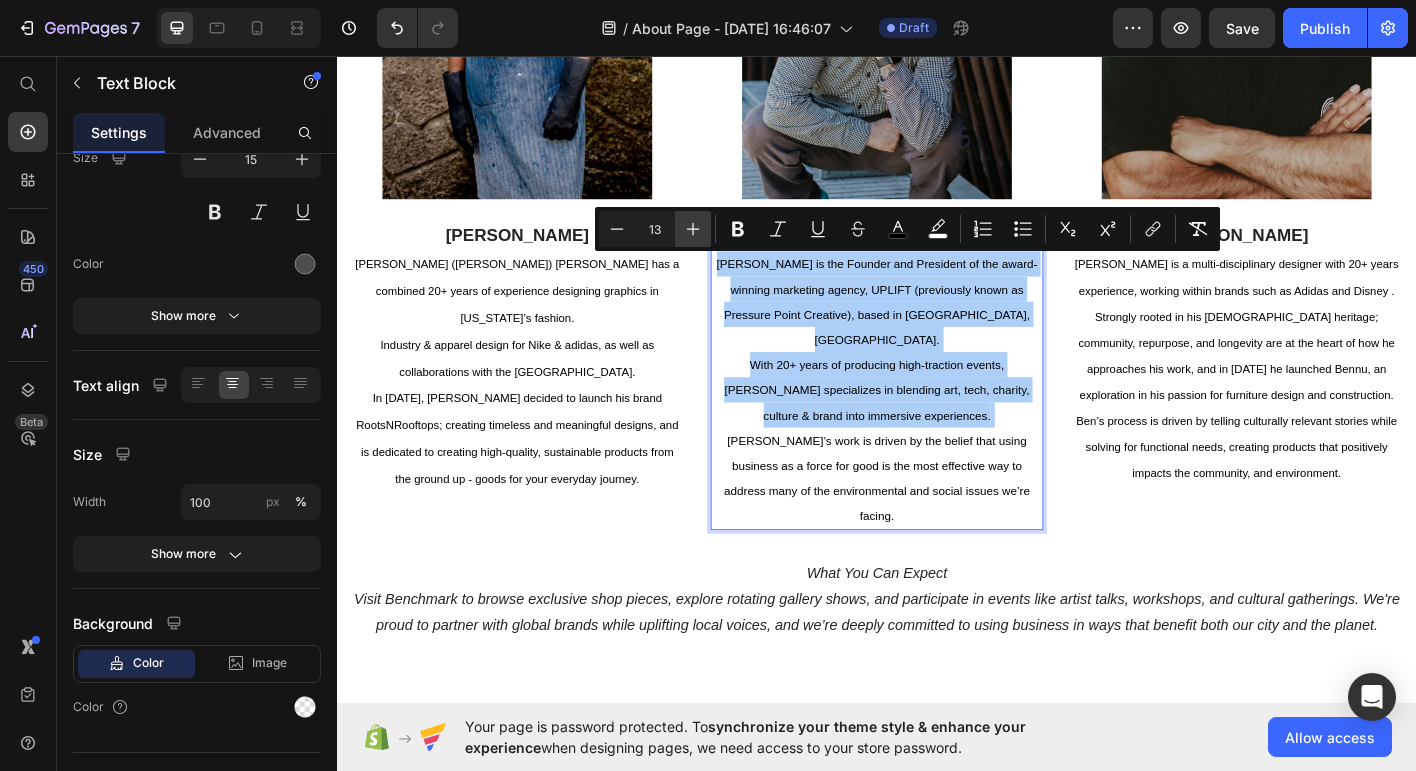click 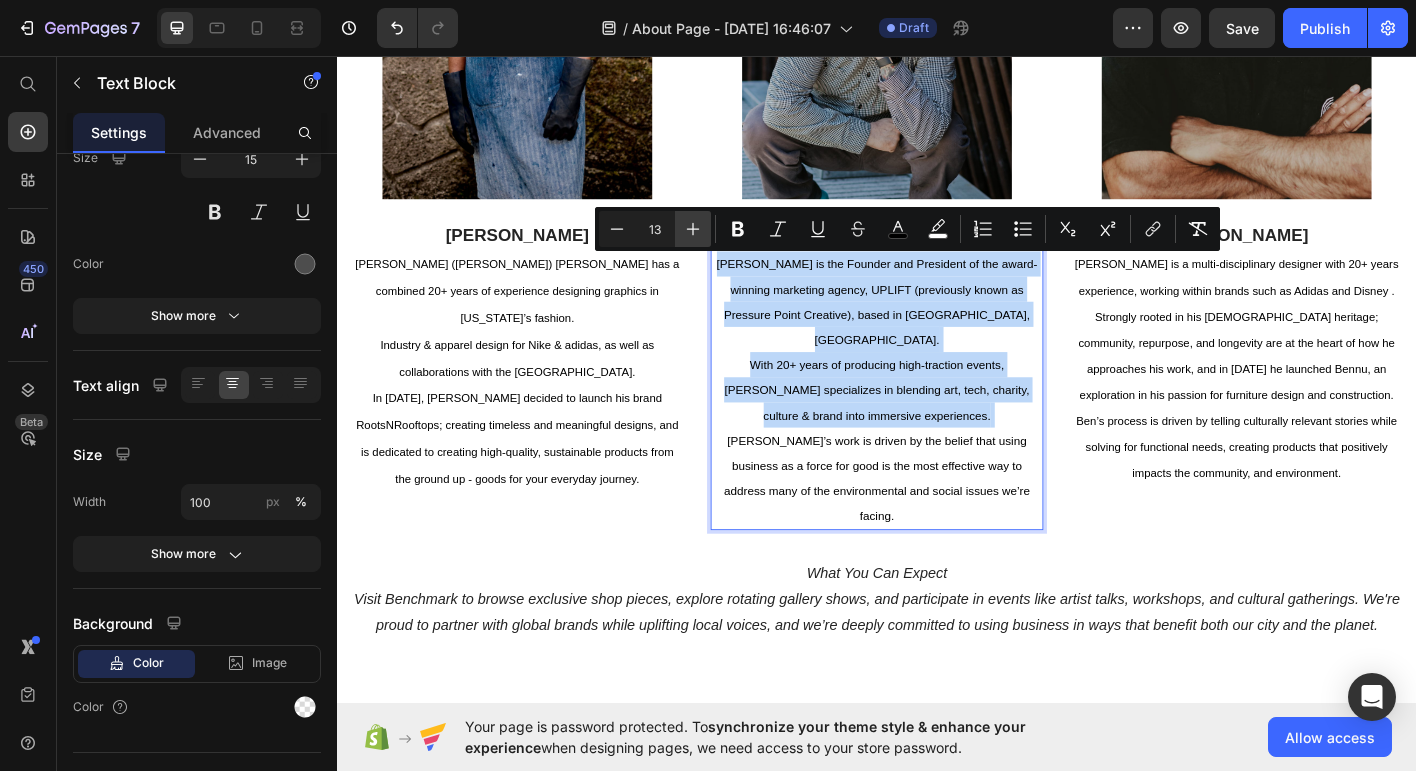 type on "14" 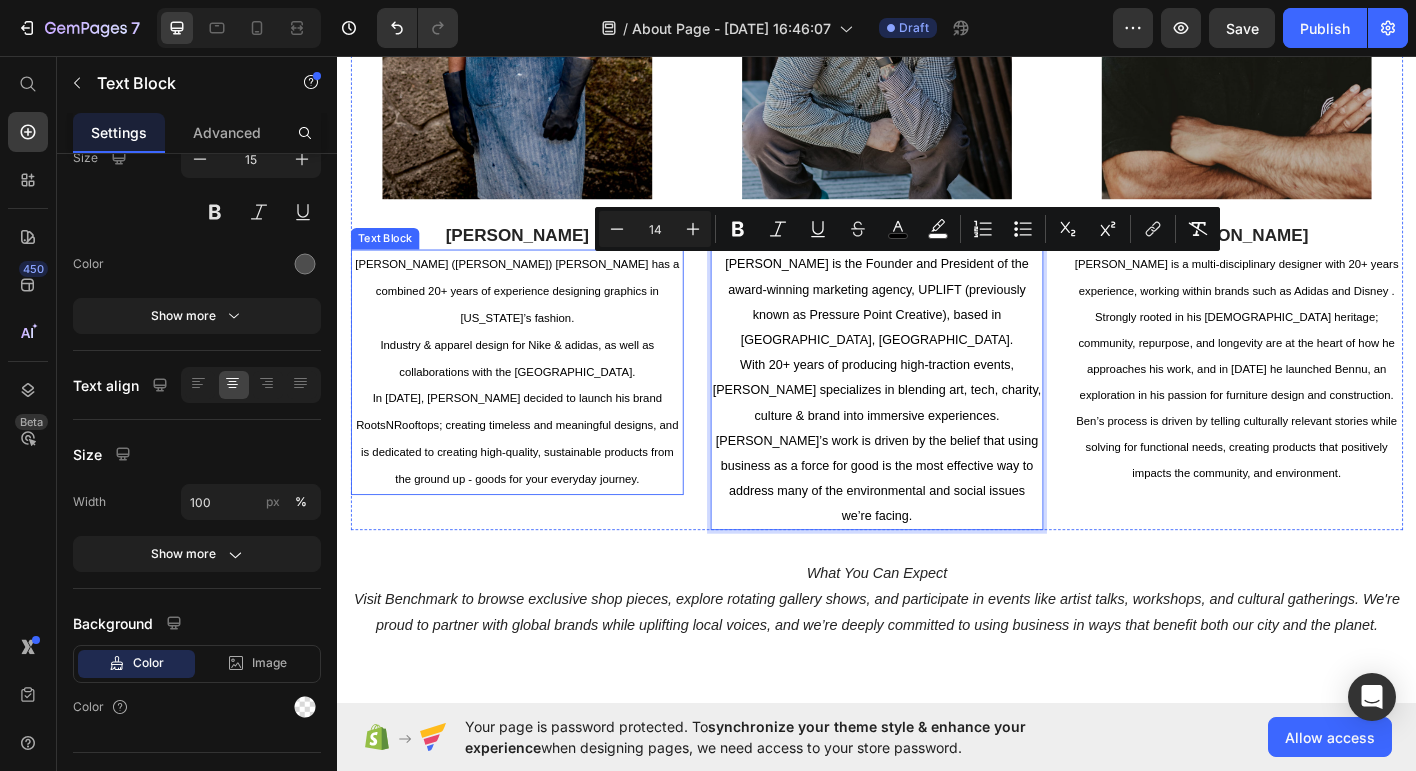 click on "Industry & apparel design for Nike & adidas, as well as collaborations with the Portland Art Museum." at bounding box center [537, 393] 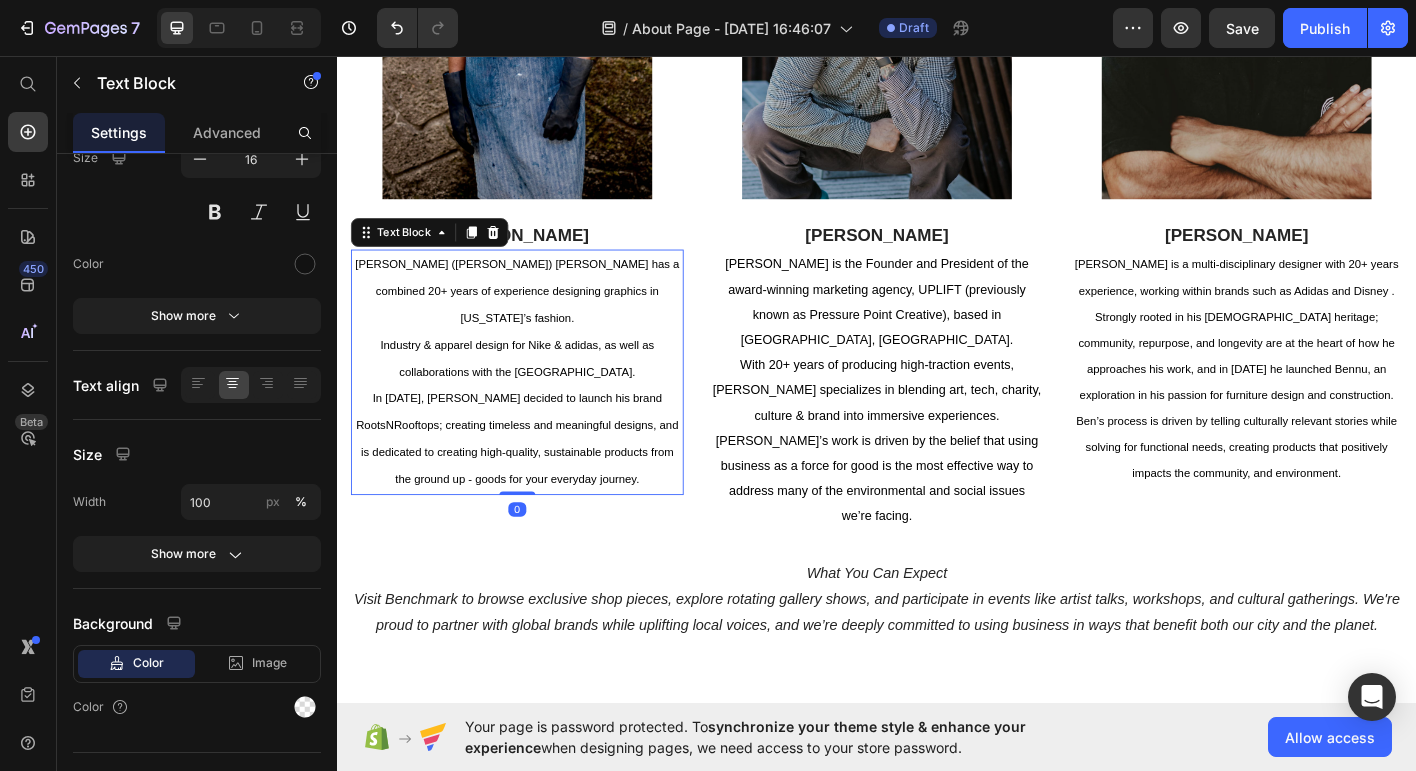 click on "Robert (Rob-o) McCallum has a combined 20+ years of experience designing graphics in New York’s fashion. Industry & apparel design for Nike & adidas, as well as collaborations with the Portland Art Museum. In 2020, Rob decided to launch his brand RootsNRooftops; creating timeless and meaningful designs, and is dedicated to creating high-quality, sustainable products from the ground up - goods for your everyday journey." at bounding box center (537, 407) 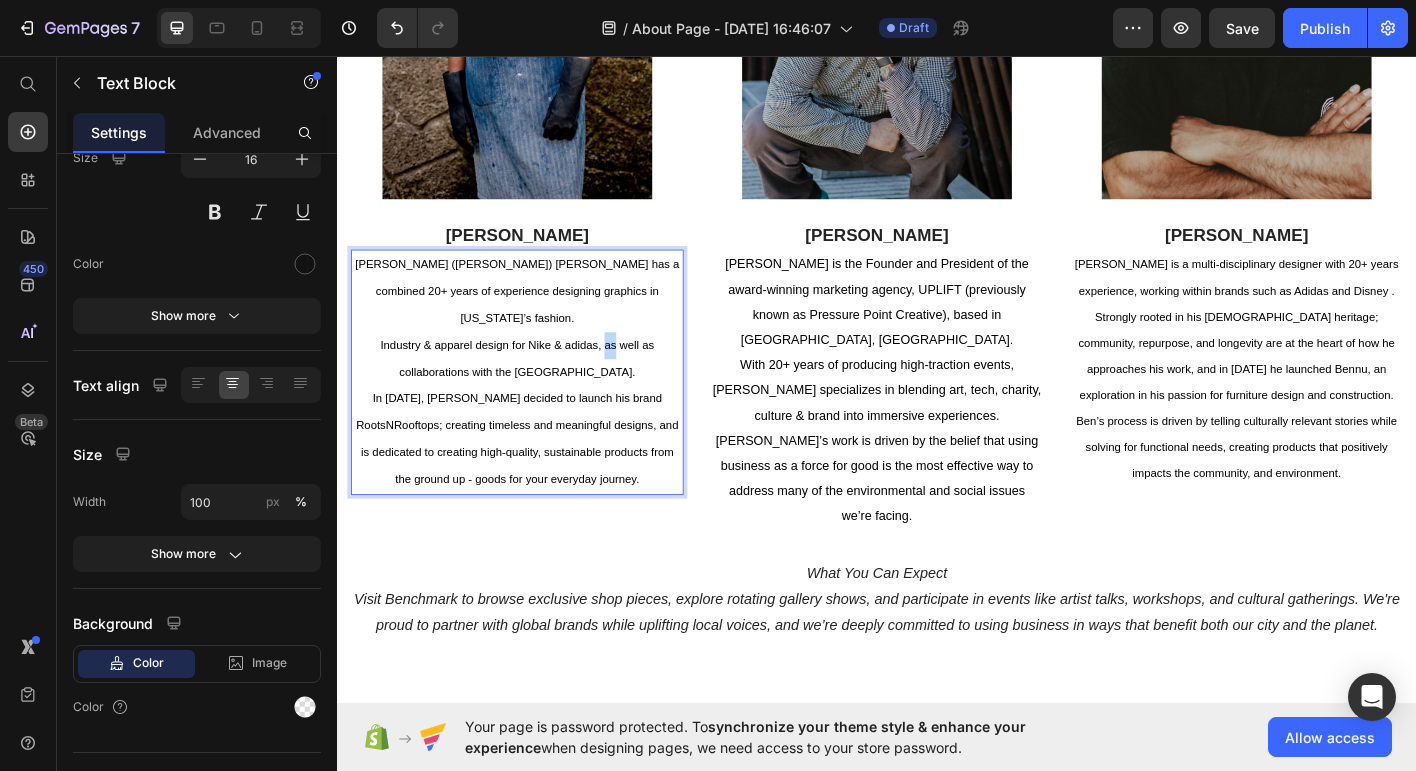 click on "Robert (Rob-o) McCallum has a combined 20+ years of experience designing graphics in New York’s fashion. Industry & apparel design for Nike & adidas, as well as collaborations with the Portland Art Museum. In 2020, Rob decided to launch his brand RootsNRooftops; creating timeless and meaningful designs, and is dedicated to creating high-quality, sustainable products from the ground up - goods for your everyday journey." at bounding box center (537, 407) 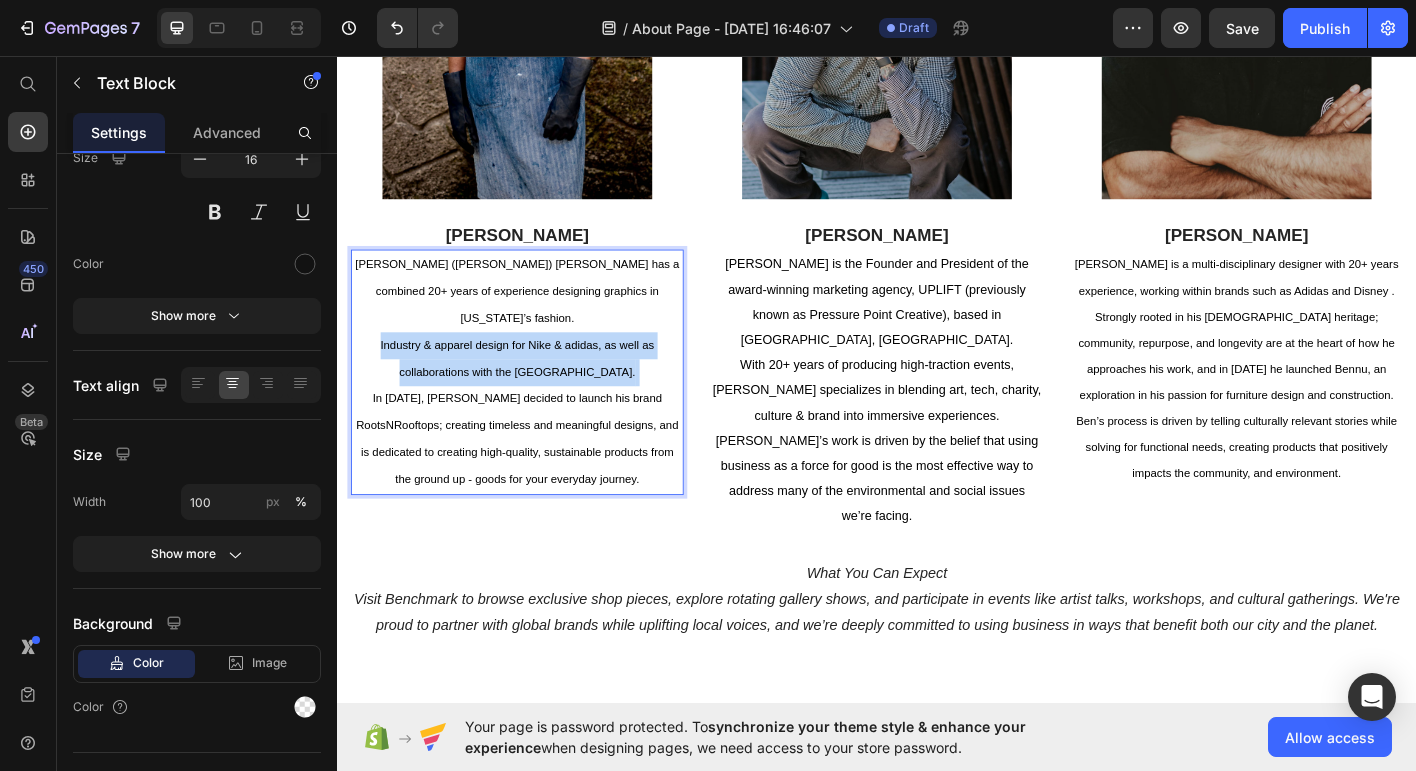 click on "Robert (Rob-o) McCallum has a combined 20+ years of experience designing graphics in New York’s fashion. Industry & apparel design for Nike & adidas, as well as collaborations with the Portland Art Museum. In 2020, Rob decided to launch his brand RootsNRooftops; creating timeless and meaningful designs, and is dedicated to creating high-quality, sustainable products from the ground up - goods for your everyday journey." at bounding box center [537, 407] 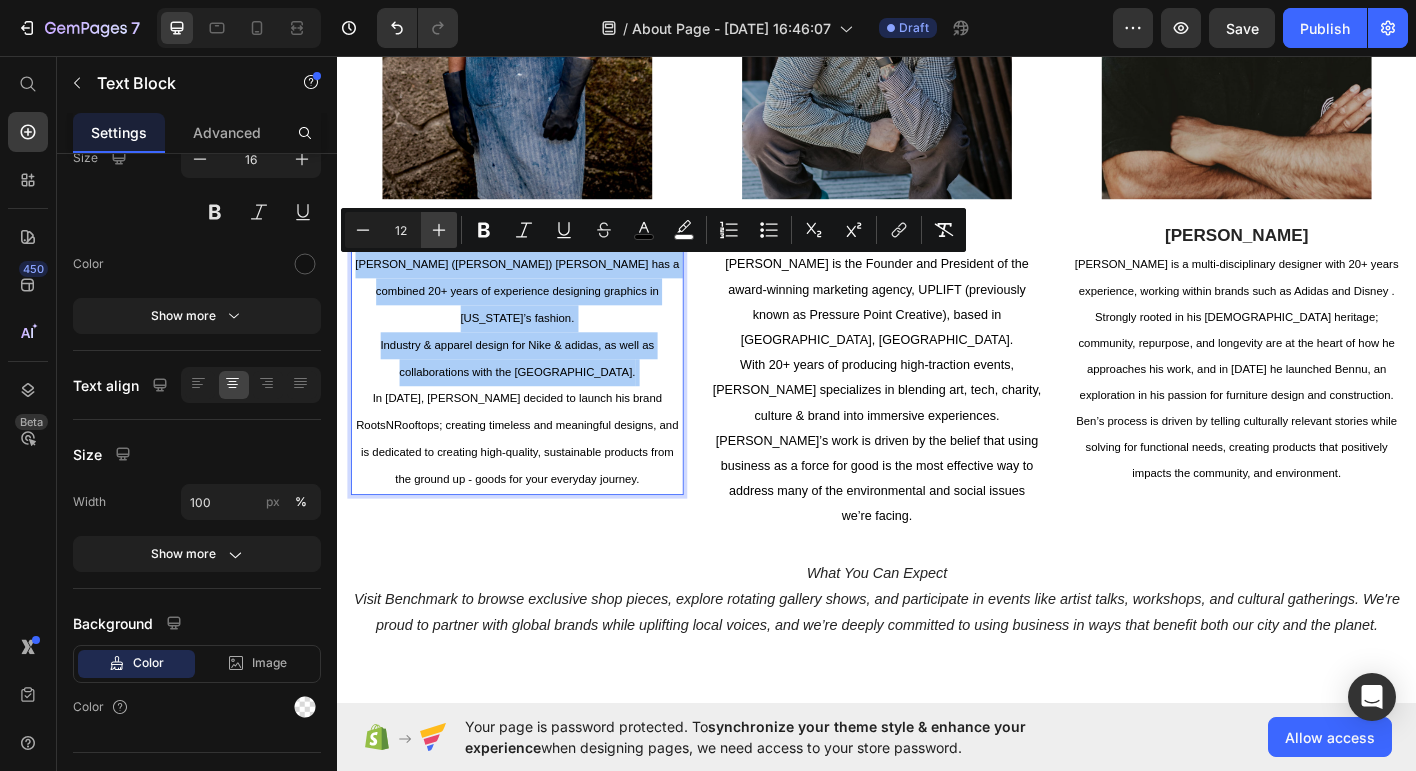 click 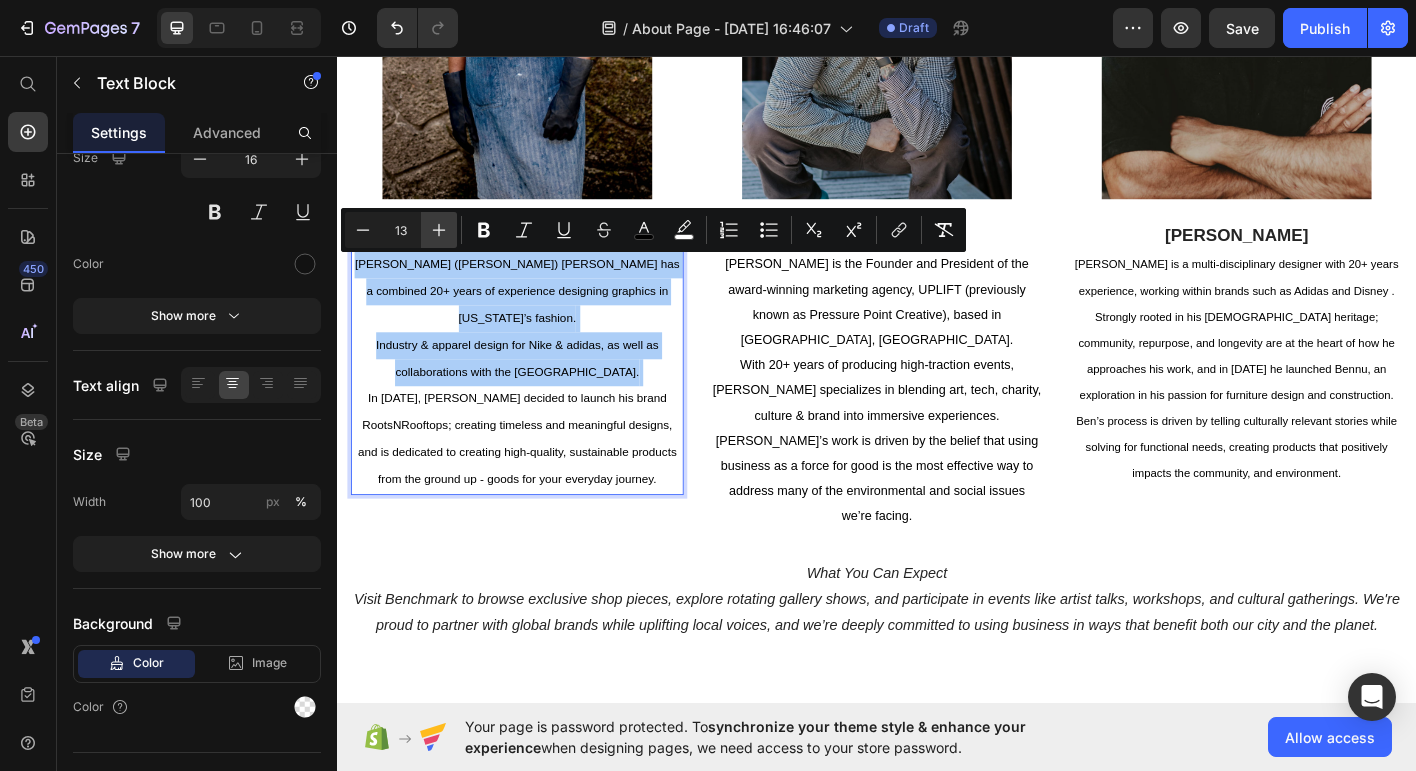click 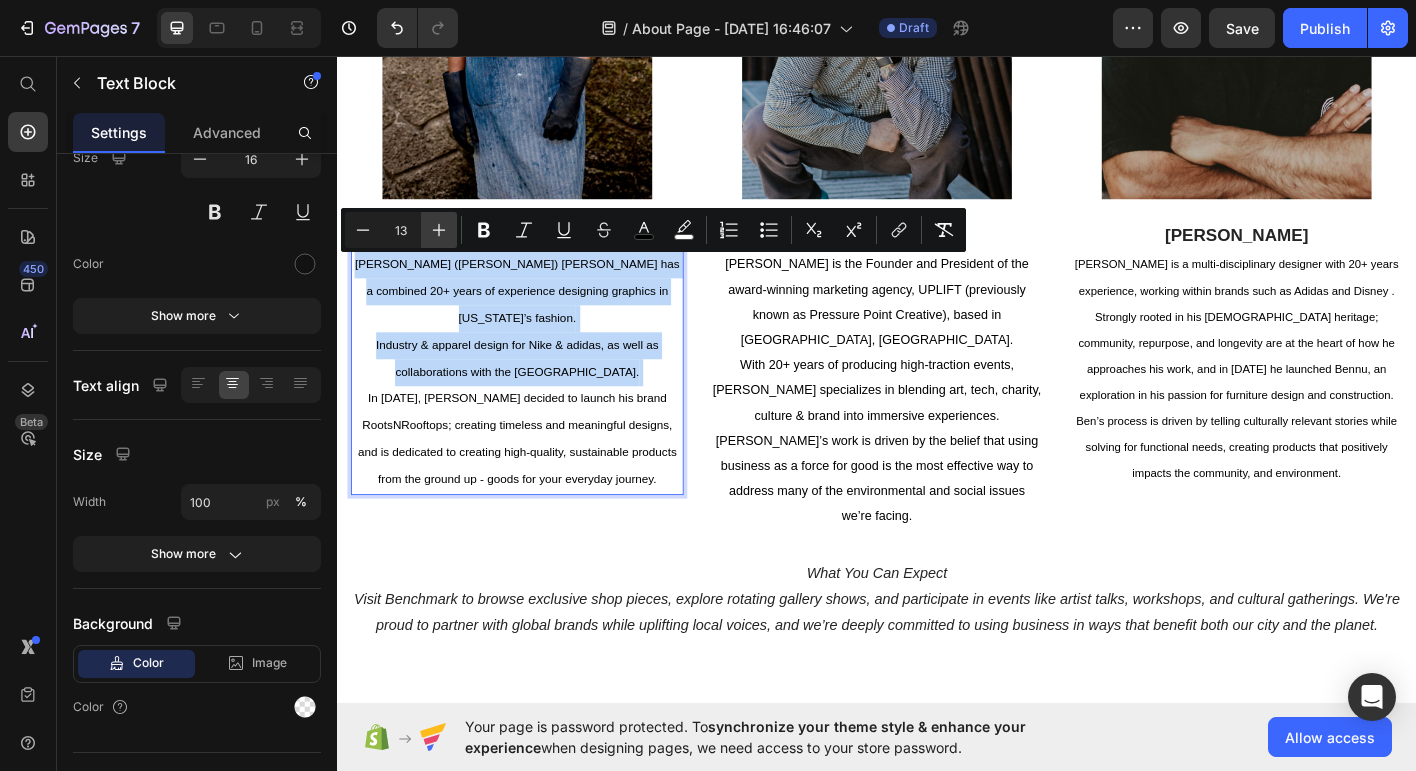 type on "14" 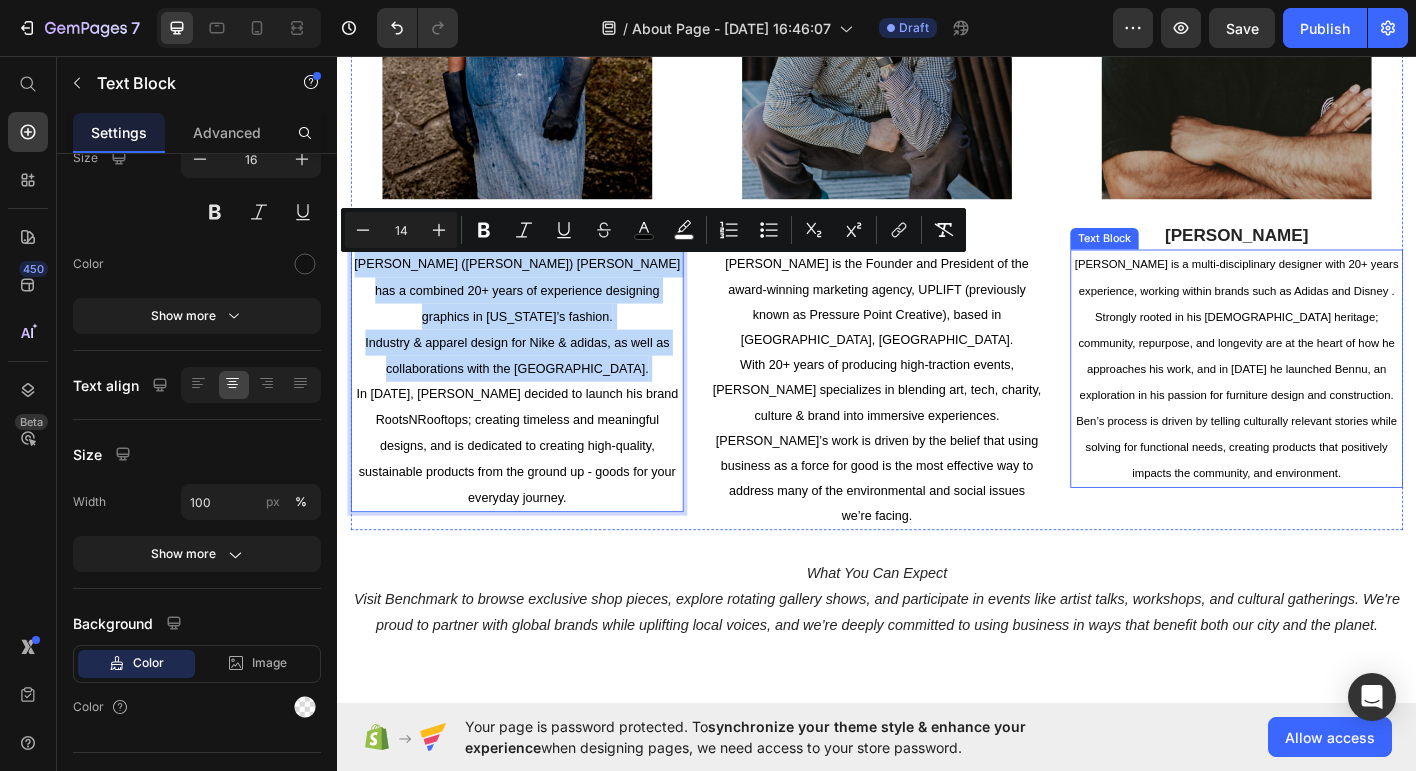 click on "Ben’s process is driven by telling culturally relevant stories while solving for functional needs, creating products that positively impacts the community, and environment." at bounding box center (1337, 491) 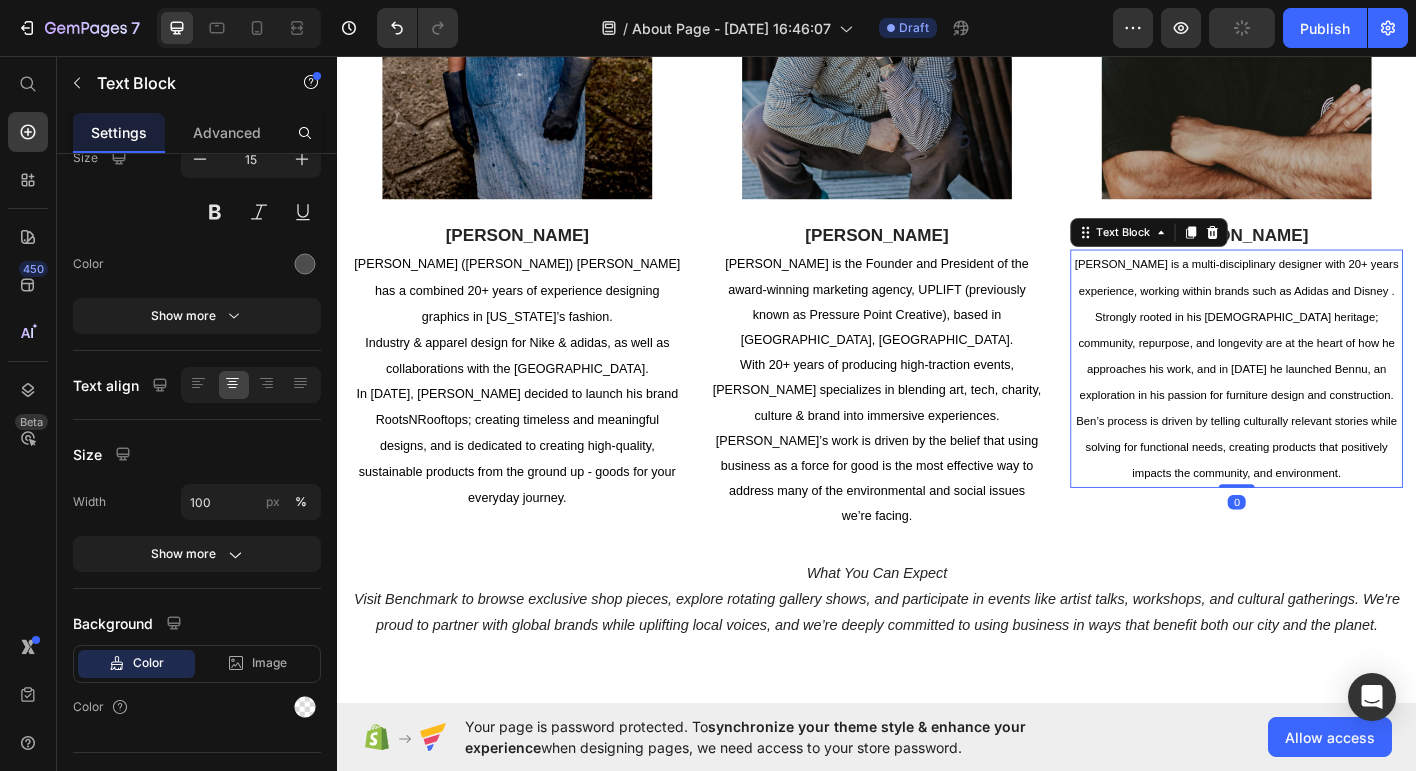 click on "Strongly rooted in his Egyptian heritage; community, repurpose, and longevity are at the heart of how he approaches his work, and in 2020 he launched Bennu, an exploration in his passion for furniture design and construction." at bounding box center [1337, 389] 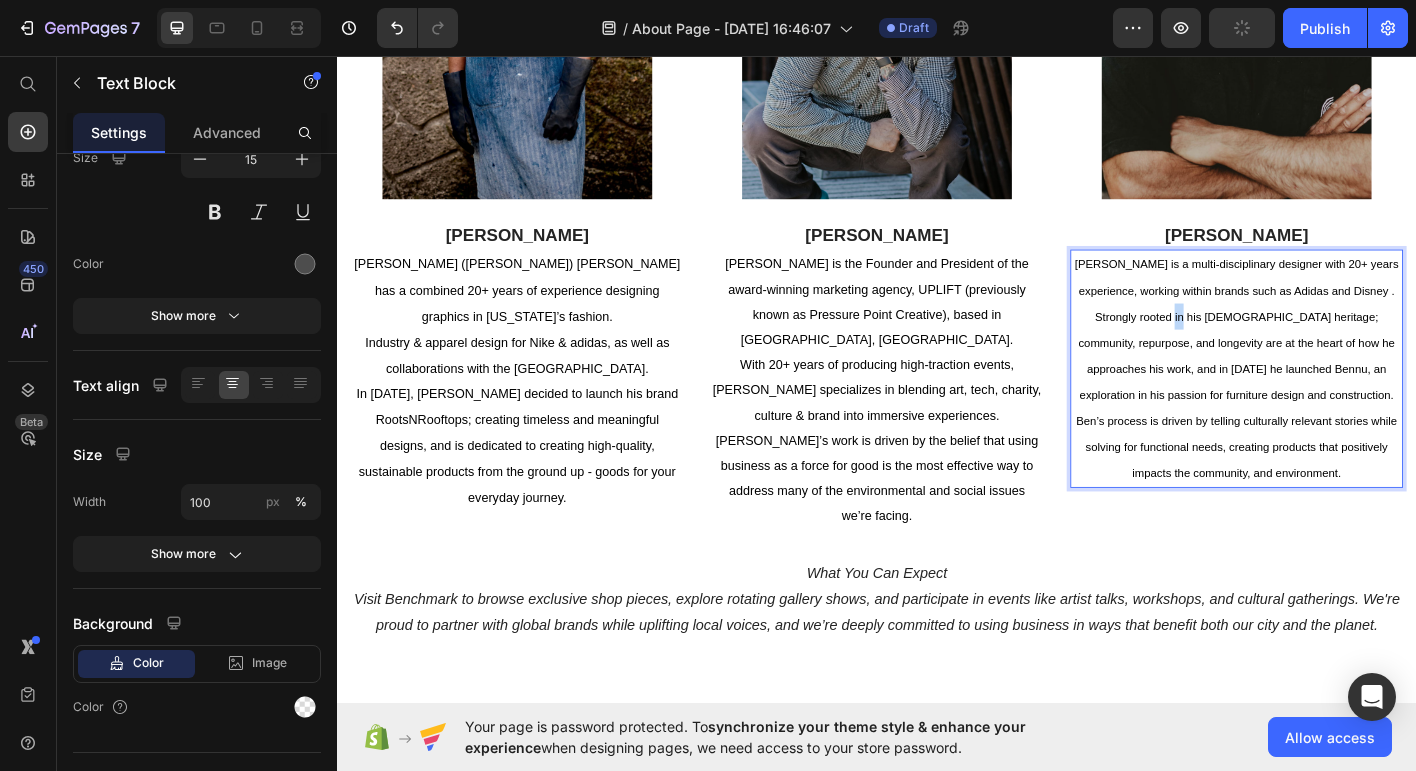click on "Strongly rooted in his Egyptian heritage; community, repurpose, and longevity are at the heart of how he approaches his work, and in 2020 he launched Bennu, an exploration in his passion for furniture design and construction." at bounding box center (1337, 389) 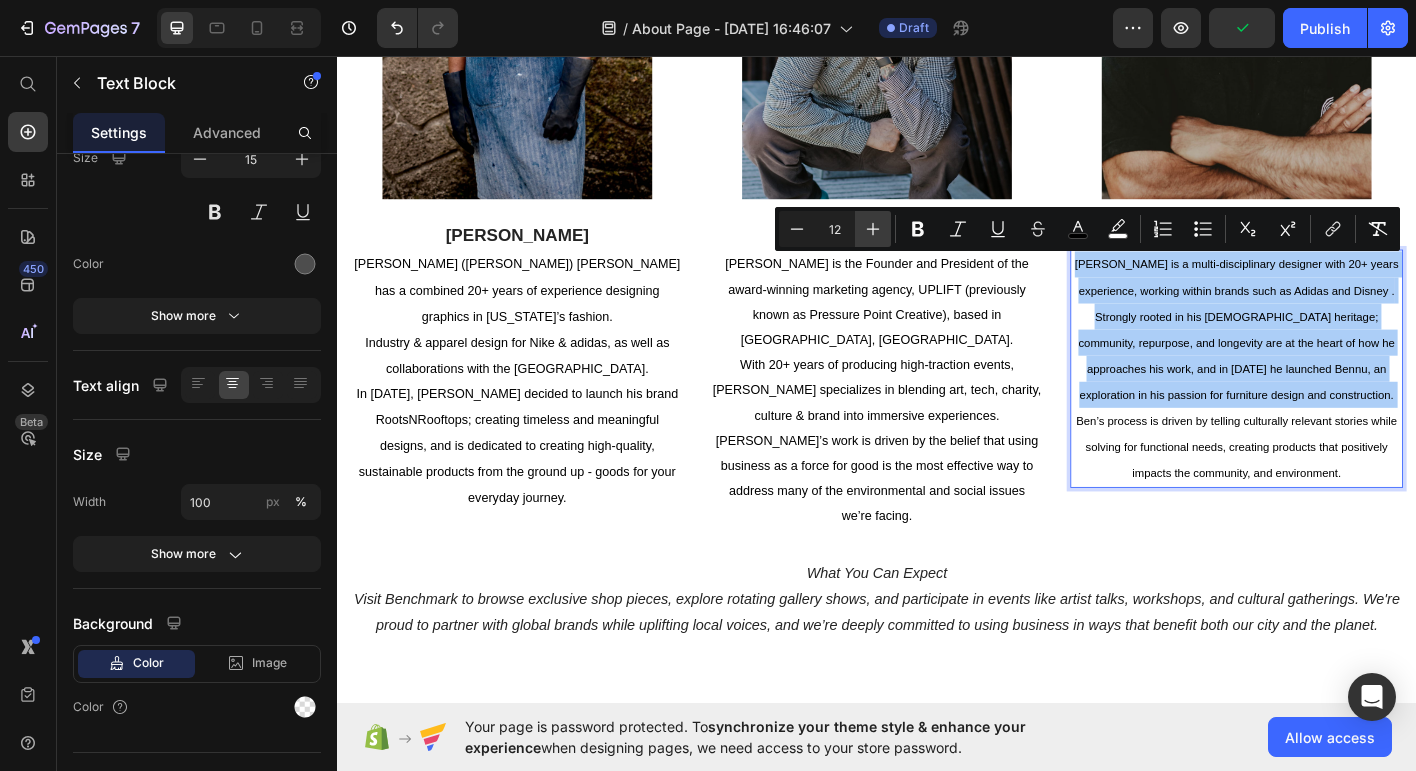 click 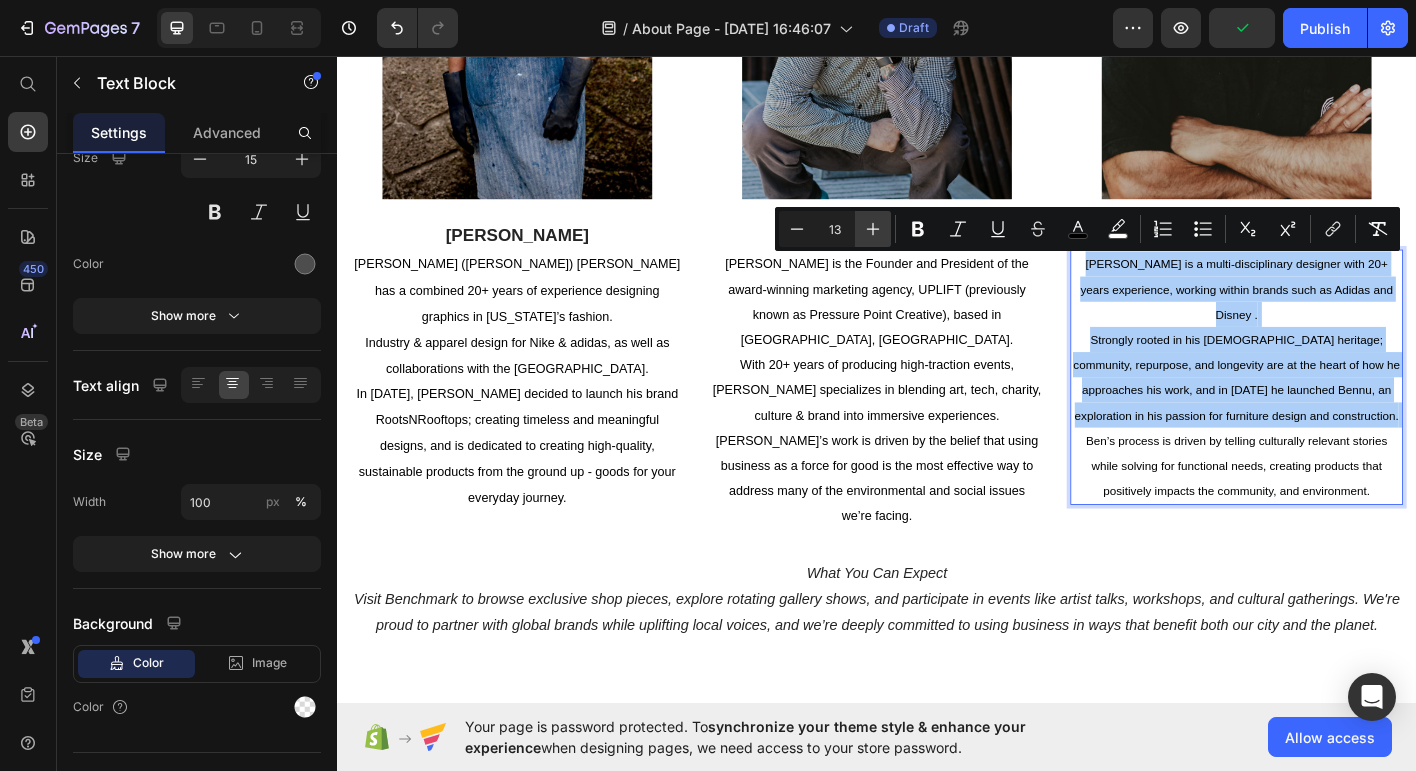 click 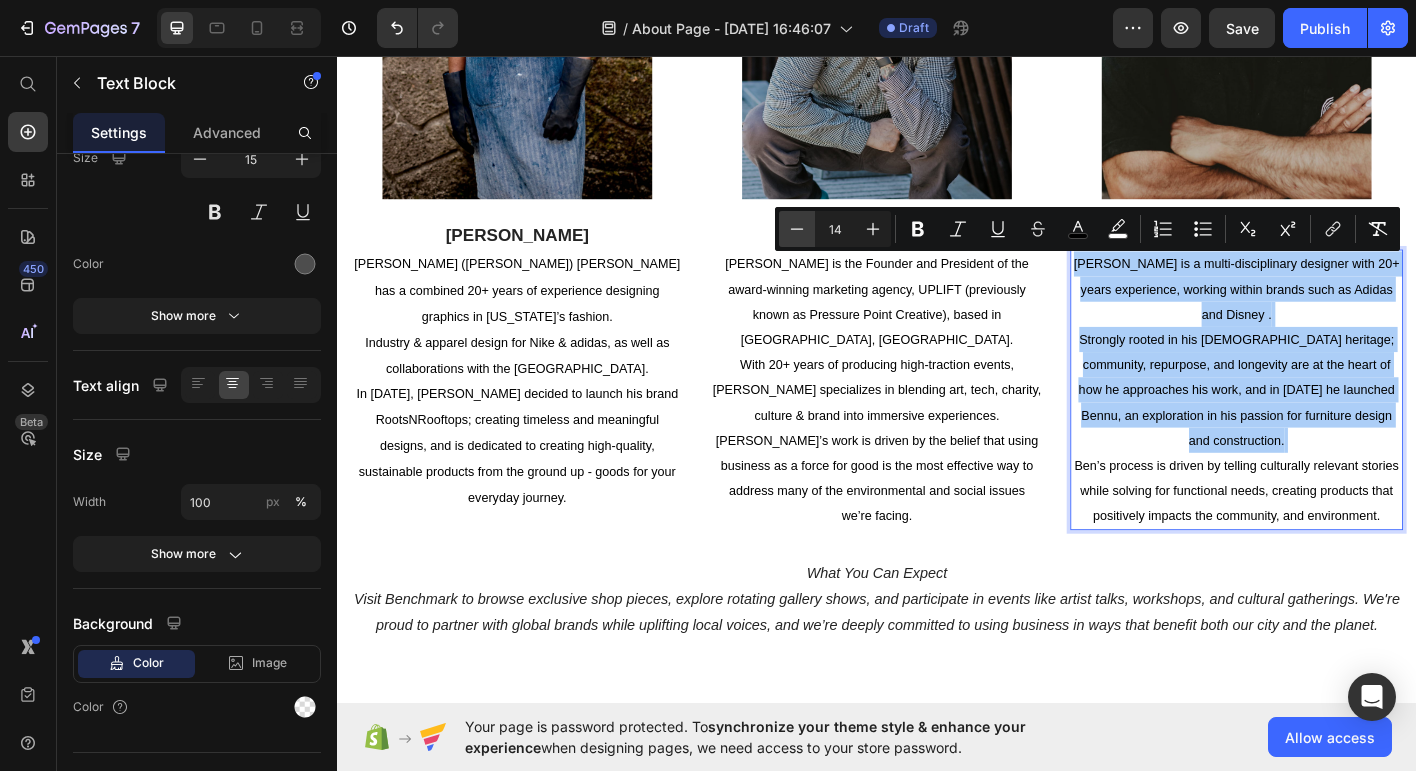 click 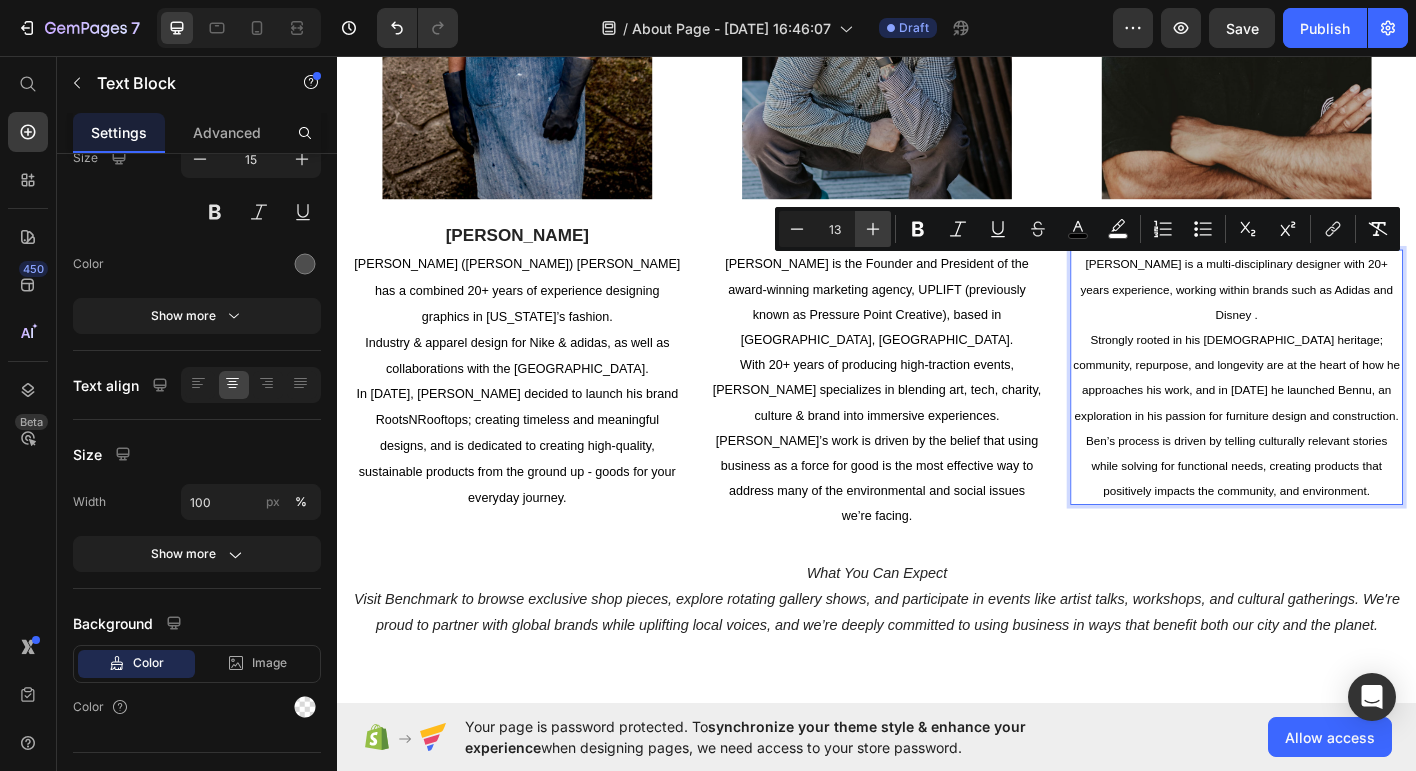 click 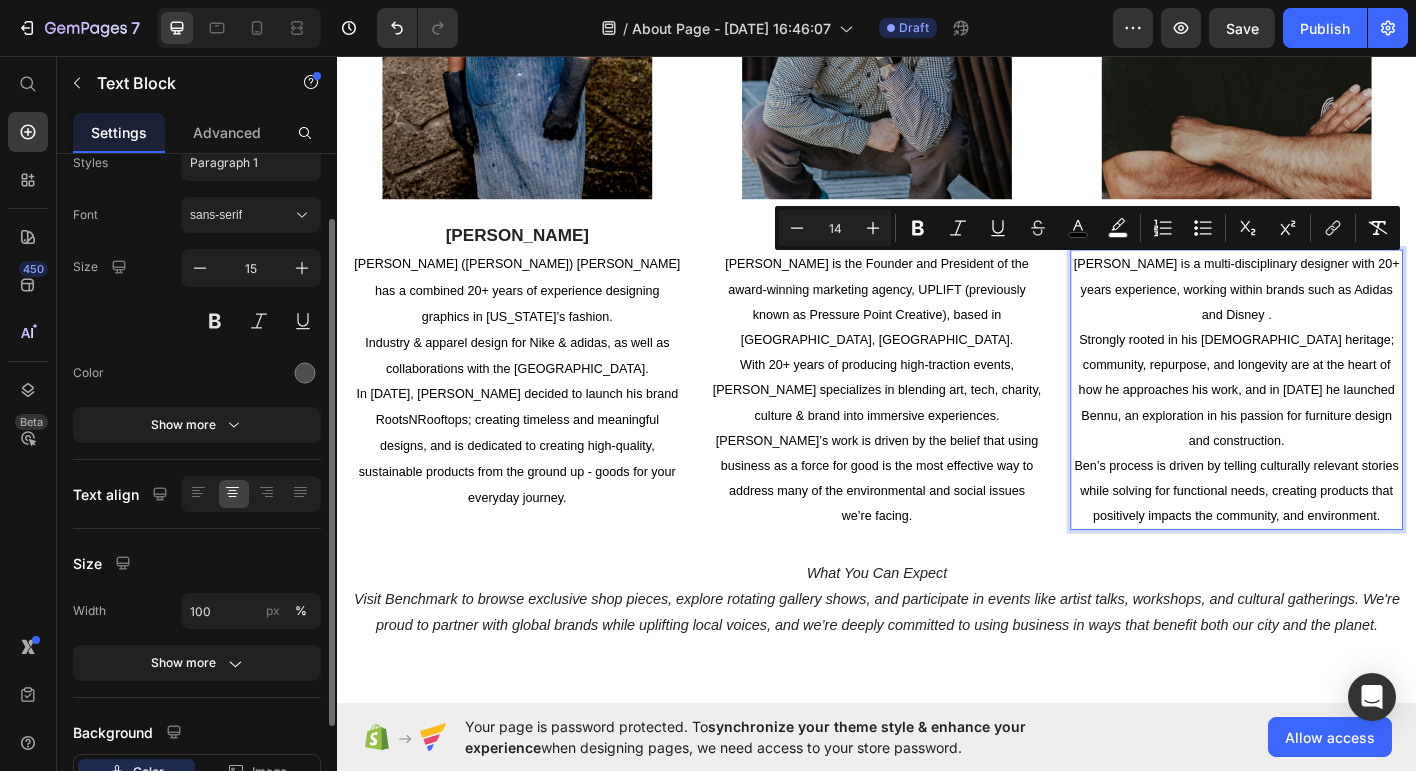scroll, scrollTop: 67, scrollLeft: 0, axis: vertical 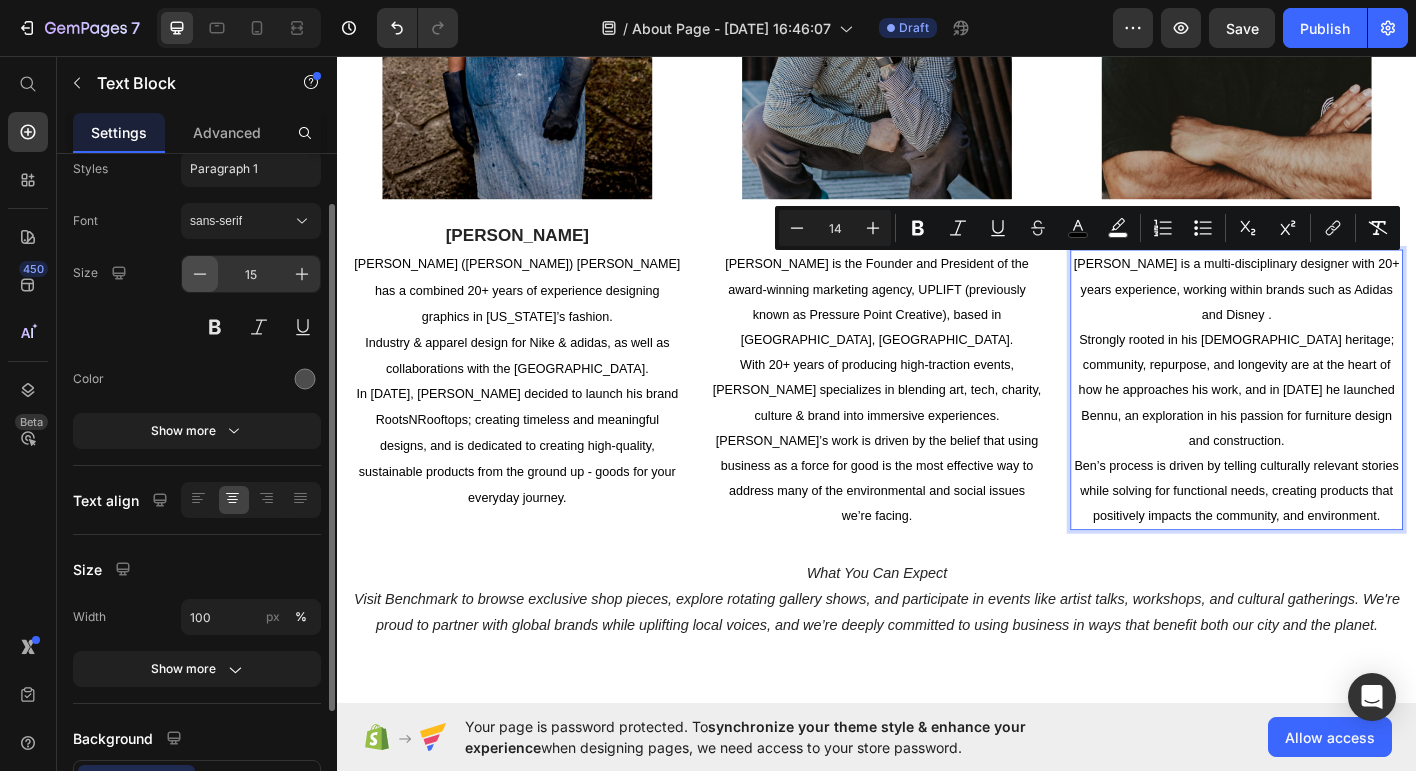 click 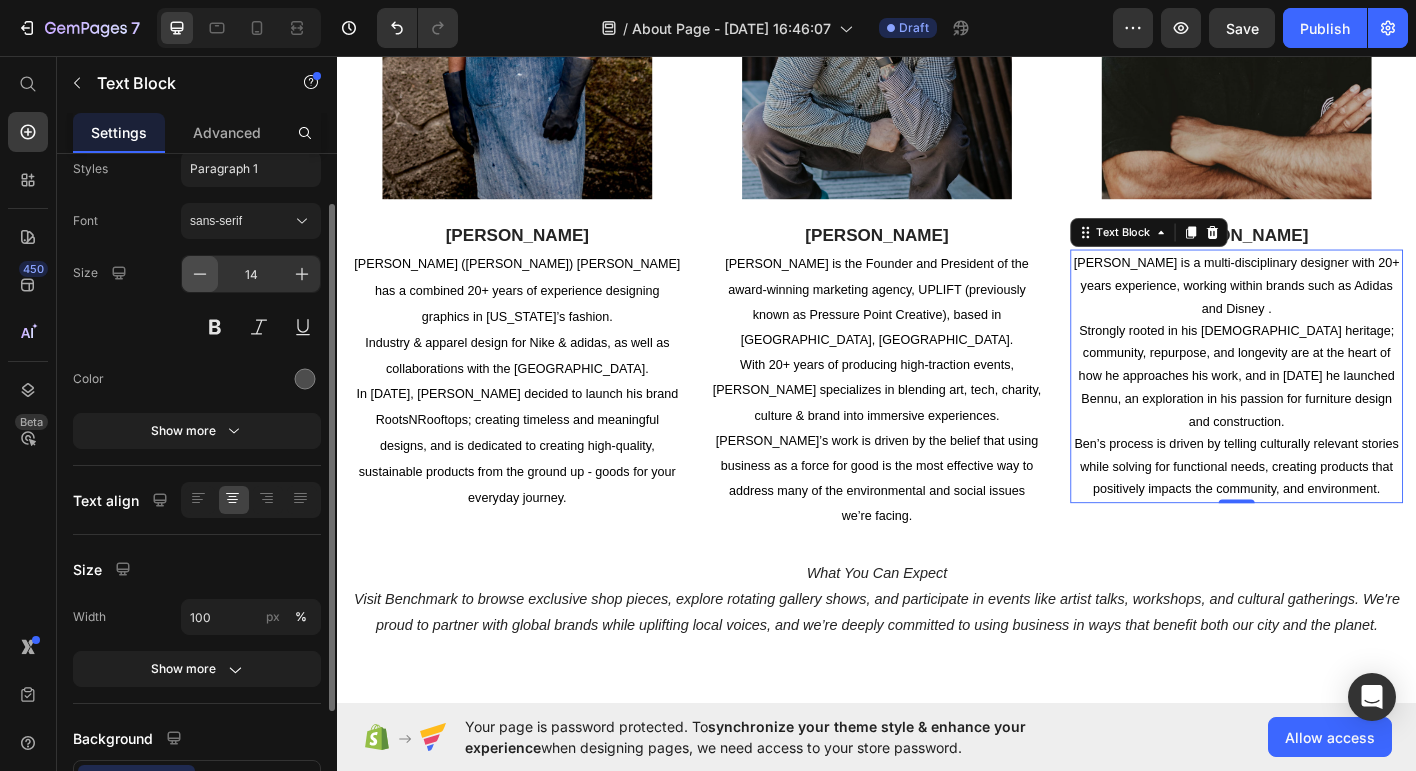 click 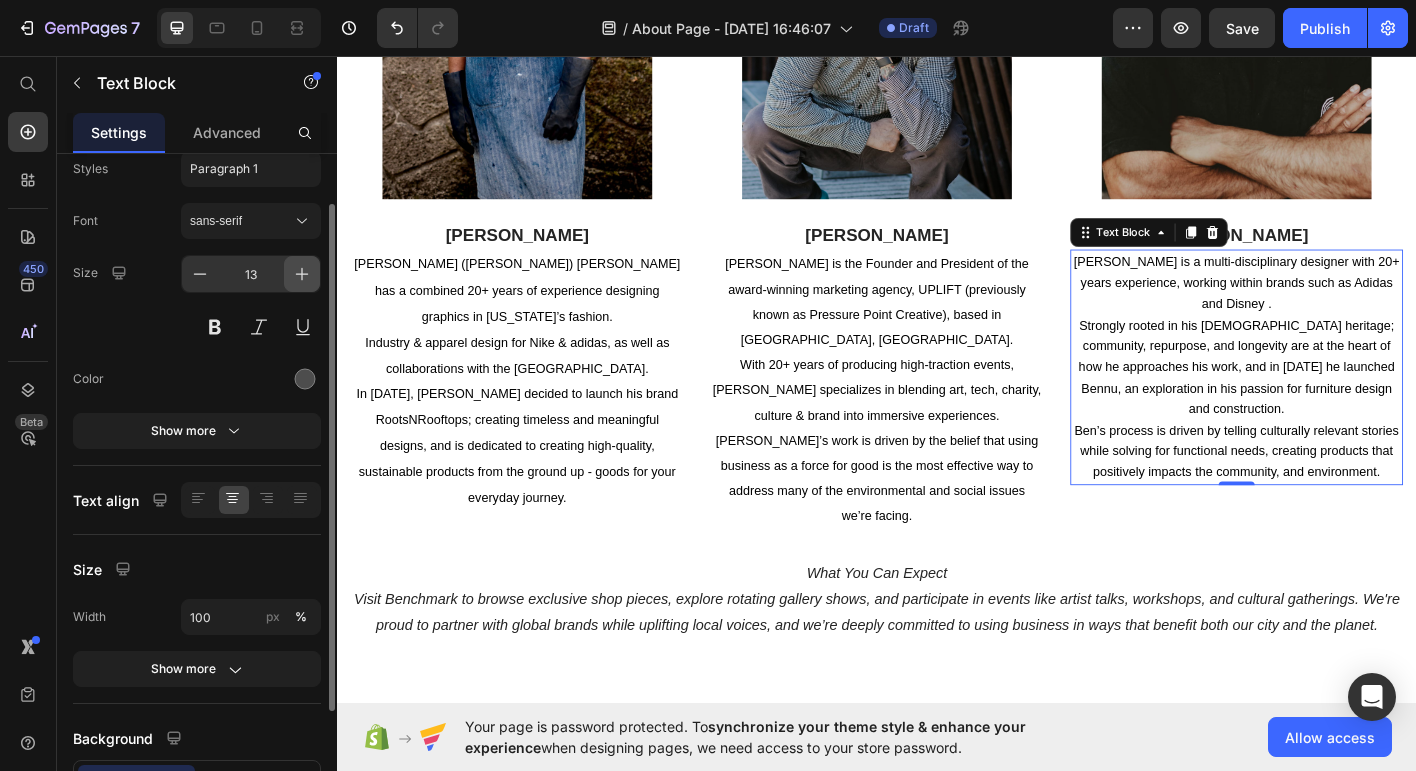 click 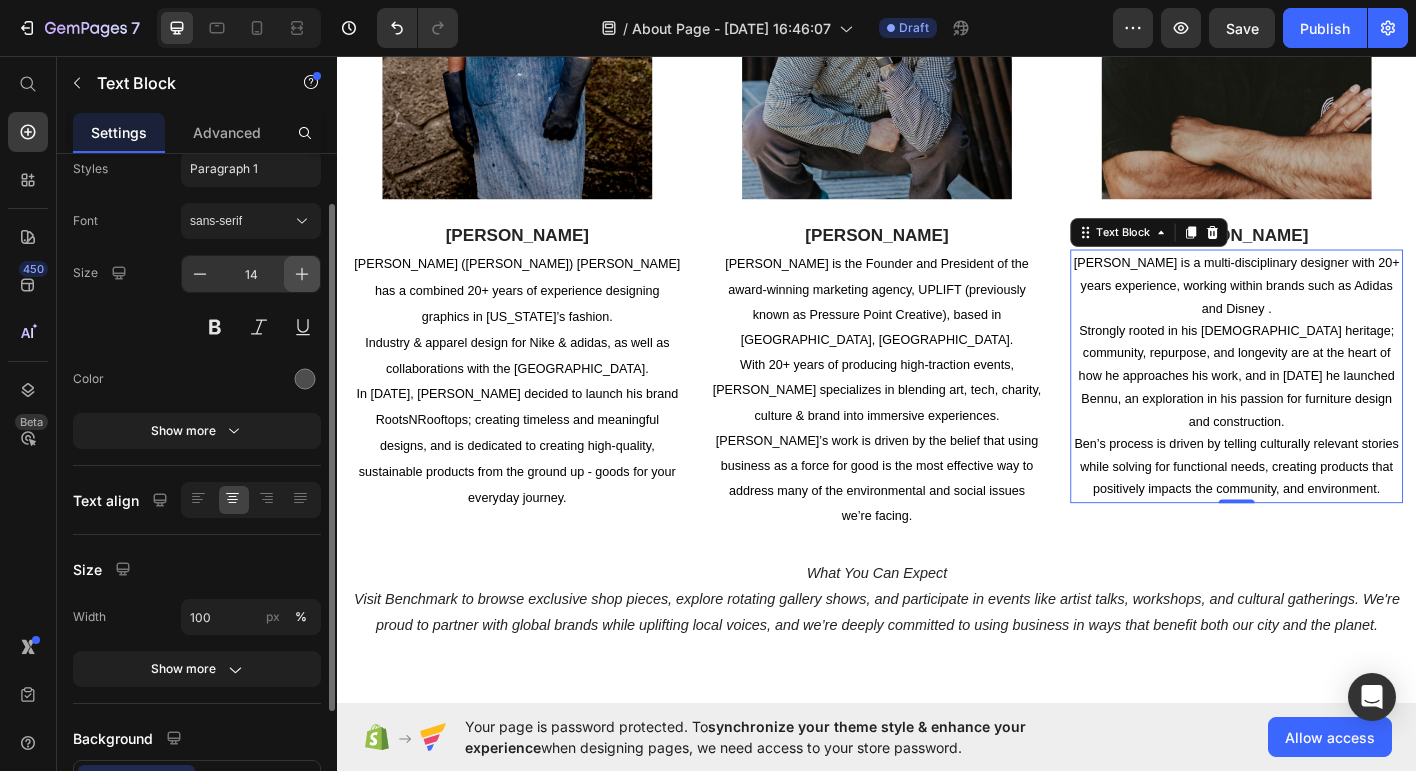 click 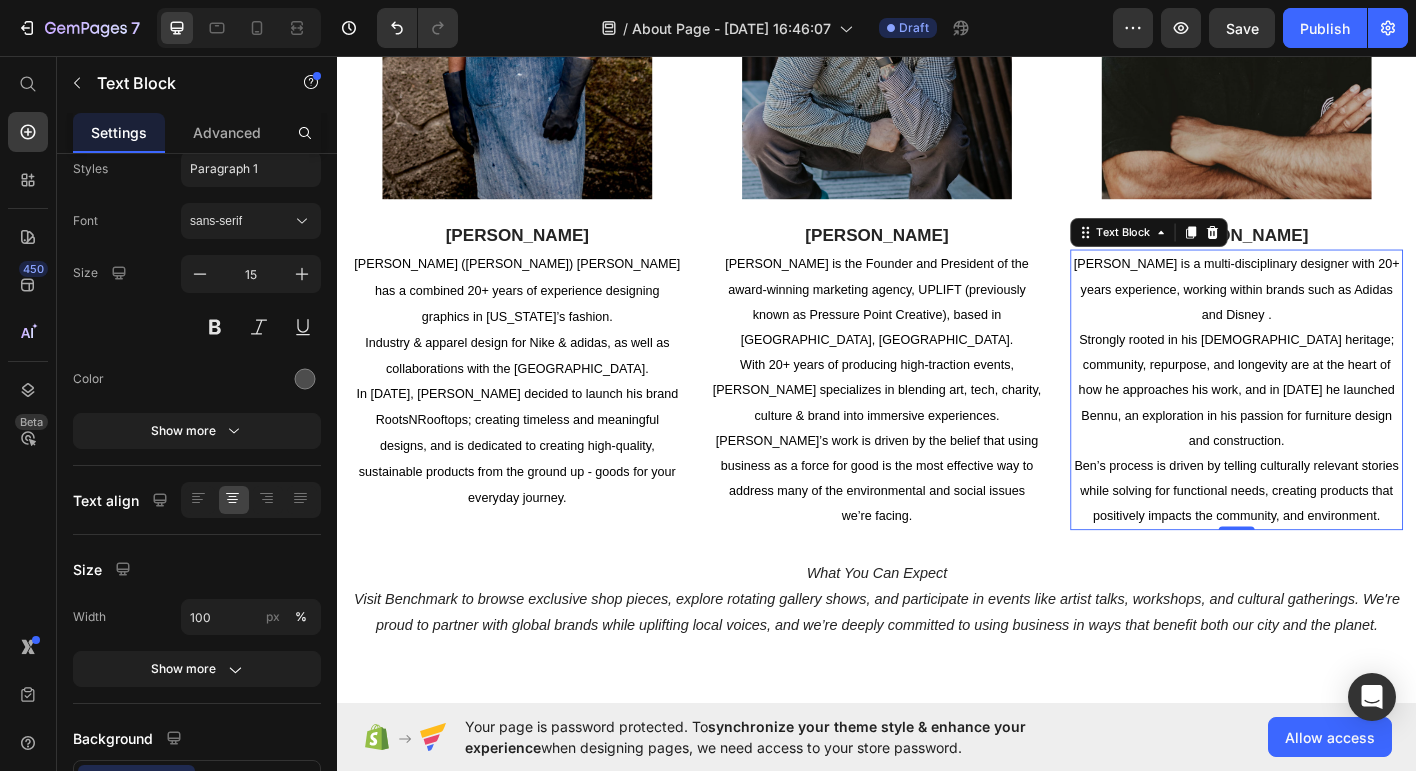 click on "Ben Boutros is a multi-disciplinary designer with 20+ years experience, working within brands such as Adidas and Disney . Strongly rooted in his Egyptian heritage; community, repurpose, and longevity are at the heart of how he approaches his work, and in 2020 he launched Bennu, an exploration in his passion for furniture design and construction. Ben’s process is driven by telling culturally relevant stories while solving for functional needs, creating products that positively impacts the community, and environment." at bounding box center (1337, 427) 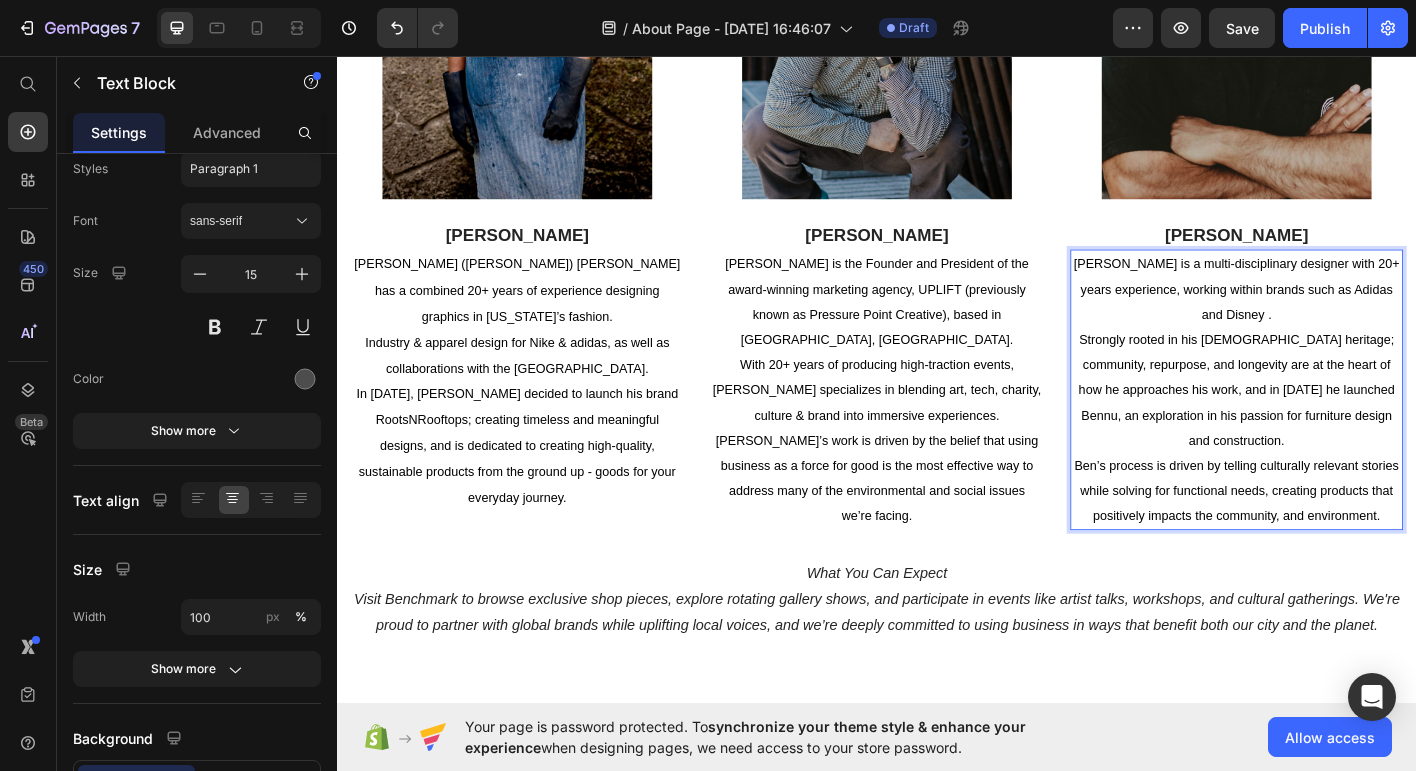 click on "Ben Boutros is a multi-disciplinary designer with 20+ years experience, working within brands such as Adidas and Disney . Strongly rooted in his Egyptian heritage; community, repurpose, and longevity are at the heart of how he approaches his work, and in 2020 he launched Bennu, an exploration in his passion for furniture design and construction. Ben’s process is driven by telling culturally relevant stories while solving for functional needs, creating products that positively impacts the community, and environment." at bounding box center [1337, 427] 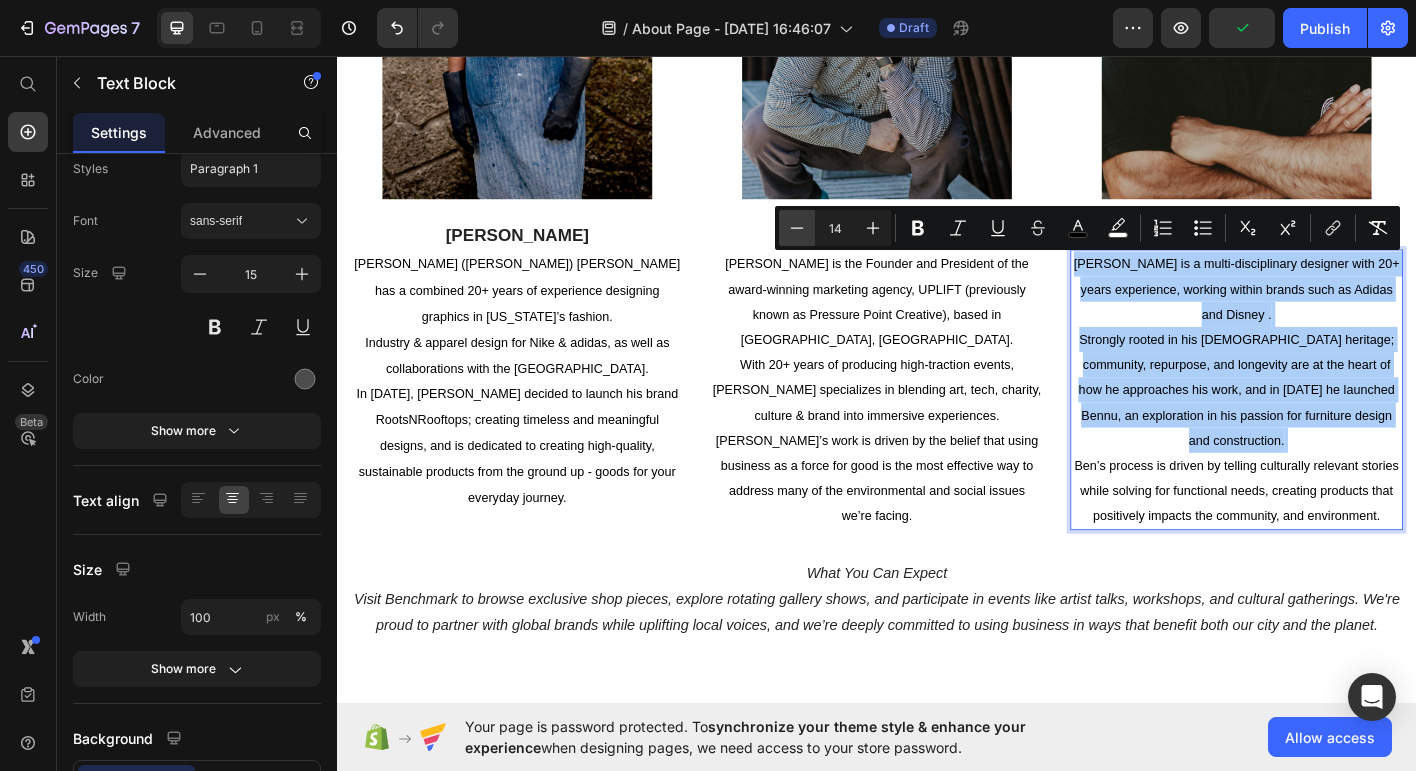 click 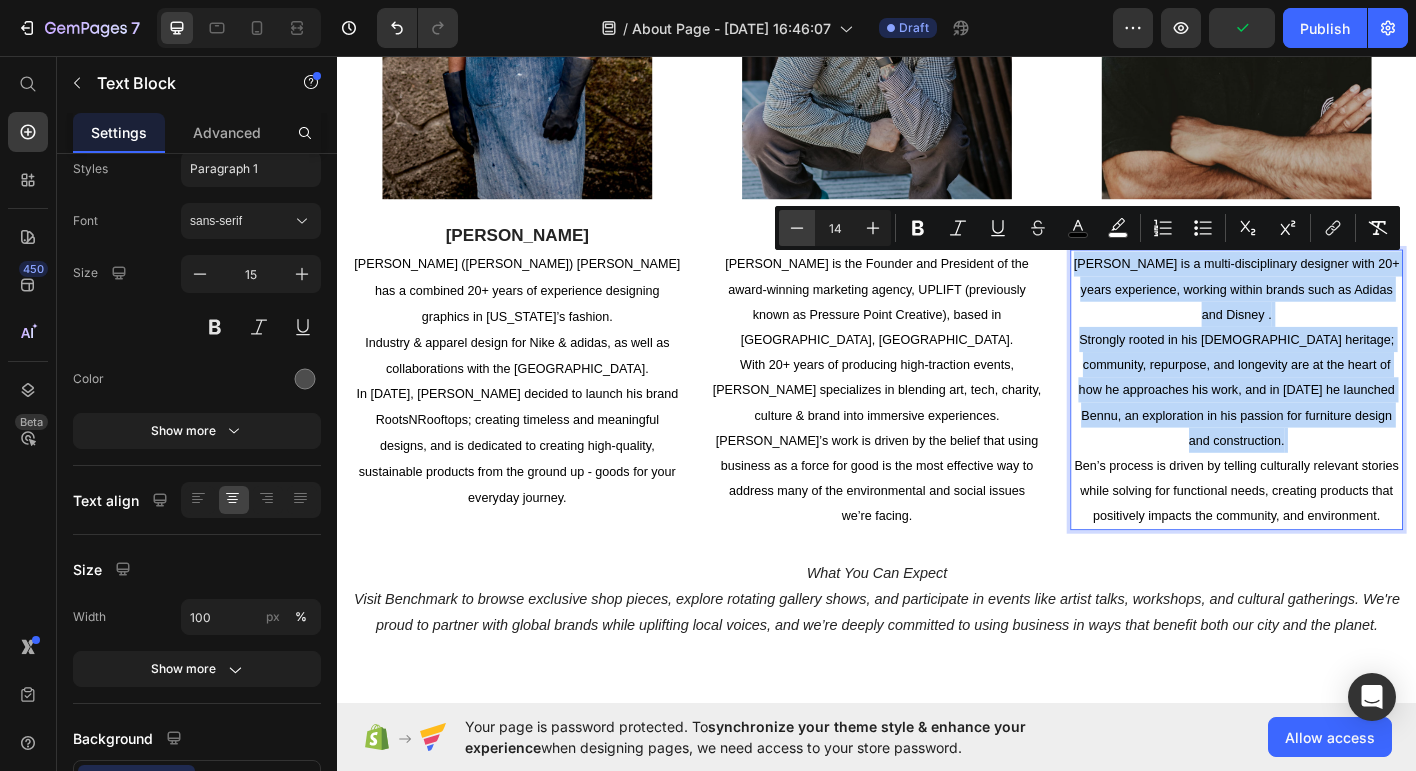 type on "13" 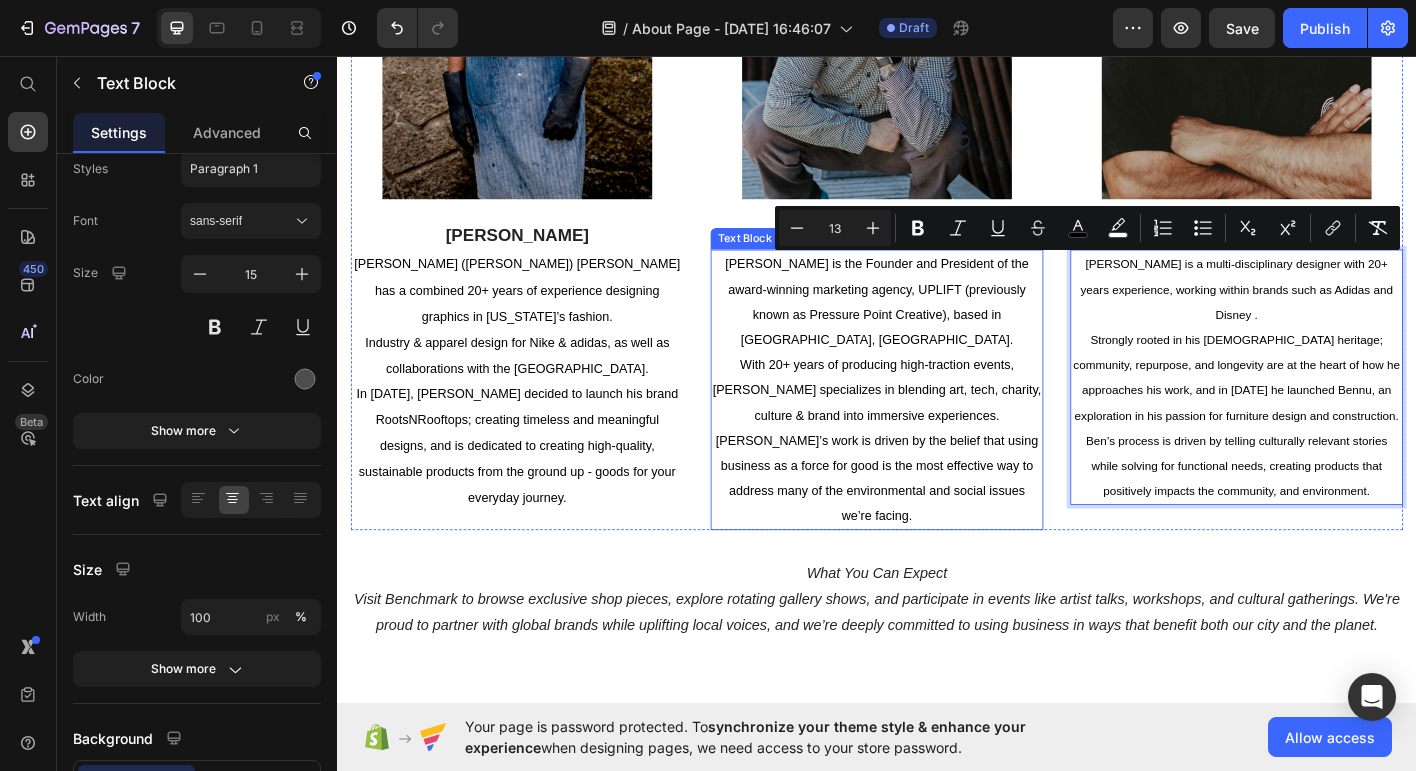 click on "Ian Mazie is the Founder and President of the award-winning marketing agency, UPLIFT (previously known as Pressure Point Creative), based in Portland, OR. With 20+ years of producing high-traction events, Ian specializes in blending art, tech, charity, culture & brand into immersive experiences.  Ian’s work is driven by the belief that using business as a force for good is the most effective way to address many of the environmental and social issues we’re facing." at bounding box center (937, 427) 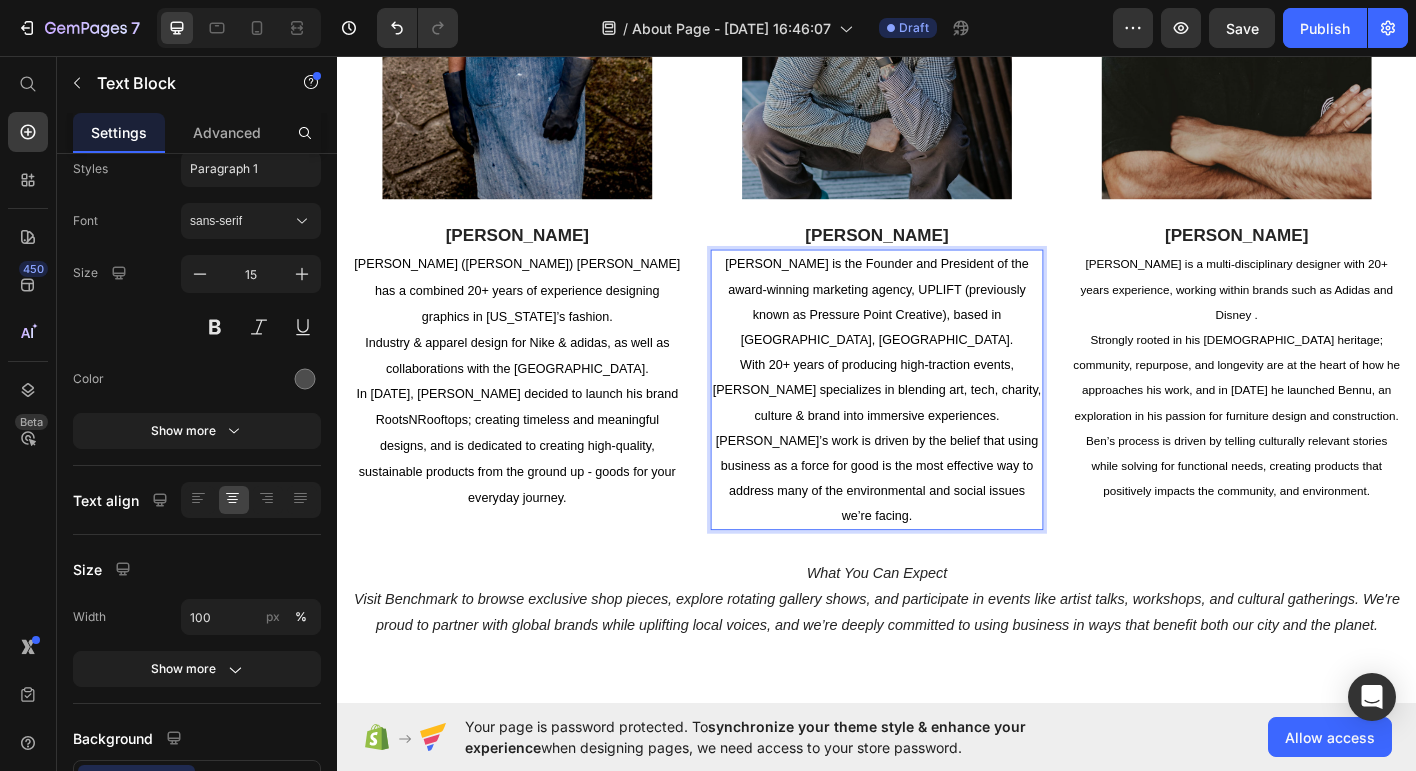 click on "Ian Mazie is the Founder and President of the award-winning marketing agency, UPLIFT (previously known as Pressure Point Creative), based in Portland, OR. With 20+ years of producing high-traction events, Ian specializes in blending art, tech, charity, culture & brand into immersive experiences.  Ian’s work is driven by the belief that using business as a force for good is the most effective way to address many of the environmental and social issues we’re facing." at bounding box center (937, 427) 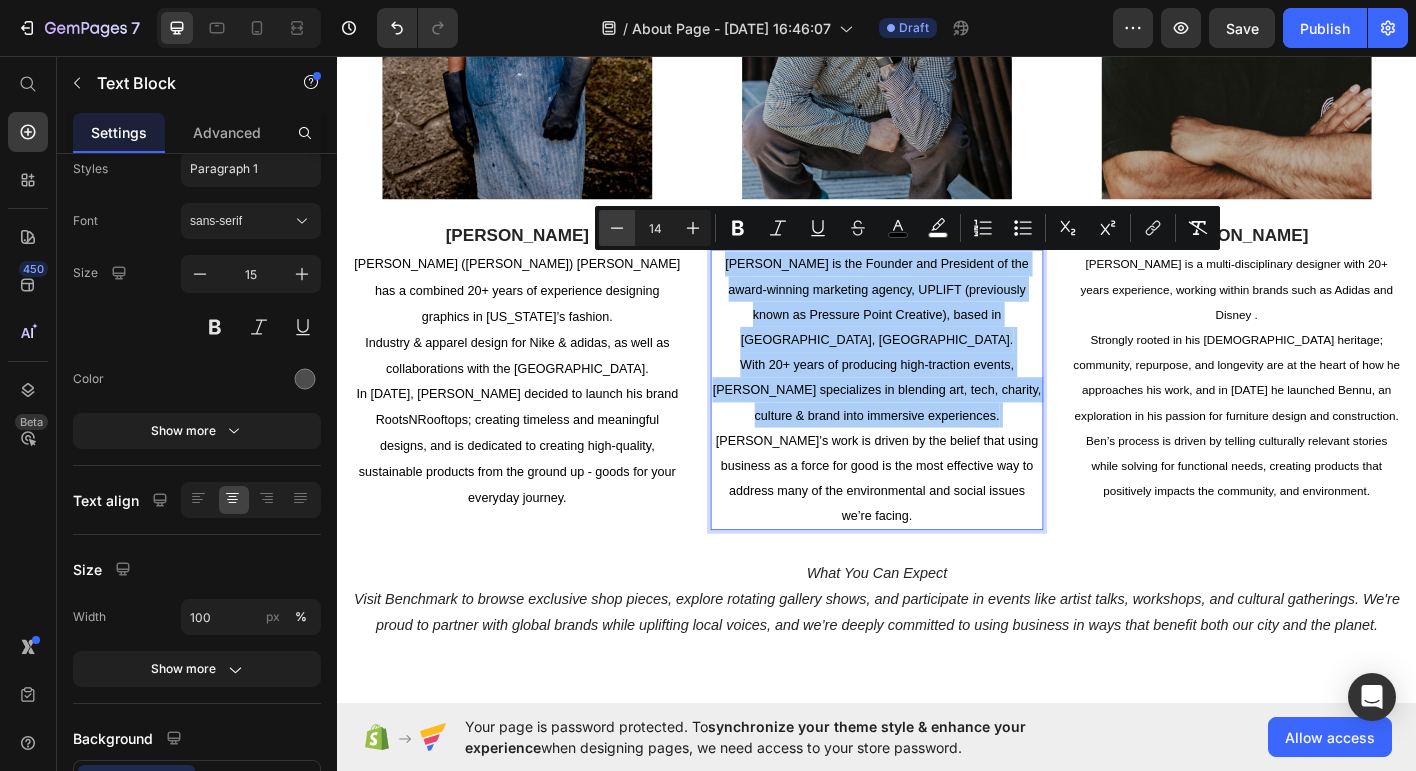 click 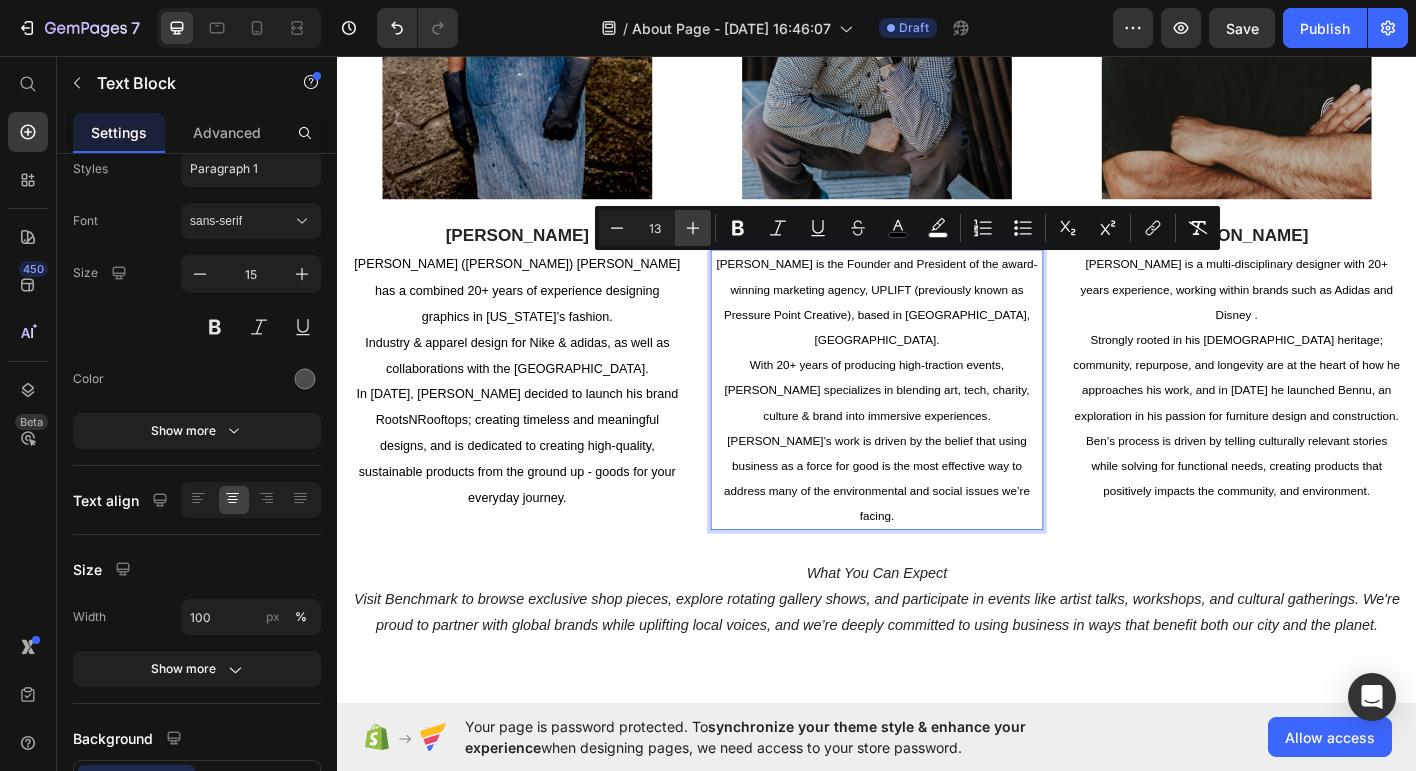 click 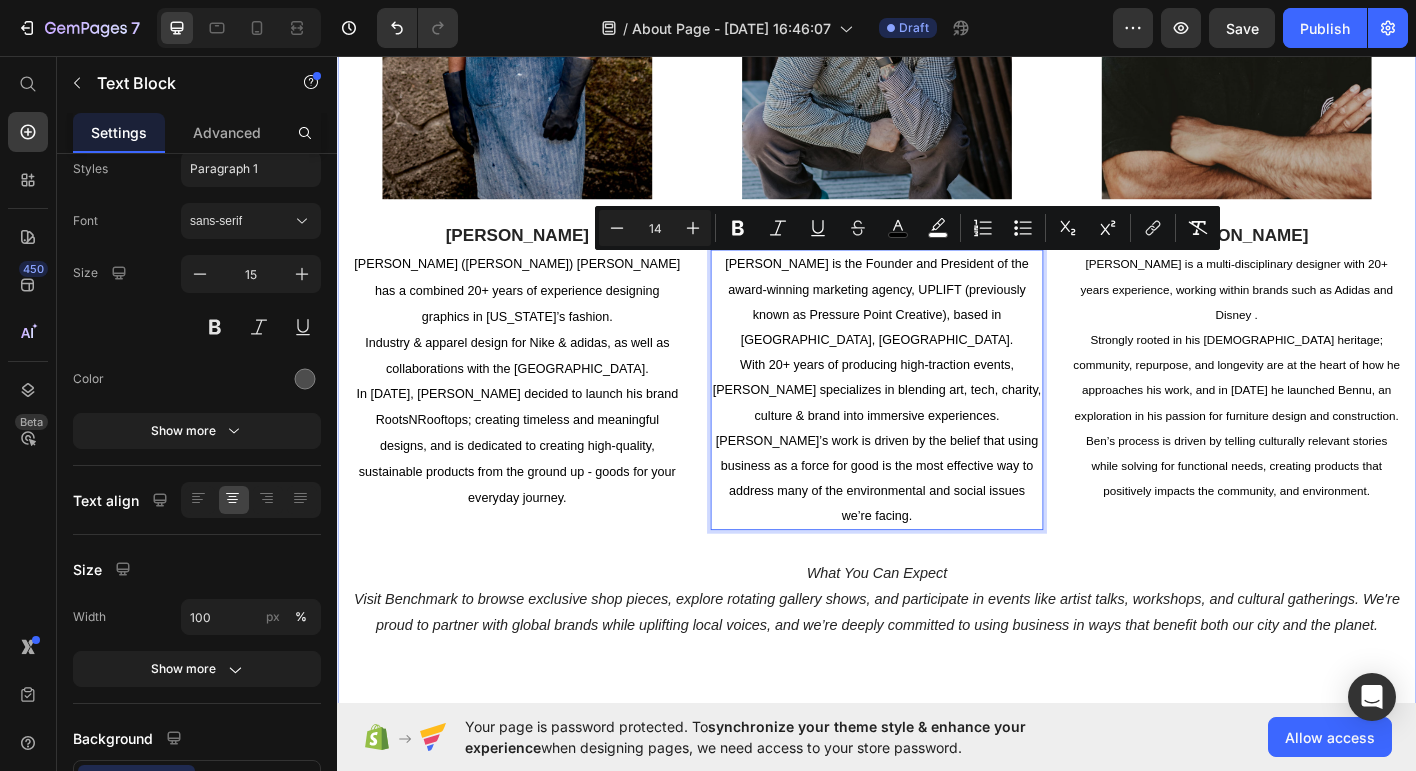 click on "Our Team Heading Row Image Rob McCallum Text block Robert (Rob-o) McCallum has a combined 20+ years of experience designing graphics in New York’s fashion. Industry & apparel design for Nike & adidas, as well as collaborations with the Portland Art Museum. In 2020, Rob decided to launch his brand RootsNRooftops; creating timeless and meaningful designs, and is dedicated to creating high-quality, sustainable products from the ground up - goods for your everyday journey. Text Block Image Ian Mazie Text block Ian Mazie is the Founder and President of the award-winning marketing agency, UPLIFT (previously known as Pressure Point Creative), based in Portland, OR. With 20+ years of producing high-traction events, Ian specializes in blending art, tech, charity, culture & brand into immersive experiences.  Ian’s work is driven by the belief that using business as a force for good is the most effective way to address many of the environmental and social issues we’re facing. Text Block   0 Image Ben Boutros Row" at bounding box center (937, 201) 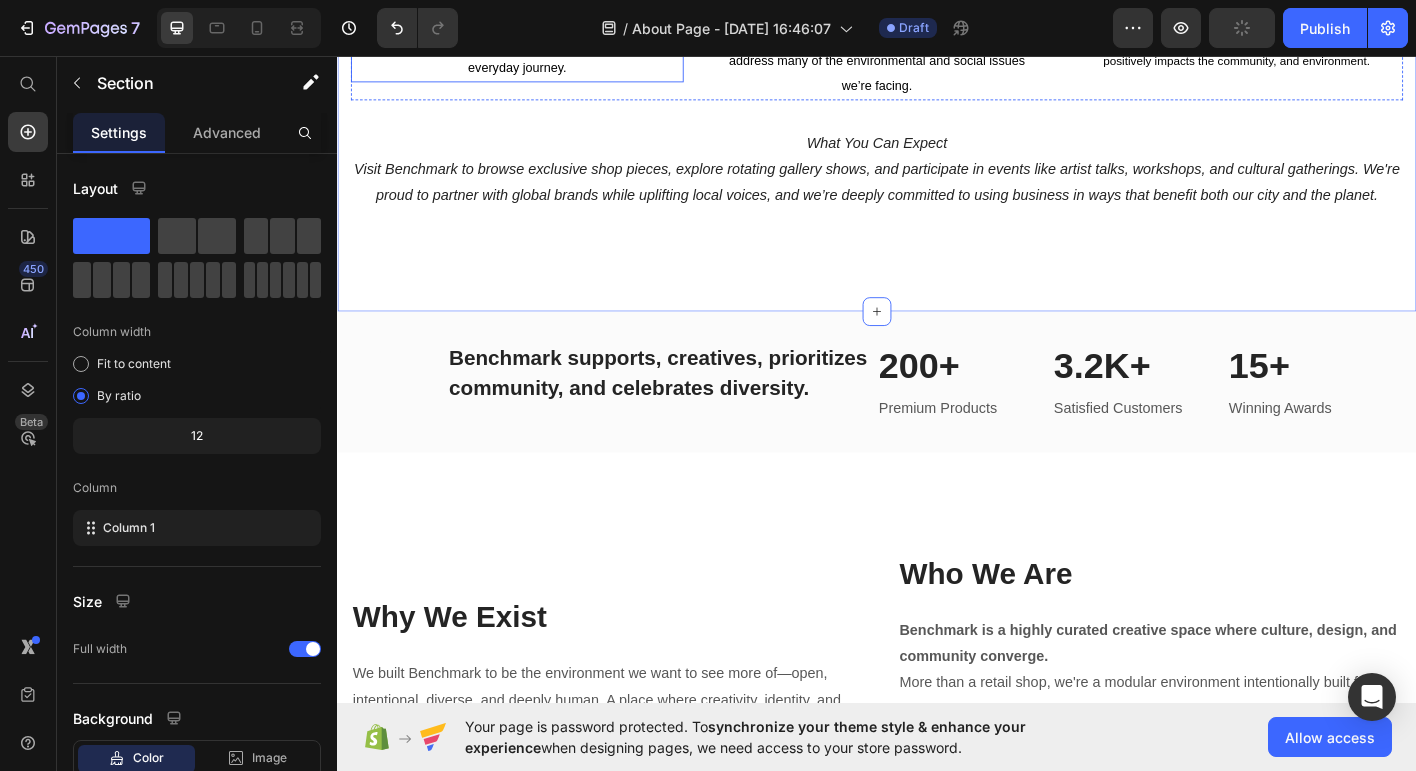 scroll, scrollTop: 2166, scrollLeft: 0, axis: vertical 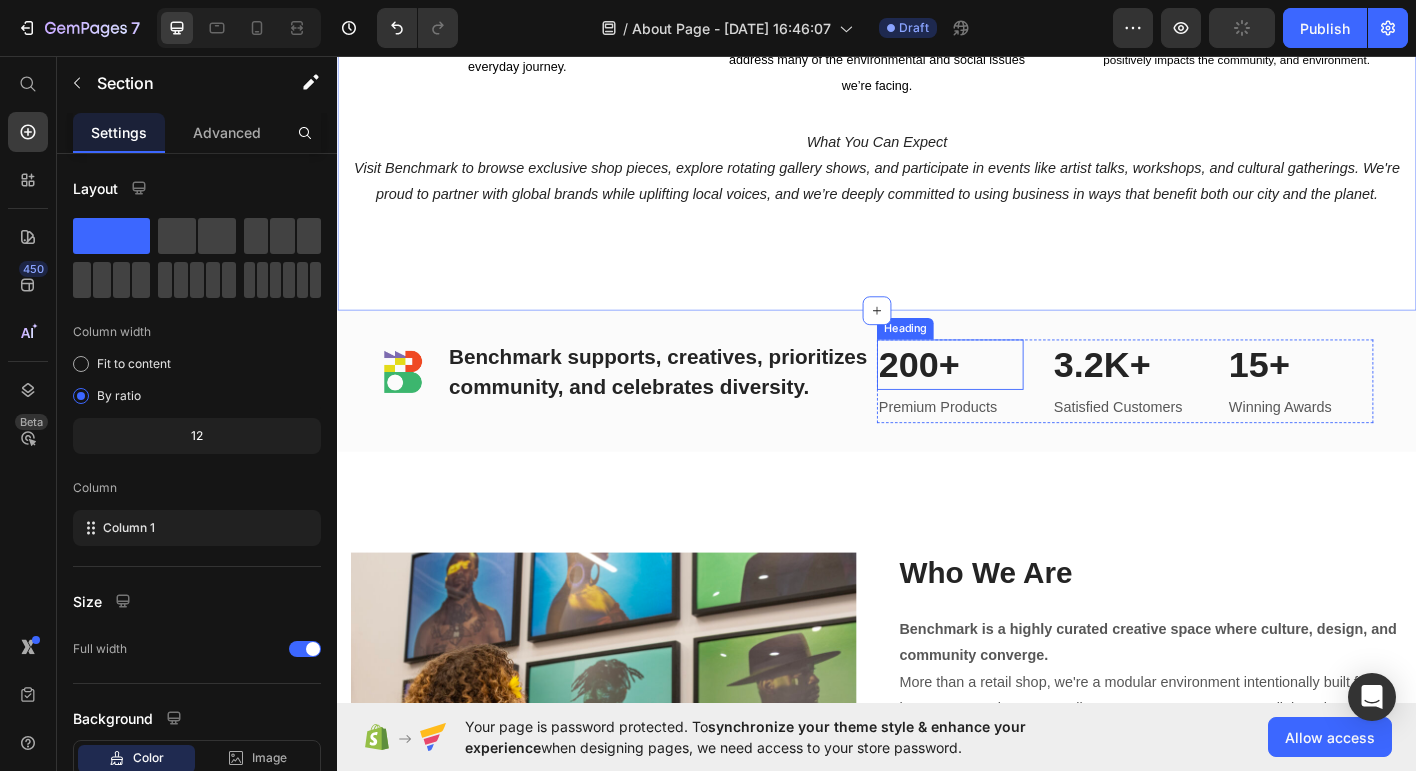 click on "200+" at bounding box center (1018, 399) 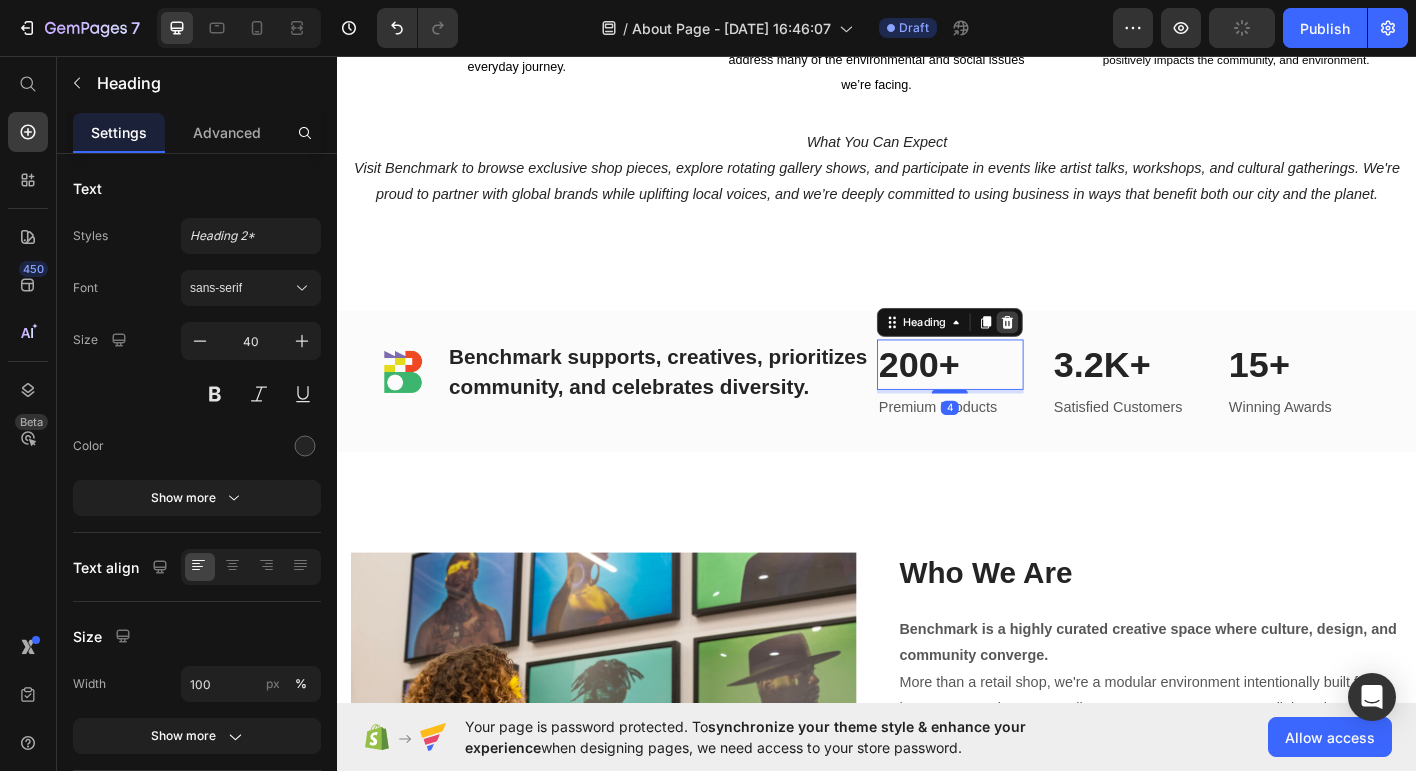 click 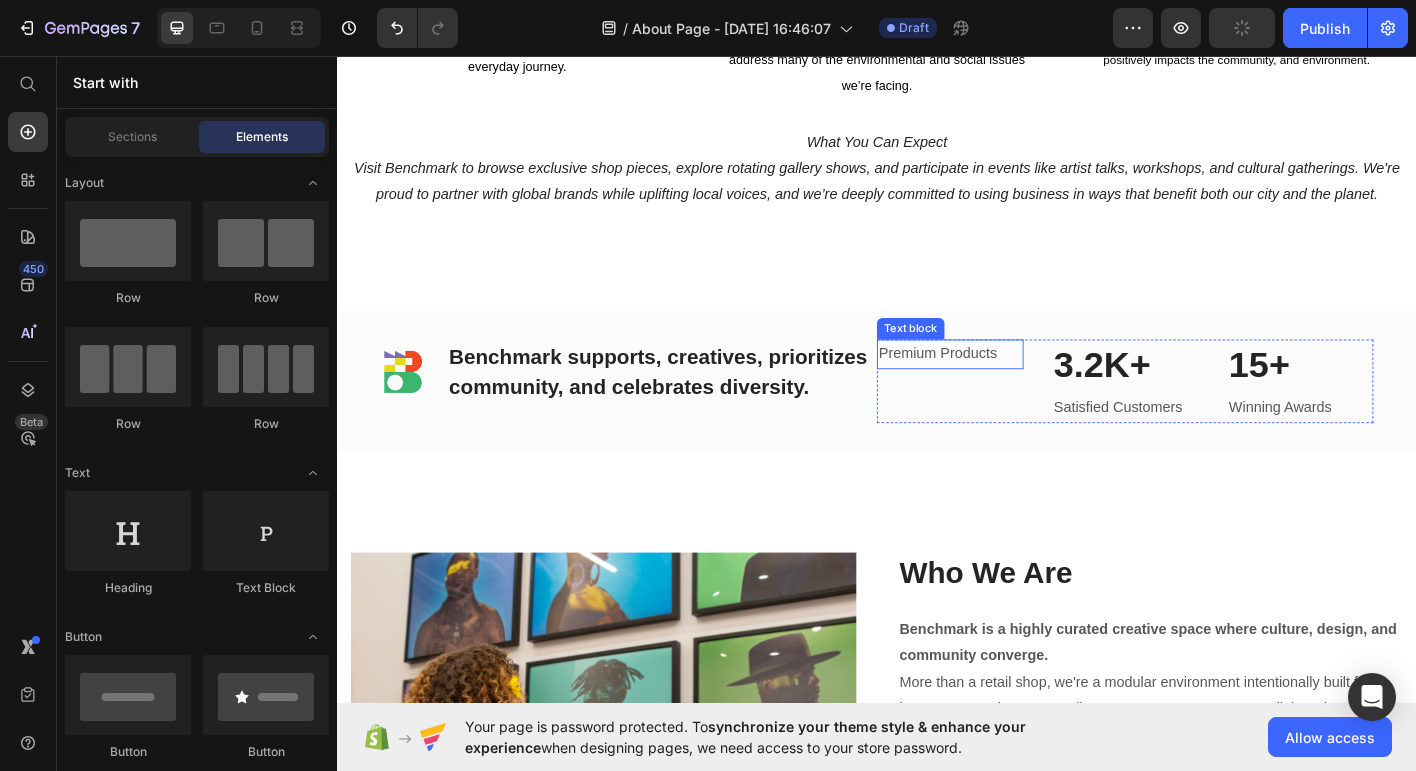 click on "Premium Products" at bounding box center [1018, 387] 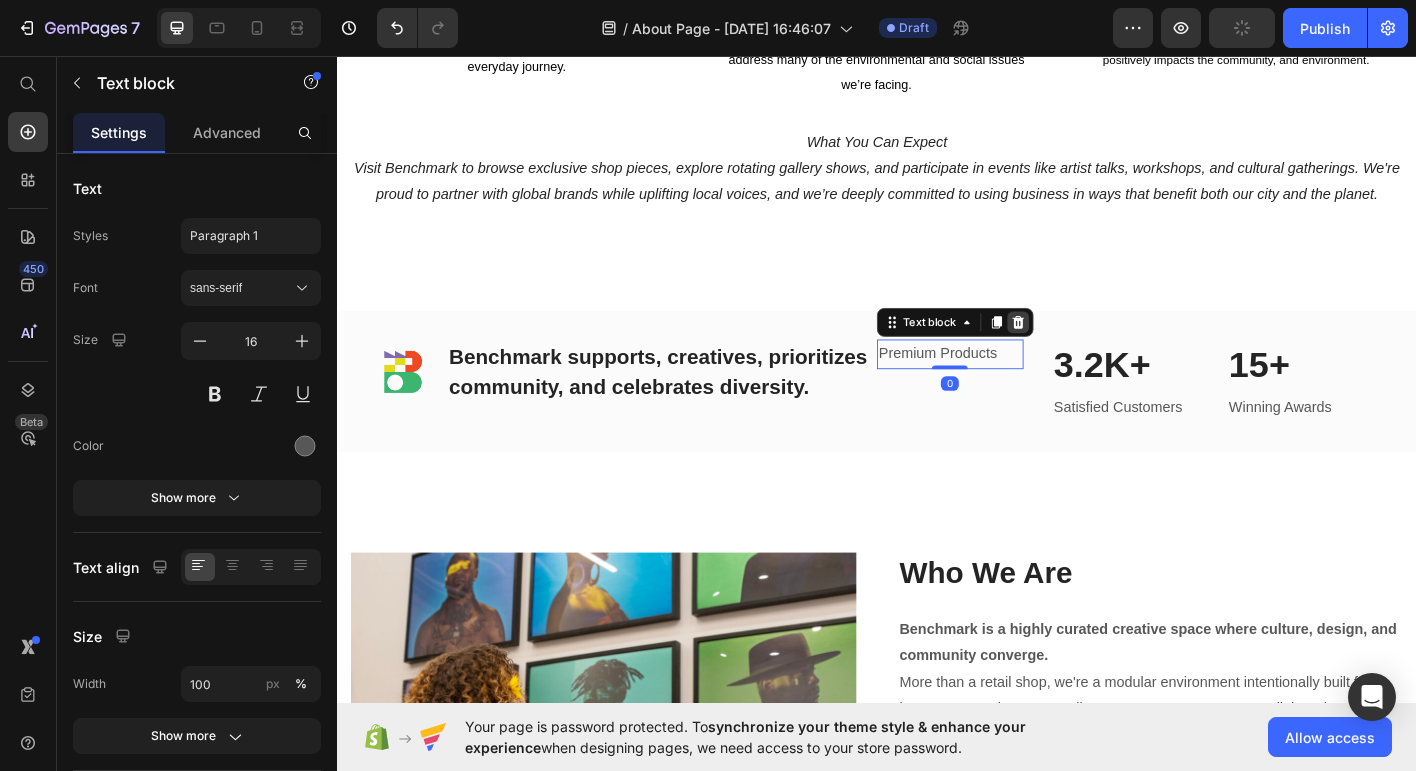 click 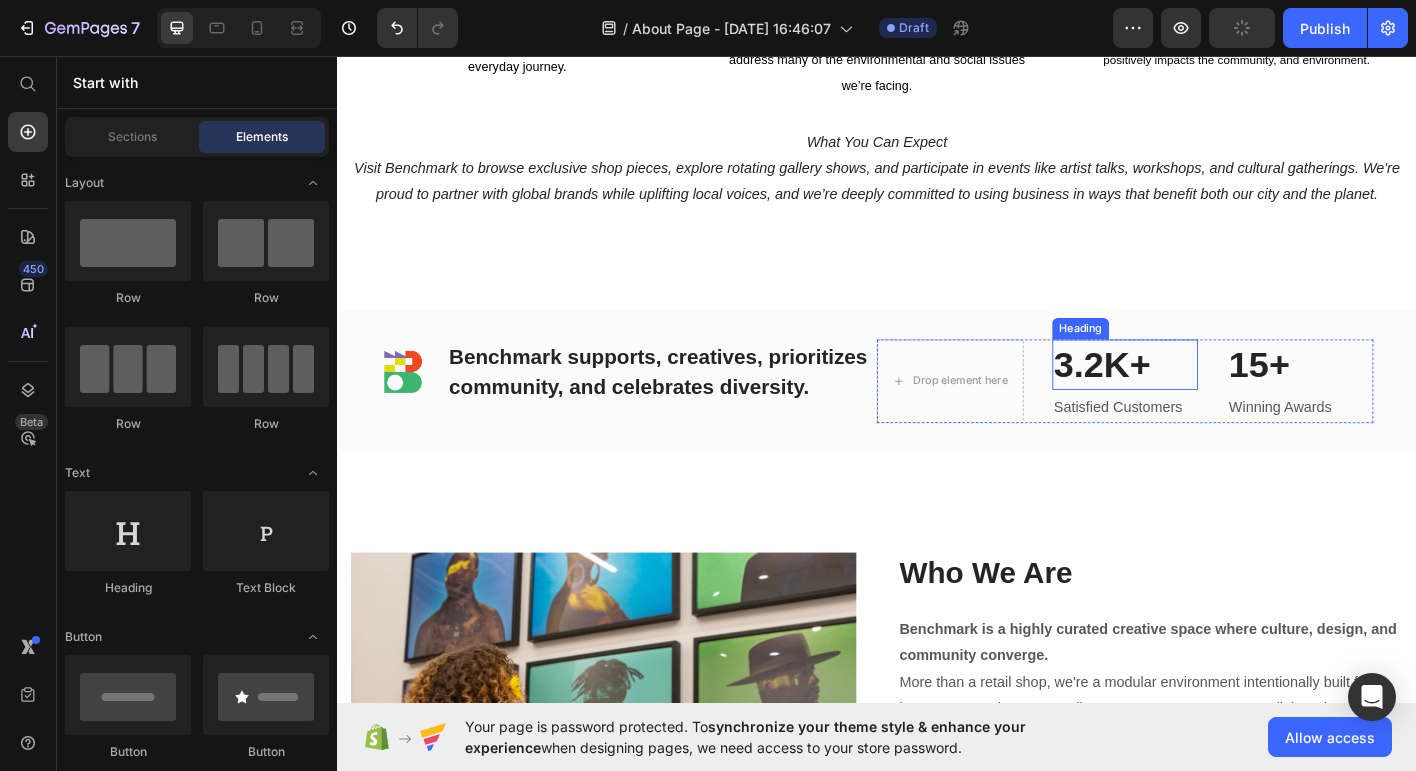 click on "3.2K+" at bounding box center (1213, 399) 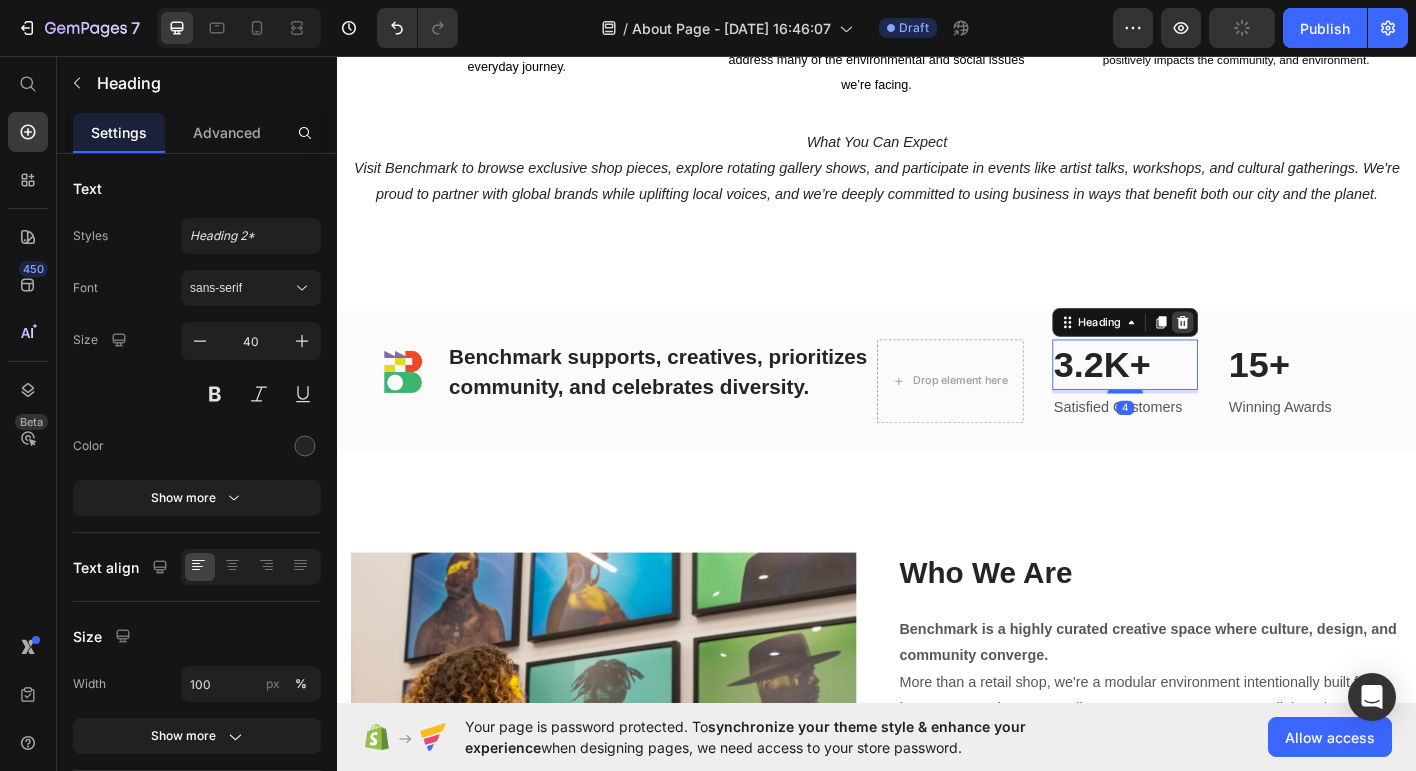 click at bounding box center [1277, 352] 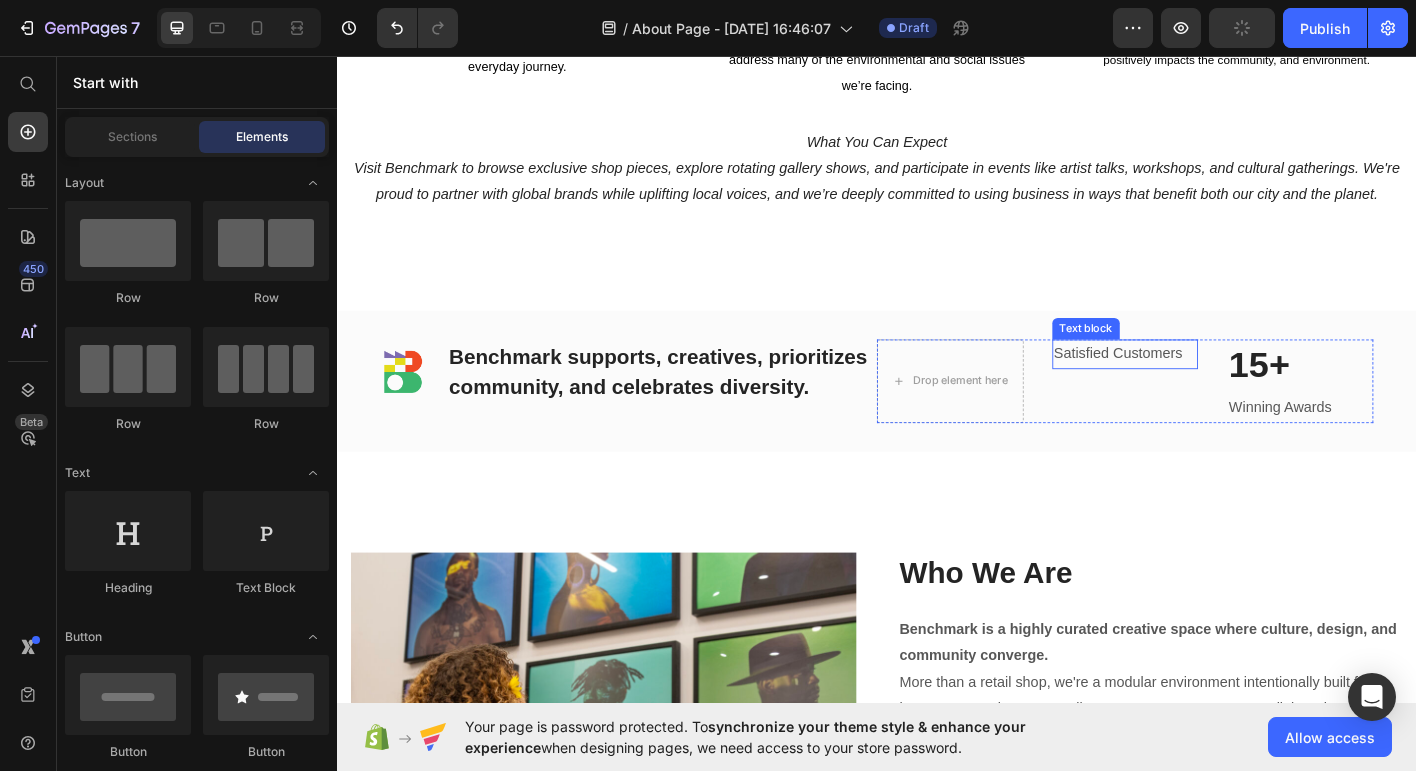 click on "Satisfied Customers" at bounding box center [1213, 387] 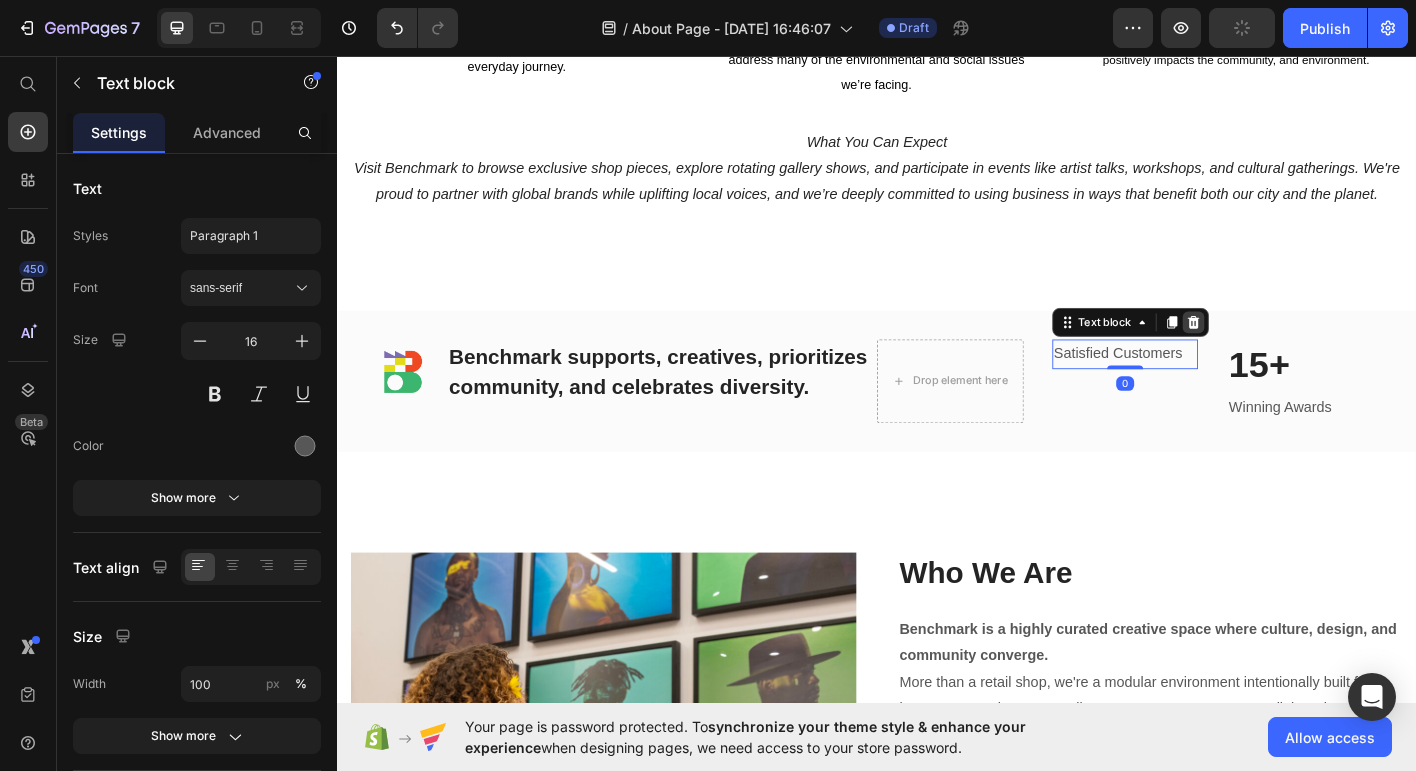click 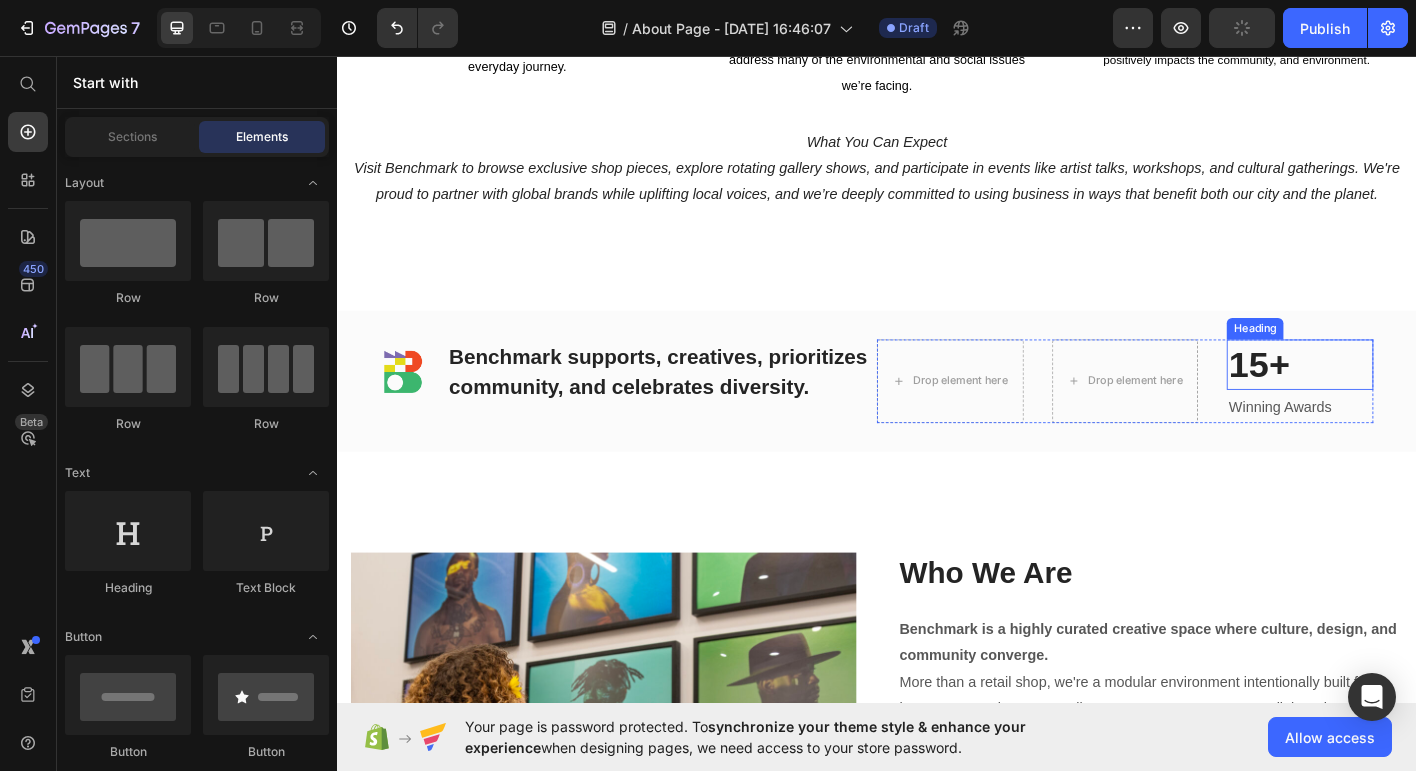click on "15+" at bounding box center [1407, 399] 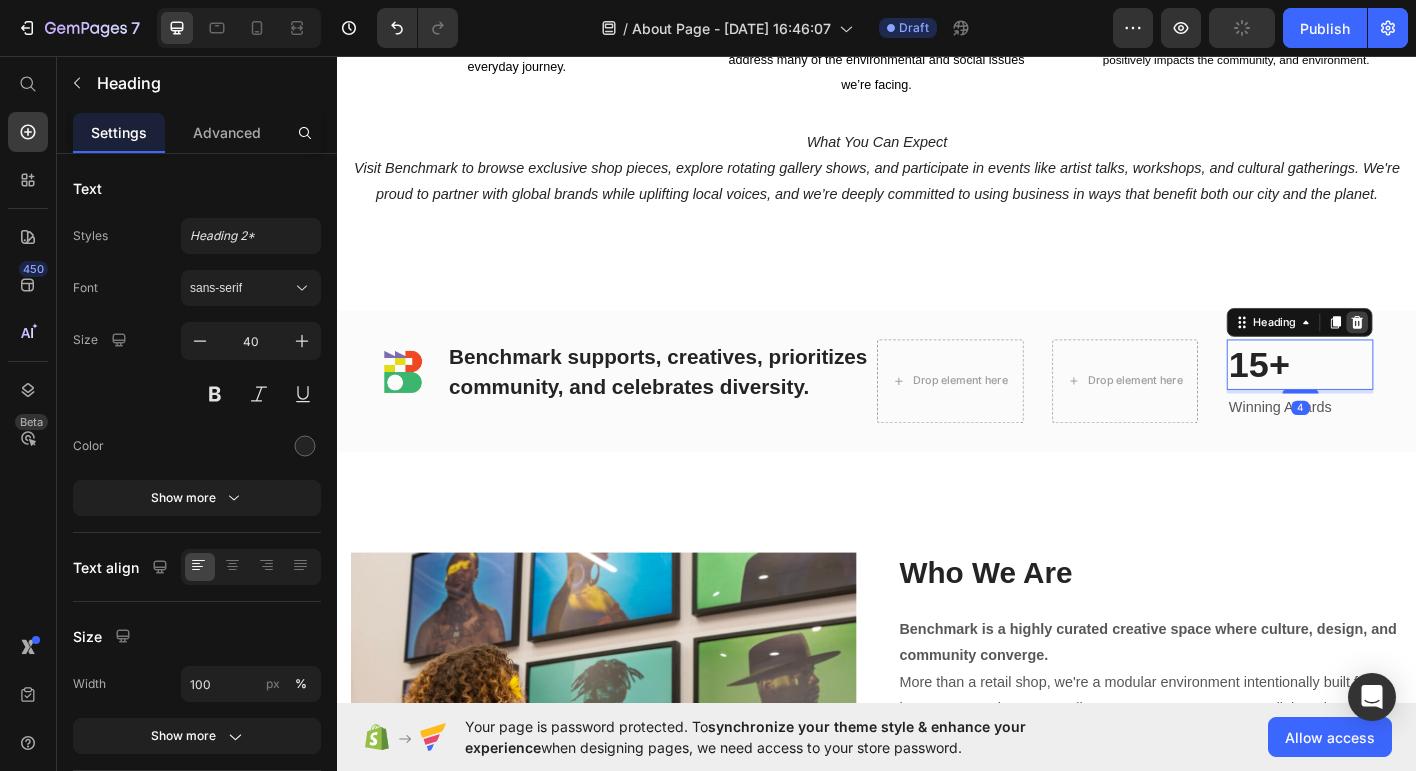 click 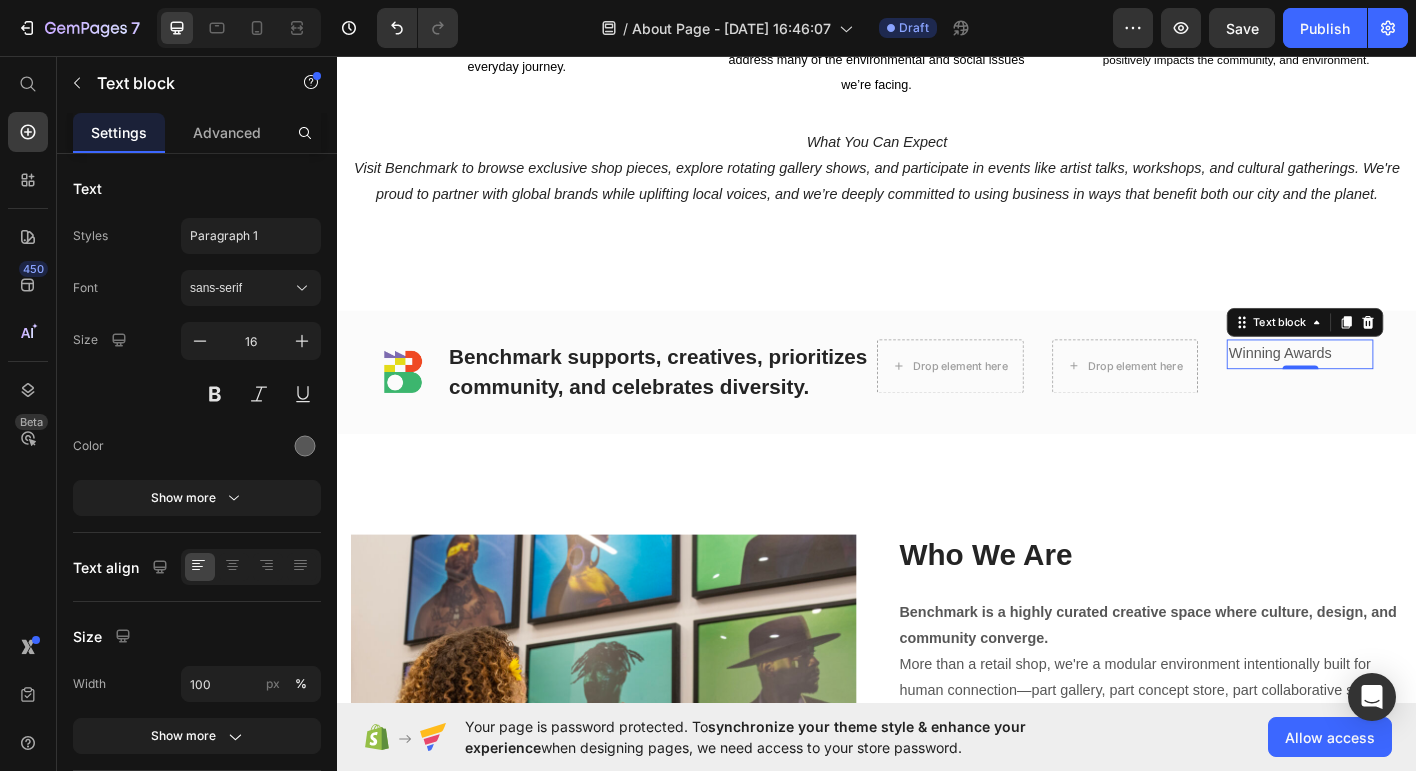 click on "Winning Awards" at bounding box center [1407, 387] 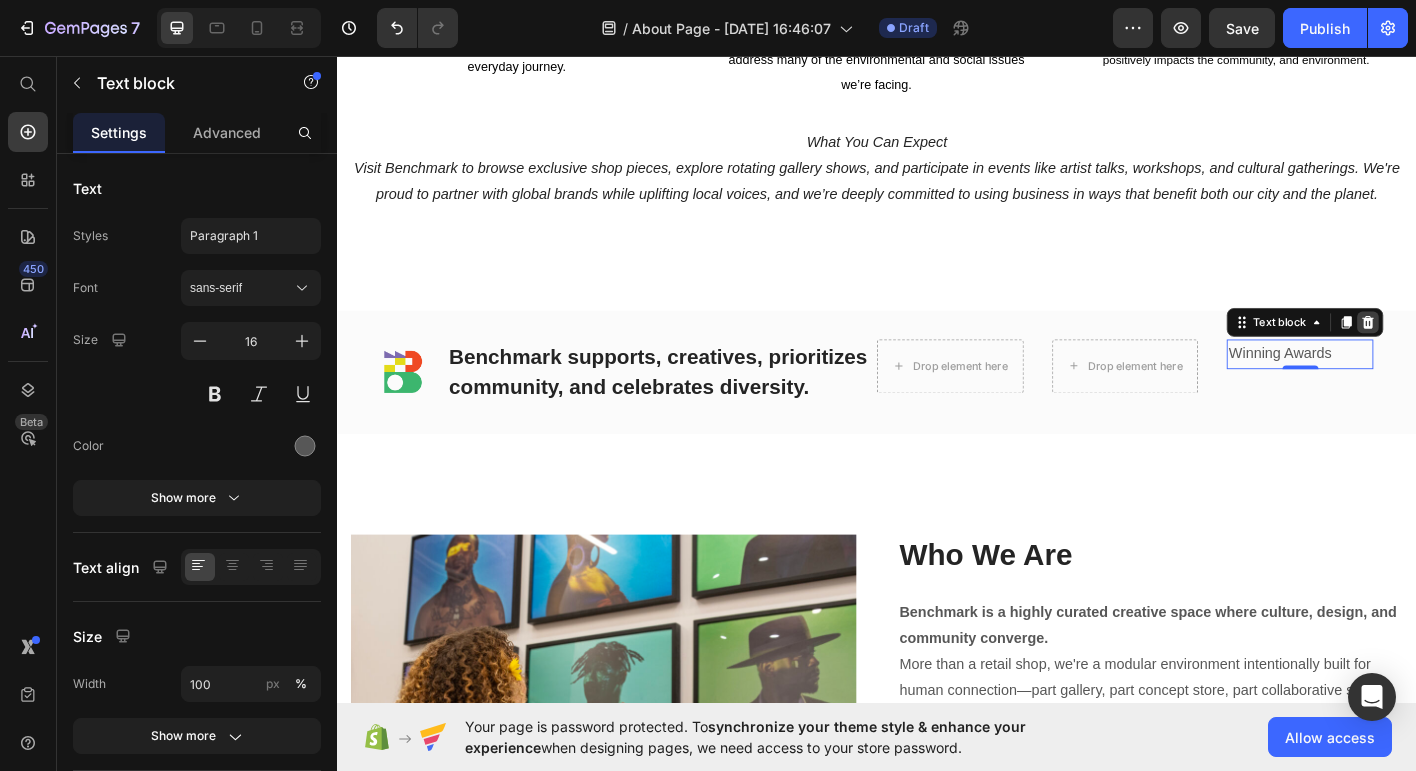 click 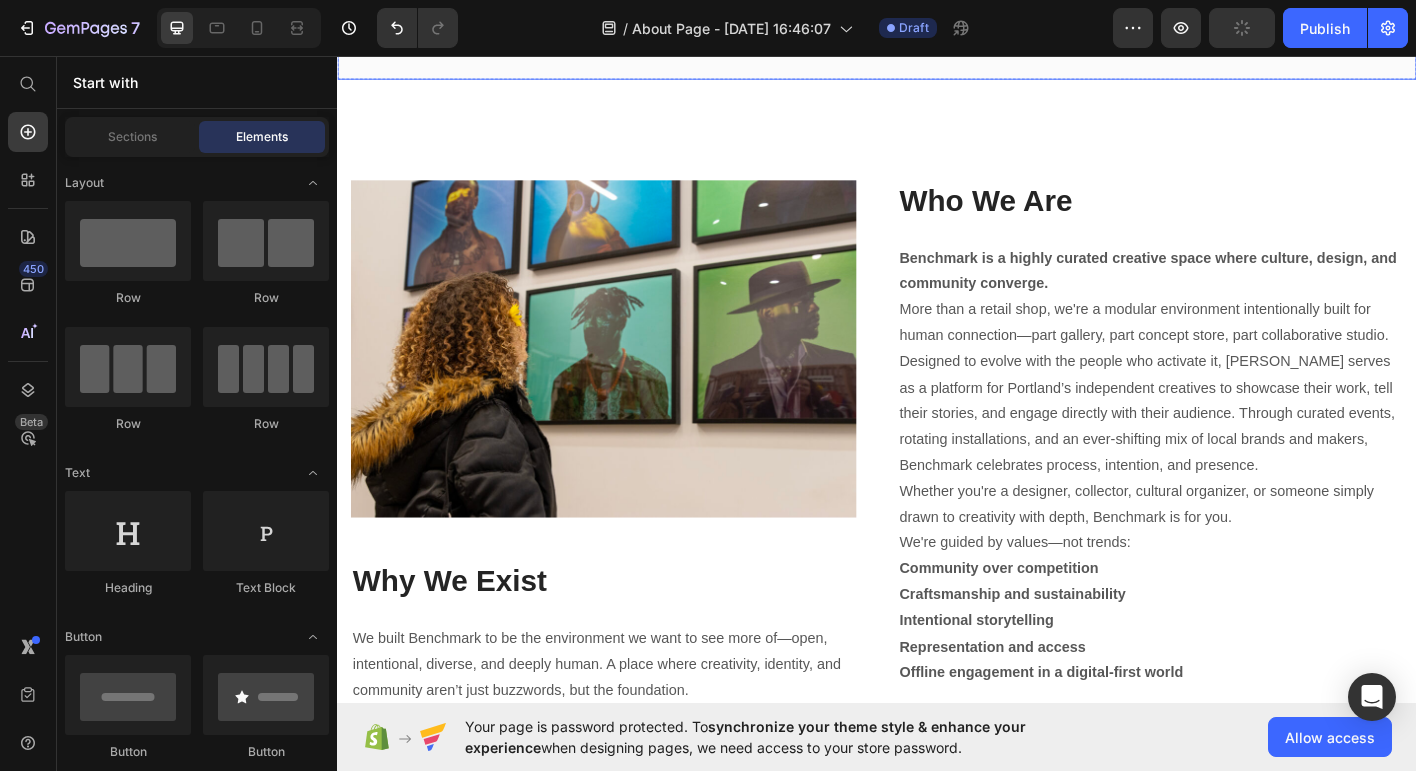 scroll, scrollTop: 2563, scrollLeft: 0, axis: vertical 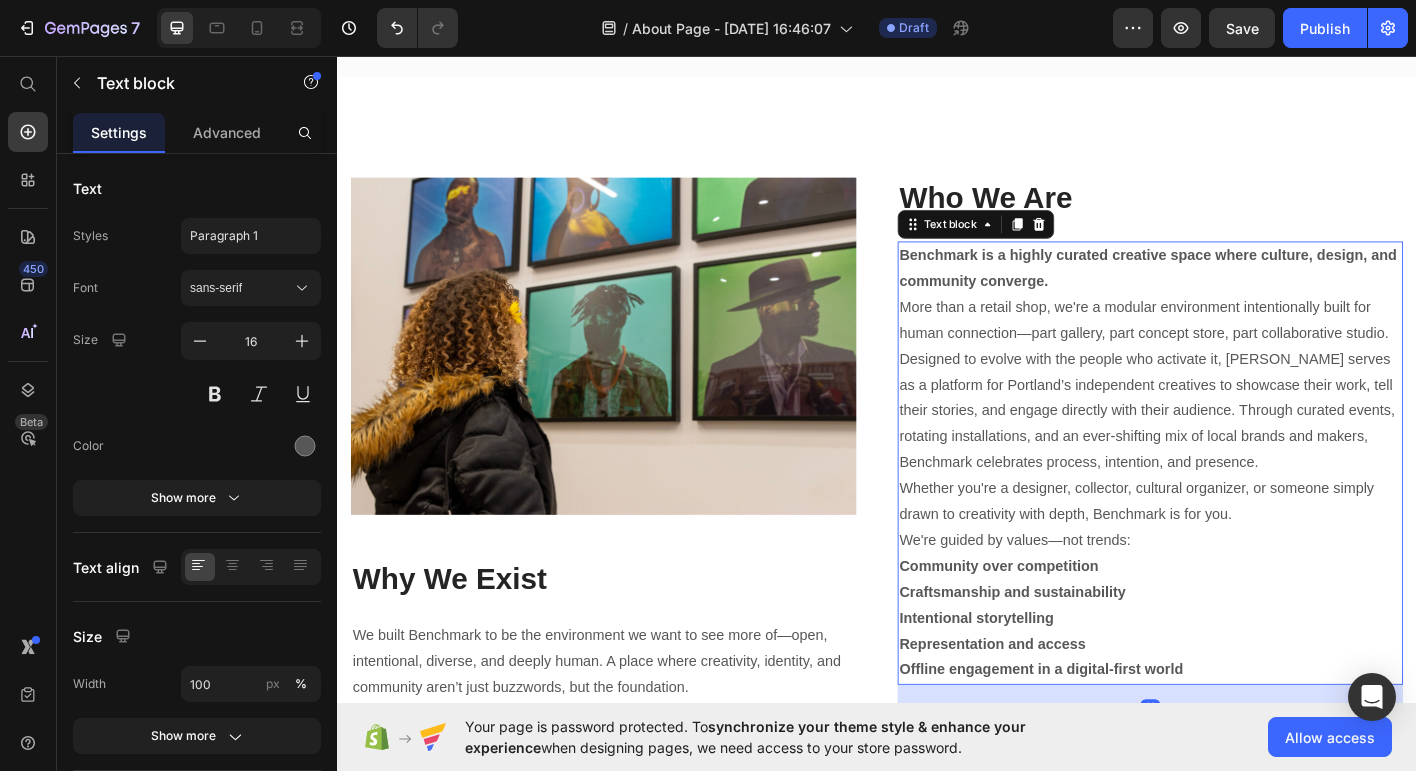 click on "Designed to evolve with the people who activate it, Benchmark serves as a platform for Portland’s independent creatives to showcase their work, tell their stories, and engage directly with their audience. Through curated events, rotating installations, and an ever-shifting mix of local brands and makers, Benchmark celebrates process, intention, and presence." at bounding box center (1241, 451) 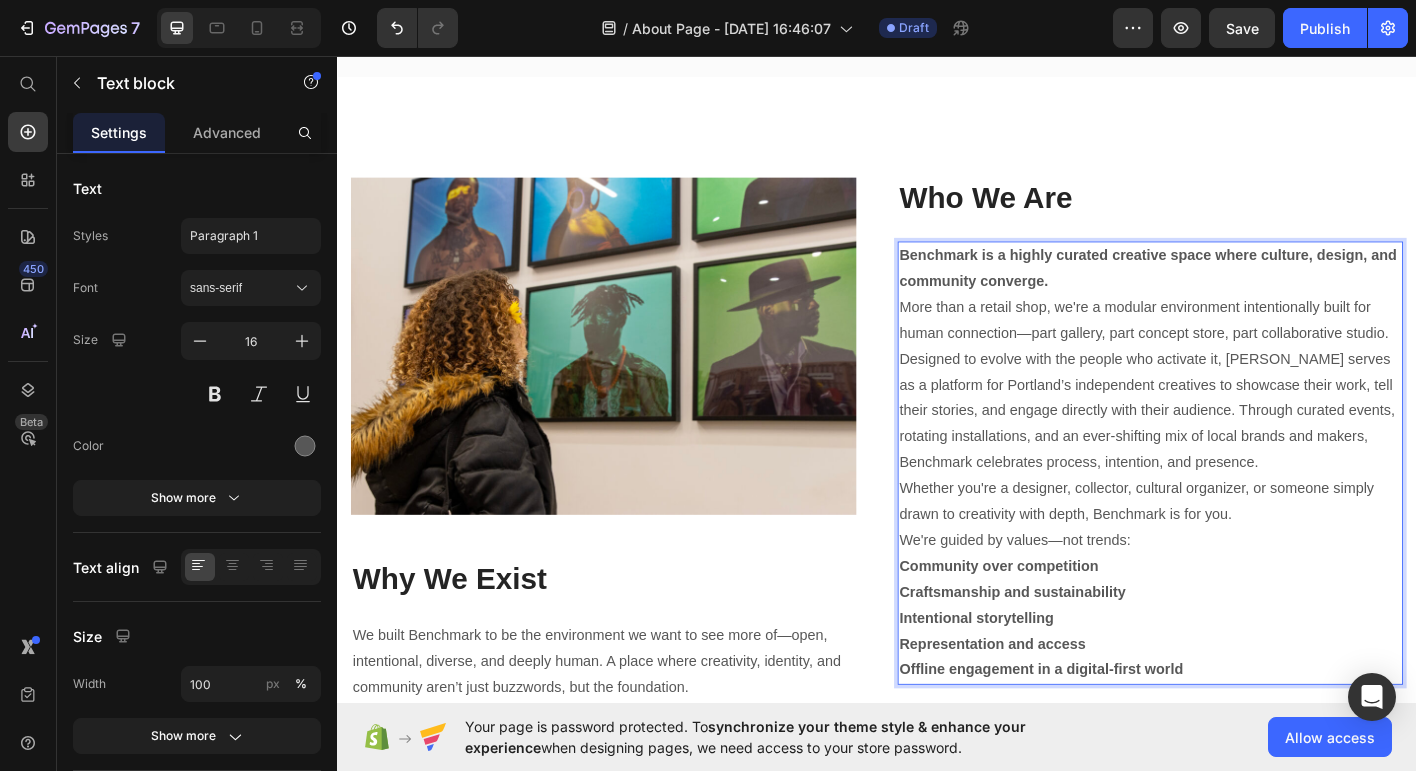 click on "We're guided by values—not trends:" at bounding box center [1241, 594] 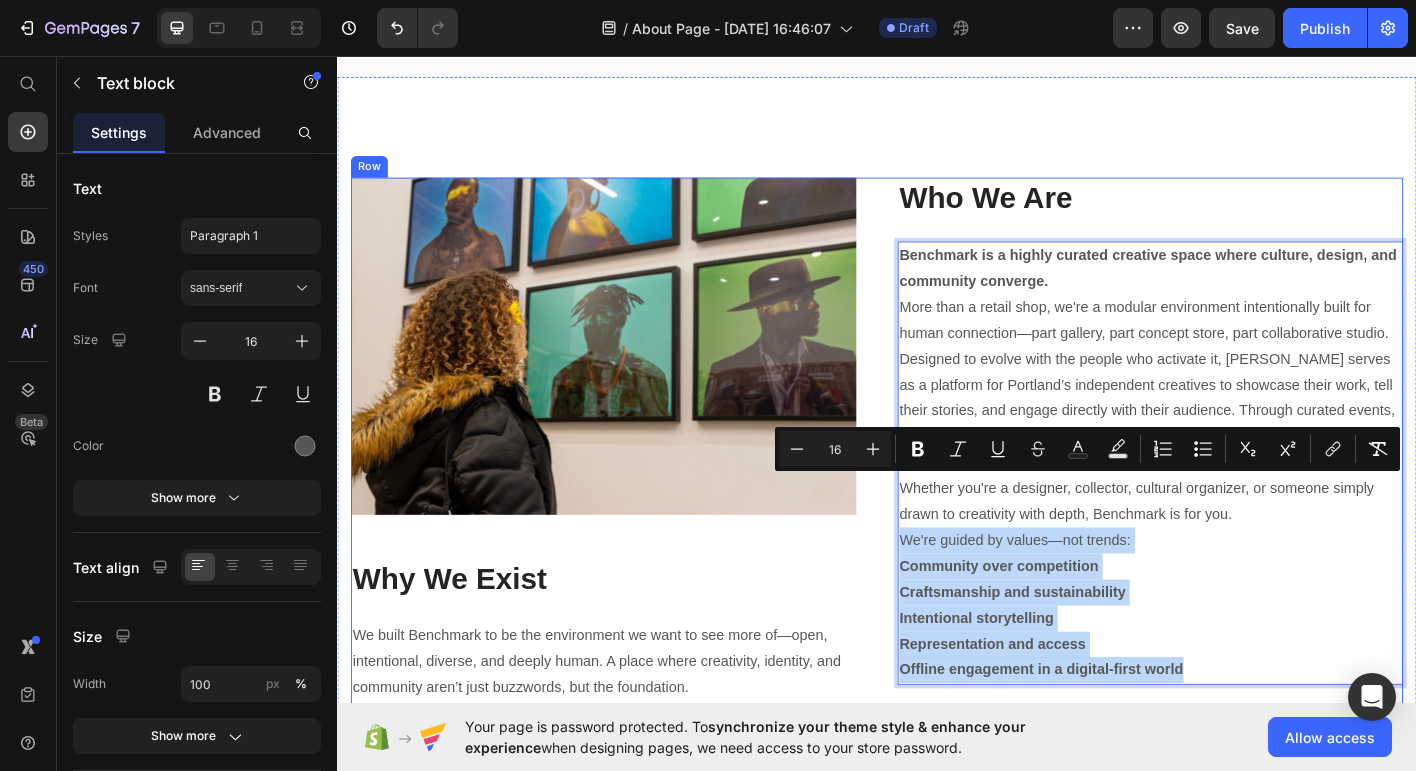 drag, startPoint x: 1288, startPoint y: 676, endPoint x: 959, endPoint y: 527, distance: 361.16754 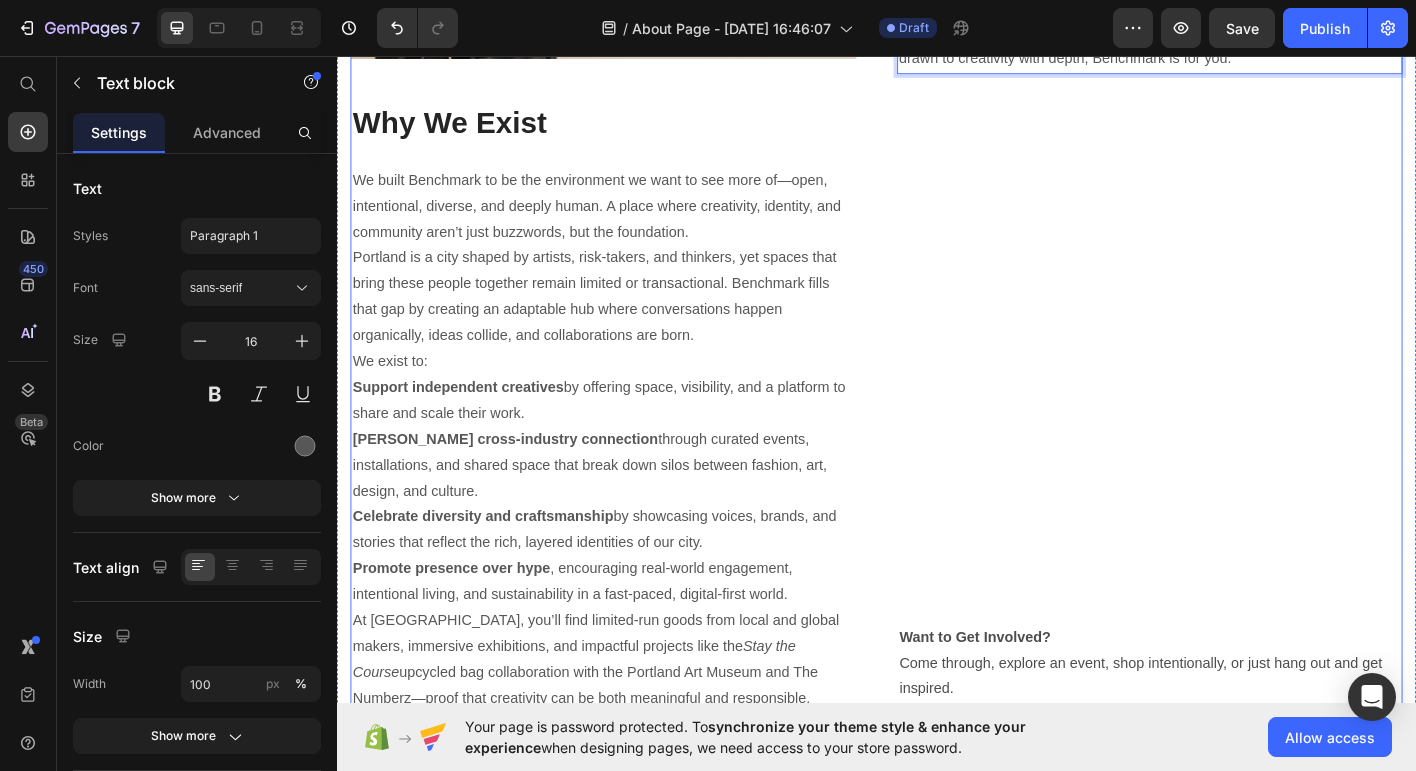 scroll, scrollTop: 3014, scrollLeft: 0, axis: vertical 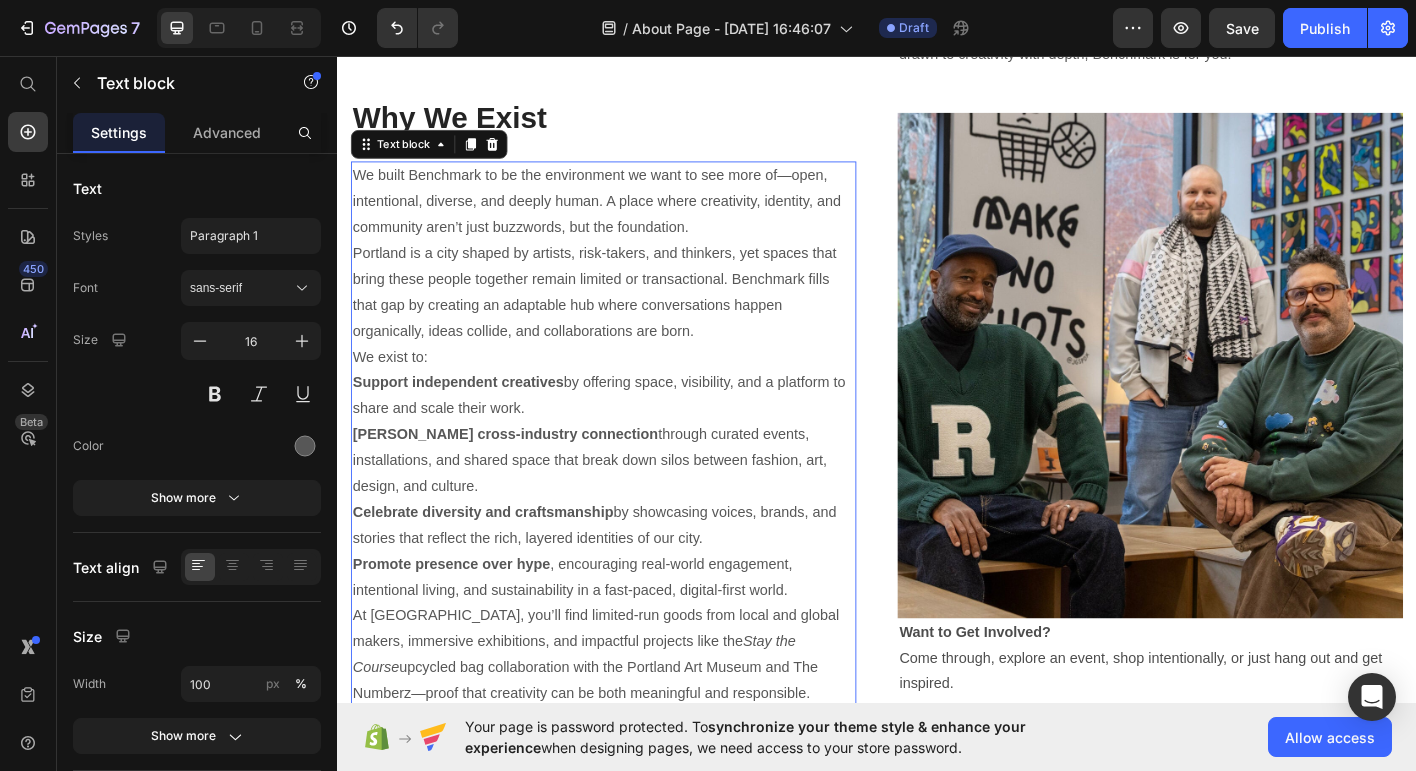 click on "We built Benchmark to be the environment we want to see more of—open, intentional, diverse, and deeply human. A place where creativity, identity, and community aren’t just buzzwords, but the foundation." at bounding box center (633, 218) 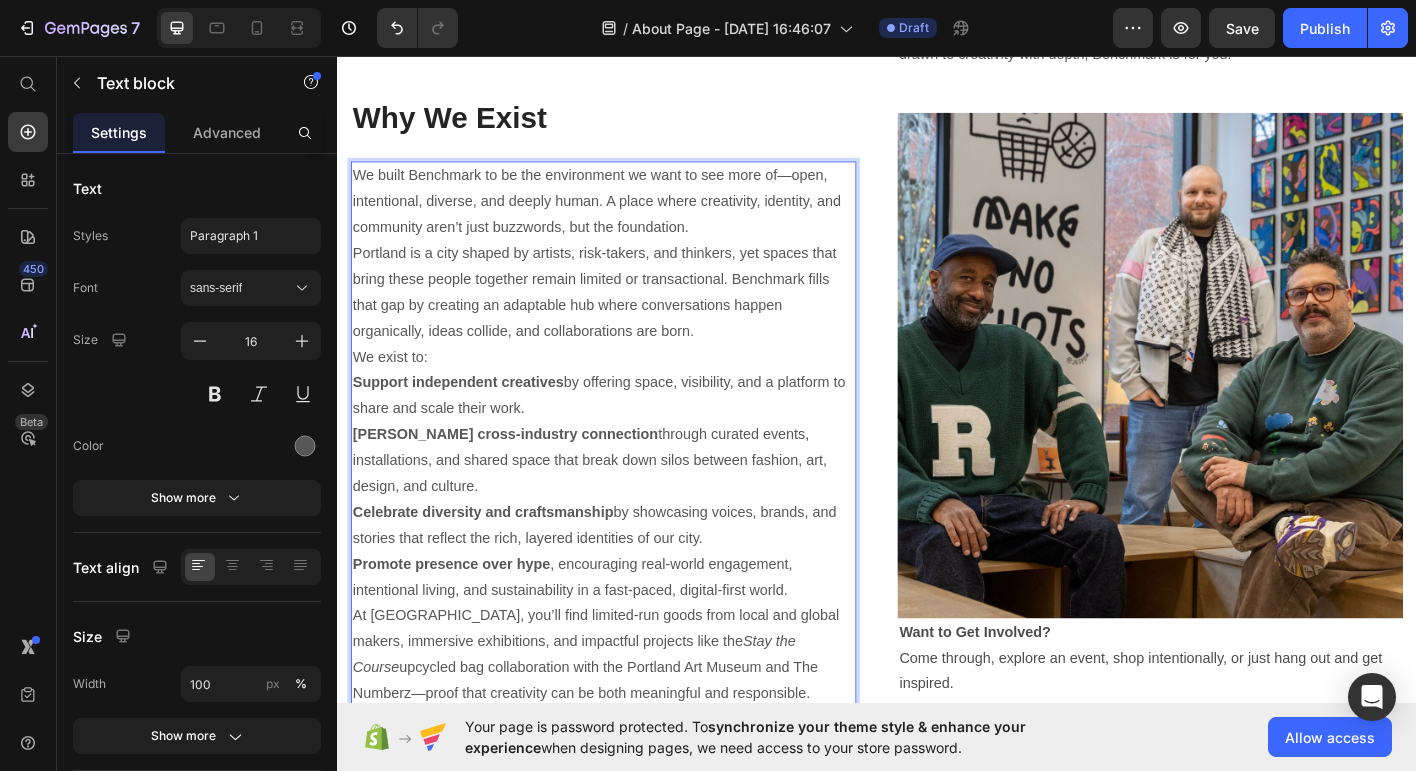 click on "We built Benchmark to be the environment we want to see more of—open, intentional, diverse, and deeply human. A place where creativity, identity, and community aren’t just buzzwords, but the foundation." at bounding box center (633, 218) 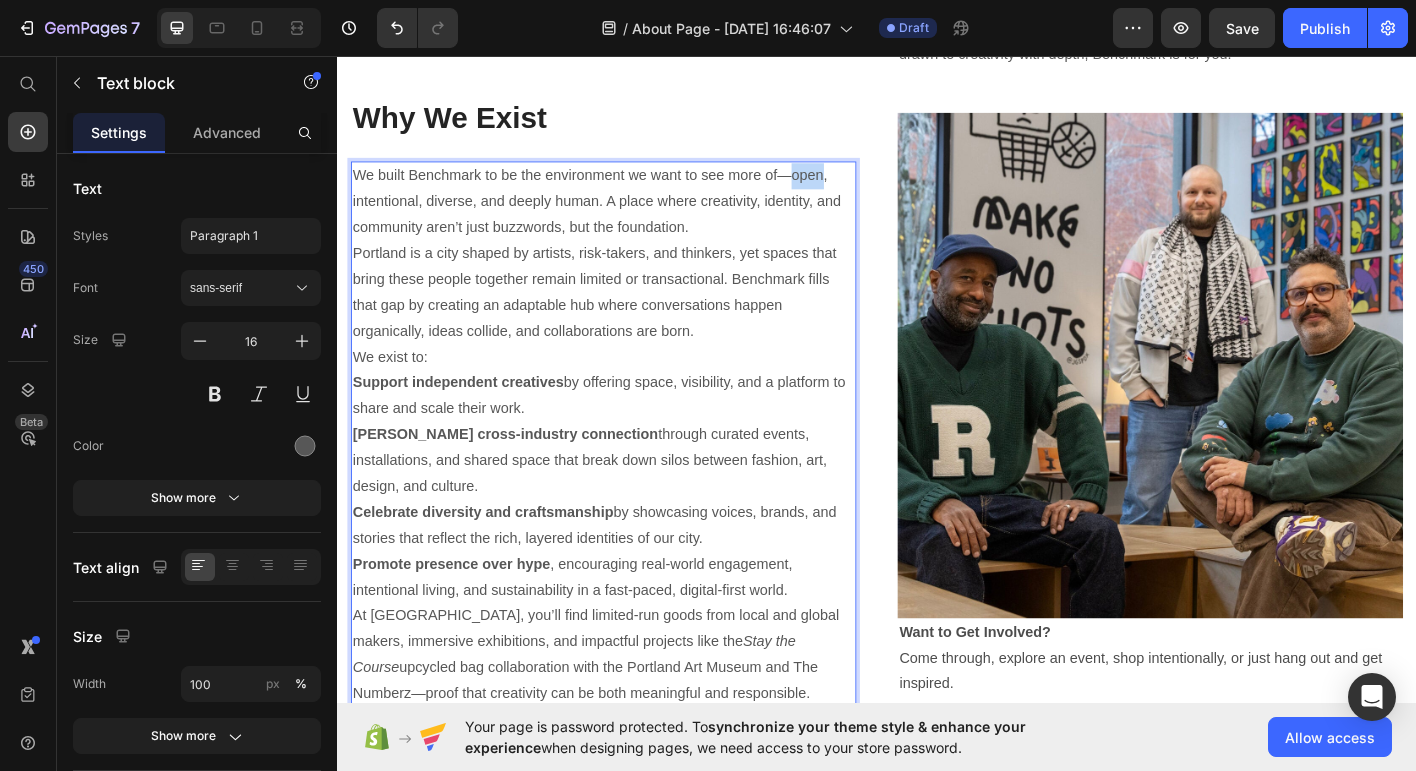 click on "We built Benchmark to be the environment we want to see more of—open, intentional, diverse, and deeply human. A place where creativity, identity, and community aren’t just buzzwords, but the foundation." at bounding box center (633, 218) 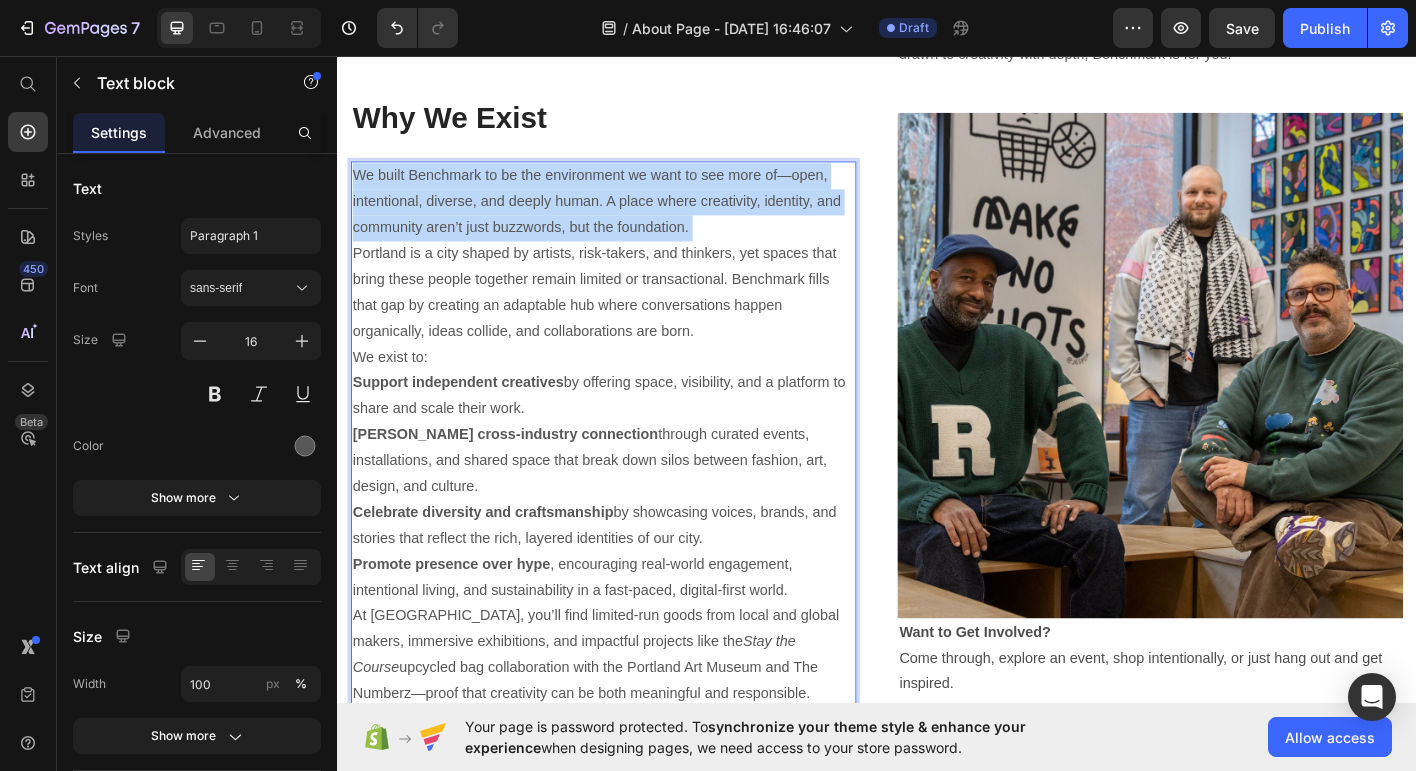 click on "We built Benchmark to be the environment we want to see more of—open, intentional, diverse, and deeply human. A place where creativity, identity, and community aren’t just buzzwords, but the foundation." at bounding box center (633, 218) 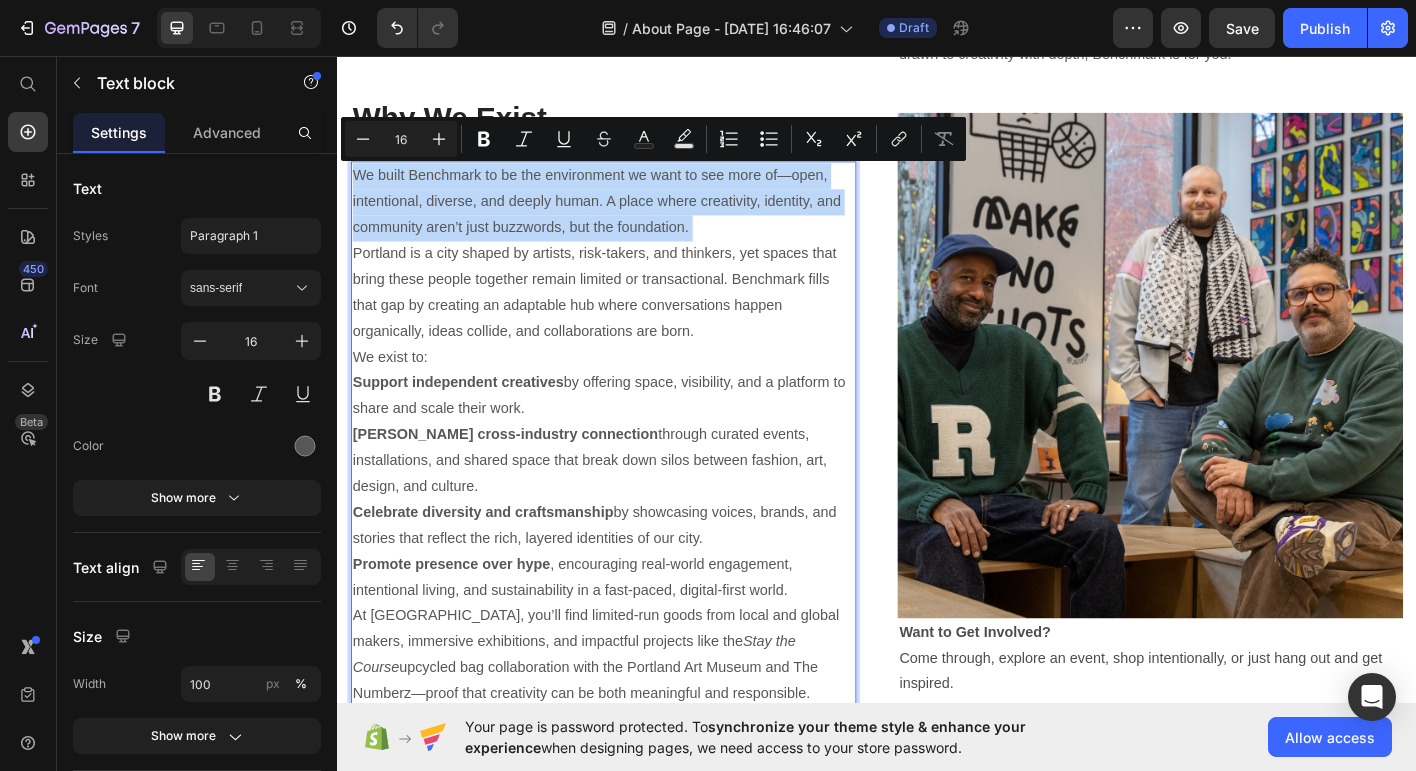 click on "We built Benchmark to be the environment we want to see more of—open, intentional, diverse, and deeply human. A place where creativity, identity, and community aren’t just buzzwords, but the foundation." at bounding box center (633, 218) 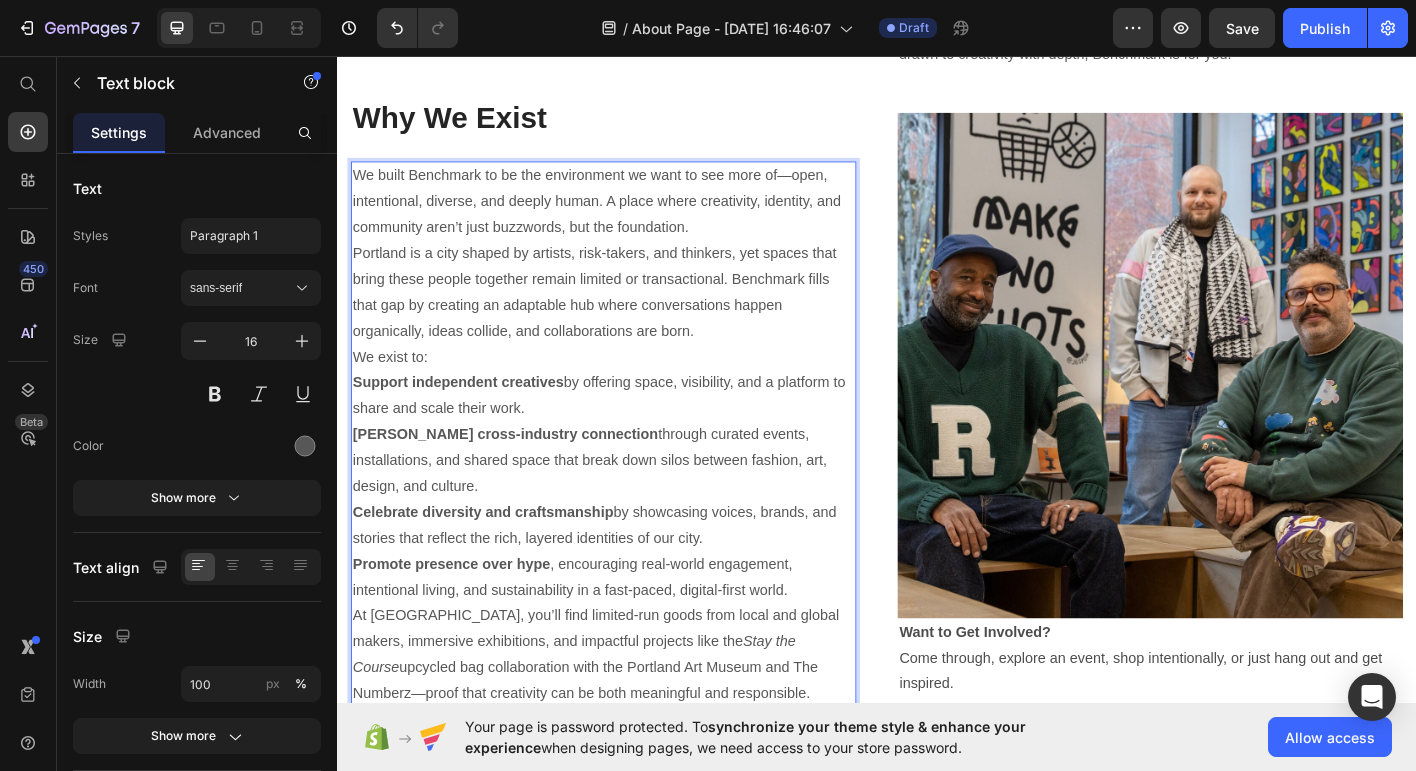 click on "We built Benchmark to be the environment we want to see more of—open, intentional, diverse, and deeply human. A place where creativity, identity, and community aren’t just buzzwords, but the foundation." at bounding box center [633, 218] 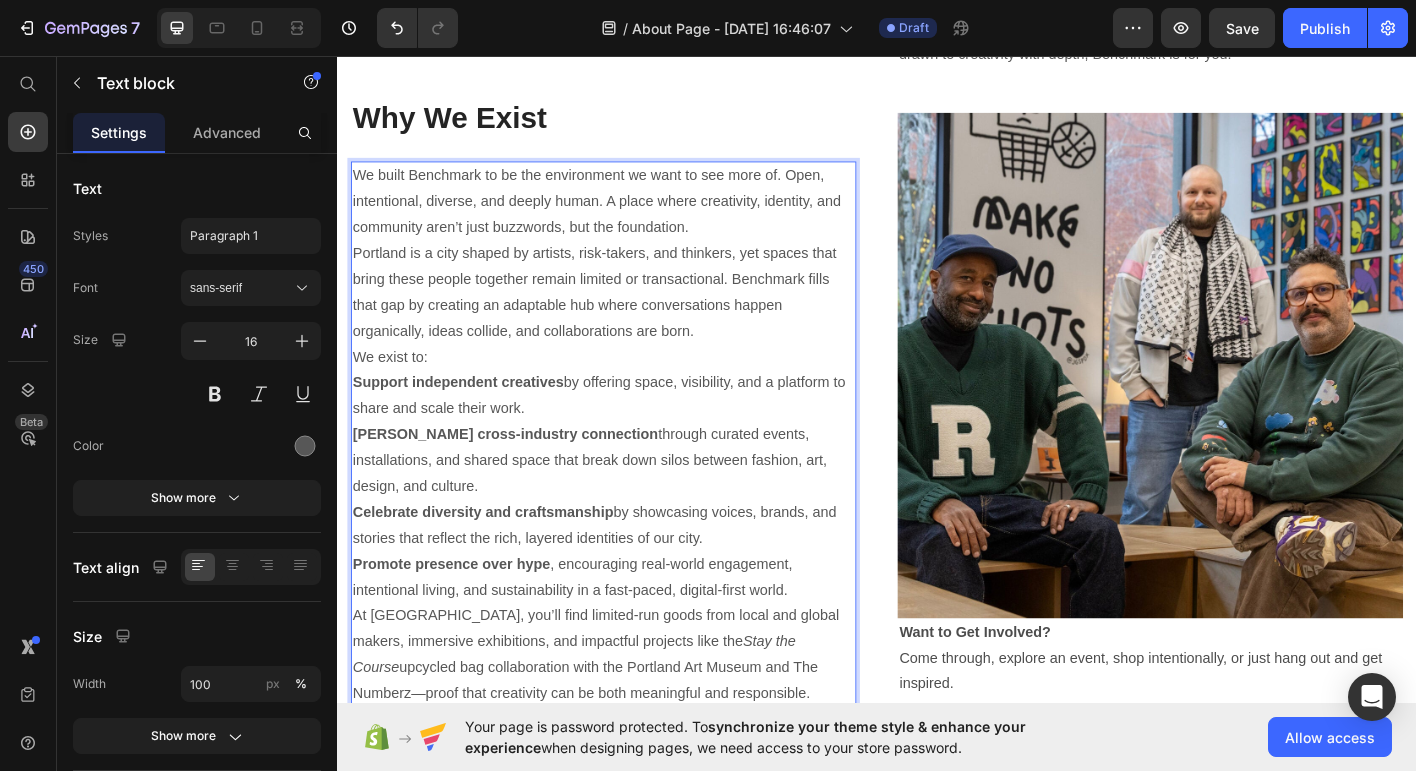 click on "Portland is a city shaped by artists, risk-takers, and thinkers, yet spaces that bring these people together remain limited or transactional. Benchmark fills that gap by creating an adaptable hub where conversations happen organically, ideas collide, and collaborations are born." at bounding box center [633, 318] 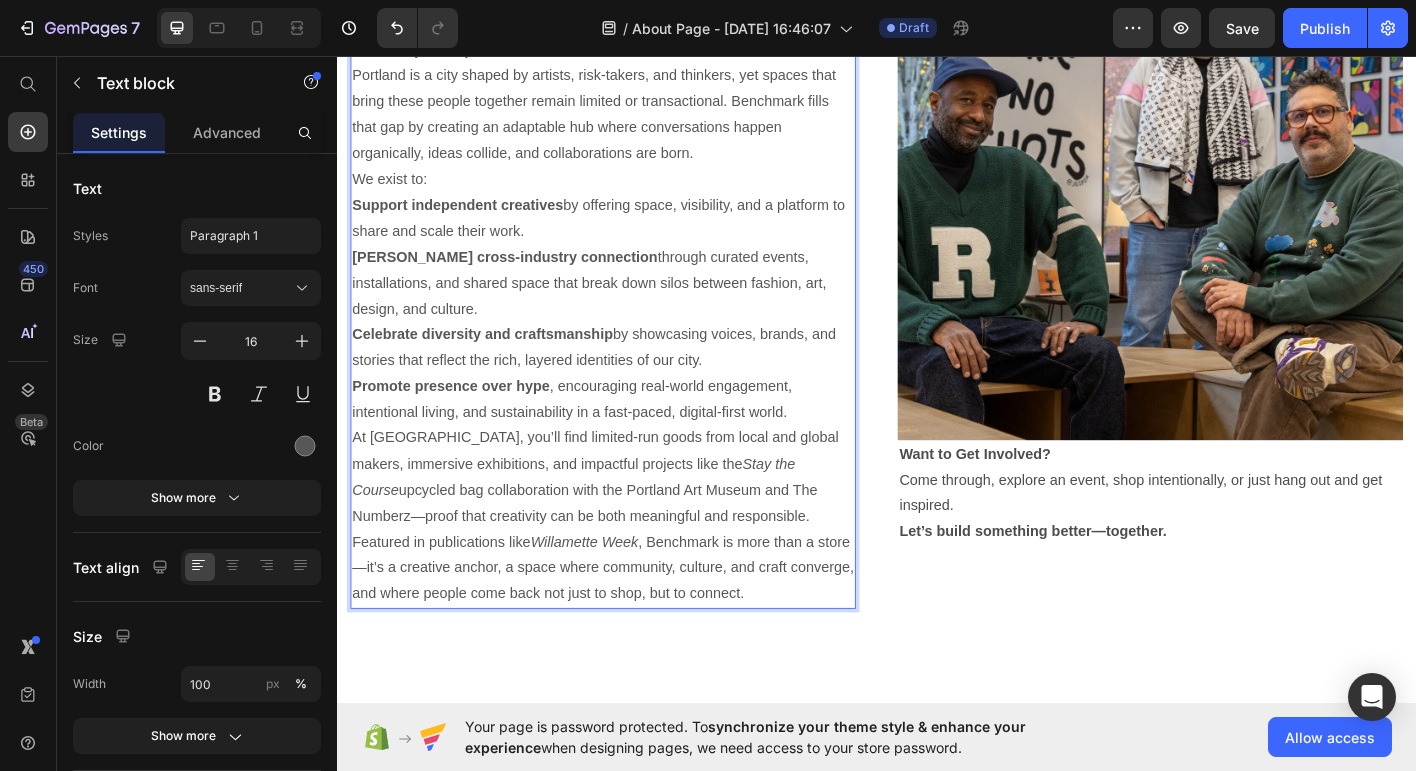 scroll, scrollTop: 3216, scrollLeft: 0, axis: vertical 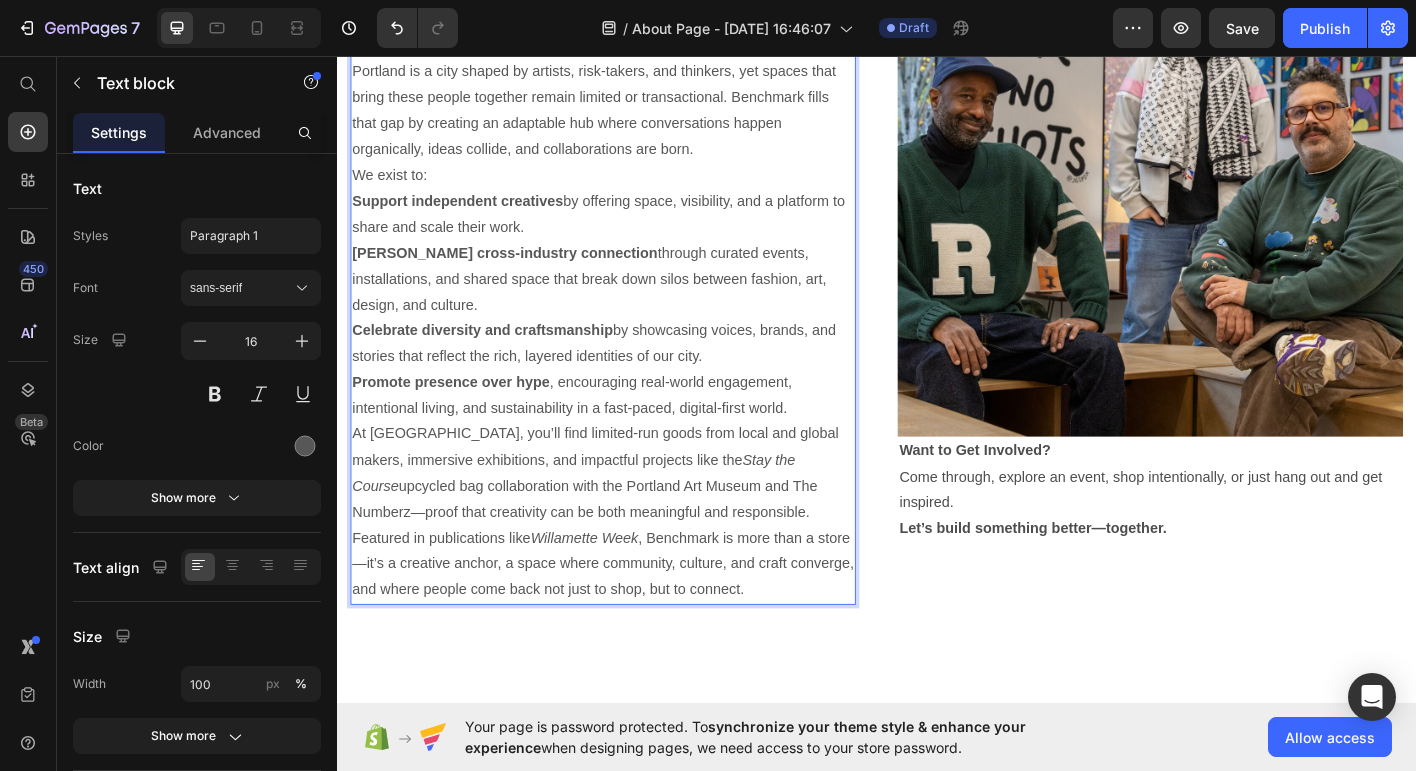 click on "Promote presence over hype , encouraging real-world engagement, intentional living, and sustainability in a fast-paced, digital-first world." at bounding box center [633, 434] 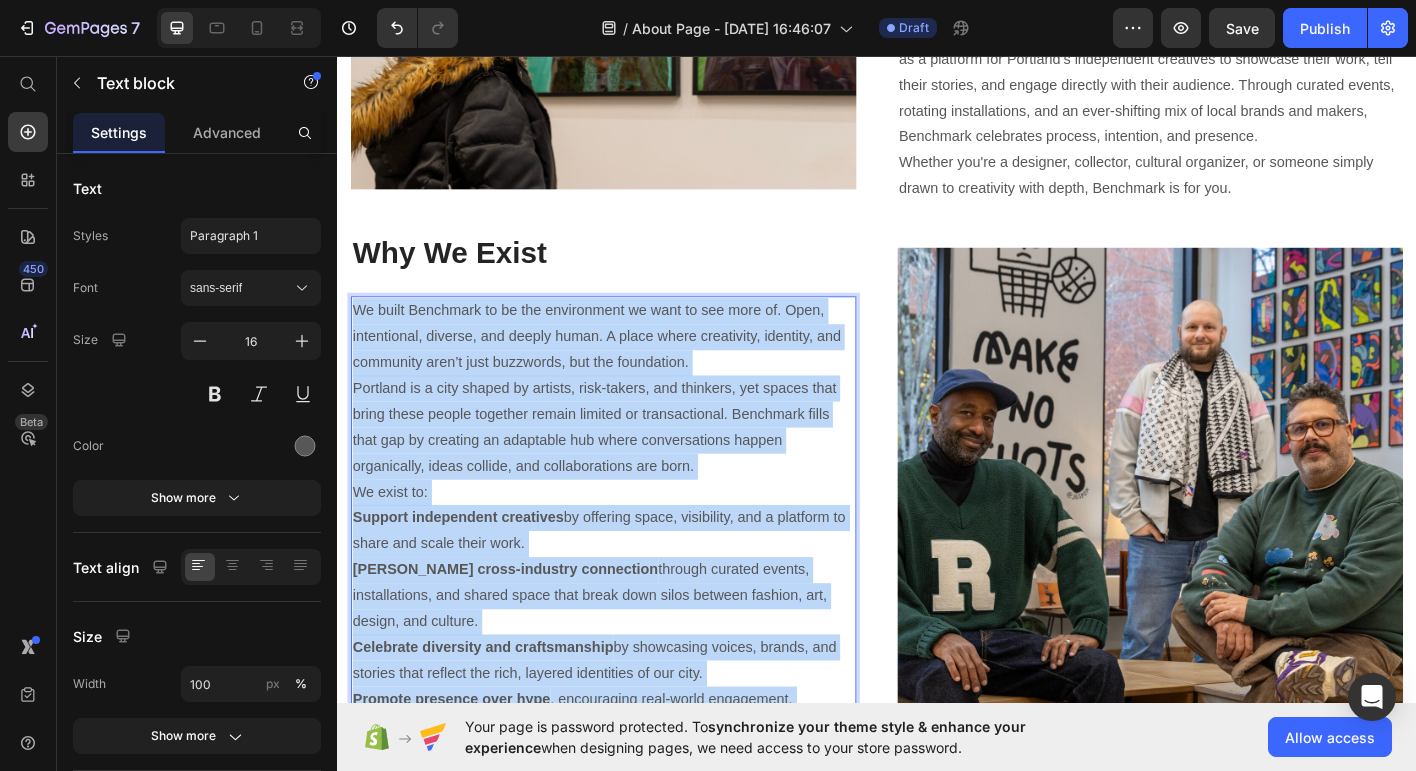 scroll, scrollTop: 2841, scrollLeft: 0, axis: vertical 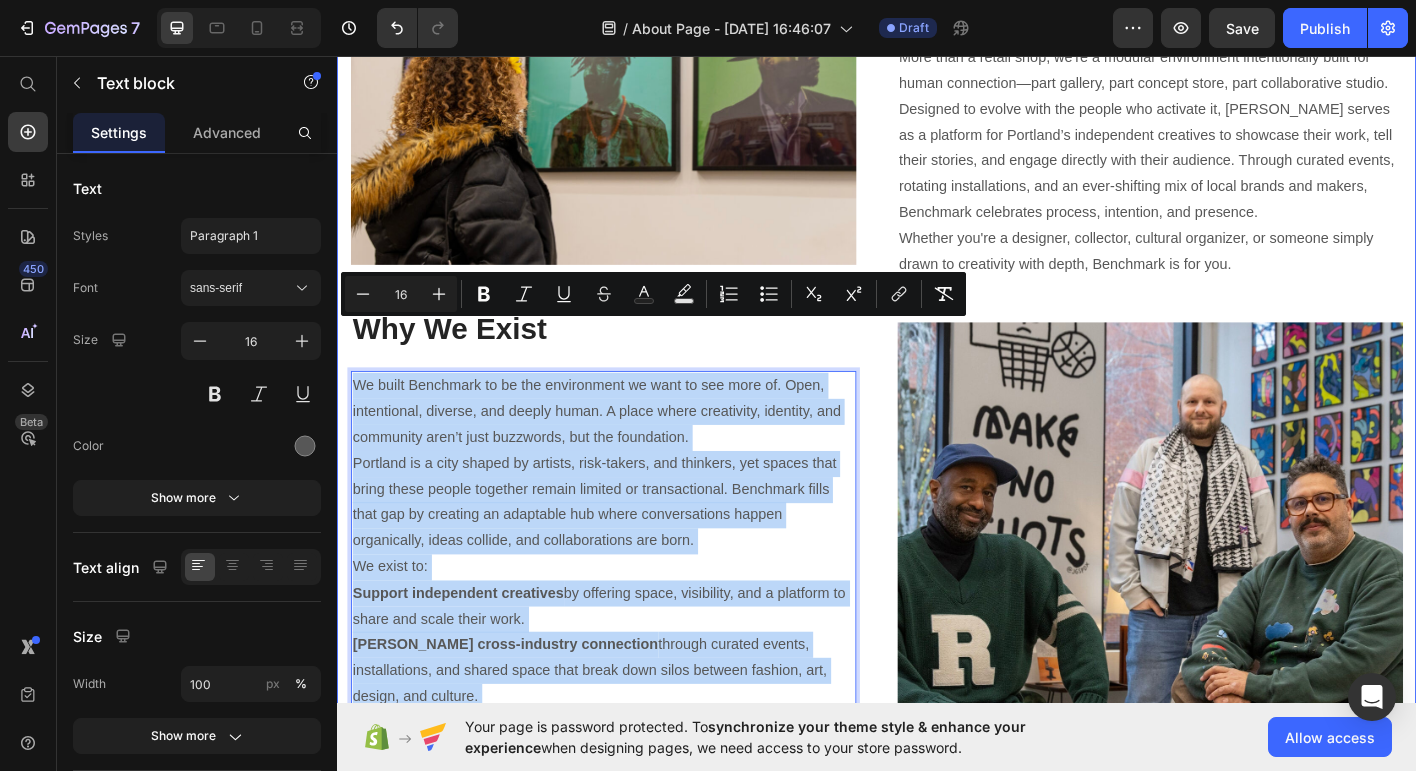 drag, startPoint x: 855, startPoint y: 427, endPoint x: 346, endPoint y: 351, distance: 514.6426 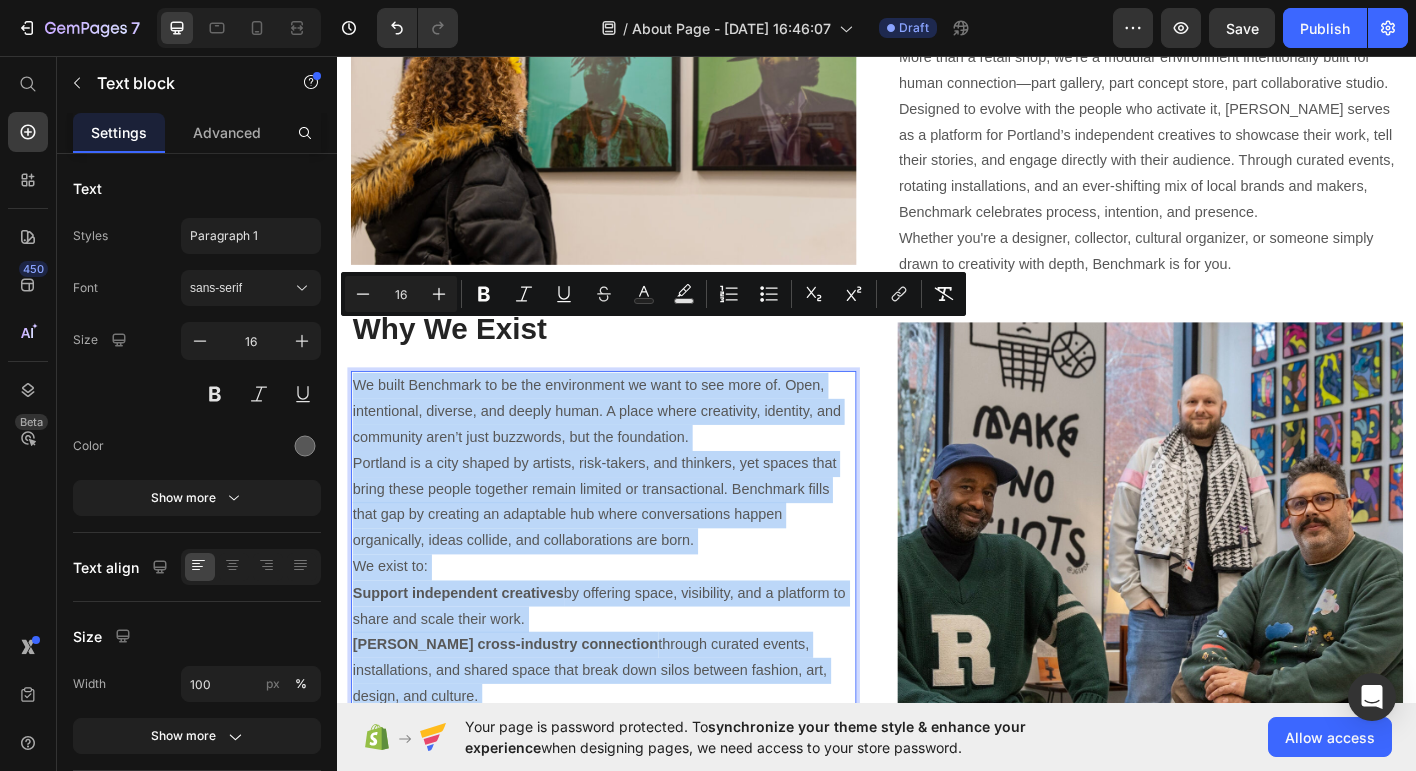 click on "Portland is a city shaped by artists, risk-takers, and thinkers, yet spaces that bring these people together remain limited or transactional. Benchmark fills that gap by creating an adaptable hub where conversations happen organically, ideas collide, and collaborations are born." at bounding box center (633, 552) 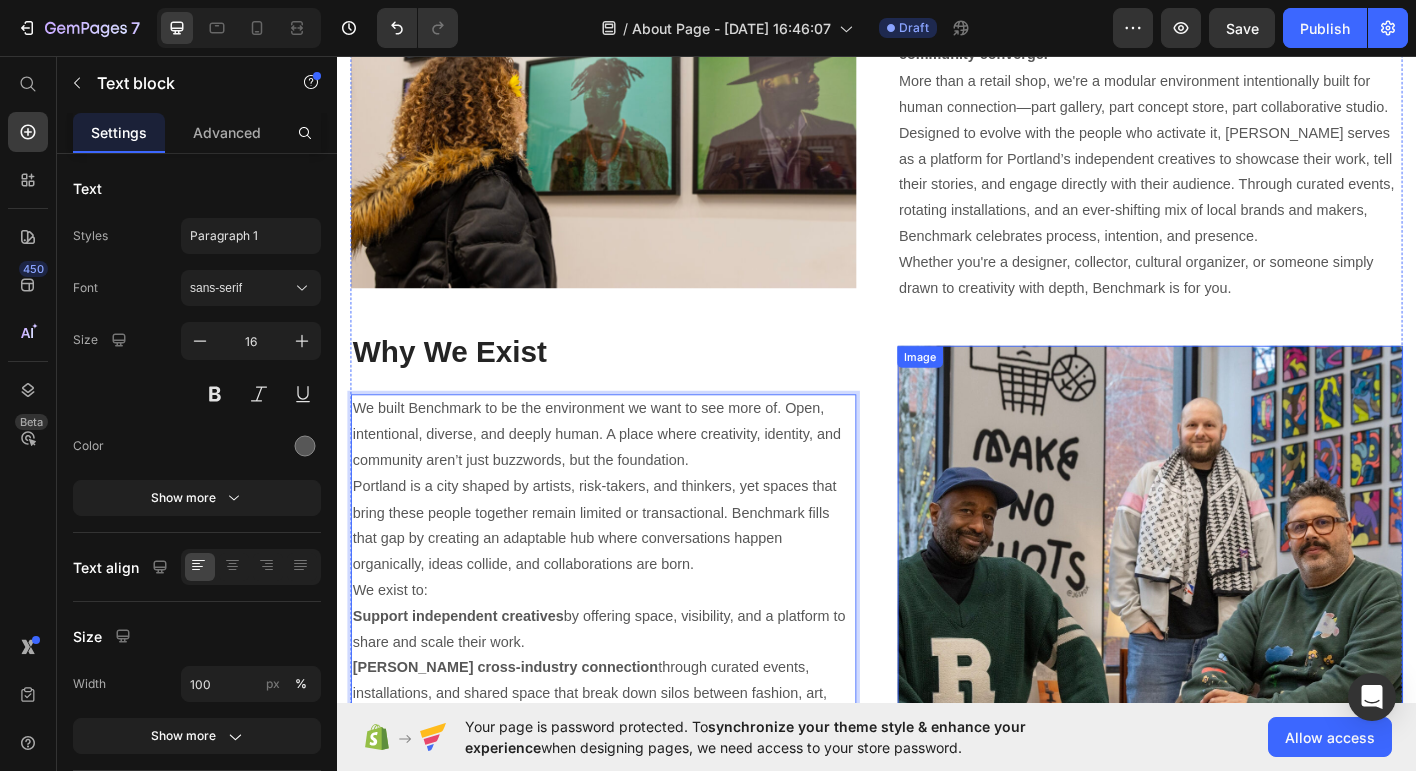 scroll, scrollTop: 2809, scrollLeft: 0, axis: vertical 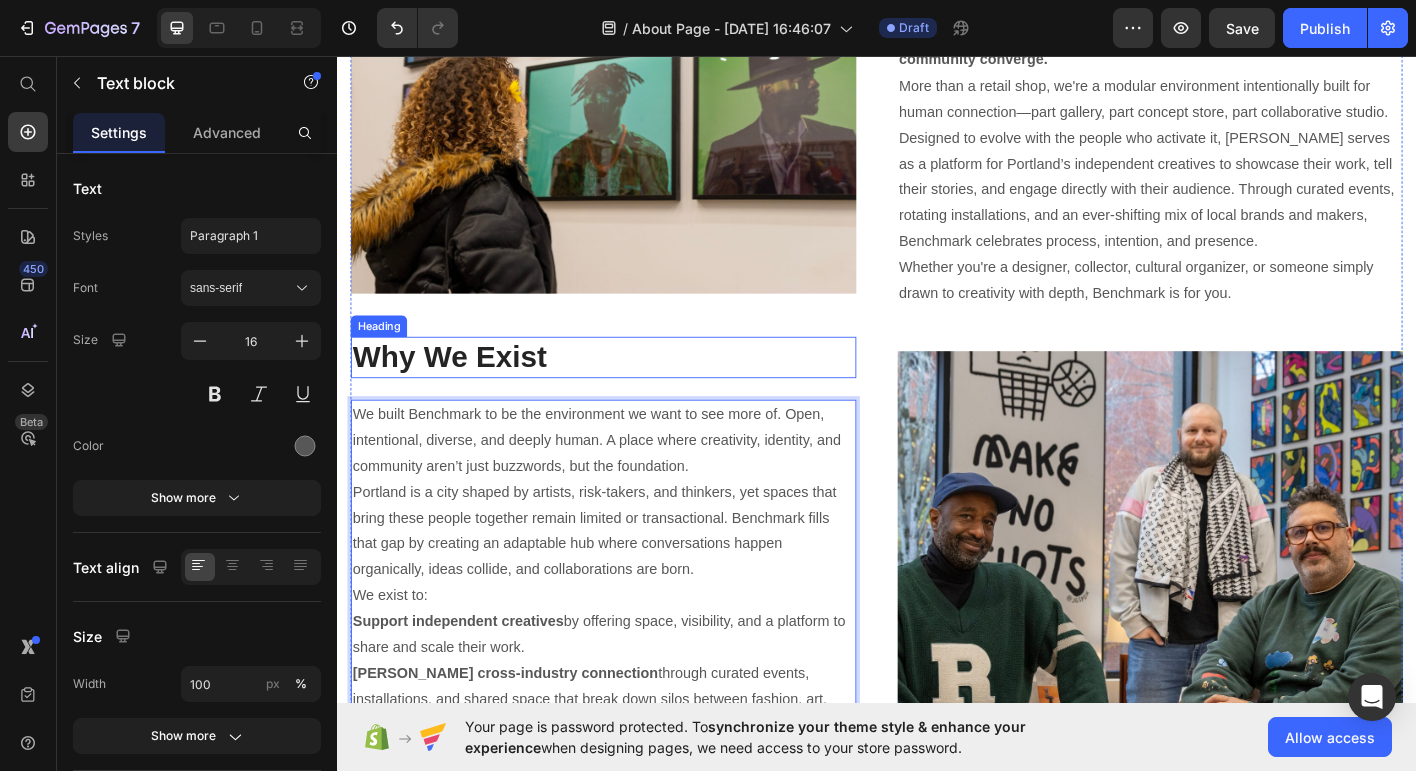 click on "Why We Exist" at bounding box center [633, 391] 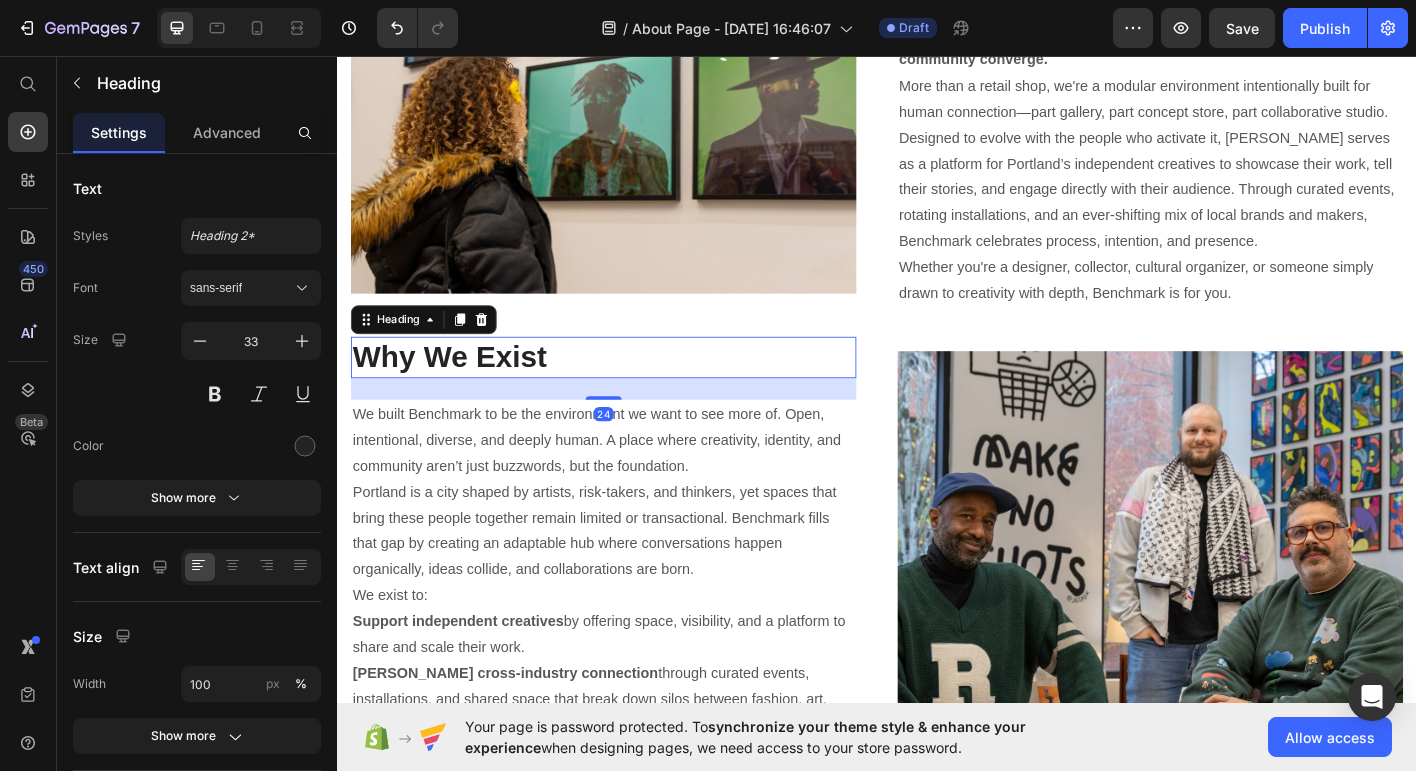 click on "Why We Exist" at bounding box center (633, 391) 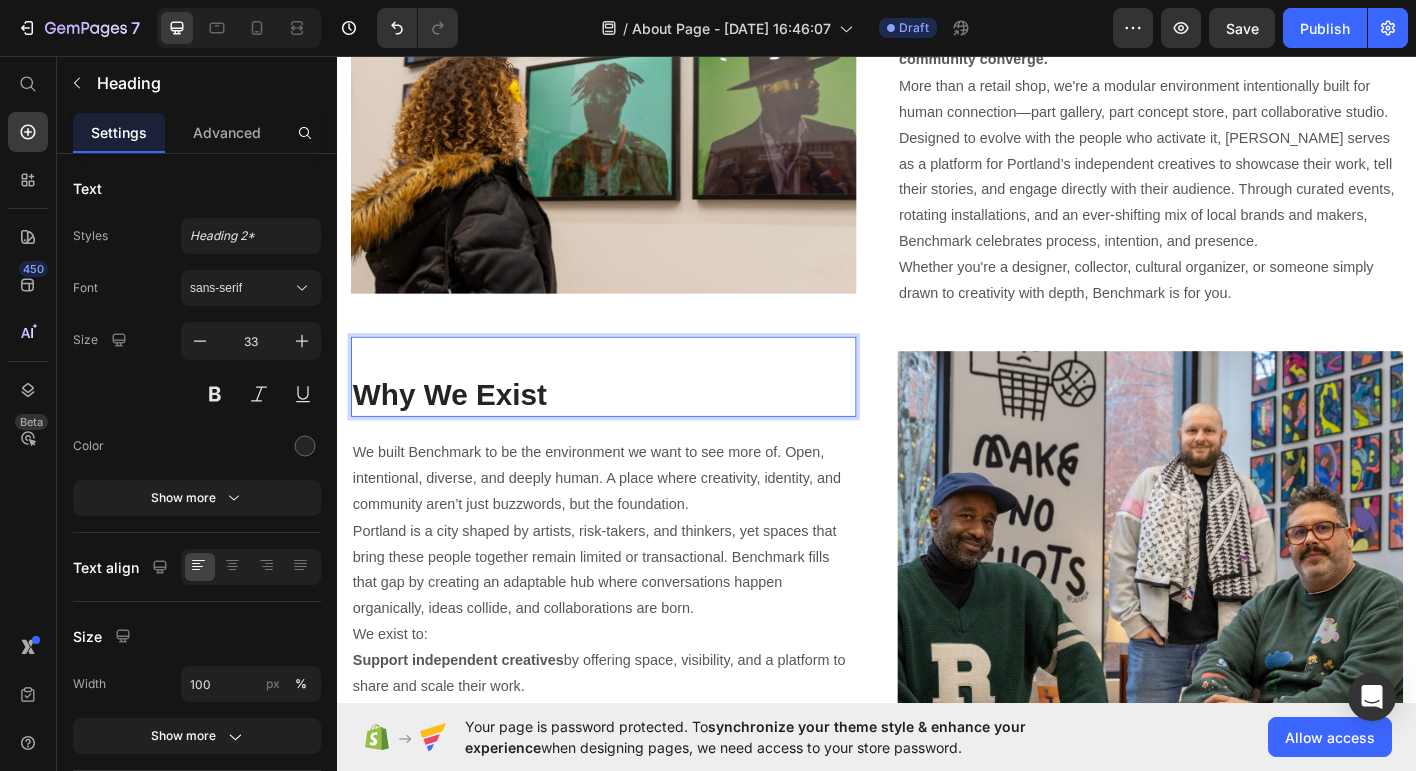 click on "Why We Exist" at bounding box center (633, 413) 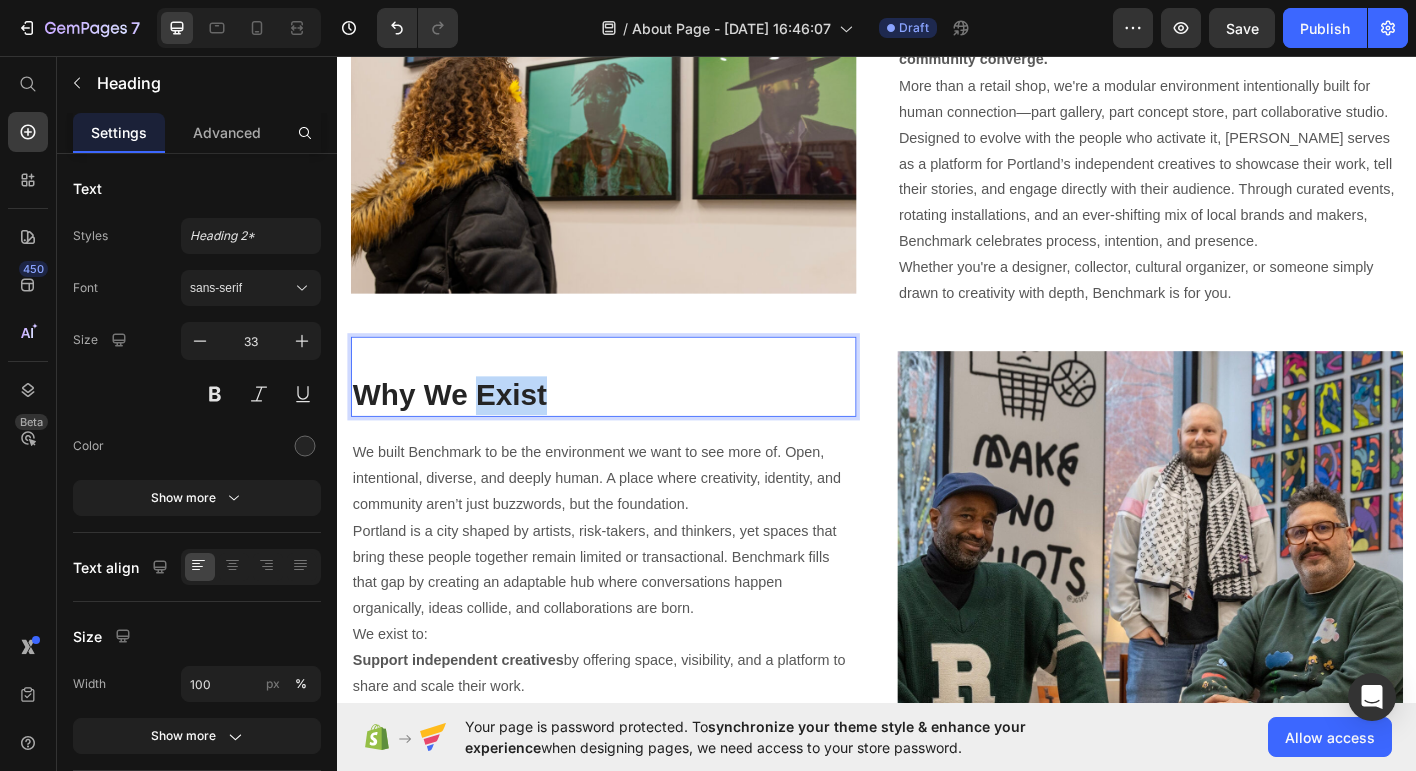 click on "Why We Exist" at bounding box center [633, 413] 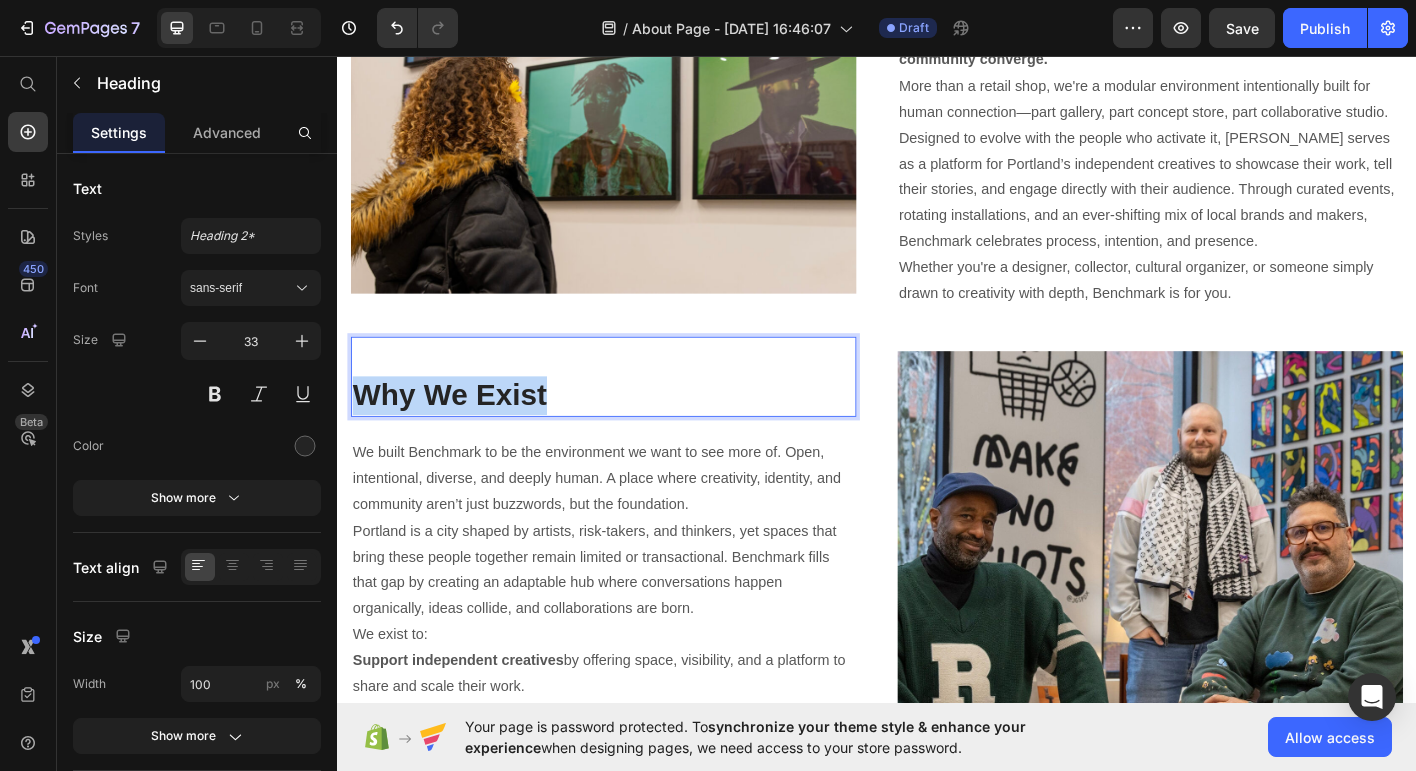 click on "Why We Exist" at bounding box center [633, 413] 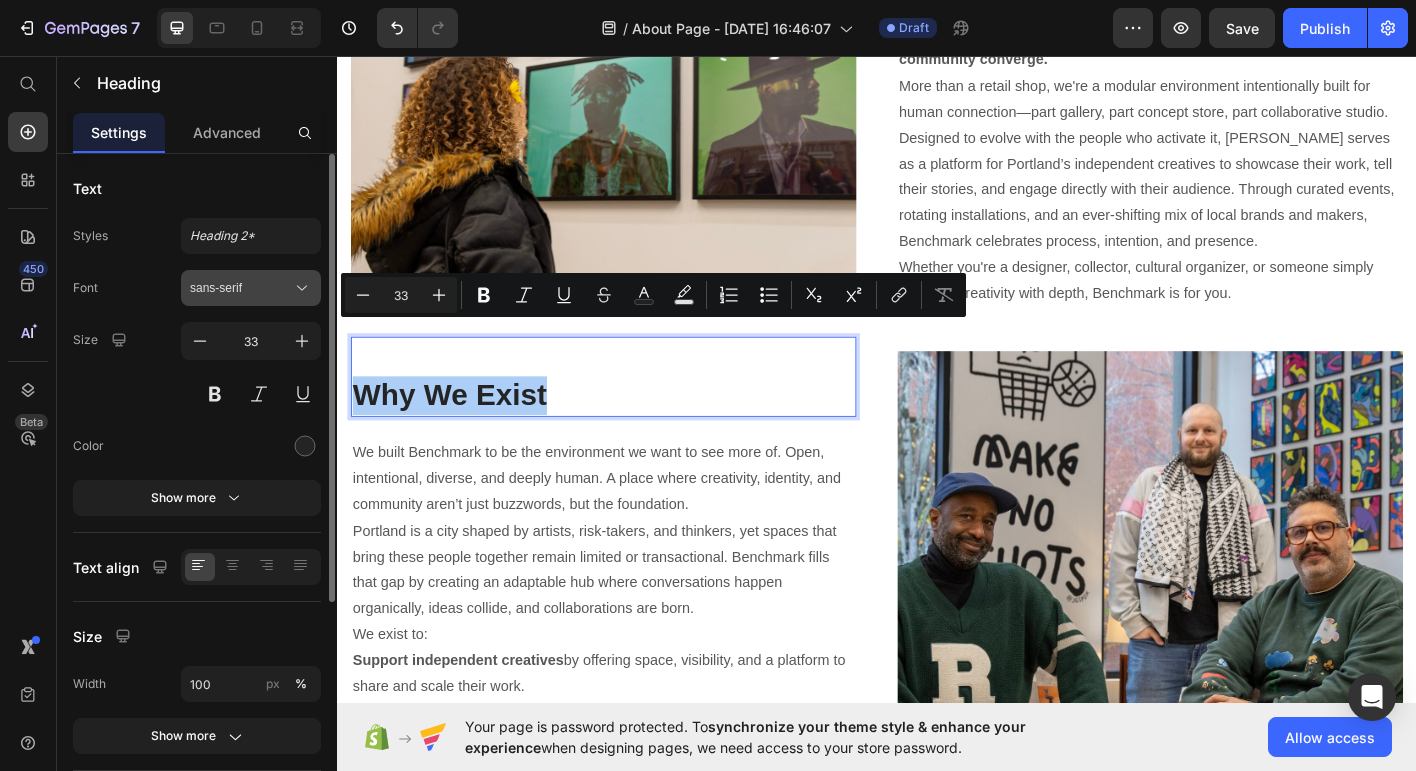 click on "sans-serif" at bounding box center [241, 288] 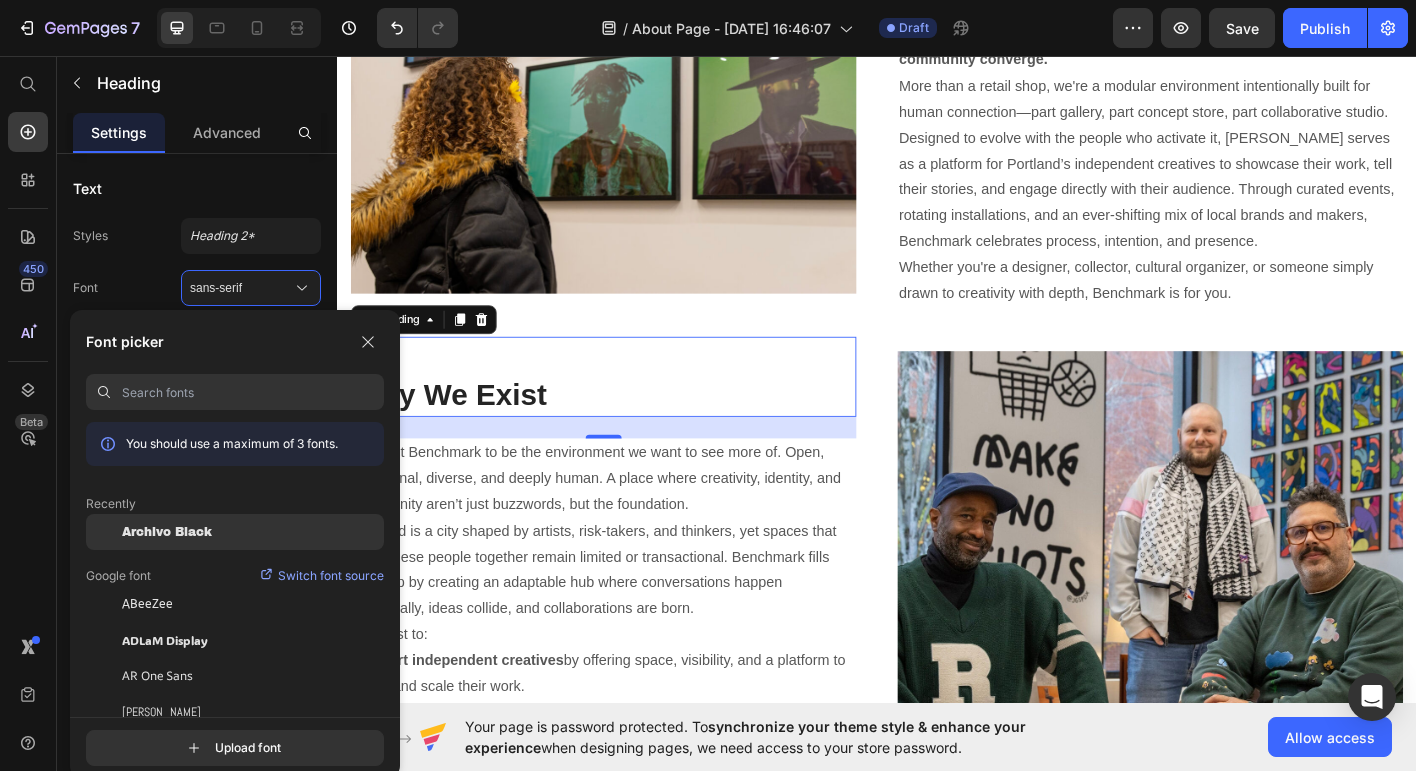 click on "Archivo Black" at bounding box center [167, 532] 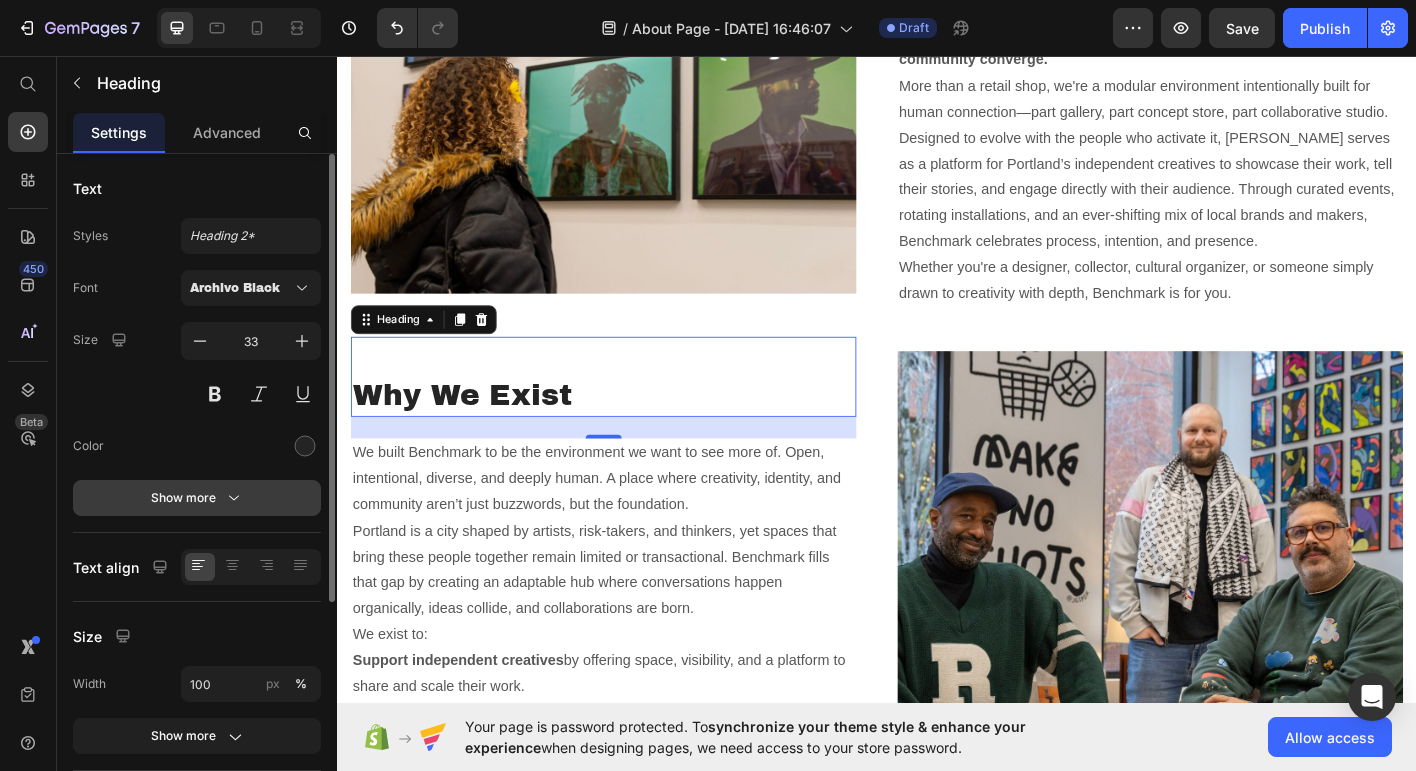 click on "Show more" at bounding box center (197, 498) 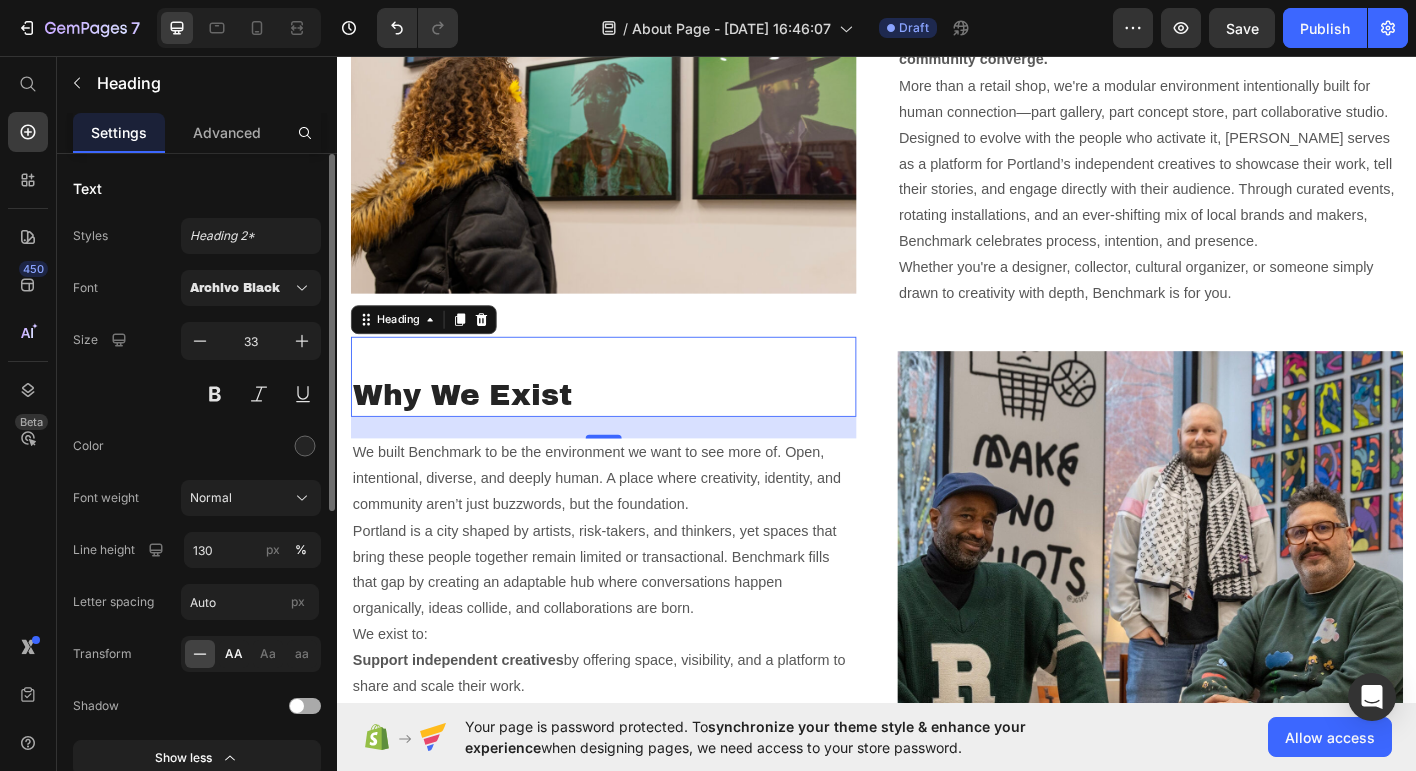 click on "AA" 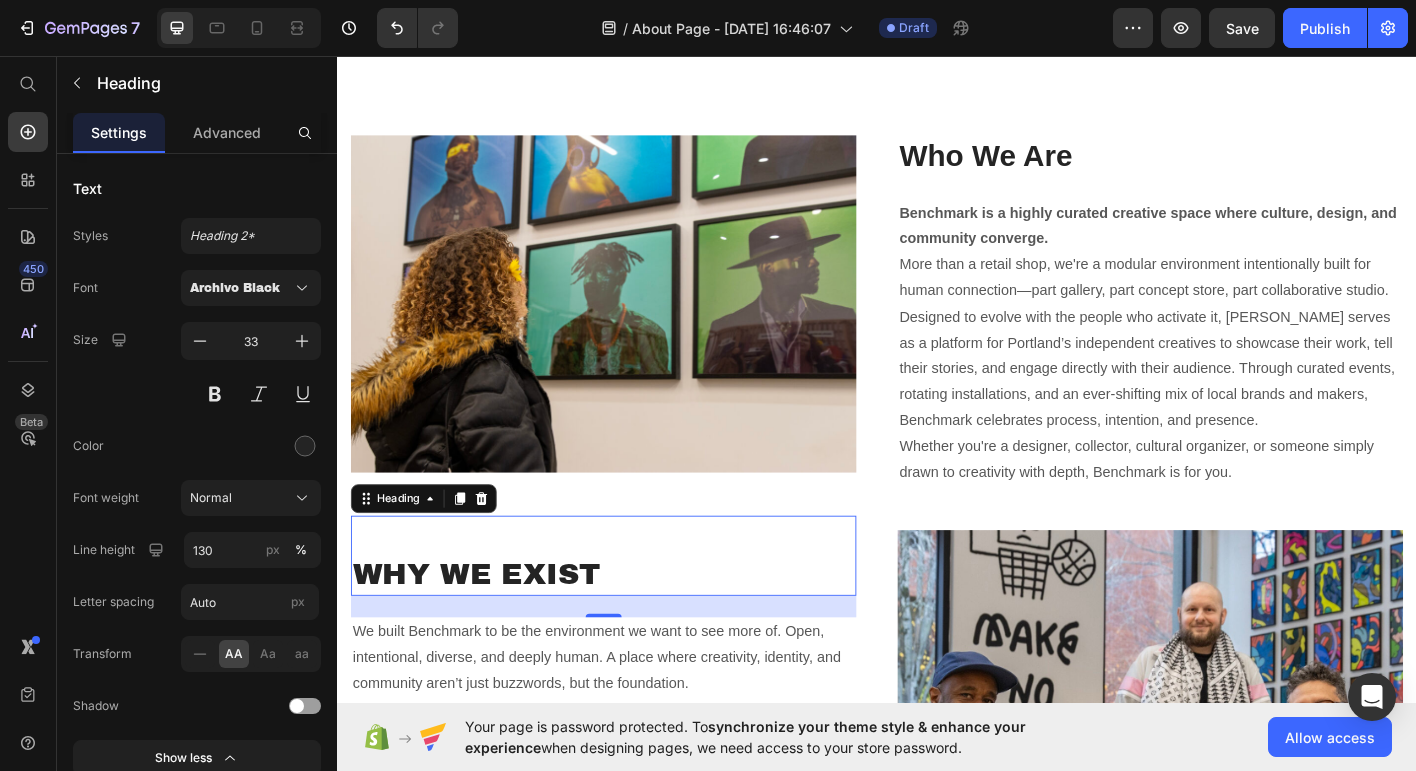 scroll, scrollTop: 2614, scrollLeft: 0, axis: vertical 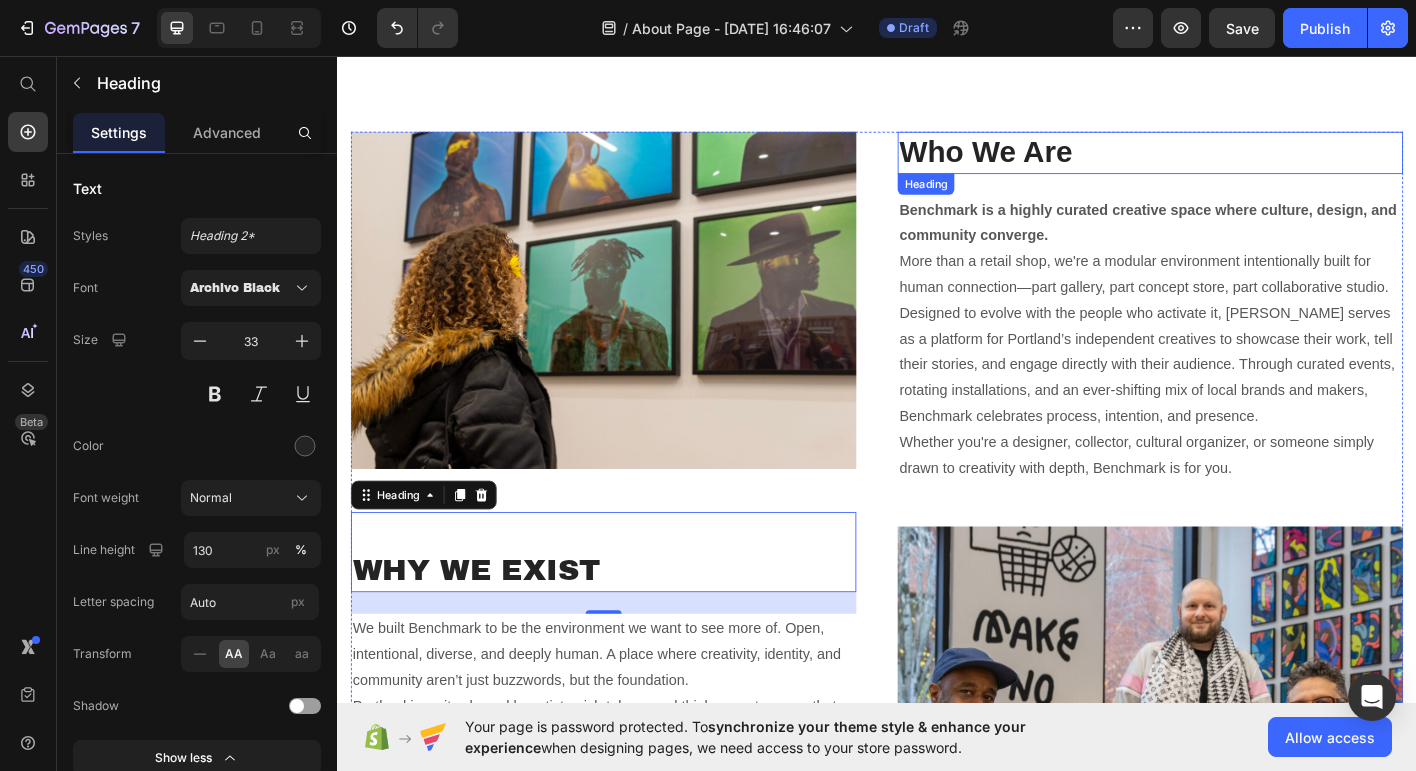 click on "Who We Are" at bounding box center [1241, 163] 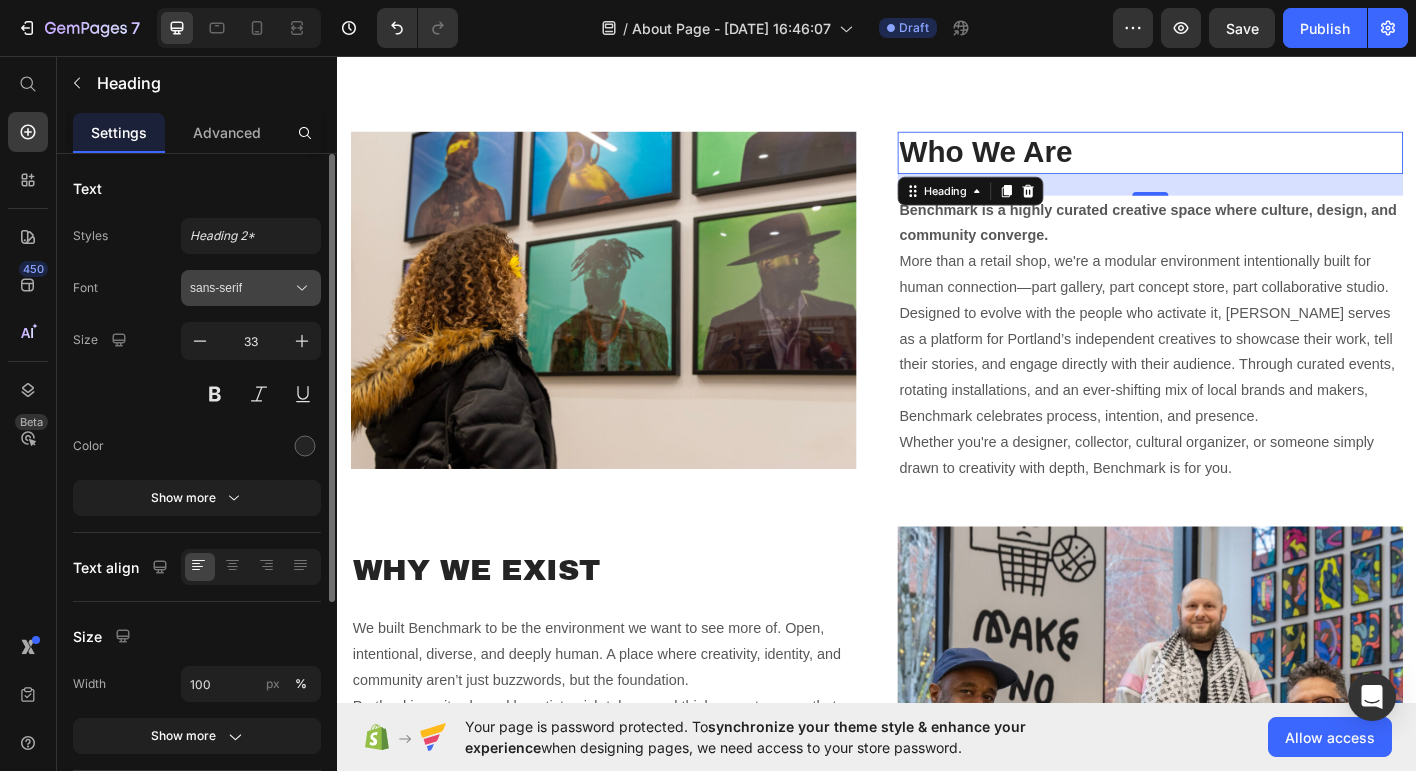 click on "sans-serif" at bounding box center (251, 288) 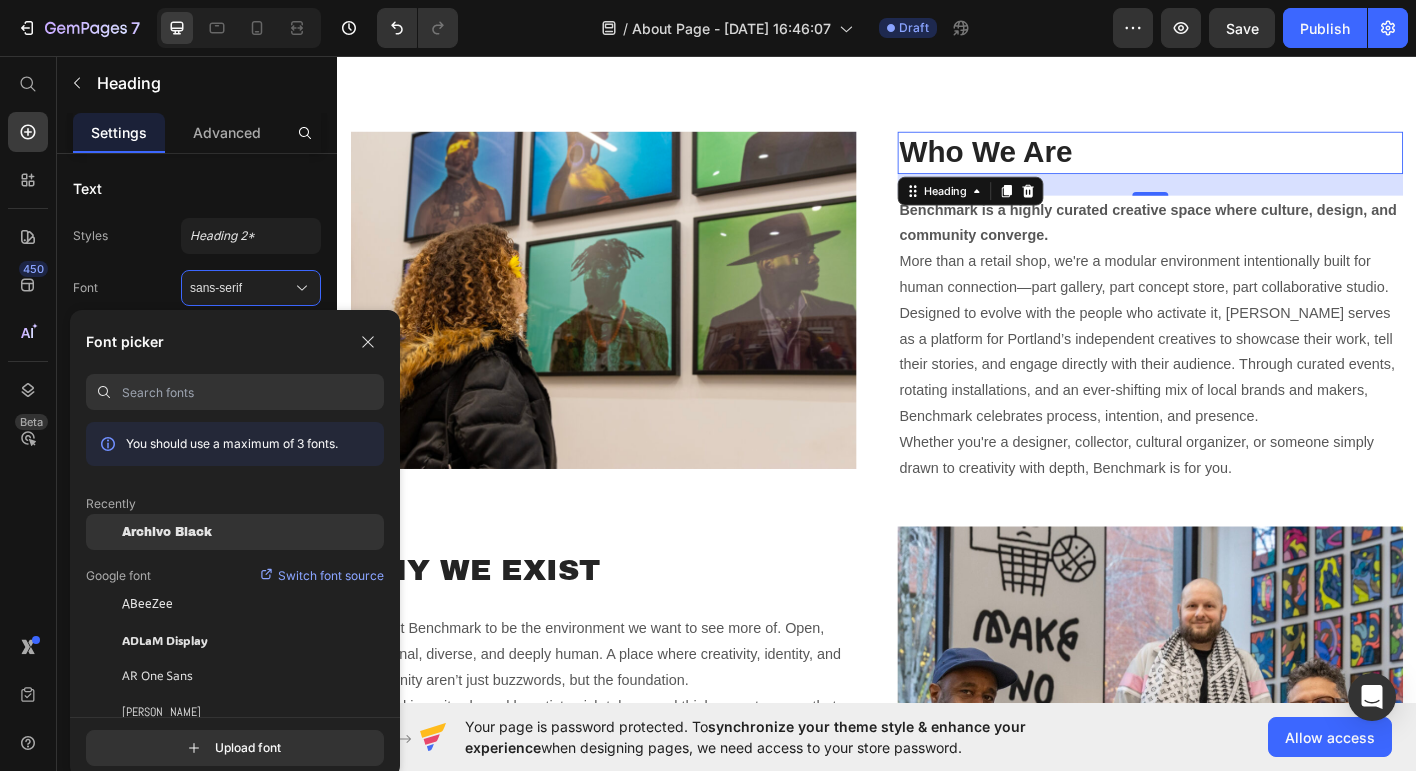 click on "Archivo Black" at bounding box center (167, 532) 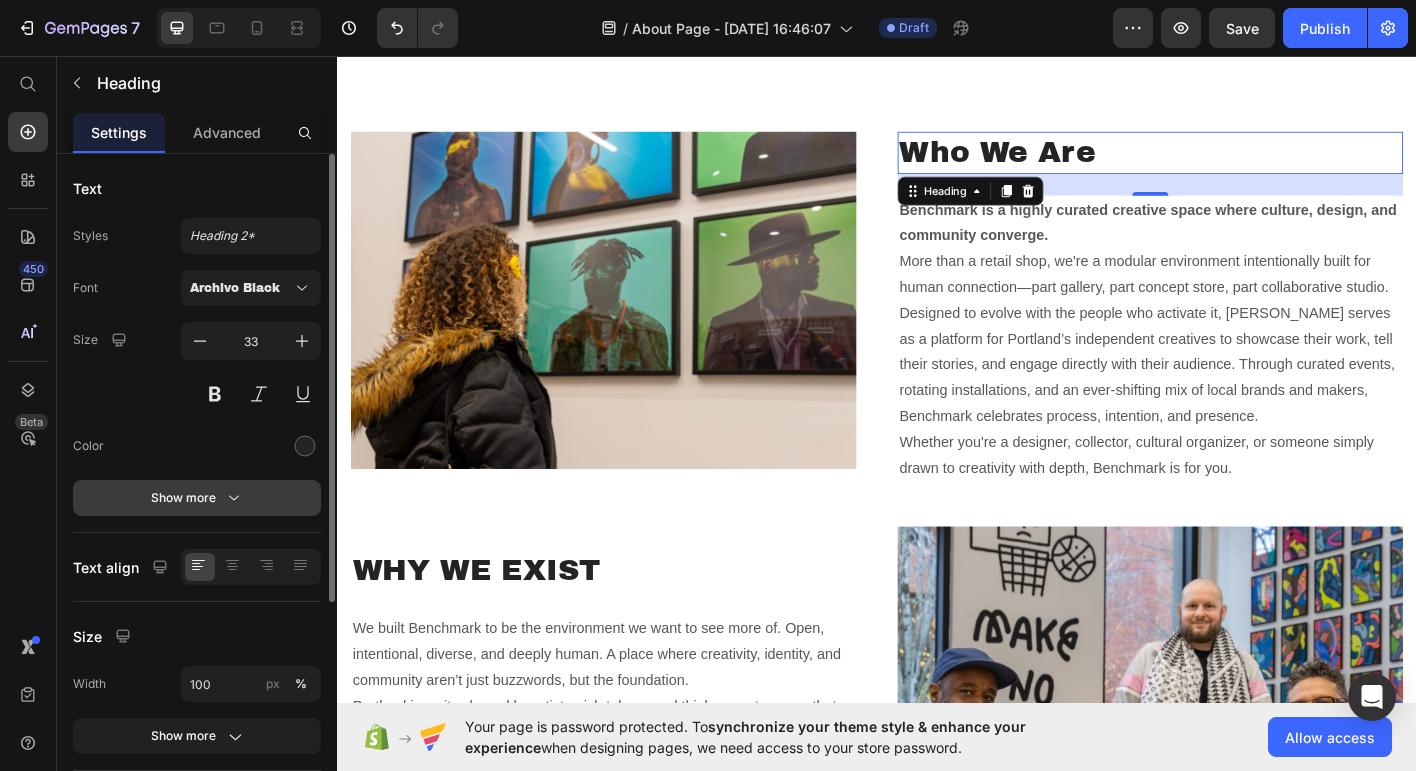 click on "Show more" at bounding box center [197, 498] 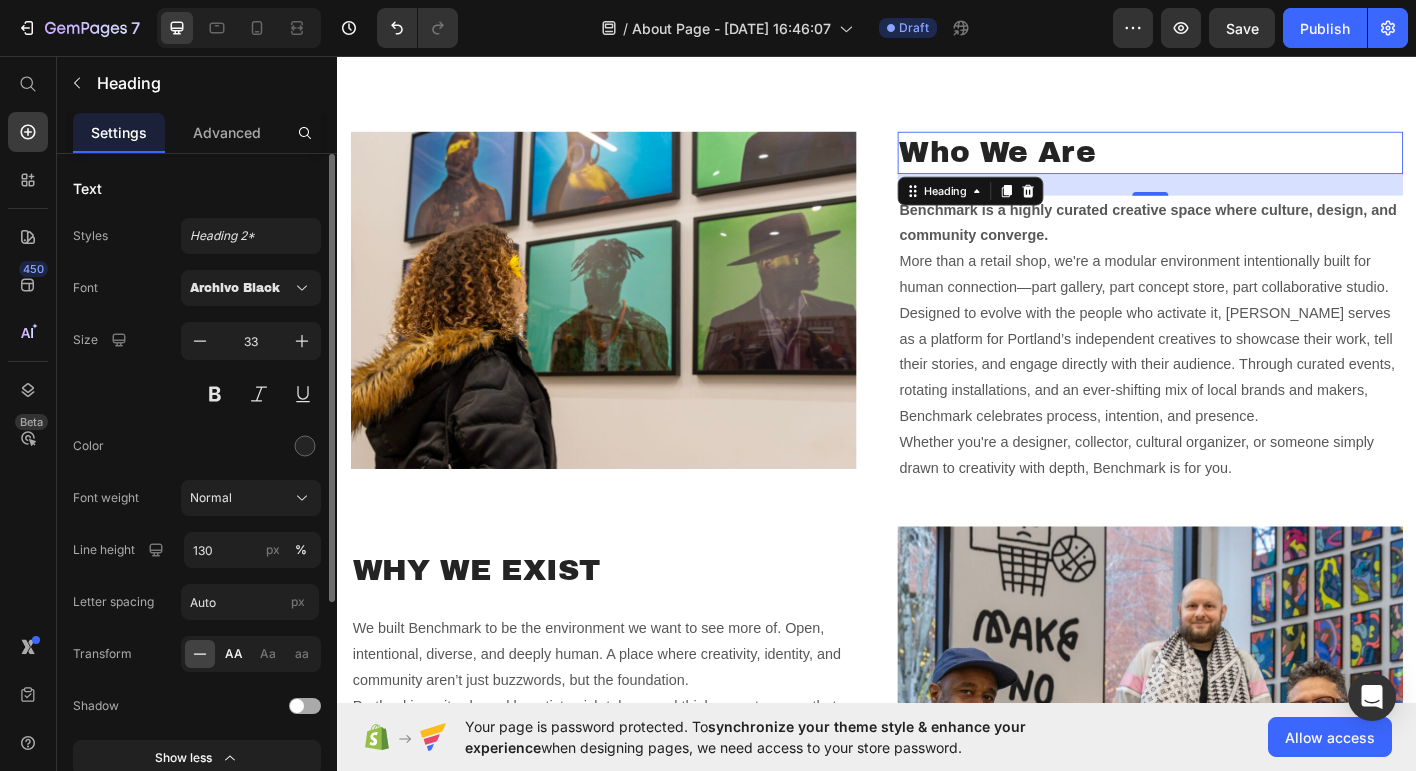 click on "AA" 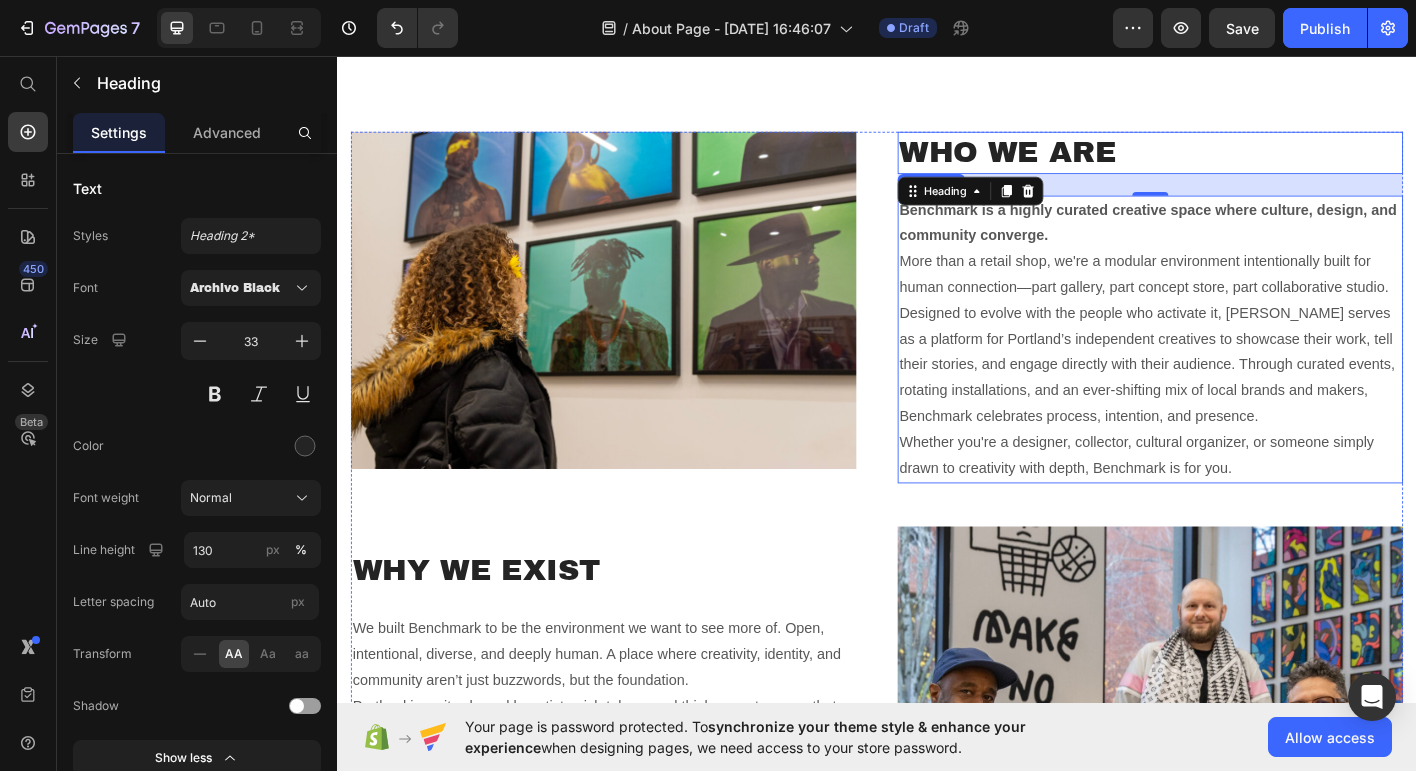 click on "Designed to evolve with the people who activate it, Benchmark serves as a platform for Portland’s independent creatives to showcase their work, tell their stories, and engage directly with their audience. Through curated events, rotating installations, and an ever-shifting mix of local brands and makers, Benchmark celebrates process, intention, and presence." at bounding box center (1241, 400) 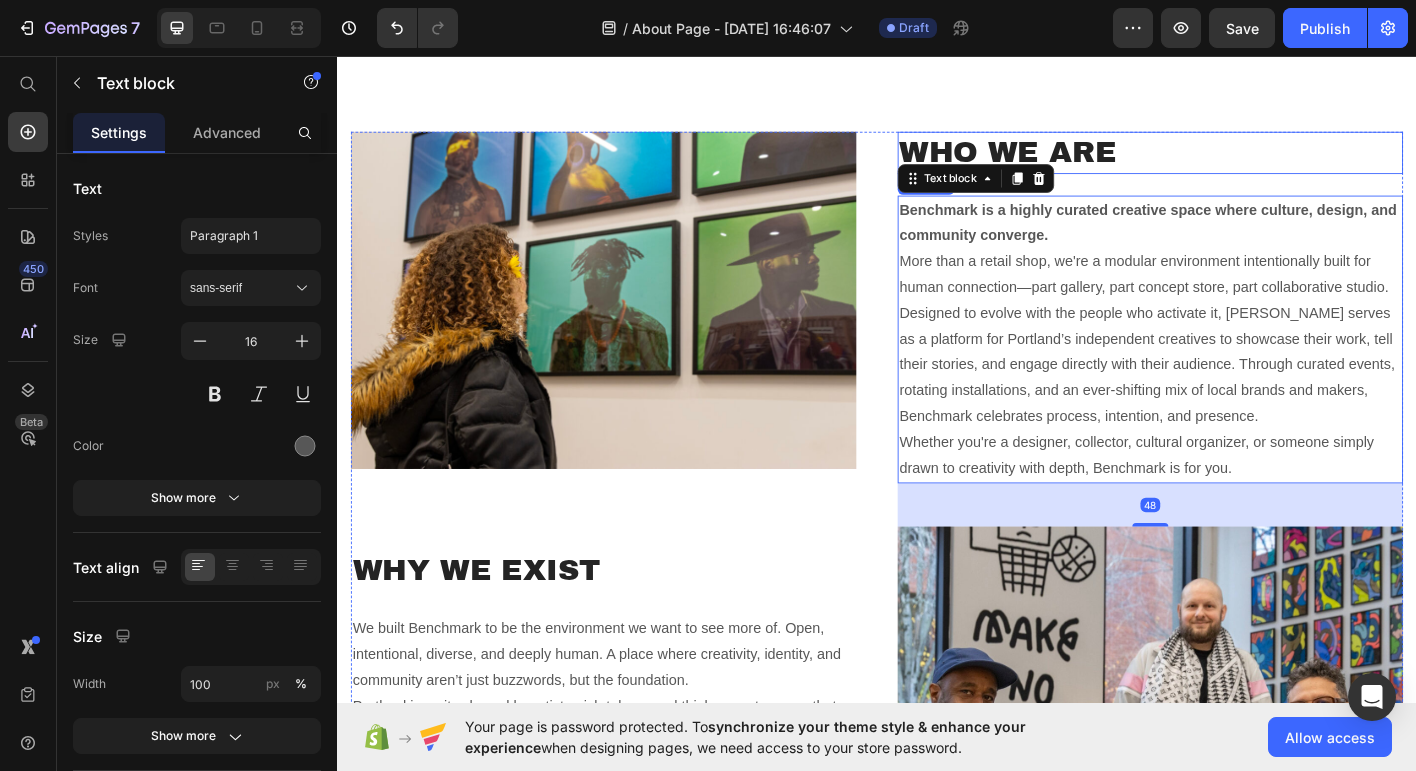 click on "Who We Are" at bounding box center (1241, 163) 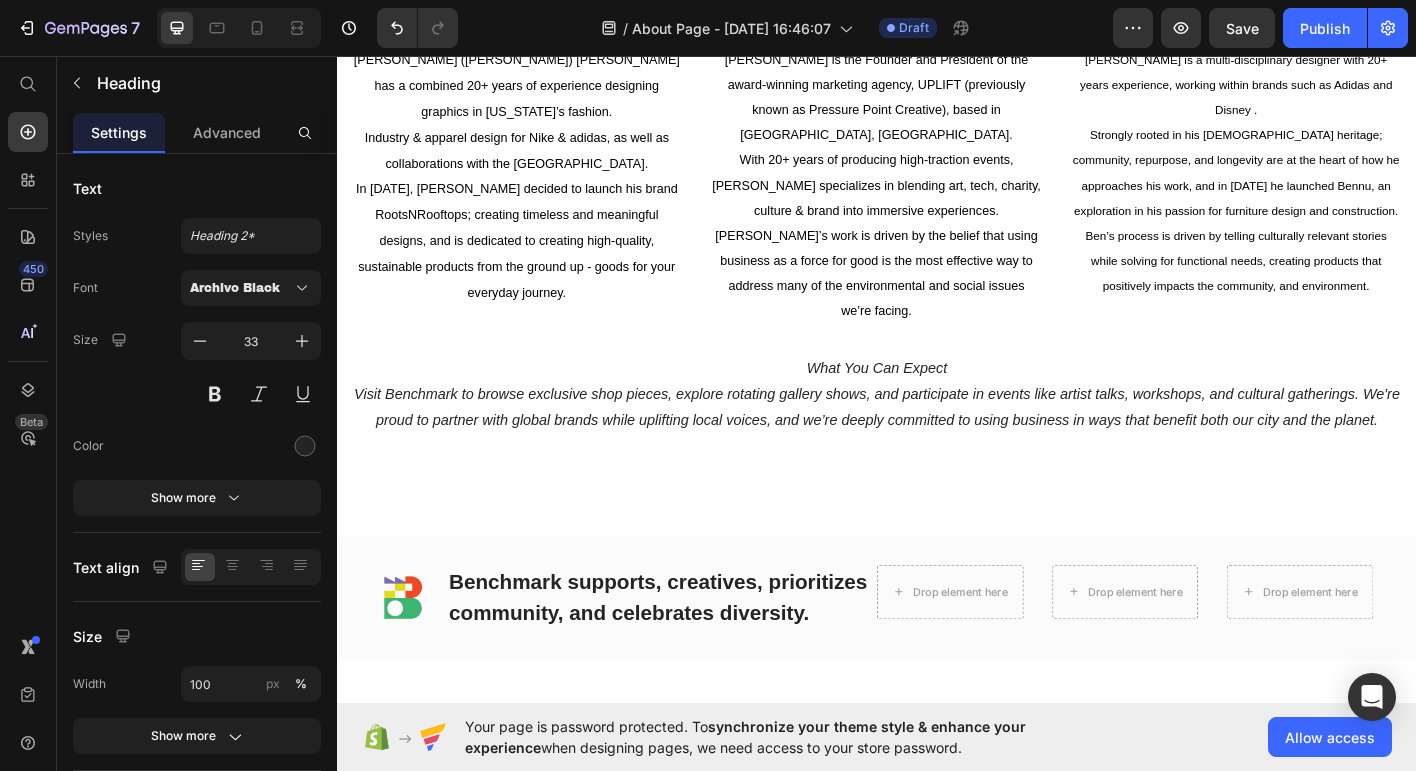 scroll, scrollTop: 1914, scrollLeft: 0, axis: vertical 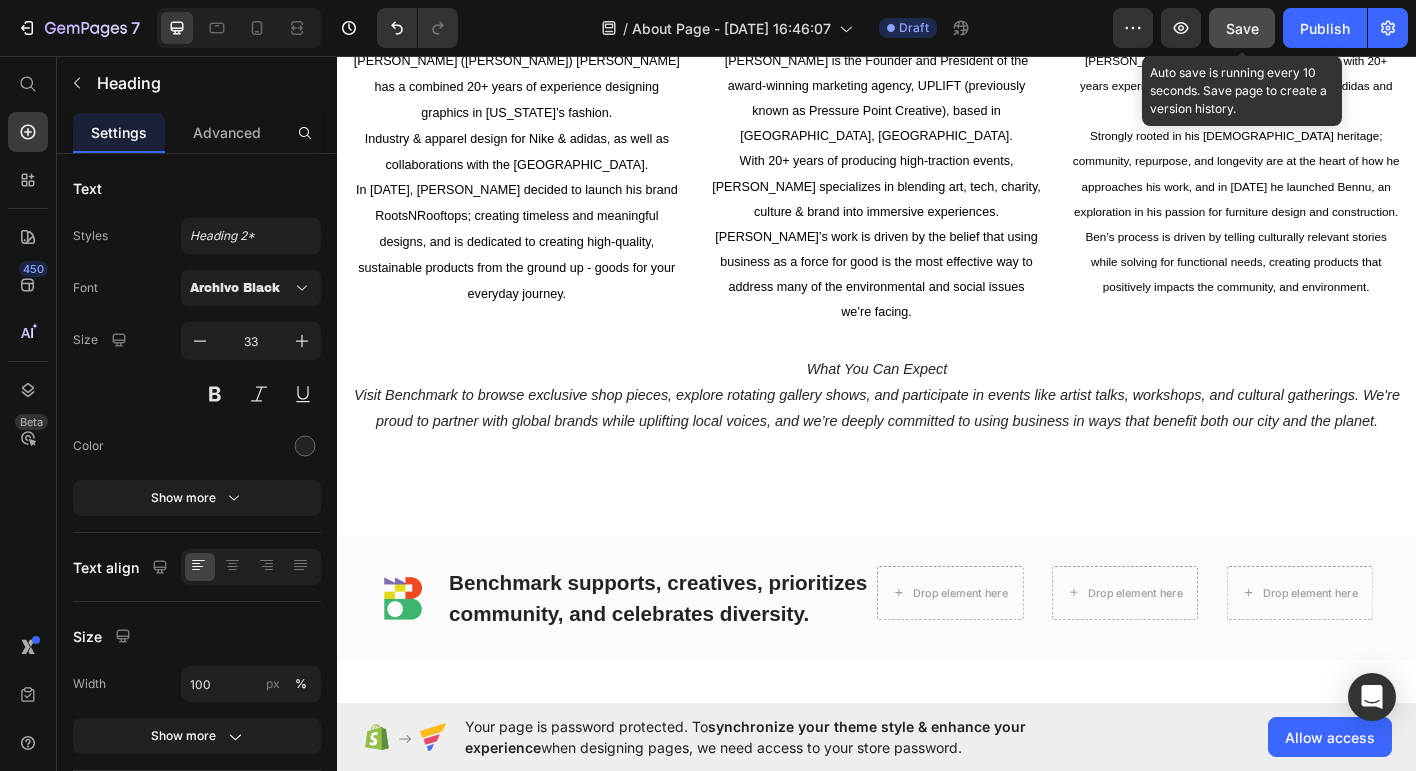 click on "Save" at bounding box center [1242, 28] 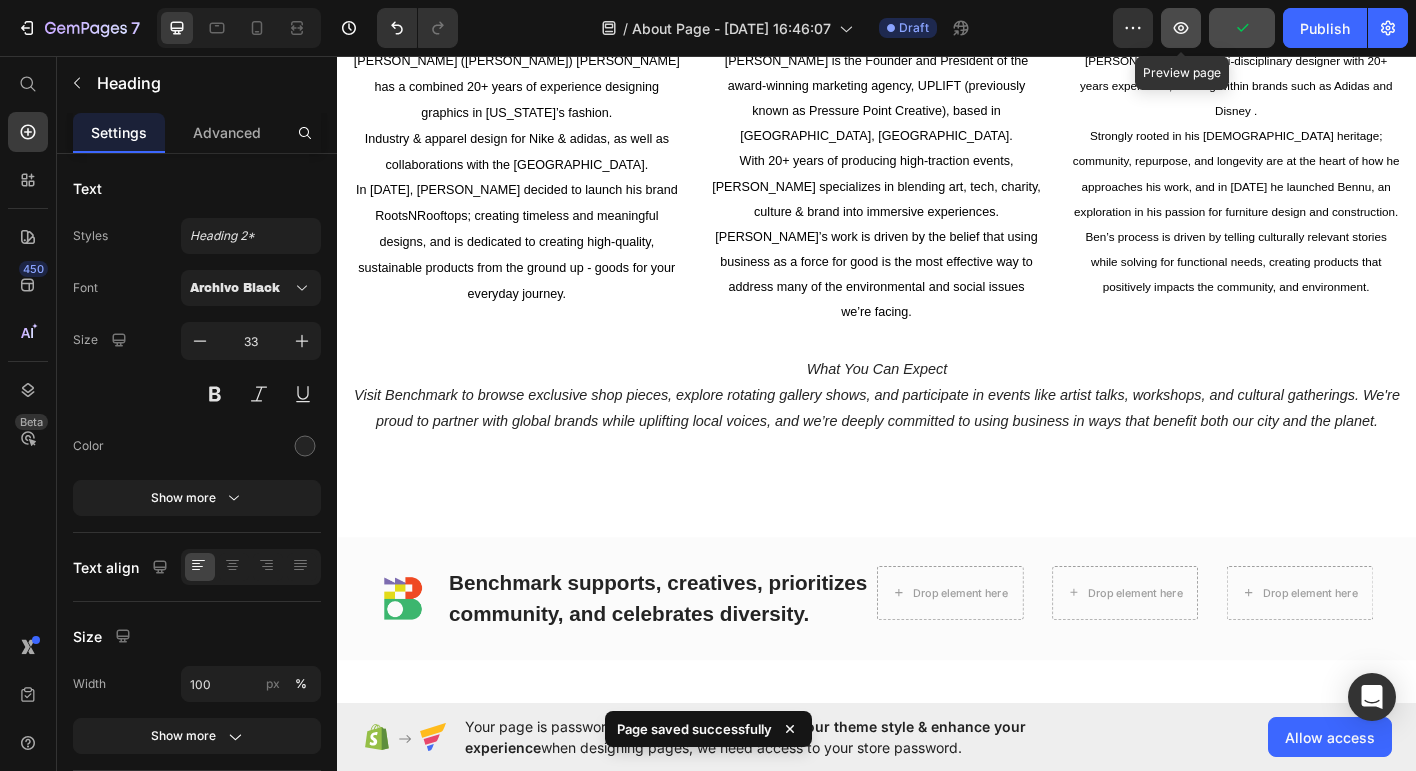 click 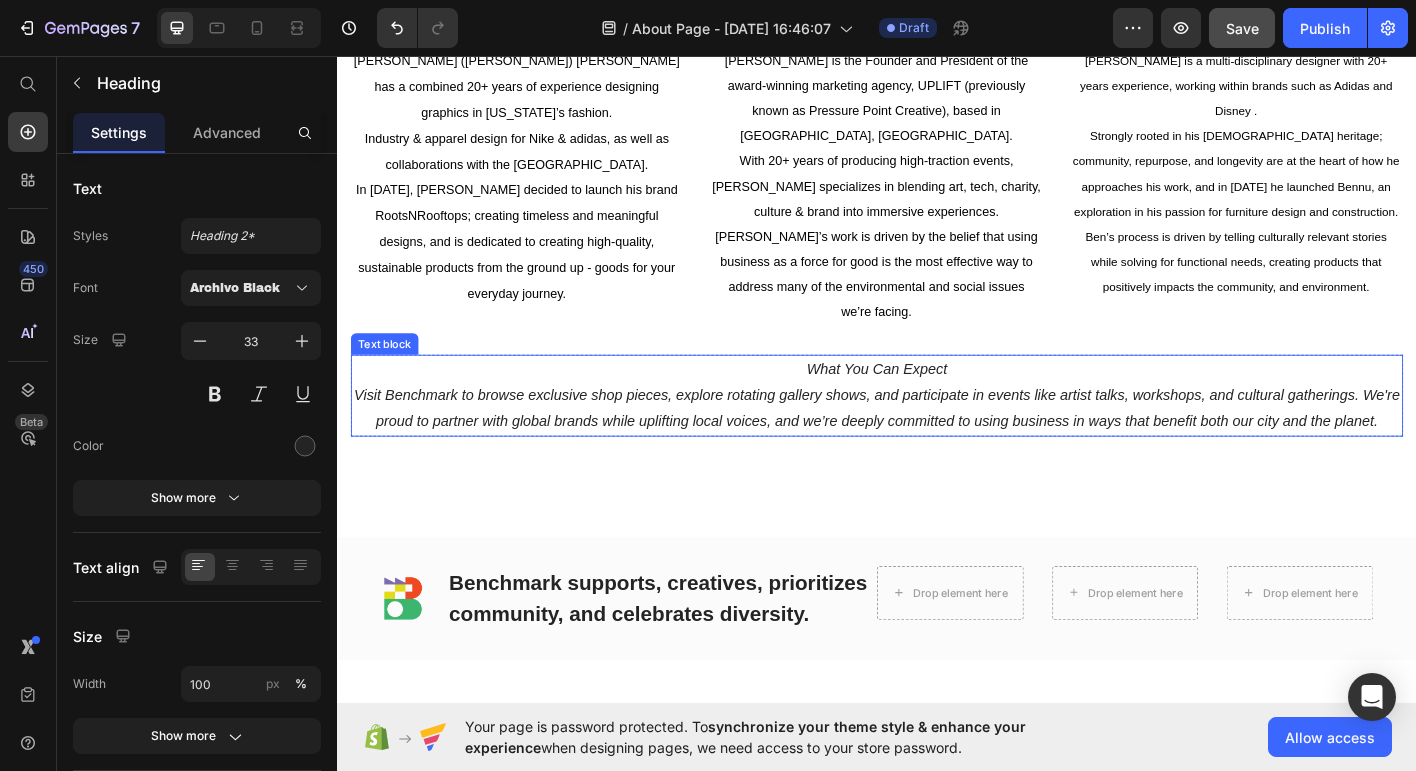 click on "Visit Benchmark to browse exclusive shop pieces, explore rotating gallery shows, and participate in events like artist talks, workshops, and cultural gatherings. We're proud to partner with global brands while uplifting local voices, and we’re deeply committed to using business in ways that benefit both our city and the planet." at bounding box center (937, 448) 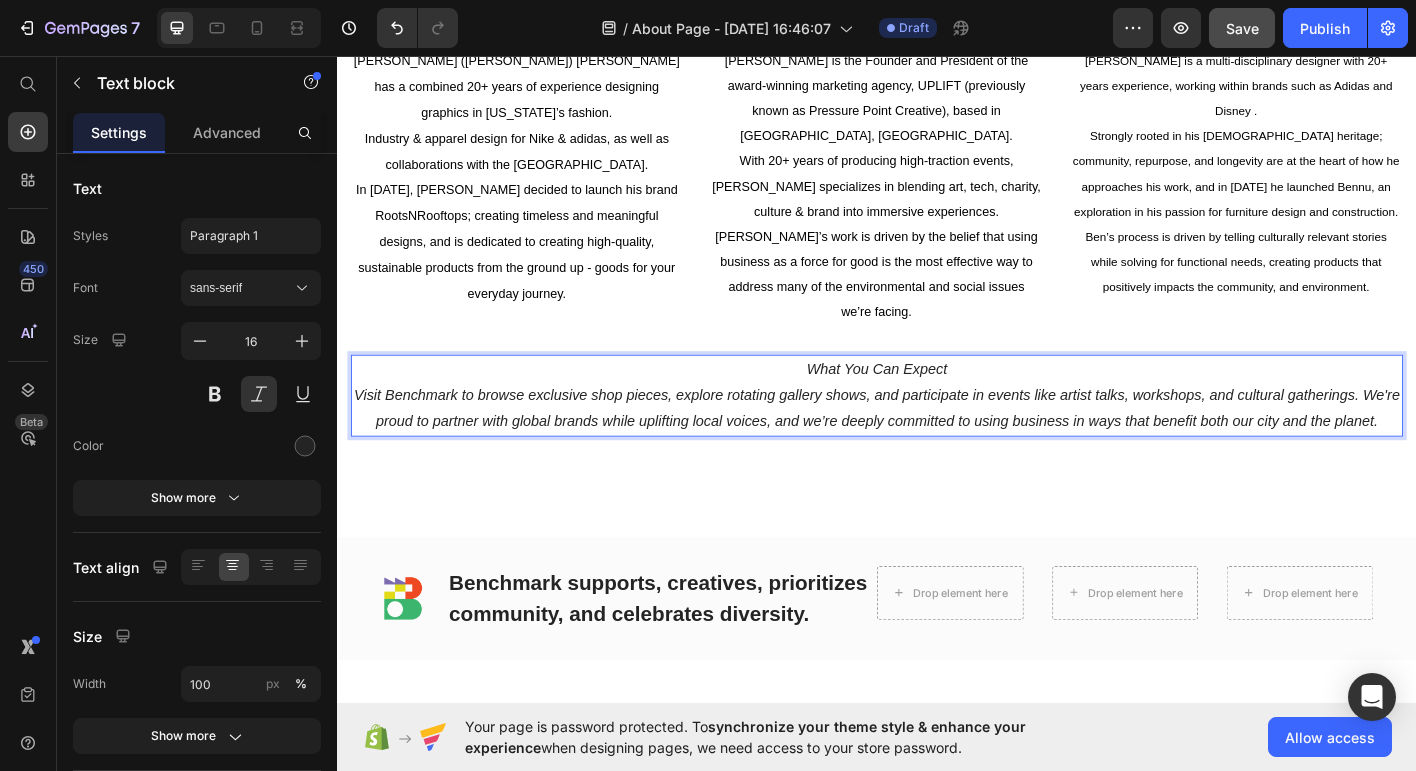 click on "Visit Benchmark to browse exclusive shop pieces, explore rotating gallery shows, and participate in events like artist talks, workshops, and cultural gatherings. We're proud to partner with global brands while uplifting local voices, and we’re deeply committed to using business in ways that benefit both our city and the planet." at bounding box center [937, 448] 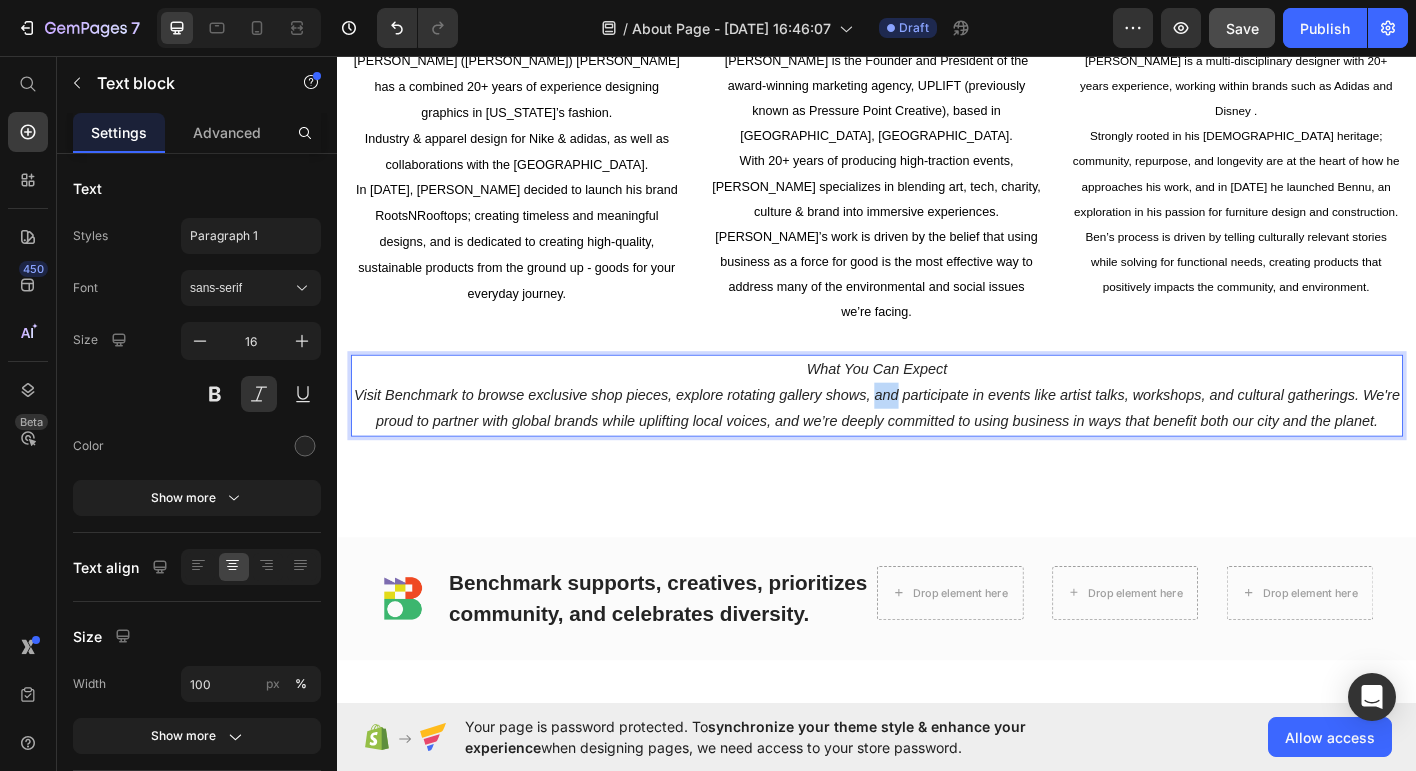 click on "Visit Benchmark to browse exclusive shop pieces, explore rotating gallery shows, and participate in events like artist talks, workshops, and cultural gatherings. We're proud to partner with global brands while uplifting local voices, and we’re deeply committed to using business in ways that benefit both our city and the planet." at bounding box center (937, 448) 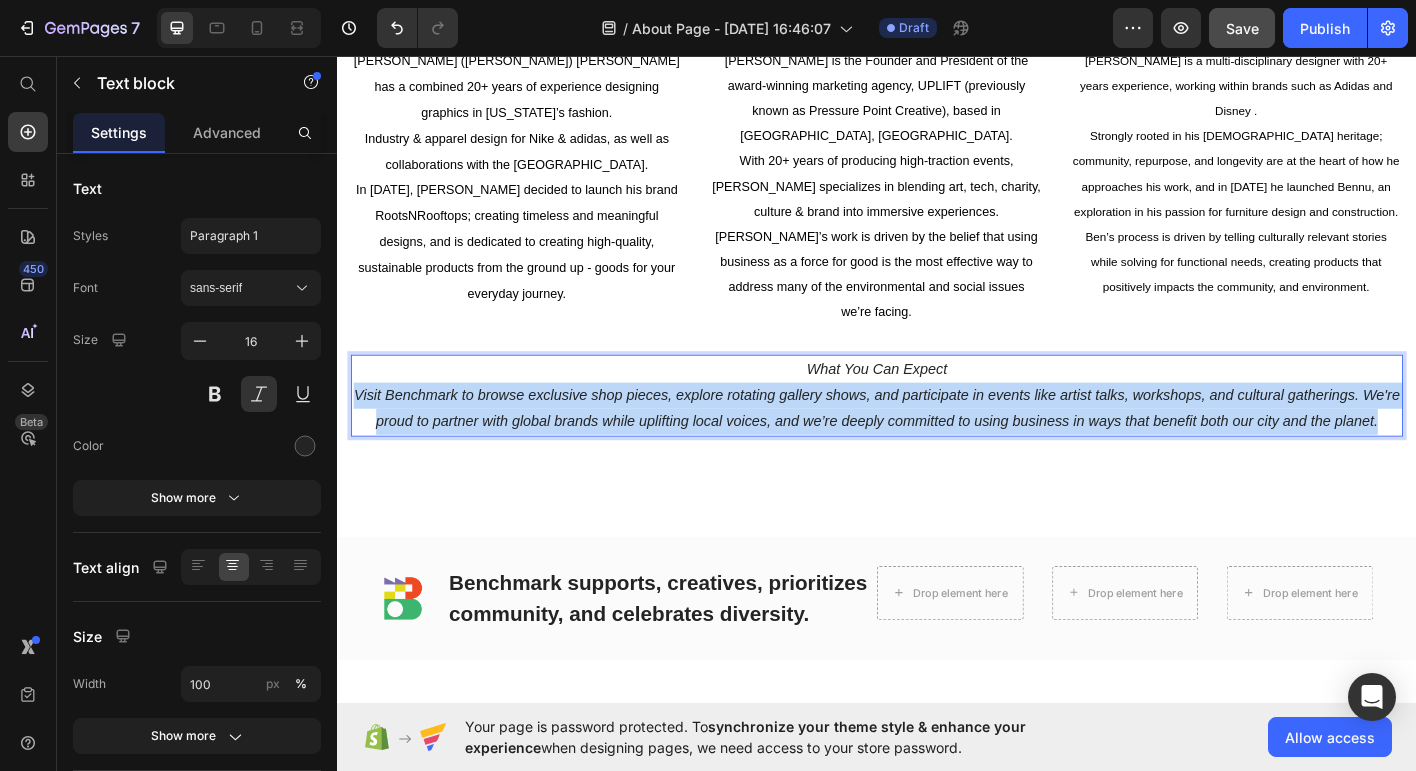 click on "Visit Benchmark to browse exclusive shop pieces, explore rotating gallery shows, and participate in events like artist talks, workshops, and cultural gatherings. We're proud to partner with global brands while uplifting local voices, and we’re deeply committed to using business in ways that benefit both our city and the planet." at bounding box center [937, 448] 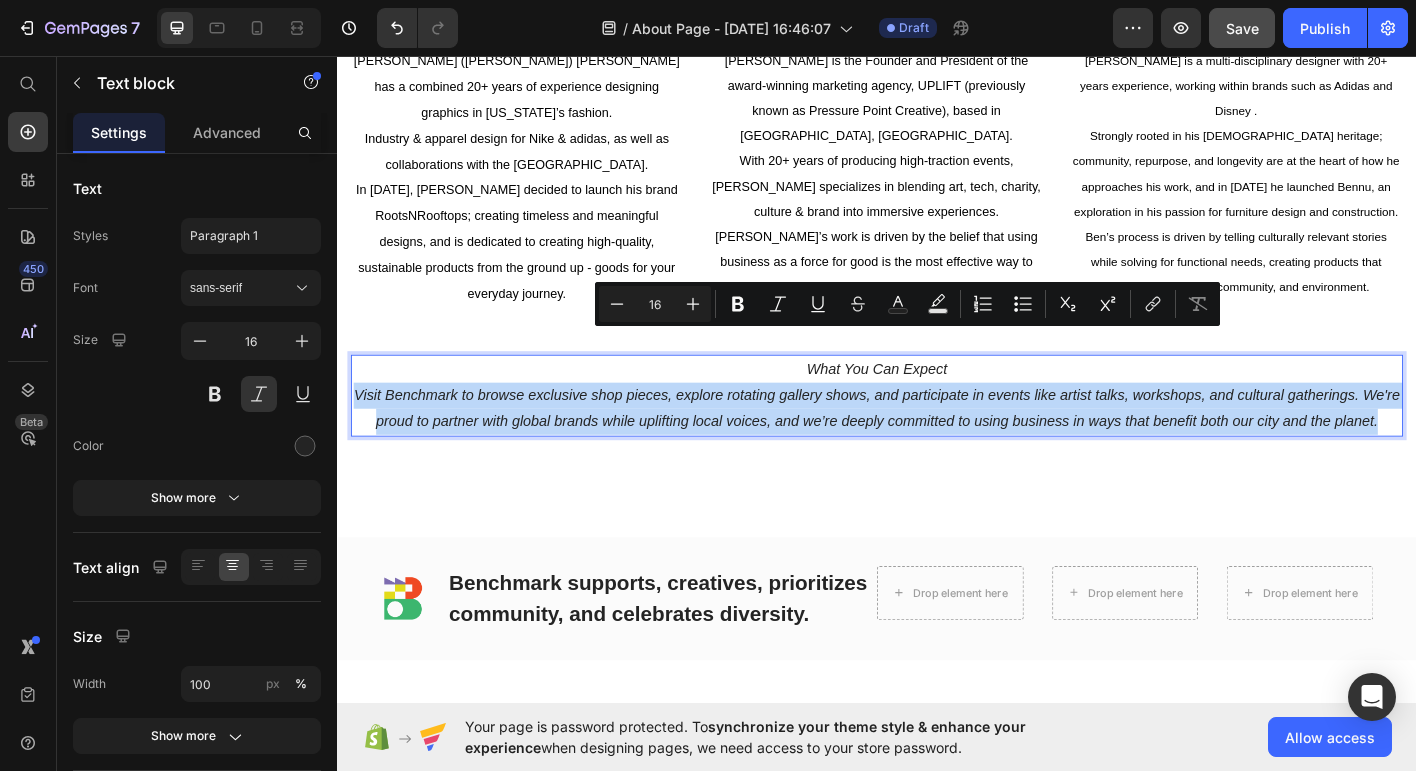 copy on "Visit Benchmark to browse exclusive shop pieces, explore rotating gallery shows, and participate in events like artist talks, workshops, and cultural gatherings. We're proud to partner with global brands while uplifting local voices, and we’re deeply committed to using business in ways that benefit both our city and the planet." 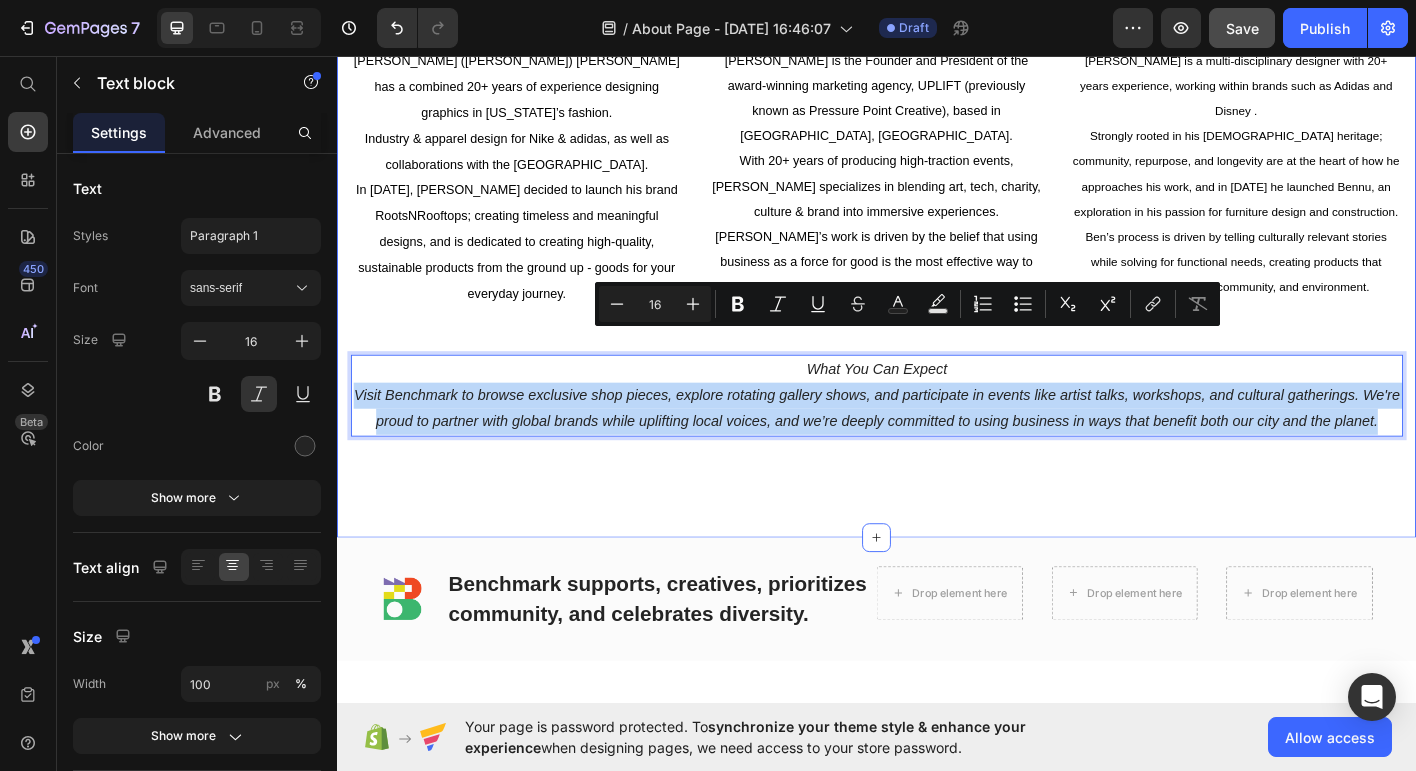 click on "Our Team Heading Row Image Rob McCallum Text block Robert (Rob-o) McCallum has a combined 20+ years of experience designing graphics in New York’s fashion. Industry & apparel design for Nike & adidas, as well as collaborations with the Portland Art Museum. In 2020, Rob decided to launch his brand RootsNRooftops; creating timeless and meaningful designs, and is dedicated to creating high-quality, sustainable products from the ground up - goods for your everyday journey. Text Block Image Ian Mazie Text block Ian Mazie is the Founder and President of the award-winning marketing agency, UPLIFT (previously known as Pressure Point Creative), based in Portland, OR. With 20+ years of producing high-traction events, Ian specializes in blending art, tech, charity, culture & brand into immersive experiences.  Ian’s work is driven by the belief that using business as a force for good is the most effective way to address many of the environmental and social issues we’re facing. Text Block Image Ben Boutros Row   0" at bounding box center (937, 30) 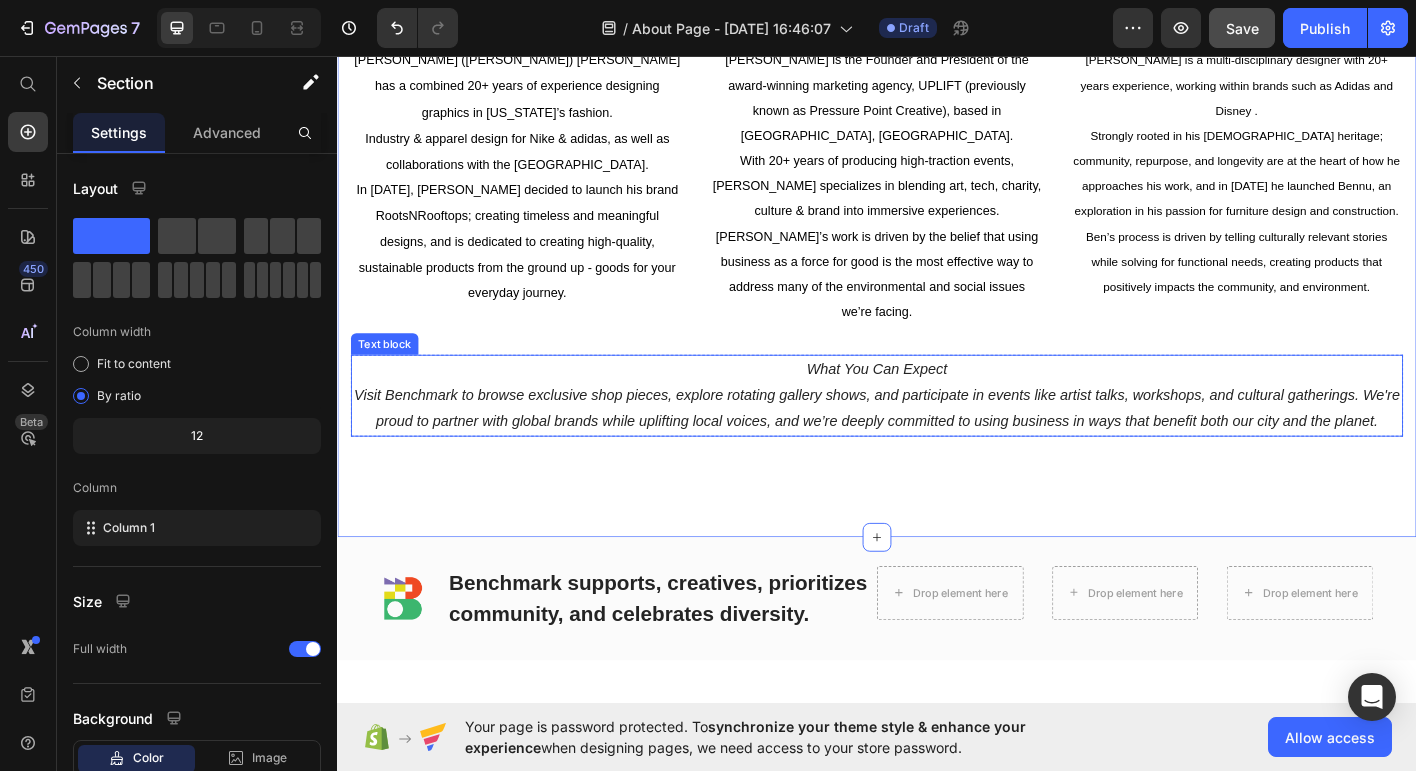click on "What You Can Expect" at bounding box center [937, 404] 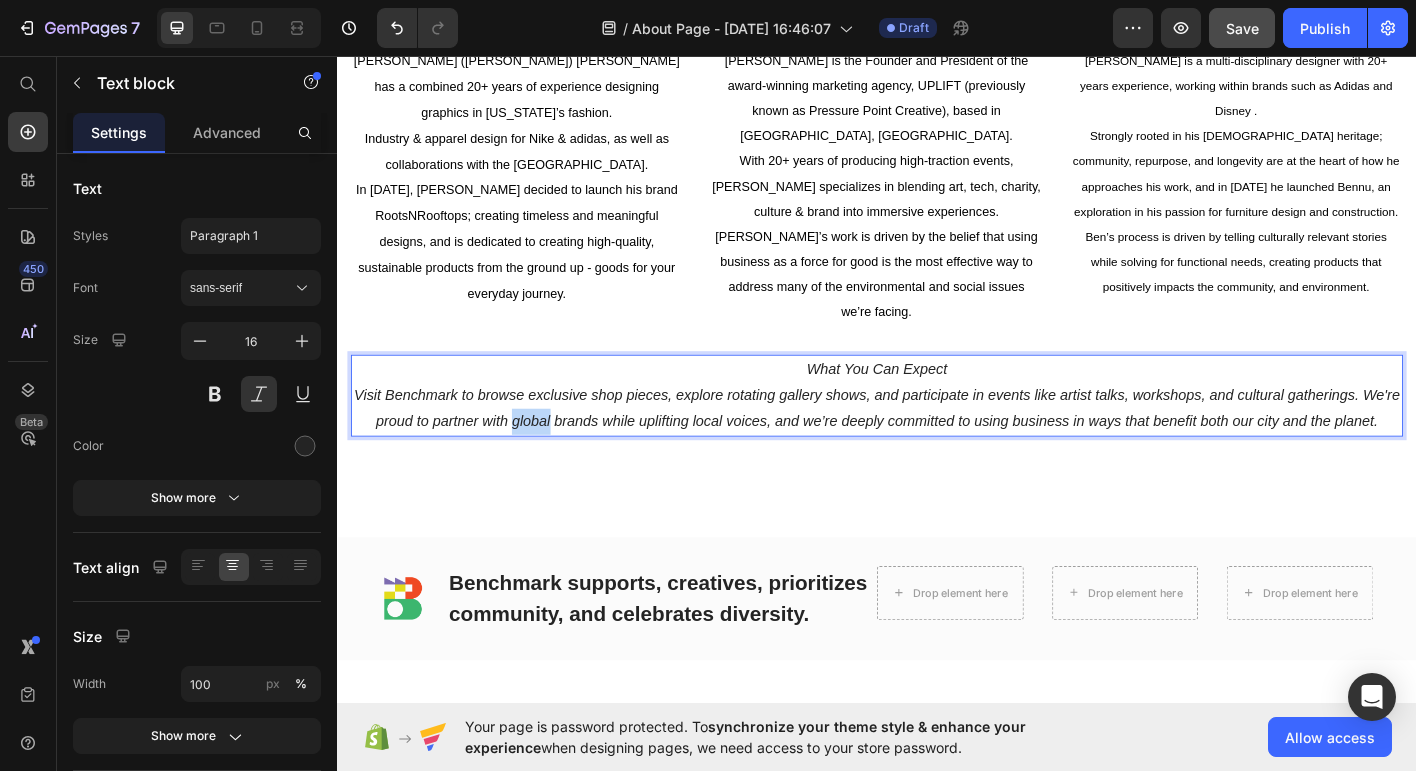 click on "Visit Benchmark to browse exclusive shop pieces, explore rotating gallery shows, and participate in events like artist talks, workshops, and cultural gatherings. We're proud to partner with global brands while uplifting local voices, and we’re deeply committed to using business in ways that benefit both our city and the planet." at bounding box center [937, 448] 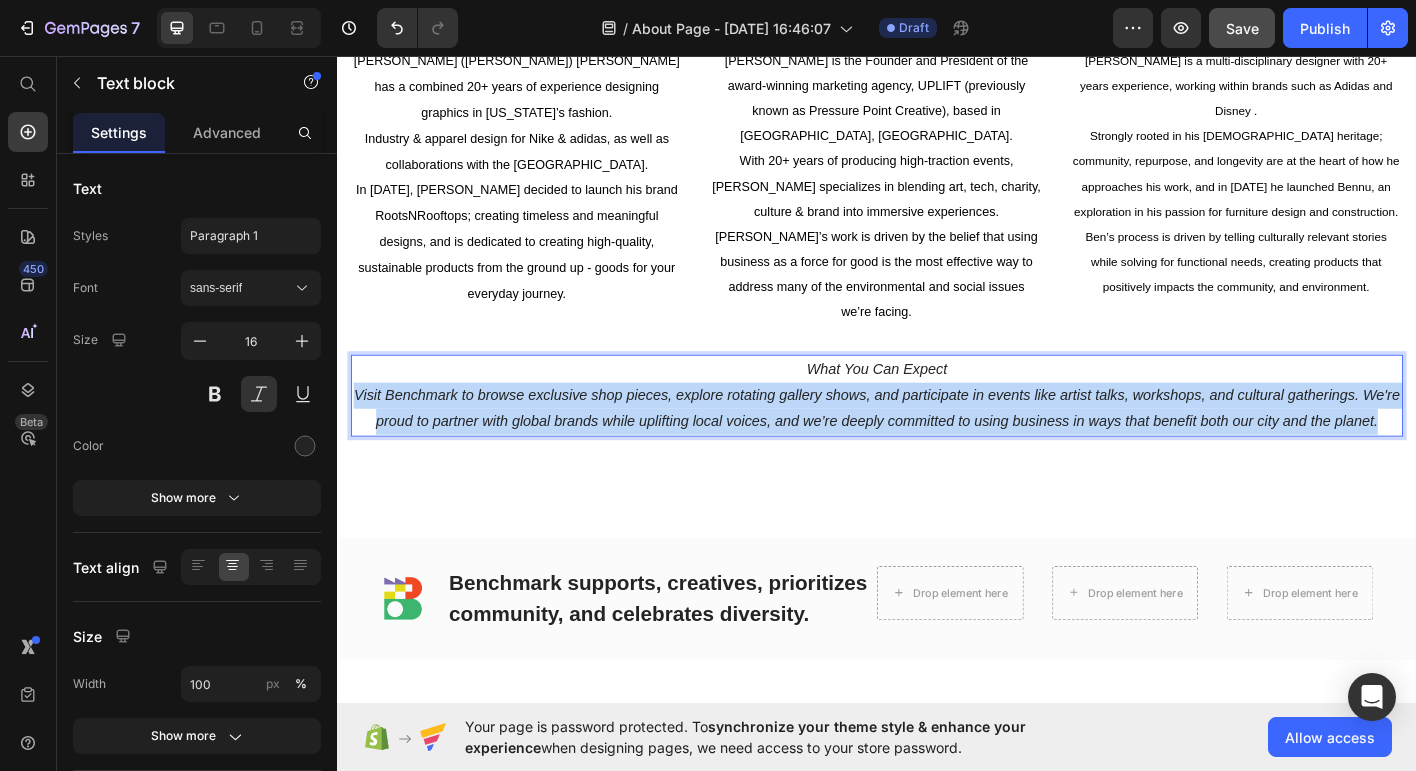 click on "Visit Benchmark to browse exclusive shop pieces, explore rotating gallery shows, and participate in events like artist talks, workshops, and cultural gatherings. We're proud to partner with global brands while uplifting local voices, and we’re deeply committed to using business in ways that benefit both our city and the planet." at bounding box center [937, 448] 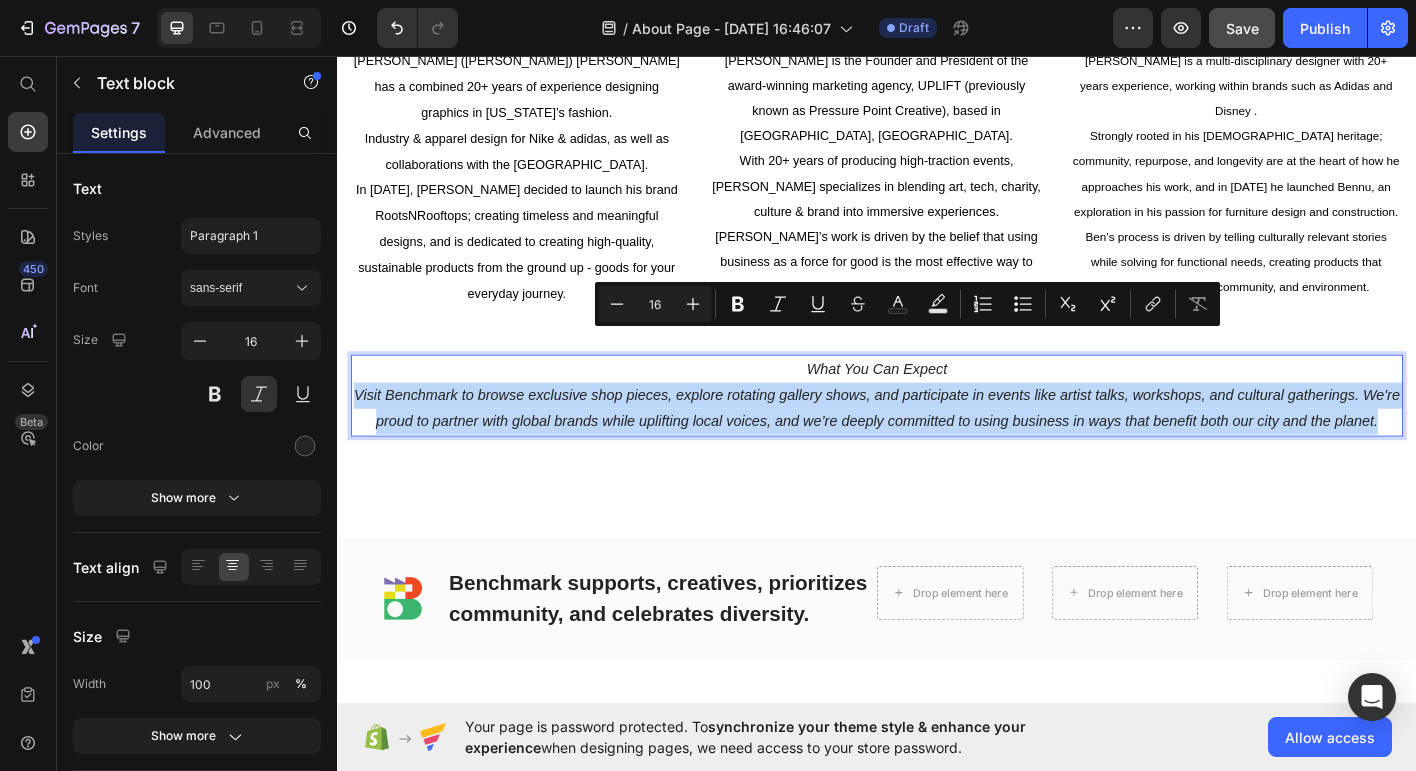 copy on "Visit Benchmark to browse exclusive shop pieces, explore rotating gallery shows, and participate in events like artist talks, workshops, and cultural gatherings. We're proud to partner with global brands while uplifting local voices, and we’re deeply committed to using business in ways that benefit both our city and the planet." 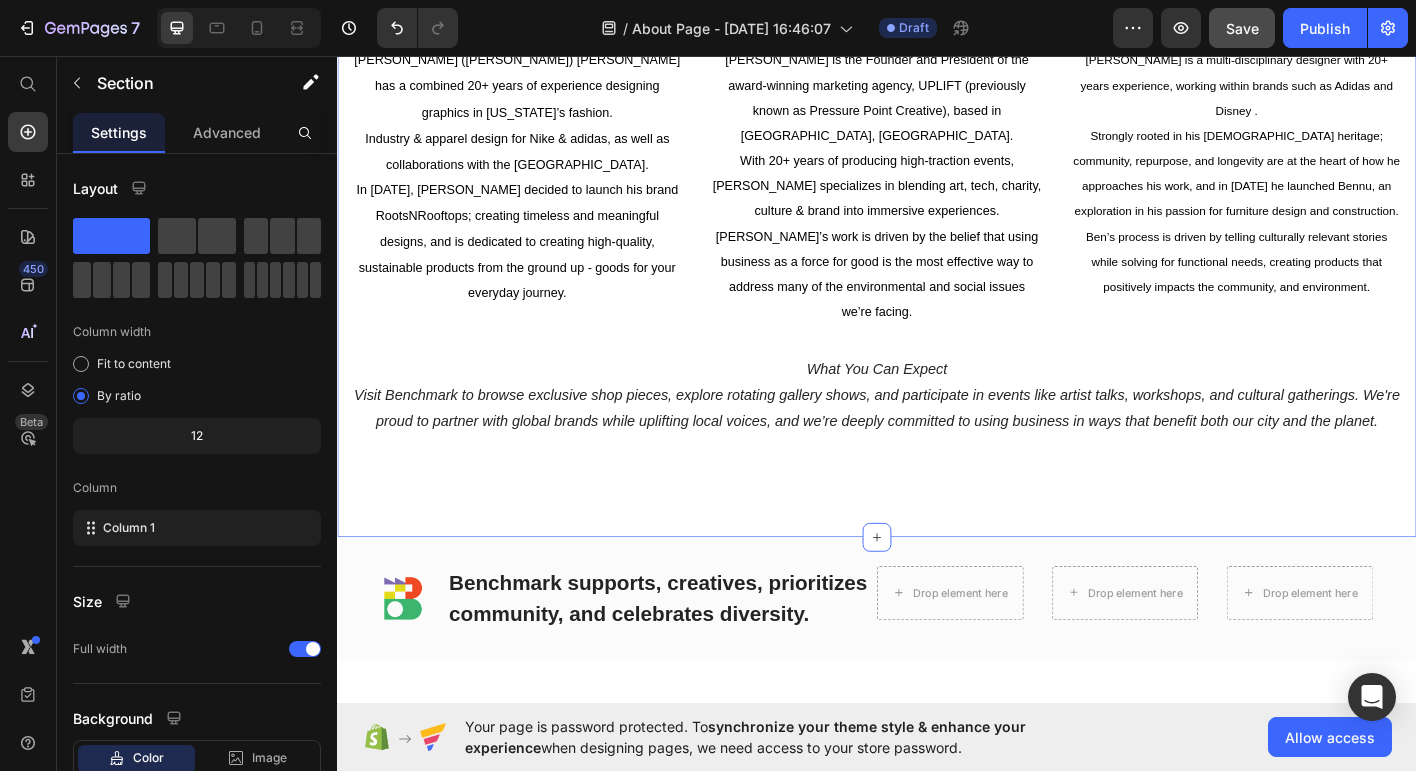 click on "Our Team Heading Row Image Rob McCallum Text block Robert (Rob-o) McCallum has a combined 20+ years of experience designing graphics in New York’s fashion. Industry & apparel design for Nike & adidas, as well as collaborations with the Portland Art Museum. In 2020, Rob decided to launch his brand RootsNRooftops; creating timeless and meaningful designs, and is dedicated to creating high-quality, sustainable products from the ground up - goods for your everyday journey. Text Block Image Ian Mazie Text block Ian Mazie is the Founder and President of the award-winning marketing agency, UPLIFT (previously known as Pressure Point Creative), based in Portland, OR. With 20+ years of producing high-traction events, Ian specializes in blending art, tech, charity, culture & brand into immersive experiences.  Ian’s work is driven by the belief that using business as a force for good is the most effective way to address many of the environmental and social issues we’re facing. Text Block Image Ben Boutros Row Row" at bounding box center [937, 30] 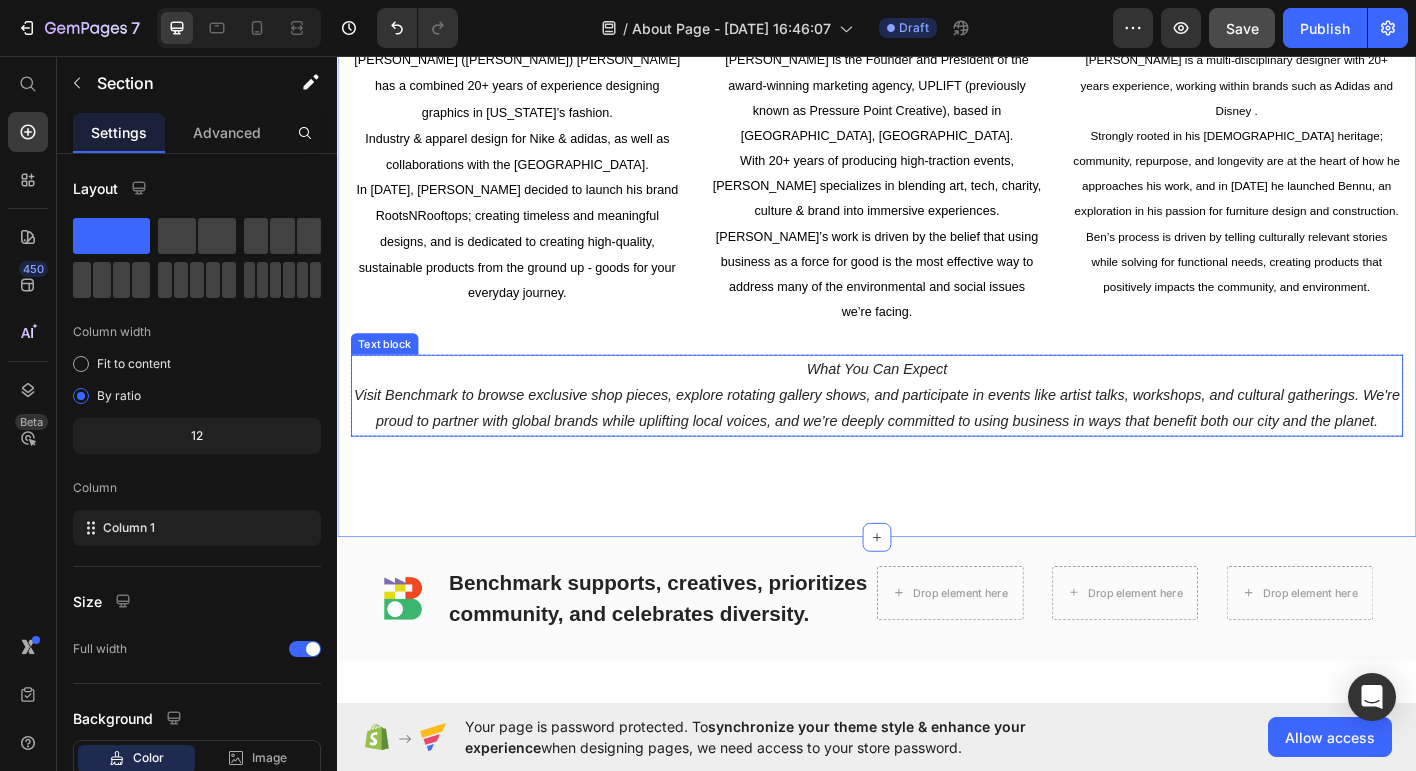 click on "Visit Benchmark to browse exclusive shop pieces, explore rotating gallery shows, and participate in events like artist talks, workshops, and cultural gatherings. We're proud to partner with global brands while uplifting local voices, and we’re deeply committed to using business in ways that benefit both our city and the planet." at bounding box center (937, 448) 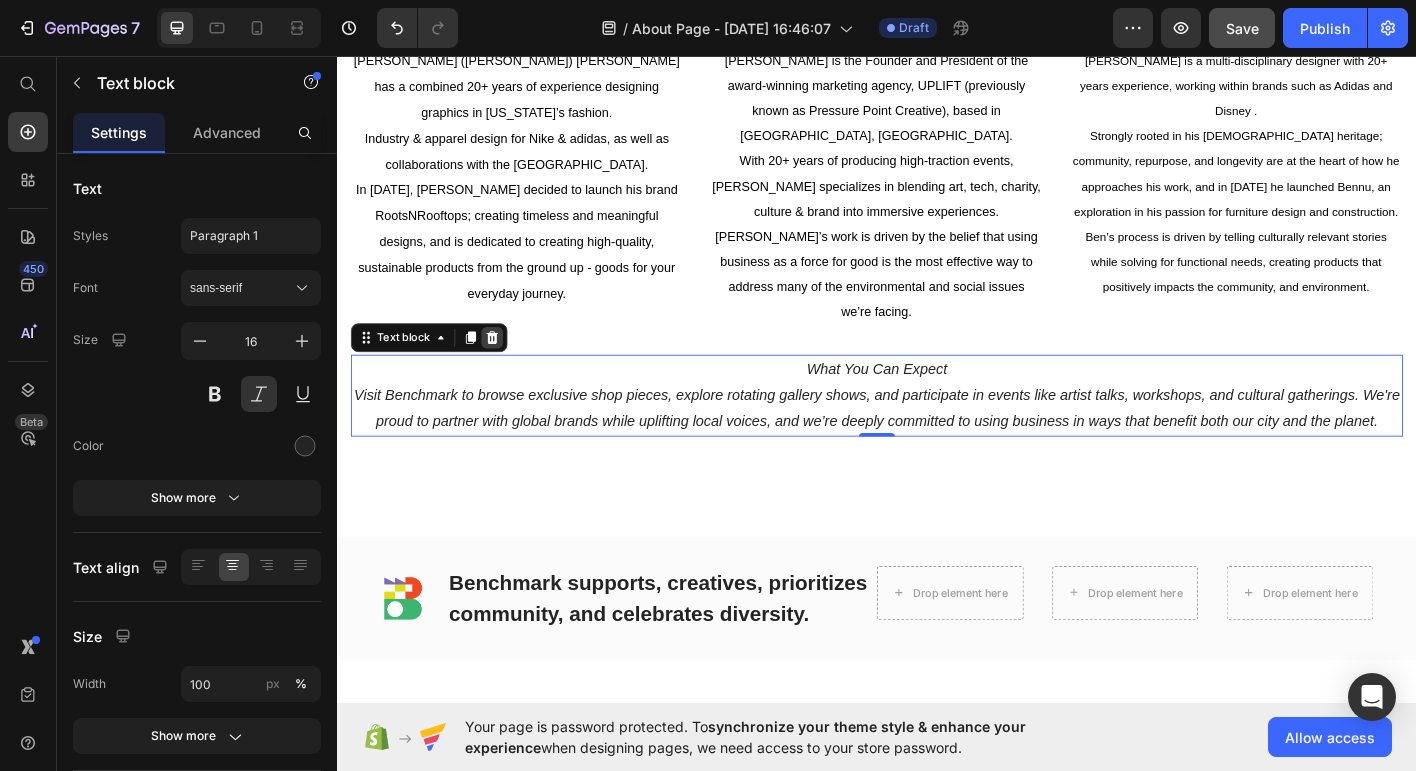 click 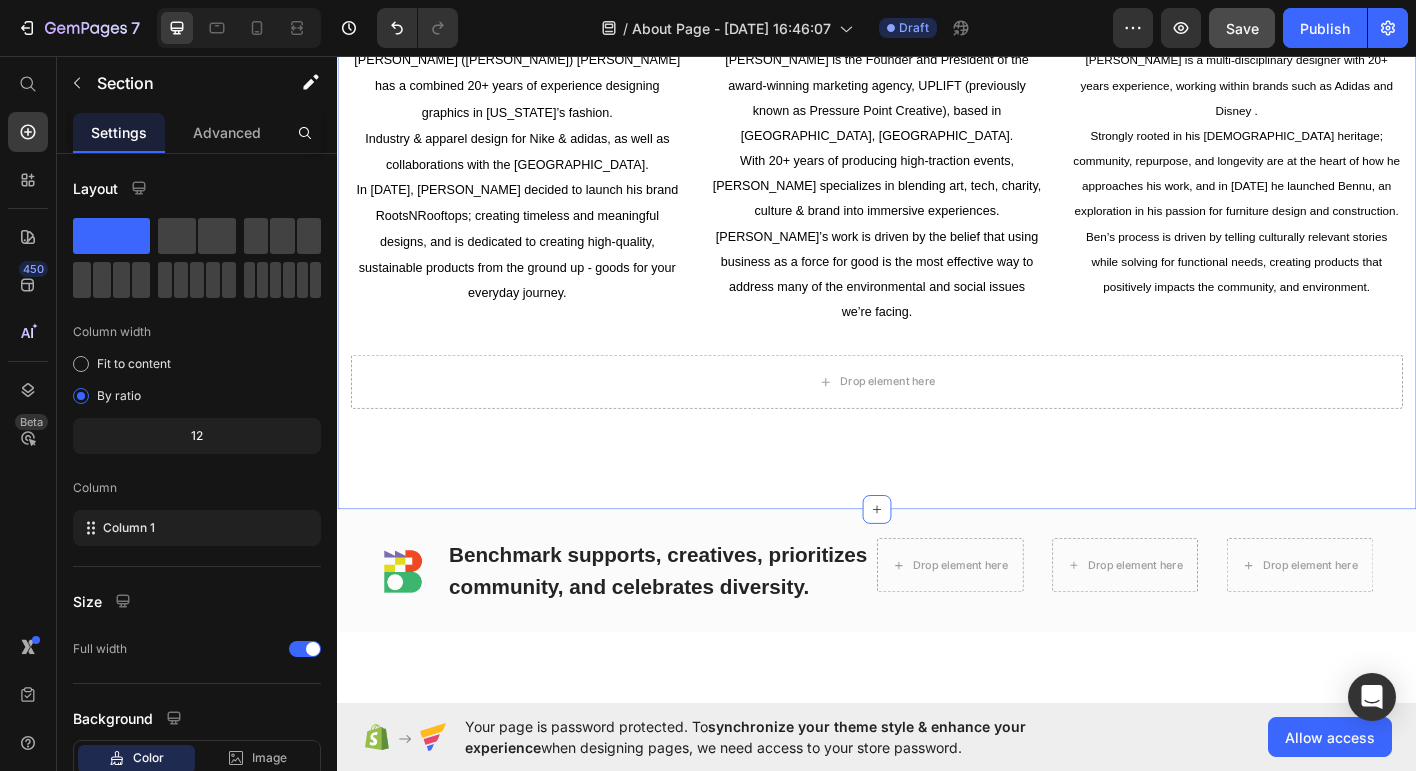 click on "Our Team Heading Row Image Rob McCallum Text block Robert (Rob-o) McCallum has a combined 20+ years of experience designing graphics in New York’s fashion. Industry & apparel design for Nike & adidas, as well as collaborations with the Portland Art Museum. In 2020, Rob decided to launch his brand RootsNRooftops; creating timeless and meaningful designs, and is dedicated to creating high-quality, sustainable products from the ground up - goods for your everyday journey. Text Block Image Ian Mazie Text block Ian Mazie is the Founder and President of the award-winning marketing agency, UPLIFT (previously known as Pressure Point Creative), based in Portland, OR. With 20+ years of producing high-traction events, Ian specializes in blending art, tech, charity, culture & brand into immersive experiences.  Ian’s work is driven by the belief that using business as a force for good is the most effective way to address many of the environmental and social issues we’re facing. Text Block Image Ben Boutros Row Row" at bounding box center [937, 14] 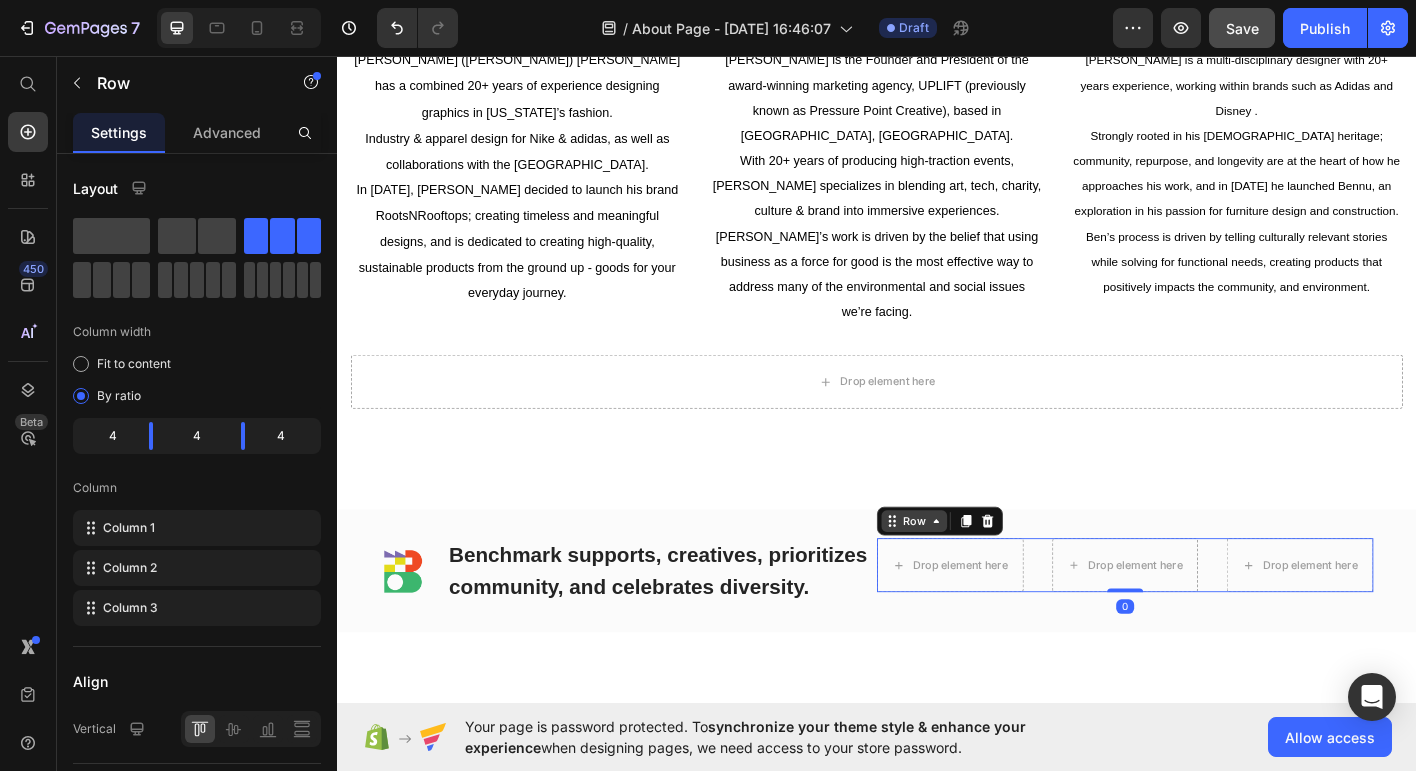 click on "Row" at bounding box center [978, 573] 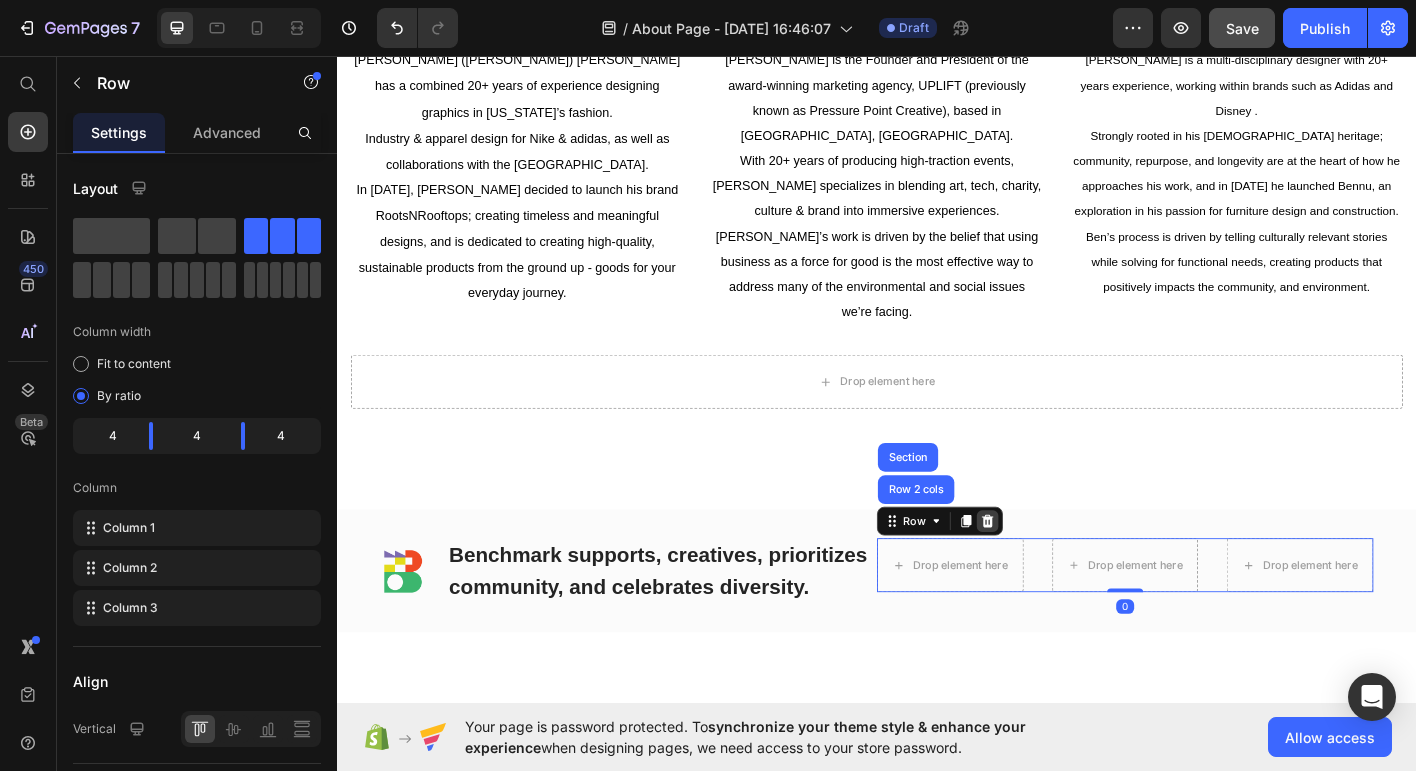 click 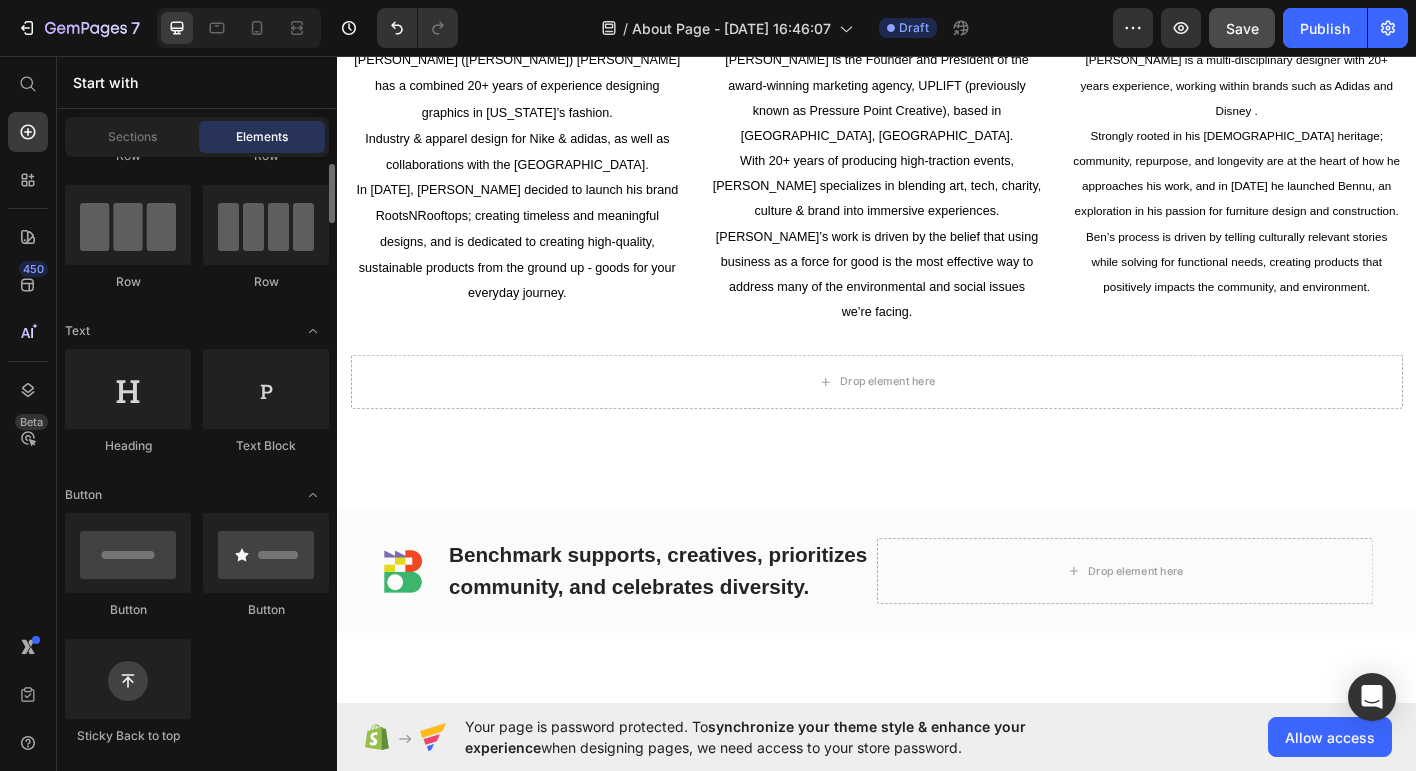 scroll, scrollTop: 136, scrollLeft: 0, axis: vertical 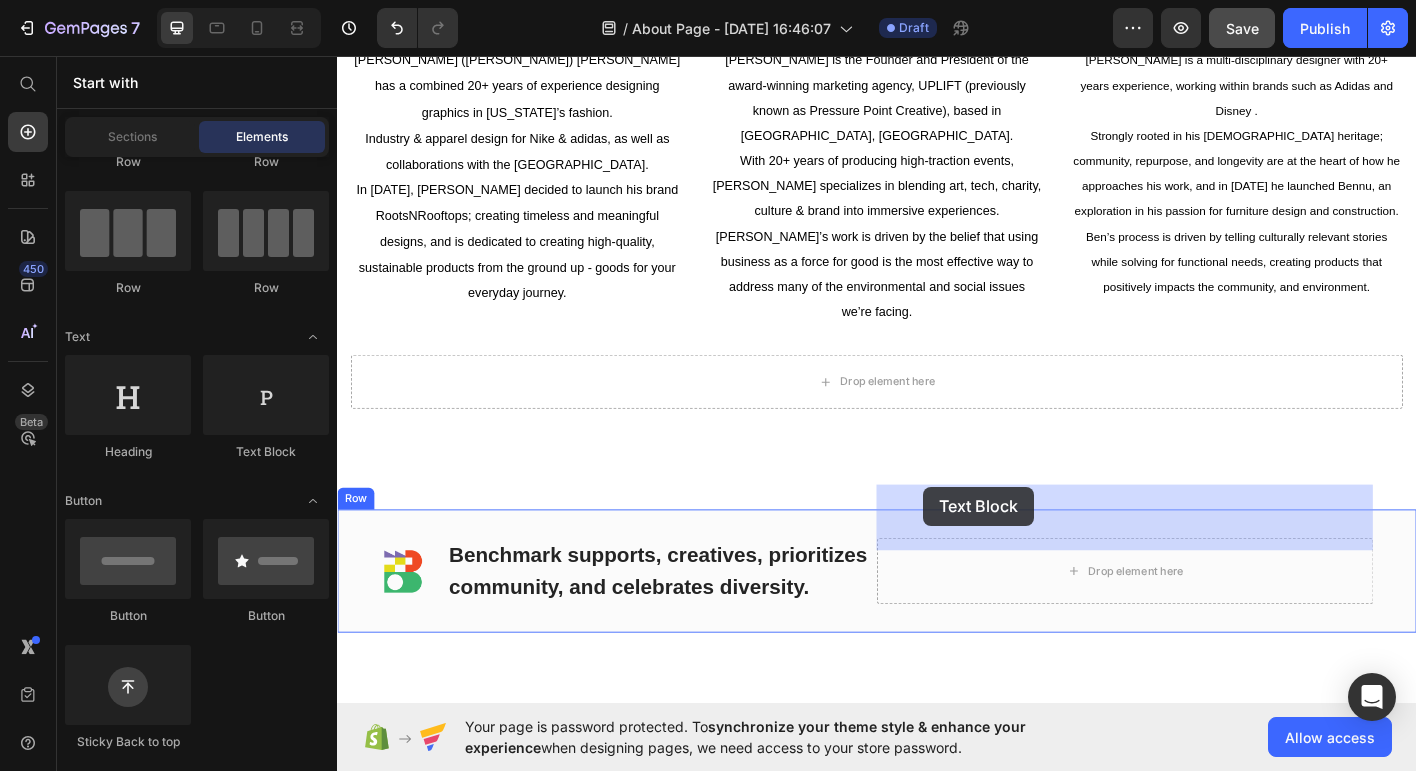 drag, startPoint x: 600, startPoint y: 456, endPoint x: 985, endPoint y: 530, distance: 392.04718 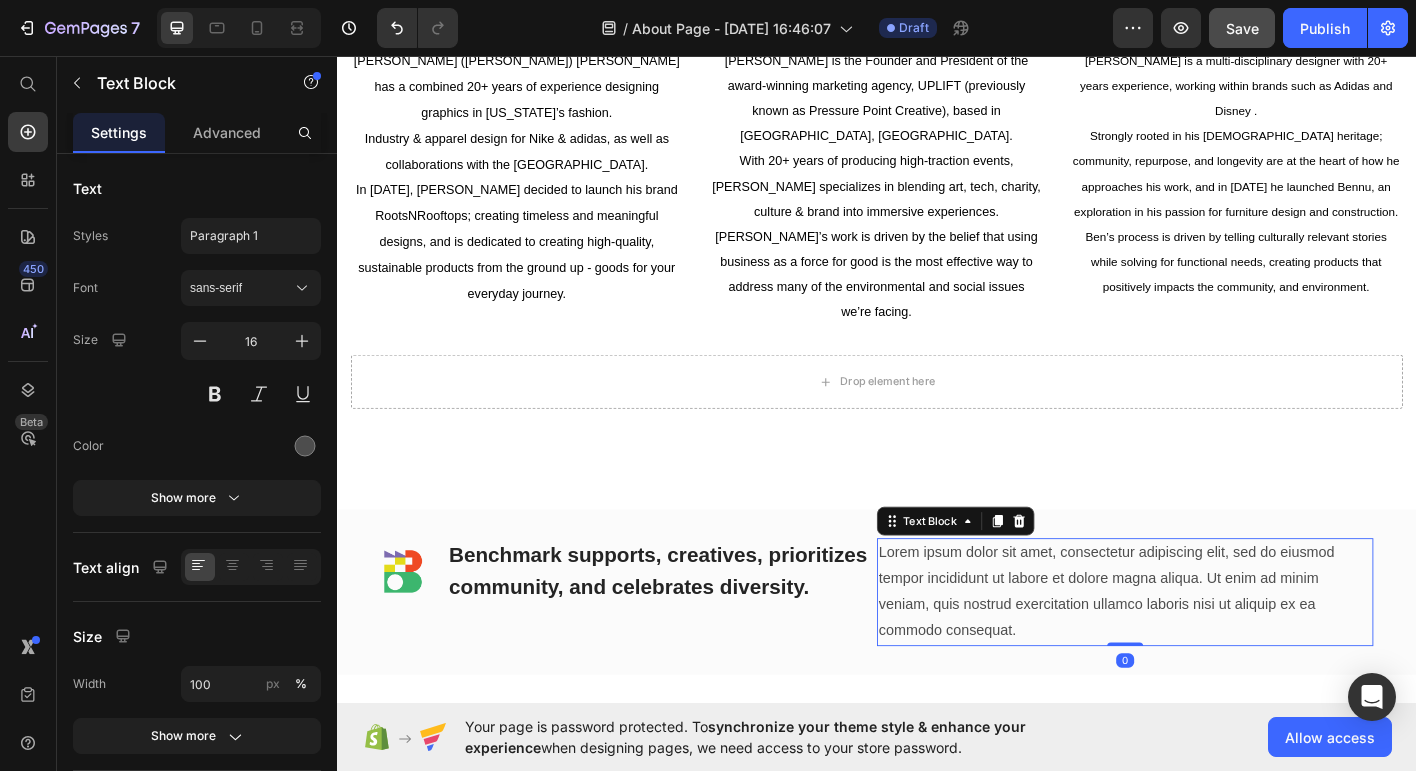click on "Lorem ipsum dolor sit amet, consectetur adipiscing elit, sed do eiusmod tempor incididunt ut labore et dolore magna aliqua. Ut enim ad minim veniam, quis nostrud exercitation ullamco laboris nisi ut aliquip ex ea commodo consequat." at bounding box center (1213, 651) 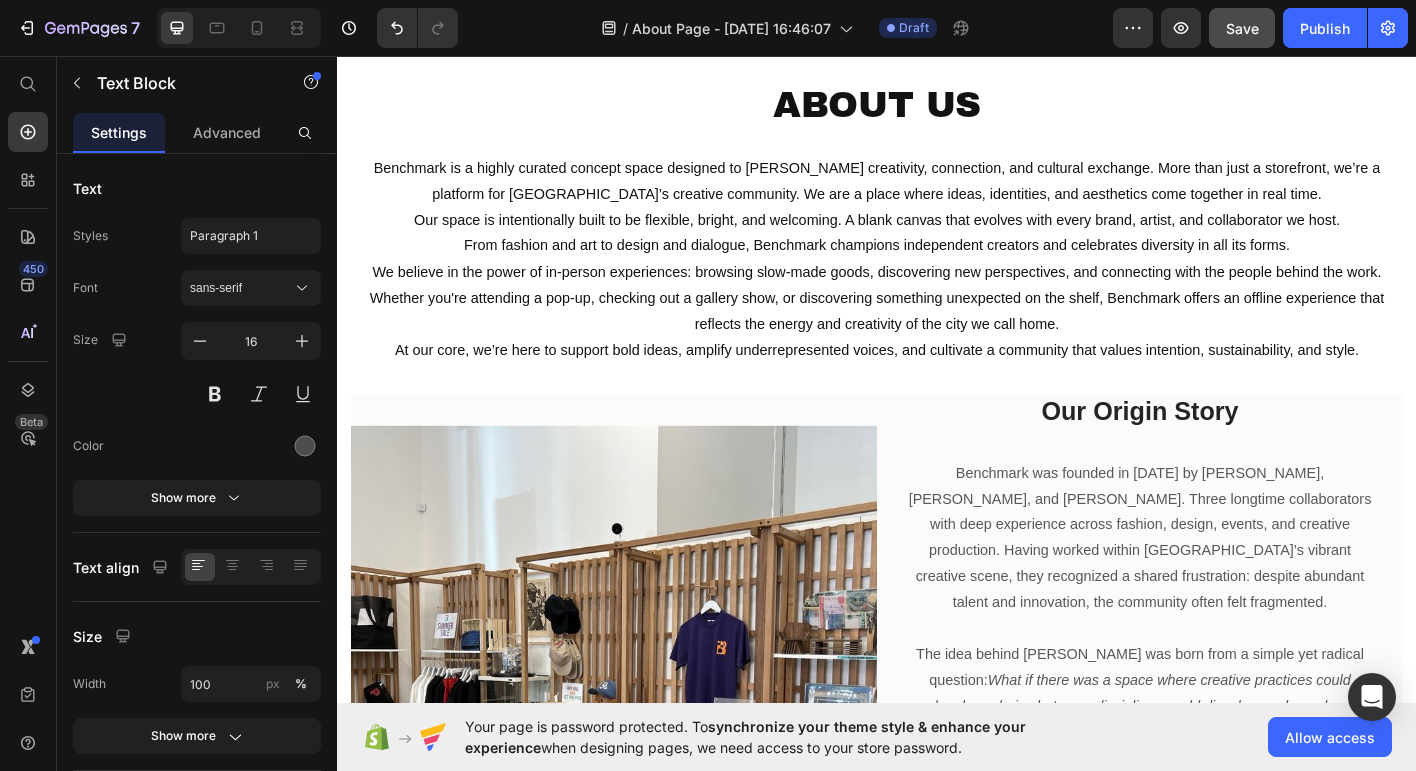 scroll, scrollTop: 157, scrollLeft: 0, axis: vertical 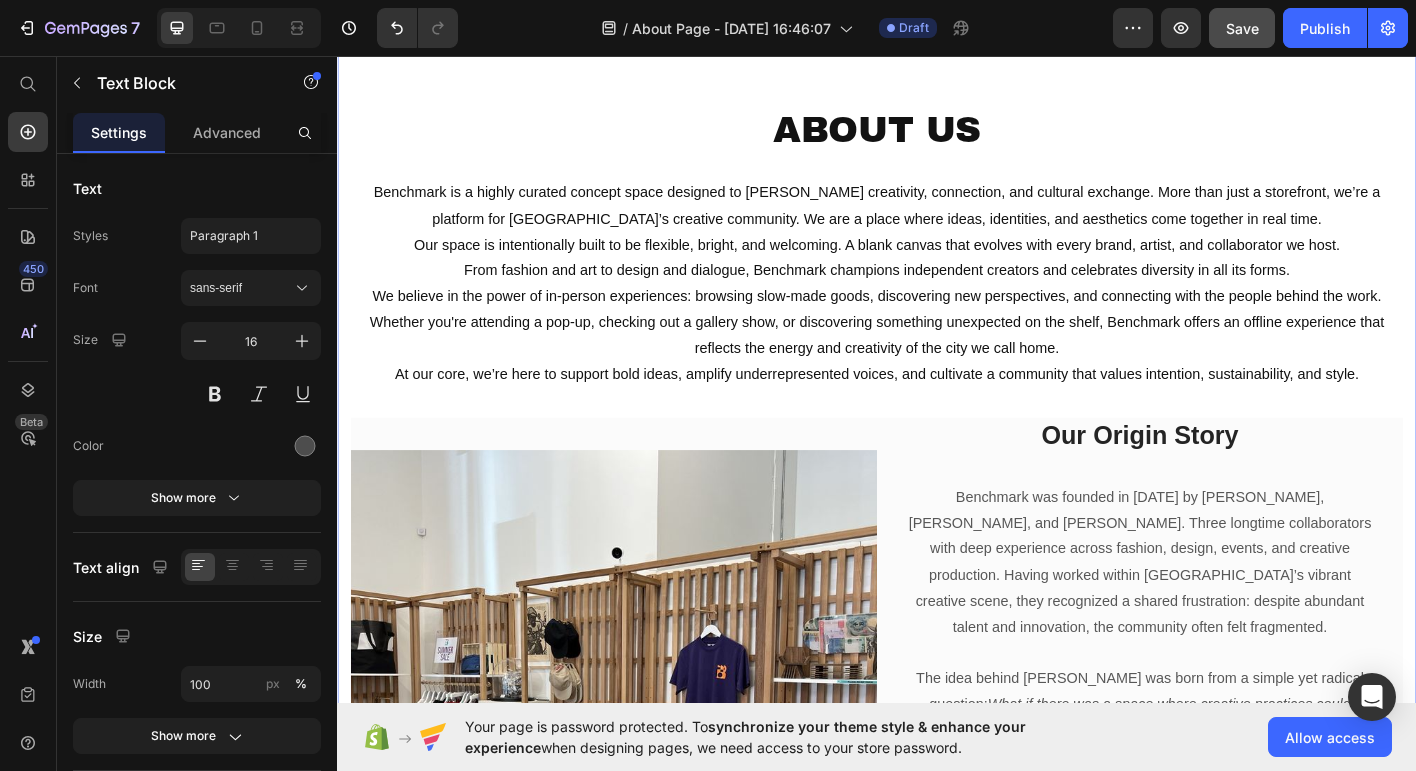 click on "About Us Heading Benchmark is a highly curated concept space designed to foster creativity, connection, and cultural exchange. More than just a storefront, we’re a platform for Portland’s creative community. We are a place where ideas, identities, and aesthetics come together in real time. Our space is intentionally built to be flexible, bright, and welcoming. A blank canvas that evolves with every brand, artist, and collaborator we host.  From fashion and art to design and dialogue, Benchmark champions independent creators and celebrates diversity in all its forms. We believe in the power of in-person experiences: browsing slow-made goods, discovering new perspectives, and connecting with the people behind the work. Whether you're attending a pop-up, checking out a gallery show, or discovering something unexpected on the shelf, Benchmark offers an offline experience that reflects the energy and creativity of the city we call home. Text block Image Our Origin Story Heading     Text block Row Row" at bounding box center [937, 611] 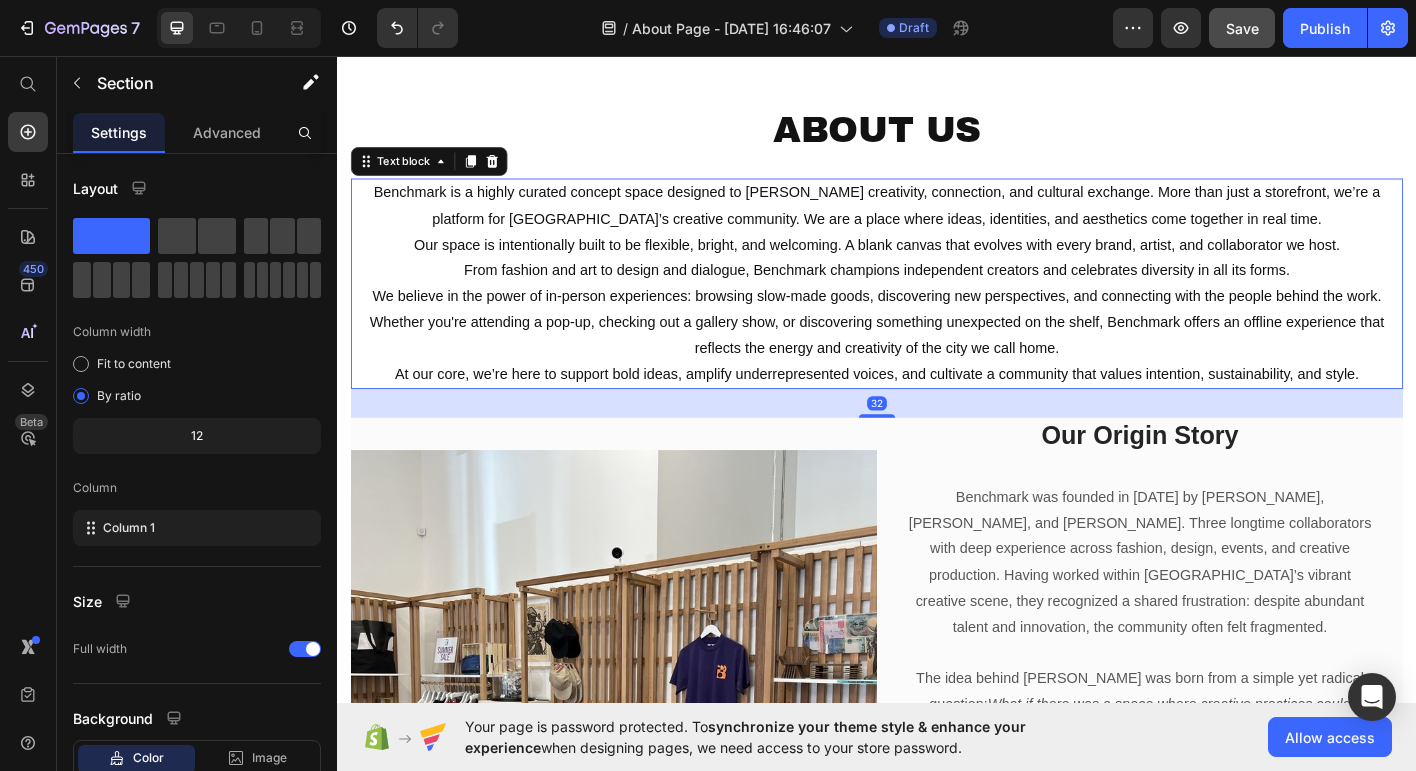 click on "We believe in the power of in-person experiences: browsing slow-made goods, discovering new perspectives, and connecting with the people behind the work. Whether you're attending a pop-up, checking out a gallery show, or discovering something unexpected on the shelf, Benchmark offers an offline experience that reflects the energy and creativity of the city we call home." at bounding box center [937, 352] 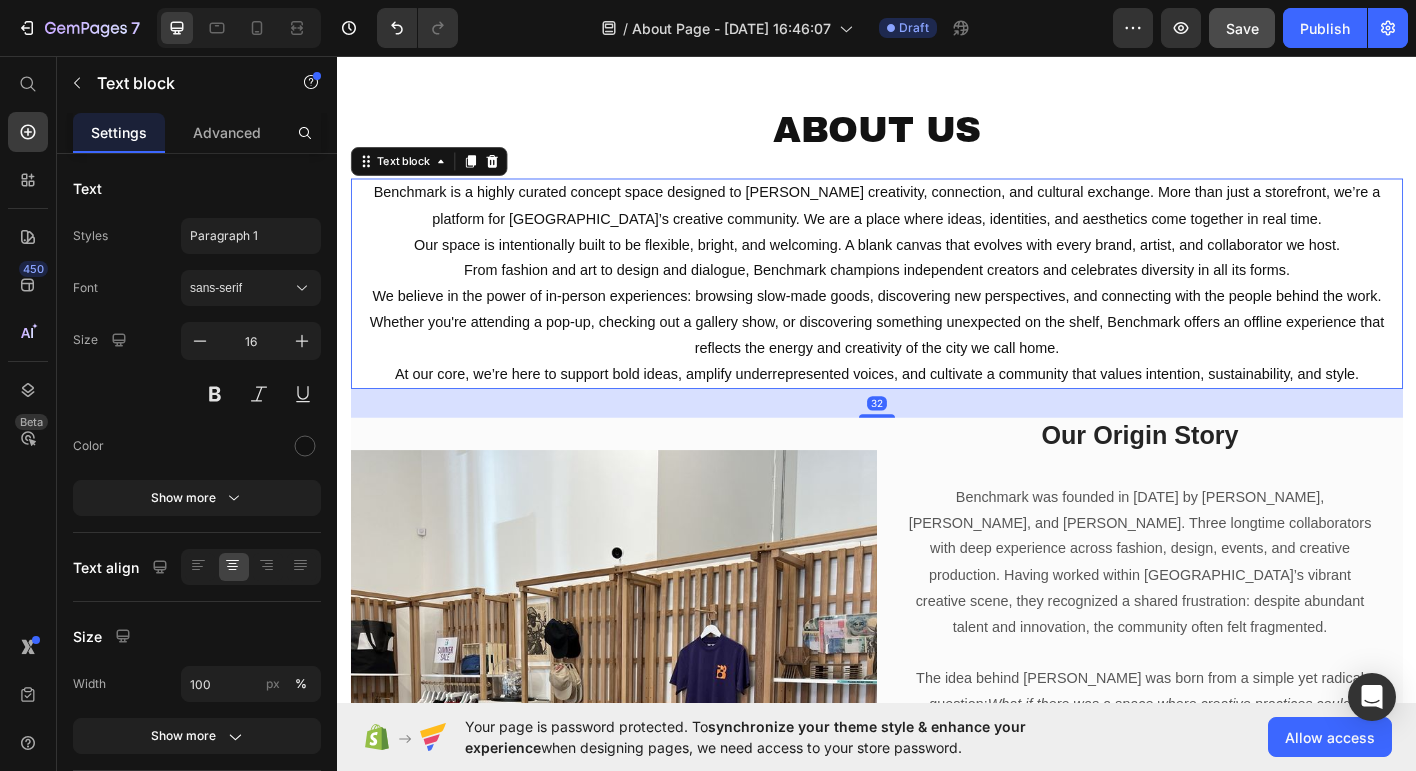 click on "32" at bounding box center (937, 442) 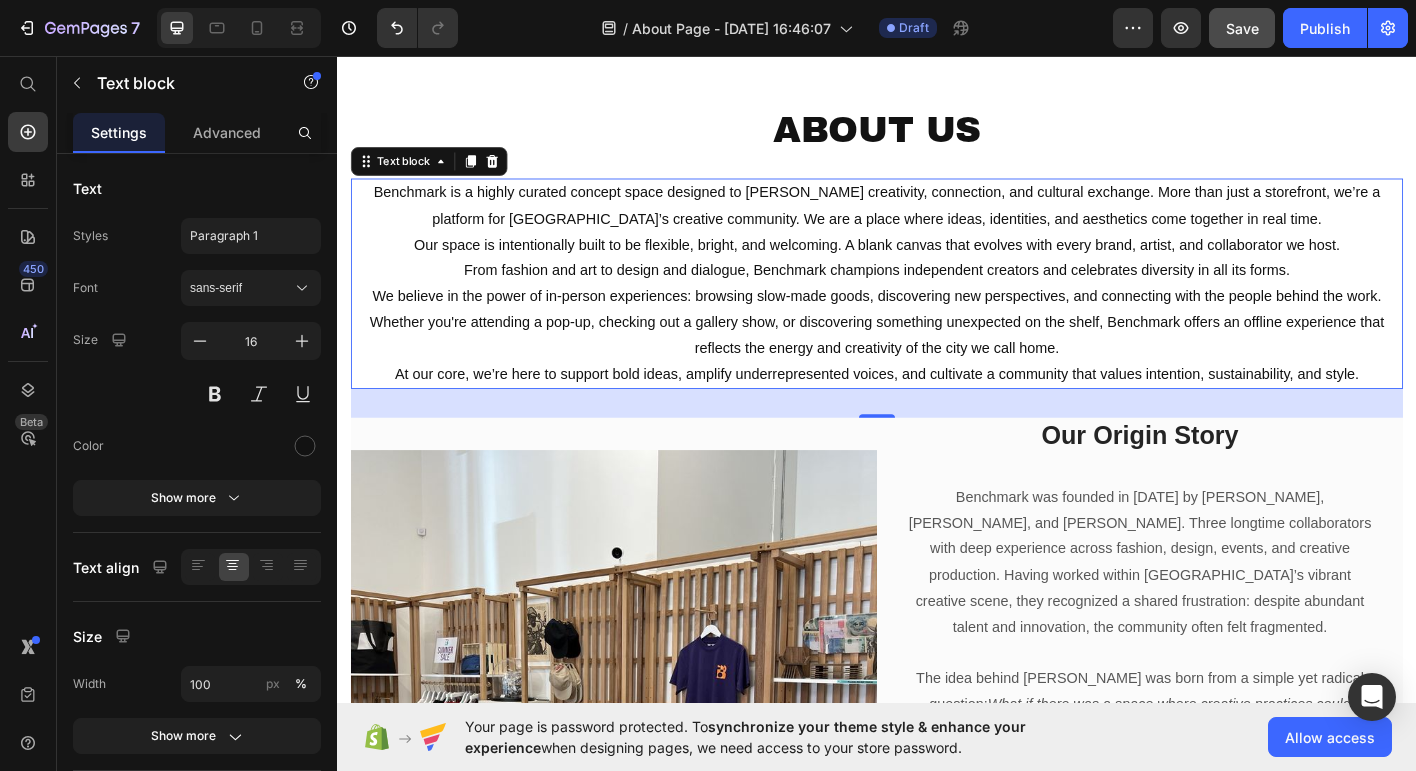 click on "32" at bounding box center [937, 442] 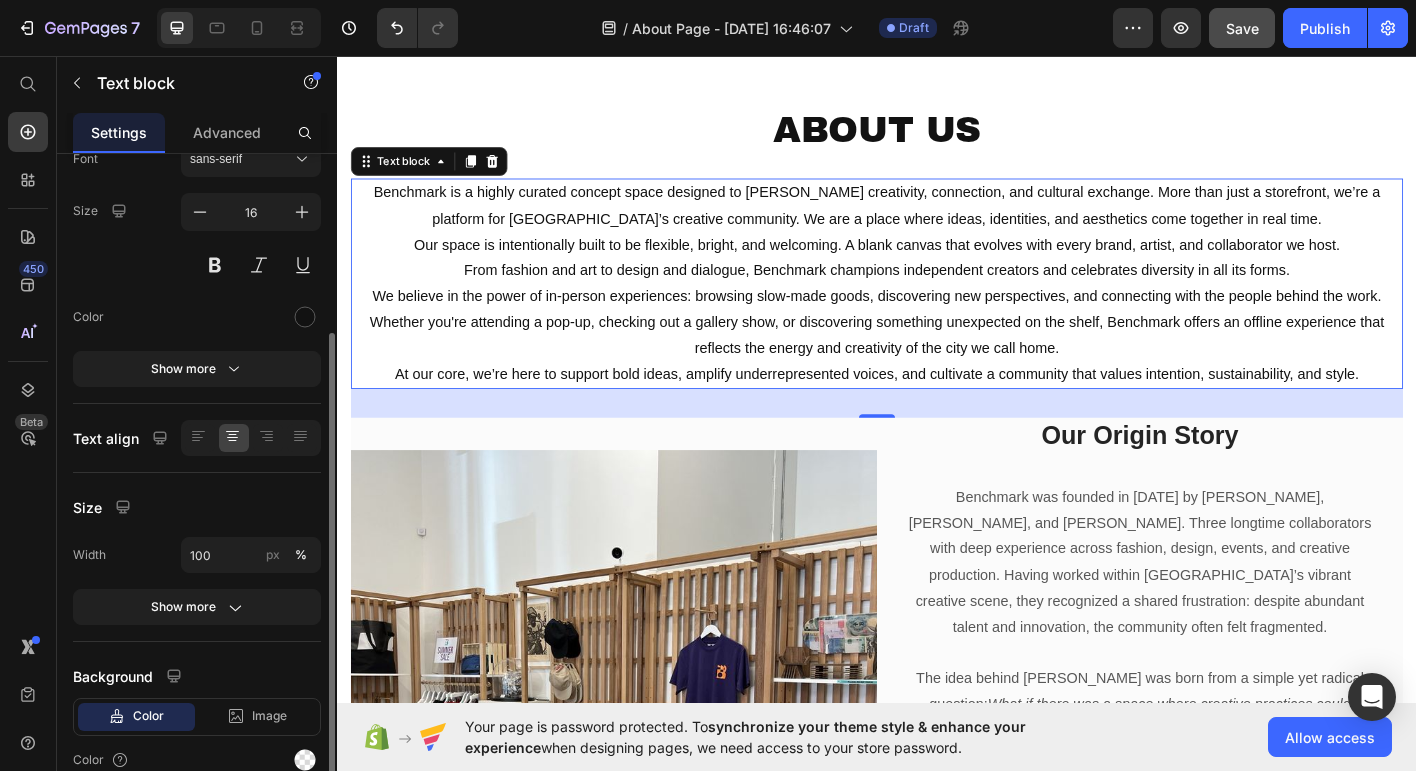 scroll, scrollTop: 221, scrollLeft: 0, axis: vertical 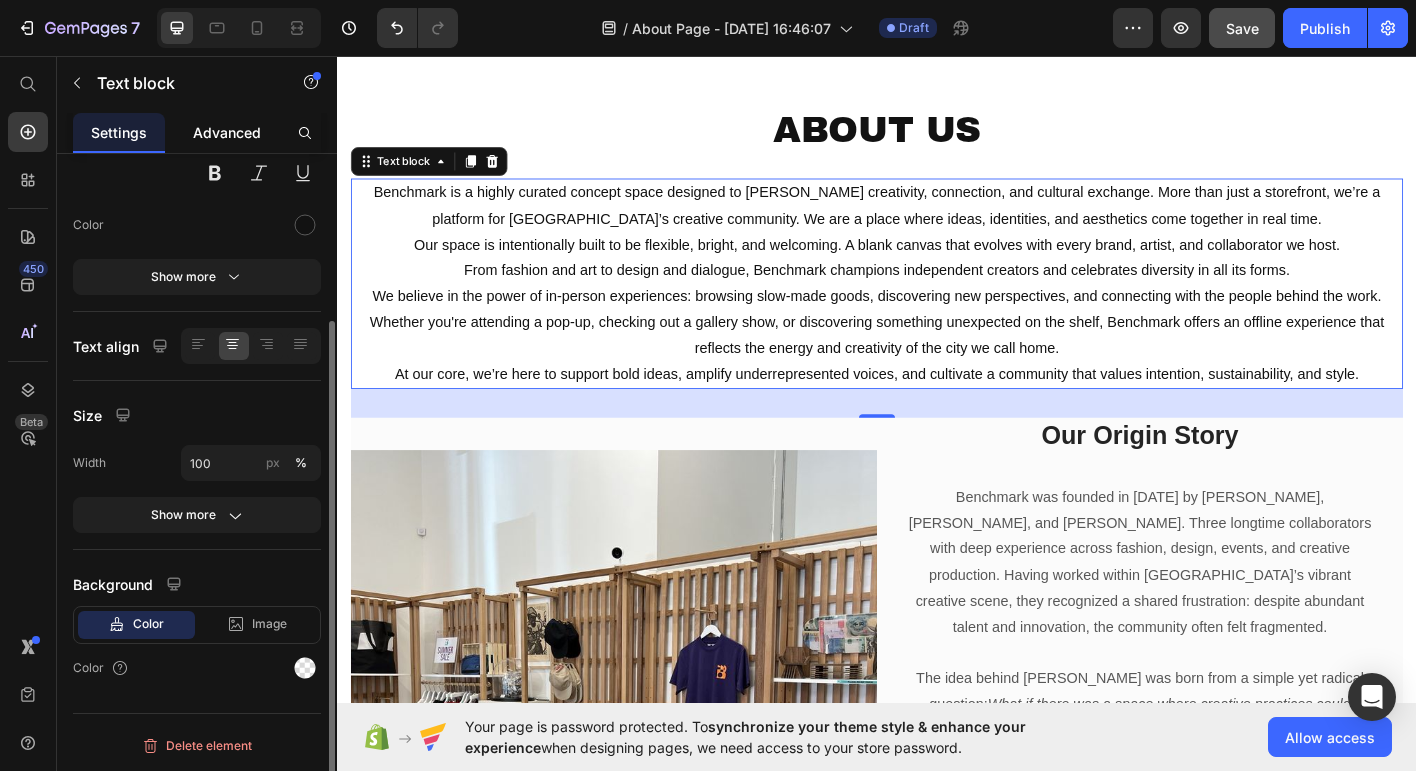 click on "Advanced" at bounding box center [227, 132] 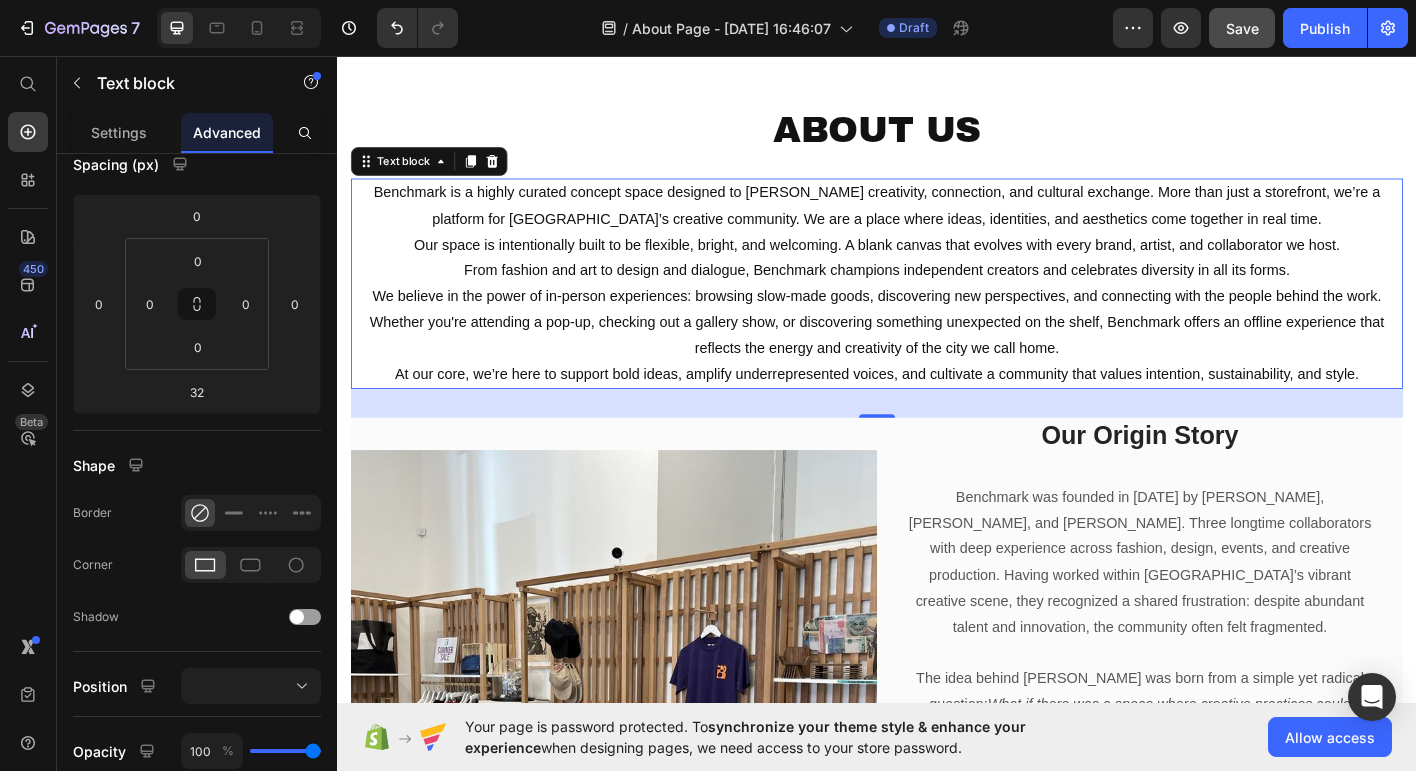scroll, scrollTop: 0, scrollLeft: 0, axis: both 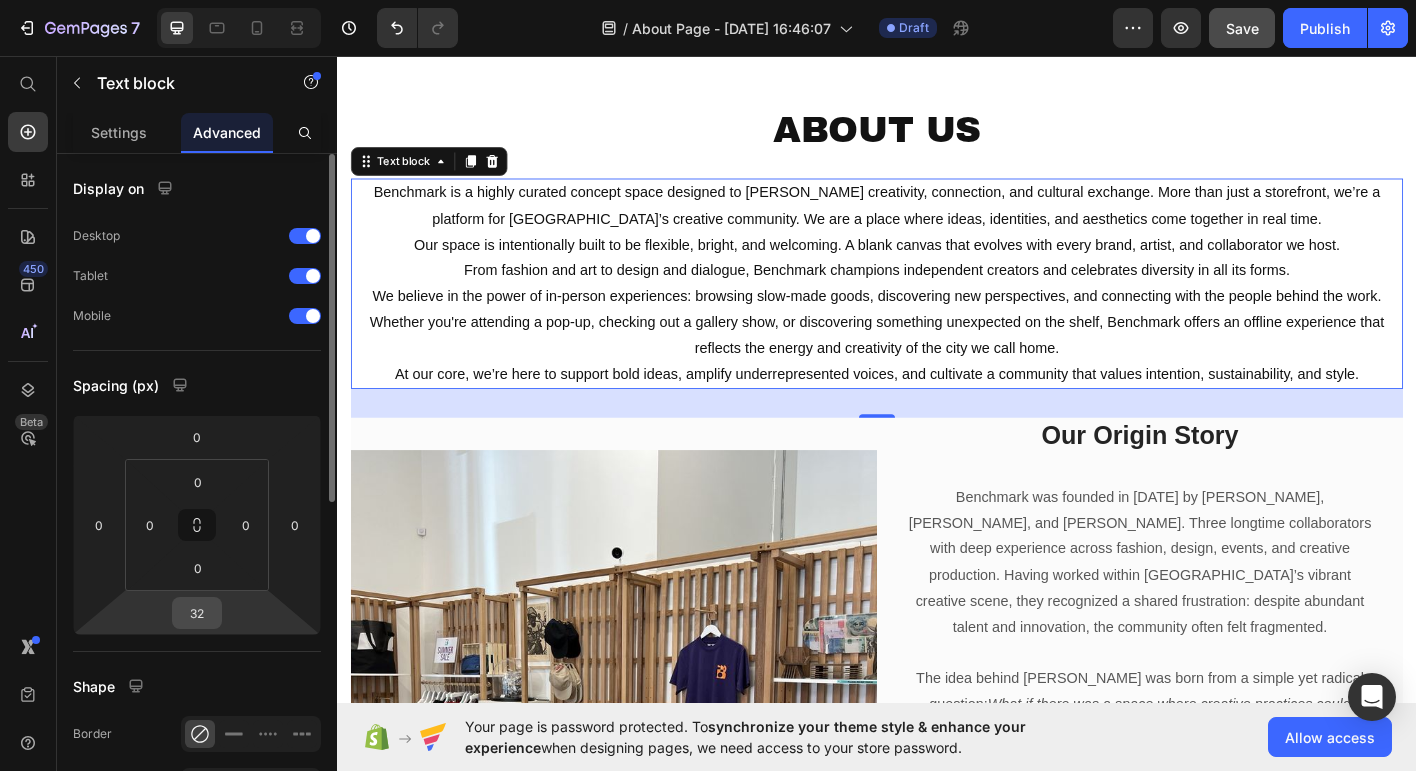 click on "32" at bounding box center [197, 613] 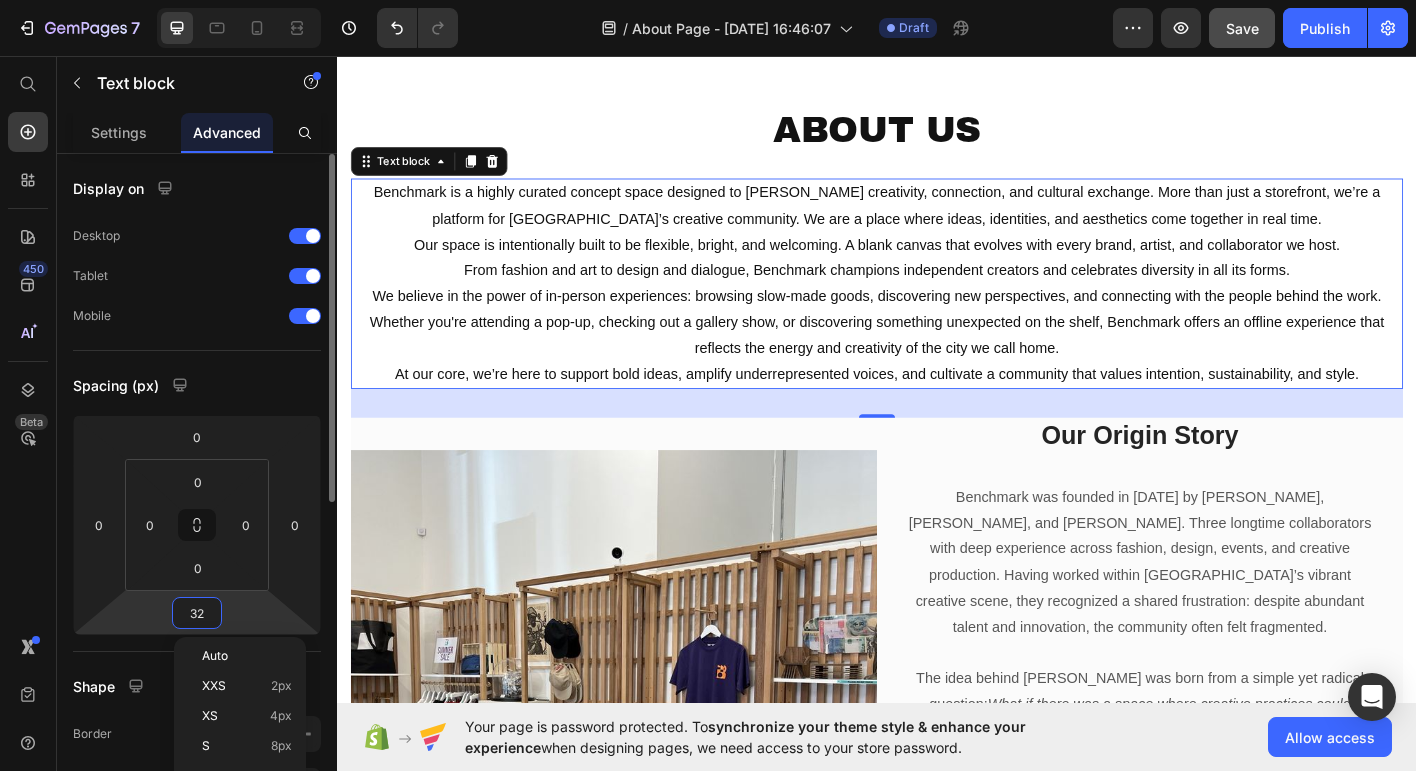 click on "32" at bounding box center [197, 613] 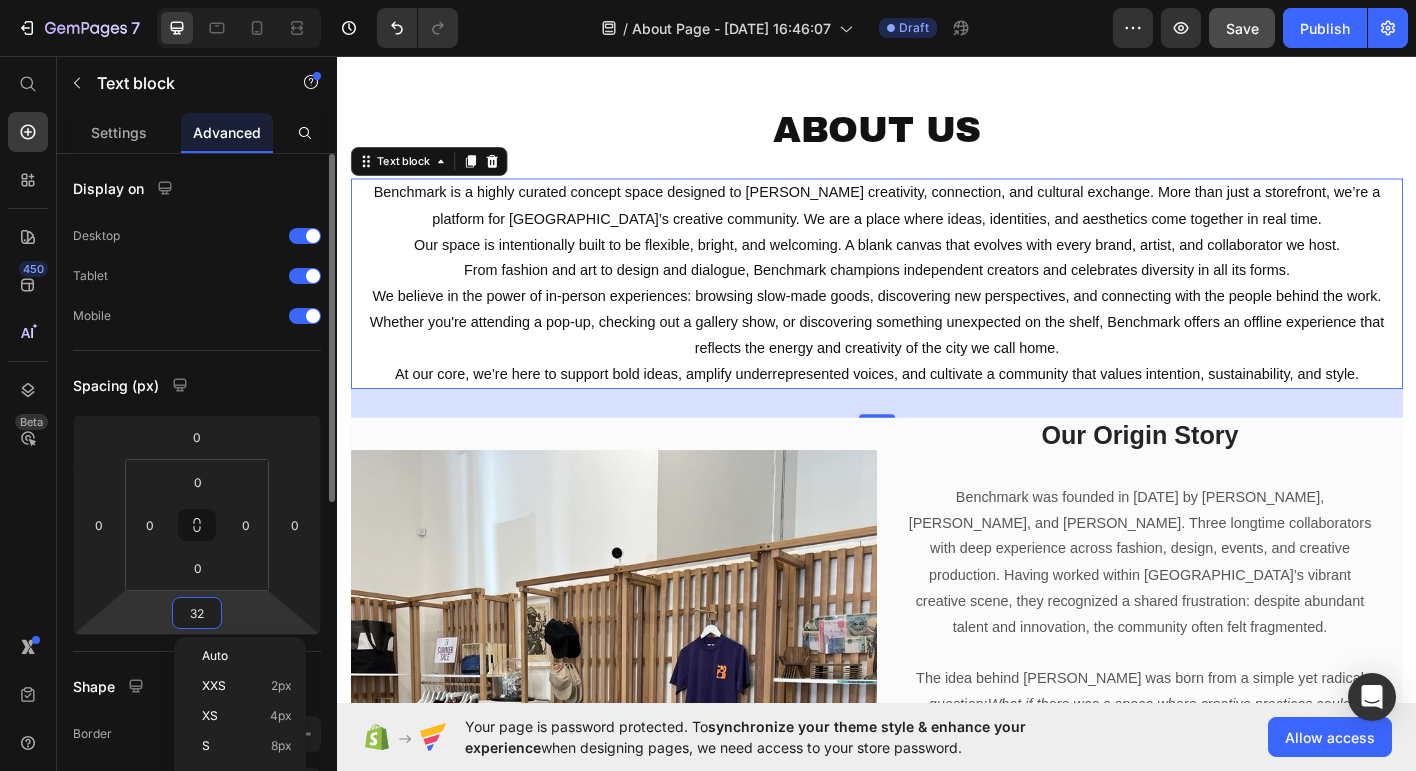 scroll, scrollTop: 45, scrollLeft: 0, axis: vertical 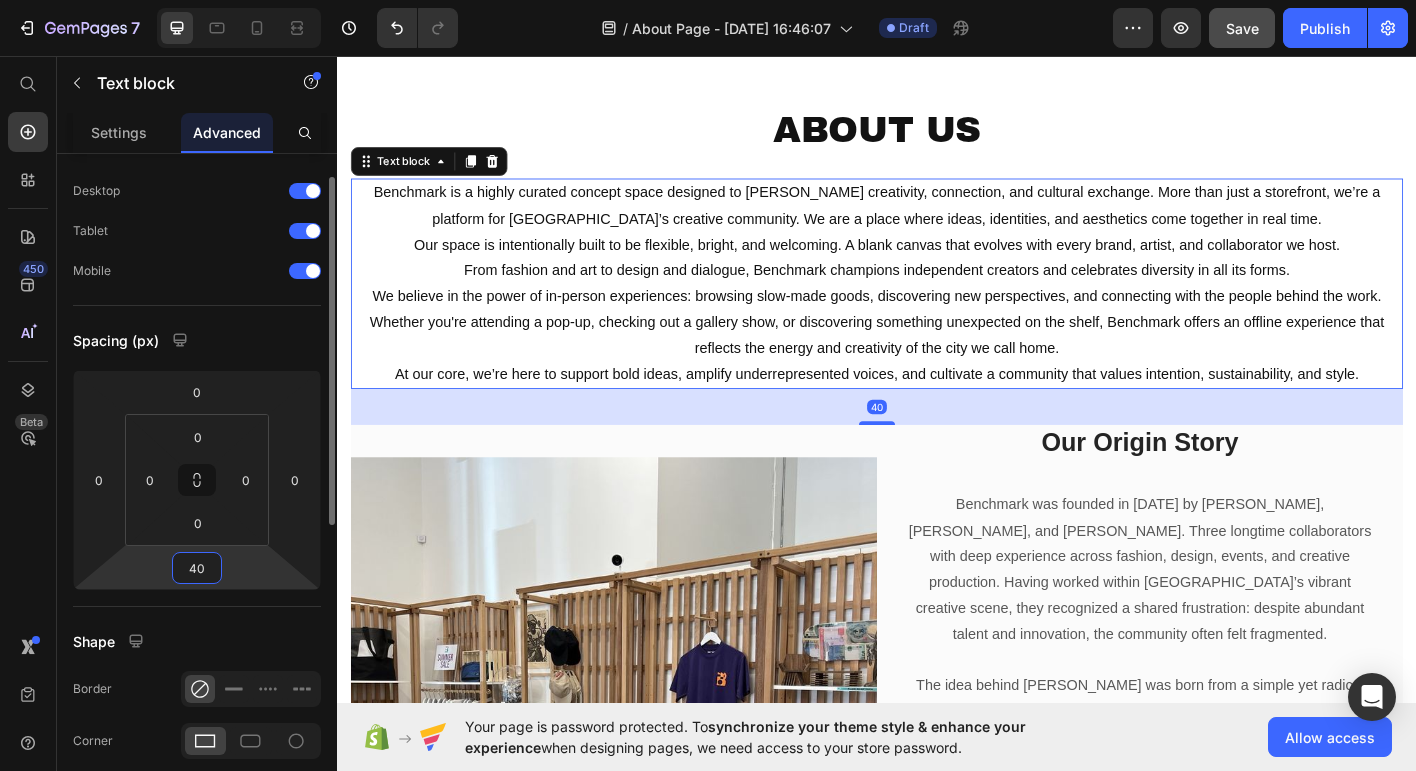 type on "4" 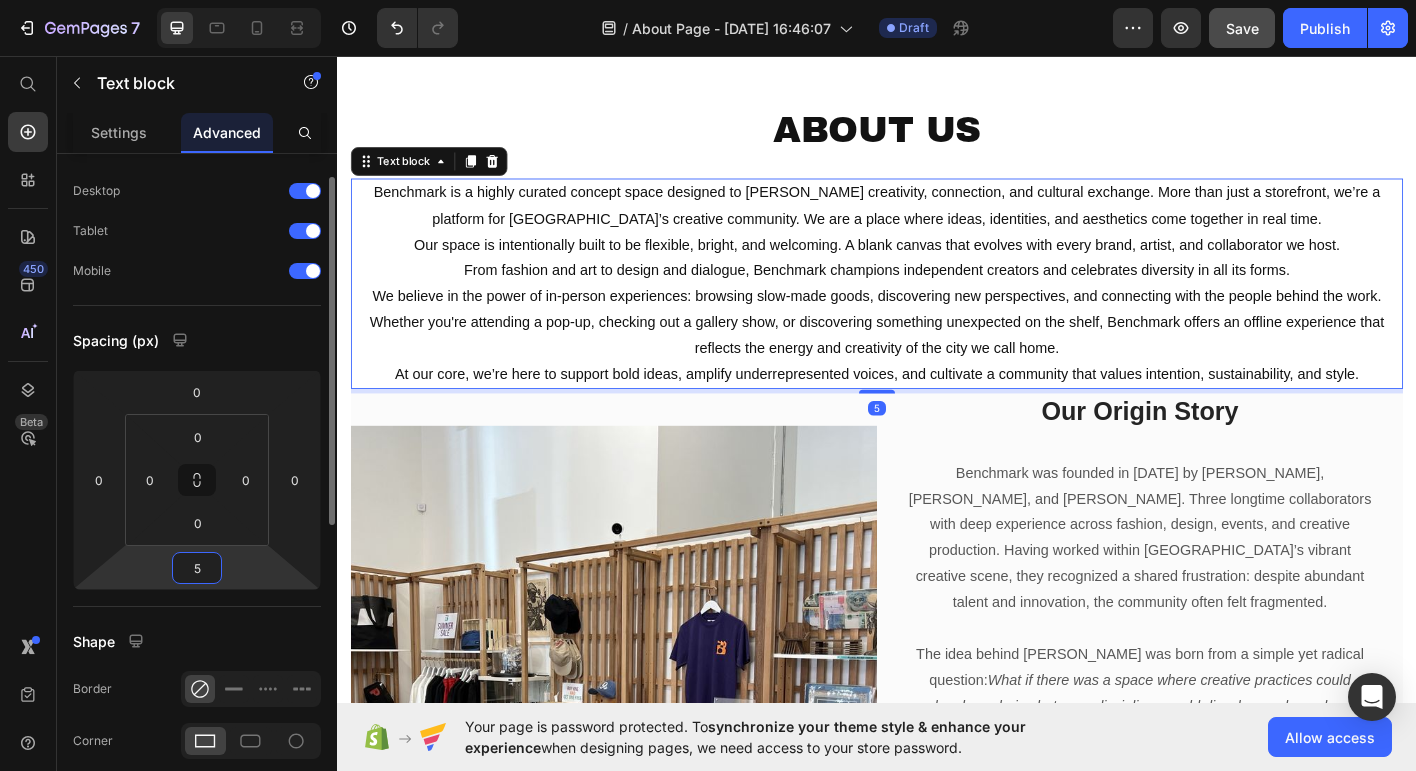 type on "50" 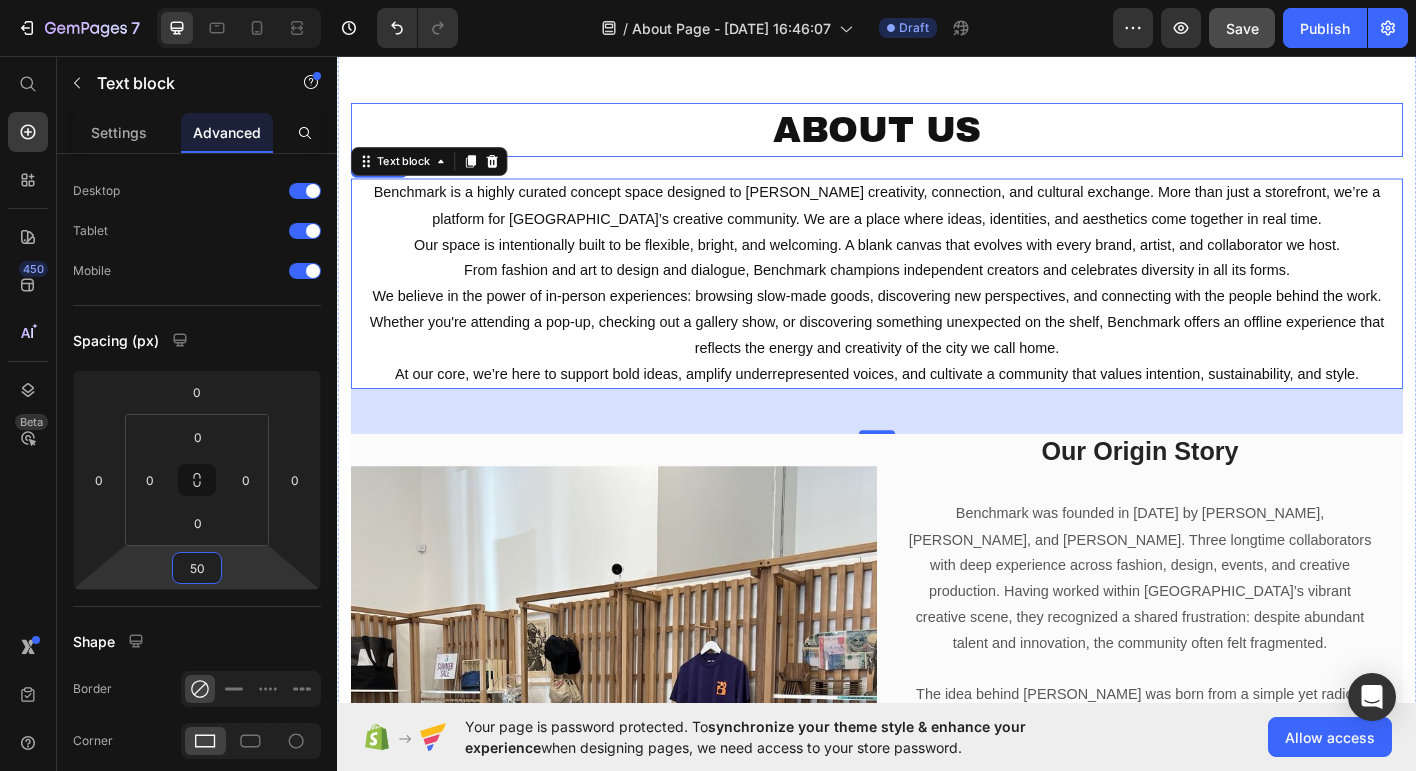 click on "About Us" at bounding box center (937, 138) 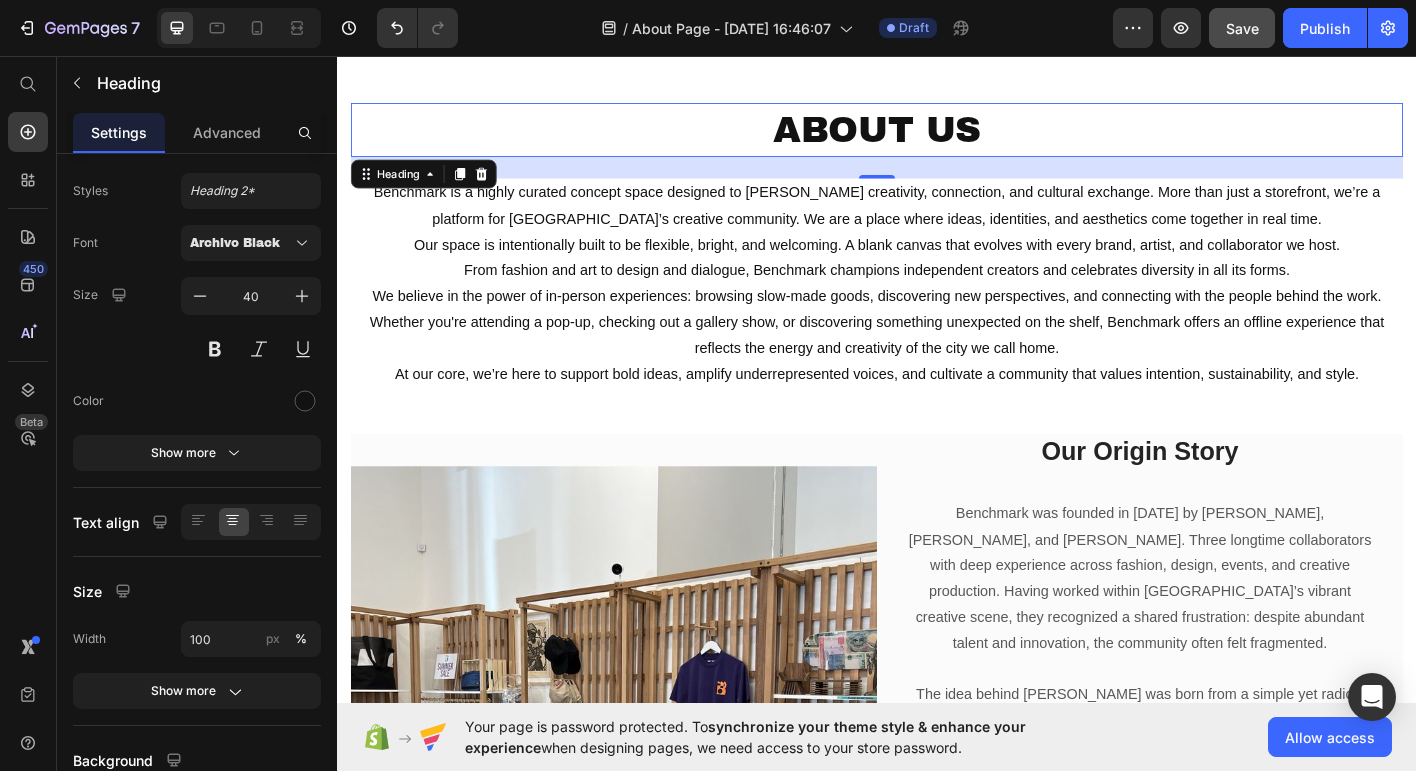 scroll, scrollTop: 0, scrollLeft: 0, axis: both 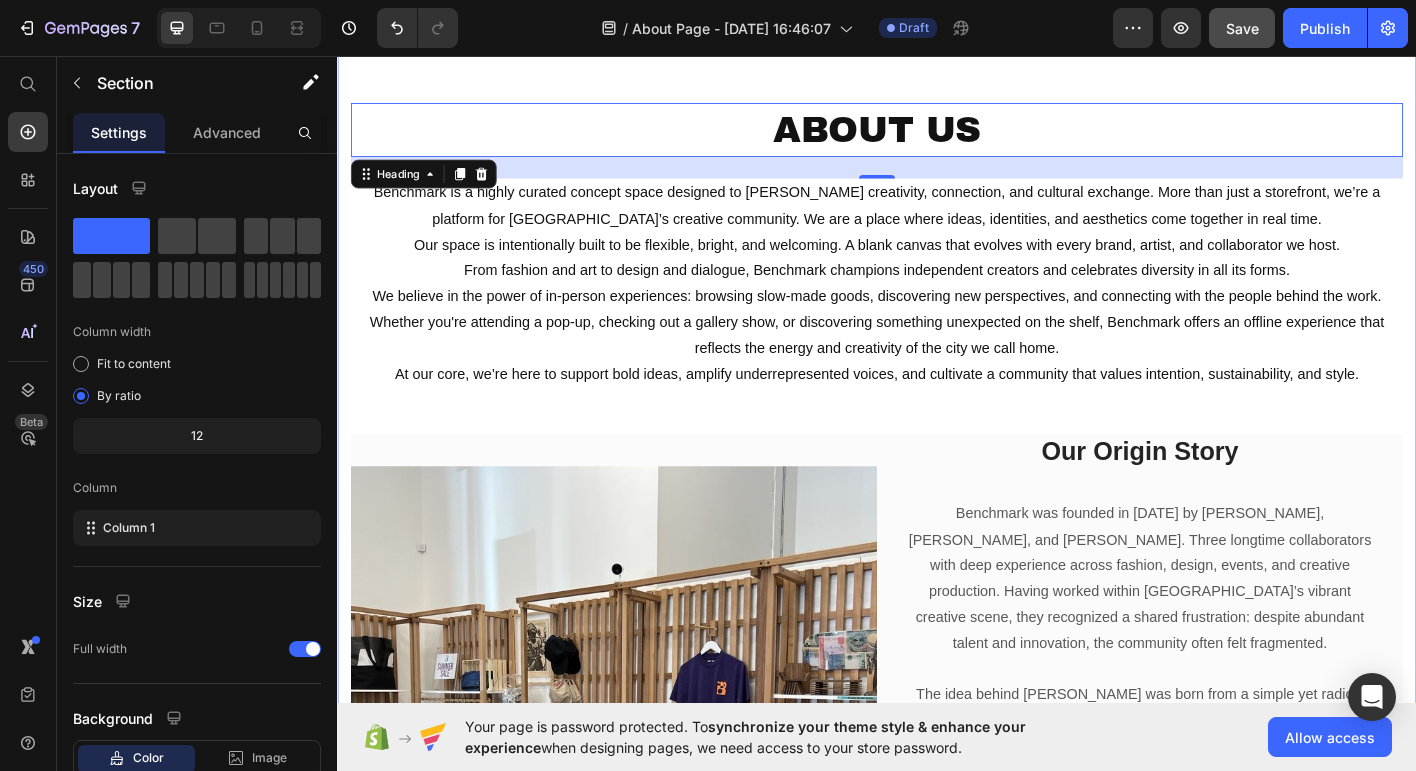 click on "About Us Heading   24 Benchmark is a highly curated concept space designed to foster creativity, connection, and cultural exchange. More than just a storefront, we’re a platform for Portland’s creative community. We are a place where ideas, identities, and aesthetics come together in real time. Our space is intentionally built to be flexible, bright, and welcoming. A blank canvas that evolves with every brand, artist, and collaborator we host.  From fashion and art to design and dialogue, Benchmark champions independent creators and celebrates diversity in all its forms. We believe in the power of in-person experiences: browsing slow-made goods, discovering new perspectives, and connecting with the people behind the work. Whether you're attending a pop-up, checking out a gallery show, or discovering something unexpected on the shelf, Benchmark offers an offline experience that reflects the energy and creativity of the city we call home. Text block Image Our Origin Story Heading     Text block Row Row" at bounding box center (937, 620) 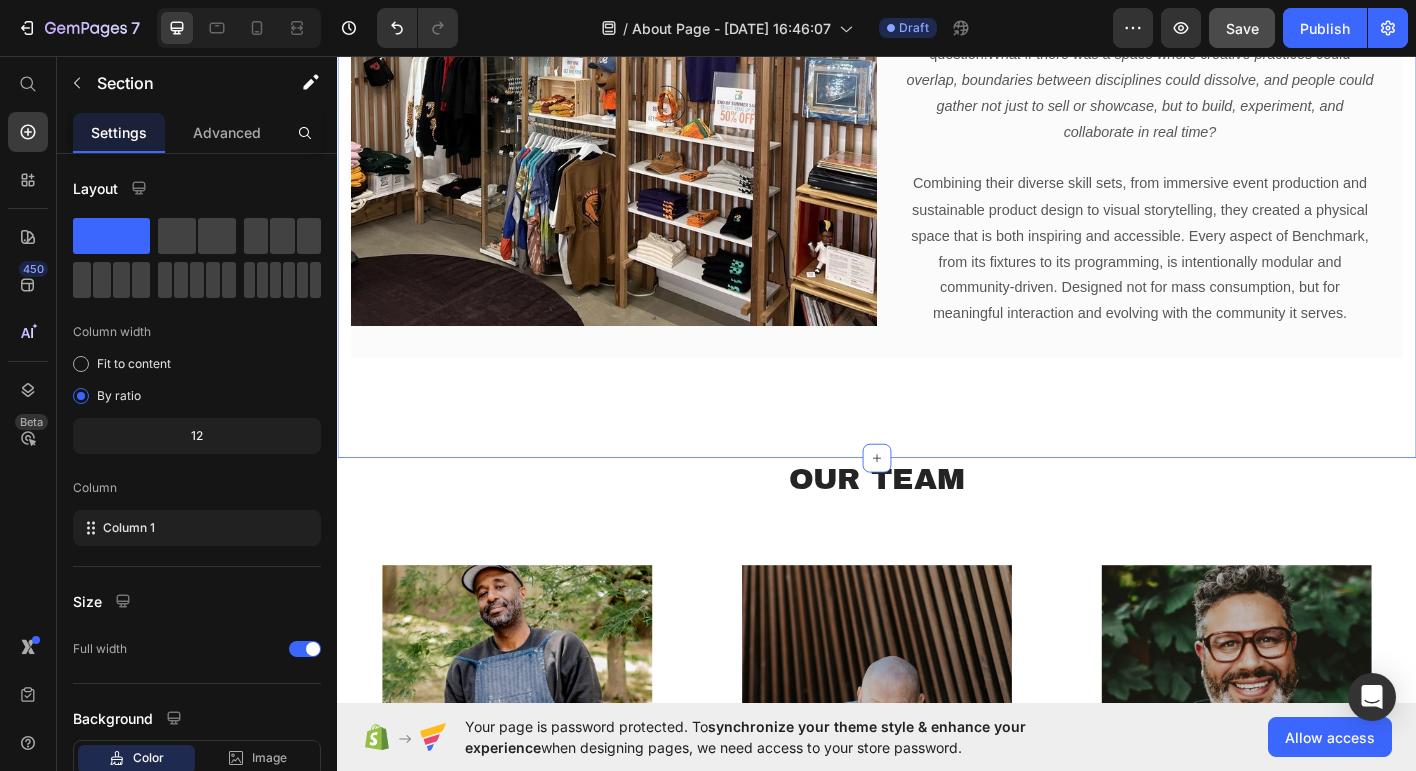 scroll, scrollTop: 914, scrollLeft: 0, axis: vertical 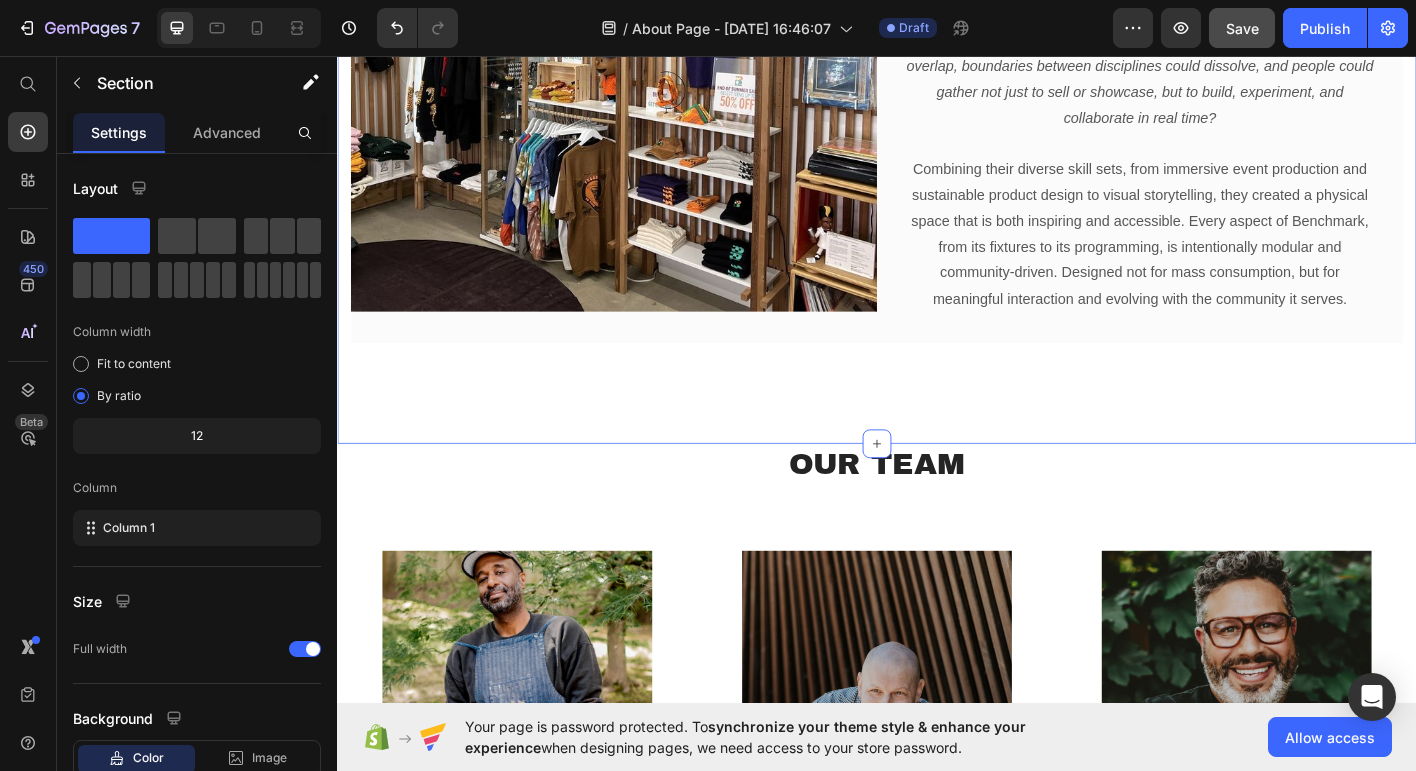click on "About Us Heading Benchmark is a highly curated concept space designed to foster creativity, connection, and cultural exchange. More than just a storefront, we’re a platform for Portland’s creative community. We are a place where ideas, identities, and aesthetics come together in real time. Our space is intentionally built to be flexible, bright, and welcoming. A blank canvas that evolves with every brand, artist, and collaborator we host.  From fashion and art to design and dialogue, Benchmark champions independent creators and celebrates diversity in all its forms. We believe in the power of in-person experiences: browsing slow-made goods, discovering new perspectives, and connecting with the people behind the work. Whether you're attending a pop-up, checking out a gallery show, or discovering something unexpected on the shelf, Benchmark offers an offline experience that reflects the energy and creativity of the city we call home. Text block Image Our Origin Story Heading     Text block Row Row" at bounding box center (937, -137) 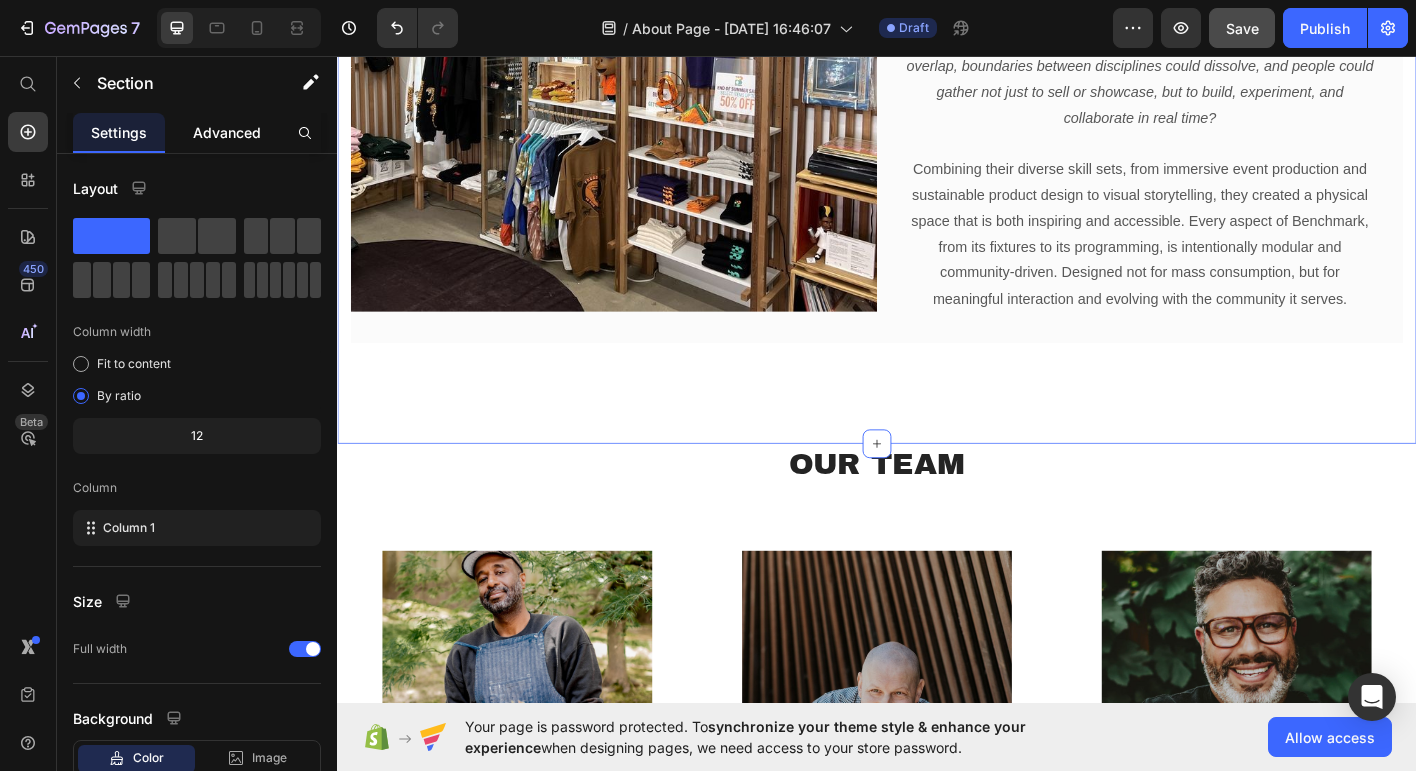 click on "Advanced" at bounding box center [227, 132] 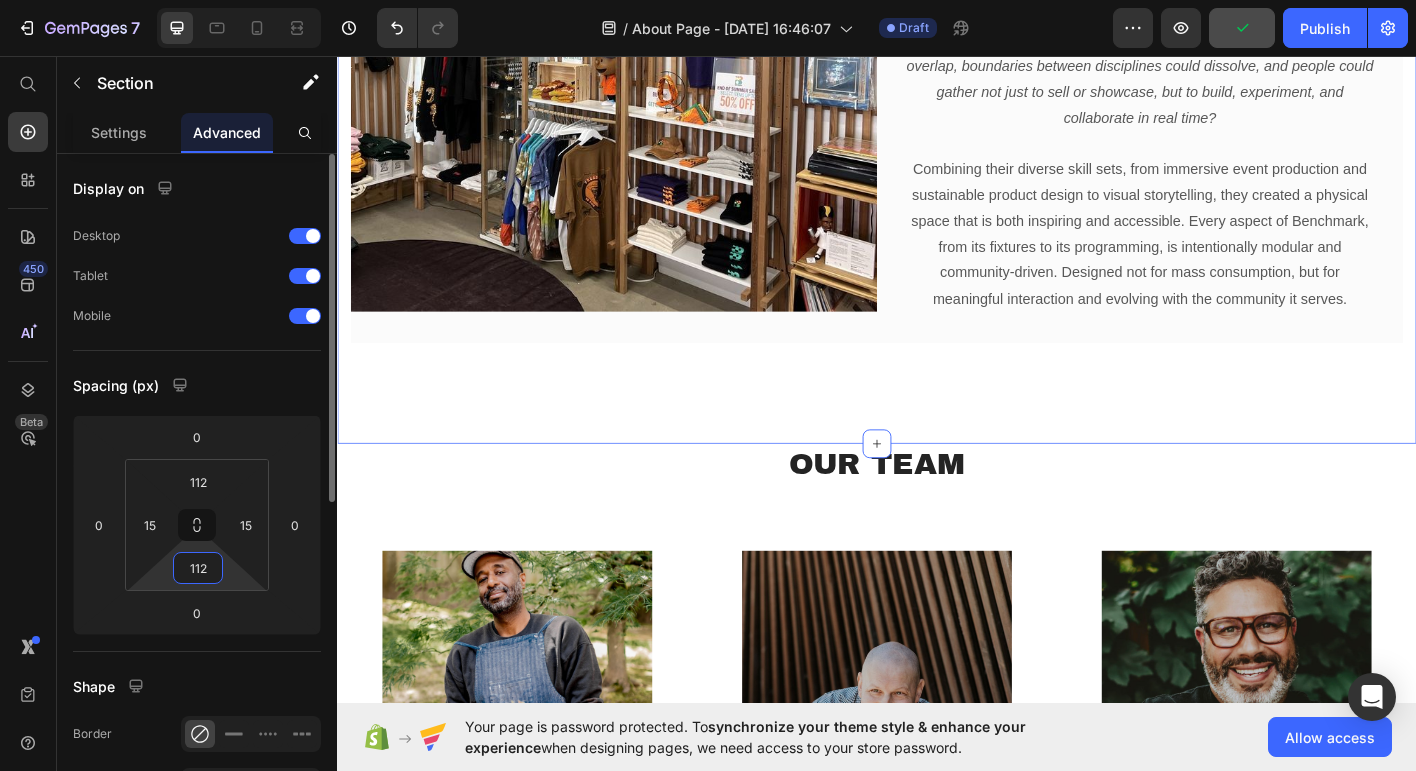 click on "112" at bounding box center [198, 568] 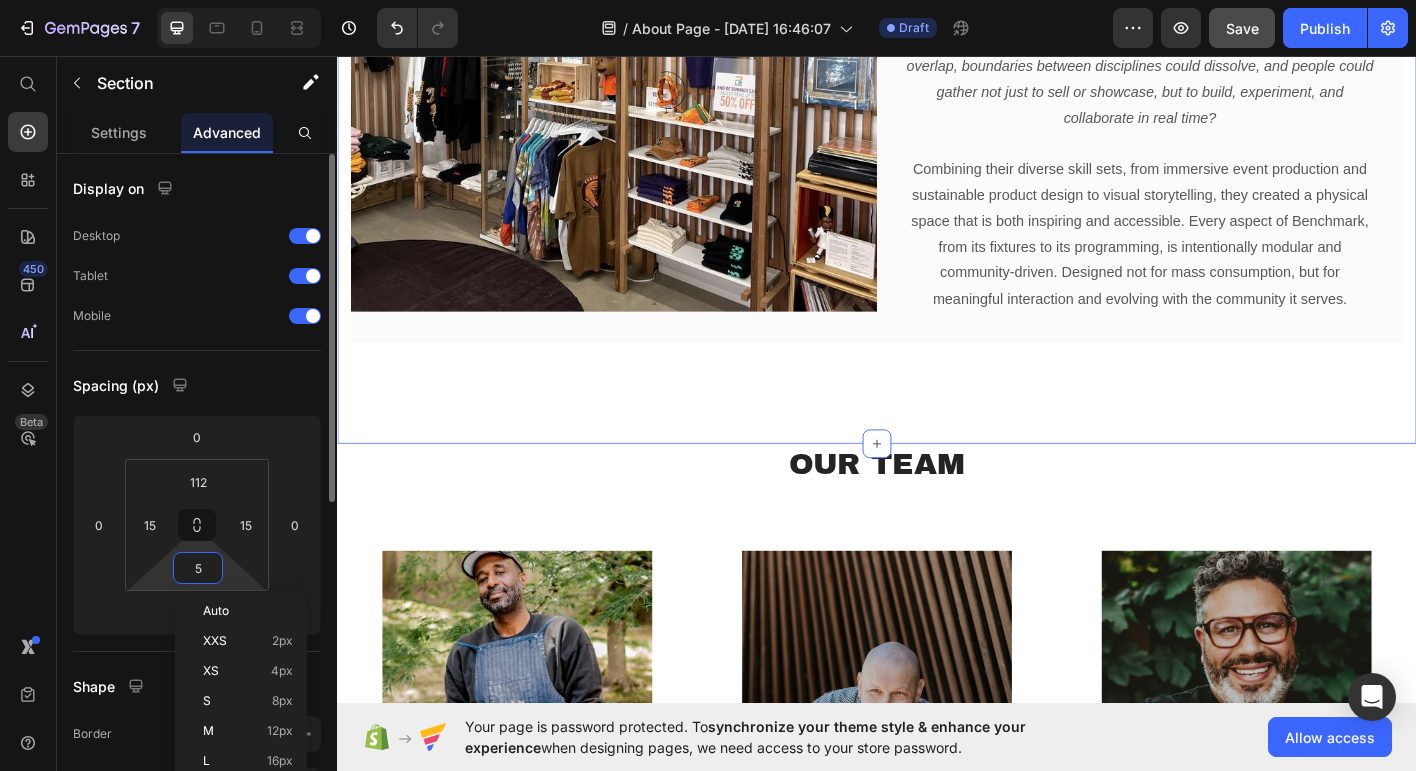 type on "50" 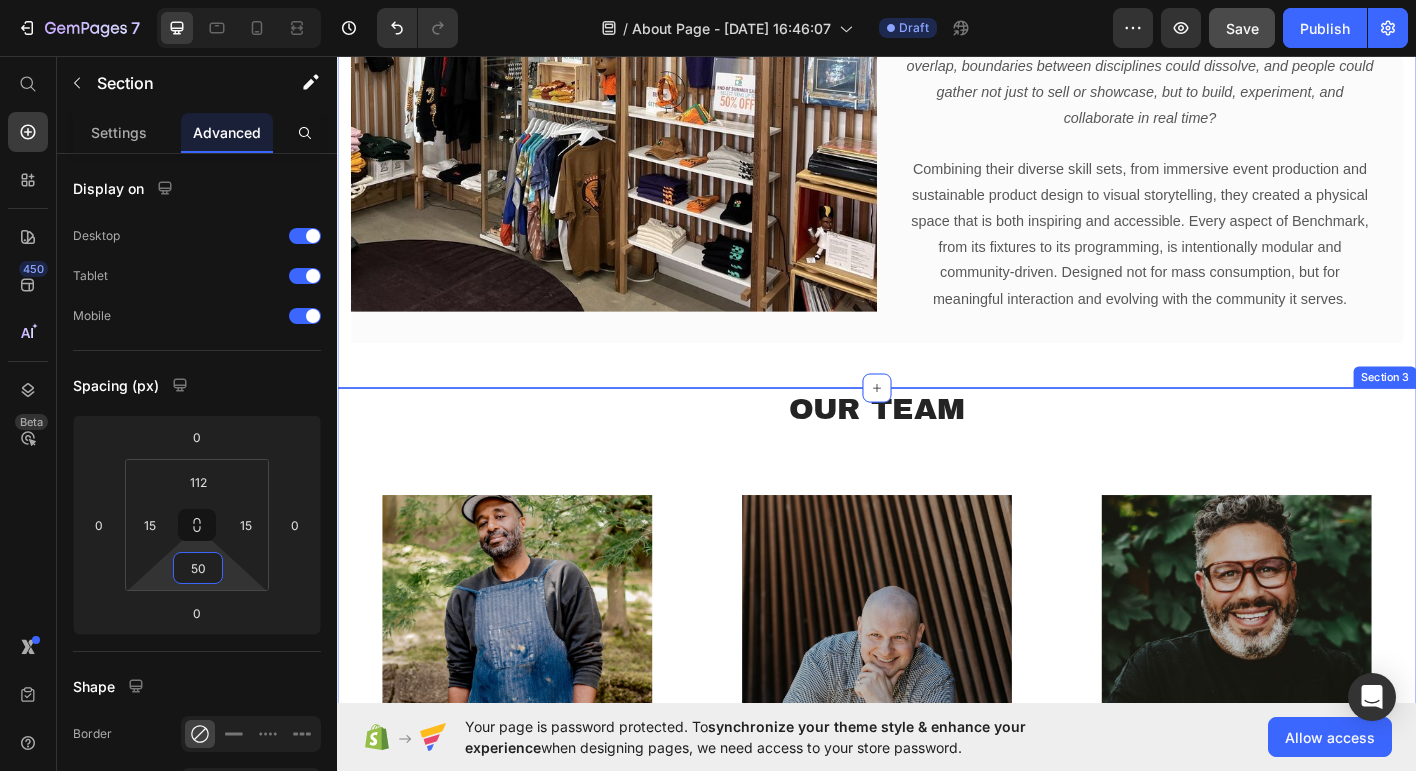 click on "Our Team Heading Row Image Rob McCallum Text block Robert (Rob-o) McCallum has a combined 20+ years of experience designing graphics in New York’s fashion. Industry & apparel design for Nike & adidas, as well as collaborations with the Portland Art Museum. In 2020, Rob decided to launch his brand RootsNRooftops; creating timeless and meaningful designs, and is dedicated to creating high-quality, sustainable products from the ground up - goods for your everyday journey. Text Block Image Ian Mazie Text block Ian Mazie is the Founder and President of the award-winning marketing agency, UPLIFT (previously known as Pressure Point Creative), based in Portland, OR. With 20+ years of producing high-traction events, Ian specializes in blending art, tech, charity, culture & brand into immersive experiences.  Ian’s work is driven by the belief that using business as a force for good is the most effective way to address many of the environmental and social issues we’re facing. Text Block Image Ben Boutros Row Row" at bounding box center (937, 914) 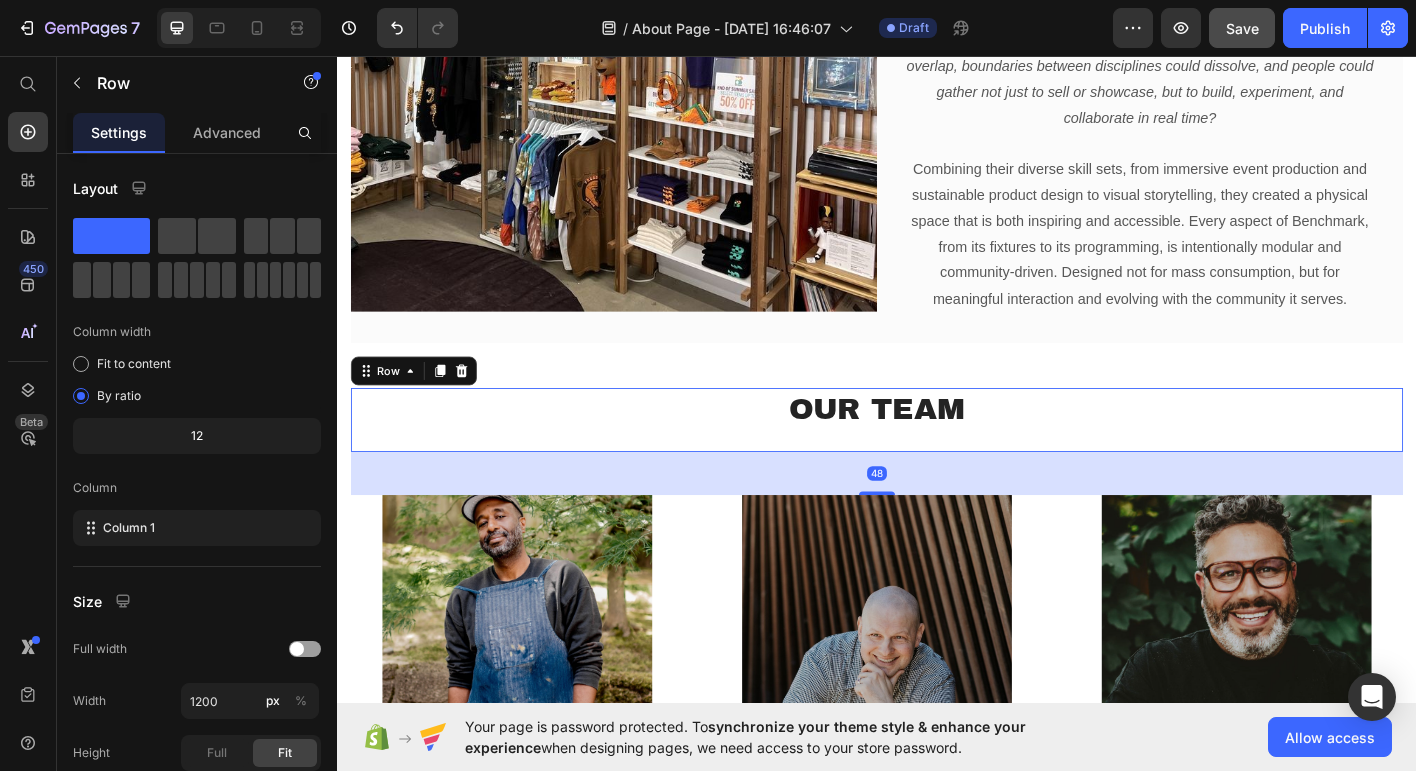 click on "Our Team Heading" at bounding box center [937, 460] 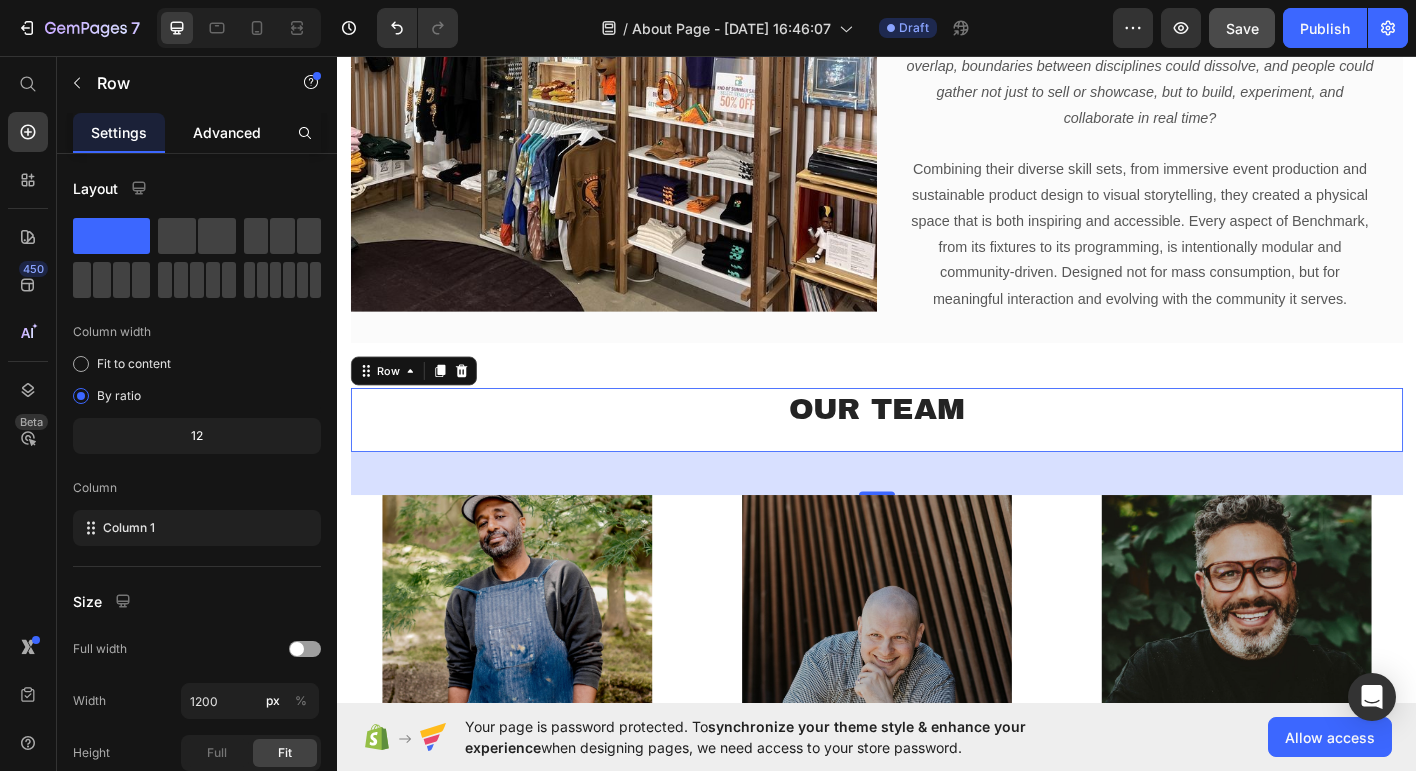click on "Advanced" at bounding box center [227, 132] 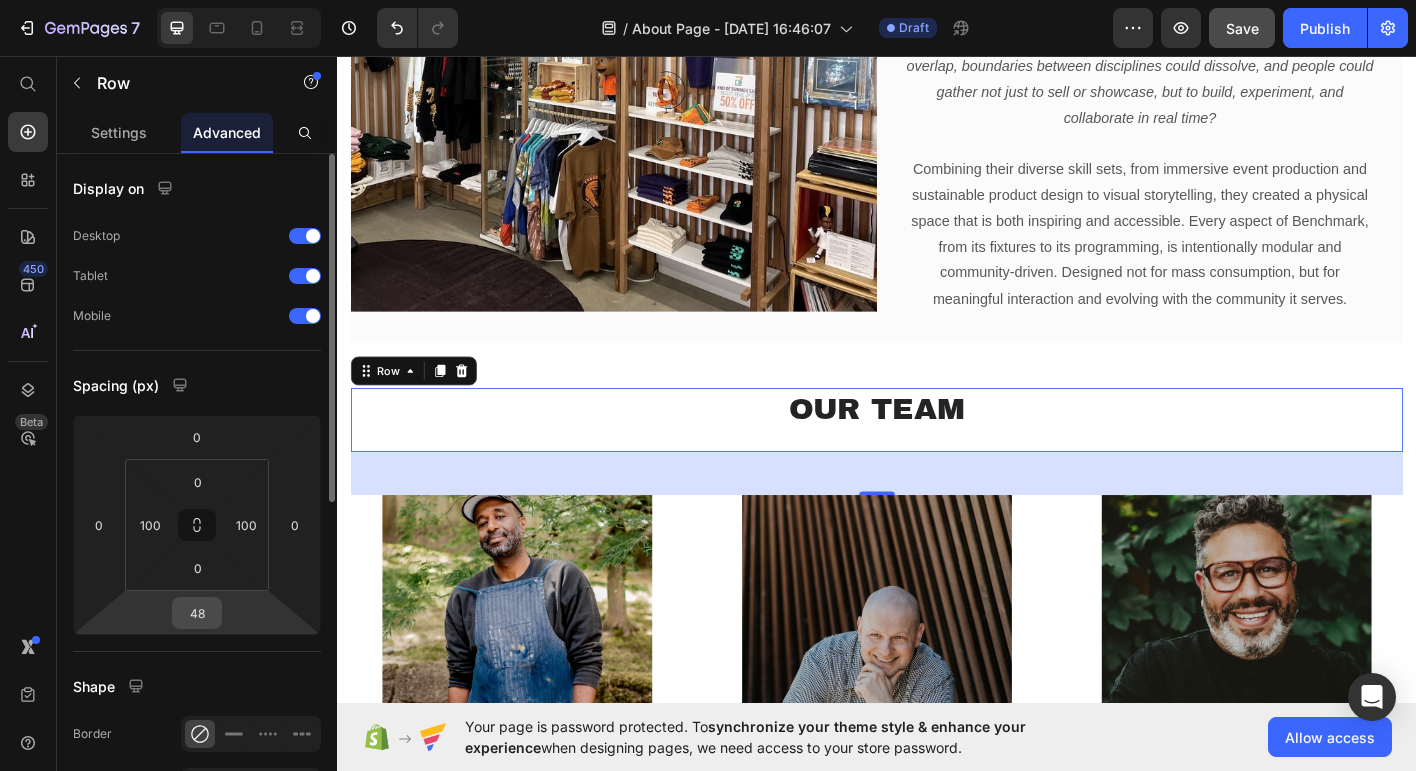 click on "48" at bounding box center (197, 613) 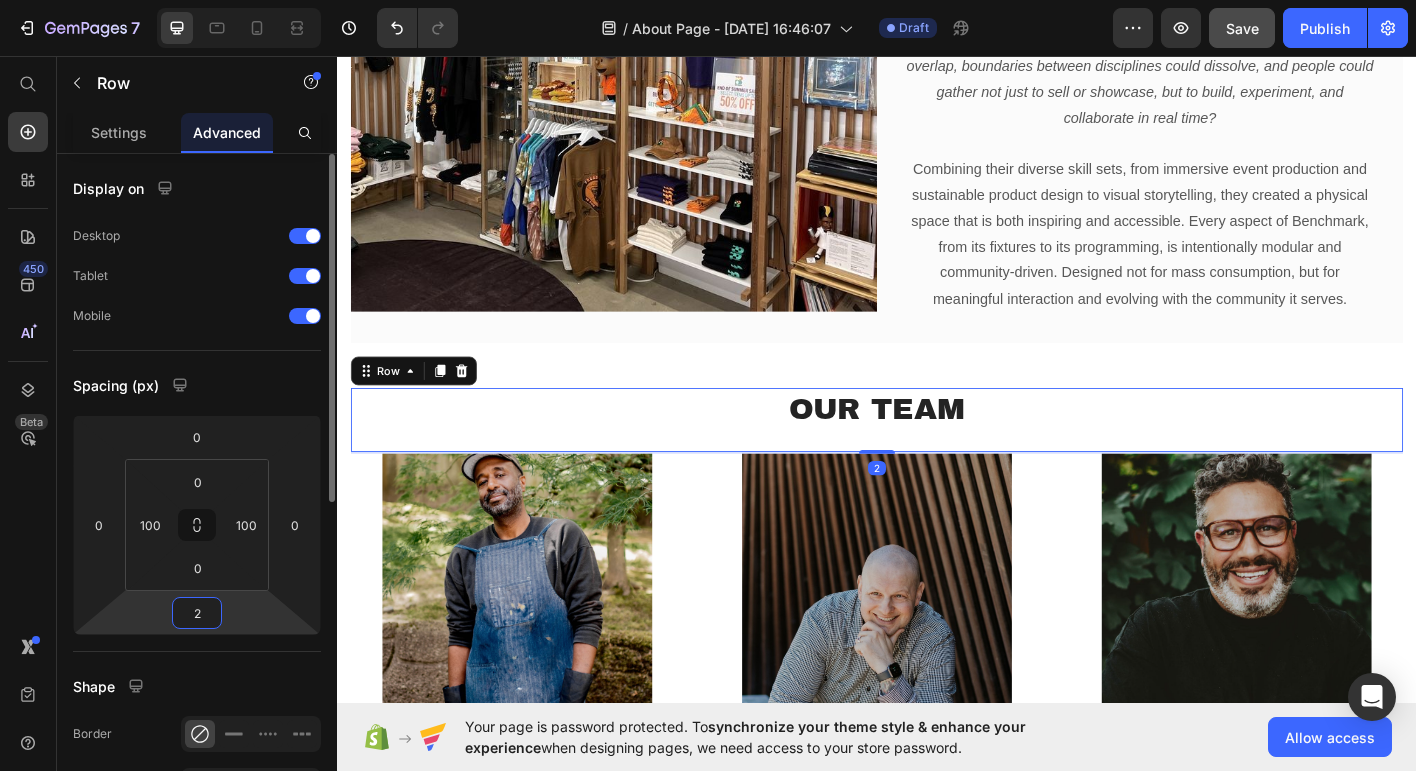 type on "24" 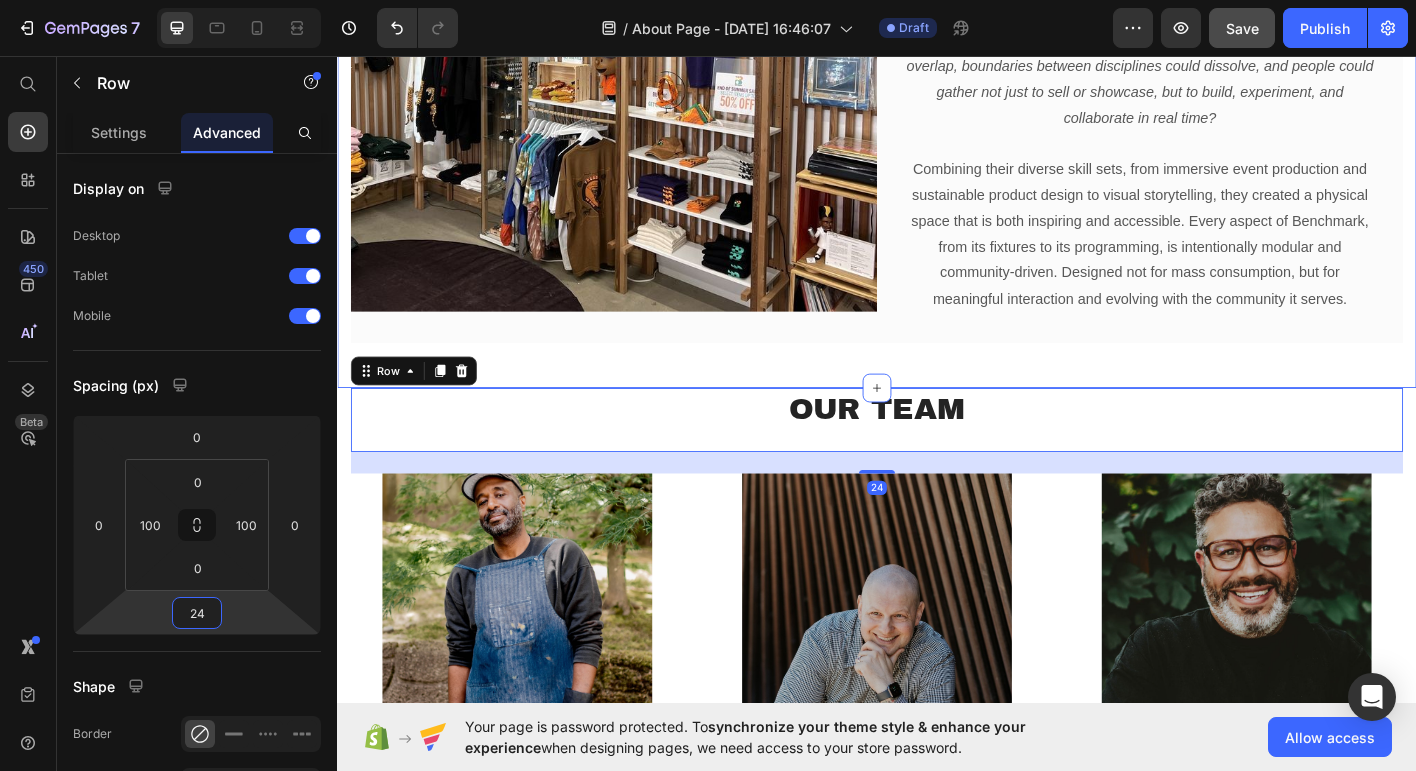 click on "About Us Heading Benchmark is a highly curated concept space designed to foster creativity, connection, and cultural exchange. More than just a storefront, we’re a platform for Portland’s creative community. We are a place where ideas, identities, and aesthetics come together in real time. Our space is intentionally built to be flexible, bright, and welcoming. A blank canvas that evolves with every brand, artist, and collaborator we host.  From fashion and art to design and dialogue, Benchmark champions independent creators and celebrates diversity in all its forms. We believe in the power of in-person experiences: browsing slow-made goods, discovering new perspectives, and connecting with the people behind the work. Whether you're attending a pop-up, checking out a gallery show, or discovering something unexpected on the shelf, Benchmark offers an offline experience that reflects the energy and creativity of the city we call home. Text block Image Our Origin Story Heading     Text block Row Row" at bounding box center [937, -168] 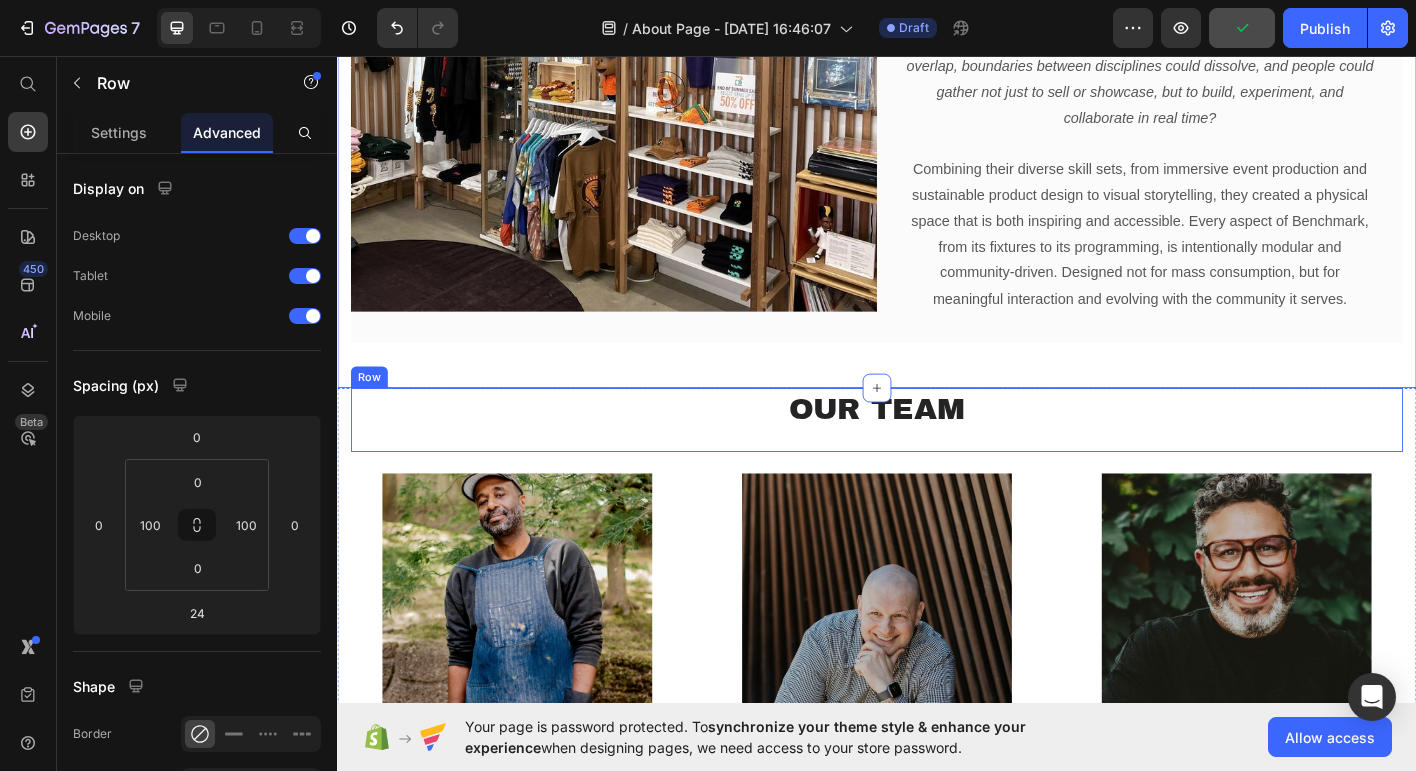 click on "Our Team Heading" at bounding box center (937, 460) 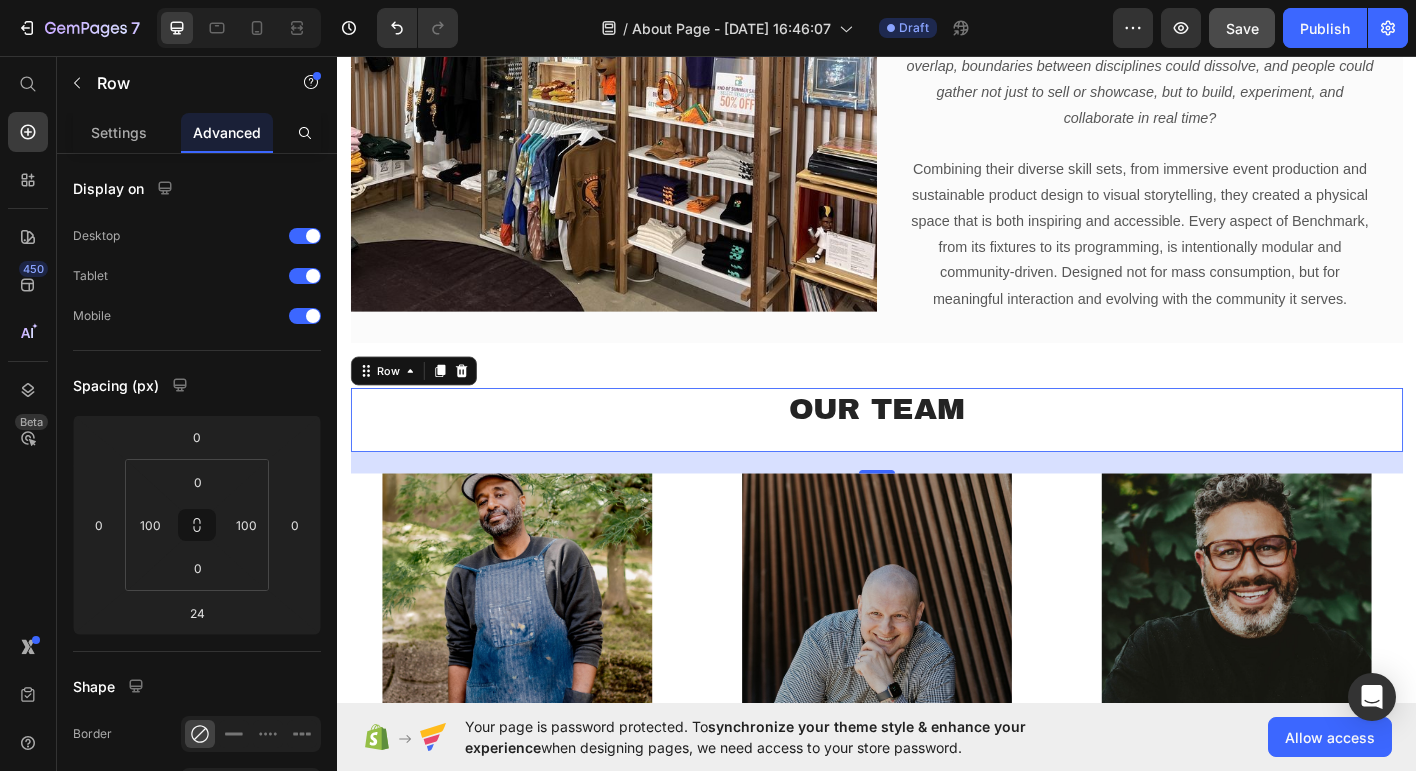 click on "Our Team Heading" at bounding box center [937, 460] 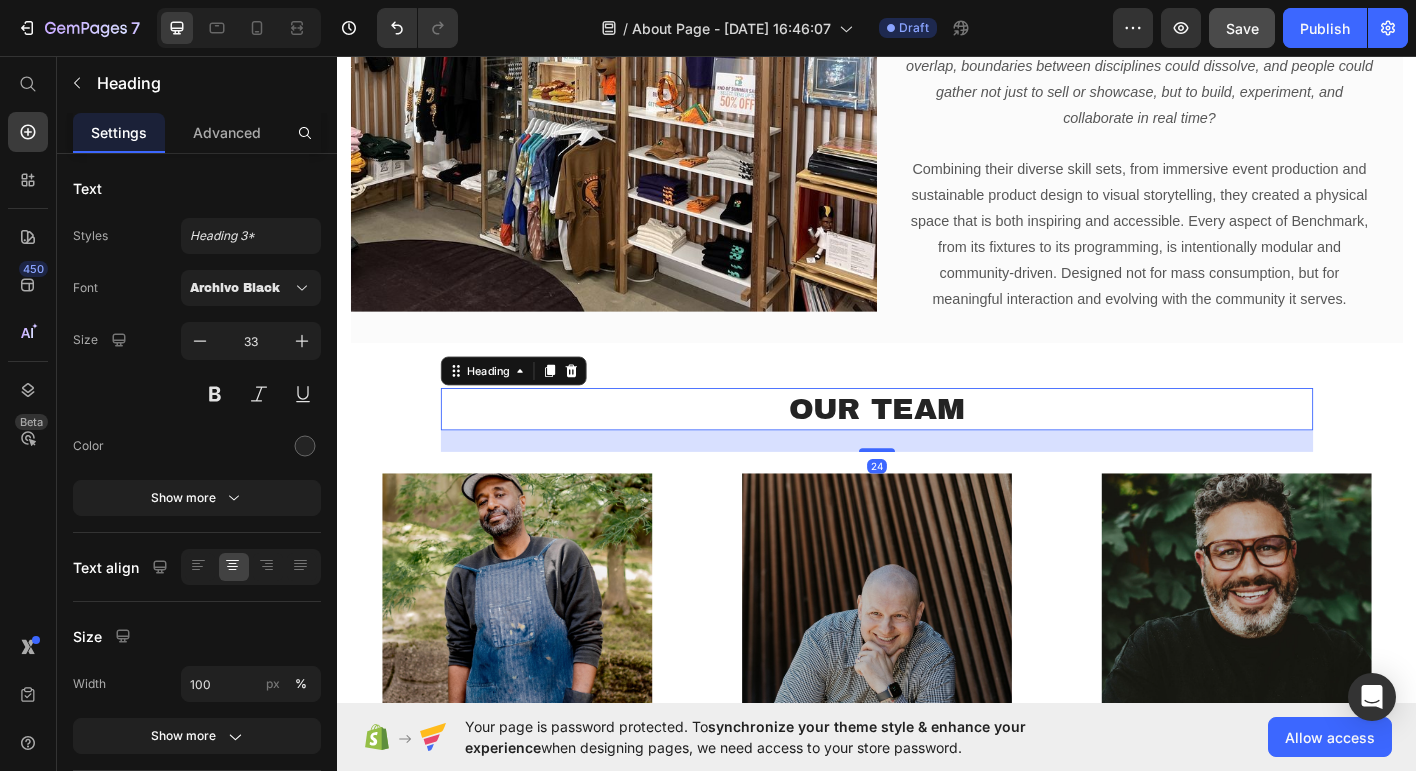 click on "Our Team" at bounding box center (937, 448) 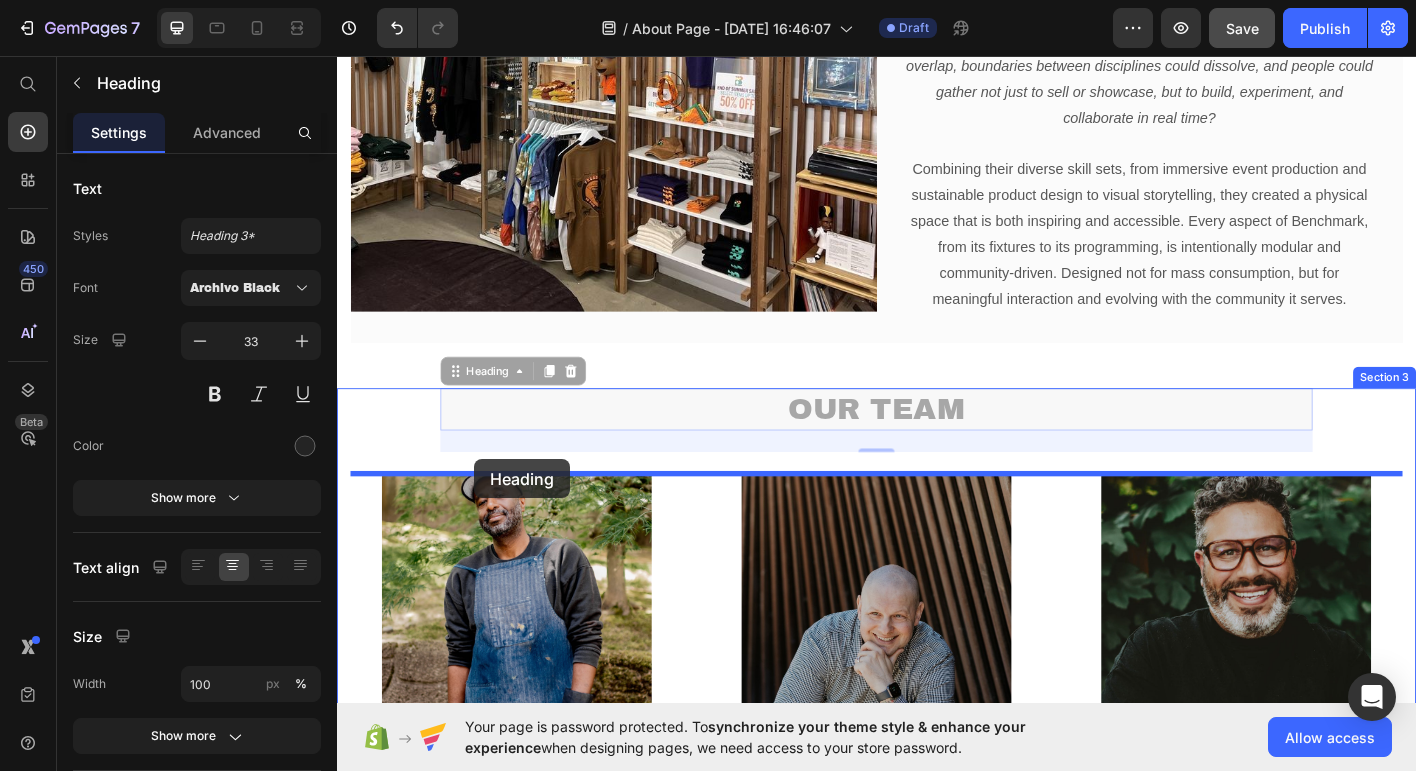 drag, startPoint x: 468, startPoint y: 413, endPoint x: 488, endPoint y: 503, distance: 92.19544 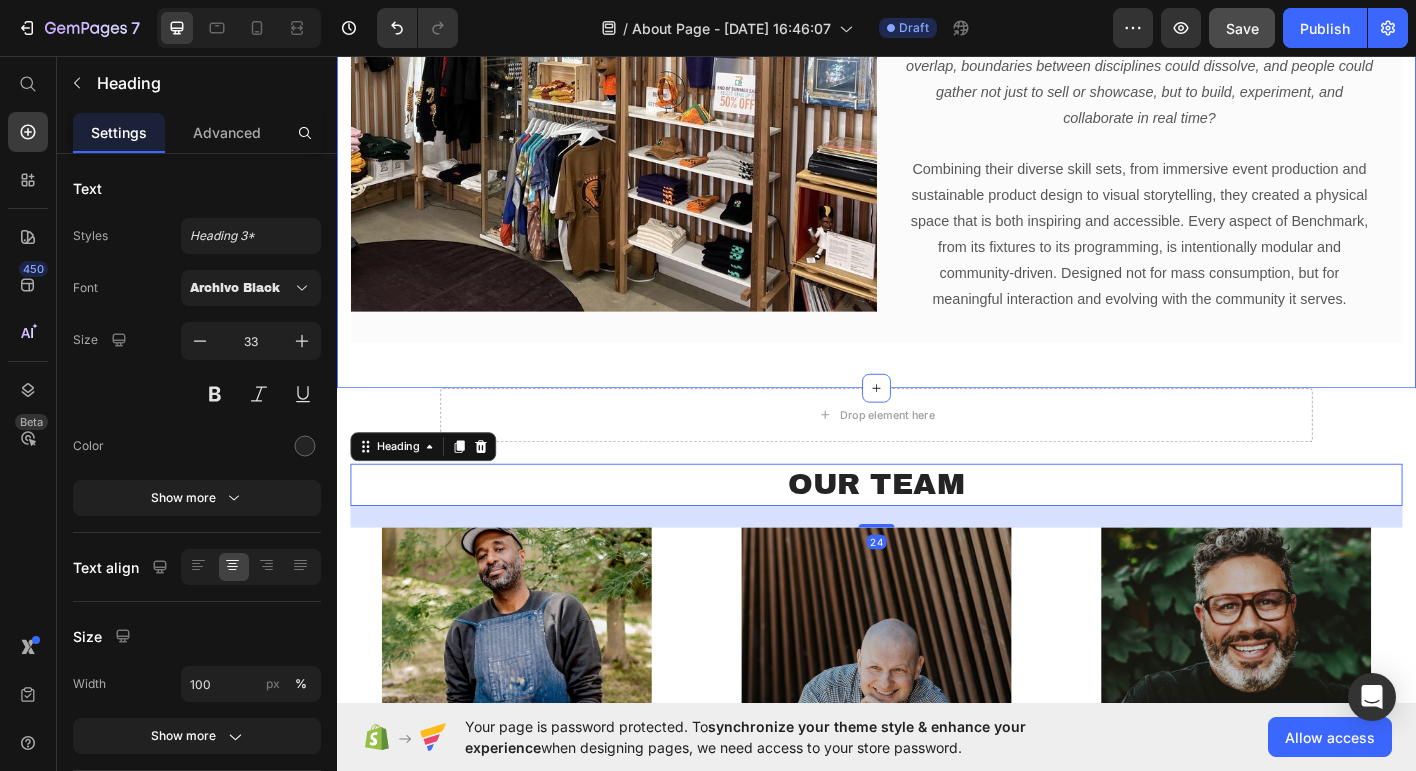 click on "About Us Heading Benchmark is a highly curated concept space designed to foster creativity, connection, and cultural exchange. More than just a storefront, we’re a platform for Portland’s creative community. We are a place where ideas, identities, and aesthetics come together in real time. Our space is intentionally built to be flexible, bright, and welcoming. A blank canvas that evolves with every brand, artist, and collaborator we host.  From fashion and art to design and dialogue, Benchmark champions independent creators and celebrates diversity in all its forms. We believe in the power of in-person experiences: browsing slow-made goods, discovering new perspectives, and connecting with the people behind the work. Whether you're attending a pop-up, checking out a gallery show, or discovering something unexpected on the shelf, Benchmark offers an offline experience that reflects the energy and creativity of the city we call home. Text block Image Our Origin Story Heading     Text block Row Row" at bounding box center [937, -168] 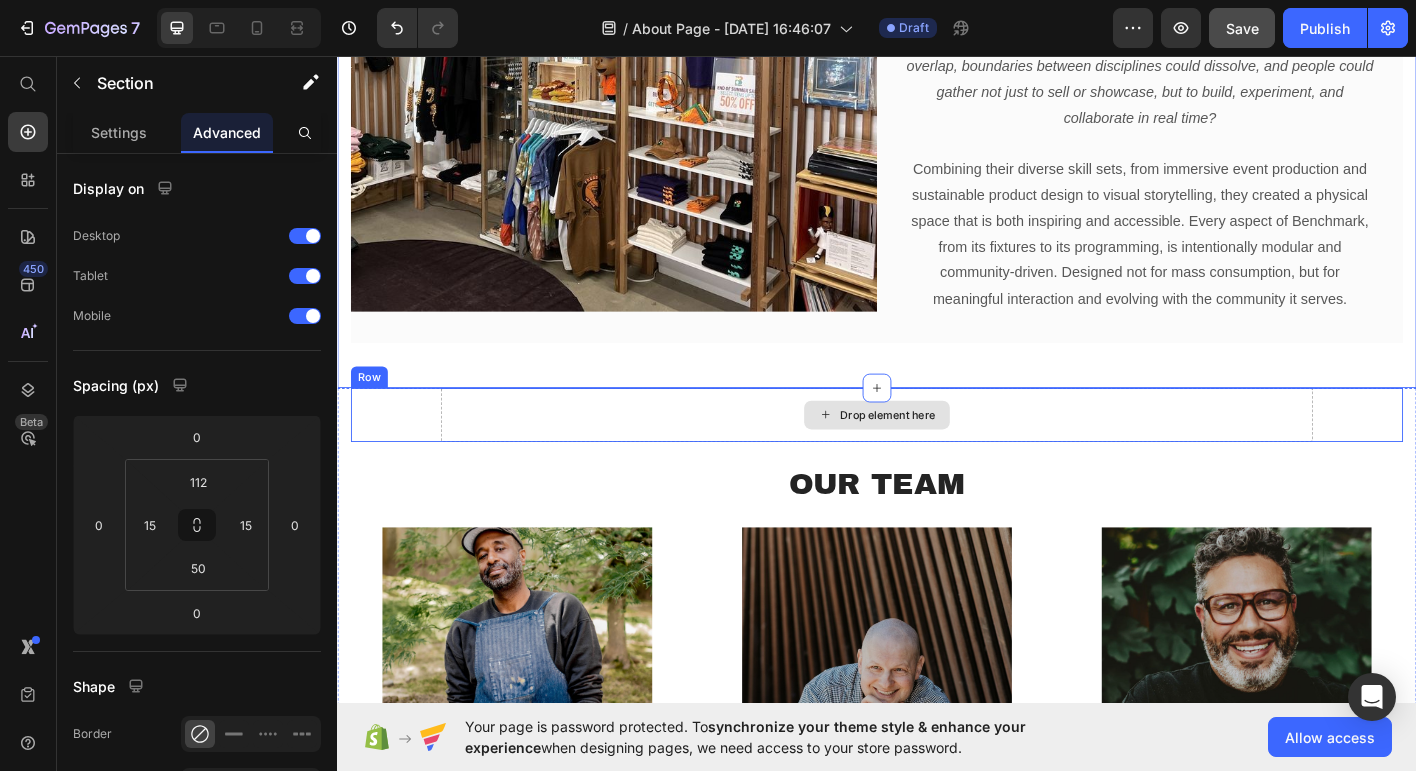 click on "Drop element here" at bounding box center [937, 455] 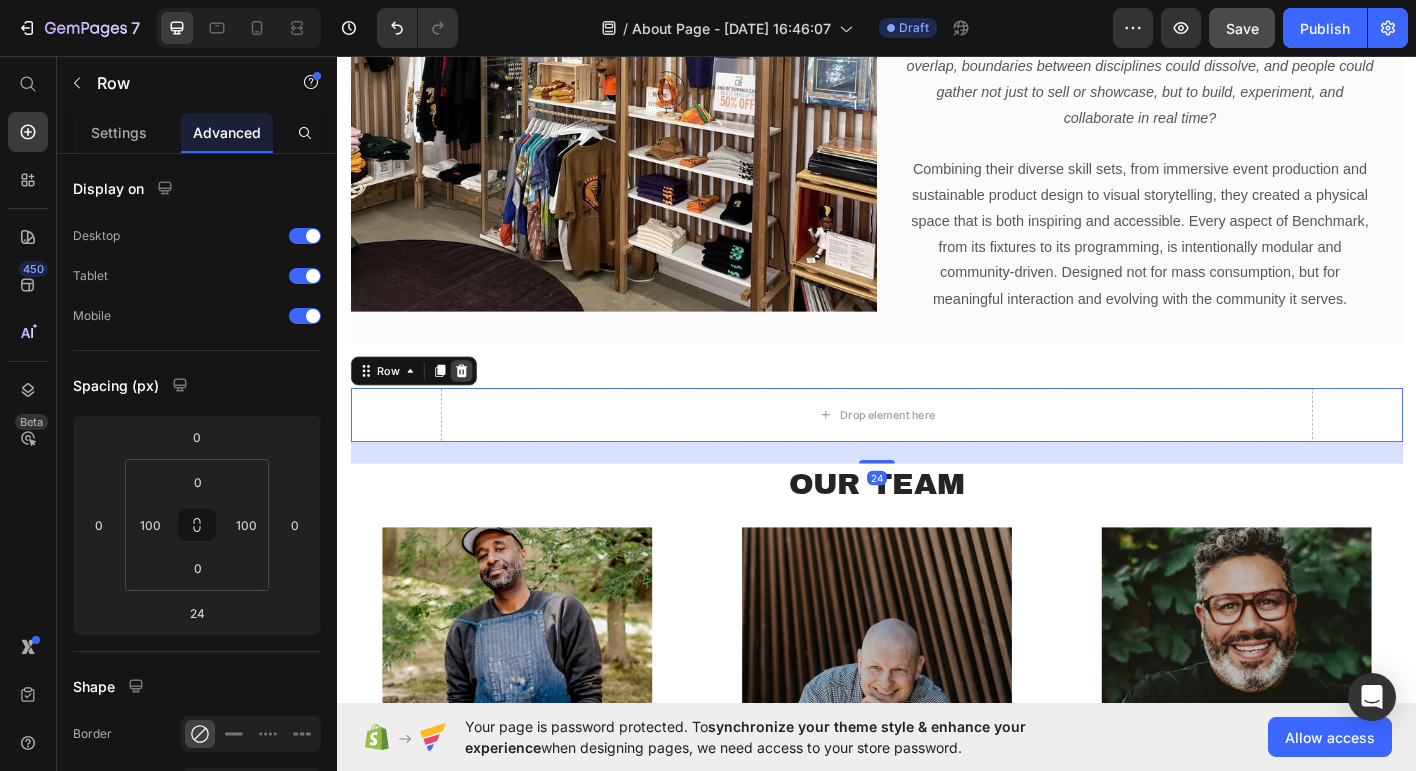 click 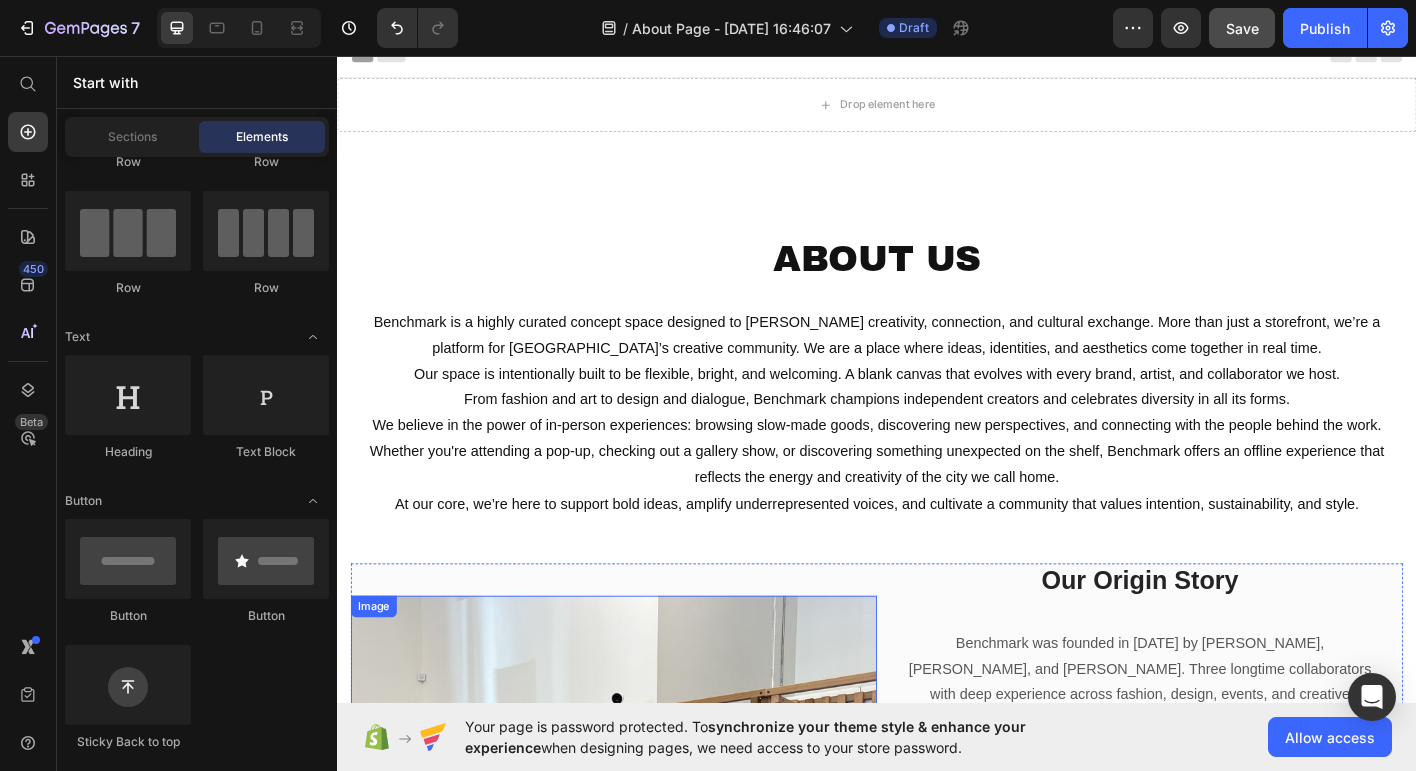 scroll, scrollTop: 20, scrollLeft: 0, axis: vertical 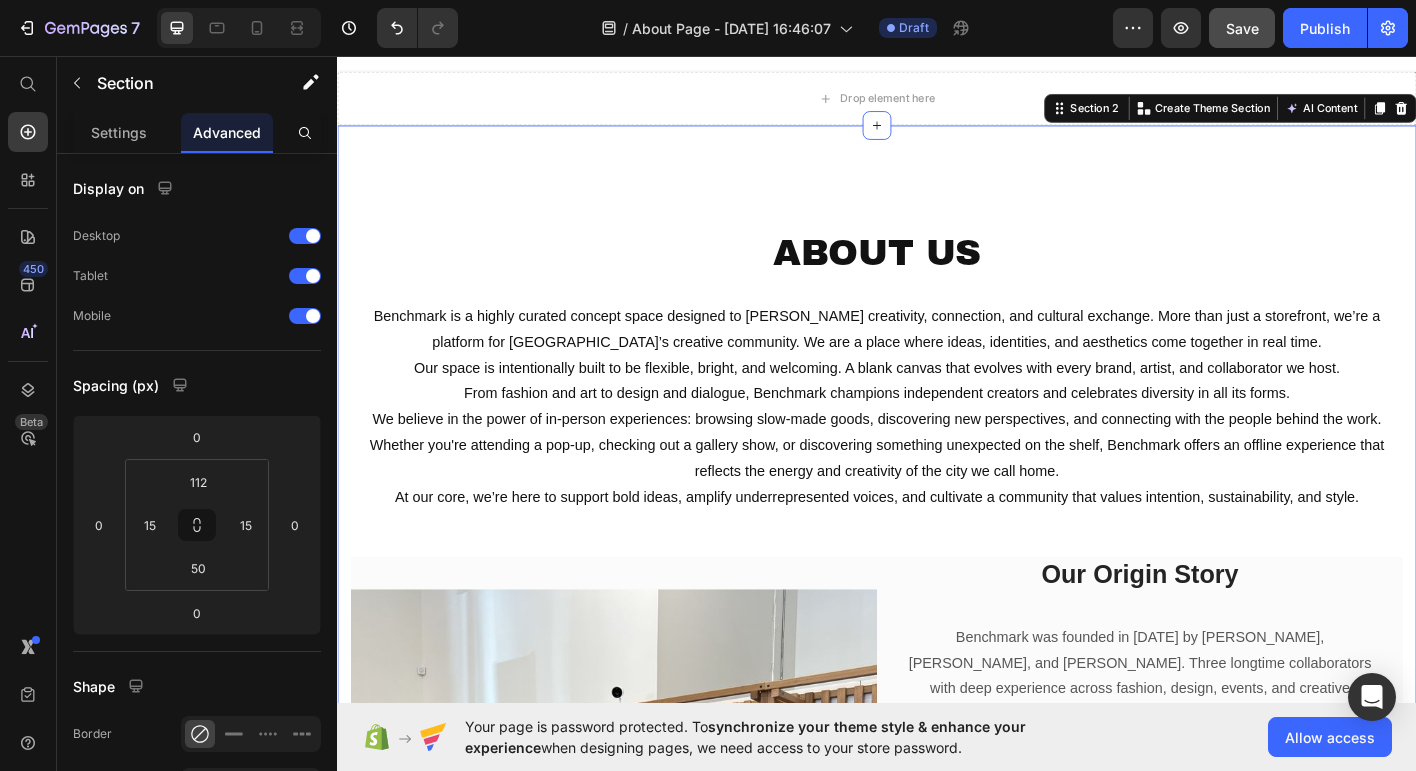 click on "About Us Heading Benchmark is a highly curated concept space designed to foster creativity, connection, and cultural exchange. More than just a storefront, we’re a platform for Portland’s creative community. We are a place where ideas, identities, and aesthetics come together in real time. Our space is intentionally built to be flexible, bright, and welcoming. A blank canvas that evolves with every brand, artist, and collaborator we host.  From fashion and art to design and dialogue, Benchmark champions independent creators and celebrates diversity in all its forms. We believe in the power of in-person experiences: browsing slow-made goods, discovering new perspectives, and connecting with the people behind the work. Whether you're attending a pop-up, checking out a gallery show, or discovering something unexpected on the shelf, Benchmark offers an offline experience that reflects the energy and creativity of the city we call home. Text block Image Our Origin Story Heading     Text block Row Row" at bounding box center [937, 726] 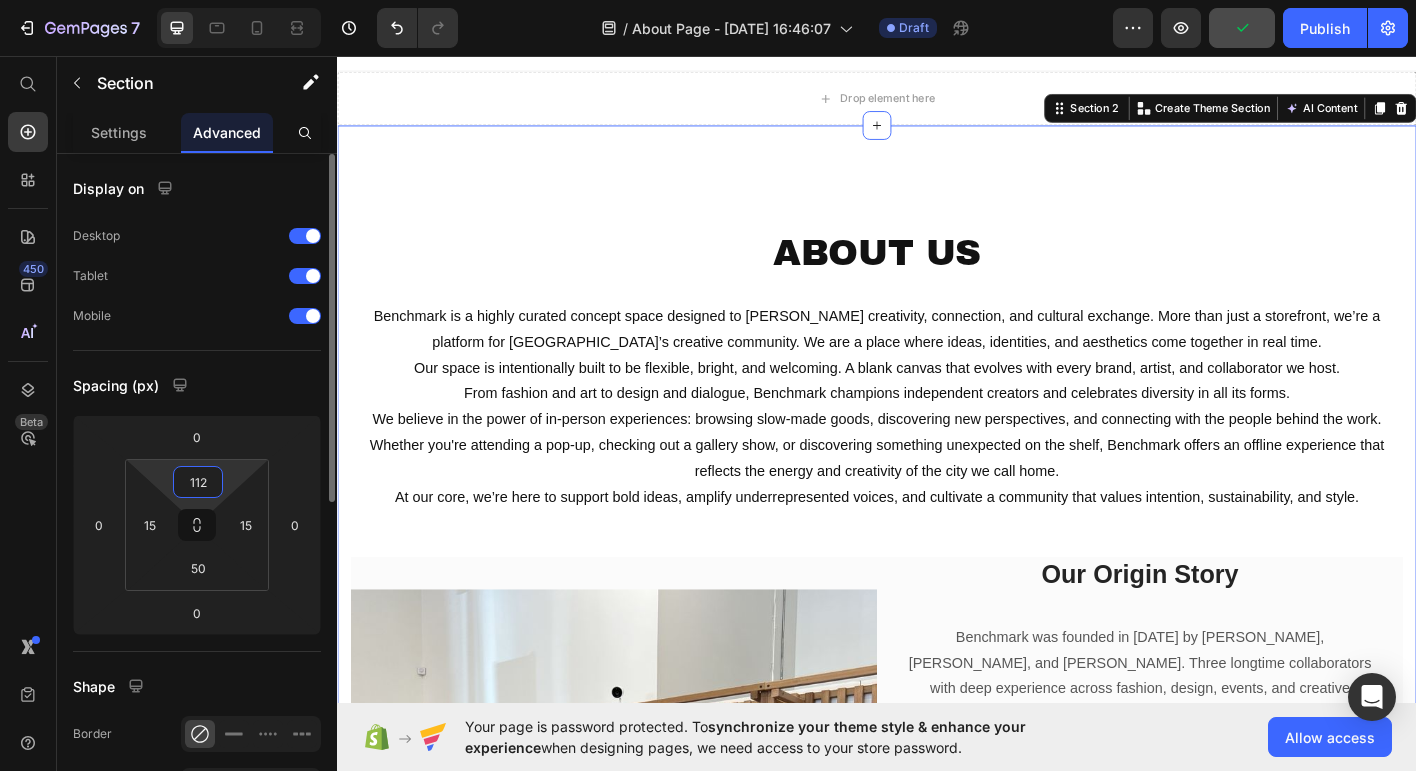 click on "112" at bounding box center (198, 482) 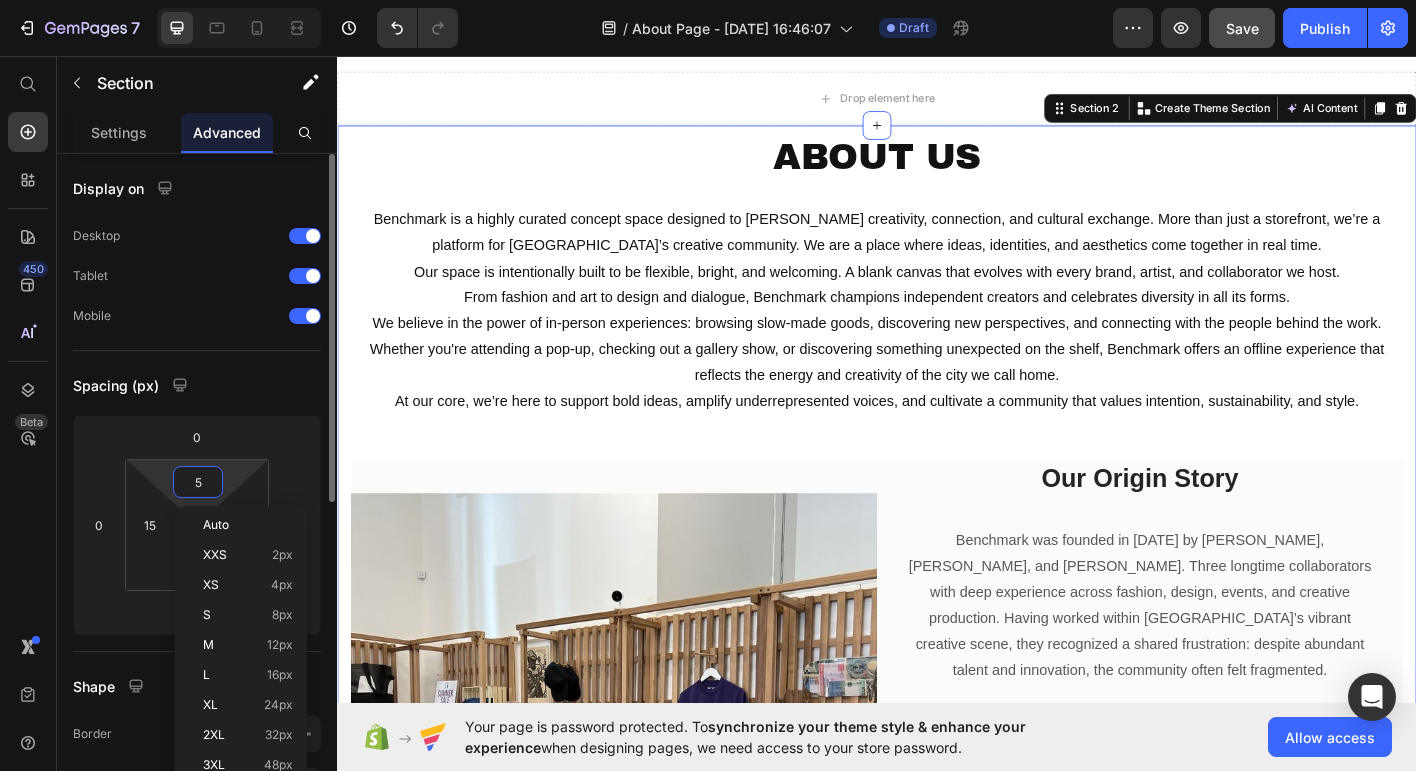 type on "50" 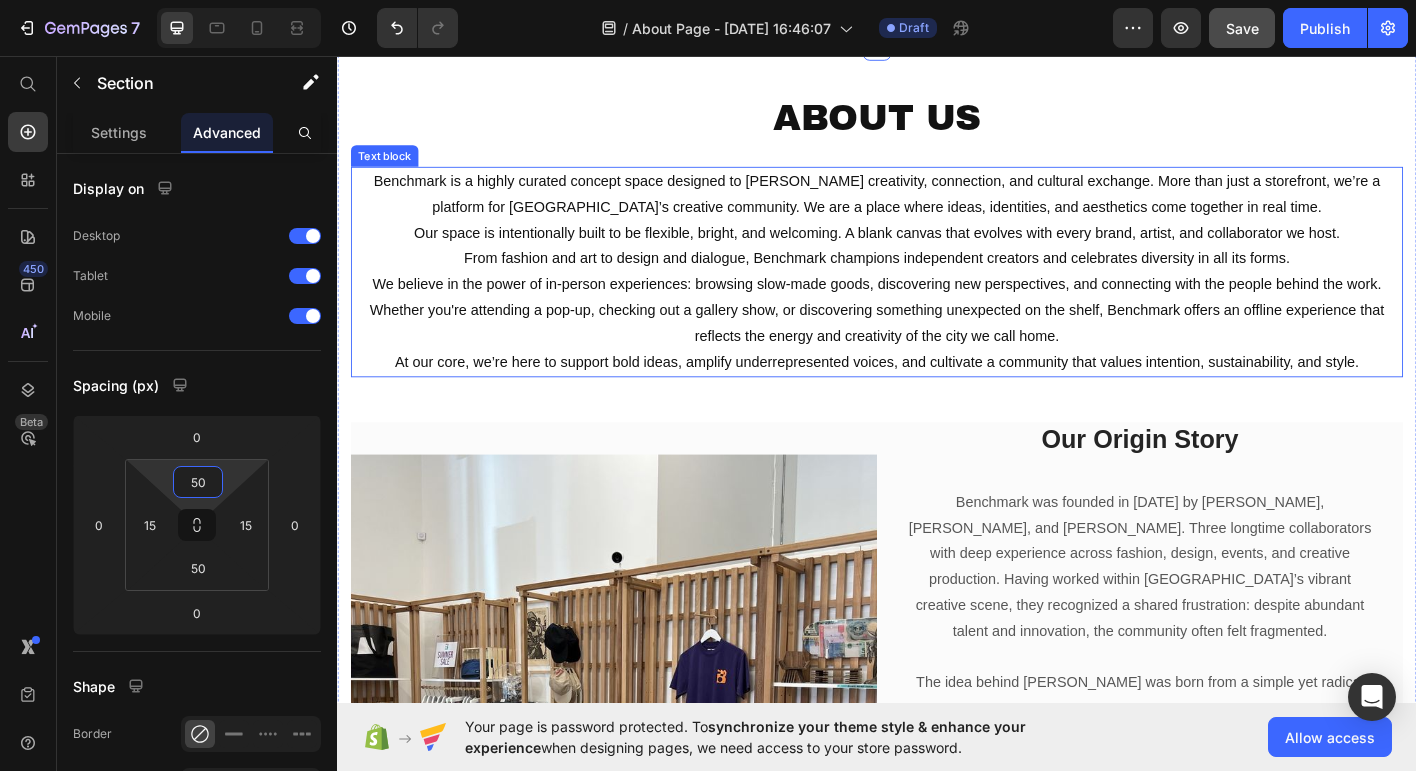scroll, scrollTop: 114, scrollLeft: 0, axis: vertical 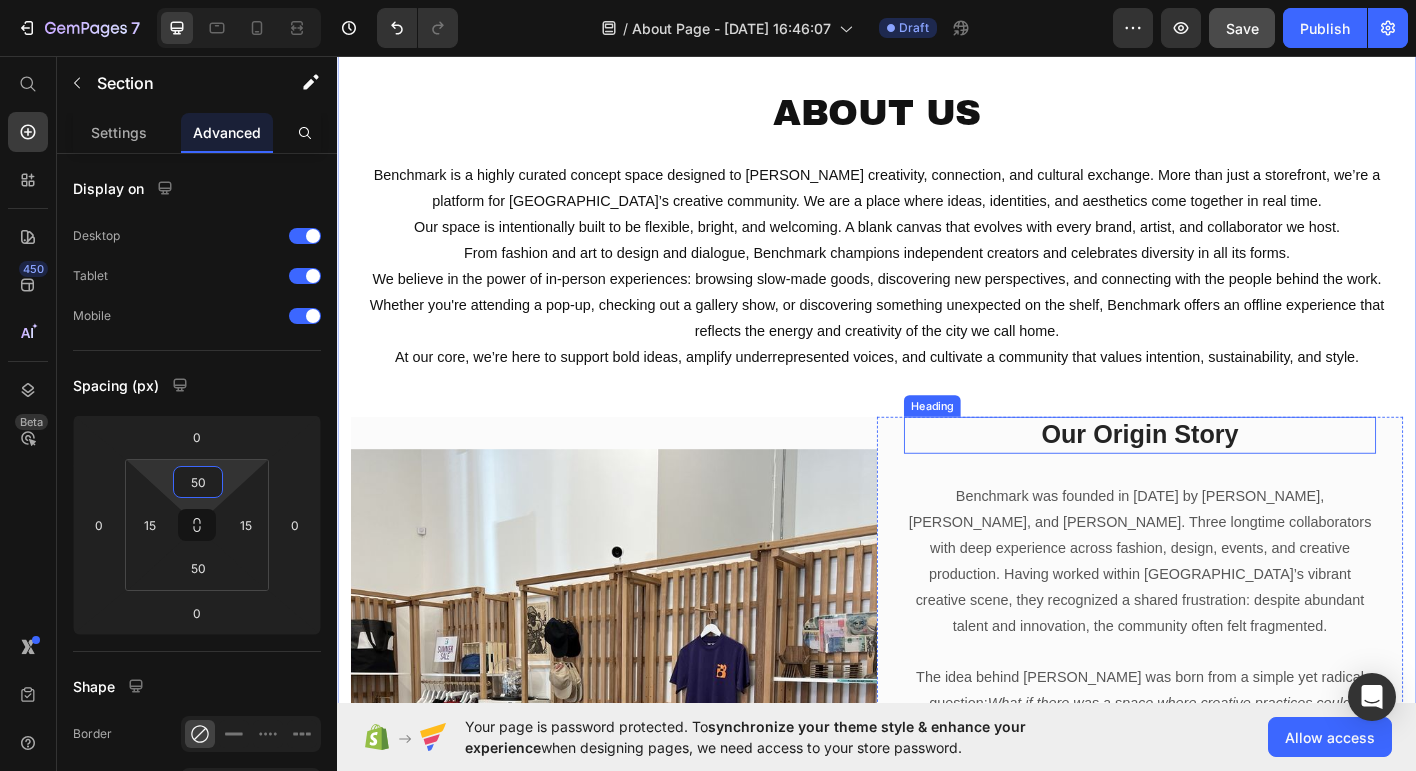 click on "Our Origin Story" at bounding box center (1229, 477) 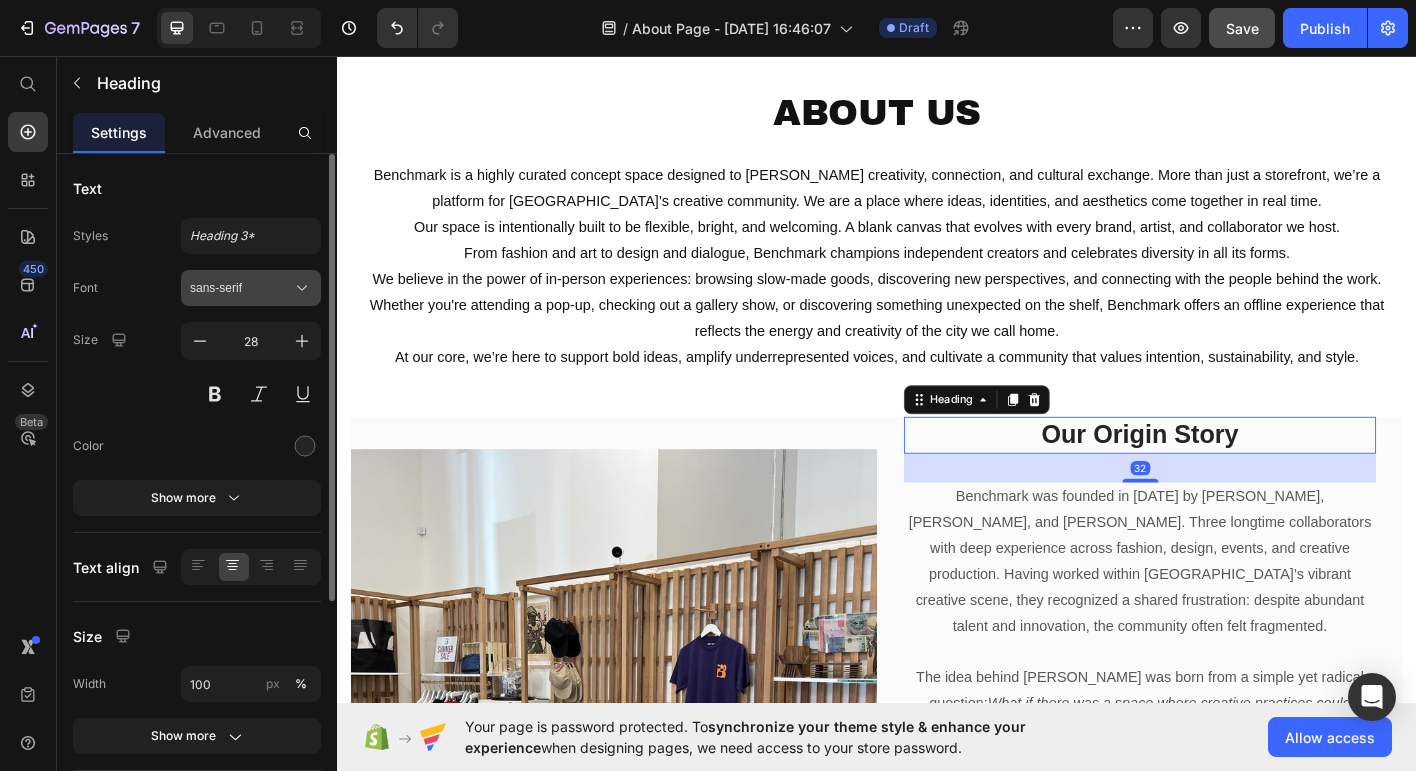 click on "sans-serif" at bounding box center [241, 288] 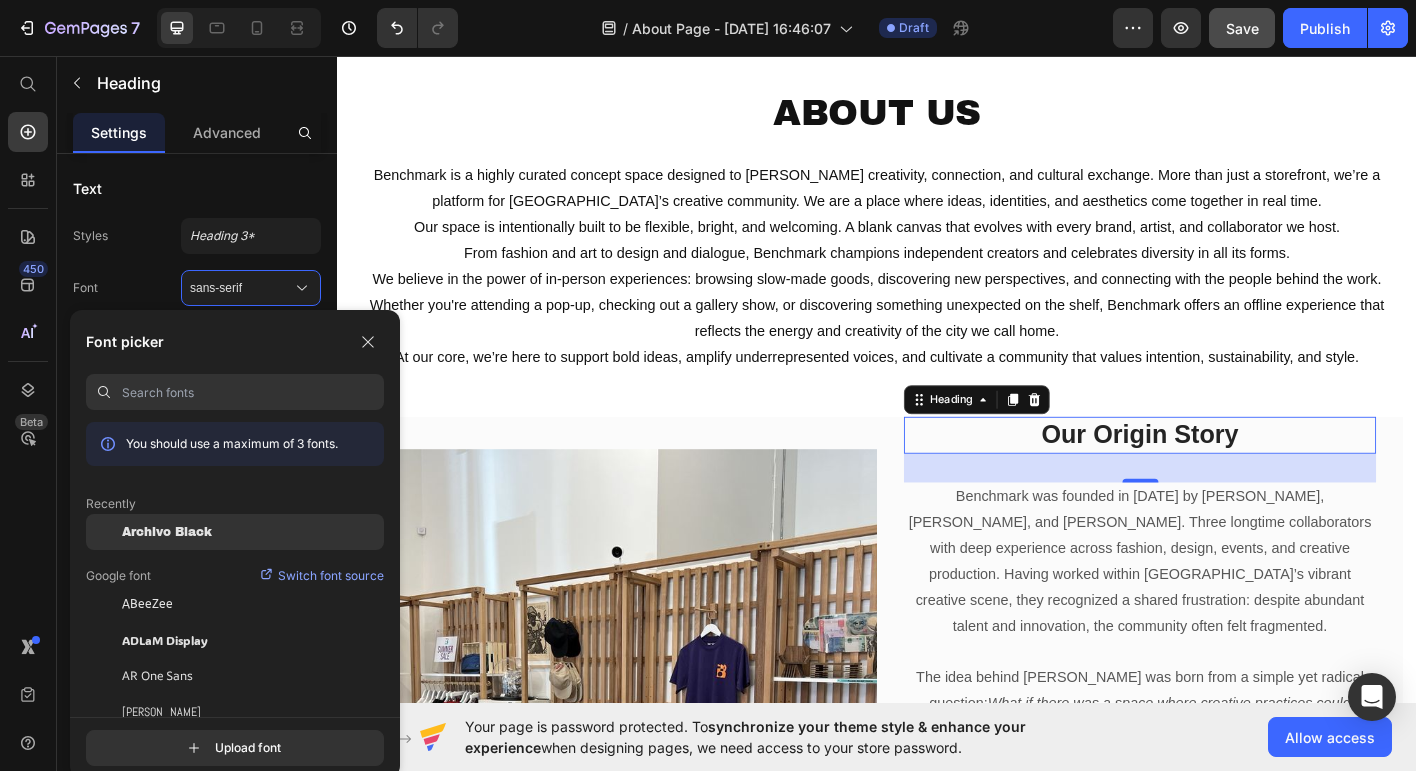 click on "Archivo Black" at bounding box center (167, 532) 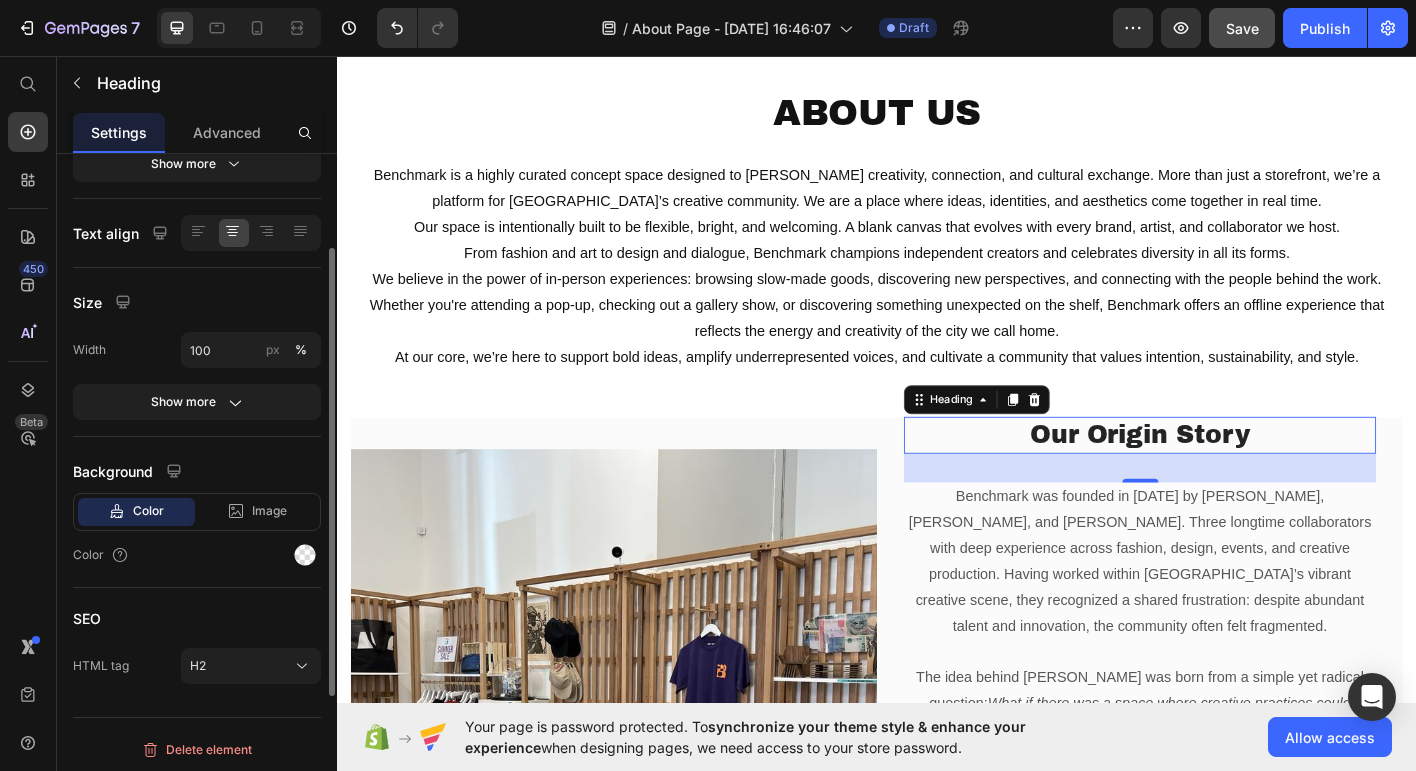 scroll, scrollTop: 338, scrollLeft: 0, axis: vertical 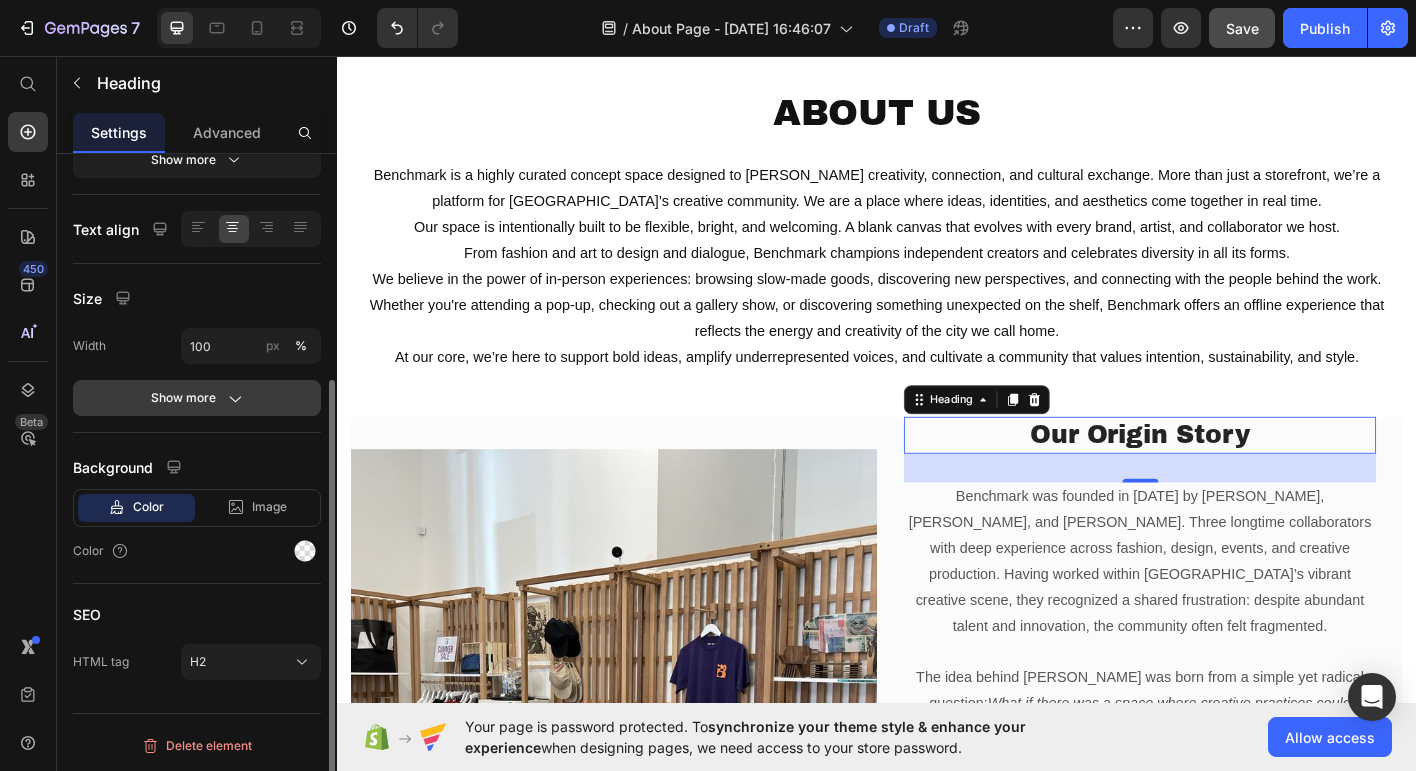 click on "Show more" 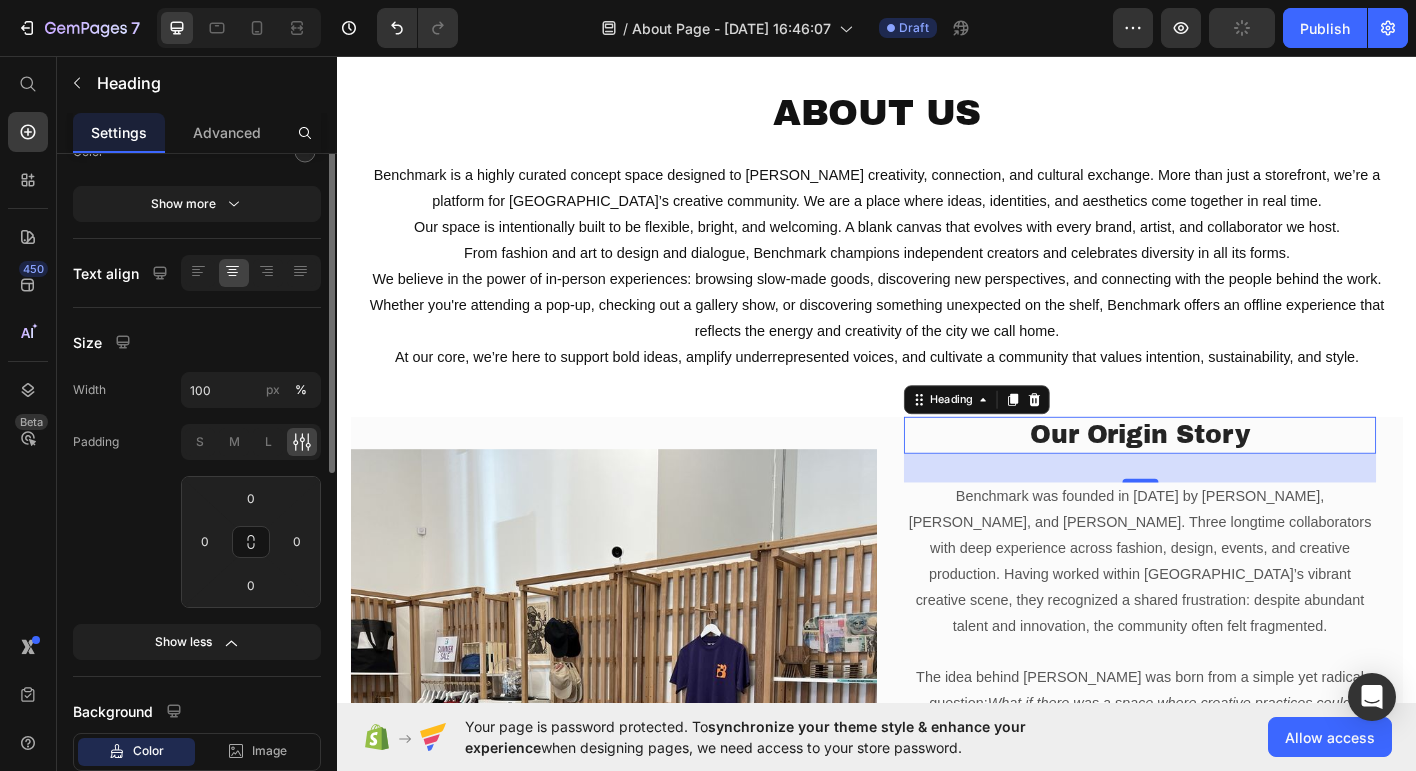 scroll, scrollTop: 0, scrollLeft: 0, axis: both 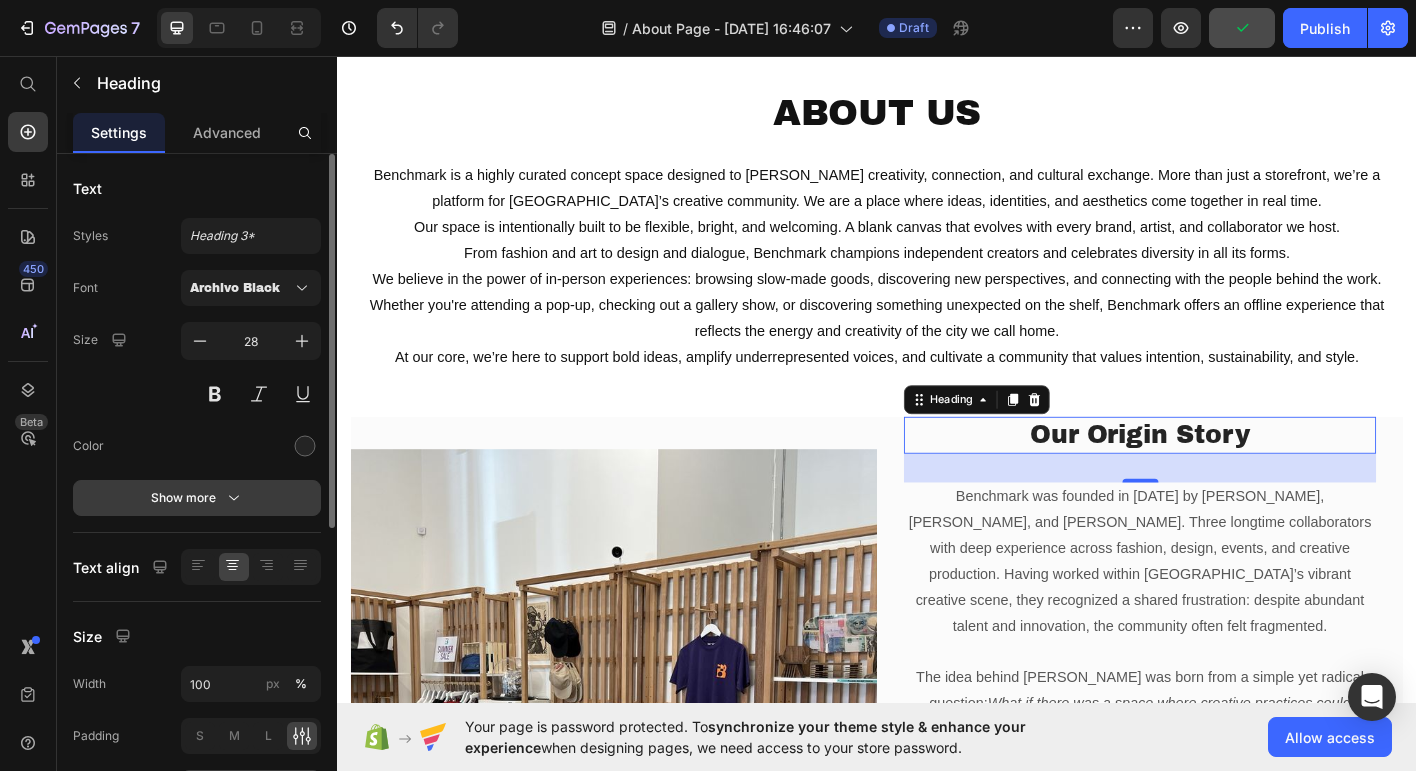 click 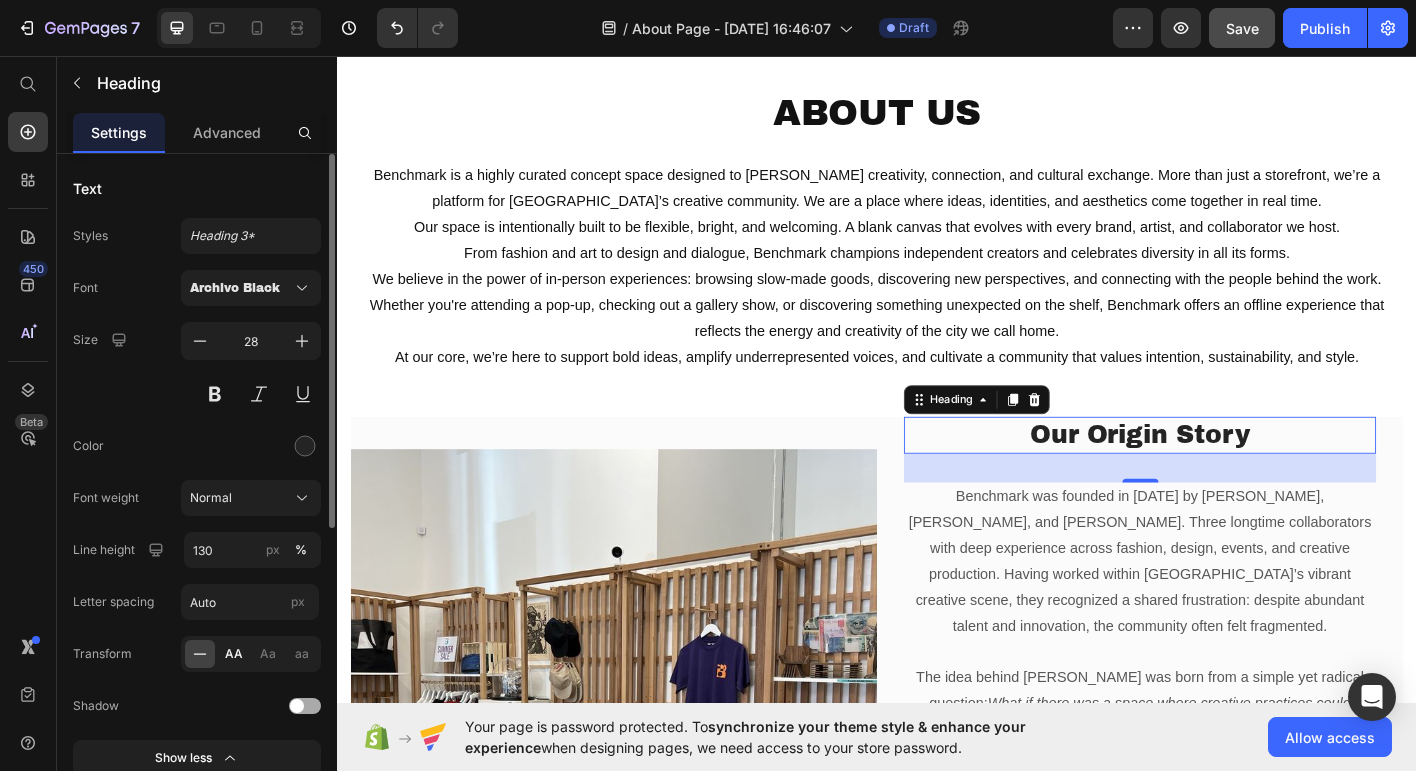 click on "AA" 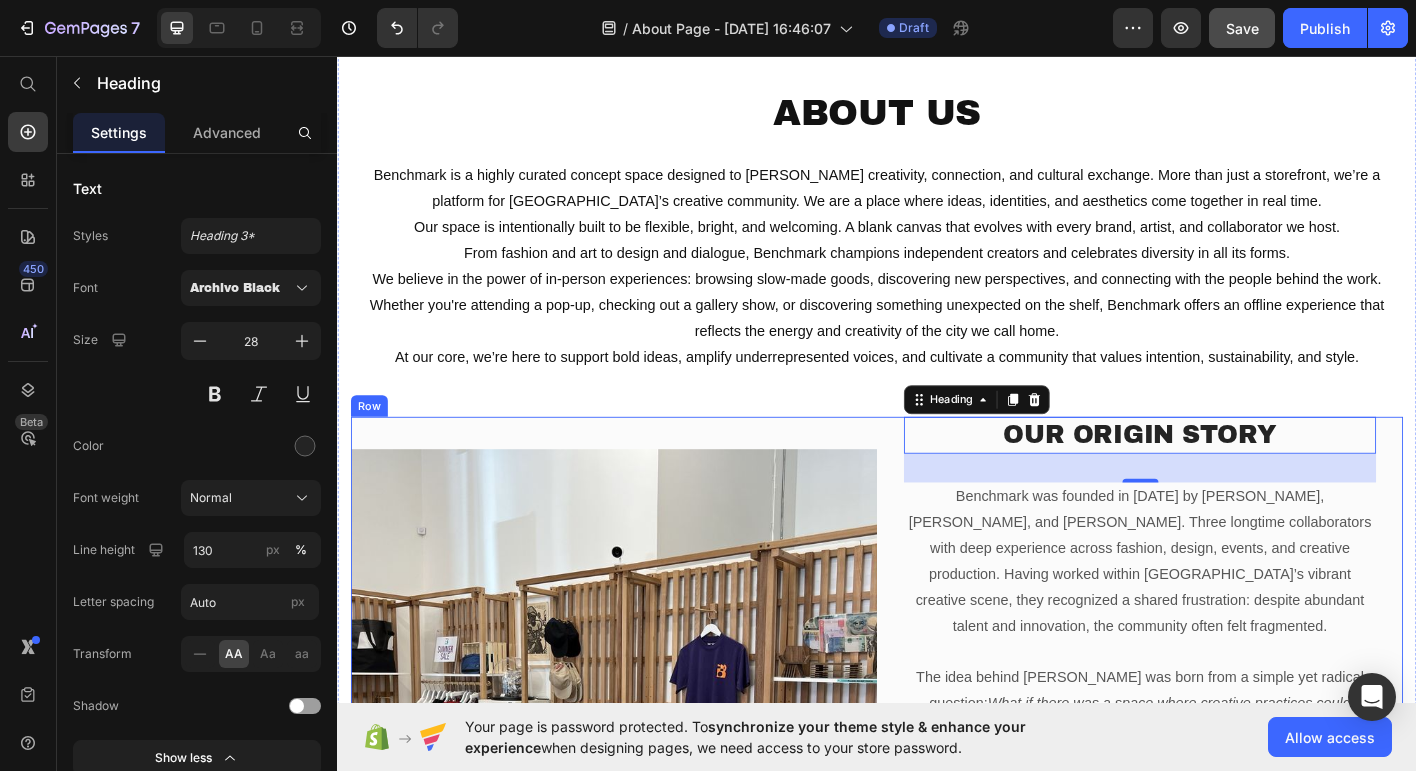click on "Image" at bounding box center (644, 785) 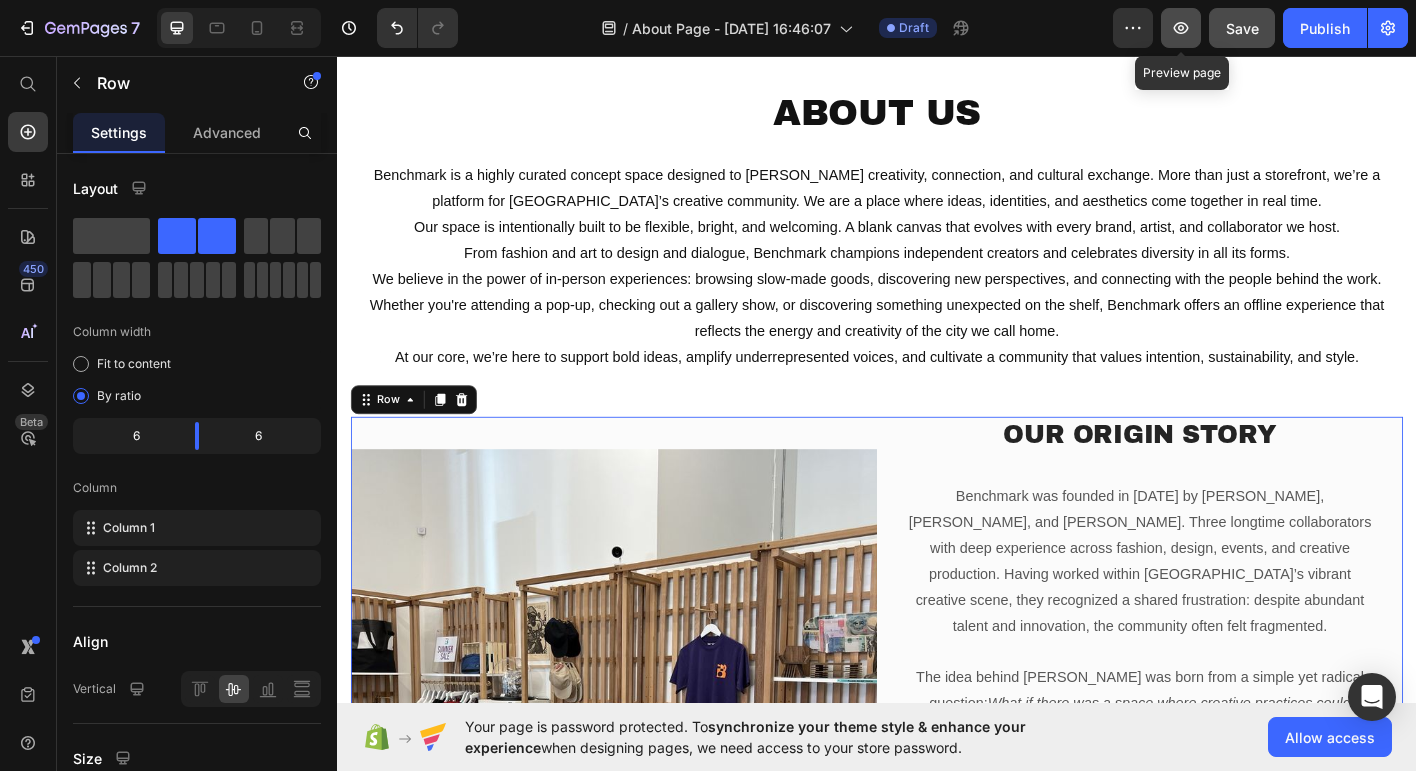 click 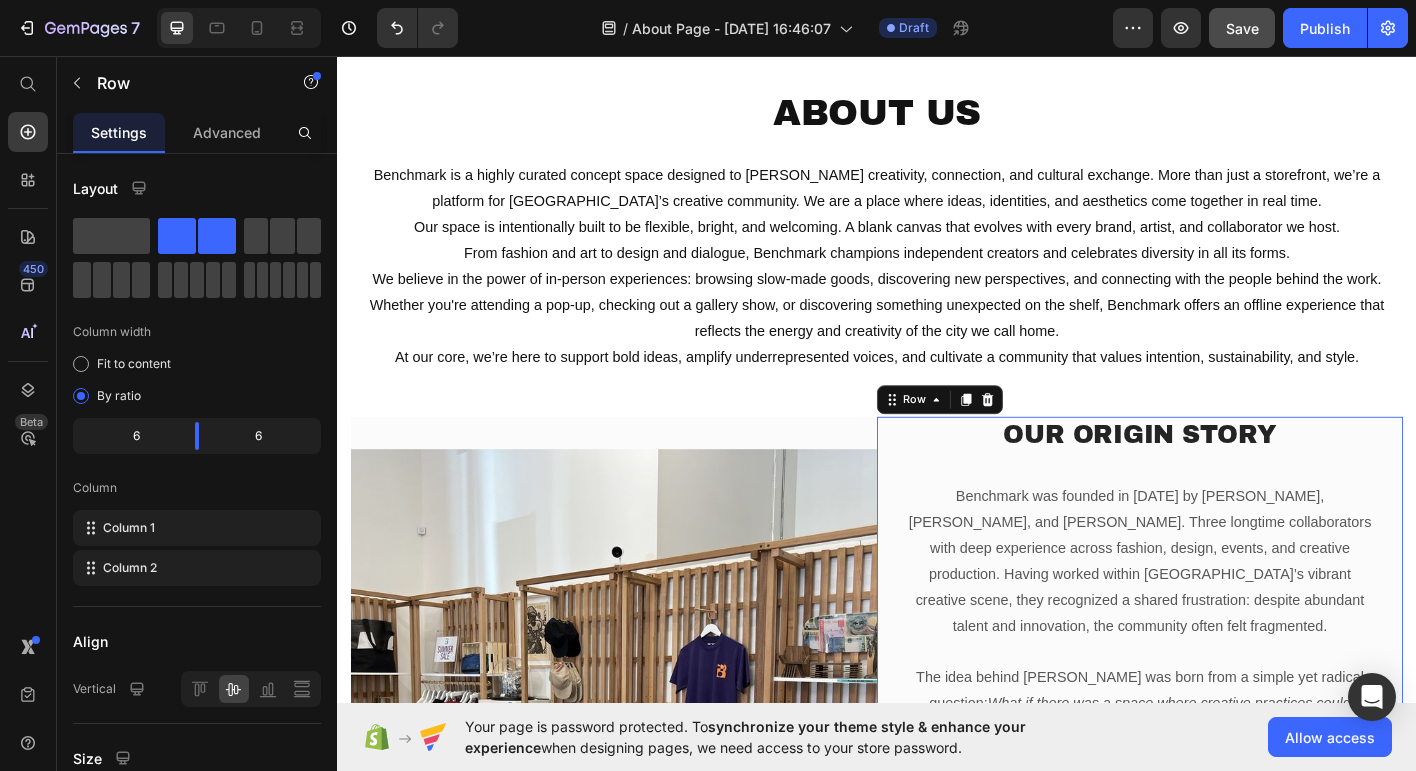 click on "Our Origin Story Heading Benchmark was founded in 2023 by Rob McCallum, Ian Mazie, and Ben Boutros. Three longtime collaborators with deep experience across fashion, design, events, and creative production. Having worked within Portland’s vibrant creative scene, they recognized a shared frustration: despite abundant talent and innovation, the community often felt fragmented.   The idea behind Benchmark was born from a simple yet radical question:  What if there was a space where creative practices could overlap, boundaries between disciplines could dissolve, and people could gather not just to sell or showcase, but to build, experiment, and collaborate in real time?   Text block Row   0" at bounding box center [1229, 785] 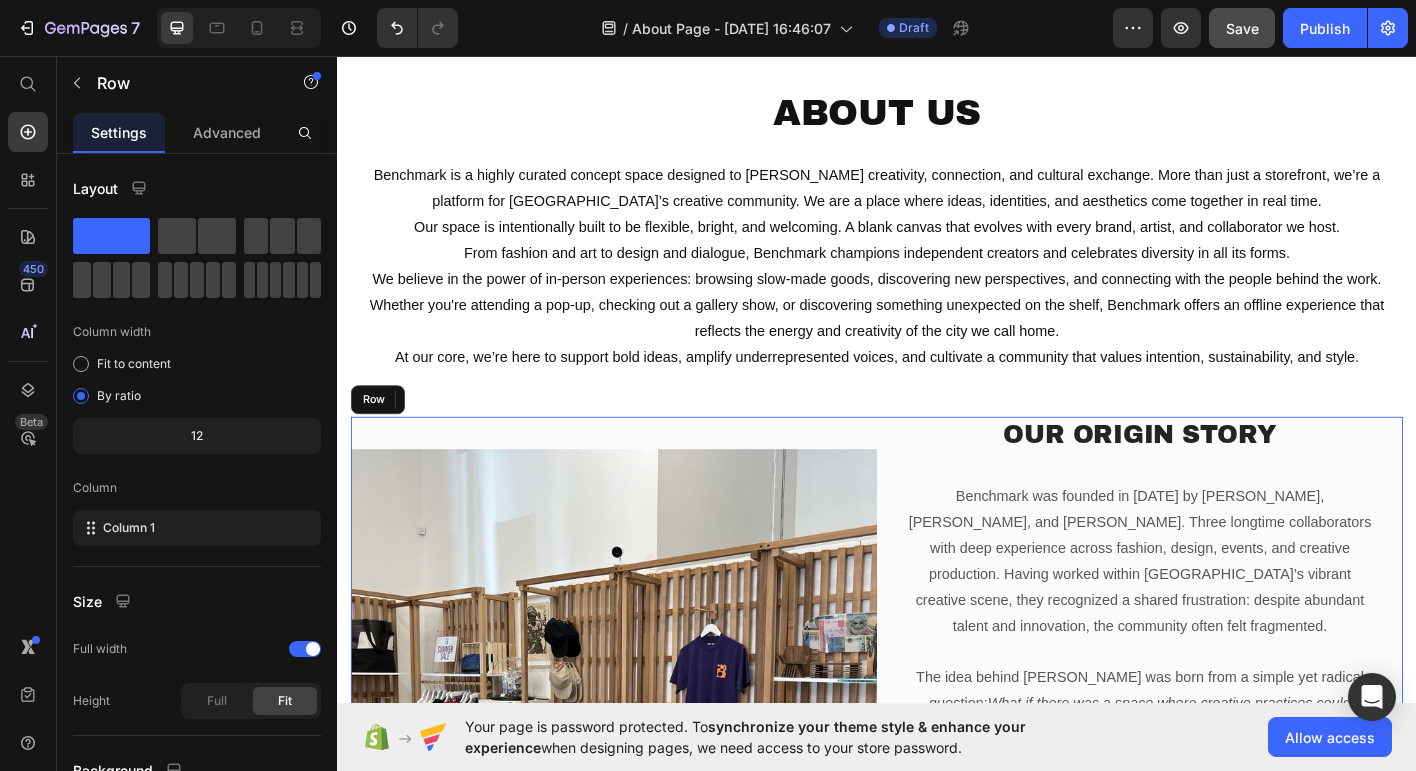 click on "Image" at bounding box center [644, 785] 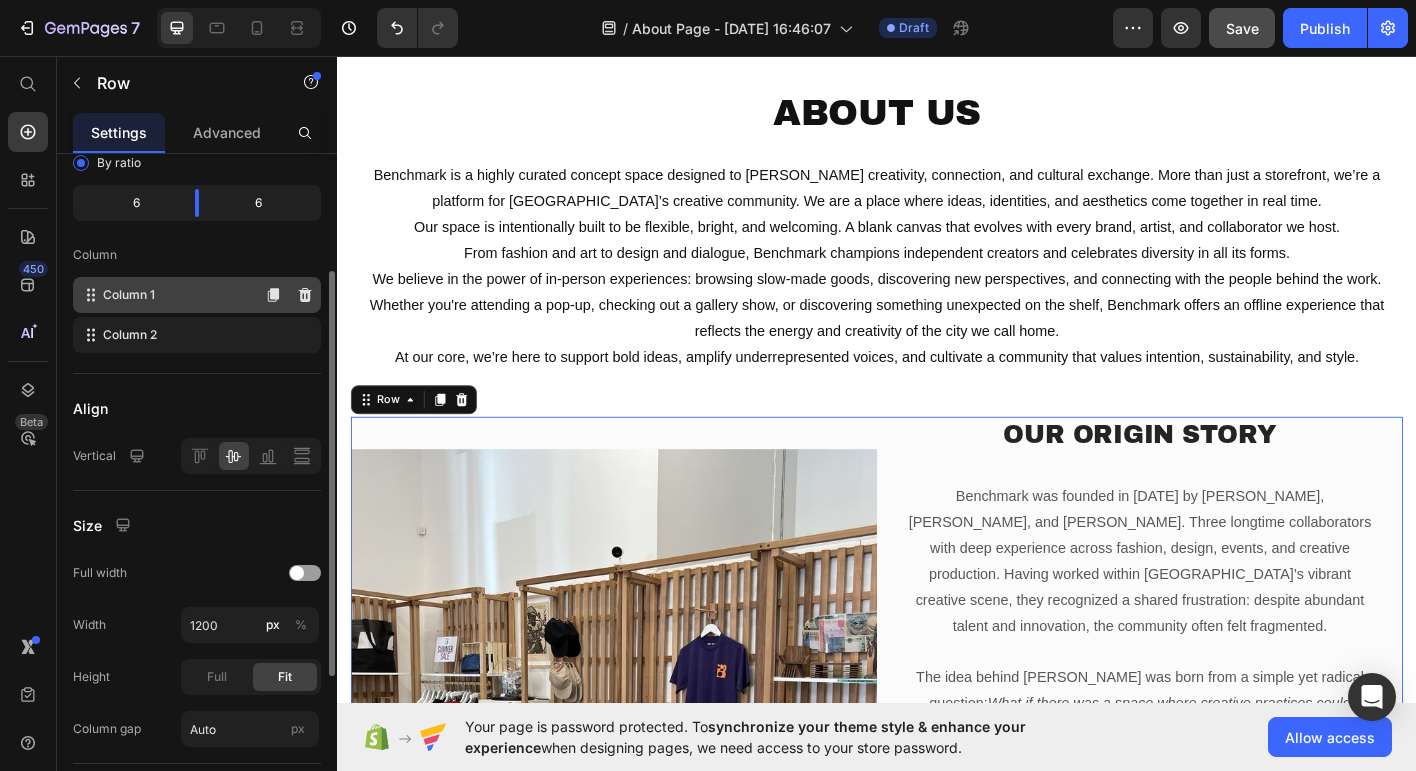 scroll, scrollTop: 0, scrollLeft: 0, axis: both 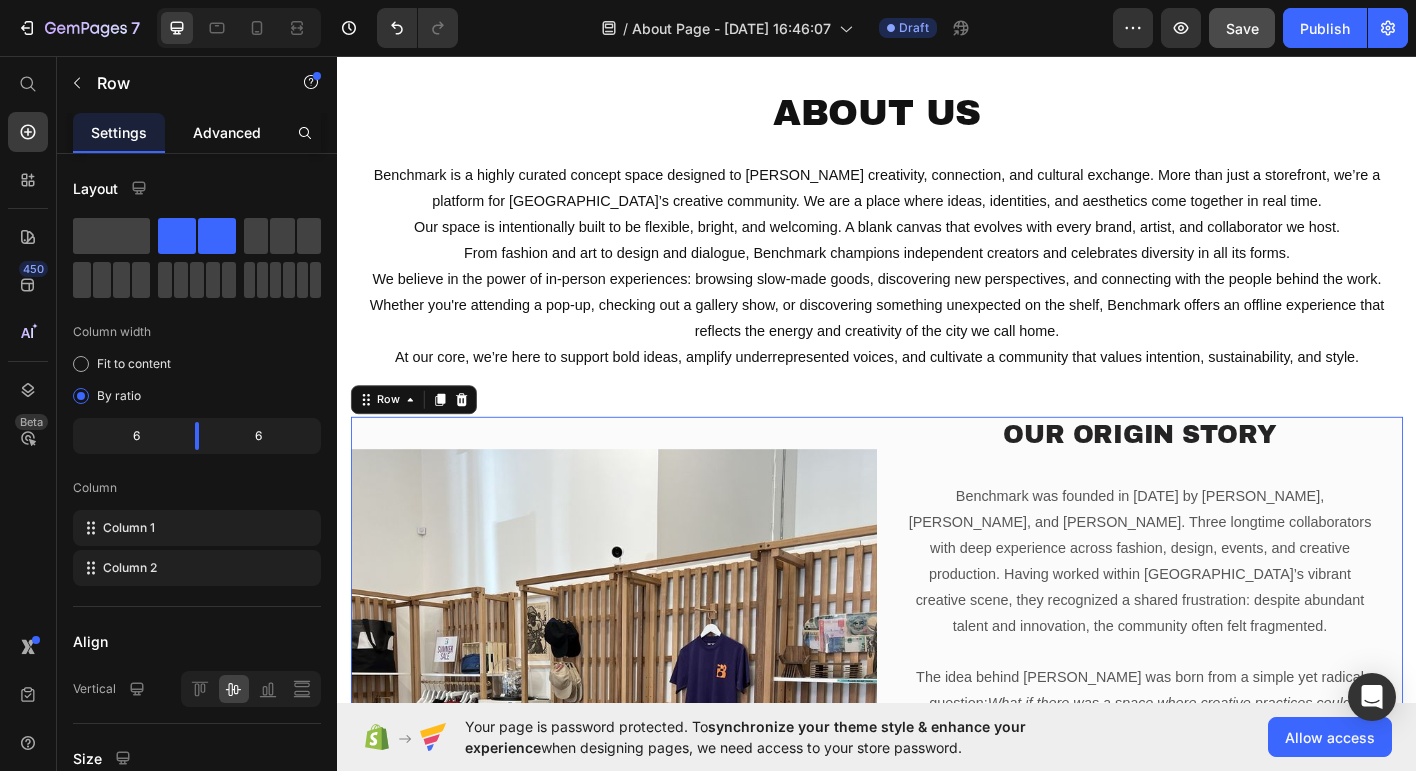 click on "Advanced" at bounding box center (227, 132) 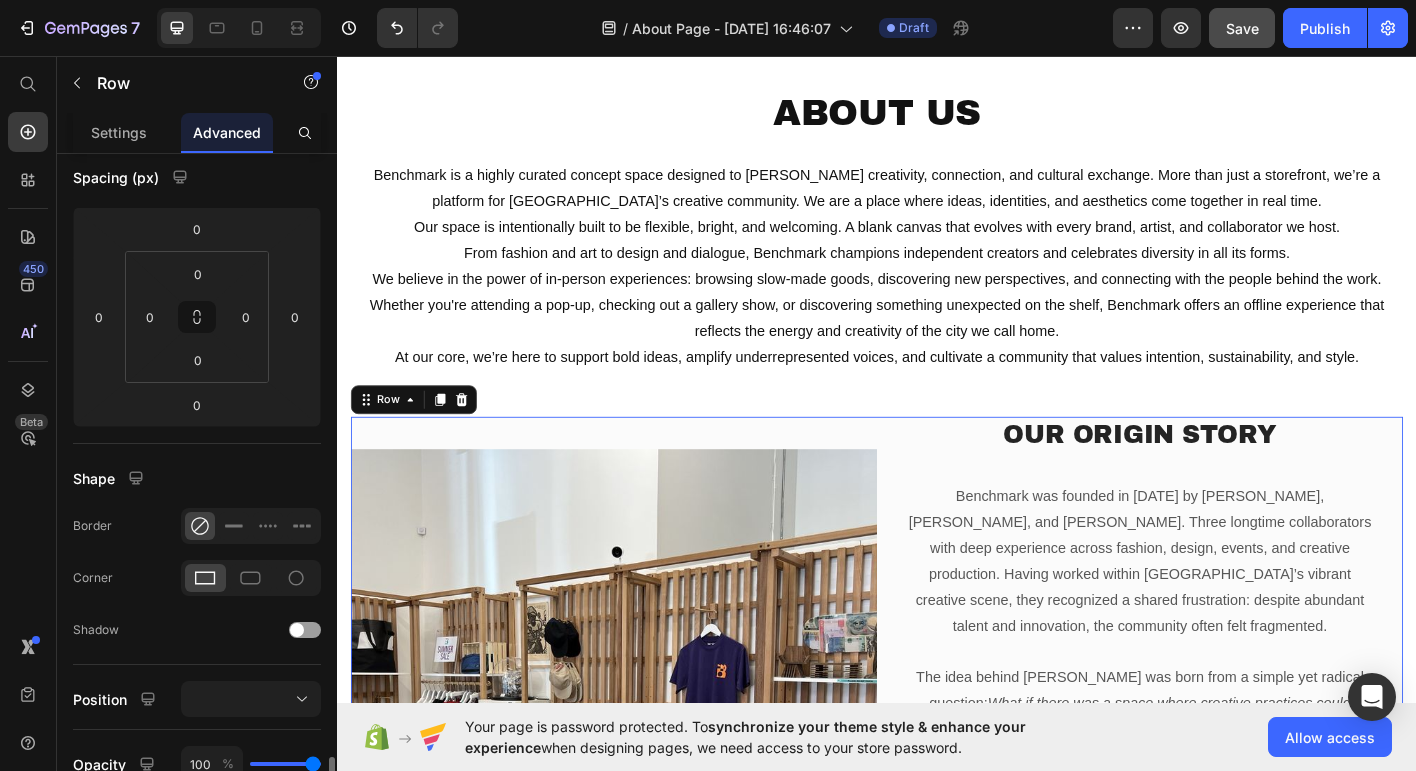 scroll, scrollTop: 0, scrollLeft: 0, axis: both 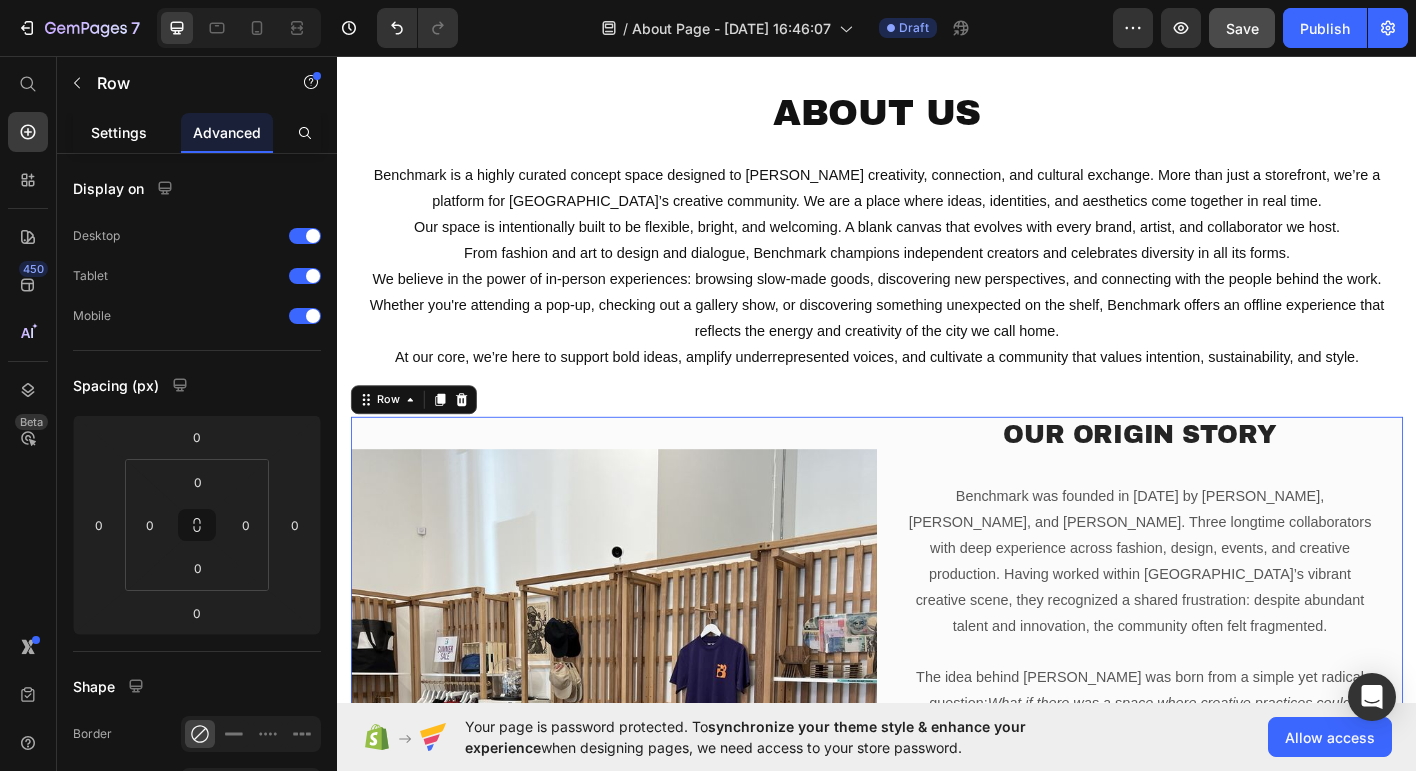 click on "Settings" at bounding box center (119, 132) 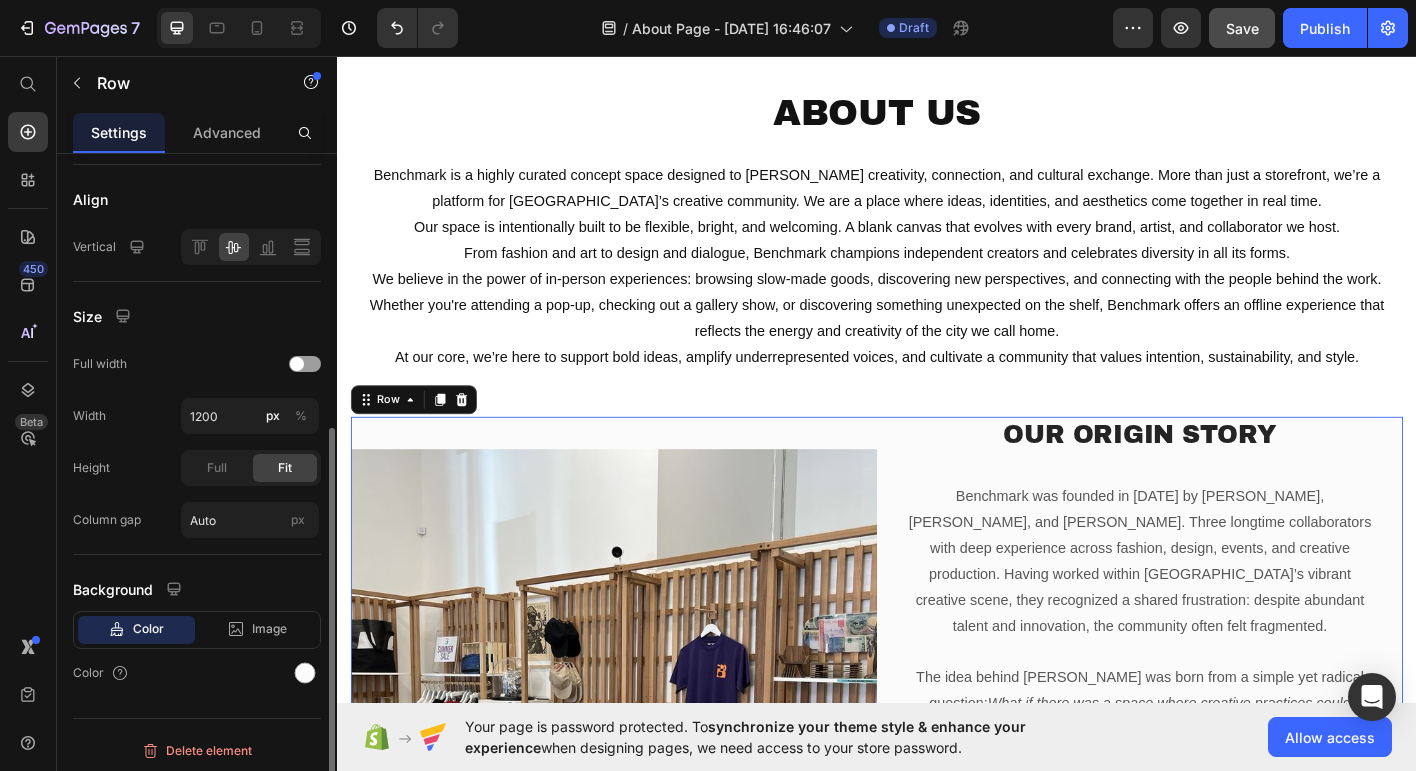 scroll, scrollTop: 447, scrollLeft: 0, axis: vertical 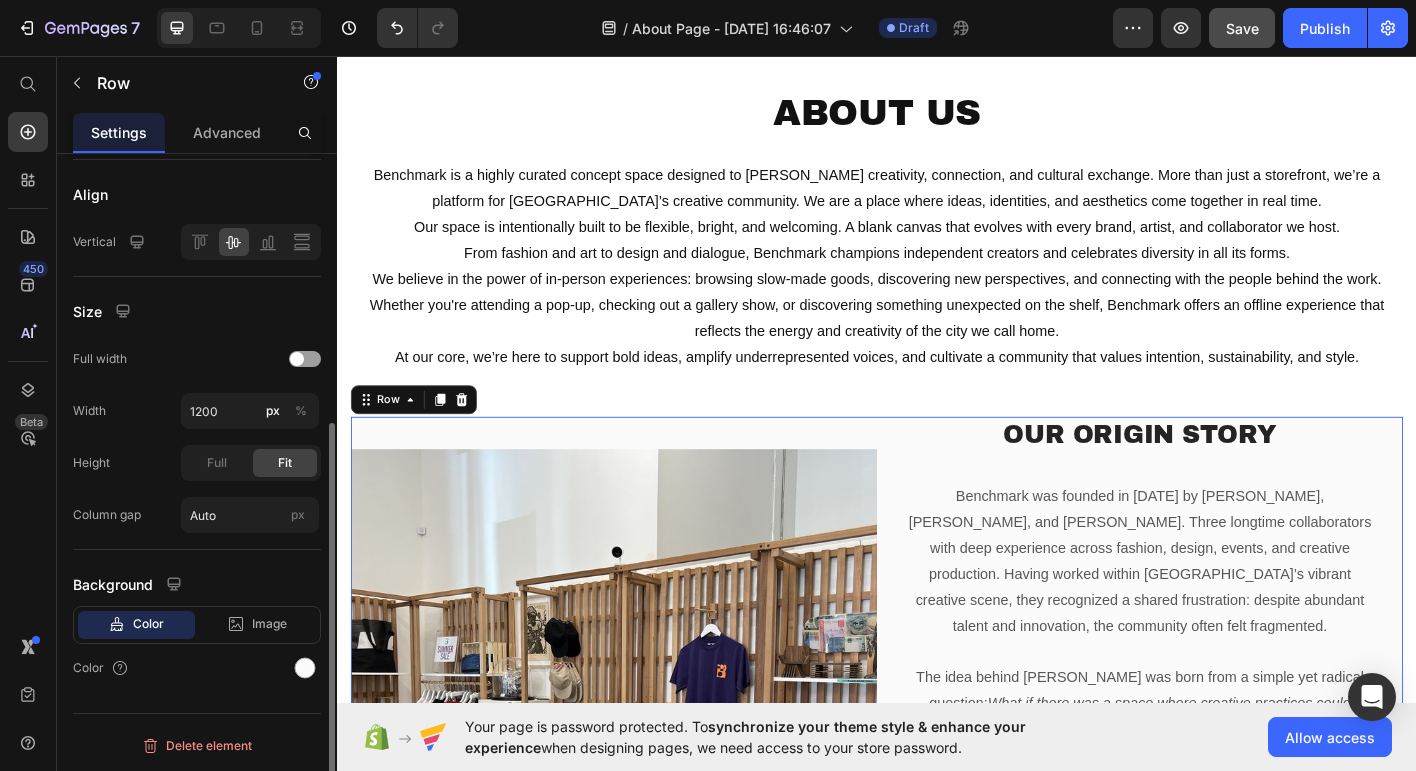 click on "Color" 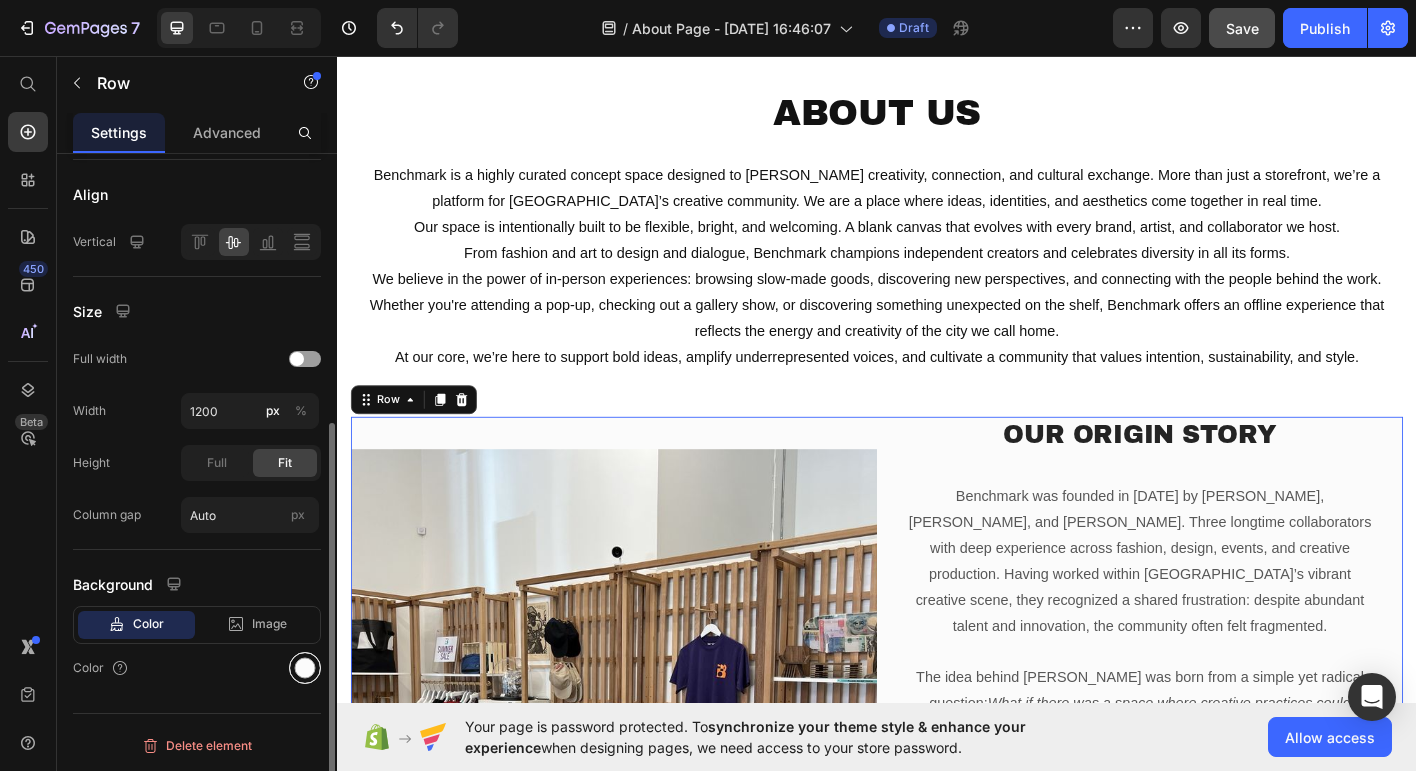 click at bounding box center (305, 668) 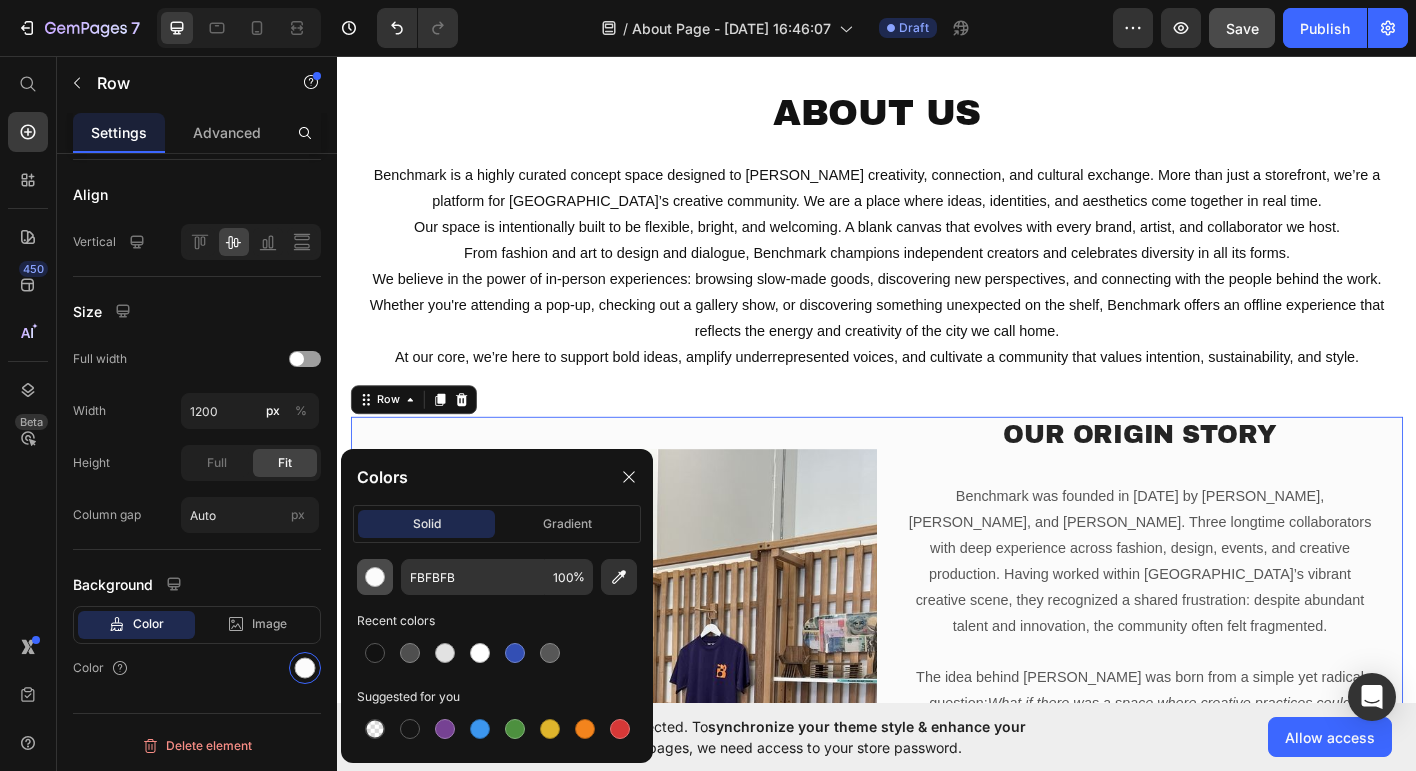 click at bounding box center (375, 577) 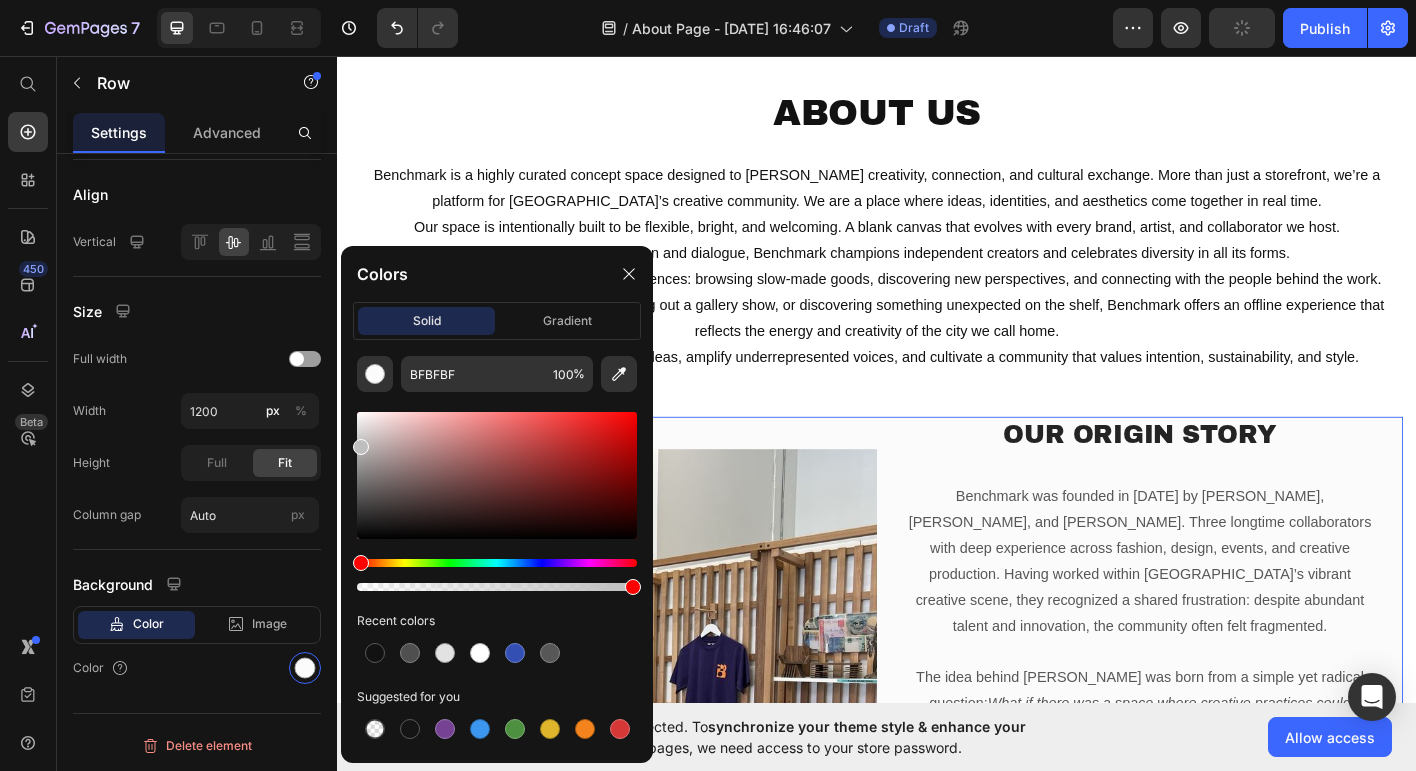 click at bounding box center [497, 475] 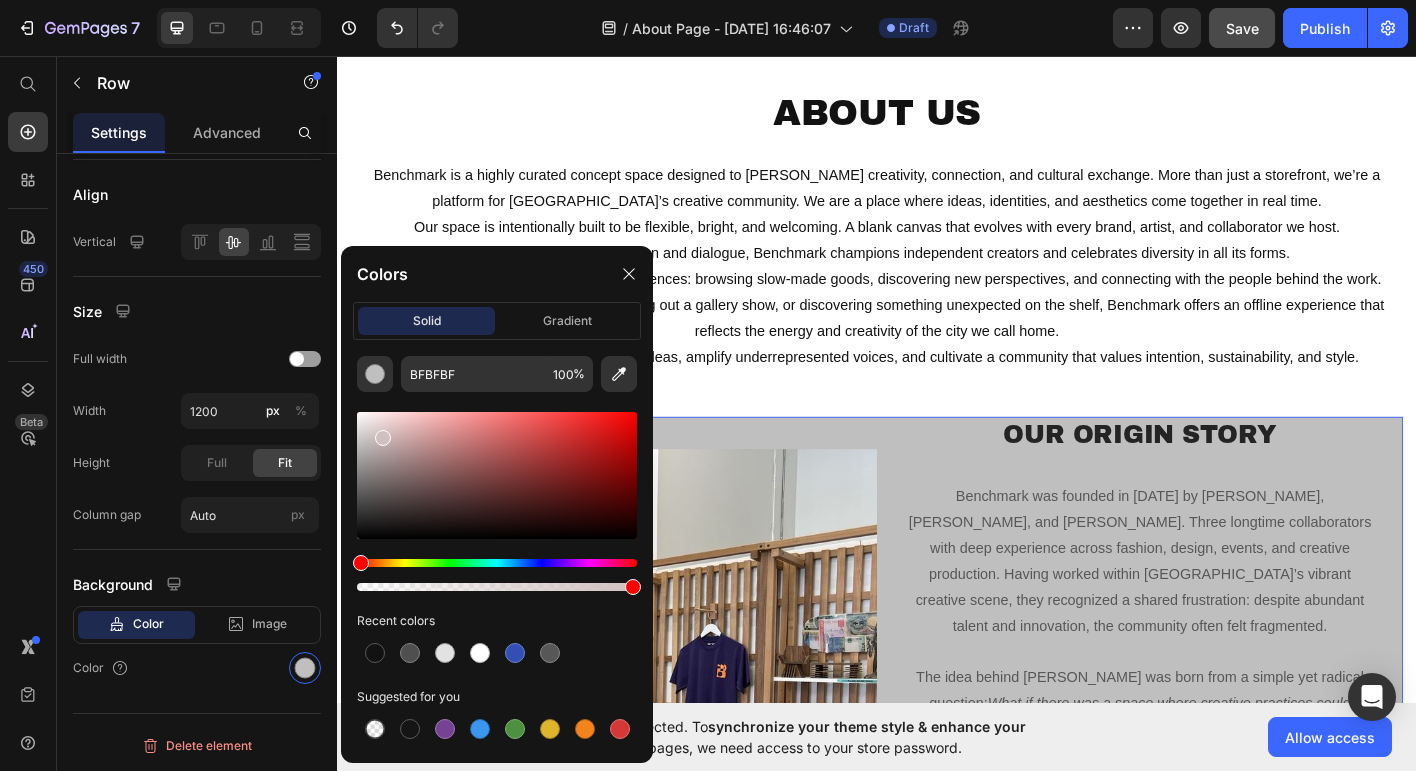 drag, startPoint x: 359, startPoint y: 443, endPoint x: 375, endPoint y: 428, distance: 21.931713 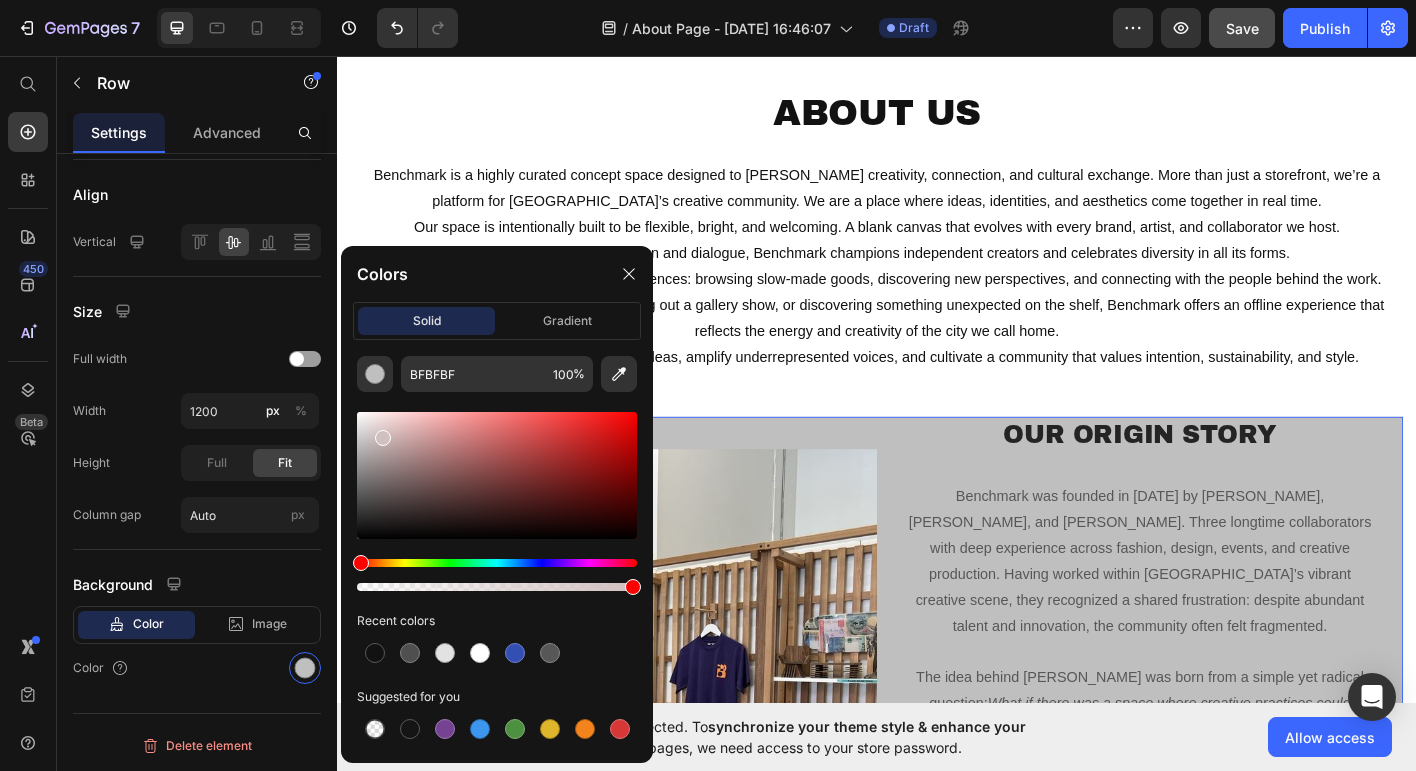 click at bounding box center (383, 438) 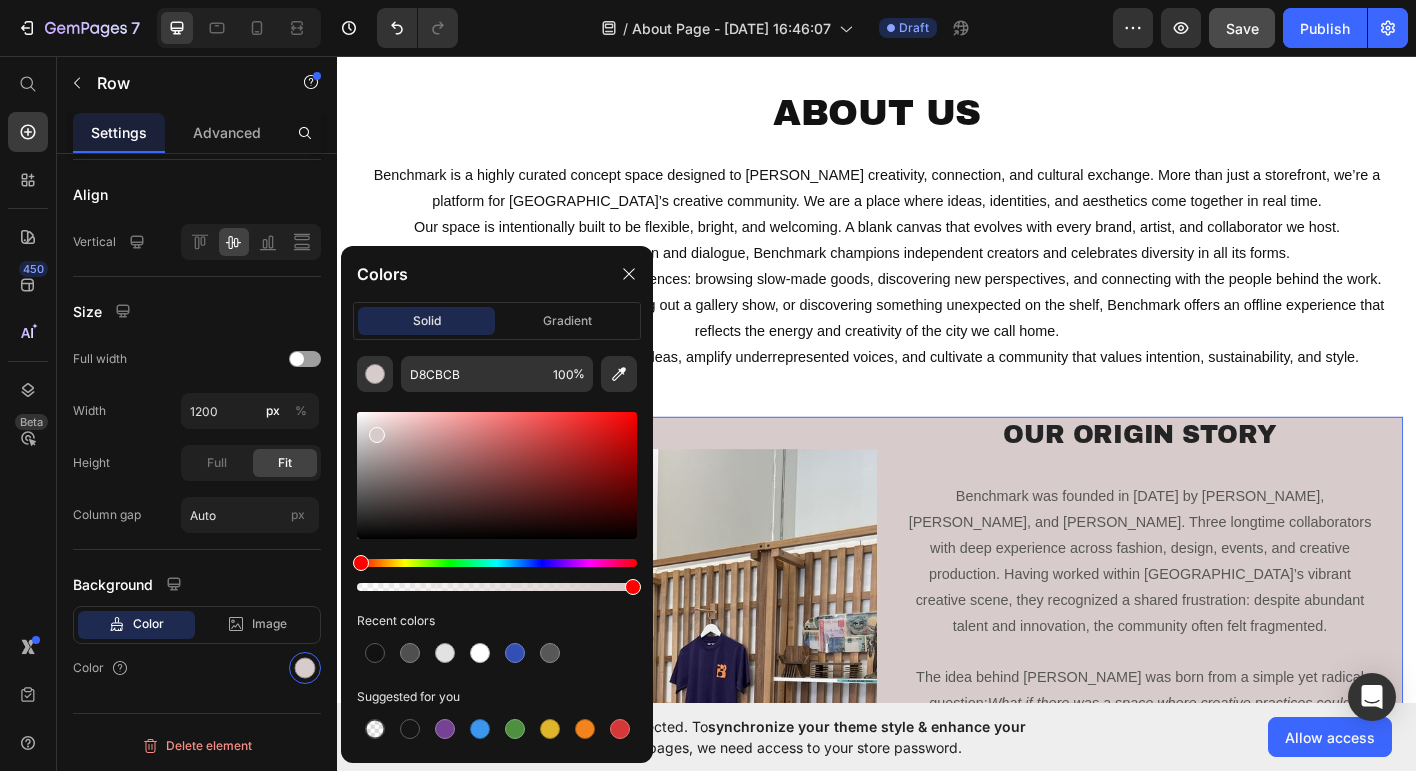 click at bounding box center [377, 435] 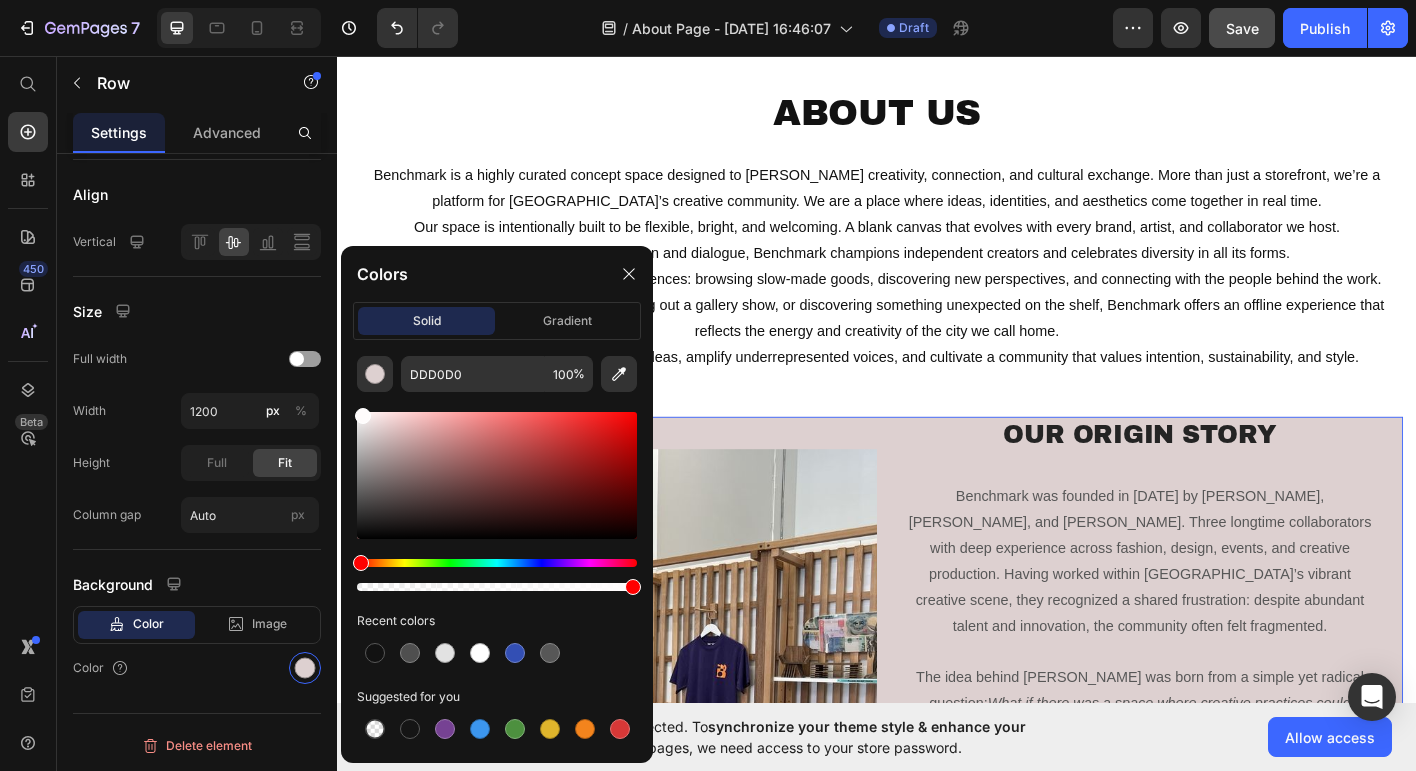 drag, startPoint x: 375, startPoint y: 428, endPoint x: 358, endPoint y: 398, distance: 34.48188 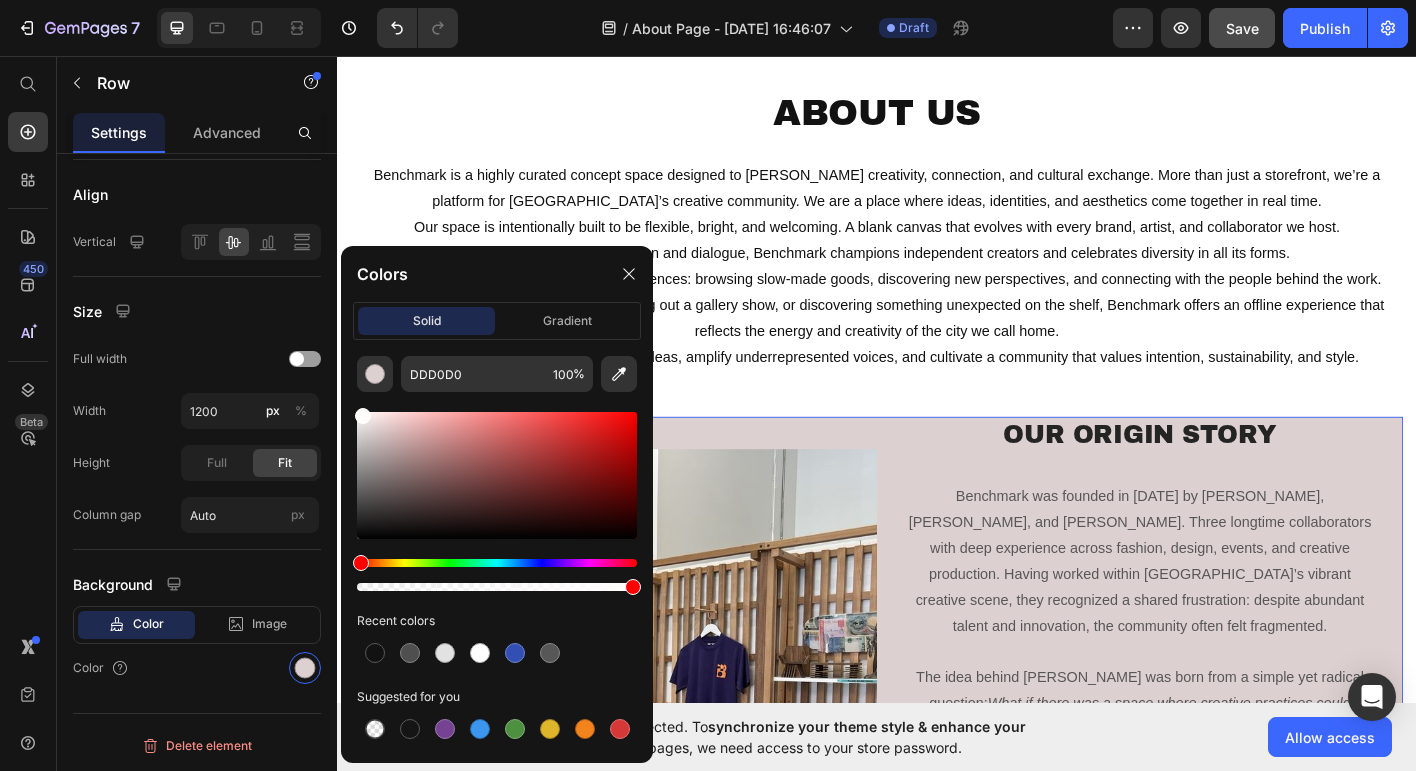 click 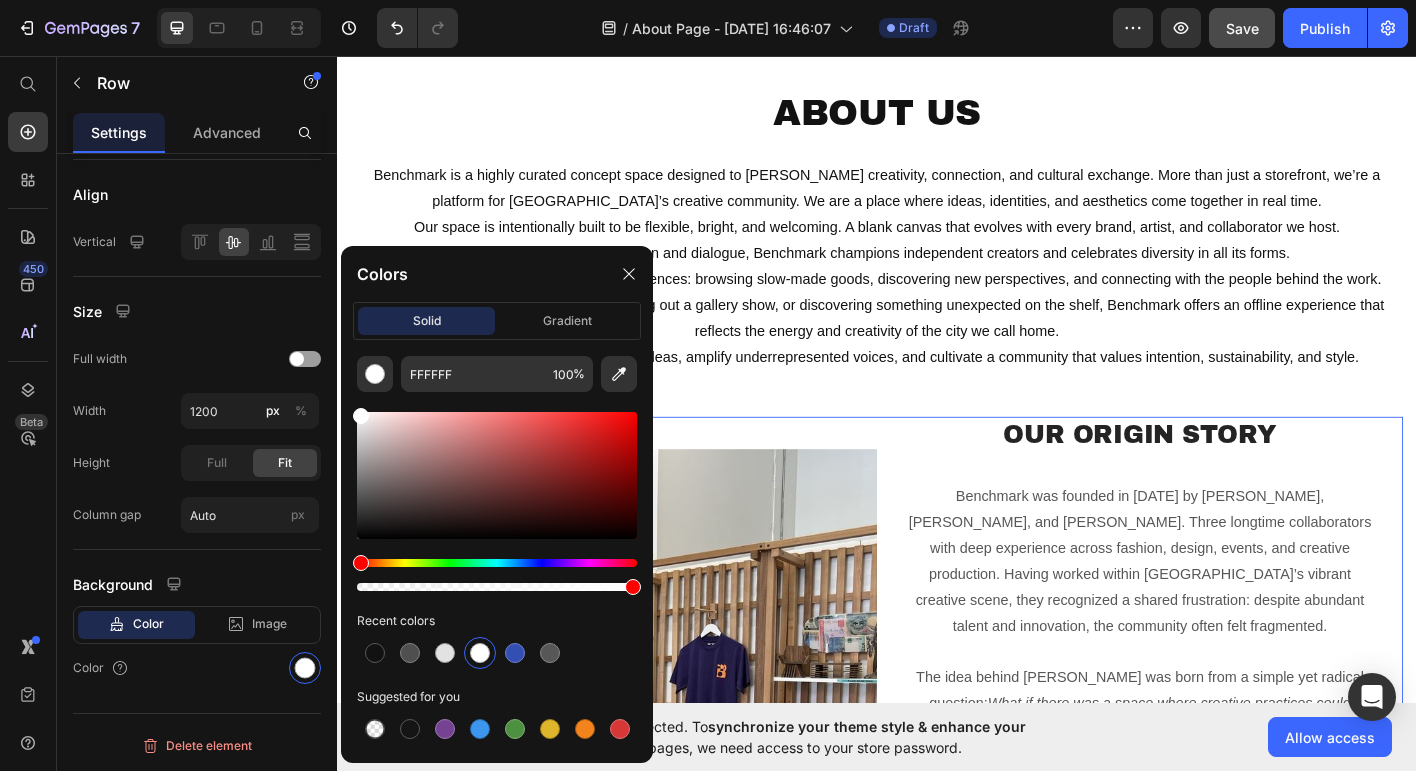click 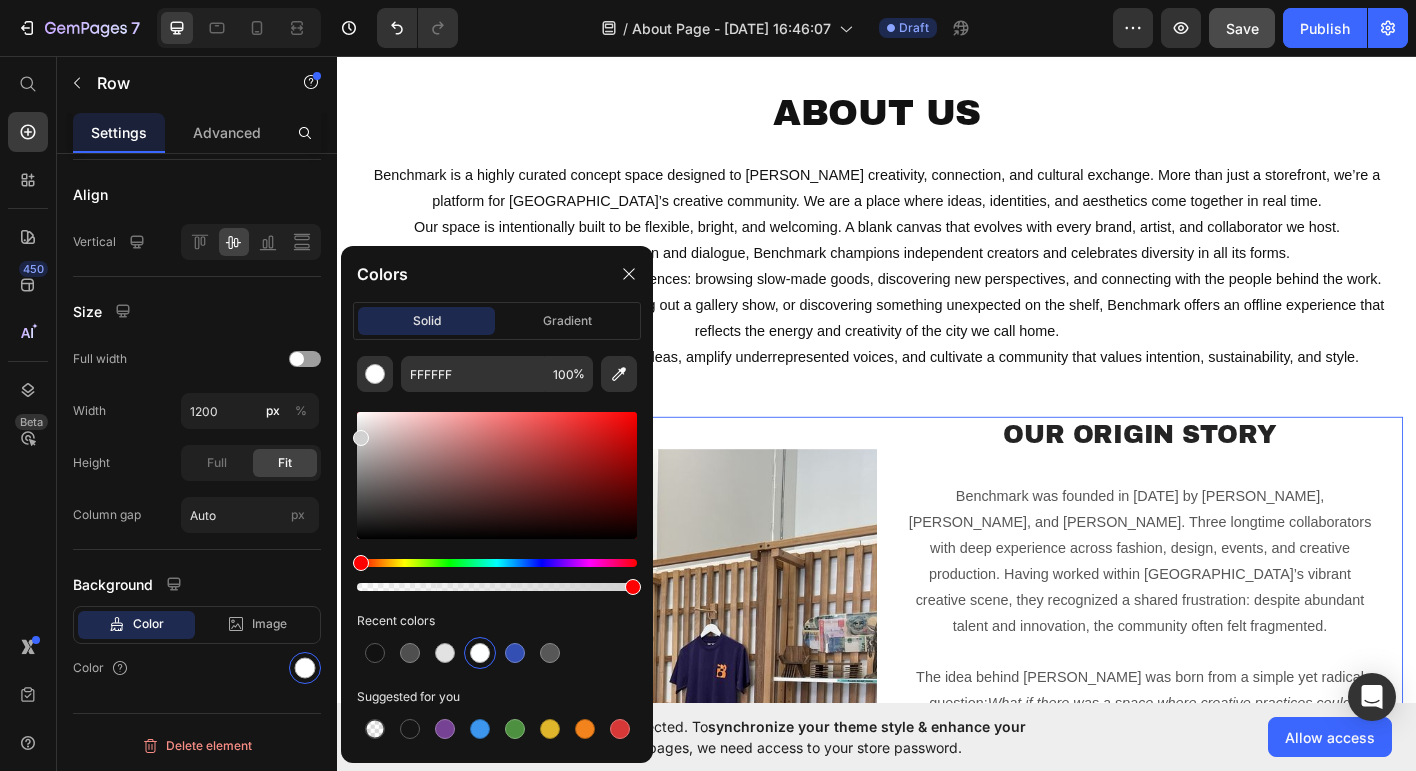 click at bounding box center [497, 475] 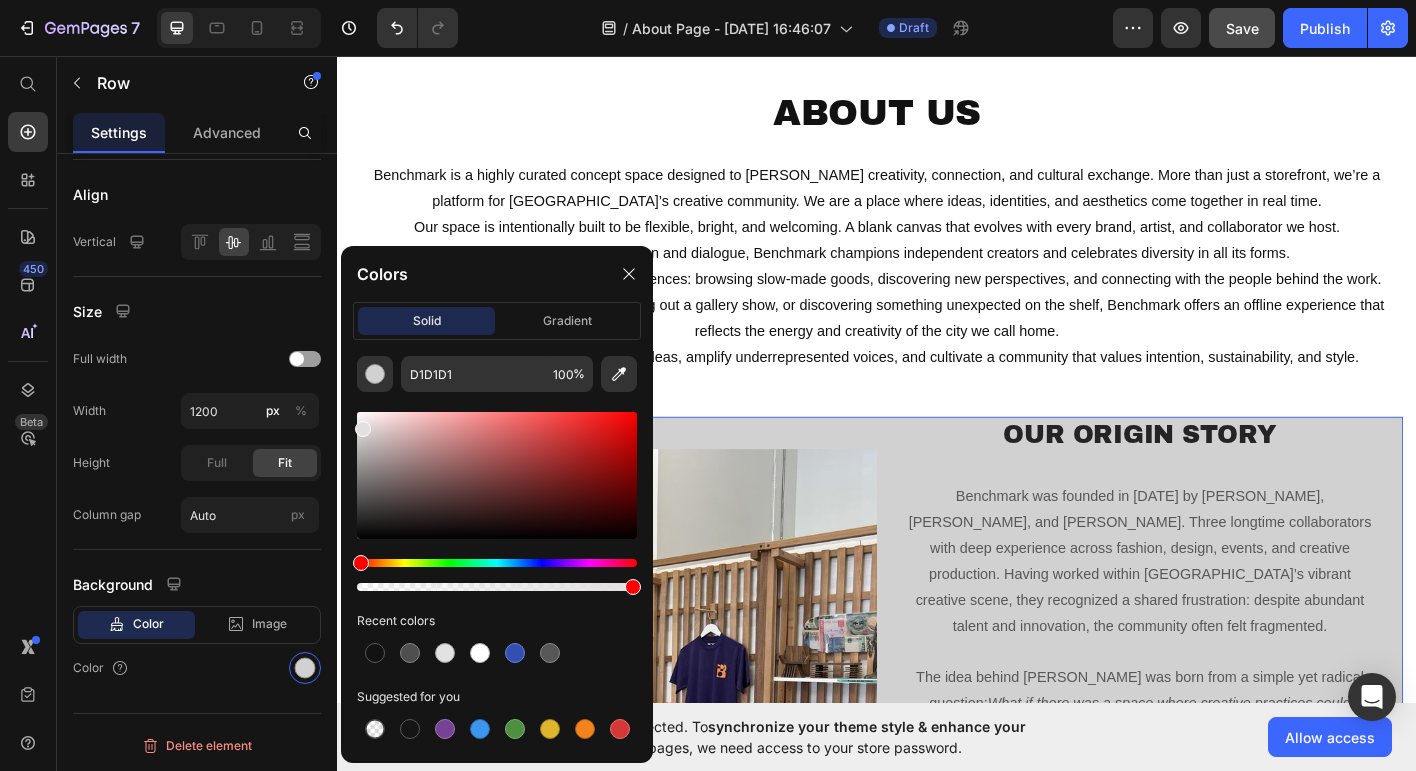 click at bounding box center (497, 475) 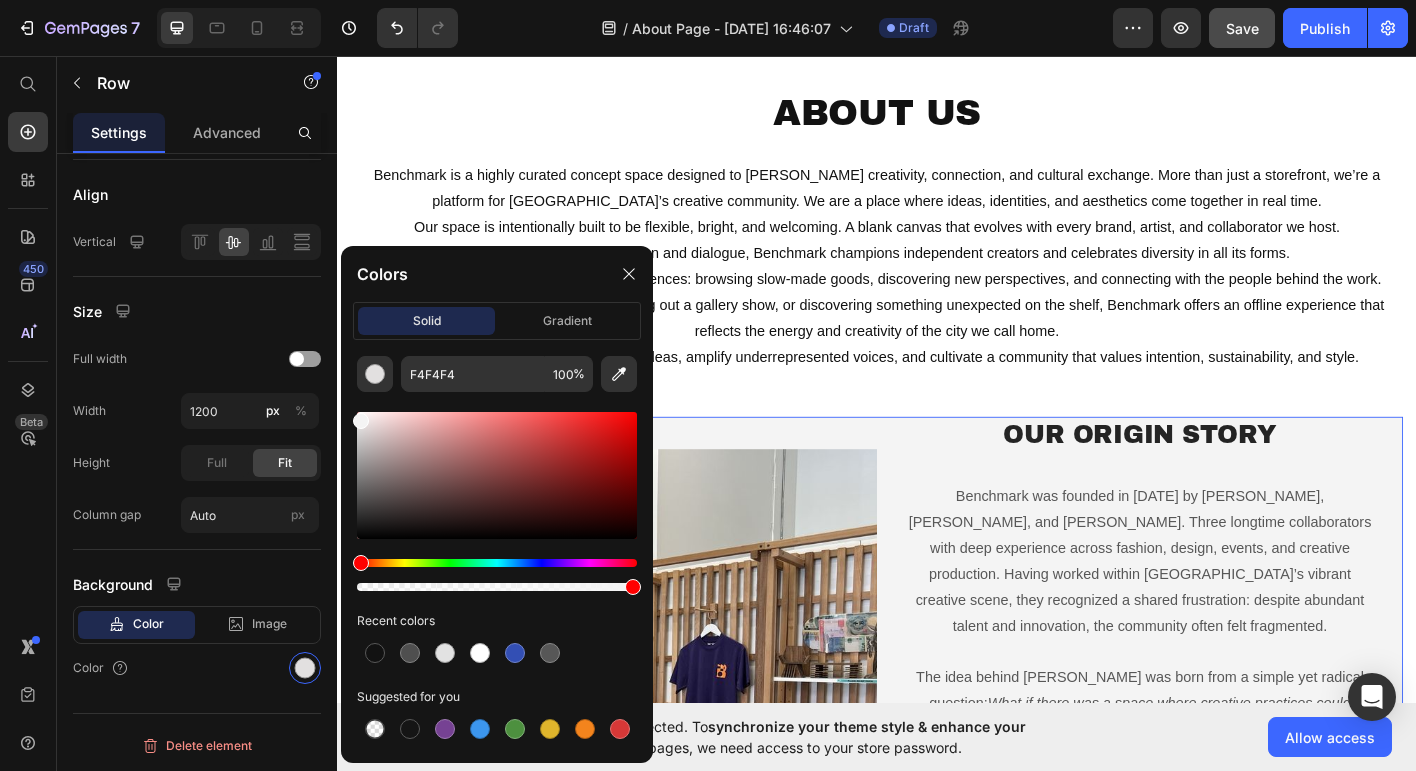 drag, startPoint x: 362, startPoint y: 425, endPoint x: 348, endPoint y: 416, distance: 16.643316 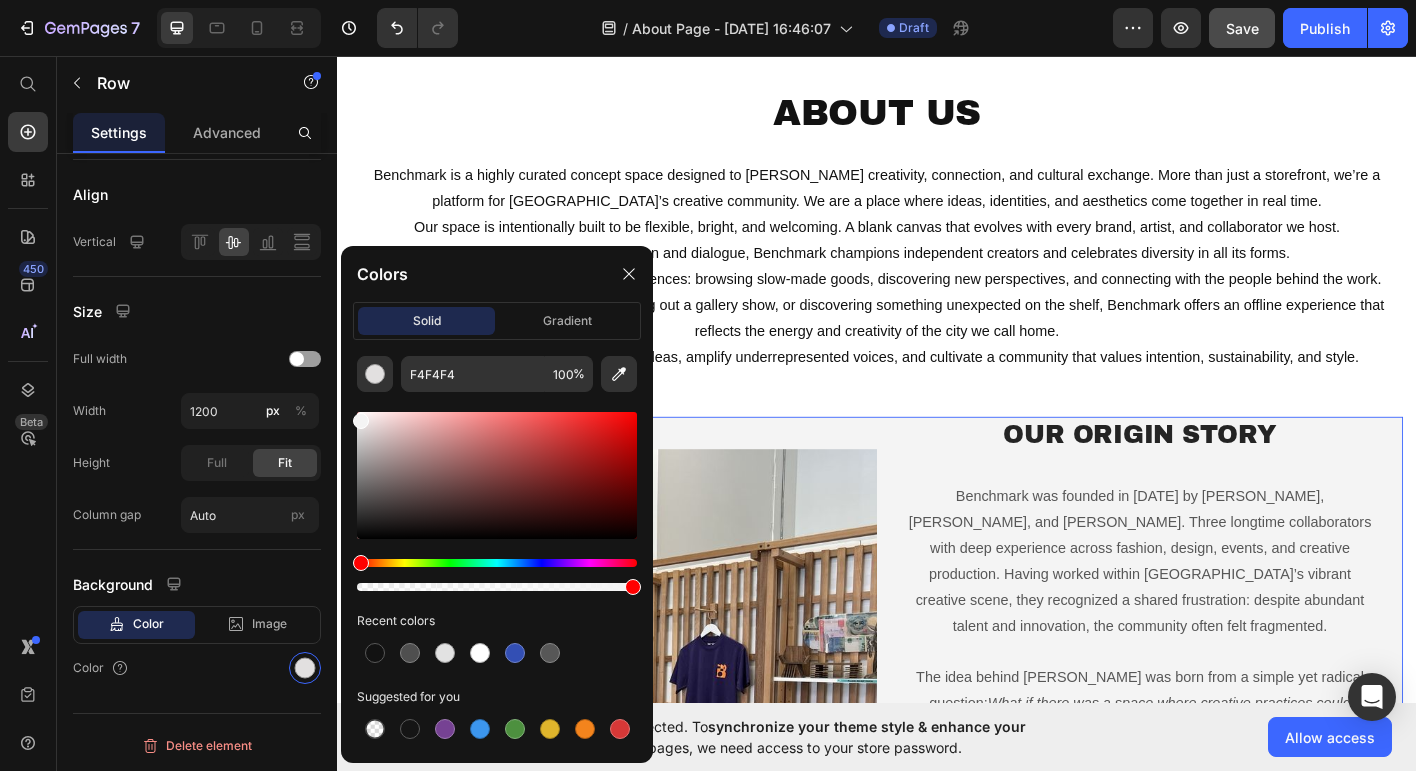click on "F4F4F4 100 % Recent colors Suggested for you" 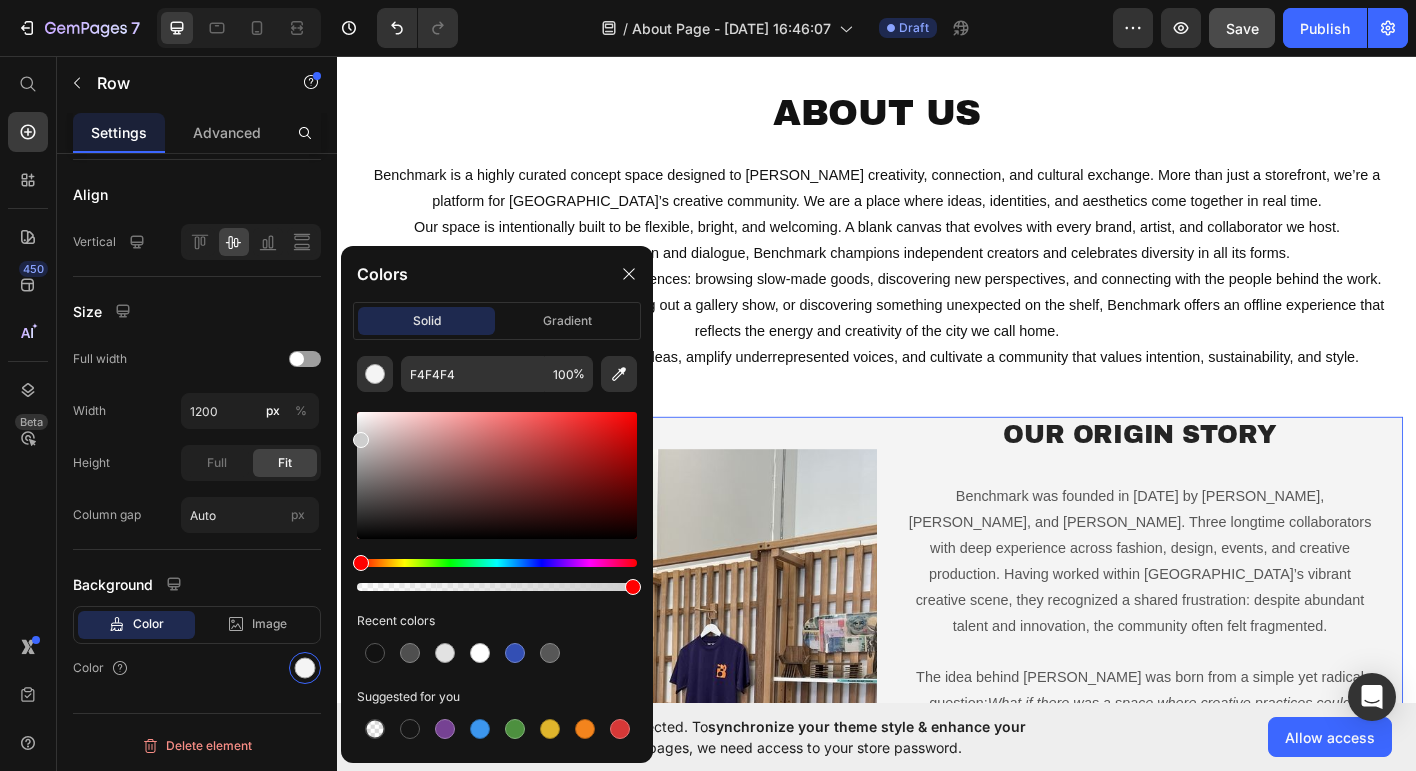 click at bounding box center [497, 475] 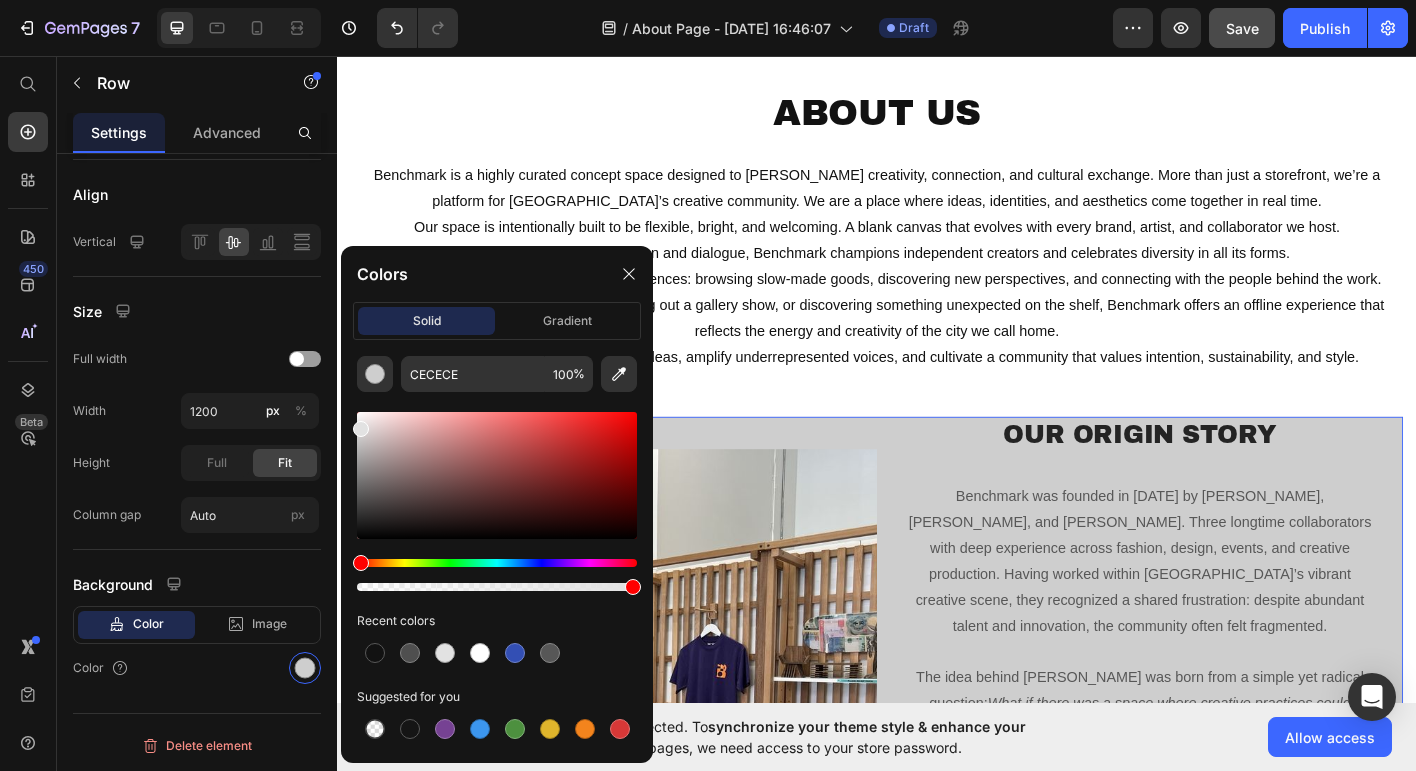 drag, startPoint x: 359, startPoint y: 435, endPoint x: 341, endPoint y: 424, distance: 21.095022 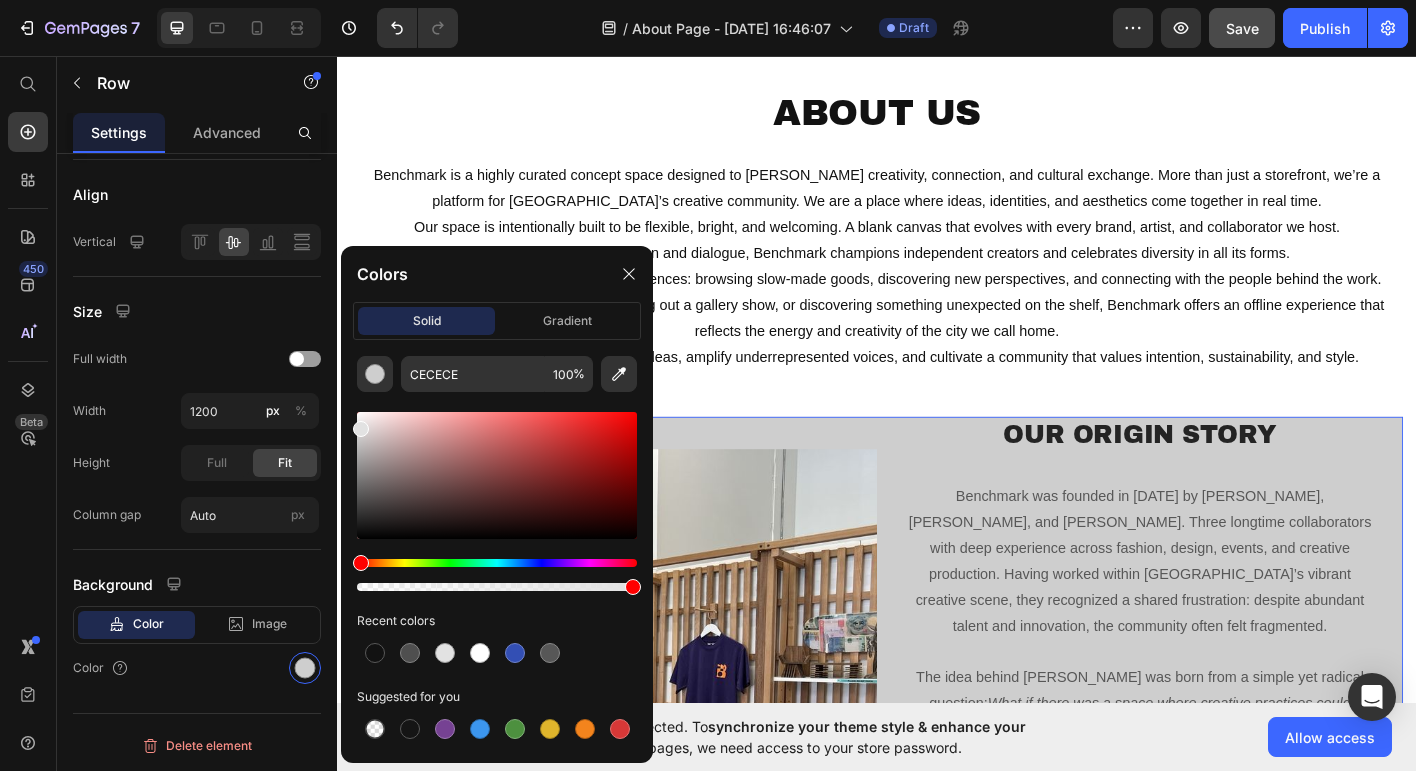 click on "CECECE 100 % Recent colors Suggested for you" 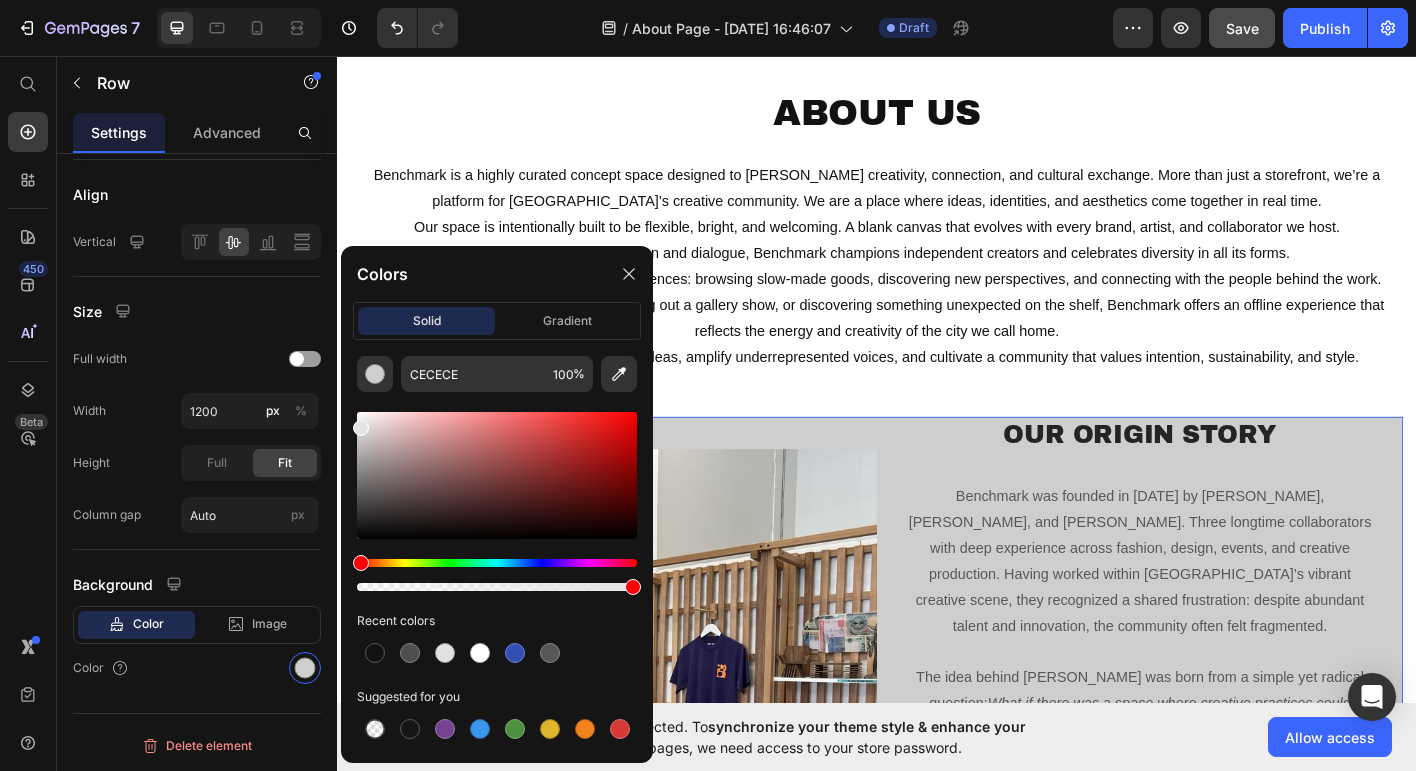 type on "E5E5E5" 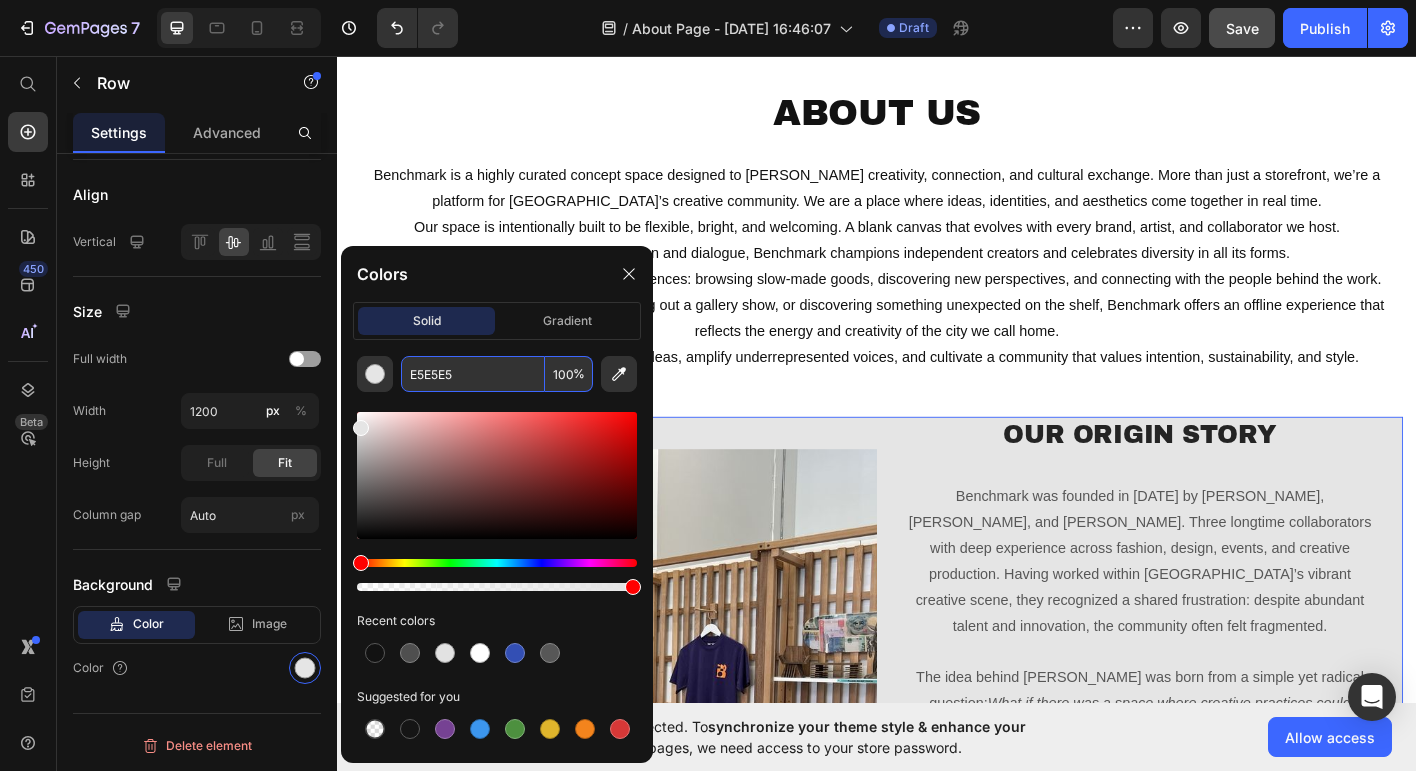 click on "E5E5E5" at bounding box center (473, 374) 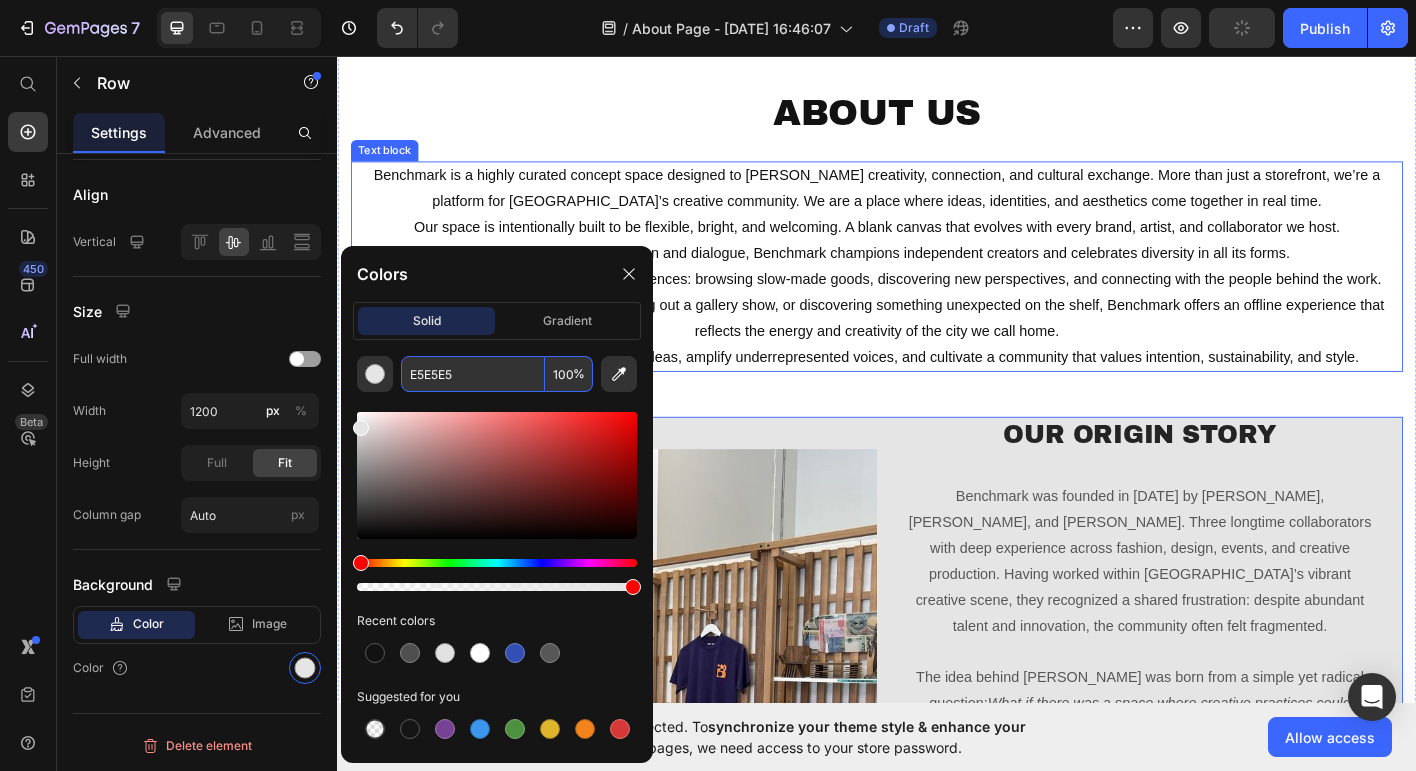 click on "About Us Heading Benchmark is a highly curated concept space designed to foster creativity, connection, and cultural exchange. More than just a storefront, we’re a platform for Portland’s creative community. We are a place where ideas, identities, and aesthetics come together in real time. Our space is intentionally built to be flexible, bright, and welcoming. A blank canvas that evolves with every brand, artist, and collaborator we host.  From fashion and art to design and dialogue, Benchmark champions independent creators and celebrates diversity in all its forms. We believe in the power of in-person experiences: browsing slow-made goods, discovering new perspectives, and connecting with the people behind the work. Whether you're attending a pop-up, checking out a gallery show, or discovering something unexpected on the shelf, Benchmark offers an offline experience that reflects the energy and creativity of the city we call home. Text block Image Our Origin Story Heading     Text block Row Row   0" at bounding box center [937, 601] 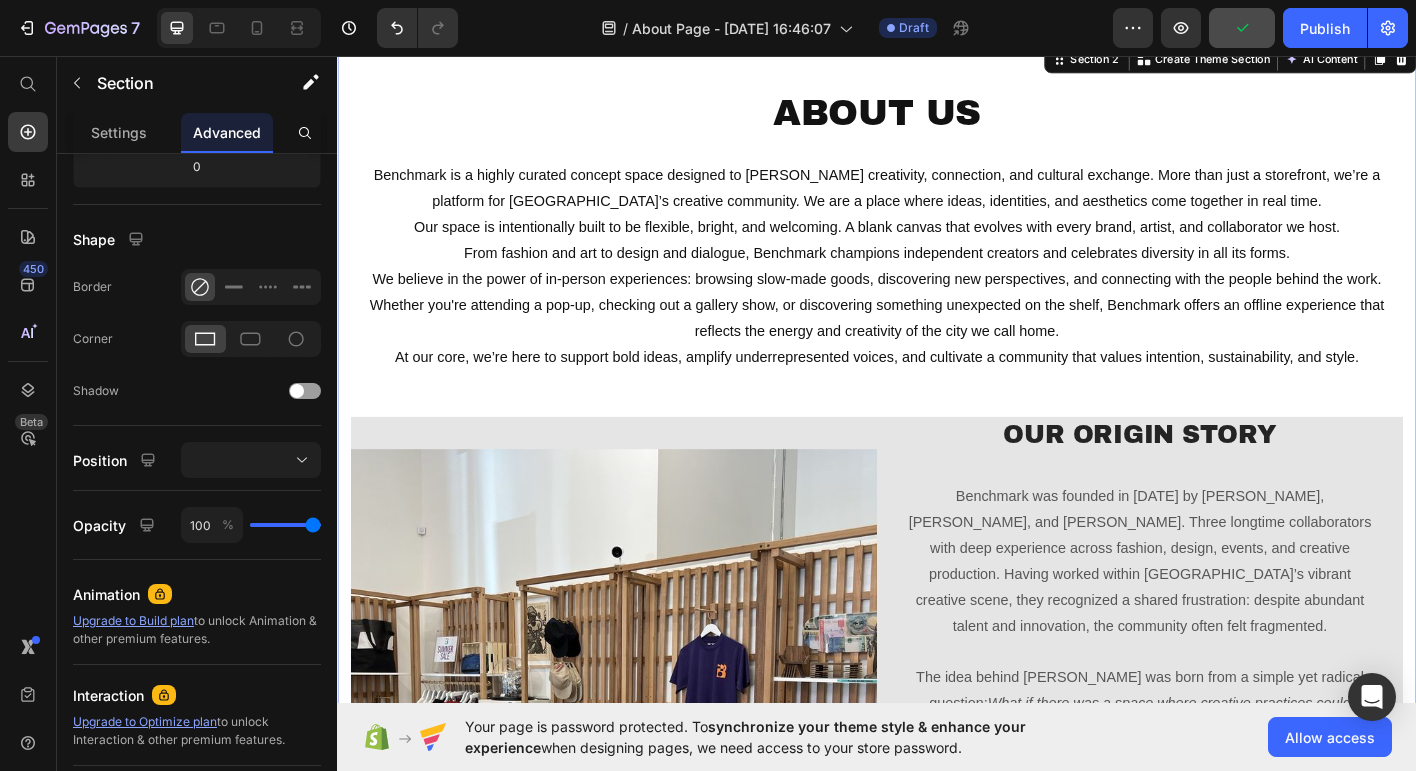 scroll, scrollTop: 0, scrollLeft: 0, axis: both 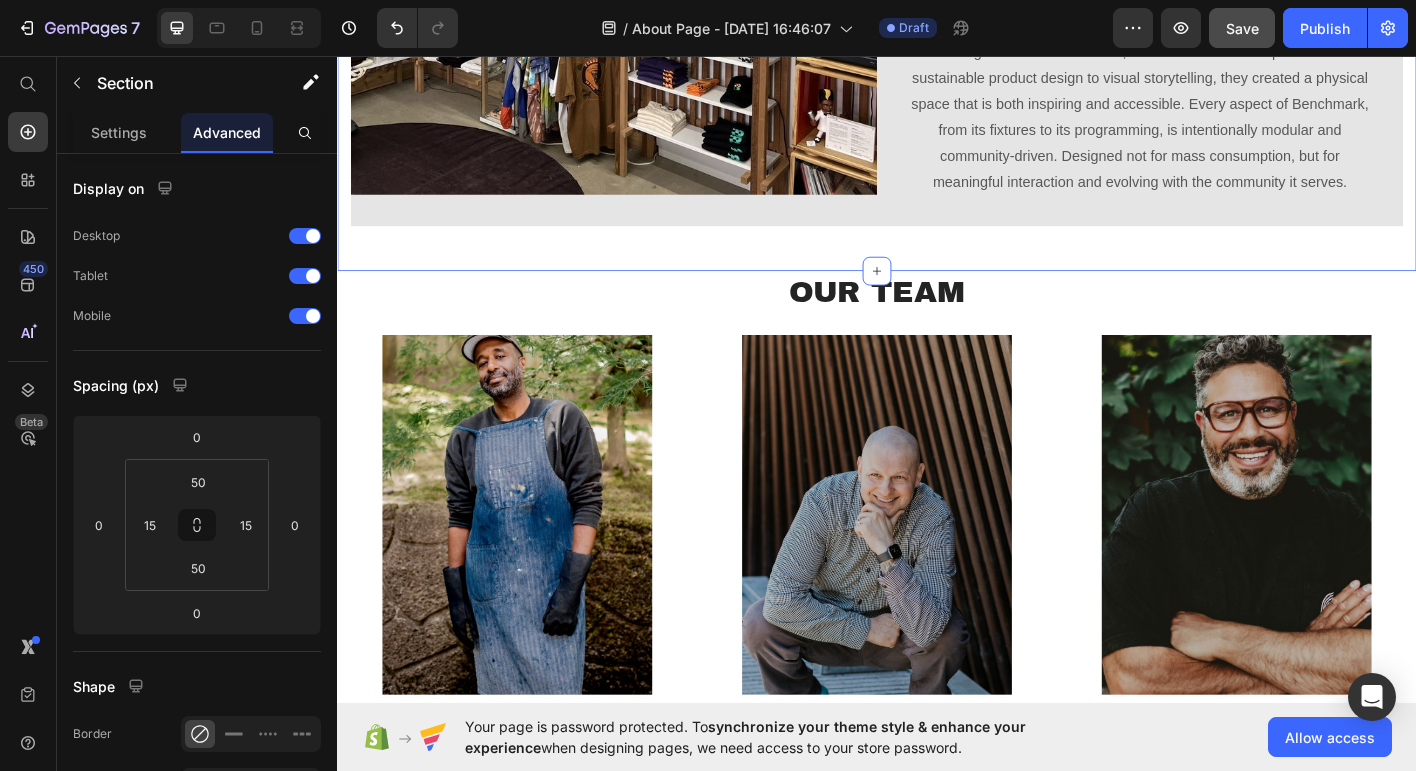 click on "About Us Heading Benchmark is a highly curated concept space designed to foster creativity, connection, and cultural exchange. More than just a storefront, we’re a platform for Portland’s creative community. We are a place where ideas, identities, and aesthetics come together in real time. Our space is intentionally built to be flexible, bright, and welcoming. A blank canvas that evolves with every brand, artist, and collaborator we host.  From fashion and art to design and dialogue, Benchmark champions independent creators and celebrates diversity in all its forms. We believe in the power of in-person experiences: browsing slow-made goods, discovering new perspectives, and connecting with the people behind the work. Whether you're attending a pop-up, checking out a gallery show, or discovering something unexpected on the shelf, Benchmark offers an offline experience that reflects the energy and creativity of the city we call home. Text block Image Our Origin Story Heading     Text block Row Row" at bounding box center [937, -267] 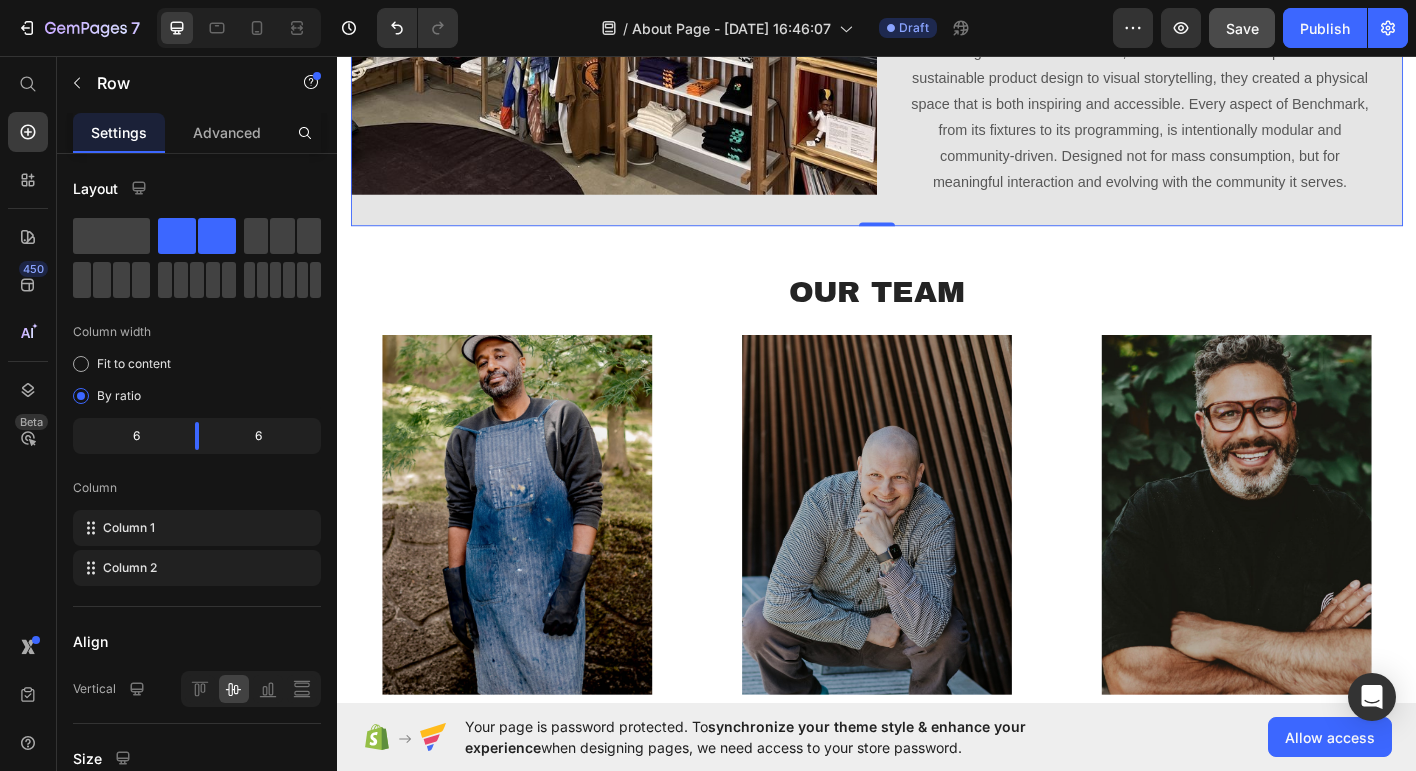 click on "Image" at bounding box center (644, -83) 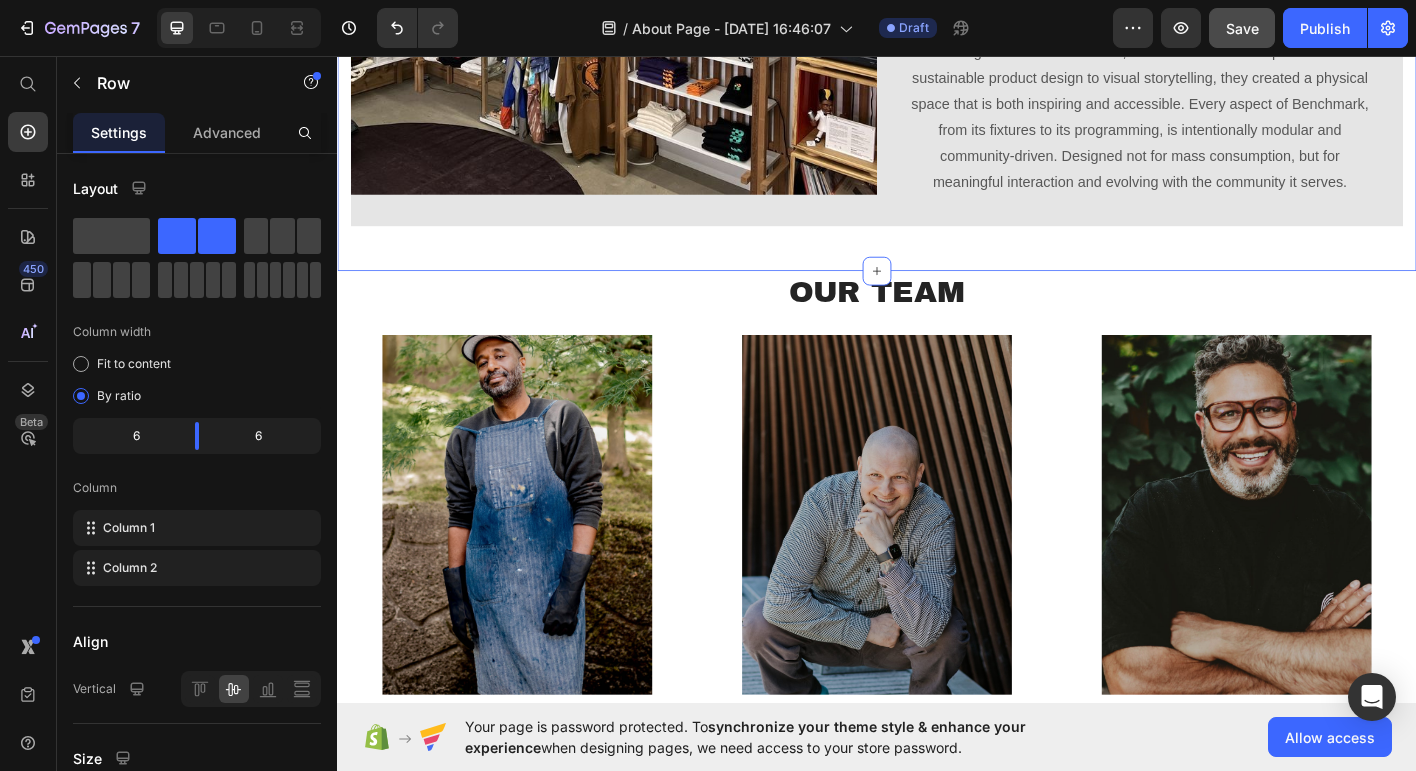 click on "About Us Heading Benchmark is a highly curated concept space designed to foster creativity, connection, and cultural exchange. More than just a storefront, we’re a platform for Portland’s creative community. We are a place where ideas, identities, and aesthetics come together in real time. Our space is intentionally built to be flexible, bright, and welcoming. A blank canvas that evolves with every brand, artist, and collaborator we host.  From fashion and art to design and dialogue, Benchmark champions independent creators and celebrates diversity in all its forms. We believe in the power of in-person experiences: browsing slow-made goods, discovering new perspectives, and connecting with the people behind the work. Whether you're attending a pop-up, checking out a gallery show, or discovering something unexpected on the shelf, Benchmark offers an offline experience that reflects the energy and creativity of the city we call home. Text block Image Our Origin Story Heading     Text block Row Row" at bounding box center (937, -267) 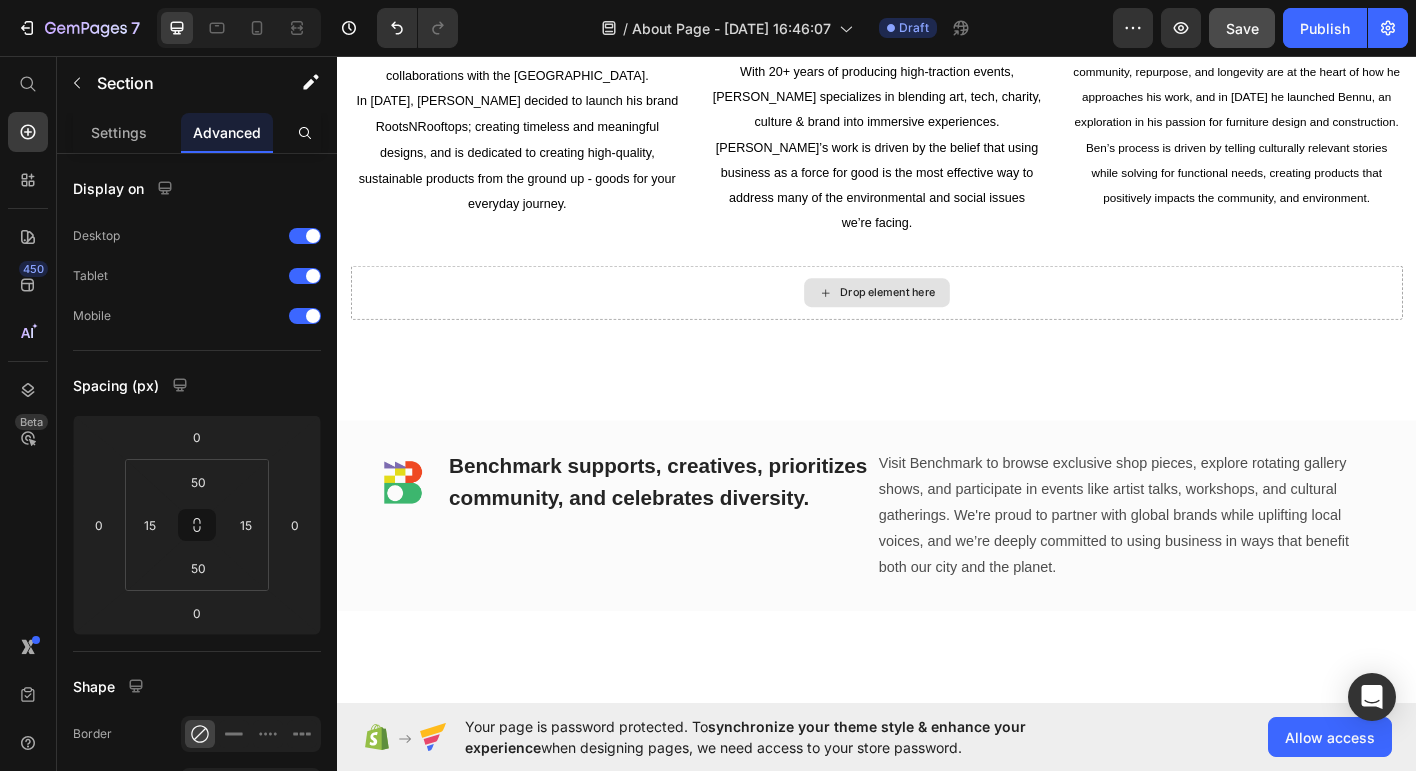 scroll, scrollTop: 1863, scrollLeft: 0, axis: vertical 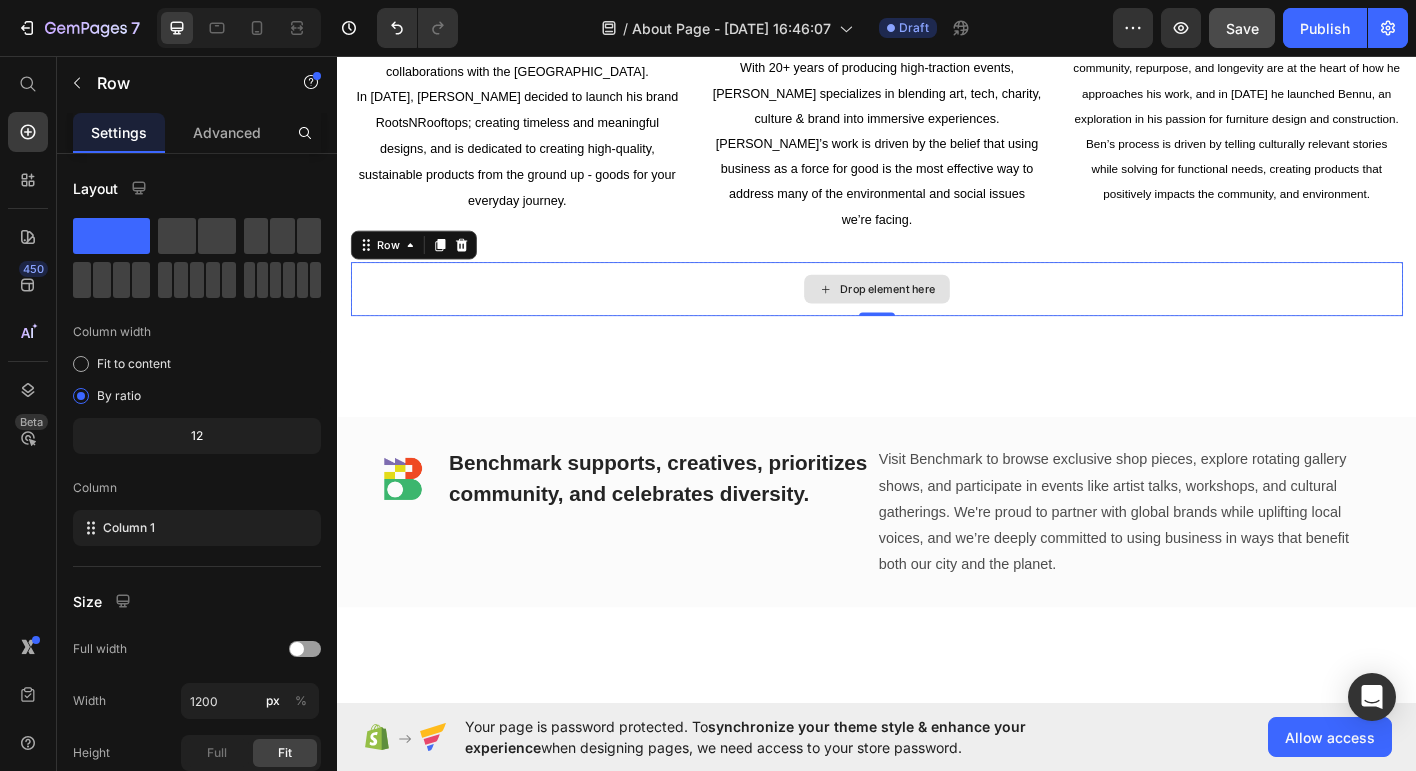 click on "Drop element here" at bounding box center [937, 315] 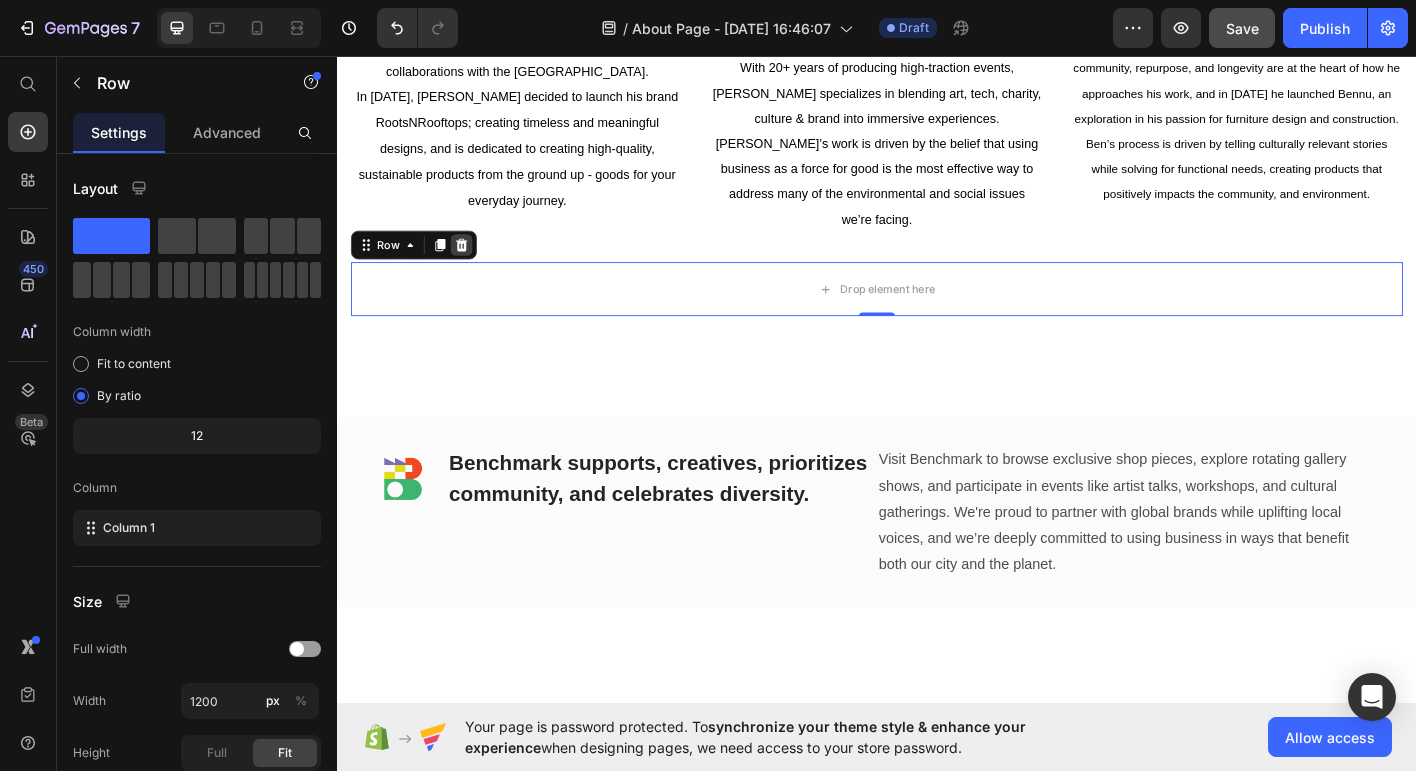 click 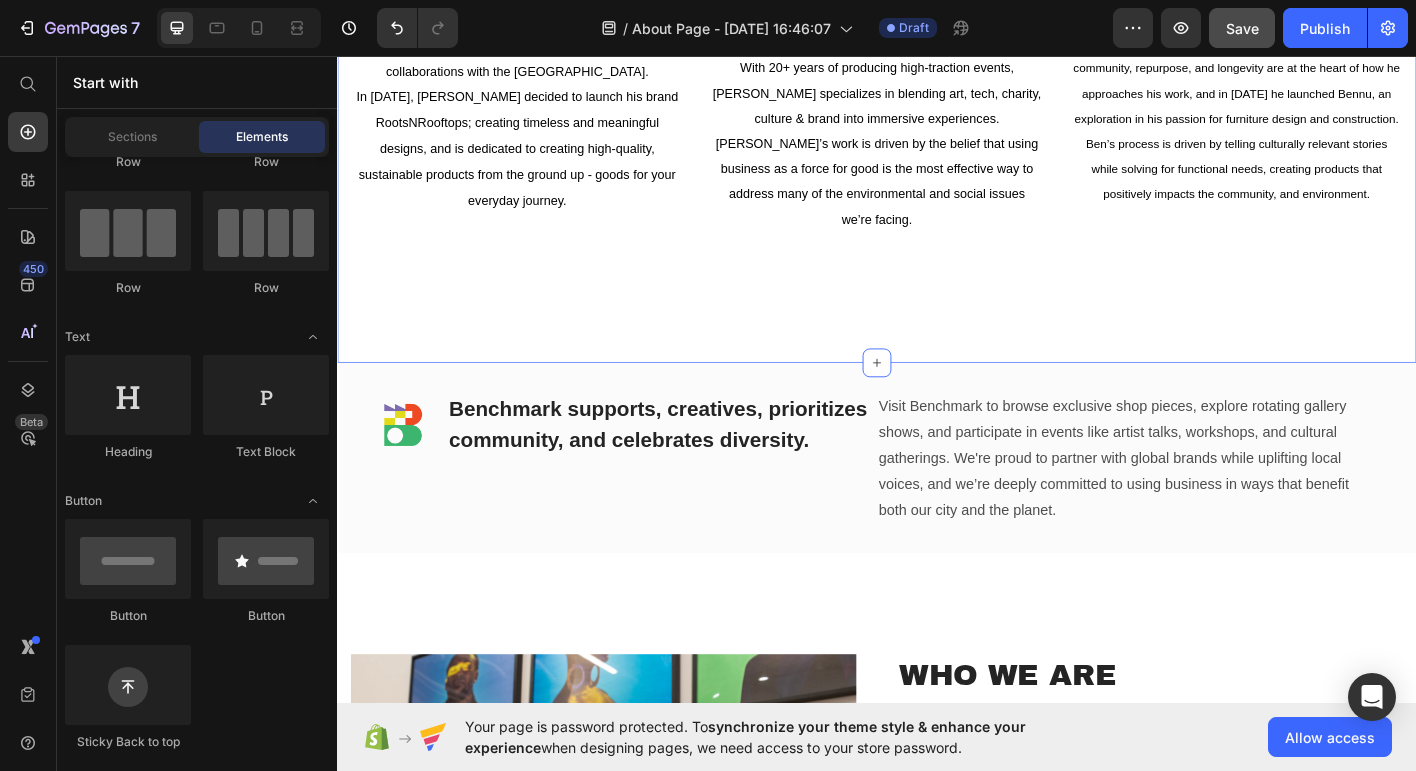 click on "Our Team Heading Image Rob McCallum Text block Robert (Rob-o) McCallum has a combined 20+ years of experience designing graphics in New York’s fashion. Industry & apparel design for Nike & adidas, as well as collaborations with the Portland Art Museum. In 2020, Rob decided to launch his brand RootsNRooftops; creating timeless and meaningful designs, and is dedicated to creating high-quality, sustainable products from the ground up - goods for your everyday journey. Text Block Image Ian Mazie Text block Ian Mazie is the Founder and President of the award-winning marketing agency, UPLIFT (previously known as Pressure Point Creative), based in Portland, OR. With 20+ years of producing high-traction events, Ian specializes in blending art, tech, charity, culture & brand into immersive experiences.  Ian’s work is driven by the belief that using business as a force for good is the most effective way to address many of the environmental and social issues we’re facing. Text Block Image Ben Boutros Text block" at bounding box center [937, -95] 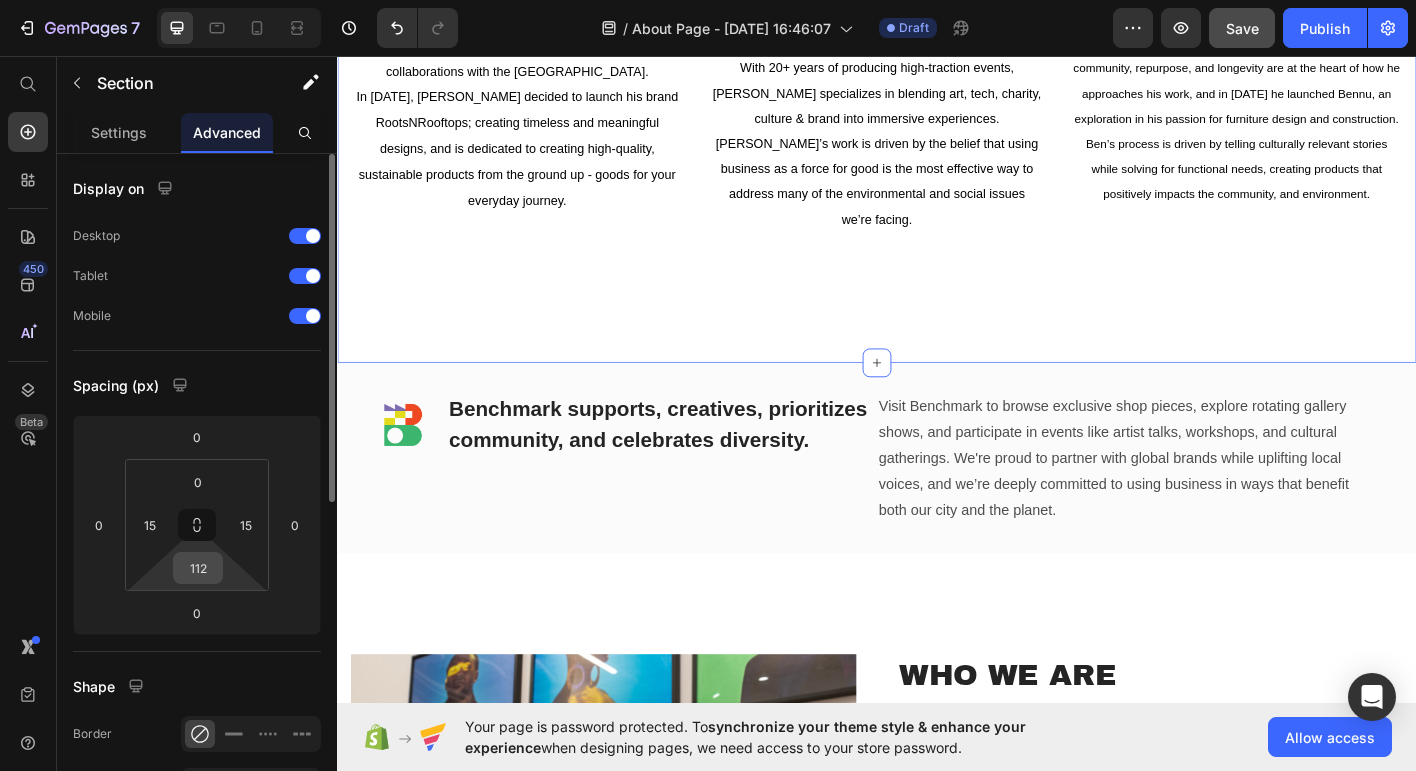 click on "112" at bounding box center [198, 568] 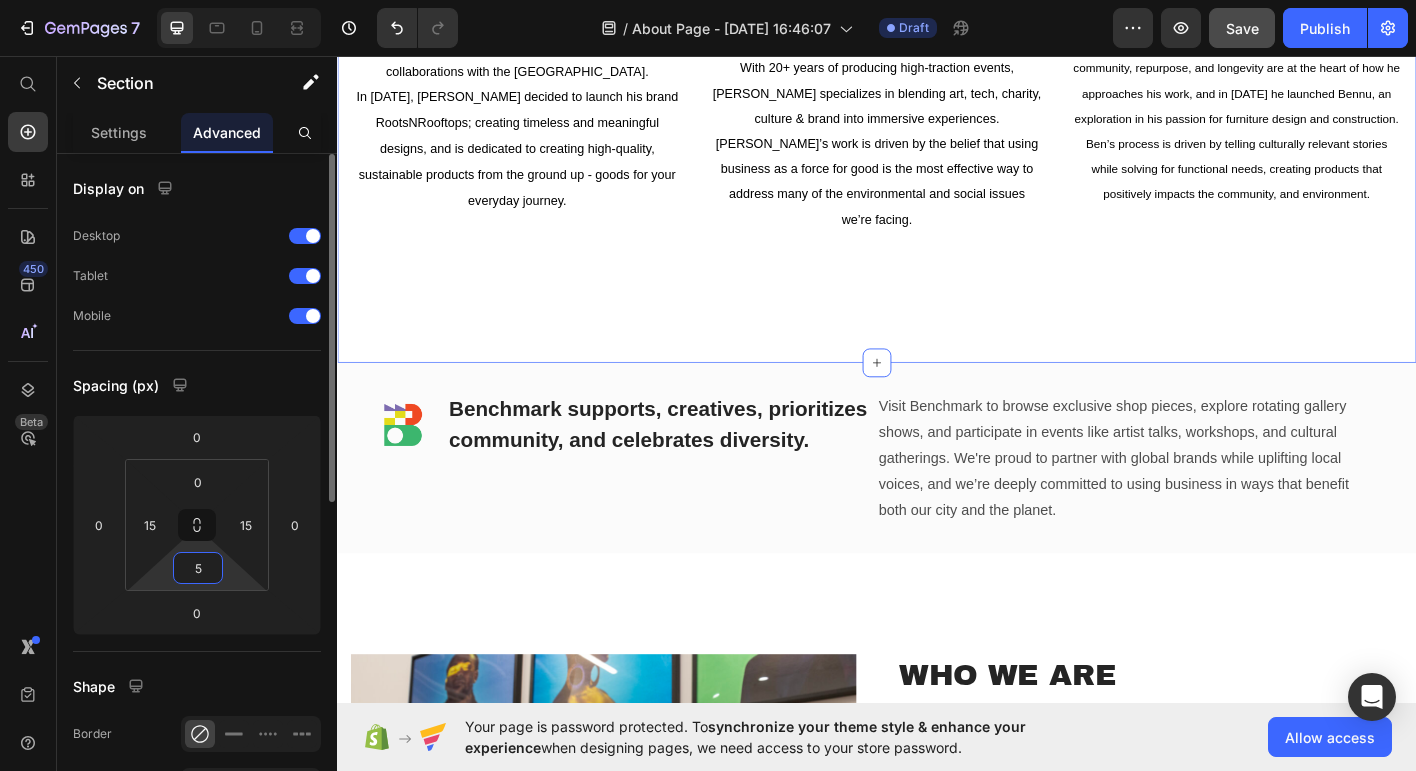 type on "50" 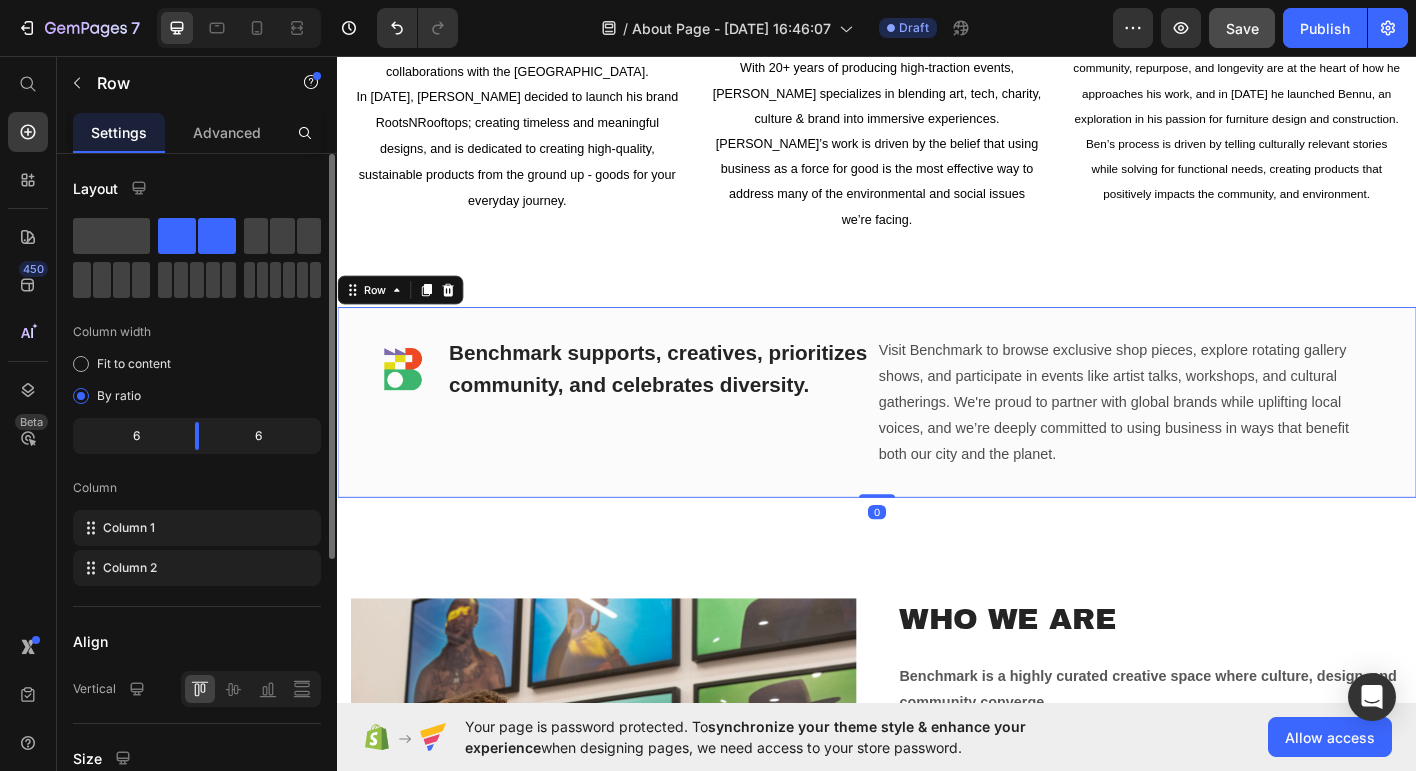click on "Image Benchmark supports, creatives, prioritizes community, and celebrates diversity. Heading Row" at bounding box center (661, 441) 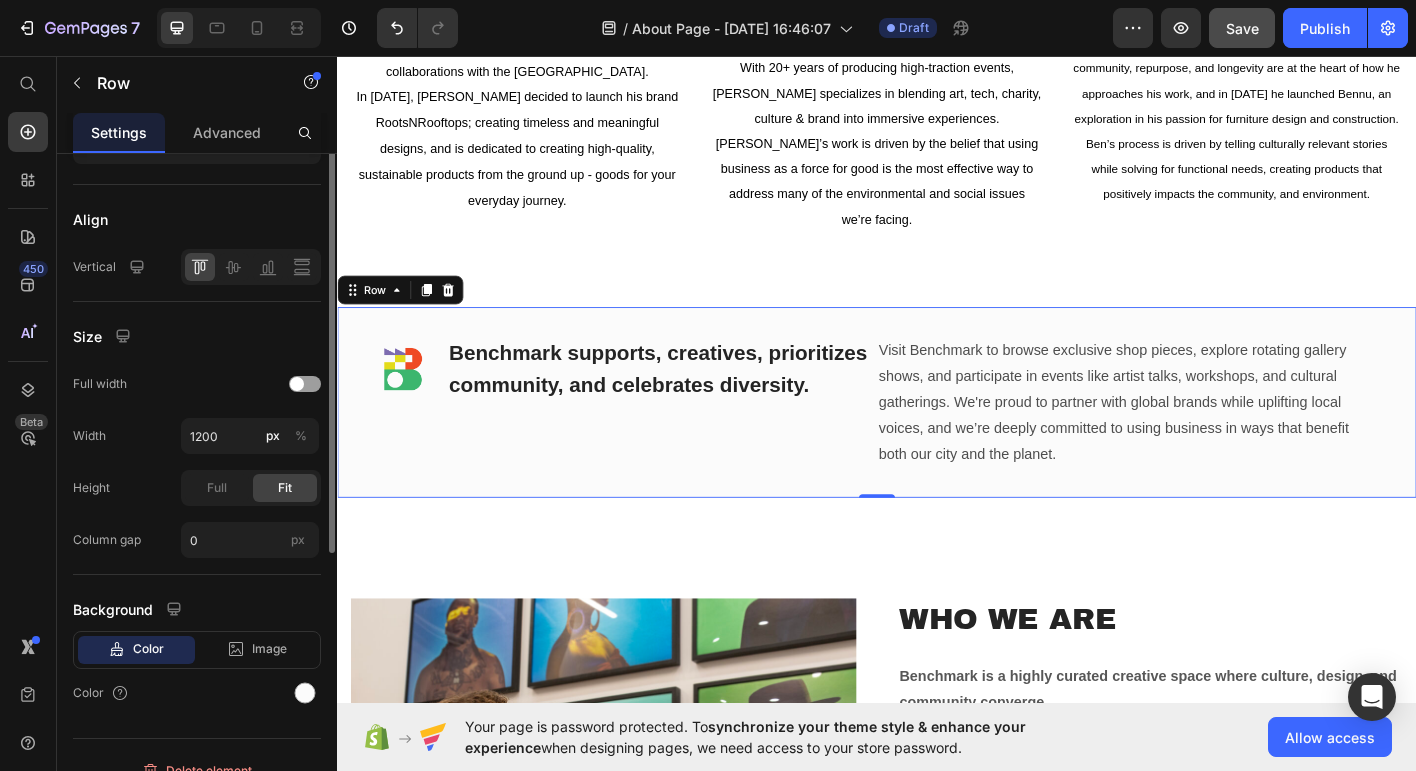 scroll, scrollTop: 447, scrollLeft: 0, axis: vertical 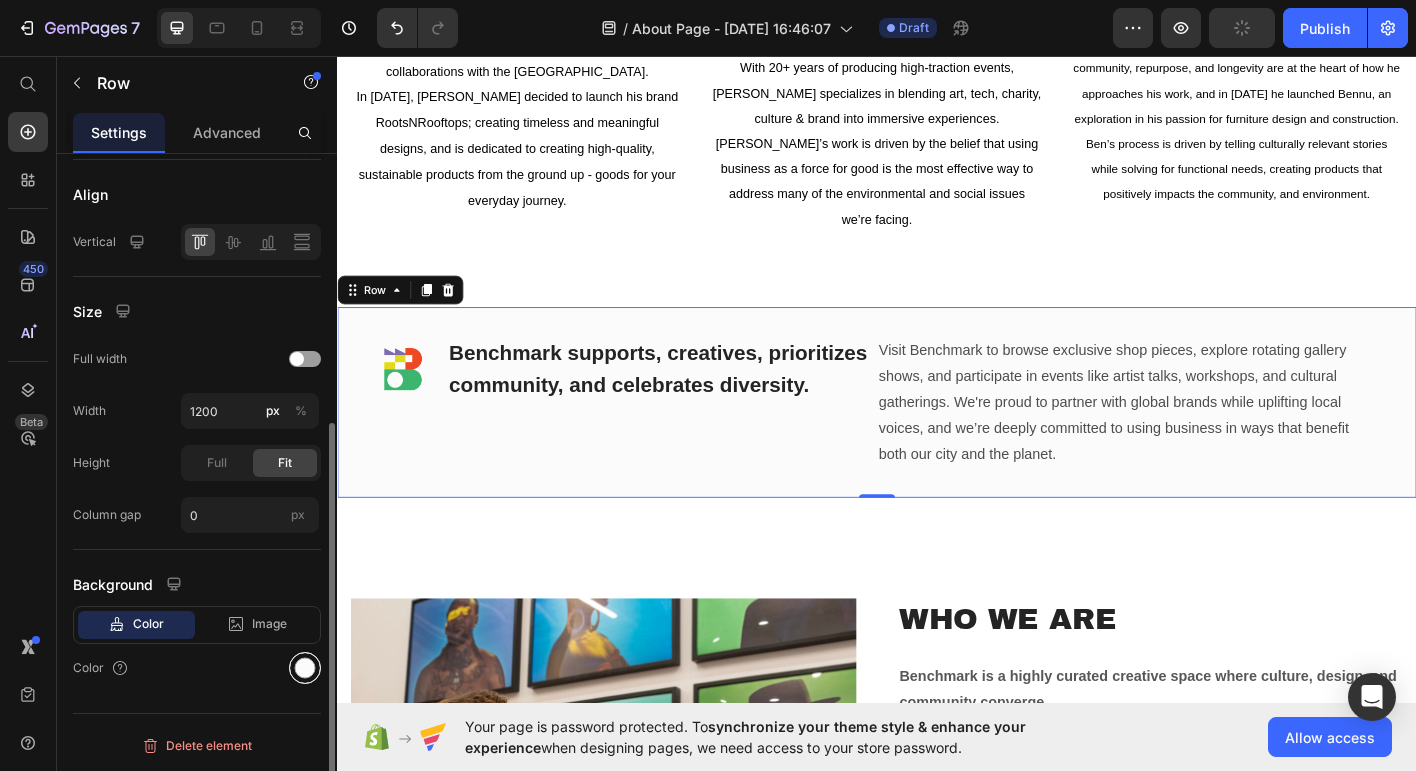 click at bounding box center (305, 668) 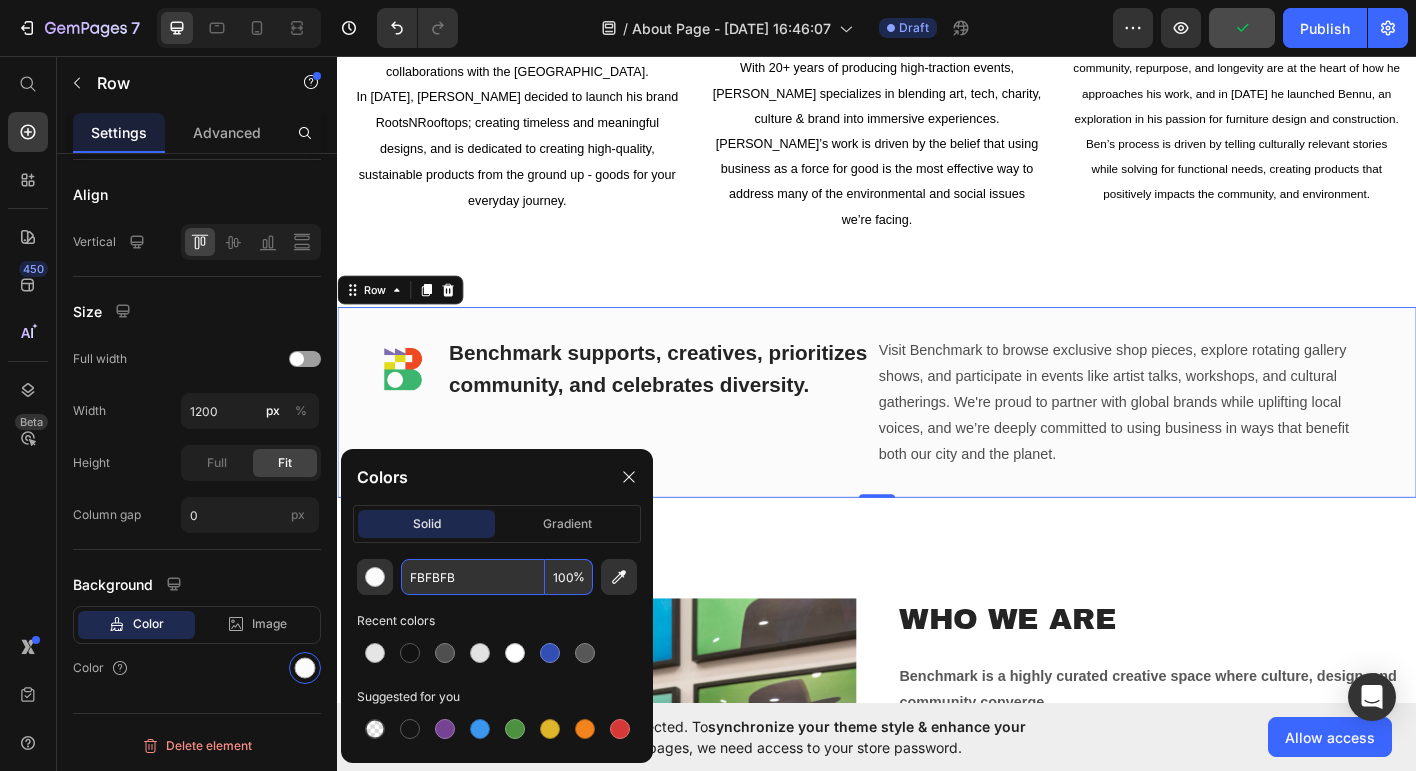 click on "FBFBFB" at bounding box center [473, 577] 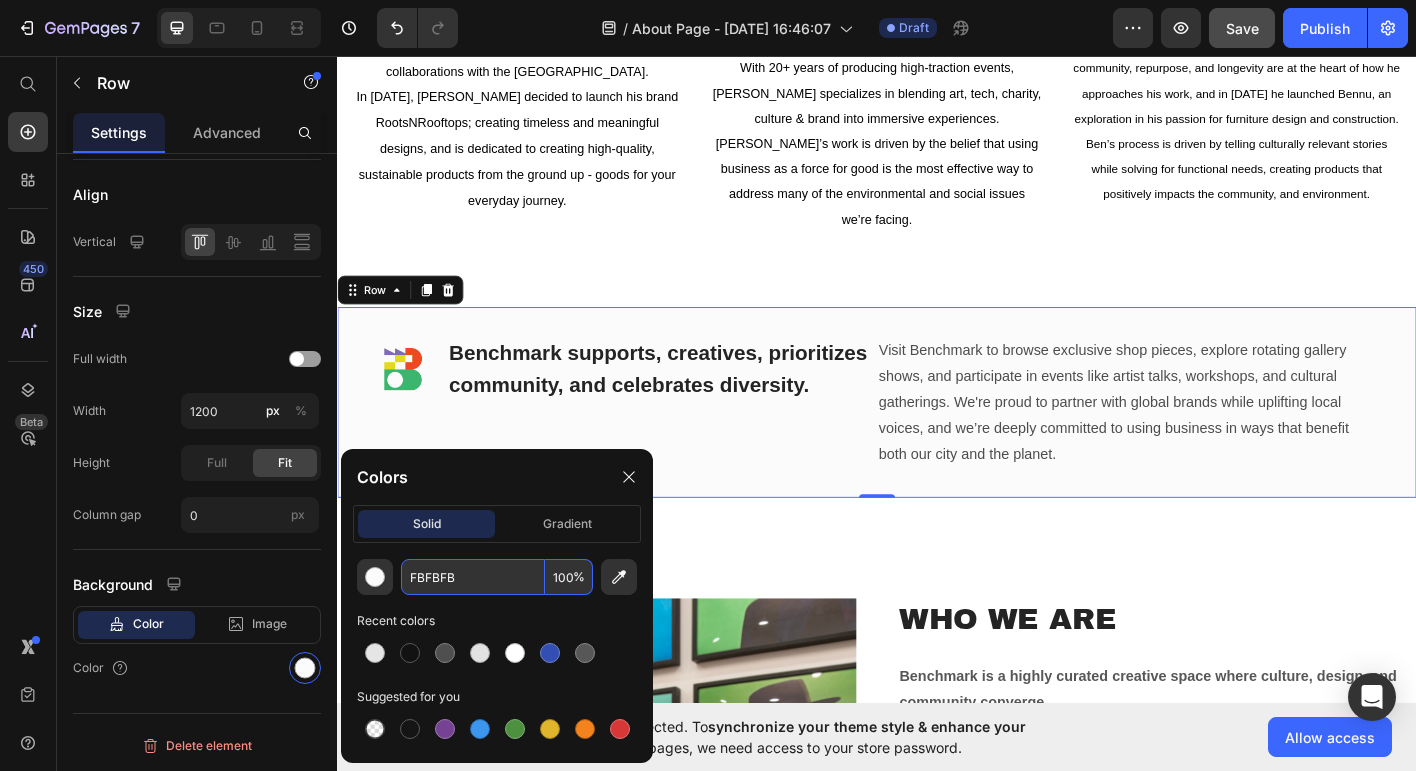 paste on "E5E5E5" 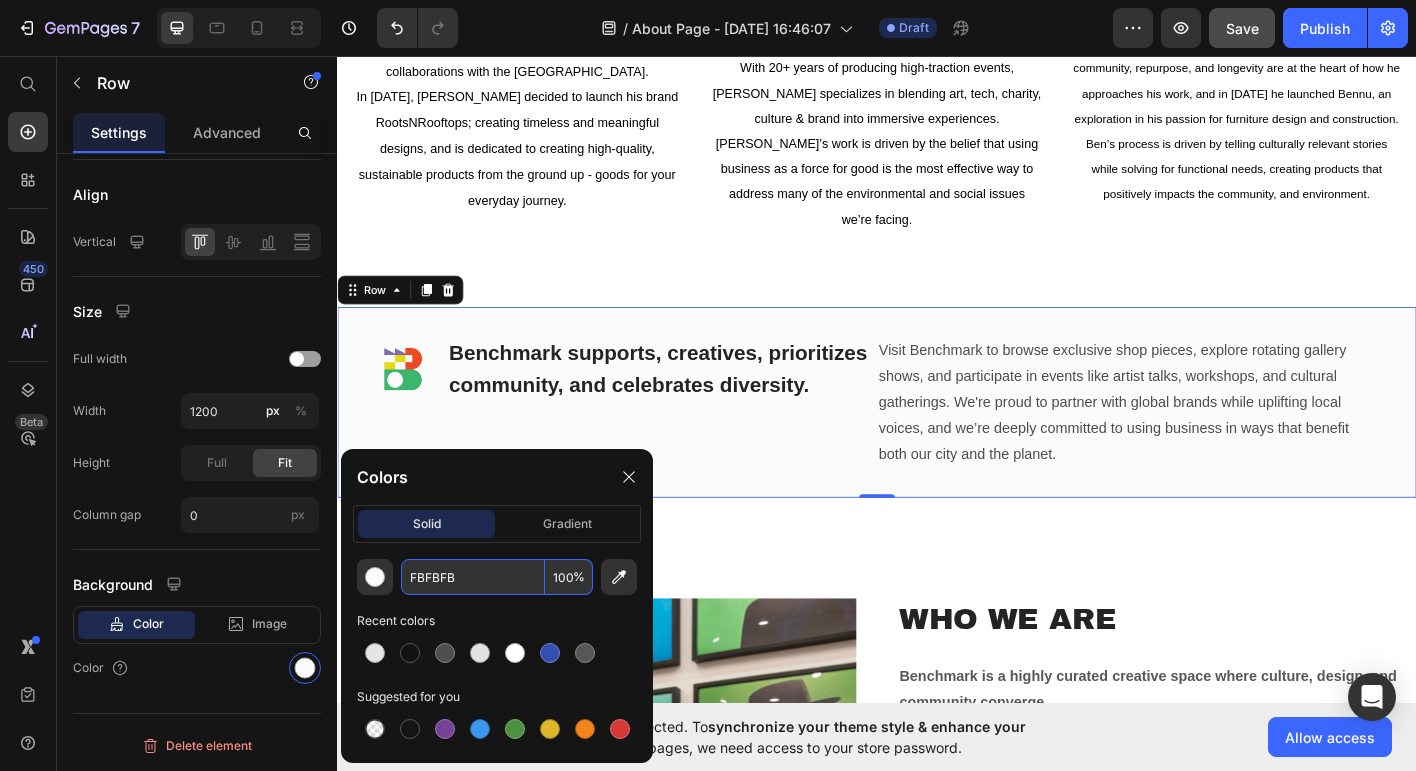 type on "E5E5E5" 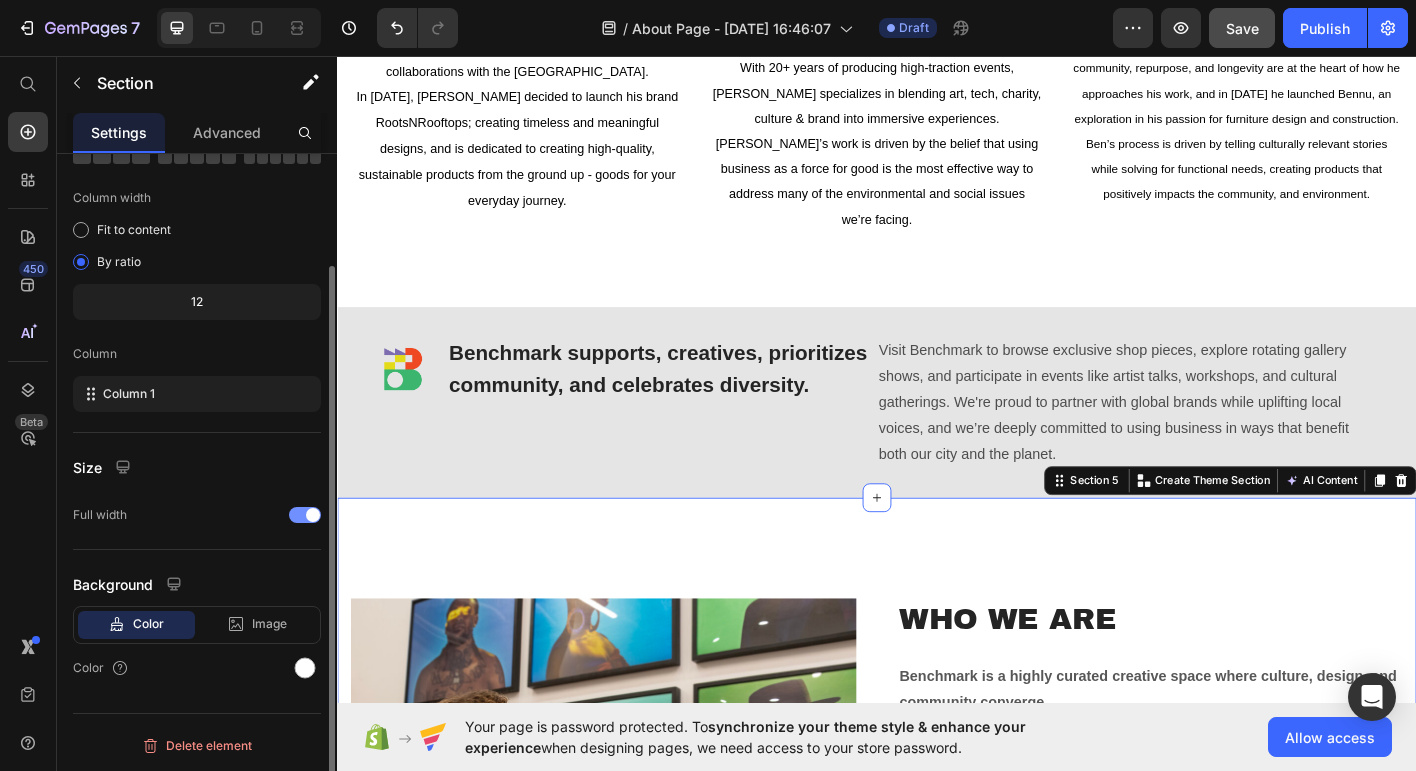click on "Image Why We Exist Heading We built Benchmark to be the environment we want to see more of. Open, intentional, diverse, and deeply human. A place where creativity, identity, and community aren’t just buzzwords, but the foundation. Portland is a city shaped by artists, risk-takers, and thinkers, yet spaces that bring these people together remain limited or transactional. Benchmark fills that gap by creating an adaptable hub where conversations happen organically, ideas collide, and collaborations are born. We exist to: Support independent creatives  by offering space, visibility, and a platform to share and scale their work. Foster cross-industry connection  through curated events, installations, and shared space that break down silos between fashion, art, design, and culture. Celebrate diversity and craftsmanship  by showcasing voices, brands, and stories that reflect the rich, layered identities of our city. Promote presence over hype   Stay the Course Featured in publications like  Willamette Week Image" at bounding box center [937, 1289] 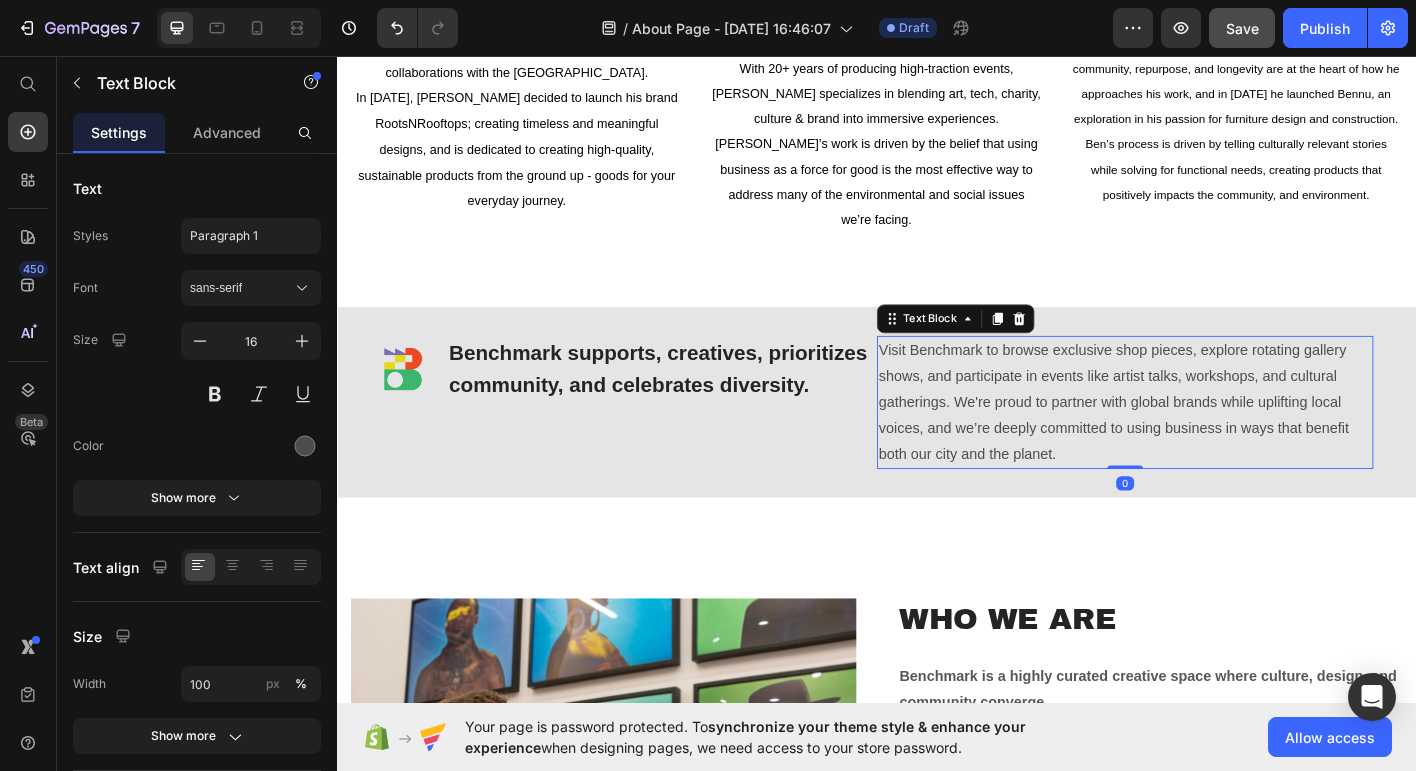click on "Visit Benchmark to browse exclusive shop pieces, explore rotating gallery shows, and participate in events like artist talks, workshops, and cultural gatherings. We're proud to partner with global brands while uplifting local voices, and we’re deeply committed to using business in ways that benefit both our city and the planet." at bounding box center (1213, 441) 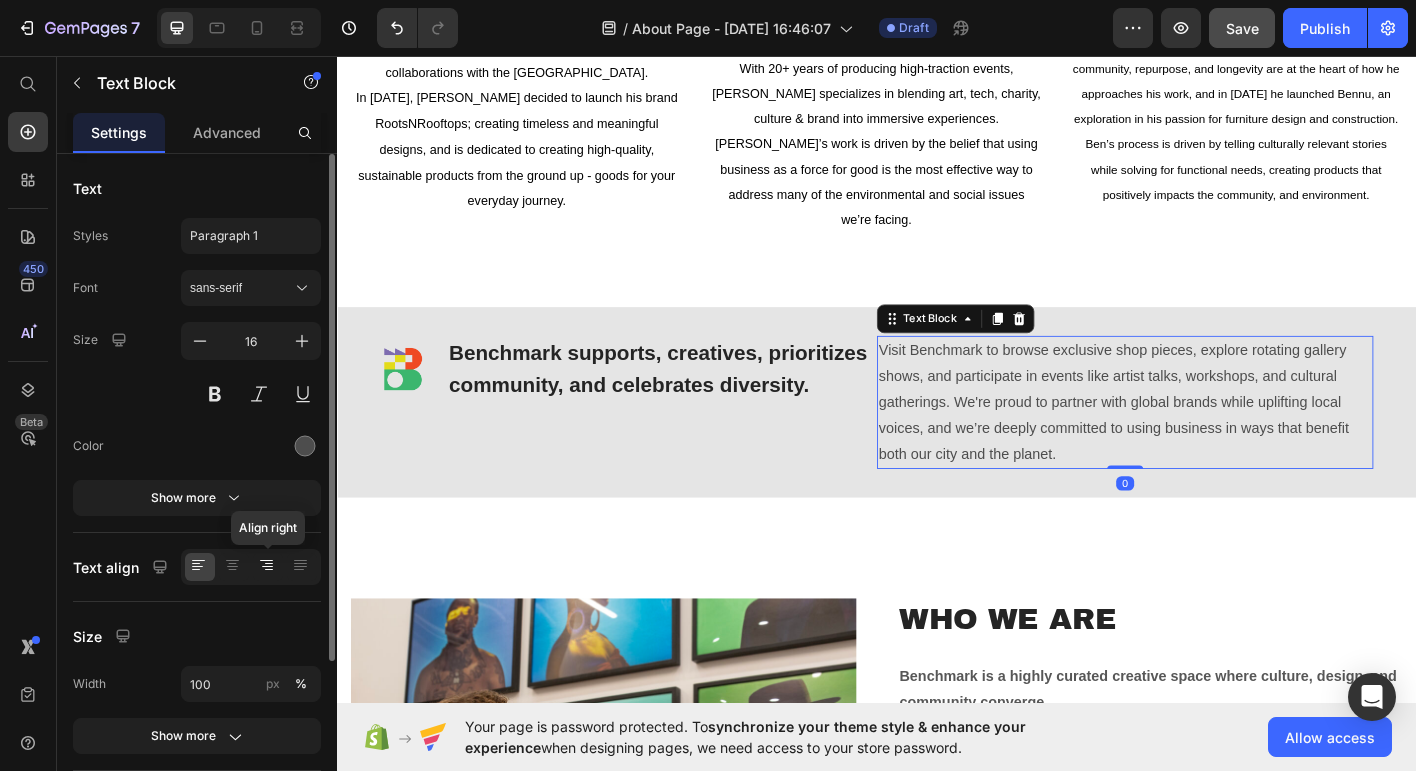 click 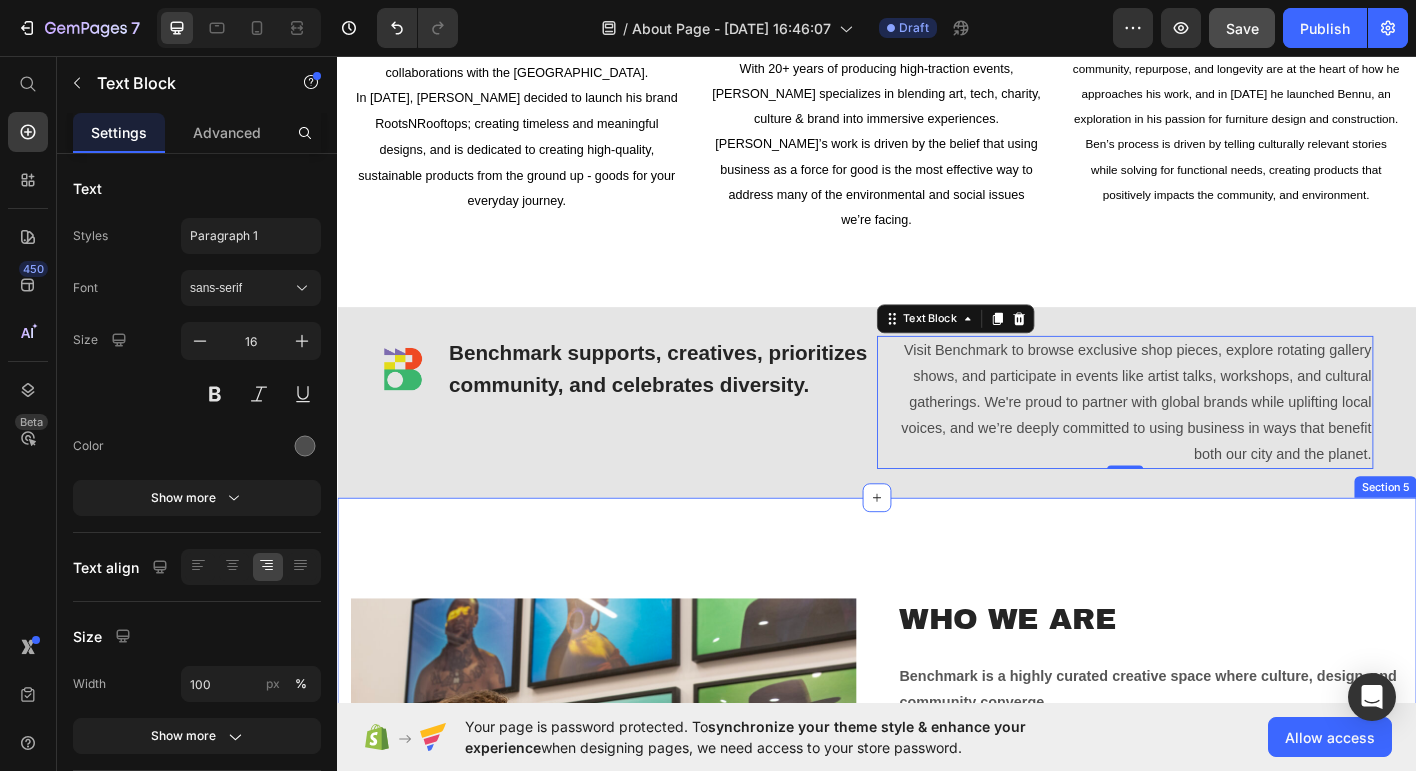 click on "Image Why We Exist Heading We built Benchmark to be the environment we want to see more of. Open, intentional, diverse, and deeply human. A place where creativity, identity, and community aren’t just buzzwords, but the foundation. Portland is a city shaped by artists, risk-takers, and thinkers, yet spaces that bring these people together remain limited or transactional. Benchmark fills that gap by creating an adaptable hub where conversations happen organically, ideas collide, and collaborations are born. We exist to: Support independent creatives  by offering space, visibility, and a platform to share and scale their work. Foster cross-industry connection  through curated events, installations, and shared space that break down silos between fashion, art, design, and culture. Celebrate diversity and craftsmanship  by showcasing voices, brands, and stories that reflect the rich, layered identities of our city. Promote presence over hype   Stay the Course Featured in publications like  Willamette Week Image" at bounding box center [937, 1289] 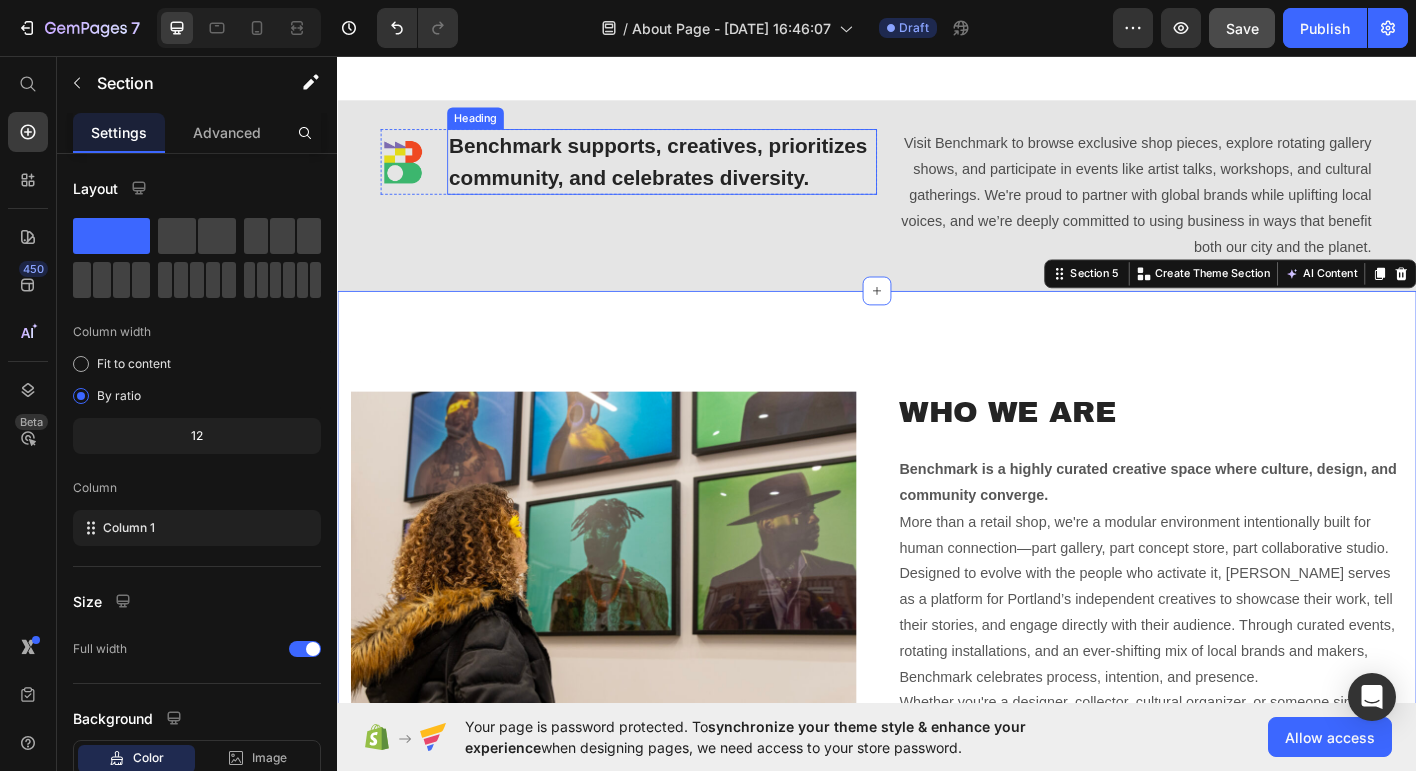 scroll, scrollTop: 2101, scrollLeft: 0, axis: vertical 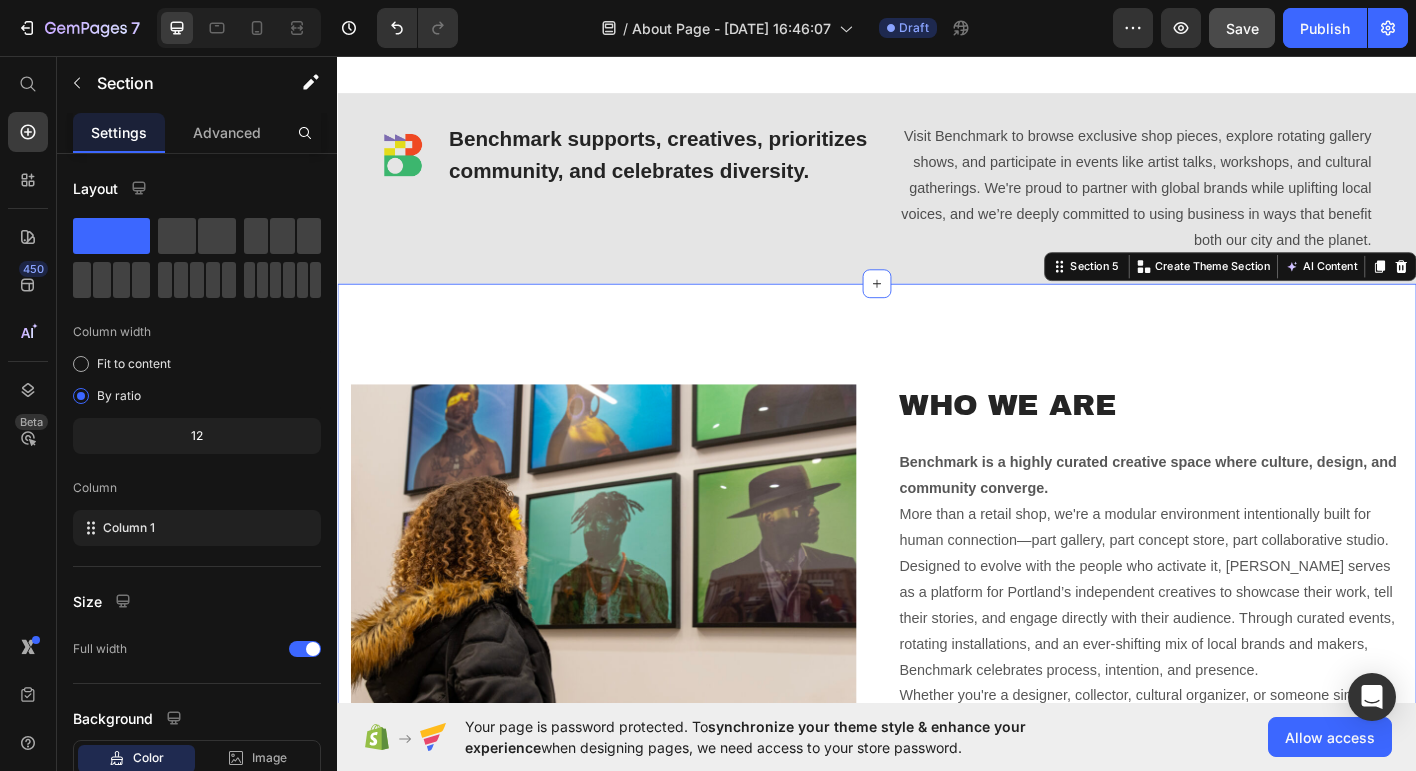 click on "Image Why We Exist Heading We built Benchmark to be the environment we want to see more of. Open, intentional, diverse, and deeply human. A place where creativity, identity, and community aren’t just buzzwords, but the foundation. Portland is a city shaped by artists, risk-takers, and thinkers, yet spaces that bring these people together remain limited or transactional. Benchmark fills that gap by creating an adaptable hub where conversations happen organically, ideas collide, and collaborations are born. We exist to: Support independent creatives  by offering space, visibility, and a platform to share and scale their work. Foster cross-industry connection  through curated events, installations, and shared space that break down silos between fashion, art, design, and culture. Celebrate diversity and craftsmanship  by showcasing voices, brands, and stories that reflect the rich, layered identities of our city. Promote presence over hype   Stay the Course Featured in publications like  Willamette Week Image" at bounding box center (937, 1051) 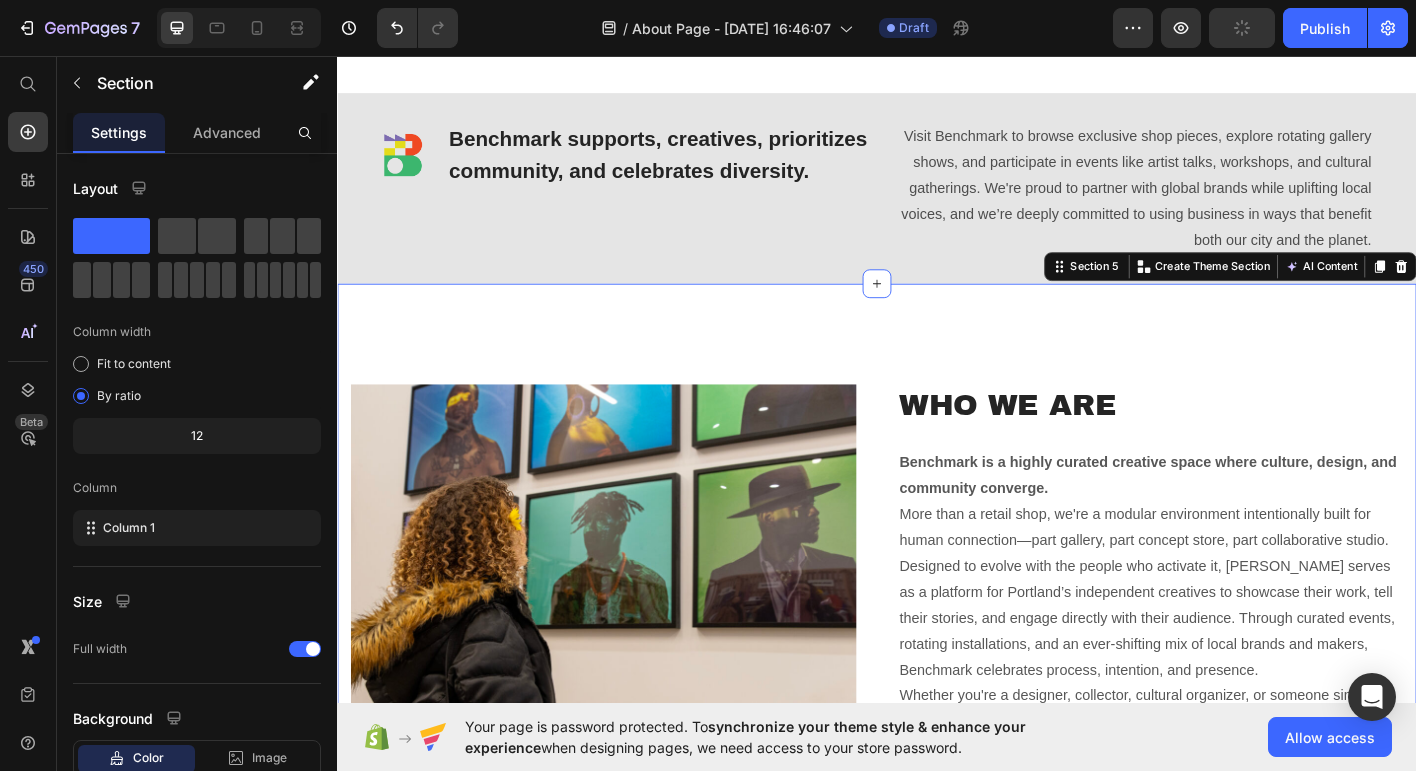 click on "Image Why We Exist Heading We built Benchmark to be the environment we want to see more of. Open, intentional, diverse, and deeply human. A place where creativity, identity, and community aren’t just buzzwords, but the foundation. Portland is a city shaped by artists, risk-takers, and thinkers, yet spaces that bring these people together remain limited or transactional. Benchmark fills that gap by creating an adaptable hub where conversations happen organically, ideas collide, and collaborations are born. We exist to: Support independent creatives  by offering space, visibility, and a platform to share and scale their work. Foster cross-industry connection  through curated events, installations, and shared space that break down silos between fashion, art, design, and culture. Celebrate diversity and craftsmanship  by showcasing voices, brands, and stories that reflect the rich, layered identities of our city. Promote presence over hype   Stay the Course Featured in publications like  Willamette Week Image" at bounding box center [937, 1051] 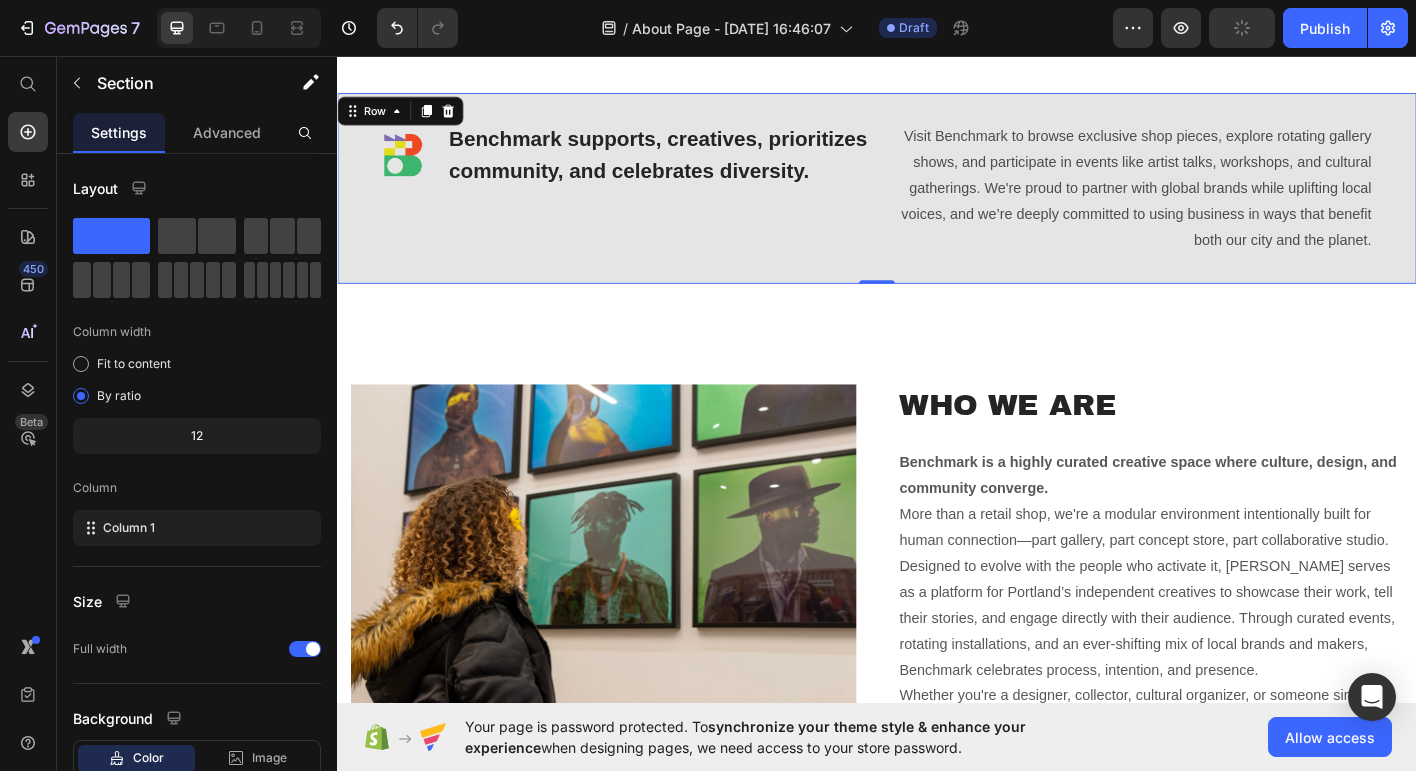 click on "Image Benchmark supports, creatives, prioritizes community, and celebrates diversity. Heading Row Visit Benchmark to browse exclusive shop pieces, explore rotating gallery shows, and participate in events like artist talks, workshops, and cultural gatherings. We're proud to partner with global brands while uplifting local voices, and we’re deeply committed to using business in ways that benefit both our city and the planet. Text Block Row   0" at bounding box center [937, 203] 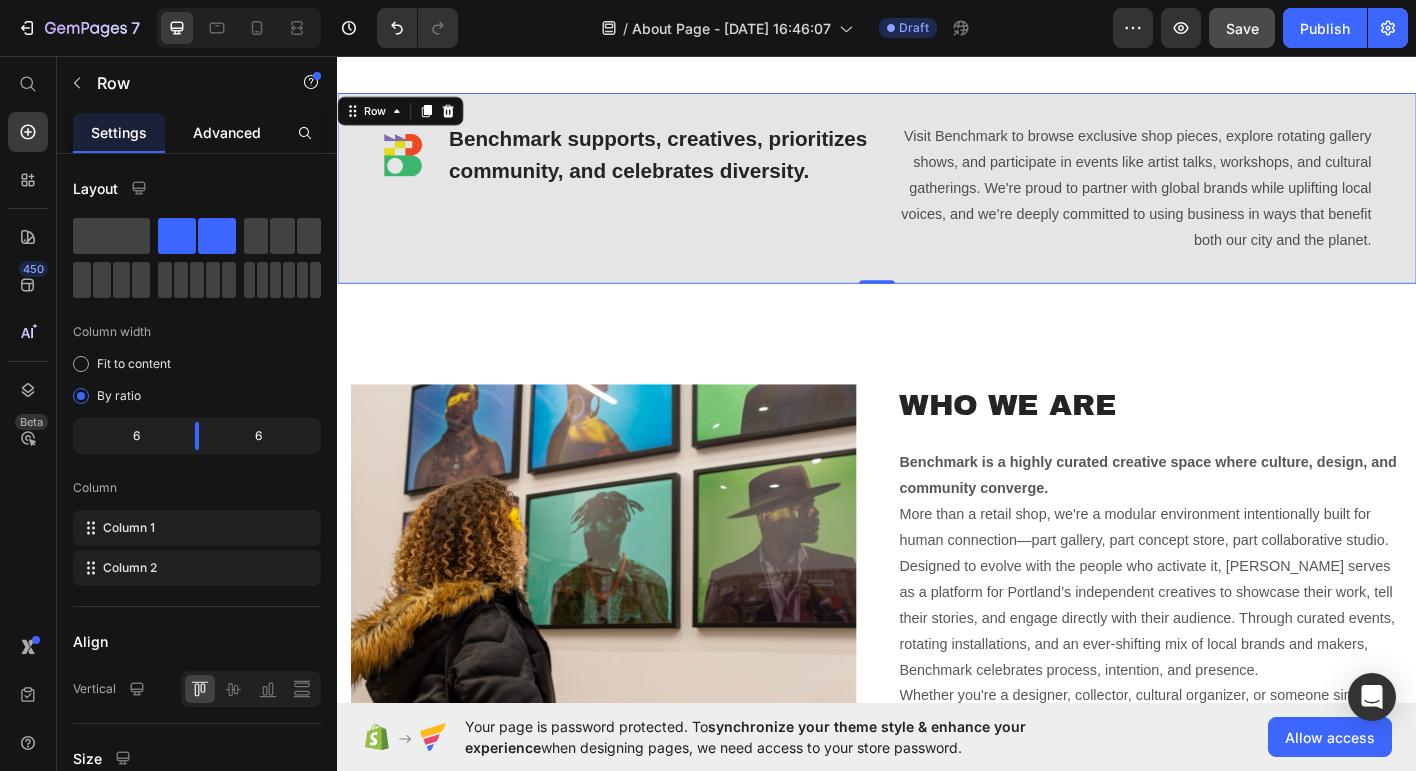 click on "Advanced" at bounding box center (227, 132) 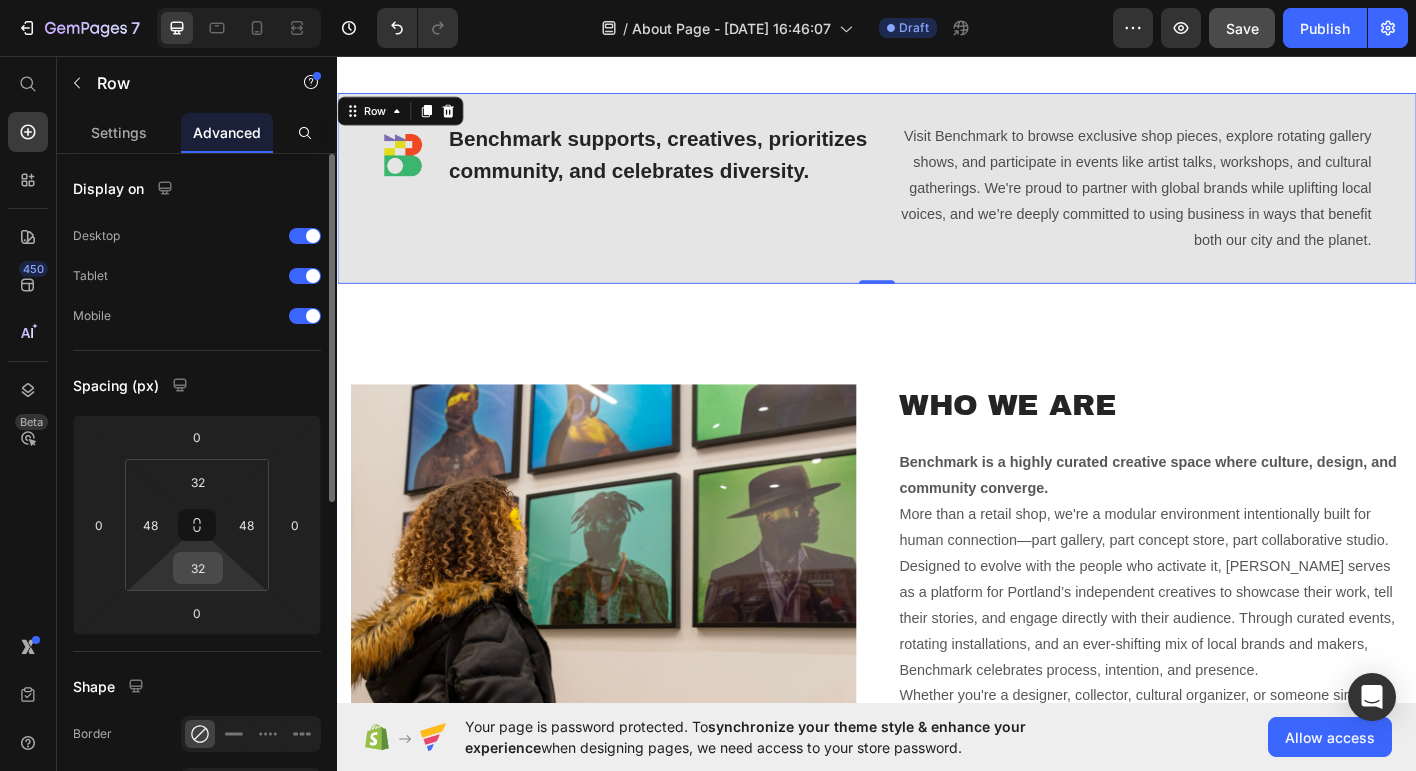 click on "32" at bounding box center [198, 568] 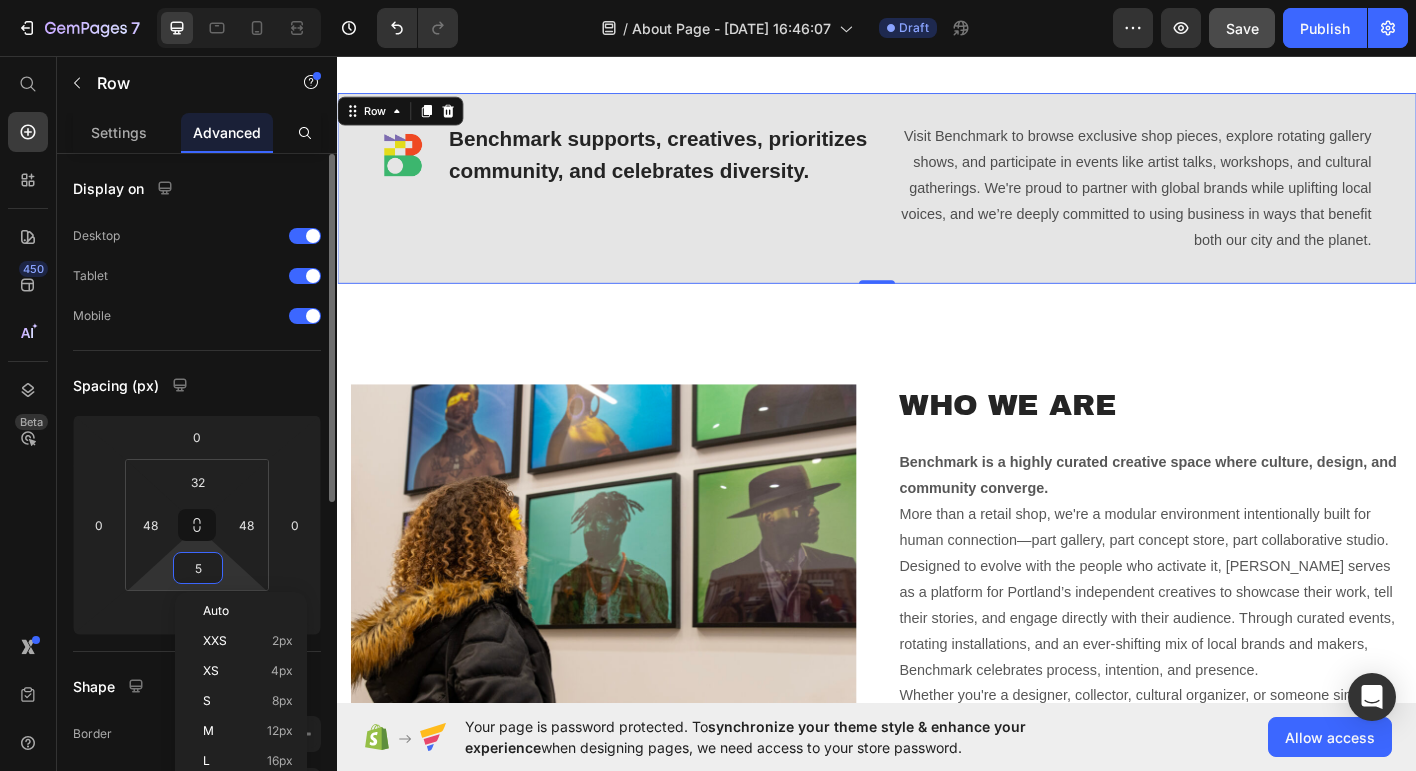 type on "50" 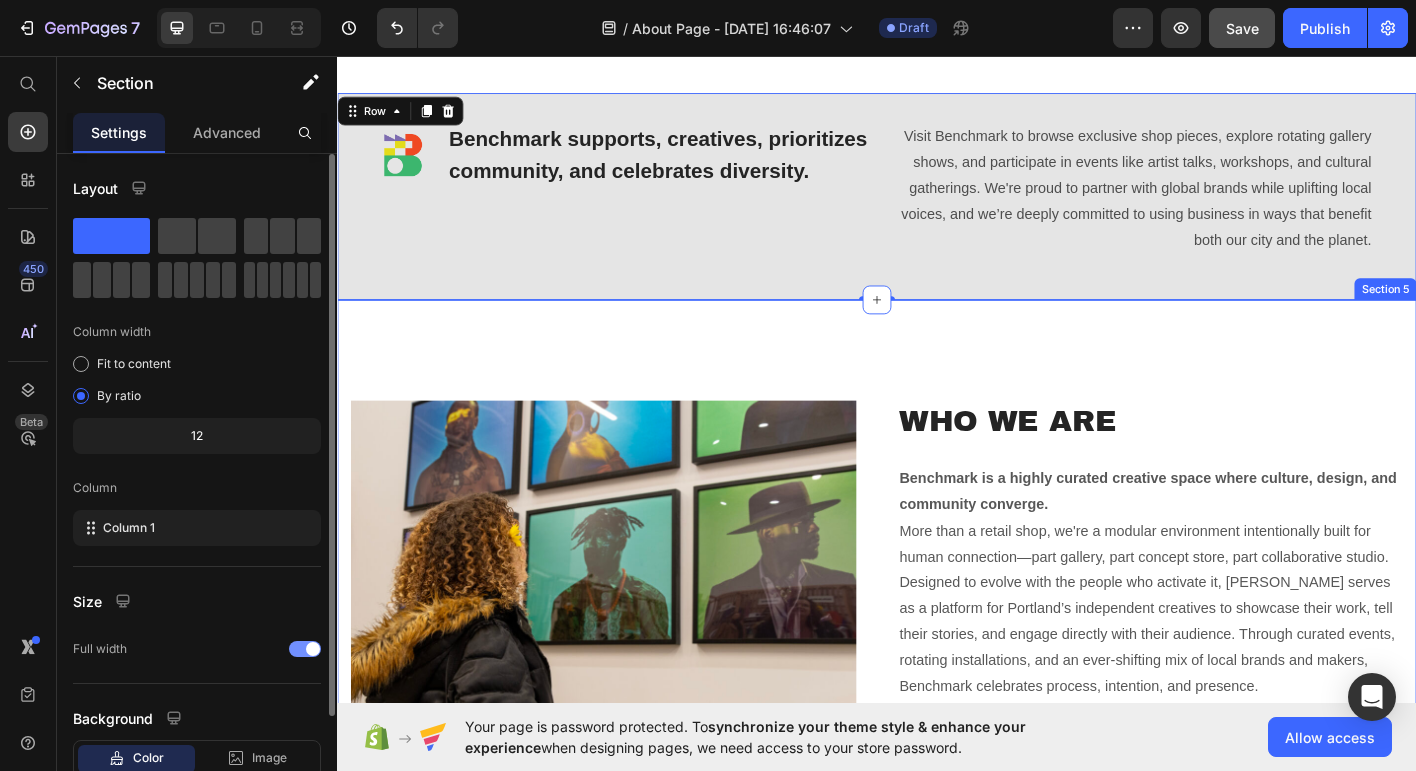 click on "Image Why We Exist Heading We built Benchmark to be the environment we want to see more of. Open, intentional, diverse, and deeply human. A place where creativity, identity, and community aren’t just buzzwords, but the foundation. Portland is a city shaped by artists, risk-takers, and thinkers, yet spaces that bring these people together remain limited or transactional. Benchmark fills that gap by creating an adaptable hub where conversations happen organically, ideas collide, and collaborations are born. We exist to: Support independent creatives  by offering space, visibility, and a platform to share and scale their work. Foster cross-industry connection  through curated events, installations, and shared space that break down silos between fashion, art, design, and culture. Celebrate diversity and craftsmanship  by showcasing voices, brands, and stories that reflect the rich, layered identities of our city. Promote presence over hype   Stay the Course Featured in publications like  Willamette Week Image" at bounding box center (937, 1069) 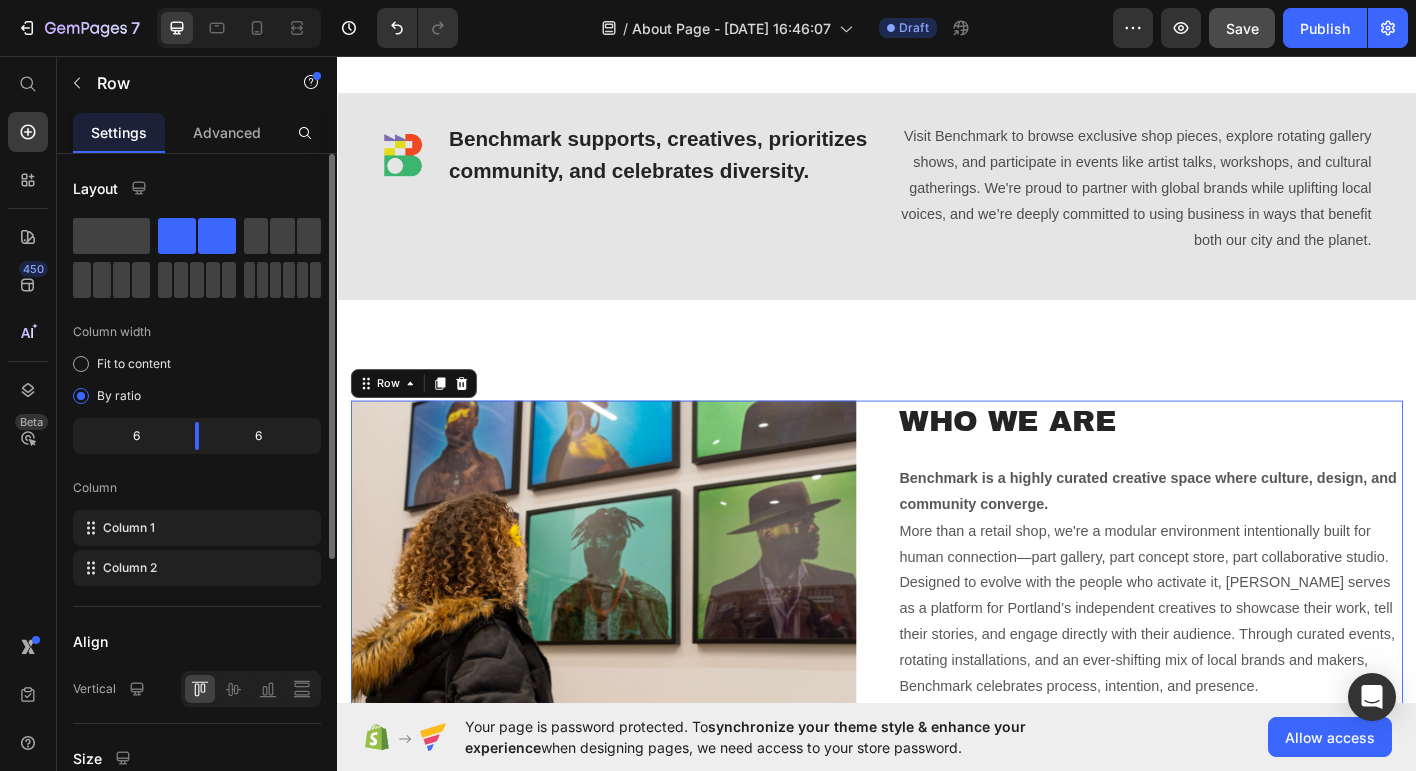 click on "Image Why We Exist Heading We built Benchmark to be the environment we want to see more of. Open, intentional, diverse, and deeply human. A place where creativity, identity, and community aren’t just buzzwords, but the foundation. Portland is a city shaped by artists, risk-takers, and thinkers, yet spaces that bring these people together remain limited or transactional. Benchmark fills that gap by creating an adaptable hub where conversations happen organically, ideas collide, and collaborations are born. We exist to: Support independent creatives  by offering space, visibility, and a platform to share and scale their work. Foster cross-industry connection  through curated events, installations, and shared space that break down silos between fashion, art, design, and culture. Celebrate diversity and craftsmanship  by showcasing voices, brands, and stories that reflect the rich, layered identities of our city. Promote presence over hype   Stay the Course Featured in publications like  Willamette Week Image" at bounding box center [937, 1069] 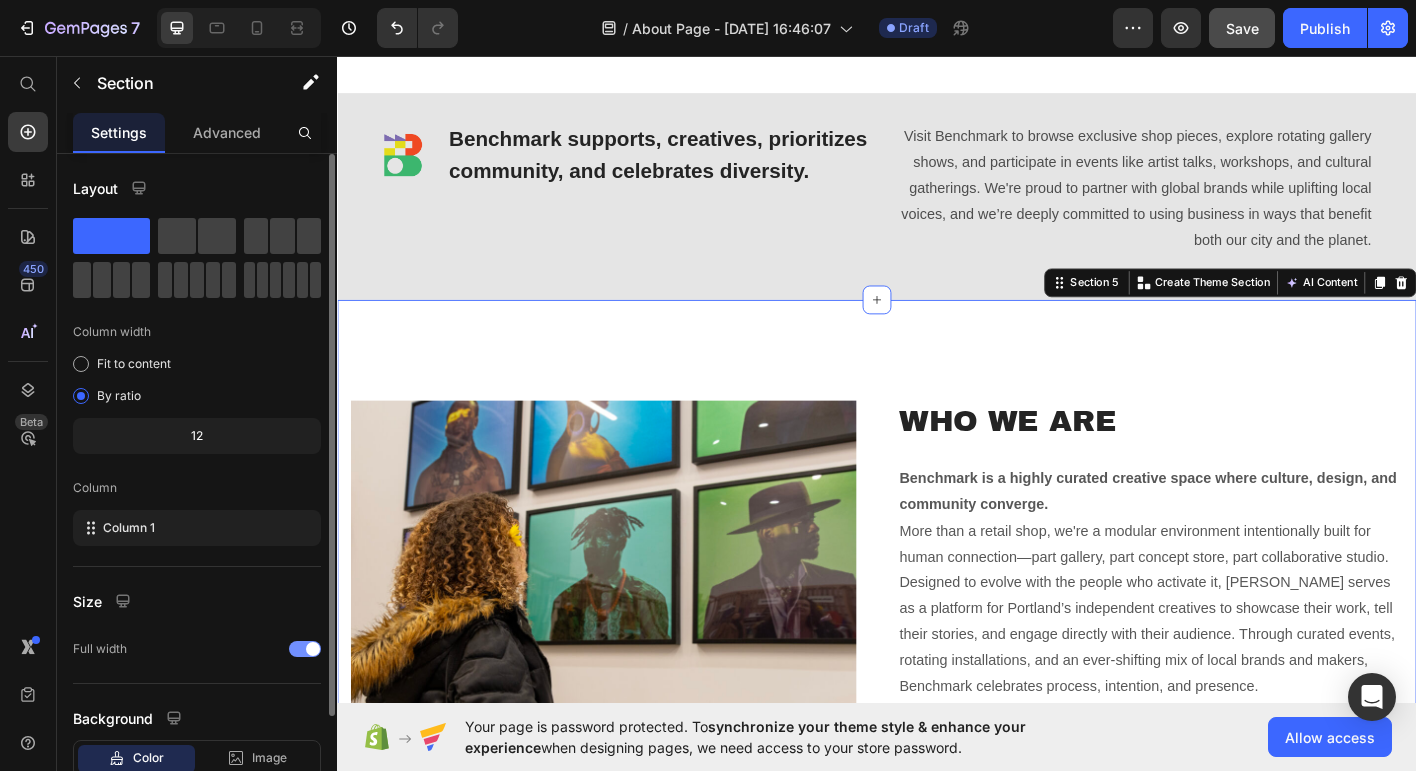 click on "Image Why We Exist Heading We built Benchmark to be the environment we want to see more of. Open, intentional, diverse, and deeply human. A place where creativity, identity, and community aren’t just buzzwords, but the foundation. Portland is a city shaped by artists, risk-takers, and thinkers, yet spaces that bring these people together remain limited or transactional. Benchmark fills that gap by creating an adaptable hub where conversations happen organically, ideas collide, and collaborations are born. We exist to: Support independent creatives  by offering space, visibility, and a platform to share and scale their work. Foster cross-industry connection  through curated events, installations, and shared space that break down silos between fashion, art, design, and culture. Celebrate diversity and craftsmanship  by showcasing voices, brands, and stories that reflect the rich, layered identities of our city. Promote presence over hype   Stay the Course Featured in publications like  Willamette Week Image" at bounding box center [937, 1069] 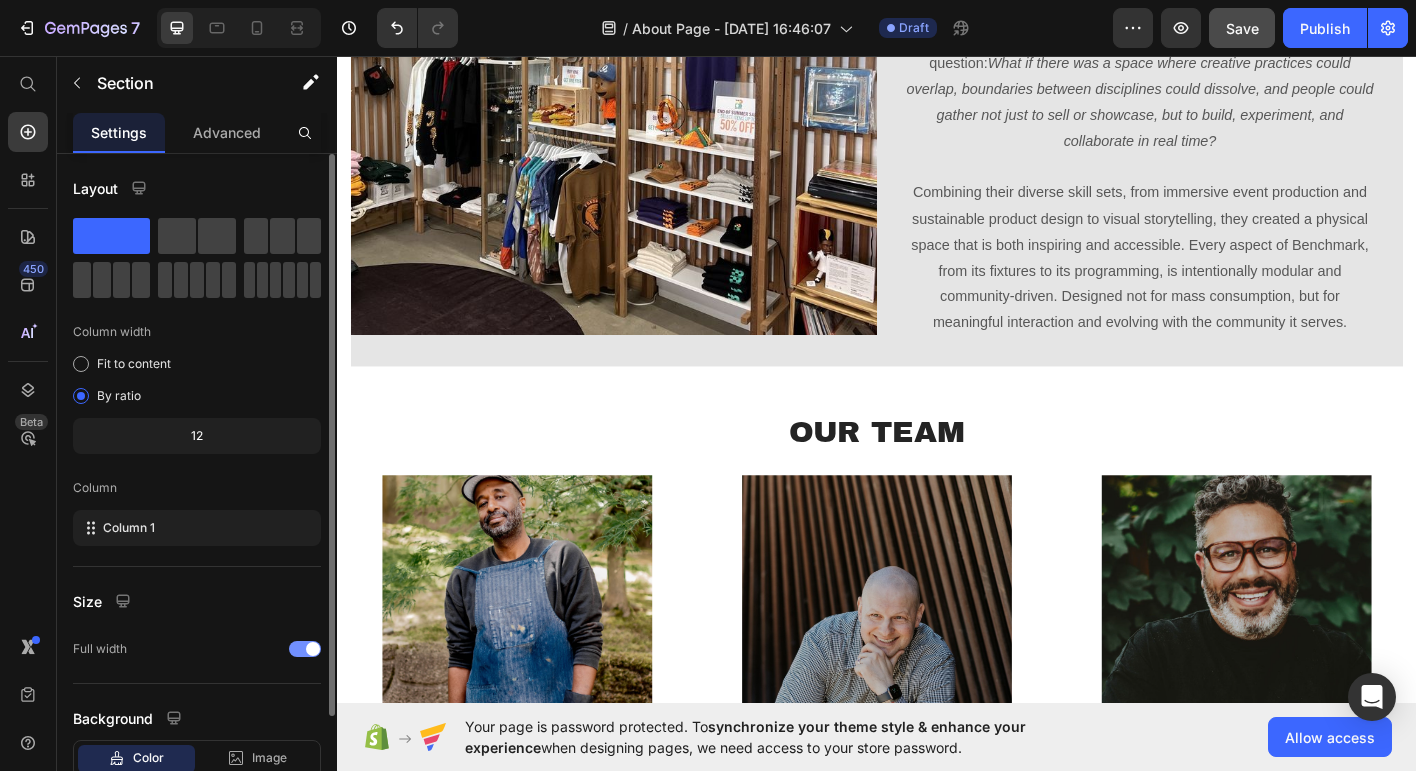 scroll, scrollTop: 818, scrollLeft: 0, axis: vertical 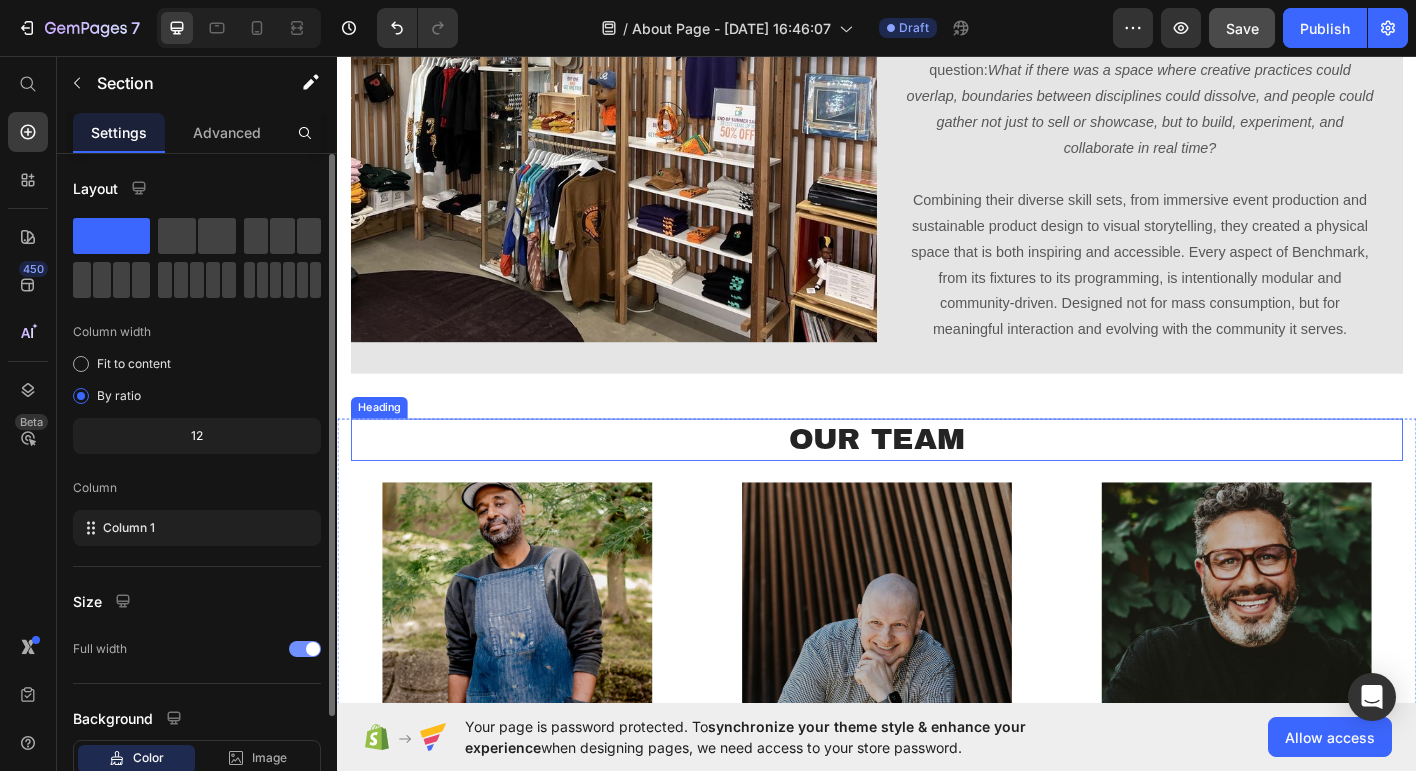 click on "Our Team" at bounding box center [937, 482] 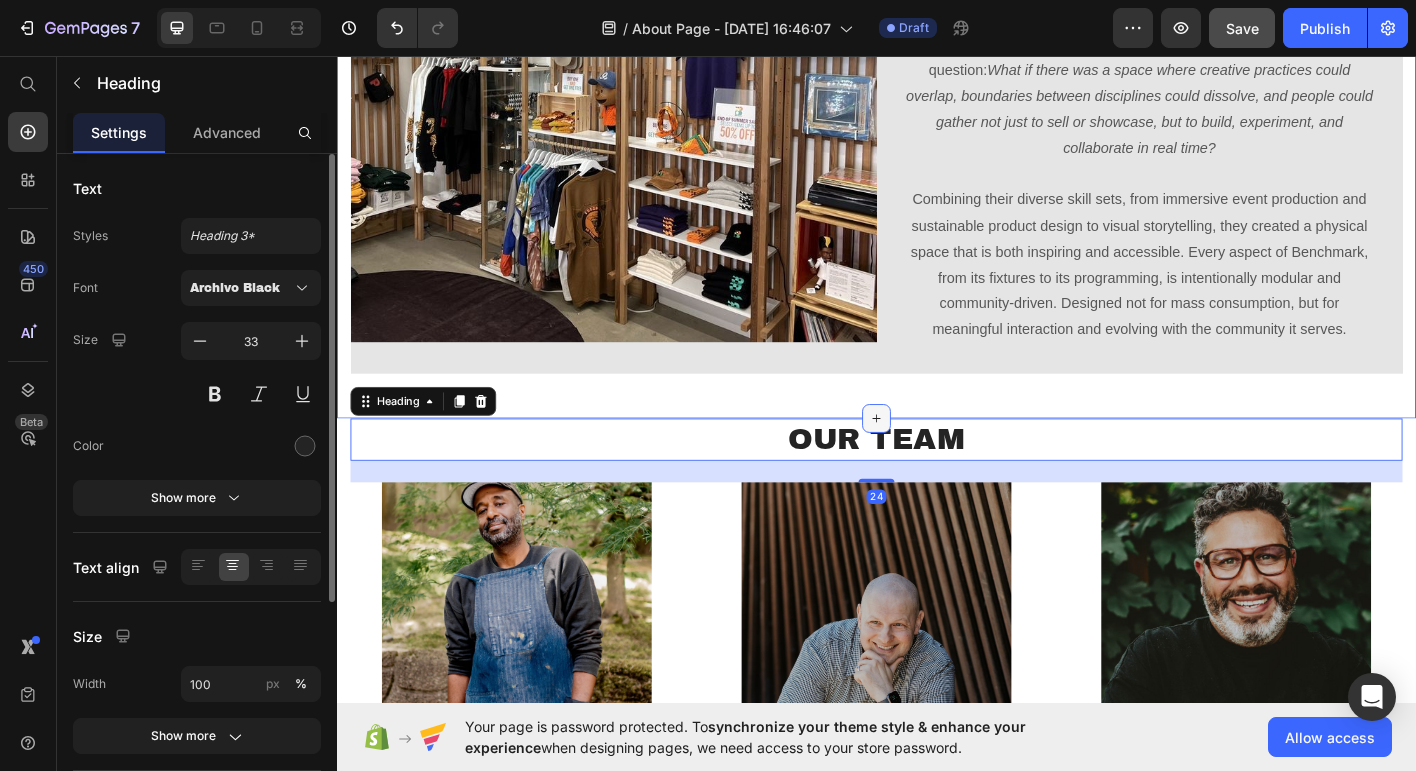 click at bounding box center [937, 459] 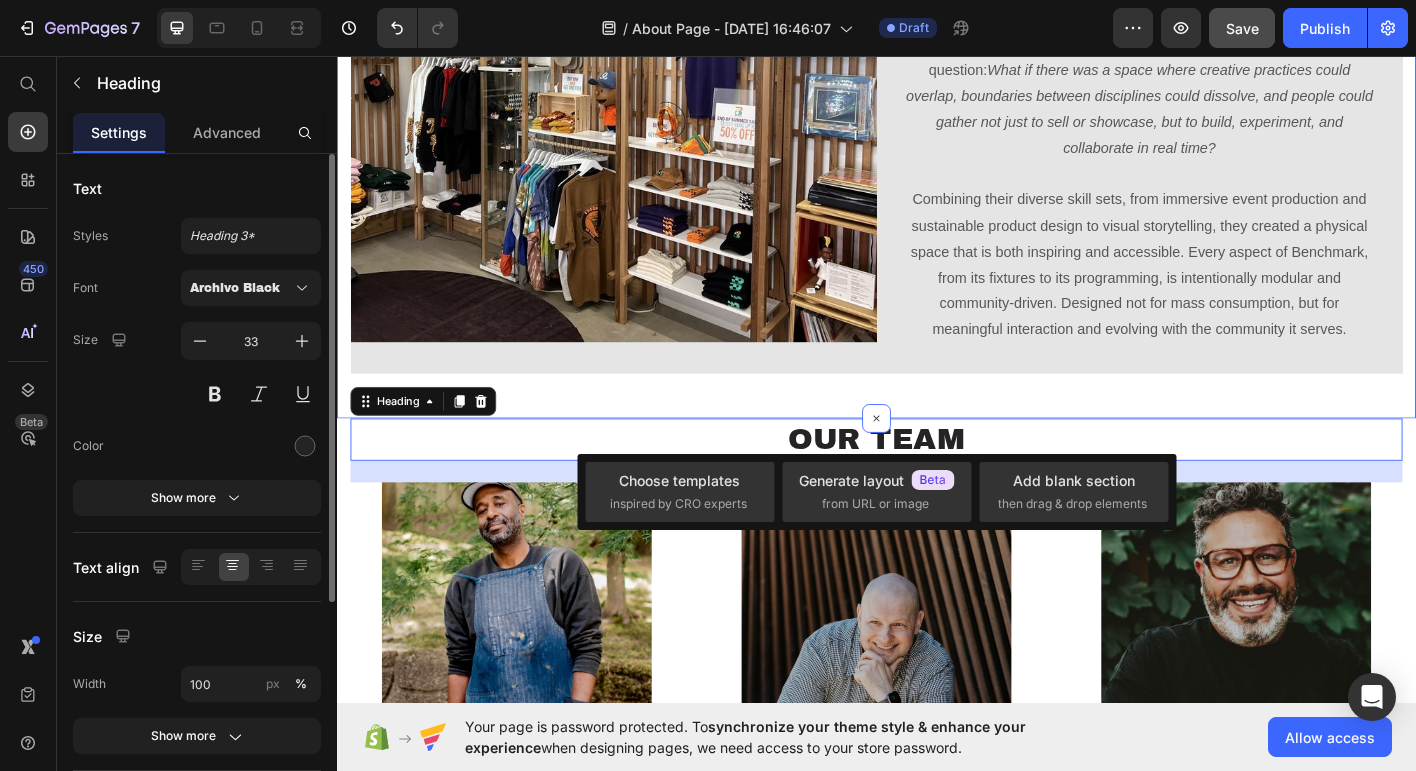 click on "About Us Heading Benchmark is a highly curated concept space designed to foster creativity, connection, and cultural exchange. More than just a storefront, we’re a platform for Portland’s creative community. We are a place where ideas, identities, and aesthetics come together in real time. Our space is intentionally built to be flexible, bright, and welcoming. A blank canvas that evolves with every brand, artist, and collaborator we host.  From fashion and art to design and dialogue, Benchmark champions independent creators and celebrates diversity in all its forms. We believe in the power of in-person experiences: browsing slow-made goods, discovering new perspectives, and connecting with the people behind the work. Whether you're attending a pop-up, checking out a gallery show, or discovering something unexpected on the shelf, Benchmark offers an offline experience that reflects the energy and creativity of the city we call home. Text block Image Our Origin Story Heading     Text block Row Row" at bounding box center [937, -103] 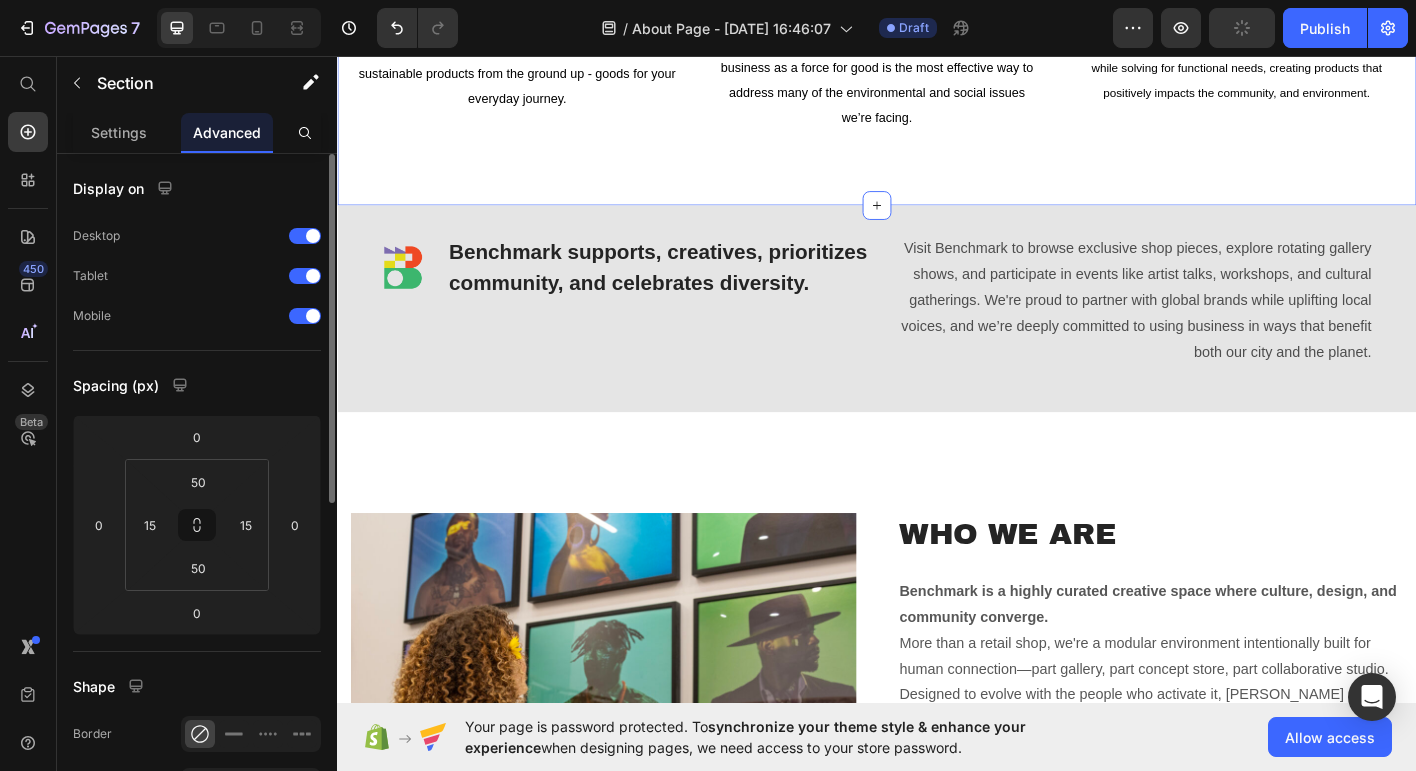 scroll, scrollTop: 2042, scrollLeft: 0, axis: vertical 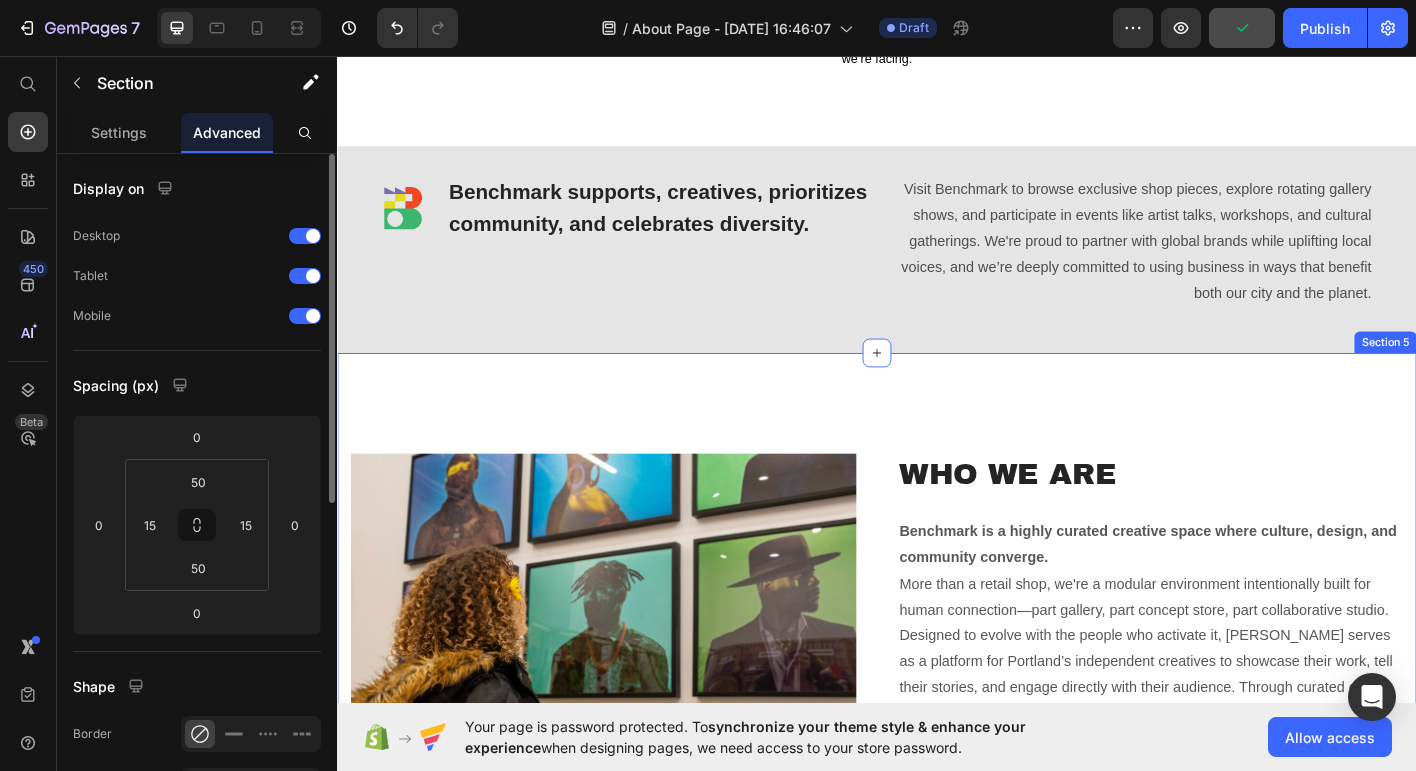 click on "Image Why We Exist Heading We built Benchmark to be the environment we want to see more of. Open, intentional, diverse, and deeply human. A place where creativity, identity, and community aren’t just buzzwords, but the foundation. Portland is a city shaped by artists, risk-takers, and thinkers, yet spaces that bring these people together remain limited or transactional. Benchmark fills that gap by creating an adaptable hub where conversations happen organically, ideas collide, and collaborations are born. We exist to: Support independent creatives  by offering space, visibility, and a platform to share and scale their work. Foster cross-industry connection  through curated events, installations, and shared space that break down silos between fashion, art, design, and culture. Celebrate diversity and craftsmanship  by showcasing voices, brands, and stories that reflect the rich, layered identities of our city. Promote presence over hype   Stay the Course Featured in publications like  Willamette Week Image" at bounding box center (937, 1128) 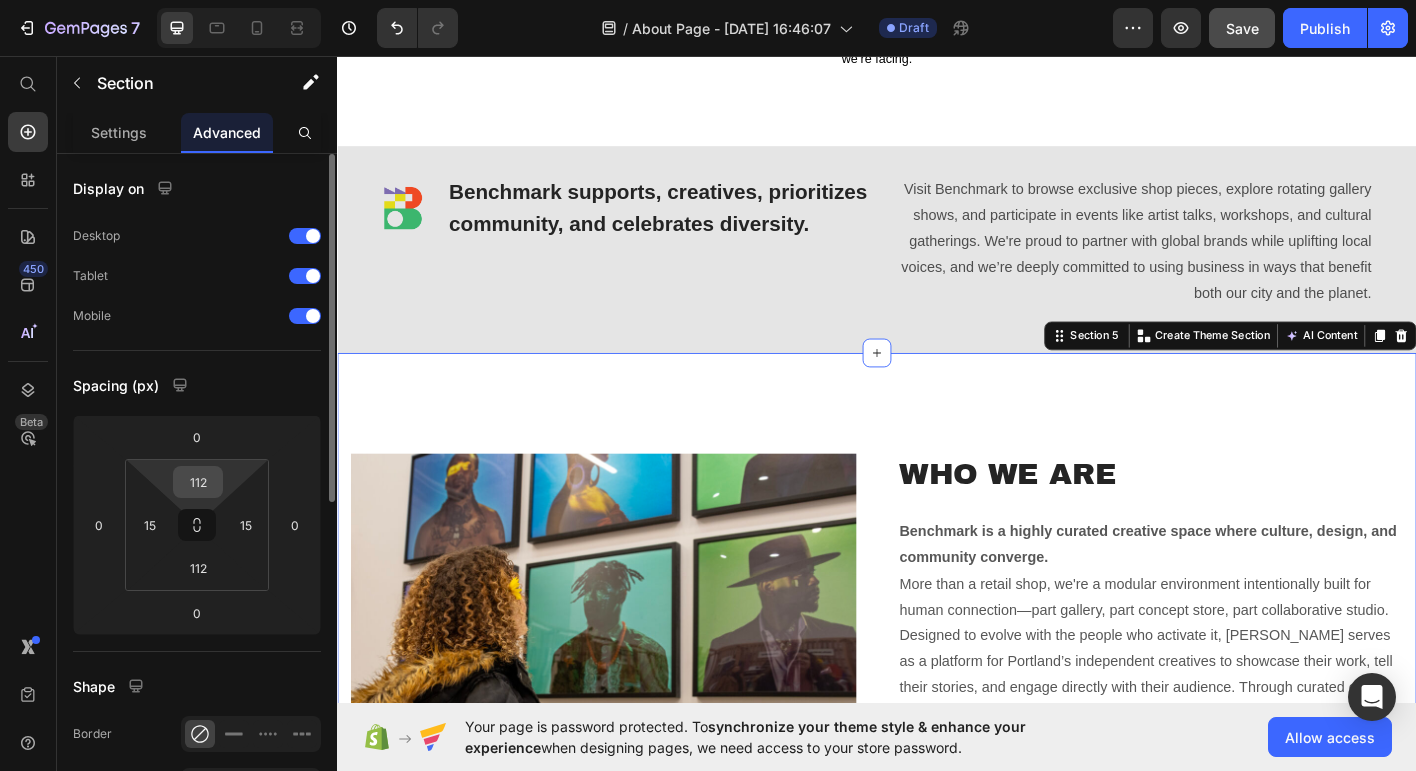 click on "112" at bounding box center (198, 482) 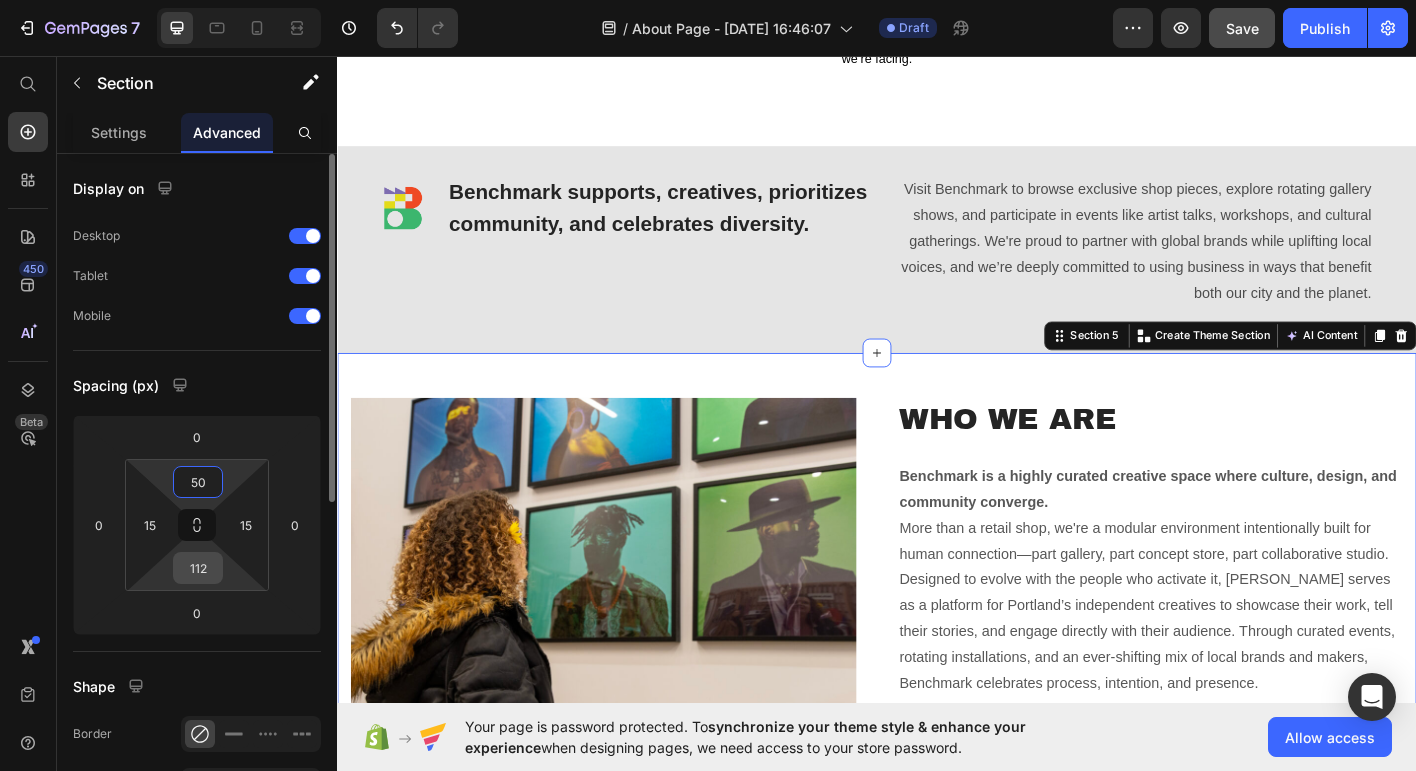 type on "50" 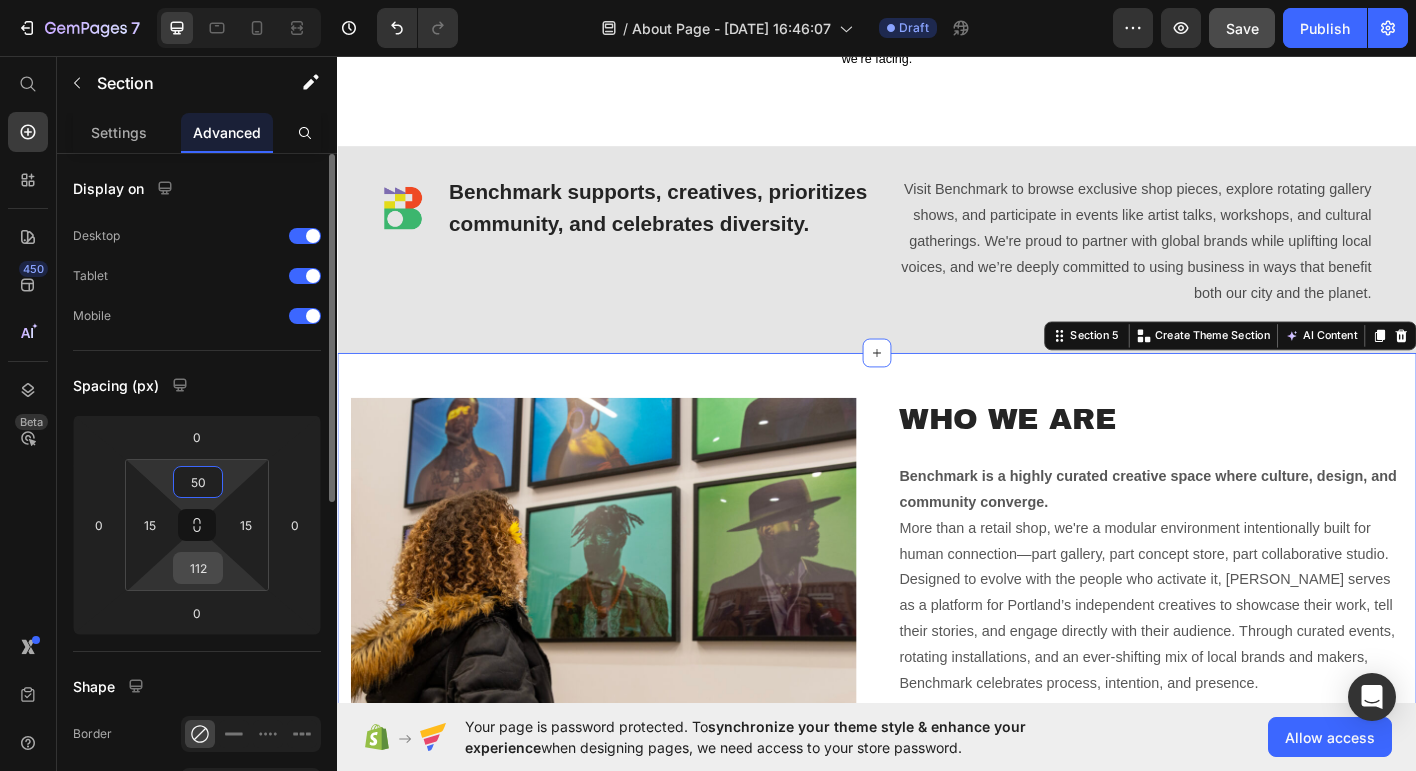 click on "112" at bounding box center [198, 568] 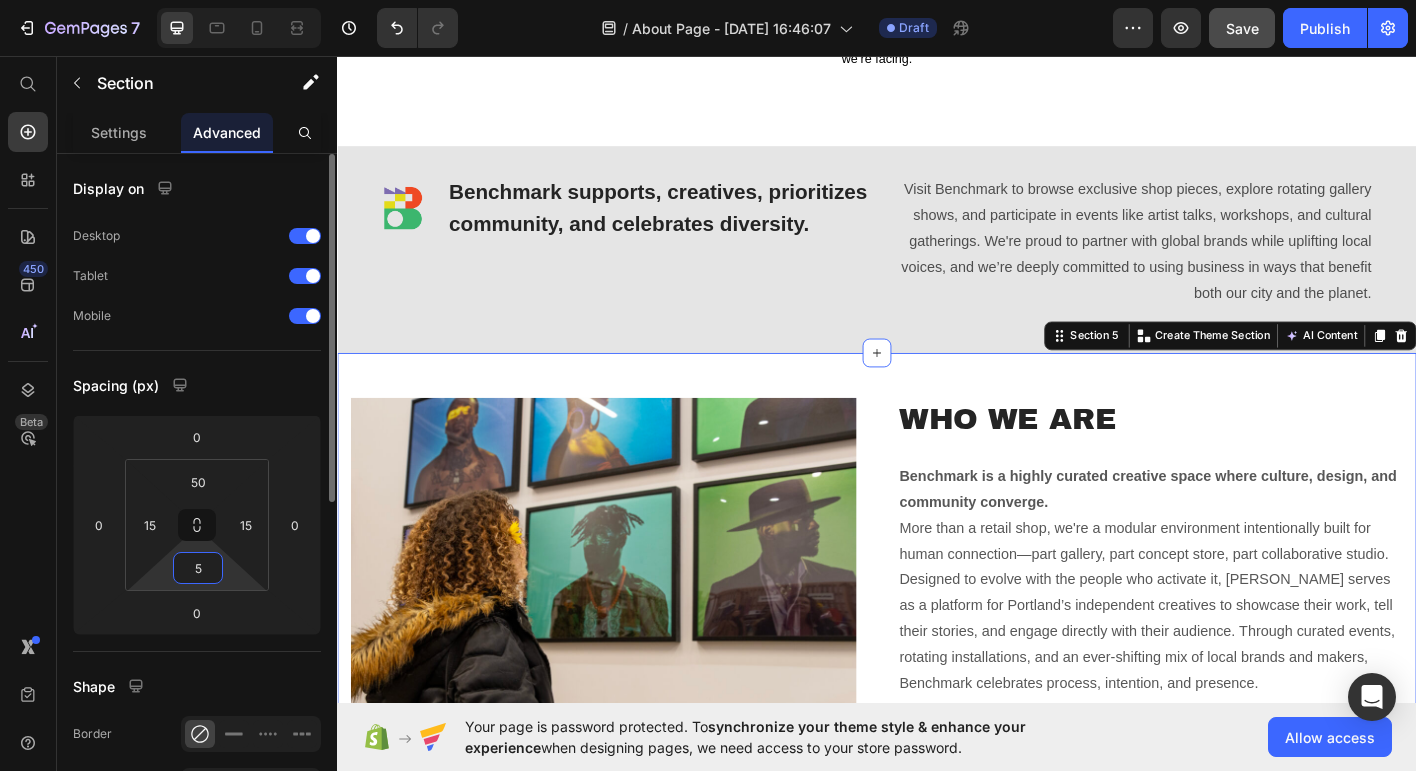 type on "50" 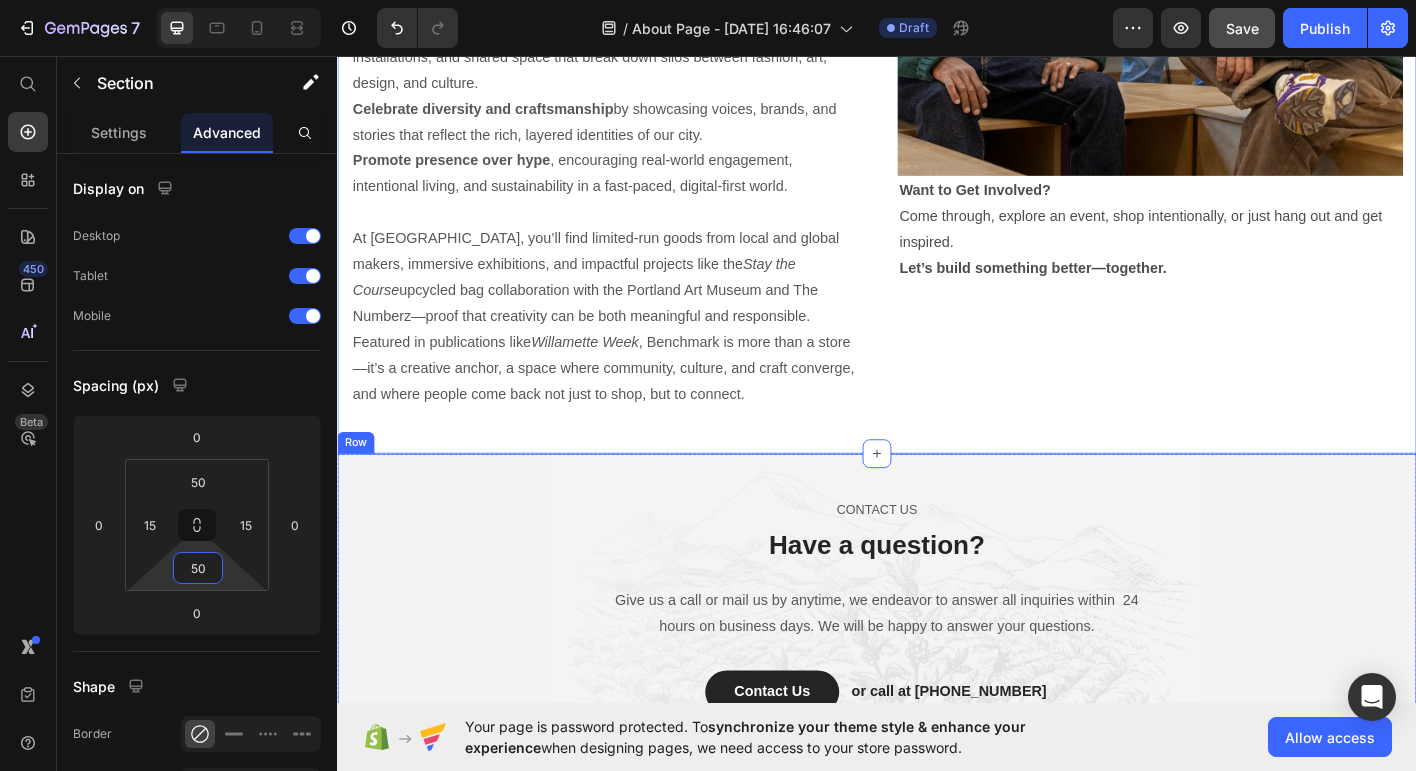 scroll, scrollTop: 3232, scrollLeft: 0, axis: vertical 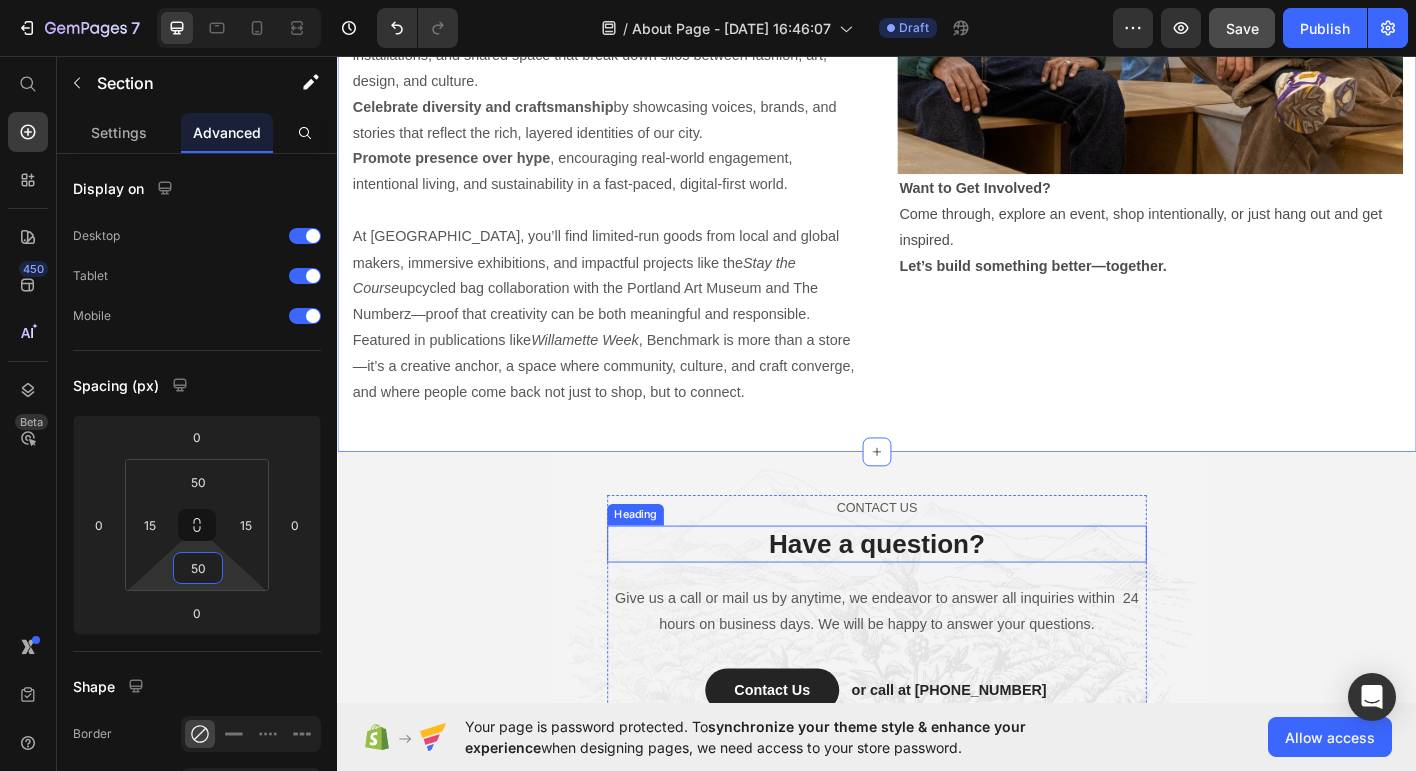 click on "Have a question?" at bounding box center [937, 599] 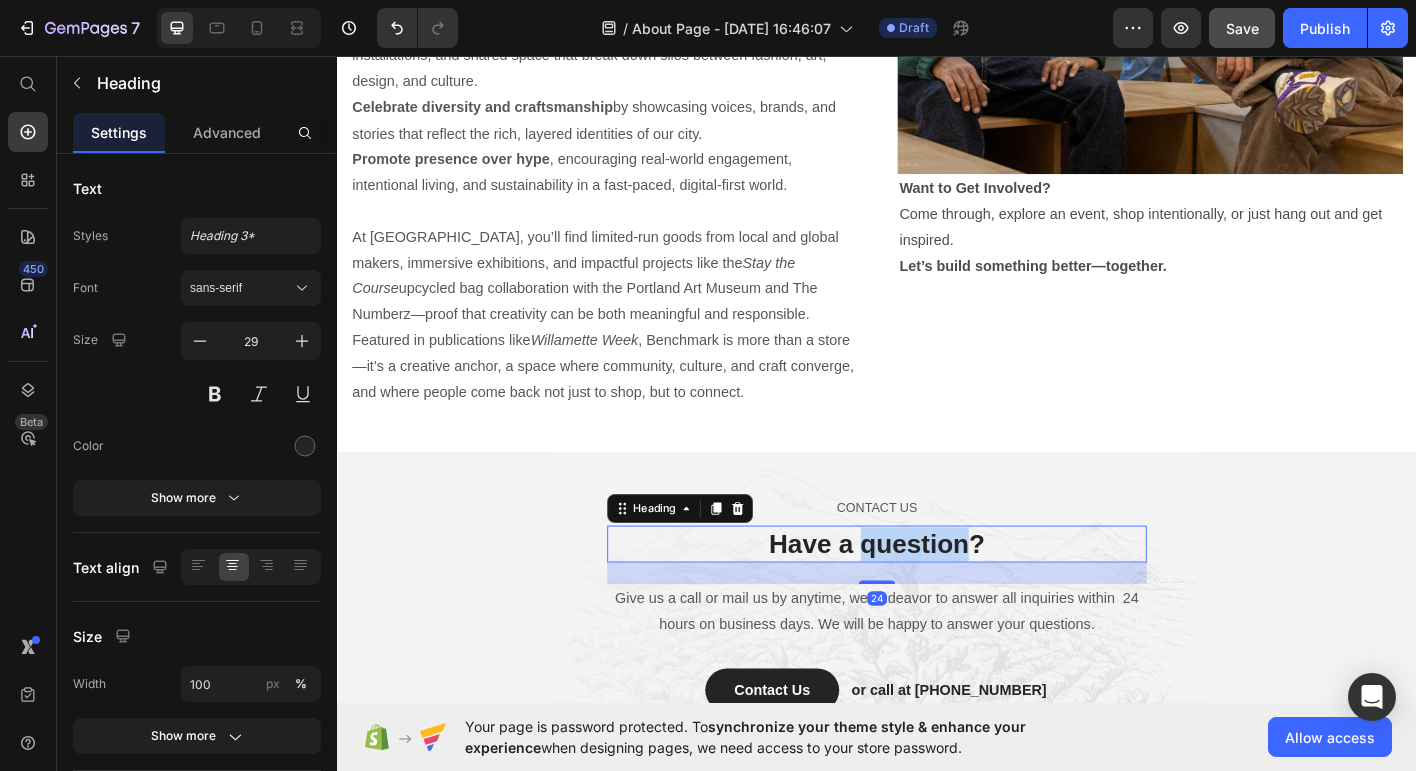 click on "Have a question?" at bounding box center [937, 599] 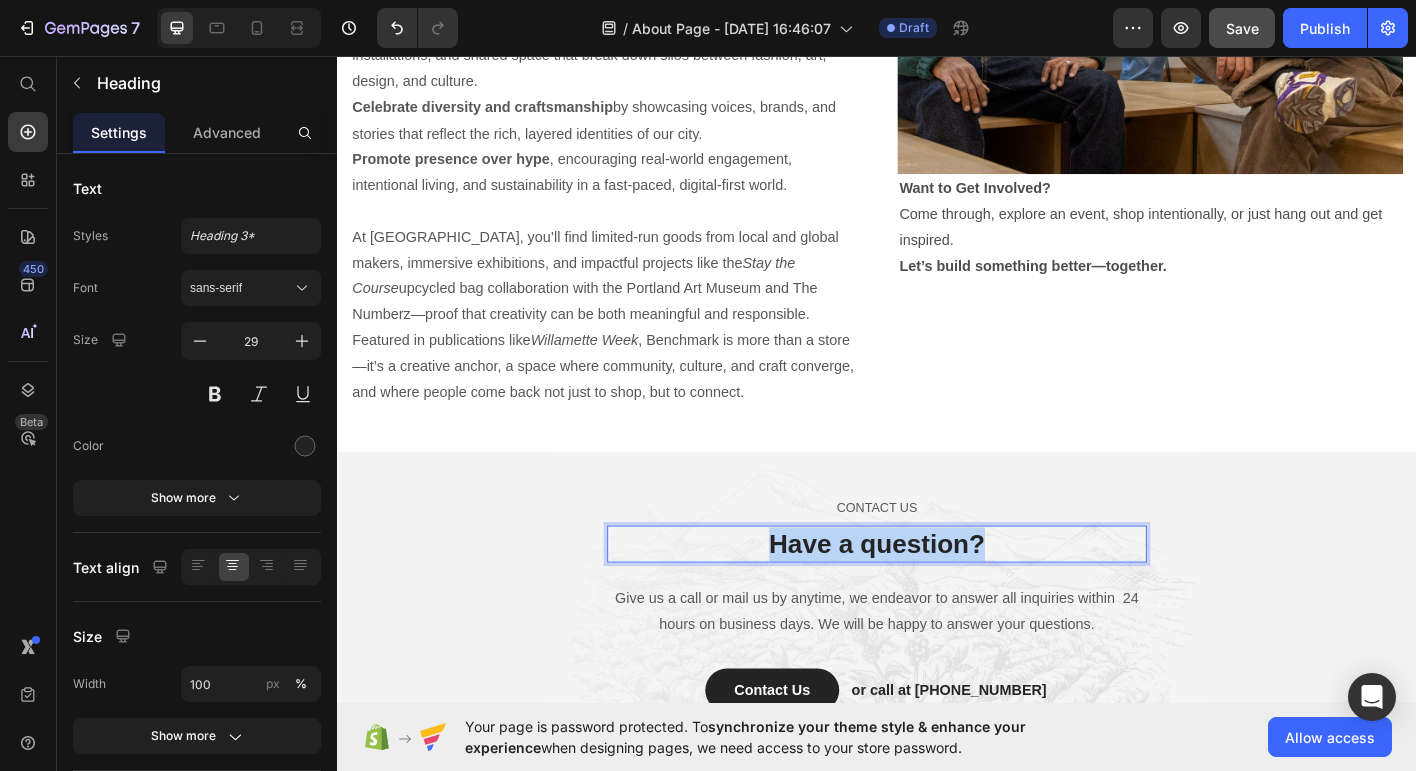 click on "Have a question?" at bounding box center (937, 599) 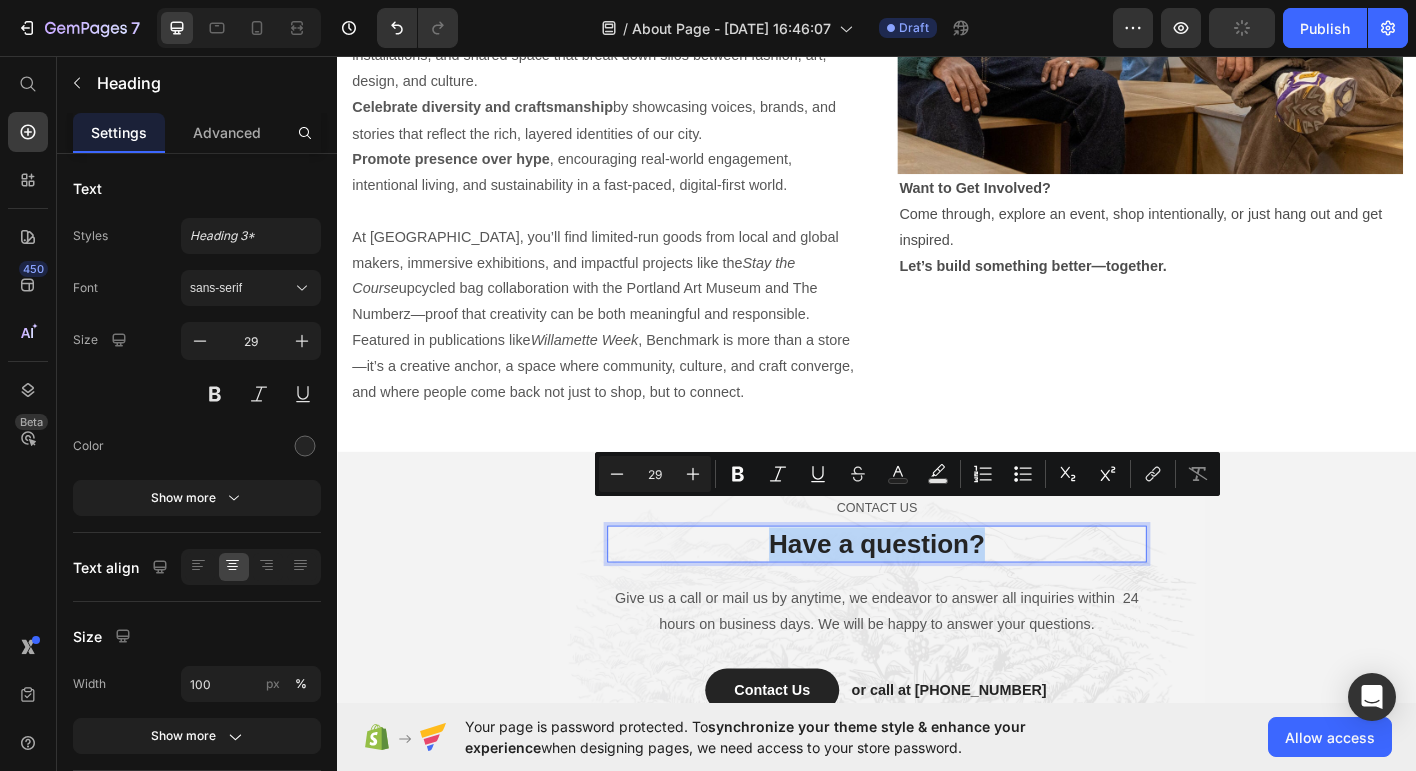 click on "Have a question?" at bounding box center (937, 599) 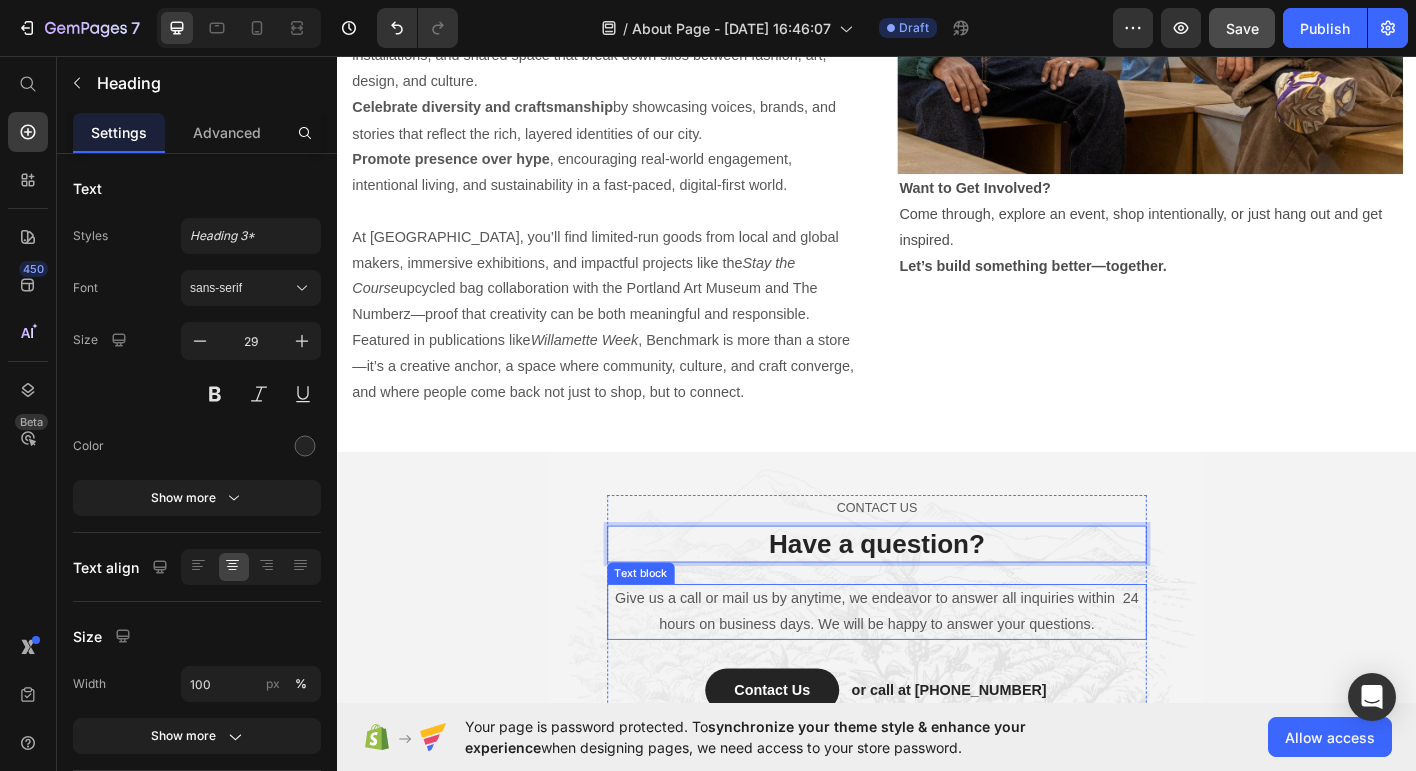click on "Give us a call or mail us by anytime, we endeavor to answer all inquiries within  24 hours on business days. We will be happy to answer your questions." at bounding box center (937, 674) 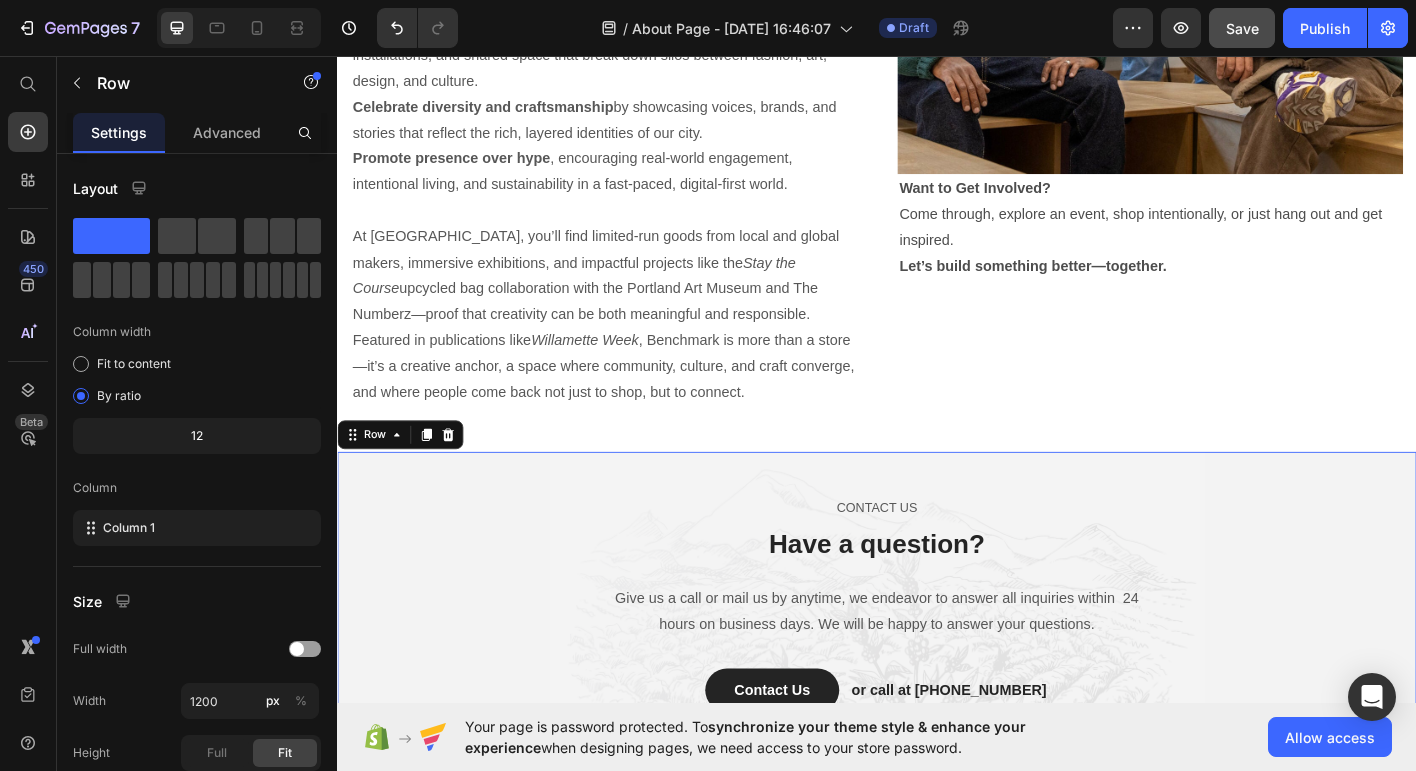 click on "CONTACT US Text block Have a question? Heading Give us a call or mail us by anytime, we endeavor to answer all inquiries within  24 hours on business days. We will be happy to answer your questions. Text block Contact Us Button or call at 0917788999 Text block Row Row" at bounding box center [937, 664] 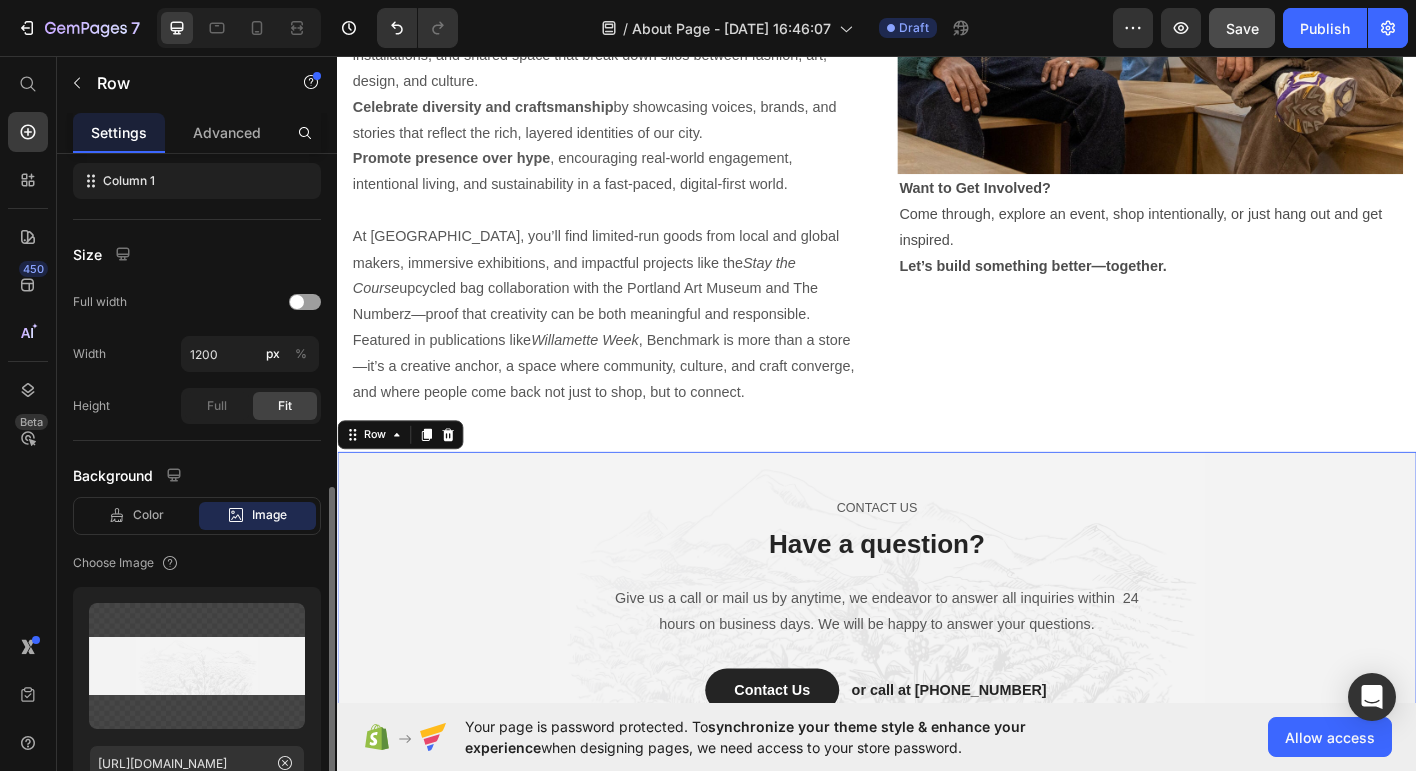 scroll, scrollTop: 594, scrollLeft: 0, axis: vertical 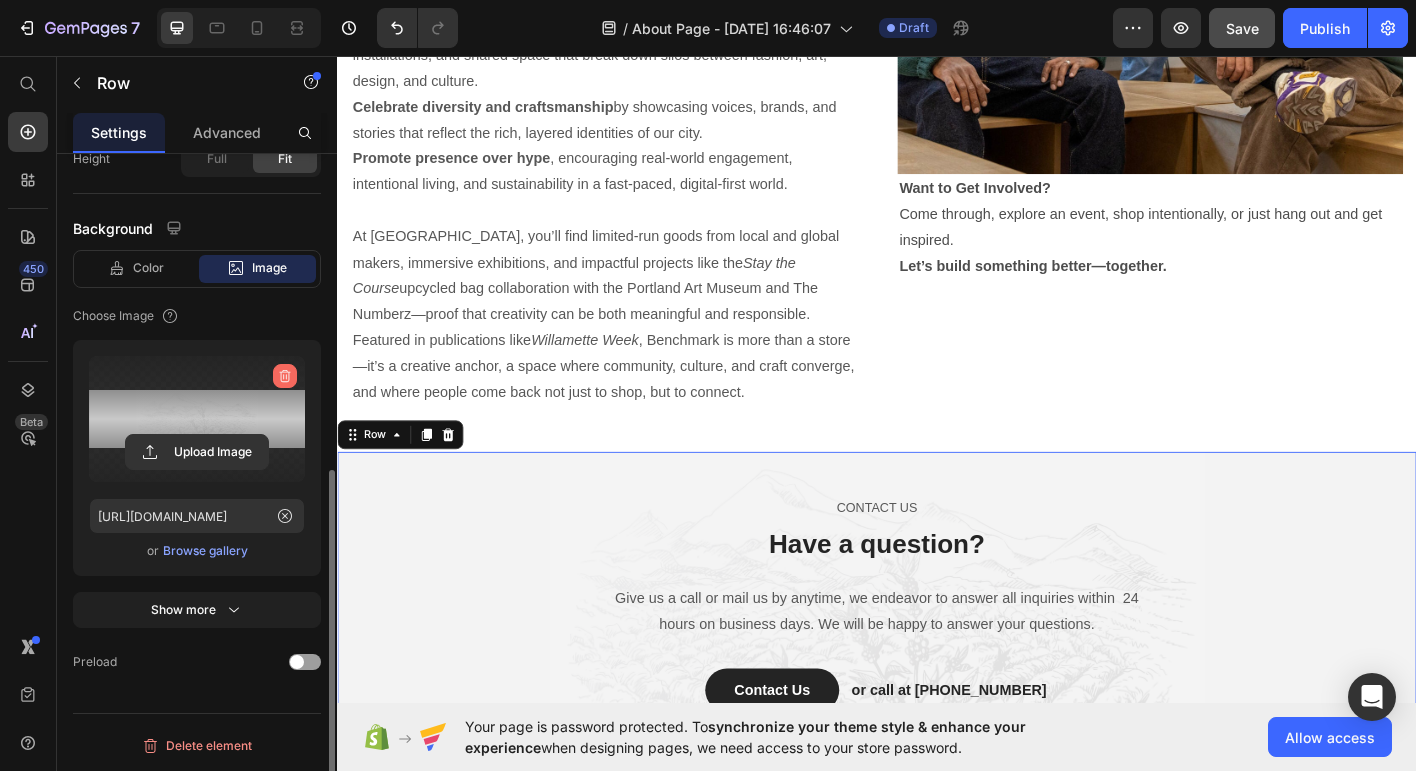 click 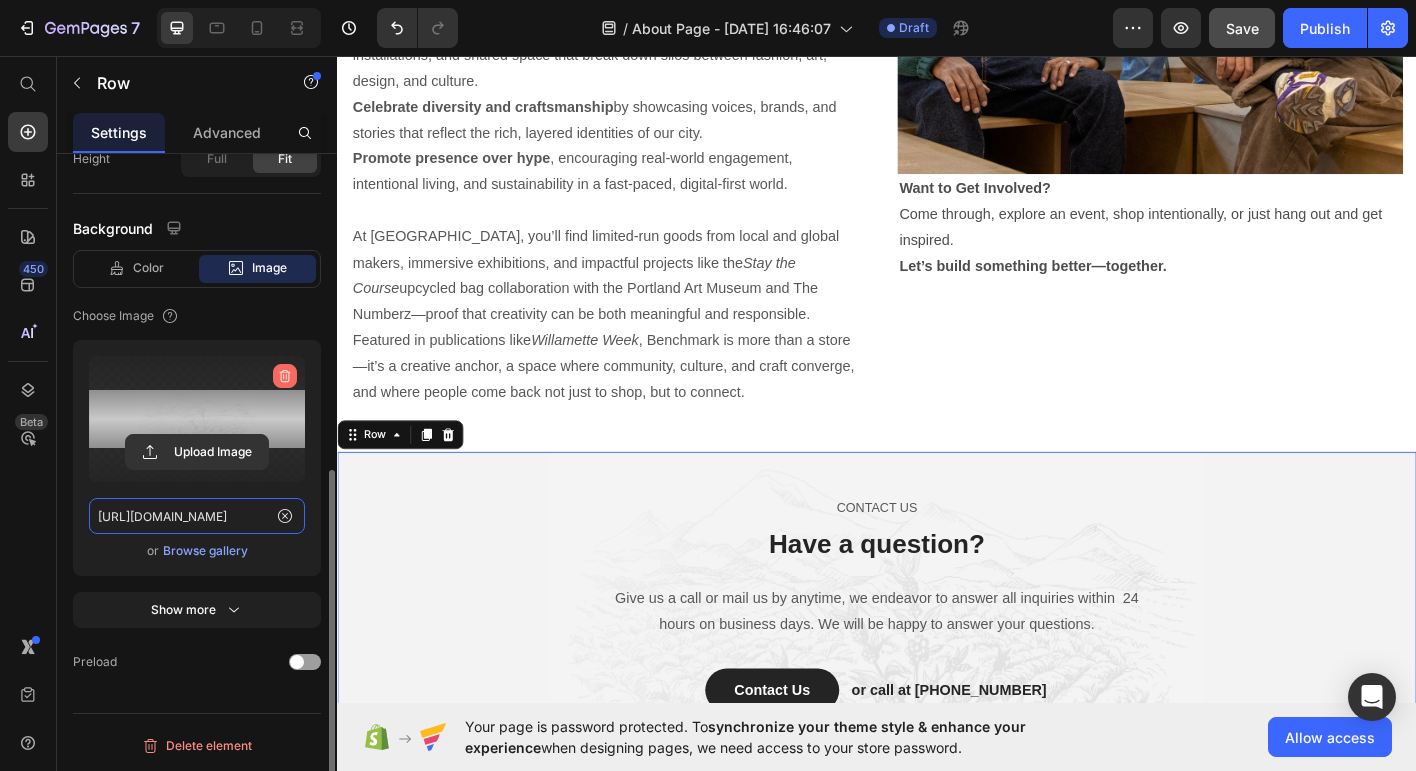 type 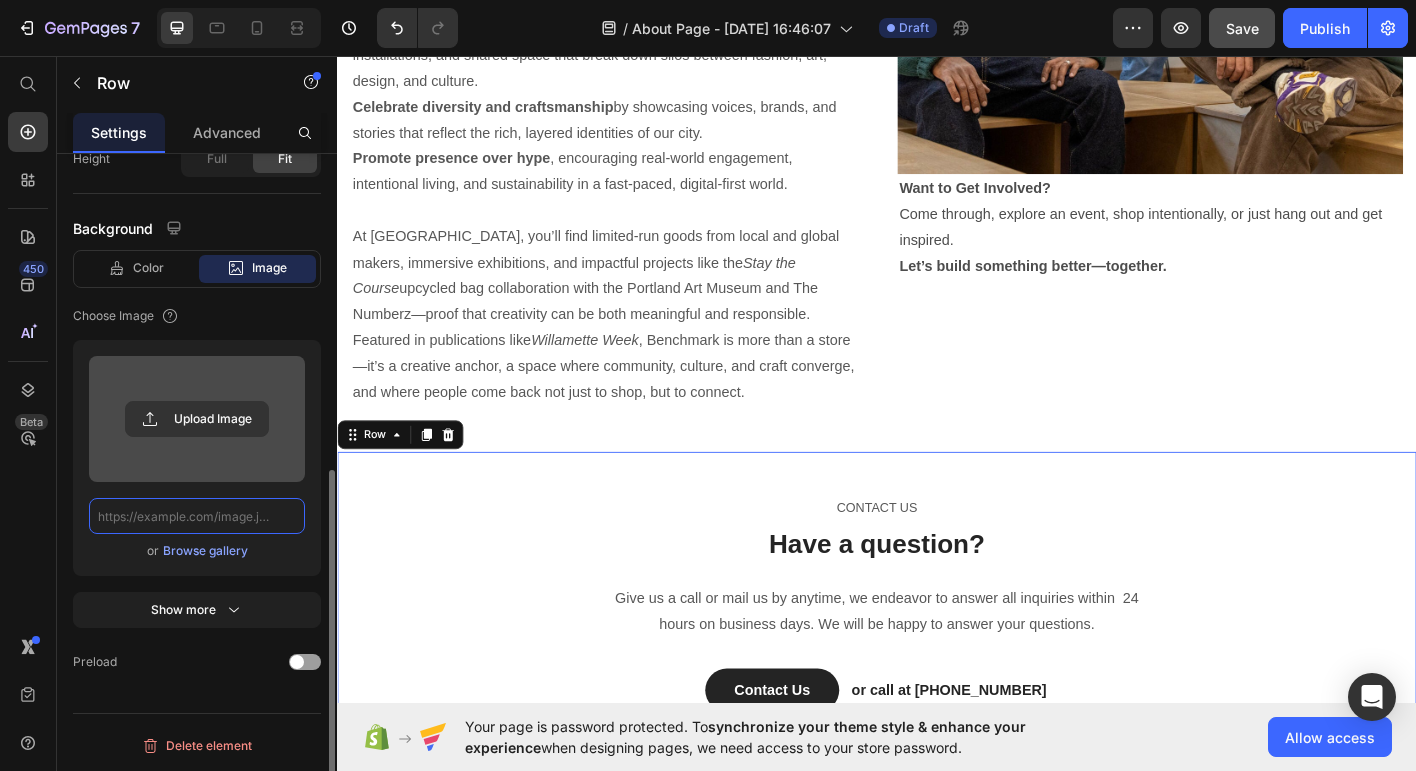 scroll, scrollTop: 0, scrollLeft: 0, axis: both 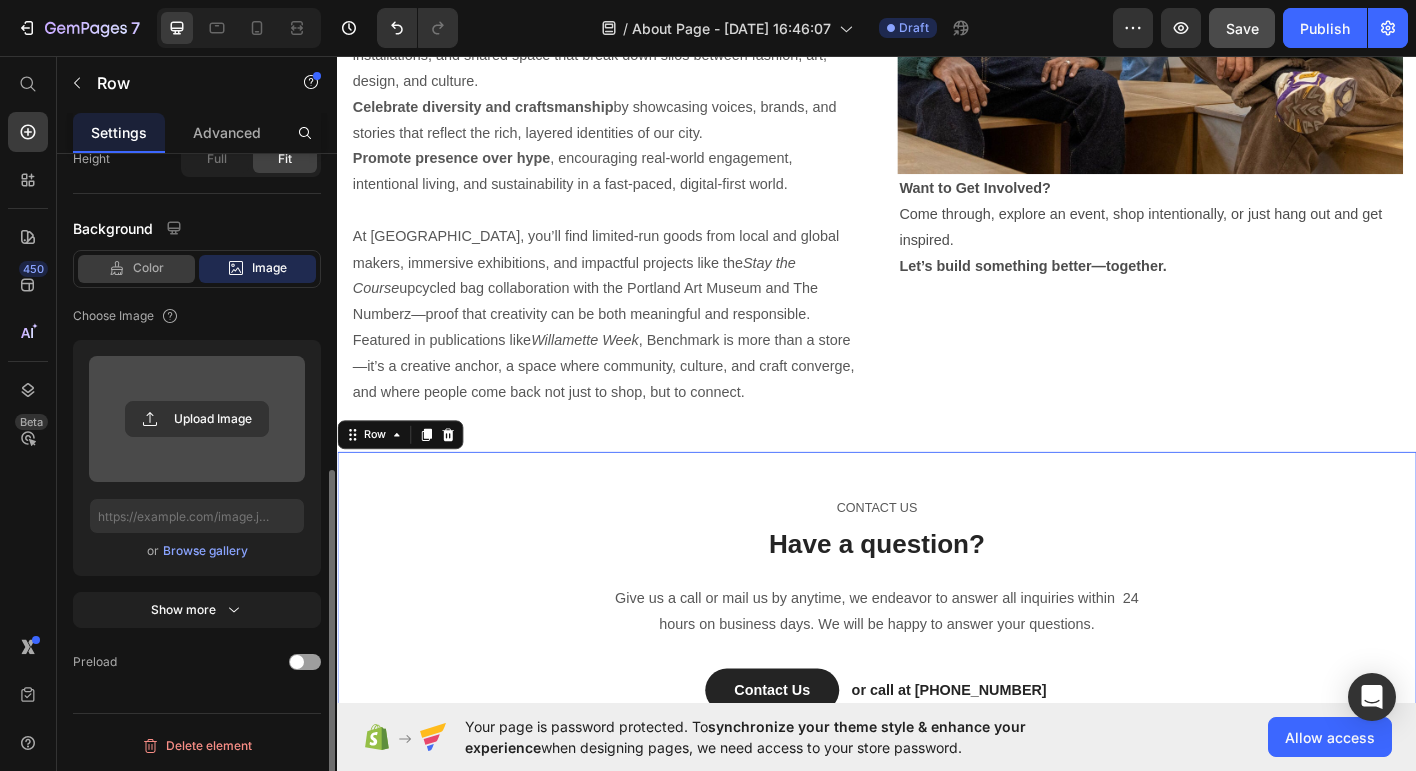 click on "Color" at bounding box center [148, 268] 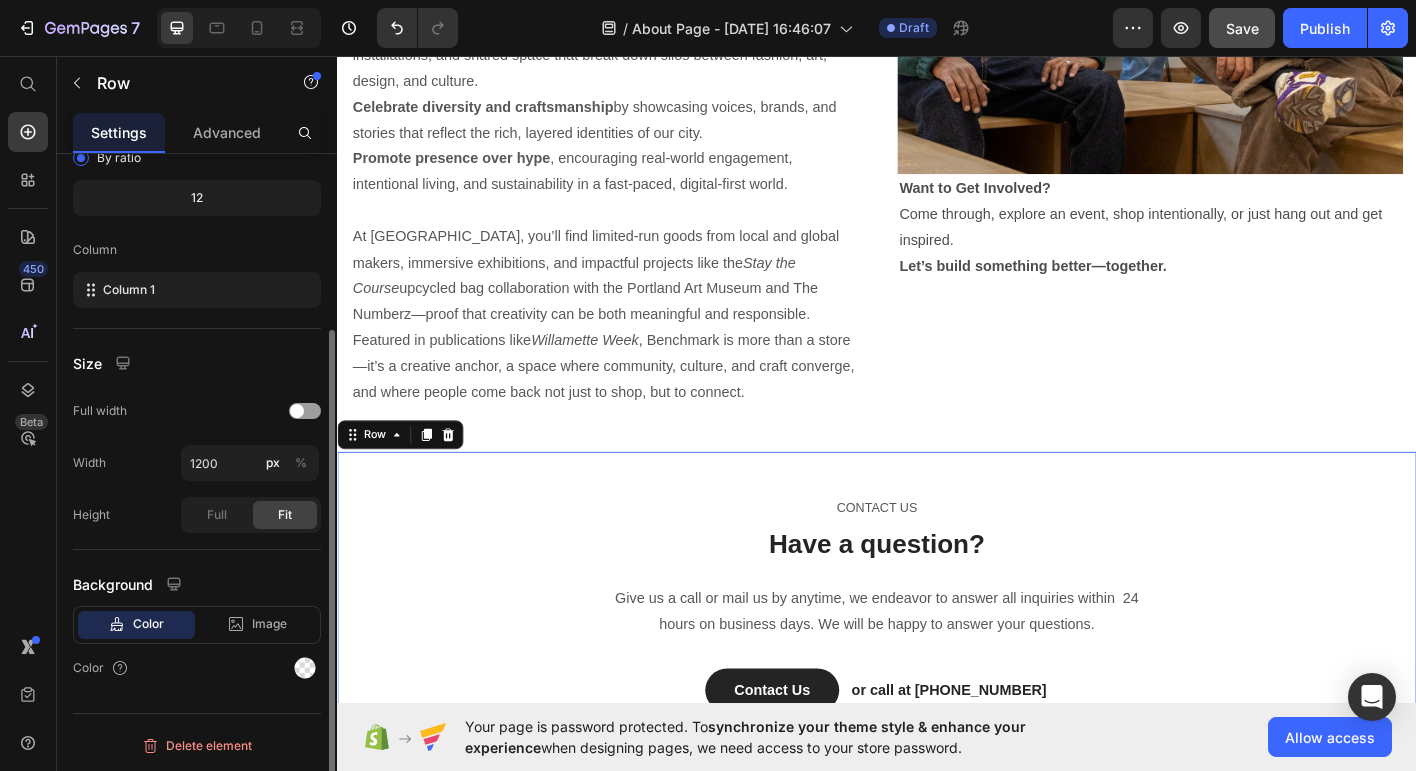 scroll, scrollTop: 238, scrollLeft: 0, axis: vertical 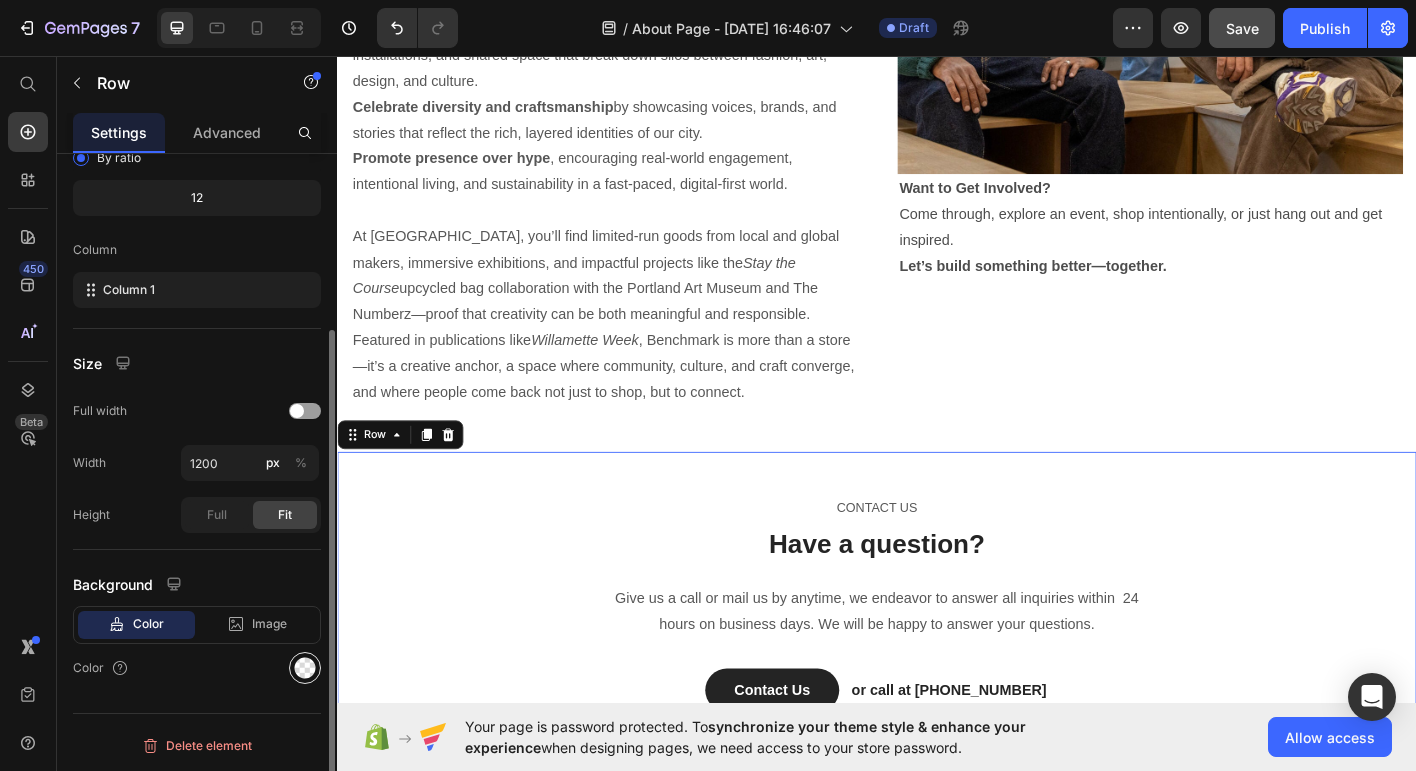 click at bounding box center [305, 668] 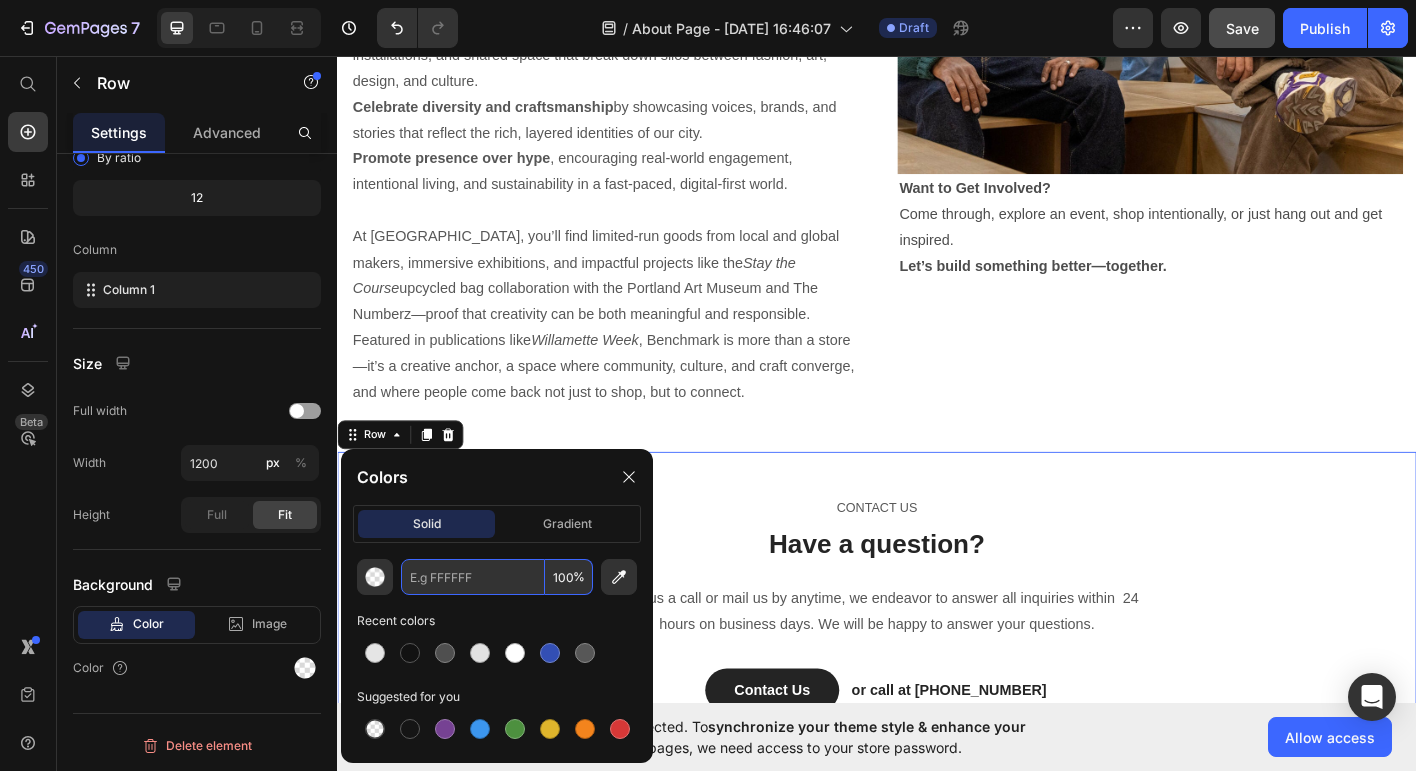 click at bounding box center (473, 577) 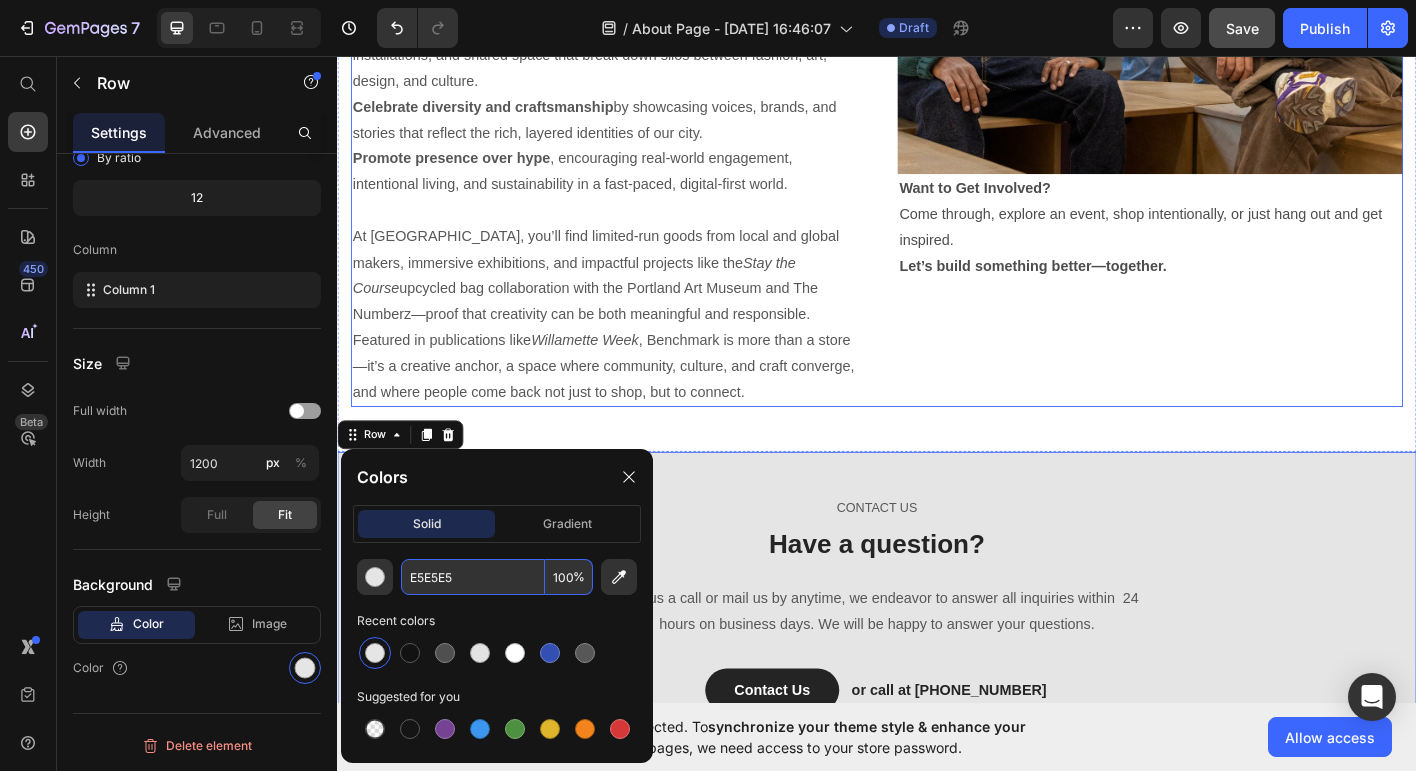 click on "Image Why We Exist Heading We built Benchmark to be the environment we want to see more of. Open, intentional, diverse, and deeply human. A place where creativity, identity, and community aren’t just buzzwords, but the foundation. Portland is a city shaped by artists, risk-takers, and thinkers, yet spaces that bring these people together remain limited or transactional. Benchmark fills that gap by creating an adaptable hub where conversations happen organically, ideas collide, and collaborations are born. We exist to: Support independent creatives  by offering space, visibility, and a platform to share and scale their work. Foster cross-industry connection  through curated events, installations, and shared space that break down silos between fashion, art, design, and culture. Celebrate diversity and craftsmanship  by showcasing voices, brands, and stories that reflect the rich, layered identities of our city. Promote presence over hype   Stay the Course Featured in publications like  Willamette Week Image" at bounding box center [937, -184] 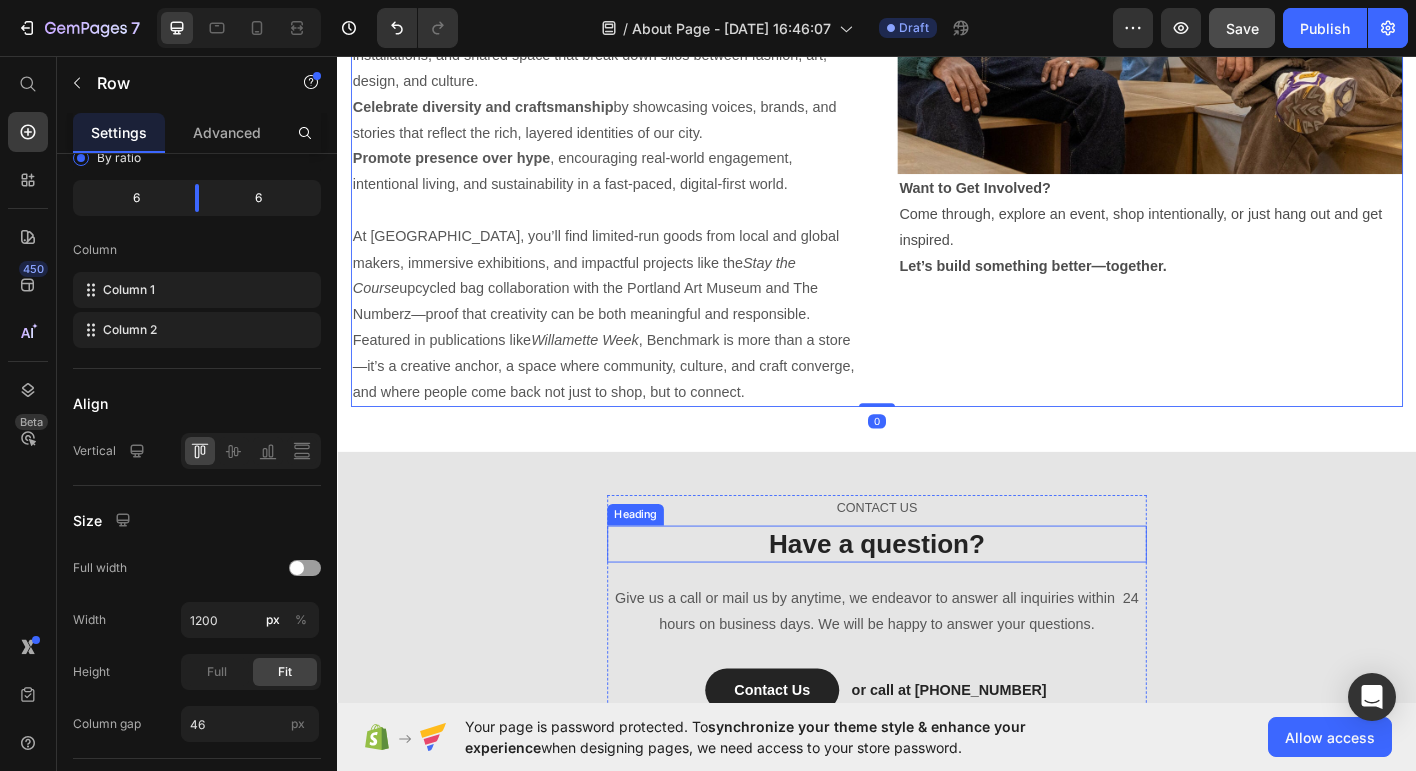 click on "Have a question?" at bounding box center (937, 599) 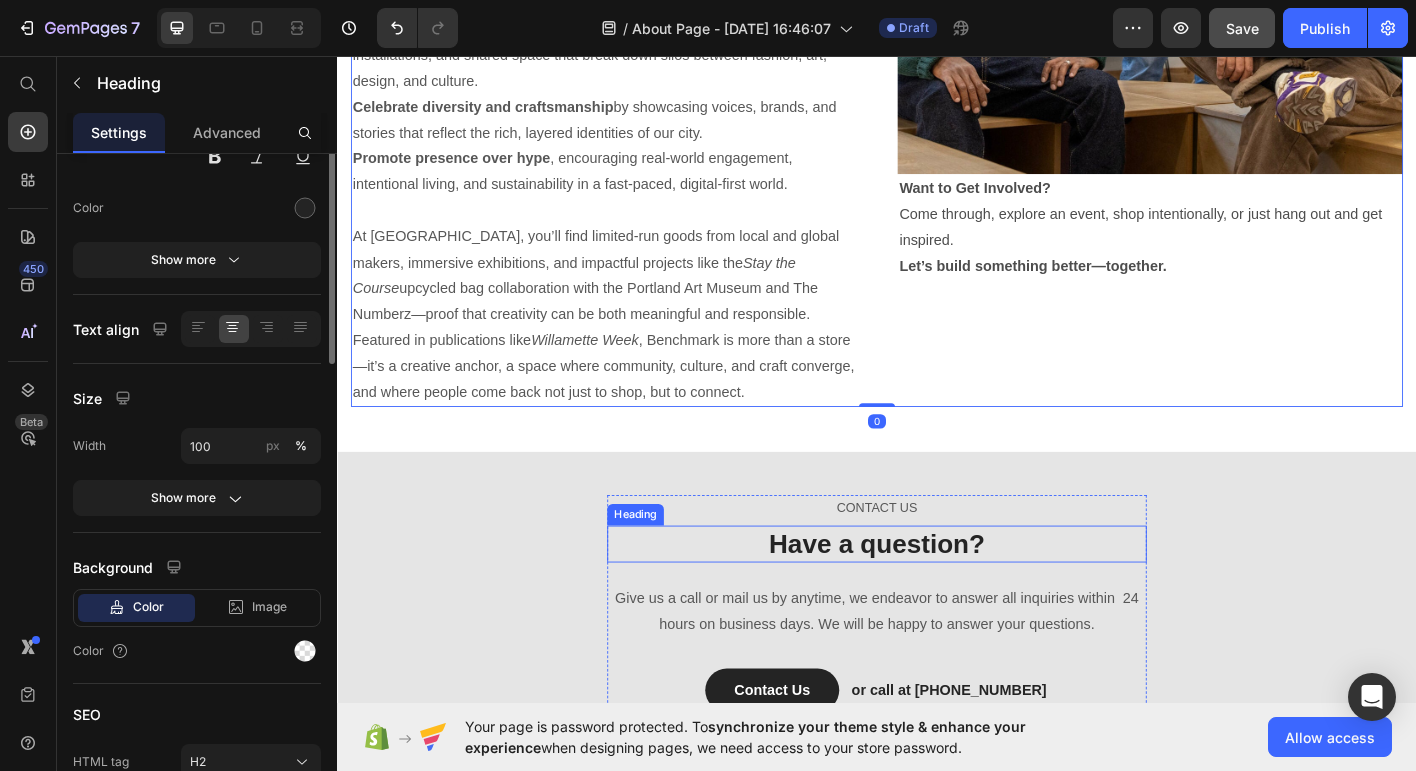 scroll, scrollTop: 0, scrollLeft: 0, axis: both 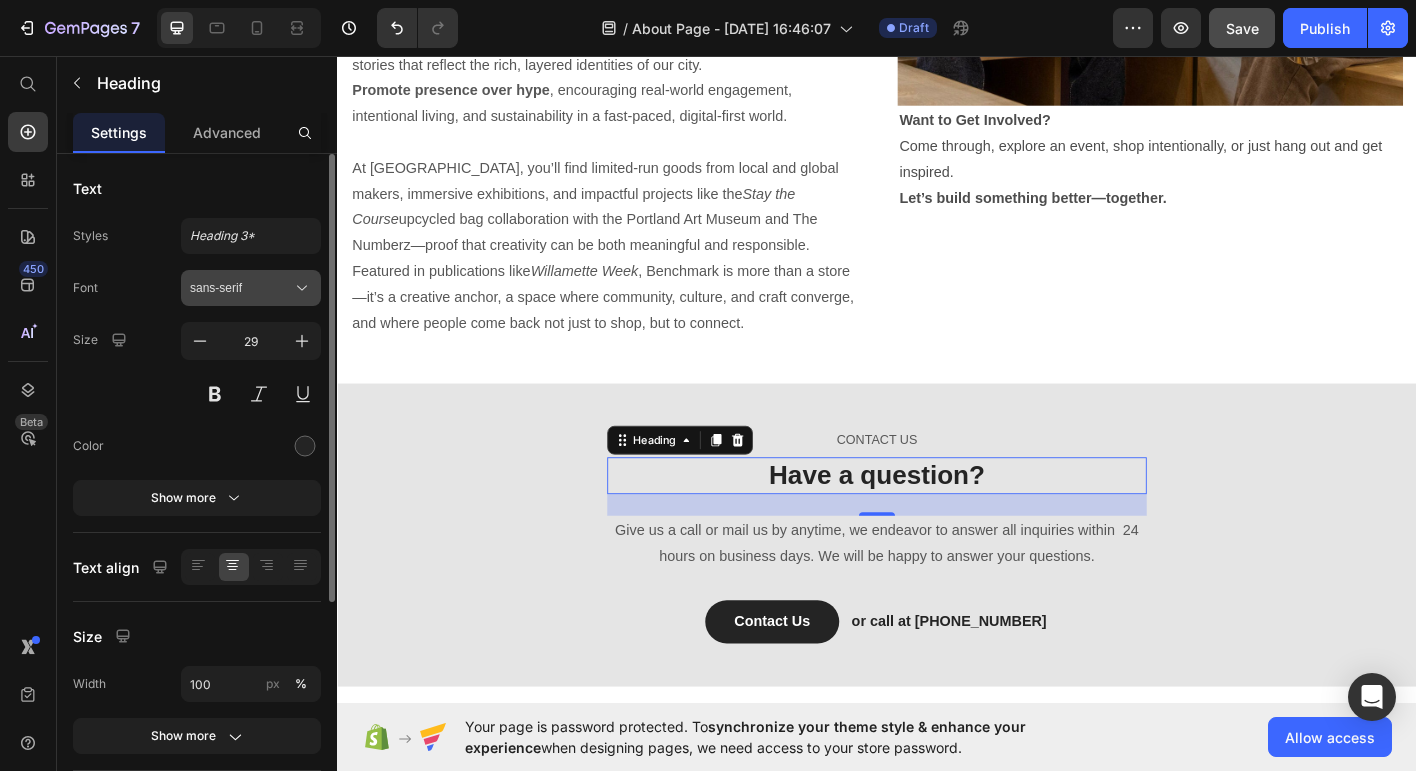 click on "sans-serif" at bounding box center (241, 288) 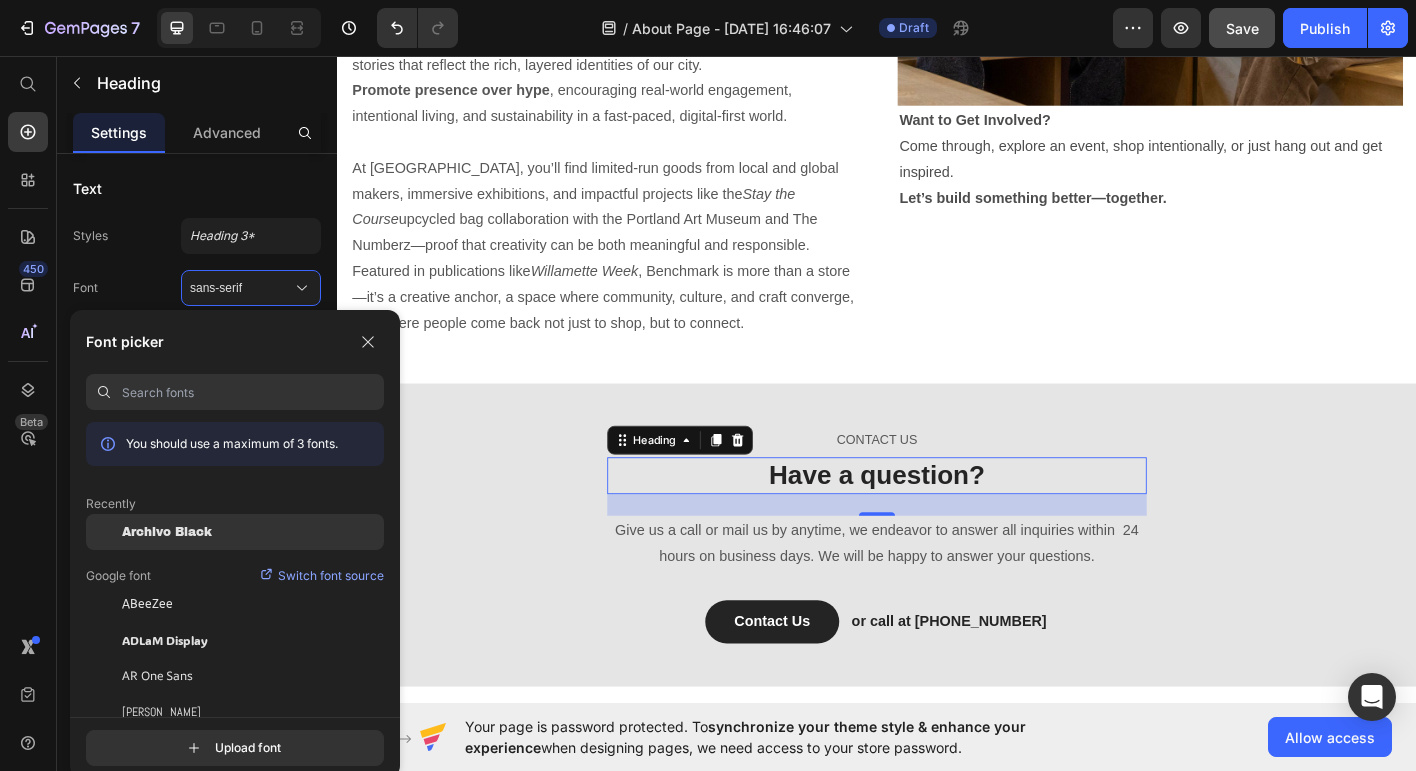 click on "Archivo Black" at bounding box center [167, 532] 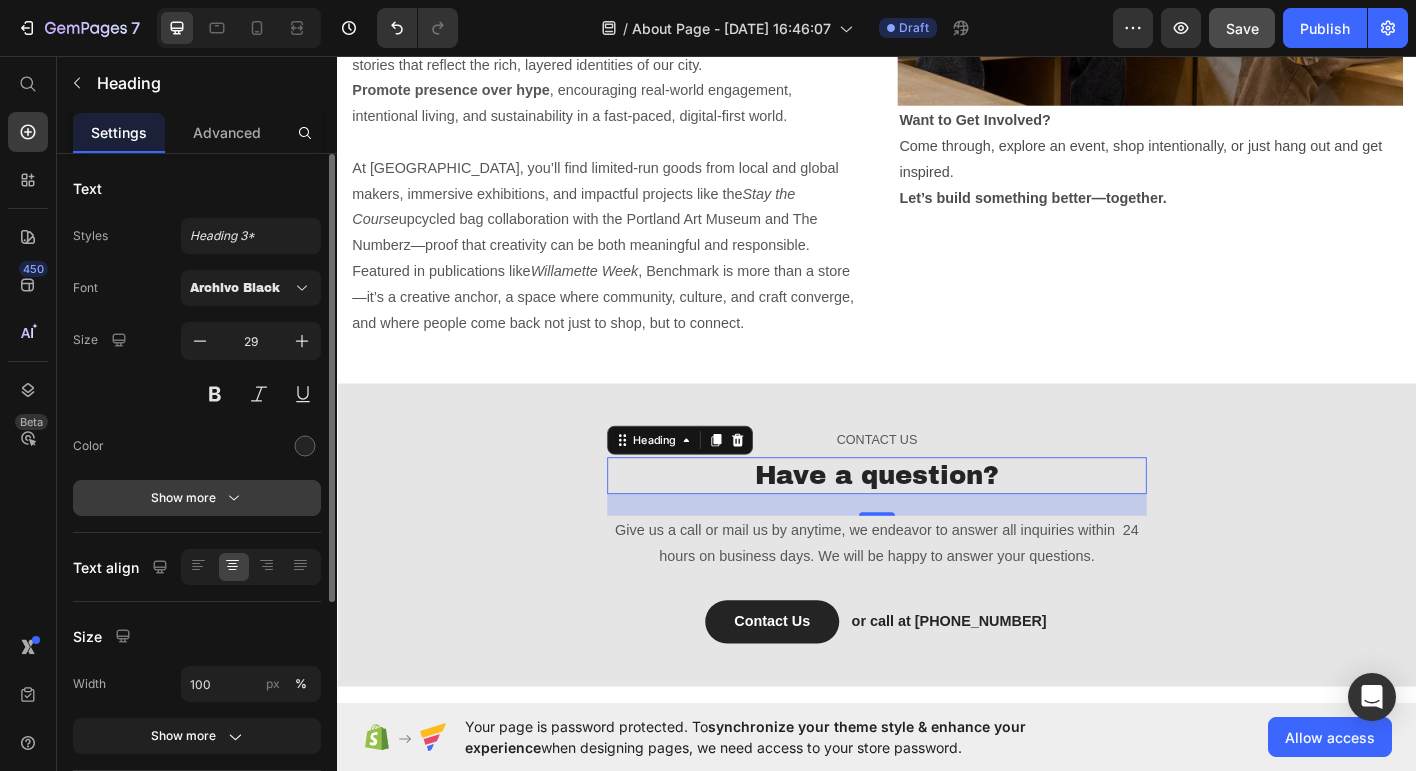 click 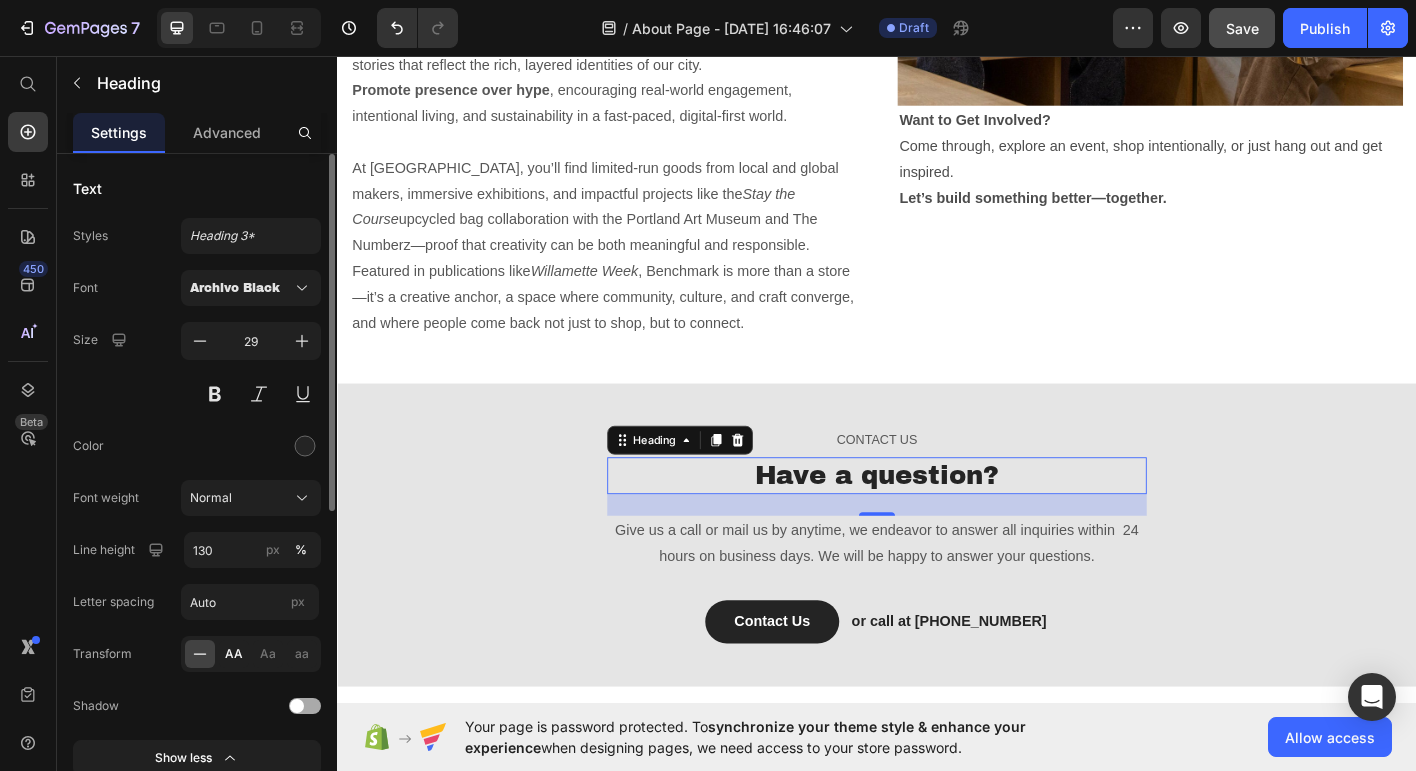 click on "AA" 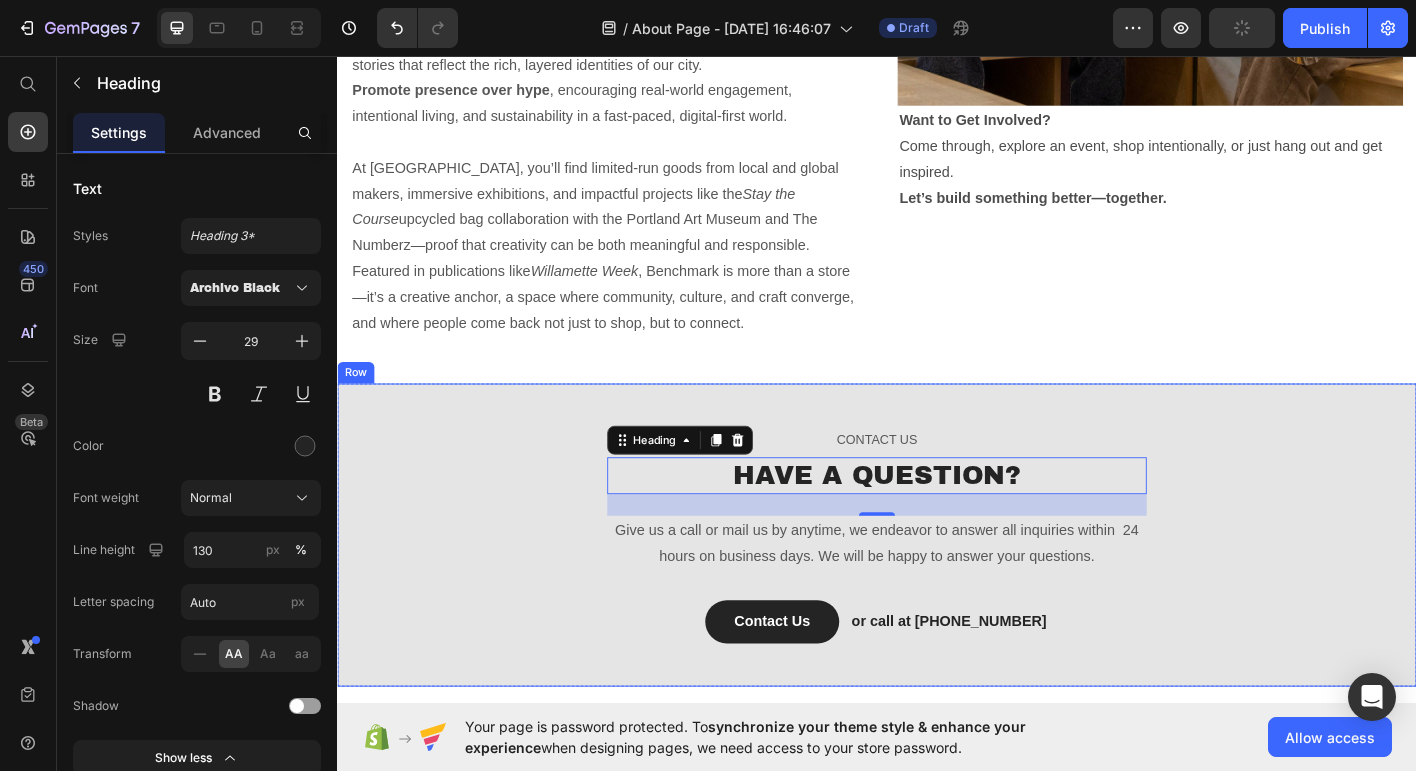 click on "CONTACT US Text block Have a question? Heading   24 Give us a call or mail us by anytime, we endeavor to answer all inquiries within  24 hours on business days. We will be happy to answer your questions. Text block Contact Us Button or call at 0917788999 Text block Row Row" at bounding box center (937, 588) 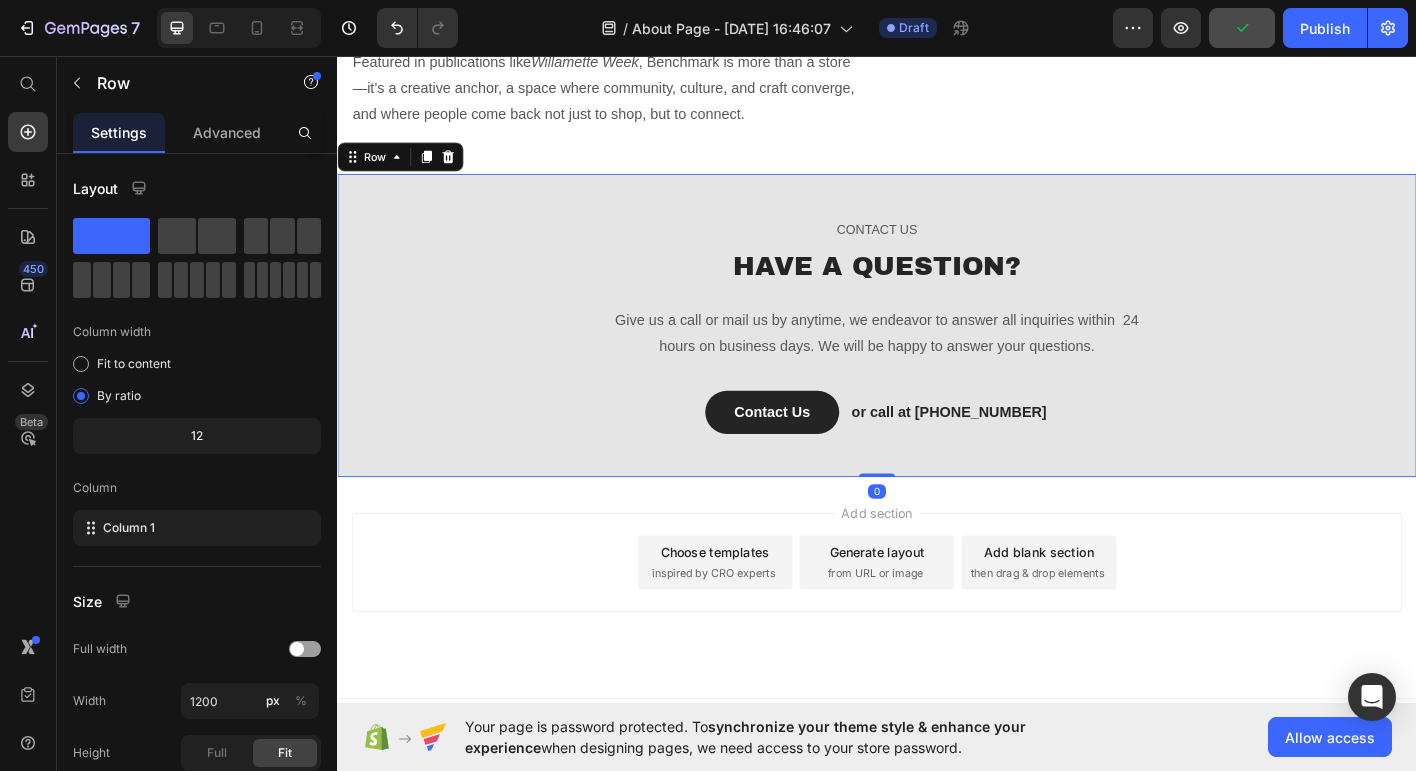 scroll, scrollTop: 3545, scrollLeft: 0, axis: vertical 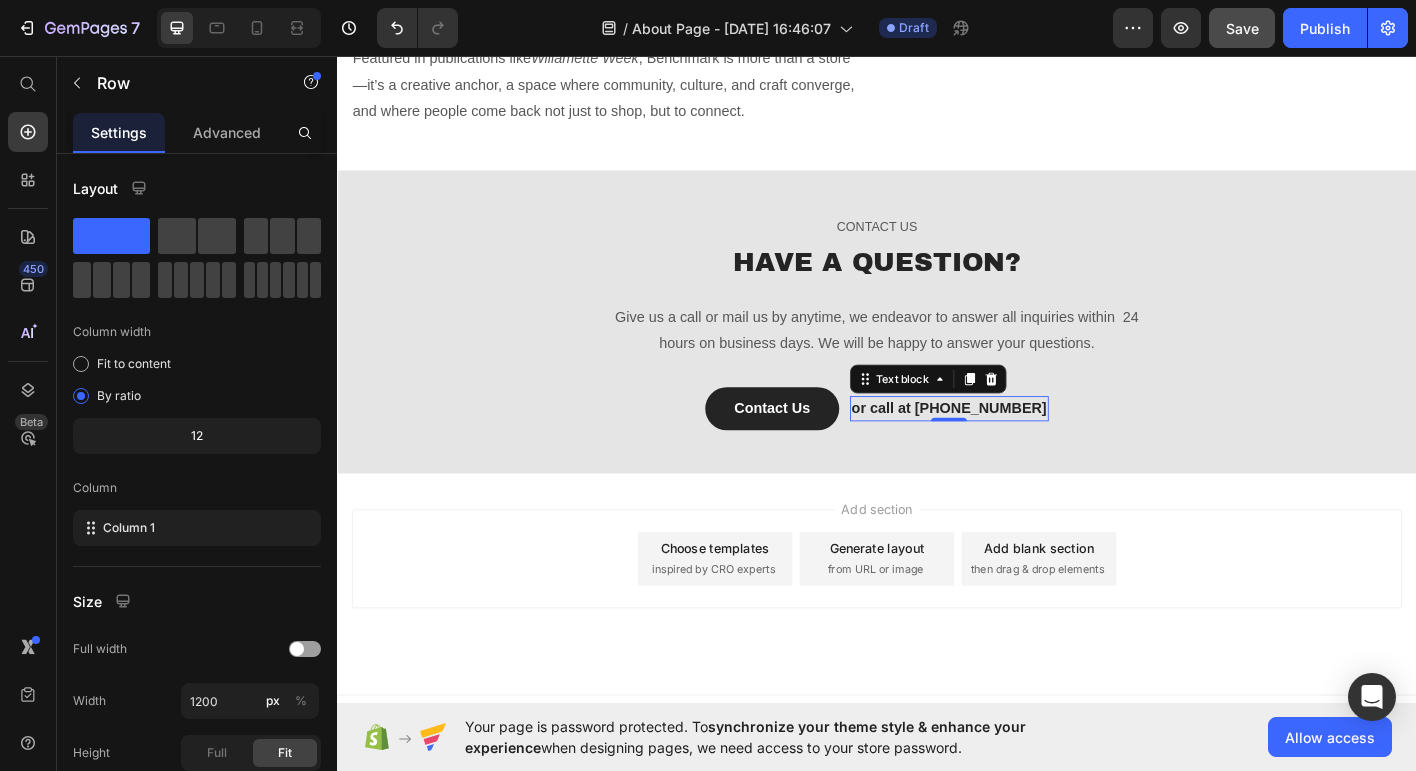 click on "or call at 0917788999" at bounding box center [1017, 448] 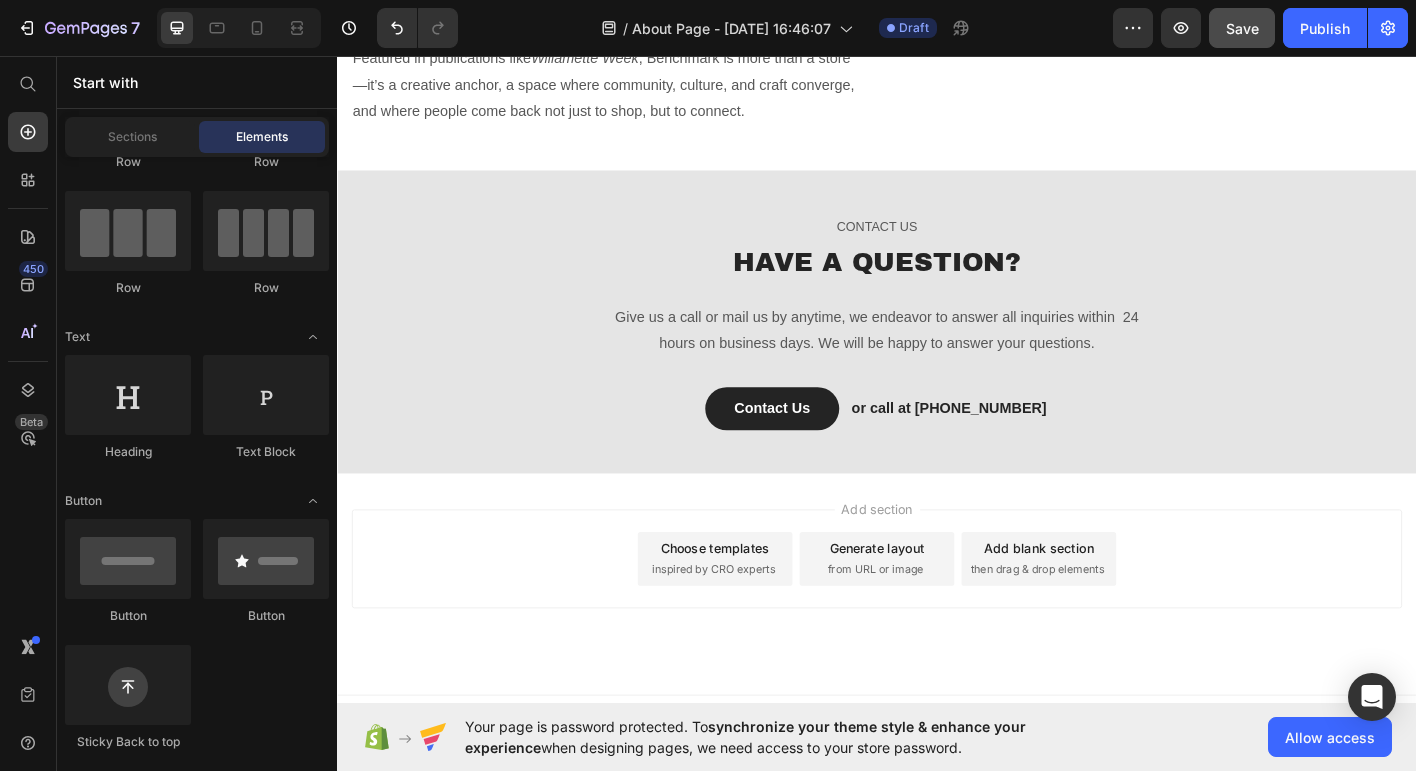 click on "Add section Choose templates inspired by CRO experts Generate layout from URL or image Add blank section then drag & drop elements" at bounding box center (937, 615) 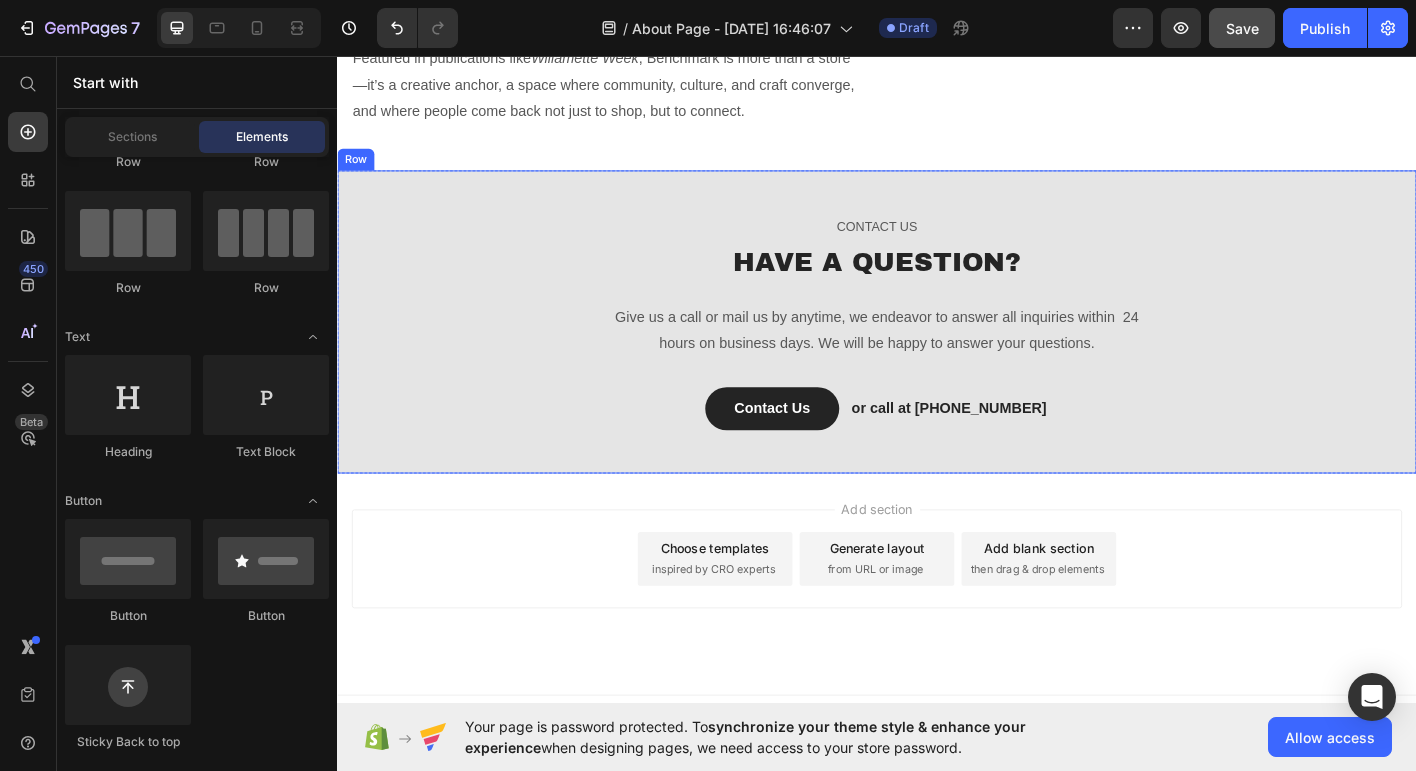 click on "CONTACT US Text block Have a question? Heading Give us a call or mail us by anytime, we endeavor to answer all inquiries within  24 hours on business days. We will be happy to answer your questions. Text block Contact Us Button or call at 0917788999 Text block Row Row" at bounding box center (937, 351) 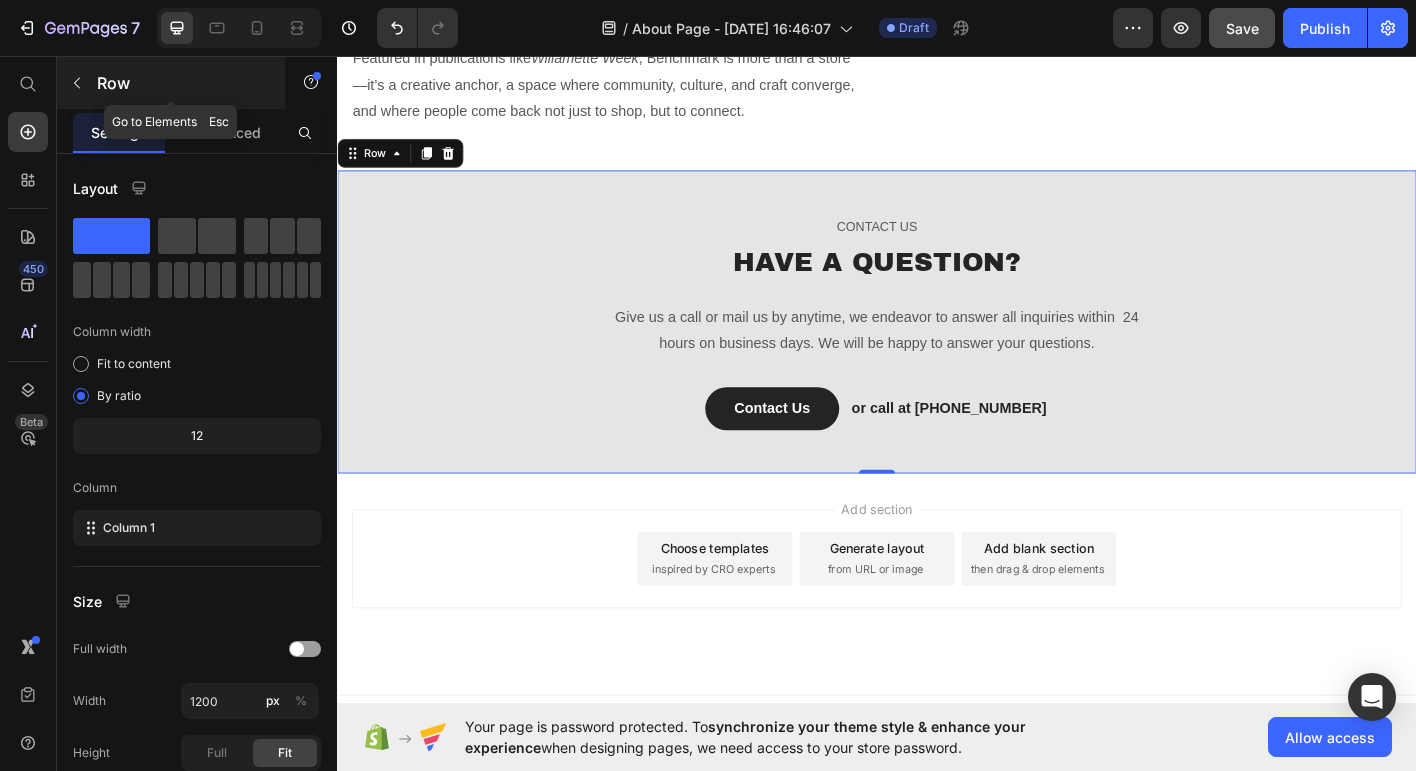 click 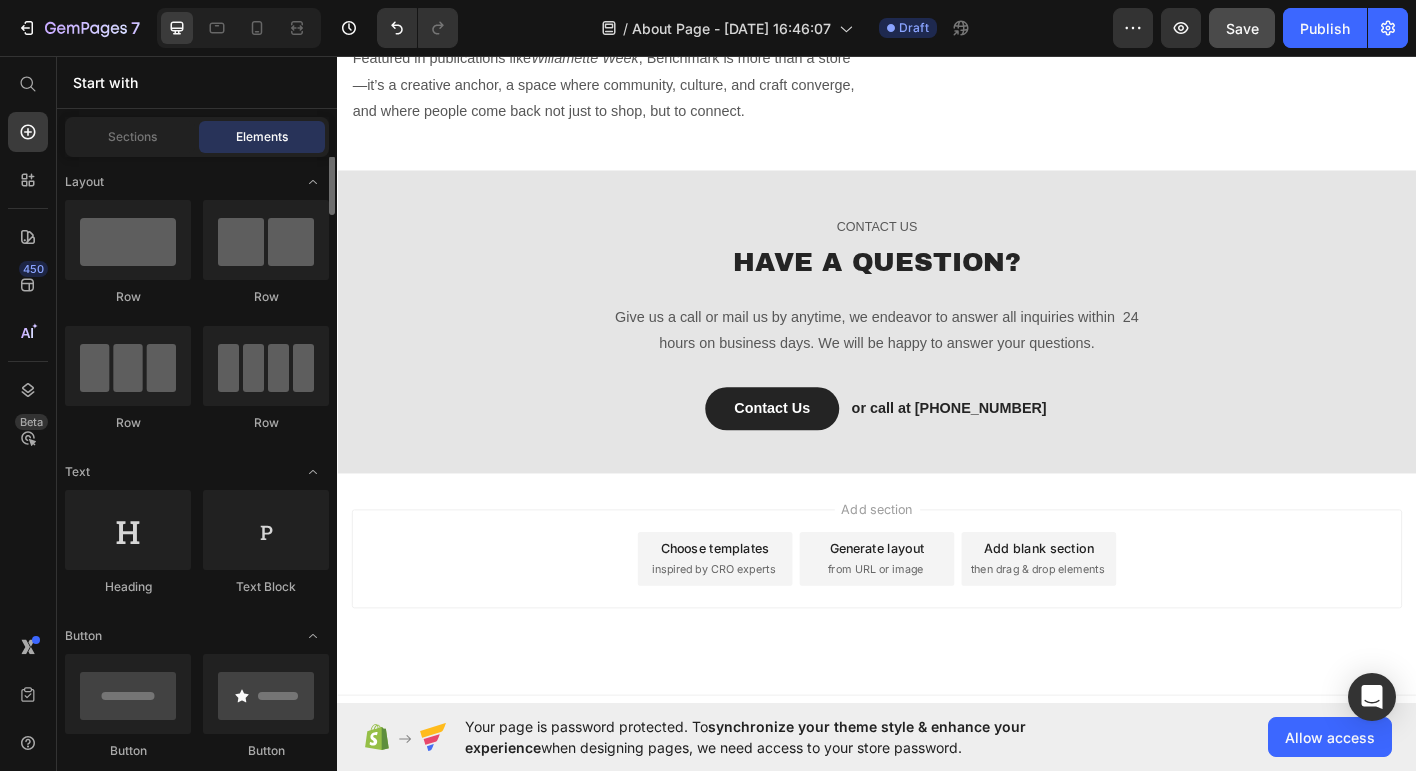 scroll, scrollTop: 0, scrollLeft: 0, axis: both 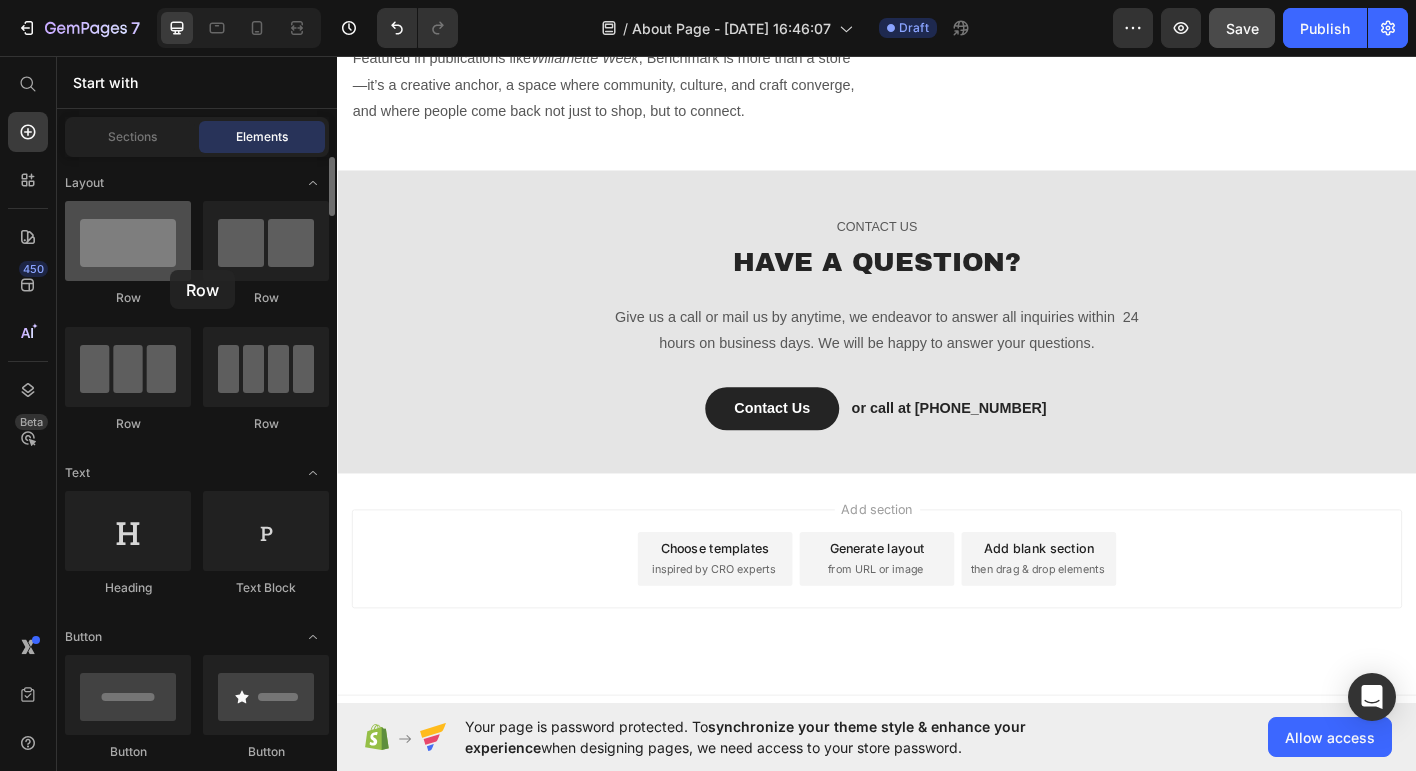 drag, startPoint x: 170, startPoint y: 270, endPoint x: 160, endPoint y: 267, distance: 10.440307 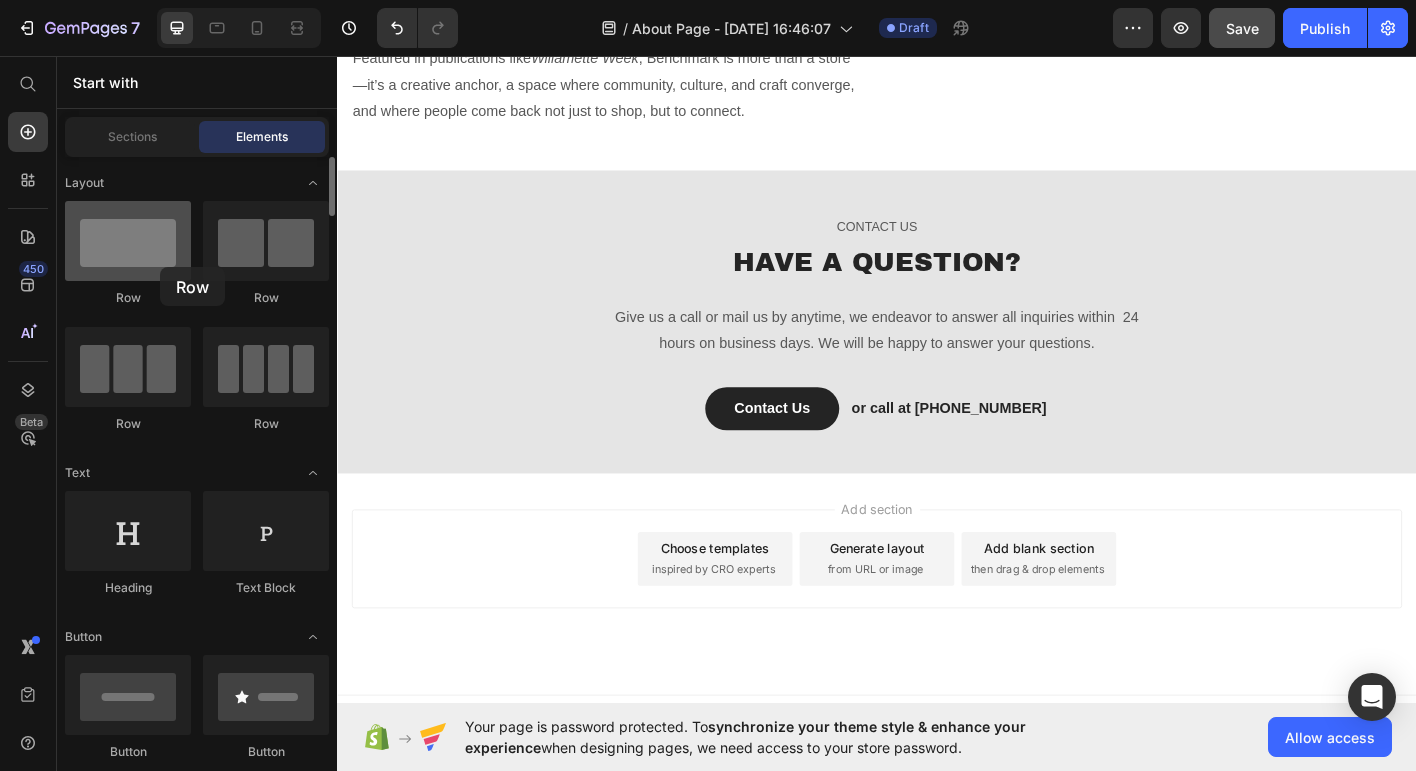 click at bounding box center [128, 241] 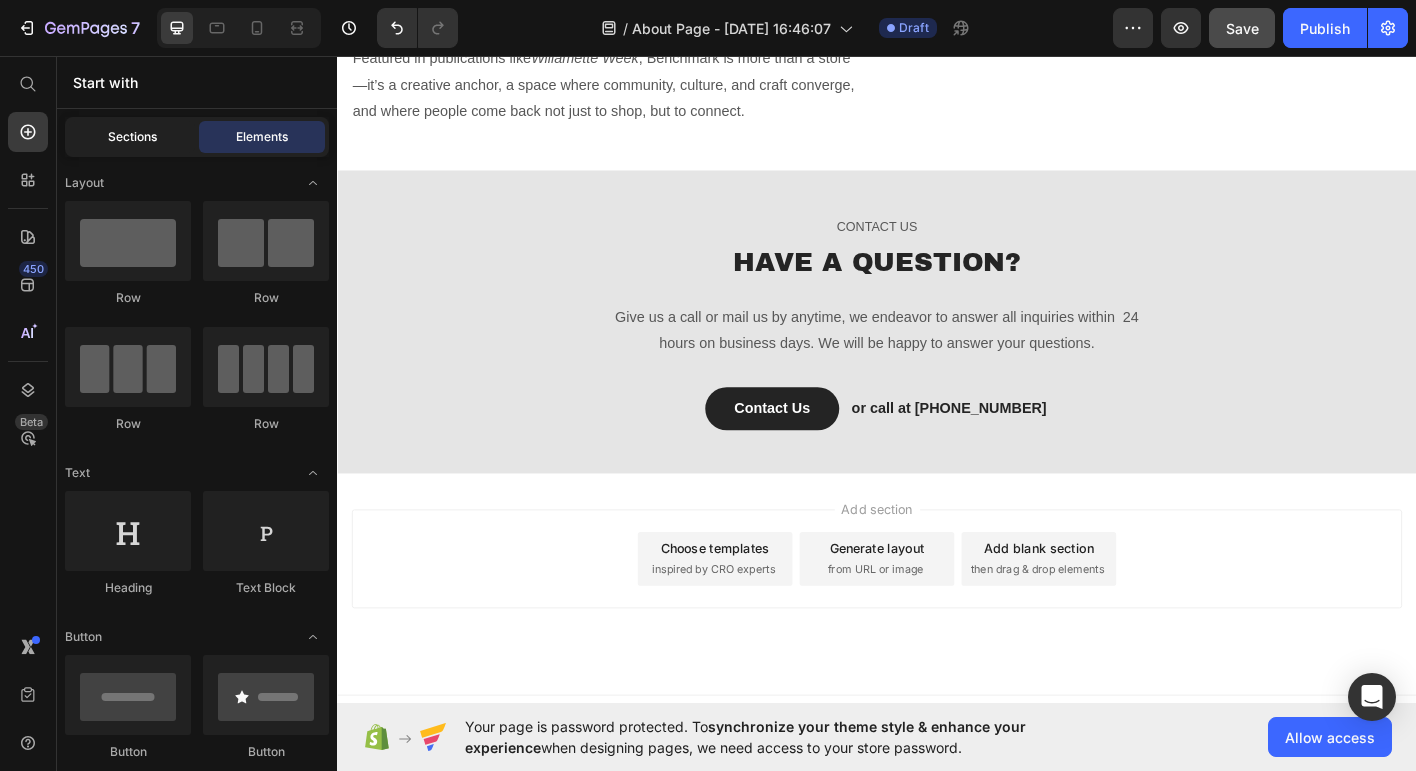click on "Sections" at bounding box center [132, 137] 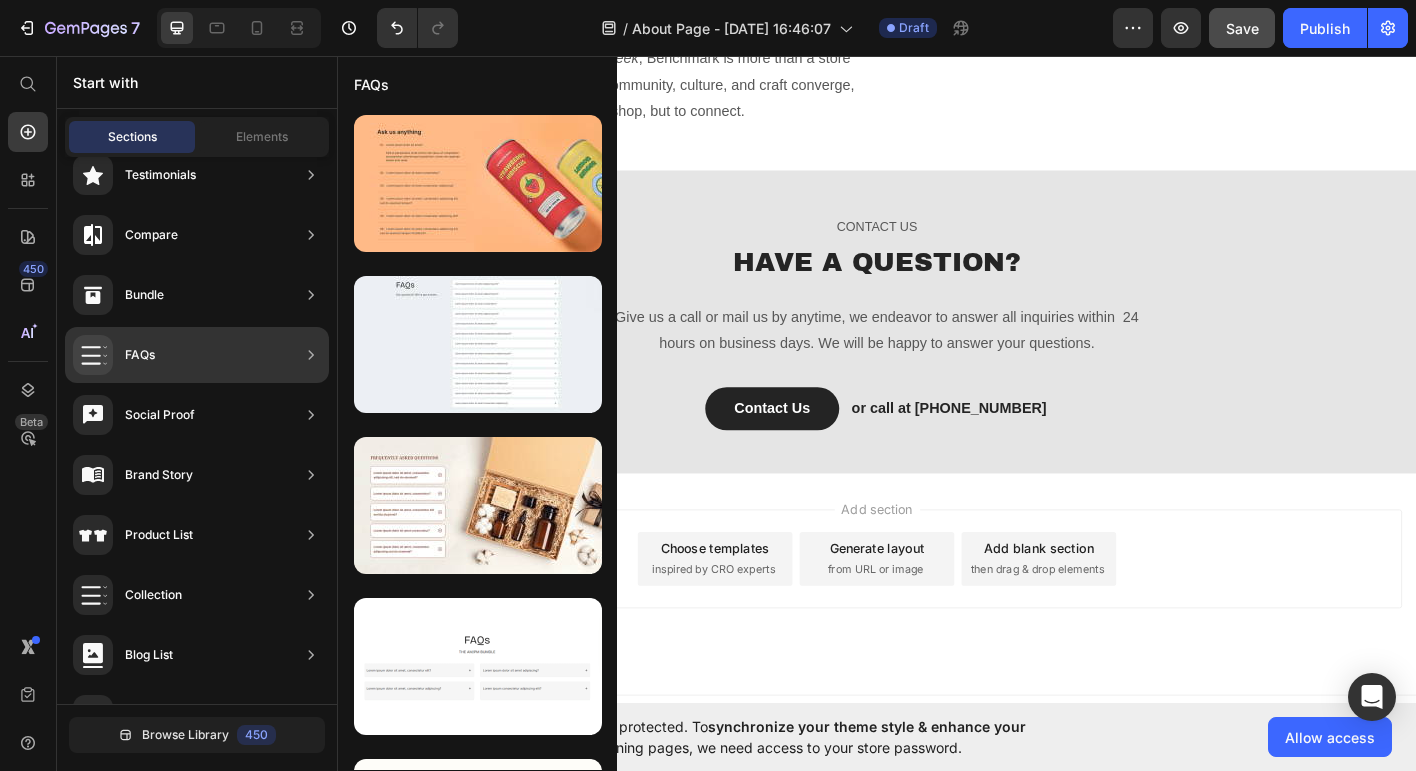 scroll, scrollTop: 0, scrollLeft: 0, axis: both 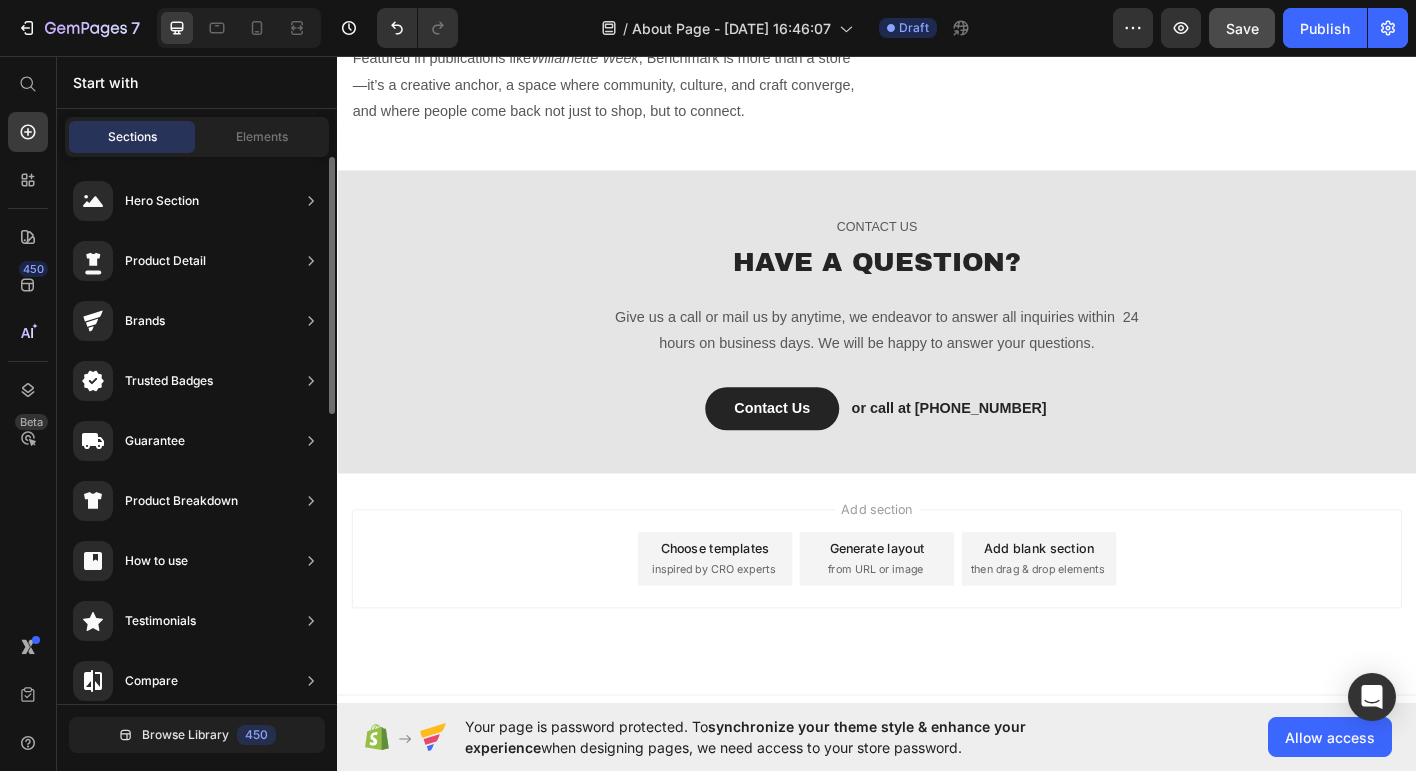 click on "Sections Elements" at bounding box center (197, 137) 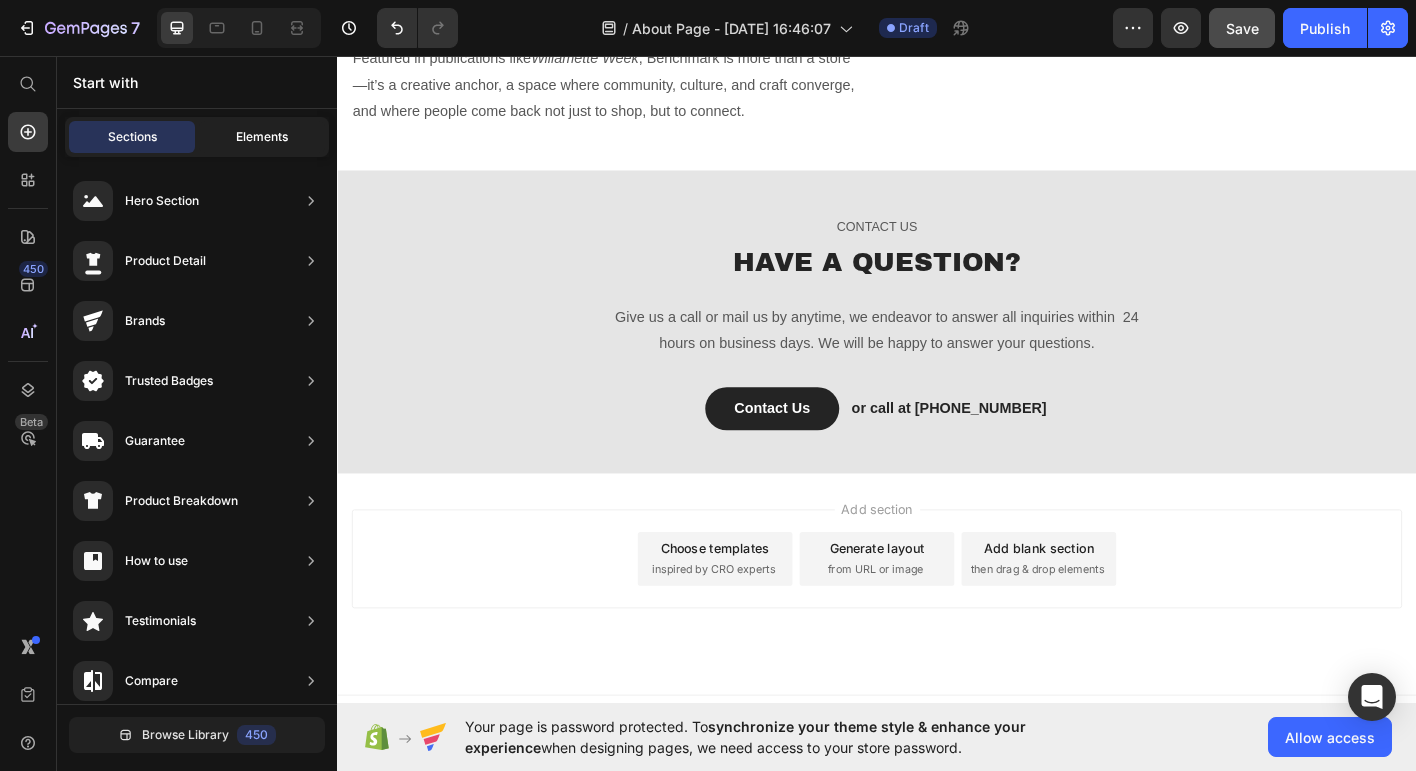 click on "Elements" at bounding box center [262, 137] 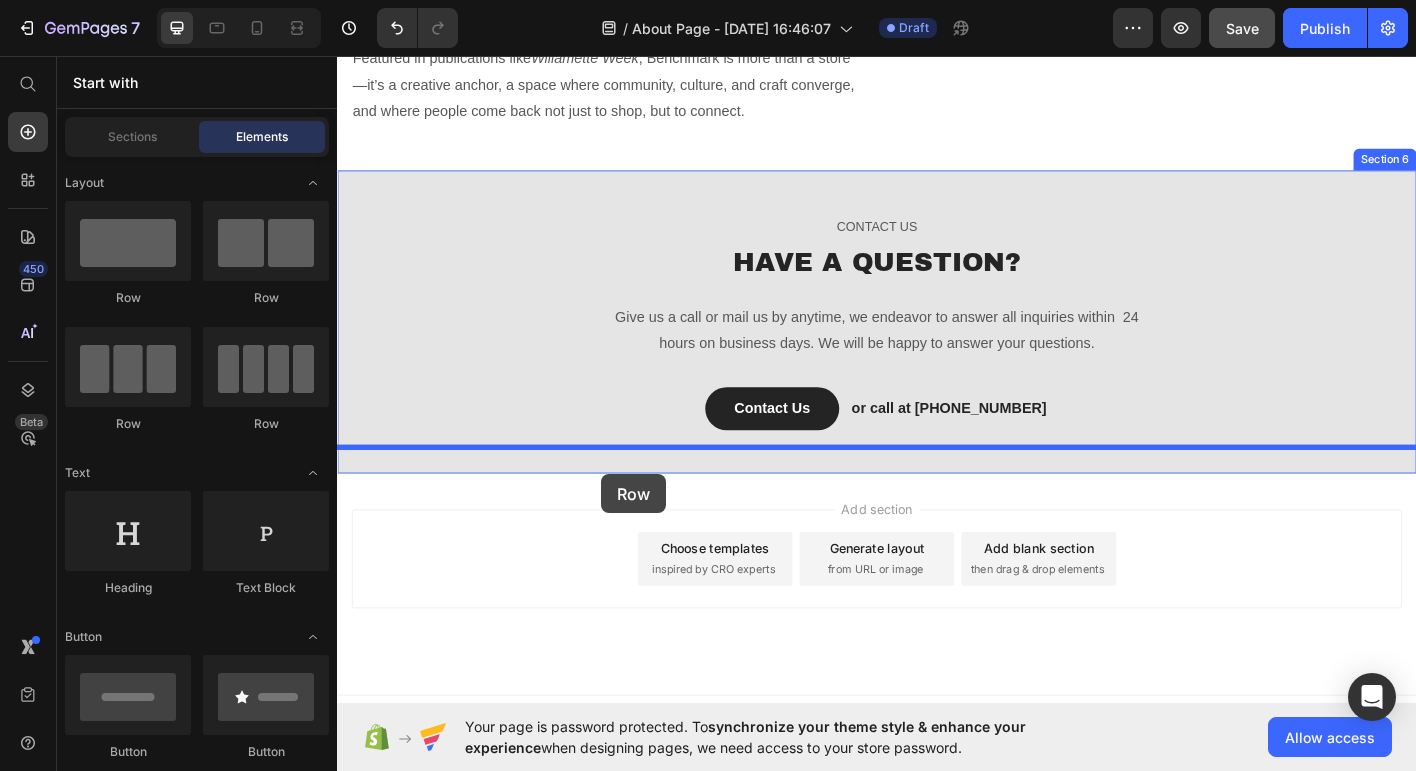 drag, startPoint x: 491, startPoint y: 296, endPoint x: 631, endPoint y: 521, distance: 265 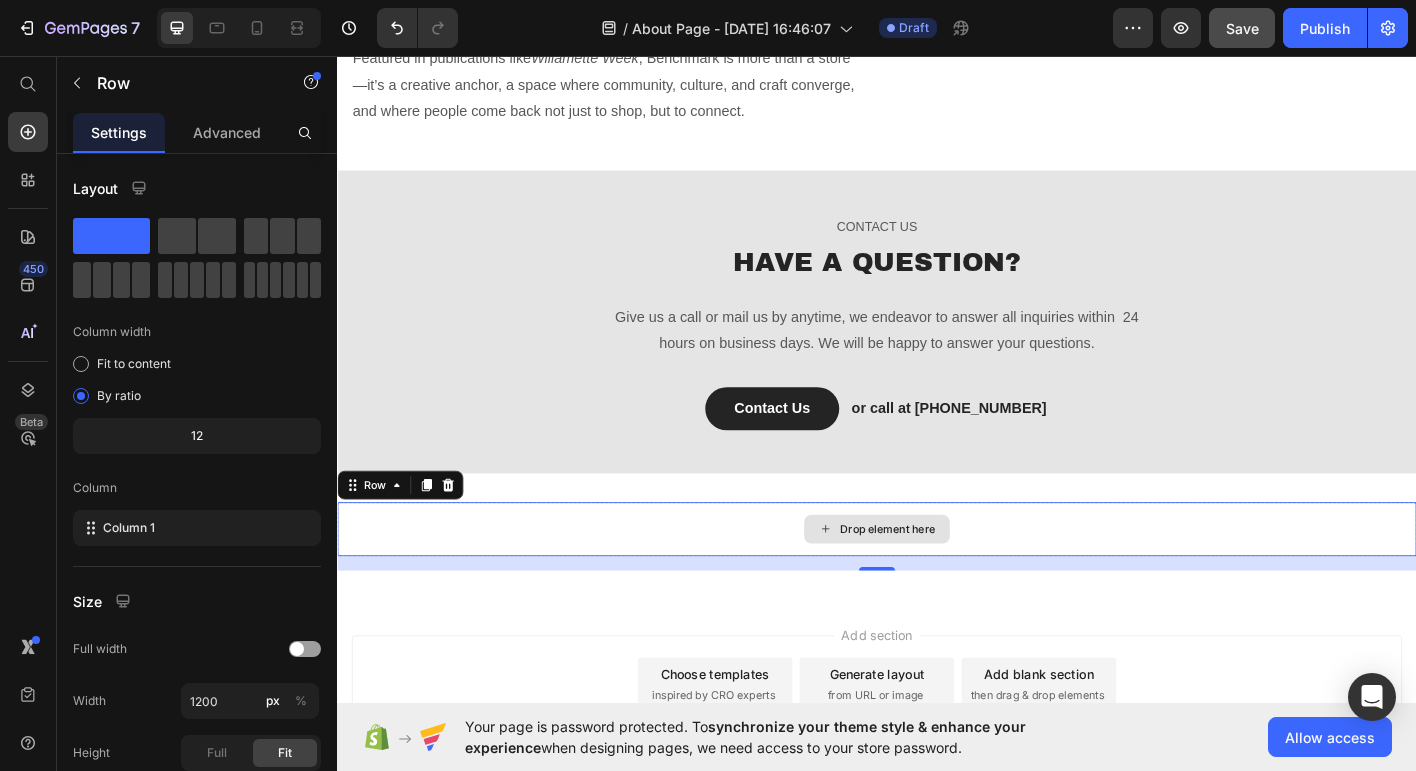 click on "Drop element here" at bounding box center (949, 582) 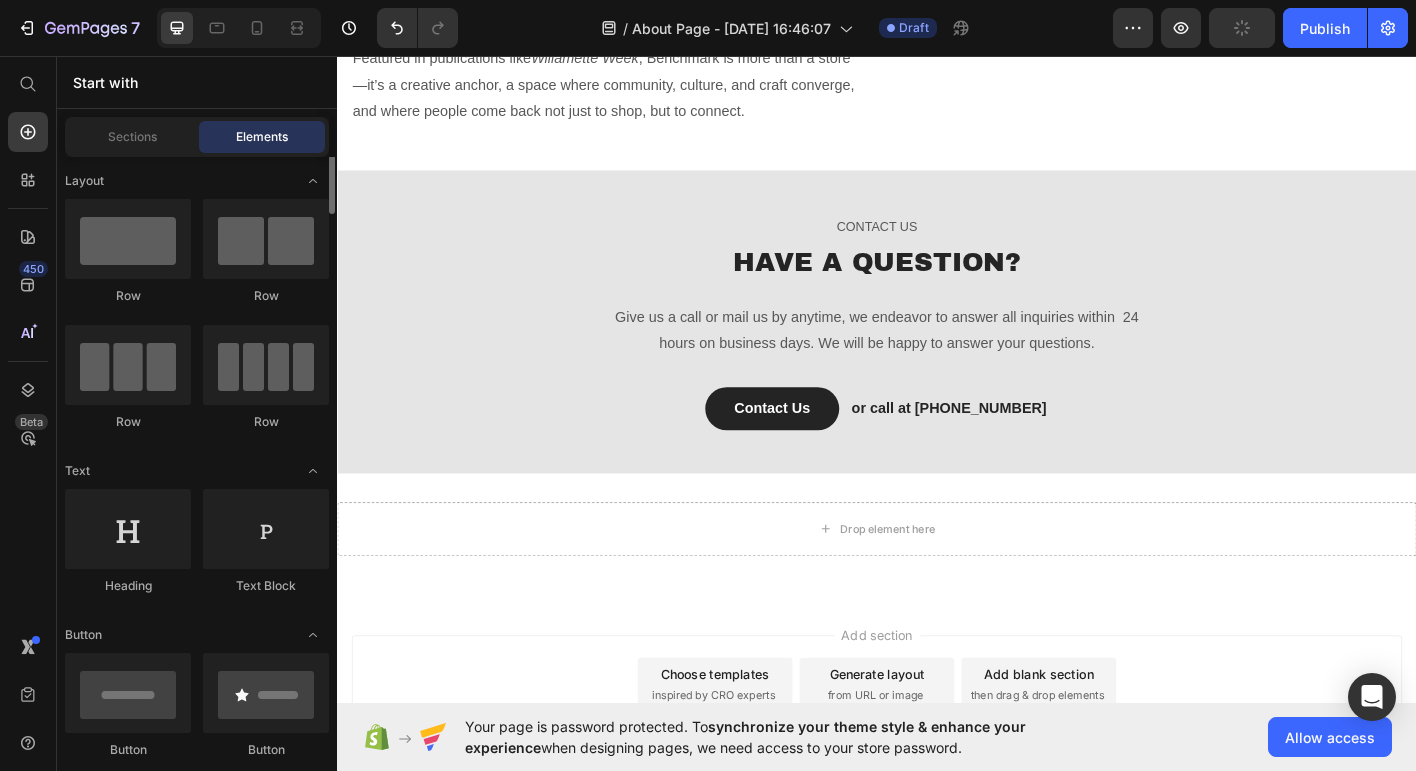 scroll, scrollTop: 0, scrollLeft: 0, axis: both 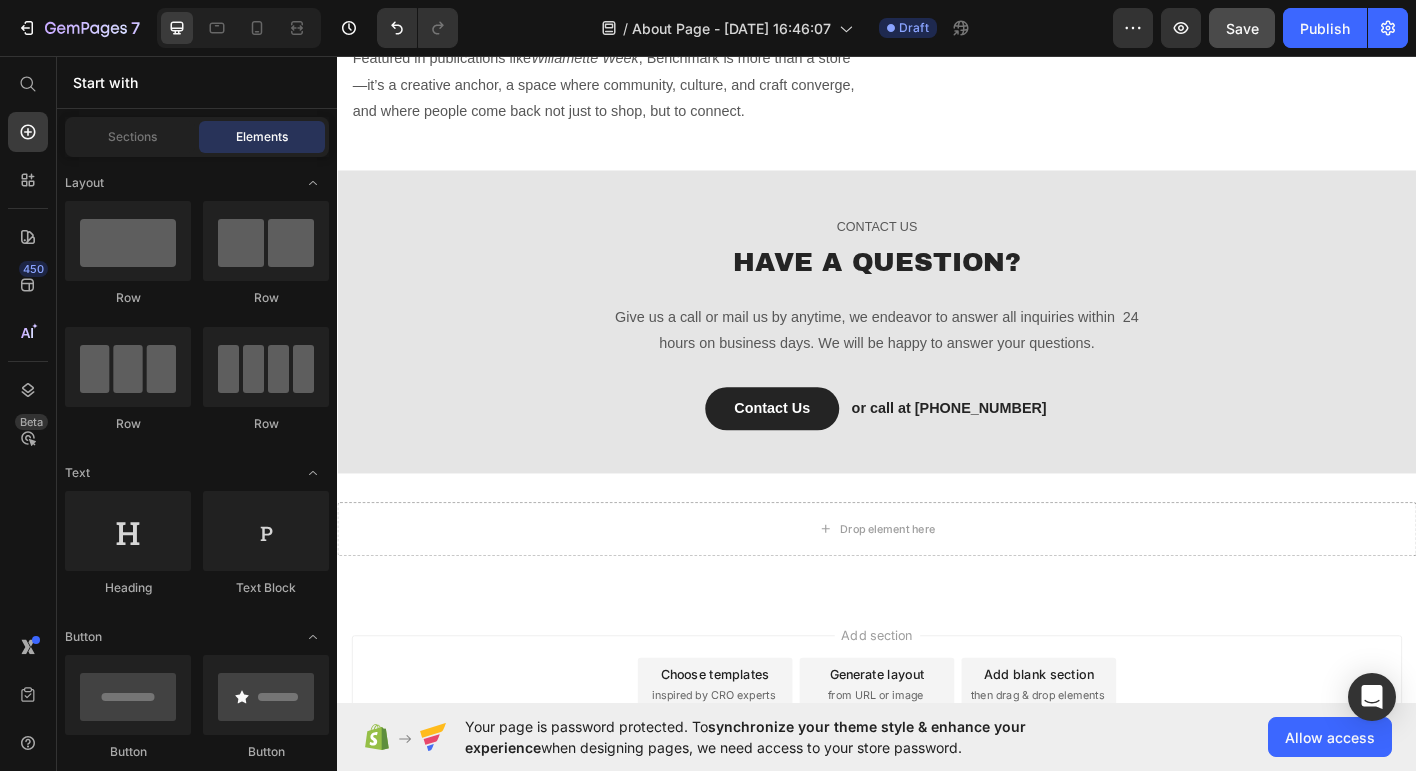 click on "Start with" at bounding box center (197, 82) 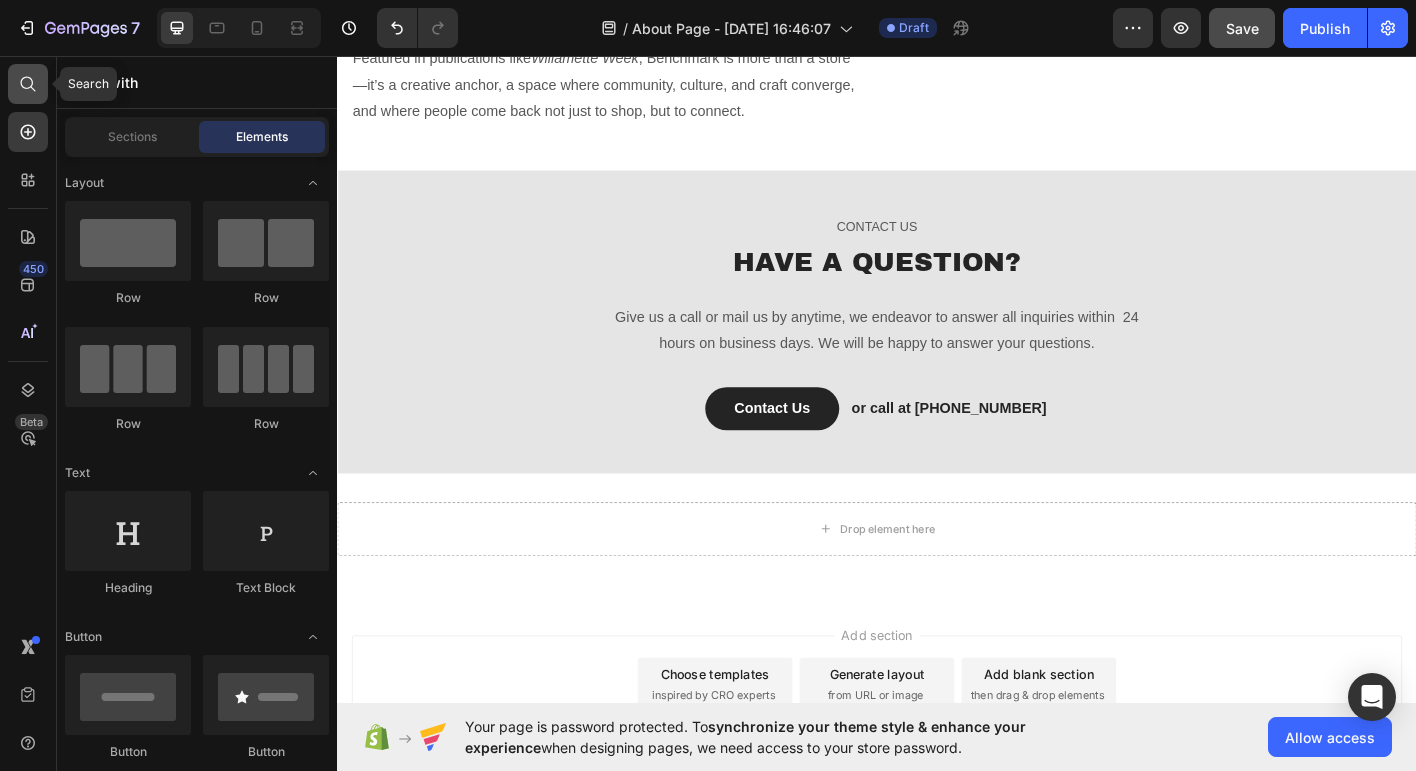 click 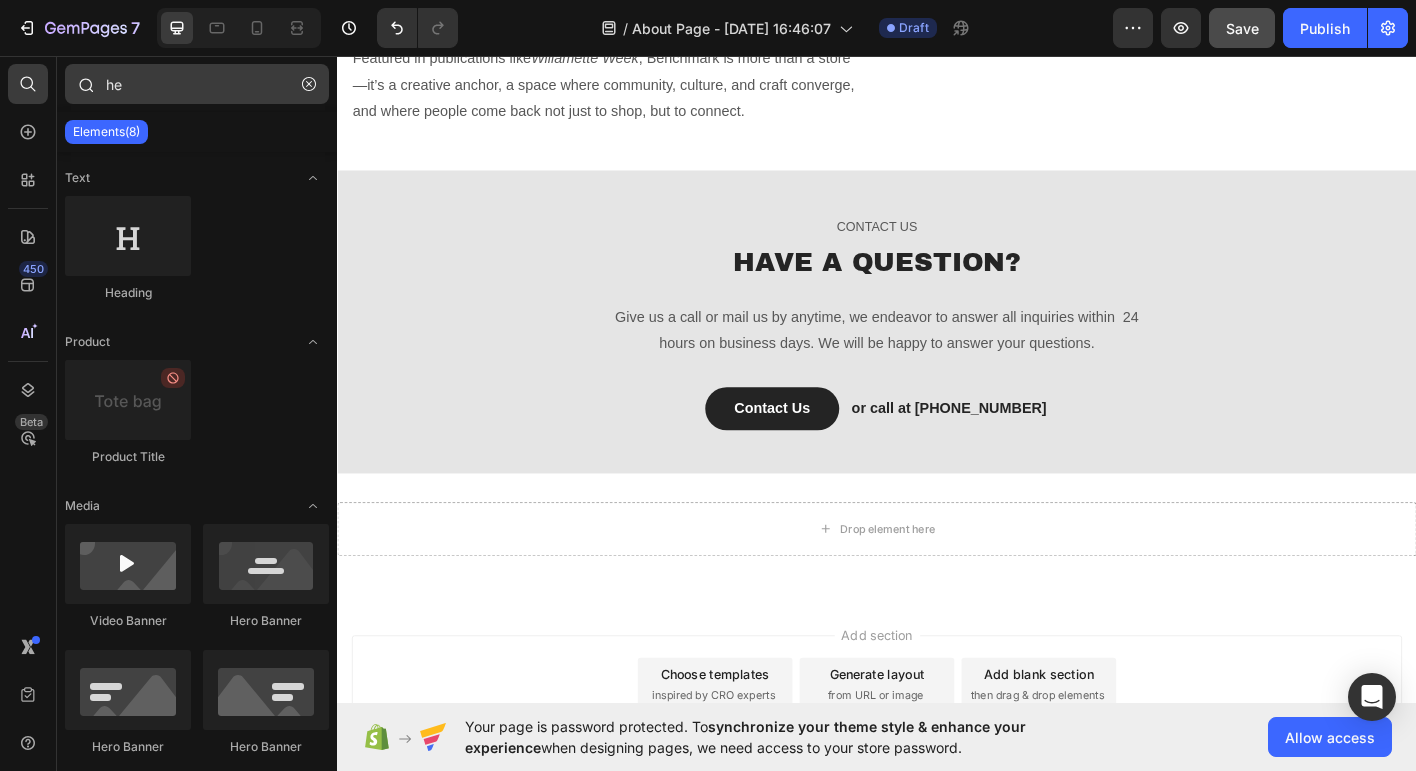 type on "h" 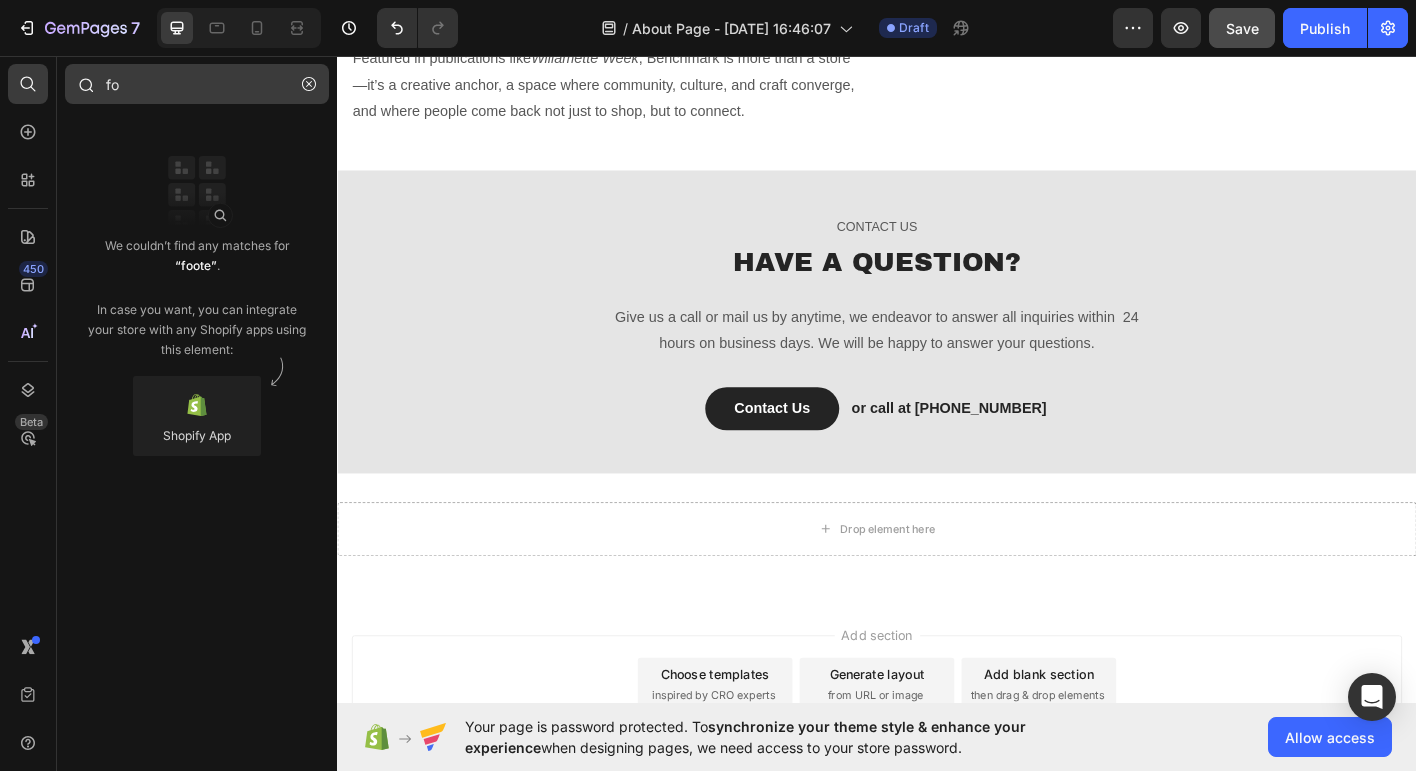 type on "f" 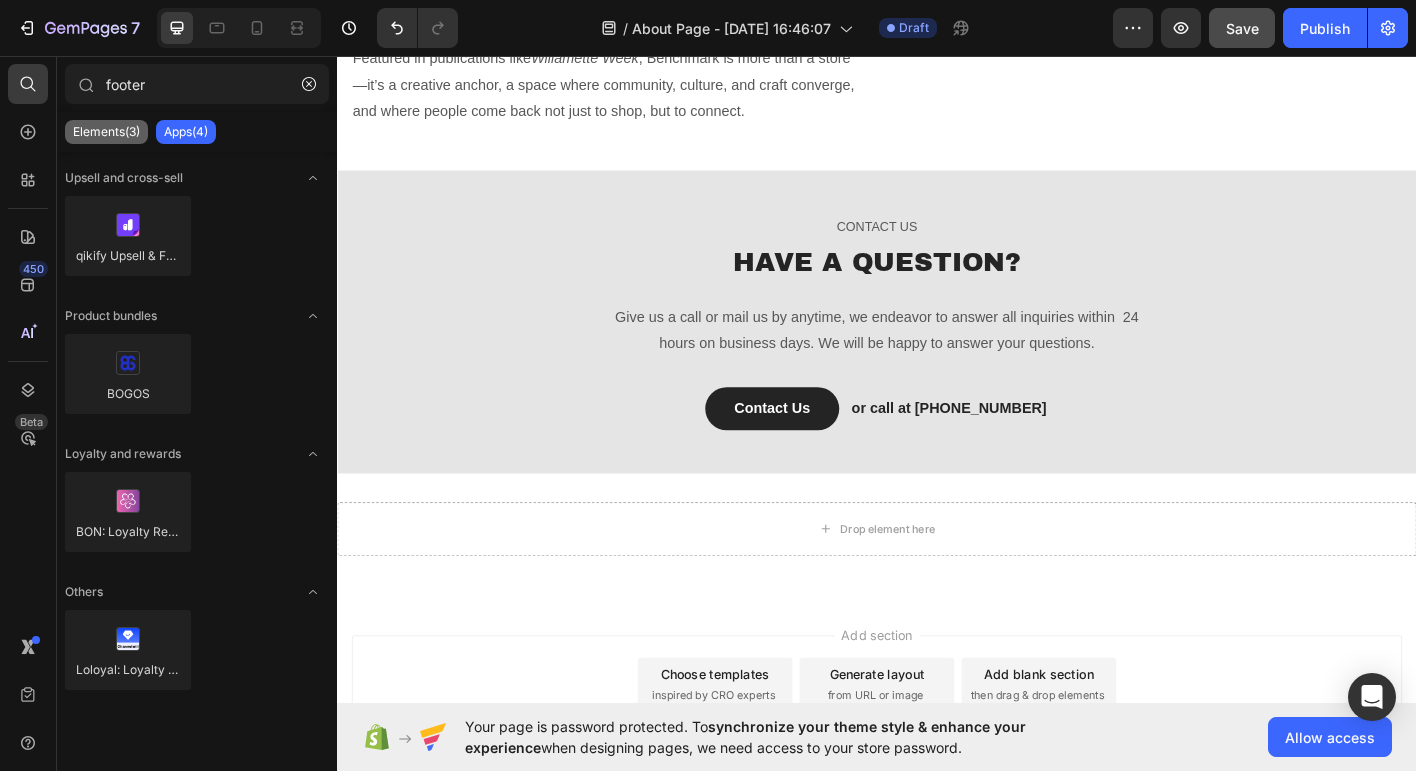 type on "footer" 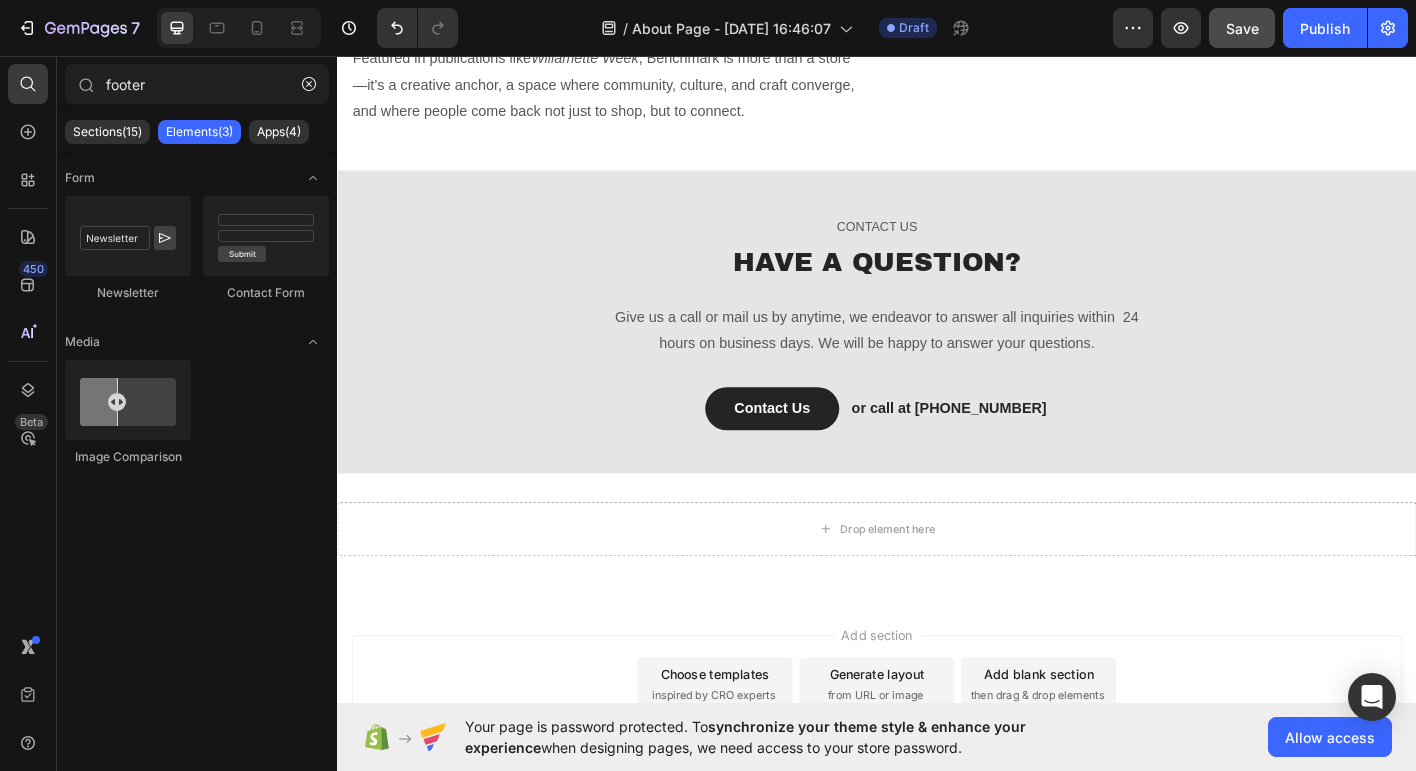 click on "Sections(15)" at bounding box center [107, 132] 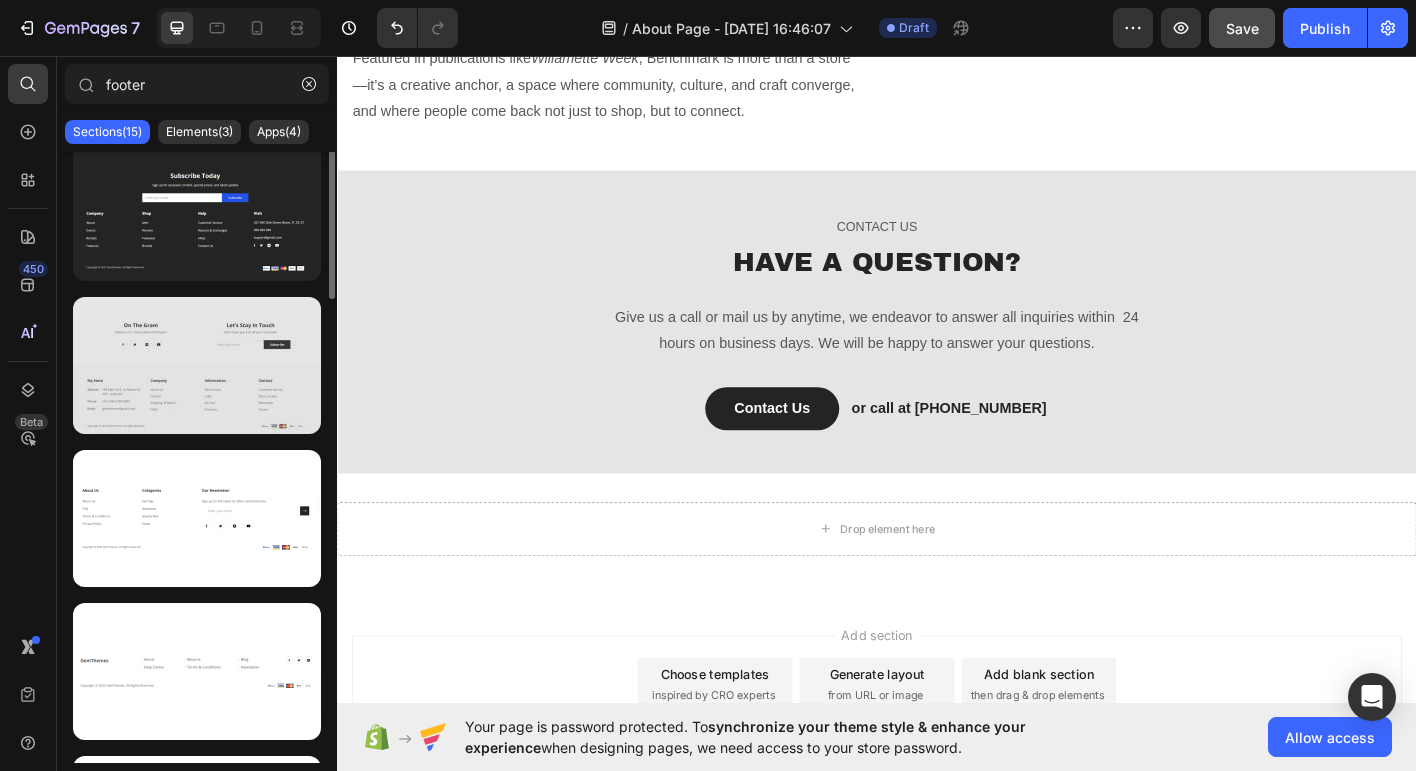 scroll, scrollTop: 0, scrollLeft: 0, axis: both 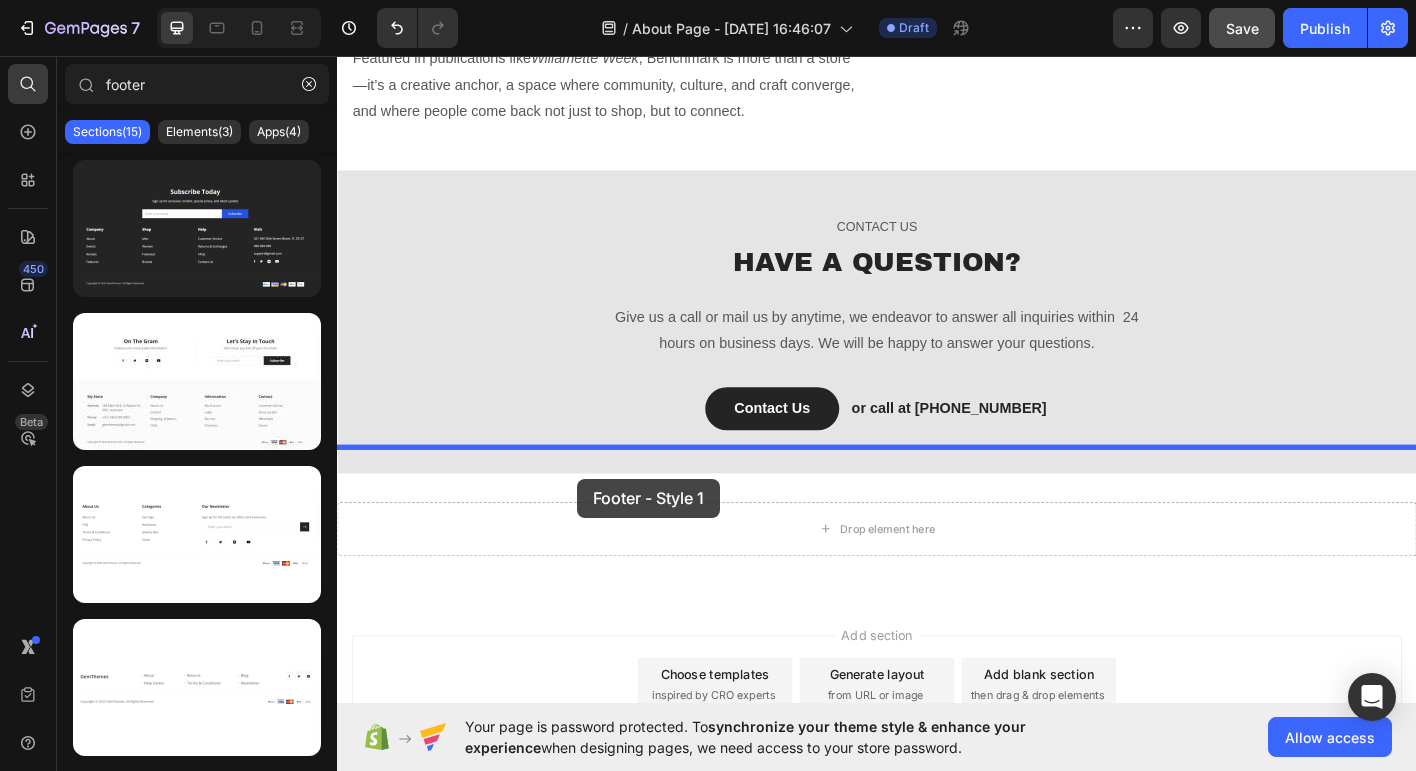 drag, startPoint x: 599, startPoint y: 243, endPoint x: 604, endPoint y: 526, distance: 283.04416 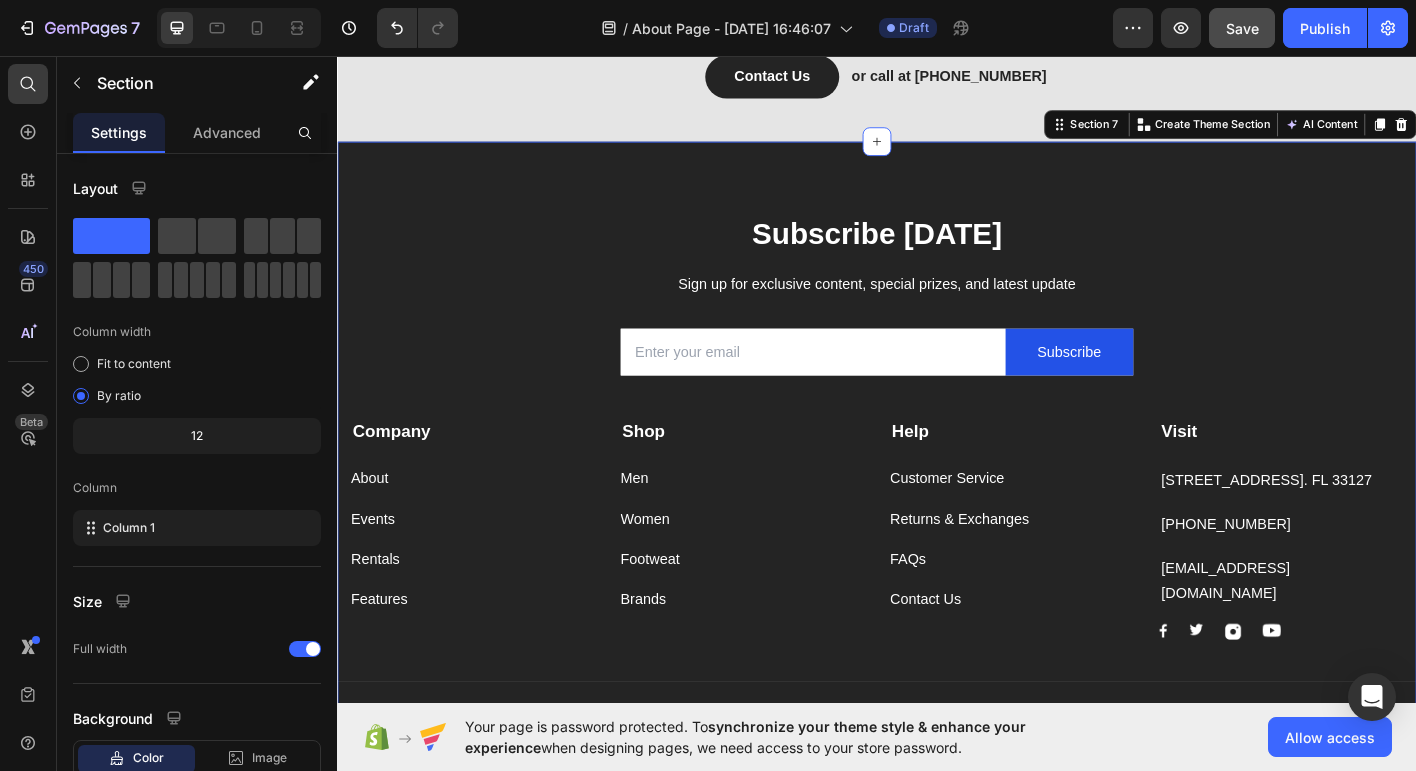 scroll, scrollTop: 3885, scrollLeft: 0, axis: vertical 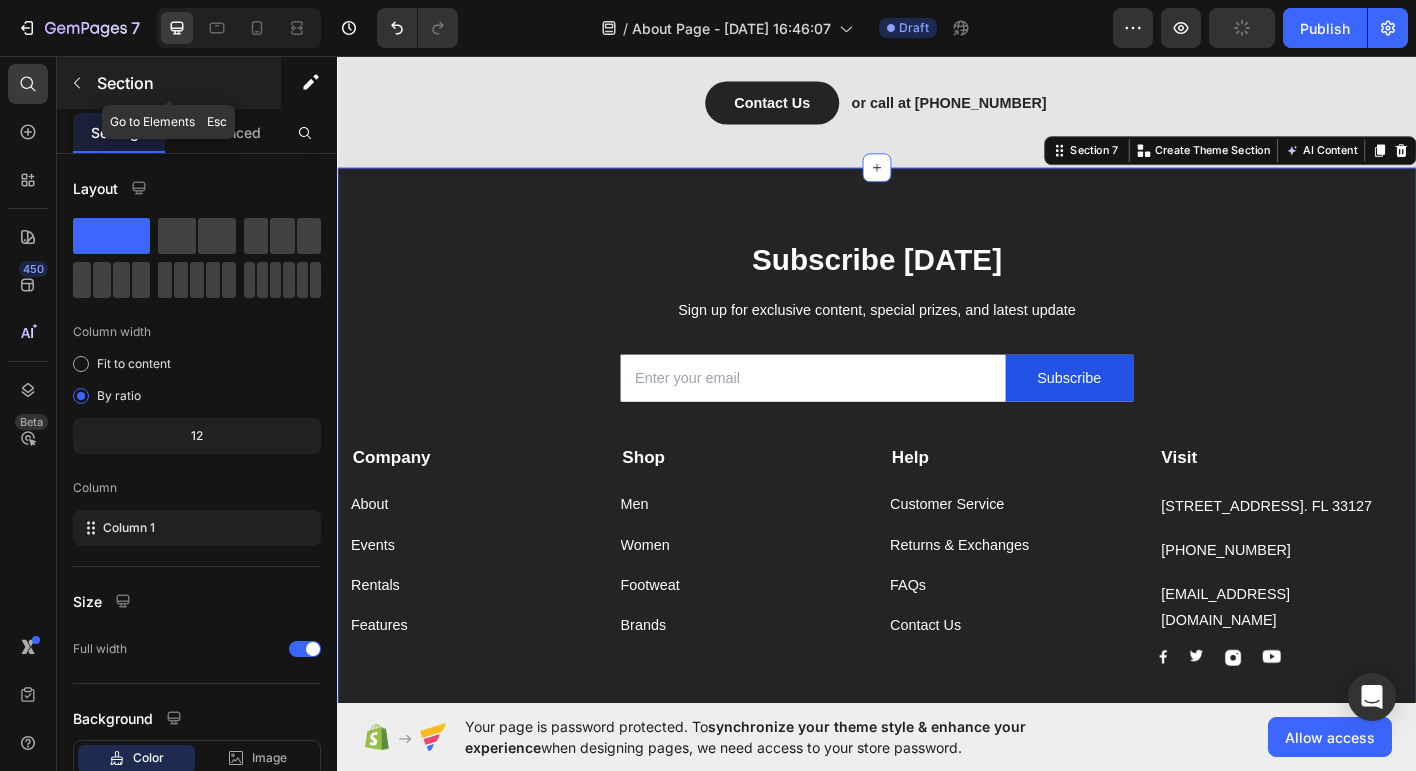 click 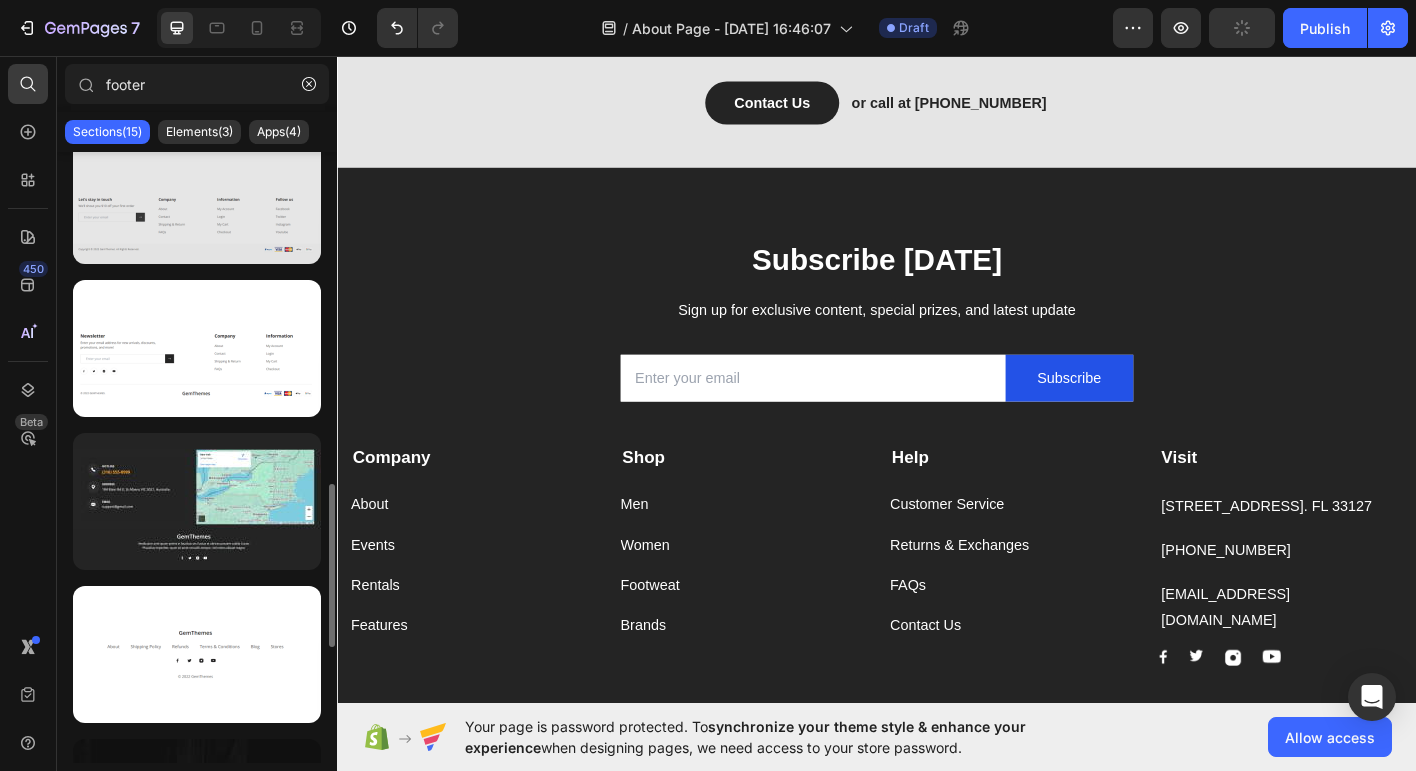 scroll, scrollTop: 1266, scrollLeft: 0, axis: vertical 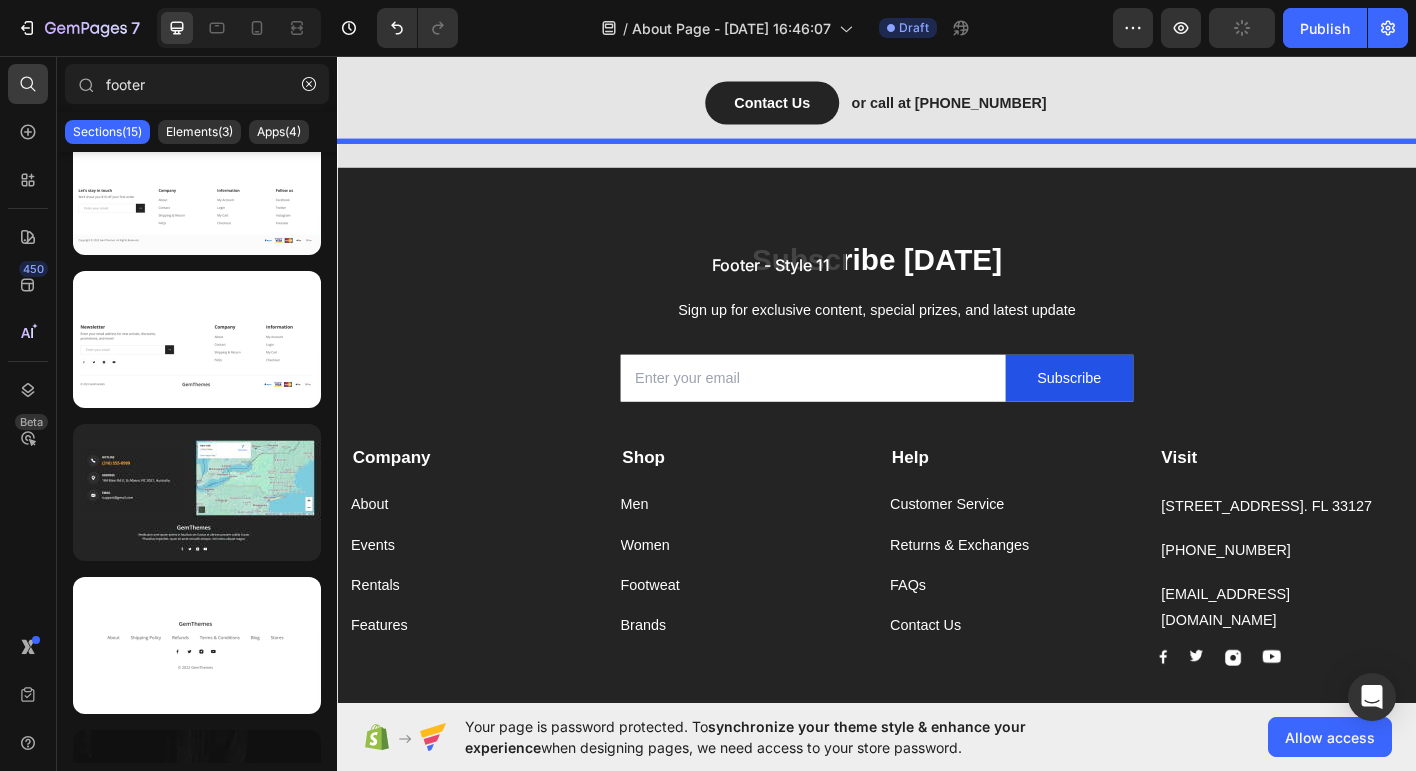 drag, startPoint x: 493, startPoint y: 652, endPoint x: 736, endPoint y: 267, distance: 455.27353 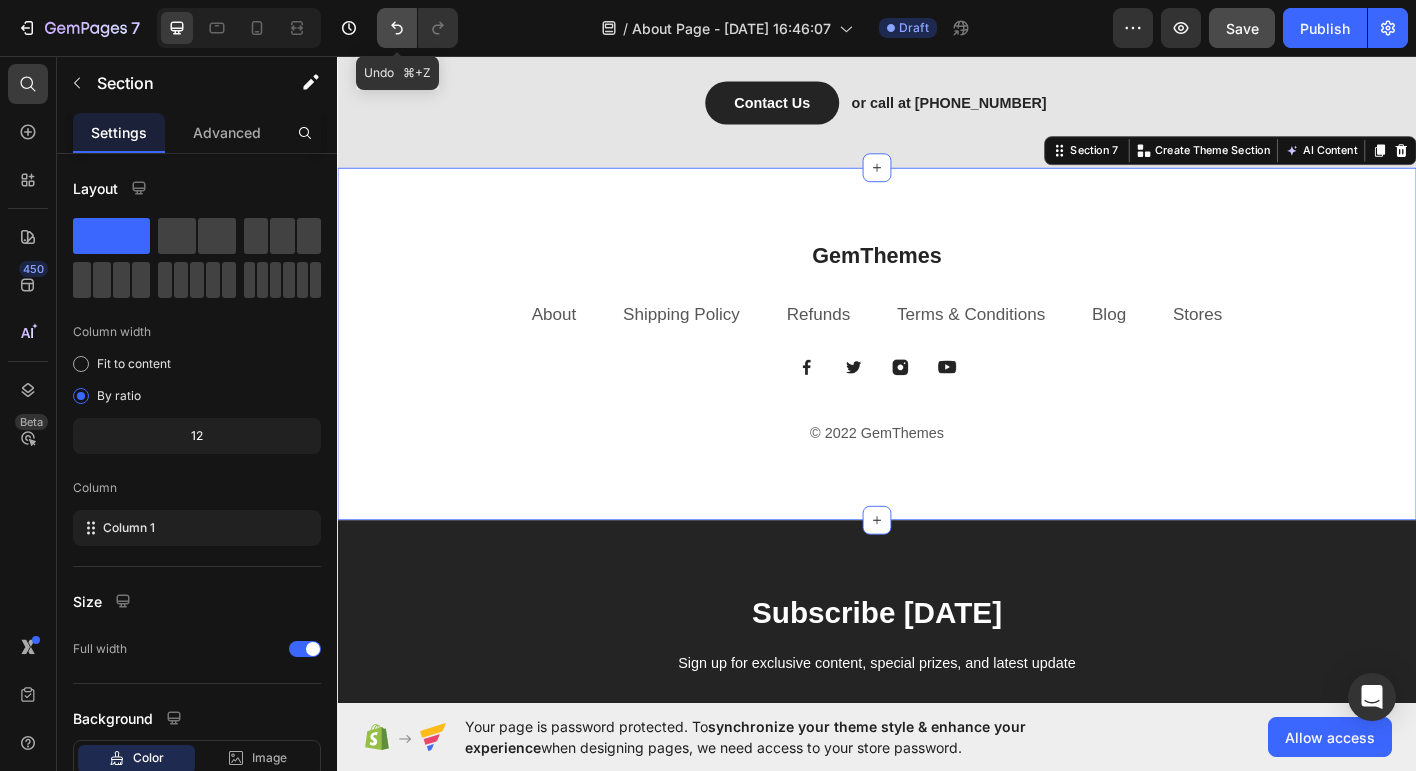 click 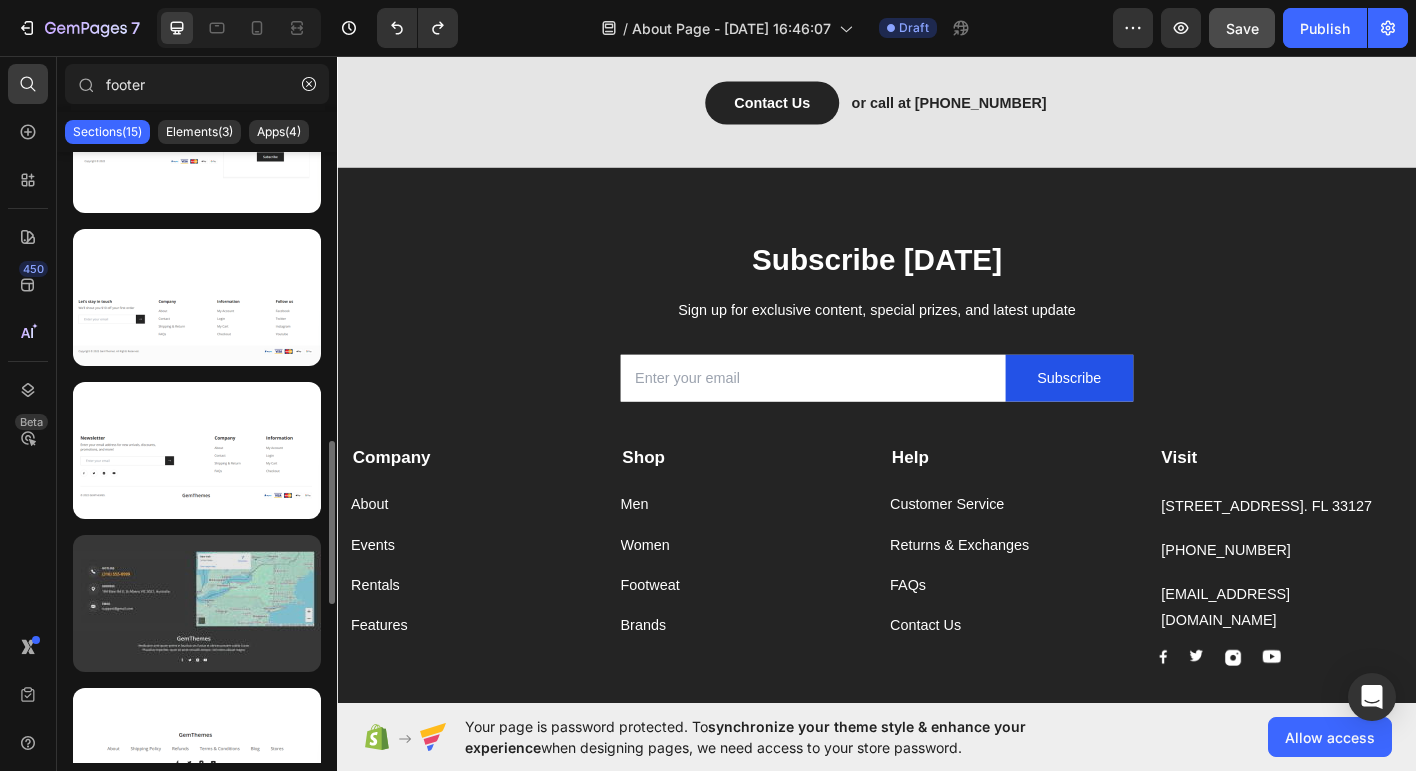 scroll, scrollTop: 1126, scrollLeft: 0, axis: vertical 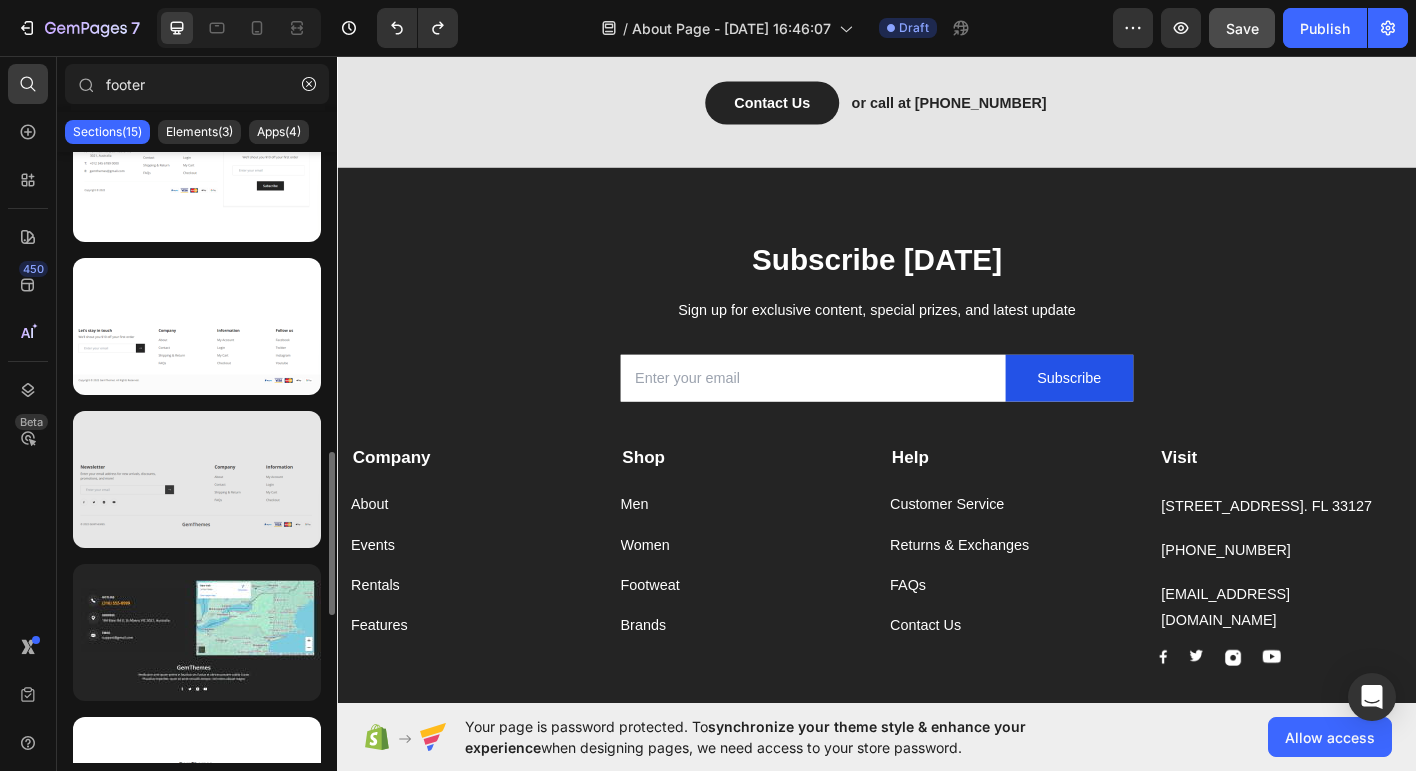click at bounding box center [197, 479] 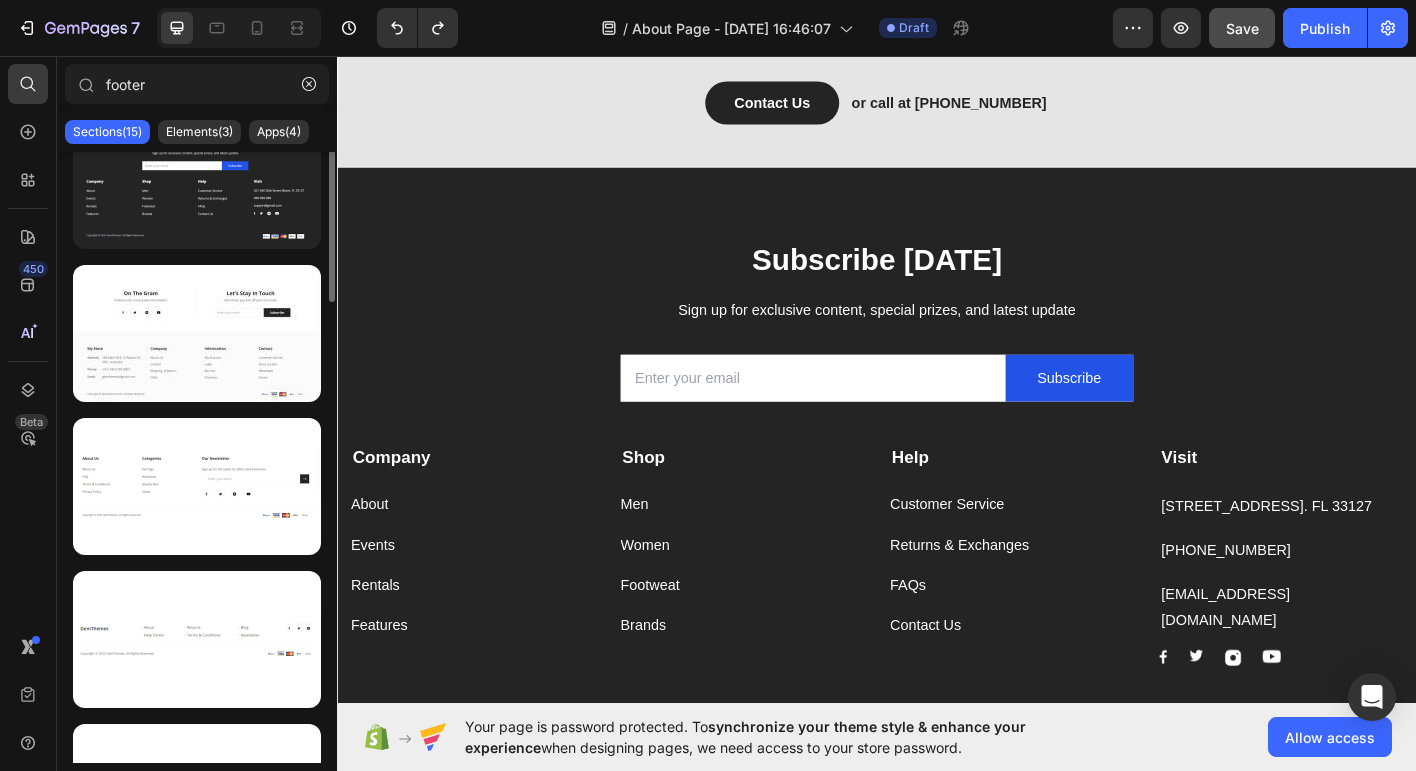 scroll, scrollTop: 0, scrollLeft: 0, axis: both 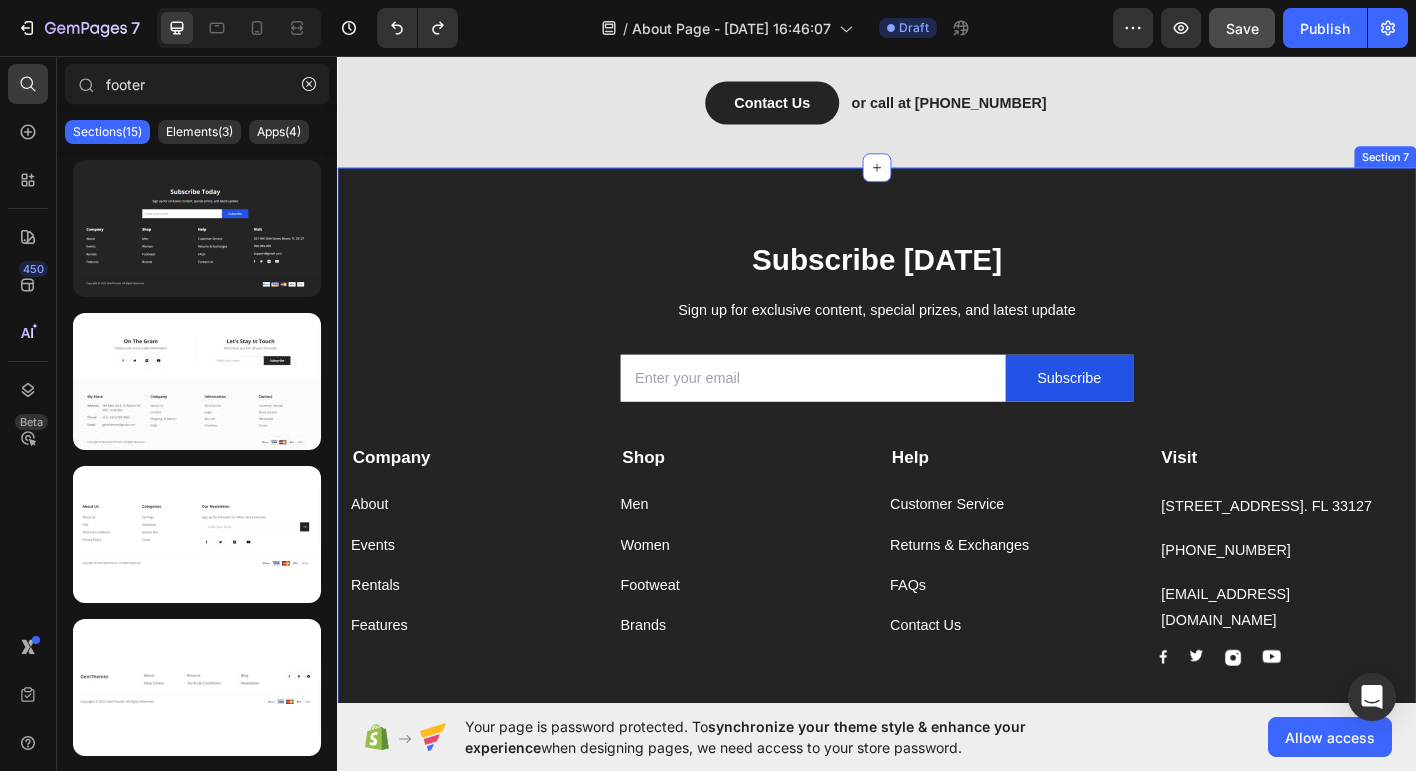 click on "Subscribe Today Heading Sign up for exclusive content, special prizes, and latest update Text block Email Field Subscribe Submit Button Row Newsletter Row Company Text block About Button Events Button Rentals Button Features Button Shop Text block Men Button Women Button Footweat Button Brands Button Help Text block Customer Service Button Returns & Exchanges Button FAQs Button Contact Us Button Visit Text block 261 NW 26th Street Miami. FL 33127 Text block 999-999-999 Text block support@gmail.com Text block Image Image Image Image Row Row
Company
Shop
Help
Visit Accordion Row                Title Line Copyright © 2022 GemThemes. All Rights Reserved. Text block Image Image Image Image Image Row Row Section 7" at bounding box center (937, 530) 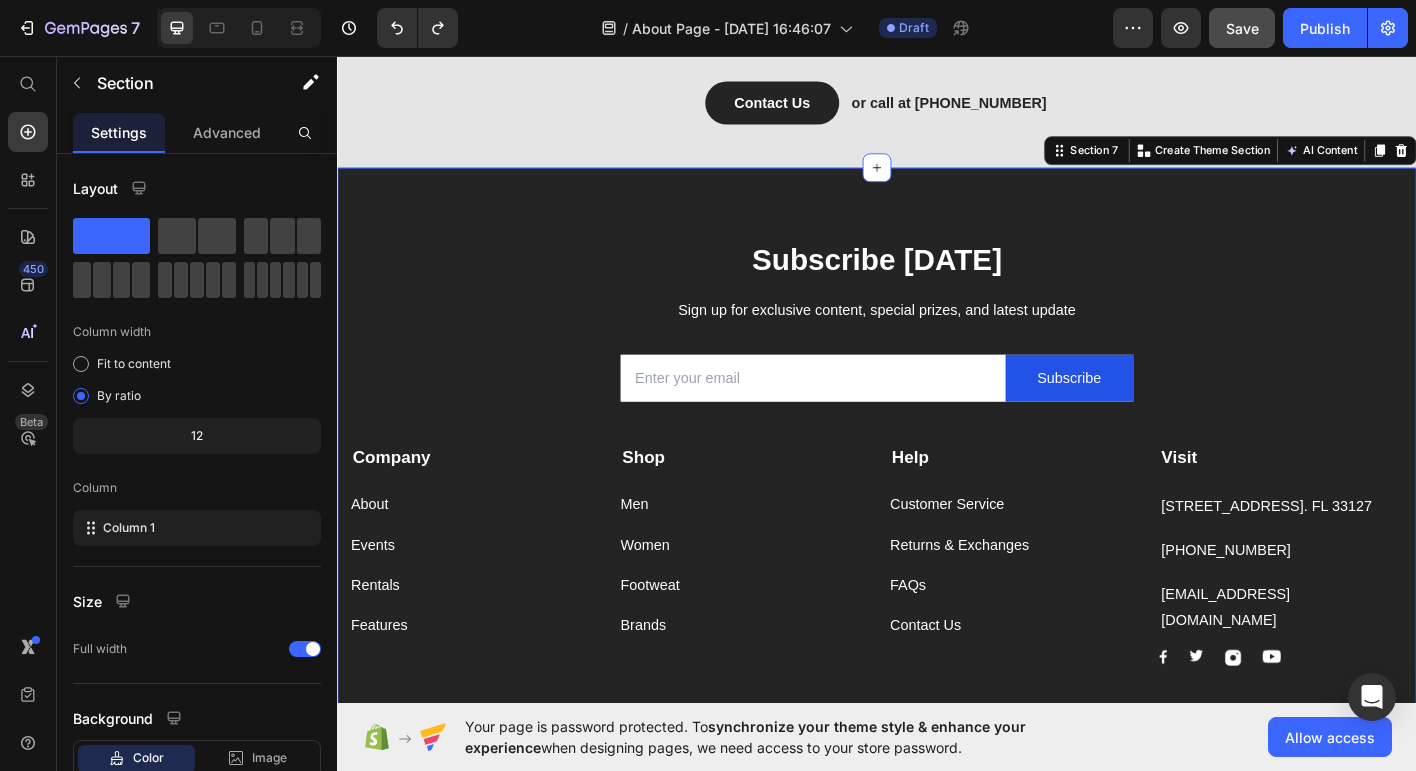 scroll, scrollTop: 3852, scrollLeft: 0, axis: vertical 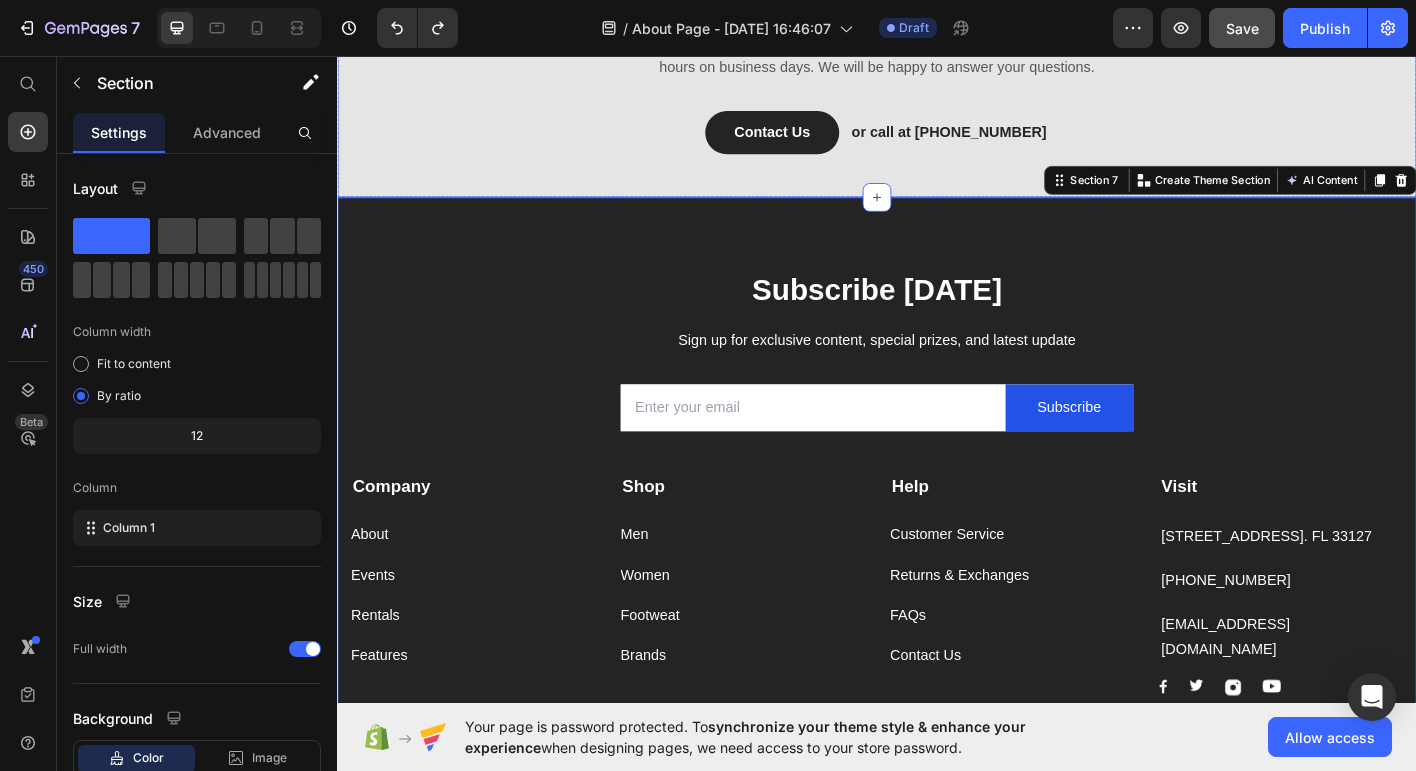 click on "CONTACT US Text block Have a question? Heading Give us a call or mail us by anytime, we endeavor to answer all inquiries within  24 hours on business days. We will be happy to answer your questions. Text block Contact Us Button or call at 0917788999 Text block Row Row Row" at bounding box center (937, 44) 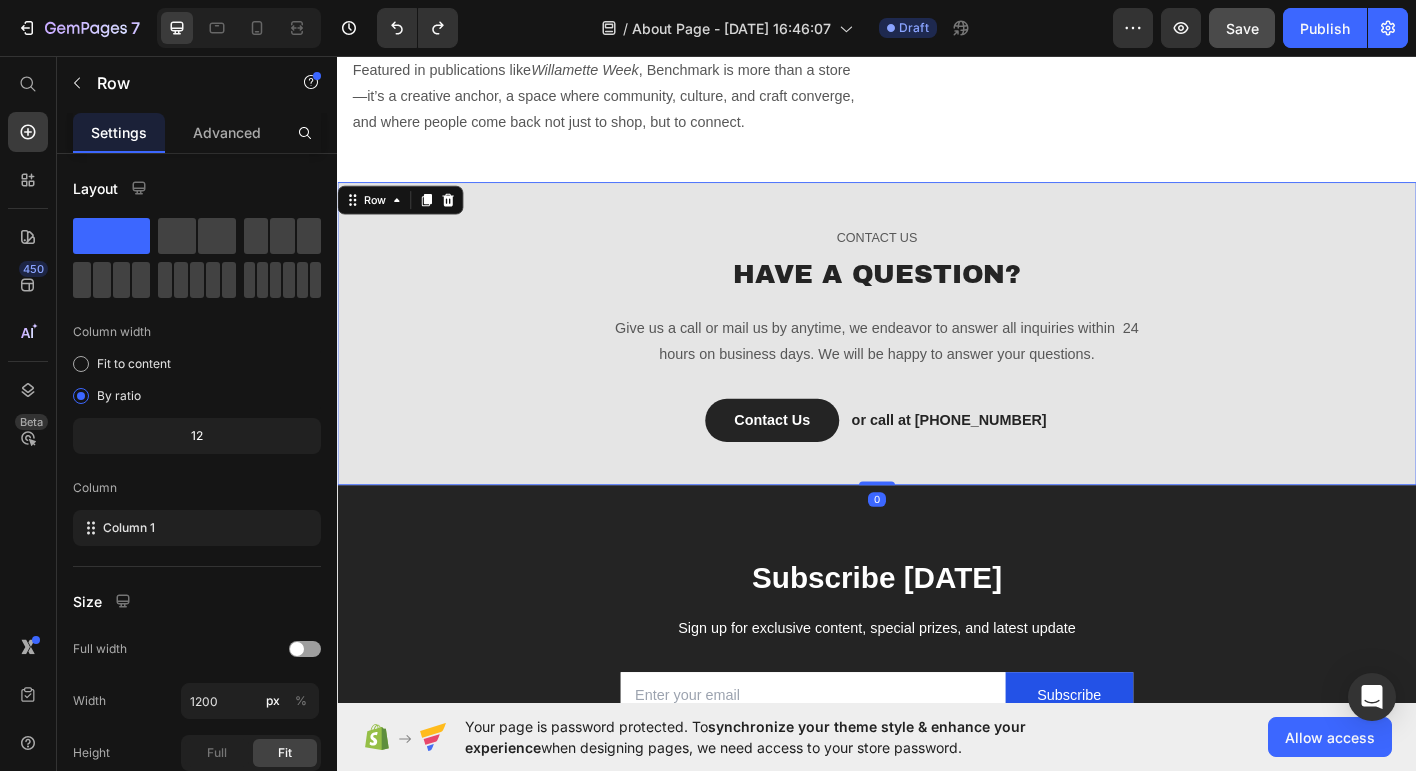 scroll, scrollTop: 3523, scrollLeft: 0, axis: vertical 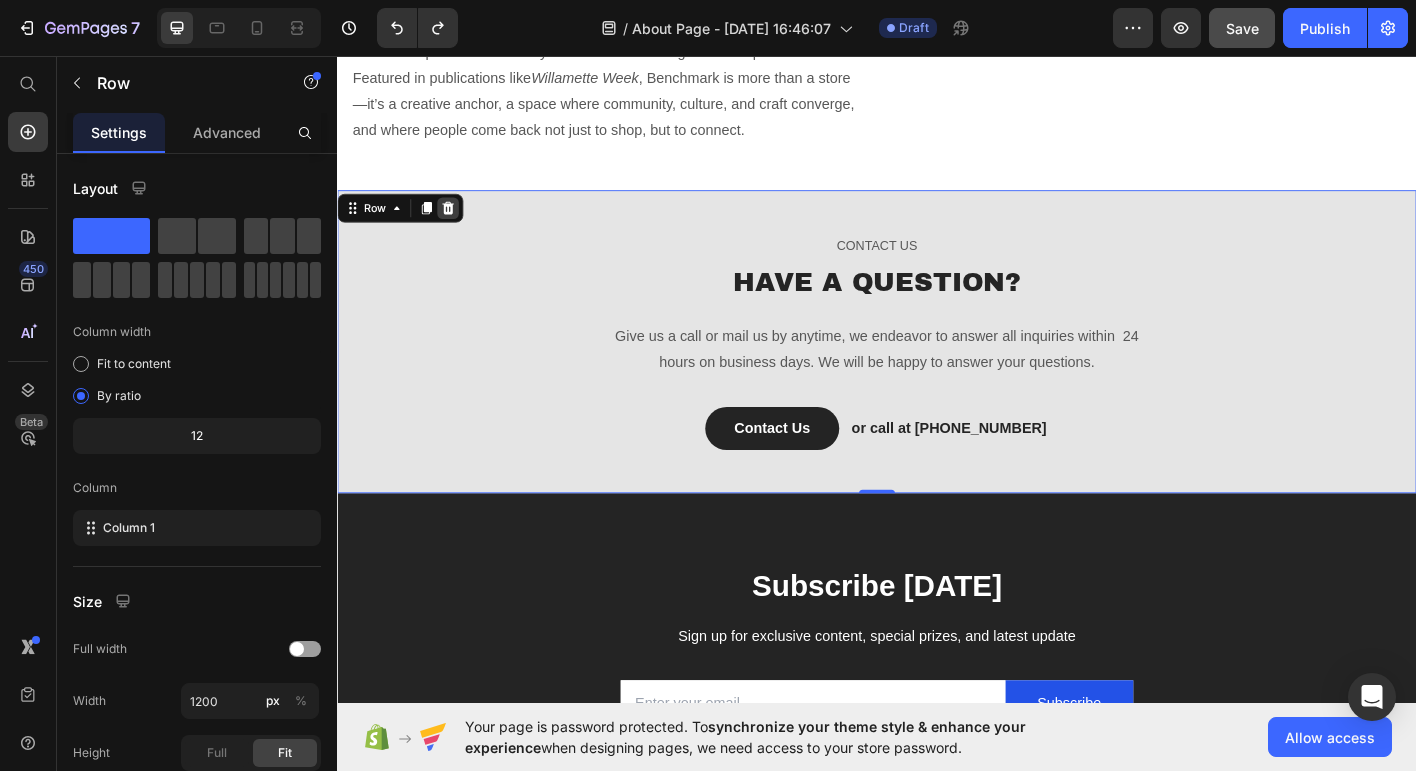 click 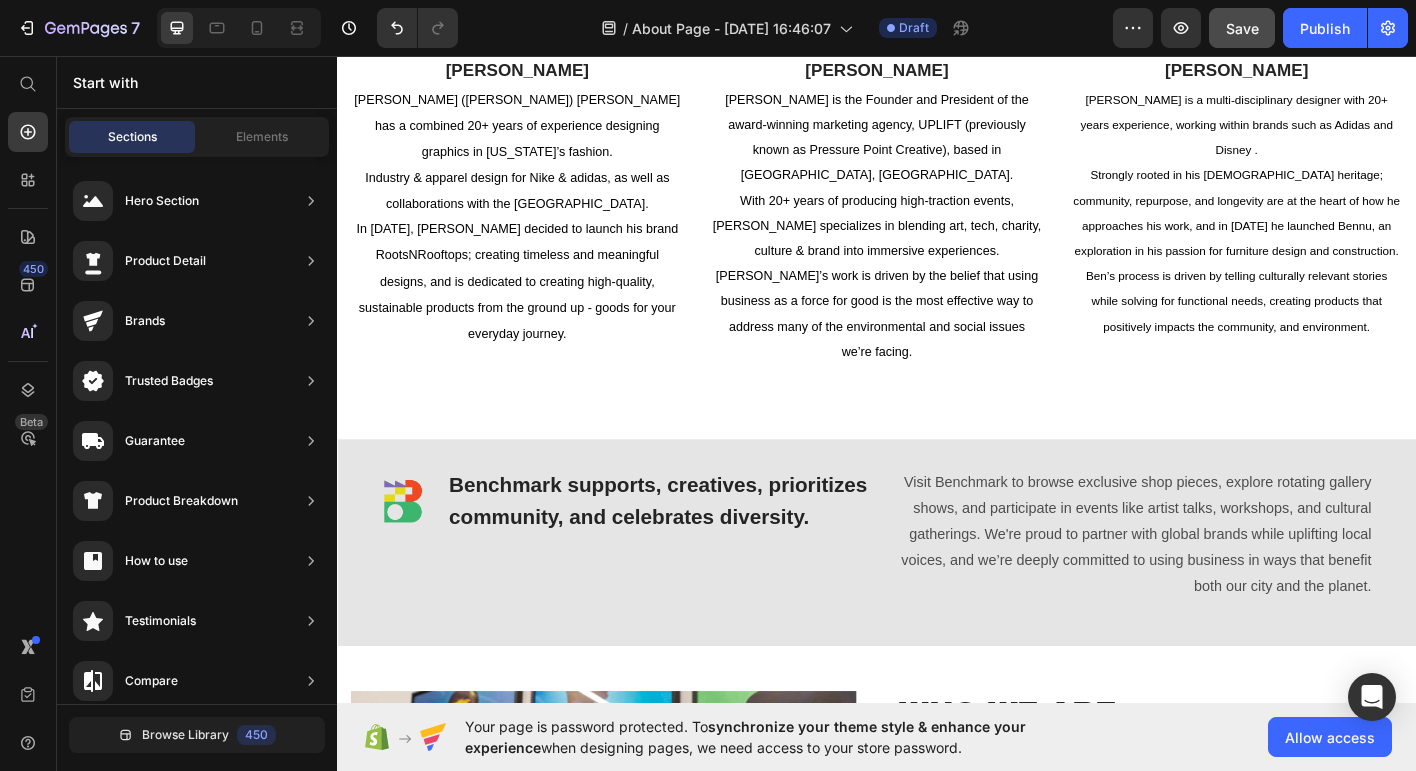 scroll, scrollTop: 1715, scrollLeft: 0, axis: vertical 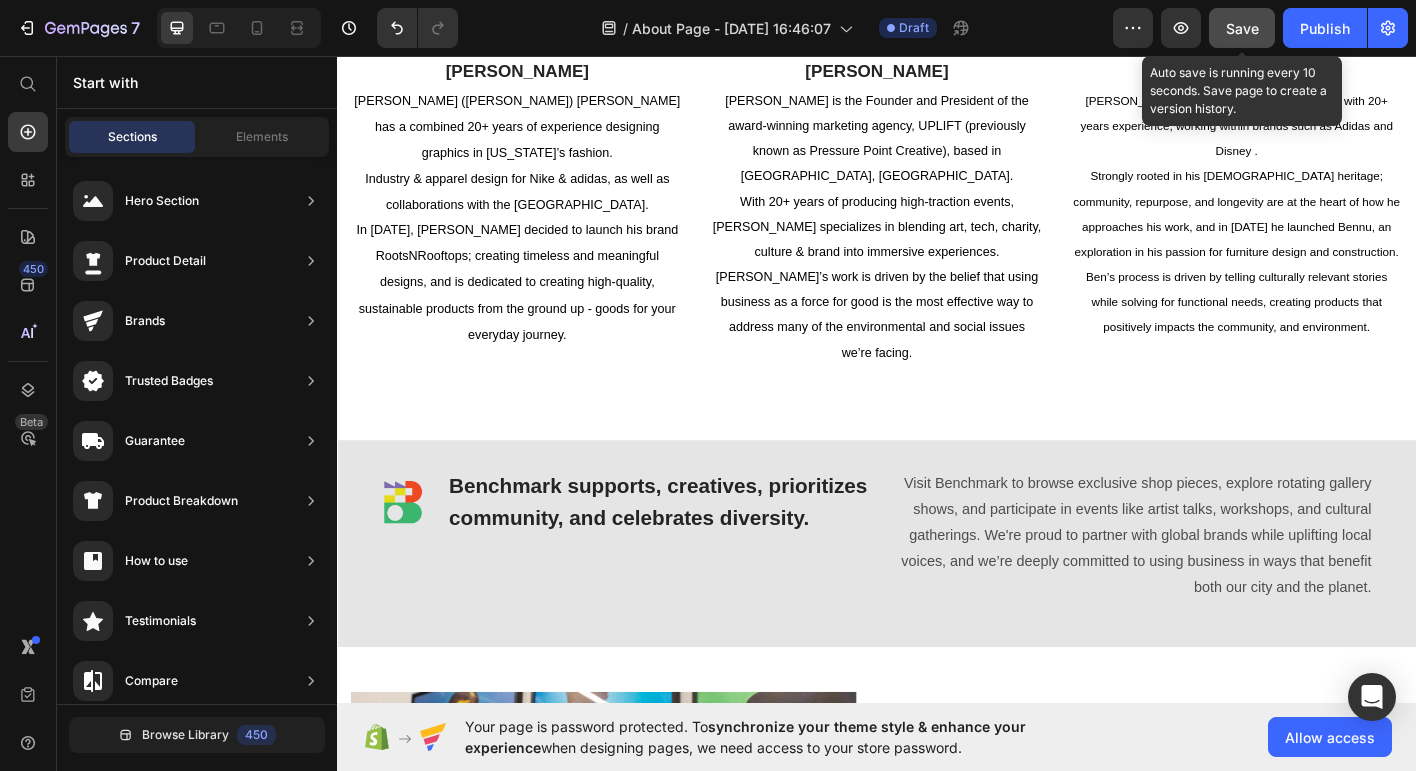 click on "Save" at bounding box center (1242, 28) 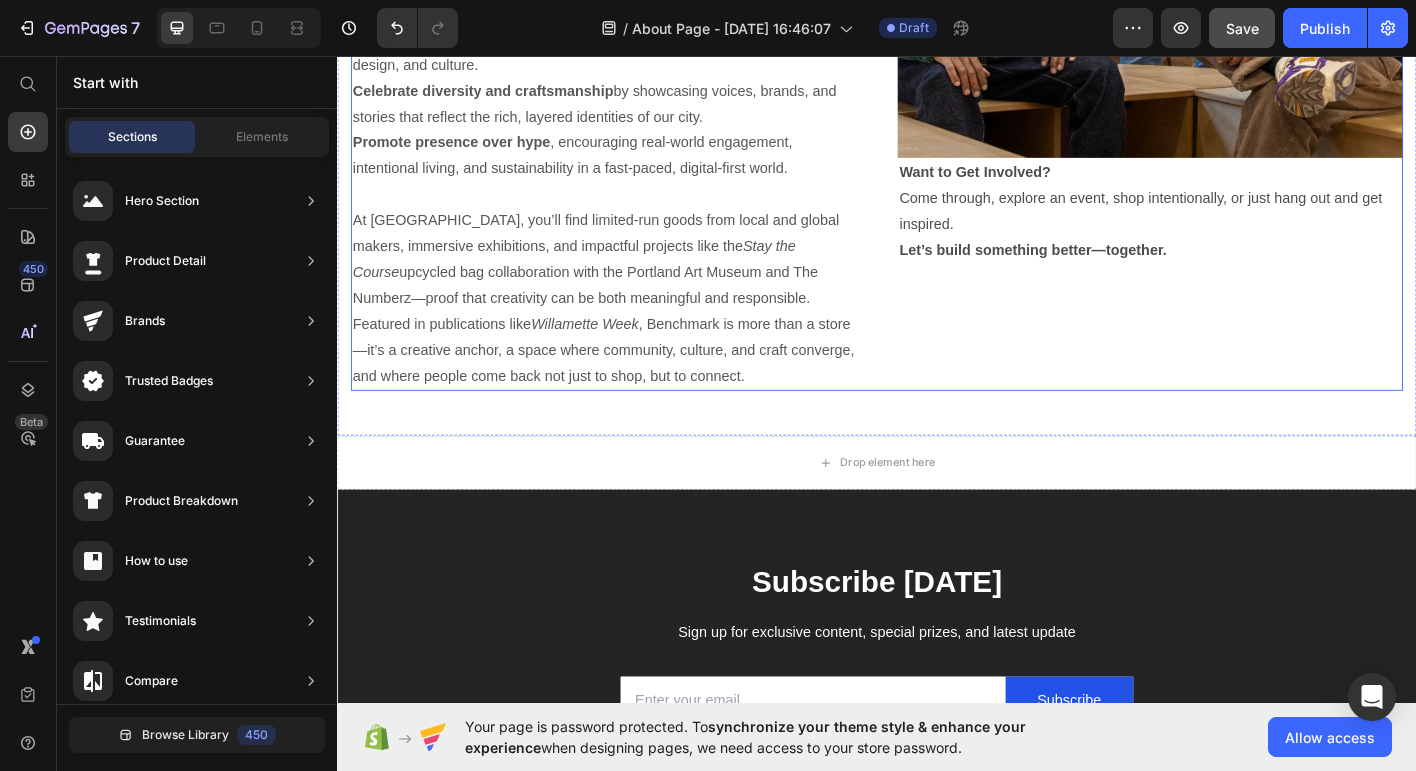 scroll, scrollTop: 3262, scrollLeft: 0, axis: vertical 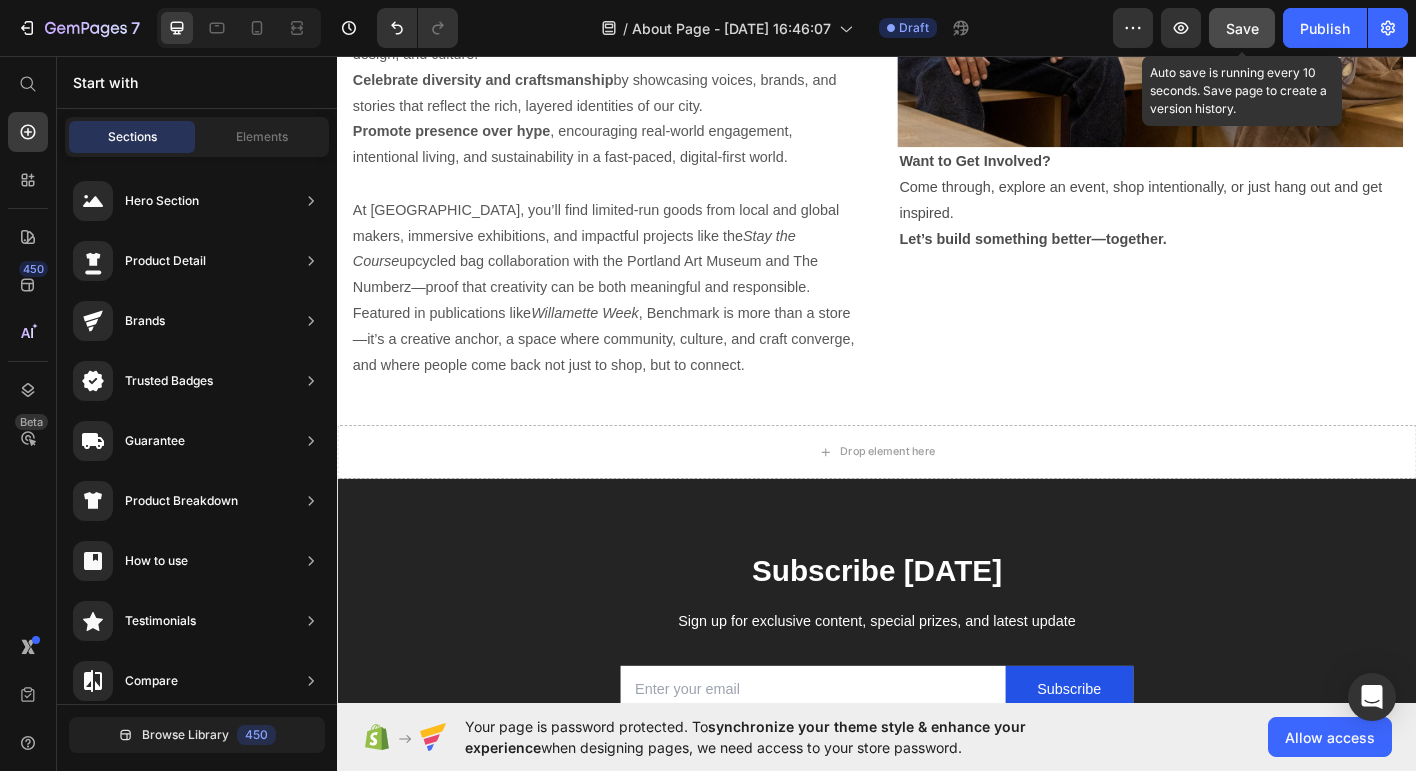 click on "Save" at bounding box center [1242, 28] 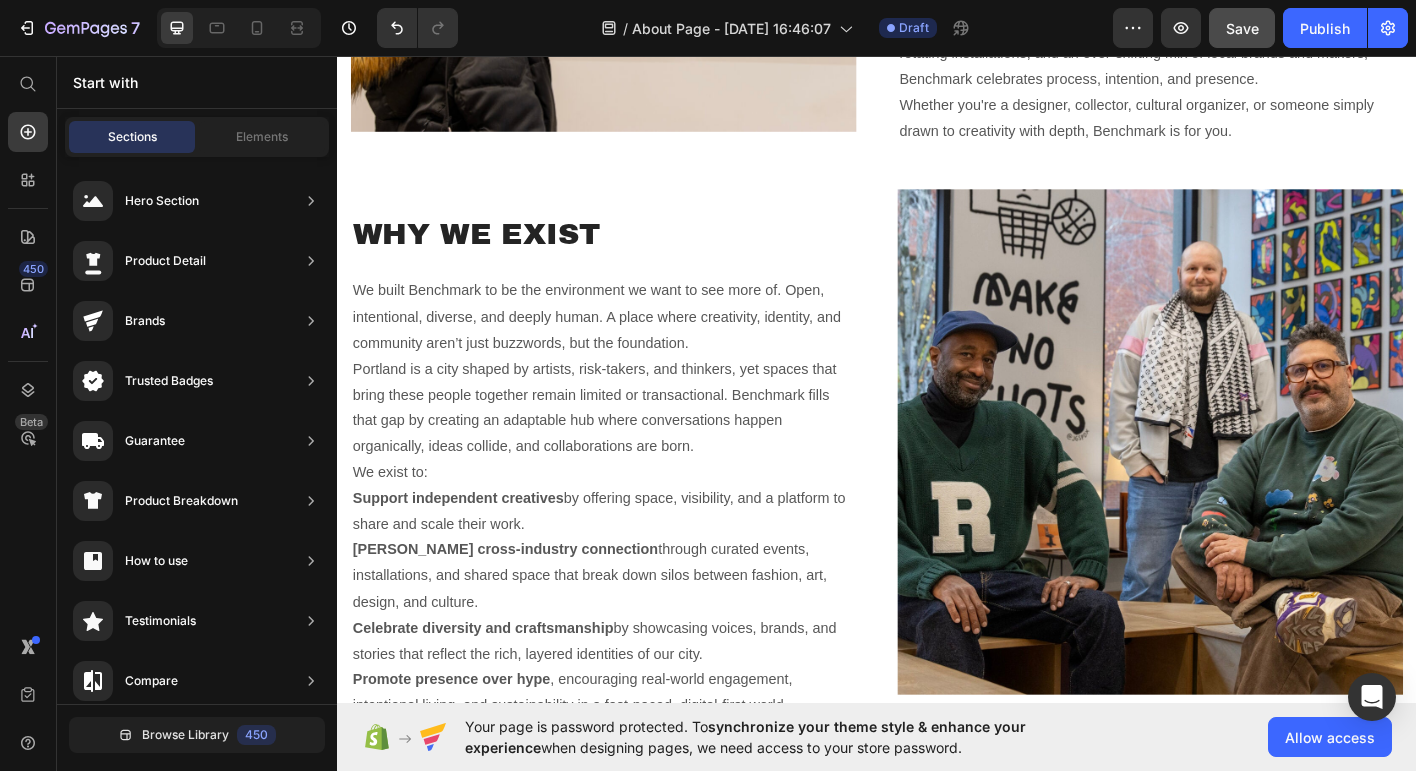 scroll, scrollTop: 2652, scrollLeft: 0, axis: vertical 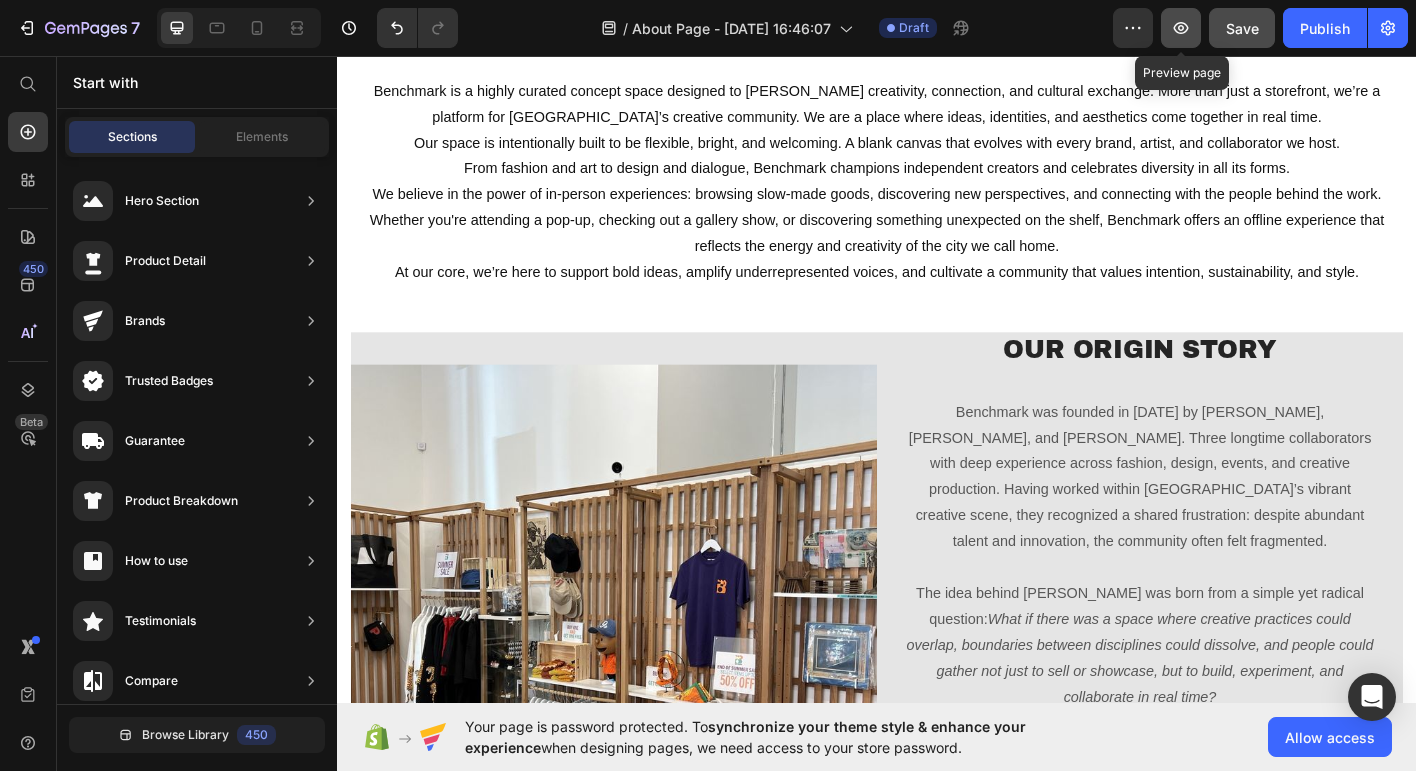 click 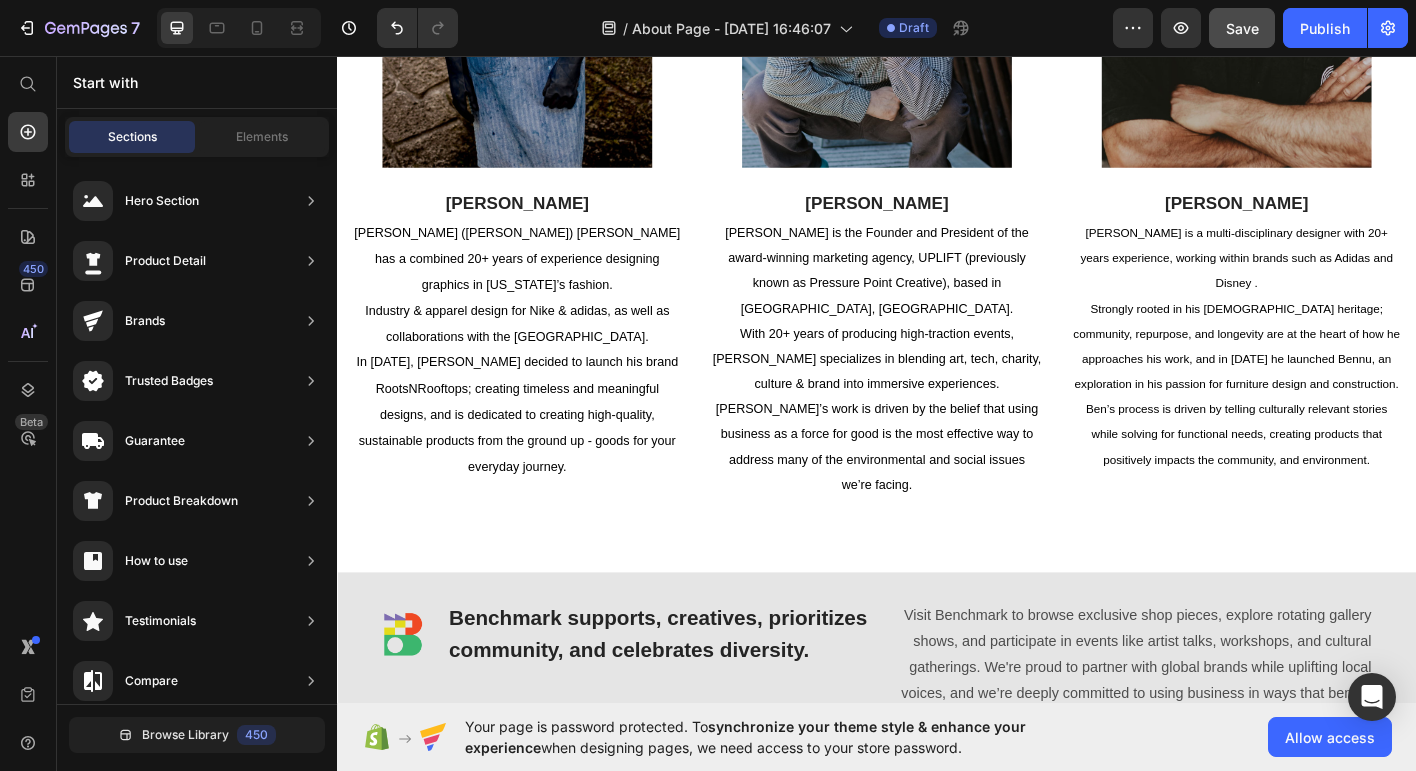 scroll, scrollTop: 1553, scrollLeft: 0, axis: vertical 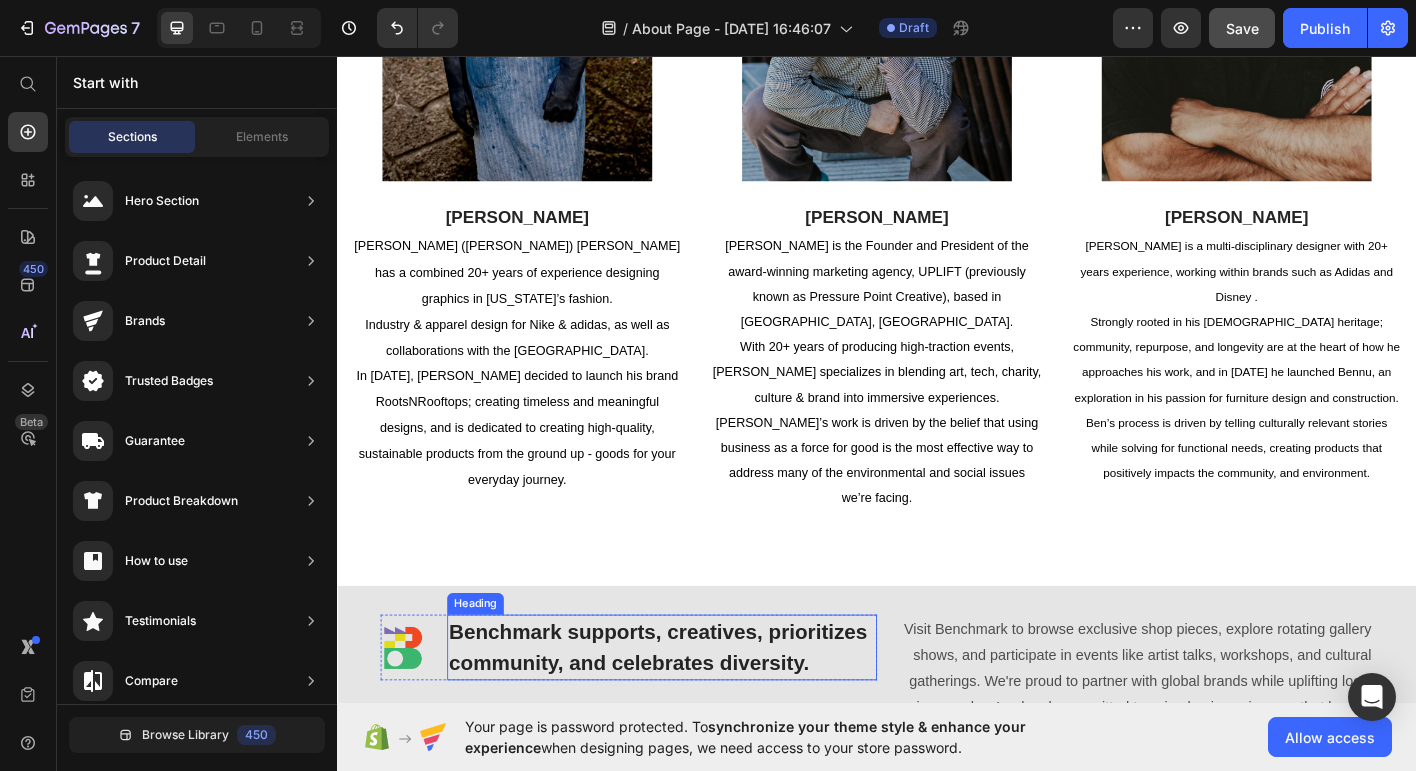 click on "Benchmark supports, creatives, prioritizes community, and celebrates diversity." at bounding box center (698, 713) 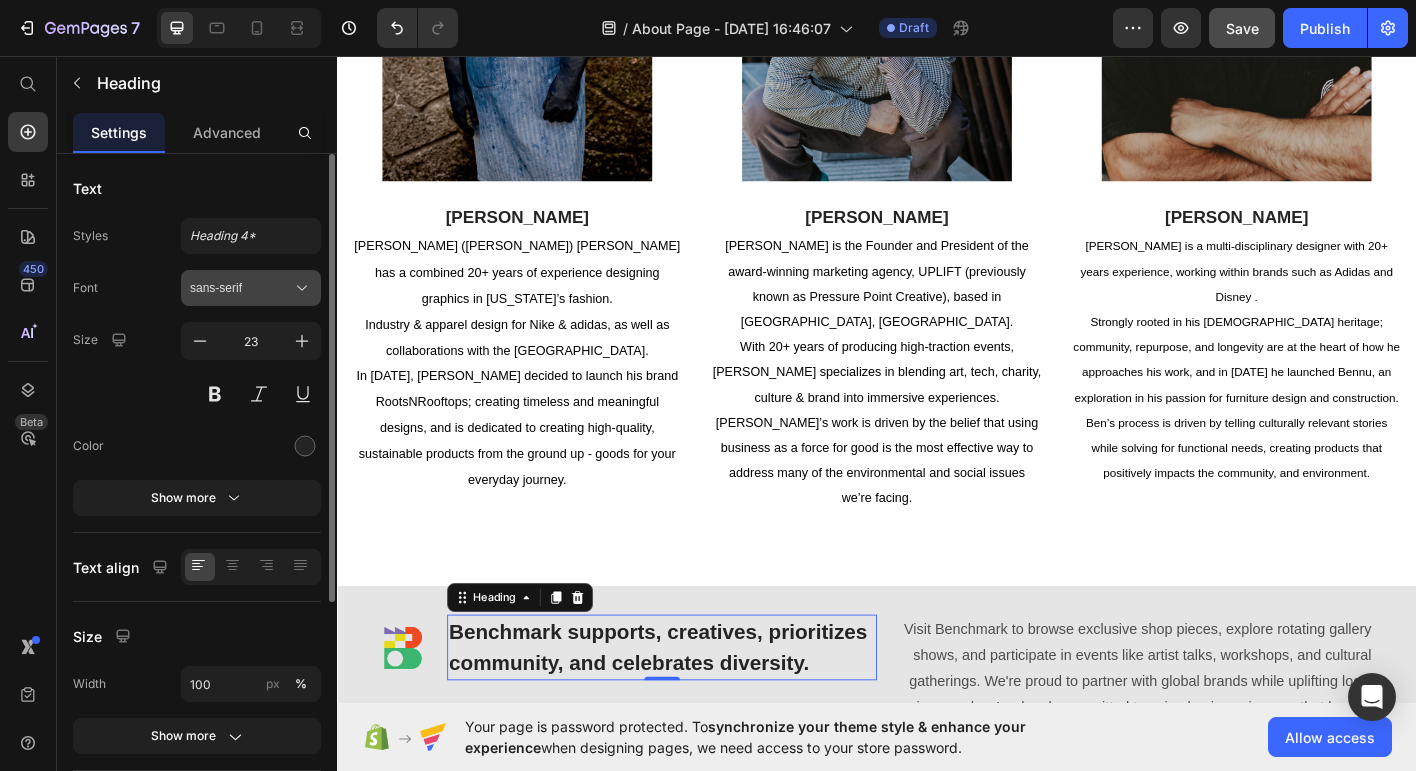 click on "sans-serif" at bounding box center [241, 288] 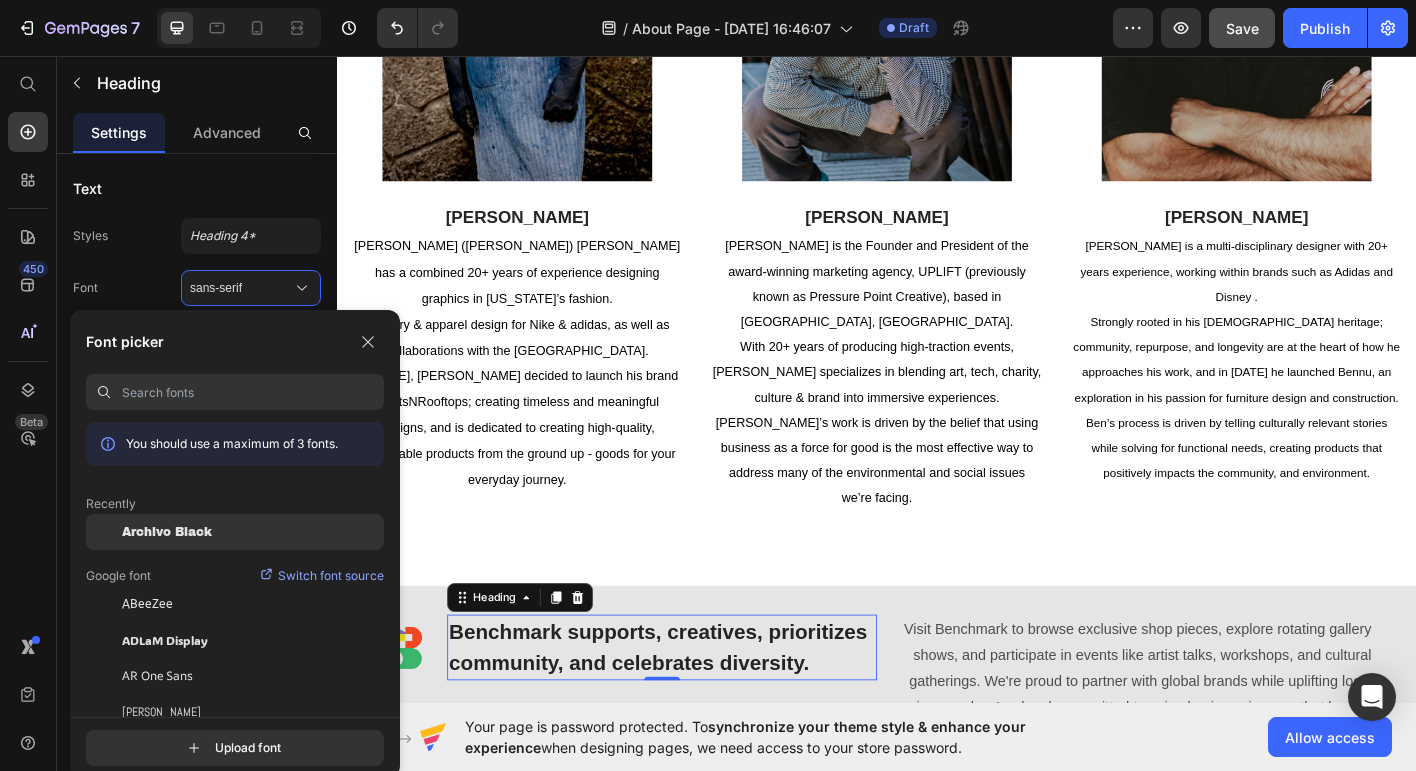 click on "Archivo Black" at bounding box center (167, 532) 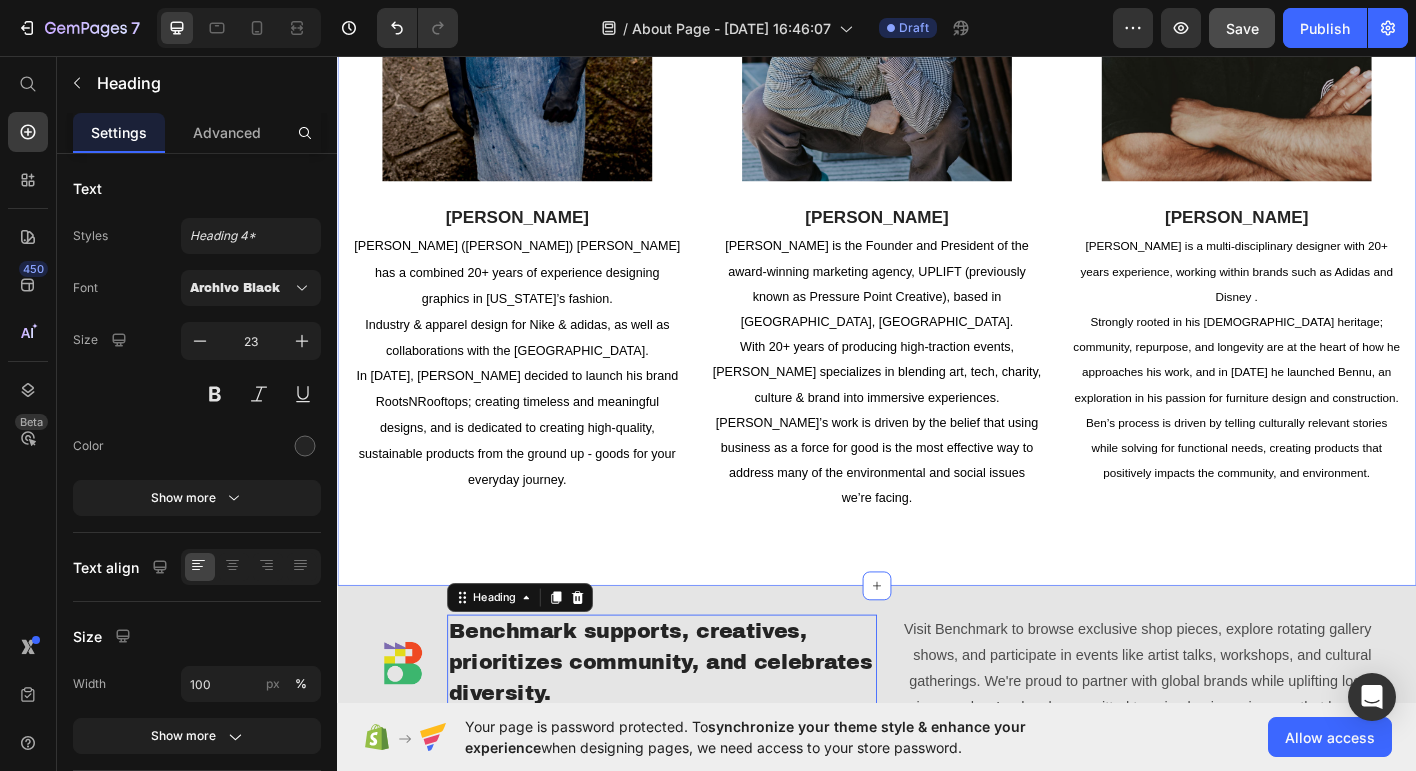 click on "Our Team Heading Image Rob McCallum Text block Robert (Rob-o) McCallum has a combined 20+ years of experience designing graphics in New York’s fashion. Industry & apparel design for Nike & adidas, as well as collaborations with the Portland Art Museum. In 2020, Rob decided to launch his brand RootsNRooftops; creating timeless and meaningful designs, and is dedicated to creating high-quality, sustainable products from the ground up - goods for your everyday journey. Text Block Image Ian Mazie Text block Ian Mazie is the Founder and President of the award-winning marketing agency, UPLIFT (previously known as Pressure Point Creative), based in Portland, OR. With 20+ years of producing high-traction events, Ian specializes in blending art, tech, charity, culture & brand into immersive experiences.  Ian’s work is driven by the belief that using business as a force for good is the most effective way to address many of the environmental and social issues we’re facing. Text Block Image Ben Boutros Text block" at bounding box center [937, 184] 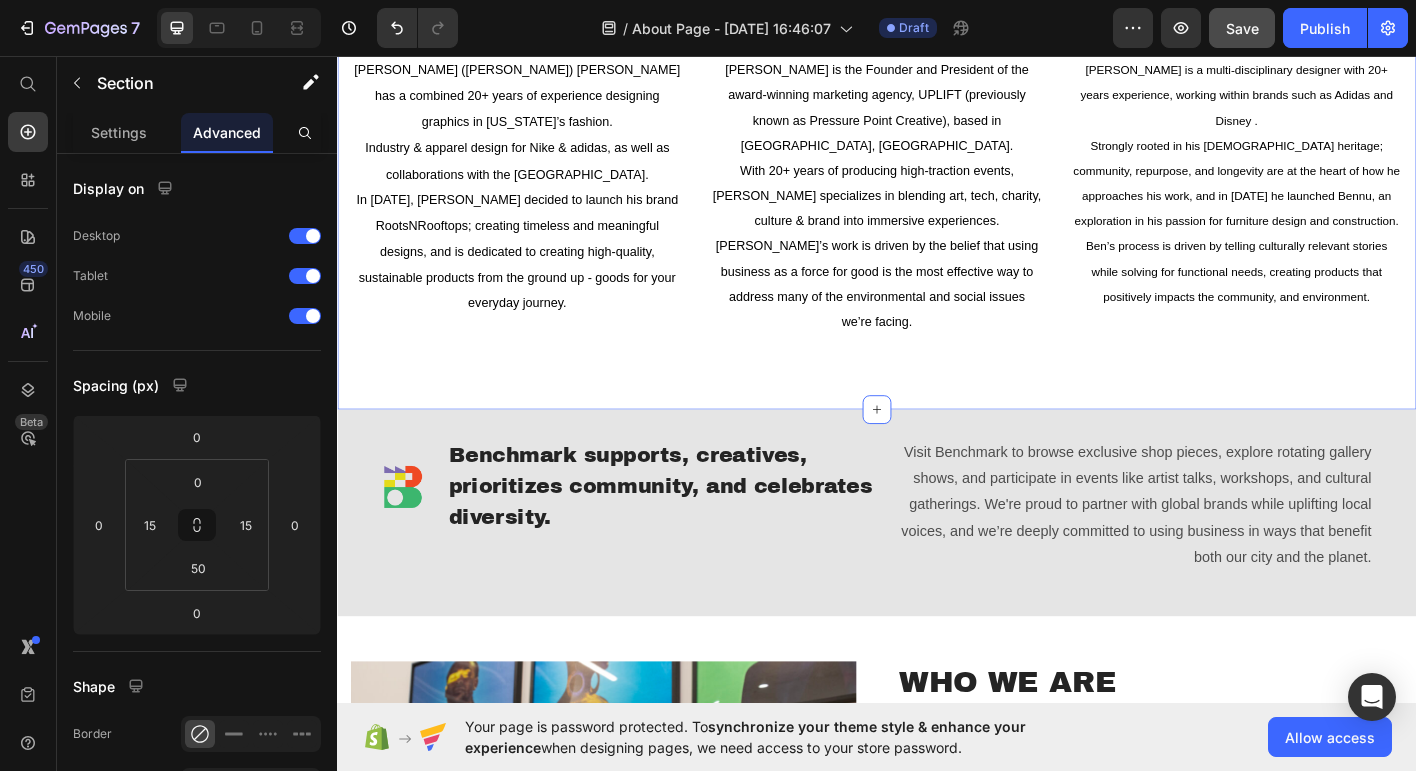 scroll, scrollTop: 1751, scrollLeft: 0, axis: vertical 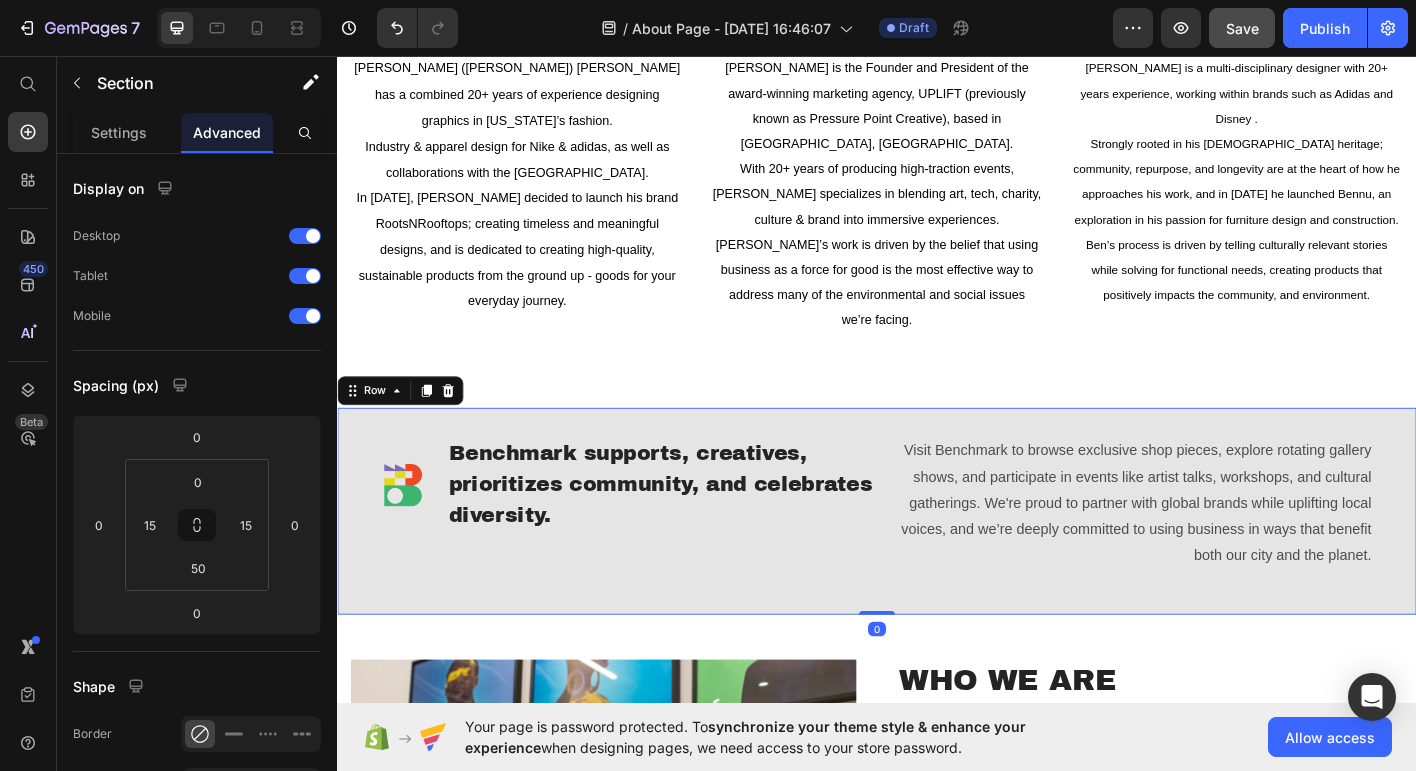 click on "Image Benchmark supports, creatives, prioritizes community, and celebrates diversity. Heading Row Visit Benchmark to browse exclusive shop pieces, explore rotating gallery shows, and participate in events like artist talks, workshops, and cultural gatherings. We're proud to partner with global brands while uplifting local voices, and we’re deeply committed to using business in ways that benefit both our city and the planet. Text Block Row   0" at bounding box center [937, 562] 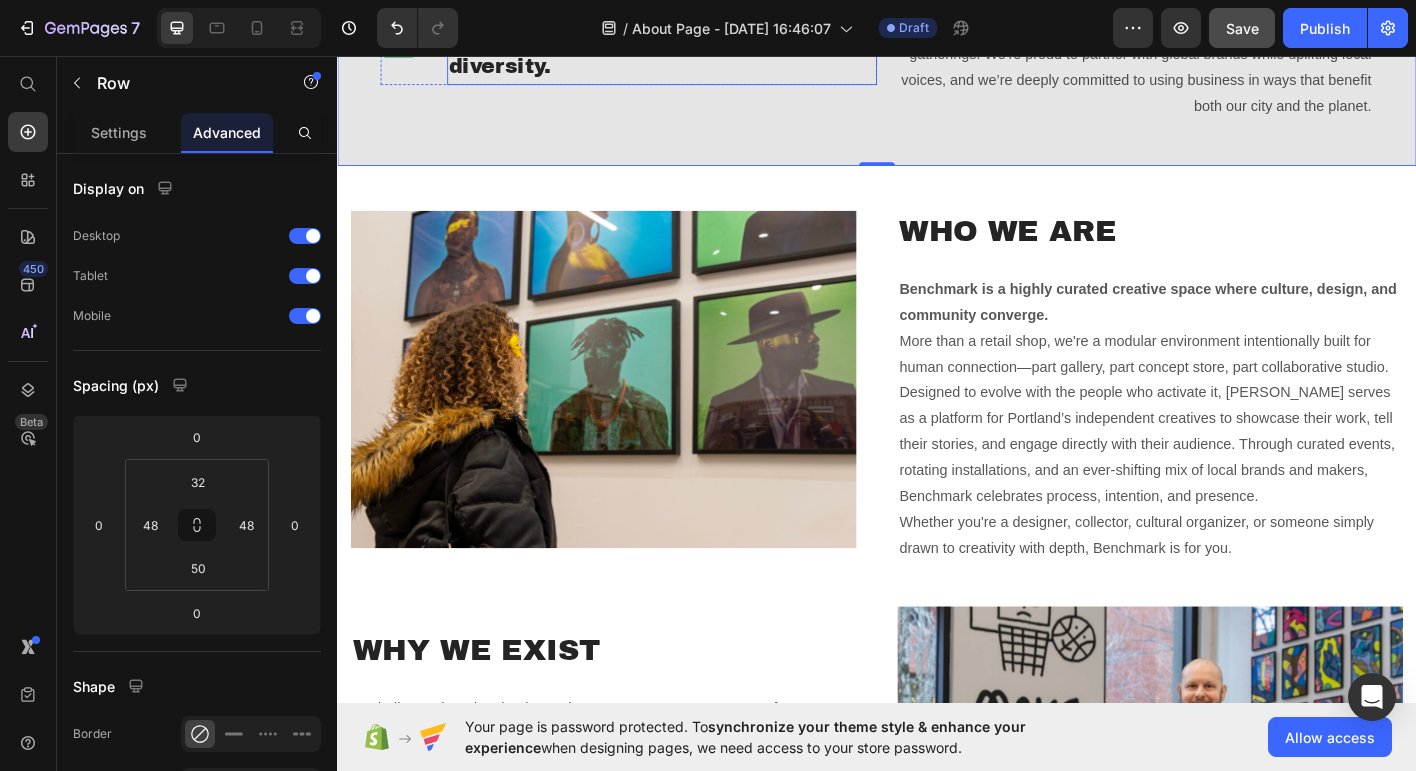 scroll, scrollTop: 2255, scrollLeft: 0, axis: vertical 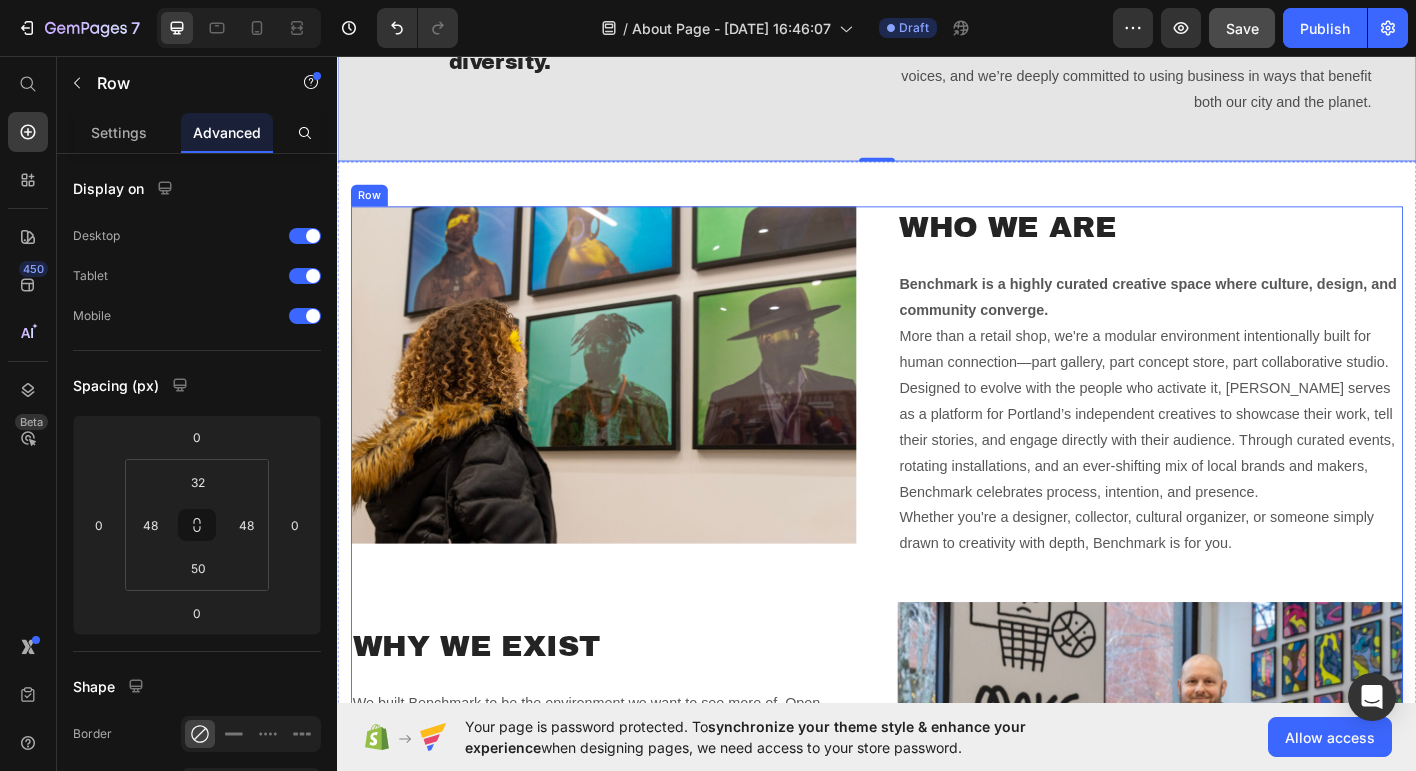 click on "Who We Are Heading Benchmark is a highly curated creative space where culture, design, and community converge. More than a retail shop, we're a modular environment intentionally built for human connection—part gallery, part concept store, part collaborative studio. Designed to evolve with the people who activate it, Benchmark serves as a platform for Portland’s independent creatives to showcase their work, tell their stories, and engage directly with their audience. Through curated events, rotating installations, and an ever-shifting mix of local brands and makers, Benchmark celebrates process, intention, and presence. Whether you're a designer, collector, cultural organizer, or someone simply drawn to creativity with depth, Benchmark is for you. Text block Image Want to Get Involved? Come through, explore an event, shop intentionally, or just hang out and get inspired. Let’s build something better—together. Text Block" at bounding box center (1241, 853) 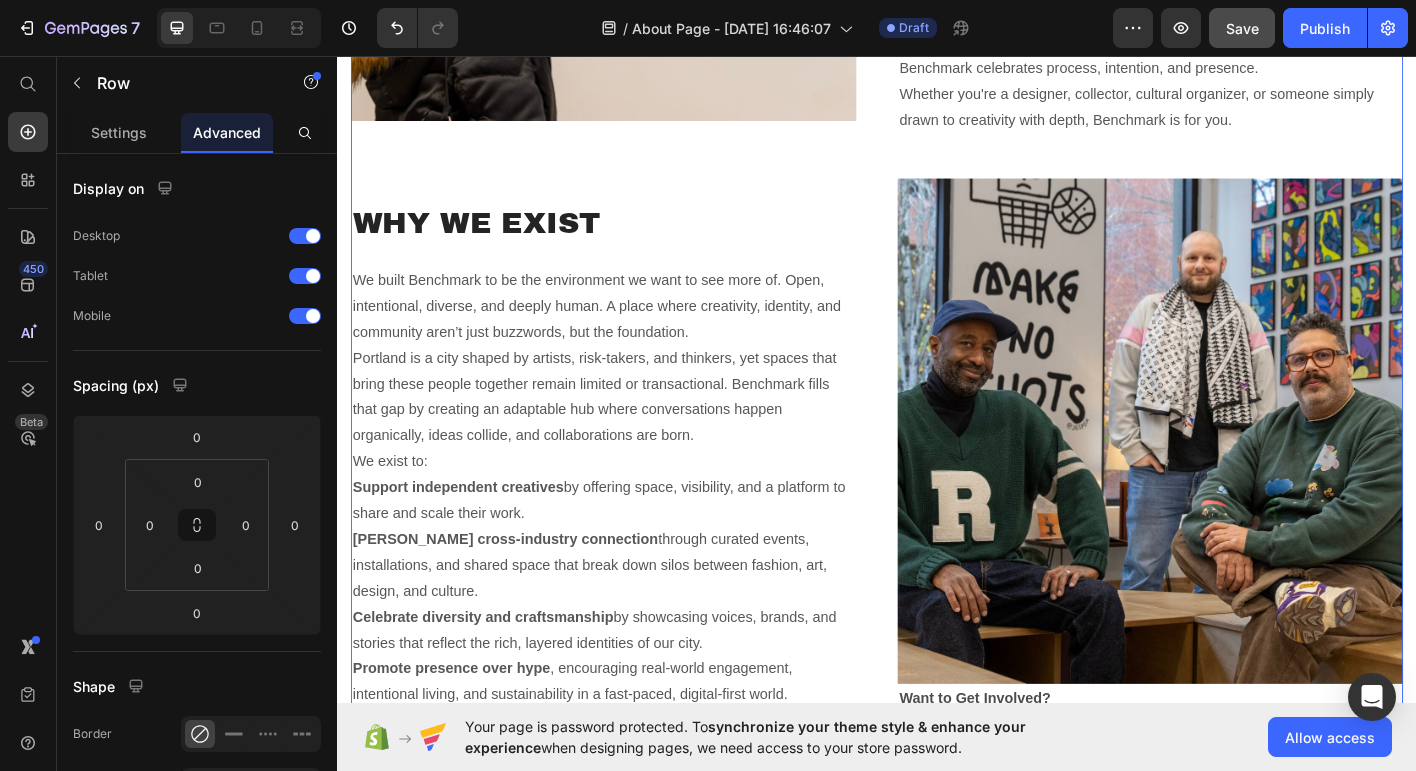 scroll, scrollTop: 2667, scrollLeft: 0, axis: vertical 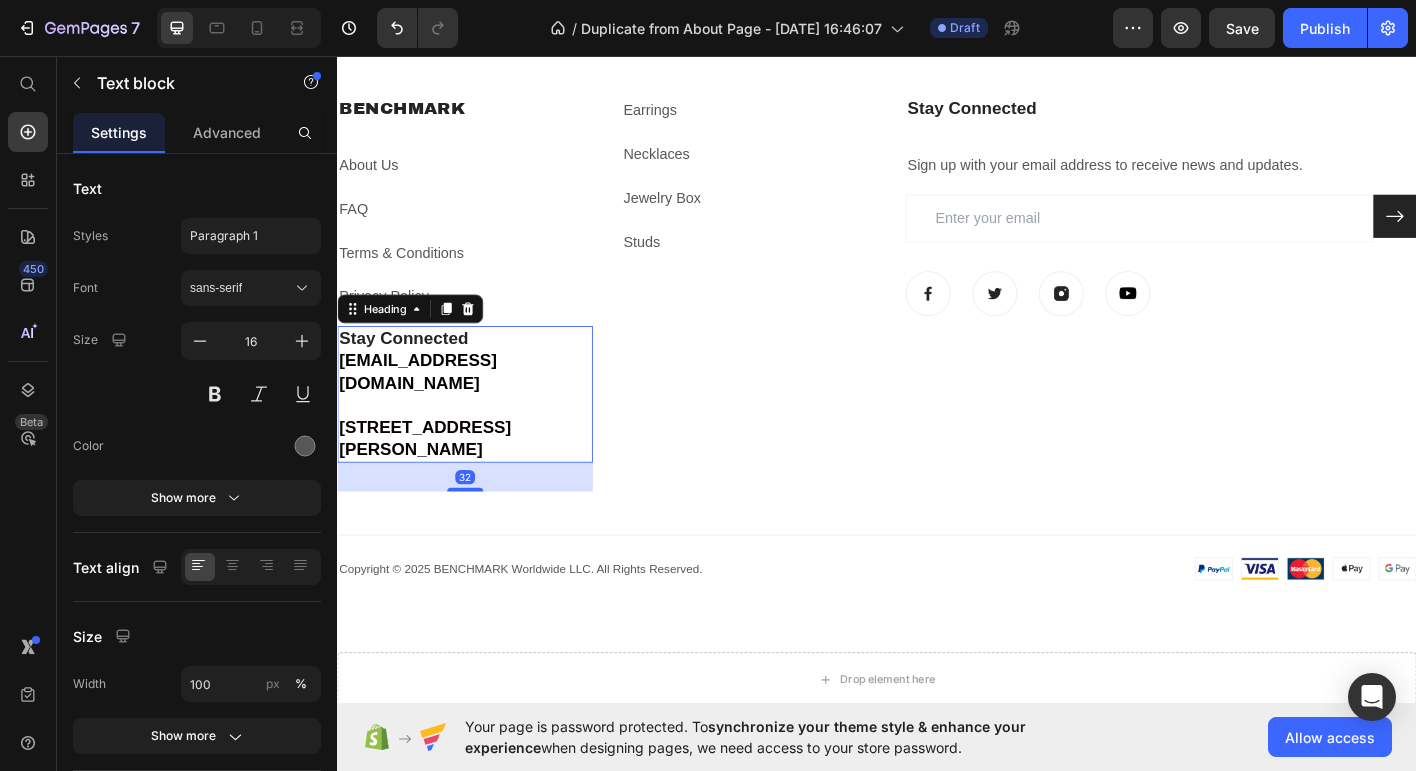 click on "⁠⁠⁠⁠⁠⁠⁠ Stay Connected connect@benchmarkpdx.com 2280 NW Lovejoy St, Portland, OR 97210" at bounding box center [479, 432] 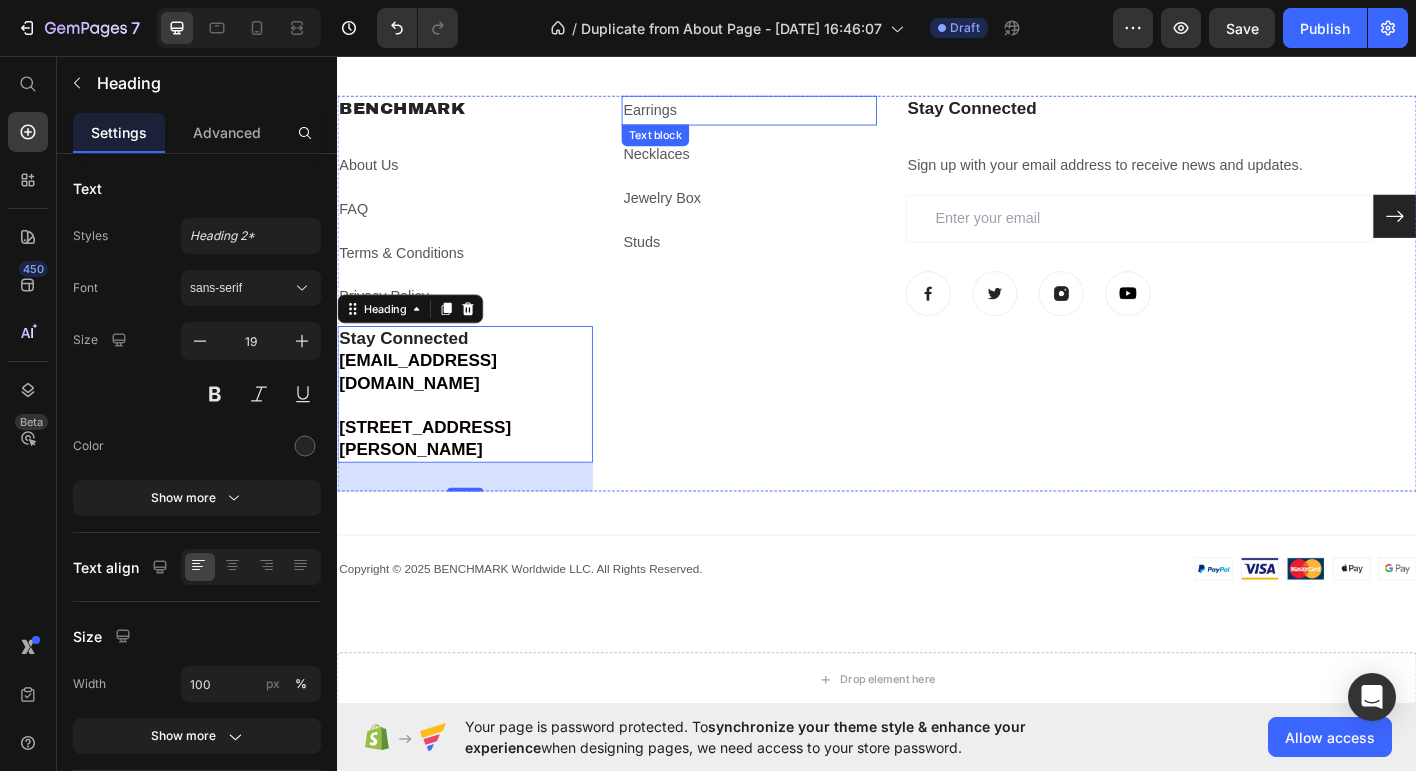 click on "Earrings" at bounding box center (795, 116) 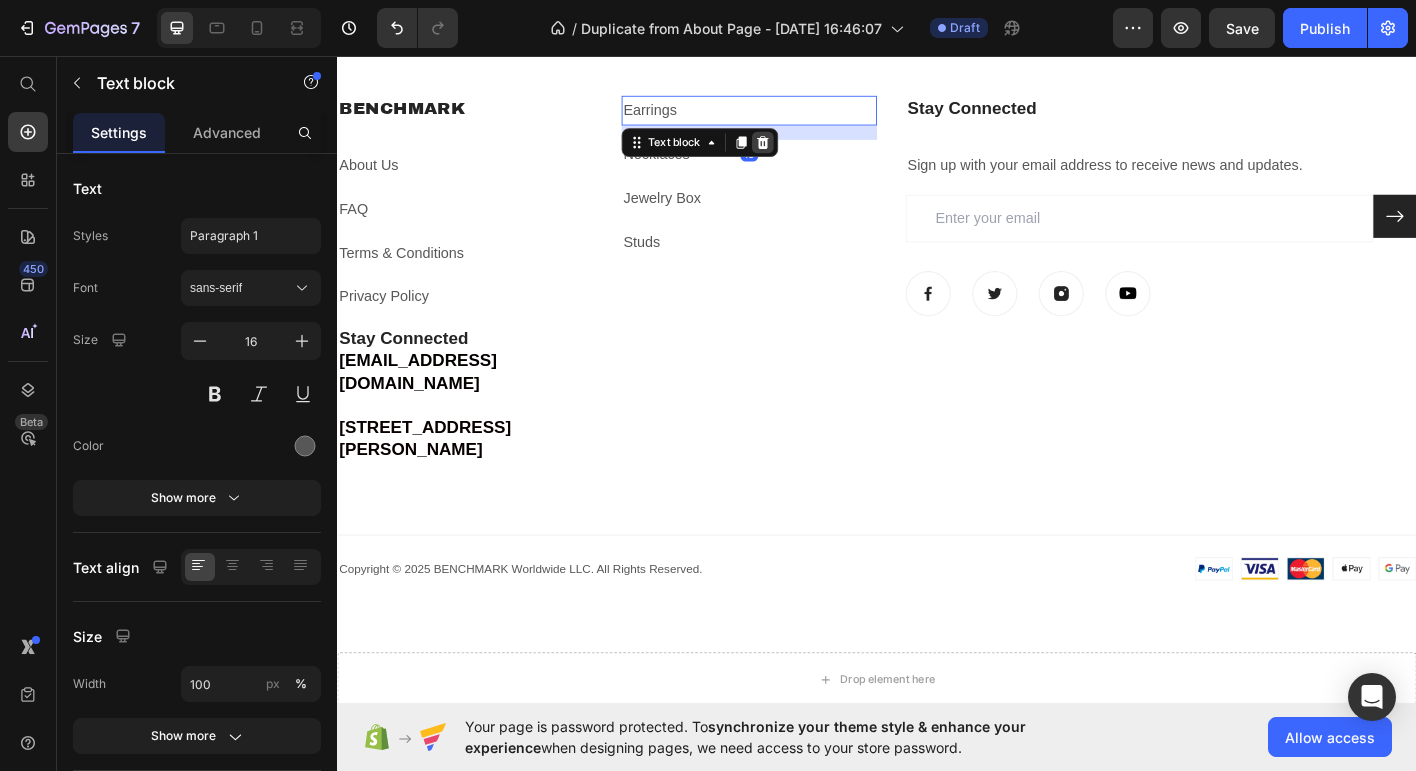 click 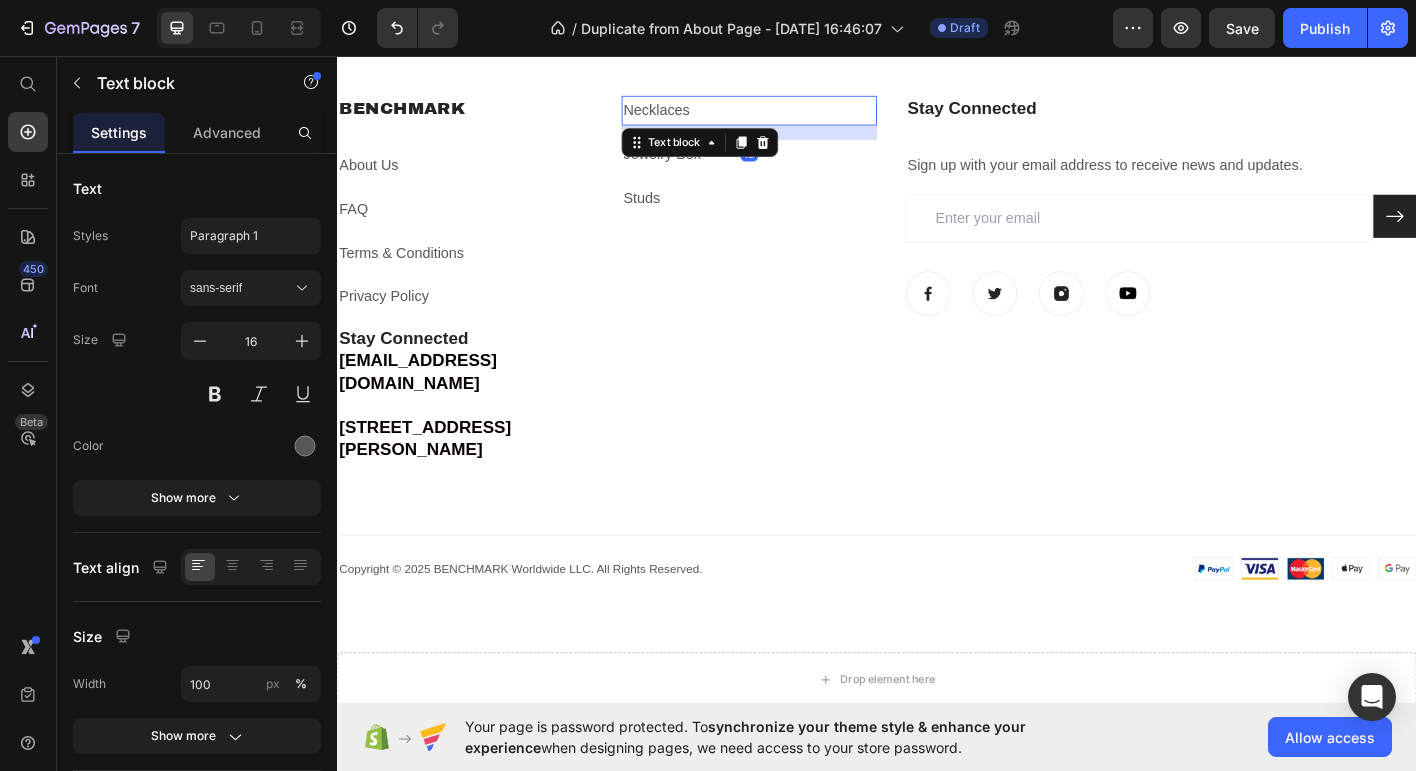 click on "Necklaces" at bounding box center (692, 115) 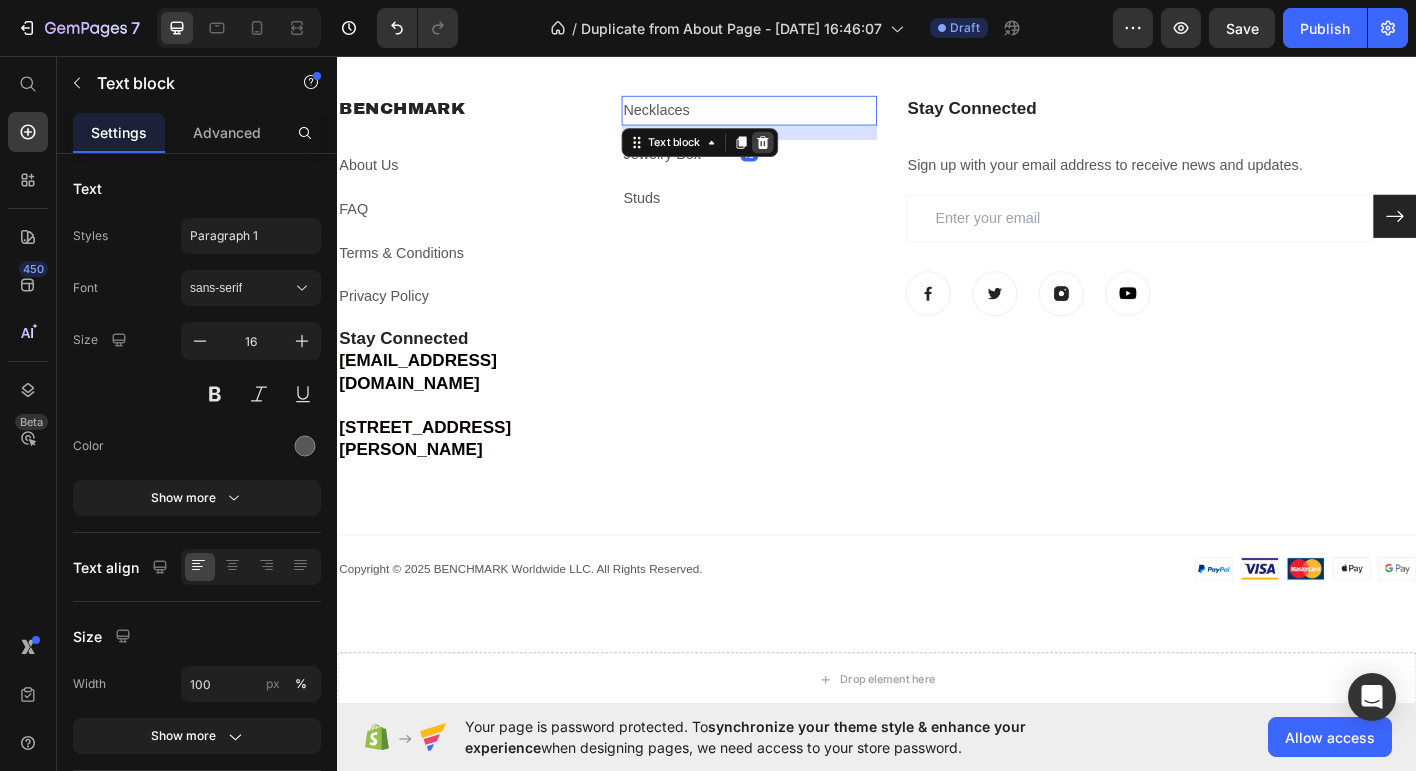 click 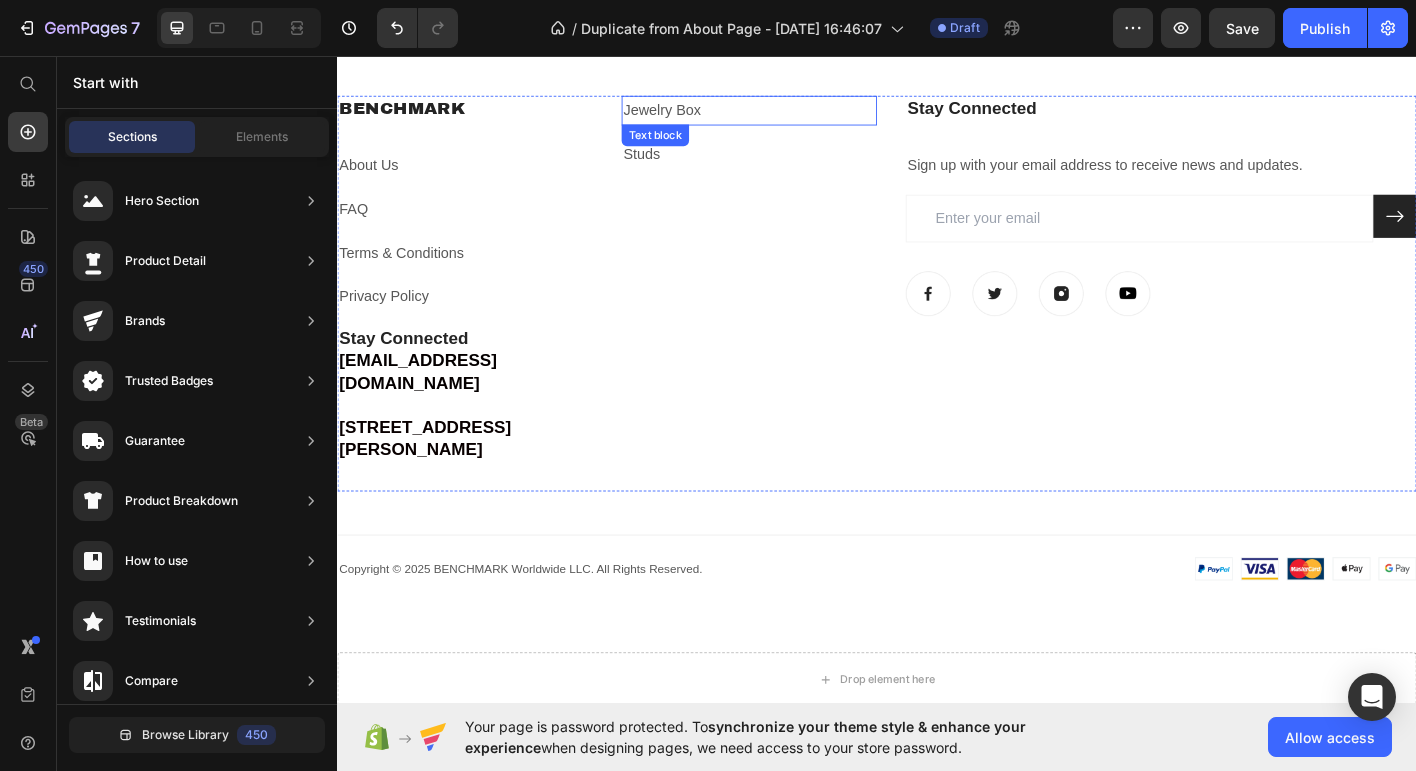 click on "Jewelry Box" at bounding box center [698, 115] 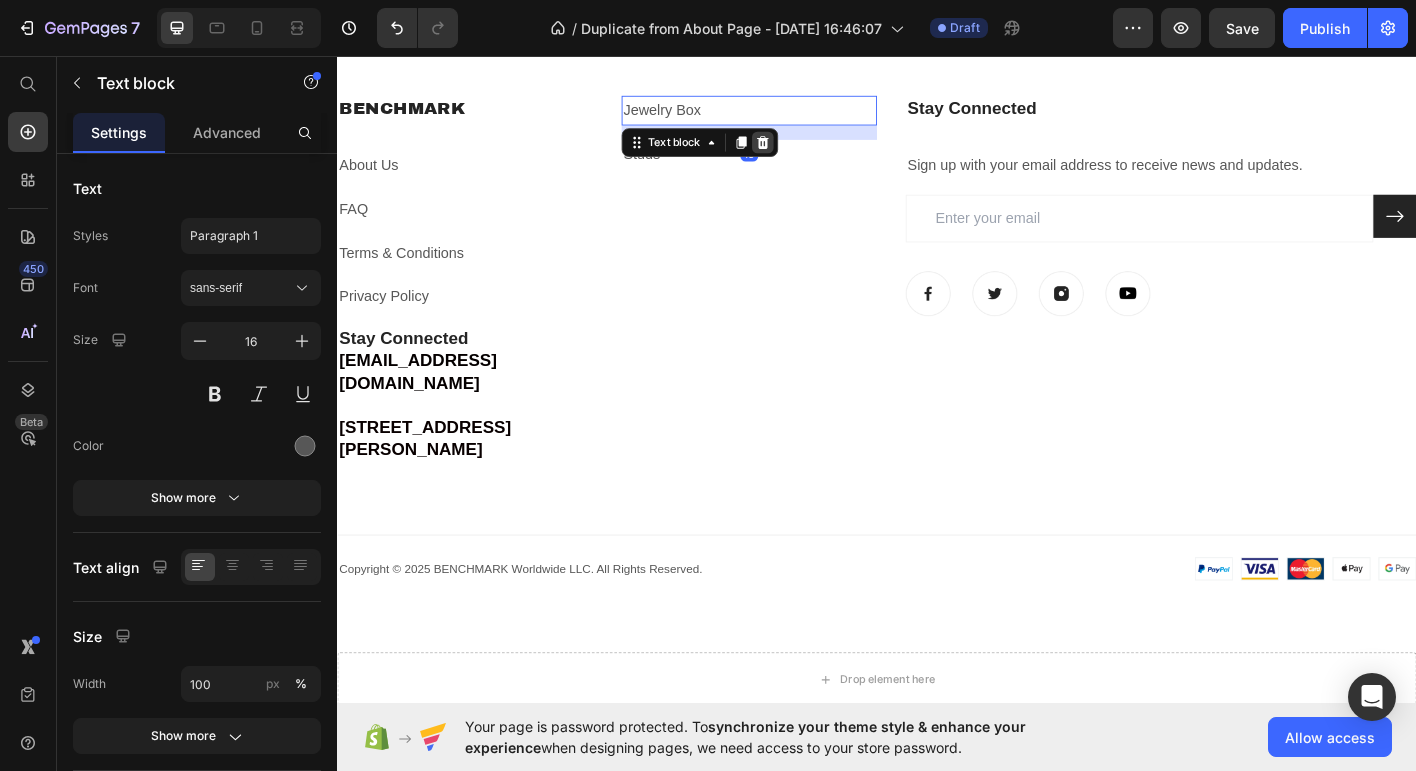 click 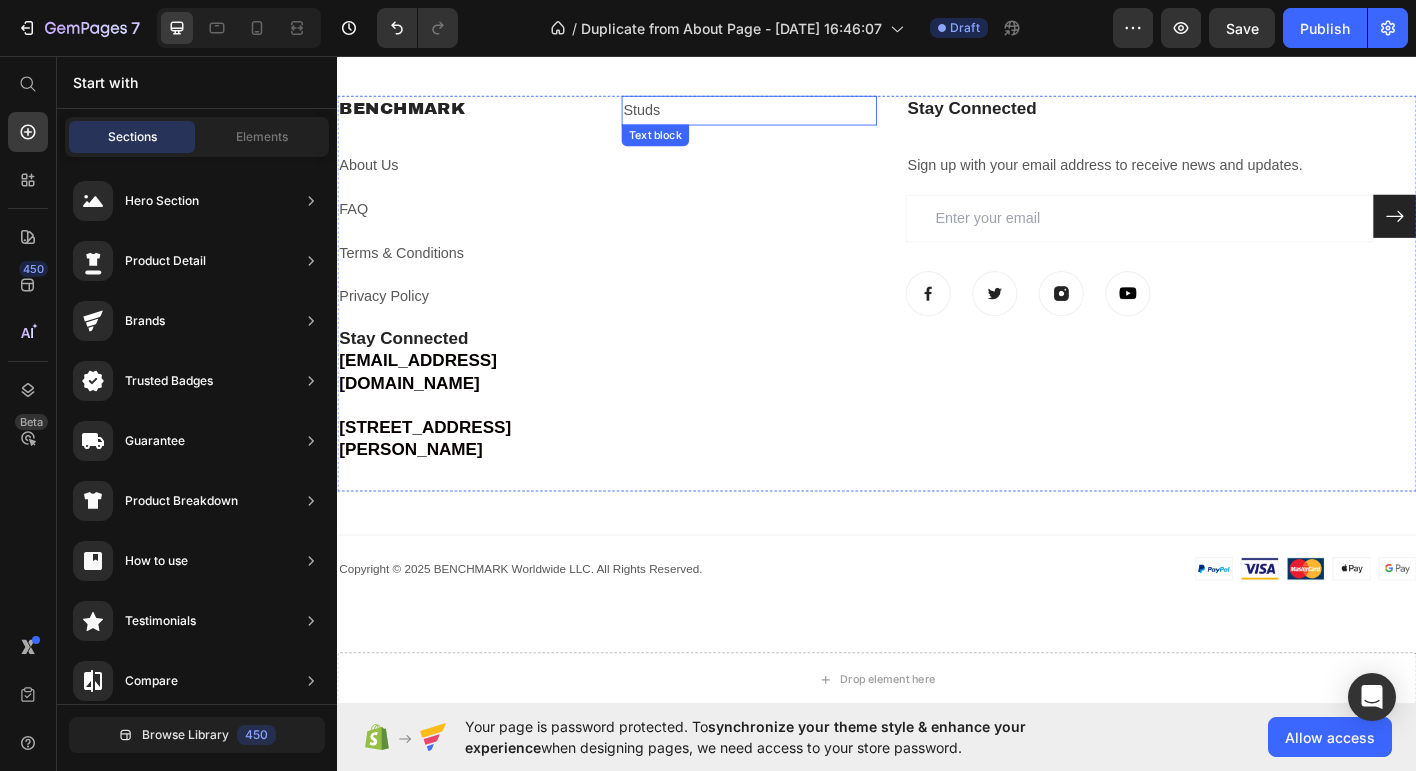 click on "Studs" at bounding box center (675, 115) 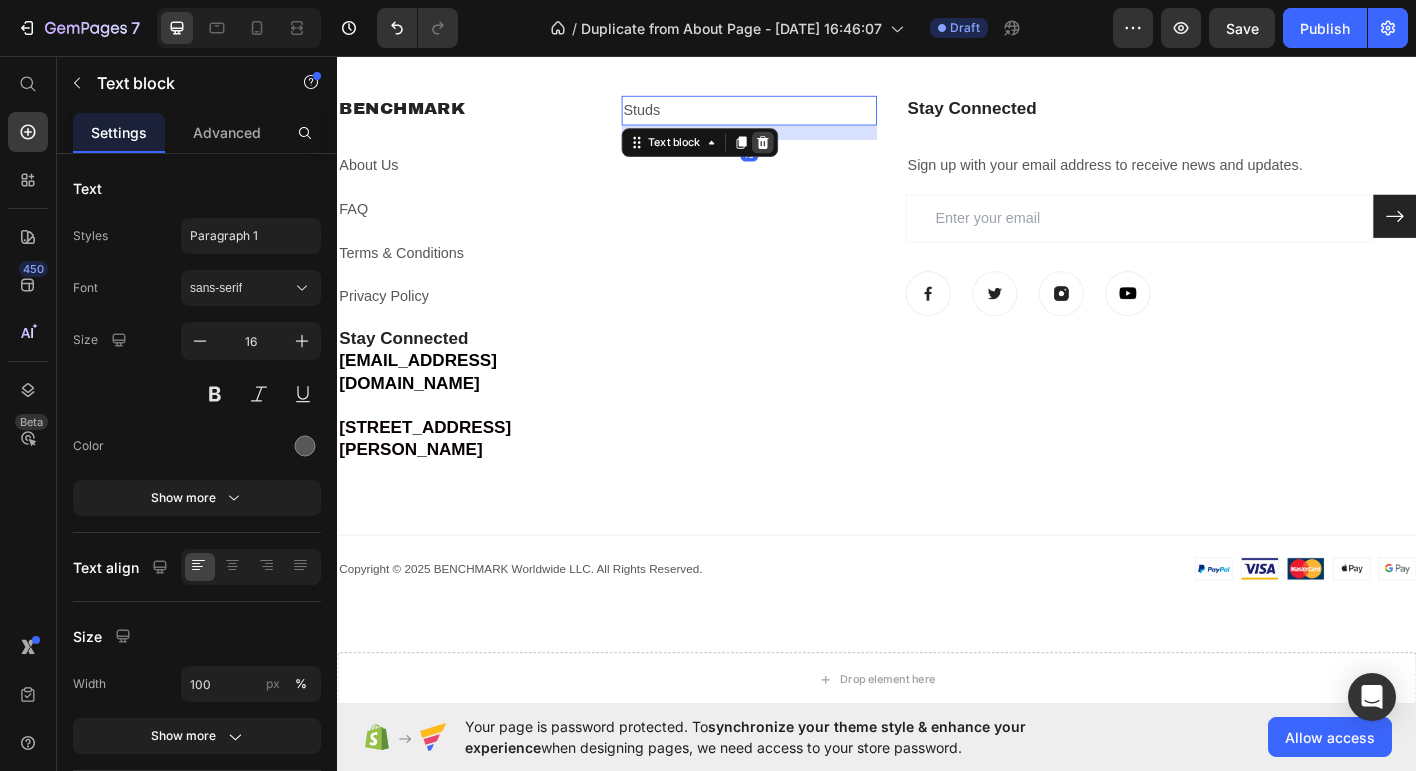 click 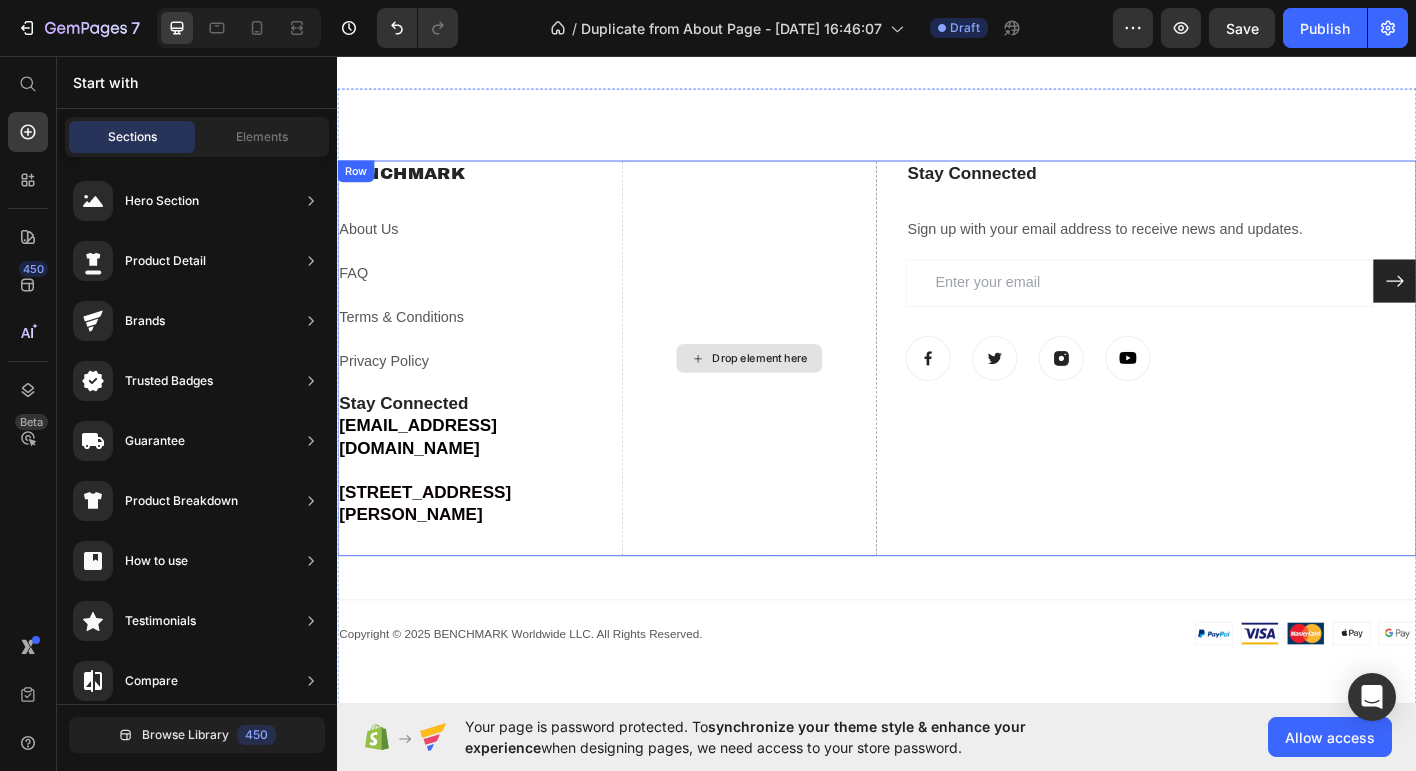 scroll, scrollTop: 3162, scrollLeft: 0, axis: vertical 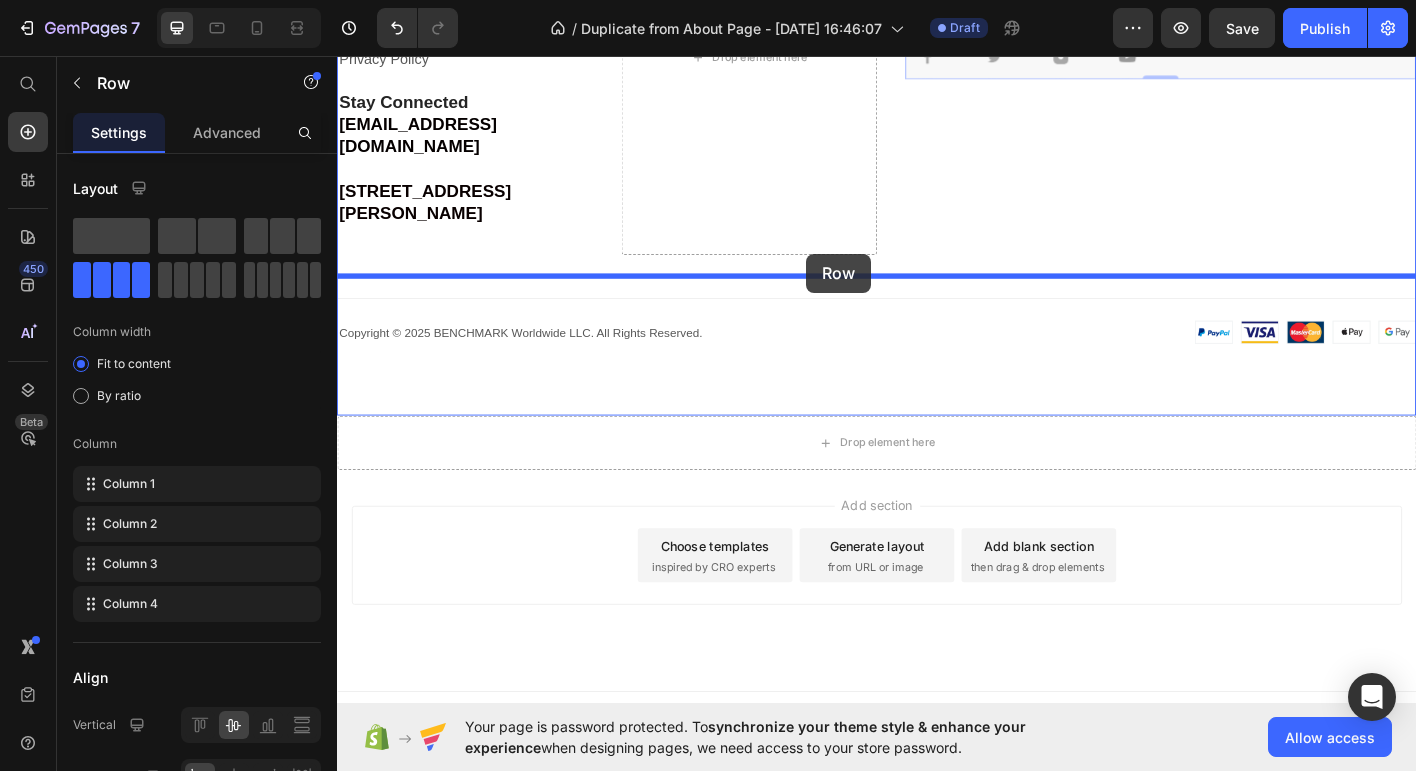 drag, startPoint x: 1277, startPoint y: 376, endPoint x: 859, endPoint y: 276, distance: 429.7953 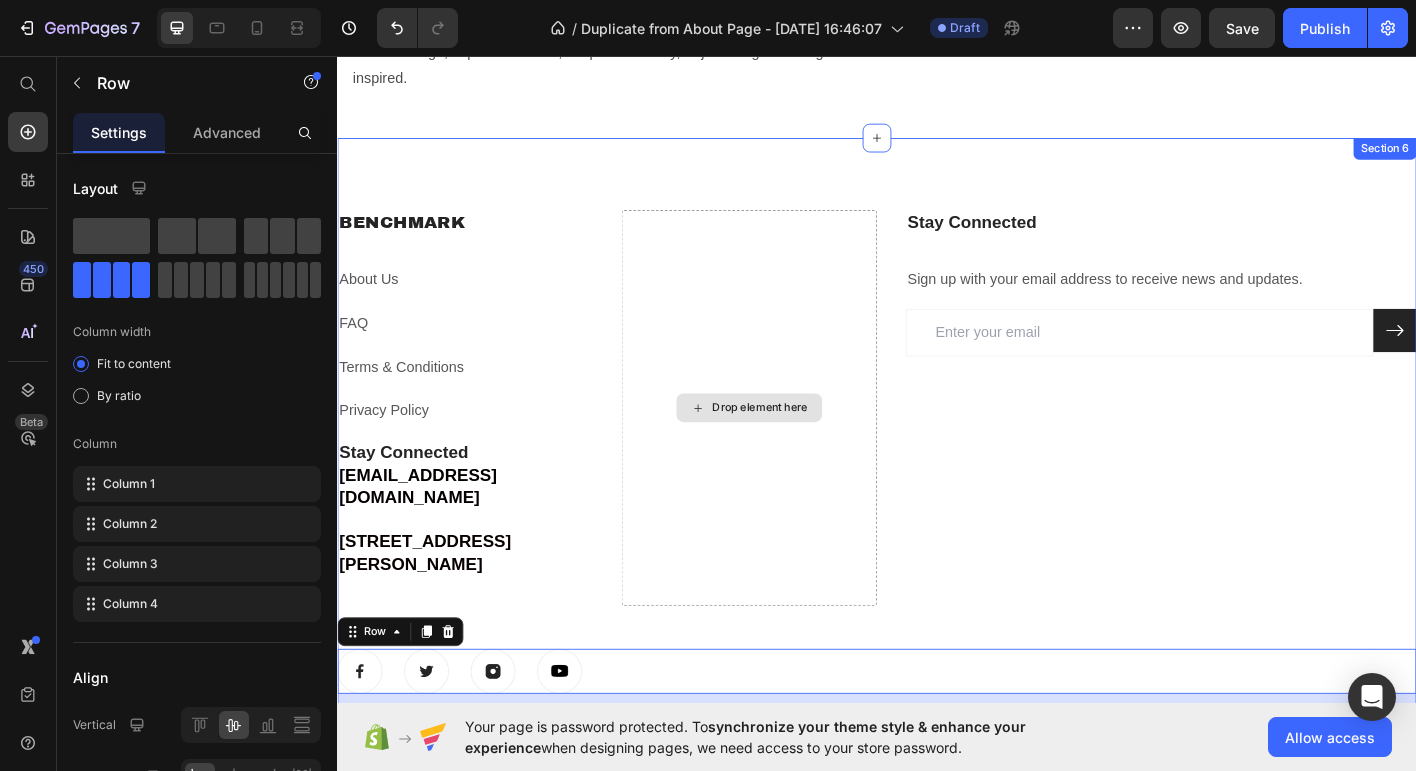 scroll, scrollTop: 3094, scrollLeft: 0, axis: vertical 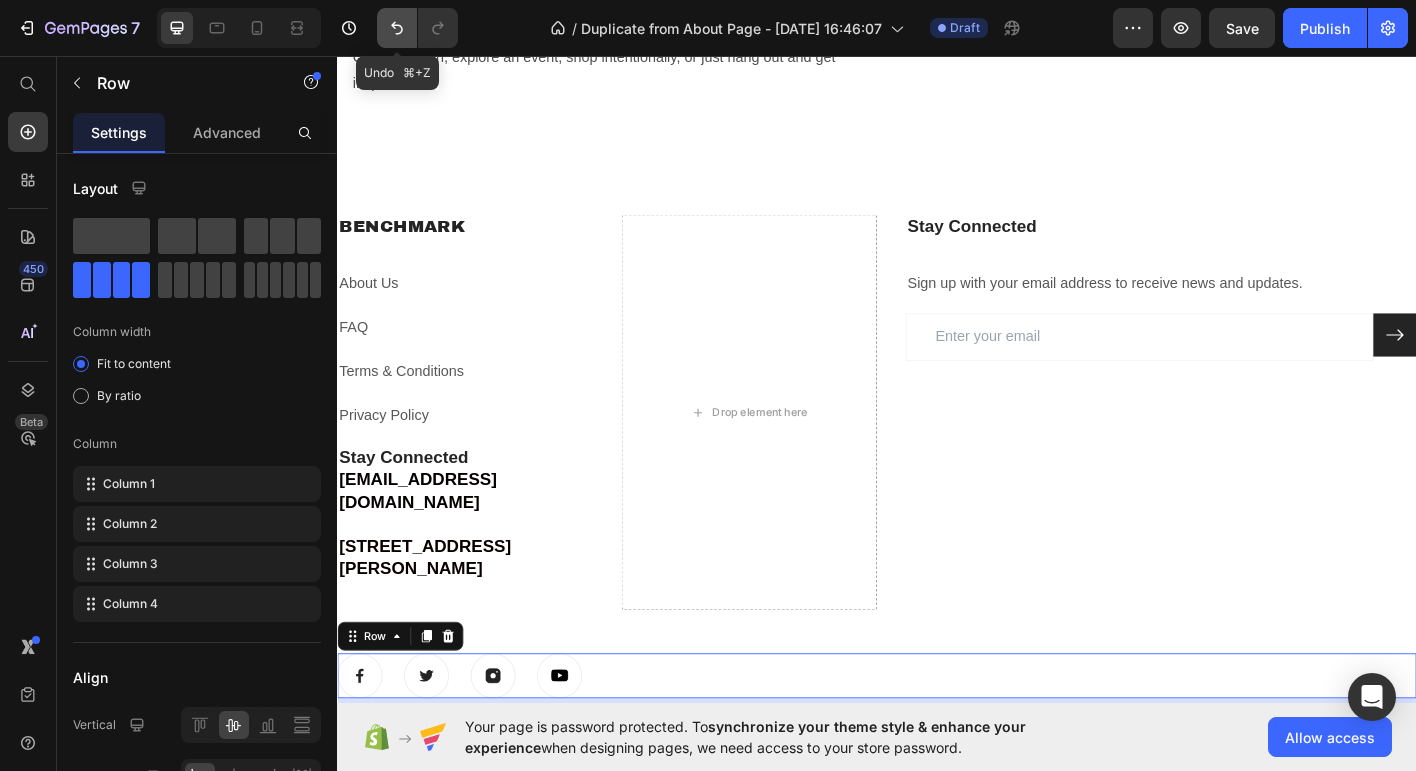 click 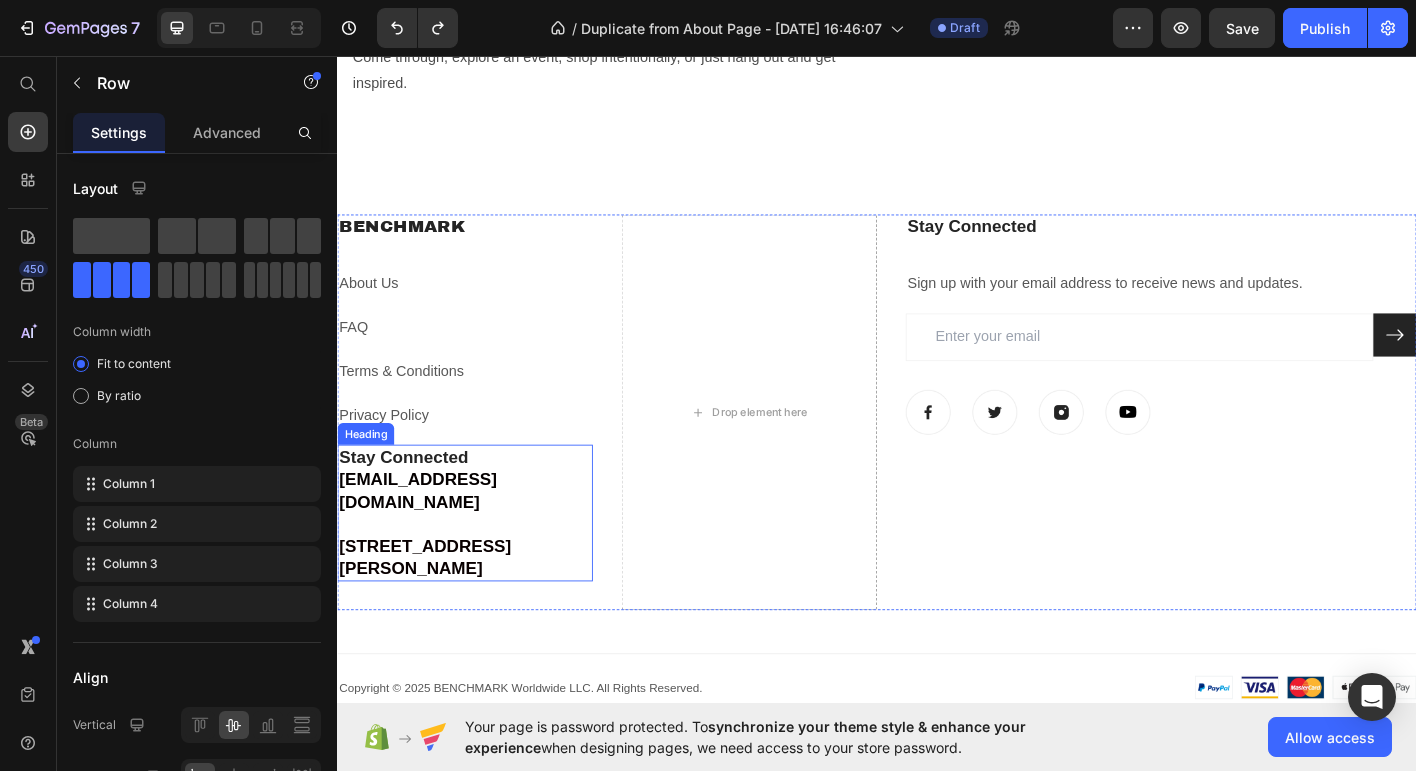 click on "⁠⁠⁠⁠⁠⁠⁠ Stay Connected connect@benchmarkpdx.com 2280 NW Lovejoy St, Portland, OR 97210" at bounding box center (479, 564) 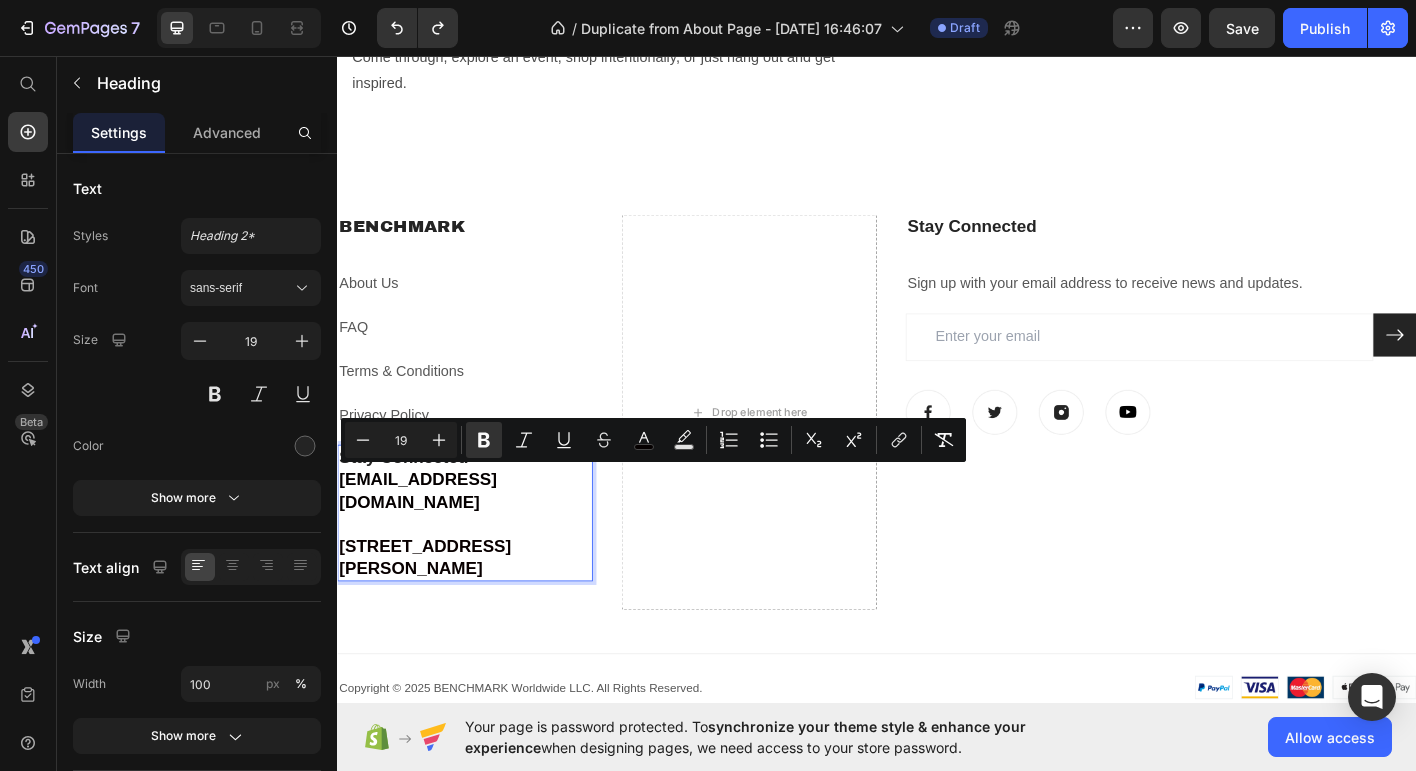 drag, startPoint x: 445, startPoint y: 597, endPoint x: 335, endPoint y: 525, distance: 131.46863 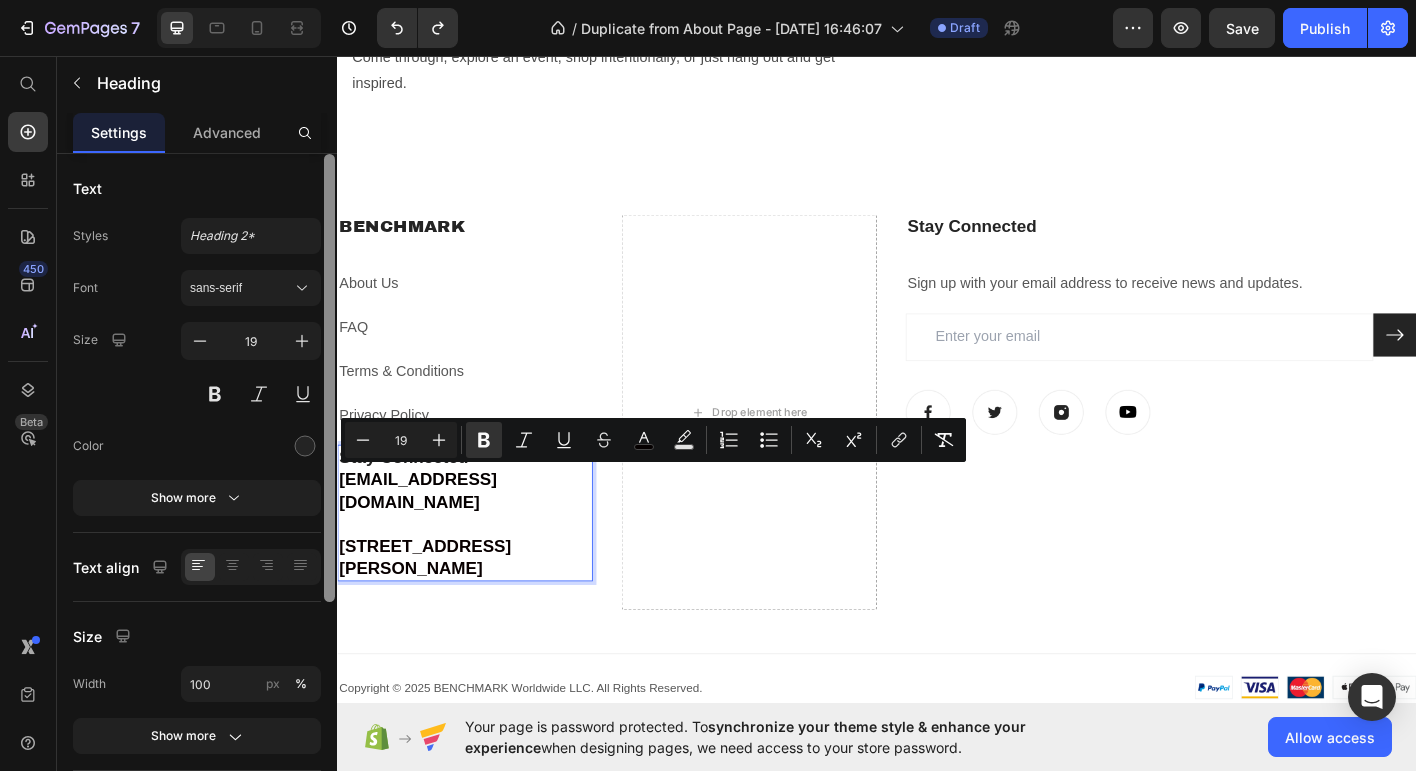 copy on "connect@benchmarkpdx.com 2280 NW Lovejoy St, Portland, OR 97210" 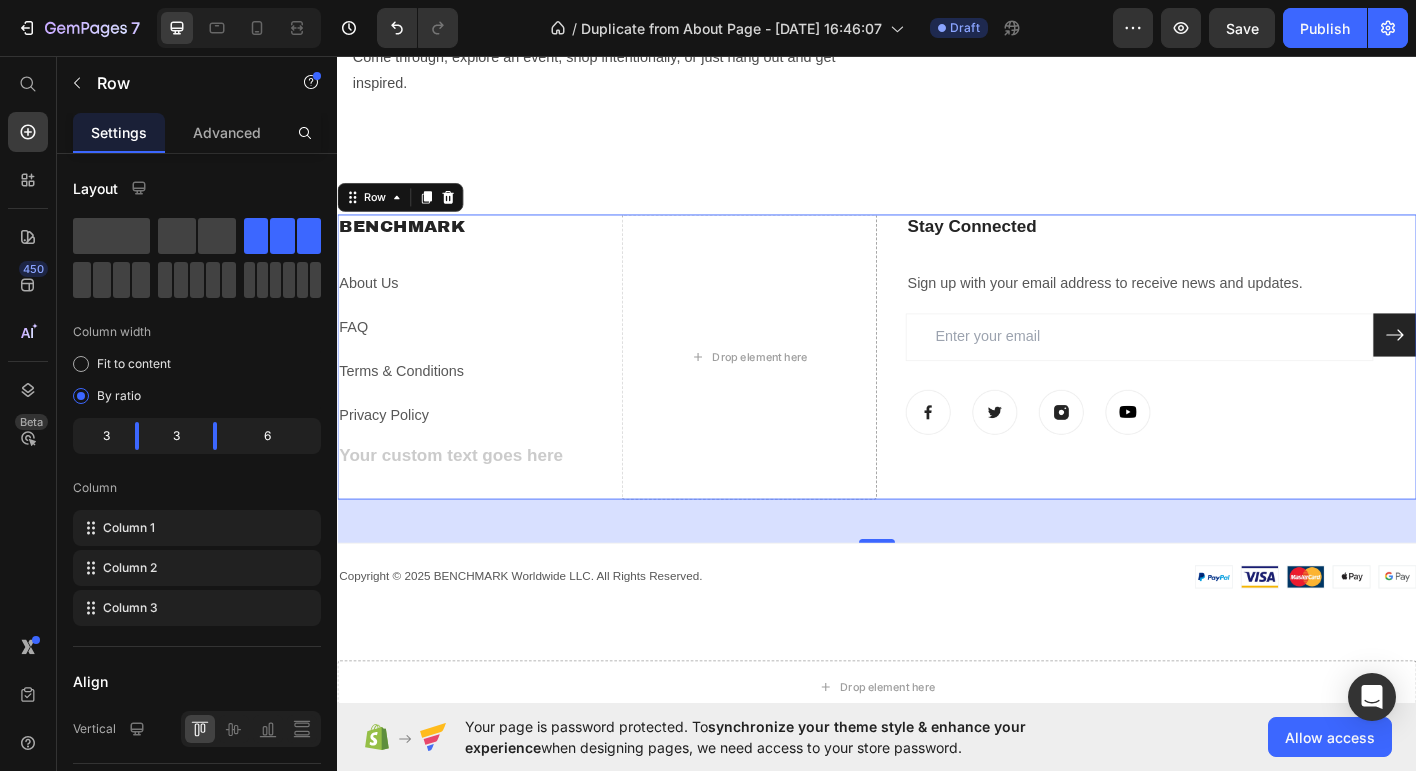 click on "⁠⁠⁠⁠⁠⁠⁠ Stay Connected Heading Sign up with your email address to receive news and updates. Text block Email Field
Submit Button Row Newsletter Image Image Image Image Row" at bounding box center (1253, 390) 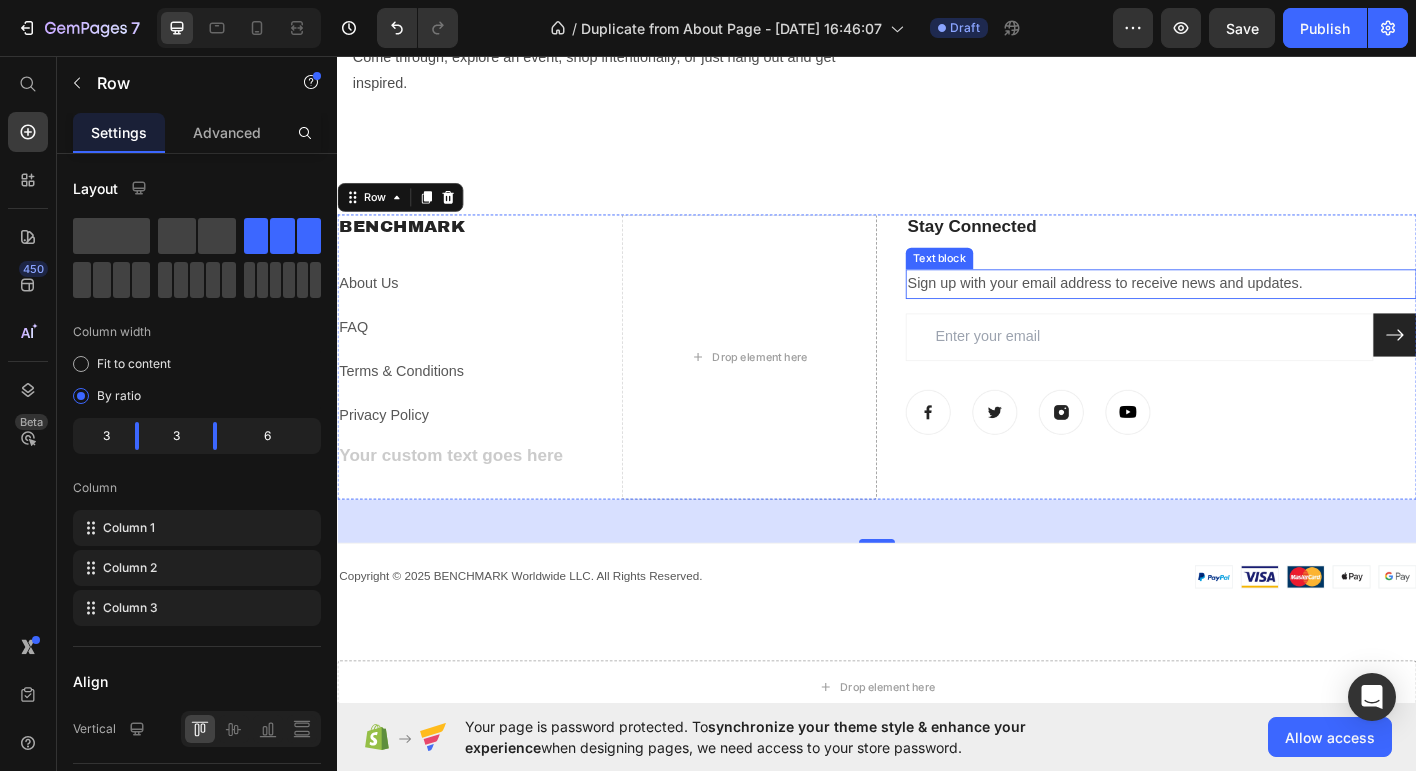 click on "Sign up with your email address to receive news and updates." at bounding box center (1253, 309) 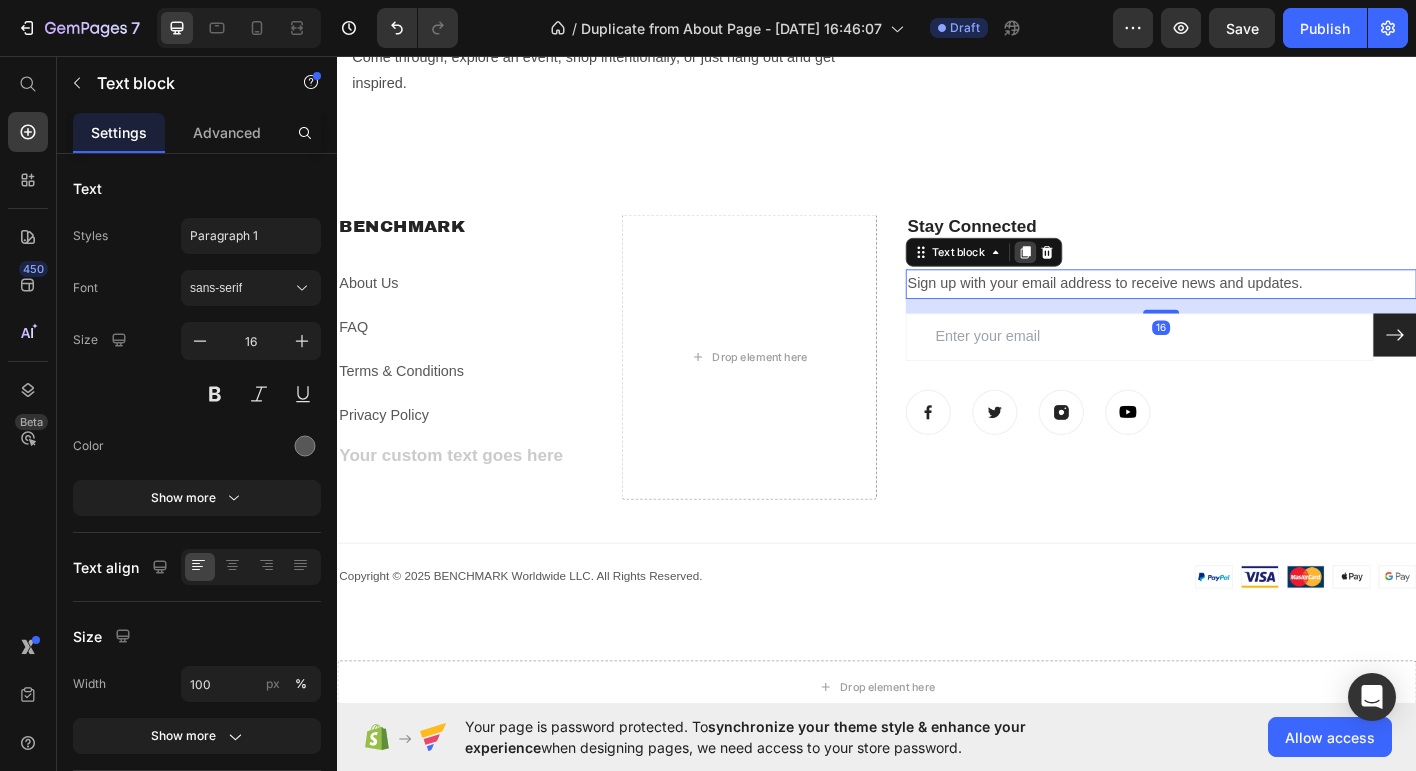 click 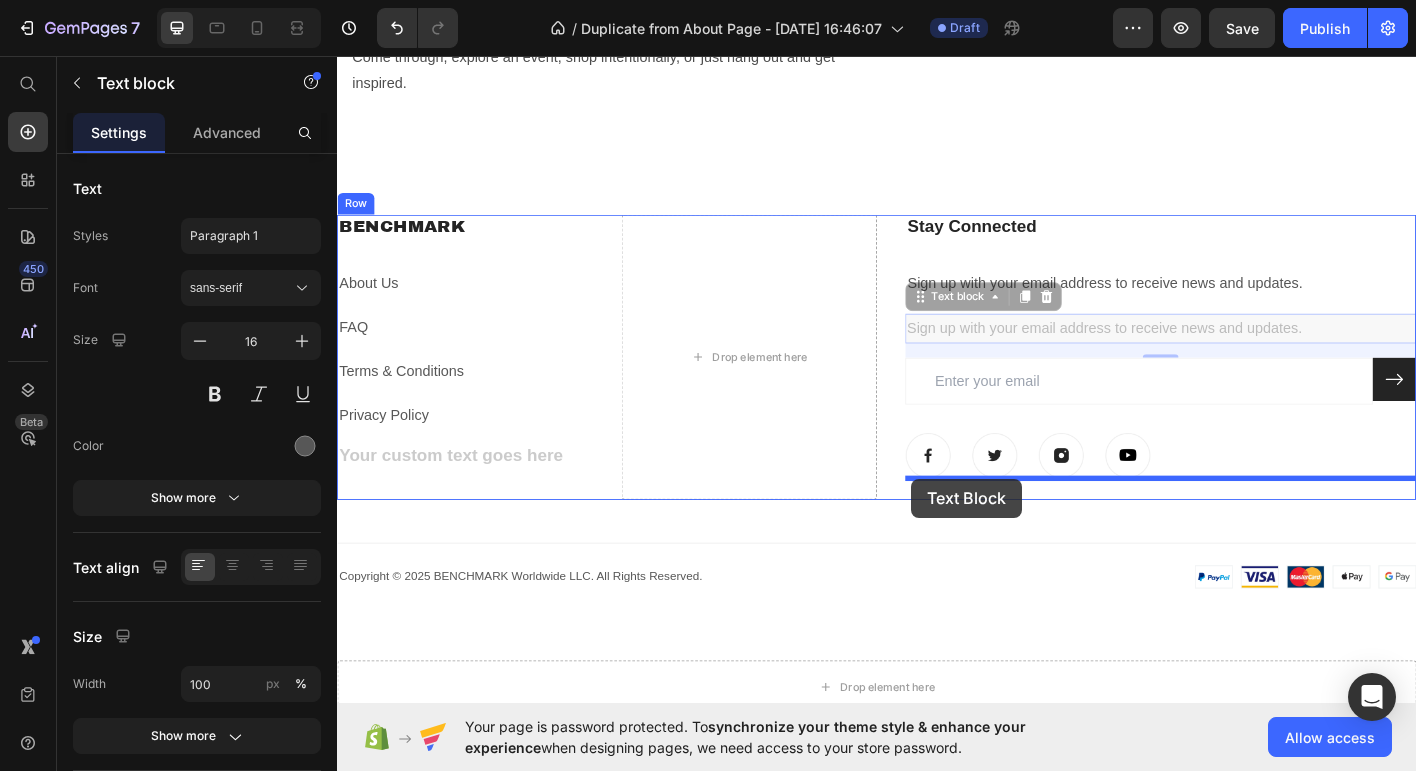 drag, startPoint x: 979, startPoint y: 326, endPoint x: 975, endPoint y: 526, distance: 200.04 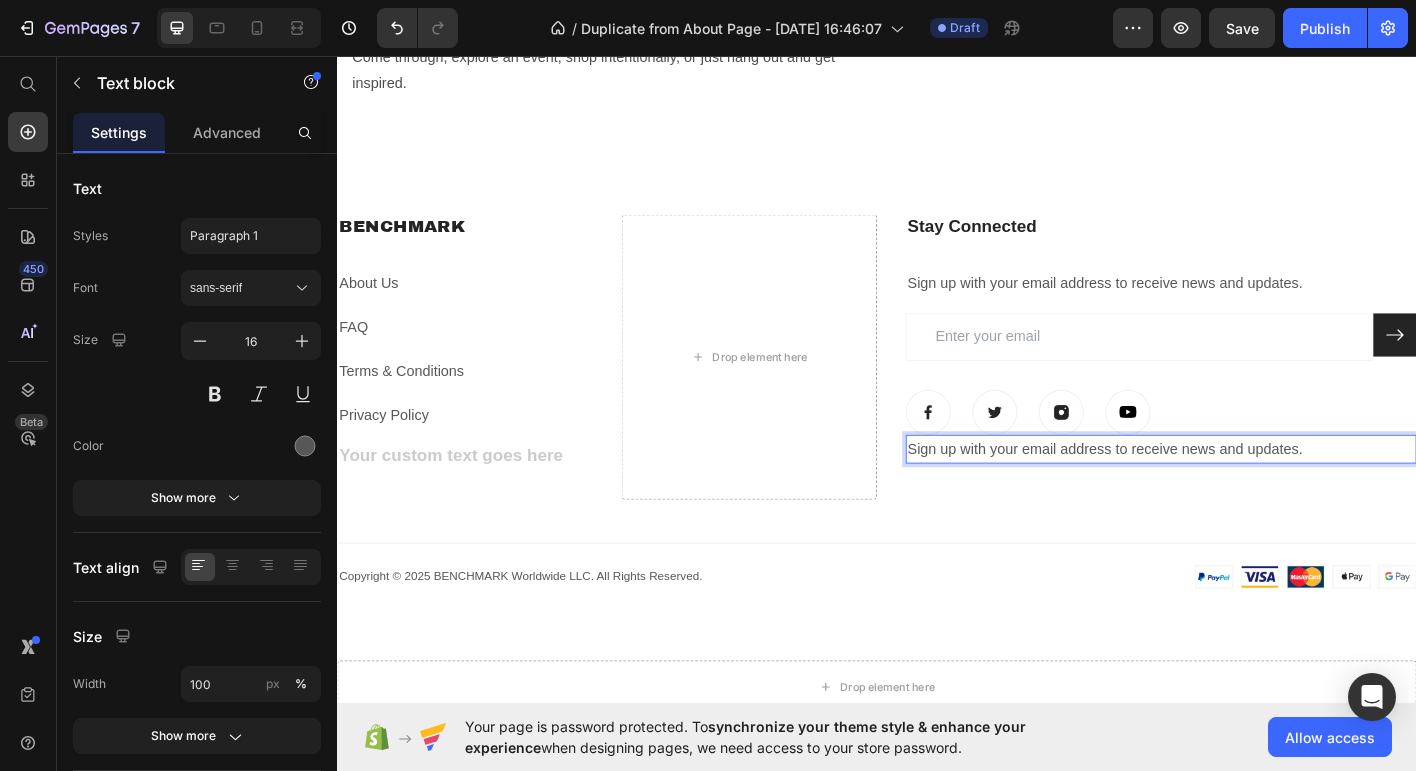 click on "Sign up with your email address to receive news and updates." at bounding box center [1253, 493] 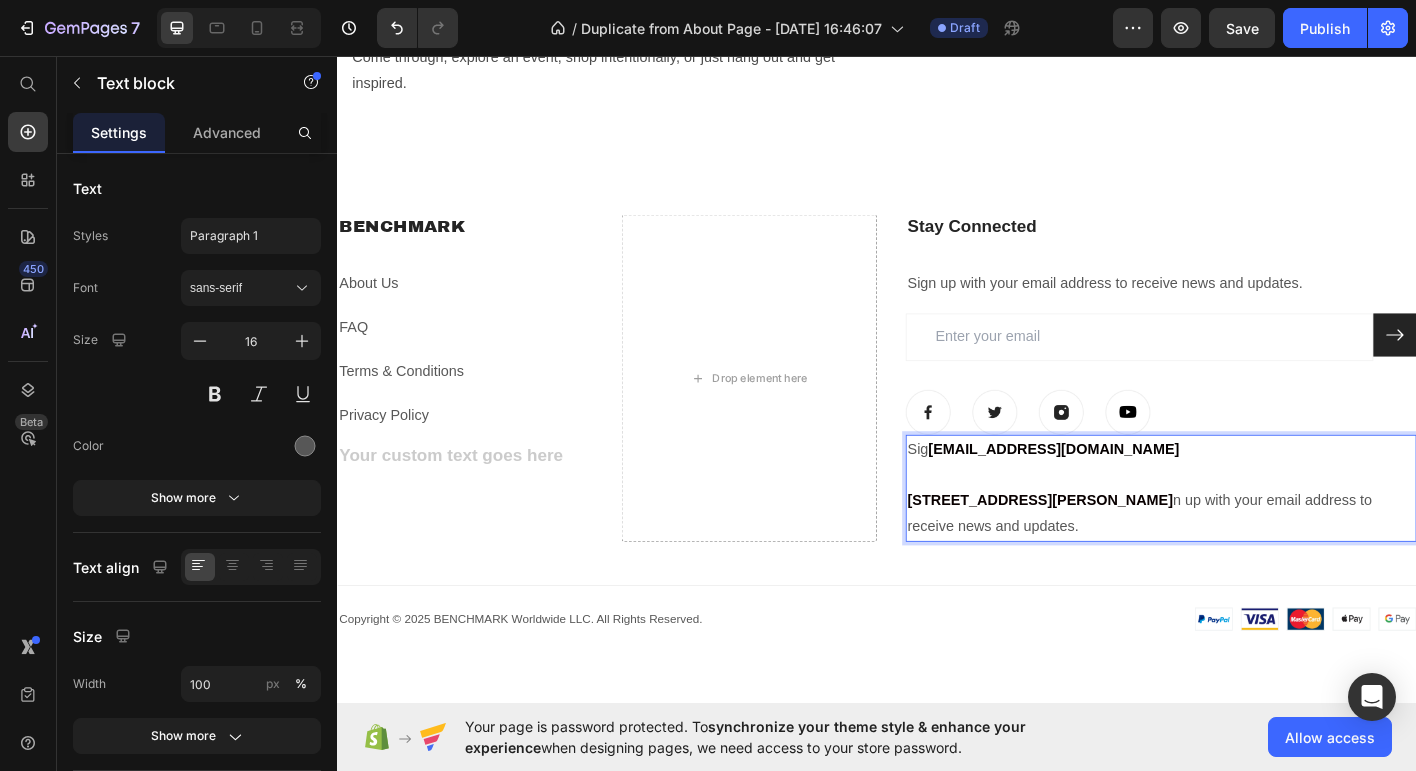 click on "[EMAIL_ADDRESS][DOMAIN_NAME]" at bounding box center (1133, 492) 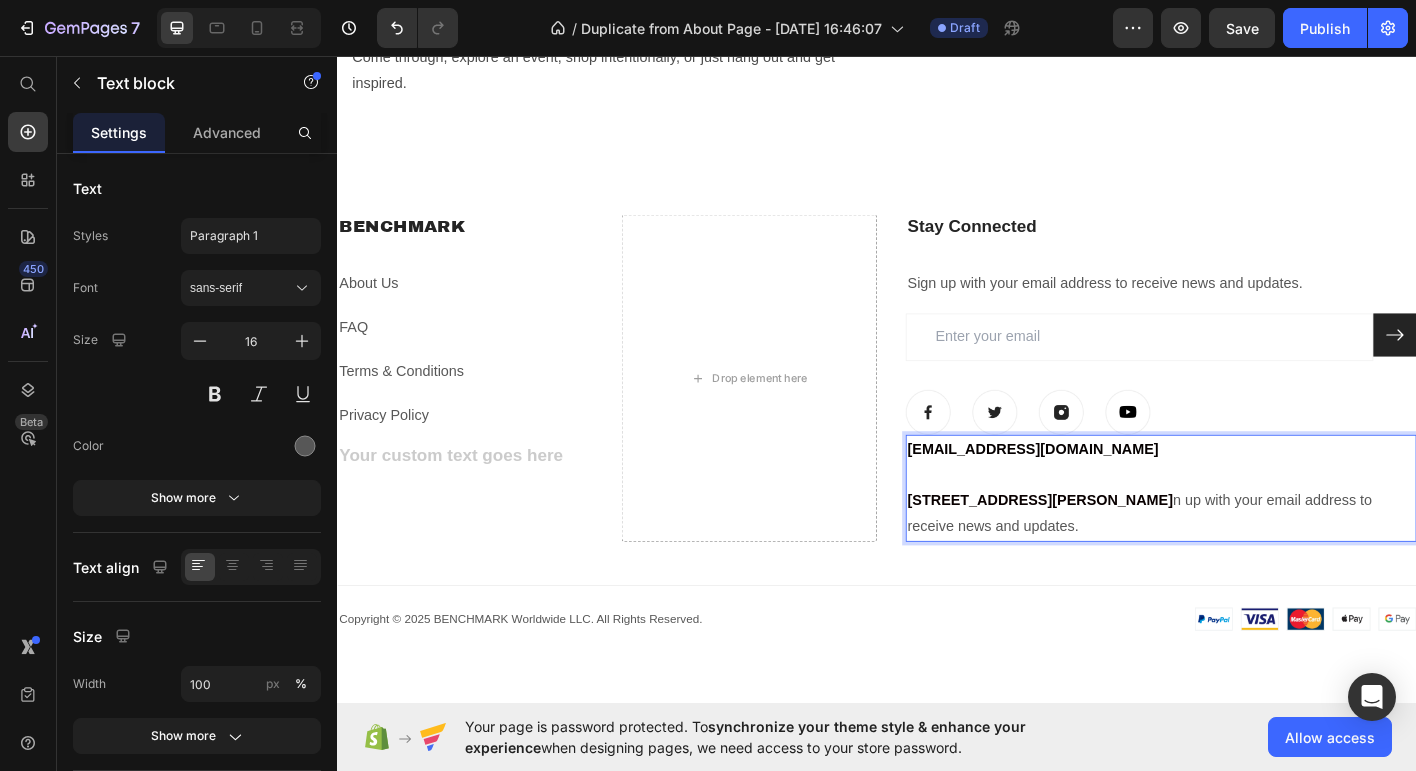 click on "connect@benchmarkpdx.com 2280 NW Lovejoy St, Portland, OR 97210 n up with your email address to receive news and updates." at bounding box center [1253, 536] 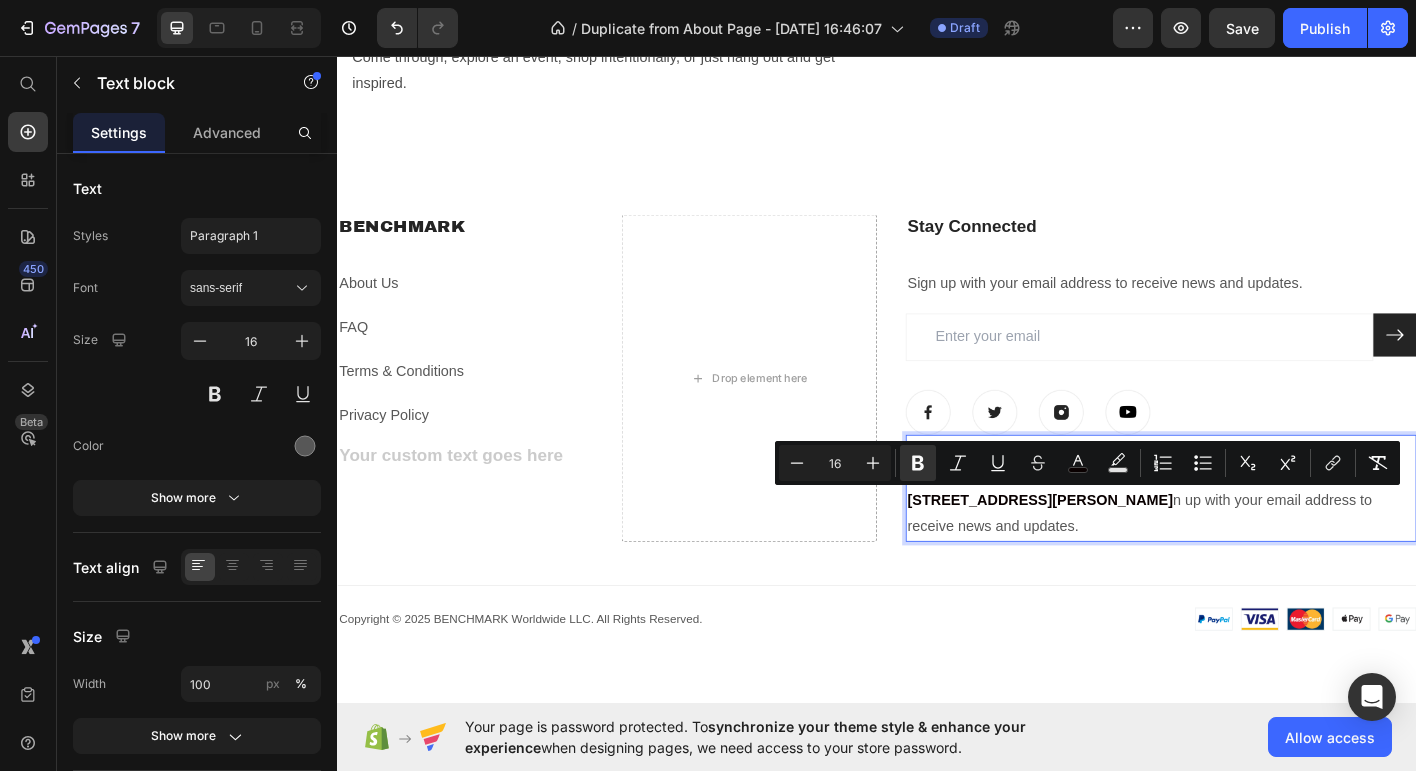 click on "connect@benchmarkpdx.com 2280 NW Lovejoy St, Portland, OR 97210 n up with your email address to receive news and updates." at bounding box center (1253, 536) 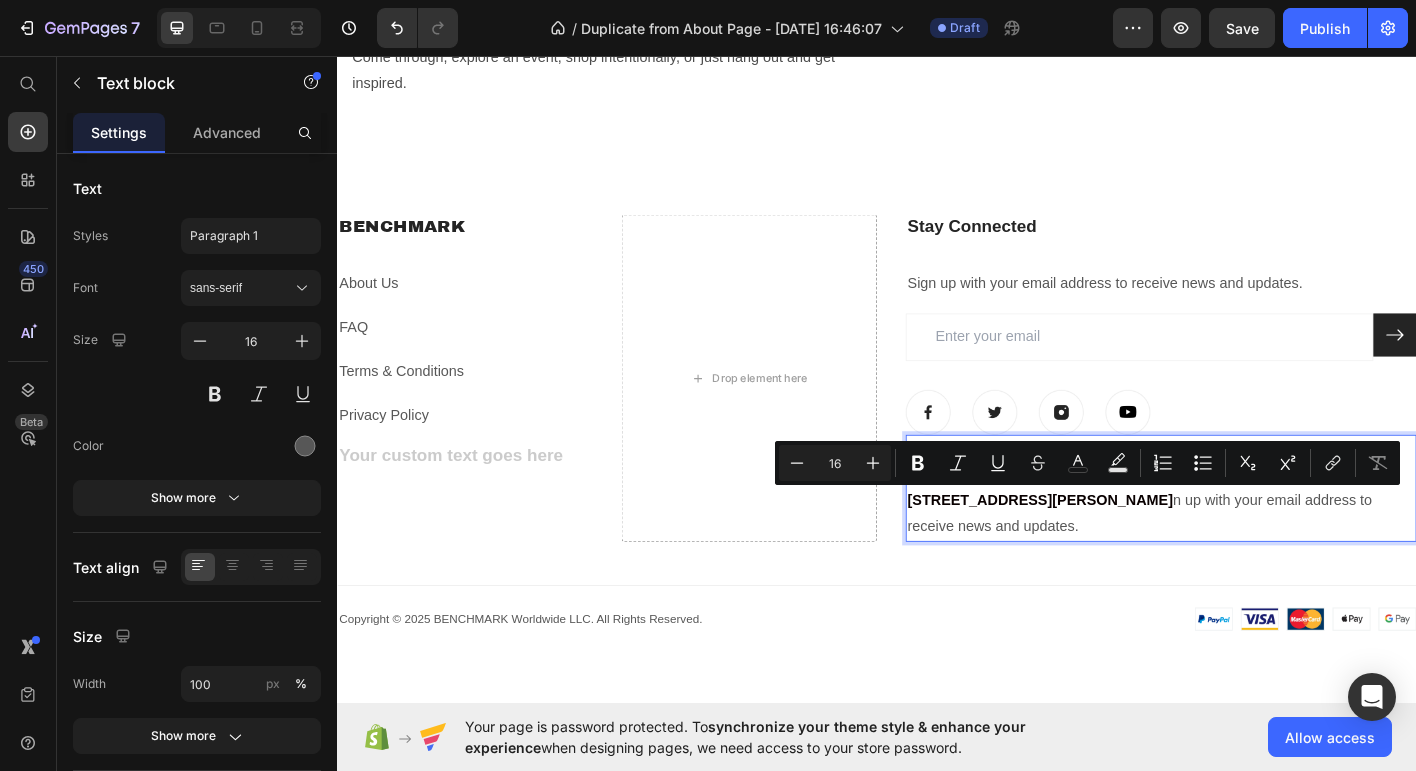 drag, startPoint x: 1246, startPoint y: 577, endPoint x: 1246, endPoint y: 560, distance: 17 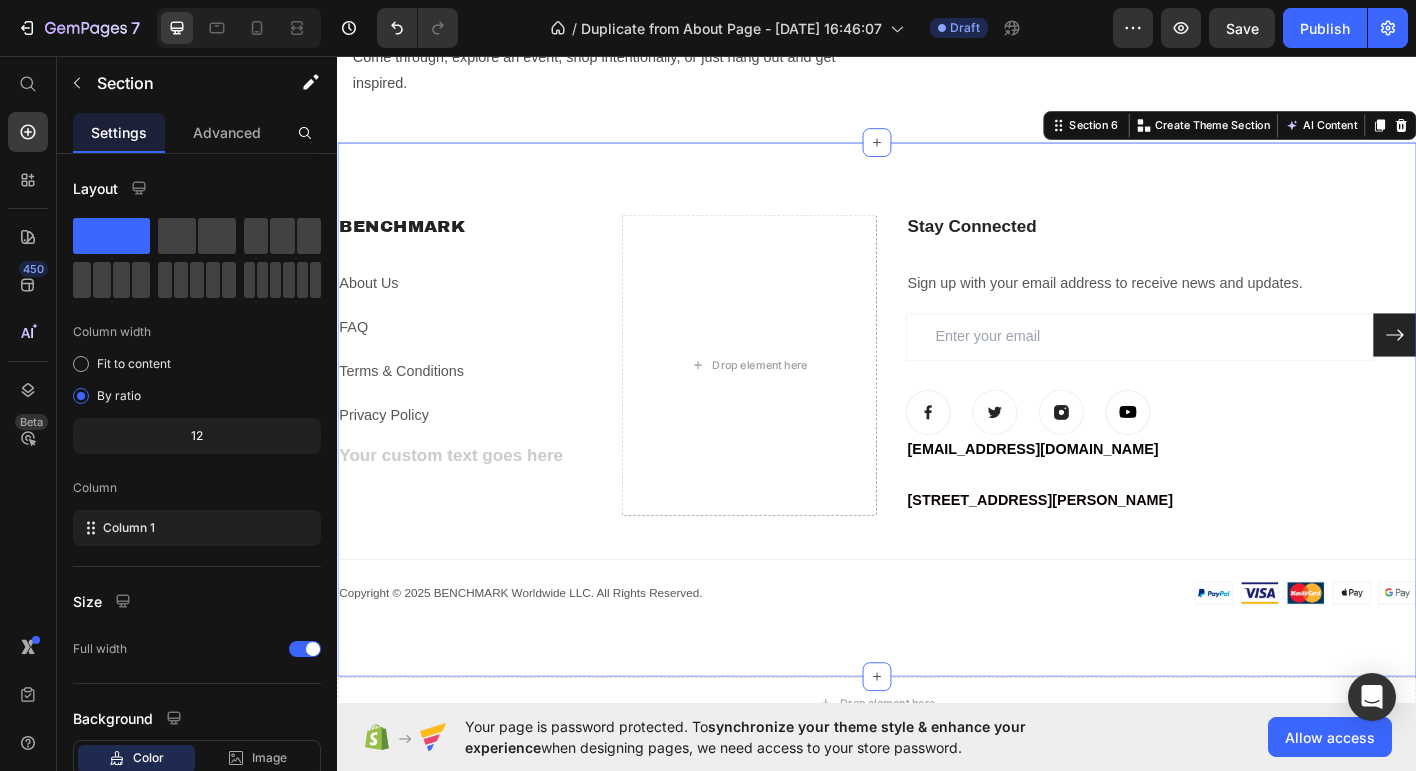 click on "BENCHMARK Heading About Us Text block FAQ Text block Terms & Conditions Text block Privacy Policy Text block Heading
Drop element here ⁠⁠⁠⁠⁠⁠⁠ Stay Connected Heading Sign up with your email address to receive news and updates. Text block Email Field
Submit Button Row Newsletter Image Image Image Image Row connect@benchmarkpdx.com 2280 NW Lovejoy St, Portland, OR 97210 Text block Row                Title Line Image Copyright © 2022 GemThemes. All Rights Reserved. Text block Row Copyright © 2025 BENCHMARK Worldwide LLC. All Rights Reserved. Text block Image Row" at bounding box center [937, 449] 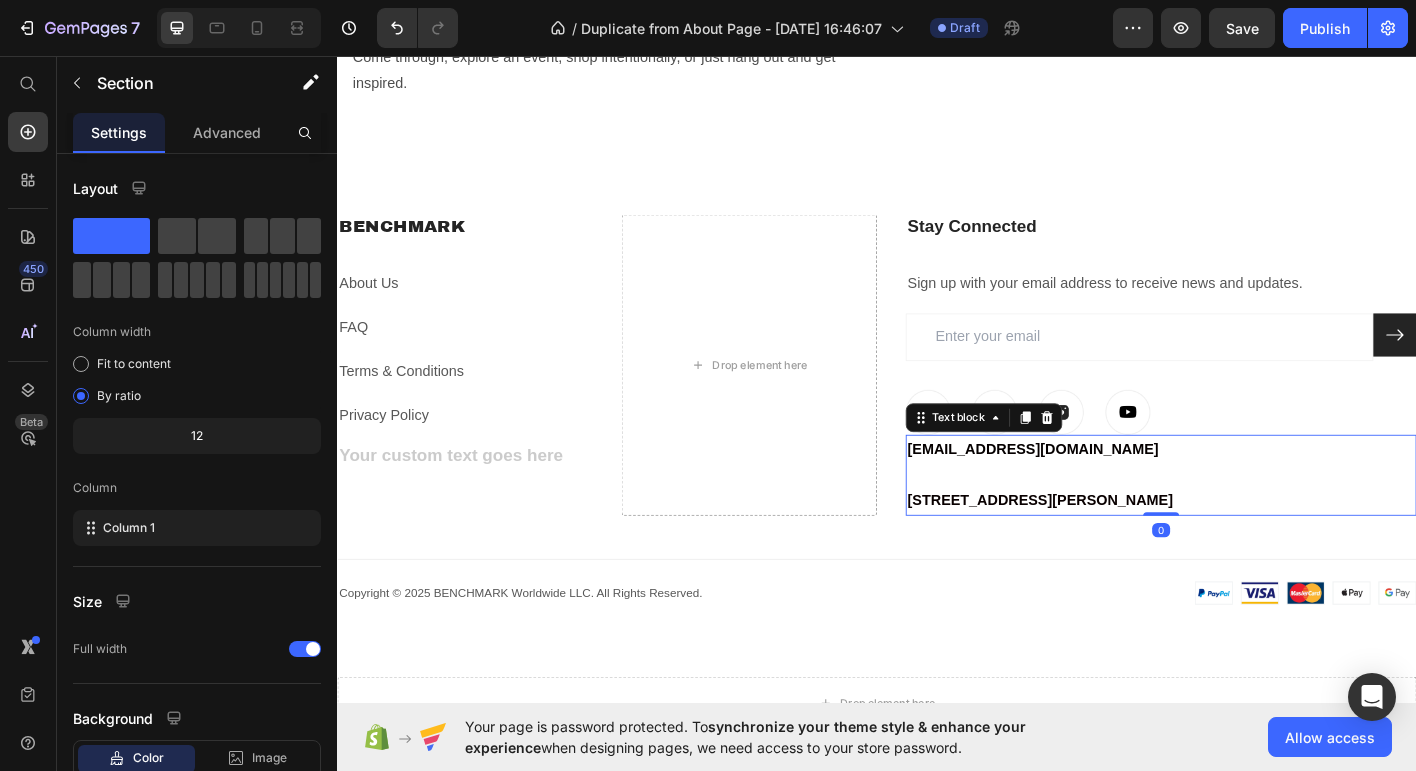 click on "connect@benchmarkpdx.com 2280 NW Lovejoy St, Portland, OR 97210" at bounding box center [1253, 522] 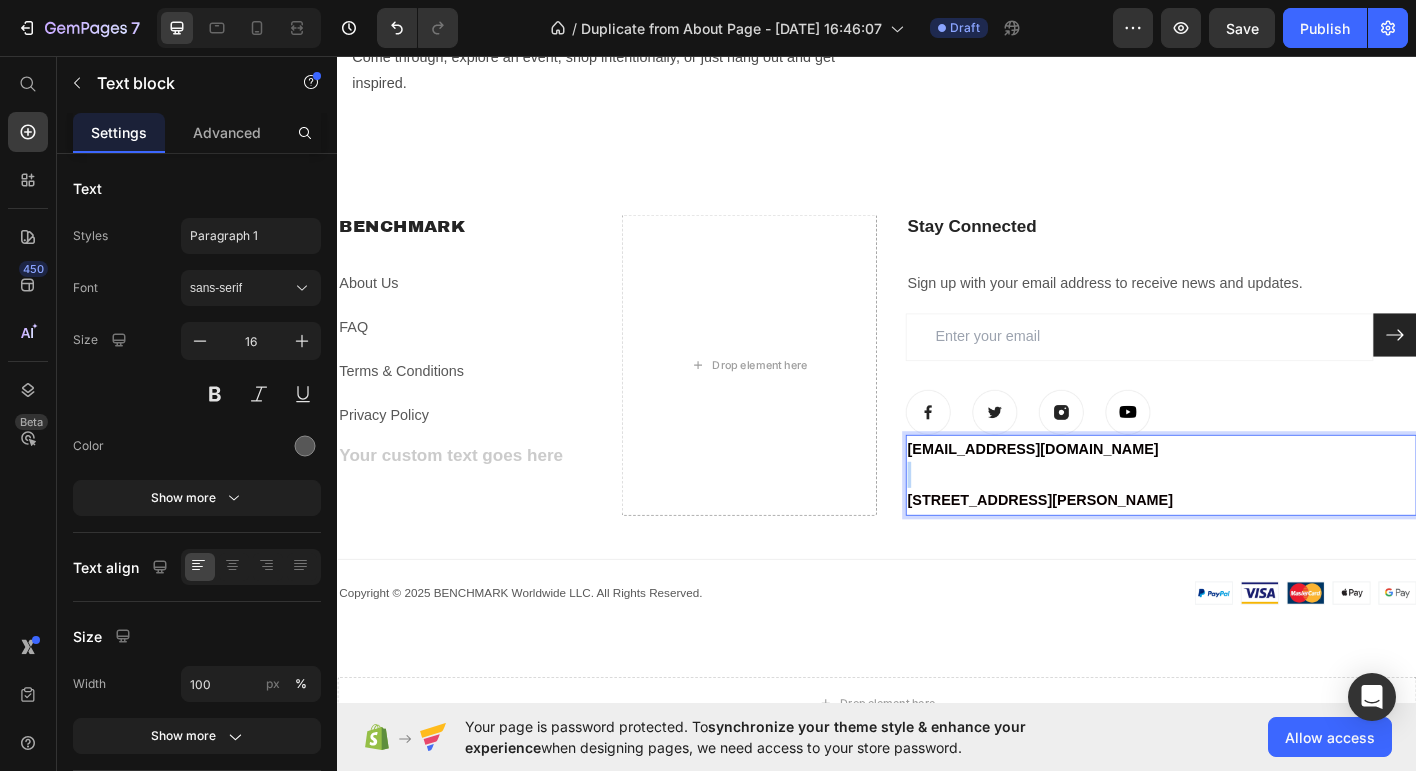 click on "connect@benchmarkpdx.com ⁠⁠⁠⁠⁠⁠⁠ 2280 NW Lovejoy St, Portland, OR 97210" at bounding box center (1253, 522) 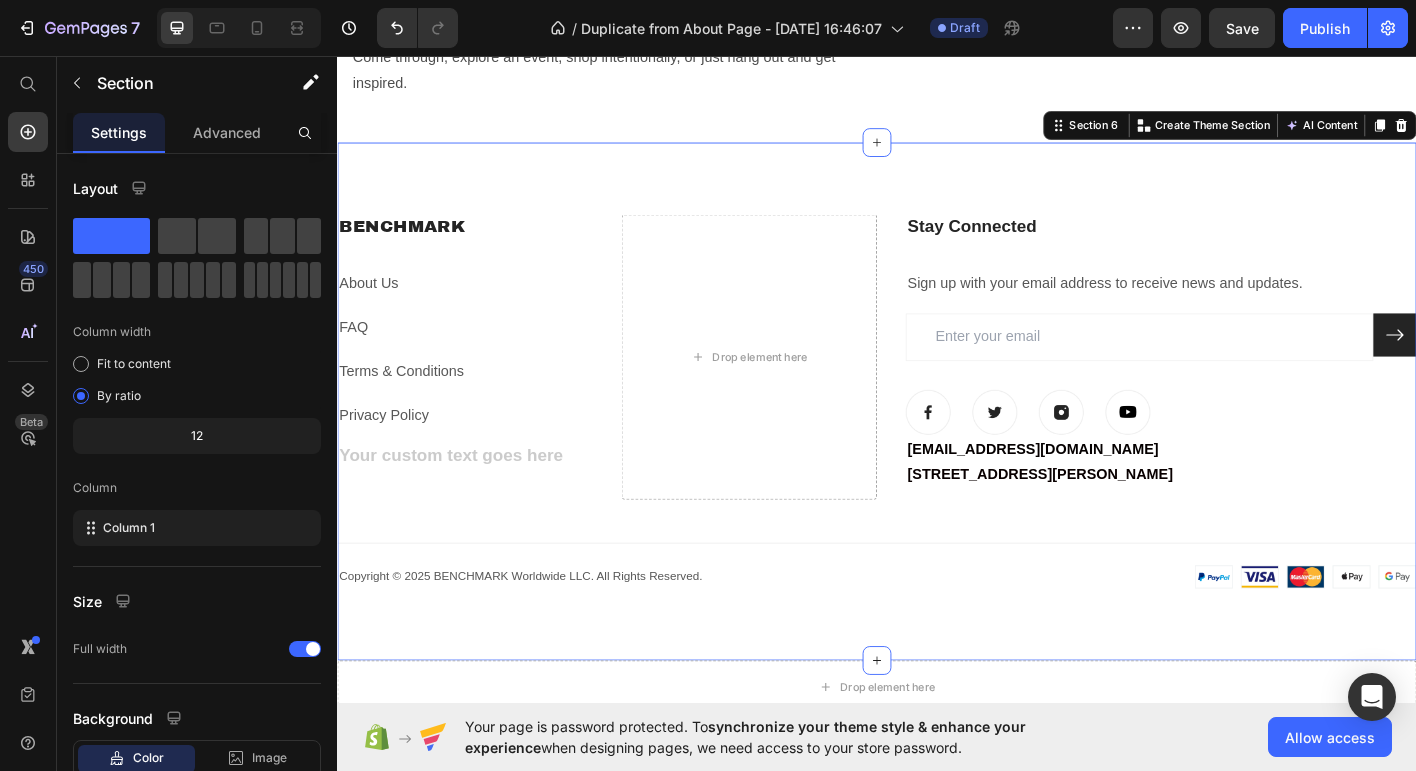 click on "BENCHMARK Heading About Us Text block FAQ Text block Terms & Conditions Text block Privacy Policy Text block Heading
Drop element here ⁠⁠⁠⁠⁠⁠⁠ Stay Connected Heading Sign up with your email address to receive news and updates. Text block Email Field
Submit Button Row Newsletter Image Image Image Image Row connect@benchmarkpdx.com 2280 NW Lovejoy St, Portland, OR 97210 Text block Row                Title Line Image Copyright © 2022 GemThemes. All Rights Reserved. Text block Row Copyright © 2025 BENCHMARK Worldwide LLC. All Rights Reserved. Text block Image Row" at bounding box center [937, 440] 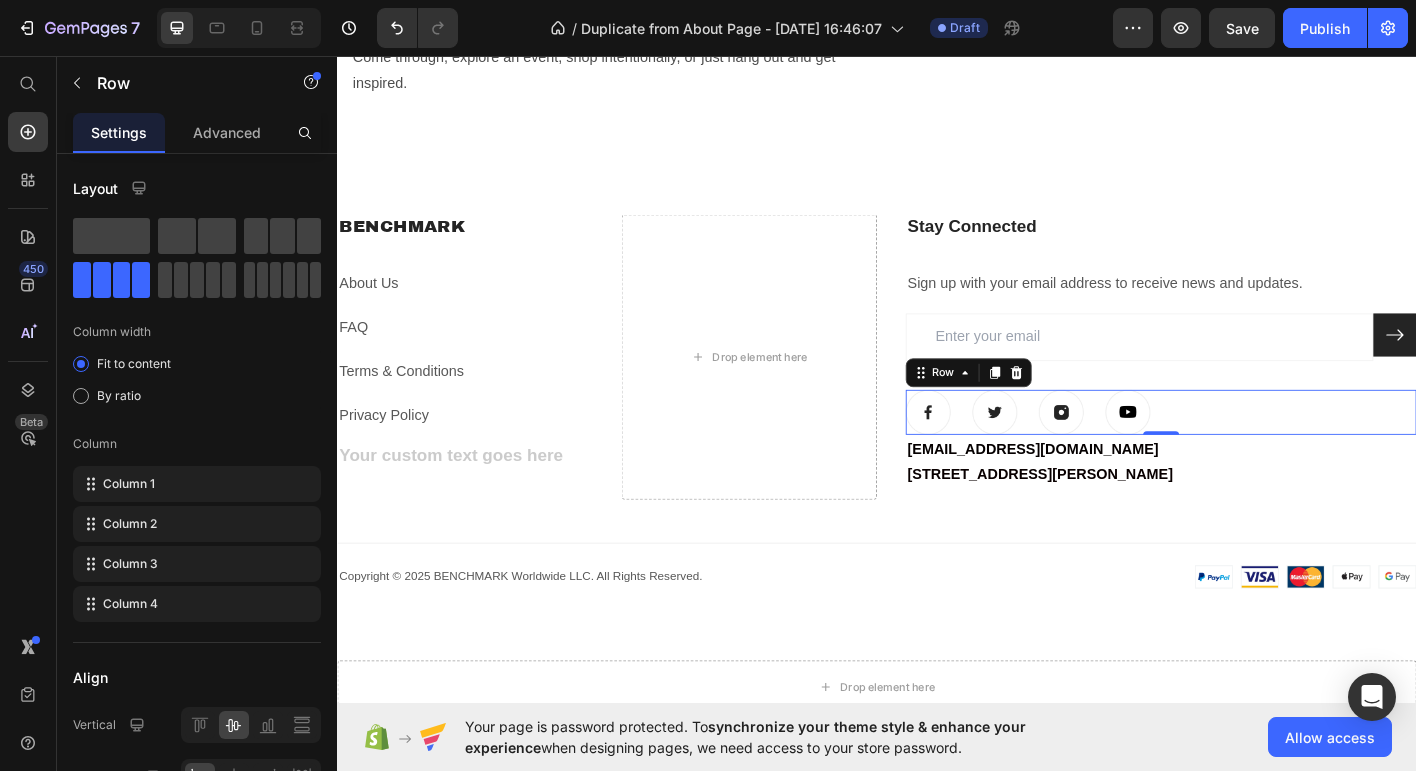 click on "Image Image Image Image Row   0" at bounding box center [1253, 452] 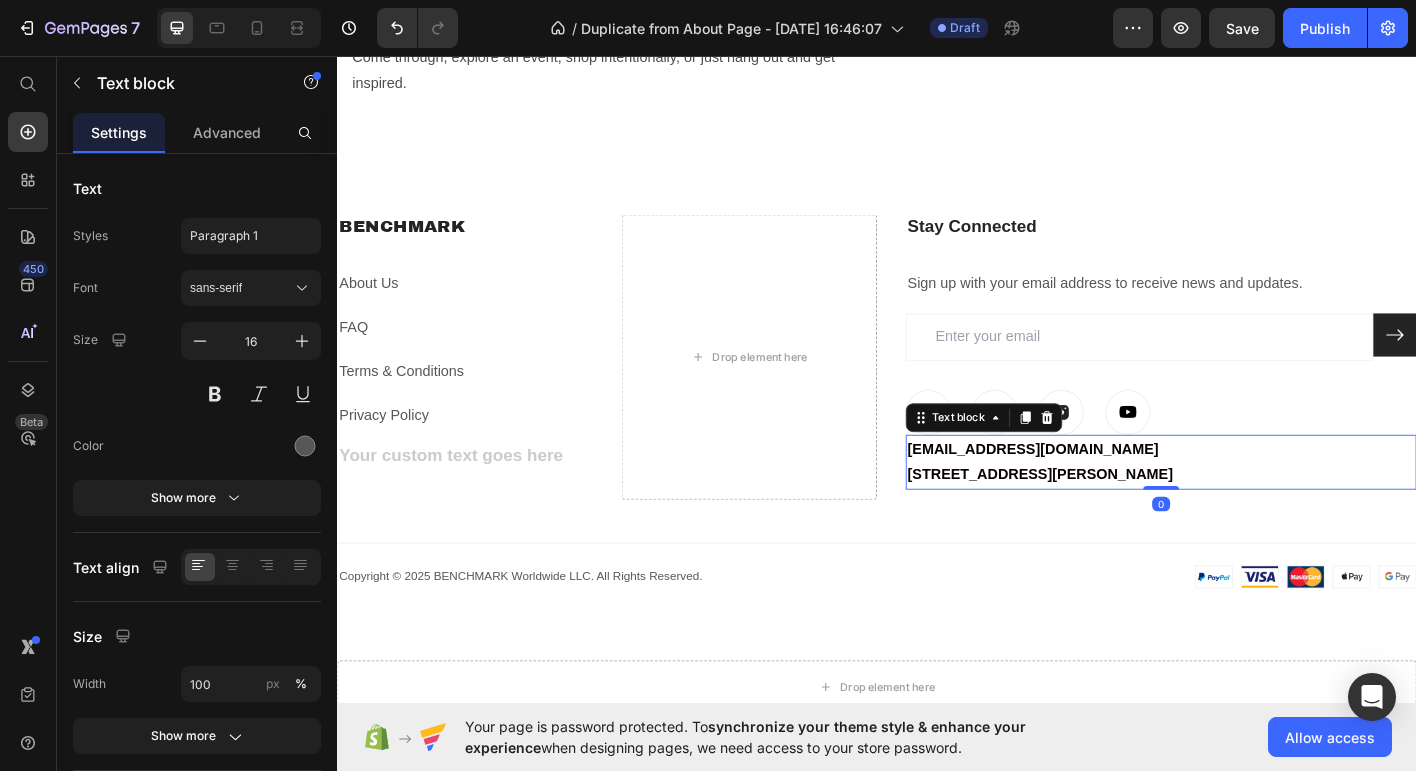 click on "connect@benchmarkpdx.com" at bounding box center [1110, 492] 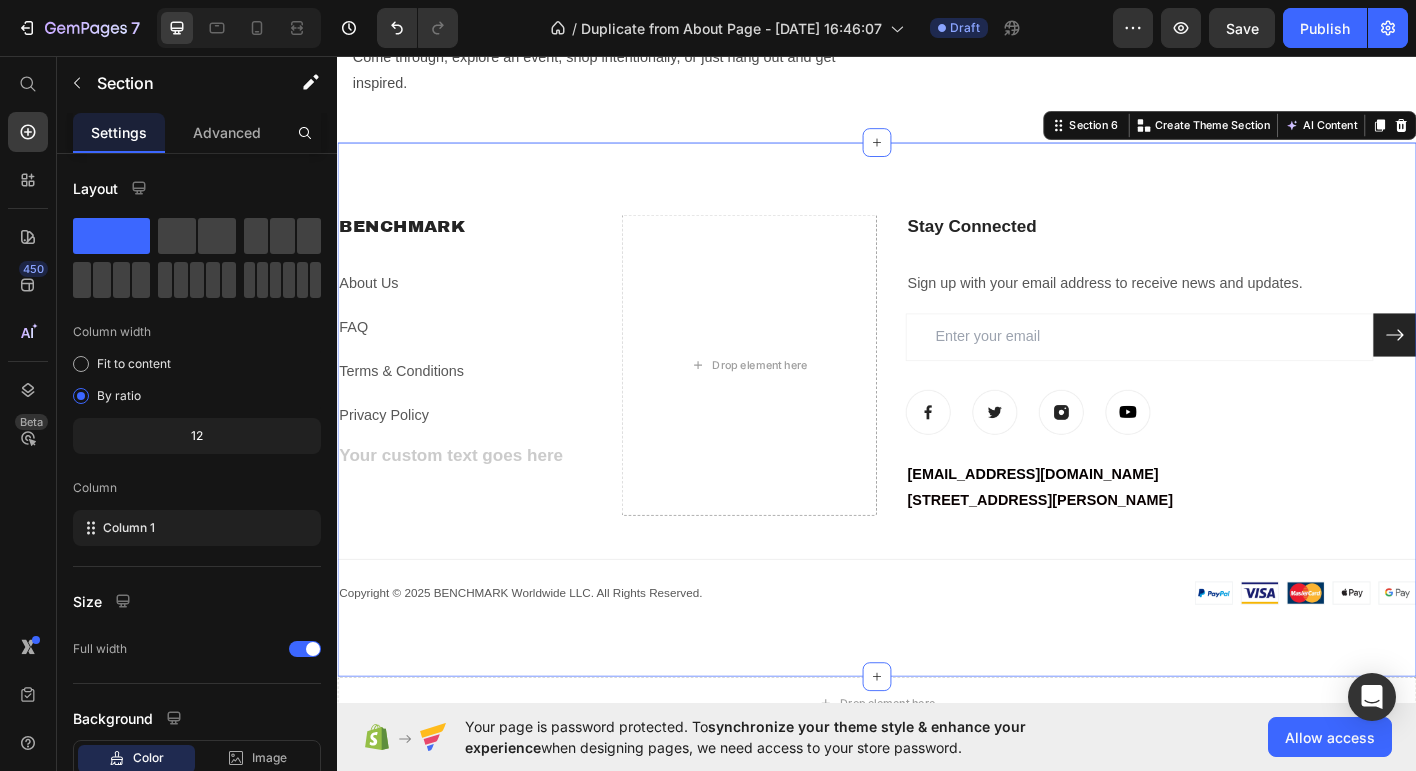 click on "BENCHMARK Heading About Us Text block FAQ Text block Terms & Conditions Text block Privacy Policy Text block Heading
Drop element here ⁠⁠⁠⁠⁠⁠⁠ Stay Connected Heading Sign up with your email address to receive news and updates. Text block Email Field
Submit Button Row Newsletter Image Image Image Image Row connect@benchmarkpdx.com 2280 NW Lovejoy St, Portland, OR 97210 Text block Row                Title Line Image Copyright © 2022 GemThemes. All Rights Reserved. Text block Row Copyright © 2025 BENCHMARK Worldwide LLC. All Rights Reserved. Text block Image Row" at bounding box center (937, 449) 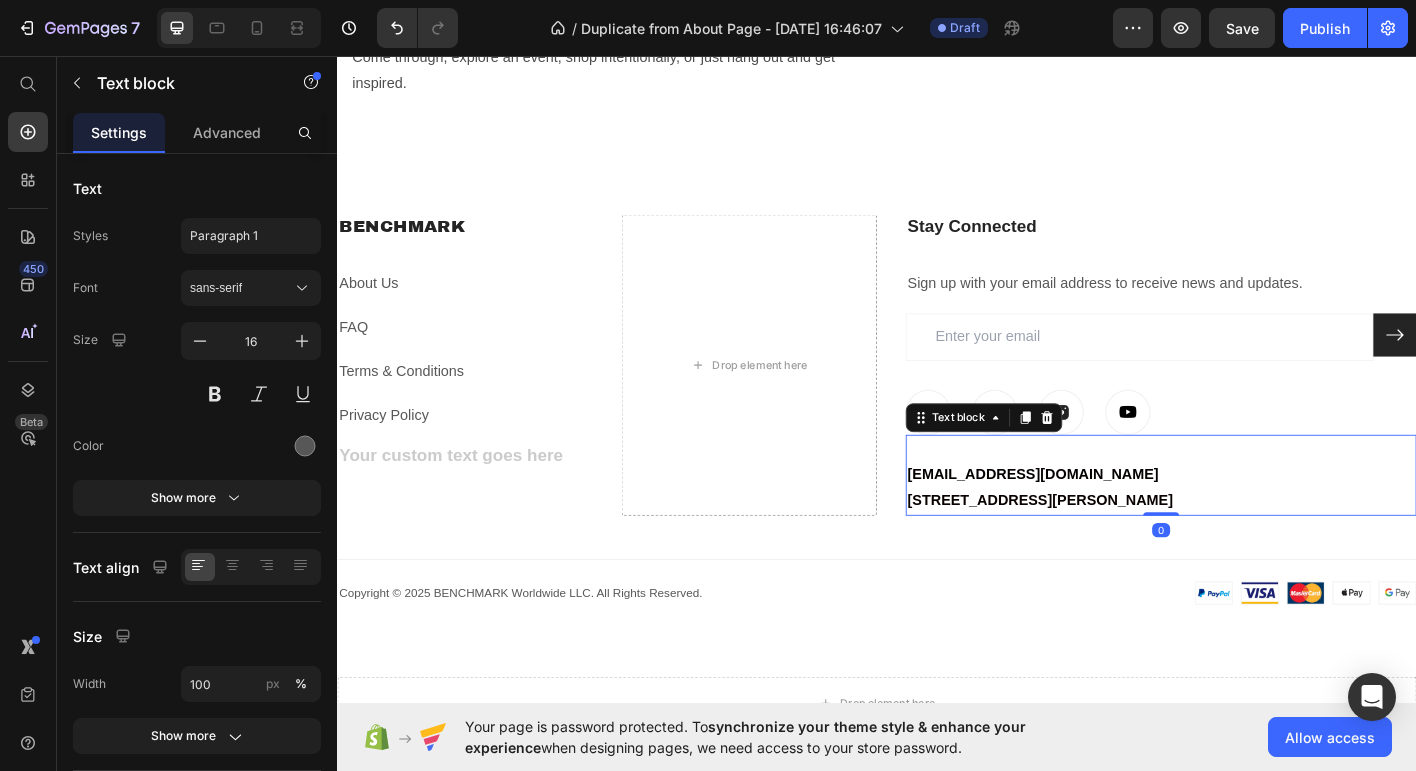 click on "2280 NW Lovejoy St, Portland, OR 97210" at bounding box center (1118, 549) 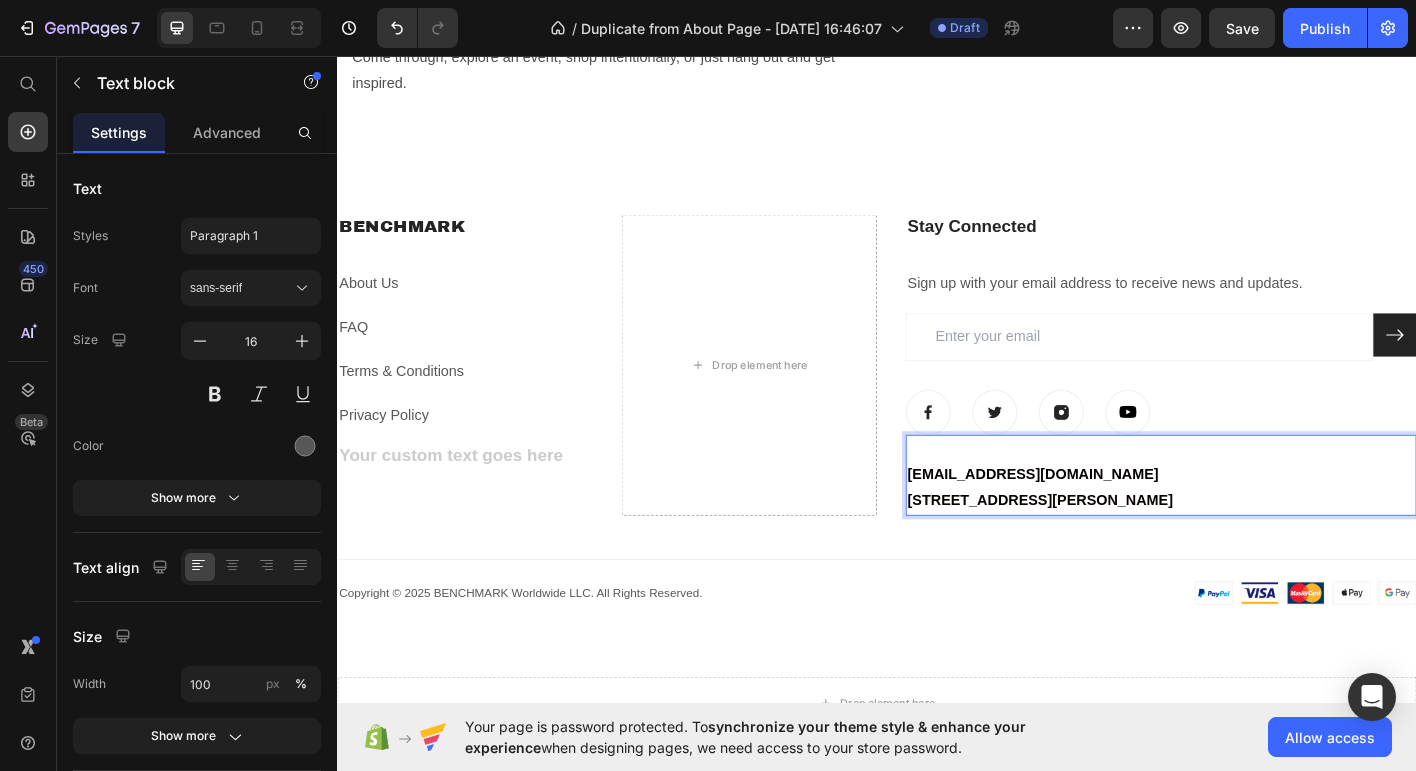 click on "2280 NW Lovejoy St, Portland, OR 97210" at bounding box center (1118, 549) 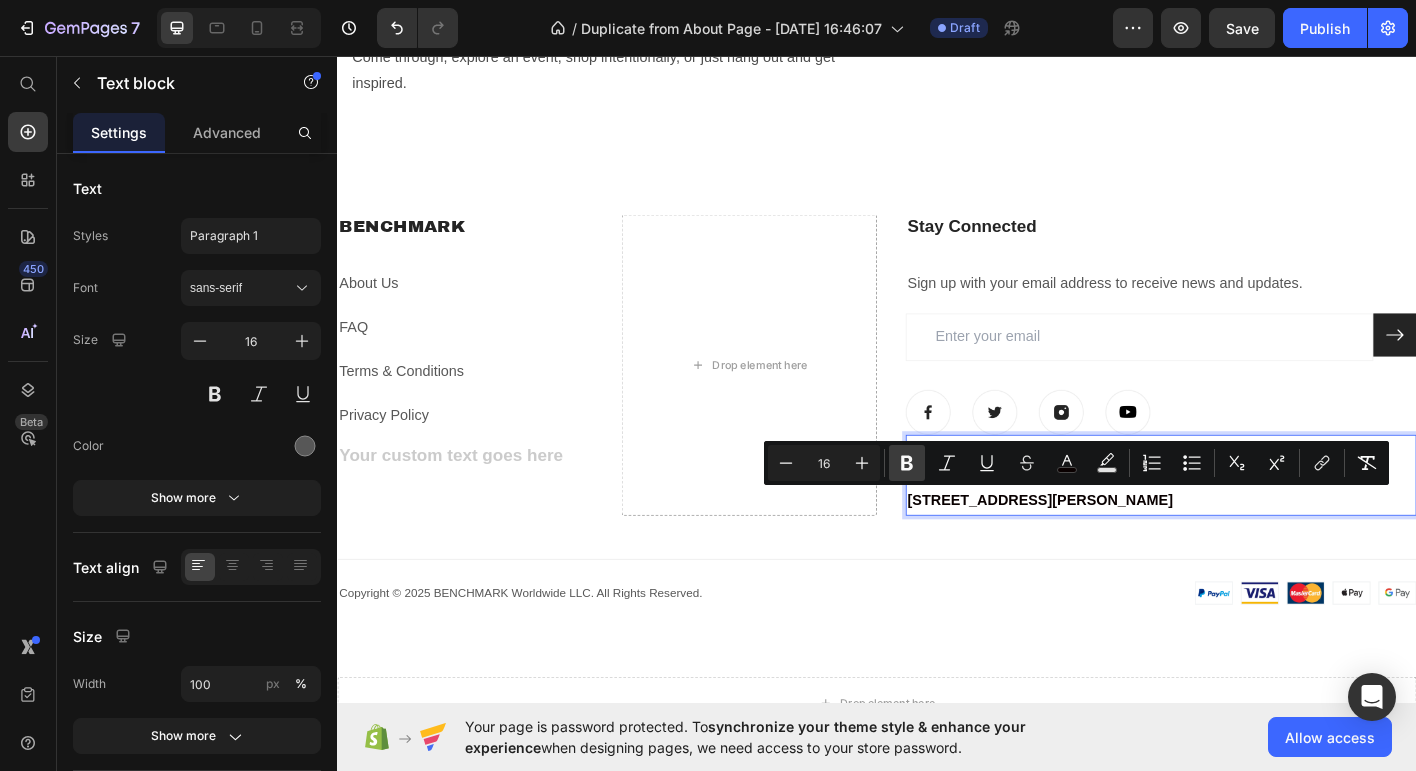 click 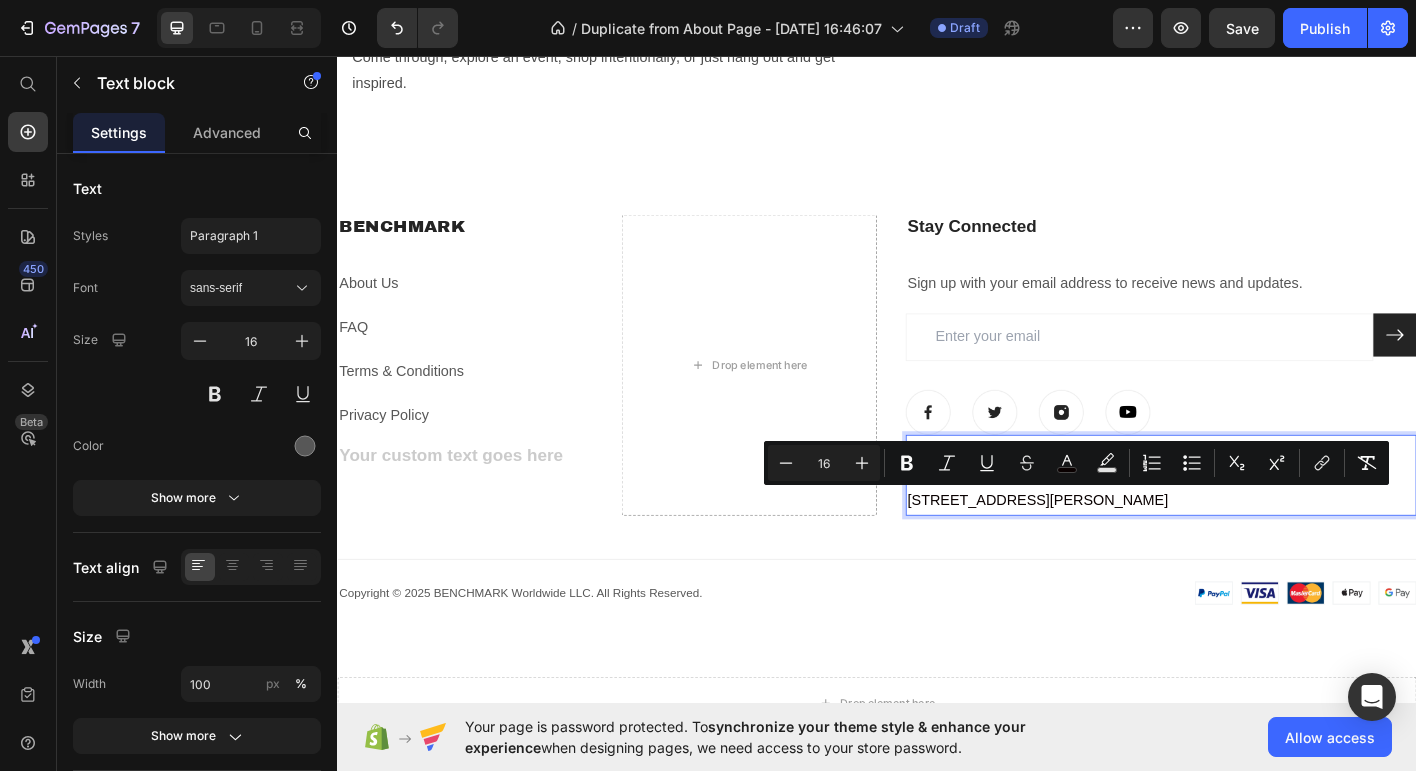 click on "connect@benchmarkpdx.com 2280 NW Lovejoy St, Portland, OR 97210" at bounding box center [1253, 536] 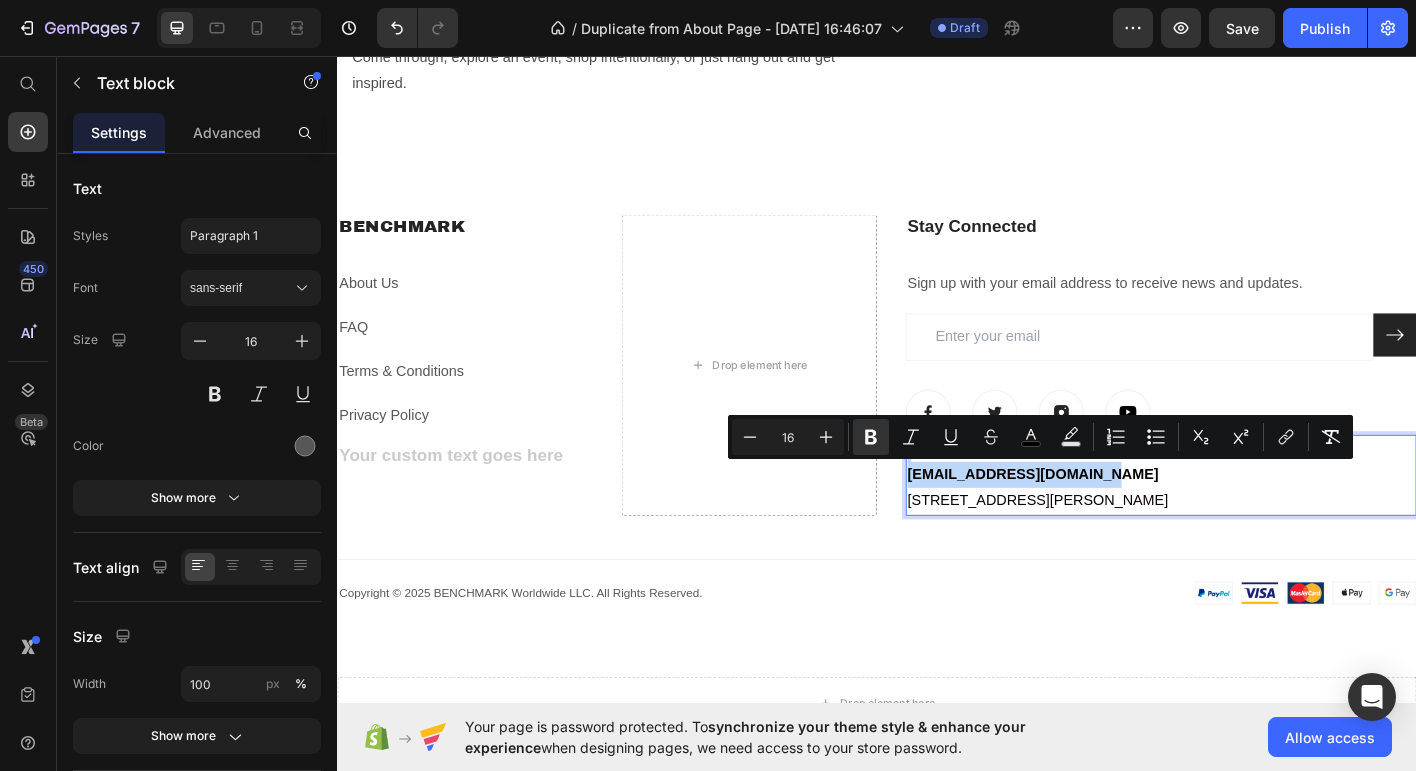 drag, startPoint x: 1209, startPoint y: 521, endPoint x: 1277, endPoint y: 506, distance: 69.63476 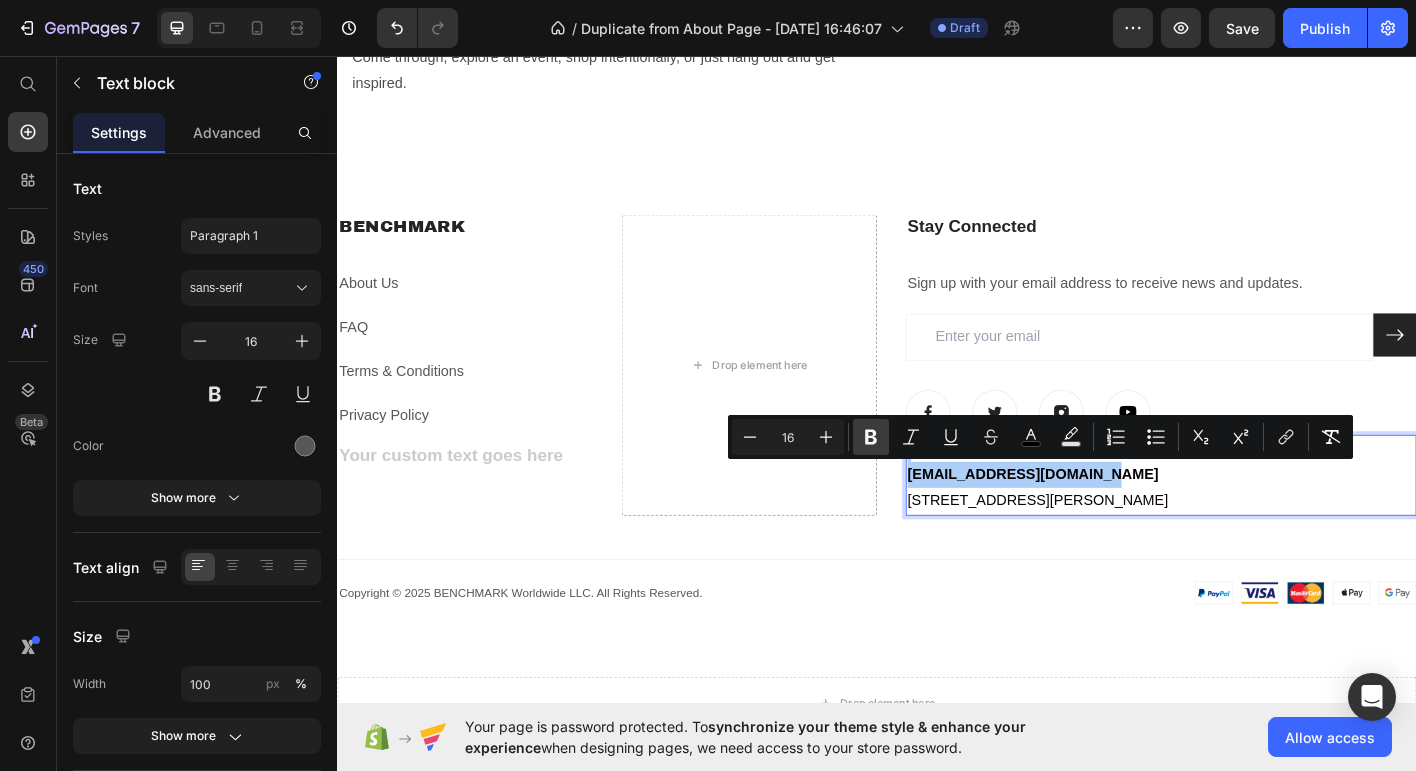 click 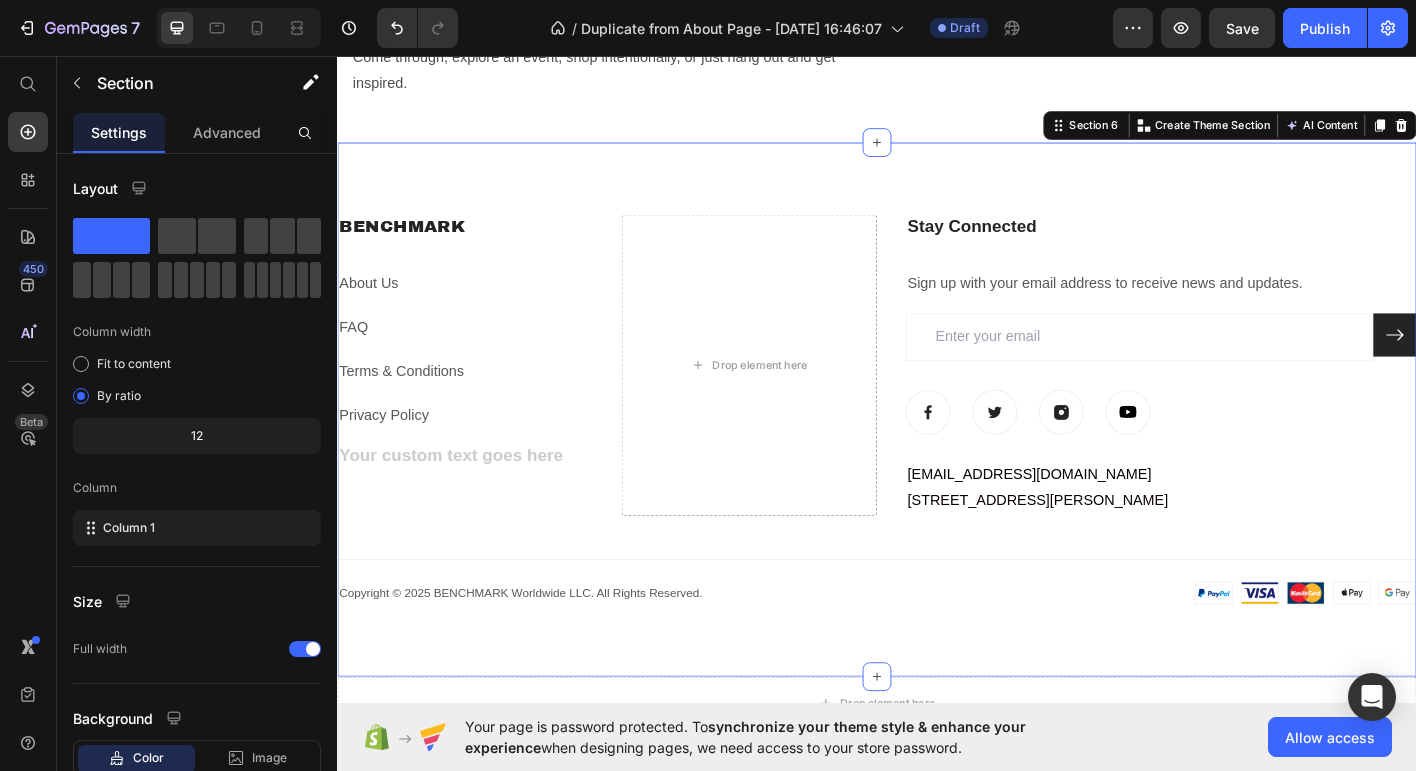 click on "BENCHMARK Heading About Us Text block FAQ Text block Terms & Conditions Text block Privacy Policy Text block Heading
Drop element here ⁠⁠⁠⁠⁠⁠⁠ Stay Connected Heading Sign up with your email address to receive news and updates. Text block Email Field
Submit Button Row Newsletter Image Image Image Image Row connect@benchmarkpdx.com 2280 NW Lovejoy St, Portland, OR 97210 Text block Row                Title Line Image Copyright © 2022 GemThemes. All Rights Reserved. Text block Row Copyright © 2025 BENCHMARK Worldwide LLC. All Rights Reserved. Text block Image Row" at bounding box center (937, 449) 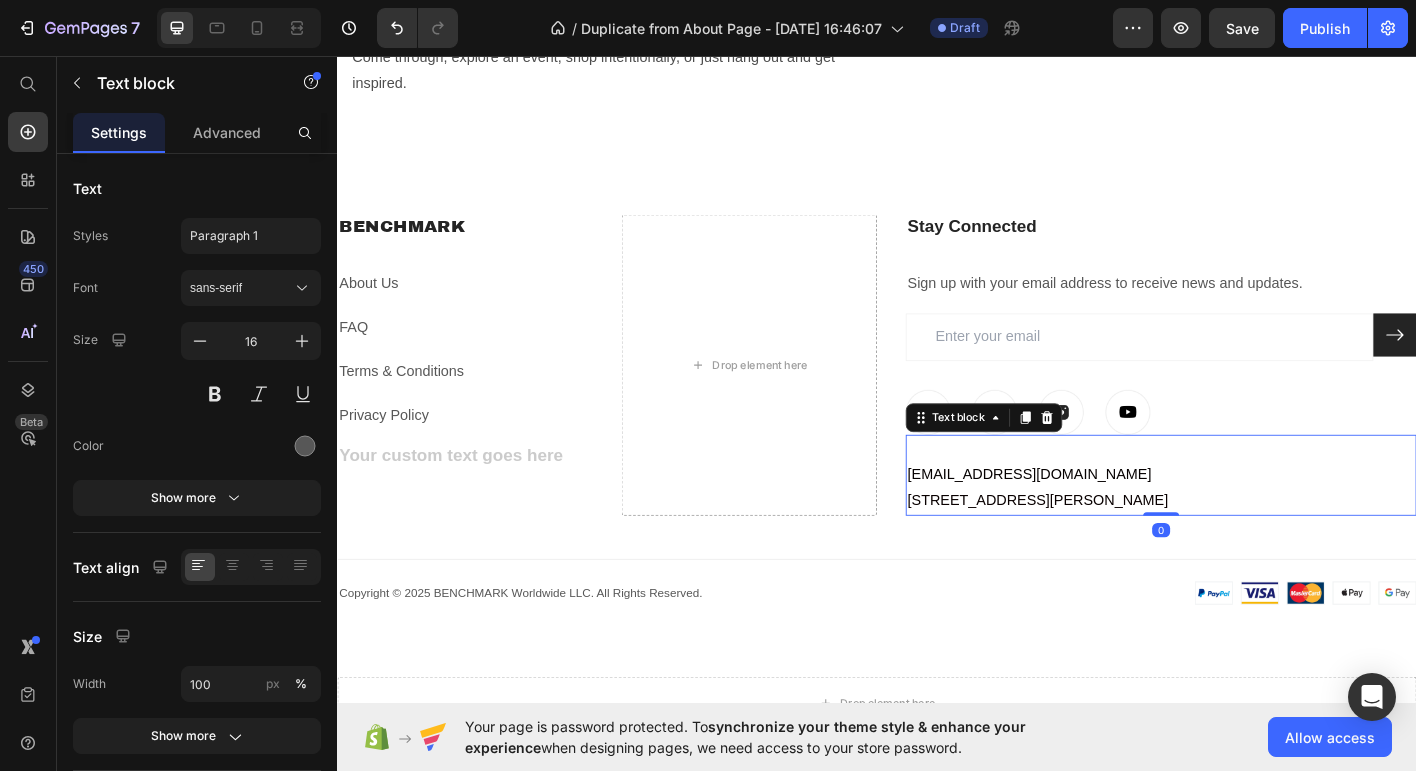click on "connect@benchmarkpdx.com" at bounding box center [1106, 520] 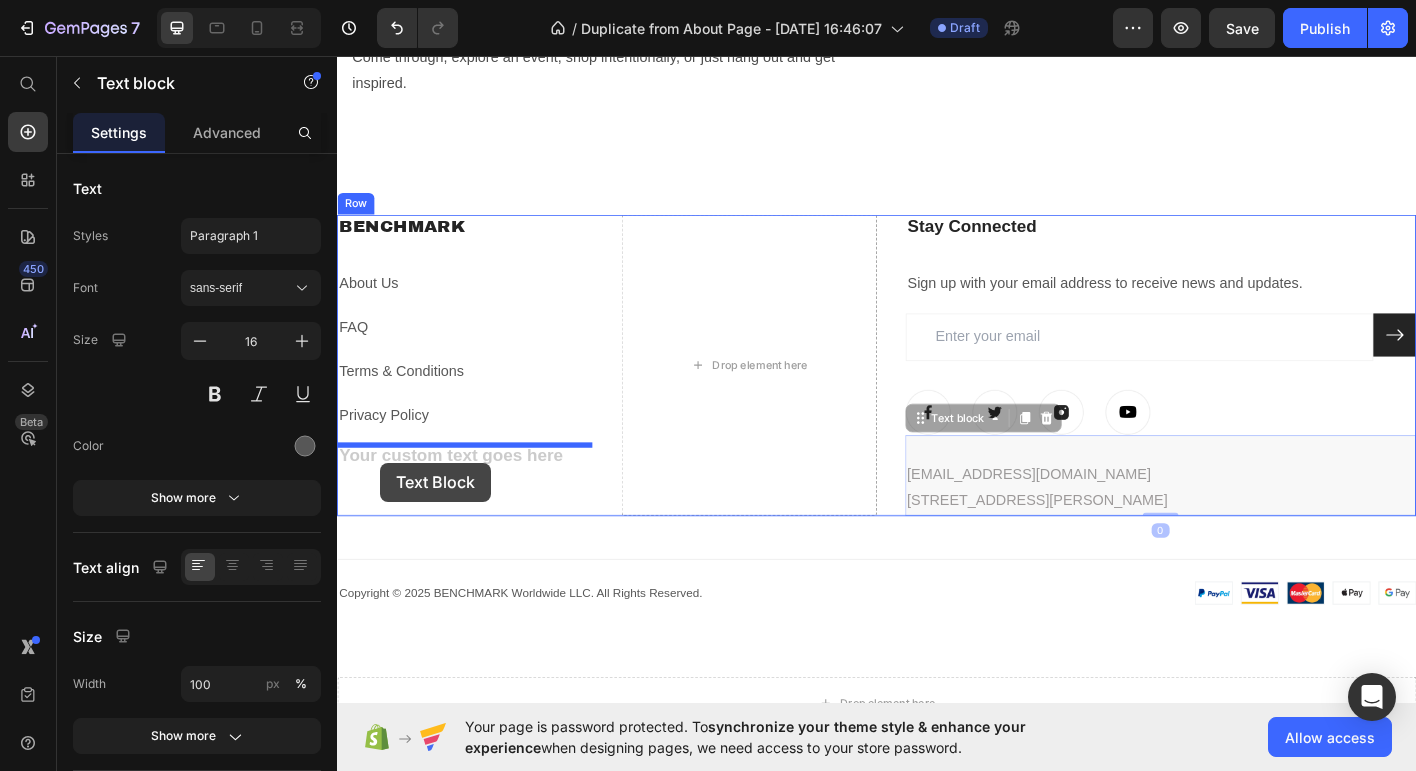 drag, startPoint x: 983, startPoint y: 456, endPoint x: 379, endPoint y: 504, distance: 605.9043 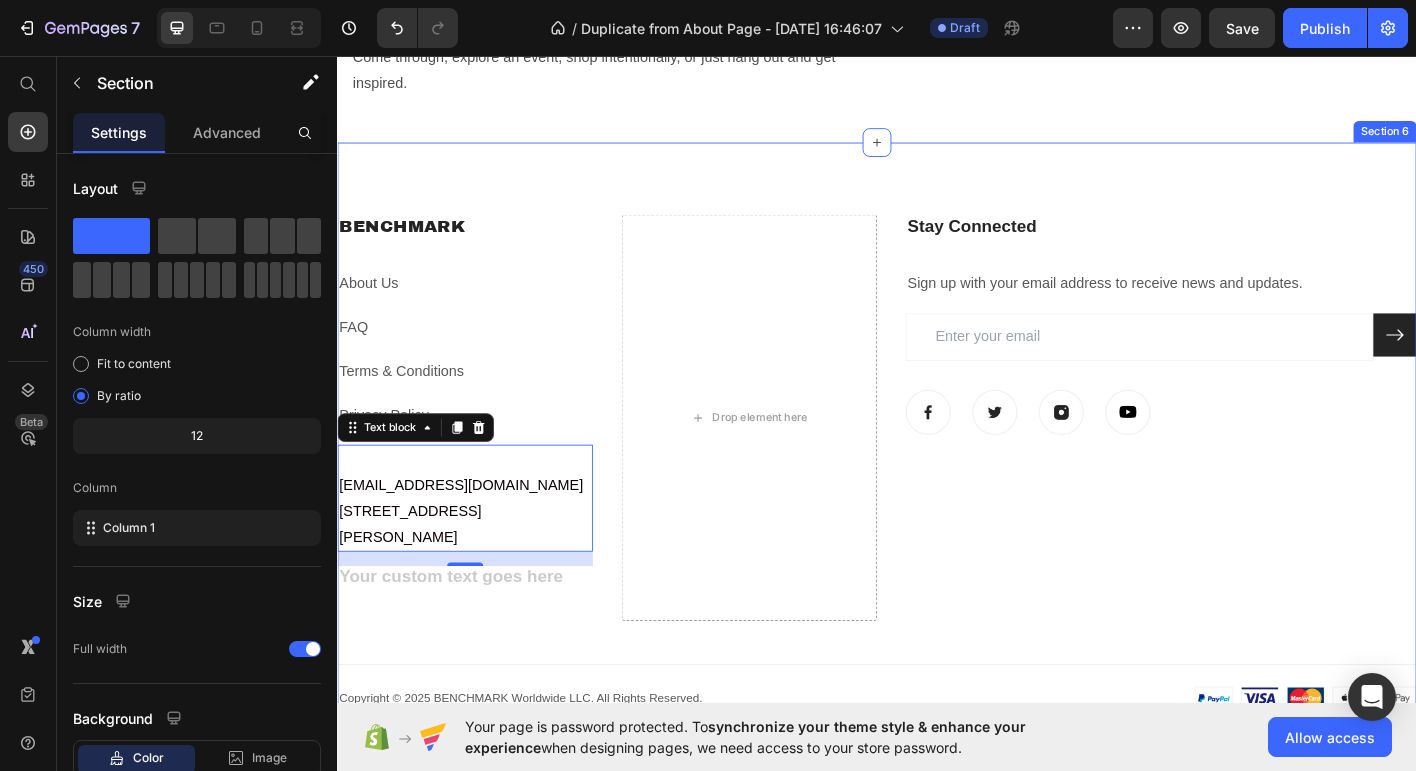 click on "BENCHMARK Heading About Us Text block FAQ Text block Terms & Conditions Text block Privacy Policy Text block   connect@benchmarkpdx.com 2280 NW Lovejoy St, Portland, OR 97210 Text block   16 Heading
Drop element here ⁠⁠⁠⁠⁠⁠⁠ Stay Connected Heading Sign up with your email address to receive news and updates. Text block Email Field
Submit Button Row Newsletter Image Image Image Image Row Row                Title Line Image Copyright © 2022 GemThemes. All Rights Reserved. Text block Row Copyright © 2025 BENCHMARK Worldwide LLC. All Rights Reserved. Text block Image Row" at bounding box center (937, 507) 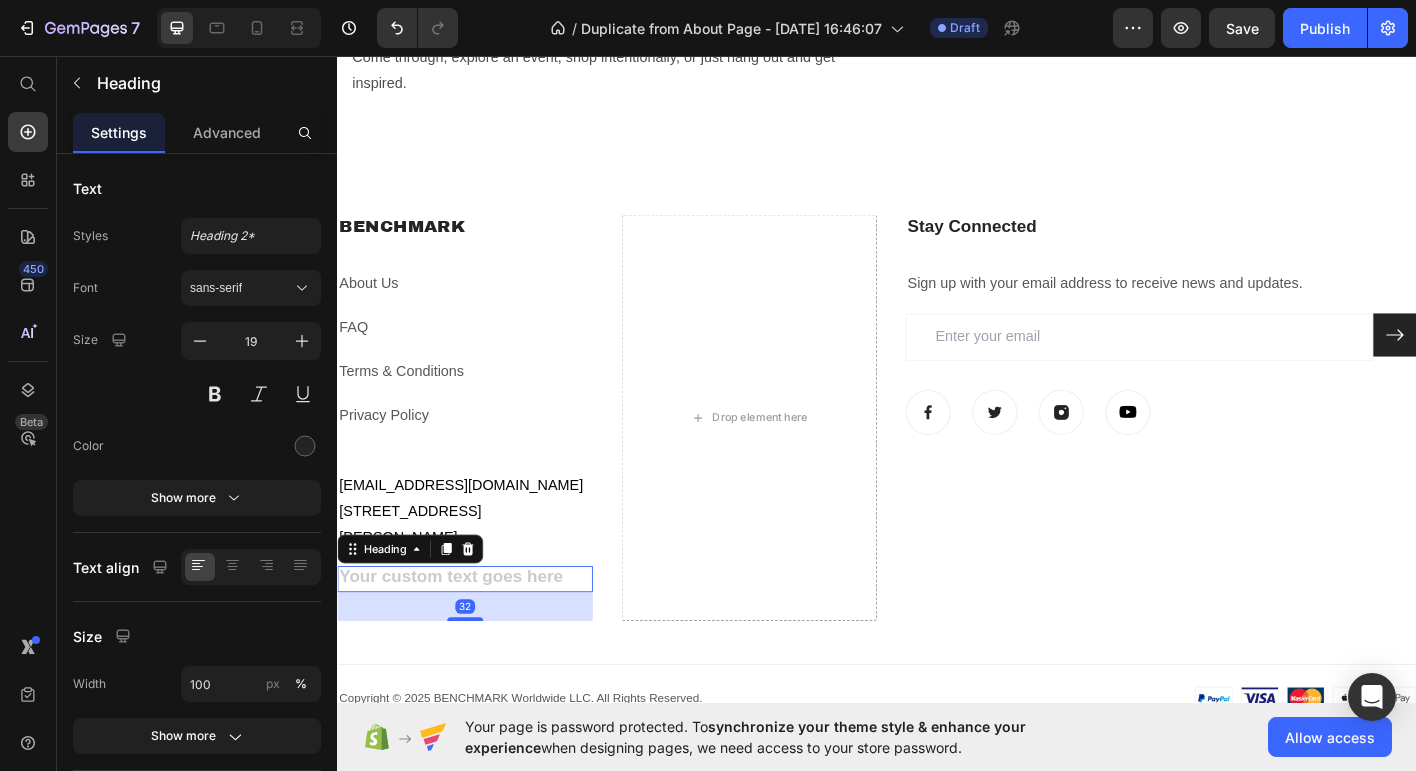 click at bounding box center [479, 637] 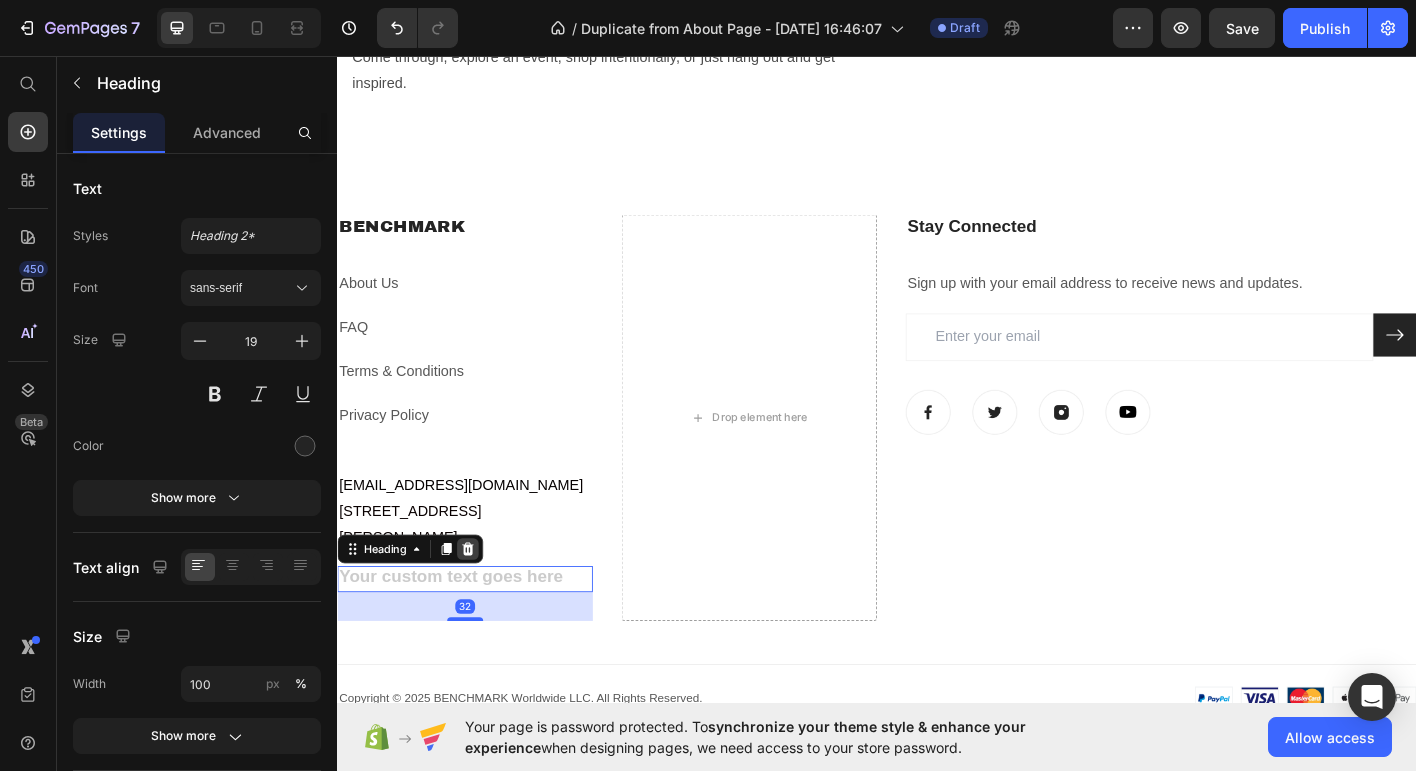 click 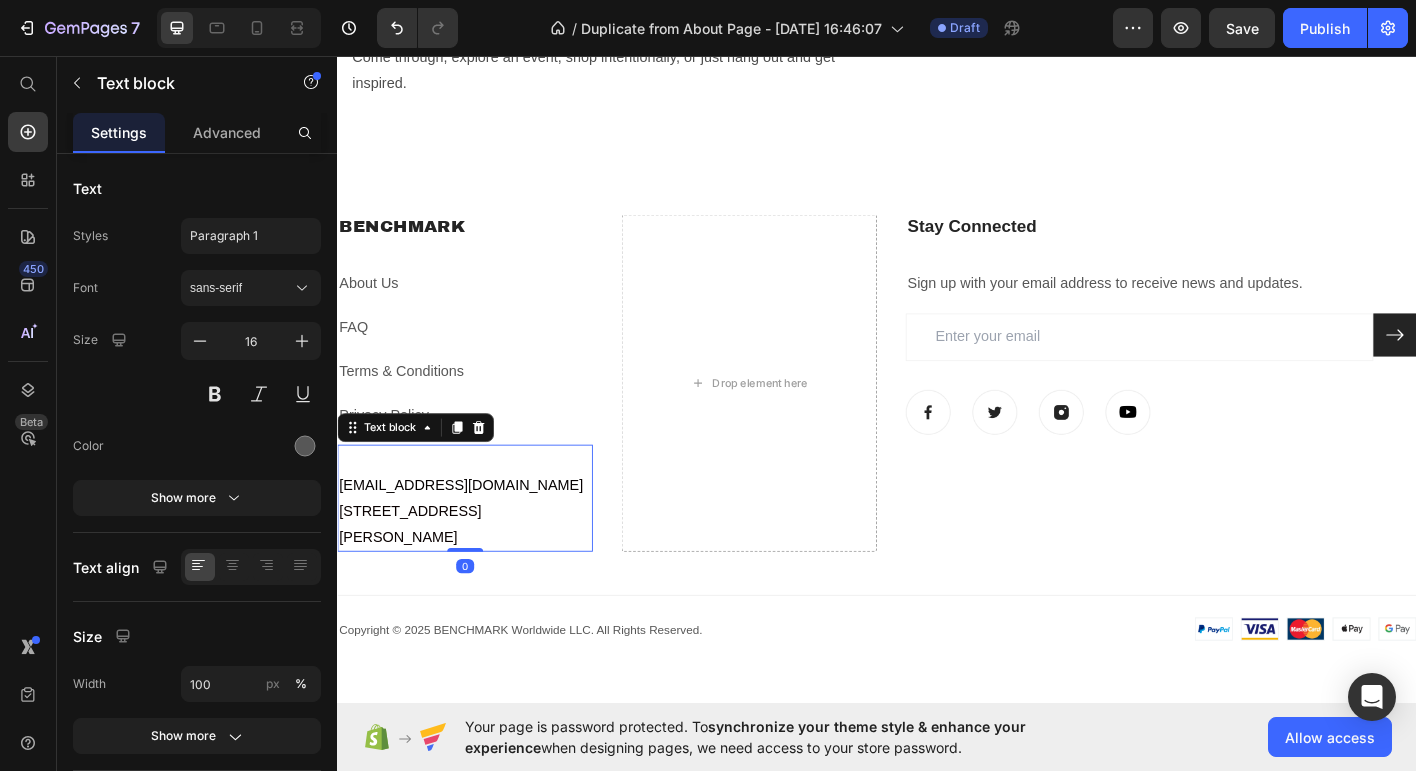 click at bounding box center [479, 504] 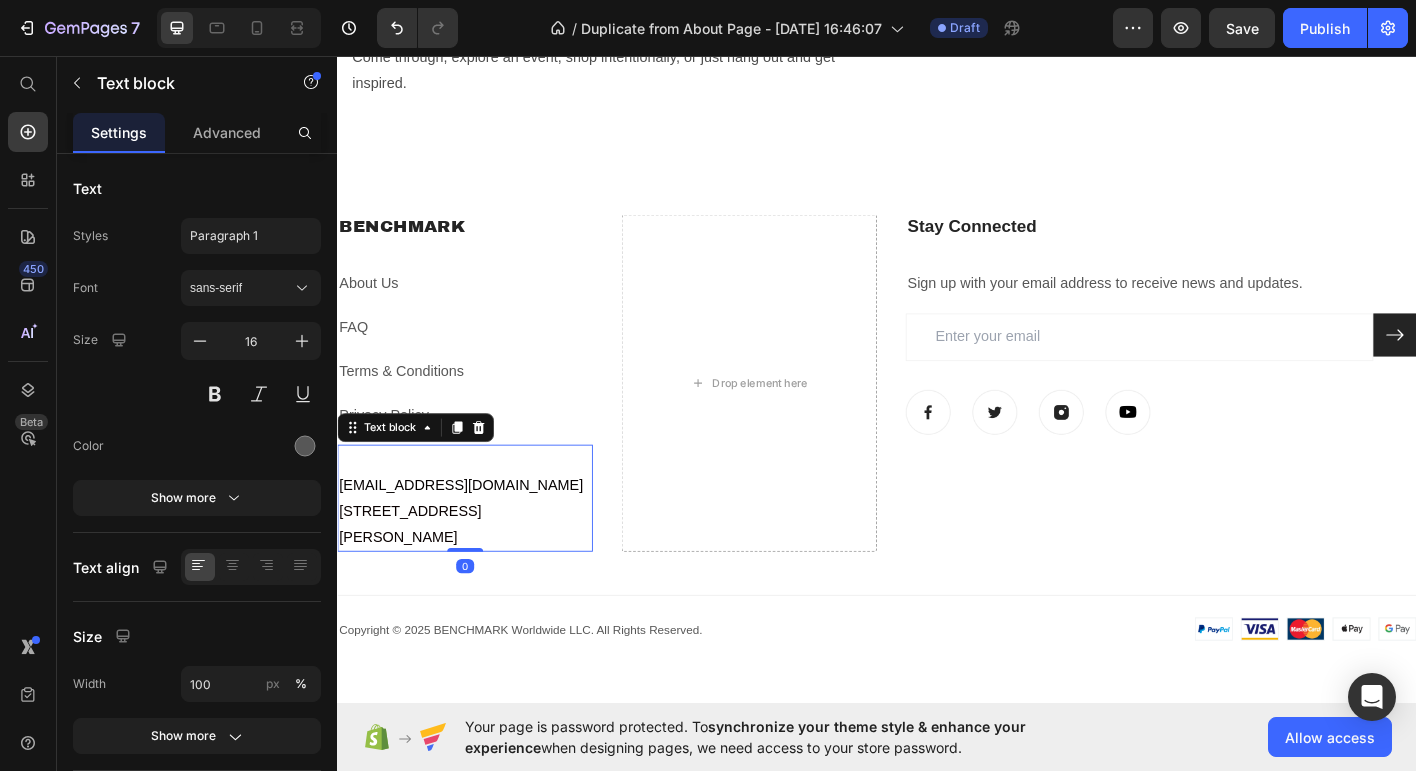 click at bounding box center (479, 504) 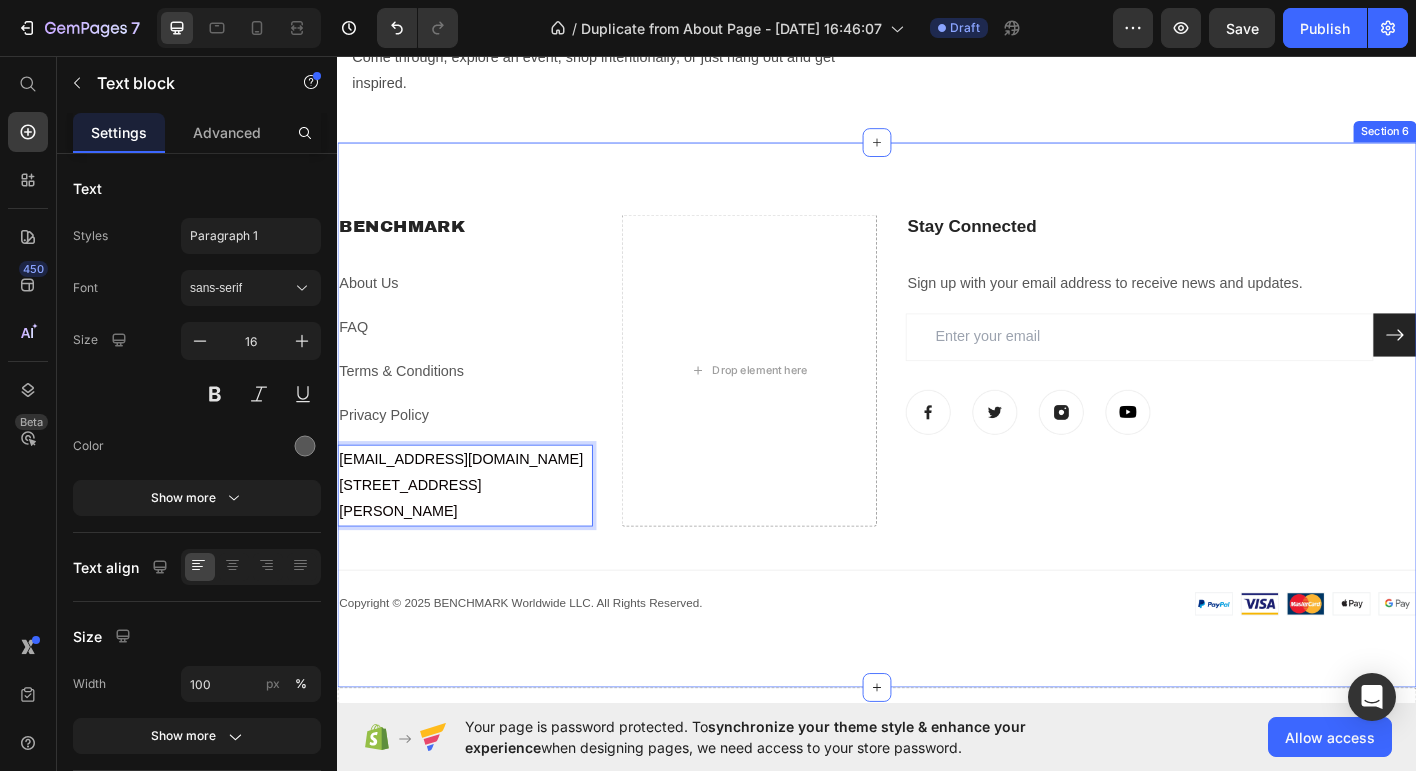 click on "BENCHMARK Heading About Us Text block FAQ Text block Terms & Conditions Text block Privacy Policy Text block connect@benchmarkpdx.com 2280 NW Lovejoy St, Portland, OR 97210 Text block   0
Drop element here ⁠⁠⁠⁠⁠⁠⁠ Stay Connected Heading Sign up with your email address to receive news and updates. Text block Email Field
Submit Button Row Newsletter Image Image Image Image Row Row                Title Line Image Copyright © 2022 GemThemes. All Rights Reserved. Text block Row Copyright © 2025 BENCHMARK Worldwide LLC. All Rights Reserved. Text block Image Row" at bounding box center (937, 454) 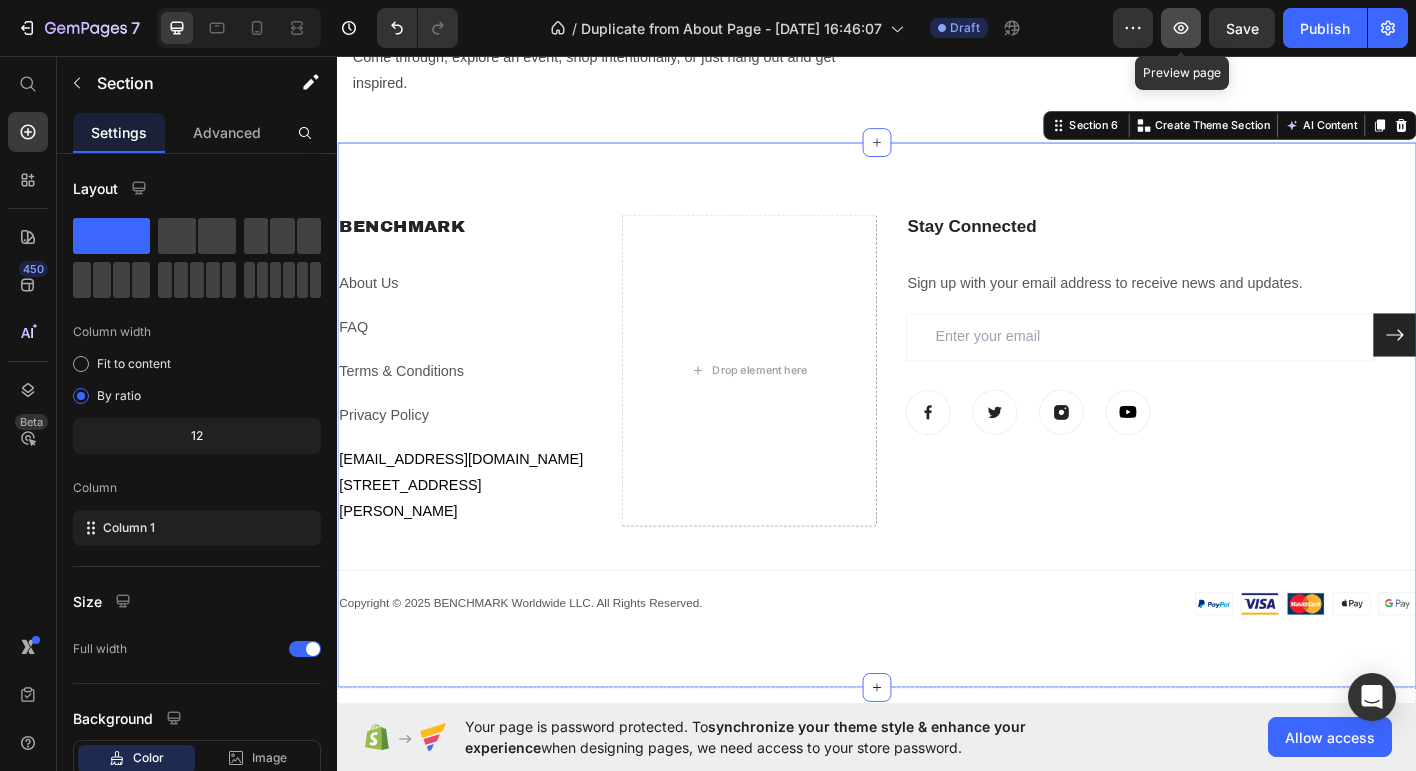 click 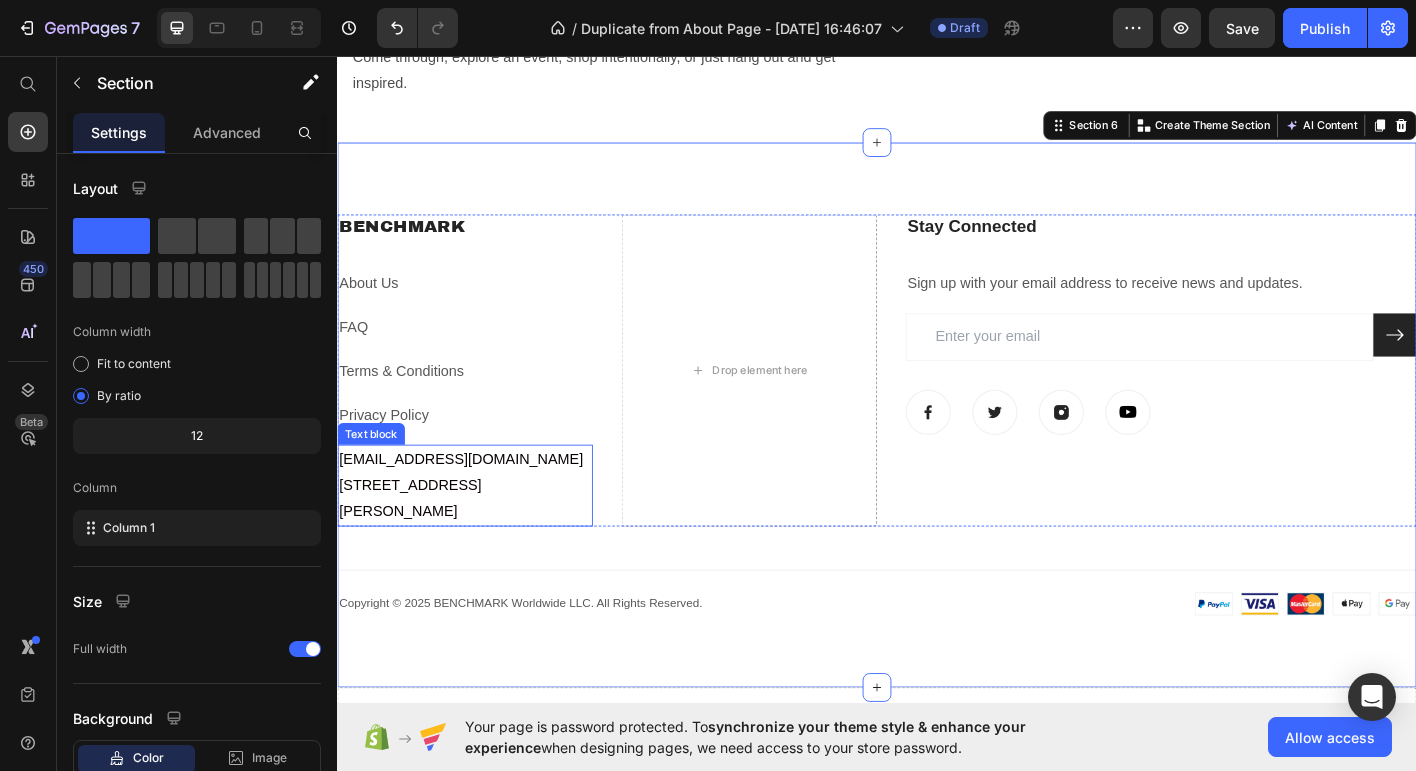 click on "2280 NW Lovejoy St, Portland, OR 97210" at bounding box center (418, 547) 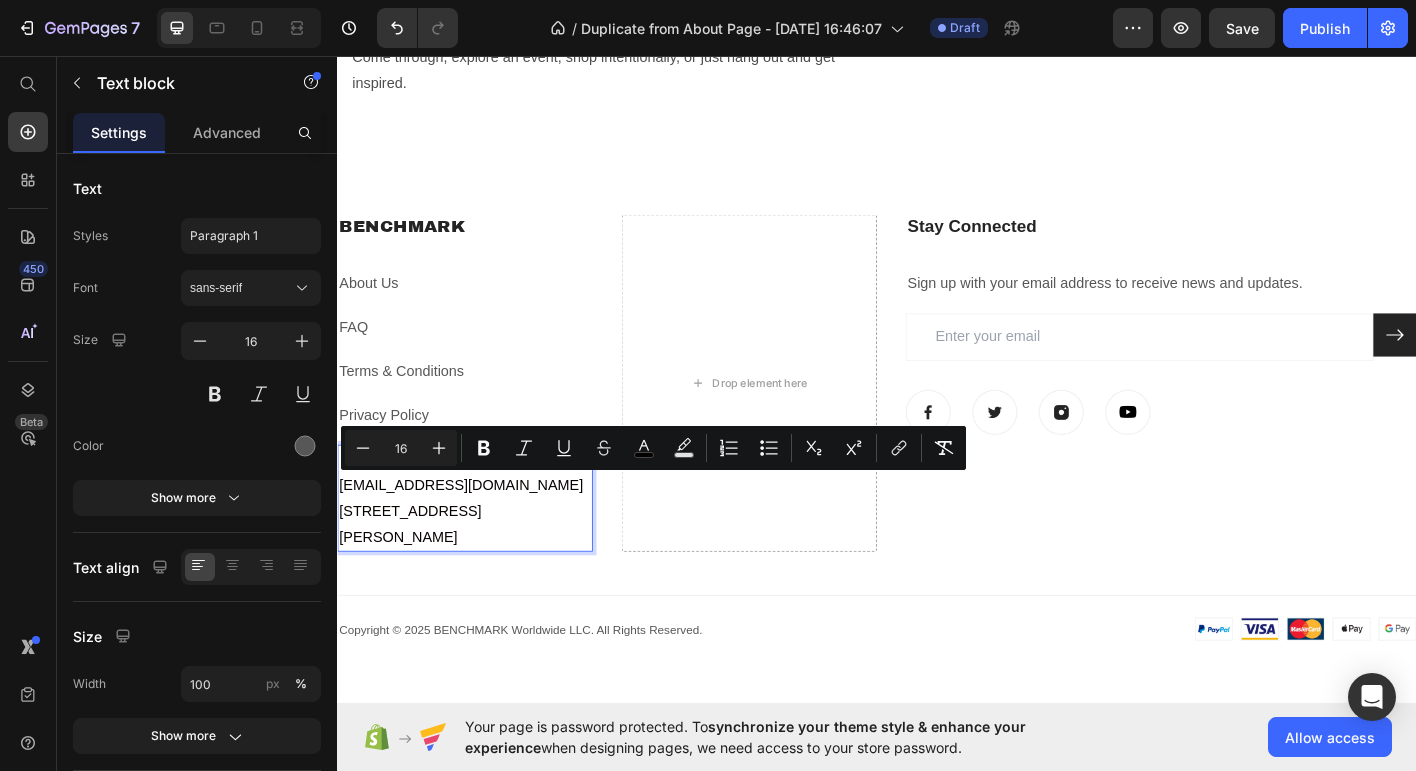 drag, startPoint x: 407, startPoint y: 594, endPoint x: 668, endPoint y: 535, distance: 267.5855 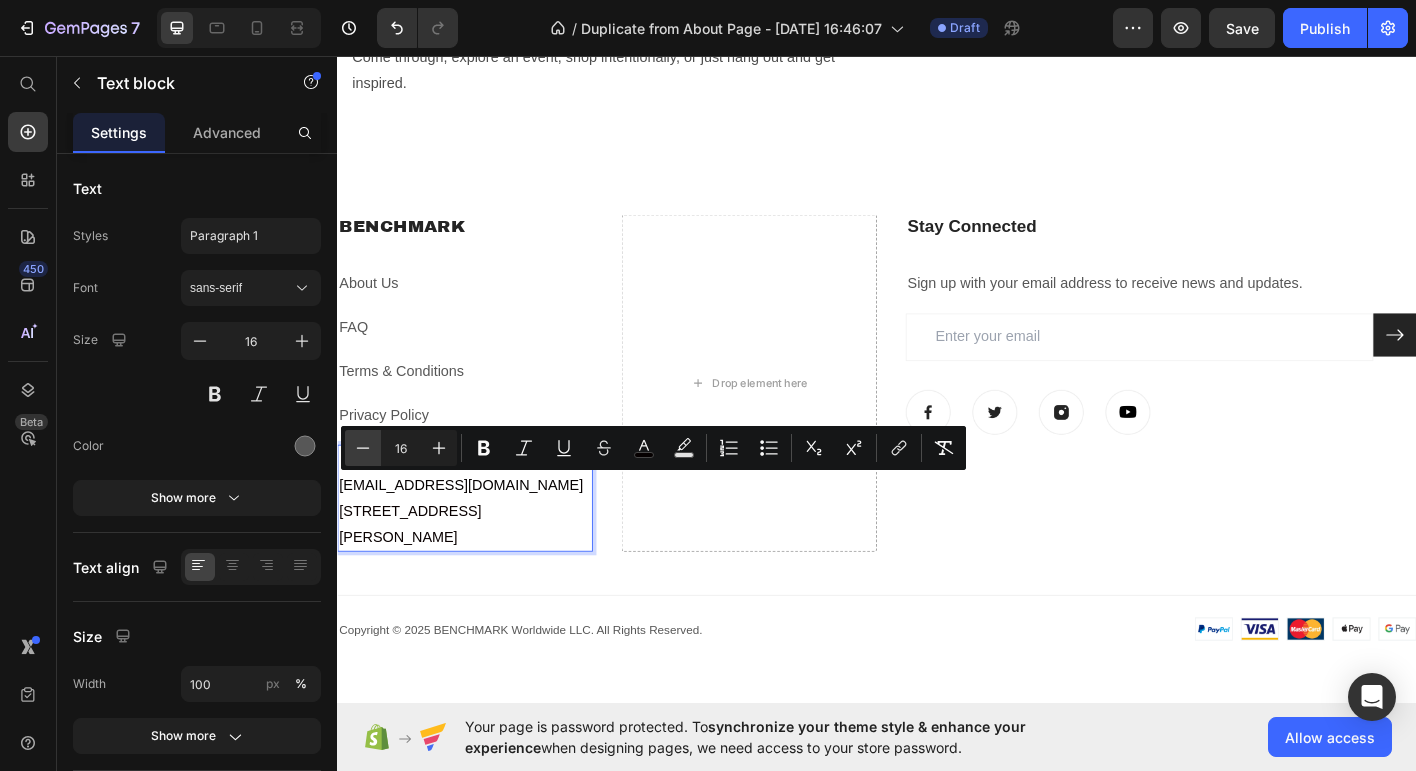 click 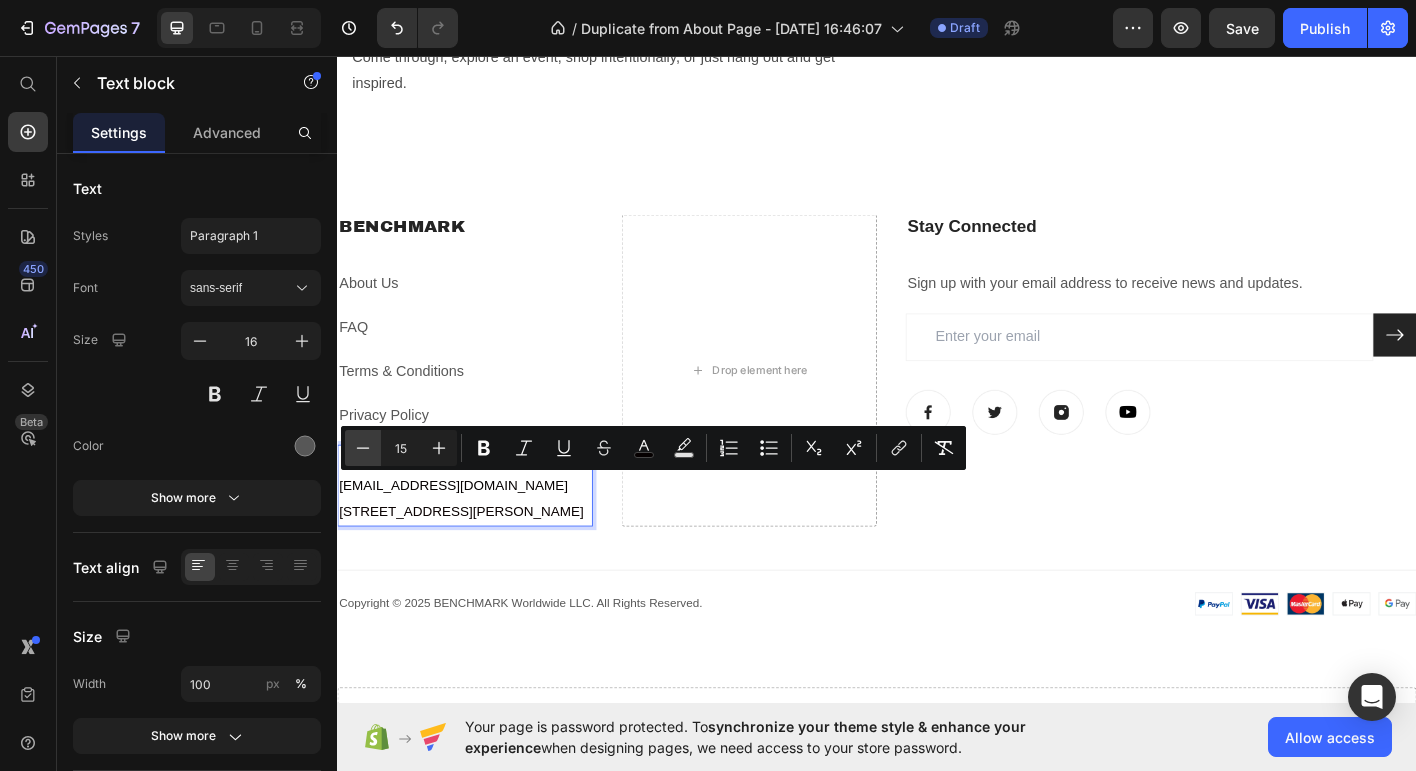 click 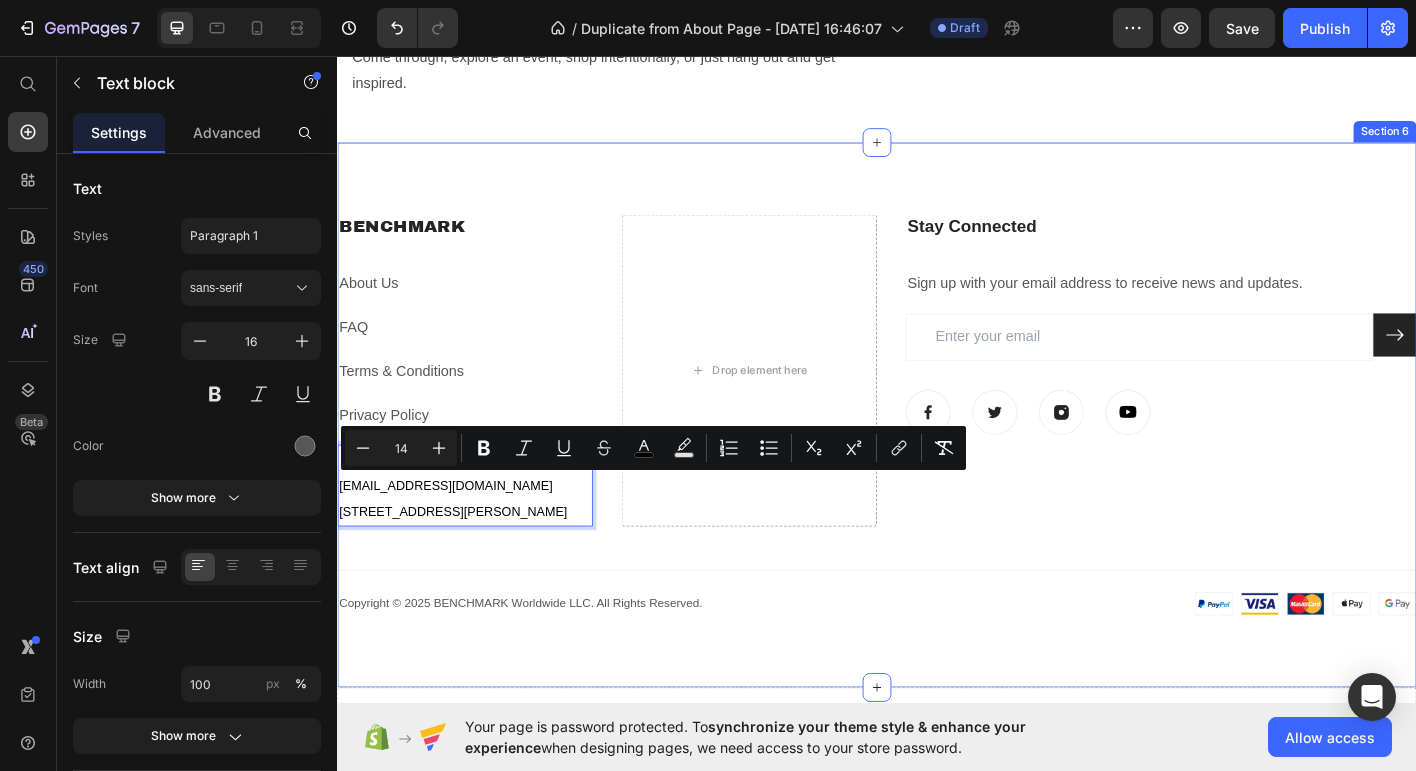 click on "BENCHMARK Heading About Us Text block FAQ Text block Terms & Conditions Text block Privacy Policy Text block connect@benchmarkpdx.com 2280 NW Lovejoy St, Portland, OR 97210 Text block   0
Drop element here ⁠⁠⁠⁠⁠⁠⁠ Stay Connected Heading Sign up with your email address to receive news and updates. Text block Email Field
Submit Button Row Newsletter Image Image Image Image Row Row                Title Line Image Copyright © 2022 GemThemes. All Rights Reserved. Text block Row Copyright © 2025 BENCHMARK Worldwide LLC. All Rights Reserved. Text block Image Row" at bounding box center [937, 454] 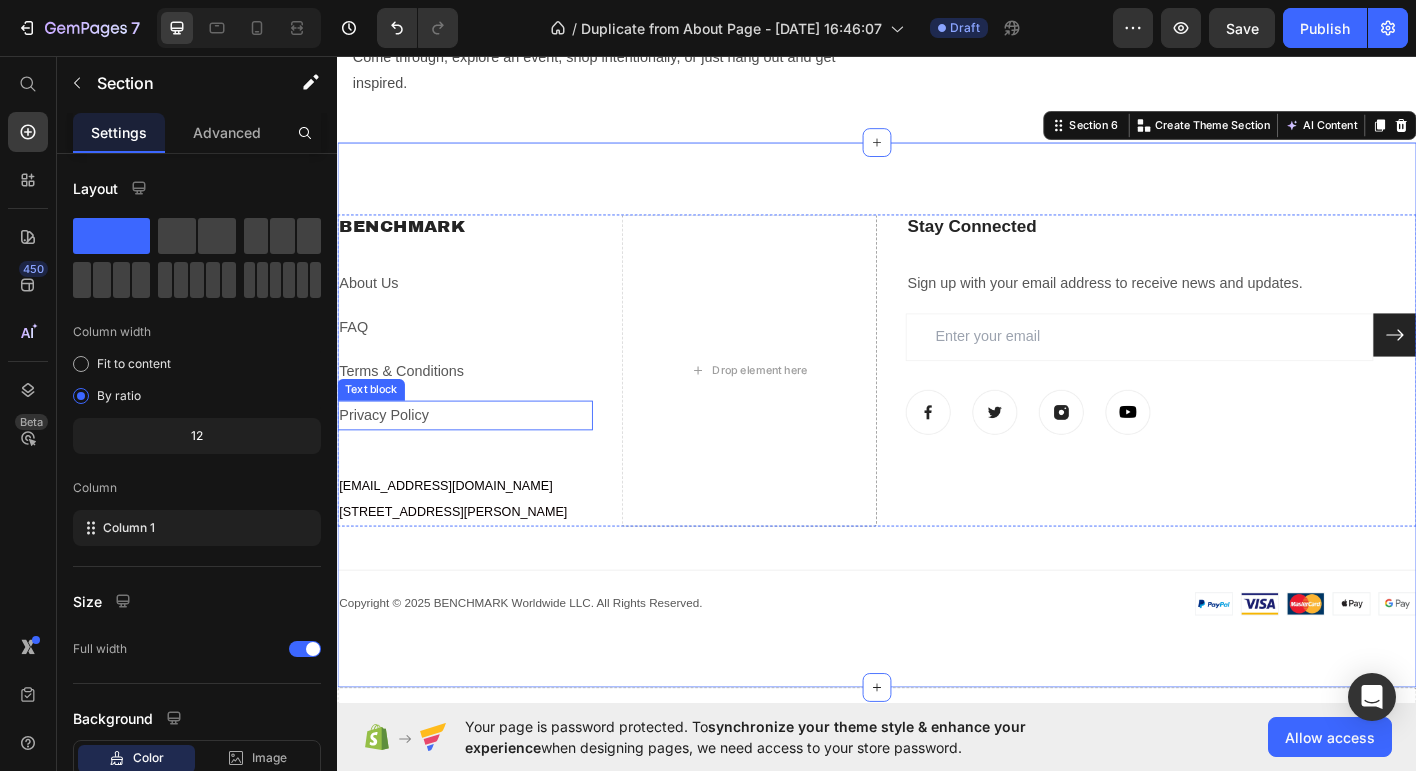 click on "Privacy Policy" at bounding box center (389, 454) 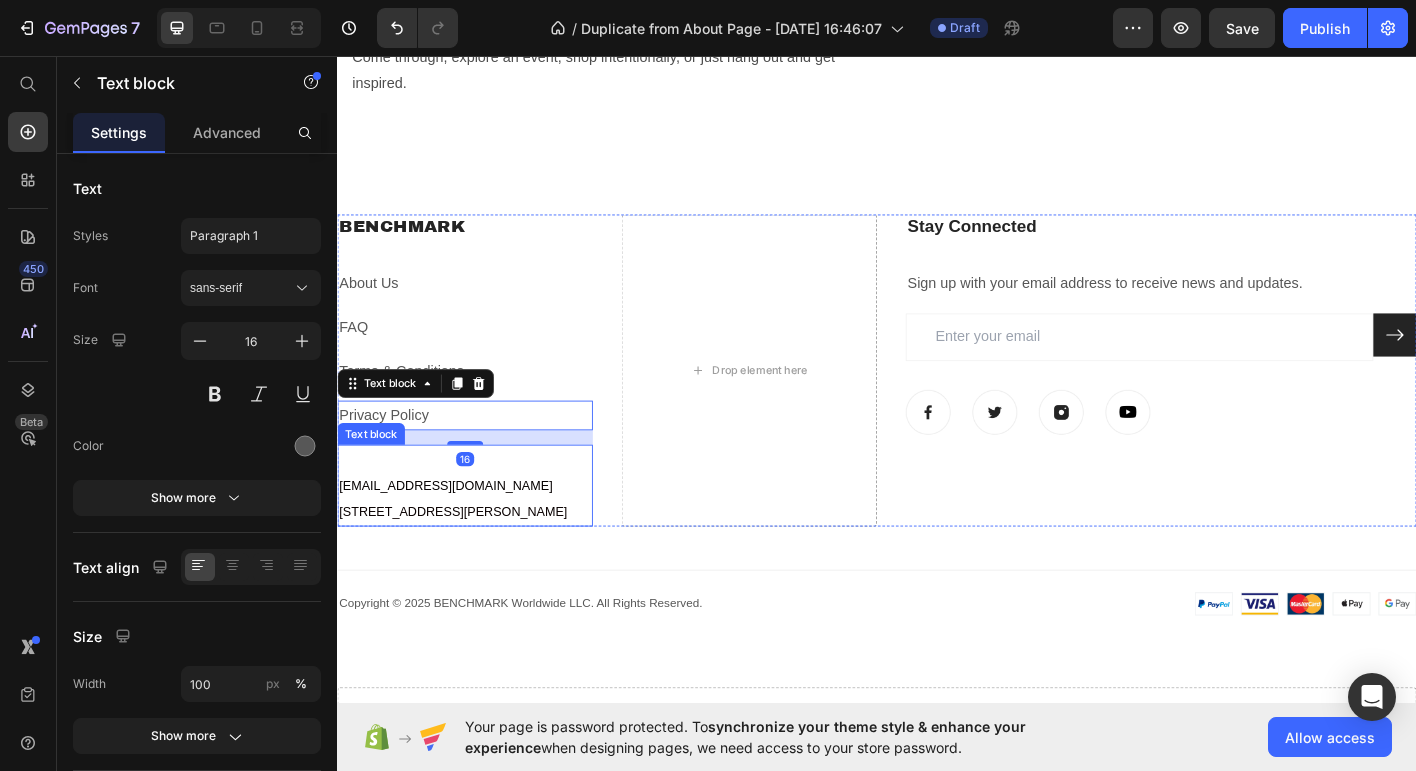 click on "connect@benchmarkpdx.com 2280 NW Lovejoy St, Portland, OR 97210" at bounding box center [479, 548] 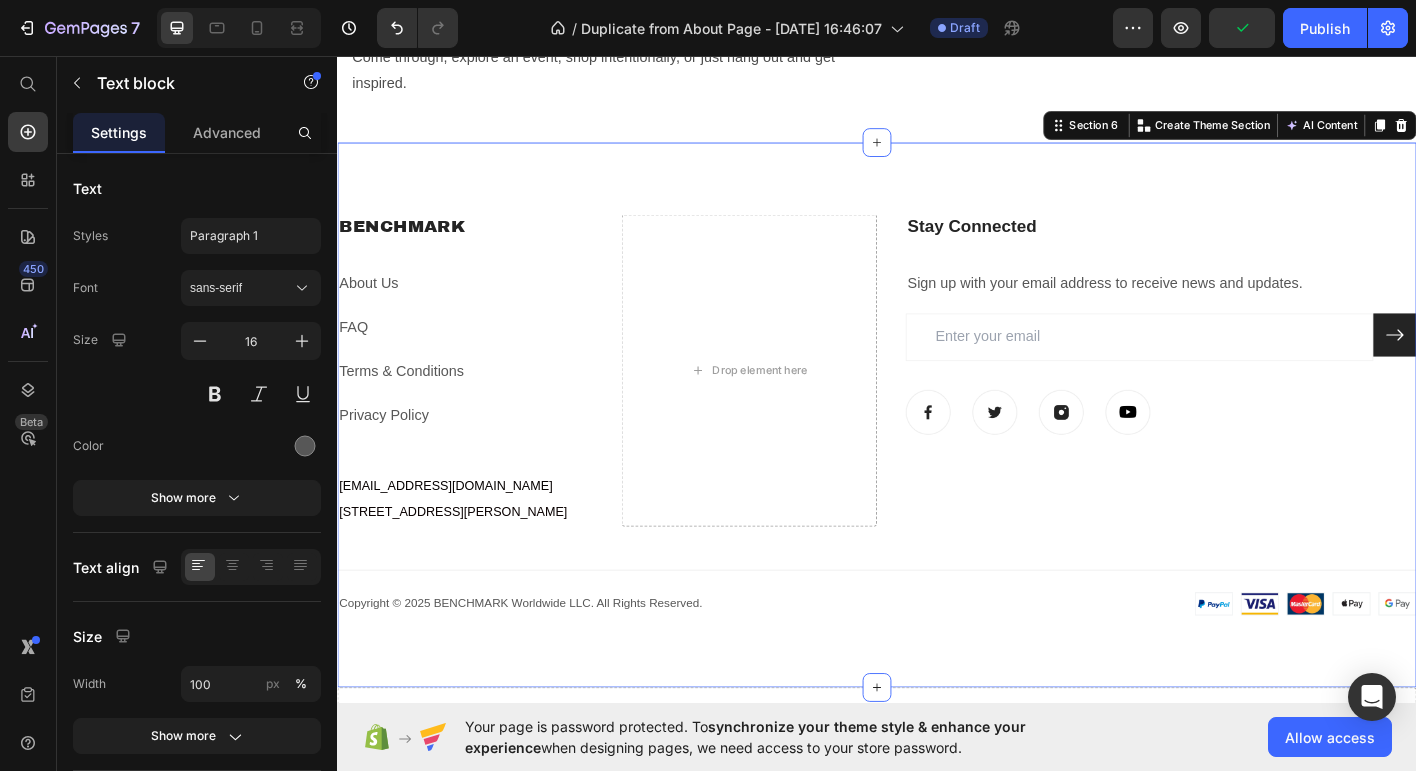 click on "BENCHMARK Heading About Us Text block FAQ Text block Terms & Conditions Text block Privacy Policy Text block connect@benchmarkpdx.com 2280 NW Lovejoy St, Portland, OR 97210 Text block
Drop element here ⁠⁠⁠⁠⁠⁠⁠ Stay Connected Heading Sign up with your email address to receive news and updates. Text block Email Field
Submit Button Row Newsletter Image Image Image Image Row Row                Title Line Image Copyright © 2022 GemThemes. All Rights Reserved. Text block Row Copyright © 2025 BENCHMARK Worldwide LLC. All Rights Reserved. Text block Image Row" at bounding box center (937, 454) 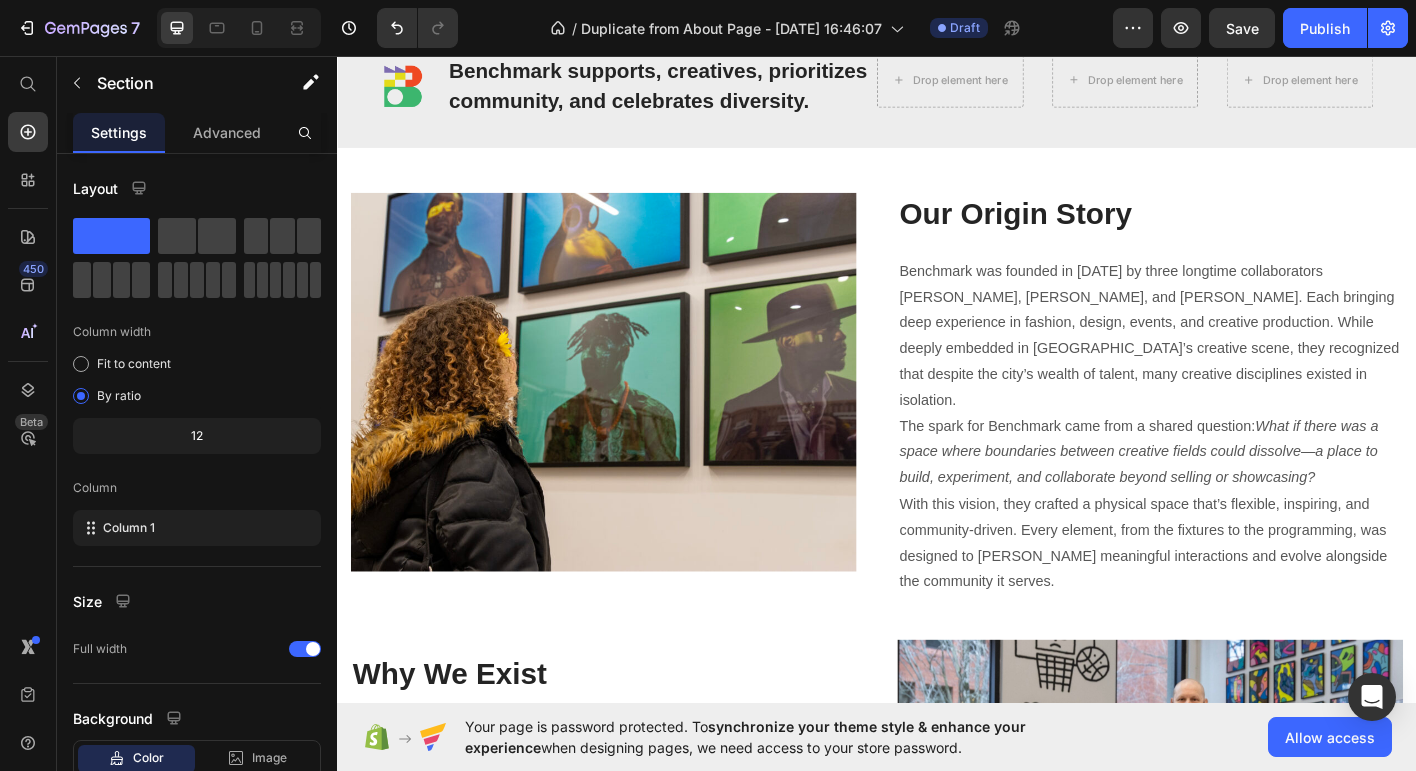scroll, scrollTop: 2047, scrollLeft: 0, axis: vertical 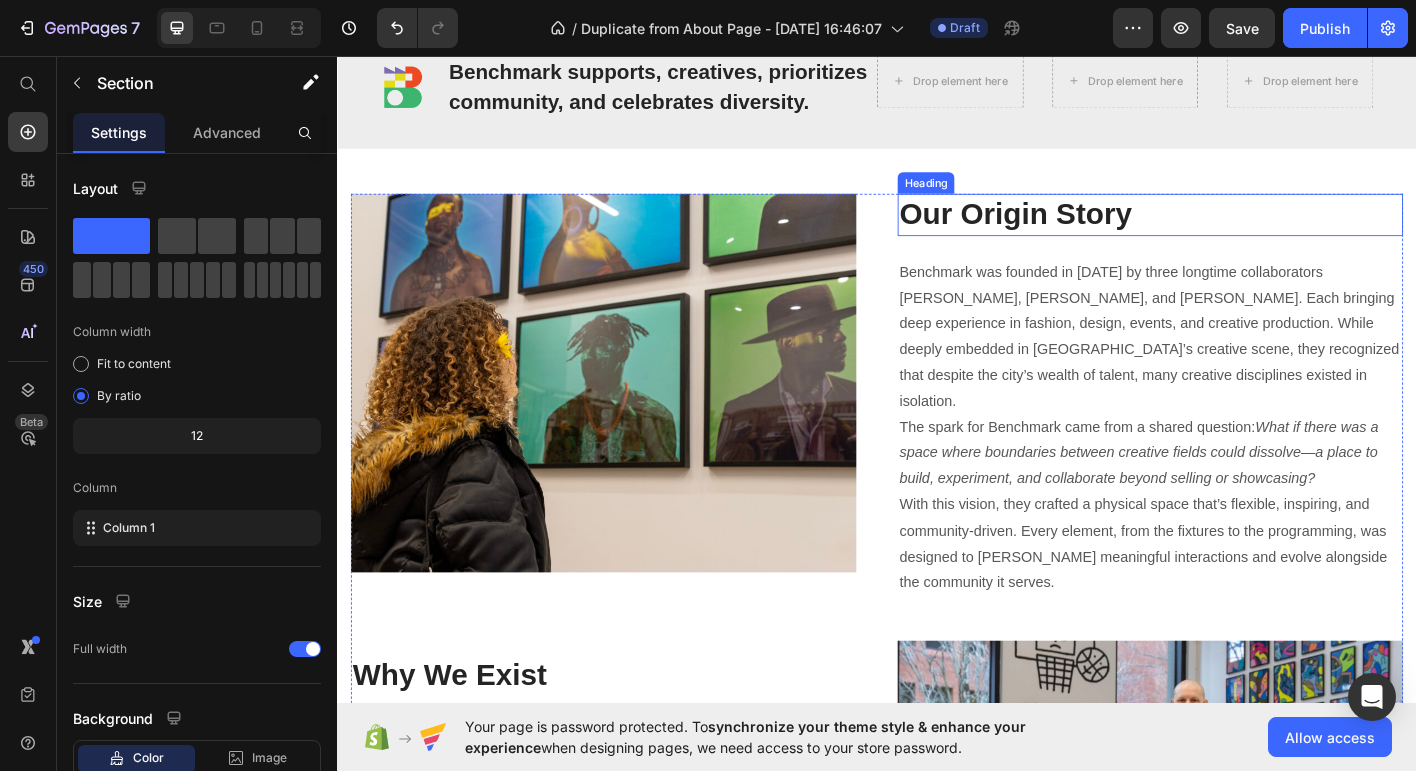 click on "Our Origin Story" at bounding box center [1241, 232] 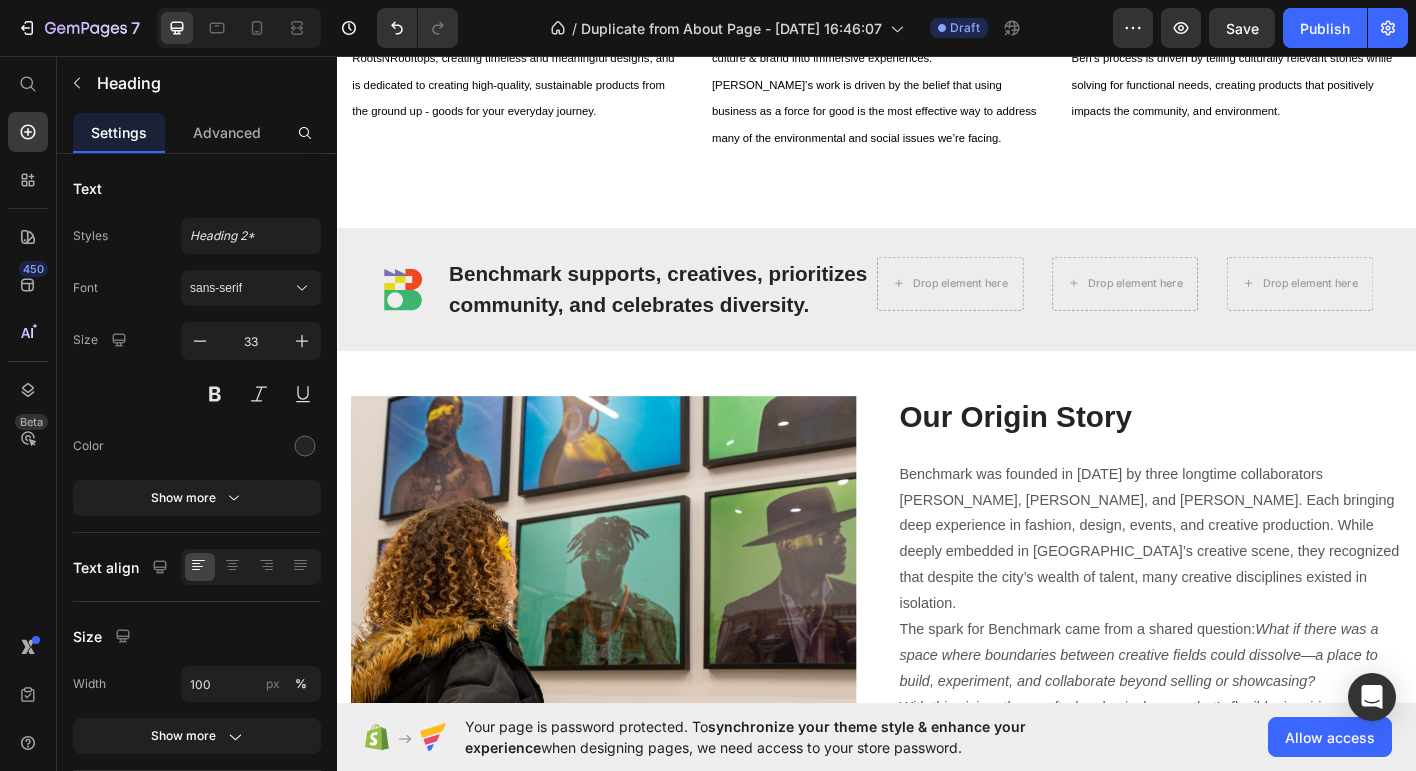 scroll, scrollTop: 1838, scrollLeft: 0, axis: vertical 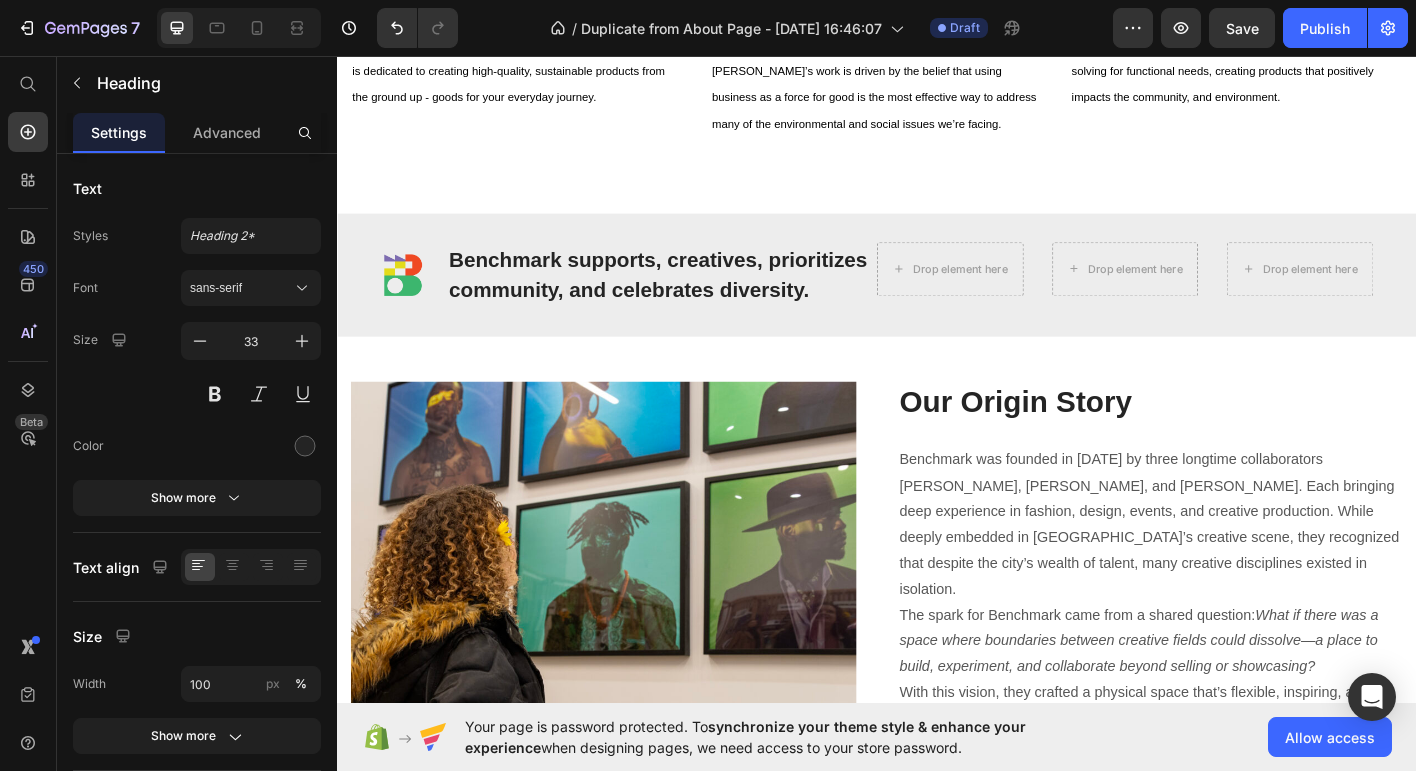 click on "Our Origin Story" at bounding box center [1241, 441] 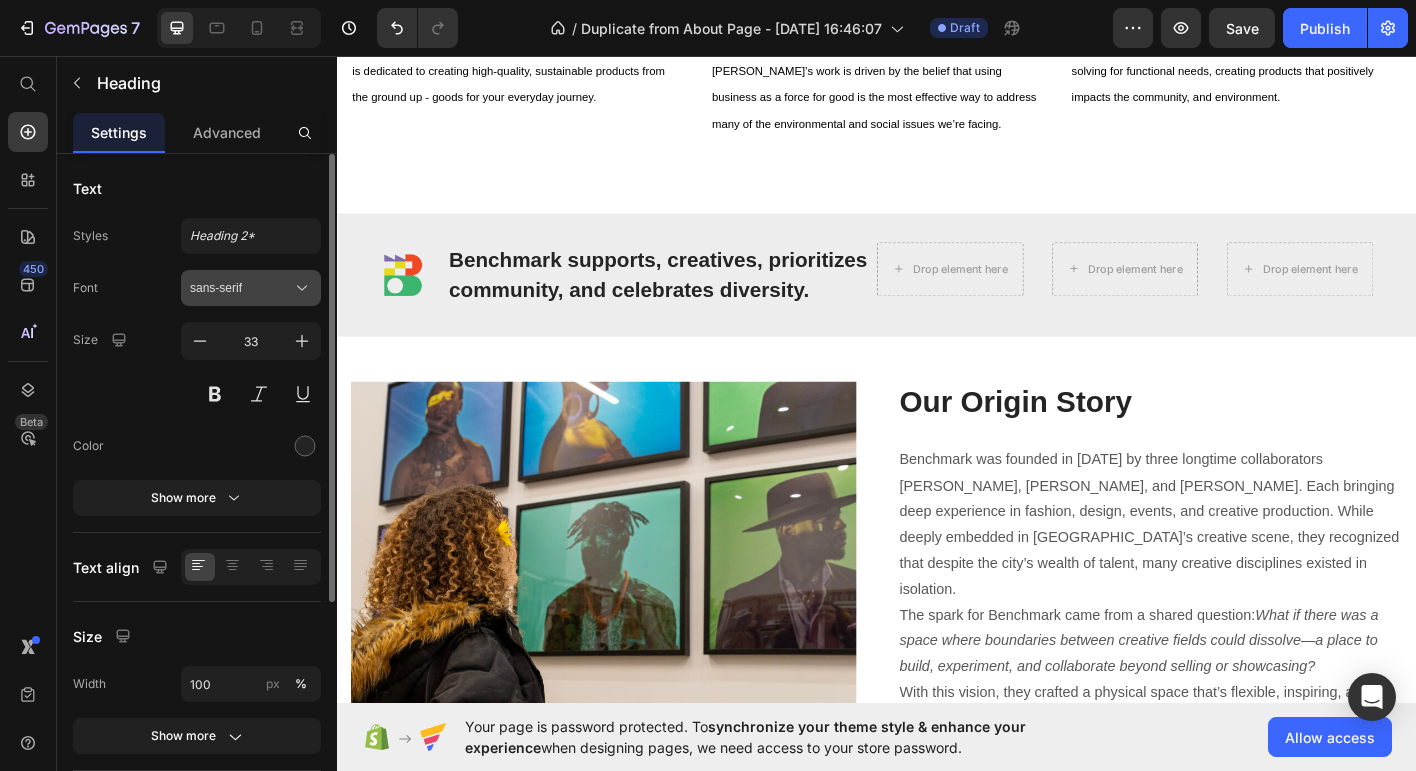 click on "sans-serif" at bounding box center [251, 288] 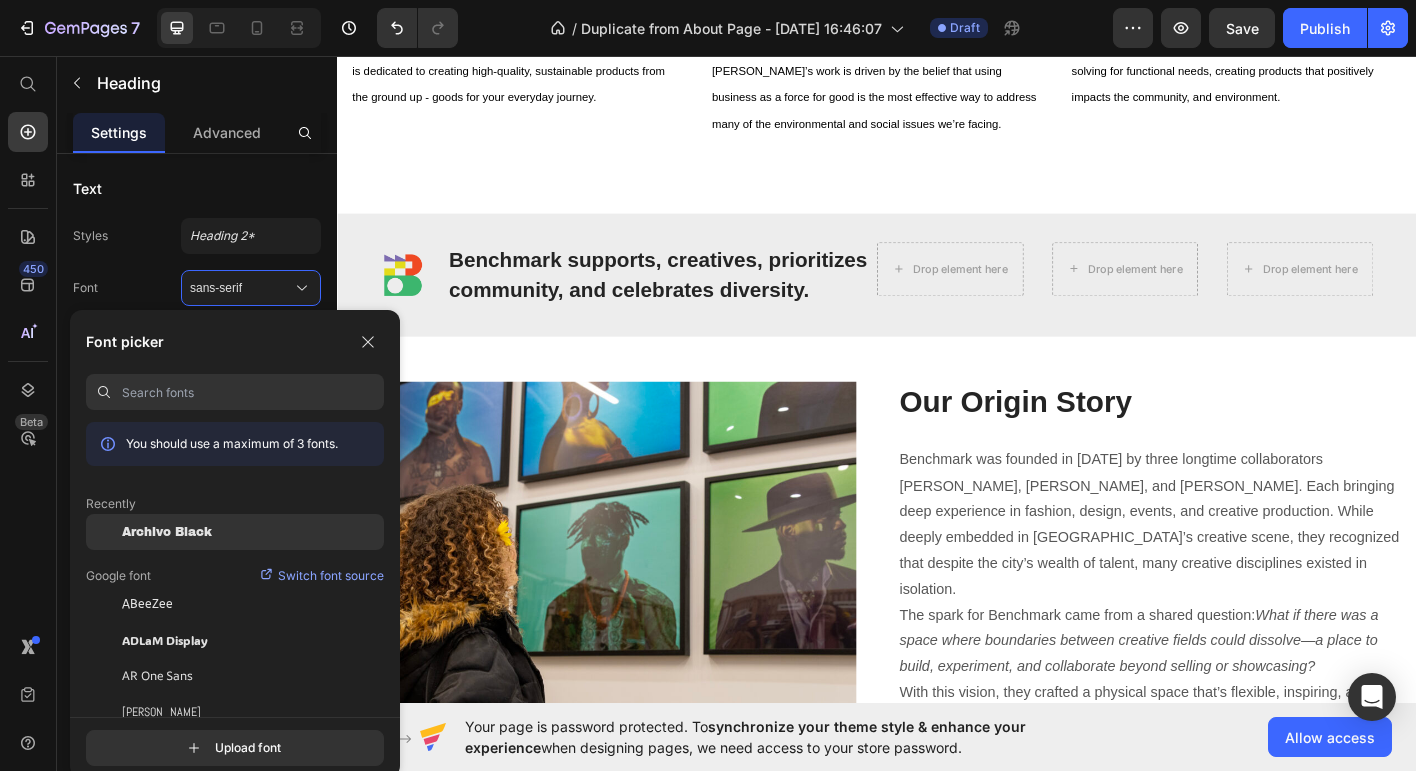 click on "Archivo Black" 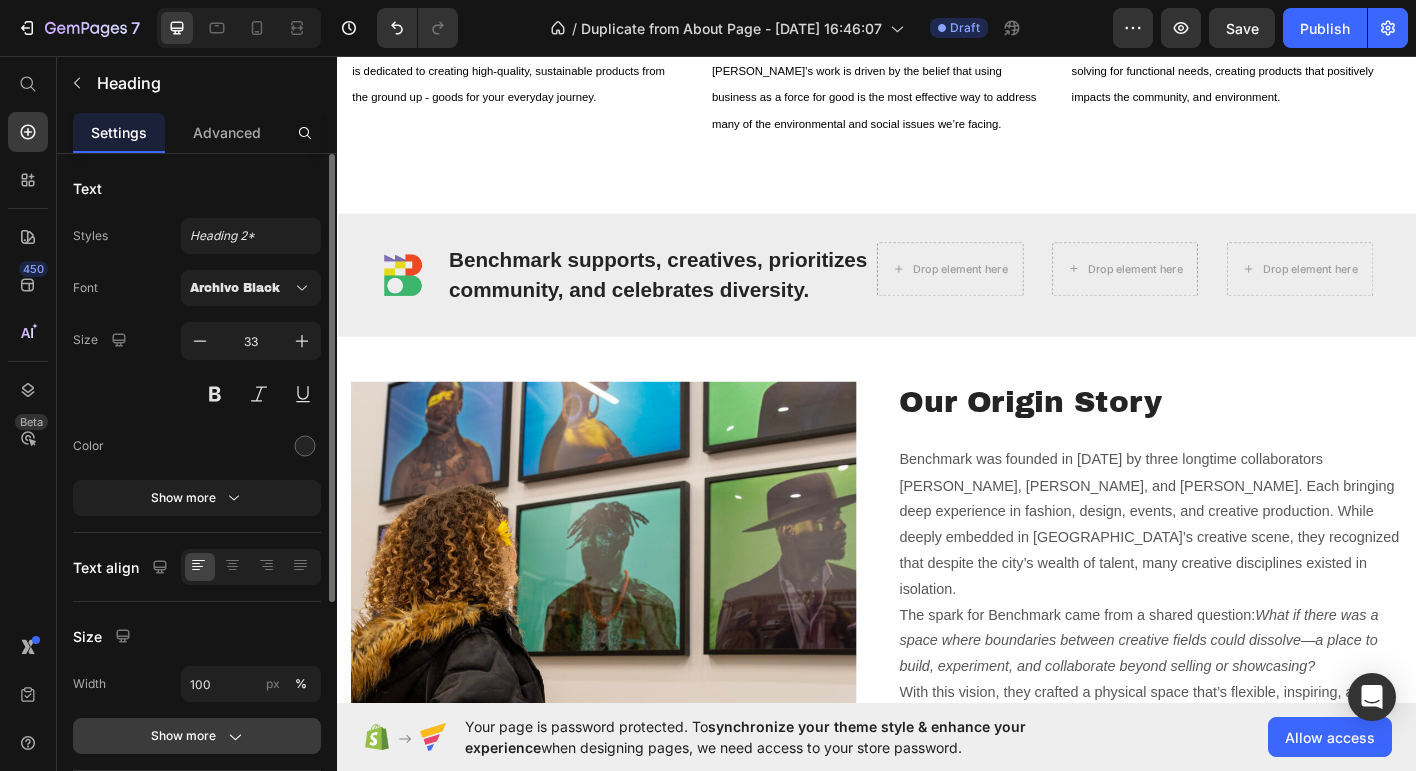 click on "Show more" at bounding box center (197, 736) 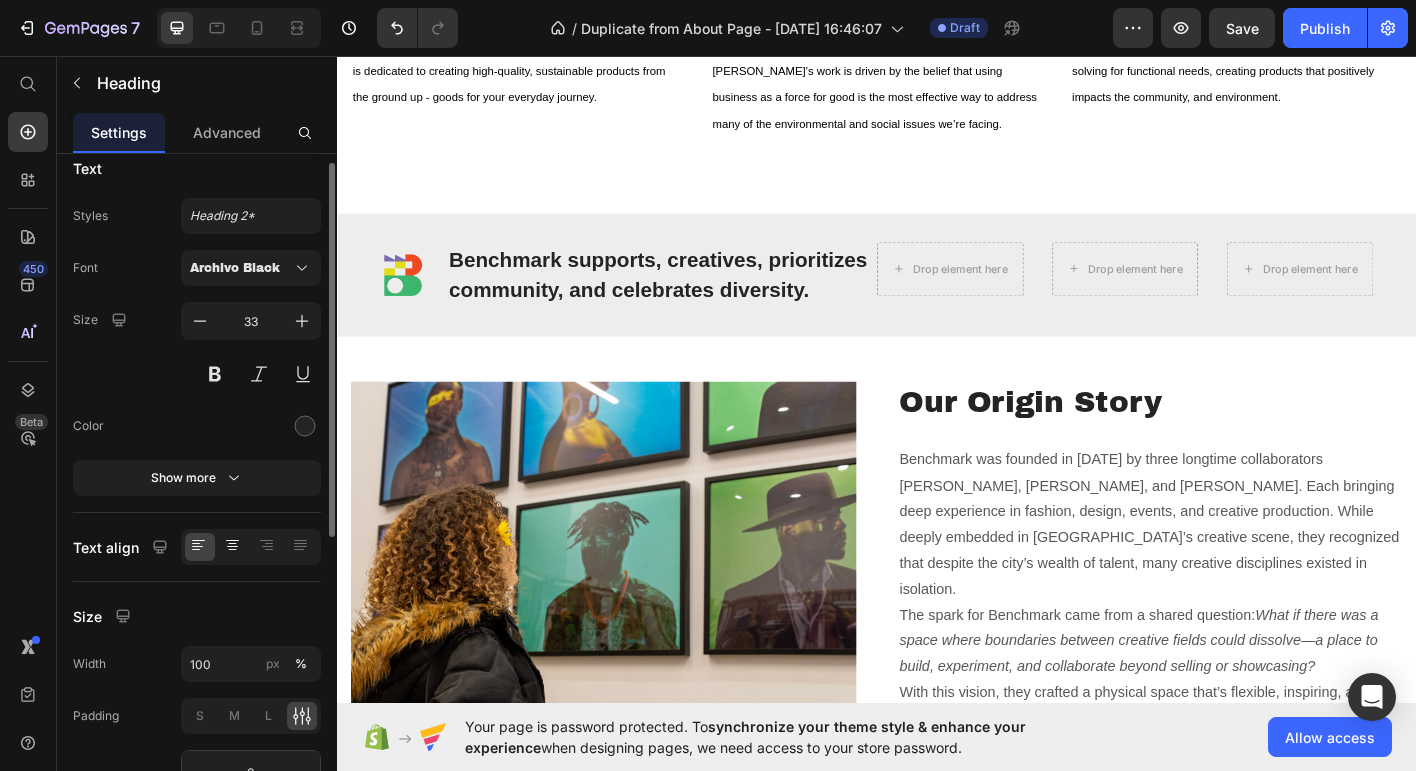 scroll, scrollTop: 17, scrollLeft: 0, axis: vertical 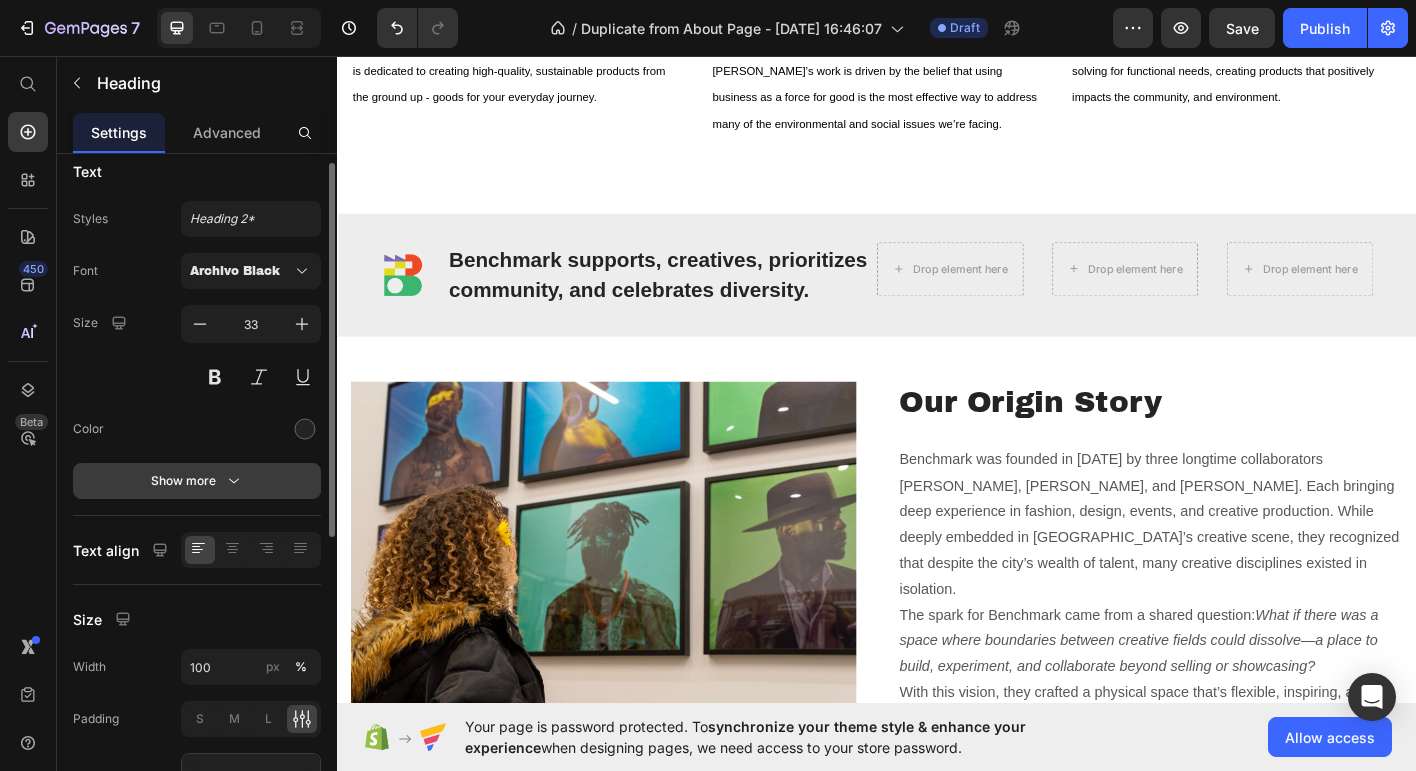 click on "Show more" at bounding box center [197, 481] 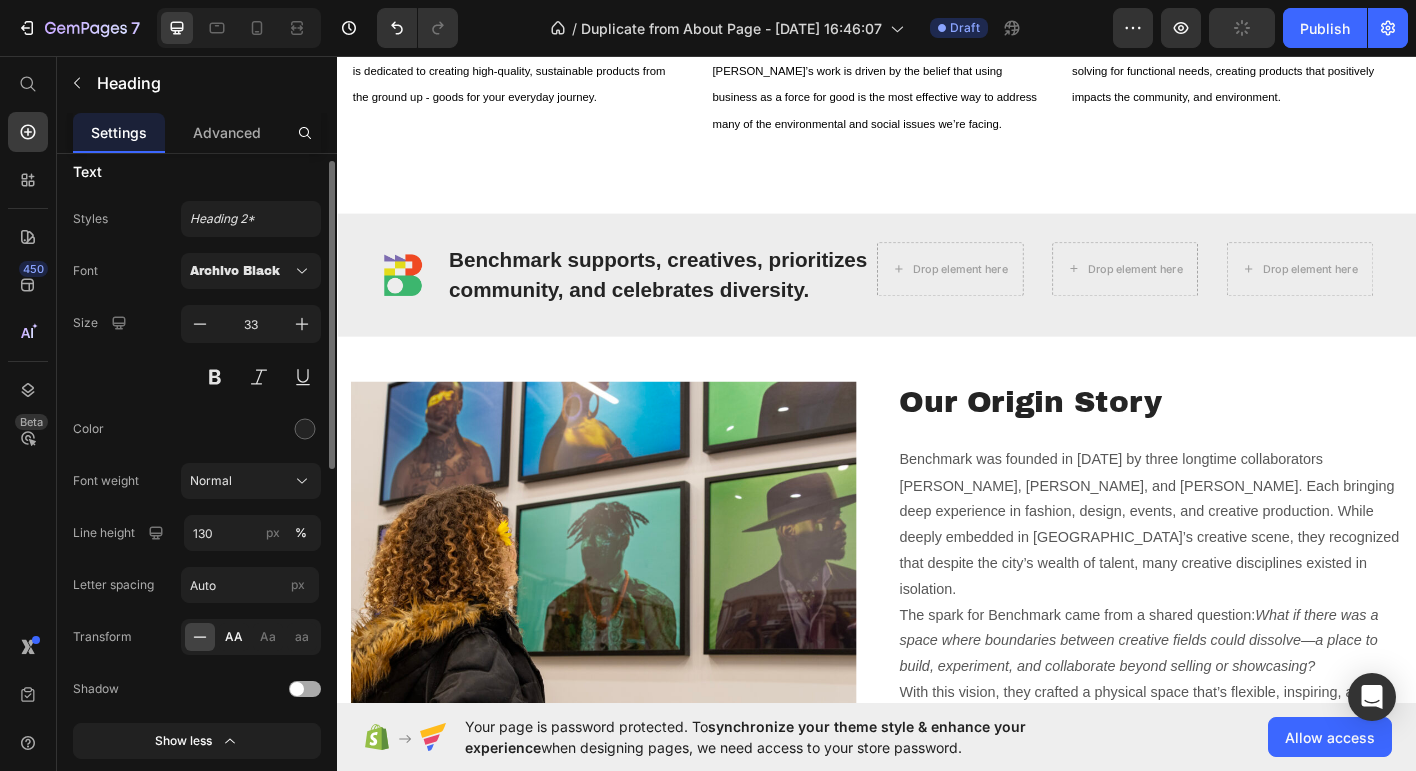 click on "AA" 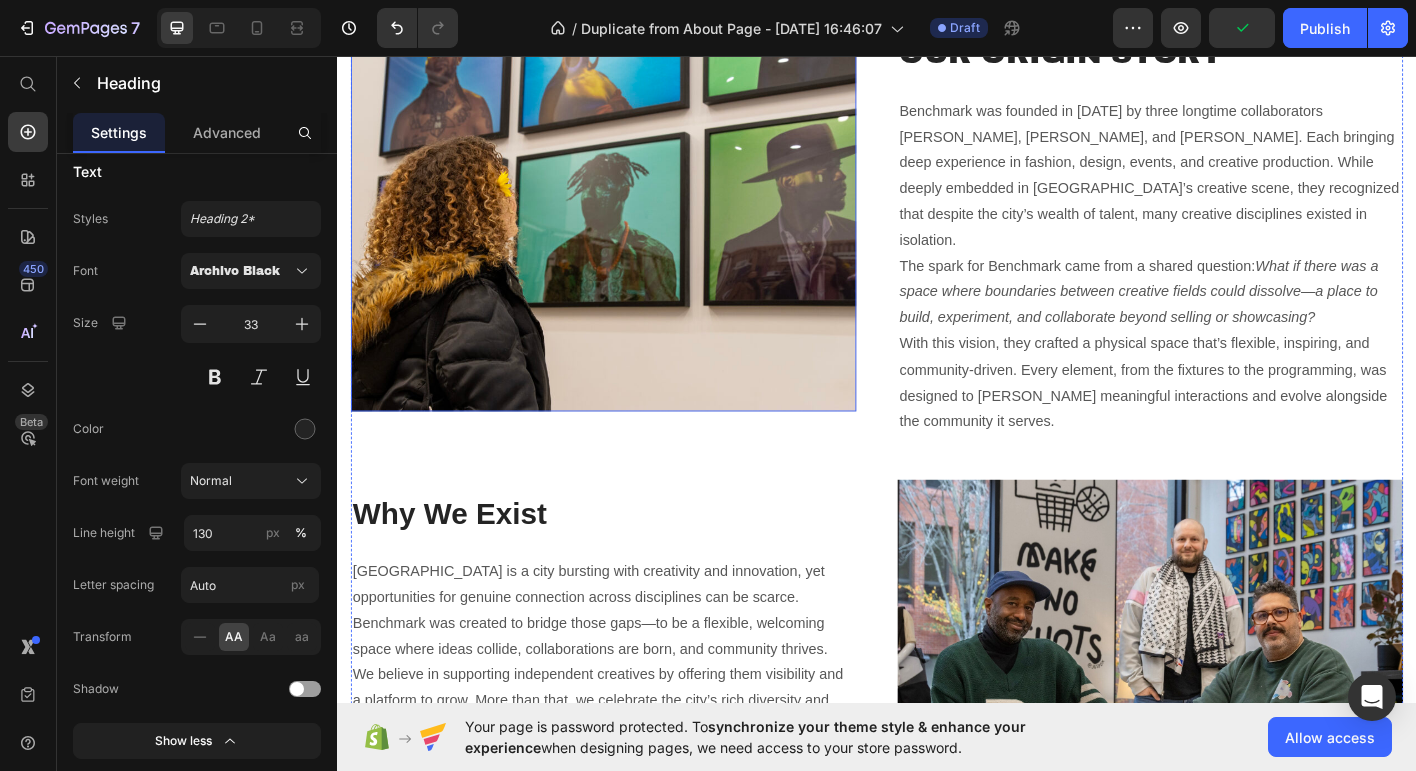 scroll, scrollTop: 2239, scrollLeft: 0, axis: vertical 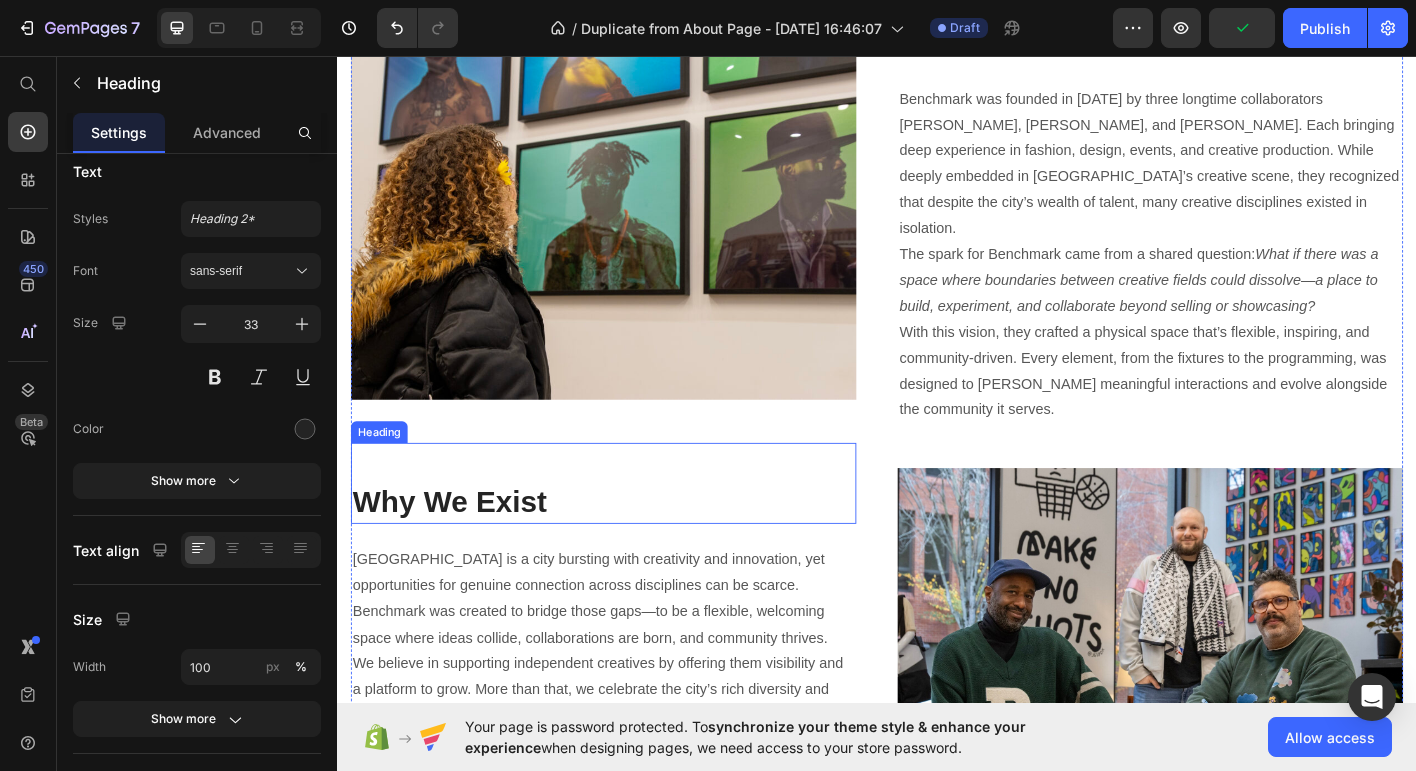 click on "Why We Exist" at bounding box center (633, 531) 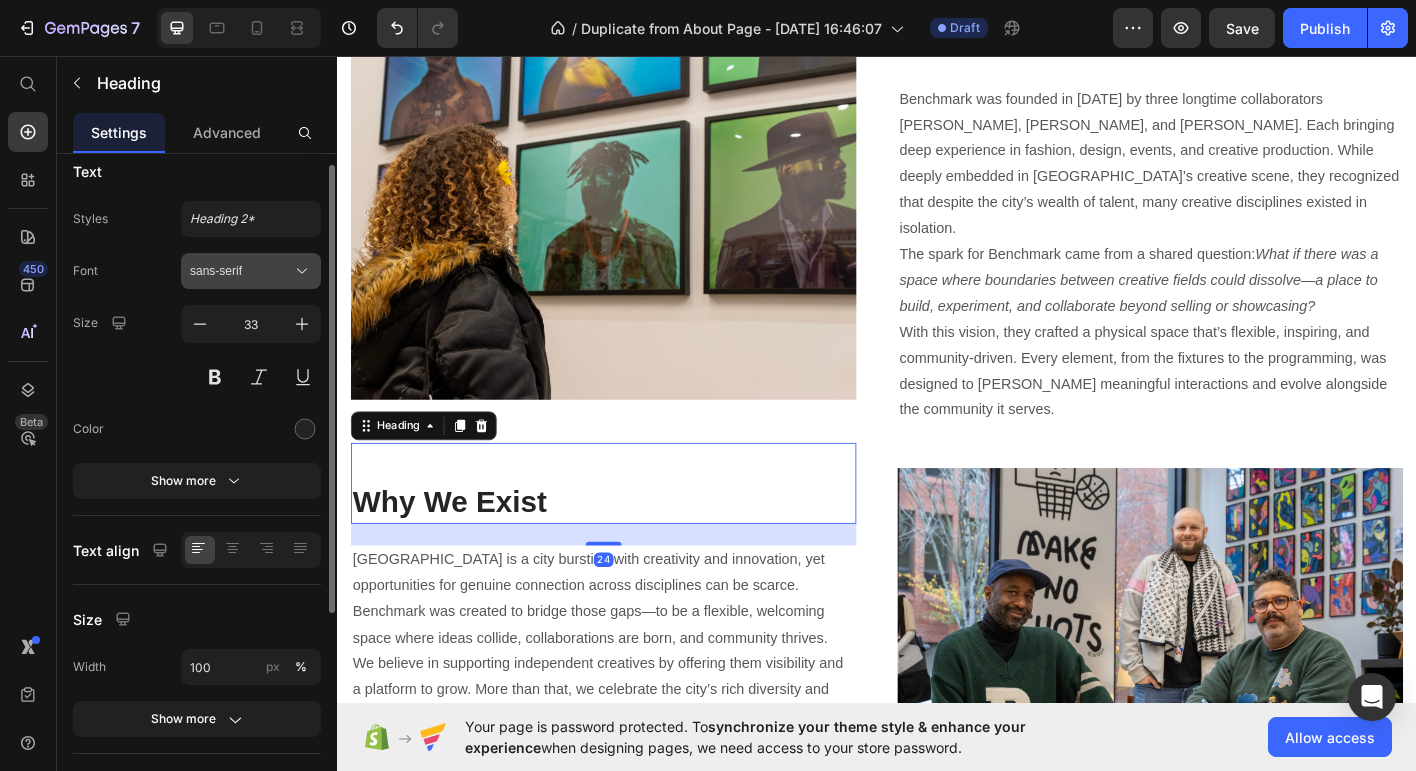 click on "sans-serif" at bounding box center (241, 271) 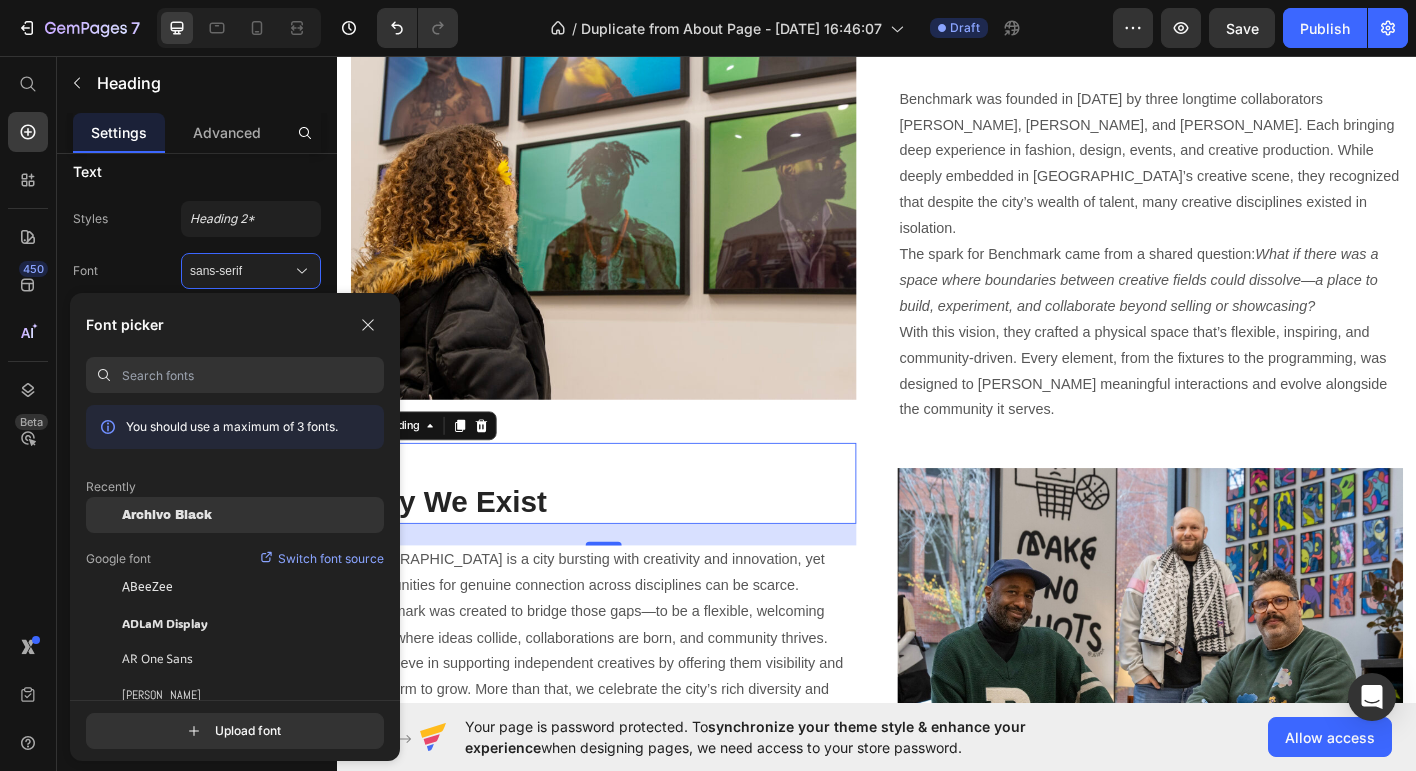 click on "Archivo Black" at bounding box center (167, 515) 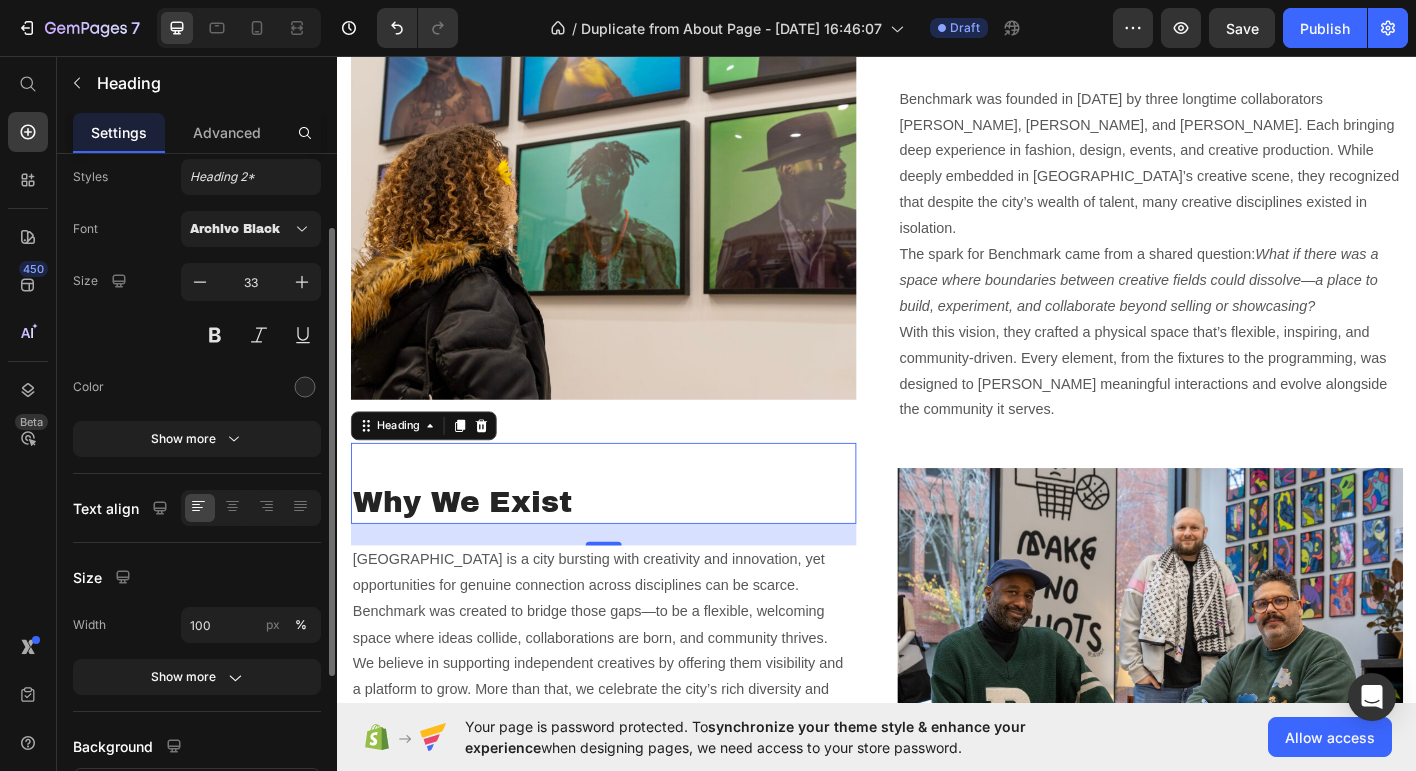 scroll, scrollTop: 95, scrollLeft: 0, axis: vertical 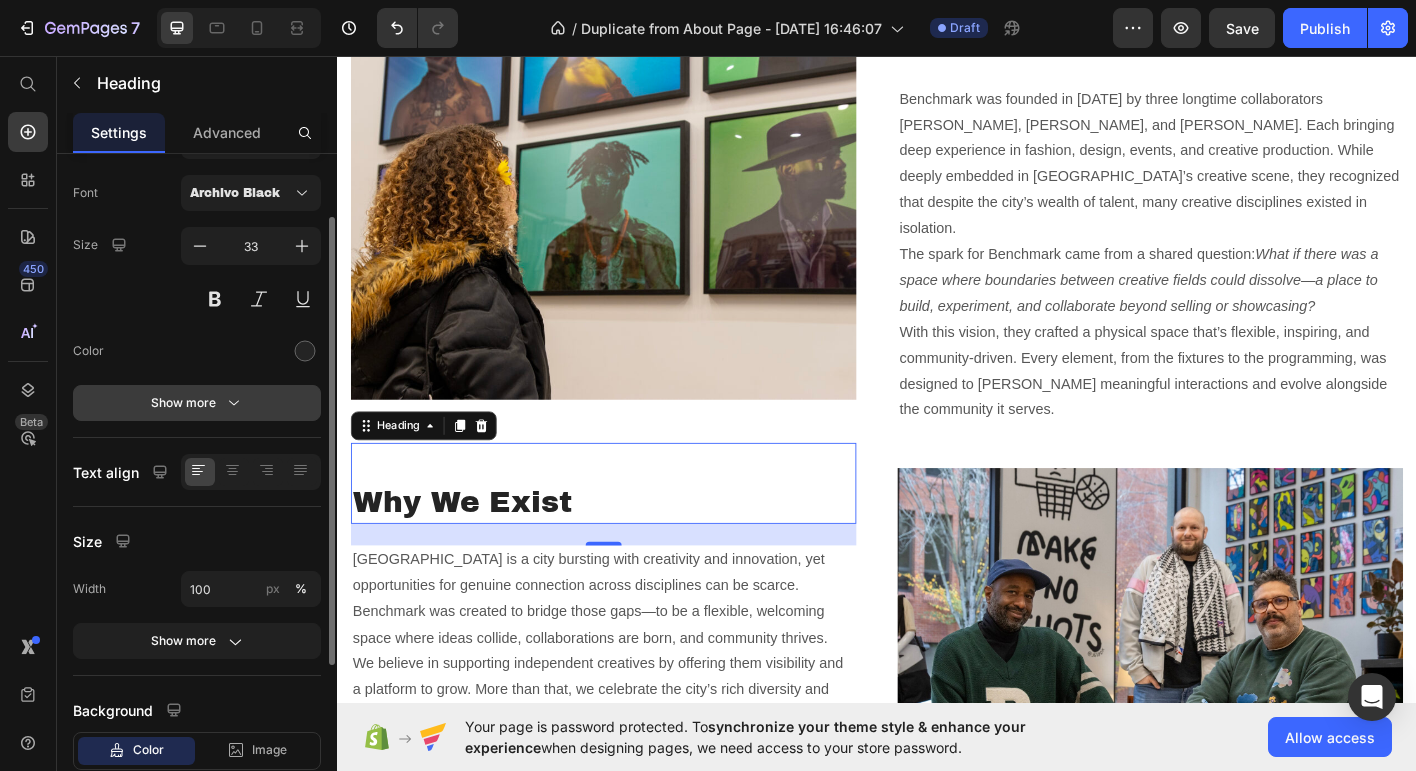 click on "Show more" at bounding box center [197, 403] 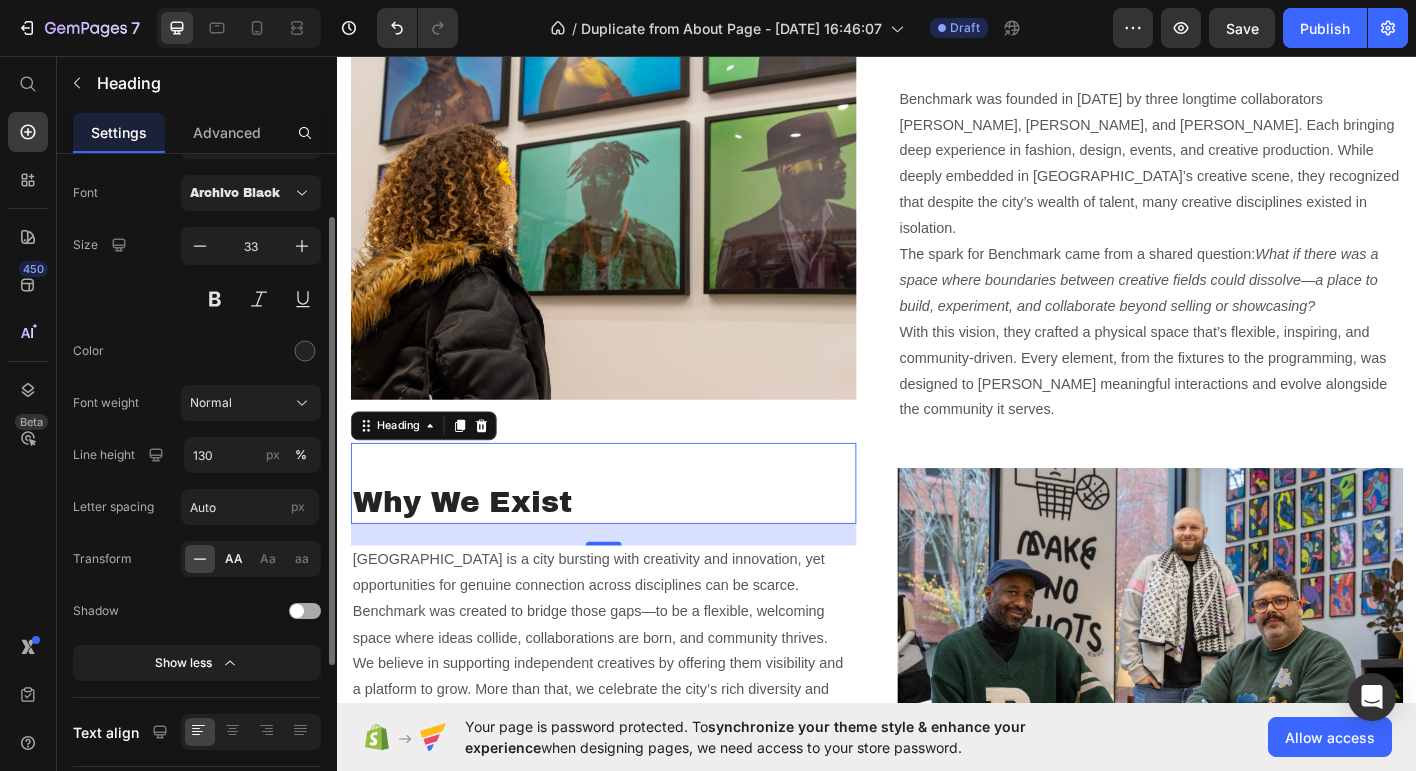 click on "AA" 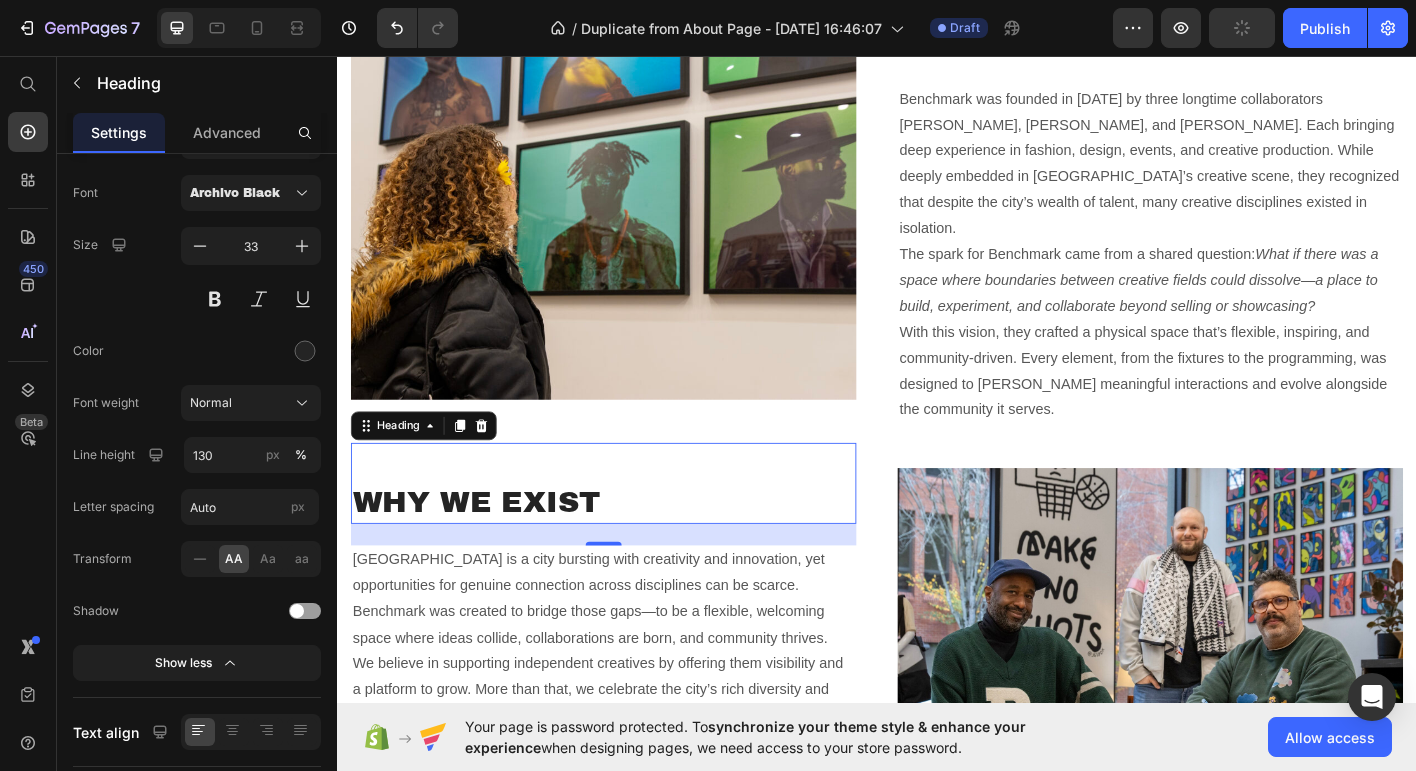 click on "Why We Exist" at bounding box center [633, 531] 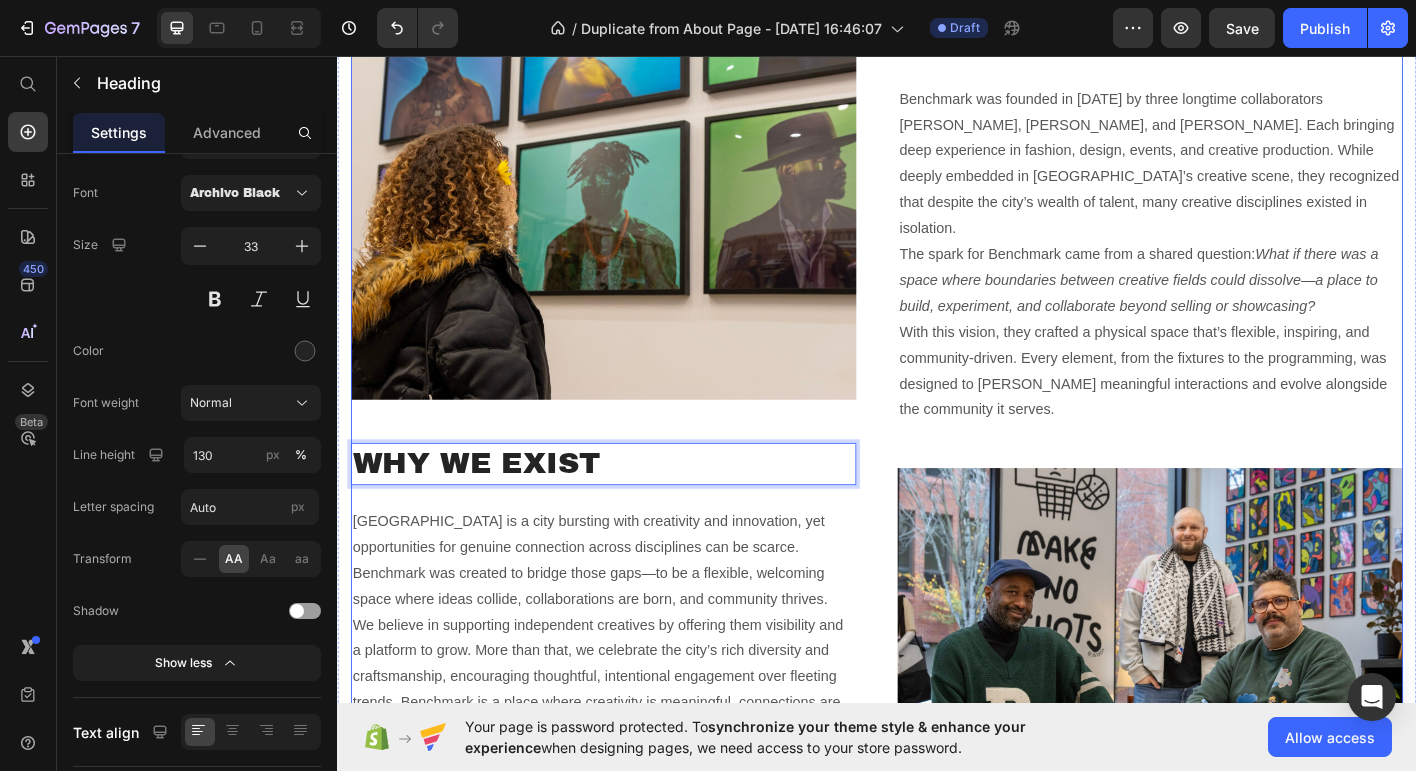 click on "Image Why We Exist Heading   24 Portland is a city bursting with creativity and innovation, yet opportunities for genuine connection across disciplines can be scarce. Benchmark was created to bridge those gaps—to be a flexible, welcoming space where ideas collide, collaborations are born, and community thrives. We believe in supporting independent creatives by offering them visibility and a platform to grow. More than that, we celebrate the city’s rich diversity and craftsmanship, encouraging thoughtful, intentional engagement over fleeting trends. Benchmark is a place where creativity is meaningful, connections are real, and people return not just to shop, but to belong.   Text block Want to Get Involved? Come through, explore an event, shop intentionally, or just hang out and get inspired. Text Block" at bounding box center [633, 478] 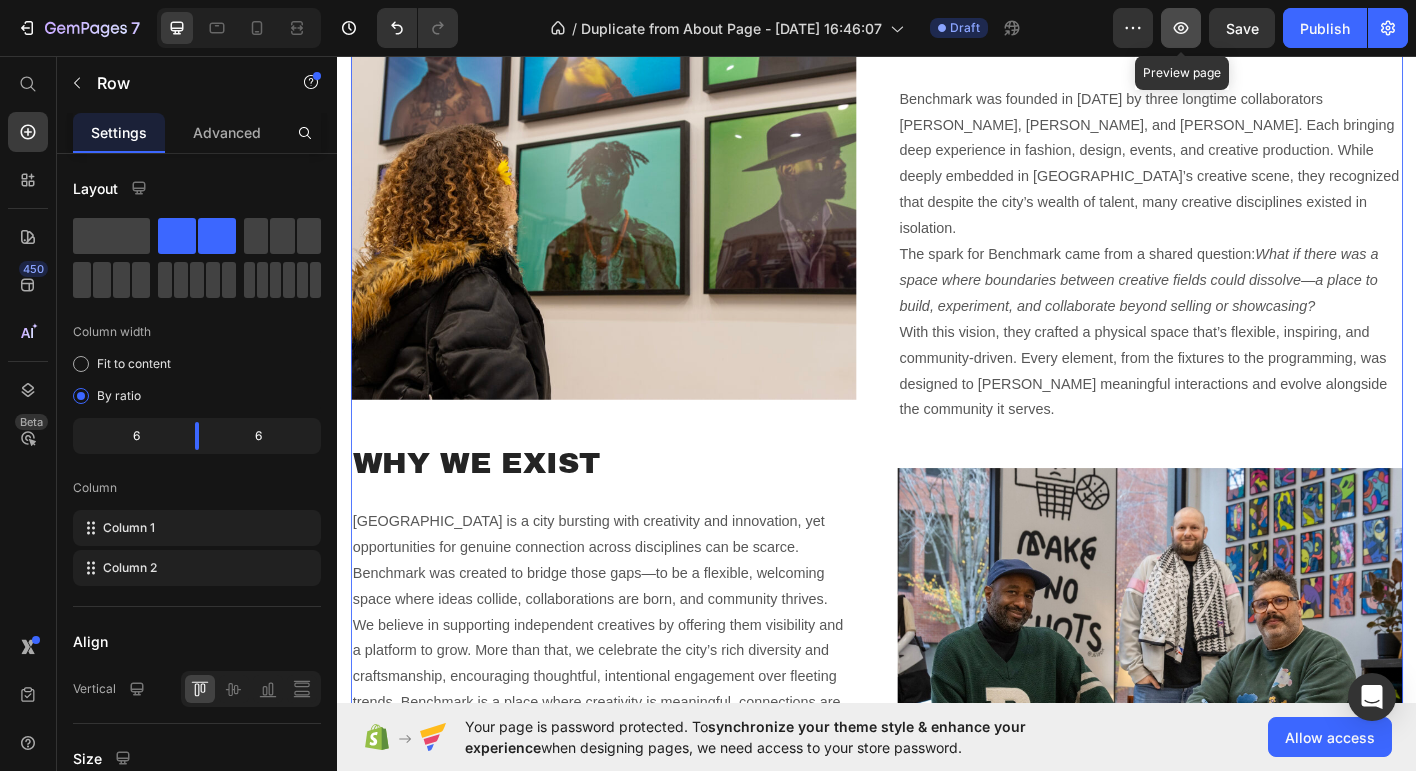 click 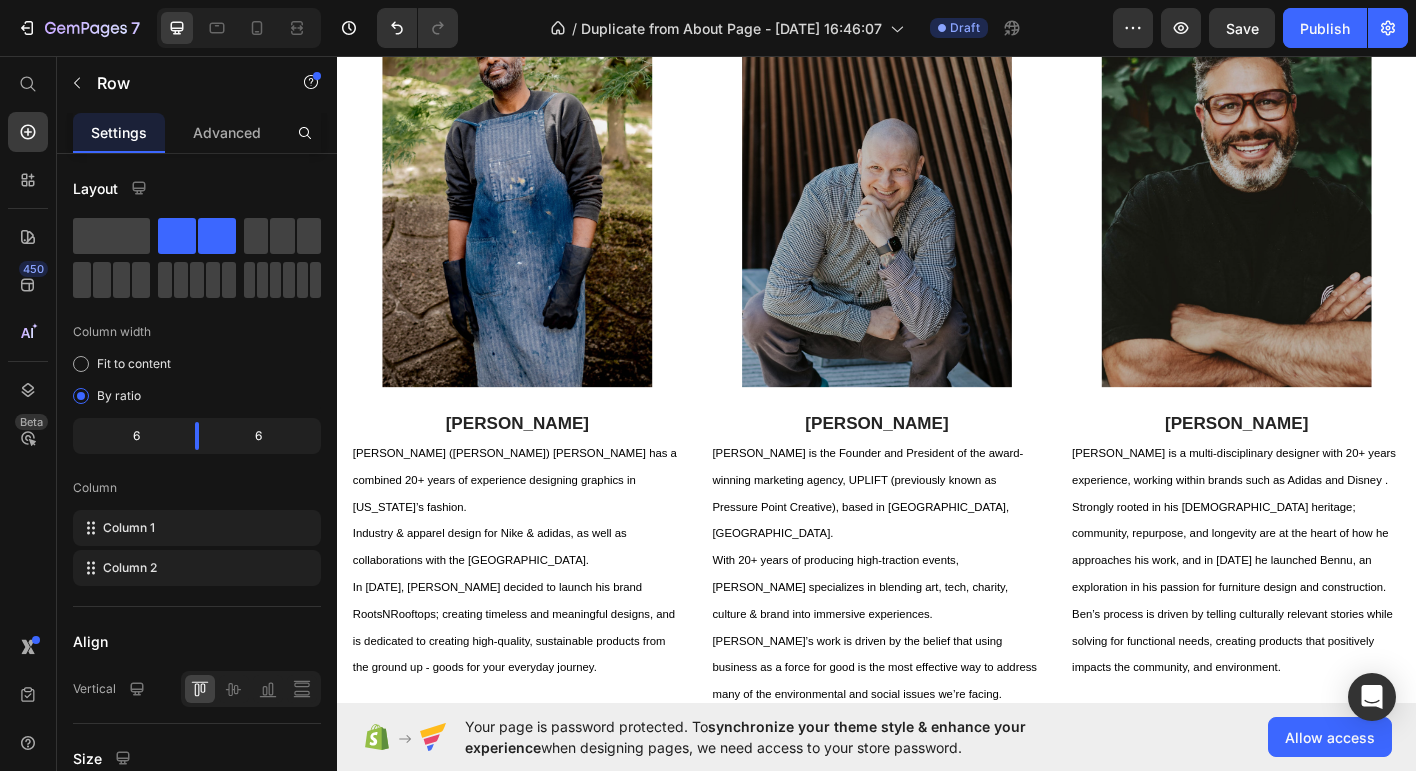 scroll, scrollTop: 1202, scrollLeft: 0, axis: vertical 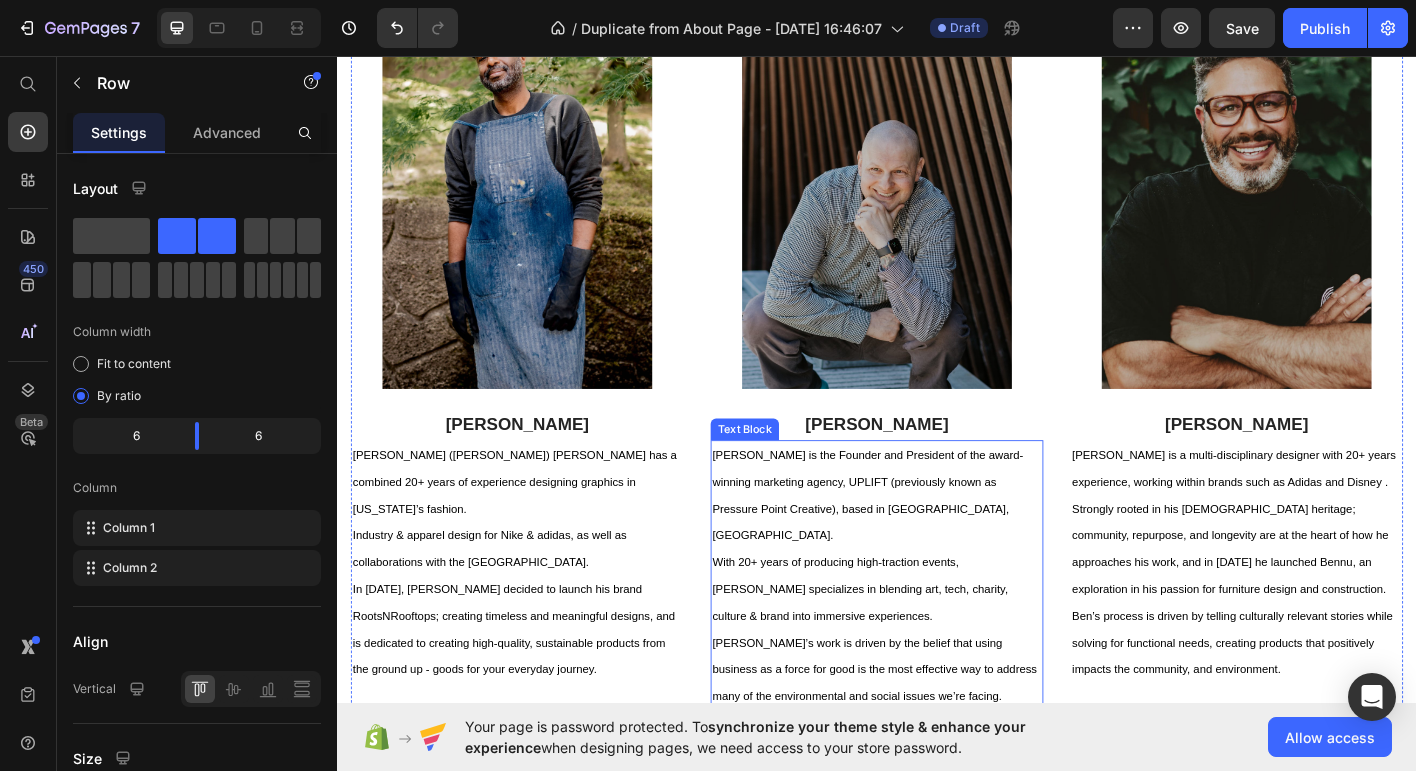 click on "Ian Mazie is the Founder and President of the award-winning marketing agency, UPLIFT (previously known as Pressure Point Creative), based in Portland, OR. With 20+ years of producing high-traction events, Ian specializes in blending art, tech, charity, culture & brand into immersive experiences.  Ian’s work is driven by the belief that using business as a force for good is the most effective way to address many of the environmental and social issues we’re facing." at bounding box center [937, 634] 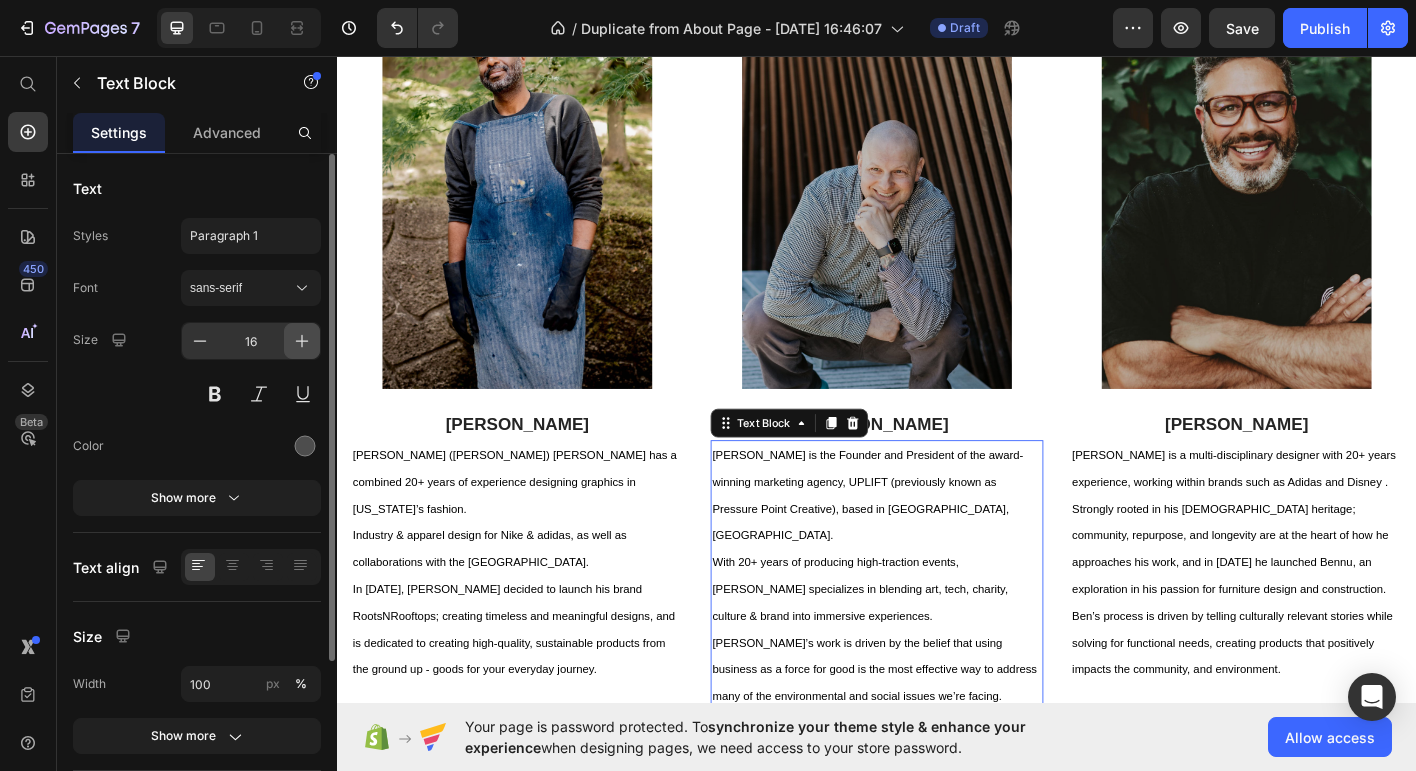 click 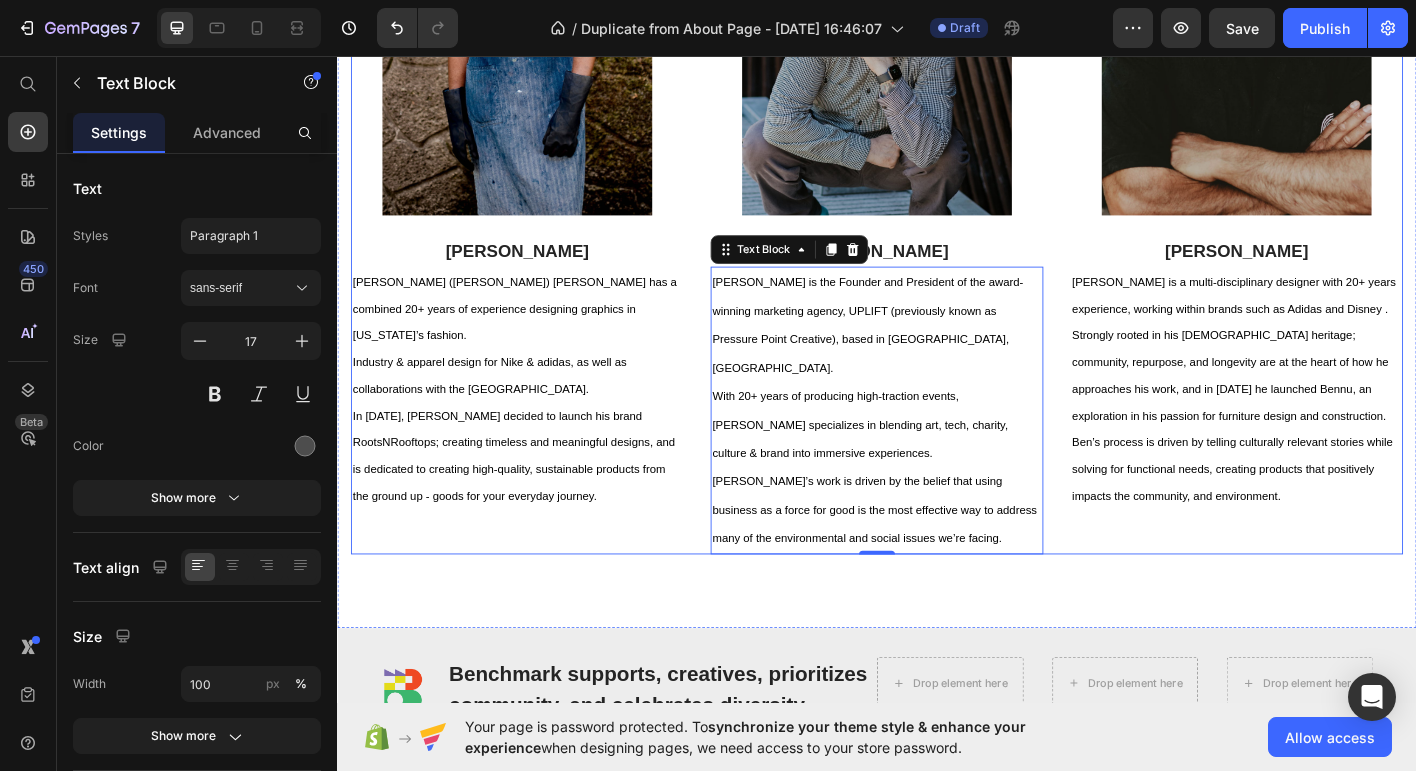 scroll, scrollTop: 1398, scrollLeft: 0, axis: vertical 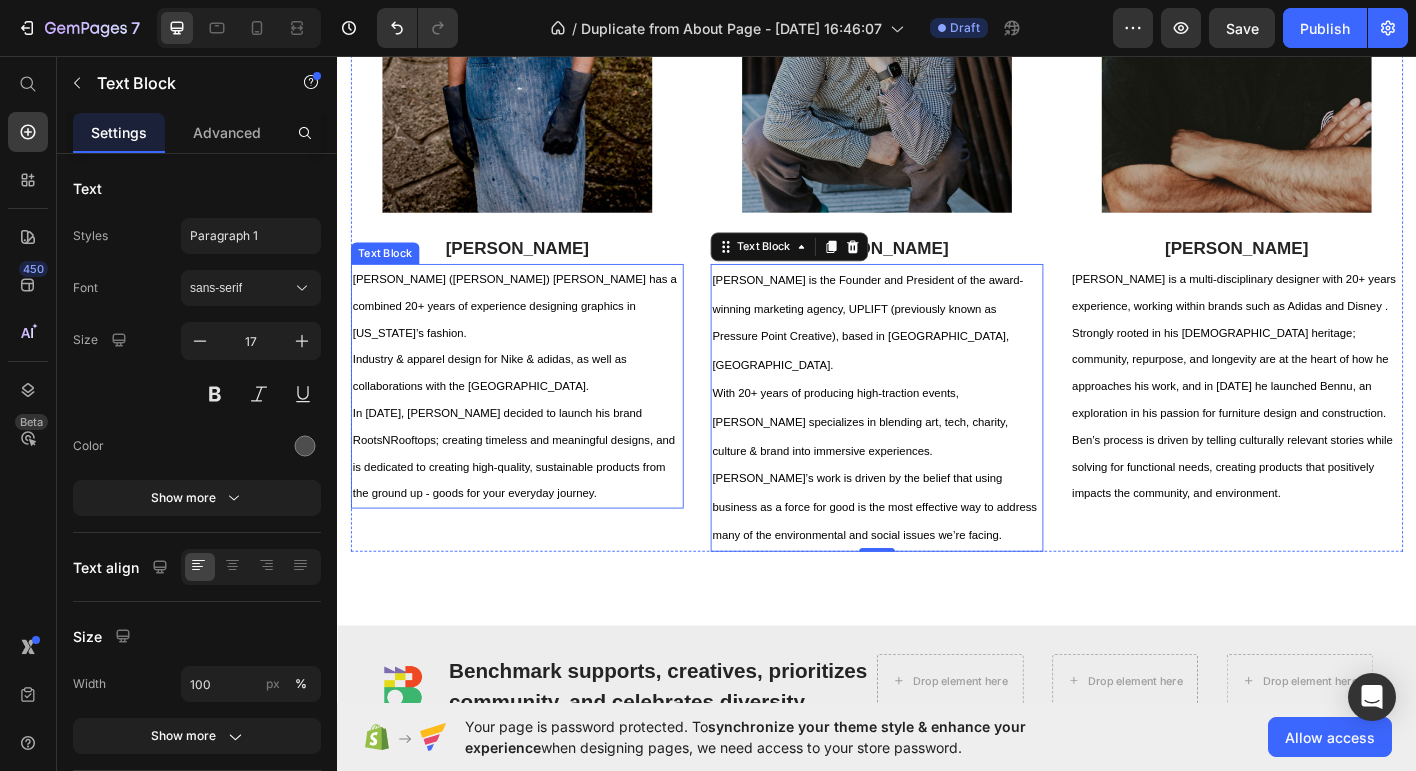 click on "In 2020, Rob decided to launch his brand RootsNRooftops; creating timeless and meaningful designs, and is dedicated to creating high-quality, sustainable products from the ground up - goods for your everyday journey." at bounding box center [533, 497] 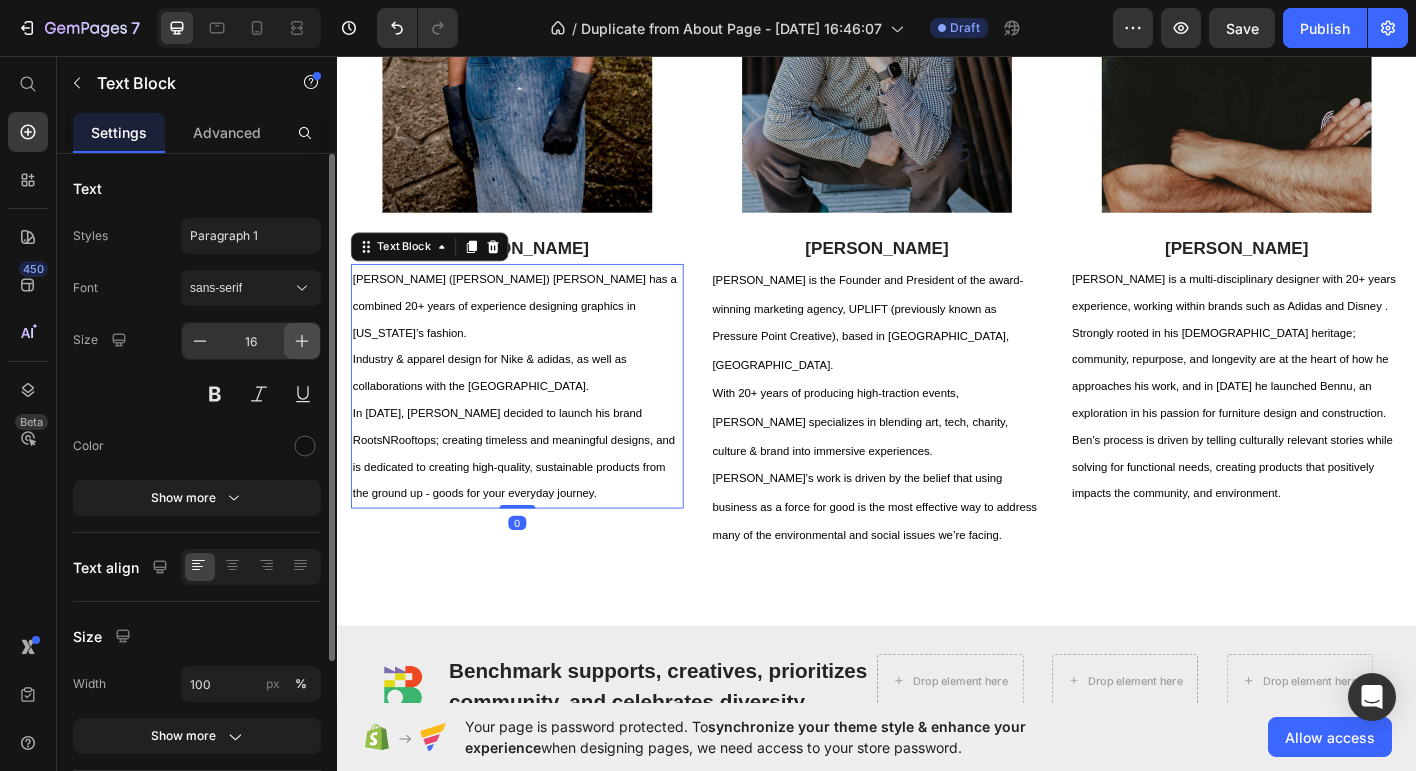 click 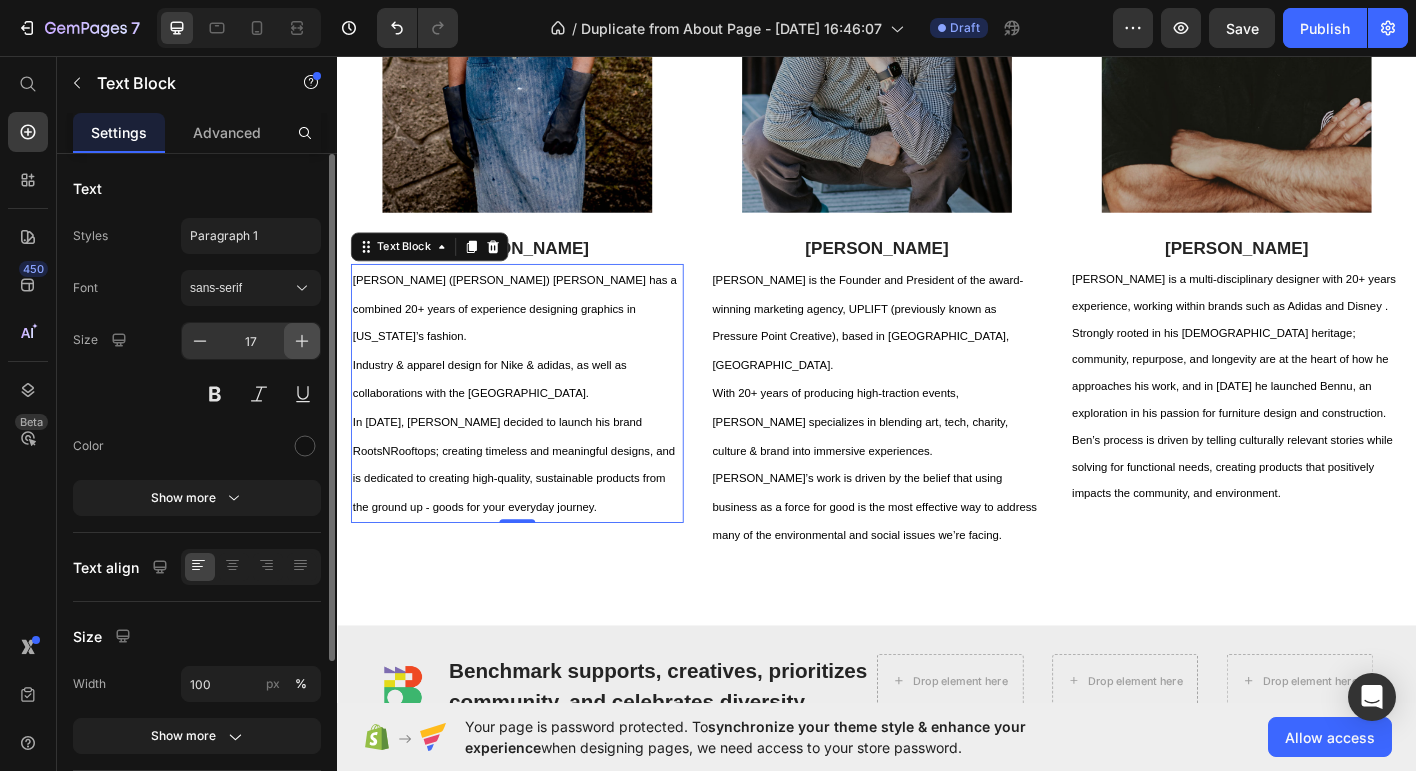 click 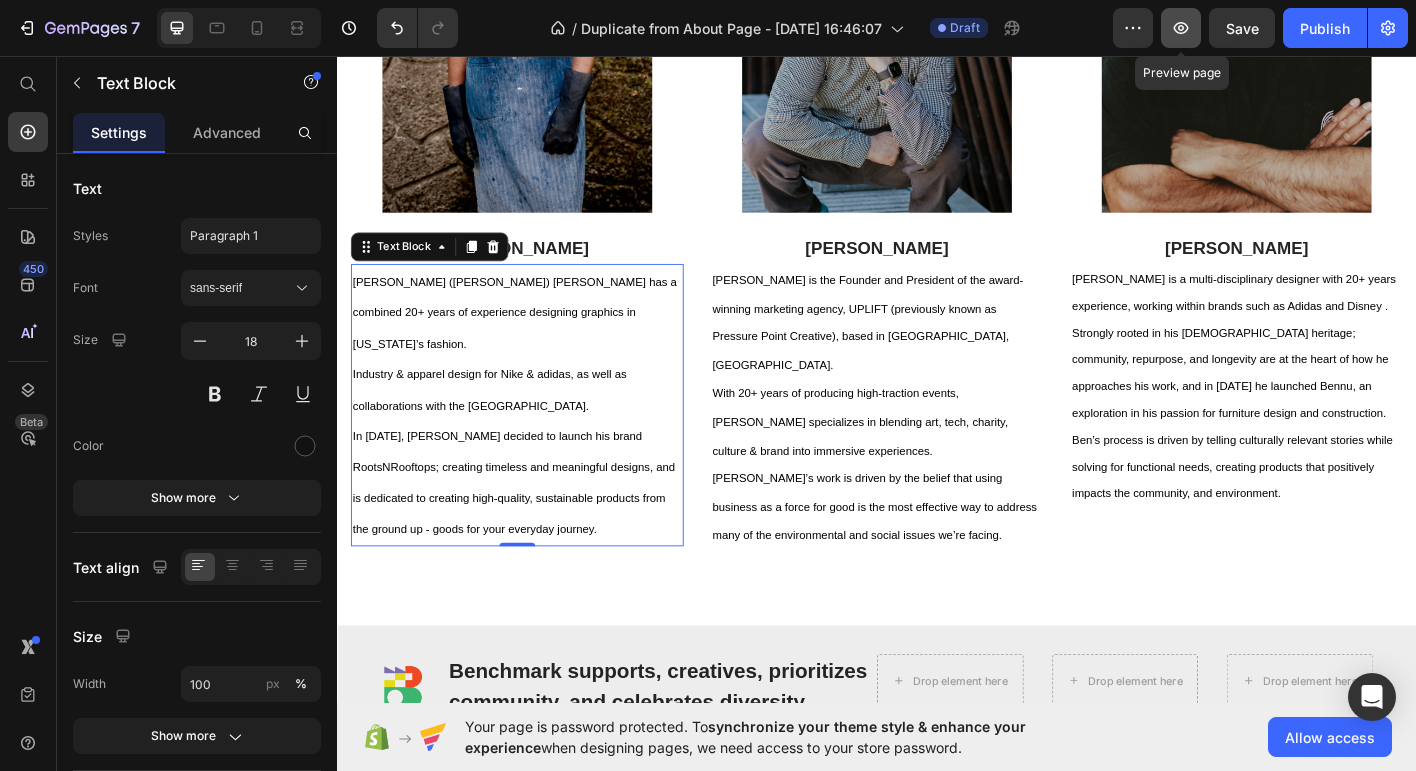click 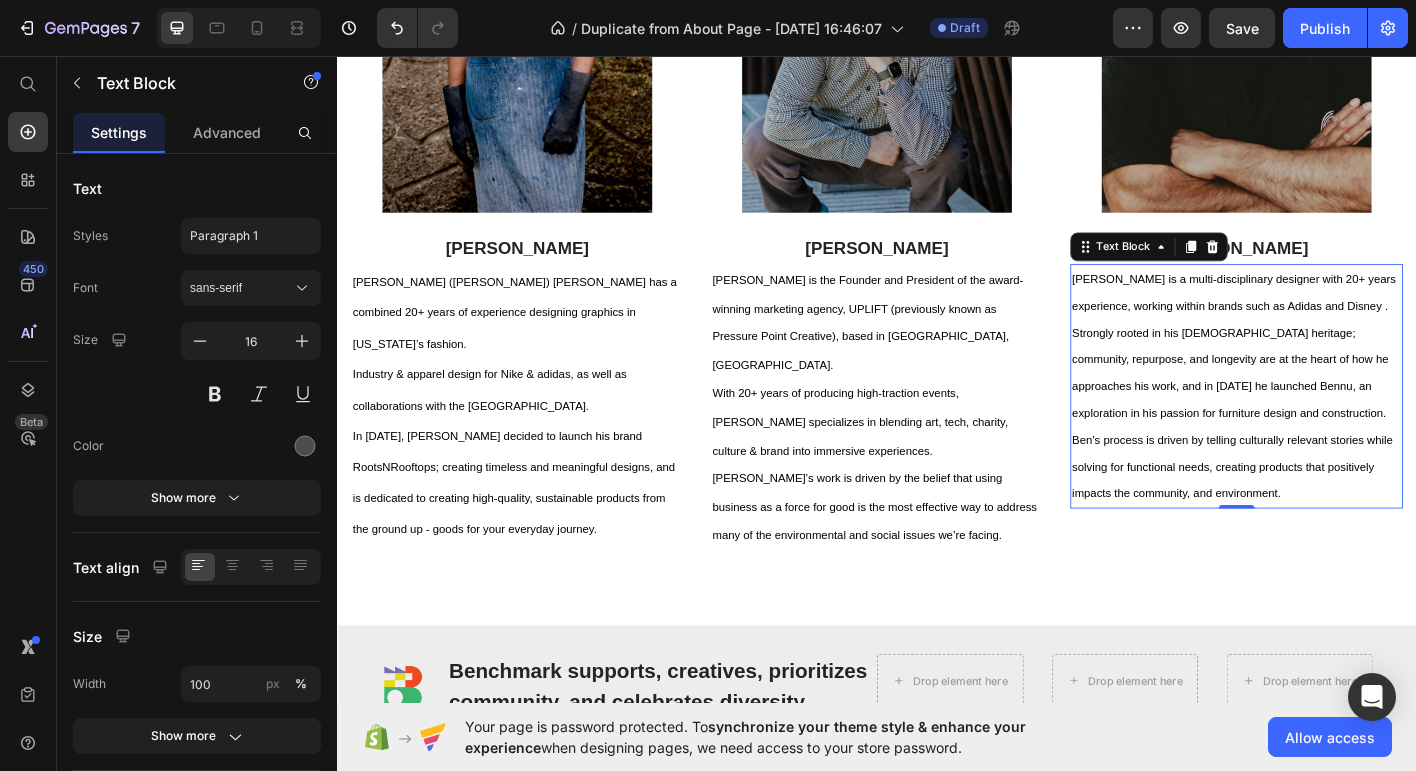 click on "Strongly rooted in his Egyptian heritage; community, repurpose, and longevity are at the heart of how he approaches his work, and in 2020 he launched Bennu, an exploration in his passion for furniture design and construction." at bounding box center (1330, 408) 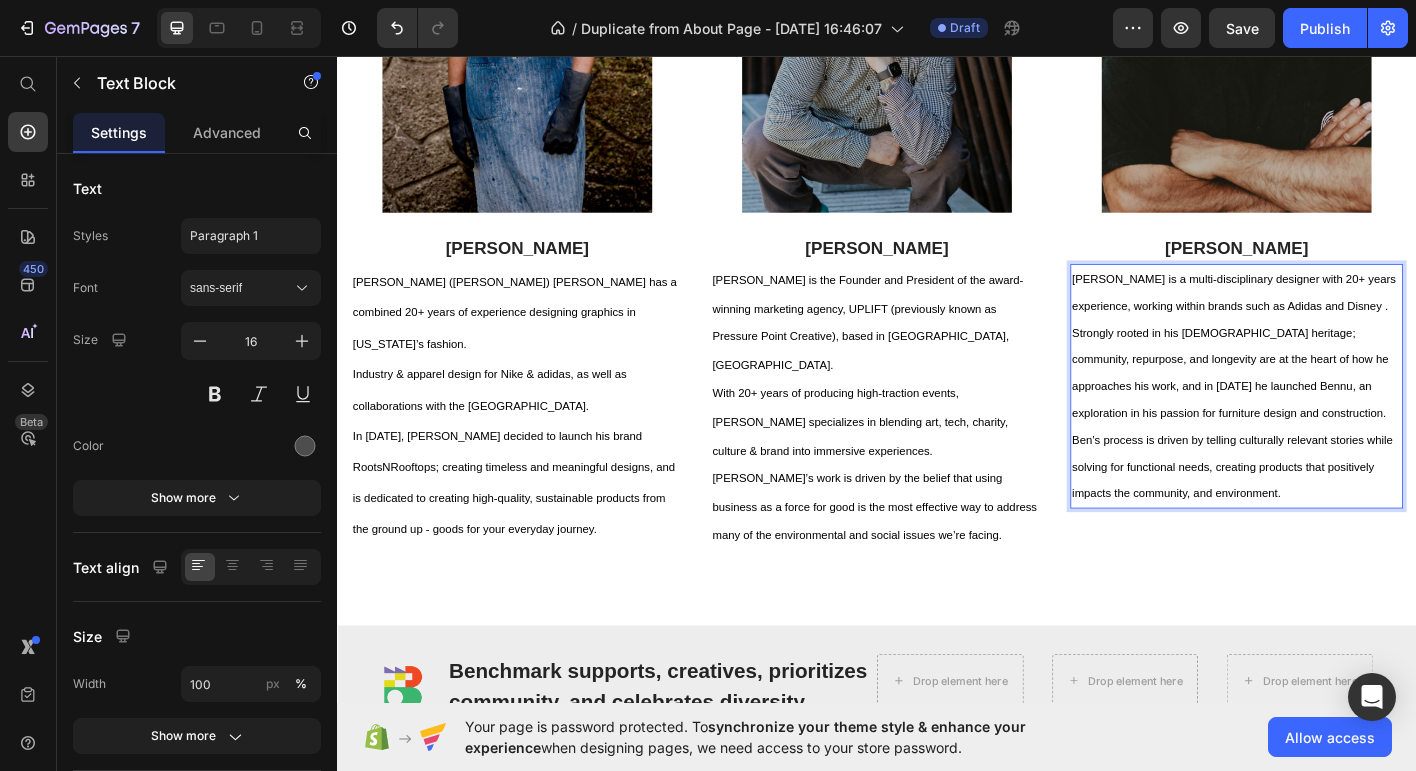 click on "Strongly rooted in his Egyptian heritage; community, repurpose, and longevity are at the heart of how he approaches his work, and in 2020 he launched Bennu, an exploration in his passion for furniture design and construction." at bounding box center (1330, 408) 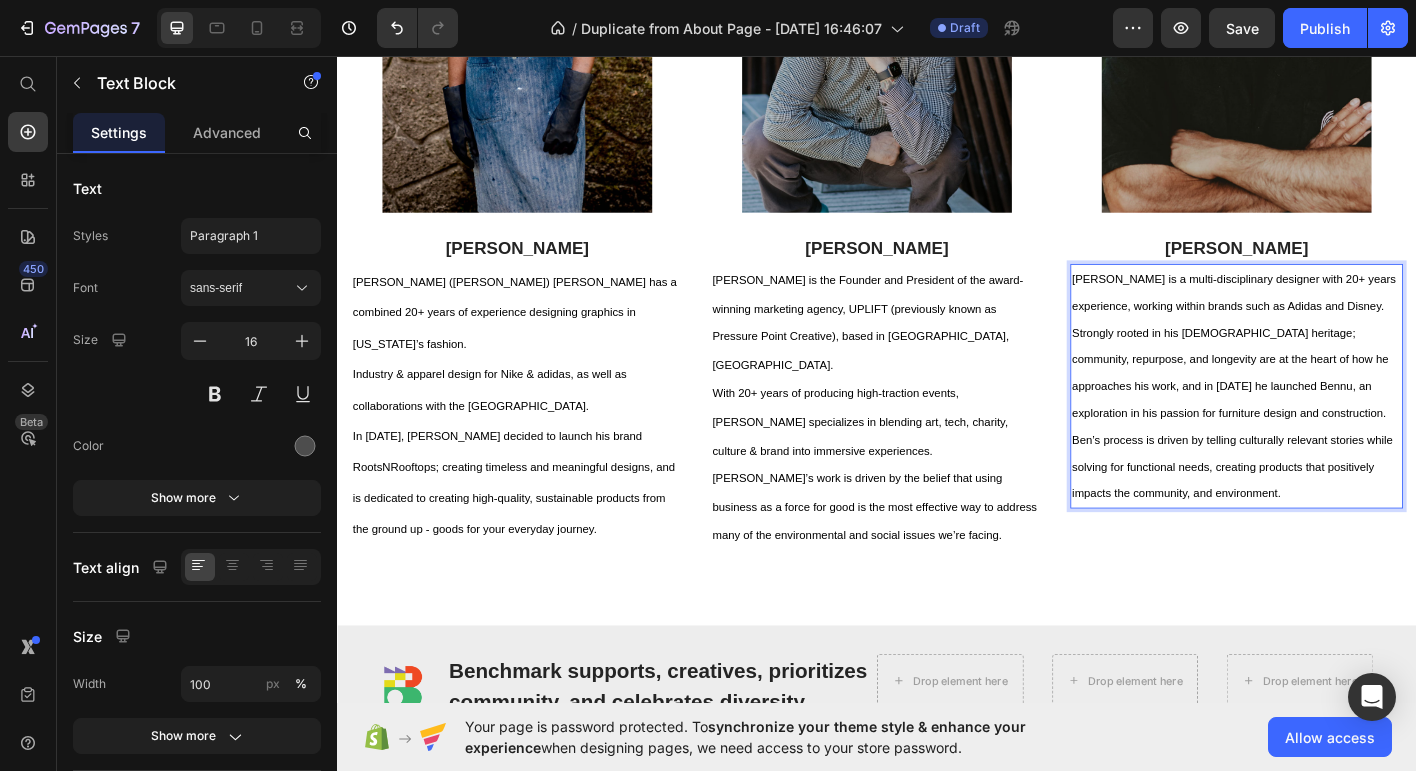 click on "Ben’s process is driven by telling culturally relevant stories while solving for functional needs, creating products that positively impacts the community, and environment." at bounding box center (1332, 513) 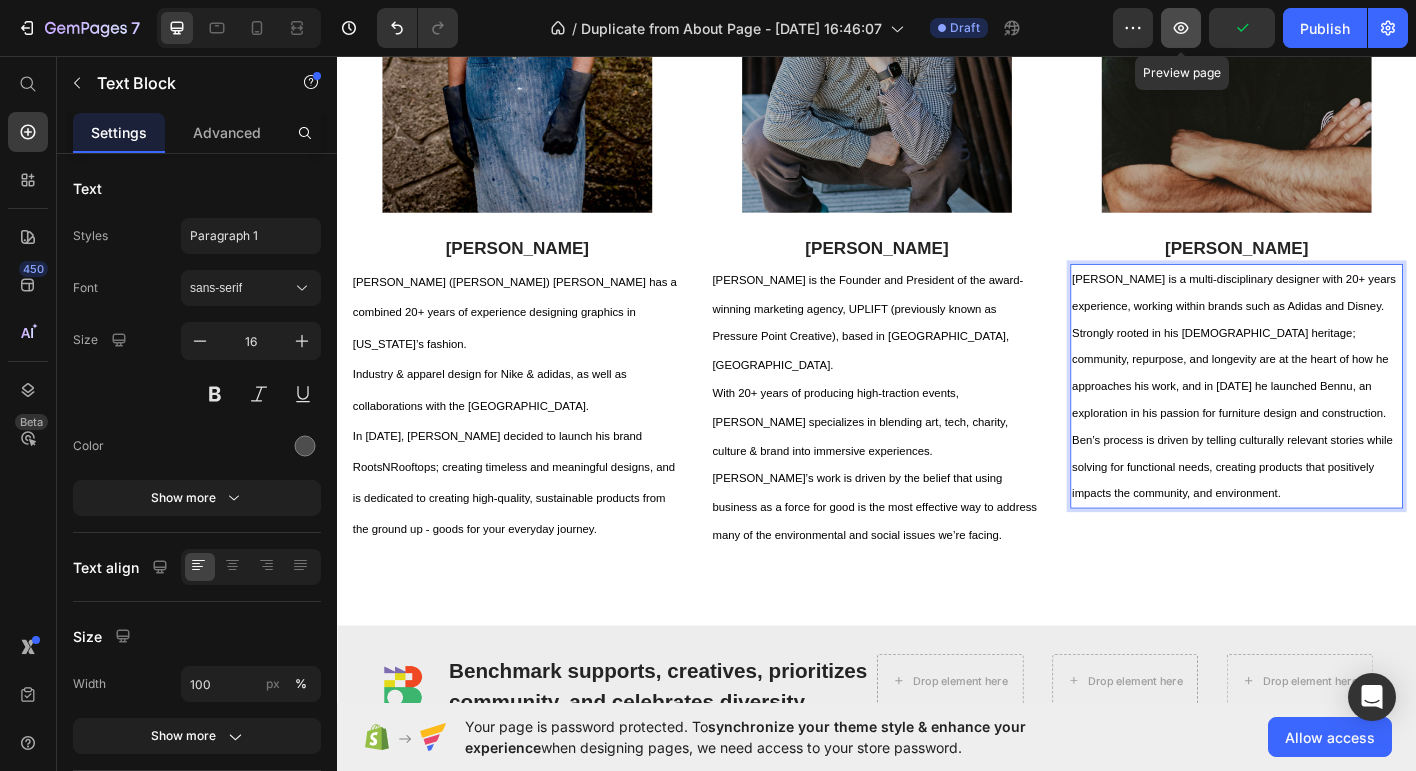 click 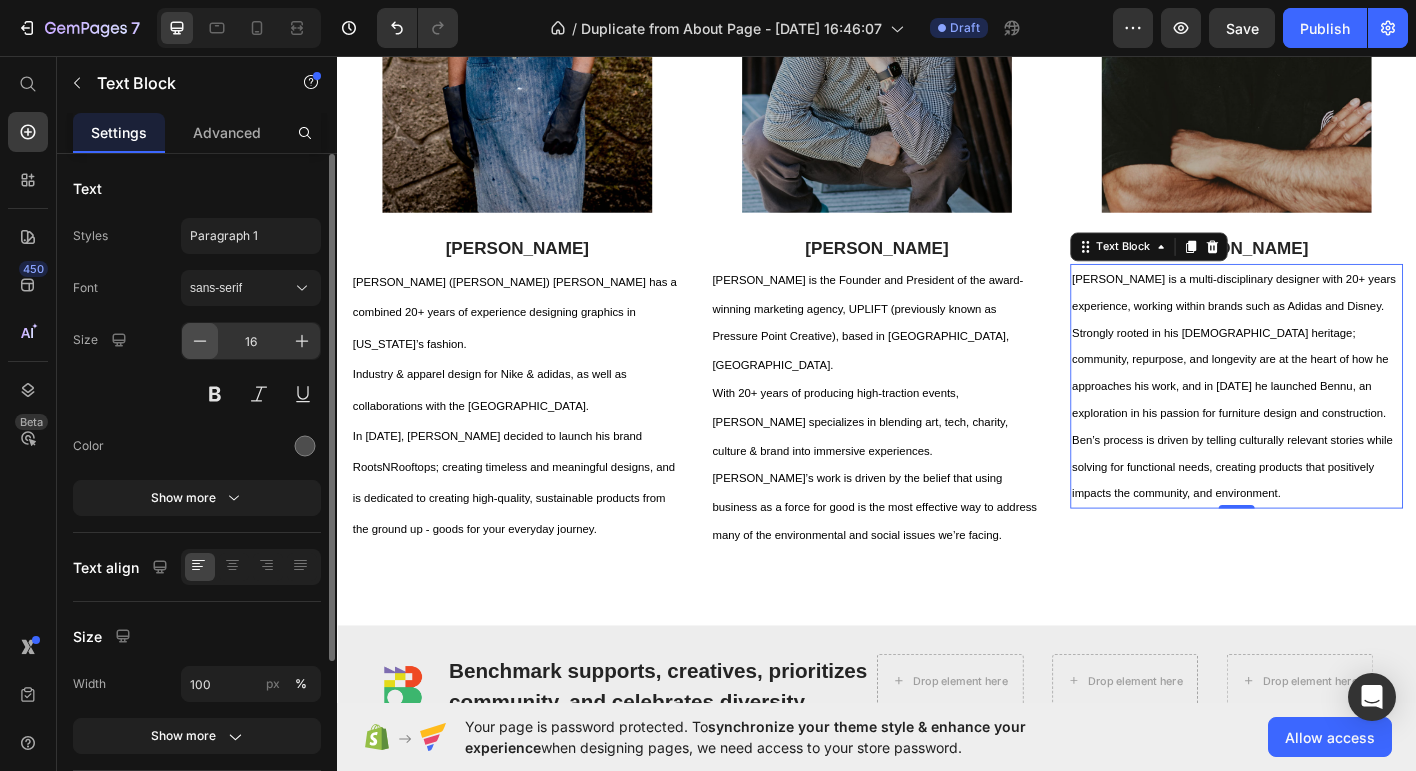 click 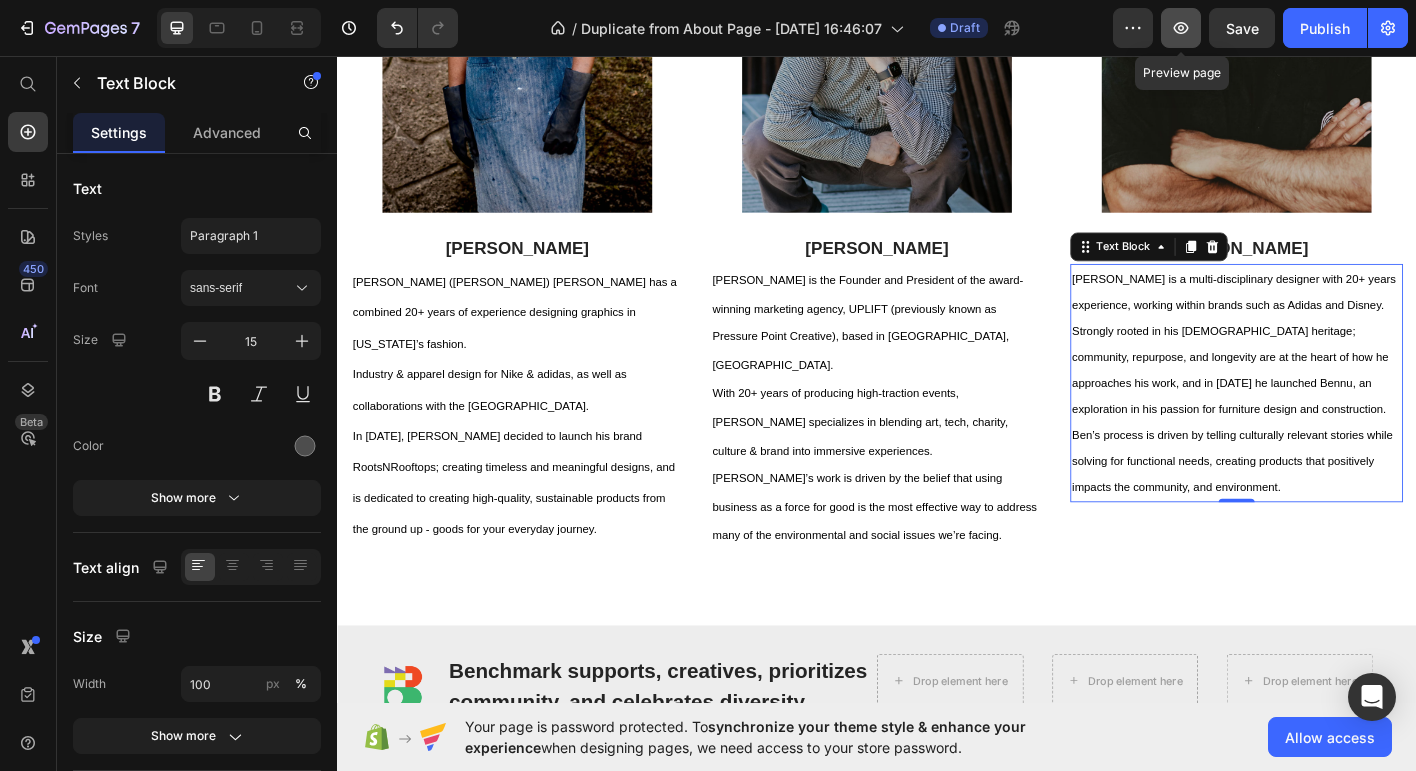 click 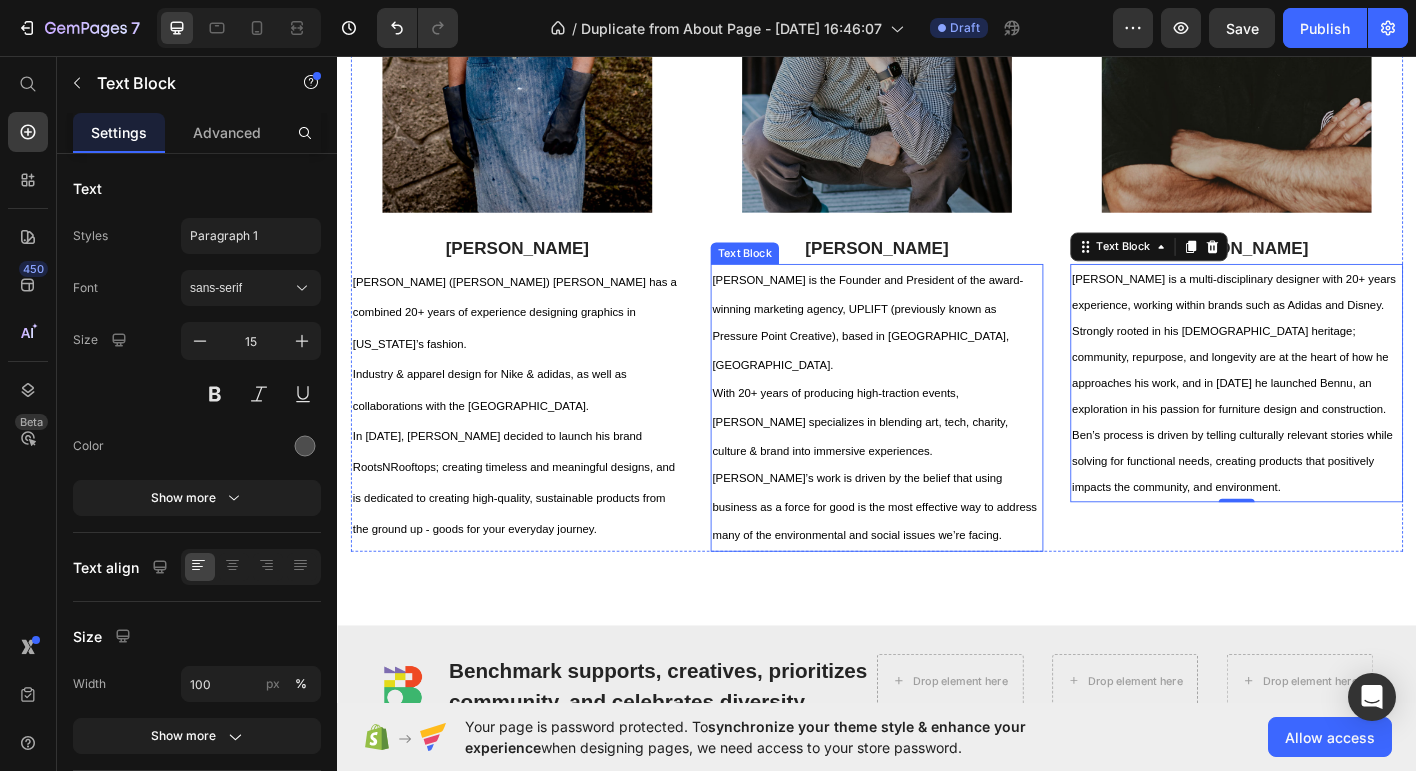 click on "Ian Mazie is the Founder and President of the award-winning marketing agency, UPLIFT (previously known as Pressure Point Creative), based in Portland, OR. With 20+ years of producing high-traction events, Ian specializes in blending art, tech, charity, culture & brand into immersive experiences.  Ian’s work is driven by the belief that using business as a force for good is the most effective way to address many of the environmental and social issues we’re facing." at bounding box center (937, 447) 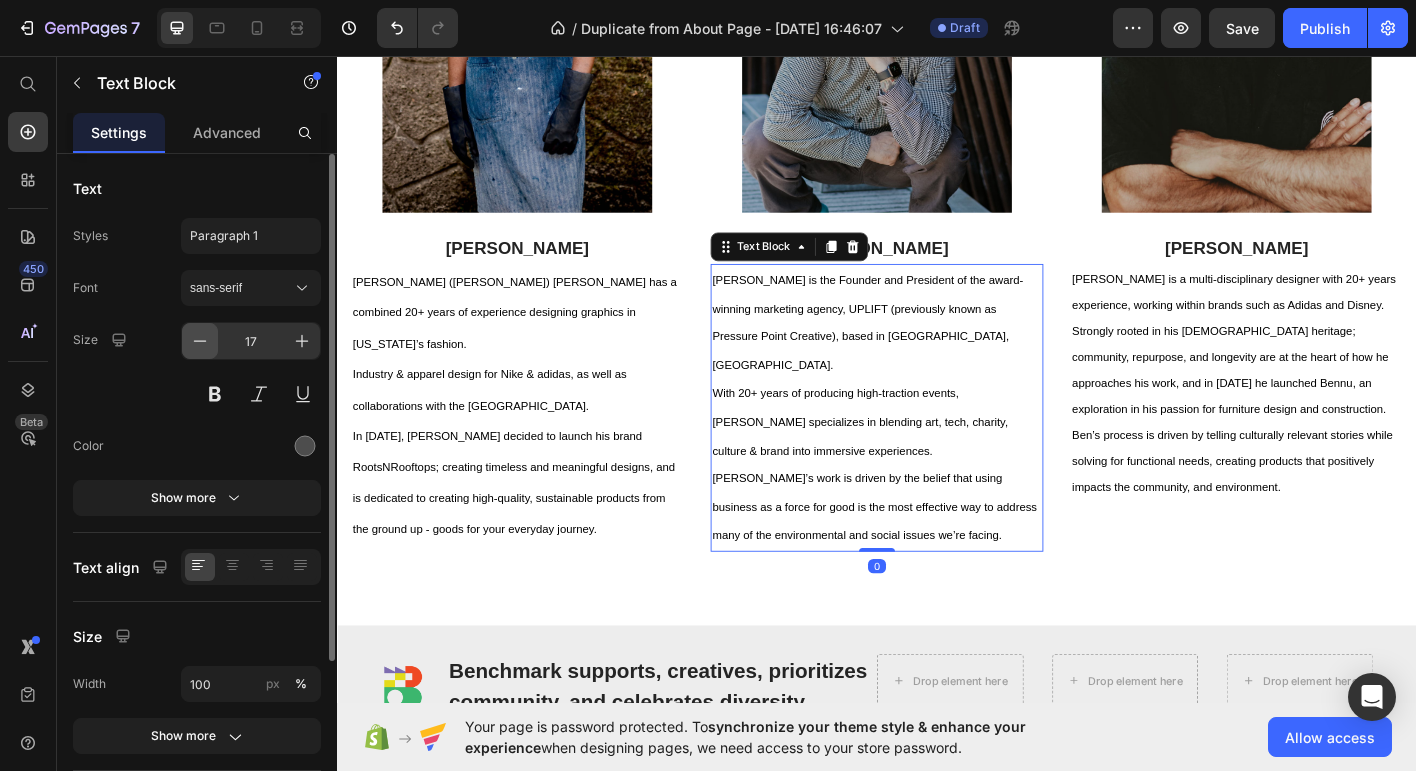 click 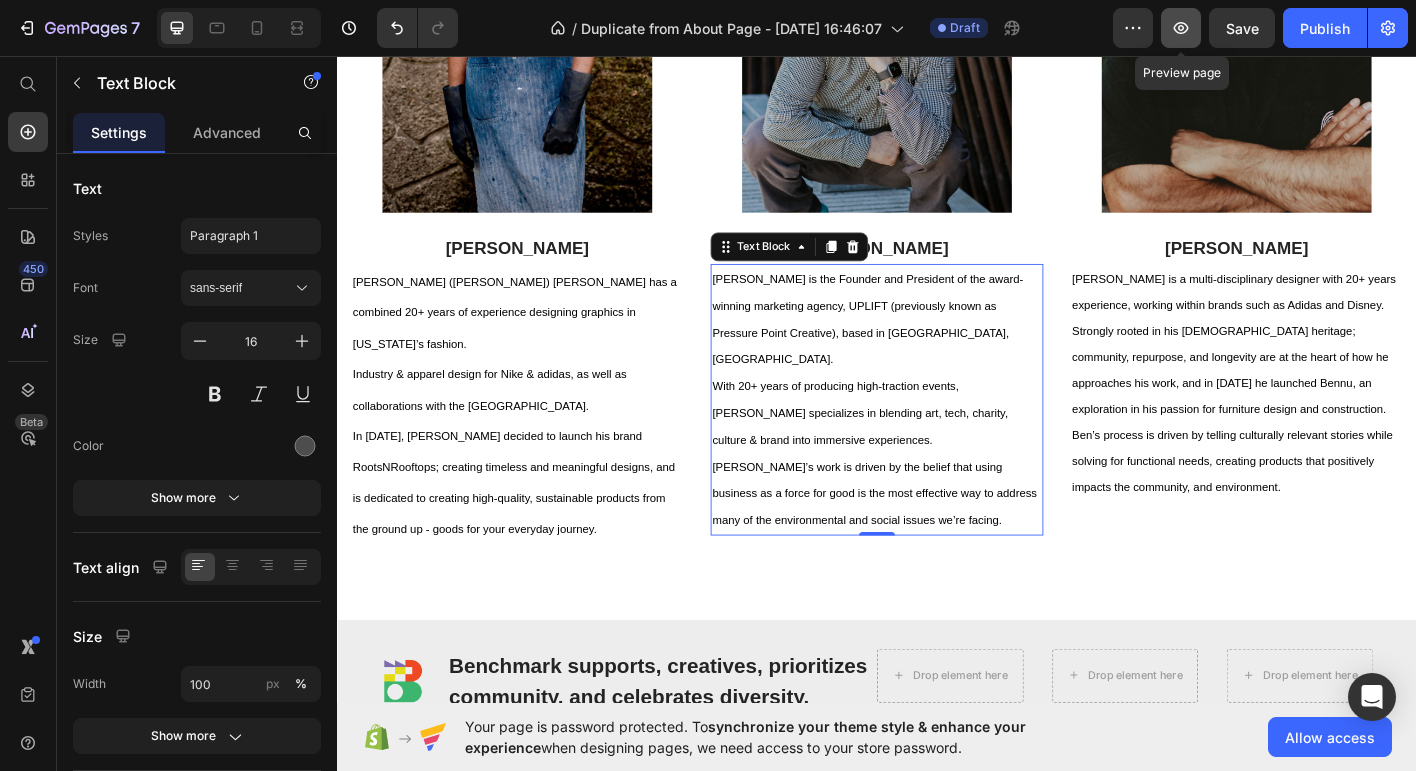 click 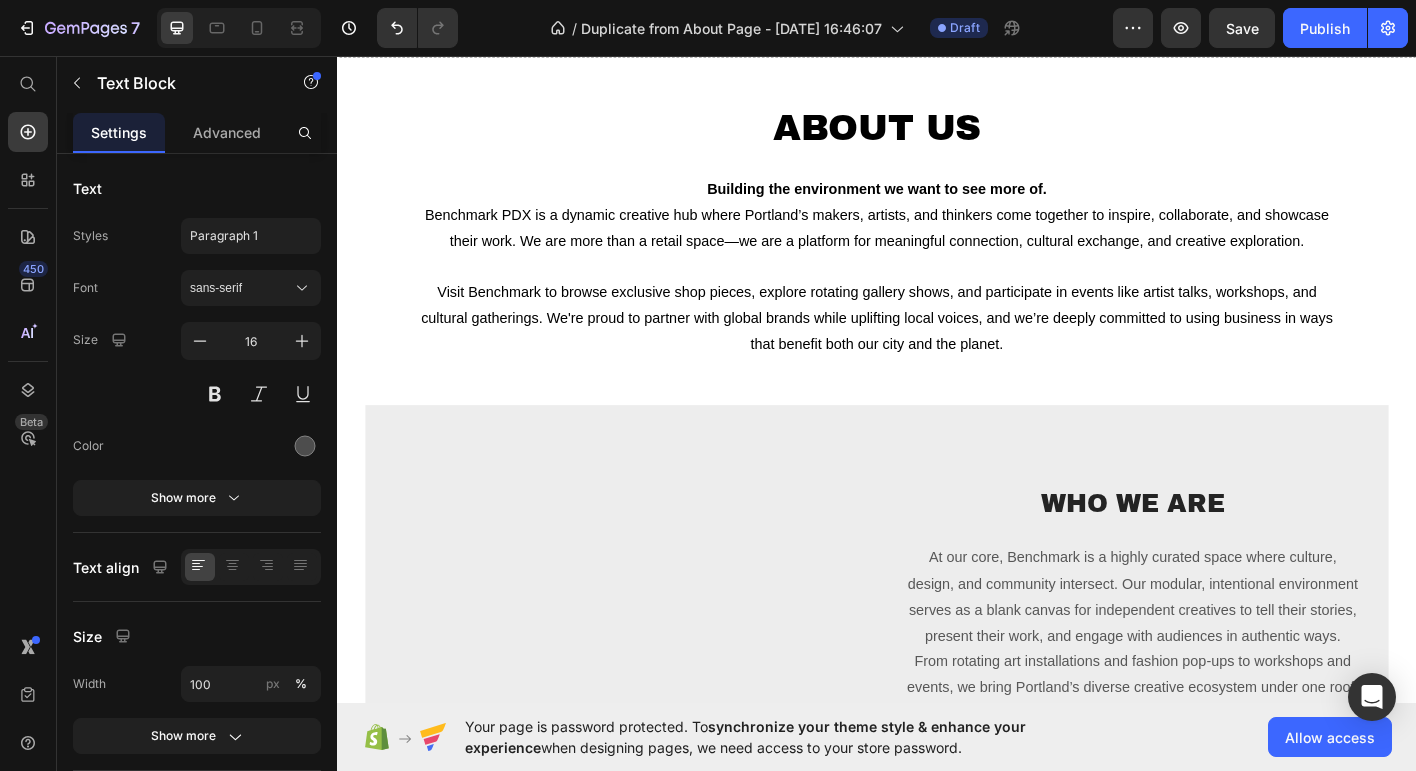 scroll, scrollTop: 0, scrollLeft: 0, axis: both 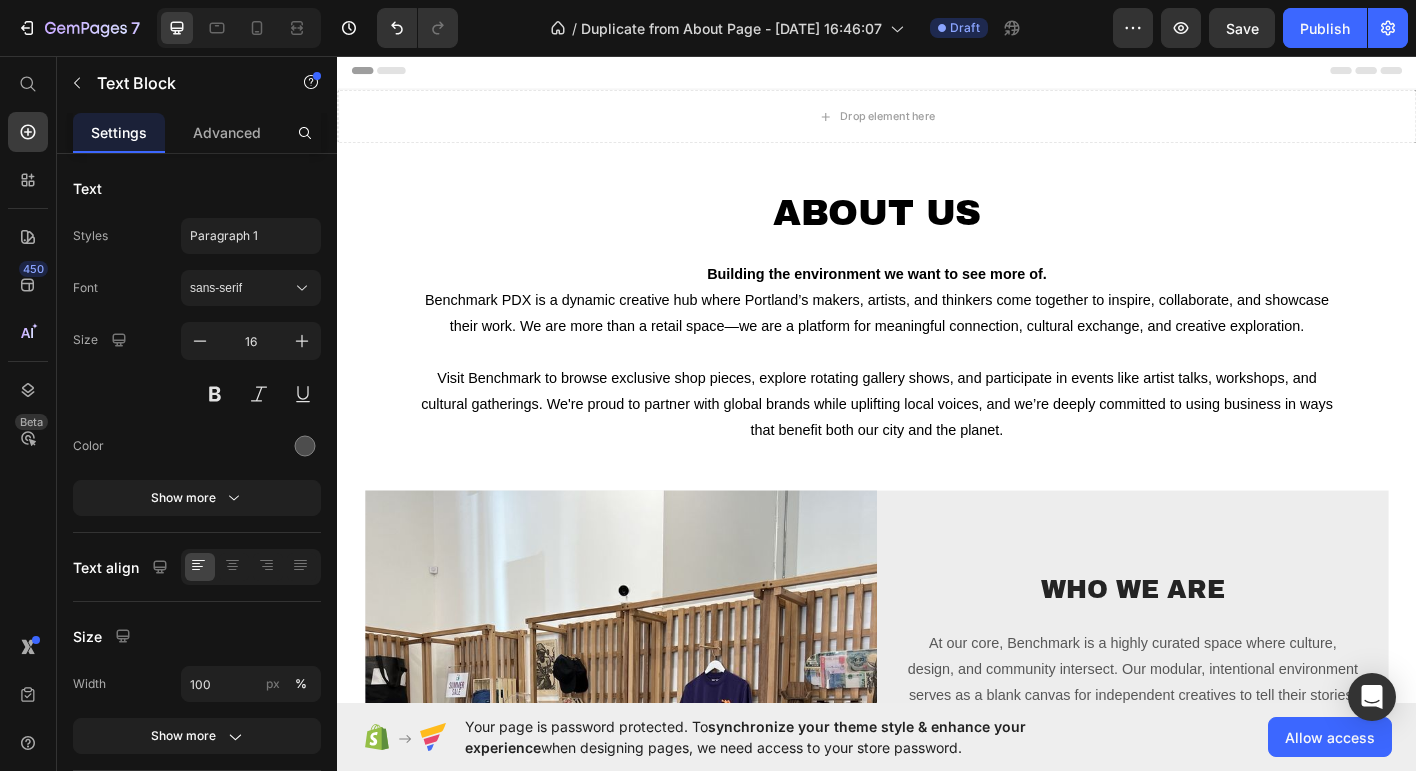 click on "Header" at bounding box center (394, 72) 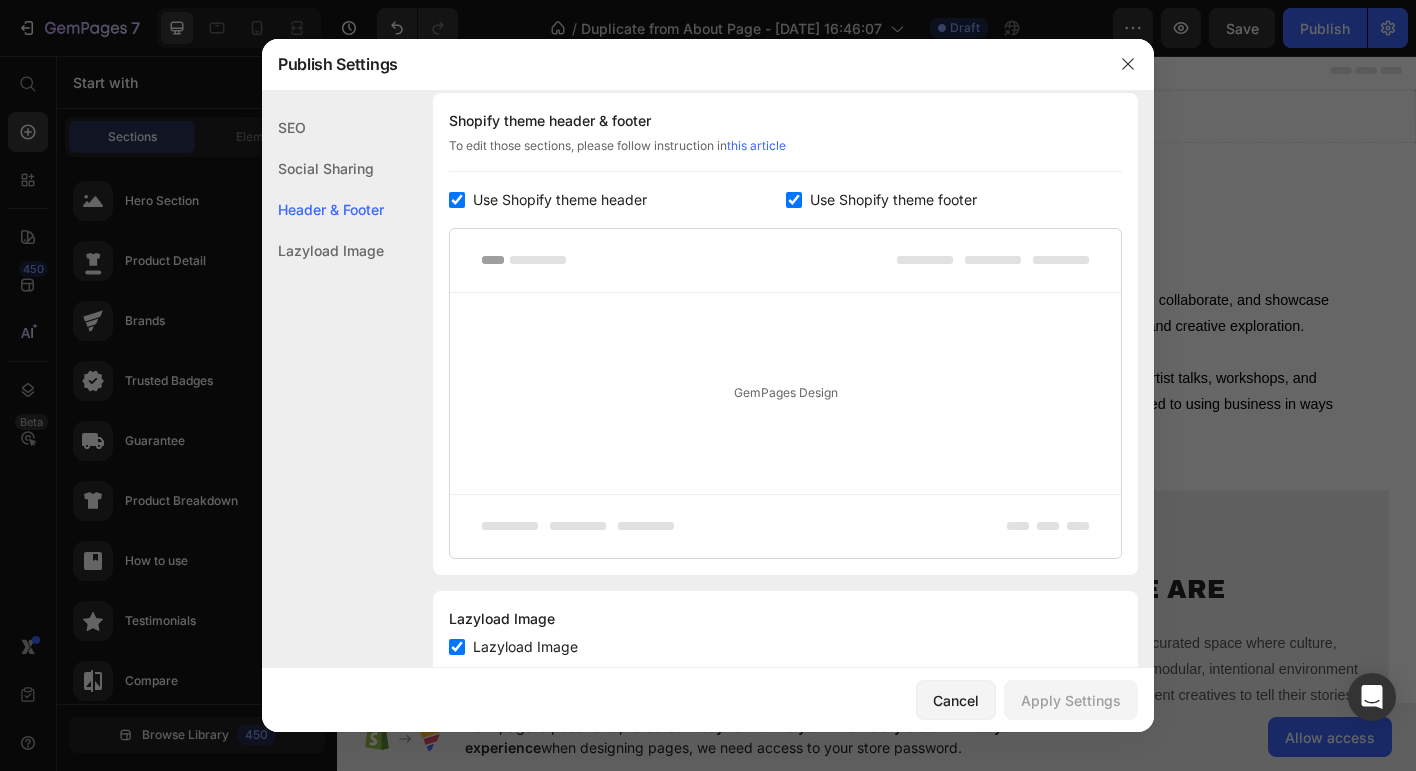 scroll, scrollTop: 248, scrollLeft: 0, axis: vertical 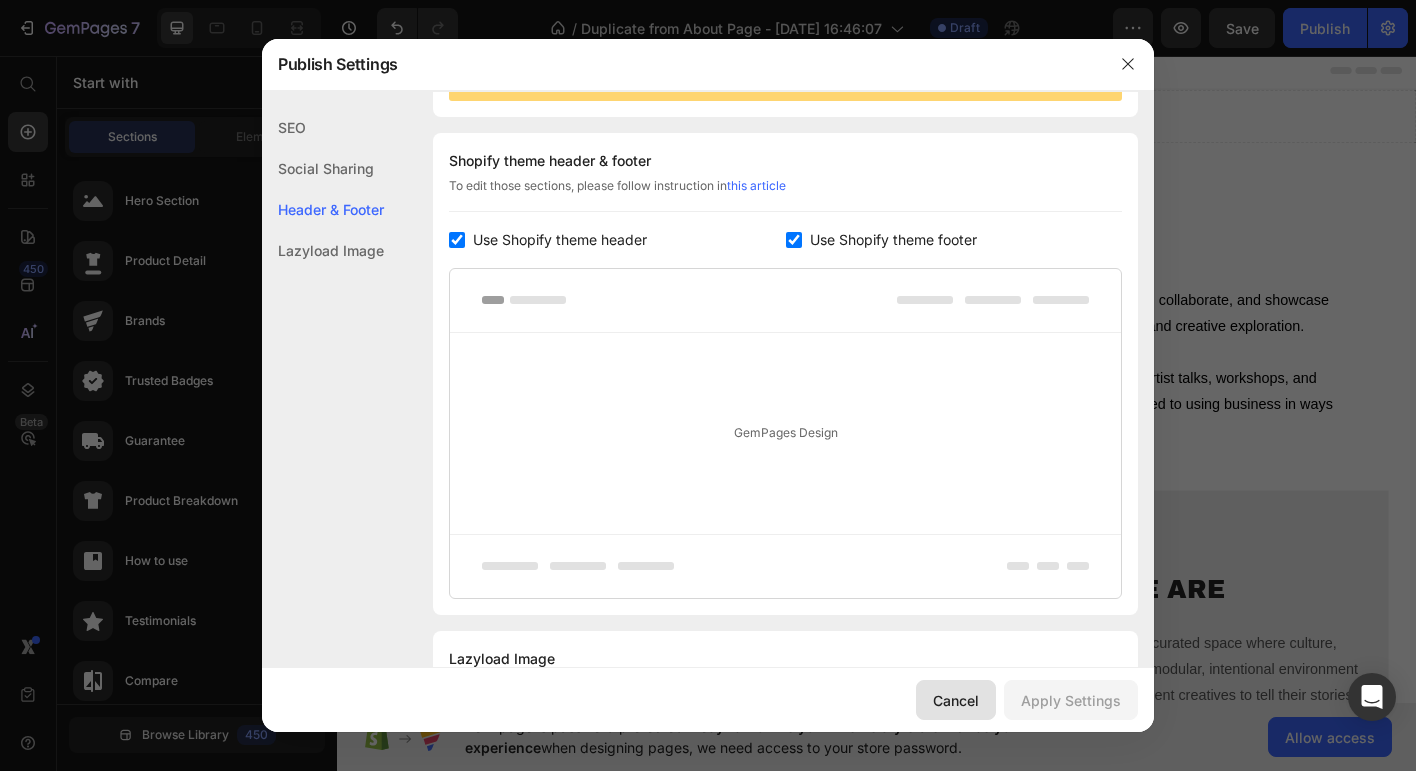 click on "Cancel" 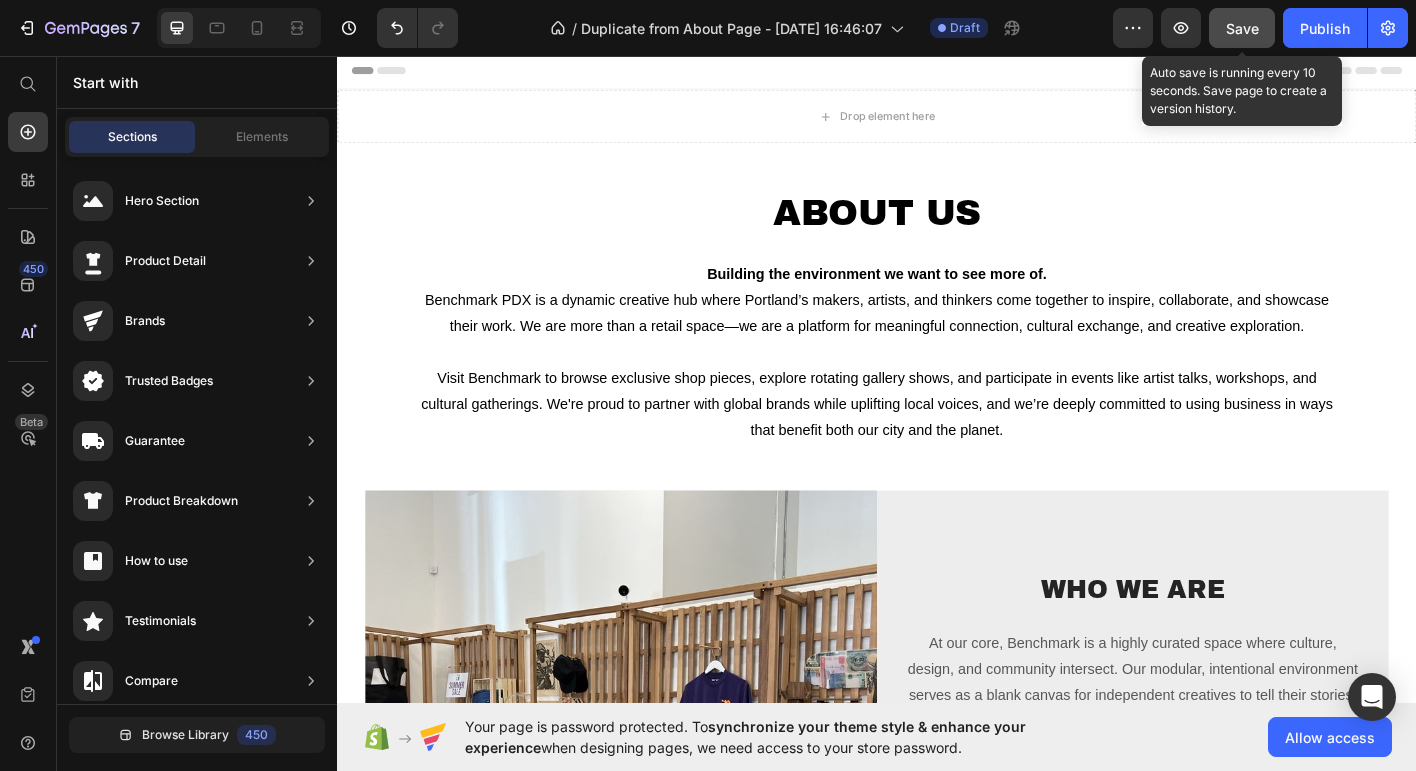click on "Save" at bounding box center (1242, 28) 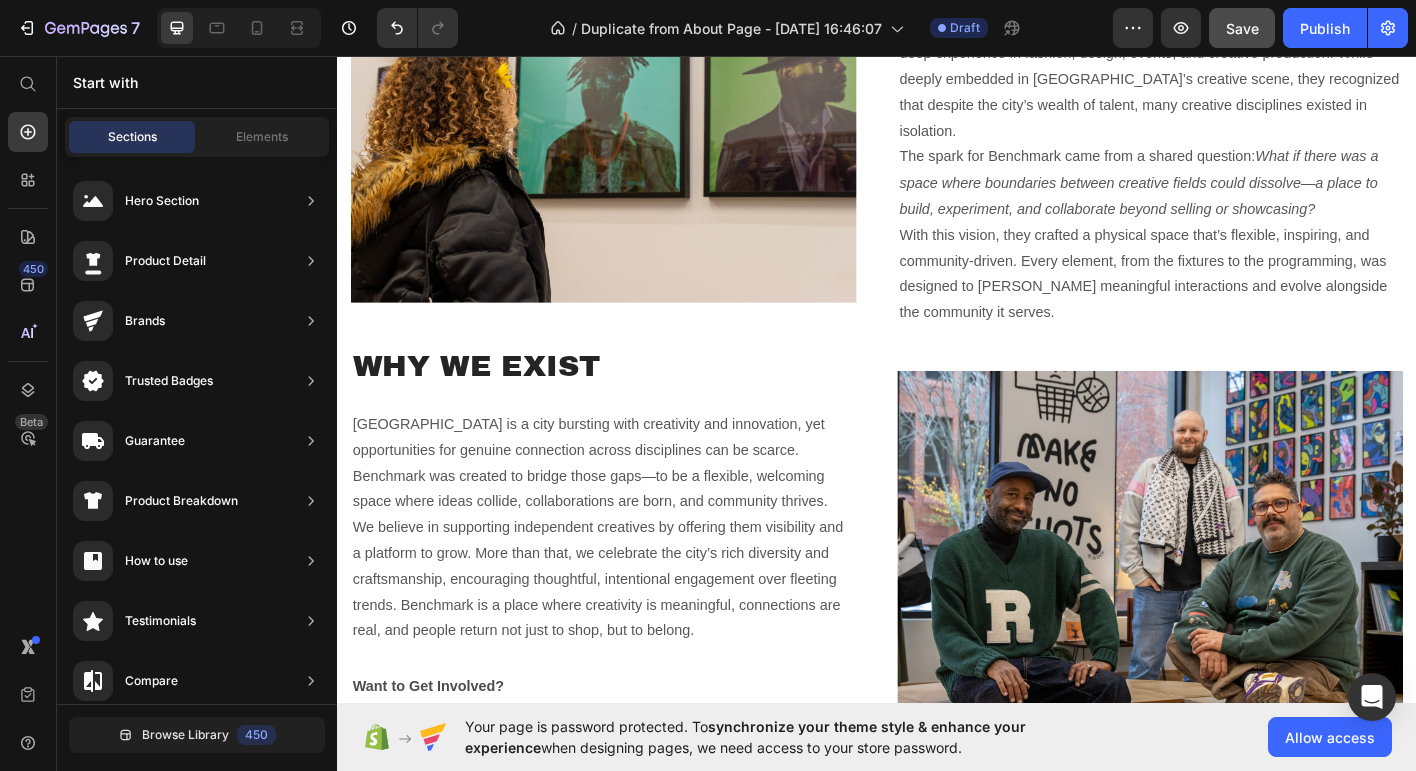 scroll, scrollTop: 2364, scrollLeft: 0, axis: vertical 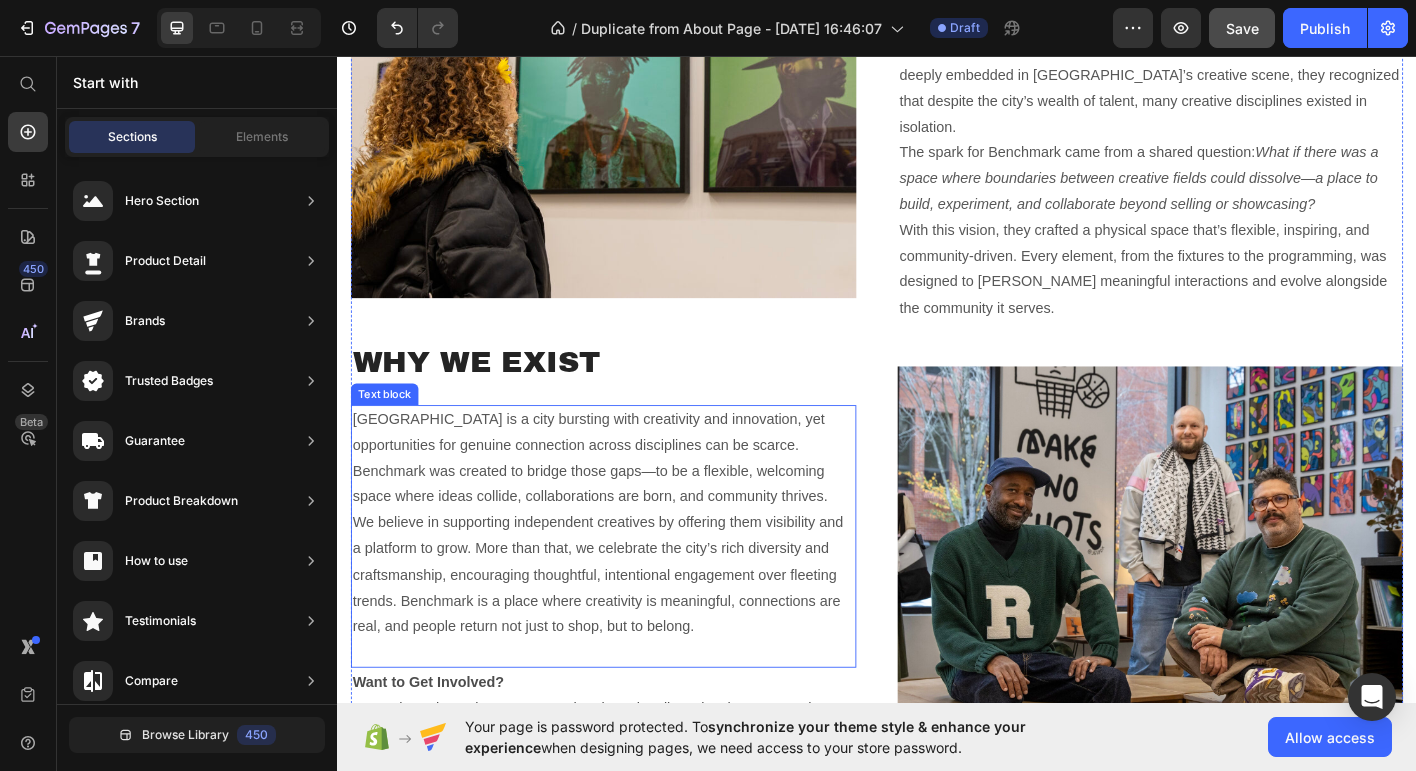 click on "Portland is a city bursting with creativity and innovation, yet opportunities for genuine connection across disciplines can be scarce. Benchmark was created to bridge those gaps—to be a flexible, welcoming space where ideas collide, collaborations are born, and community thrives." at bounding box center (633, 503) 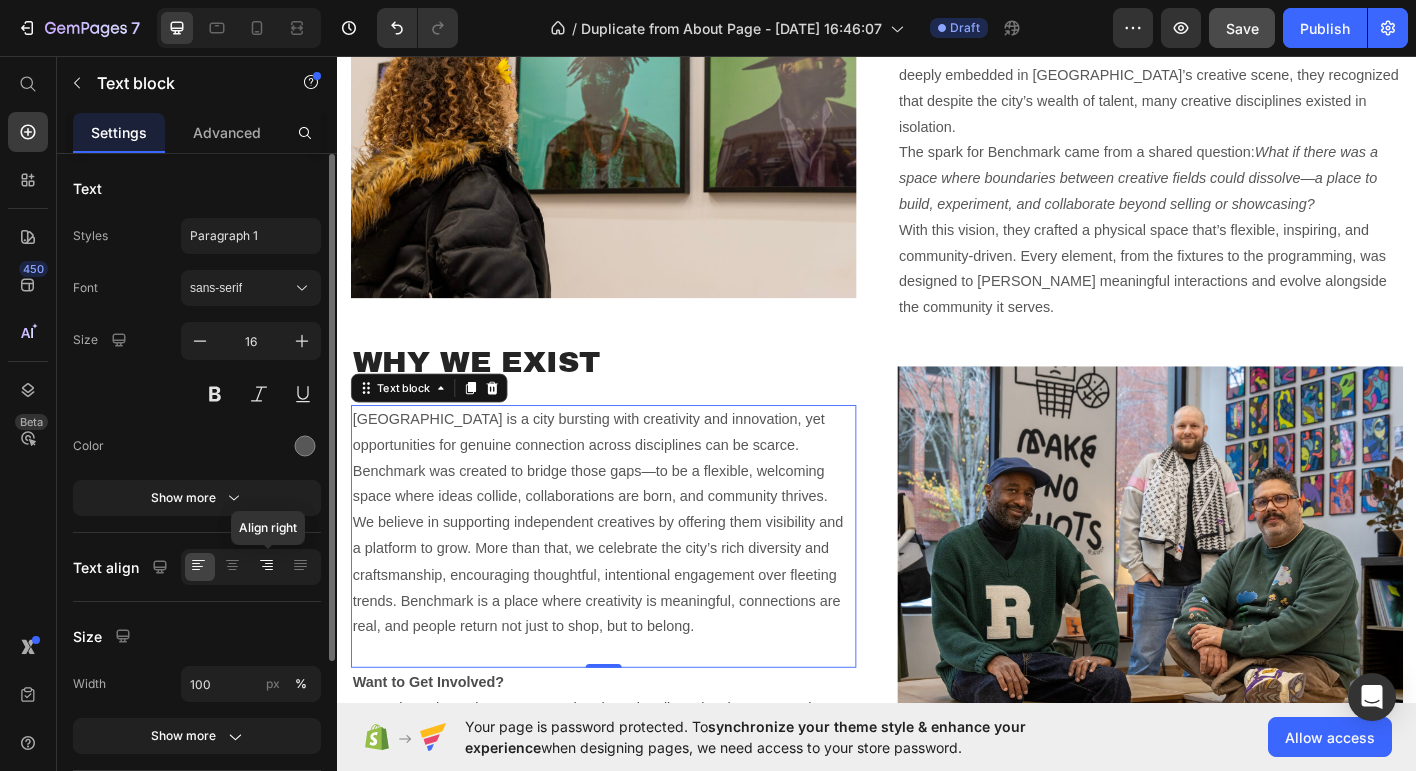 click 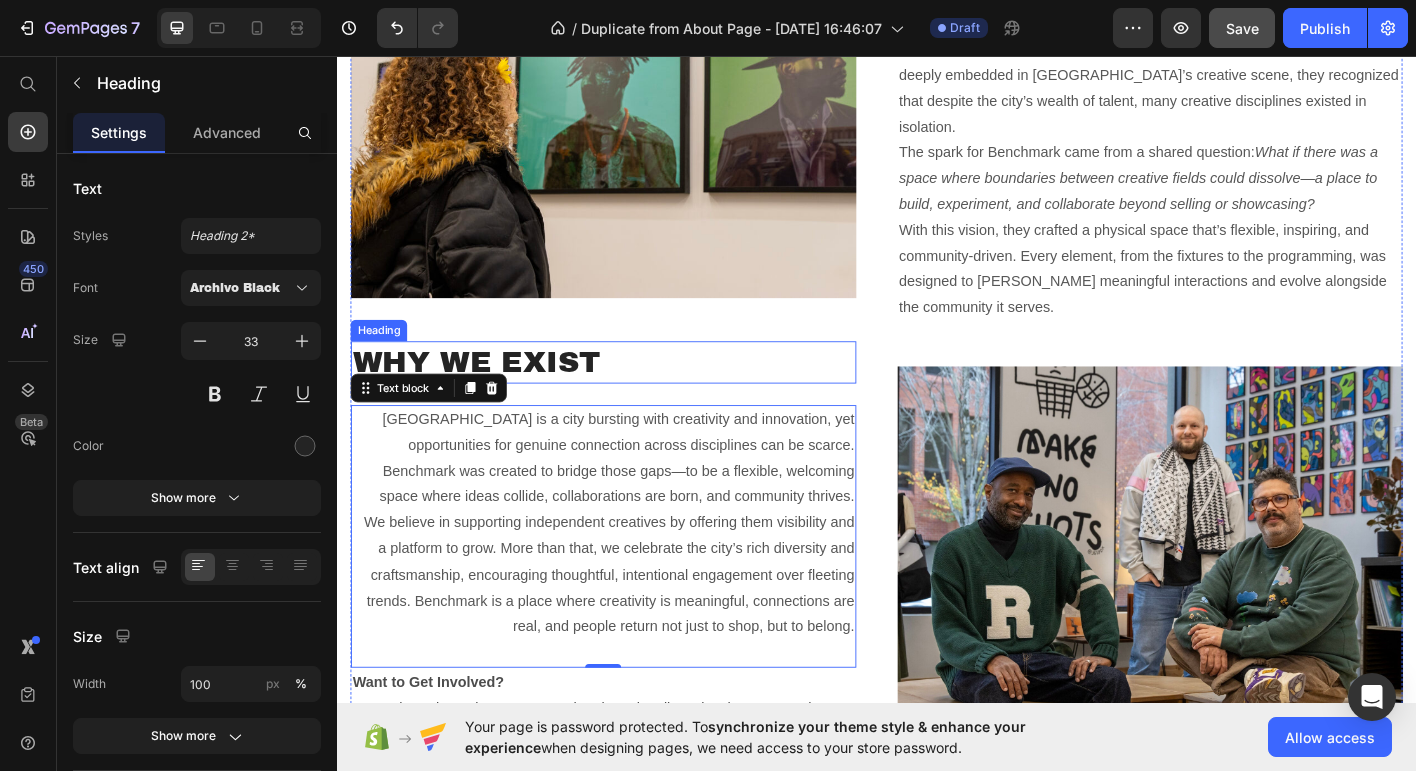 click on "Why We Exist" at bounding box center (633, 396) 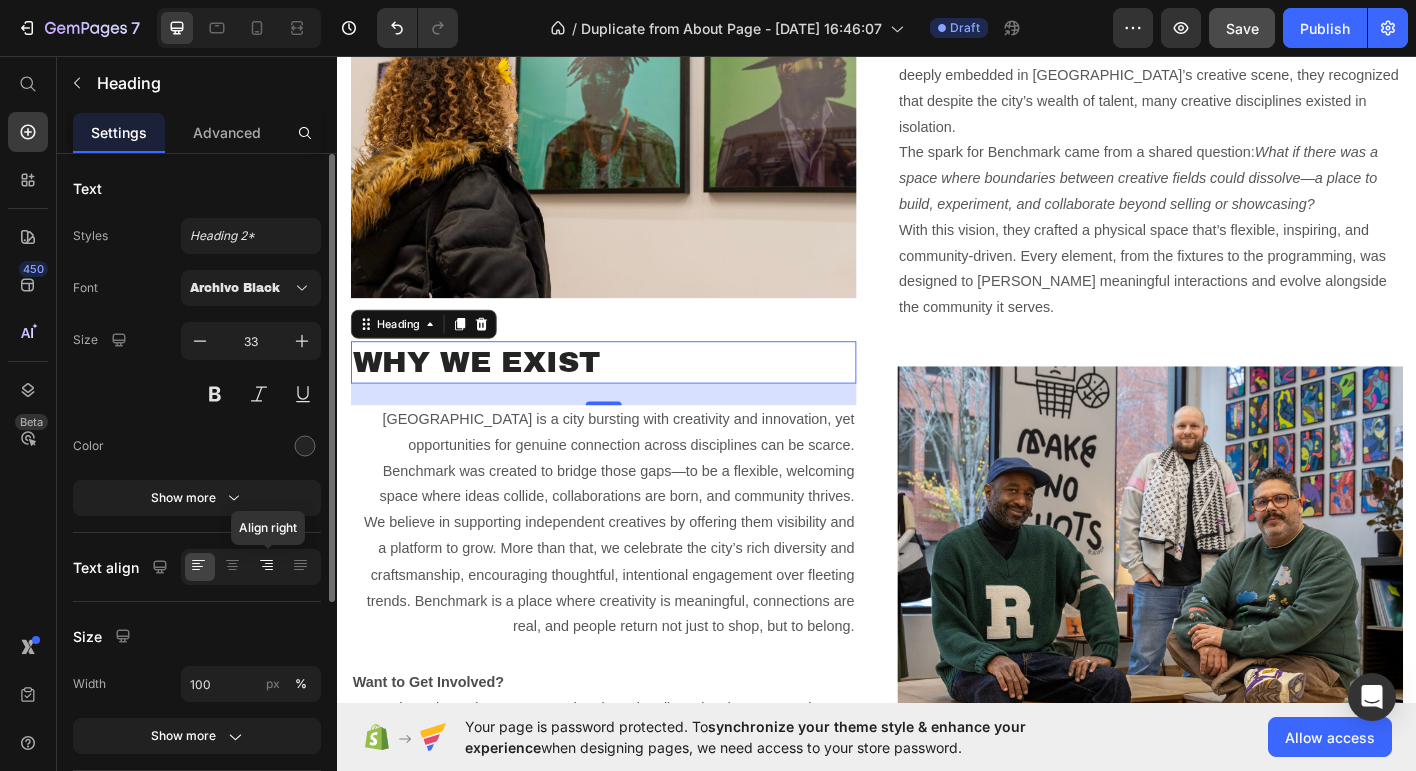 click 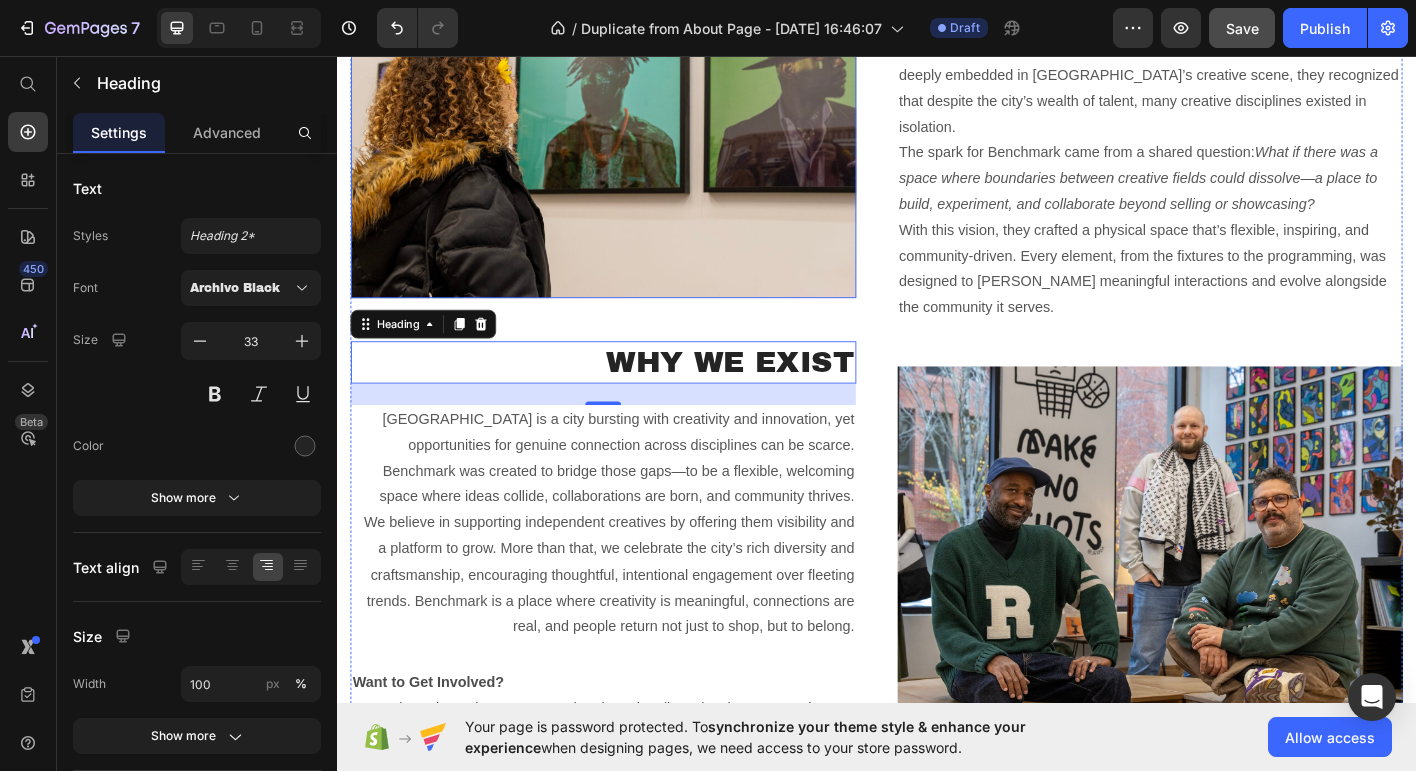 click at bounding box center (633, 115) 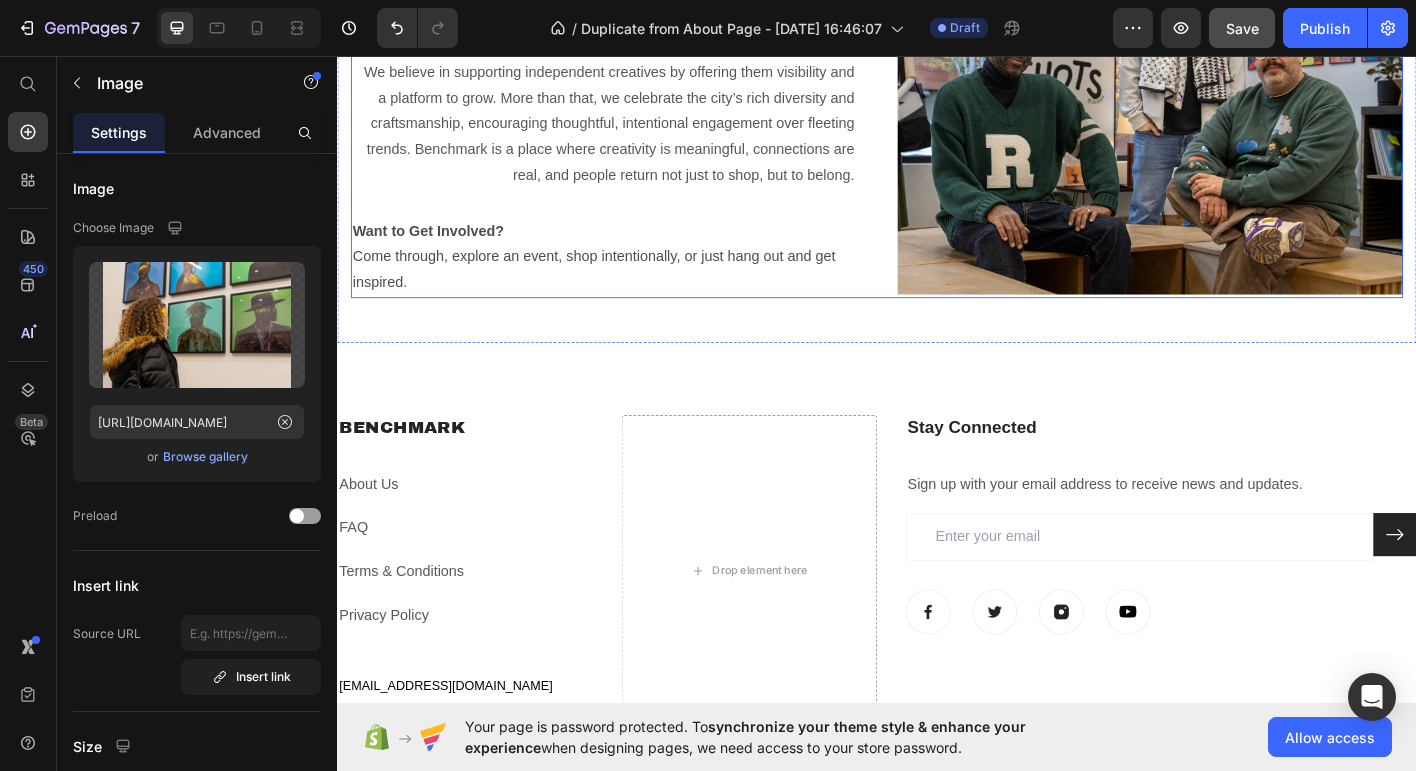 scroll, scrollTop: 2832, scrollLeft: 0, axis: vertical 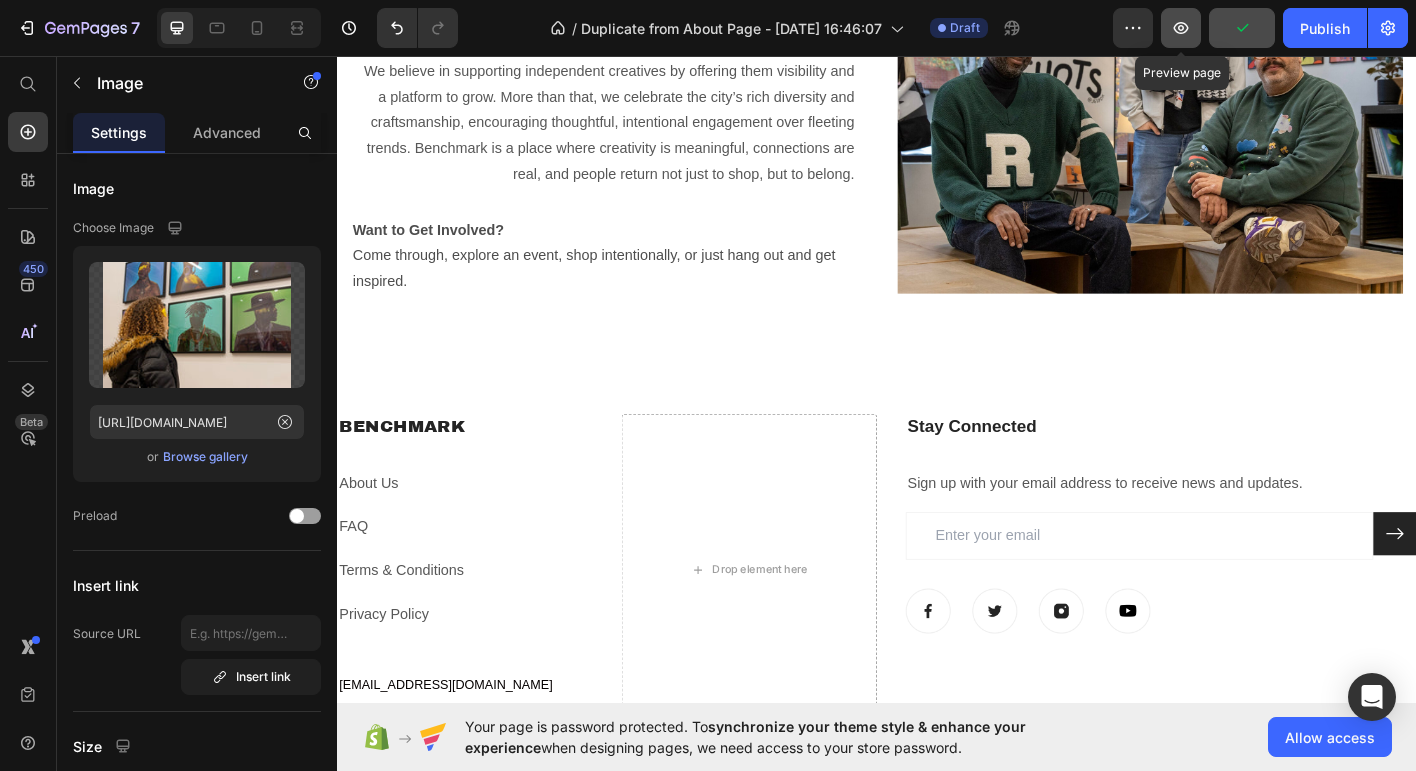click 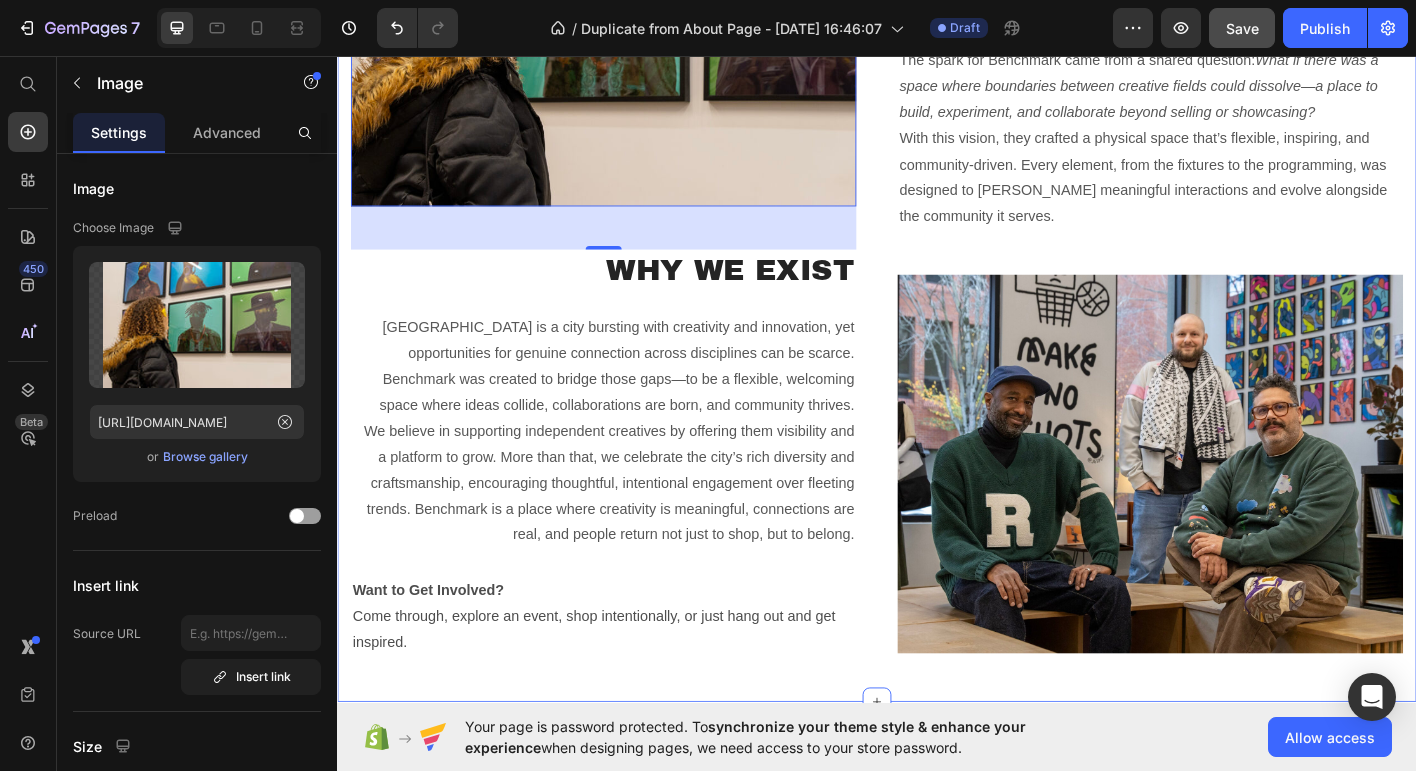 scroll, scrollTop: 2465, scrollLeft: 0, axis: vertical 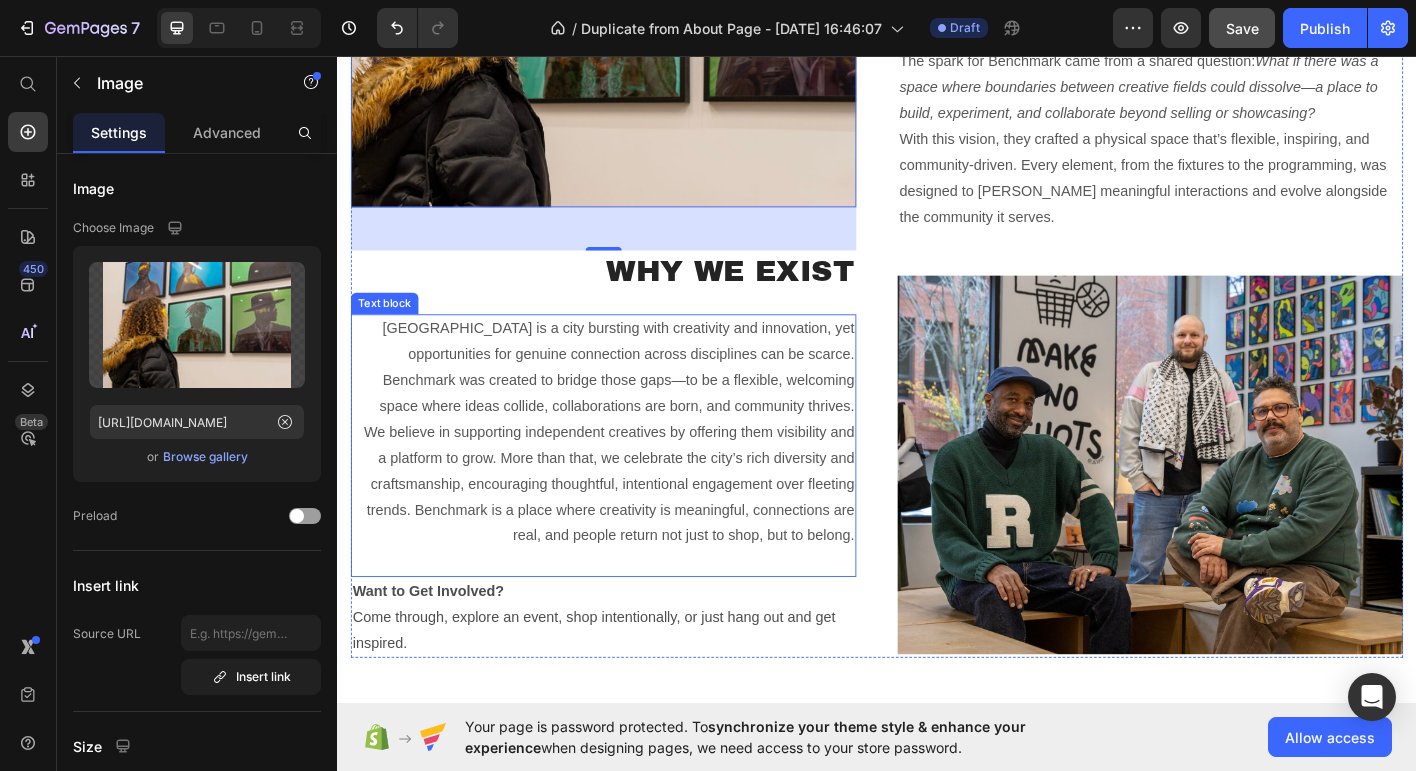 click on "Portland is a city bursting with creativity and innovation, yet opportunities for genuine connection across disciplines can be scarce. Benchmark was created to bridge those gaps—to be a flexible, welcoming space where ideas collide, collaborations are born, and community thrives." at bounding box center (633, 402) 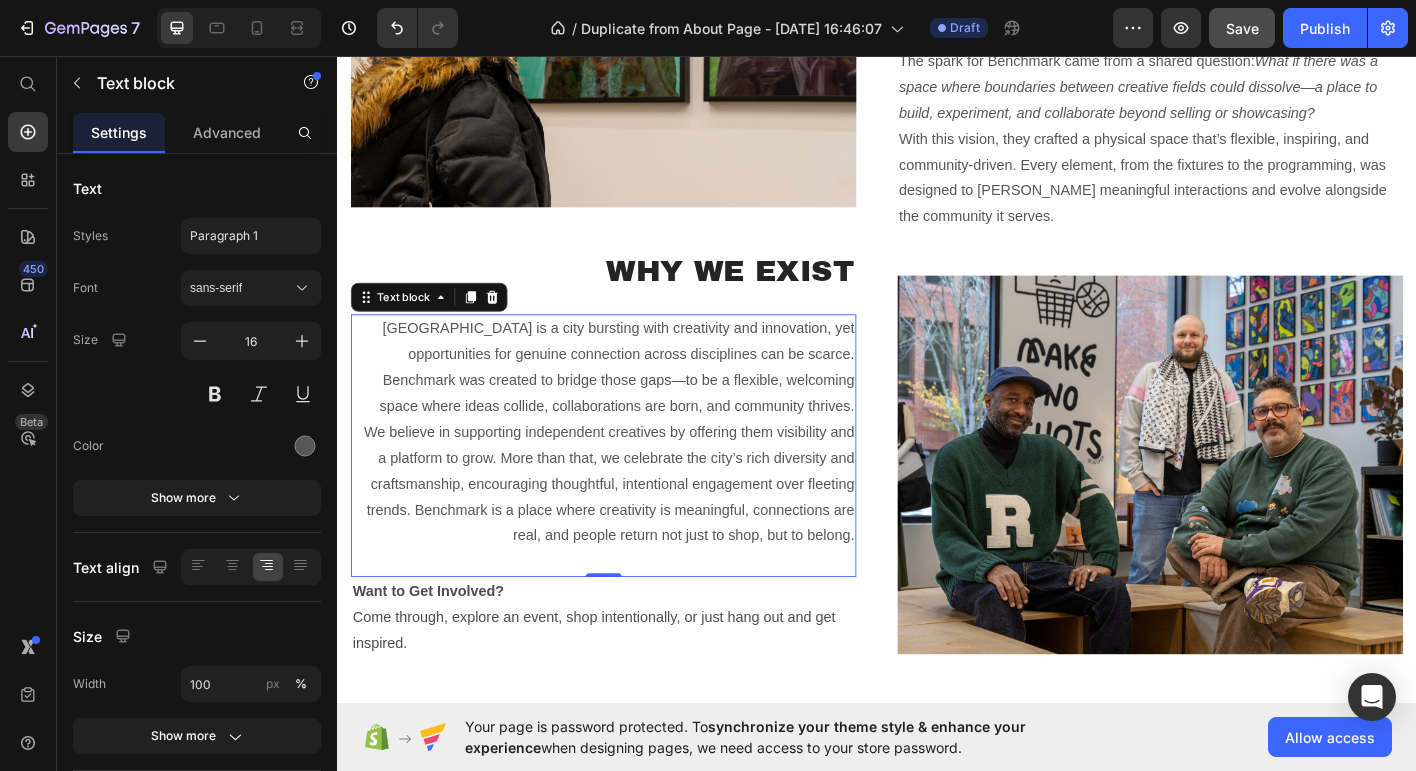 click on "Portland is a city bursting with creativity and innovation, yet opportunities for genuine connection across disciplines can be scarce. Benchmark was created to bridge those gaps—to be a flexible, welcoming space where ideas collide, collaborations are born, and community thrives." at bounding box center (633, 402) 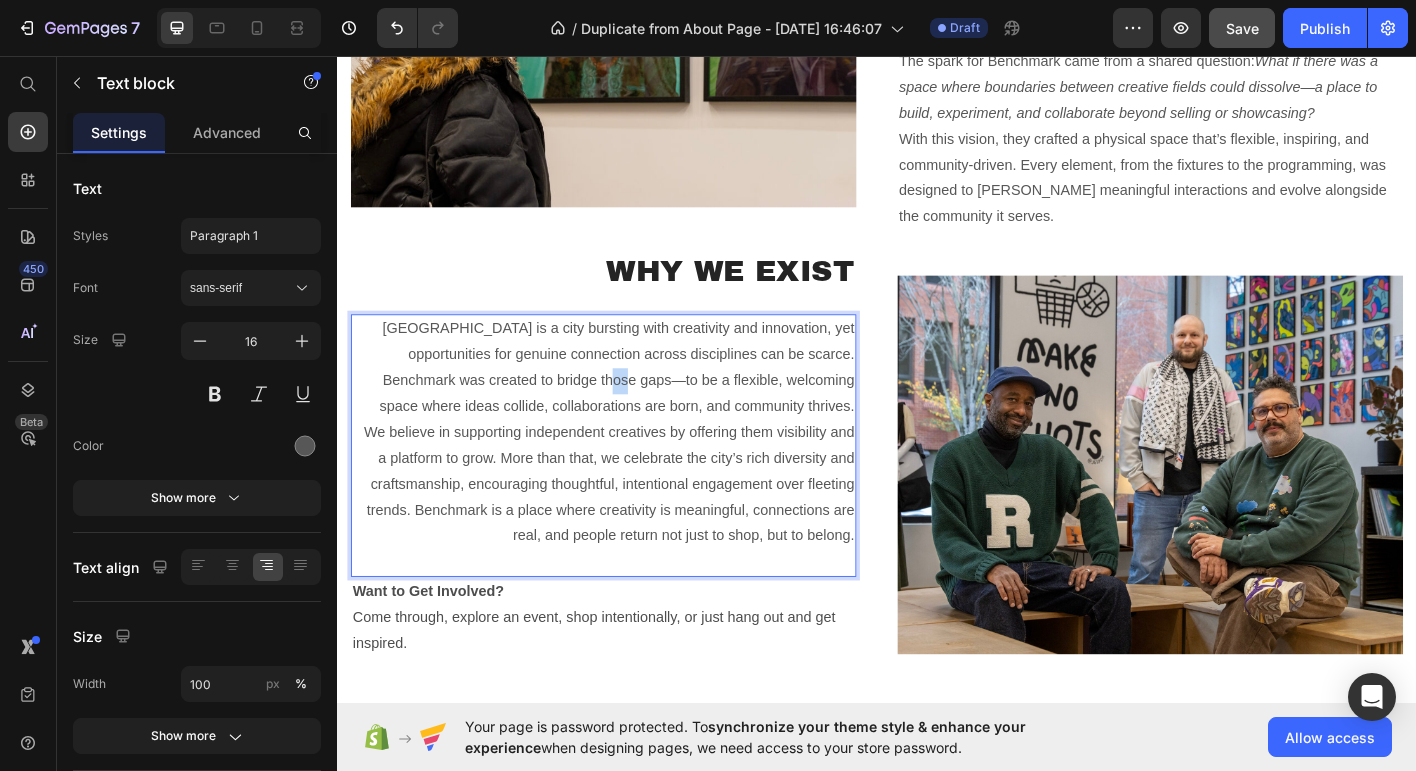 click on "Portland is a city bursting with creativity and innovation, yet opportunities for genuine connection across disciplines can be scarce. Benchmark was created to bridge those gaps—to be a flexible, welcoming space where ideas collide, collaborations are born, and community thrives." at bounding box center (633, 402) 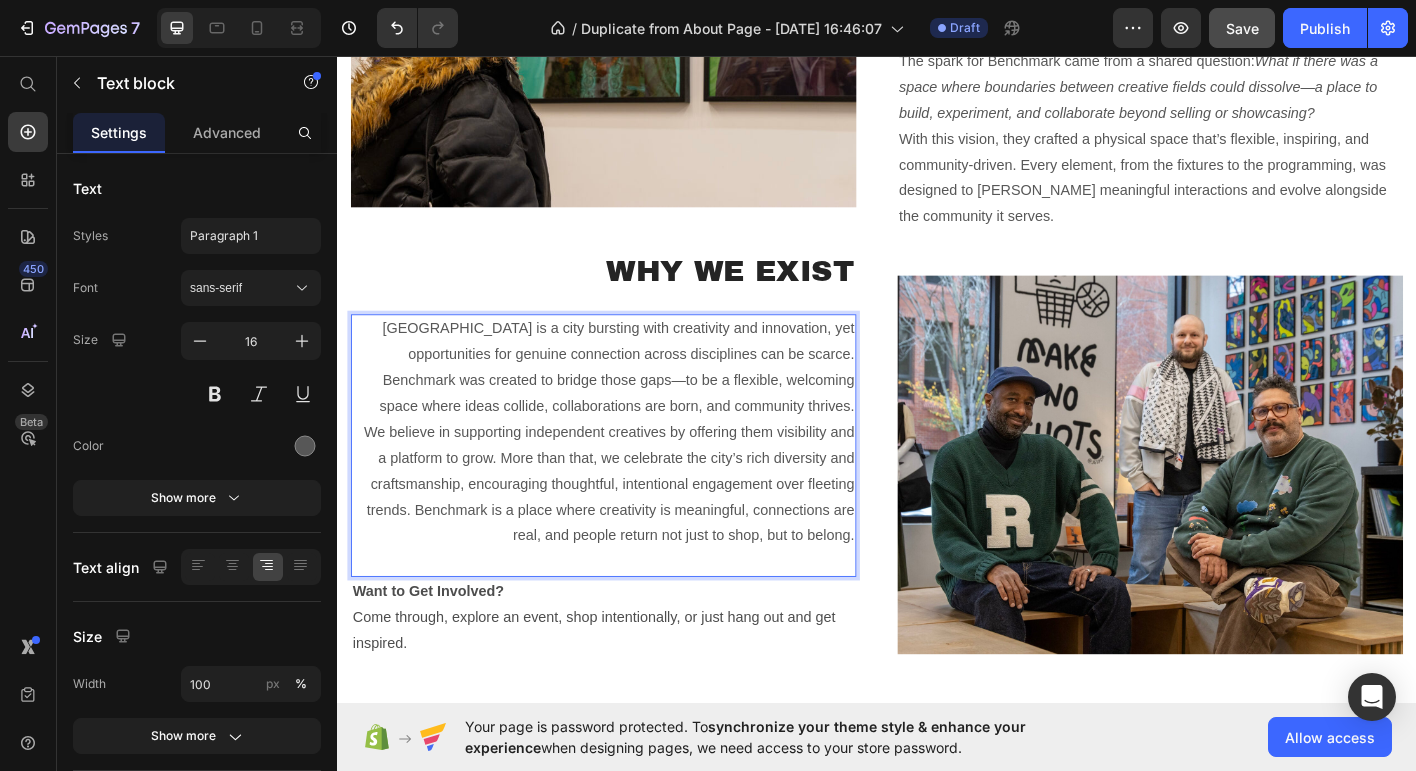 click on "Portland is a city bursting with creativity and innovation, yet opportunities for genuine connection across disciplines can be scarce. Benchmark was created to bridge those gaps—to be a flexible, welcoming space where ideas collide, collaborations are born, and community thrives." at bounding box center [633, 402] 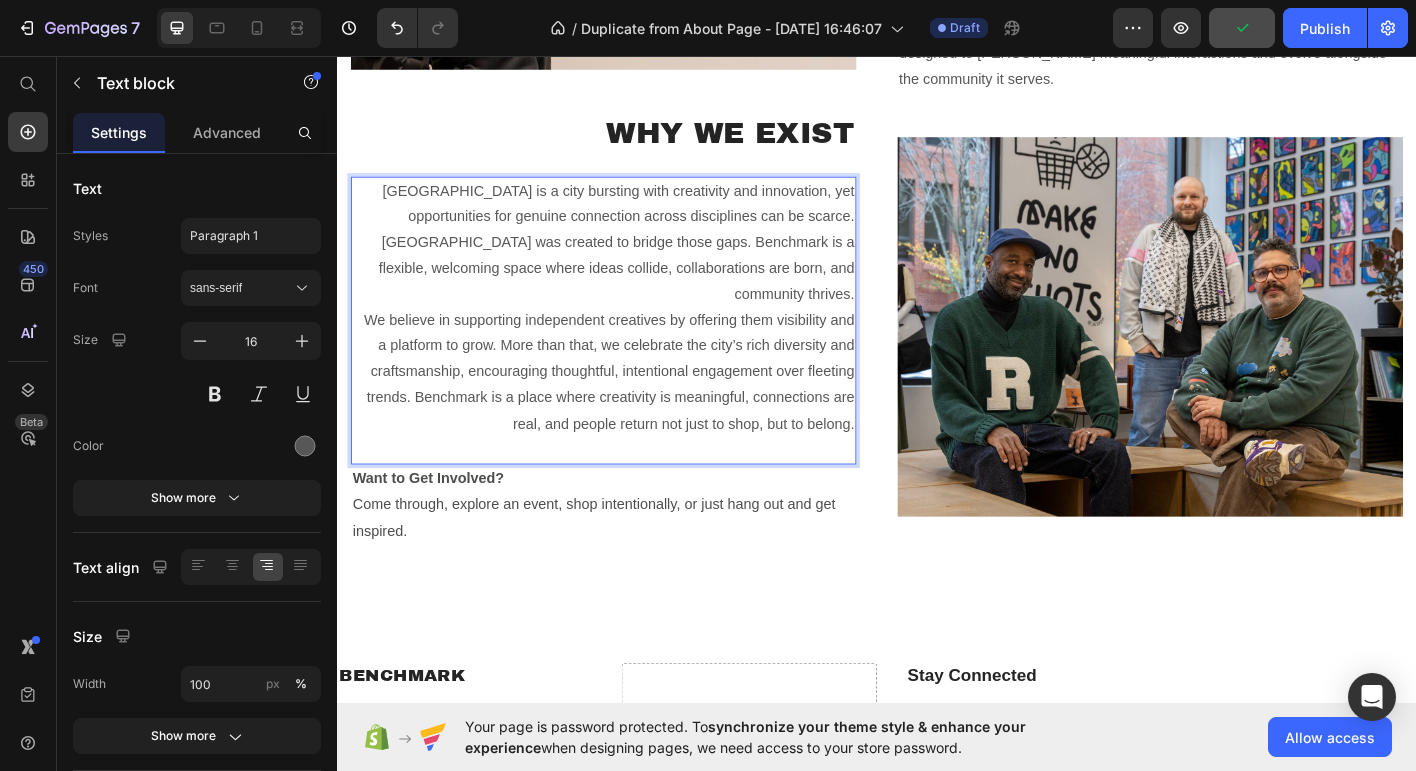 scroll, scrollTop: 2587, scrollLeft: 0, axis: vertical 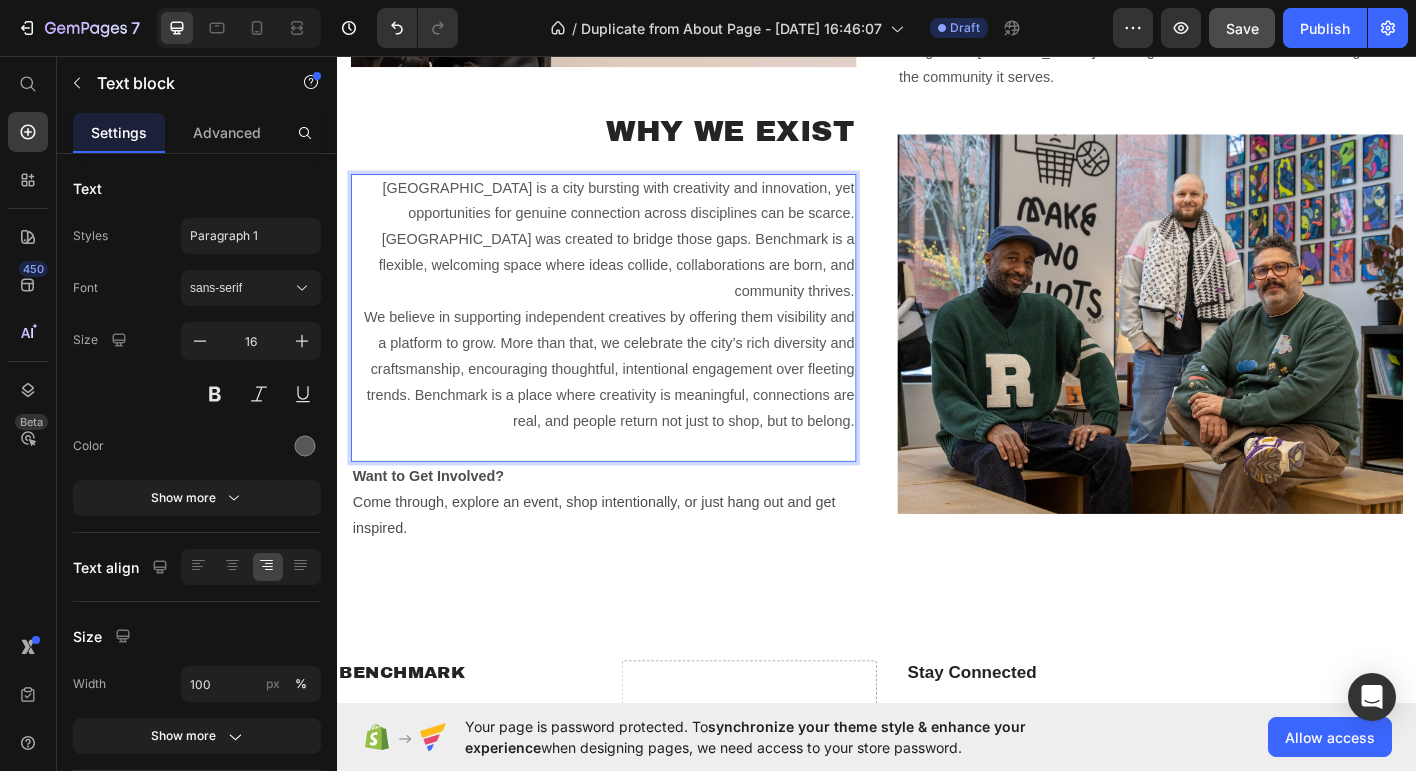click on "We believe in supporting independent creatives by offering them visibility and a platform to grow. More than that, we celebrate the city’s rich diversity and craftsmanship, encouraging thoughtful, intentional engagement over fleeting trends. Benchmark is a place where creativity is meaningful, connections are real, and people return not just to shop, but to belong." at bounding box center [633, 405] 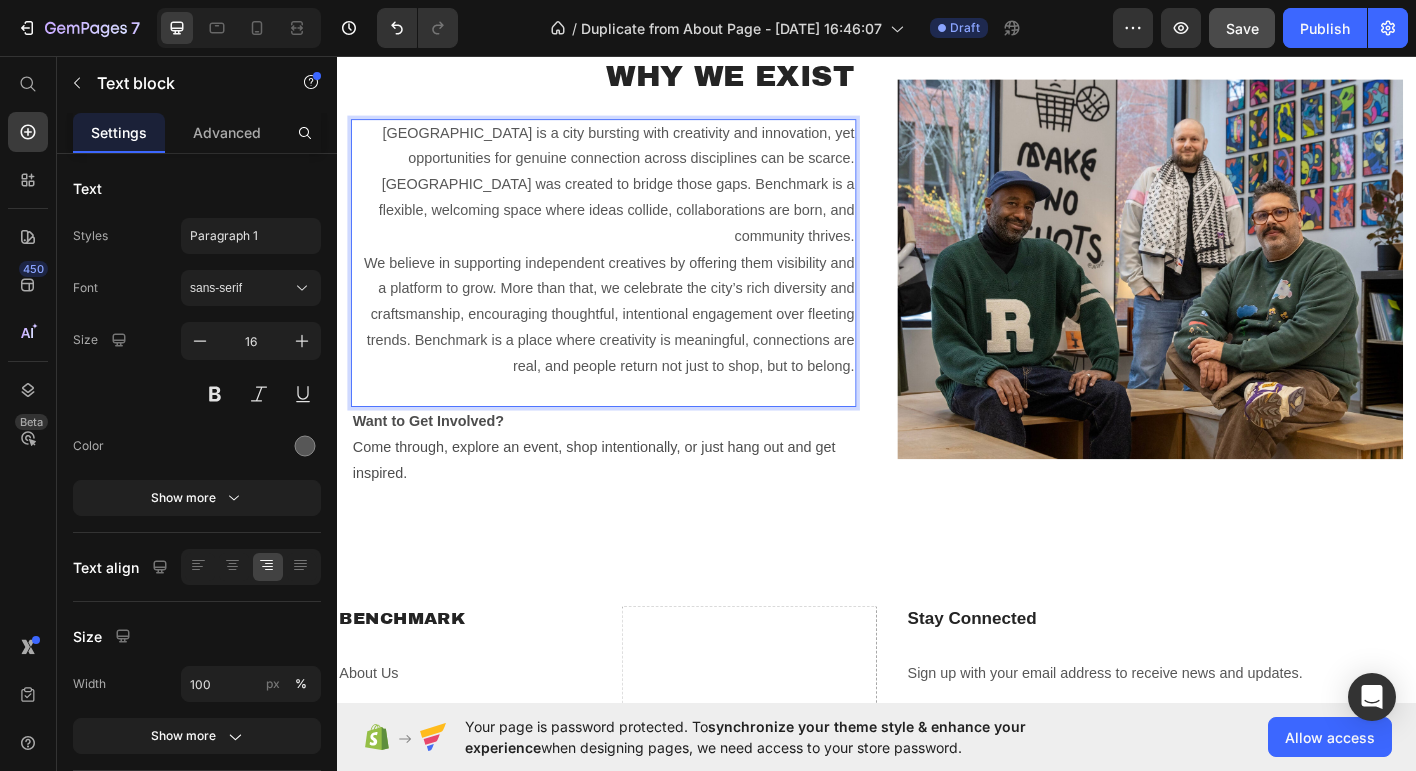 scroll, scrollTop: 2656, scrollLeft: 0, axis: vertical 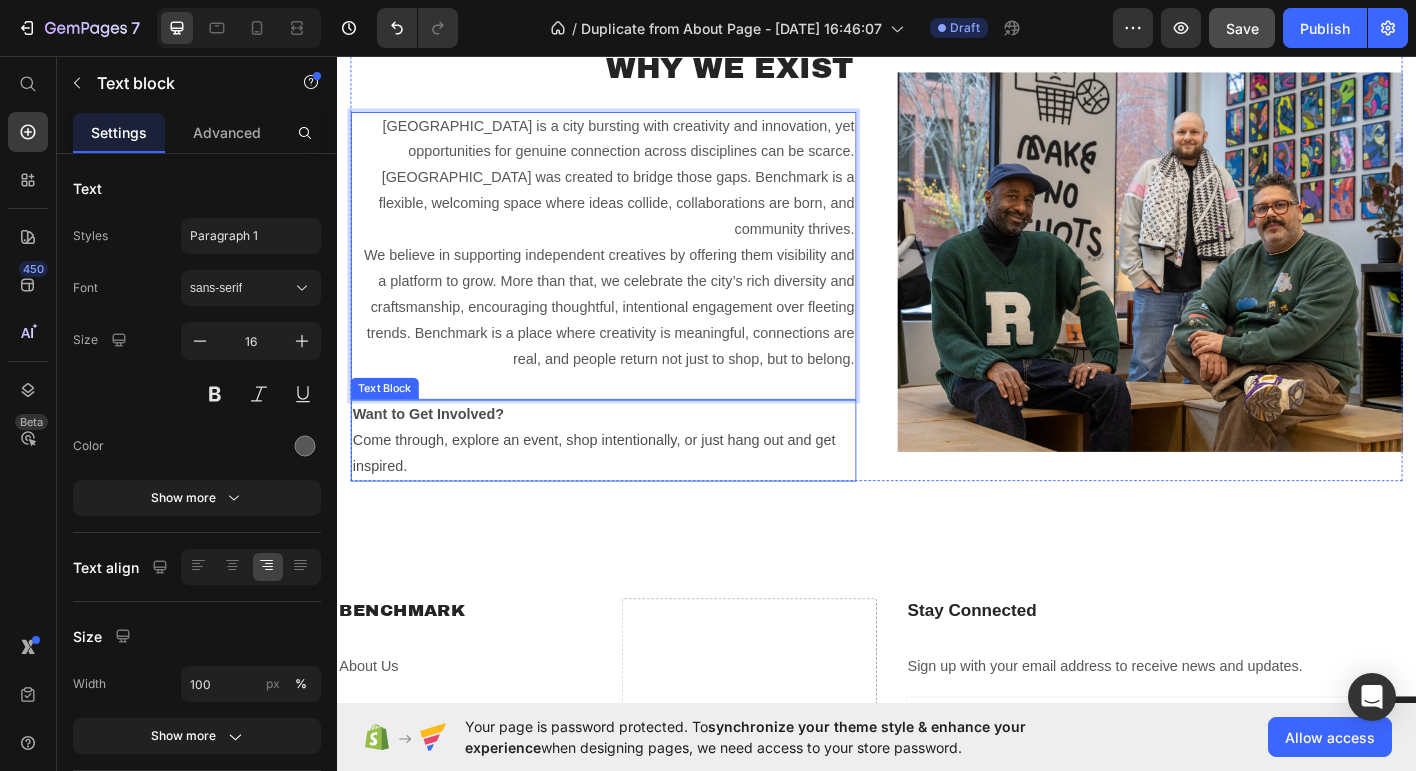 click on "Come through, explore an event, shop intentionally, or just hang out and get inspired." at bounding box center [633, 498] 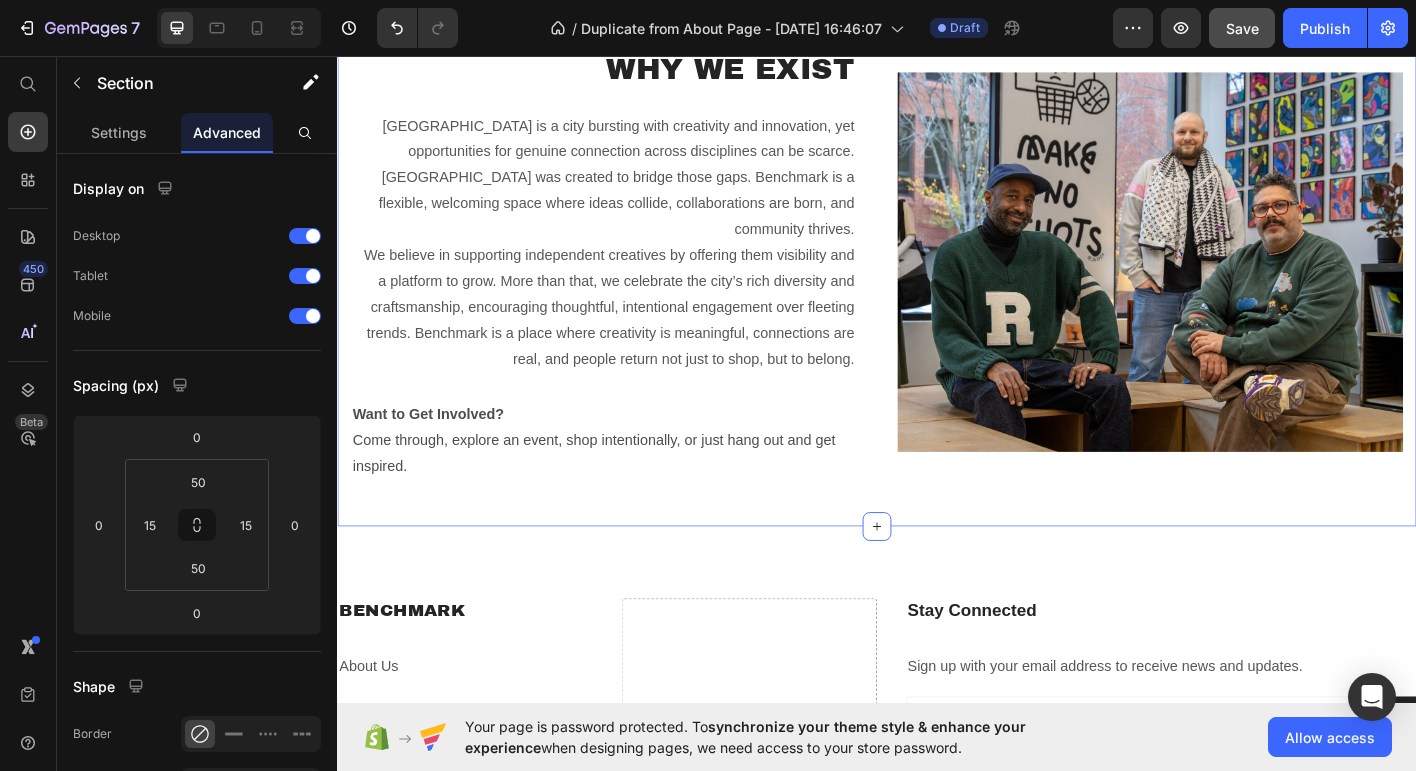 click on "Image Why We Exist Heading Portland is a city bursting with creativity and innovation, yet opportunities for genuine connection across disciplines can be scarce. Benchmark was created to bridge those gaps. Benchmark is a flexible, welcoming space where ideas collide, collaborations are born, and community thrives. We believe in supporting independent creatives by offering them visibility and a platform to grow. More than that, we celebrate the city’s rich diversity and craftsmanship, encouraging thoughtful, intentional engagement over fleeting trends. Benchmark is a place where creativity is meaningful, connections are real, and people return not just to shop, but to belong. Text block Want to Get Involved? Come through, explore an event, shop intentionally, or just hang out and get inspired. Text Block Our Origin Story Heading The spark for Benchmark came from a shared question:  Text block Image Text Block Row Our Mission & Vision Heading Text block Section 5   You can create reusable sections AI Content" at bounding box center (937, 53) 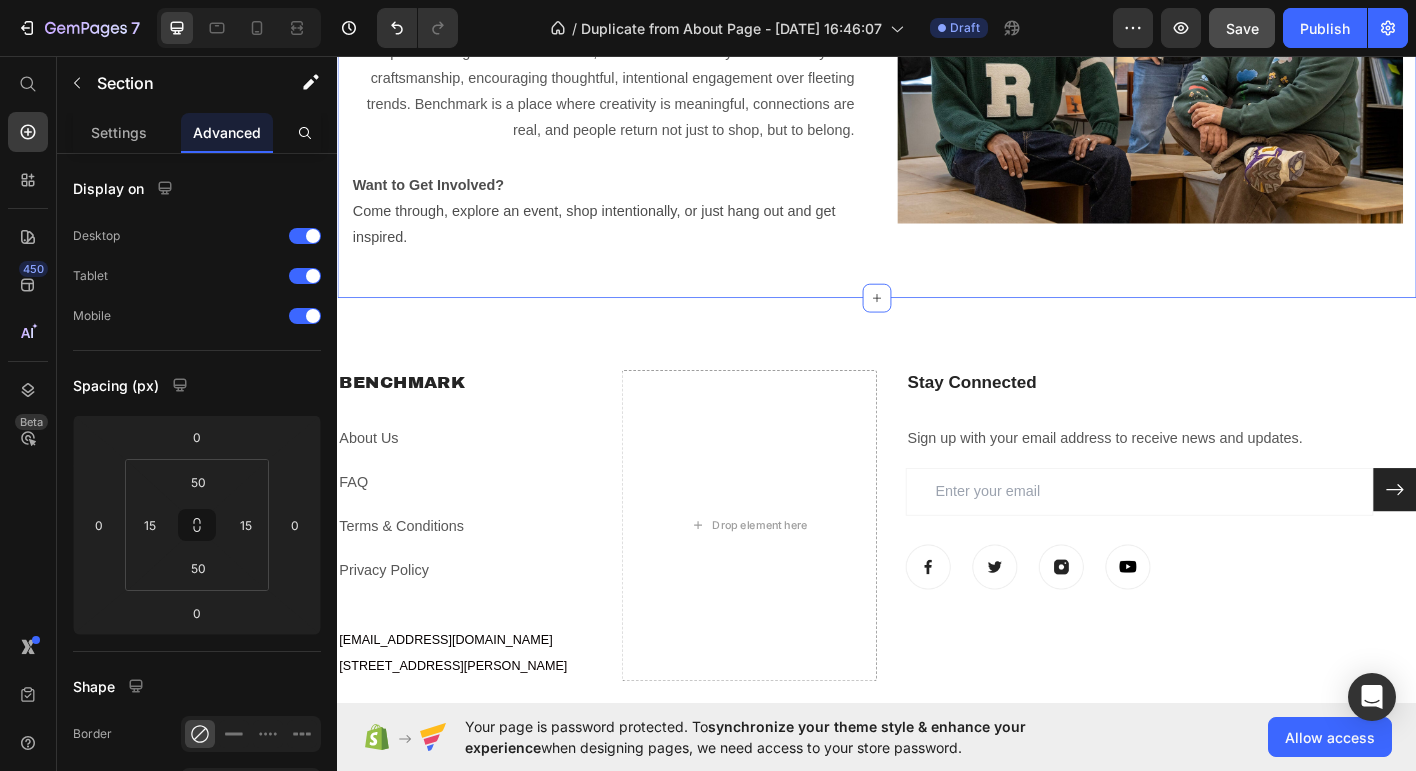 scroll, scrollTop: 2912, scrollLeft: 0, axis: vertical 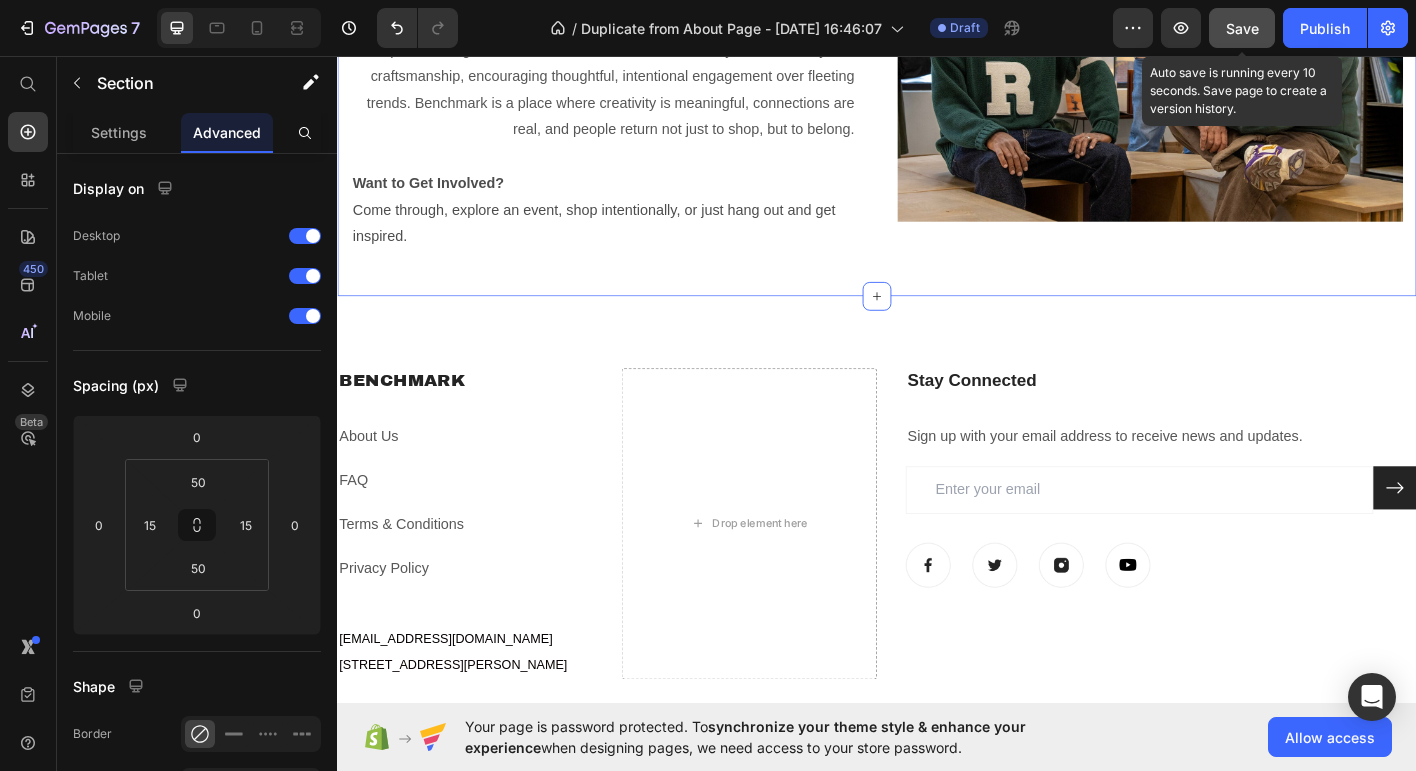 click on "Save" at bounding box center (1242, 28) 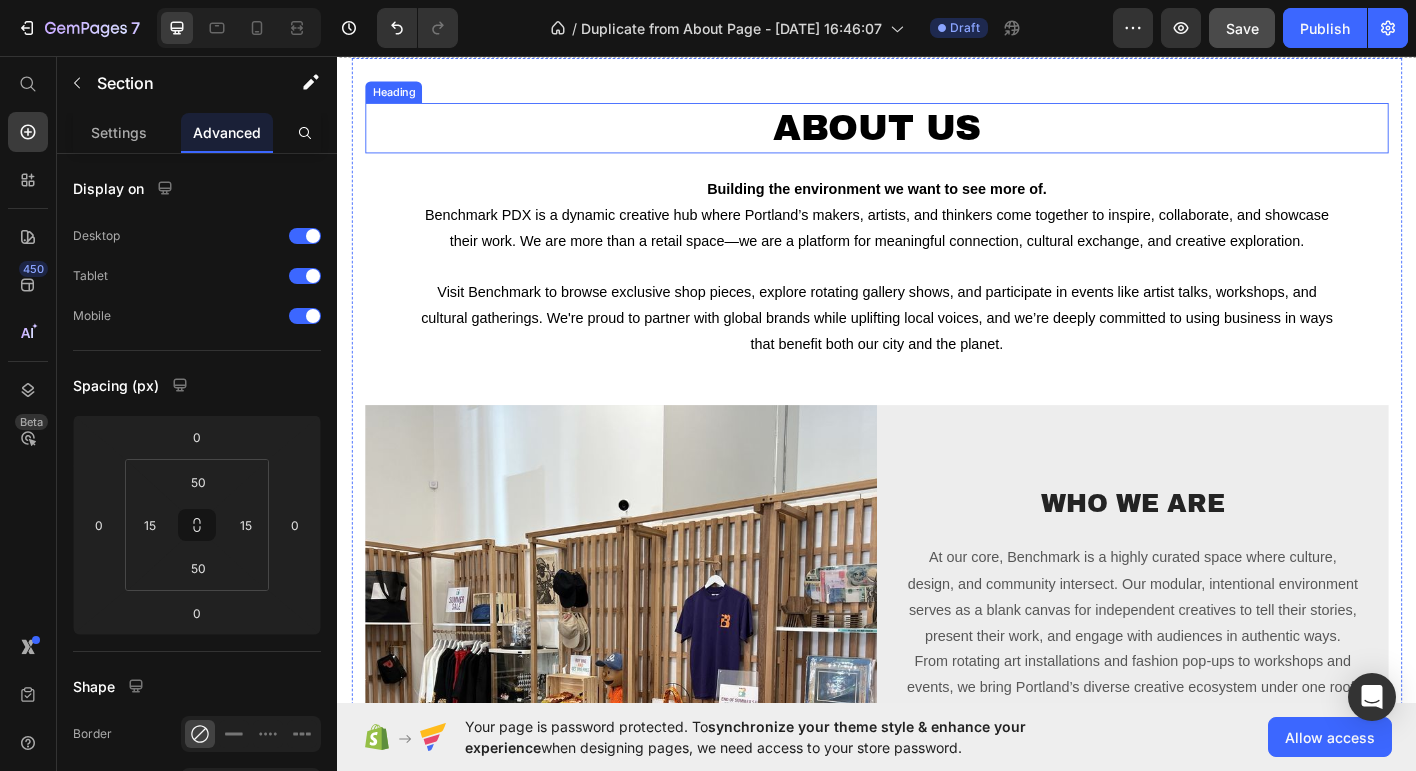 scroll, scrollTop: 97, scrollLeft: 0, axis: vertical 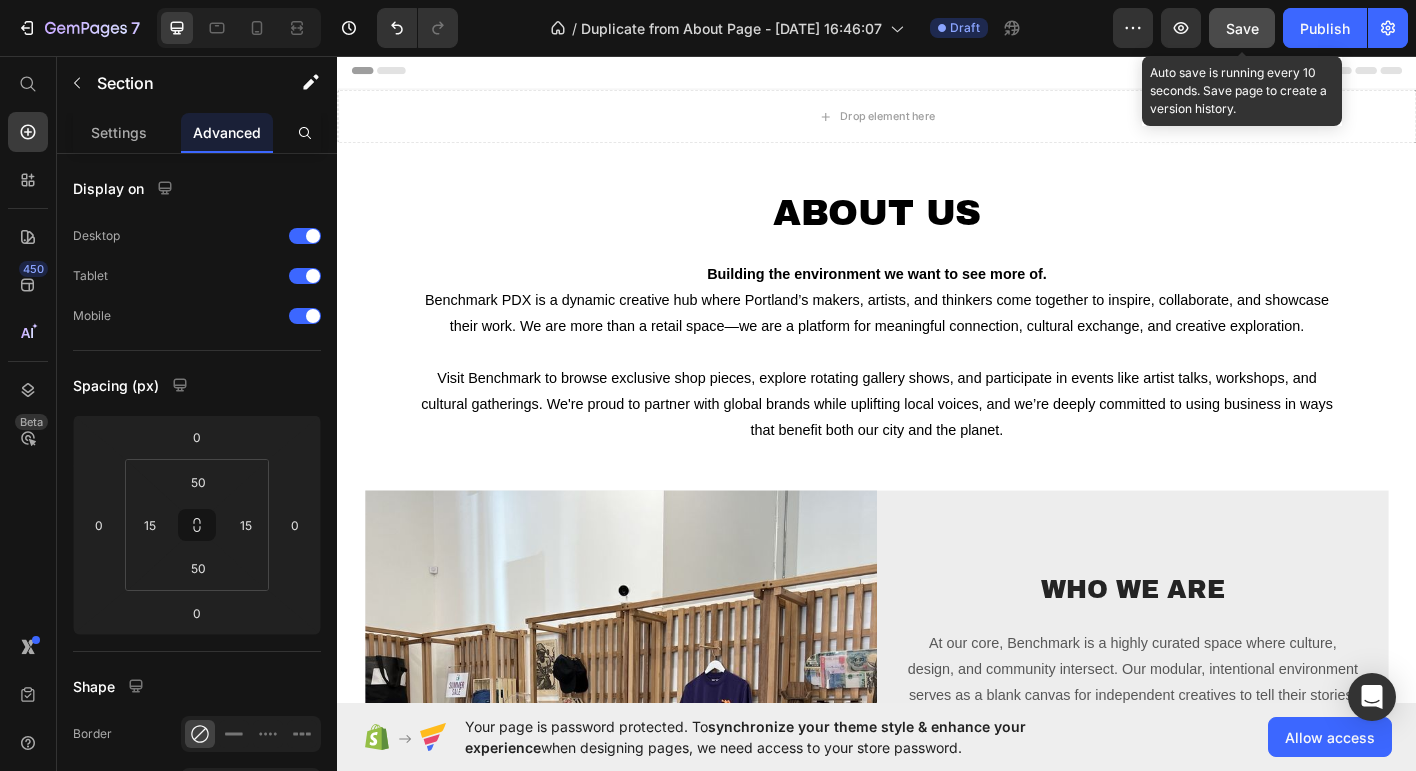 click on "Save" at bounding box center (1242, 28) 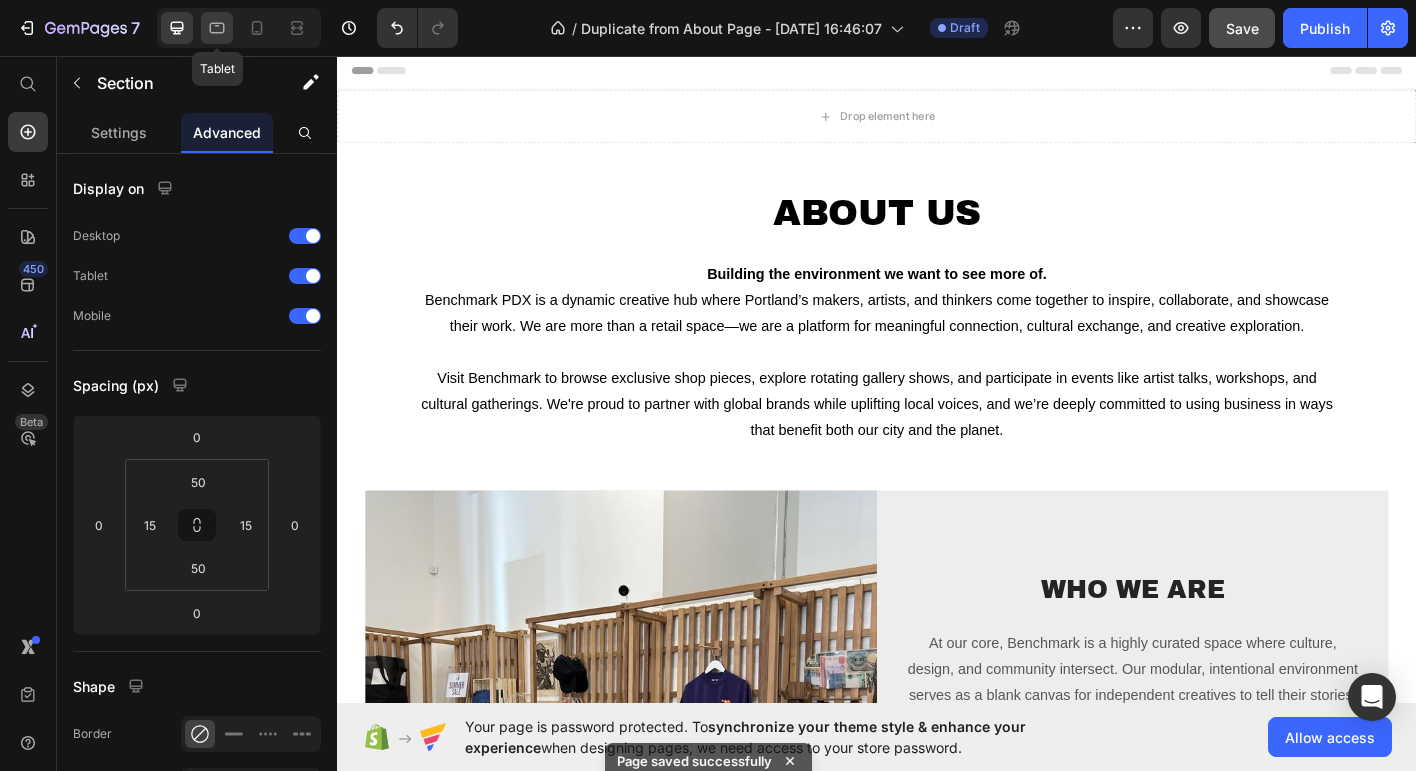 click 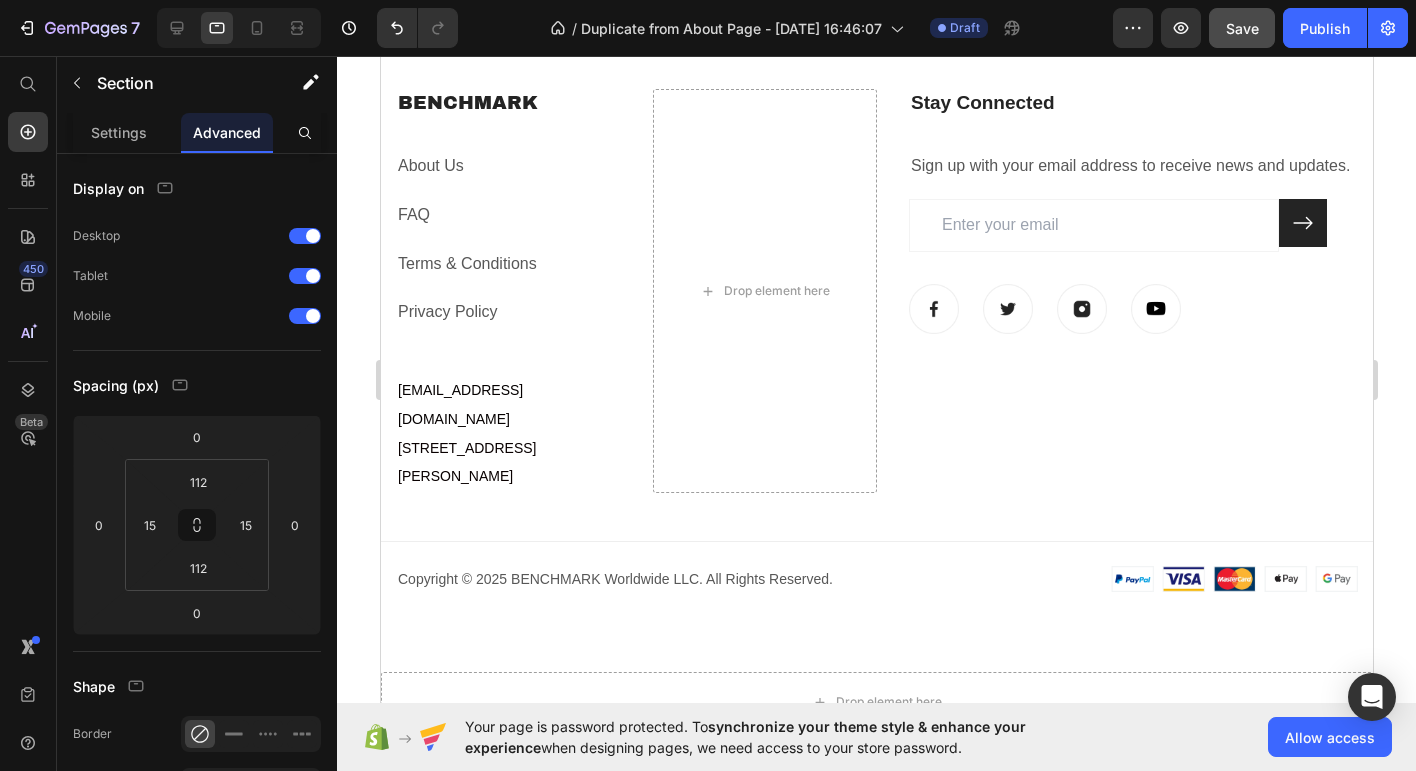scroll, scrollTop: 3522, scrollLeft: 0, axis: vertical 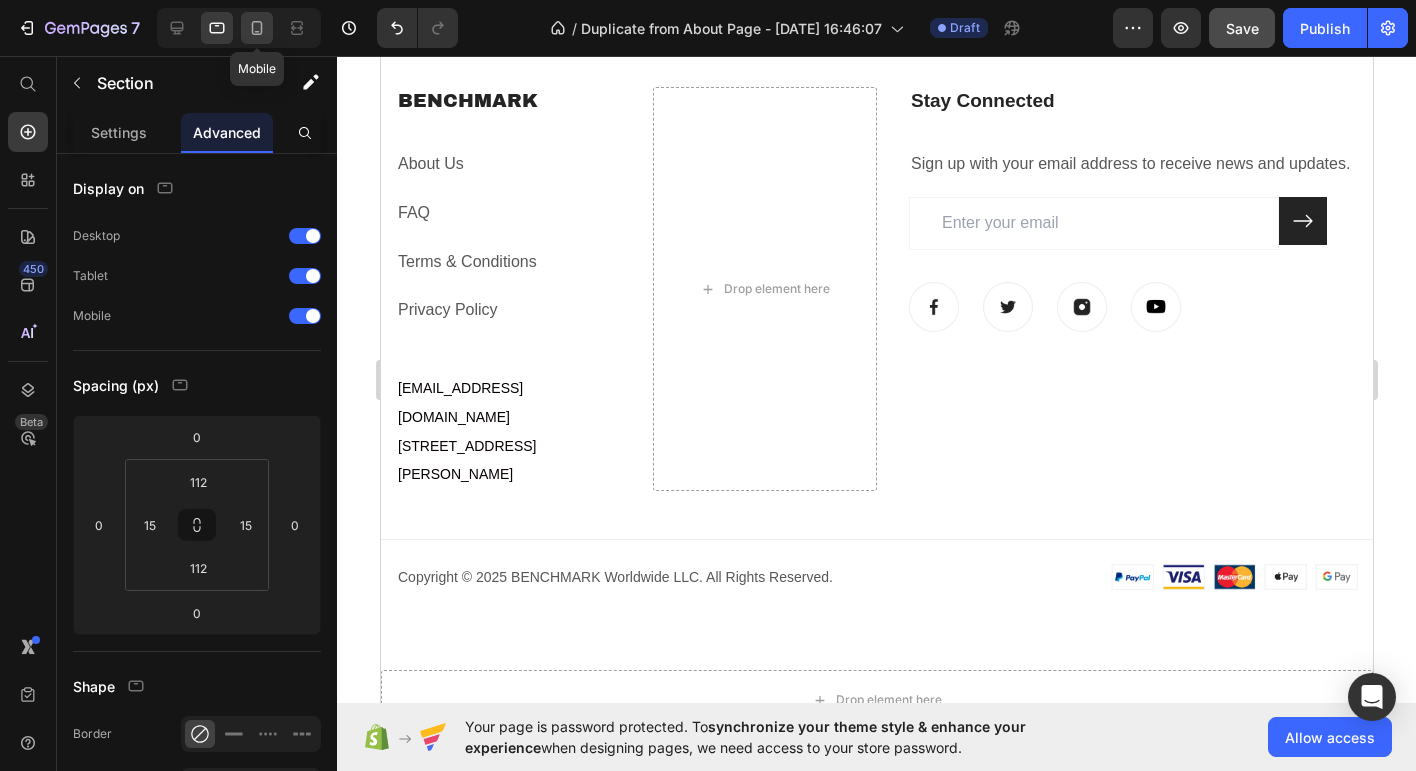 click 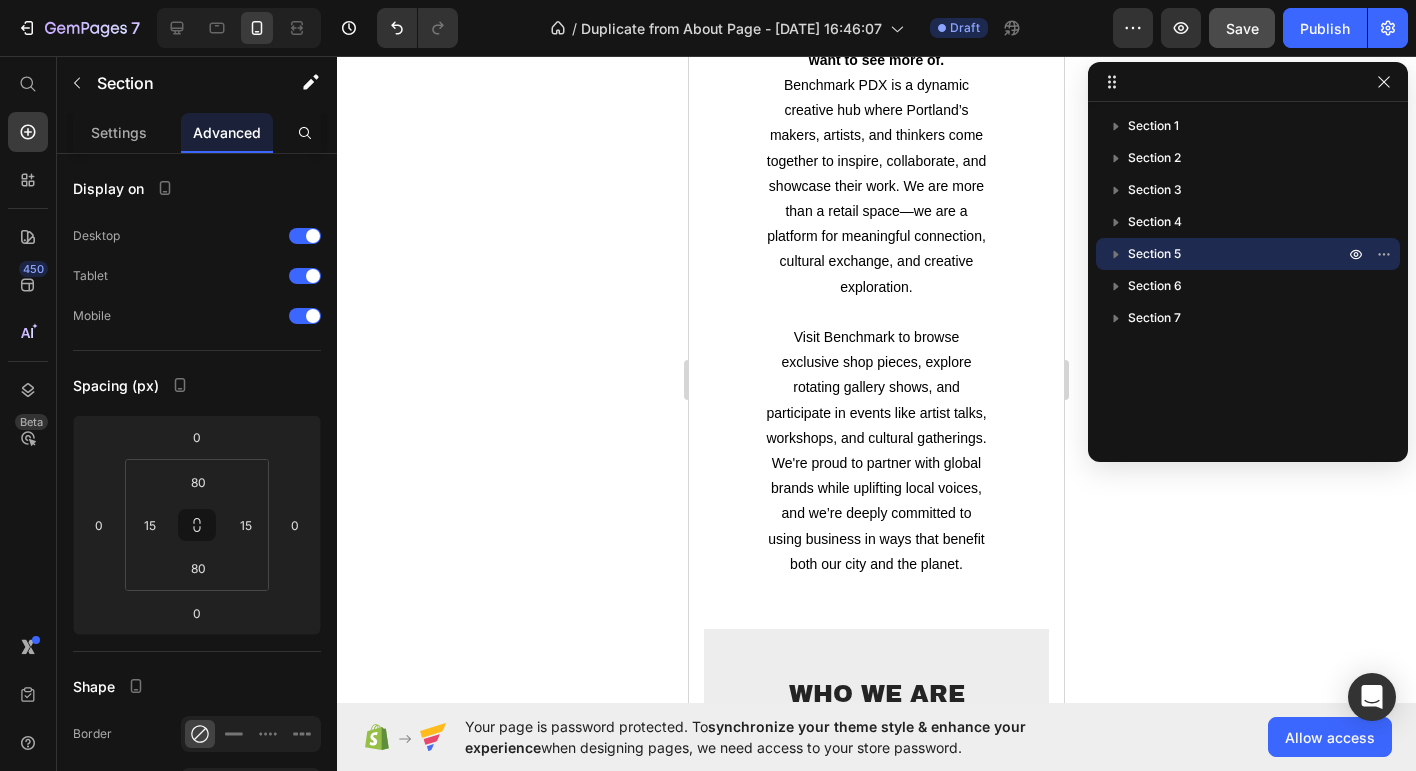 scroll, scrollTop: 281, scrollLeft: 0, axis: vertical 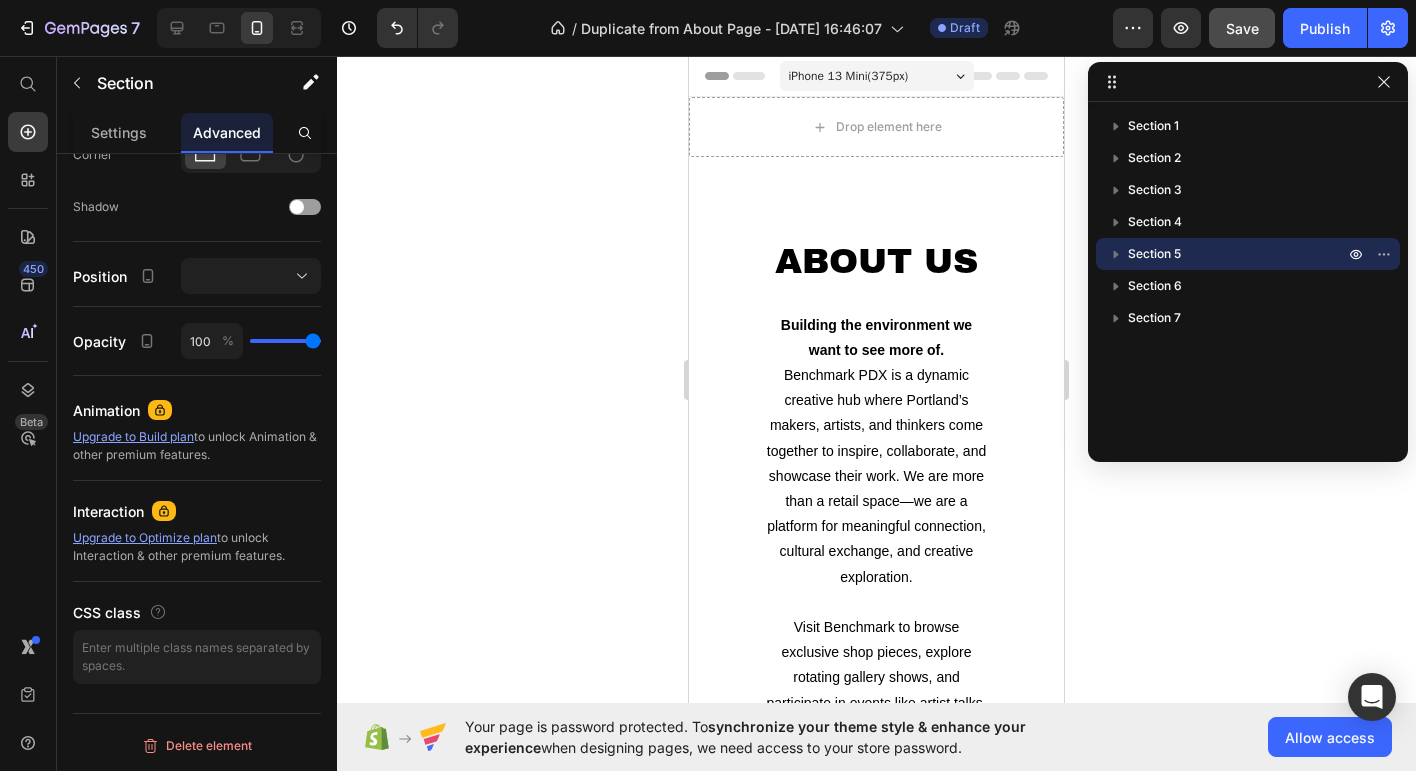click on "iPhone 13 Mini  ( 375 px)" at bounding box center (849, 76) 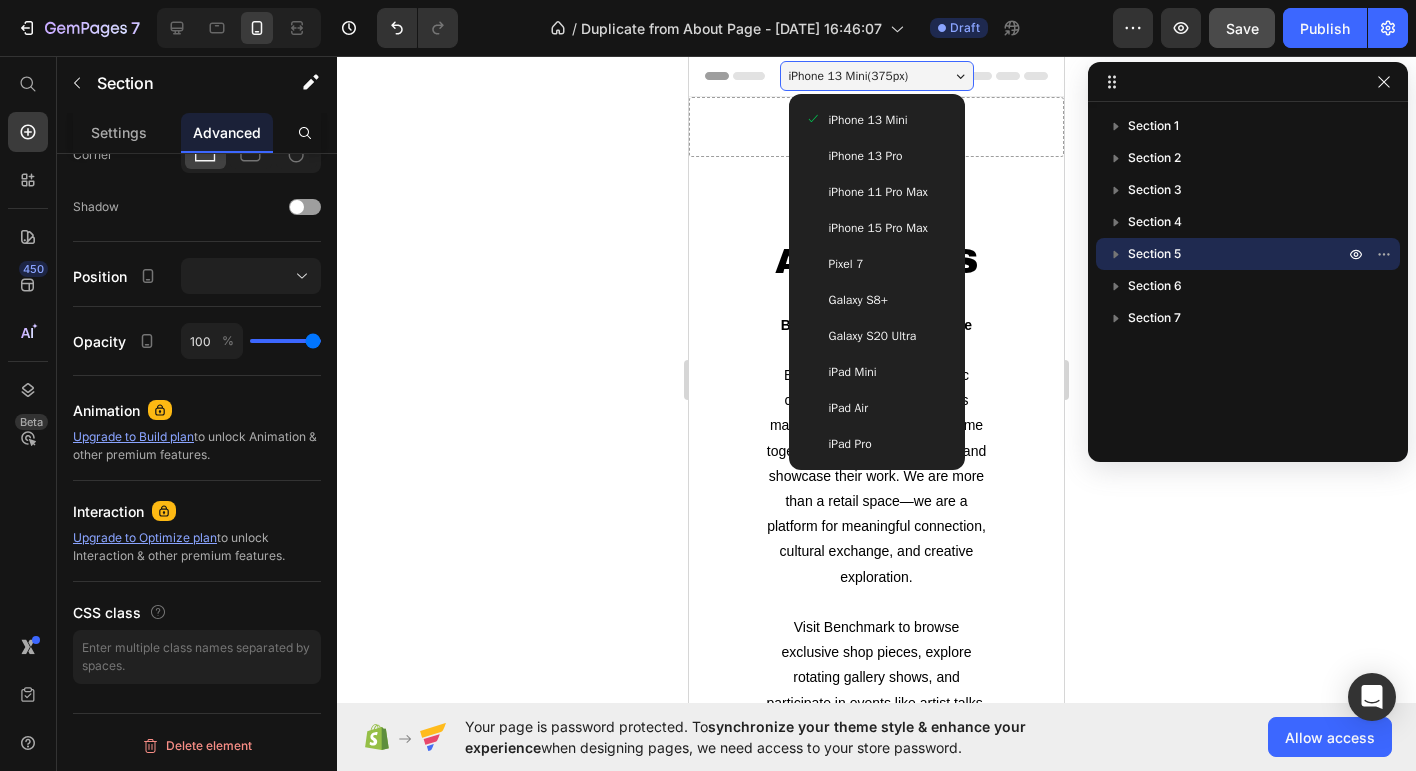 click on "iPhone 15 Pro Max" at bounding box center (878, 228) 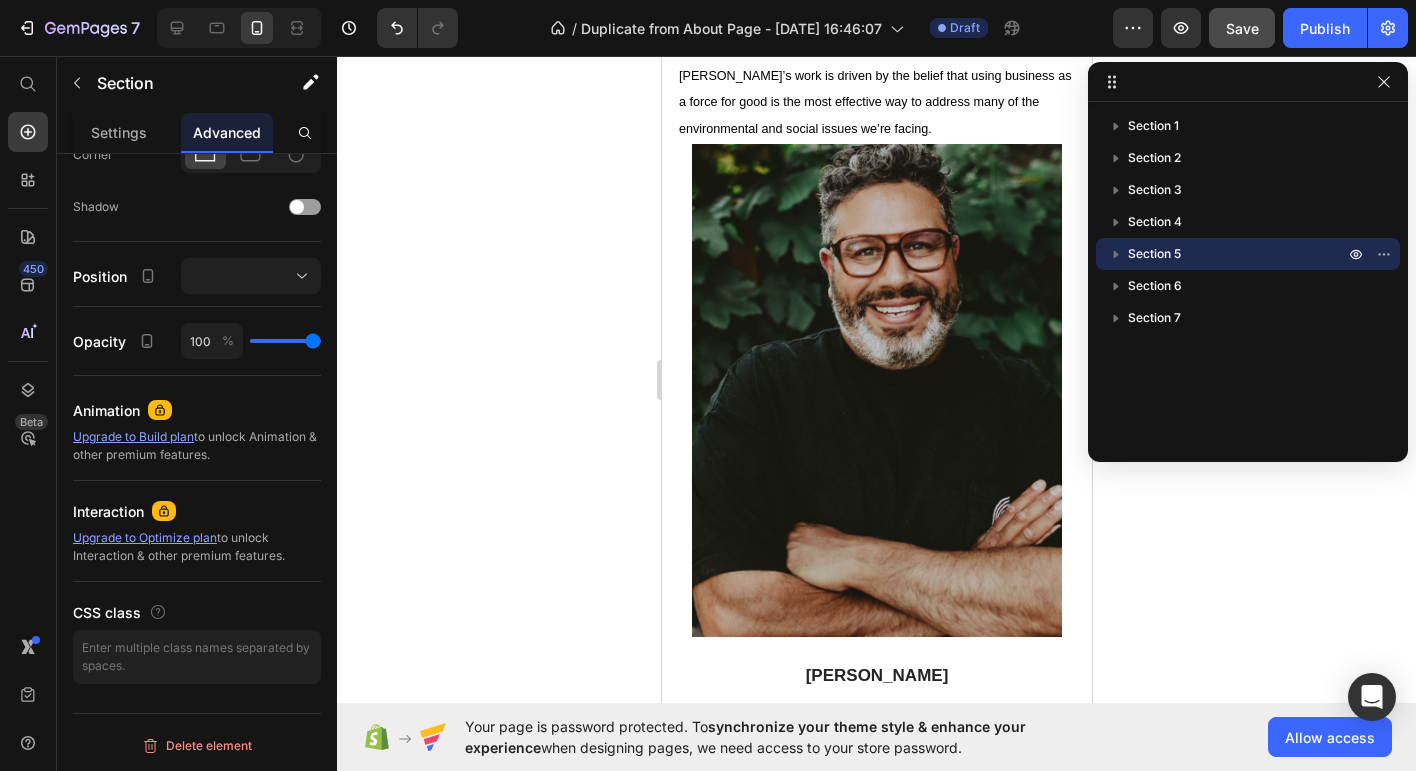scroll, scrollTop: 3352, scrollLeft: 0, axis: vertical 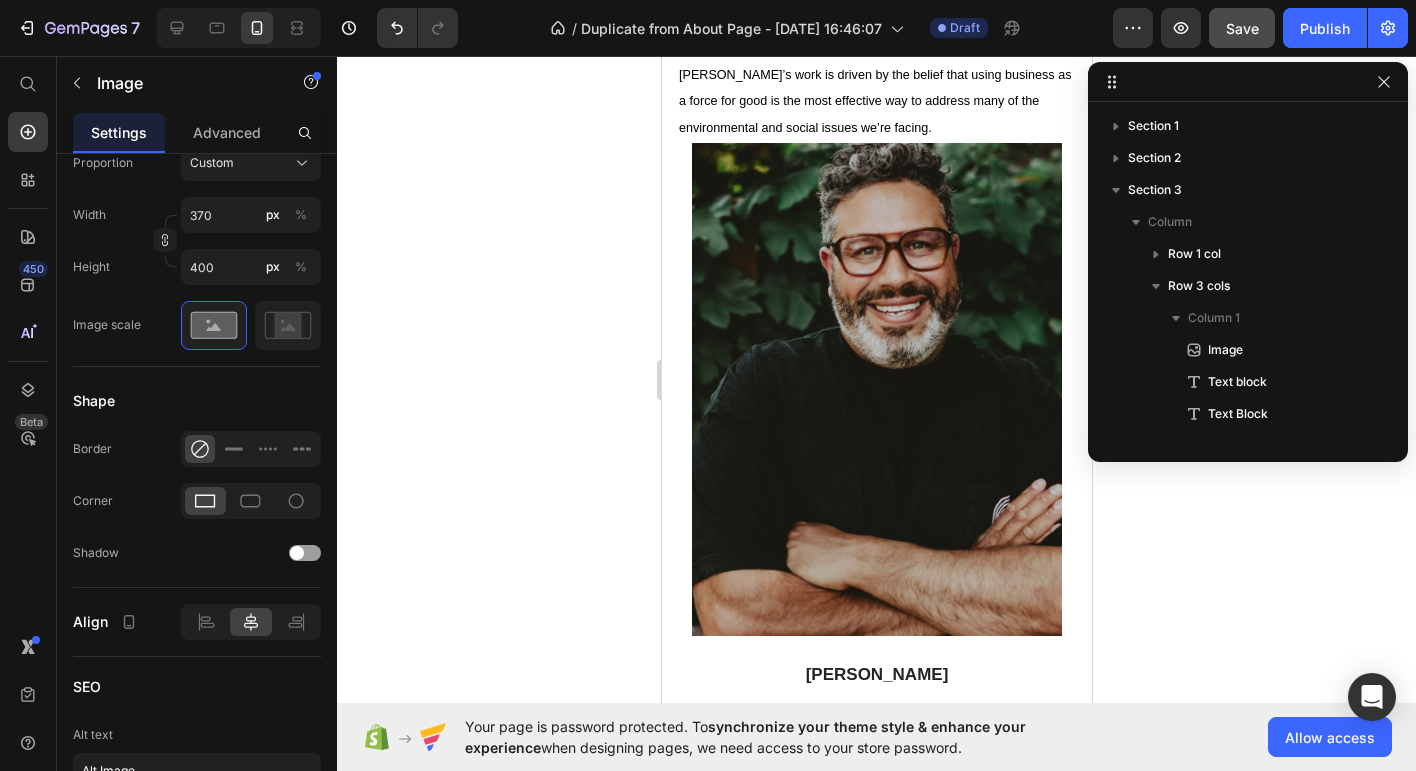 click at bounding box center (876, 389) 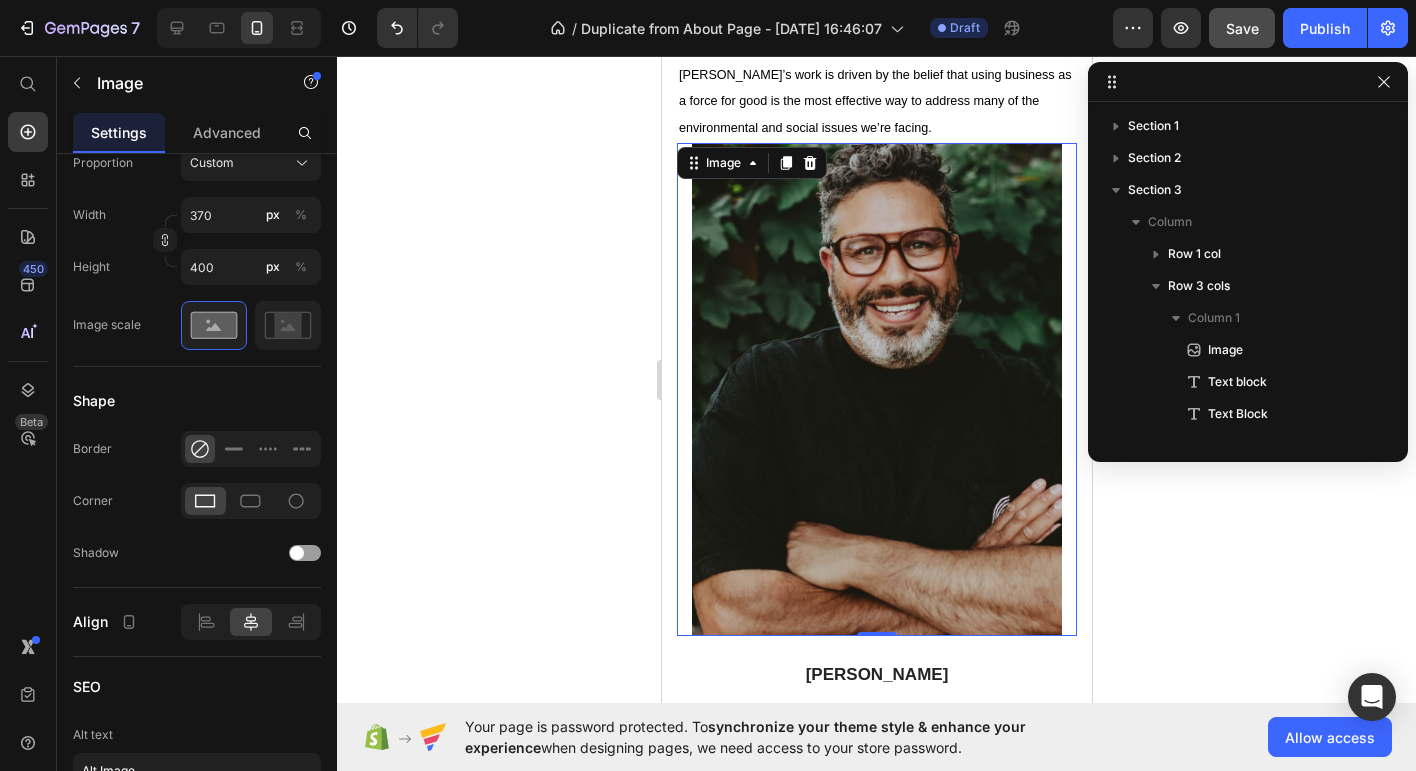 scroll, scrollTop: 346, scrollLeft: 0, axis: vertical 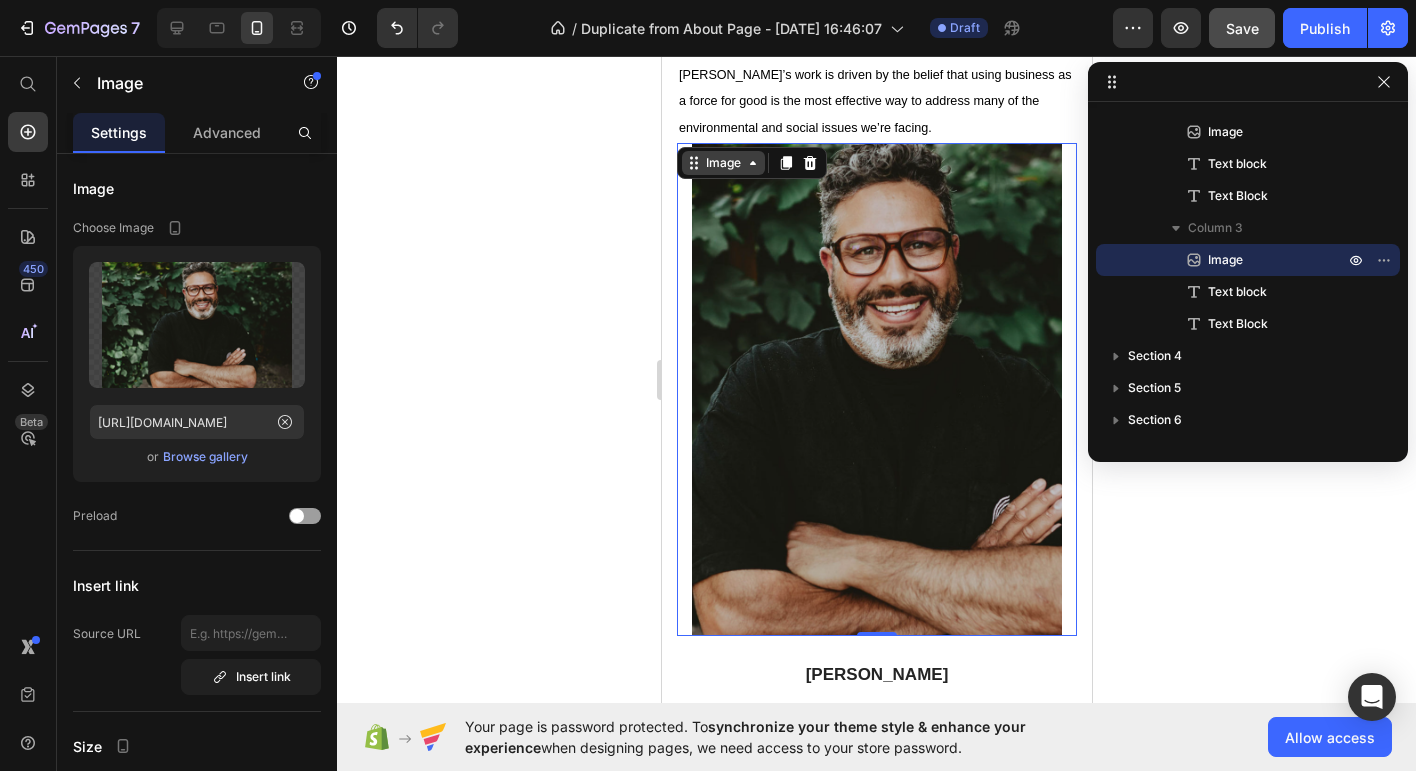 click on "Image" at bounding box center [722, 163] 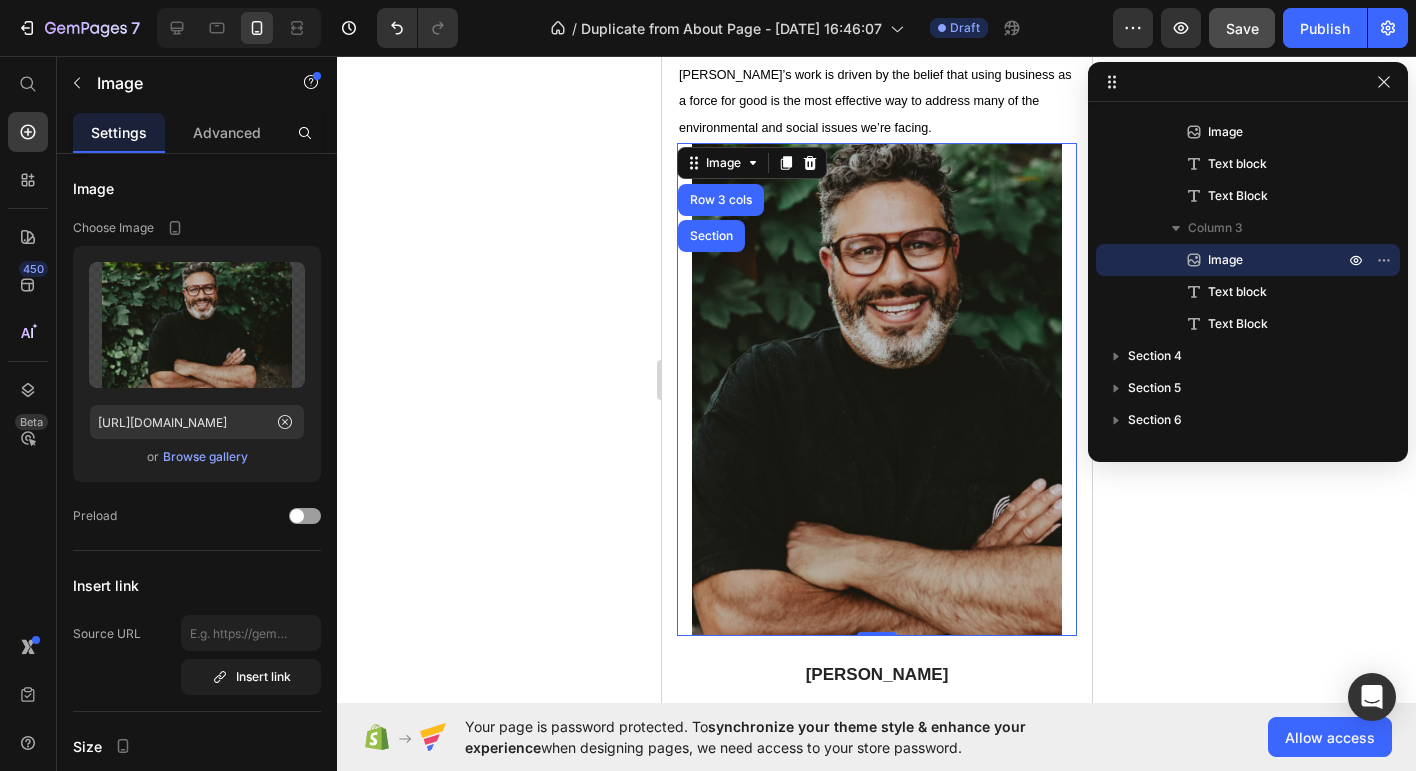 click 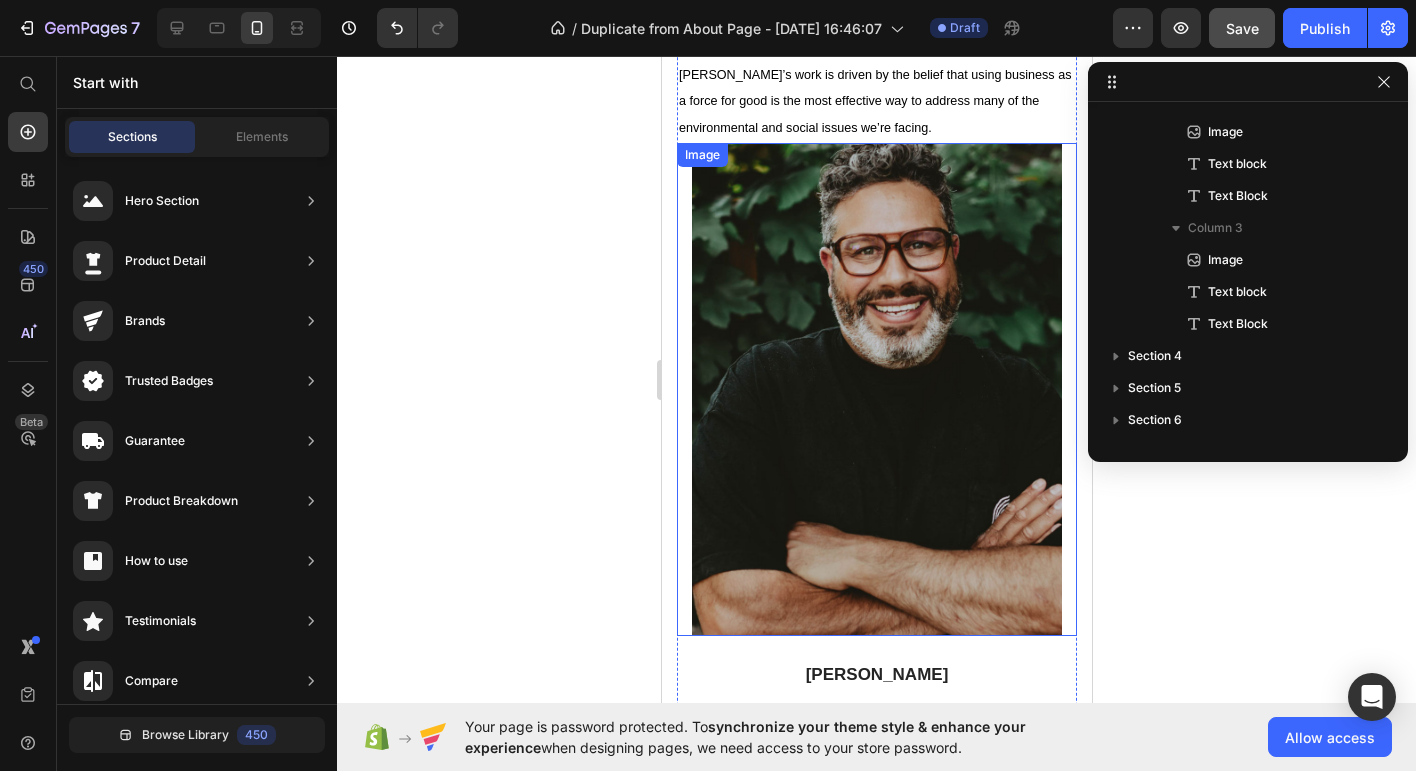 click at bounding box center [876, 389] 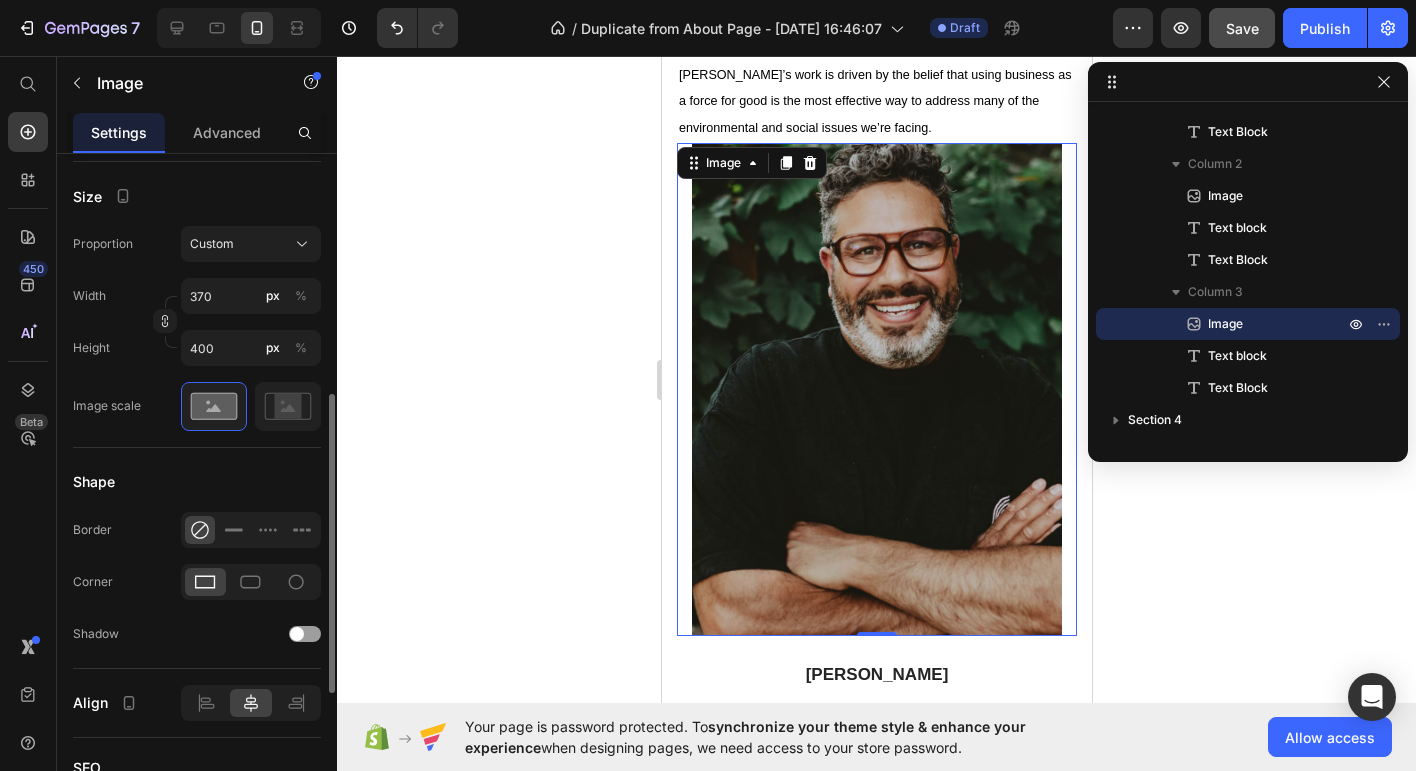 scroll, scrollTop: 551, scrollLeft: 0, axis: vertical 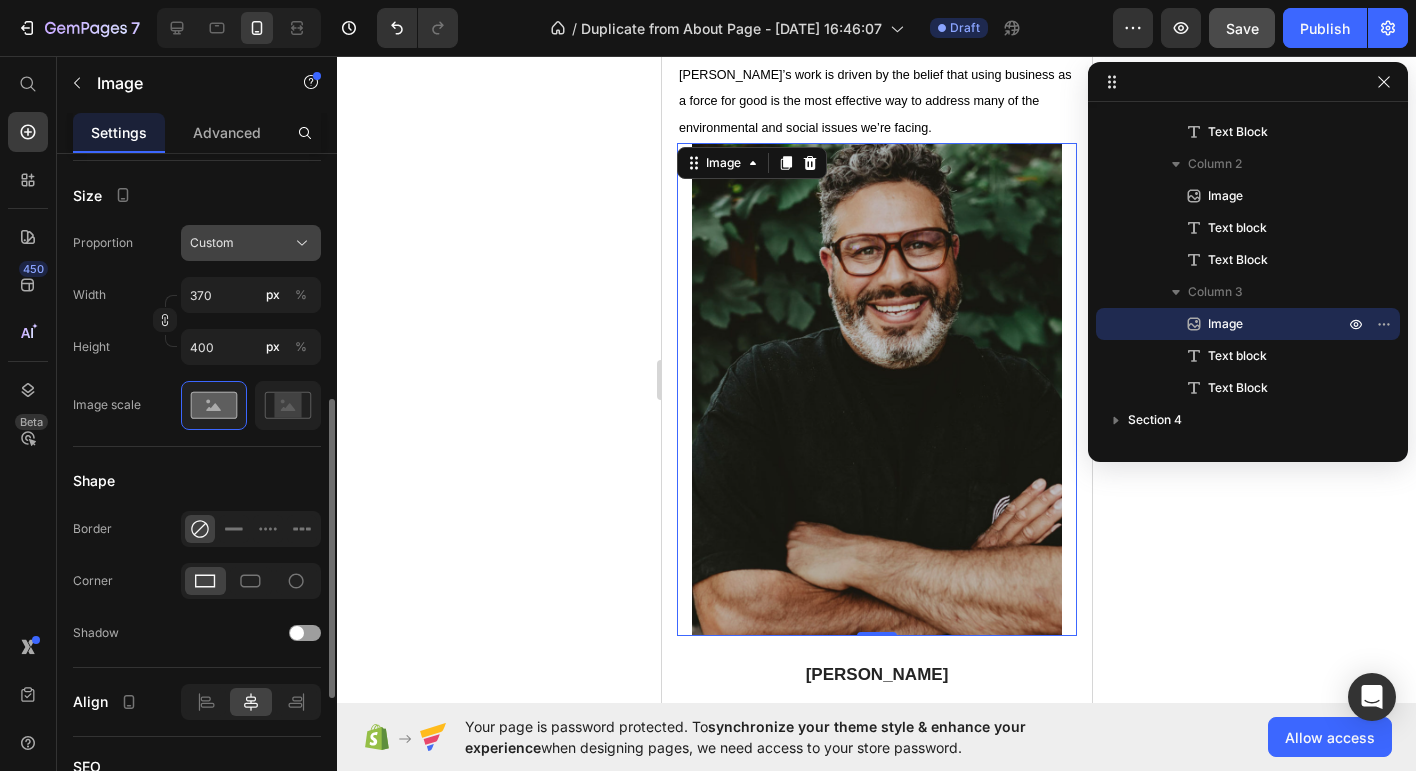 click on "Custom" 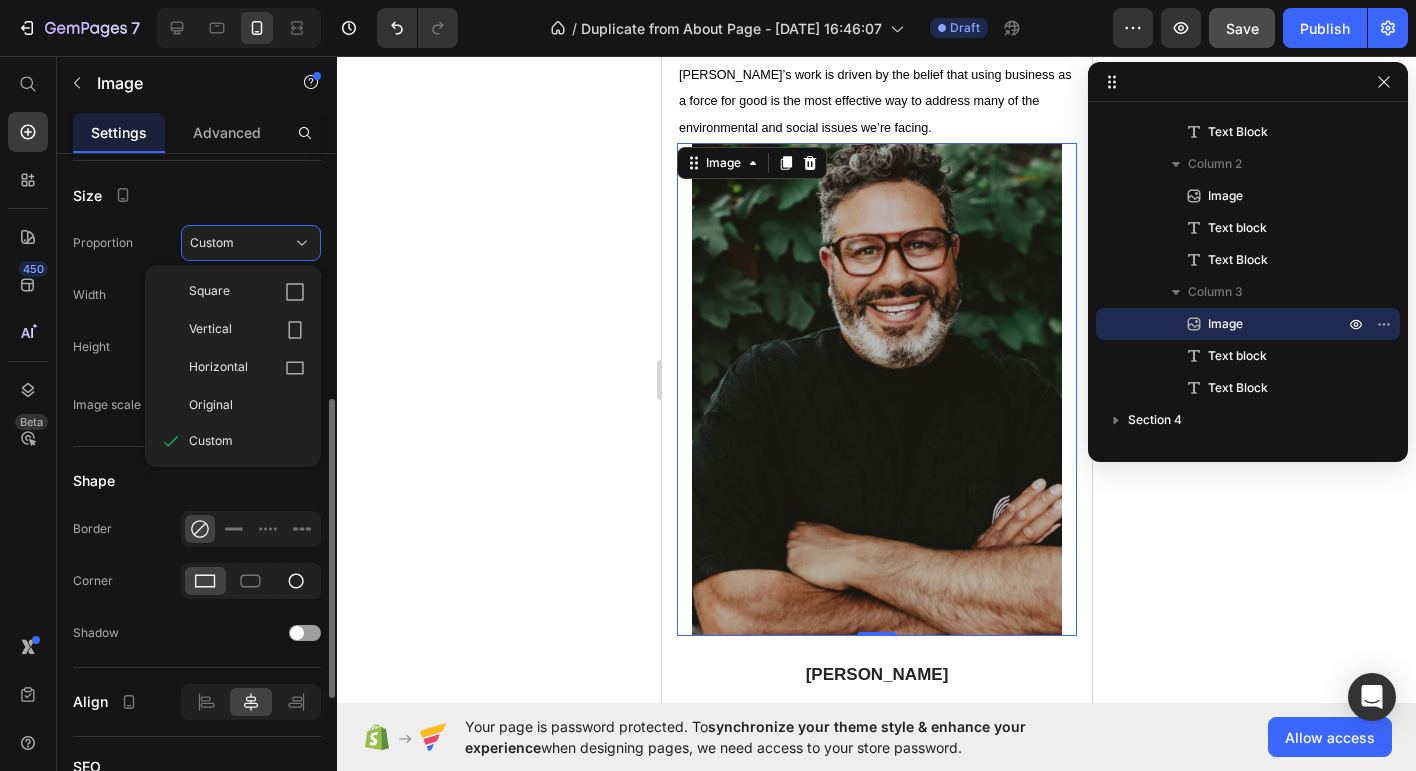 click 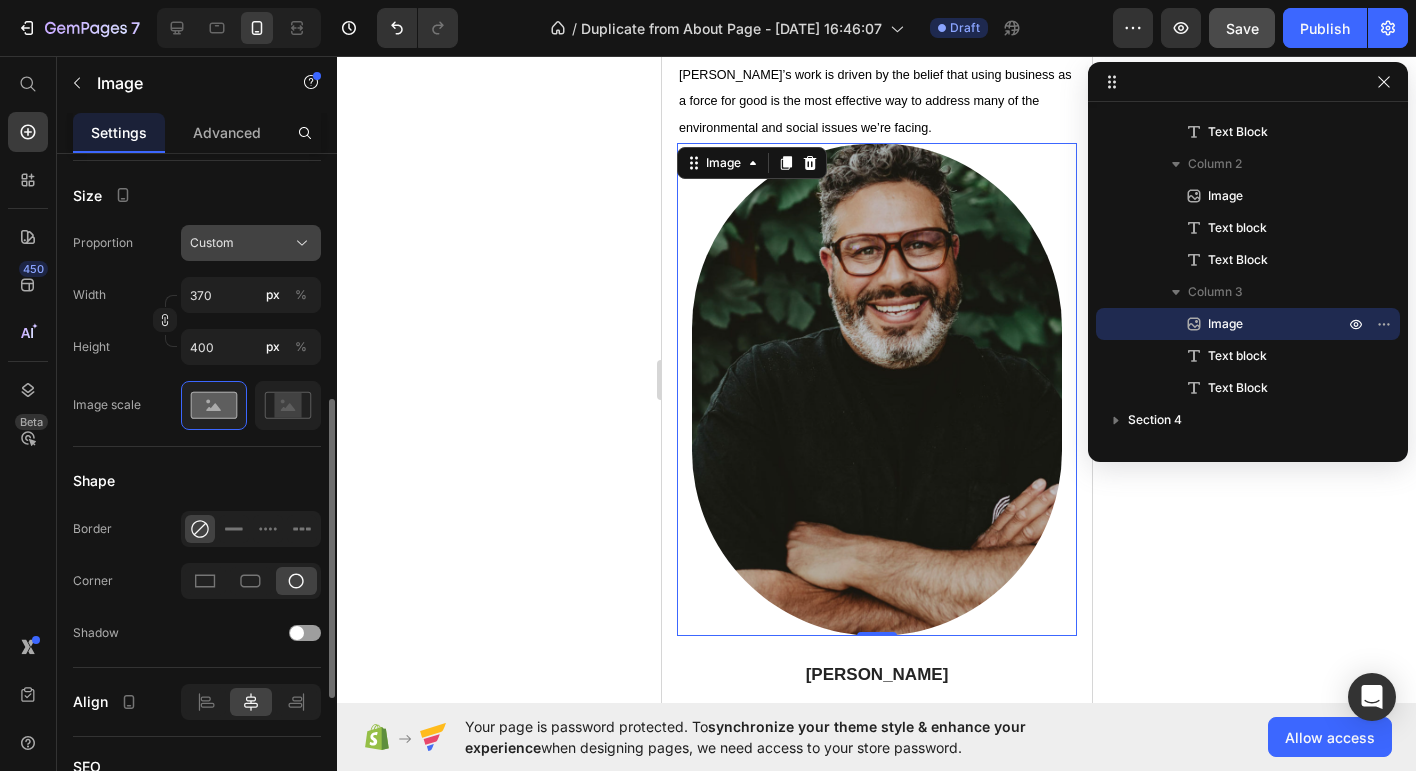 click on "Custom" 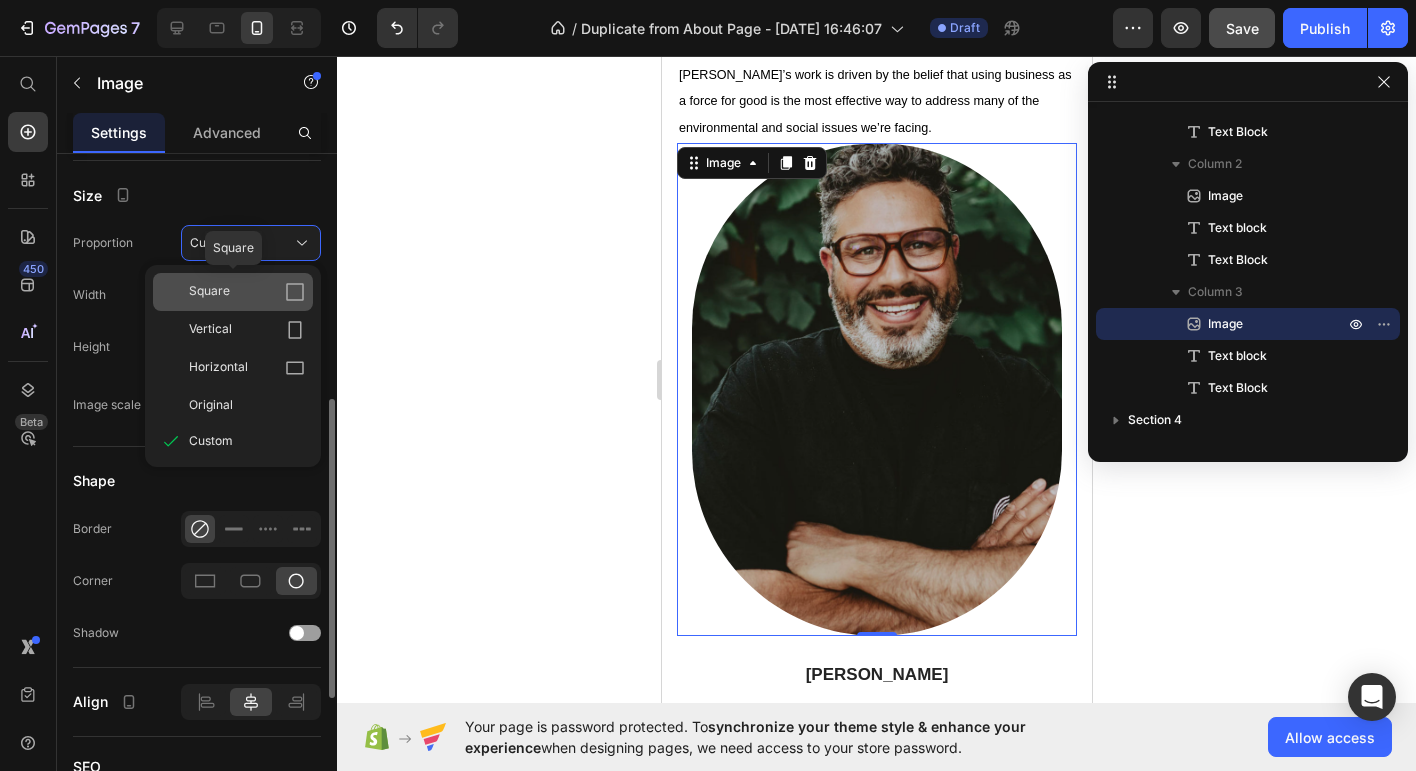 click on "Square" at bounding box center [247, 292] 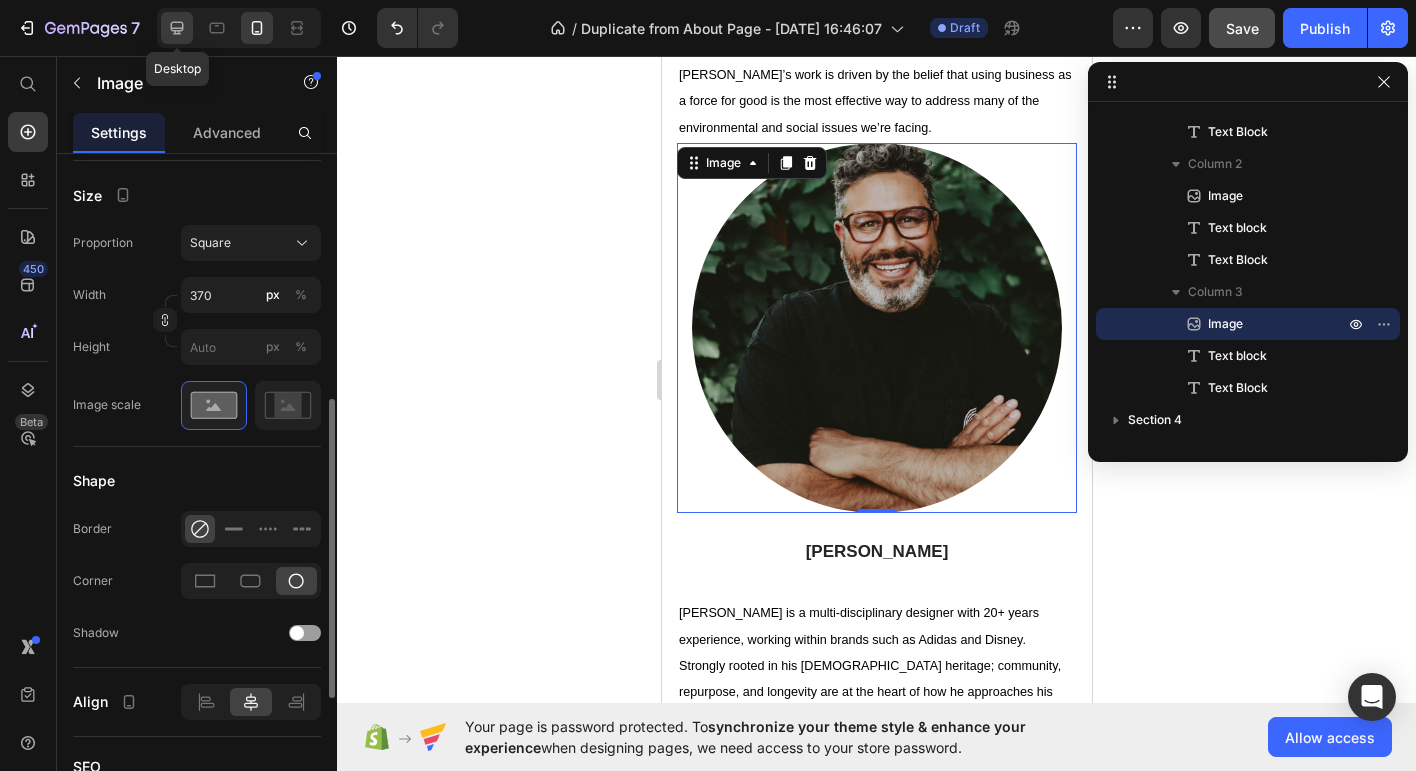 click 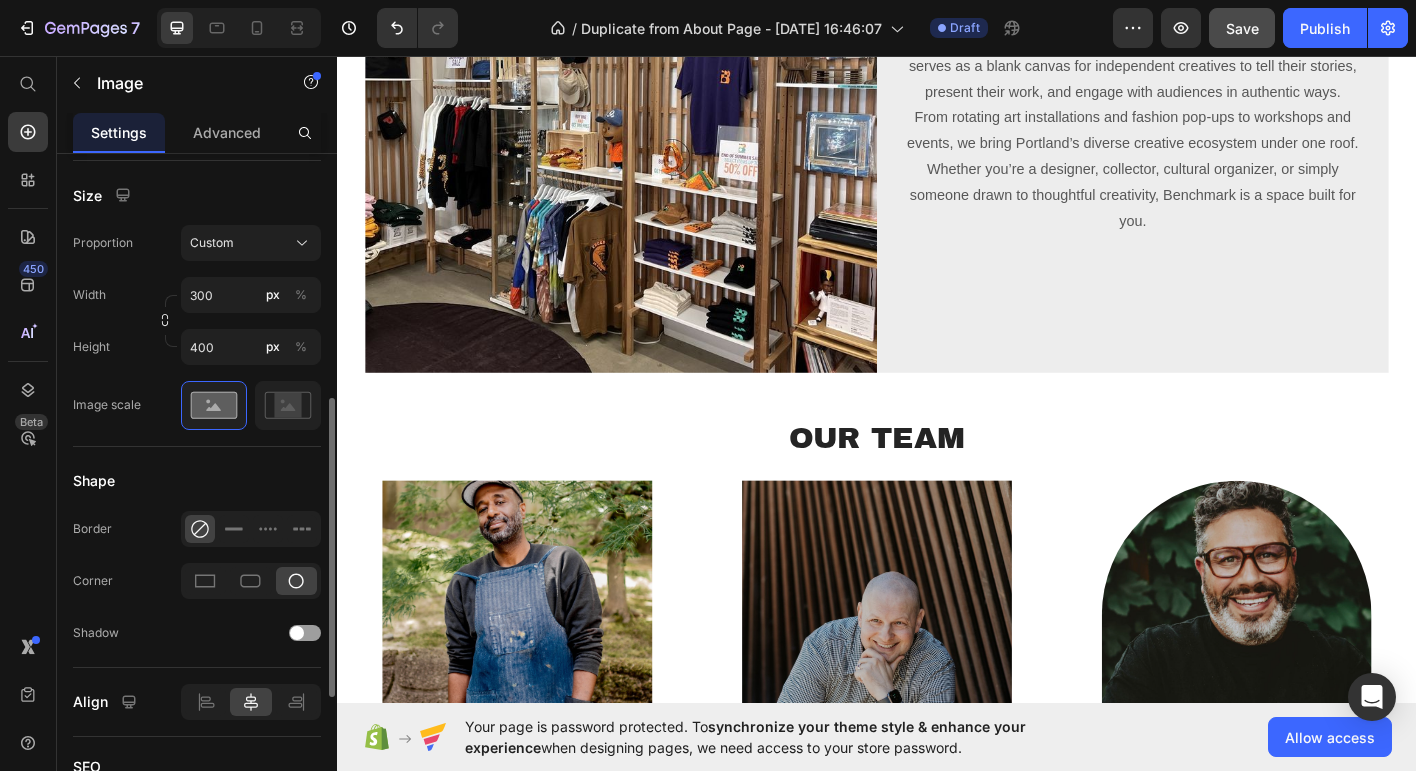 scroll, scrollTop: 702, scrollLeft: 0, axis: vertical 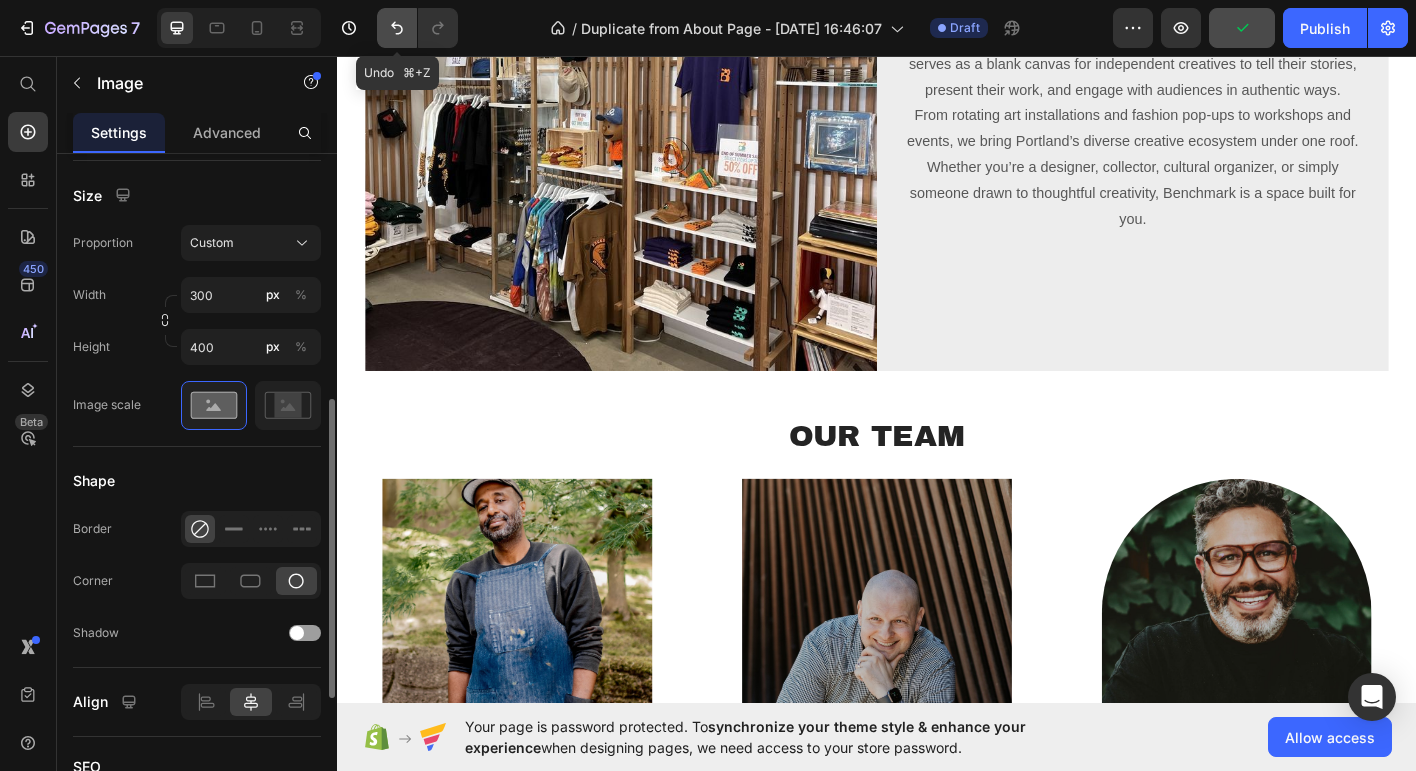 click 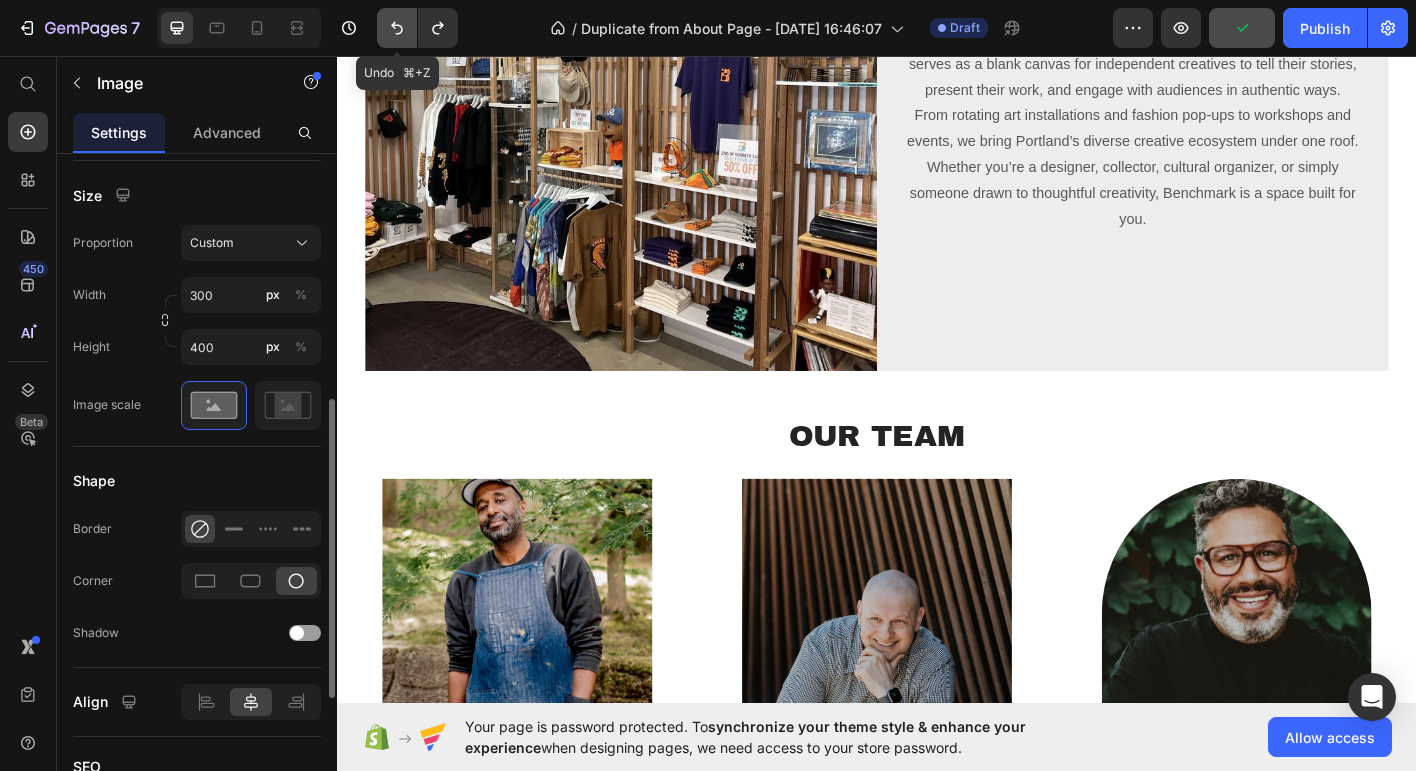 click 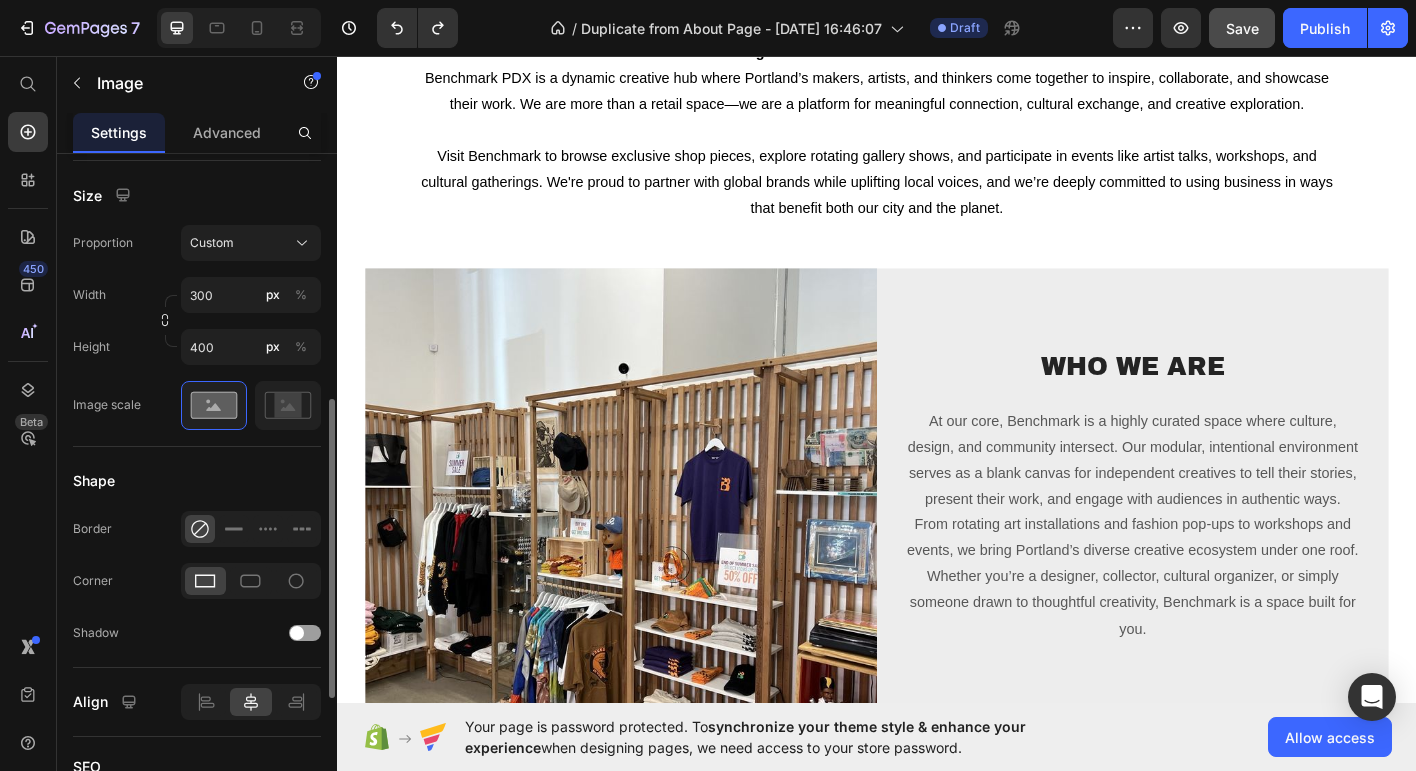 scroll, scrollTop: 0, scrollLeft: 0, axis: both 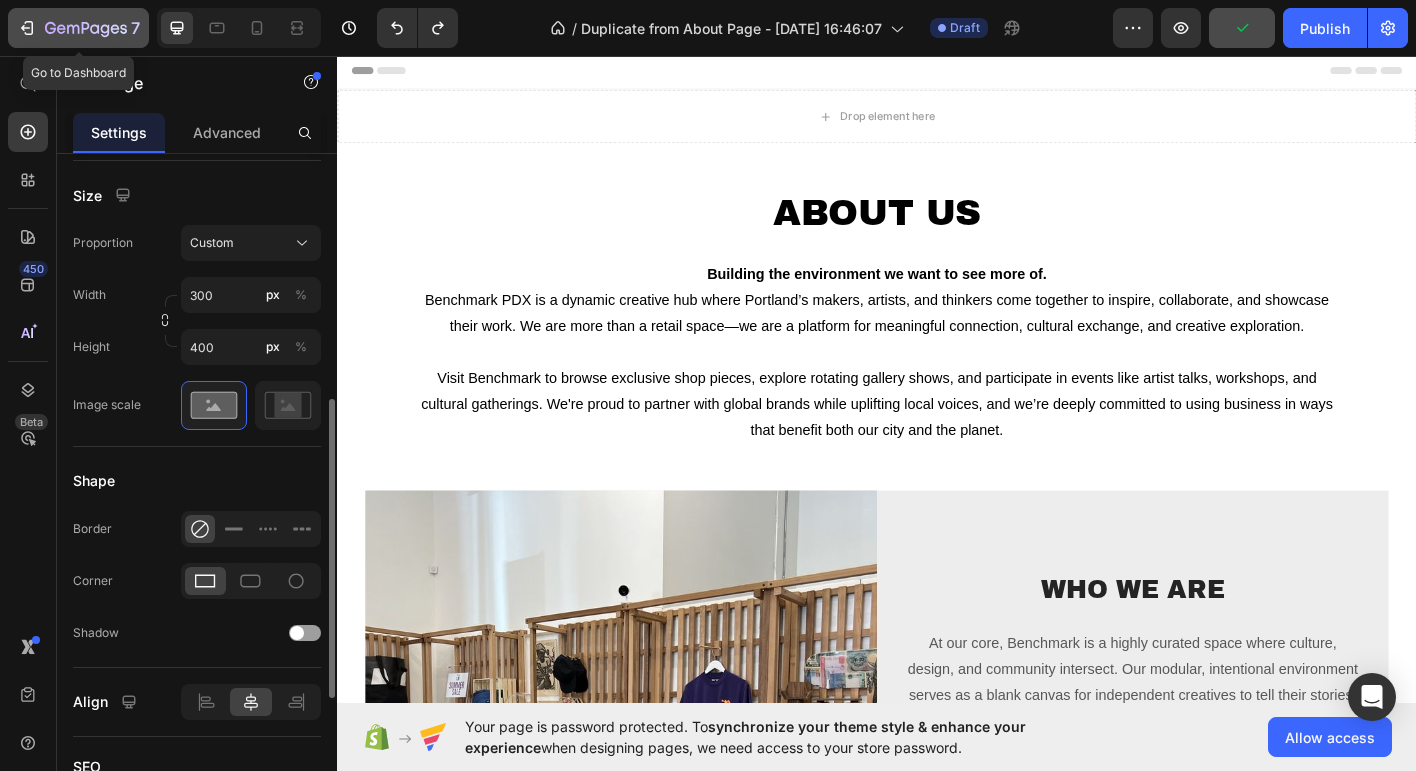 click 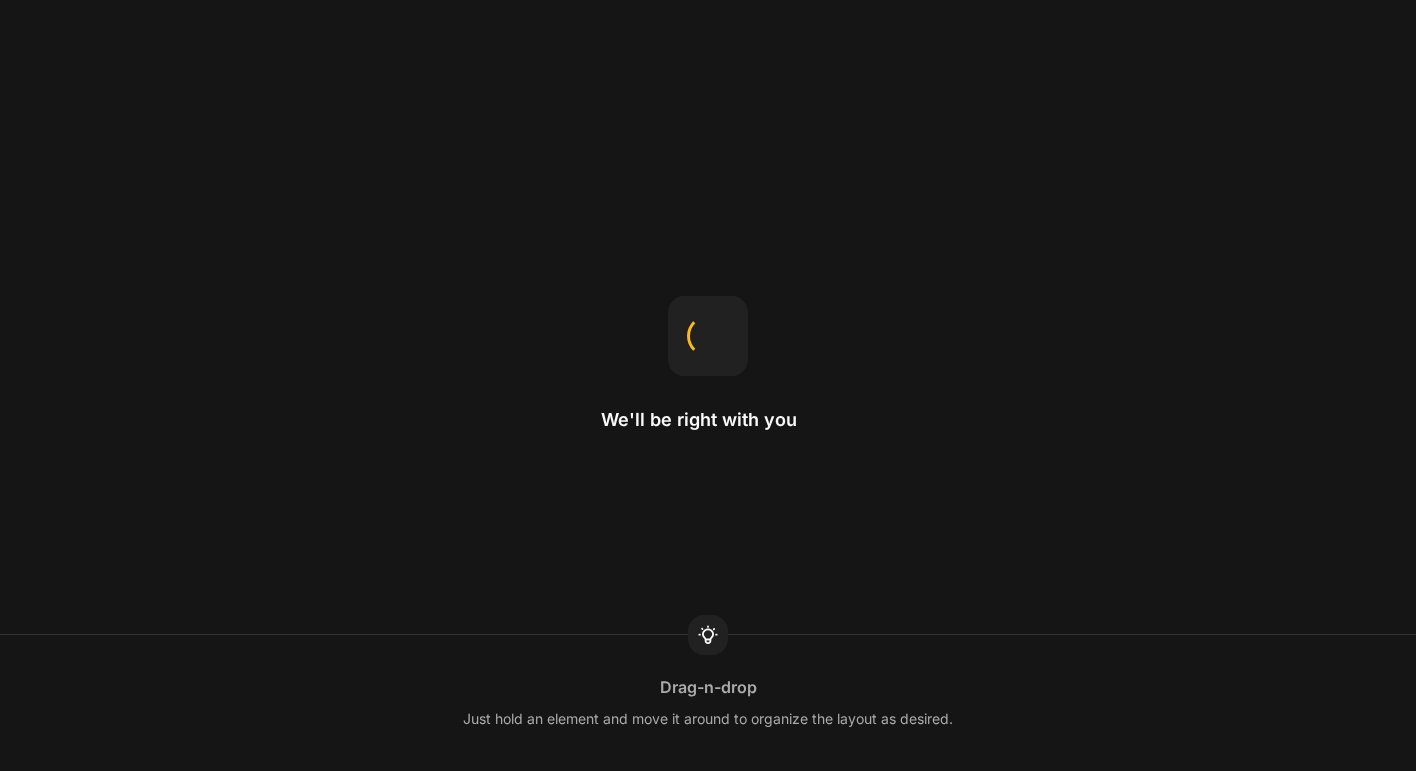 scroll, scrollTop: 0, scrollLeft: 0, axis: both 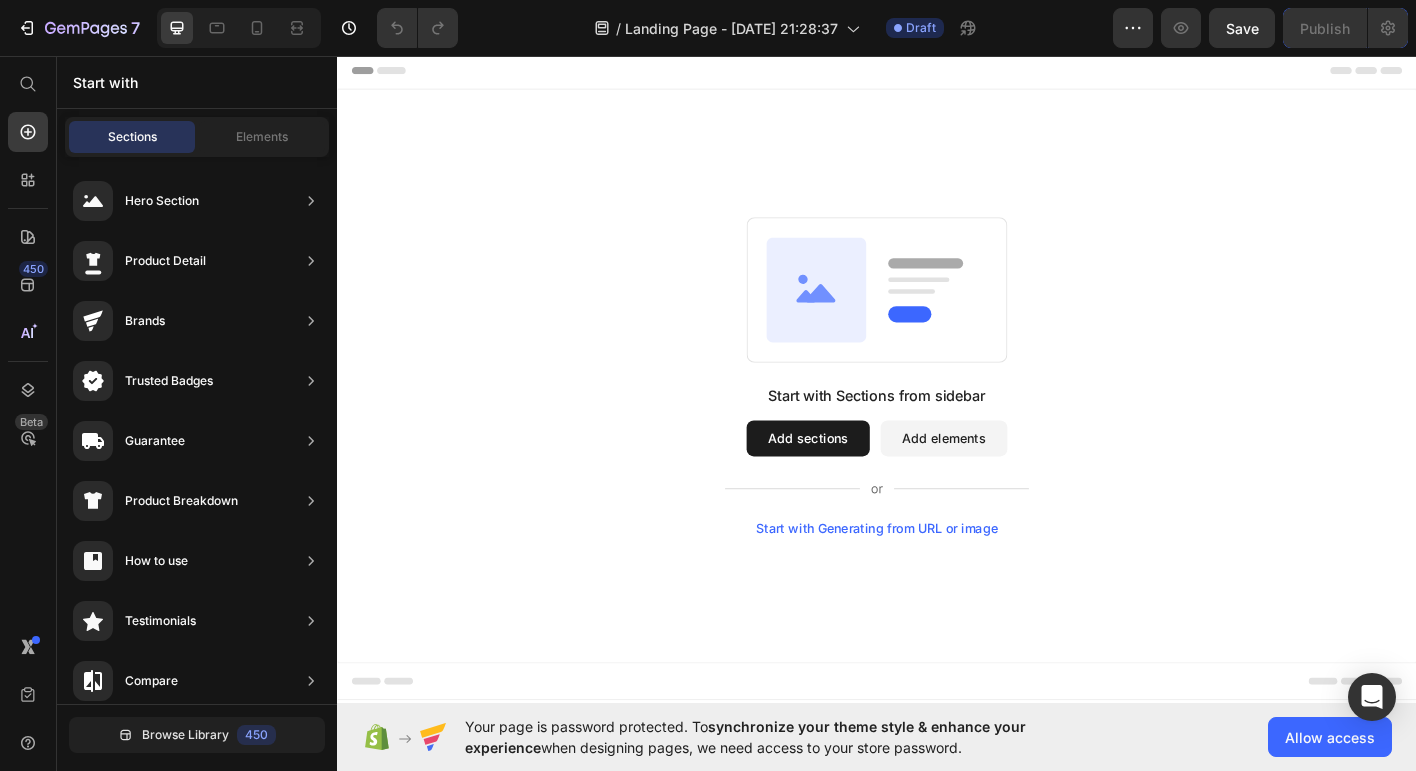 click on "Add sections" at bounding box center [860, 481] 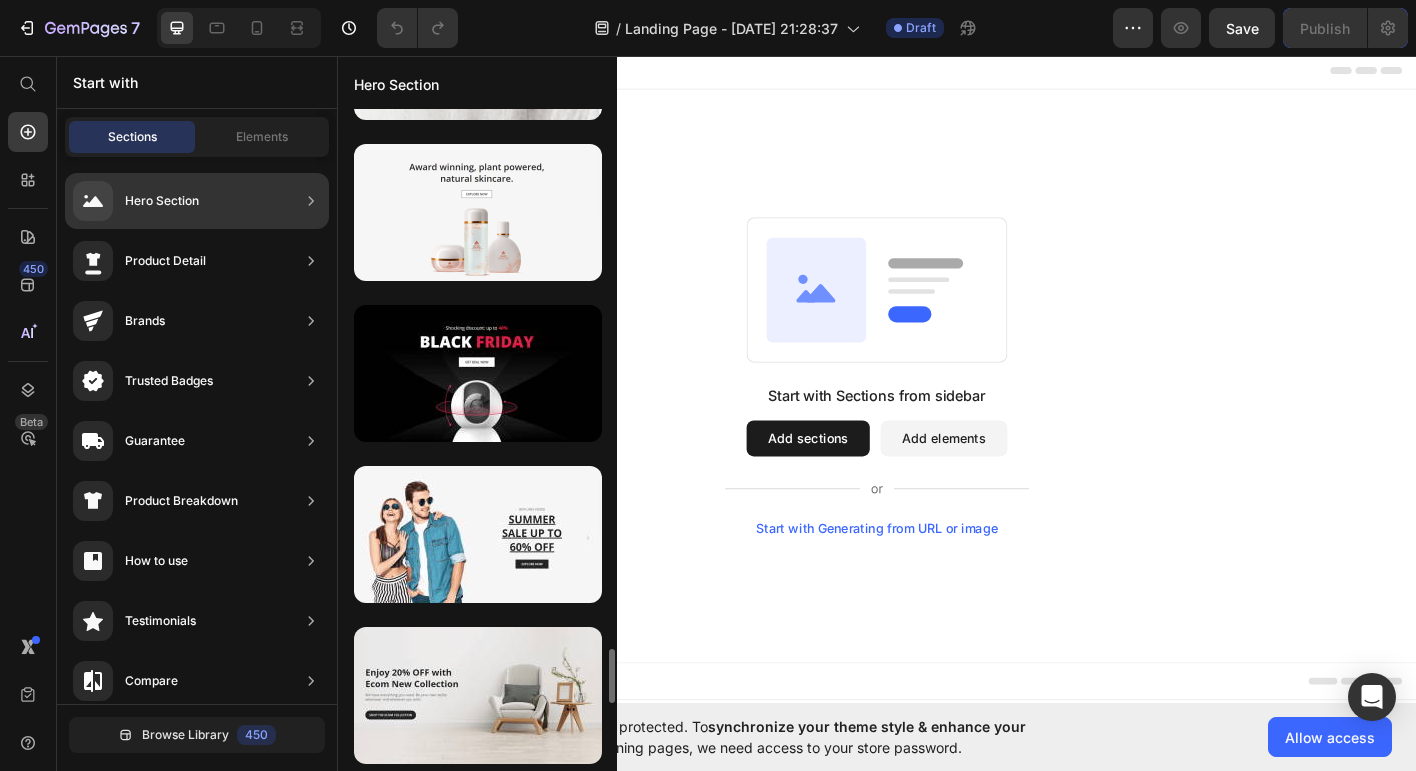 scroll, scrollTop: 7537, scrollLeft: 0, axis: vertical 